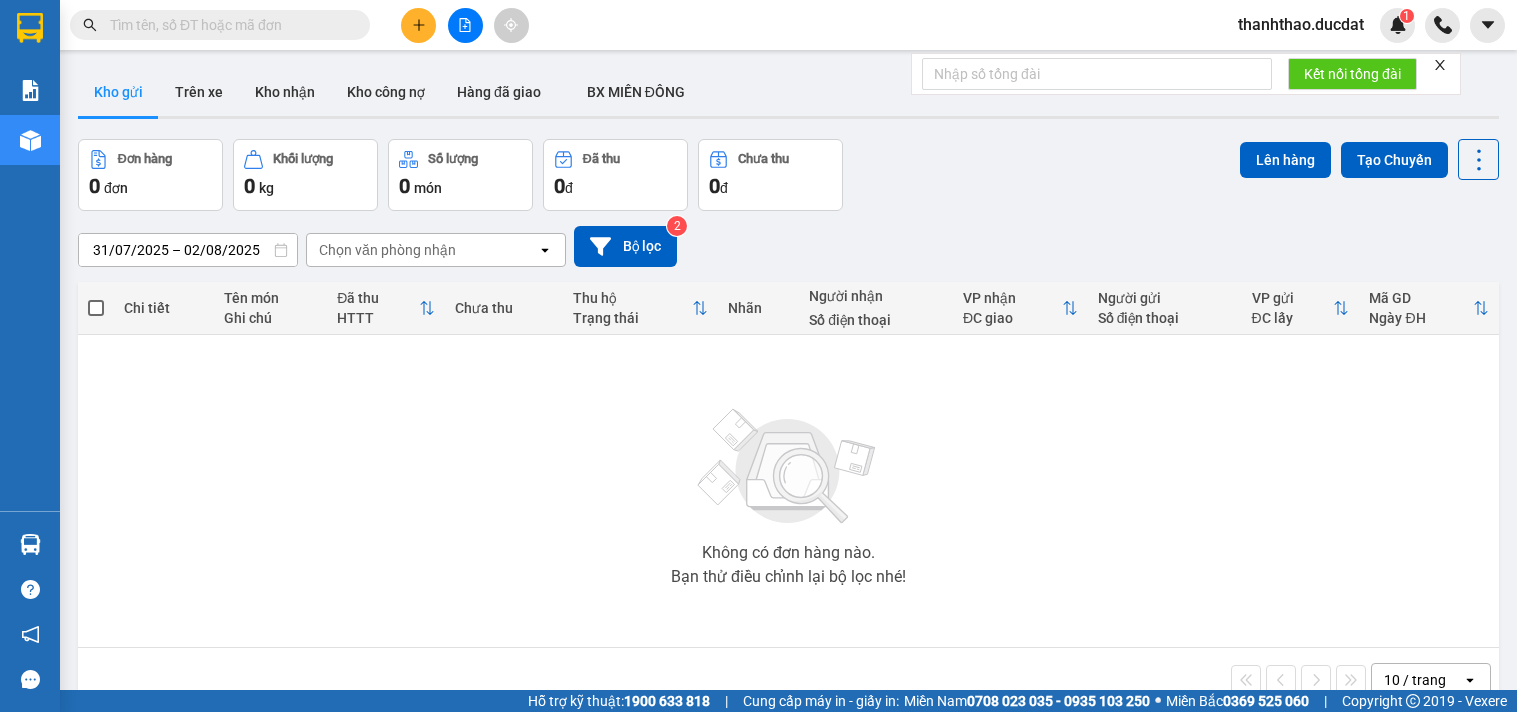 scroll, scrollTop: 0, scrollLeft: 0, axis: both 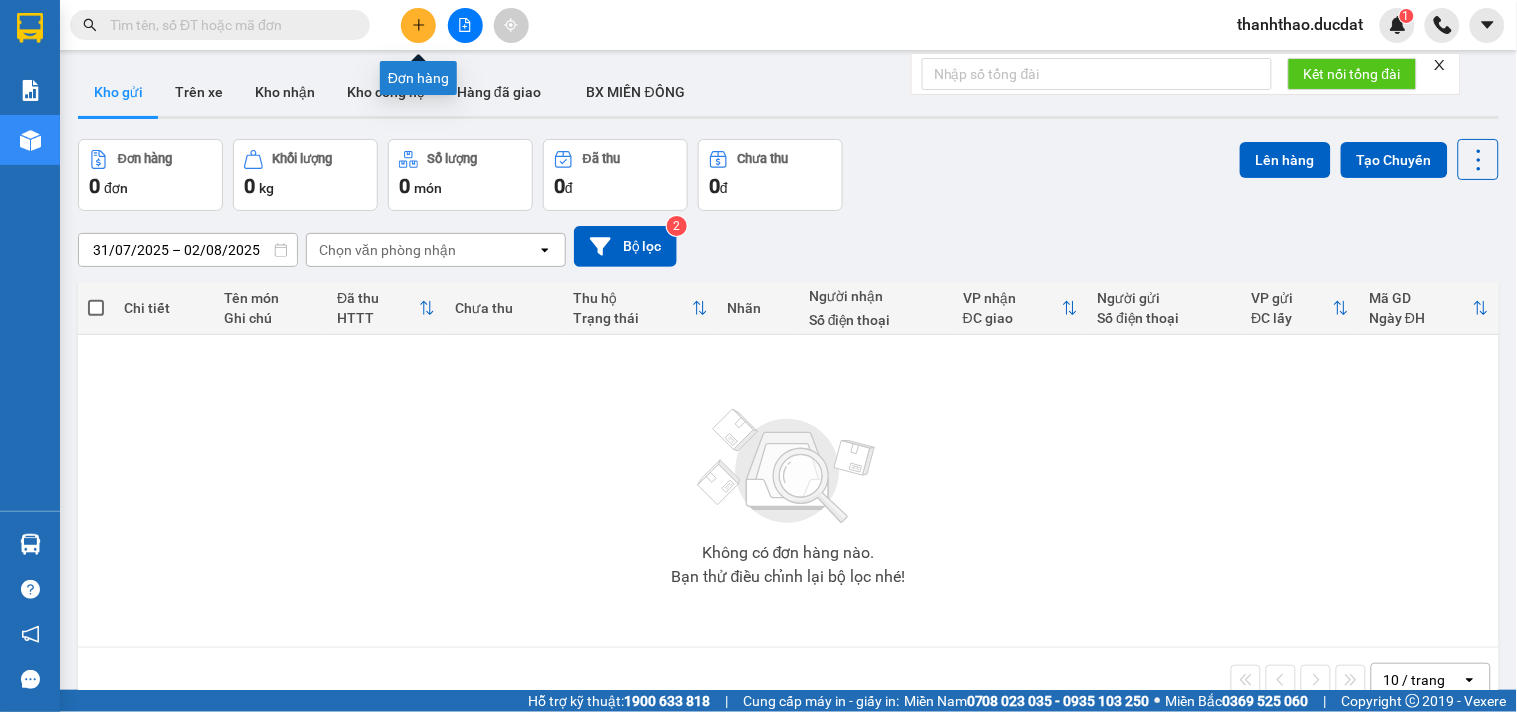 click at bounding box center [418, 25] 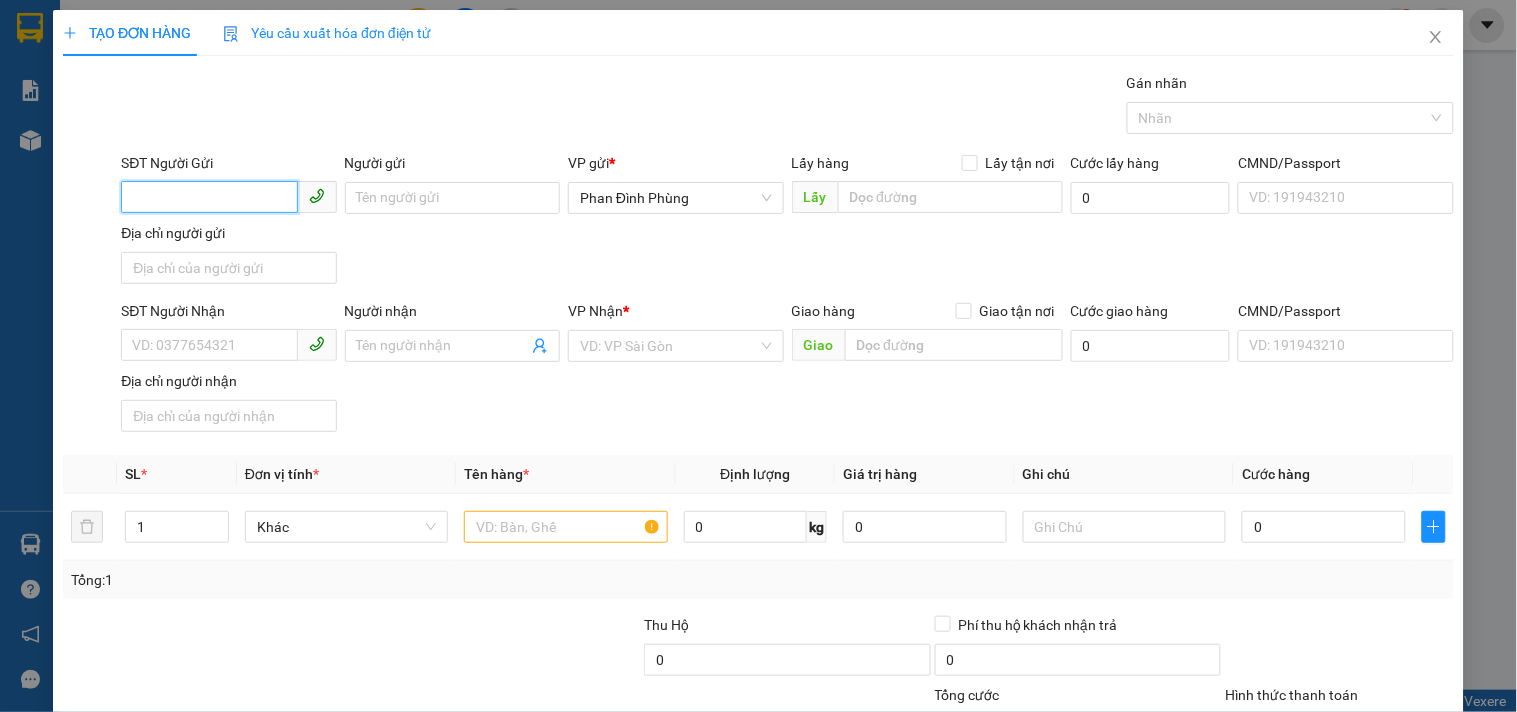 click on "SĐT Người Gửi" at bounding box center (209, 197) 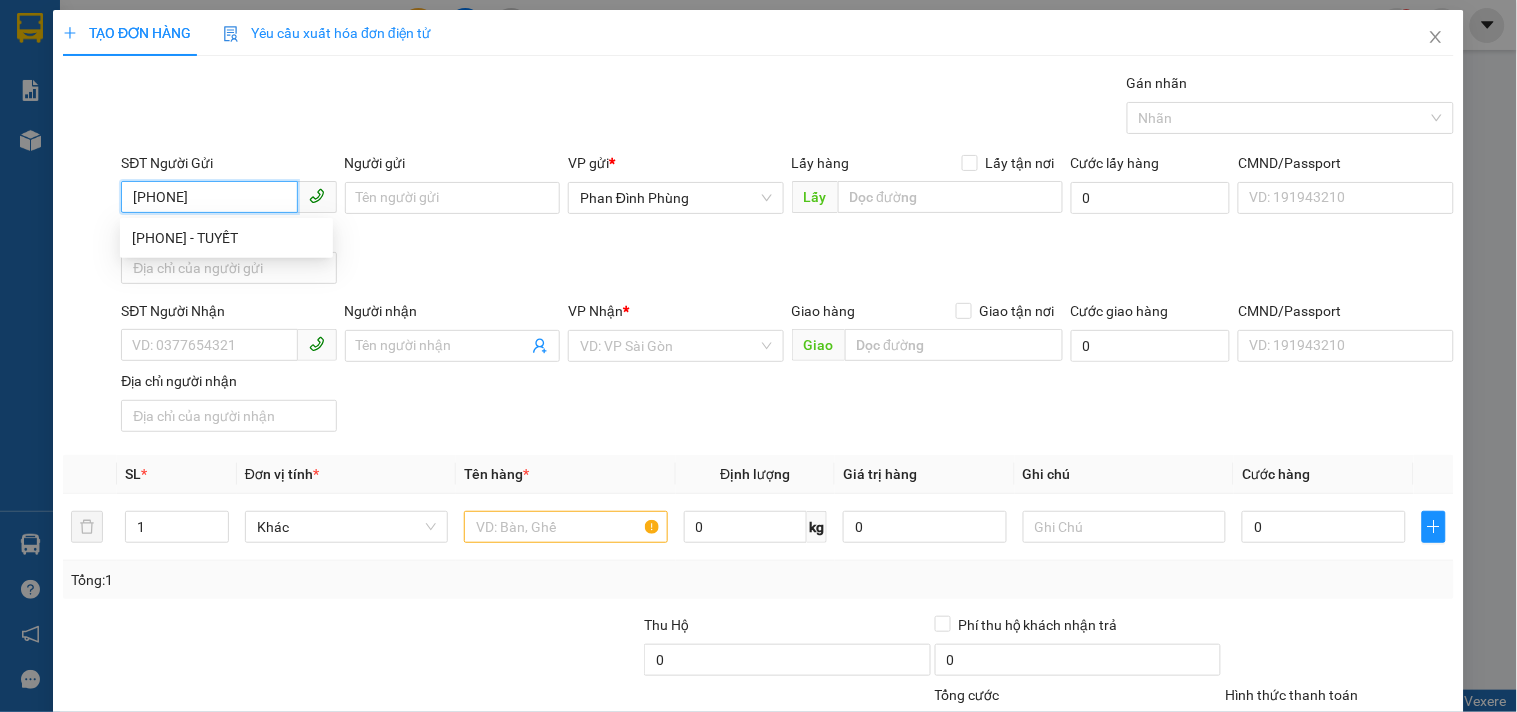 type on "0365743674" 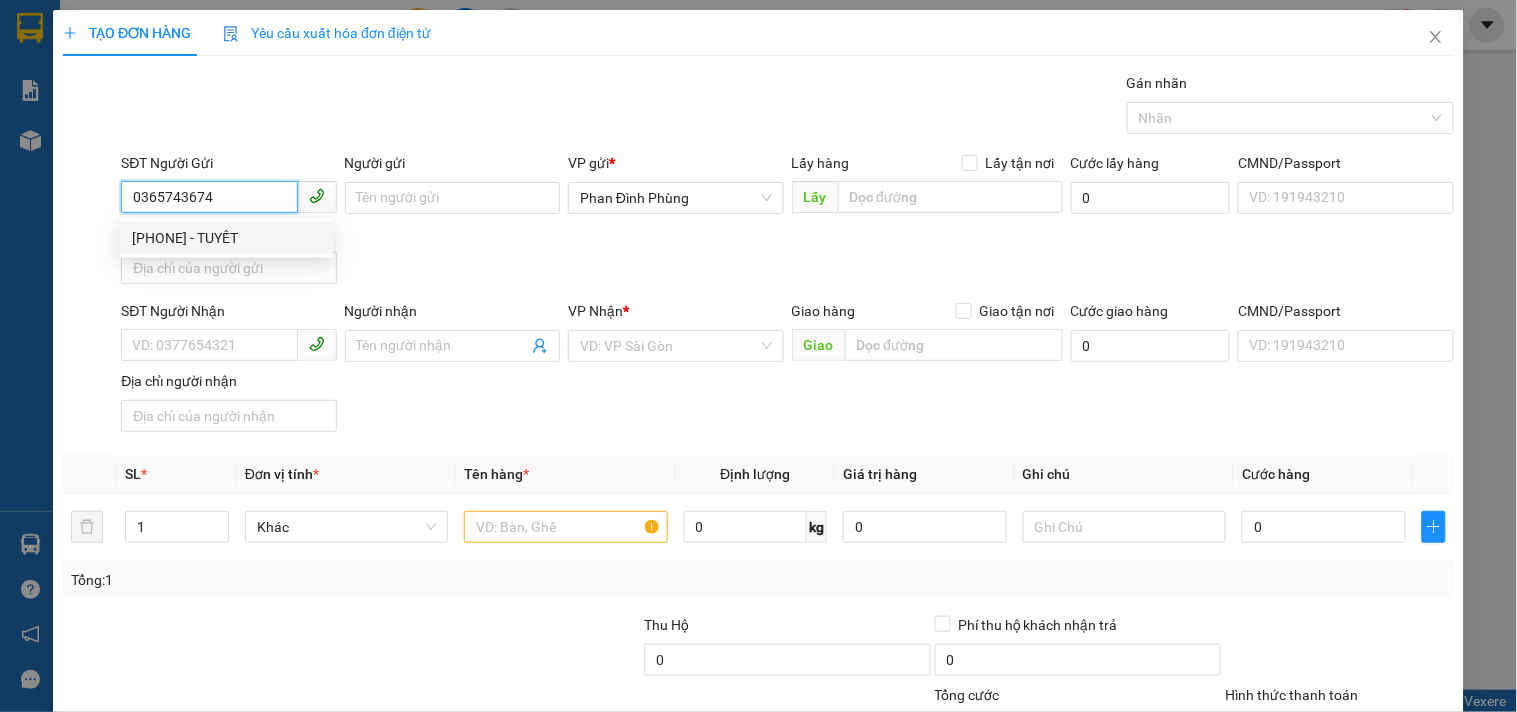 click on "[PHONE] - TUYẾT" at bounding box center (226, 238) 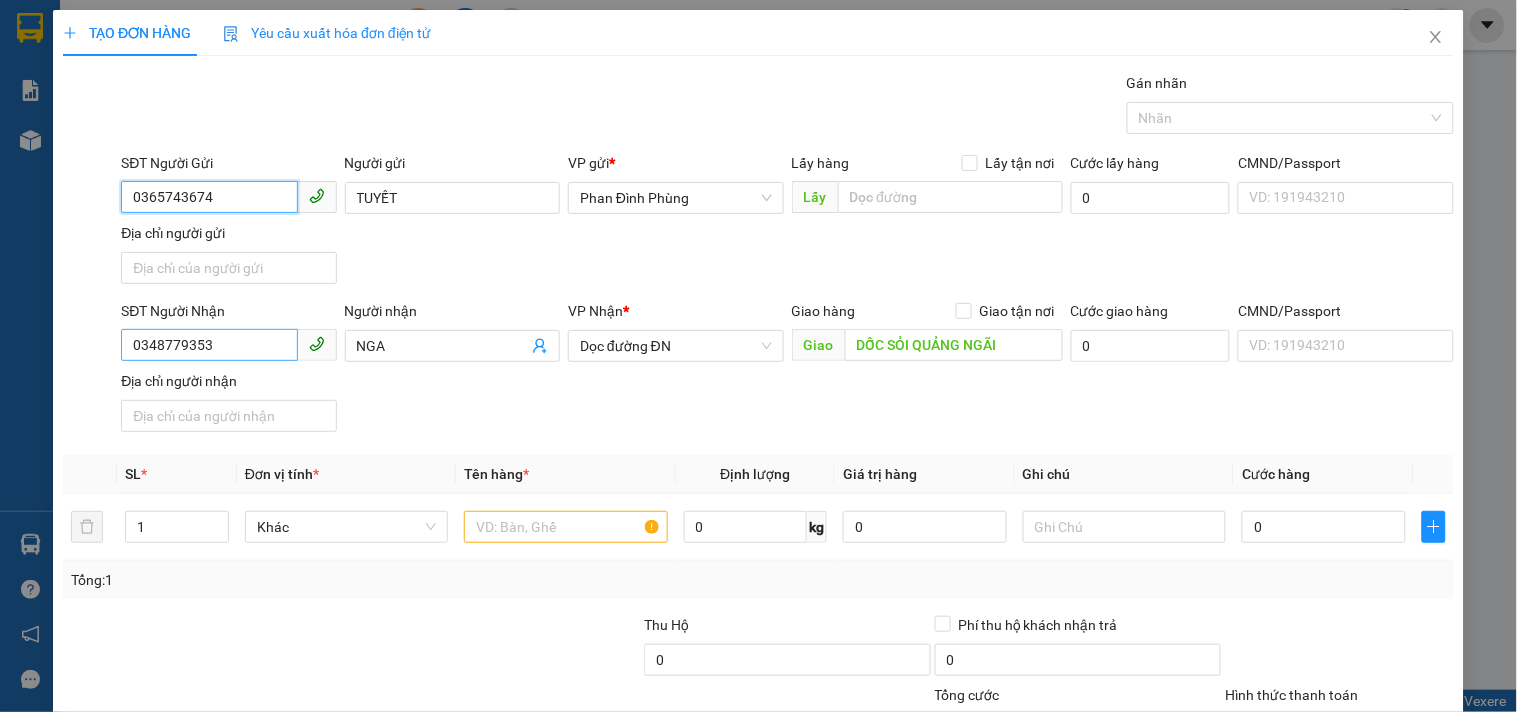 type on "0365743674" 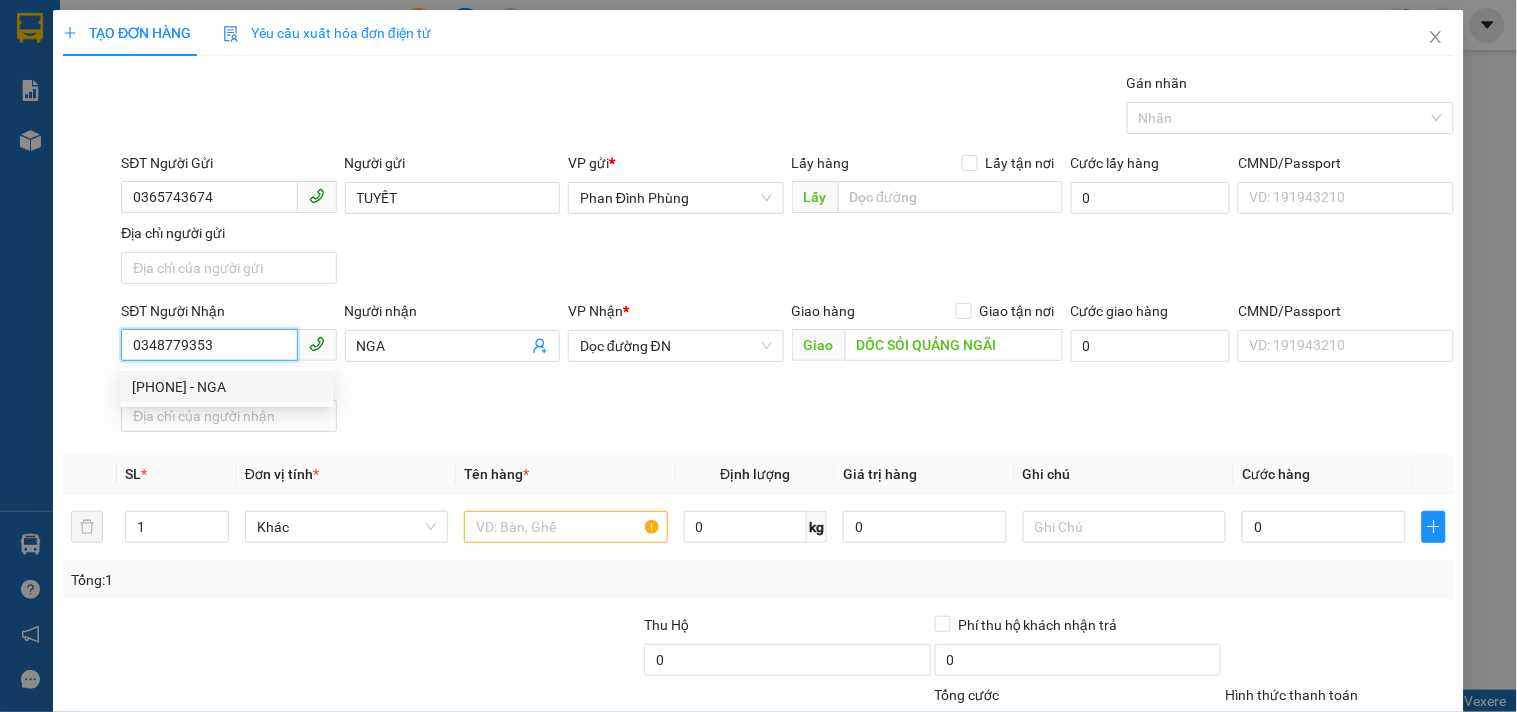 drag, startPoint x: 235, startPoint y: 347, endPoint x: 57, endPoint y: 340, distance: 178.13759 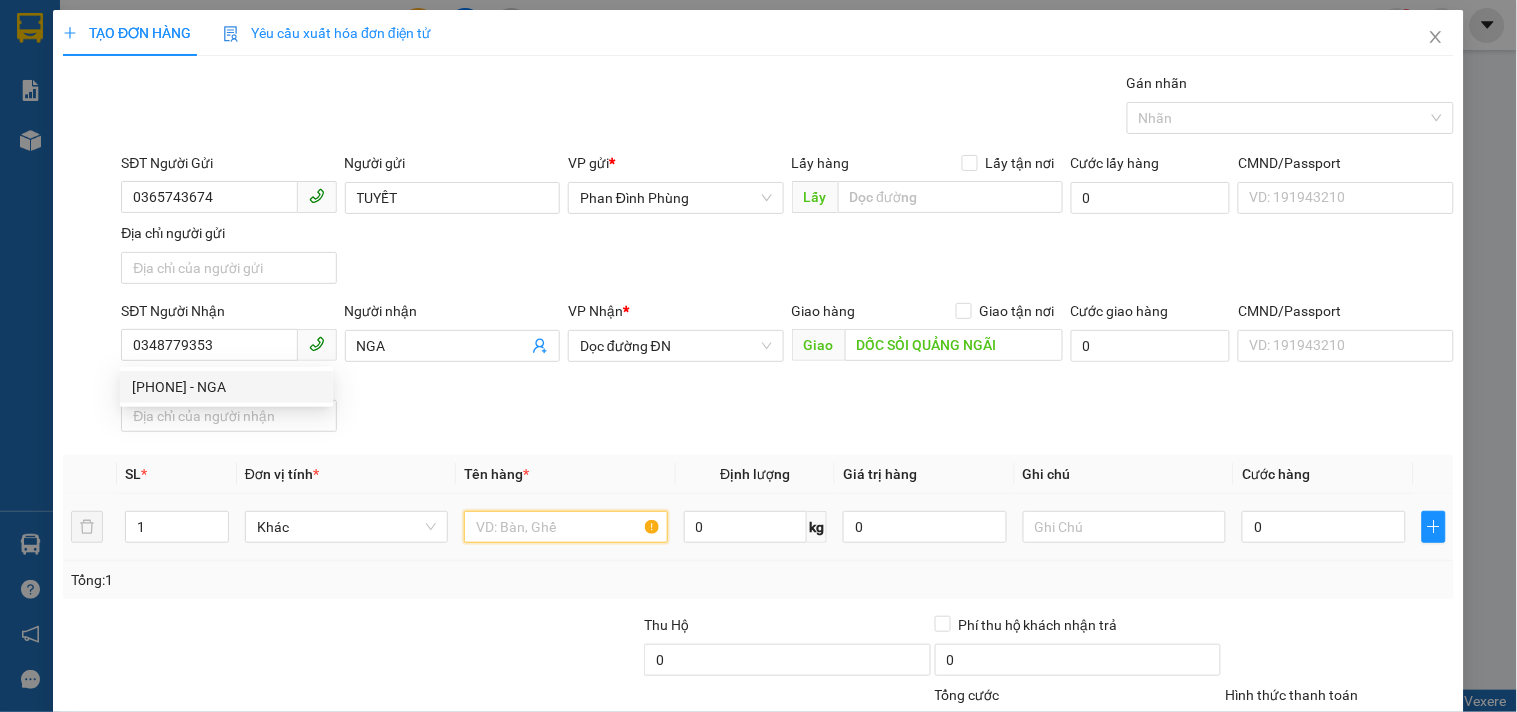 drag, startPoint x: 558, startPoint y: 530, endPoint x: 555, endPoint y: 506, distance: 24.186773 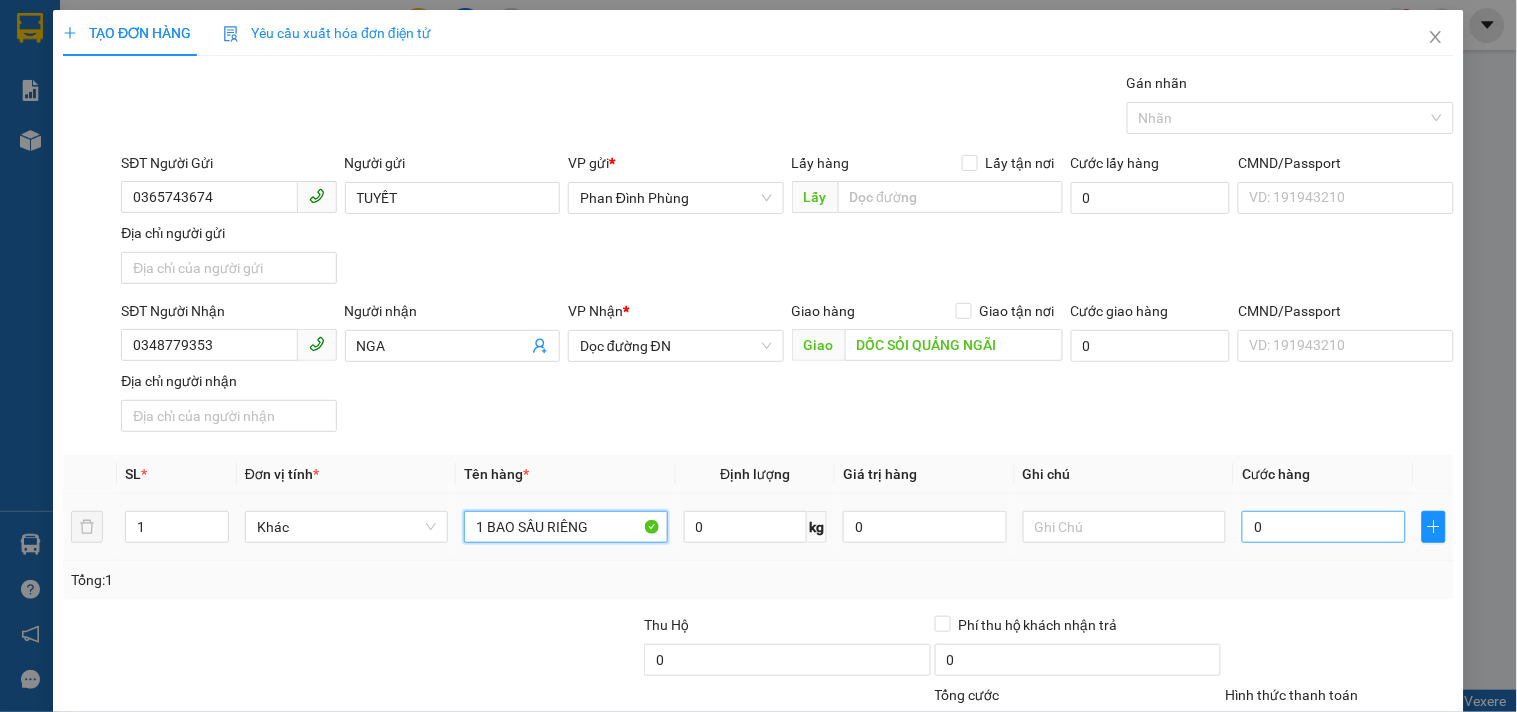 type on "1 BAO SẦU RIÊNG" 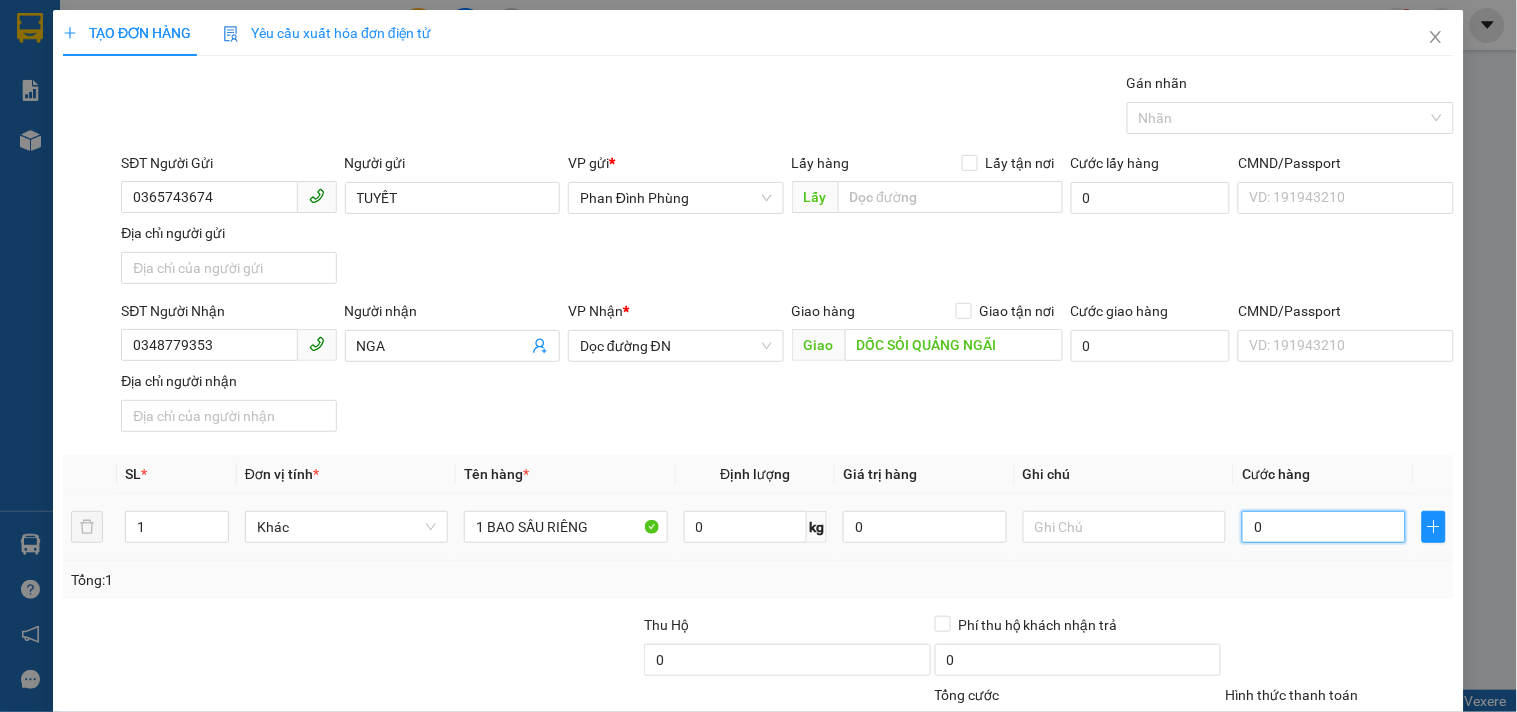 click on "0" at bounding box center (1324, 527) 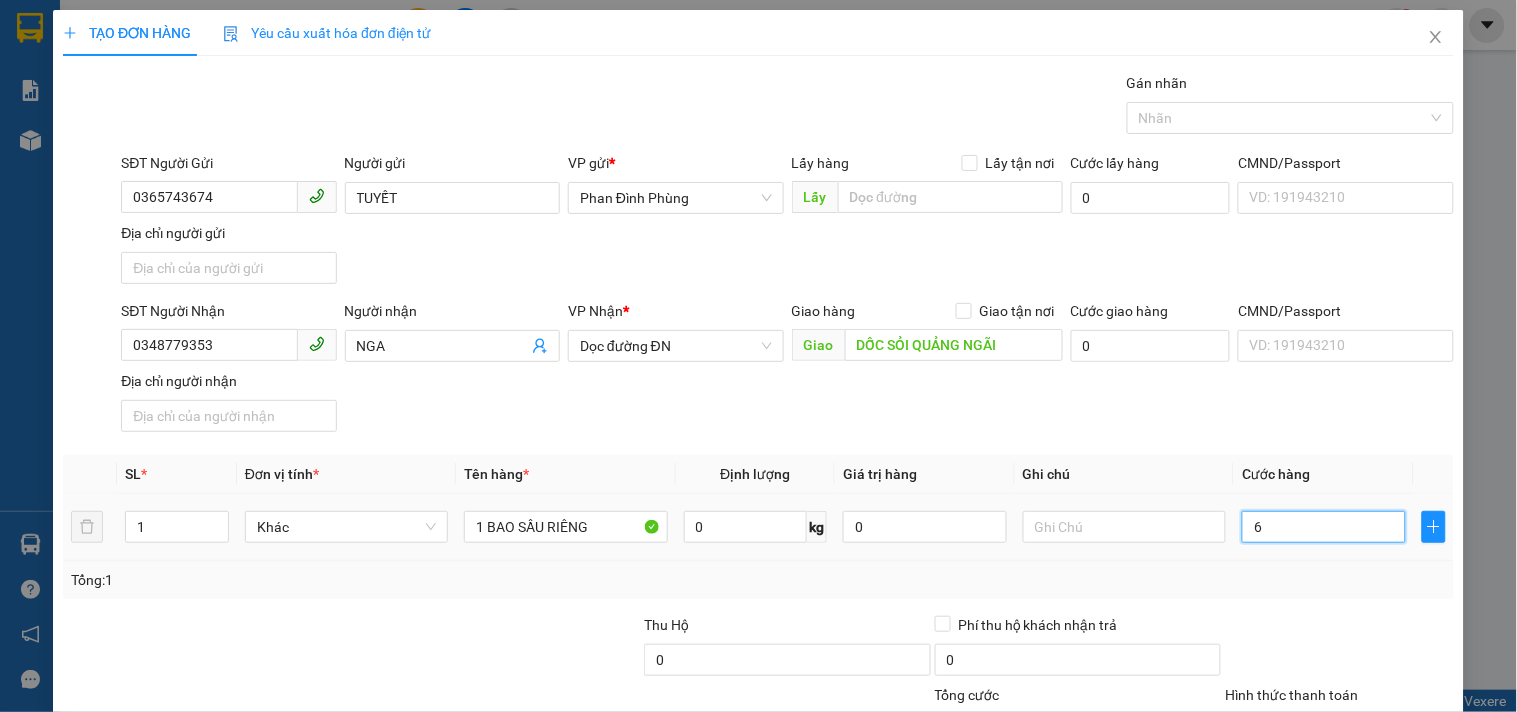 type on "60" 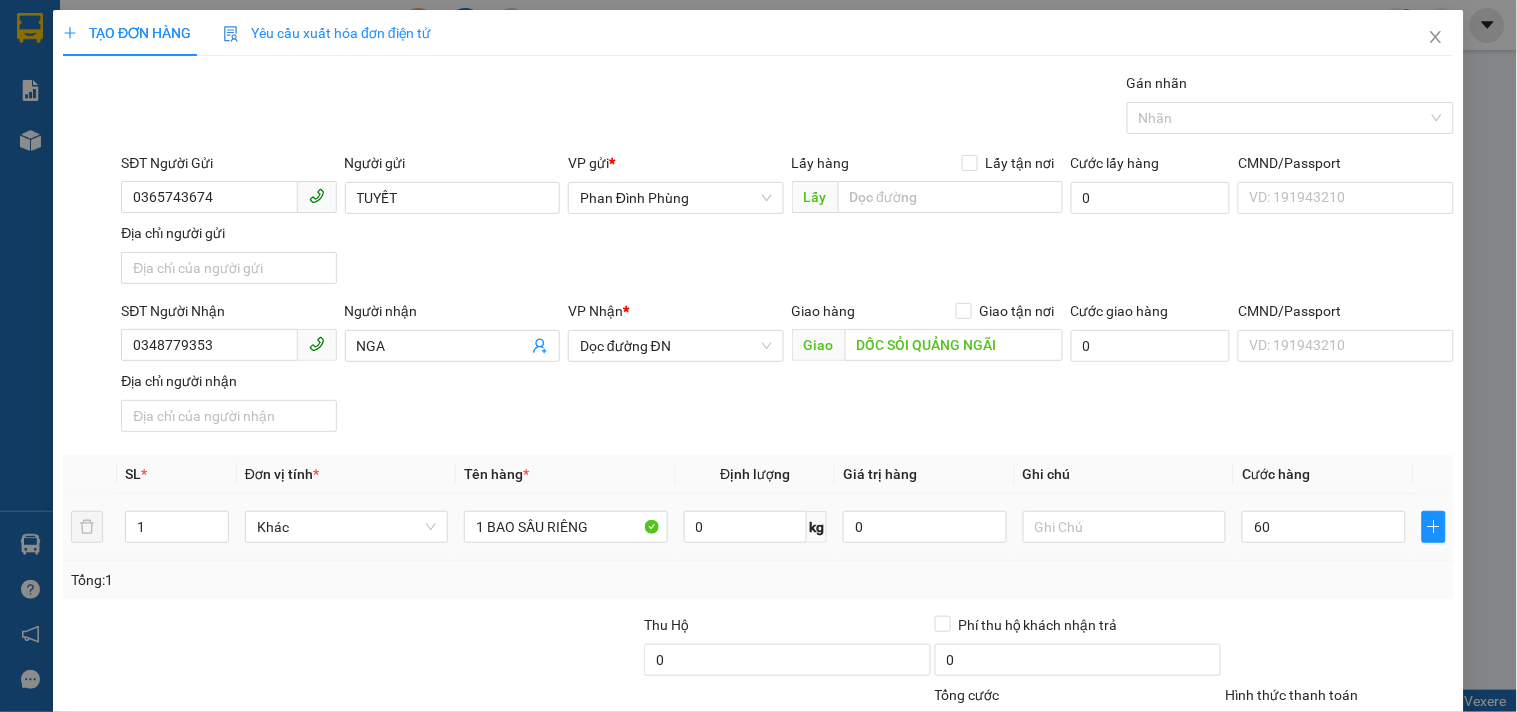 type on "60.000" 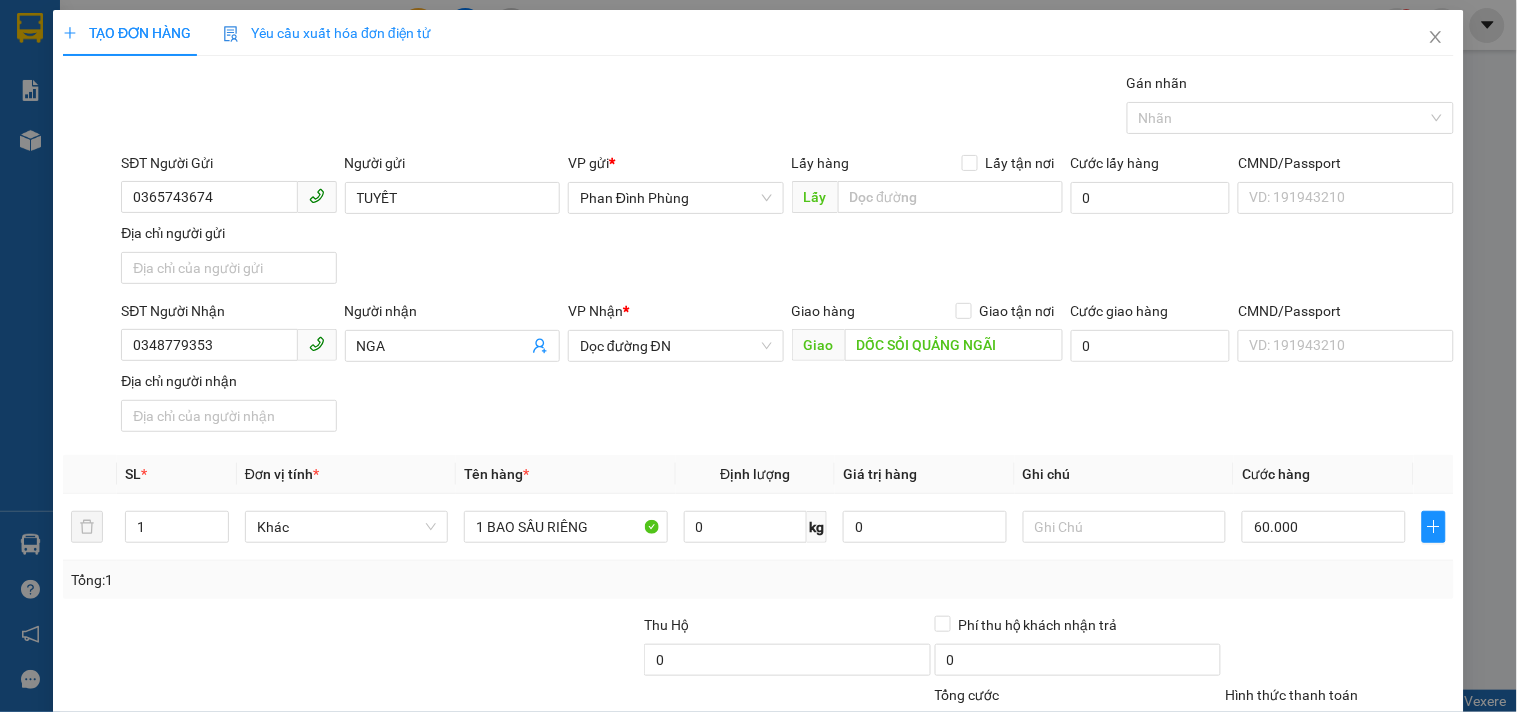 click on "Cước hàng" at bounding box center (1324, 474) 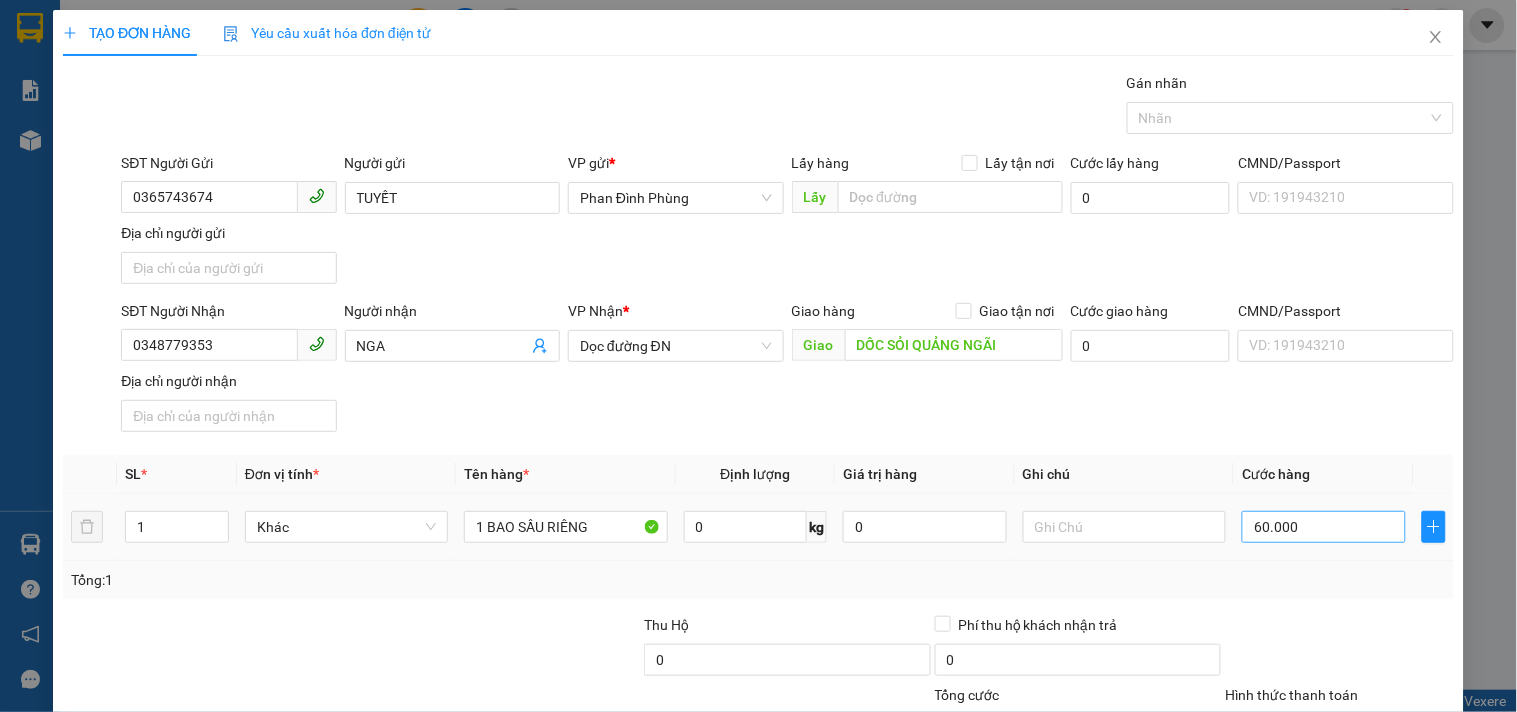 scroll, scrollTop: 167, scrollLeft: 0, axis: vertical 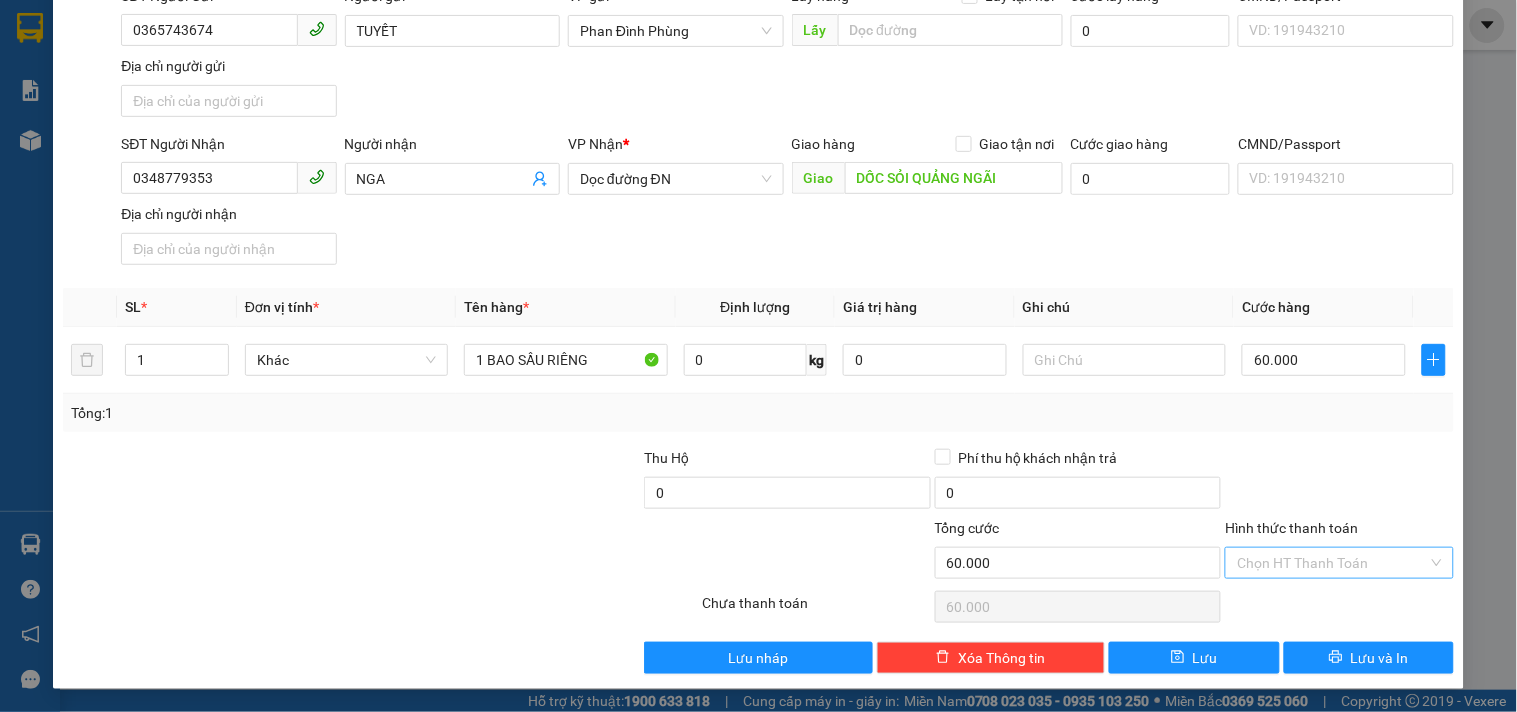 click on "Hình thức thanh toán" at bounding box center [1332, 563] 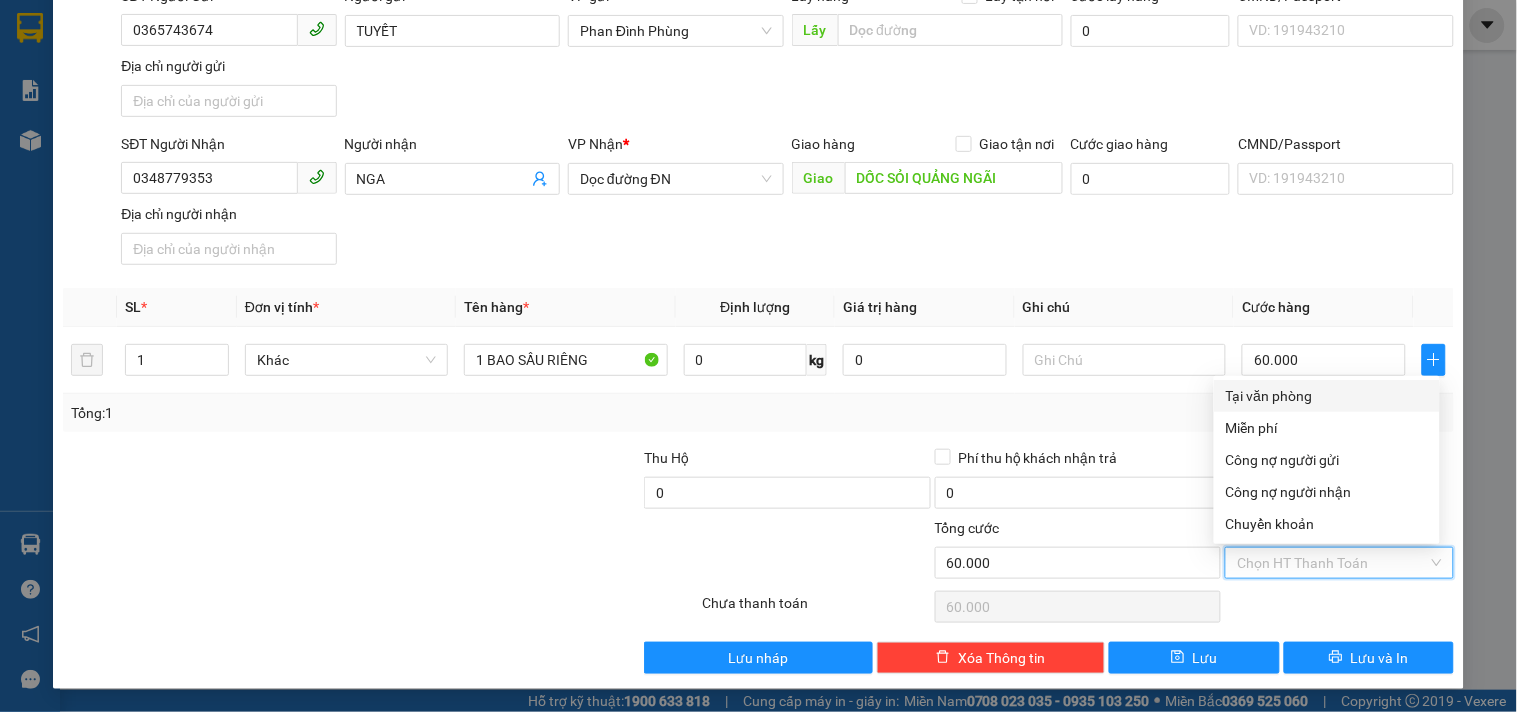 drag, startPoint x: 1310, startPoint y: 398, endPoint x: 1314, endPoint y: 467, distance: 69.115845 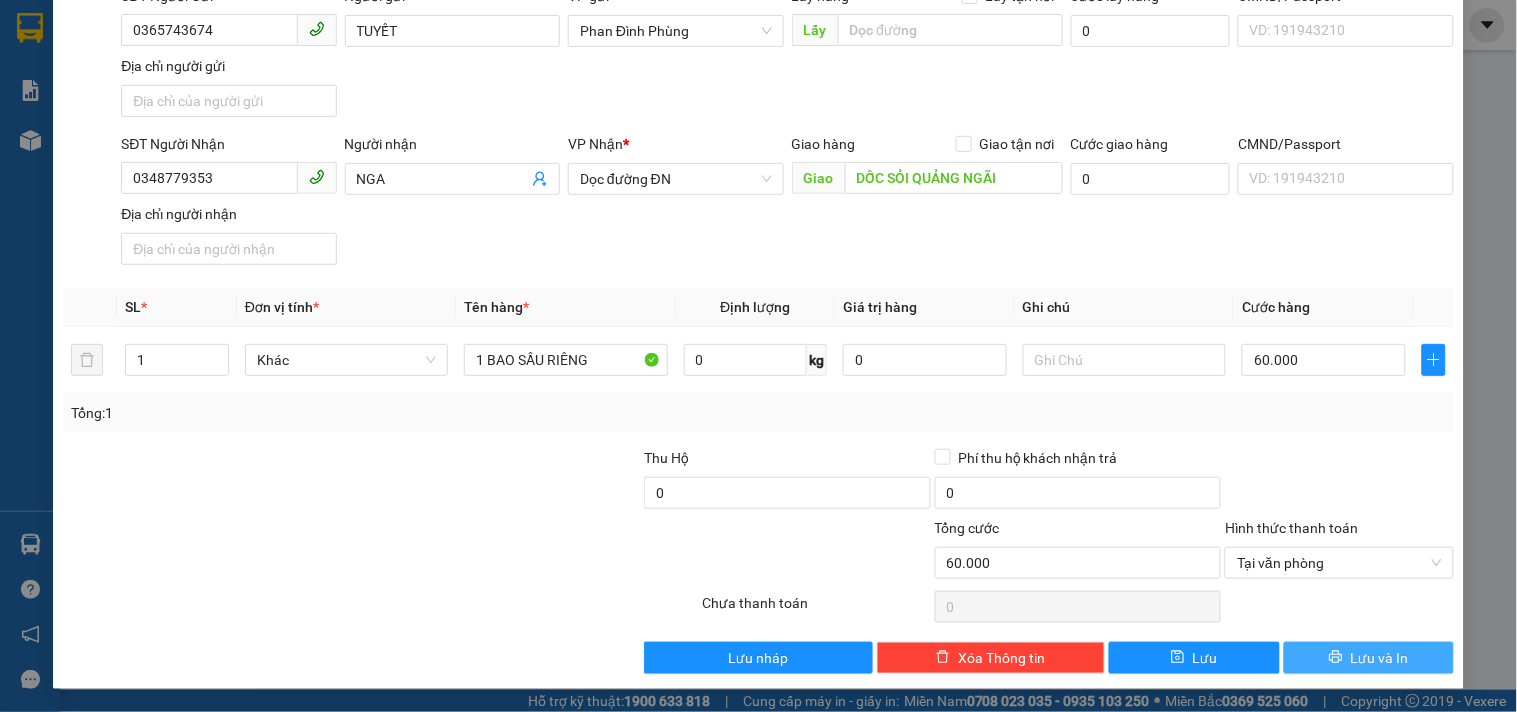 click 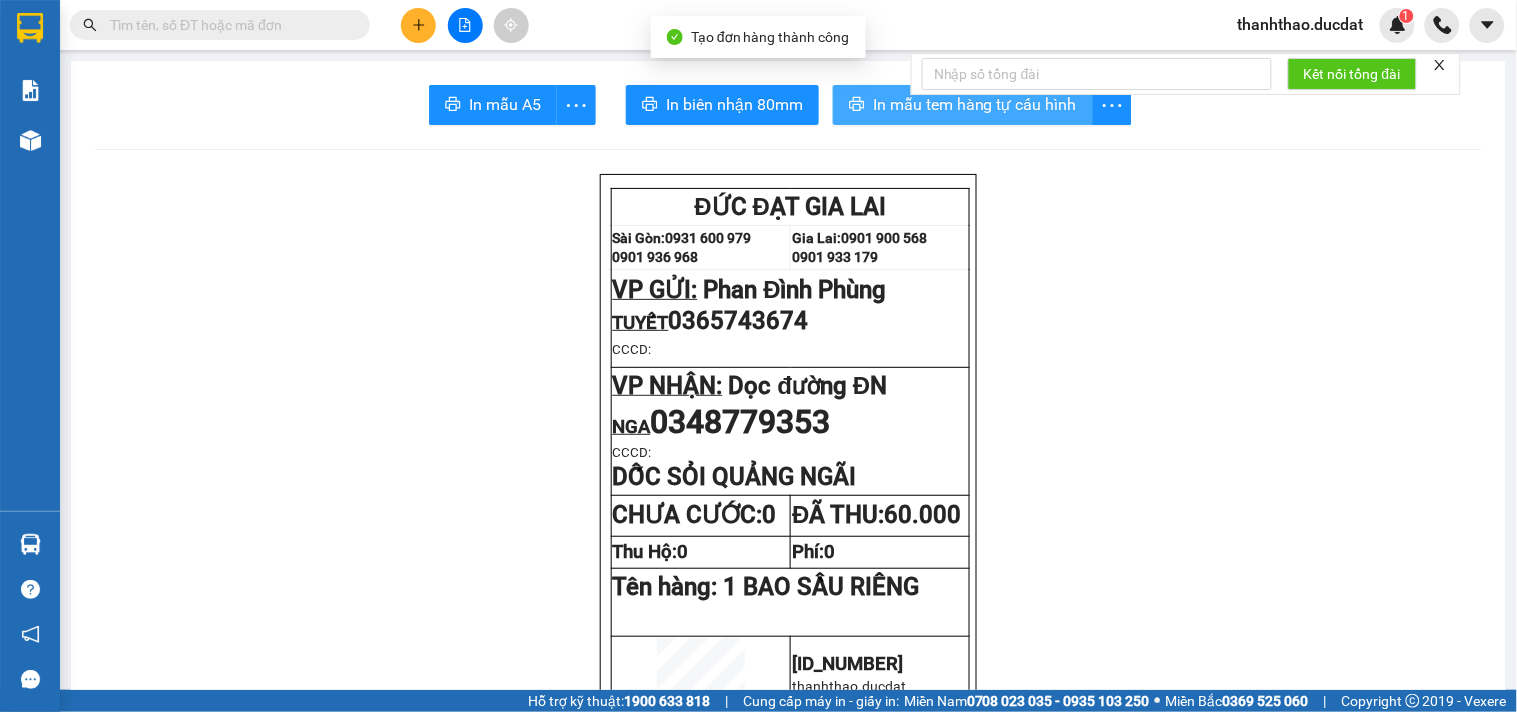 click on "In mẫu tem hàng tự cấu hình" at bounding box center [975, 104] 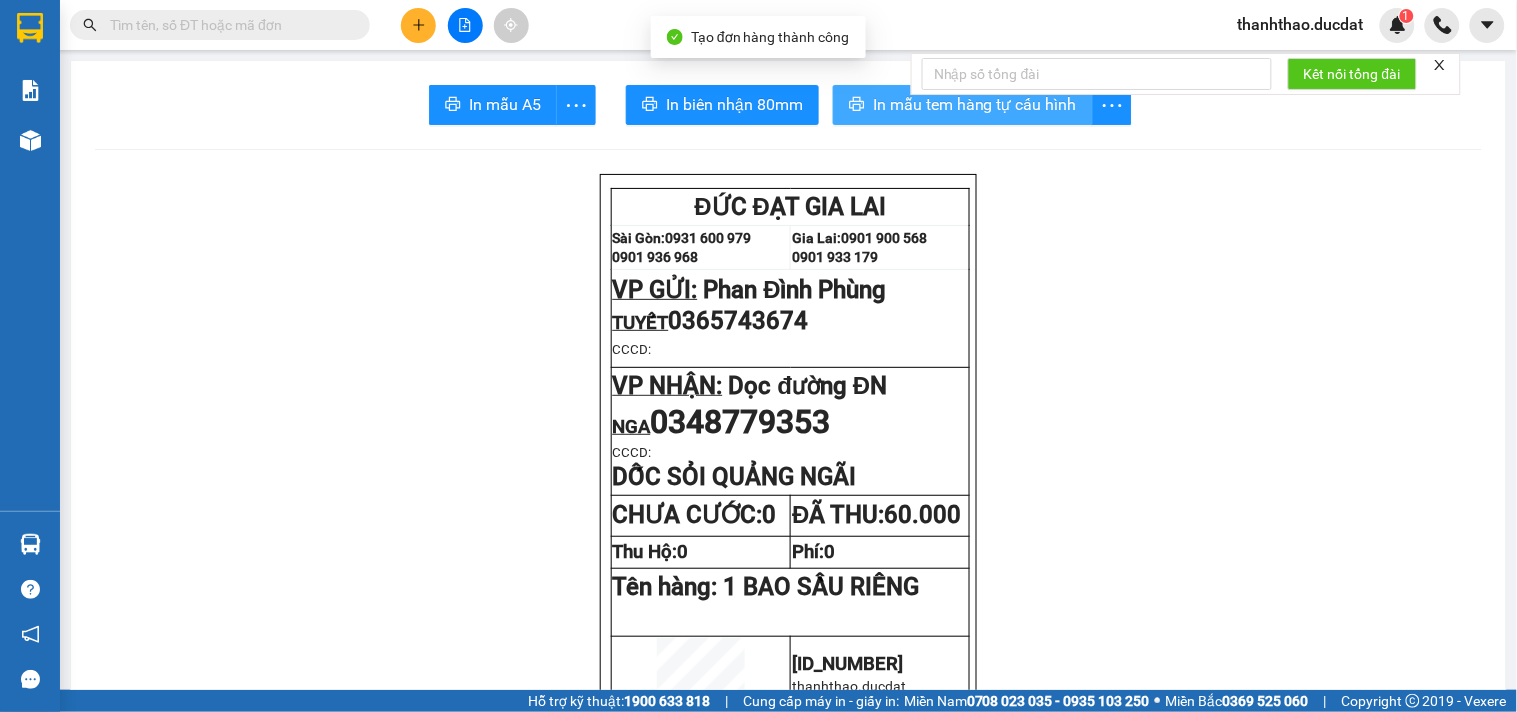 scroll, scrollTop: 0, scrollLeft: 0, axis: both 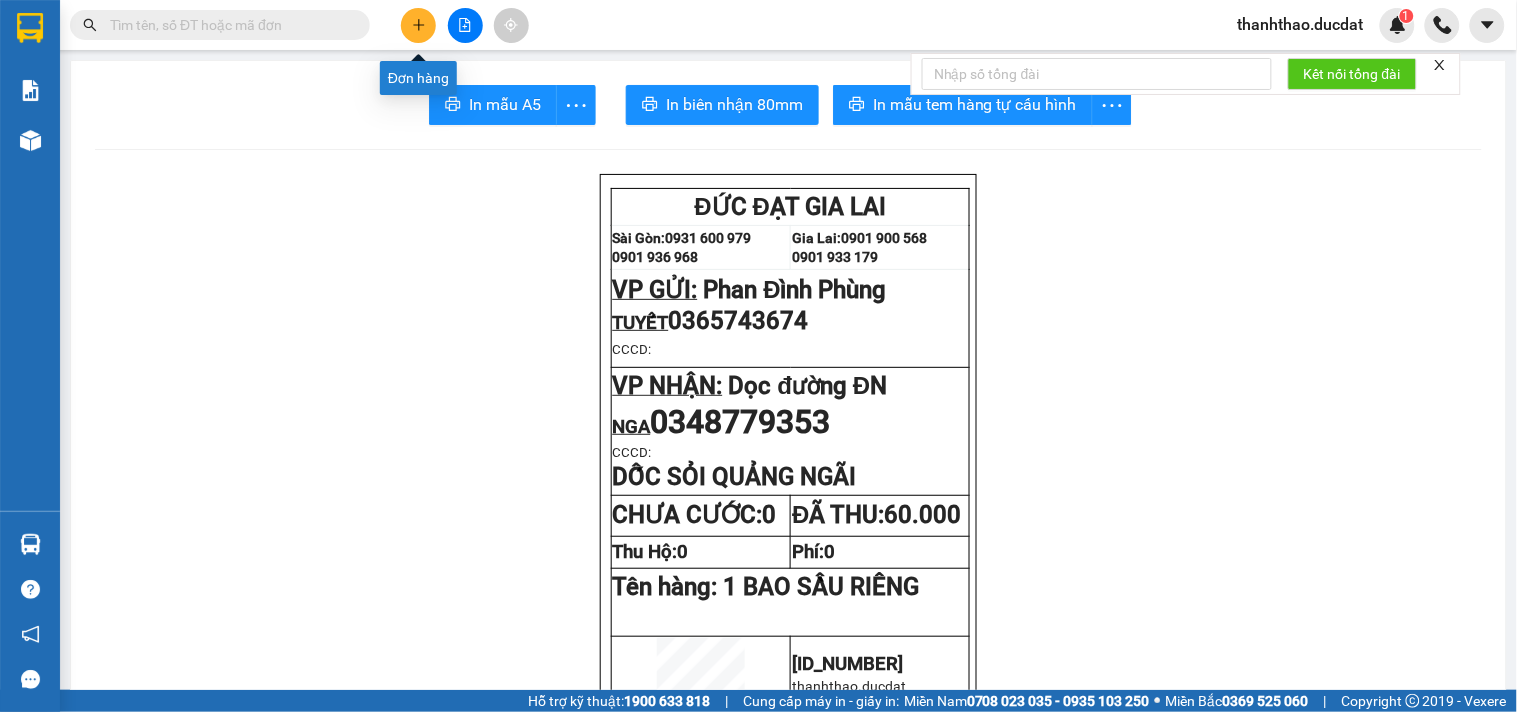 click at bounding box center (418, 25) 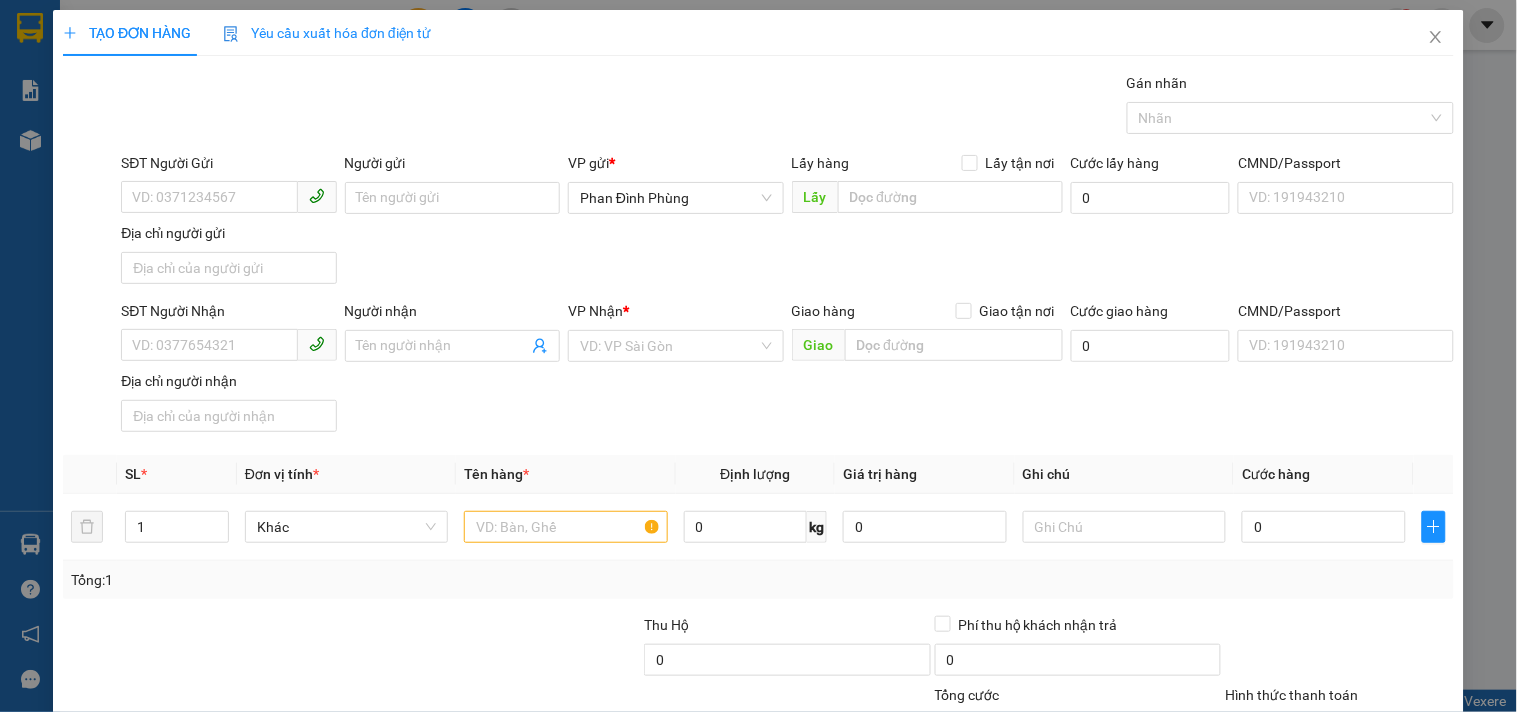 drag, startPoint x: 143, startPoint y: 224, endPoint x: 224, endPoint y: 181, distance: 91.706055 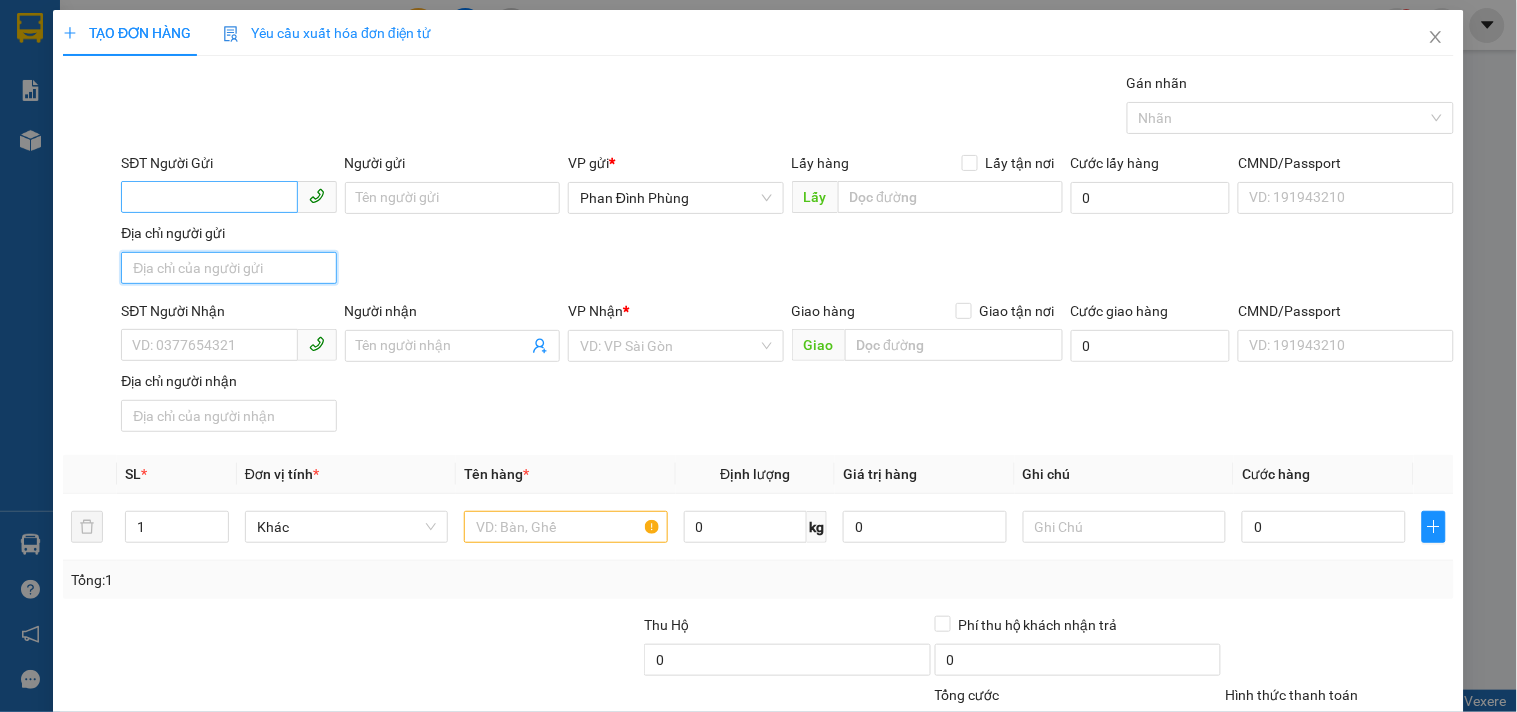 click on "Địa chỉ người gửi" at bounding box center [228, 268] 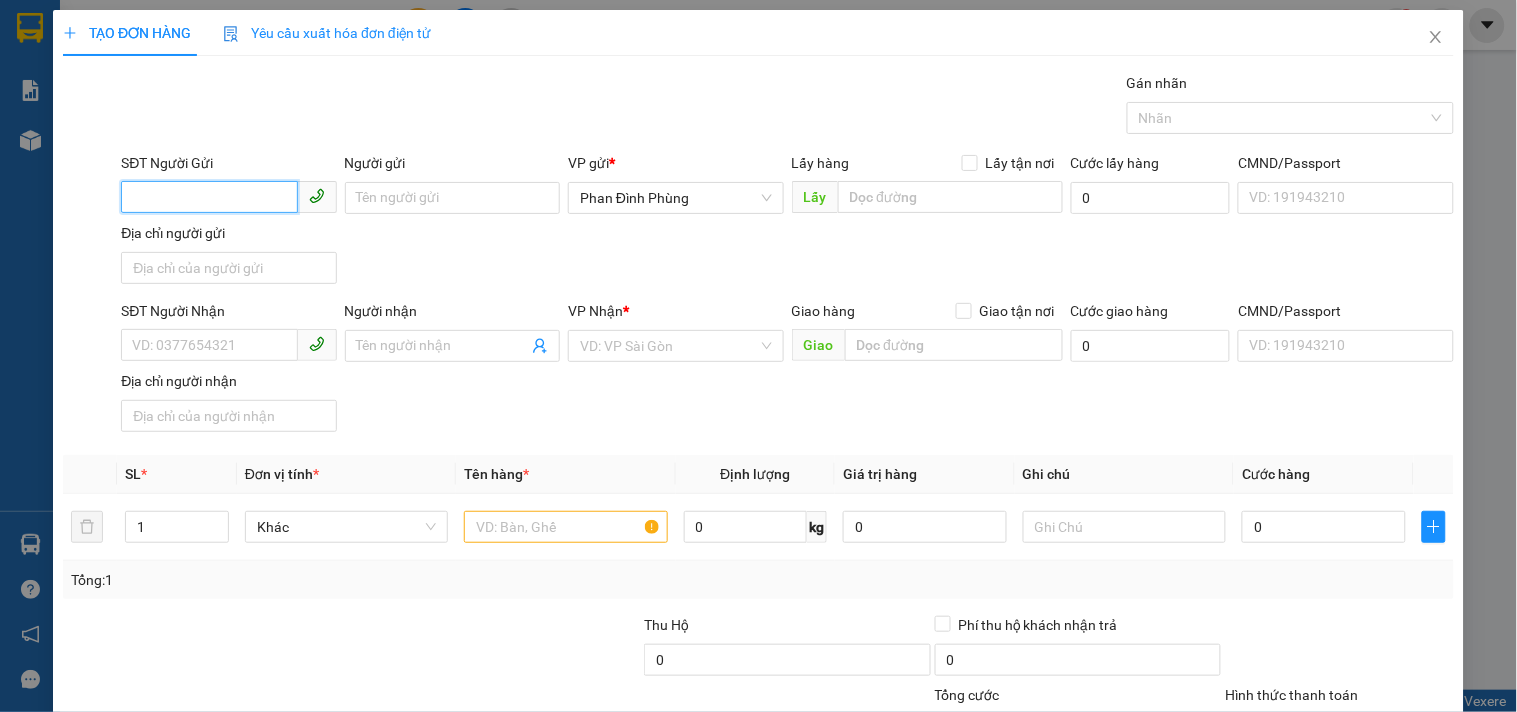 click on "SĐT Người Gửi" at bounding box center [209, 197] 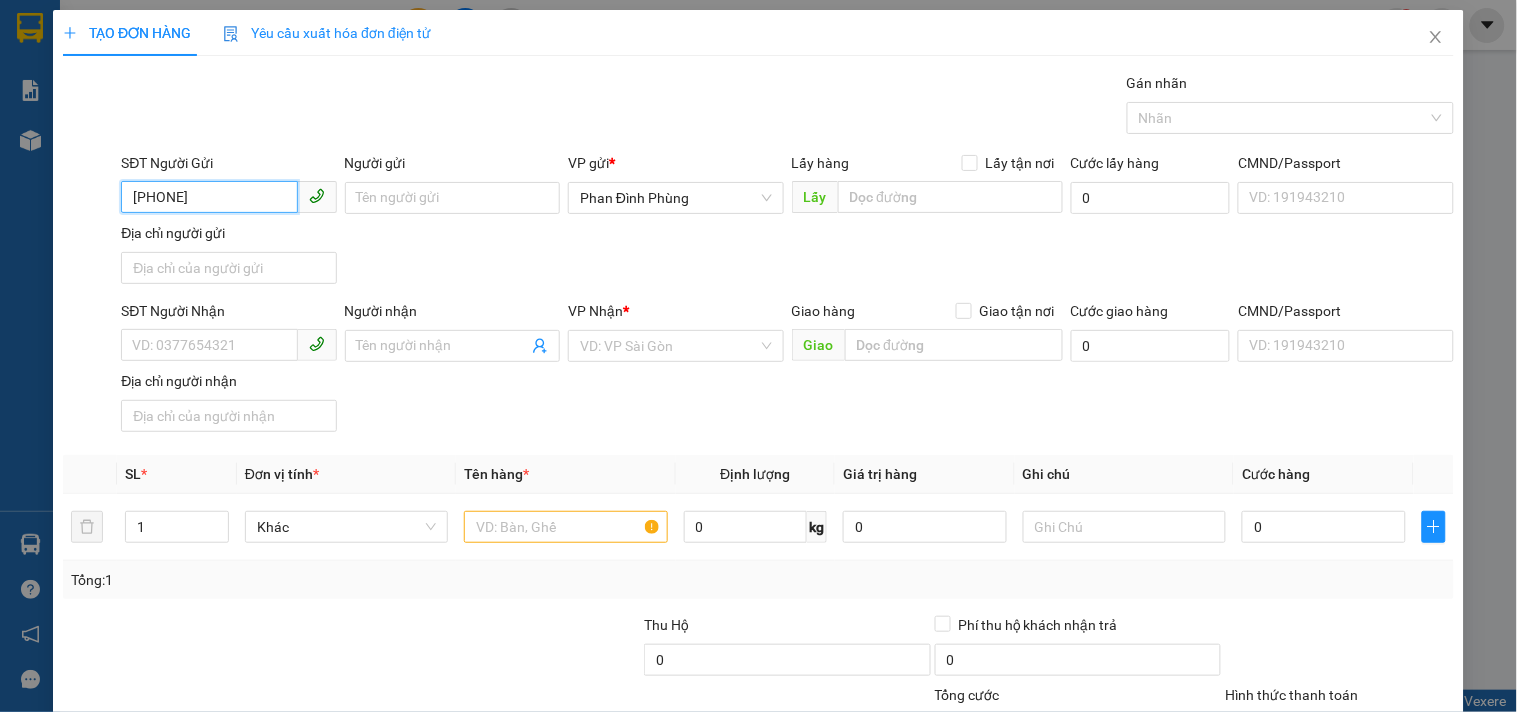 type on "0981905279" 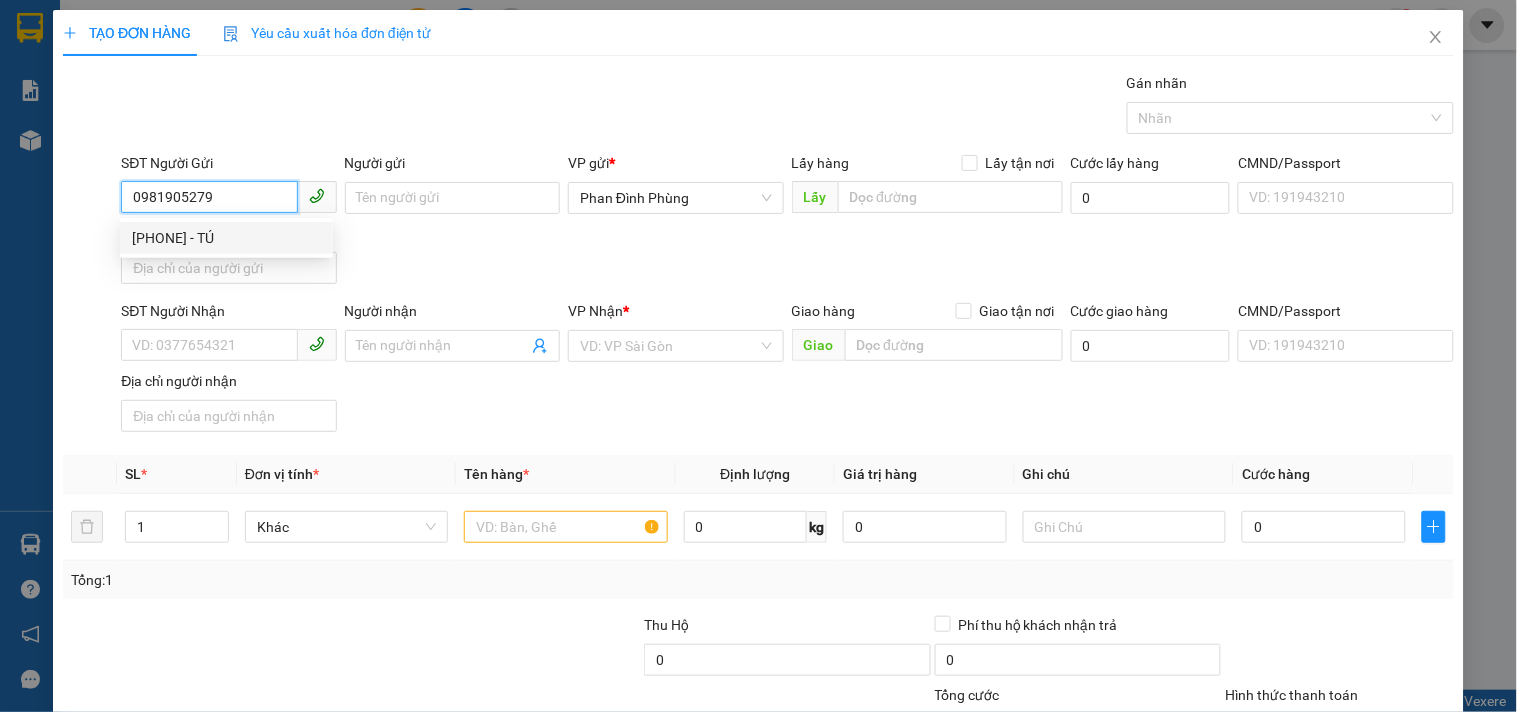click on "[PHONE] - TÚ" at bounding box center [226, 238] 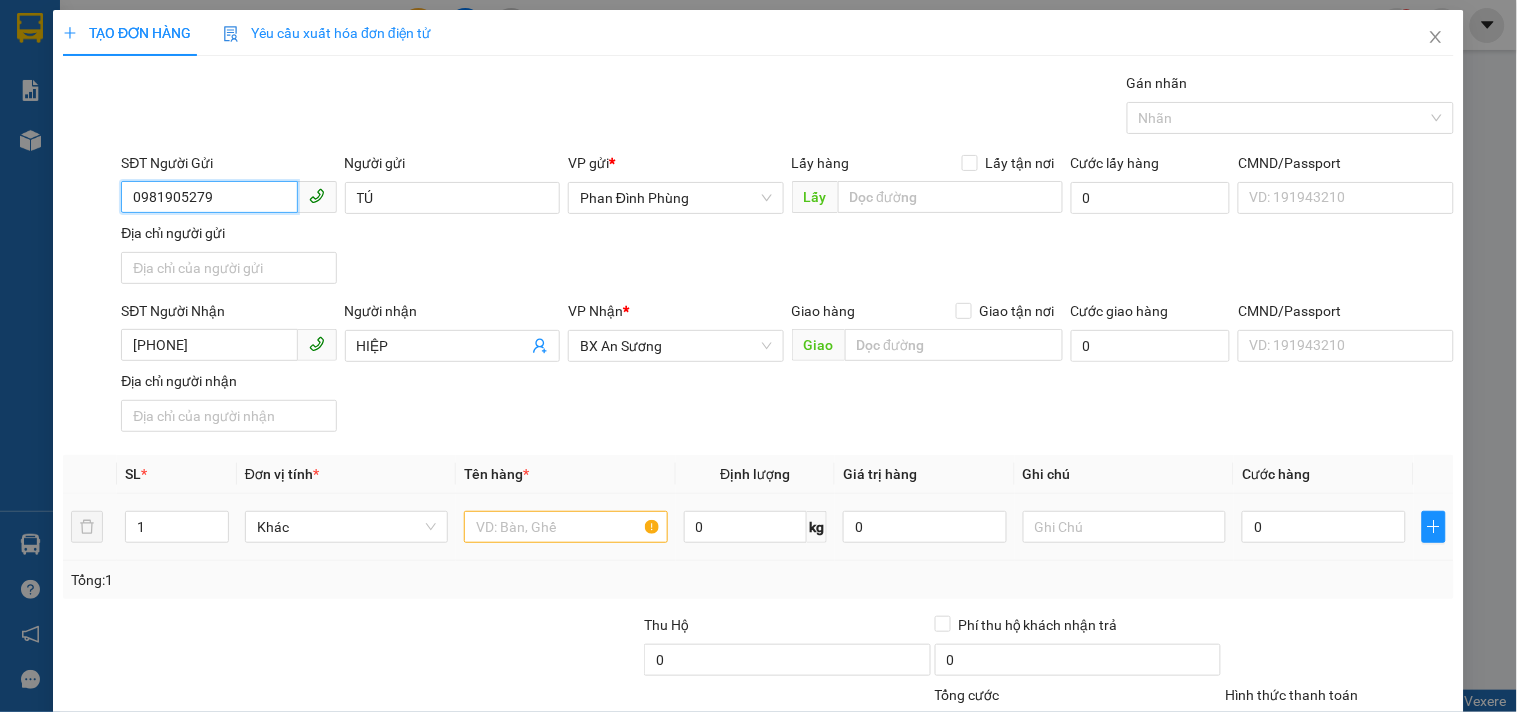 type on "0981905279" 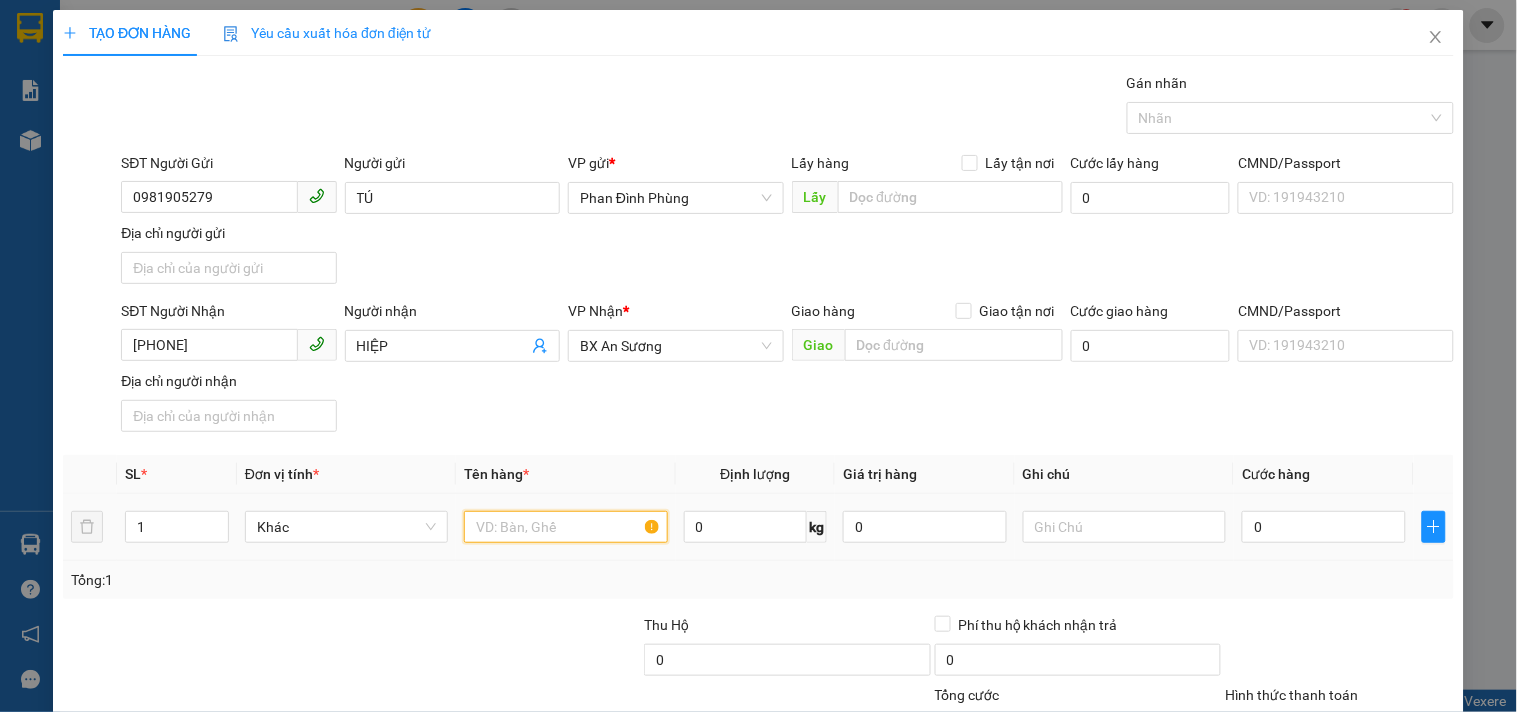 click at bounding box center (565, 527) 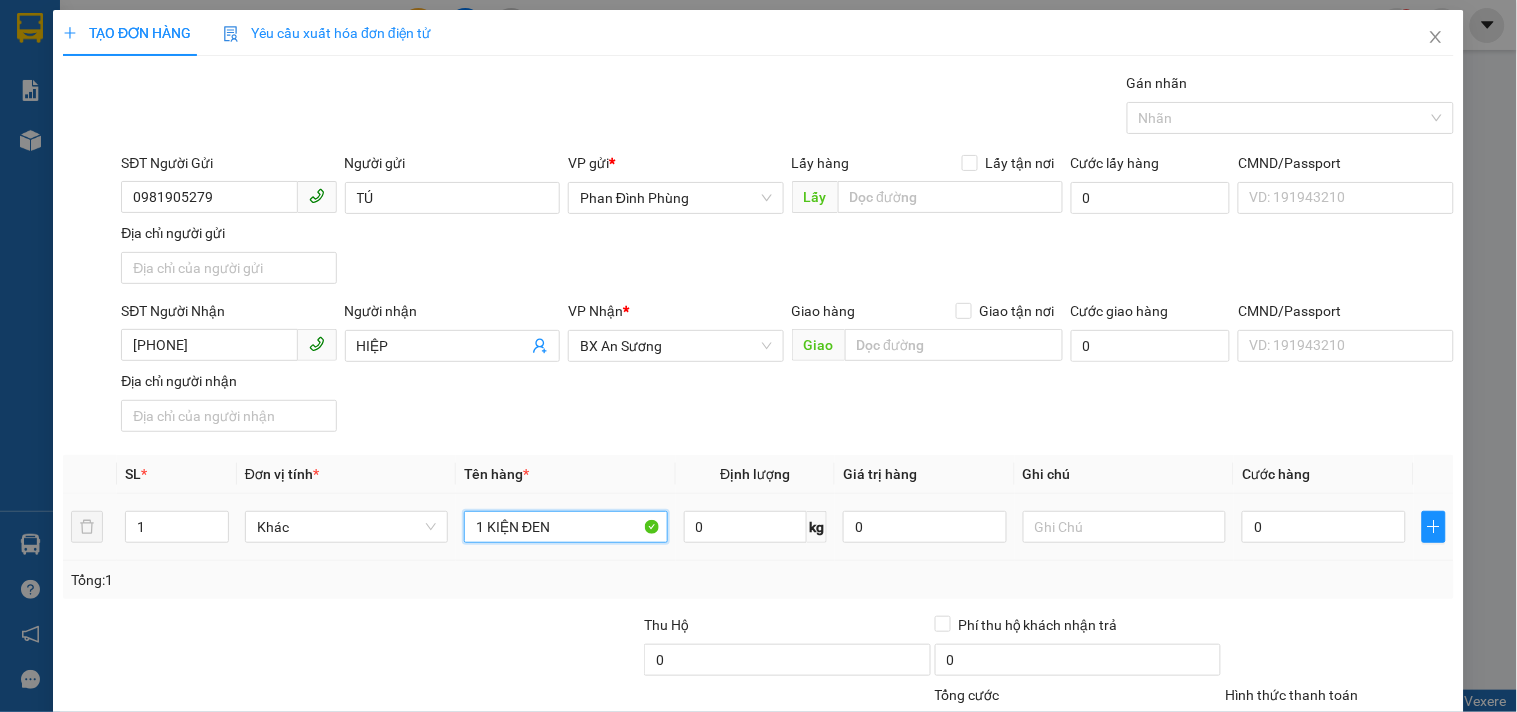 type on "1 KIỆN ĐEN" 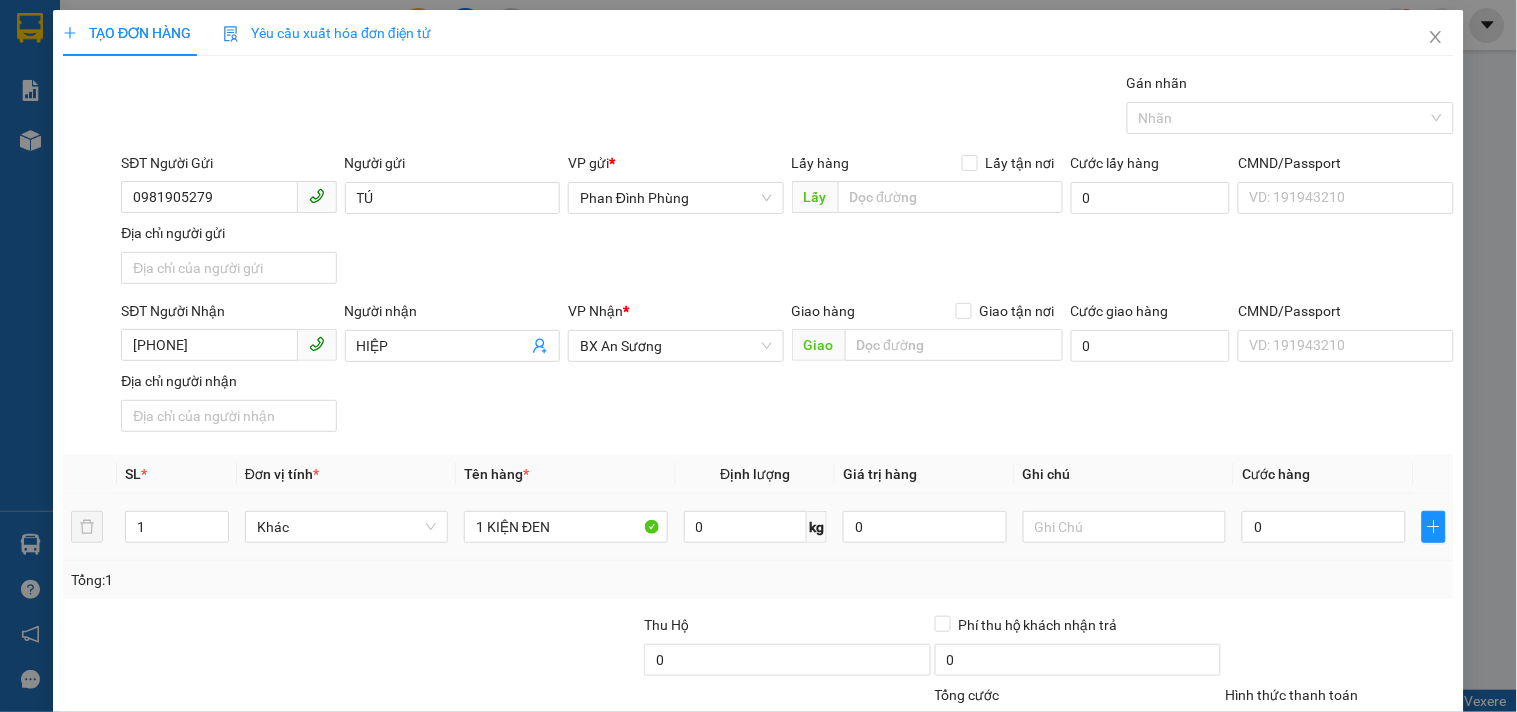 click on "0" at bounding box center (1324, 527) 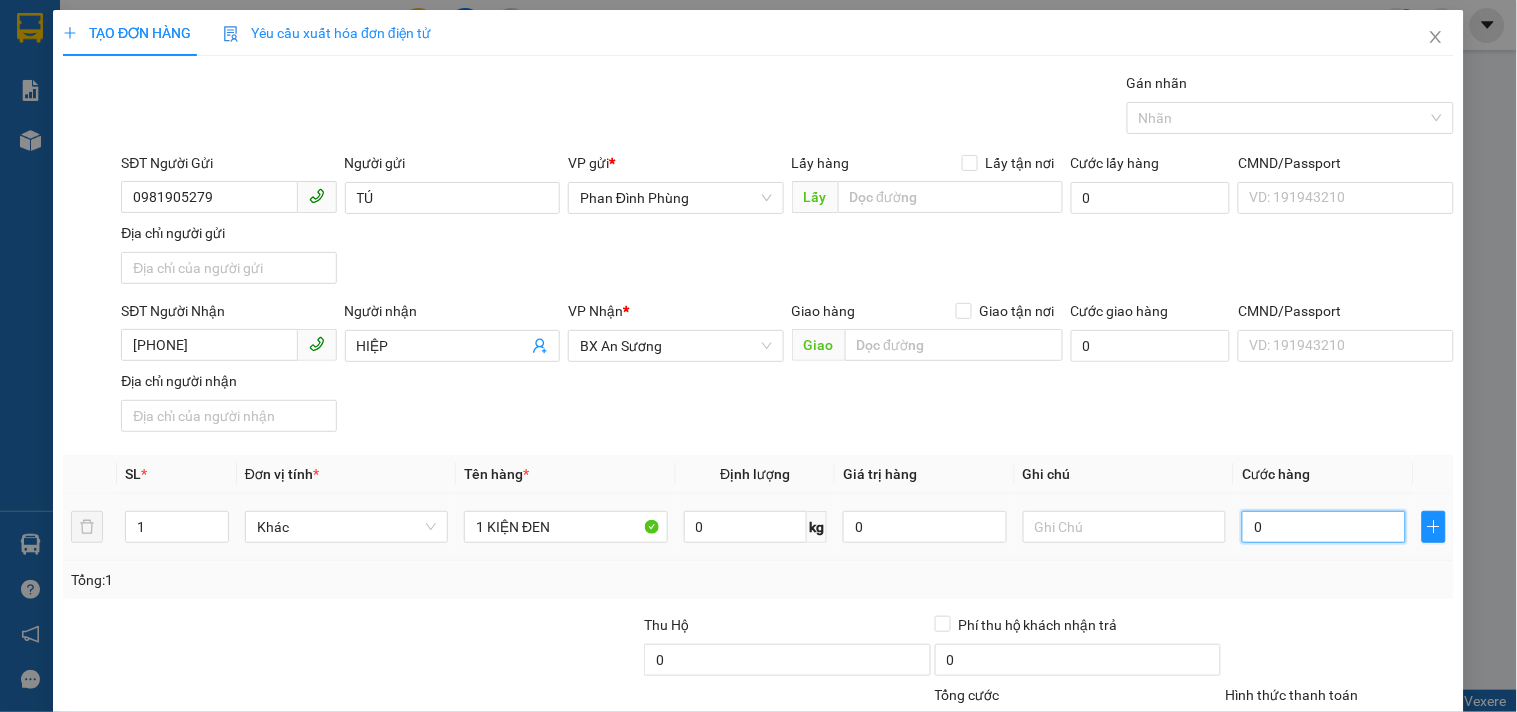 type on "7" 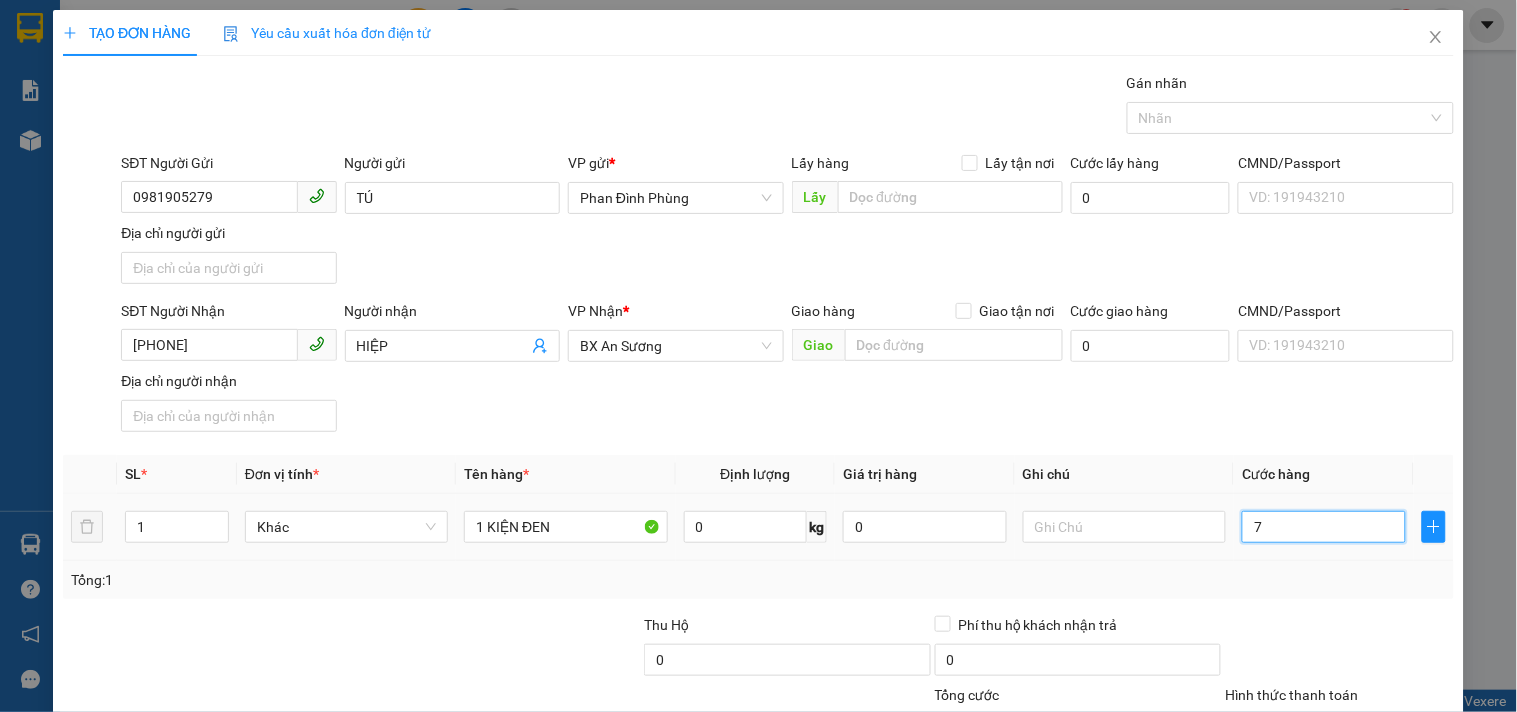 type on "70" 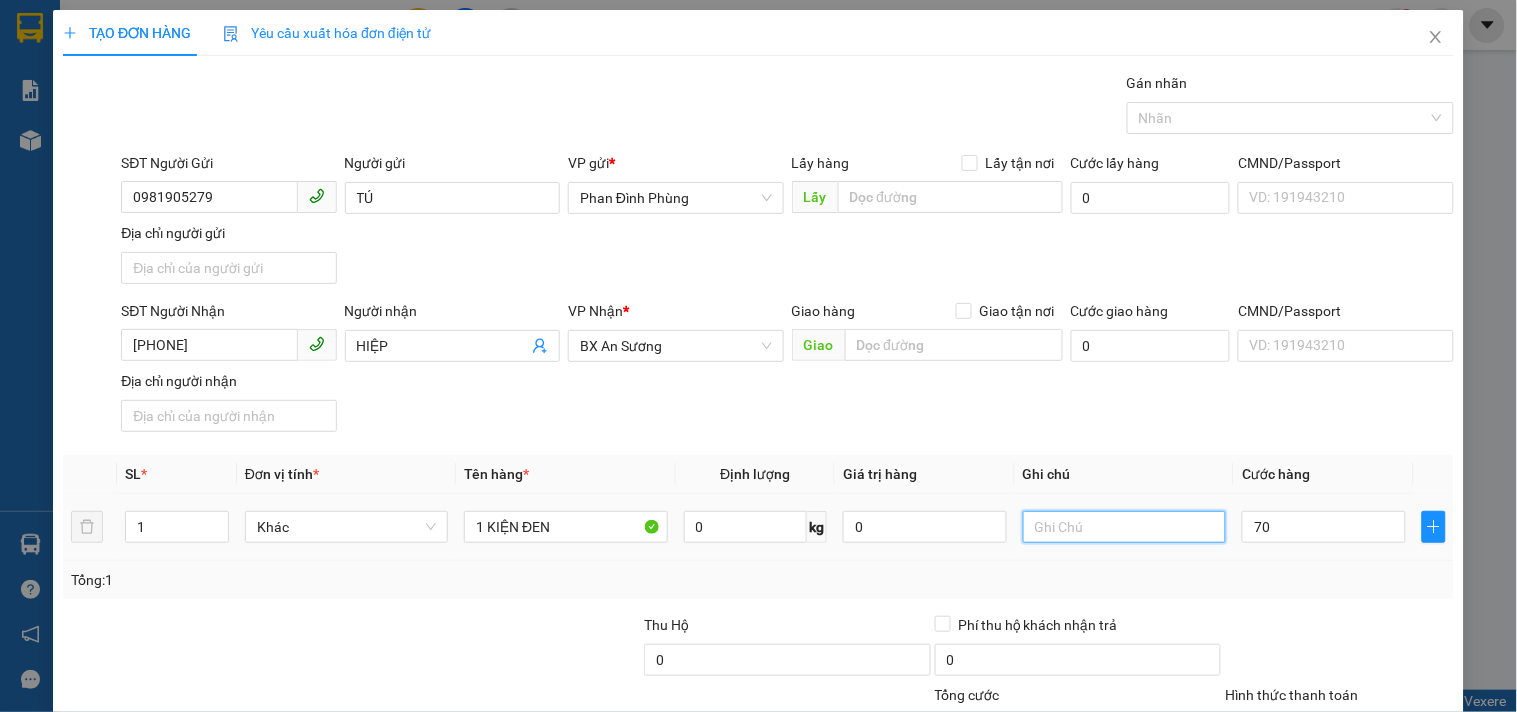 type on "70.000" 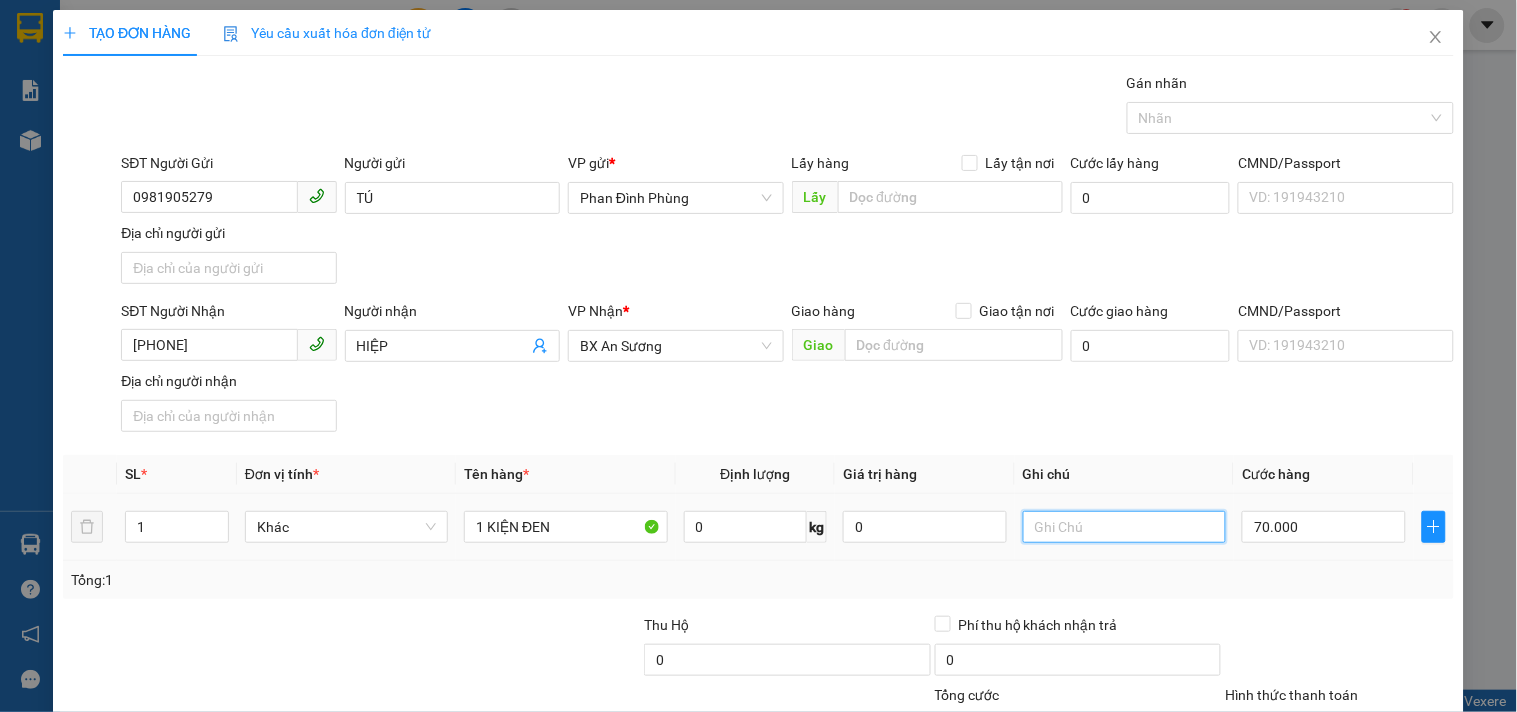 click at bounding box center [1124, 527] 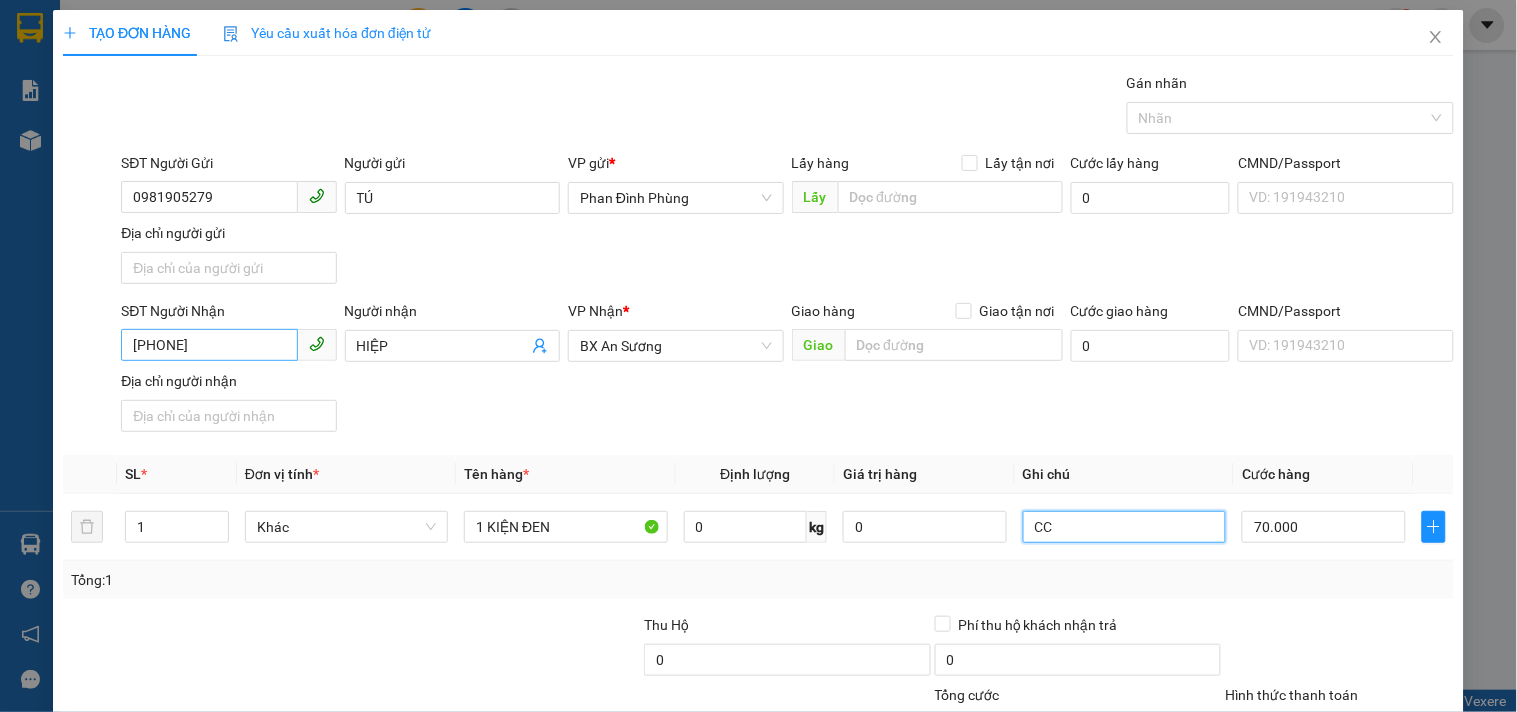 type on "CC" 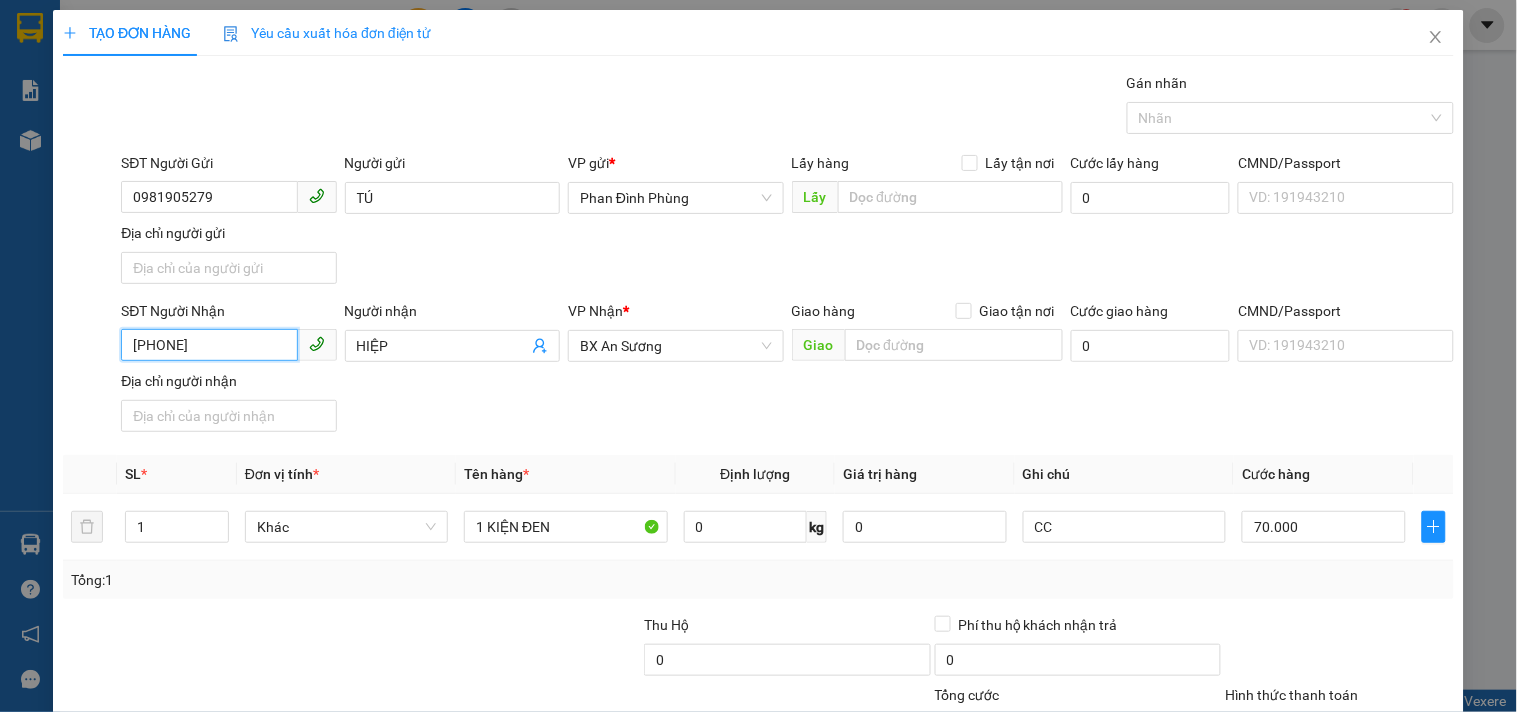 click on "[PHONE]" at bounding box center [209, 345] 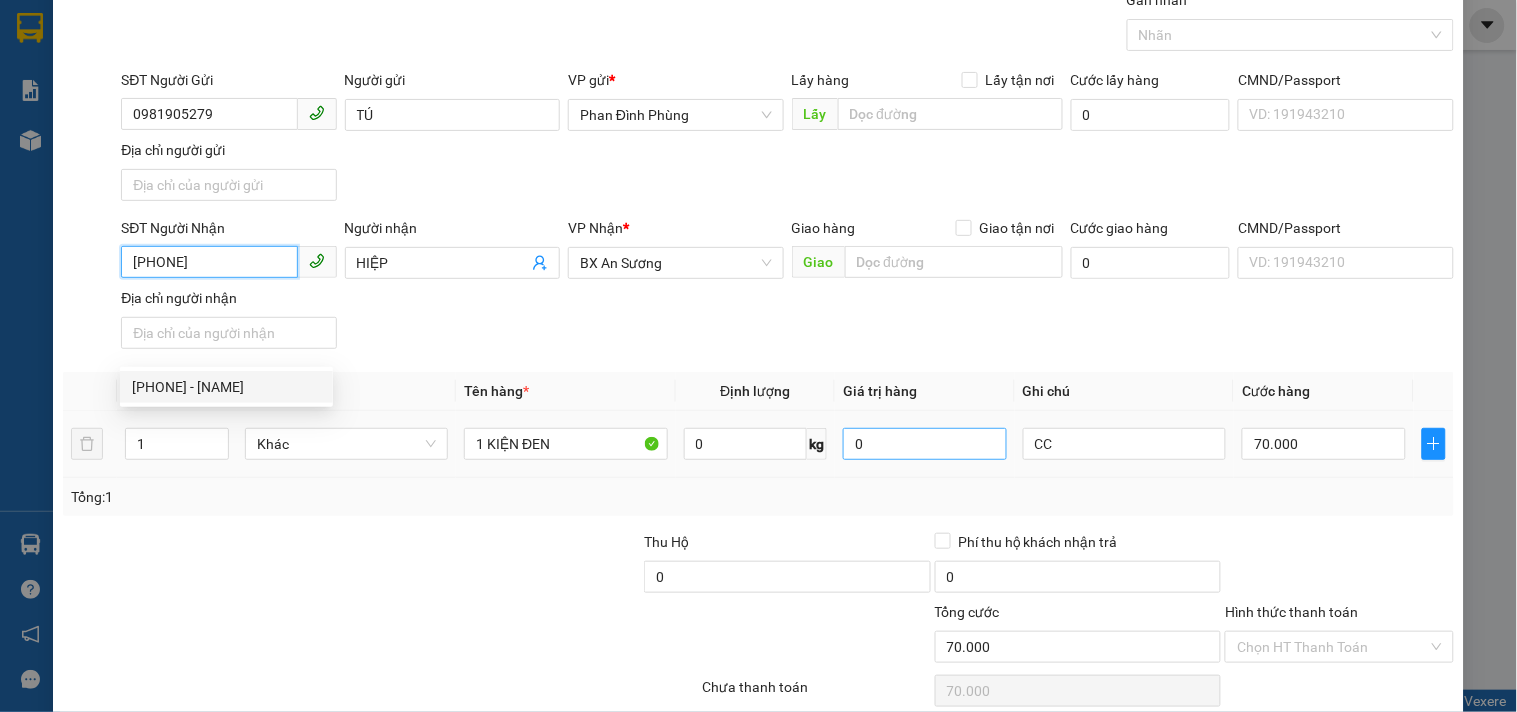 scroll, scrollTop: 167, scrollLeft: 0, axis: vertical 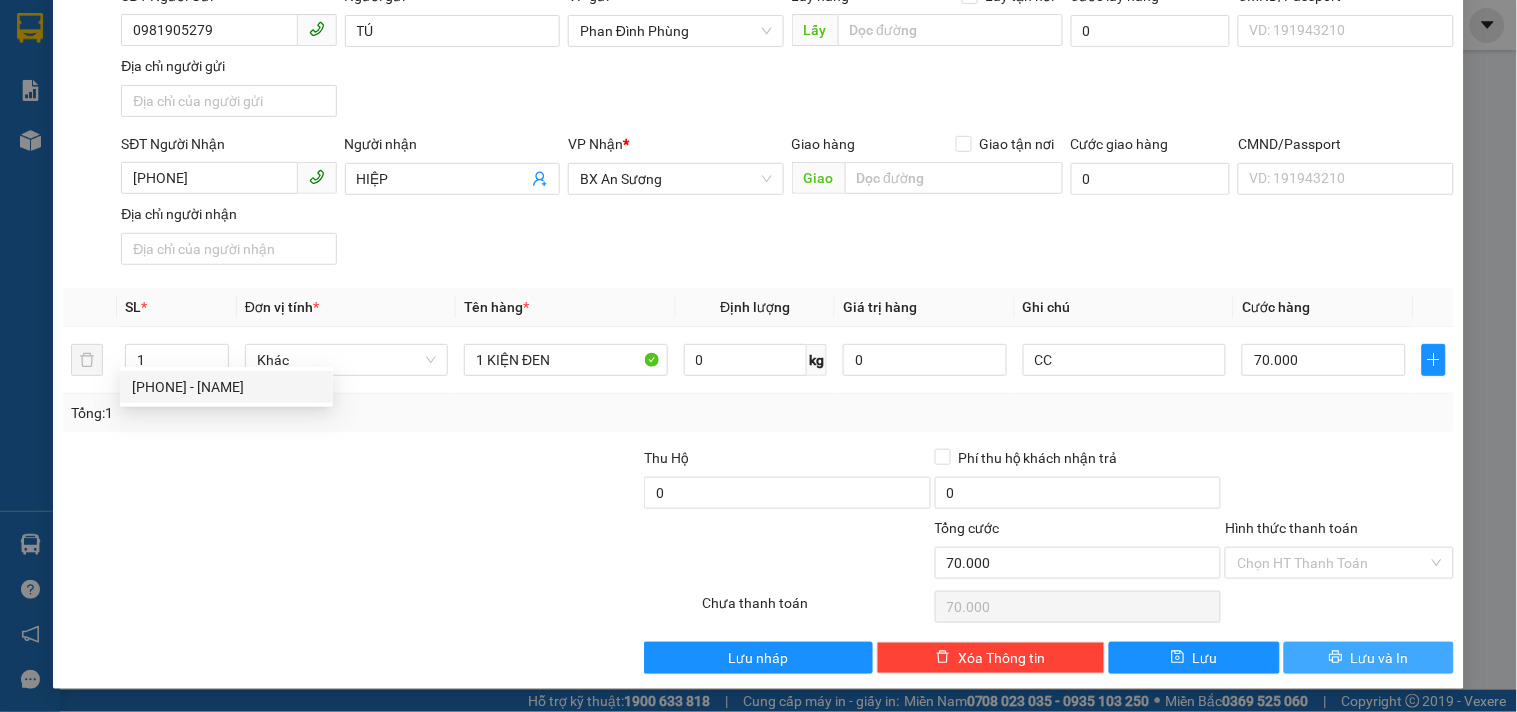 click 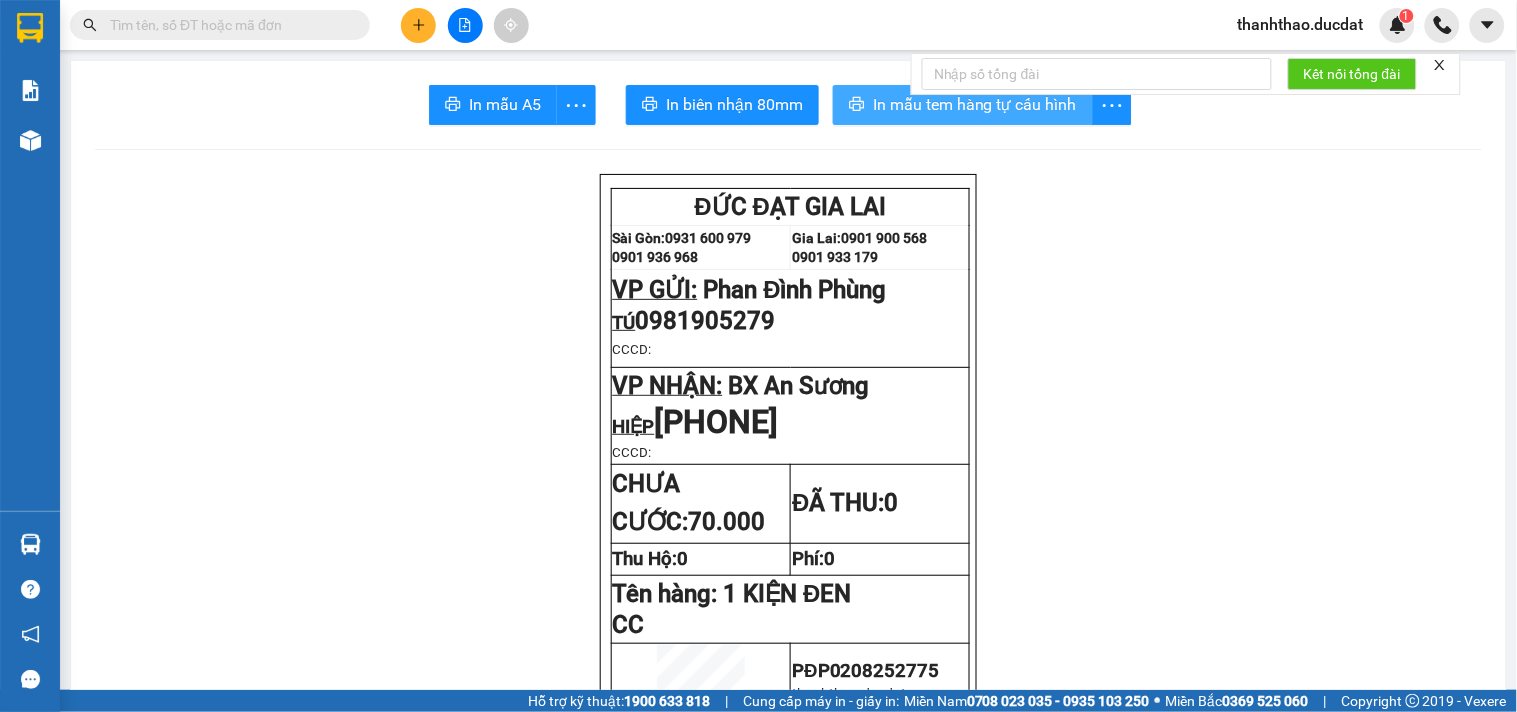 click on "In mẫu tem hàng tự cấu hình" at bounding box center [975, 104] 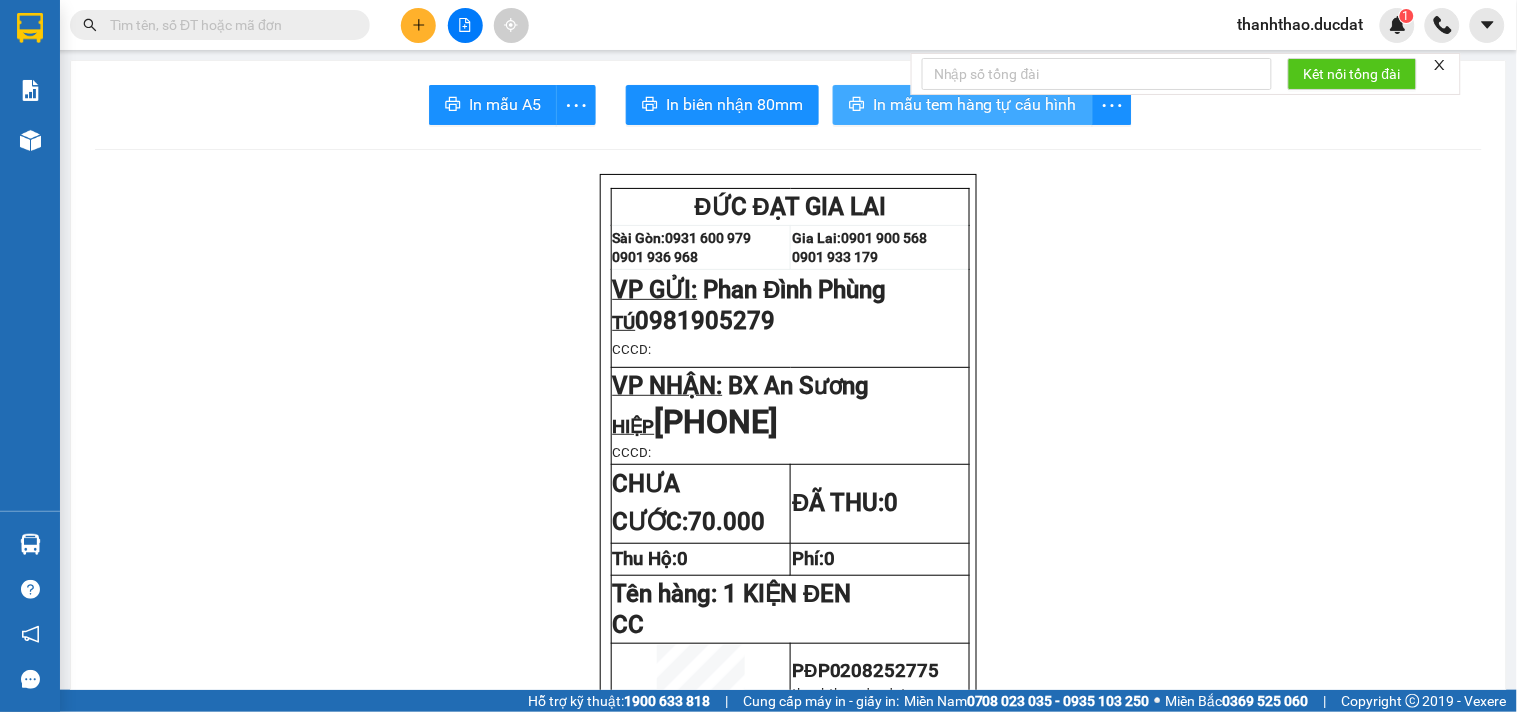 scroll, scrollTop: 0, scrollLeft: 0, axis: both 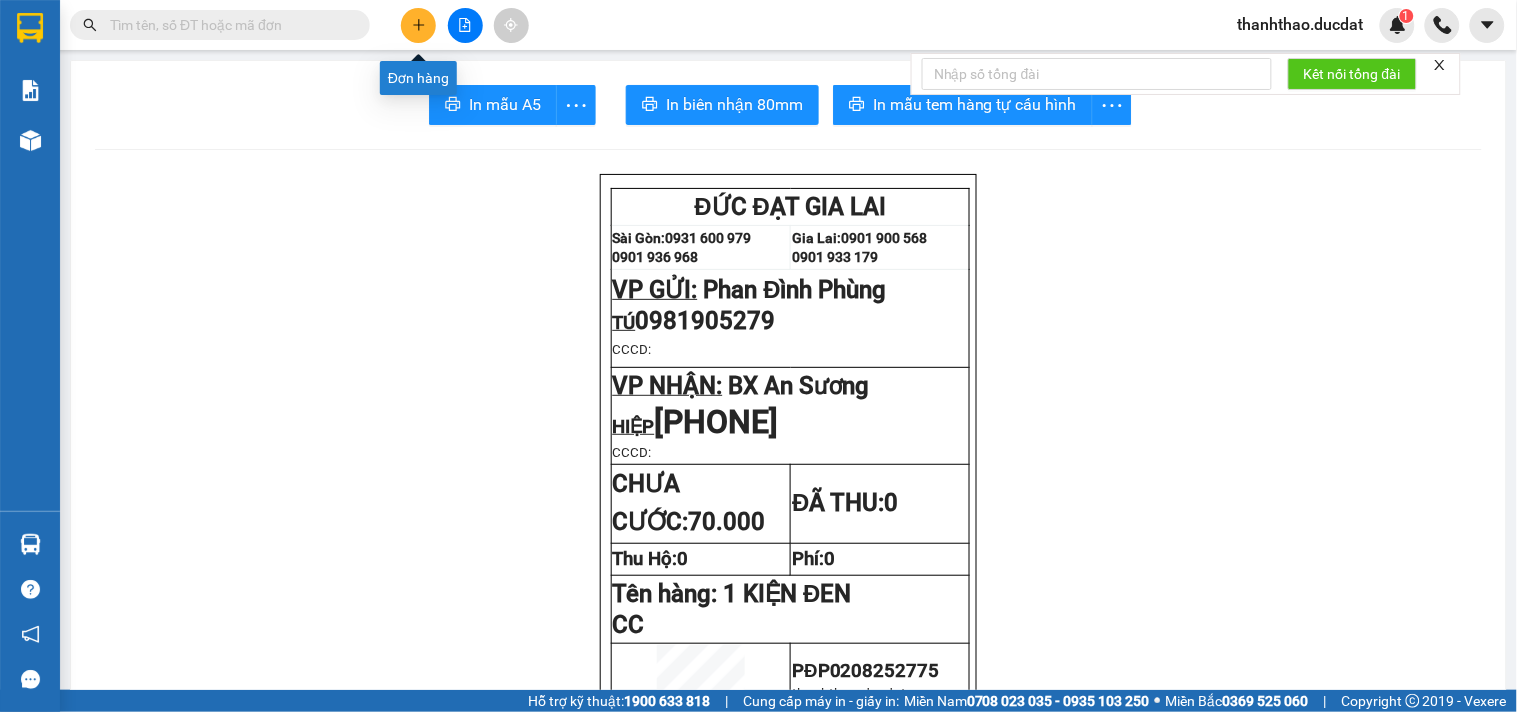 click at bounding box center [418, 25] 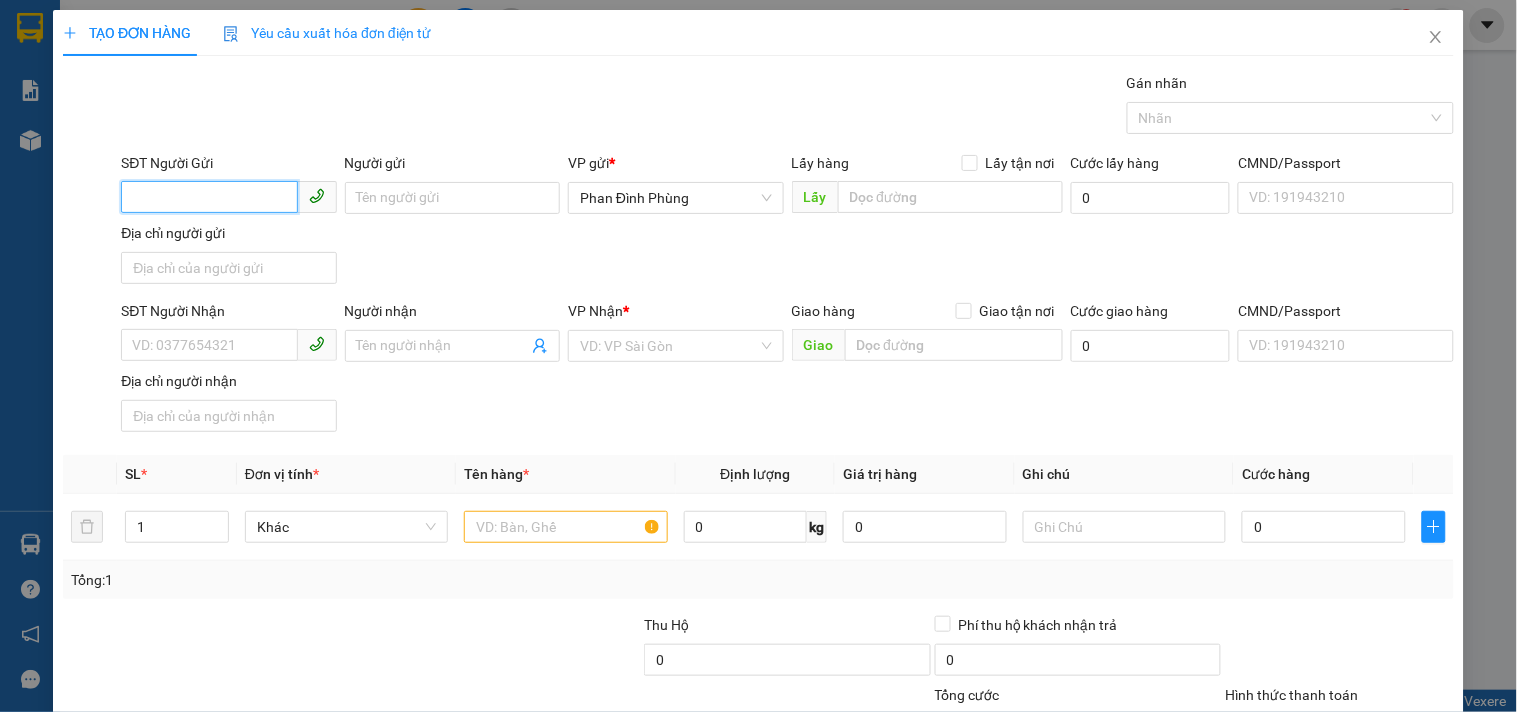 click on "SĐT Người Gửi" at bounding box center [209, 197] 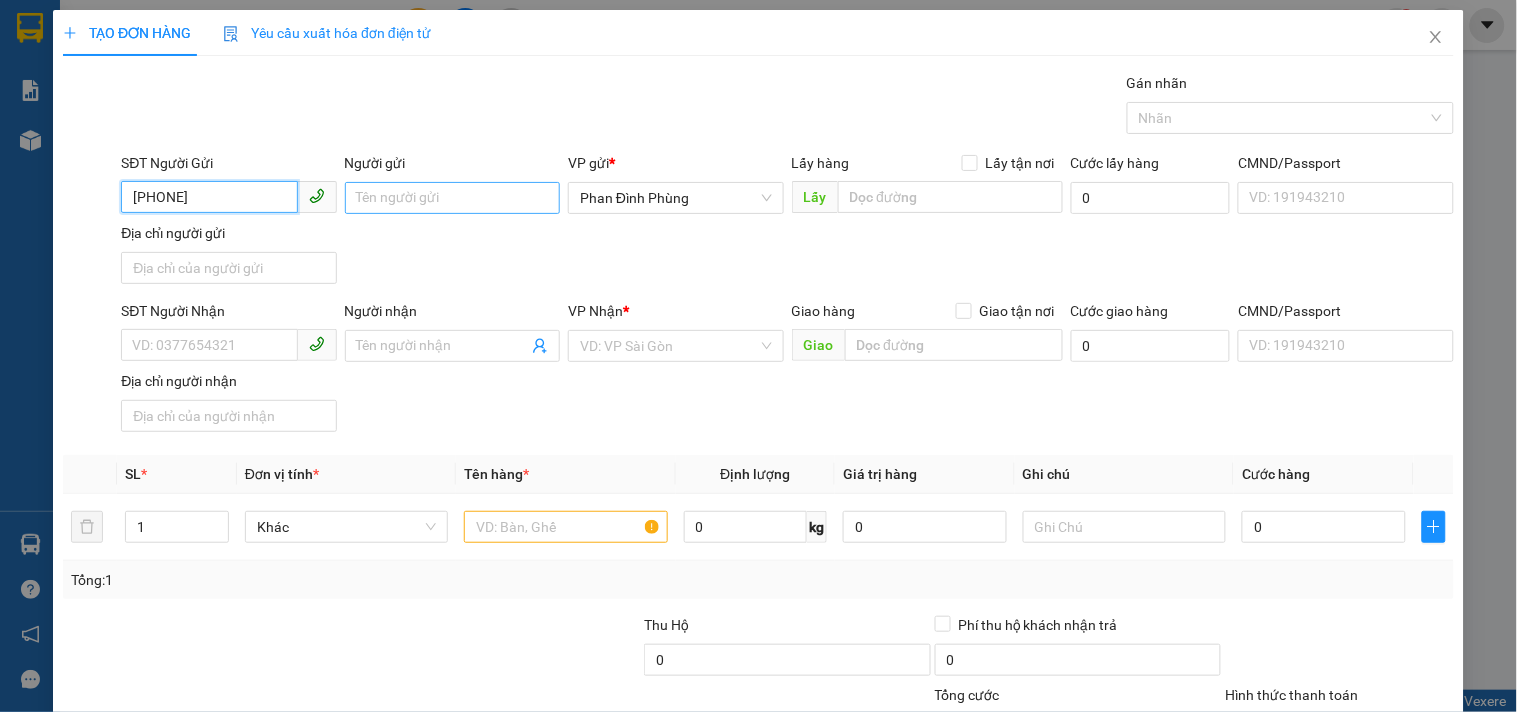 type on "[PHONE]" 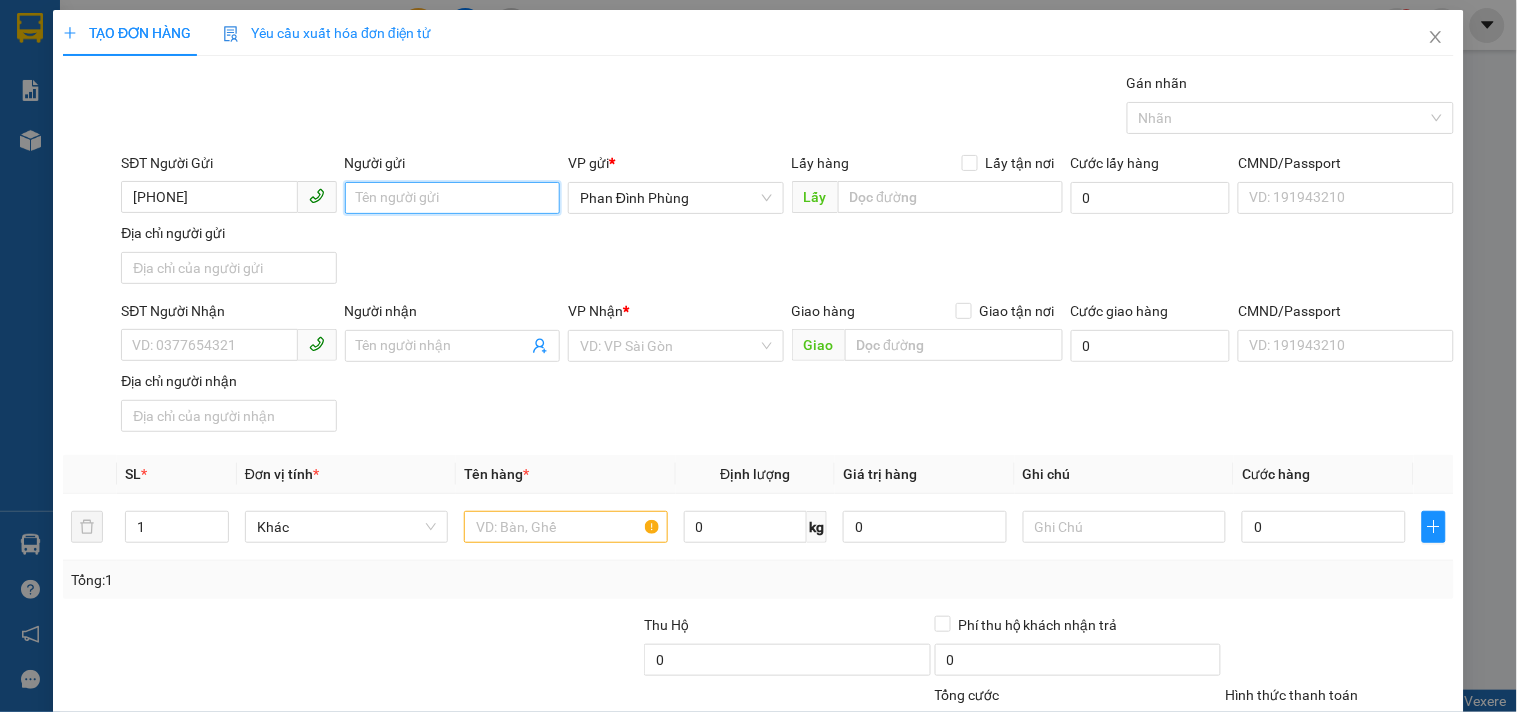 click on "Người gửi" at bounding box center (452, 198) 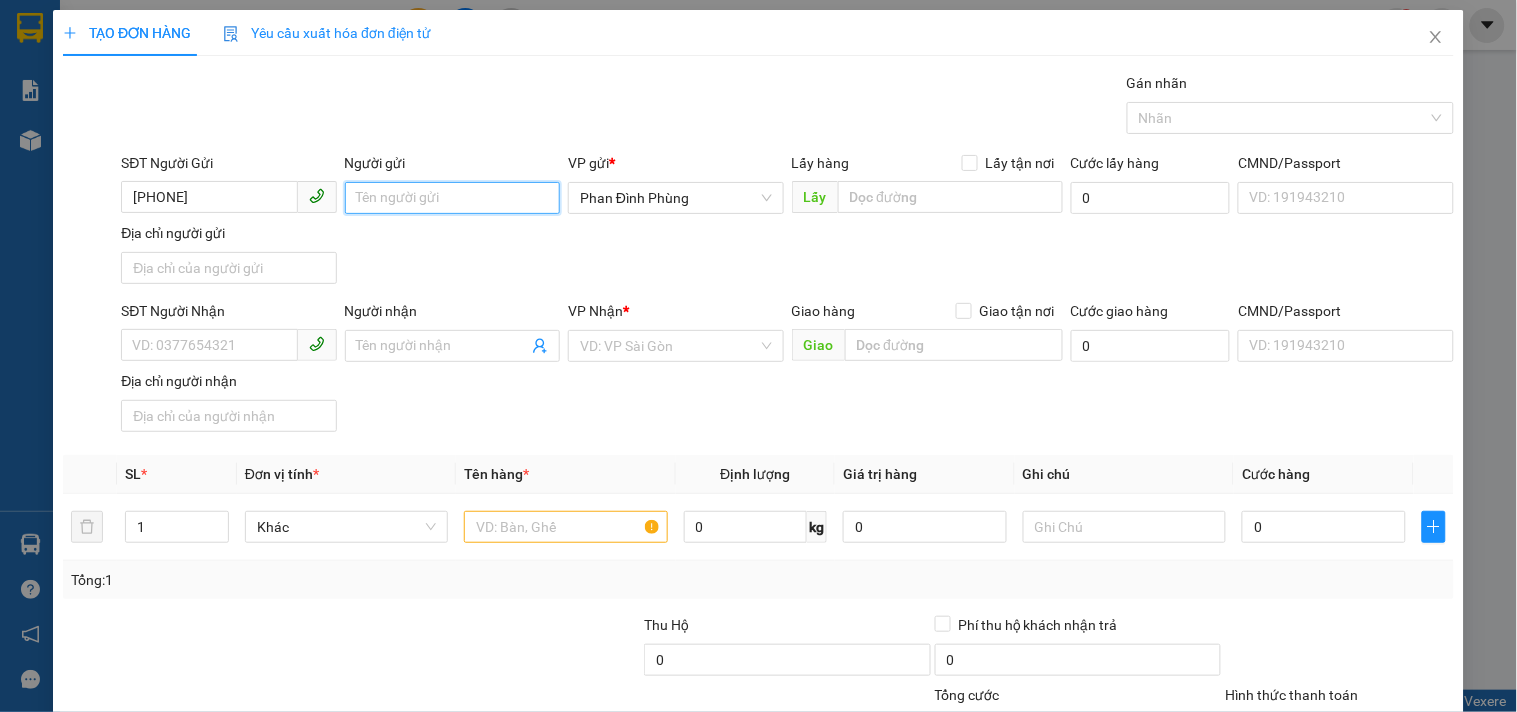 type on "D" 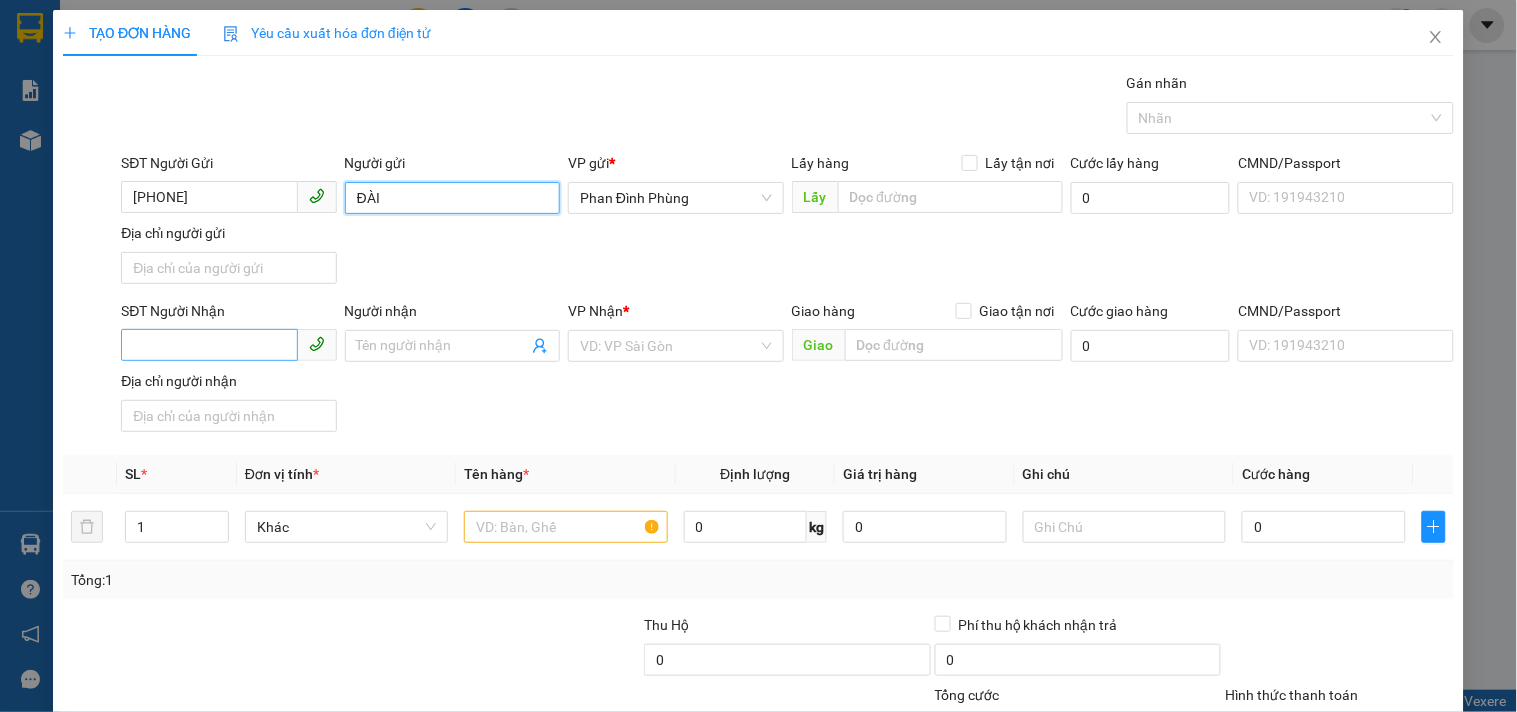 type on "ĐÀI" 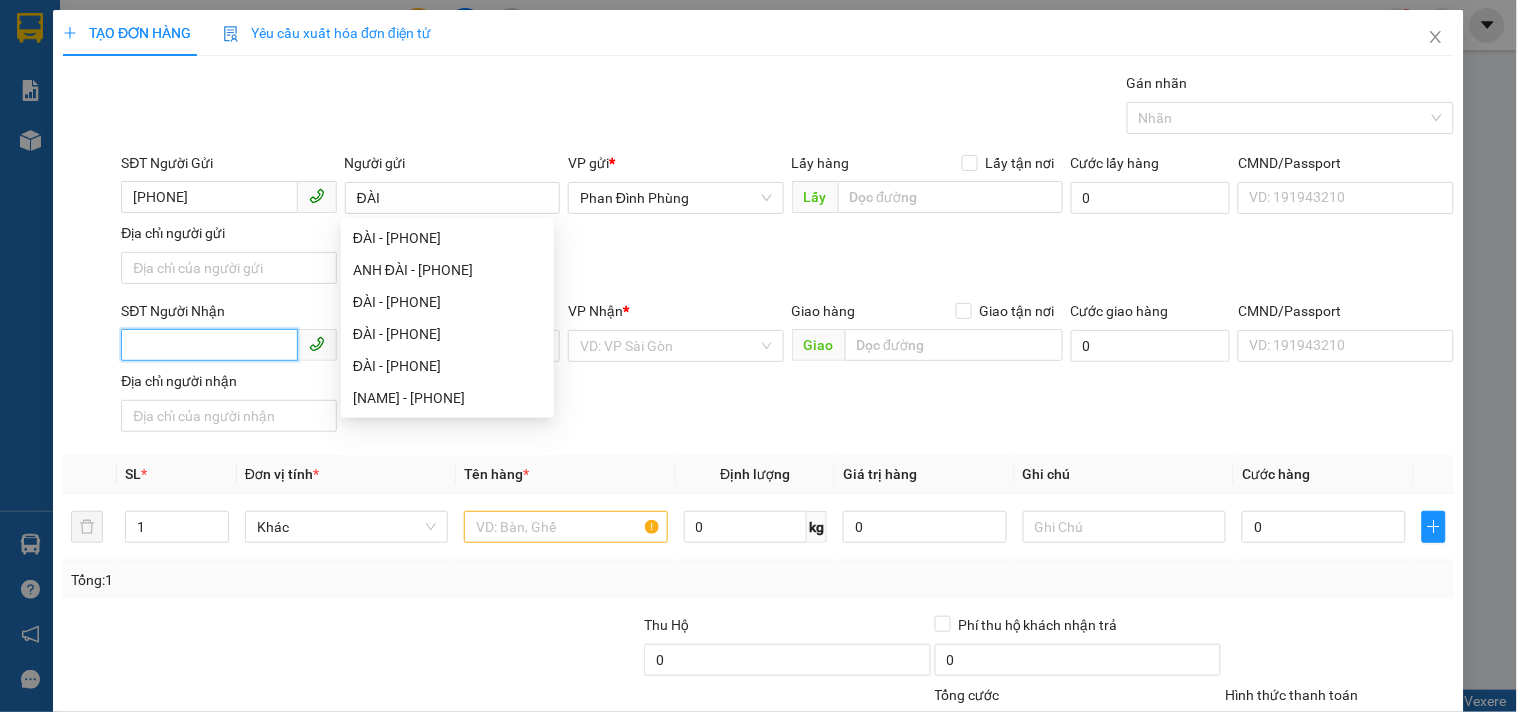 click on "SĐT Người Nhận" at bounding box center (209, 345) 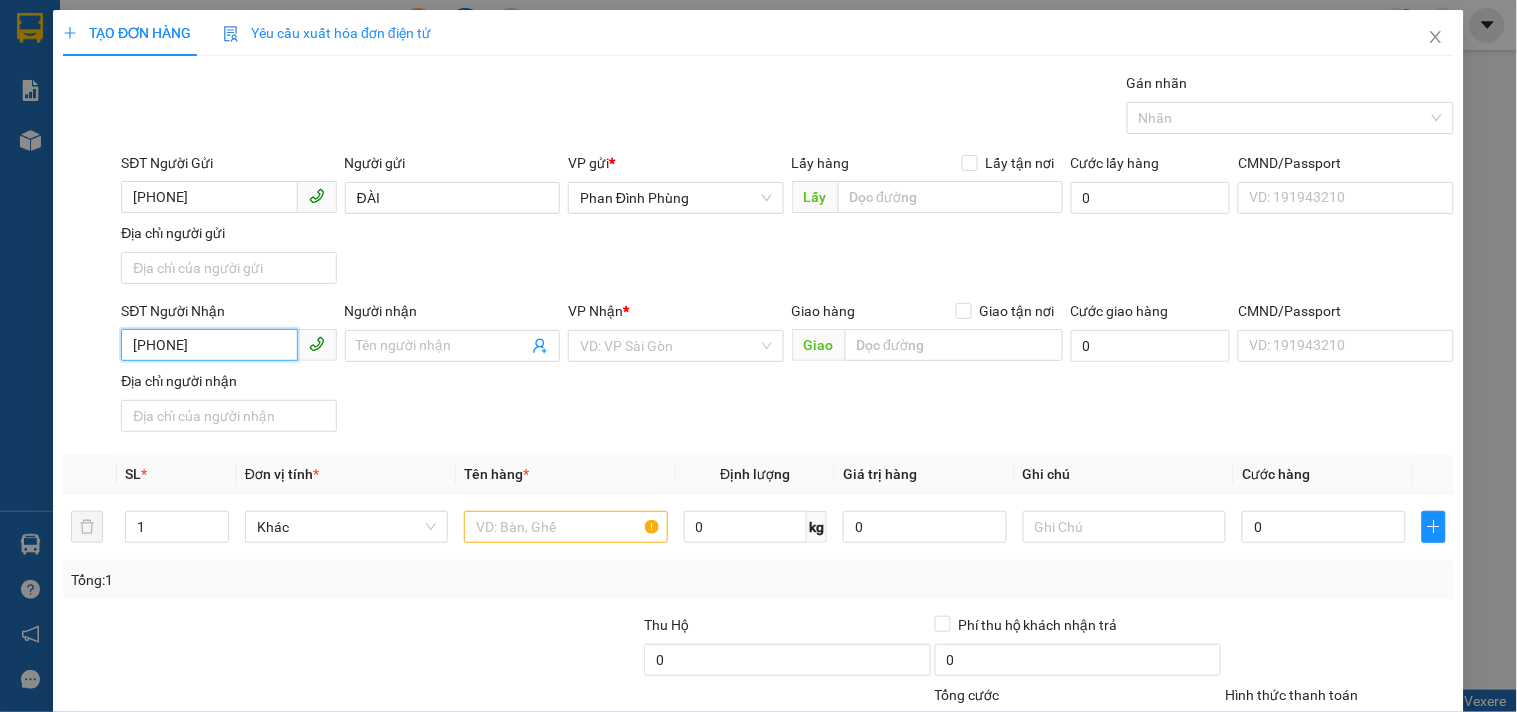type on "[PHONE]" 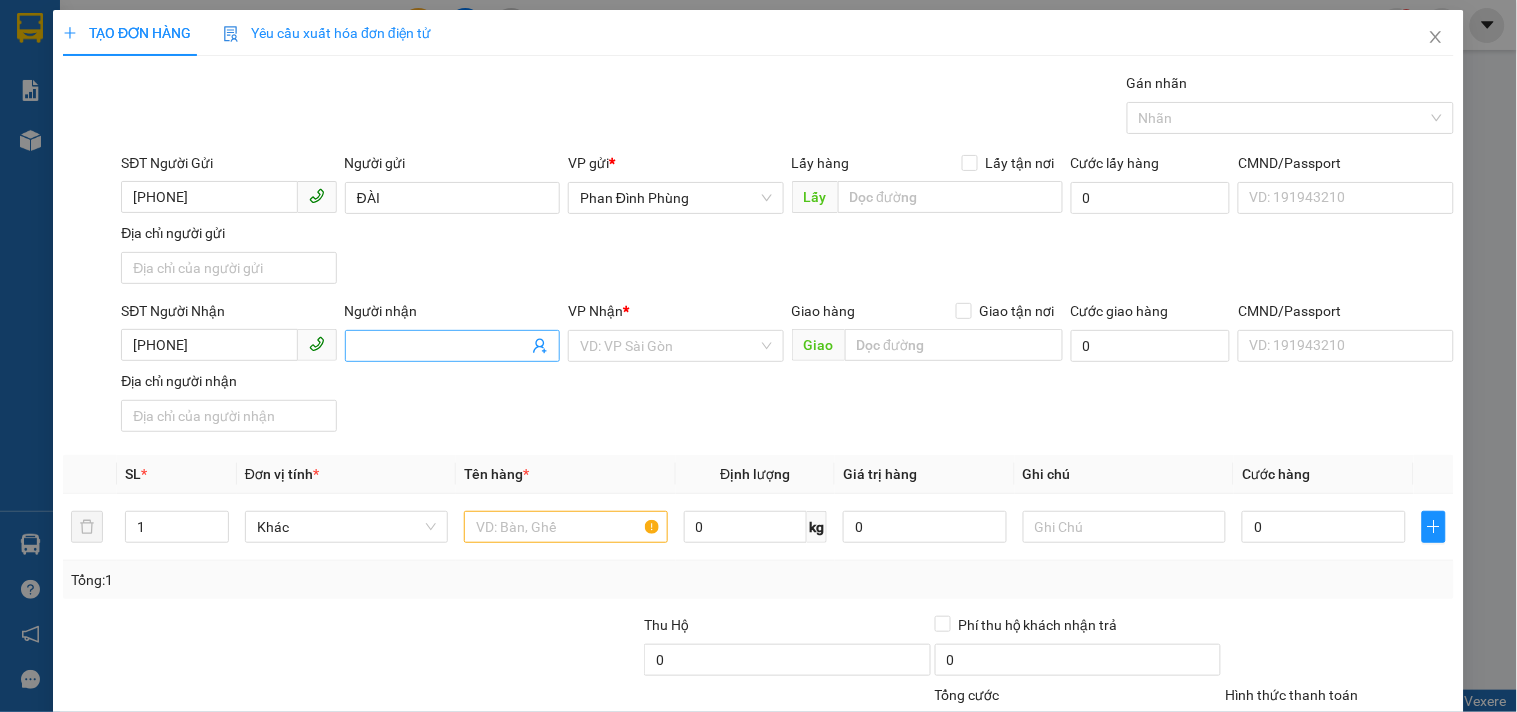 drag, startPoint x: 437, startPoint y: 326, endPoint x: 412, endPoint y: 334, distance: 26.24881 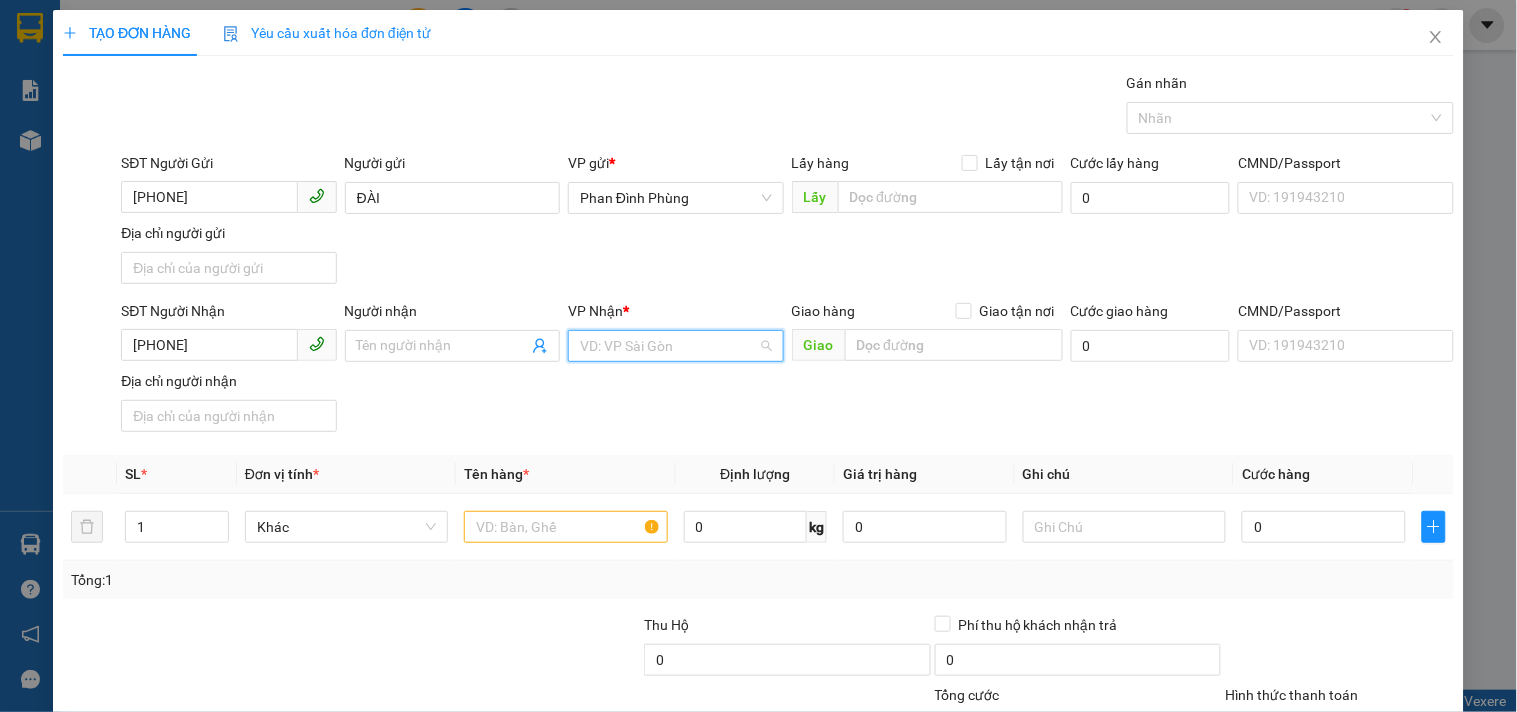 click at bounding box center [668, 346] 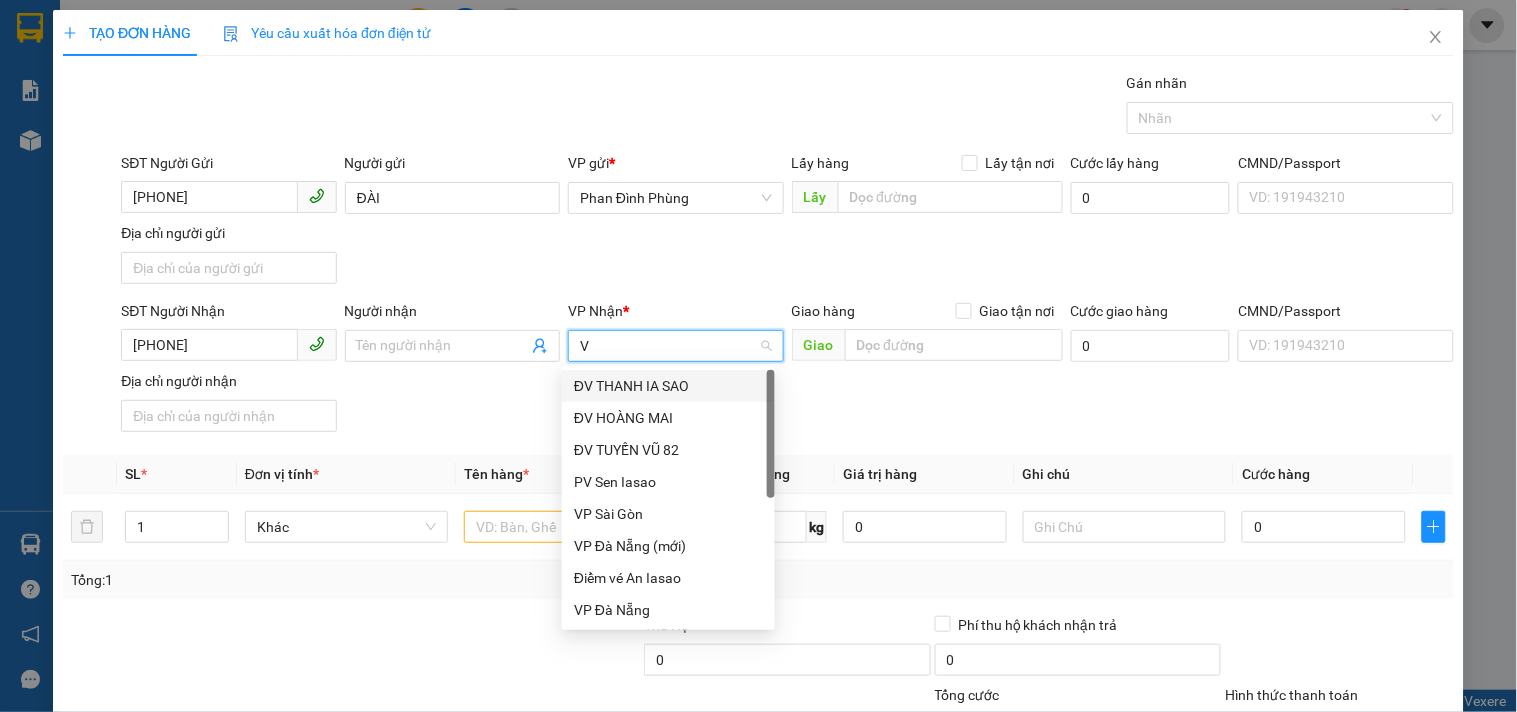type on "VP" 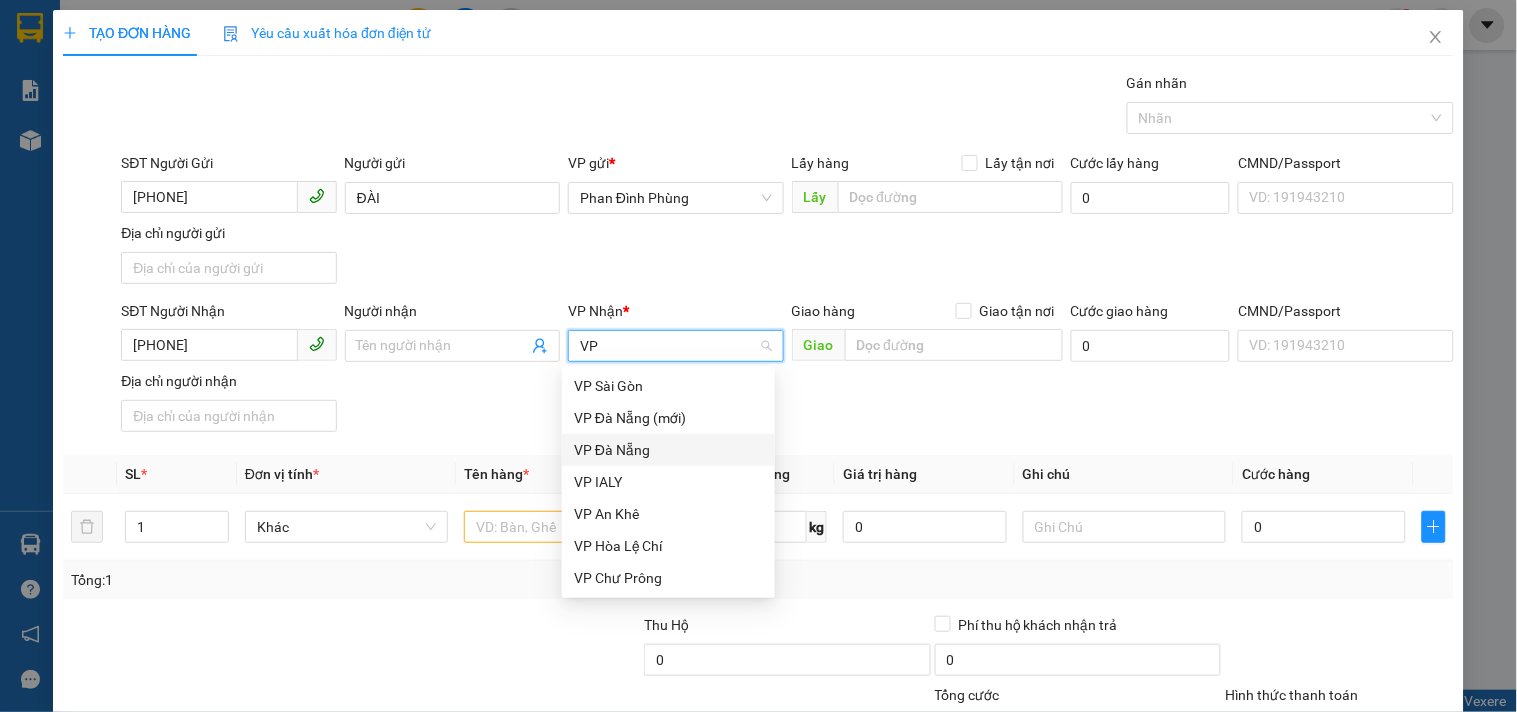 drag, startPoint x: 604, startPoint y: 435, endPoint x: 504, endPoint y: 352, distance: 129.95769 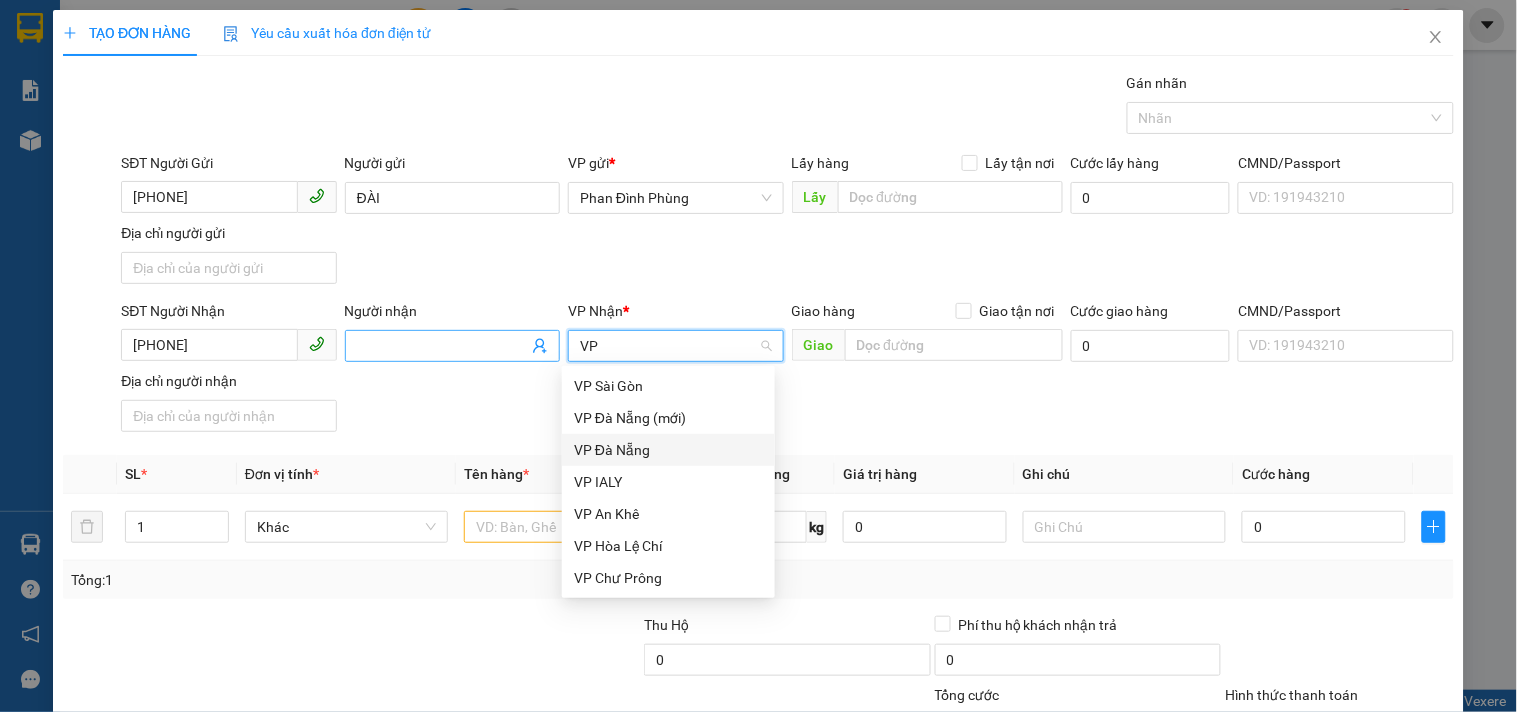 type 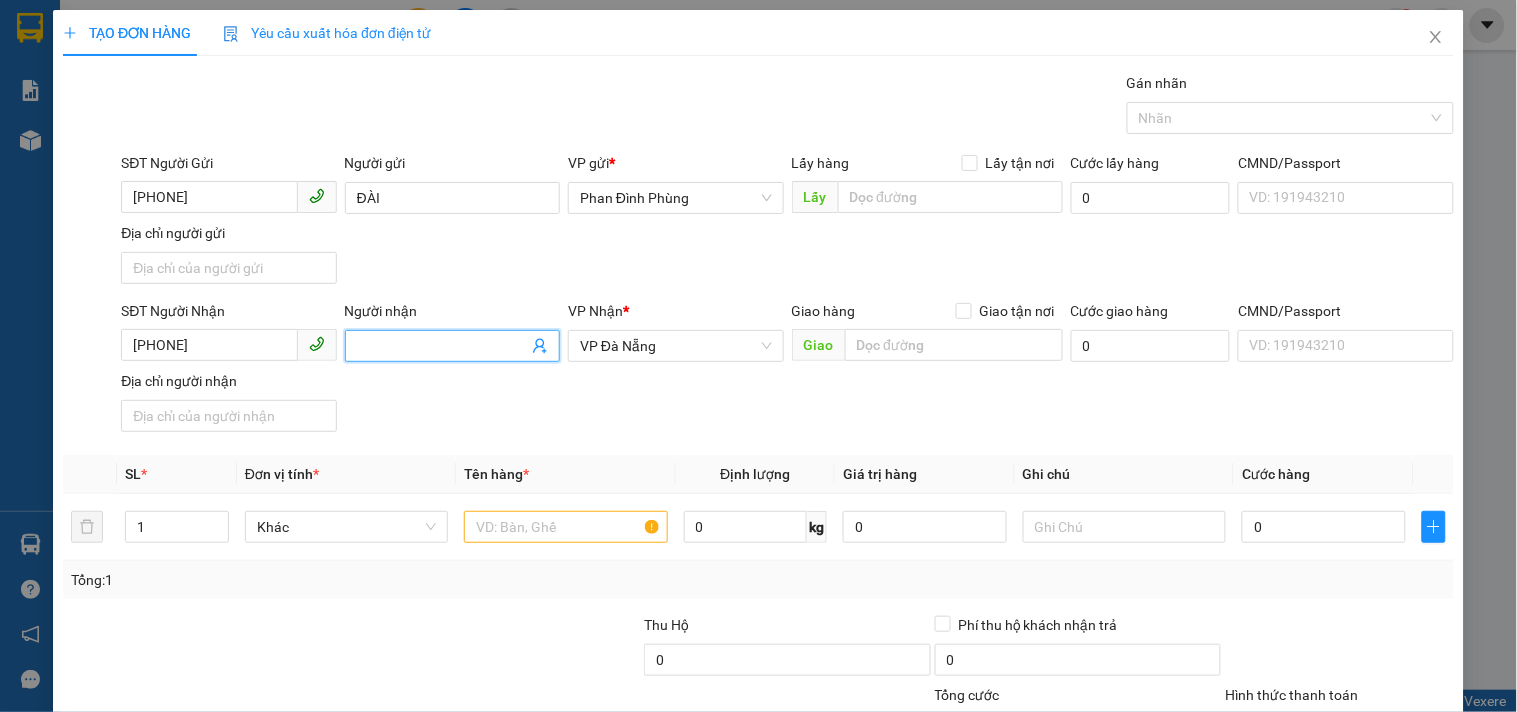 click on "Người nhận" at bounding box center [442, 346] 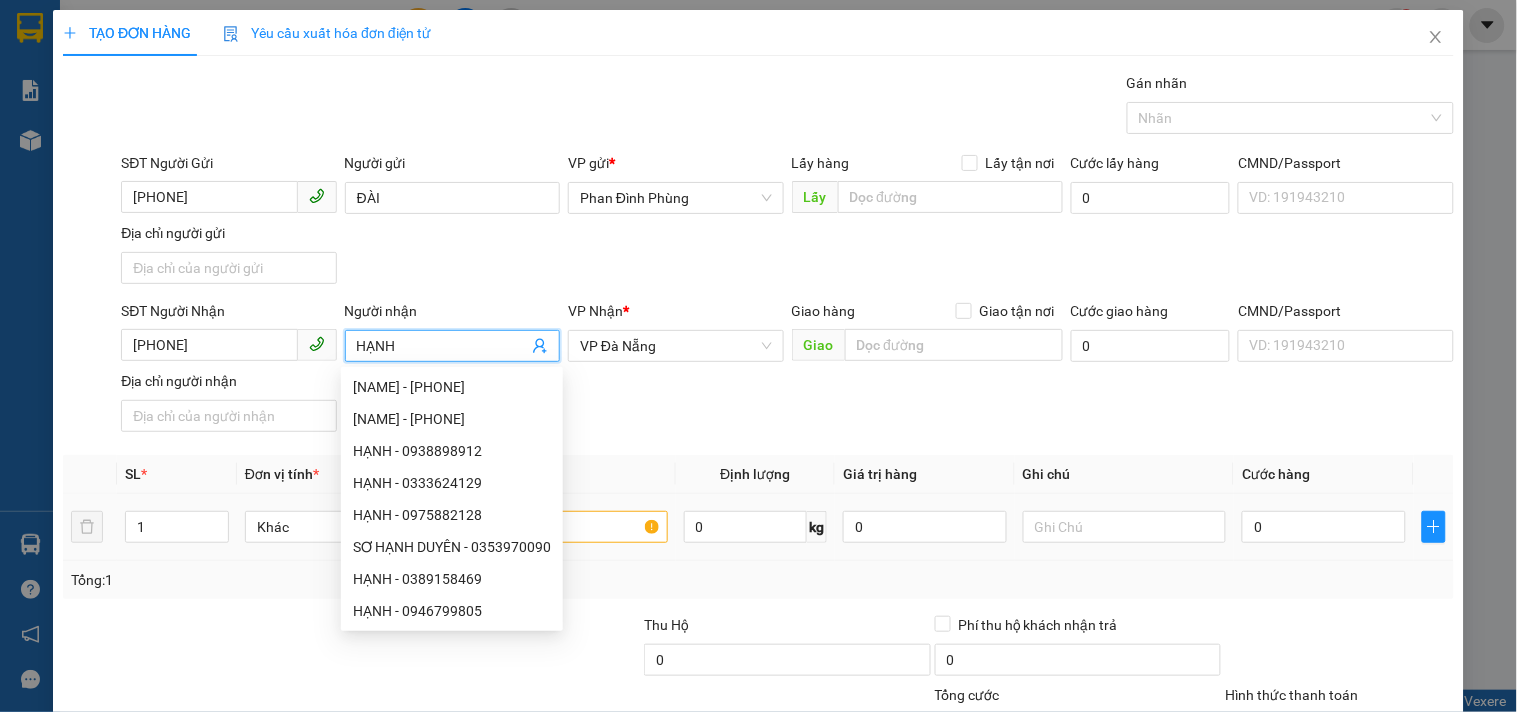 type on "HẠNH" 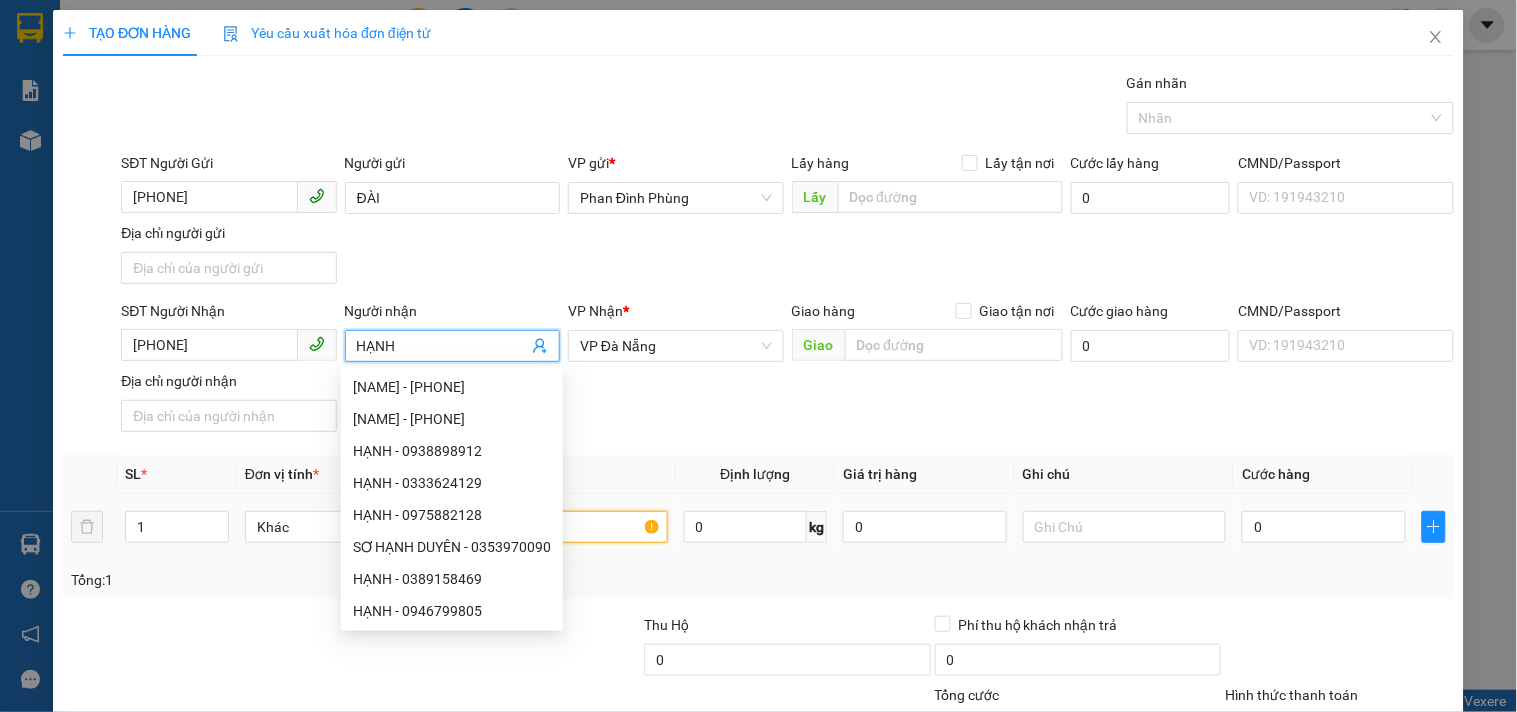 click at bounding box center (565, 527) 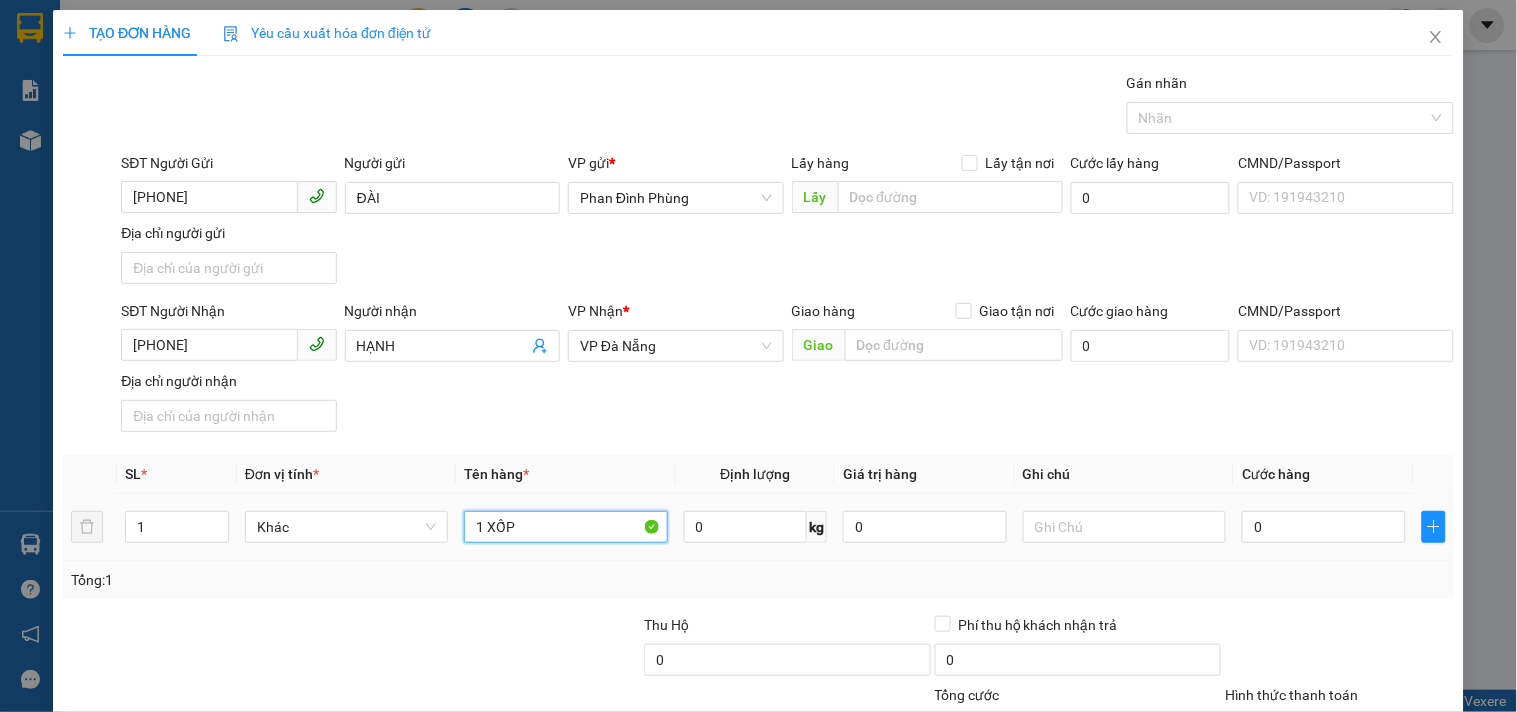 type on "1 XỐP" 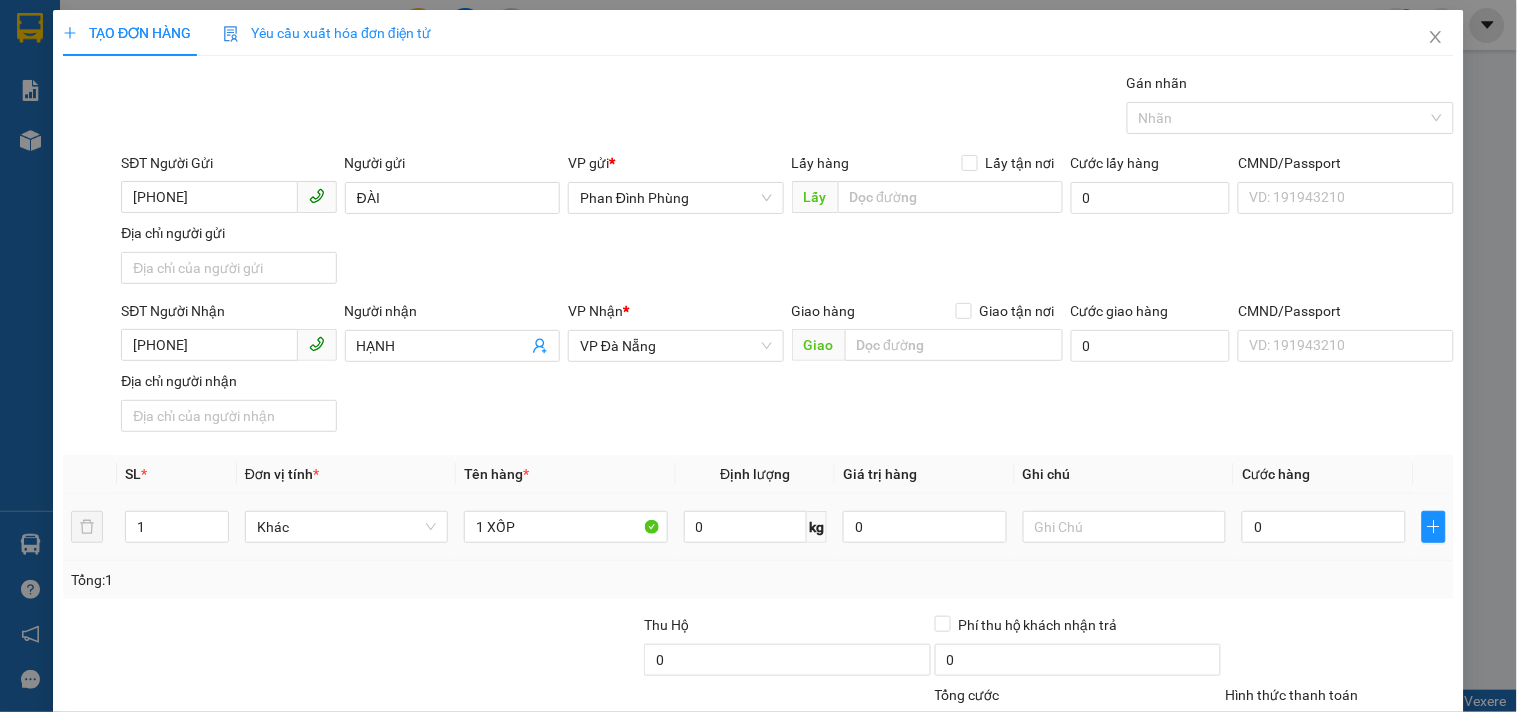 click on "0" at bounding box center [1324, 527] 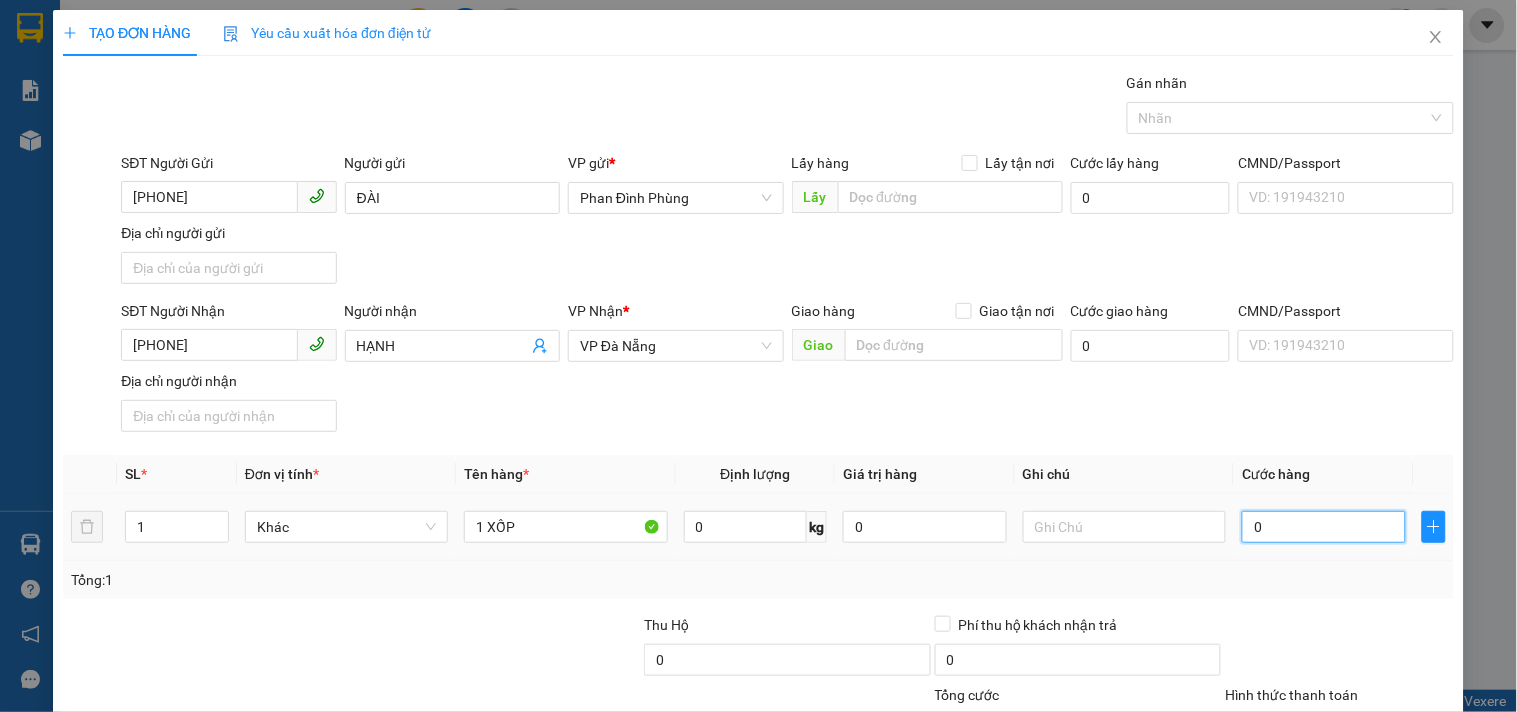 click on "0" at bounding box center (1324, 527) 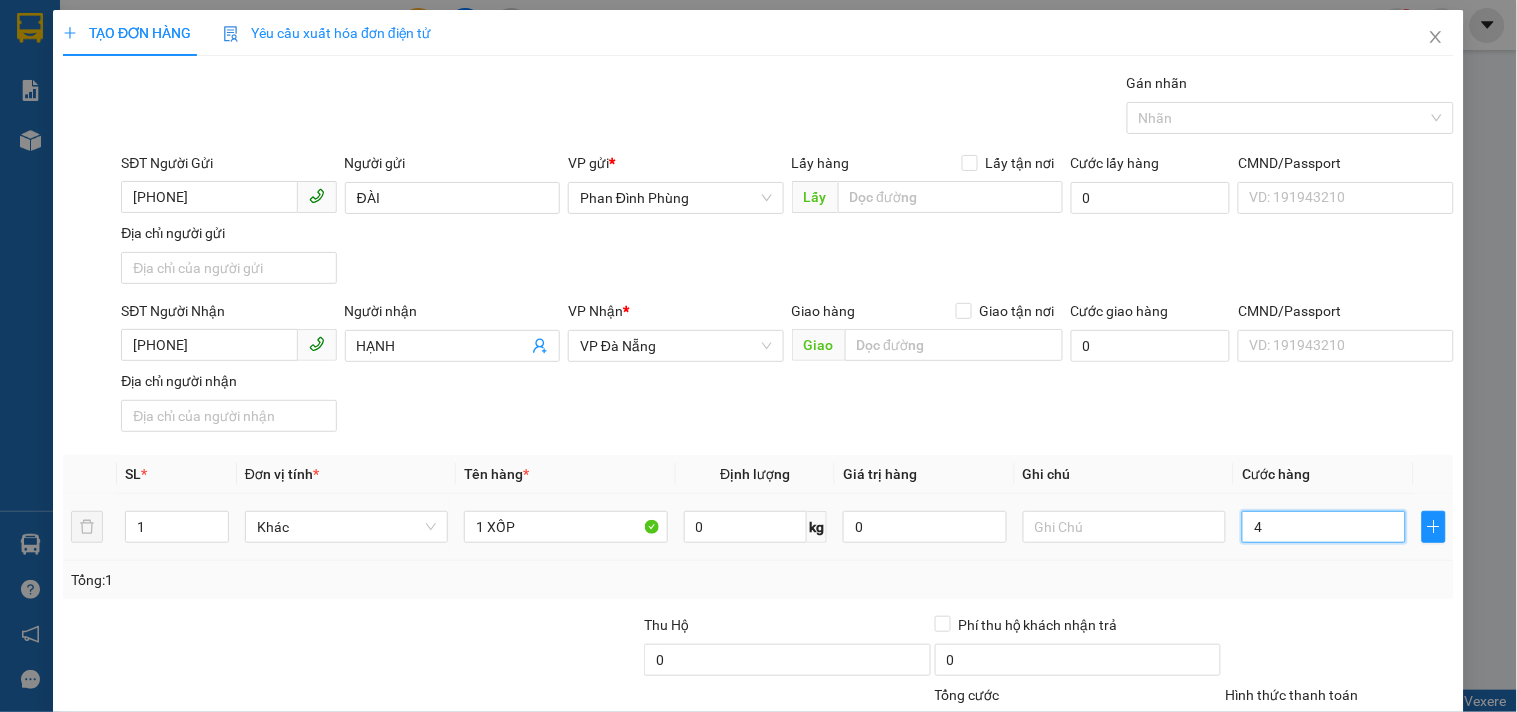 type on "40" 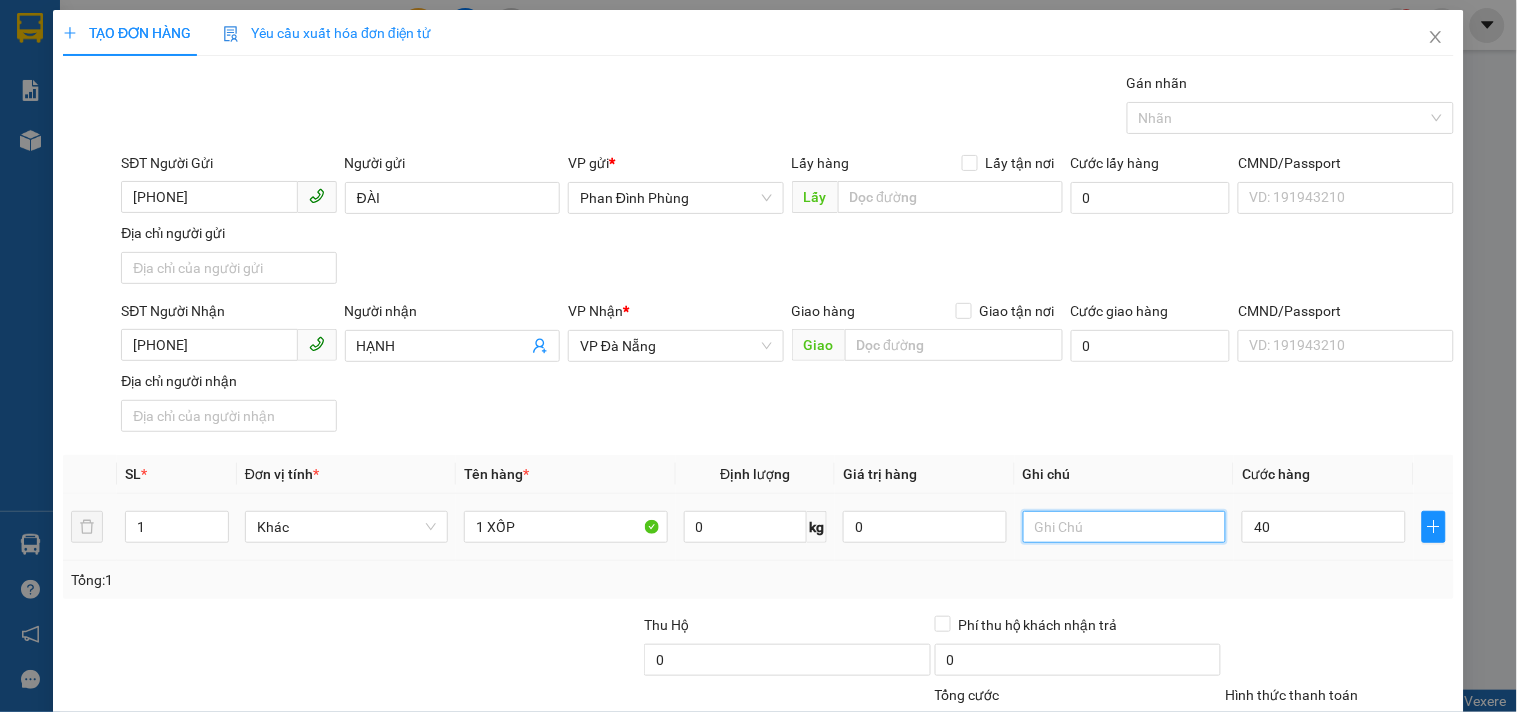 type on "40.000" 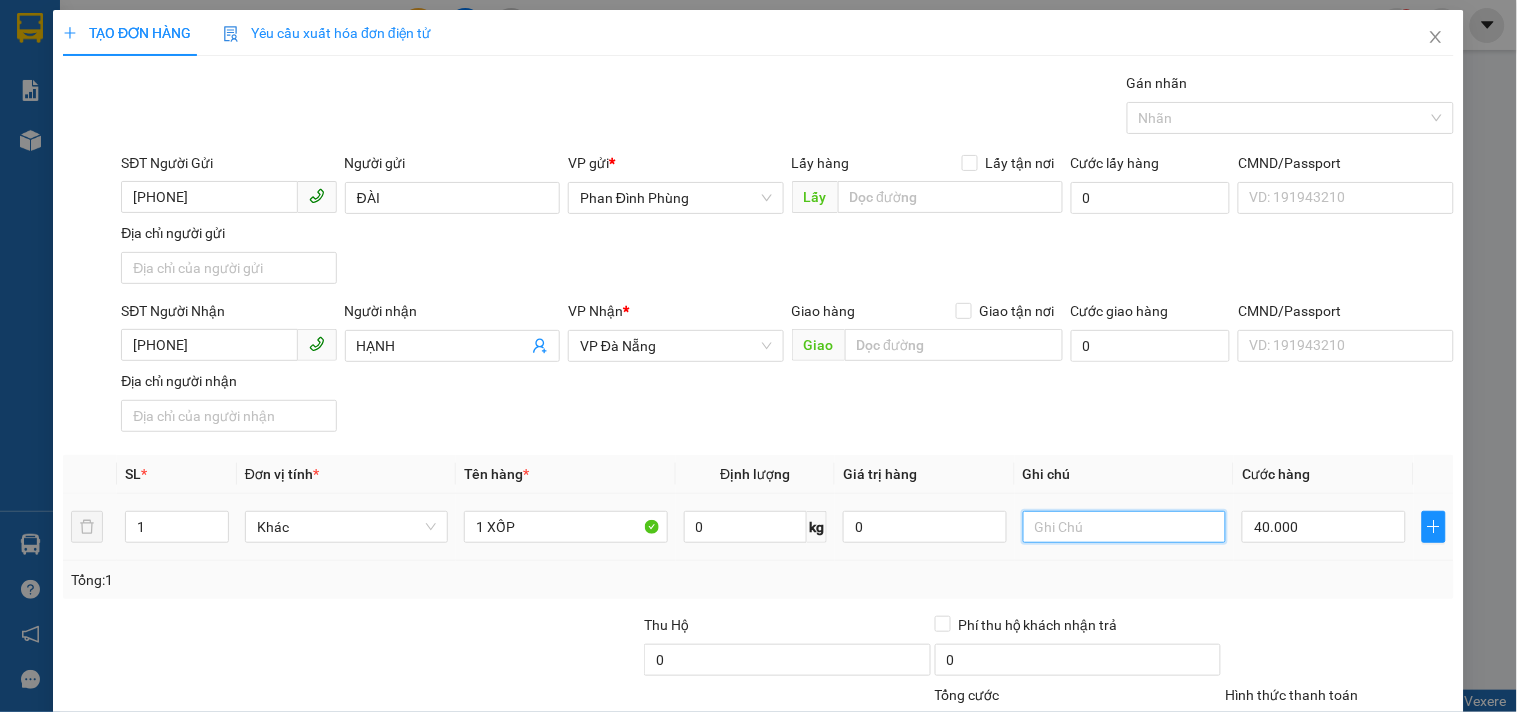 click at bounding box center (1124, 527) 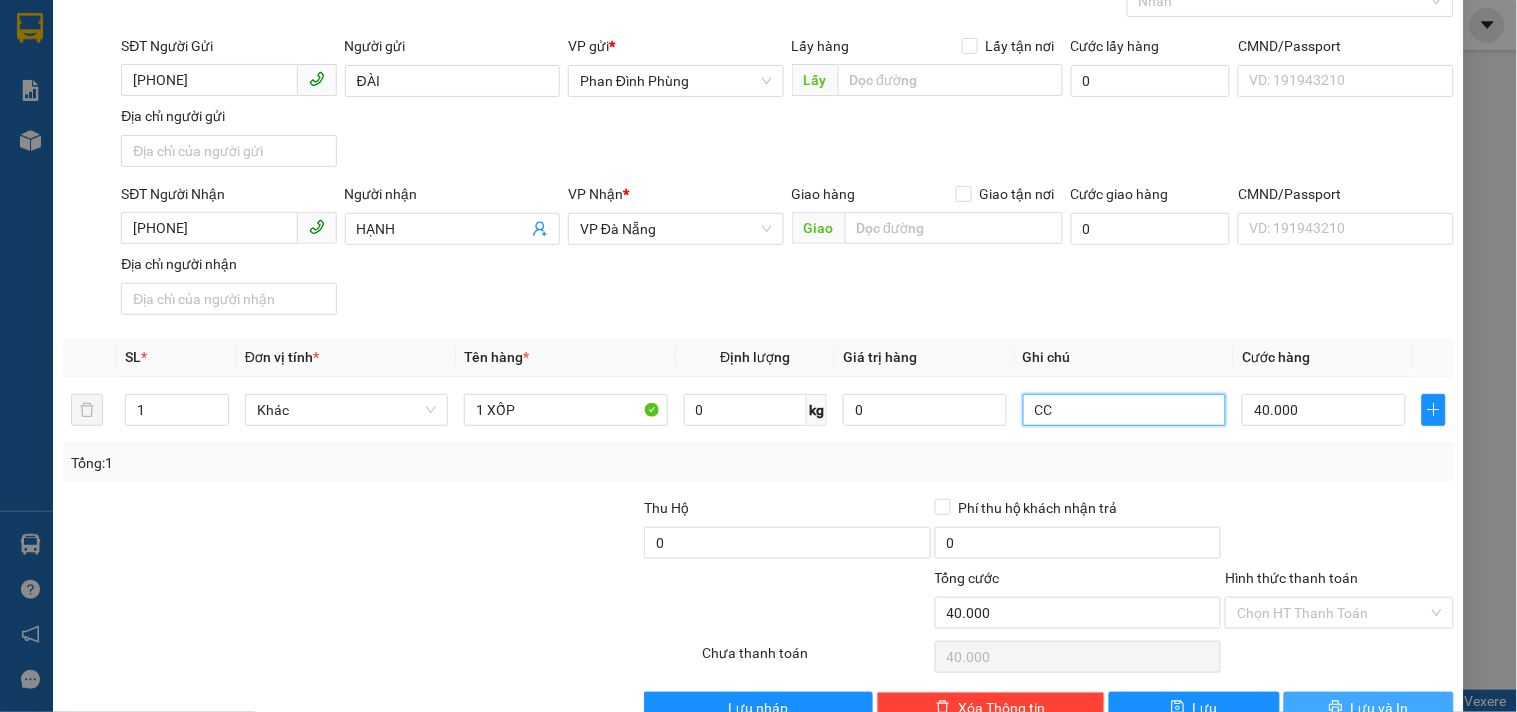 scroll, scrollTop: 167, scrollLeft: 0, axis: vertical 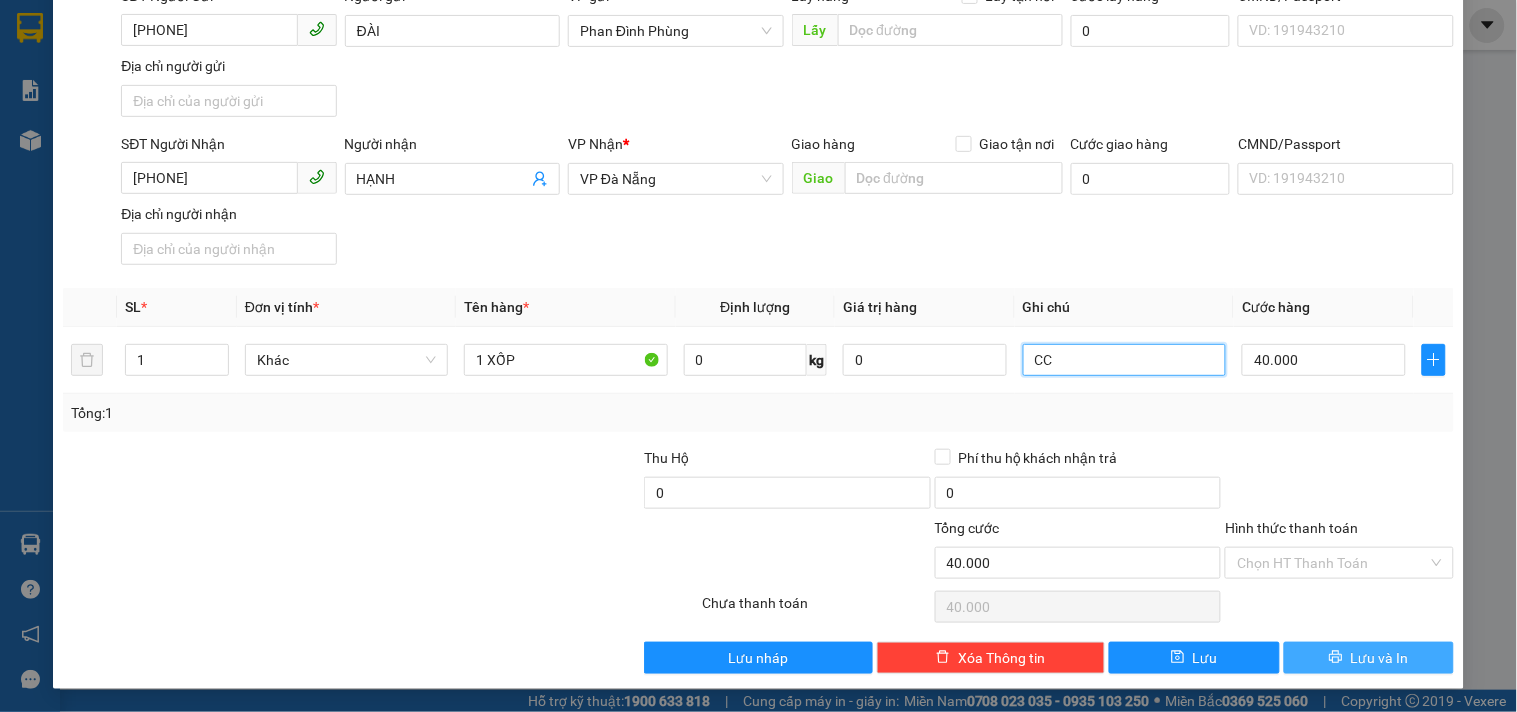 type on "CC" 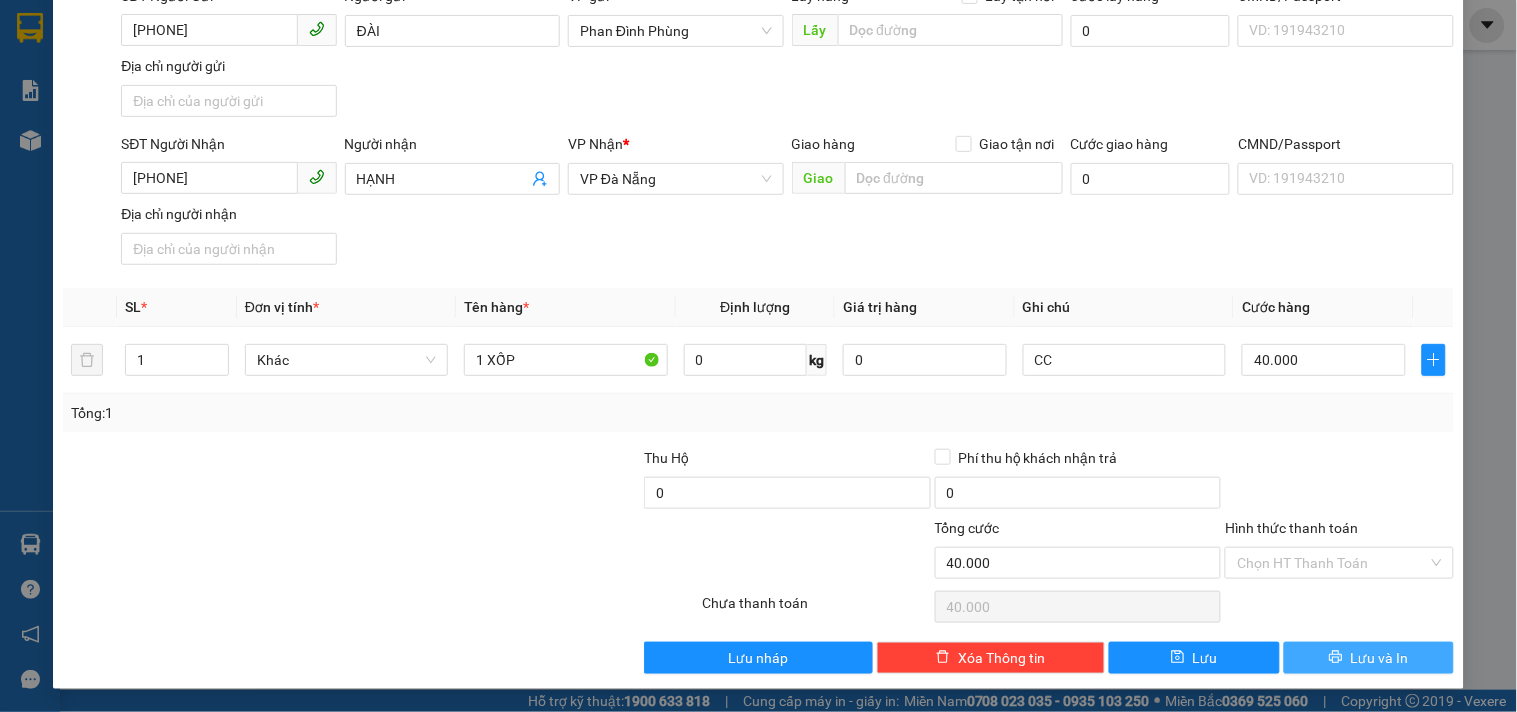 click 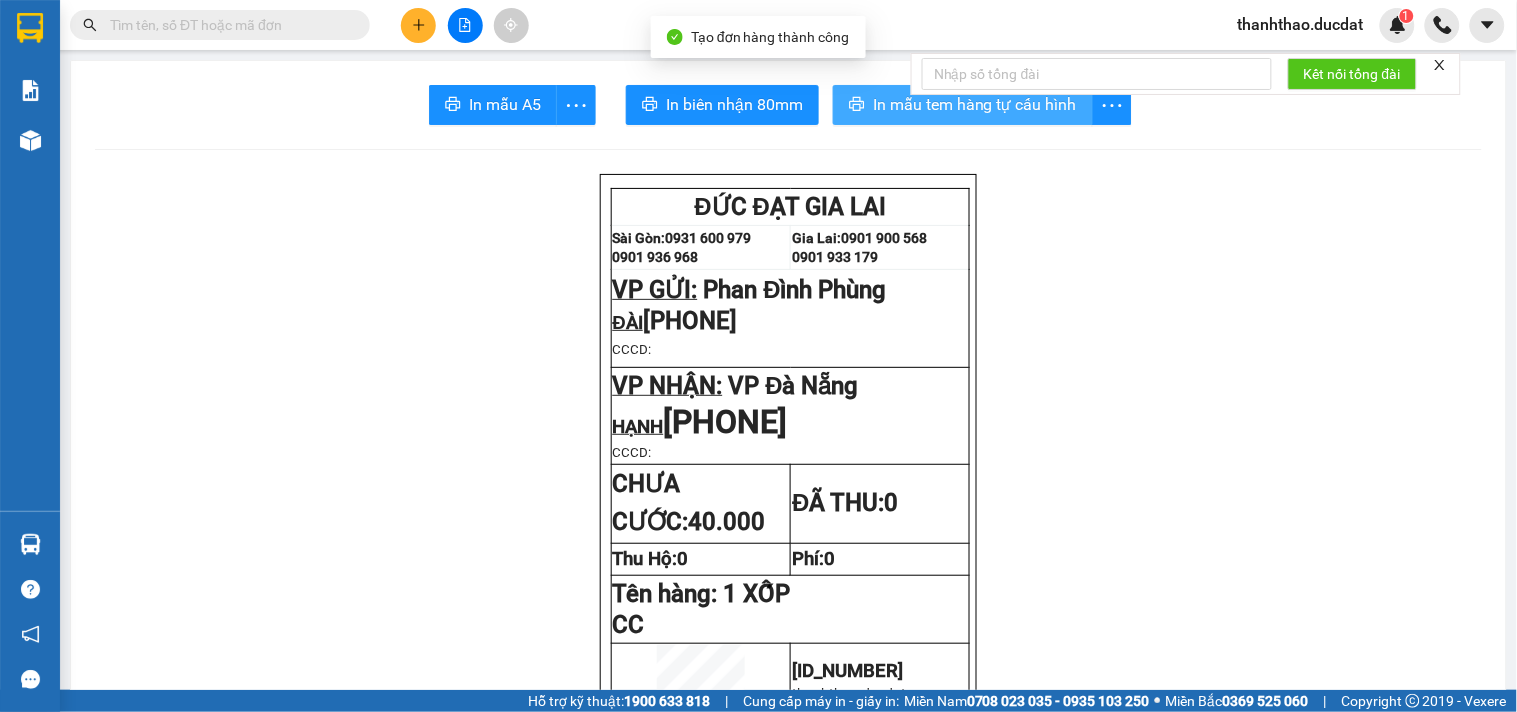 click on "In mẫu tem hàng tự cấu hình" at bounding box center [975, 104] 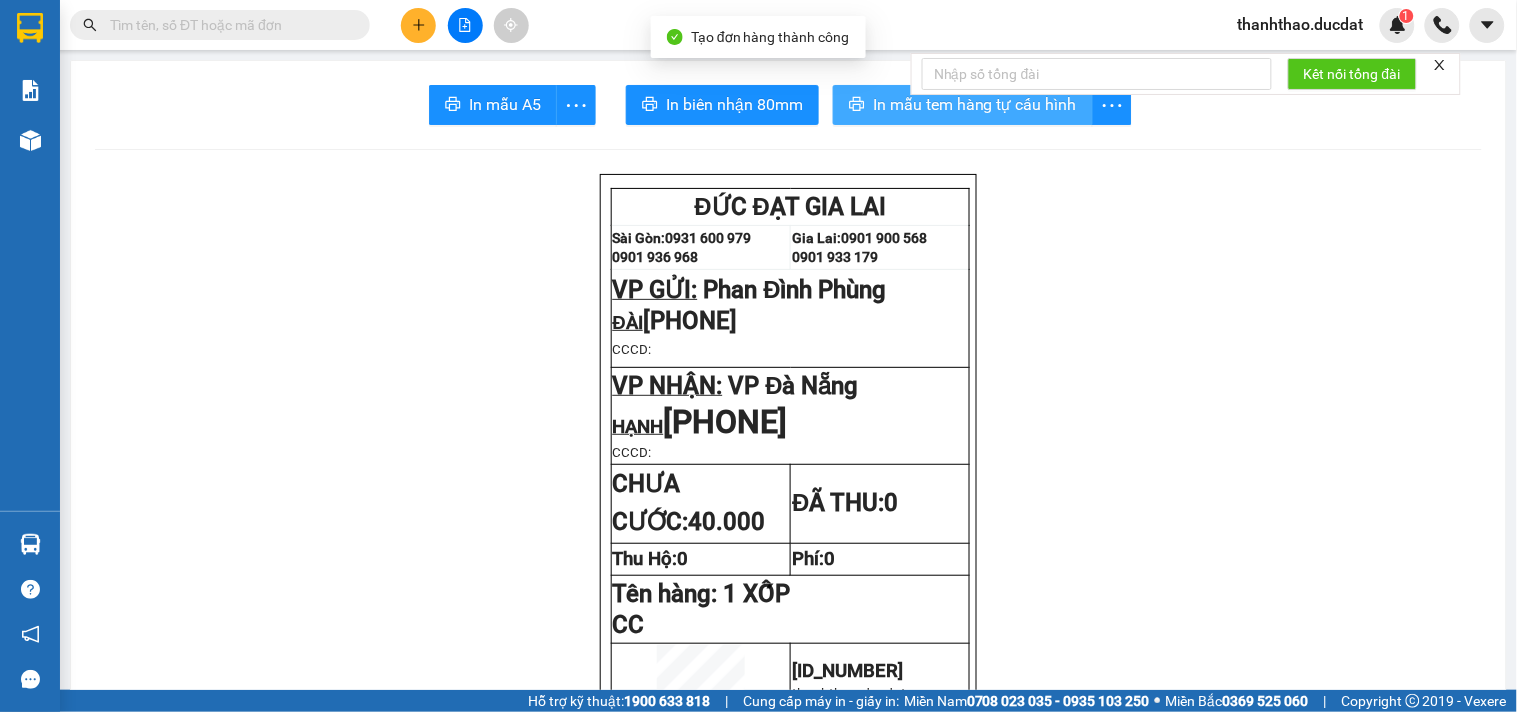 scroll, scrollTop: 0, scrollLeft: 0, axis: both 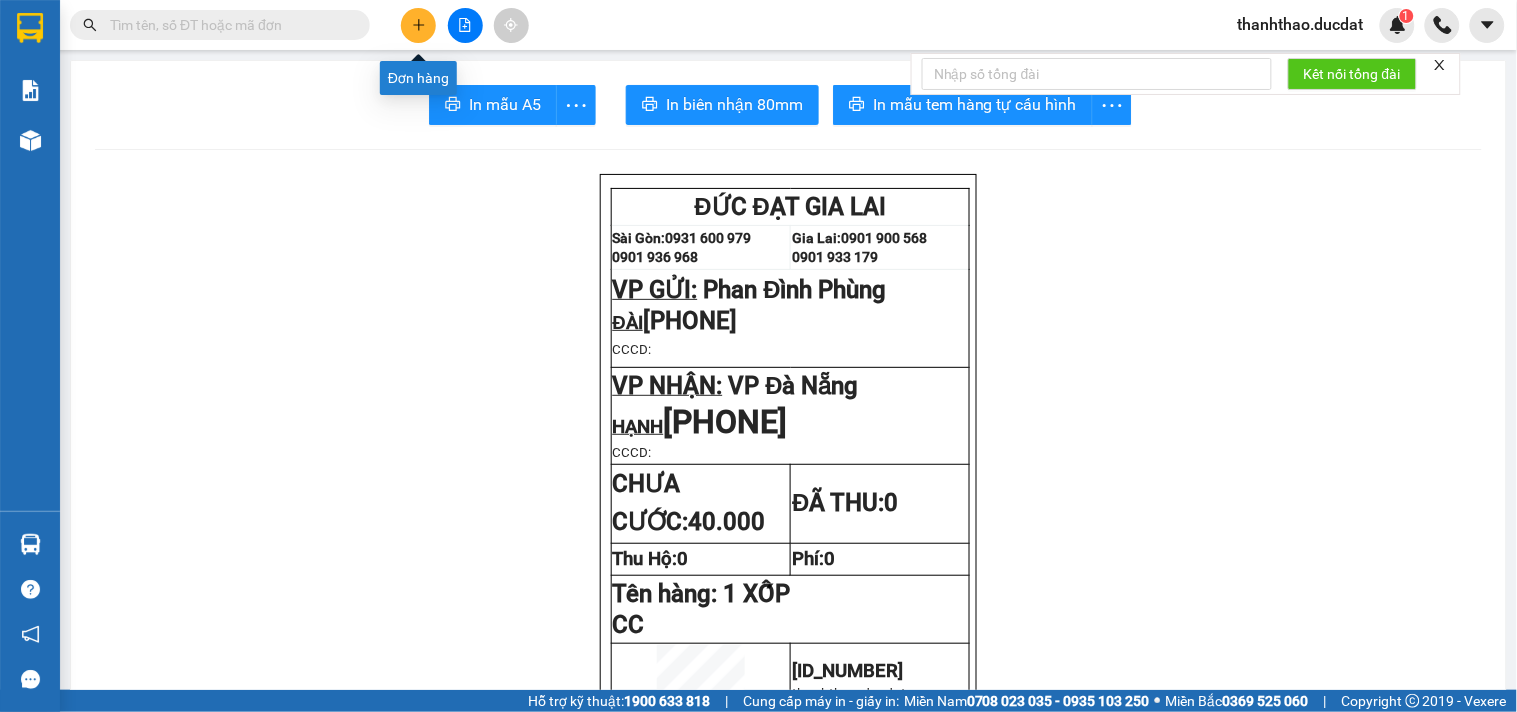 click at bounding box center [418, 25] 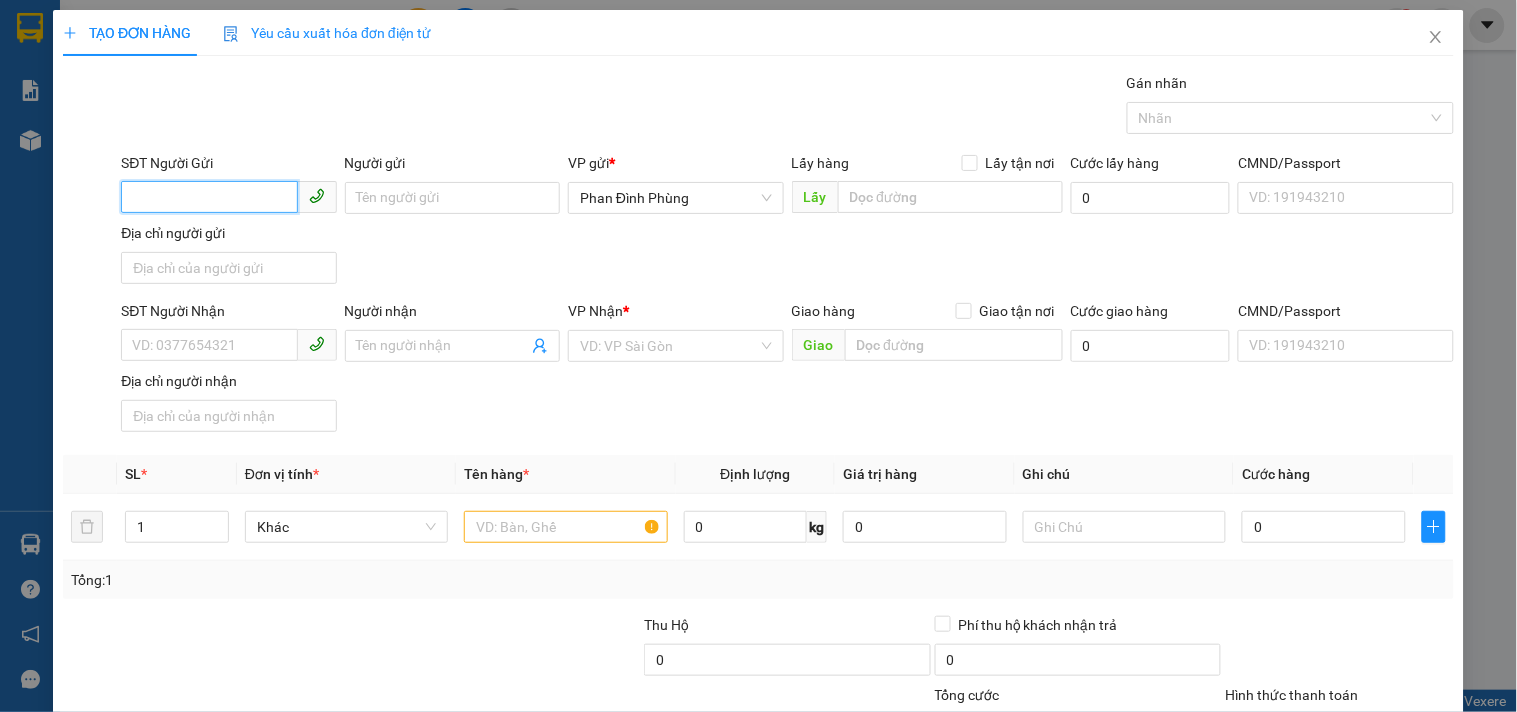 click on "SĐT Người Gửi" at bounding box center (209, 197) 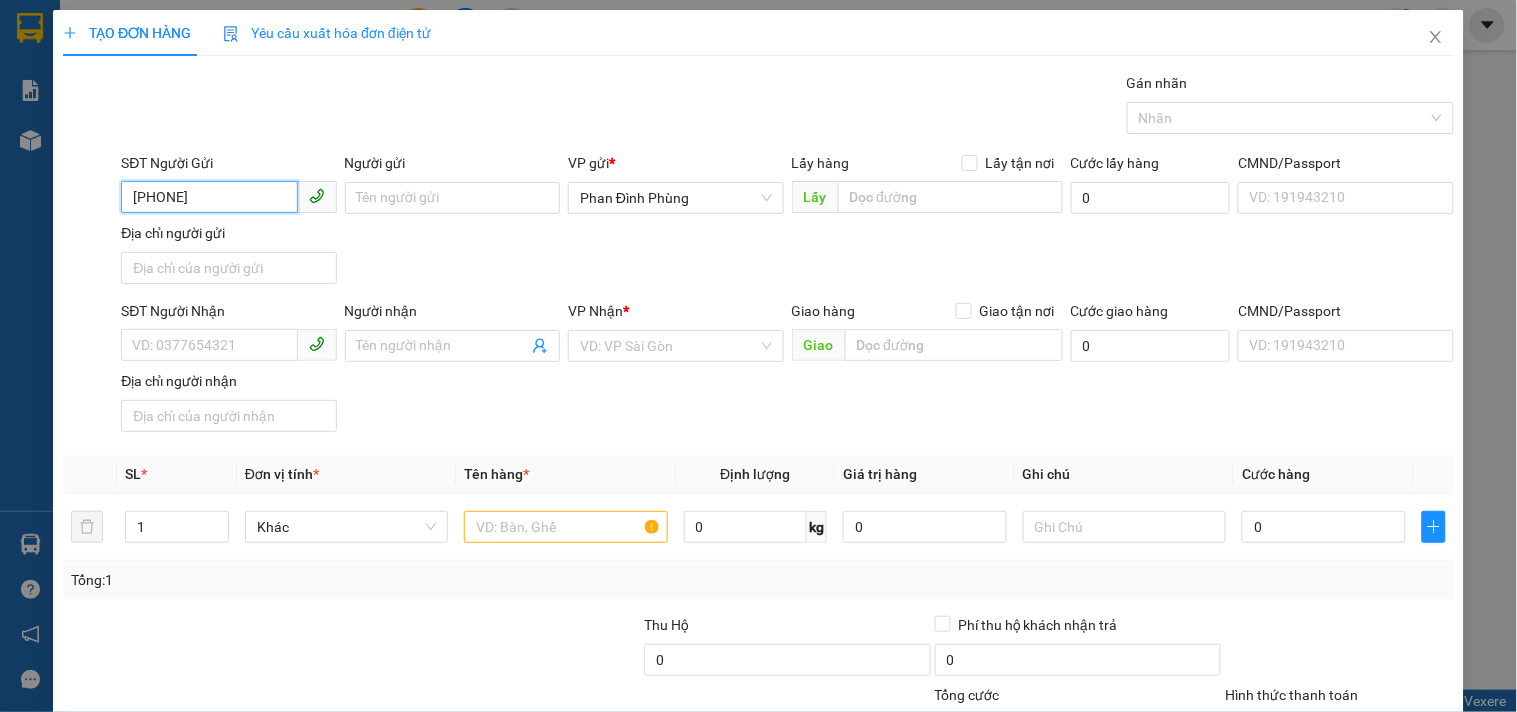 type on "[PHONE]" 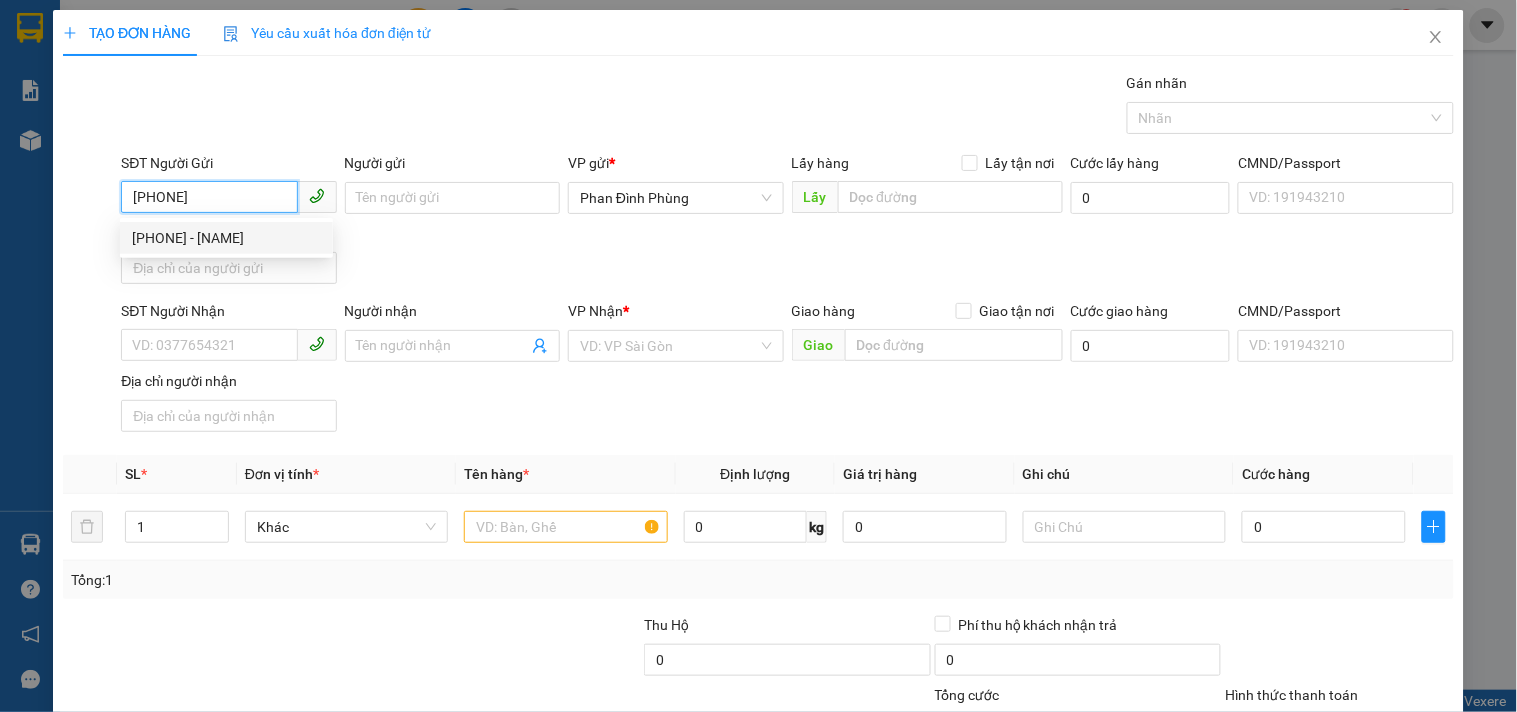 click on "[PHONE] - [NAME]" at bounding box center [226, 238] 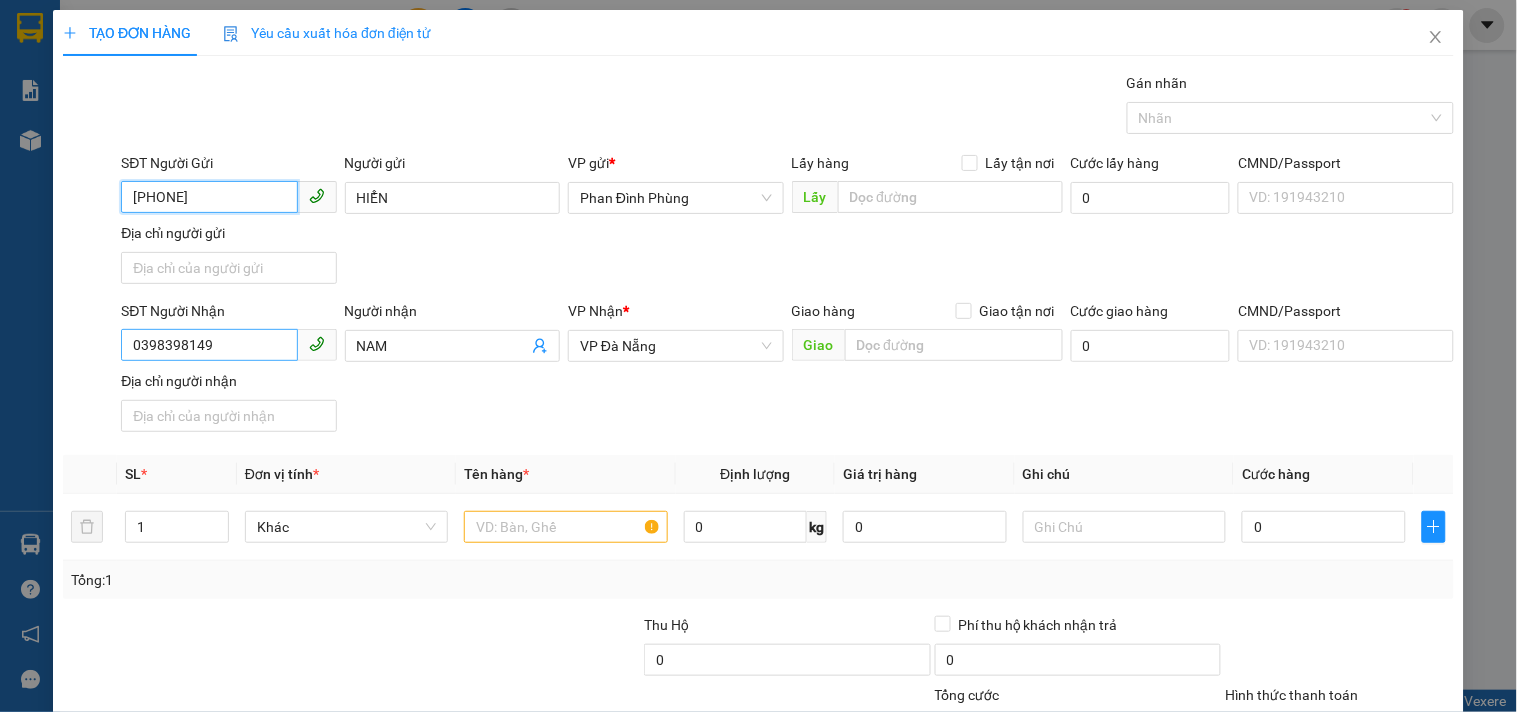 type on "[PHONE]" 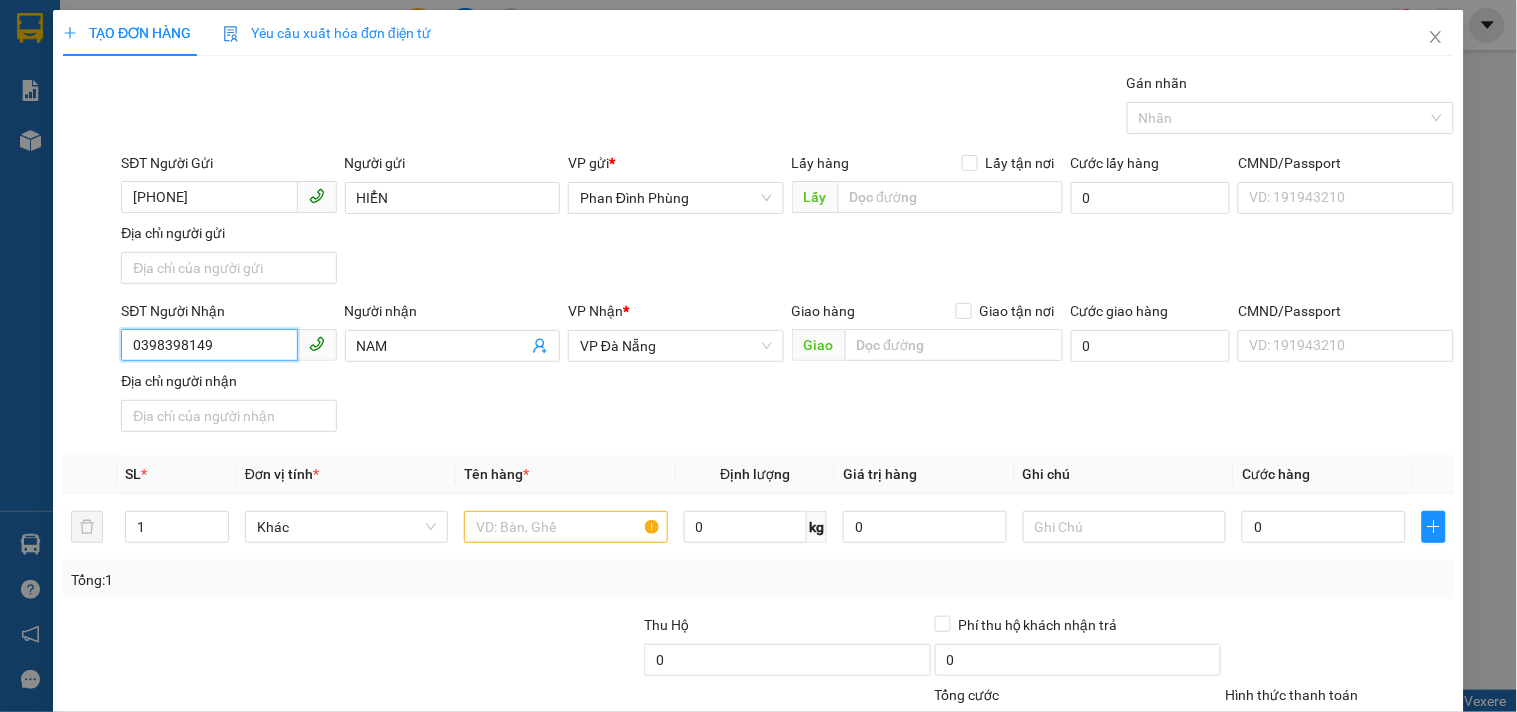 click on "0398398149" at bounding box center [209, 345] 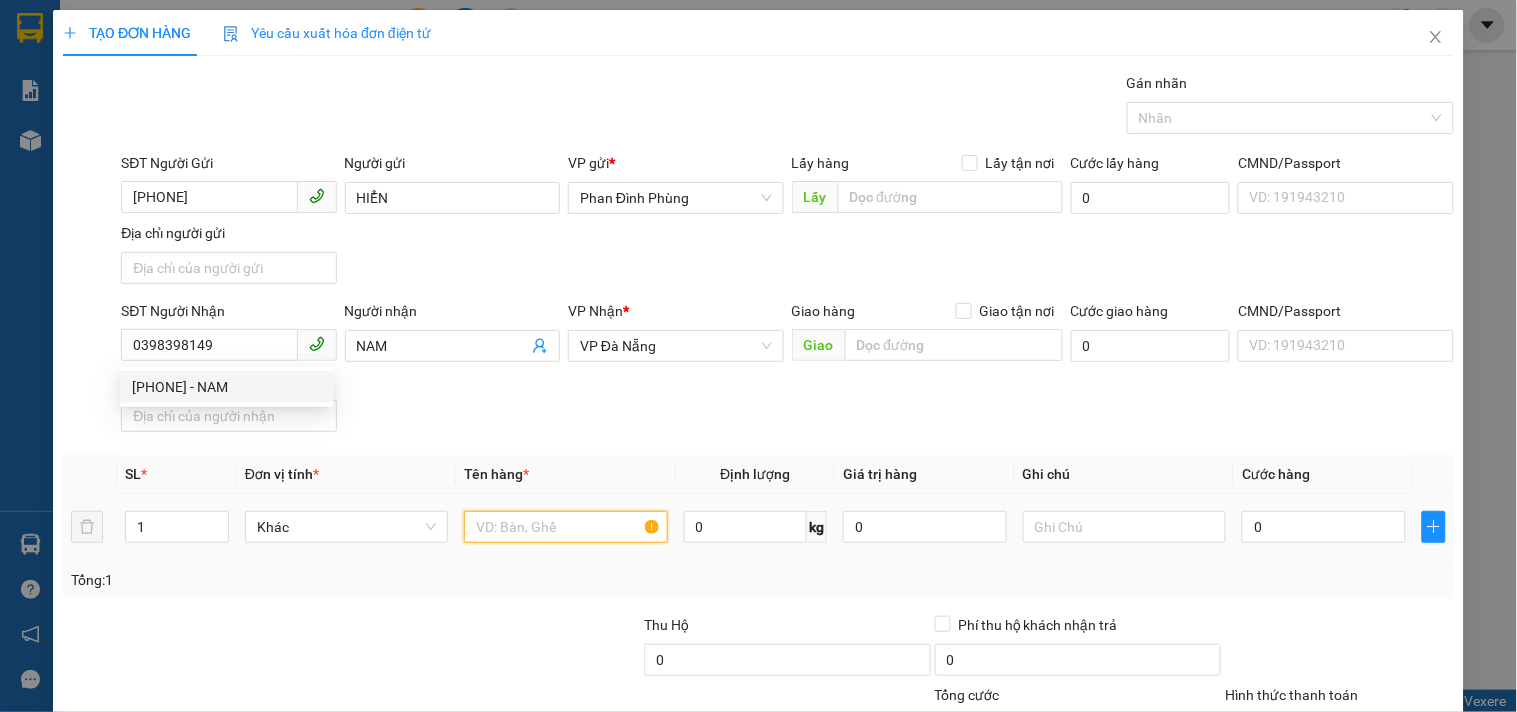 click at bounding box center (565, 527) 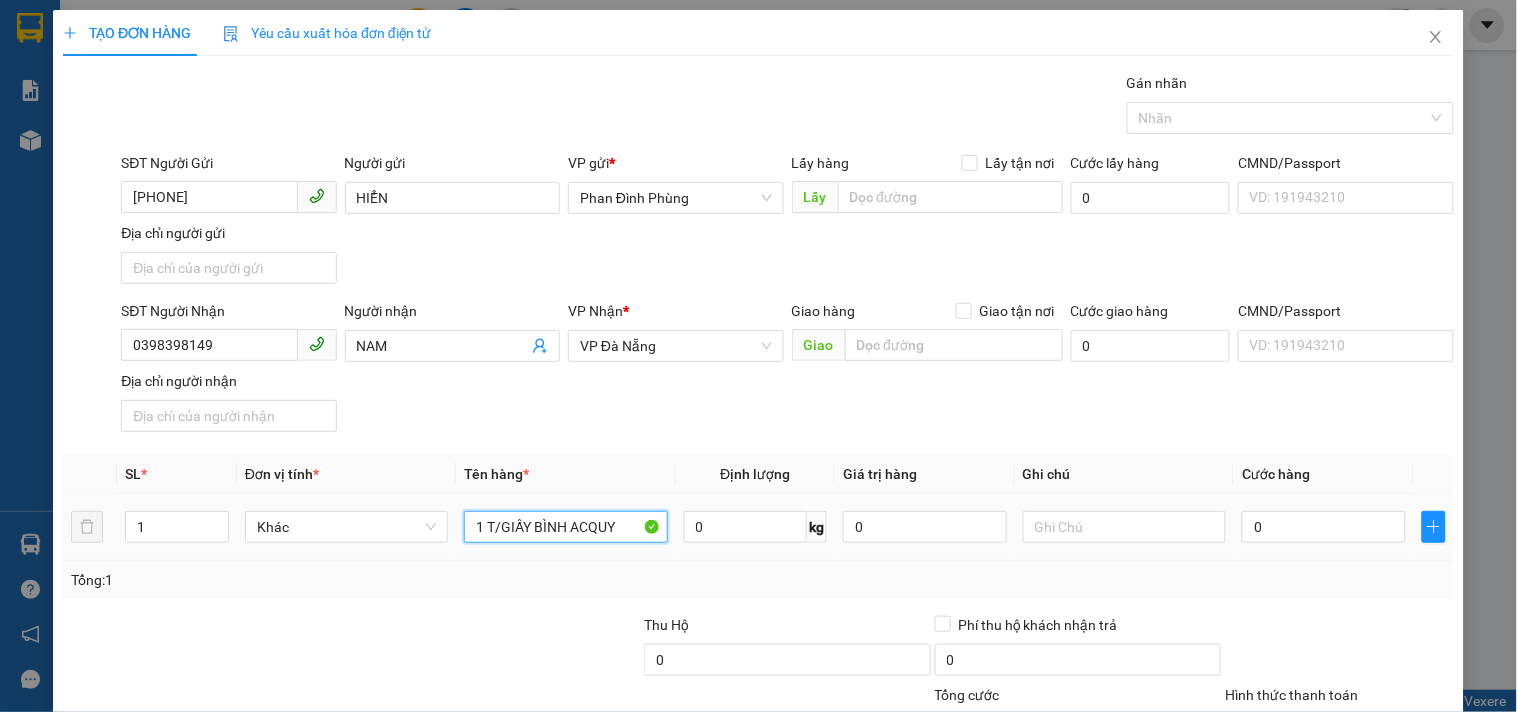 click on "1 T/GIẤY BÌNH ACQUY" at bounding box center [565, 527] 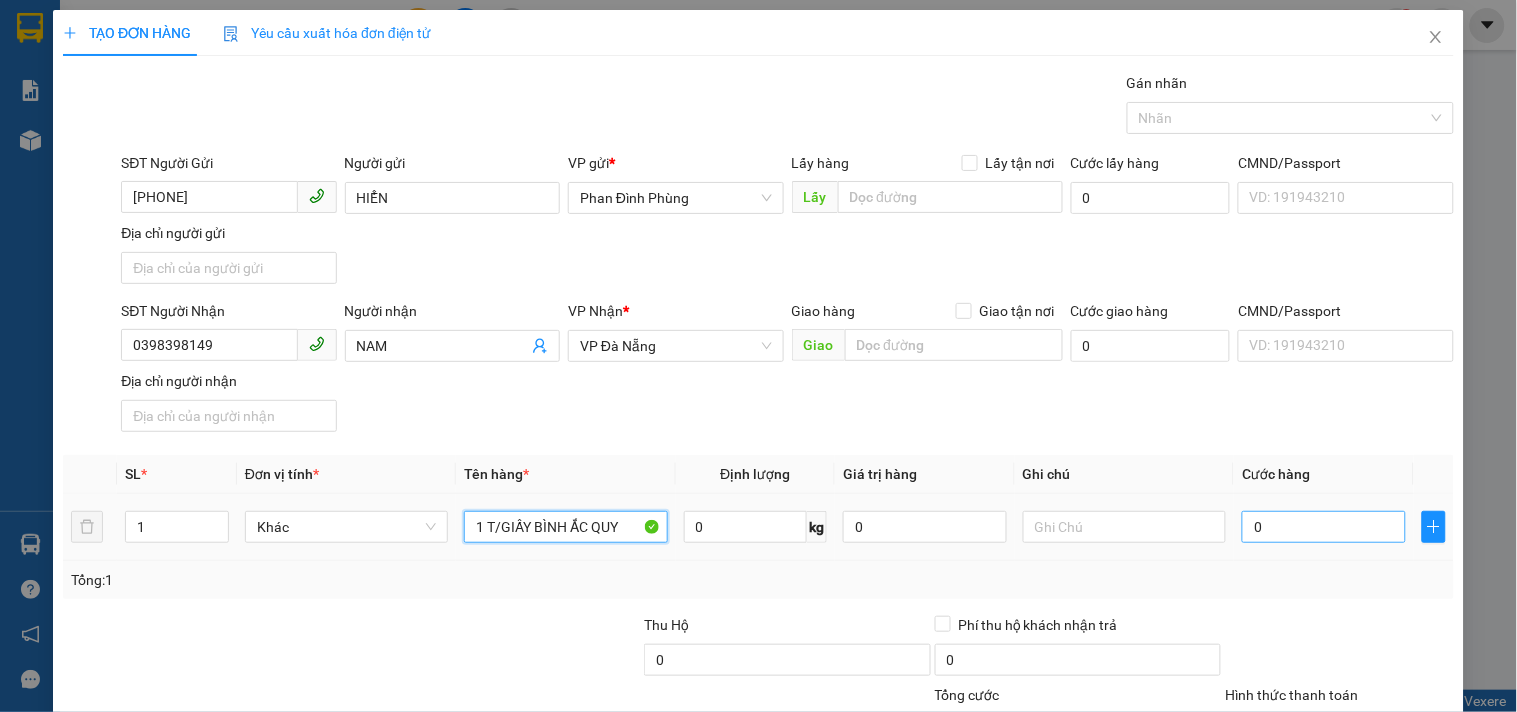 type on "1 T/GIẤY BÌNH ẮC QUY" 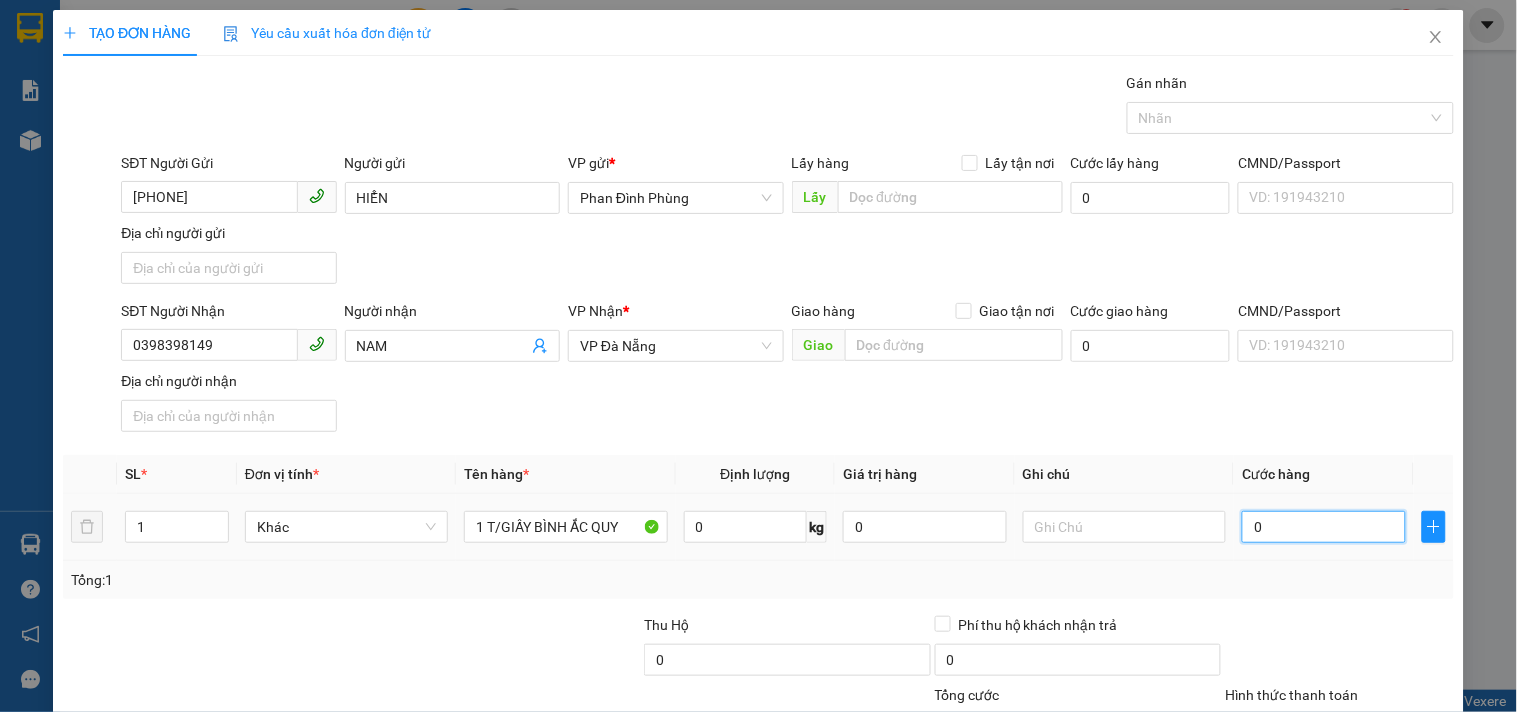 click on "0" at bounding box center [1324, 527] 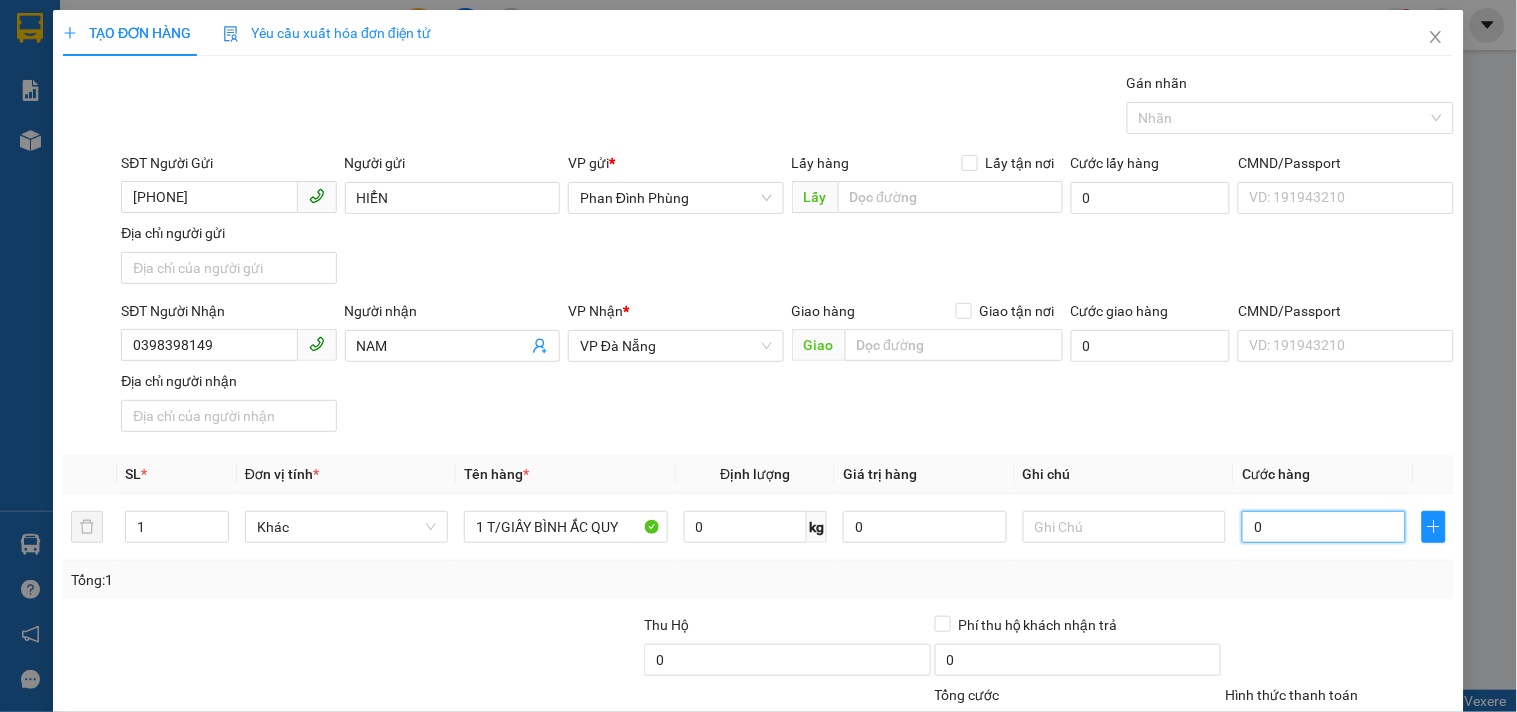 type on "7" 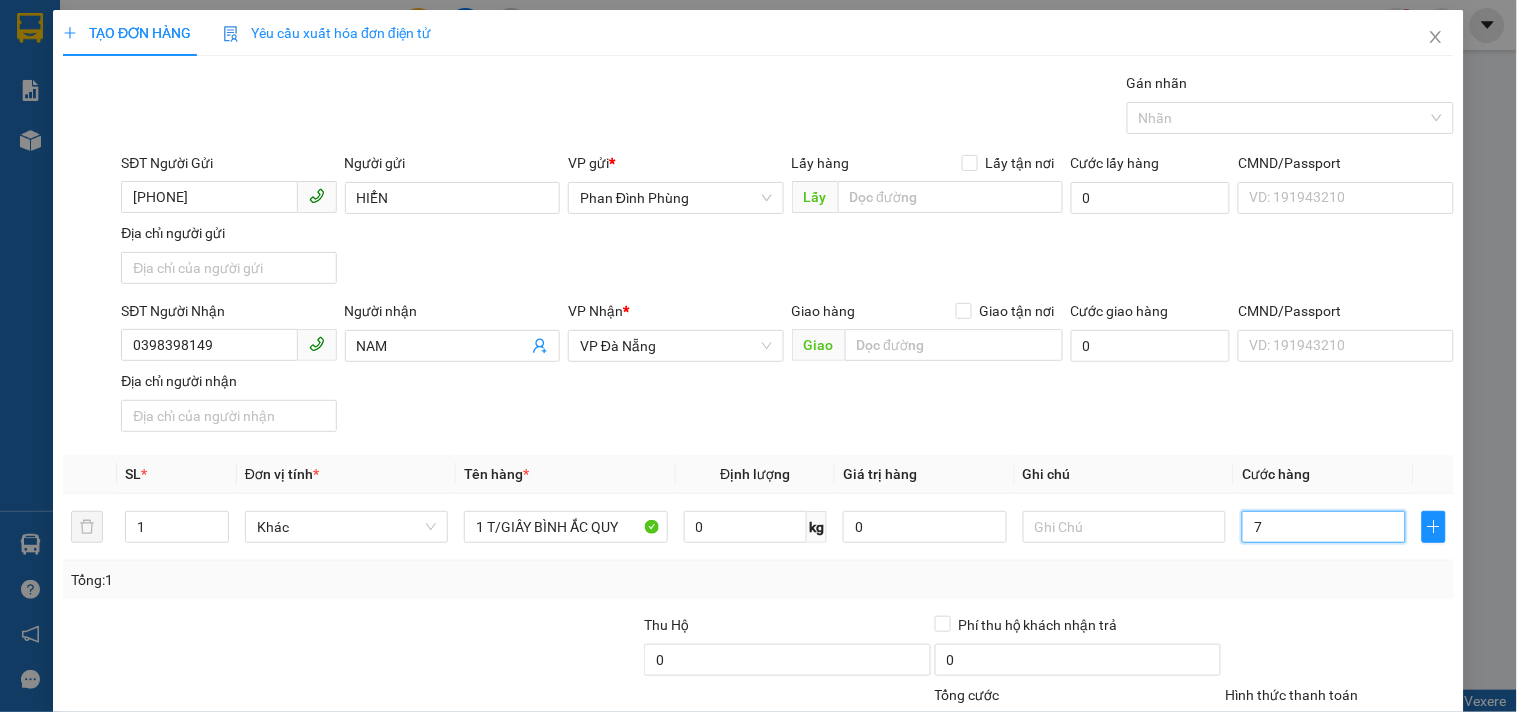 type on "70" 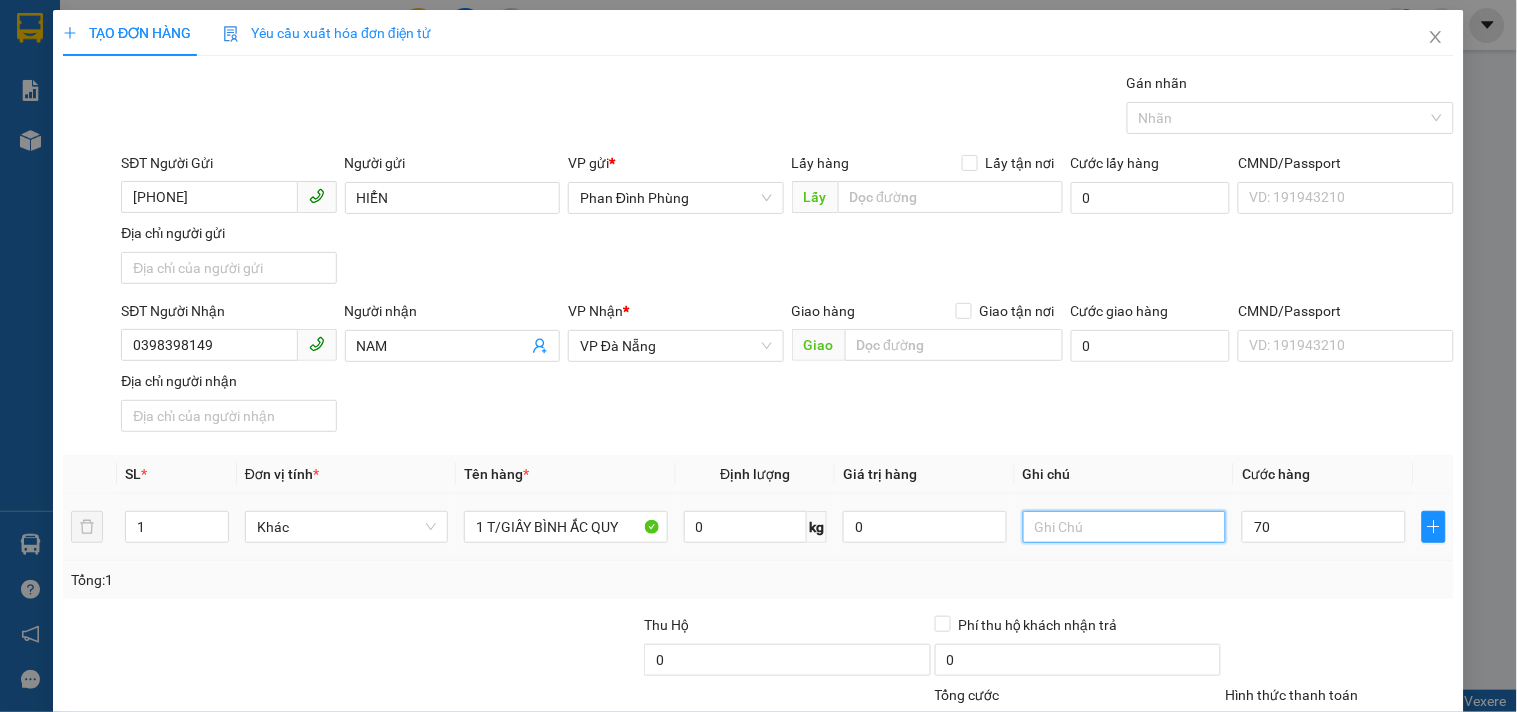 type on "70.000" 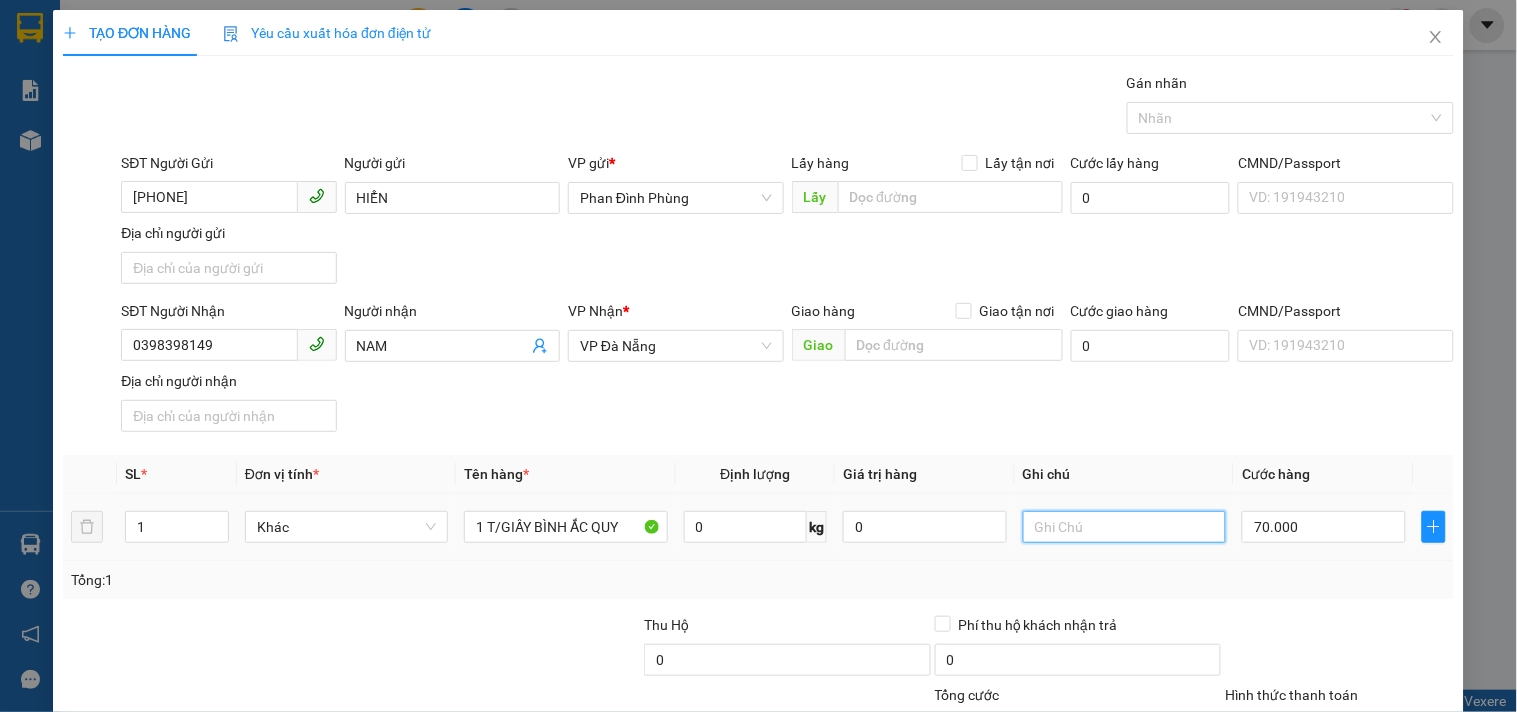 click at bounding box center (1124, 527) 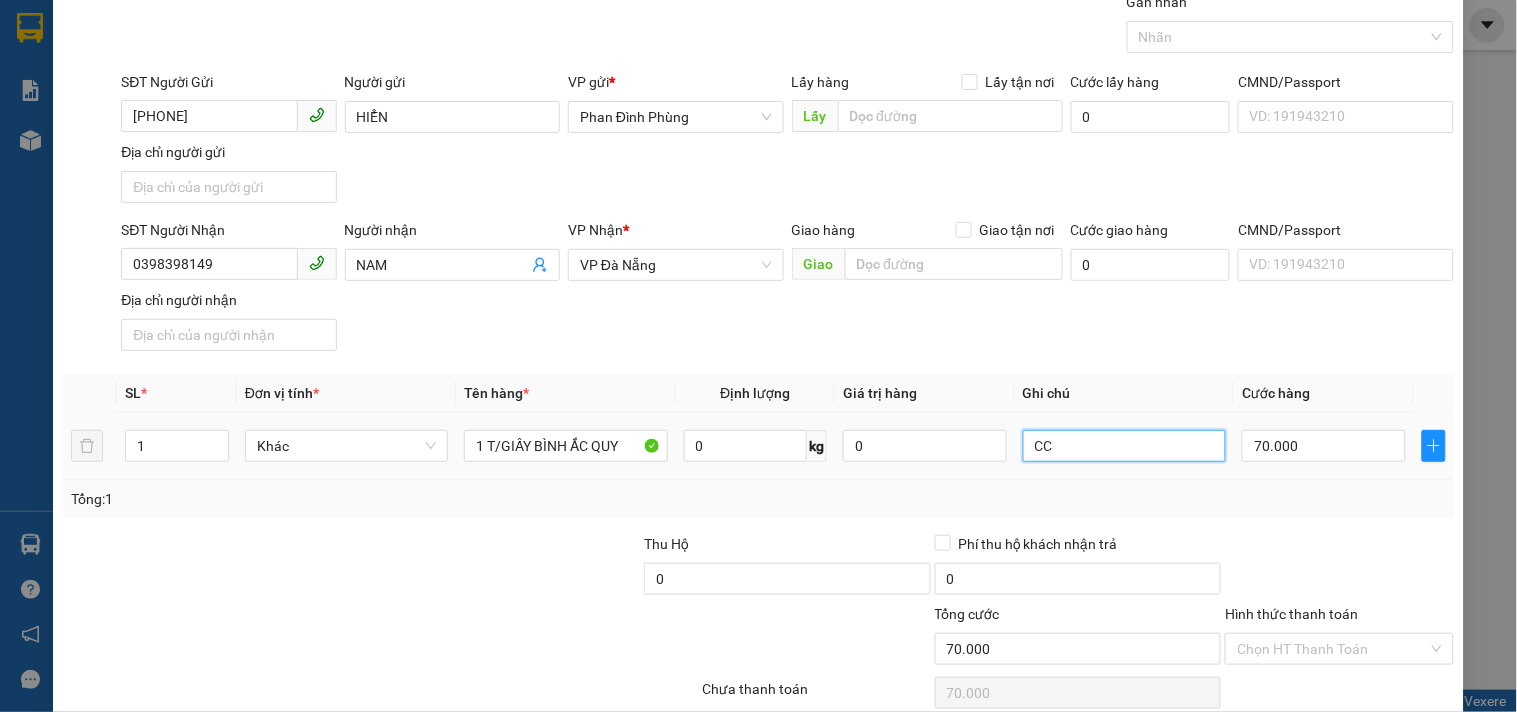 scroll, scrollTop: 167, scrollLeft: 0, axis: vertical 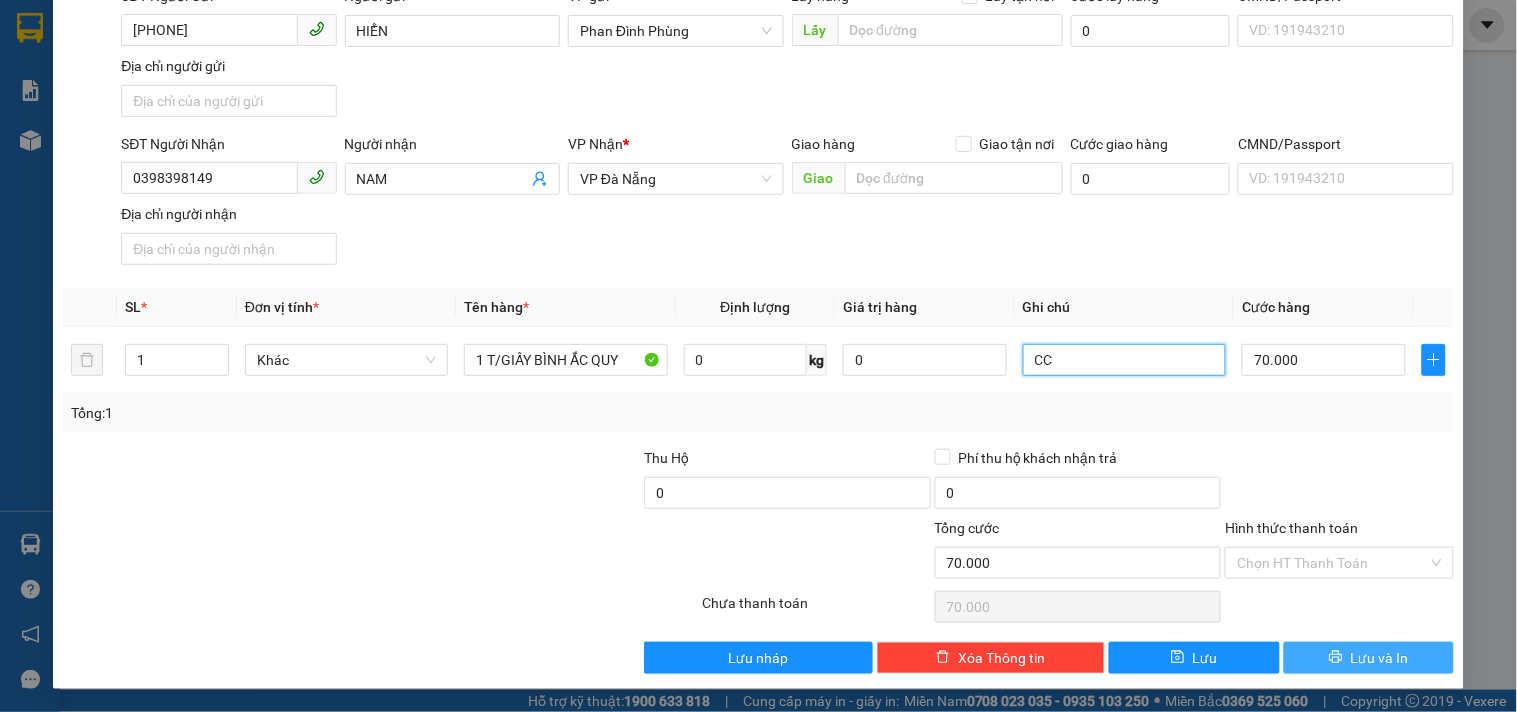 type on "CC" 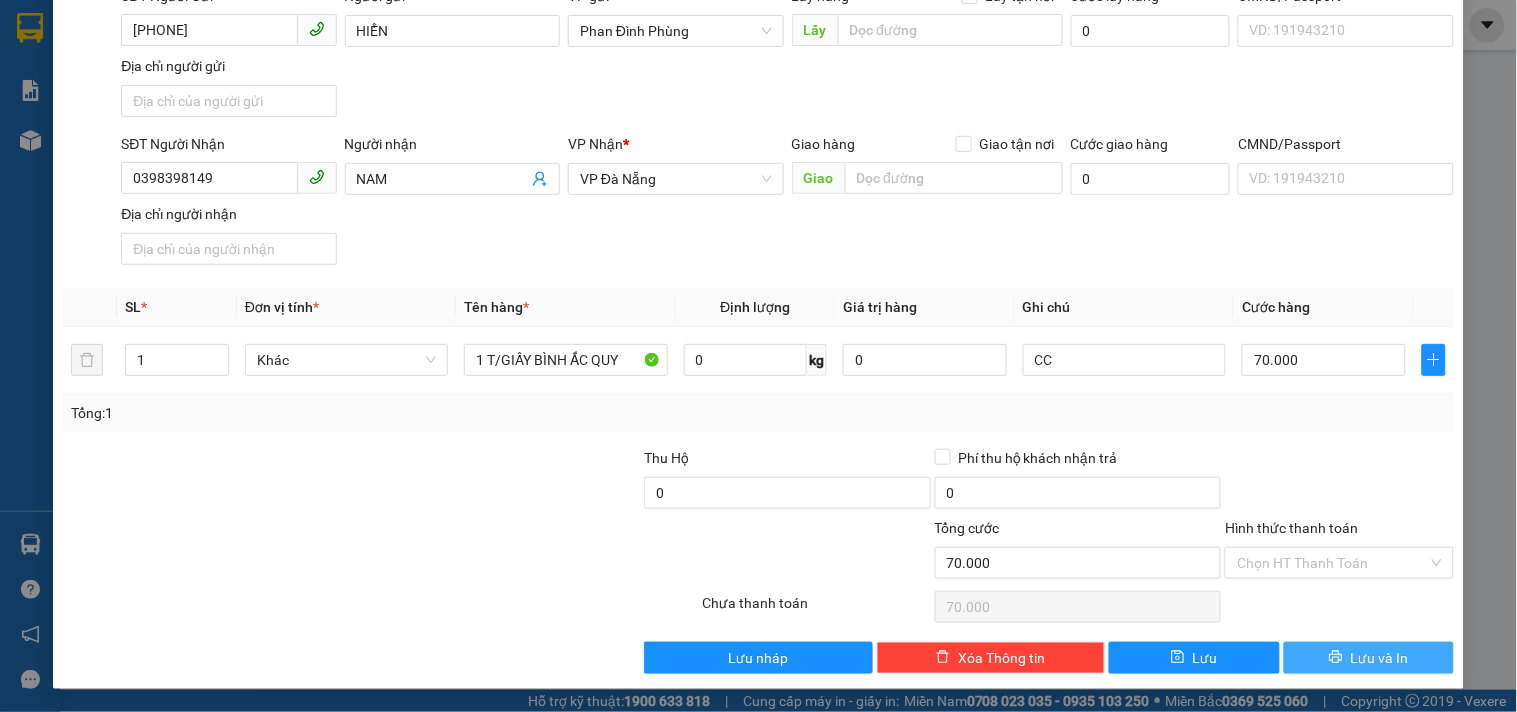 click 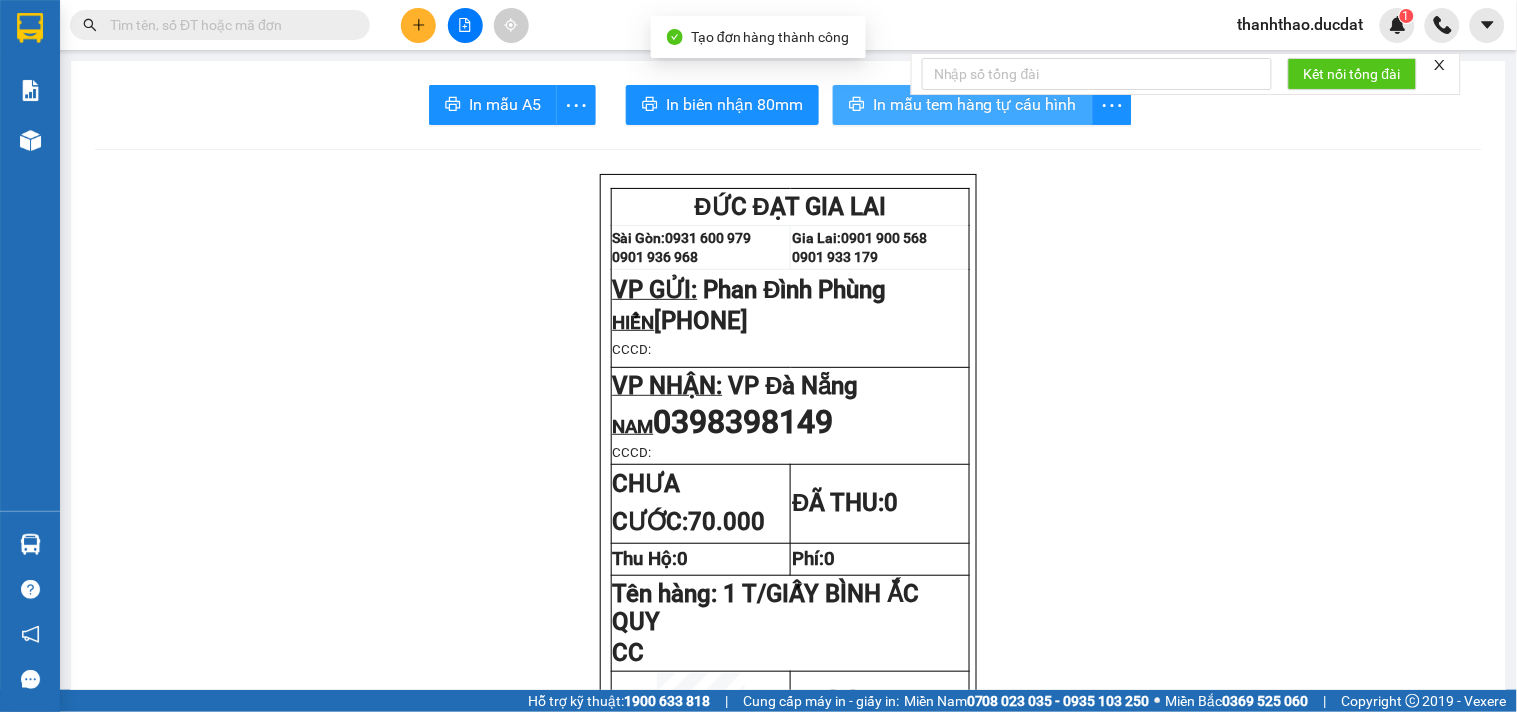 click on "In mẫu tem hàng tự cấu hình" at bounding box center [975, 104] 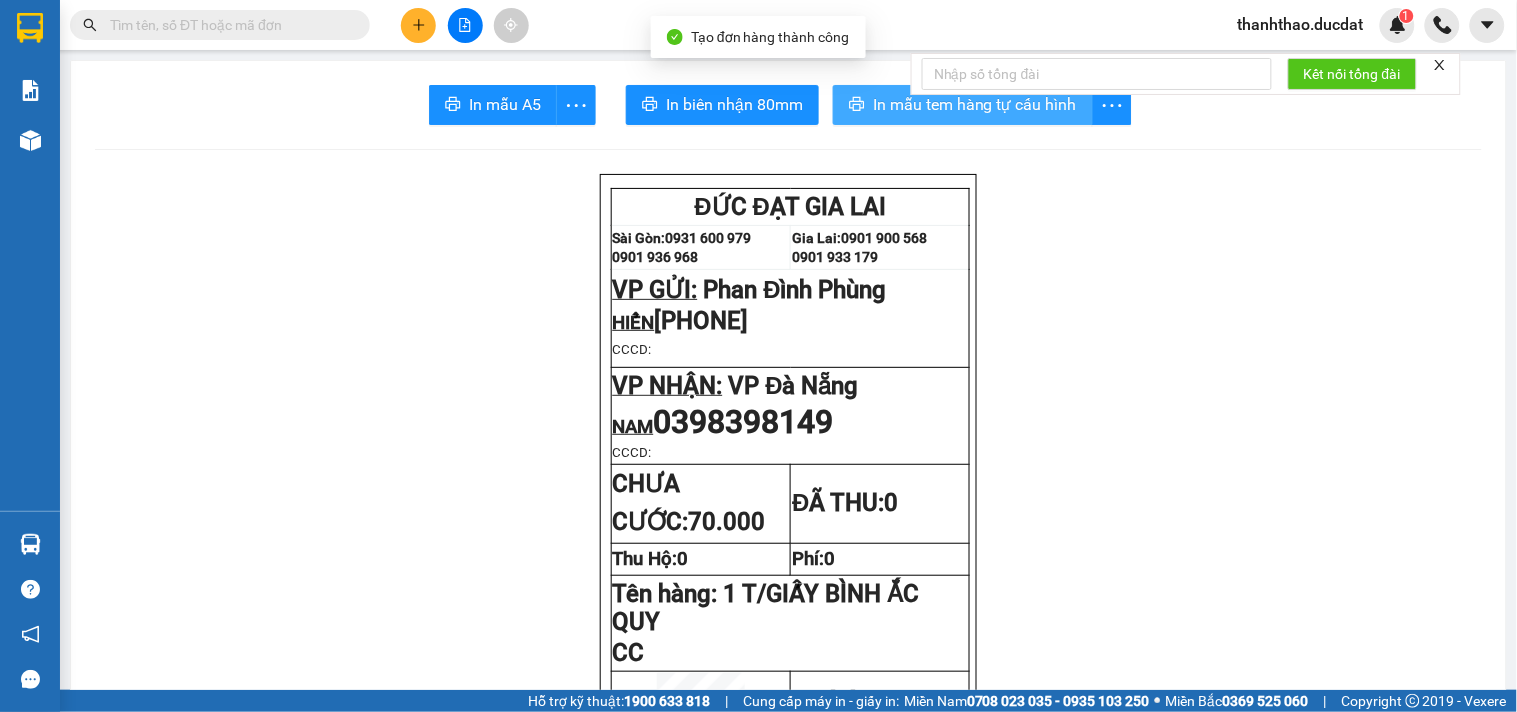 scroll, scrollTop: 0, scrollLeft: 0, axis: both 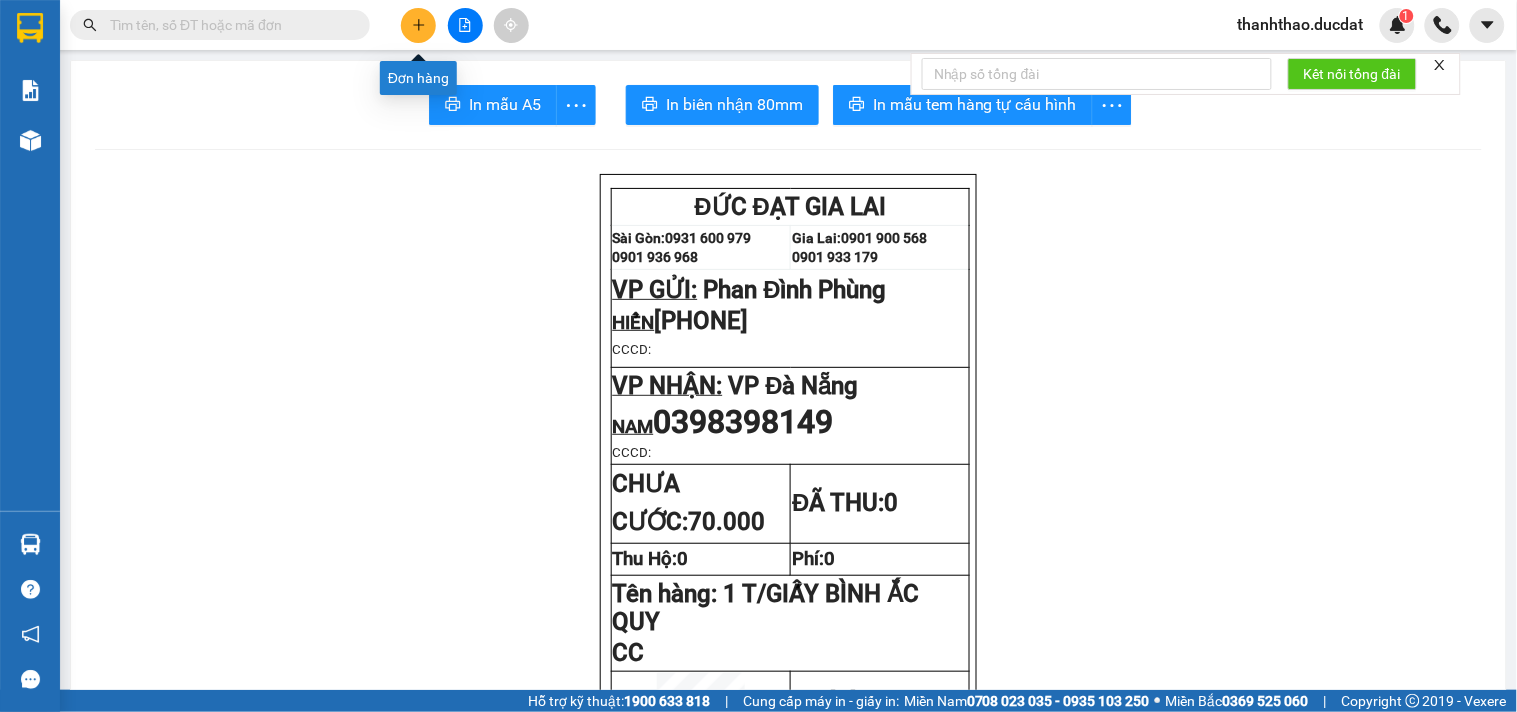 click at bounding box center (418, 25) 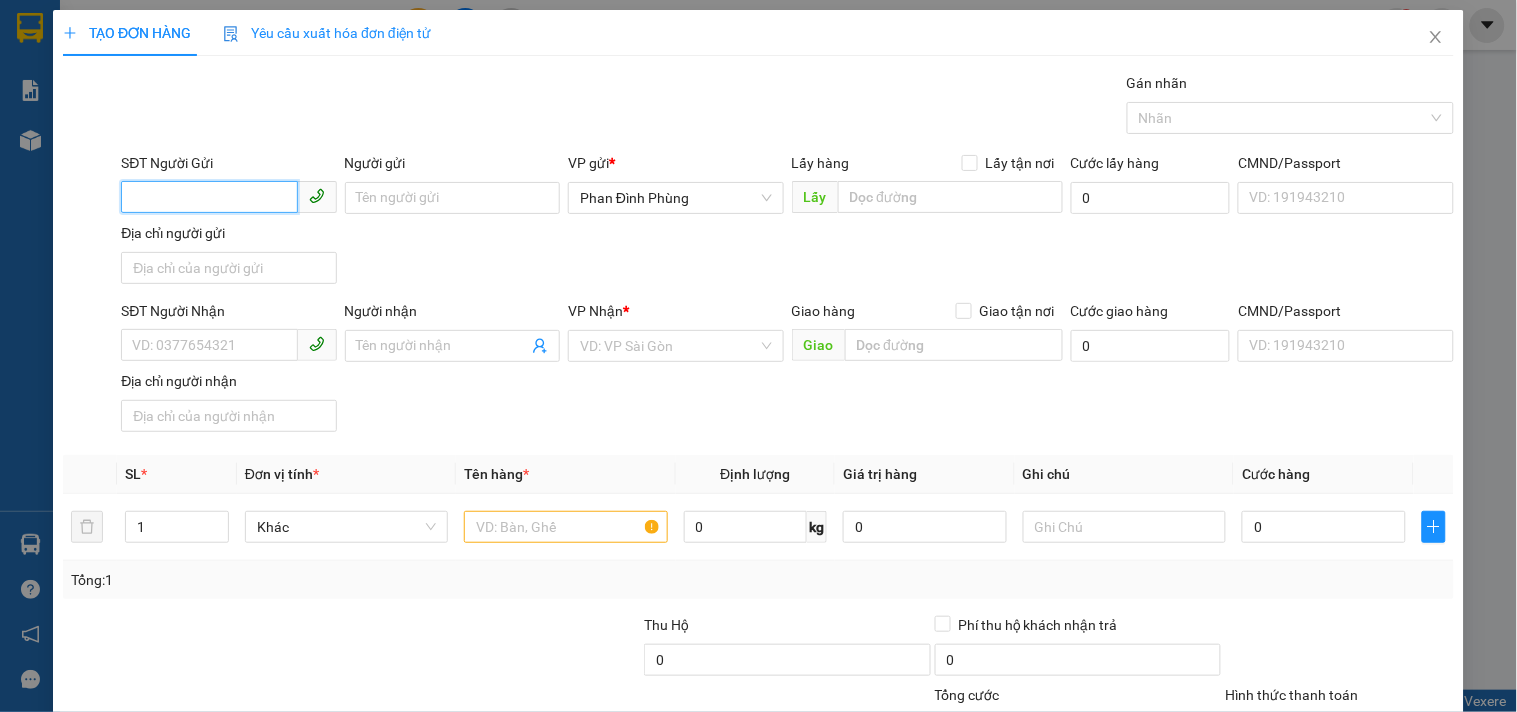 click on "SĐT Người Gửi" at bounding box center (209, 197) 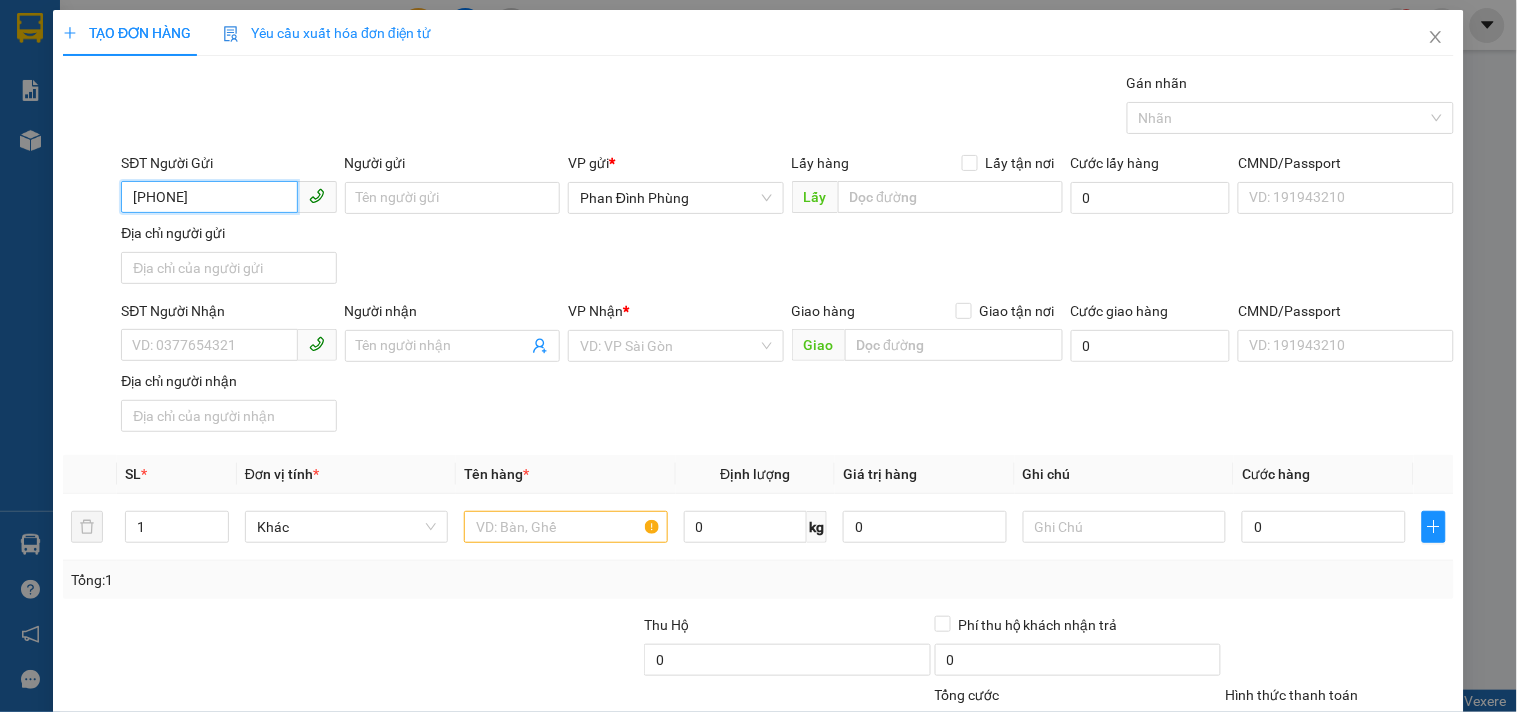 type on "[PHONE]" 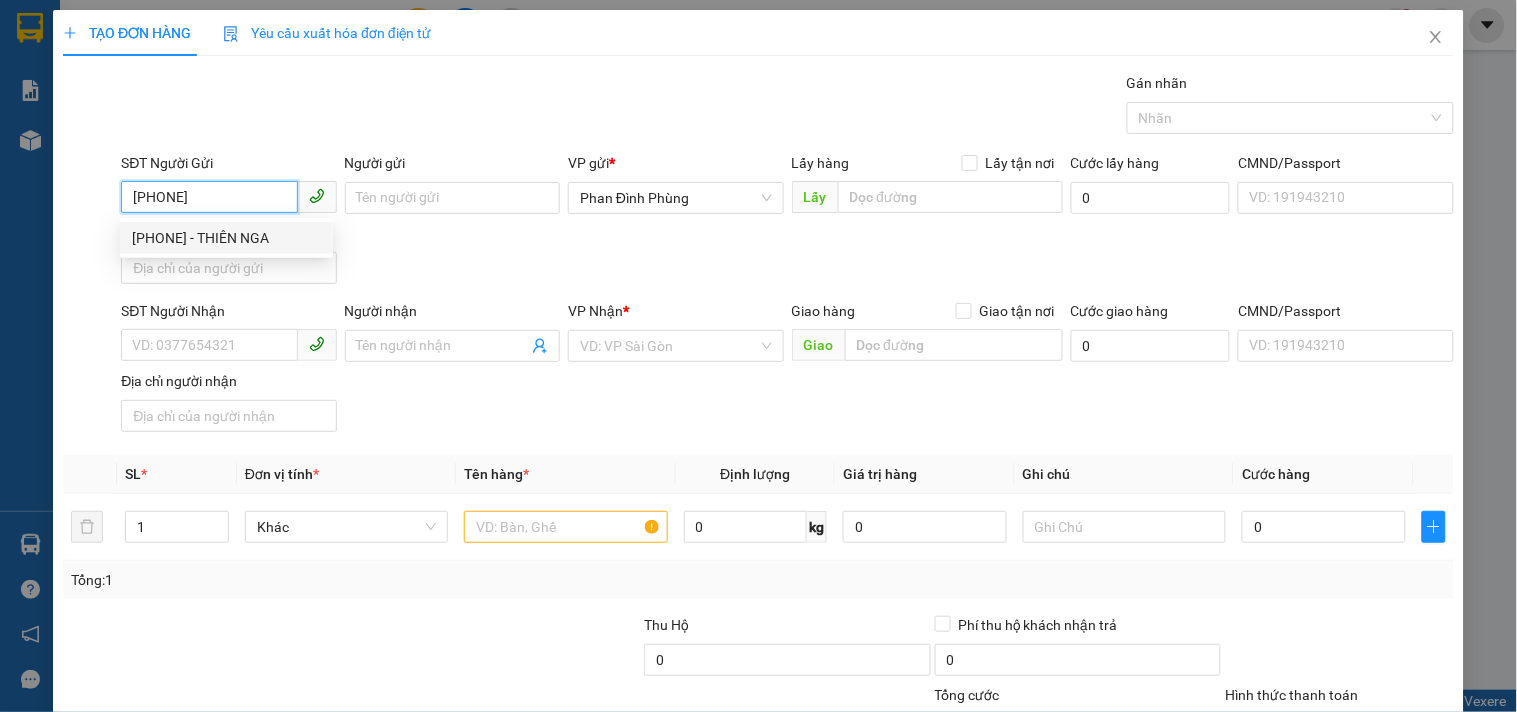 click on "[PHONE] - THIÊN  NGA" at bounding box center (226, 238) 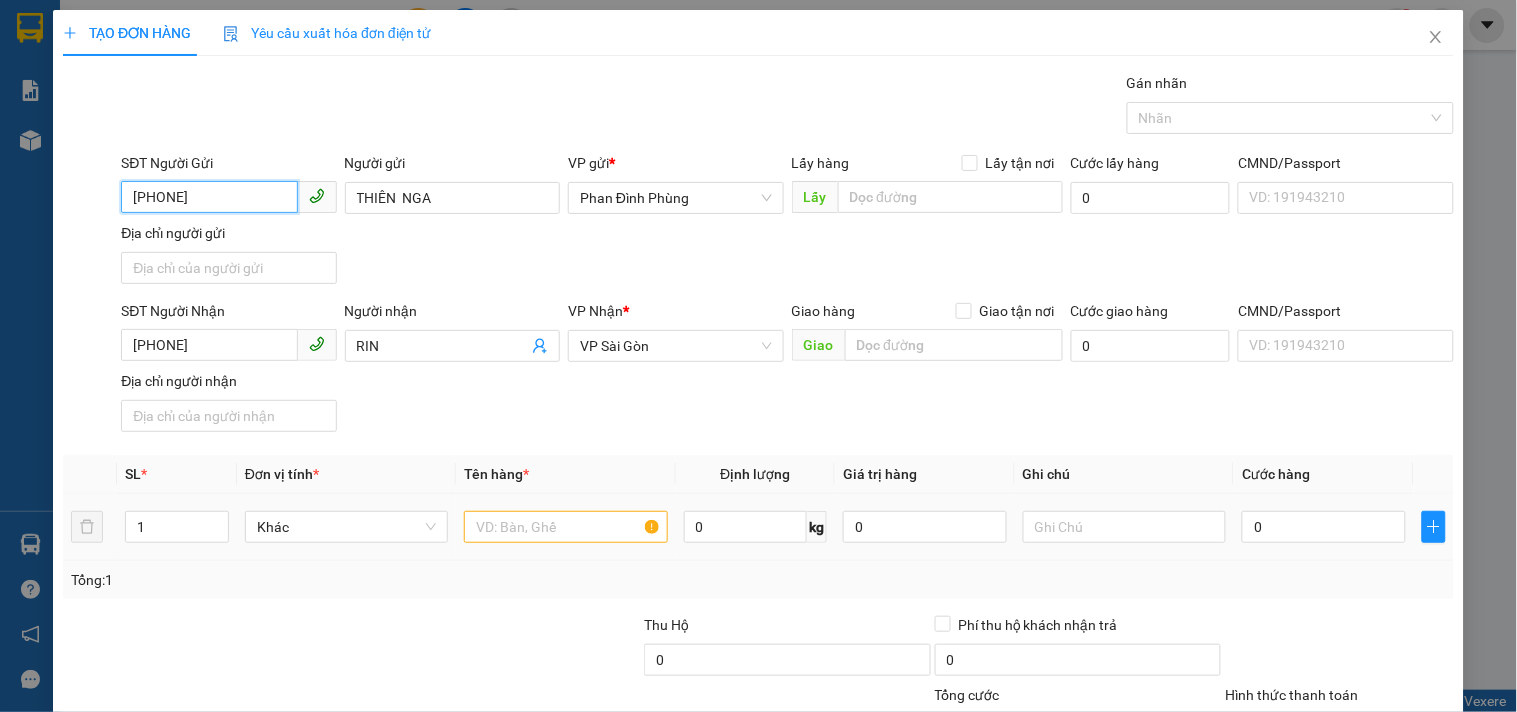 type on "[PHONE]" 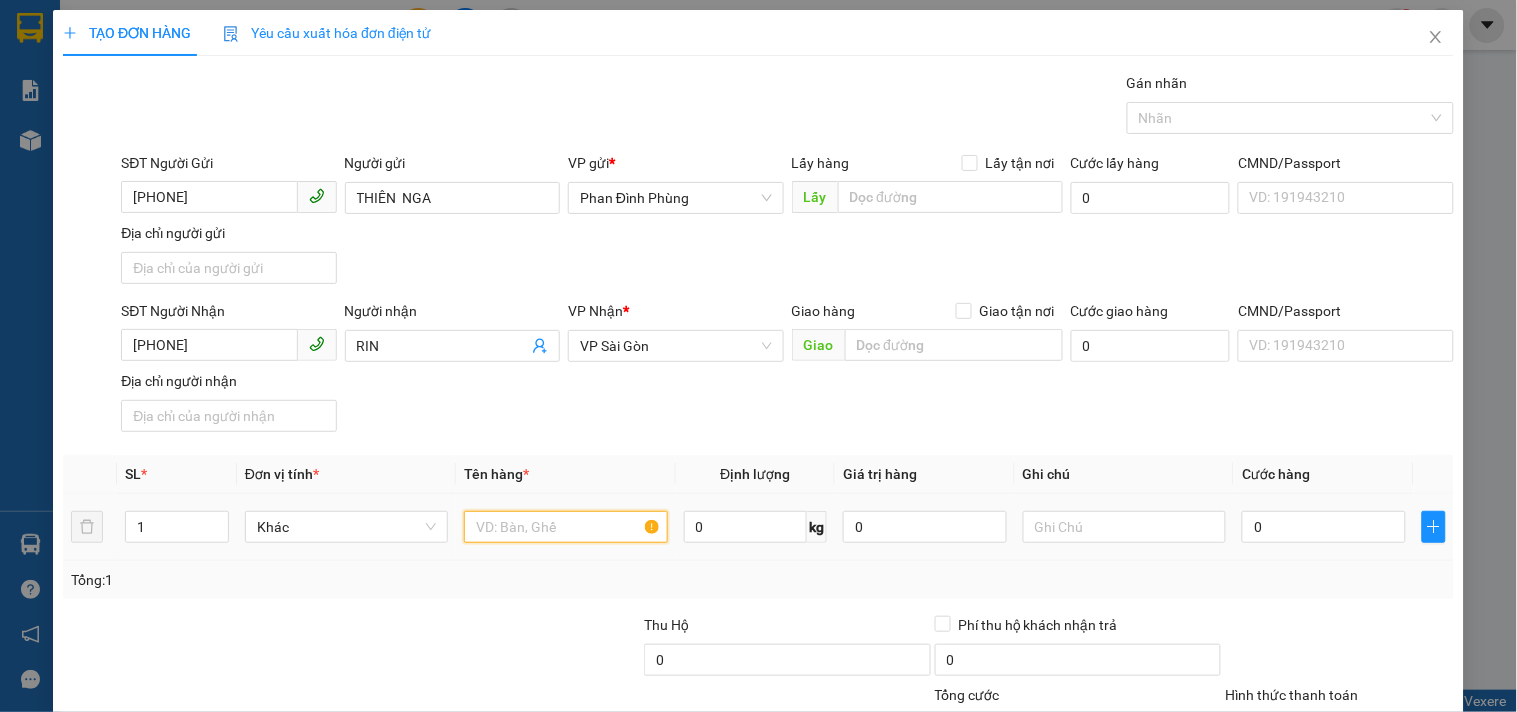 click at bounding box center [565, 527] 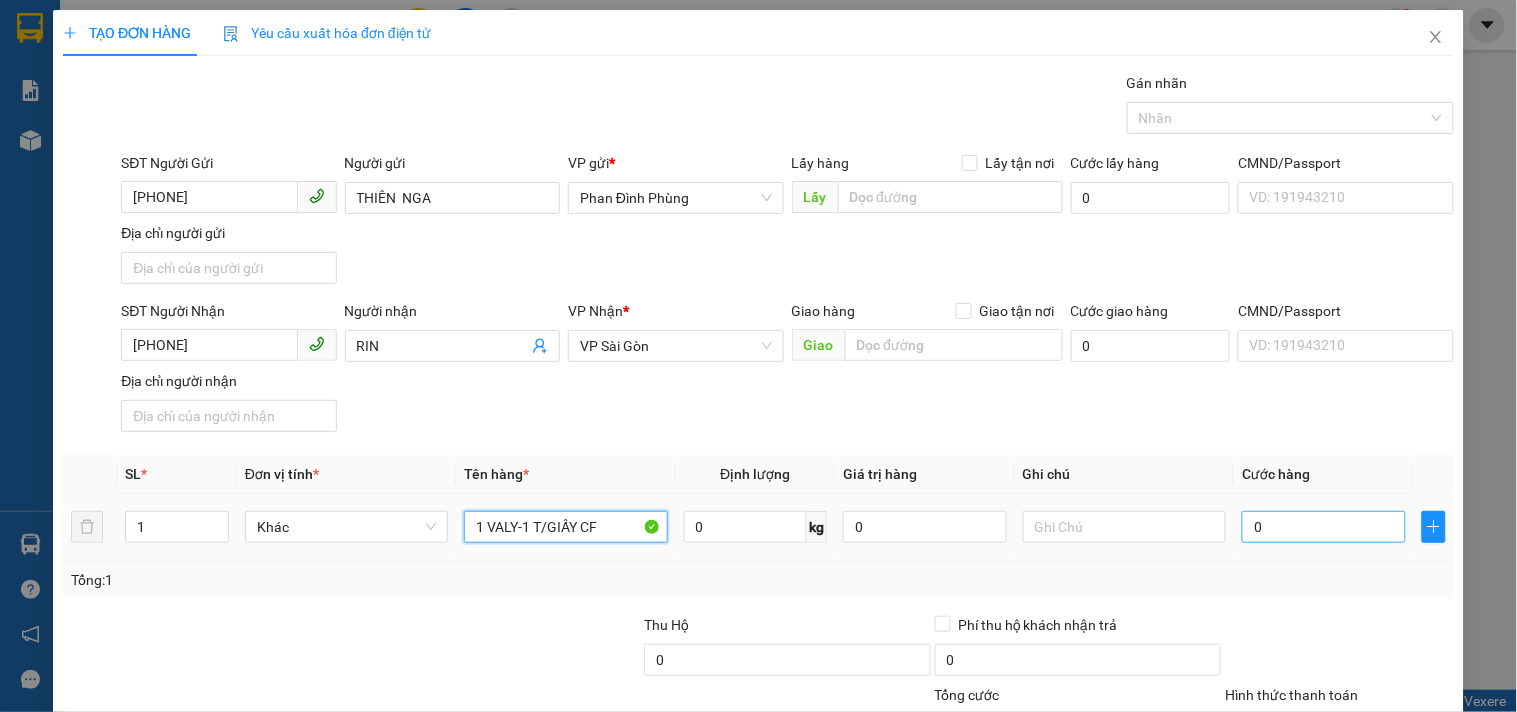 type on "1 VALY-1 T/GIẤY CF" 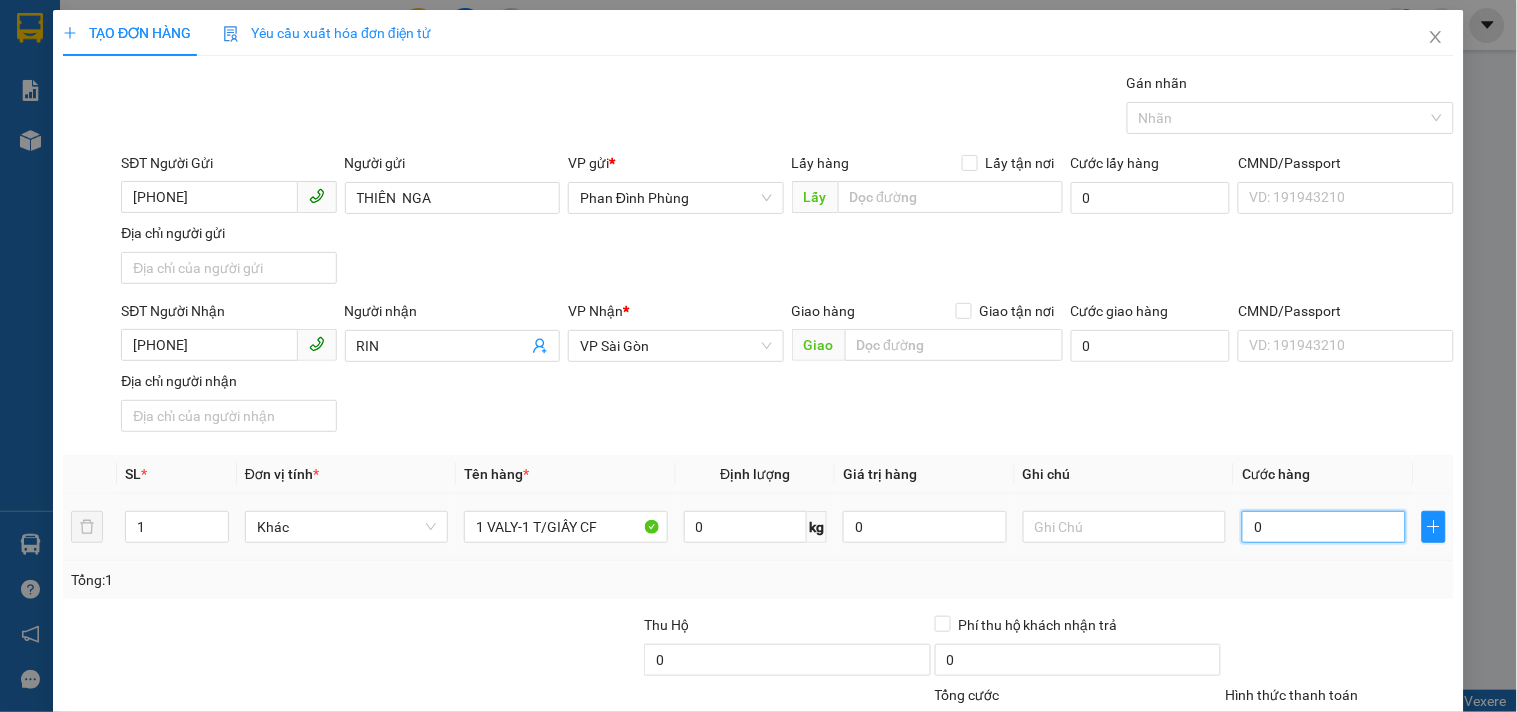 drag, startPoint x: 1294, startPoint y: 524, endPoint x: 1303, endPoint y: 540, distance: 18.35756 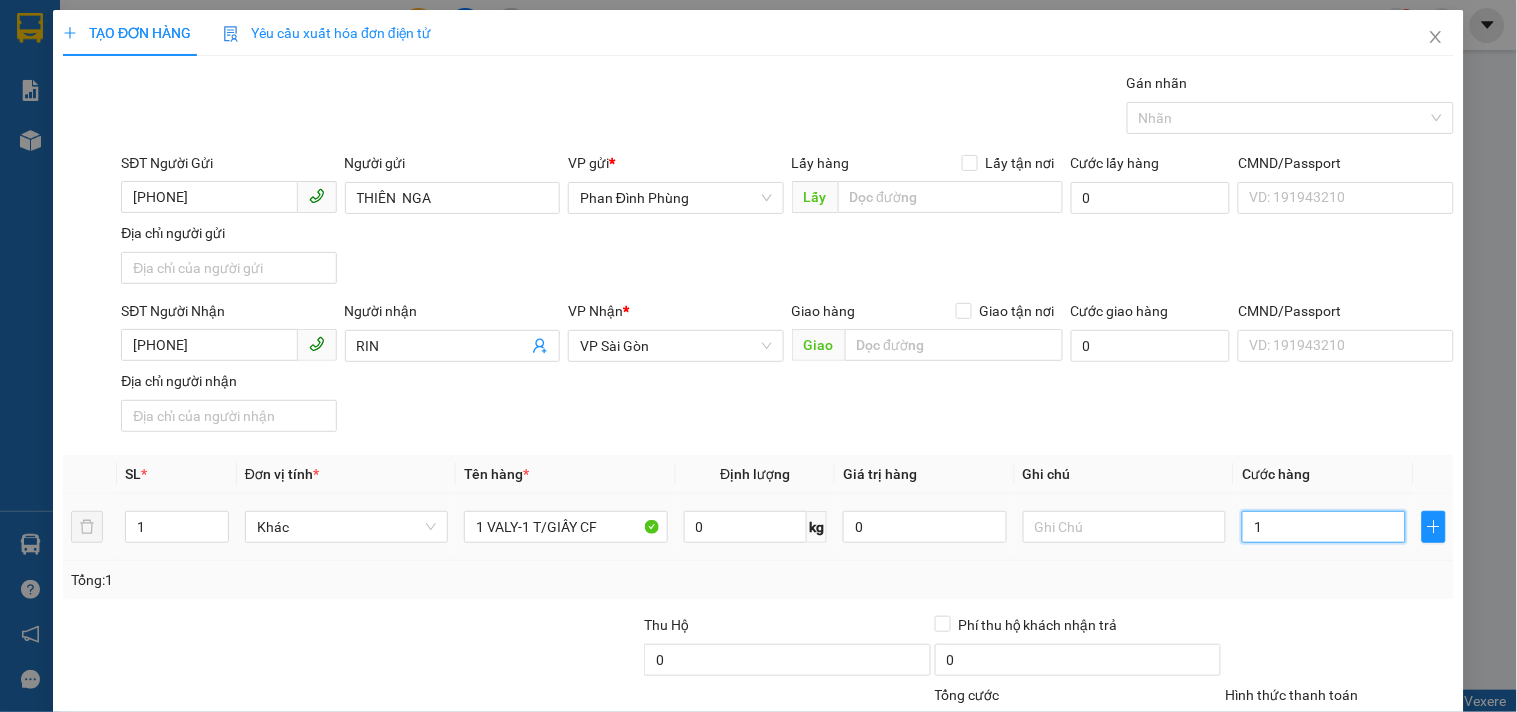type on "13" 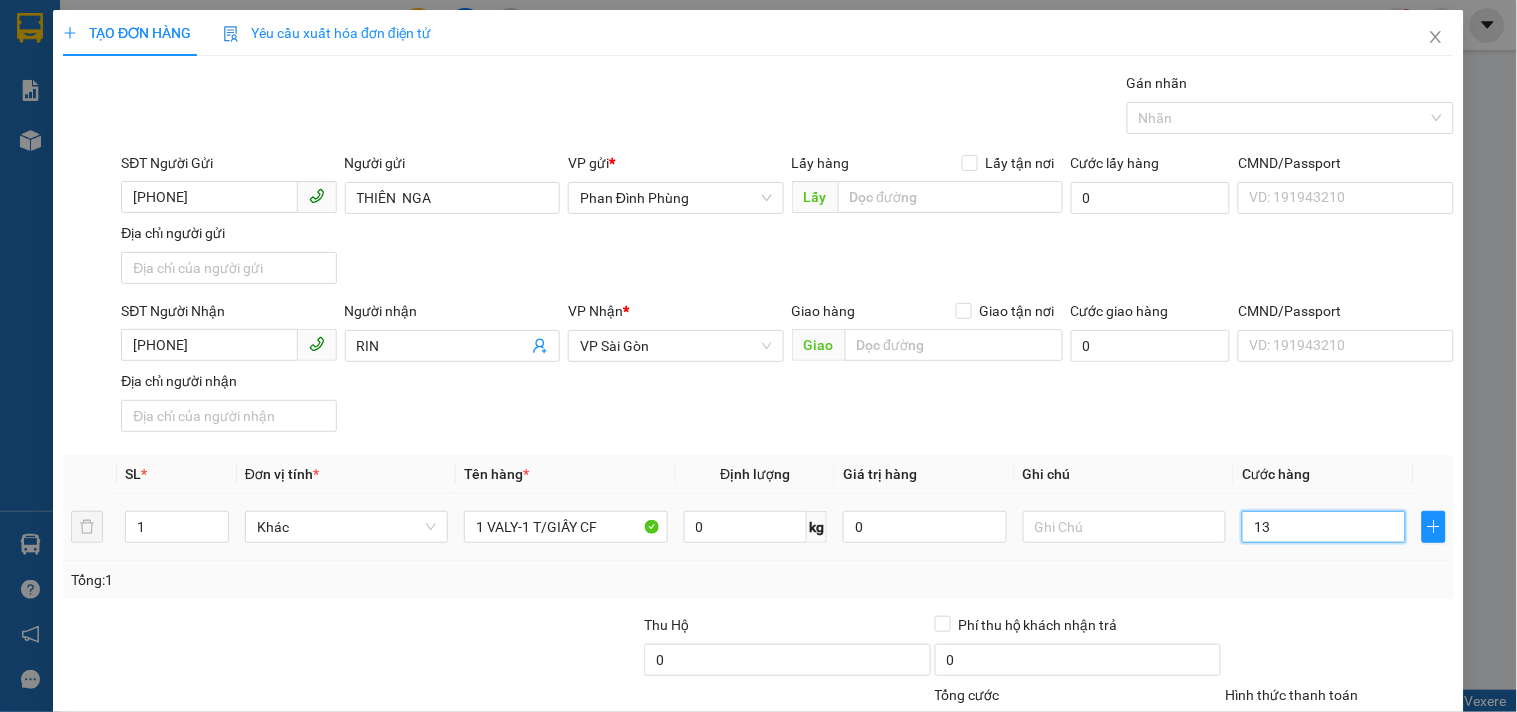 type on "13" 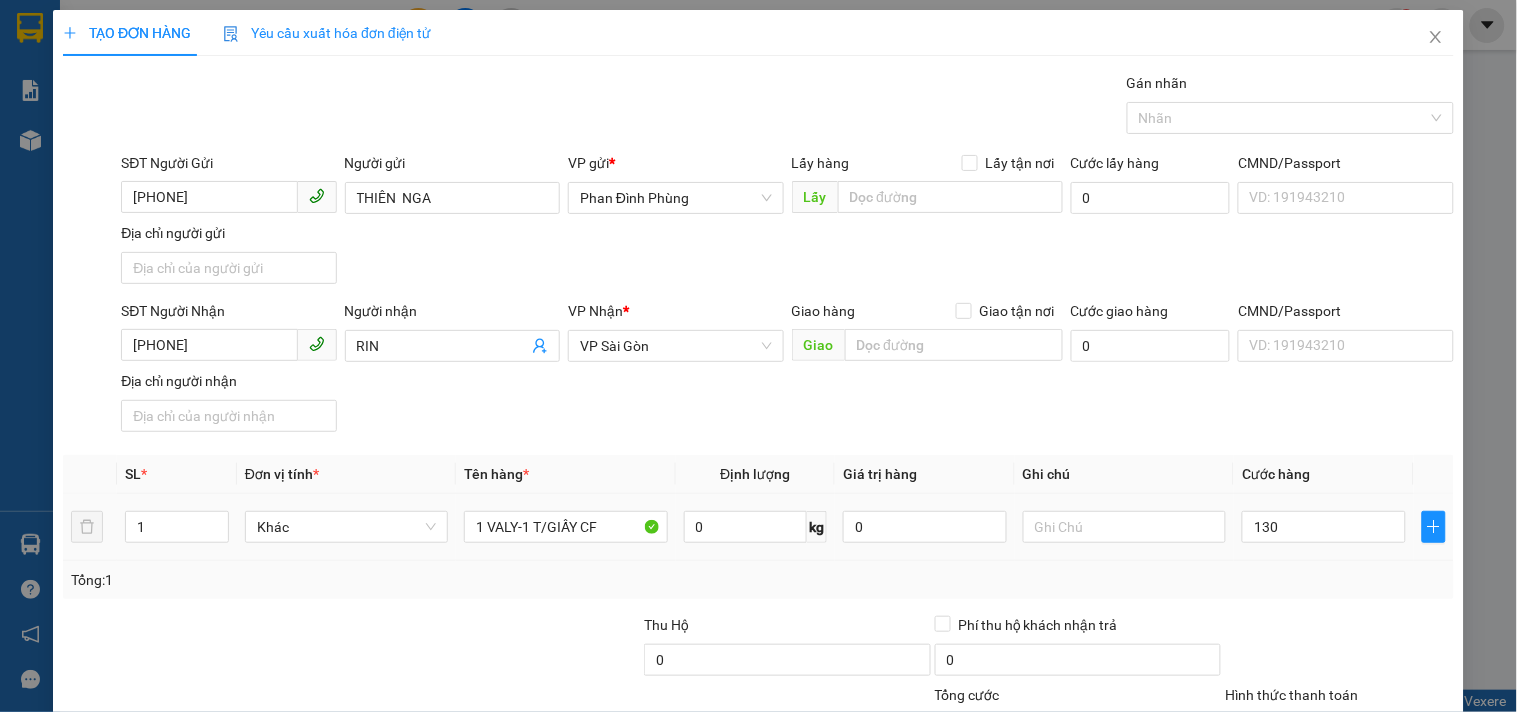 type on "130.000" 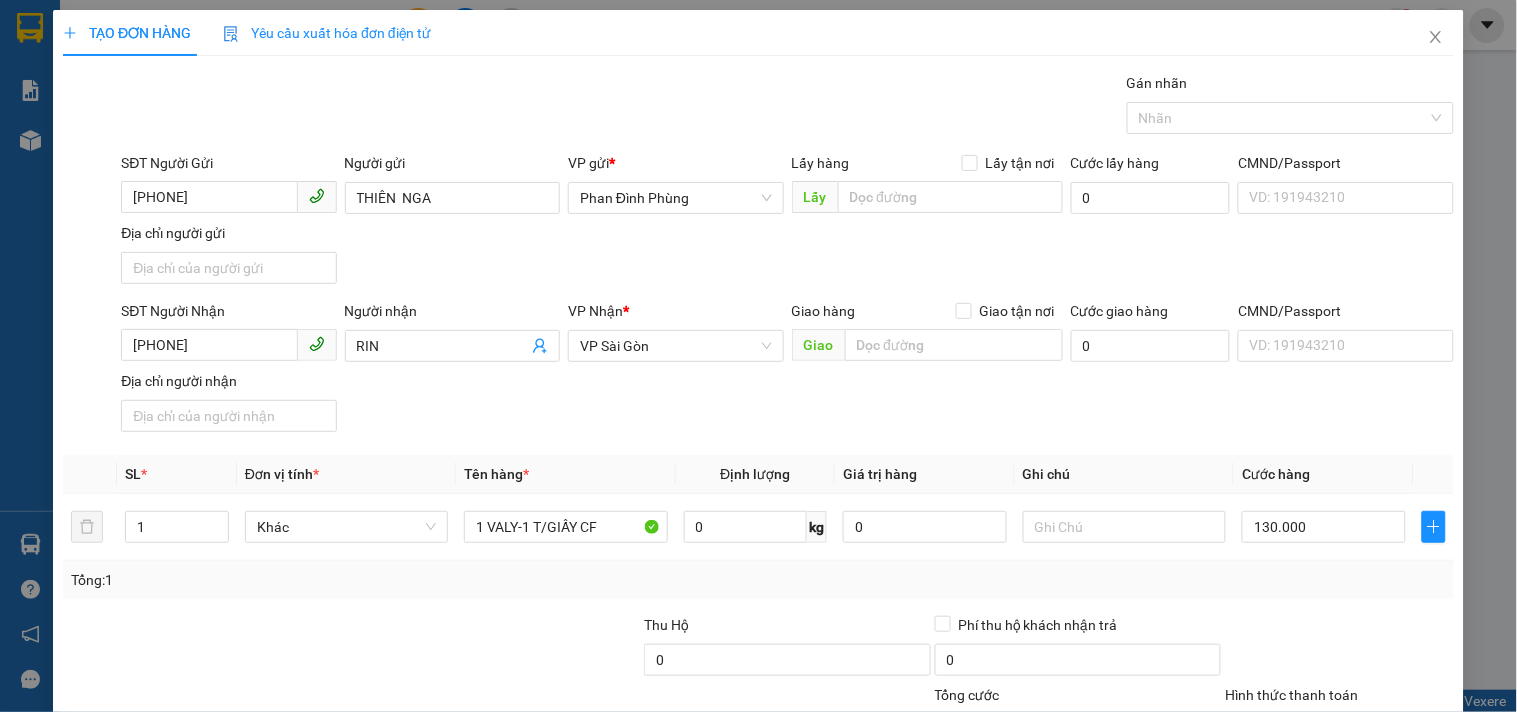 click on "Cước hàng" at bounding box center [1324, 474] 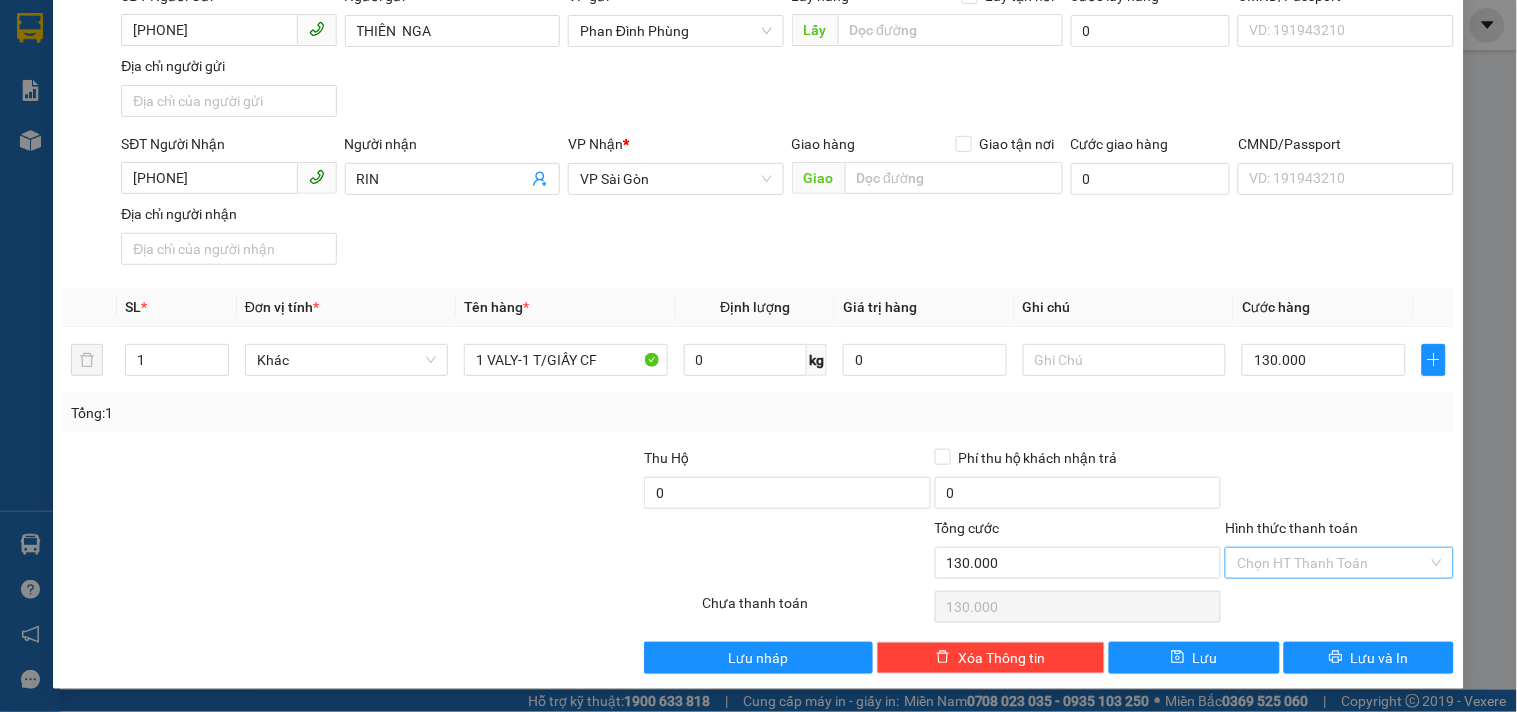 click on "Hình thức thanh toán" at bounding box center [1332, 563] 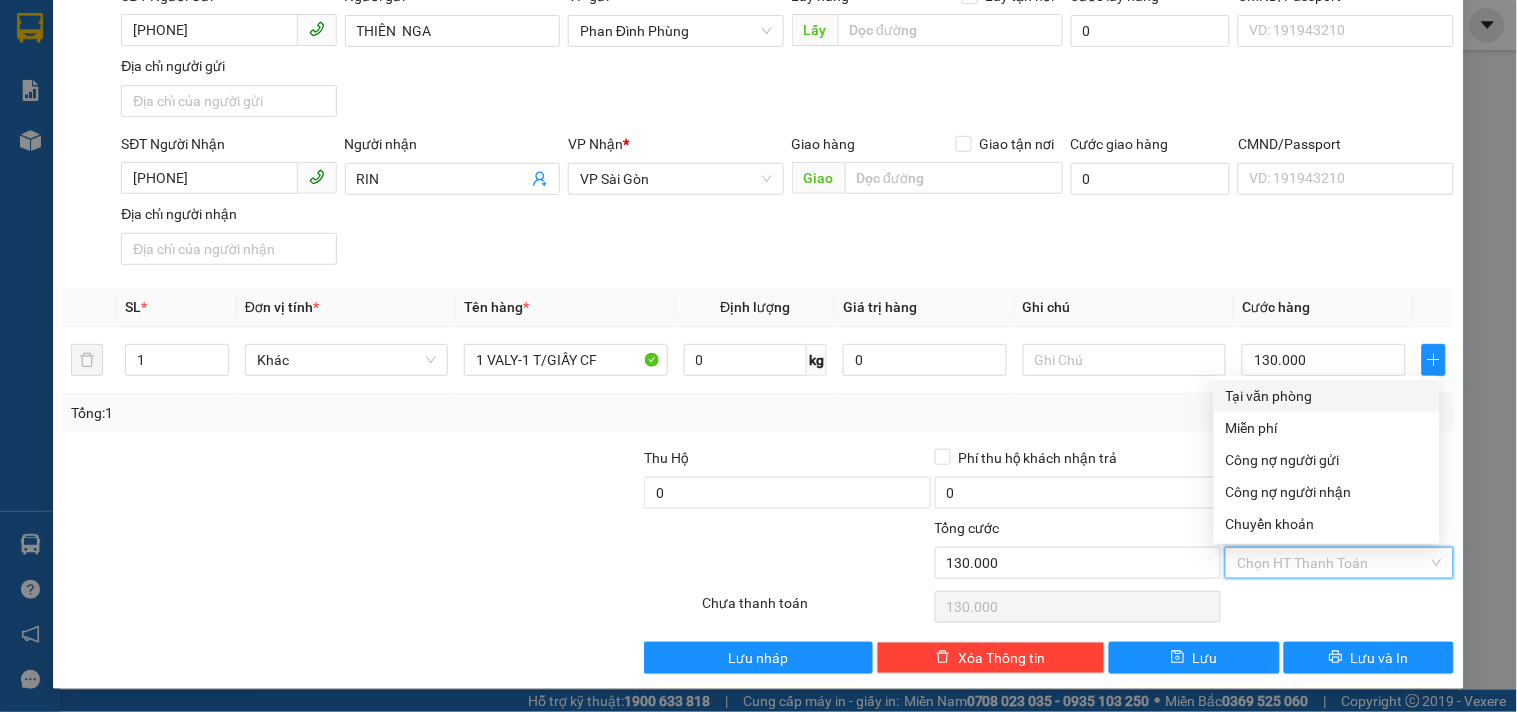 click on "Tại văn phòng" at bounding box center (1327, 396) 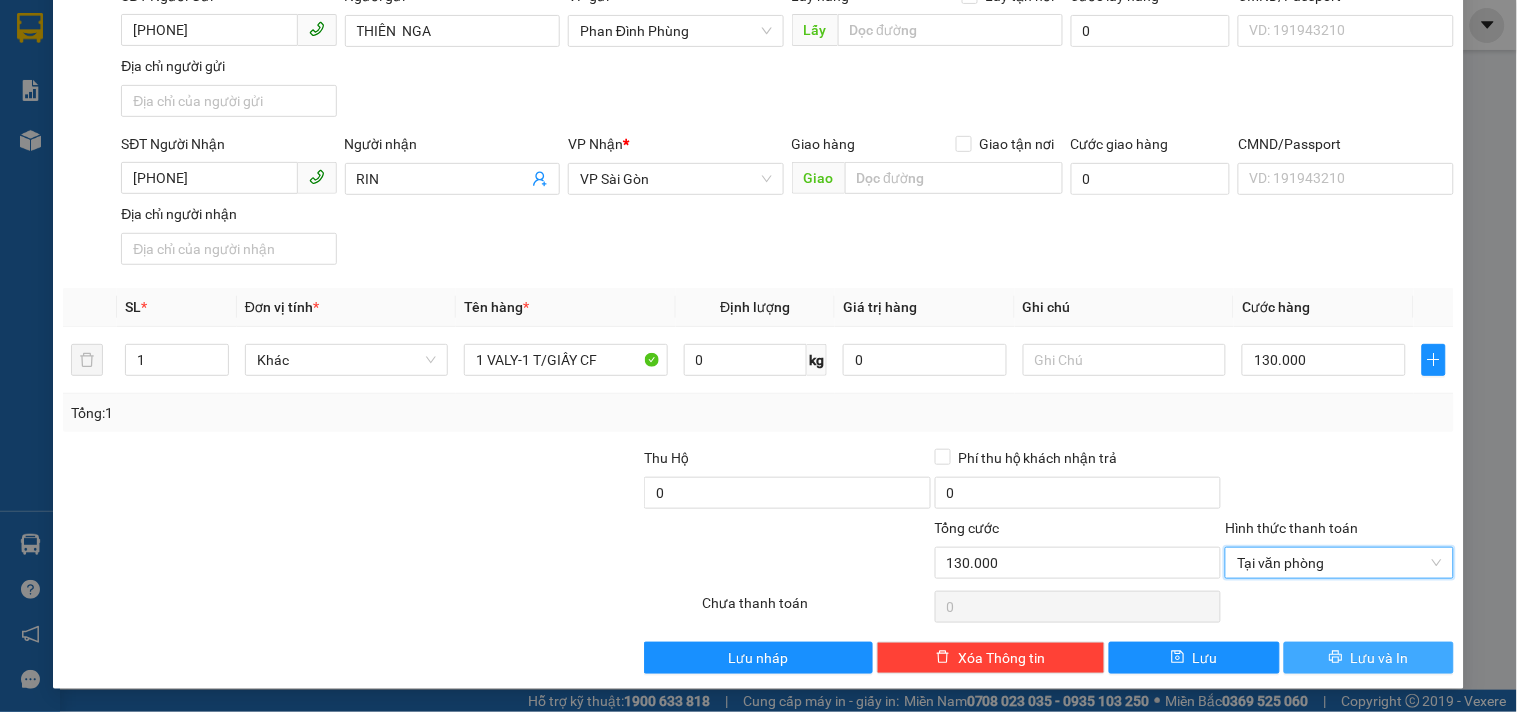 click on "Lưu và In" at bounding box center (1380, 658) 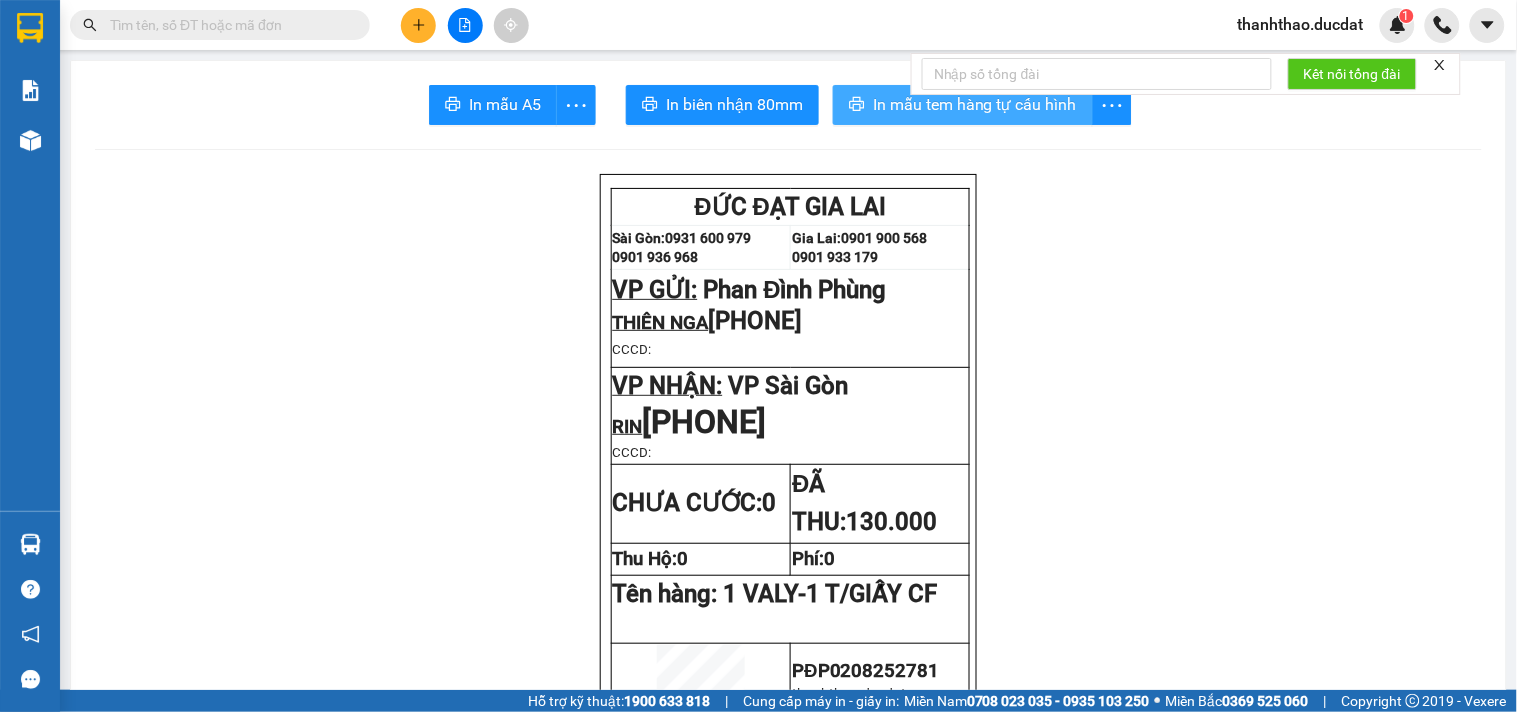 click on "In mẫu tem hàng tự cấu hình" at bounding box center (975, 104) 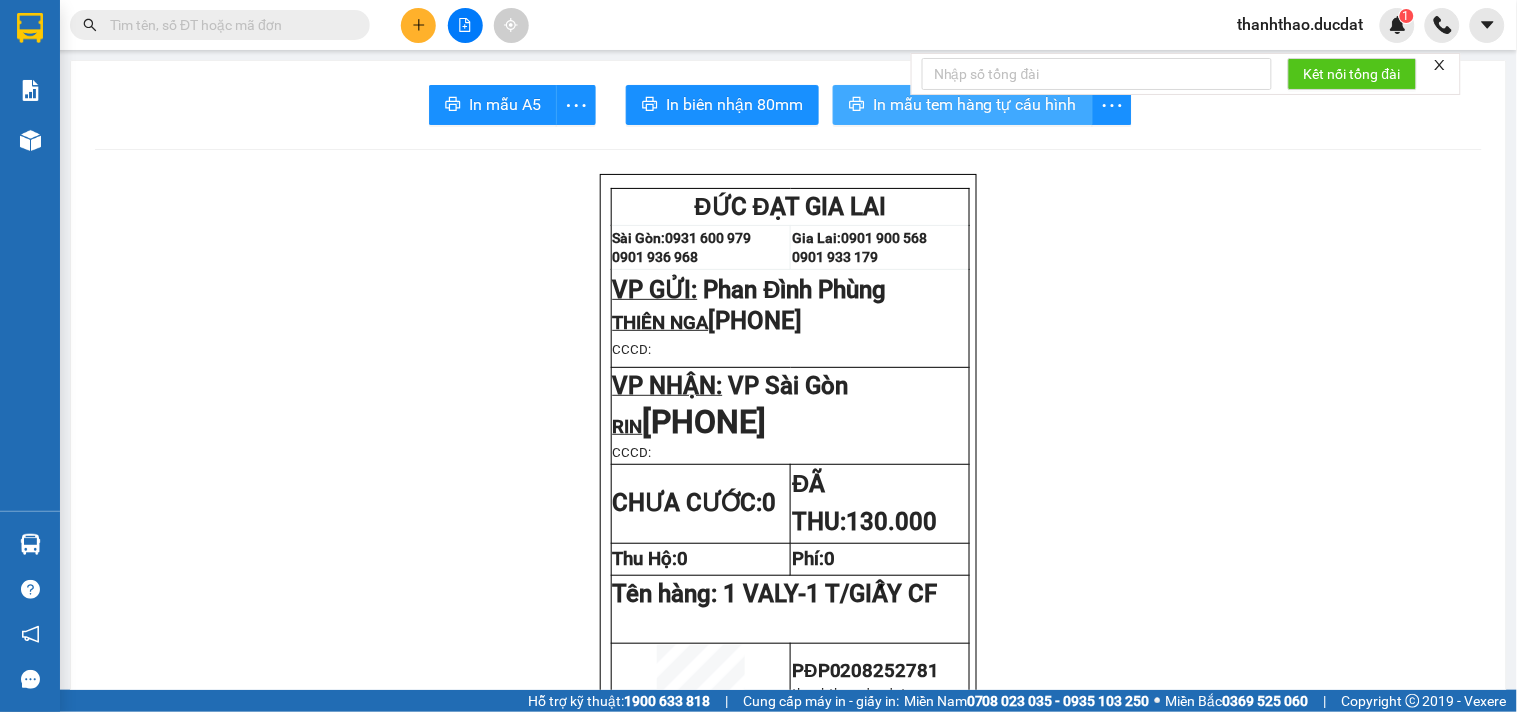 scroll, scrollTop: 0, scrollLeft: 0, axis: both 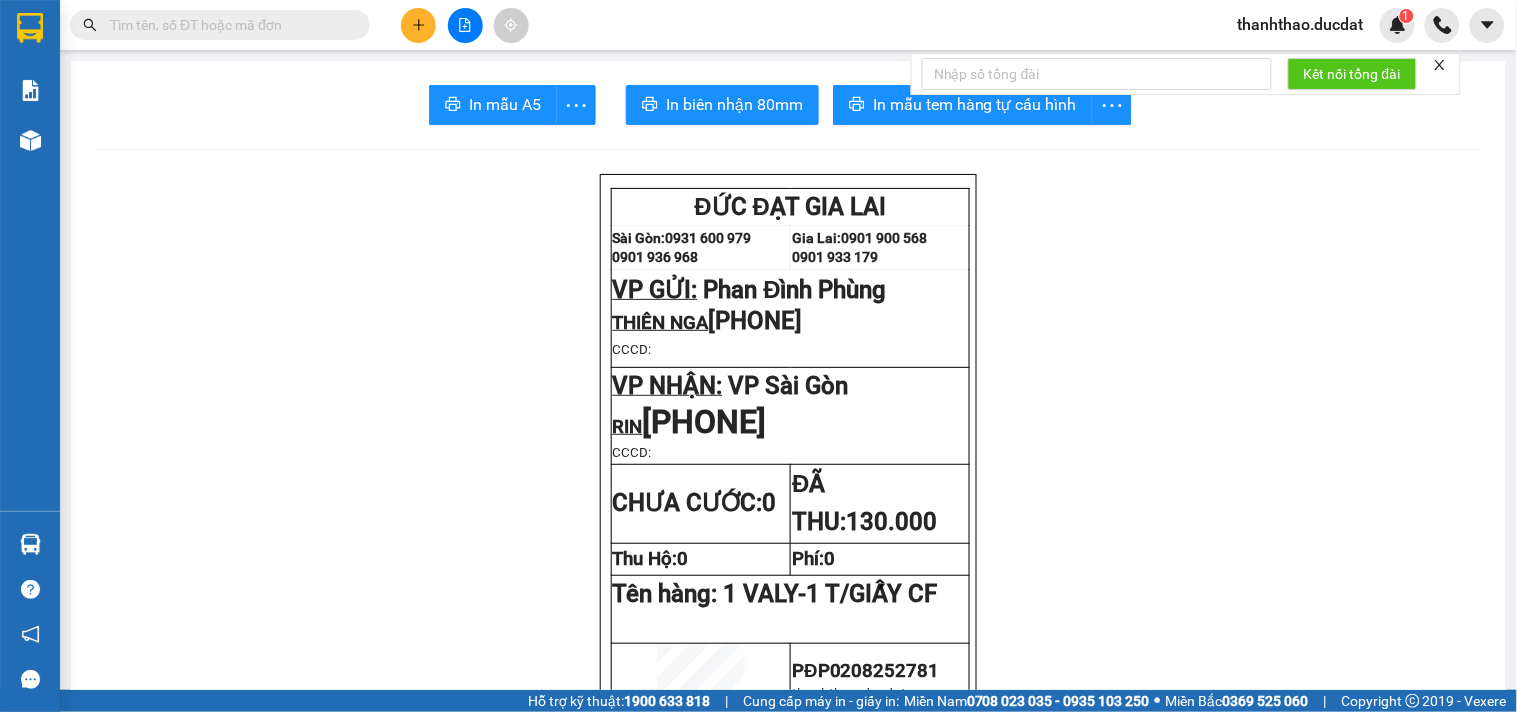 click at bounding box center [418, 25] 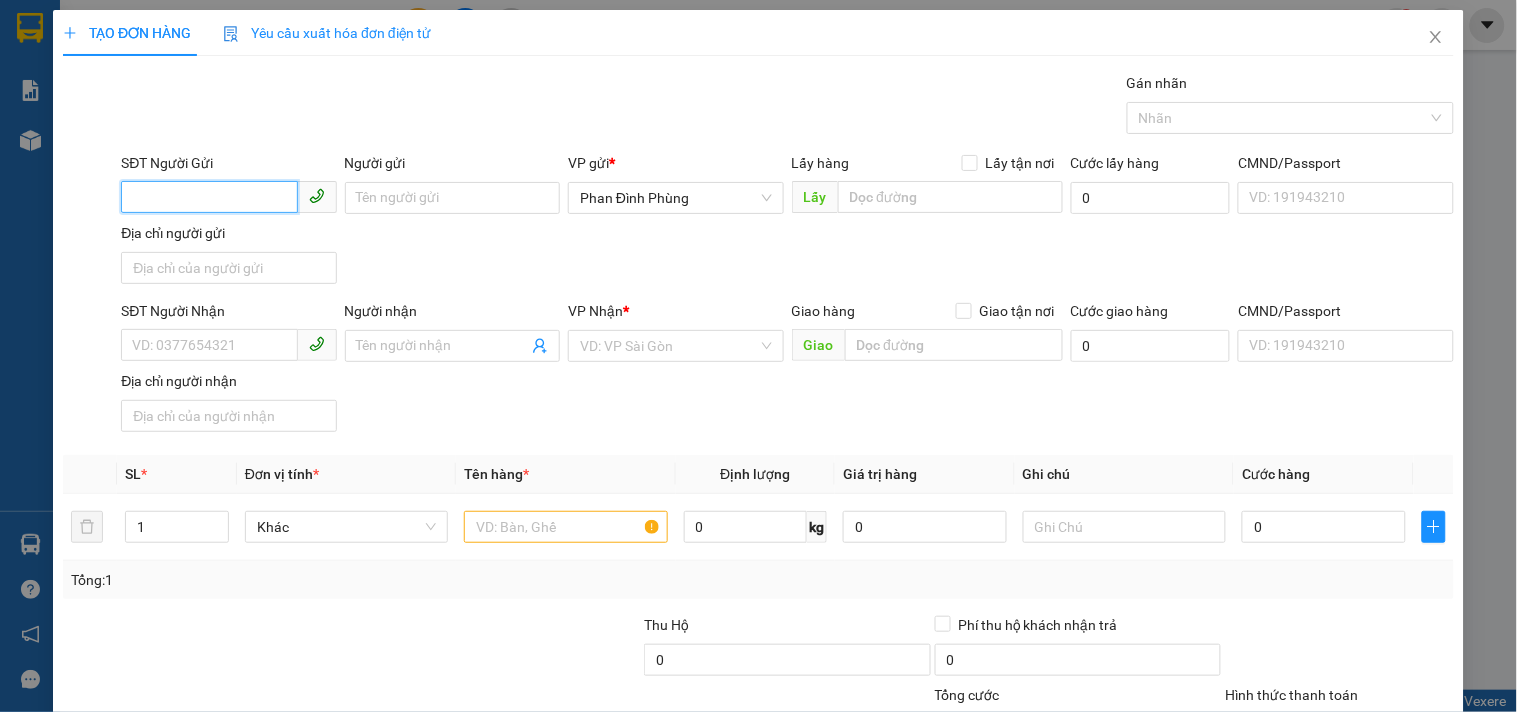 click on "SĐT Người Gửi" at bounding box center [209, 197] 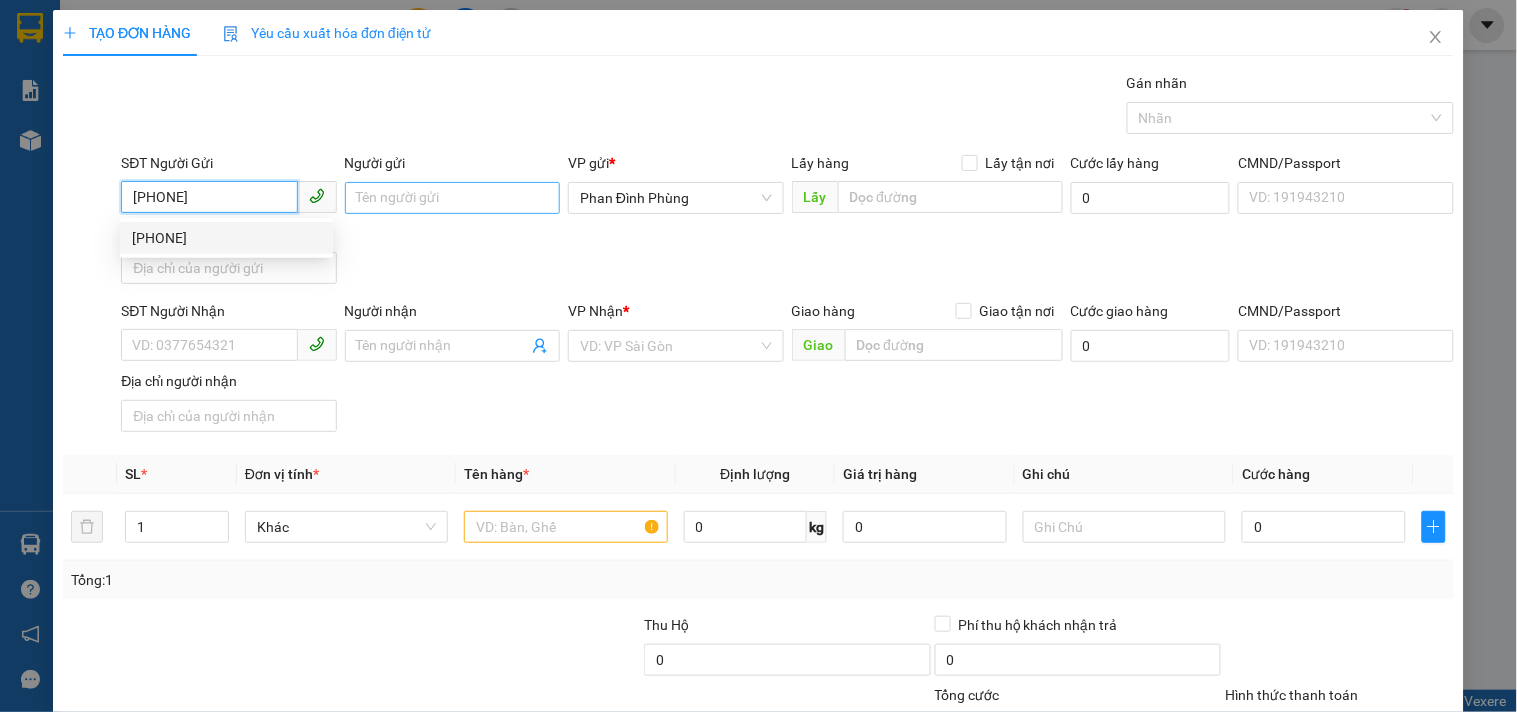 type on "[PHONE]" 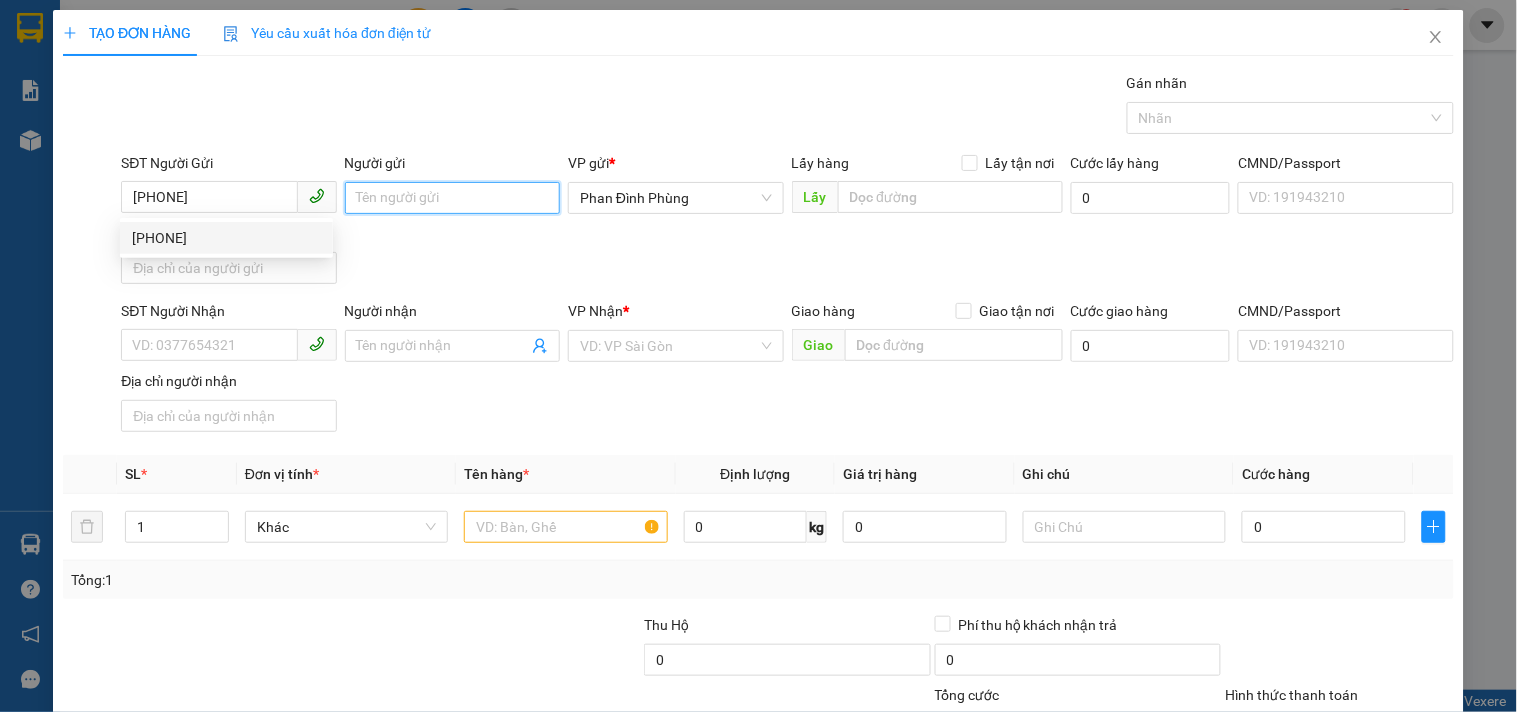 click on "Người gửi" at bounding box center (452, 198) 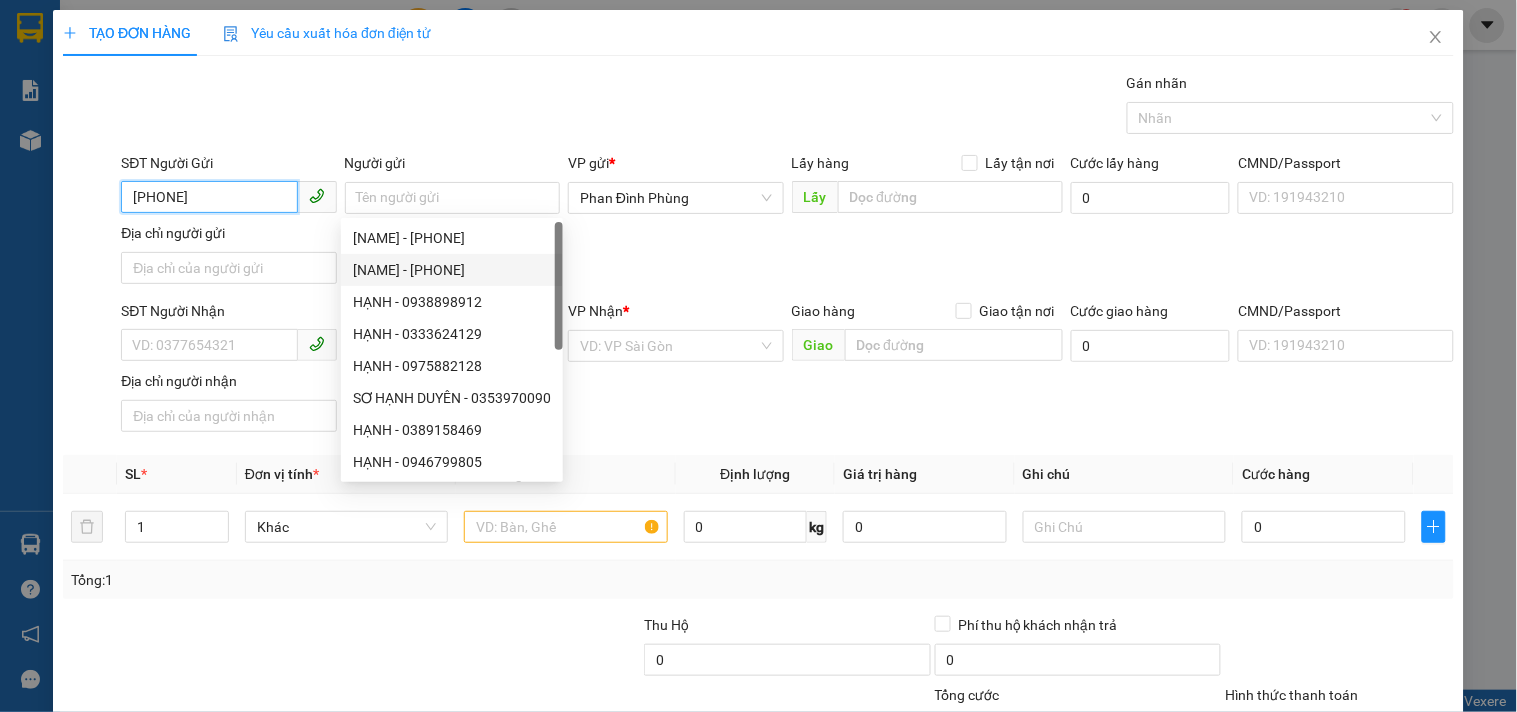click on "[PHONE]" at bounding box center (209, 197) 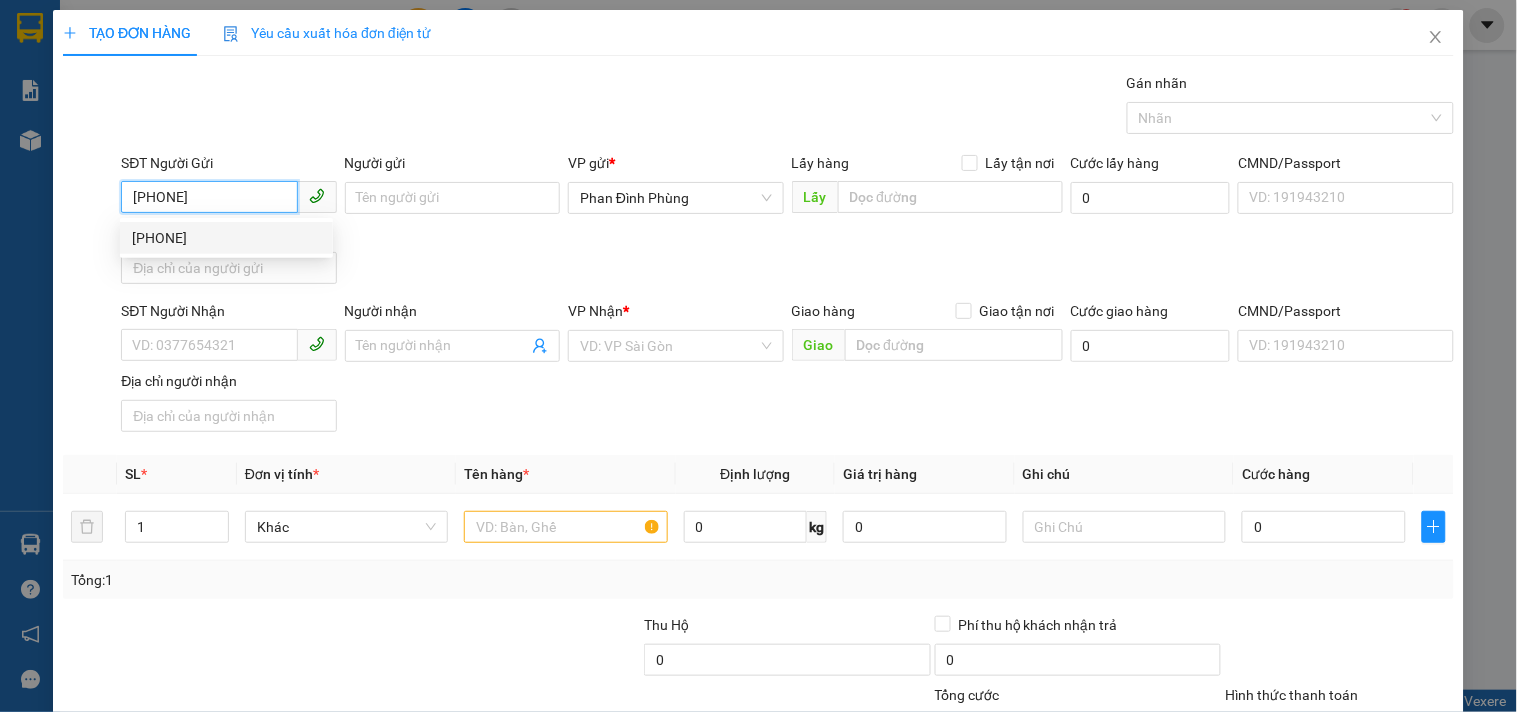 click on "[PHONE]" at bounding box center (226, 238) 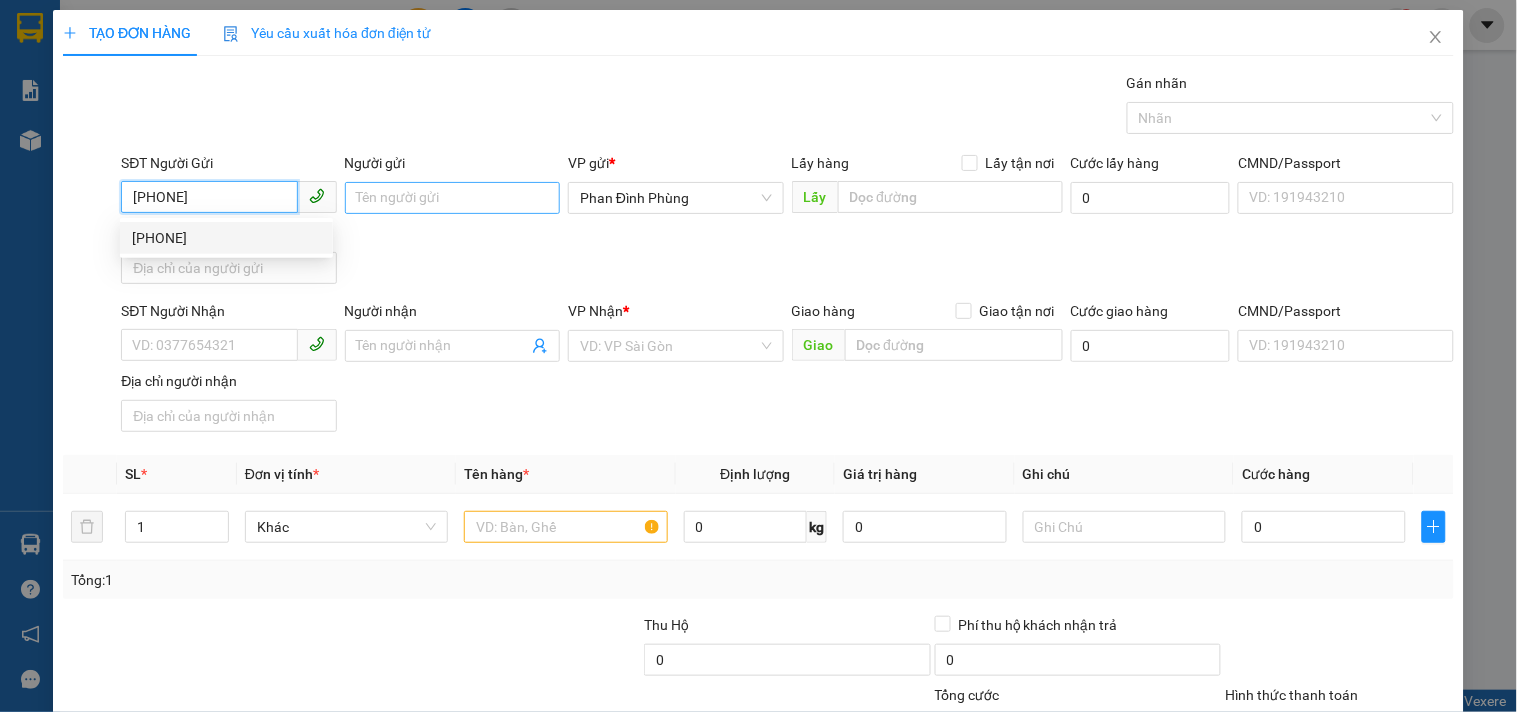 type on "[PHONE]" 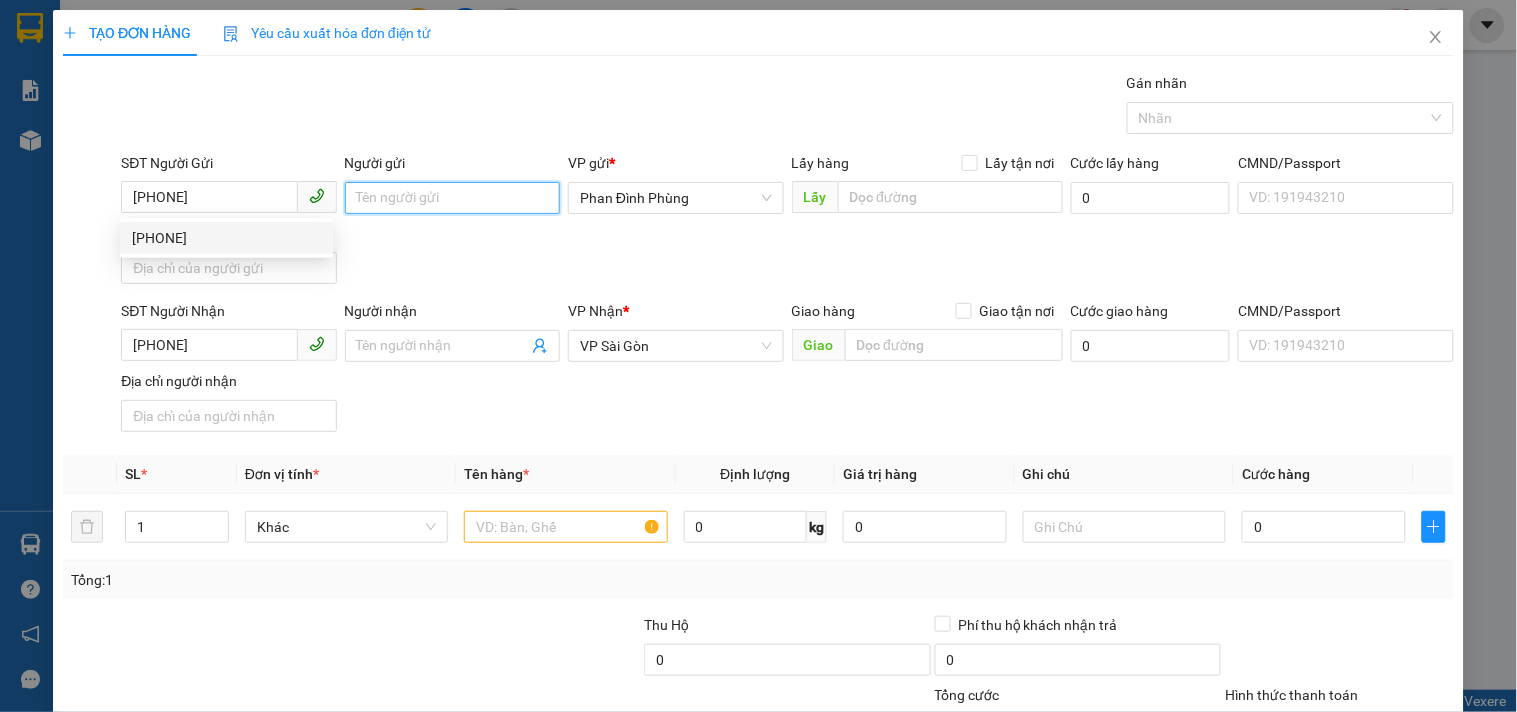 click on "Người gửi" at bounding box center [452, 198] 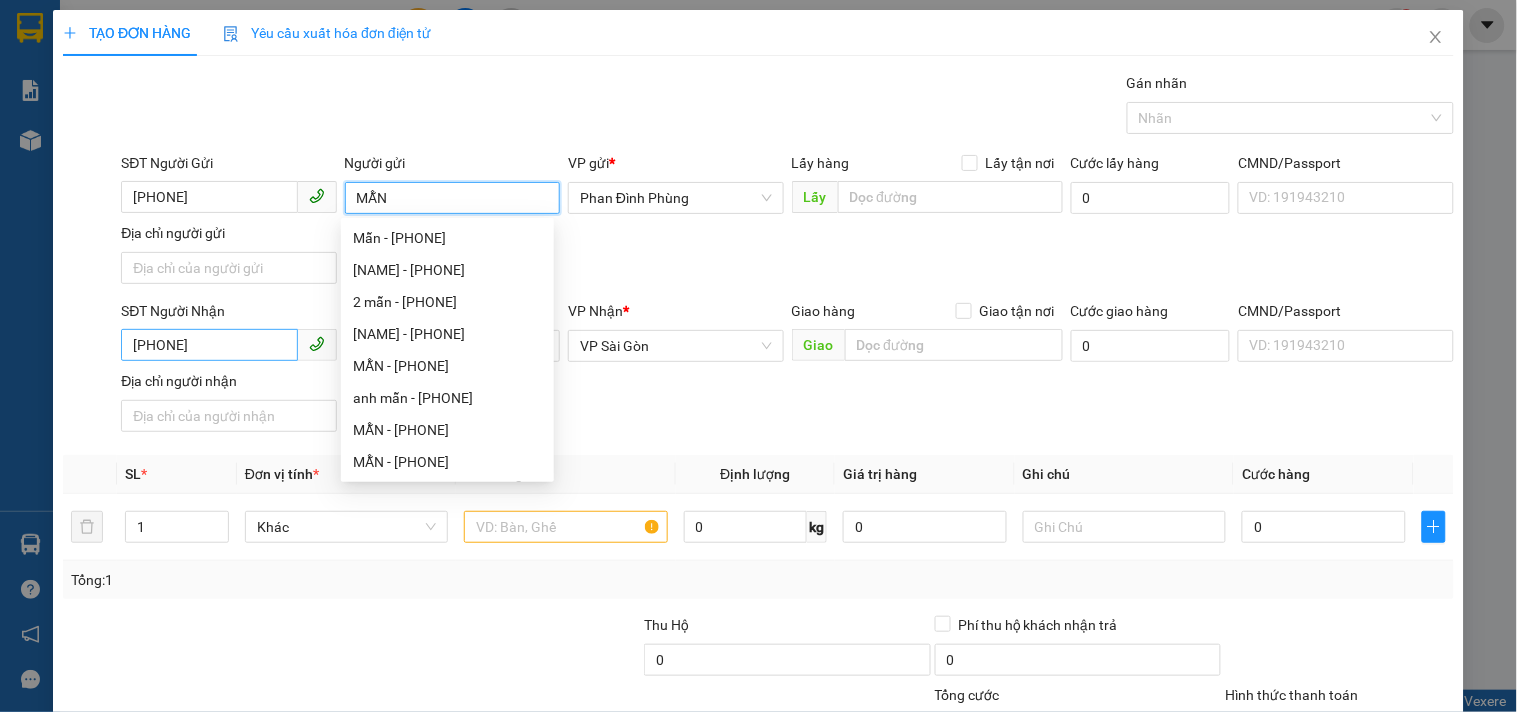type on "MẪN" 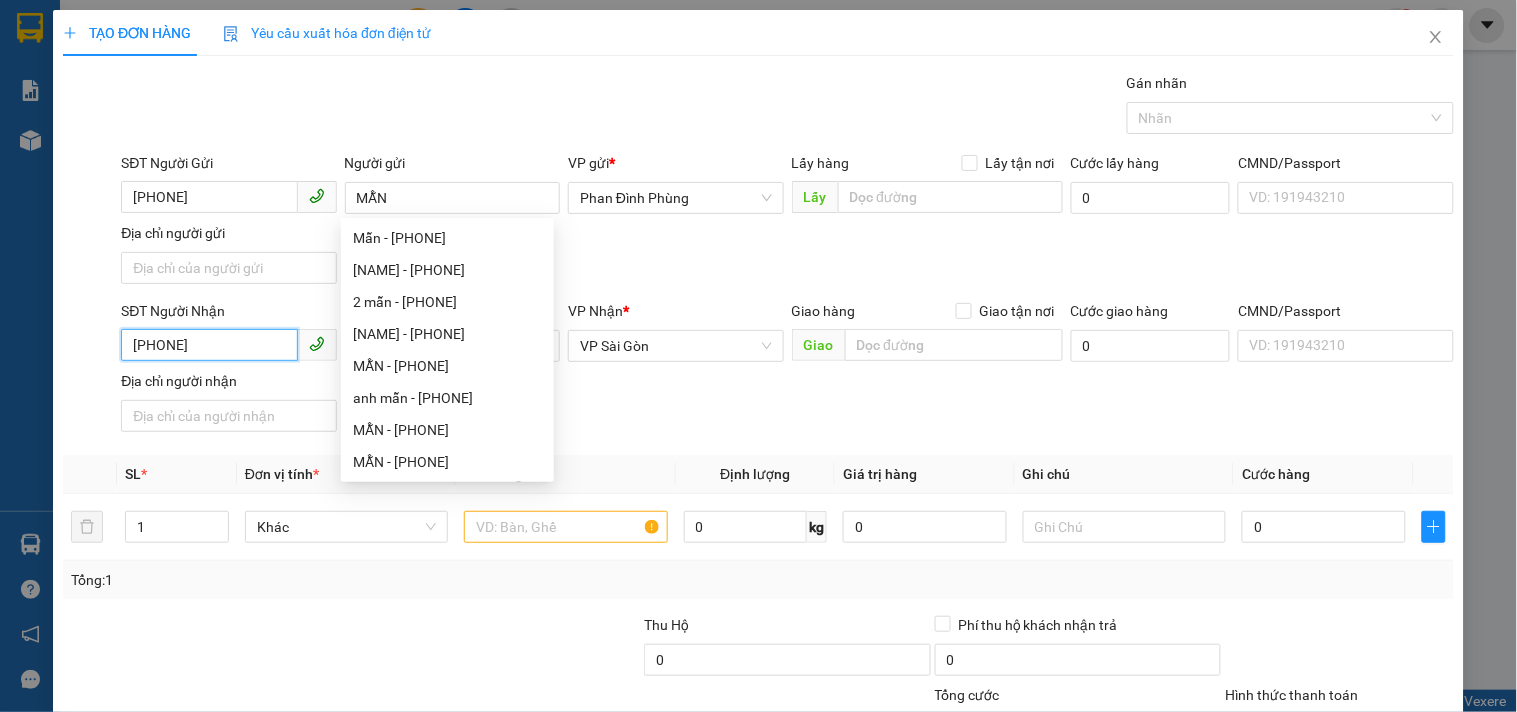 click on "[PHONE]" at bounding box center [209, 345] 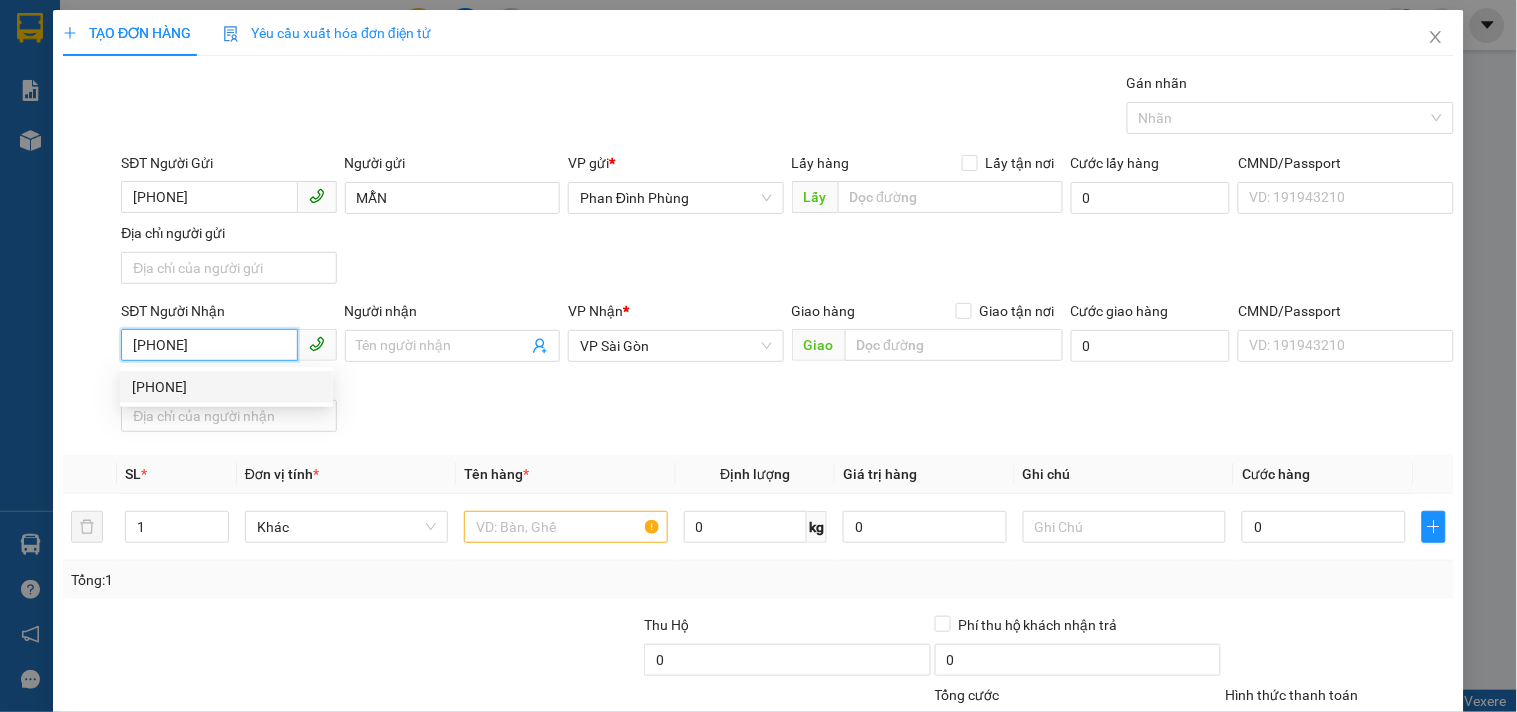 click on "[PHONE]" at bounding box center [226, 387] 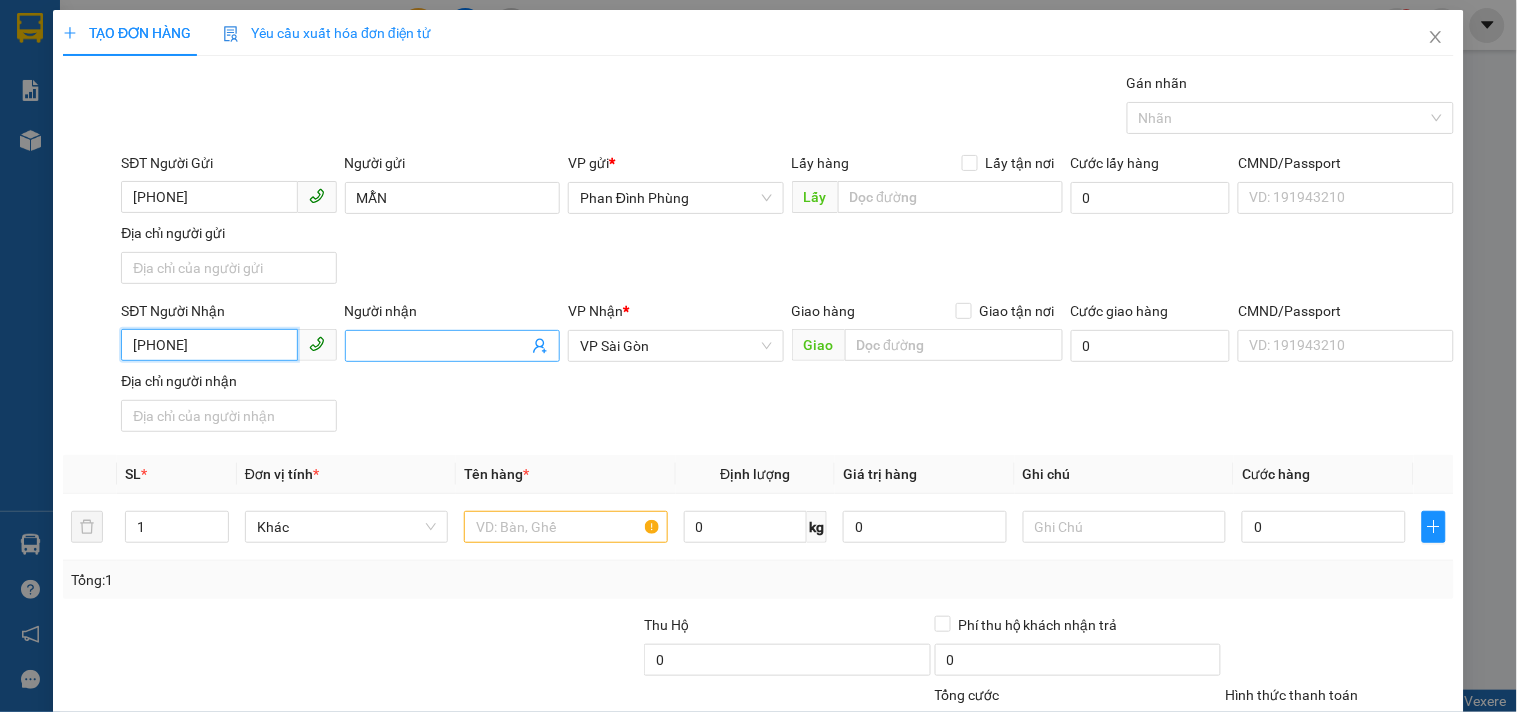 type on "[PHONE]" 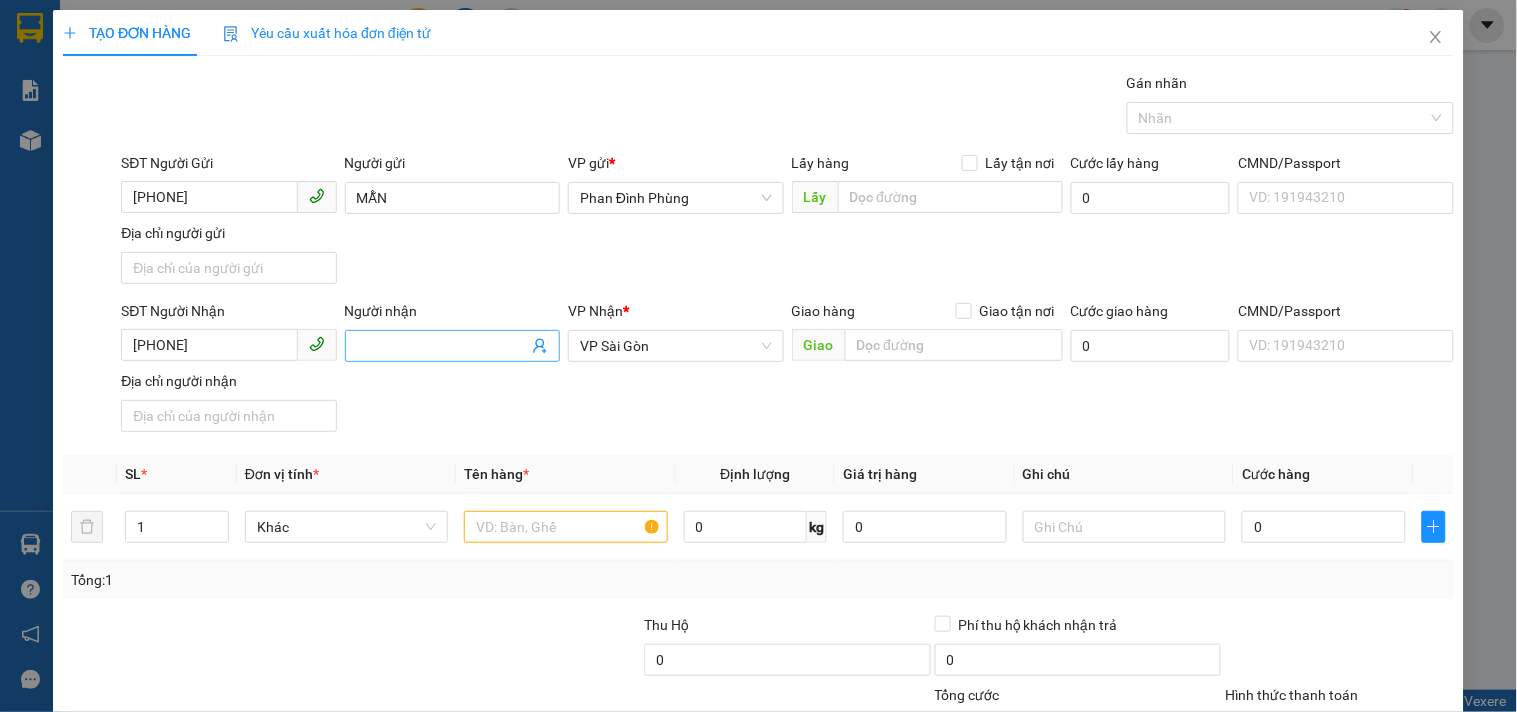 click on "Người nhận" at bounding box center (442, 346) 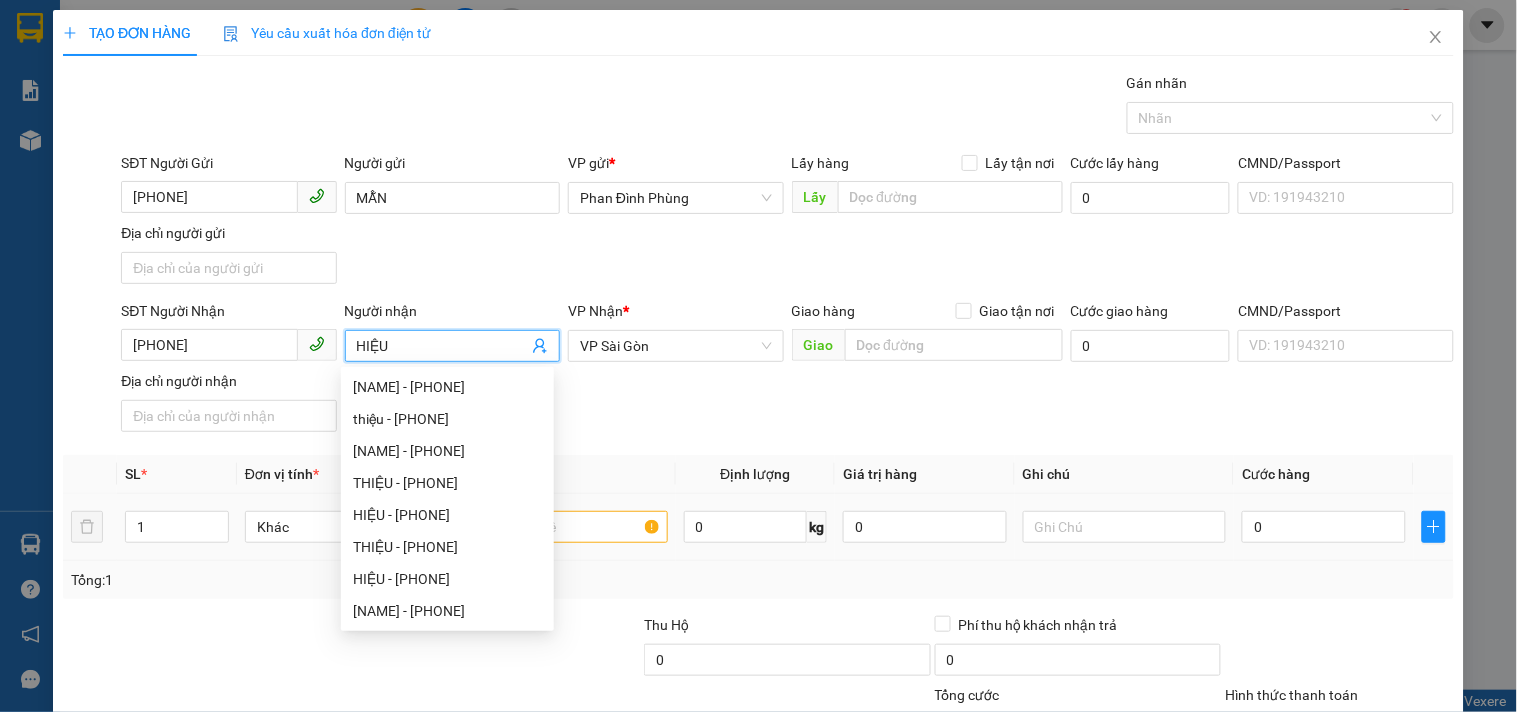 type on "HIỆU" 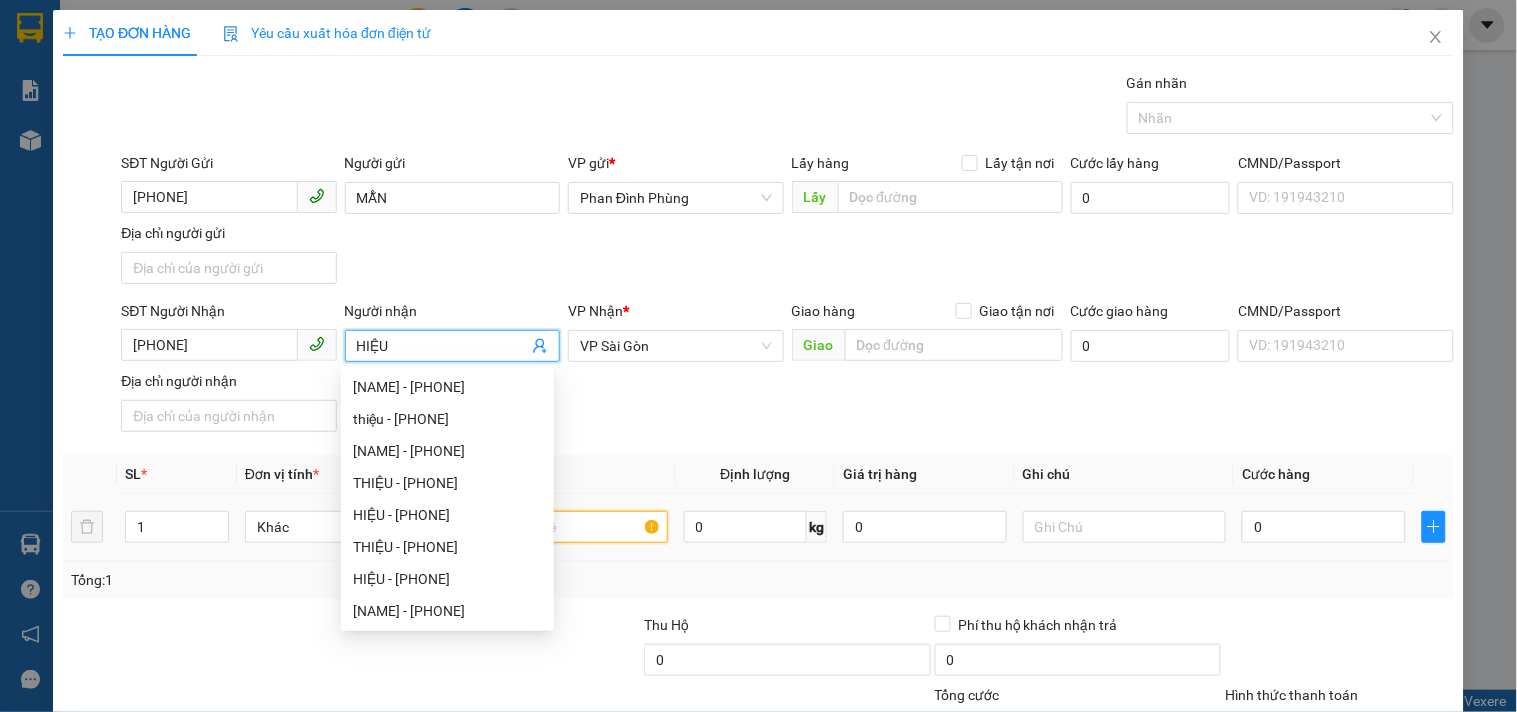 click at bounding box center [565, 527] 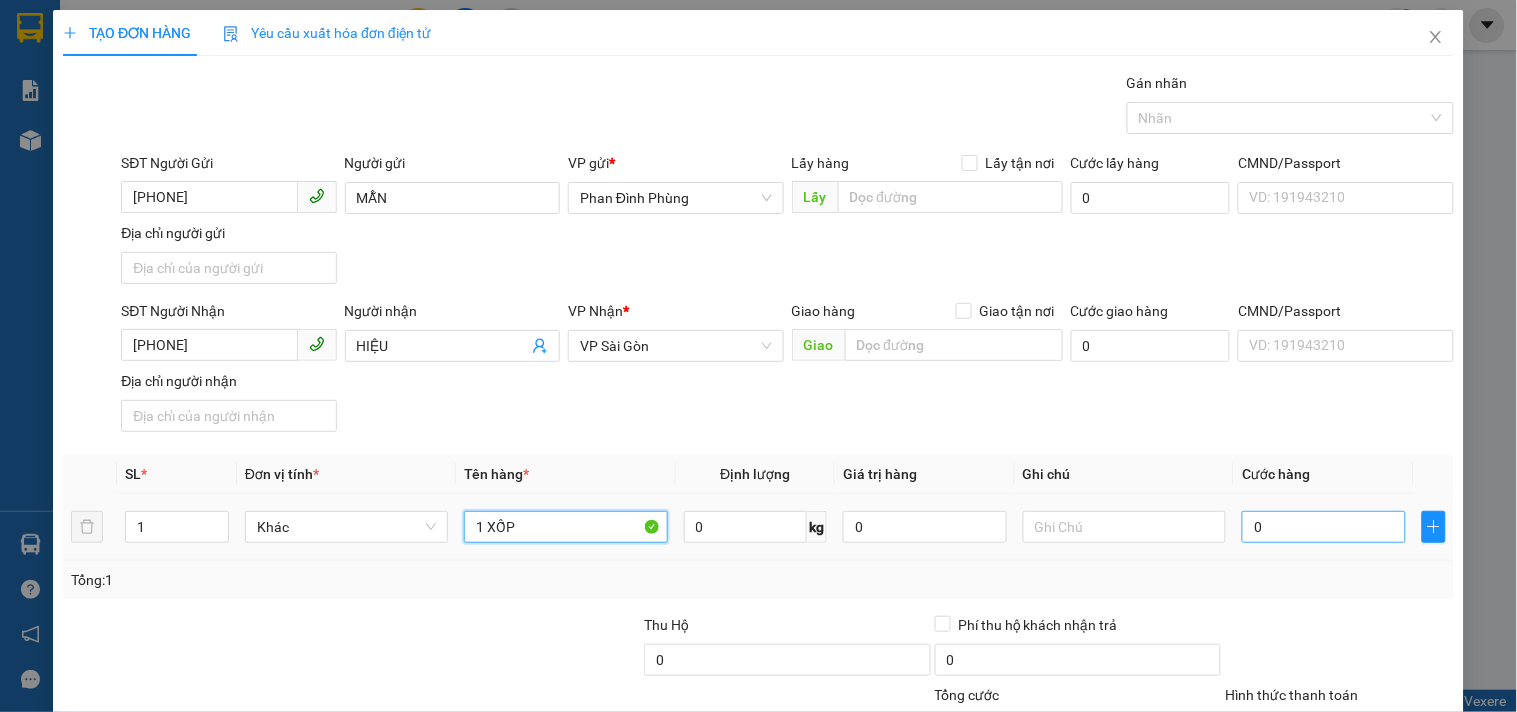 type on "1 XỐP" 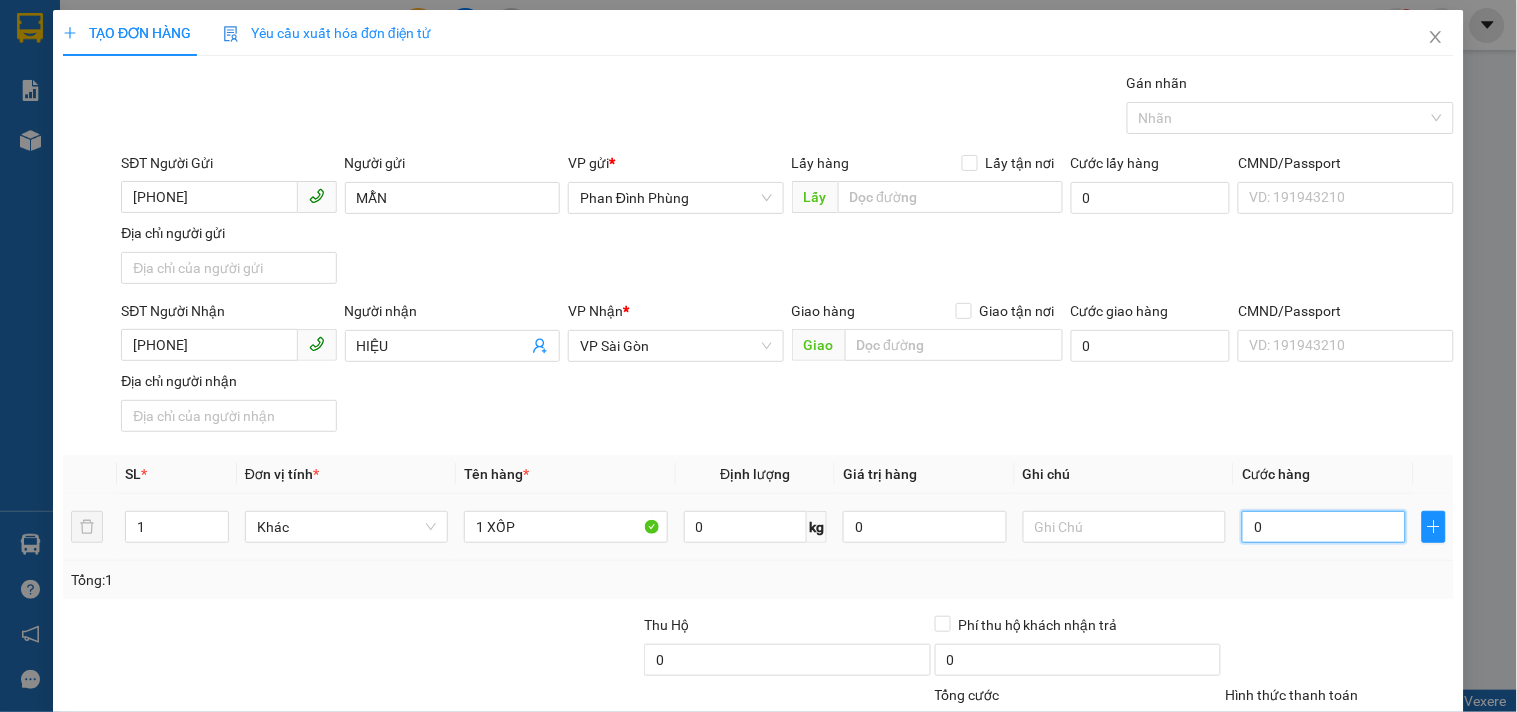 click on "0" at bounding box center (1324, 527) 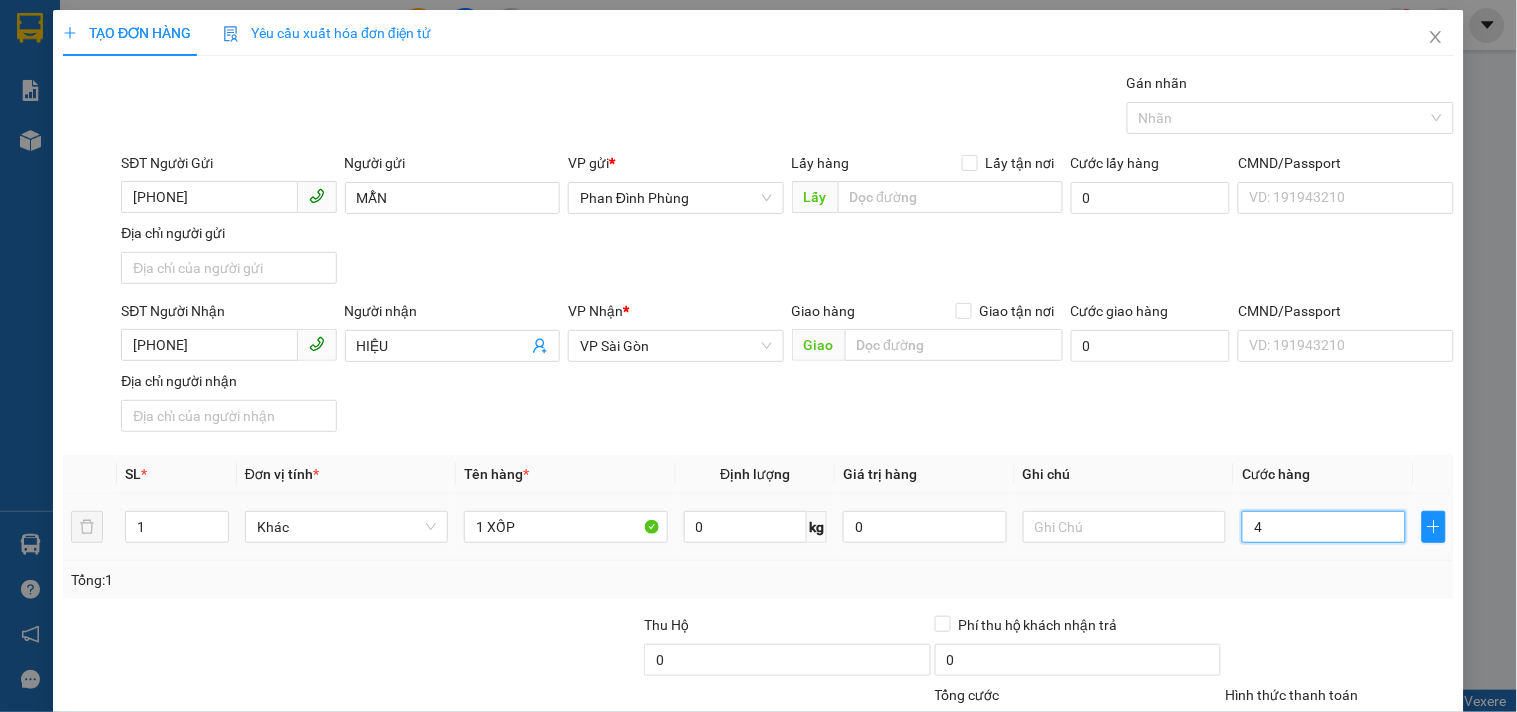 type on "40" 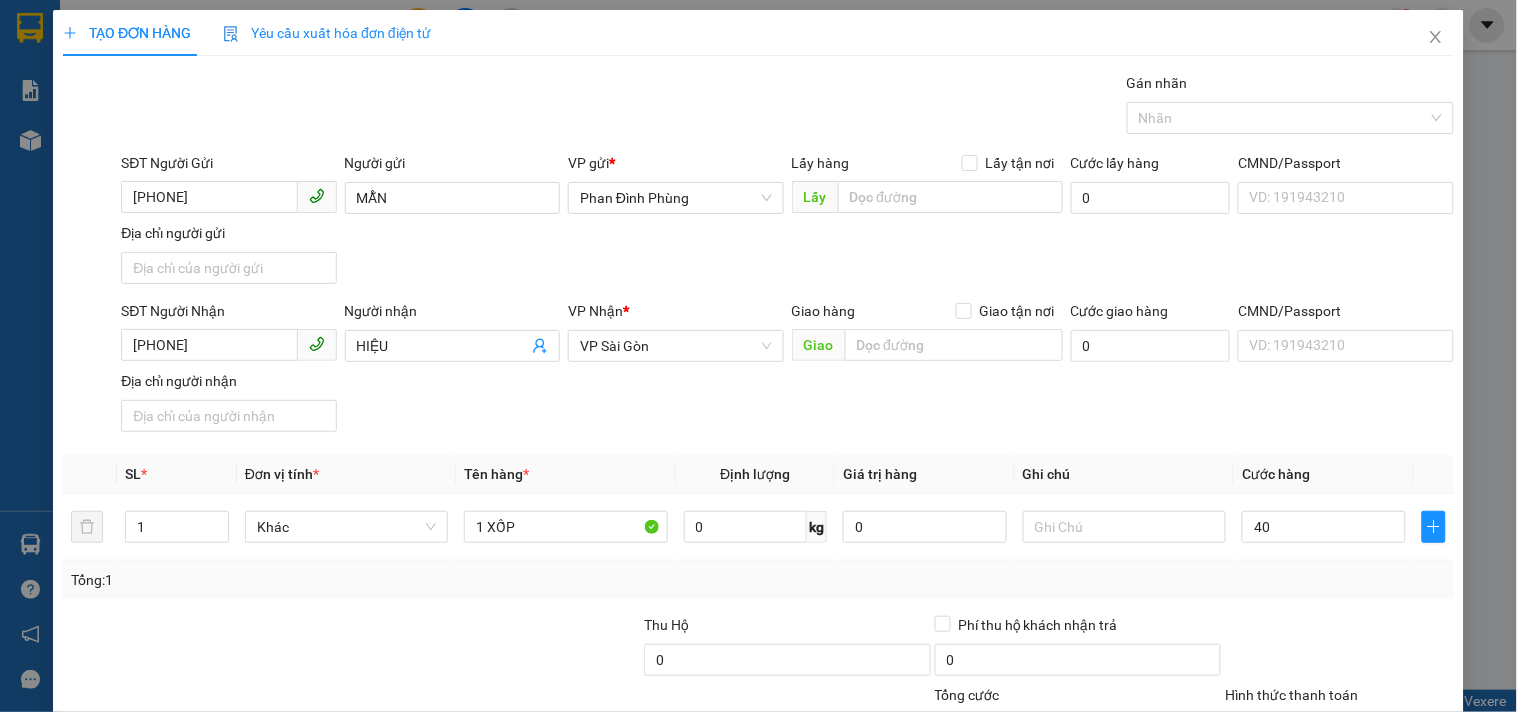 type on "40.000" 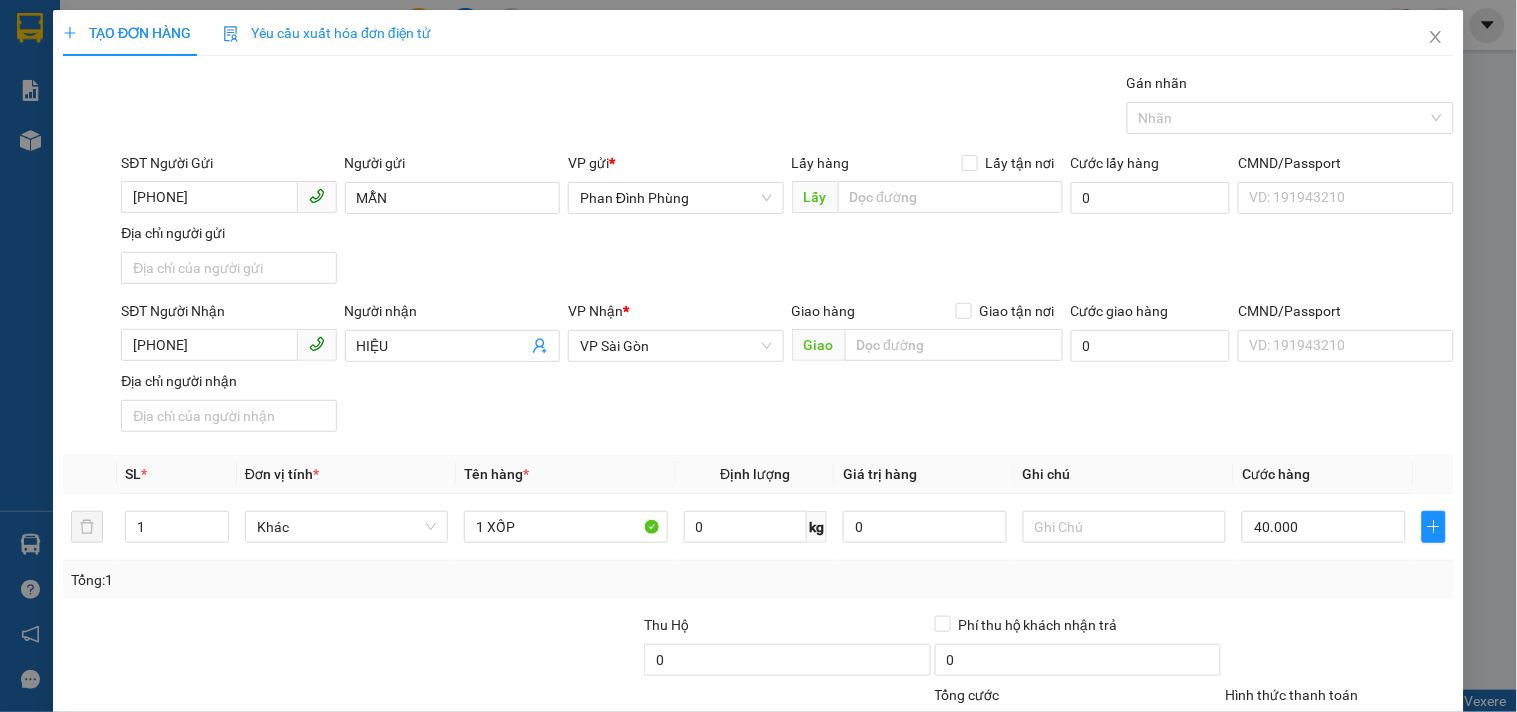 click on "SĐT Người Nhận [PHONE] Người nhận HIỆU VP Nhận  * VP Sài Gòn Giao hàng Giao tận nơi Giao Cước giao hàng 0 CMND/Passport VD: [ID_NUMBER] Địa chỉ người nhận" at bounding box center (787, 370) 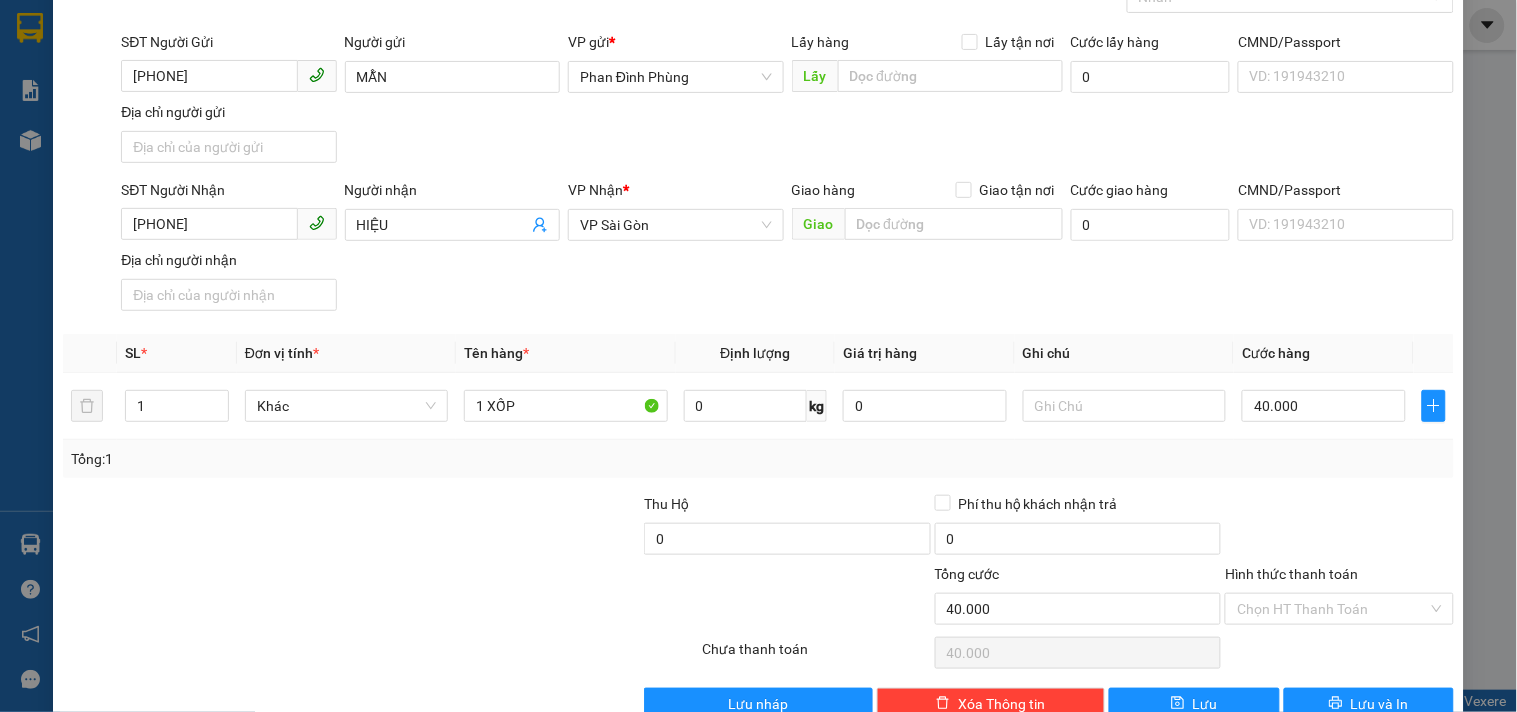 scroll, scrollTop: 167, scrollLeft: 0, axis: vertical 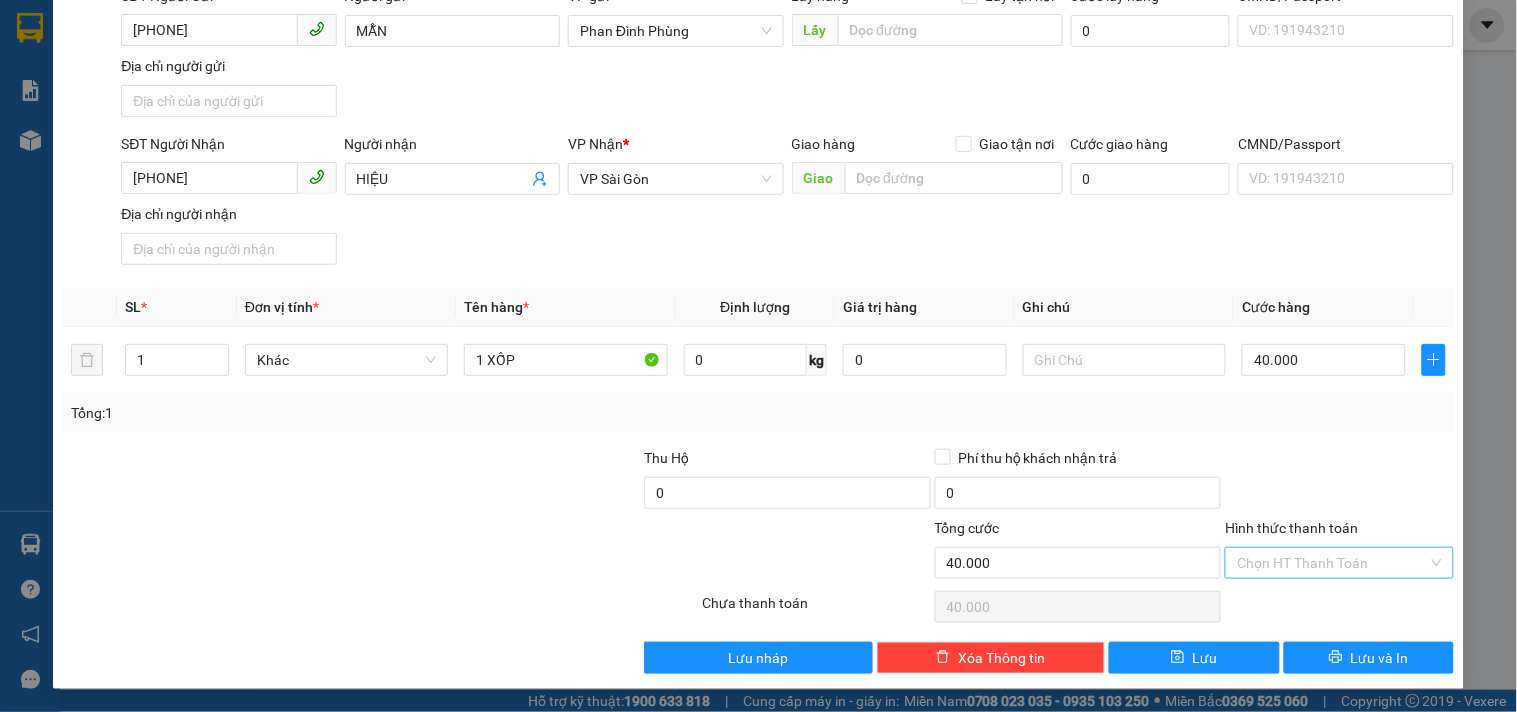 click on "Hình thức thanh toán" at bounding box center (1332, 563) 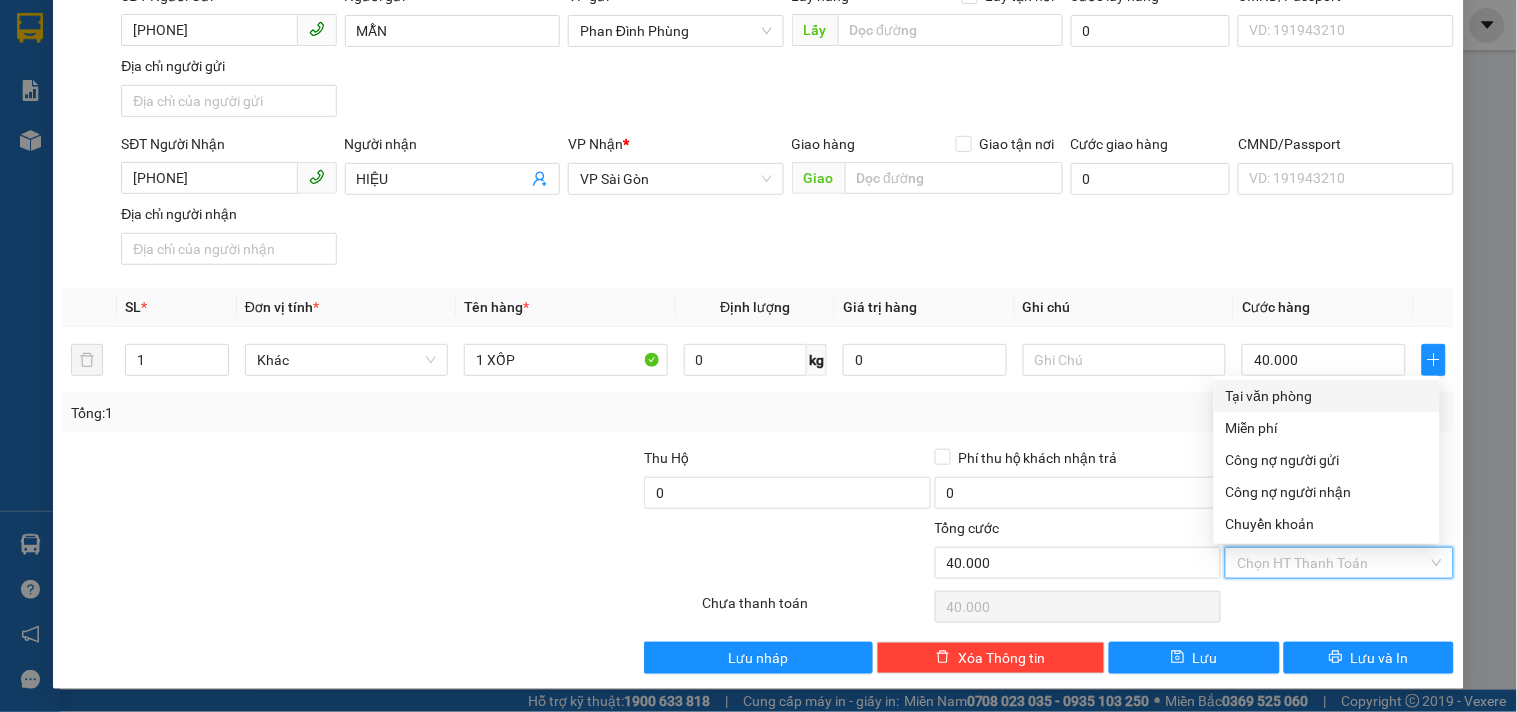 click on "Tại văn phòng" at bounding box center (1327, 396) 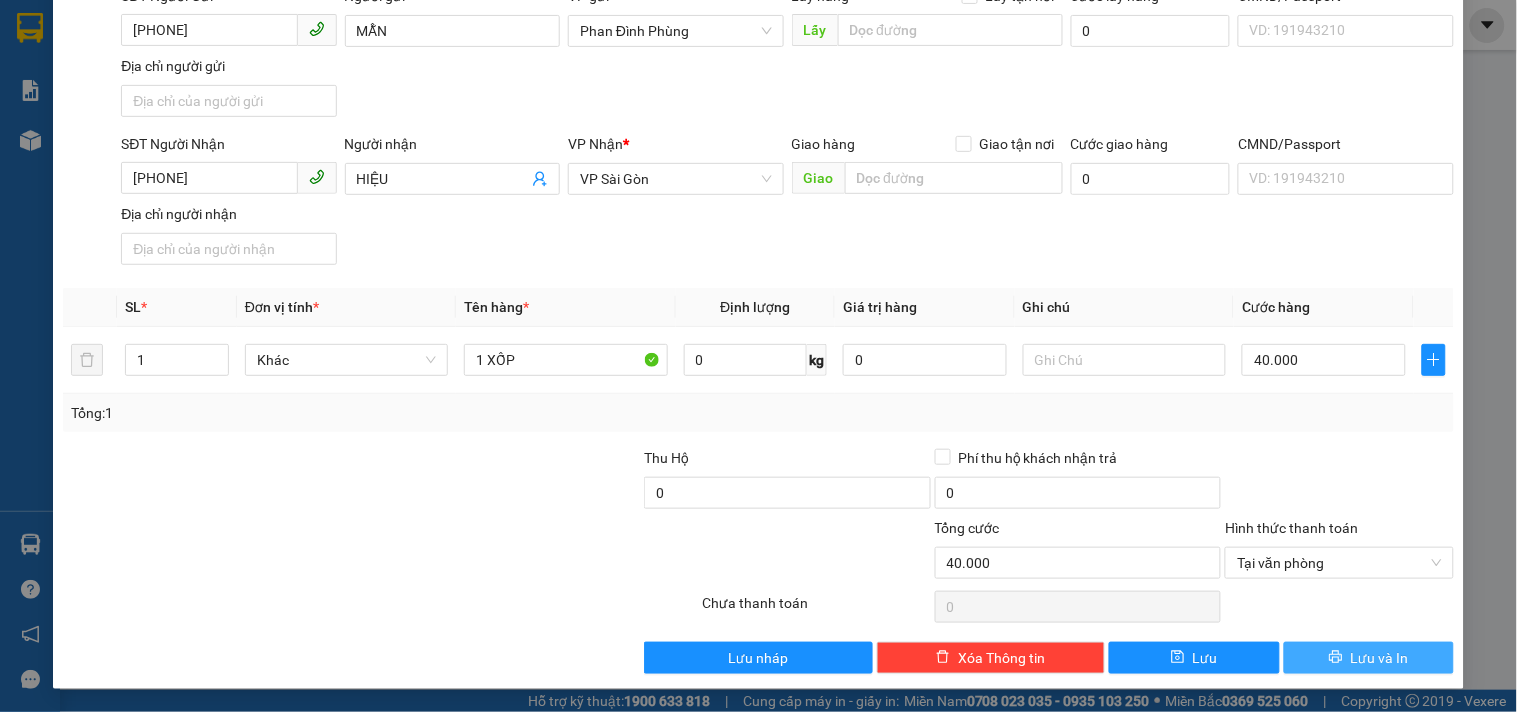 click on "Lưu và In" at bounding box center (1369, 658) 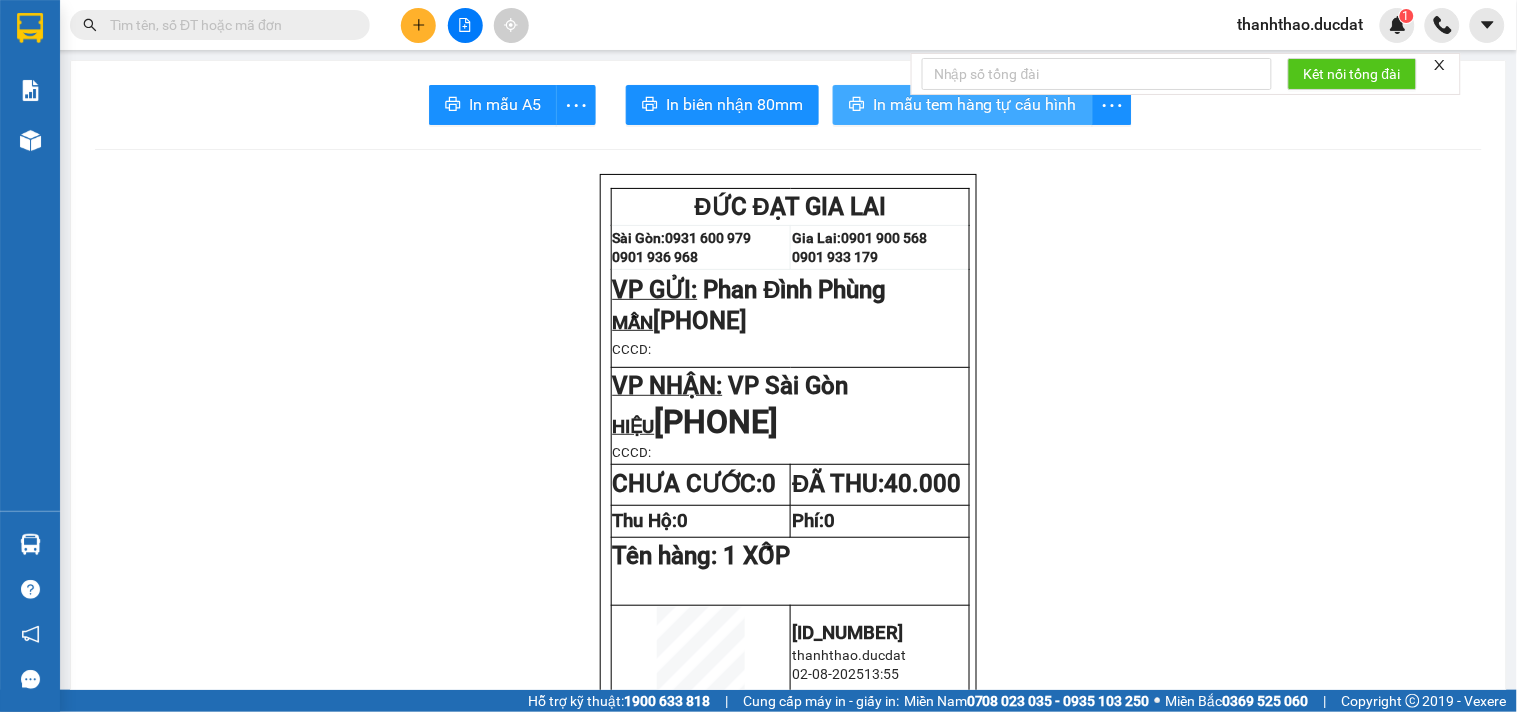 click on "In mẫu tem hàng tự cấu hình" at bounding box center [975, 104] 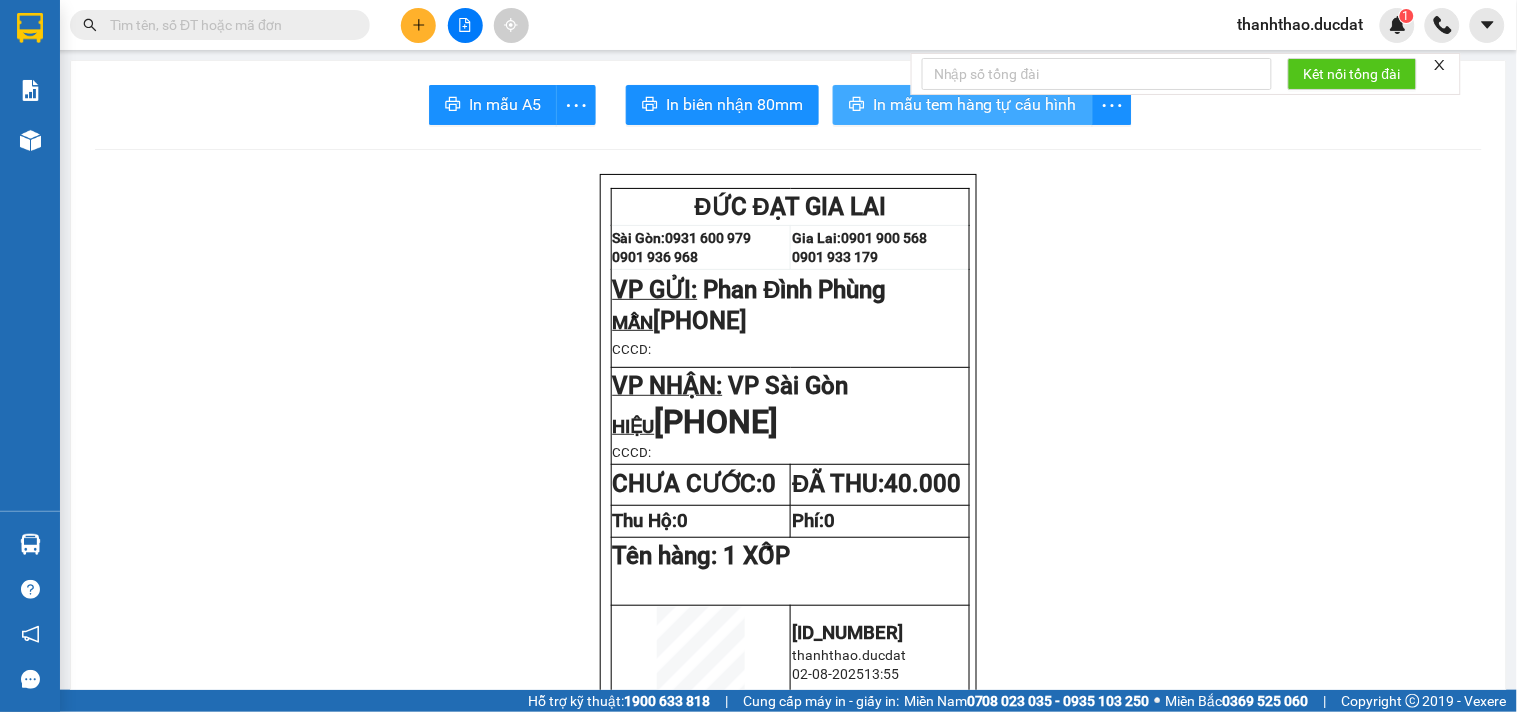 scroll, scrollTop: 0, scrollLeft: 0, axis: both 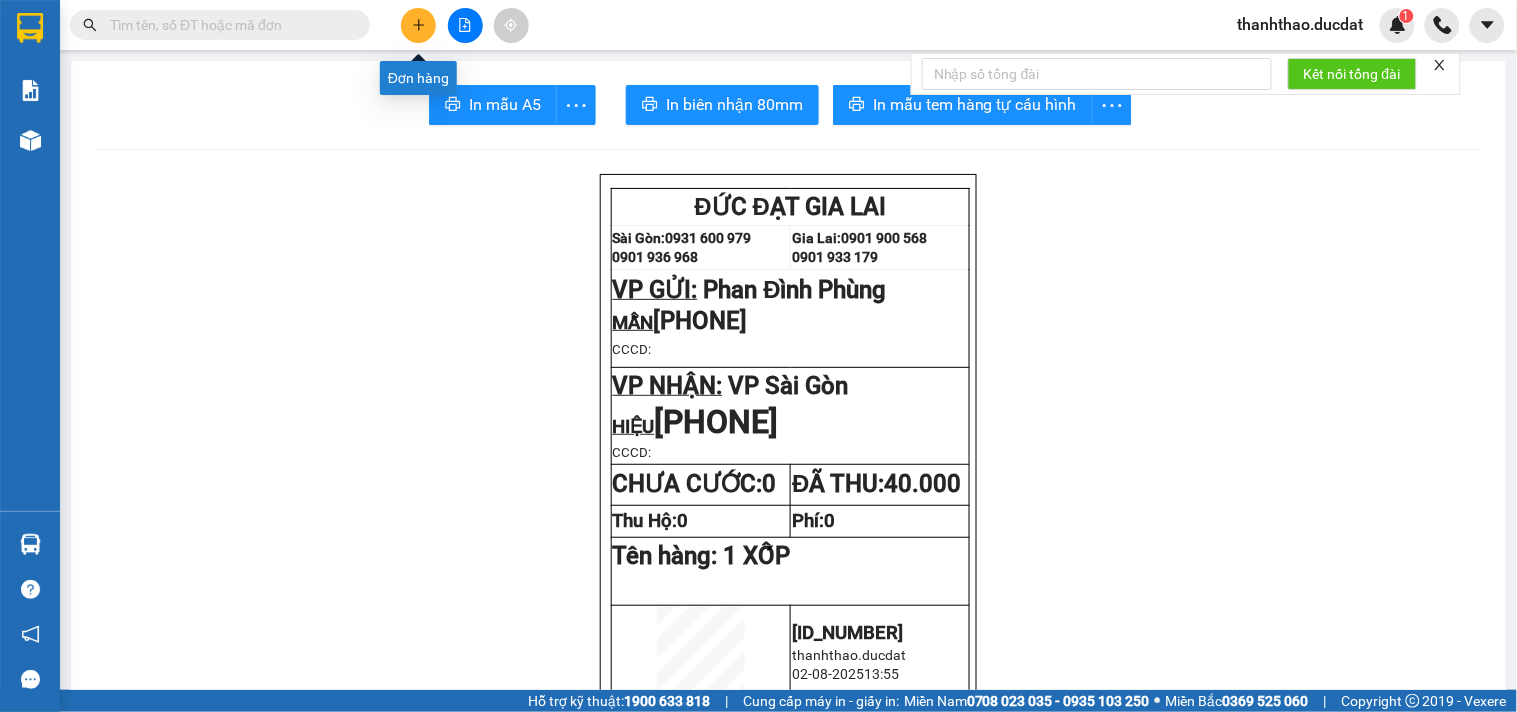 click 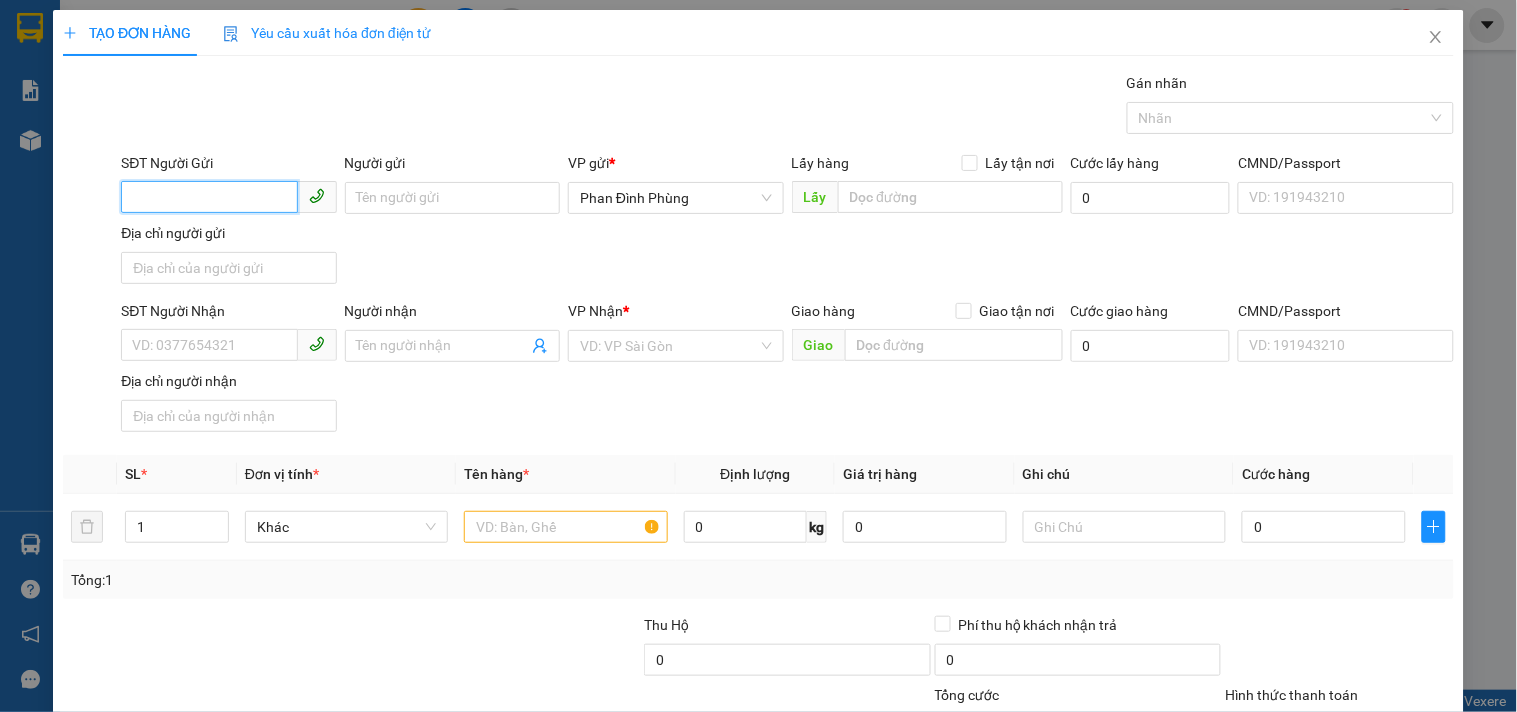 click on "SĐT Người Gửi" at bounding box center [209, 197] 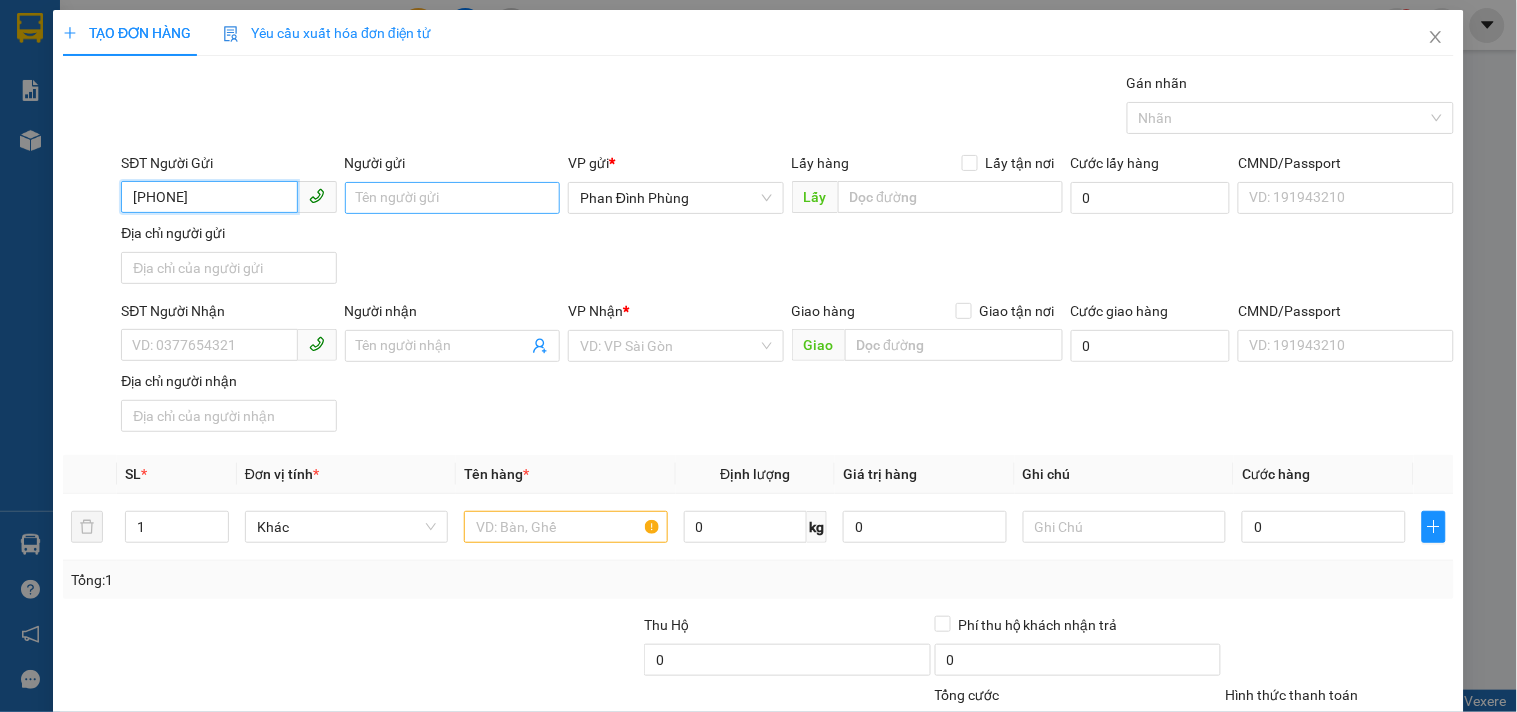 type on "[PHONE]" 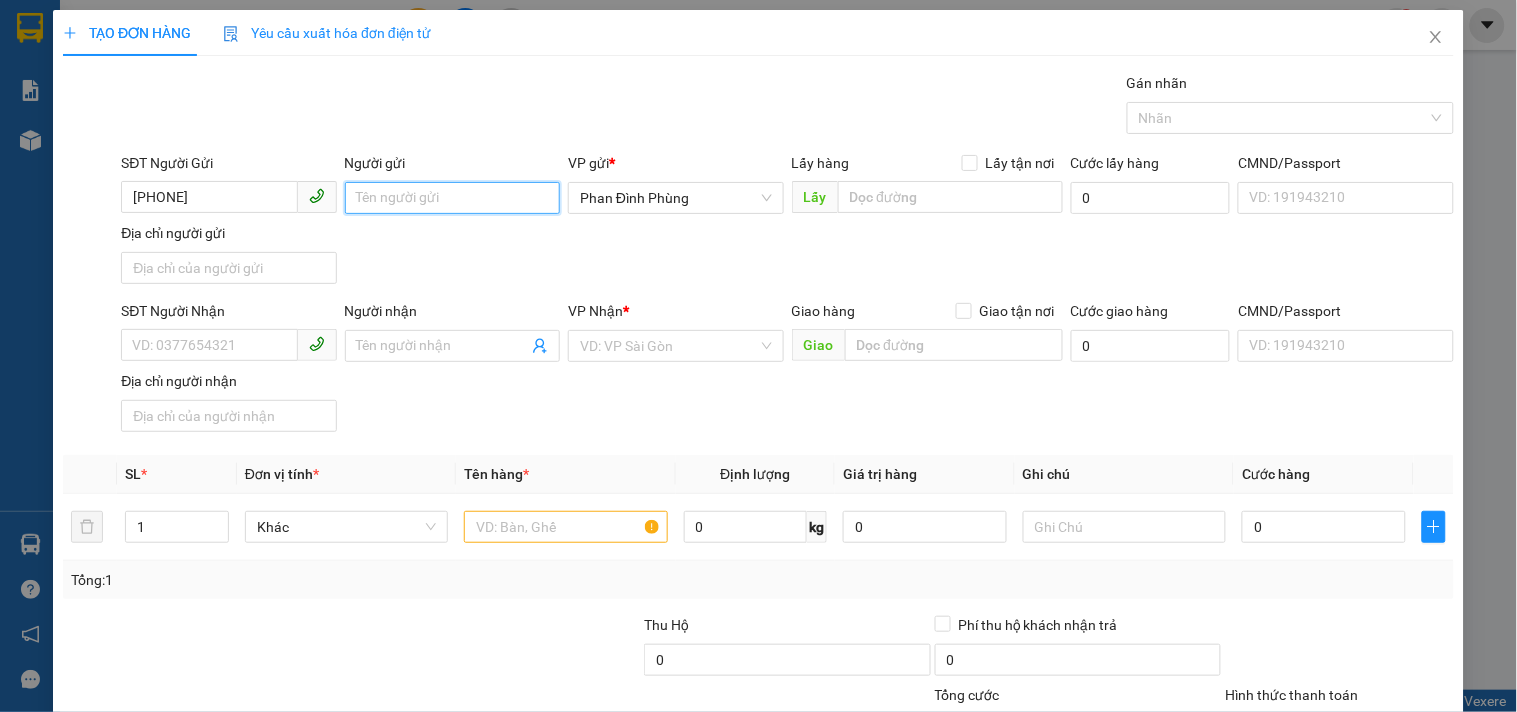 click on "Người gửi" at bounding box center [452, 198] 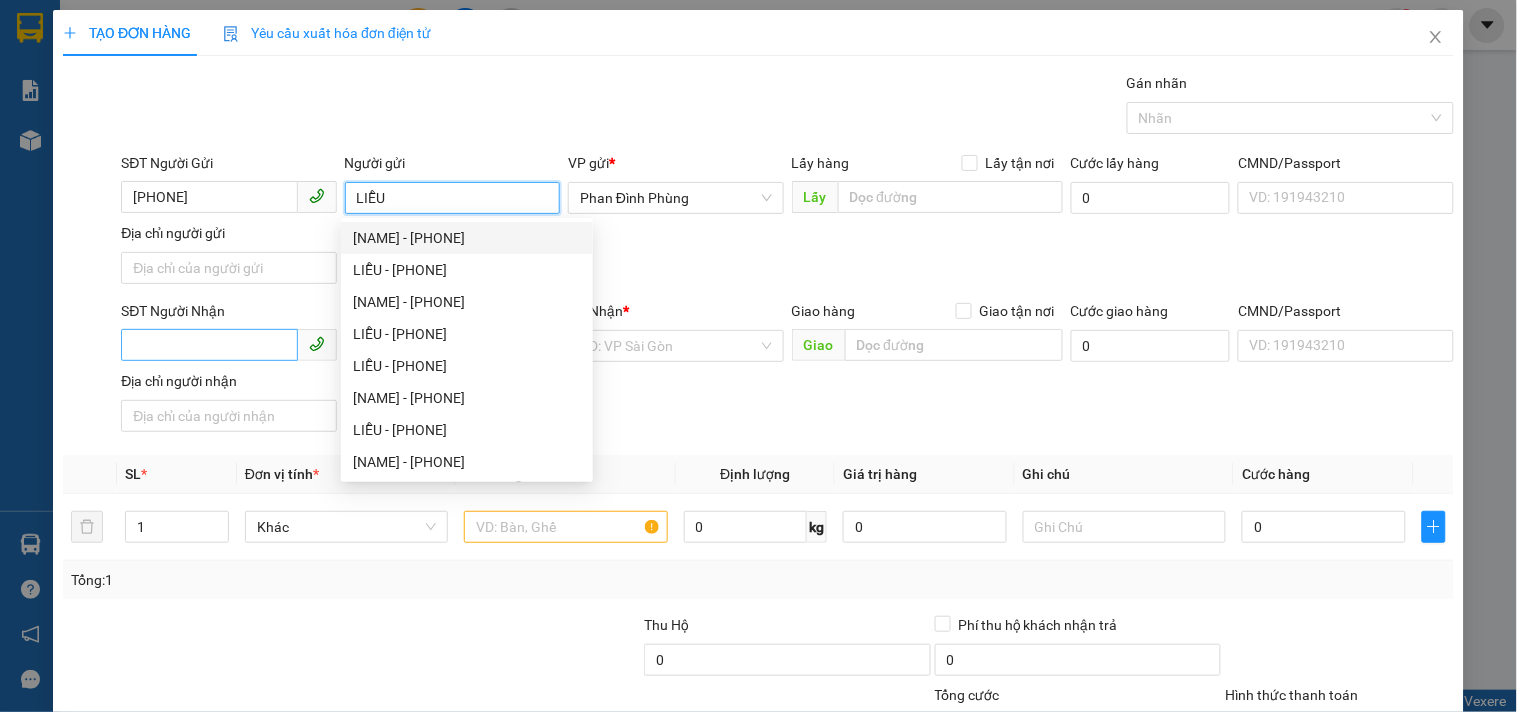 type on "LIỄU" 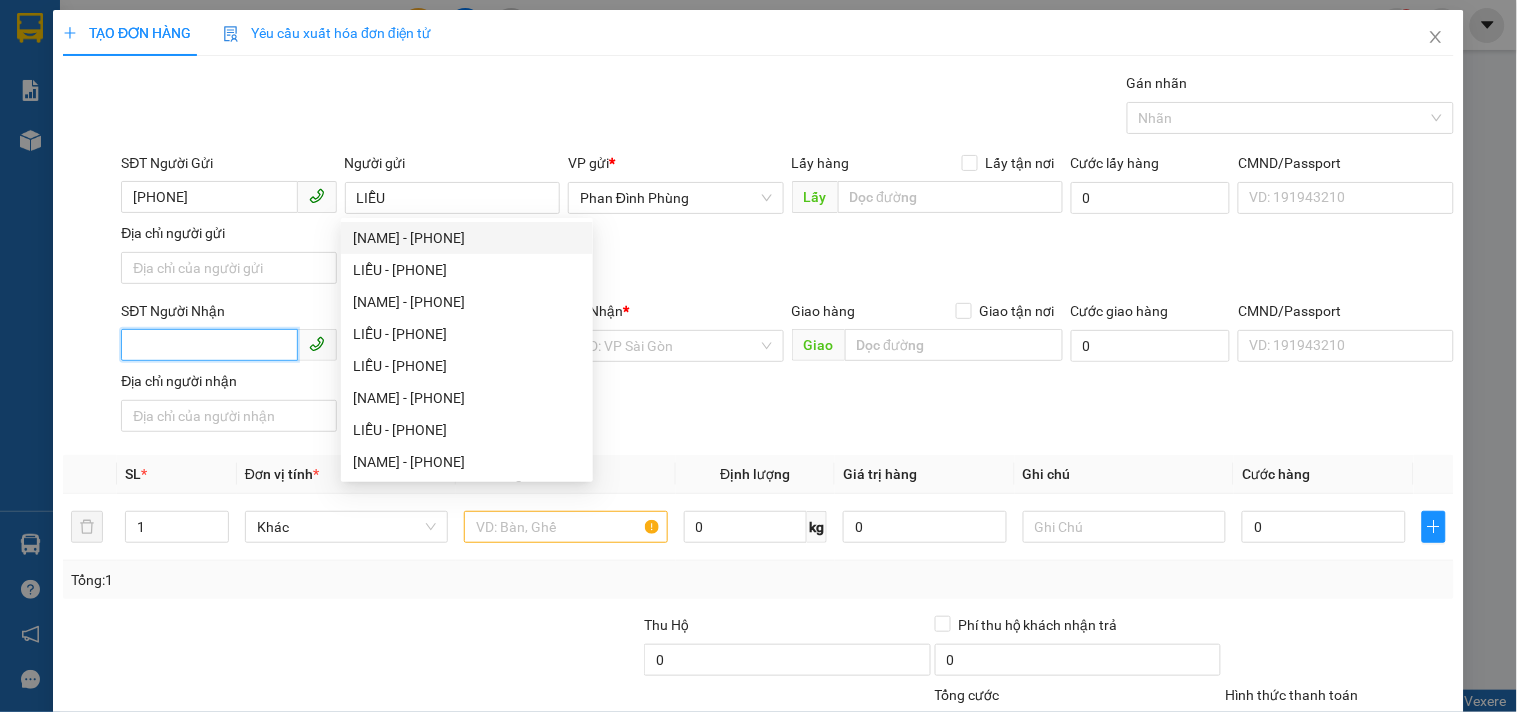 drag, startPoint x: 193, startPoint y: 353, endPoint x: 197, endPoint y: 316, distance: 37.215588 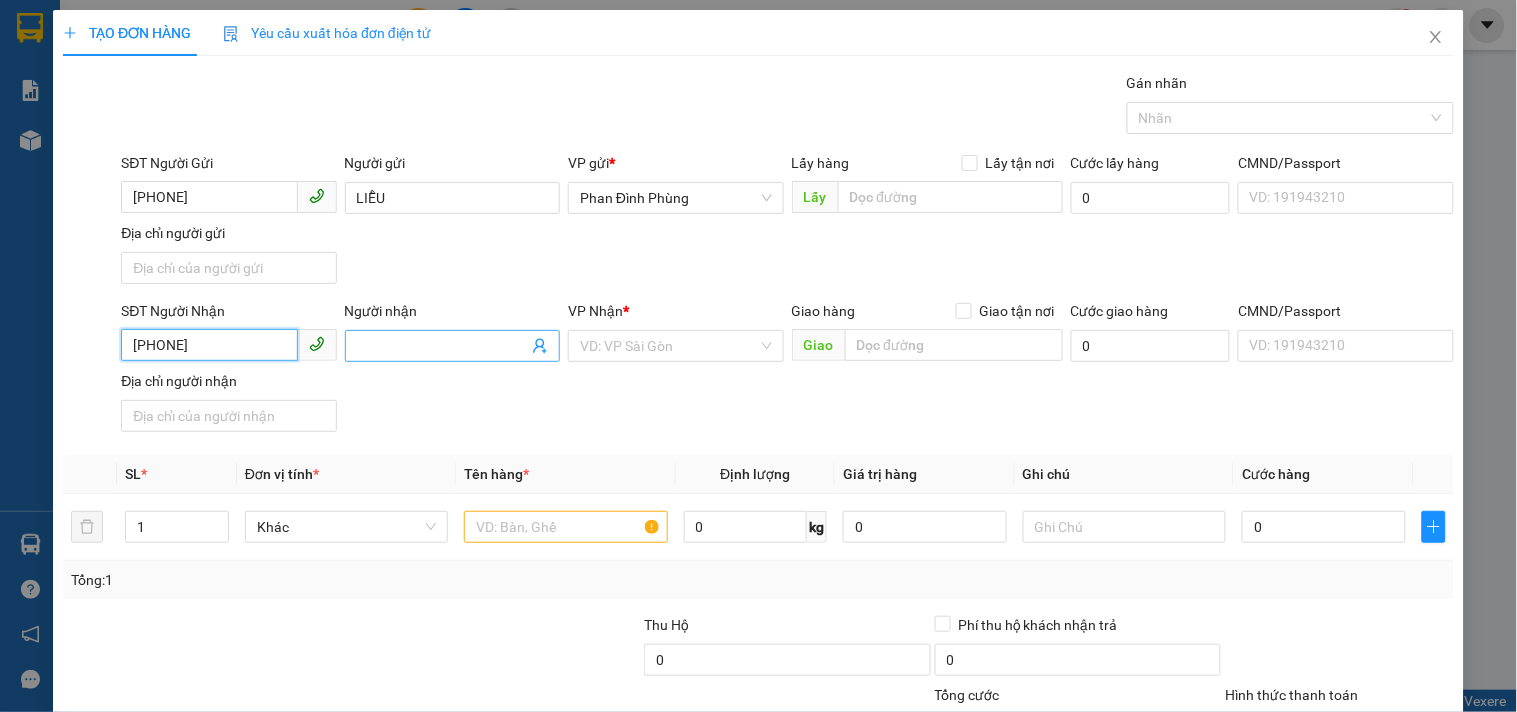 type on "[PHONE]" 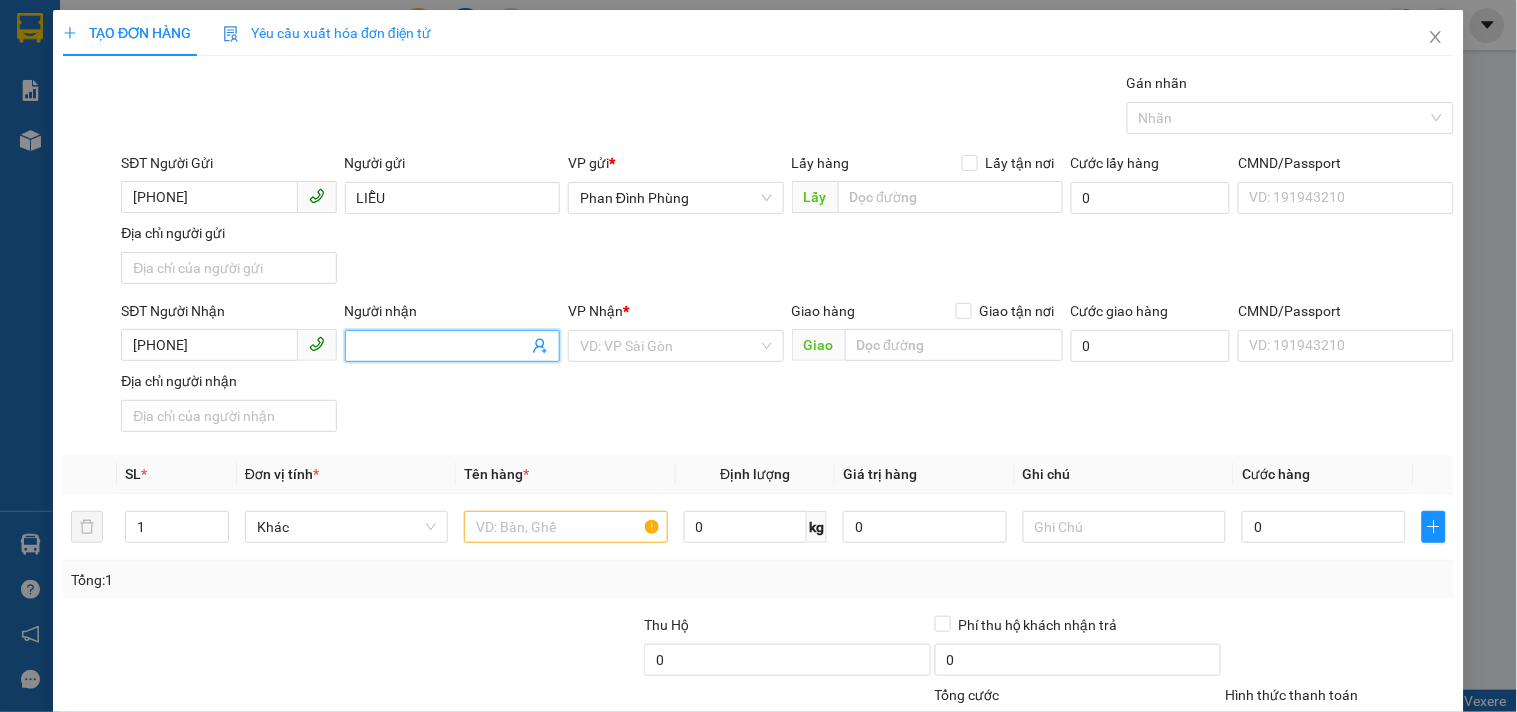 click on "Người nhận" at bounding box center (442, 346) 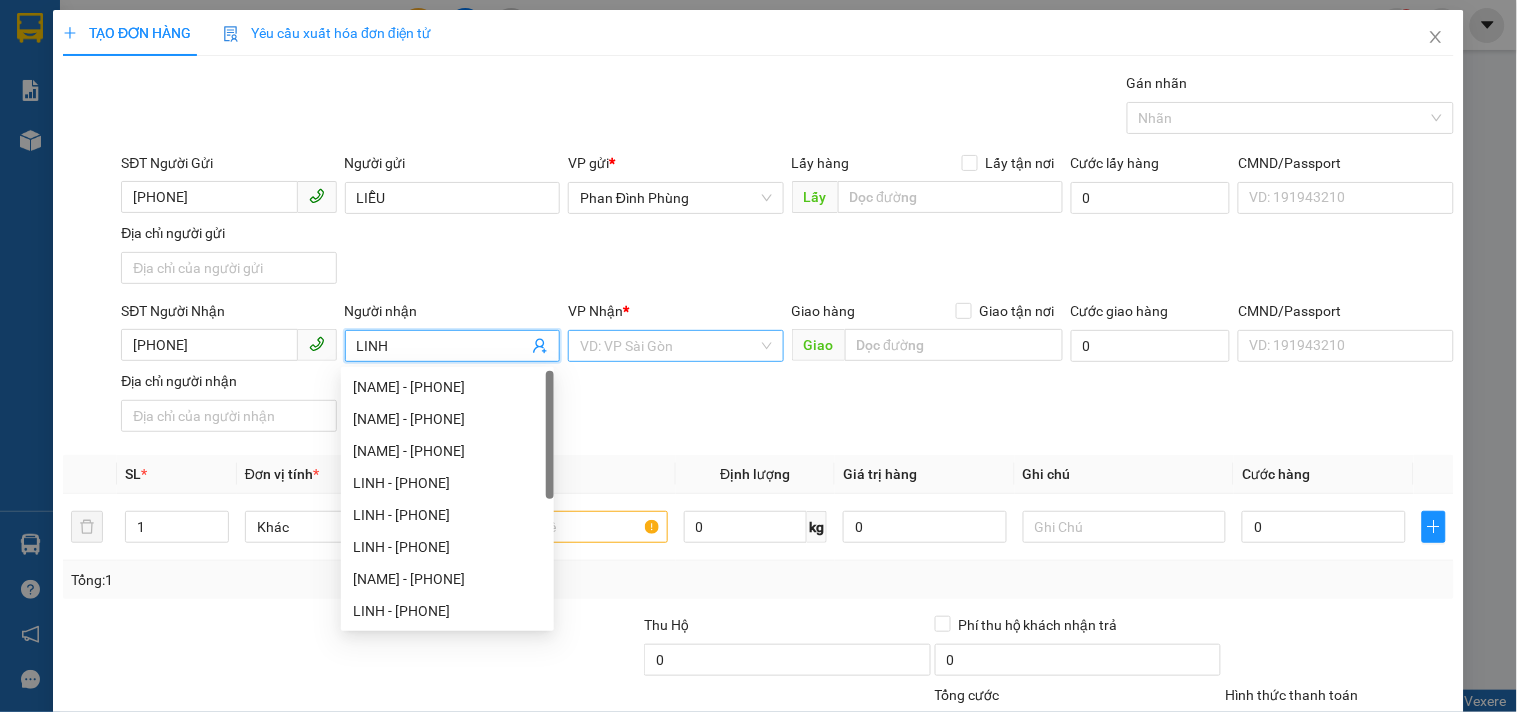 type on "LINH" 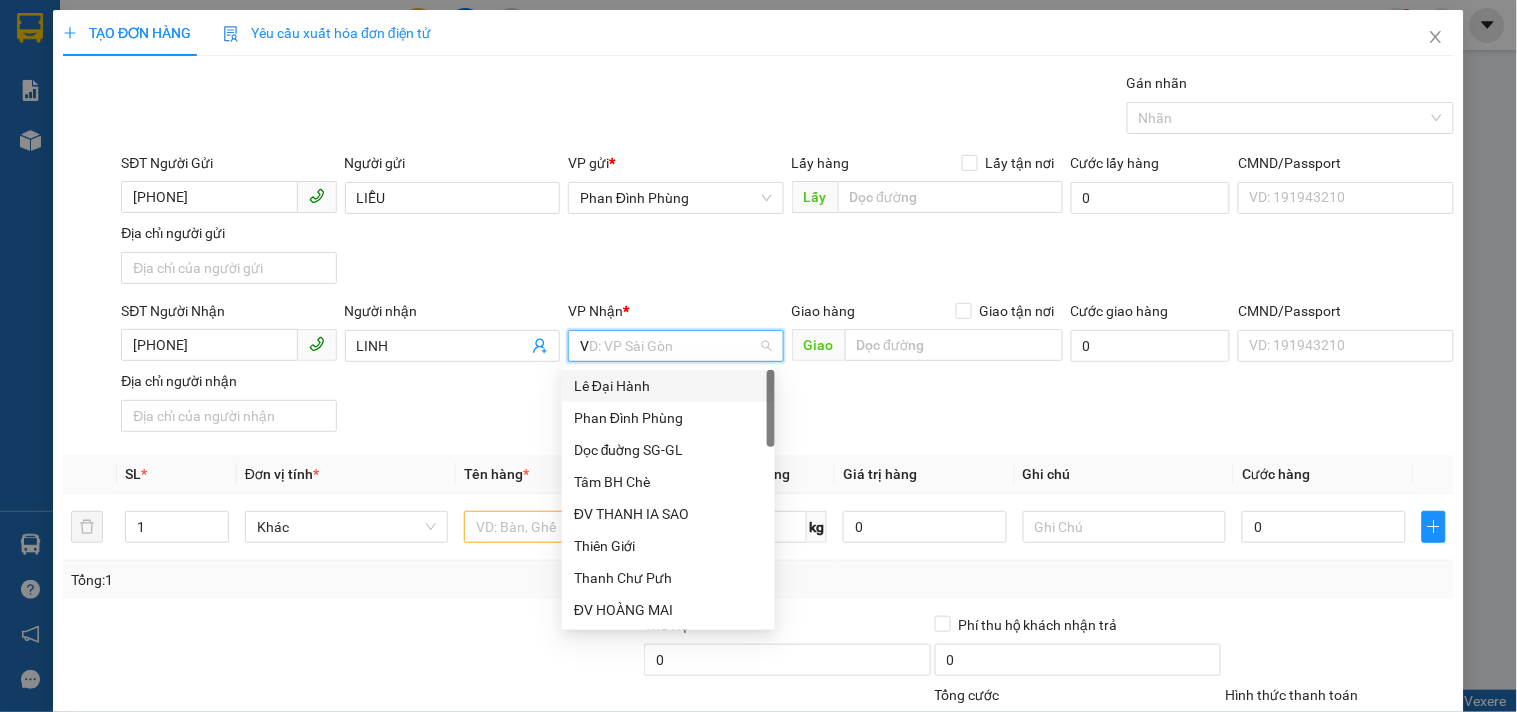 type on "VP" 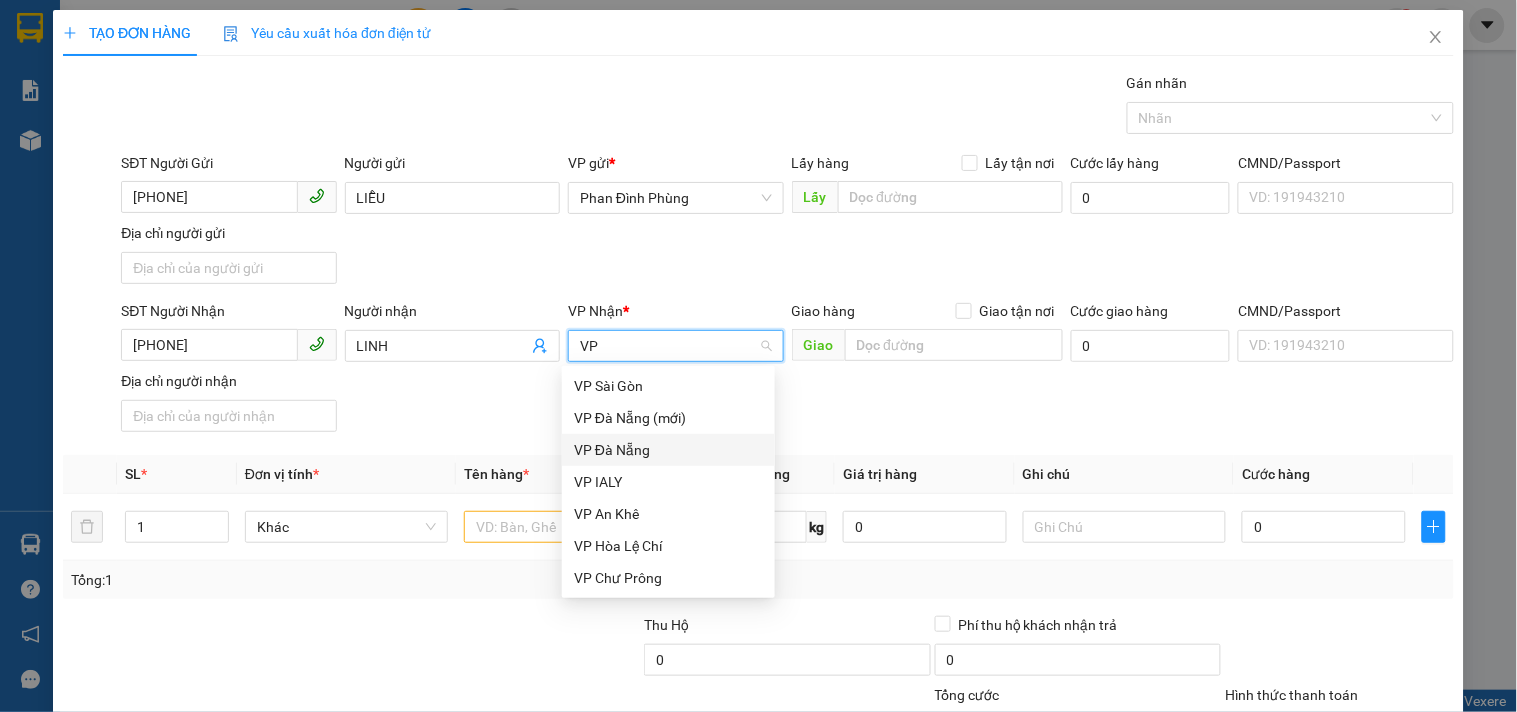 click on "VP Đà Nẵng" at bounding box center (668, 450) 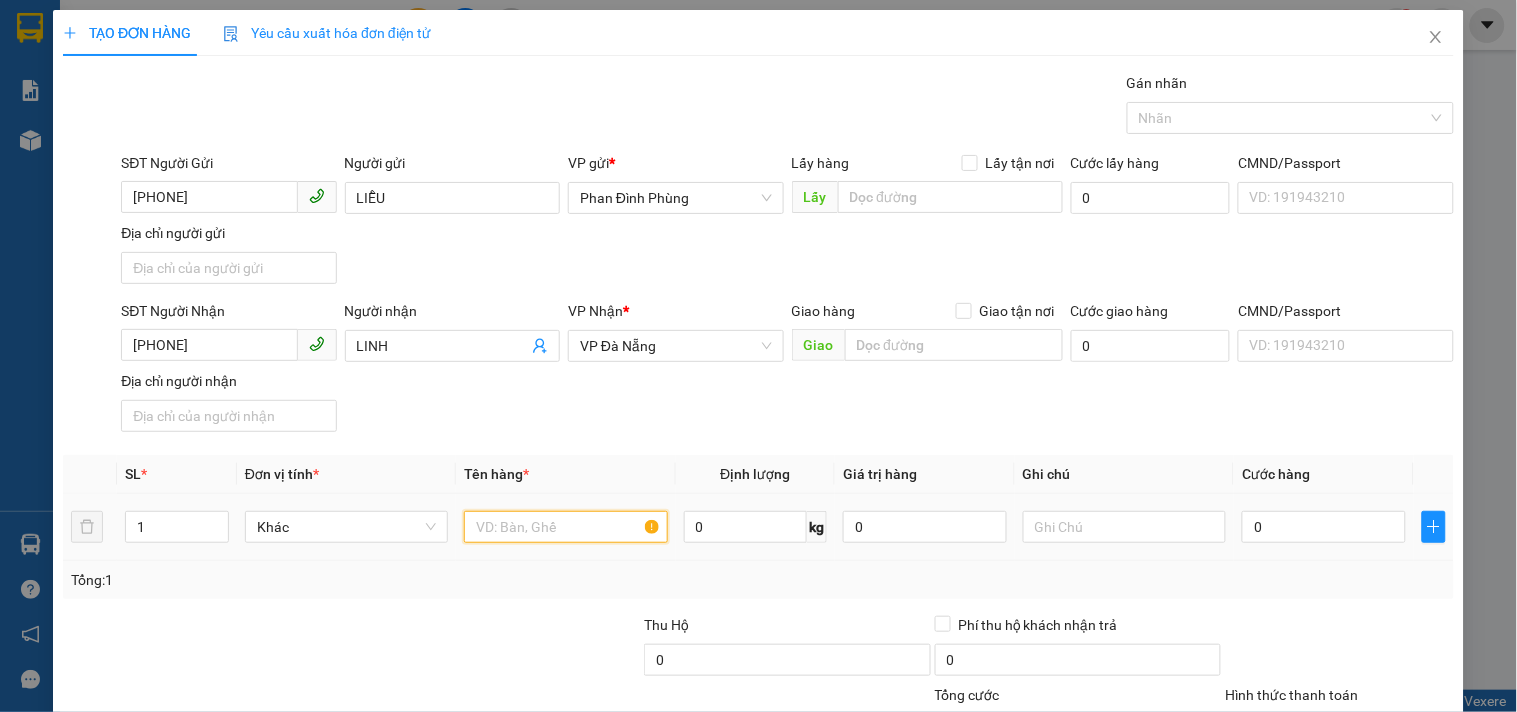 click at bounding box center (565, 527) 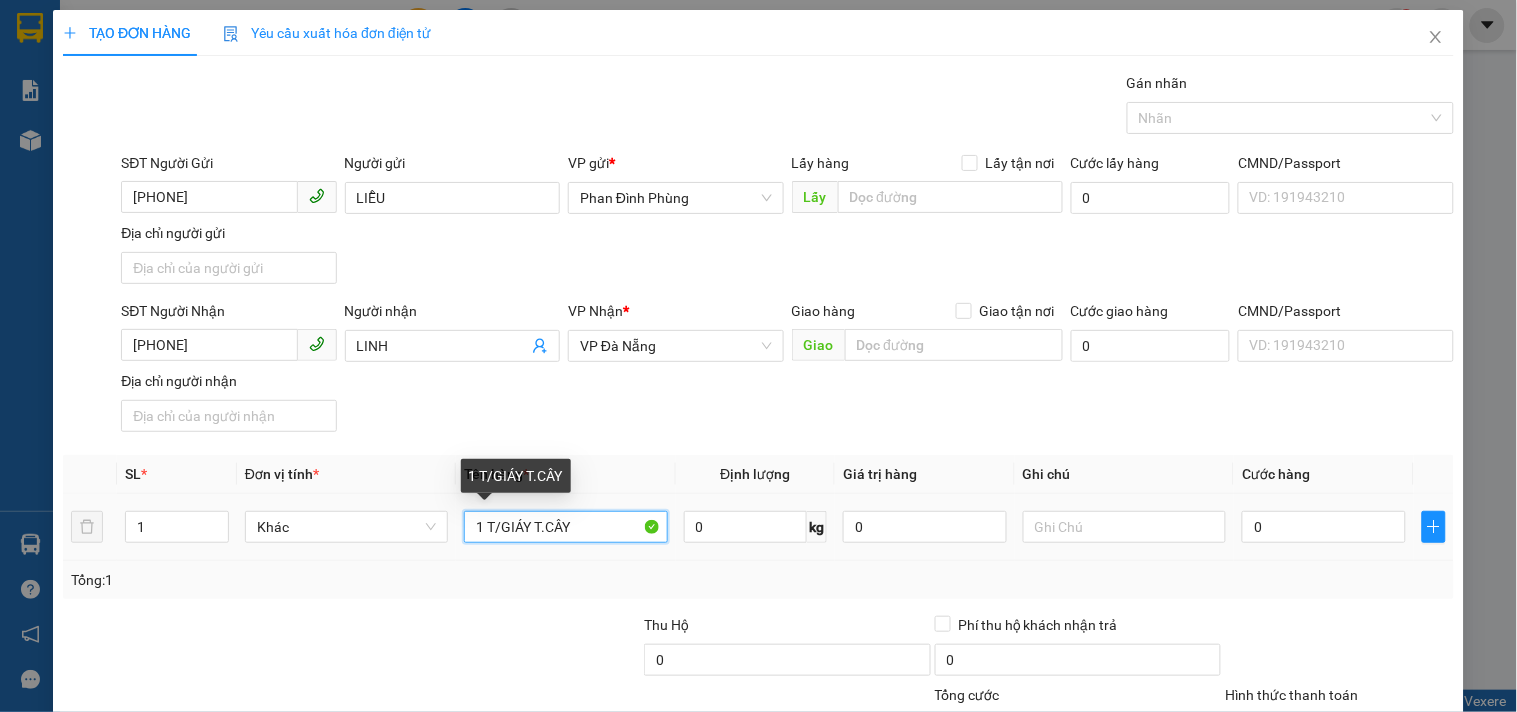 click on "1 T/GIÁY T.CÂY" at bounding box center (565, 527) 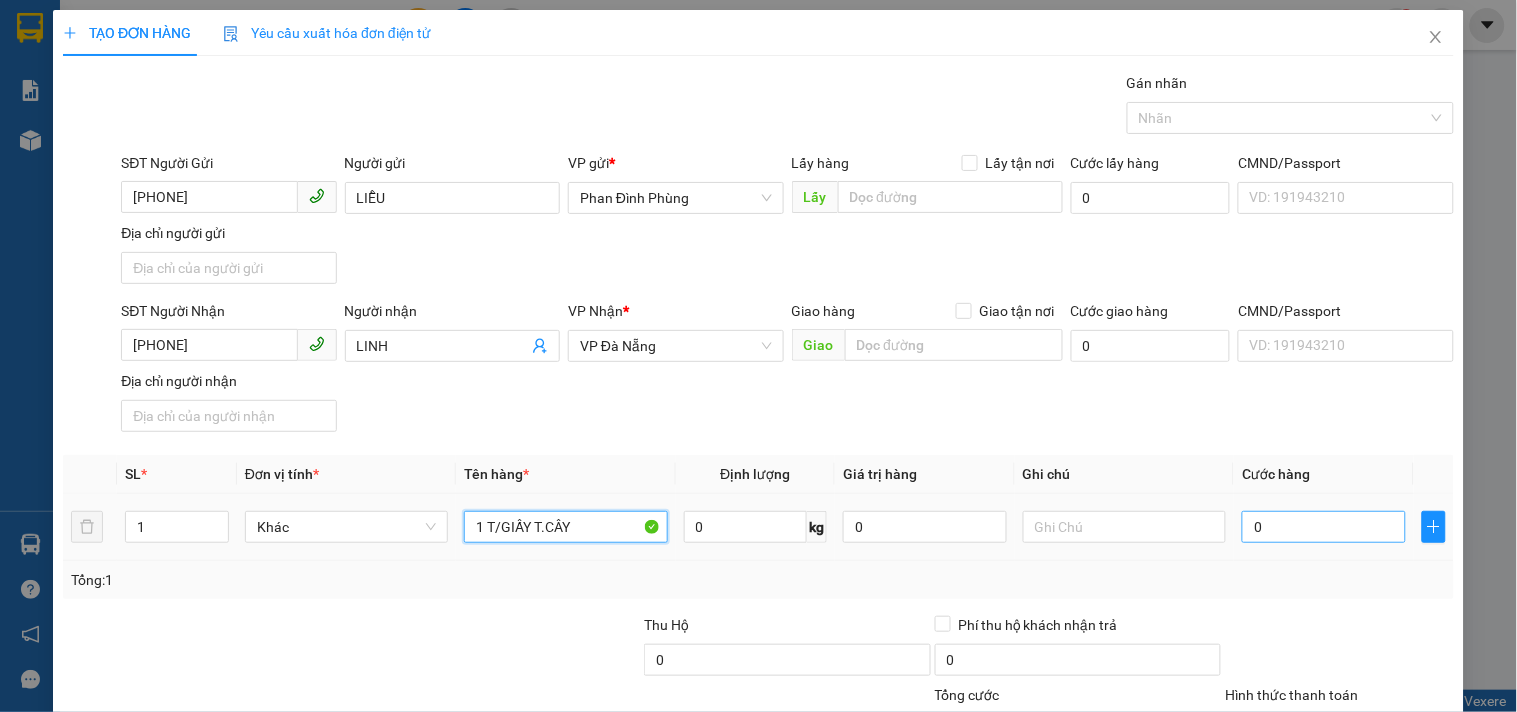 type on "1 T/GIẤY T.CÂY" 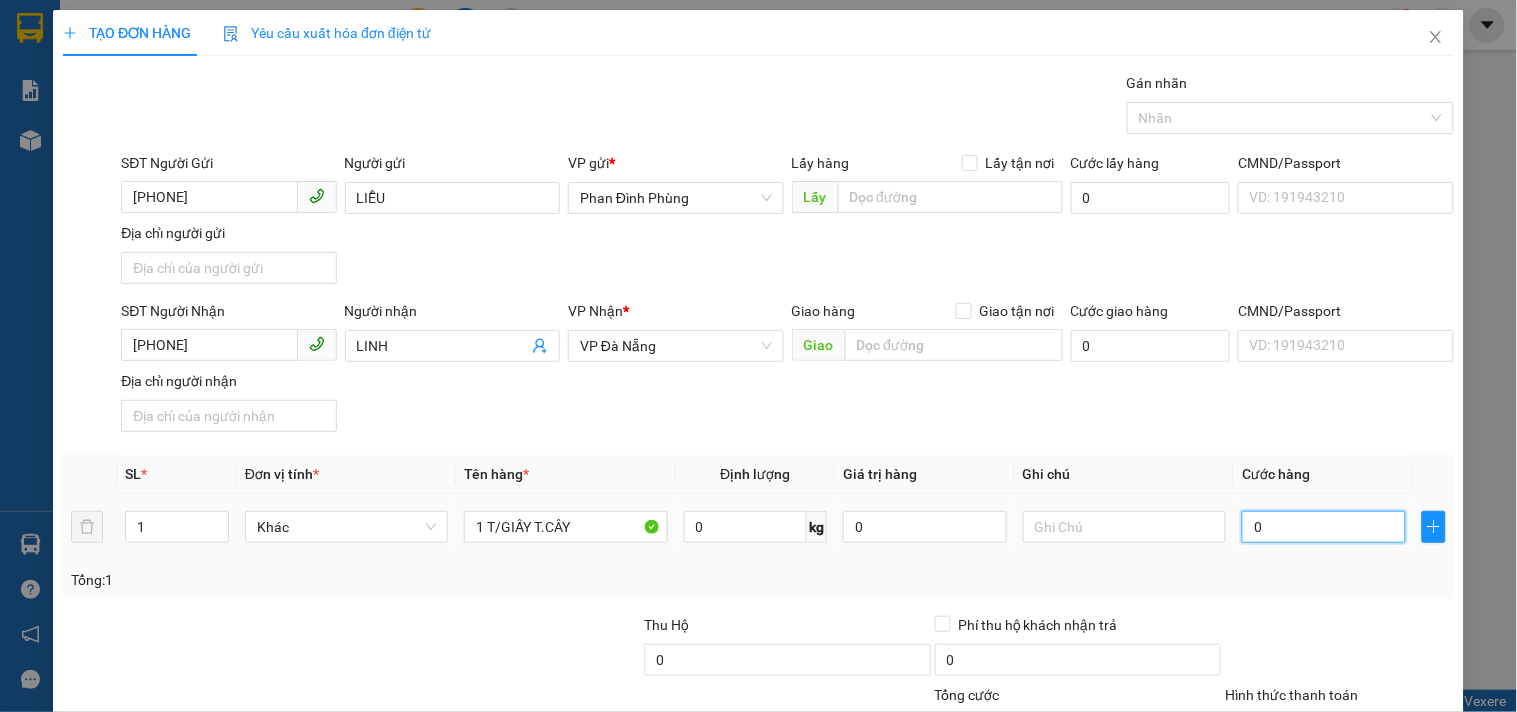 click on "0" at bounding box center [1324, 527] 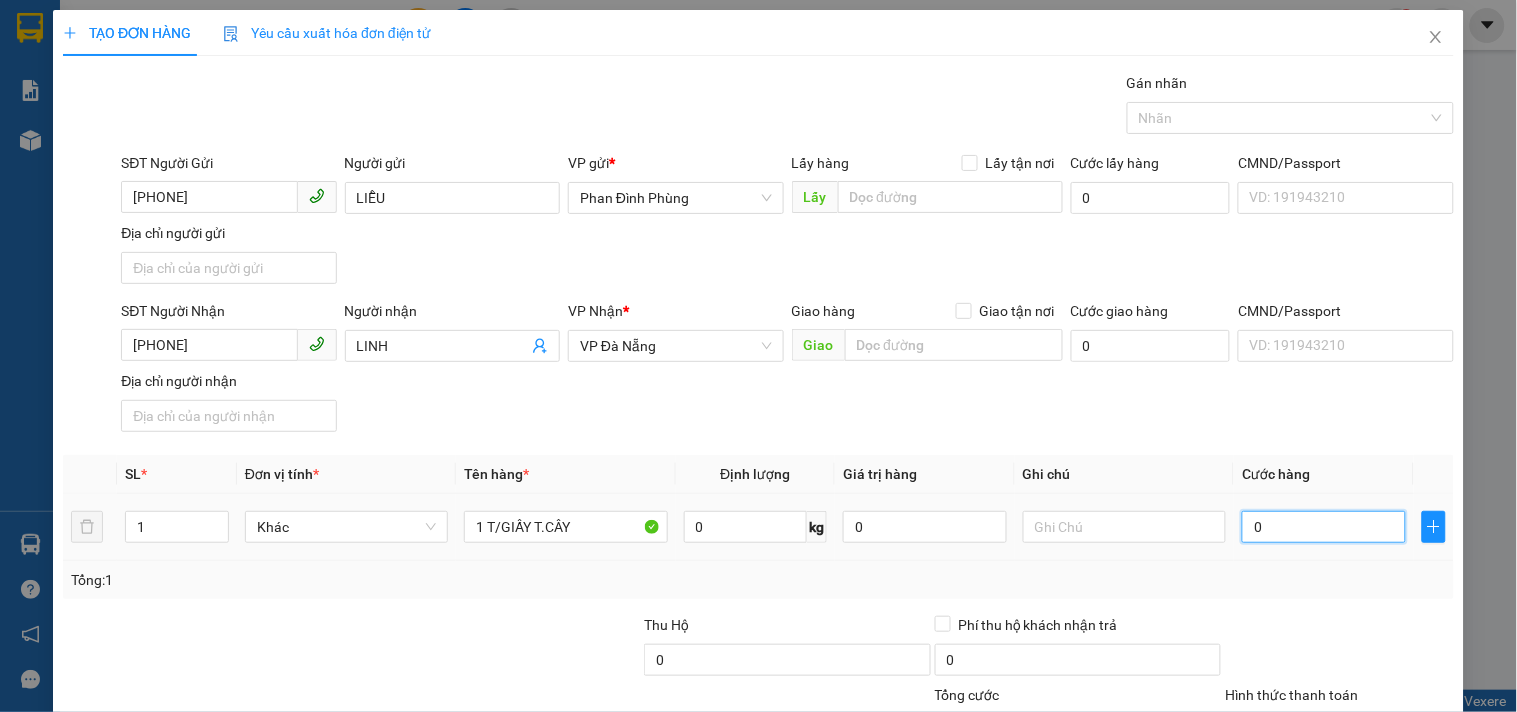 type on "04" 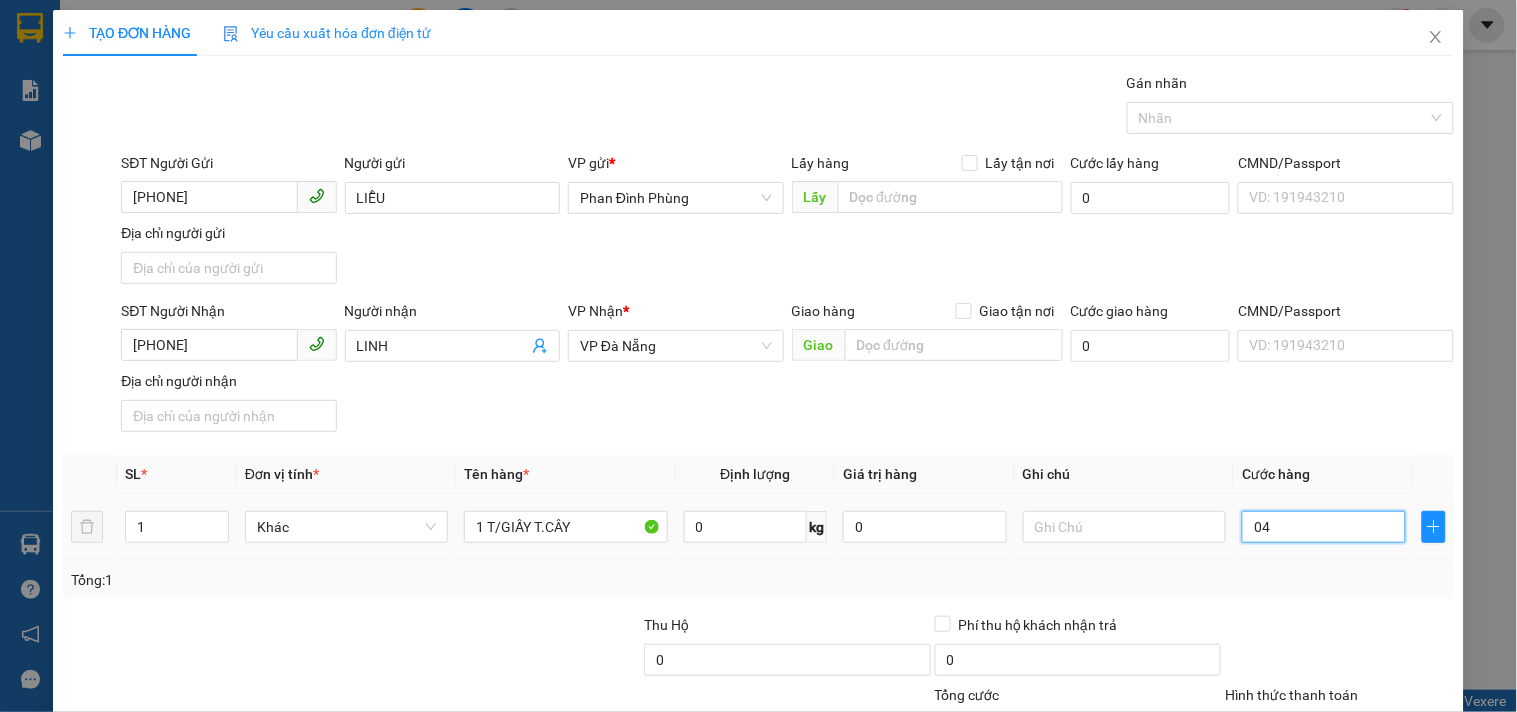 type on "040" 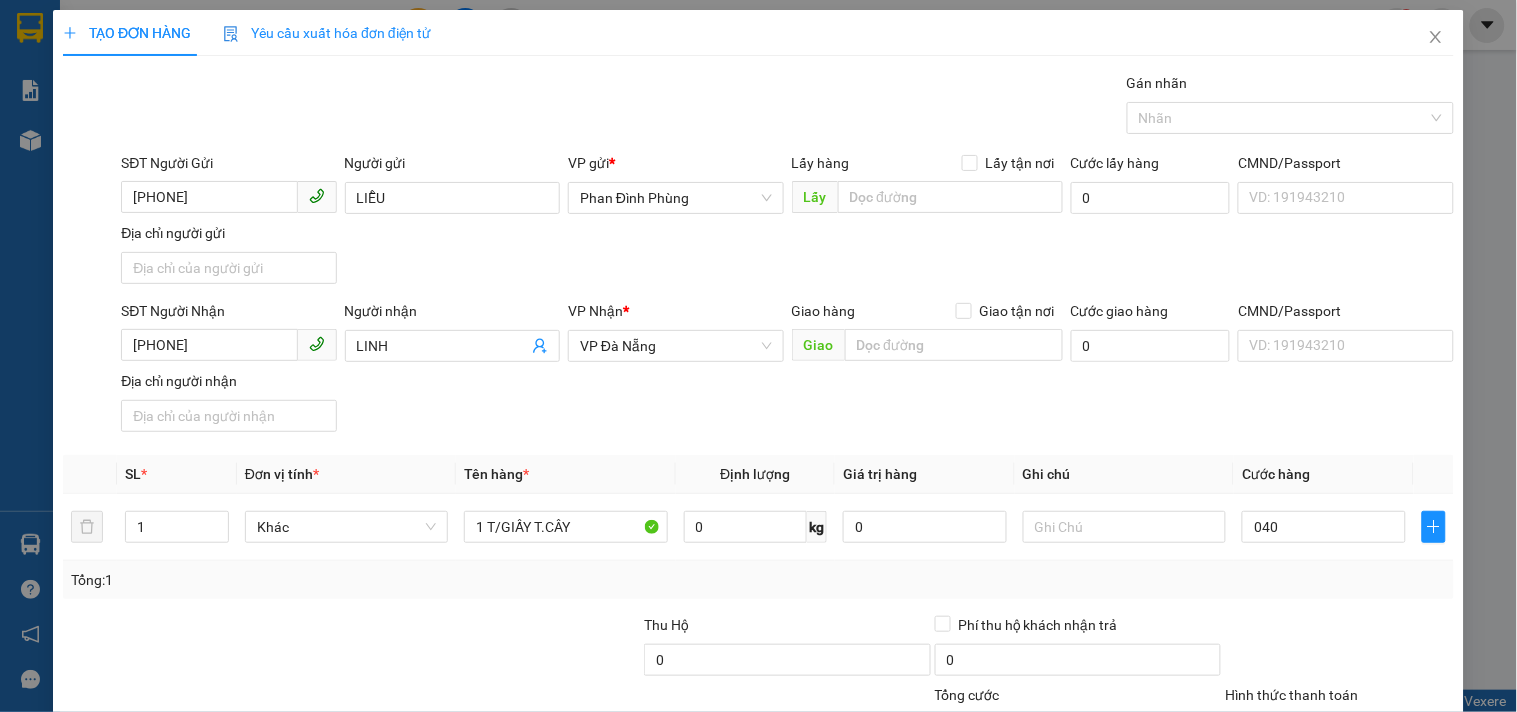 type on "40.000" 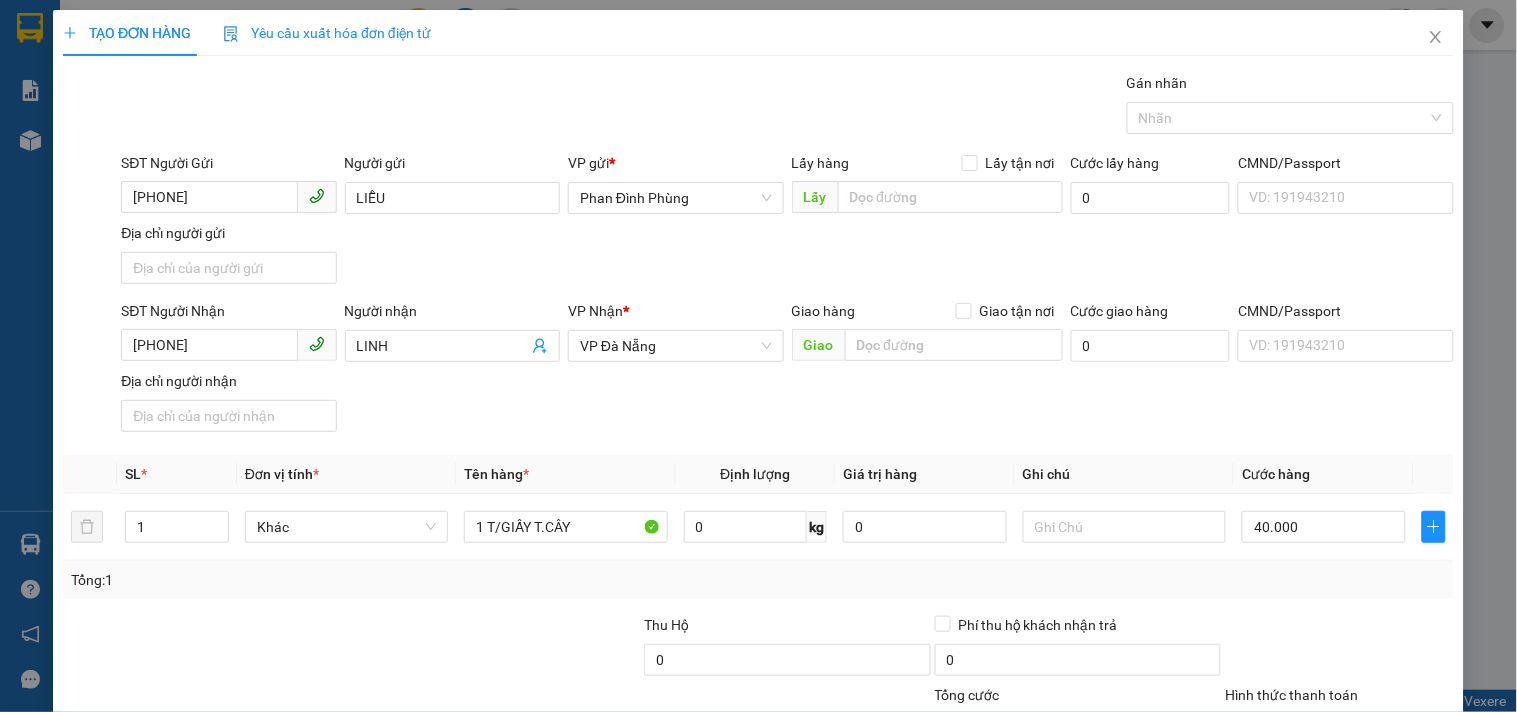 click on "SĐT Người Nhận [PHONE] Người nhận LINH VP Nhận  * VP Đà Nẵng Giao hàng Giao tận nơi Giao Cước giao hàng 0 CMND/Passport VD: [ID] Địa chỉ người nhận" at bounding box center (787, 370) 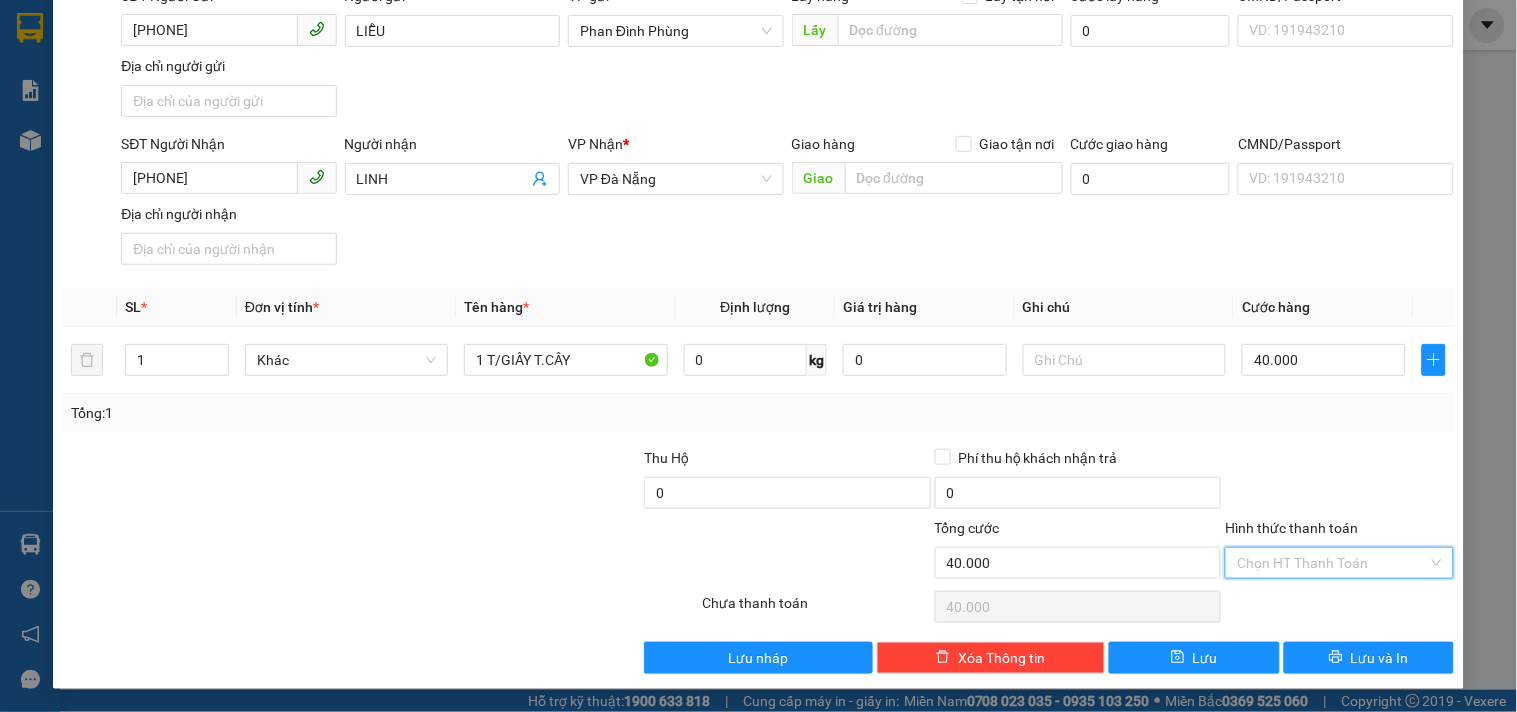 drag, startPoint x: 1293, startPoint y: 568, endPoint x: 1288, endPoint y: 438, distance: 130.09612 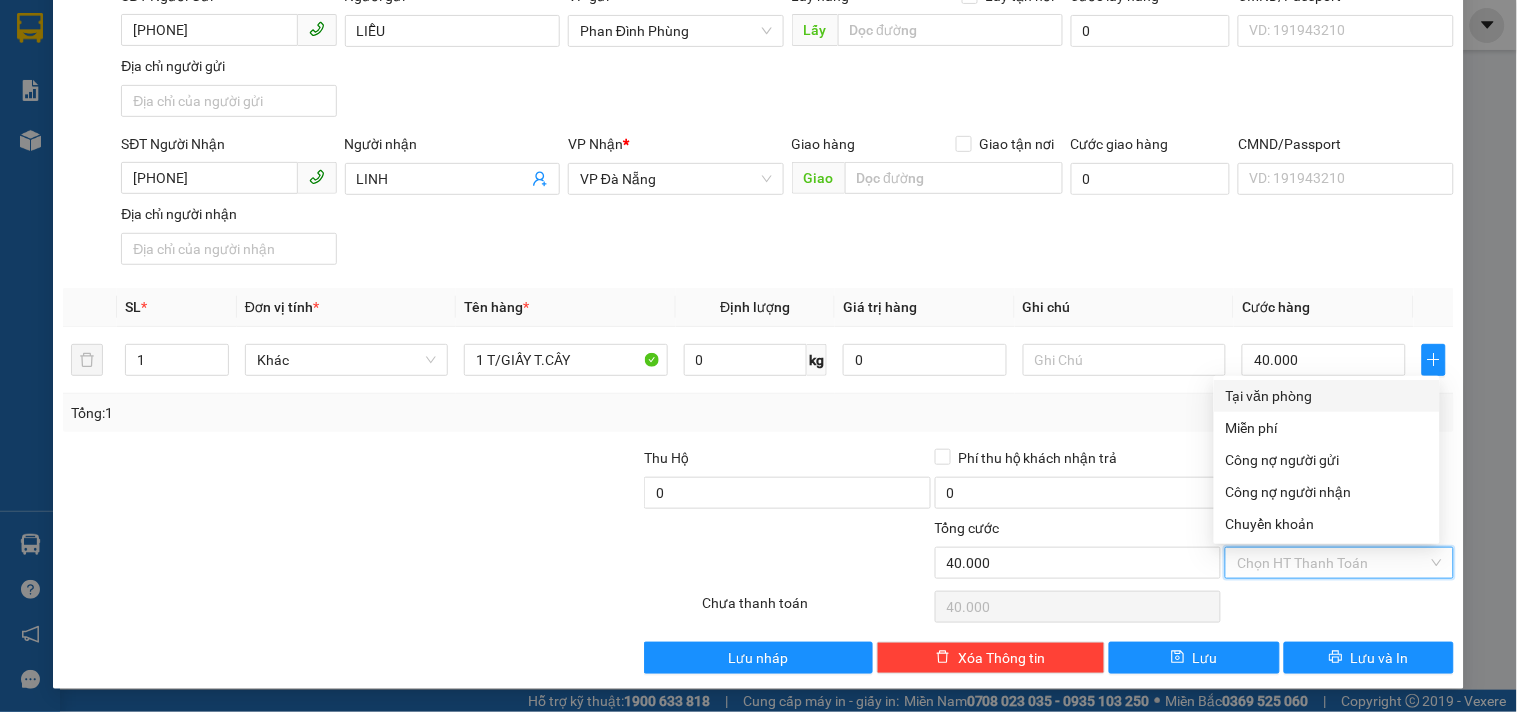 click on "Tại văn phòng" at bounding box center [1327, 396] 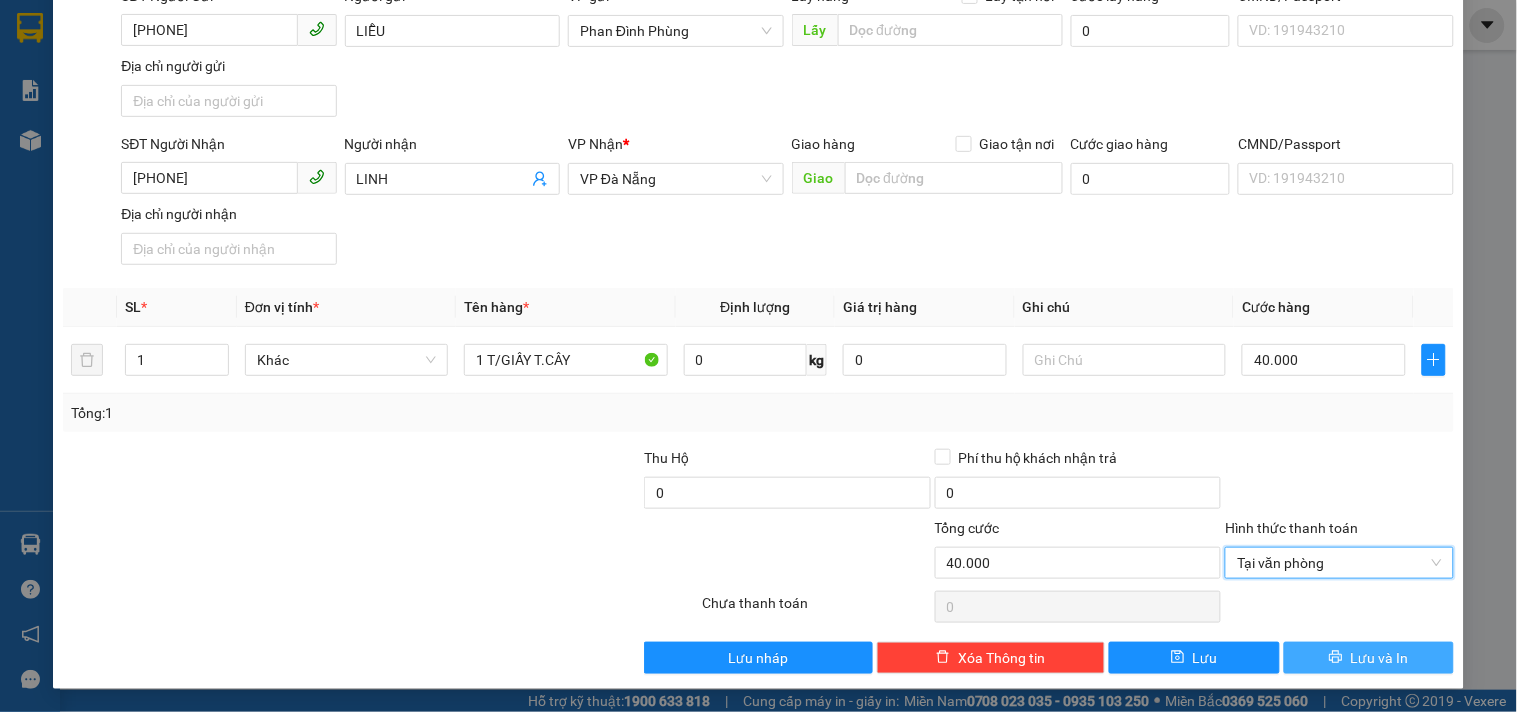click on "Lưu và In" at bounding box center (1369, 658) 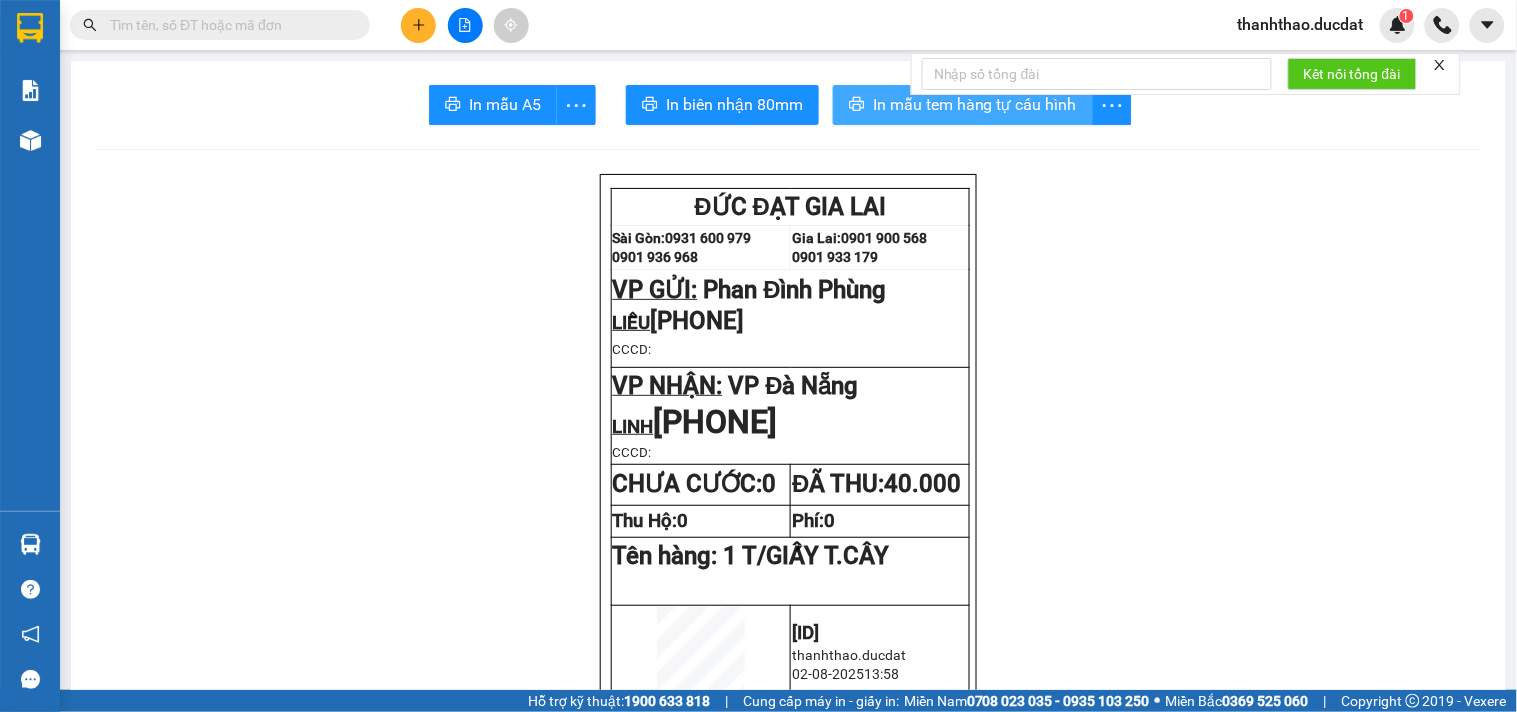 click on "In mẫu tem hàng tự cấu hình" at bounding box center (975, 104) 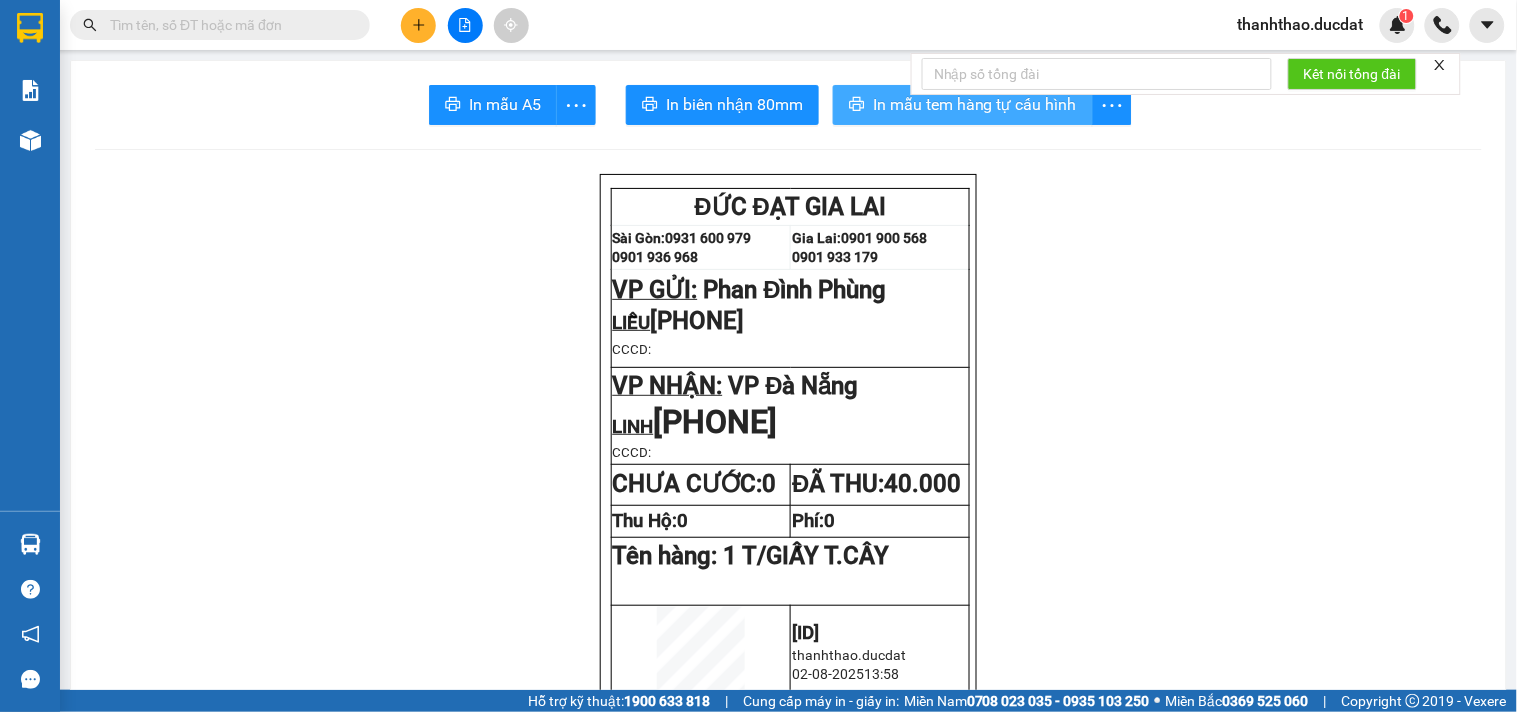 scroll, scrollTop: 0, scrollLeft: 0, axis: both 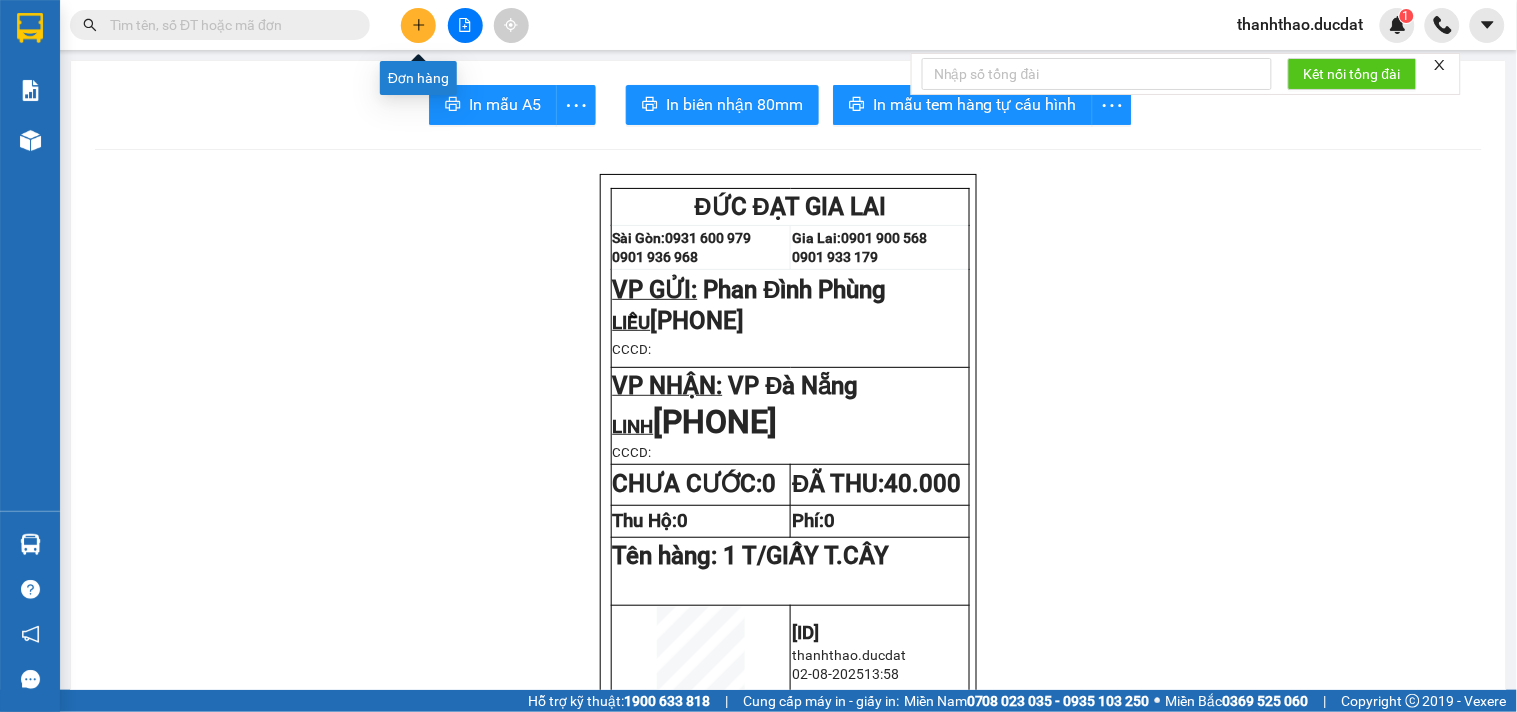 click 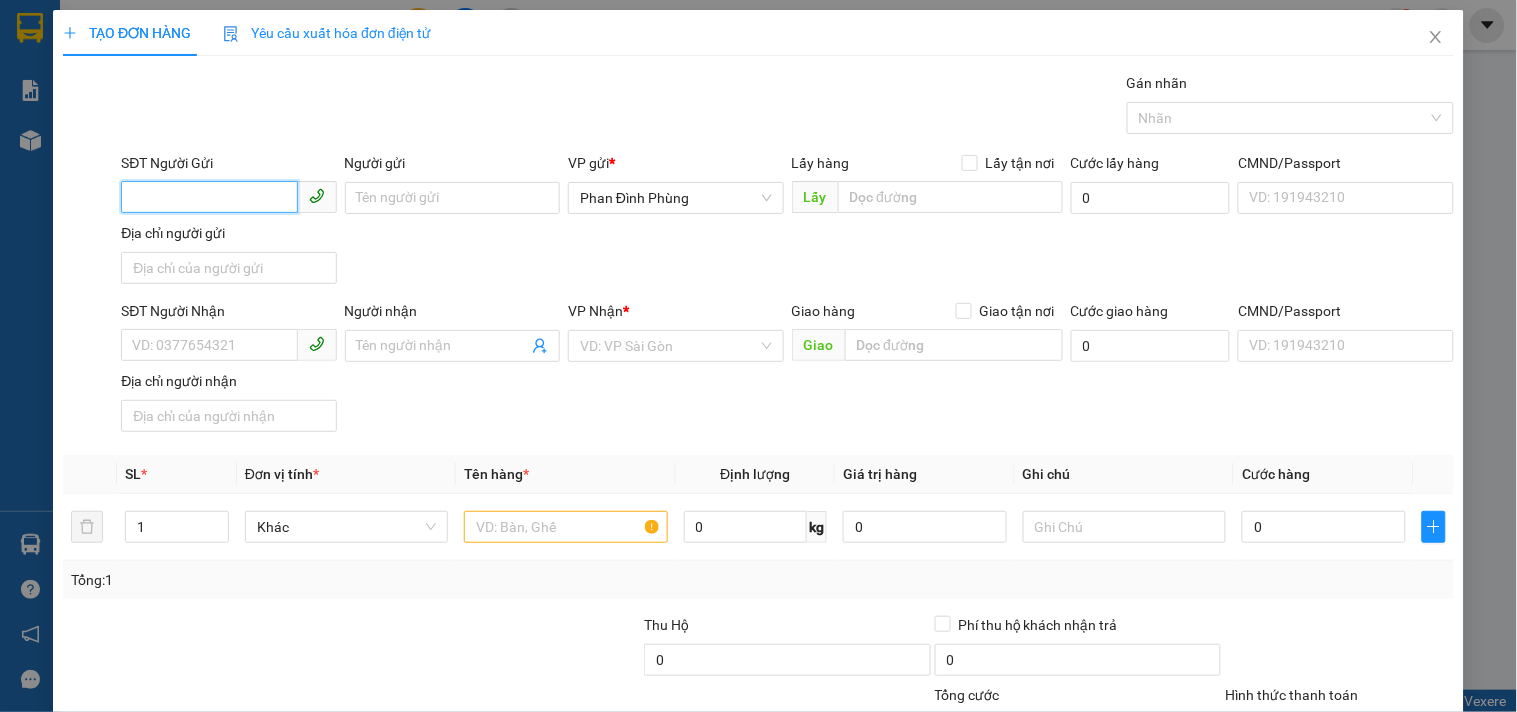 click on "SĐT Người Gửi" at bounding box center (209, 197) 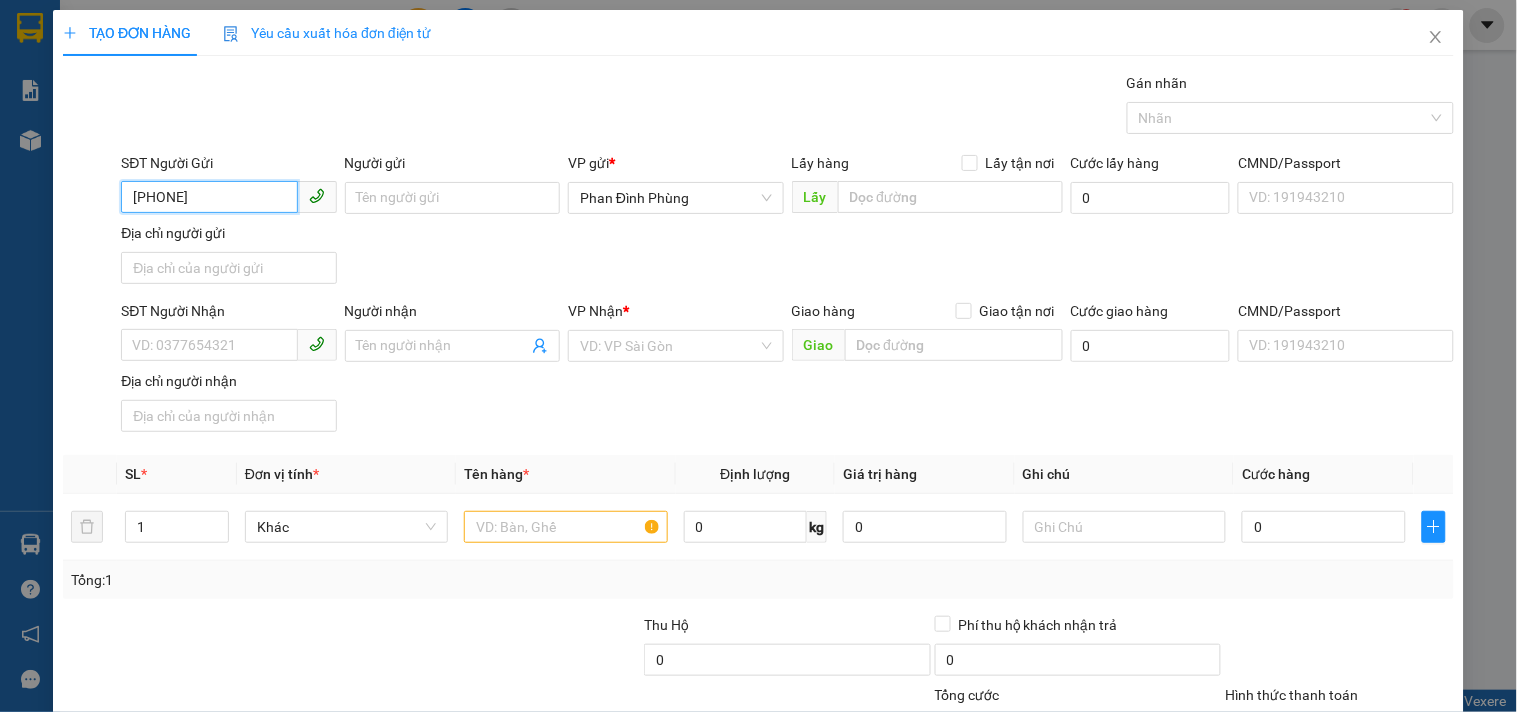 type on "[PHONE]" 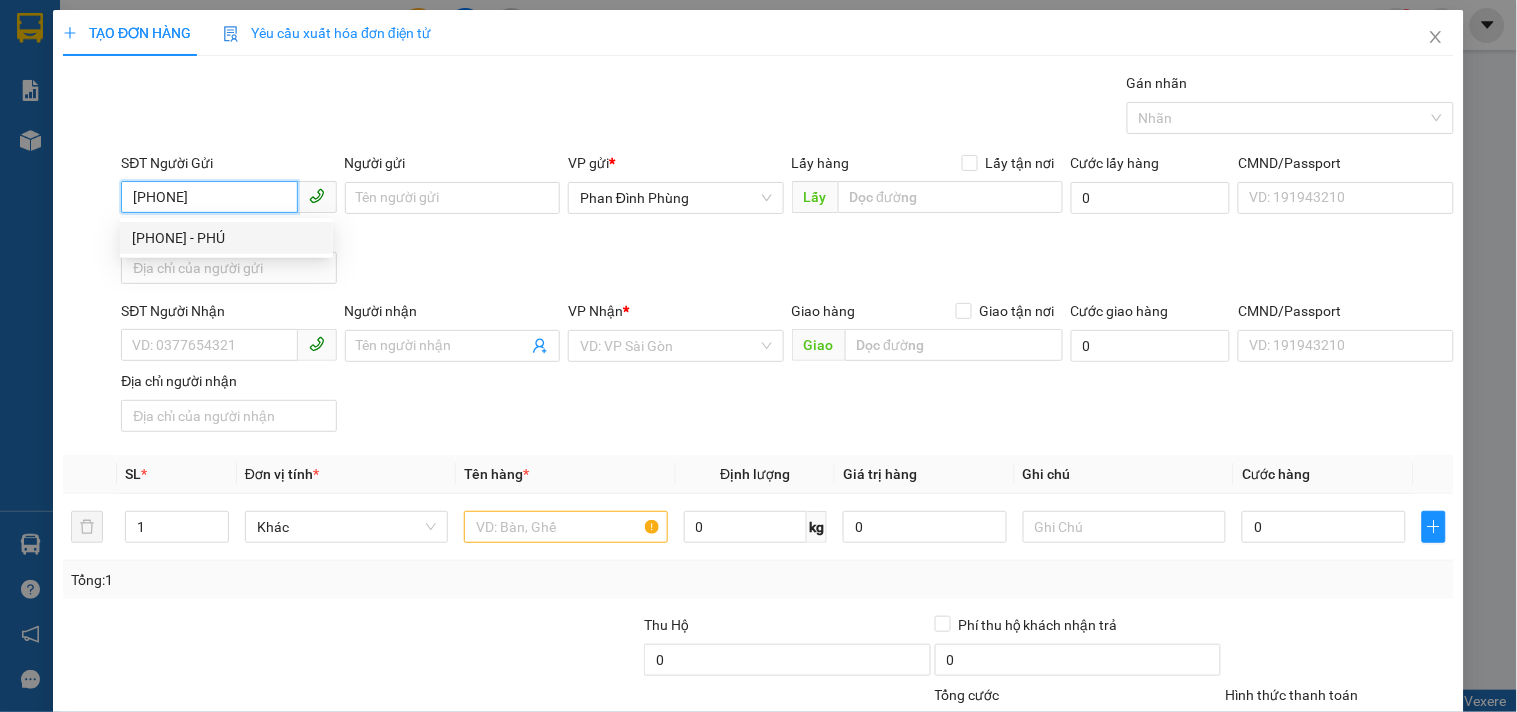 click on "[PHONE] - PHÚ" at bounding box center [226, 238] 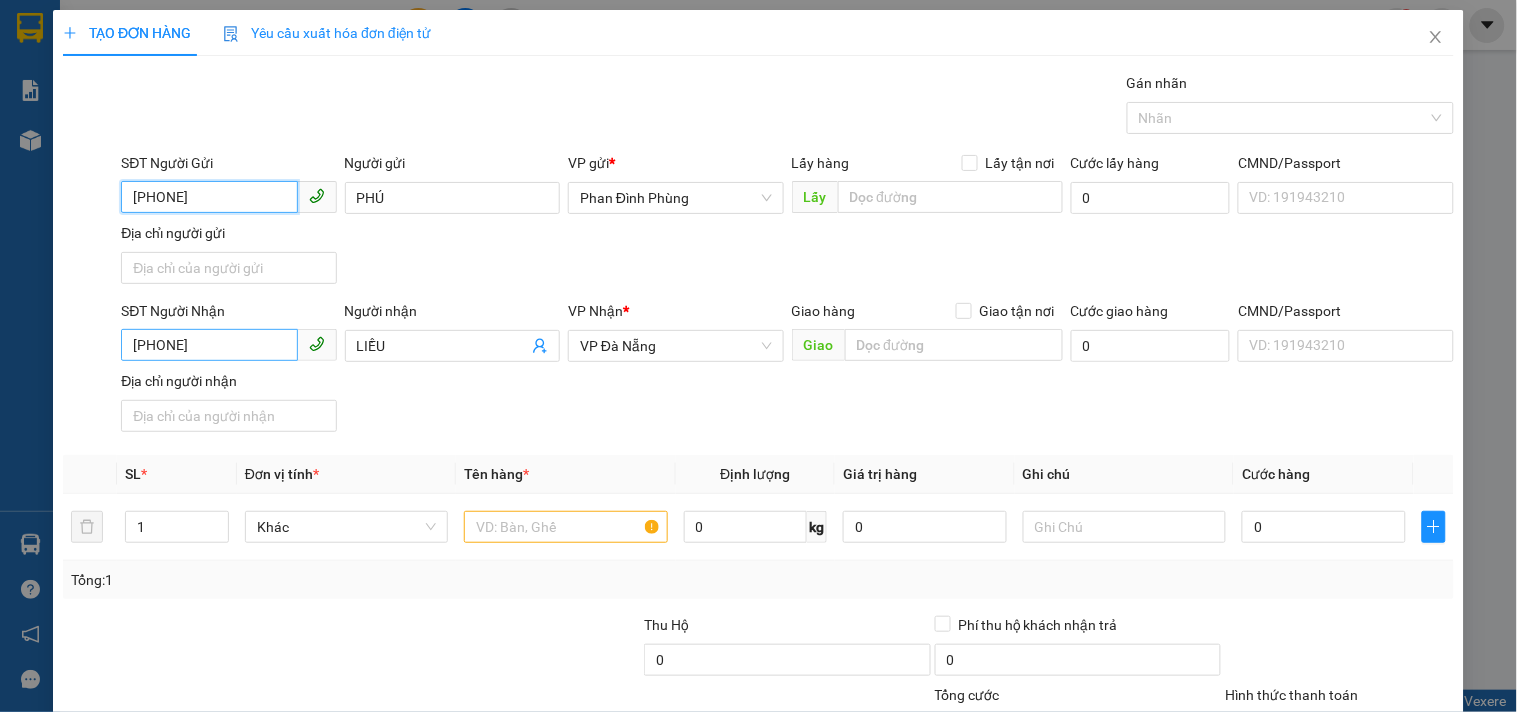 type on "[PHONE]" 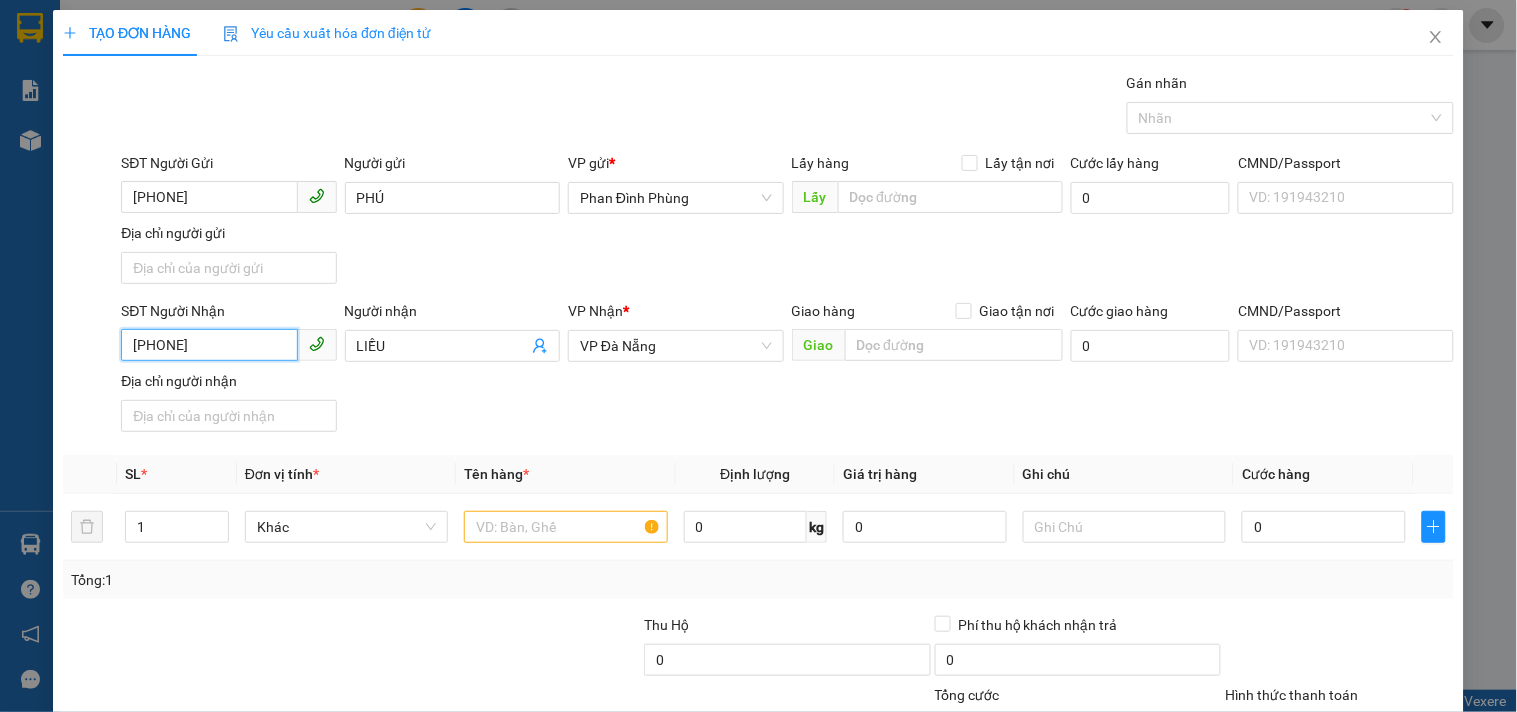 drag, startPoint x: 232, startPoint y: 351, endPoint x: 0, endPoint y: 432, distance: 245.7336 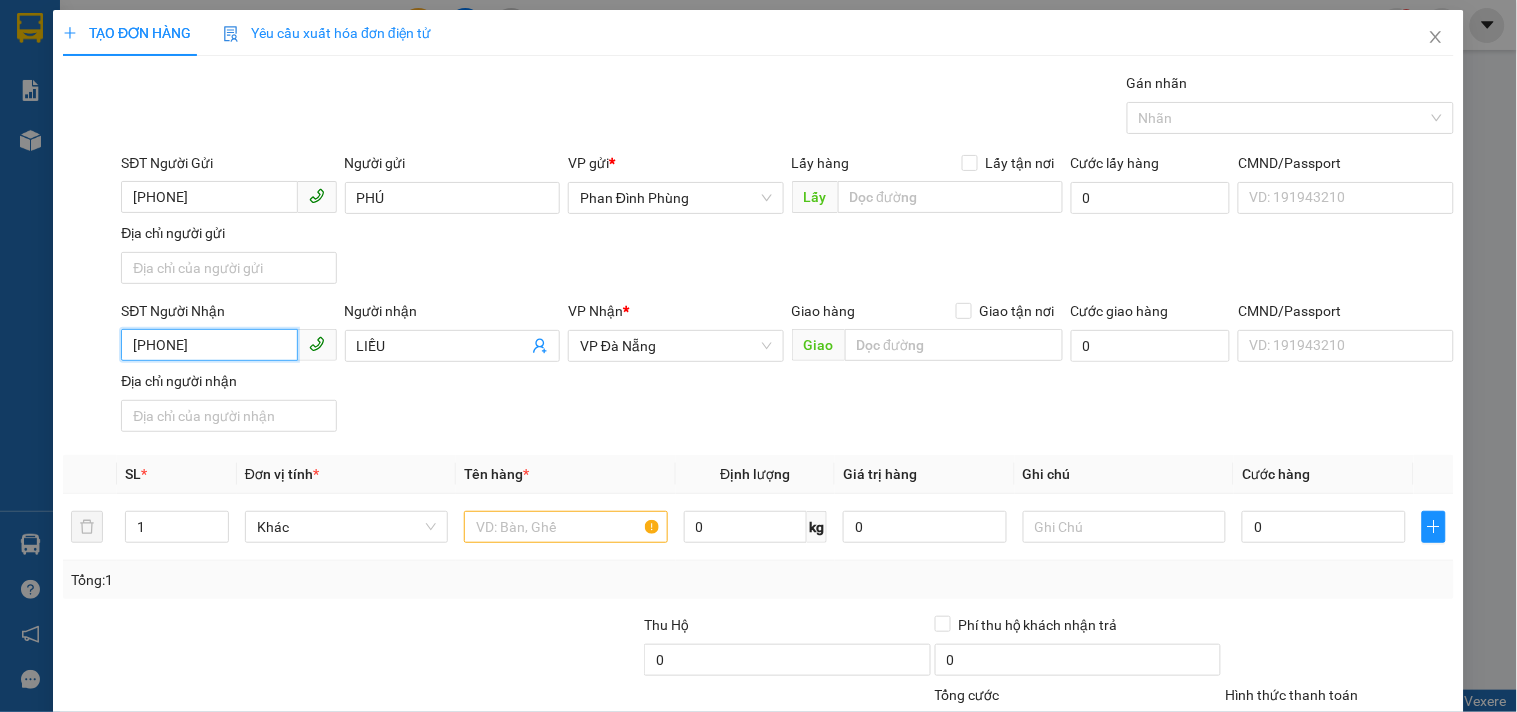 type on "[PHONE]" 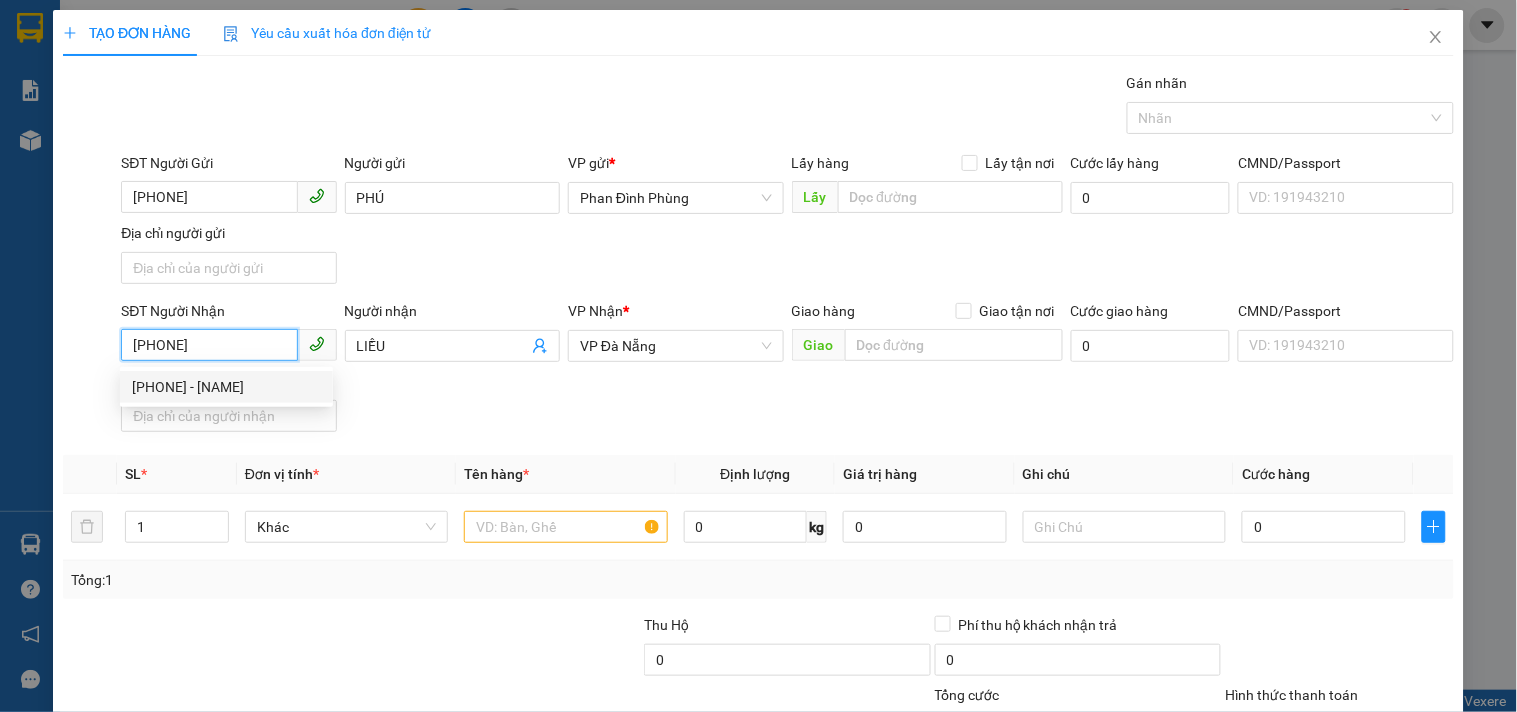 click on "[PHONE] - [NAME]" at bounding box center [226, 387] 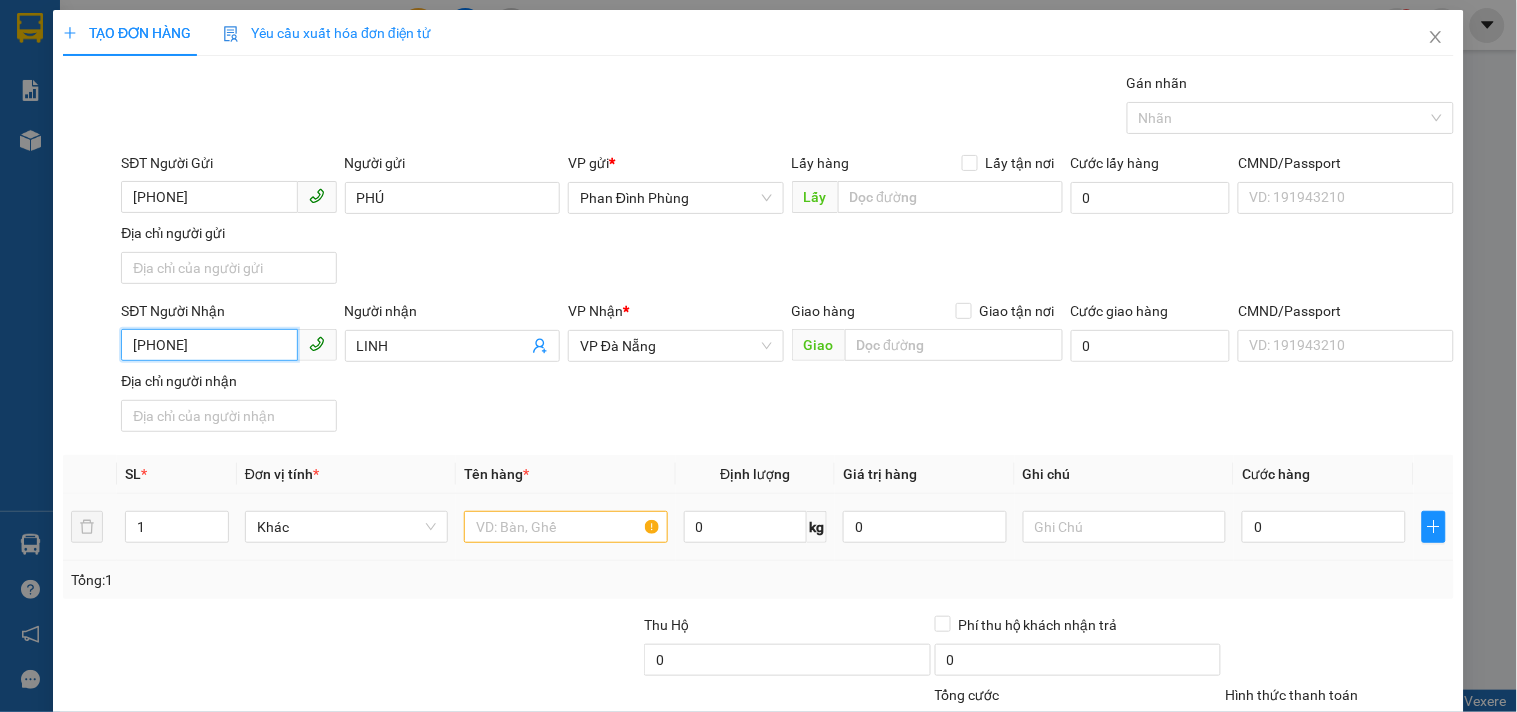 type on "[PHONE]" 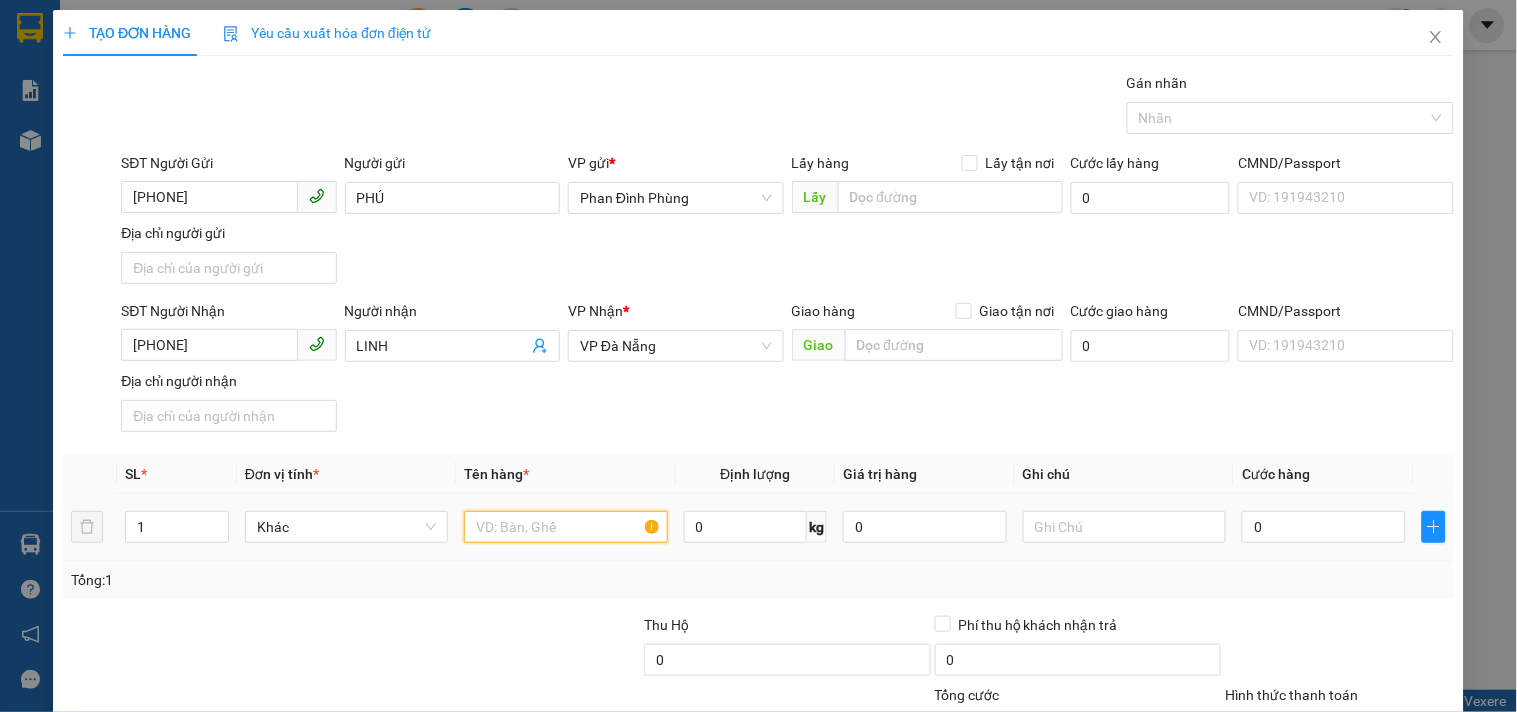 click at bounding box center [565, 527] 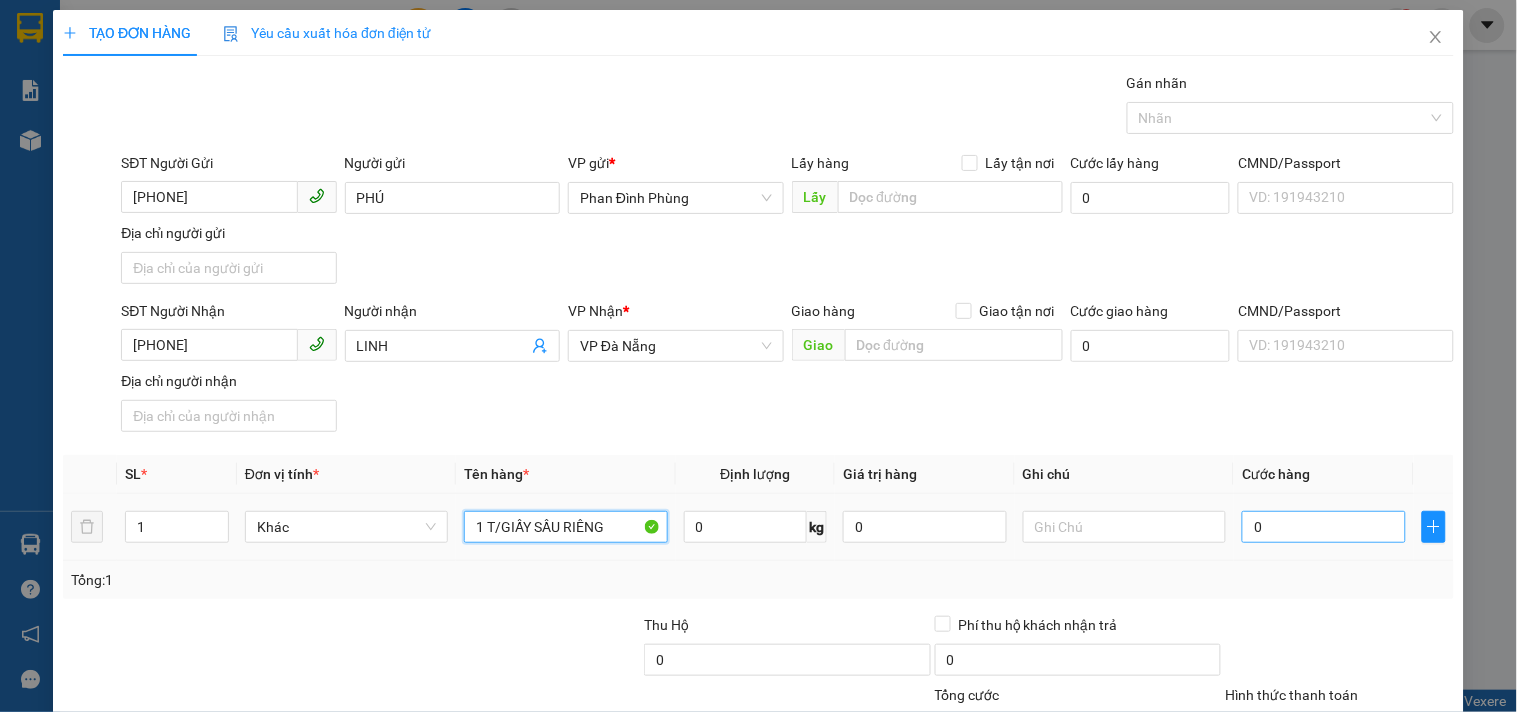 type on "1 T/GIẤY SẦU RIÊNG" 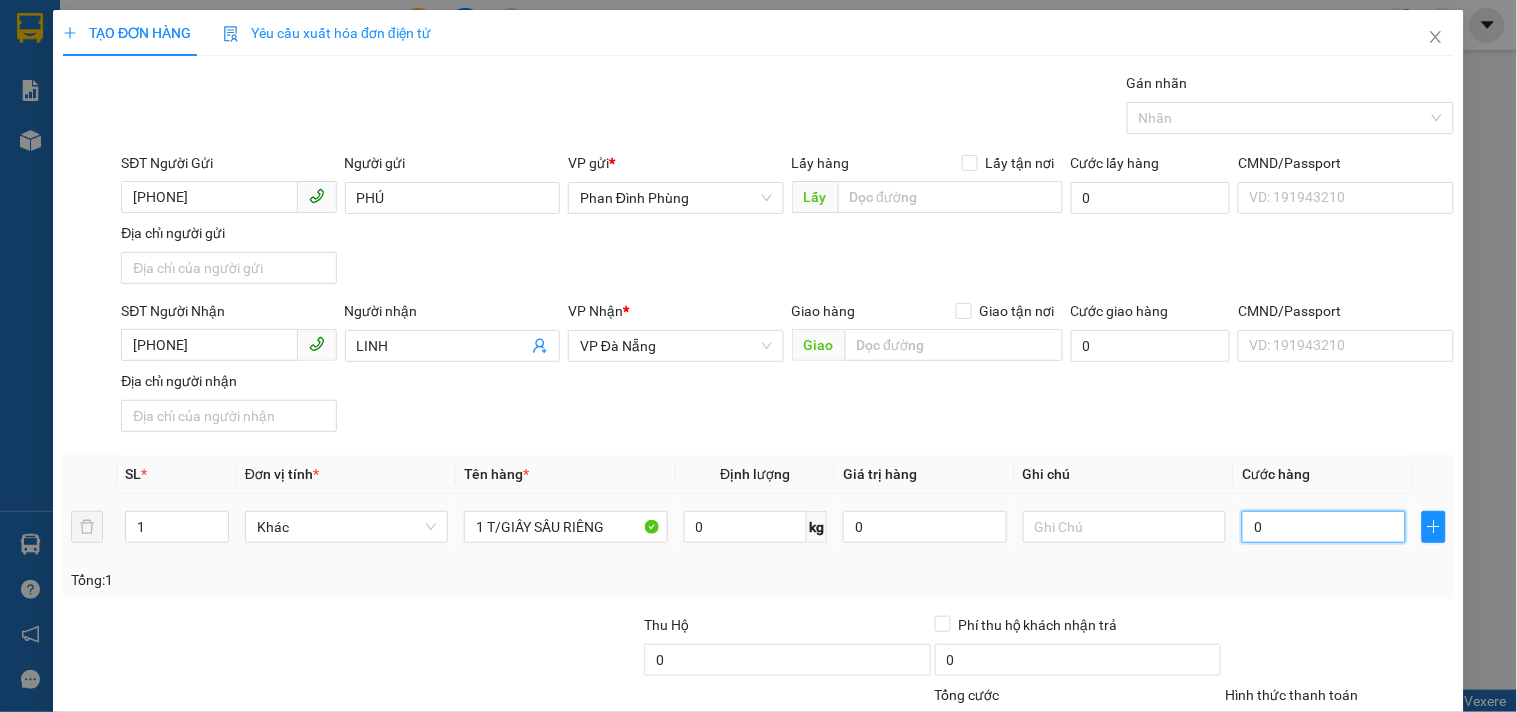 click on "0" at bounding box center (1324, 527) 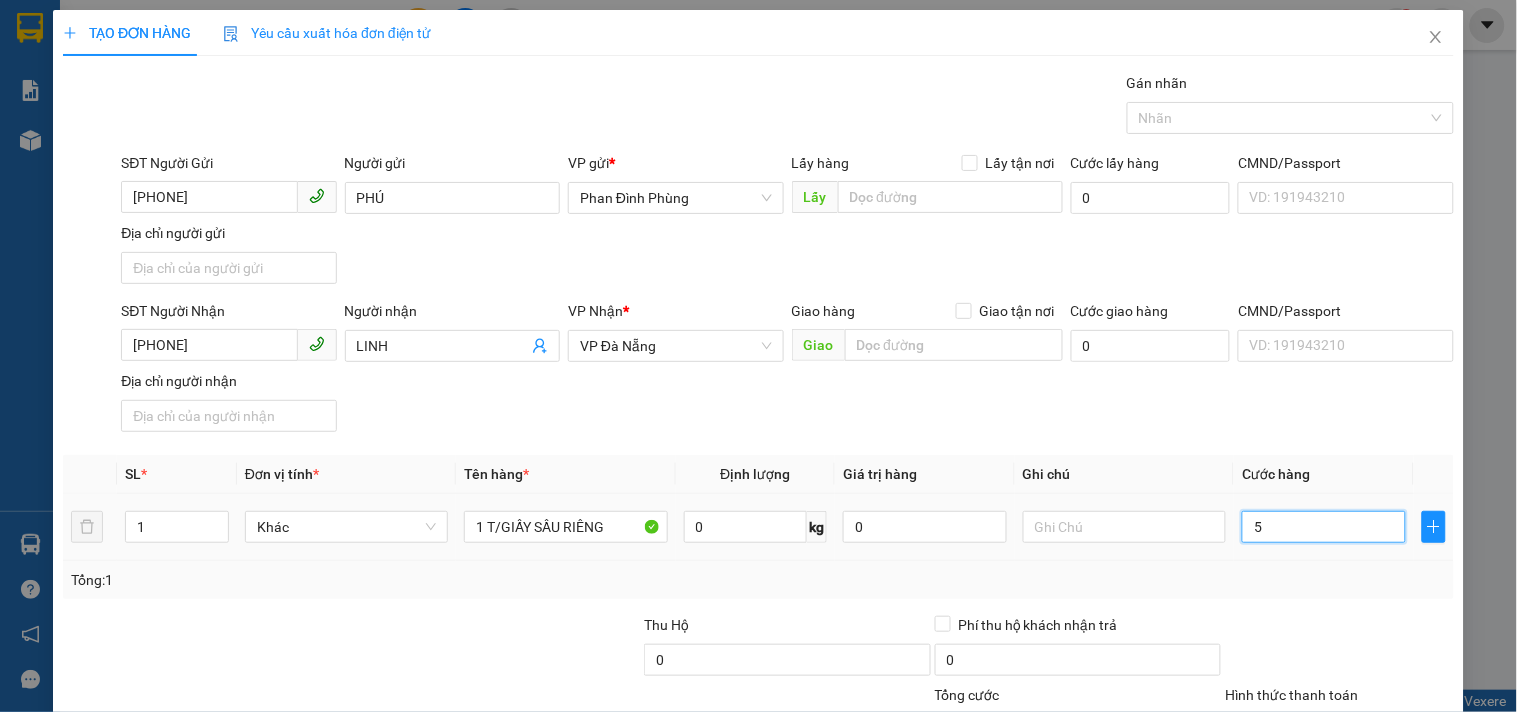 type on "50" 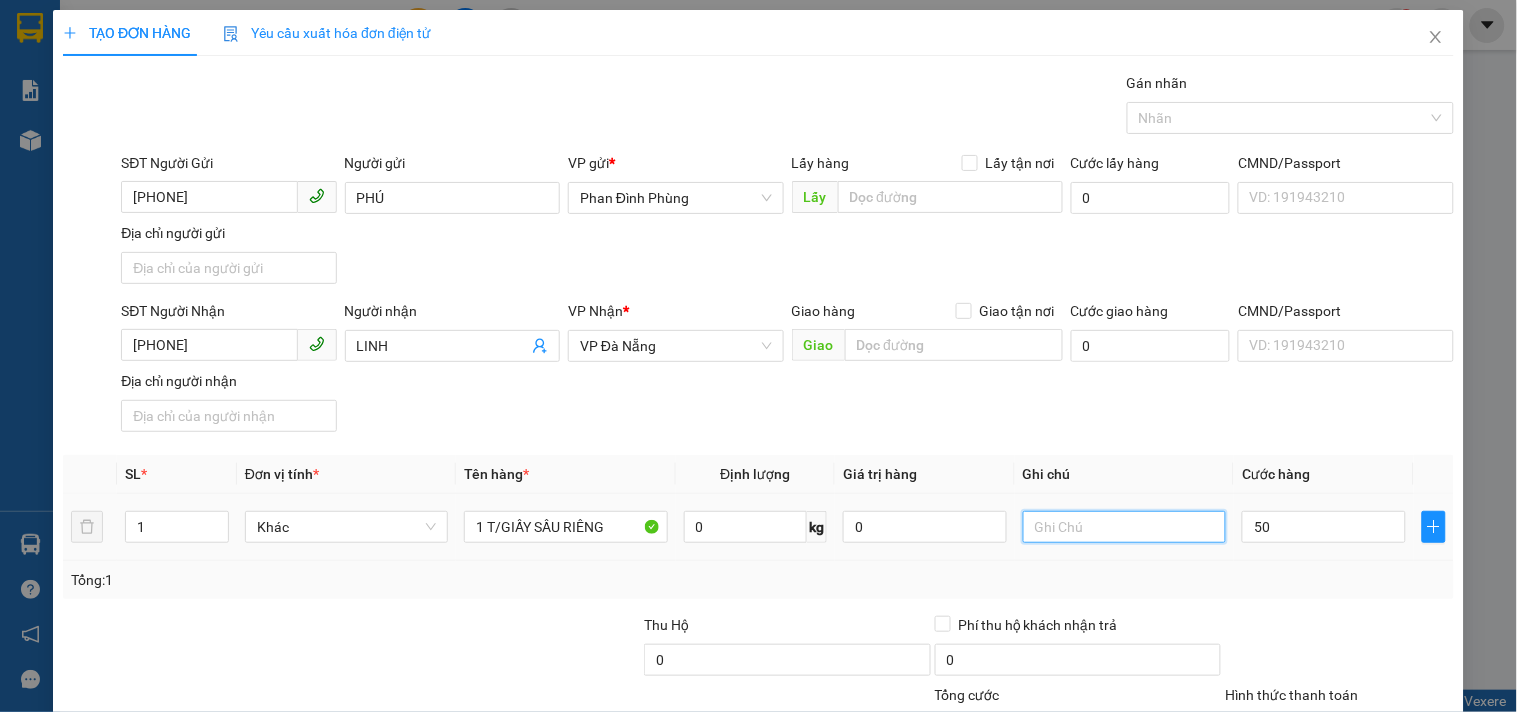 type on "50.000" 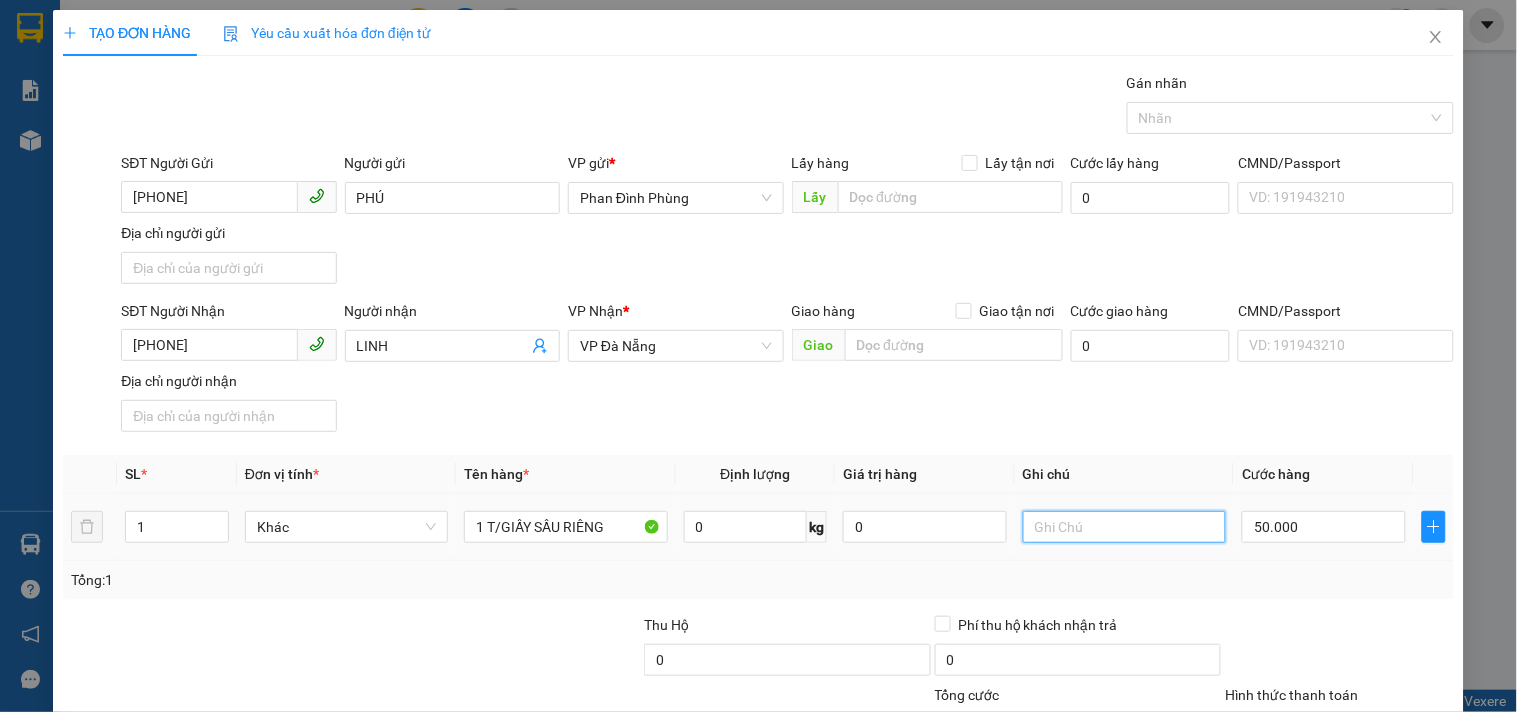click at bounding box center (1124, 527) 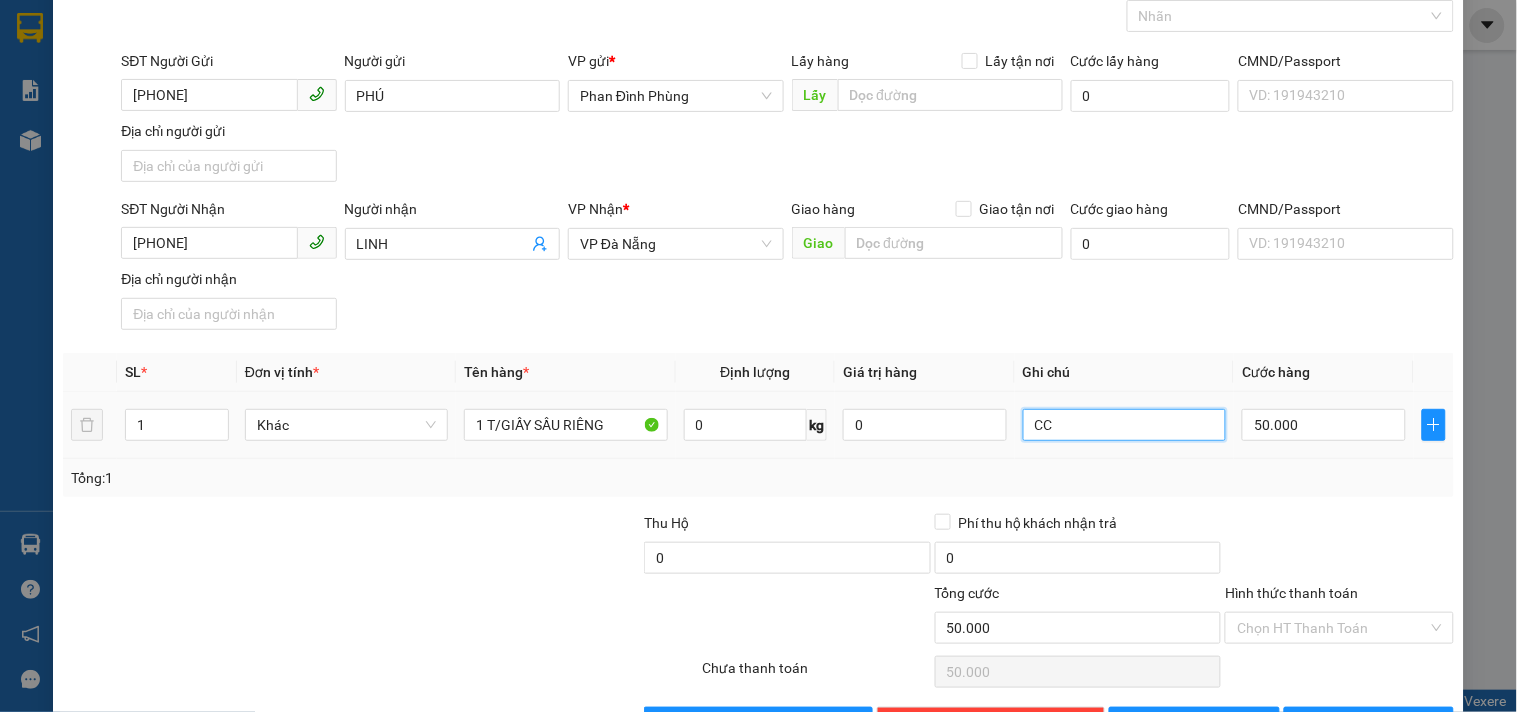 scroll, scrollTop: 167, scrollLeft: 0, axis: vertical 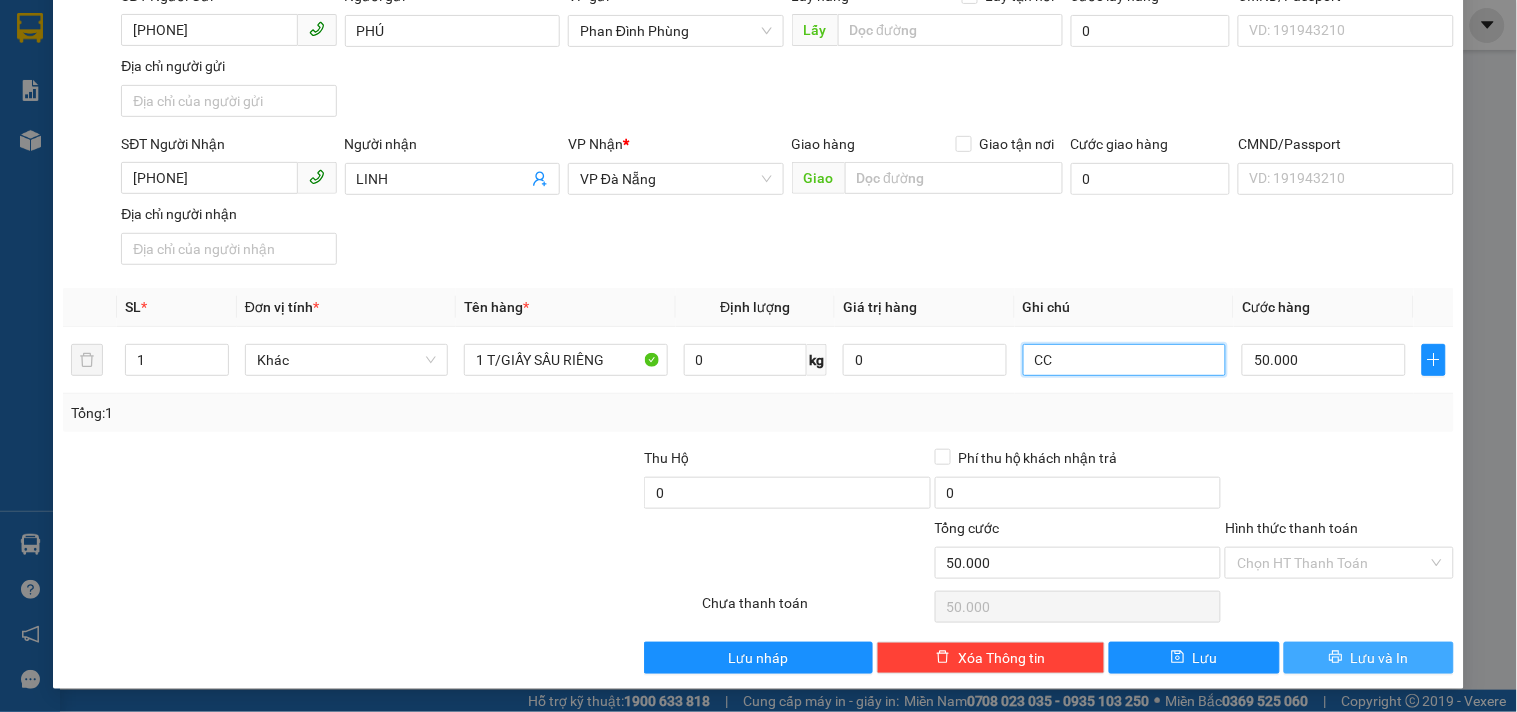 type on "CC" 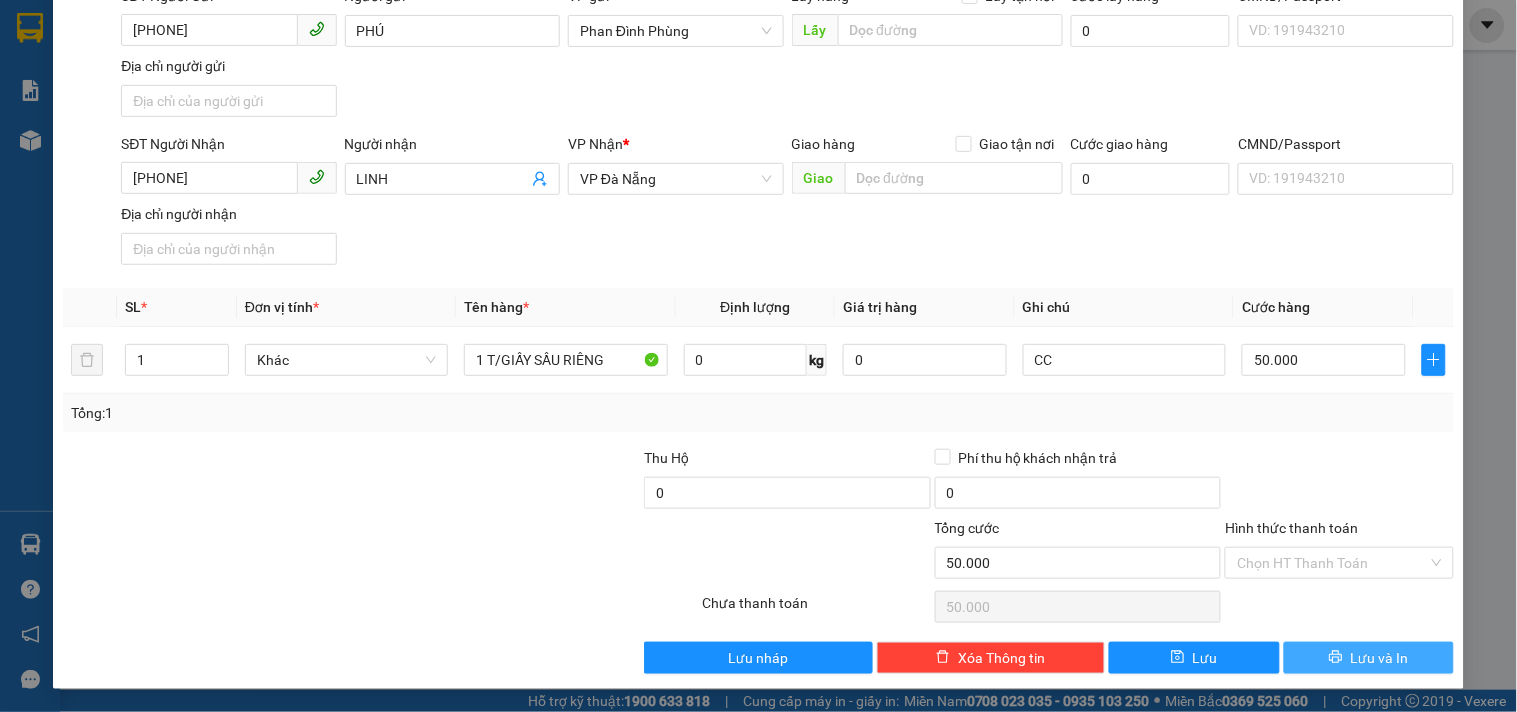 click on "Lưu và In" at bounding box center [1380, 658] 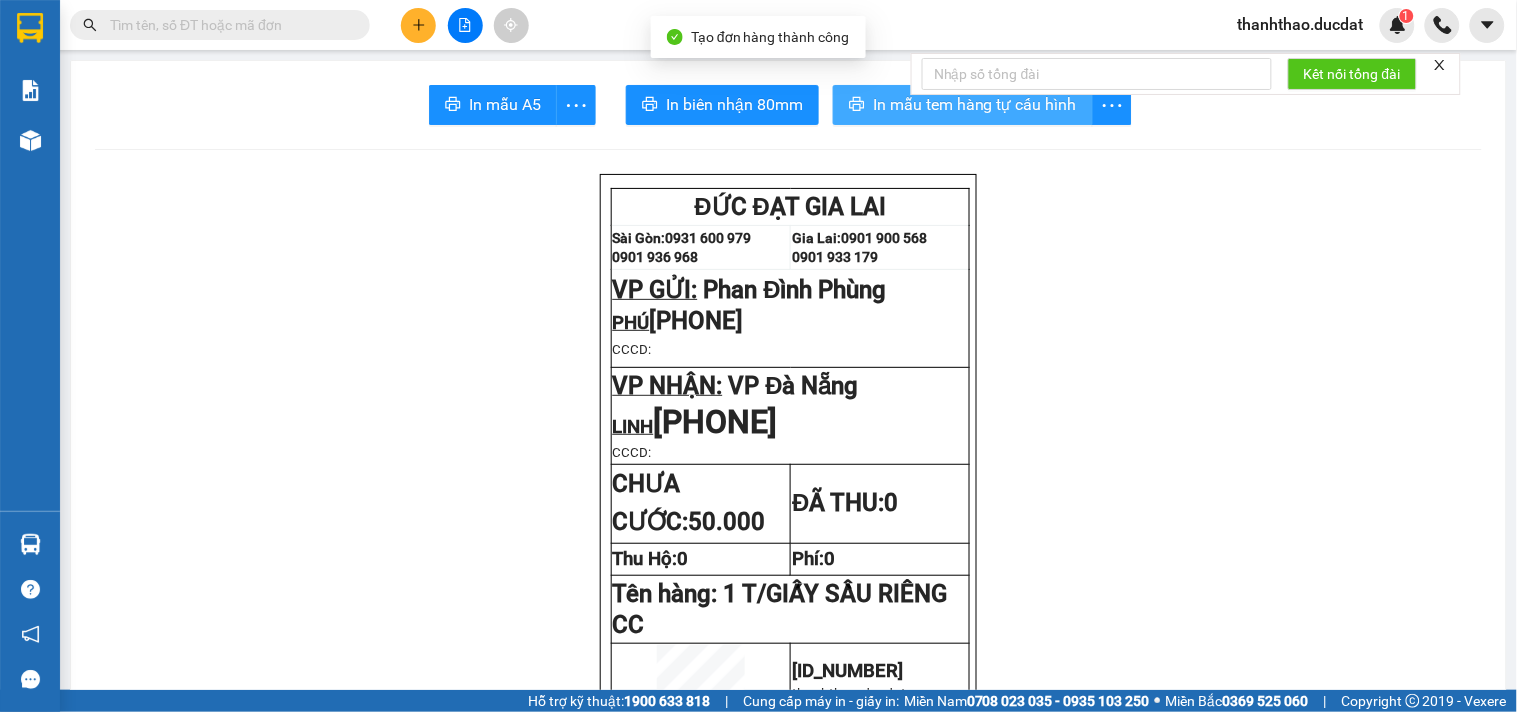 click on "In mẫu tem hàng tự cấu hình" at bounding box center (975, 104) 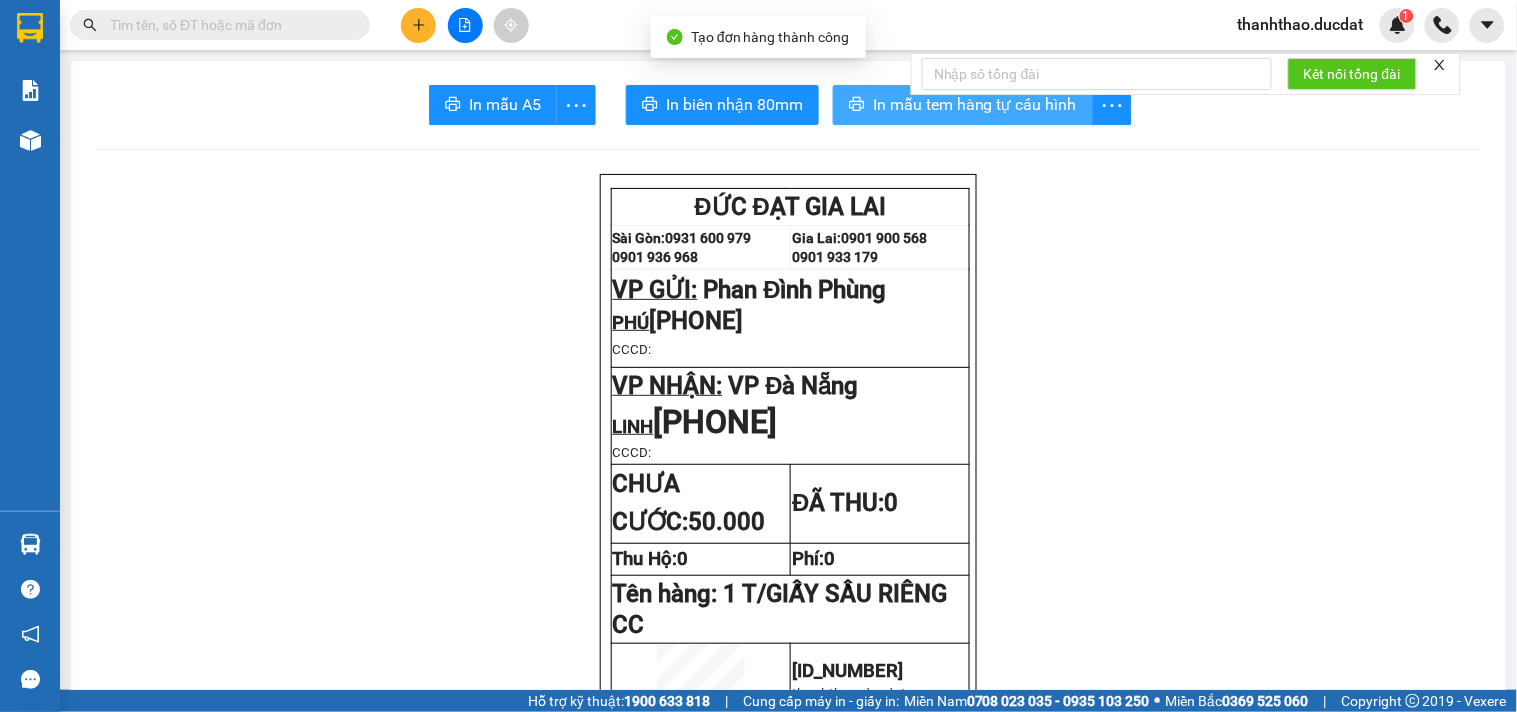 scroll, scrollTop: 0, scrollLeft: 0, axis: both 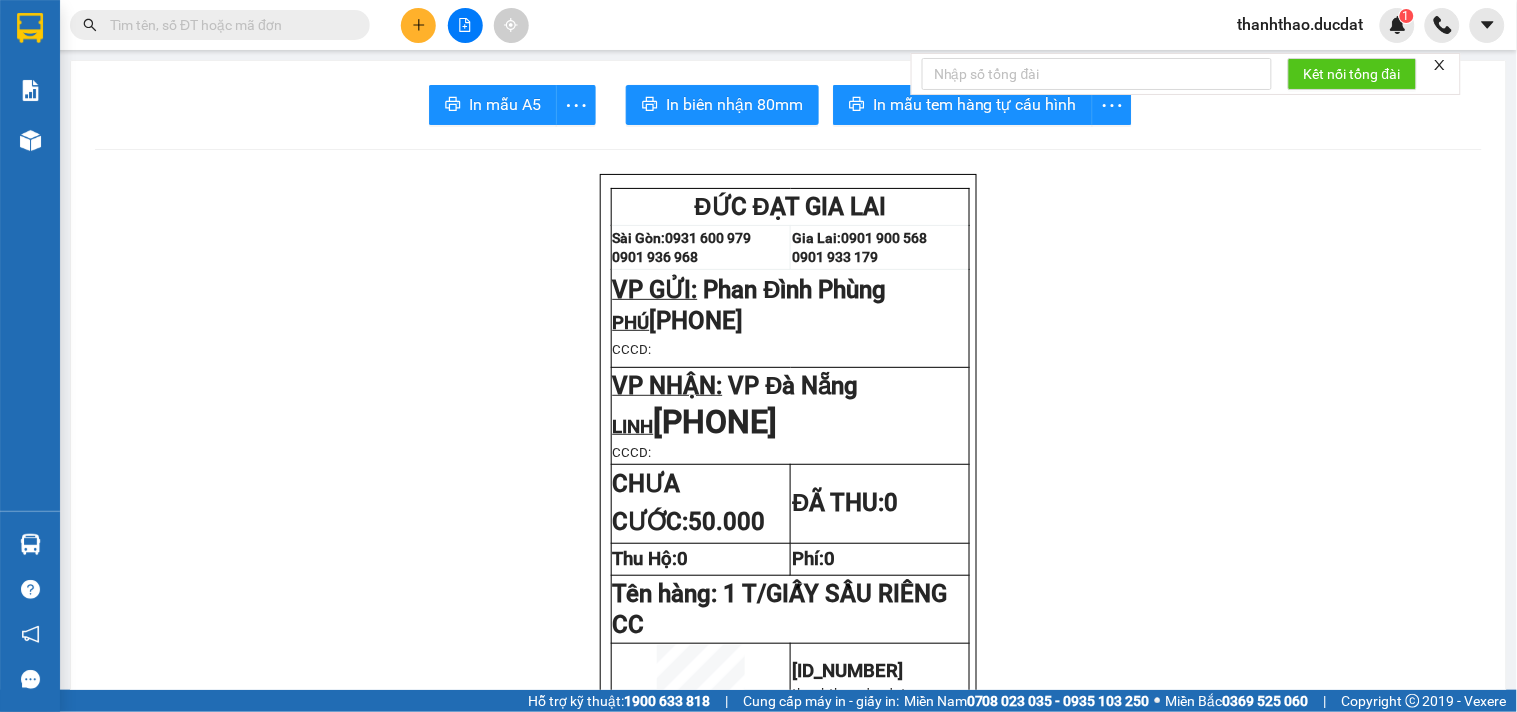 click 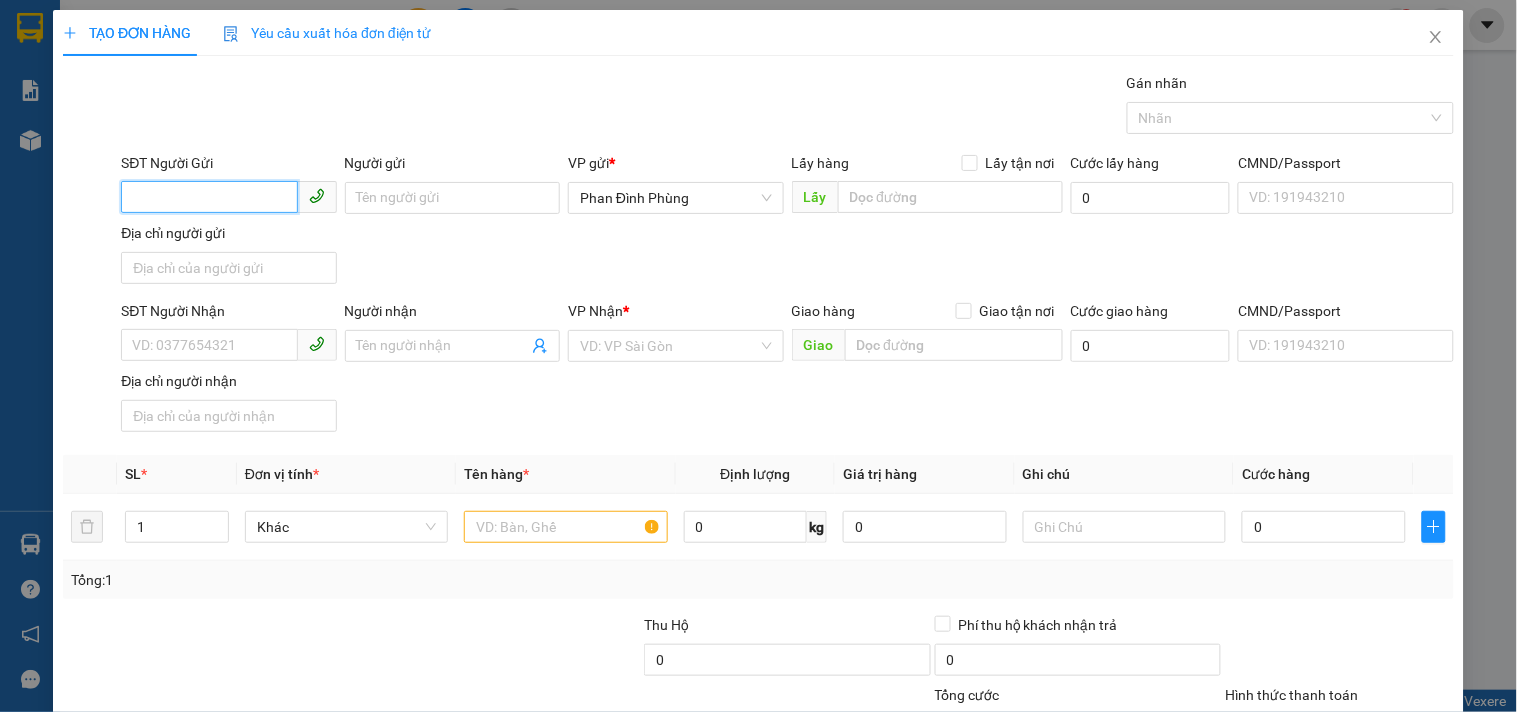 click on "SĐT Người Gửi" at bounding box center [209, 197] 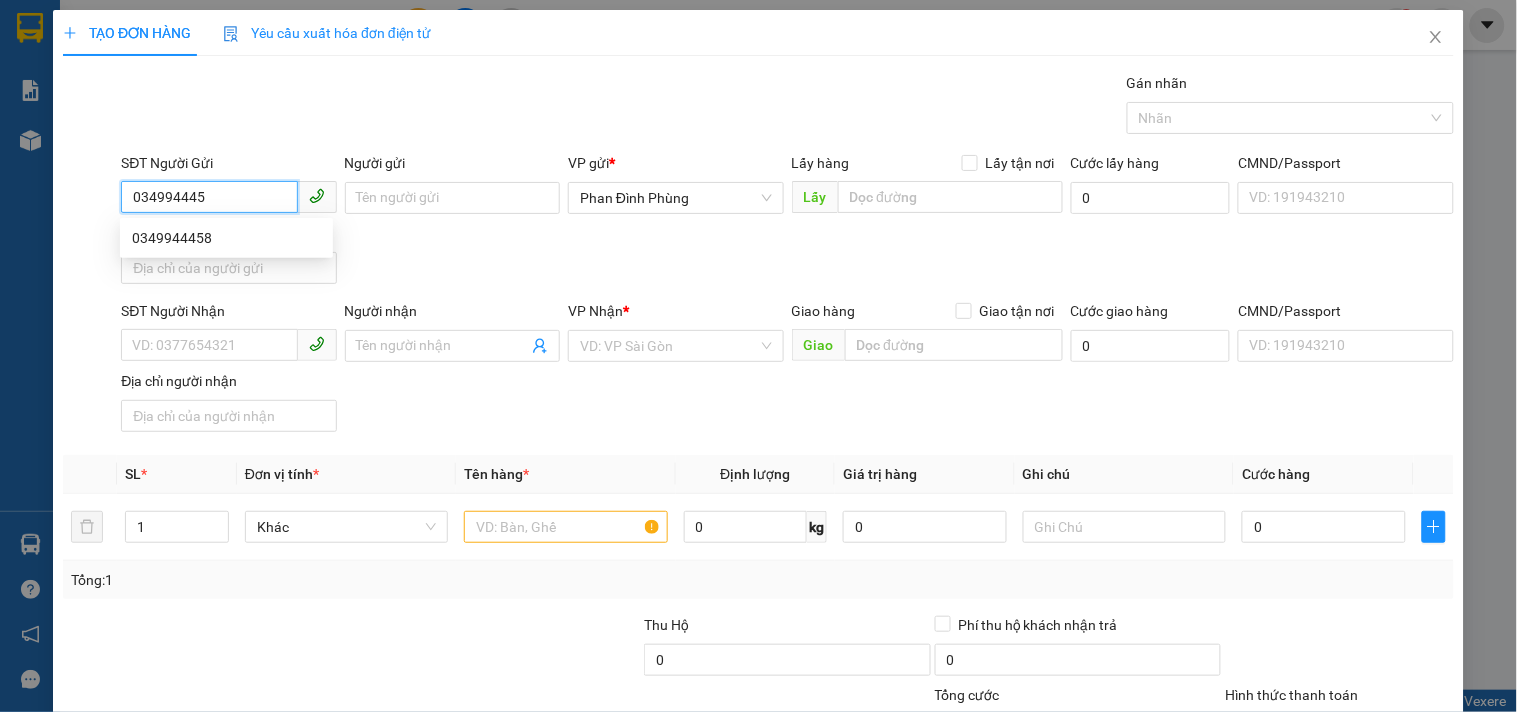 type on "0349944458" 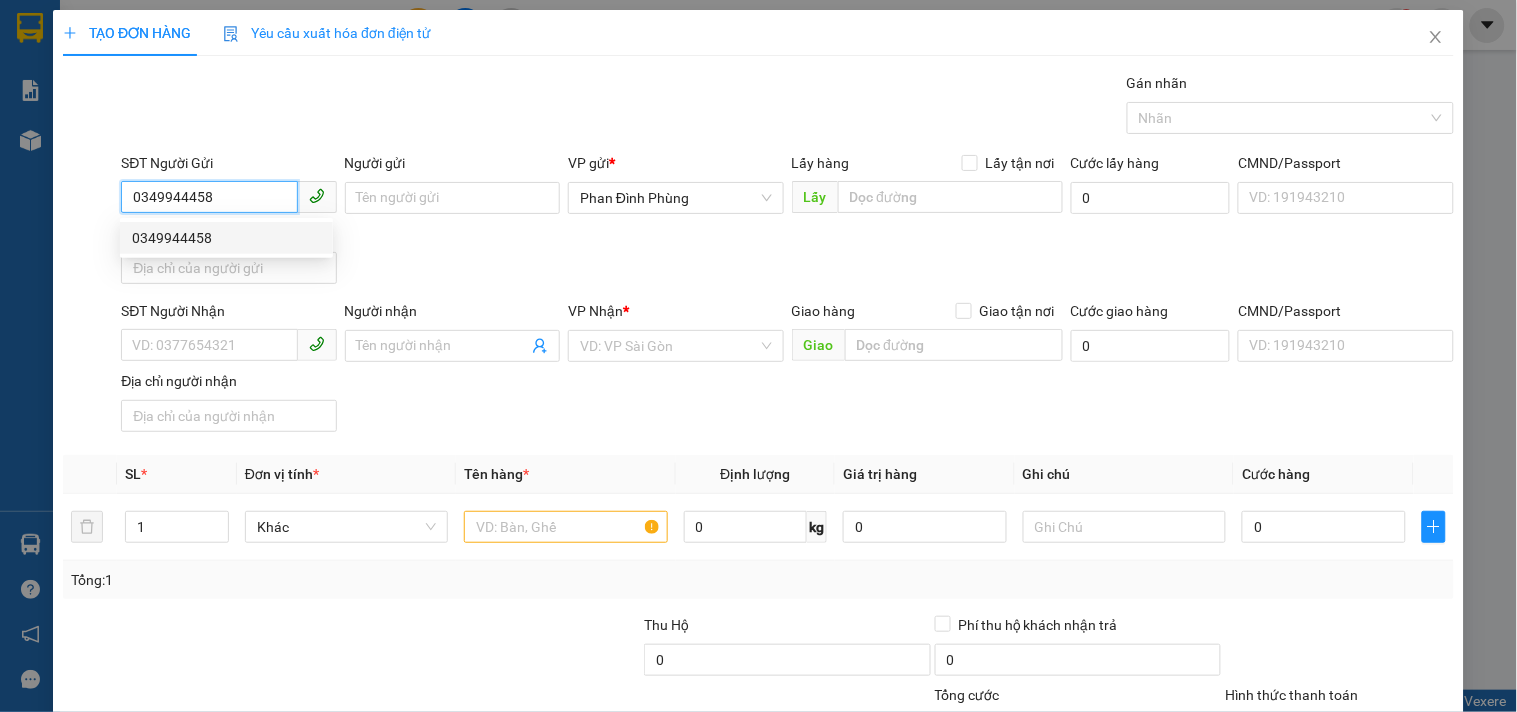 click on "0349944458" at bounding box center (226, 238) 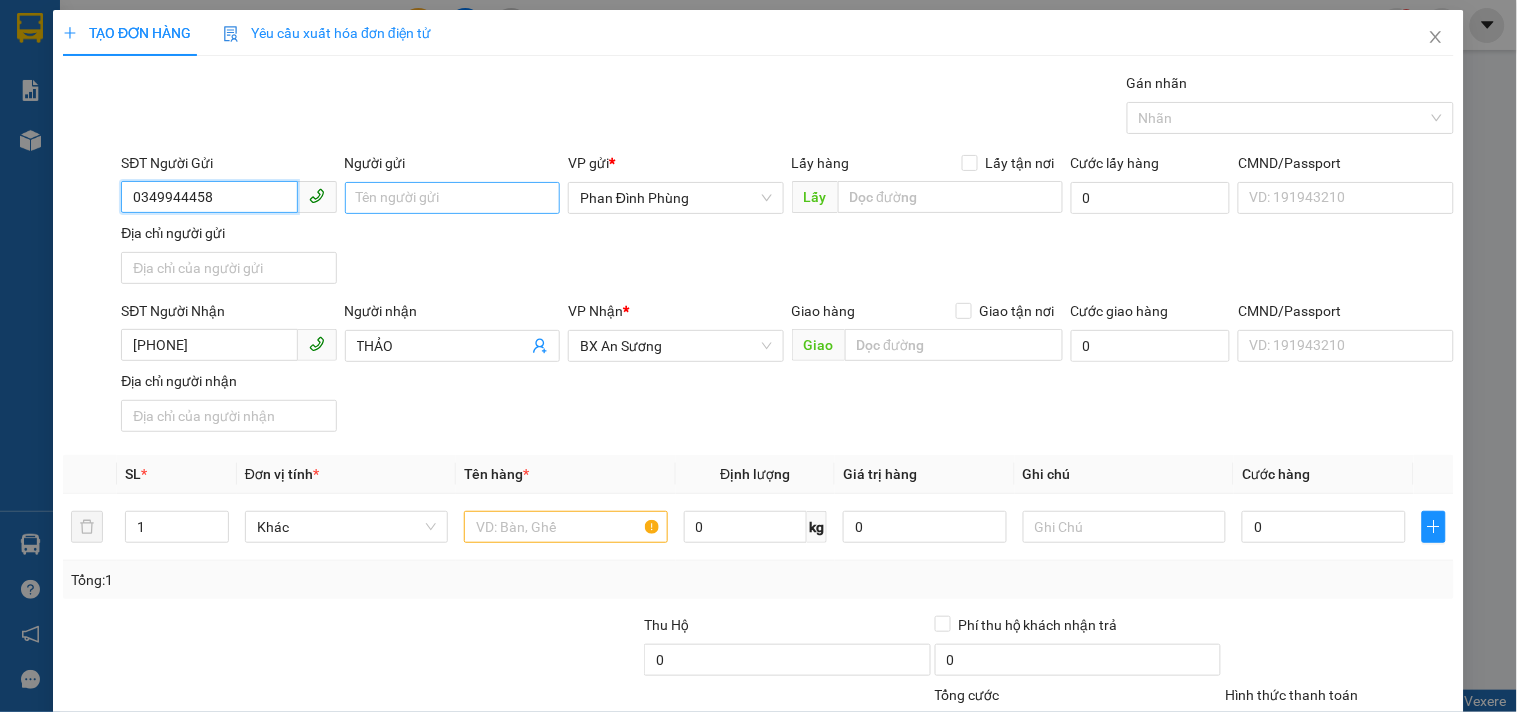 type on "0349944458" 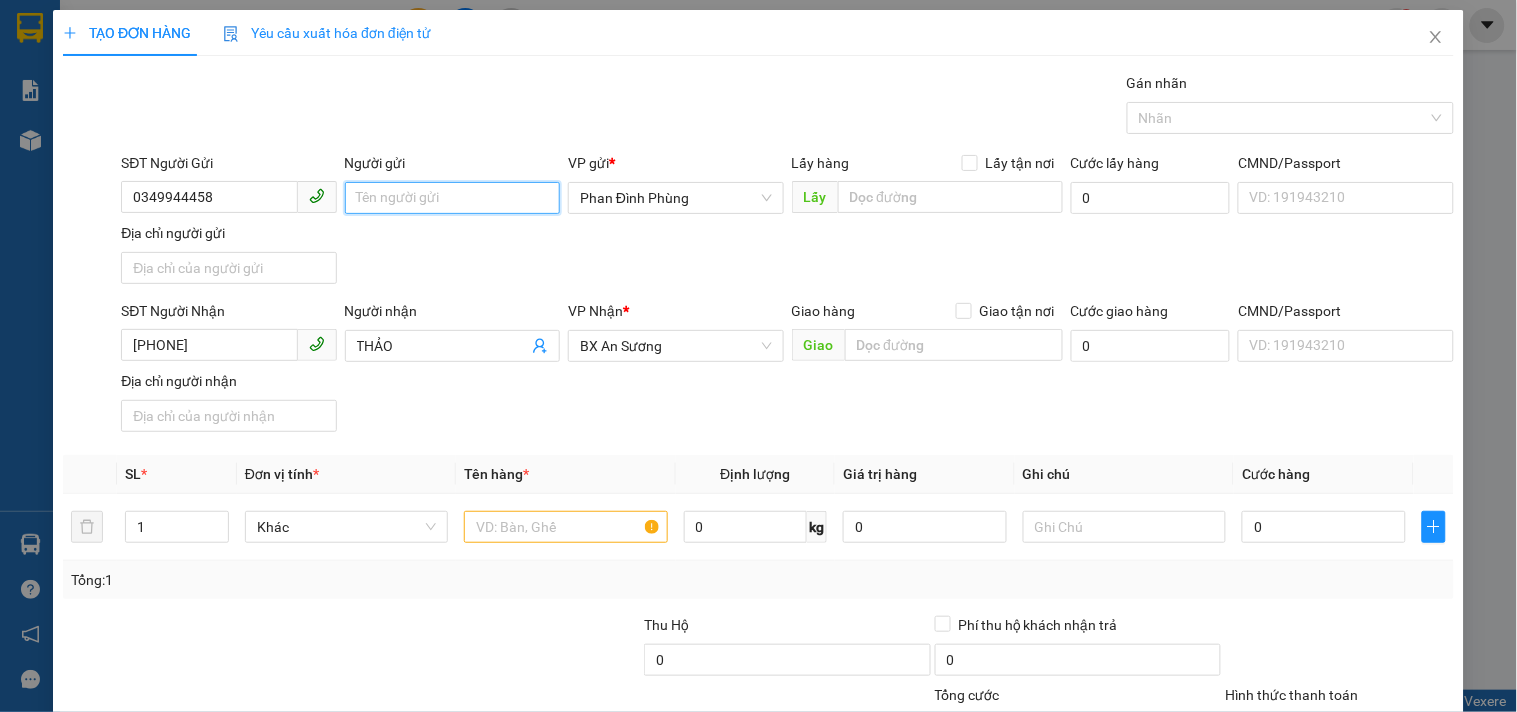 click on "Người gửi" at bounding box center (452, 198) 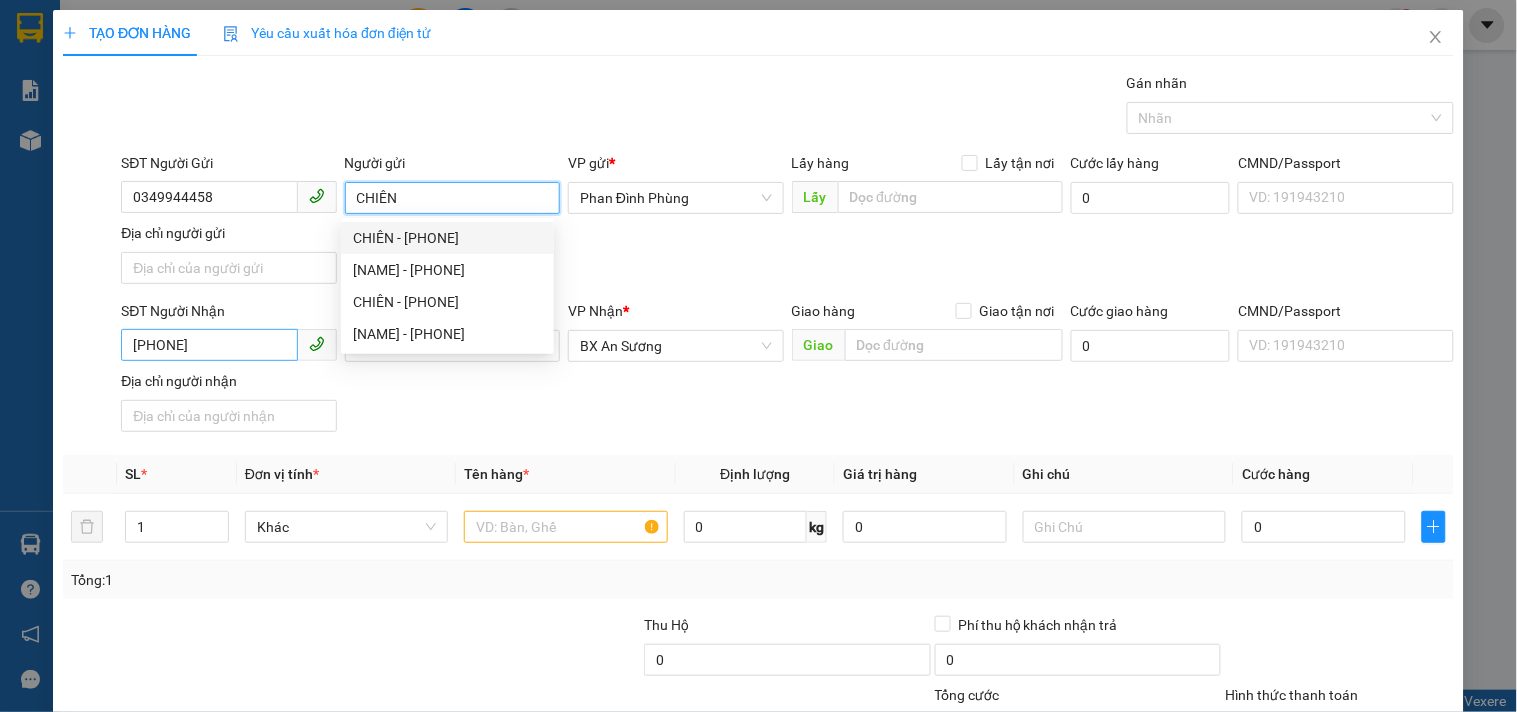 type on "CHIÊN" 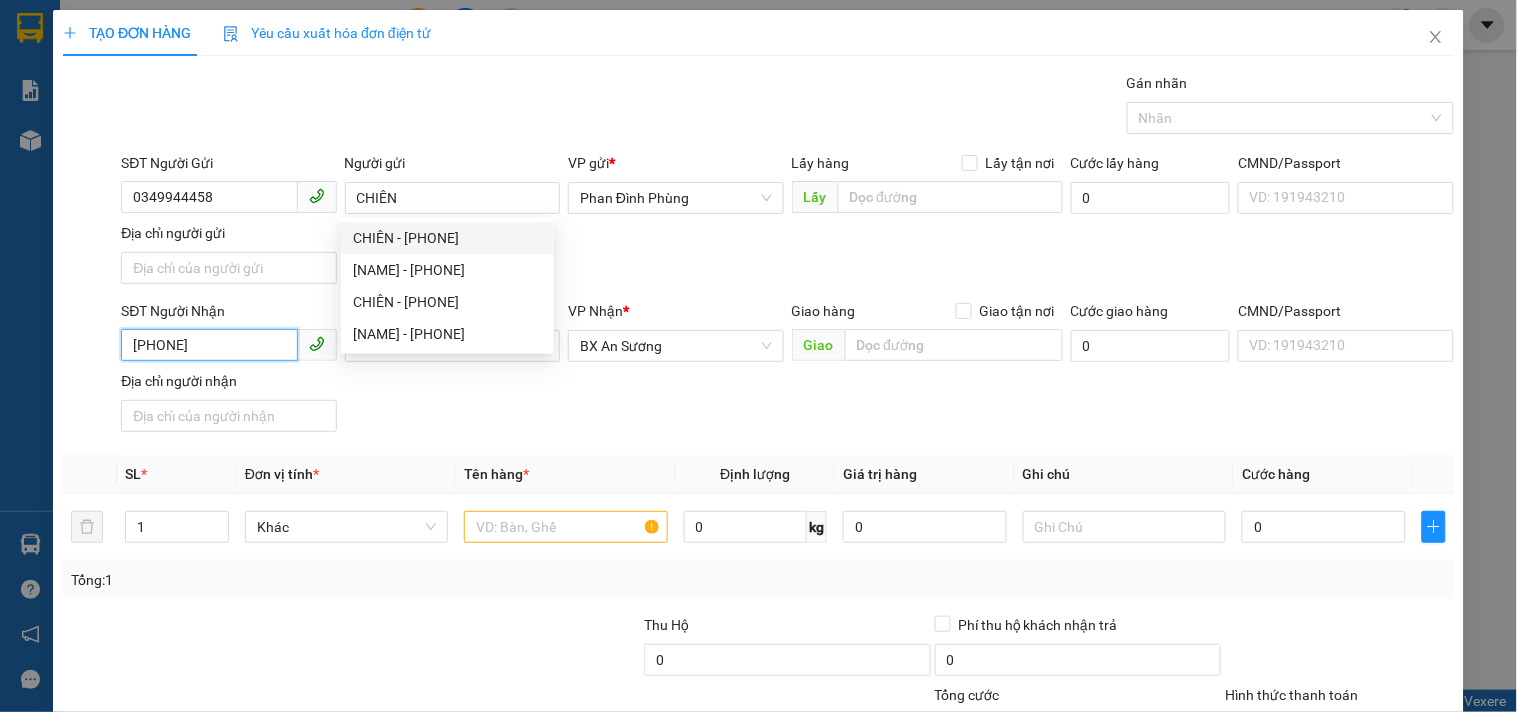click on "[PHONE]" at bounding box center [209, 345] 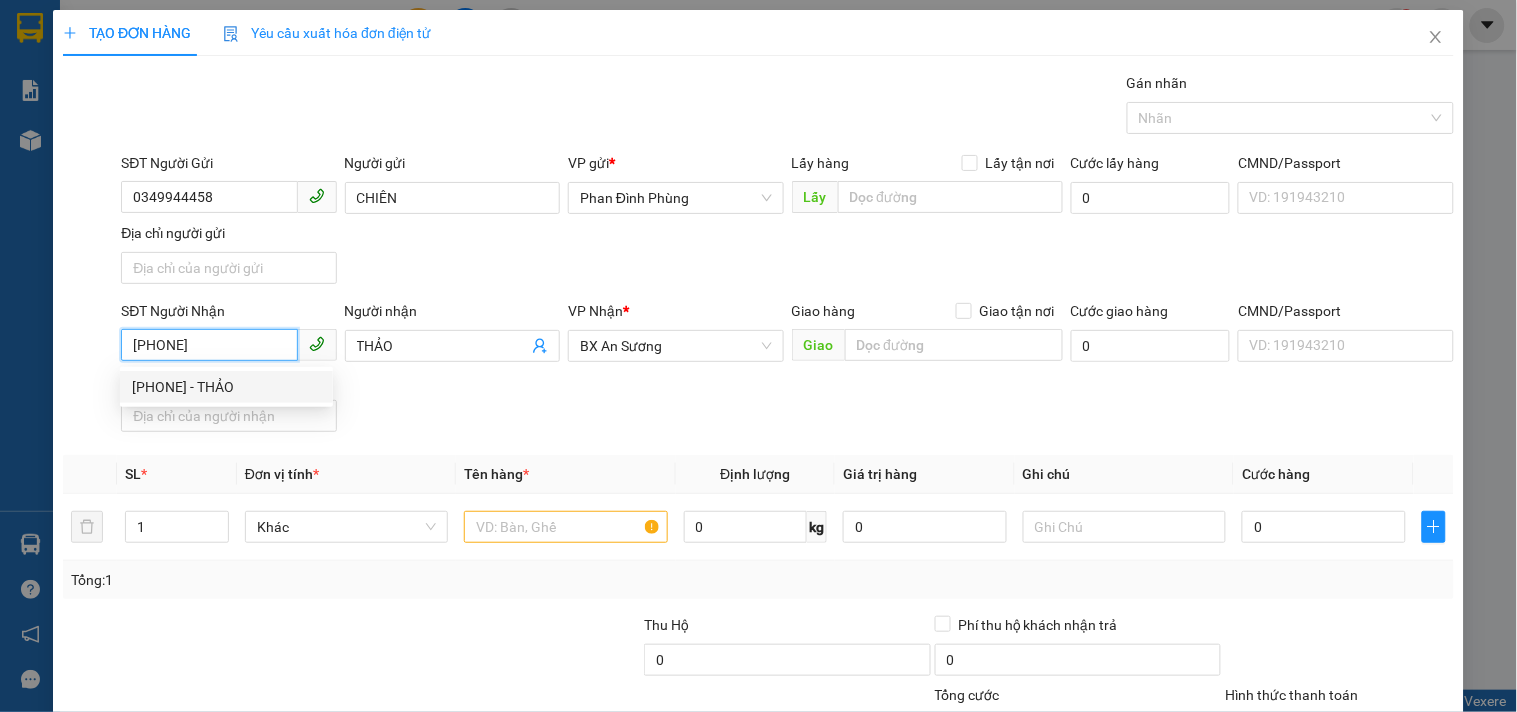 click on "[PHONE] - THẢO" at bounding box center (226, 387) 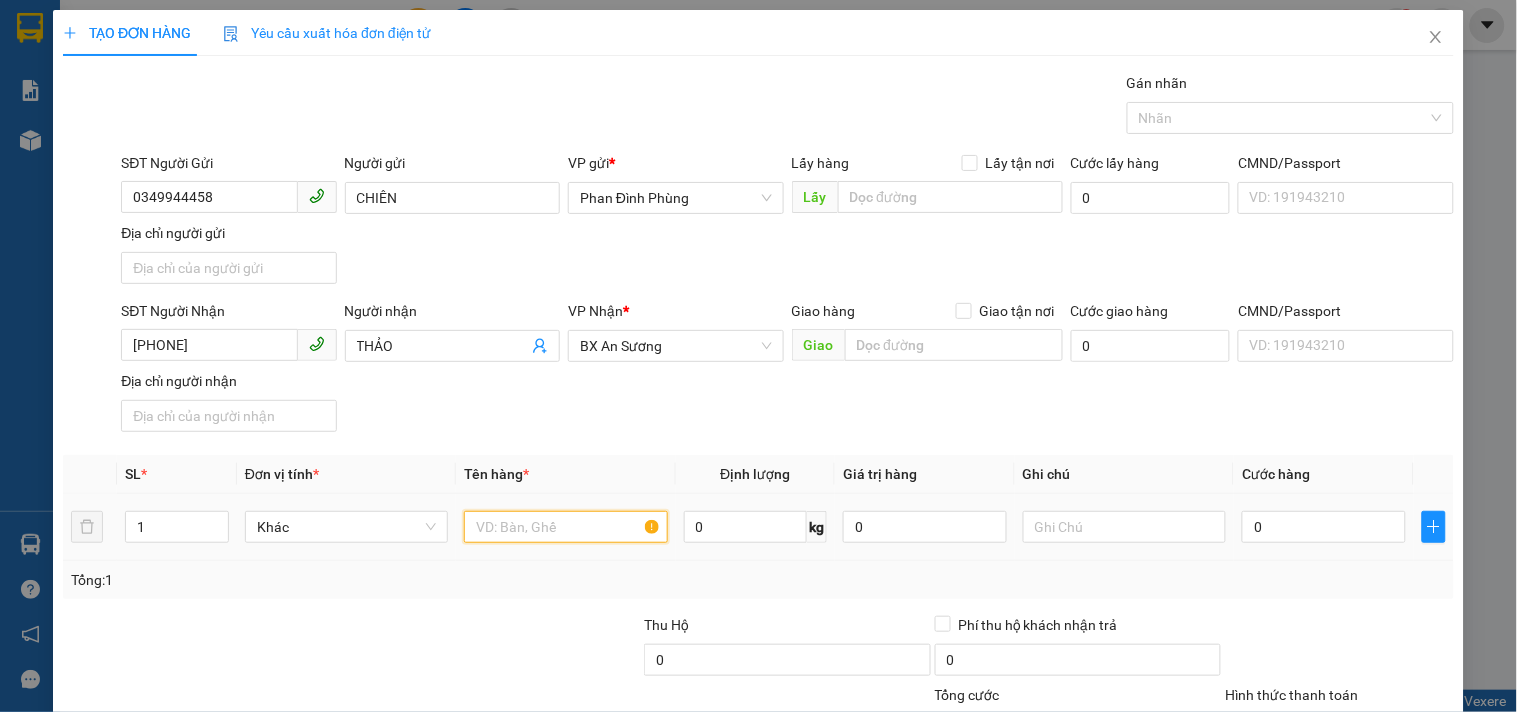 drag, startPoint x: 552, startPoint y: 527, endPoint x: 597, endPoint y: 540, distance: 46.840153 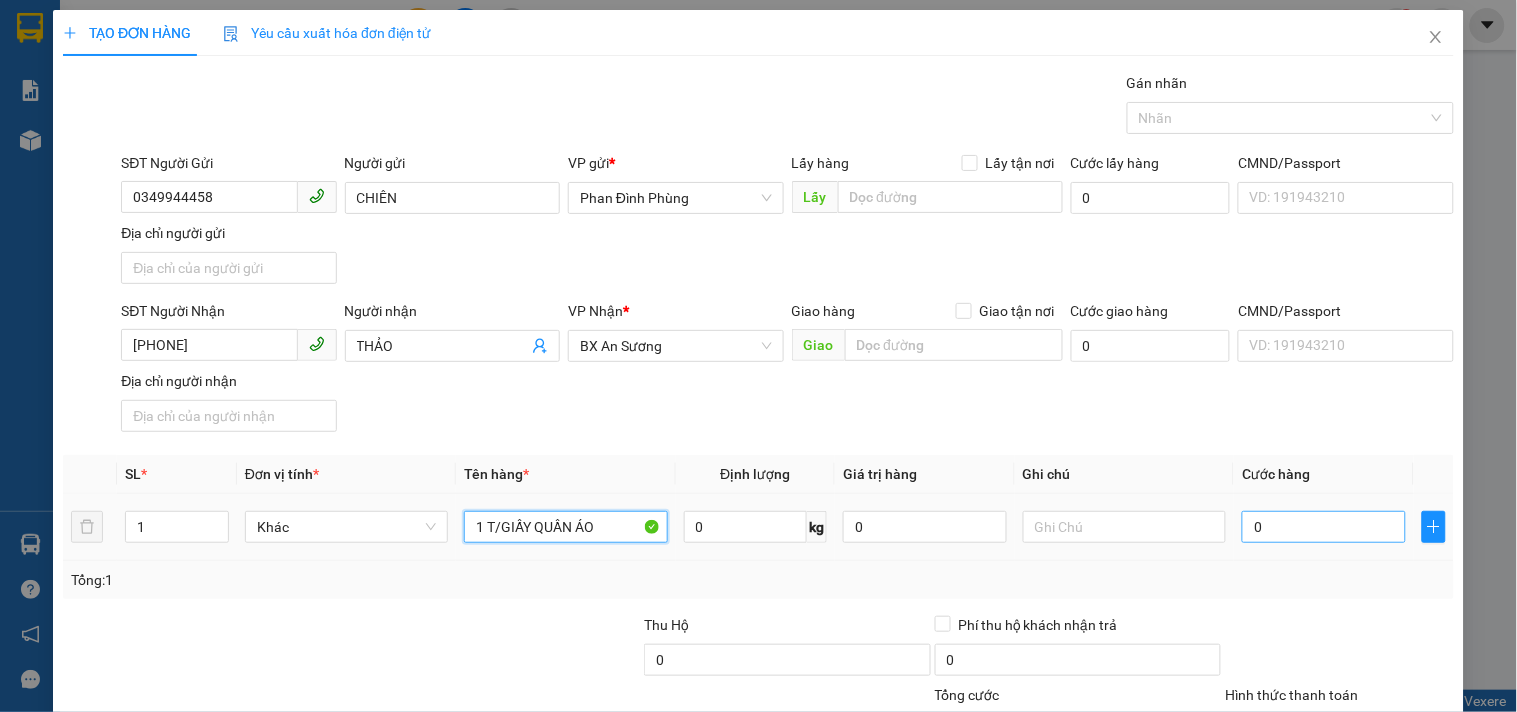 type on "1 T/GIẤY QUẦN ÁO" 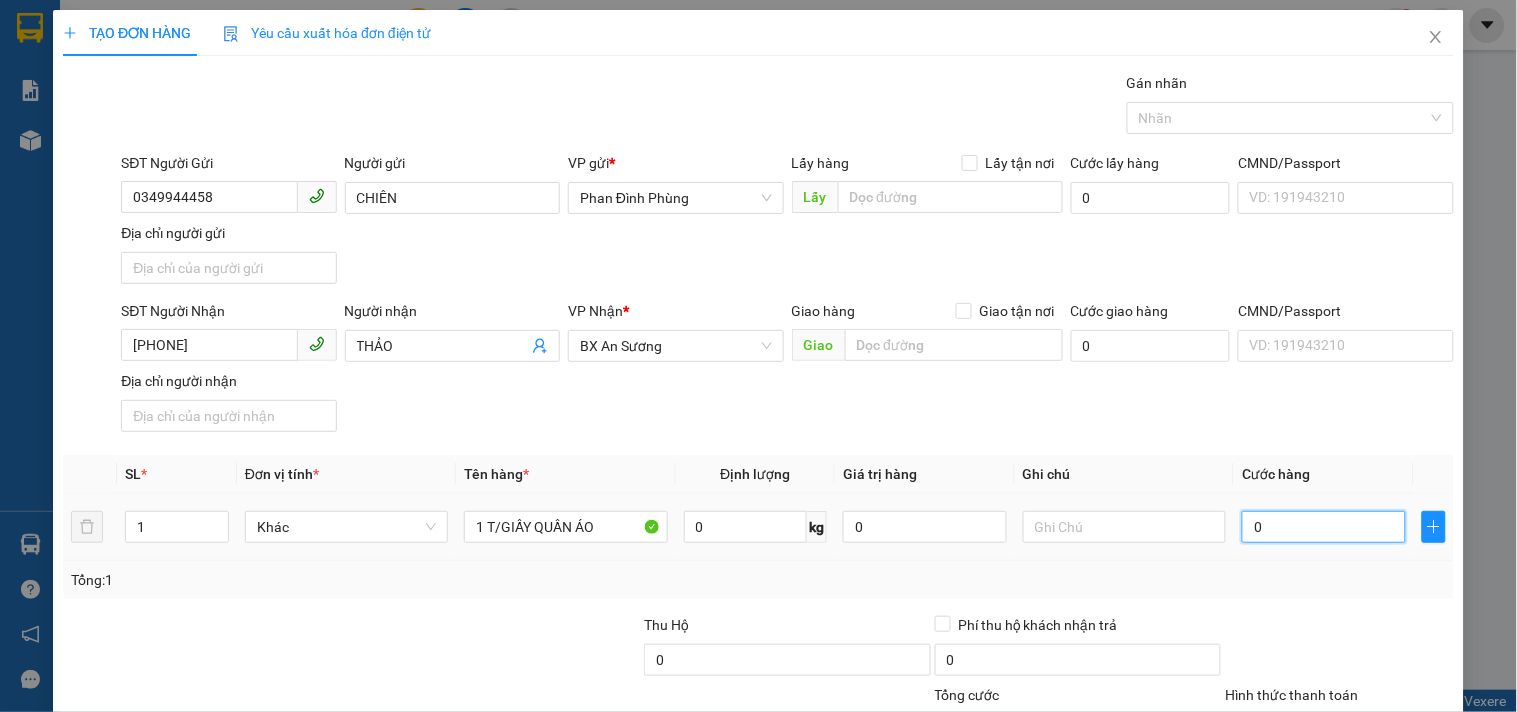 click on "0" at bounding box center [1324, 527] 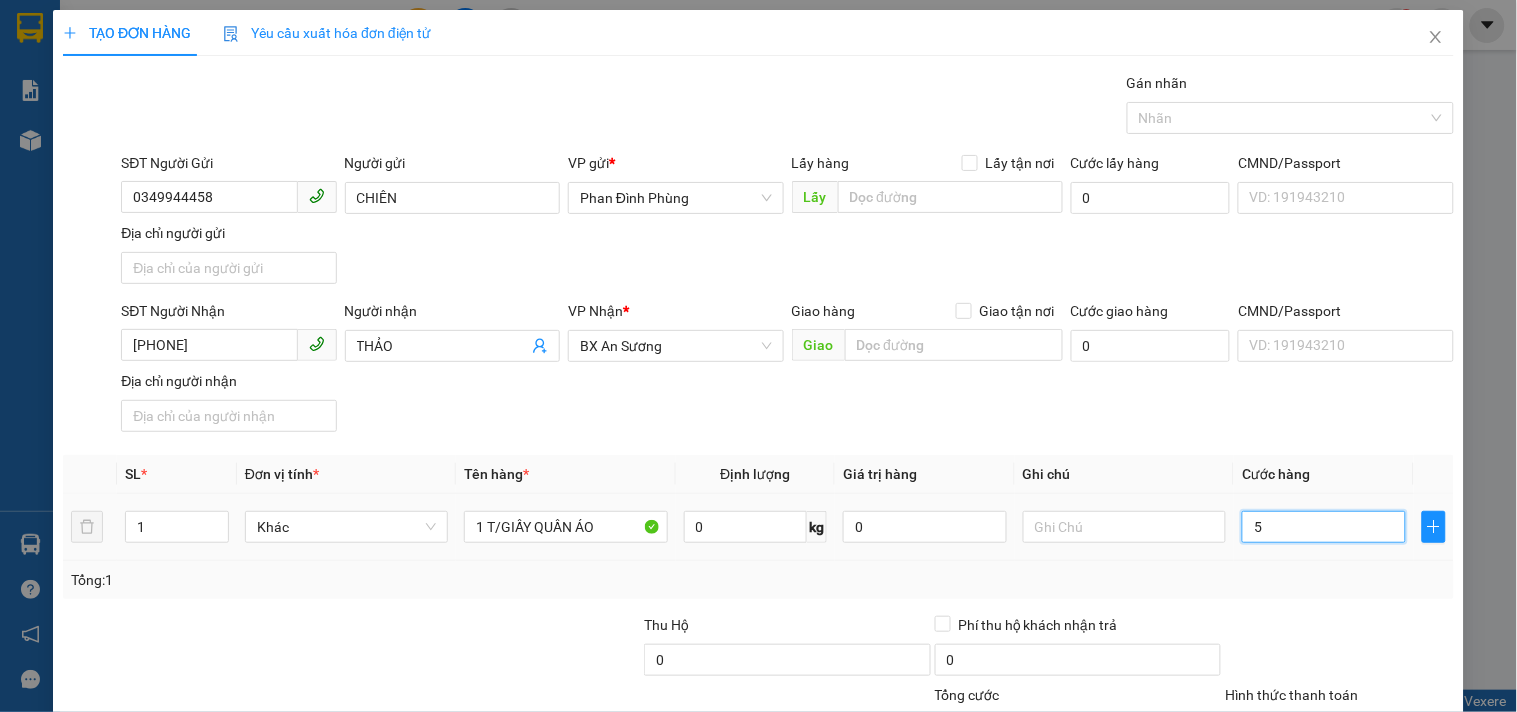 type on "50" 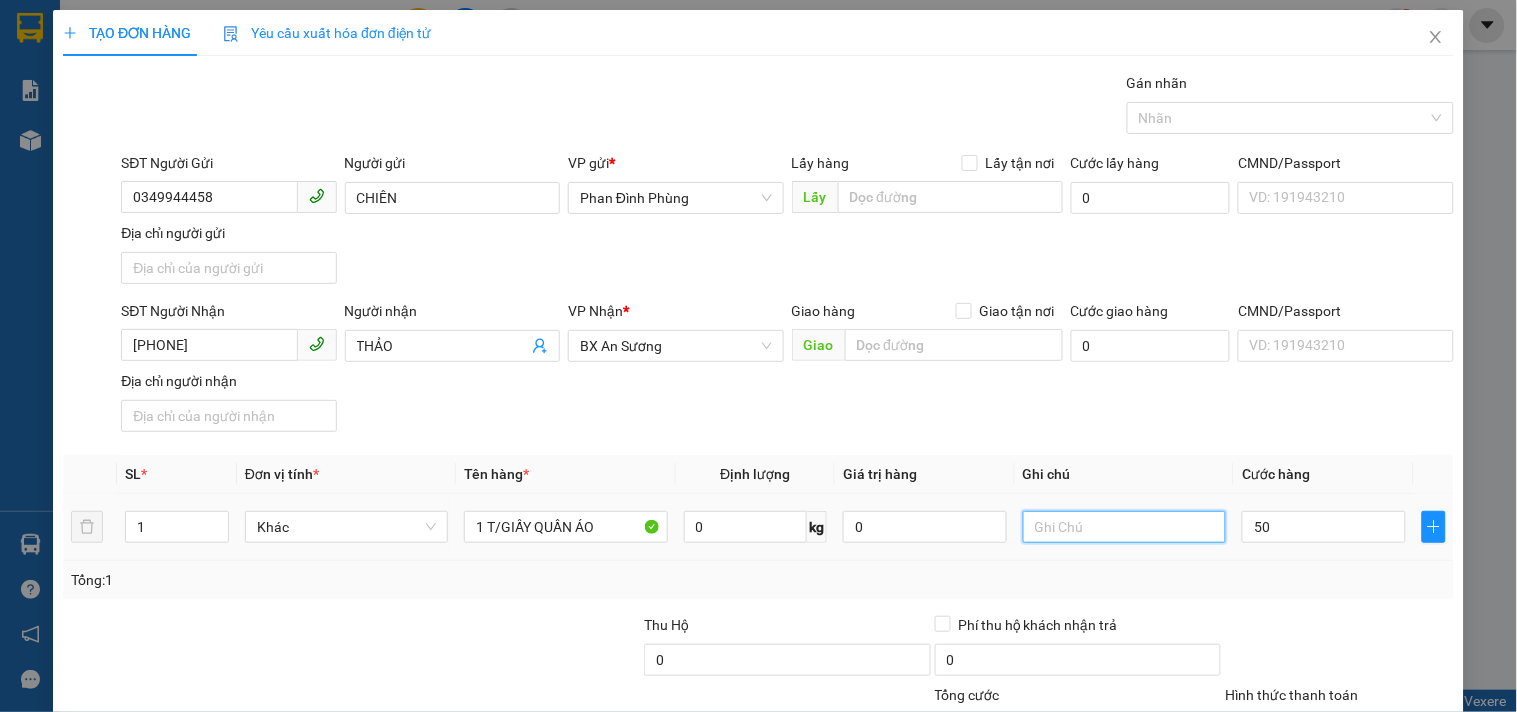 type on "50.000" 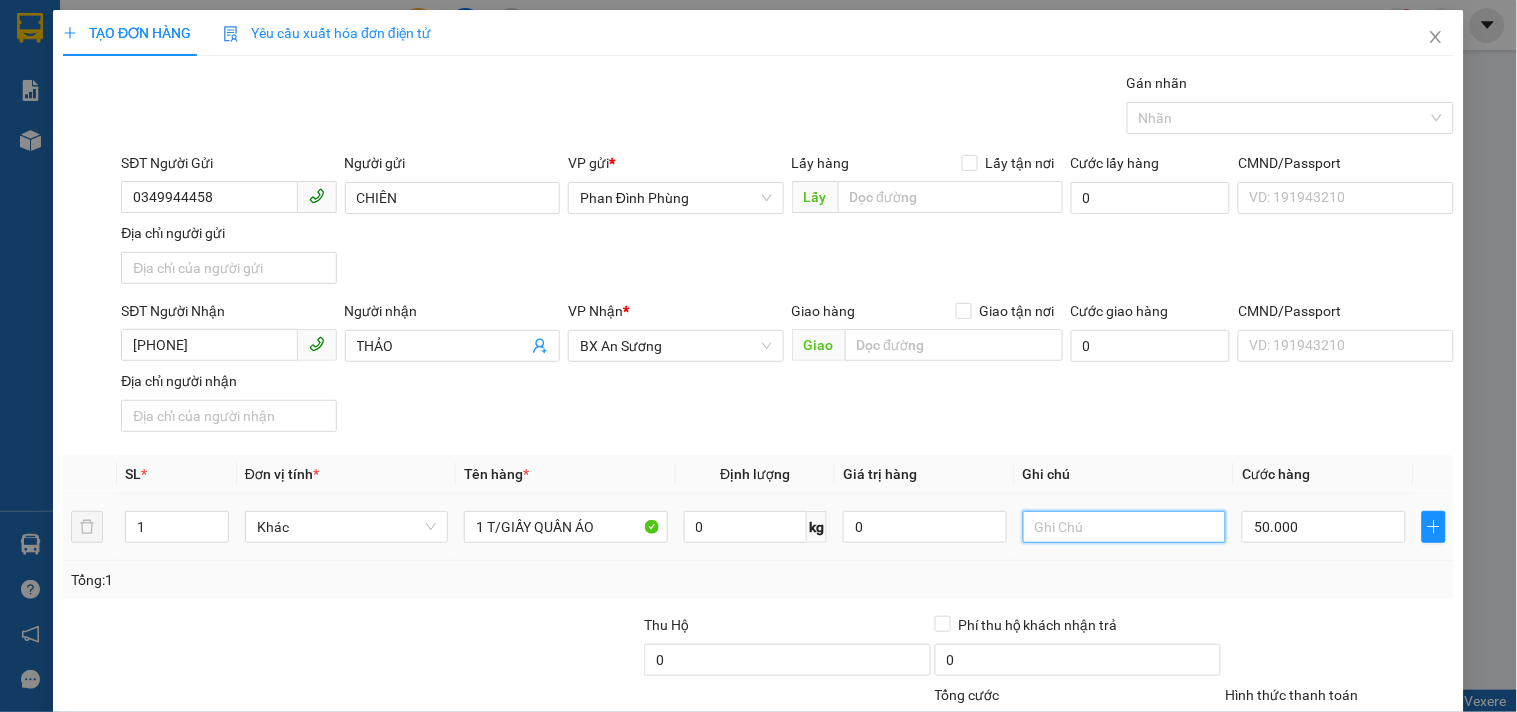 click at bounding box center [1124, 527] 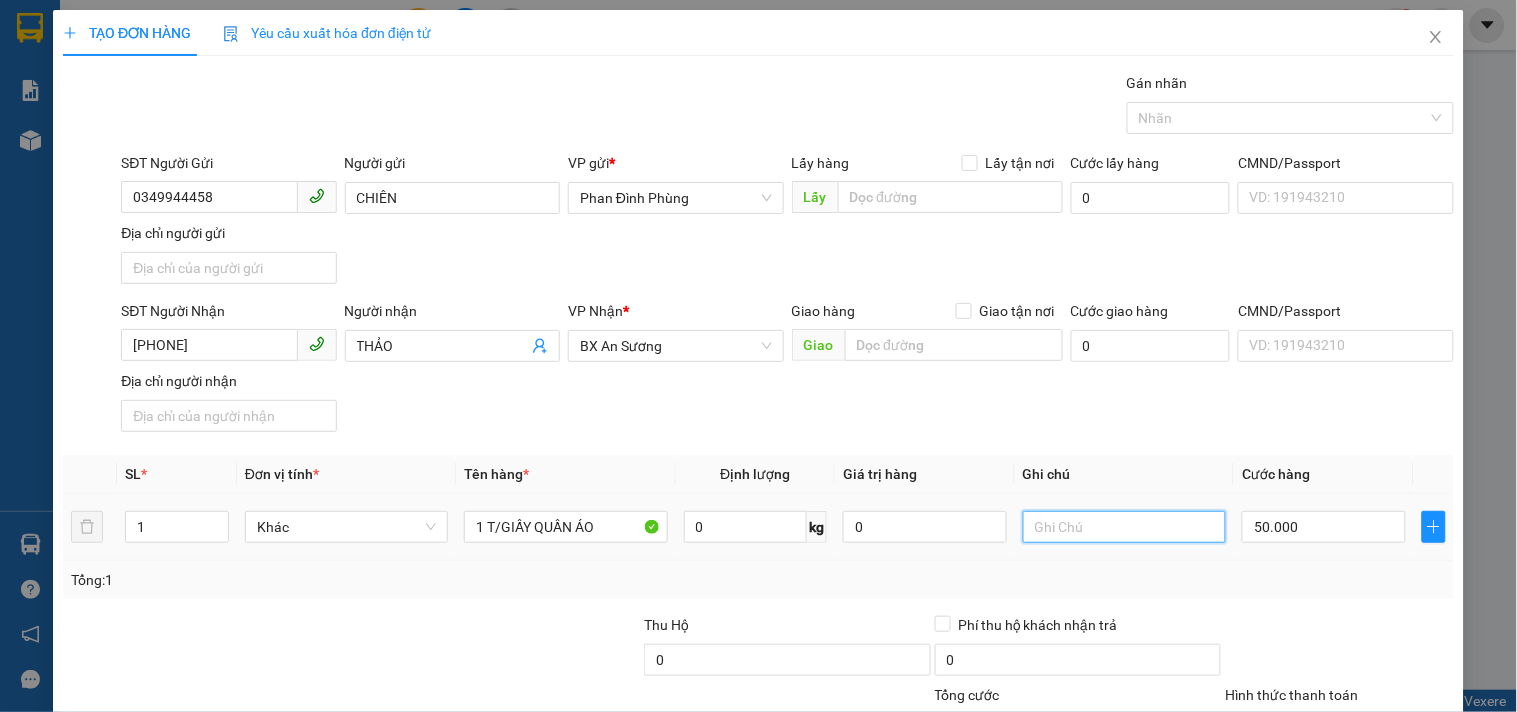 click at bounding box center [1124, 527] 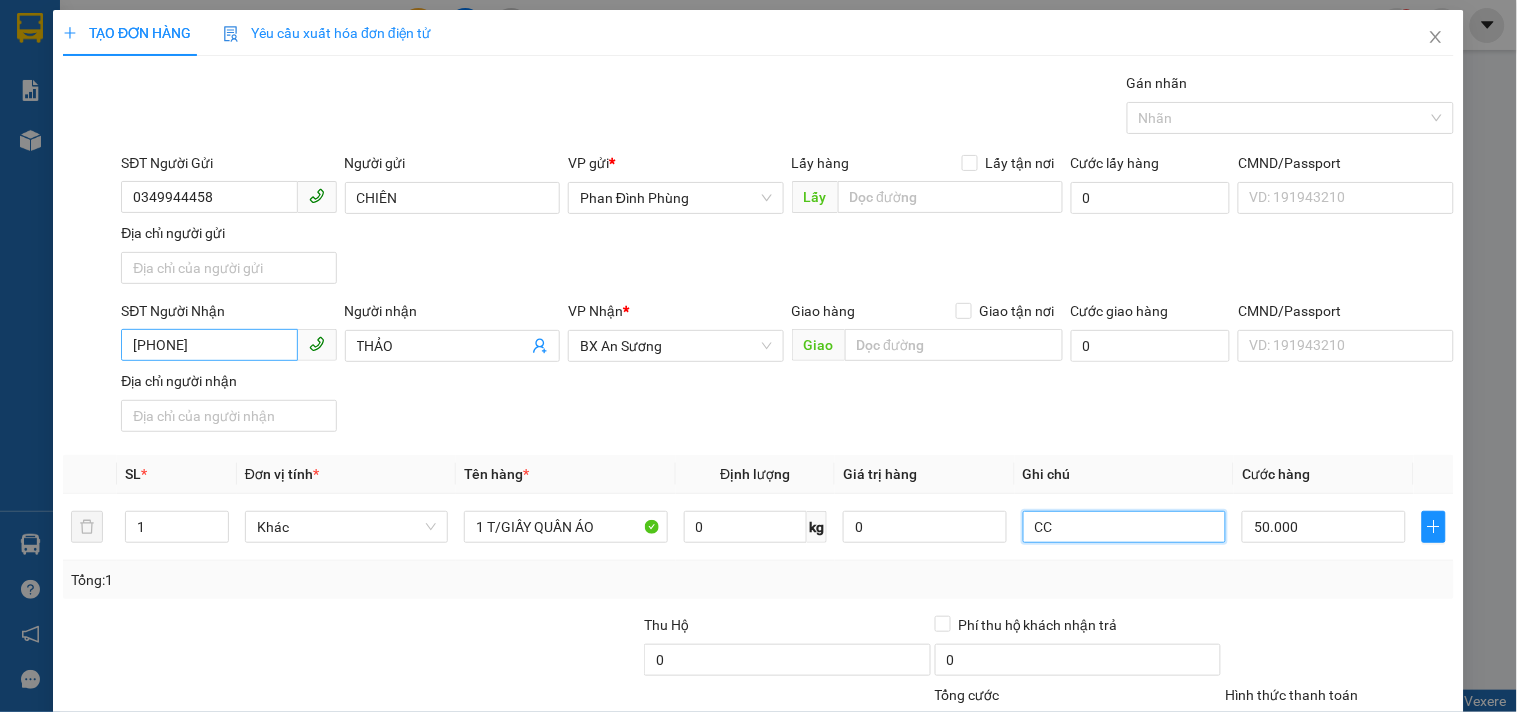 type on "CC" 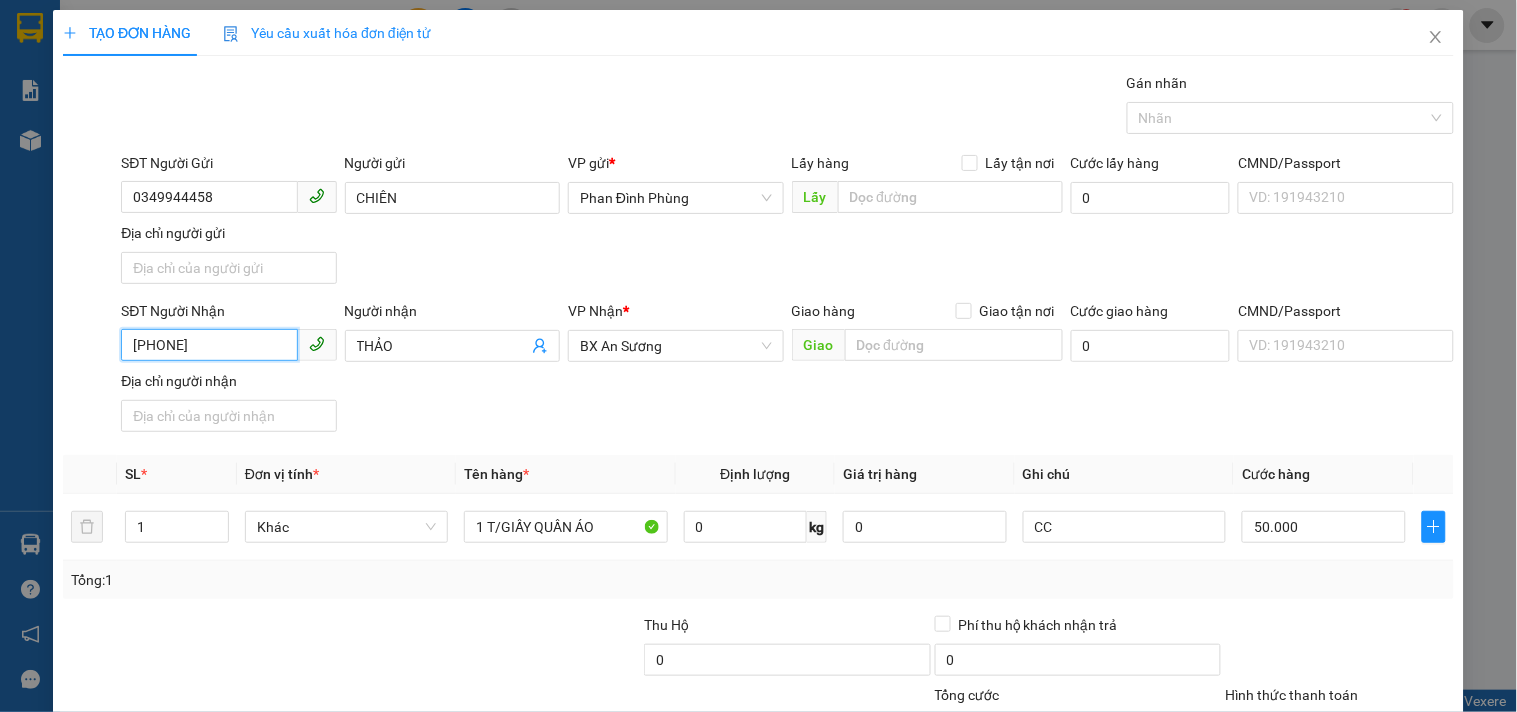 click on "[PHONE]" at bounding box center [209, 345] 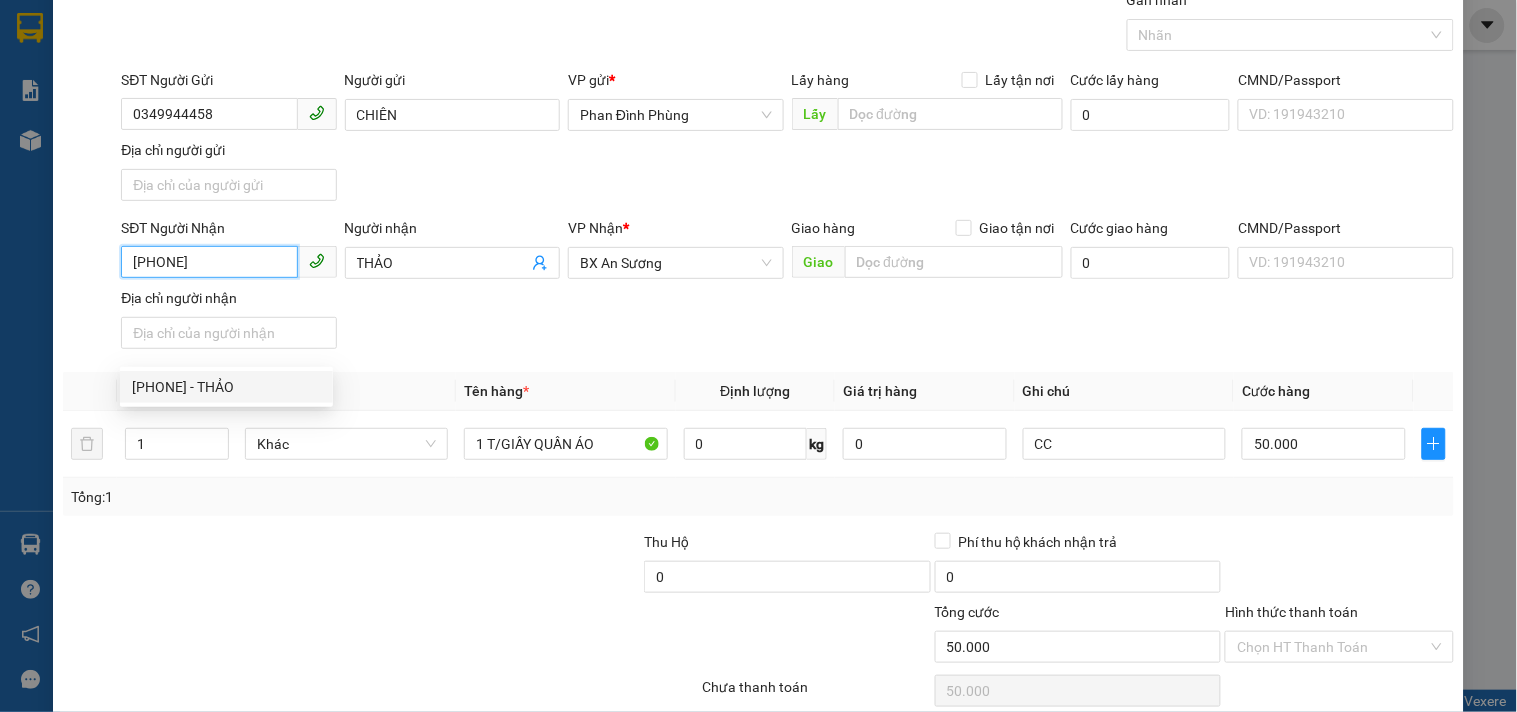 scroll, scrollTop: 167, scrollLeft: 0, axis: vertical 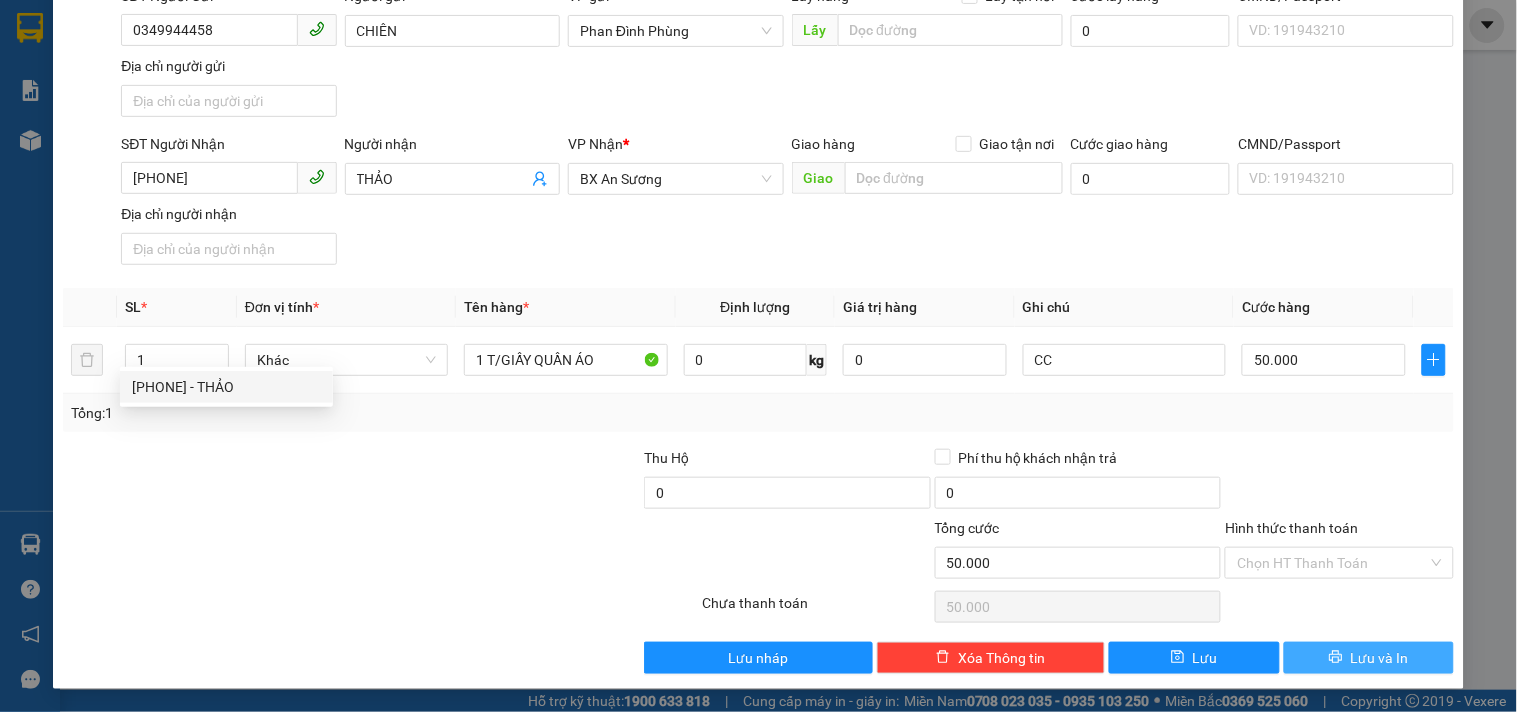 click on "Lưu và In" at bounding box center [1380, 658] 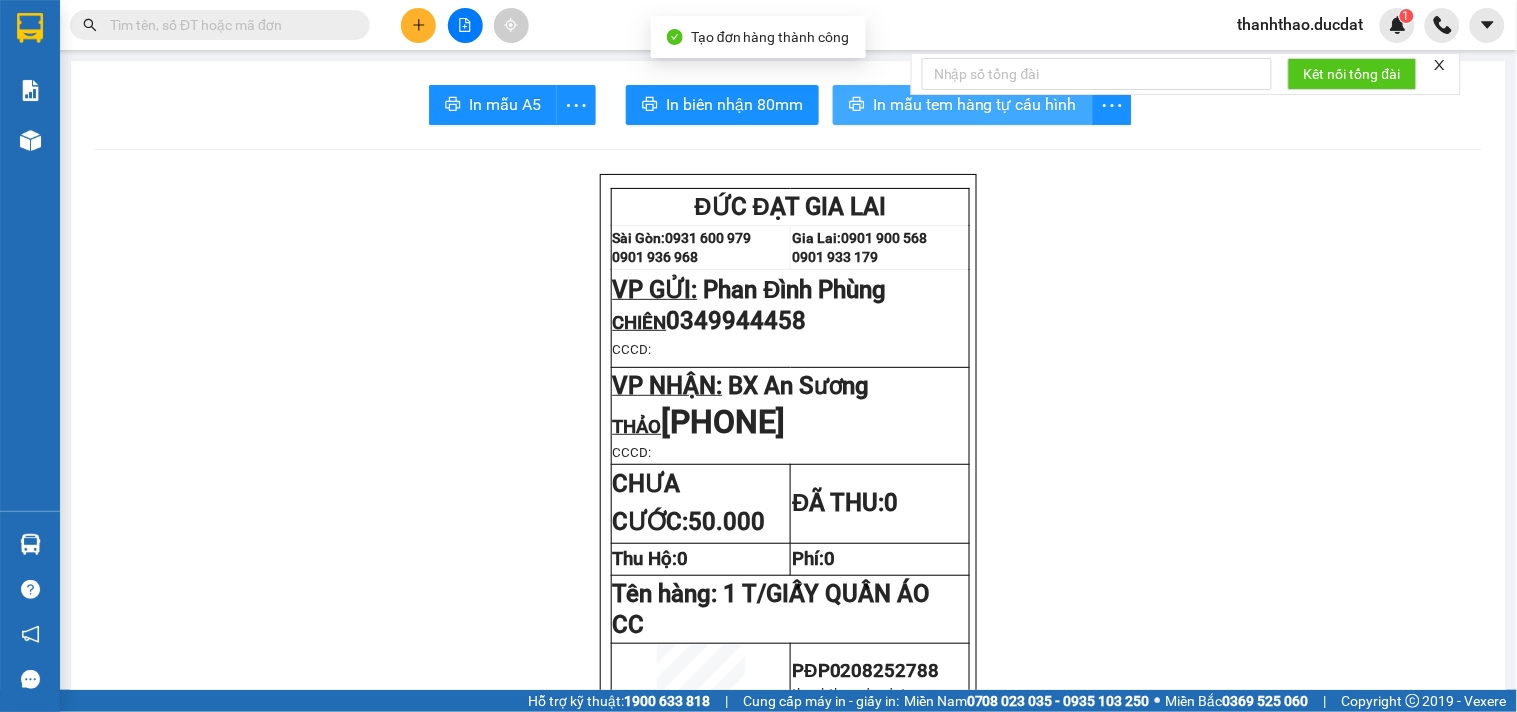 click on "In mẫu tem hàng tự cấu hình" at bounding box center [963, 105] 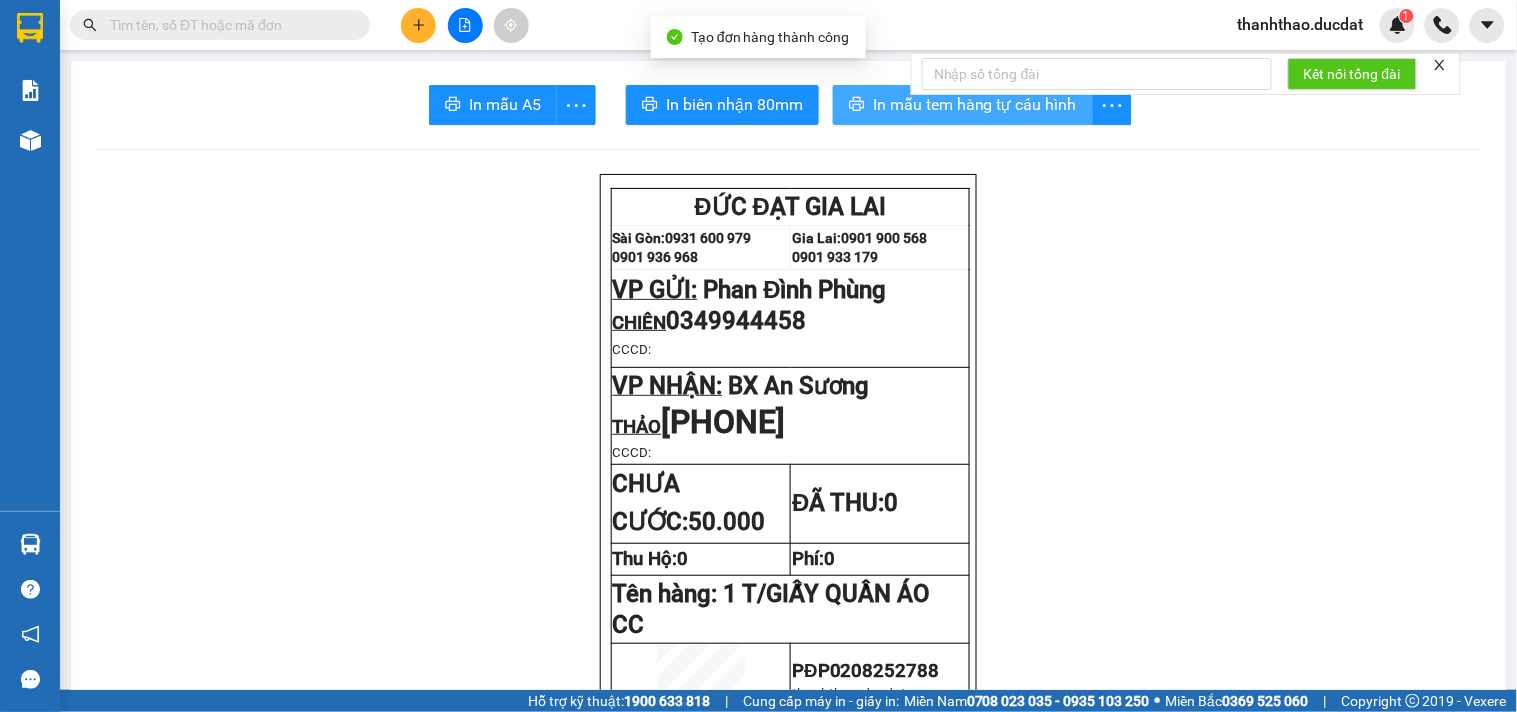scroll, scrollTop: 0, scrollLeft: 0, axis: both 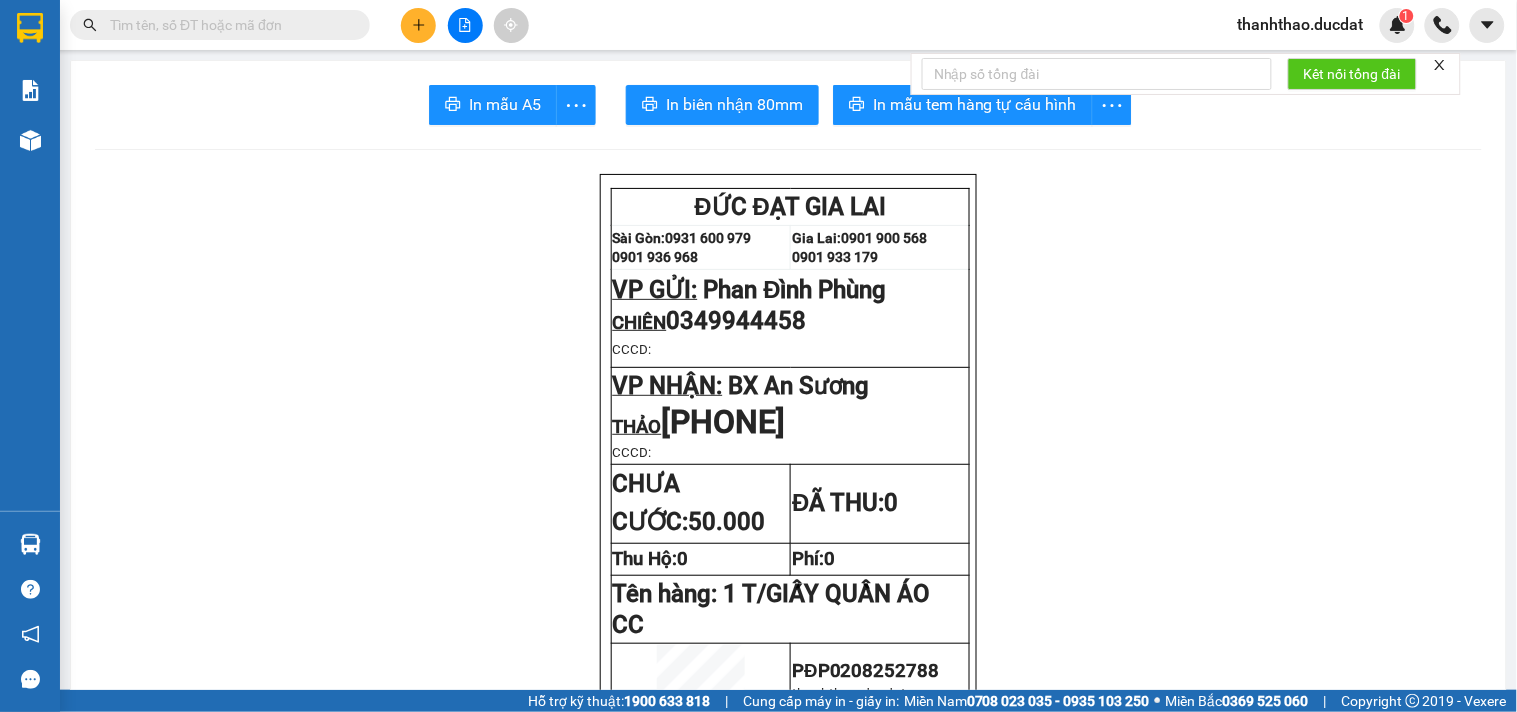 click at bounding box center [418, 25] 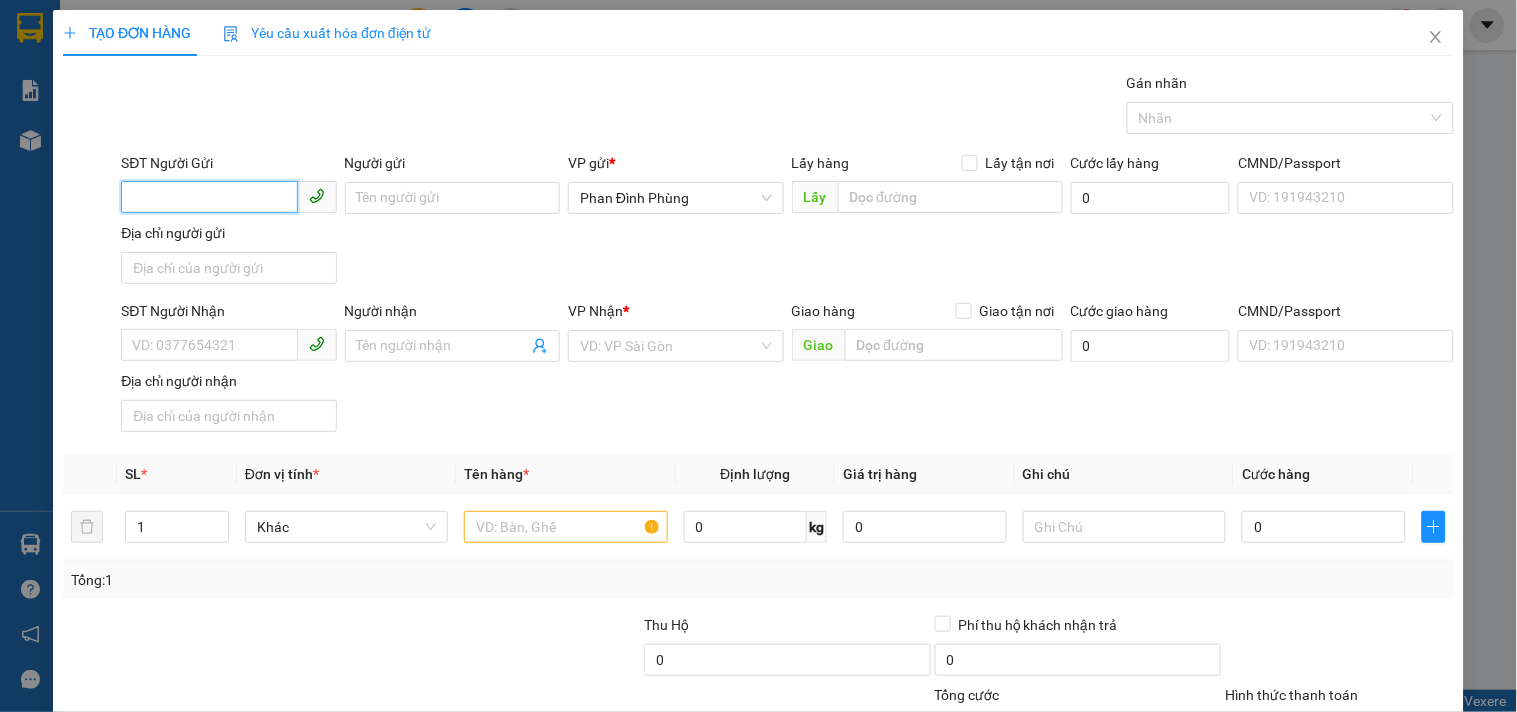 click on "SĐT Người Gửi" at bounding box center [209, 197] 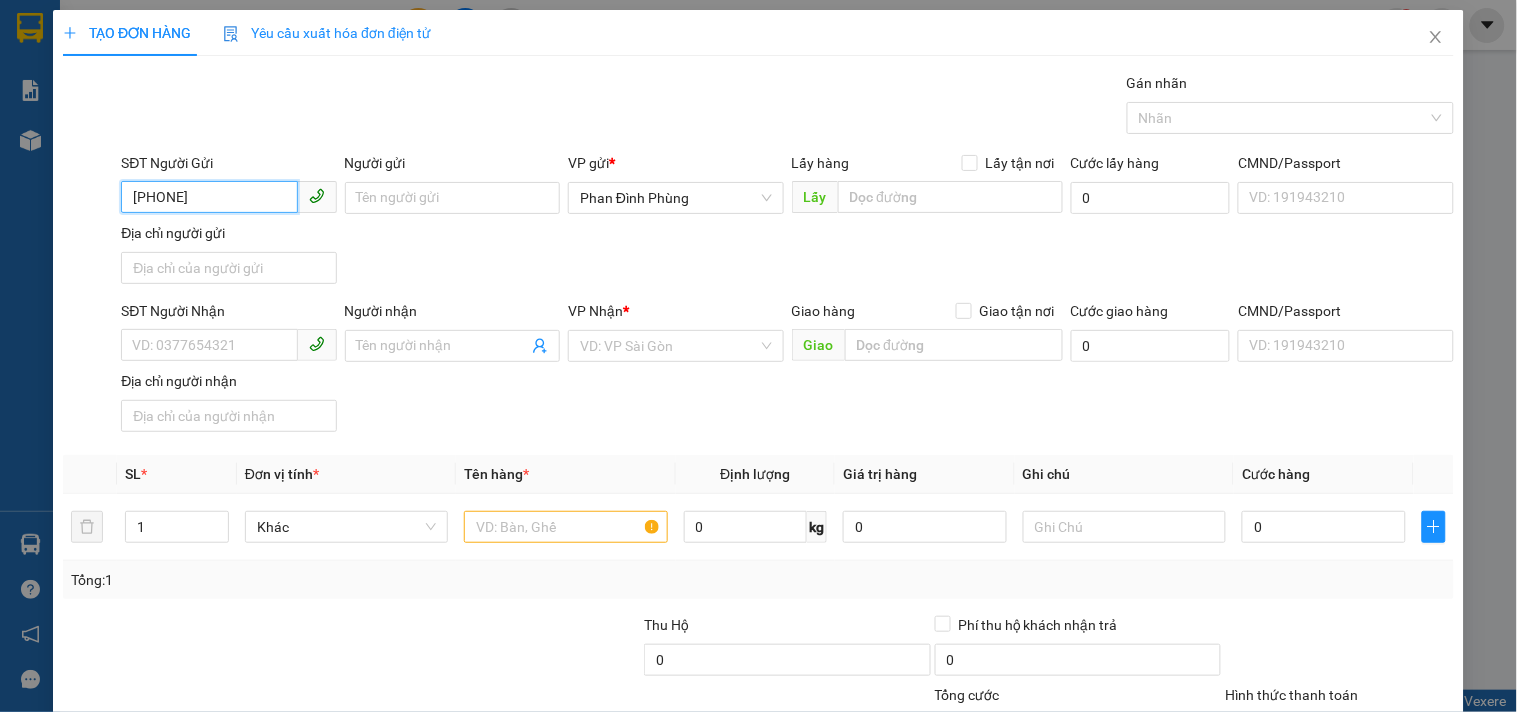 type on "[PHONE]" 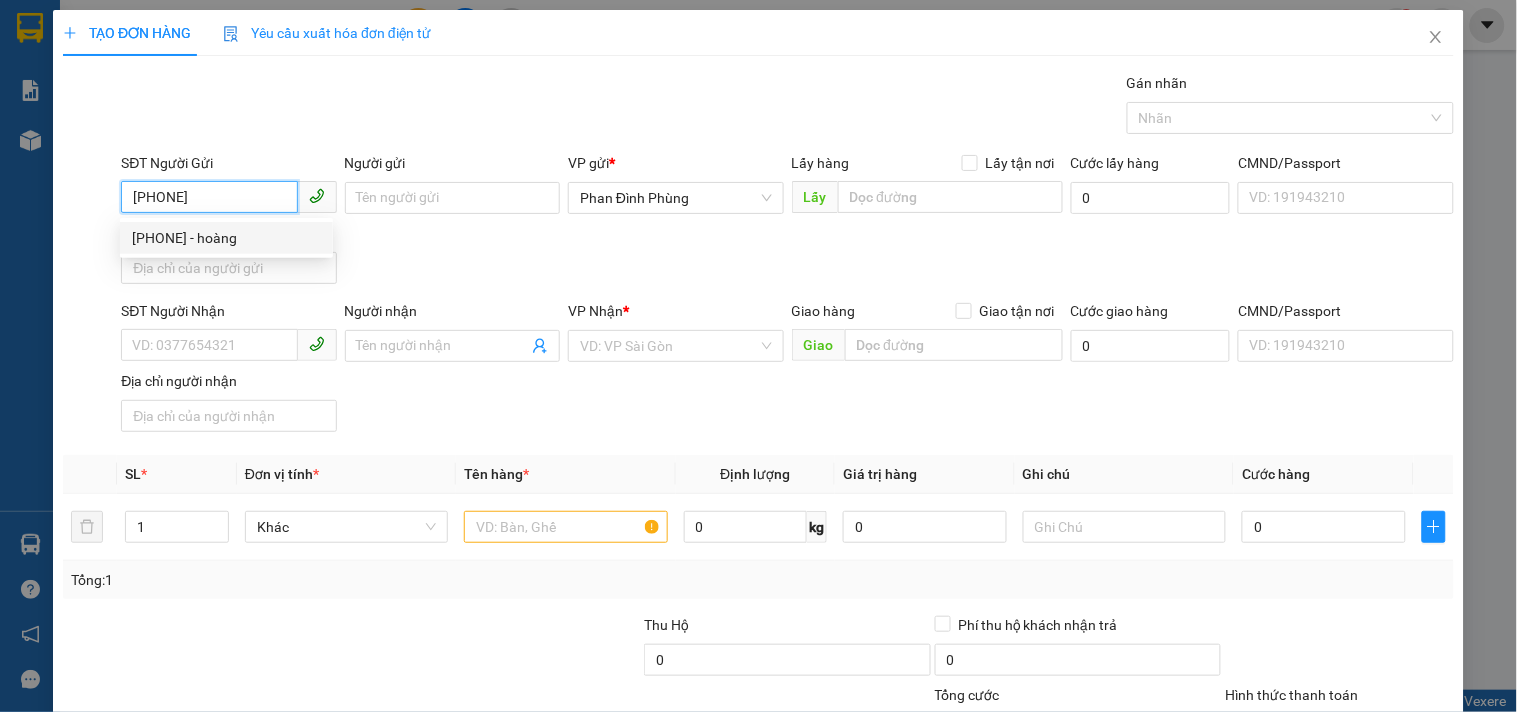 click on "[PHONE] - hoàng" at bounding box center [226, 238] 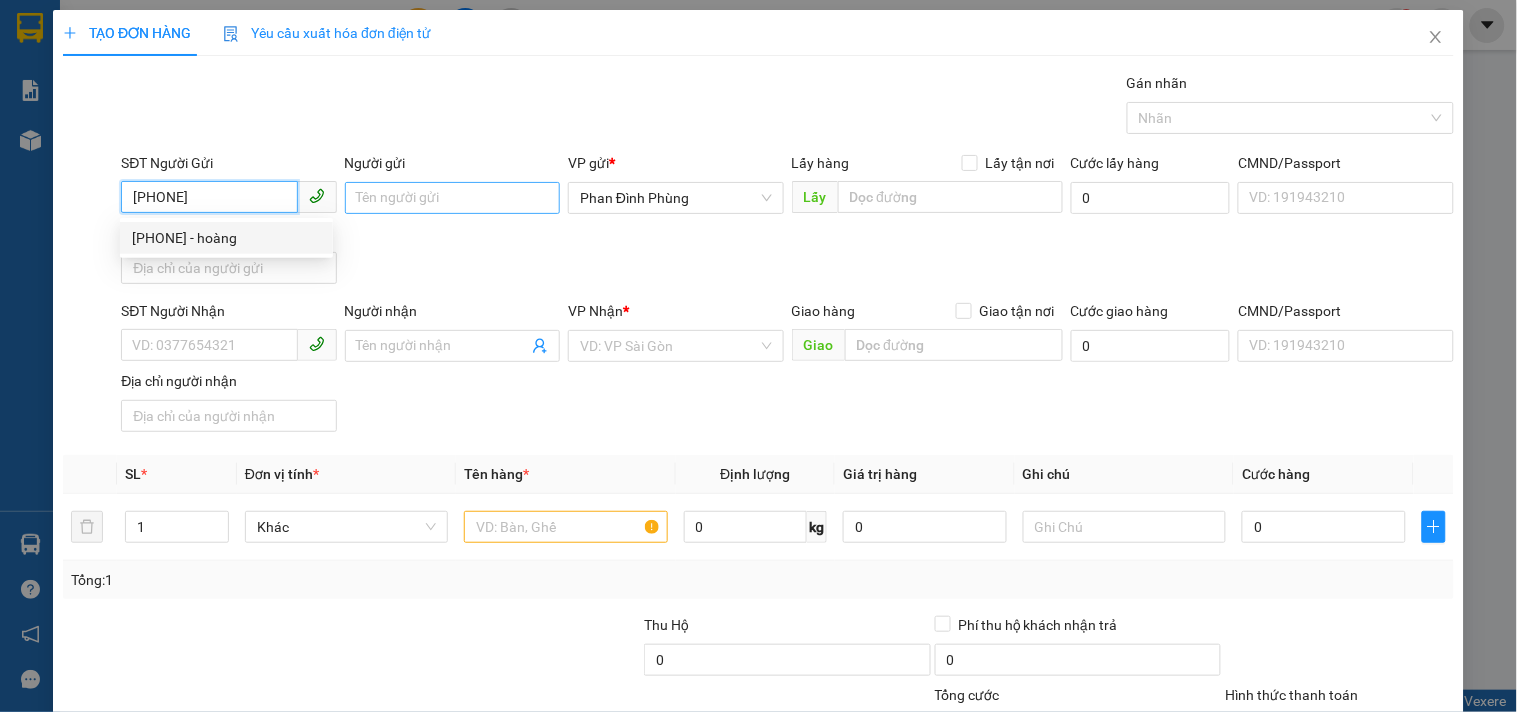 type on "hoàng" 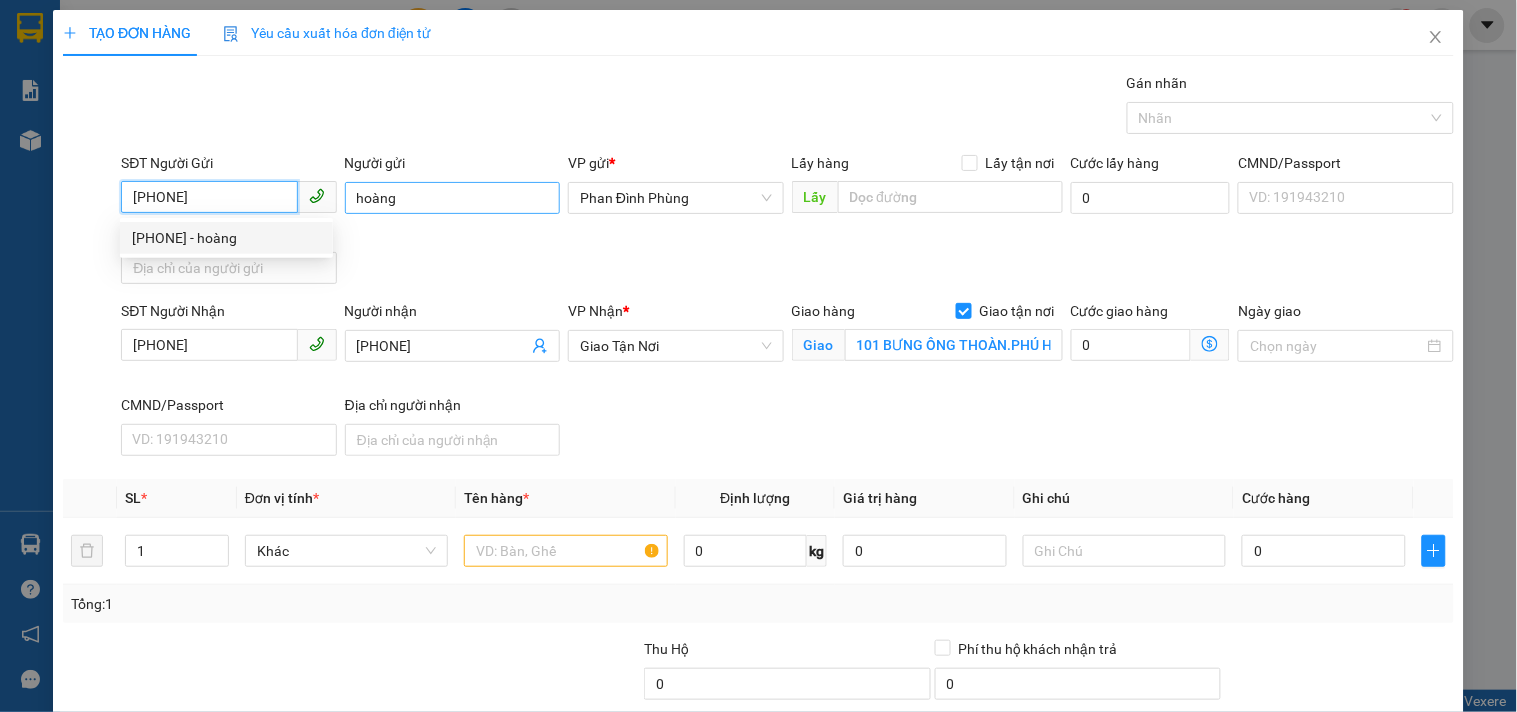 type on "[PHONE]" 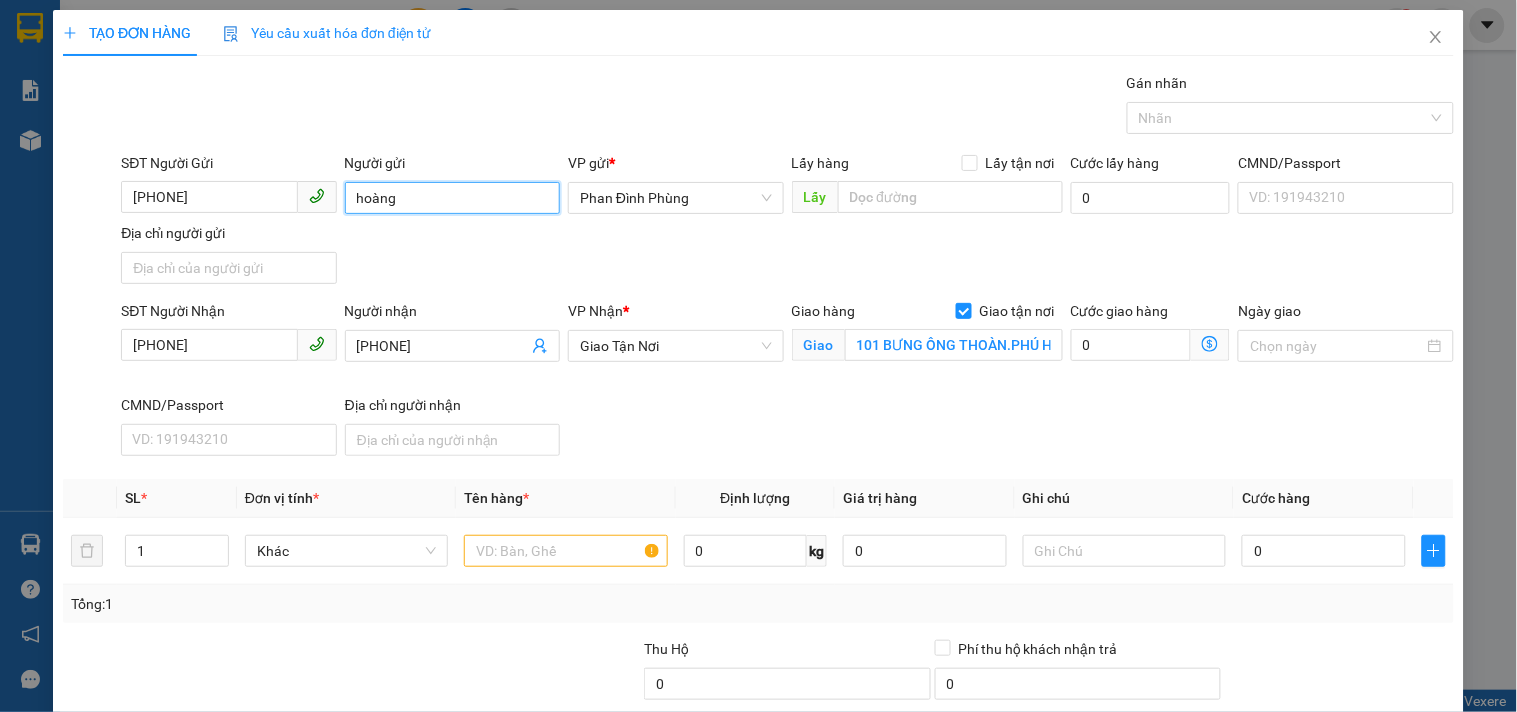 drag, startPoint x: 416, startPoint y: 208, endPoint x: 0, endPoint y: 277, distance: 421.68353 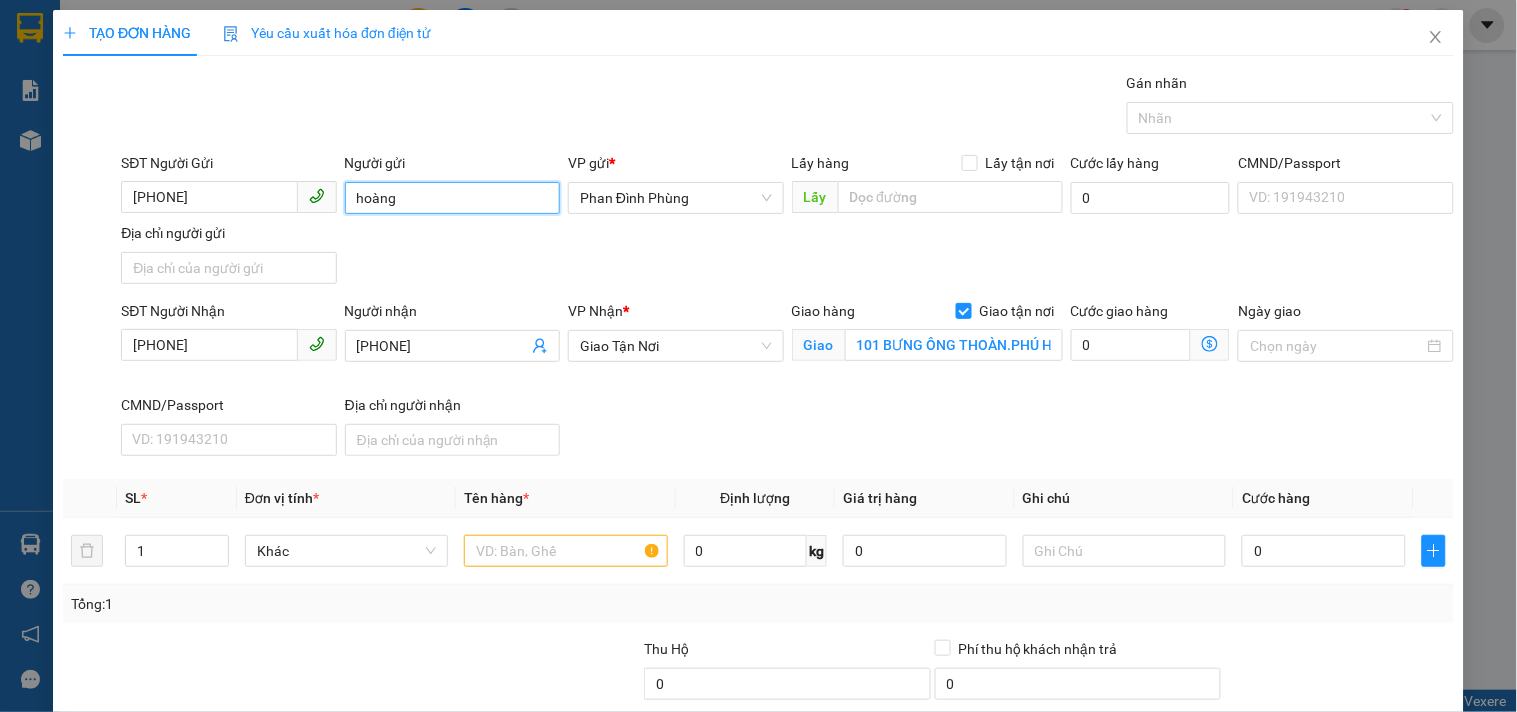click on "SĐT Người Gửi [PHONE] Người gửi [NAME] VP gửi  * Phan Đình Phùng Lấy hàng Lấy tận nơi Lấy Cước lấy hàng 0 CMND/Passport VD: [ID] Địa chỉ người gửi SĐT Người Nhận [PHONE] Người nhận [PHONE] VP Nhận  * Giao Tận Nơi Giao hàng Giao tận nơi Giao 101 BƯNG ÔNG THOÀN.[BOROUGH].Q9 Cước giao hàng 0 Ngày giao CMND/Passport VD: [ID] Địa chỉ người nhận SL  * Đơn vị tính  * Tên hàng  * Định lượng Giá trị hàng Ghi chú Cước hàng                   1 Khác 0 kg 0 0 Tổng:  1 Thu Hộ 0 Phí thu hộ khách nhận trả 0 Tổng cước 0 Hình thức thanh toán Chọn HT Thanh Toán Số tiền thu trước 0 Chưa thanh toán 0 Chọn HT Thanh Toán Lưu" at bounding box center (758, 356) 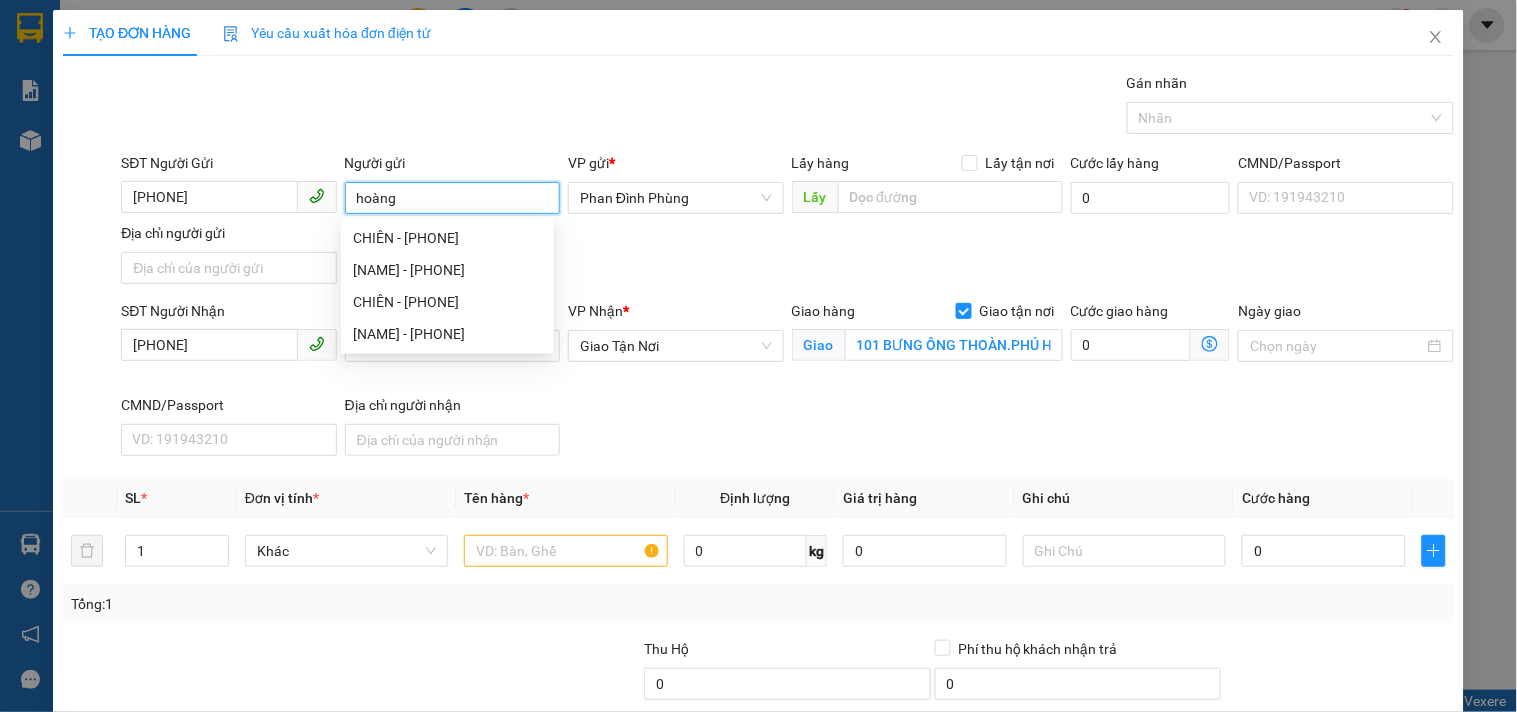 type on "G" 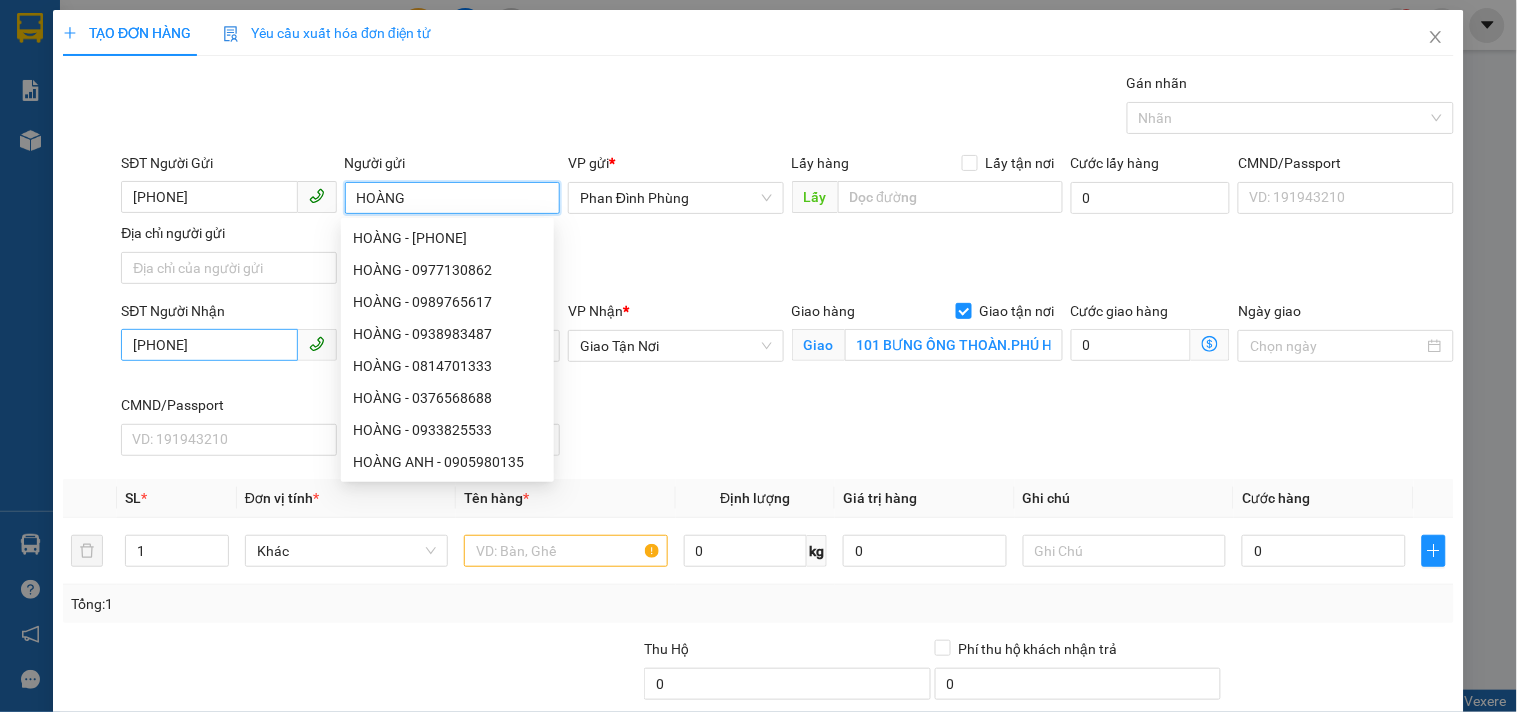 type on "HOÀNG" 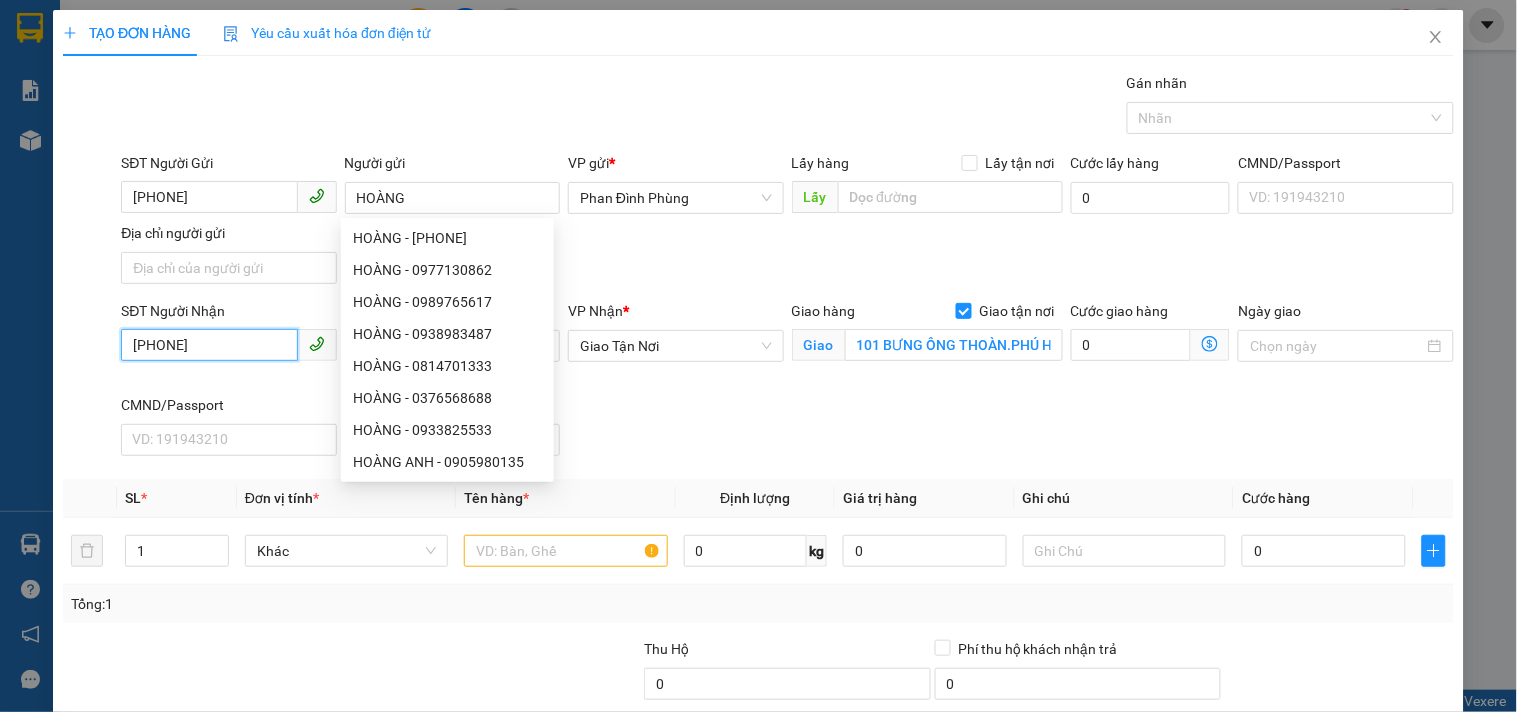 drag, startPoint x: 212, startPoint y: 355, endPoint x: 0, endPoint y: 494, distance: 253.50542 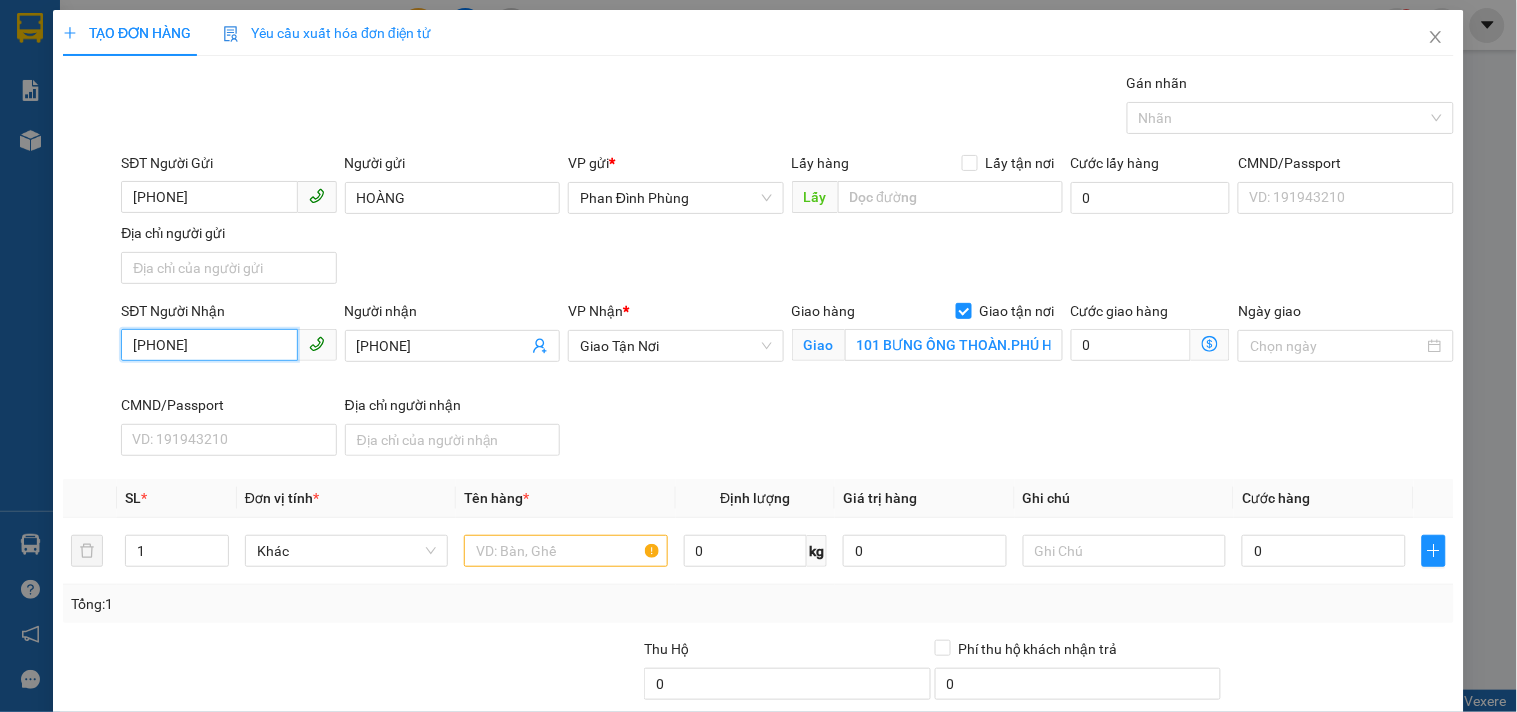 type on "[PHONE]" 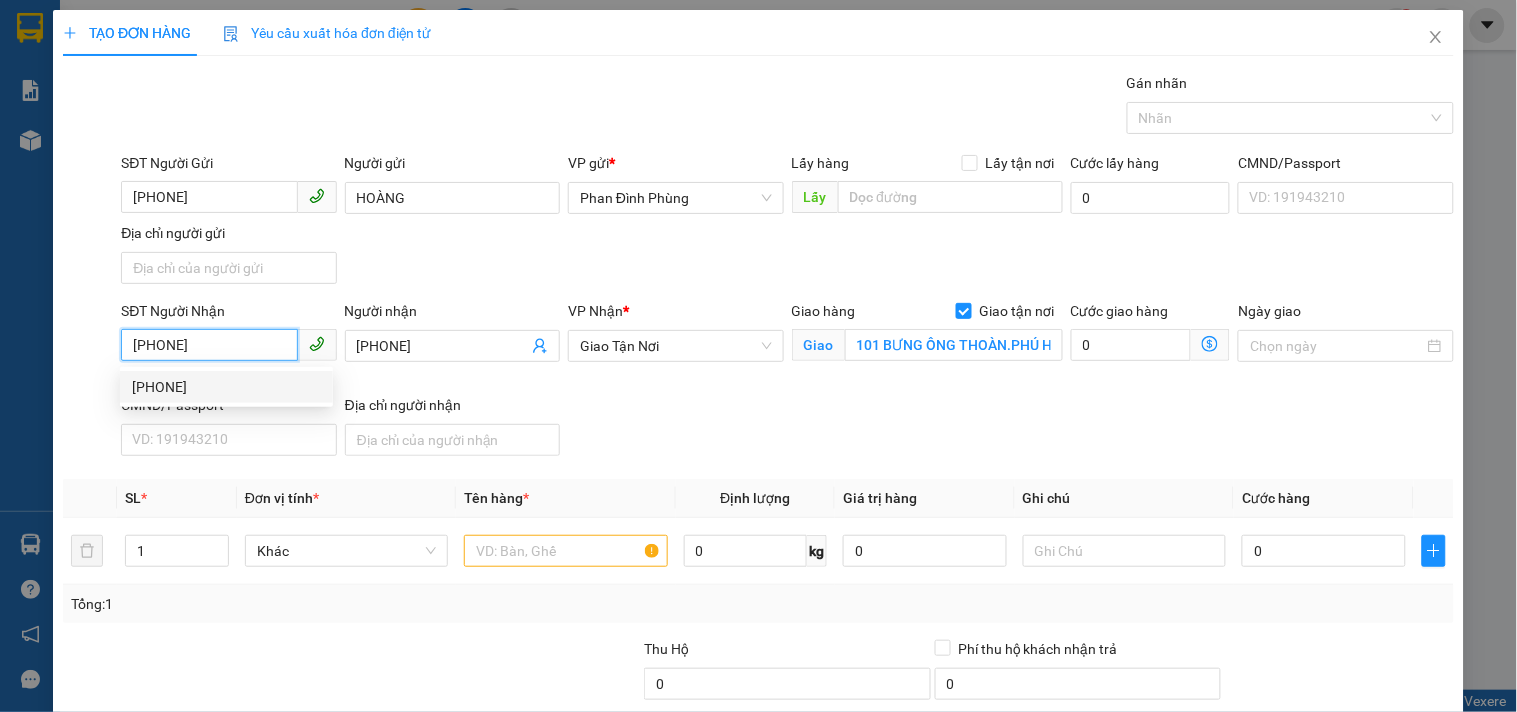 click on "[PHONE]" at bounding box center [226, 387] 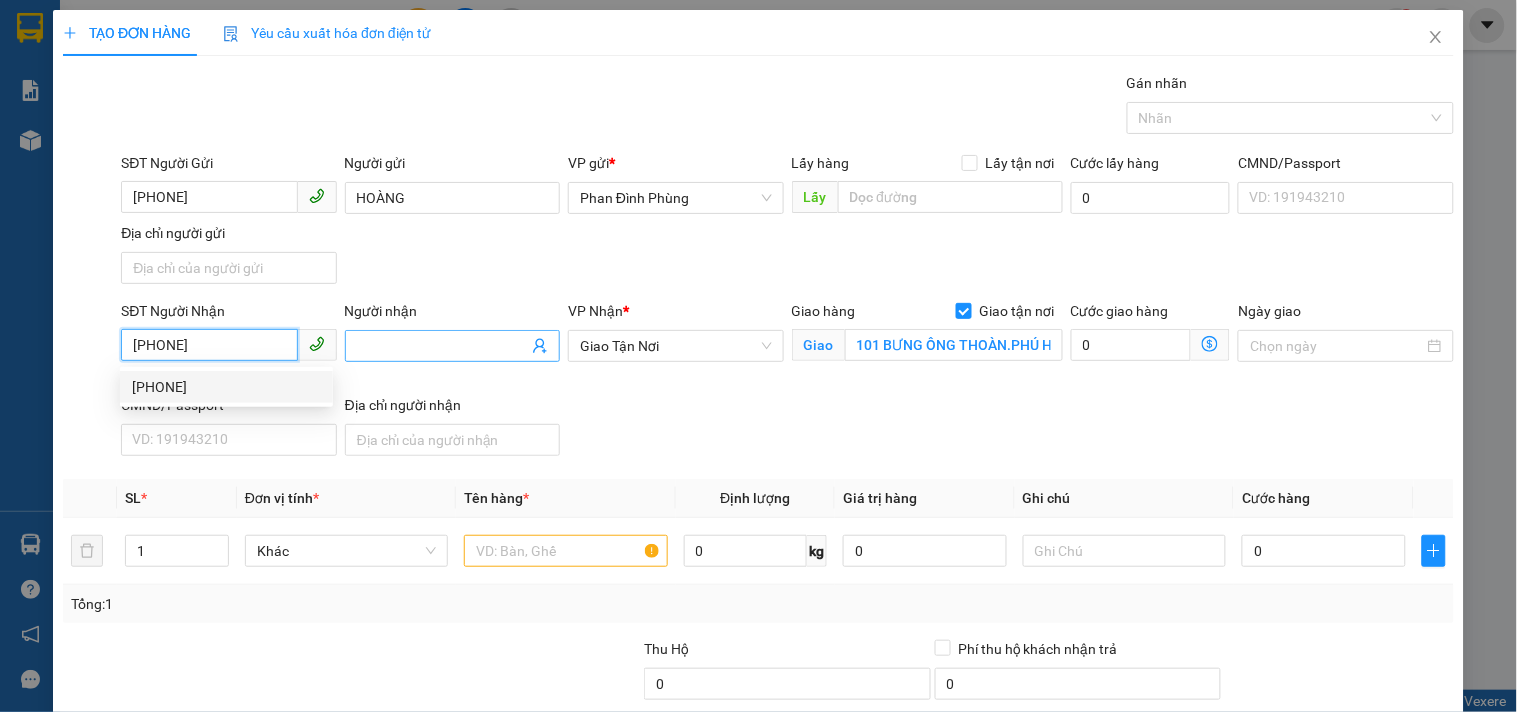 type on "[PHONE]" 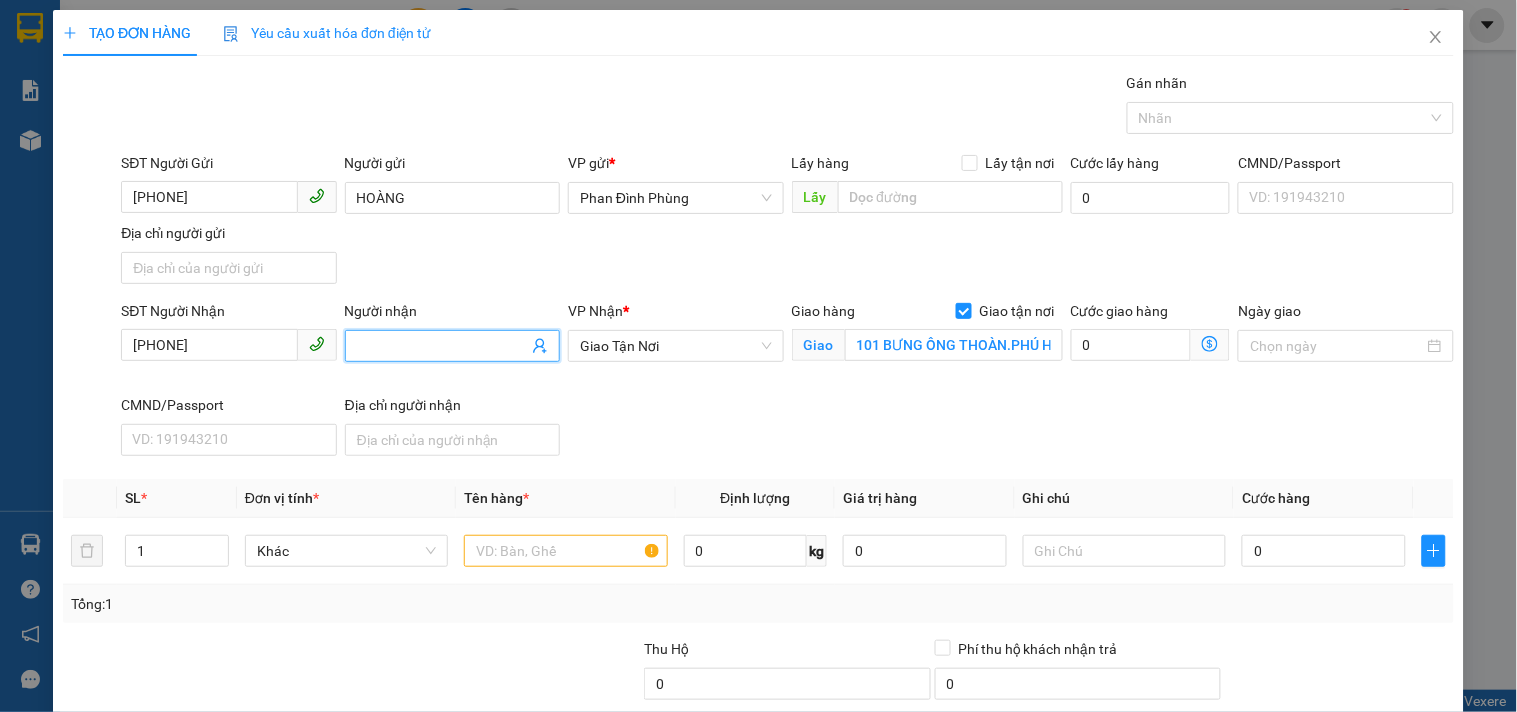 click on "Người nhận" at bounding box center [442, 346] 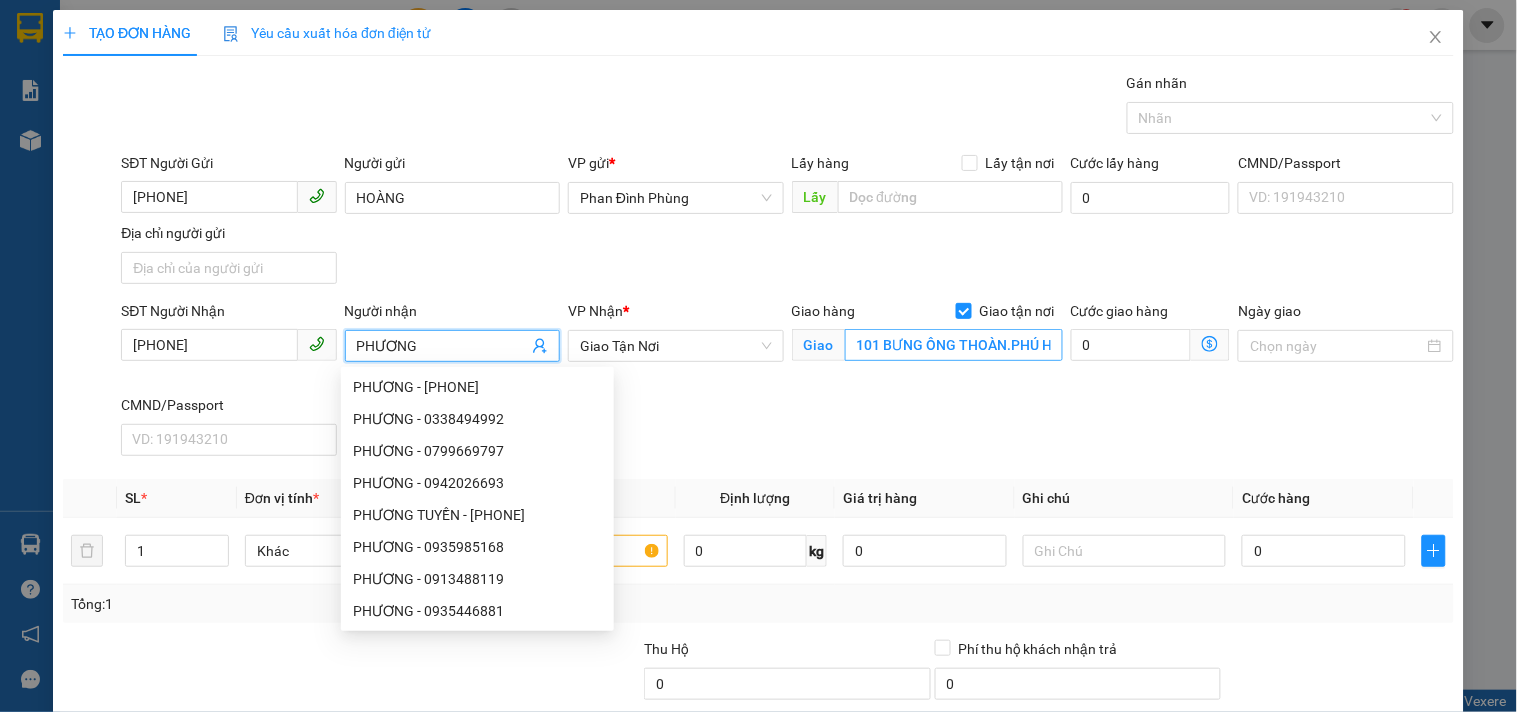 type on "PHƯƠNG" 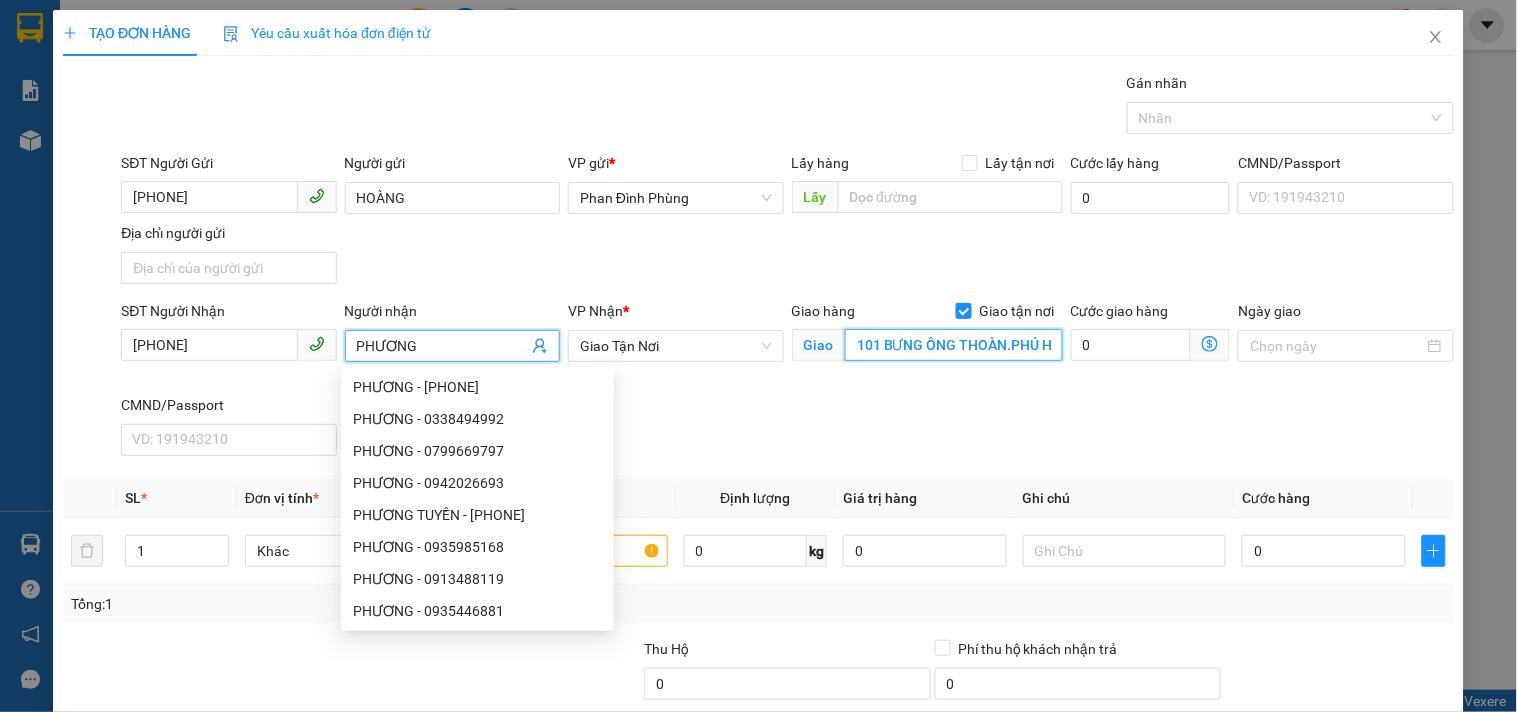 click on "101 BƯNG ÔNG THOÀN.PHÚ HỮU.Q9" at bounding box center (954, 345) 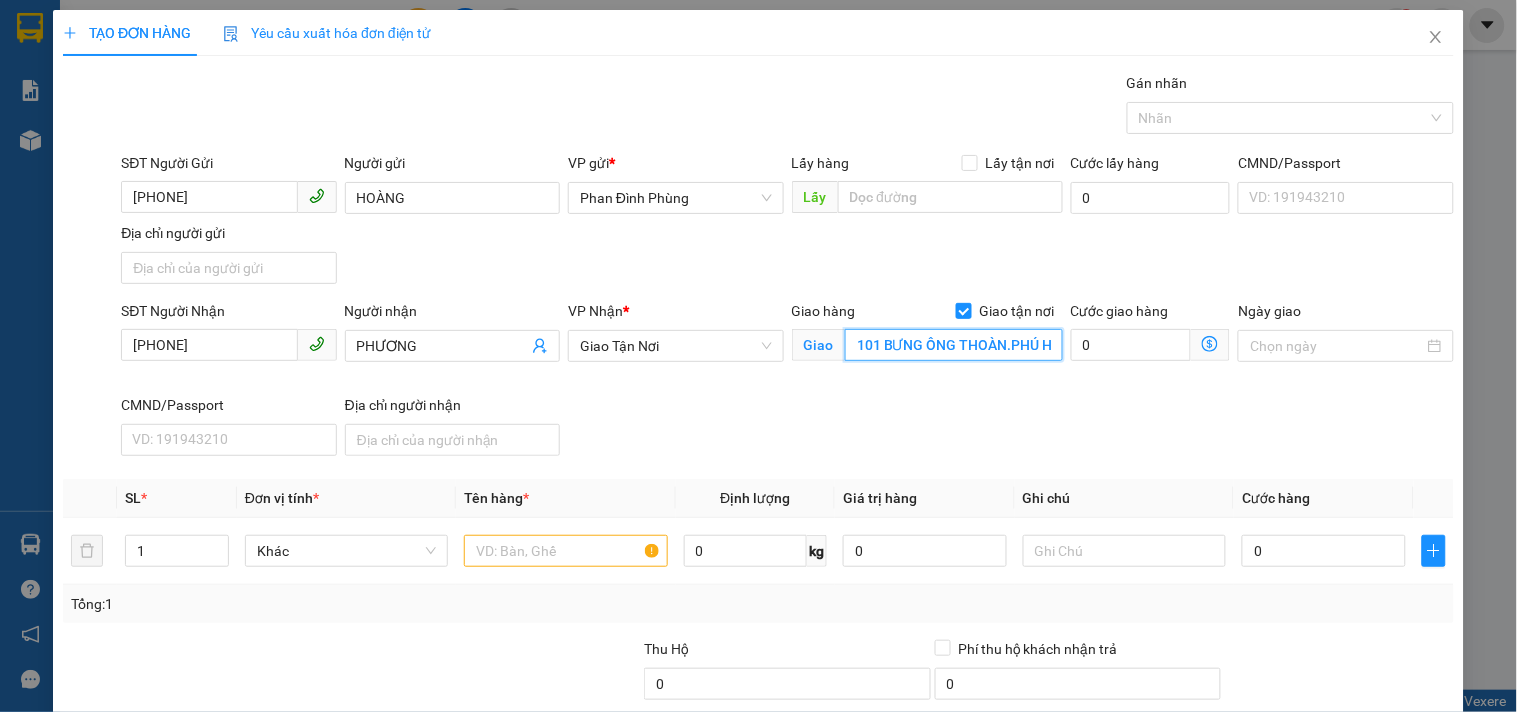 click on "101 BƯNG ÔNG THOÀN.PHÚ HỮU.Q9" at bounding box center [954, 345] 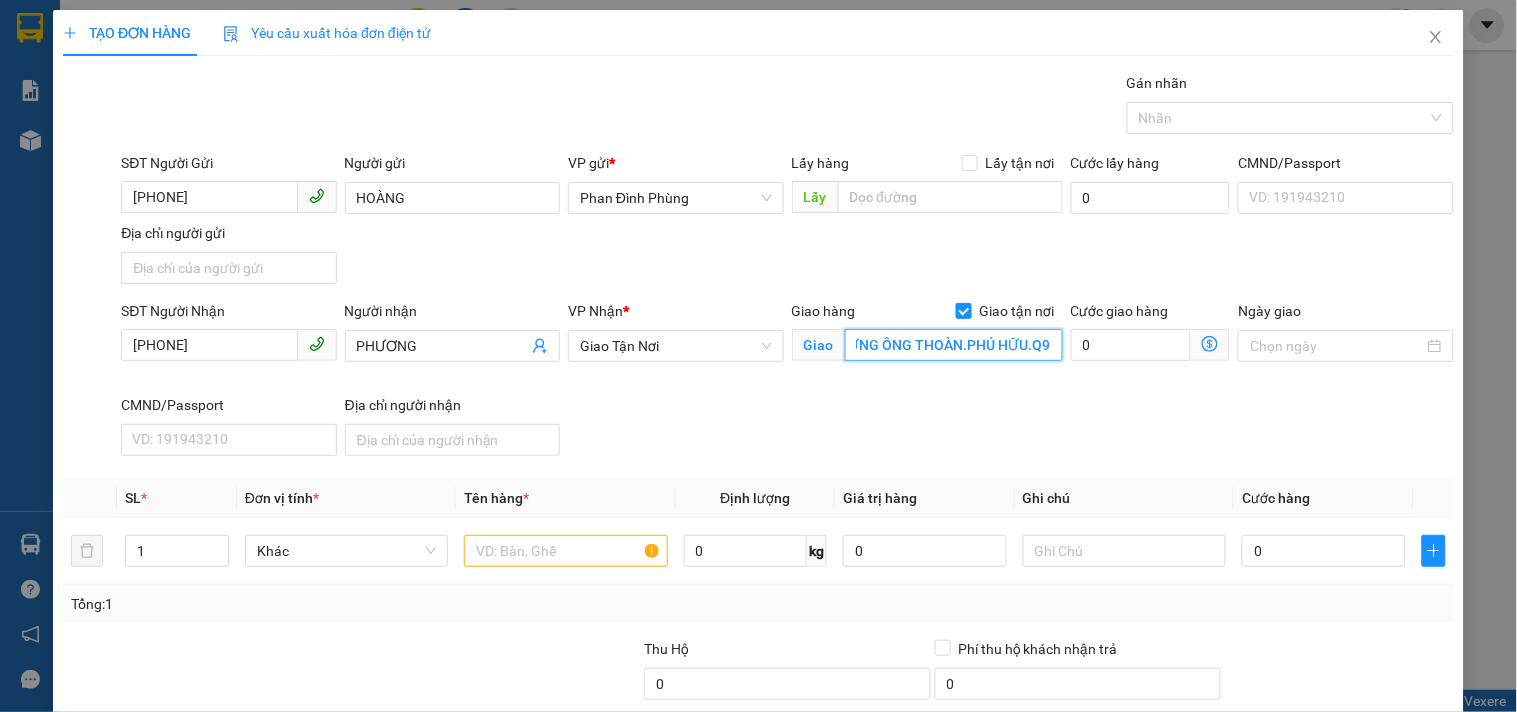 drag, startPoint x: 900, startPoint y: 343, endPoint x: 1182, endPoint y: 336, distance: 282.08685 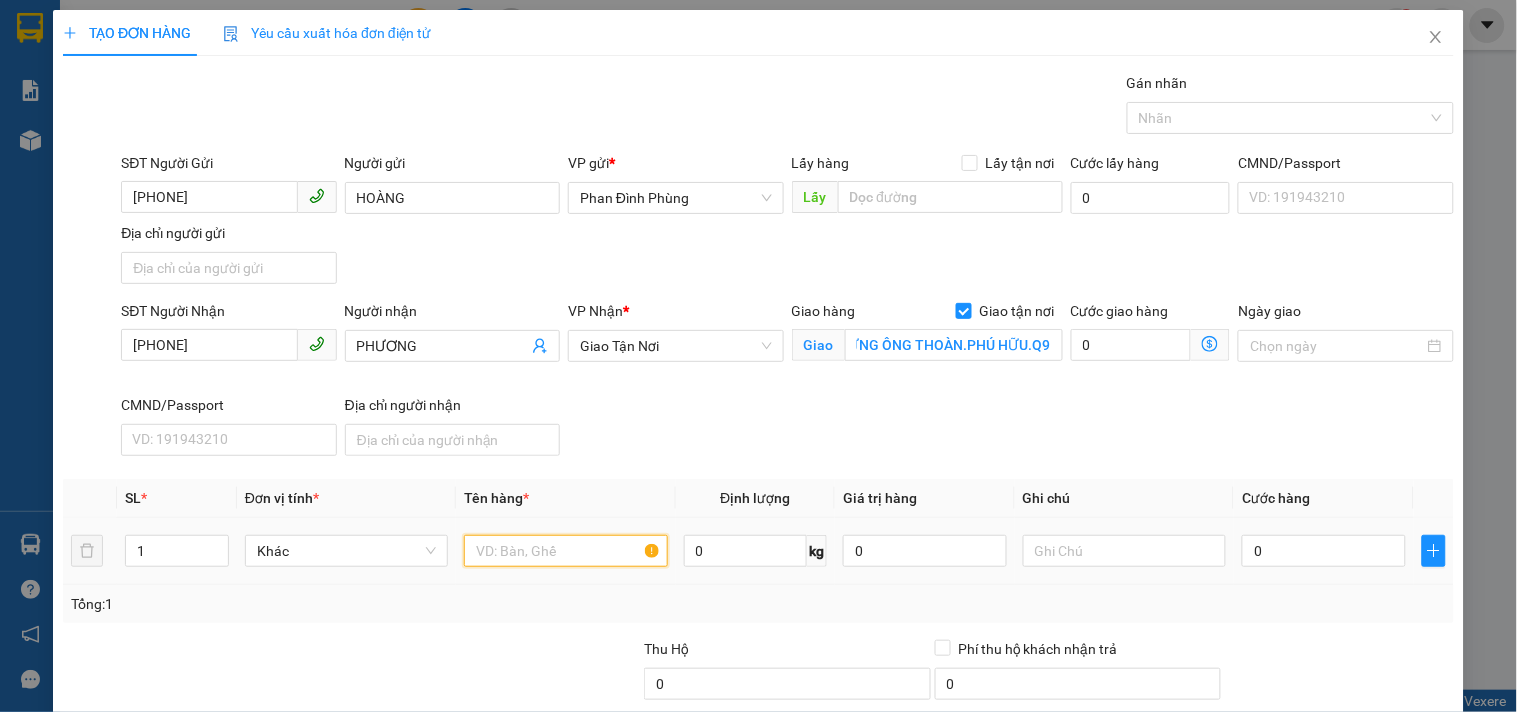 scroll, scrollTop: 0, scrollLeft: 0, axis: both 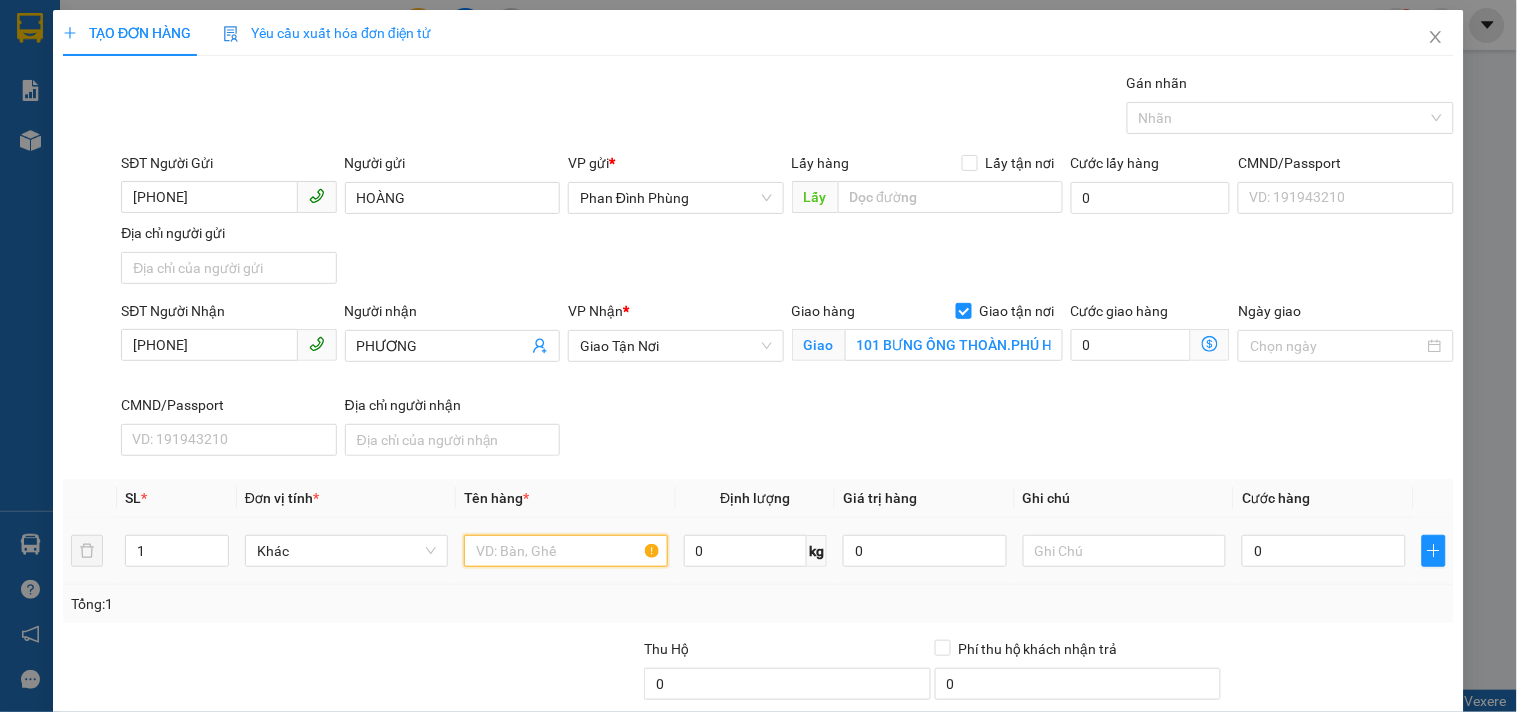 click at bounding box center [565, 551] 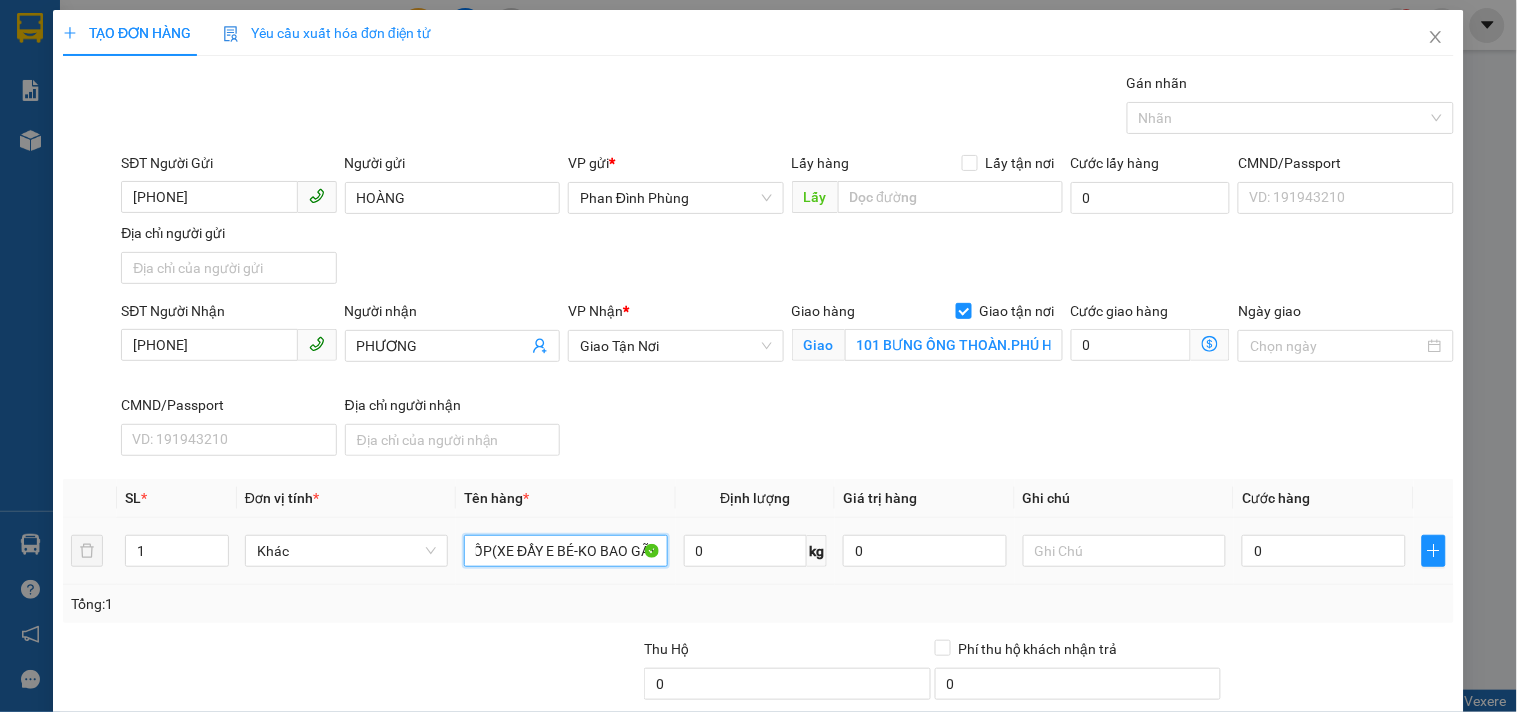 scroll, scrollTop: 0, scrollLeft: 105, axis: horizontal 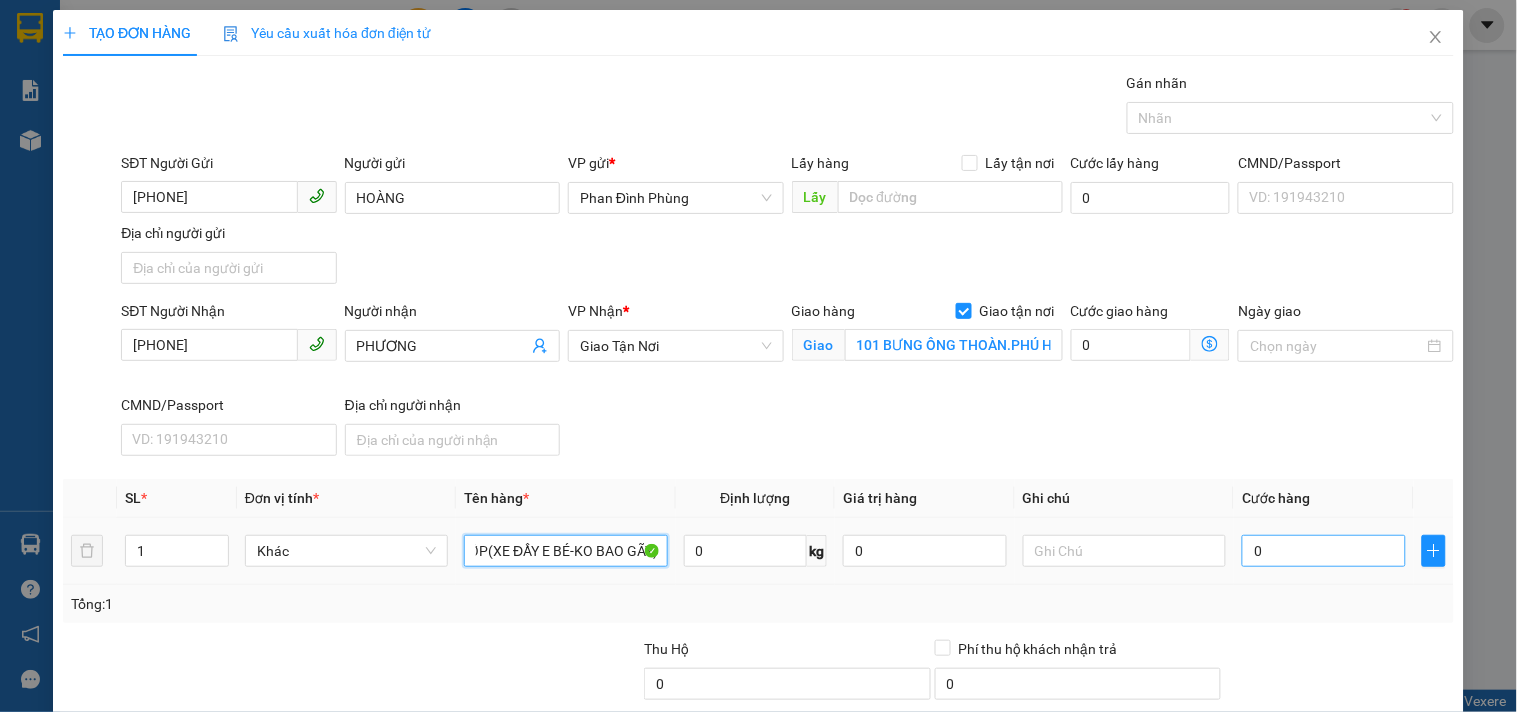 type on "1 XỐP-1 KIỆN XỐP(XE ĐẨY E BÉ-KO BAO GÃY)" 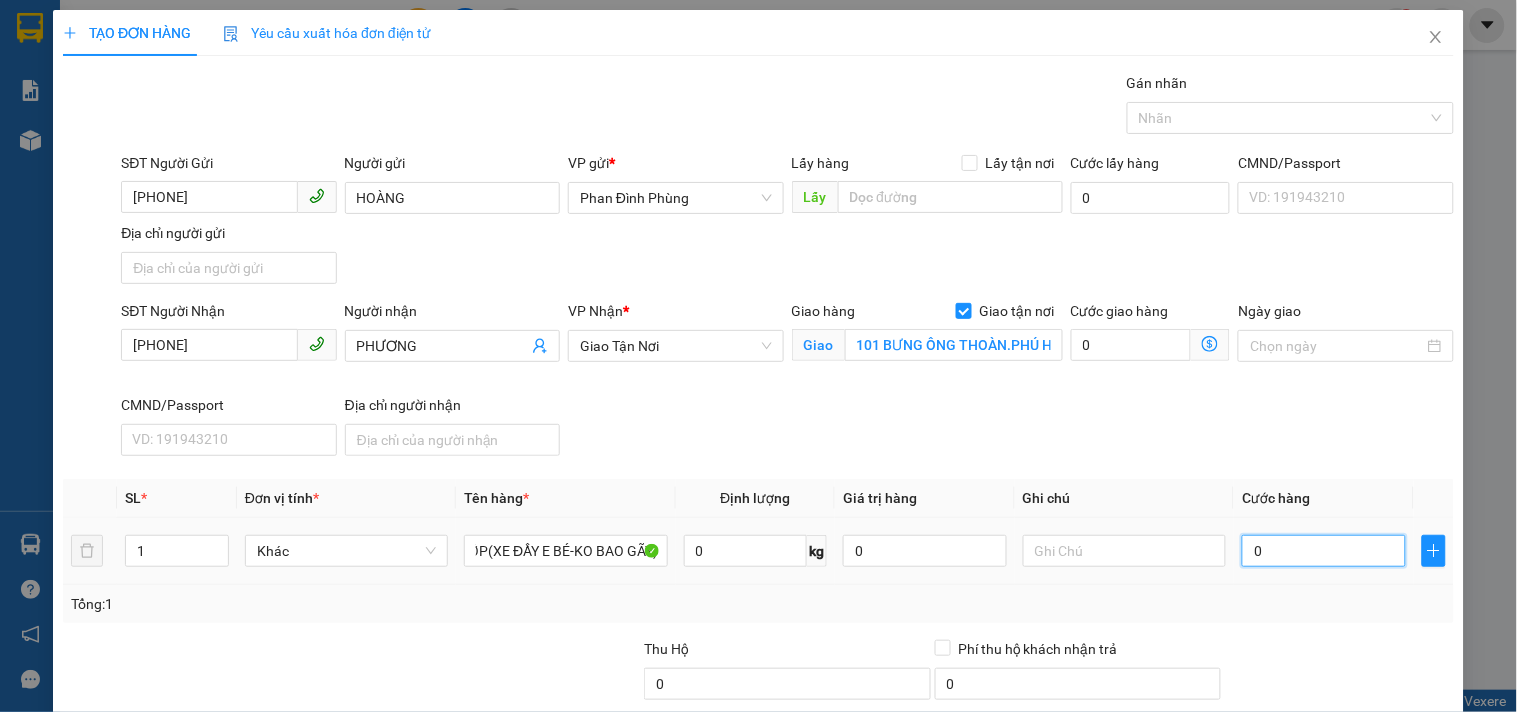 scroll, scrollTop: 0, scrollLeft: 0, axis: both 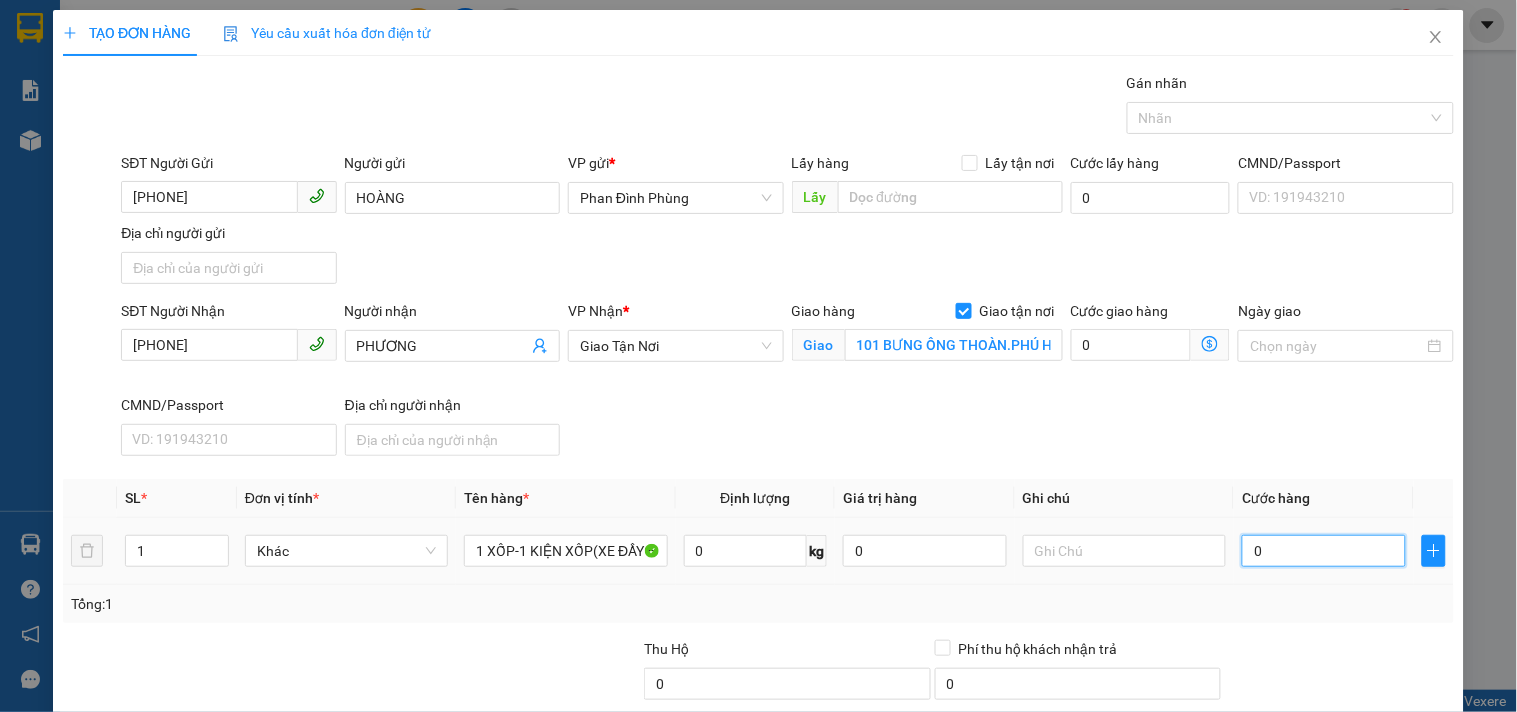 click on "0" at bounding box center [1324, 551] 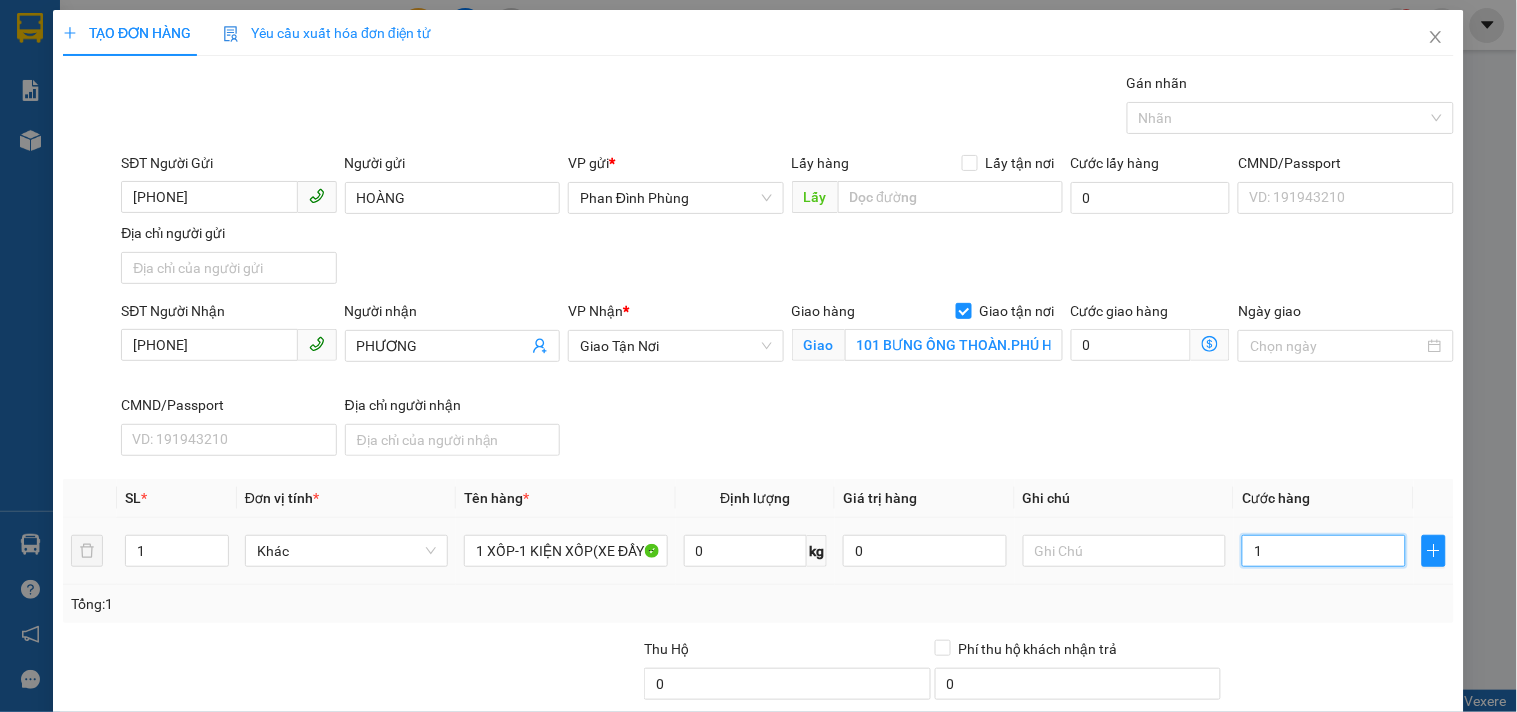 type on "15" 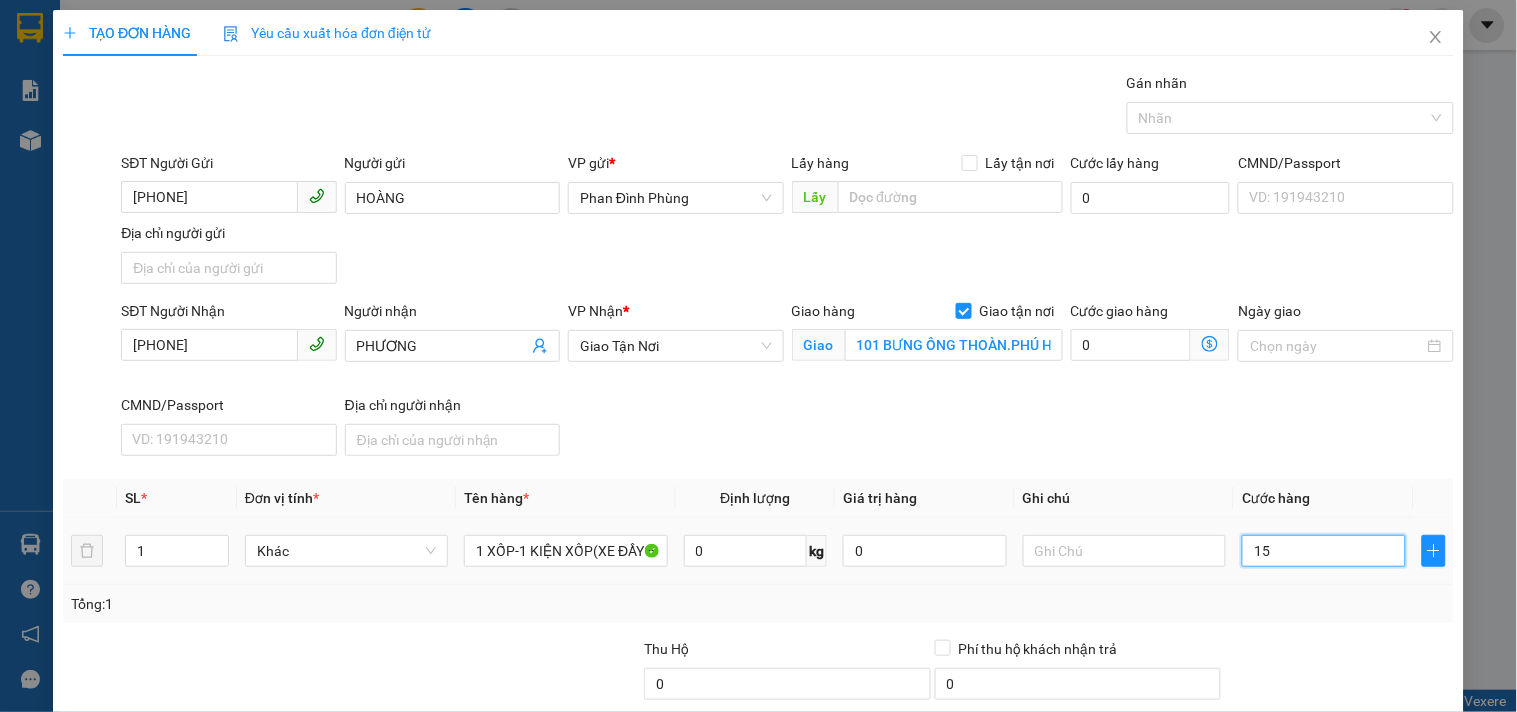 type on "150" 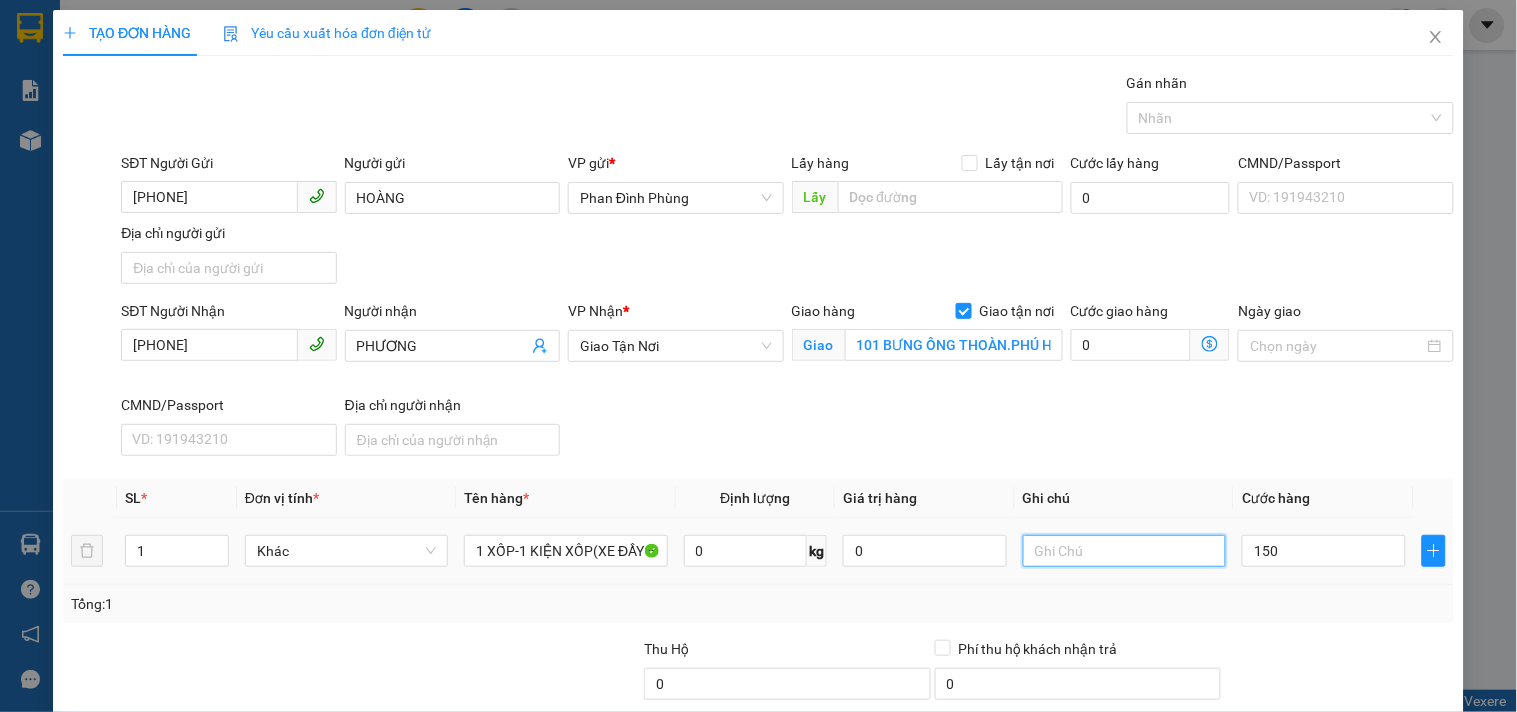click at bounding box center (1124, 551) 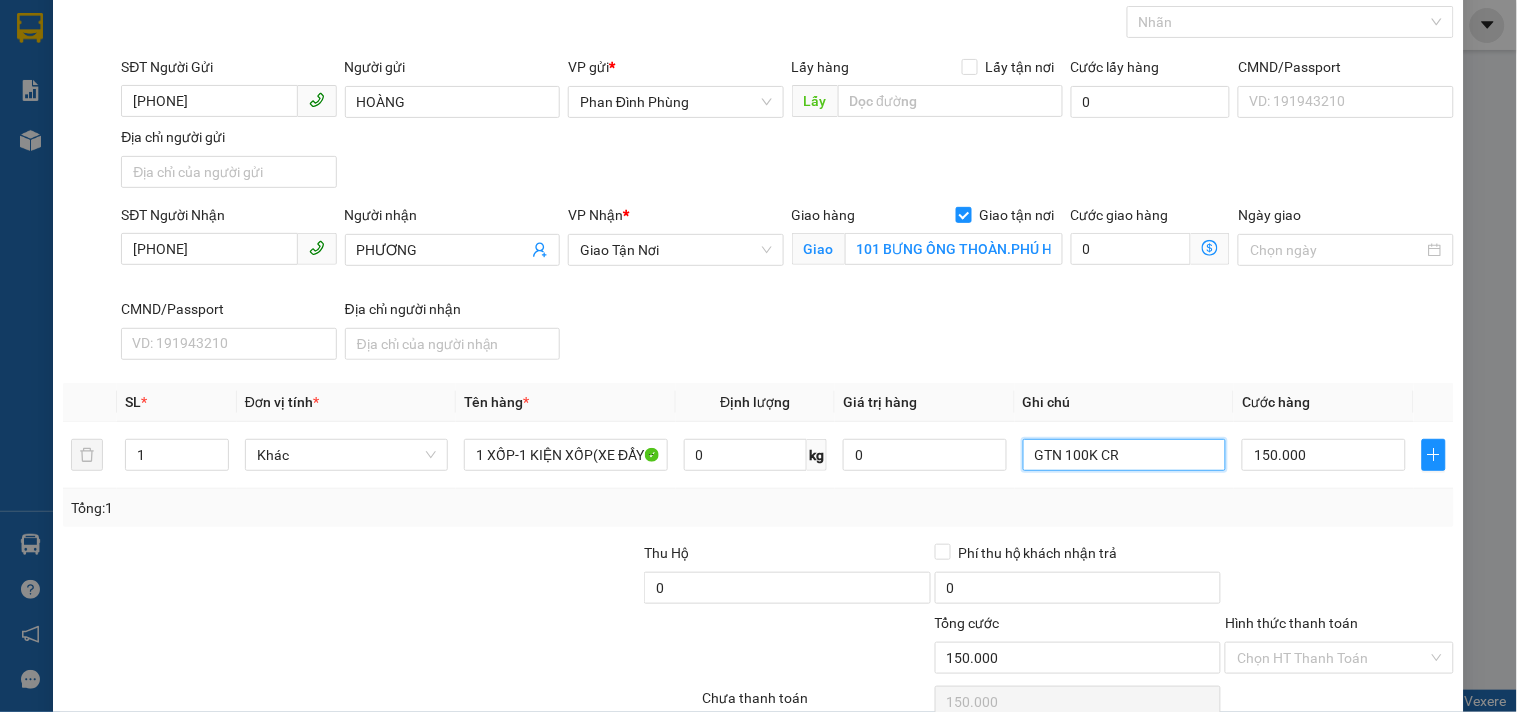 scroll, scrollTop: 192, scrollLeft: 0, axis: vertical 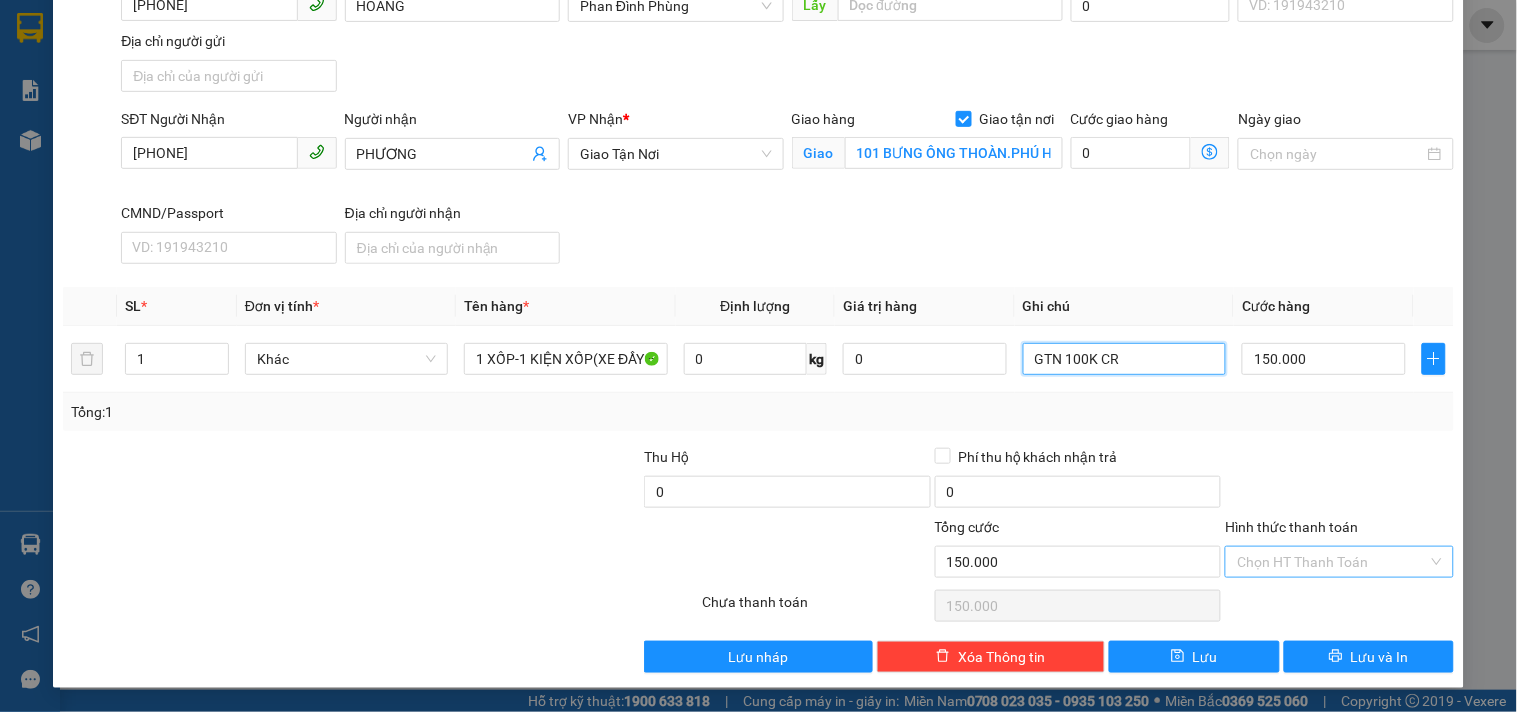 type on "GTN 100K CR" 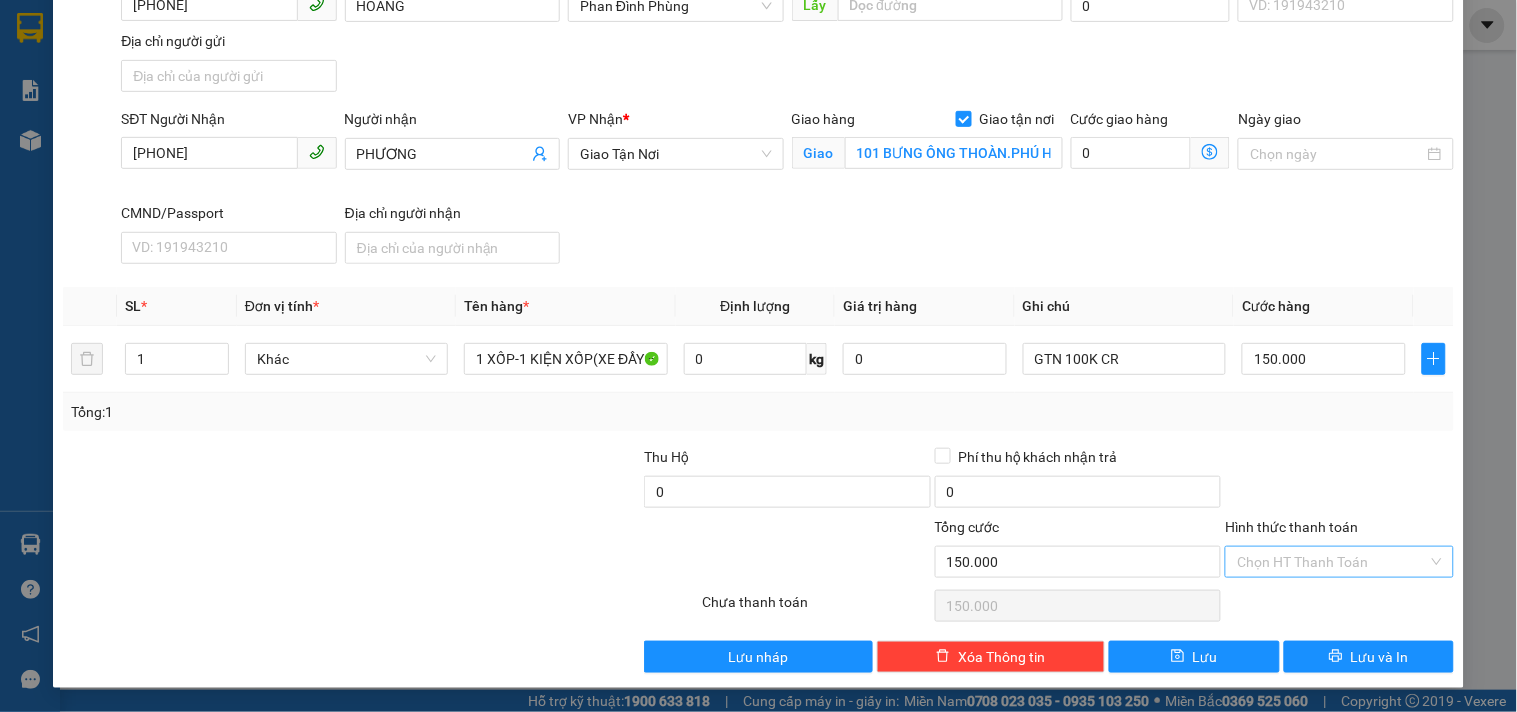 click on "Hình thức thanh toán" at bounding box center [1332, 562] 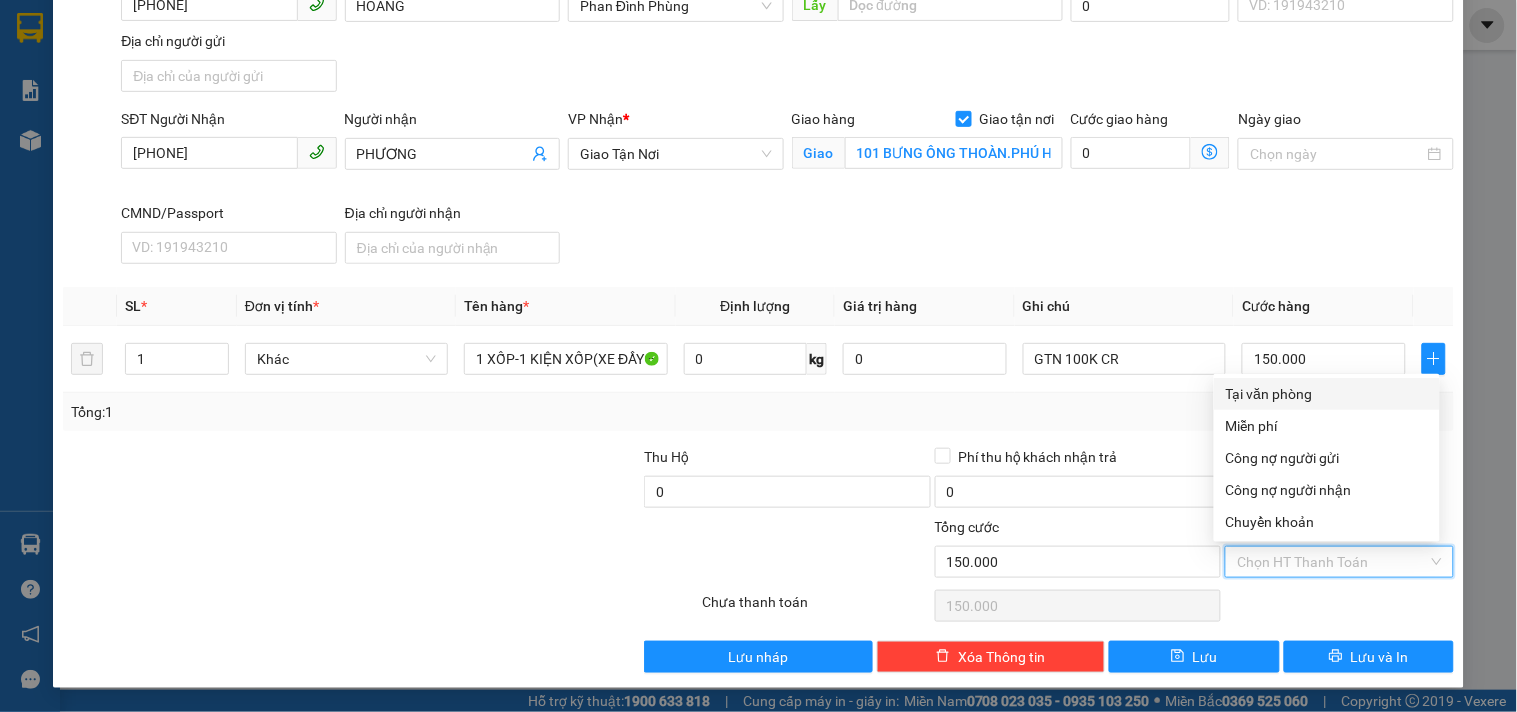 drag, startPoint x: 1264, startPoint y: 393, endPoint x: 1282, endPoint y: 445, distance: 55.027267 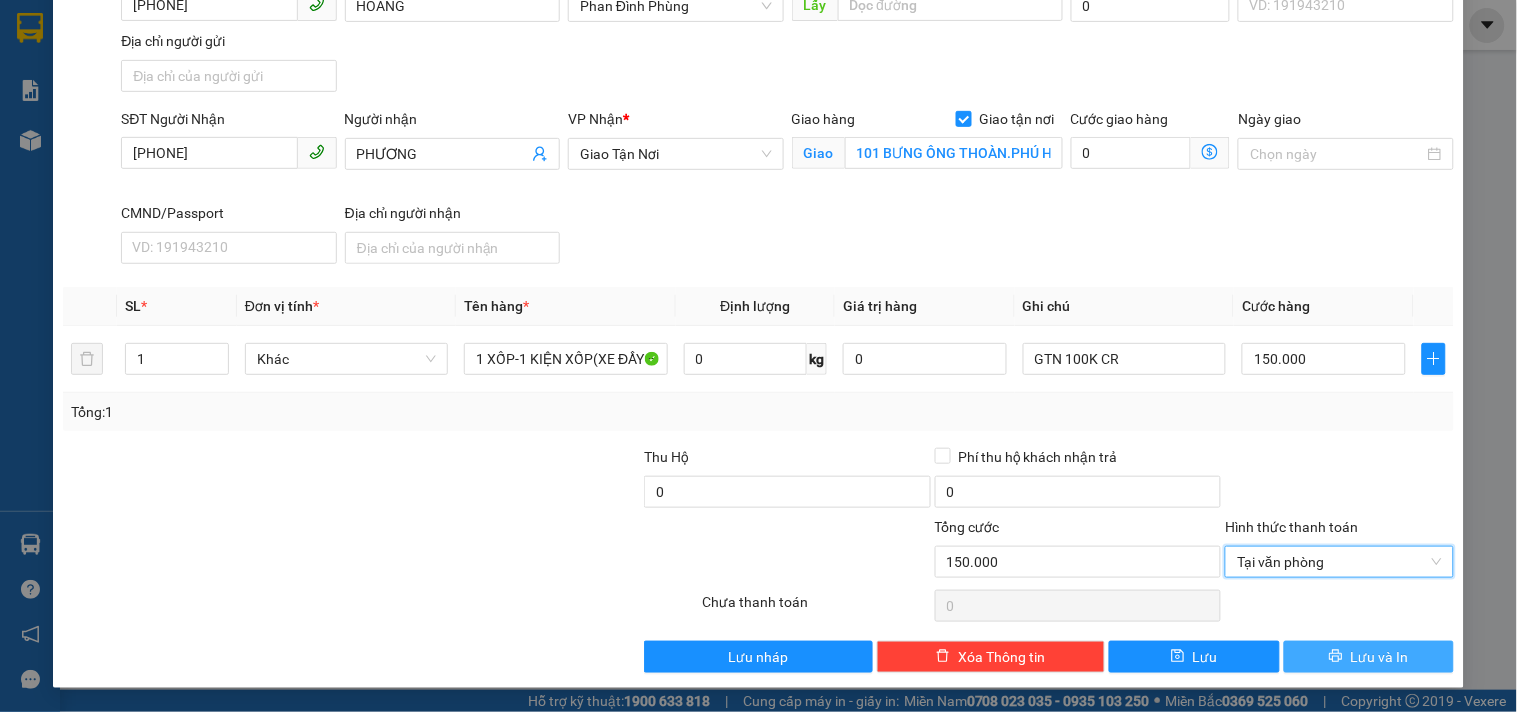 click on "Lưu và In" at bounding box center [1380, 657] 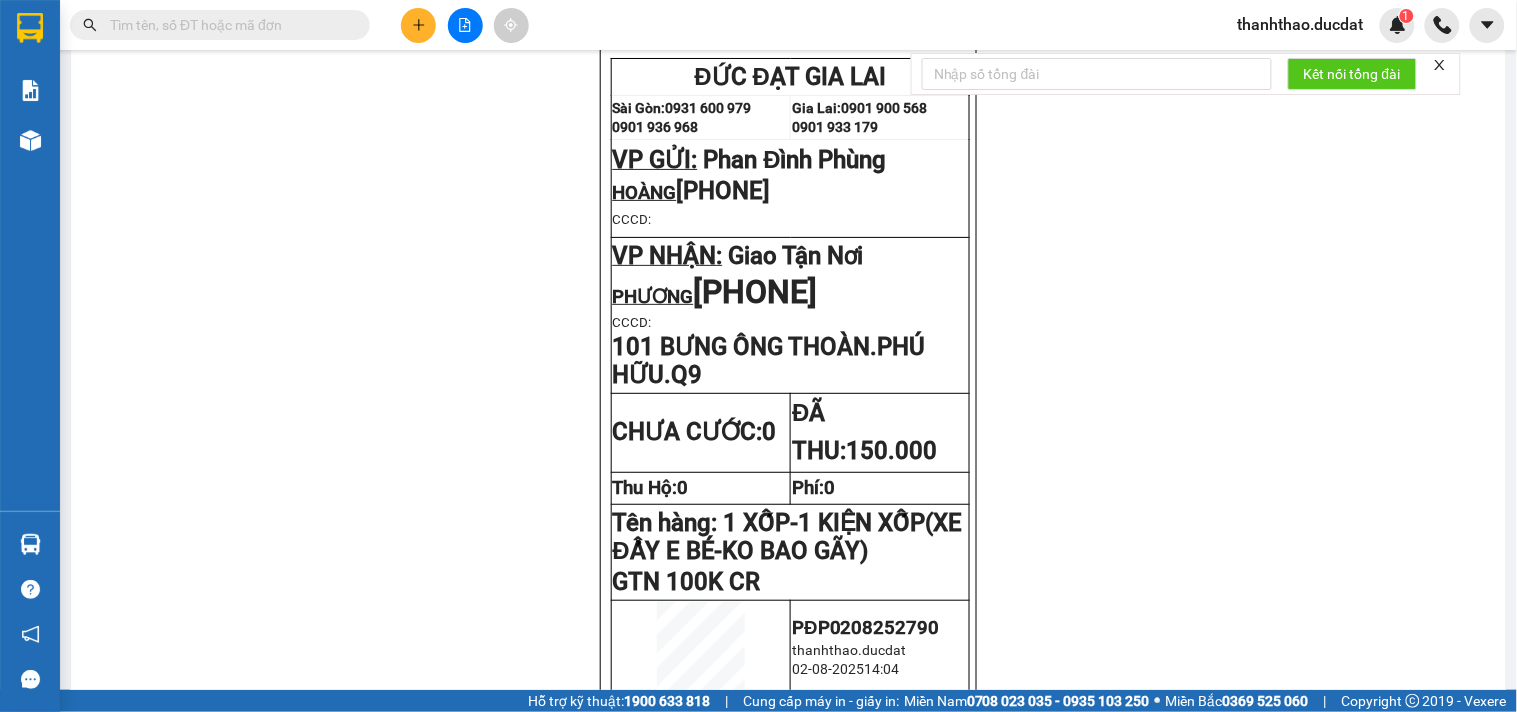 scroll, scrollTop: 0, scrollLeft: 0, axis: both 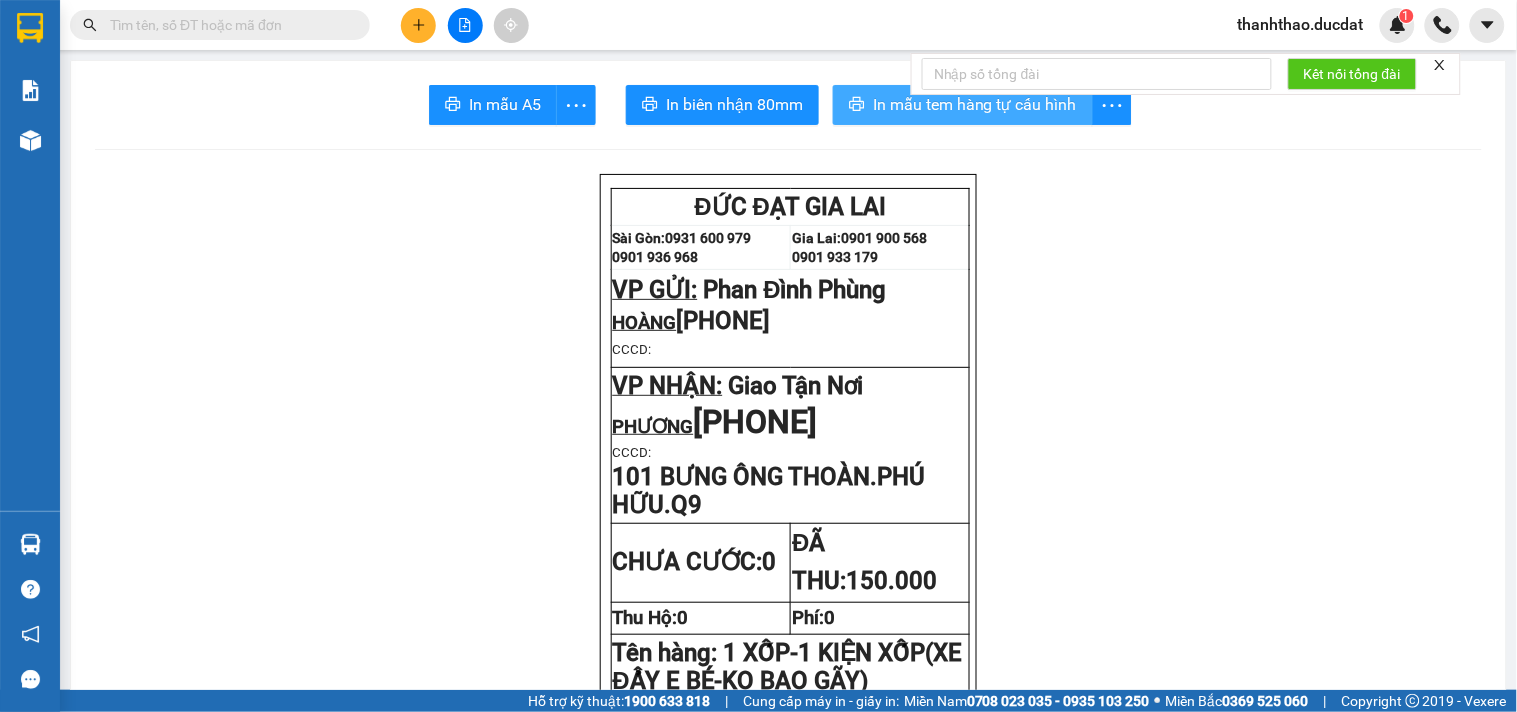 click on "In mẫu tem hàng tự cấu hình" at bounding box center (975, 104) 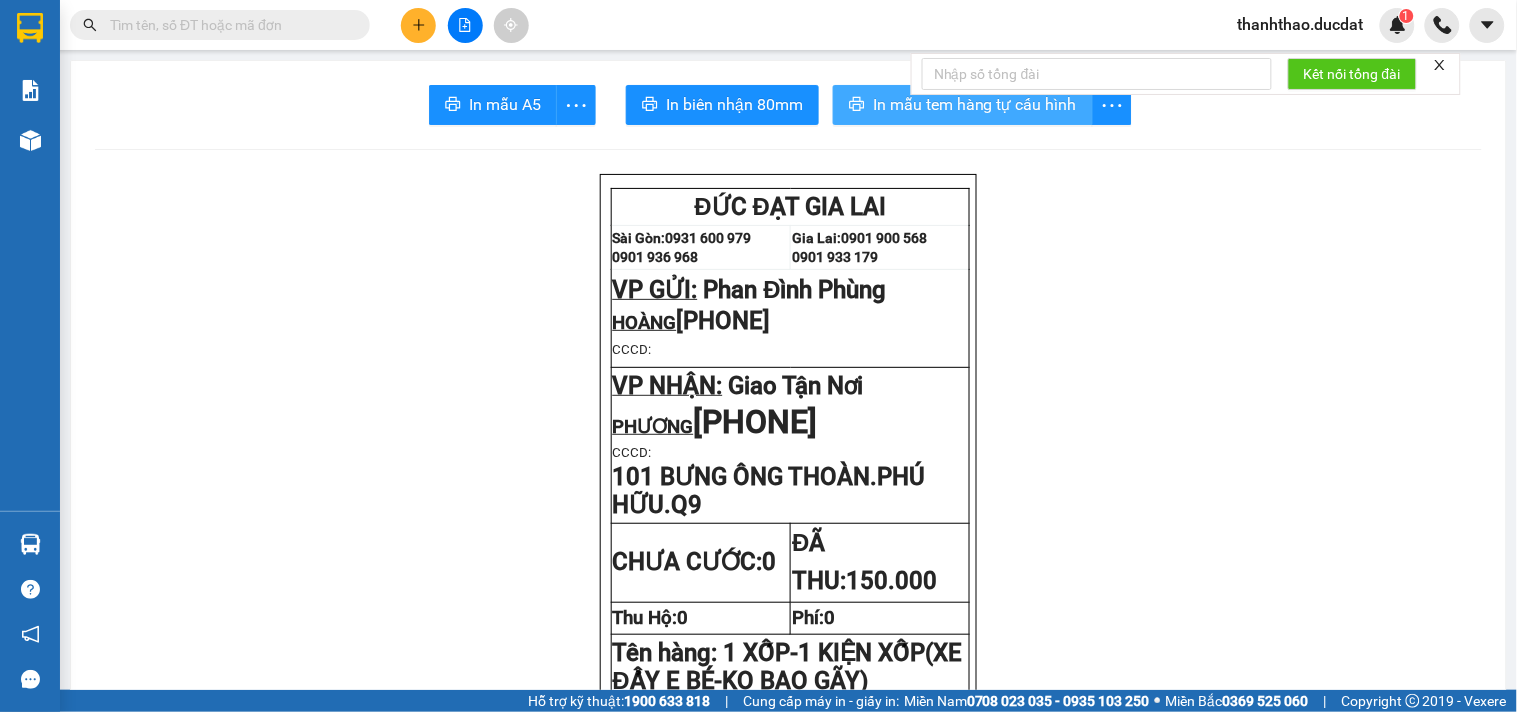 scroll, scrollTop: 0, scrollLeft: 0, axis: both 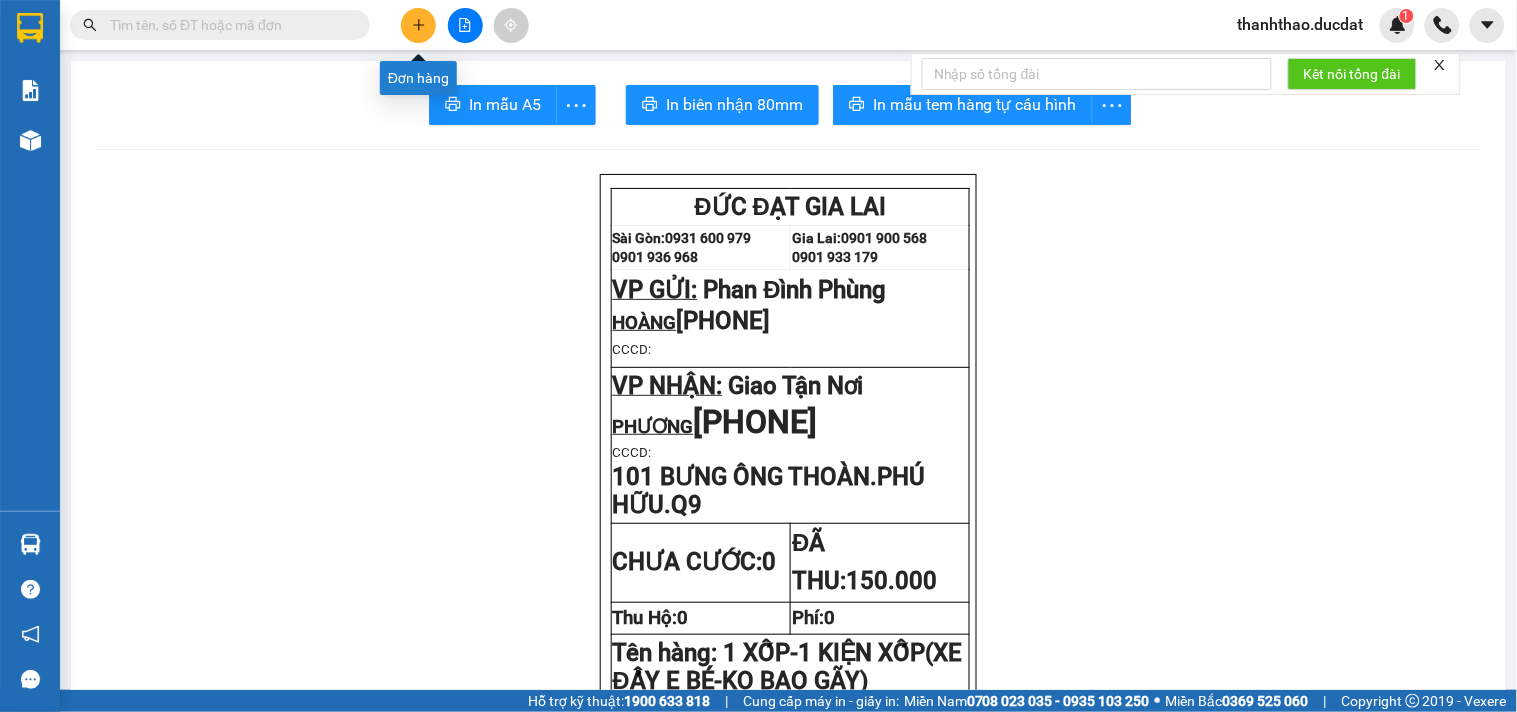 click 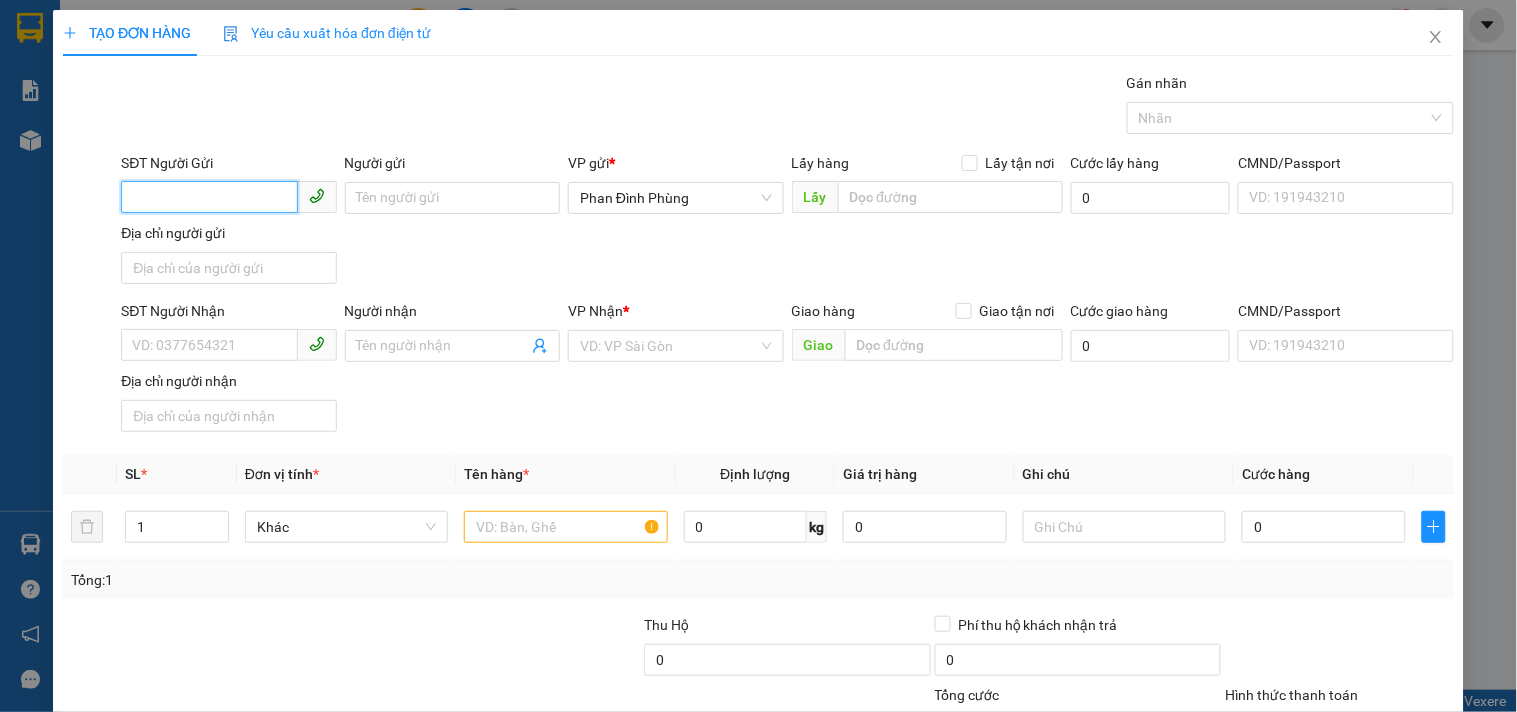 click on "SĐT Người Gửi" at bounding box center (209, 197) 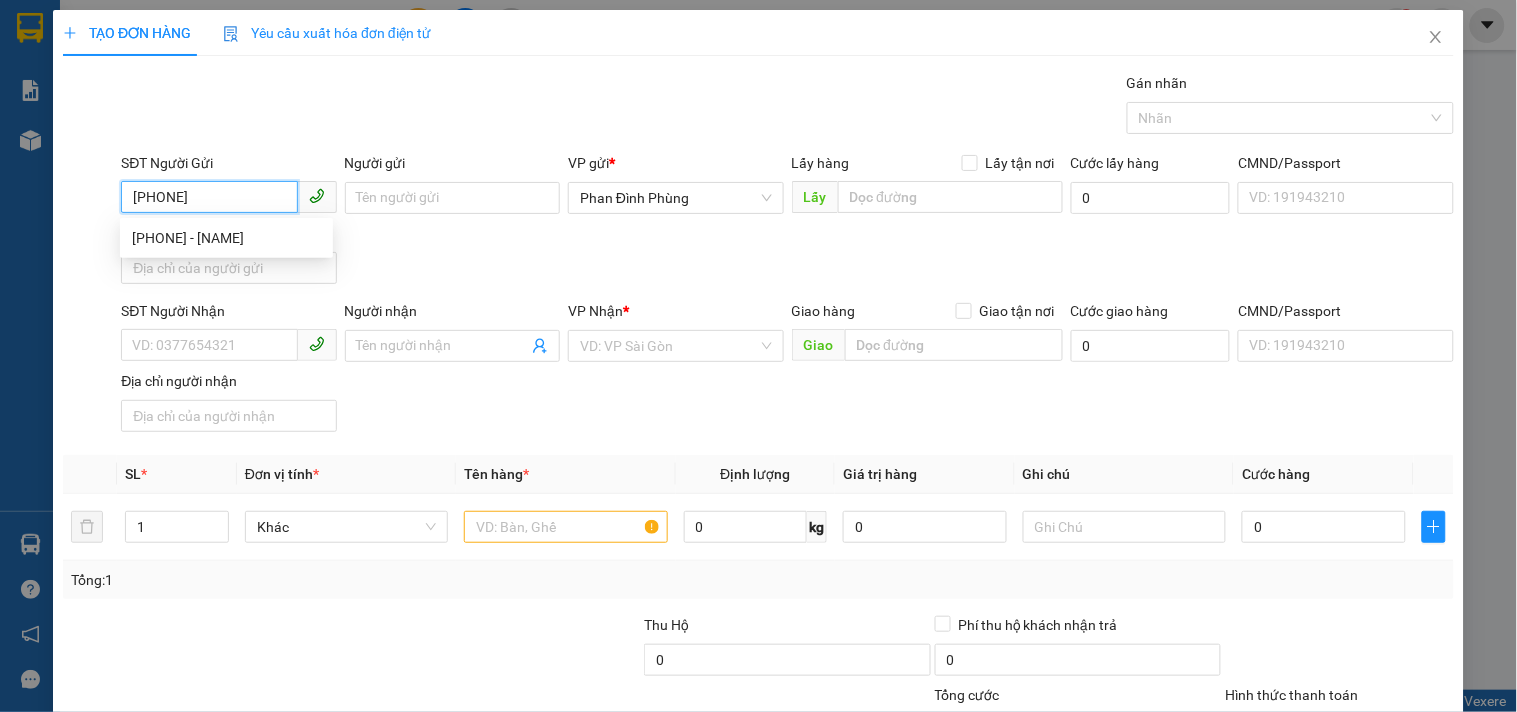 type on "[PHONE]" 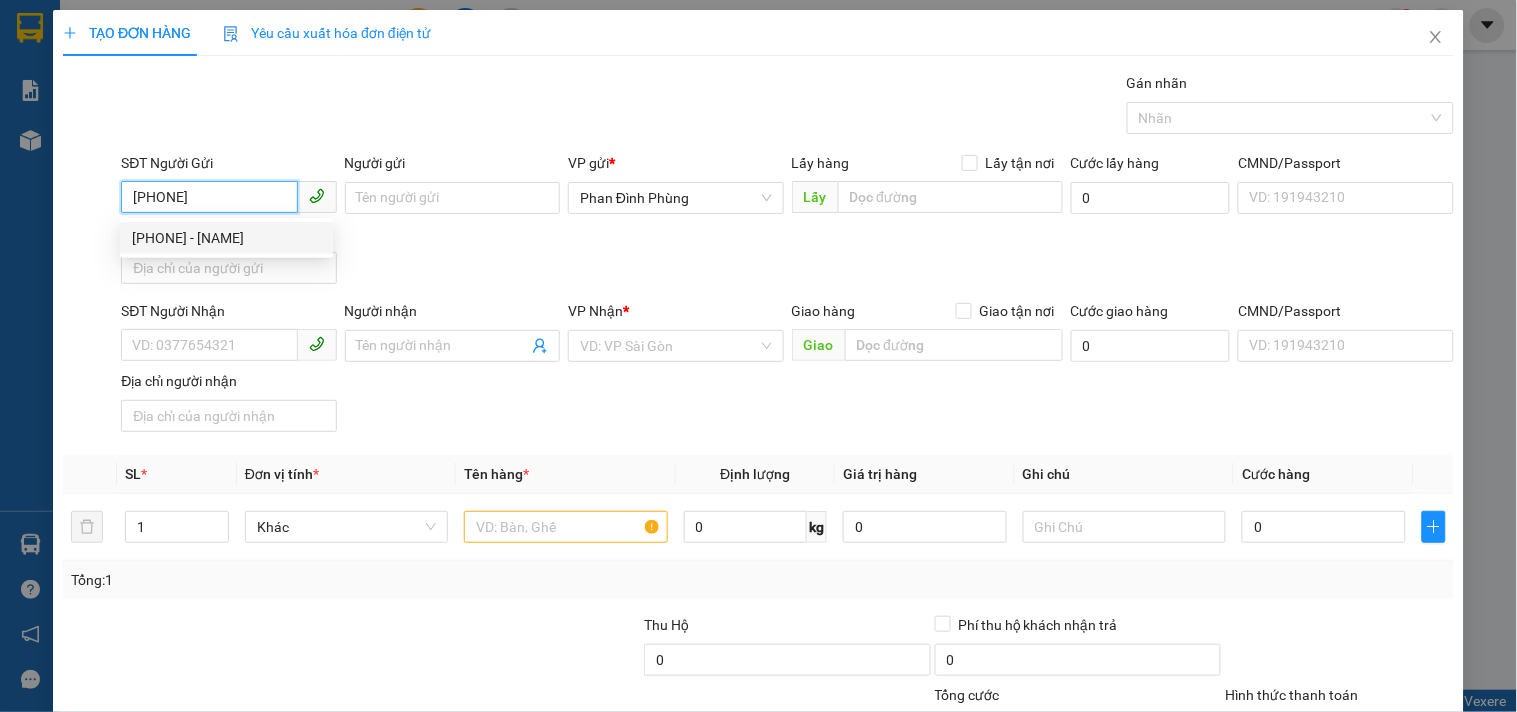 click on "[PHONE] - [NAME]" at bounding box center (226, 238) 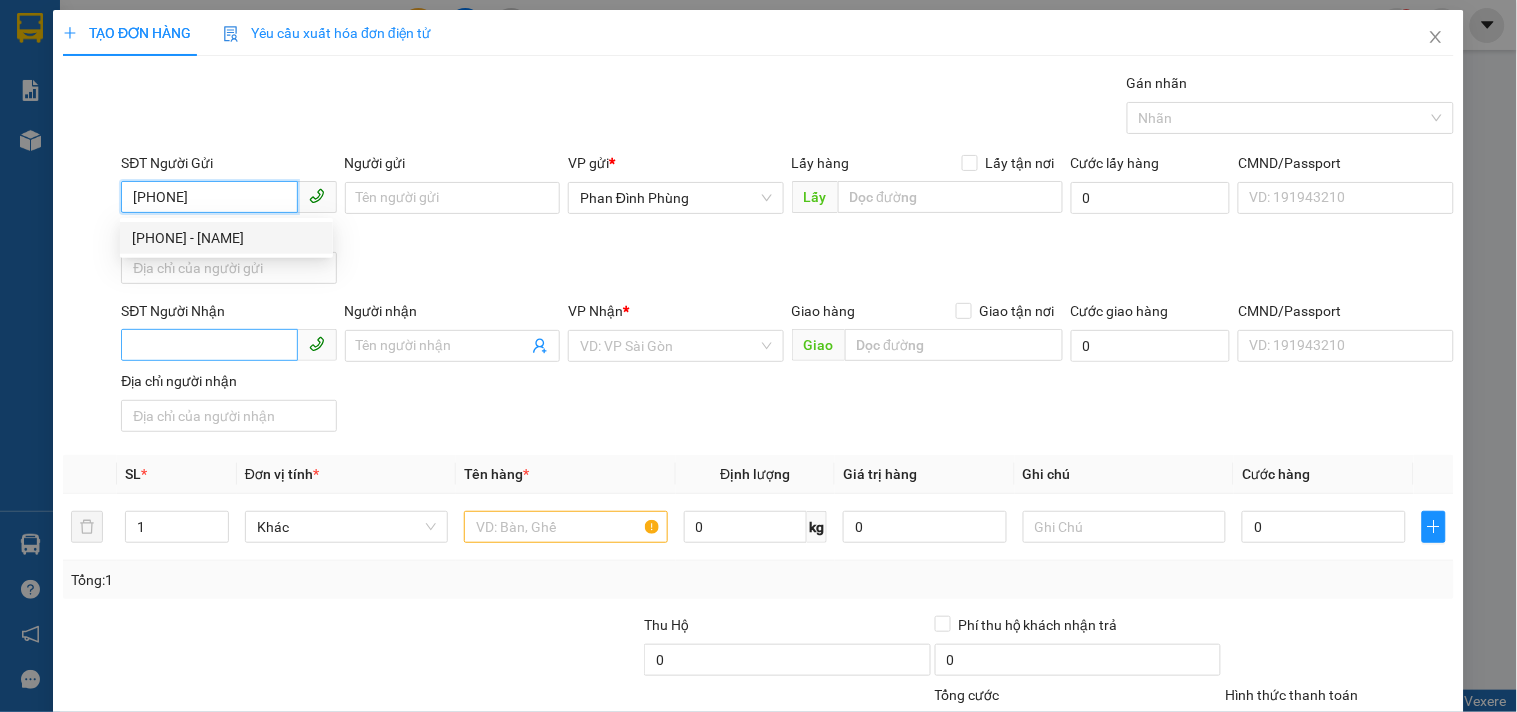 type on "PHỤNG" 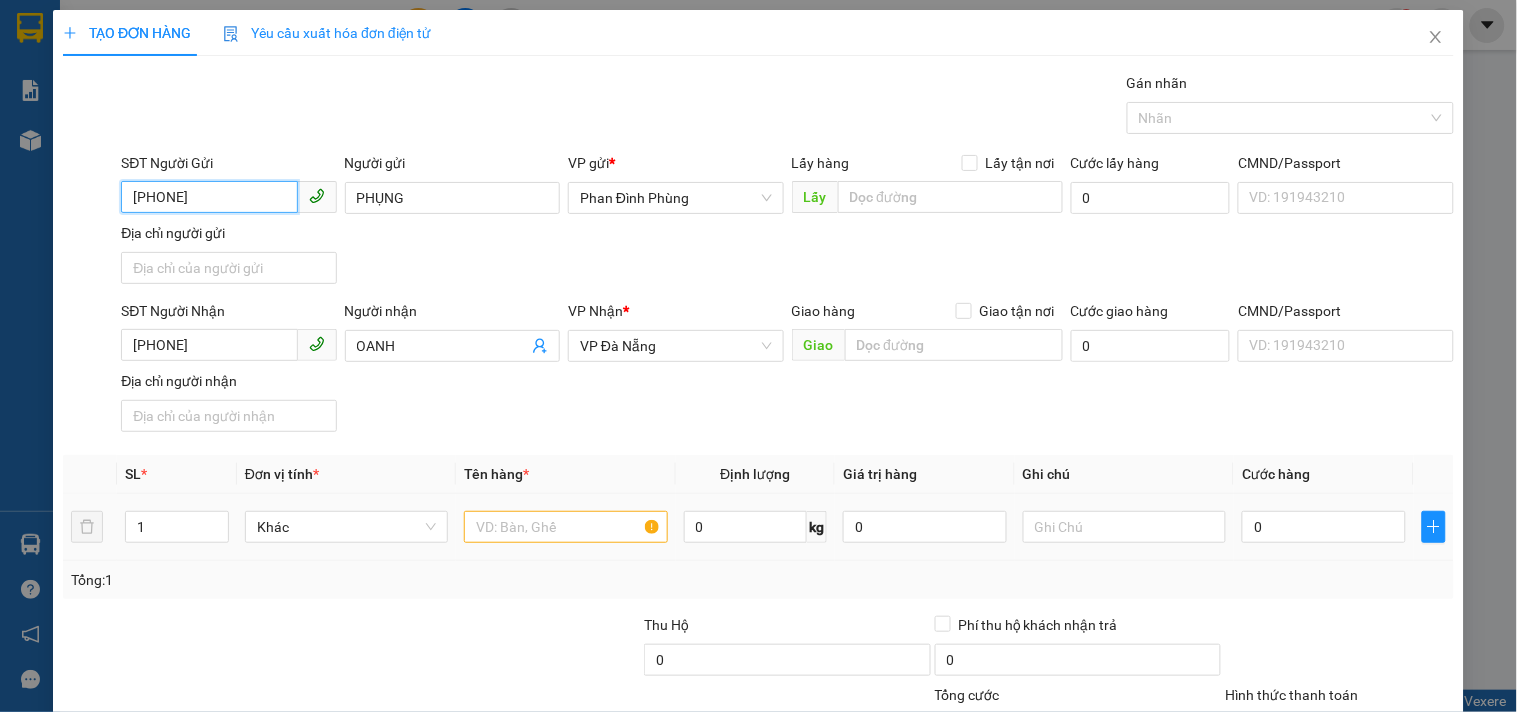 type on "[PHONE]" 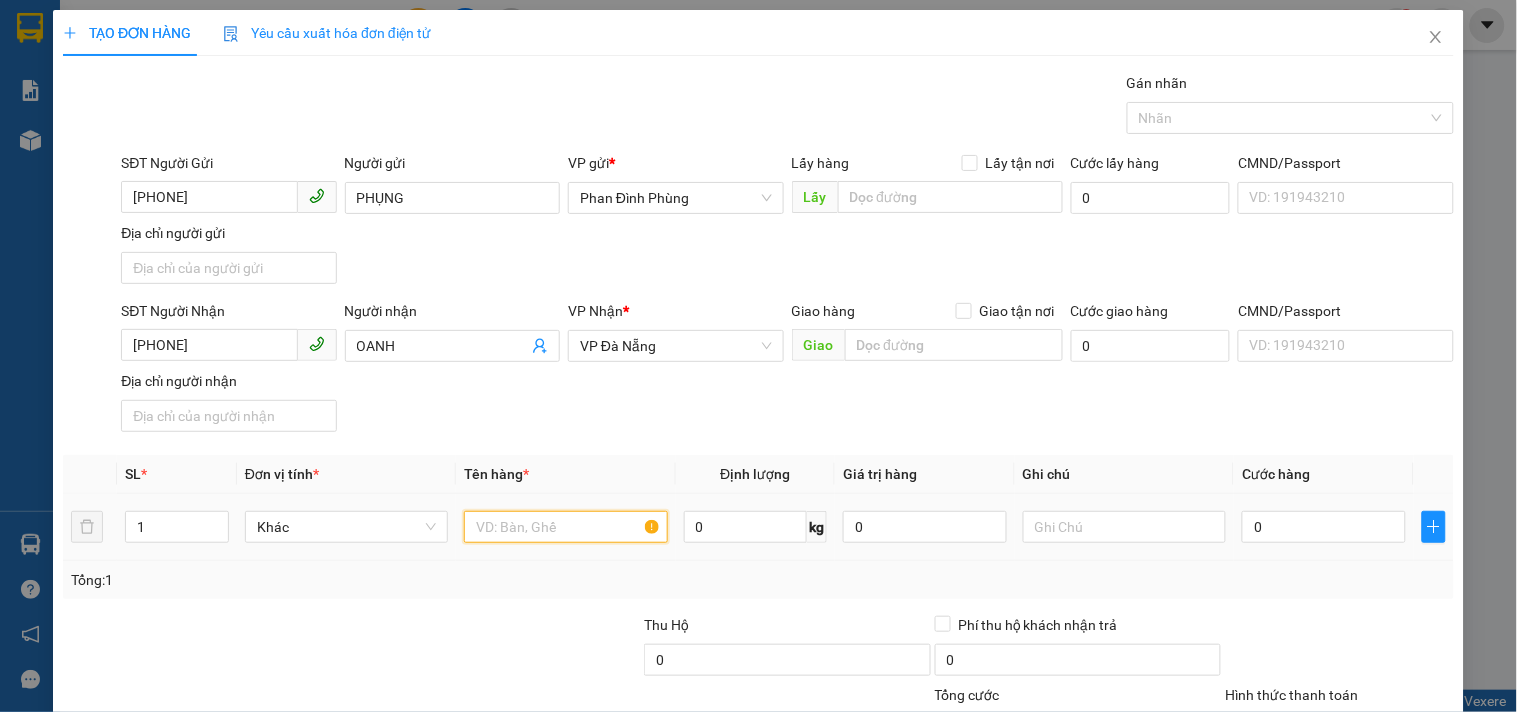 click at bounding box center (565, 527) 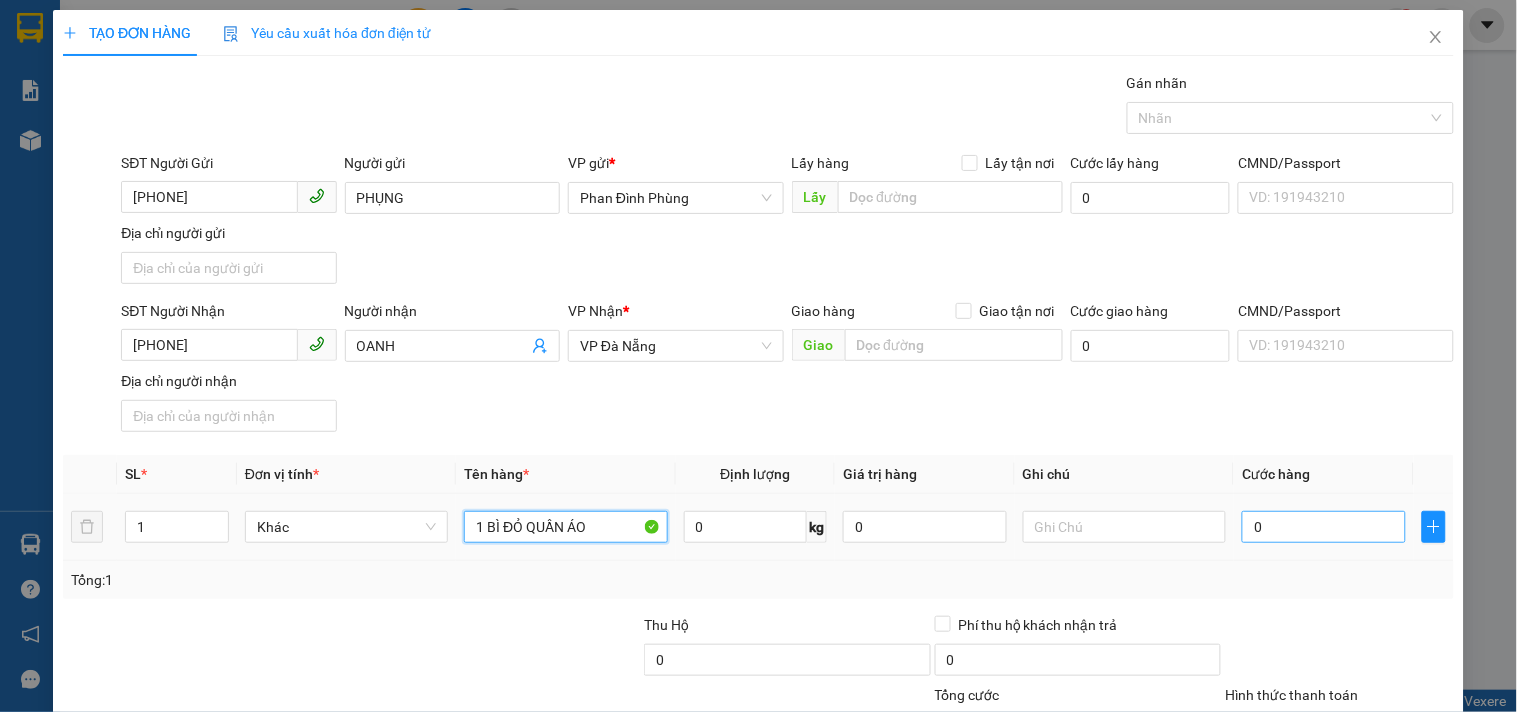 type on "1 BÌ ĐỎ QUẦN ÁO" 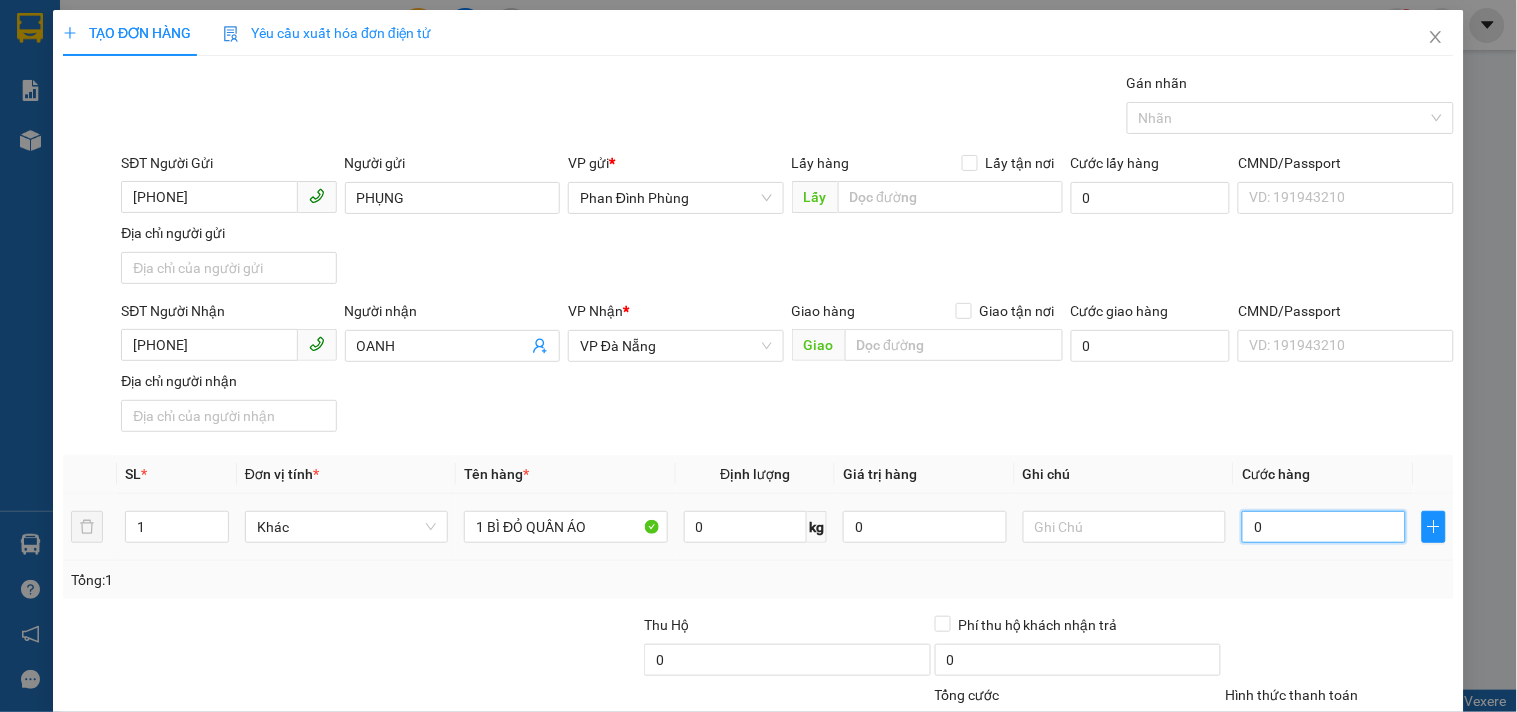 click on "0" at bounding box center (1324, 527) 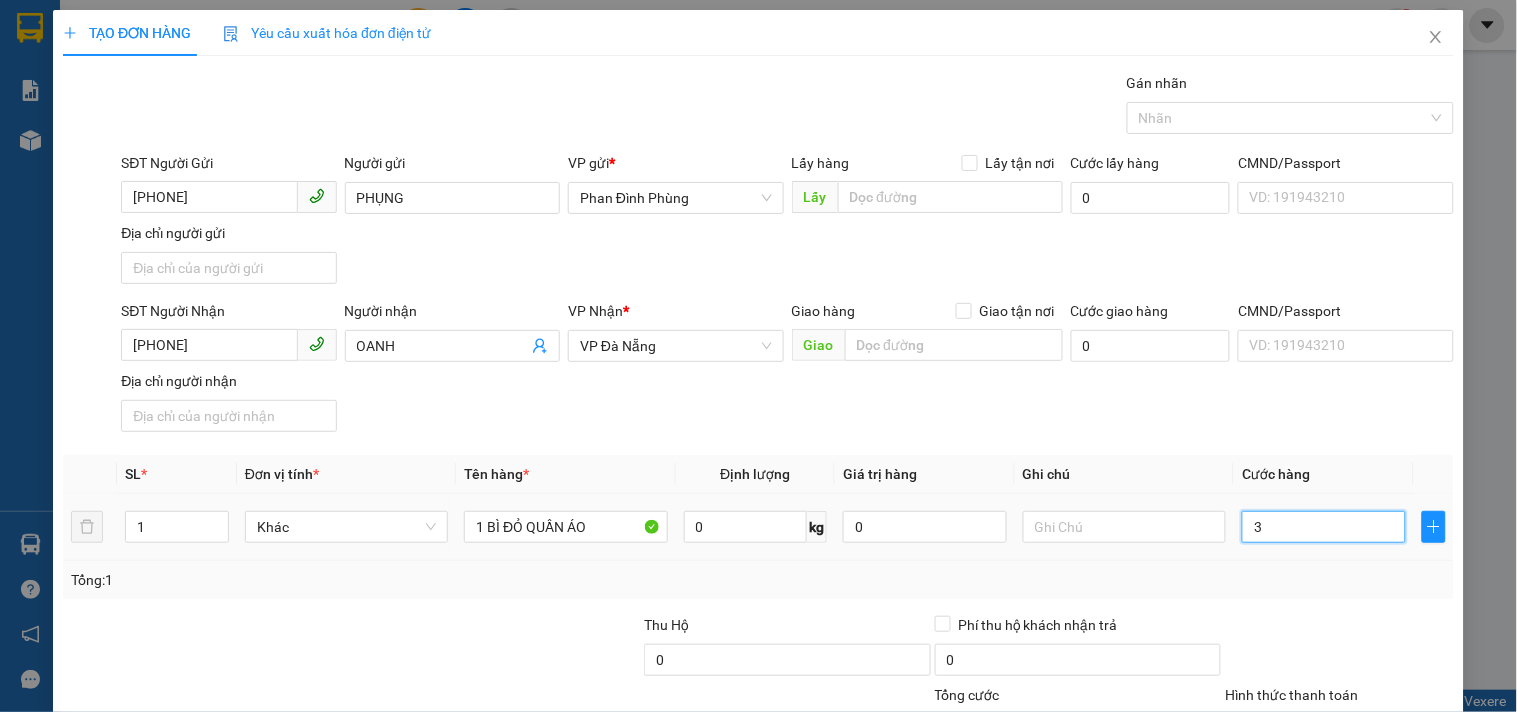 type on "30" 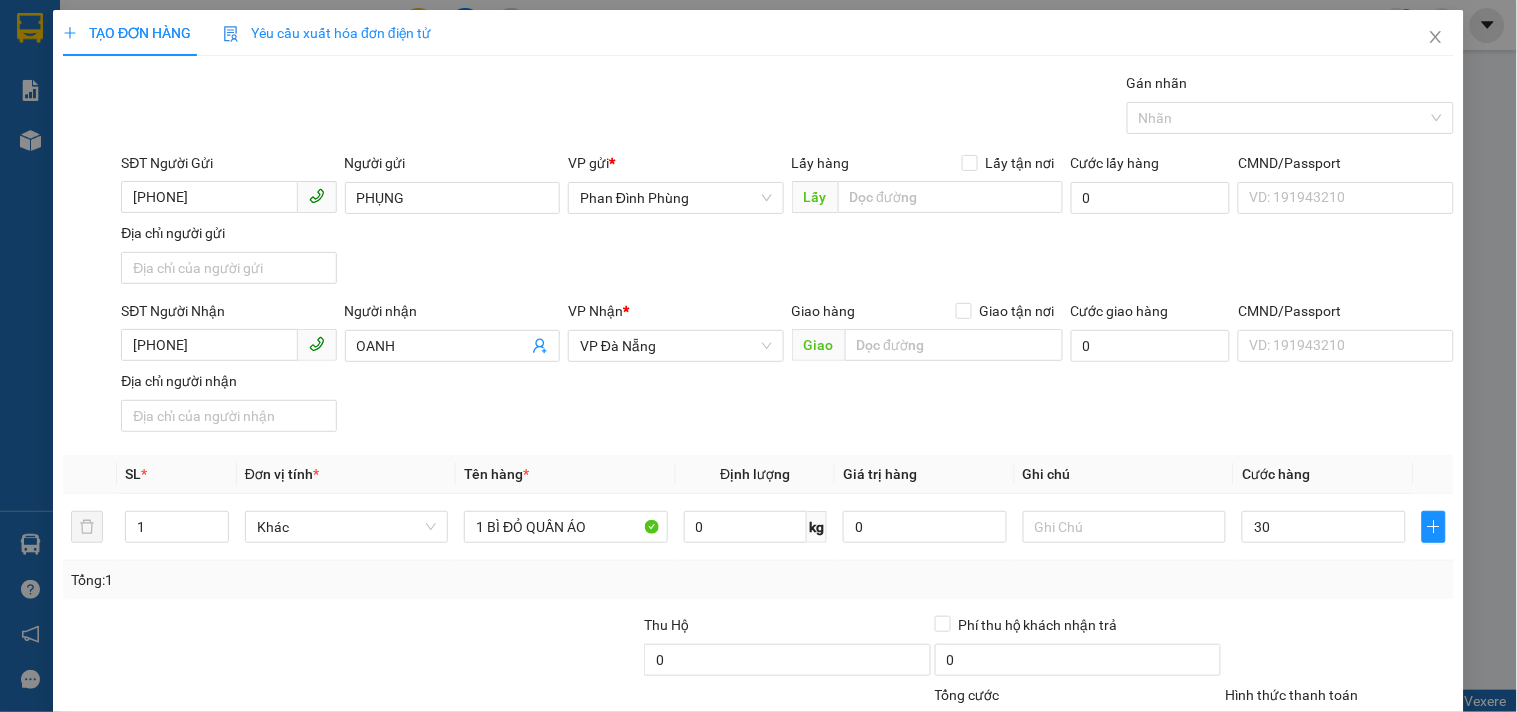 type on "30.000" 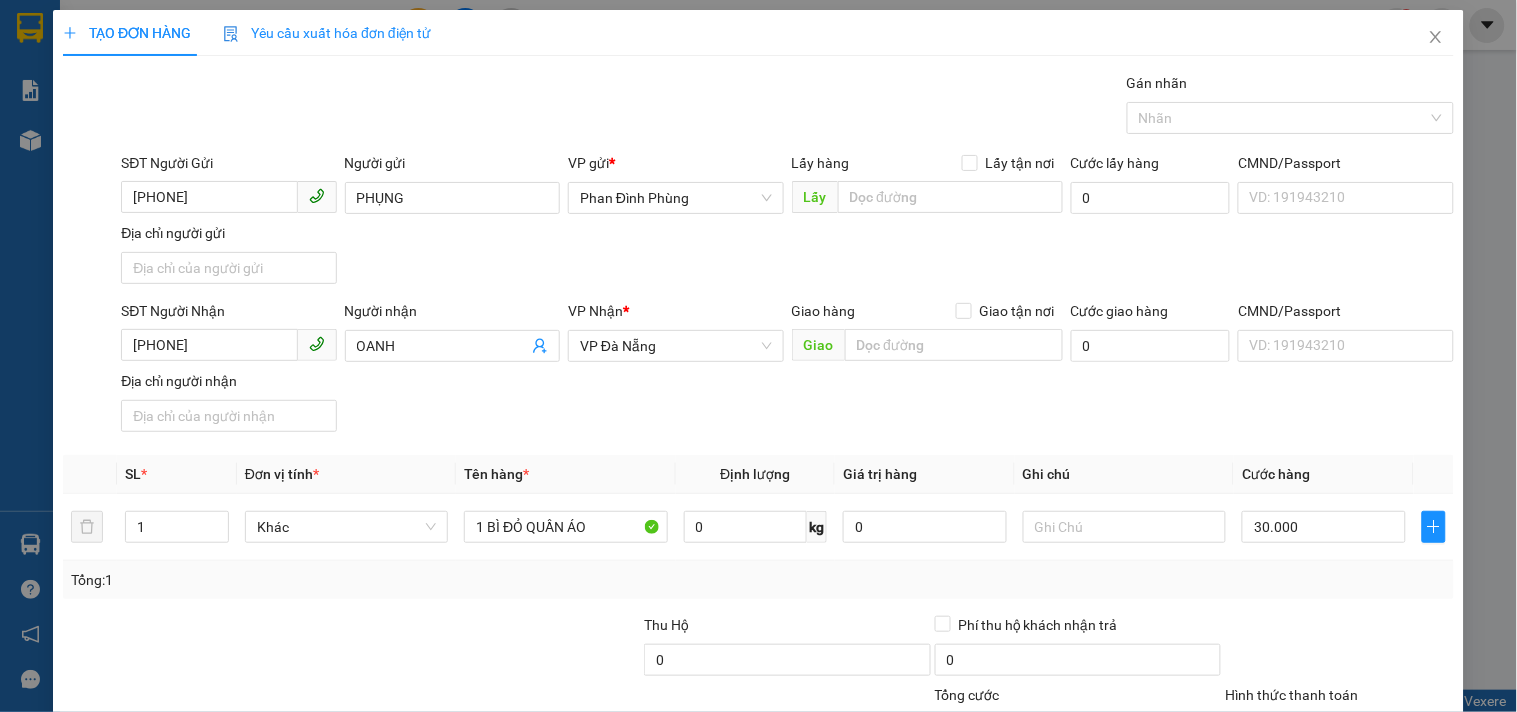 click on "Cước hàng" at bounding box center [1276, 474] 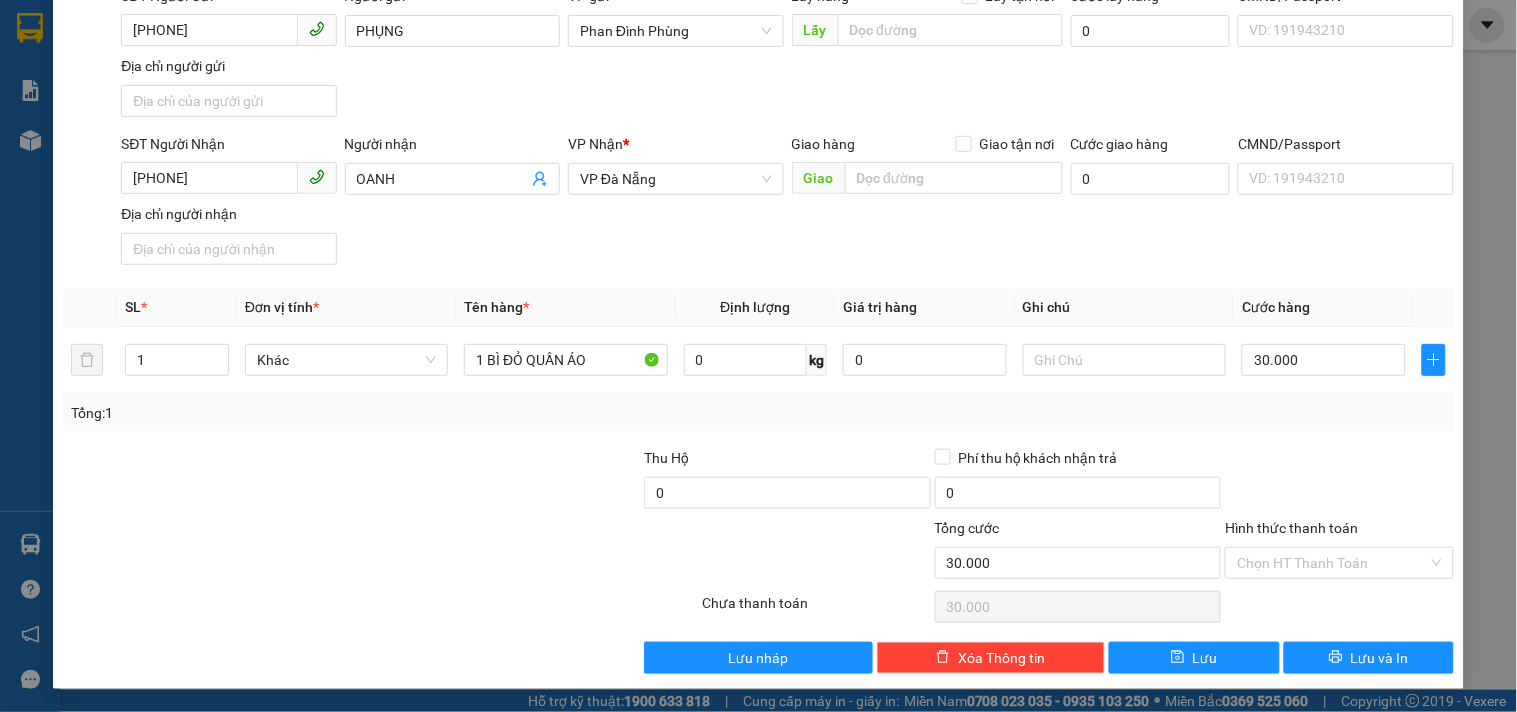 drag, startPoint x: 1307, startPoint y: 566, endPoint x: 1307, endPoint y: 543, distance: 23 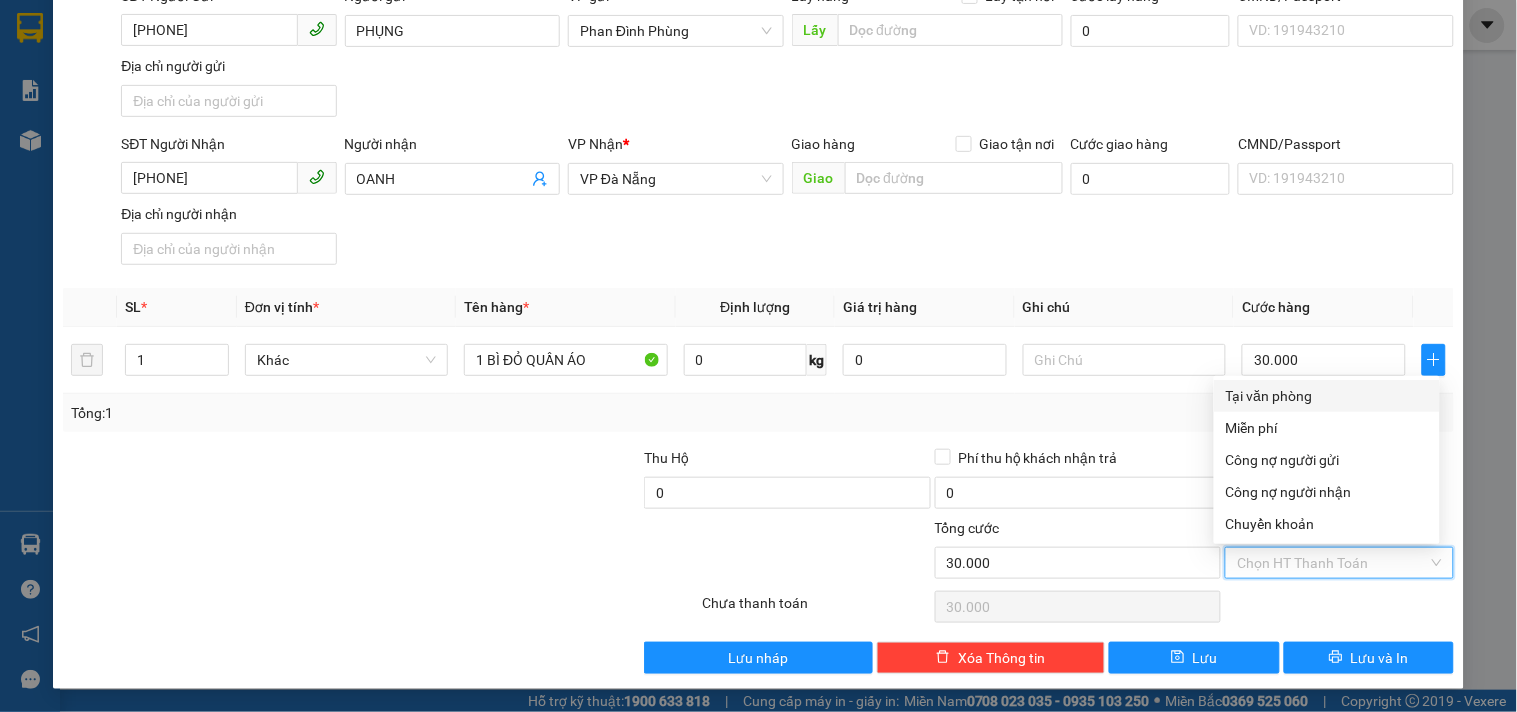 click on "Tại văn phòng" at bounding box center [1327, 396] 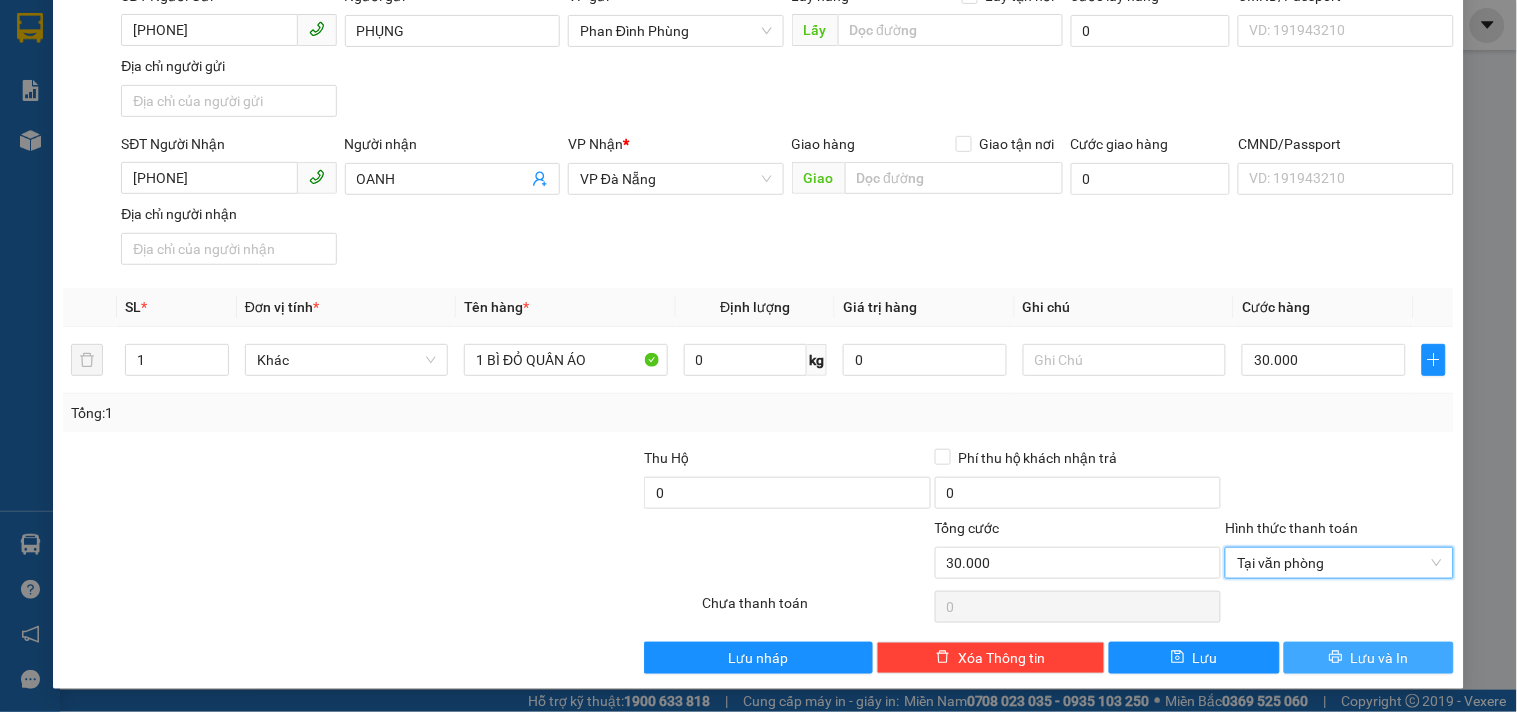 drag, startPoint x: 1375, startPoint y: 652, endPoint x: 1385, endPoint y: 662, distance: 14.142136 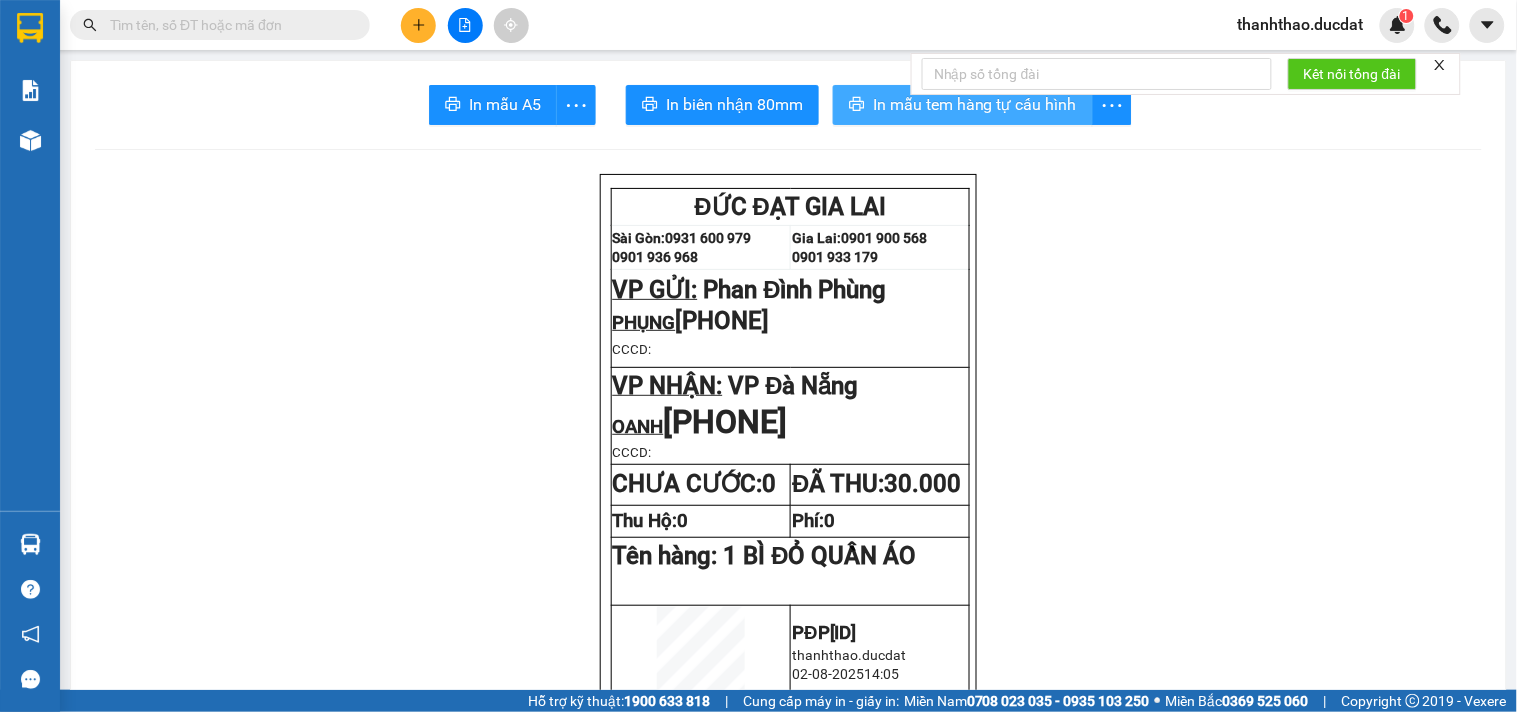 click on "In mẫu tem hàng tự cấu hình" at bounding box center [975, 104] 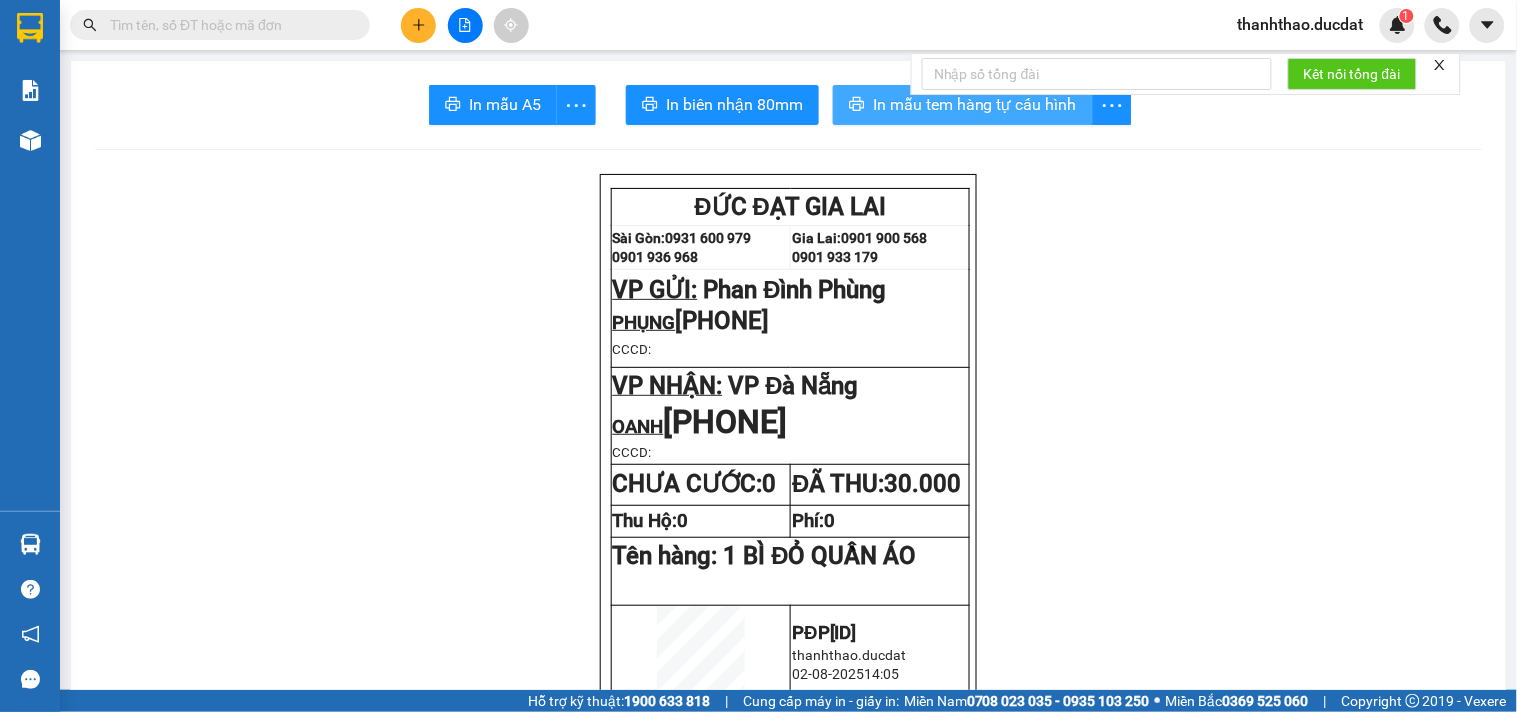 scroll, scrollTop: 0, scrollLeft: 0, axis: both 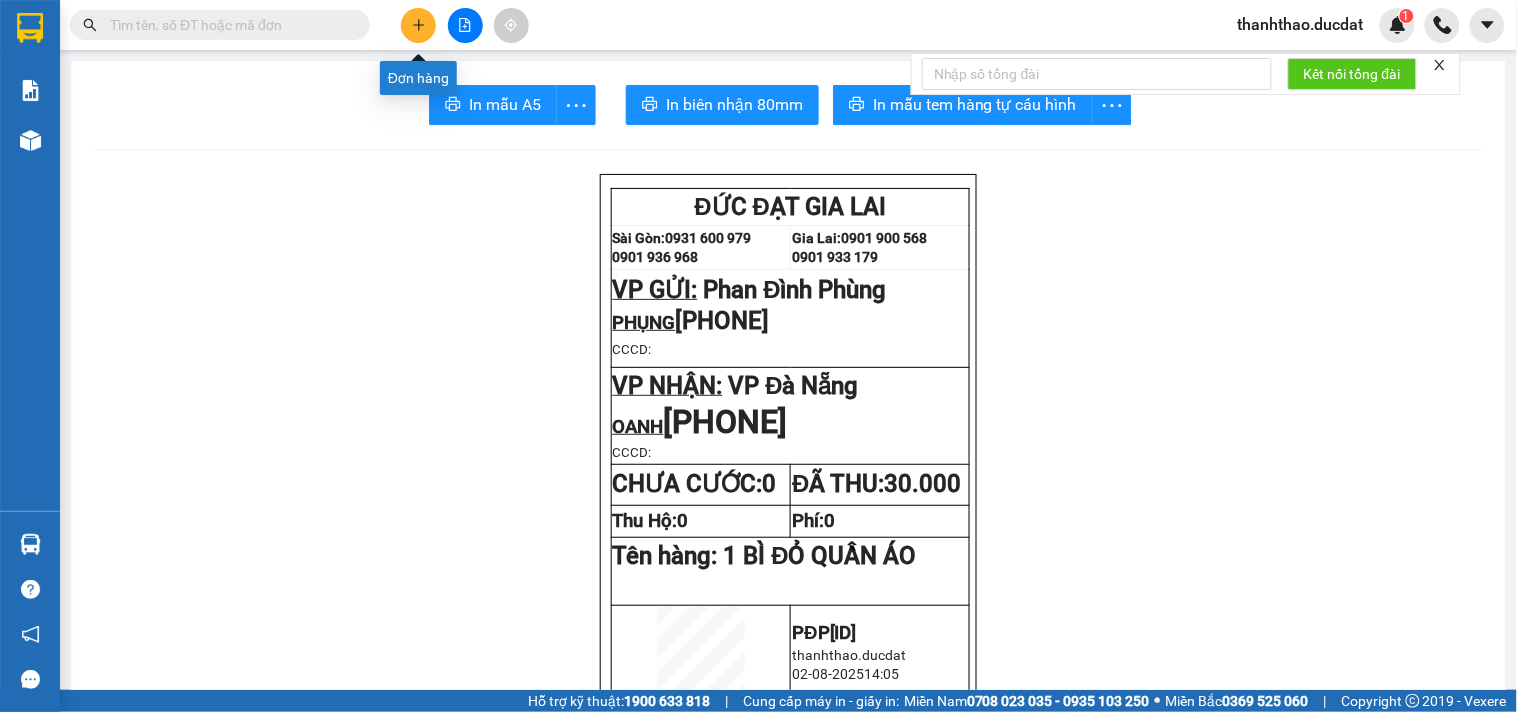 click 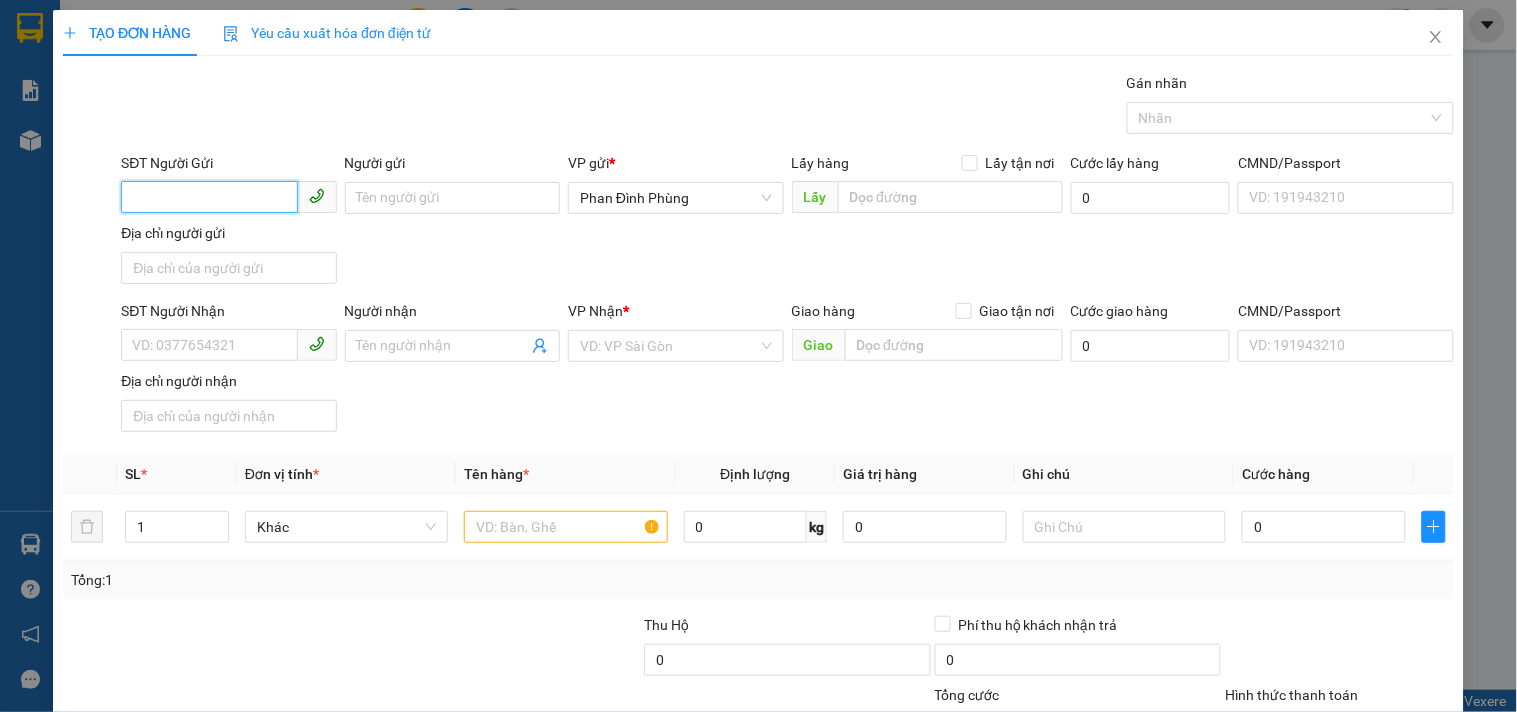 click on "SĐT Người Gửi" at bounding box center [209, 197] 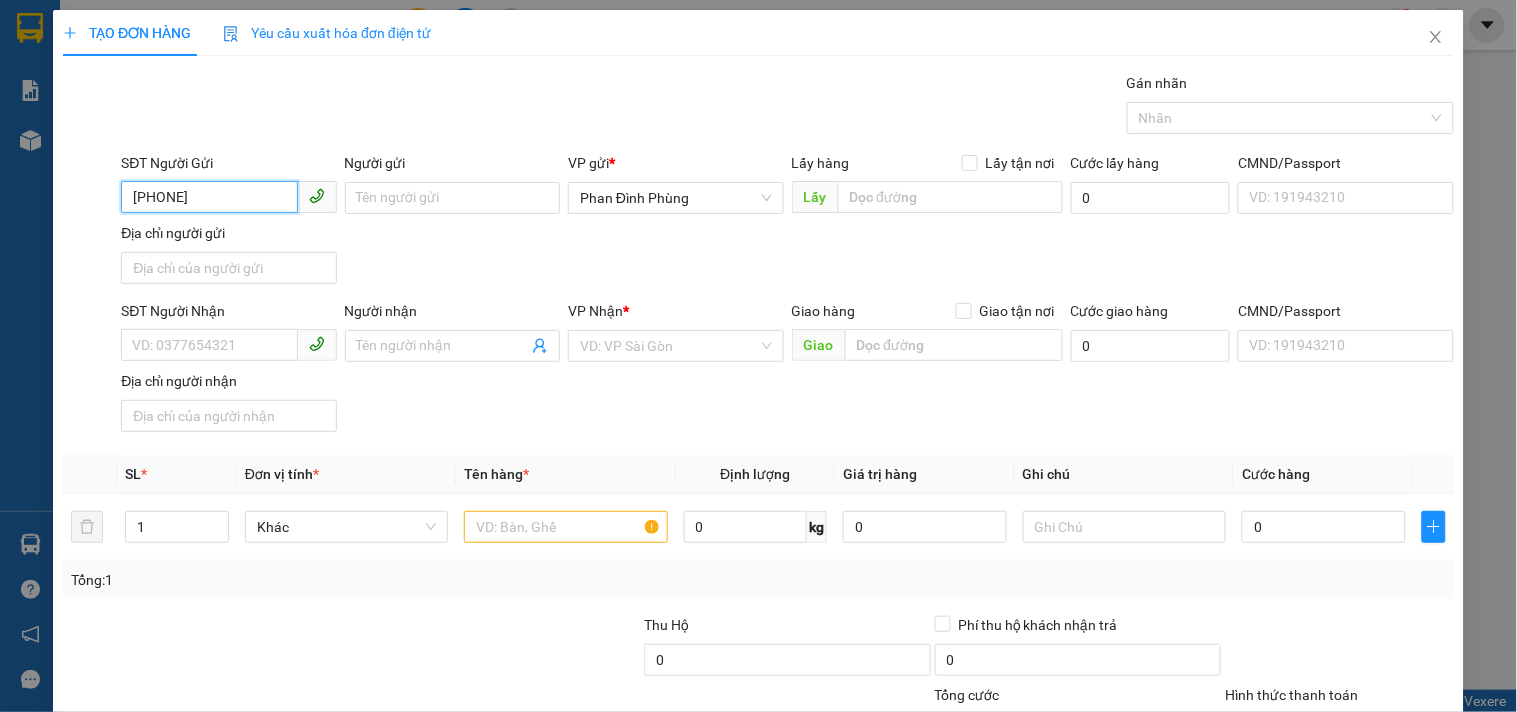 type on "[PHONE]" 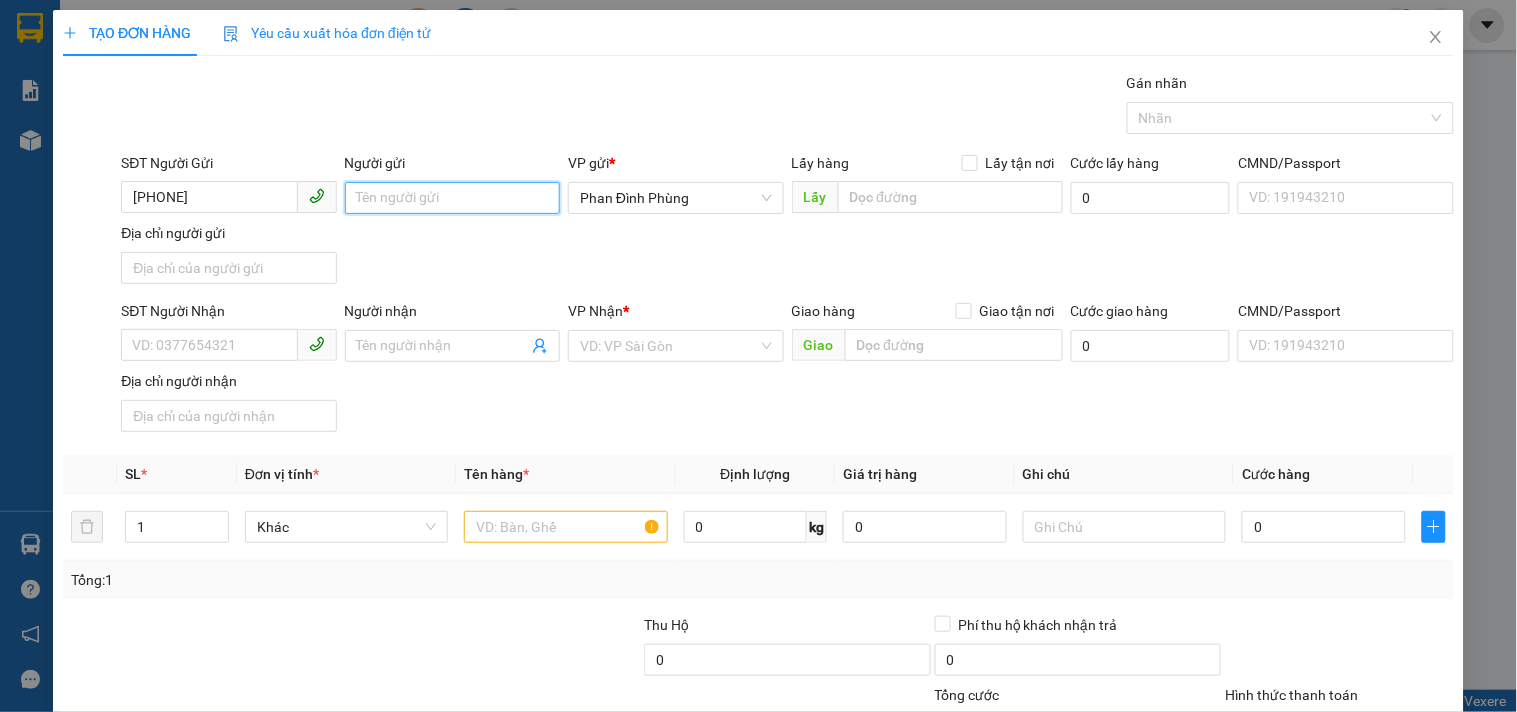 click on "Người gửi" at bounding box center (452, 198) 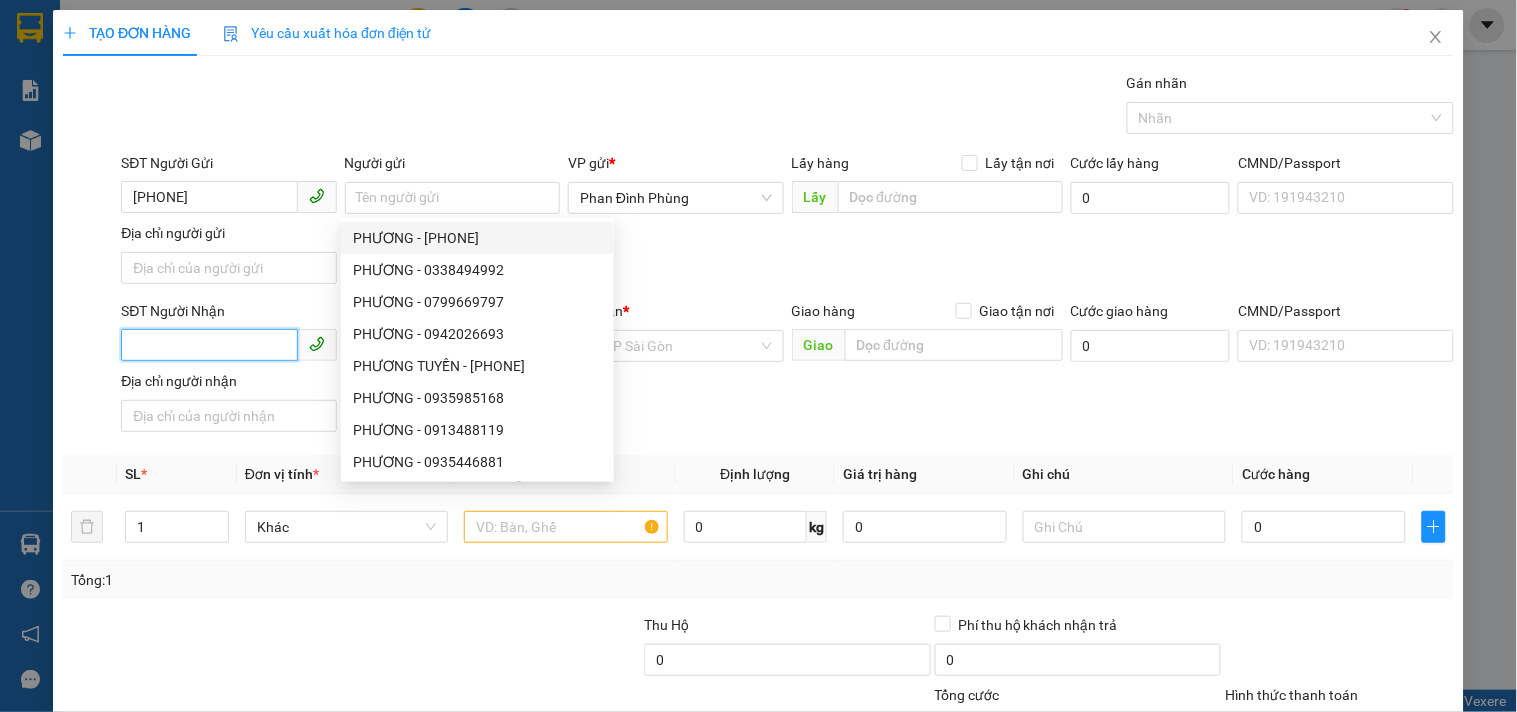 click on "SĐT Người Nhận" at bounding box center (209, 345) 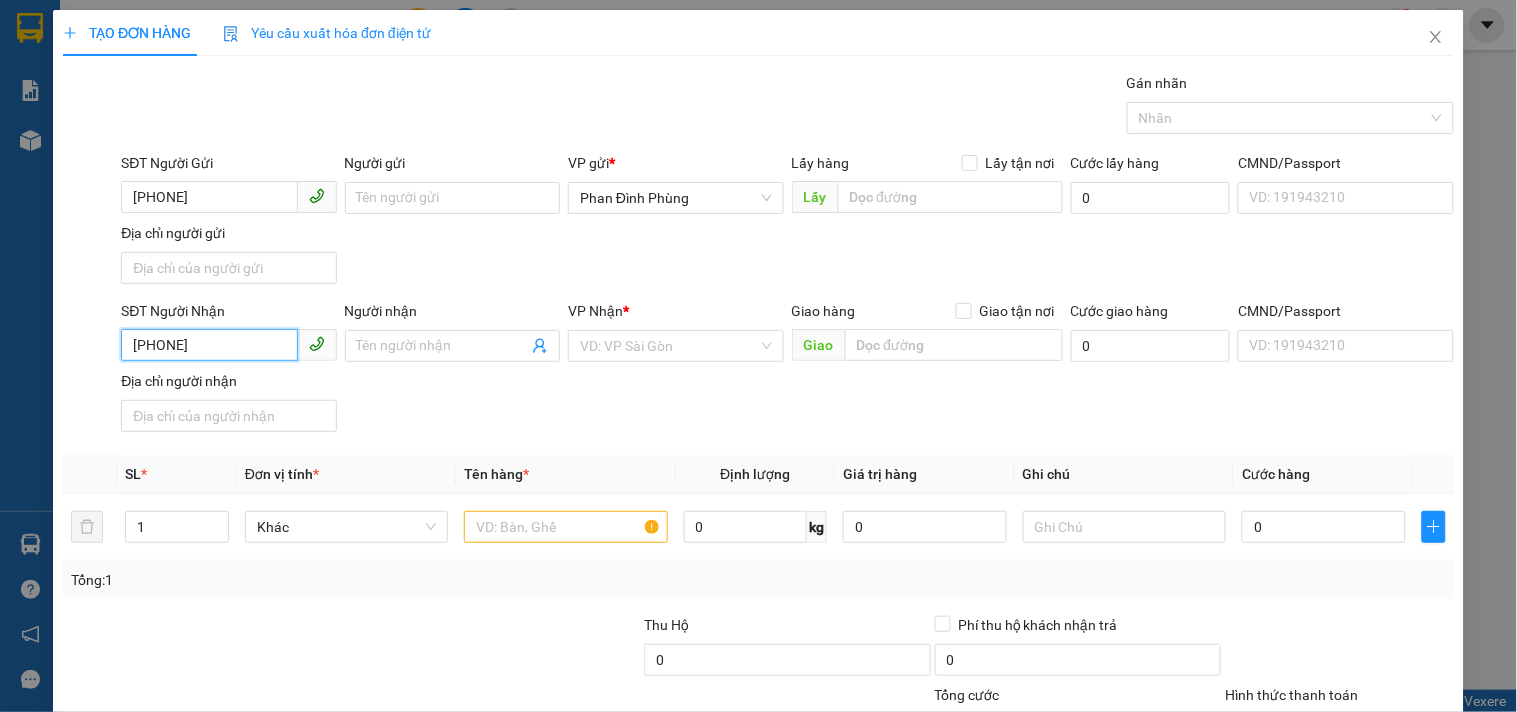 type on "[PHONE]" 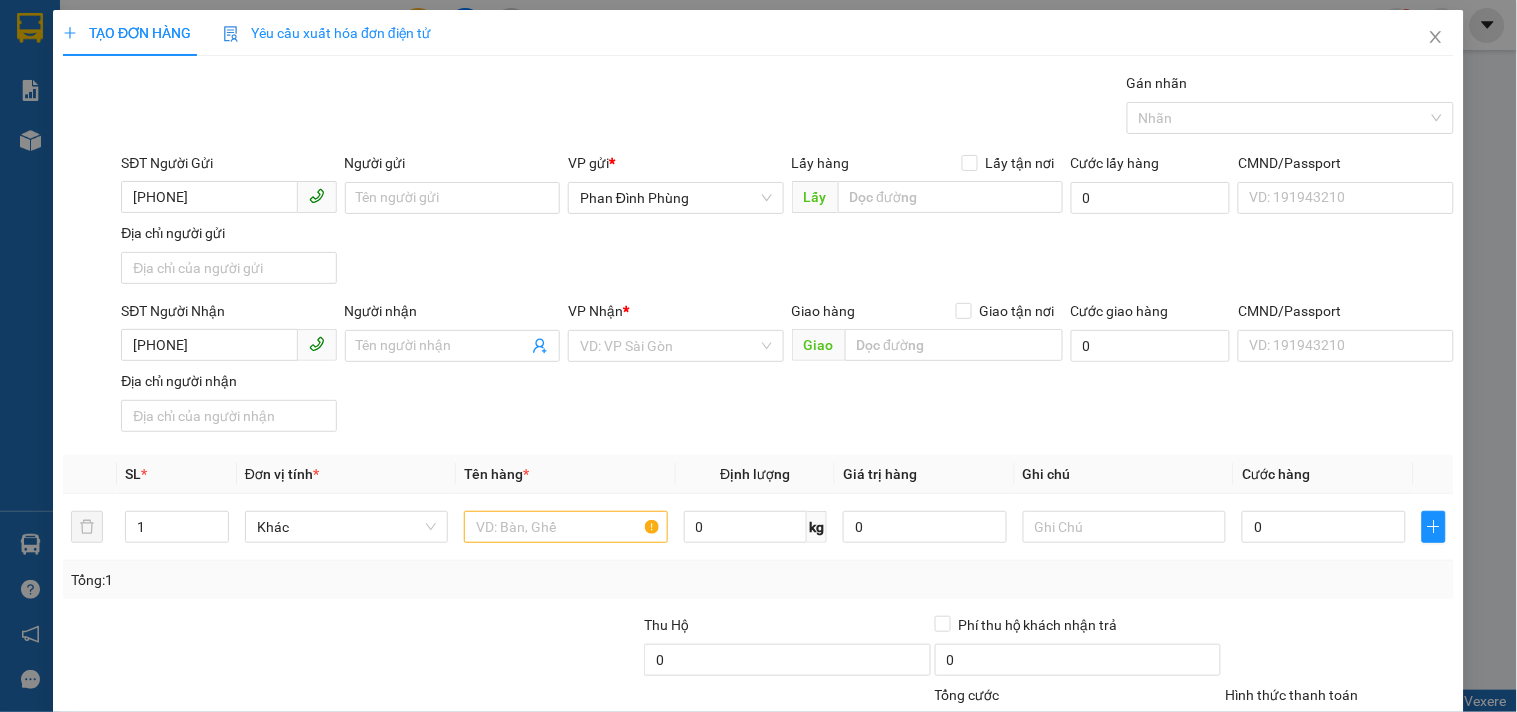 click on "Người gửi Tên người gửi" at bounding box center [452, 187] 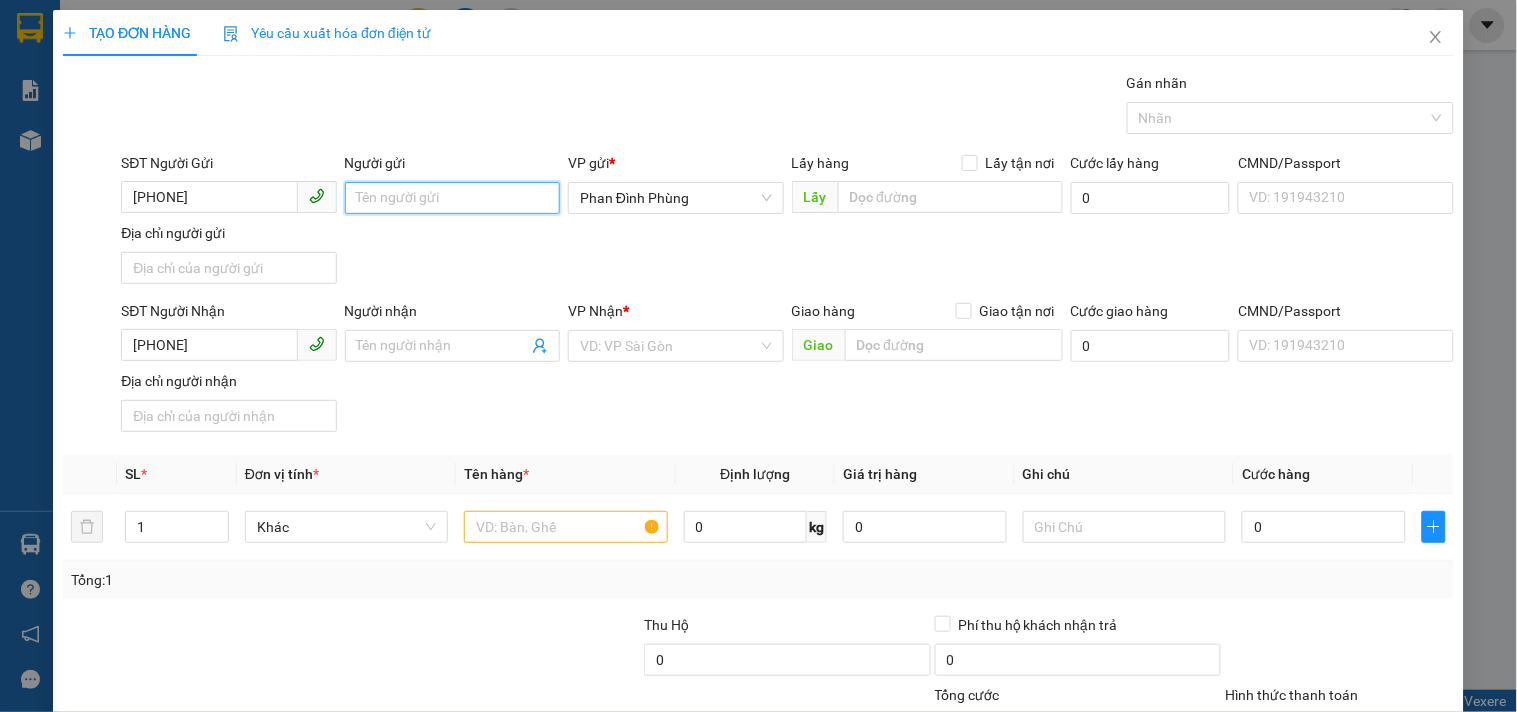 drag, startPoint x: 417, startPoint y: 193, endPoint x: 407, endPoint y: 176, distance: 19.723083 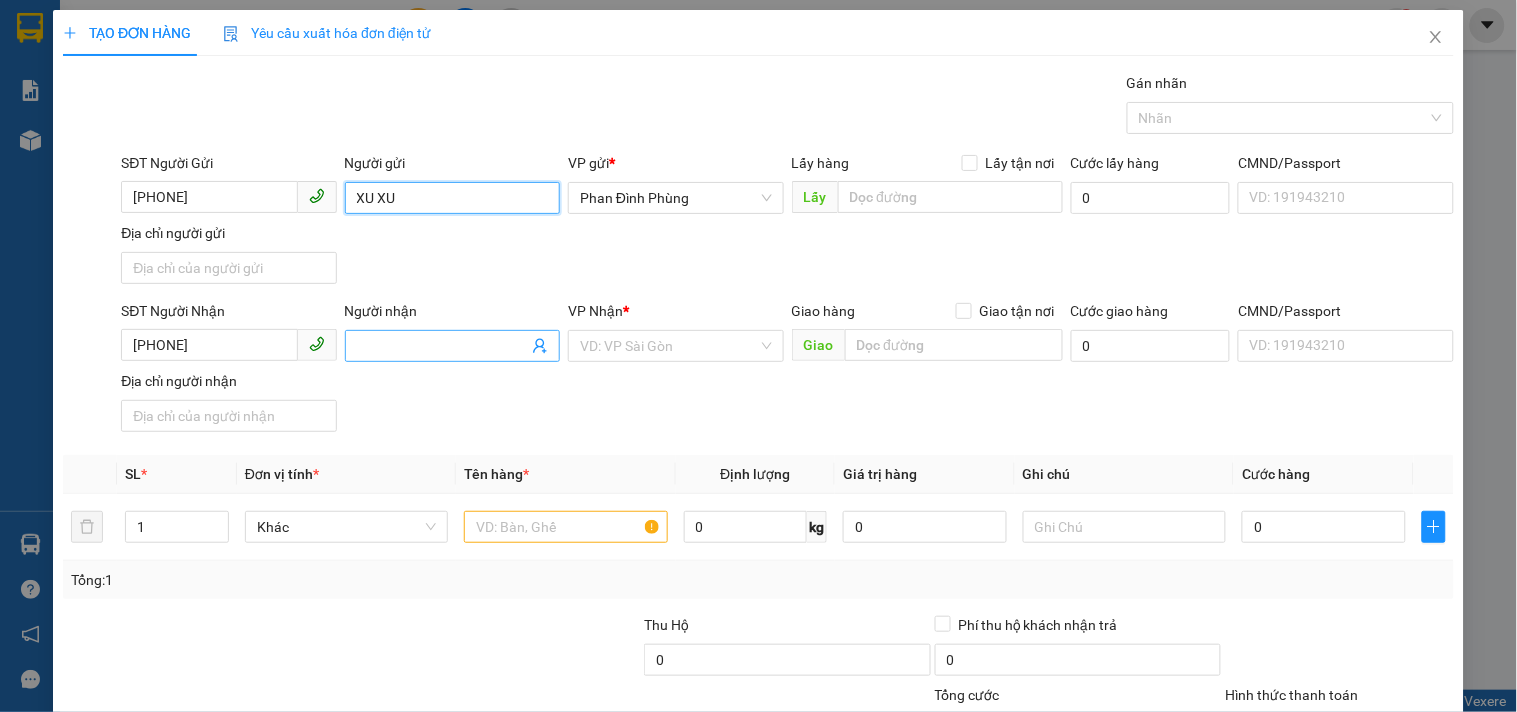 type on "XU XU" 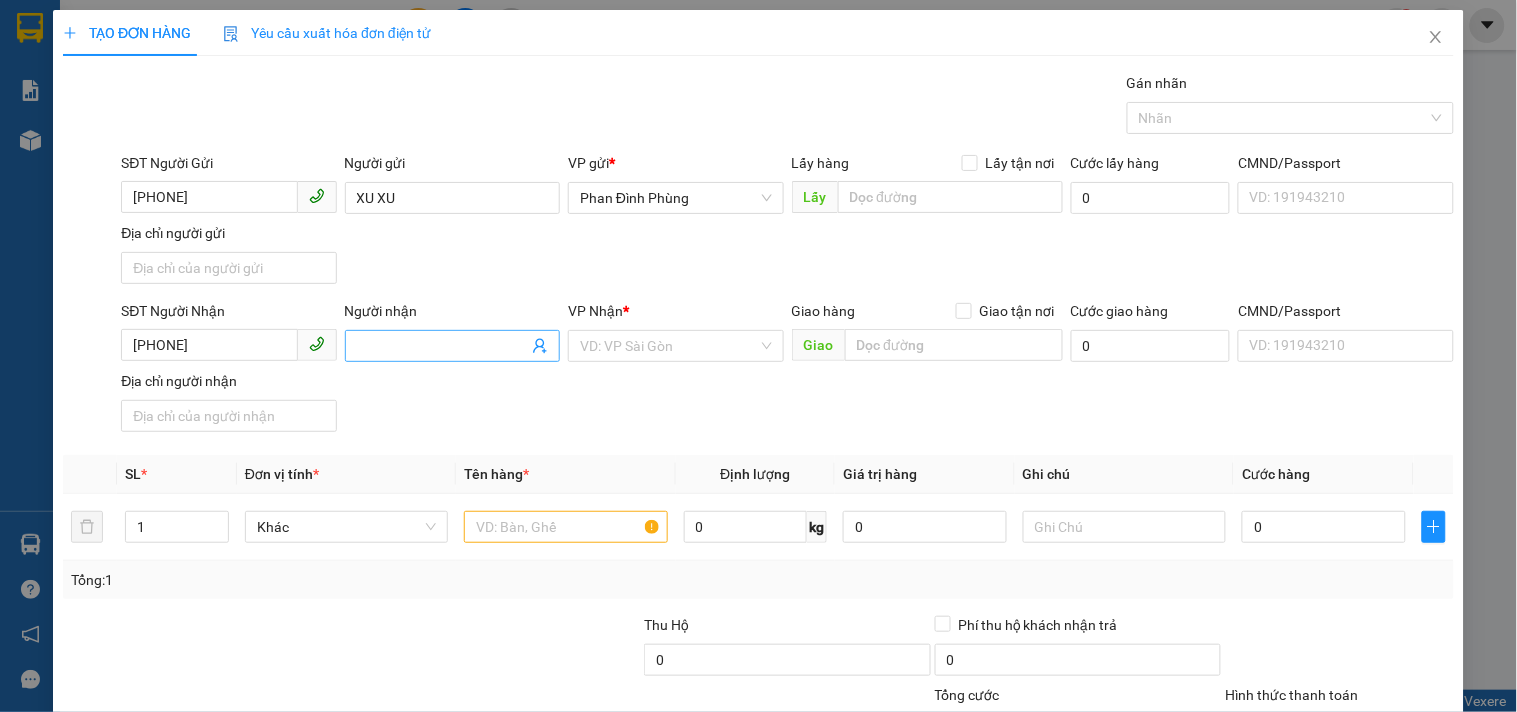 click on "Người nhận" at bounding box center (442, 346) 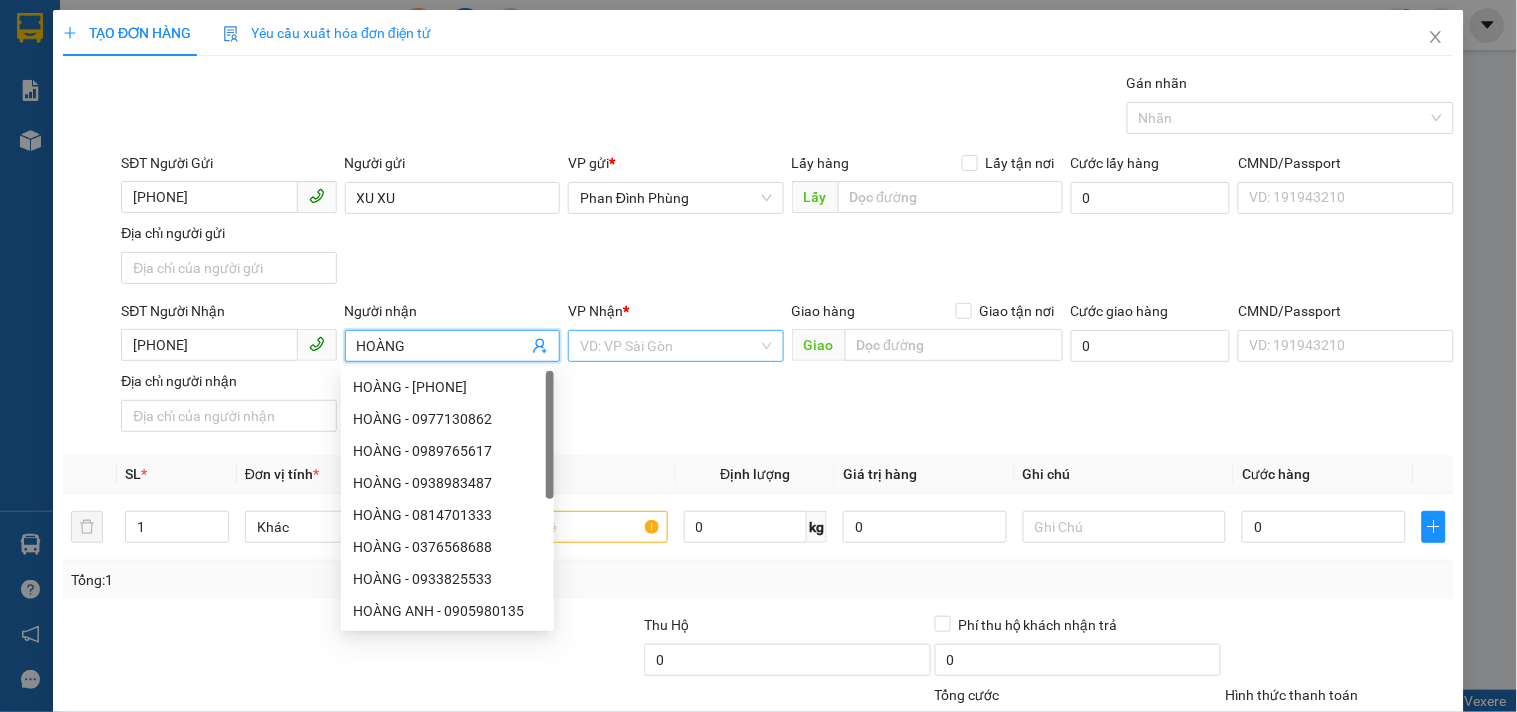type on "HOÀNG" 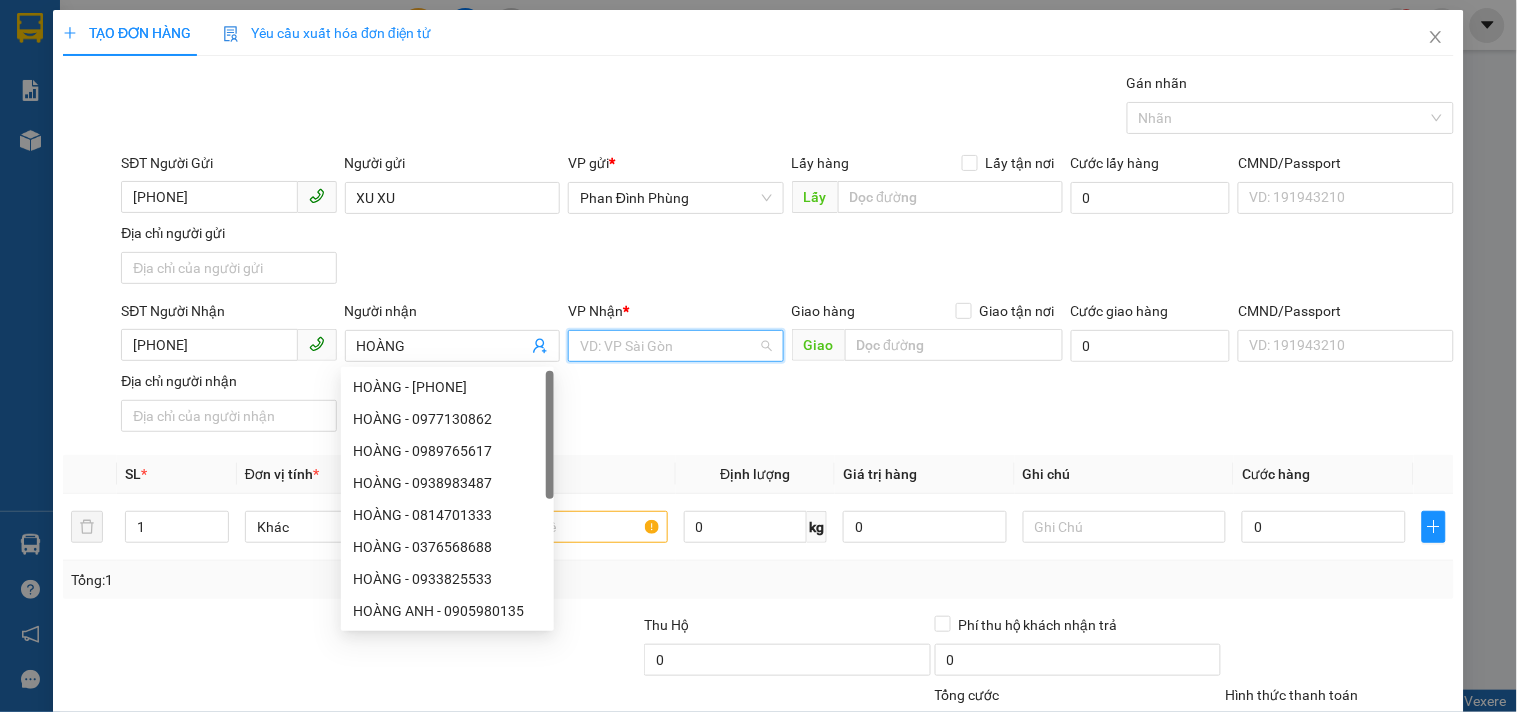 drag, startPoint x: 707, startPoint y: 352, endPoint x: 604, endPoint y: 362, distance: 103.4843 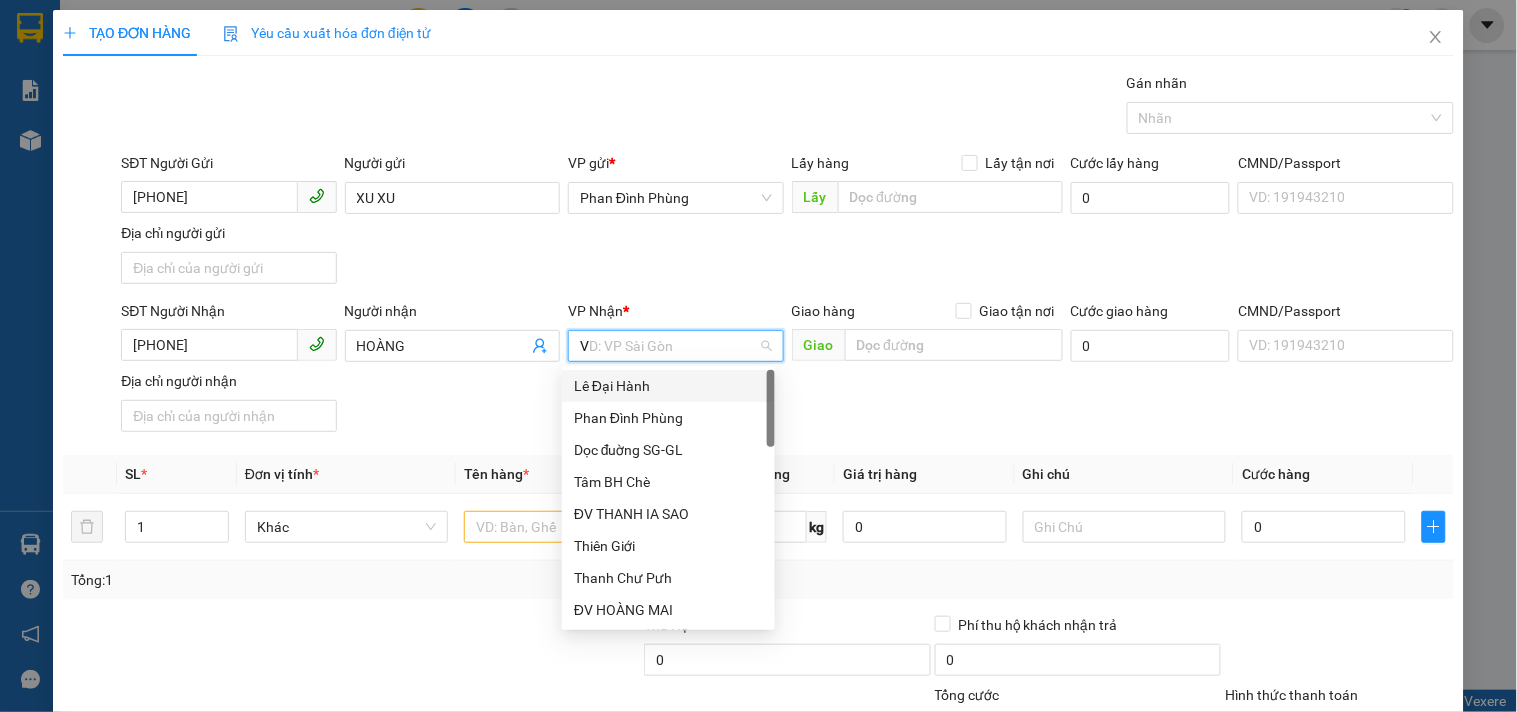 type on "VP" 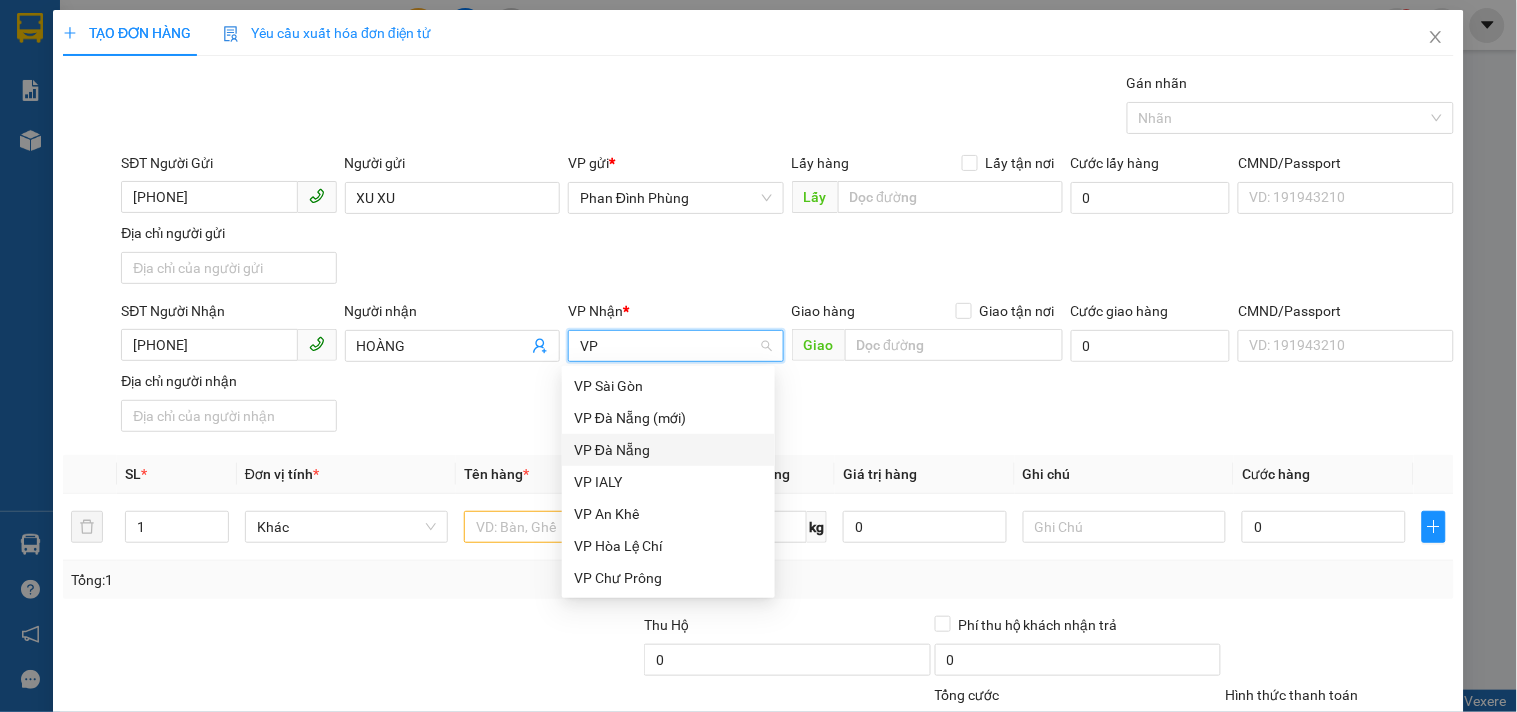 click on "VP Đà Nẵng" at bounding box center [668, 450] 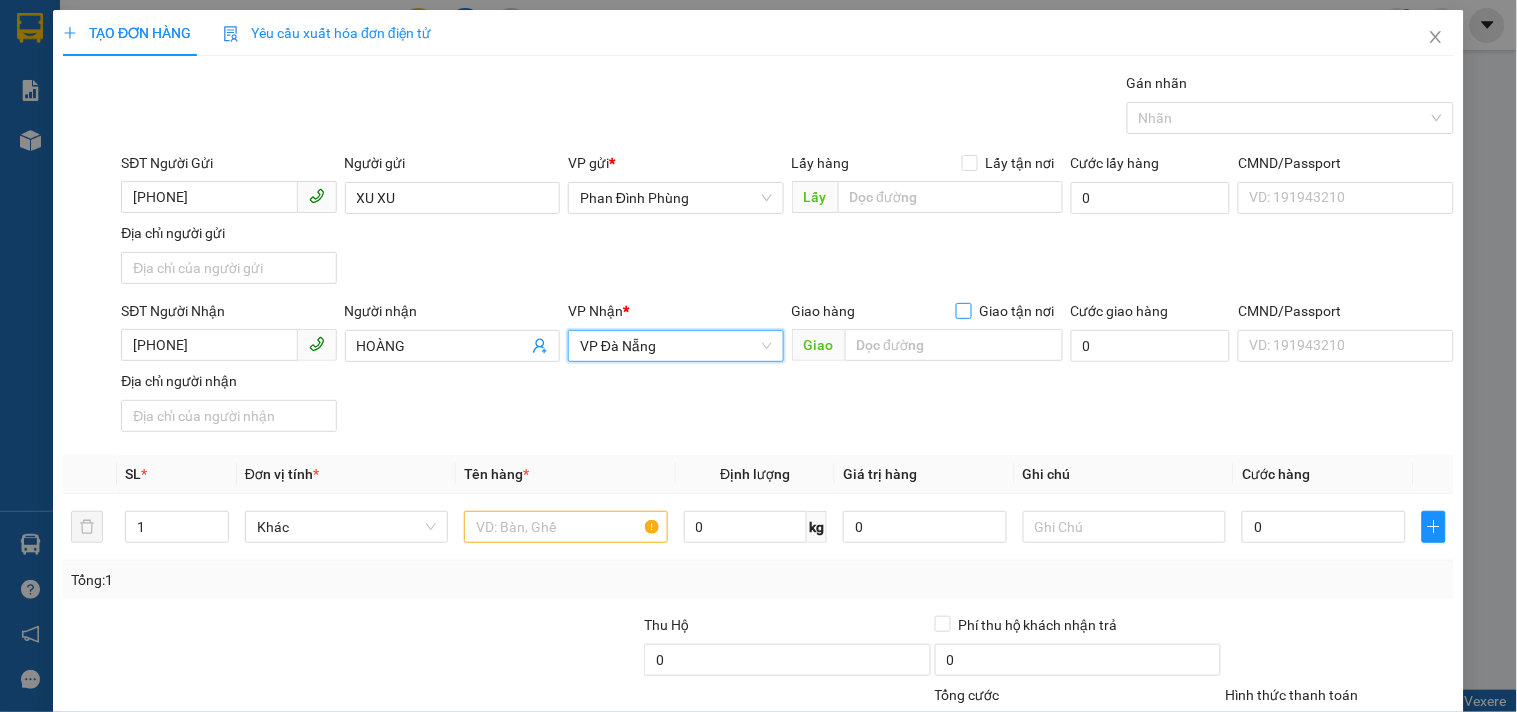 click on "Giao tận nơi" at bounding box center (963, 310) 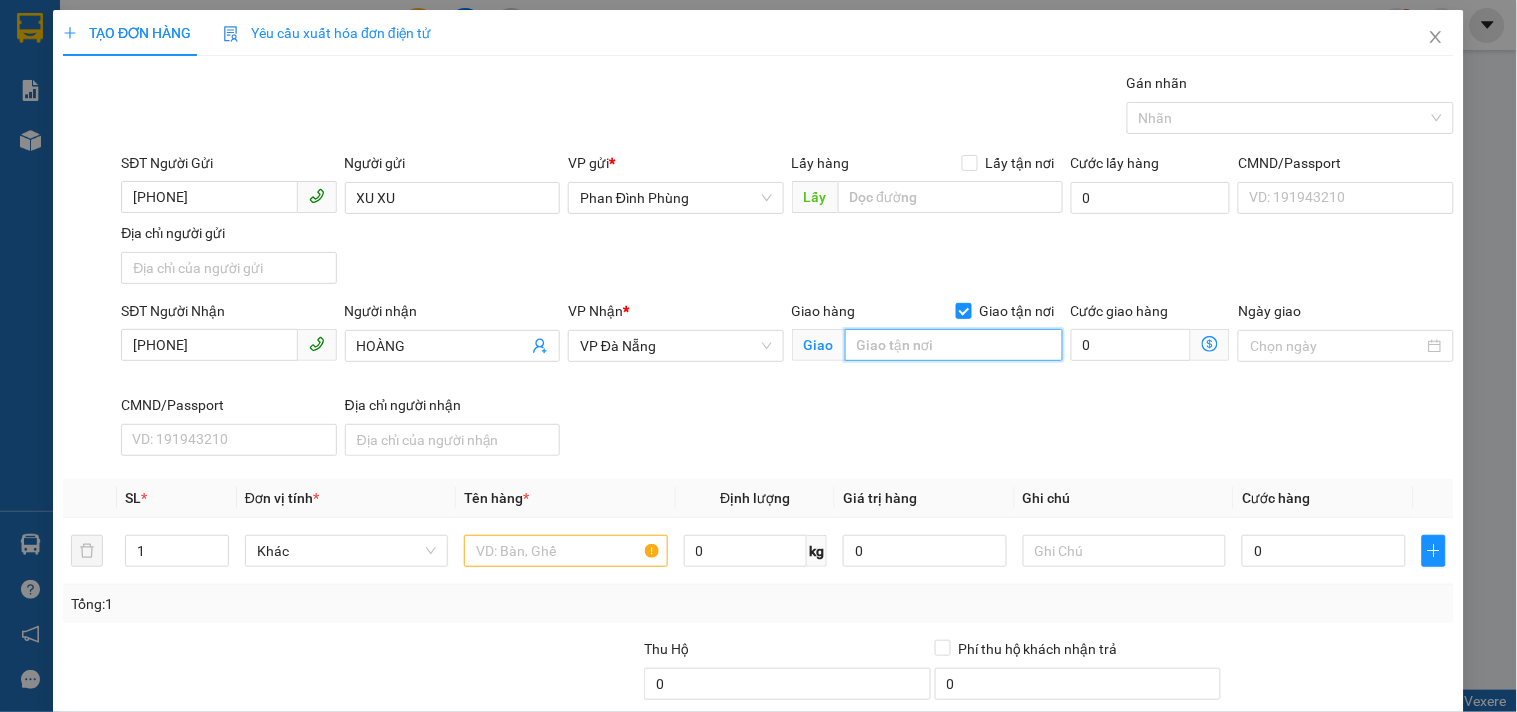 click at bounding box center (954, 345) 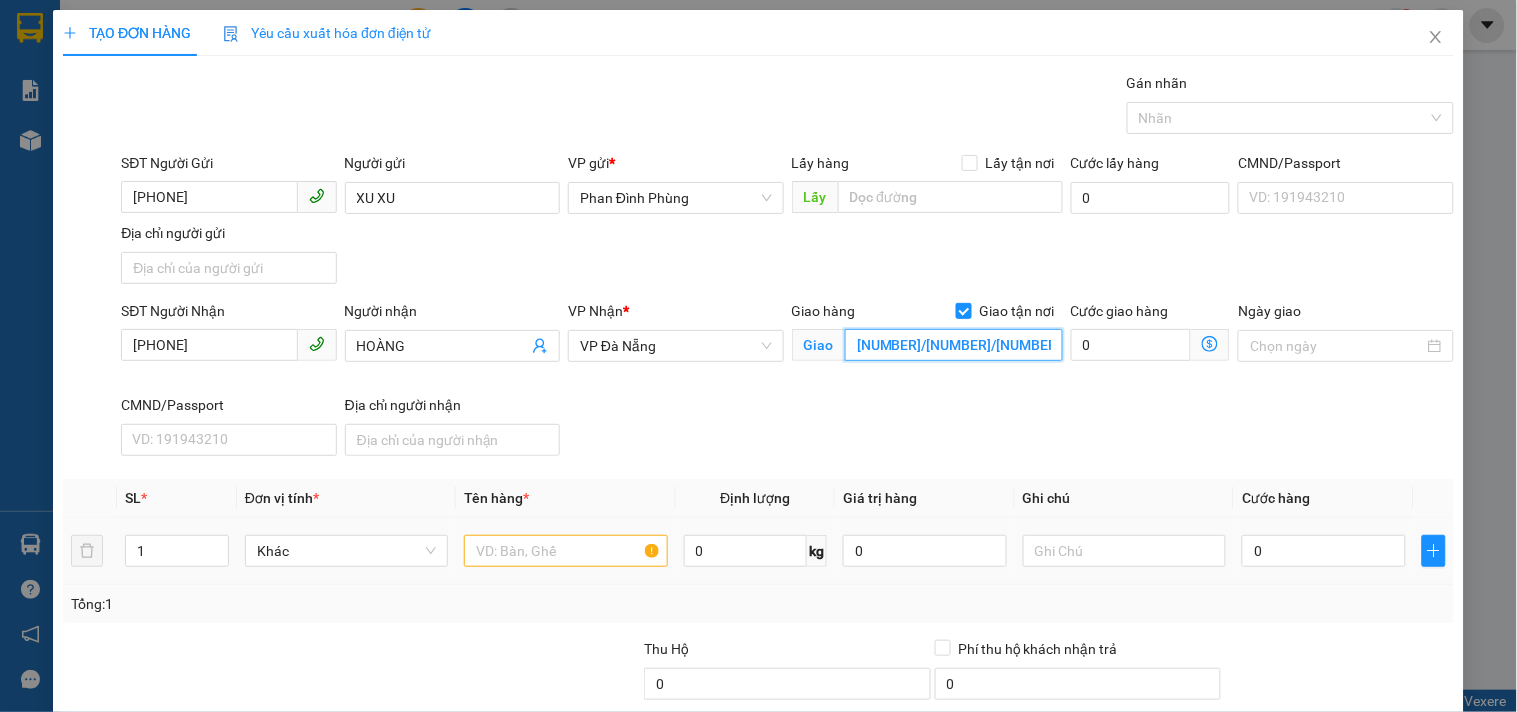 type 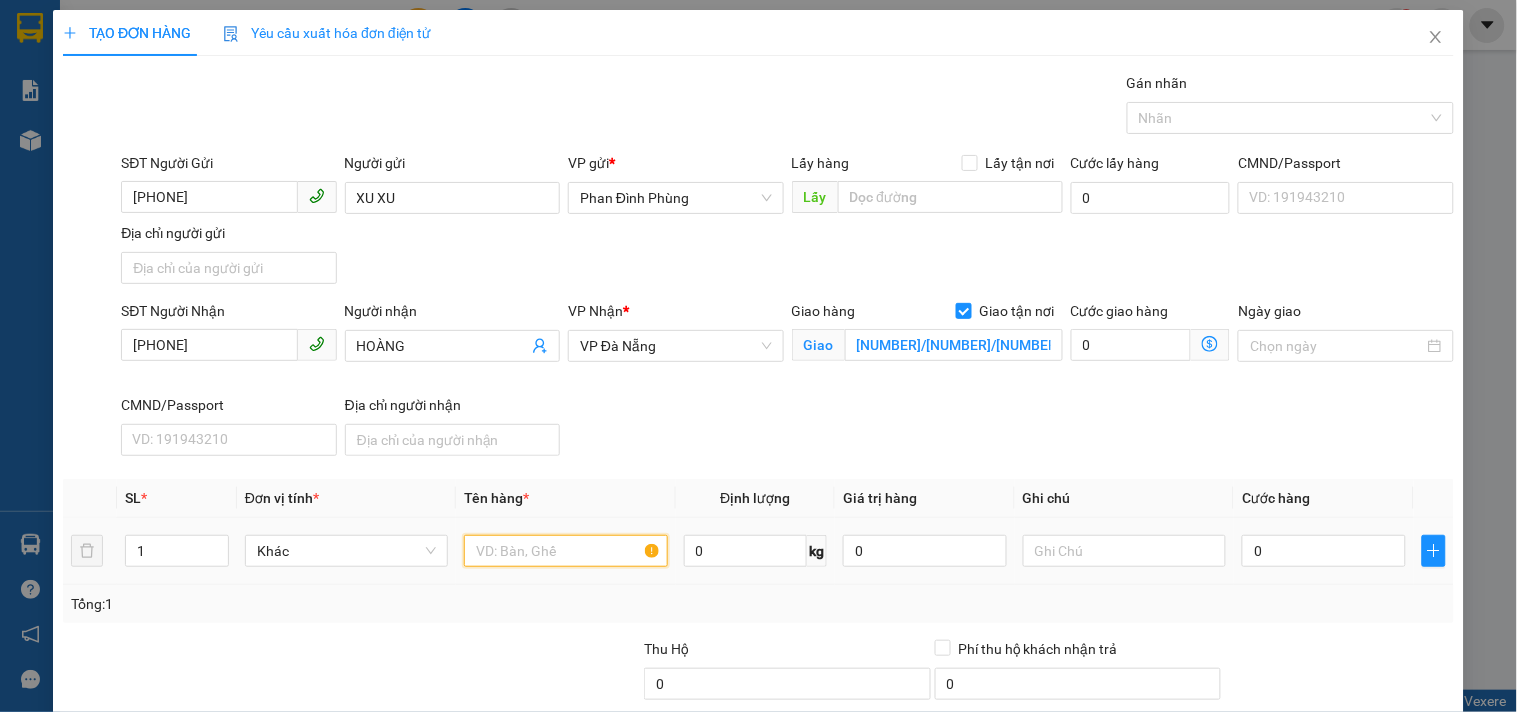 click at bounding box center [565, 551] 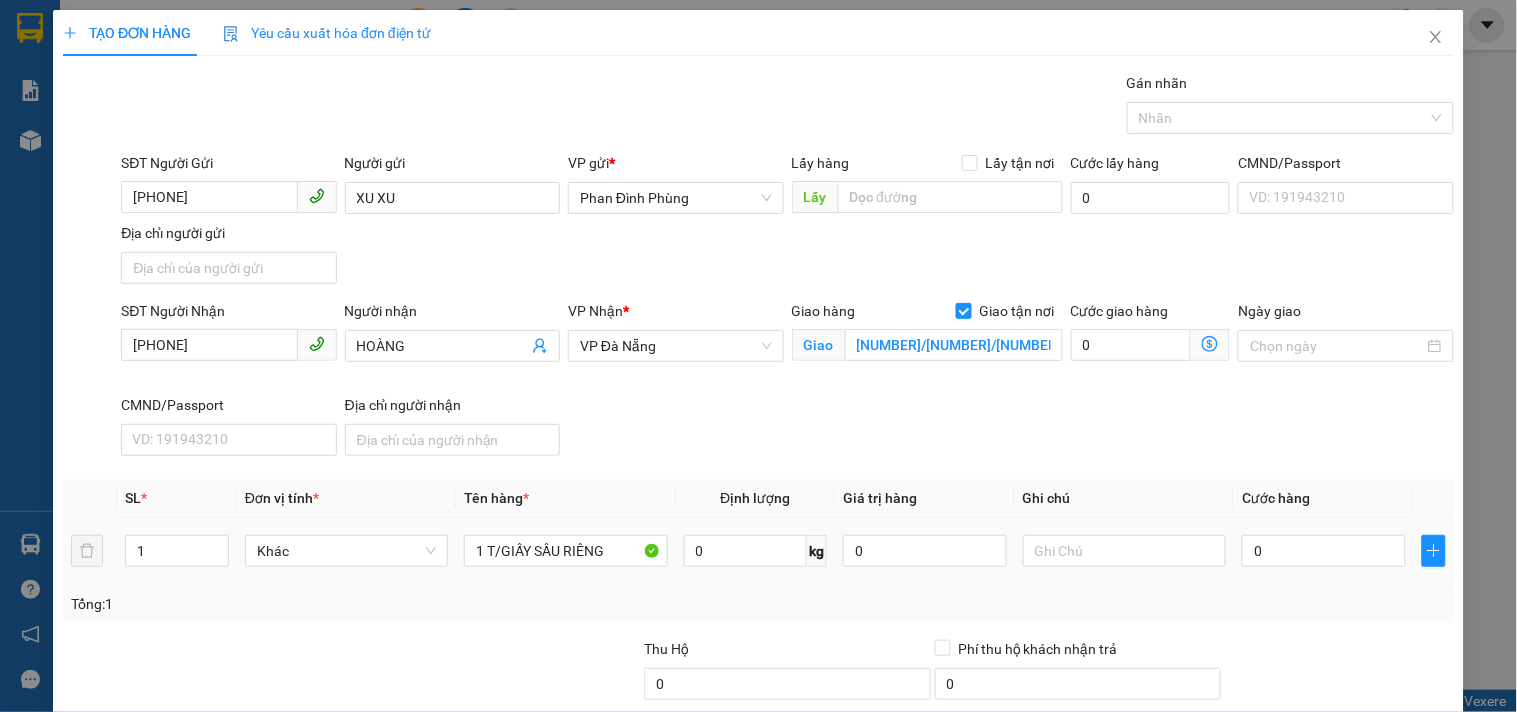 click on "0" at bounding box center (1324, 551) 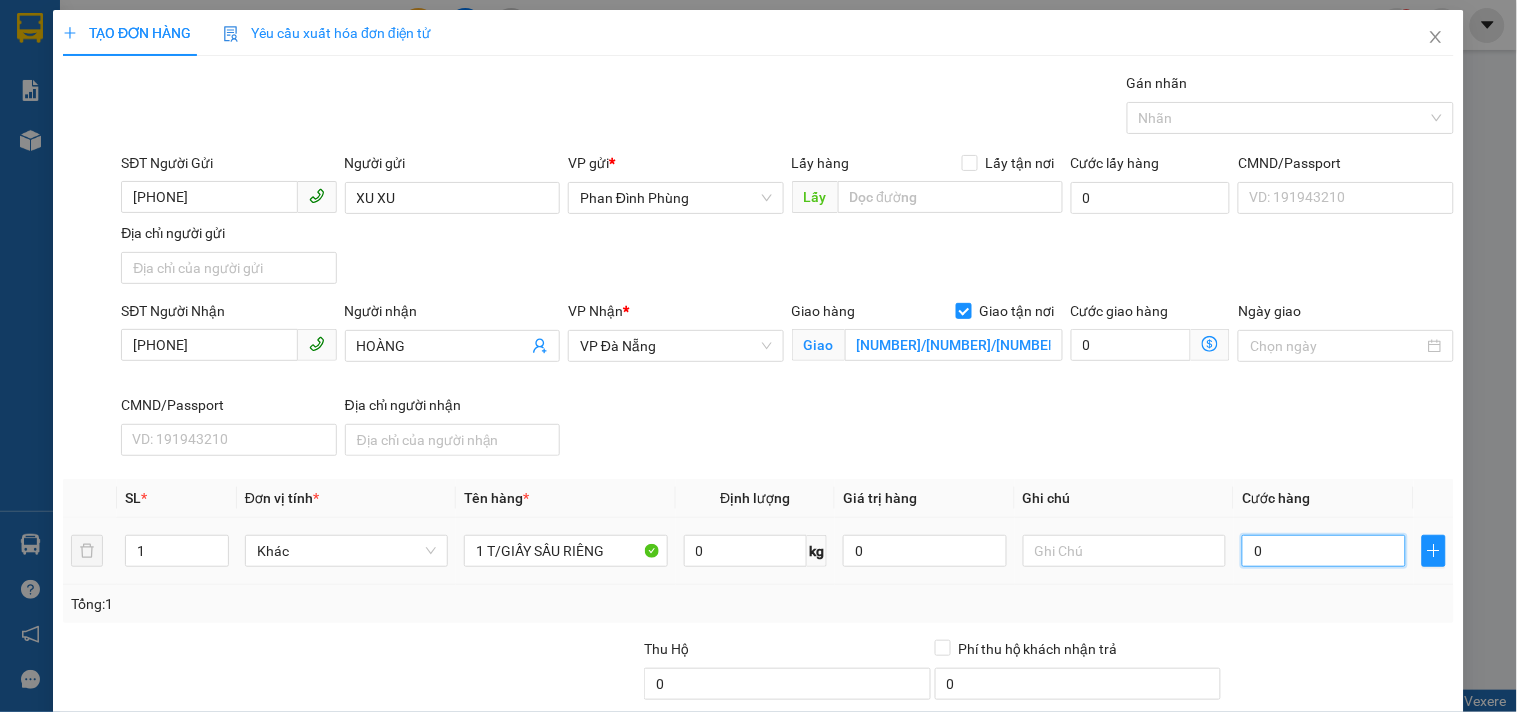 click on "0" at bounding box center [1324, 551] 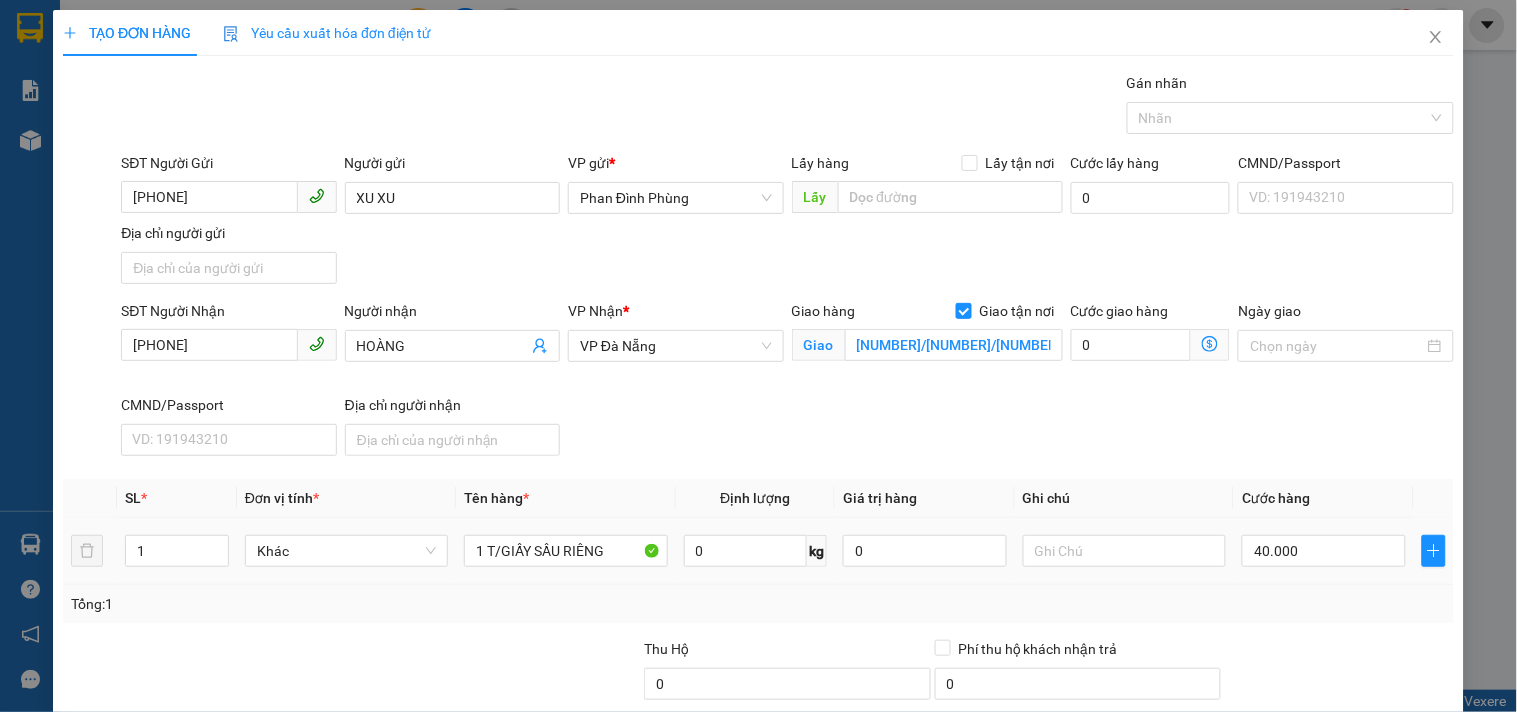 click at bounding box center (1124, 551) 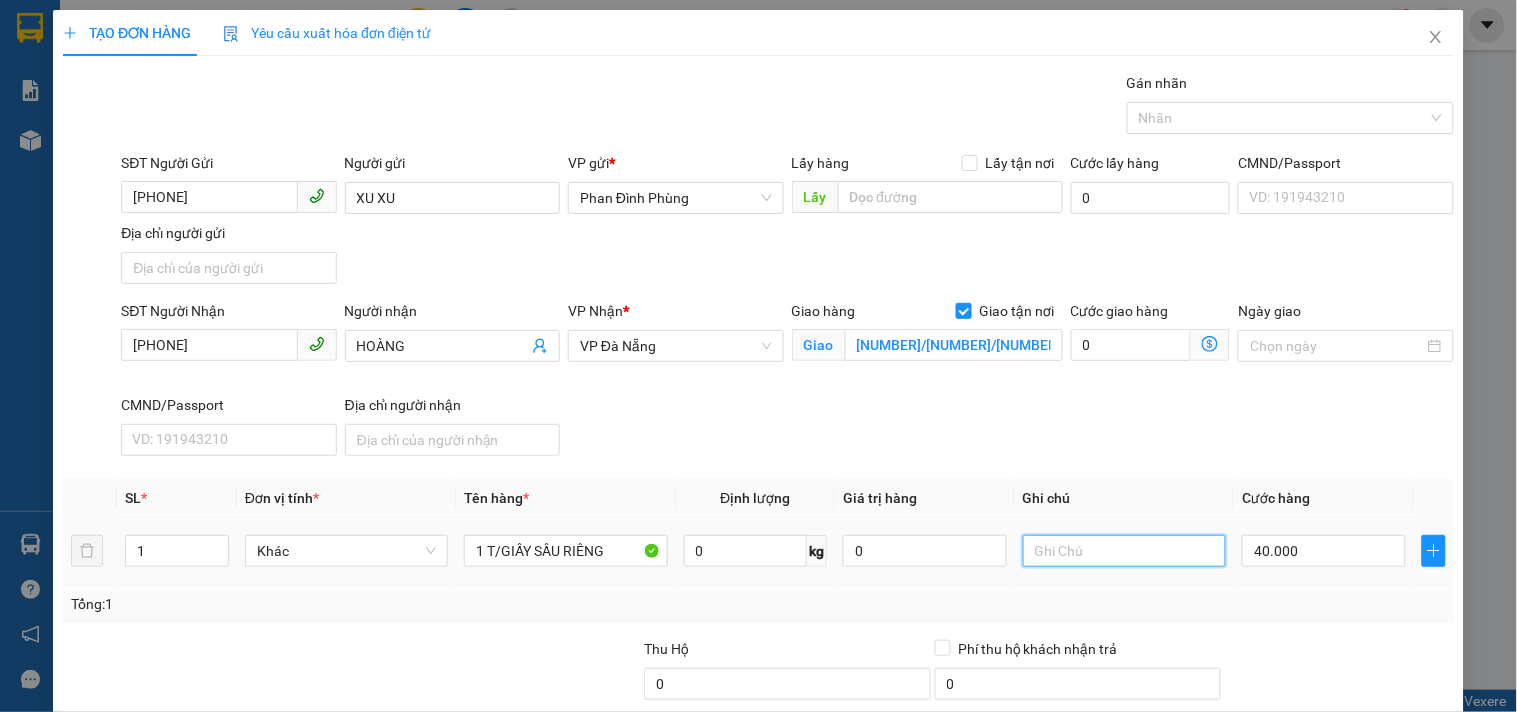 click at bounding box center [1124, 551] 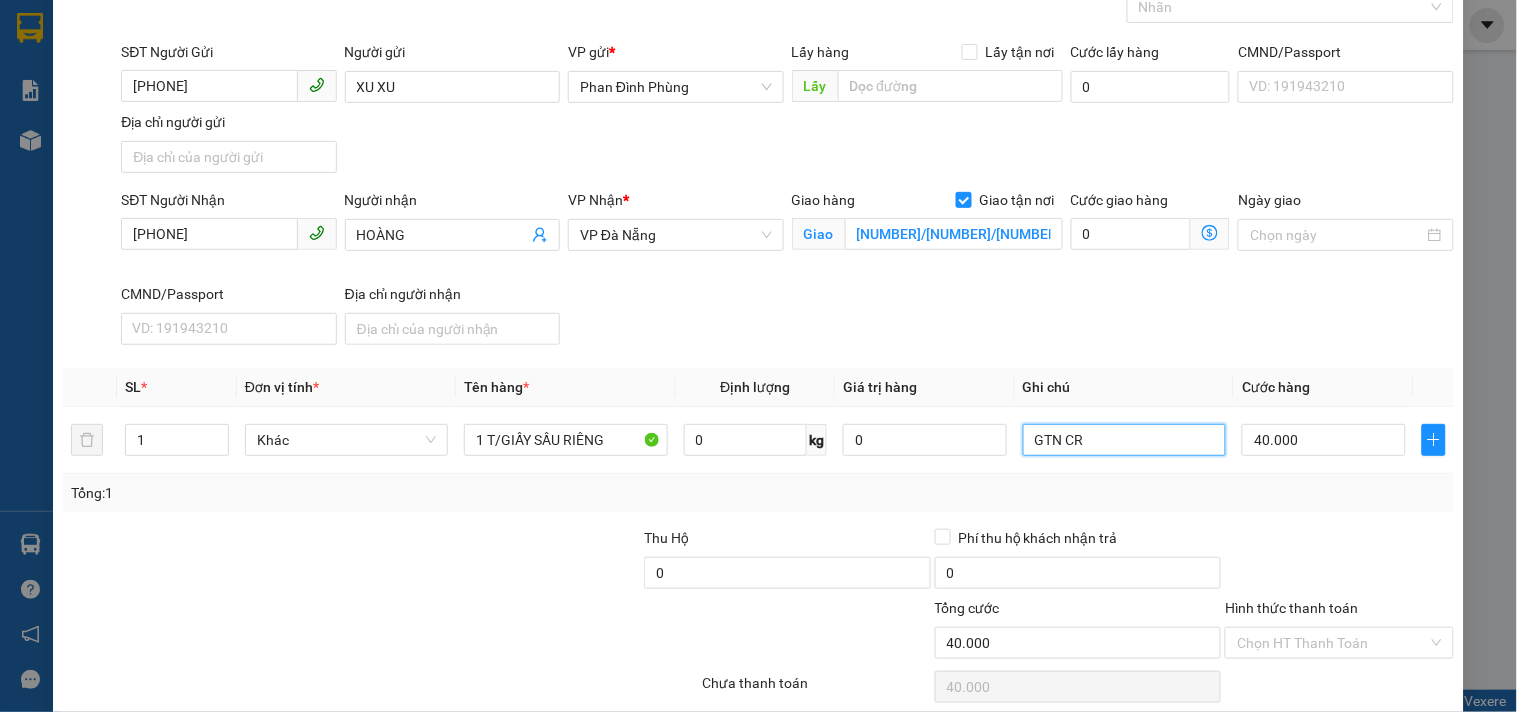 scroll, scrollTop: 192, scrollLeft: 0, axis: vertical 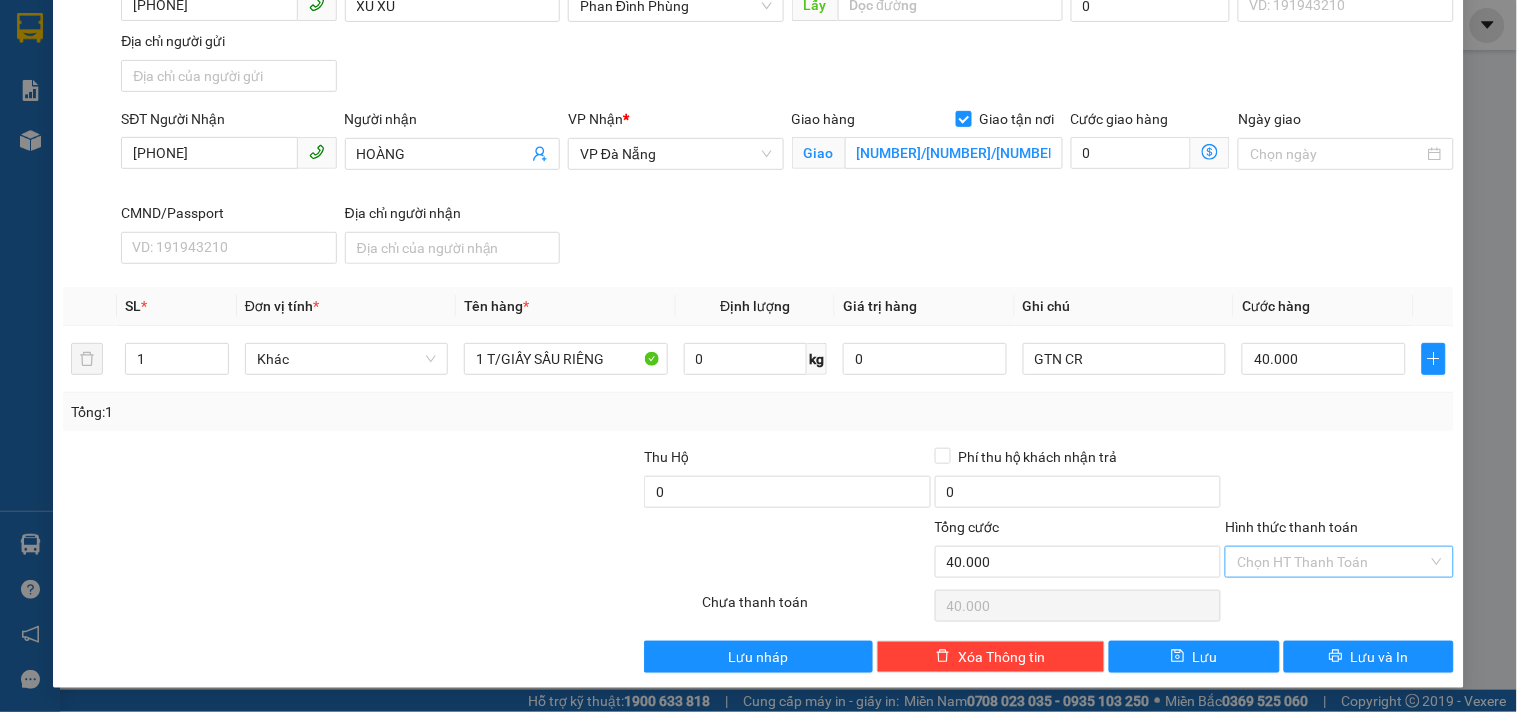 click on "Hình thức thanh toán" at bounding box center (1332, 562) 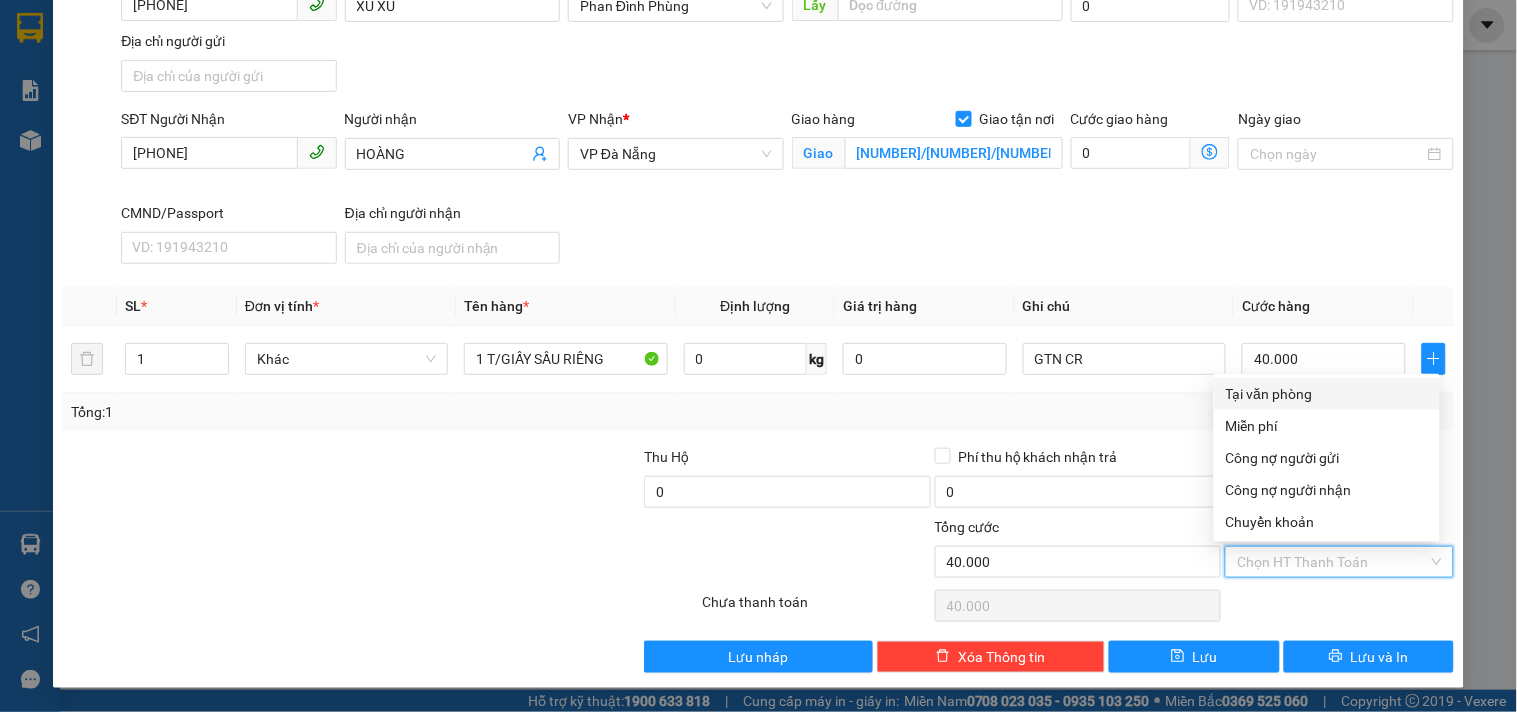 click on "Tại văn phòng" at bounding box center (1327, 394) 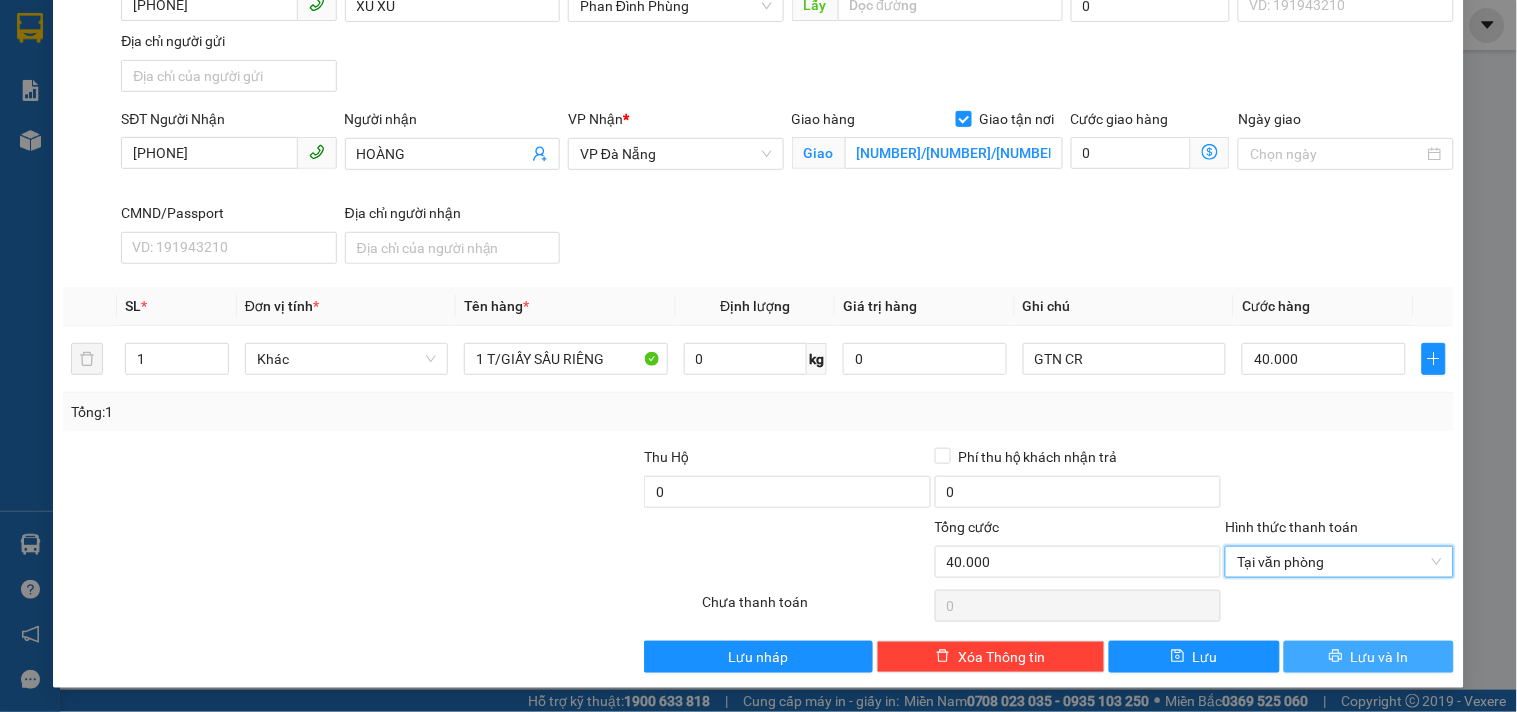 click on "Lưu và In" at bounding box center [1369, 657] 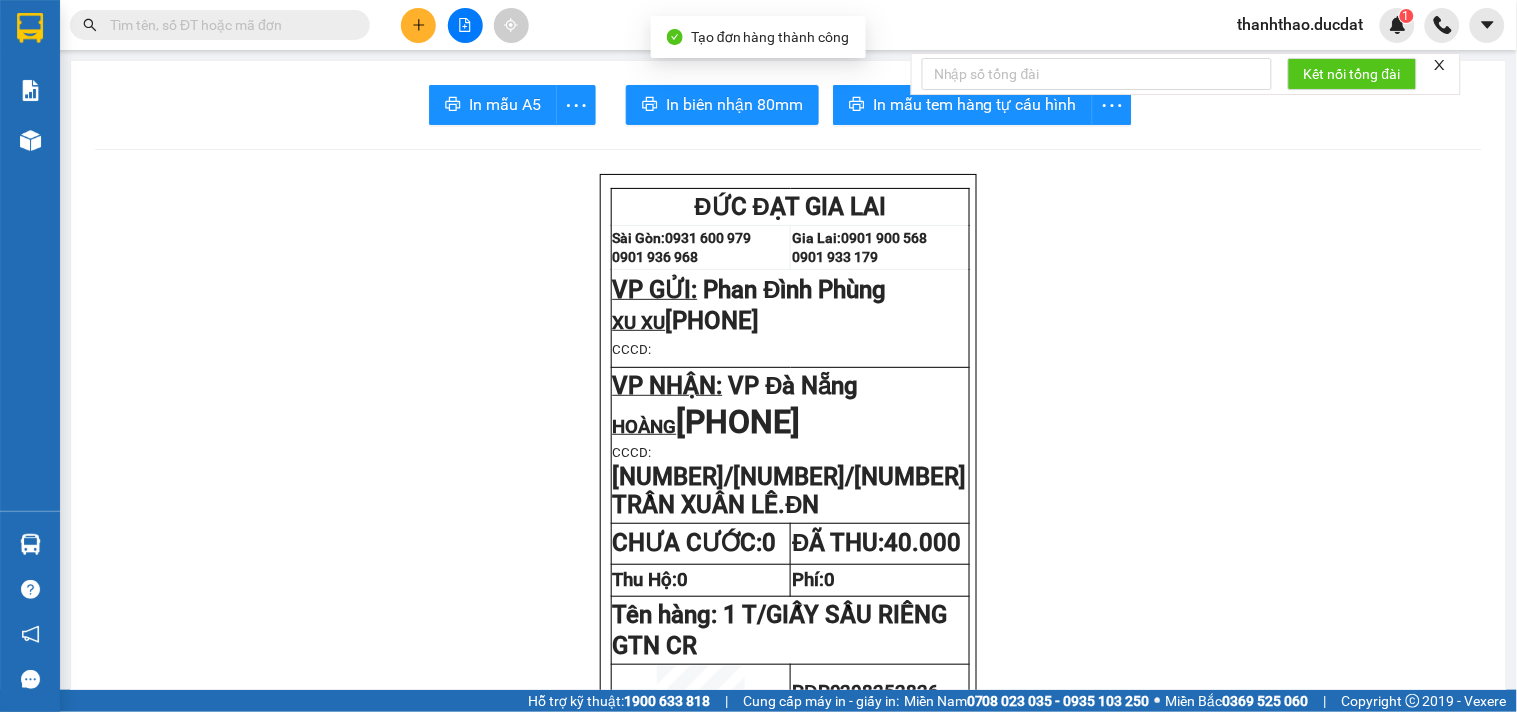 click on "Kết nối tổng đài" at bounding box center [1186, 74] 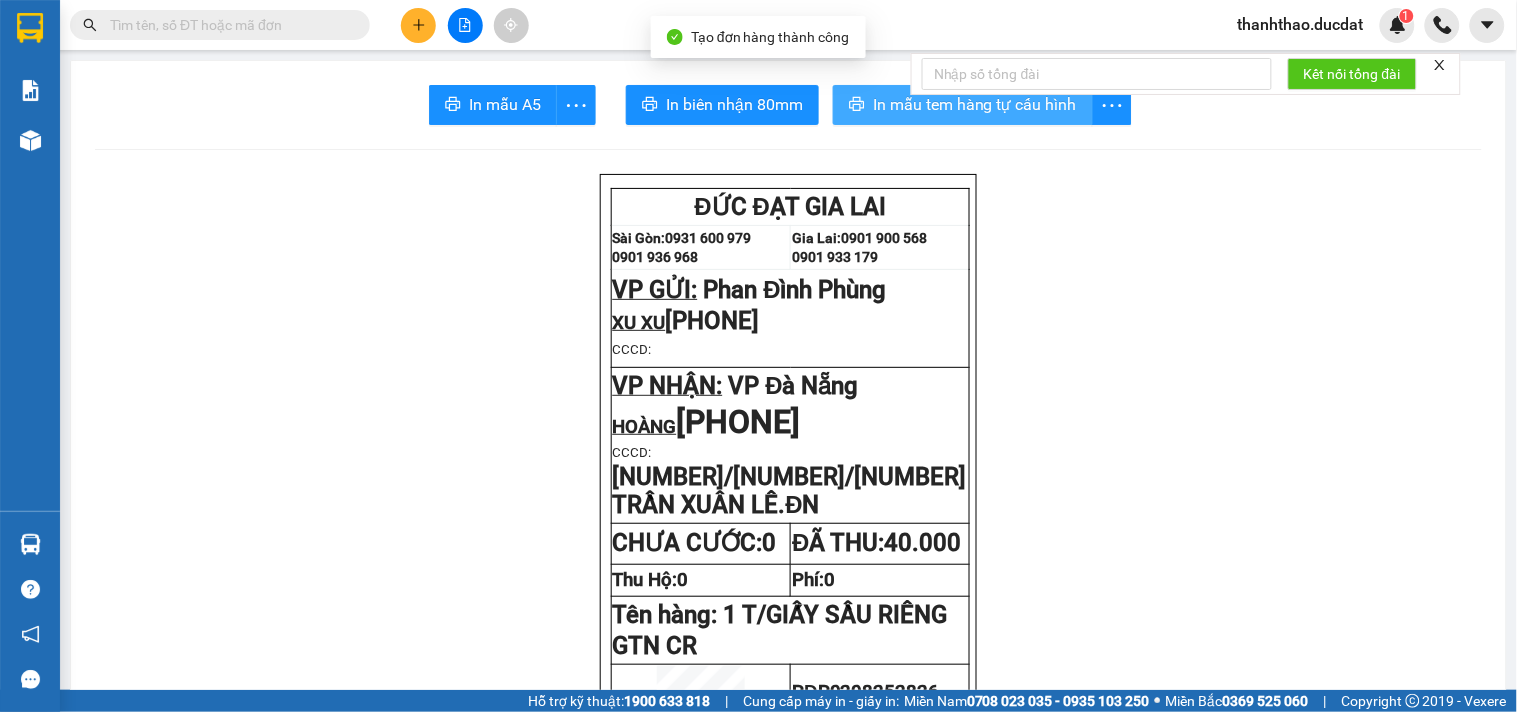 click on "In mẫu tem hàng tự cấu hình" at bounding box center [975, 104] 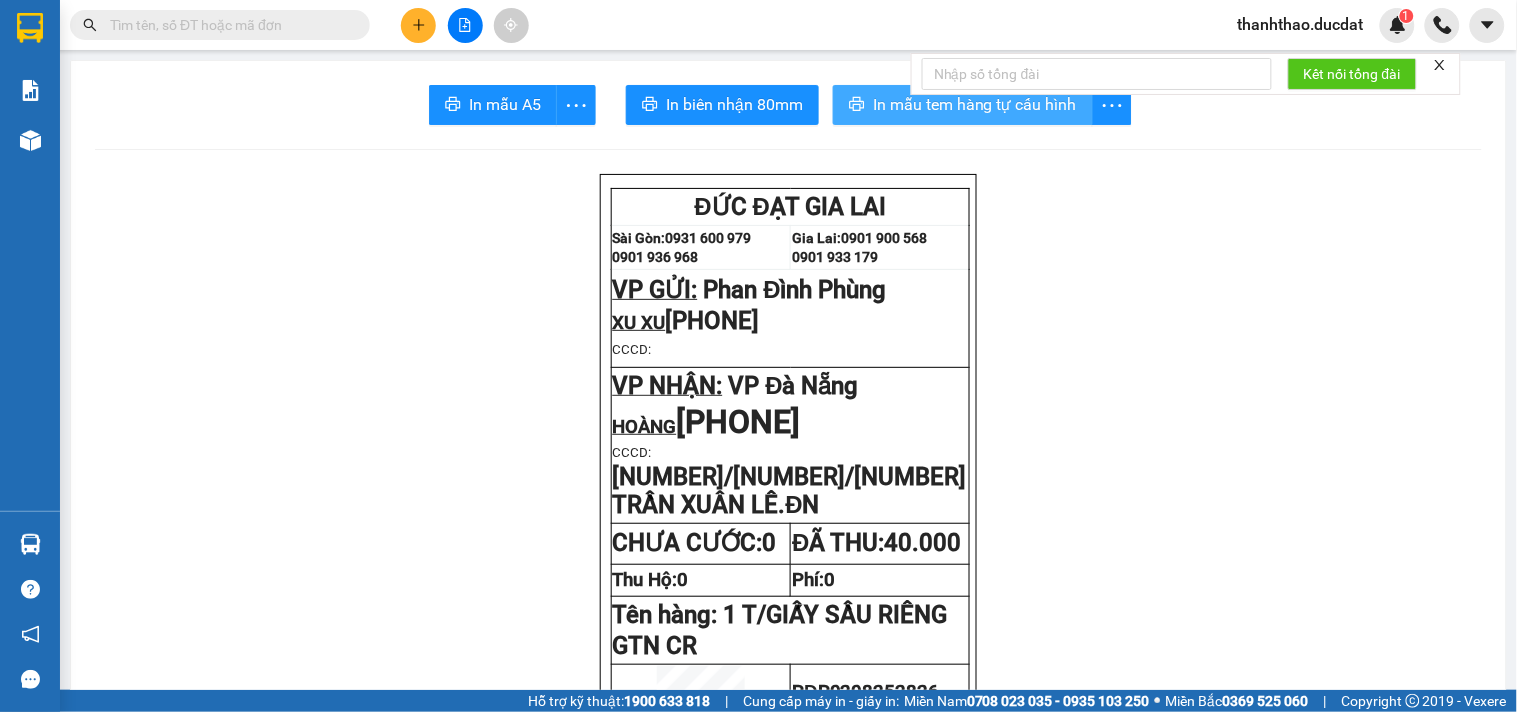 scroll, scrollTop: 0, scrollLeft: 0, axis: both 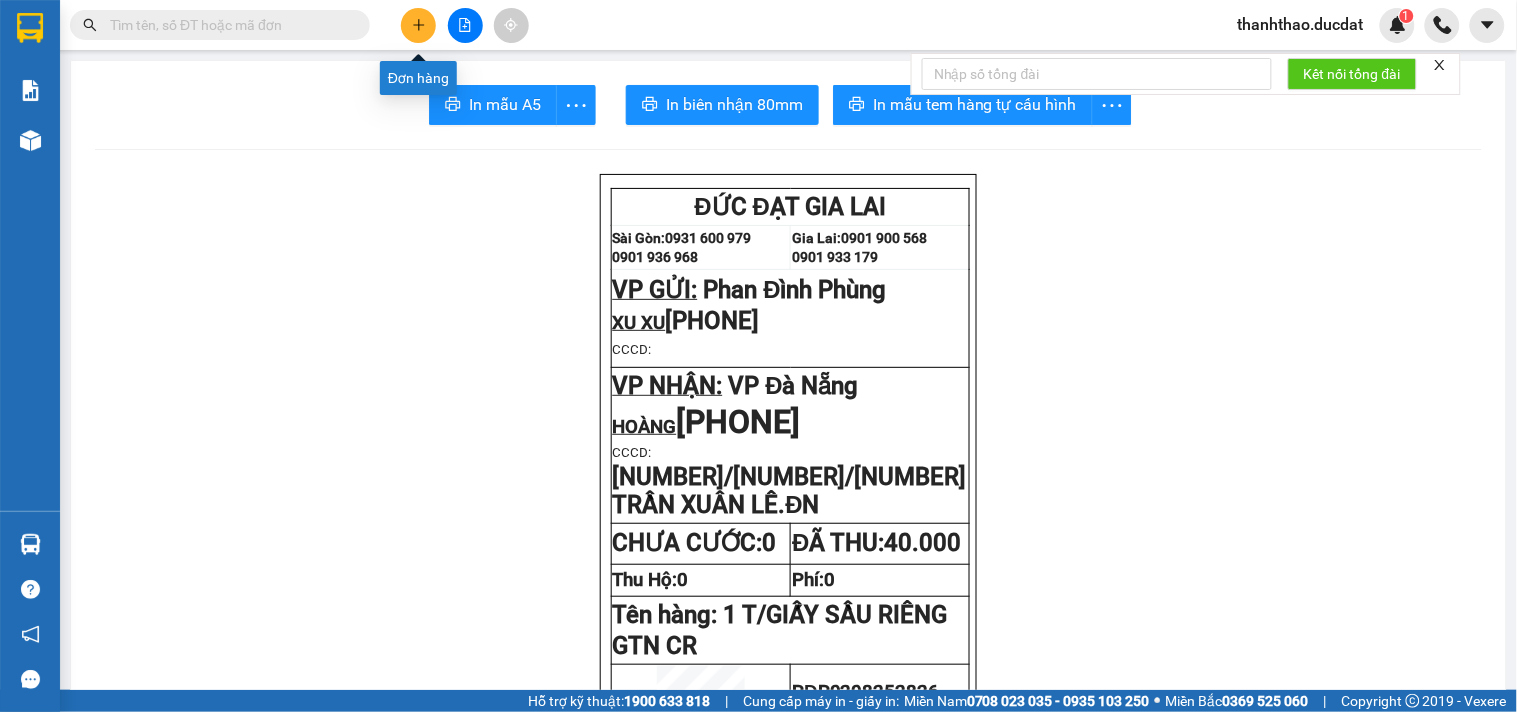 click 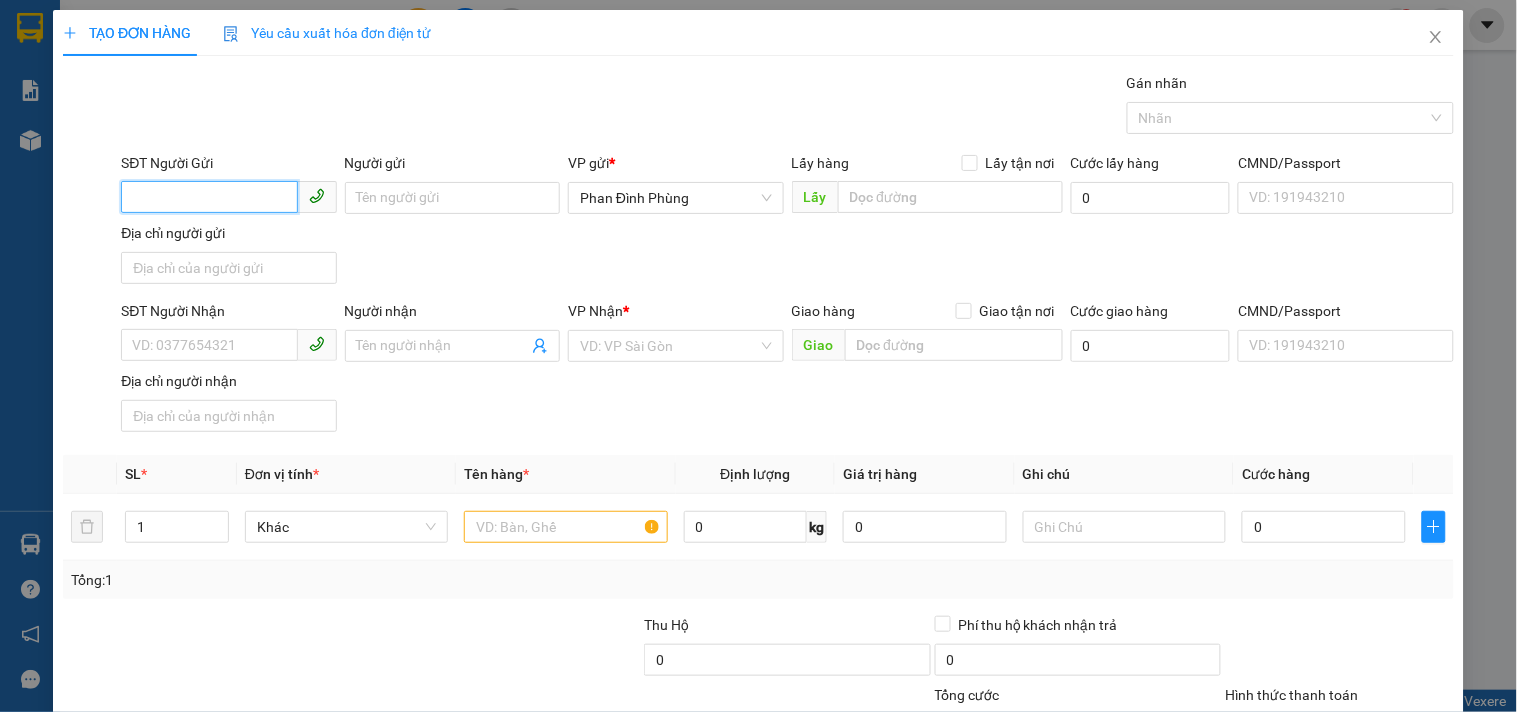 drag, startPoint x: 263, startPoint y: 192, endPoint x: 266, endPoint y: 225, distance: 33.13608 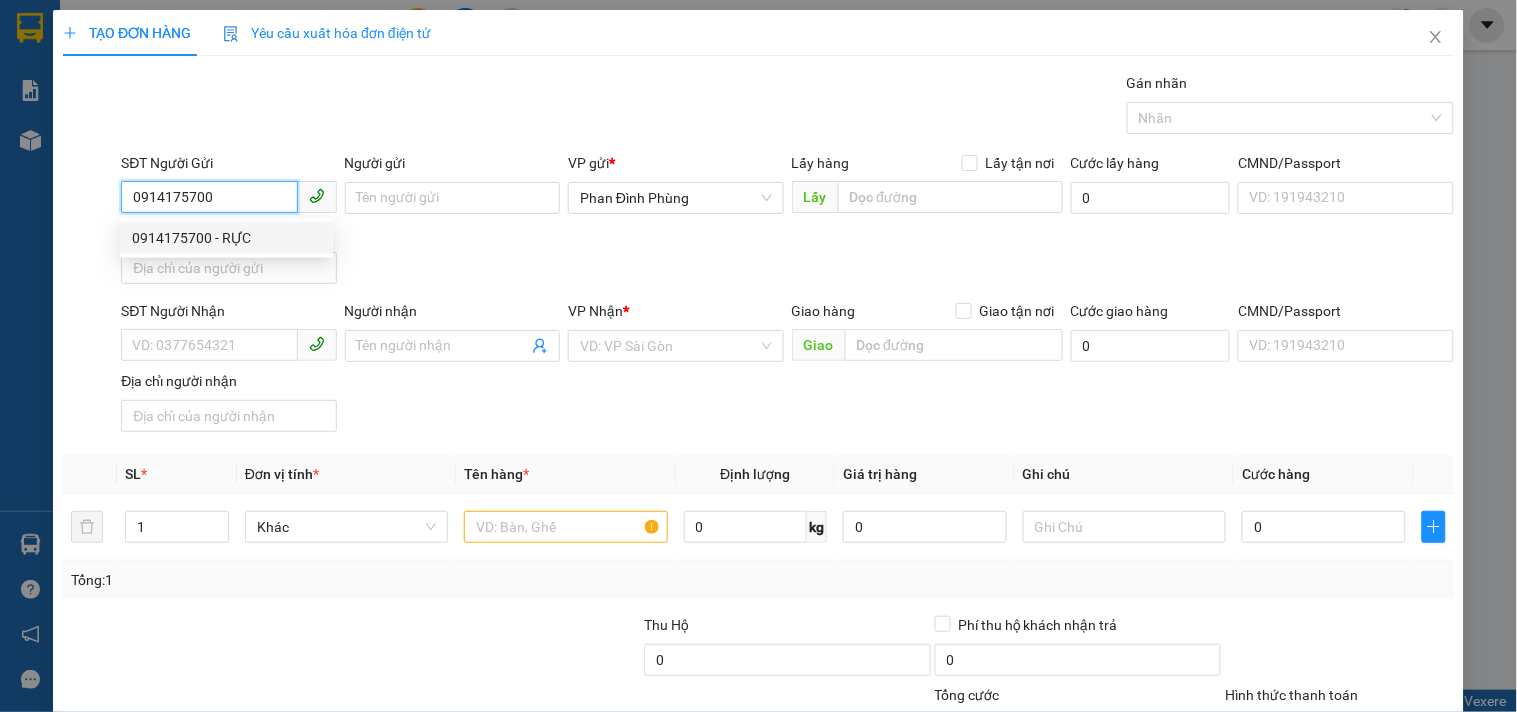 click on "0914175700 - RỰC" at bounding box center [226, 238] 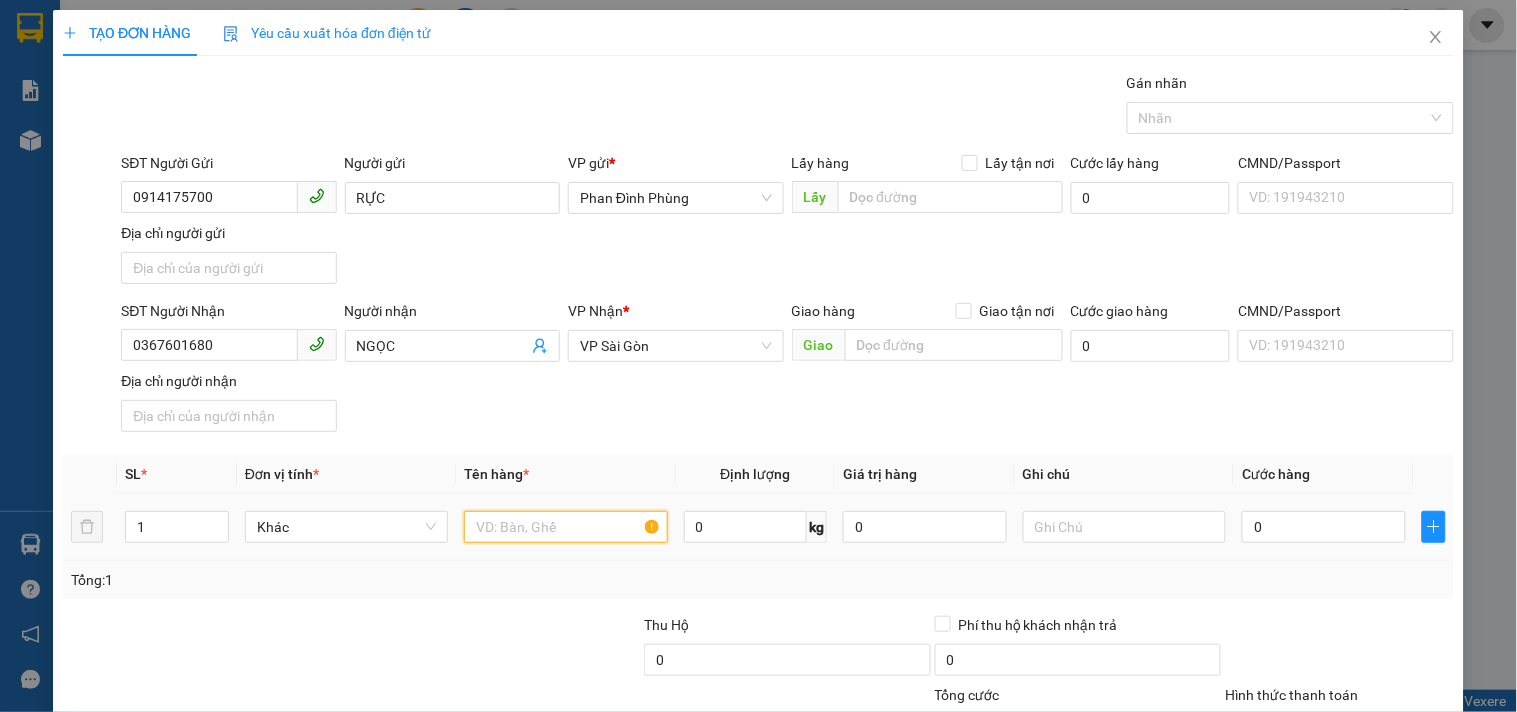 click at bounding box center (565, 527) 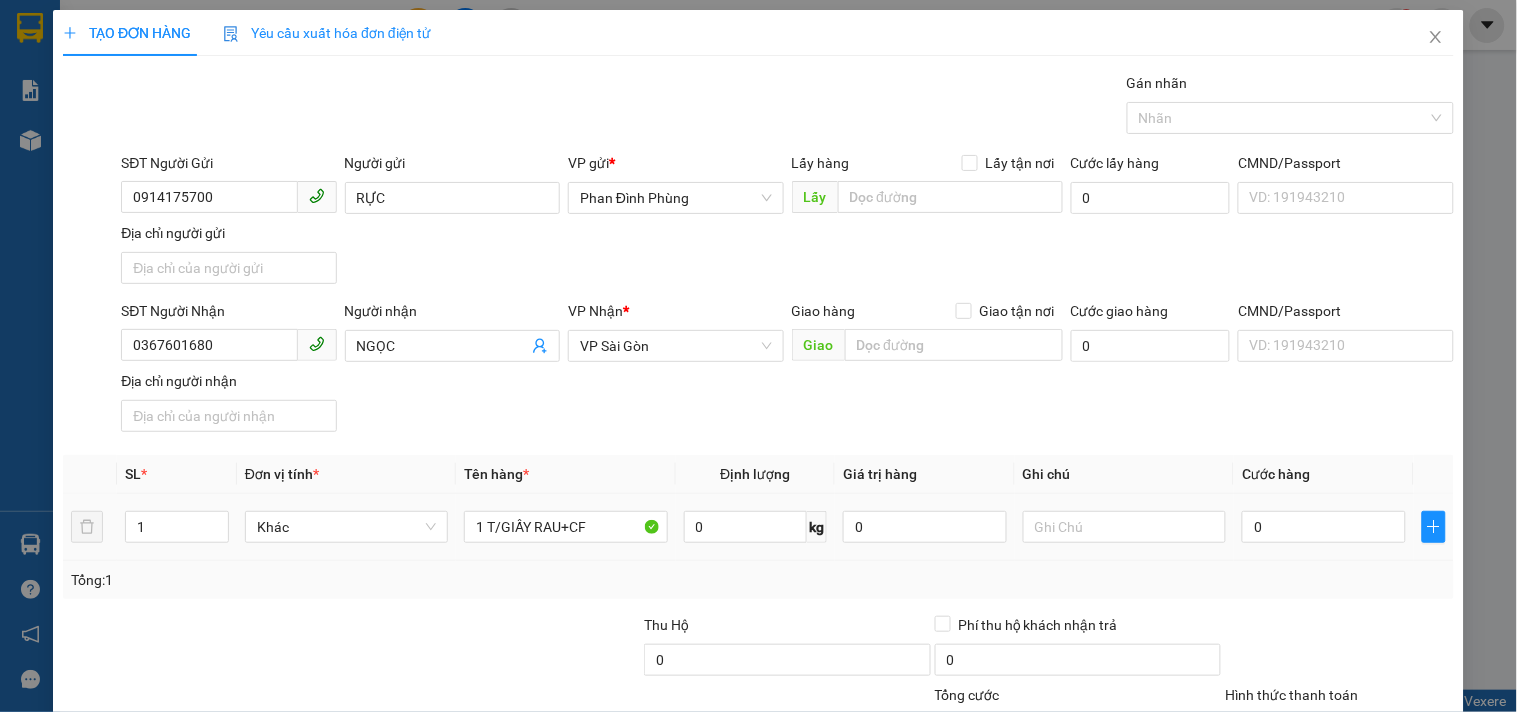 click on "0" at bounding box center [1324, 527] 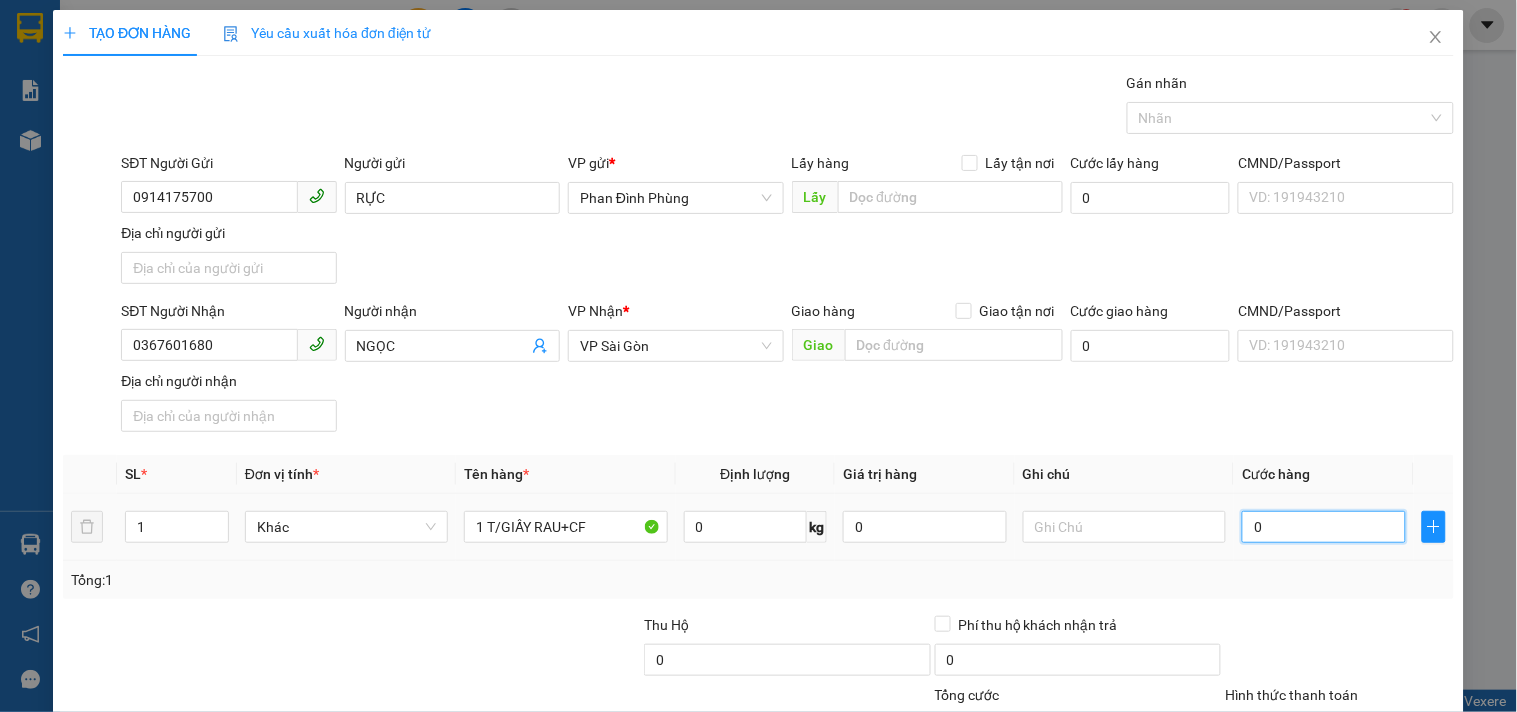 click on "0" at bounding box center (1324, 527) 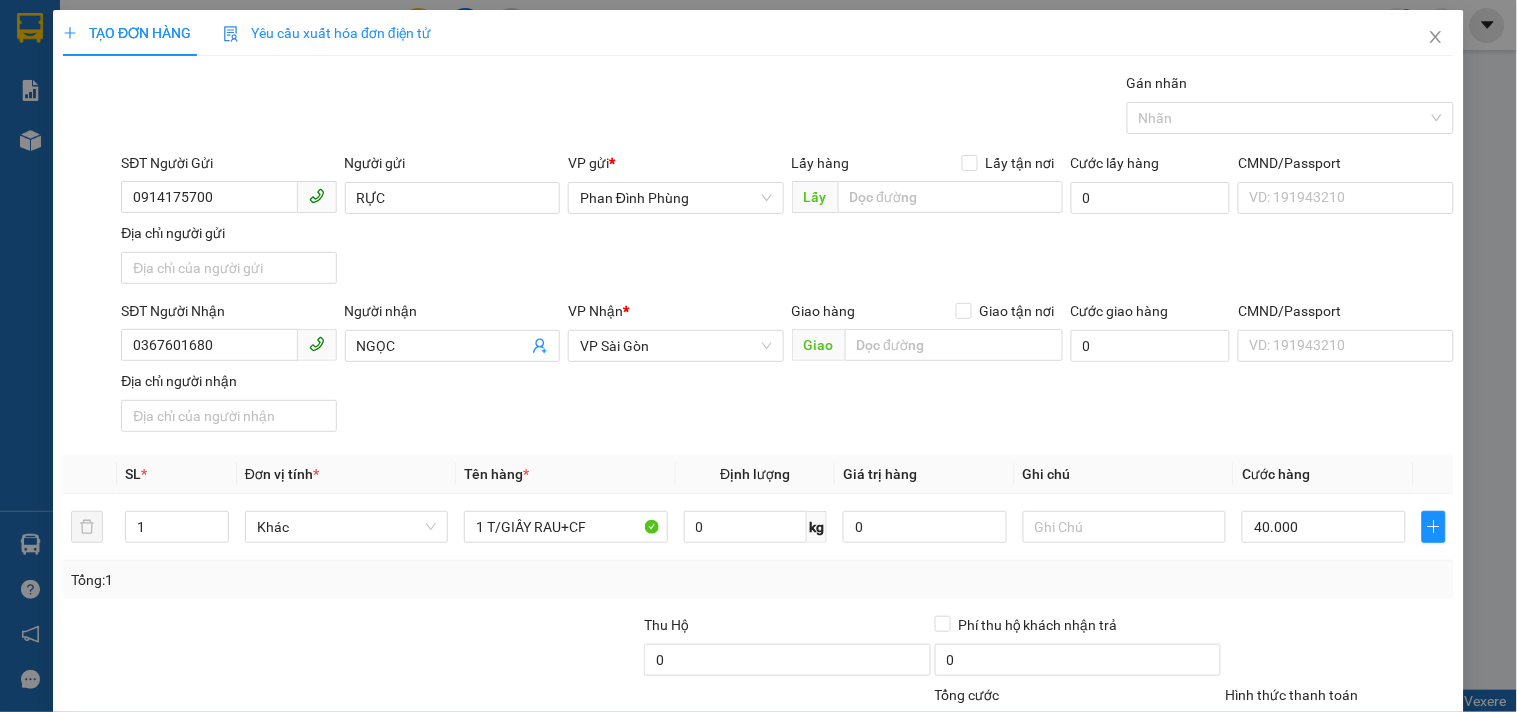 click on "SĐT Người Nhận [PHONE] Người nhận [NAME] VP Nhận  * VP Sài Gòn Giao hàng Giao tận nơi Giao Cước giao hàng 0 CMND/Passport VD: [ID] Địa chỉ người nhận" at bounding box center (787, 370) 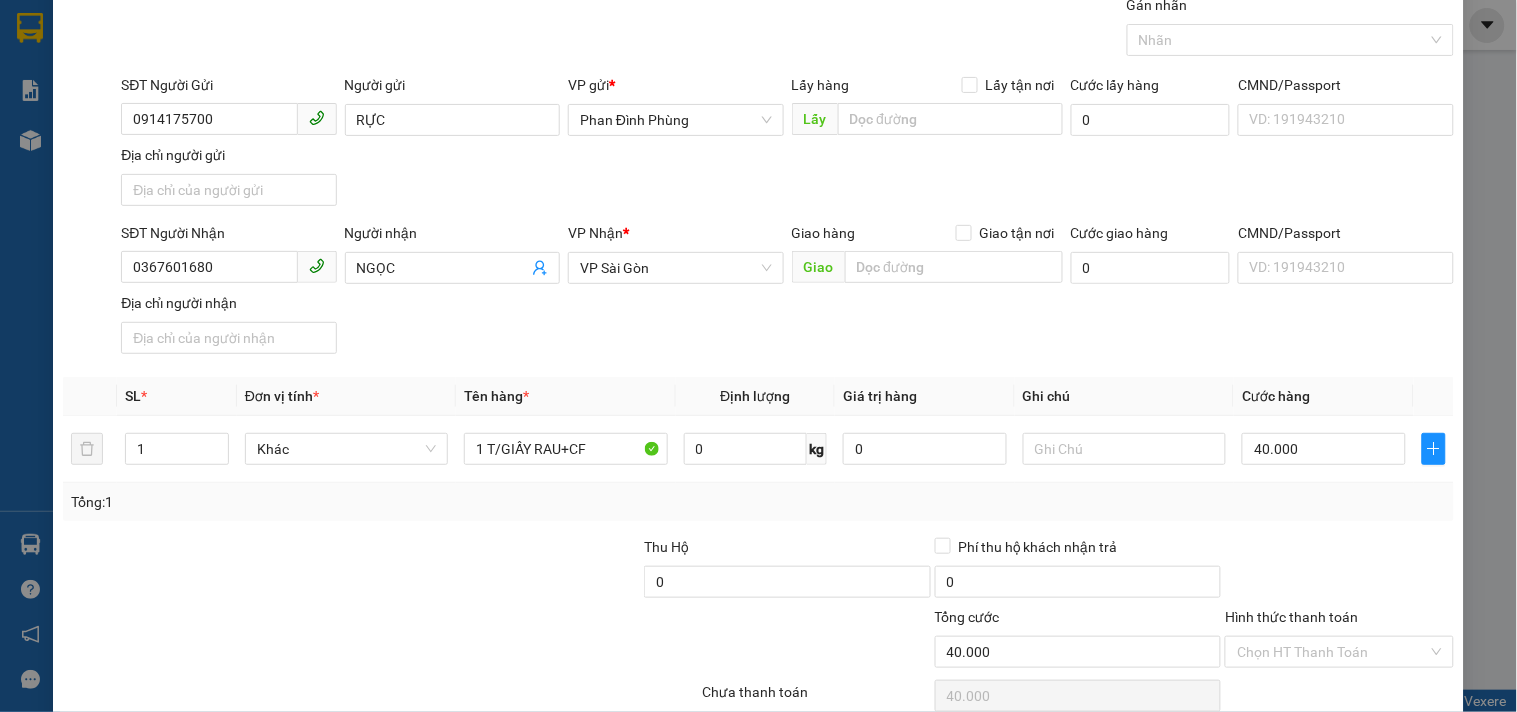 scroll, scrollTop: 167, scrollLeft: 0, axis: vertical 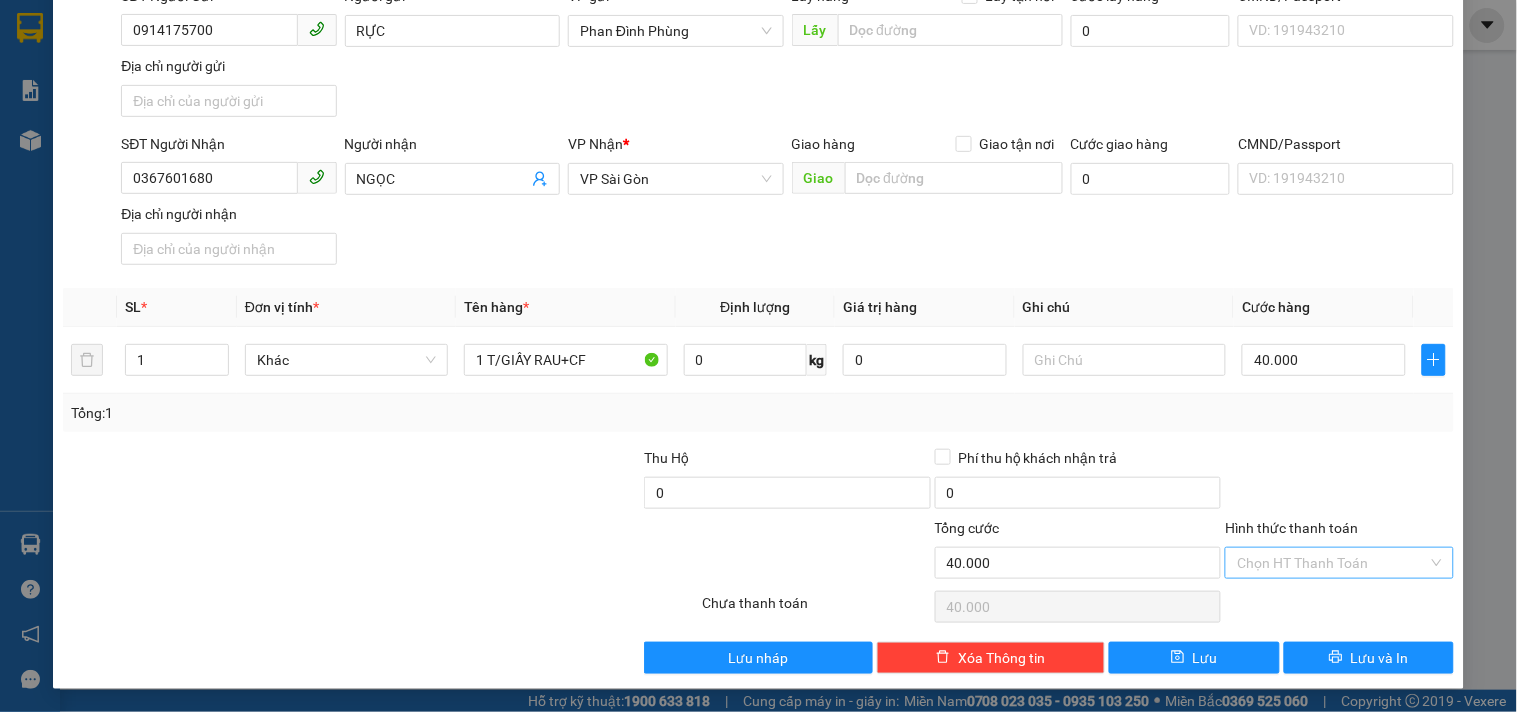 drag, startPoint x: 1336, startPoint y: 571, endPoint x: 1333, endPoint y: 546, distance: 25.179358 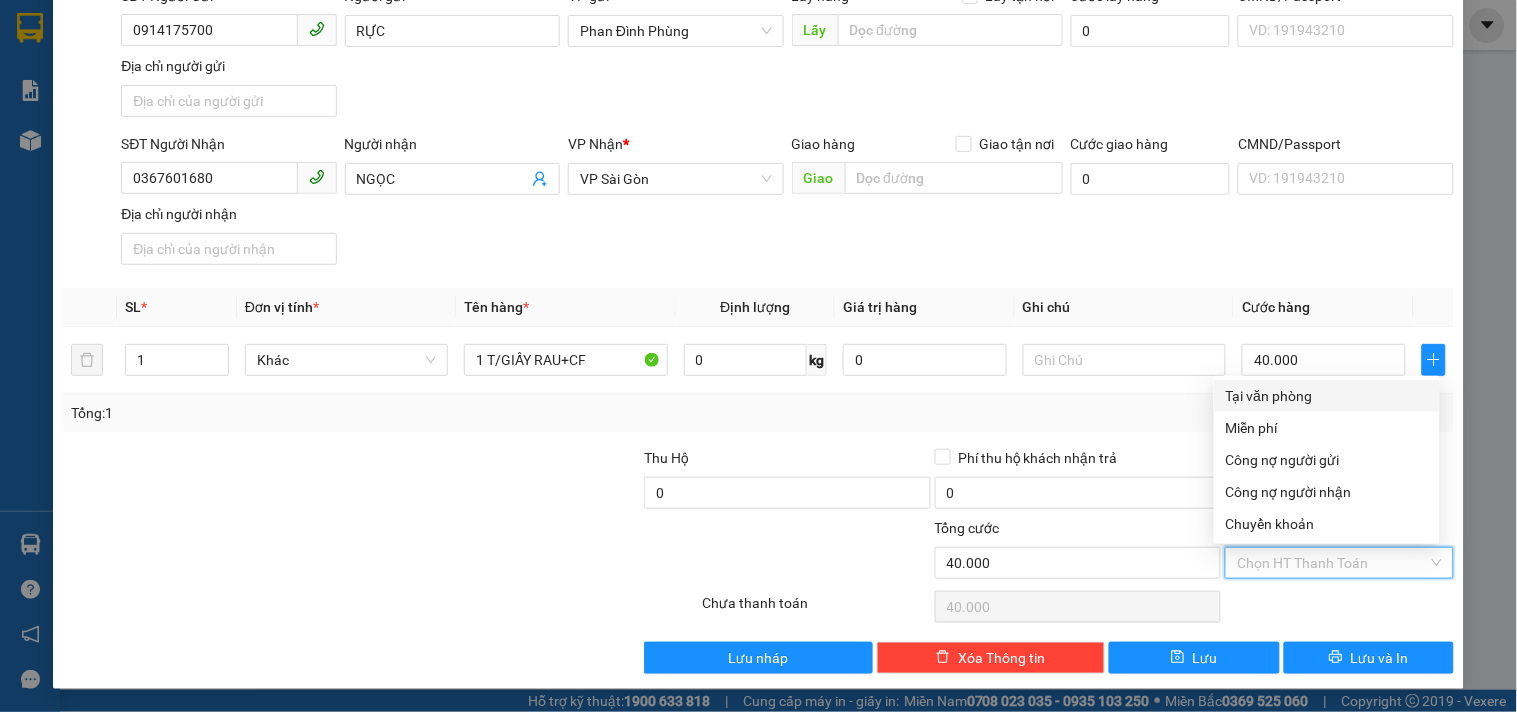 click on "Tại văn phòng" at bounding box center [1327, 396] 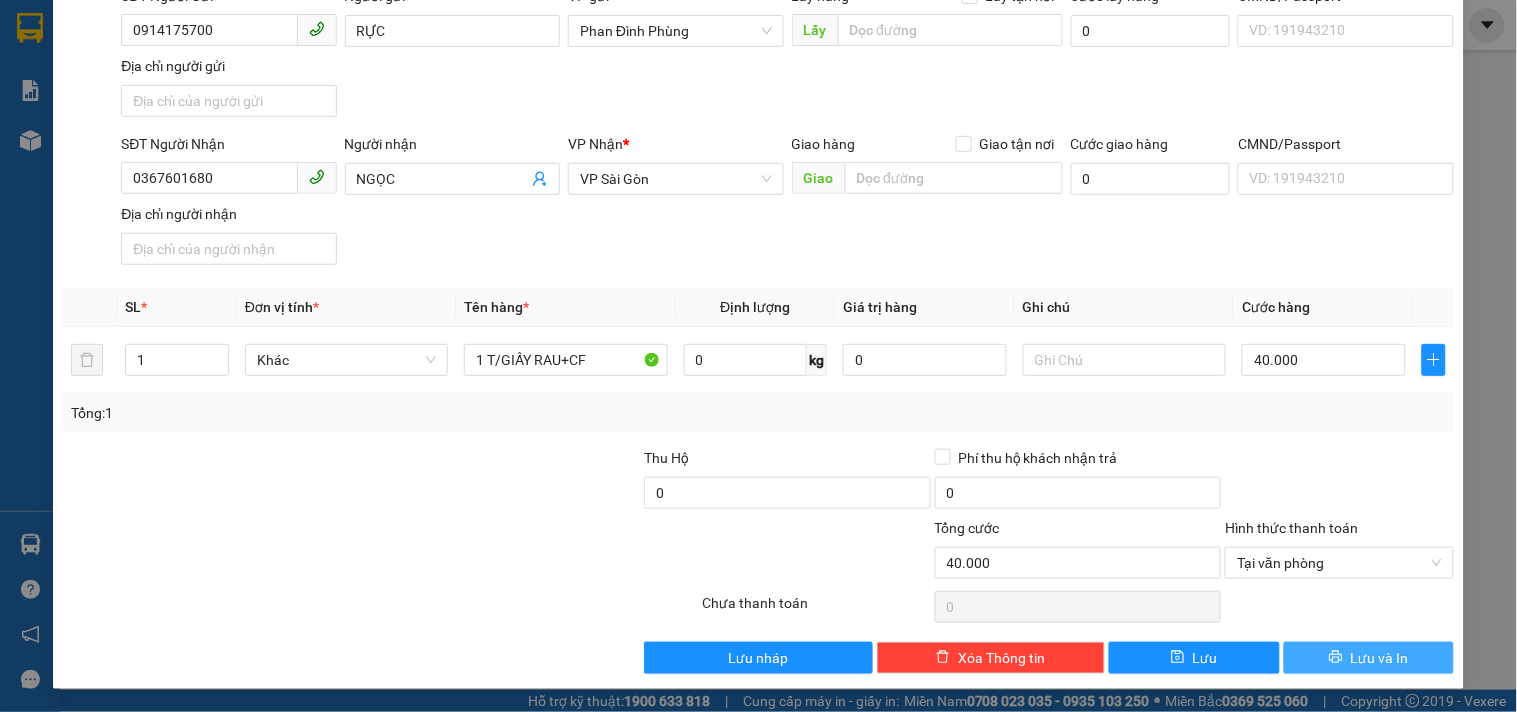 click on "Lưu và In" at bounding box center [1380, 658] 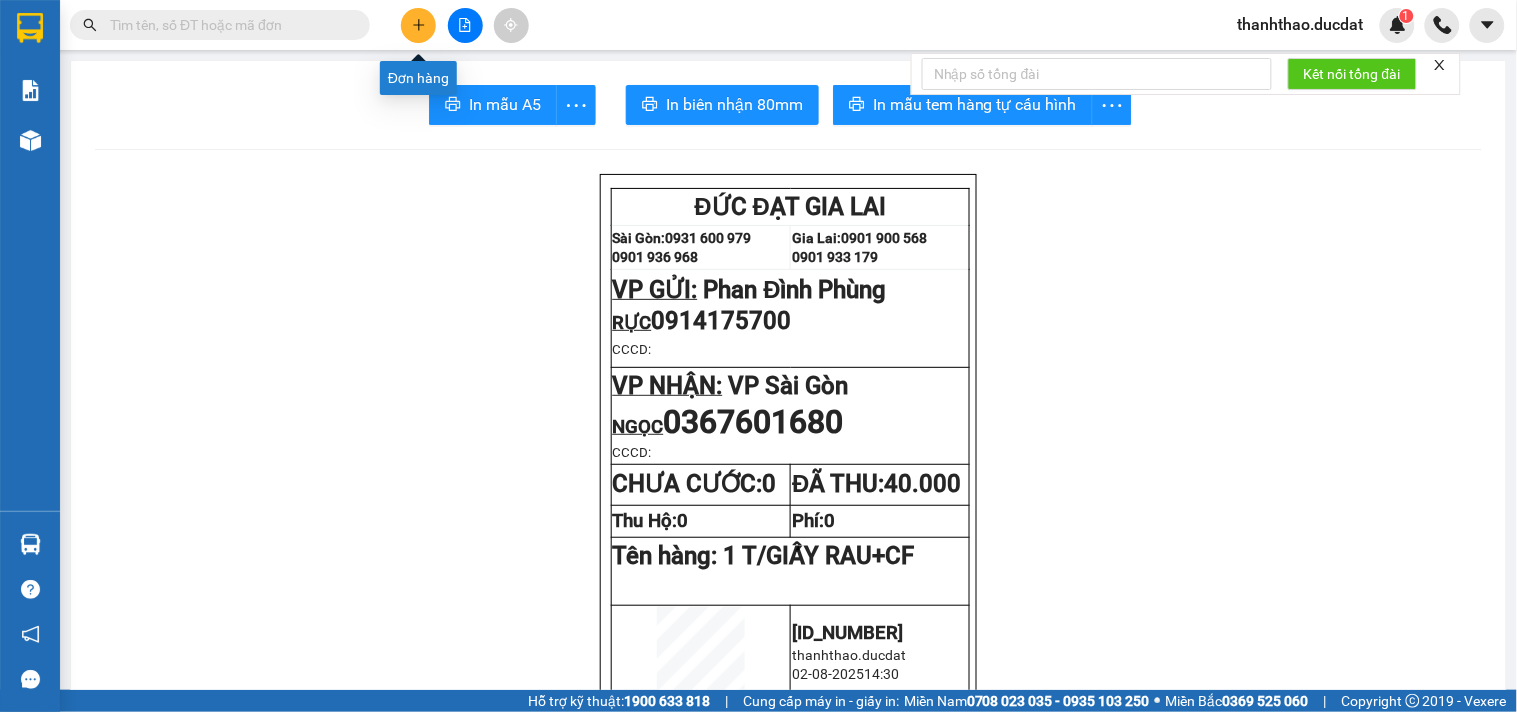 click 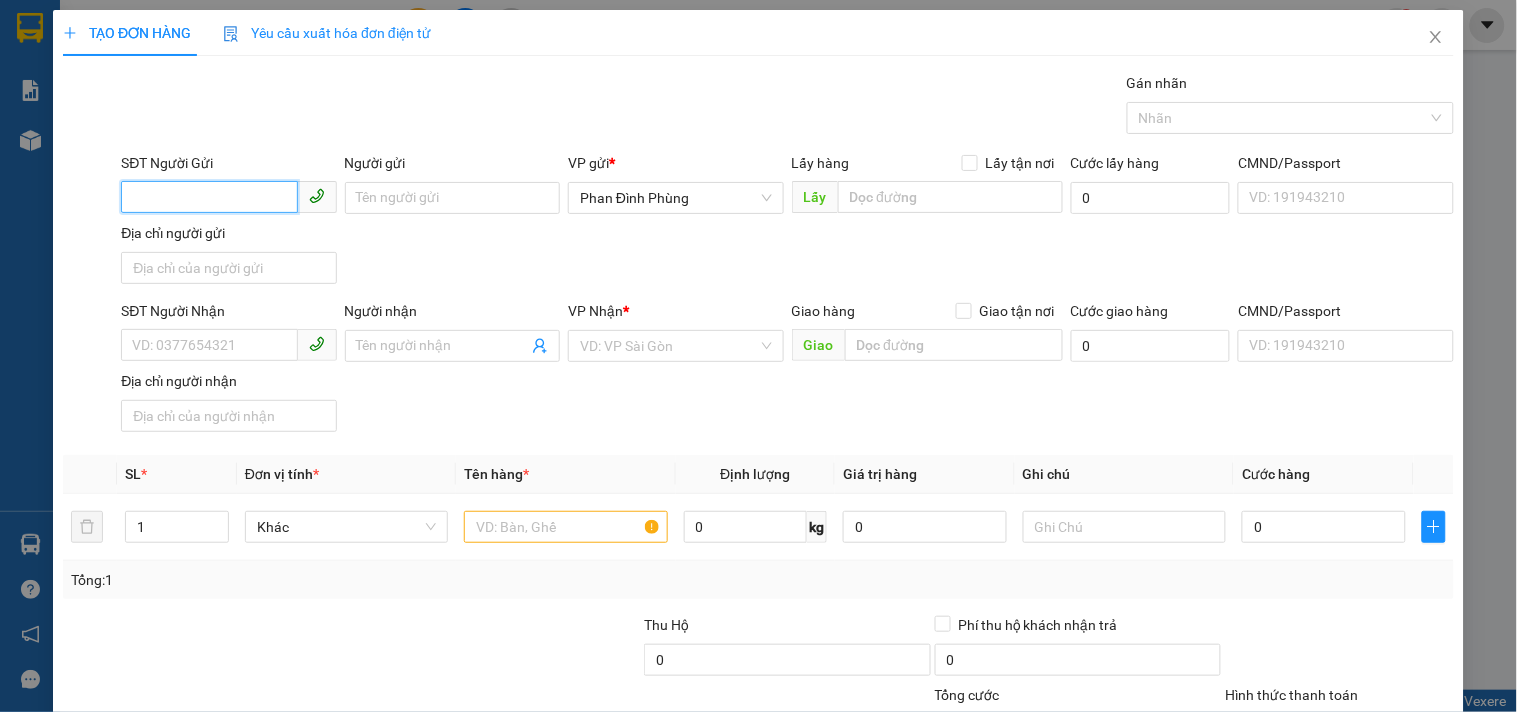 click on "SĐT Người Gửi" at bounding box center [209, 197] 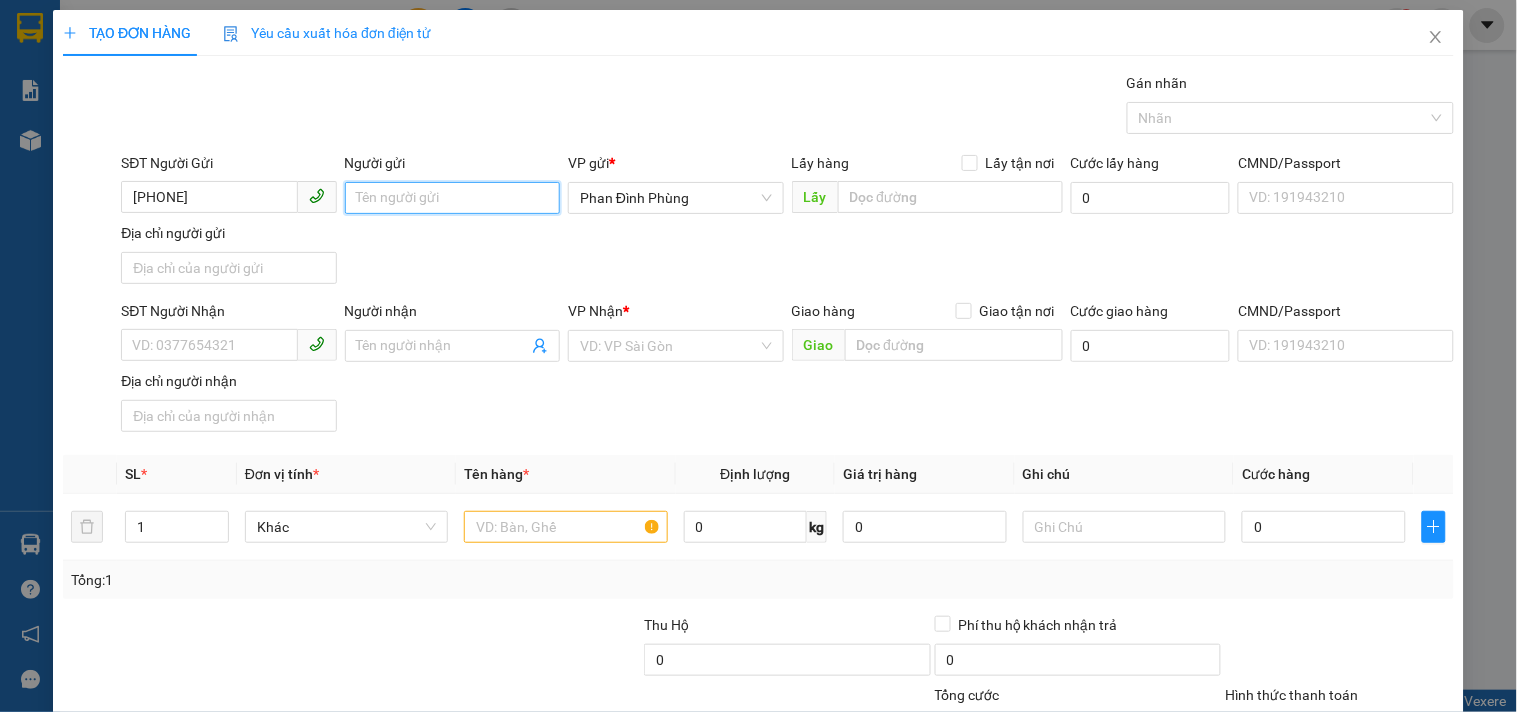 click on "Người gửi" at bounding box center [452, 198] 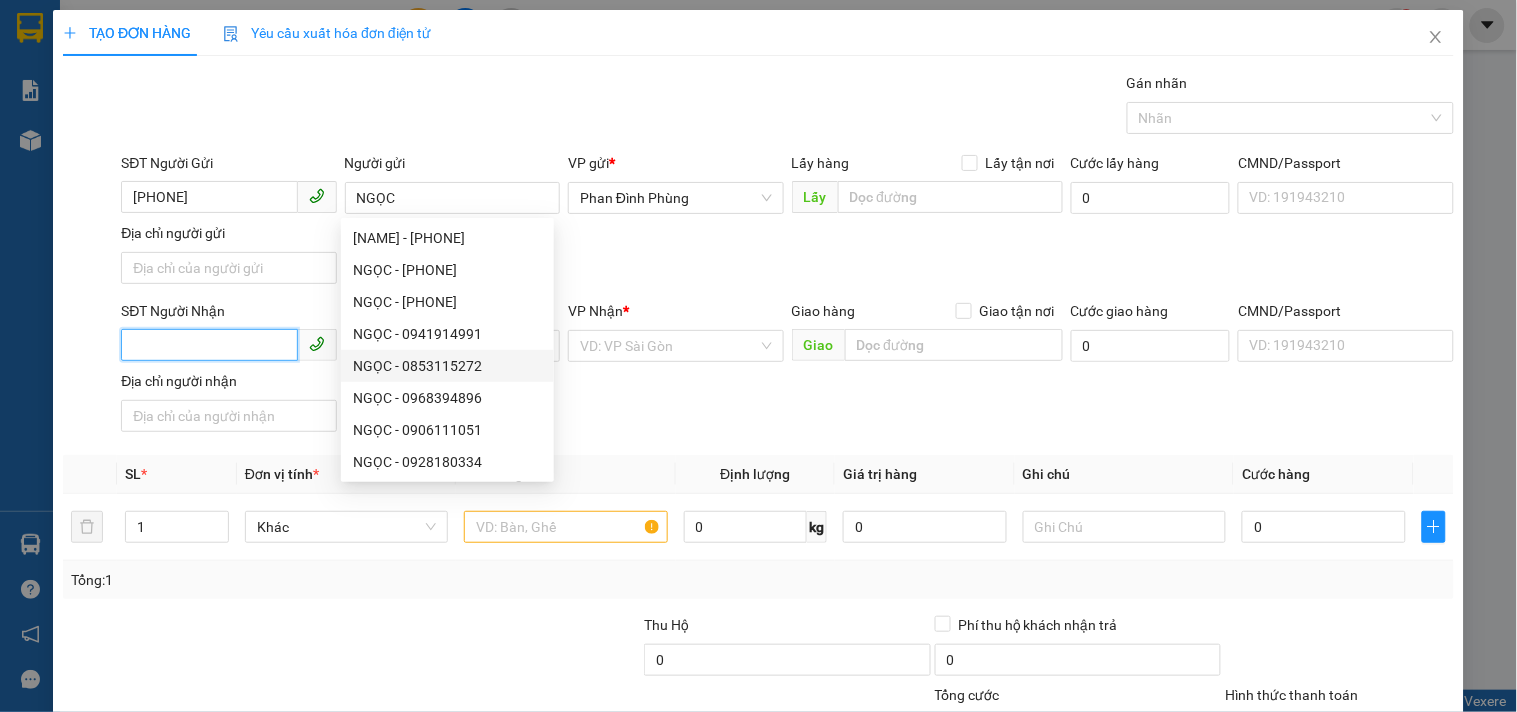click on "SĐT Người Nhận" at bounding box center (209, 345) 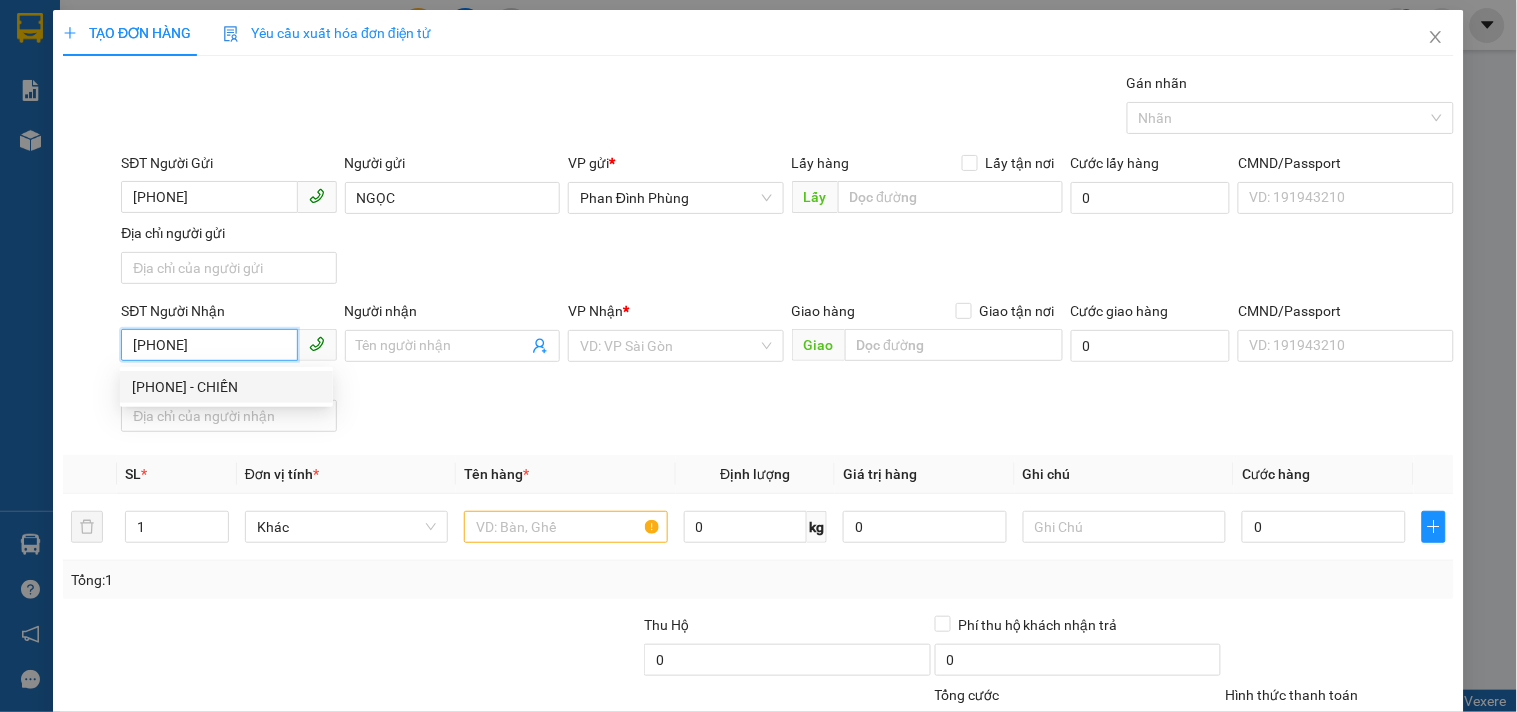 click on "[PHONE] - CHIẾN" at bounding box center [226, 387] 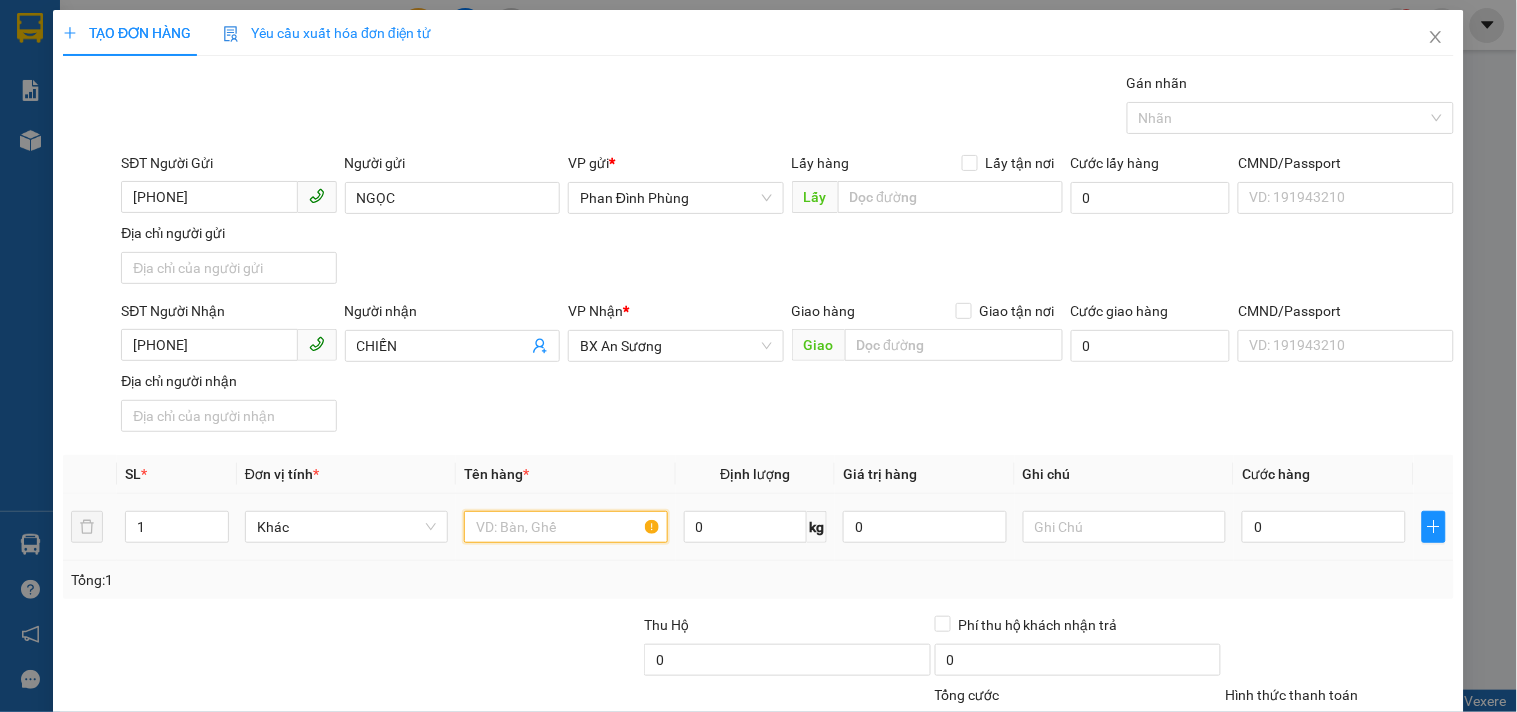 click at bounding box center [565, 527] 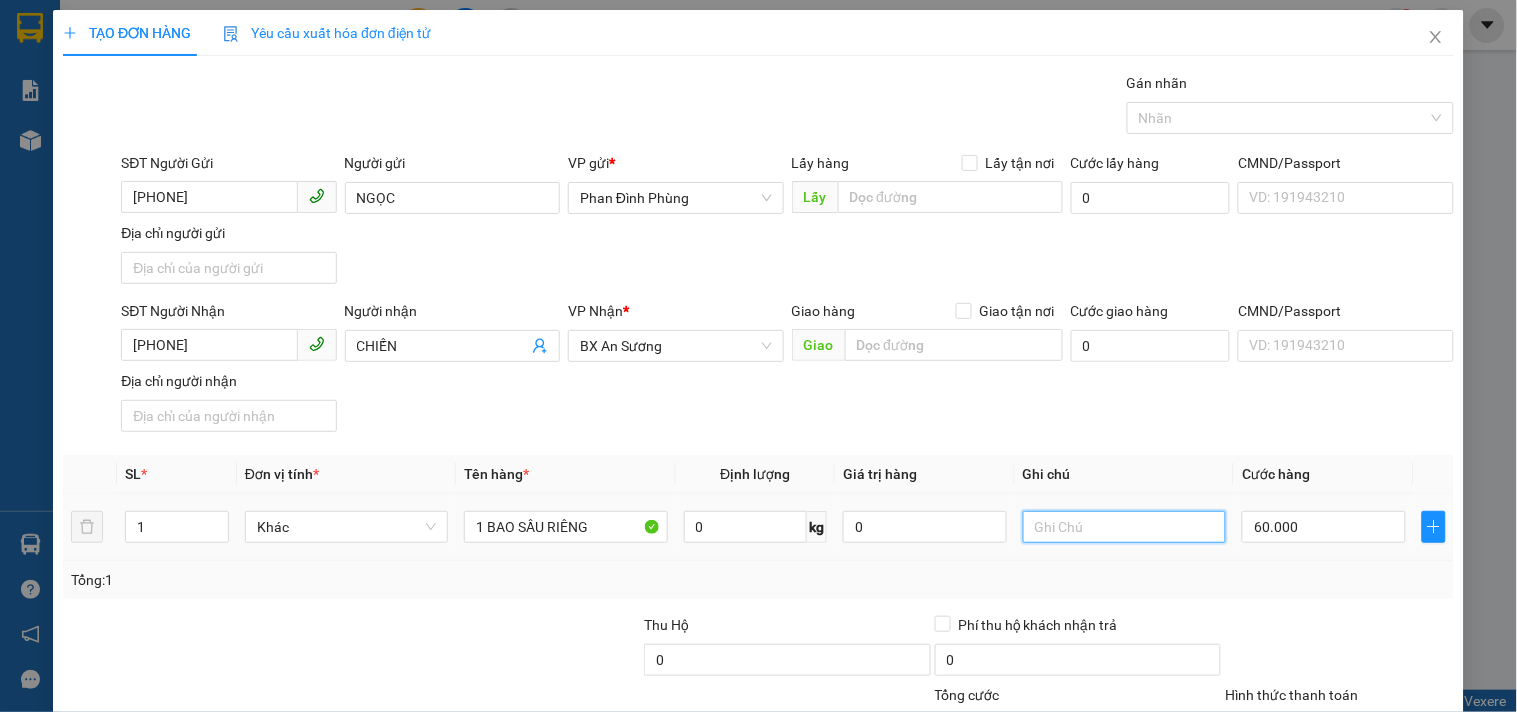 click at bounding box center [1124, 527] 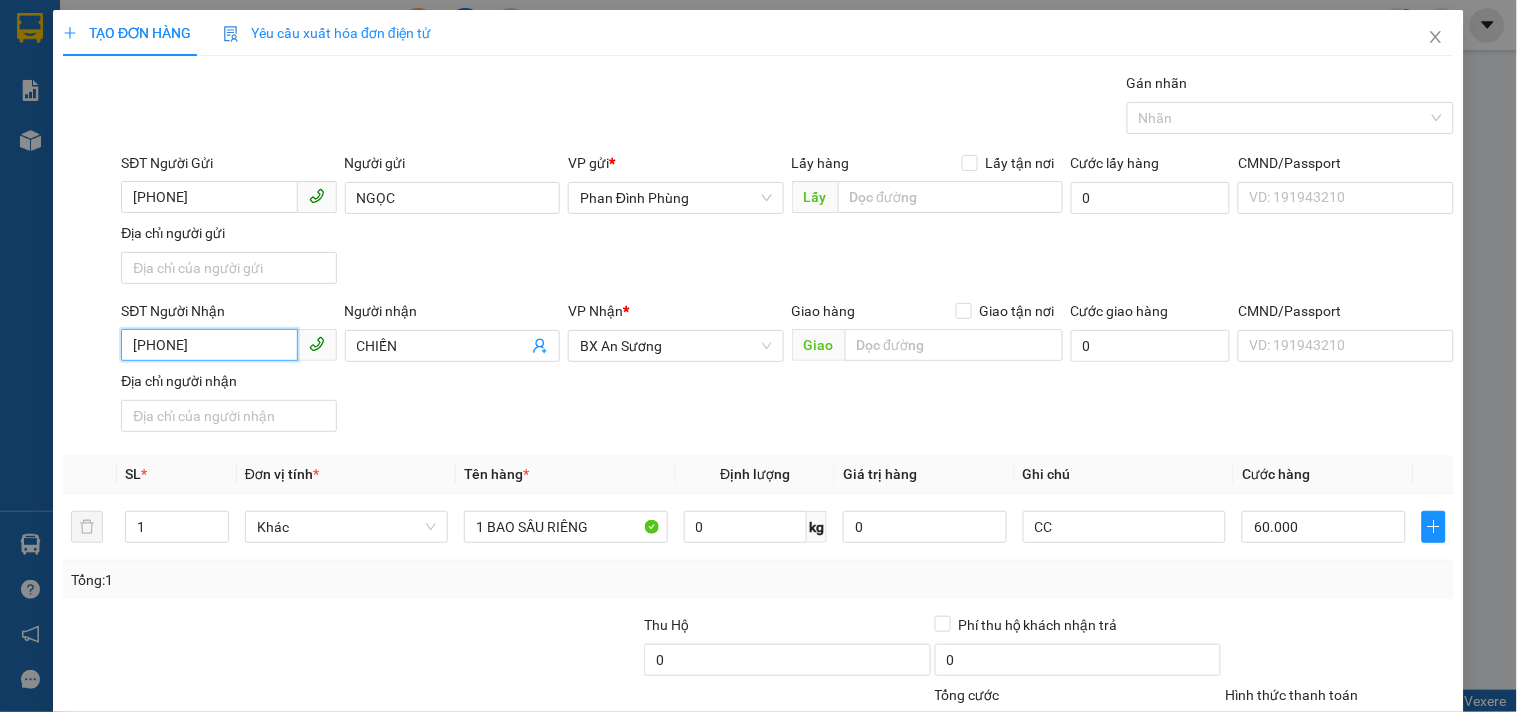 click on "[PHONE]" at bounding box center (209, 345) 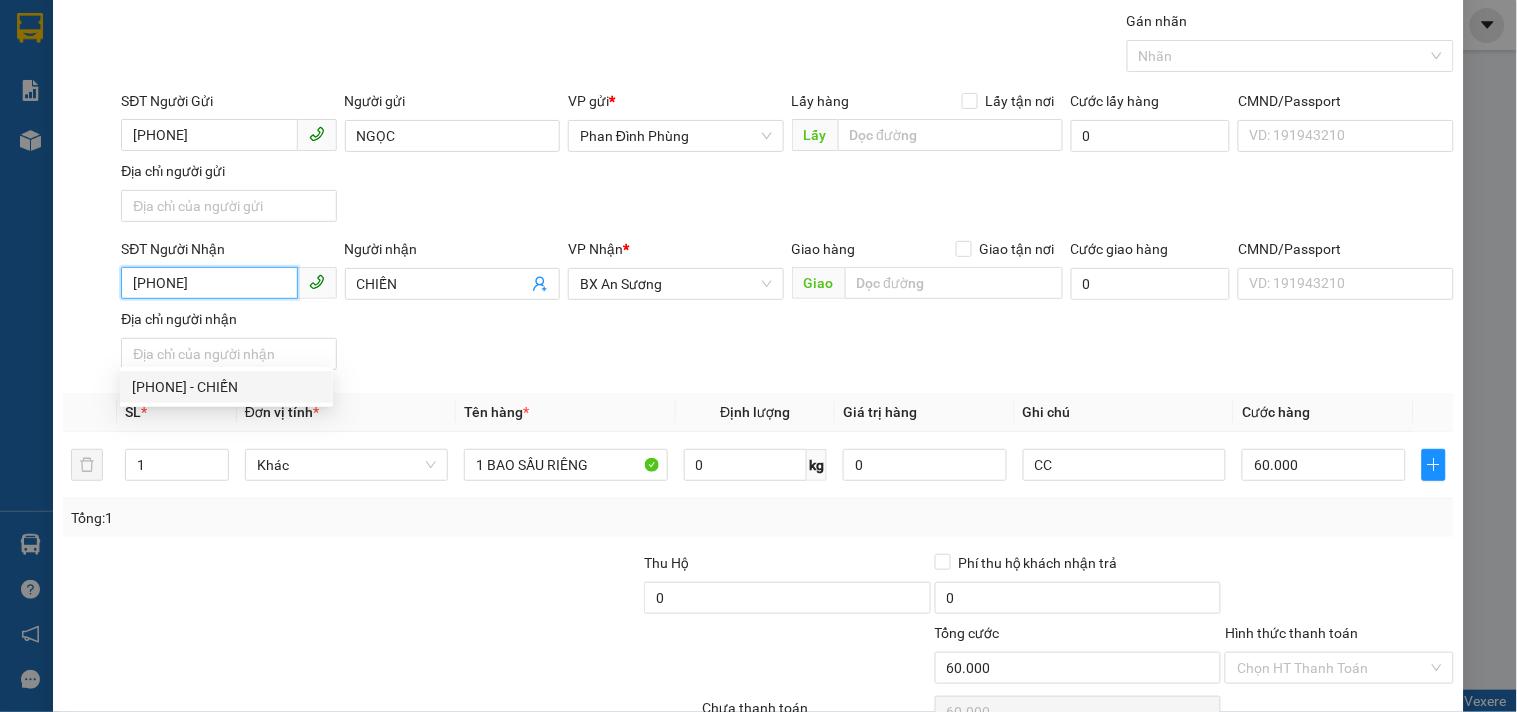 scroll, scrollTop: 167, scrollLeft: 0, axis: vertical 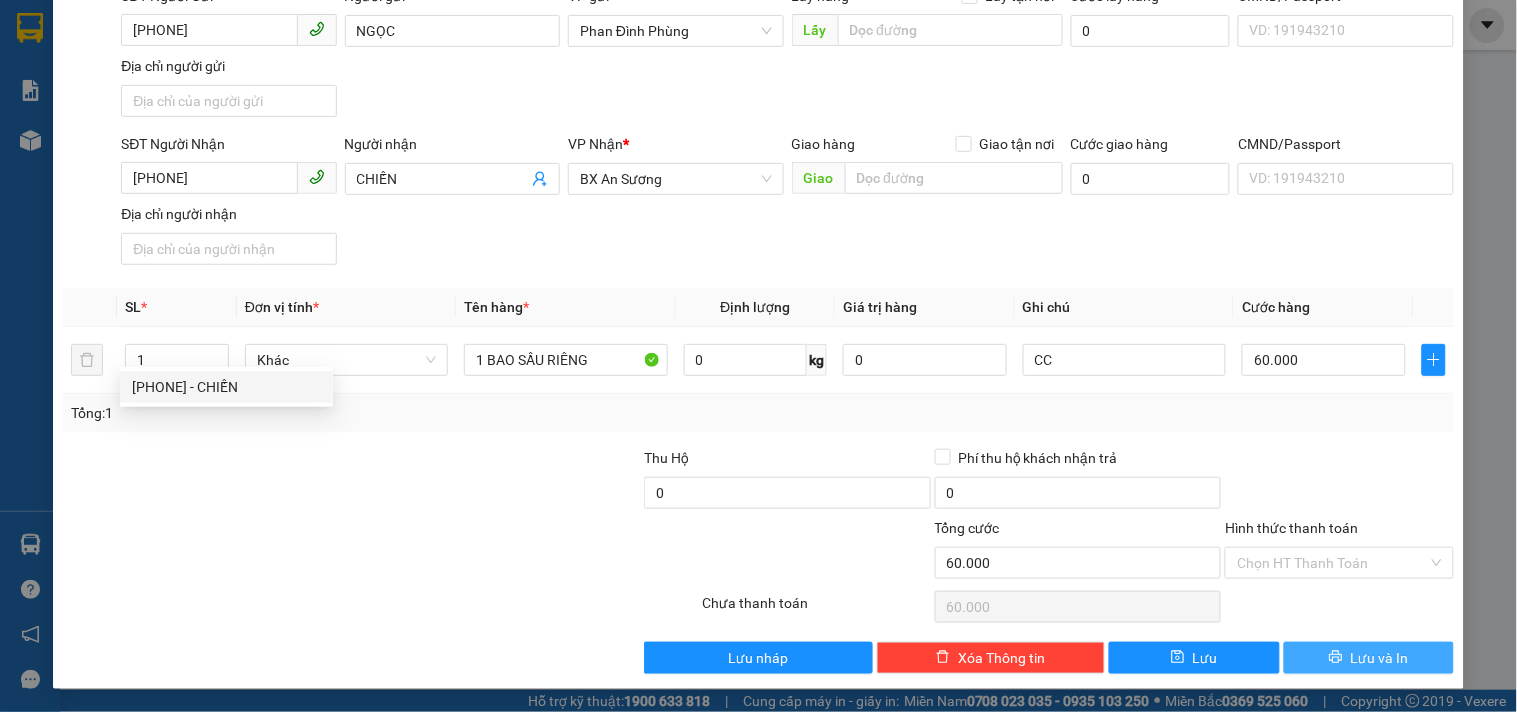 click on "Lưu và In" at bounding box center (1369, 658) 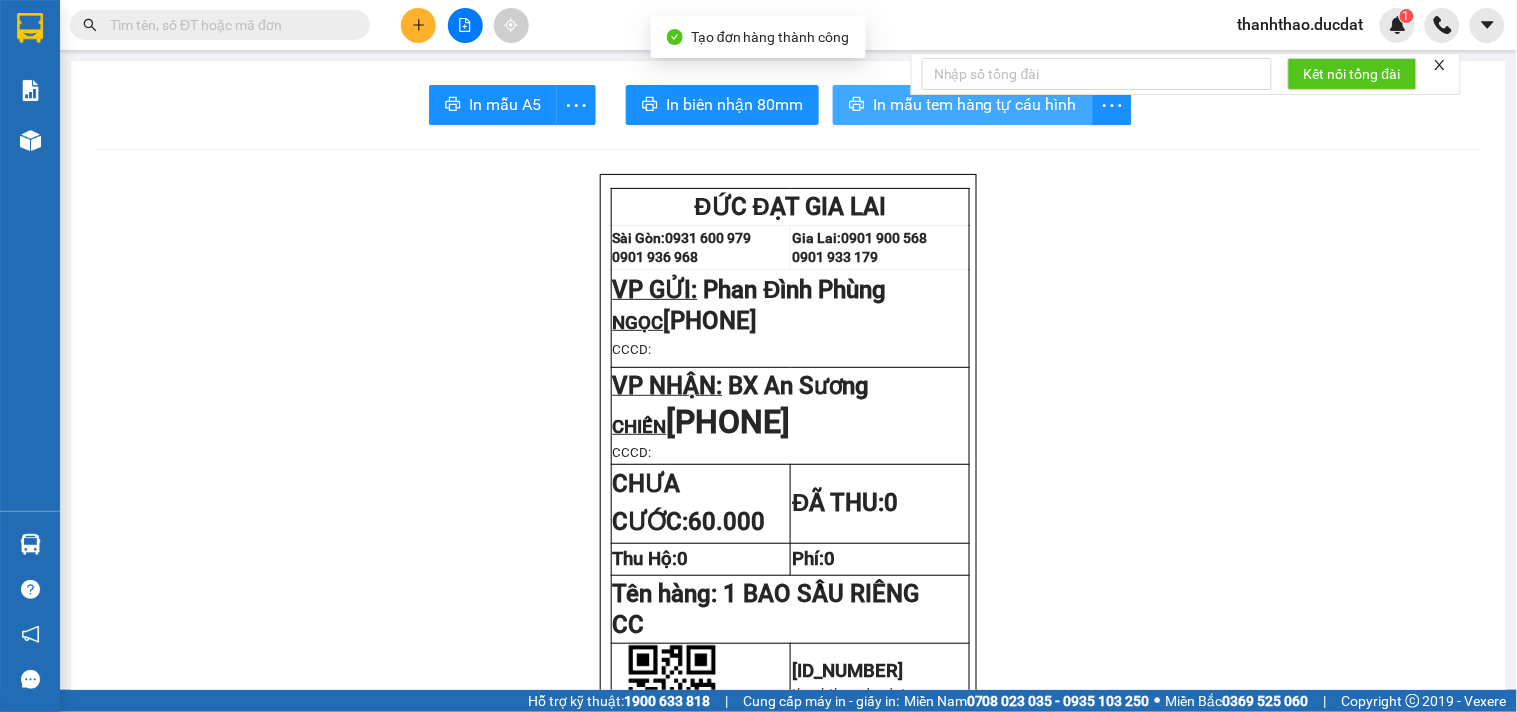 click 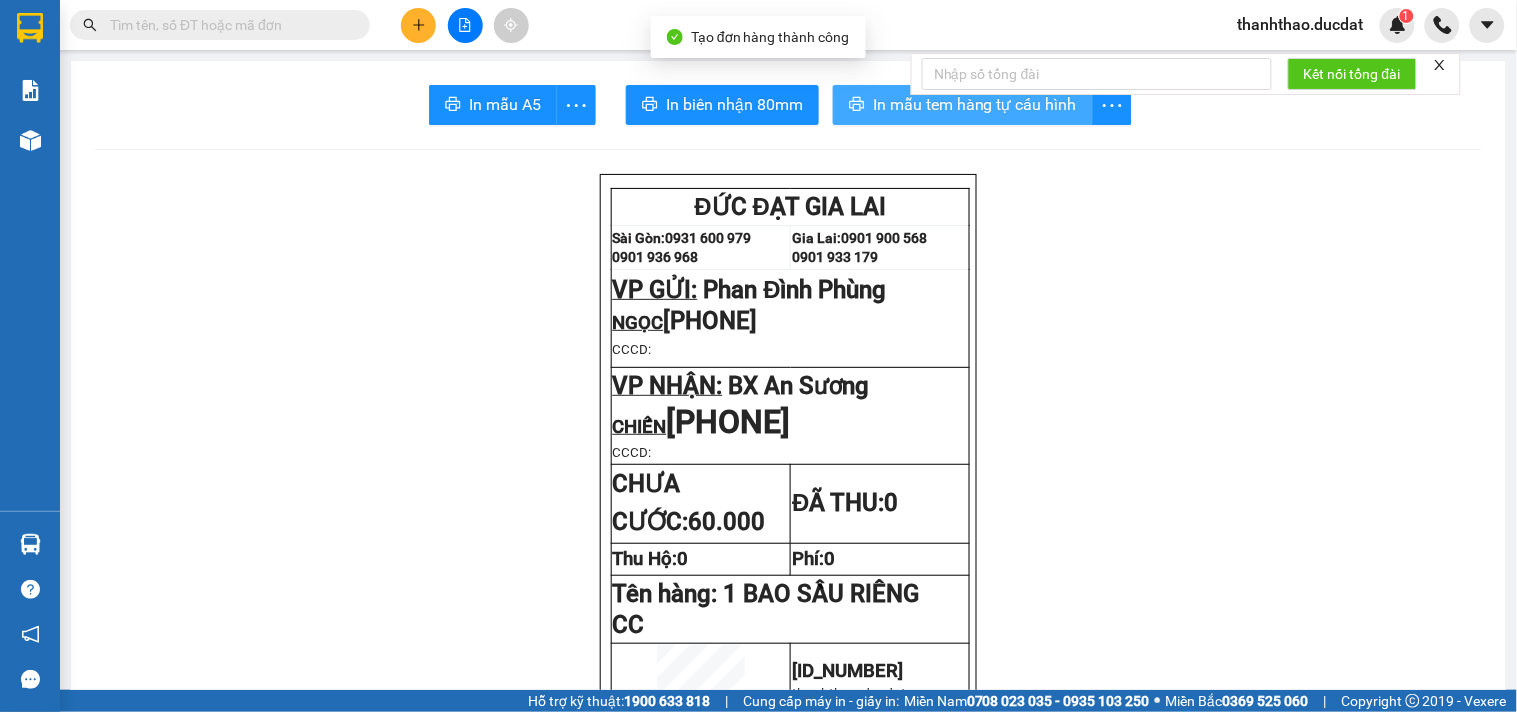 scroll, scrollTop: 0, scrollLeft: 0, axis: both 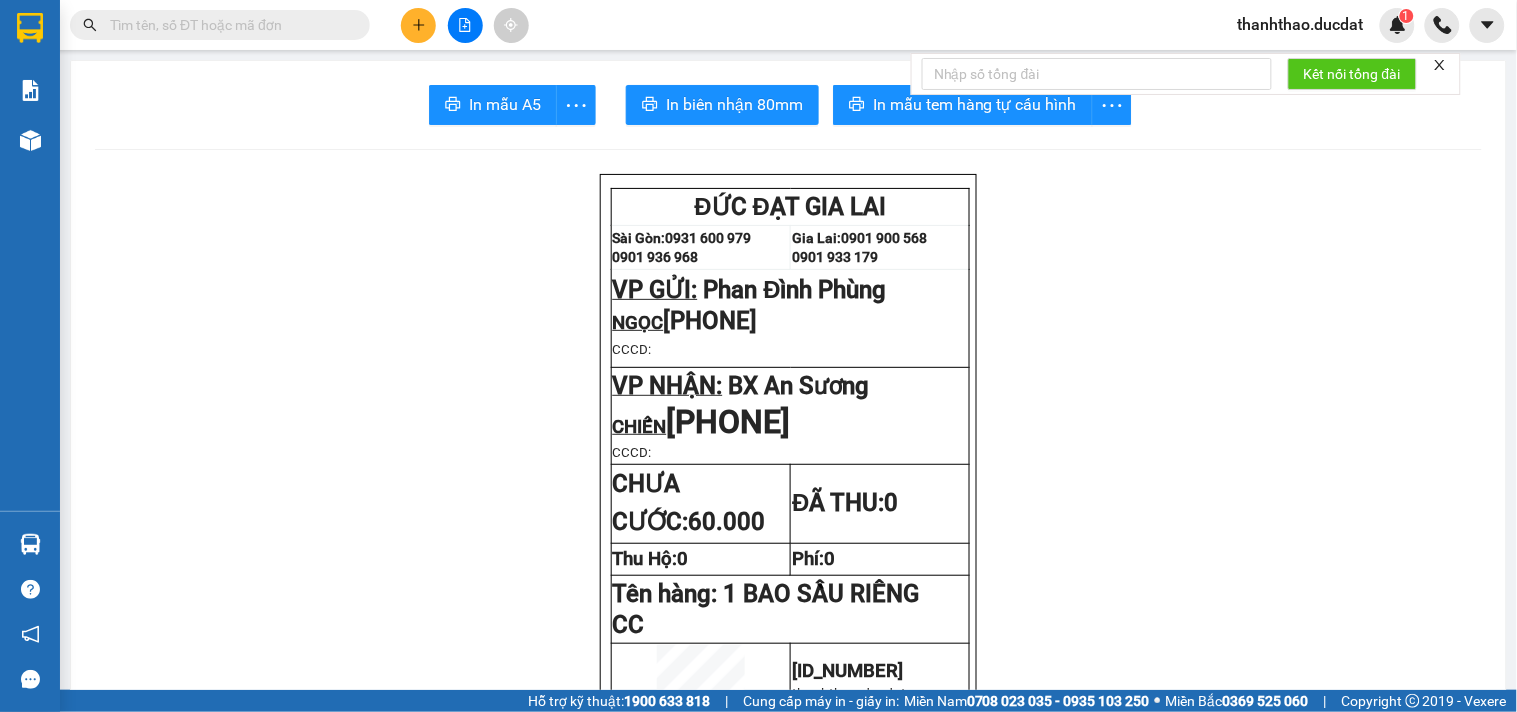 click 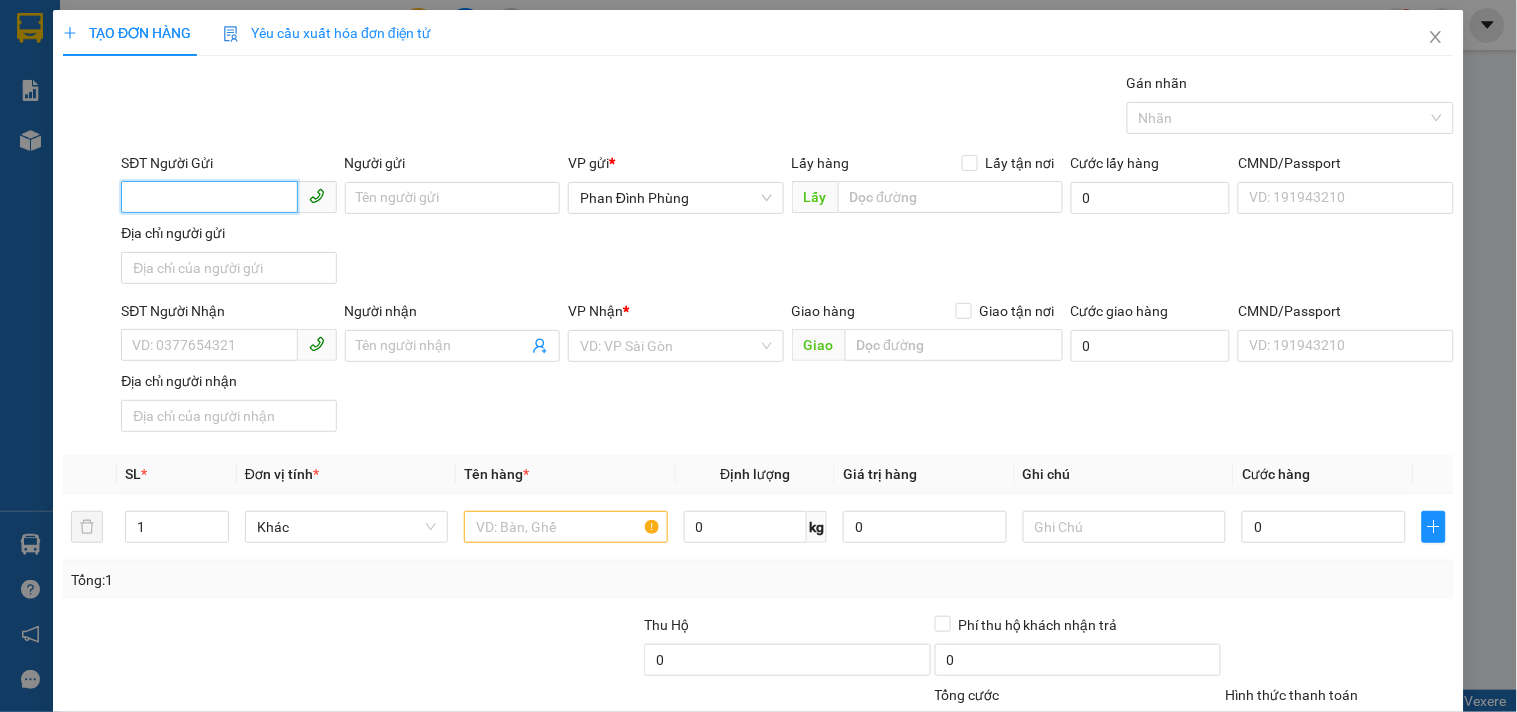 click on "SĐT Người Gửi" at bounding box center (209, 197) 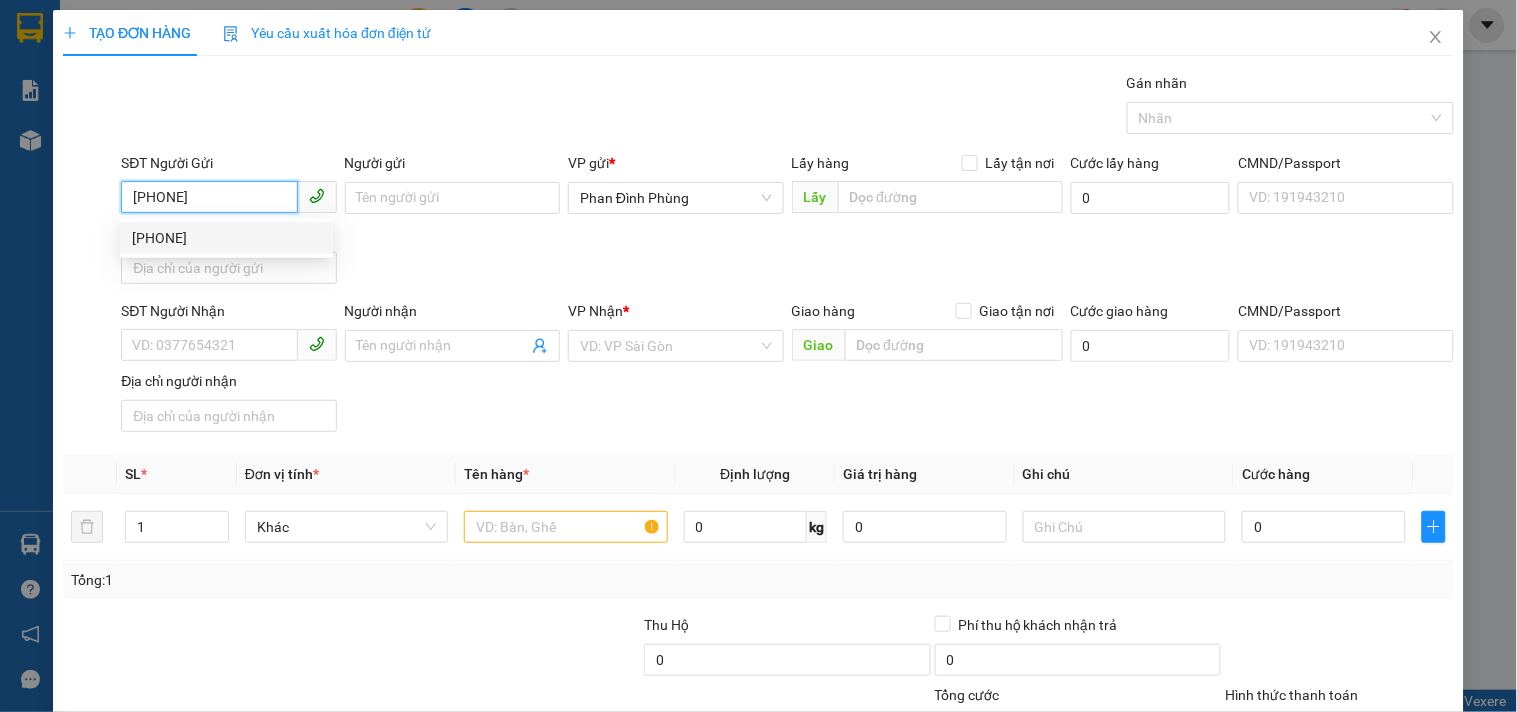 click on "[PHONE]" at bounding box center (226, 238) 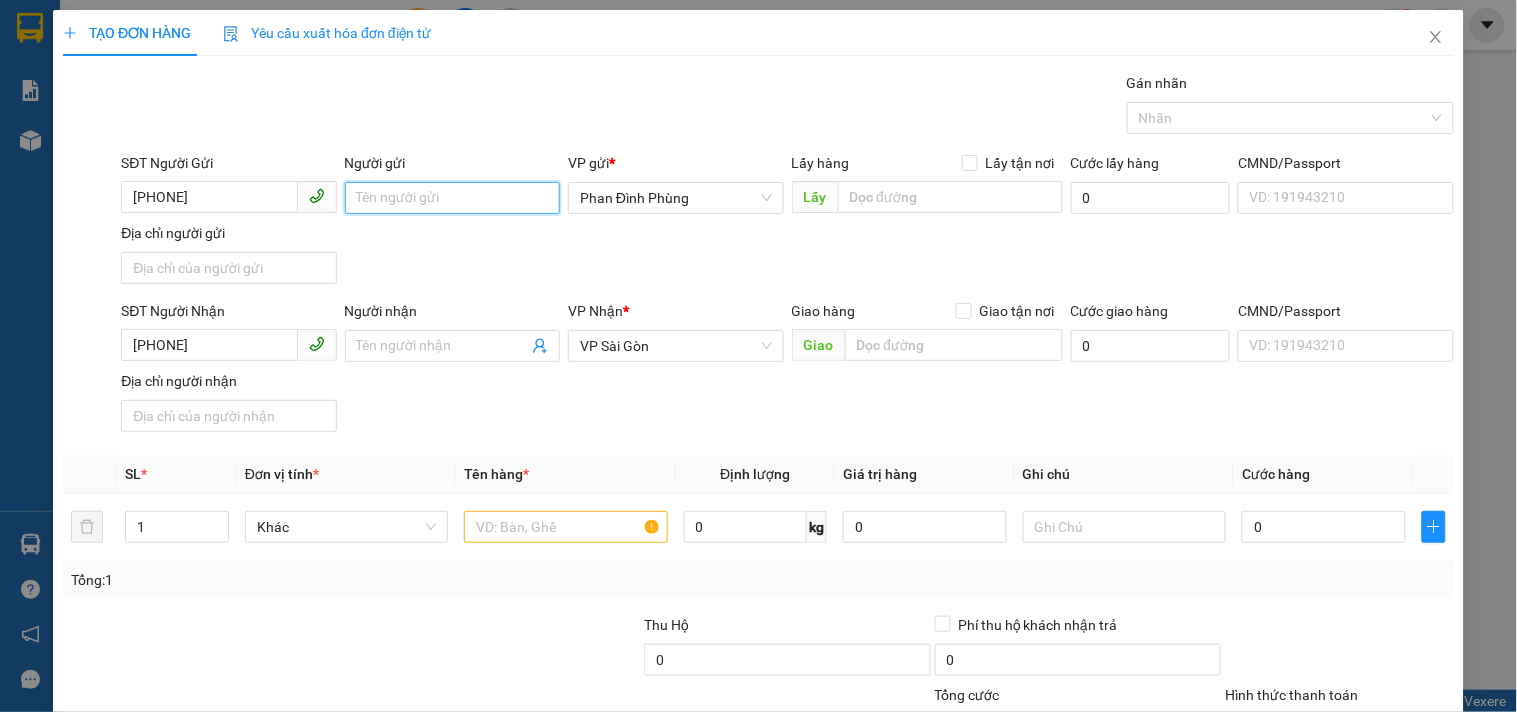 click on "Người gửi" at bounding box center [452, 198] 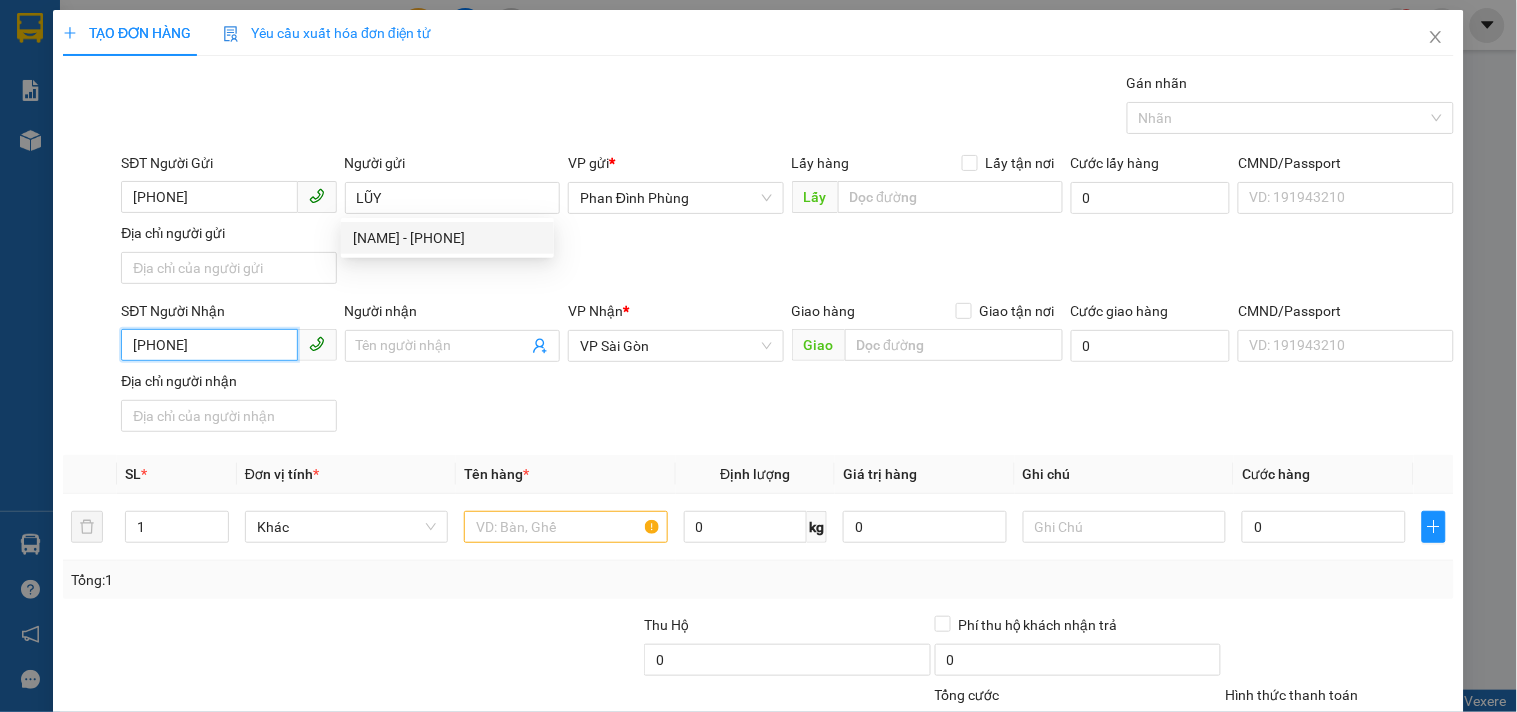 drag, startPoint x: 233, startPoint y: 361, endPoint x: 0, endPoint y: 355, distance: 233.07724 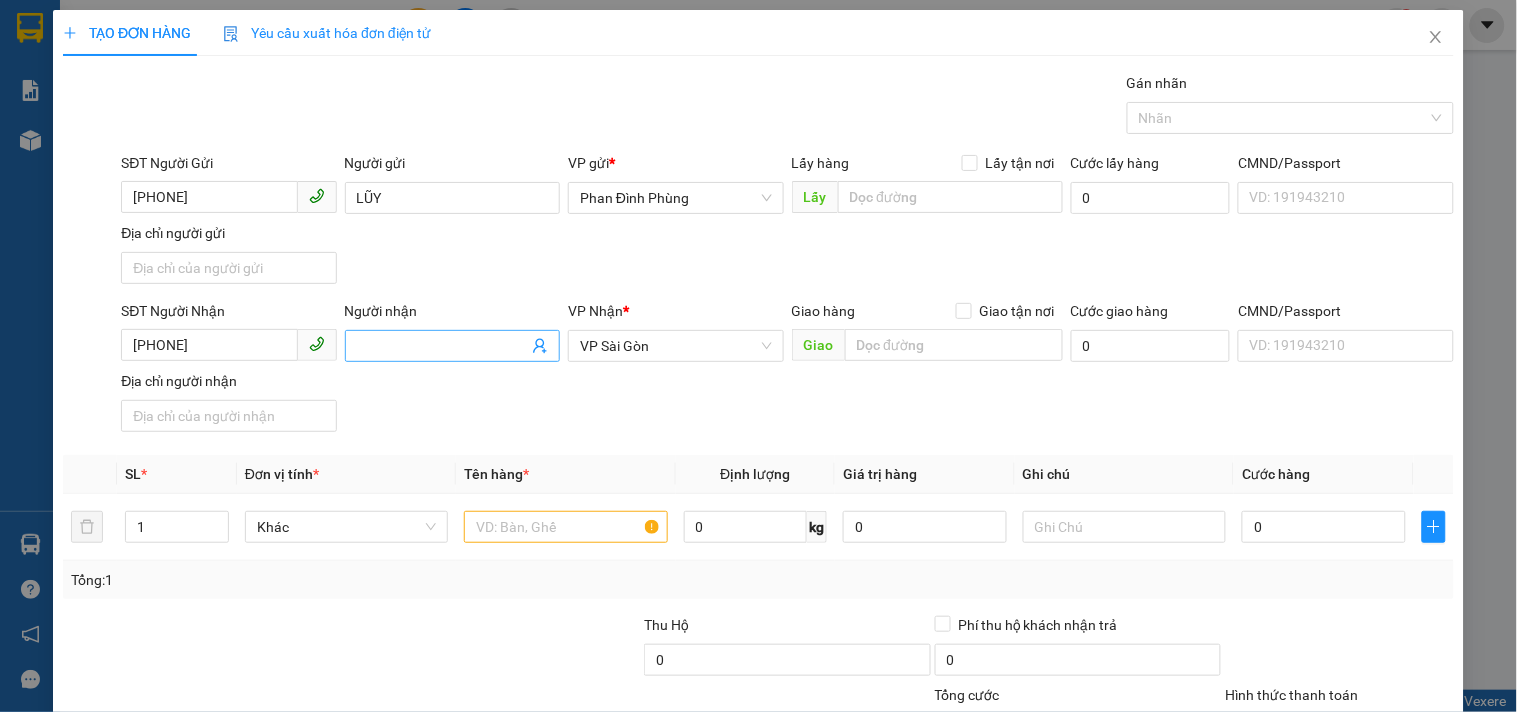 click on "Người nhận" at bounding box center [442, 346] 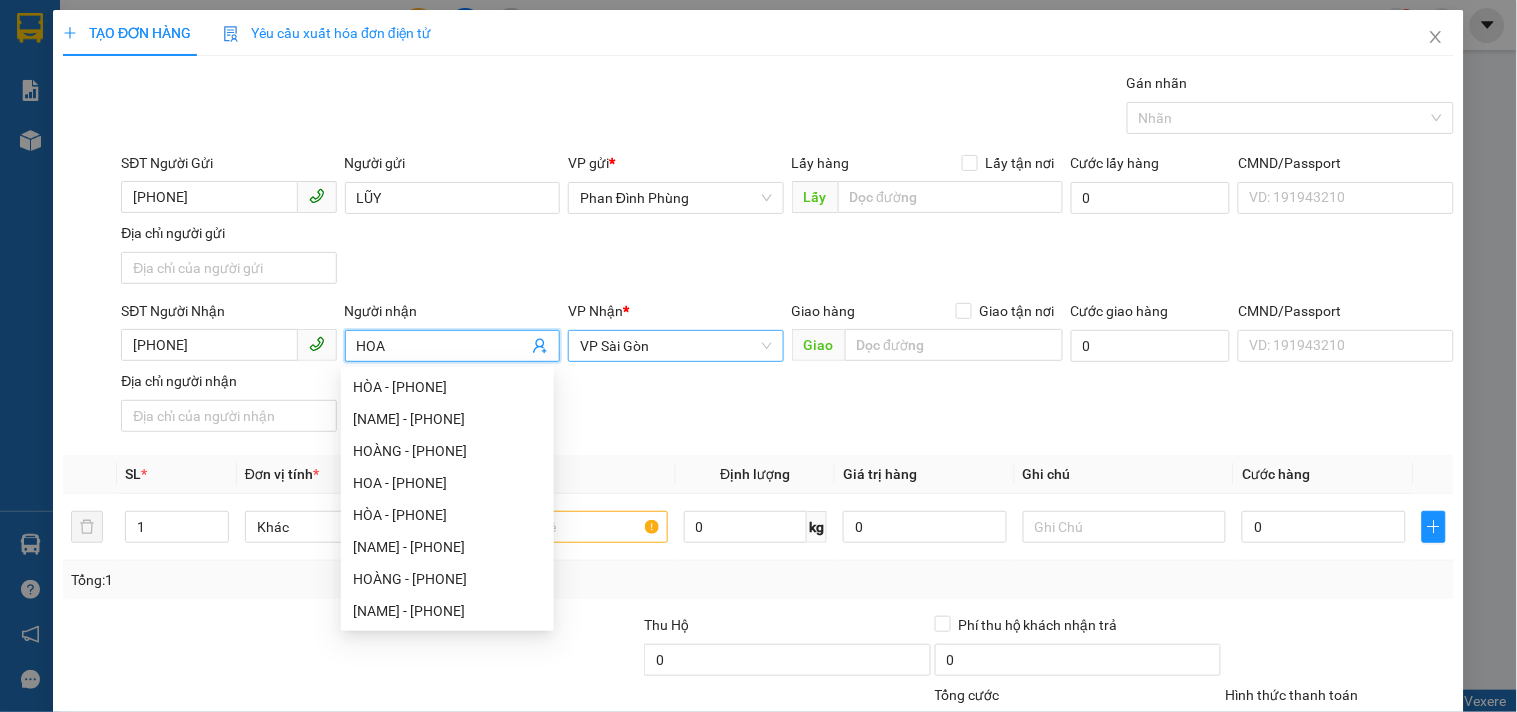 click on "VP Sài Gòn" at bounding box center [675, 346] 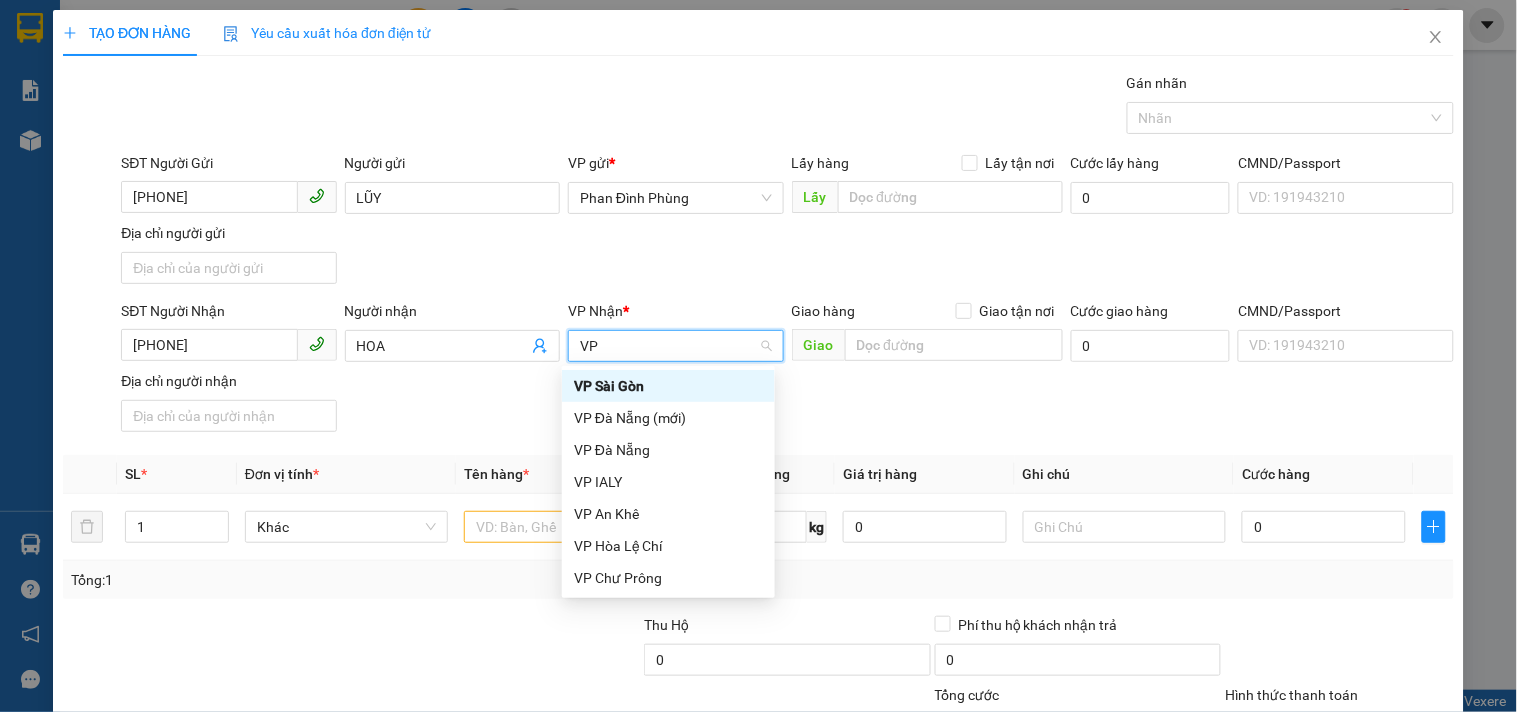 scroll, scrollTop: 0, scrollLeft: 0, axis: both 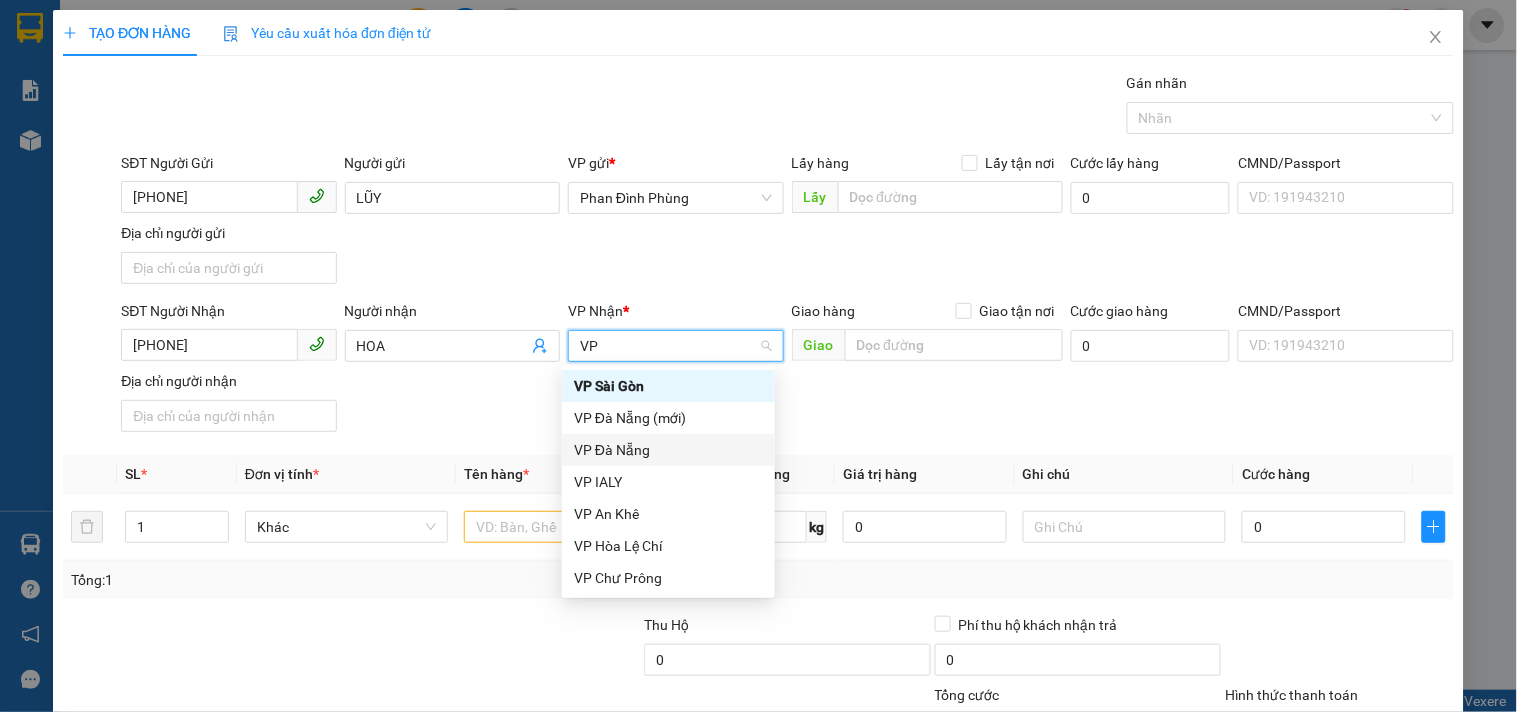 click on "VP Đà Nẵng" at bounding box center [668, 450] 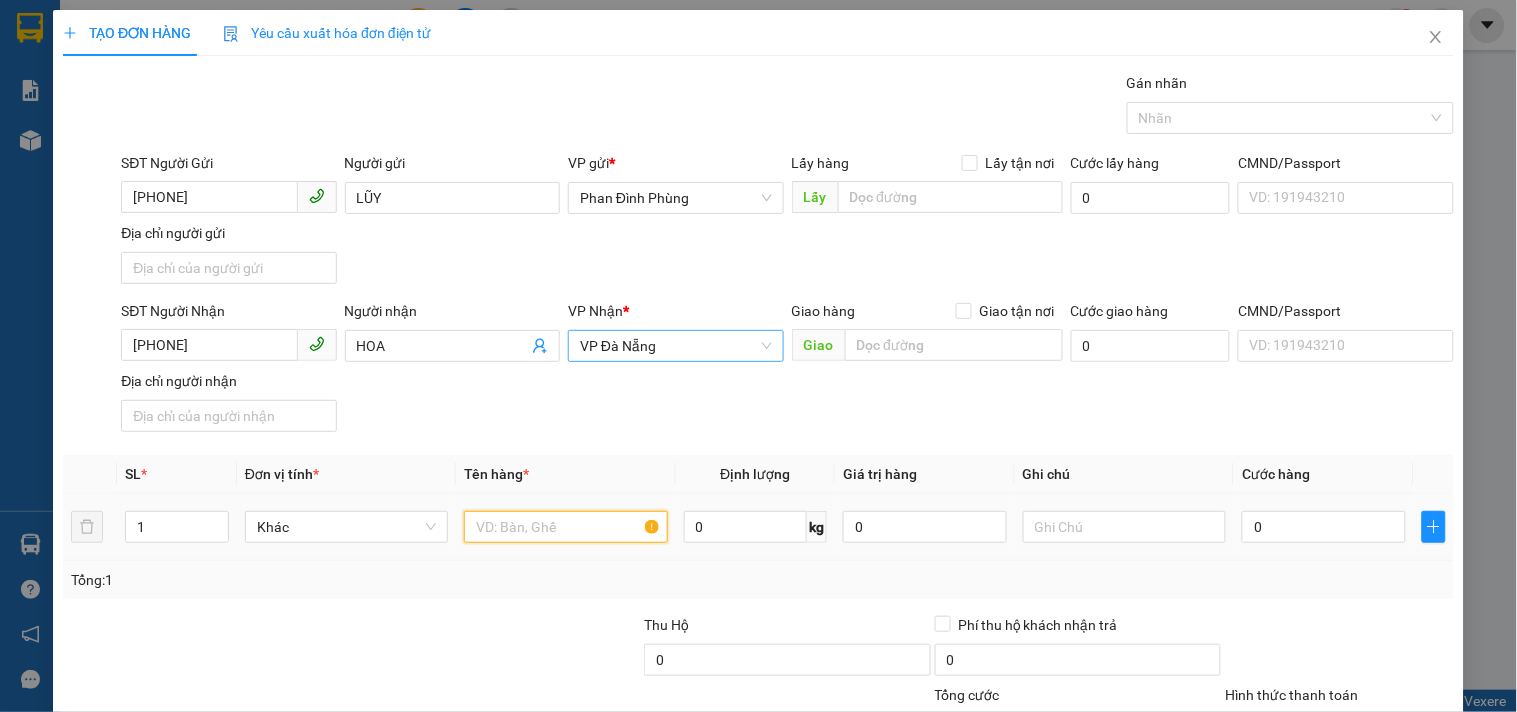 click at bounding box center [565, 527] 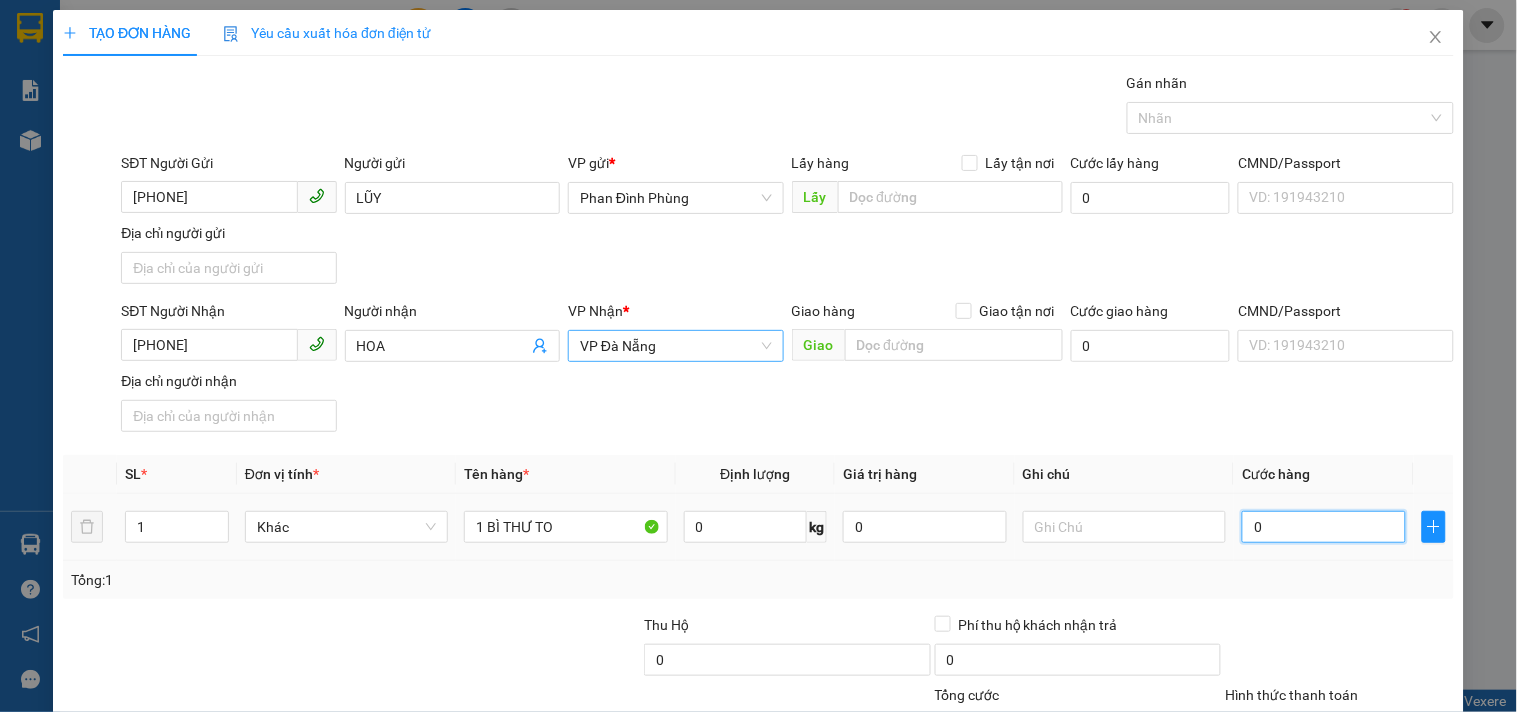 click on "0" at bounding box center [1324, 527] 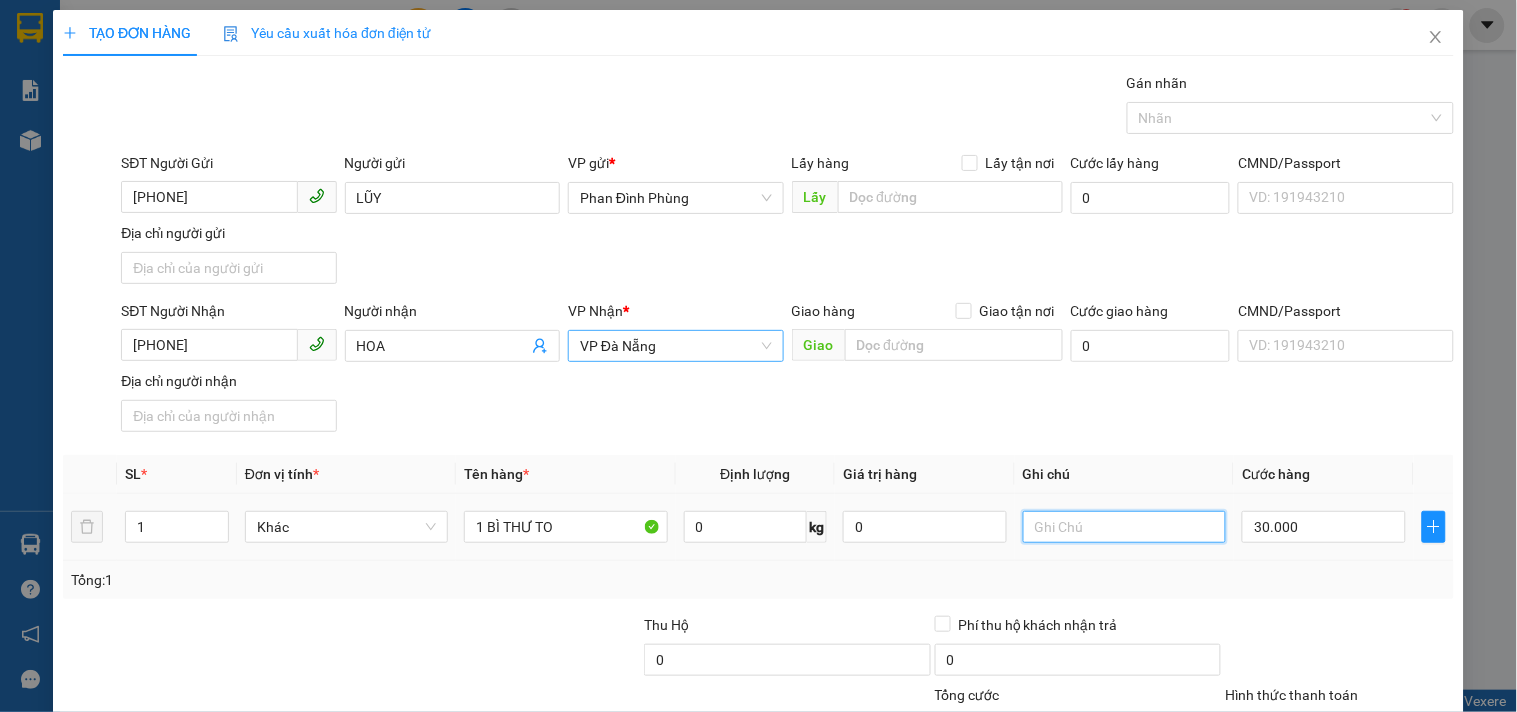 click at bounding box center (1124, 527) 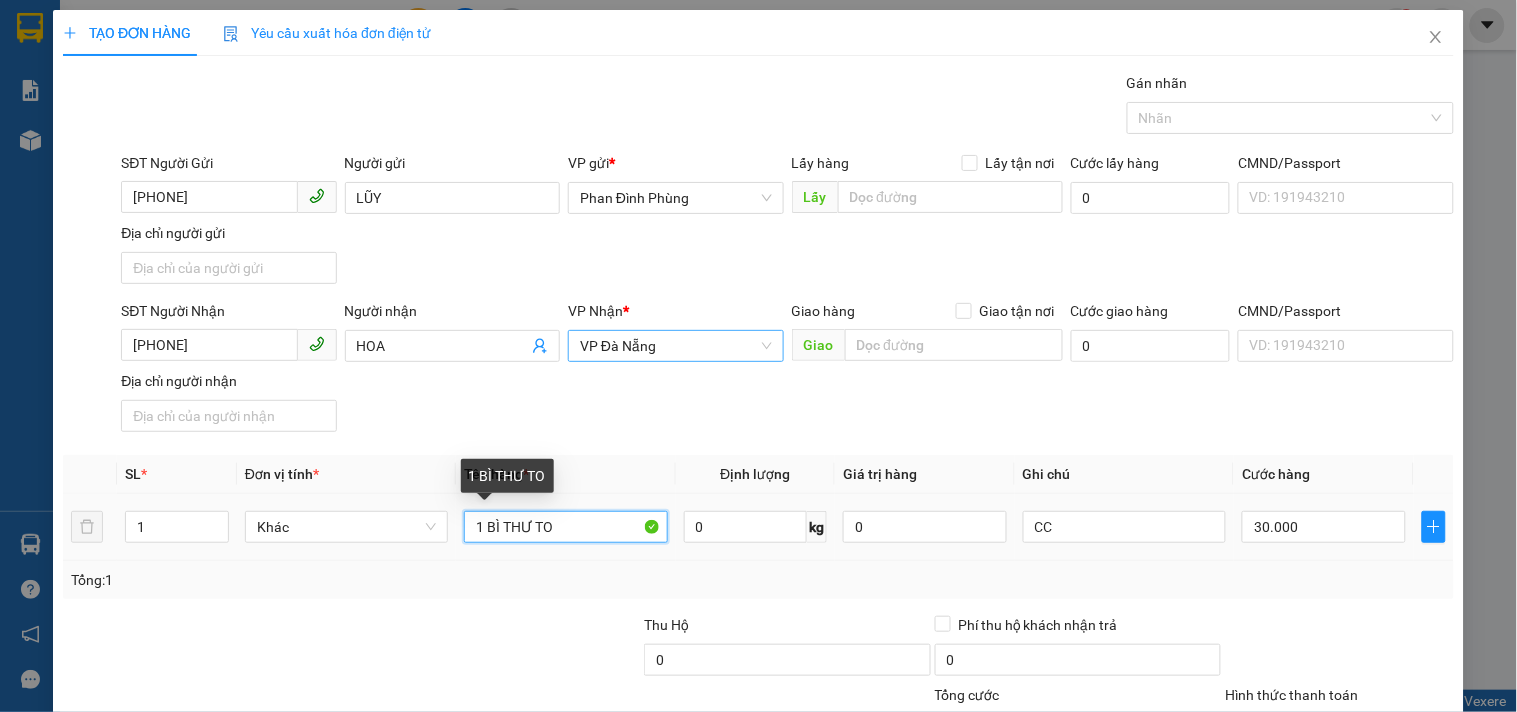 click on "1 BÌ THƯ TO" at bounding box center [565, 527] 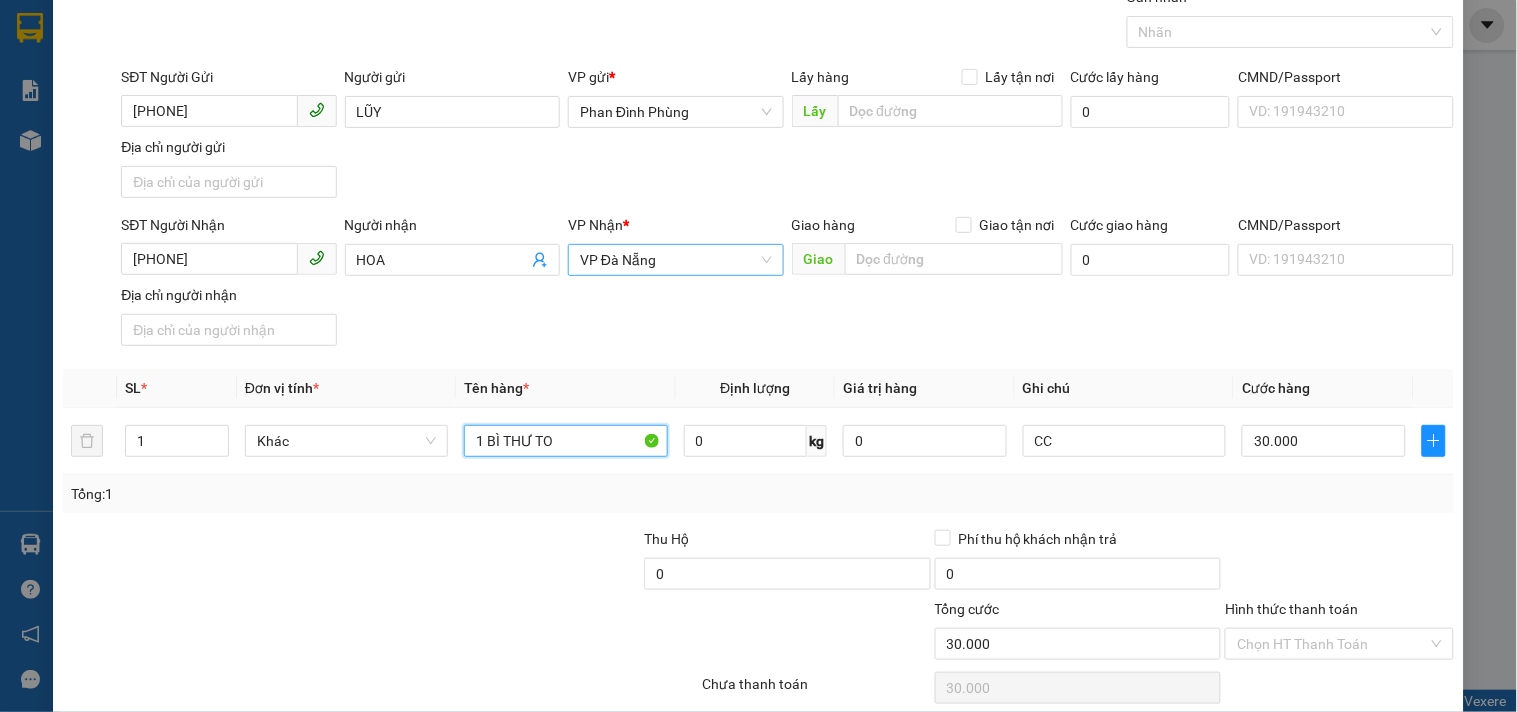 scroll, scrollTop: 167, scrollLeft: 0, axis: vertical 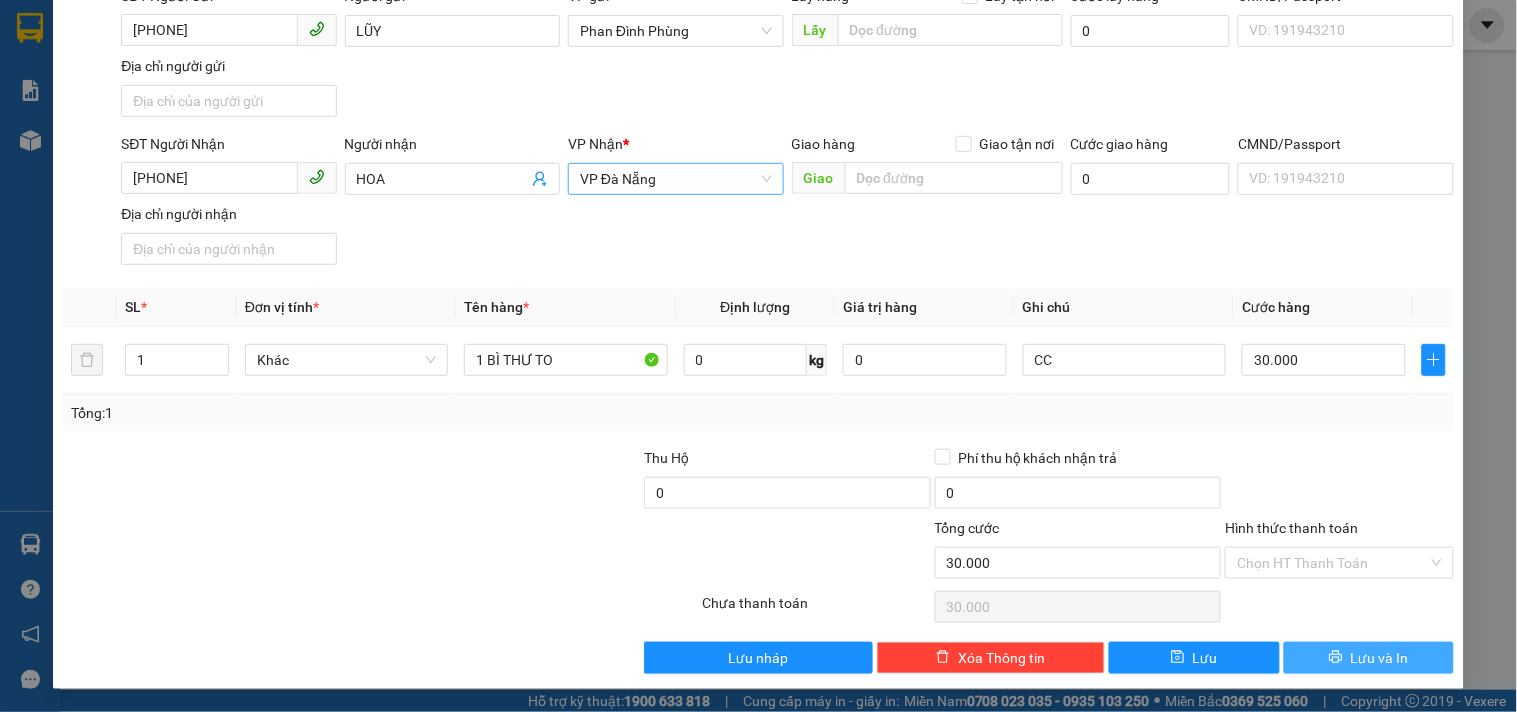 click on "Lưu và In" at bounding box center (1380, 658) 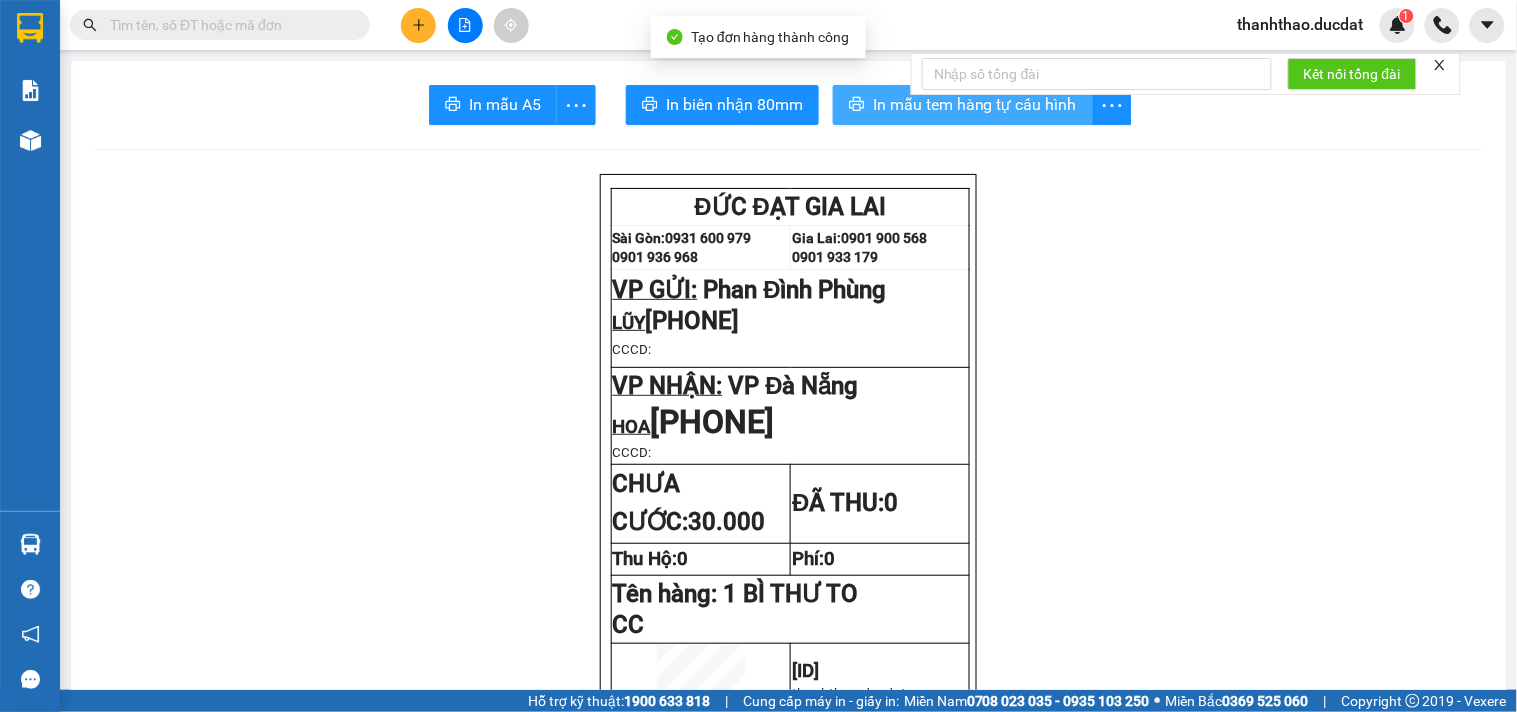 click on "In mẫu tem hàng tự cấu hình" at bounding box center [975, 104] 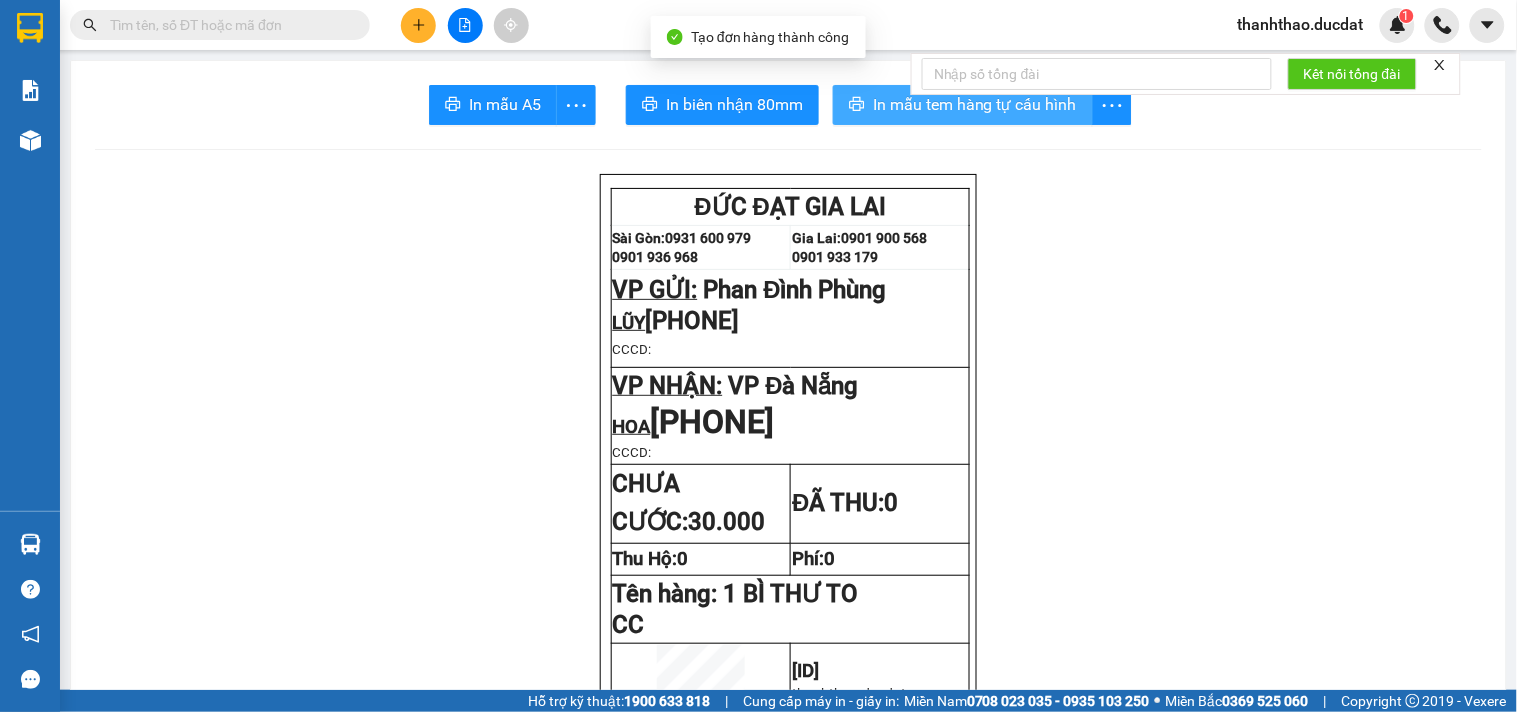 scroll, scrollTop: 0, scrollLeft: 0, axis: both 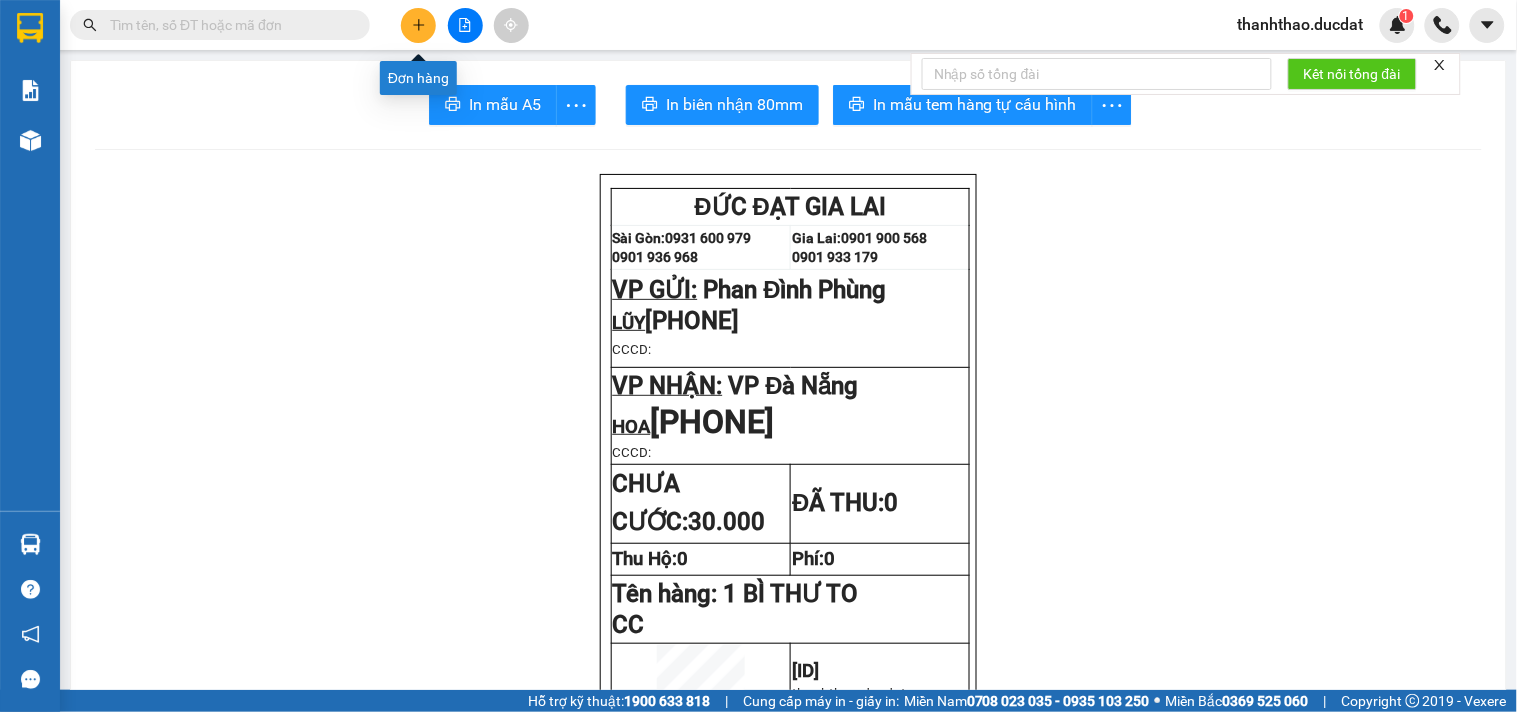 click at bounding box center [418, 25] 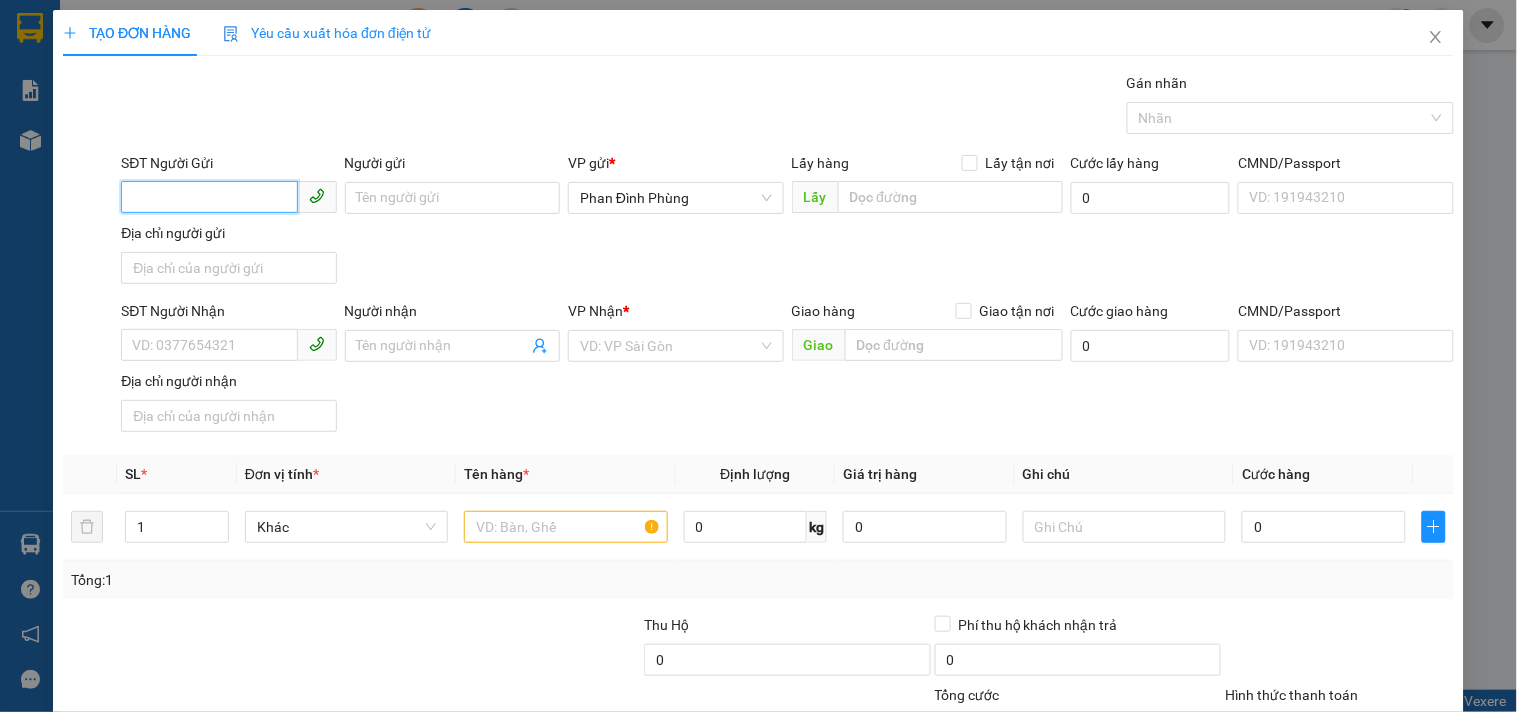 click on "SĐT Người Gửi" at bounding box center (209, 197) 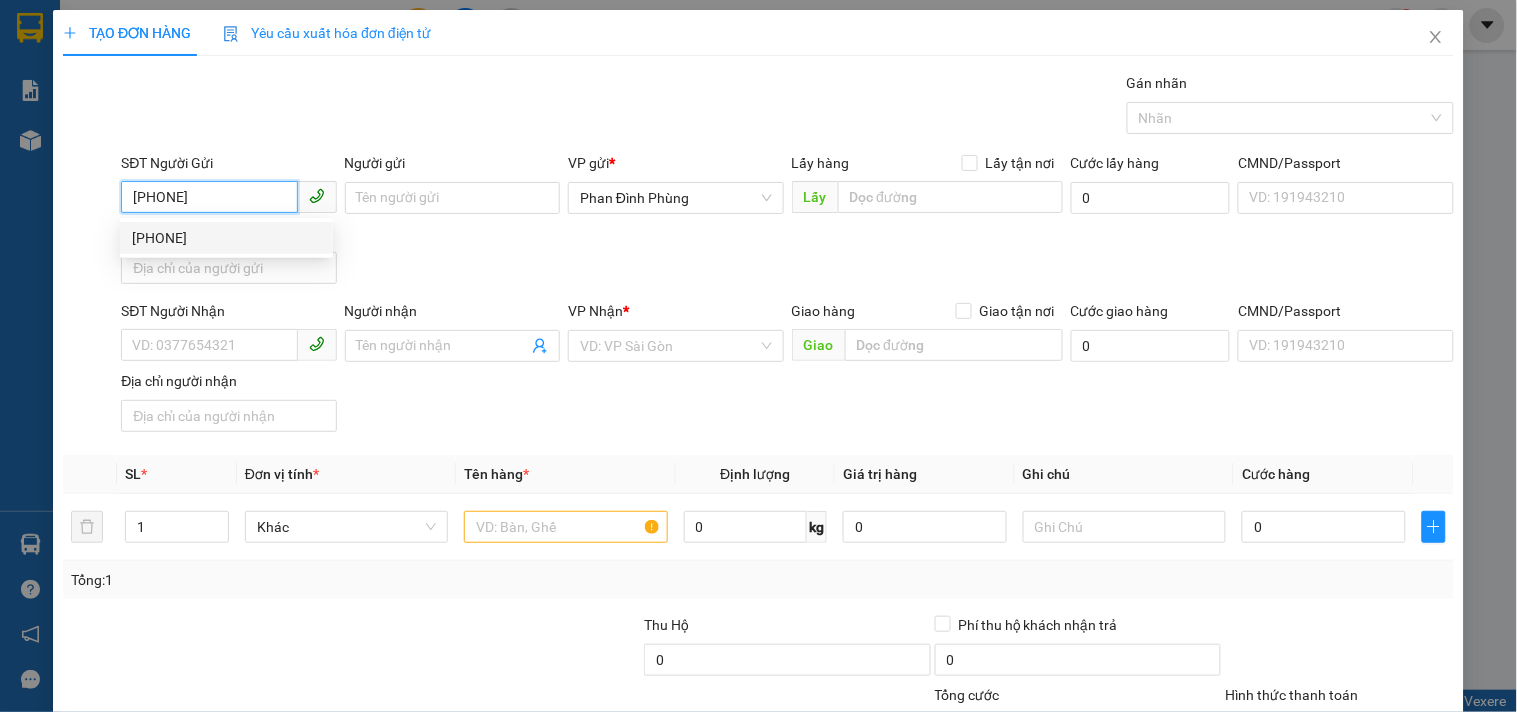 click on "[PHONE]" at bounding box center (226, 238) 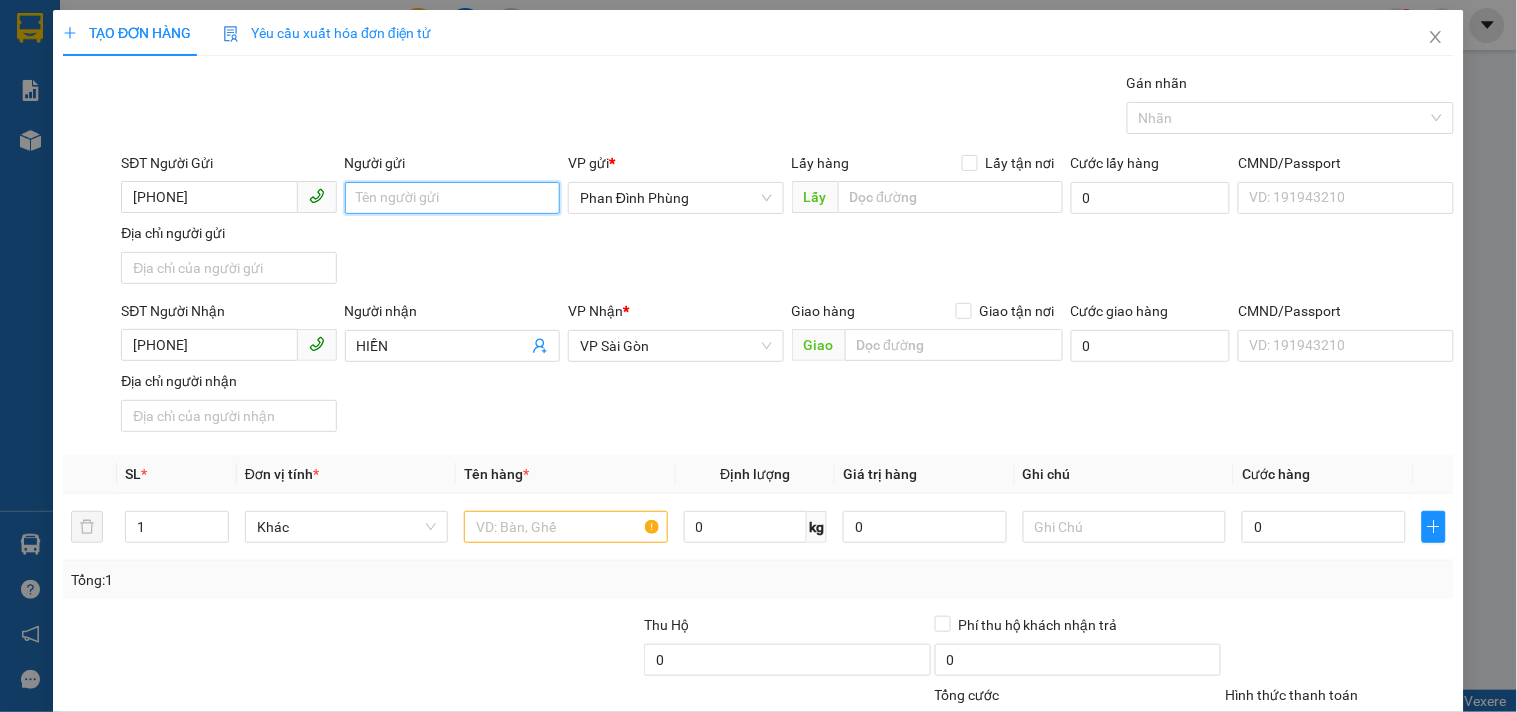 click on "Người gửi" at bounding box center [452, 198] 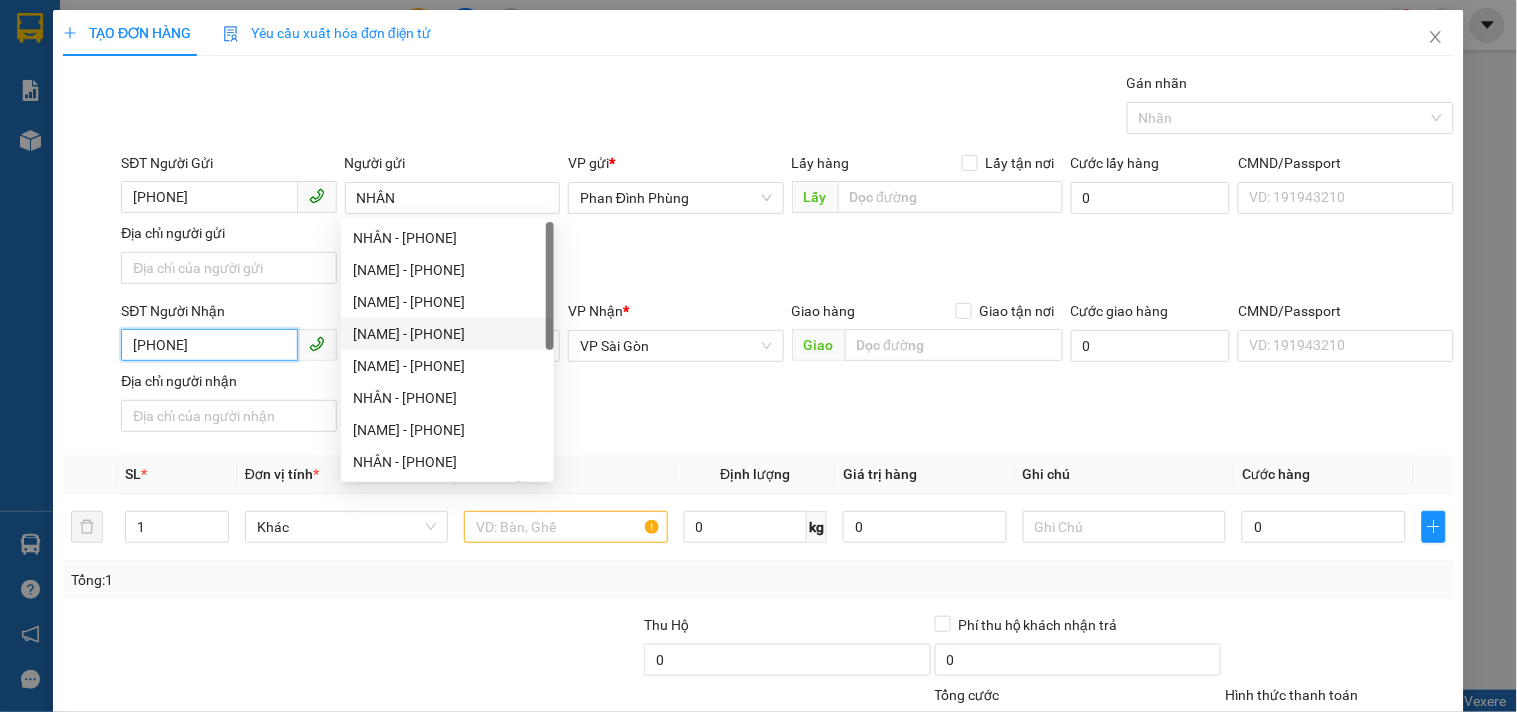 drag, startPoint x: 264, startPoint y: 352, endPoint x: 0, endPoint y: 313, distance: 266.86514 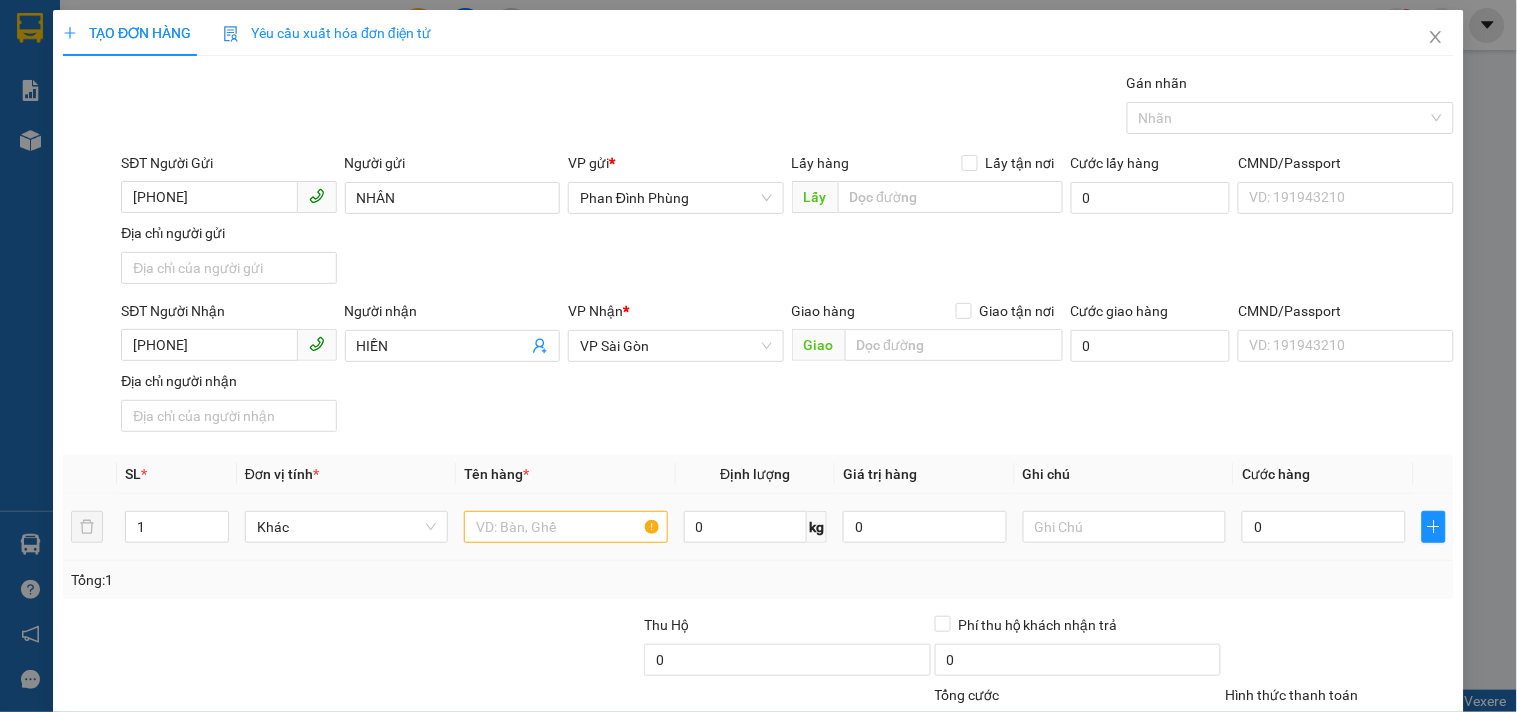 click at bounding box center [565, 527] 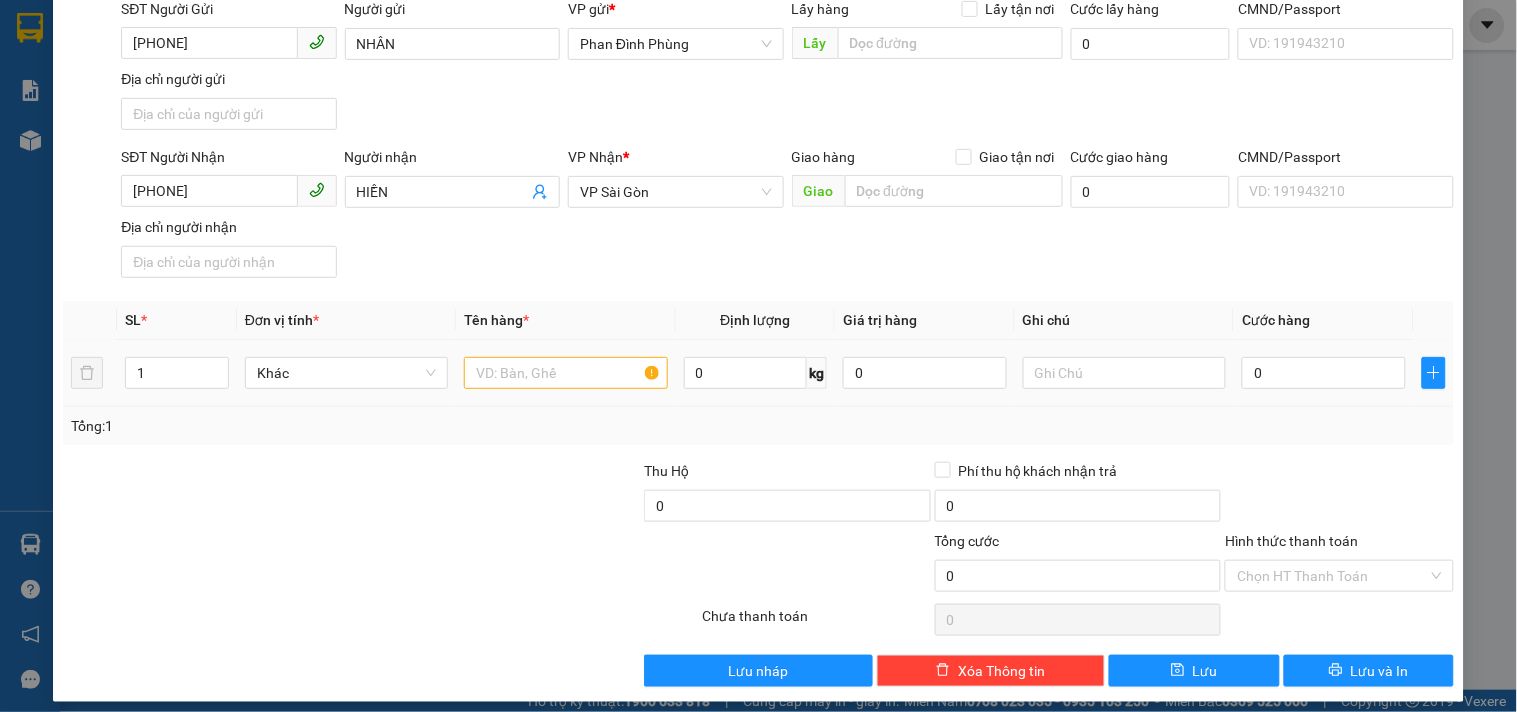 scroll, scrollTop: 167, scrollLeft: 0, axis: vertical 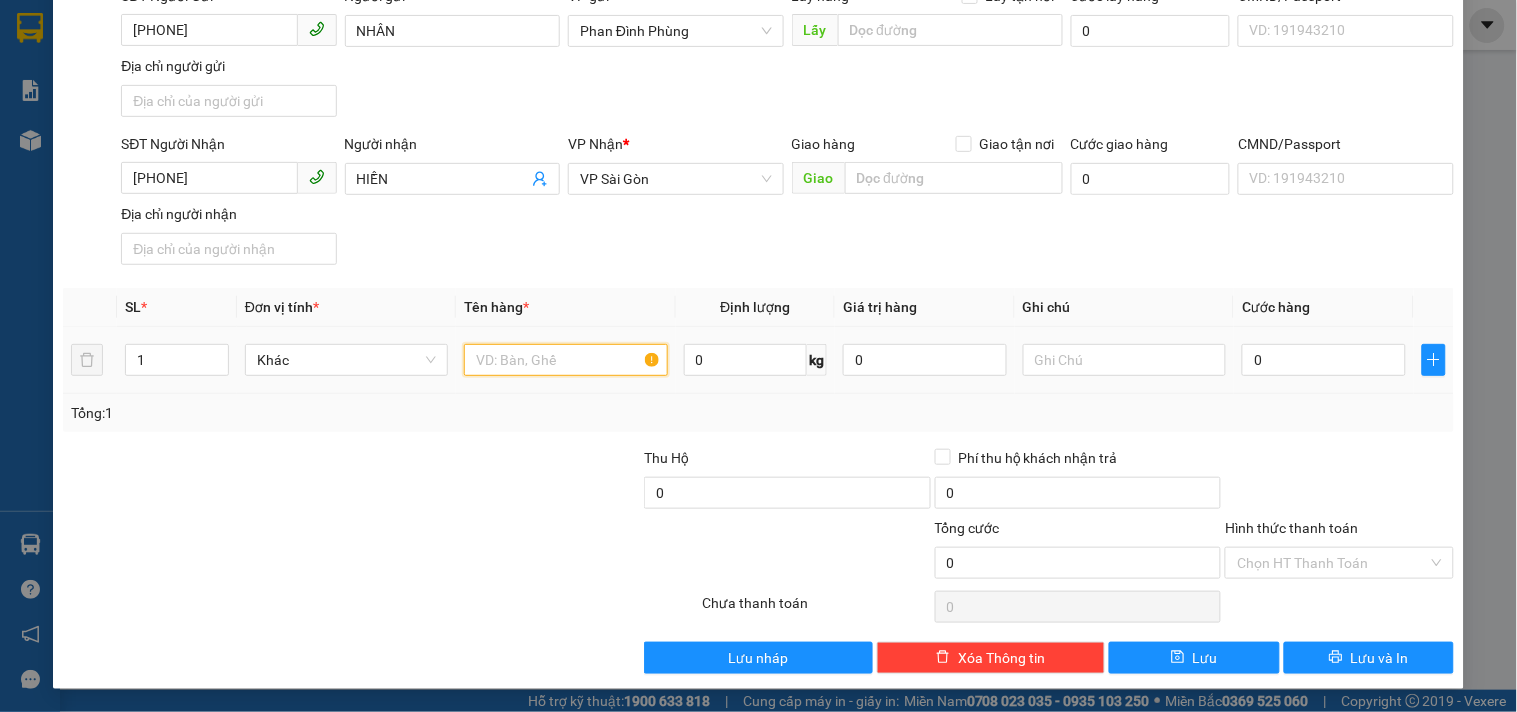 click at bounding box center (565, 360) 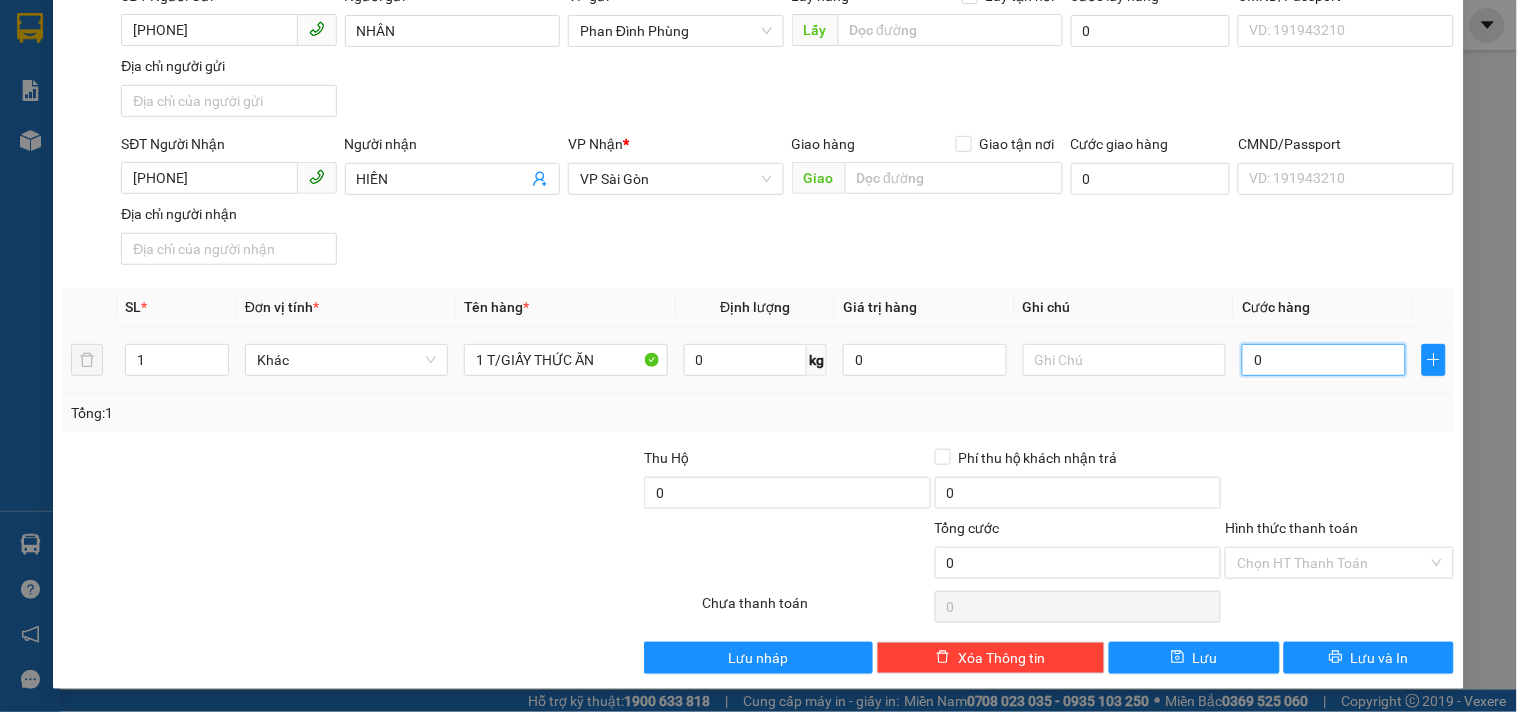 click on "0" at bounding box center (1324, 360) 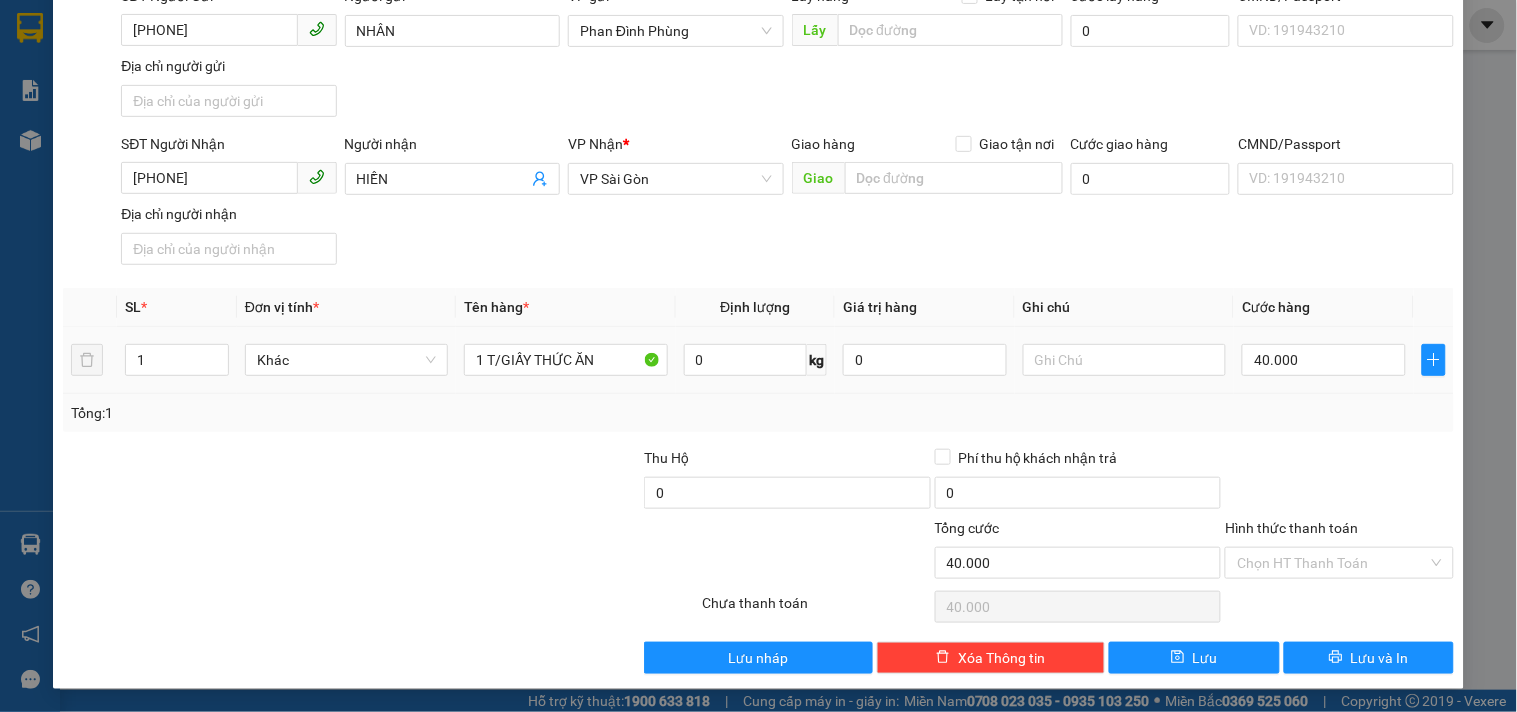 click at bounding box center [1339, 482] 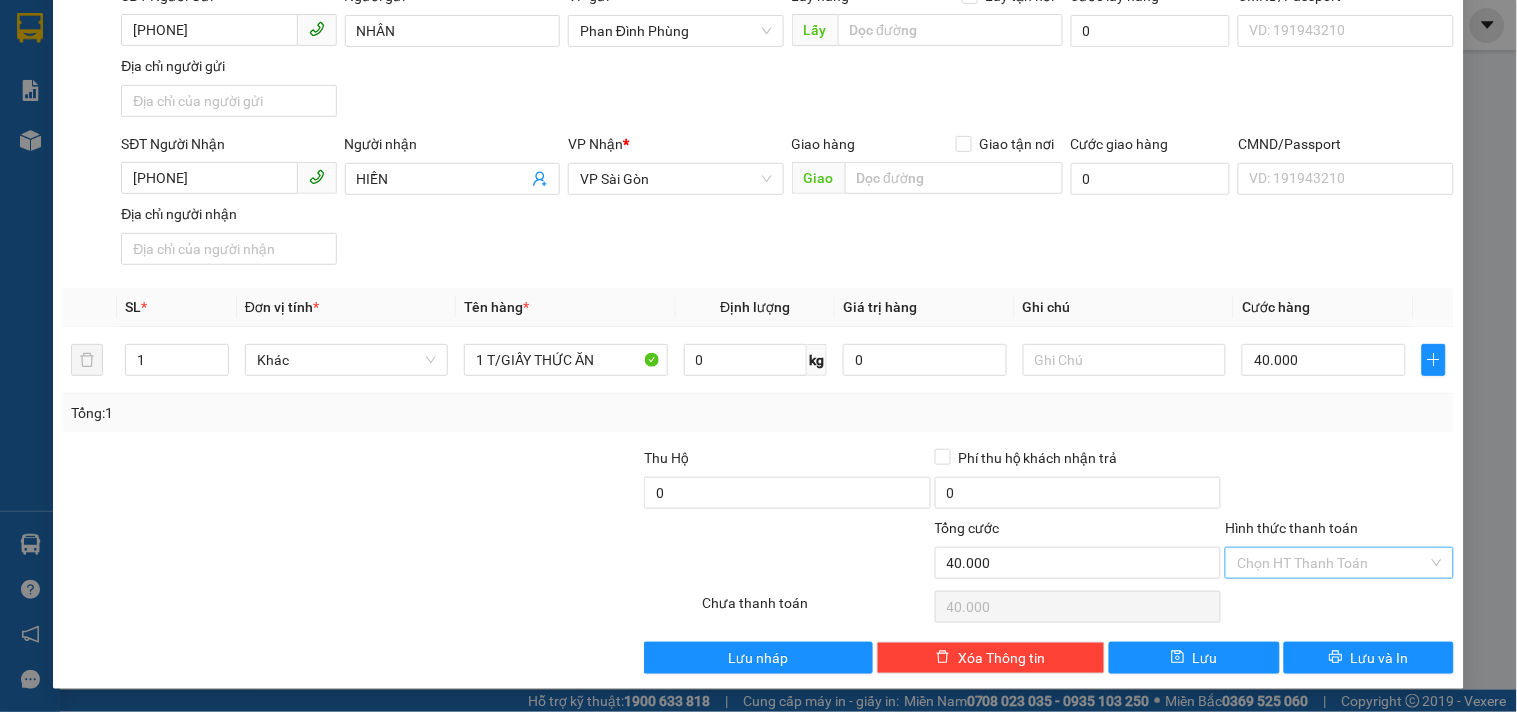 click on "Hình thức thanh toán" at bounding box center (1332, 563) 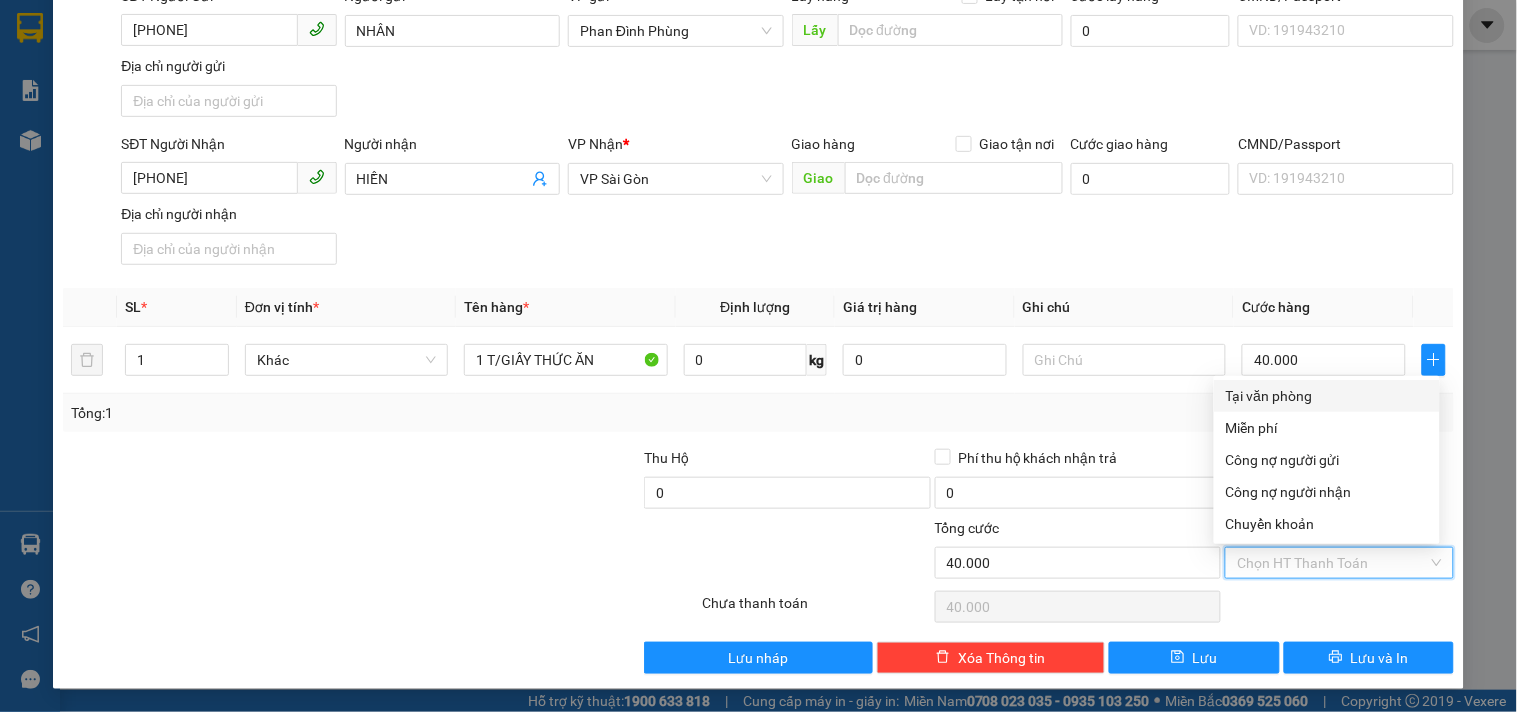 click on "Tại văn phòng" at bounding box center (1327, 396) 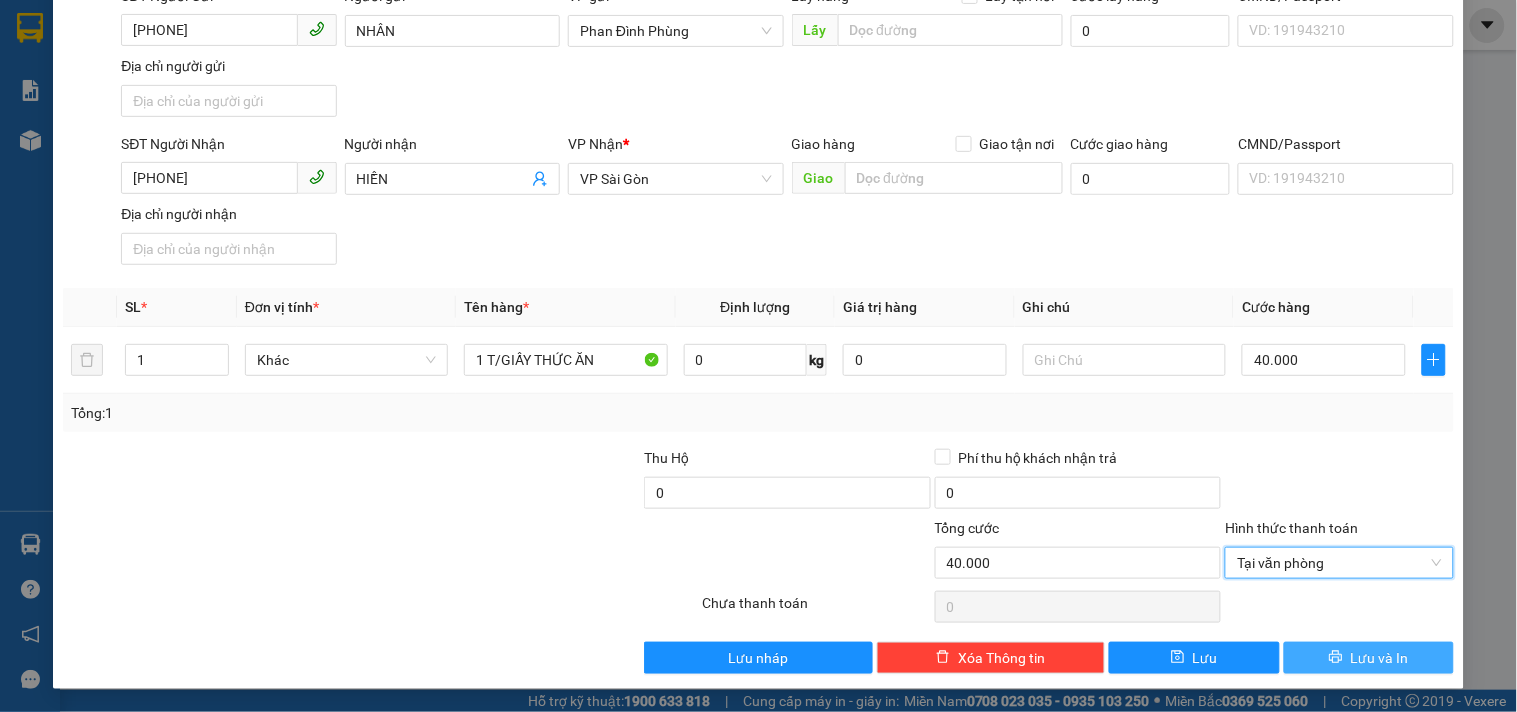 click on "Lưu và In" at bounding box center [1380, 658] 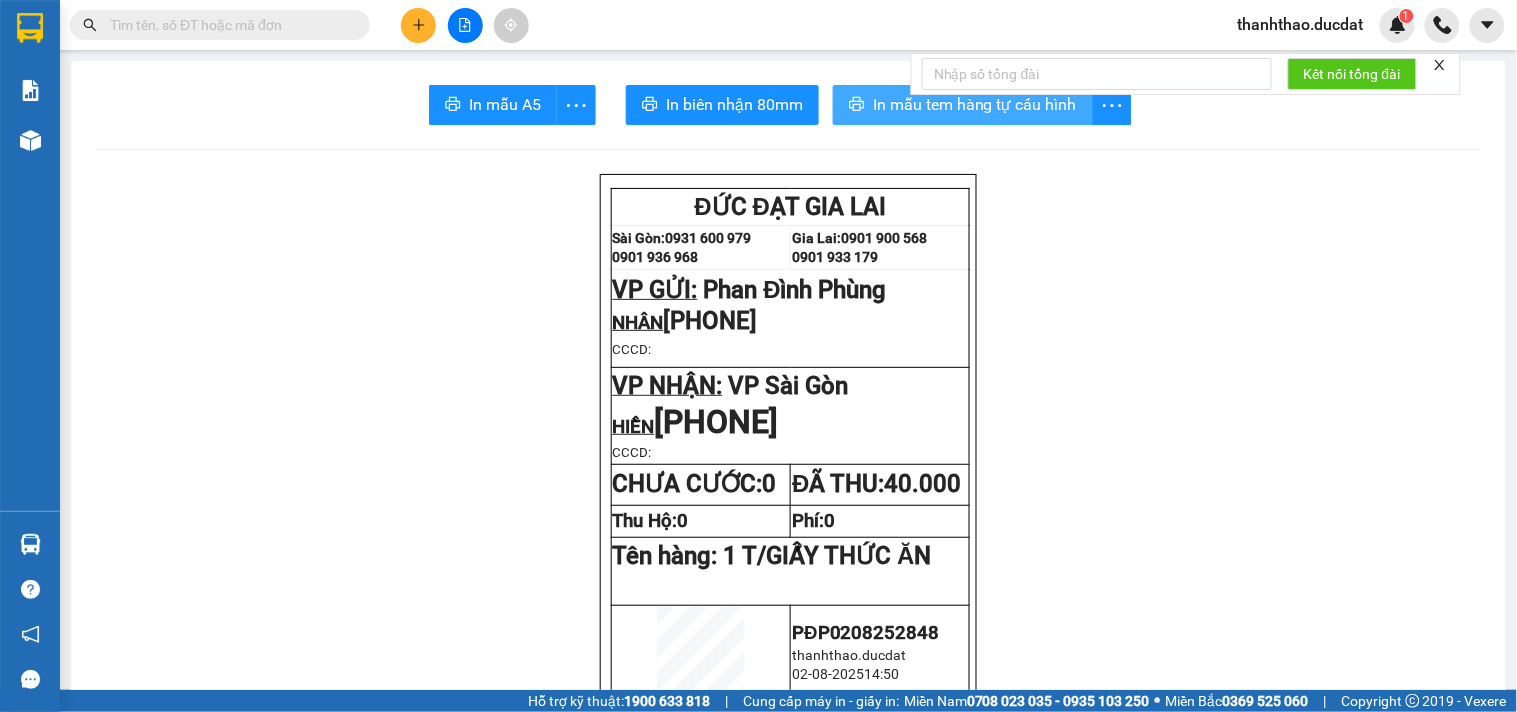 click on "In mẫu tem hàng tự cấu hình" at bounding box center (975, 104) 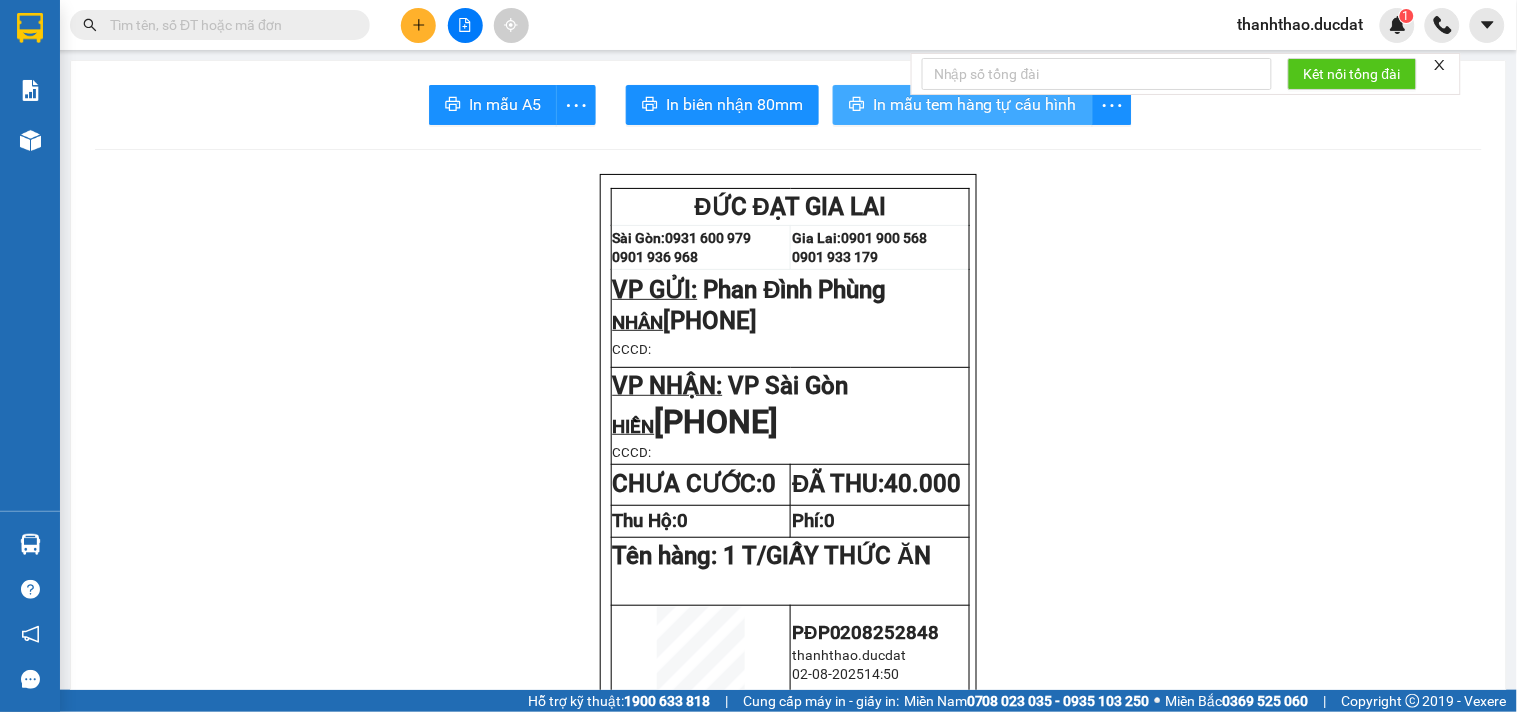 scroll, scrollTop: 0, scrollLeft: 0, axis: both 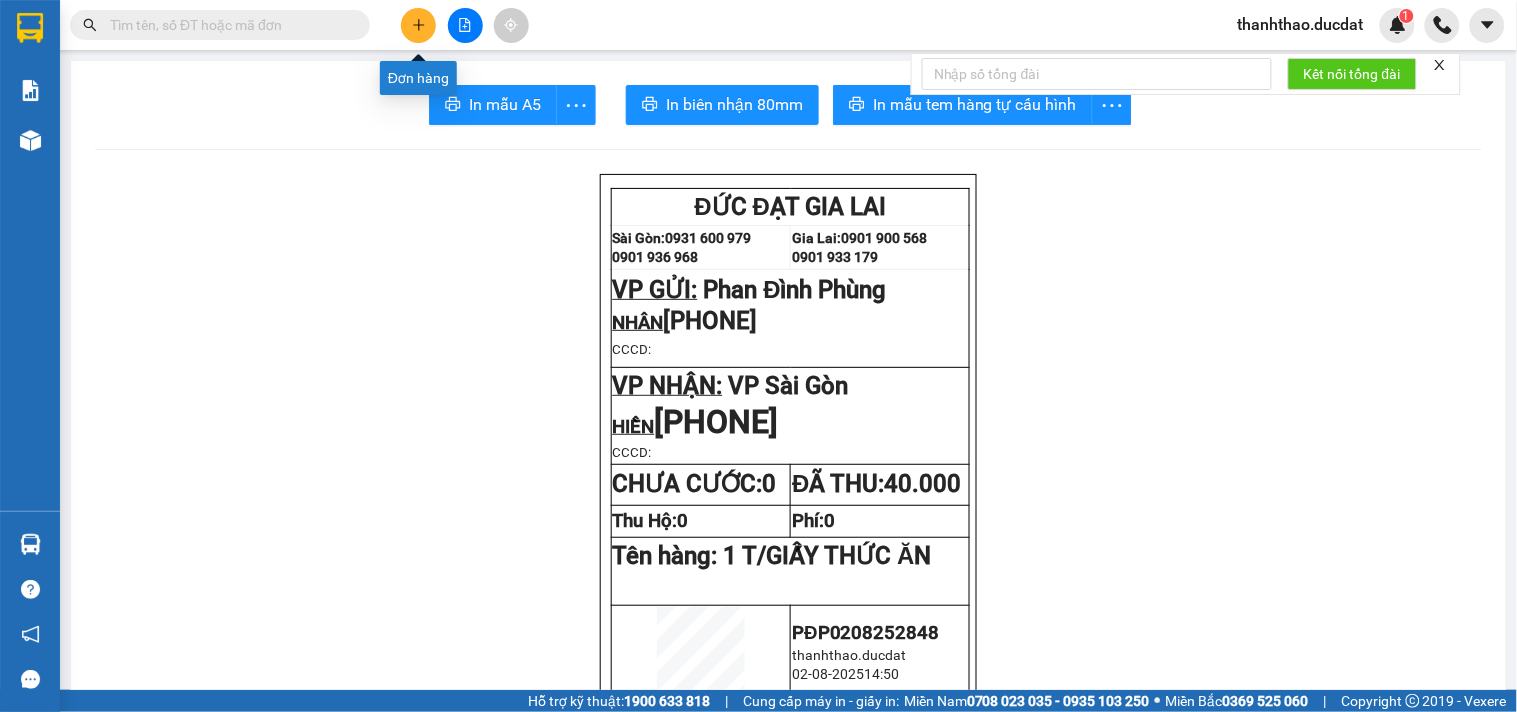 click at bounding box center [418, 25] 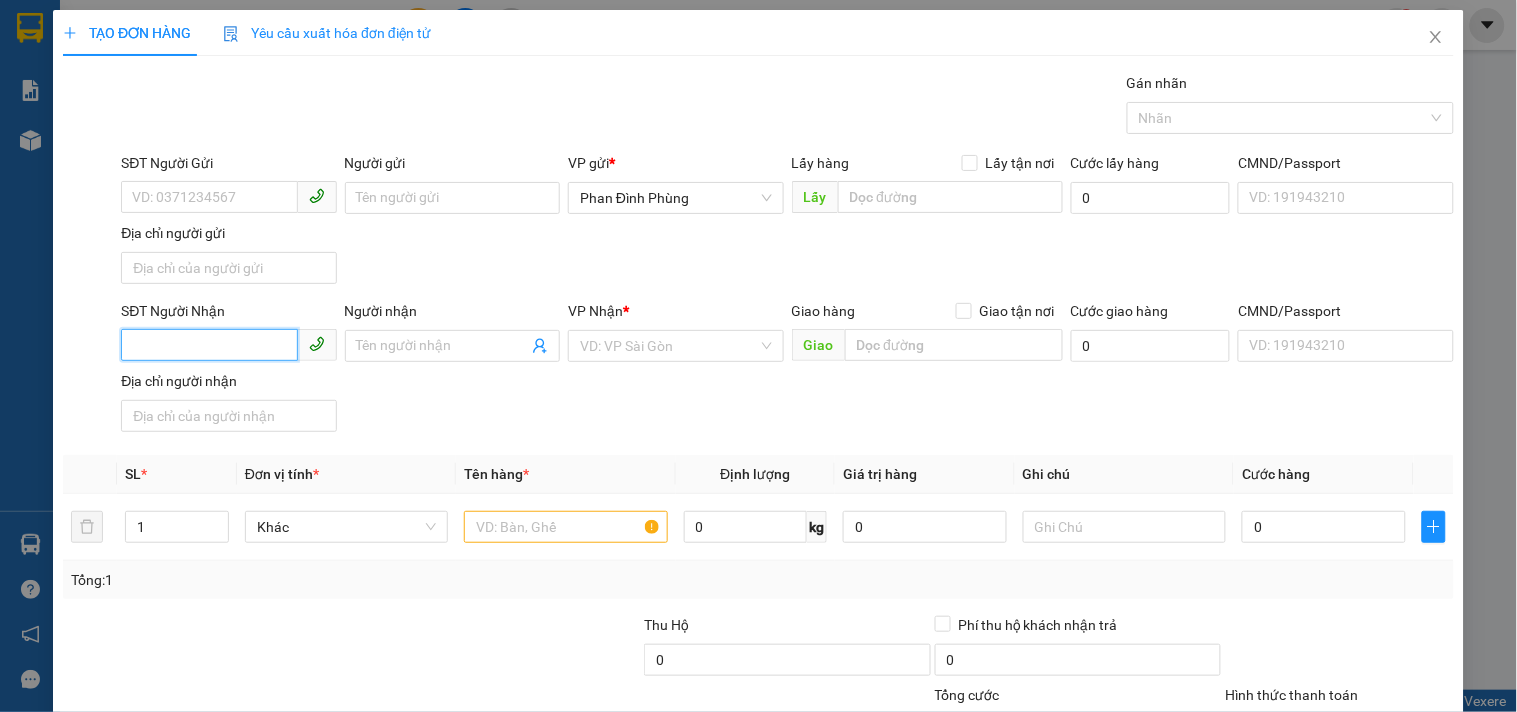 click on "SĐT Người Nhận" at bounding box center [209, 345] 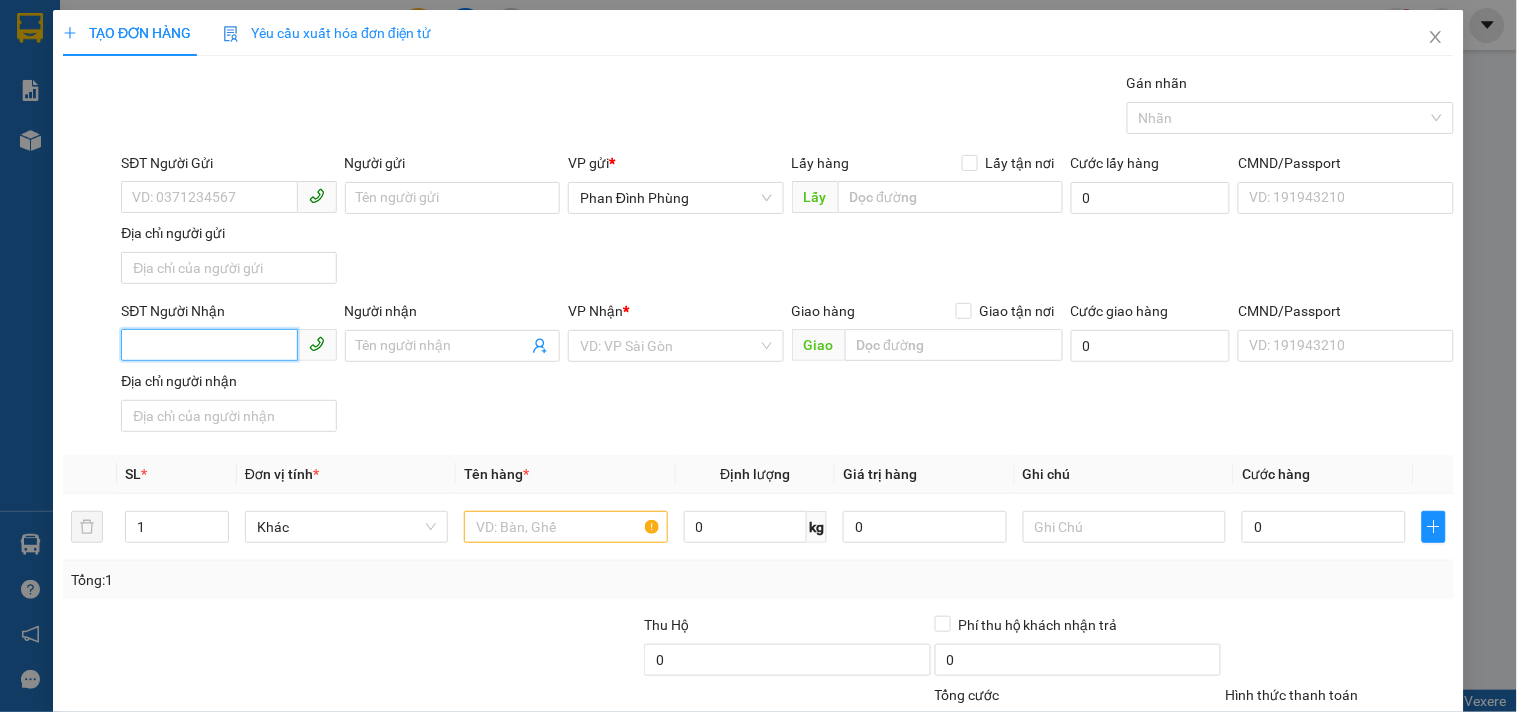 click on "SĐT Người Nhận" at bounding box center [209, 345] 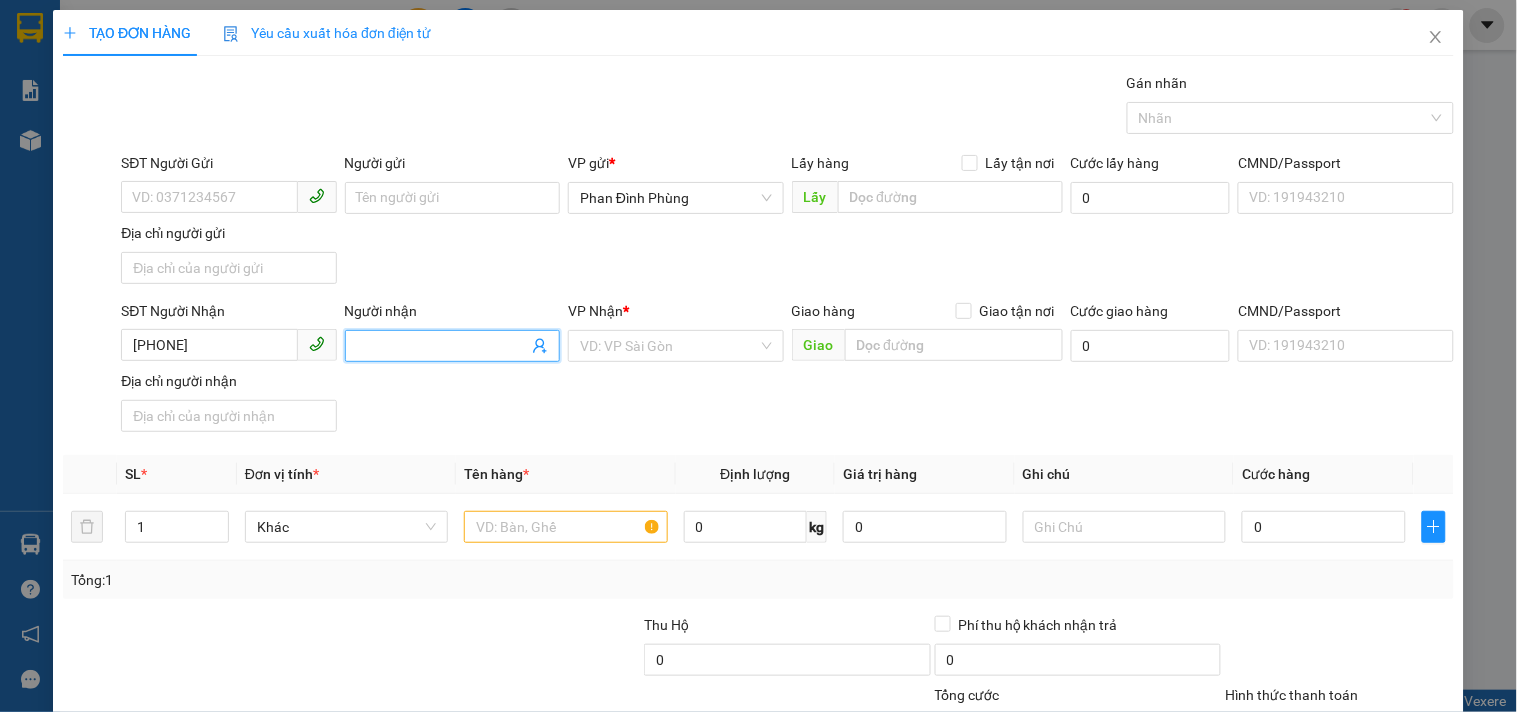 click on "Người nhận" at bounding box center [442, 346] 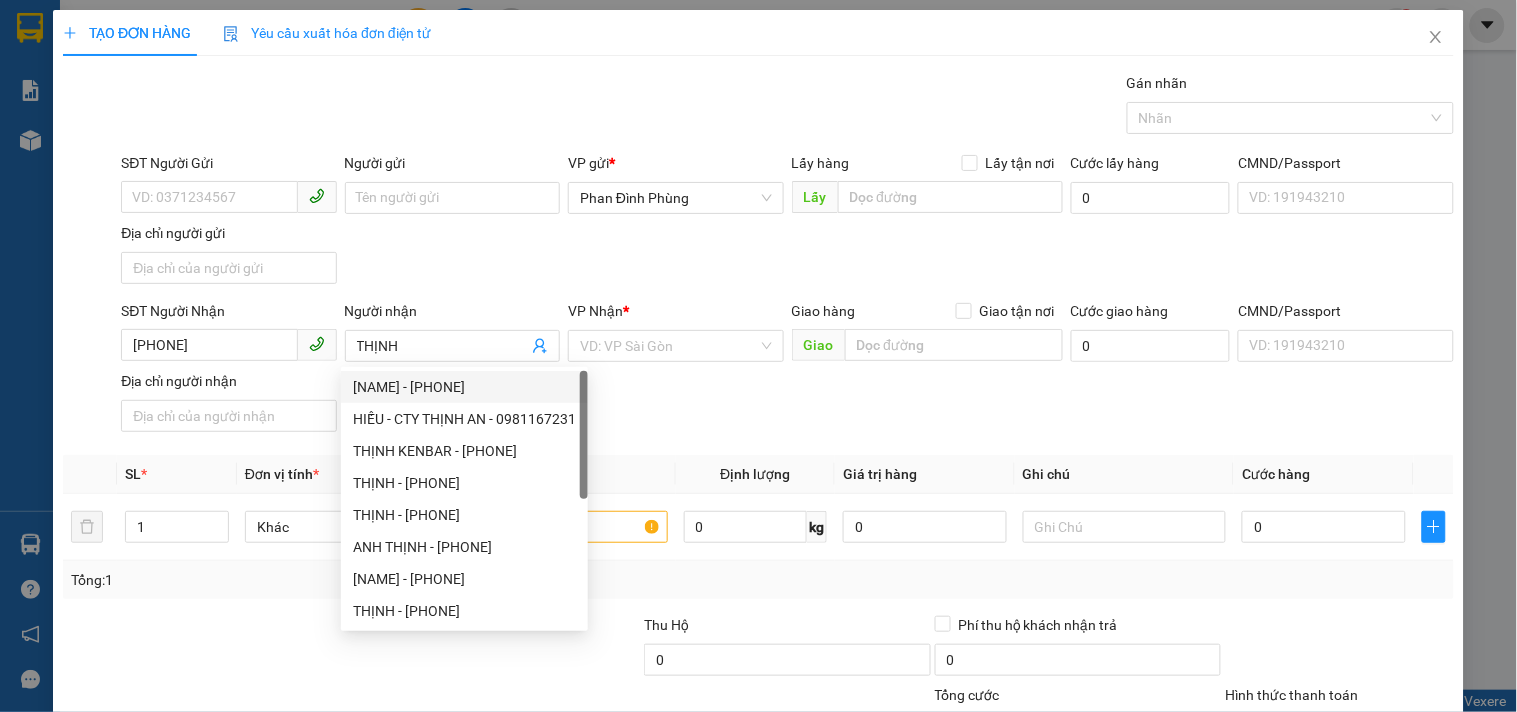 click on "Giao hàng Giao tận nơi Giao" at bounding box center [927, 335] 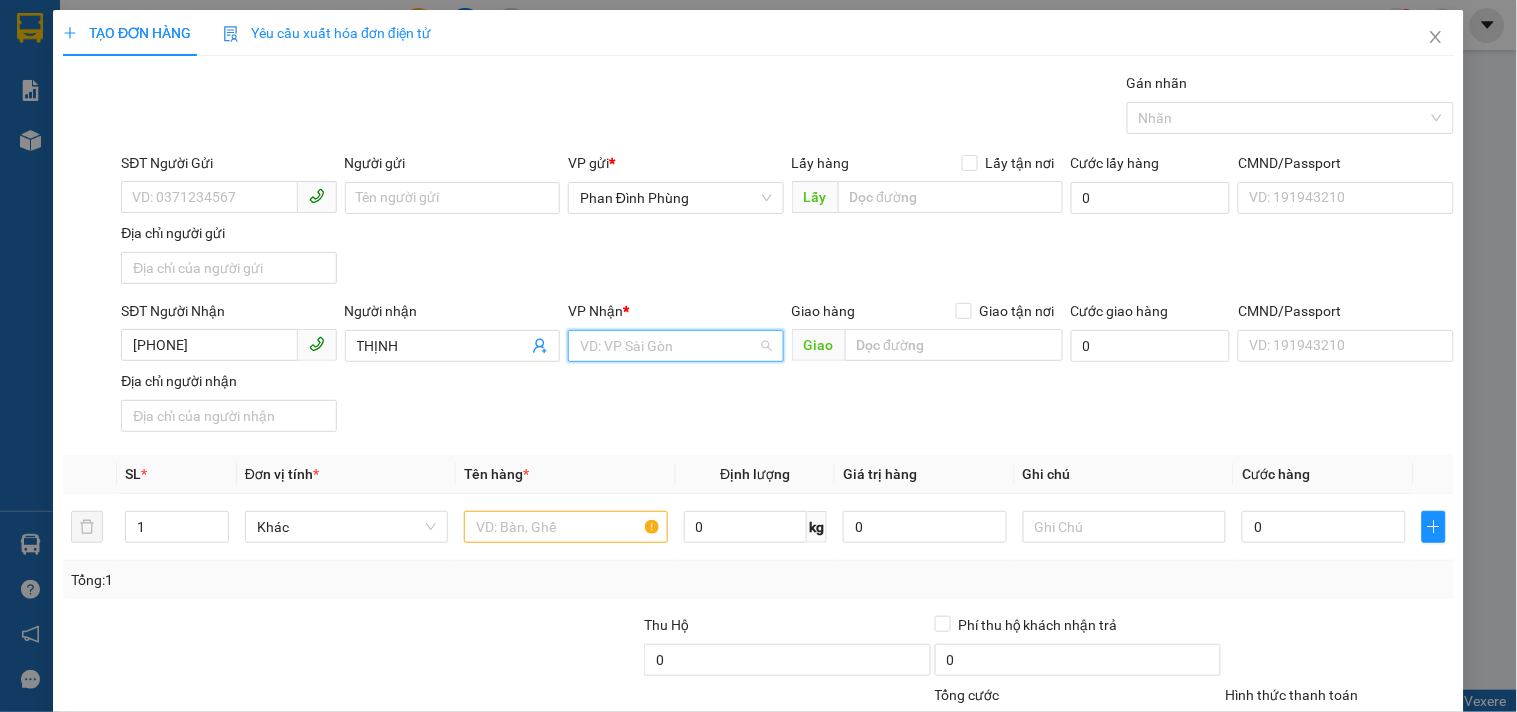 click at bounding box center [668, 346] 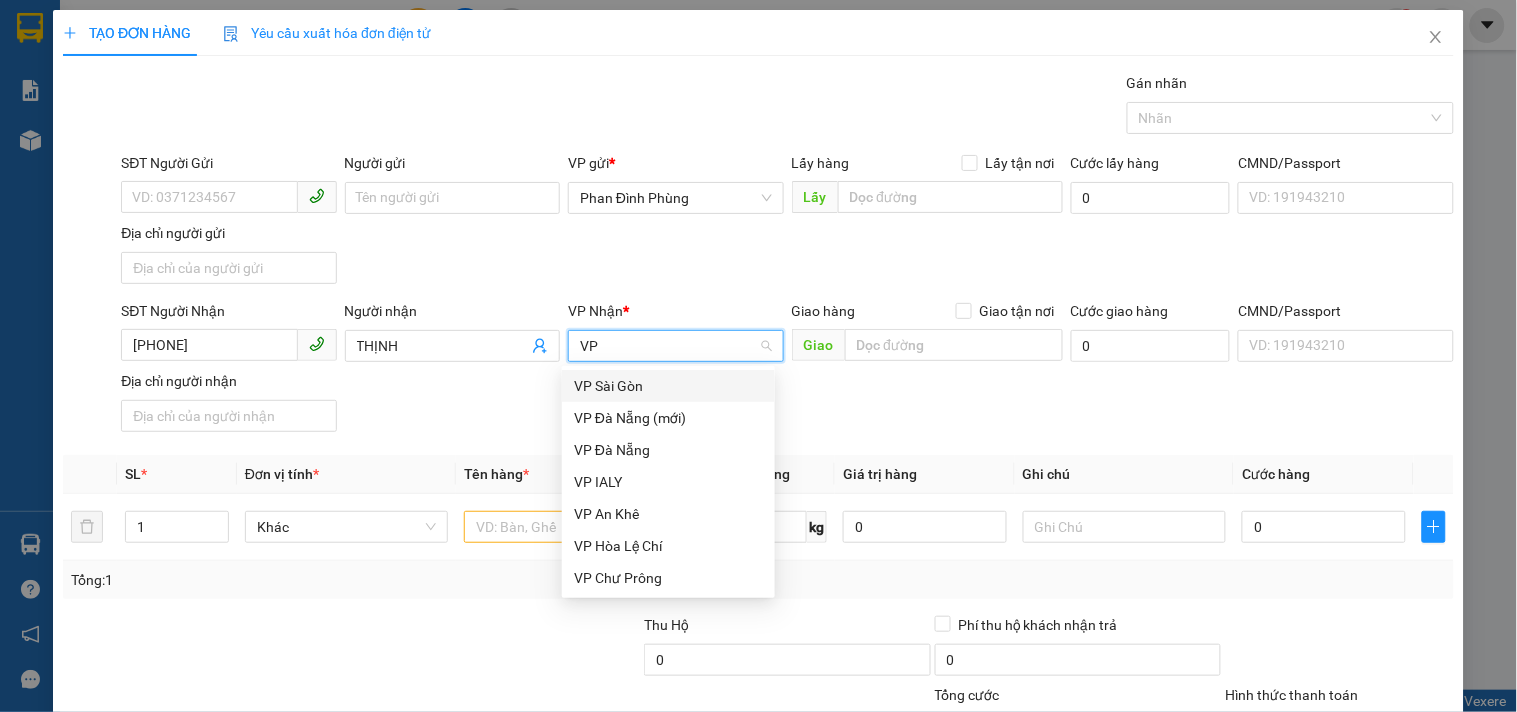 click on "VP Sài Gòn" at bounding box center (668, 386) 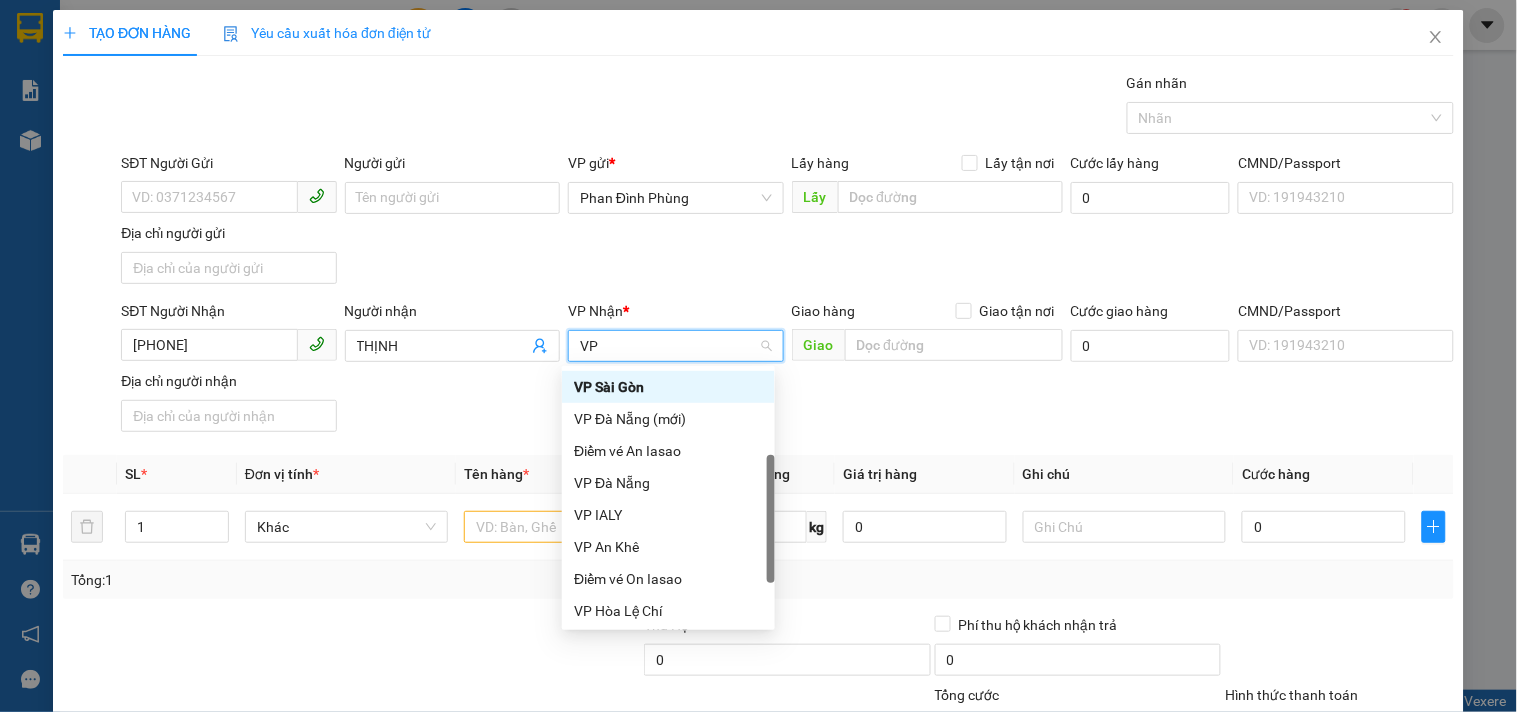 scroll, scrollTop: 0, scrollLeft: 0, axis: both 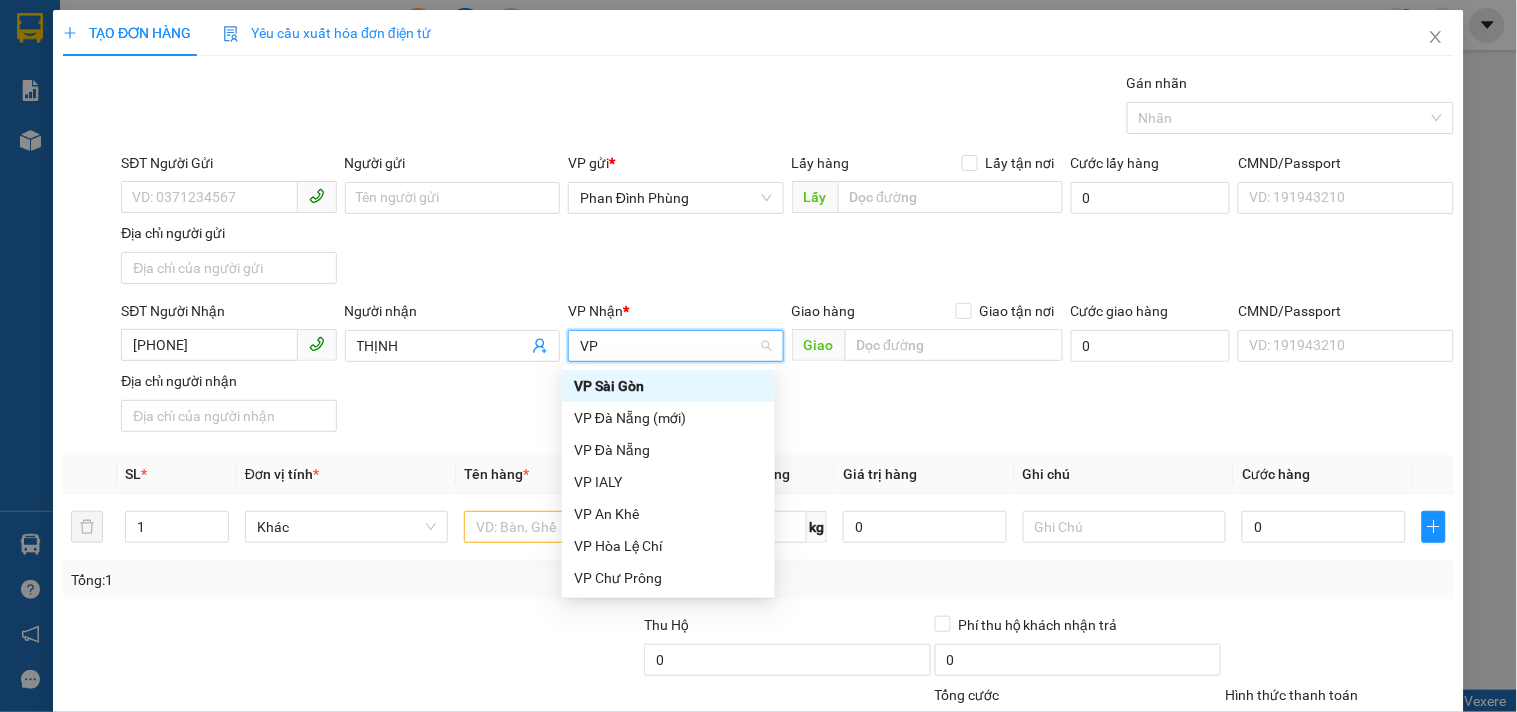 click on "VP Sài Gòn" at bounding box center (668, 386) 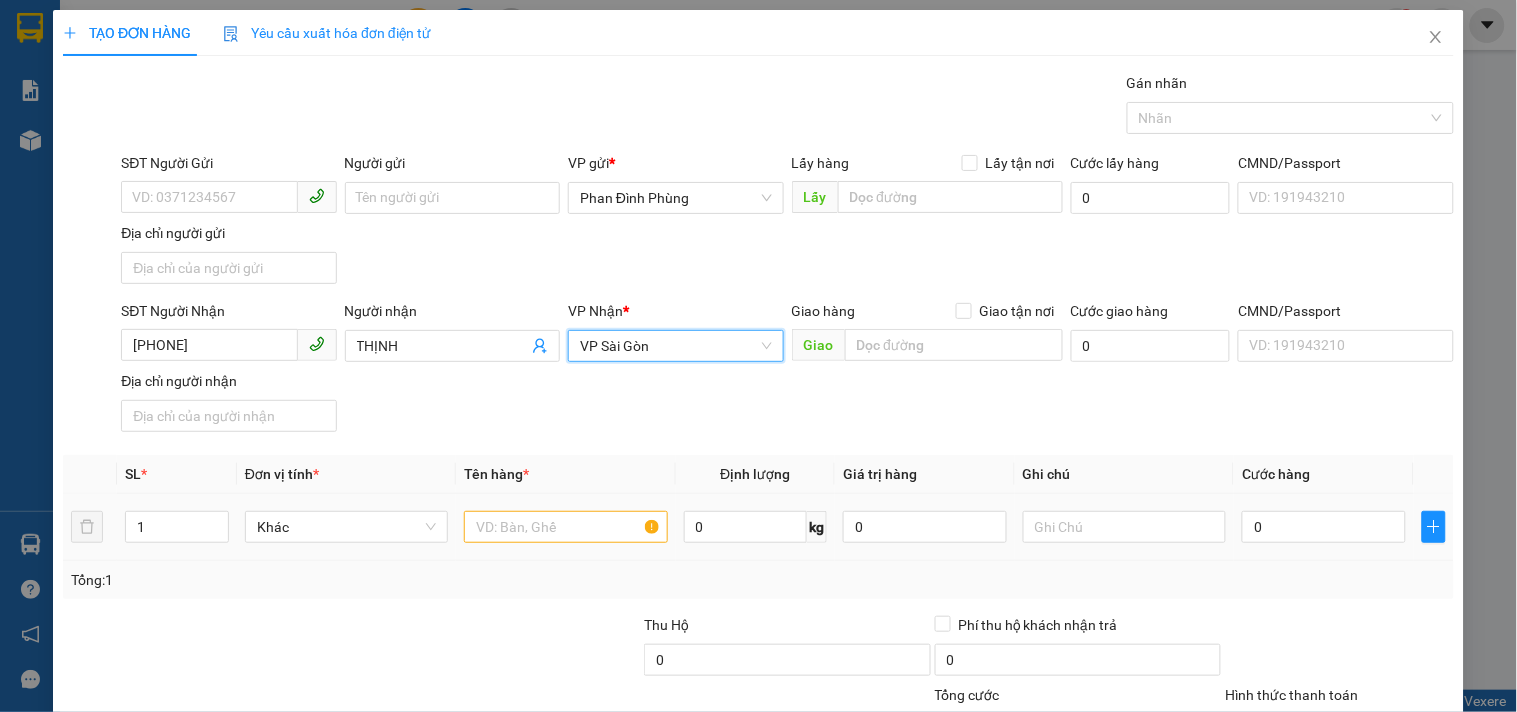 click at bounding box center (565, 527) 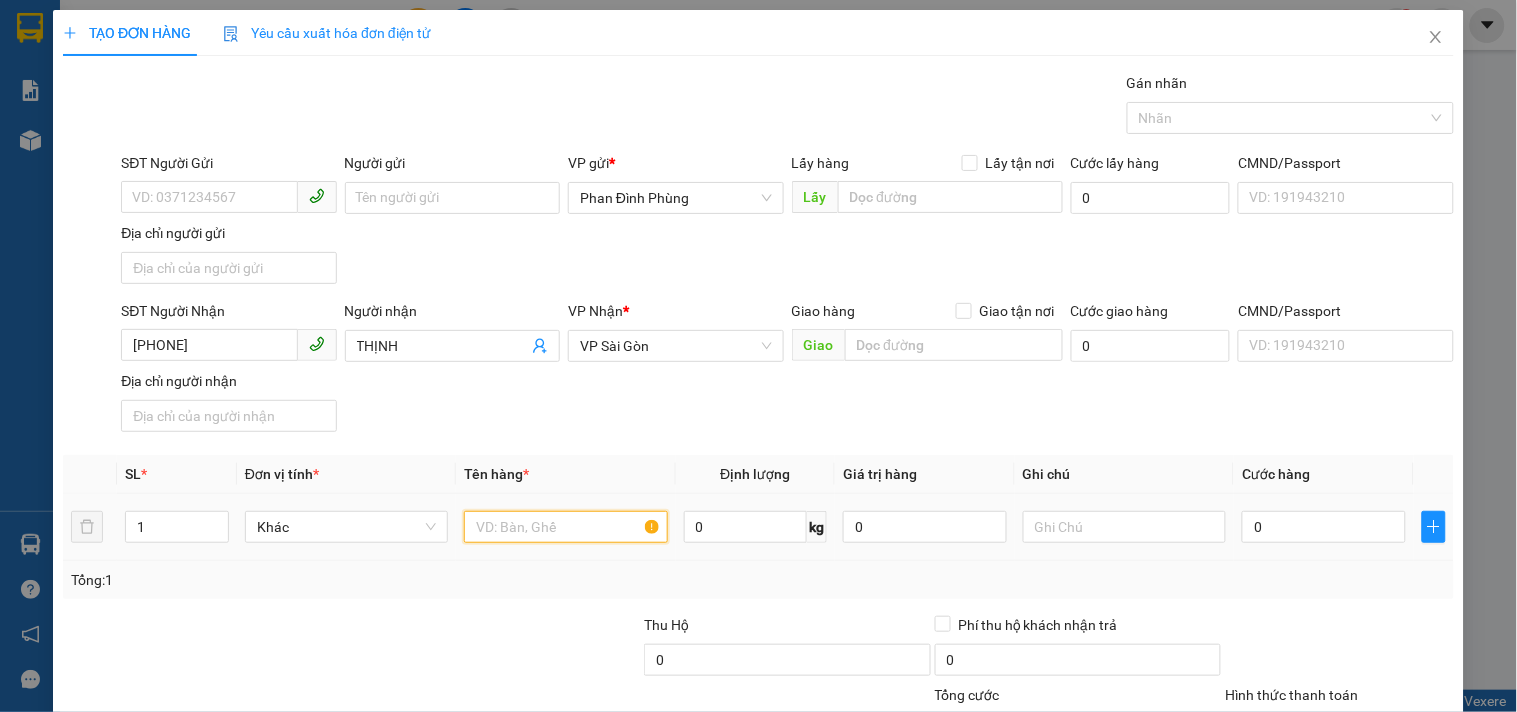 click at bounding box center (565, 527) 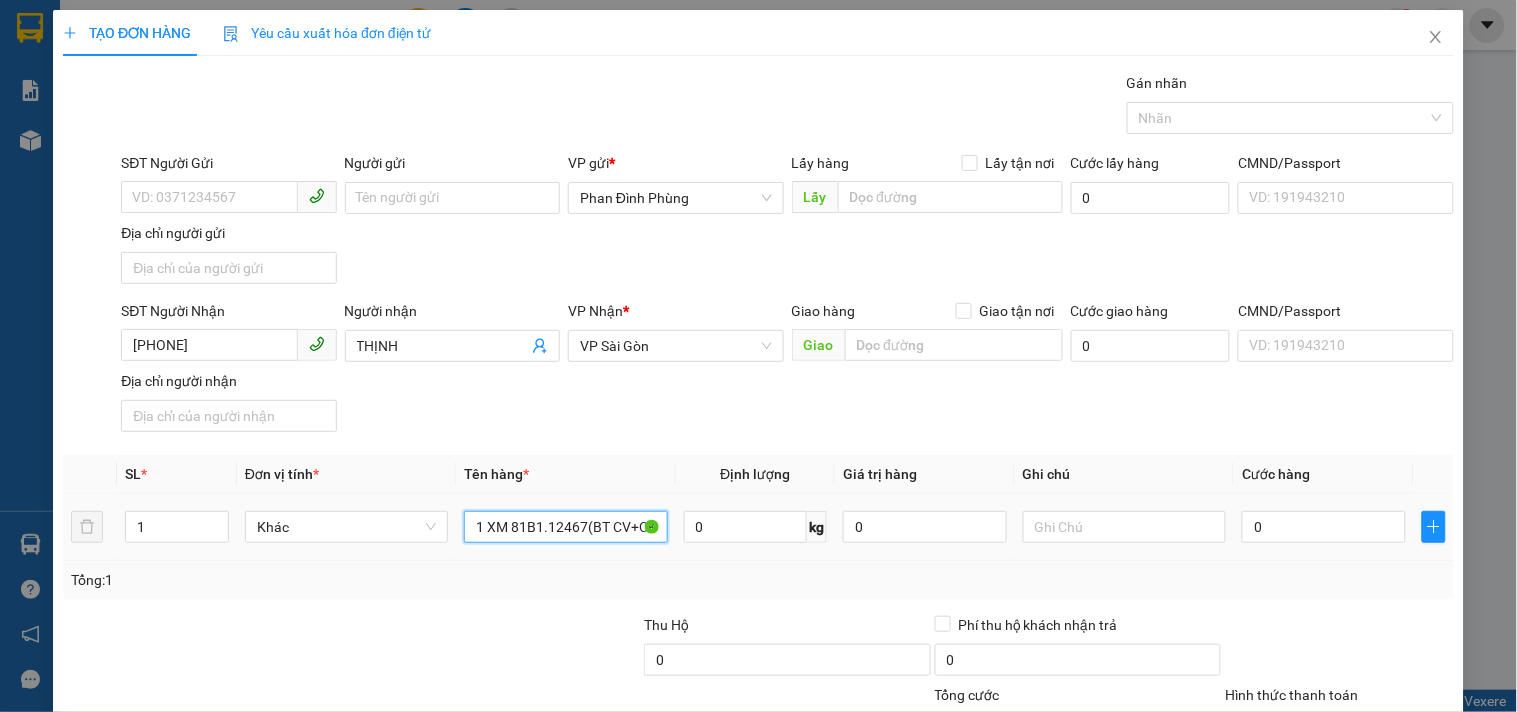 scroll, scrollTop: 0, scrollLeft: 1, axis: horizontal 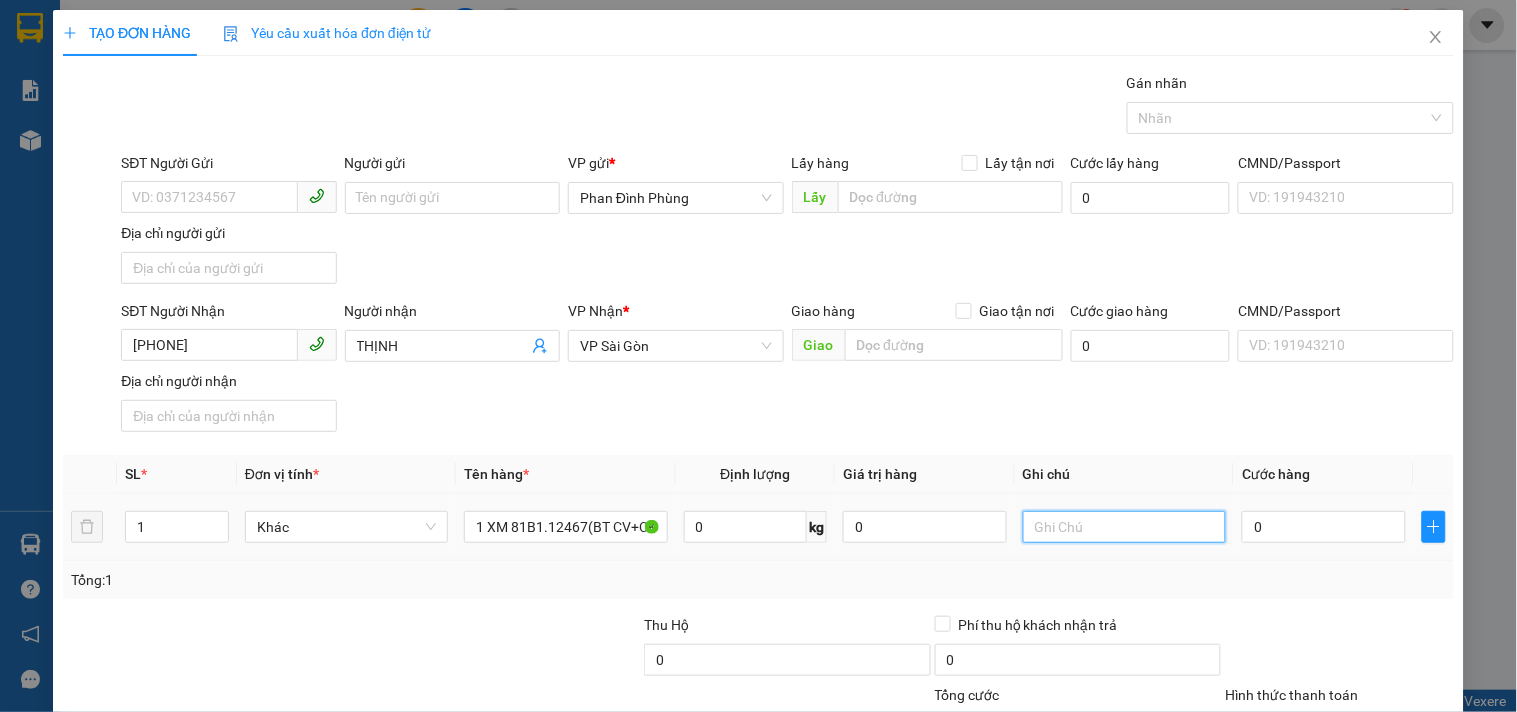 click at bounding box center [1124, 527] 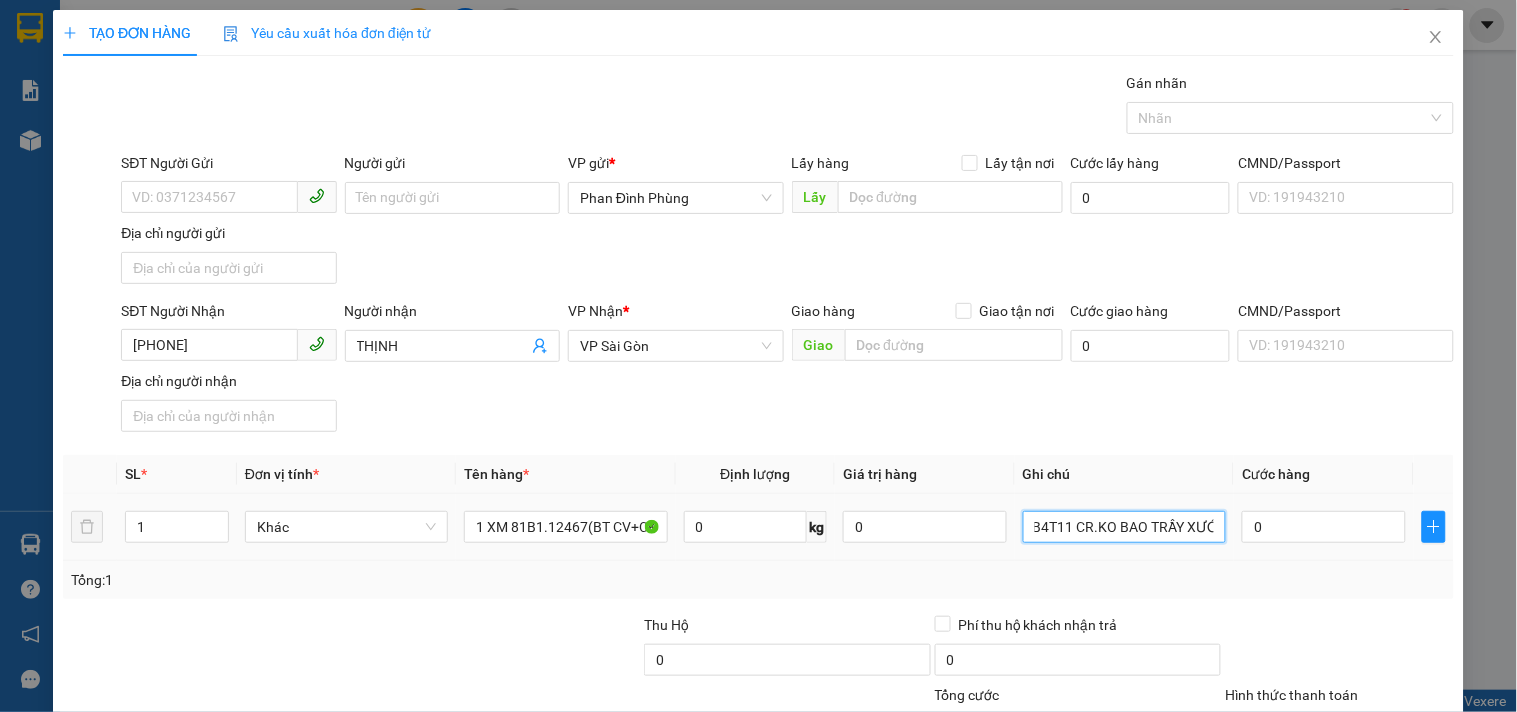 scroll, scrollTop: 0, scrollLeft: 70, axis: horizontal 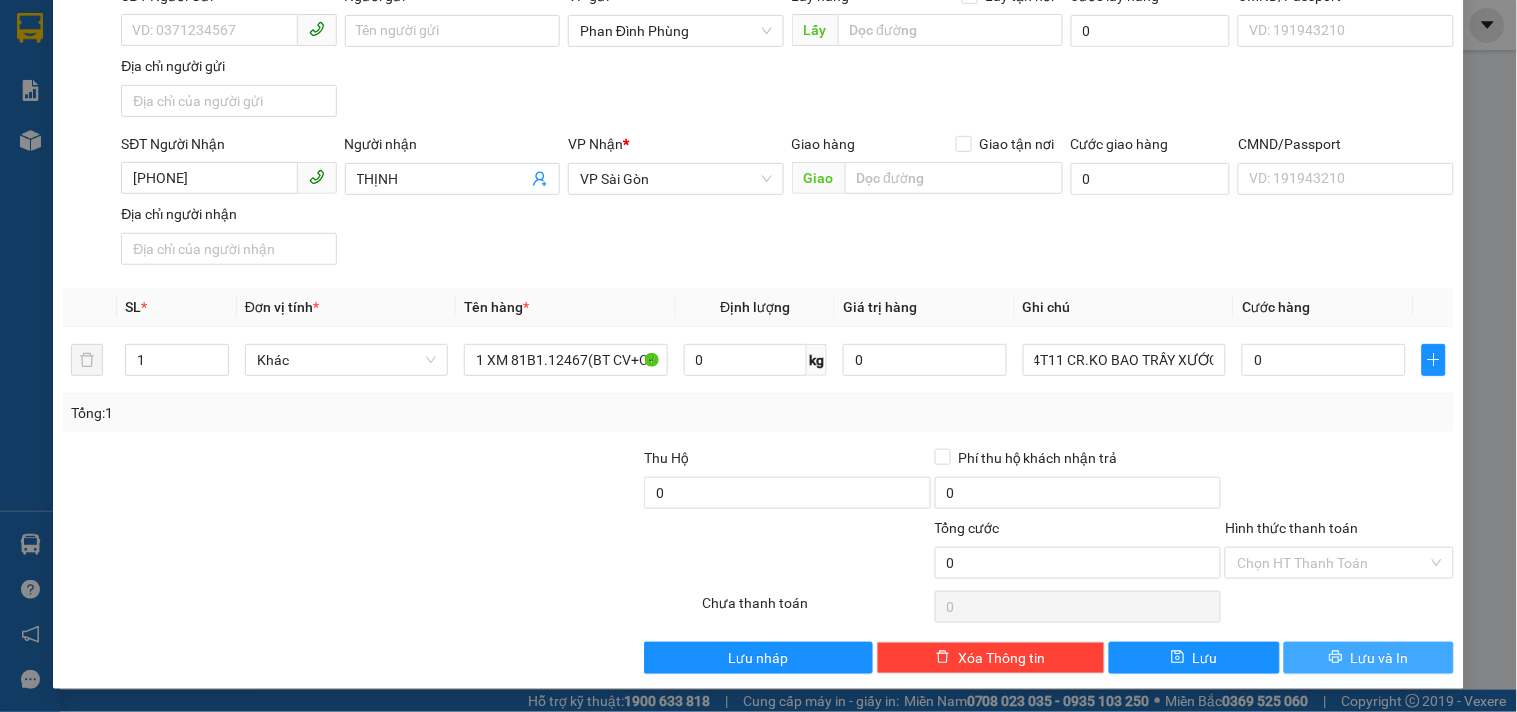 click on "Lưu và In" at bounding box center (1380, 658) 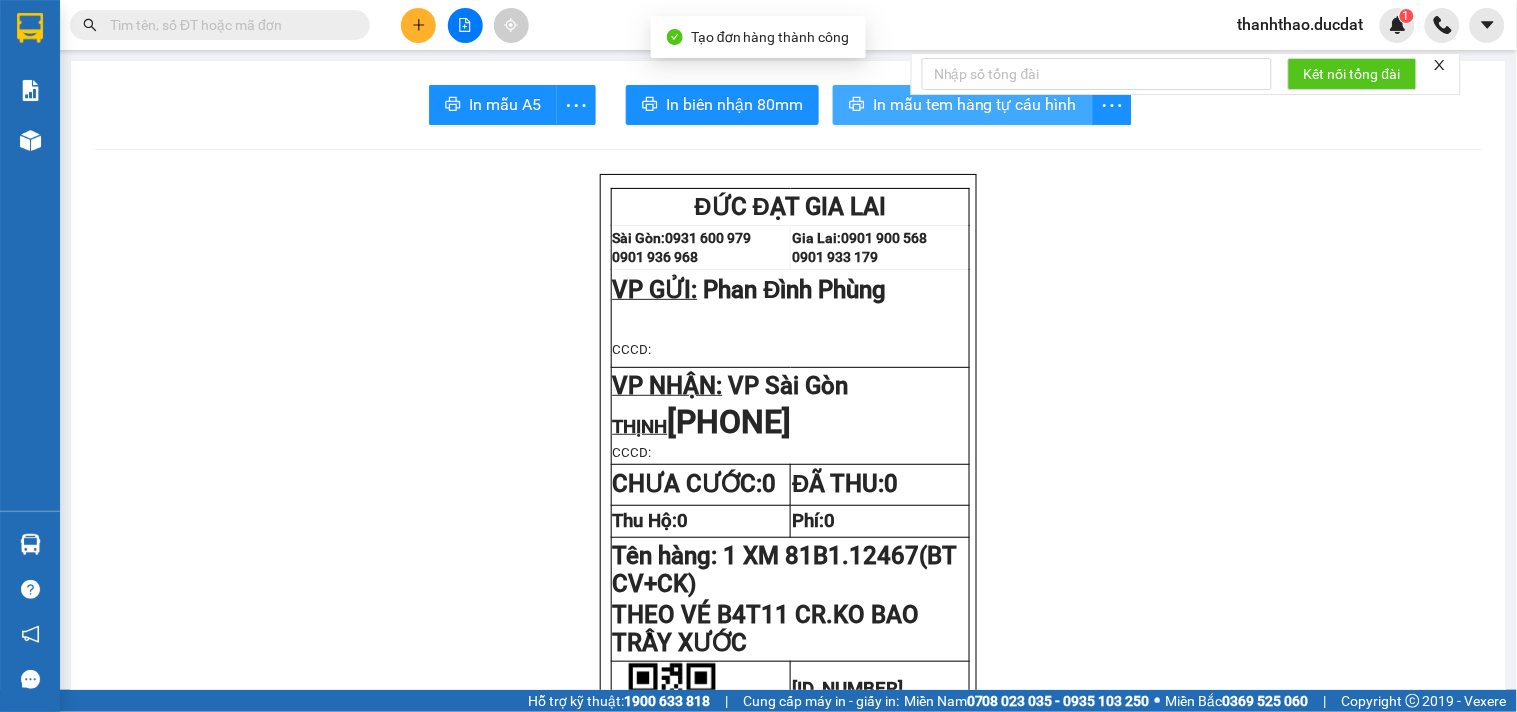 click on "In mẫu tem hàng tự cấu hình" at bounding box center (975, 104) 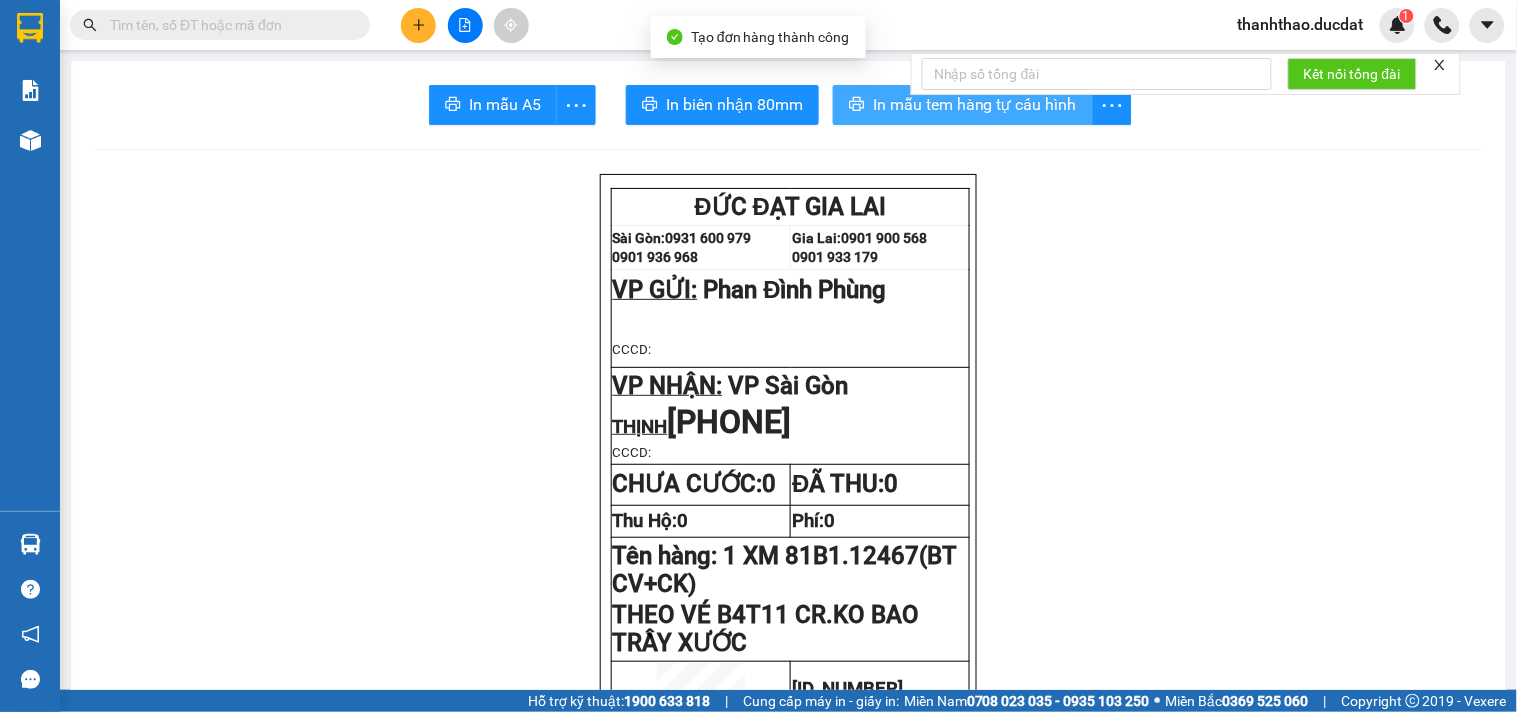 scroll, scrollTop: 0, scrollLeft: 0, axis: both 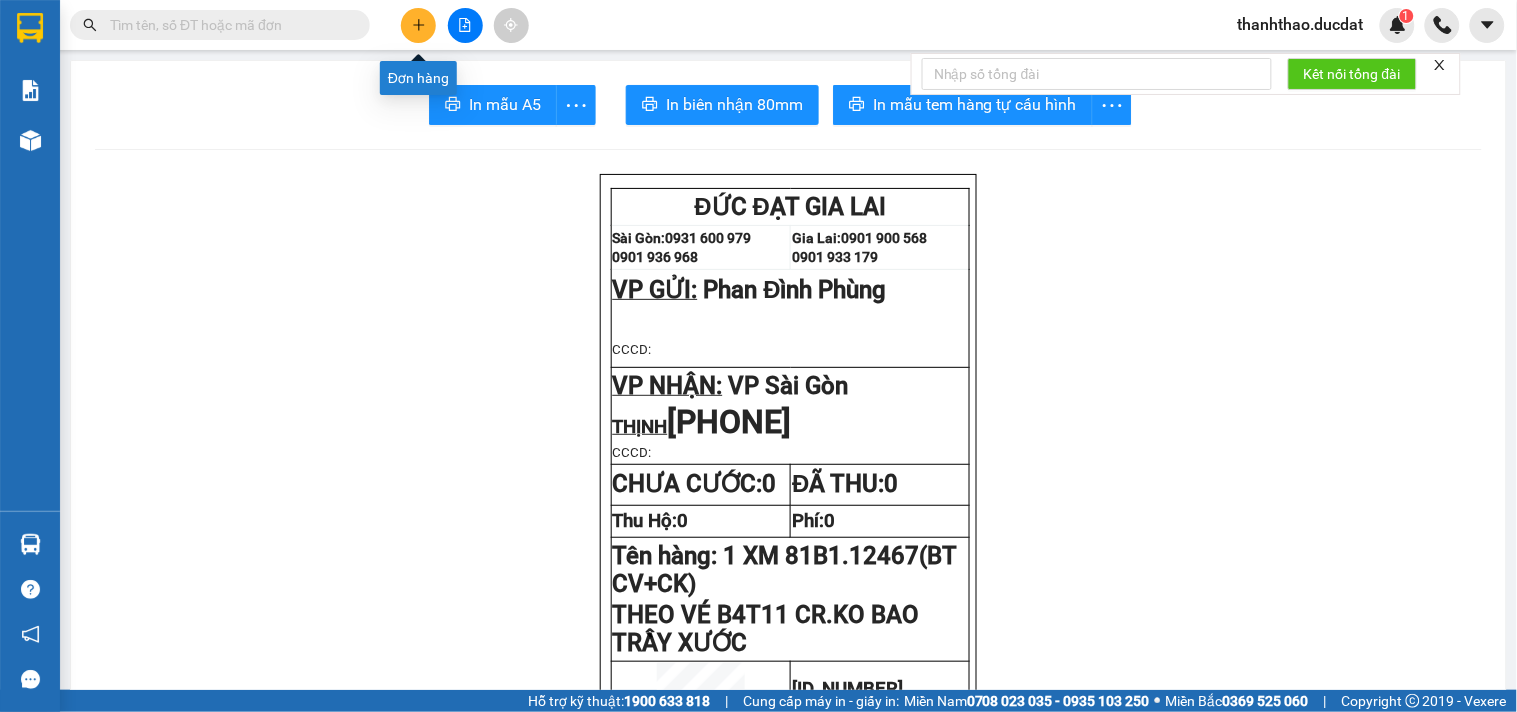 click 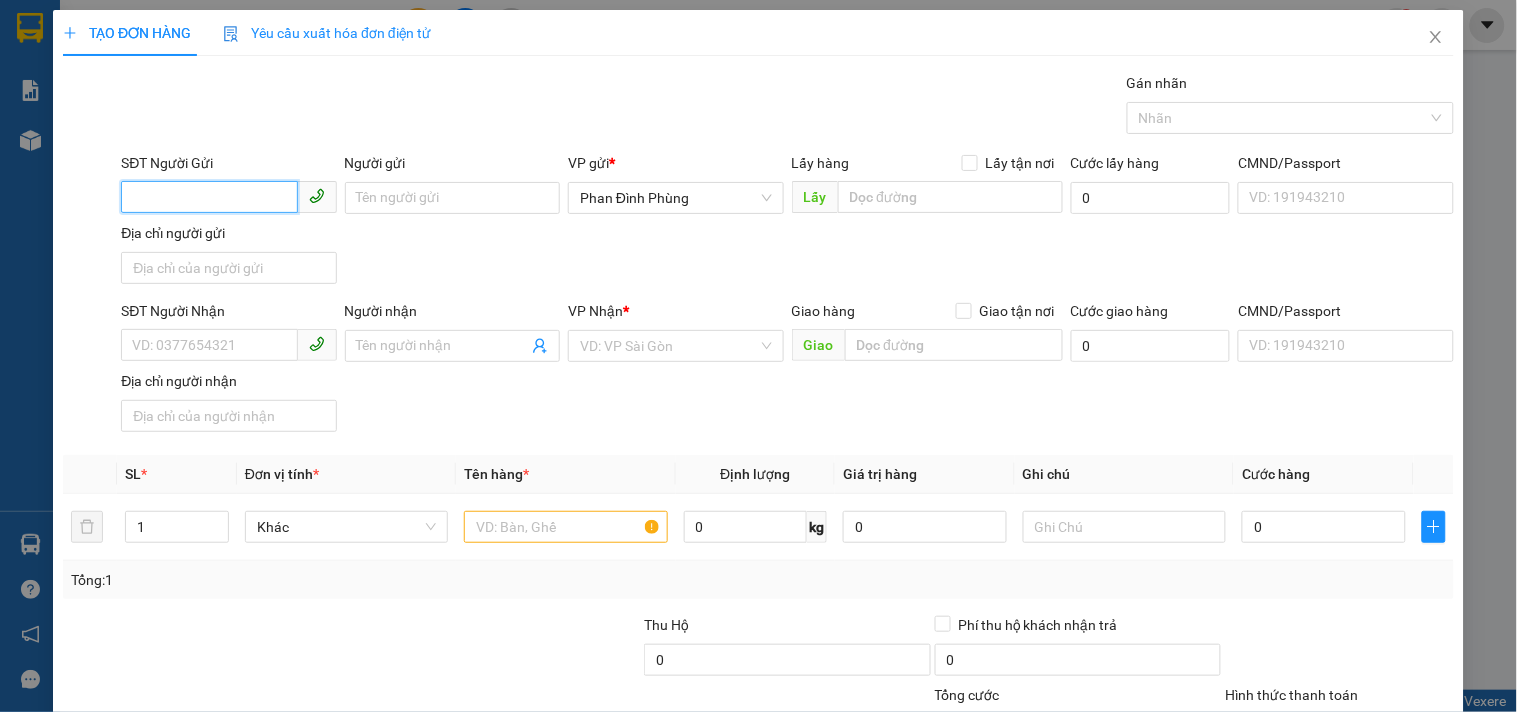 click on "SĐT Người Gửi" at bounding box center [209, 197] 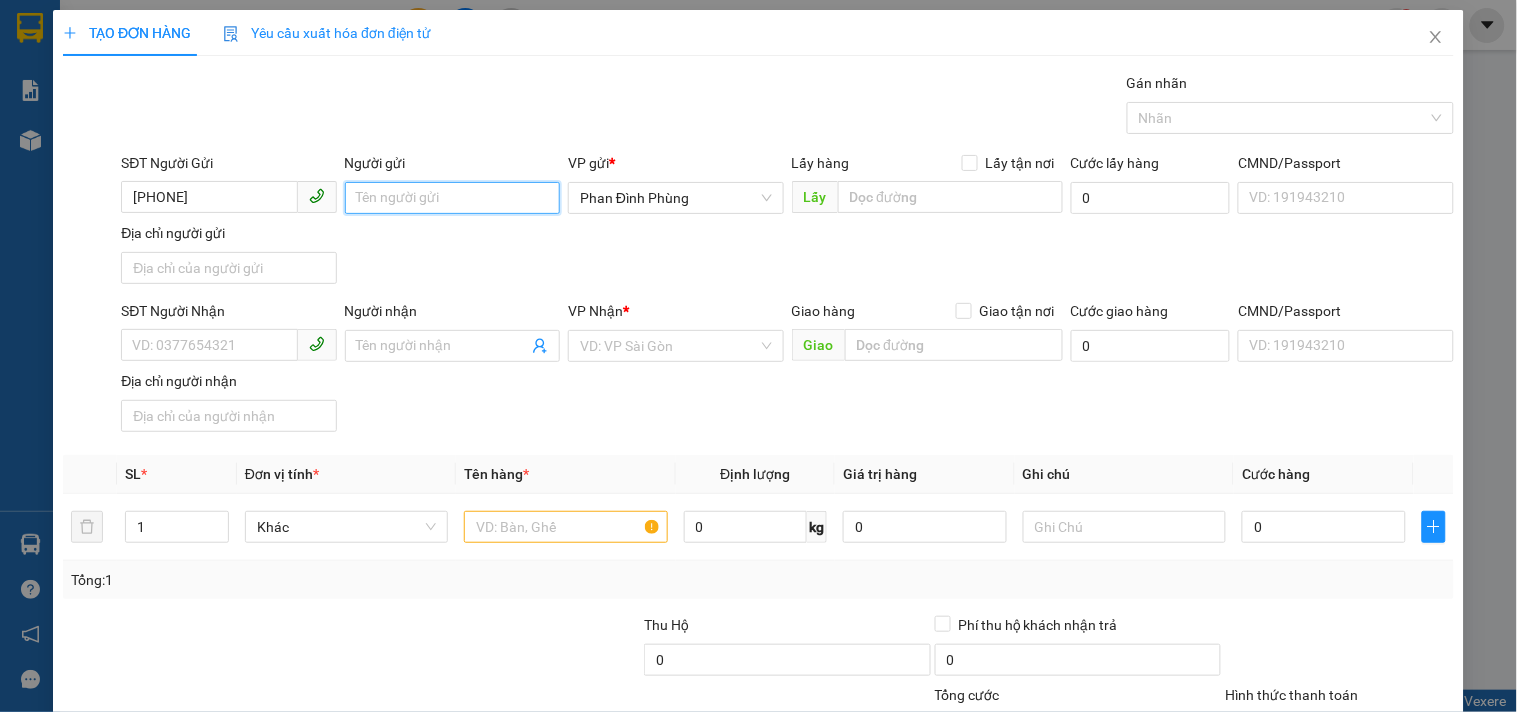 click on "Người gửi" at bounding box center [452, 198] 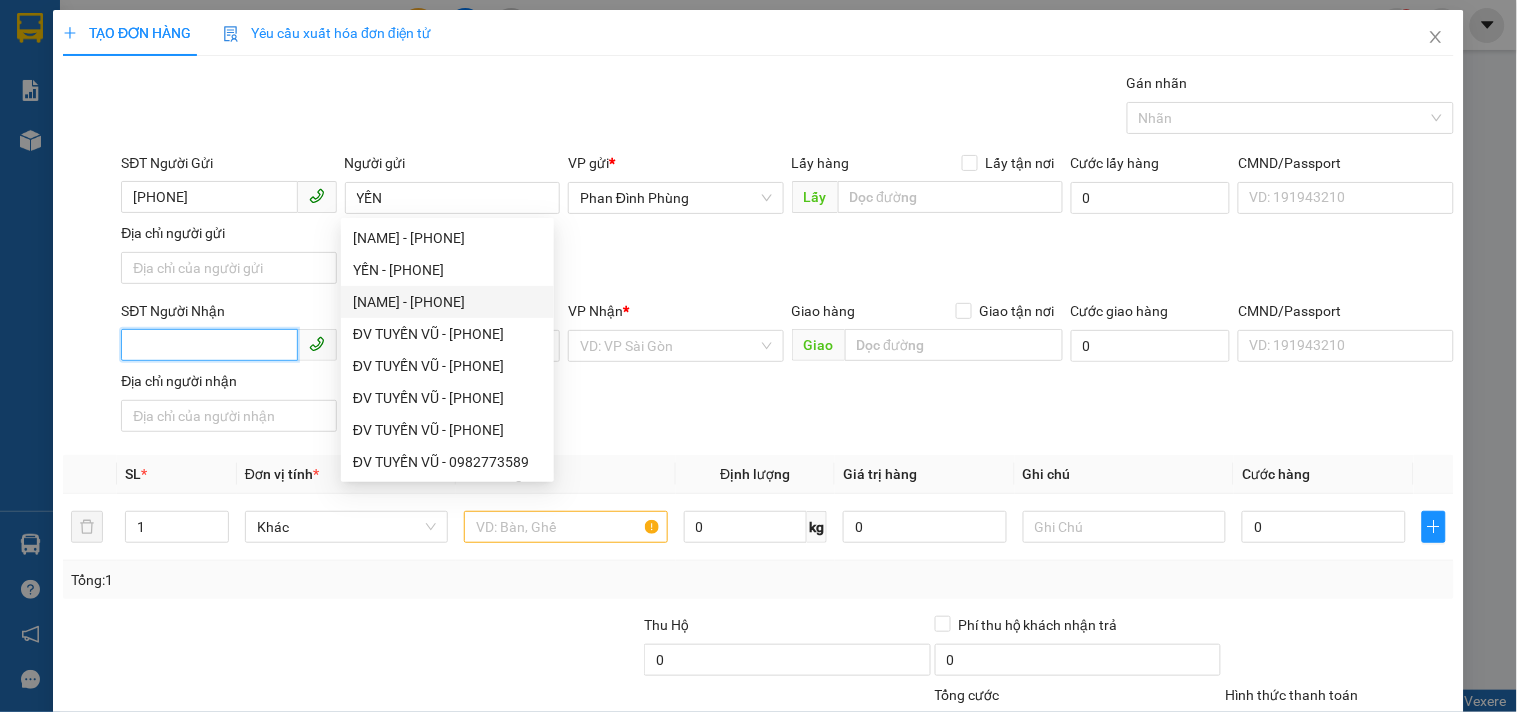 drag, startPoint x: 253, startPoint y: 340, endPoint x: 264, endPoint y: 353, distance: 17.029387 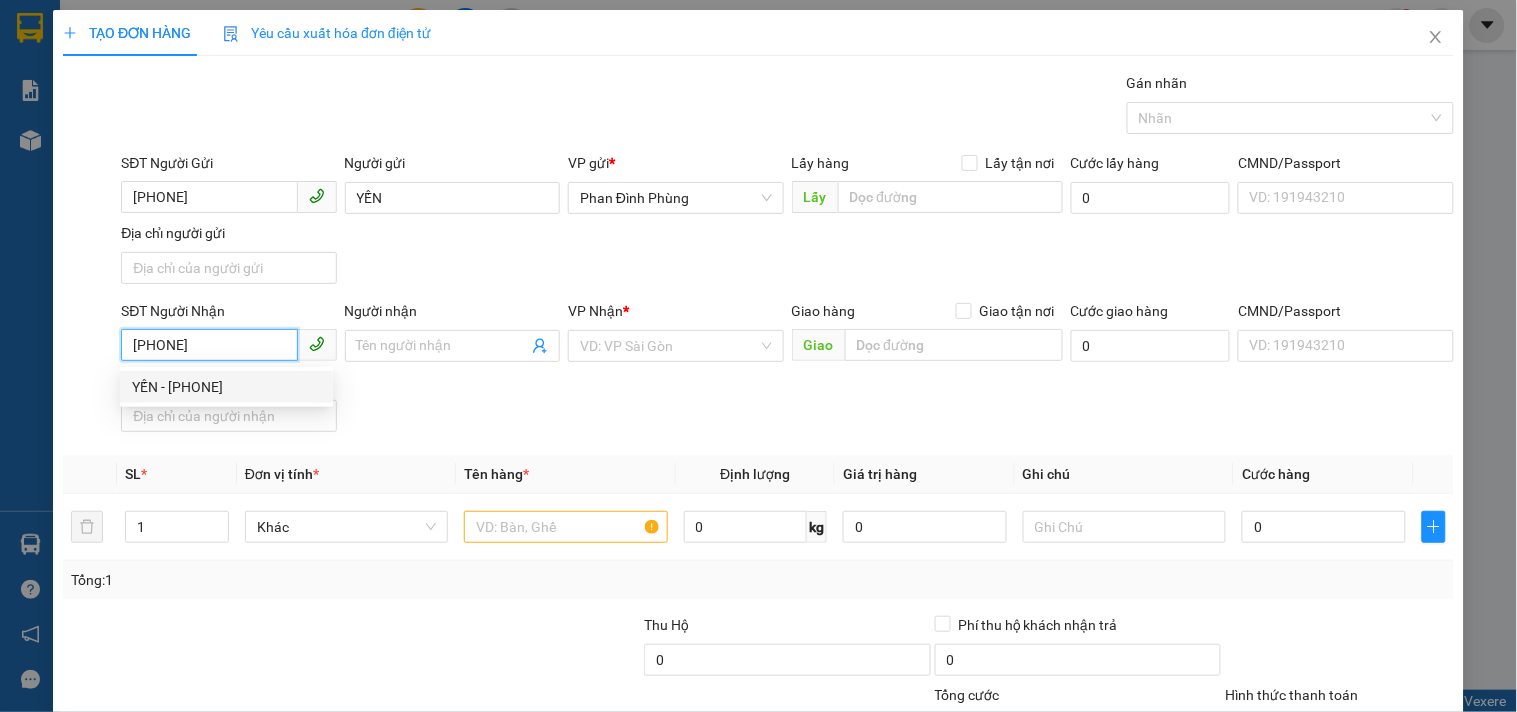 click on "YẾN - [PHONE]" at bounding box center (226, 387) 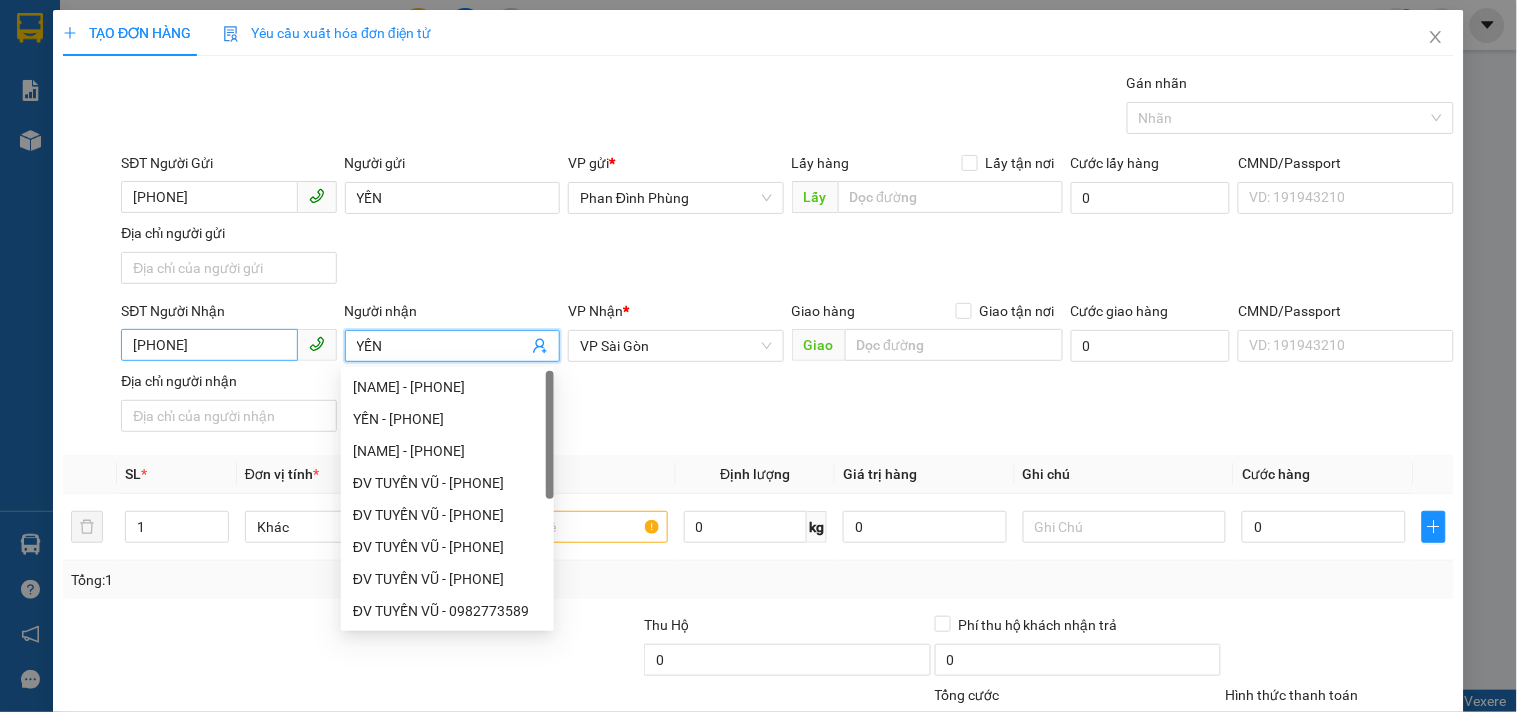 drag, startPoint x: 384, startPoint y: 344, endPoint x: 253, endPoint y: 334, distance: 131.38112 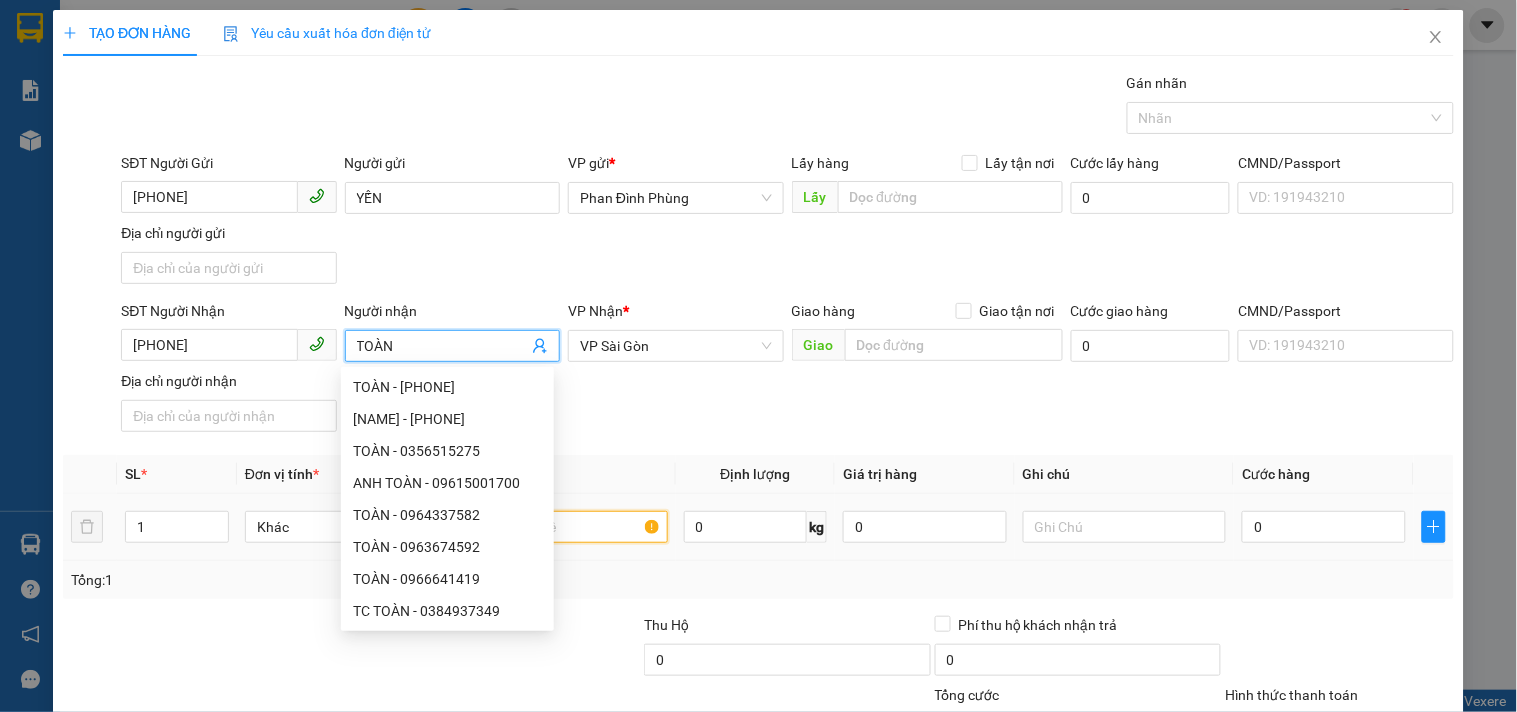 click at bounding box center [565, 527] 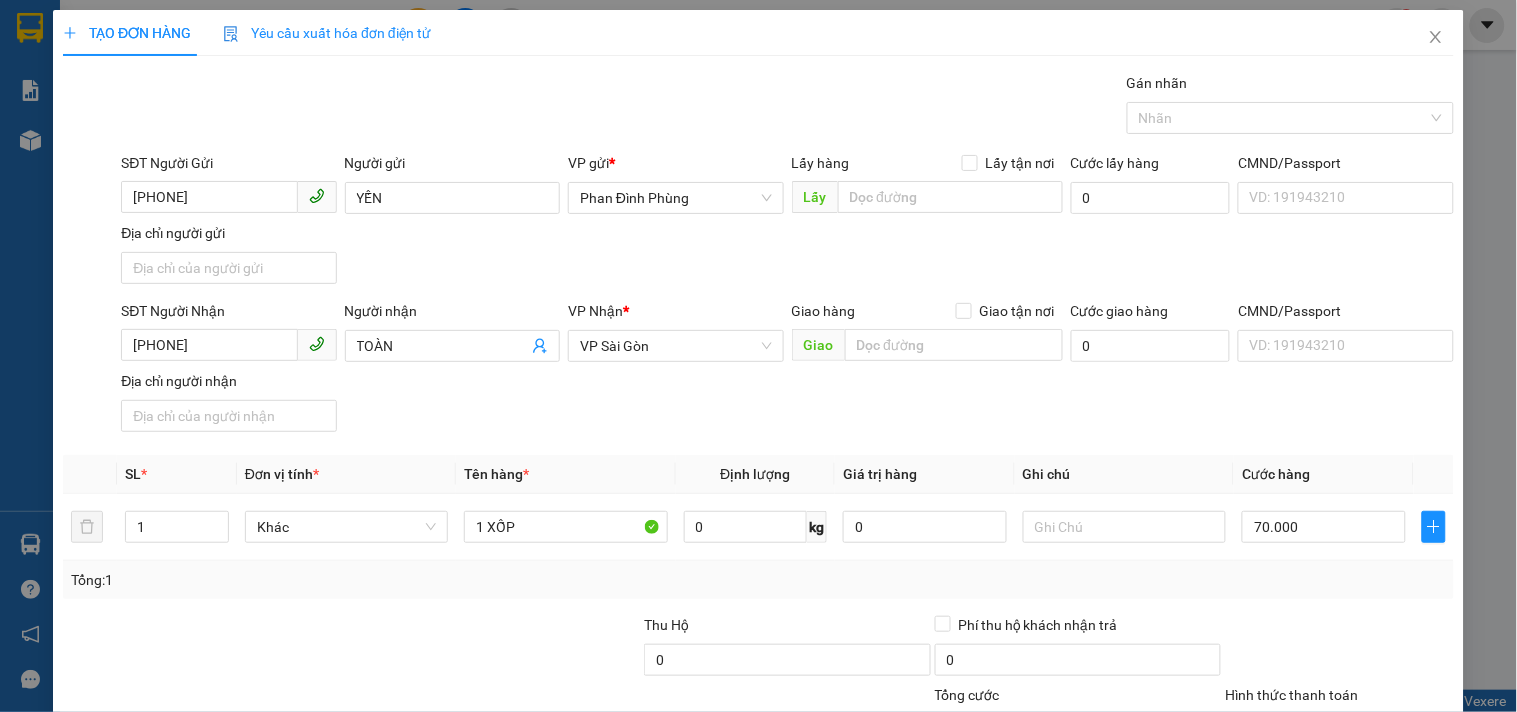 click on "SĐT Người Nhận [PHONE] Người nhận TOÀN VP Nhận  * VP Sài Gòn Giao hàng Giao tận nơi Giao Cước giao hàng 0 CMND/Passport VD: [ID] Địa chỉ người nhận" at bounding box center (787, 370) 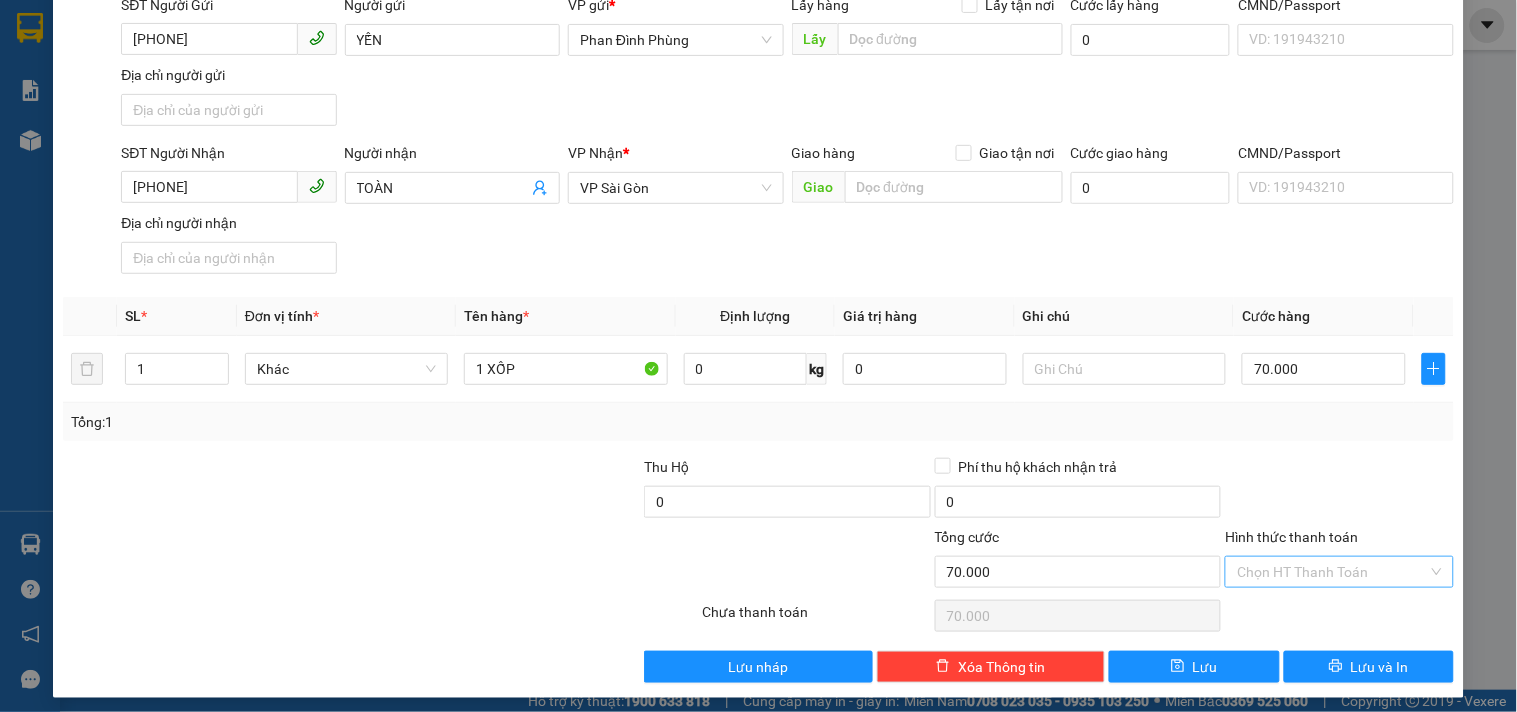 scroll, scrollTop: 167, scrollLeft: 0, axis: vertical 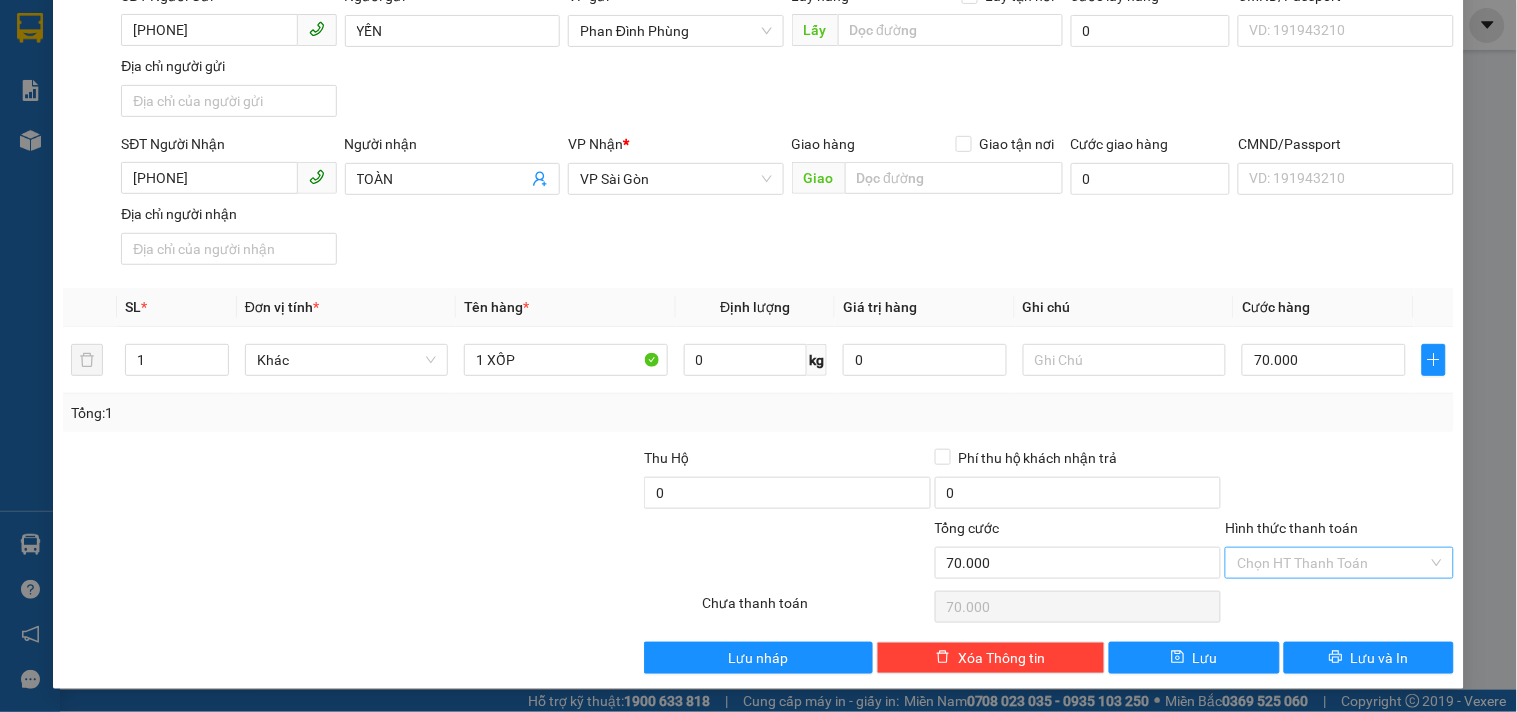 drag, startPoint x: 1301, startPoint y: 573, endPoint x: 1298, endPoint y: 548, distance: 25.179358 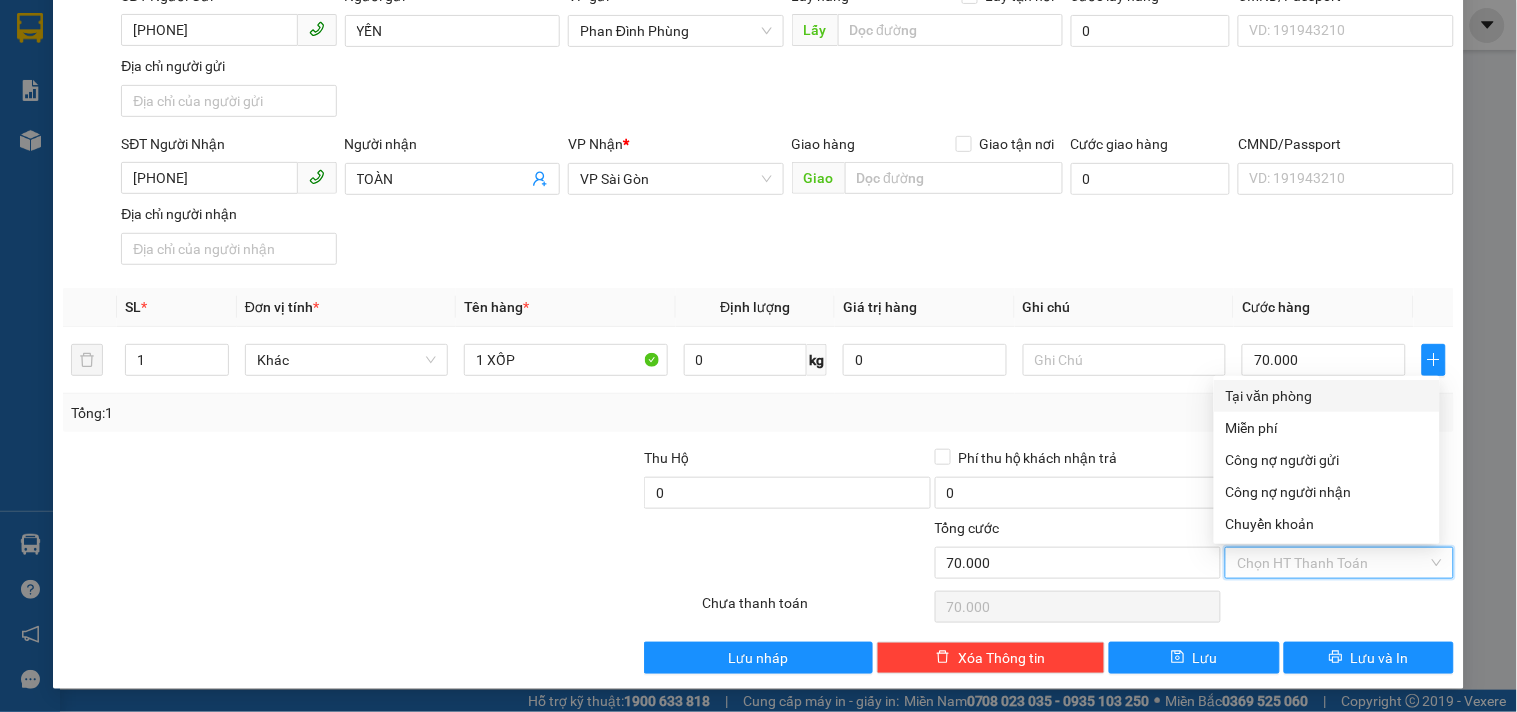click on "Tại văn phòng" at bounding box center (1327, 396) 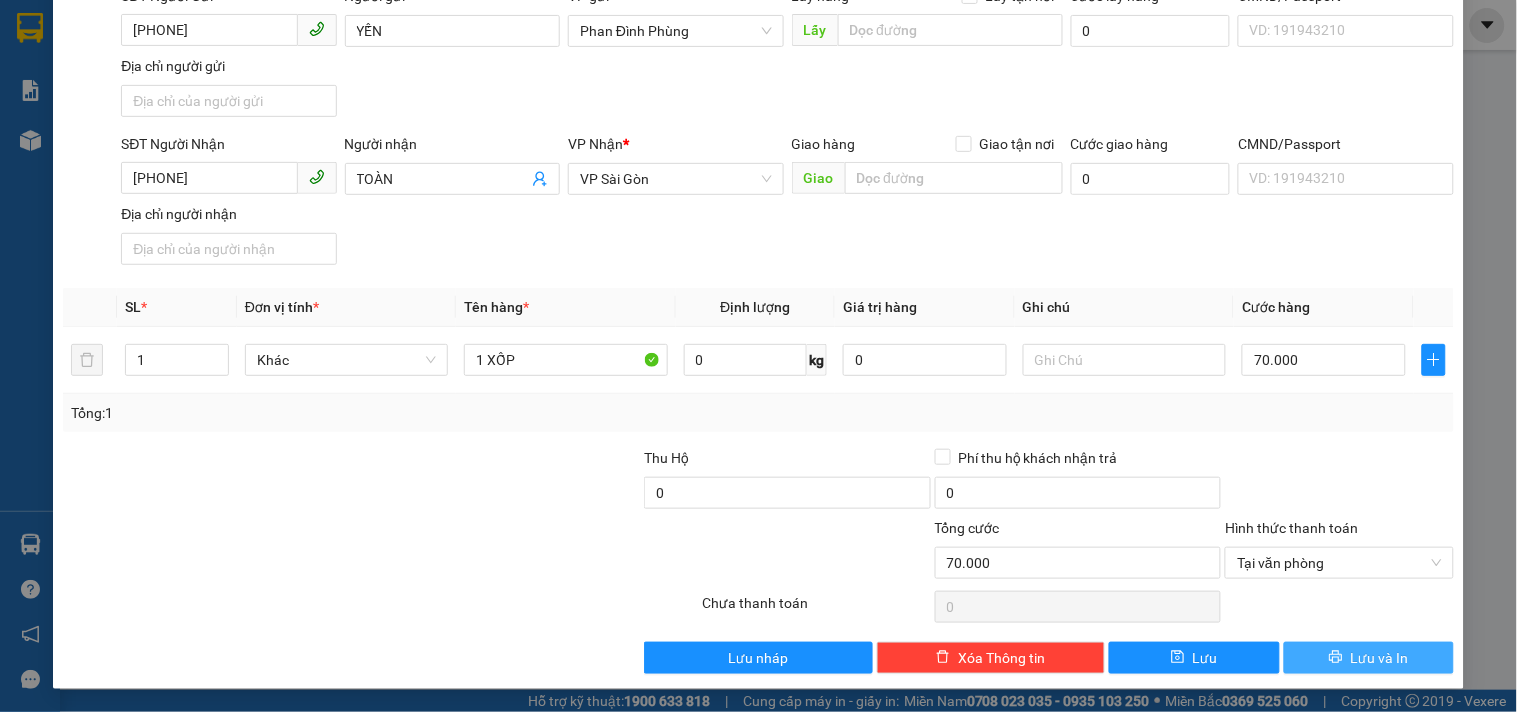 click on "Lưu và In" at bounding box center (1380, 658) 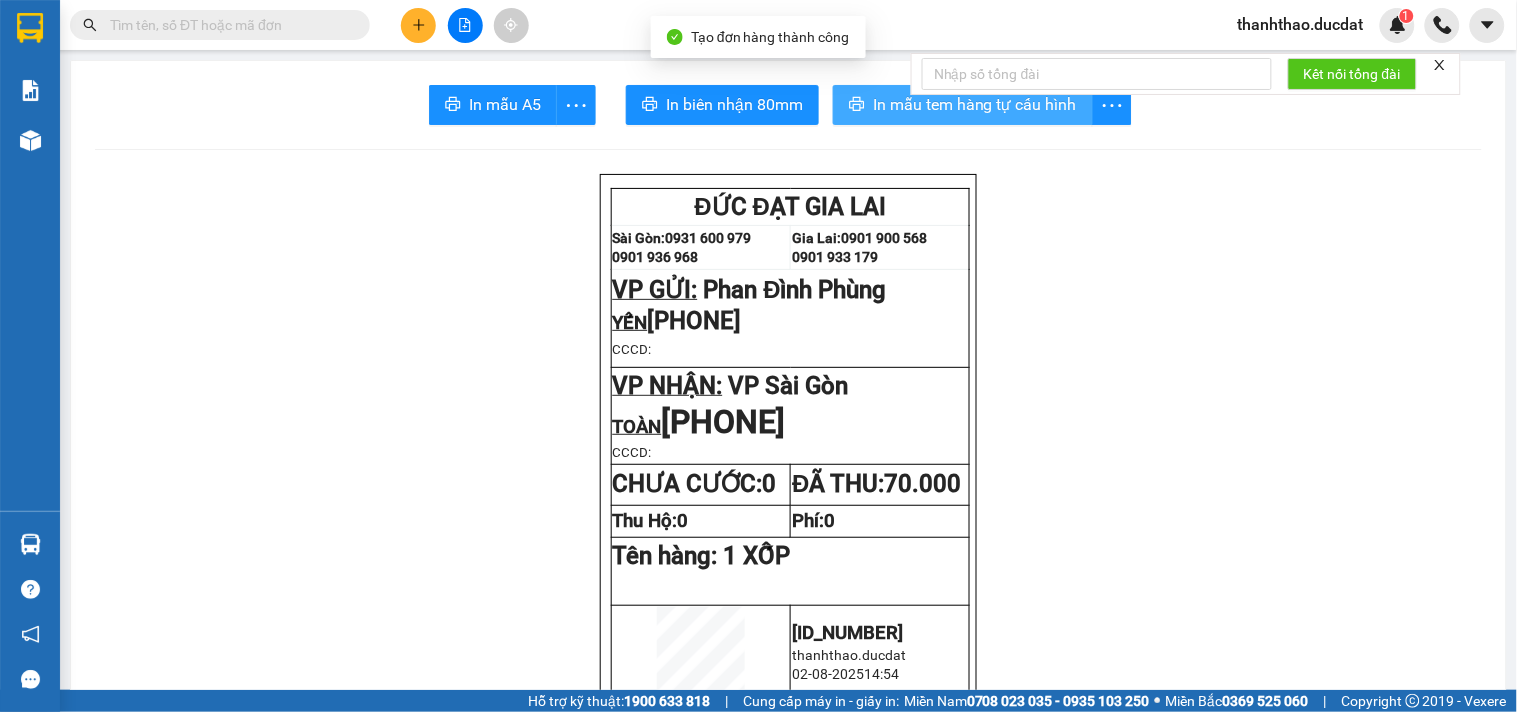 click on "In mẫu tem hàng tự cấu hình" at bounding box center [975, 104] 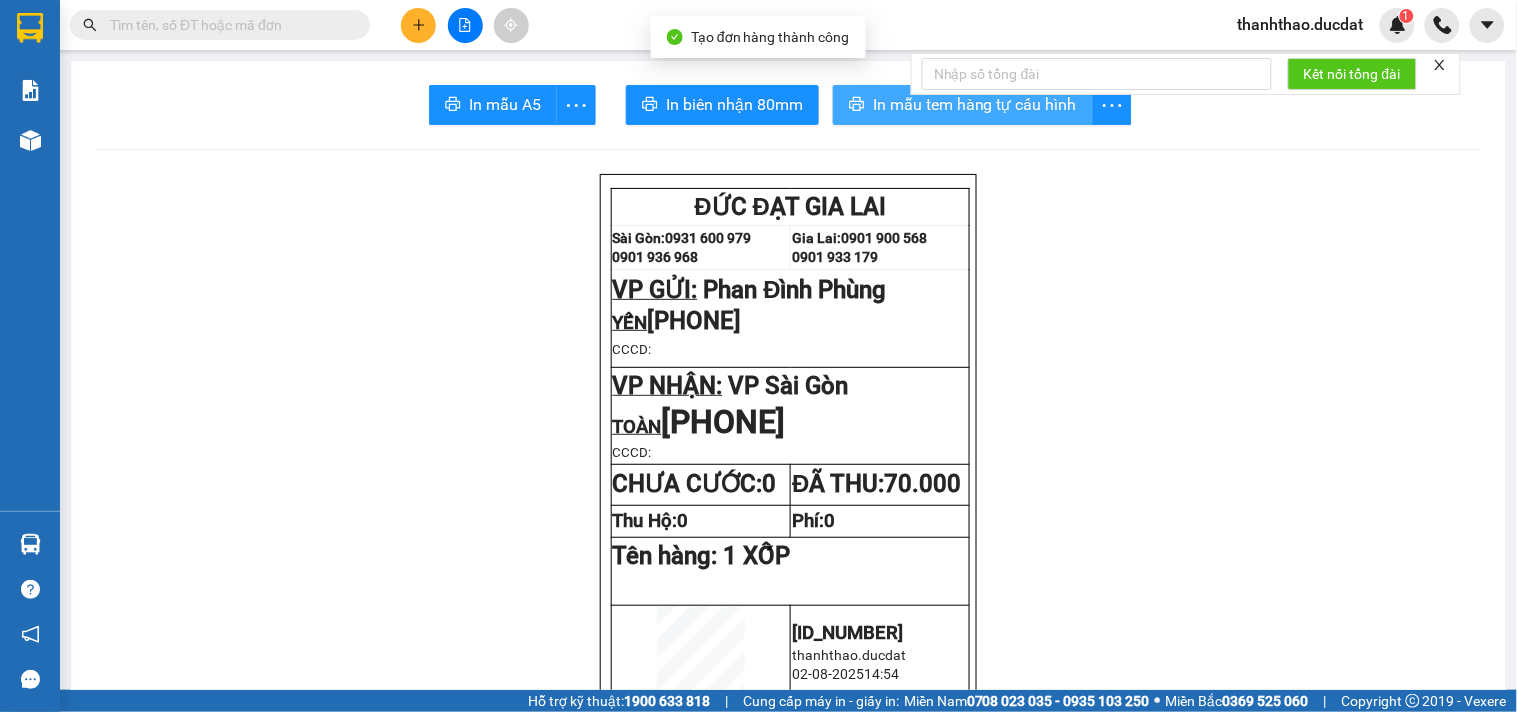 scroll, scrollTop: 0, scrollLeft: 0, axis: both 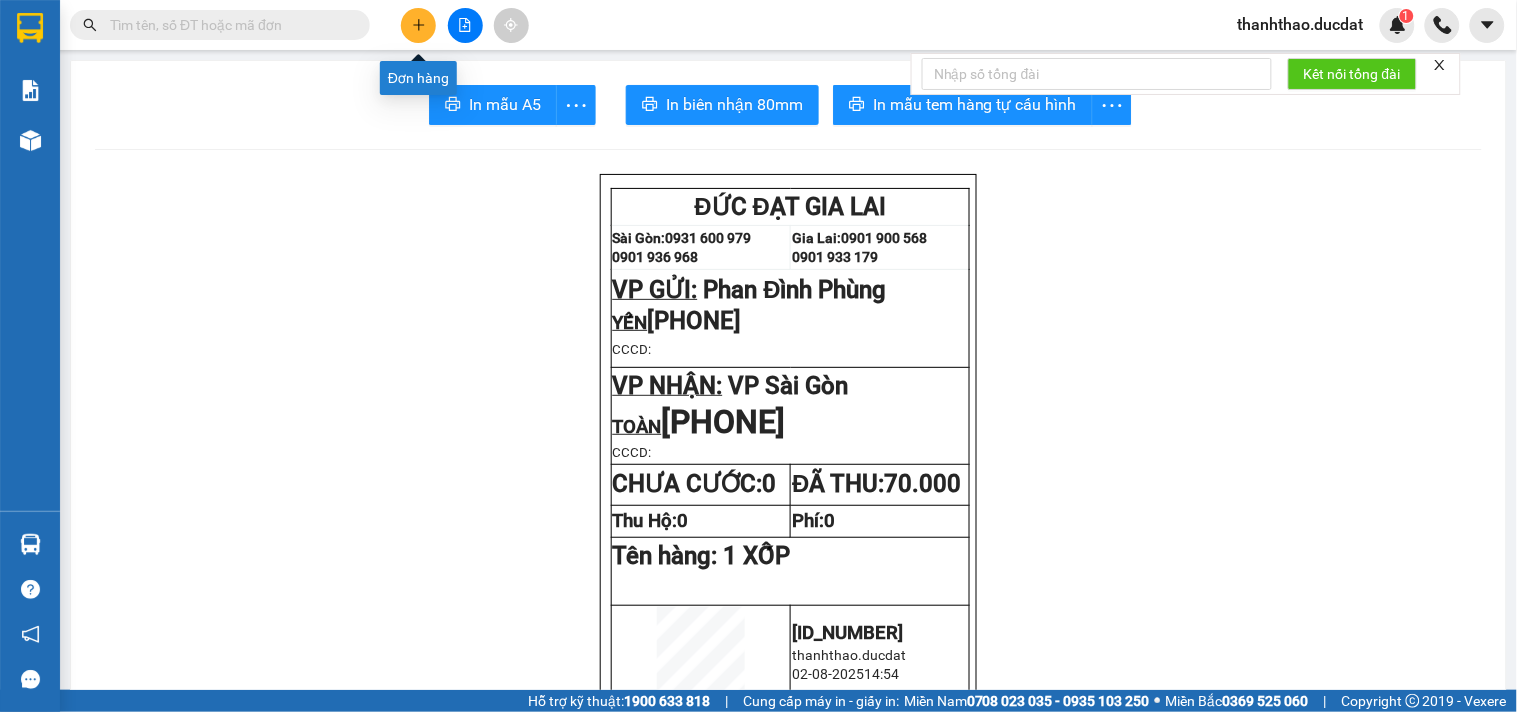 click at bounding box center [418, 25] 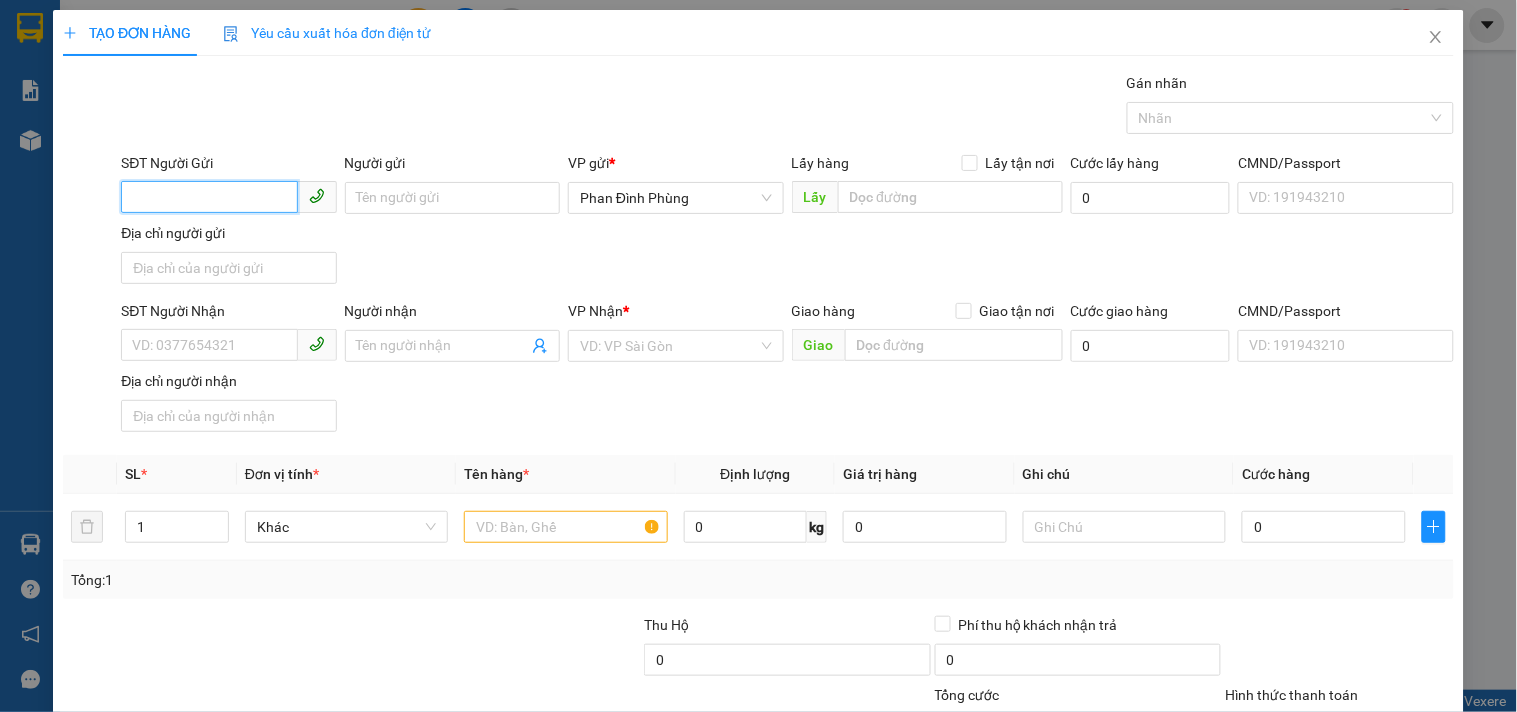 click on "SĐT Người Gửi" at bounding box center [209, 197] 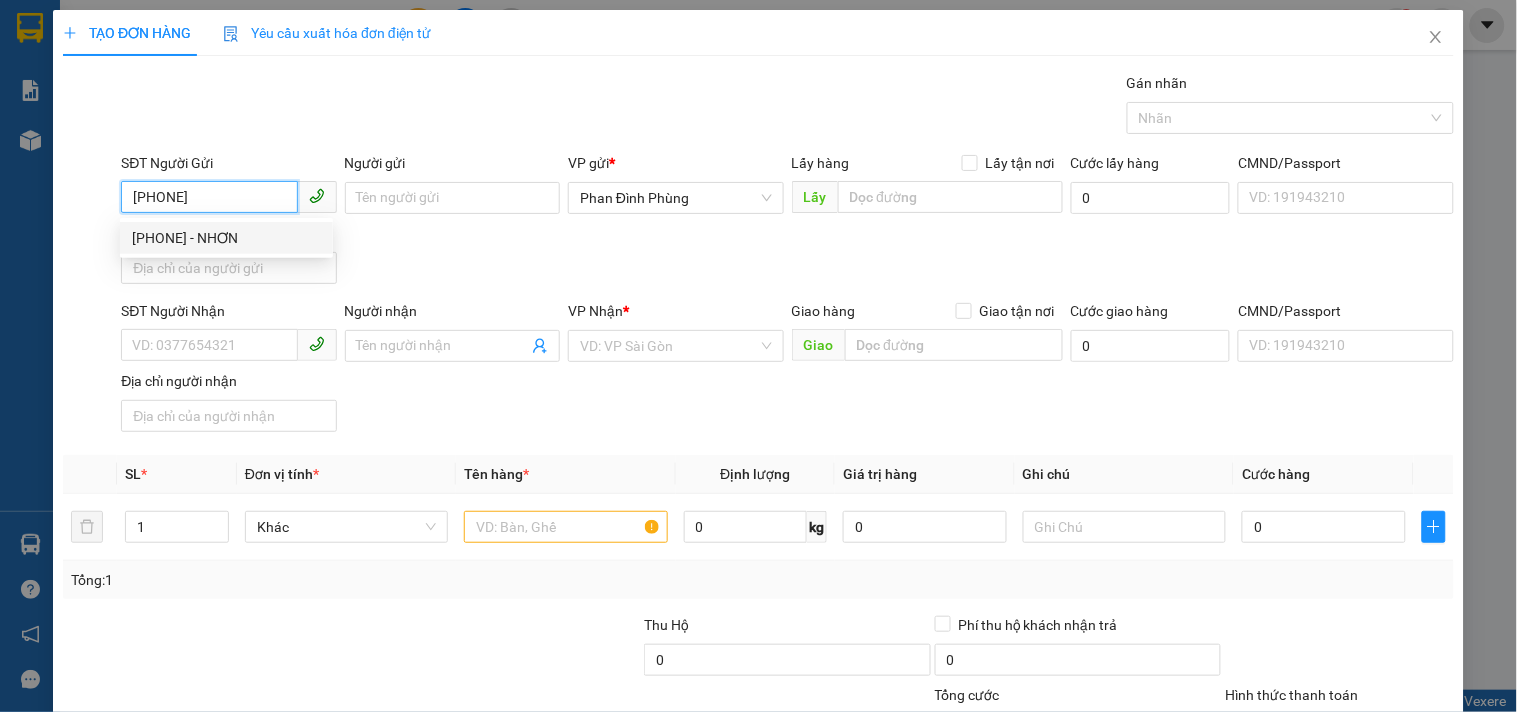 click on "[PHONE] - NHƠN" at bounding box center [226, 238] 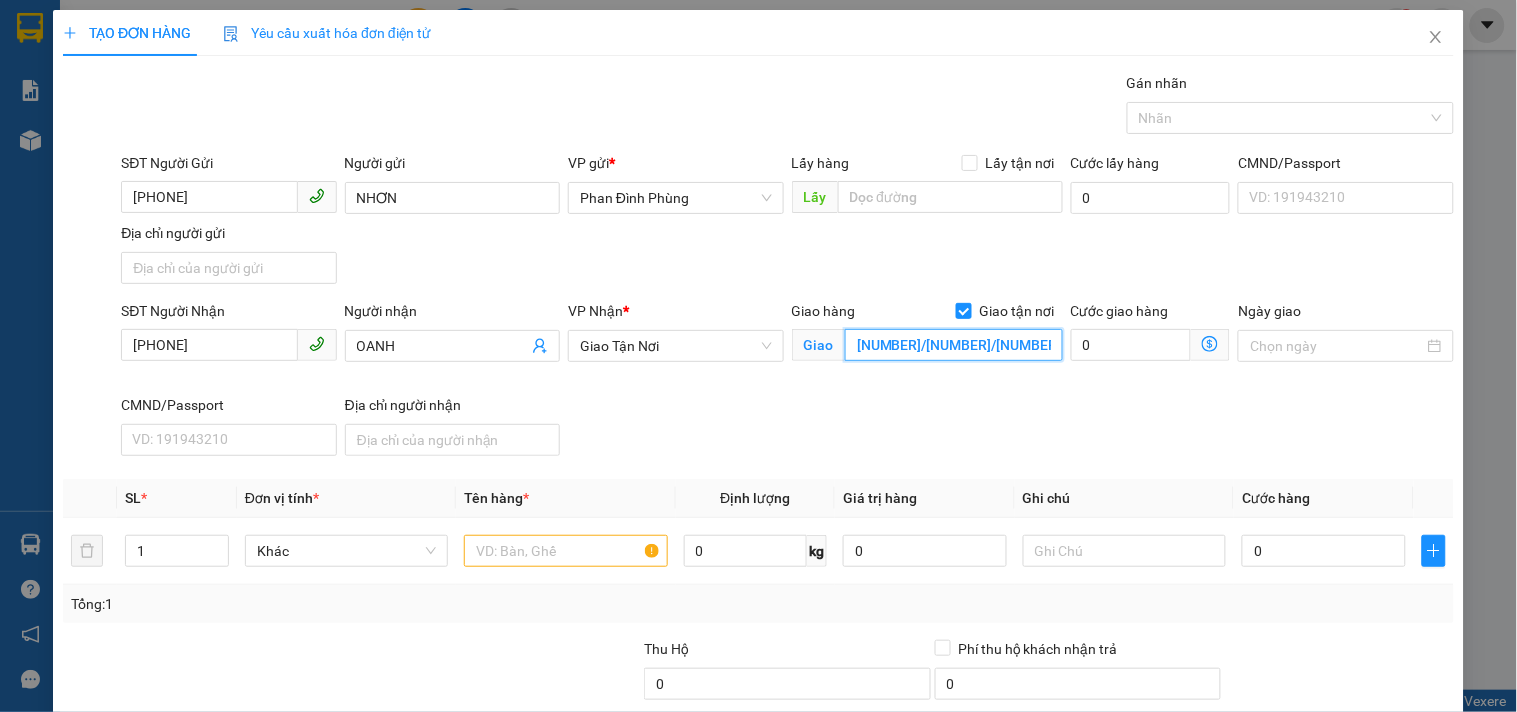click on "[NUMBER]/[NUMBER]/[NUMBER]/[NUMBER] [STREET], P[NUMBER], [DISTRICT]" at bounding box center (954, 345) 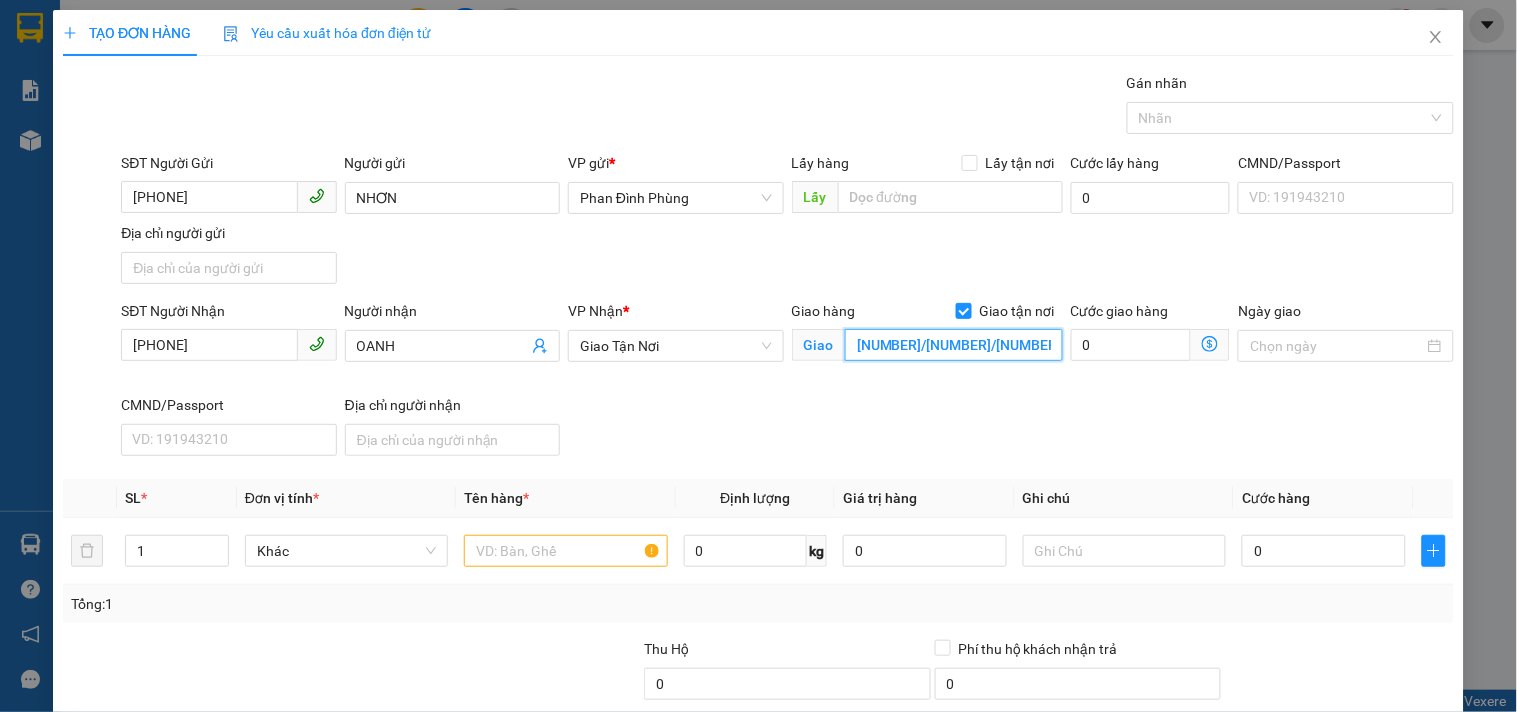 click on "[NUMBER]/[NUMBER]/[NUMBER]/[NUMBER] [STREET], P[NUMBER], [DISTRICT]" at bounding box center [954, 345] 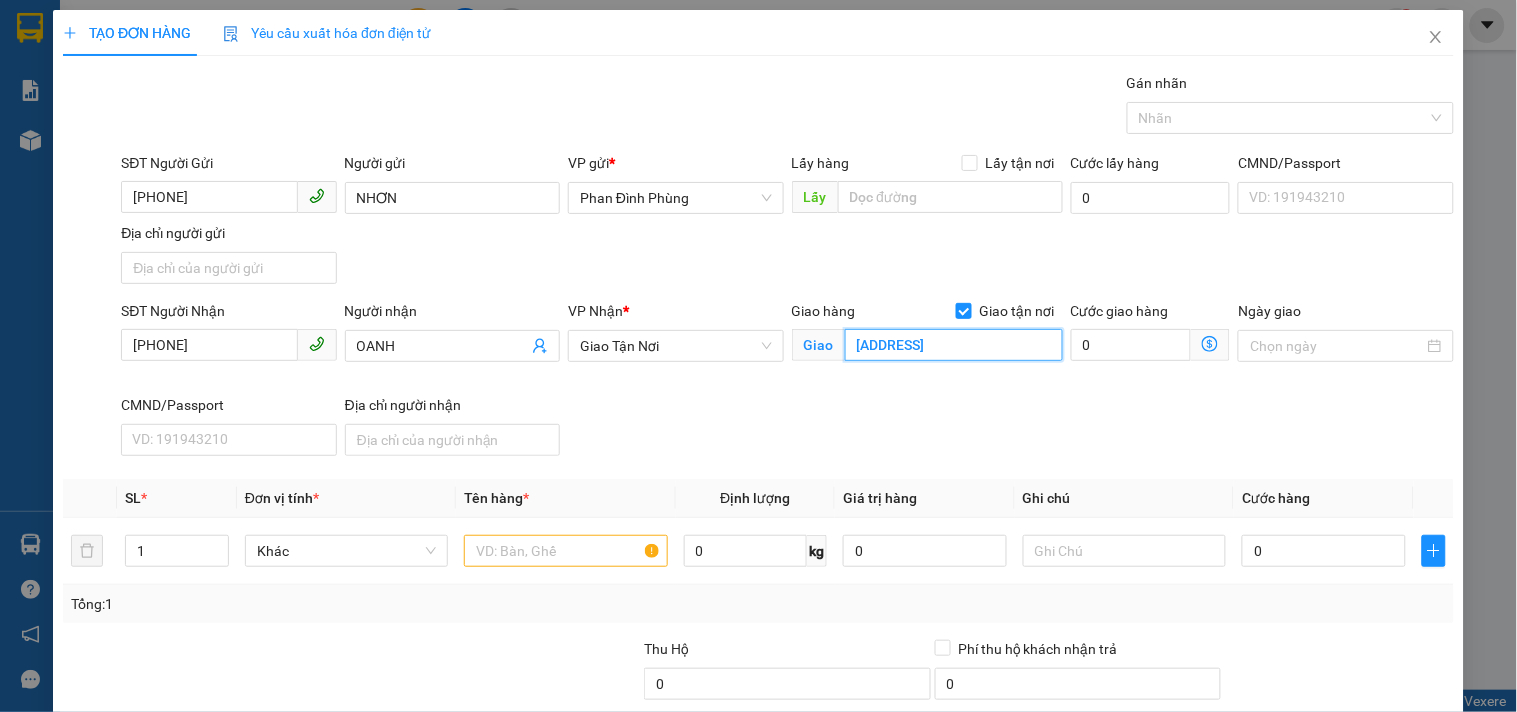 click on "[ADDRESS]" at bounding box center [954, 345] 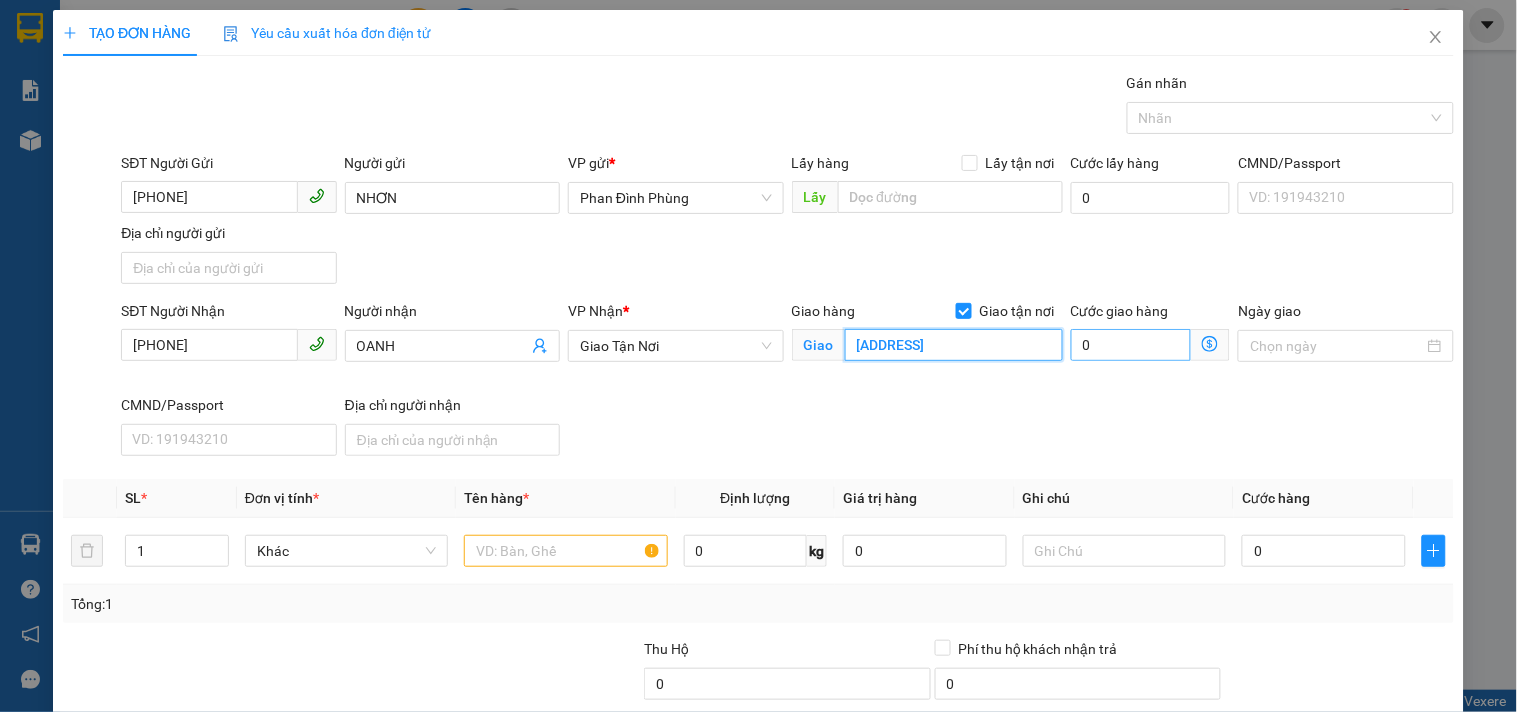 scroll, scrollTop: 0, scrollLeft: 71, axis: horizontal 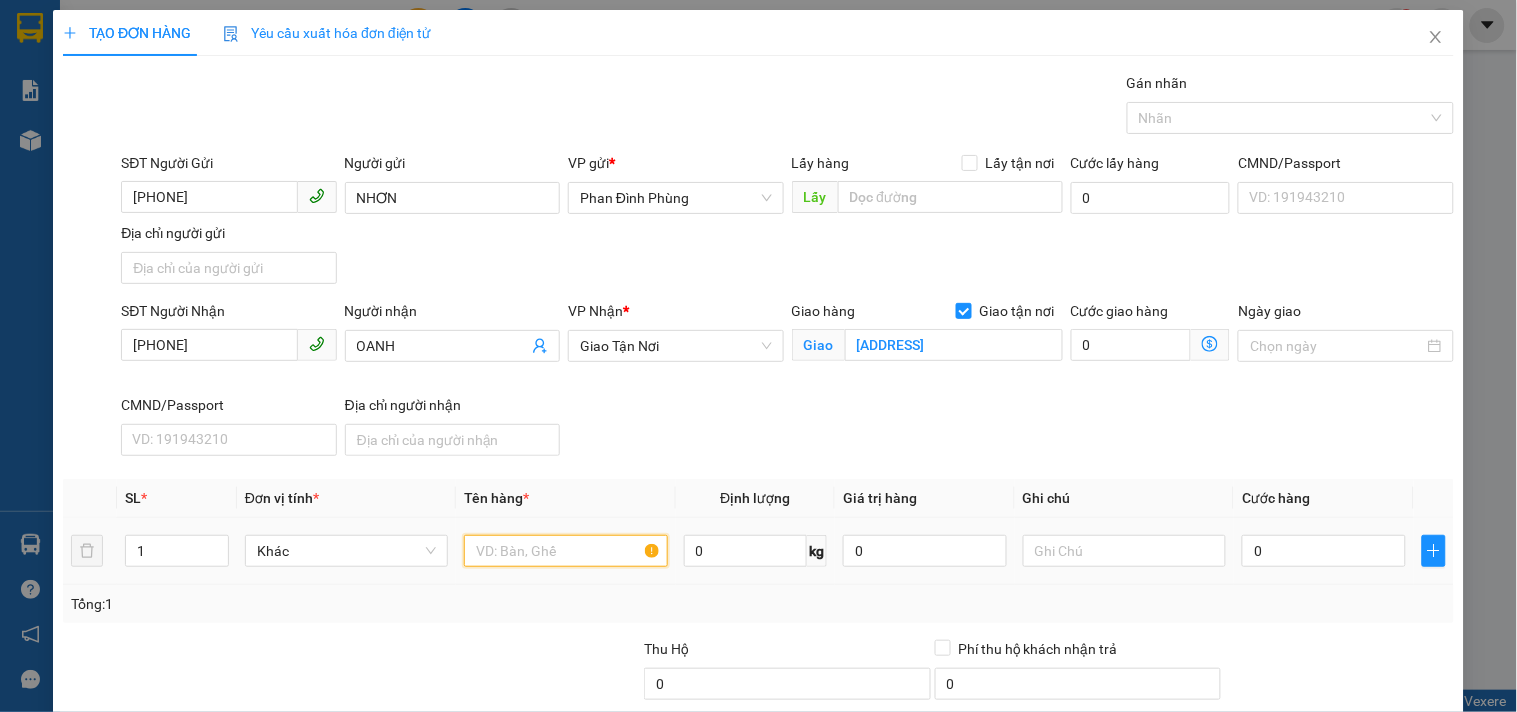 click at bounding box center [565, 551] 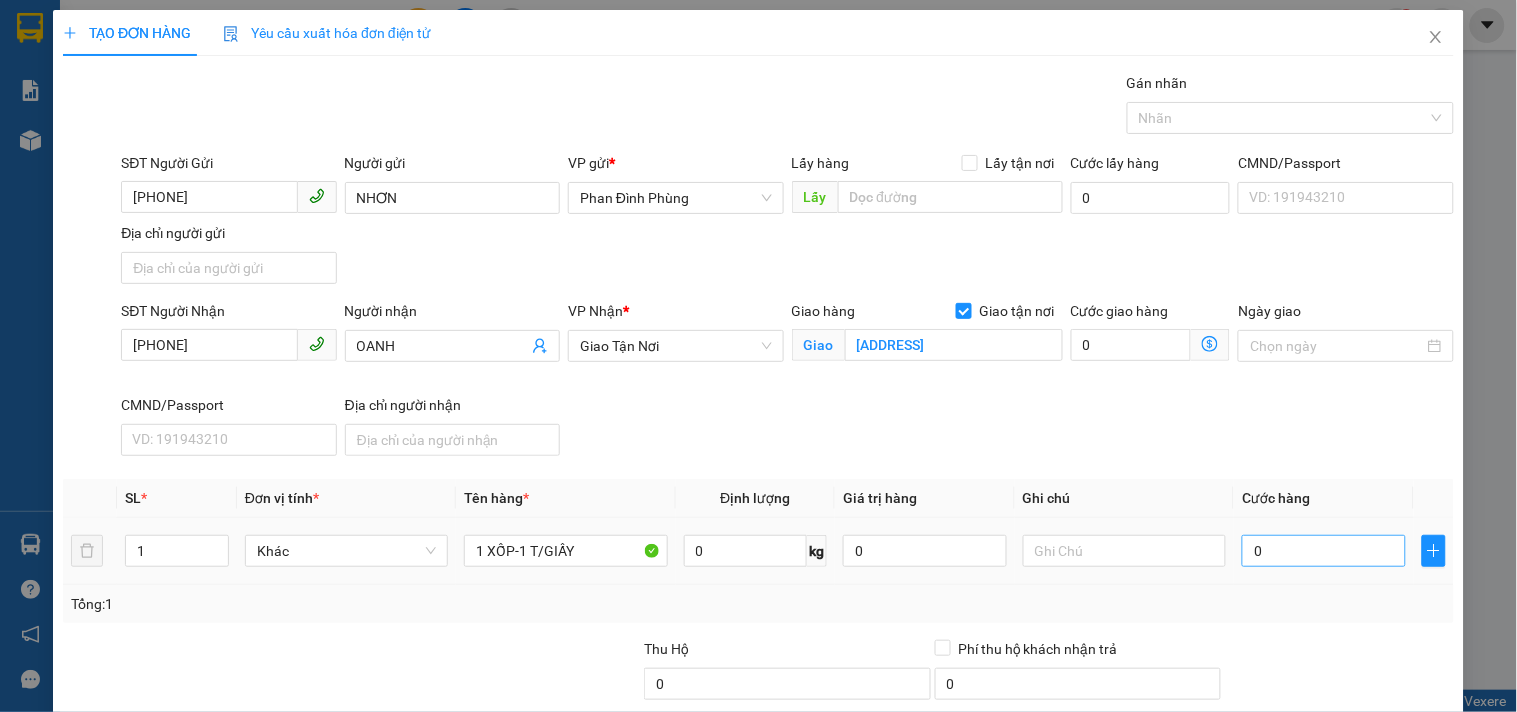 drag, startPoint x: 1281, startPoint y: 533, endPoint x: 1293, endPoint y: 550, distance: 20.808653 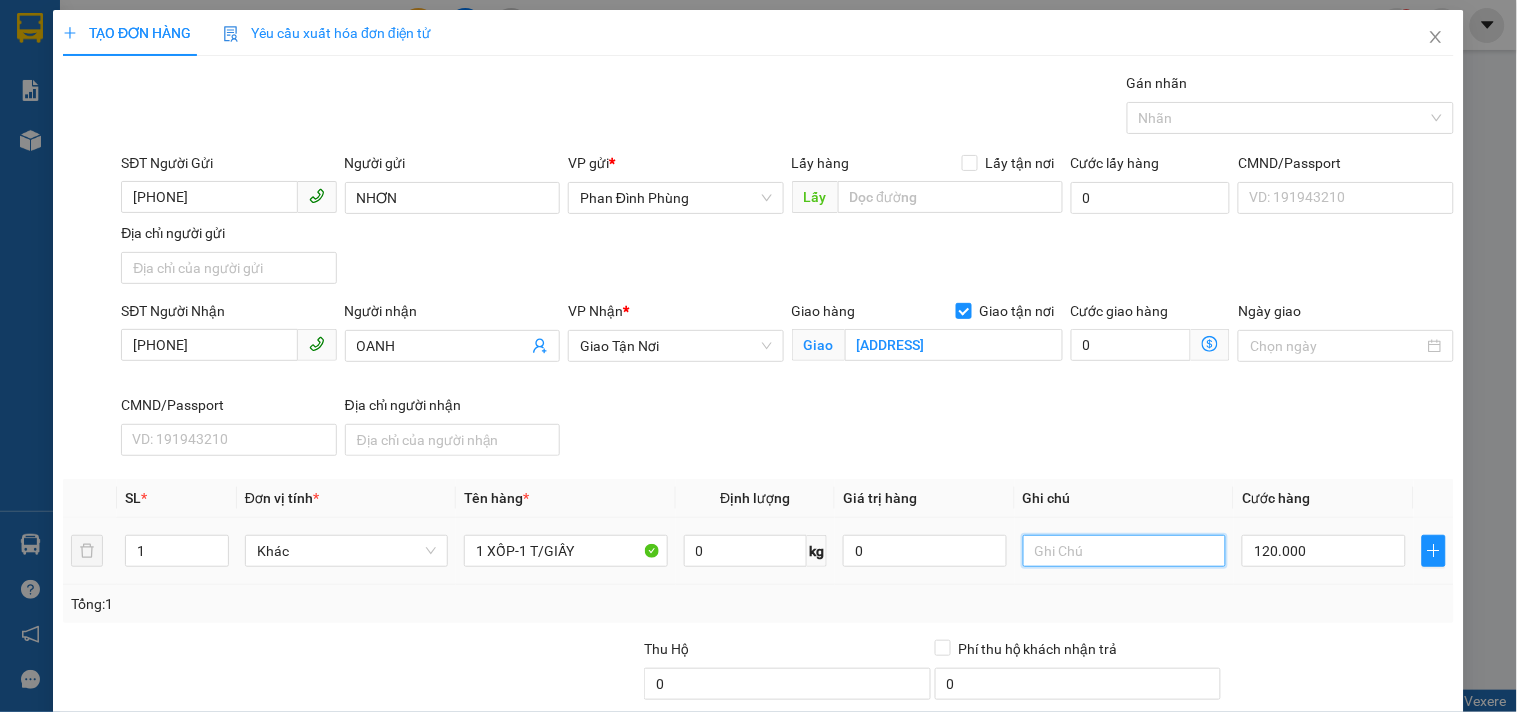 click at bounding box center [1124, 551] 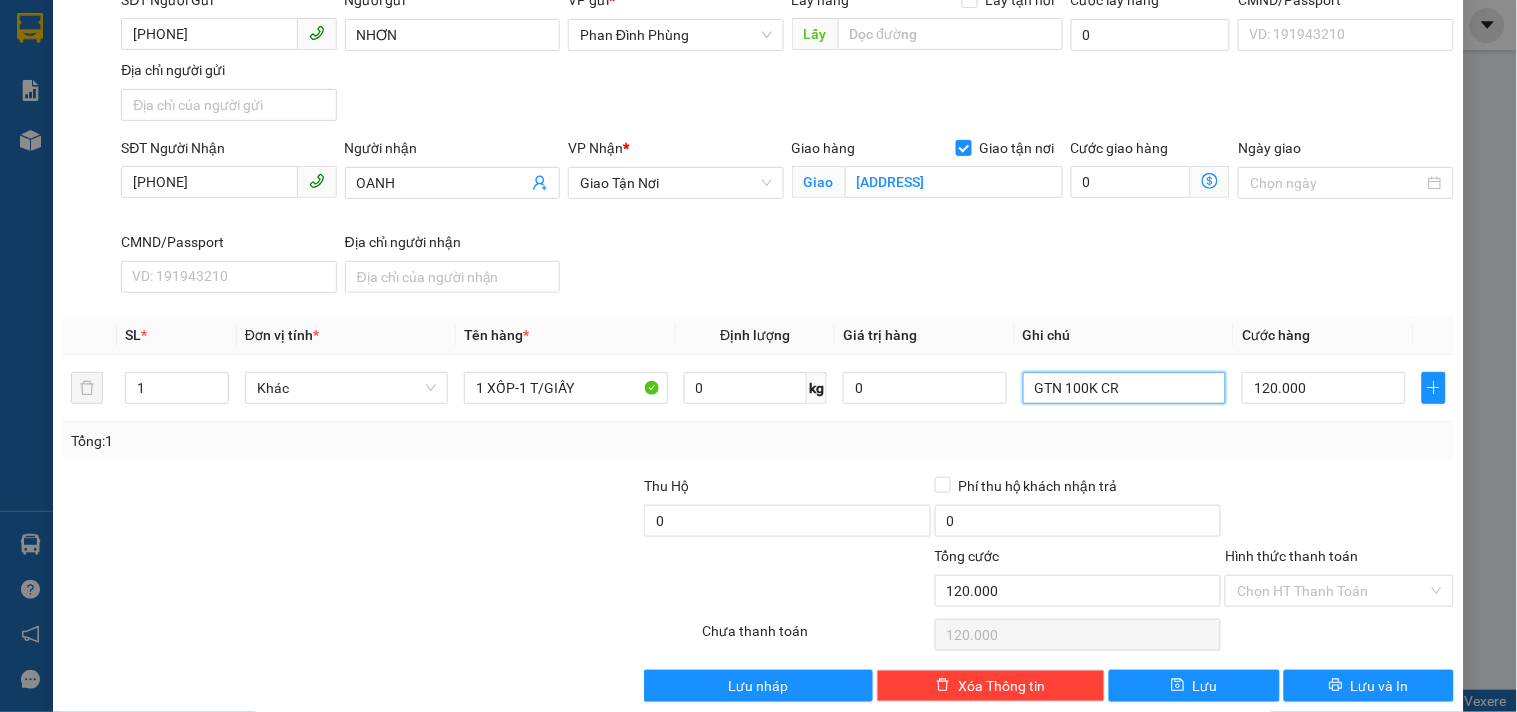 scroll, scrollTop: 192, scrollLeft: 0, axis: vertical 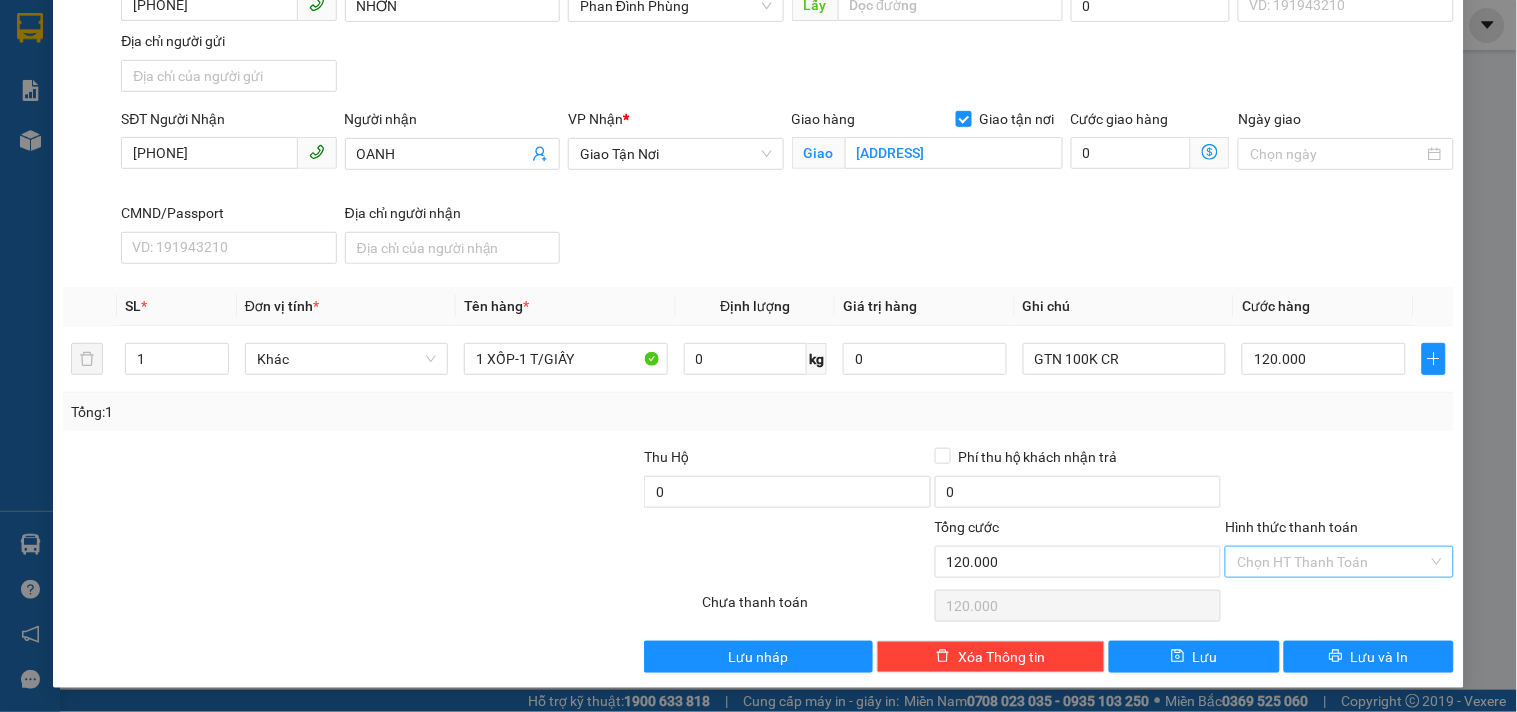 click on "Hình thức thanh toán" at bounding box center (1332, 562) 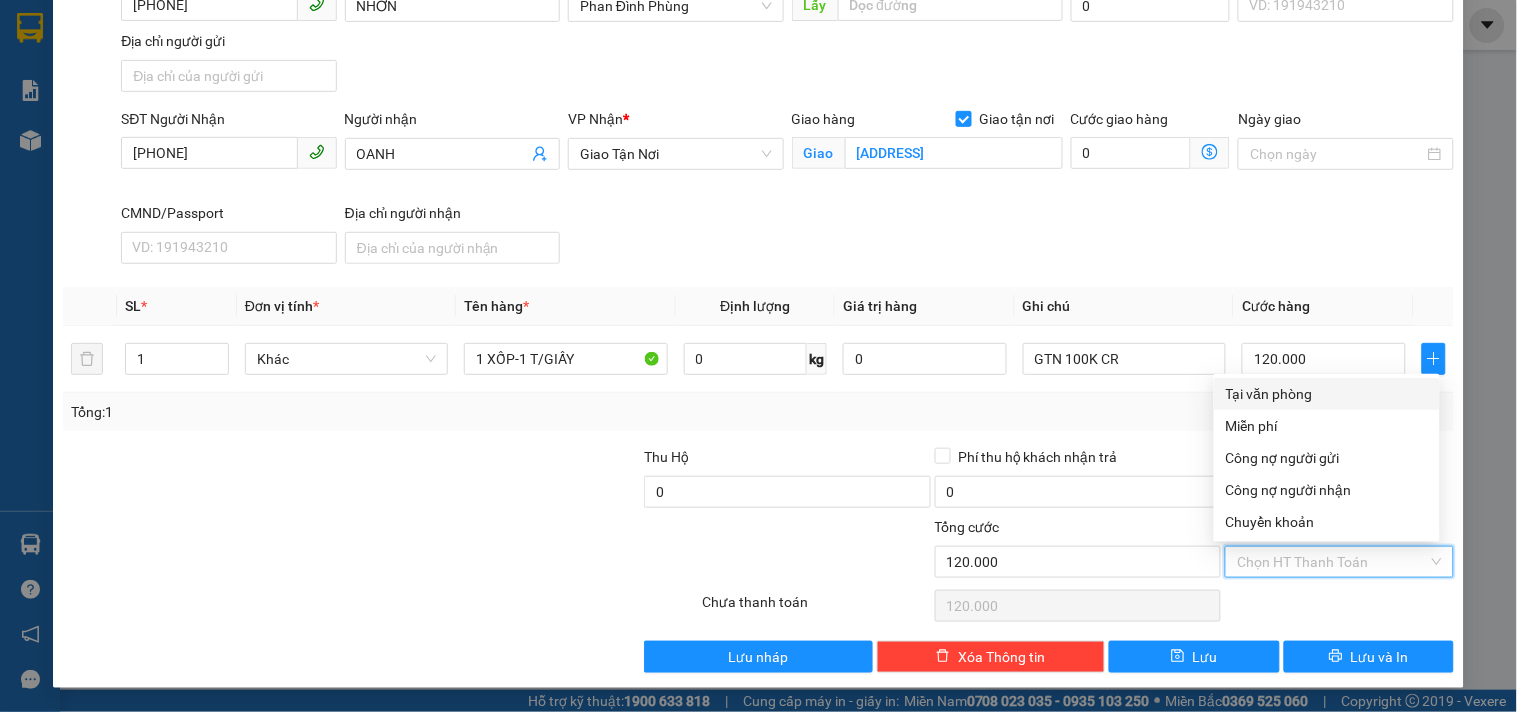 click on "Tại văn phòng" at bounding box center (1327, 394) 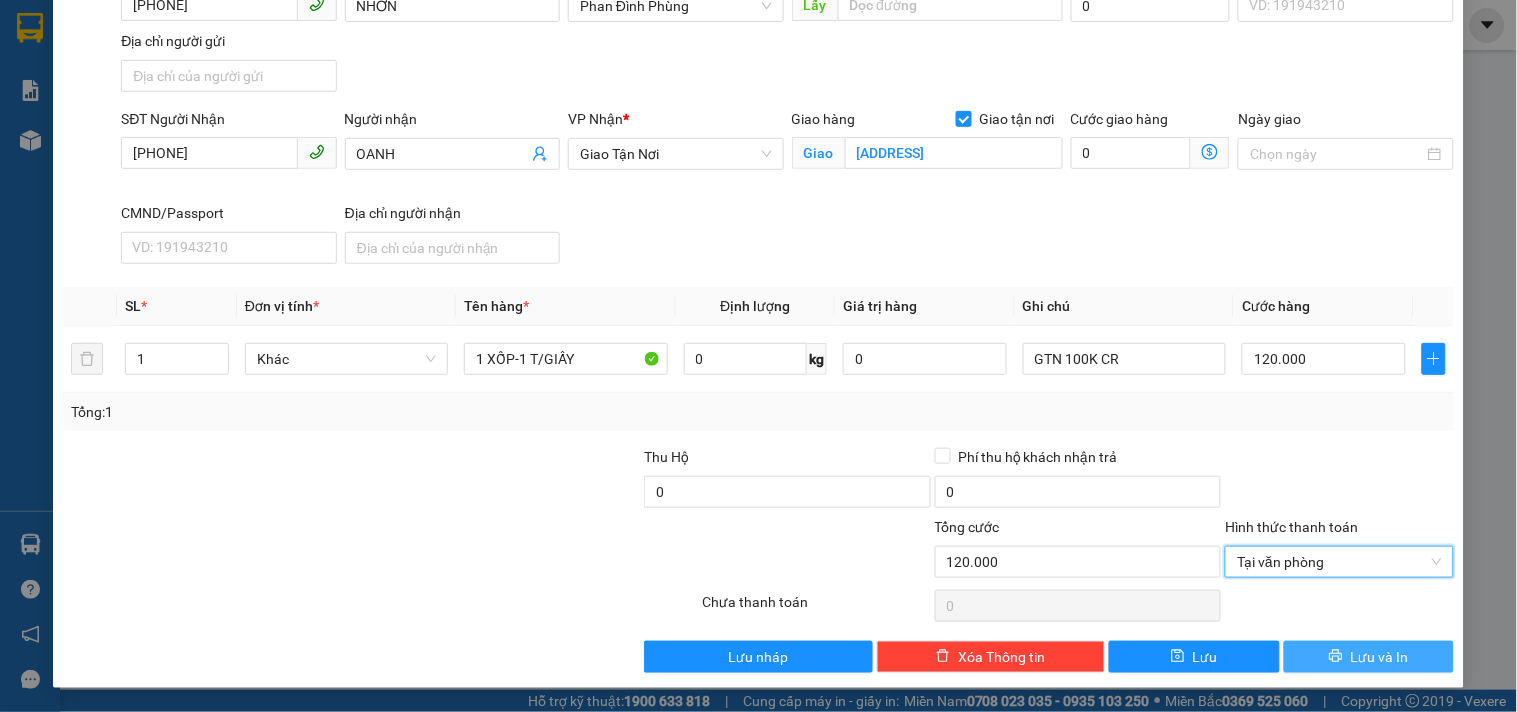 click on "Lưu và In" at bounding box center (1369, 657) 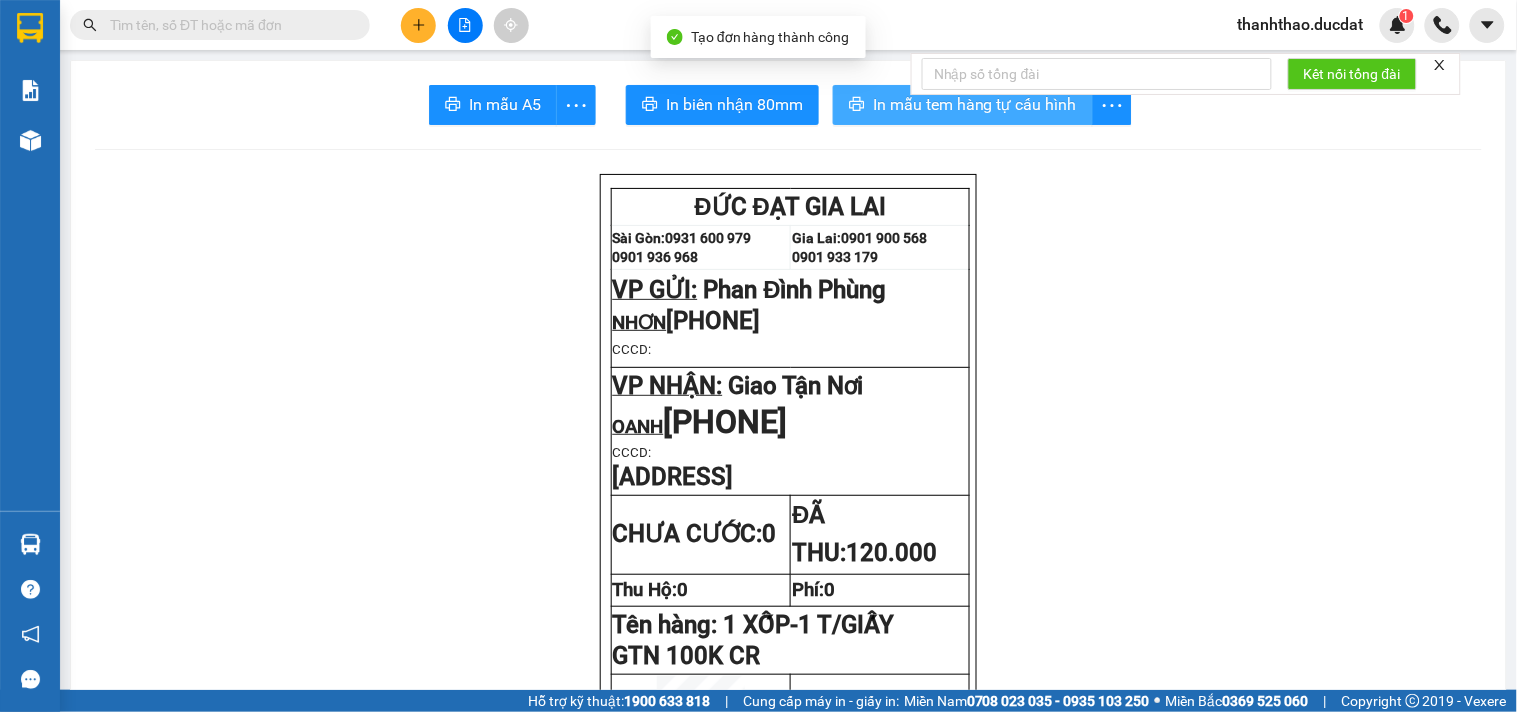 click on "In mẫu tem hàng tự cấu hình" at bounding box center [975, 104] 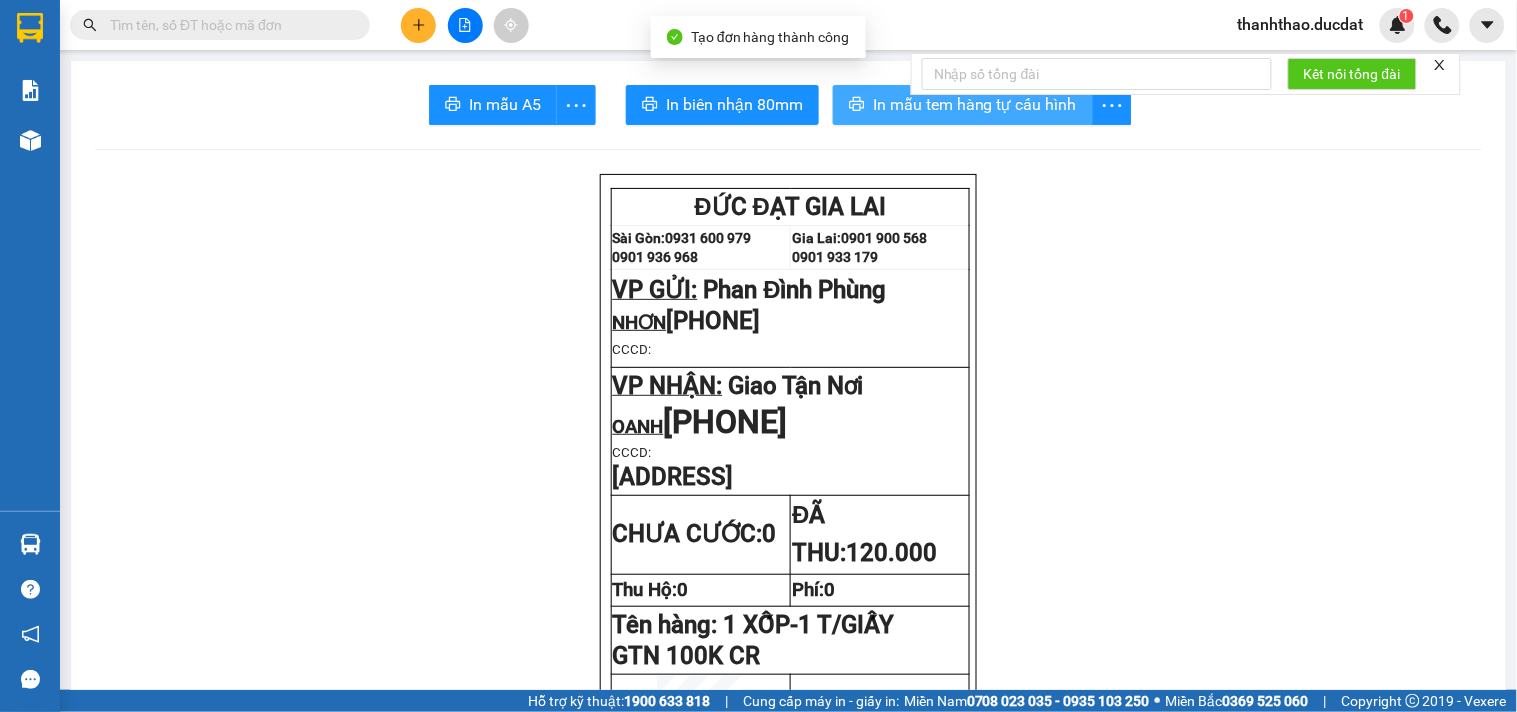 scroll, scrollTop: 0, scrollLeft: 0, axis: both 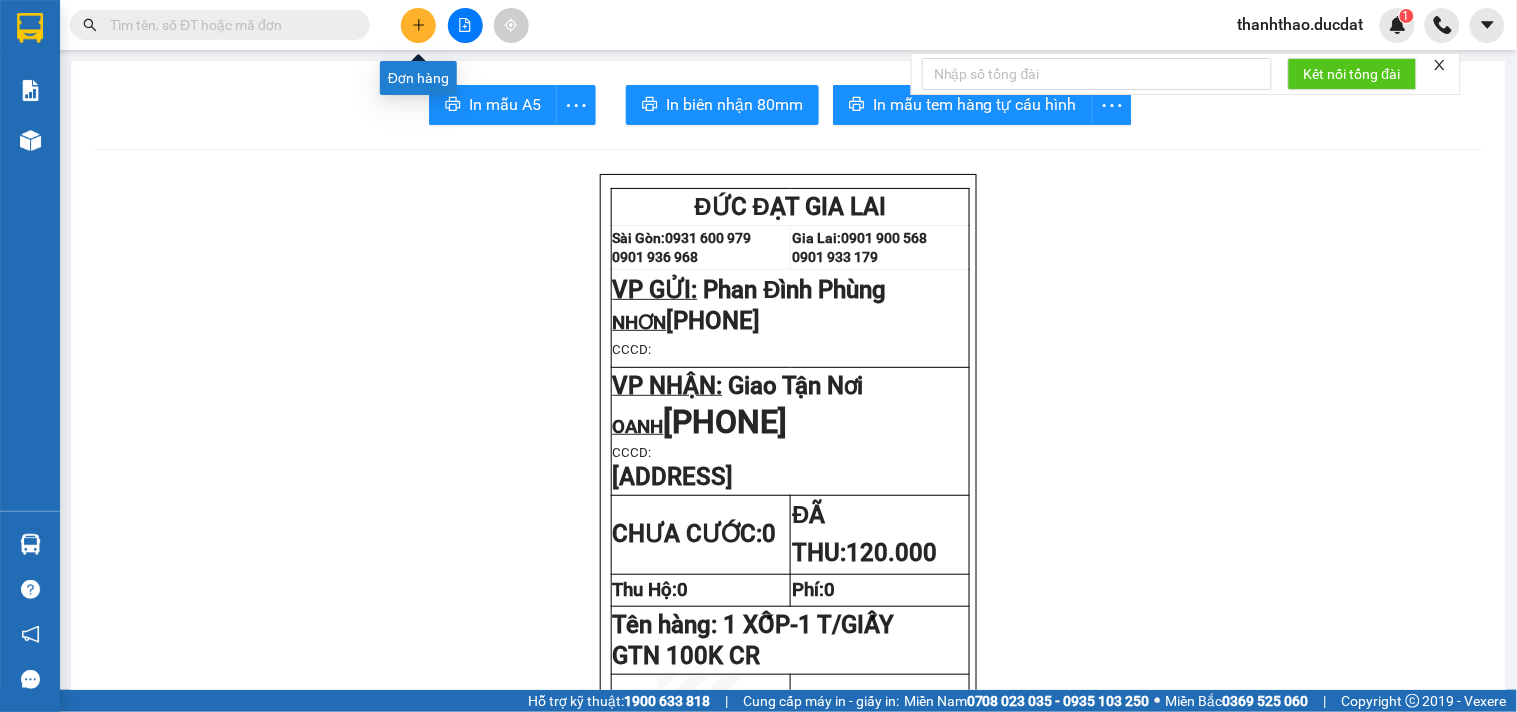 click at bounding box center [418, 25] 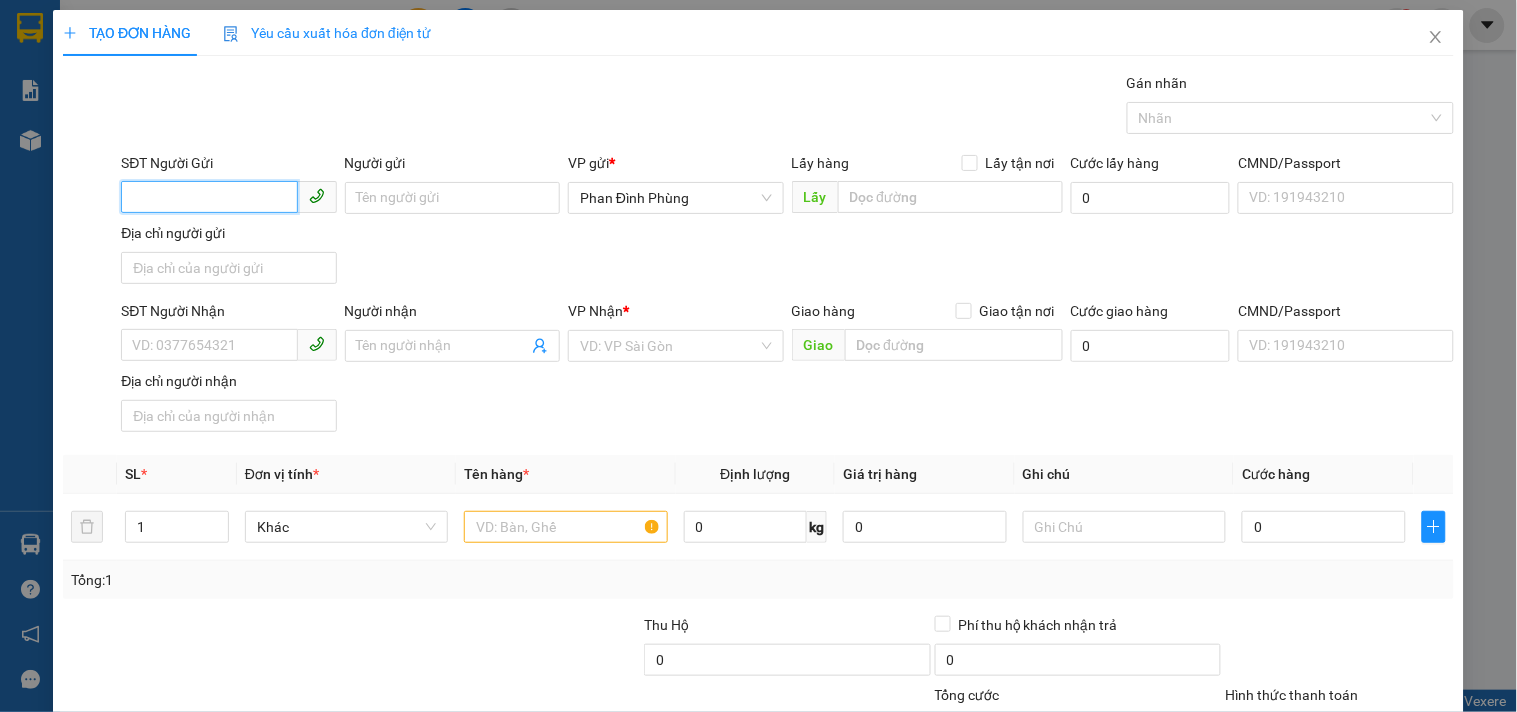 click on "SĐT Người Gửi" at bounding box center [209, 197] 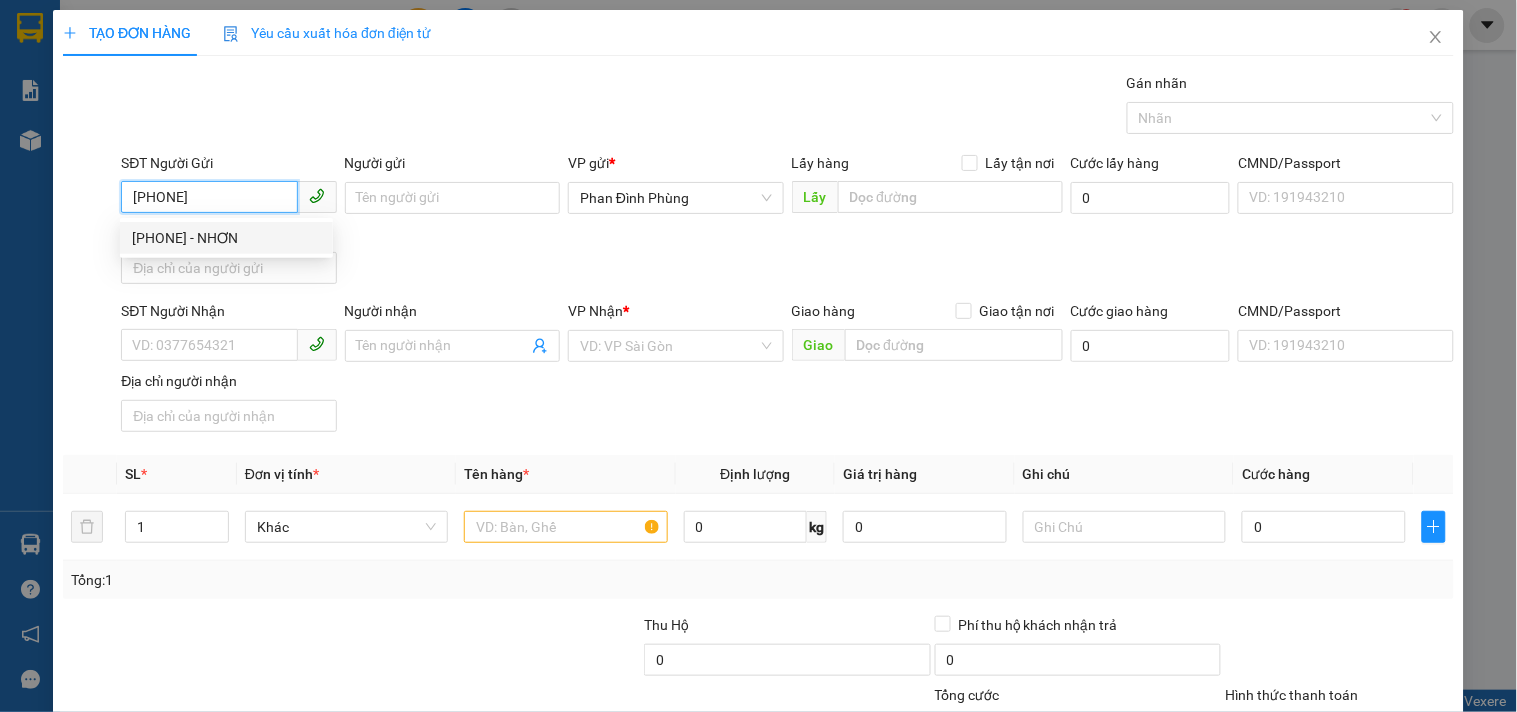 click on "[PHONE] - NHƠN" at bounding box center [226, 238] 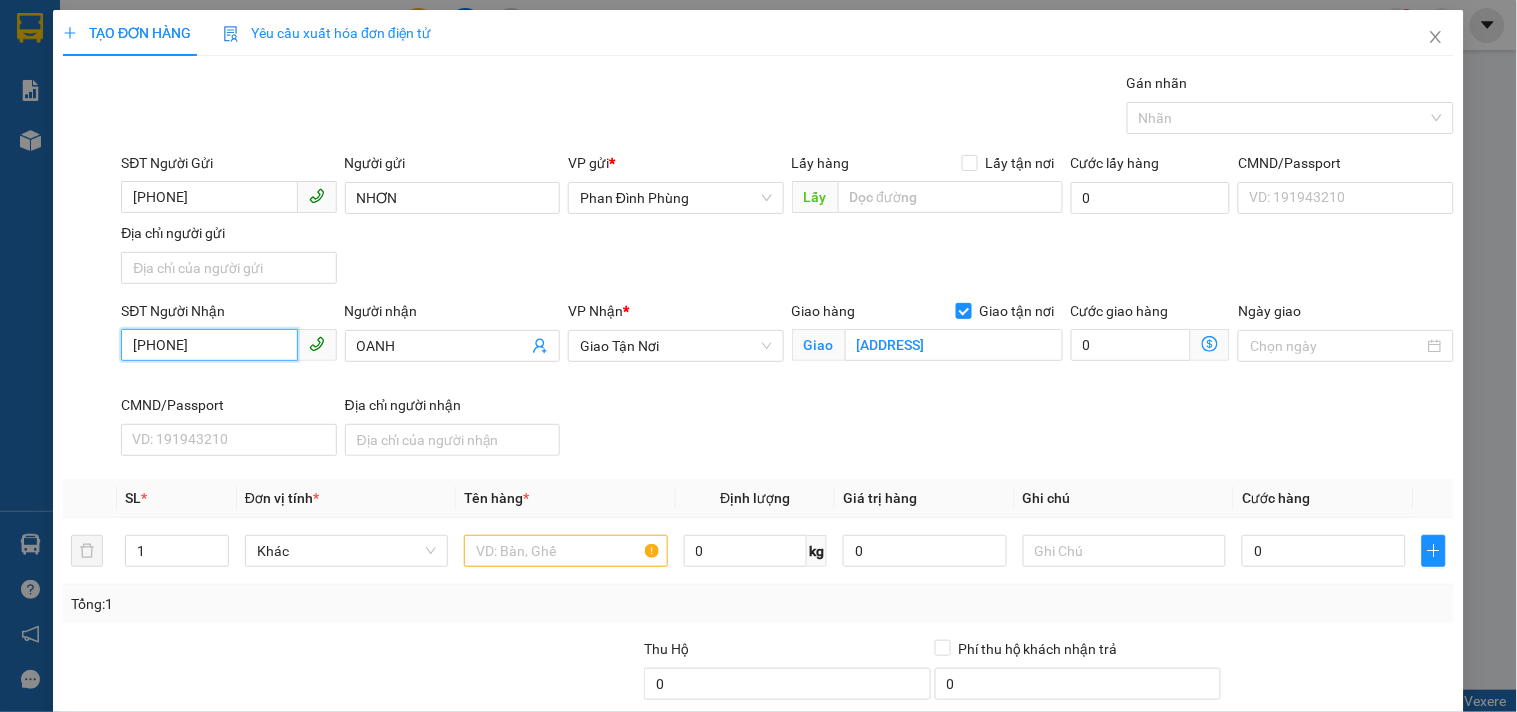 drag, startPoint x: 237, startPoint y: 340, endPoint x: 0, endPoint y: 431, distance: 253.87004 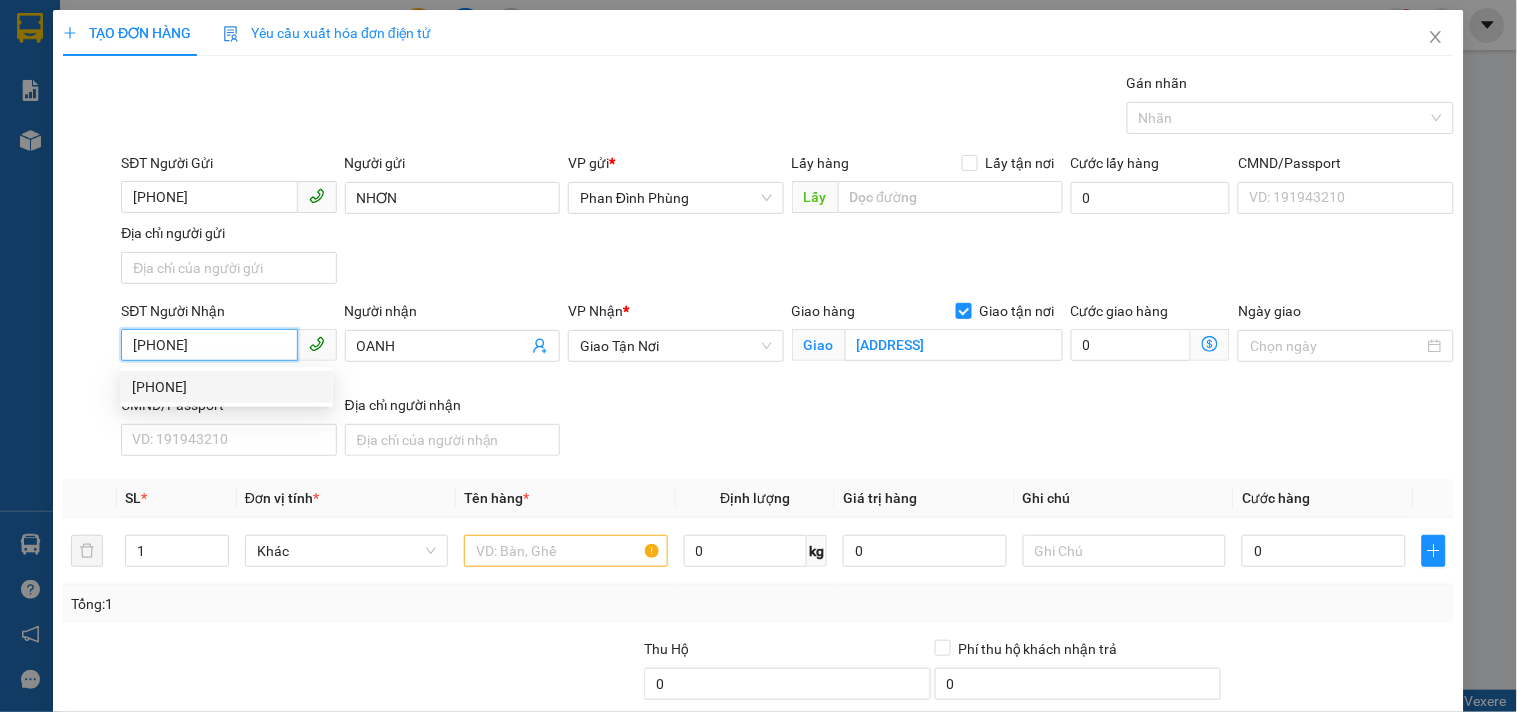 click on "[PHONE]" at bounding box center [226, 387] 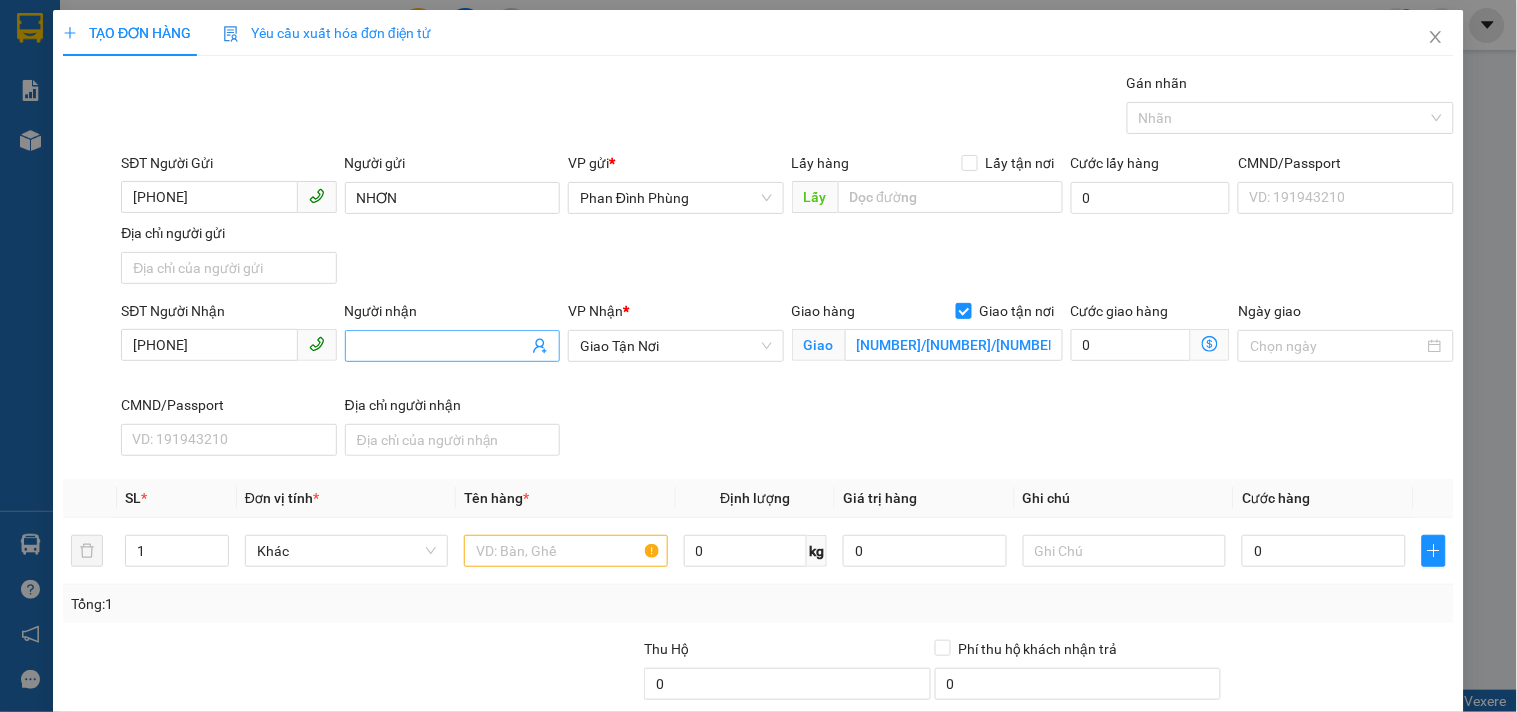 click on "Người nhận" at bounding box center (442, 346) 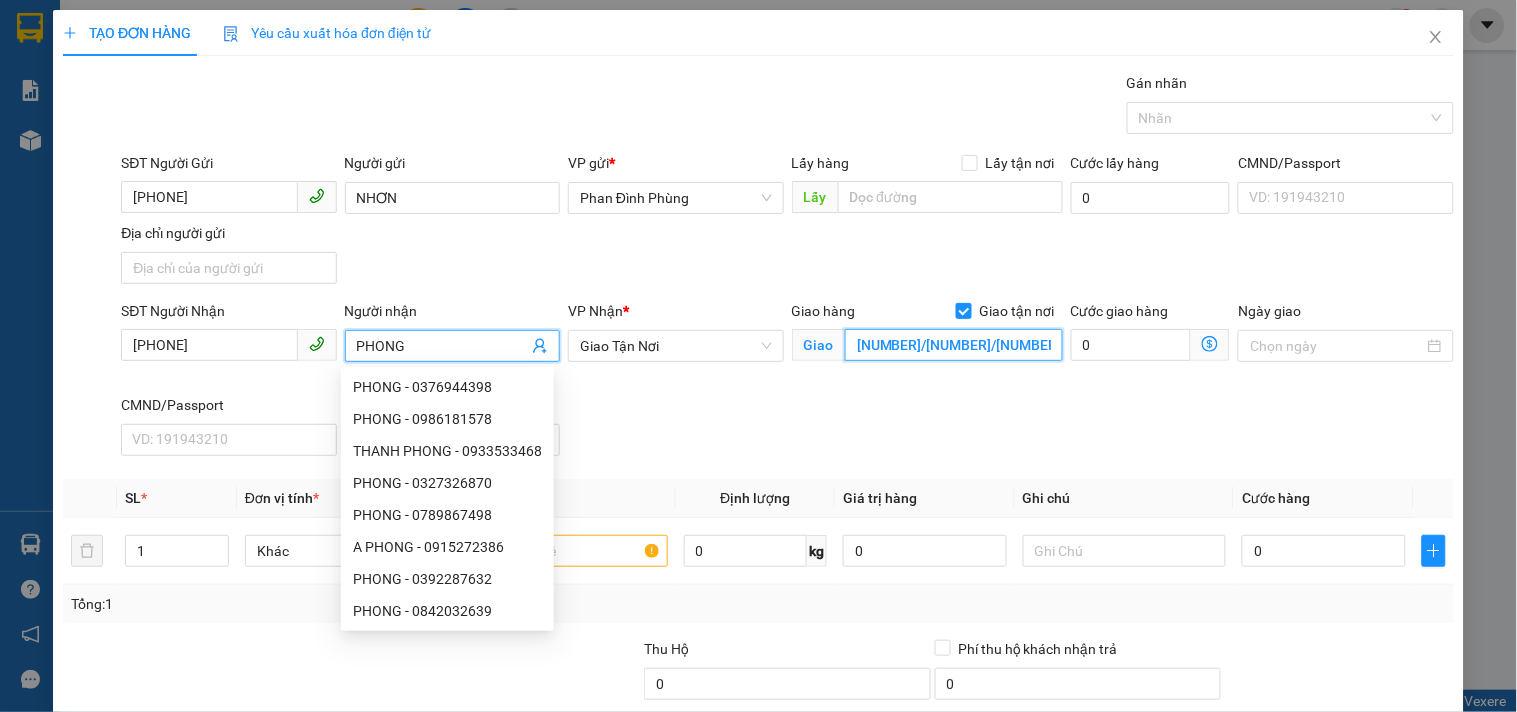 click on "[NUMBER]/[NUMBER]/[NUMBER]/[NUMBER] [STREET], P[NUMBER], [DISTRICT]" at bounding box center [954, 345] 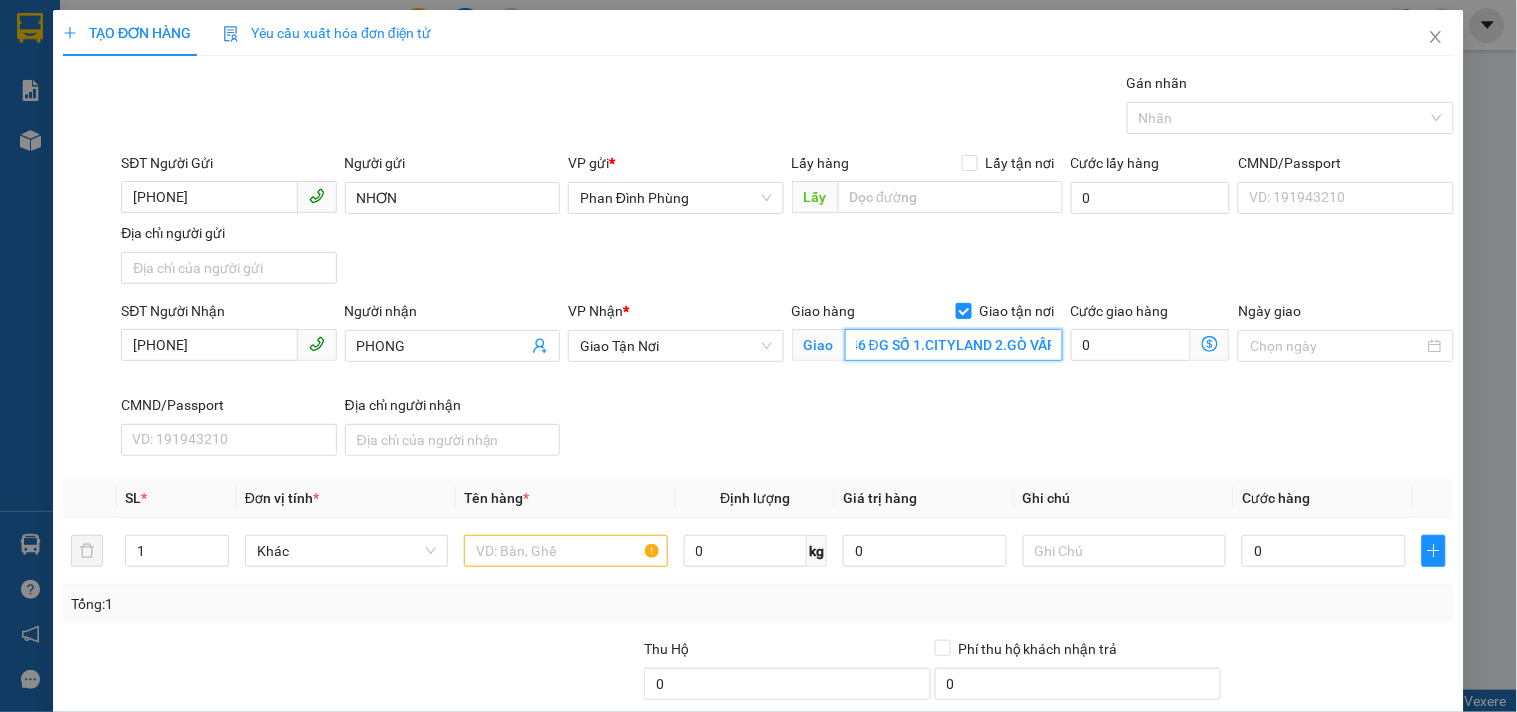 scroll, scrollTop: 0, scrollLeft: 15, axis: horizontal 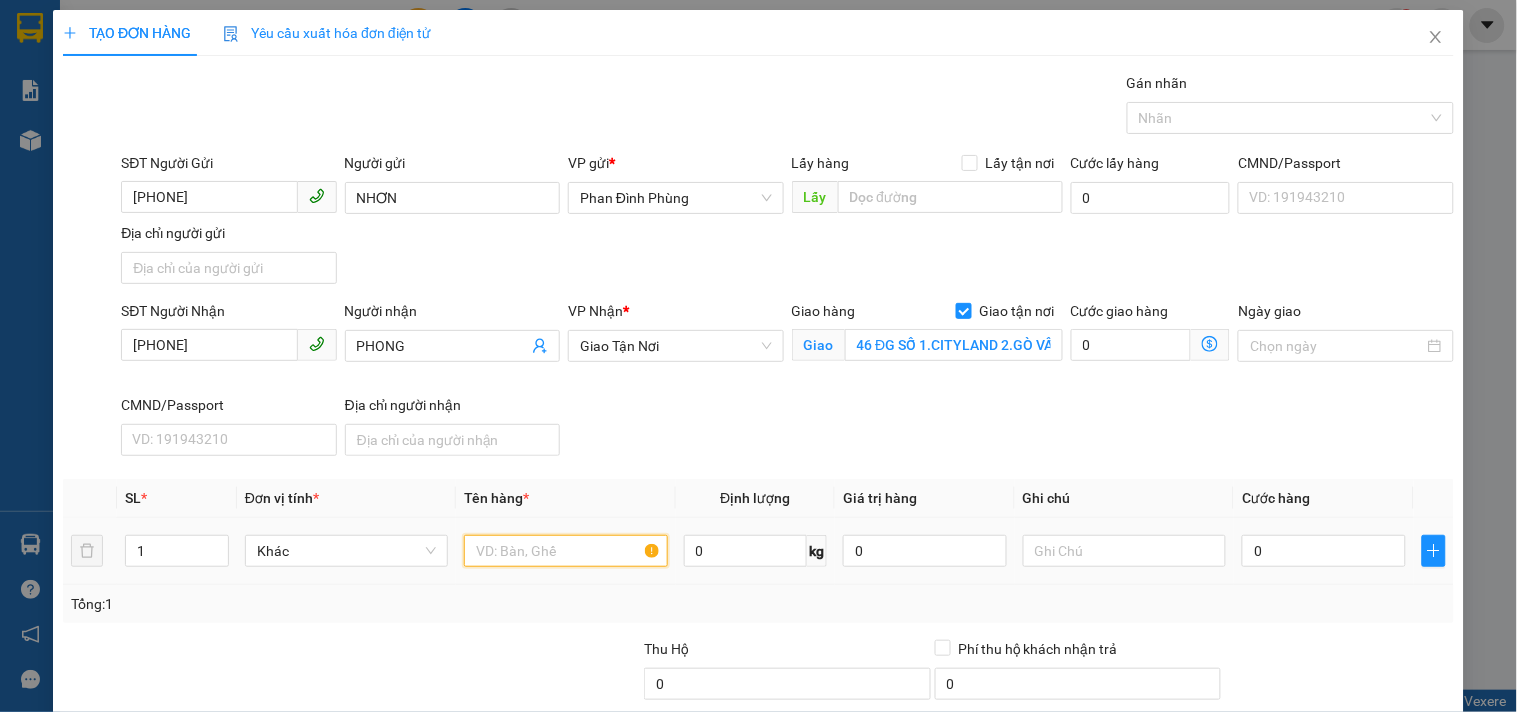 click at bounding box center (565, 551) 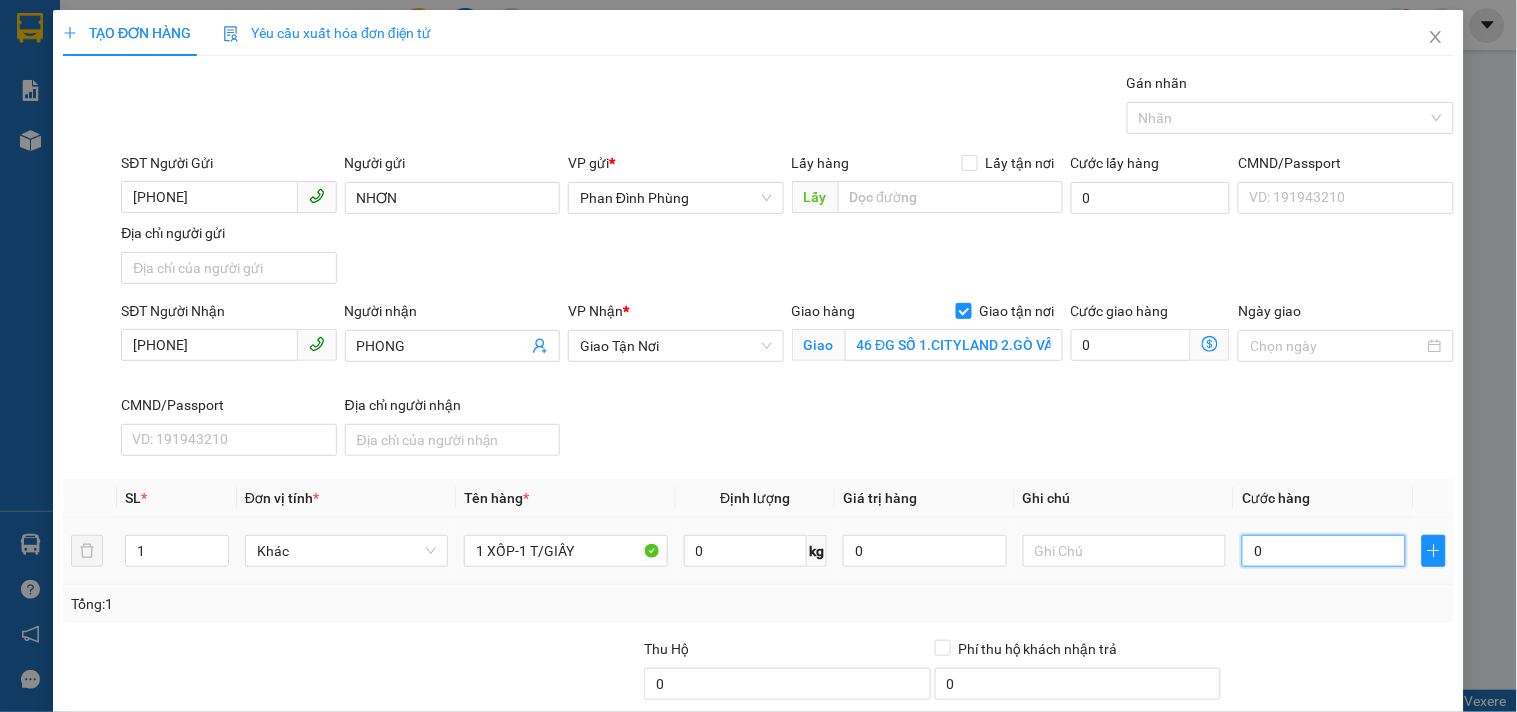 click on "0" at bounding box center [1324, 551] 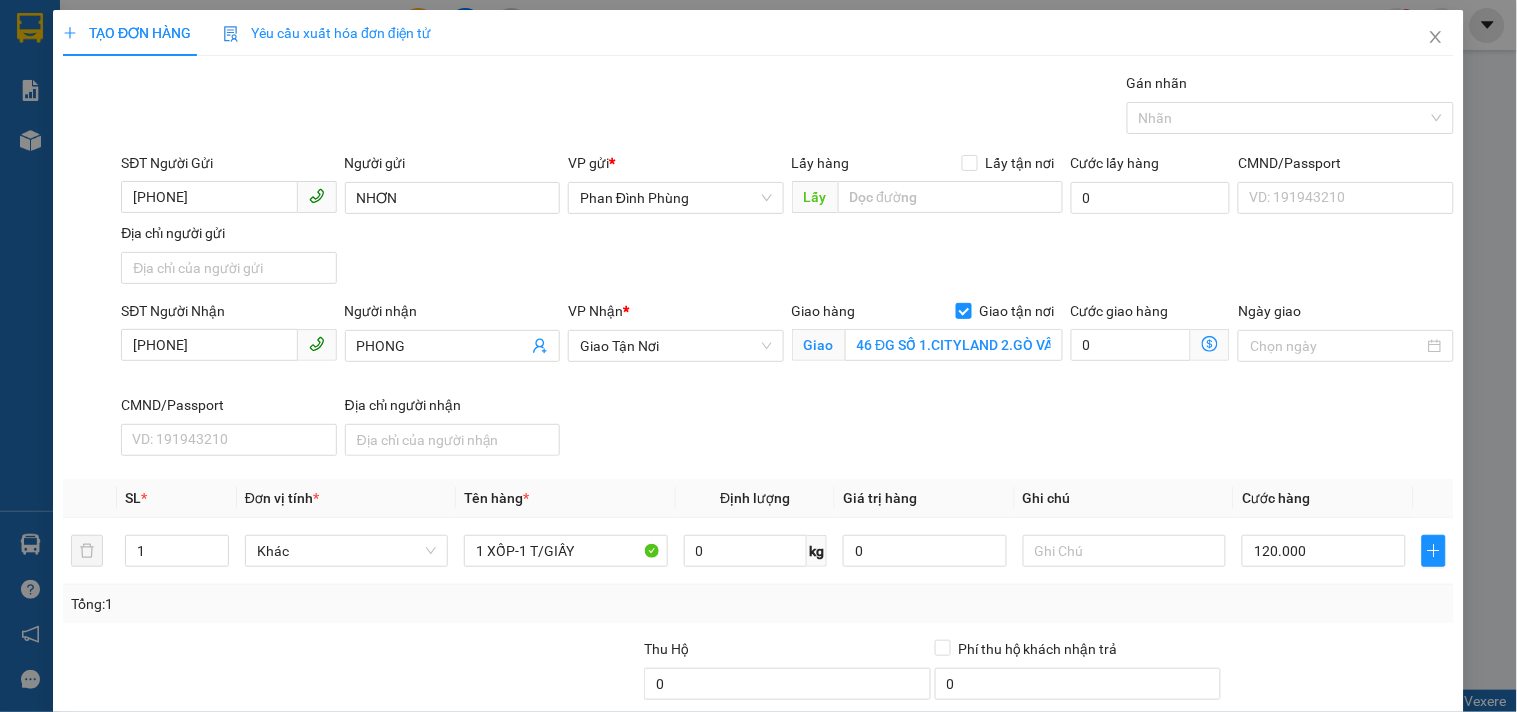click on "SĐT Người Nhận [PHONE] Người nhận PHONG VP Nhận  * Giao Tận Nơi Giao hàng Giao tận nơi Giao [ADDRESS] Cước giao hàng 0 Ngày giao CMND/Passport VD: [ID] Địa chỉ người nhận" at bounding box center [787, 382] 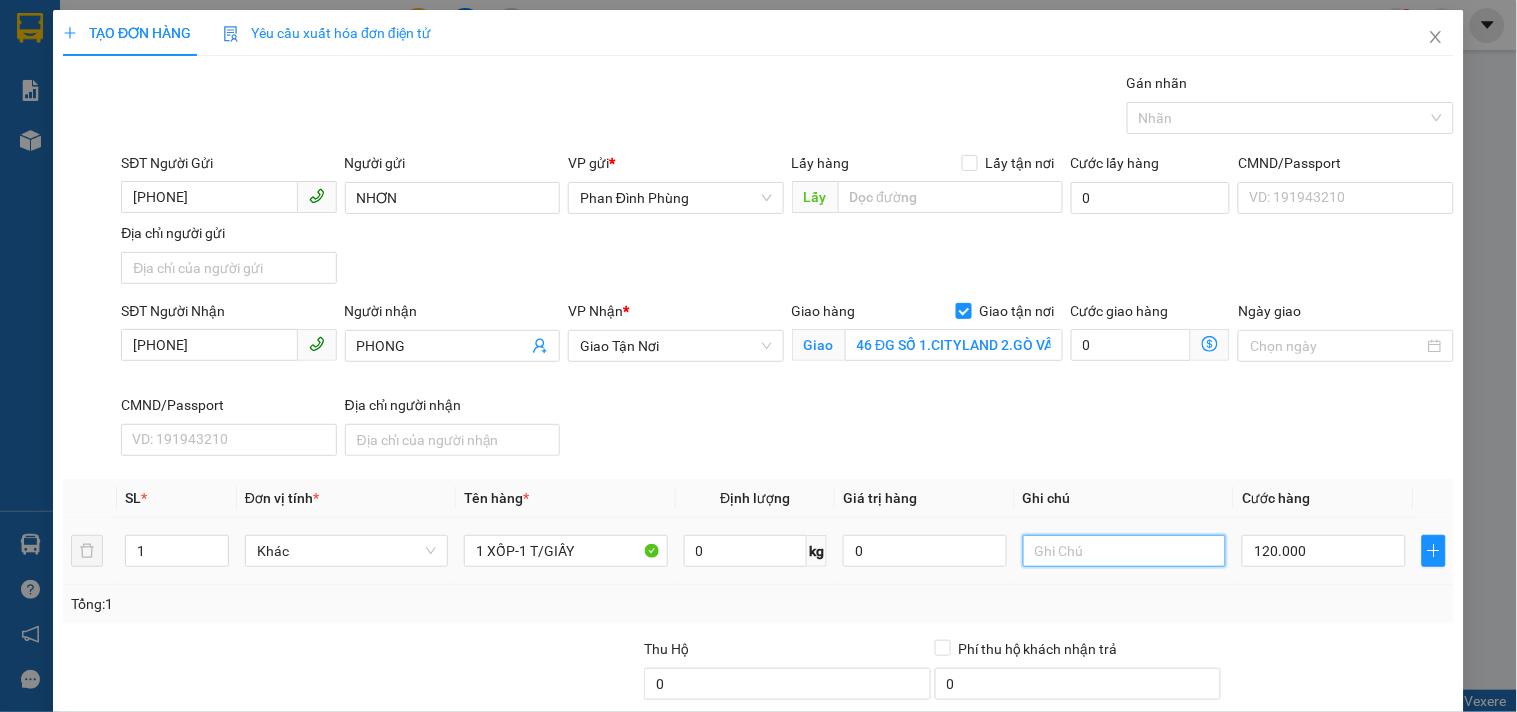 click at bounding box center [1124, 551] 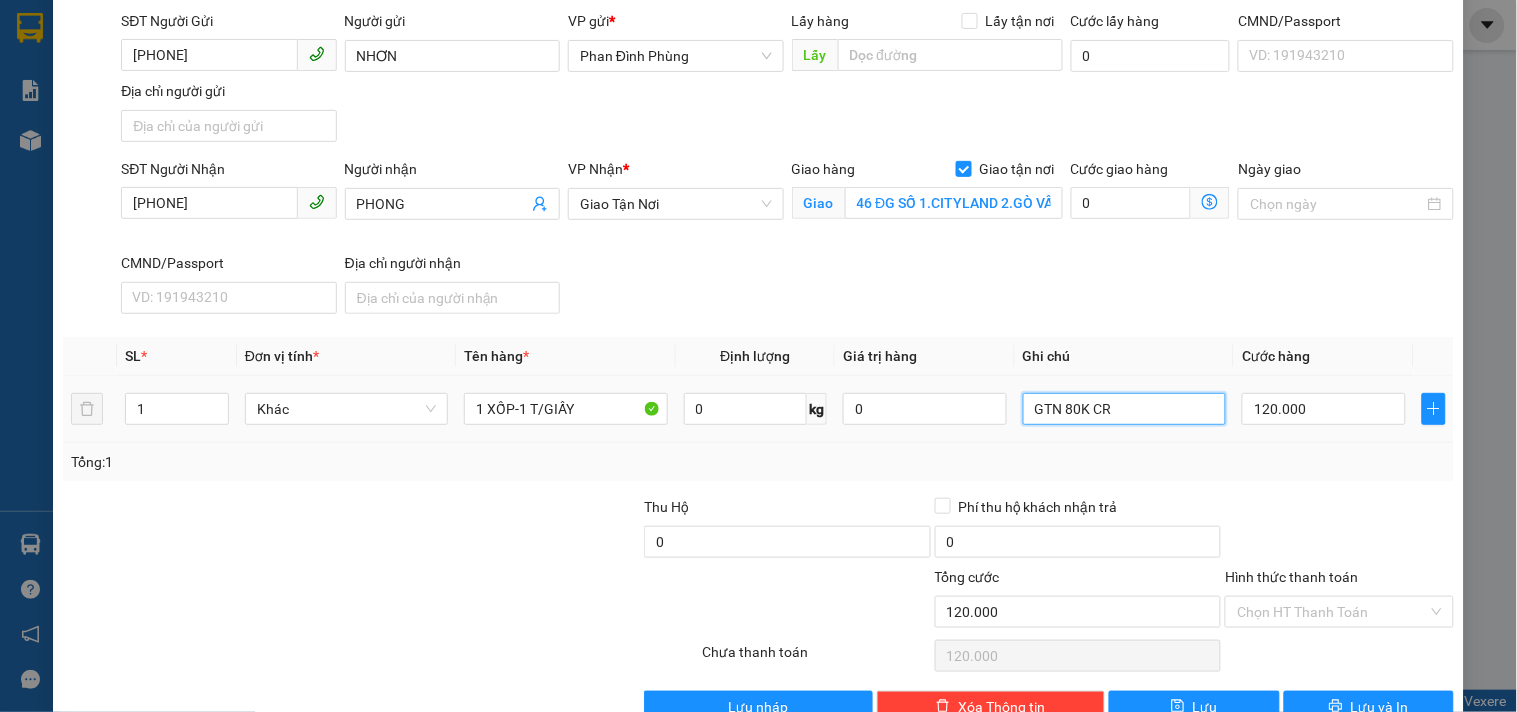 scroll, scrollTop: 192, scrollLeft: 0, axis: vertical 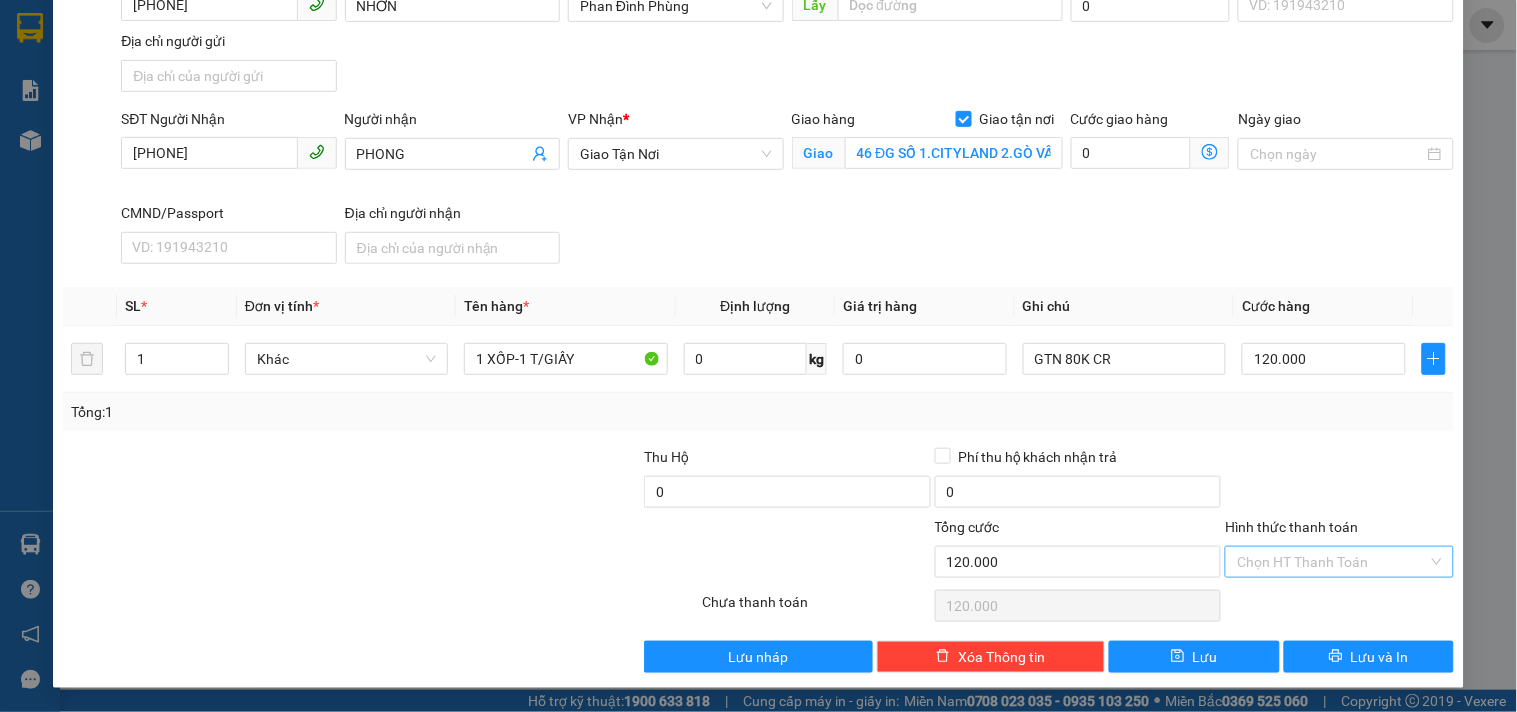 click on "Hình thức thanh toán" at bounding box center (1332, 562) 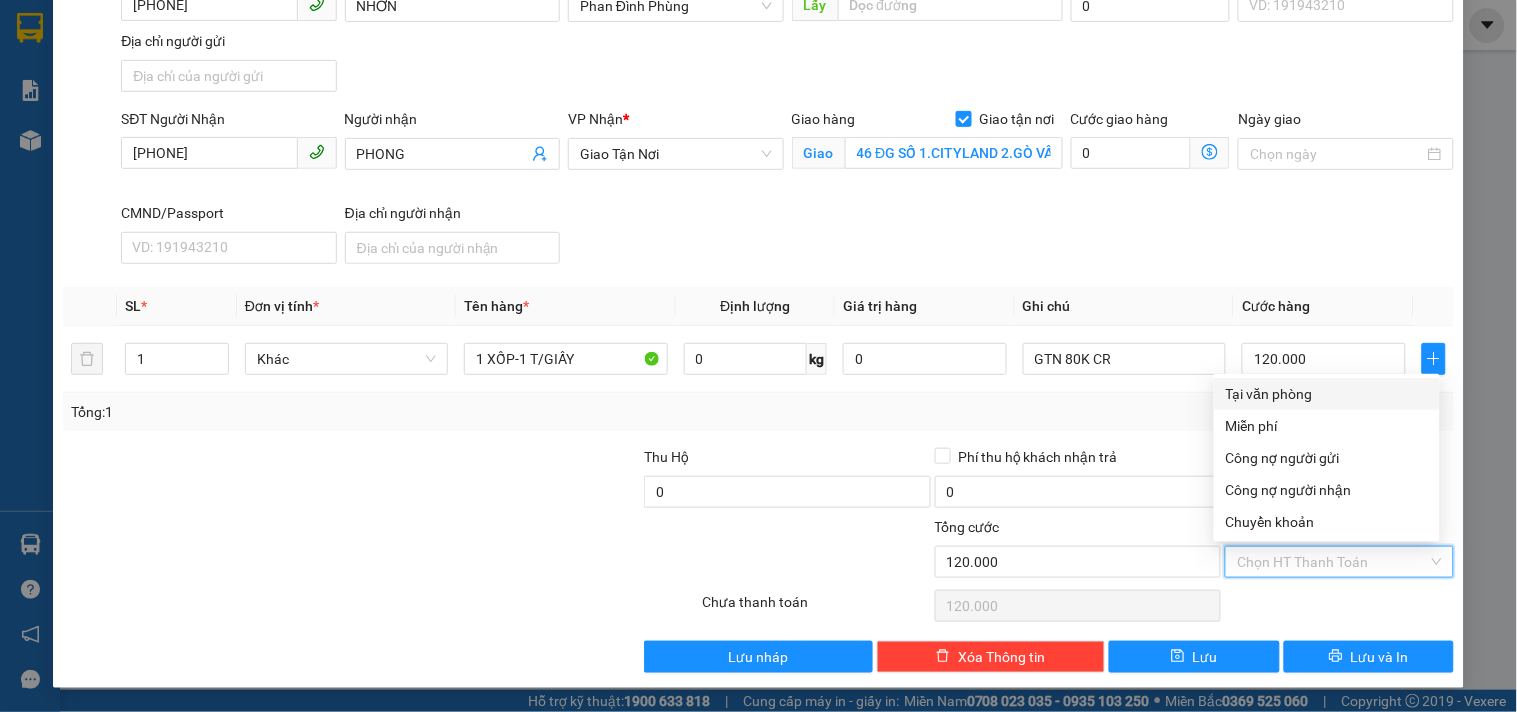 click on "Tại văn phòng" at bounding box center (1327, 394) 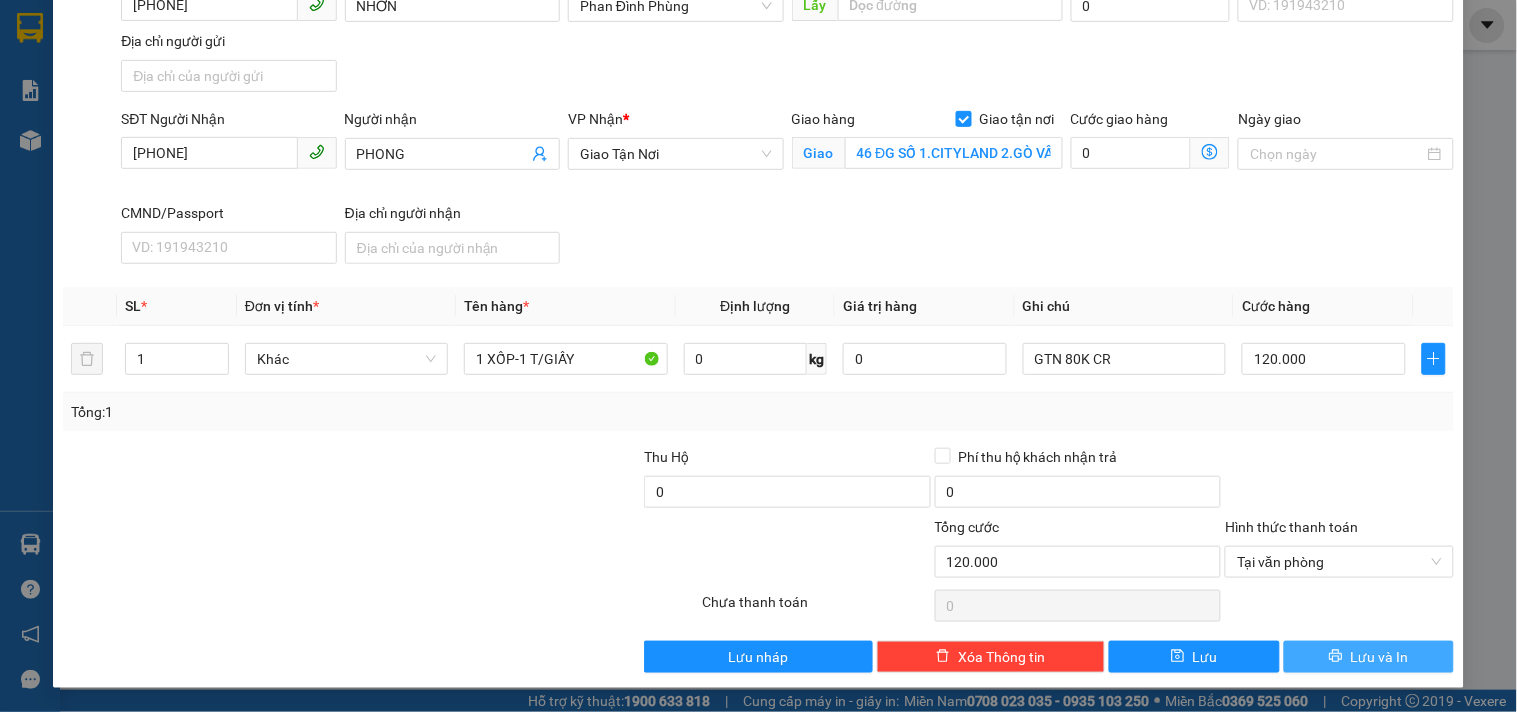 click on "Lưu và In" at bounding box center (1380, 657) 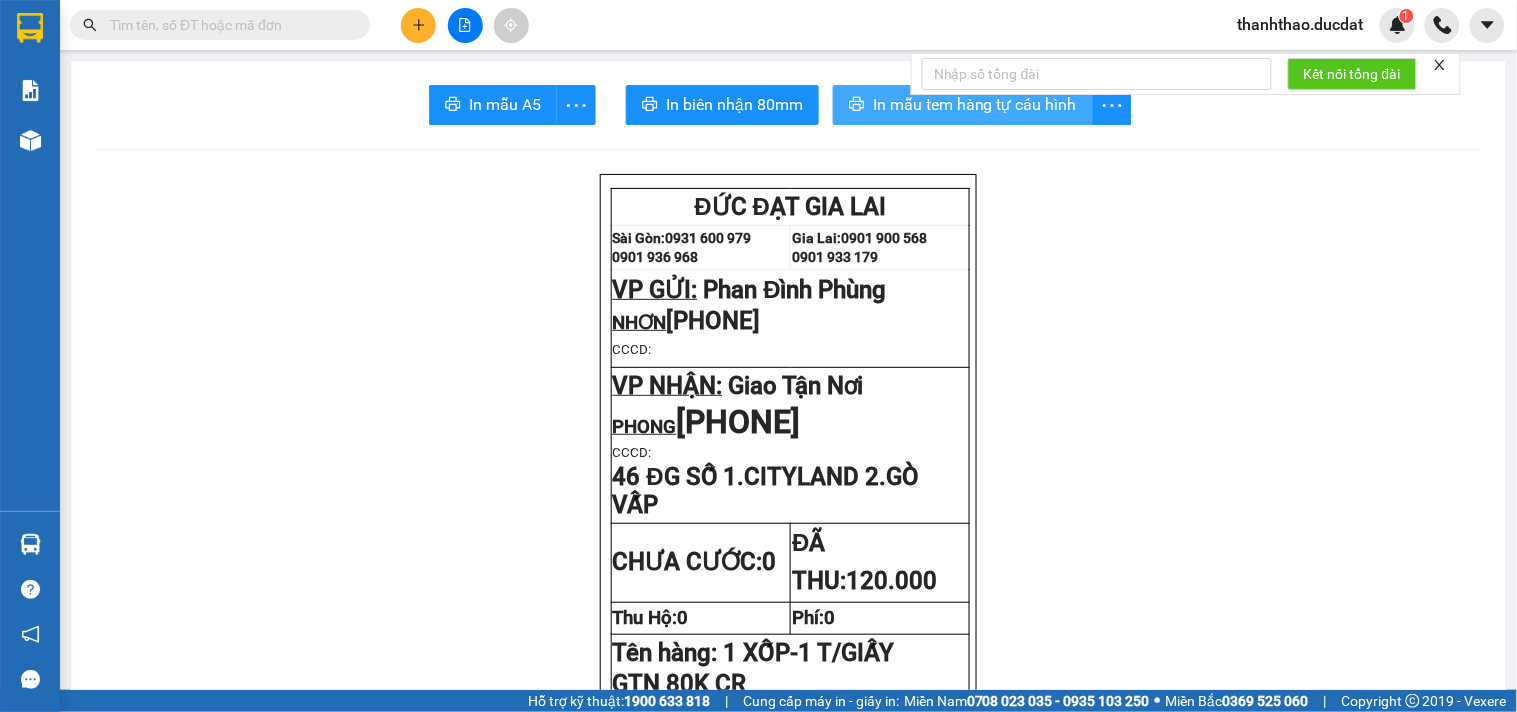 click on "In mẫu tem hàng tự cấu hình" at bounding box center (975, 104) 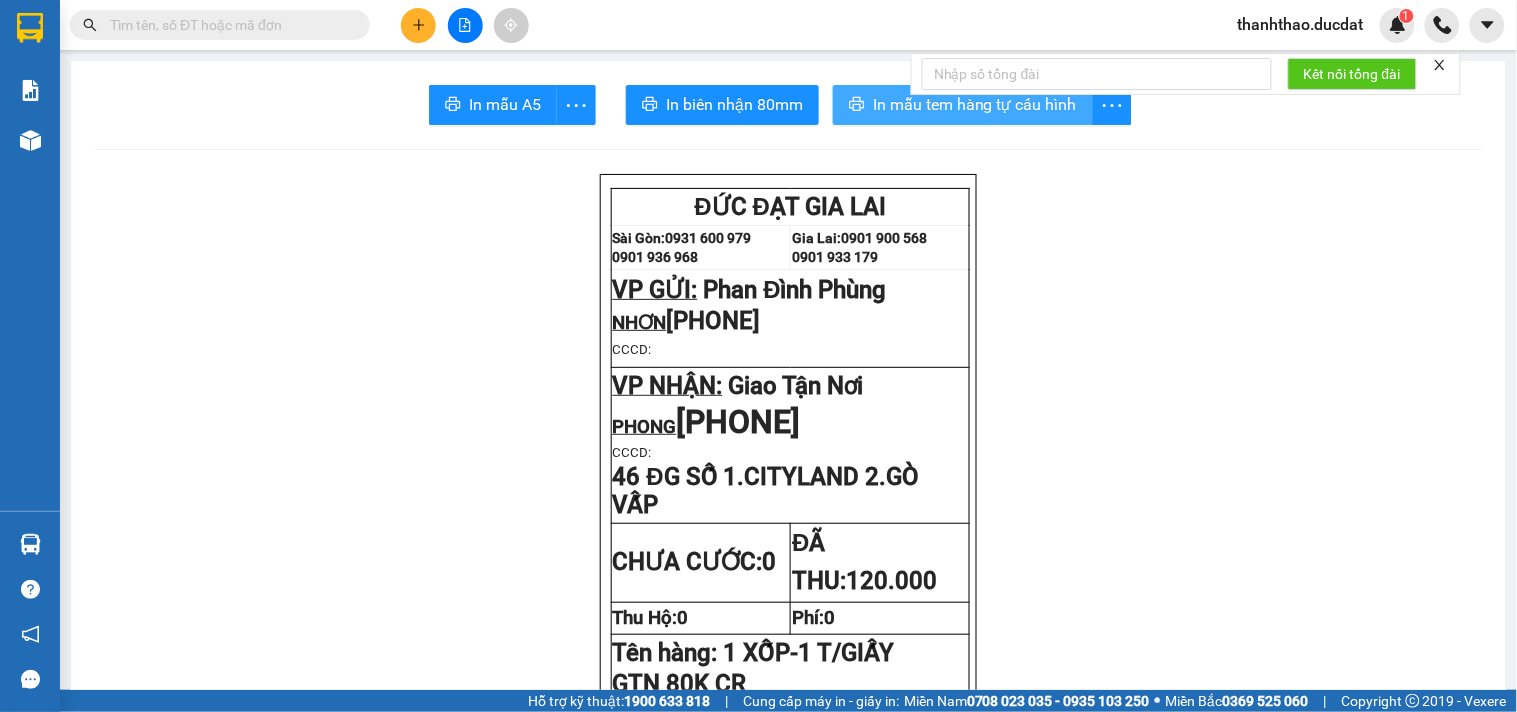 scroll, scrollTop: 0, scrollLeft: 0, axis: both 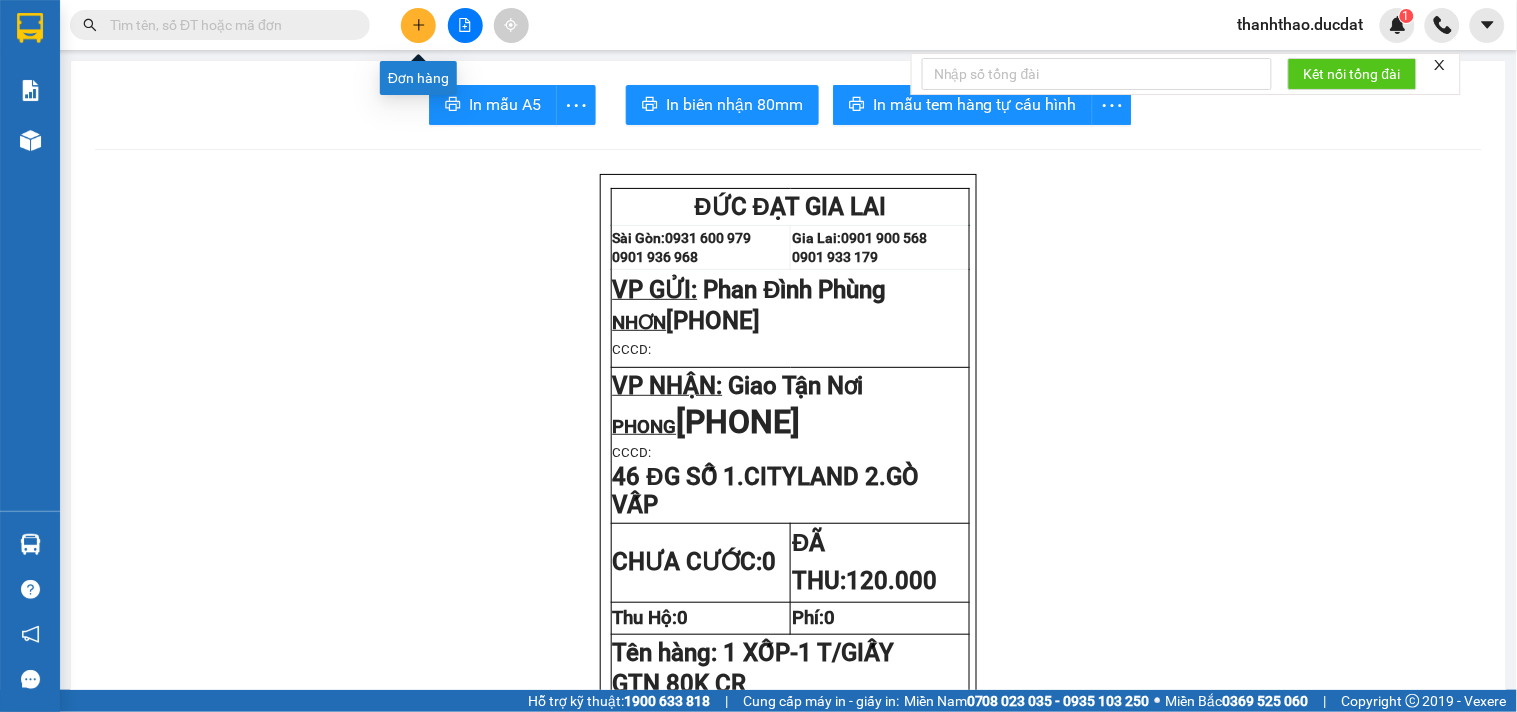 click 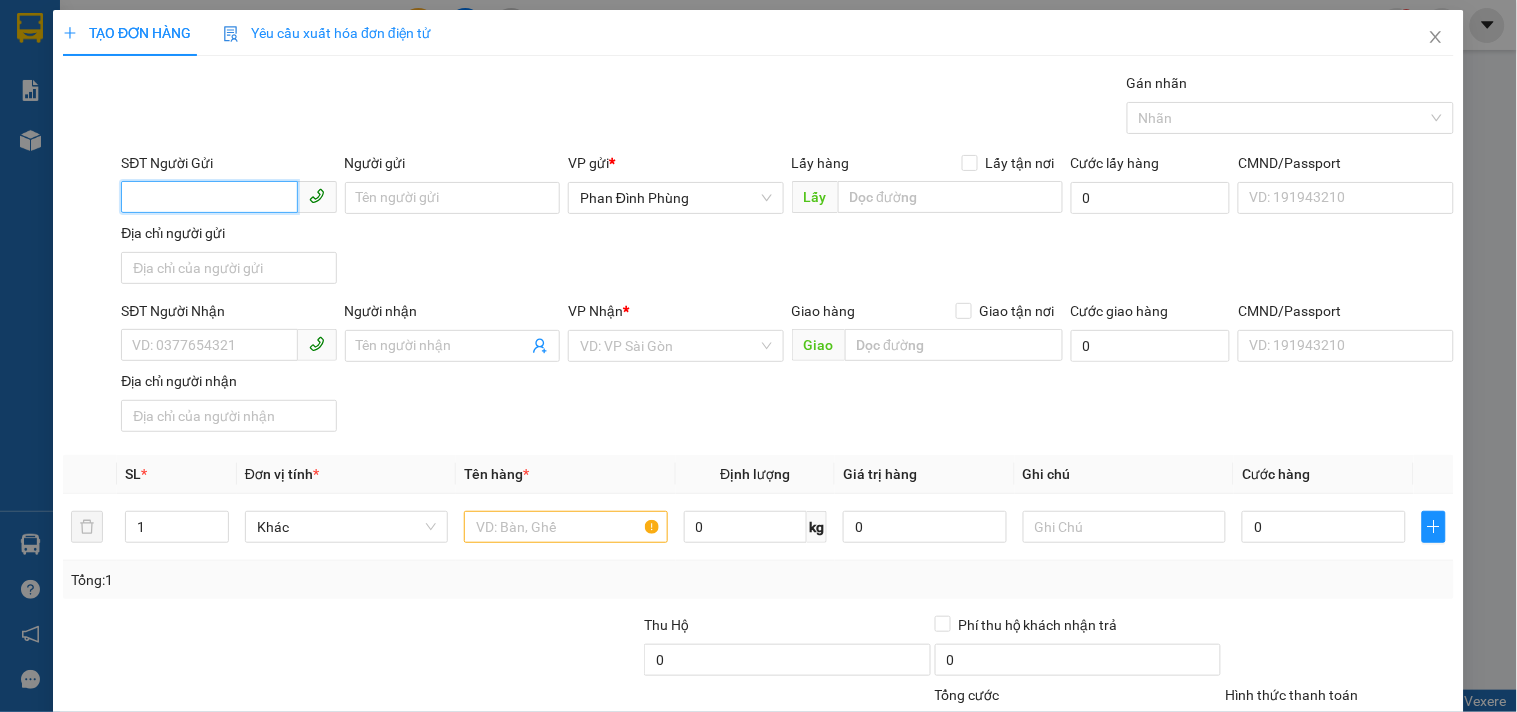 click on "SĐT Người Gửi" at bounding box center [209, 197] 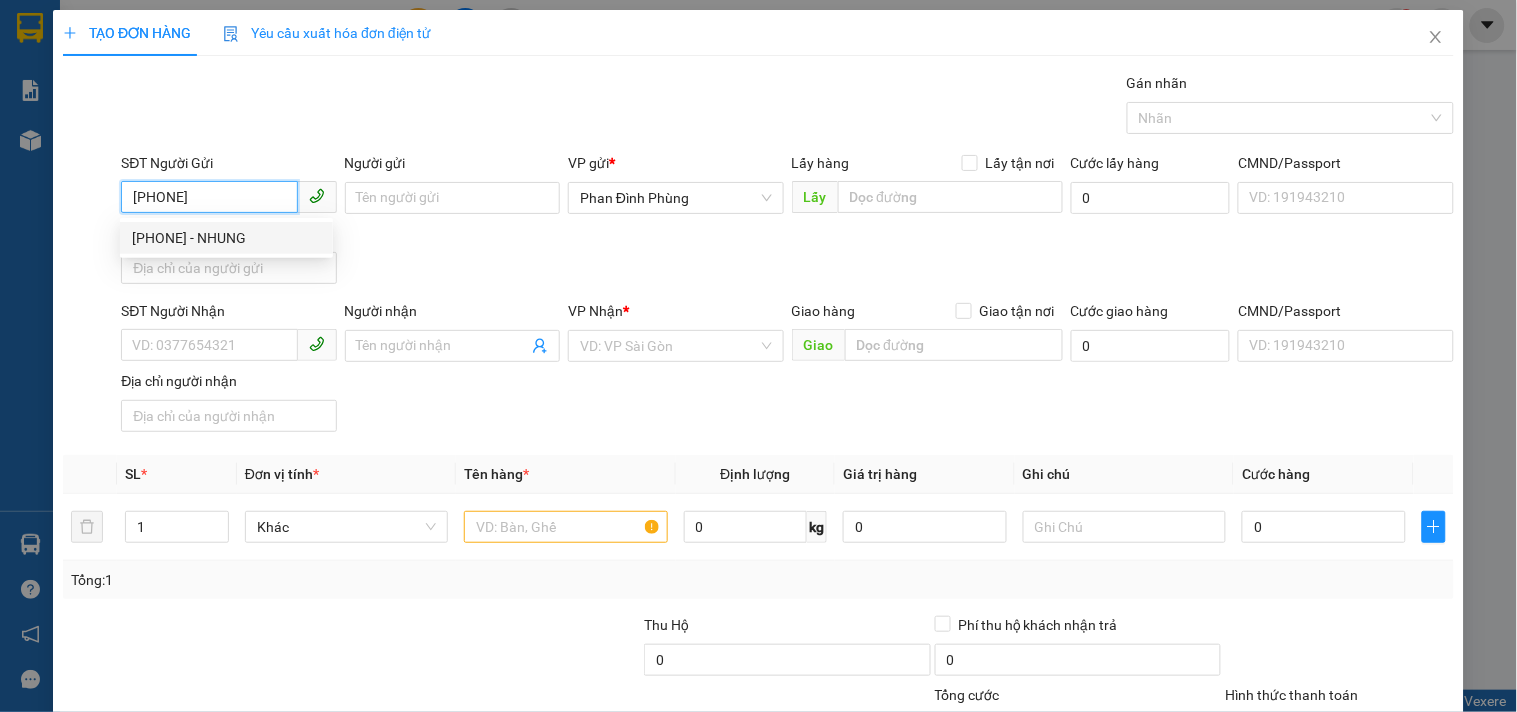 click on "[PHONE] - NHUNG" at bounding box center [226, 238] 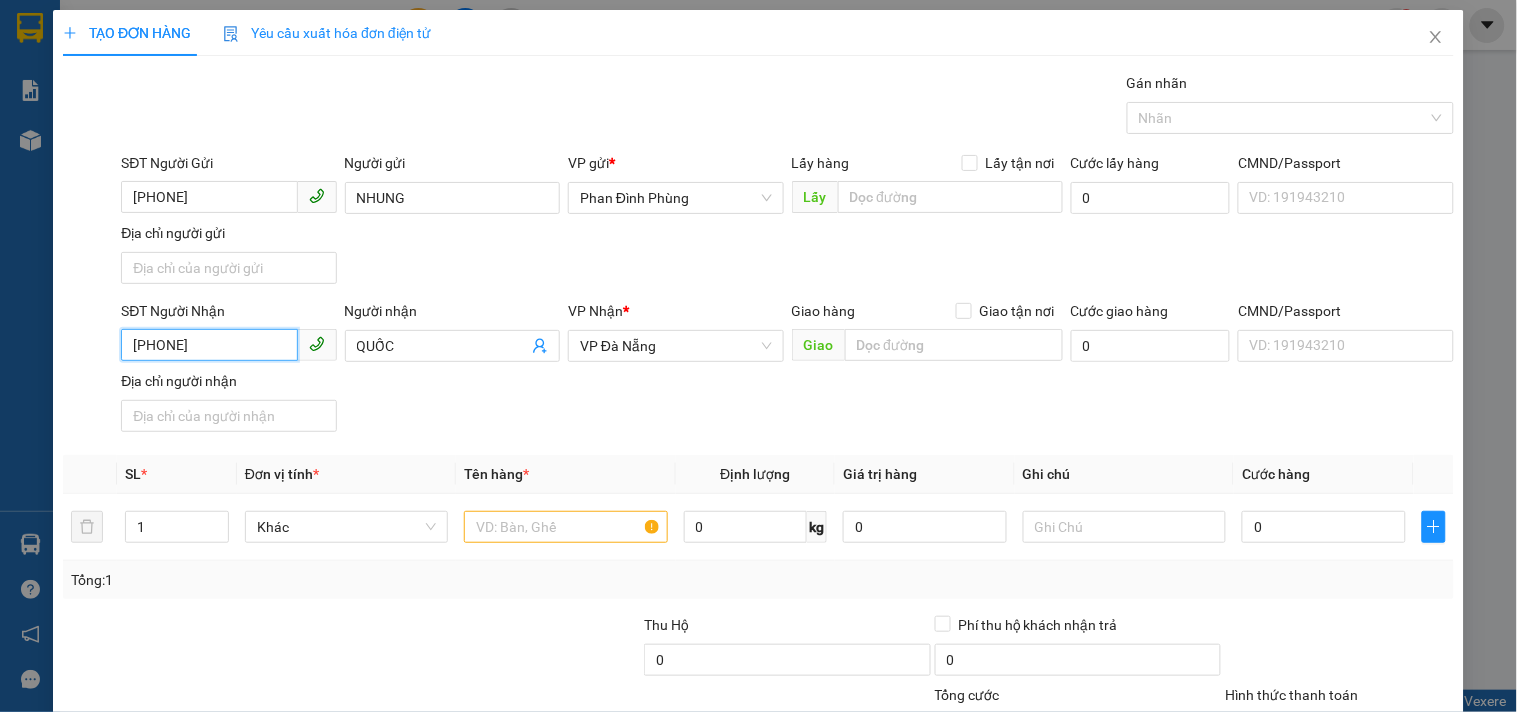 drag, startPoint x: 270, startPoint y: 351, endPoint x: 0, endPoint y: 304, distance: 274.0602 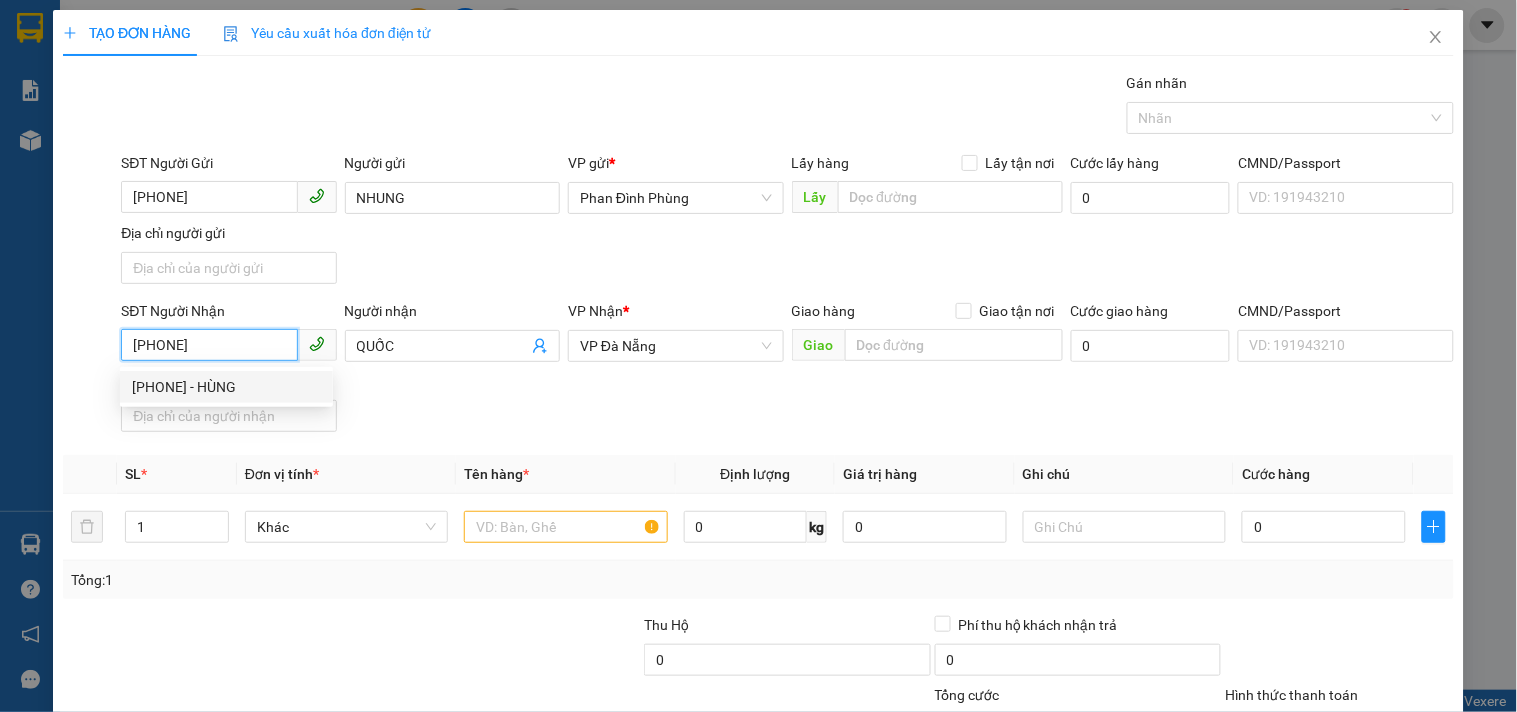click on "[PHONE] - HÙNG" at bounding box center (226, 387) 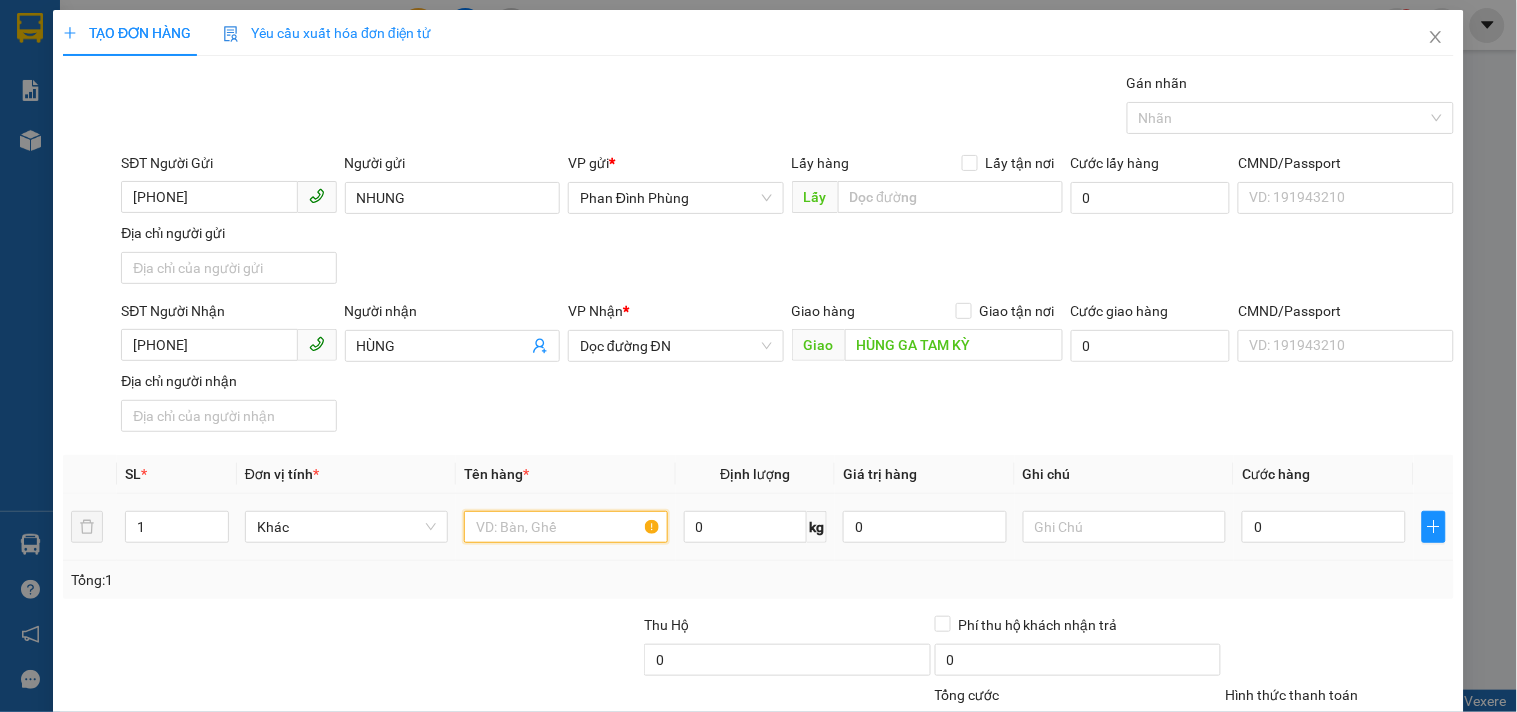 click at bounding box center [565, 527] 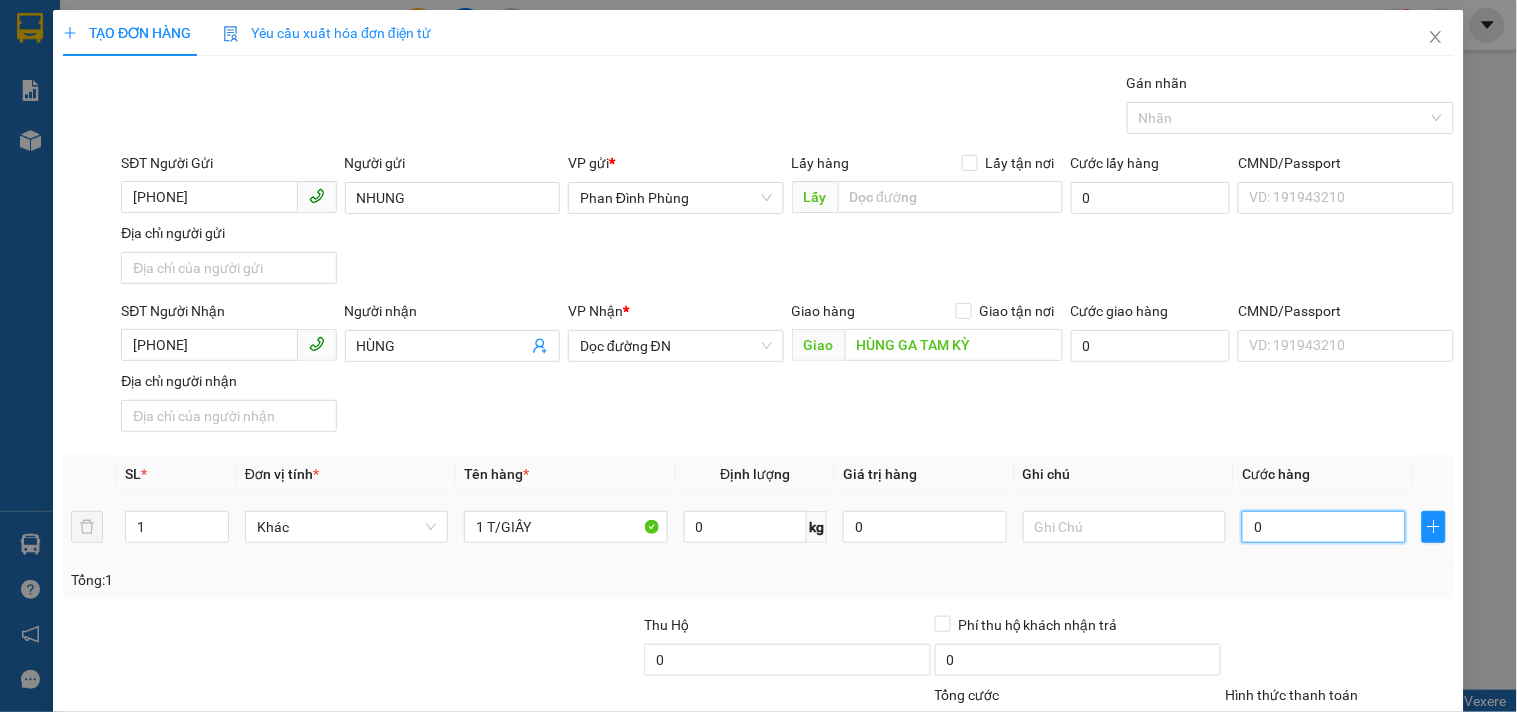 click on "0" at bounding box center (1324, 527) 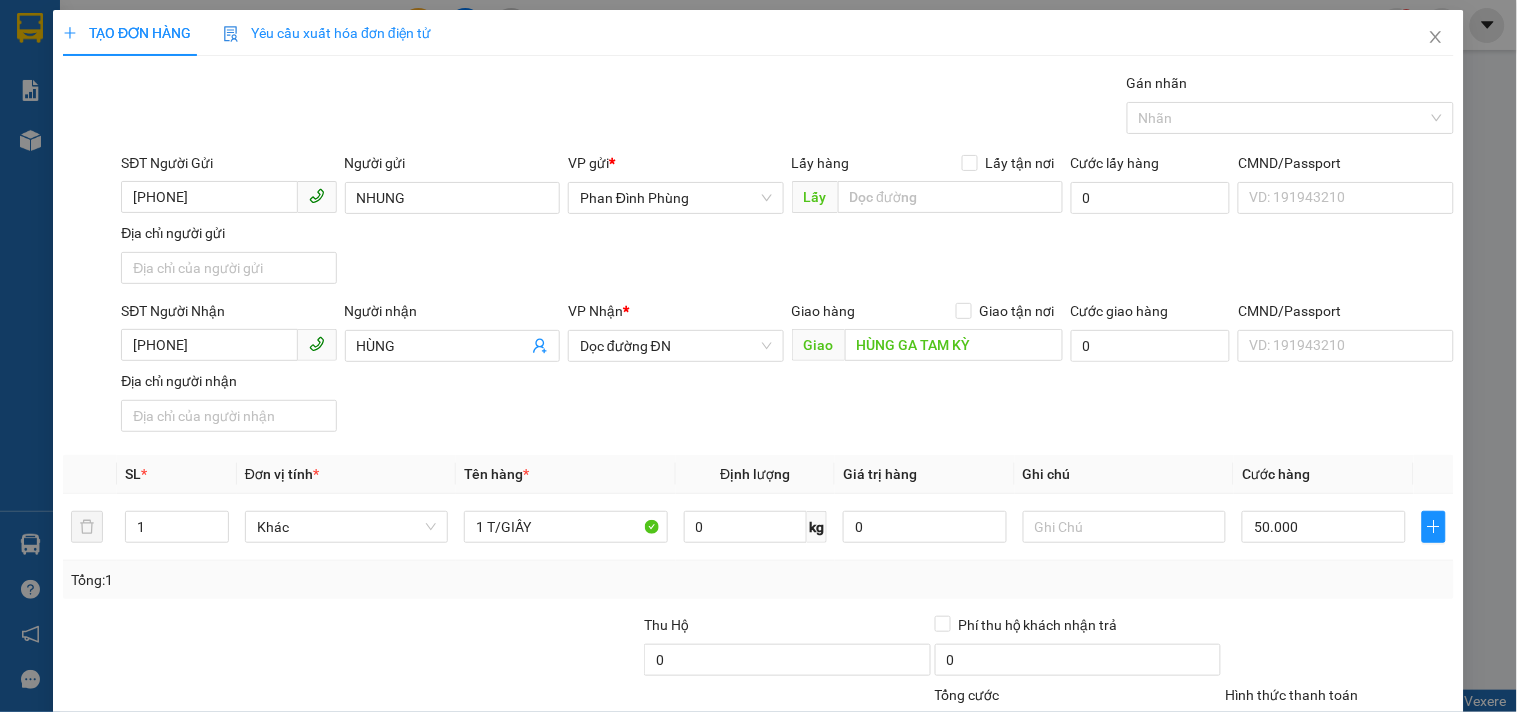 click on "SĐT Người Nhận [PHONE] Người nhận HÙNG VP Nhận  * Dọc đường ĐN Giao hàng Giao tận nơi Giao HÙNG GA TAM KỲ Cước giao hàng 0 CMND/Passport VD: [ID_NUMBER] Địa chỉ người nhận" at bounding box center (787, 370) 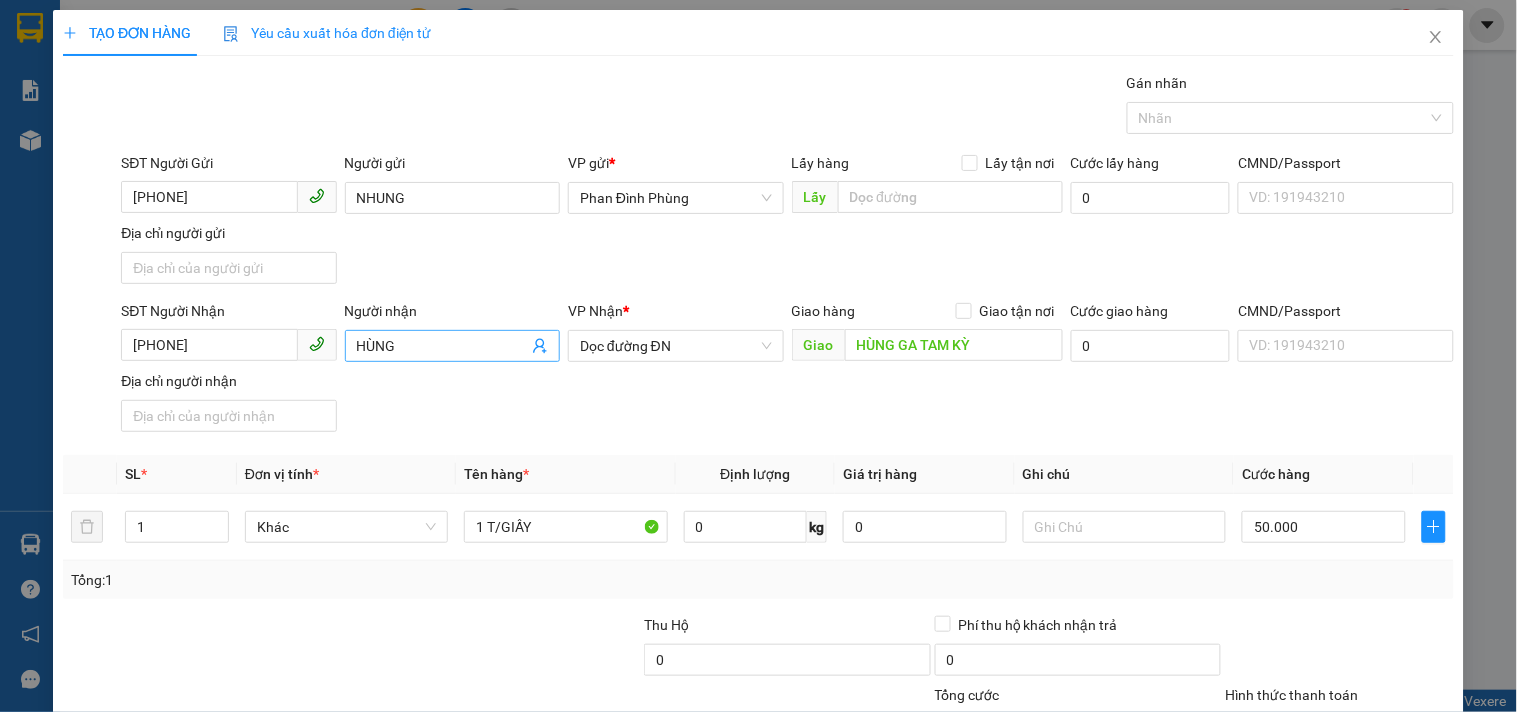 click on "HÙNG" at bounding box center (442, 346) 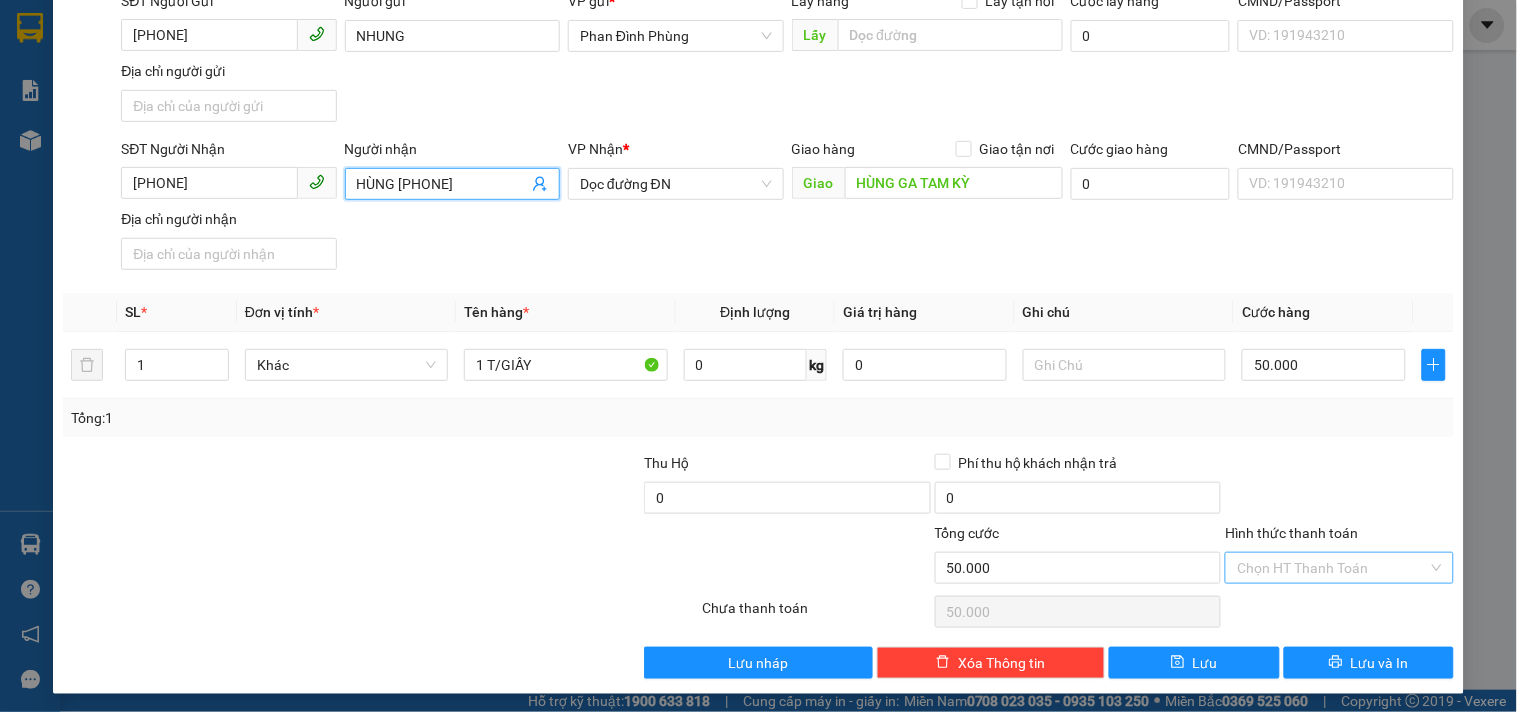 scroll, scrollTop: 167, scrollLeft: 0, axis: vertical 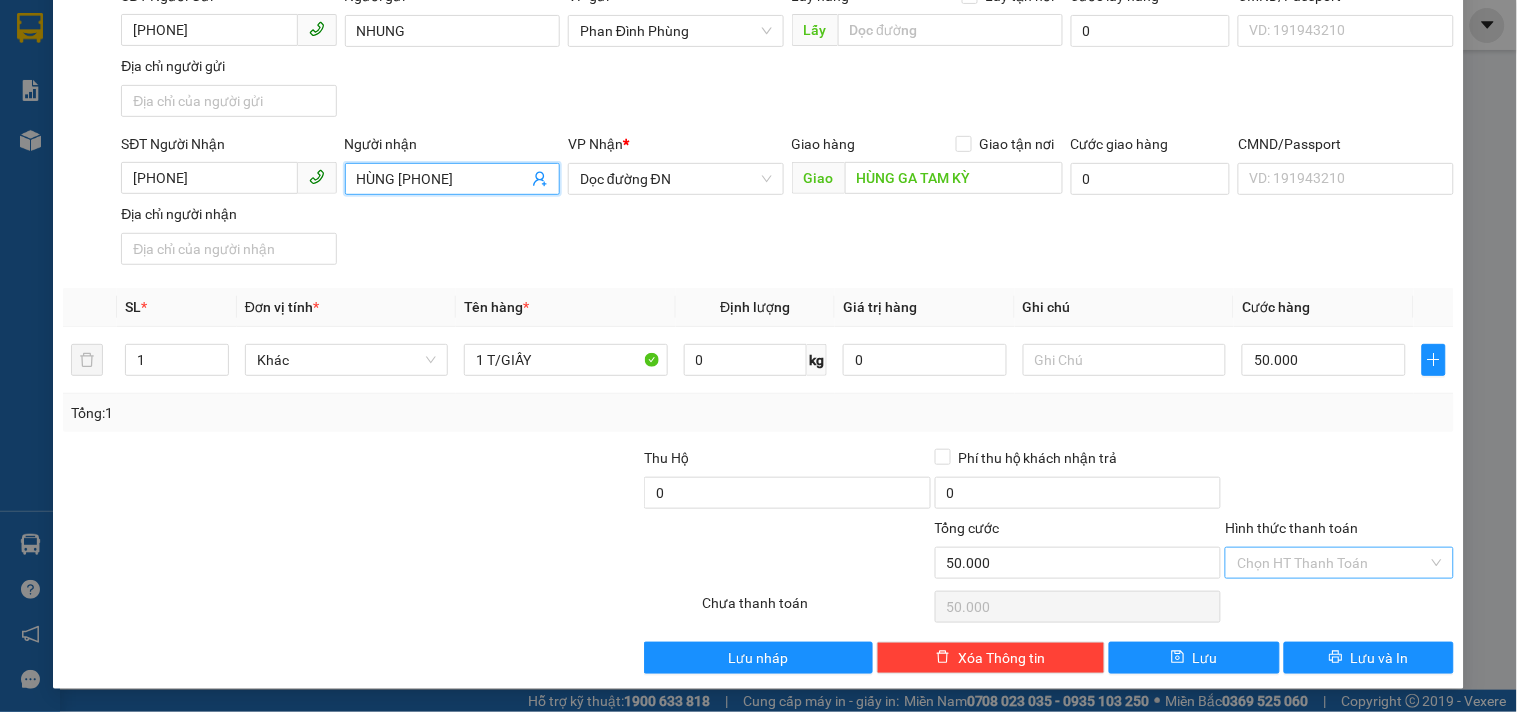 click on "Hình thức thanh toán" at bounding box center [1332, 563] 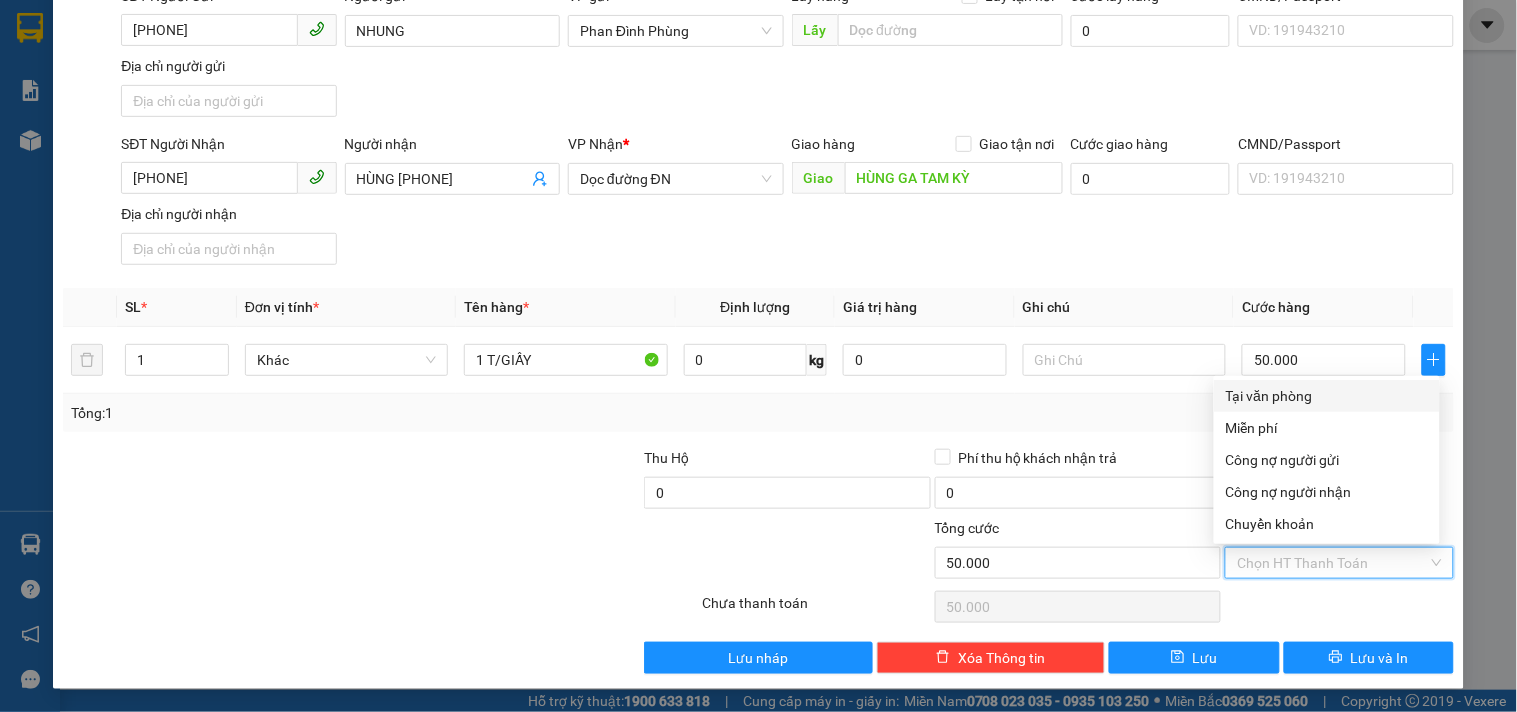 click on "Tại văn phòng" at bounding box center (1327, 396) 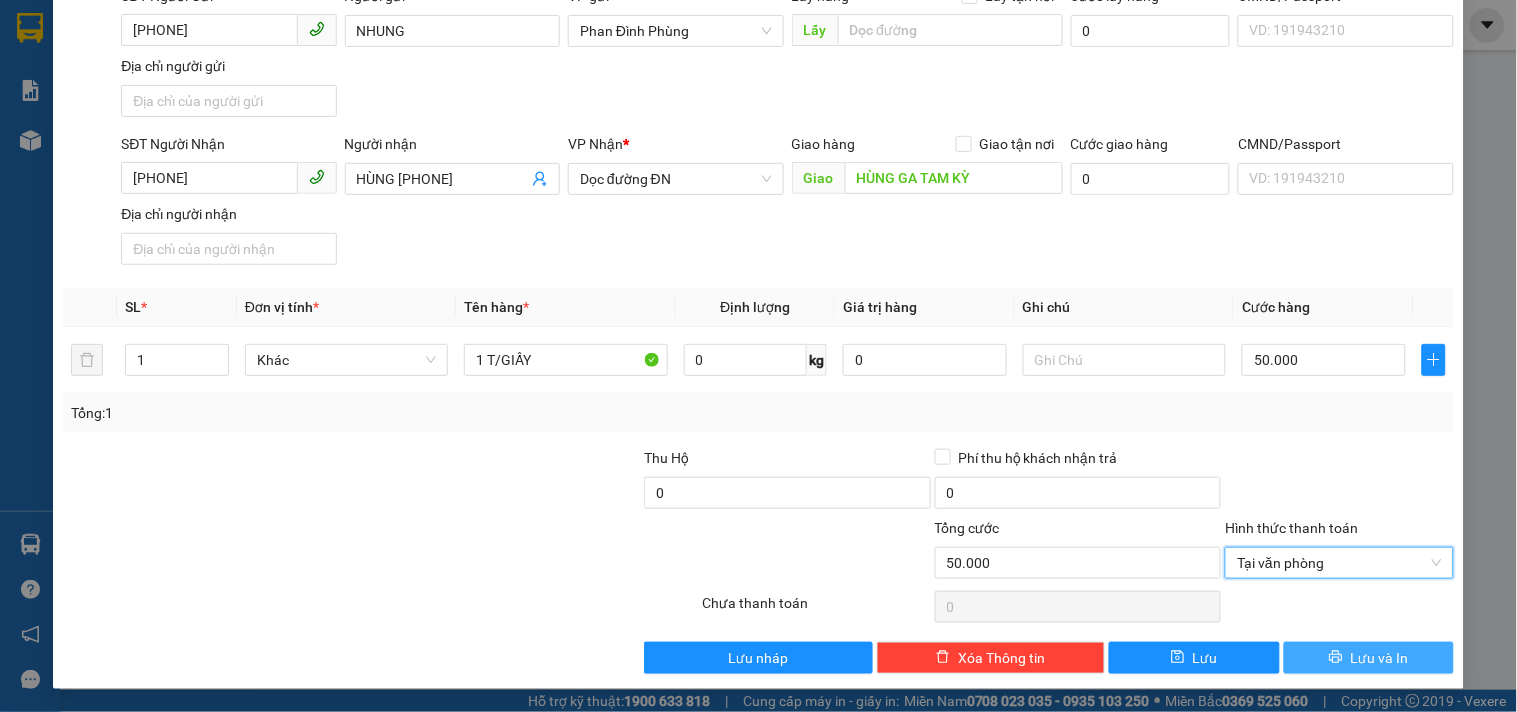 click on "Lưu và In" at bounding box center (1380, 658) 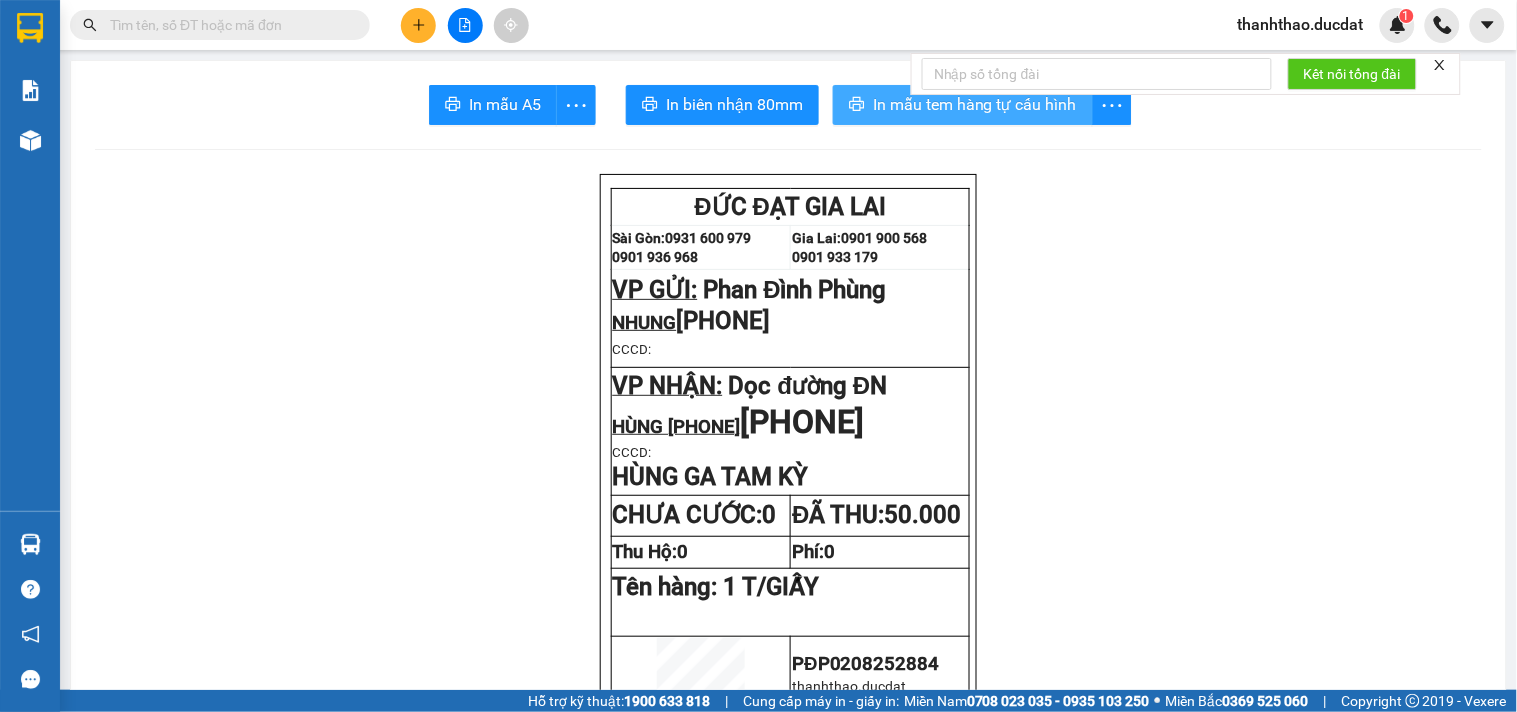 click on "In mẫu tem hàng tự cấu hình" at bounding box center (975, 104) 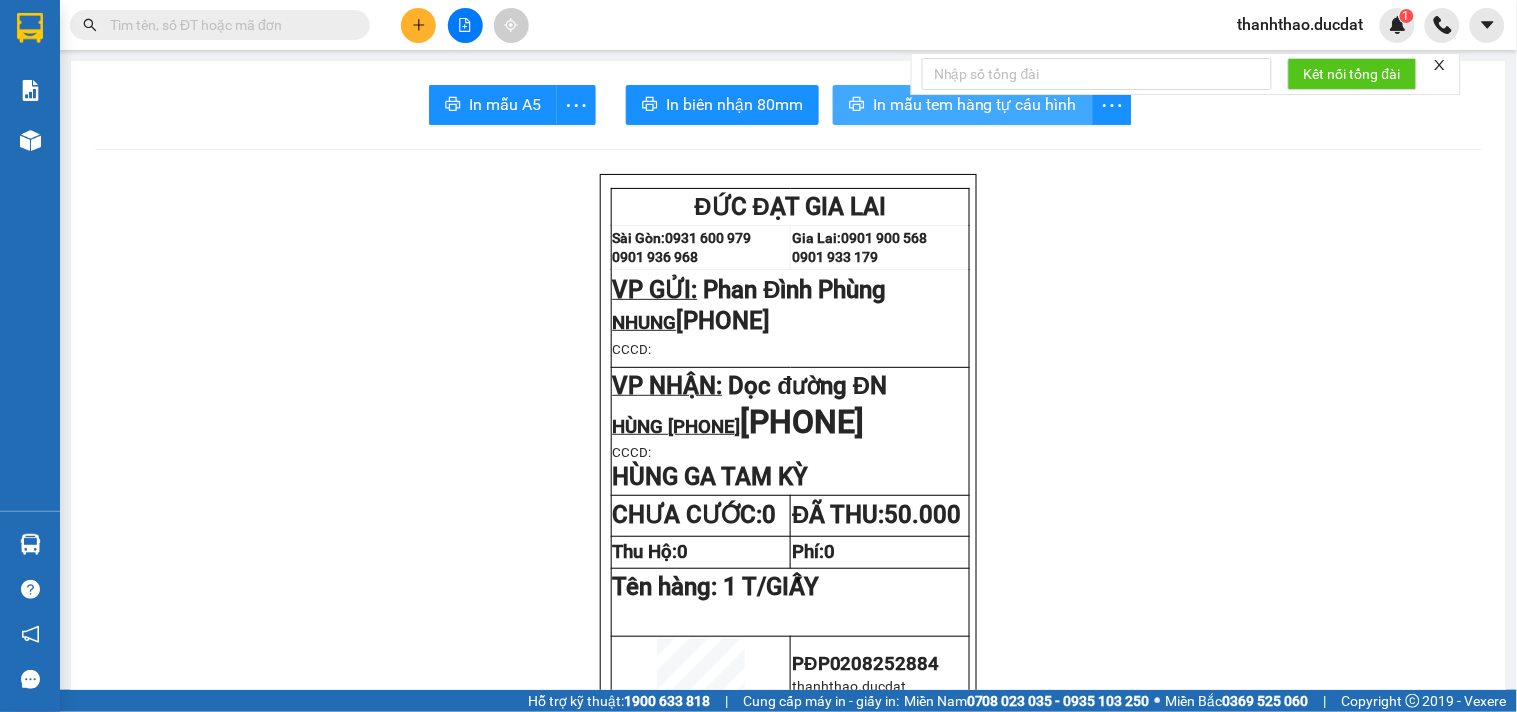 scroll, scrollTop: 0, scrollLeft: 0, axis: both 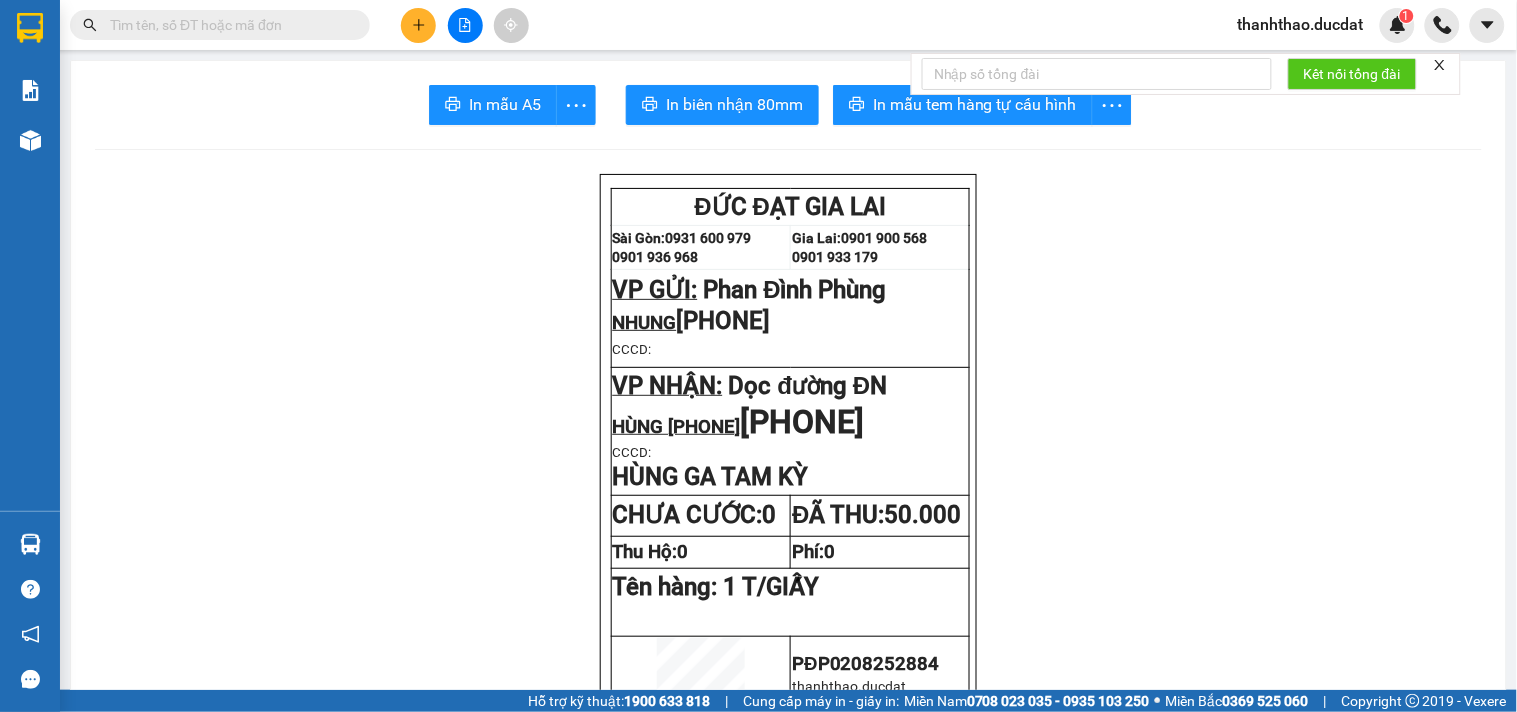 click 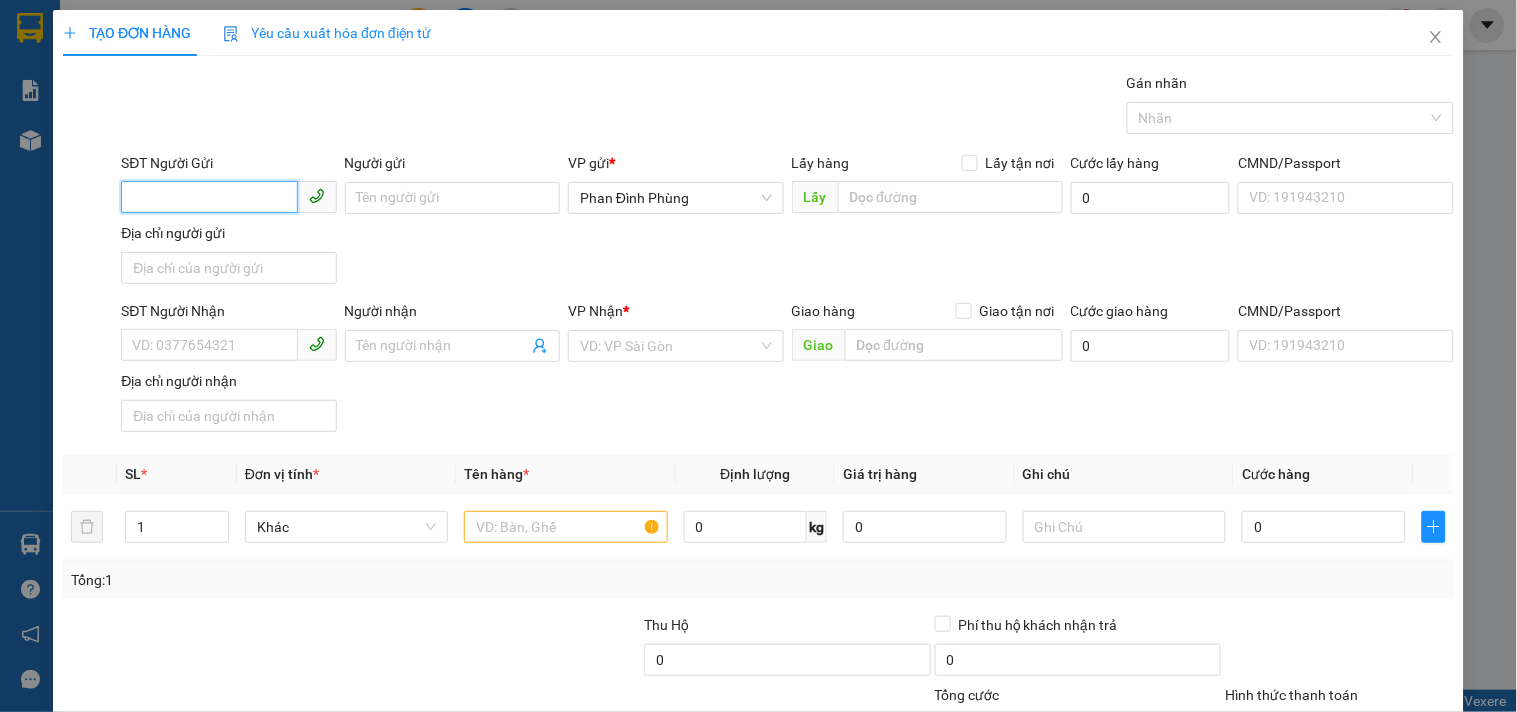 drag, startPoint x: 264, startPoint y: 196, endPoint x: 245, endPoint y: 191, distance: 19.646883 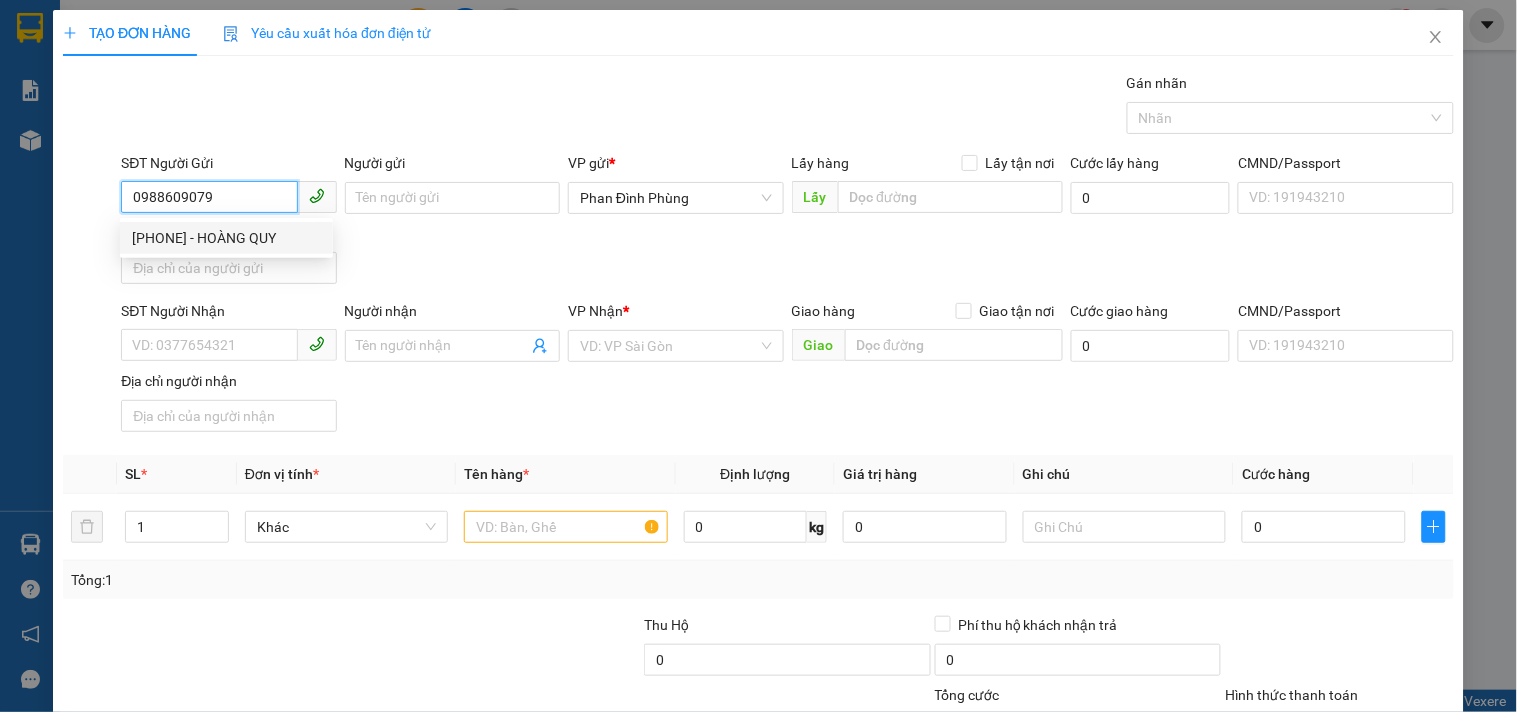 click on "[PHONE] - HOÀNG QUY" at bounding box center [226, 238] 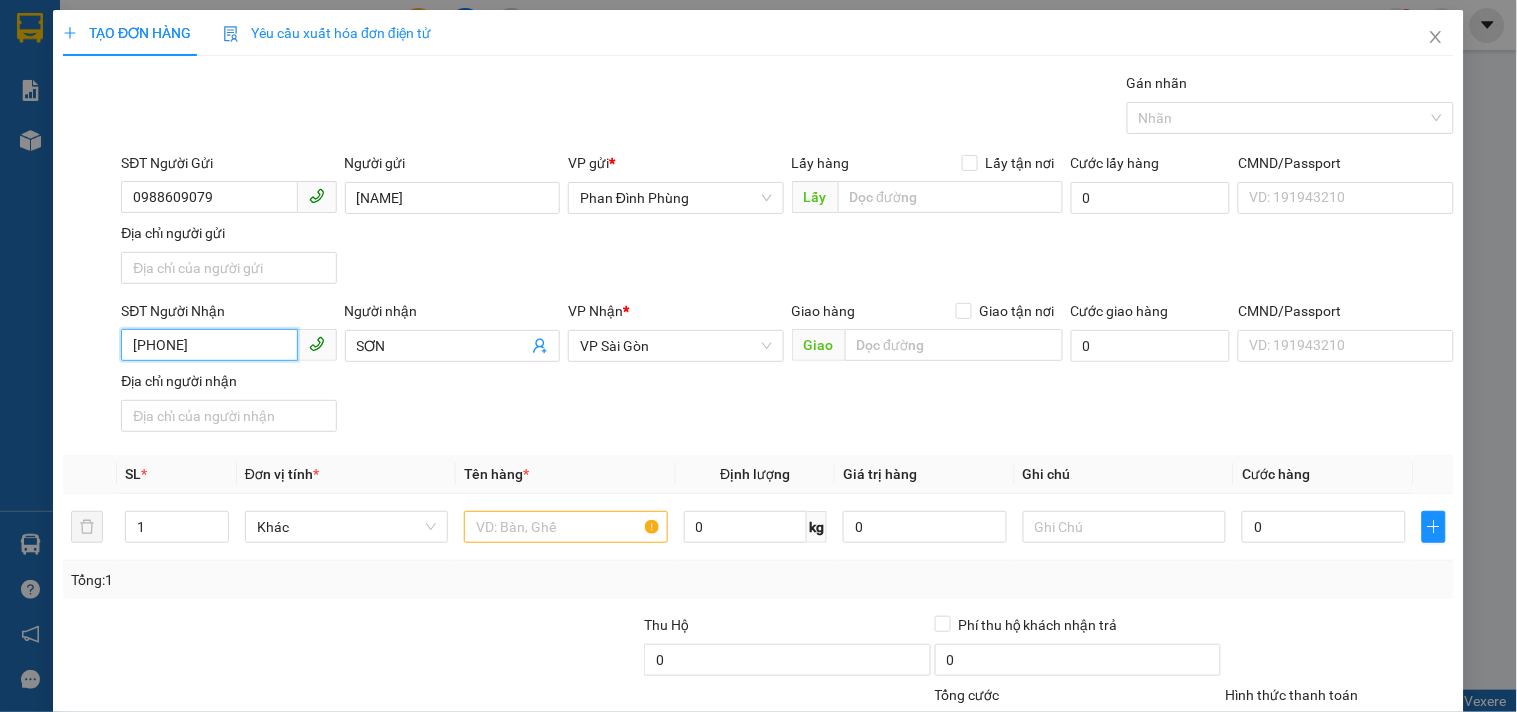 drag, startPoint x: 278, startPoint y: 345, endPoint x: 0, endPoint y: 203, distance: 312.16663 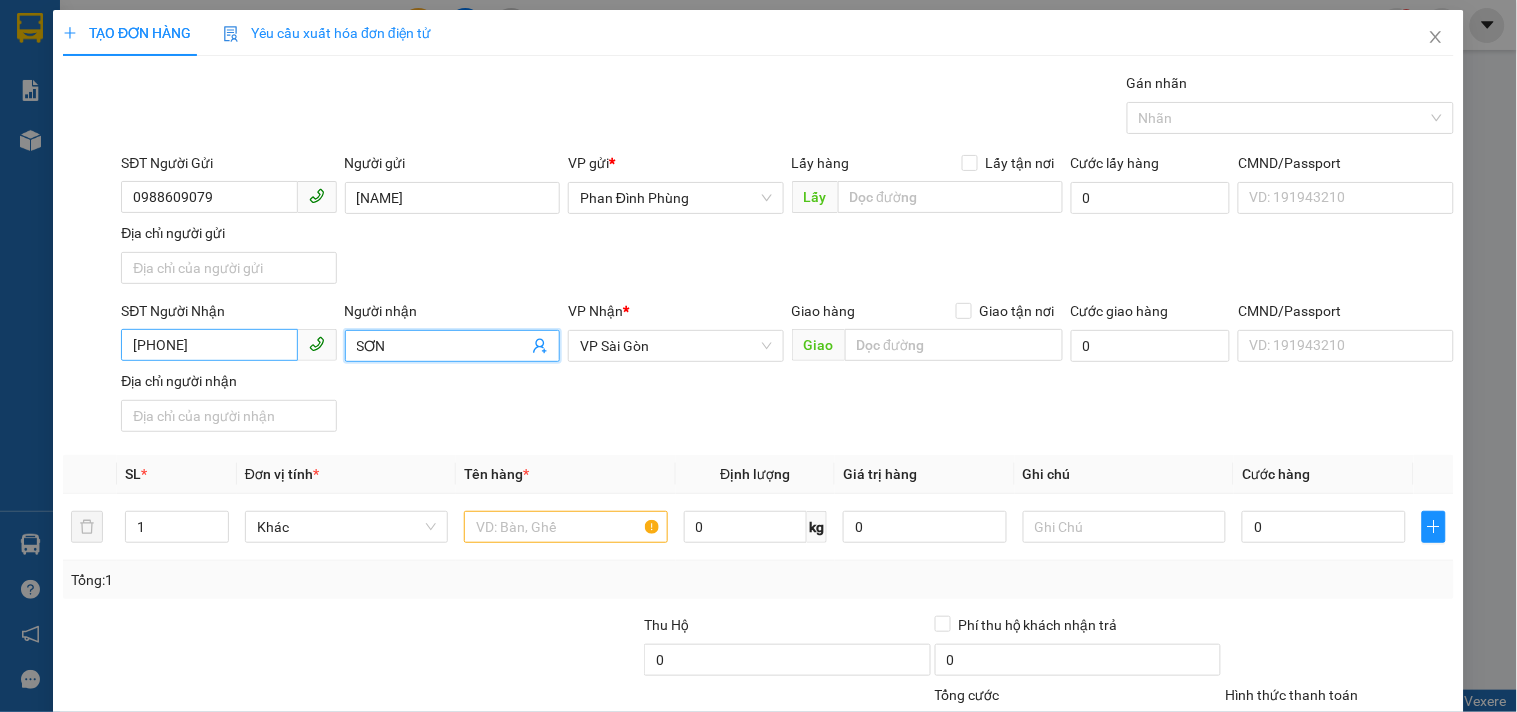 drag, startPoint x: 421, startPoint y: 336, endPoint x: 198, endPoint y: 301, distance: 225.72993 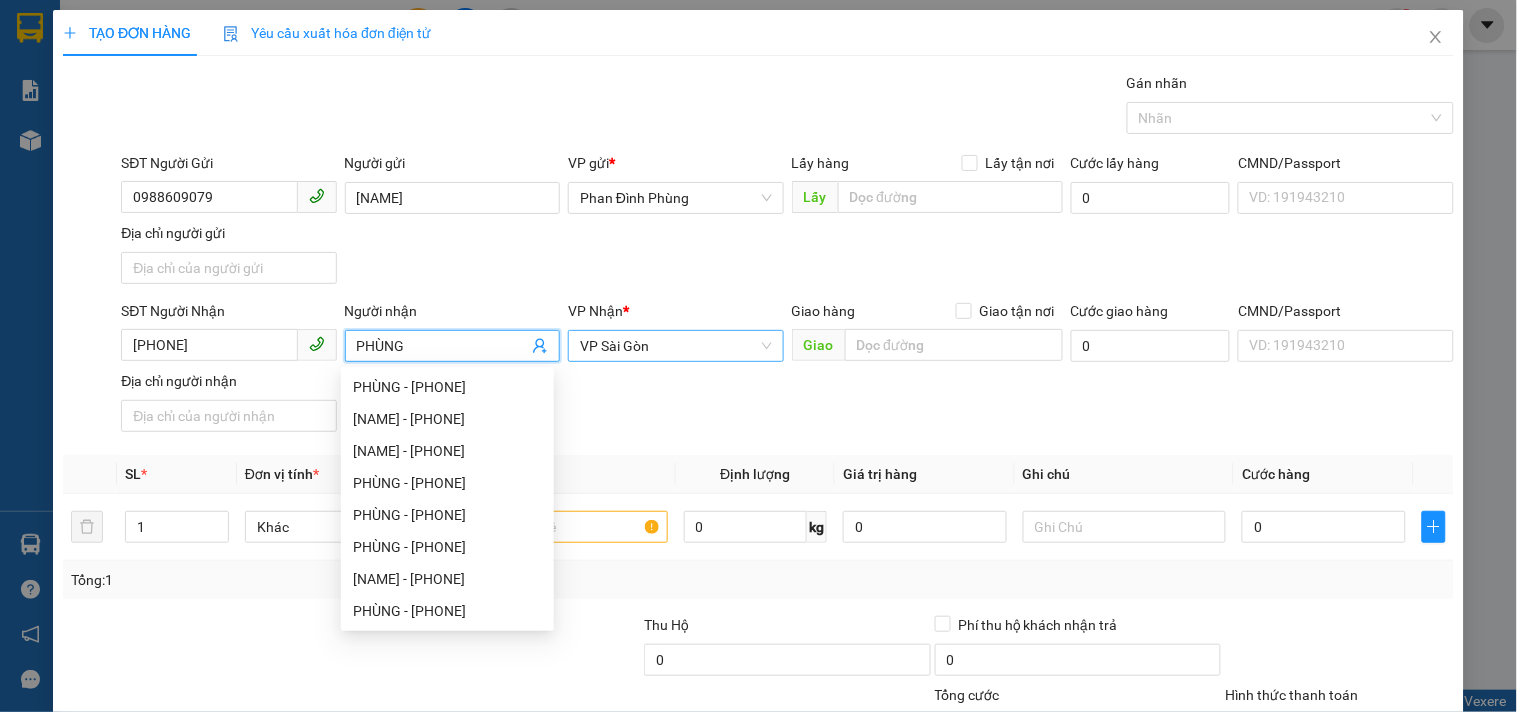 click on "VP Sài Gòn" at bounding box center [675, 346] 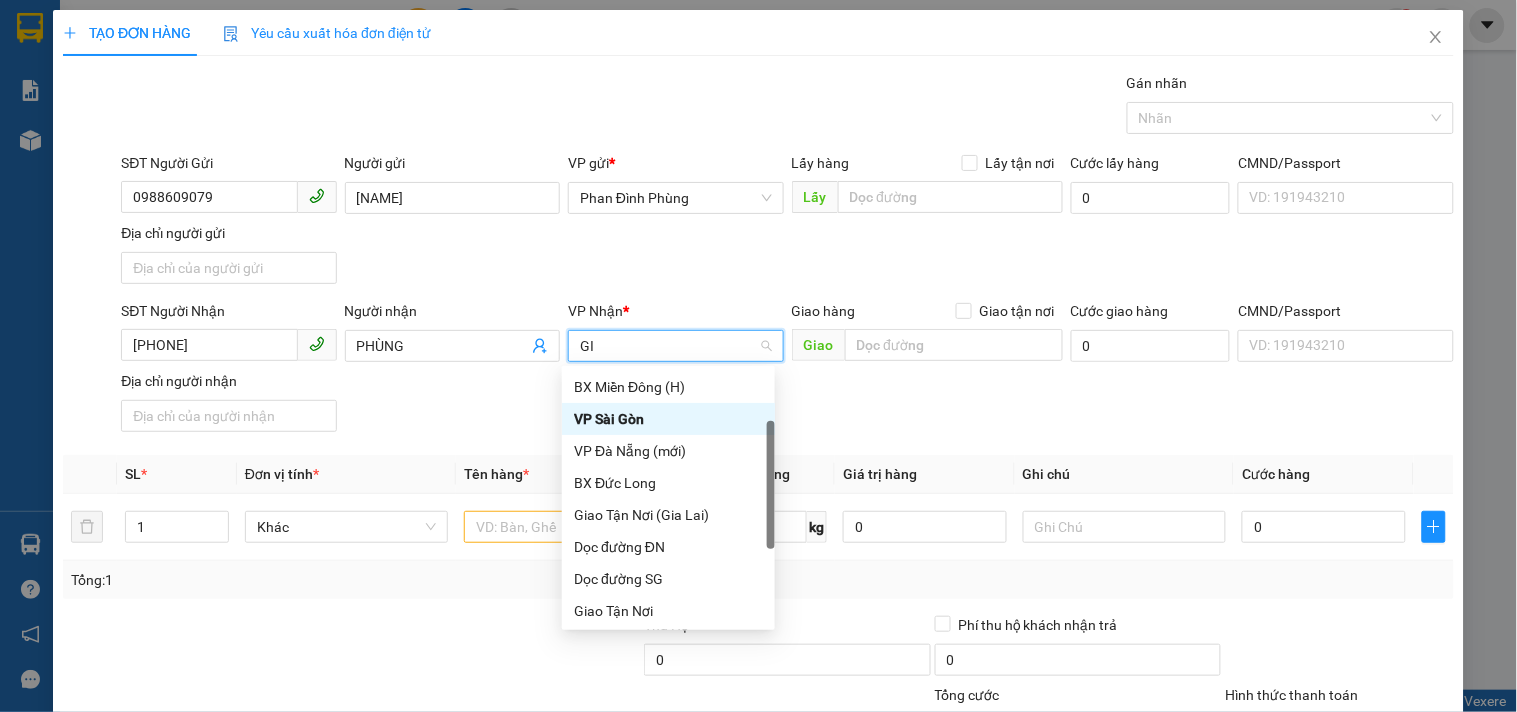 scroll, scrollTop: 0, scrollLeft: 0, axis: both 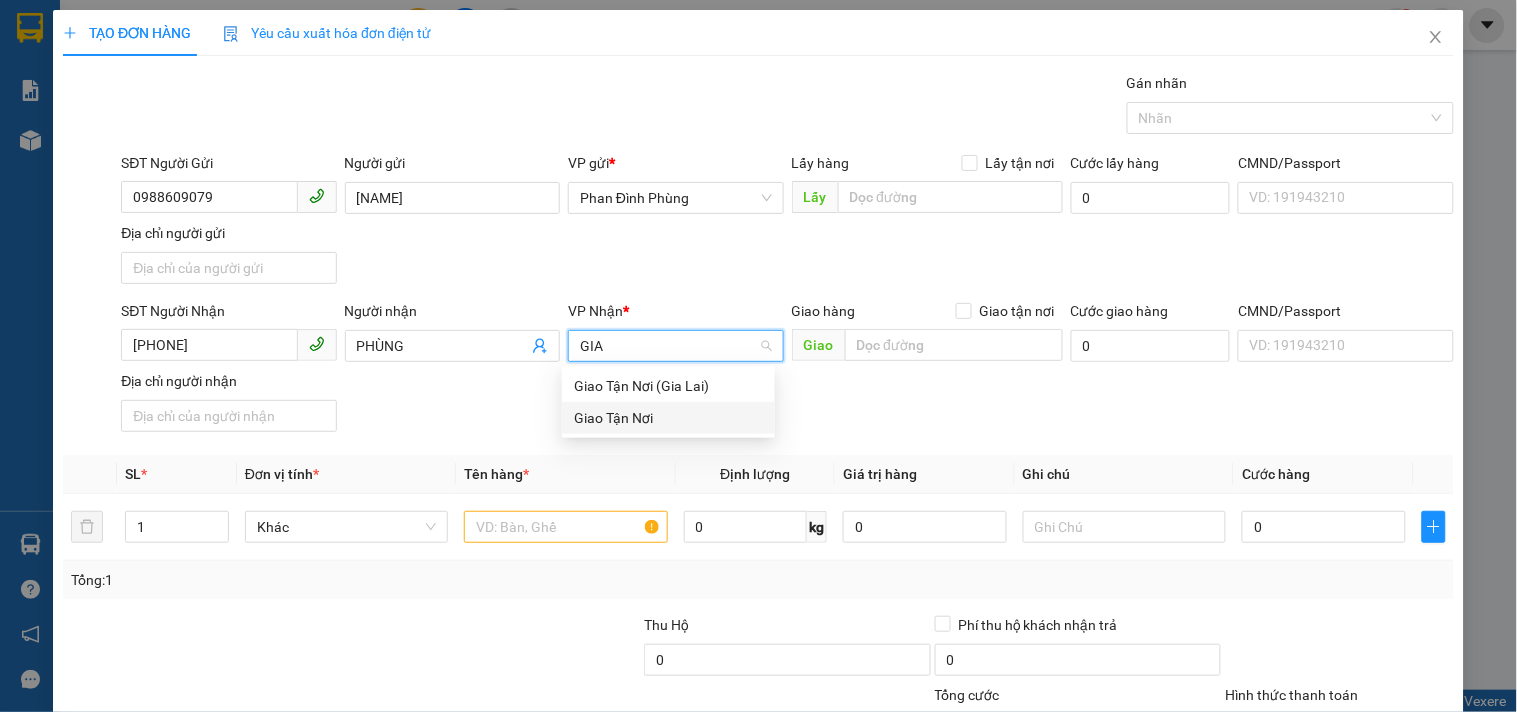 click on "Giao Tận Nơi" at bounding box center [668, 418] 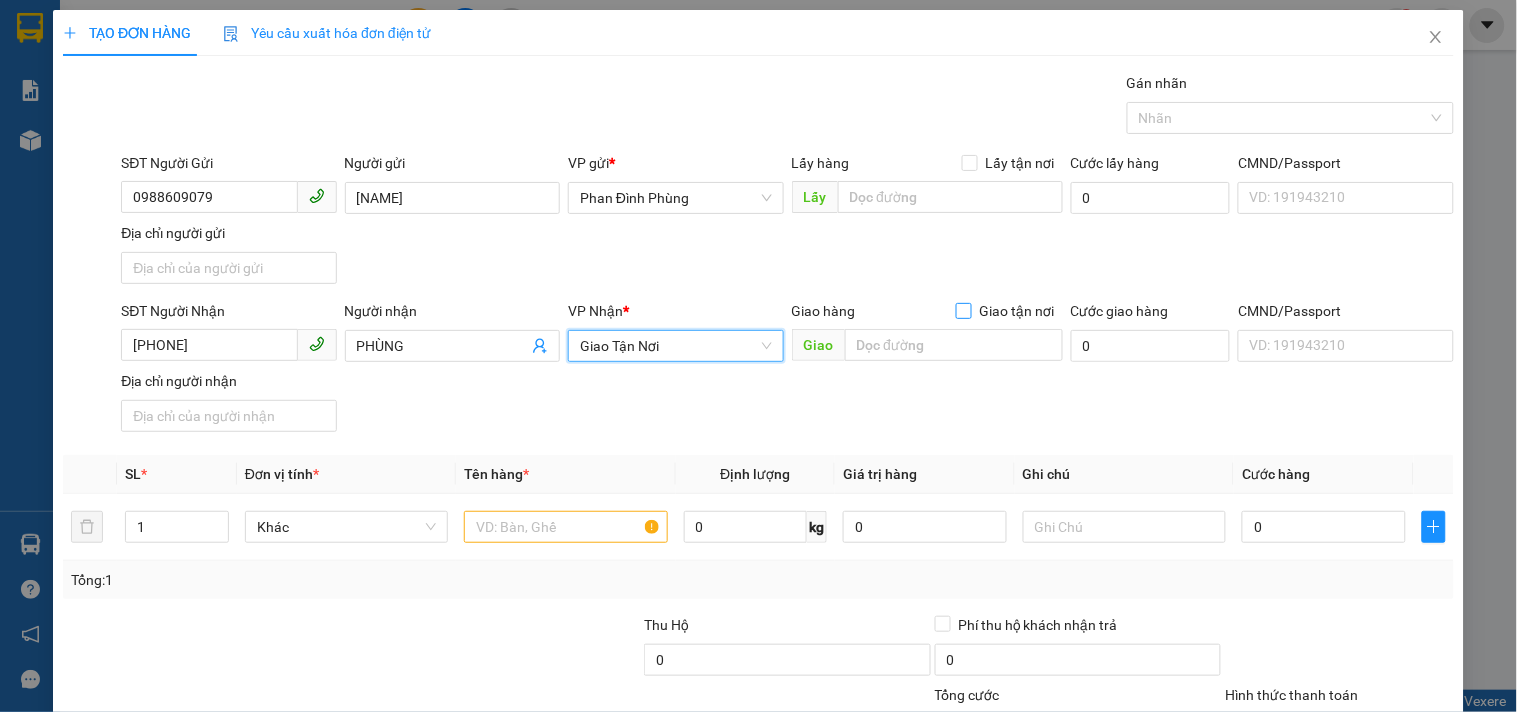 click on "Giao tận nơi" at bounding box center (963, 310) 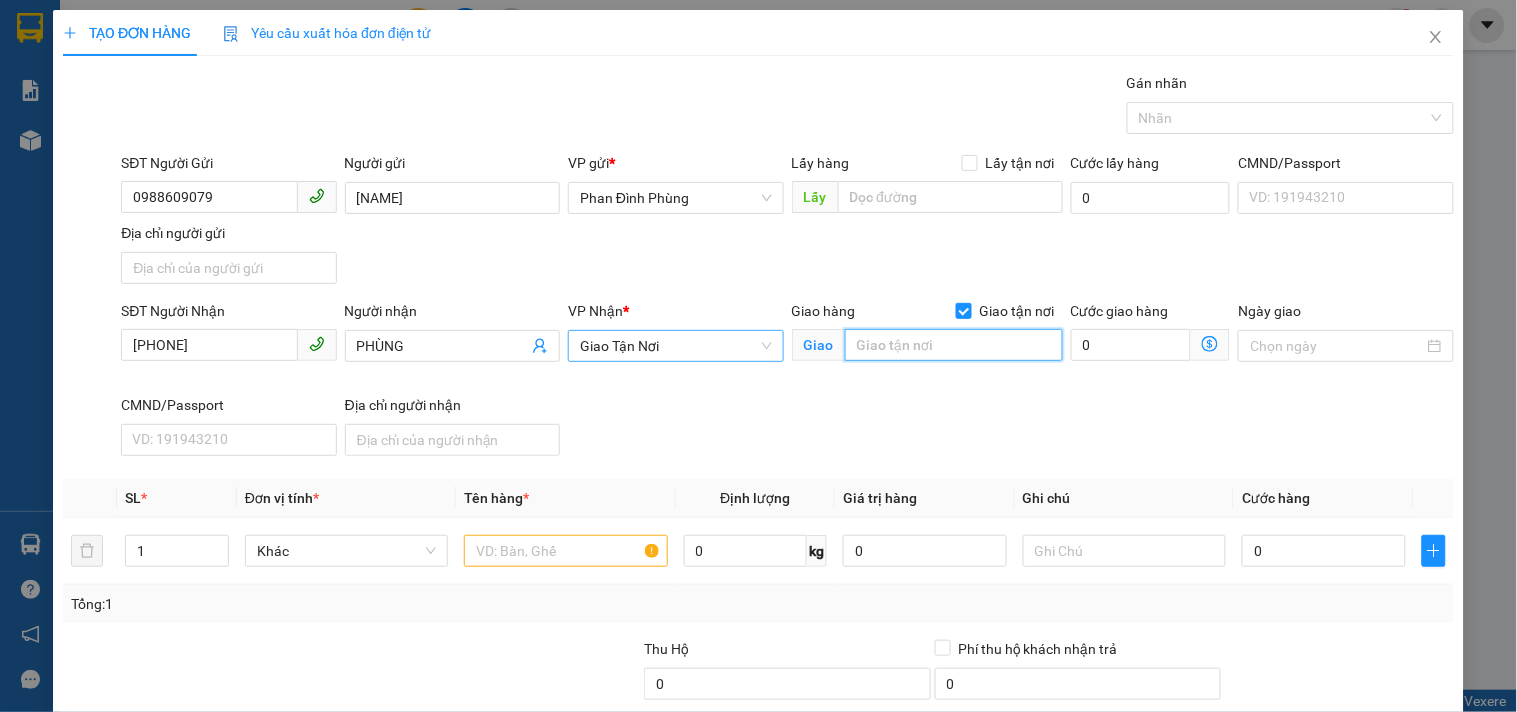 click at bounding box center [954, 345] 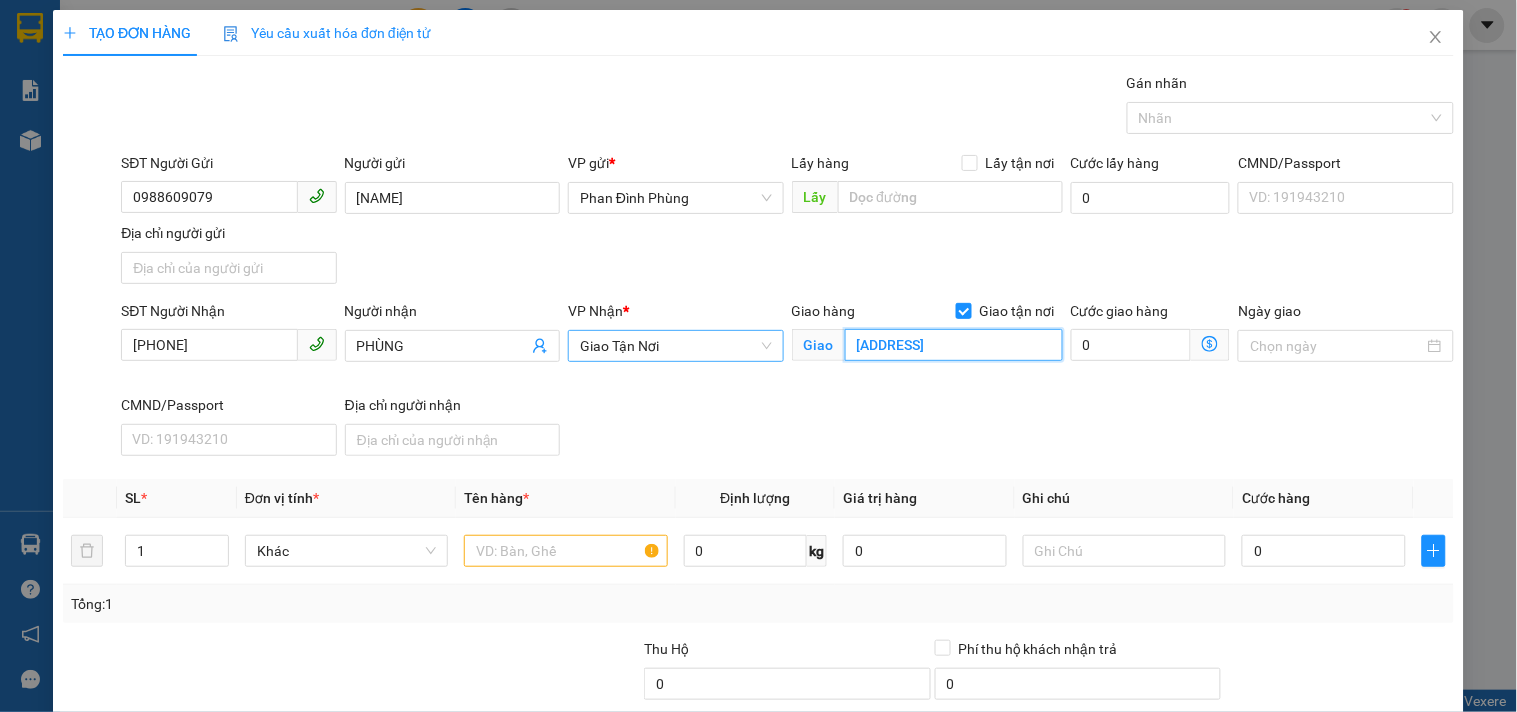 scroll, scrollTop: 0, scrollLeft: 110, axis: horizontal 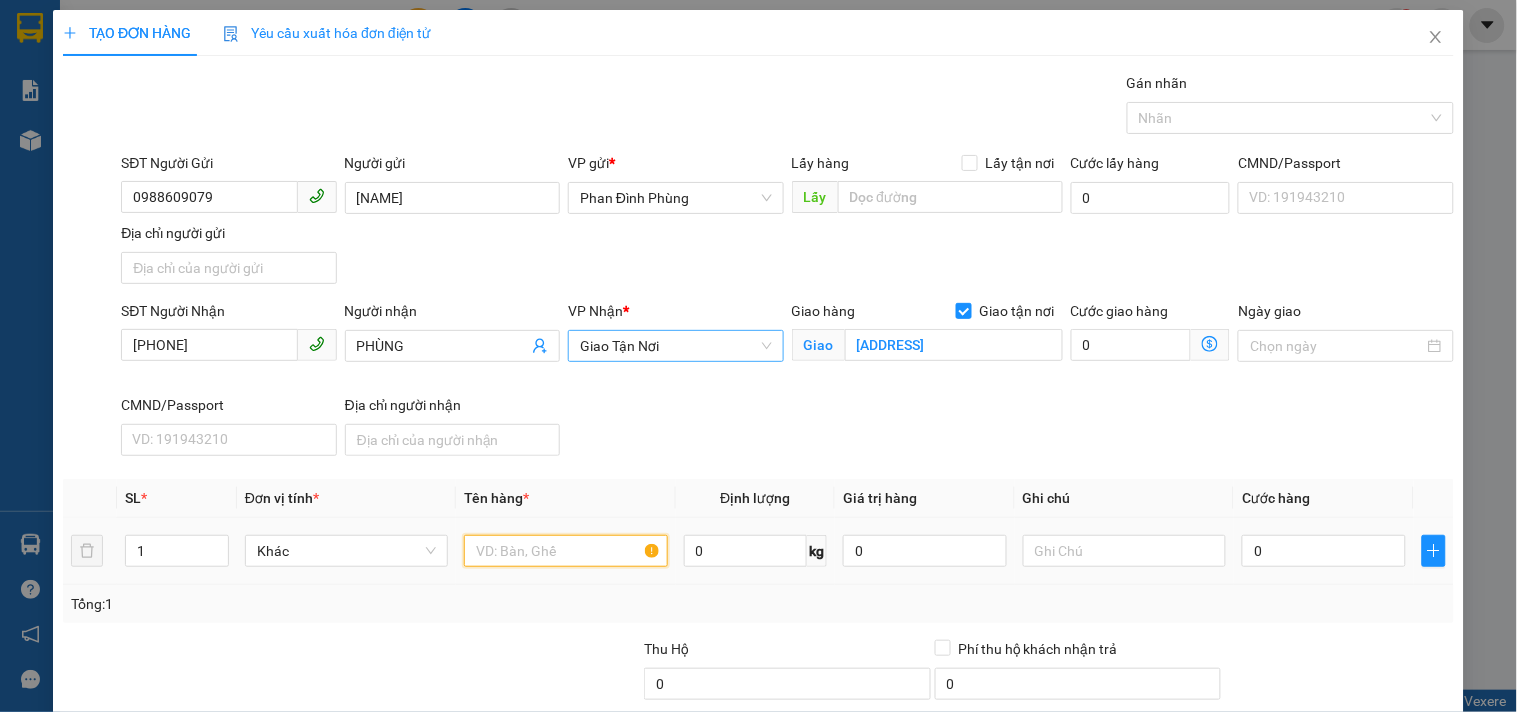 click at bounding box center [565, 551] 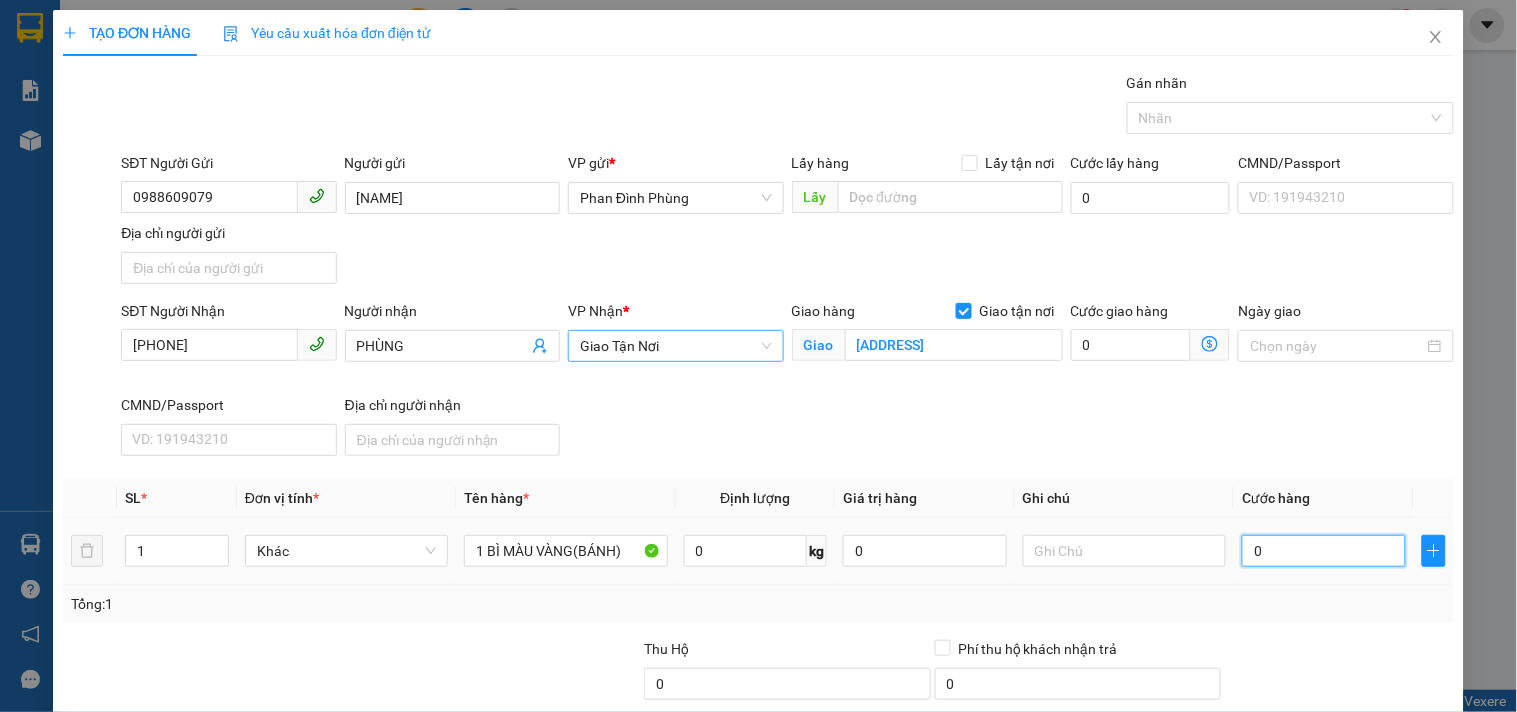 click on "0" at bounding box center (1324, 551) 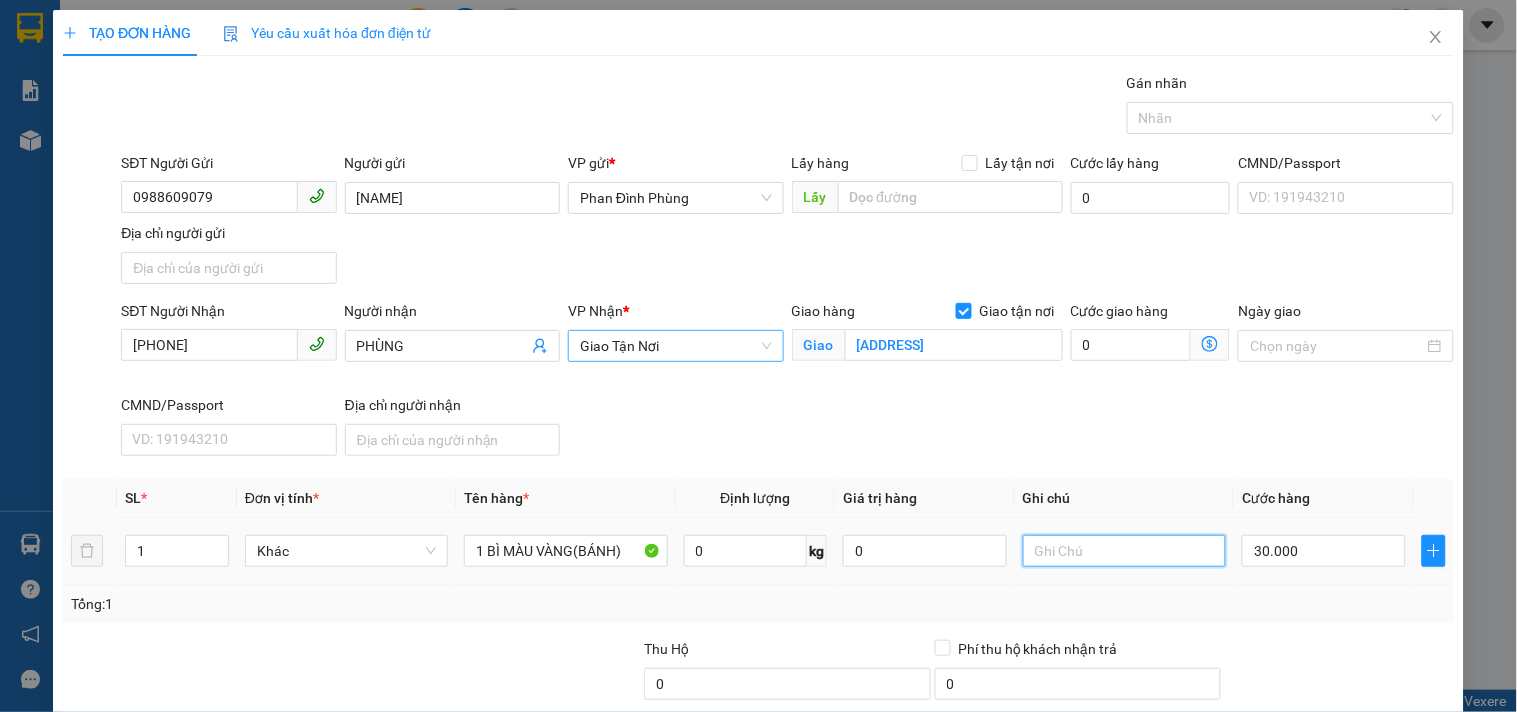 click at bounding box center (1124, 551) 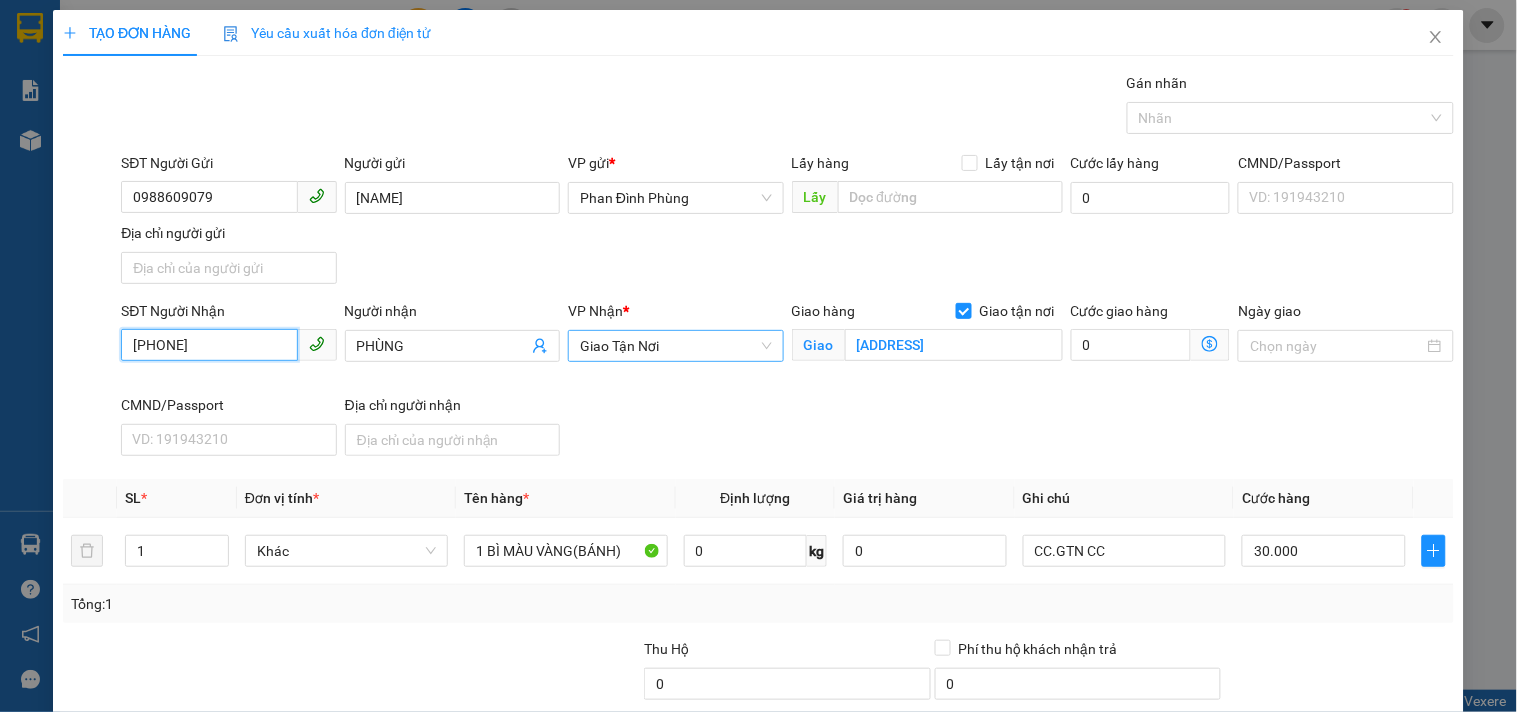 click on "[PHONE]" at bounding box center [209, 345] 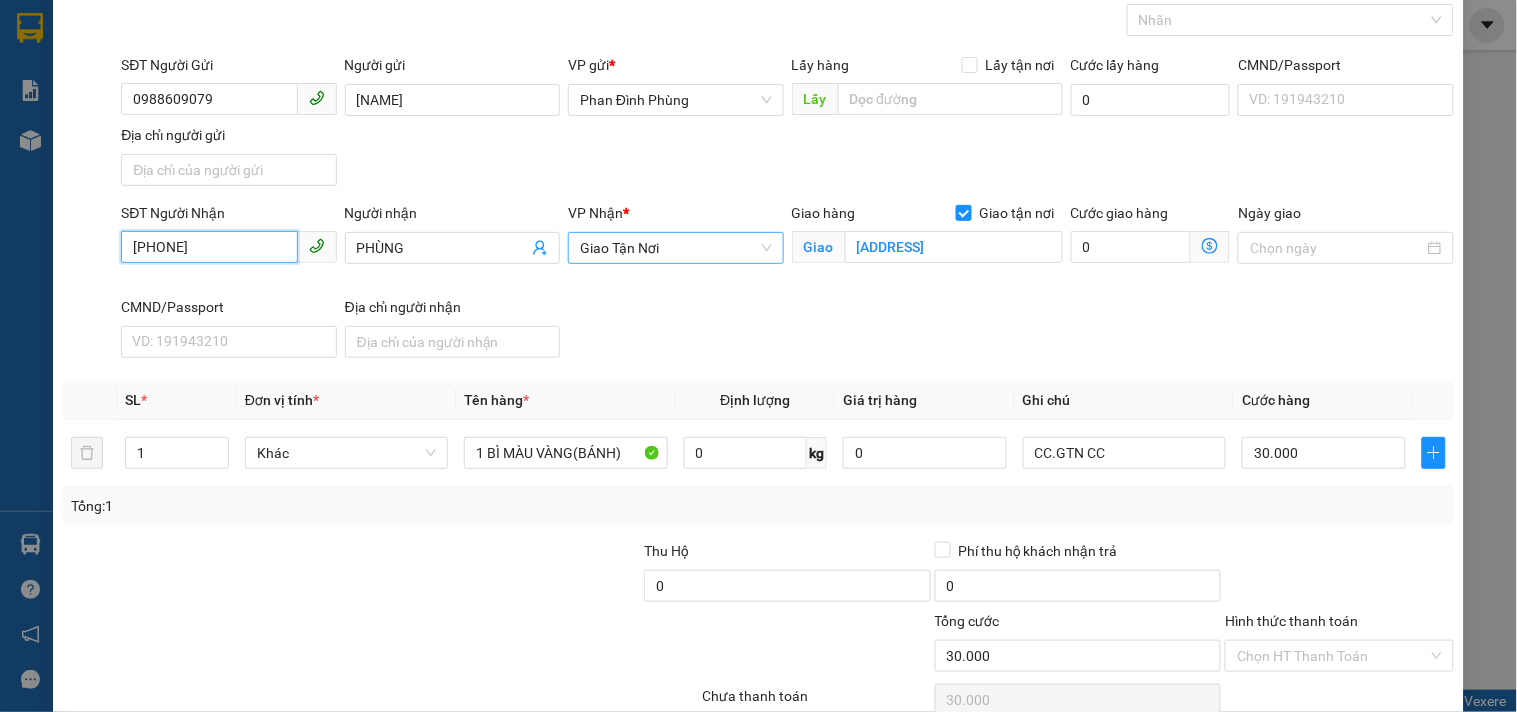 scroll, scrollTop: 192, scrollLeft: 0, axis: vertical 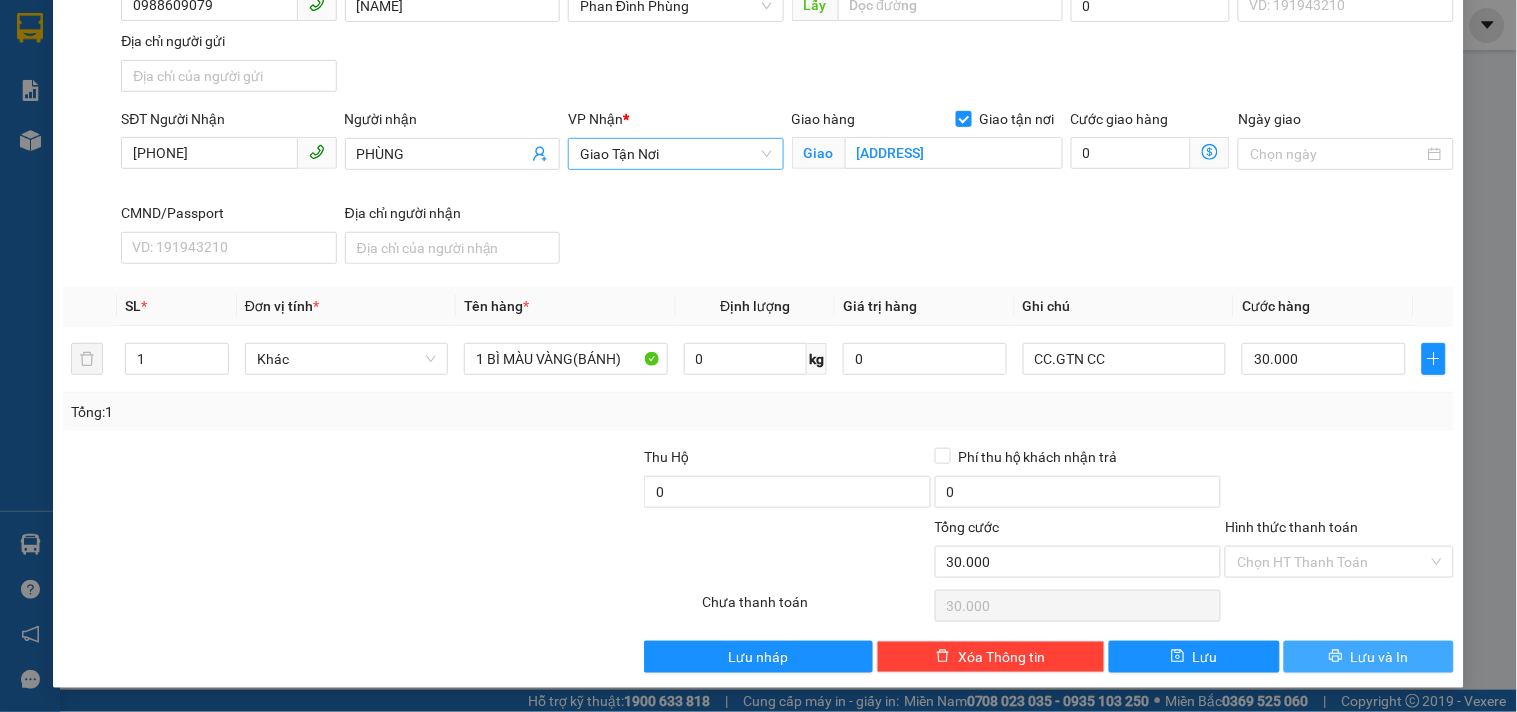 drag, startPoint x: 1364, startPoint y: 647, endPoint x: 1313, endPoint y: 498, distance: 157.48651 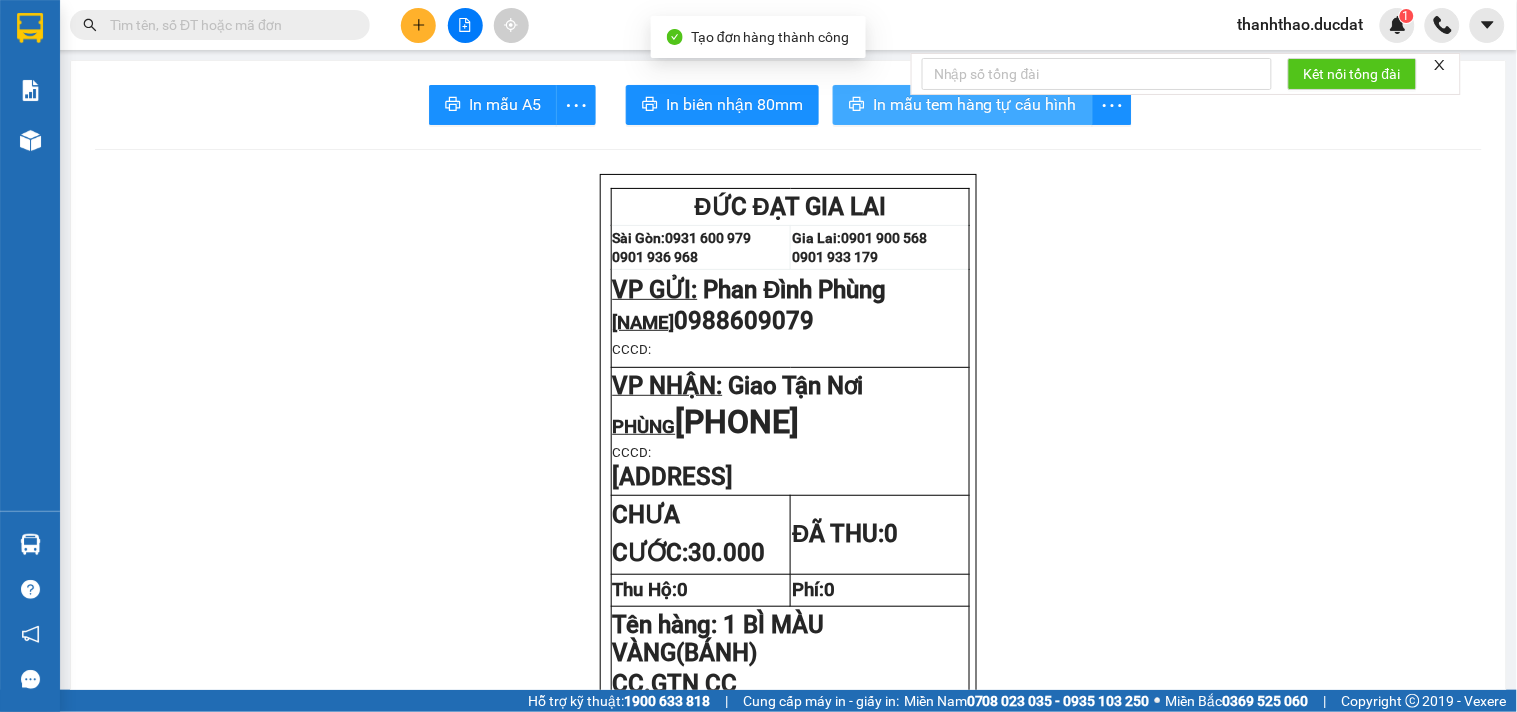 click on "In mẫu tem hàng tự cấu hình" at bounding box center (975, 104) 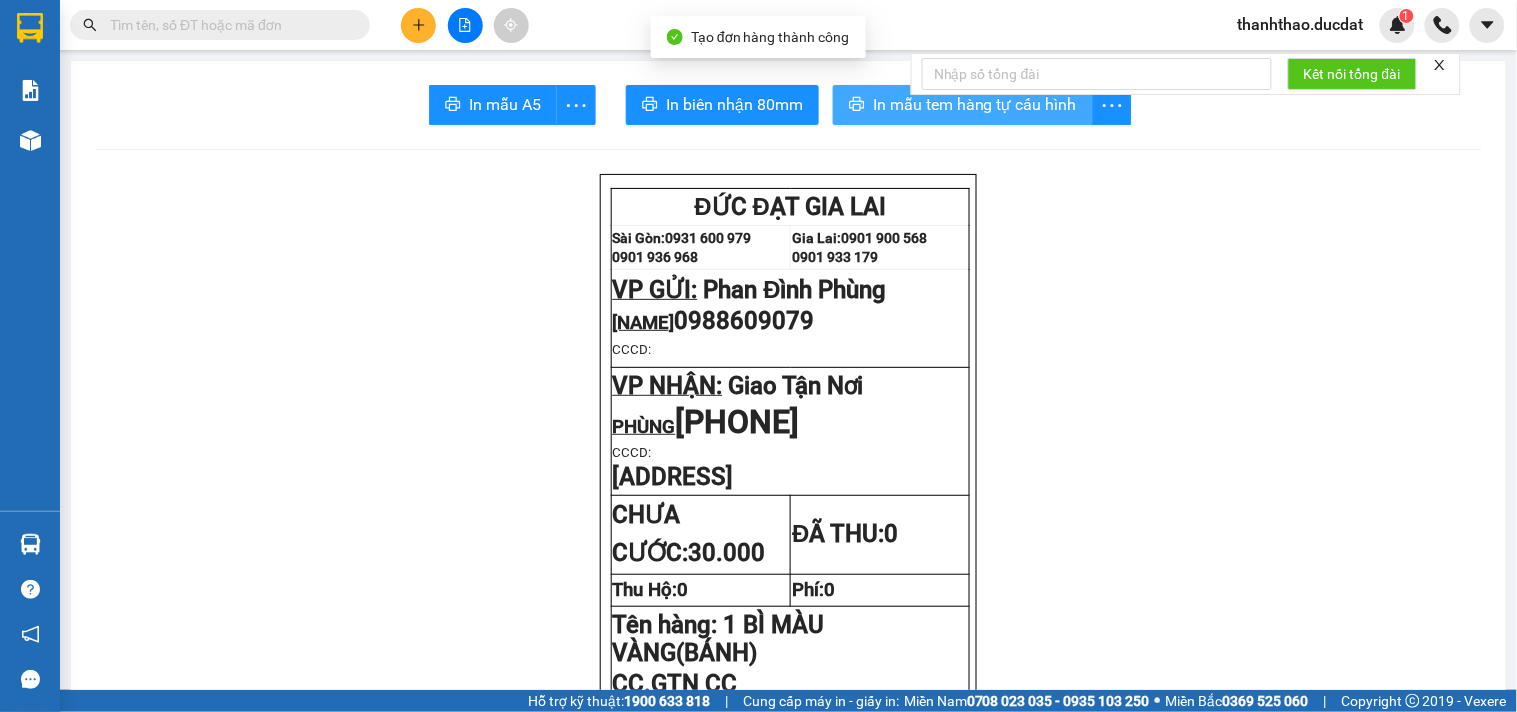 scroll, scrollTop: 0, scrollLeft: 0, axis: both 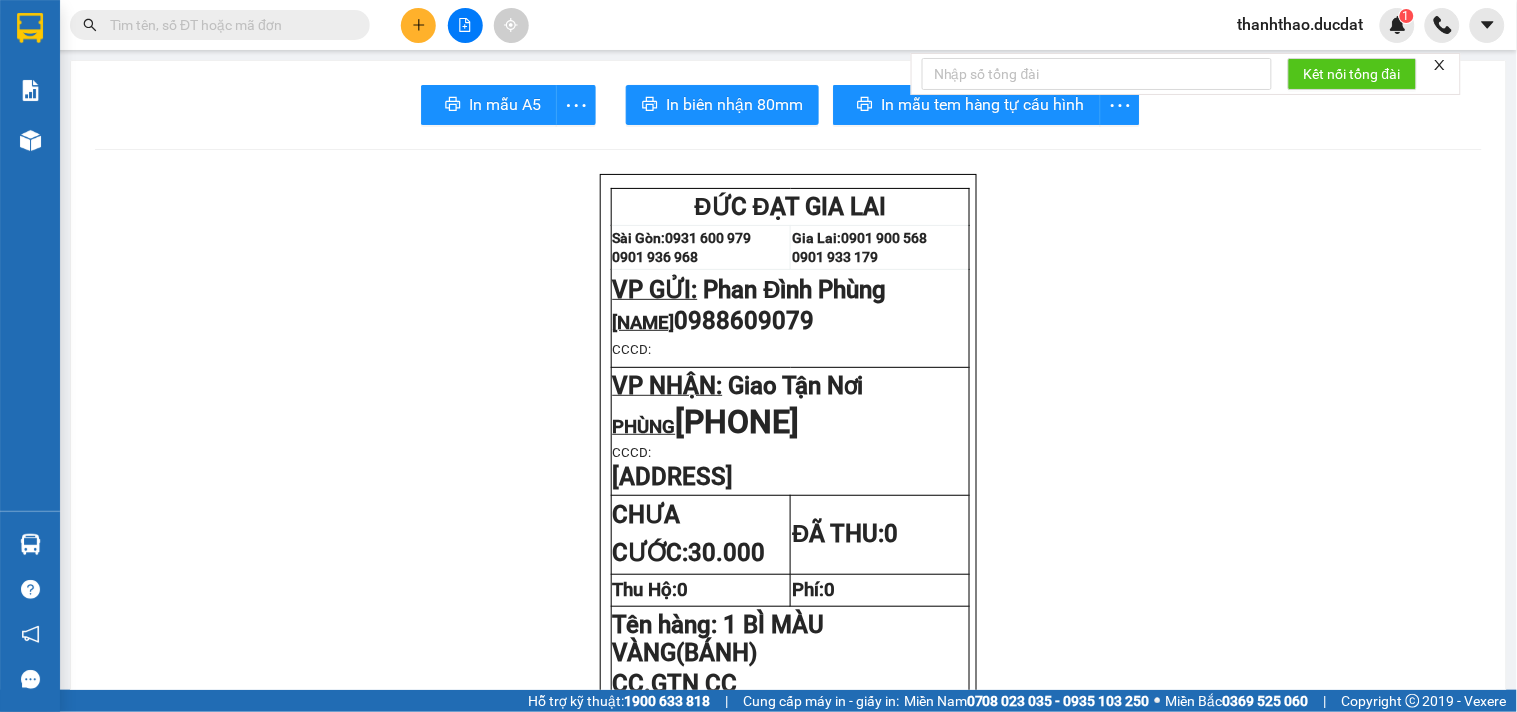 click at bounding box center (418, 25) 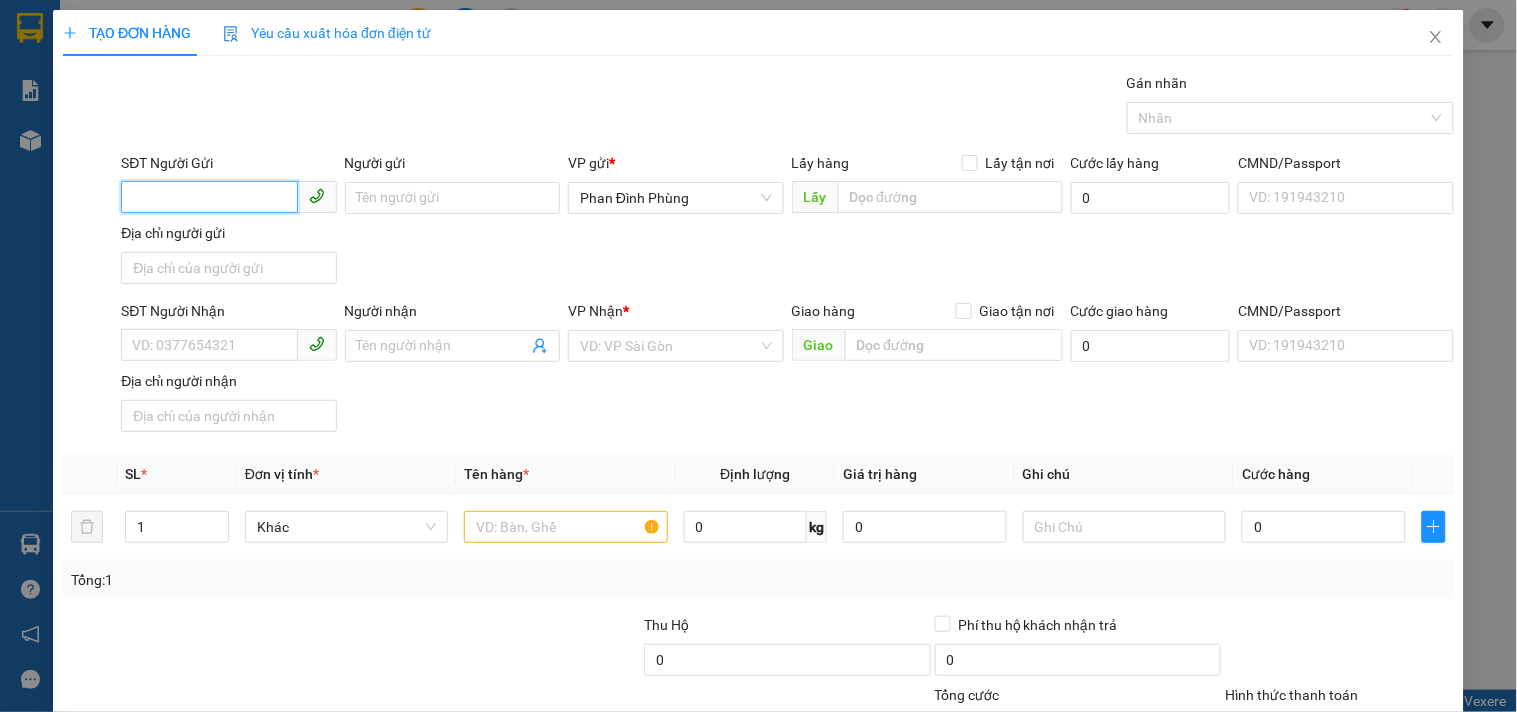 click on "SĐT Người Gửi" at bounding box center [209, 197] 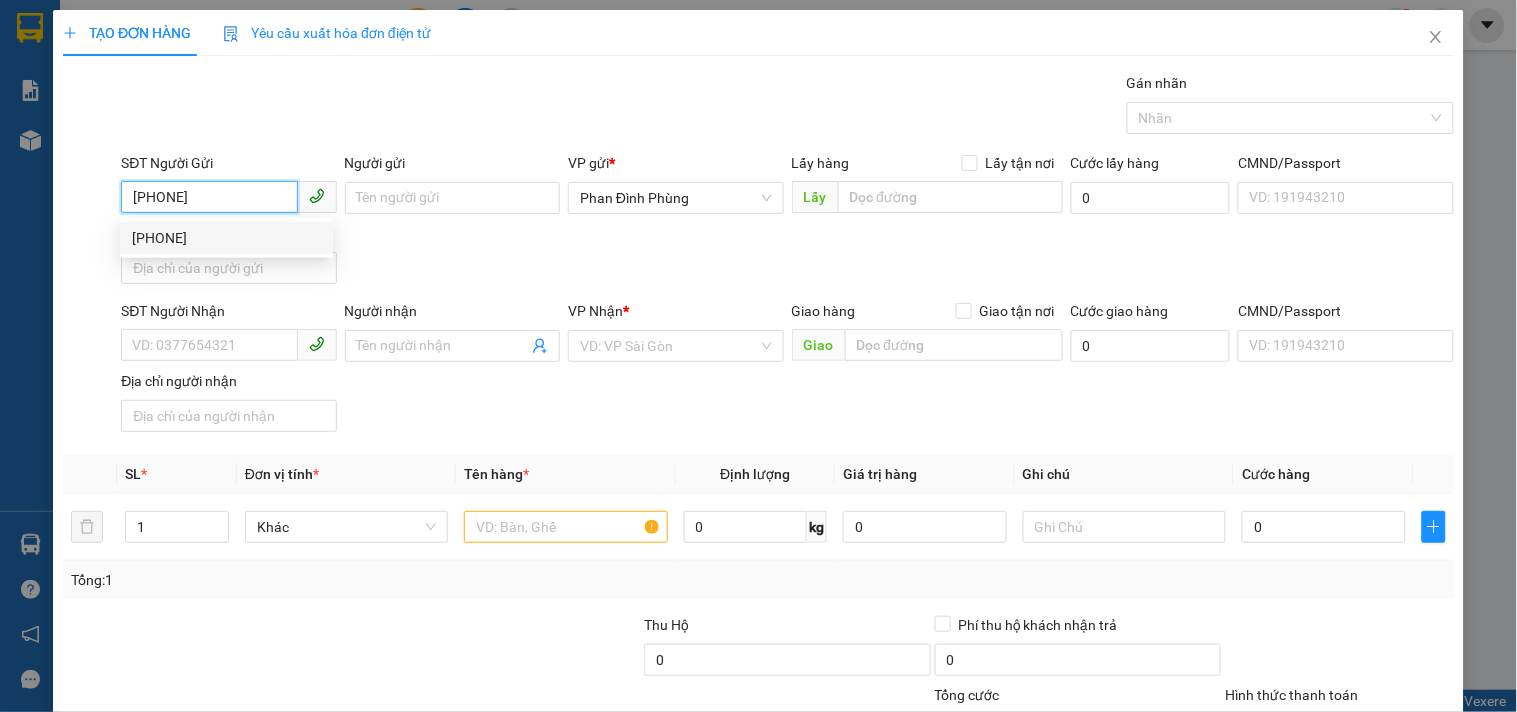 click on "[PHONE]" at bounding box center [226, 238] 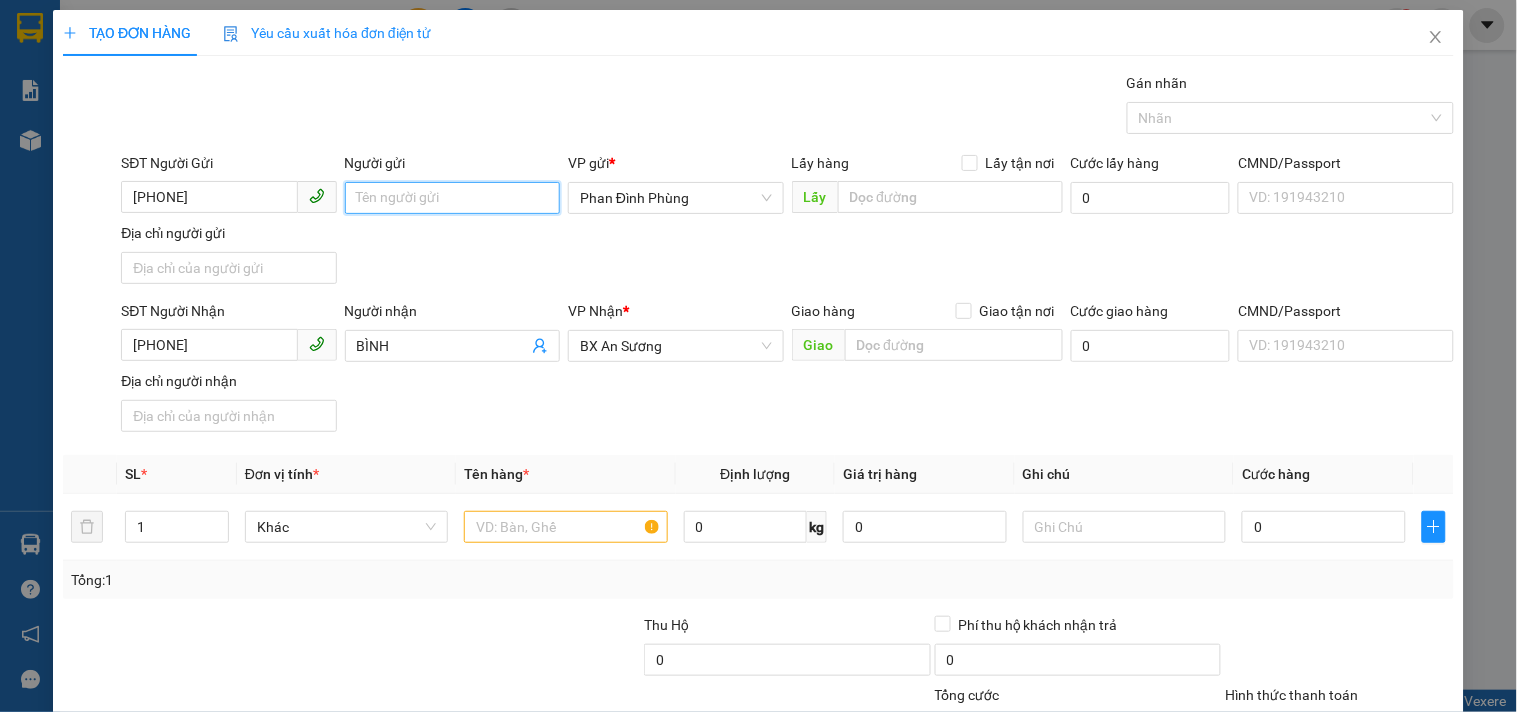 click on "Người gửi" at bounding box center [452, 198] 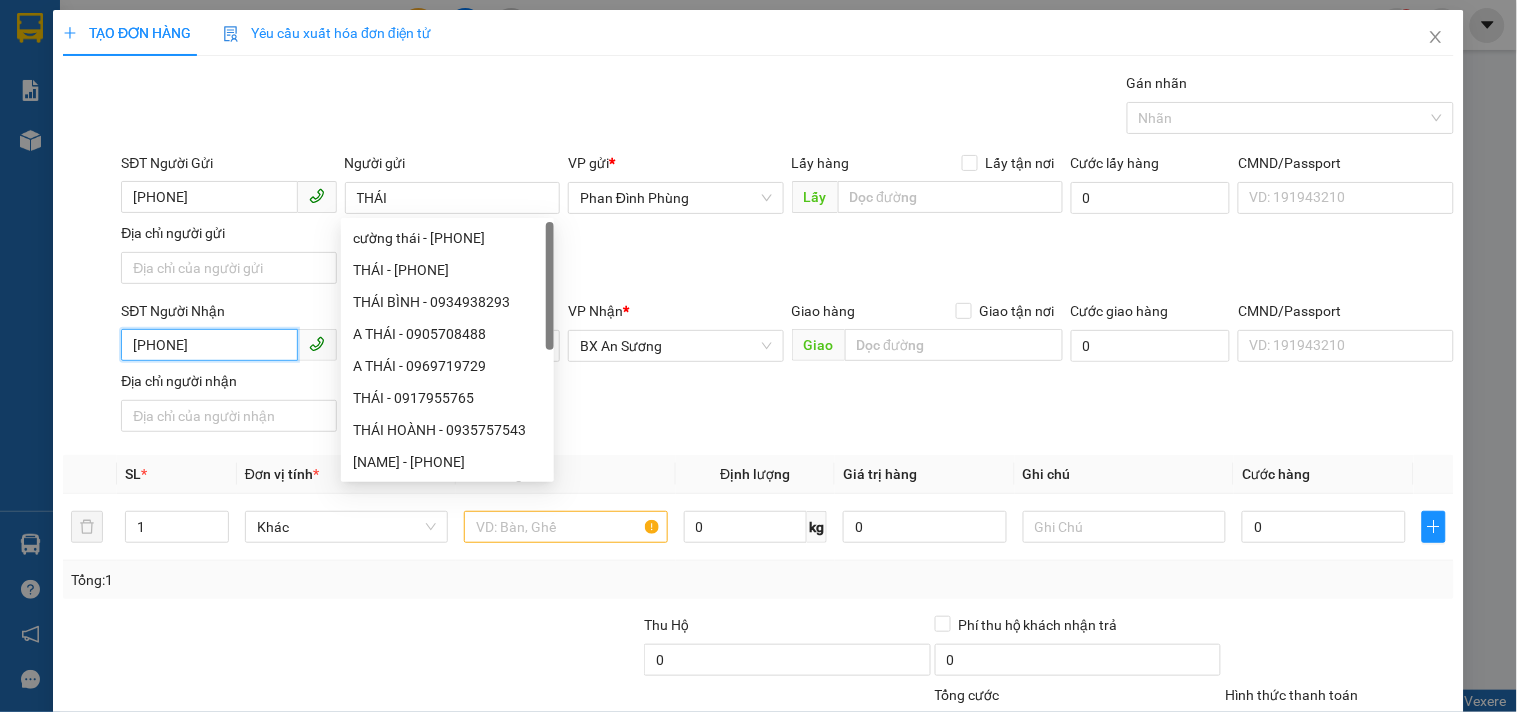 click on "[PHONE]" at bounding box center (209, 345) 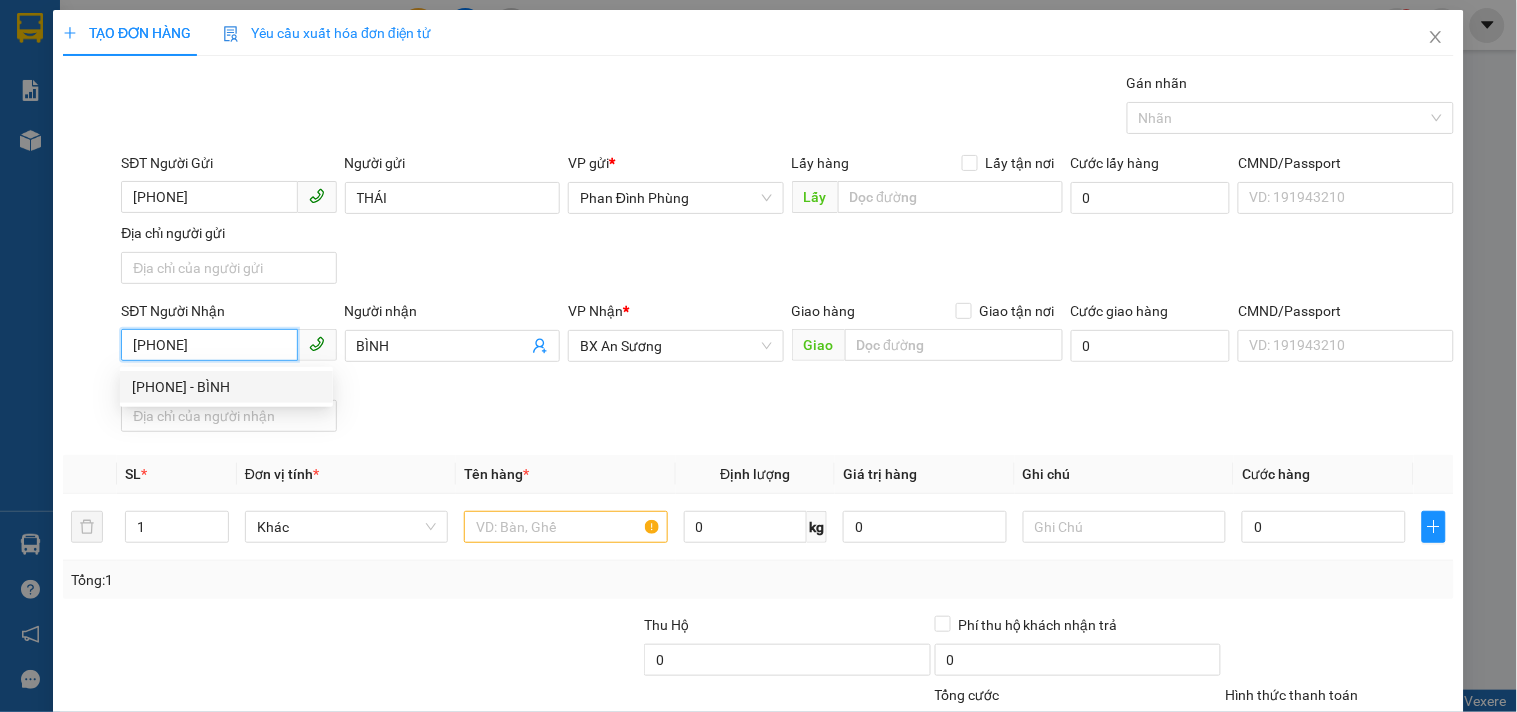 click on "[PHONE] - BÌNH" at bounding box center (226, 387) 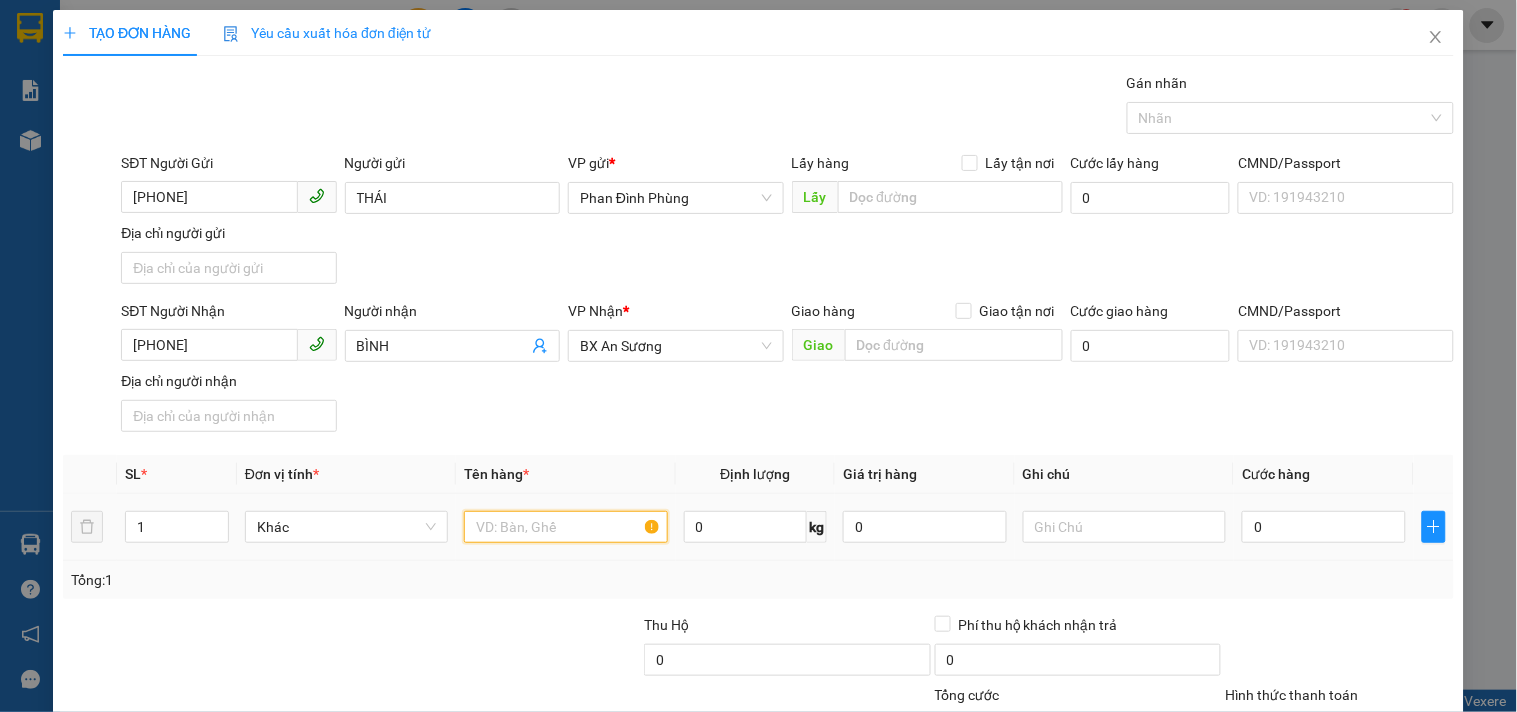 click at bounding box center [565, 527] 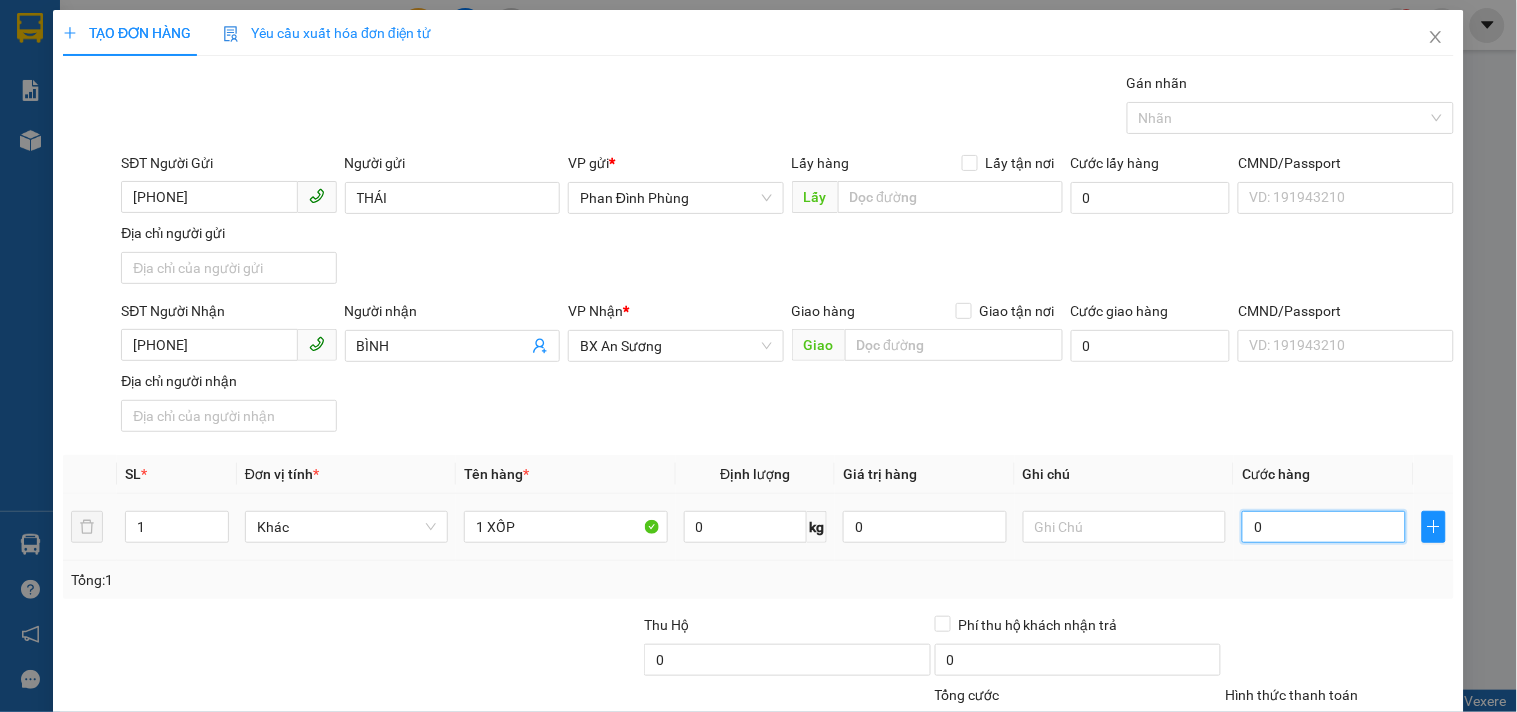 click on "0" at bounding box center [1324, 527] 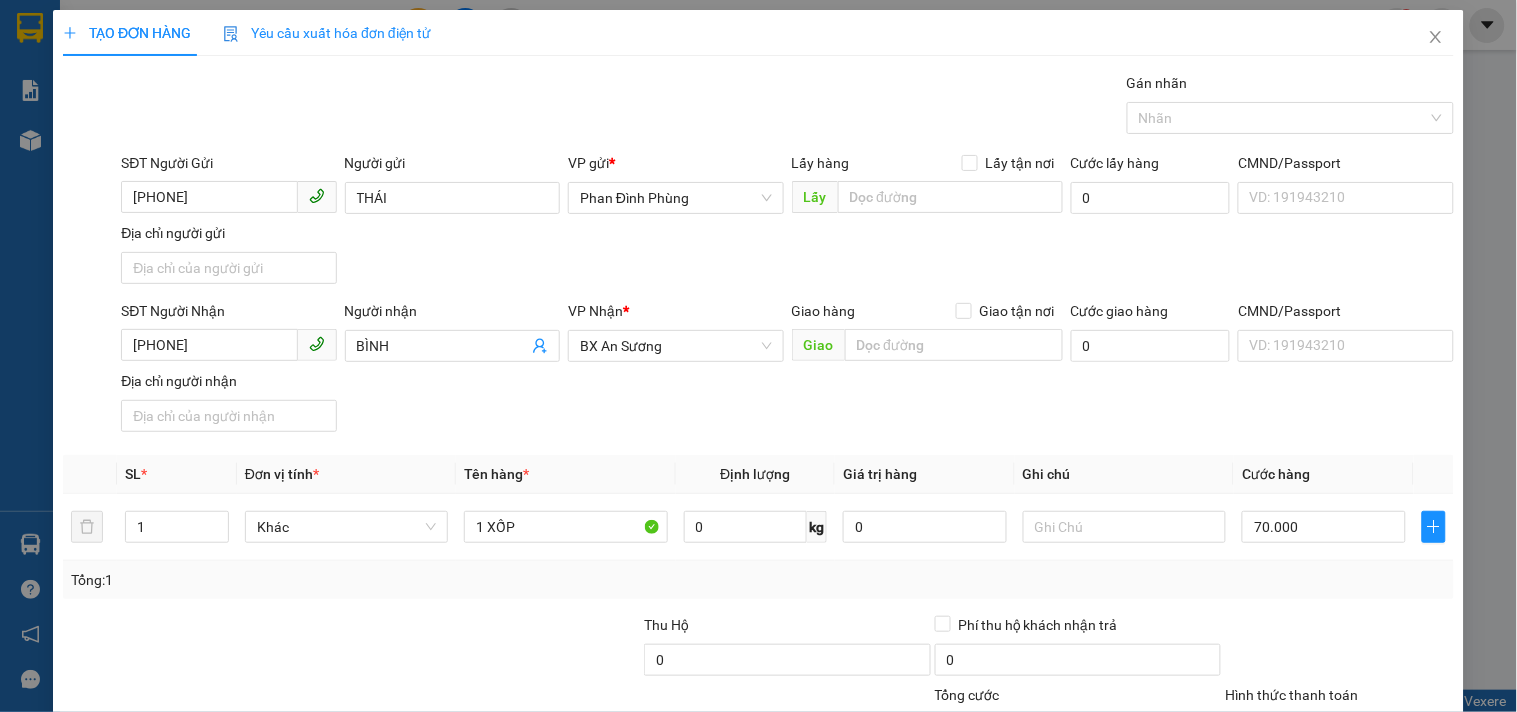 drag, startPoint x: 1280, startPoint y: 420, endPoint x: 1272, endPoint y: 406, distance: 16.124516 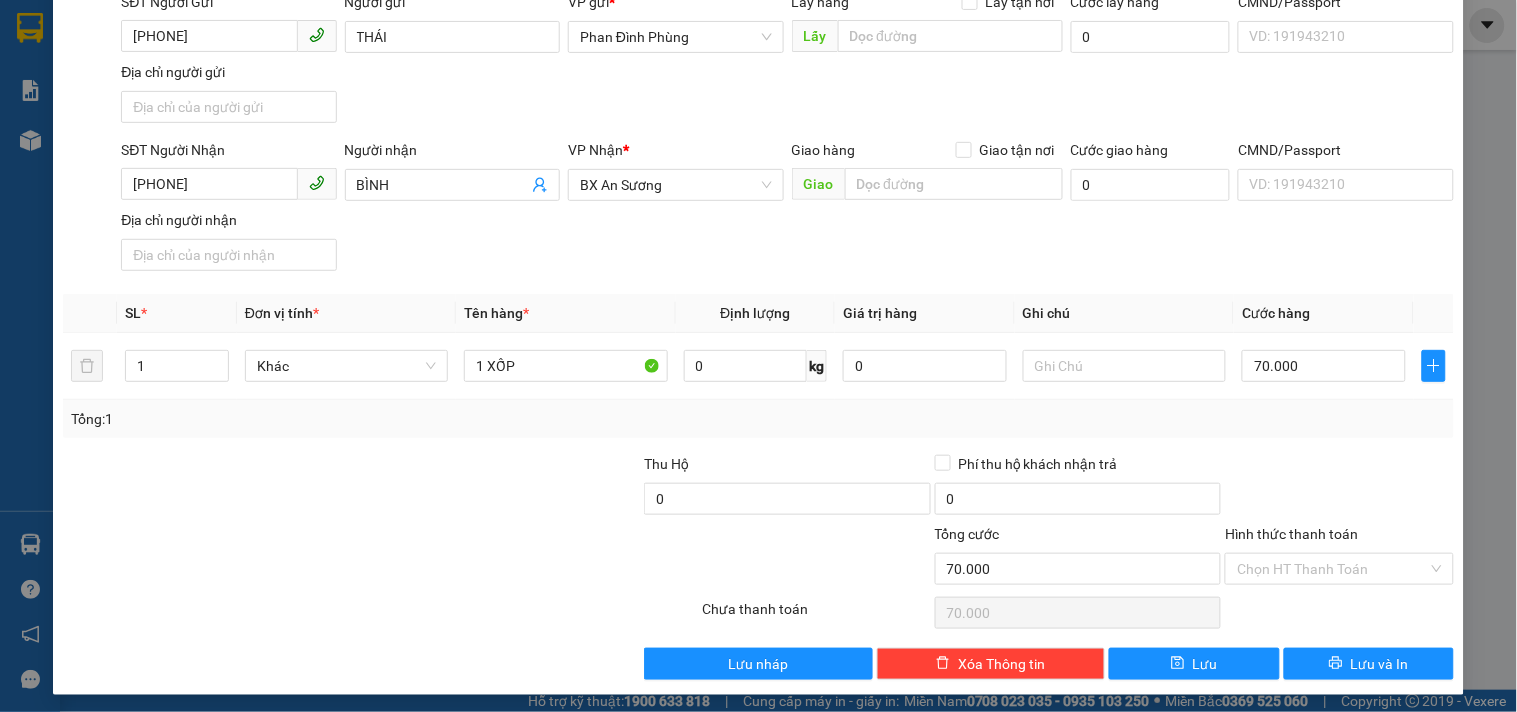 scroll, scrollTop: 167, scrollLeft: 0, axis: vertical 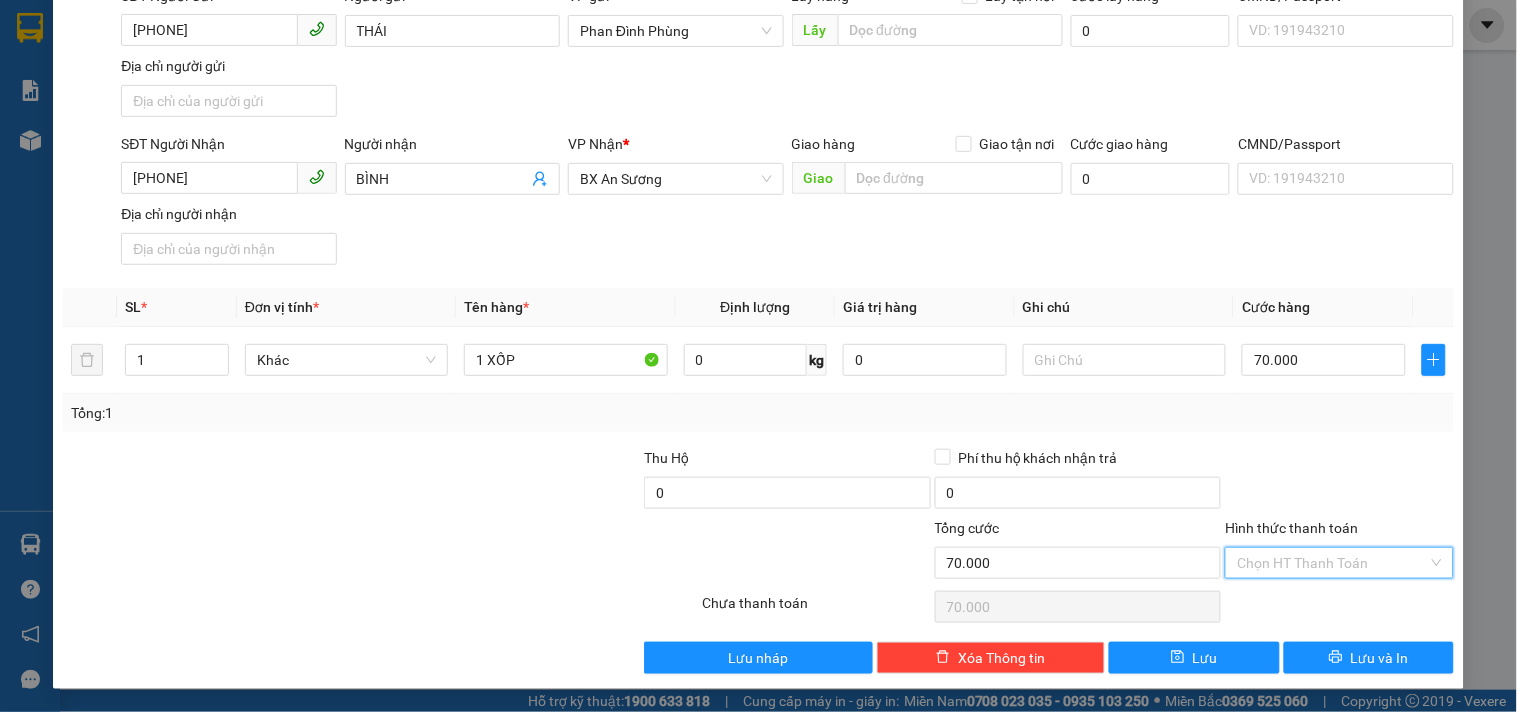 drag, startPoint x: 1305, startPoint y: 573, endPoint x: 1246, endPoint y: 456, distance: 131.03435 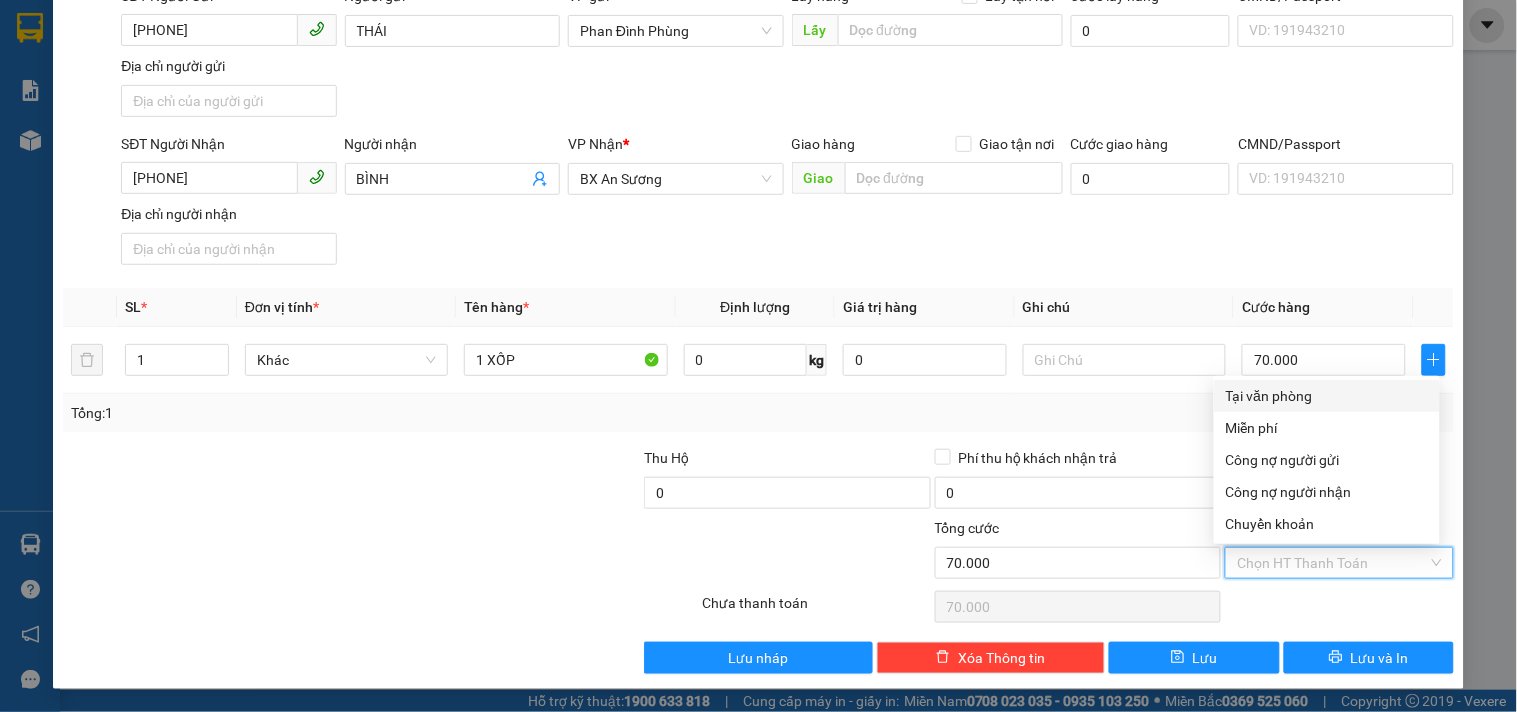 click on "Tại văn phòng" at bounding box center [1327, 396] 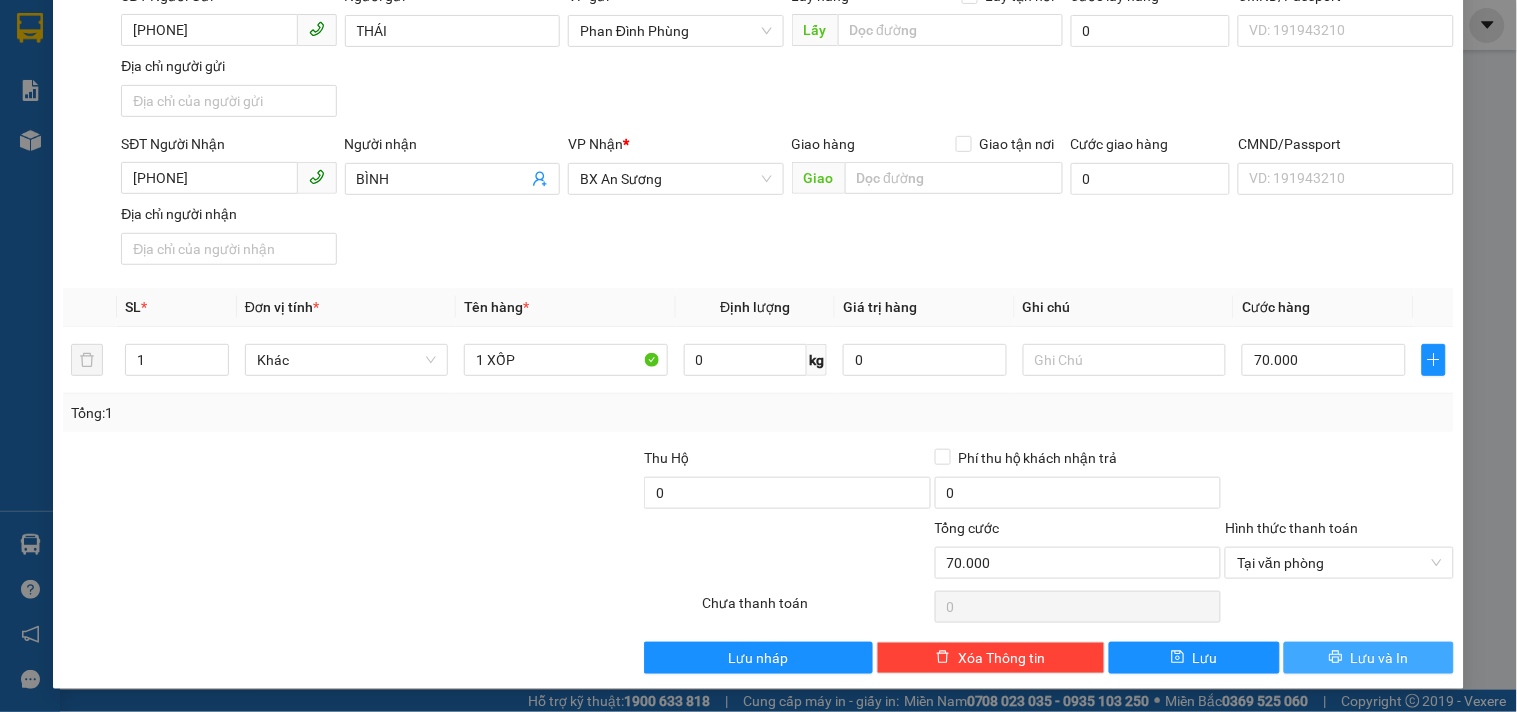 click on "Lưu và In" at bounding box center [1369, 658] 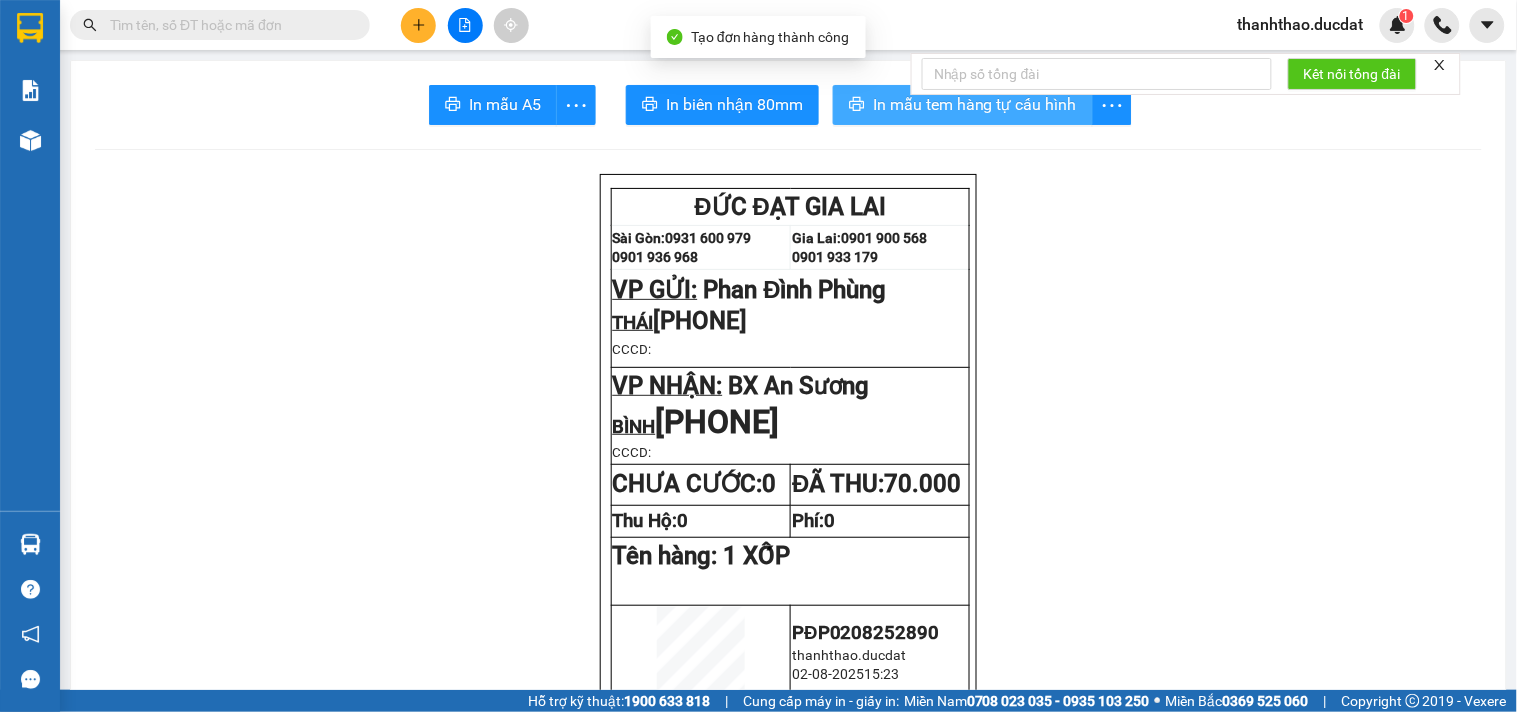 click on "In mẫu tem hàng tự cấu hình" at bounding box center [963, 105] 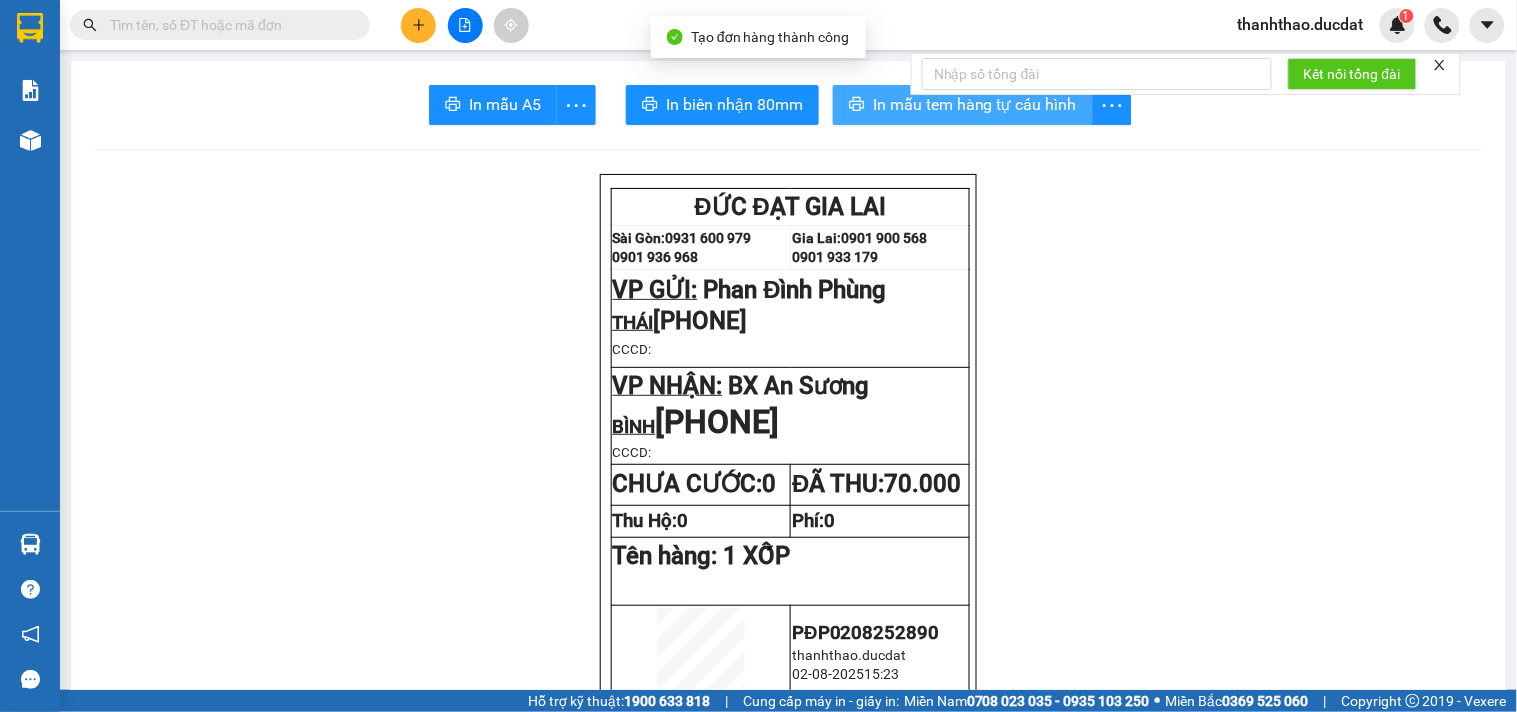 scroll, scrollTop: 0, scrollLeft: 0, axis: both 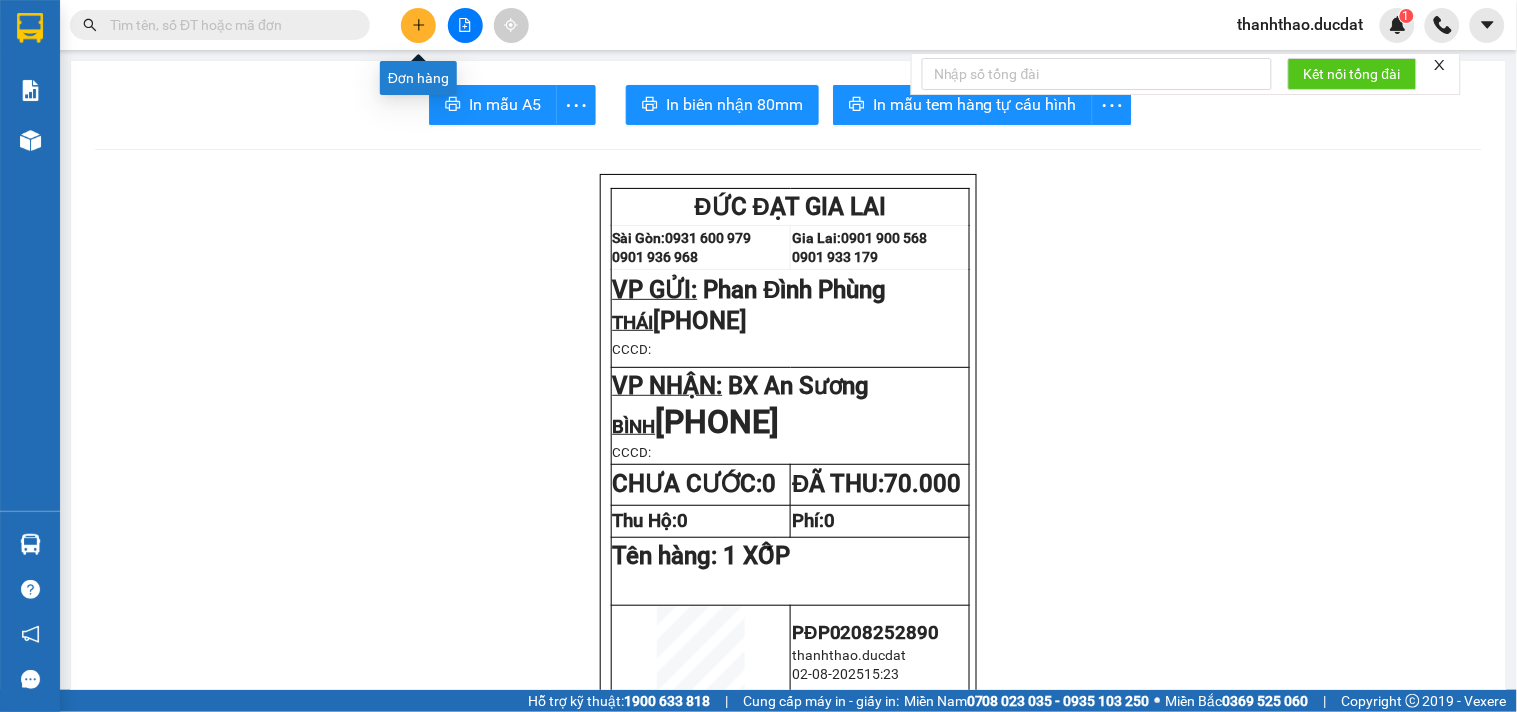 click at bounding box center [418, 25] 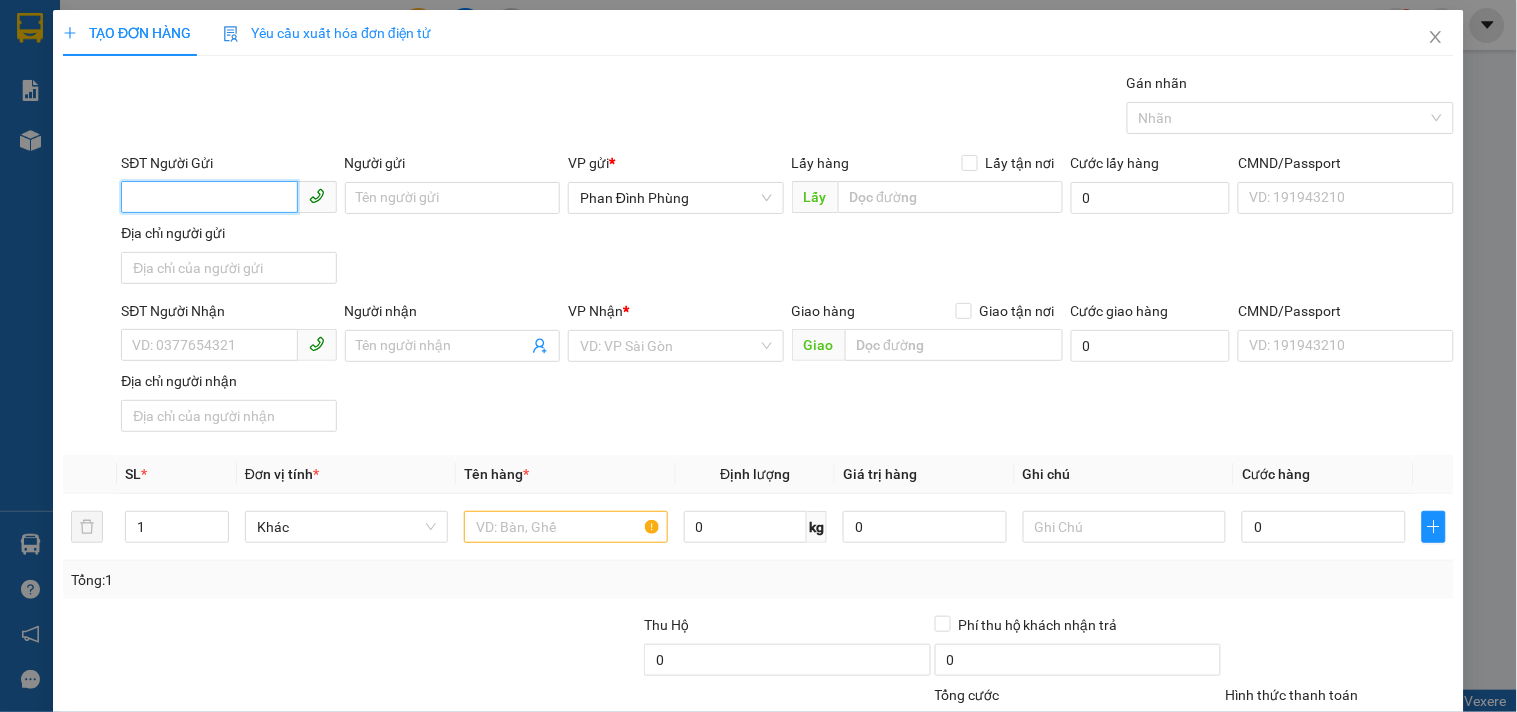 click on "SĐT Người Gửi" at bounding box center (209, 197) 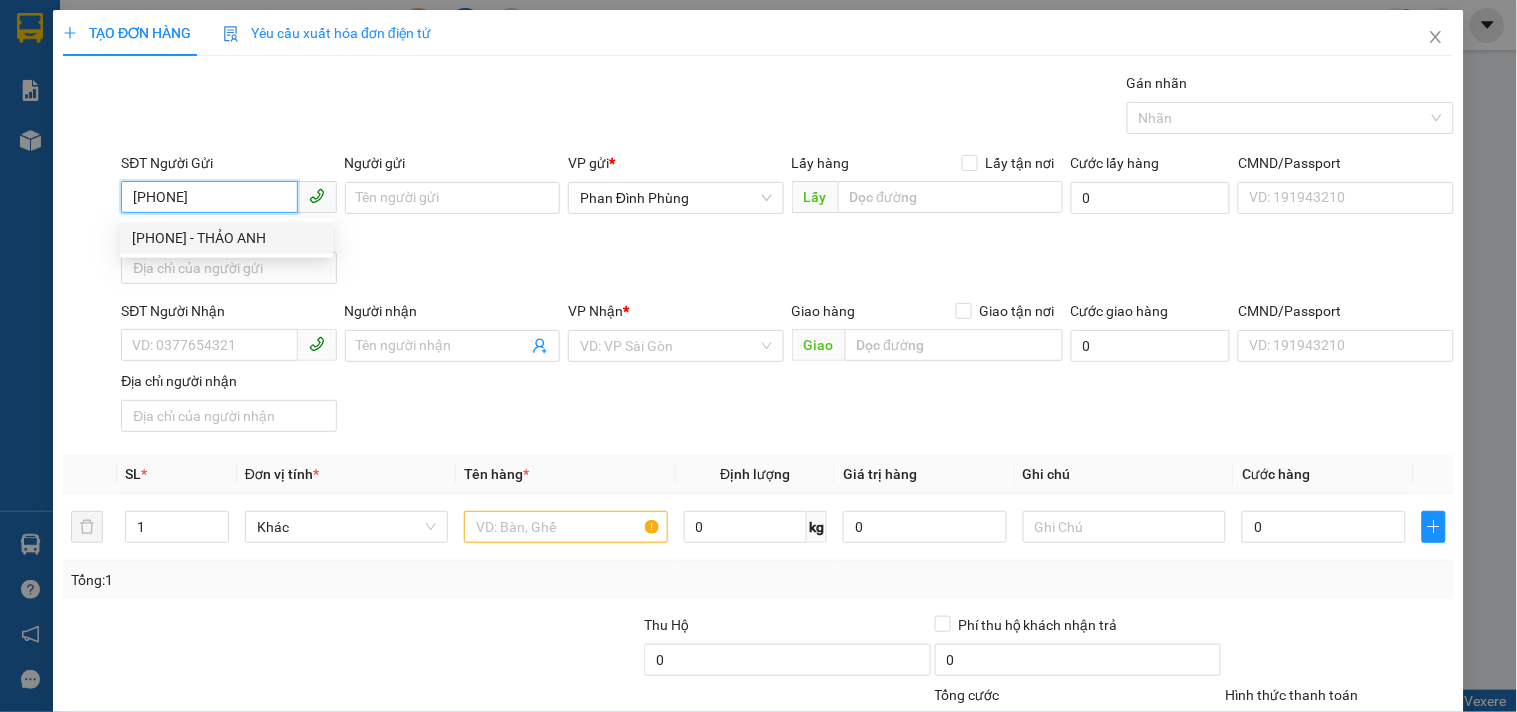 click on "[PHONE] - THẢO ANH" at bounding box center (226, 238) 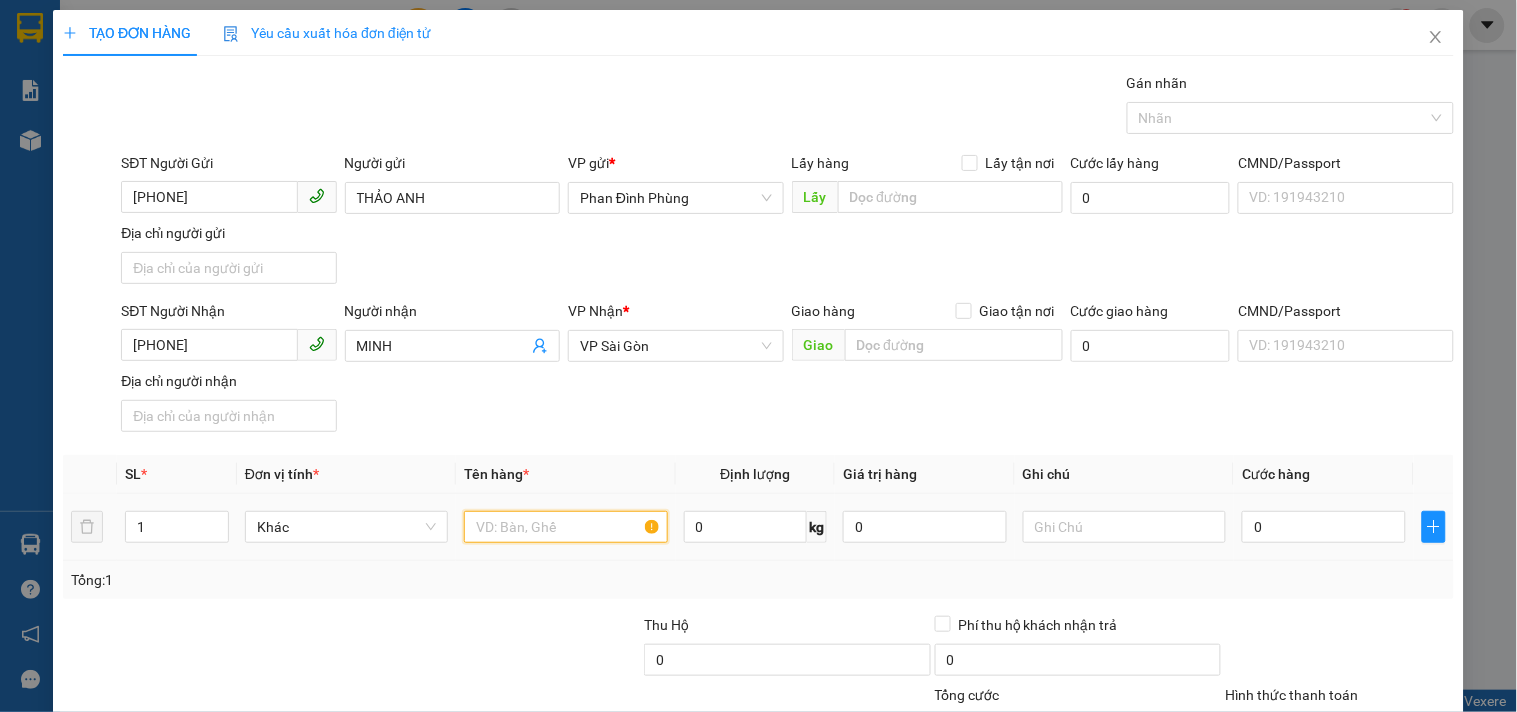 drag, startPoint x: 517, startPoint y: 512, endPoint x: 524, endPoint y: 526, distance: 15.652476 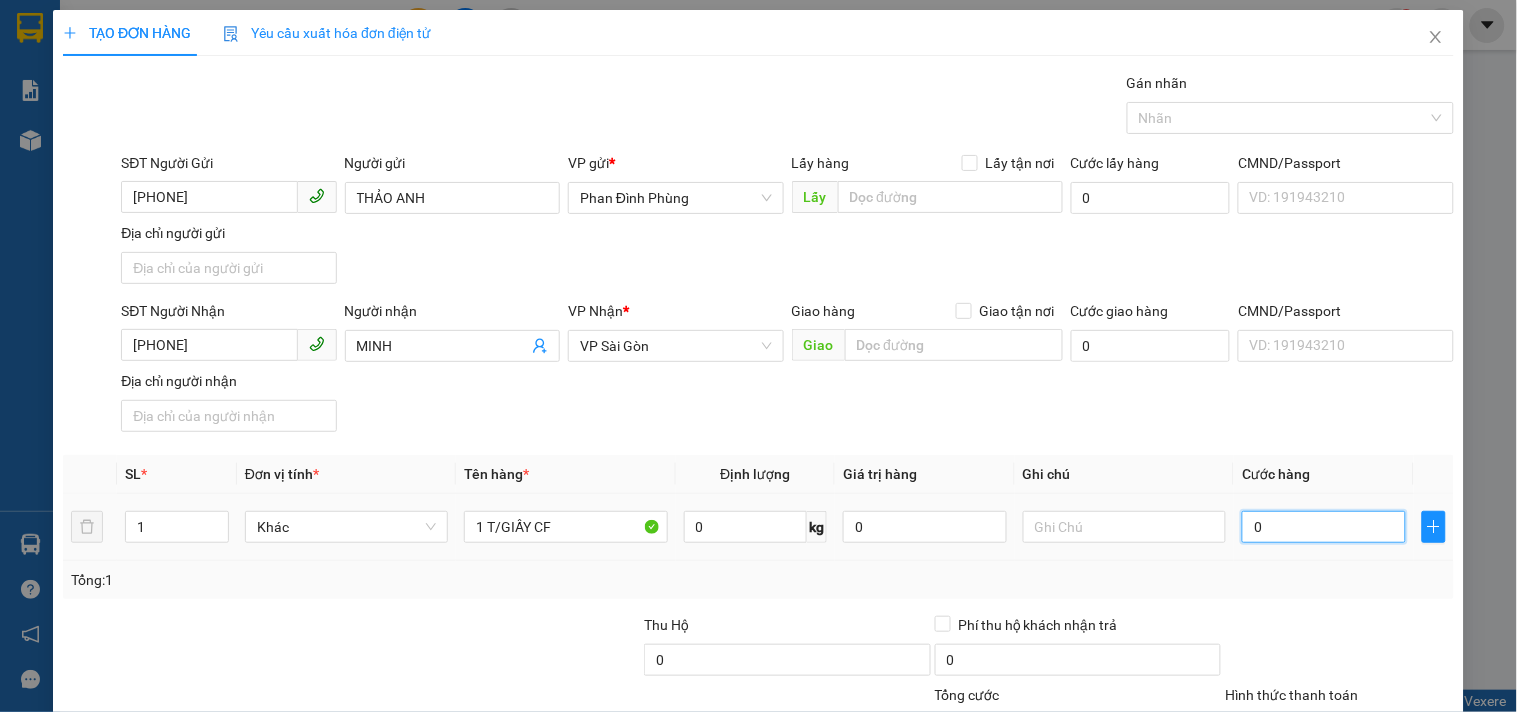 drag, startPoint x: 1302, startPoint y: 524, endPoint x: 1290, endPoint y: 534, distance: 15.6205 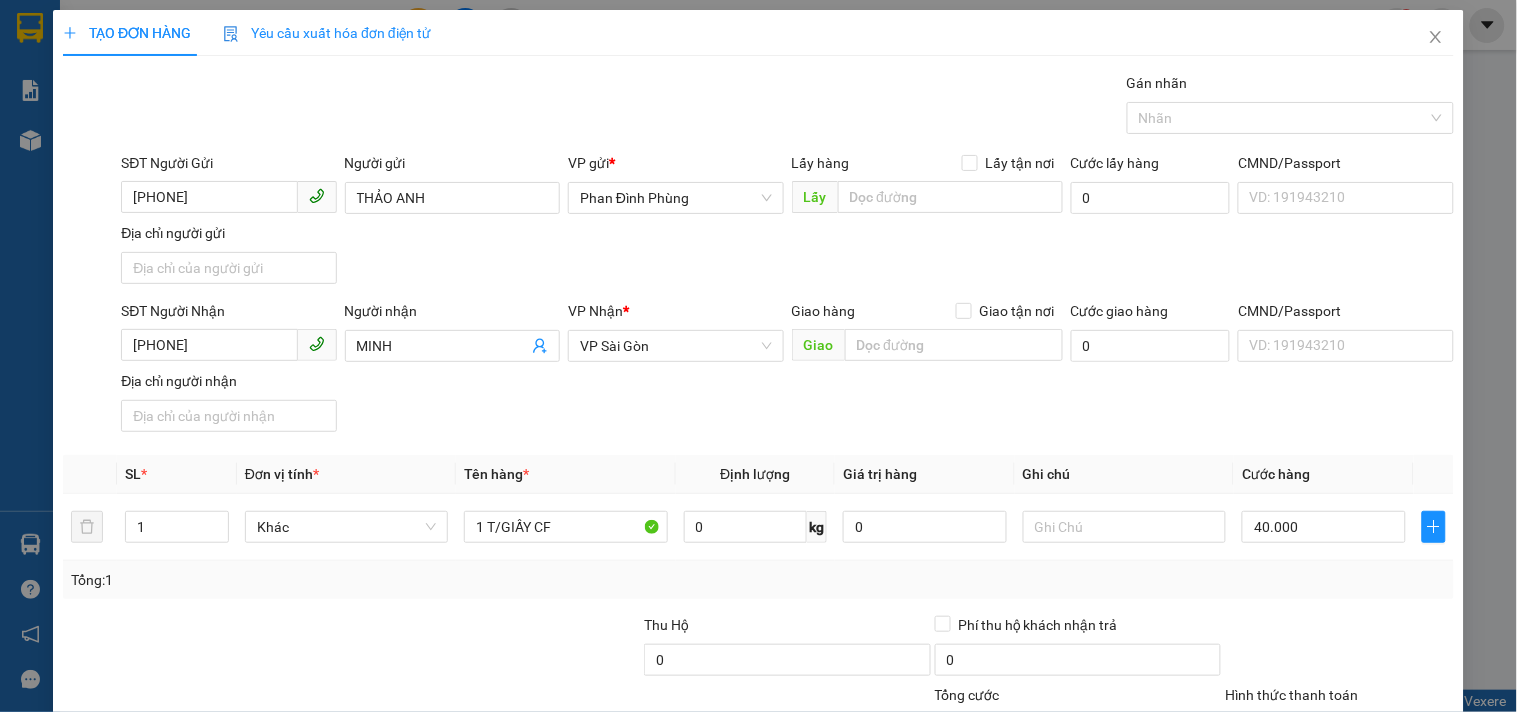 drag, startPoint x: 1298, startPoint y: 435, endPoint x: 1290, endPoint y: 411, distance: 25.298222 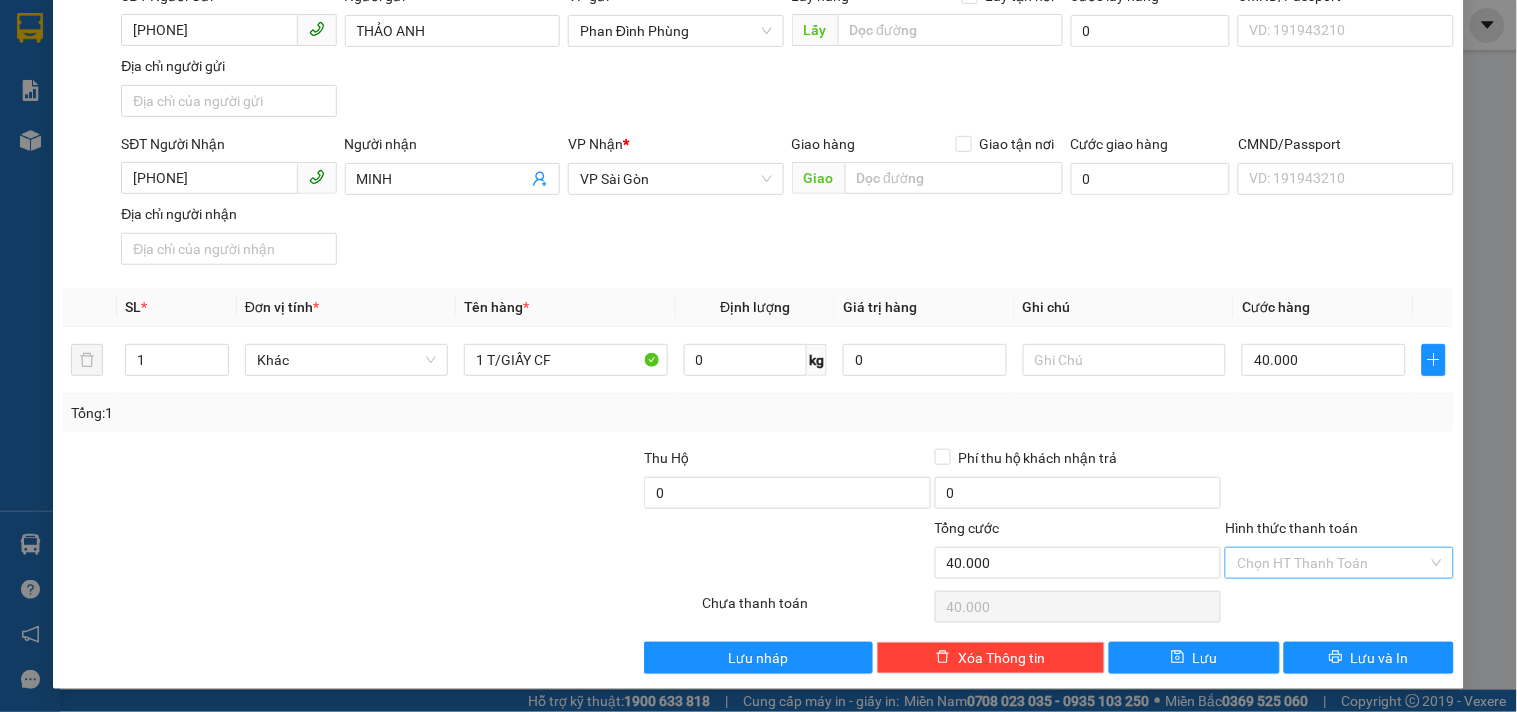 drag, startPoint x: 1343, startPoint y: 572, endPoint x: 1340, endPoint y: 551, distance: 21.213203 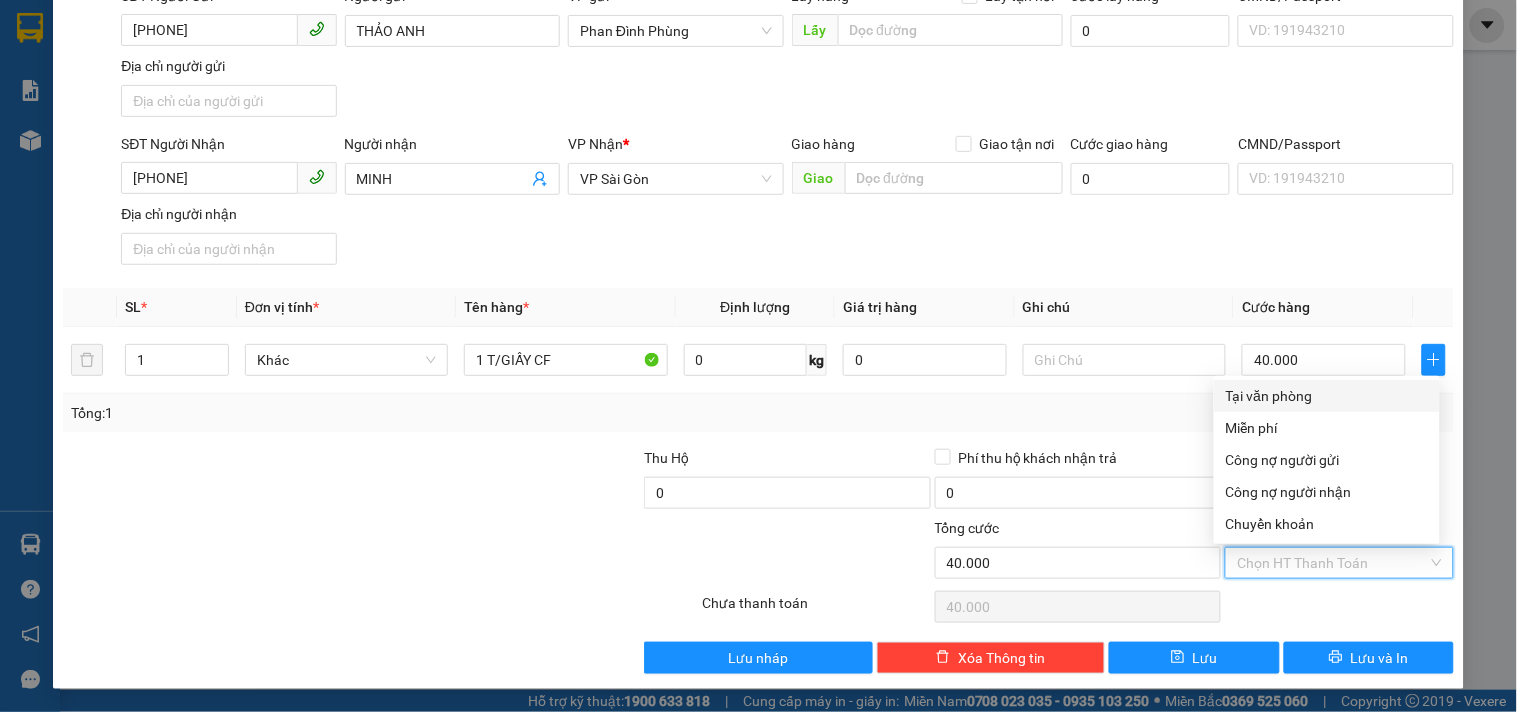 click on "Tại văn phòng" at bounding box center [1327, 396] 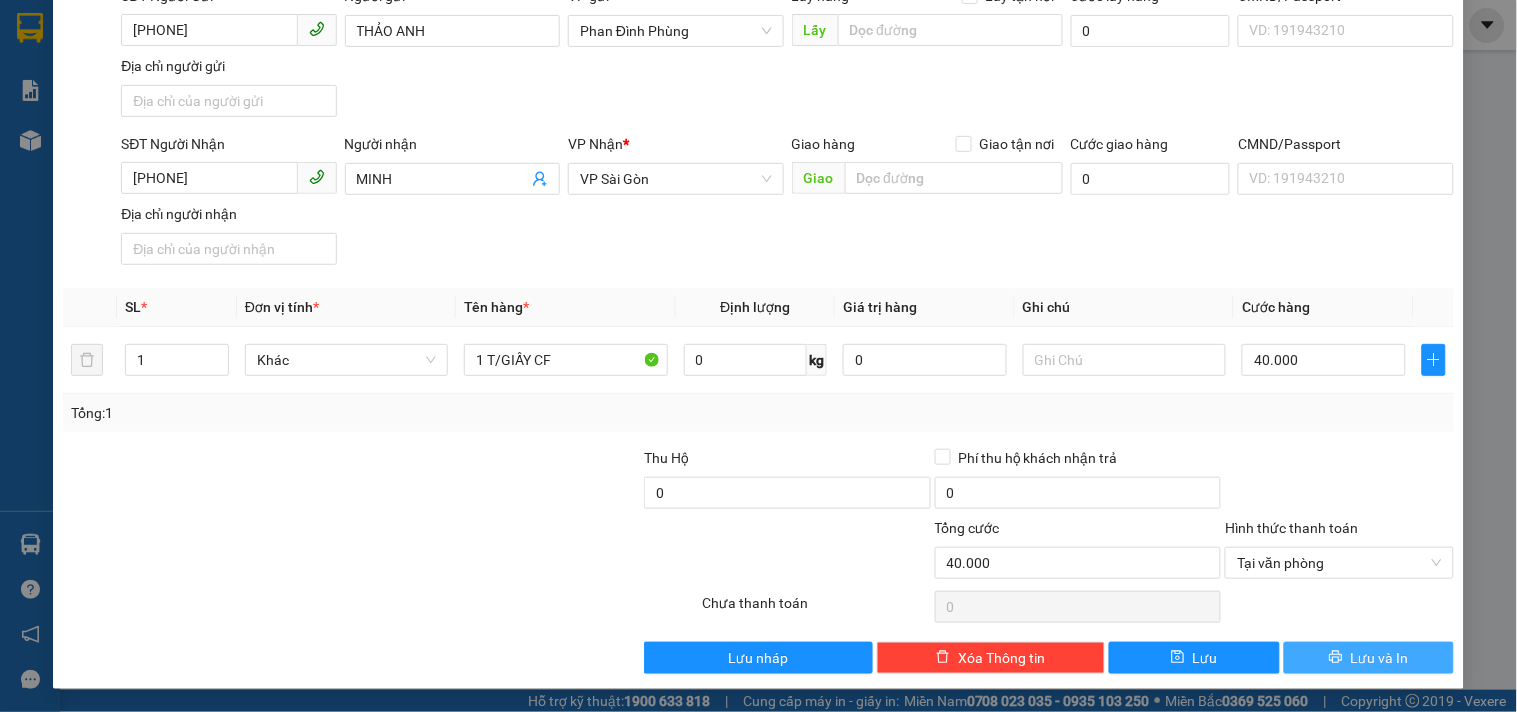 click on "Lưu và In" at bounding box center [1369, 658] 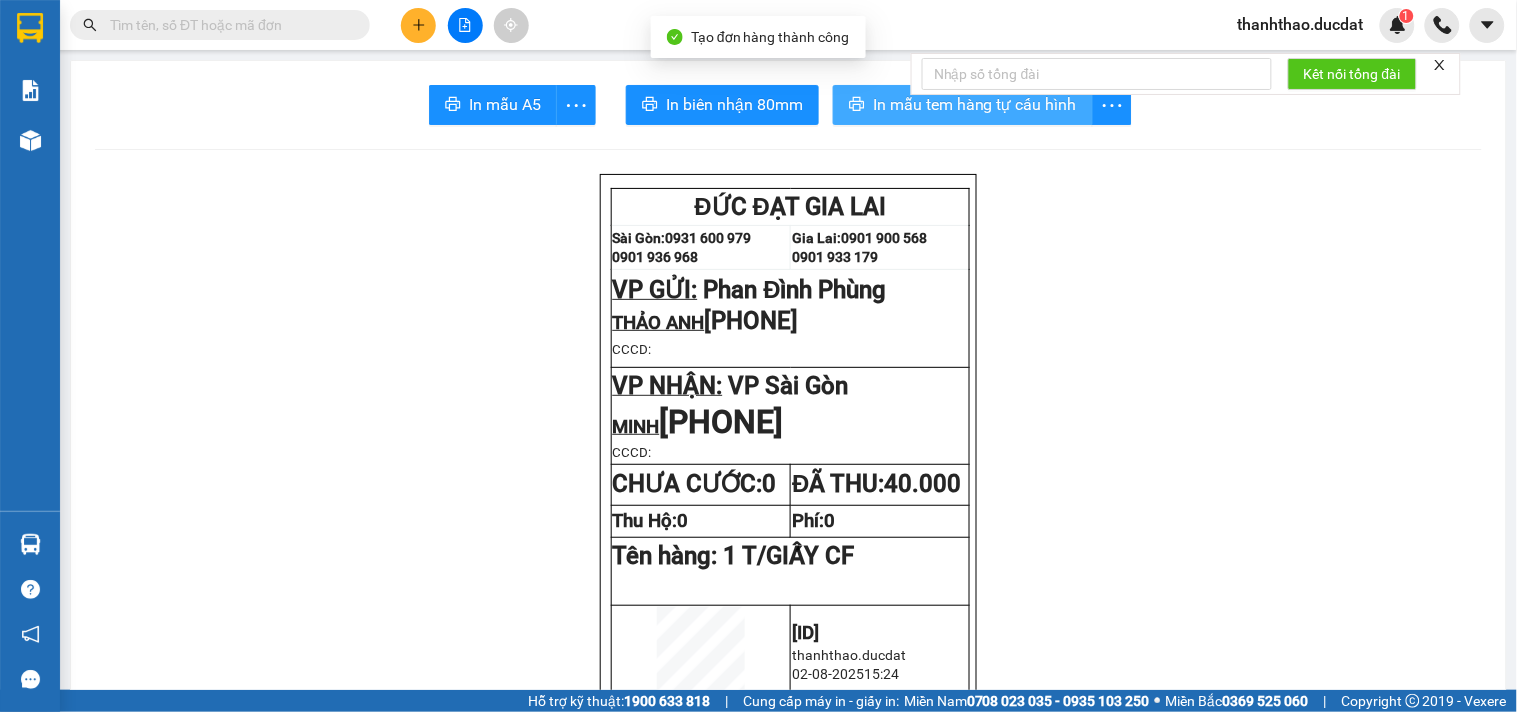 click on "In mẫu tem hàng tự cấu hình" at bounding box center (975, 104) 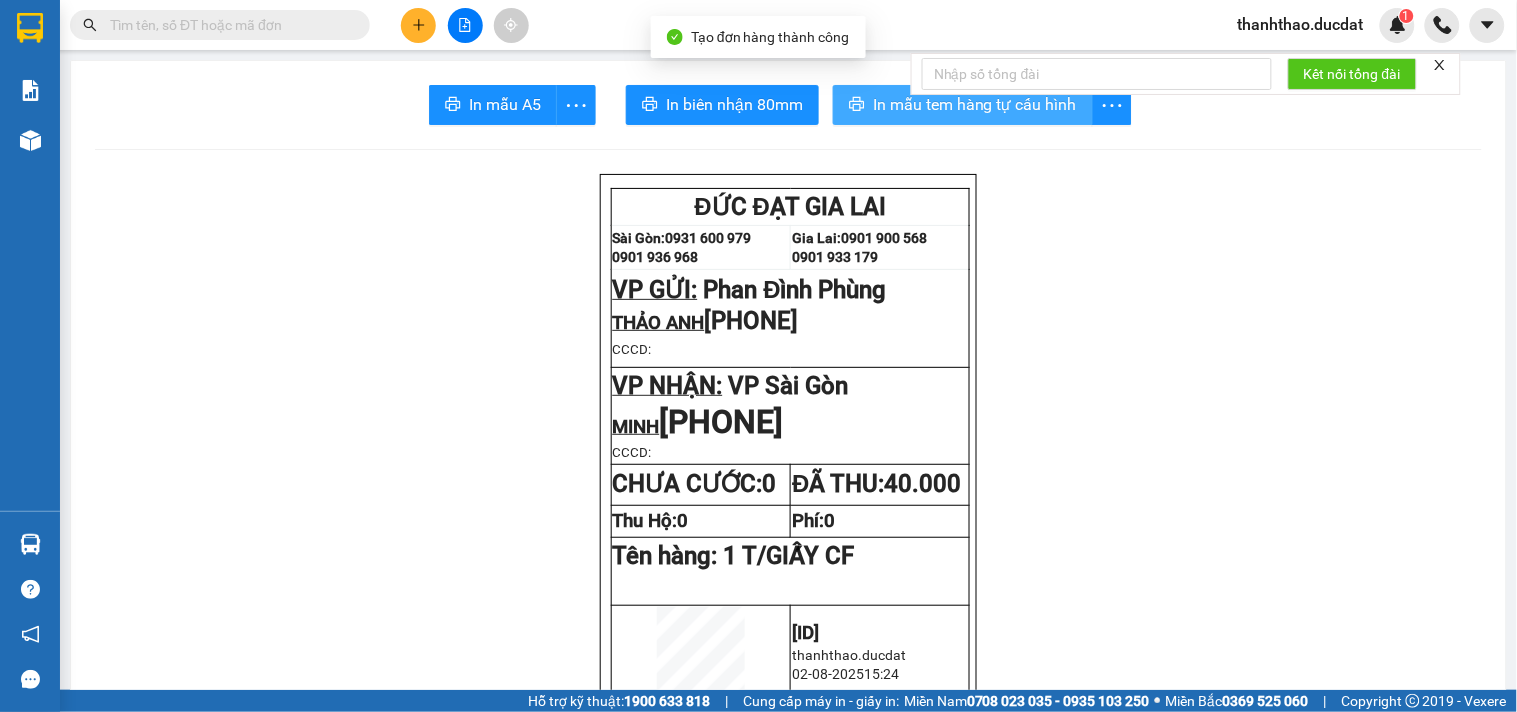 scroll, scrollTop: 0, scrollLeft: 0, axis: both 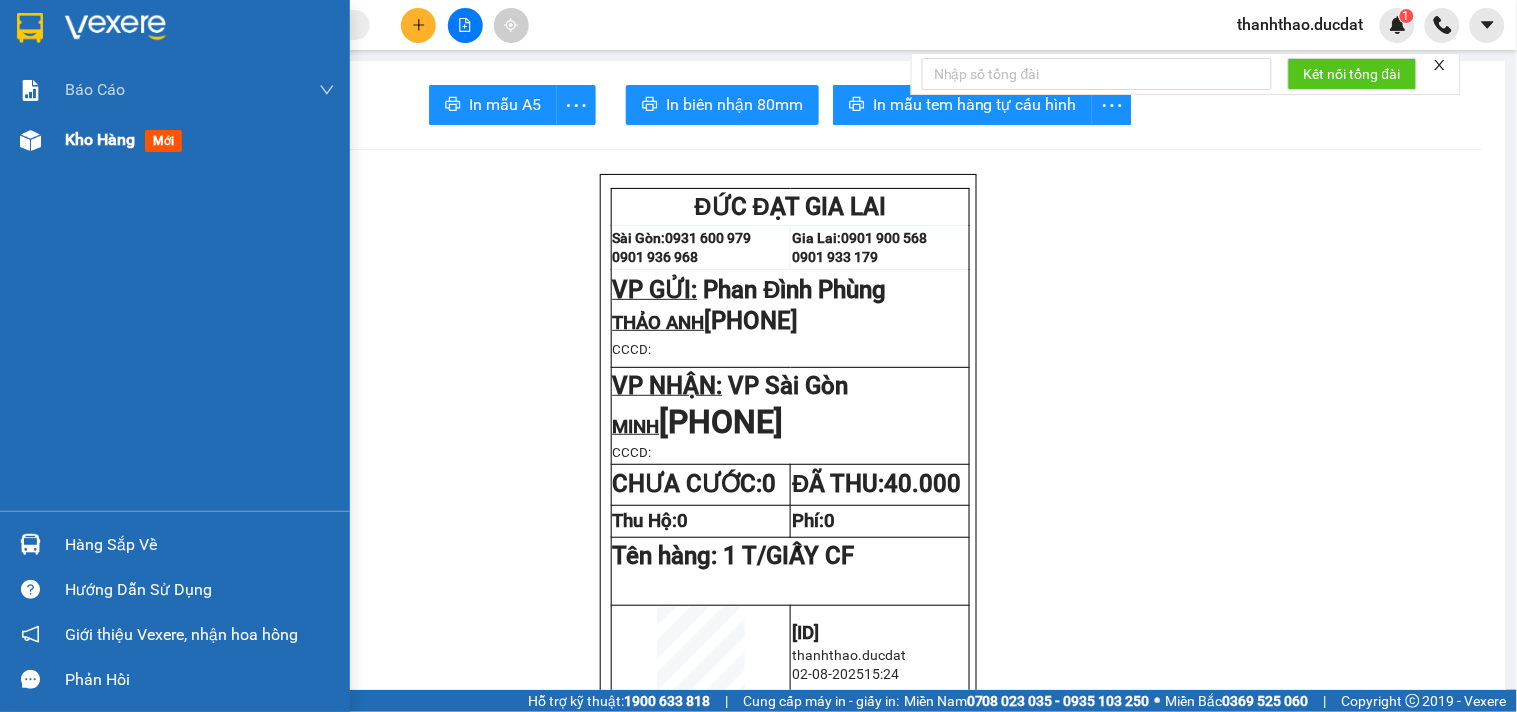click on "Kho hàng" at bounding box center (100, 139) 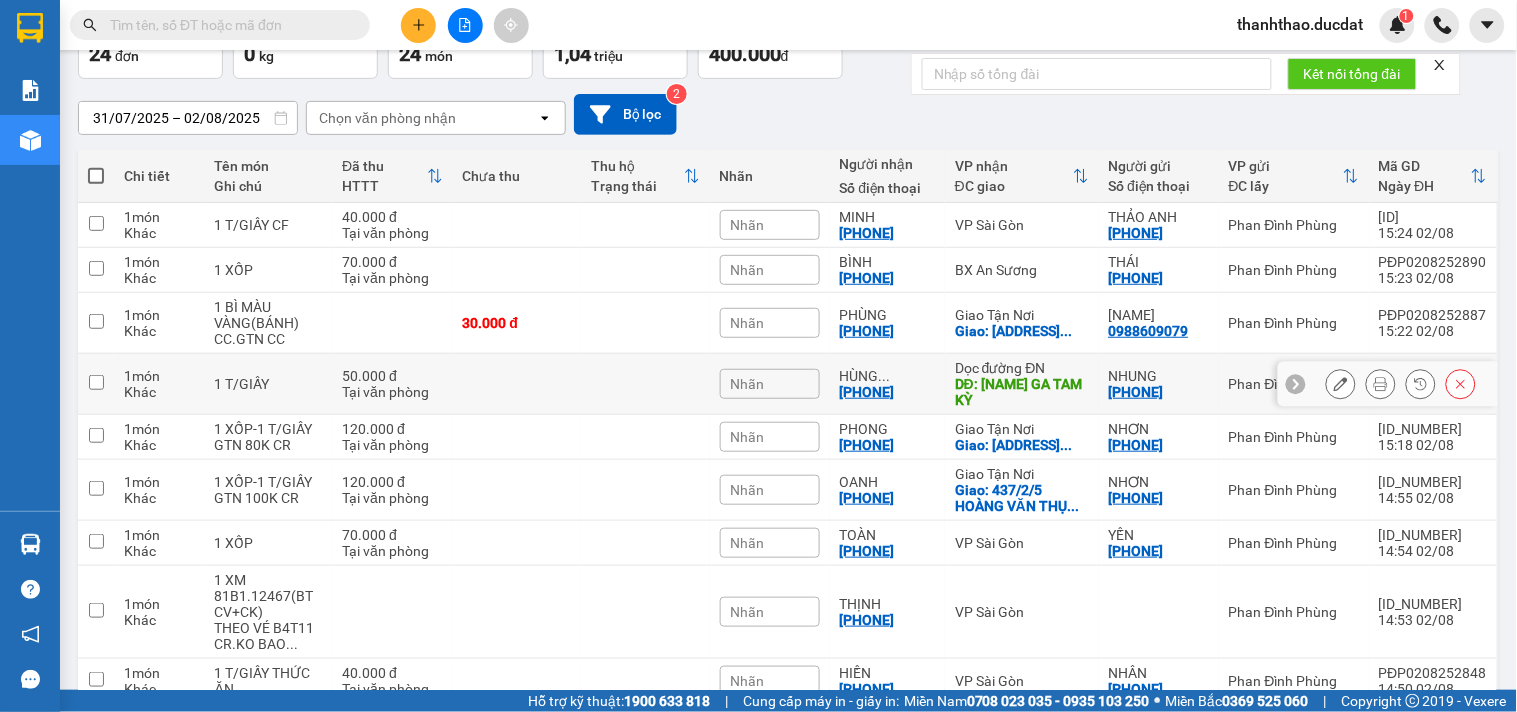 scroll, scrollTop: 291, scrollLeft: 0, axis: vertical 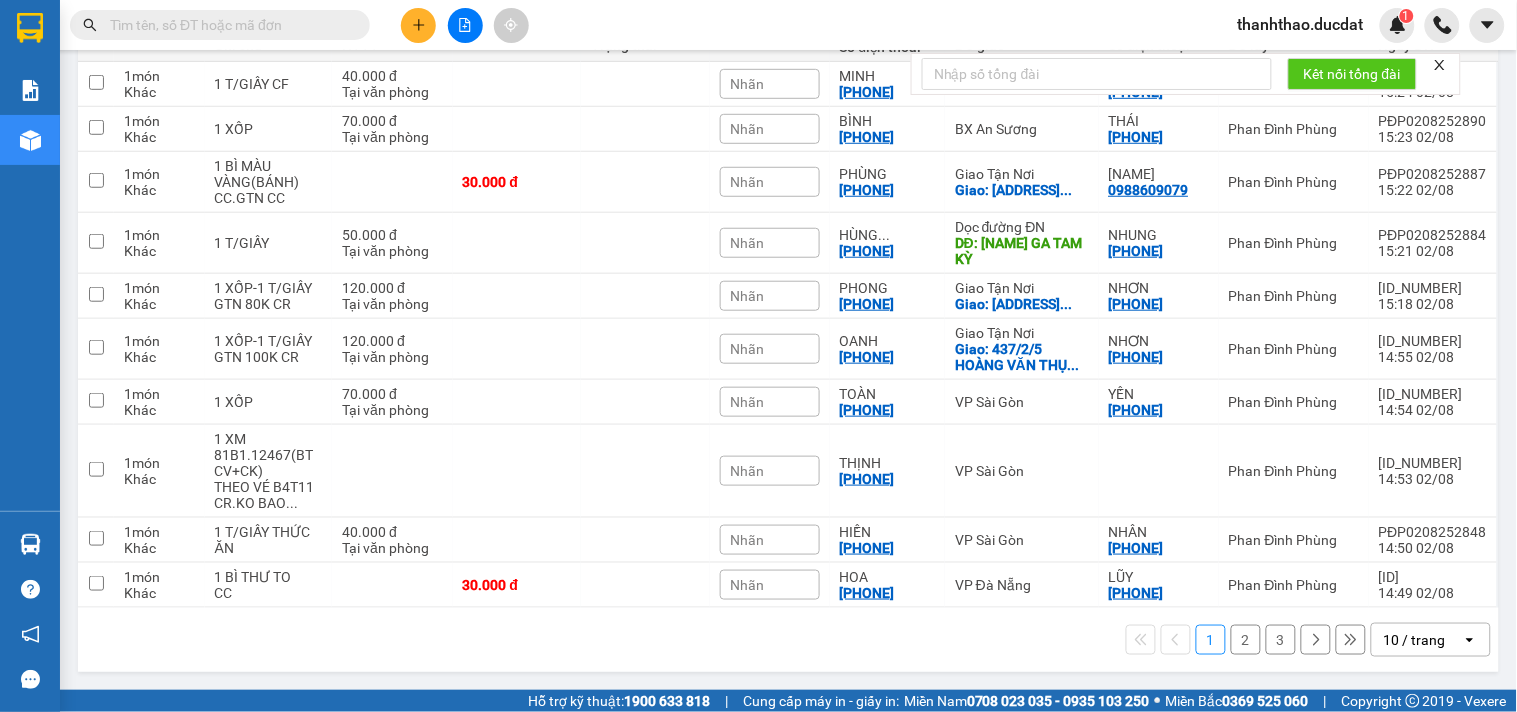 click on "10 / trang" at bounding box center [1417, 640] 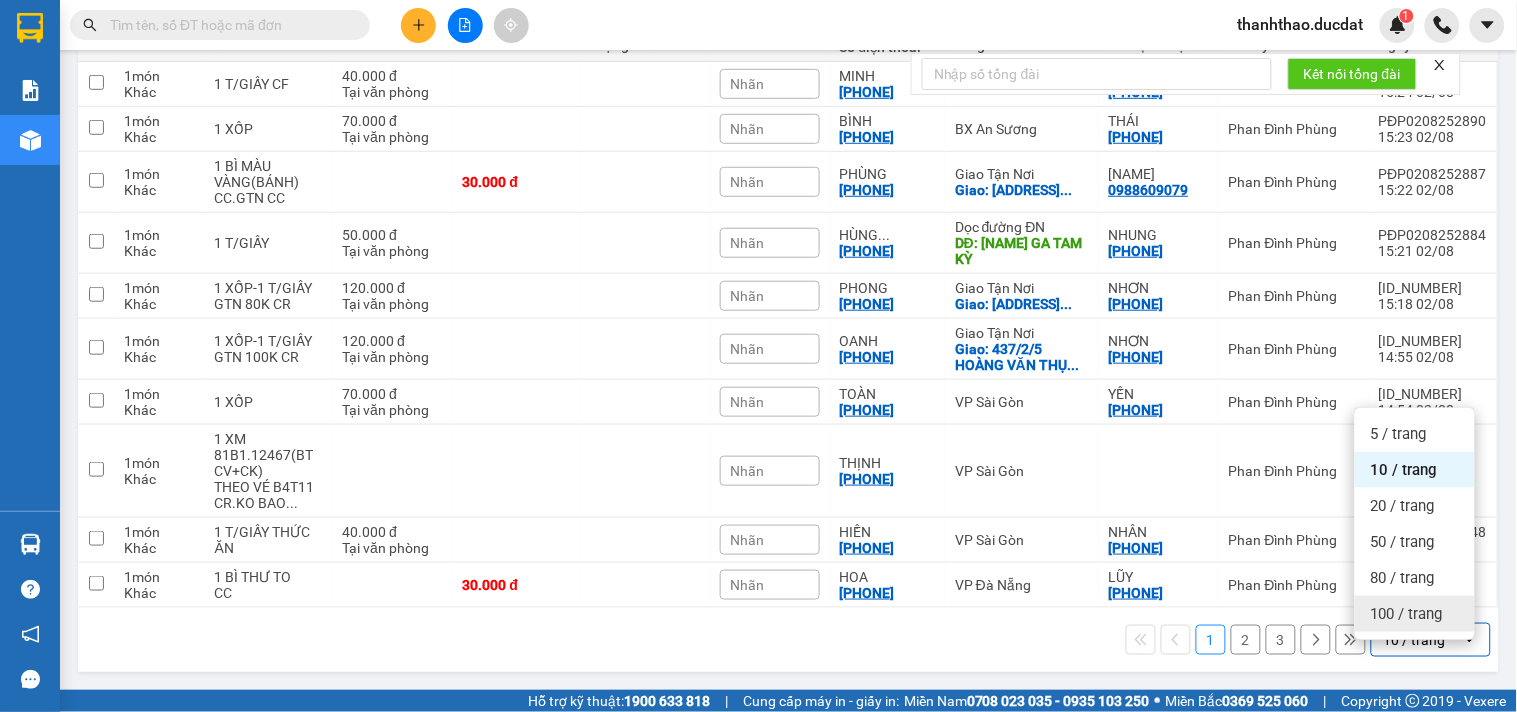 click on "100 / trang" at bounding box center [1407, 614] 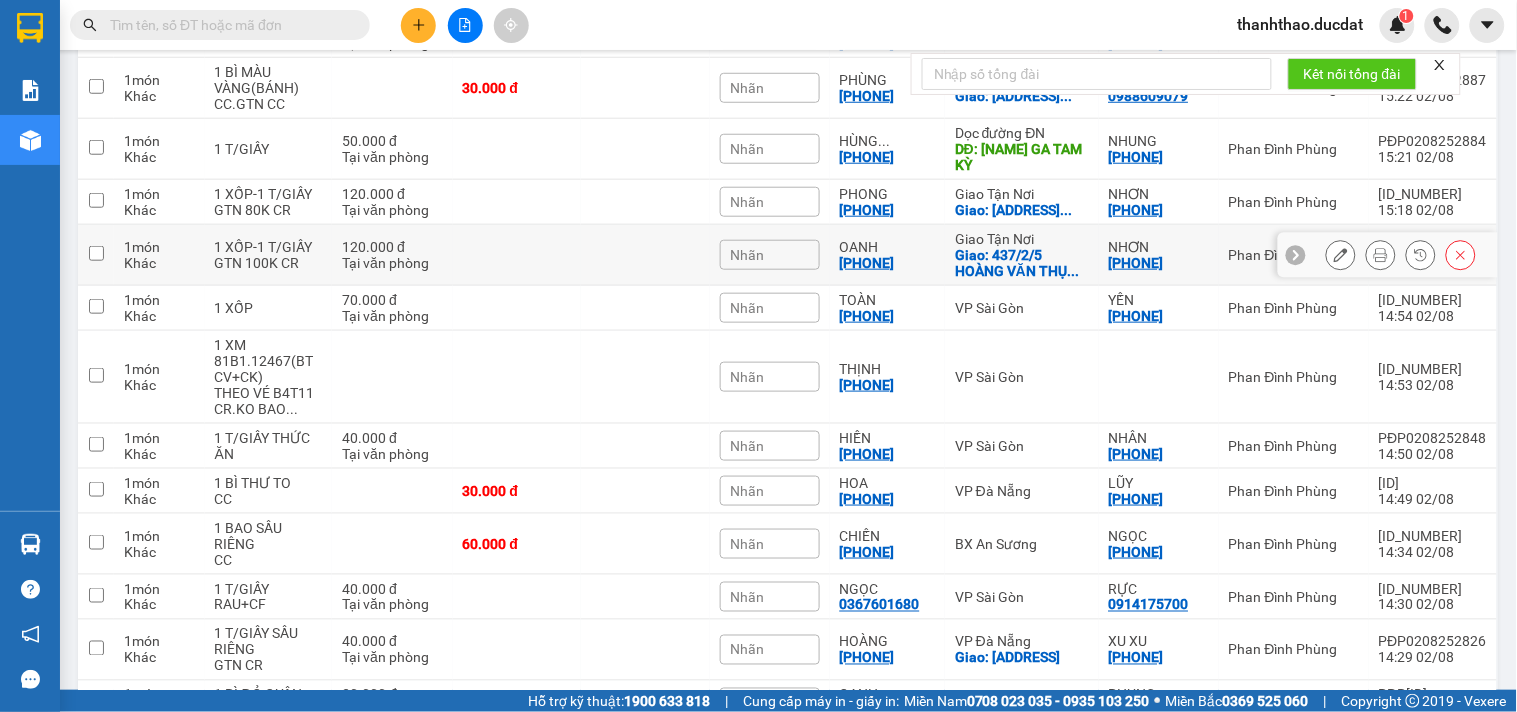 scroll, scrollTop: 0, scrollLeft: 0, axis: both 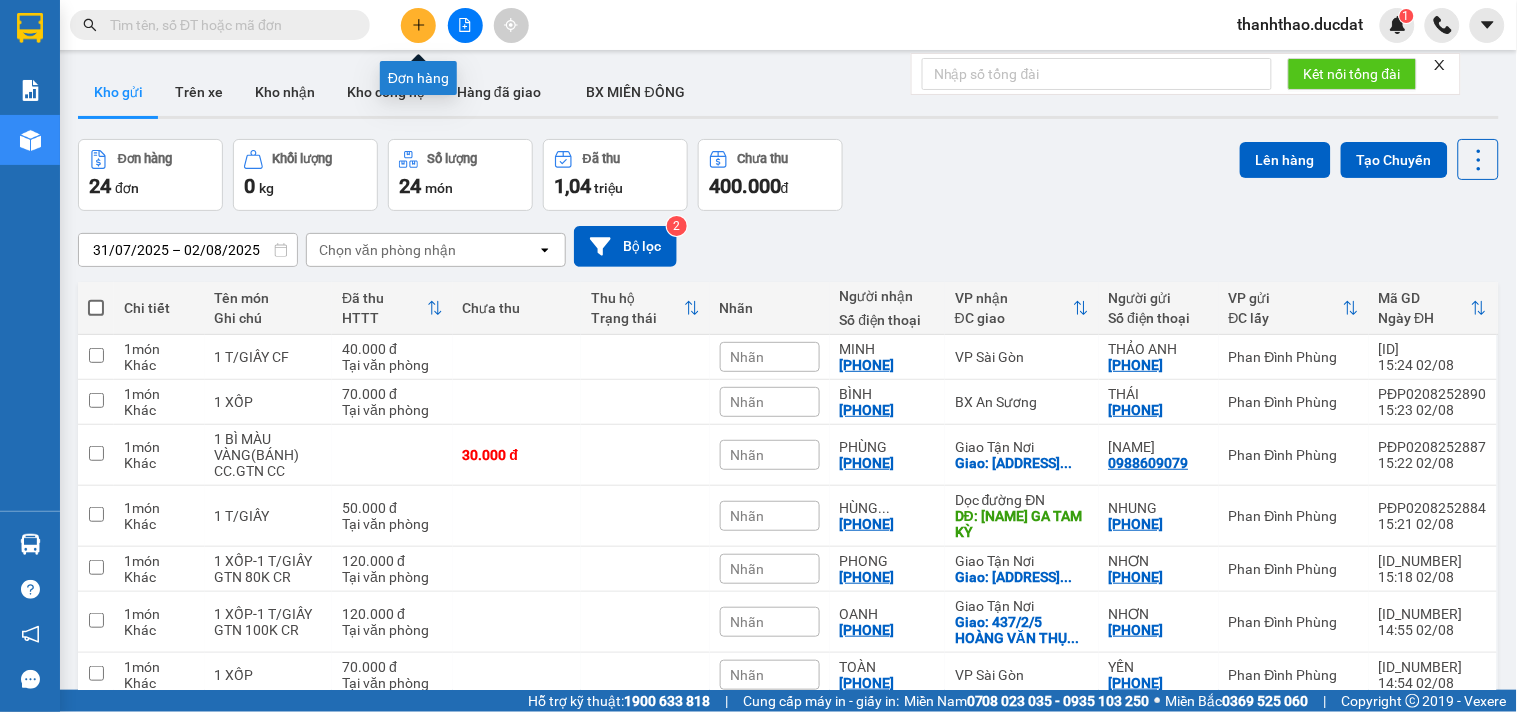 click 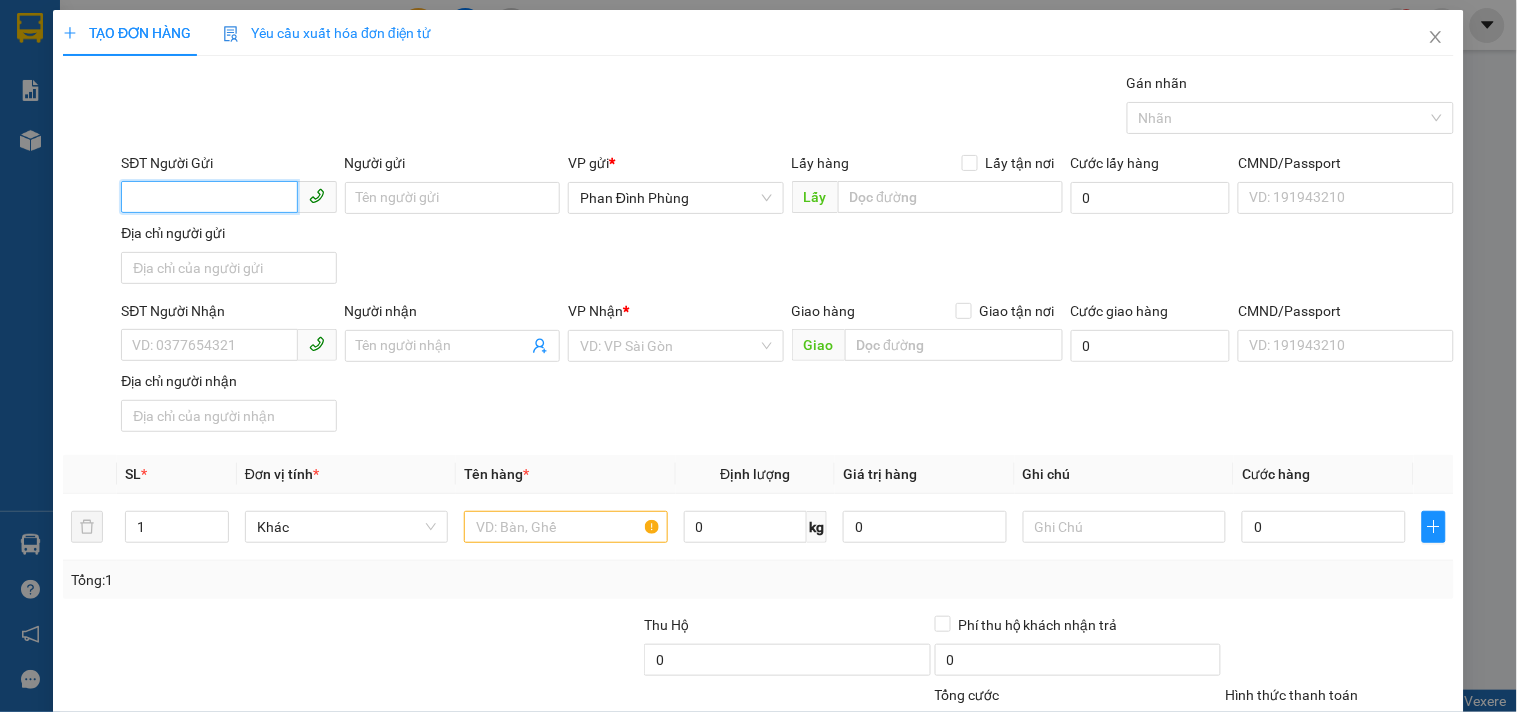 click on "SĐT Người Gửi" at bounding box center (209, 197) 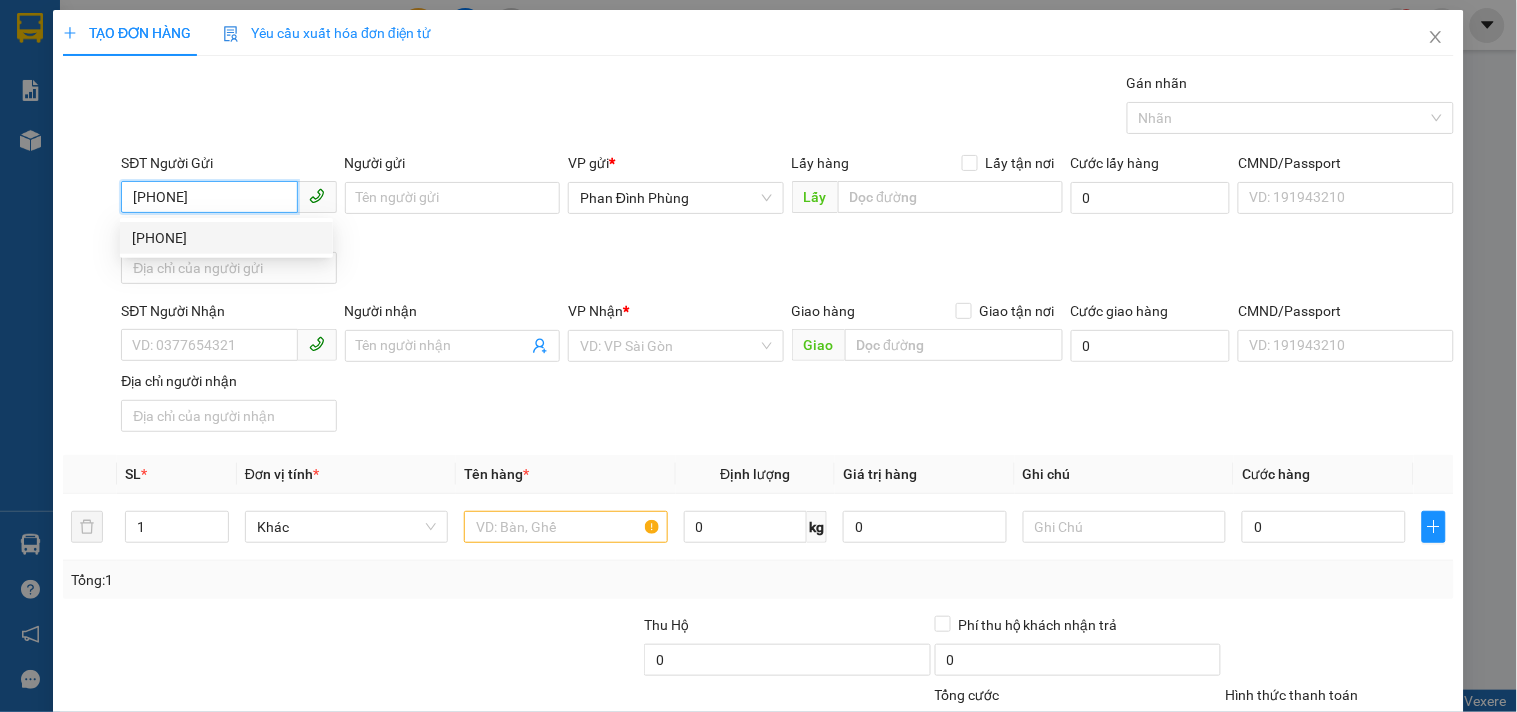 click on "[PHONE]" at bounding box center [226, 238] 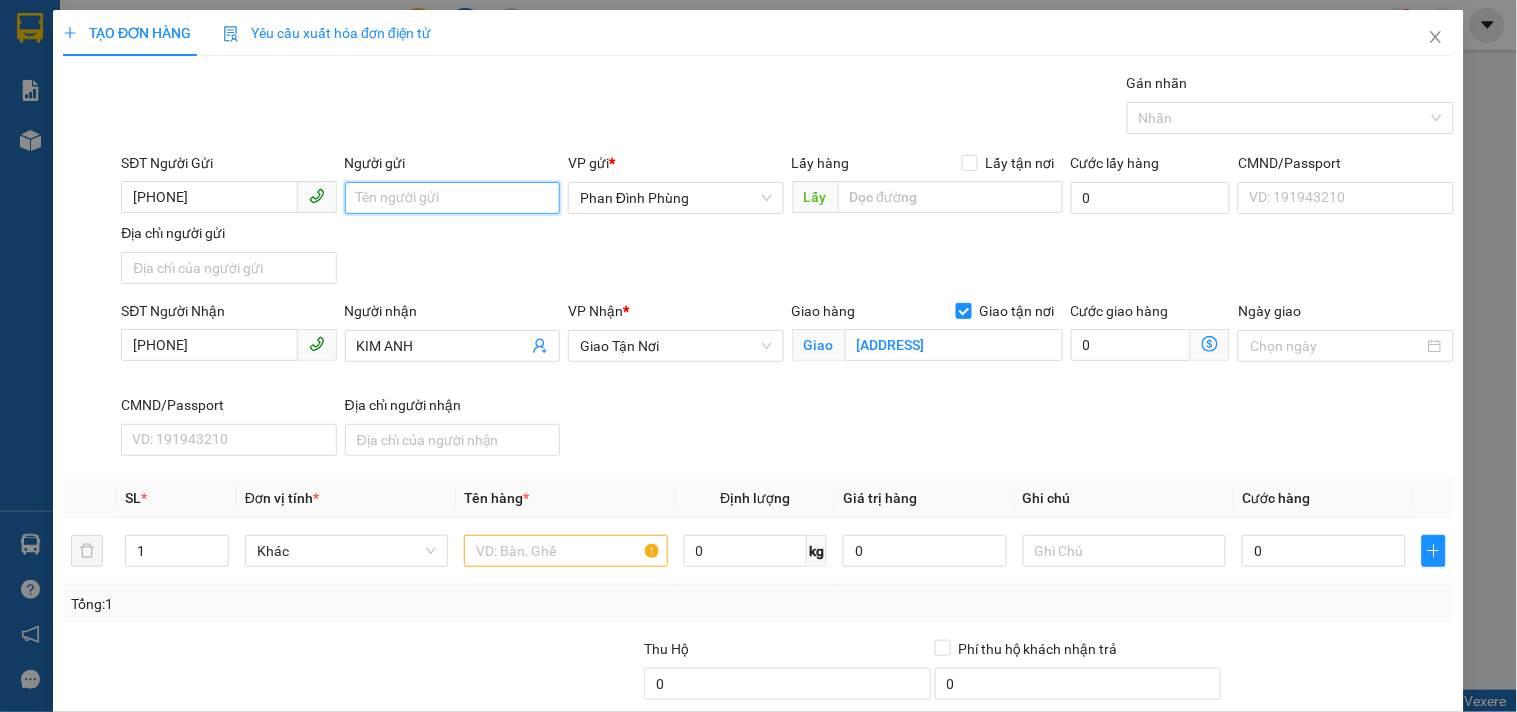 click on "Người gửi" at bounding box center [452, 198] 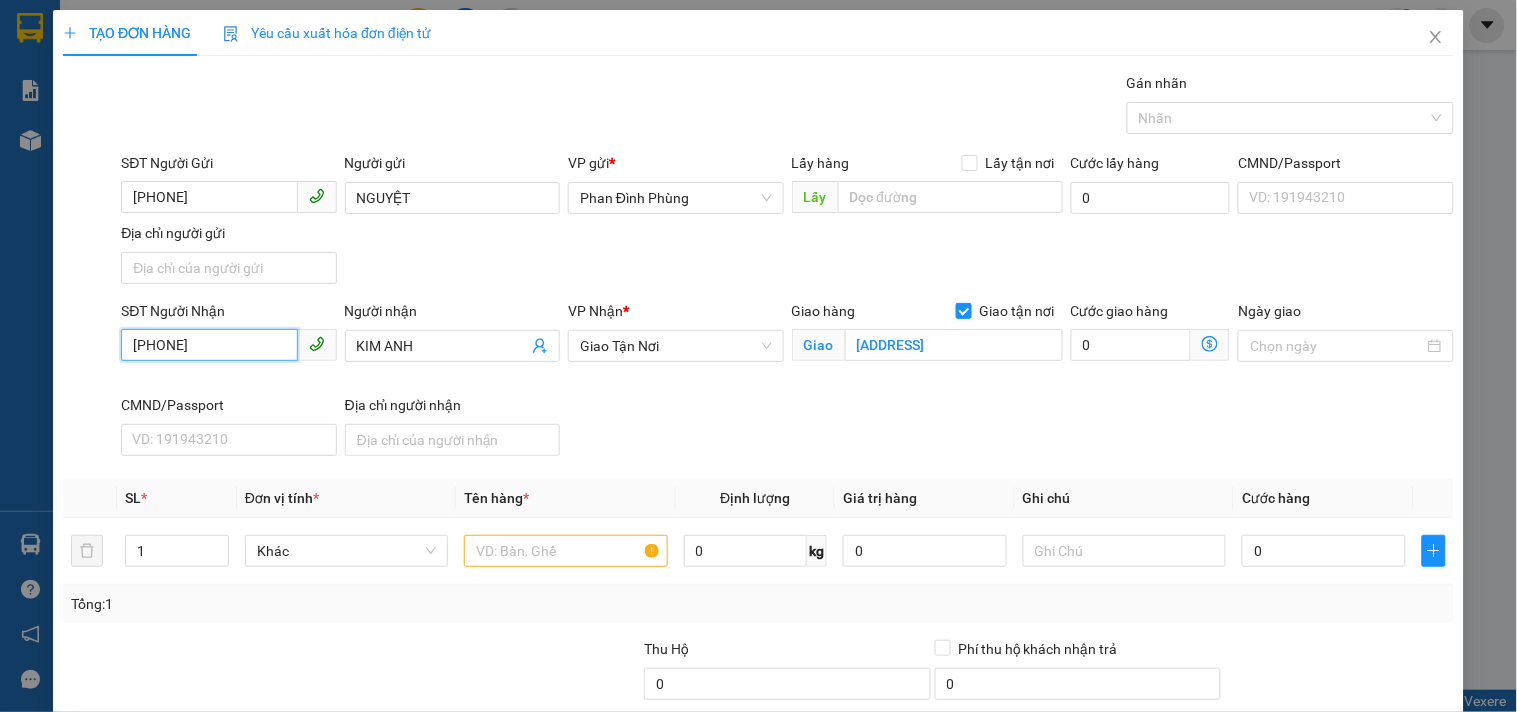 click on "[PHONE]" at bounding box center (209, 345) 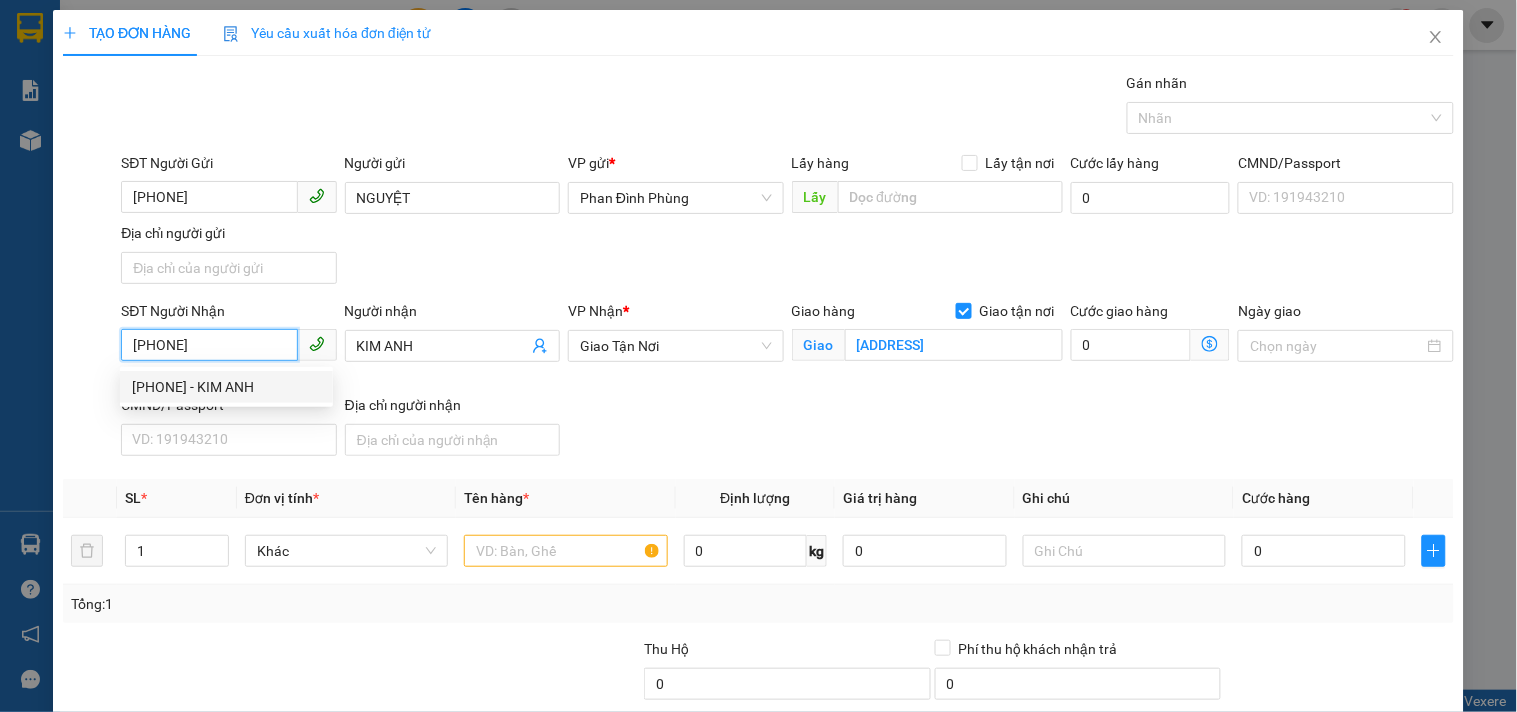 drag, startPoint x: 257, startPoint y: 358, endPoint x: 0, endPoint y: 316, distance: 260.4093 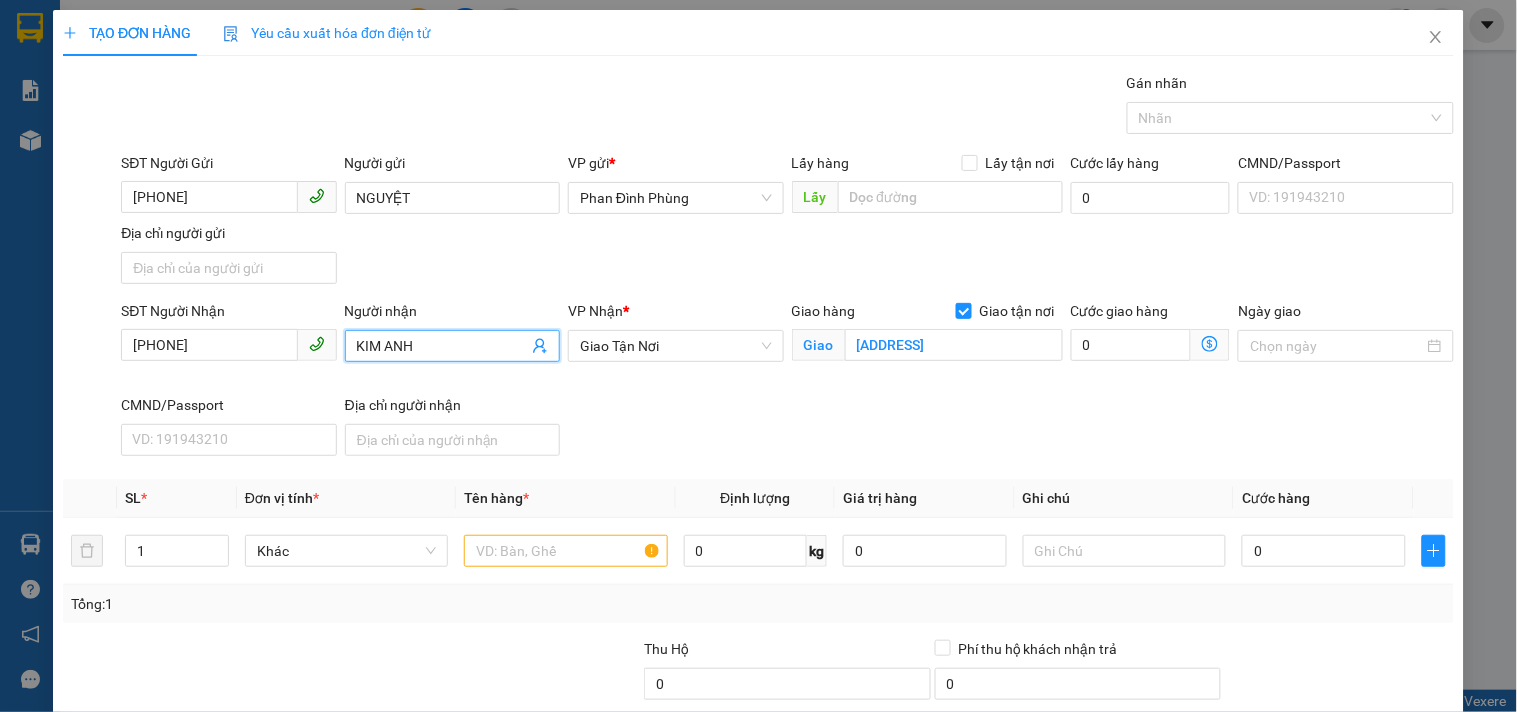 drag, startPoint x: 415, startPoint y: 347, endPoint x: 0, endPoint y: 341, distance: 415.04337 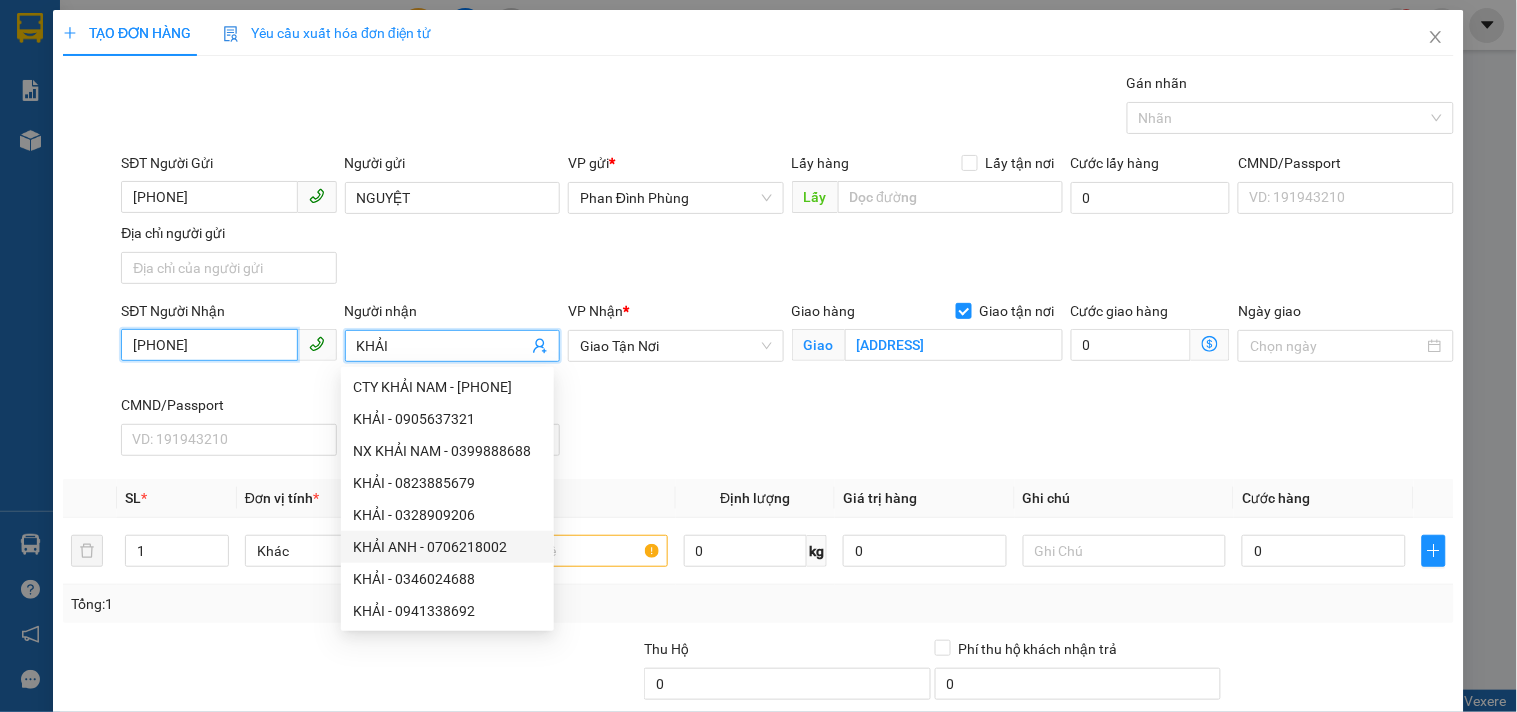 drag, startPoint x: 214, startPoint y: 347, endPoint x: 225, endPoint y: 347, distance: 11 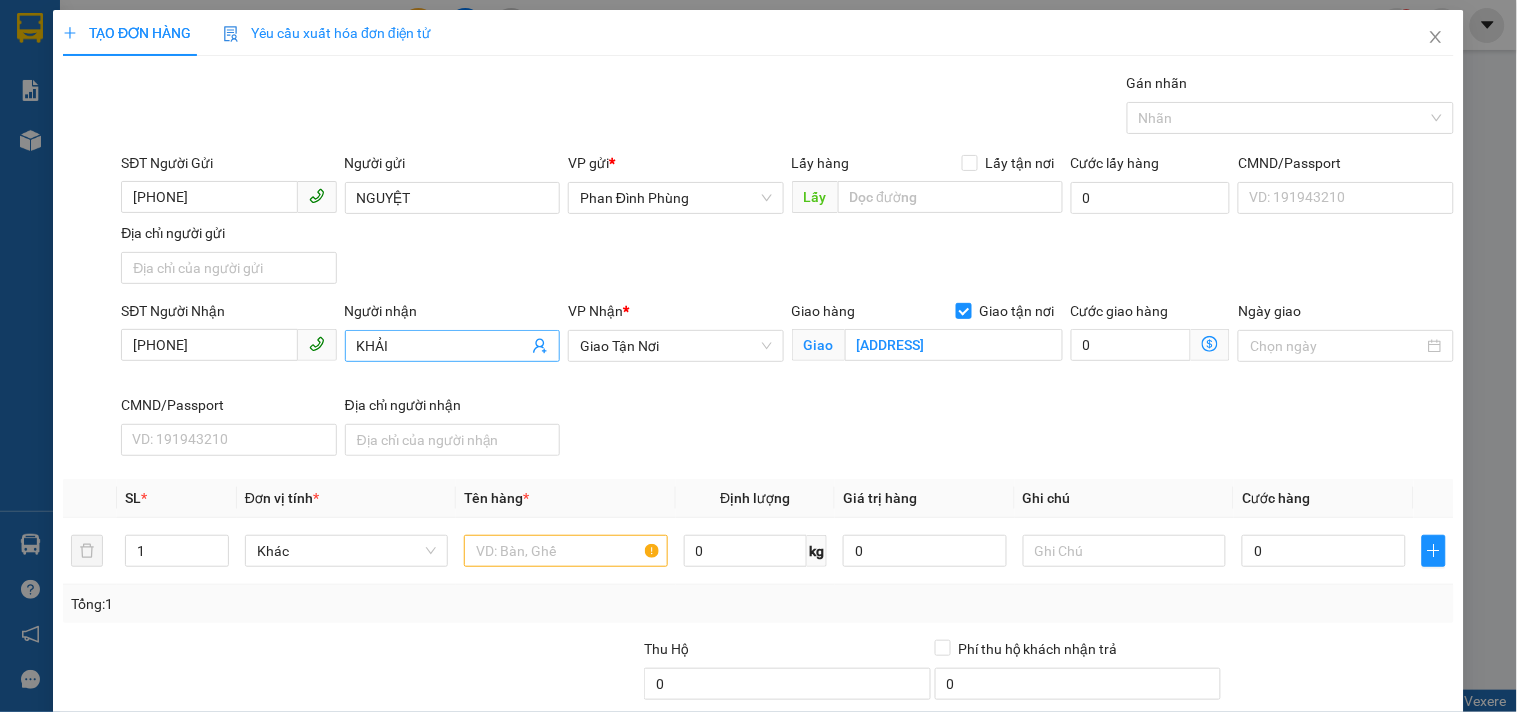 click on "KHẢI" at bounding box center [442, 346] 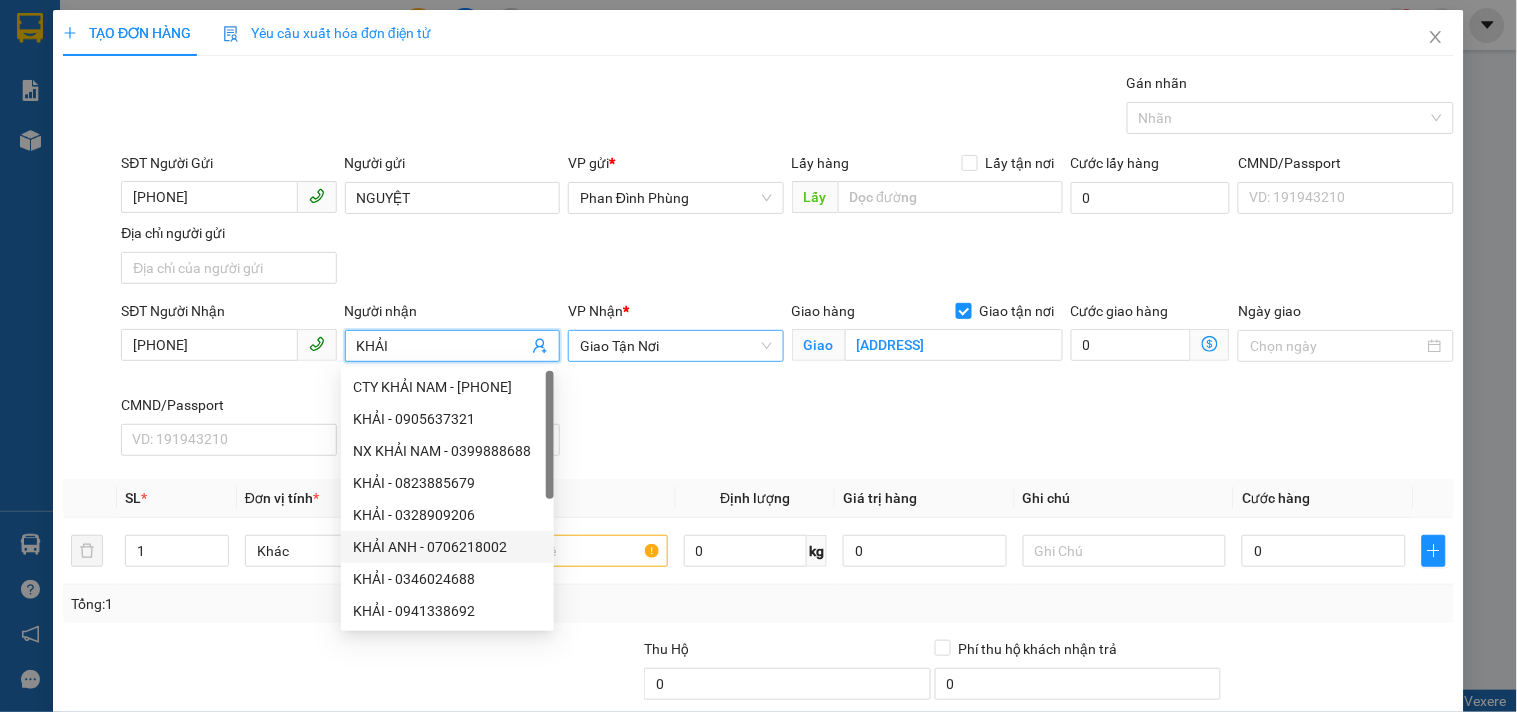 click on "Giao Tận Nơi" at bounding box center (675, 346) 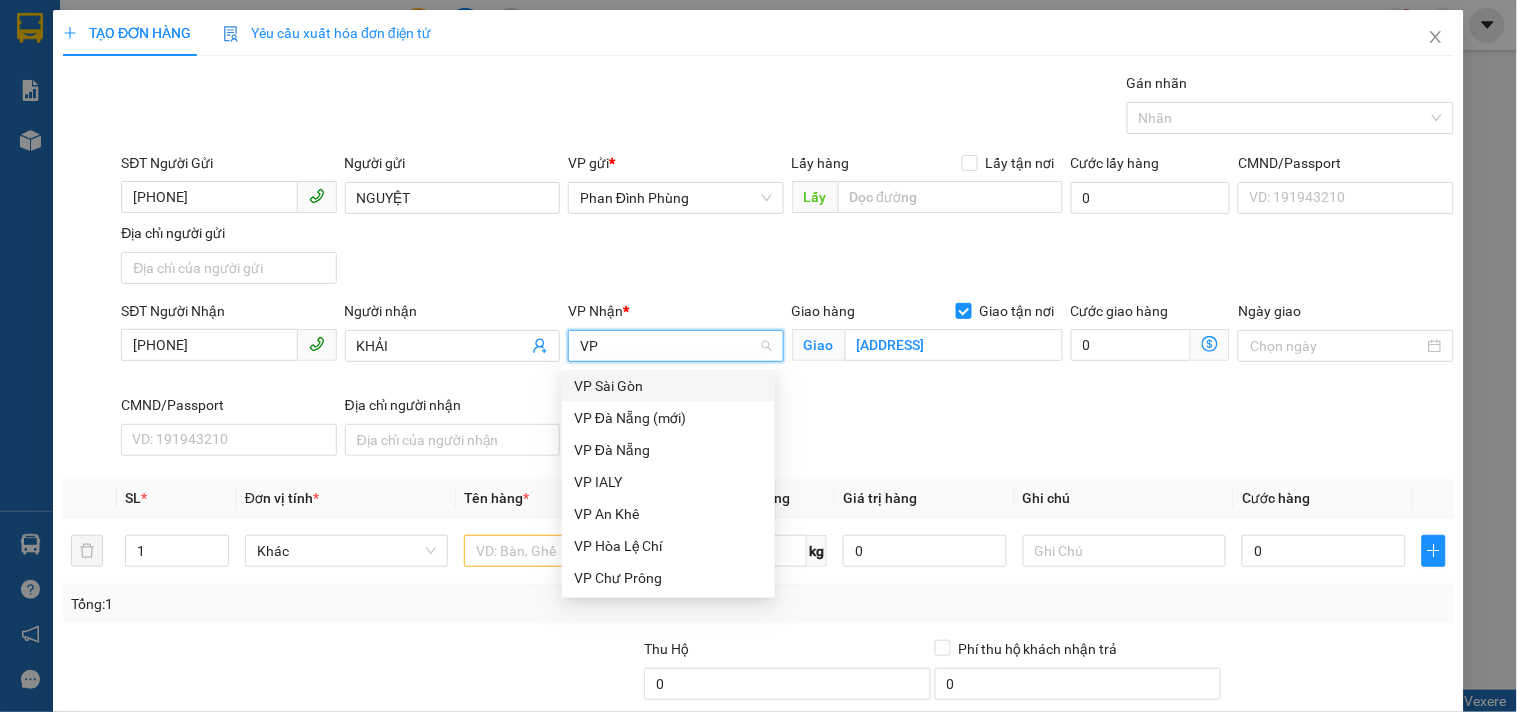scroll, scrollTop: 0, scrollLeft: 0, axis: both 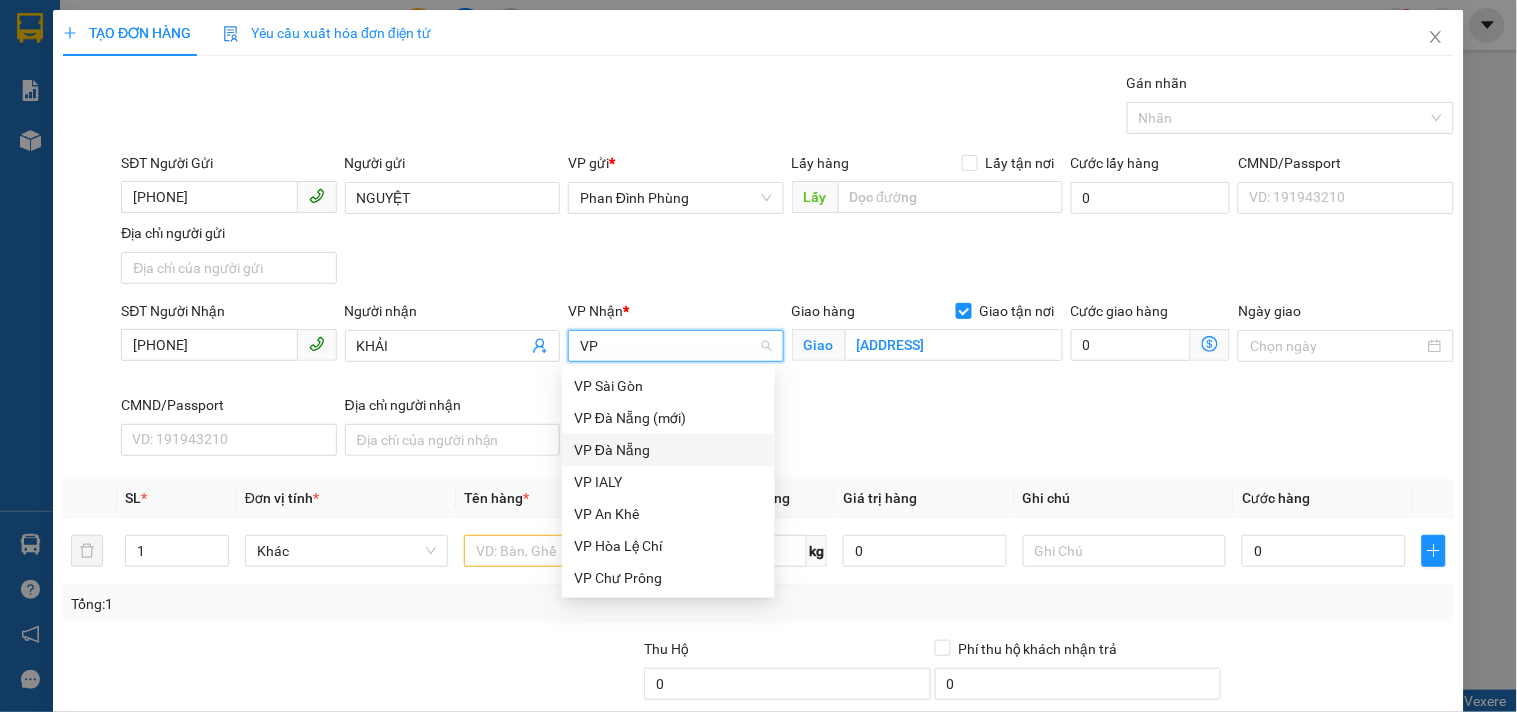 drag, startPoint x: 663, startPoint y: 455, endPoint x: 555, endPoint y: 555, distance: 147.18695 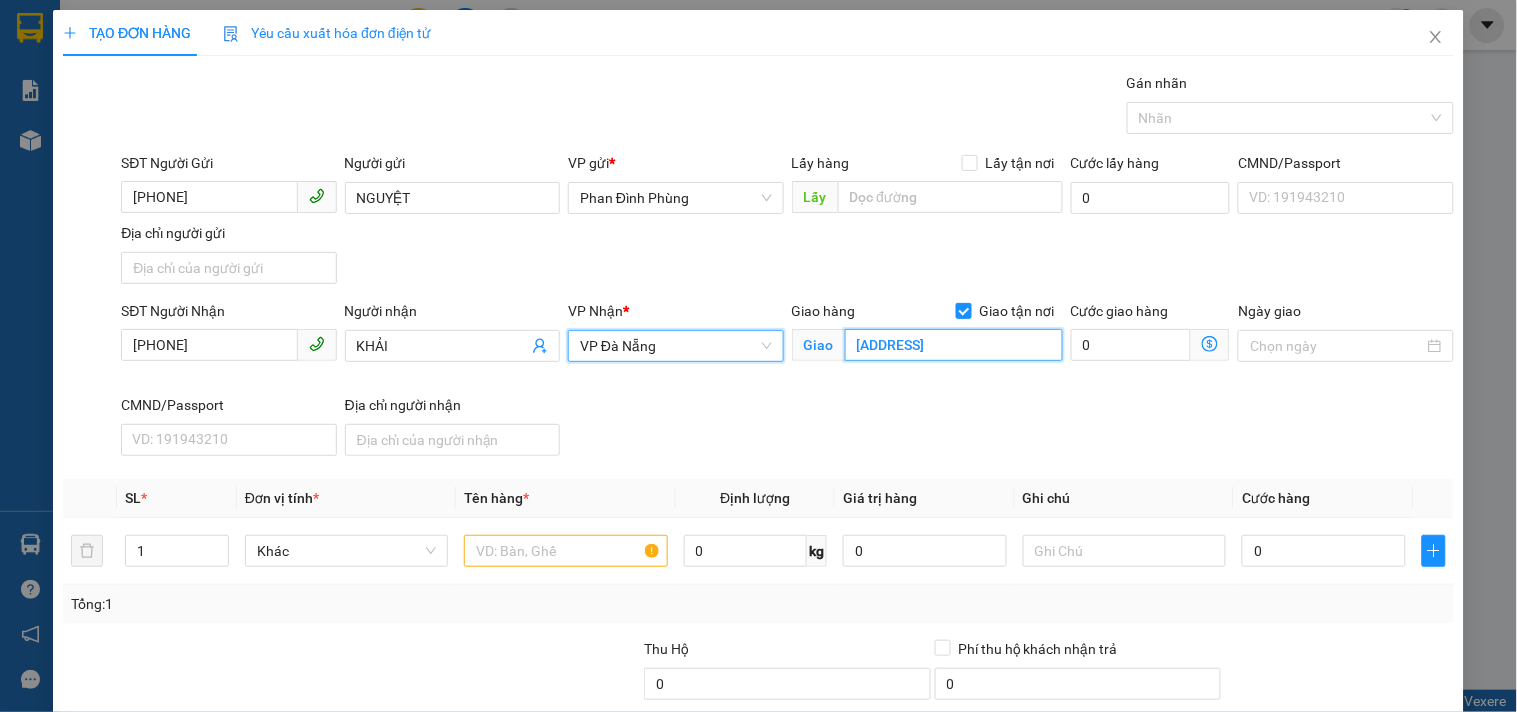 click on "[ADDRESS]" at bounding box center (954, 345) 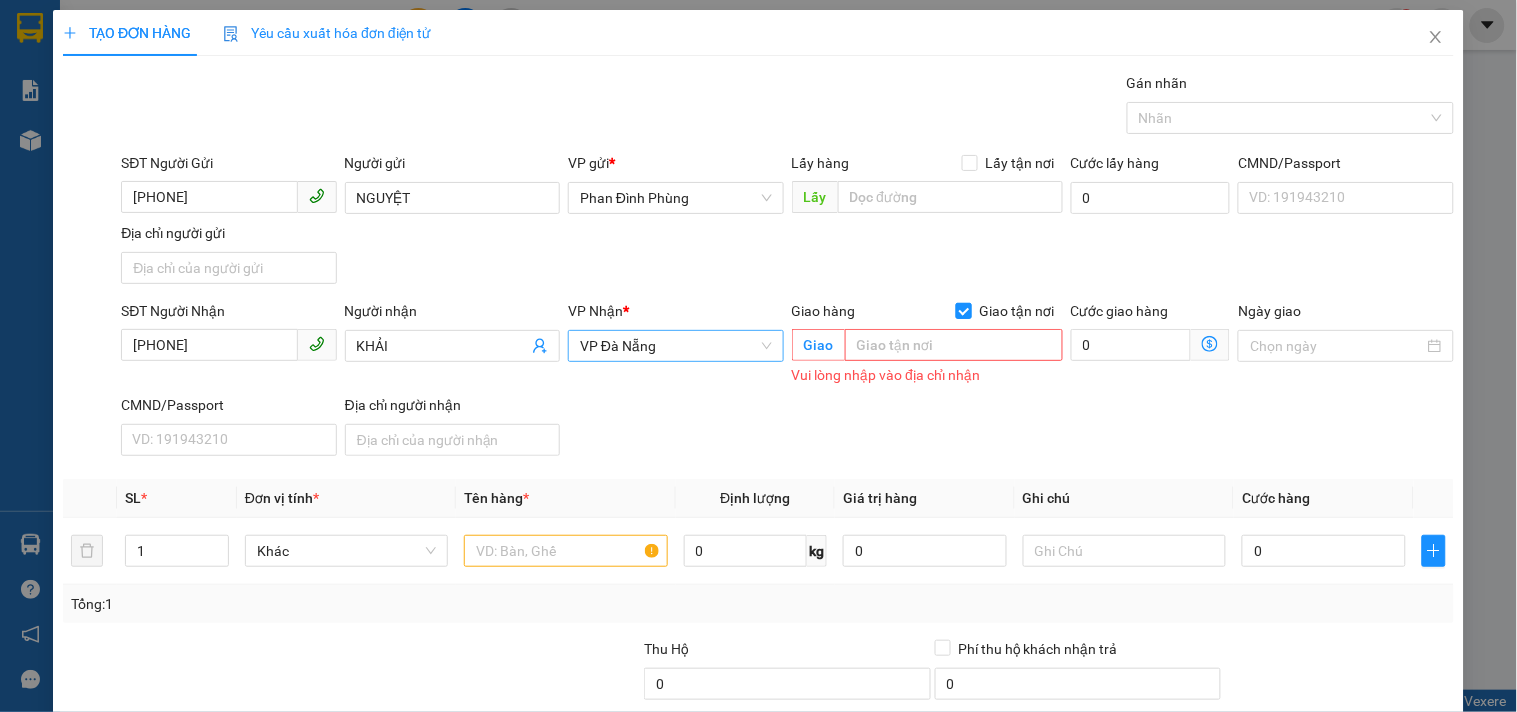 click on "Giao tận nơi" at bounding box center (963, 310) 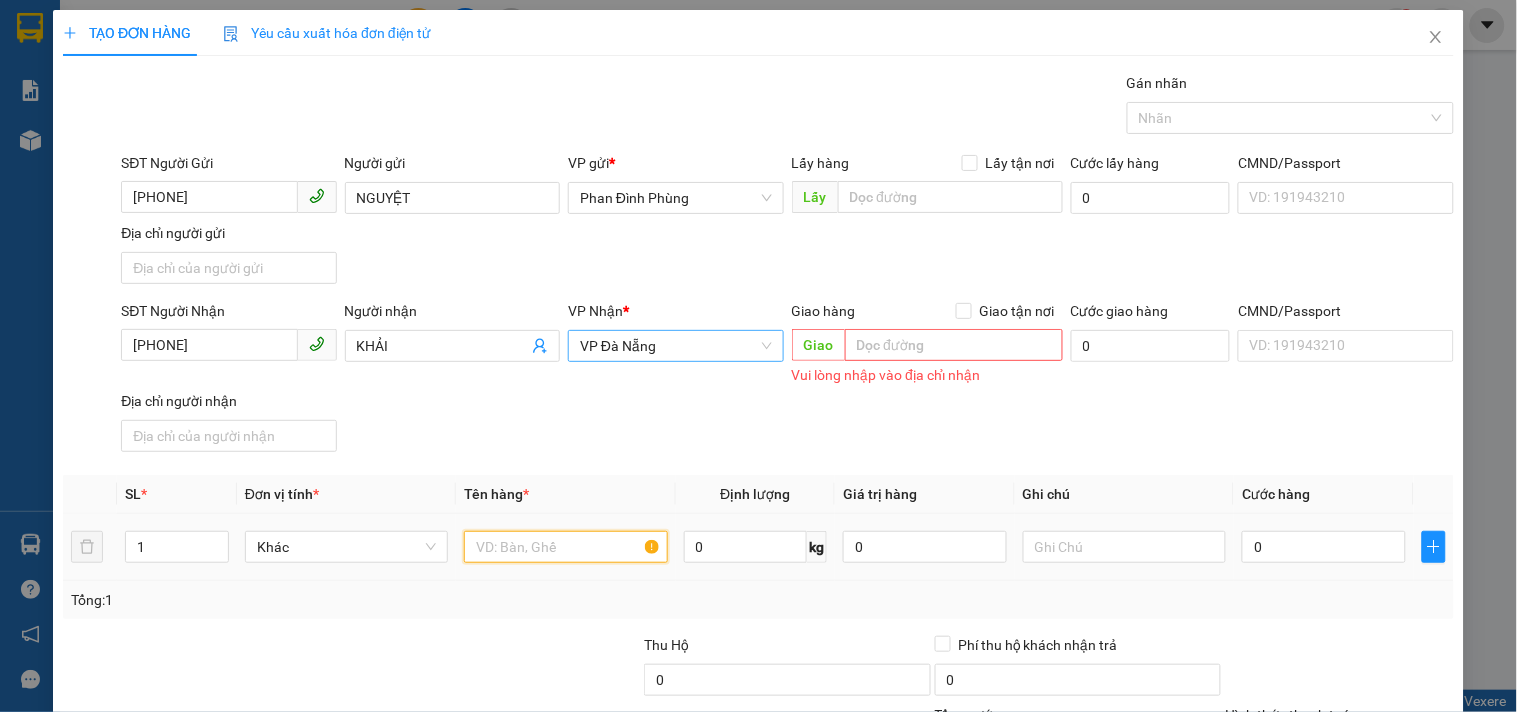 click at bounding box center (565, 547) 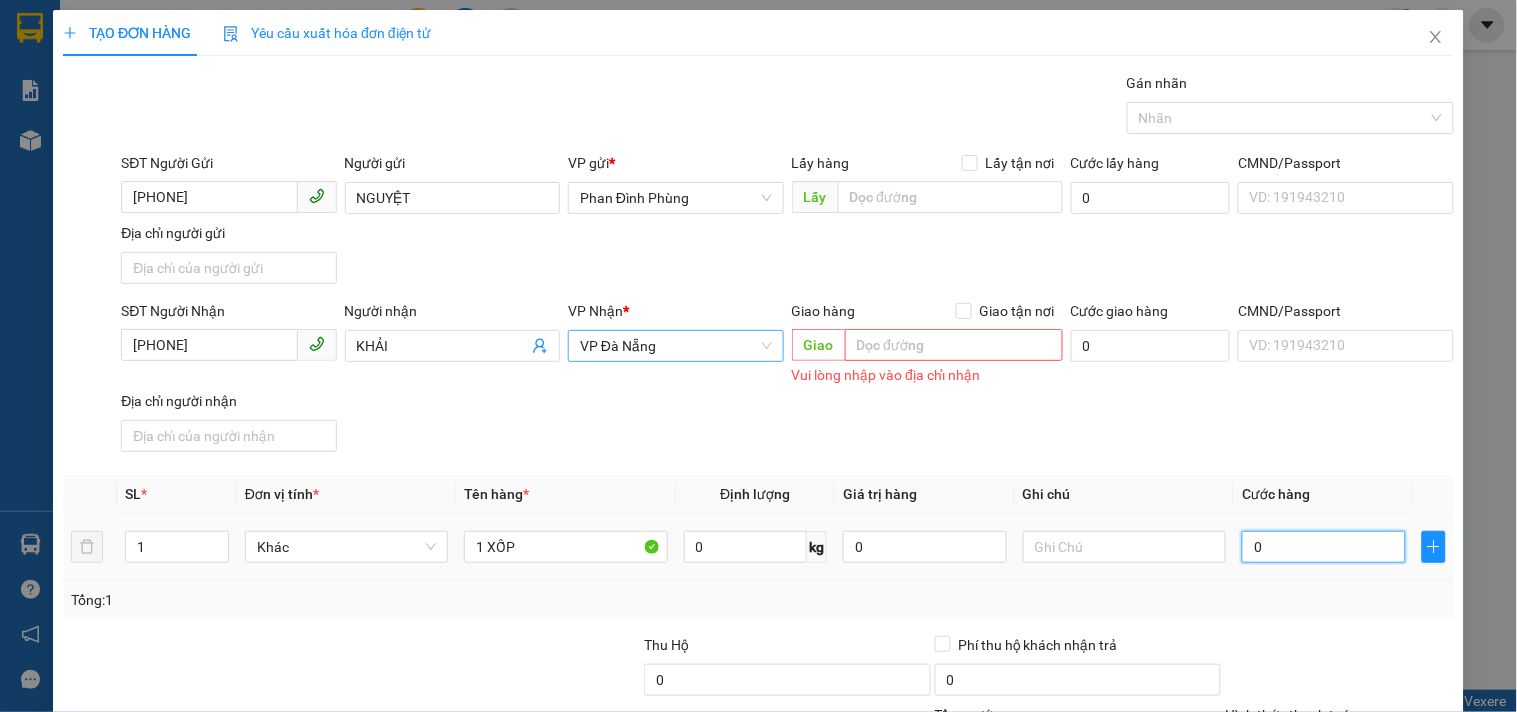 click on "0" at bounding box center (1324, 547) 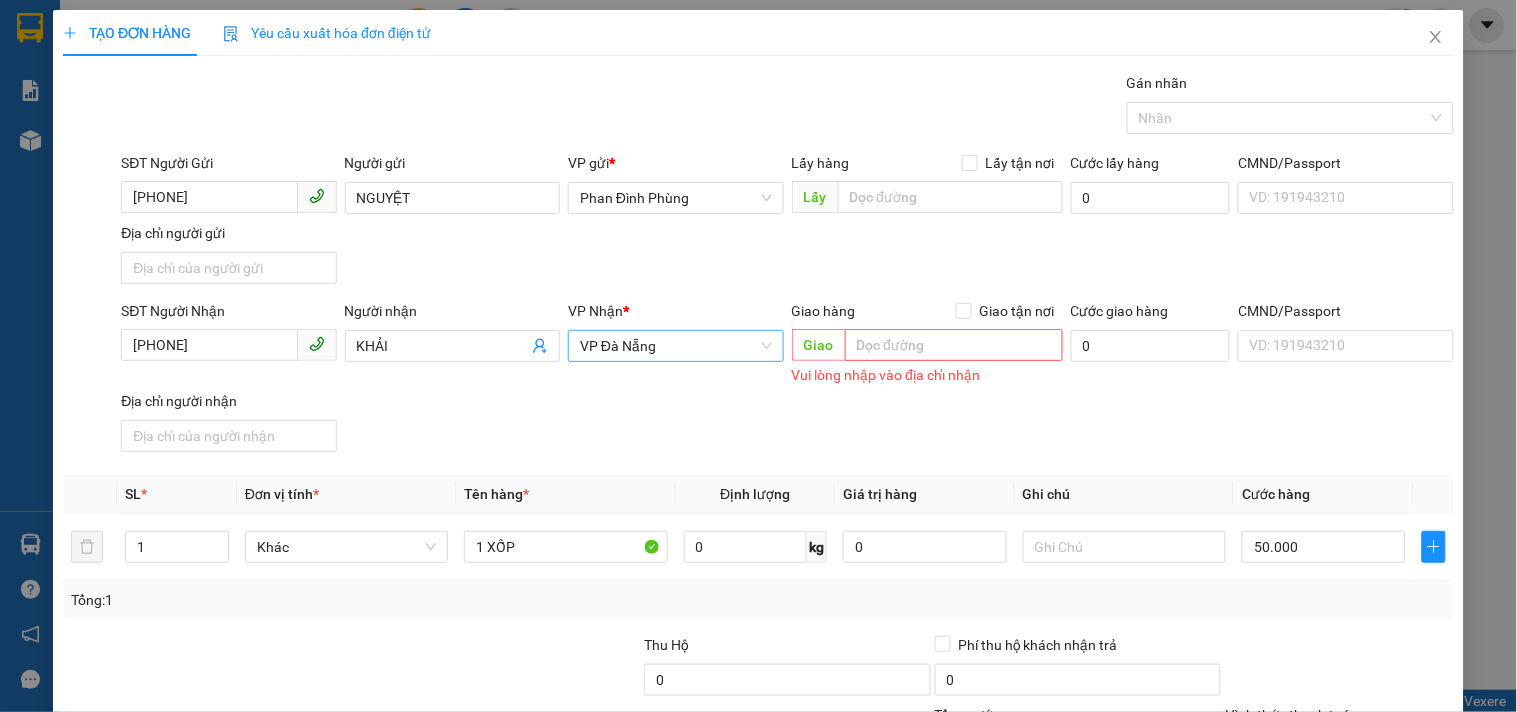 click on "SĐT Người Gửi [PHONE] Người gửi [NAME] VP gửi  * Phan Đình Phùng Lấy hàng Lấy tận nơi Lấy Cước lấy hàng 0 CMND/Passport VD: [ID_NUMBER] Địa chỉ người gửi SĐT Người Nhận [PHONE] Người nhận [NAME] VP Nhận  * VP Đà Nẵng Giao hàng Giao tận nơi Giao Vui lòng nhập vào địa chỉ nhận Cước giao hàng 0 CMND/Passport VD: [ID_NUMBER] Địa chỉ người nhận" at bounding box center (758, 466) 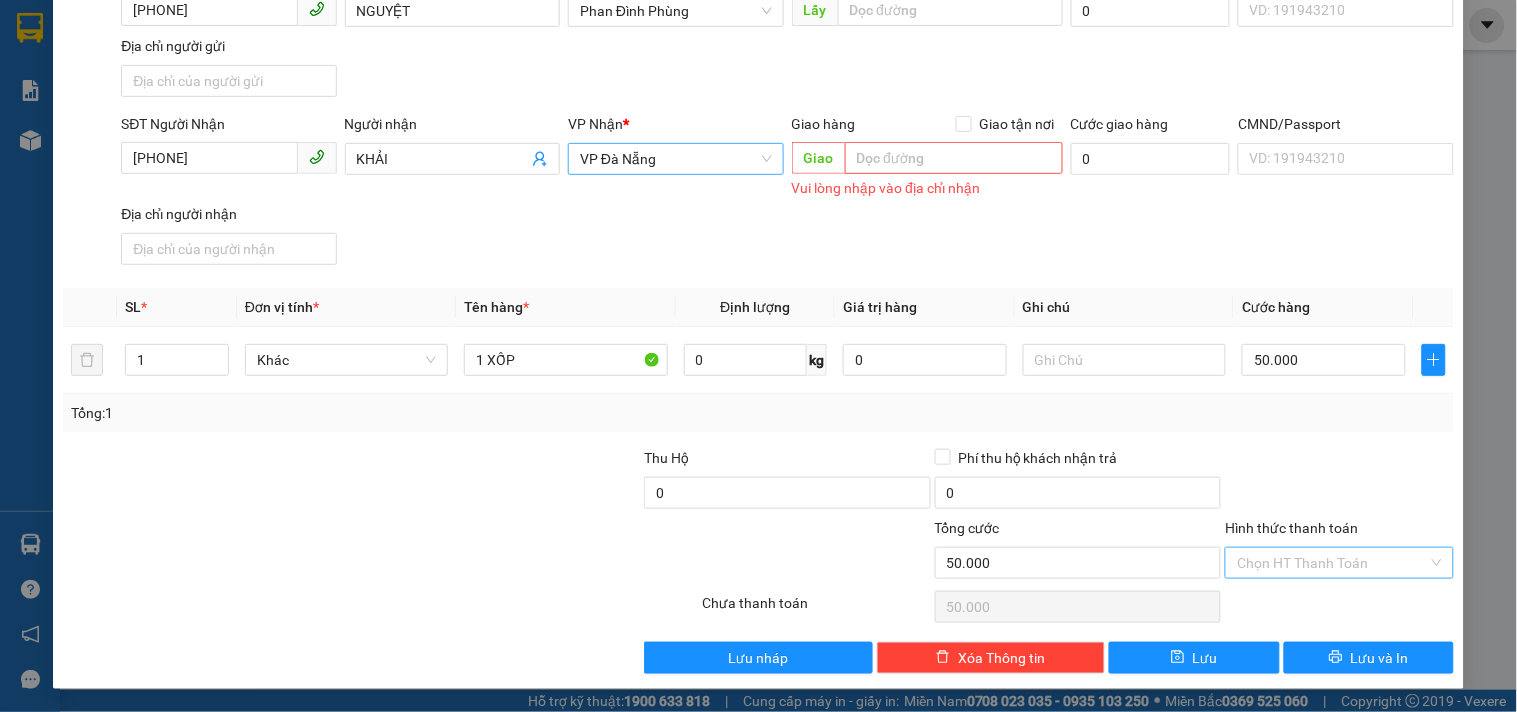 click on "Hình thức thanh toán" at bounding box center [1332, 563] 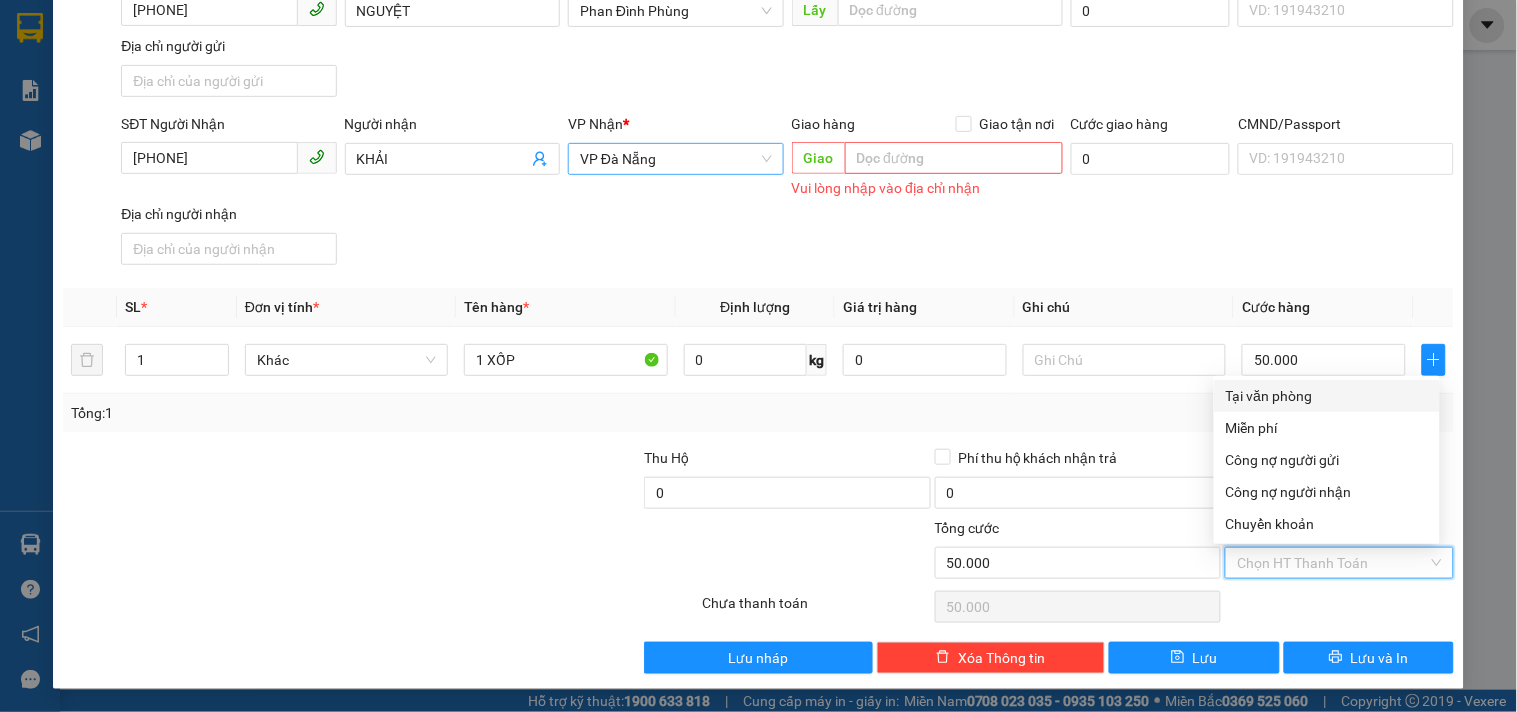click on "Tại văn phòng" at bounding box center [1327, 396] 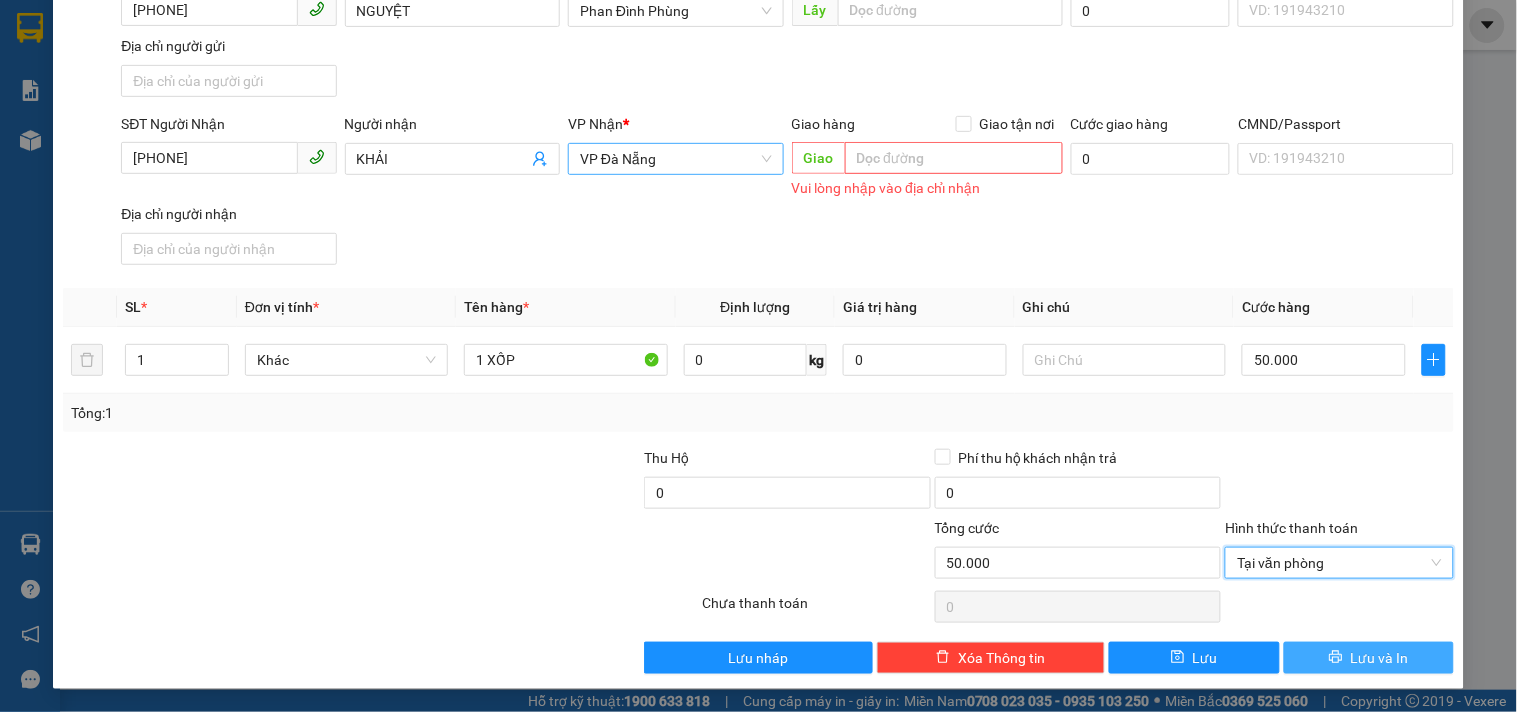 click on "Lưu và In" at bounding box center [1380, 658] 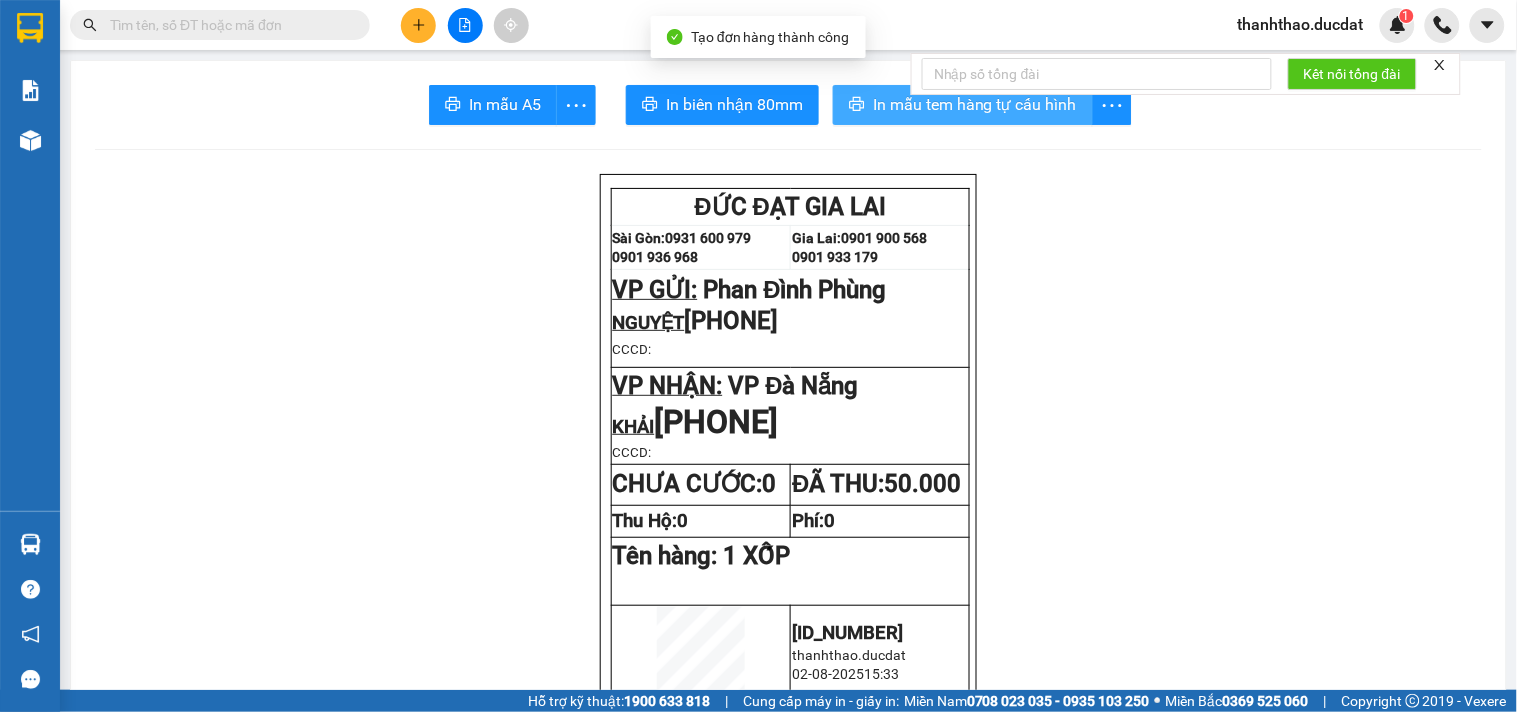 click on "In mẫu tem hàng tự cấu hình" at bounding box center (975, 104) 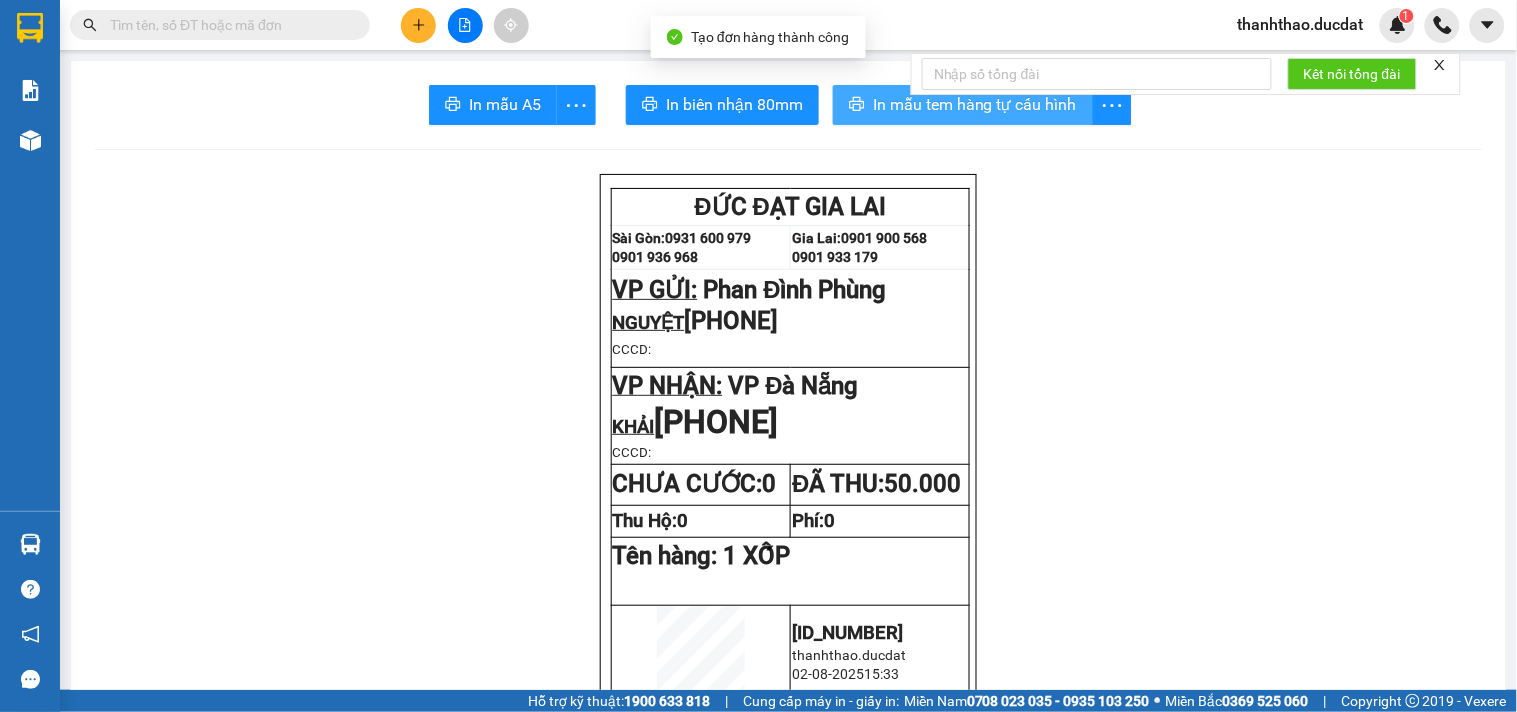 scroll, scrollTop: 0, scrollLeft: 0, axis: both 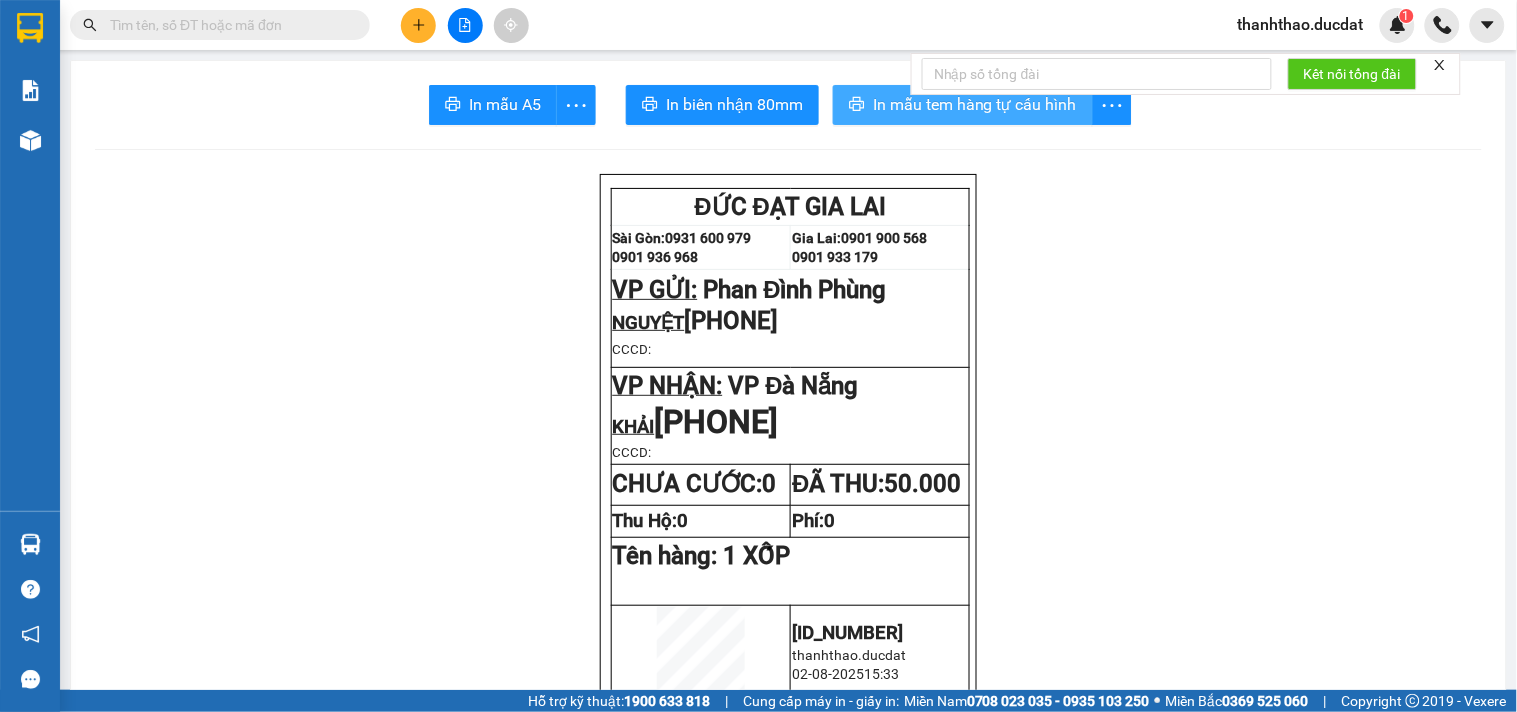 click on "In mẫu tem hàng tự cấu hình" at bounding box center (975, 104) 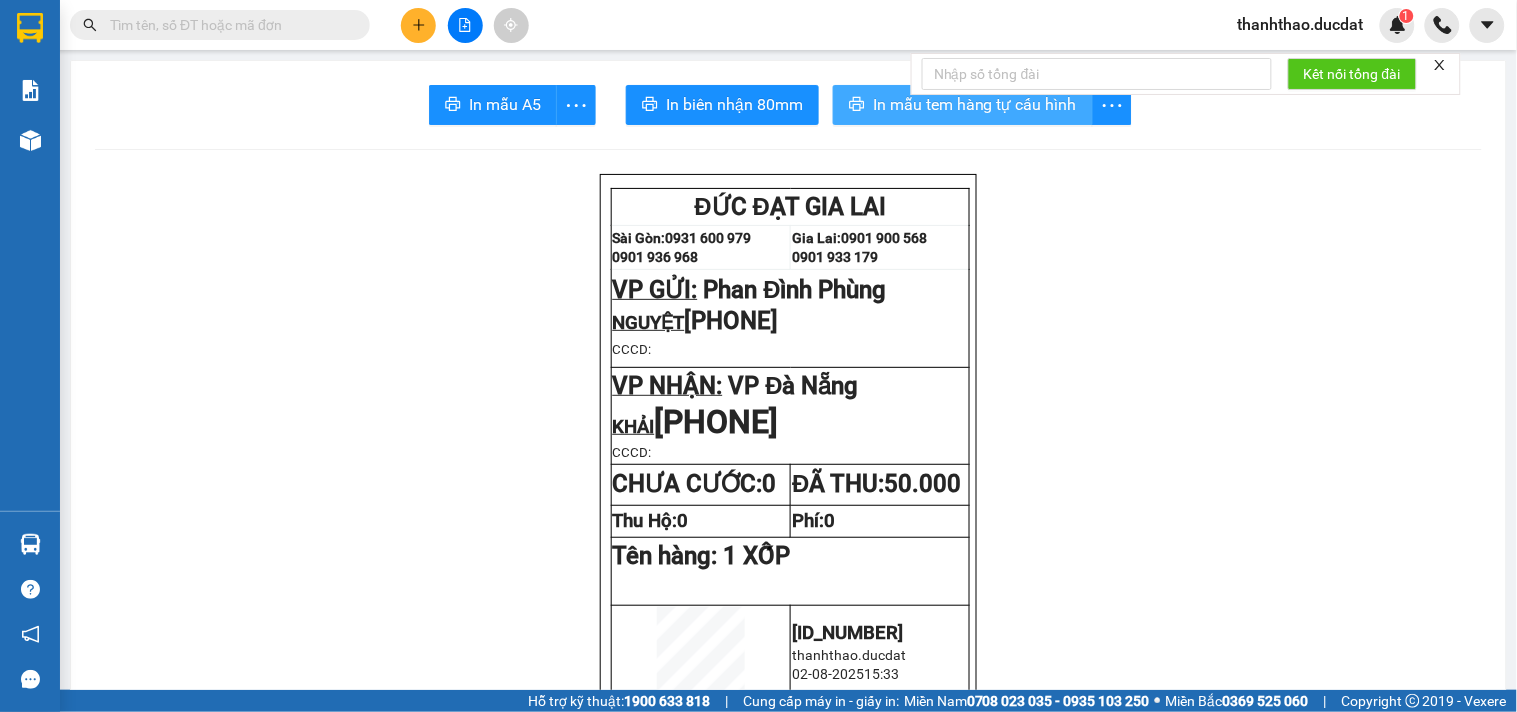 scroll, scrollTop: 0, scrollLeft: 0, axis: both 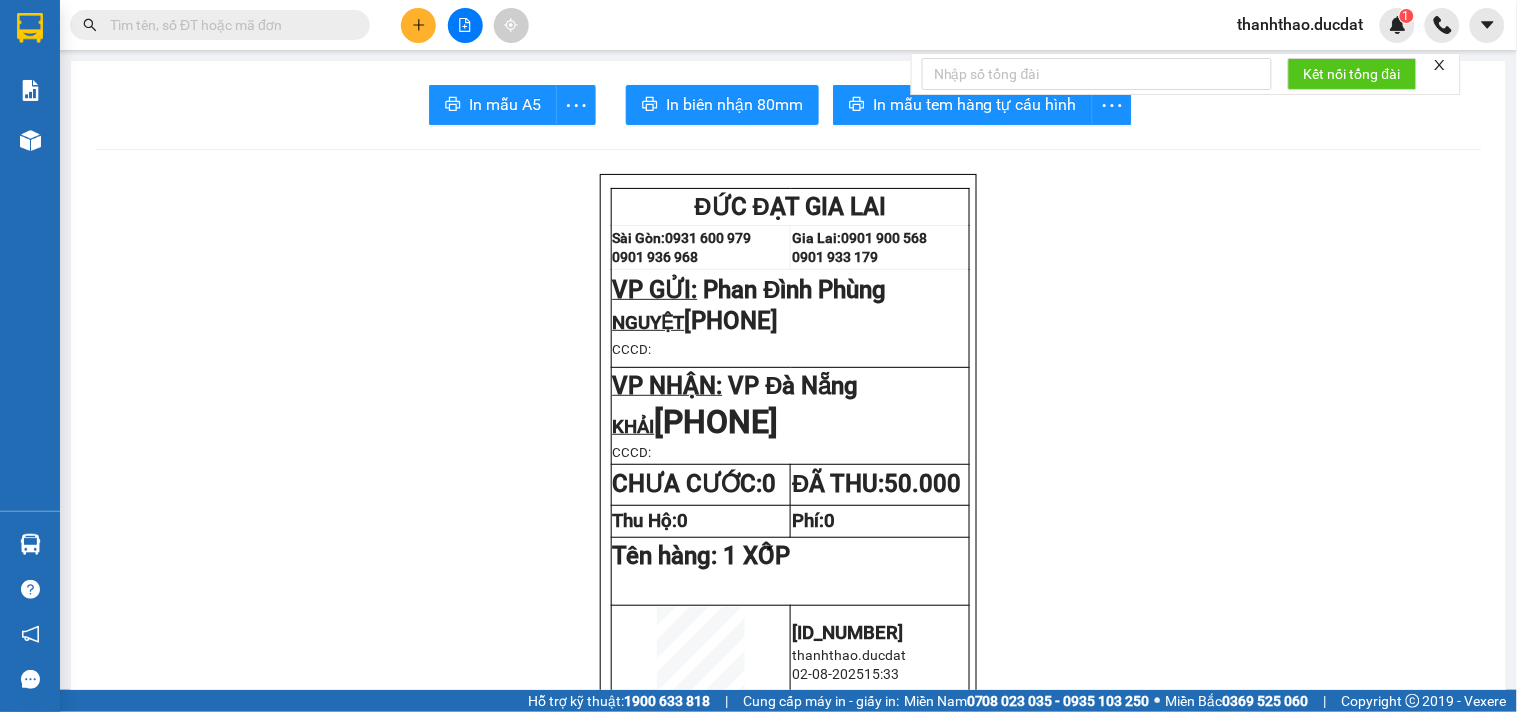 click 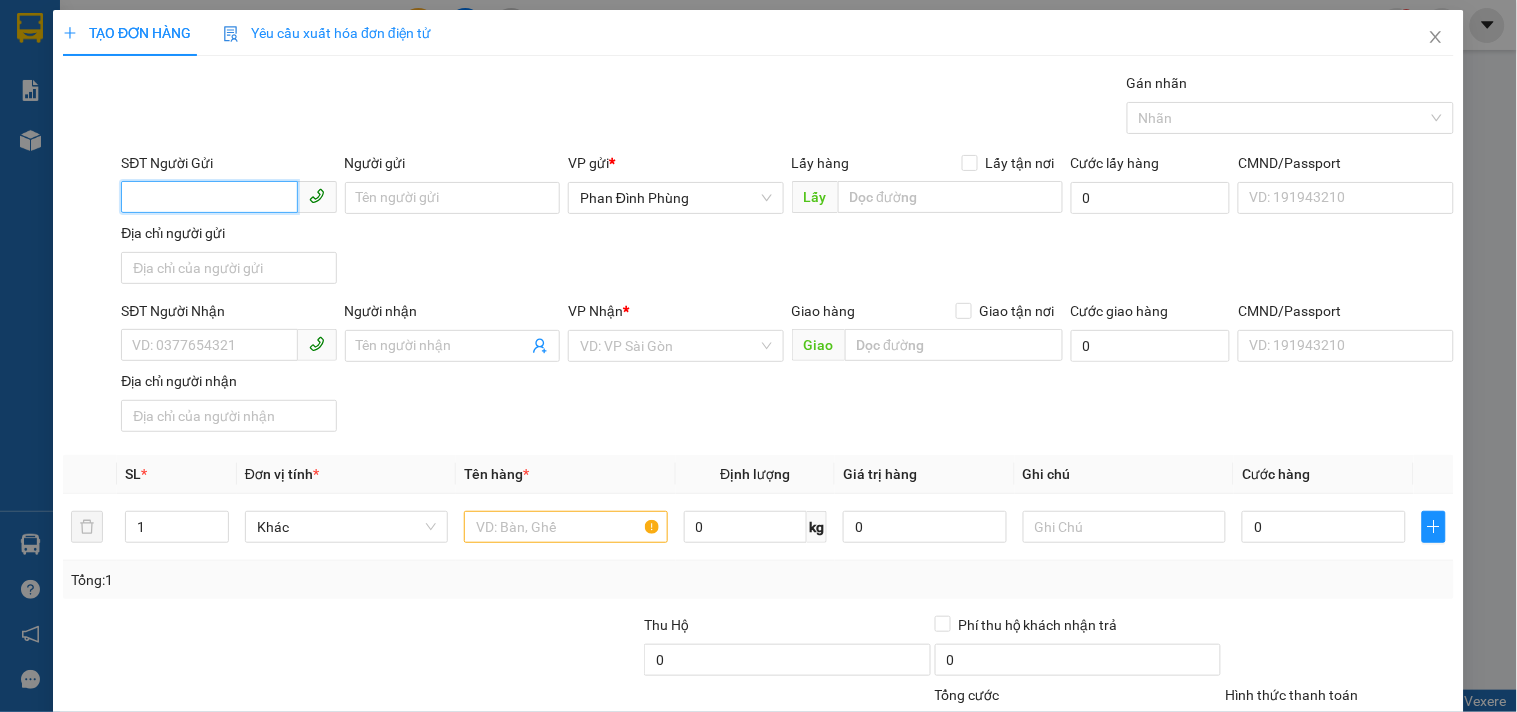 drag, startPoint x: 176, startPoint y: 180, endPoint x: 182, endPoint y: 214, distance: 34.525352 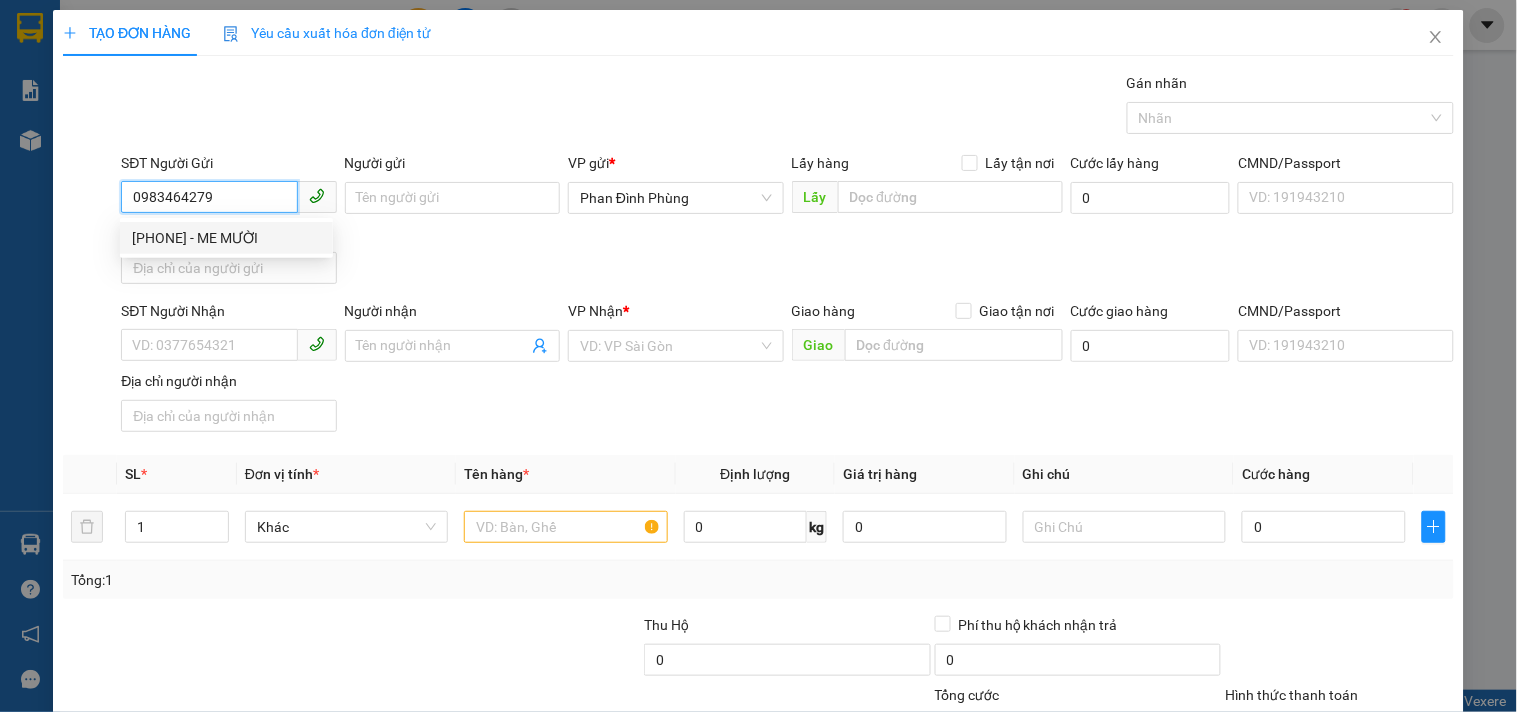 click on "[PHONE] - ME MƯỜI" at bounding box center [226, 238] 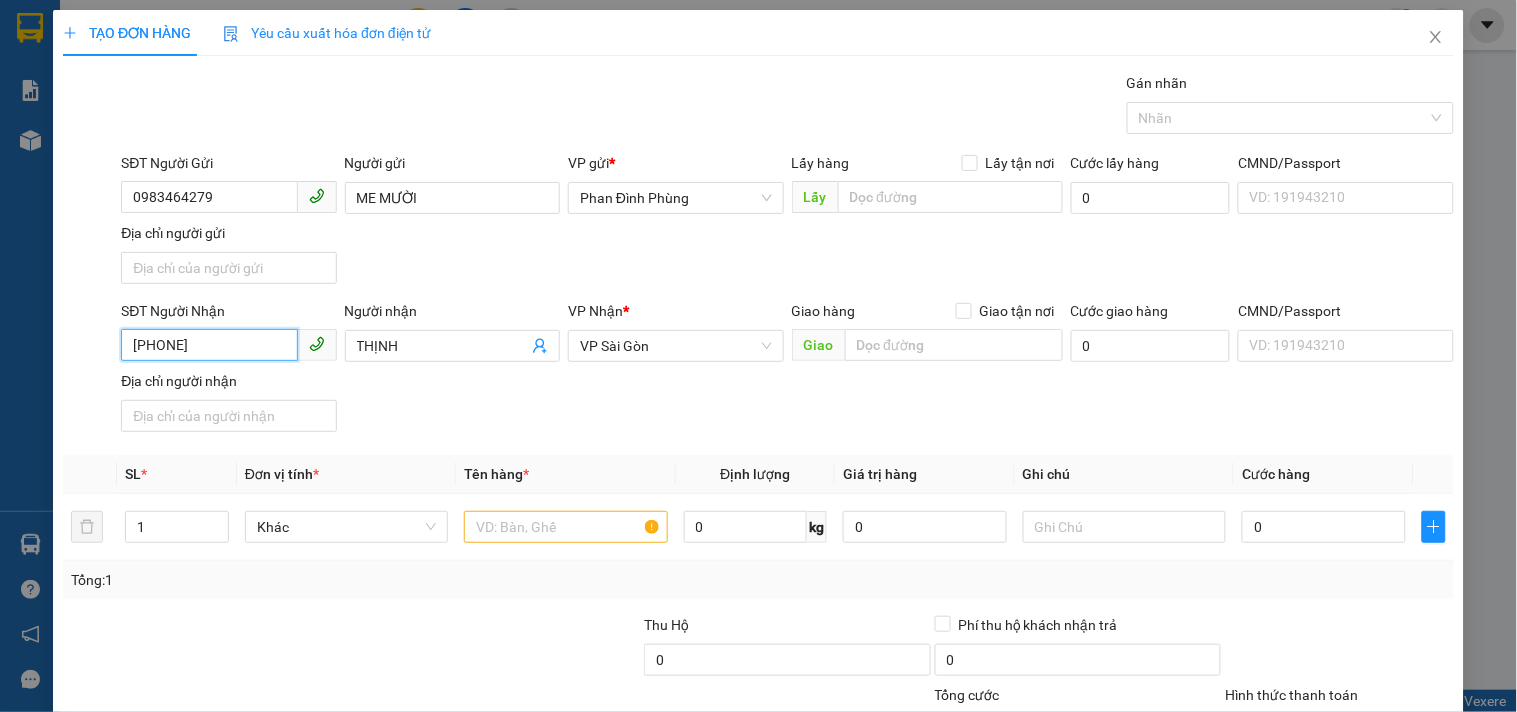 drag, startPoint x: 222, startPoint y: 338, endPoint x: 0, endPoint y: 643, distance: 377.23865 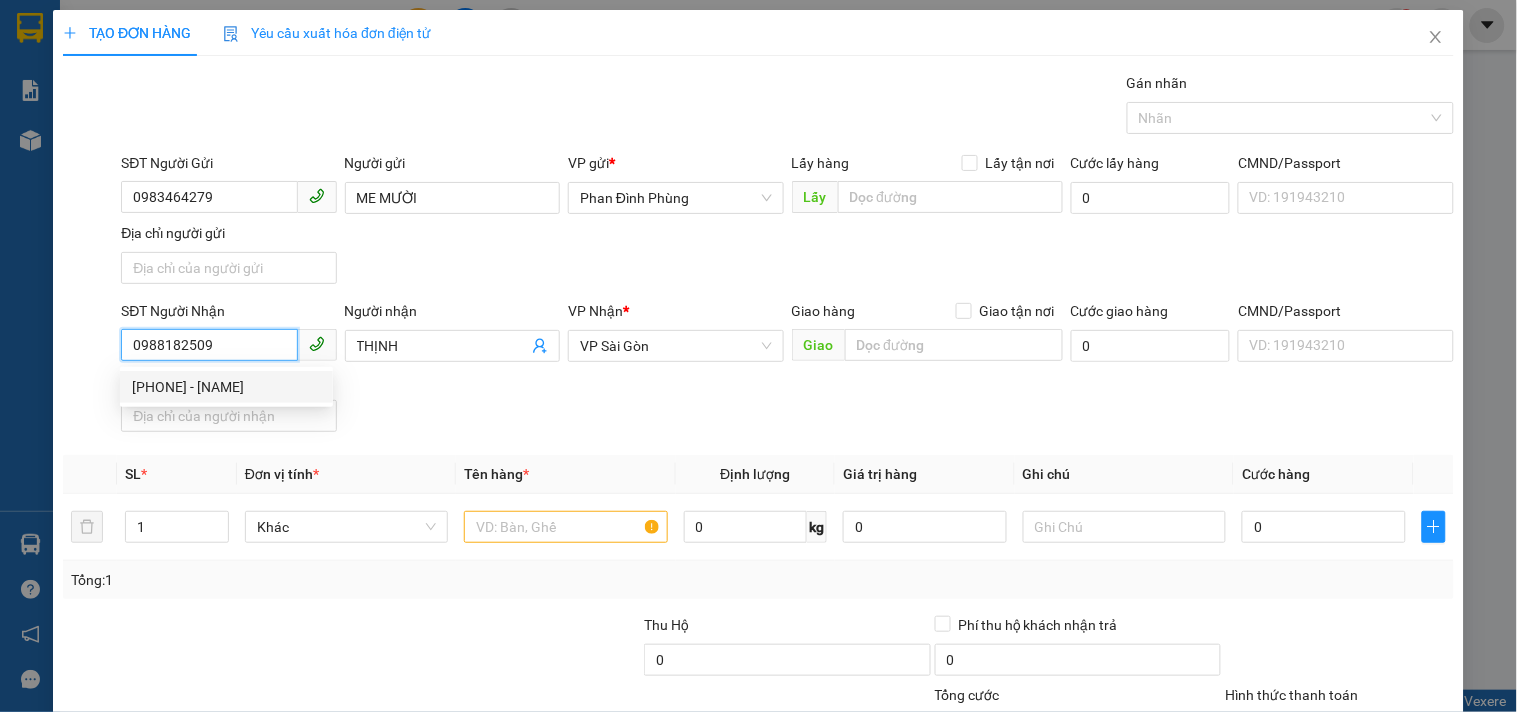 click on "[PHONE] - [NAME]" at bounding box center [226, 387] 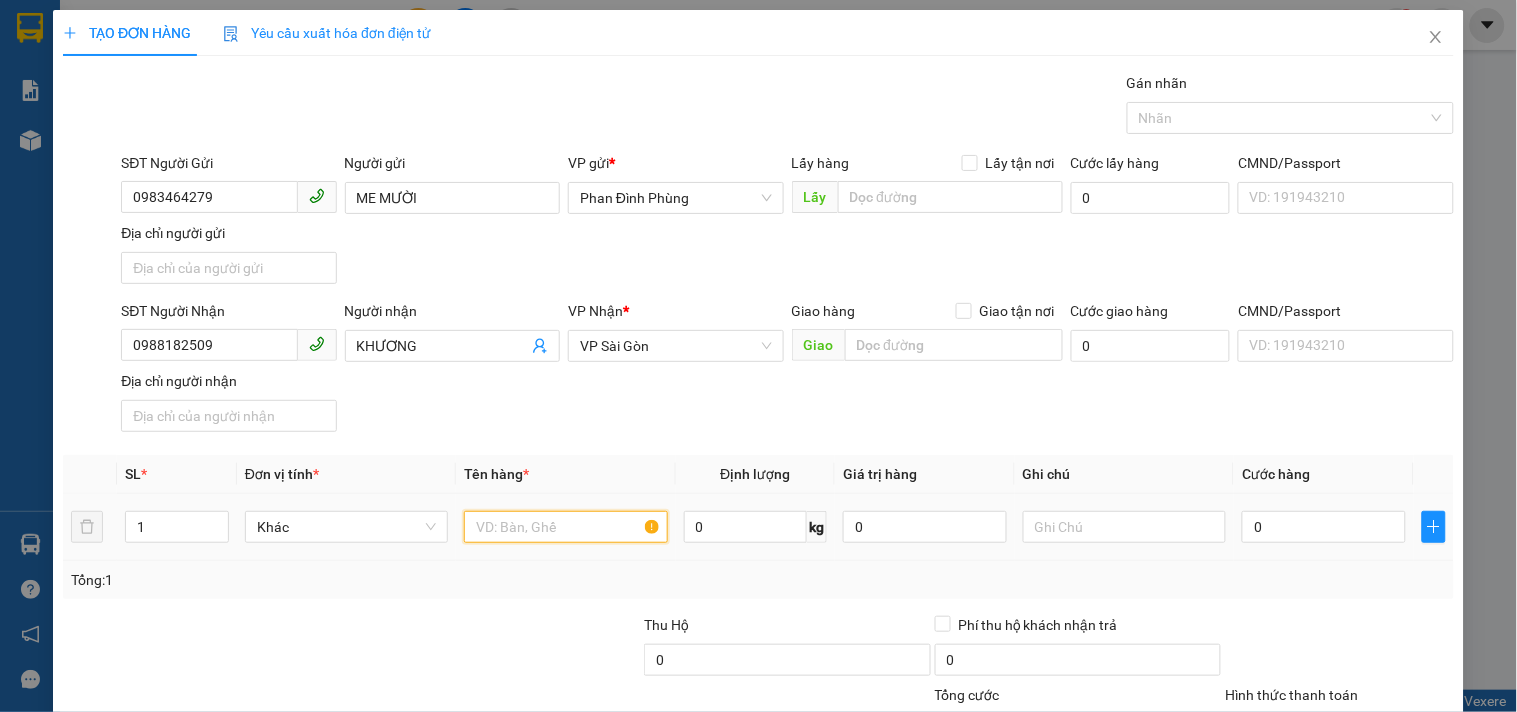 click at bounding box center (565, 527) 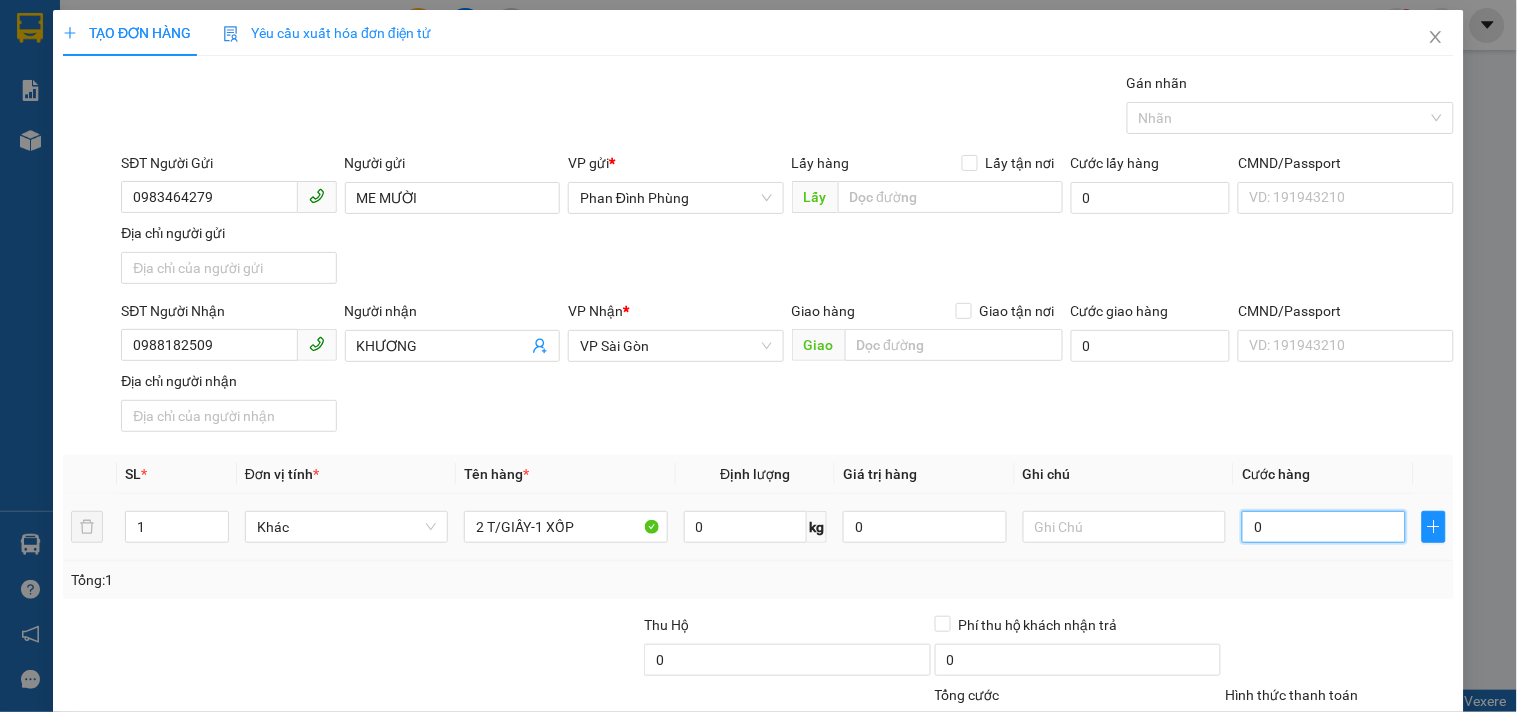 click on "0" at bounding box center [1324, 527] 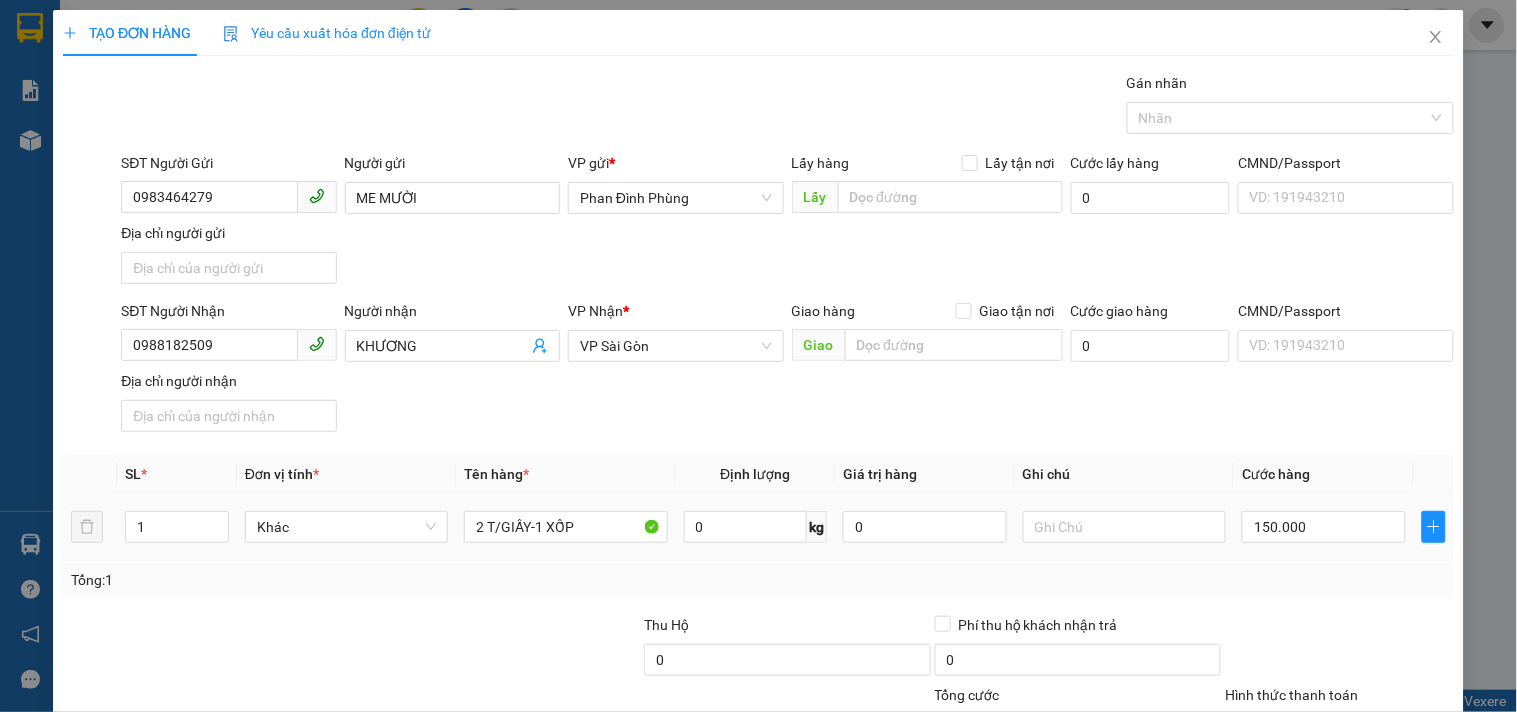 click on "Cước hàng" at bounding box center (1324, 474) 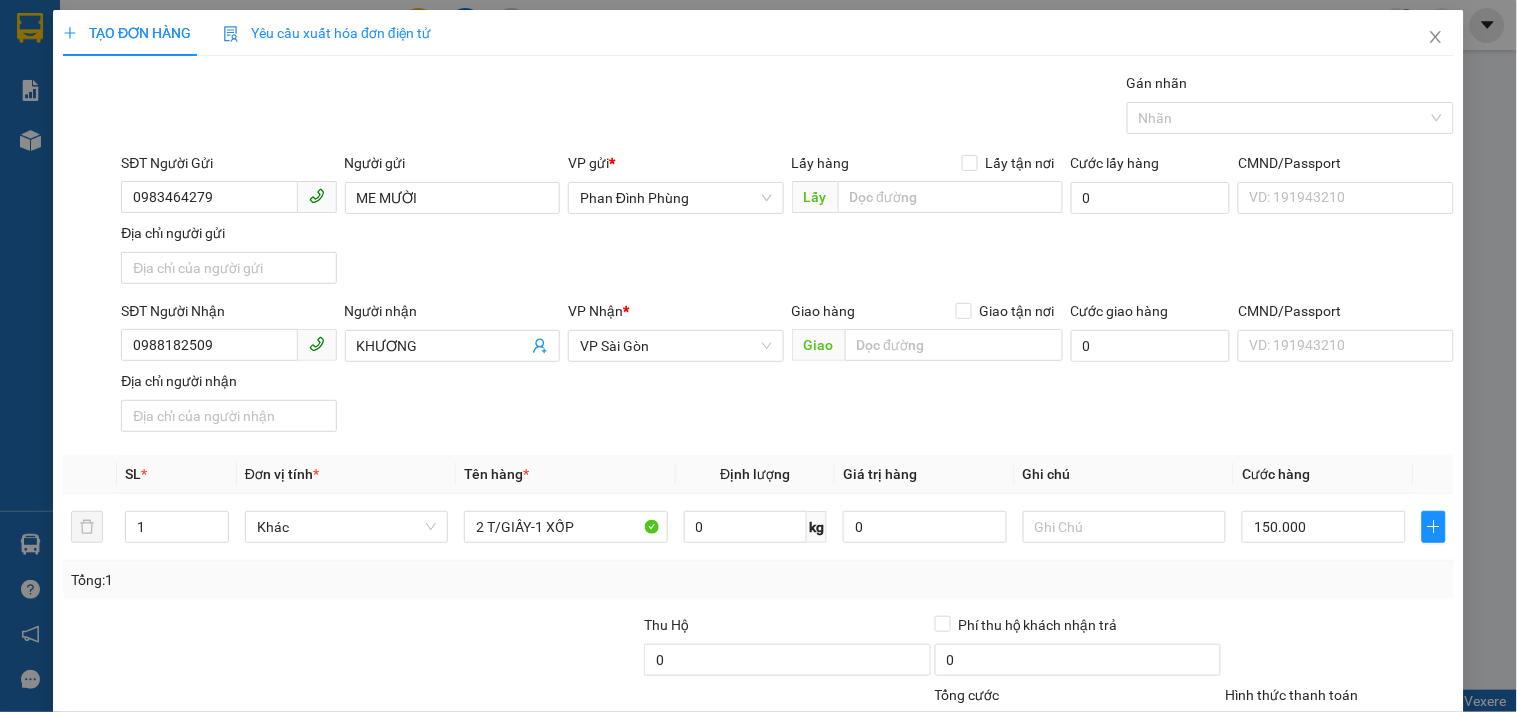 scroll, scrollTop: 167, scrollLeft: 0, axis: vertical 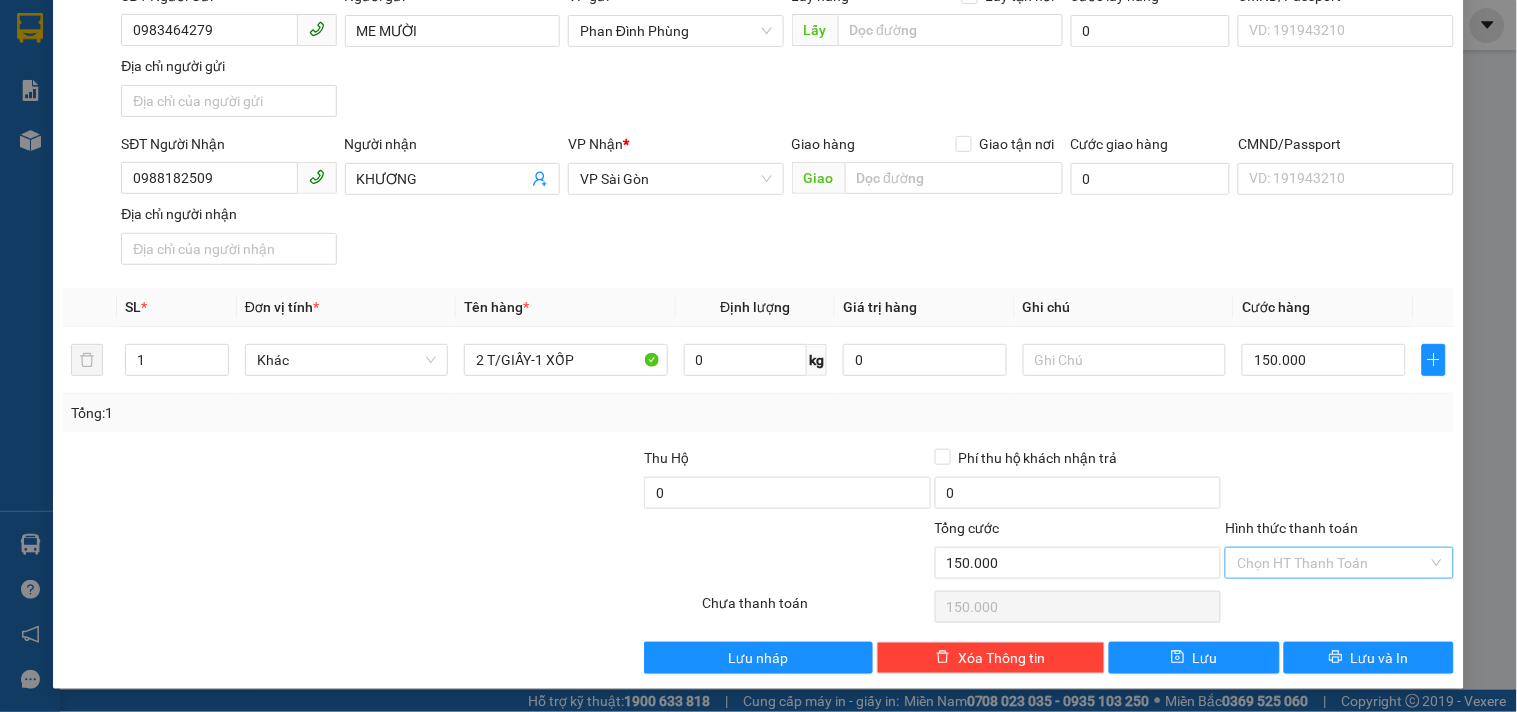click on "Hình thức thanh toán" at bounding box center [1332, 563] 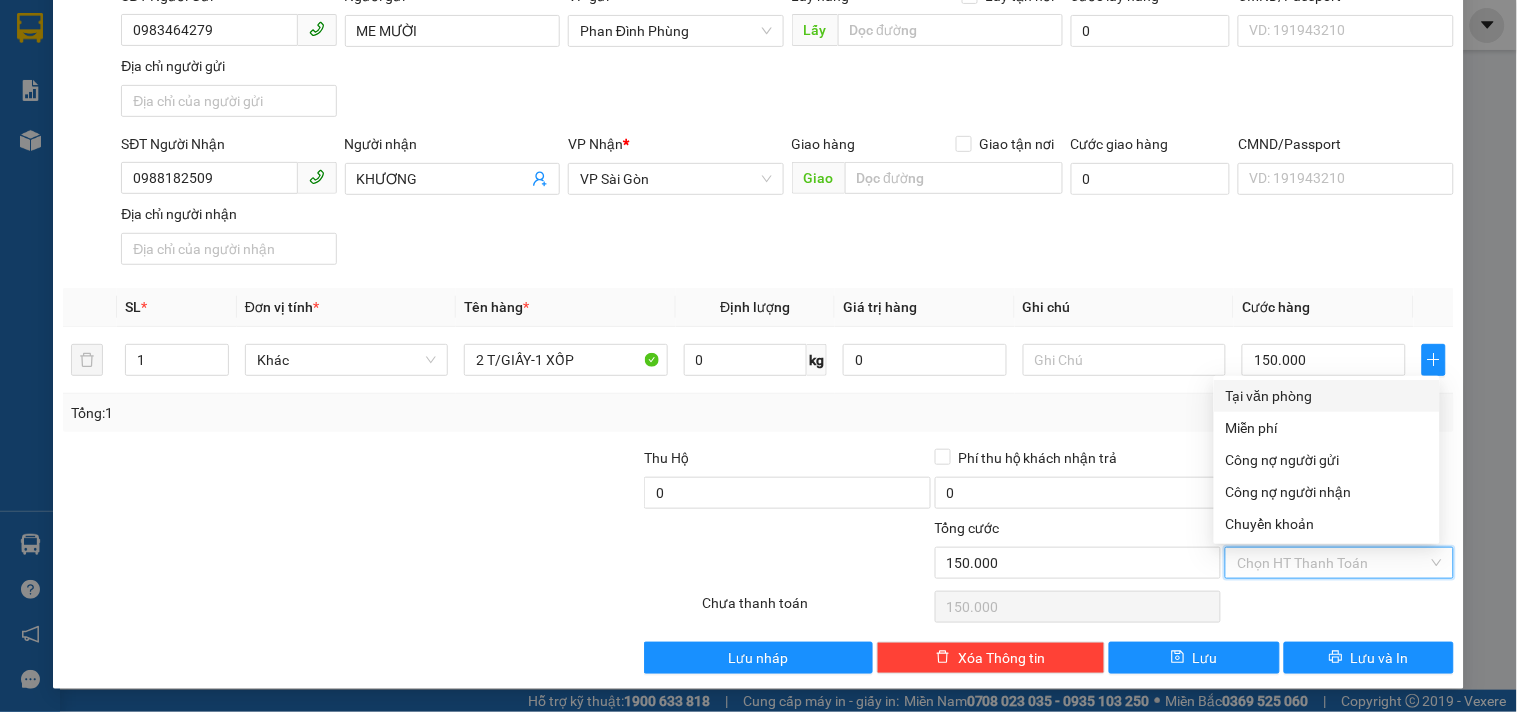 click on "Tại văn phòng" at bounding box center [1327, 396] 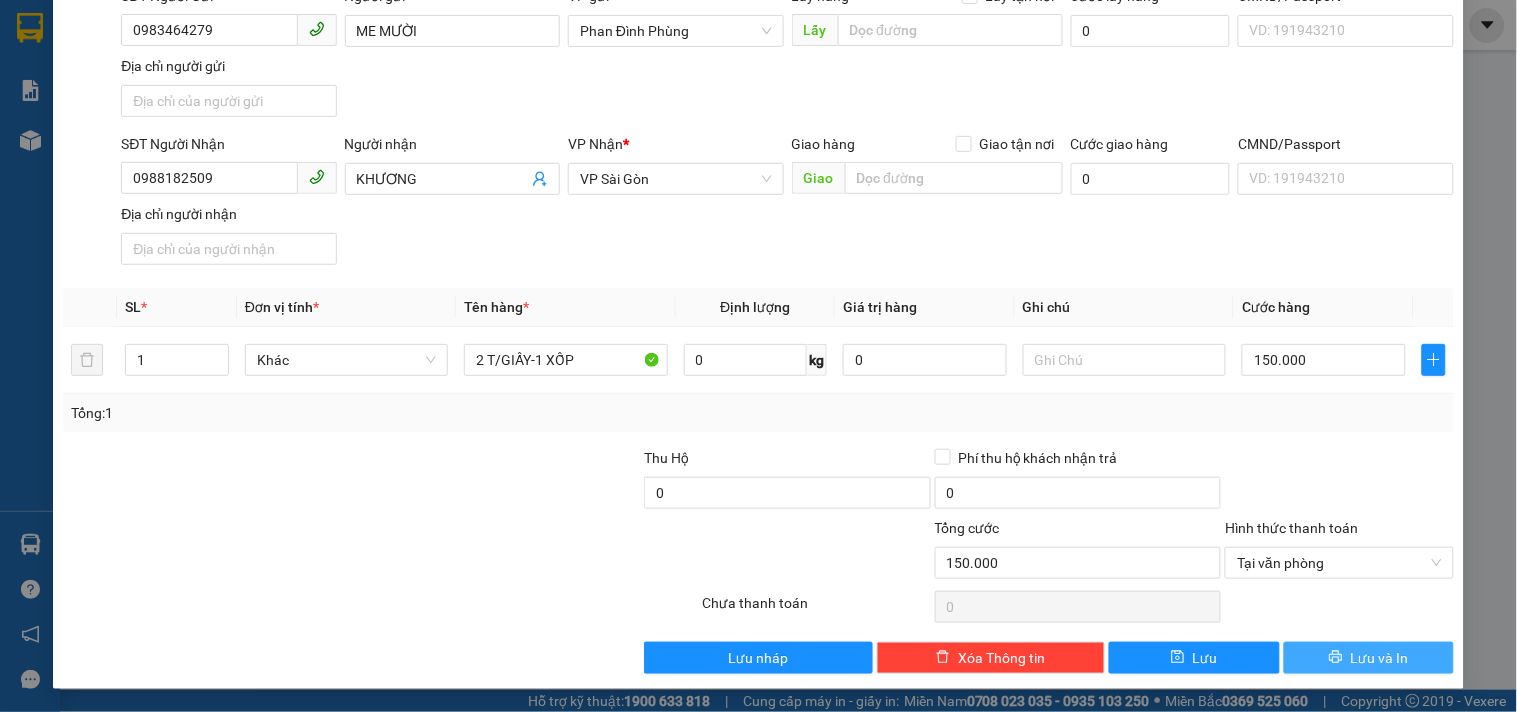 click on "Lưu và In" at bounding box center (1380, 658) 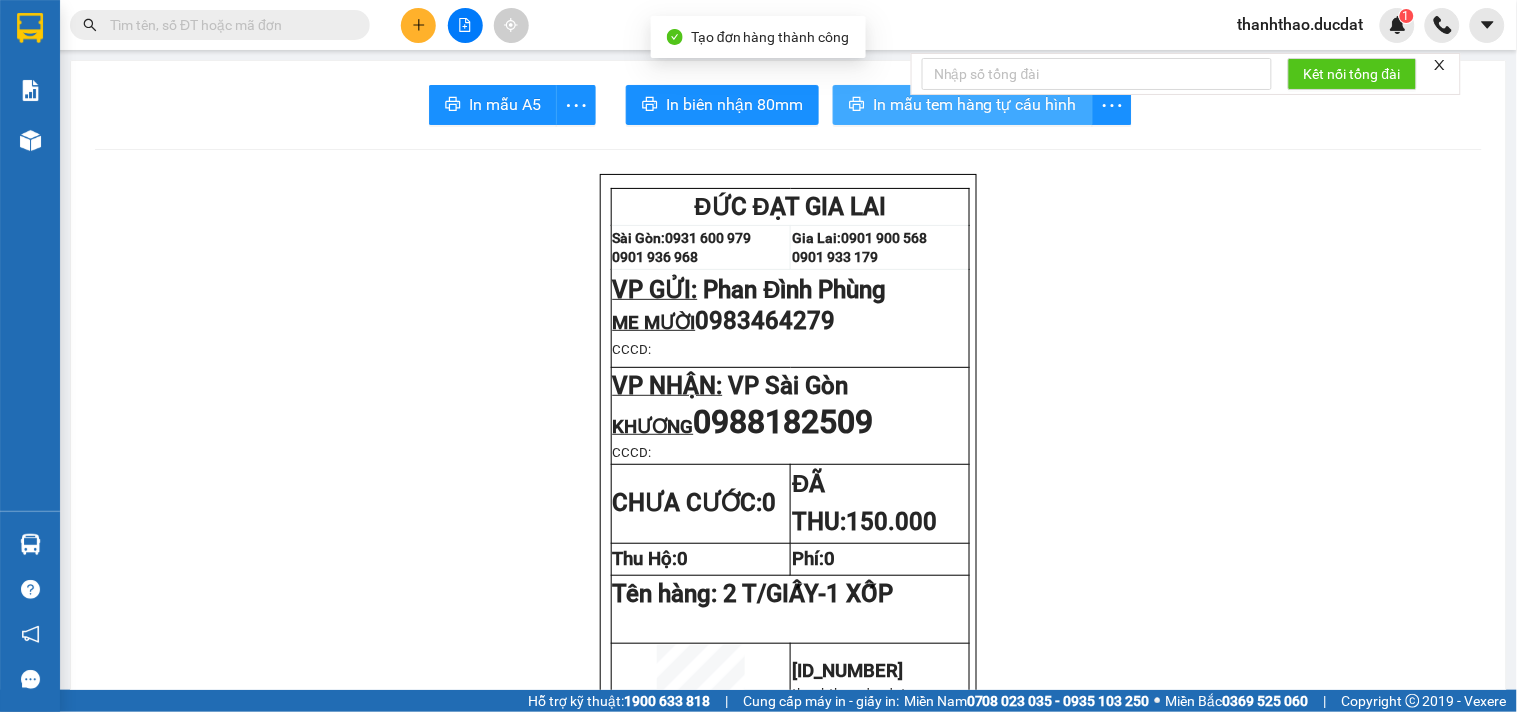 click on "In mẫu tem hàng tự cấu hình" at bounding box center [975, 104] 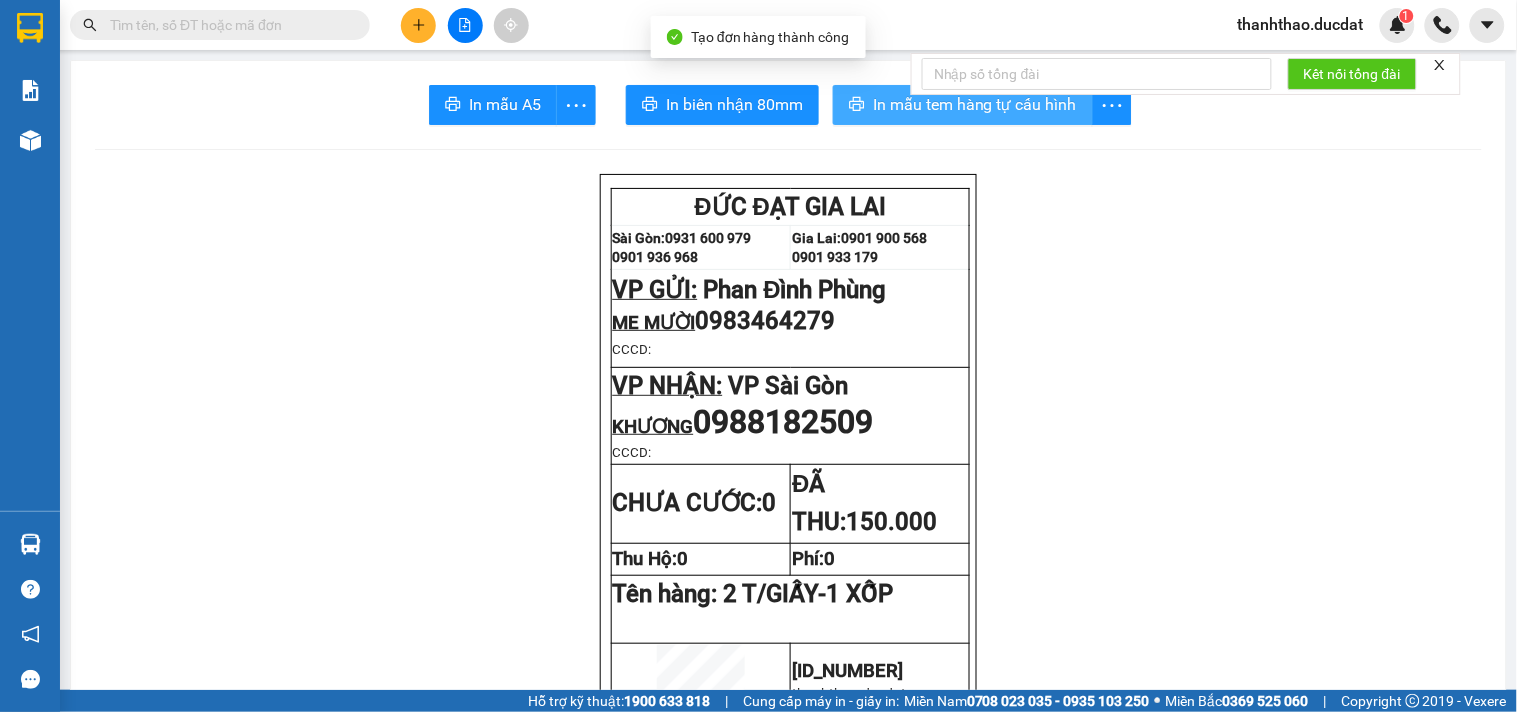 scroll, scrollTop: 0, scrollLeft: 0, axis: both 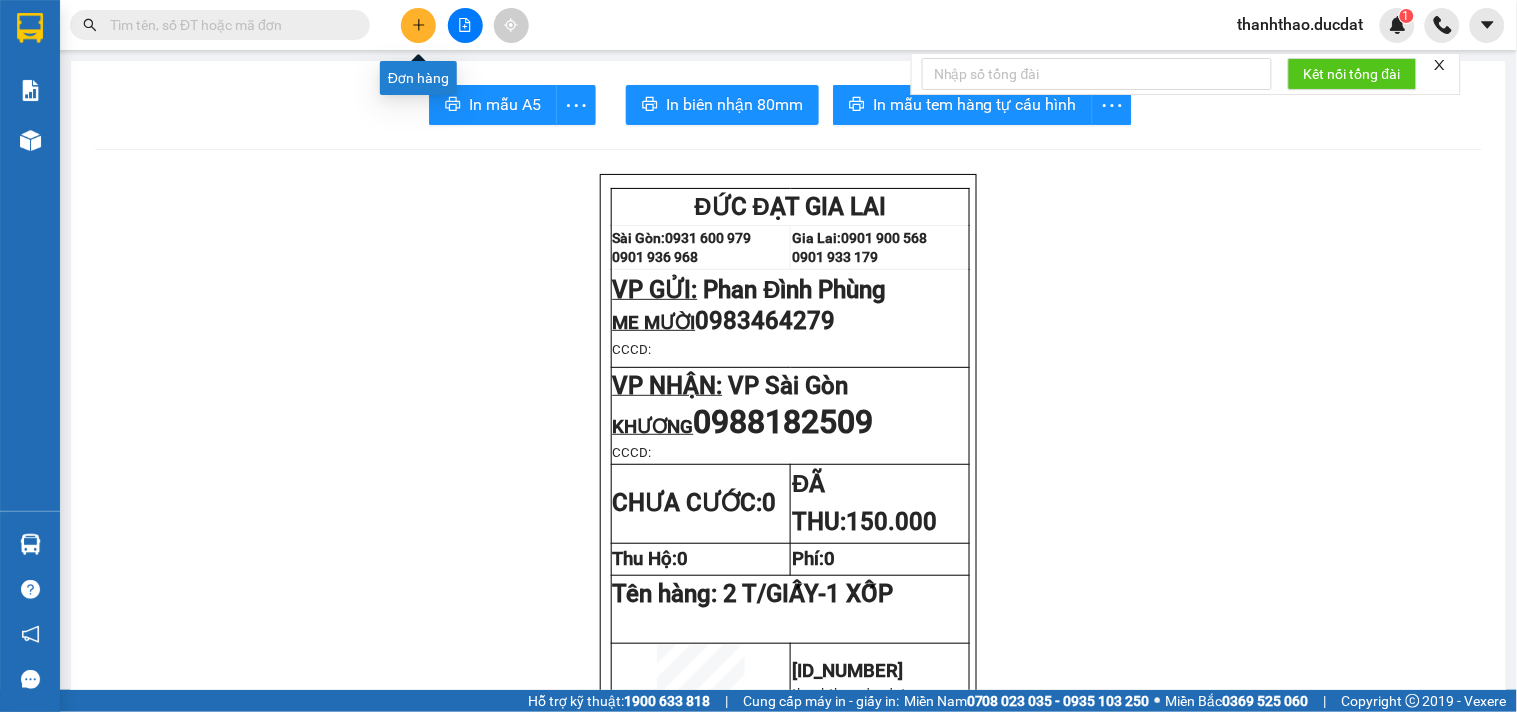 click at bounding box center (418, 25) 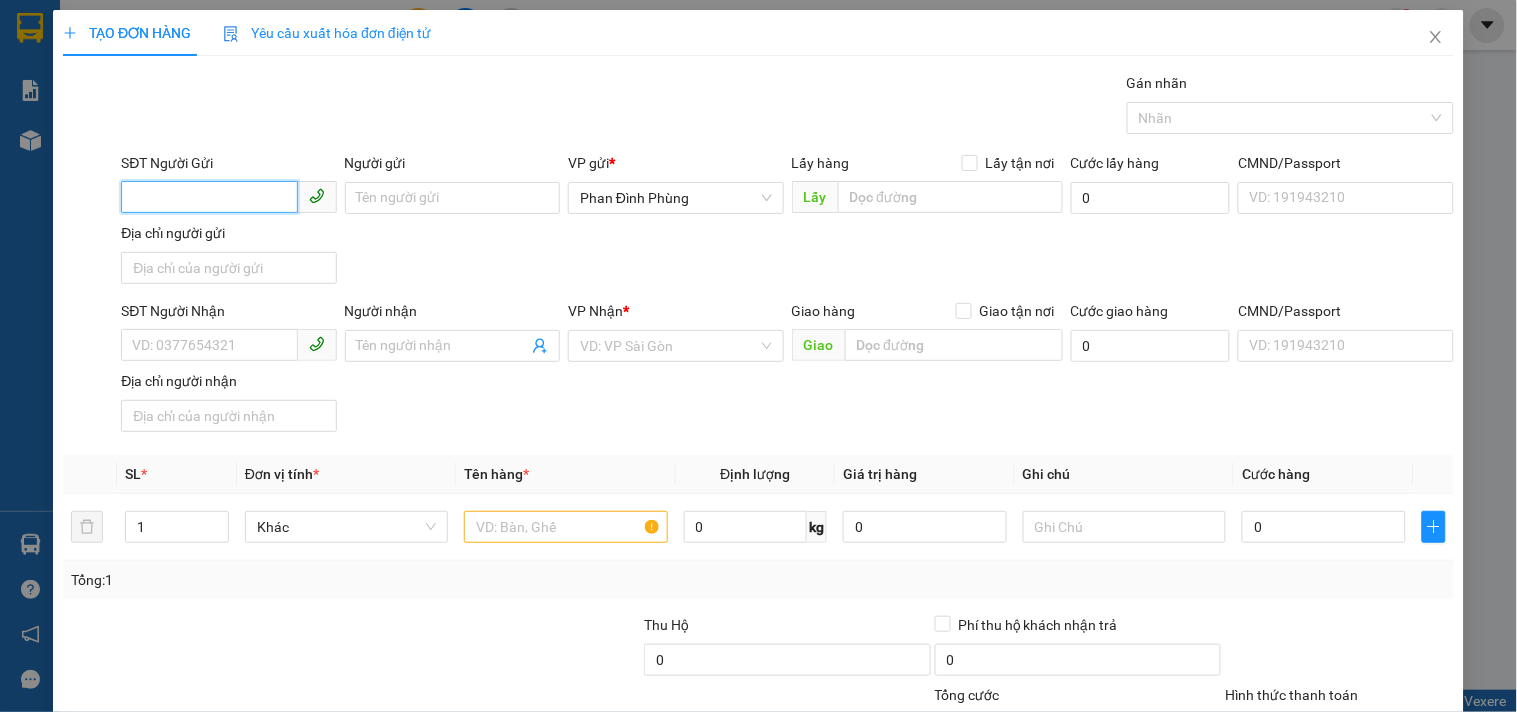 drag, startPoint x: 177, startPoint y: 190, endPoint x: 161, endPoint y: 192, distance: 16.124516 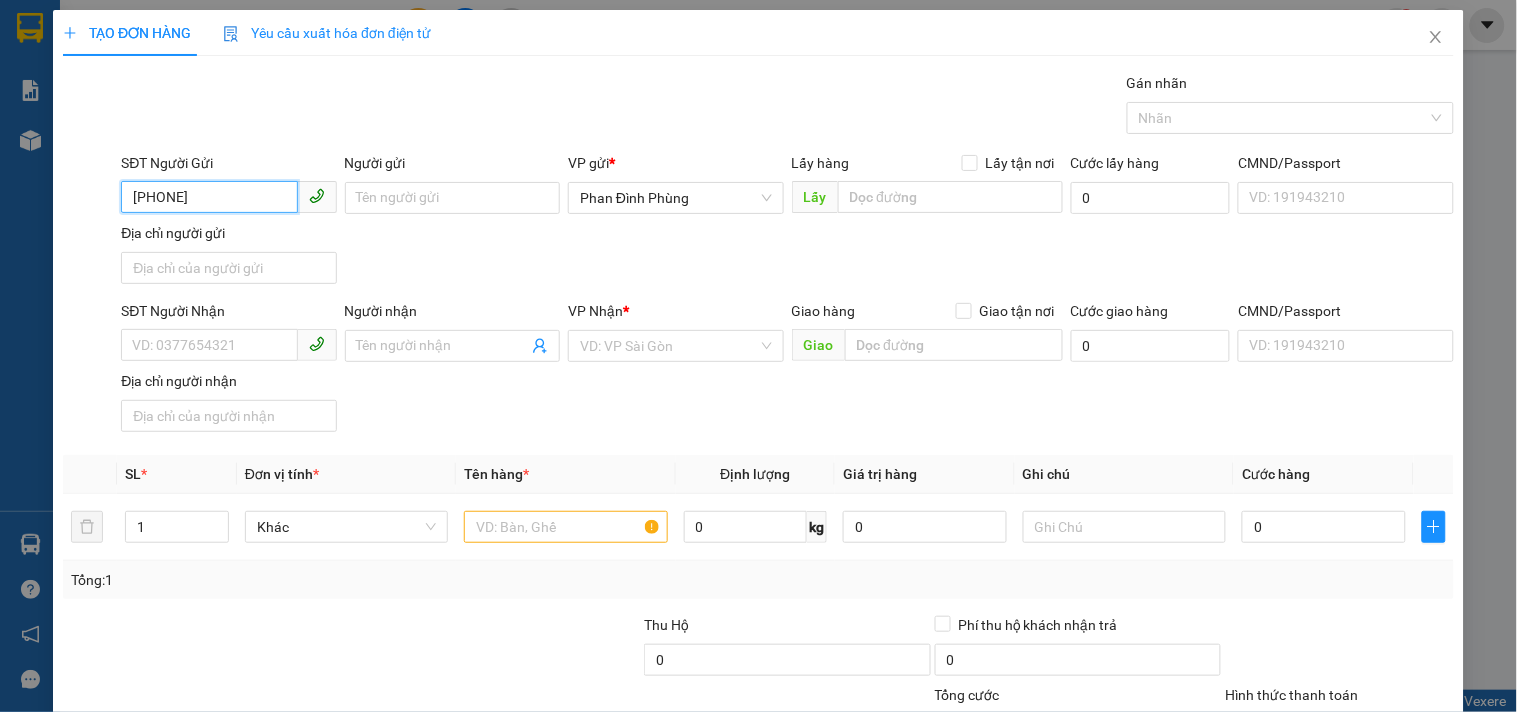 click on "[PHONE]" at bounding box center [209, 197] 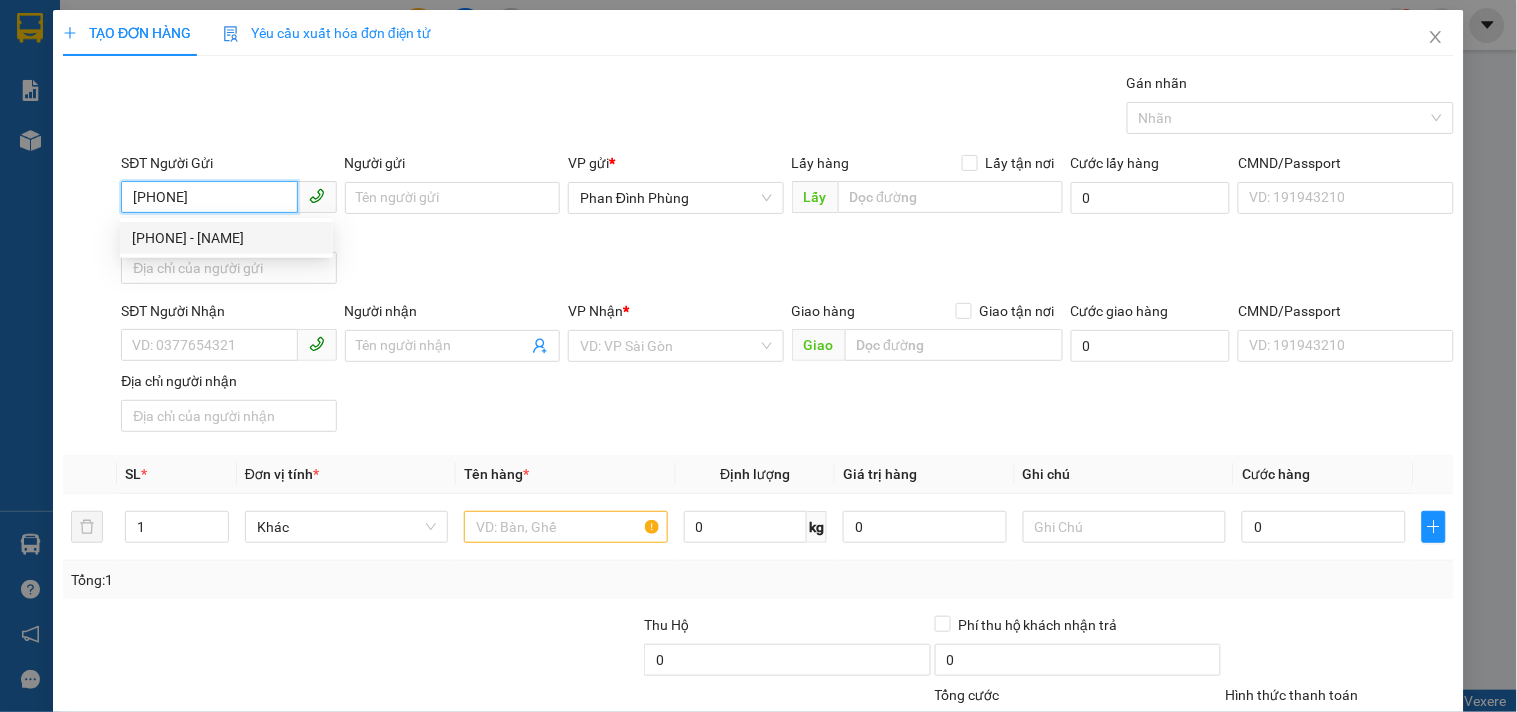 click on "[PHONE] - [NAME]" at bounding box center (226, 238) 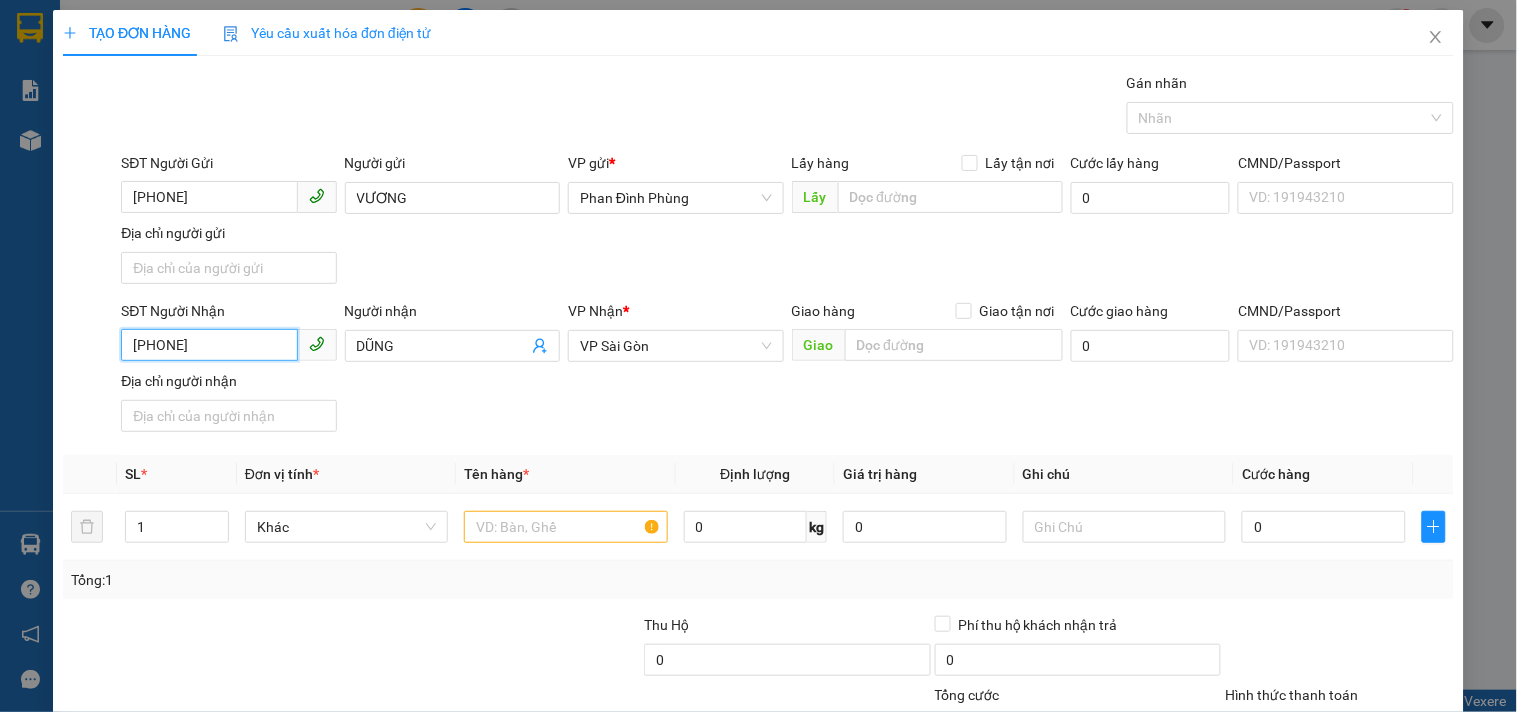 drag, startPoint x: 238, startPoint y: 347, endPoint x: 0, endPoint y: 543, distance: 308.31802 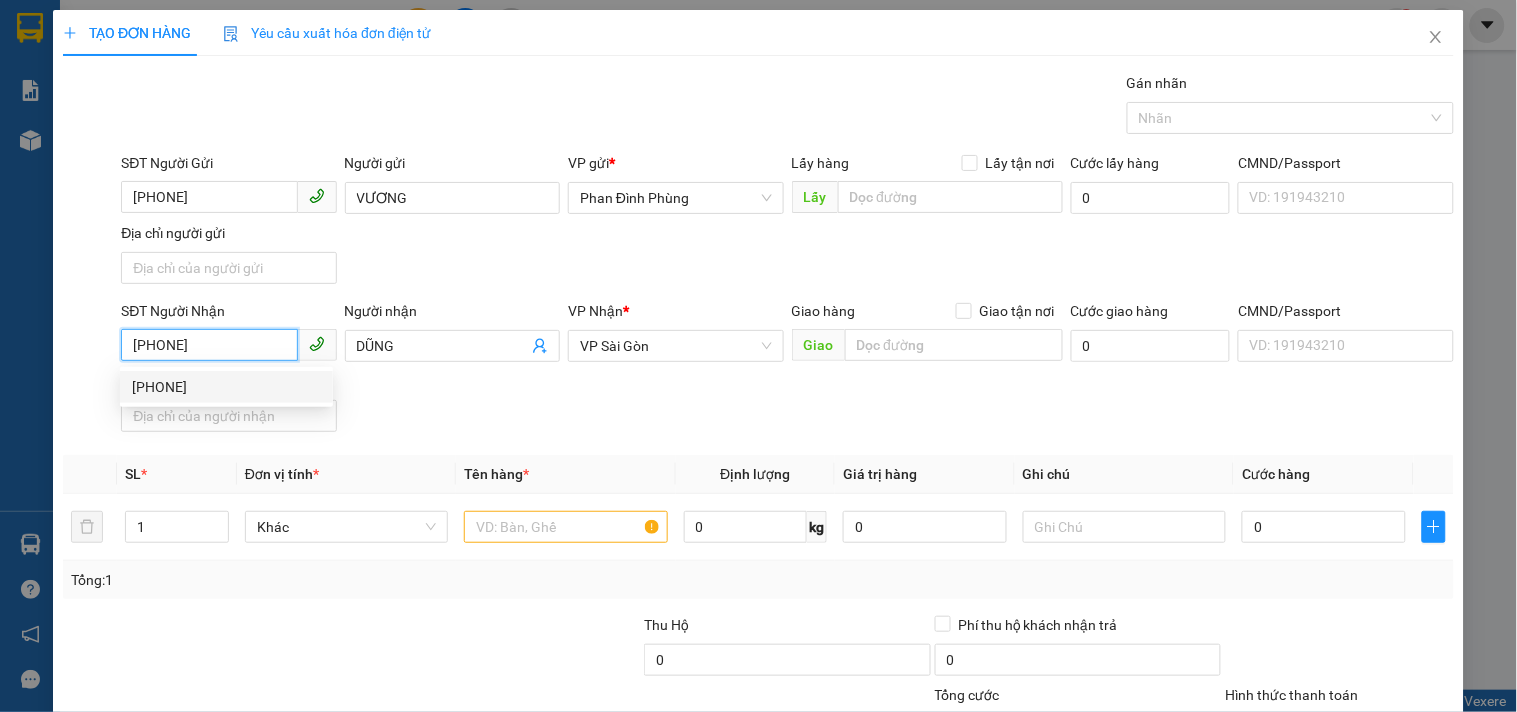click on "[PHONE]" at bounding box center [226, 387] 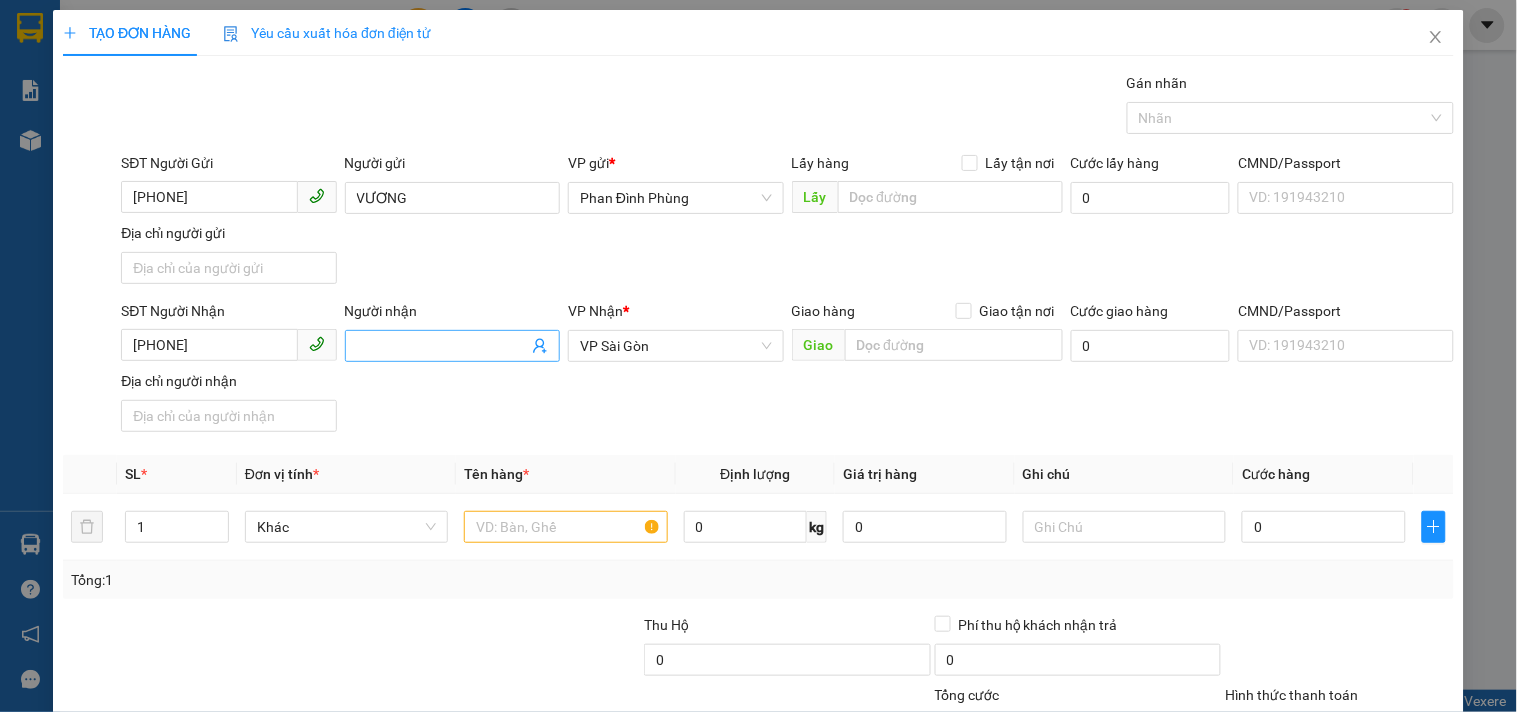 click on "Người nhận" at bounding box center (442, 346) 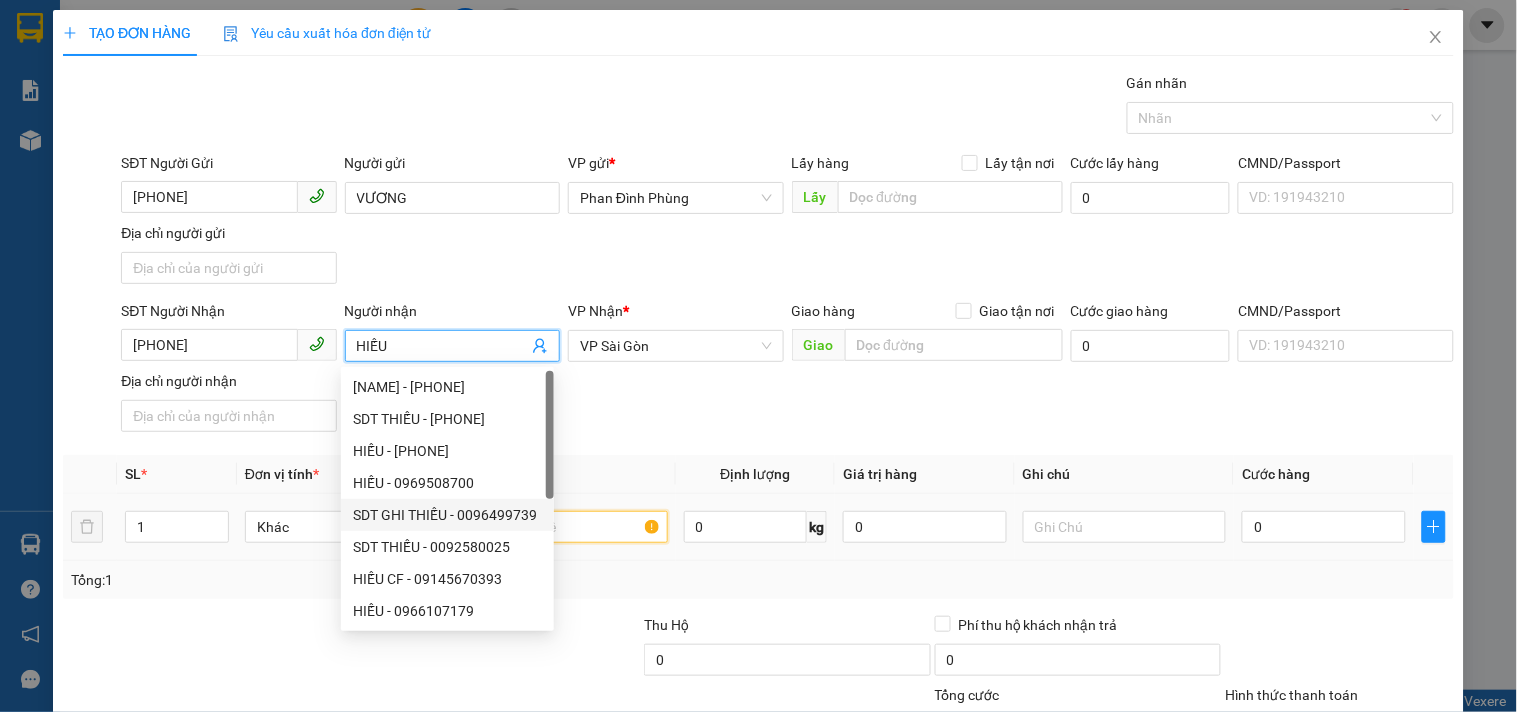 click on "Kết quả tìm kiếm ( 0 )  Bộ lọc  No Data thanhthao.ducdat 1     Báo cáo Báo cáo dòng tiền (nhà xe) Báo cáo dòng tiền (trưởng trạm) Doanh số tạo đơn theo VP gửi (nhà xe) Doanh số tạo đơn theo VP gửi (nhân viên) Doanh số tạo đơn theo VP gửi (trưởng trạm)     Kho hàng mới Hàng sắp về Hướng dẫn sử dụng Giới thiệu Vexere, nhận hoa hồng Phản hồi Phần mềm hỗ trợ bạn tốt chứ? Hỗ trợ kỹ thuật:  [PHONE] | Cung cấp máy in - giấy in:  Miền Nam  [PHONE] - [PHONE] ⚪️ Miền Bắc  [PHONE] | Copyright   2019 - Vexere Kết nối tổng đài Thông báo Thông báo của bạn Tính năng mới Chưa có thông báo mới  TẠO ĐƠN HÀNG Yêu cầu xuất hóa đơn điện tử Transit Pickup Surcharge Ids Transit Deliver Surcharge Ids Transit Deliver Surcharge Transit Deliver Surcharge Gói vận chuyển  * Tiêu chuẩn Gán nhãn   Nhãn SĐT Người Gửi [PHONE]  * 0" at bounding box center [758, 356] 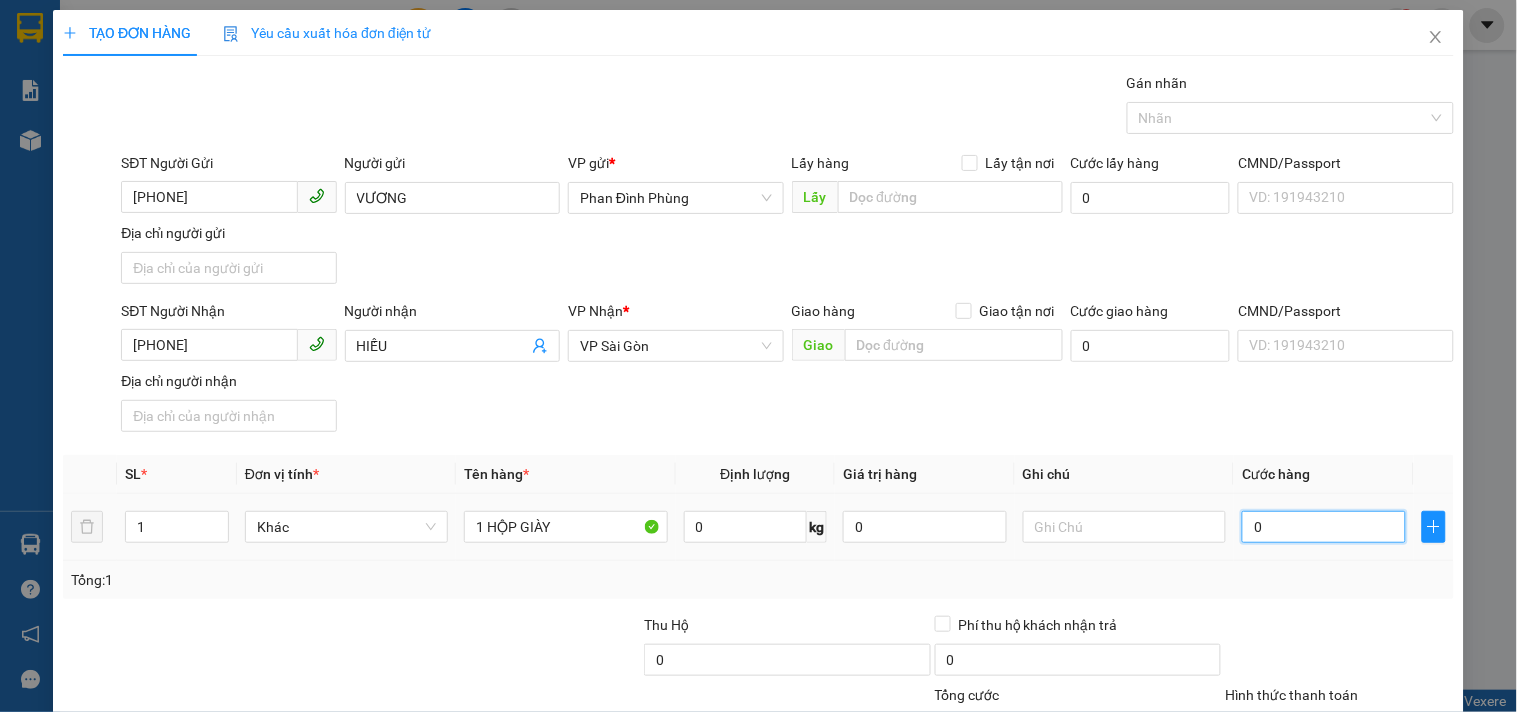 click on "0" at bounding box center [1324, 527] 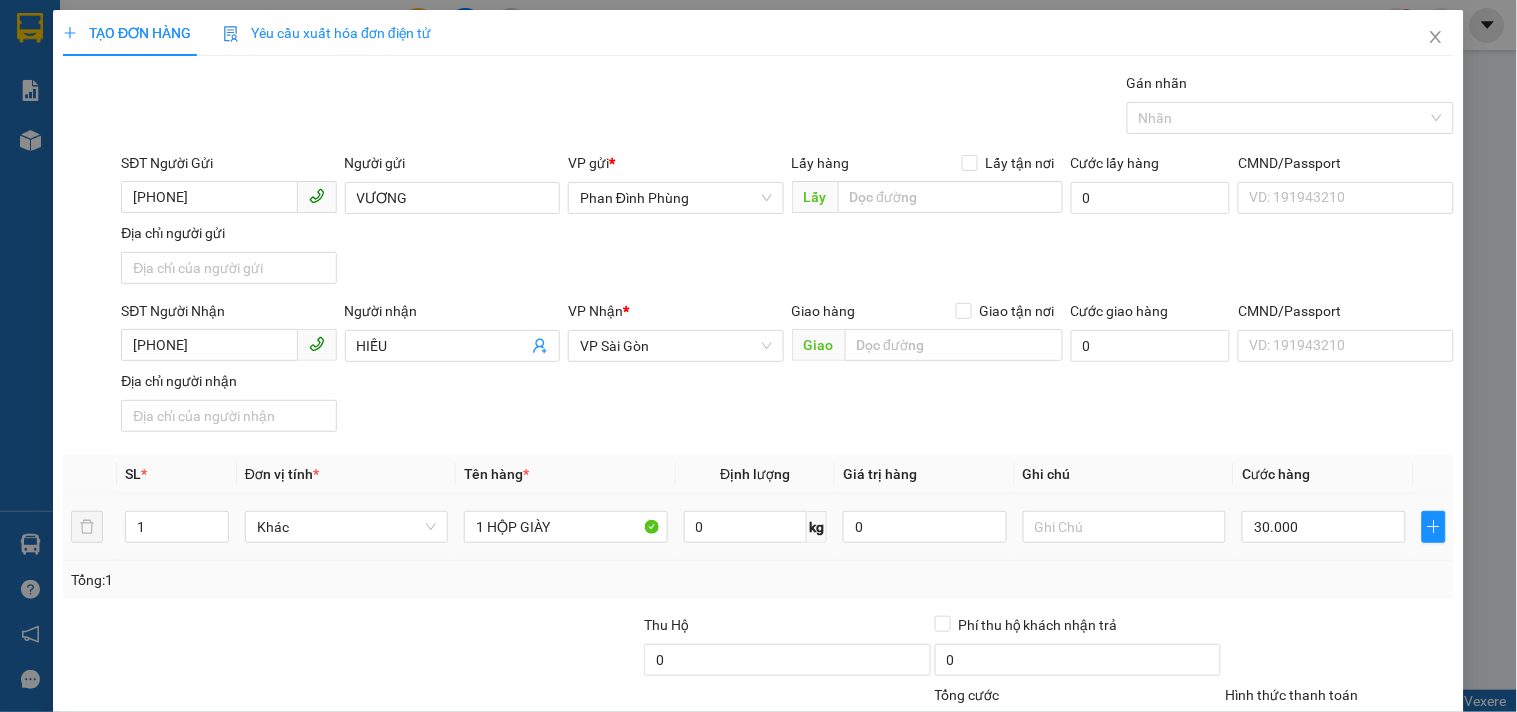 click at bounding box center (1124, 527) 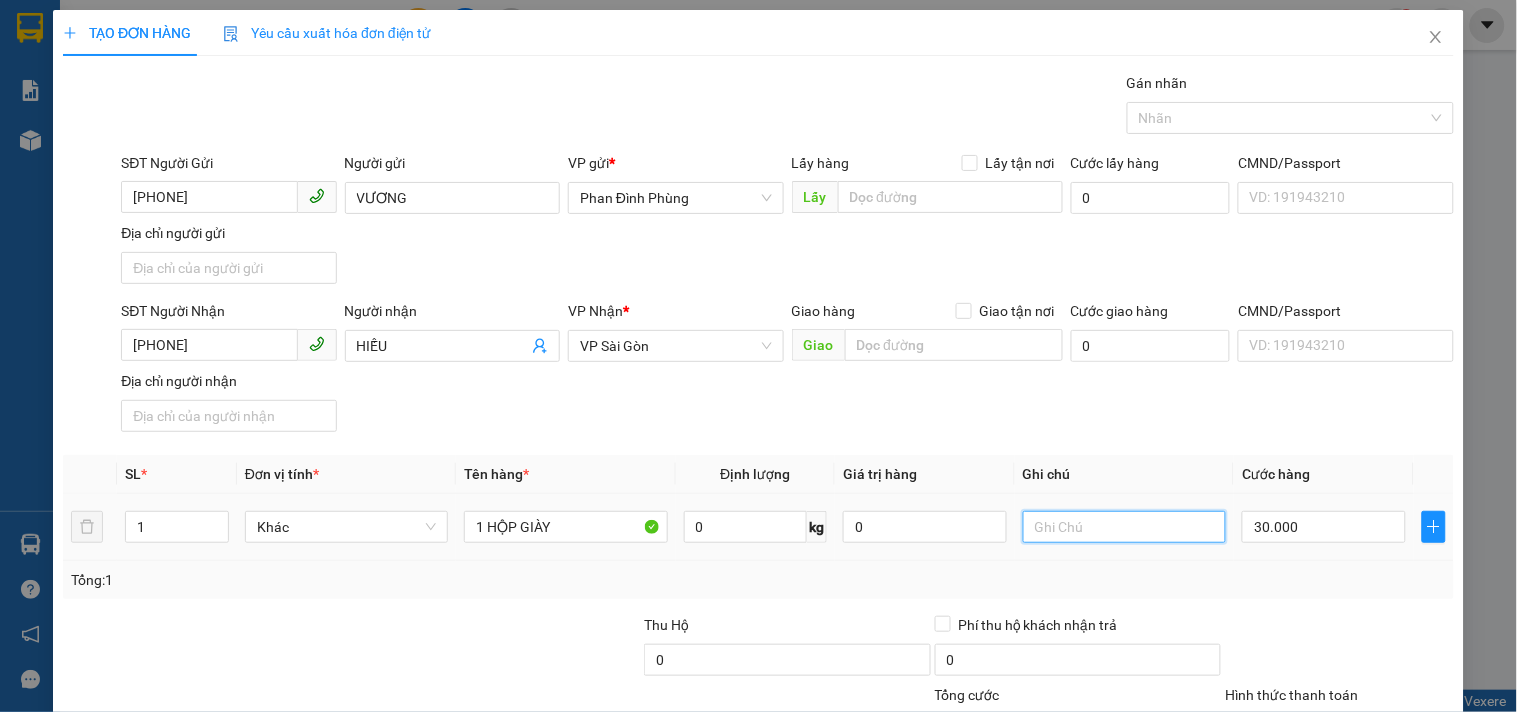 click at bounding box center (1124, 527) 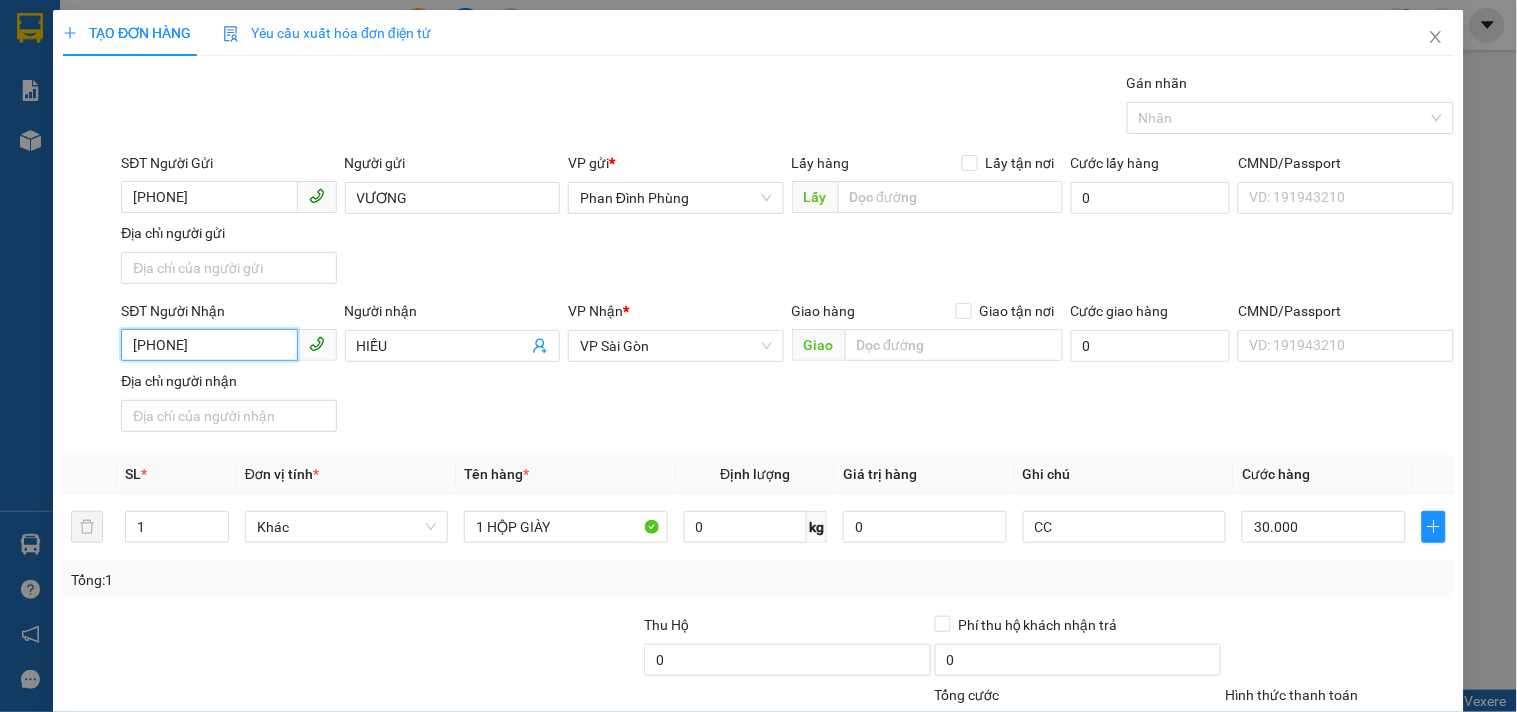 drag, startPoint x: 244, startPoint y: 348, endPoint x: 0, endPoint y: 458, distance: 267.64902 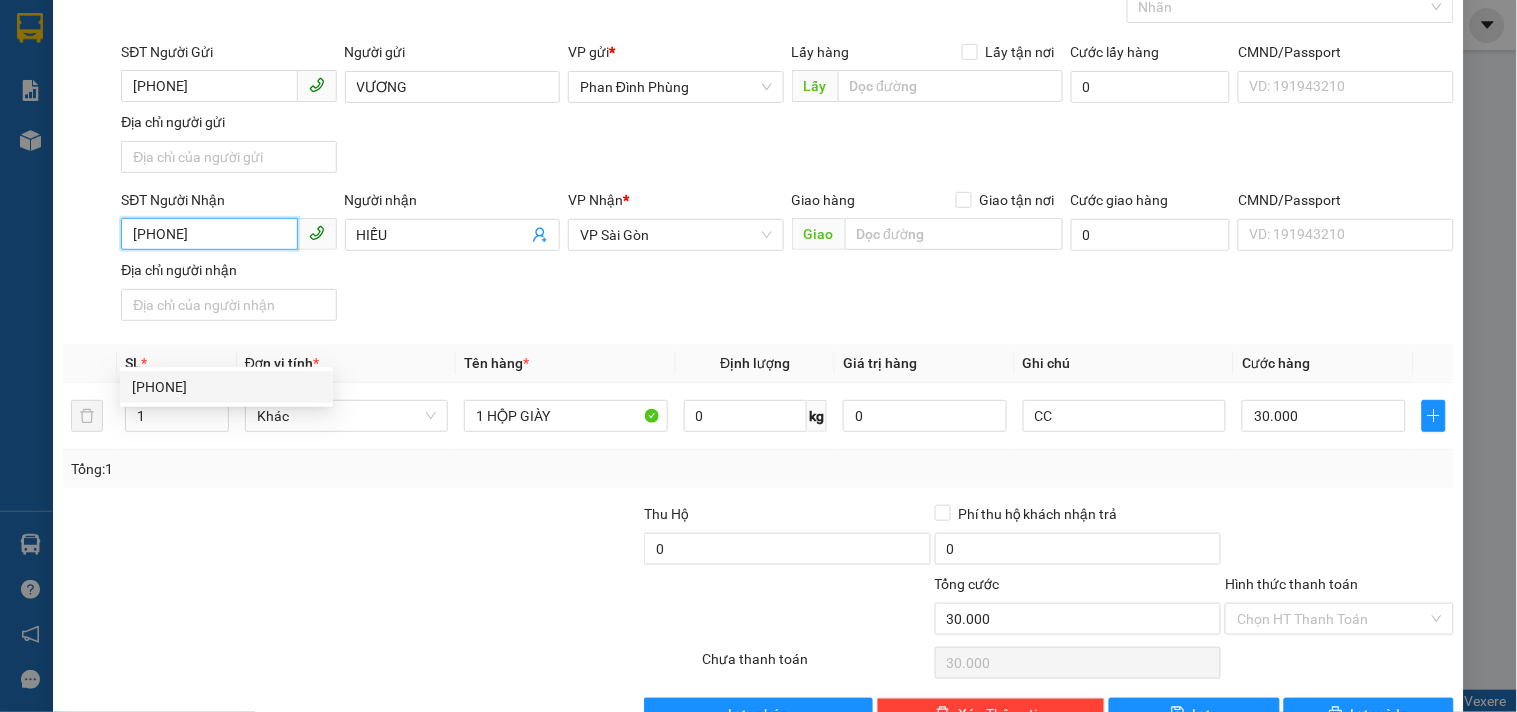 scroll, scrollTop: 167, scrollLeft: 0, axis: vertical 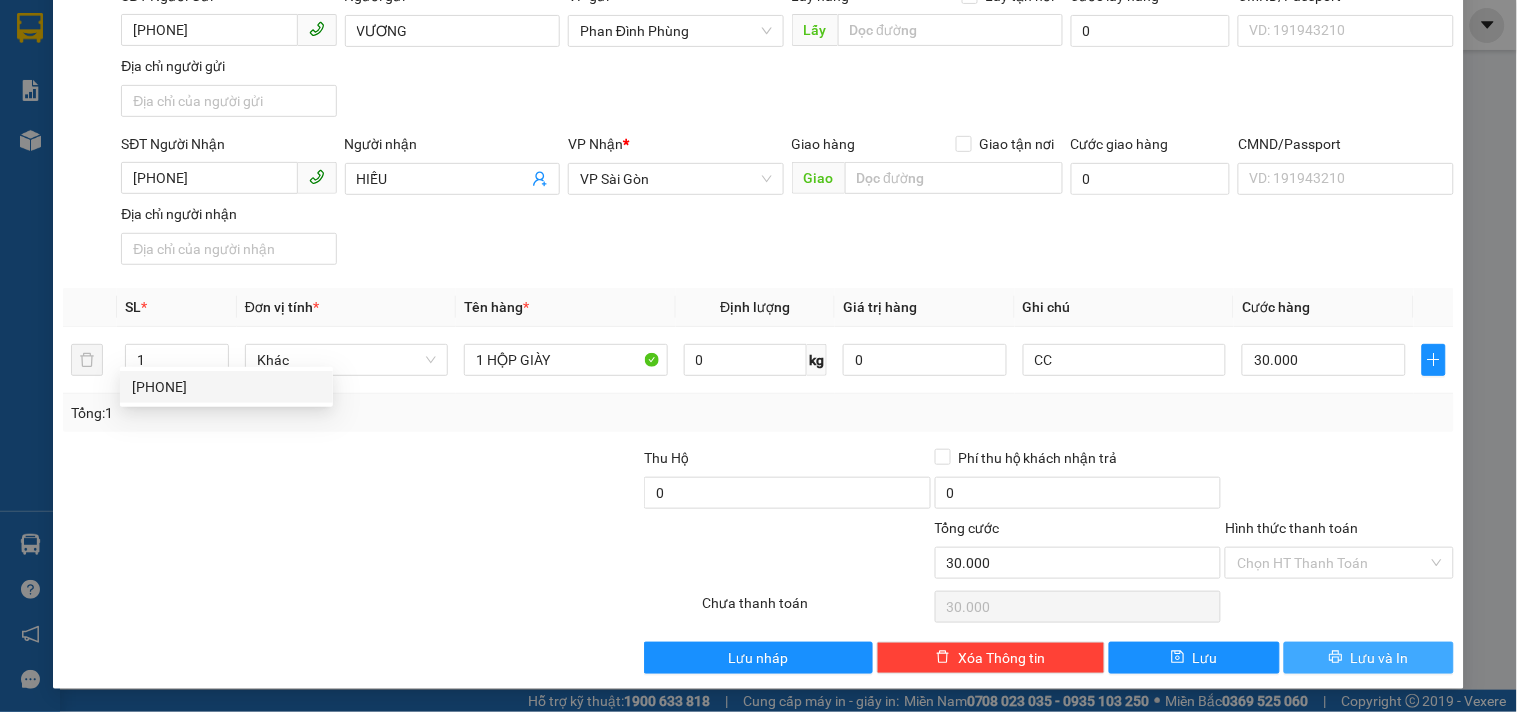 drag, startPoint x: 1357, startPoint y: 651, endPoint x: 1356, endPoint y: 638, distance: 13.038404 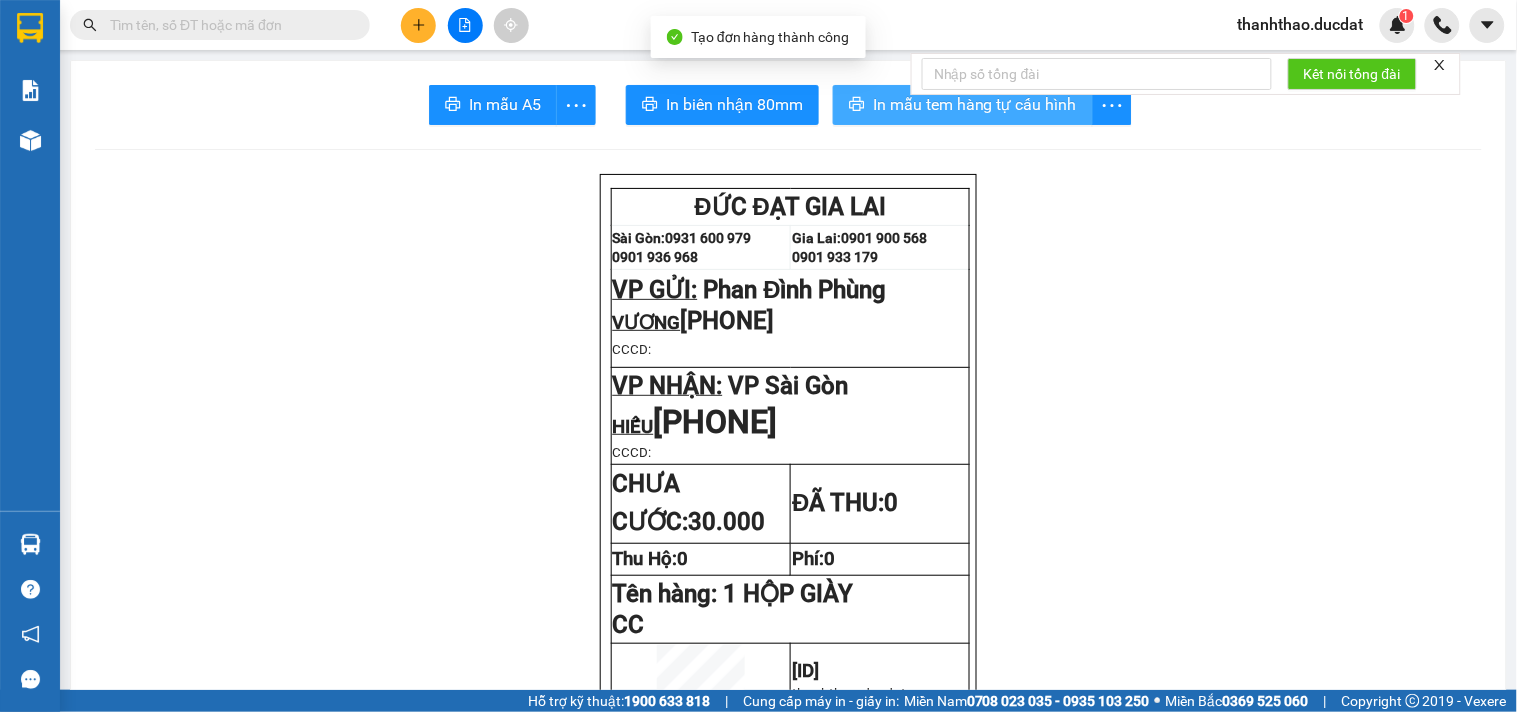 click on "In mẫu tem hàng tự cấu hình" at bounding box center (975, 104) 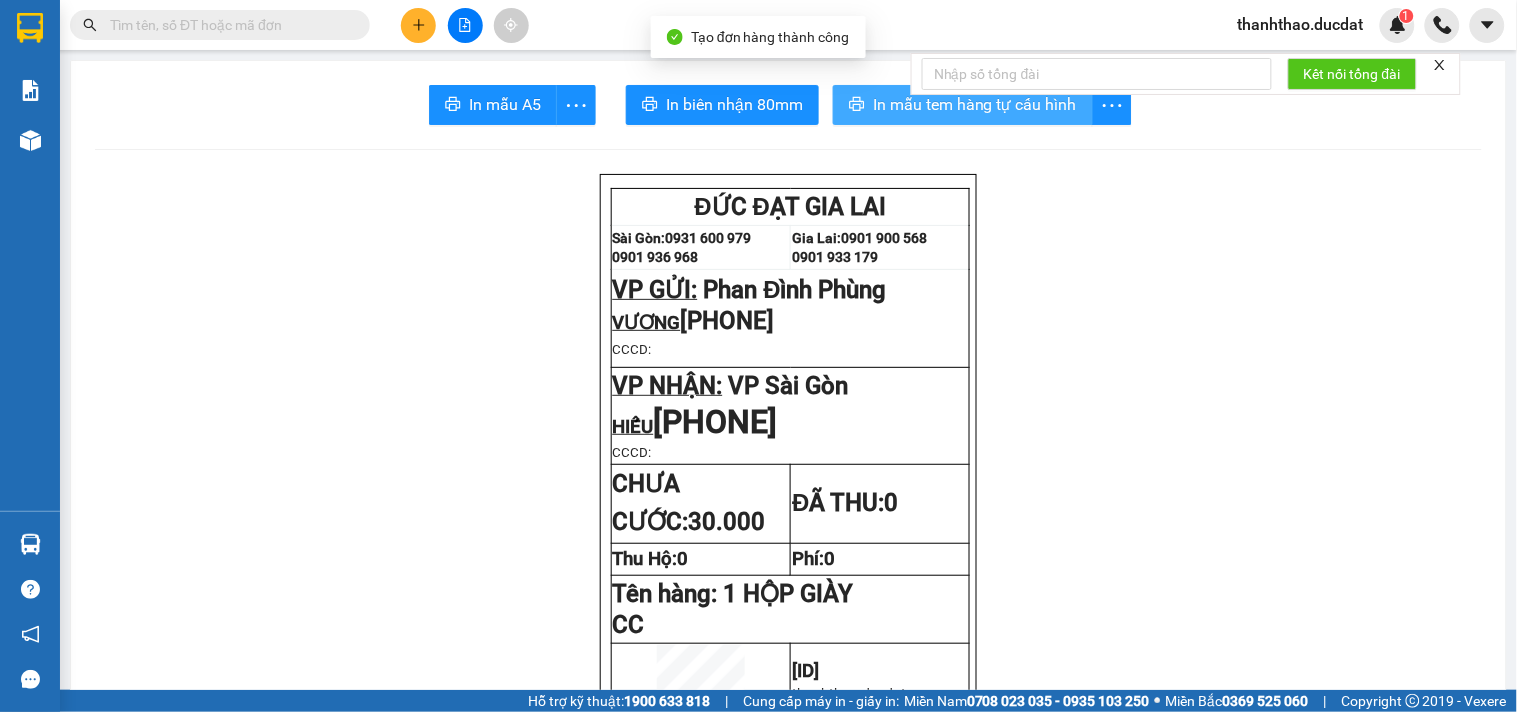 scroll, scrollTop: 0, scrollLeft: 0, axis: both 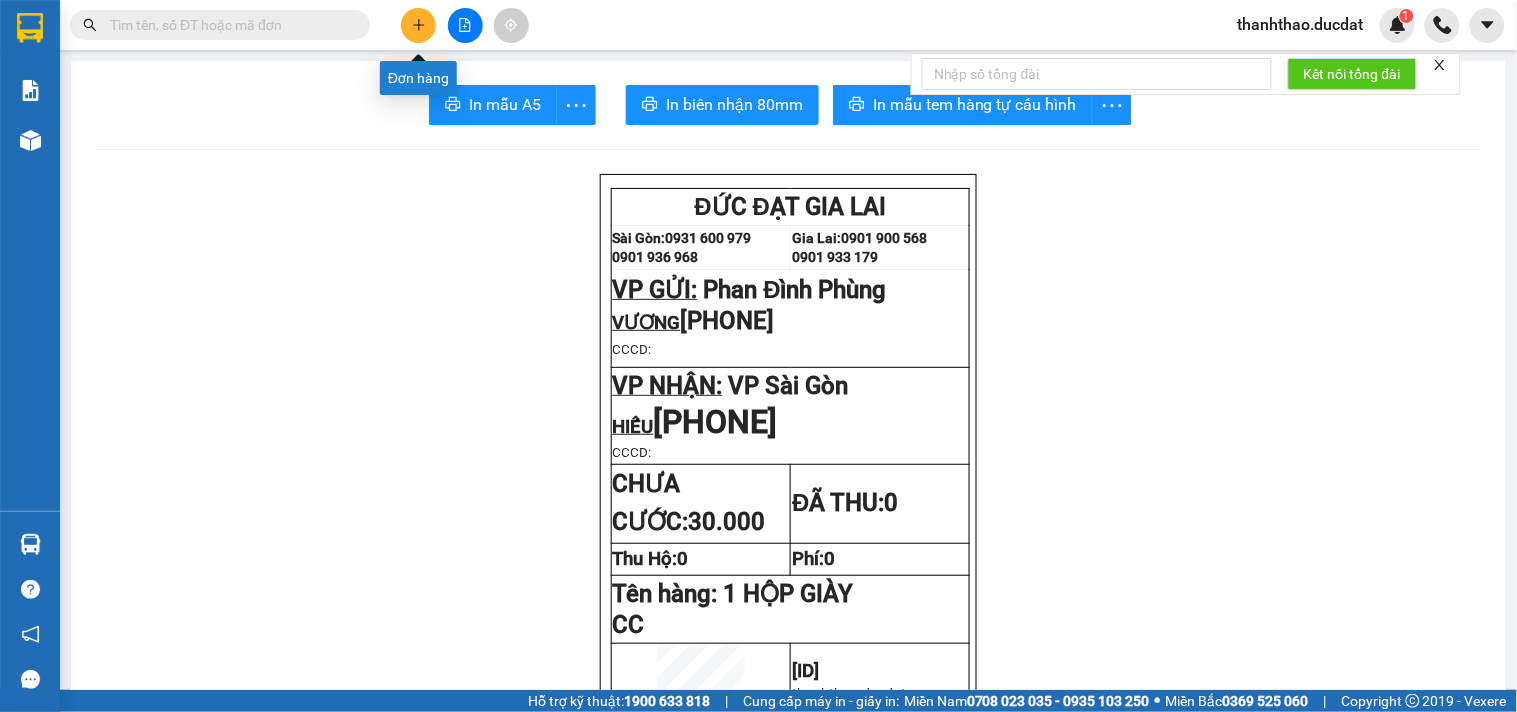 click 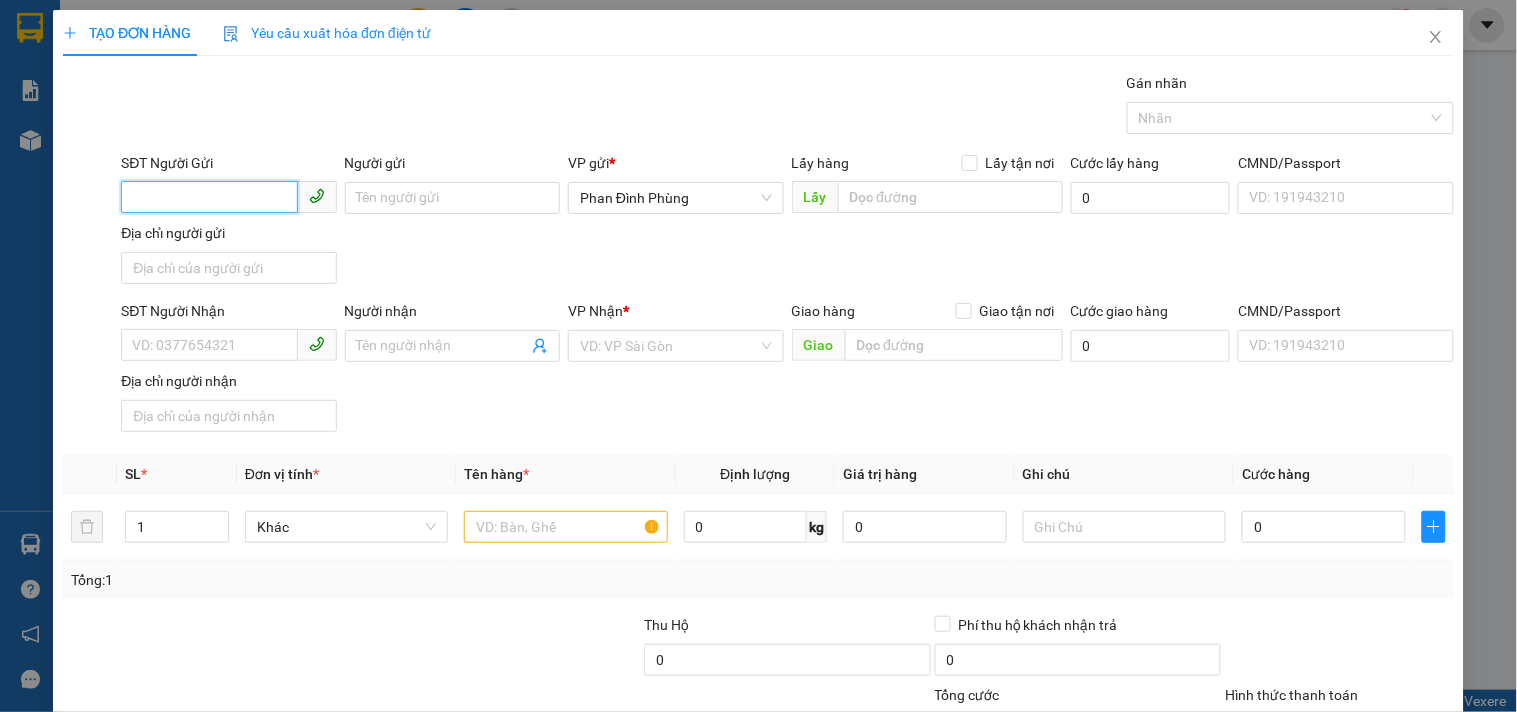 click on "SĐT Người Gửi" at bounding box center [209, 197] 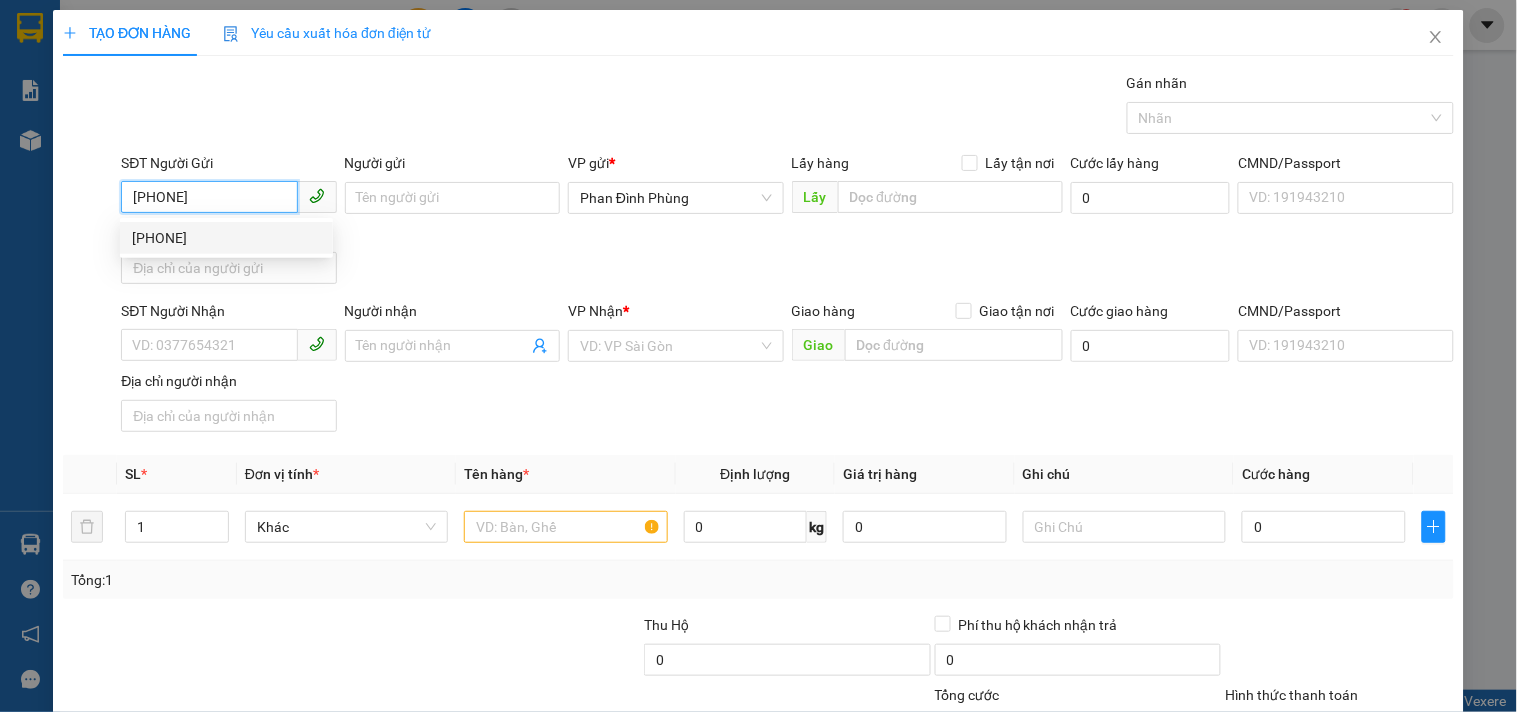 click on "[PHONE]" at bounding box center (226, 238) 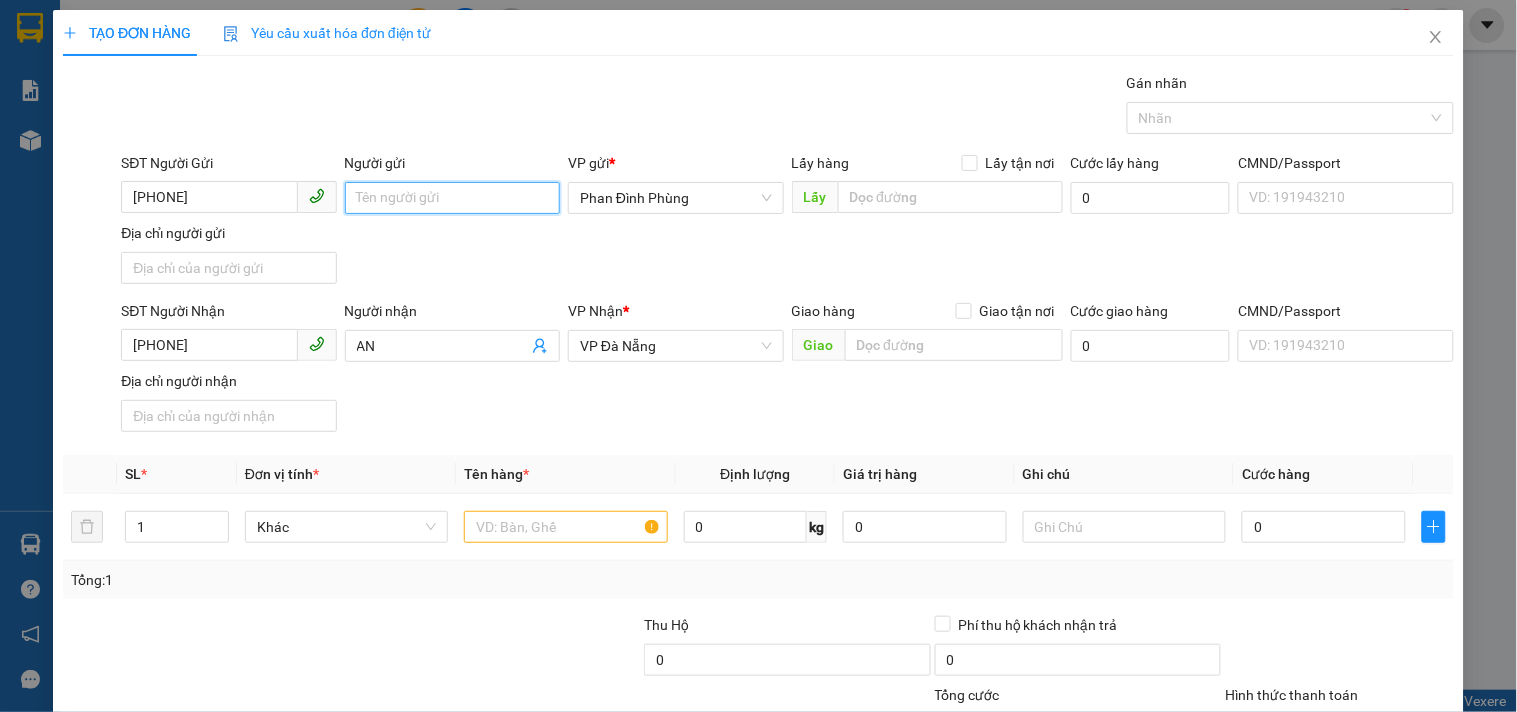 click on "Người gửi" at bounding box center [452, 198] 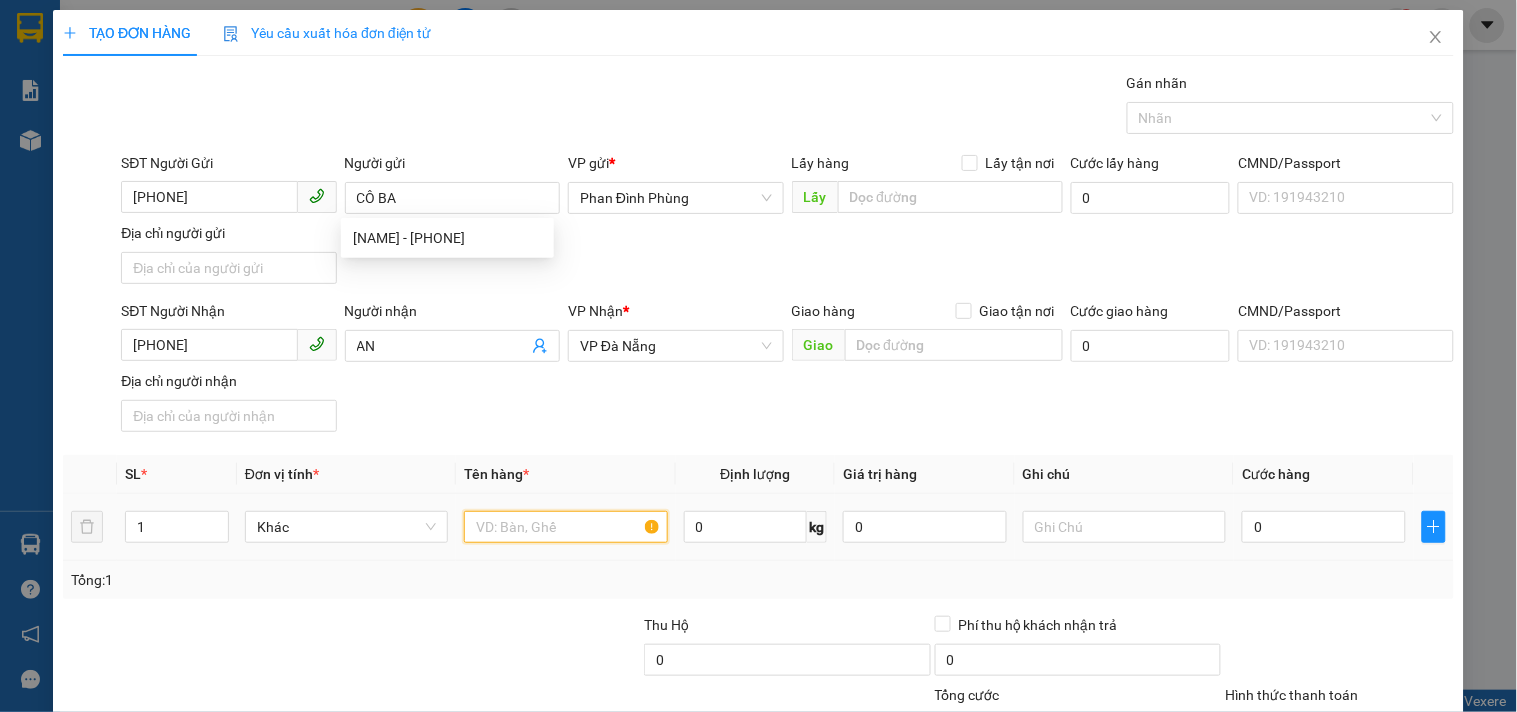 click at bounding box center (565, 527) 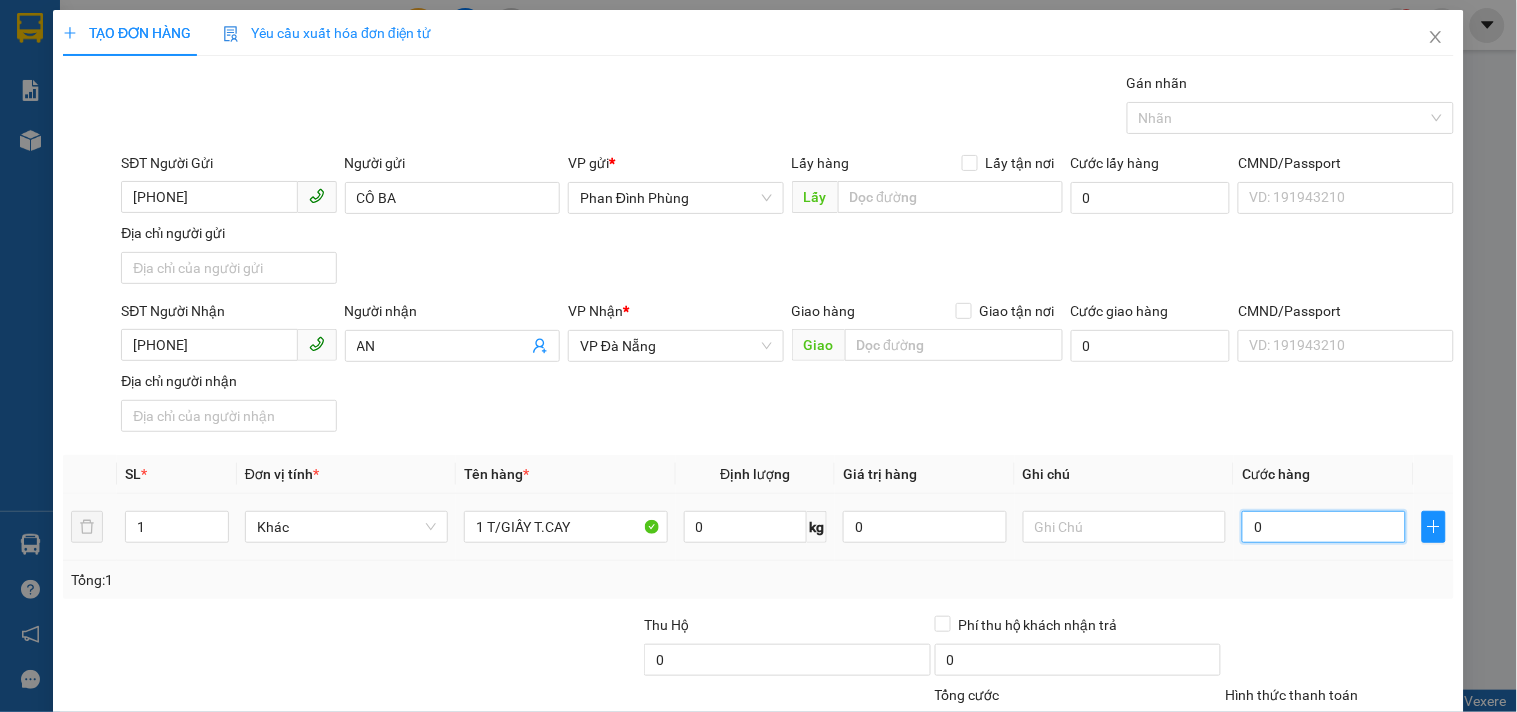 click on "0" at bounding box center (1324, 527) 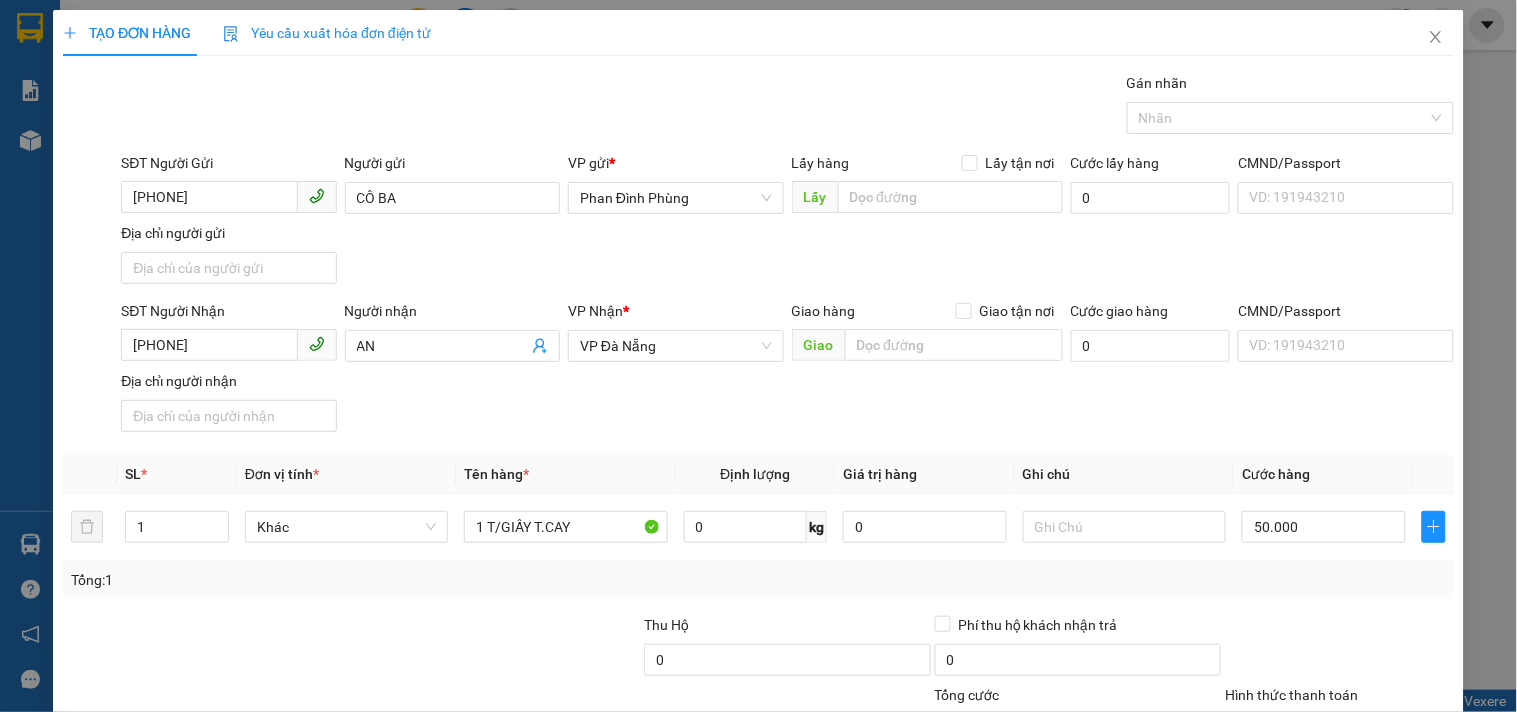 click on "Ghi chú" at bounding box center (1124, 474) 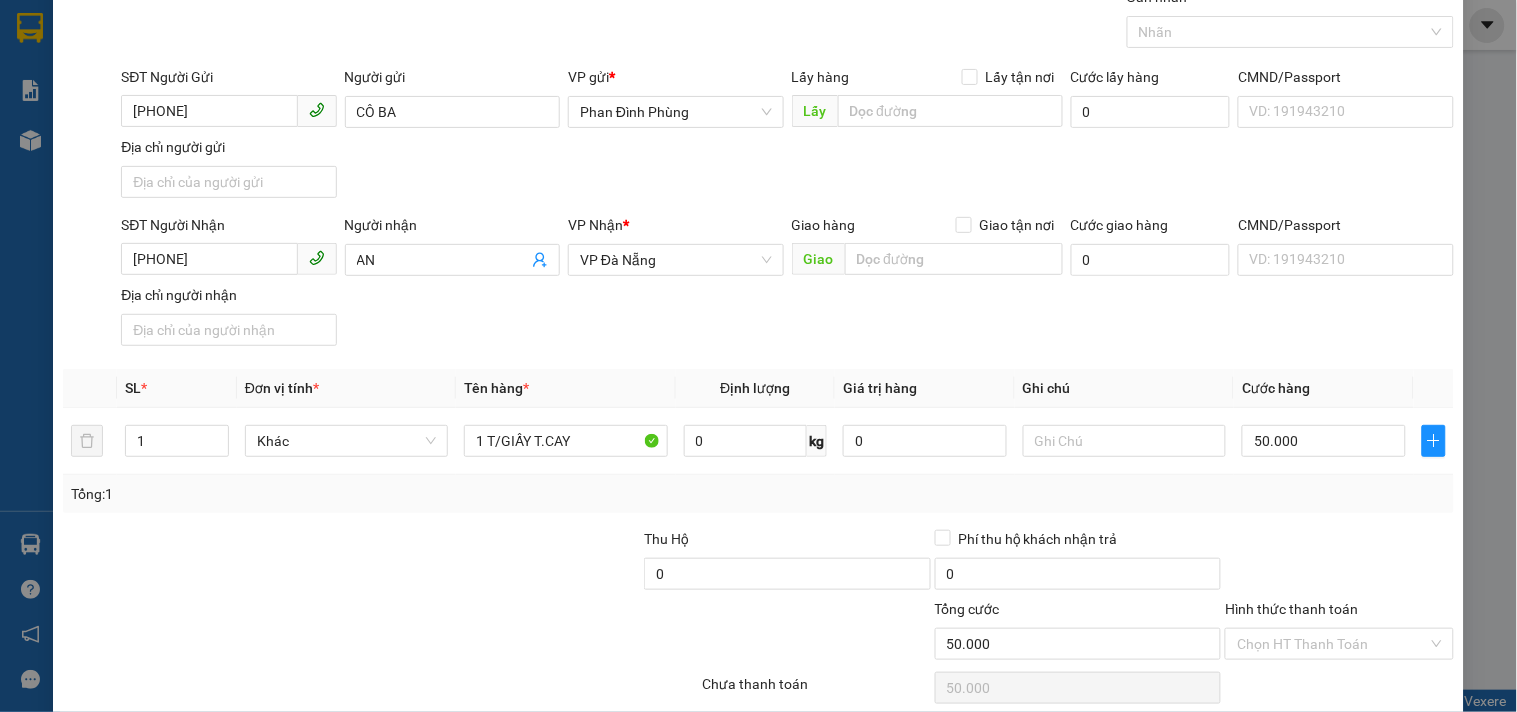 scroll, scrollTop: 167, scrollLeft: 0, axis: vertical 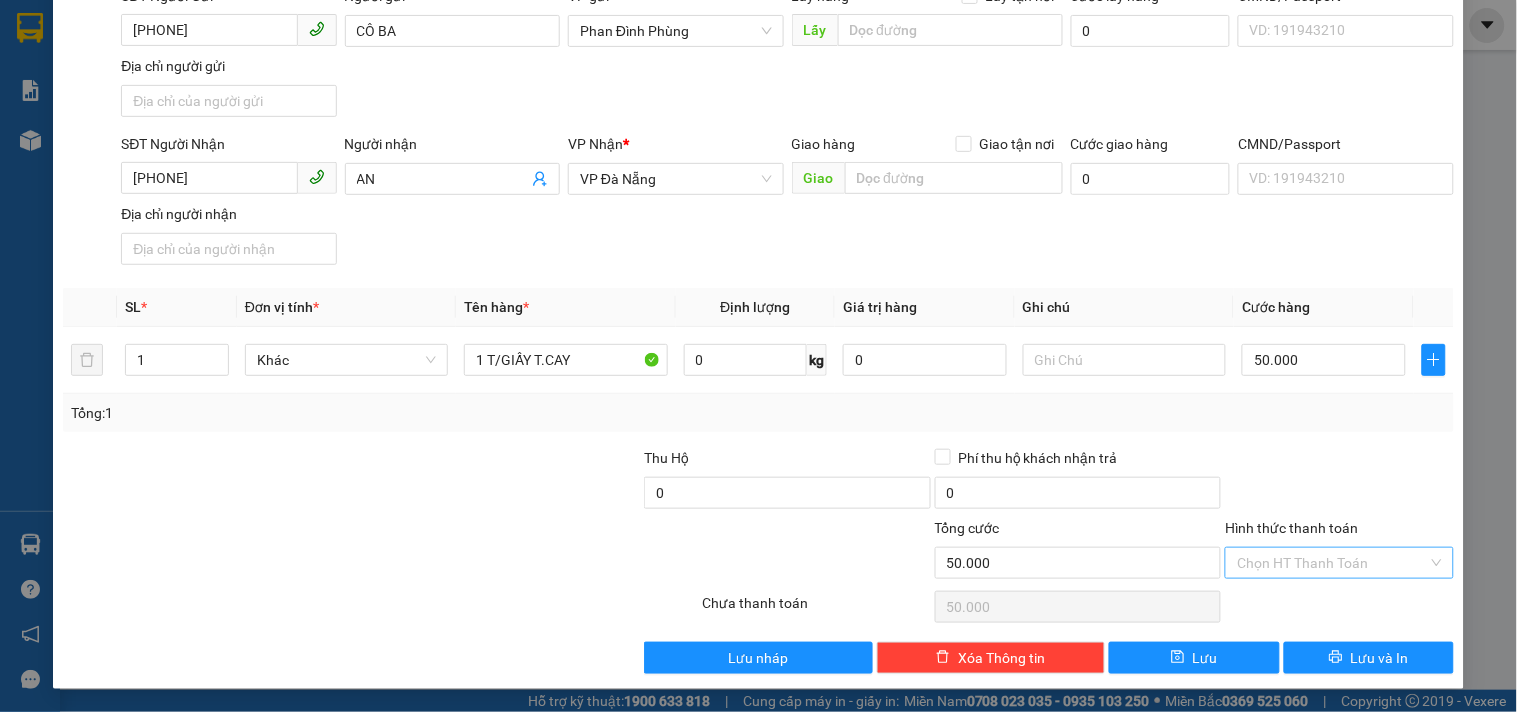 click on "Hình thức thanh toán" at bounding box center (1332, 563) 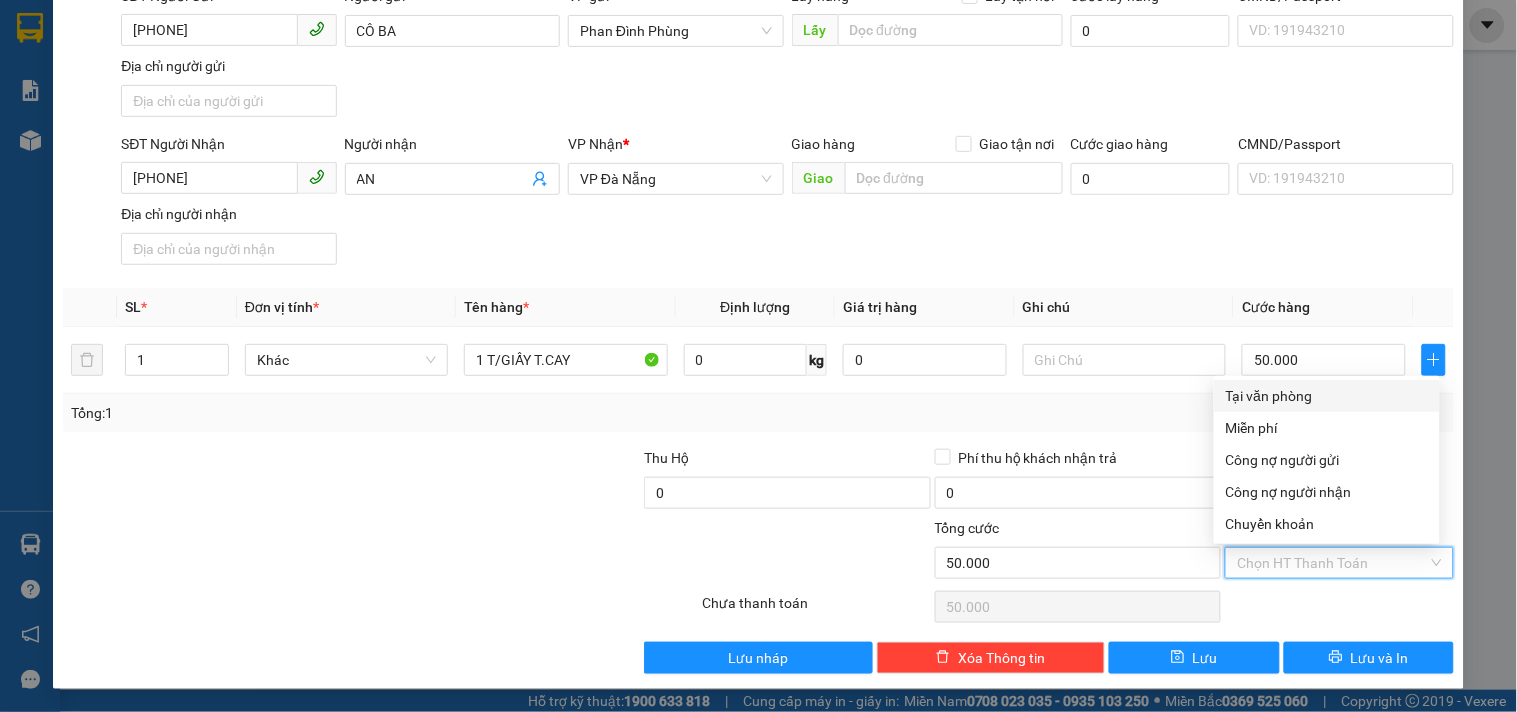 click on "Tại văn phòng" at bounding box center [1327, 396] 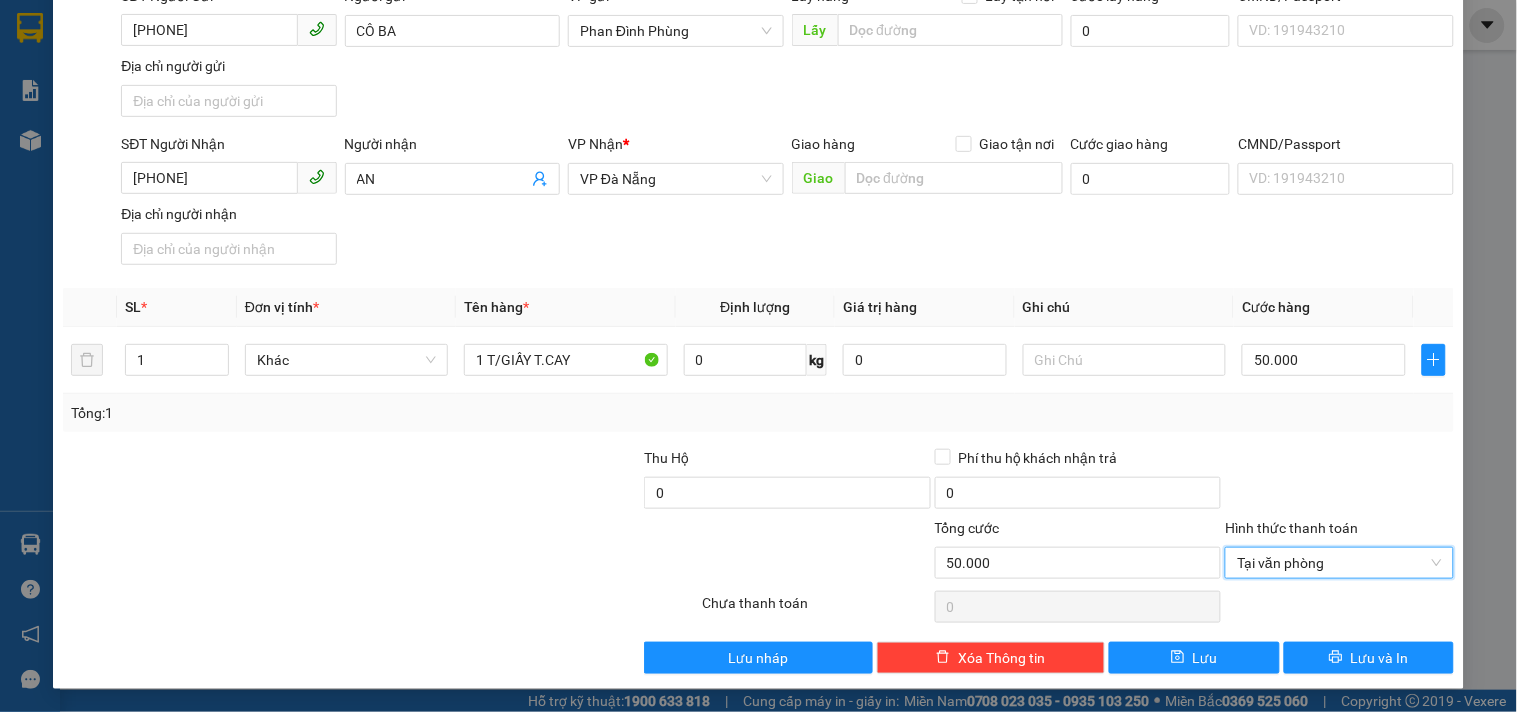 click on "TẠO ĐƠN HÀNG Yêu cầu xuất hóa đơn điện tử Transit Pickup Surcharge Ids Transit Deliver Surcharge Ids Transit Deliver Surcharge Transit Deliver Surcharge Gói vận chuyển  * Tiêu chuẩn Gán nhãn   Nhãn SĐT Người Gửi [PHONE] Người gửi CÔ BA VP gửi  * Phan Đình Phùng Lấy hàng Lấy tận nơi Lấy Cước lấy hàng 0 CMND/Passport VD: [ID_NUMBER] Địa chỉ người gửi SĐT Người Nhận [PHONE] Người nhận AN VP Nhận  * VP Đà Nẵng Giao hàng Giao tận nơi Giao Cước giao hàng 0 CMND/Passport VD: [ID_NUMBER] Địa chỉ người nhận SL  * Đơn vị tính  * Tên hàng  * Định lượng Giá trị hàng Ghi chú Cước hàng                   1 Khác 1 T/GIẤY T.CAY 0 kg 0 50.000 Hình thức thanh toán Tại văn phòng Tại văn phòng Số tiền thu trước 0 Tại văn phòng Chưa thanh toán 0 Lưu nháp Xóa Thông tin Lưu Lưu và In Tại văn phòng Miễn phí Tại văn phòng" at bounding box center (758, 289) 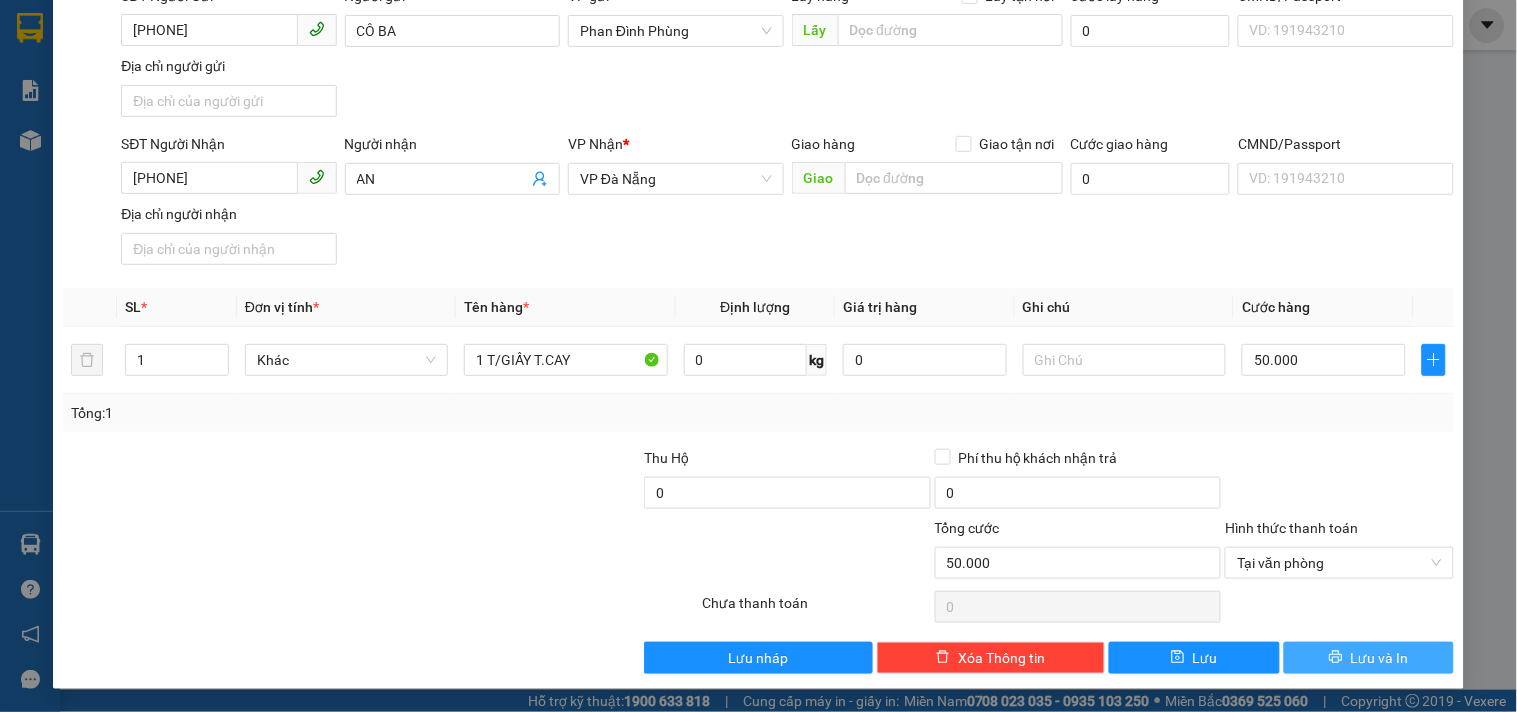 click on "Lưu và In" at bounding box center [1369, 658] 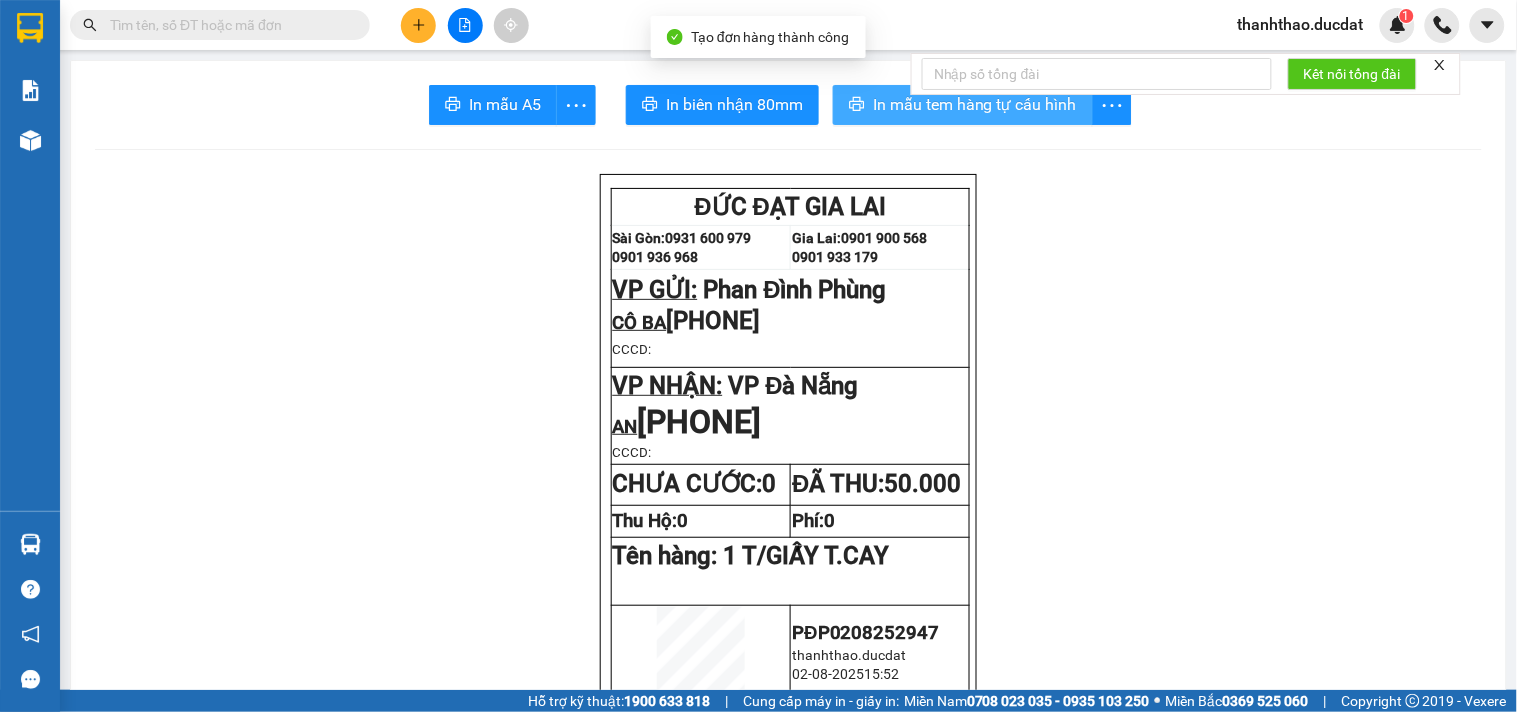 click on "In mẫu tem hàng tự cấu hình" at bounding box center [975, 104] 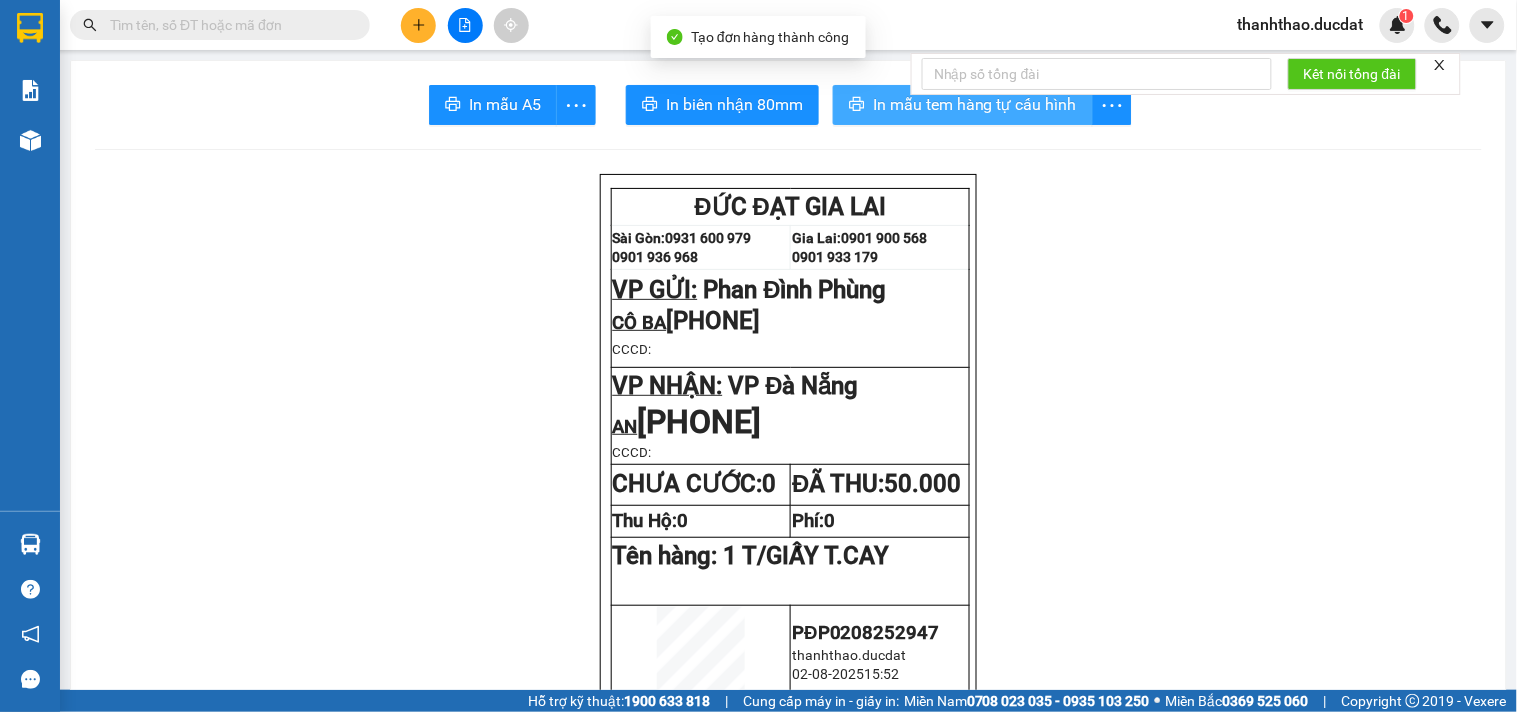 scroll, scrollTop: 0, scrollLeft: 0, axis: both 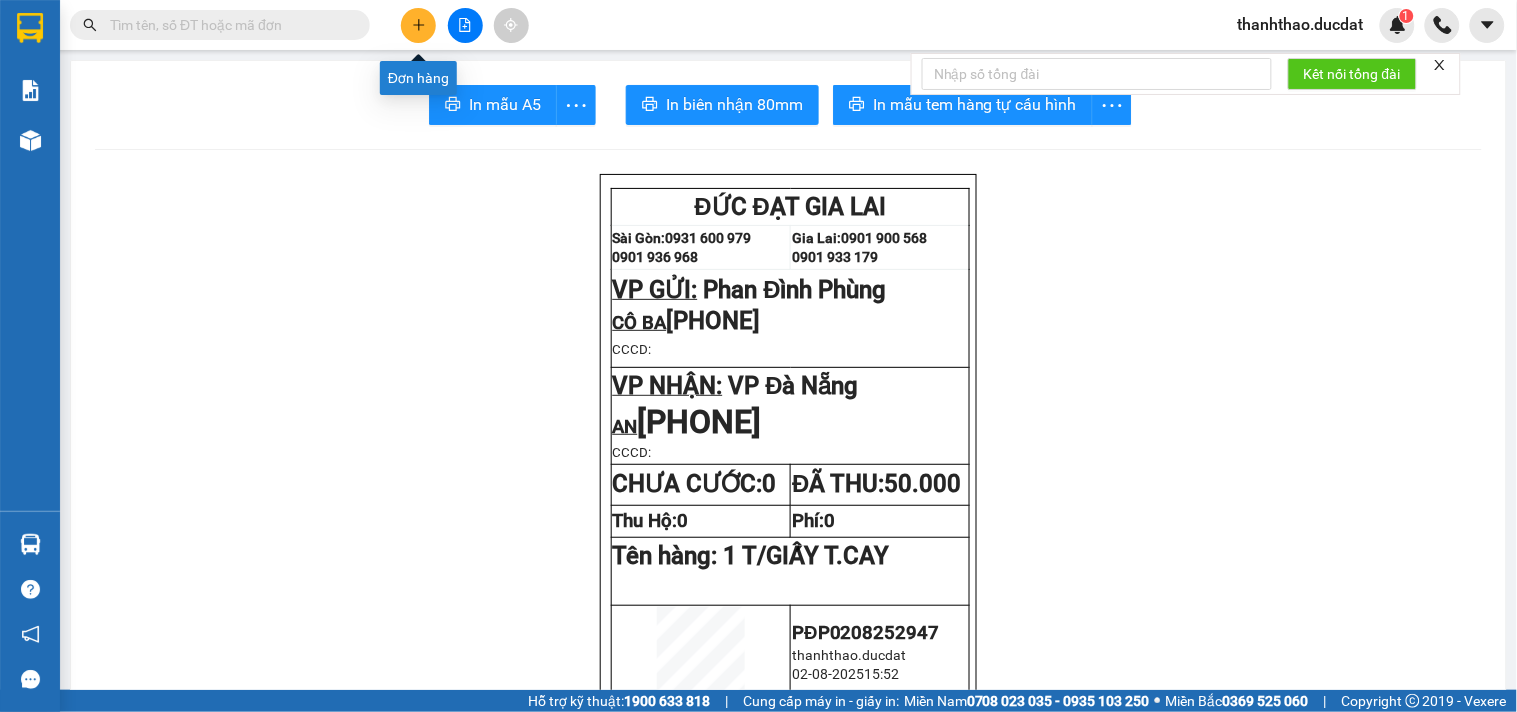 click 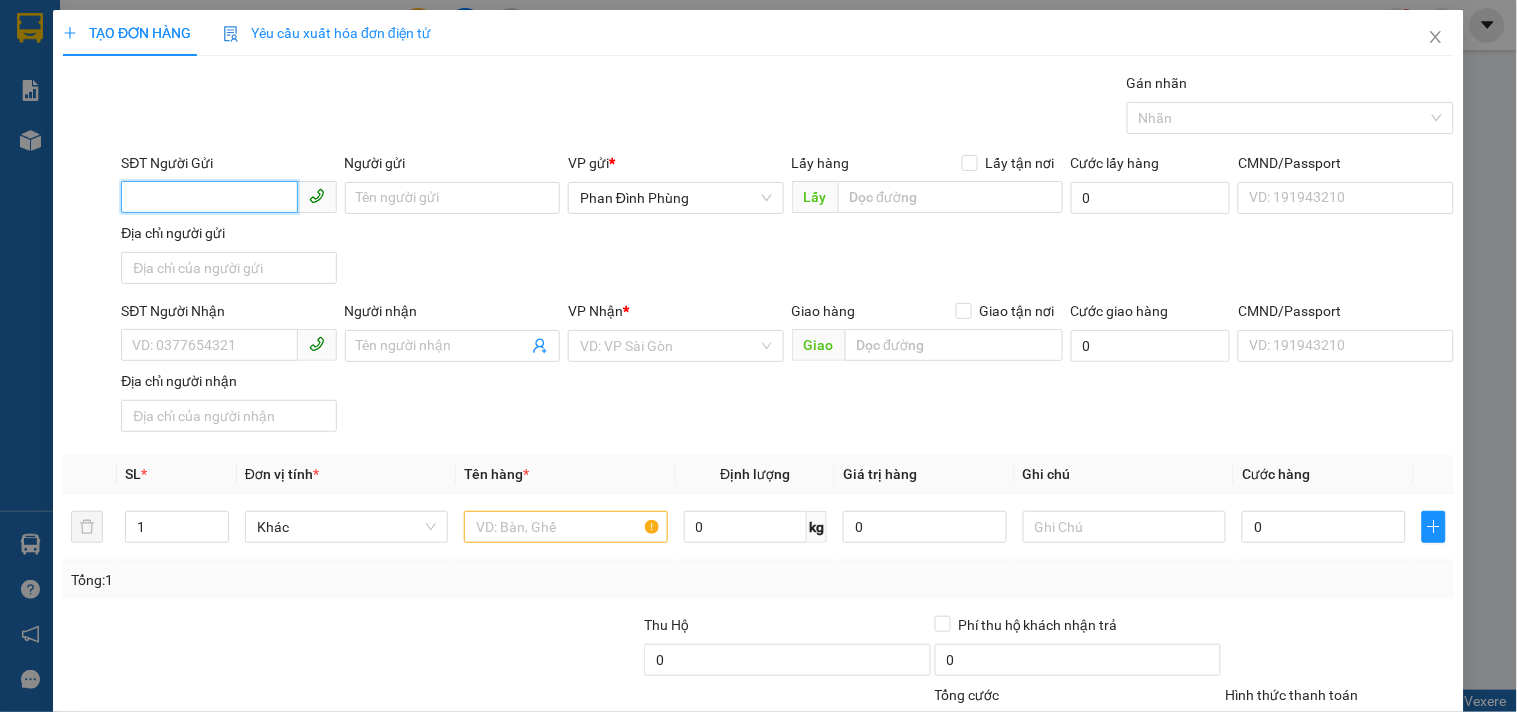 click on "SĐT Người Gửi" at bounding box center (209, 197) 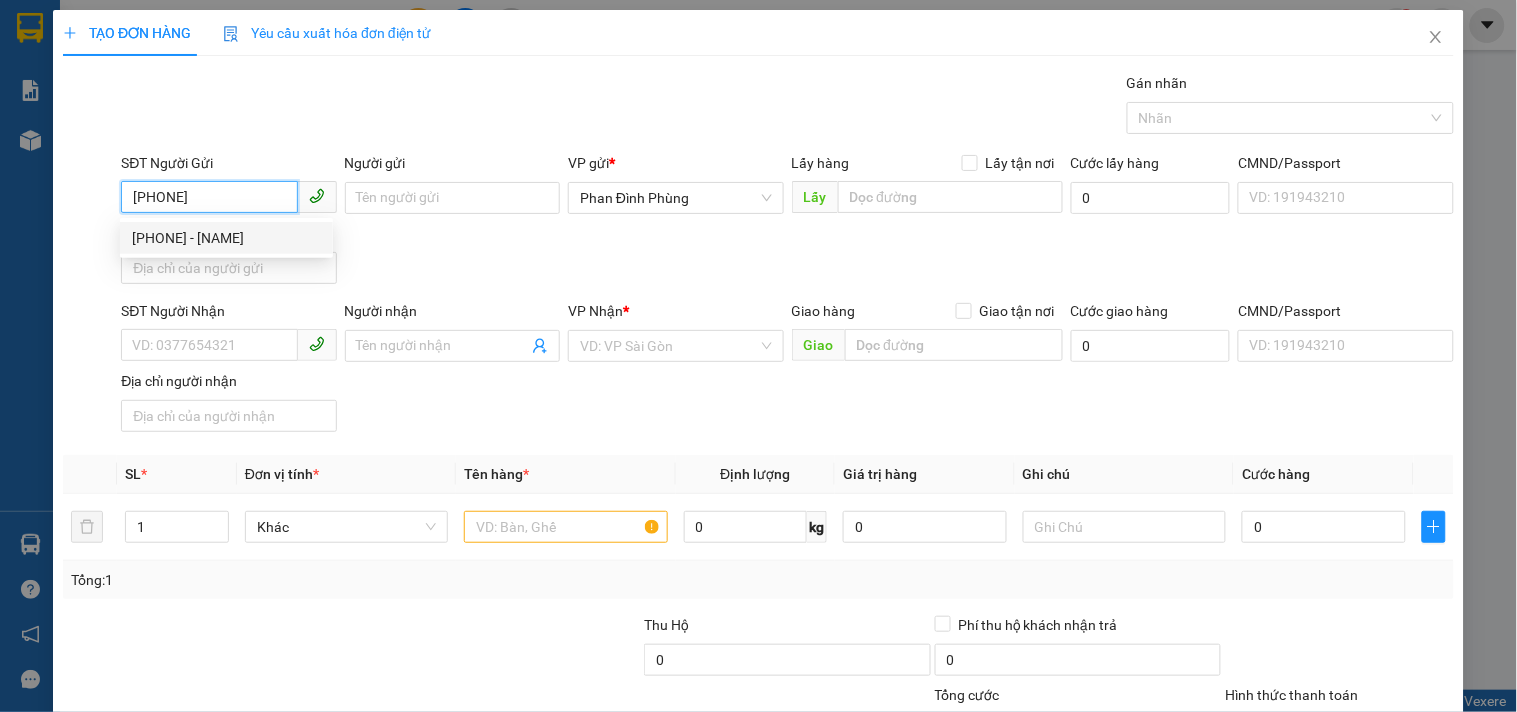 click on "[PHONE] - [NAME]" at bounding box center (226, 238) 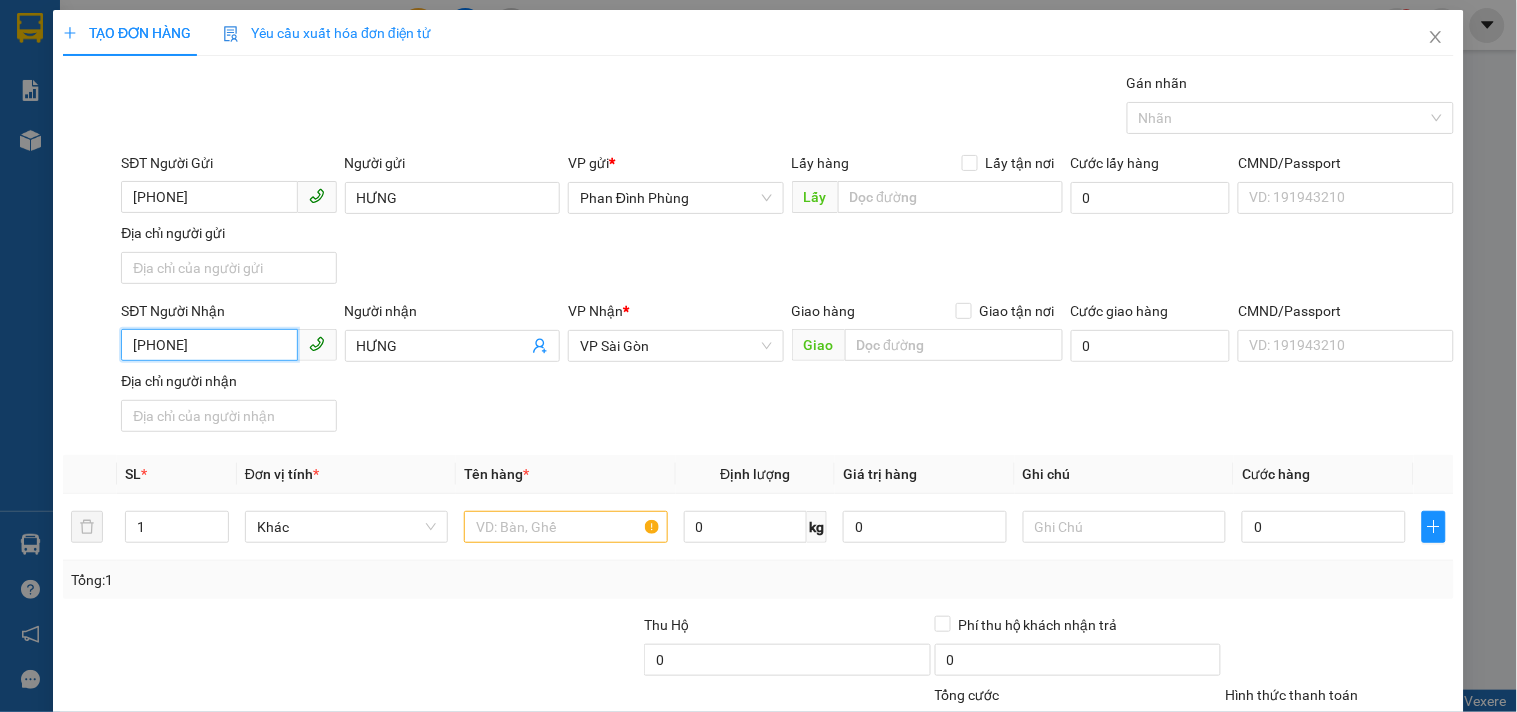 drag, startPoint x: 237, startPoint y: 341, endPoint x: 0, endPoint y: 464, distance: 267.01685 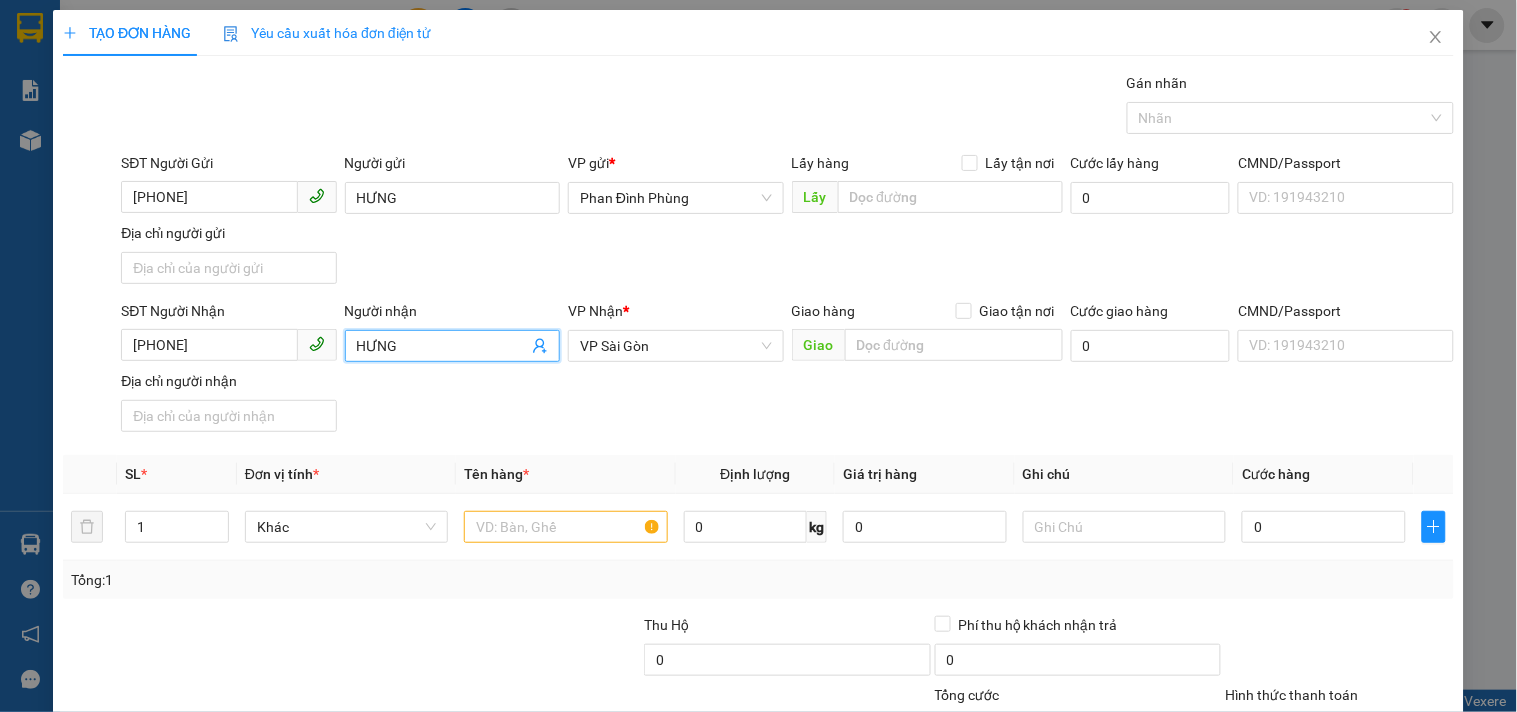 drag, startPoint x: 391, startPoint y: 350, endPoint x: 93, endPoint y: 425, distance: 307.29303 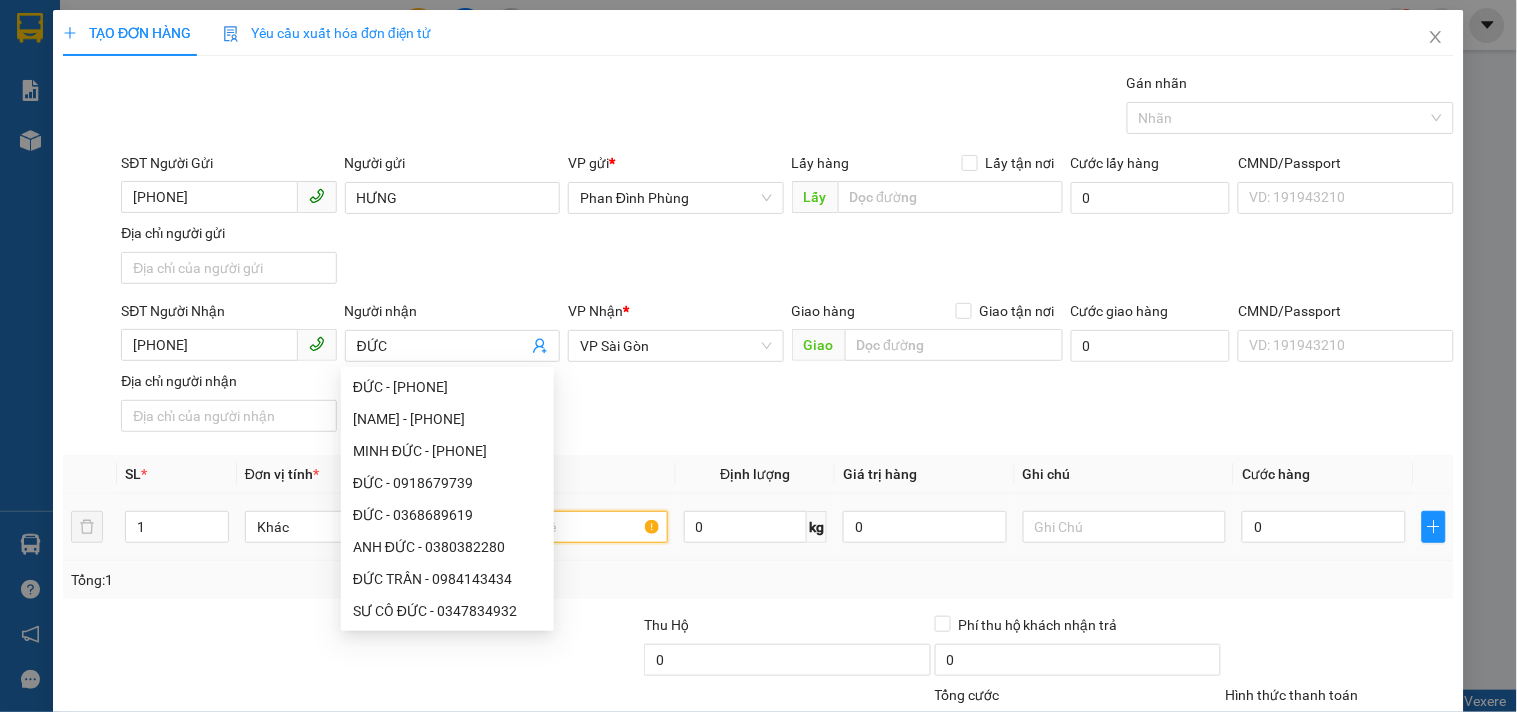 click at bounding box center (565, 527) 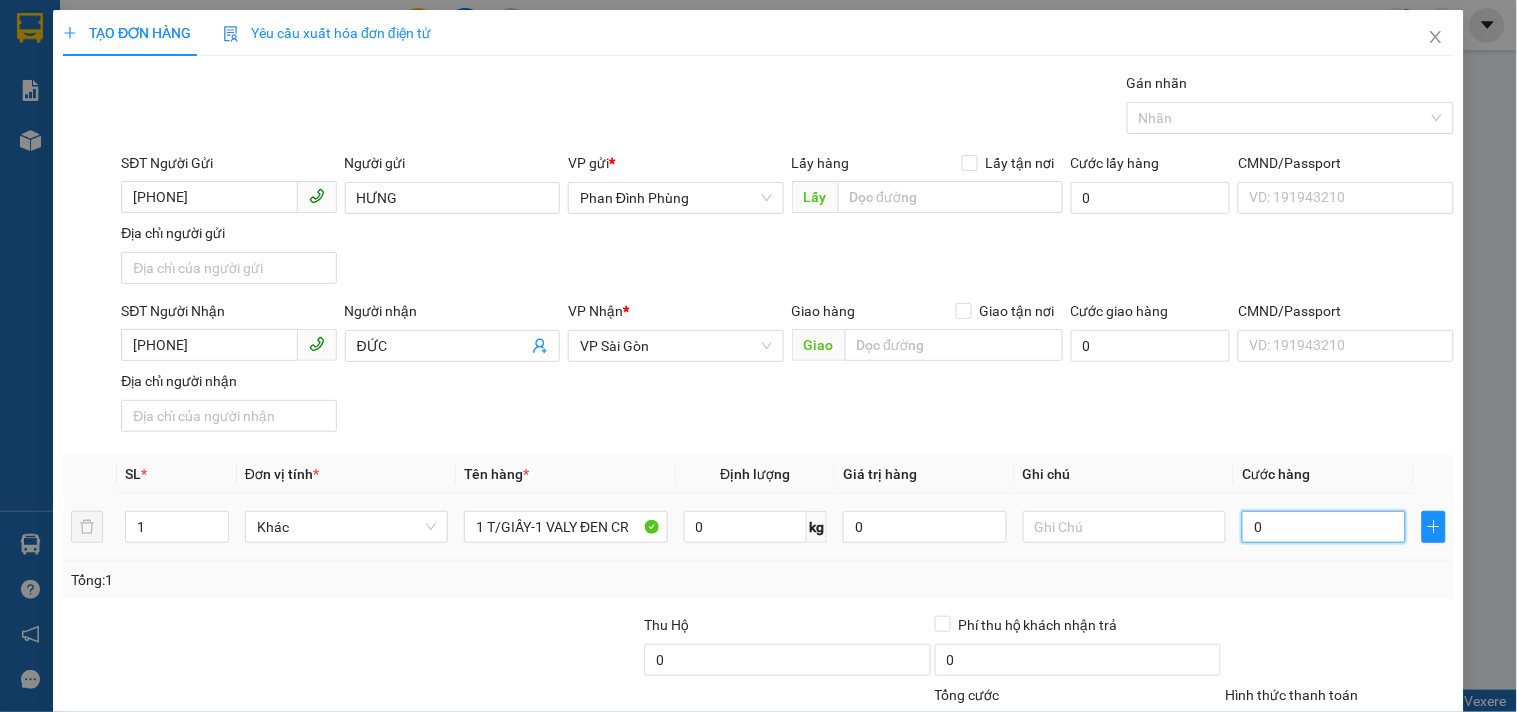 click on "0" at bounding box center [1324, 527] 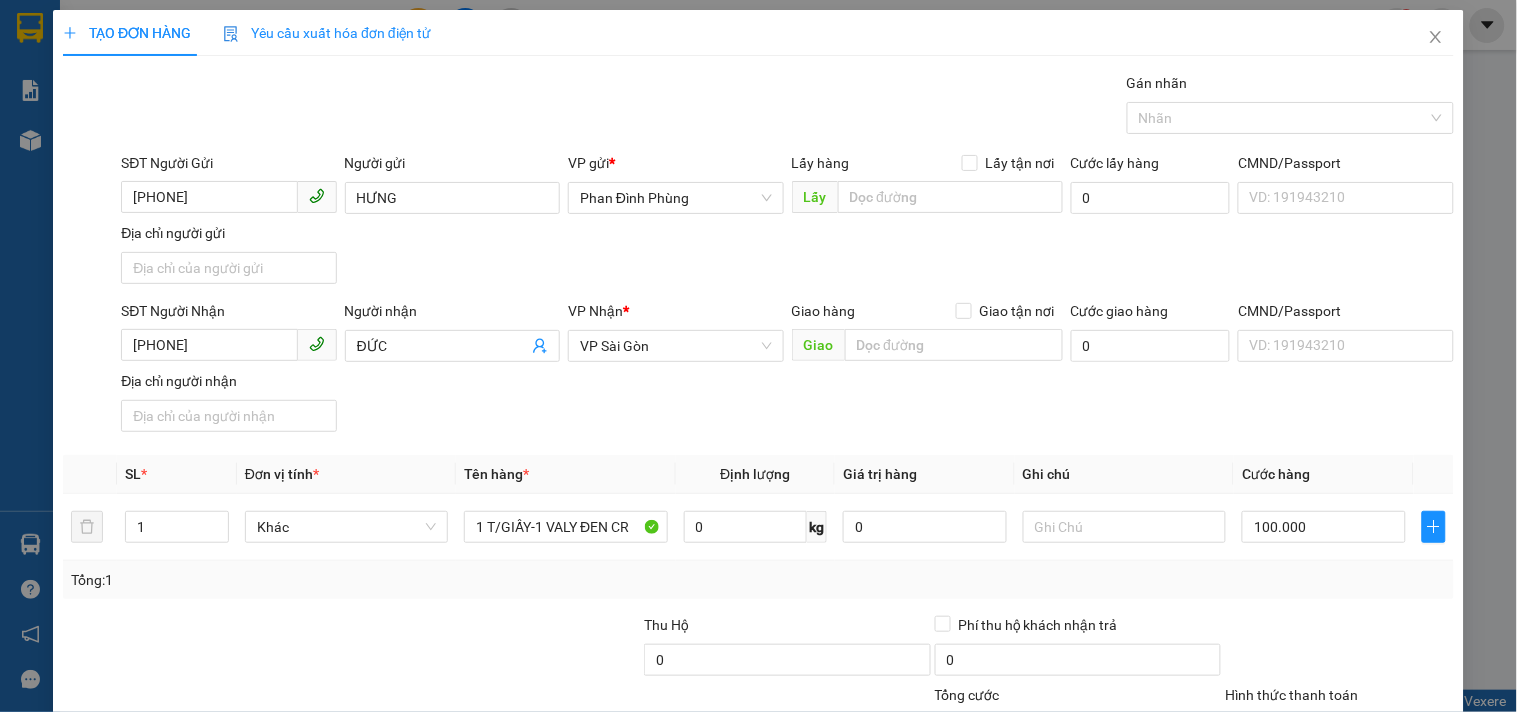 click on "SĐT Người Nhận [PHONE] Người nhận ĐỨC VP Nhận  * VP Sài Gòn Giao hàng Giao tận nơi Giao Cước giao hàng 0 CMND/Passport VD: [ID_NUMBER] Địa chỉ người nhận" at bounding box center [787, 370] 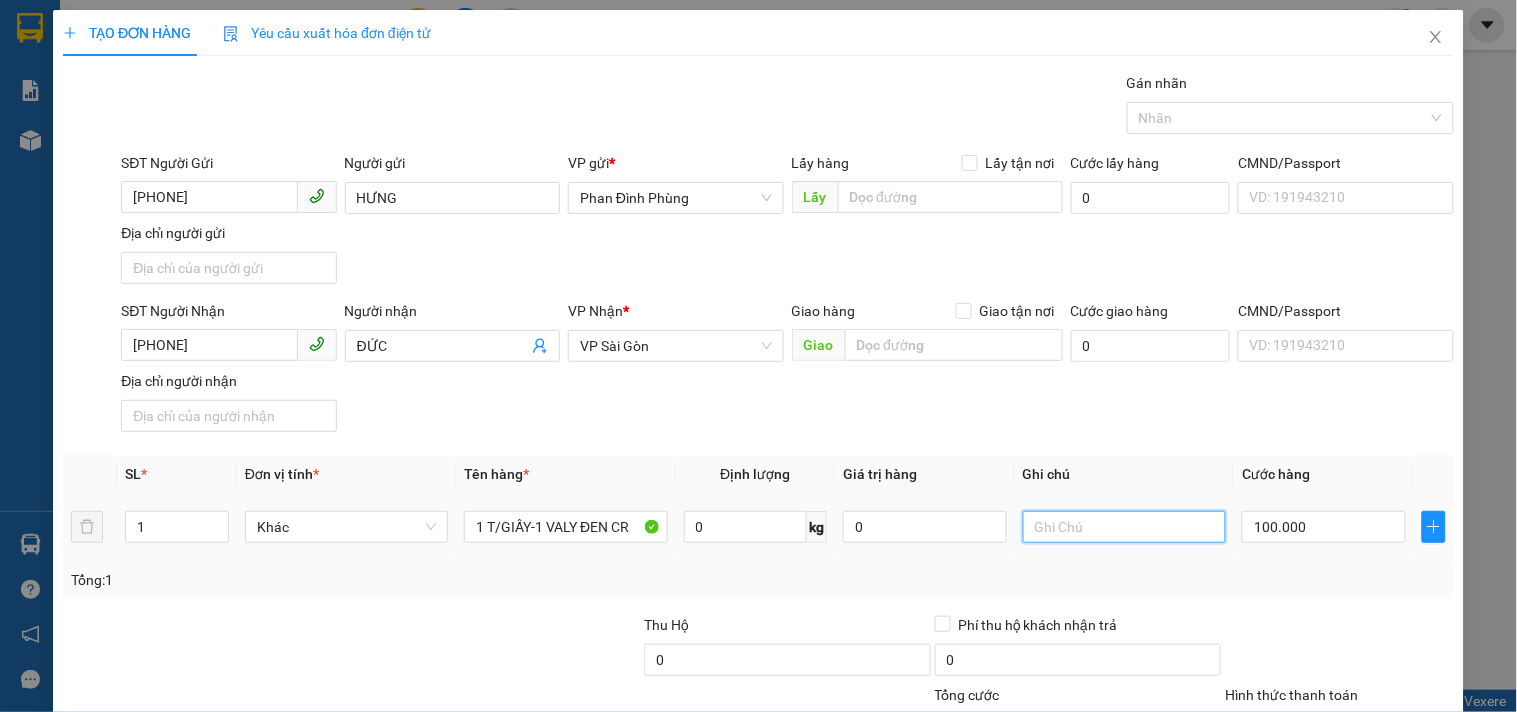 click at bounding box center (1124, 527) 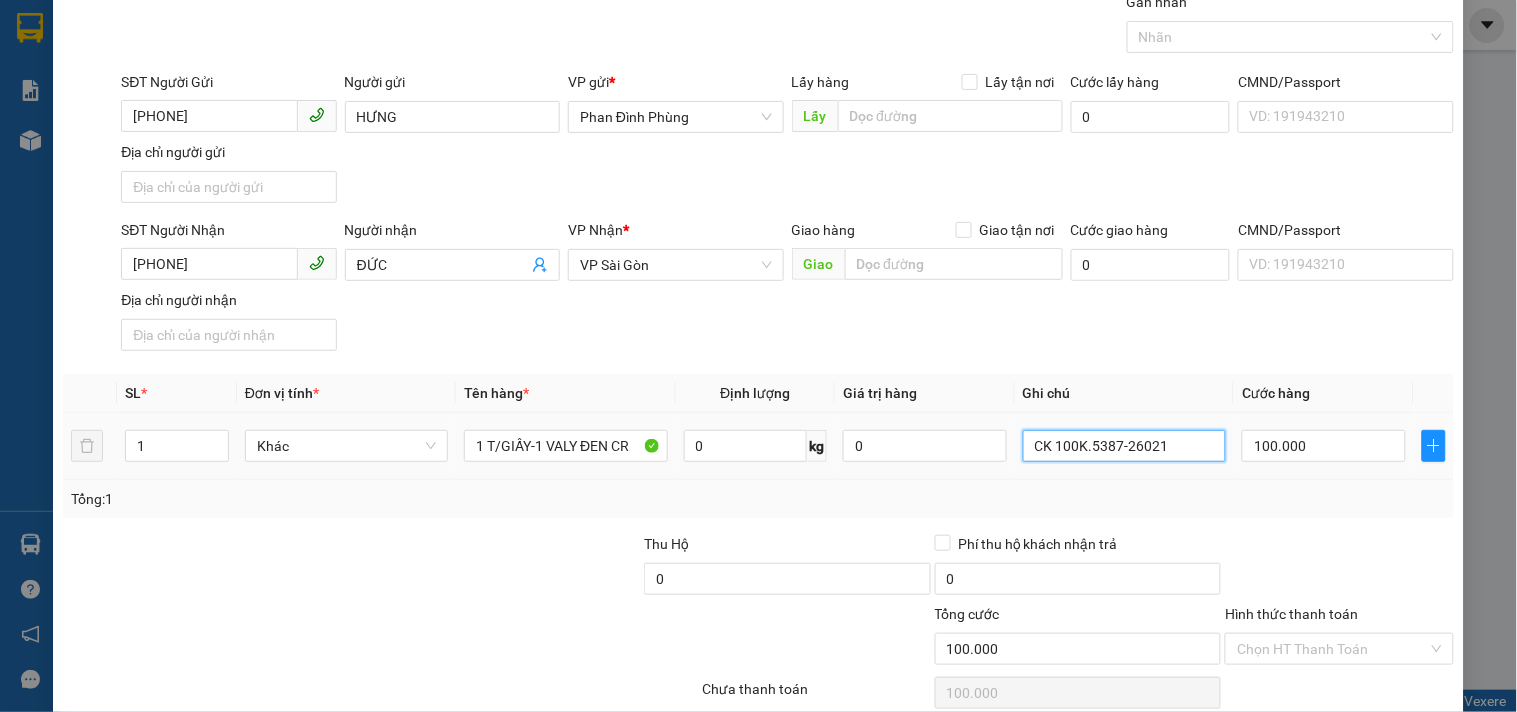 scroll, scrollTop: 167, scrollLeft: 0, axis: vertical 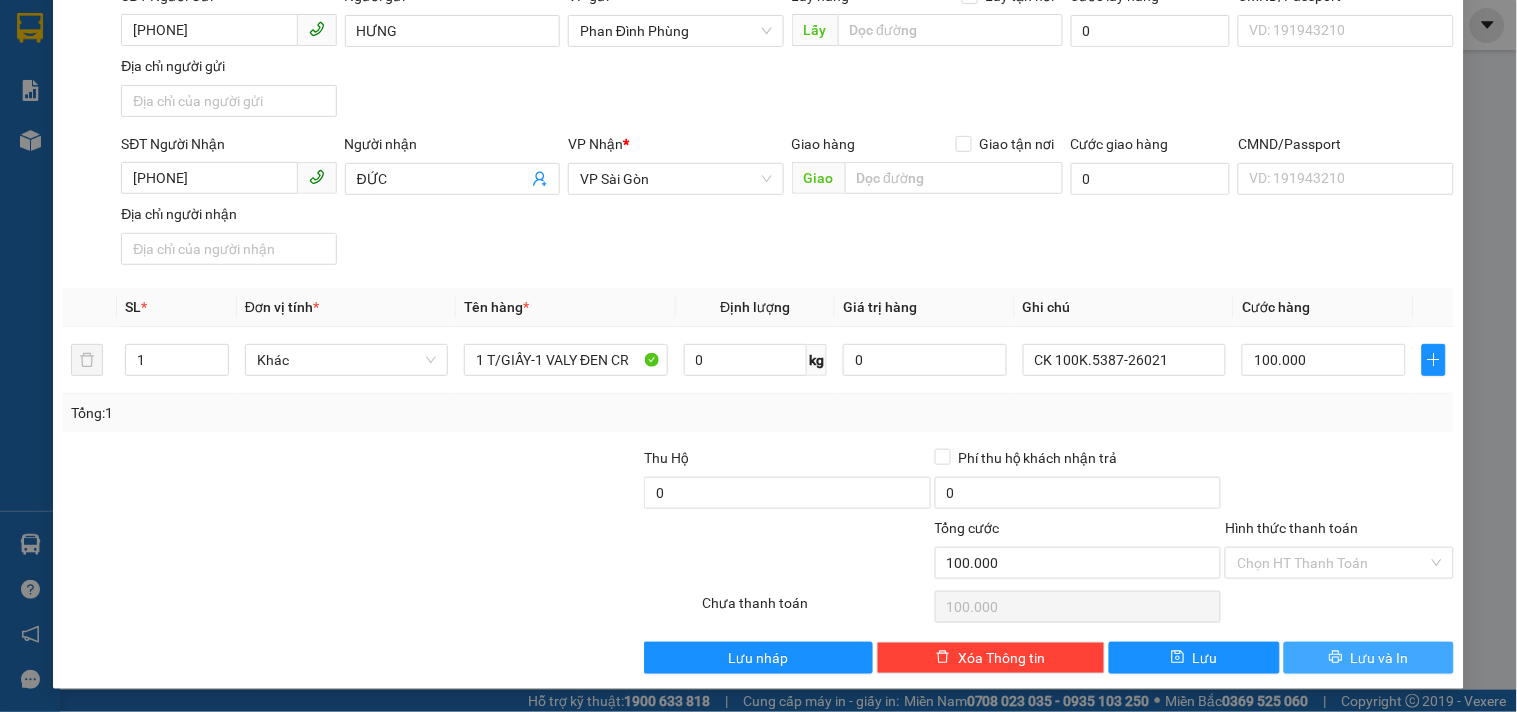 click on "Lưu và In" at bounding box center [1380, 658] 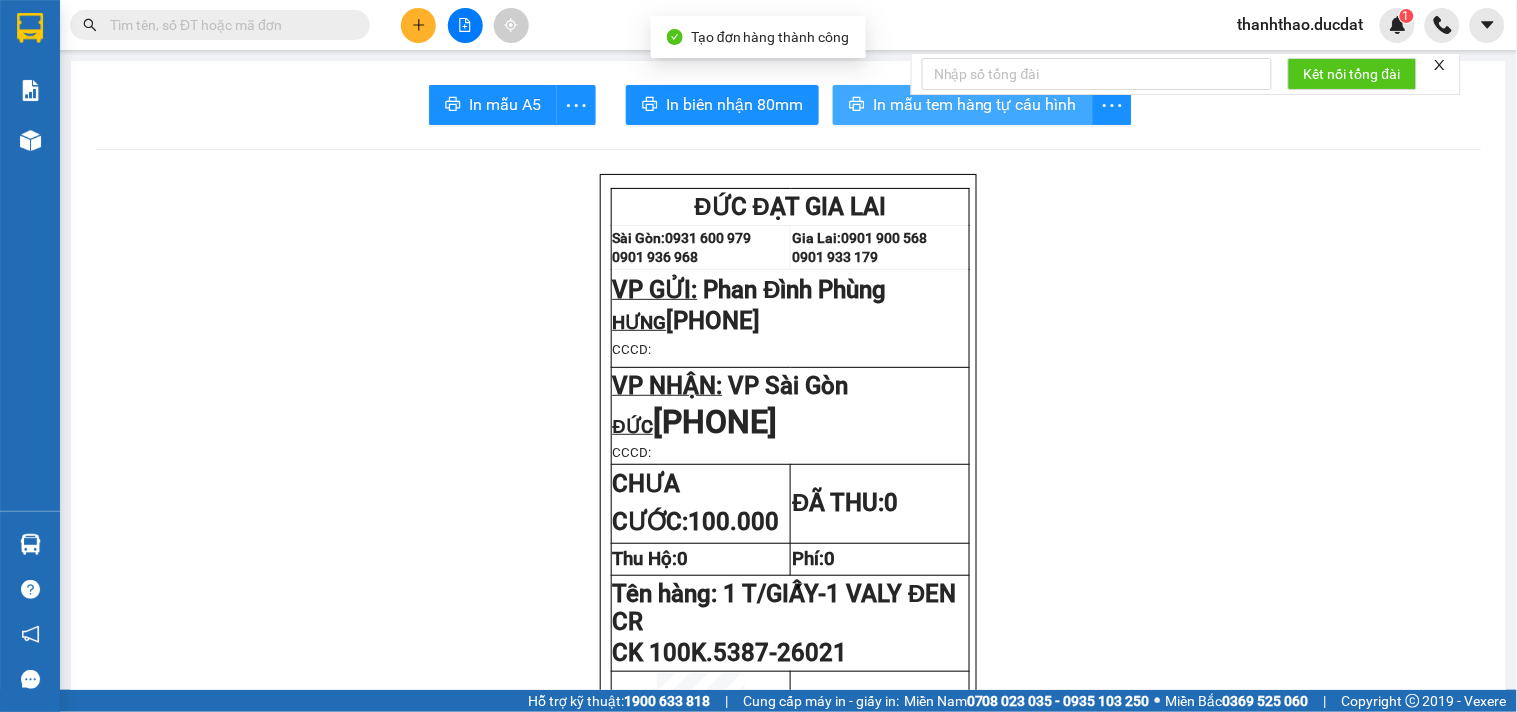 click on "In mẫu tem hàng tự cấu hình" at bounding box center (975, 104) 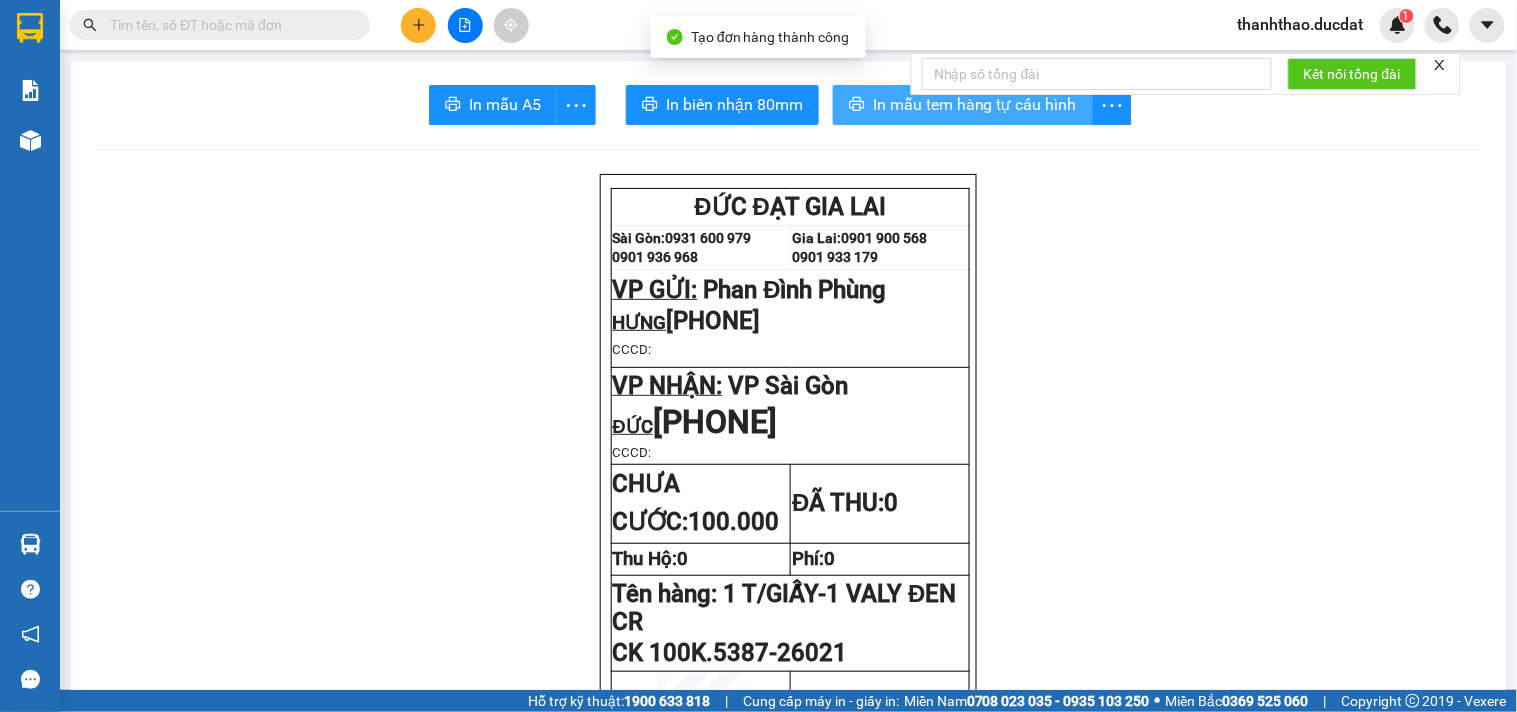 scroll, scrollTop: 0, scrollLeft: 0, axis: both 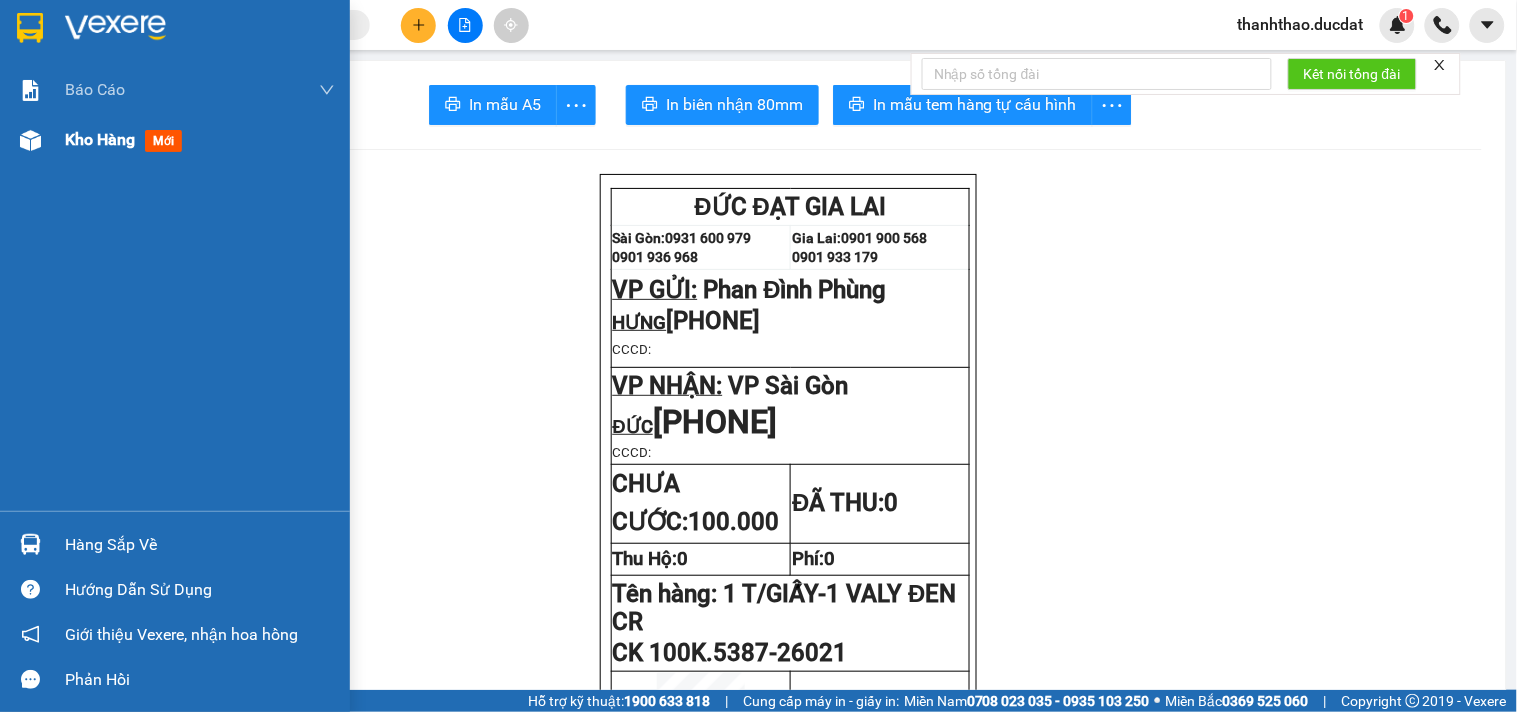 click on "Kho hàng" at bounding box center [100, 139] 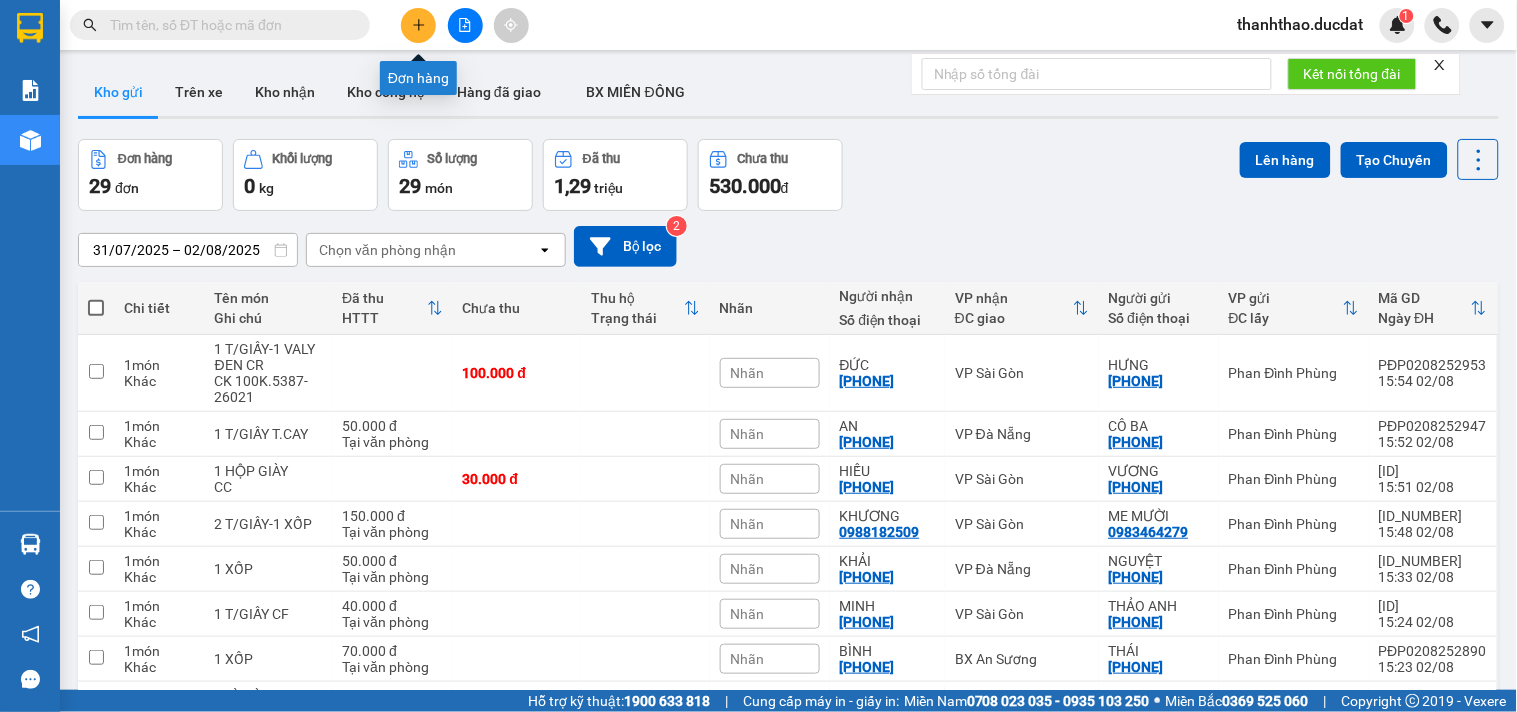 click at bounding box center [418, 25] 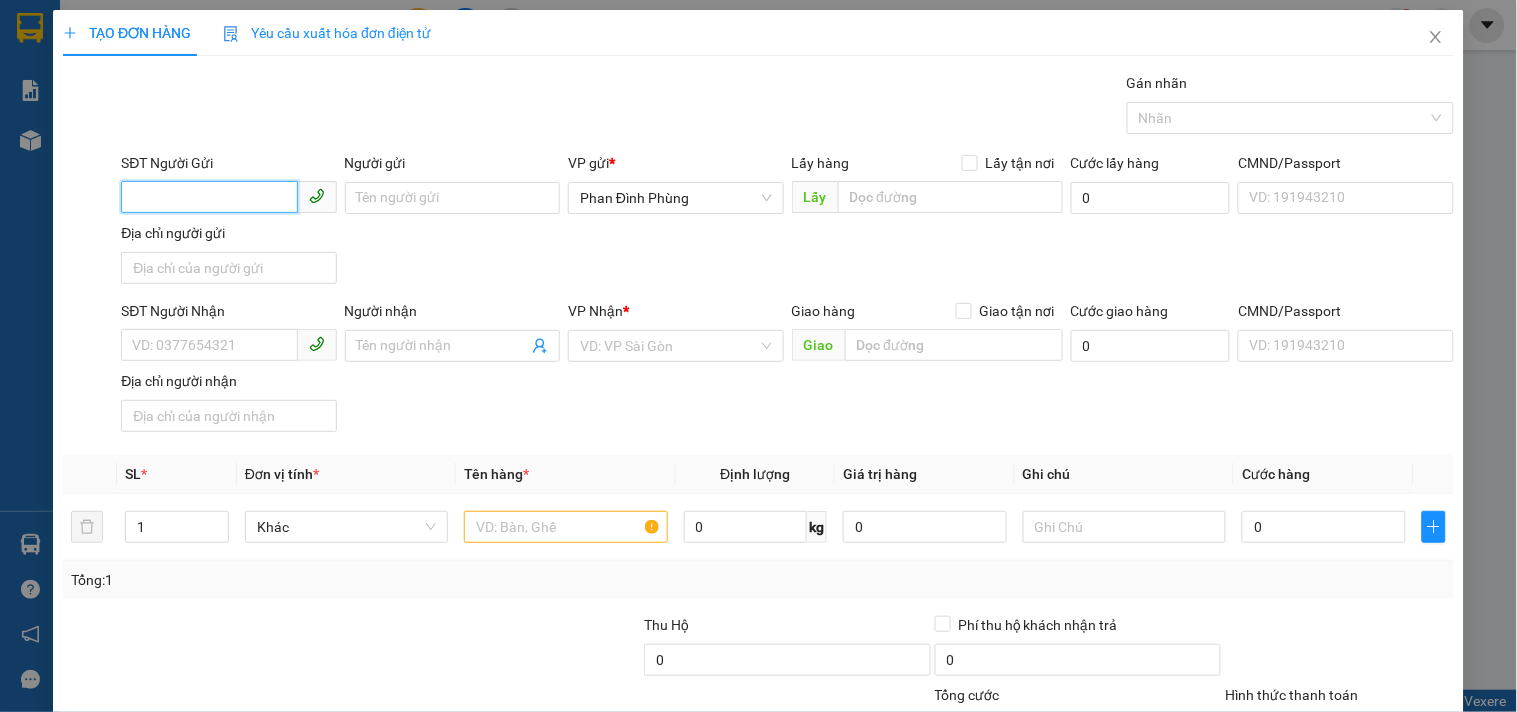 click on "SĐT Người Gửi" at bounding box center [209, 197] 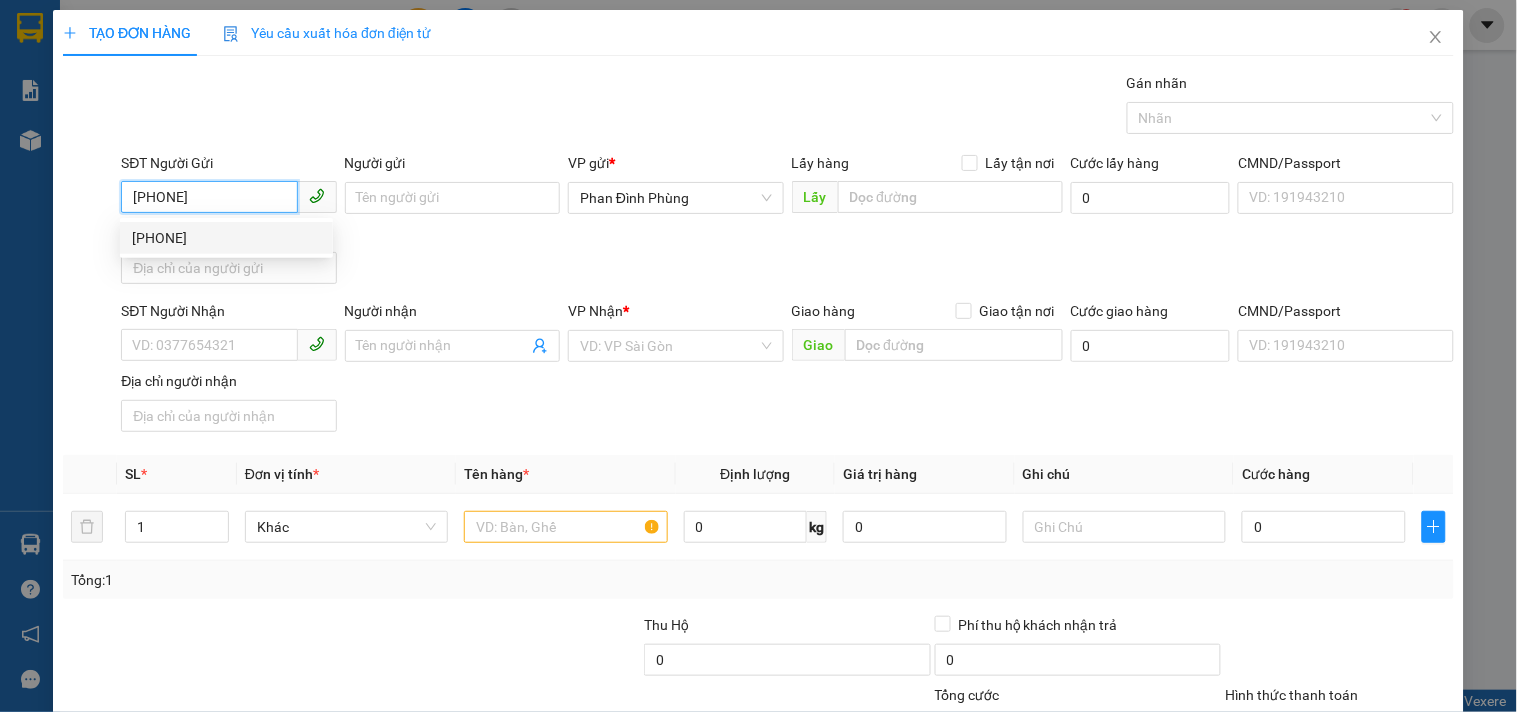 click on "[PHONE]" at bounding box center [226, 238] 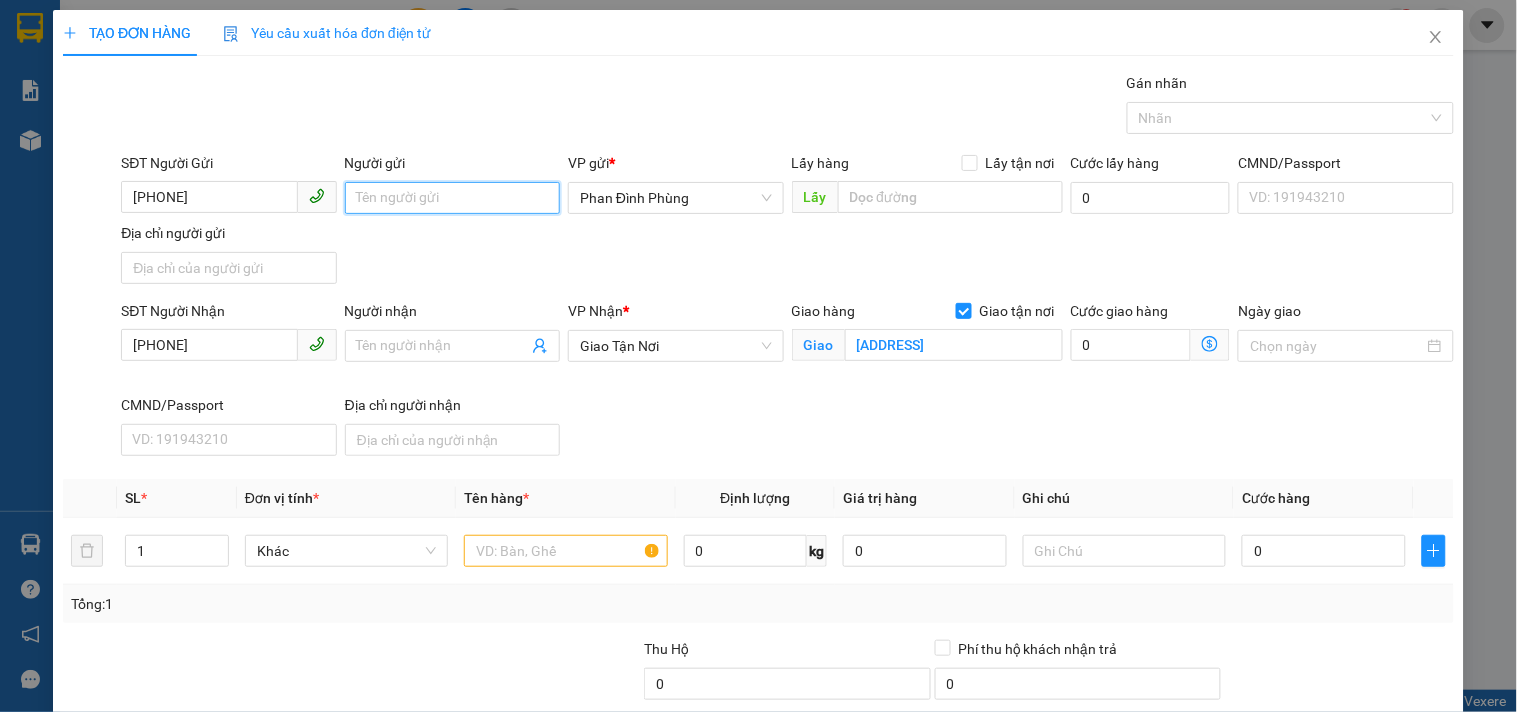 click on "Người gửi" at bounding box center (452, 198) 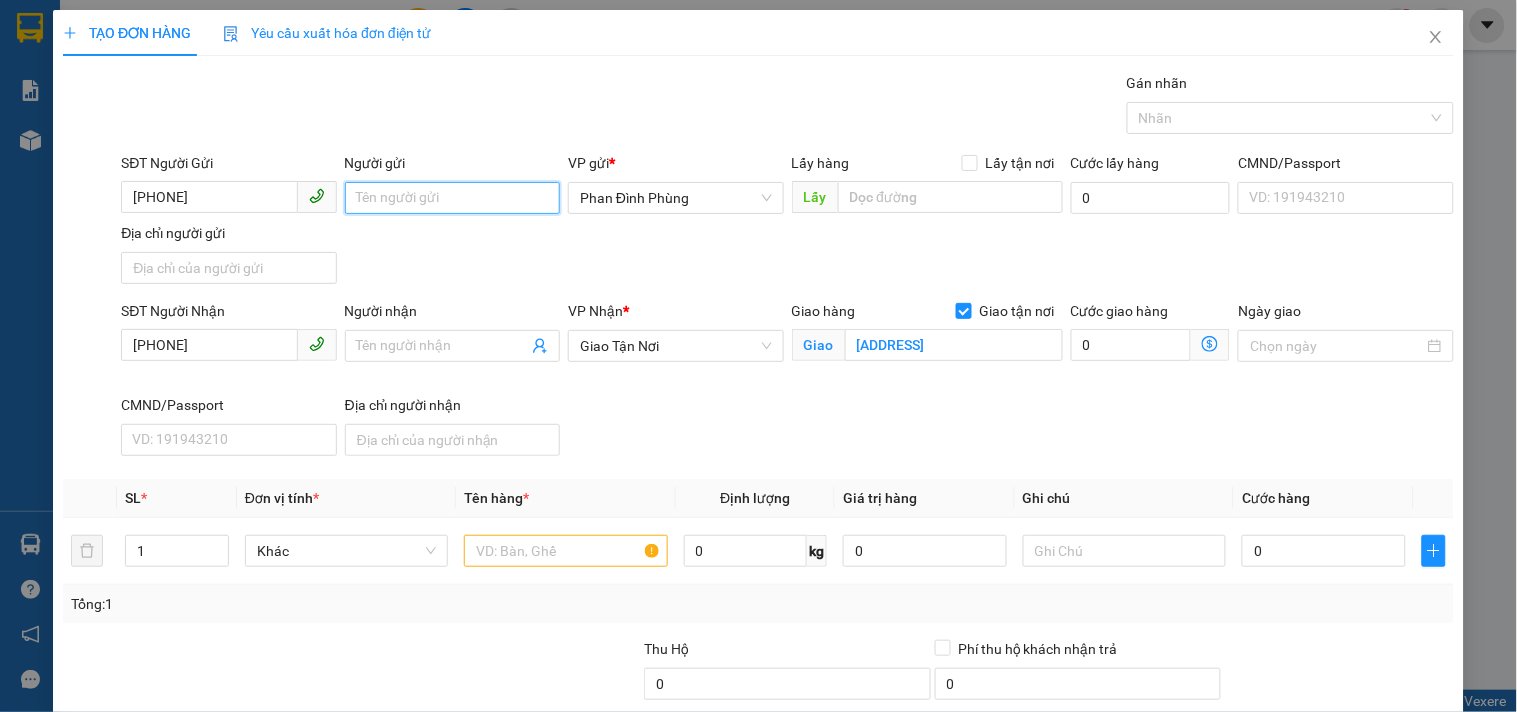 click on "Người gửi" at bounding box center (452, 198) 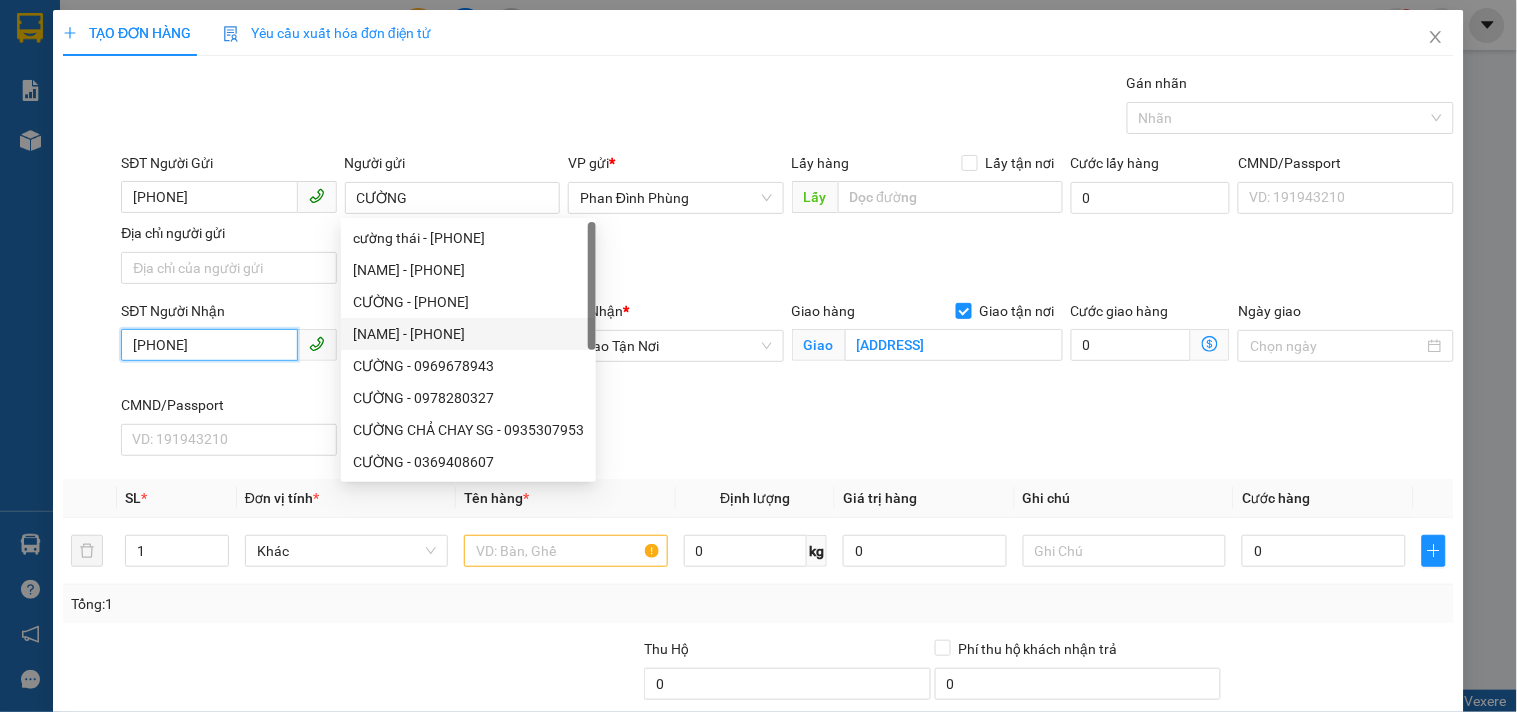 click on "[PHONE]" at bounding box center [209, 345] 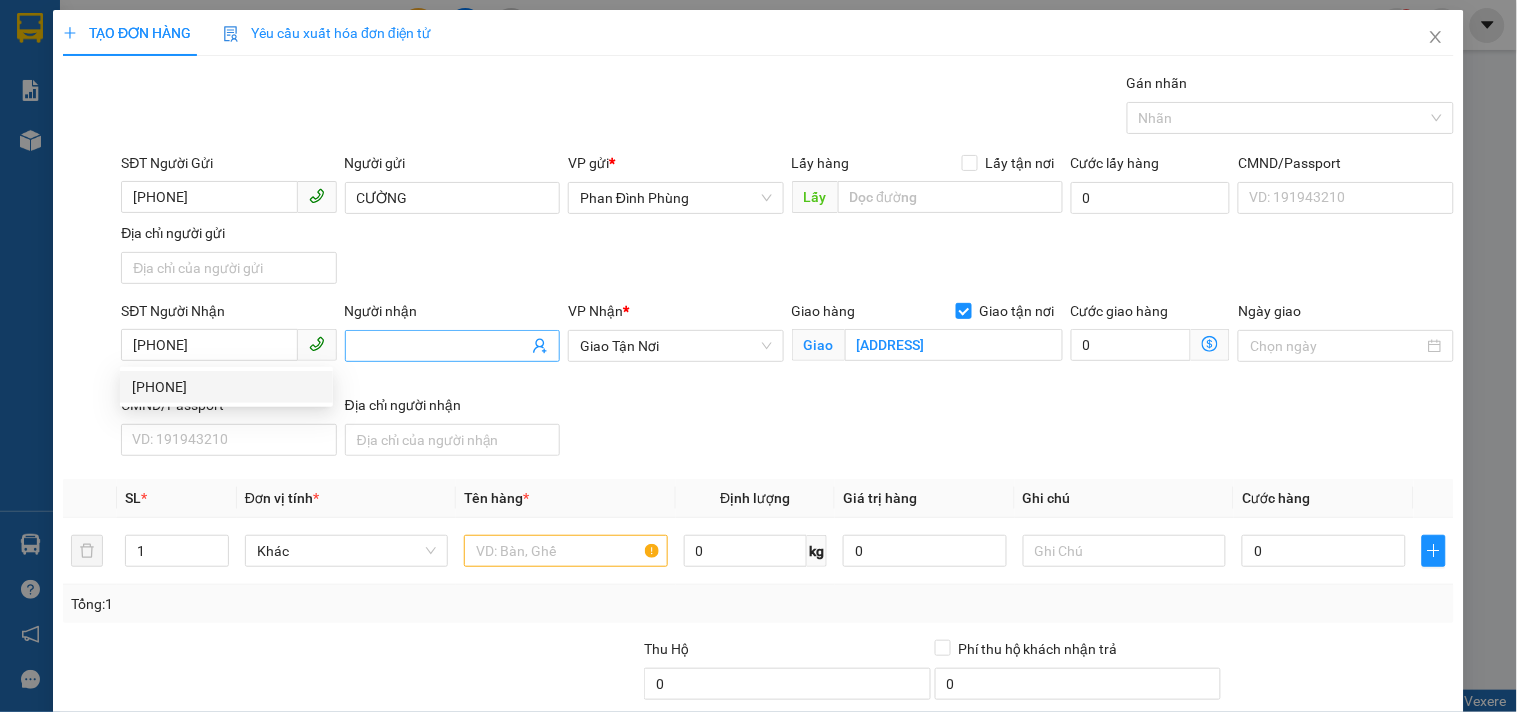 click at bounding box center [452, 346] 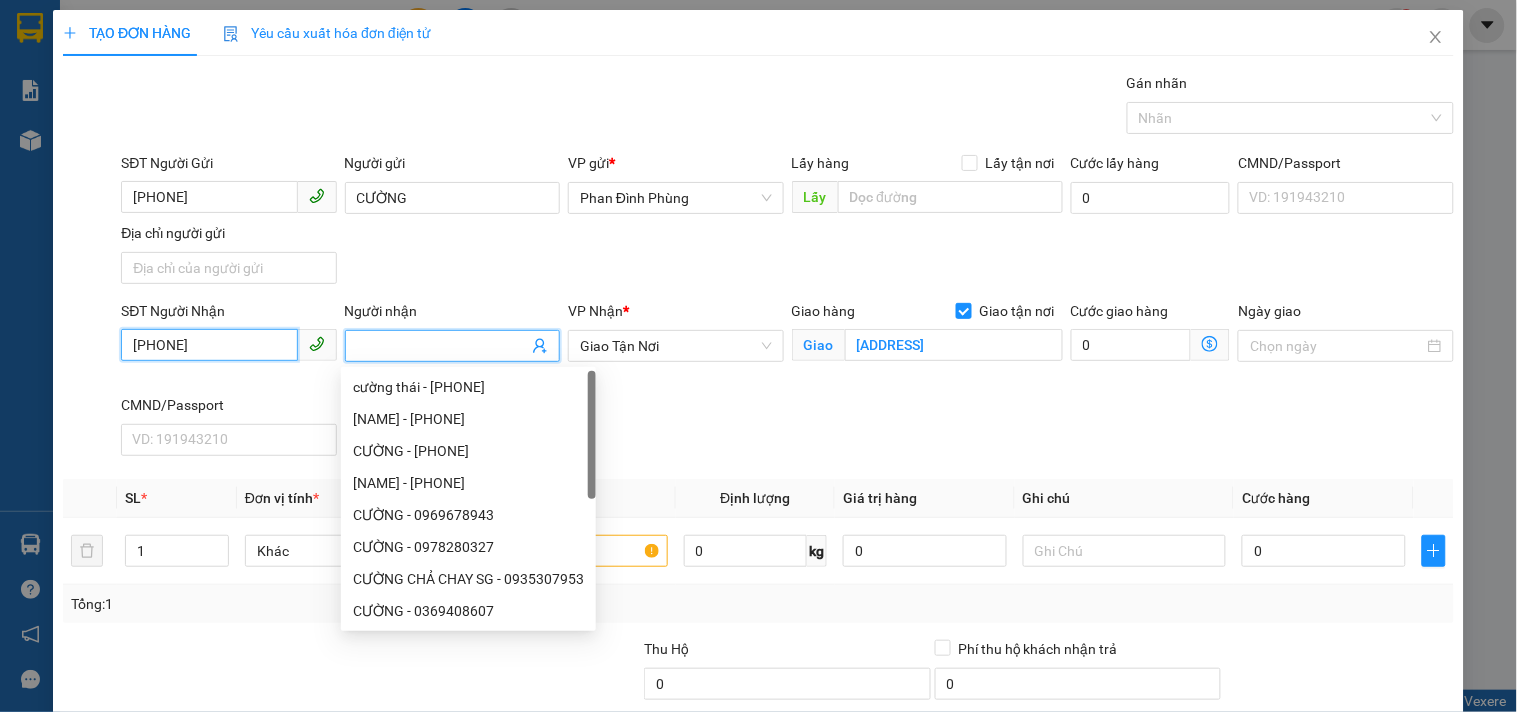 click on "[PHONE]" at bounding box center [209, 345] 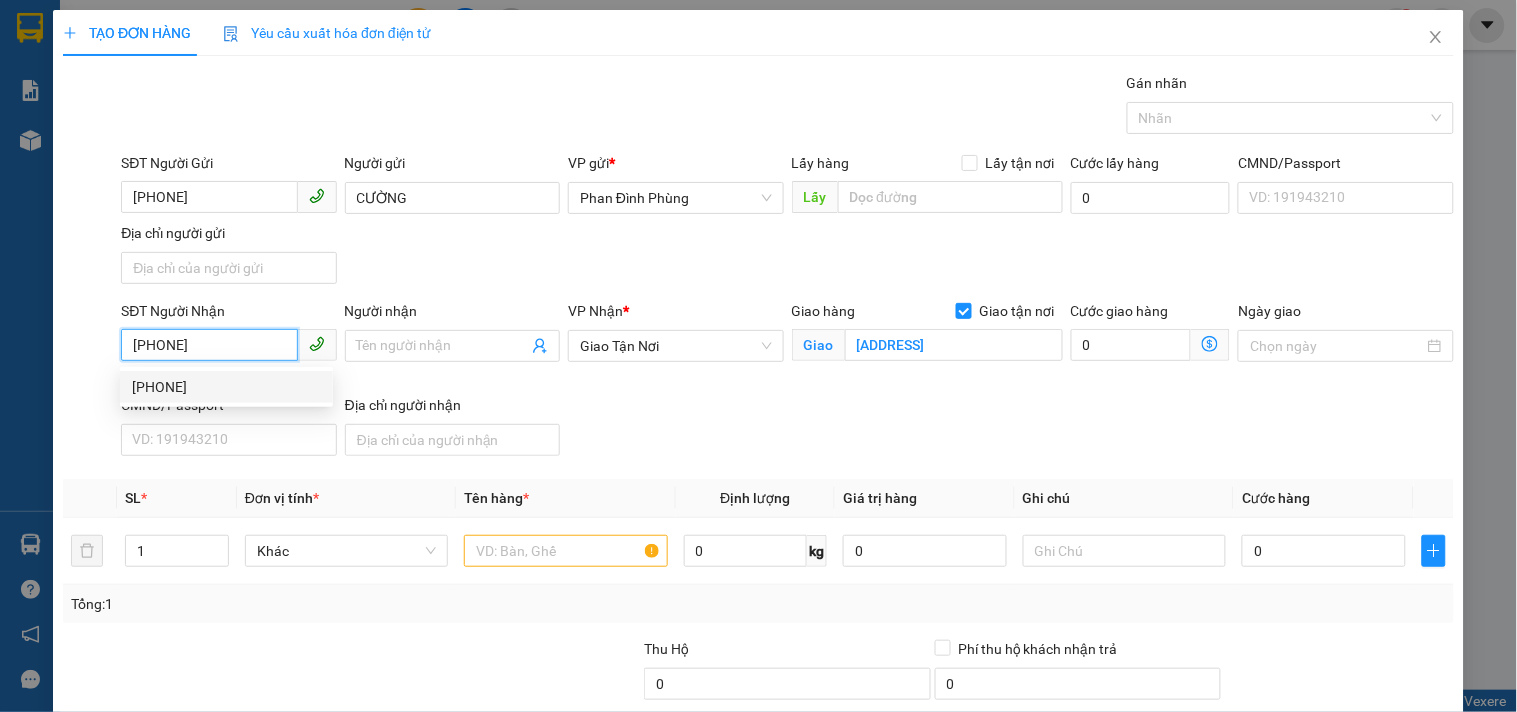 click on "[PHONE]" at bounding box center (226, 387) 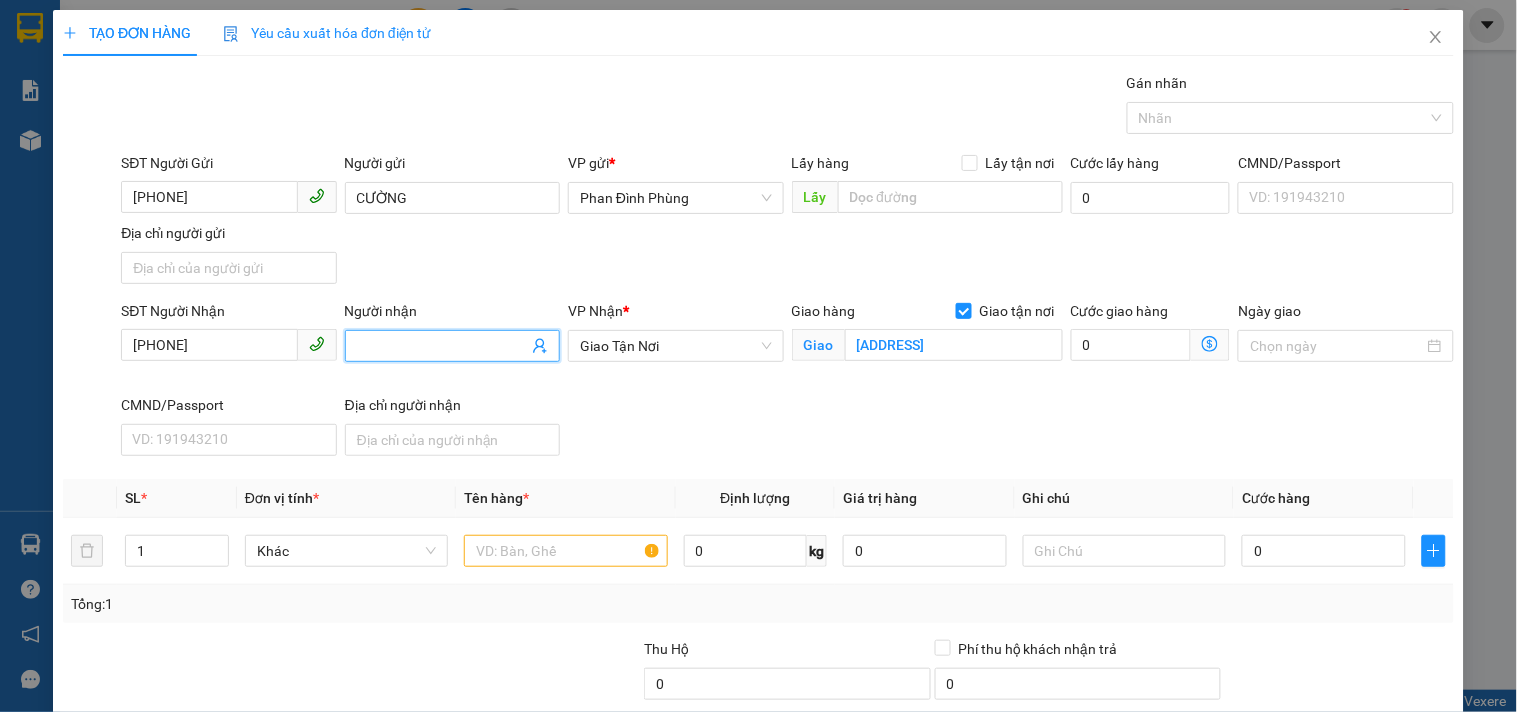 click on "Người nhận" at bounding box center (442, 346) 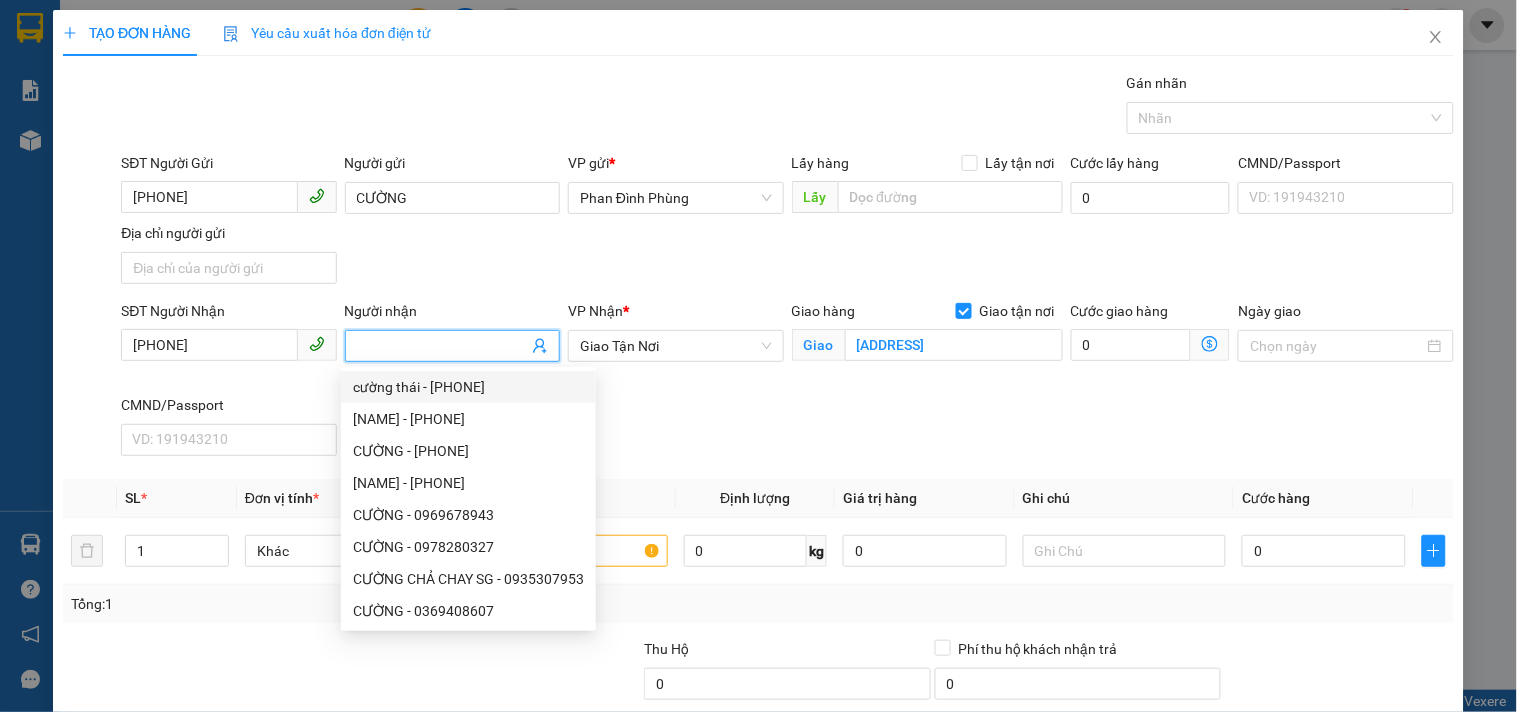 drag, startPoint x: 0, startPoint y: 675, endPoint x: 0, endPoint y: 694, distance: 19 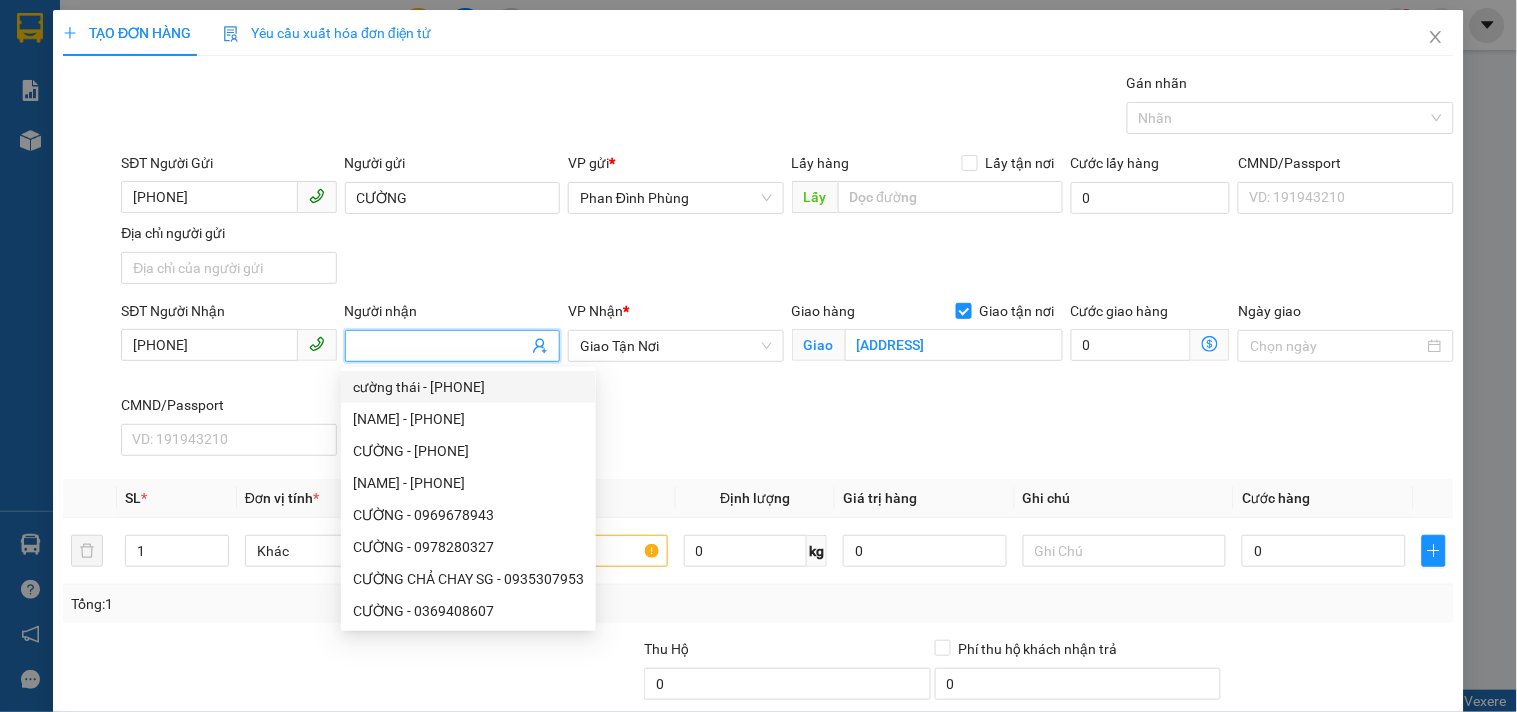 drag, startPoint x: 0, startPoint y: 694, endPoint x: 711, endPoint y: 406, distance: 767.11475 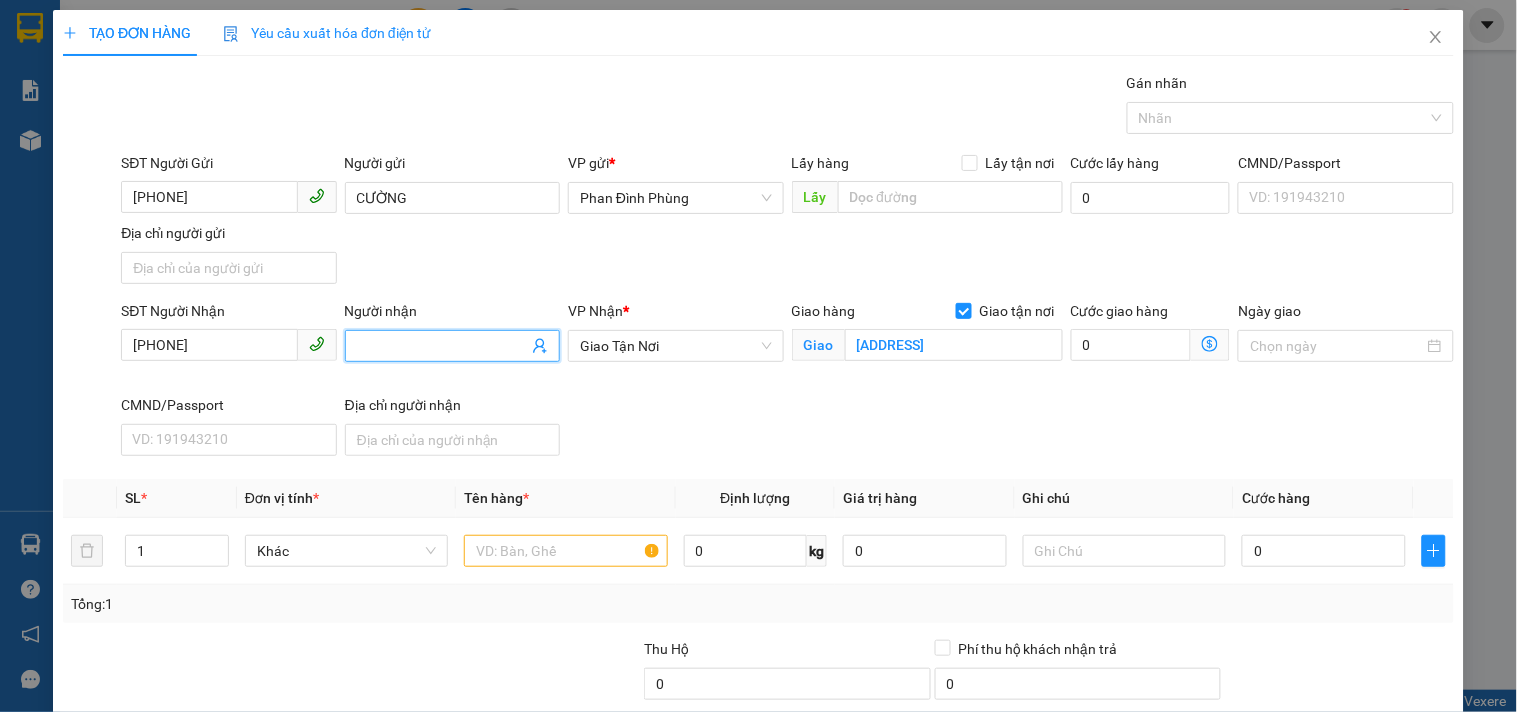 click on "Người nhận" at bounding box center [442, 346] 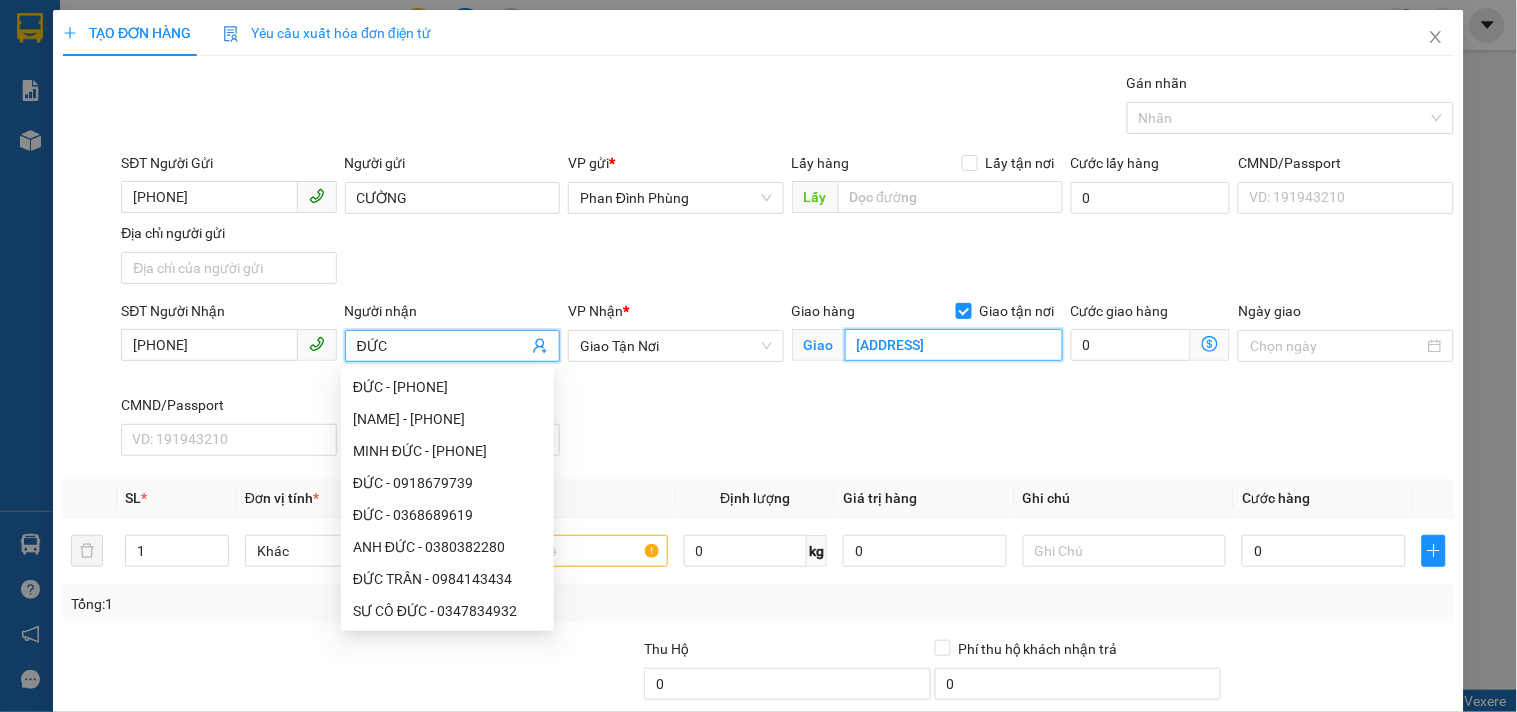 click on "[ADDRESS]" at bounding box center (954, 345) 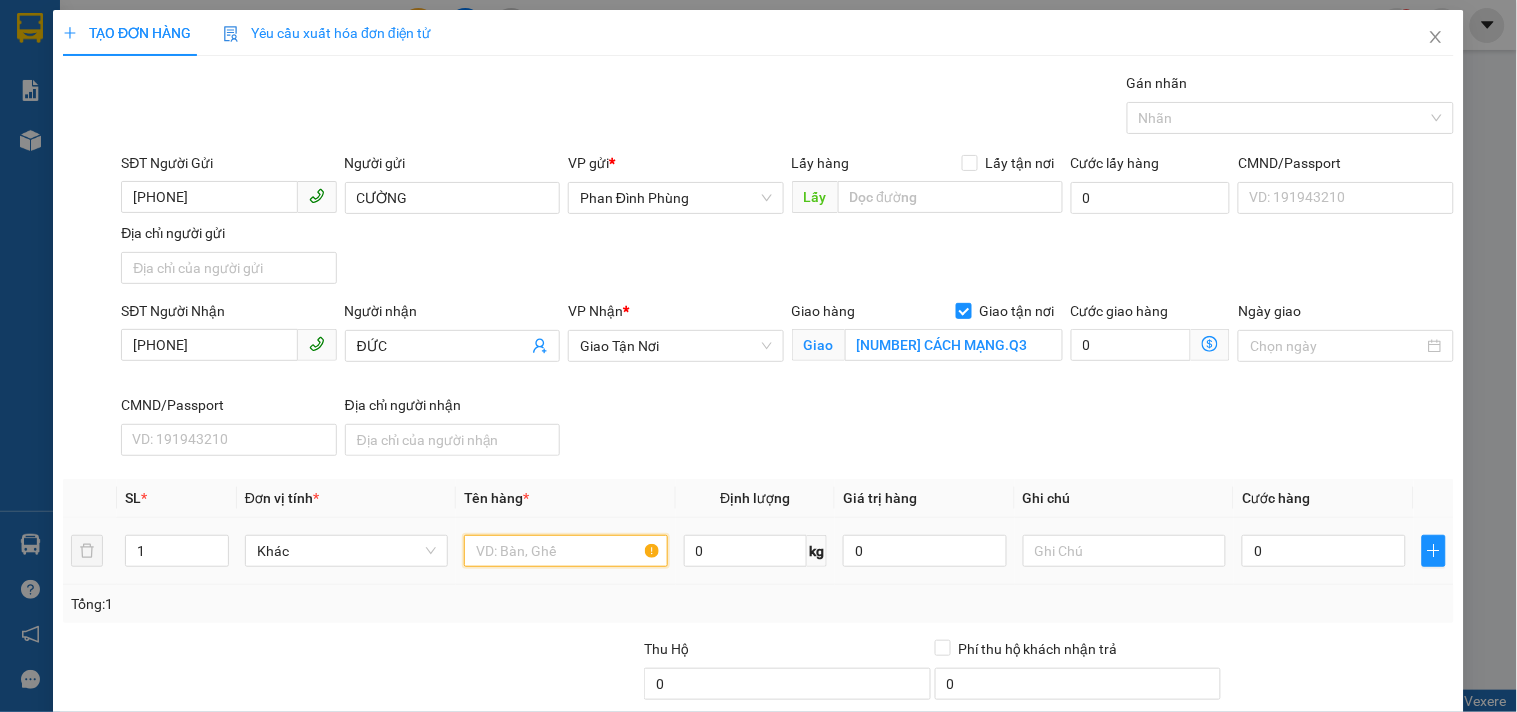 click at bounding box center (565, 551) 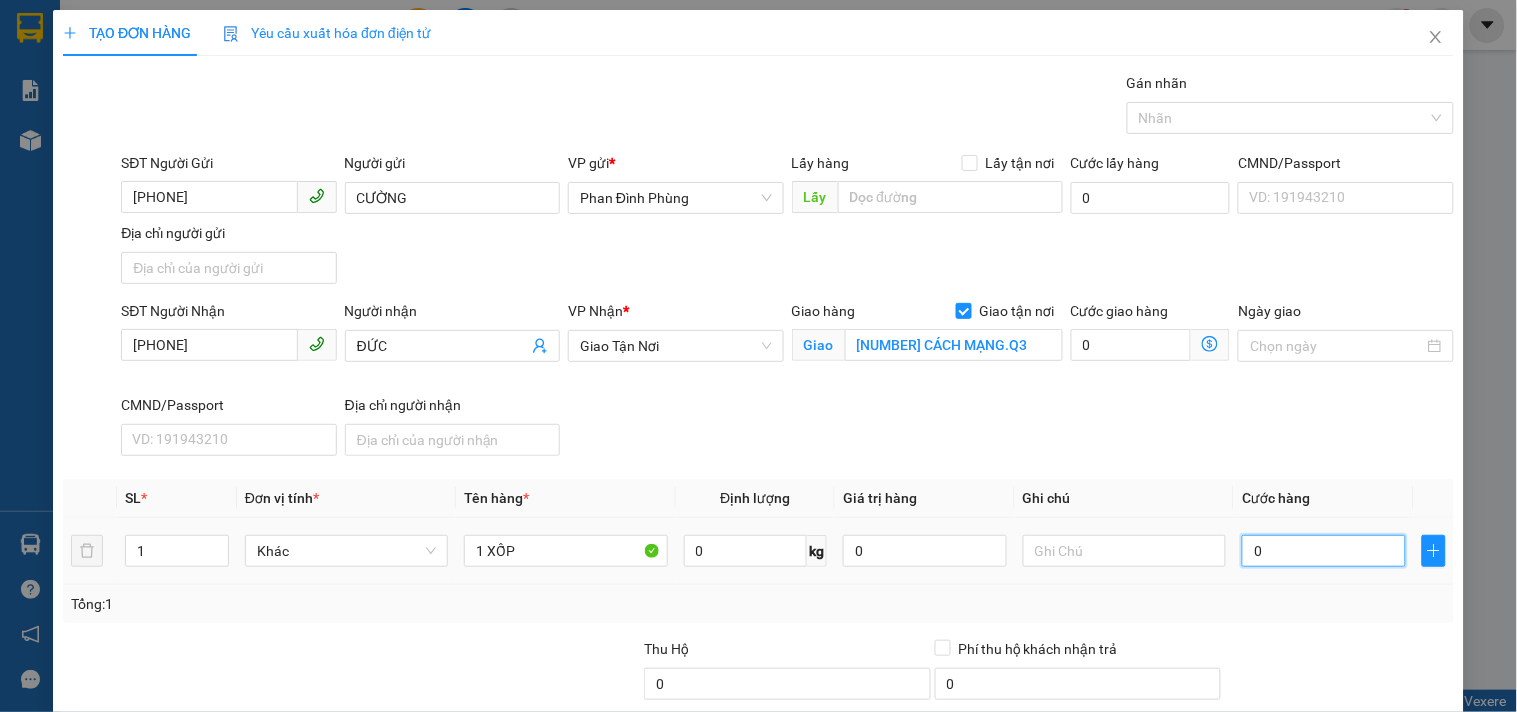click on "0" at bounding box center [1324, 551] 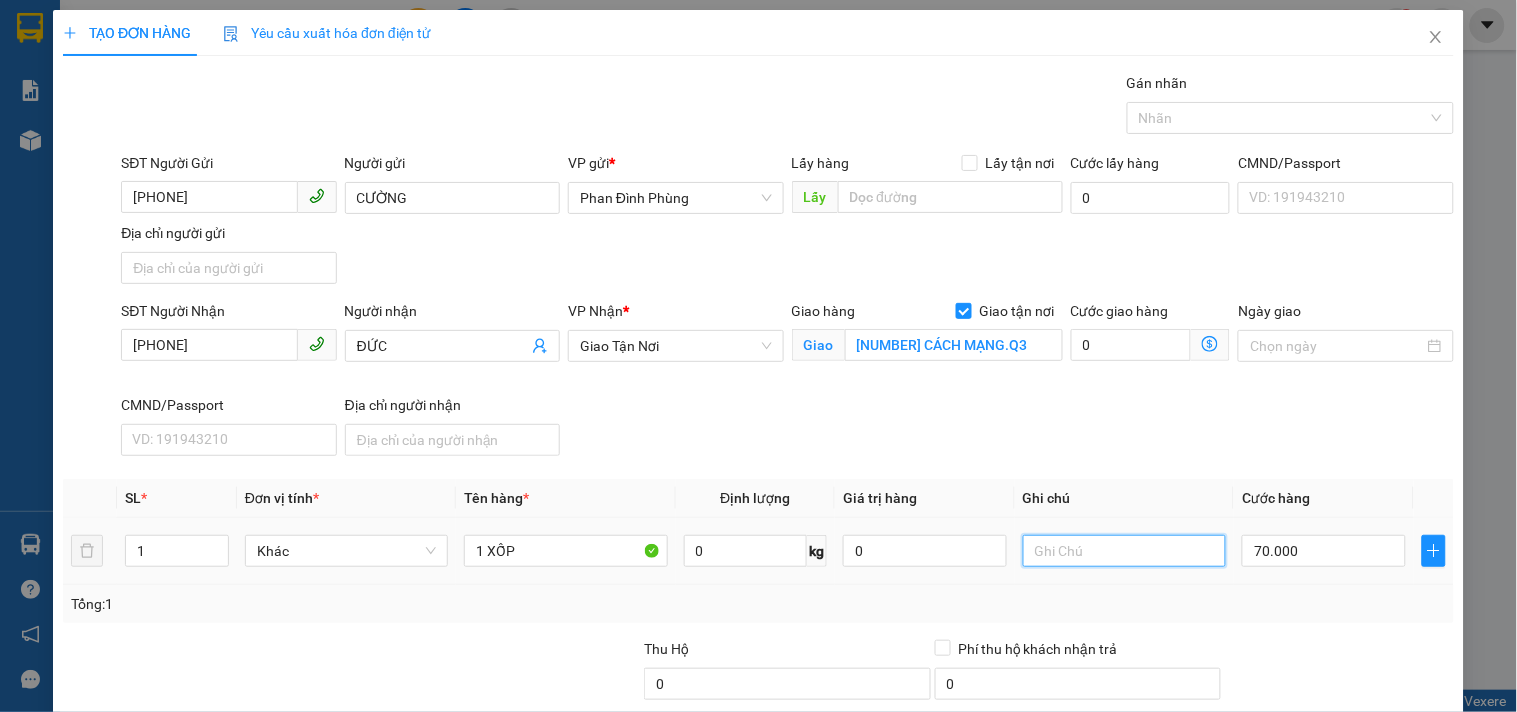 click at bounding box center (1124, 551) 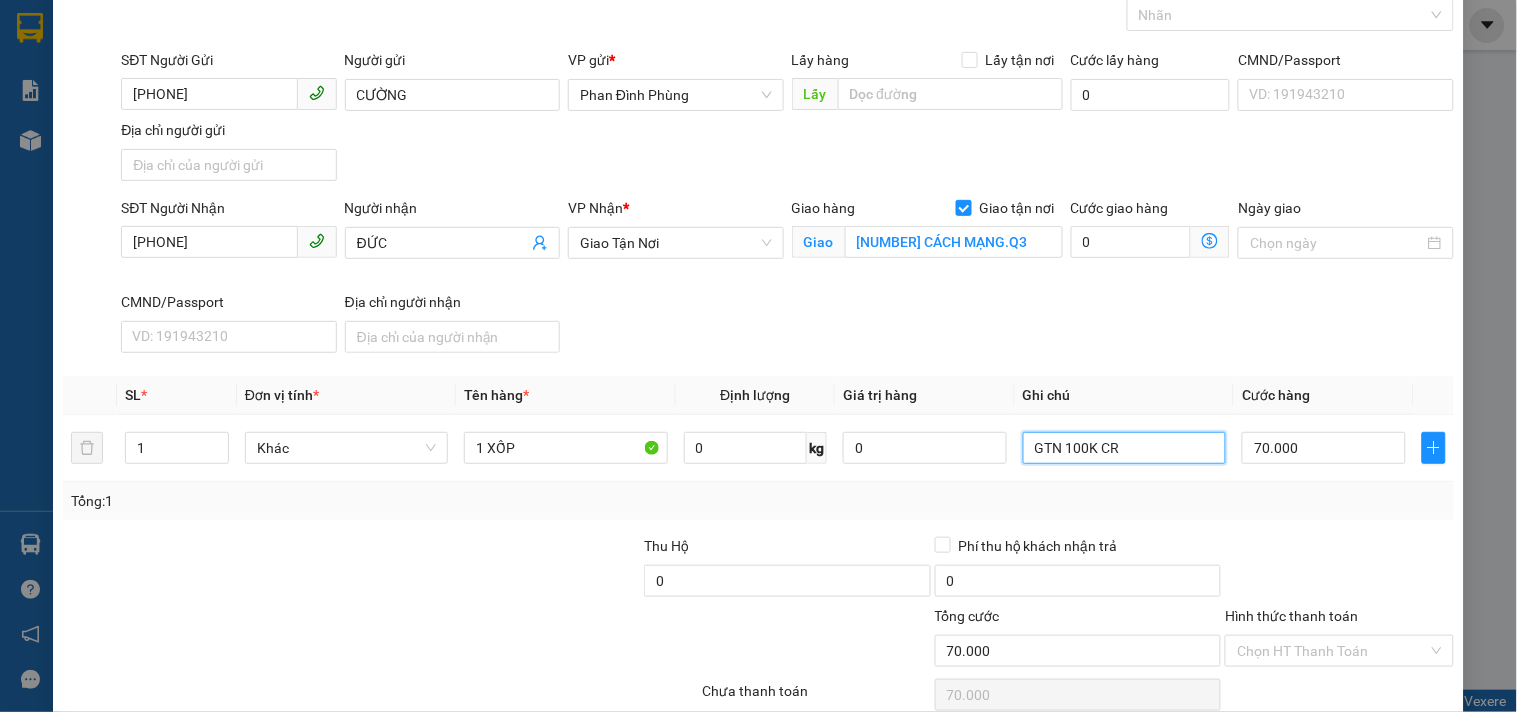 scroll, scrollTop: 192, scrollLeft: 0, axis: vertical 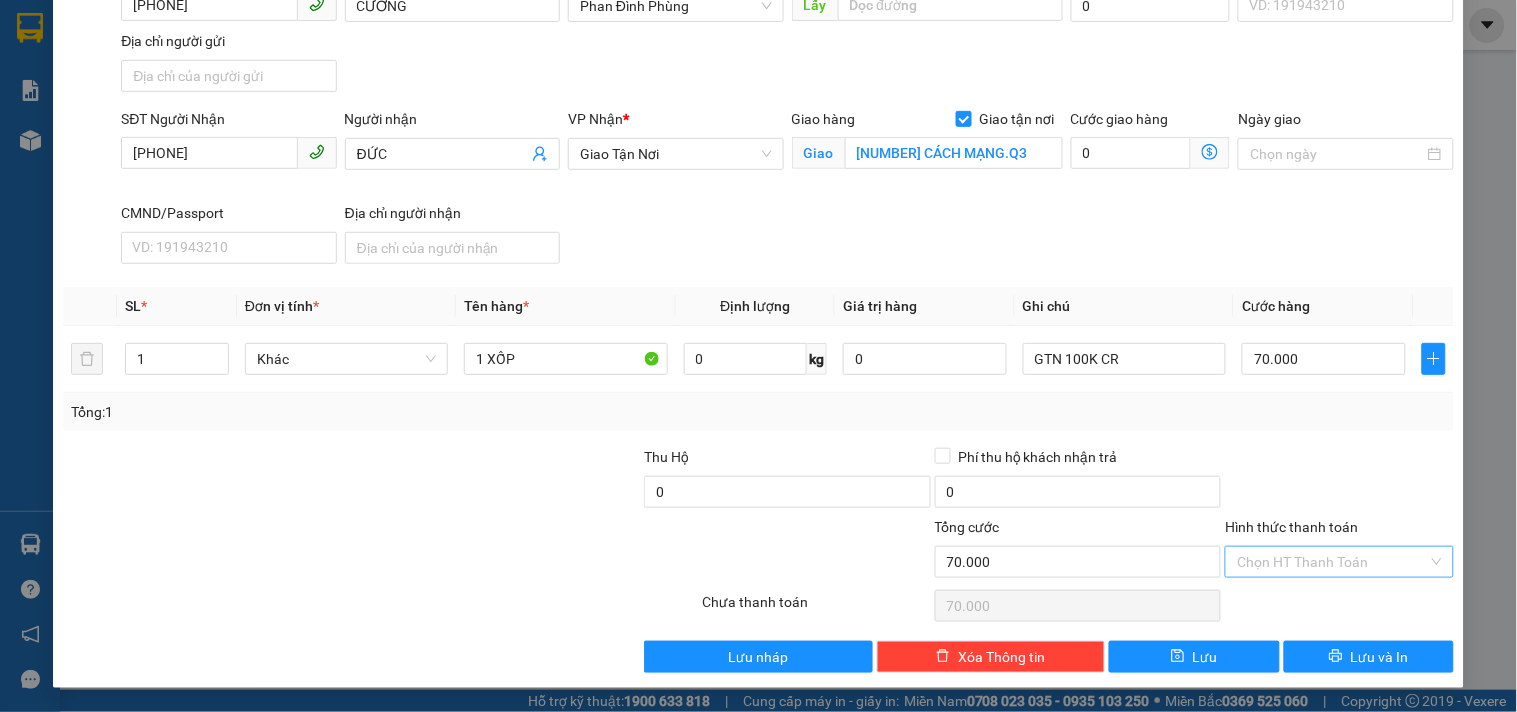 click on "Hình thức thanh toán" at bounding box center [1332, 562] 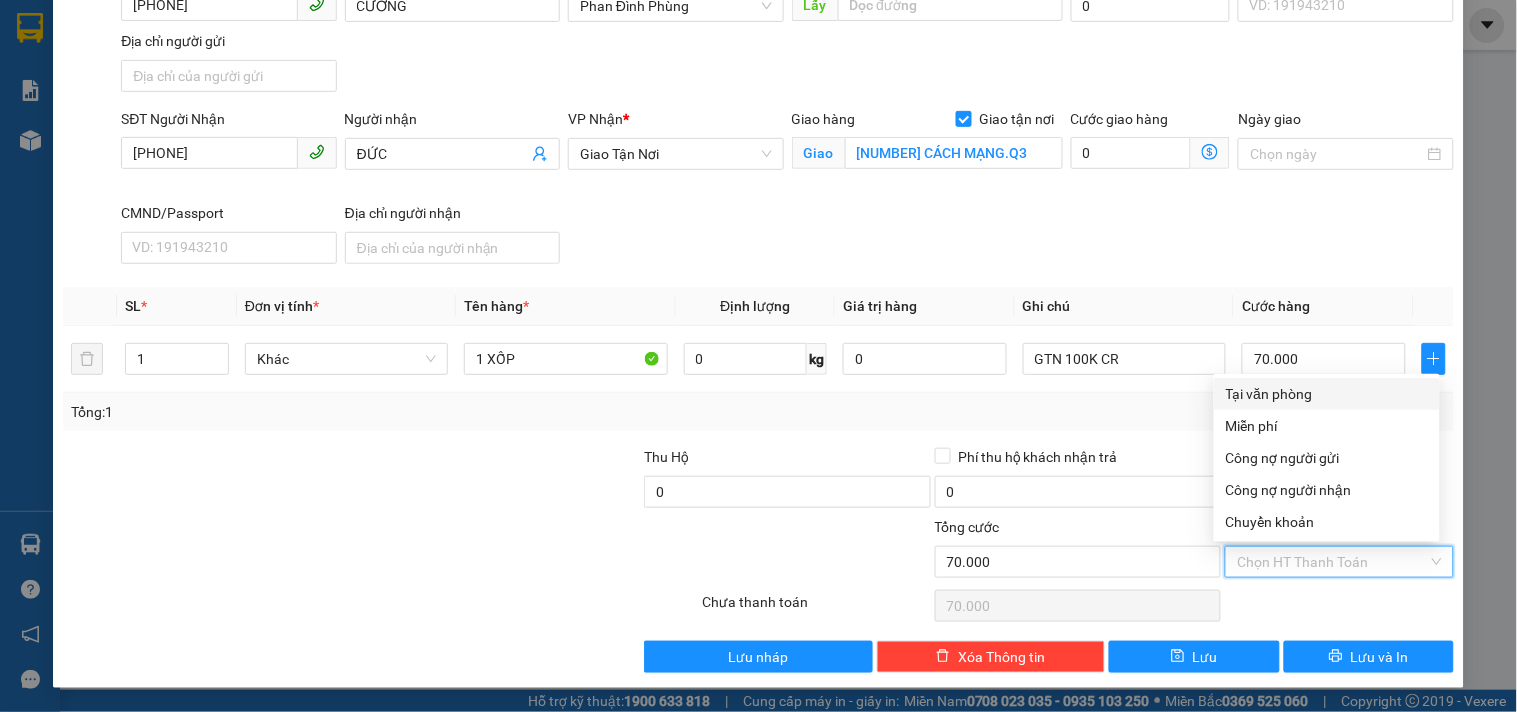click on "Tại văn phòng" at bounding box center (1327, 394) 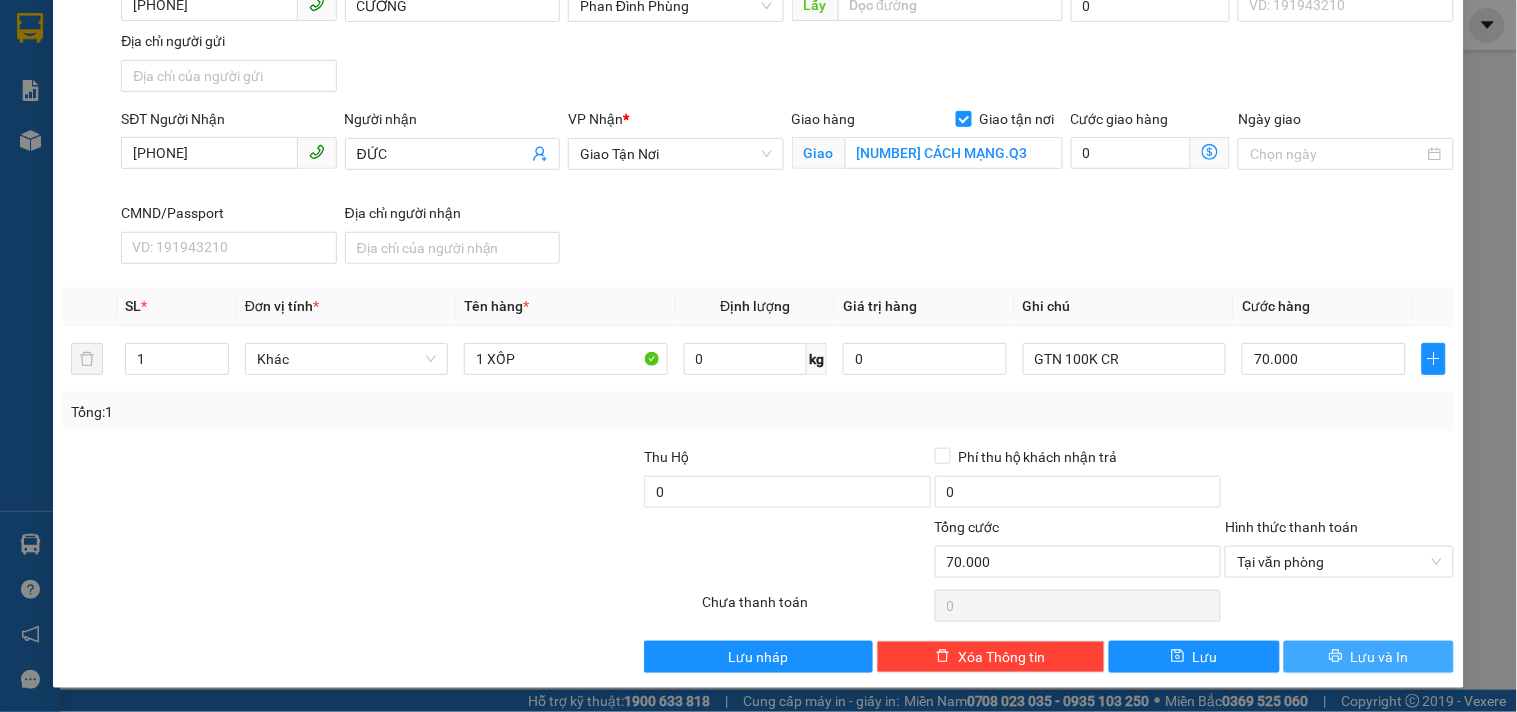 click 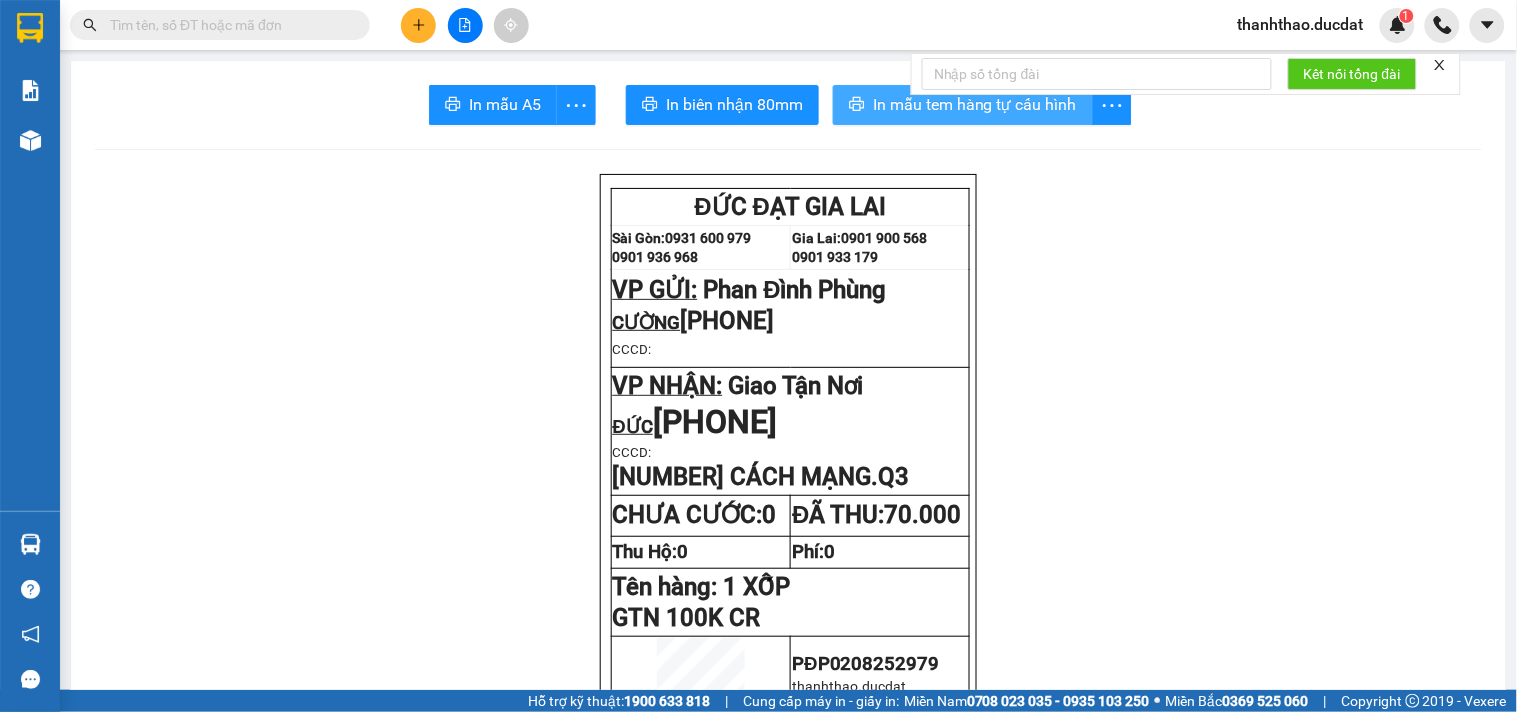 click on "In mẫu tem hàng tự cấu hình" at bounding box center [975, 104] 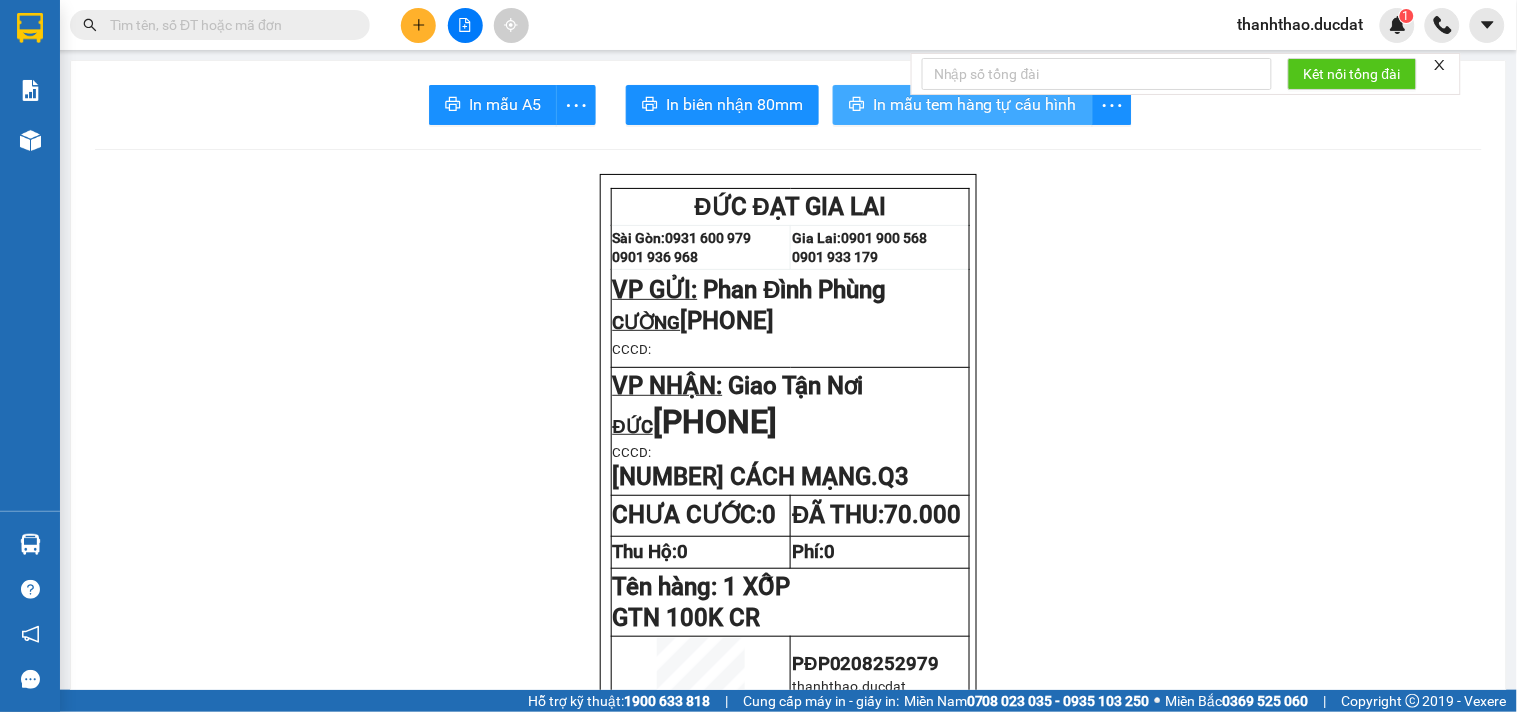 scroll, scrollTop: 0, scrollLeft: 0, axis: both 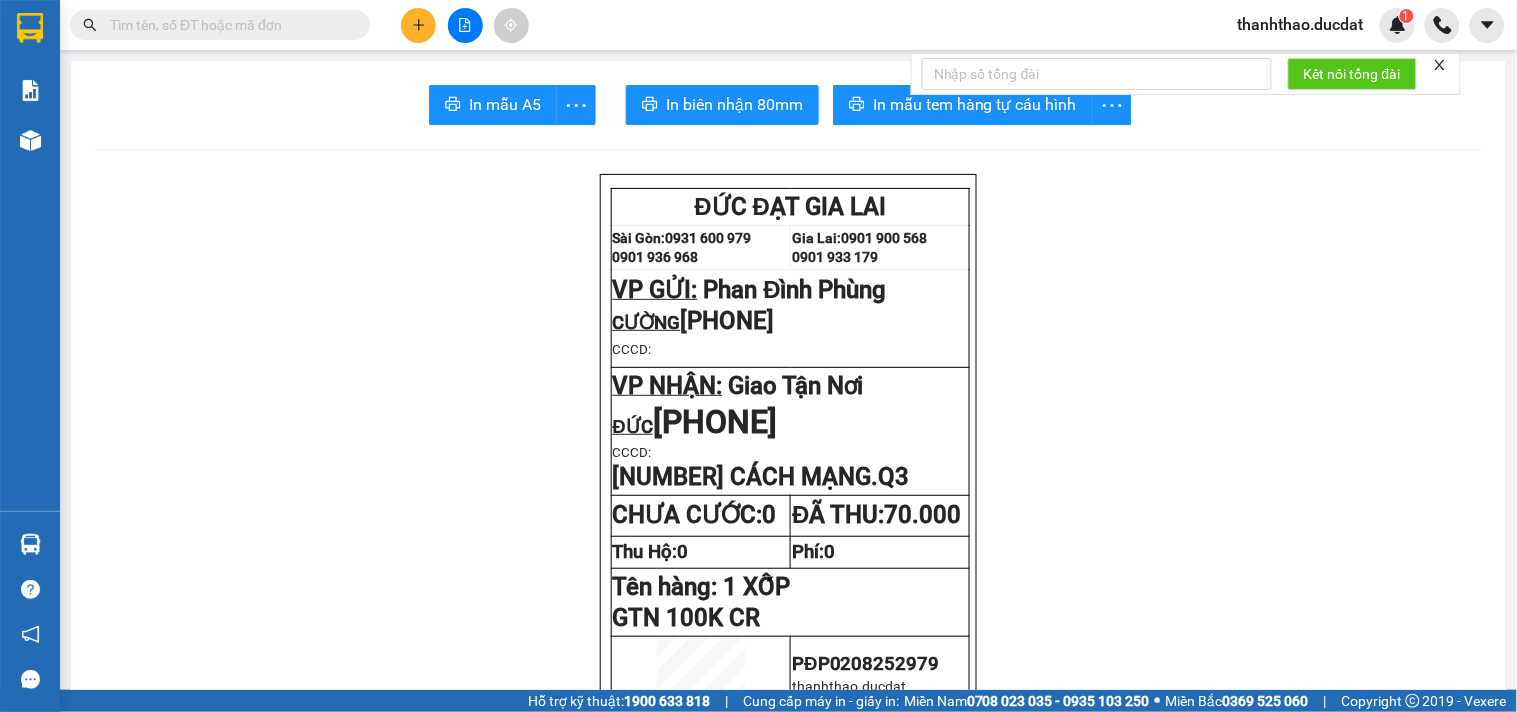 click at bounding box center (418, 25) 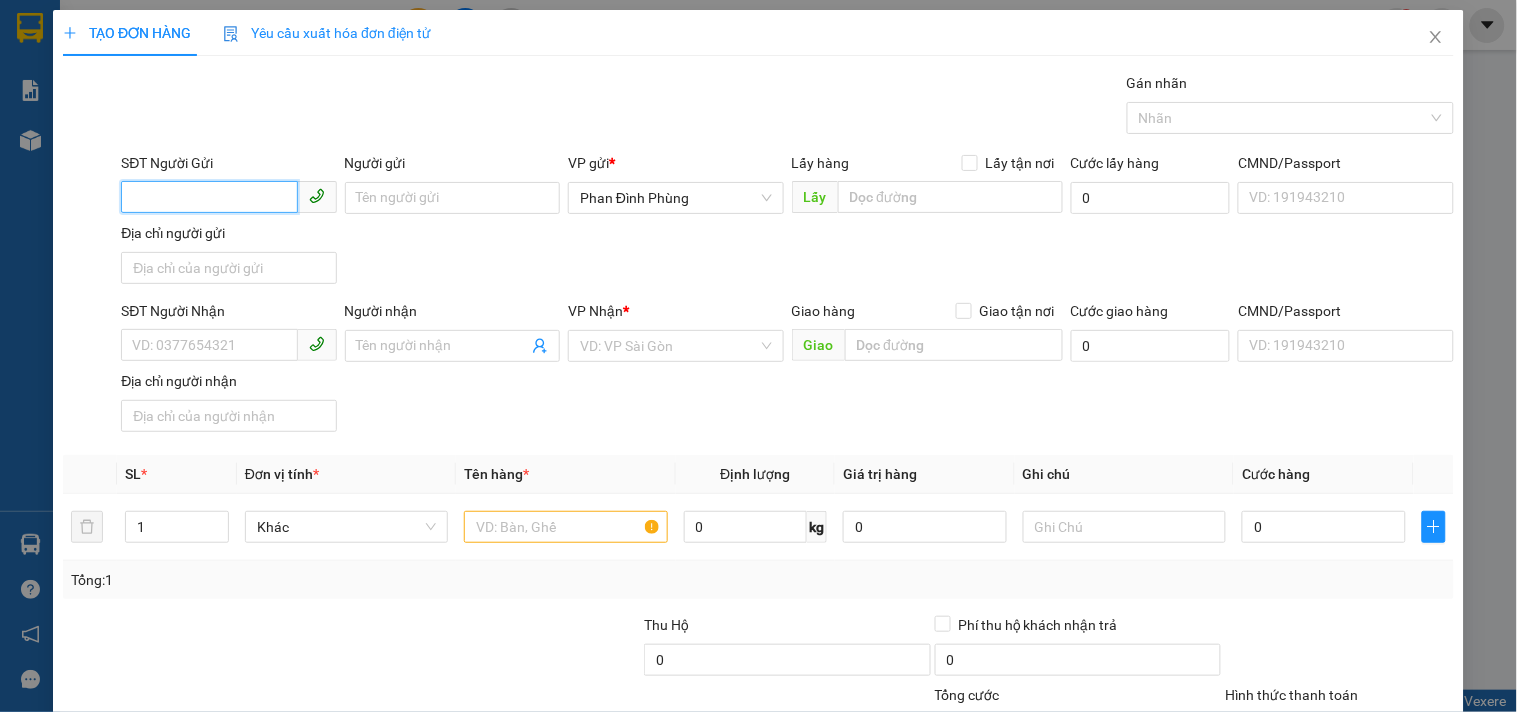 click on "SĐT Người Gửi" at bounding box center (209, 197) 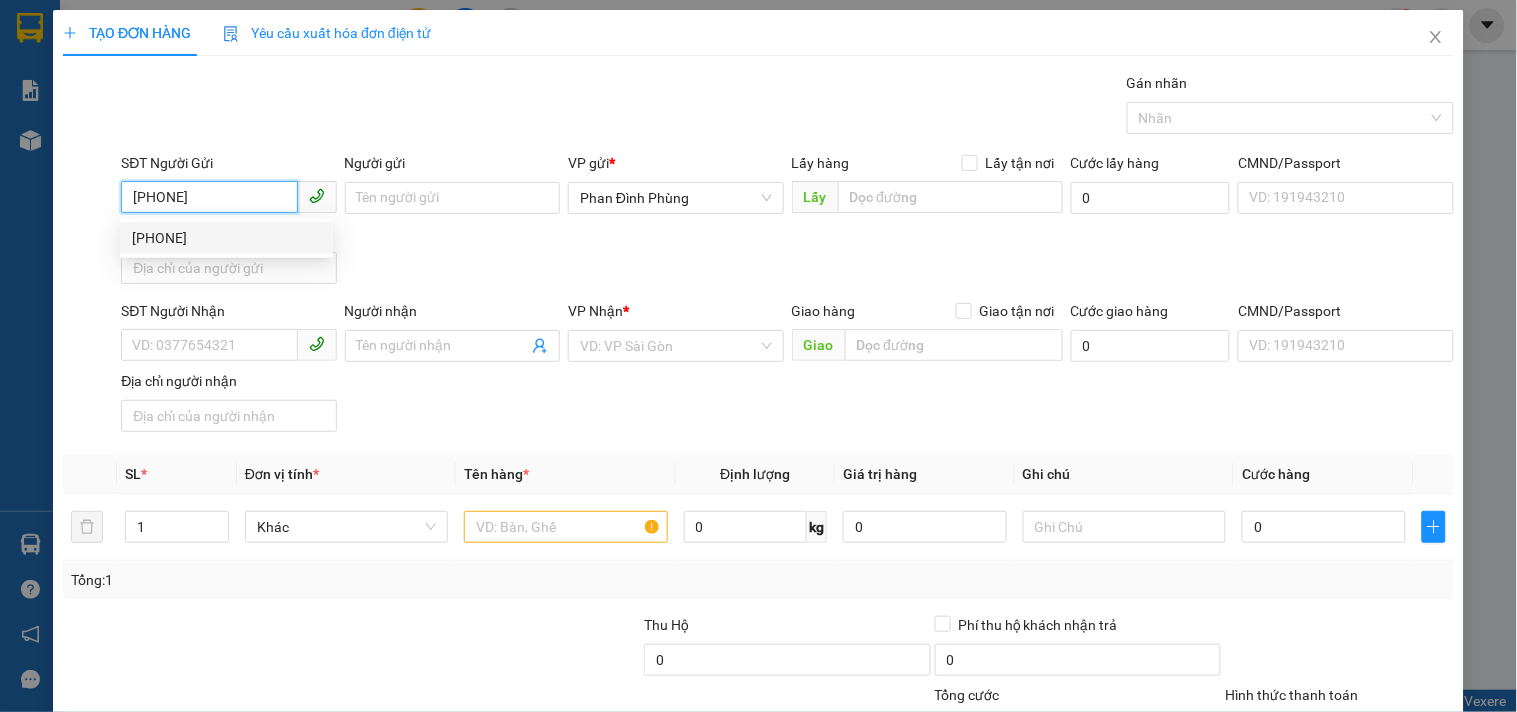 click on "[PHONE]" at bounding box center [226, 238] 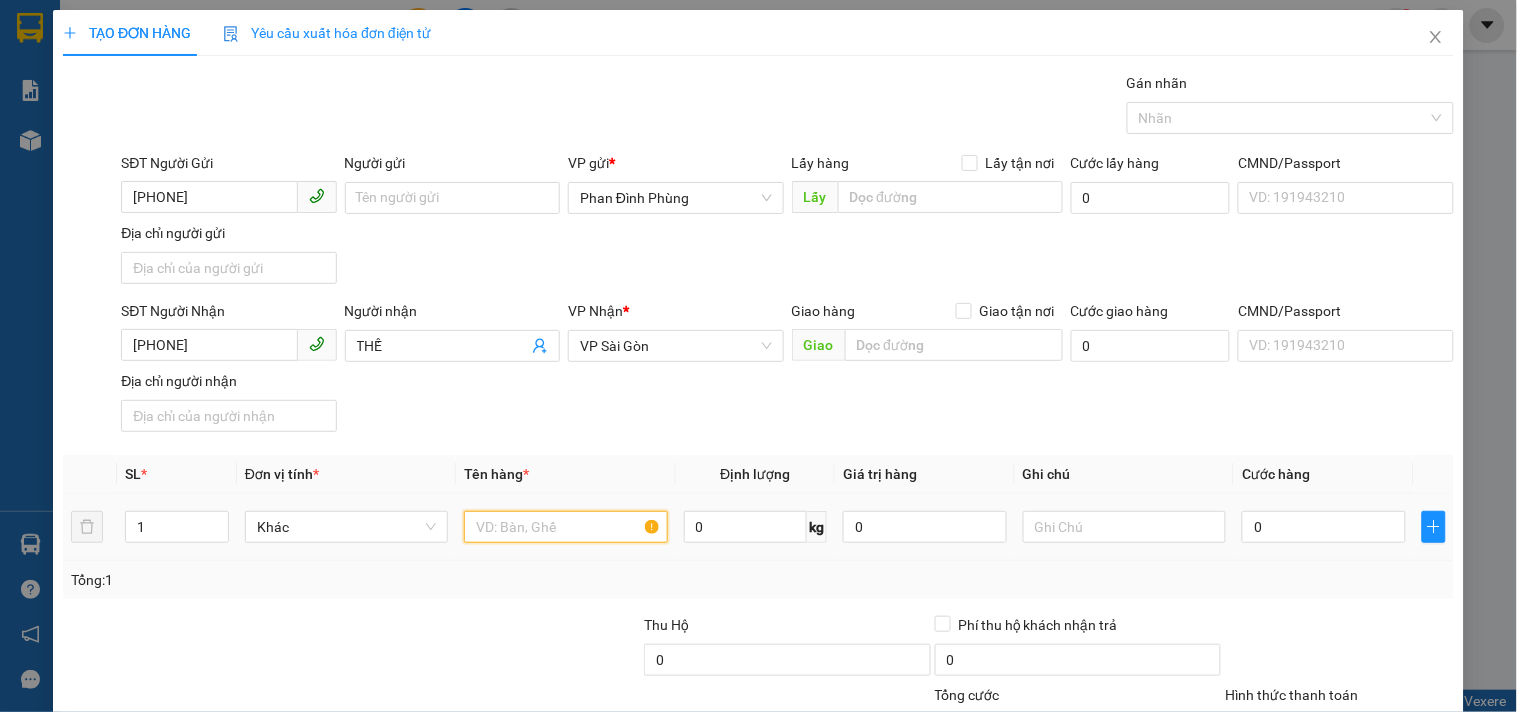 click at bounding box center (565, 527) 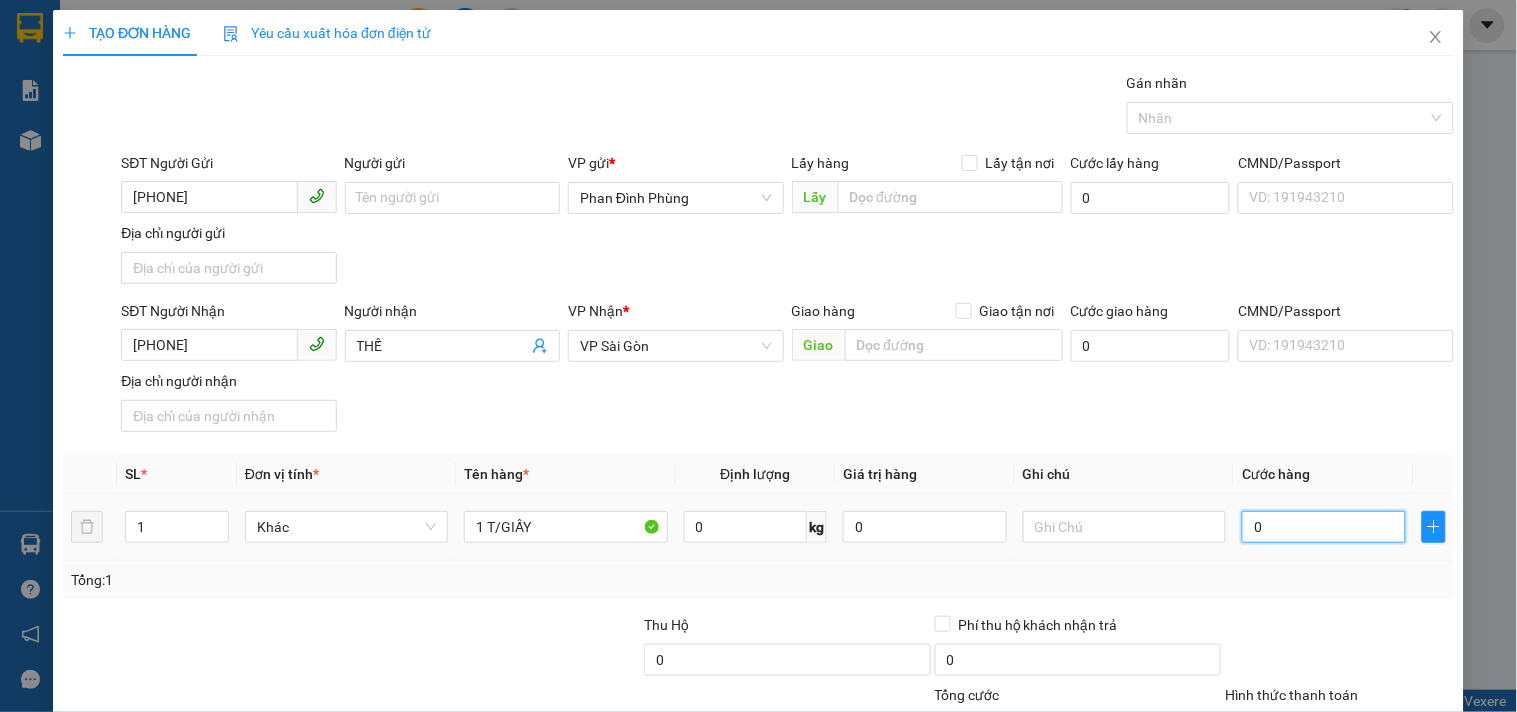 click on "0" at bounding box center (1324, 527) 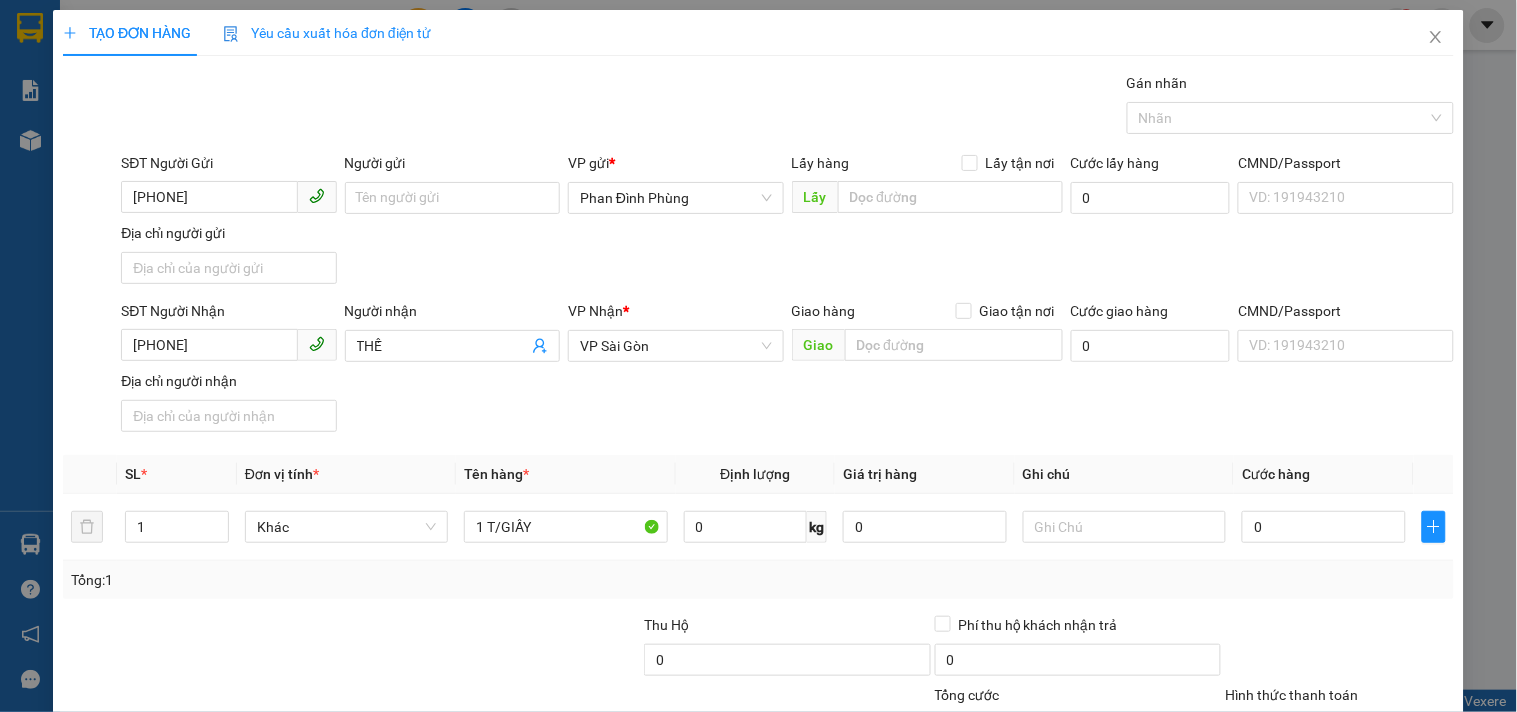 click on "Cước hàng" at bounding box center (1324, 474) 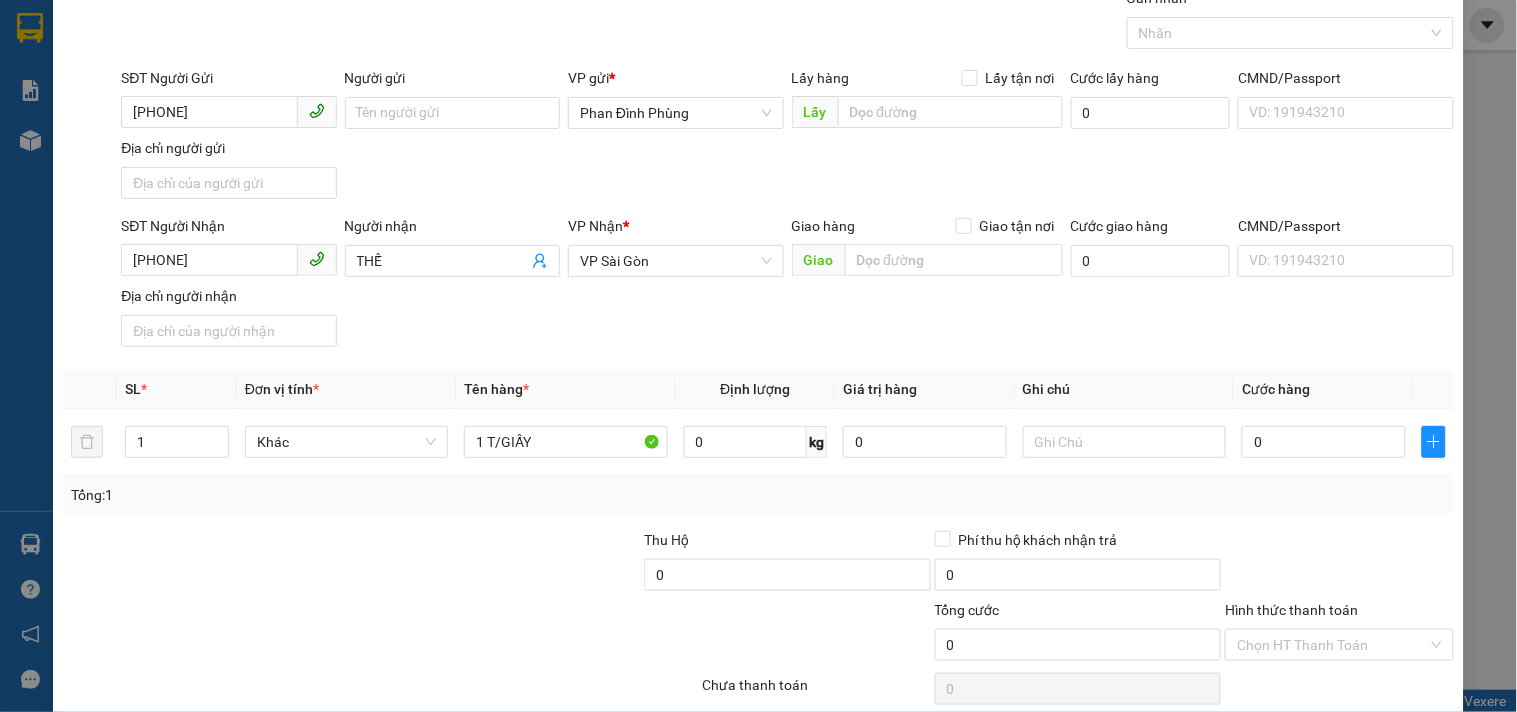 scroll, scrollTop: 167, scrollLeft: 0, axis: vertical 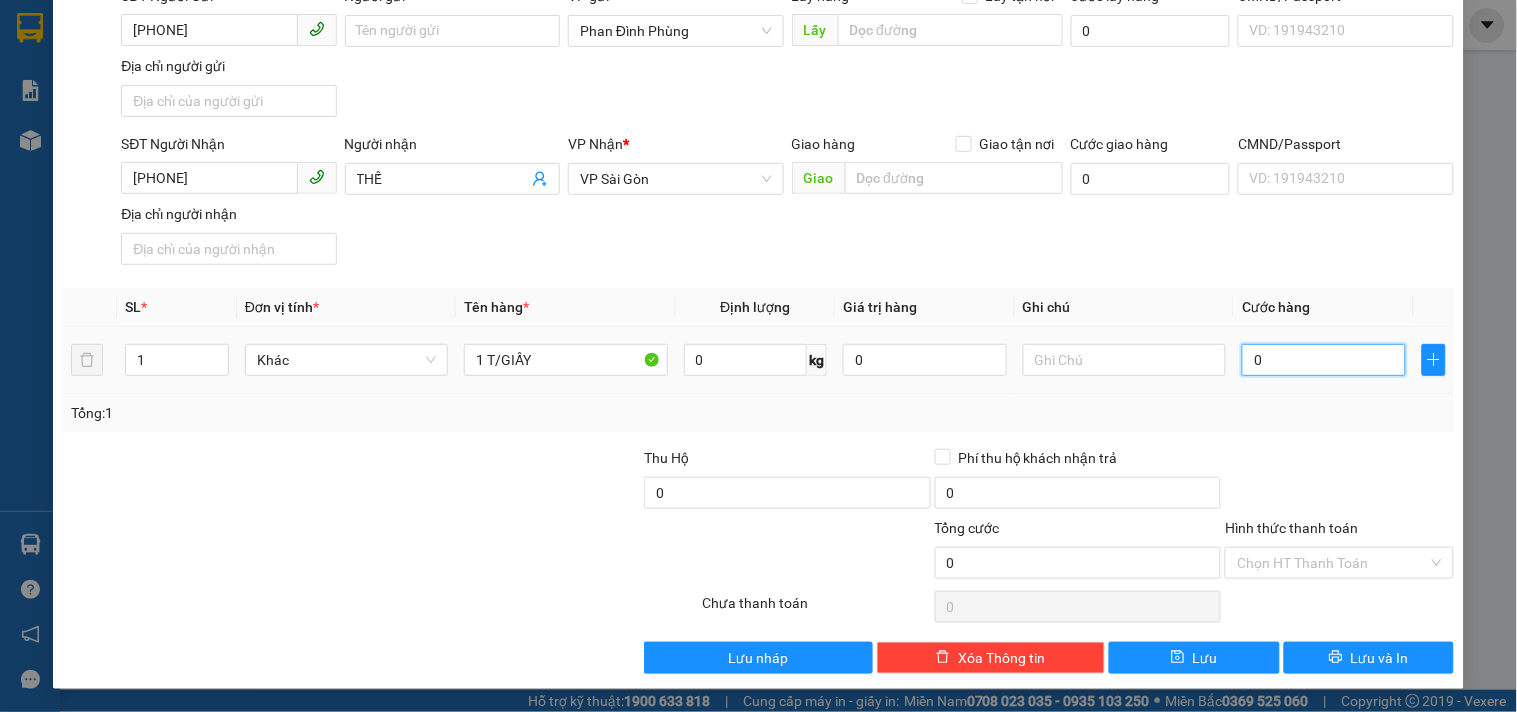 click on "0" at bounding box center (1324, 360) 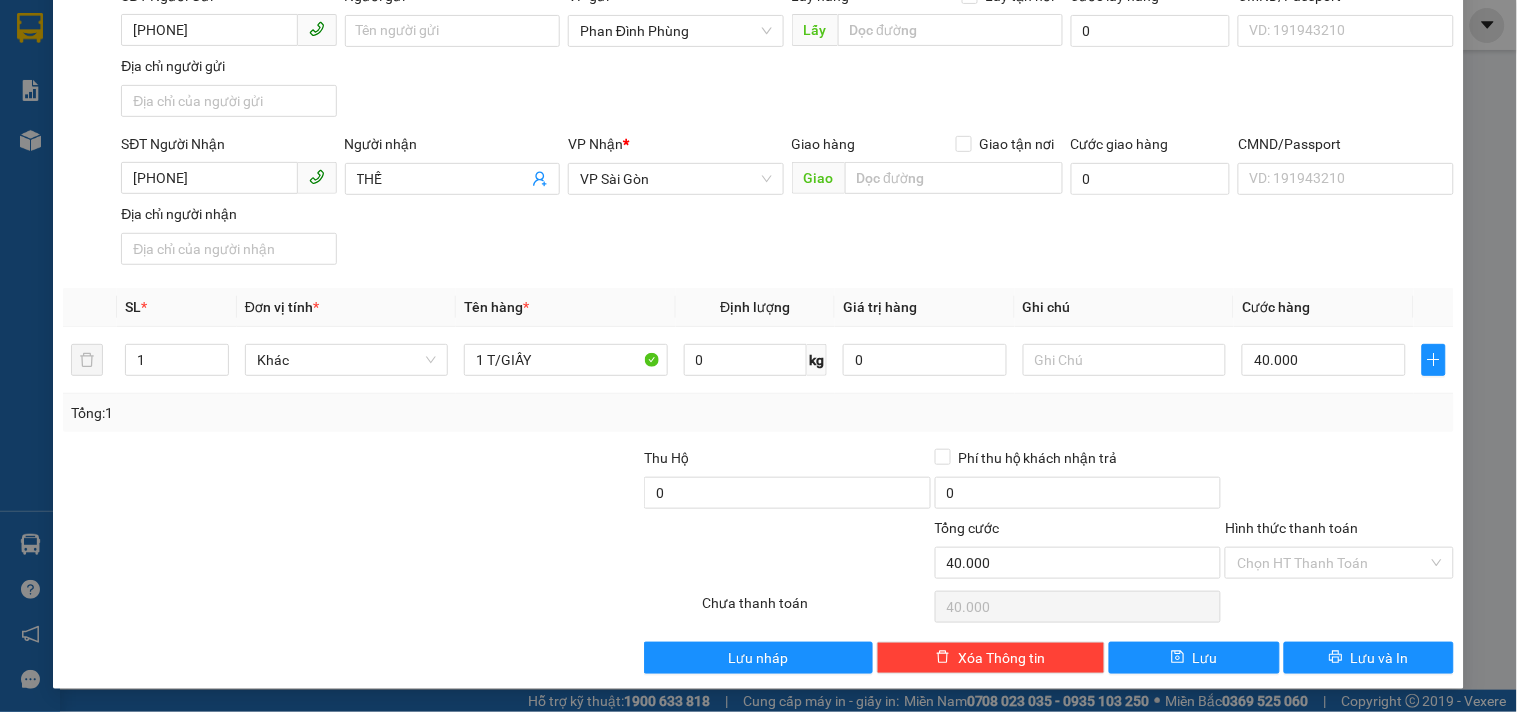 click on "Cước hàng" at bounding box center (1324, 307) 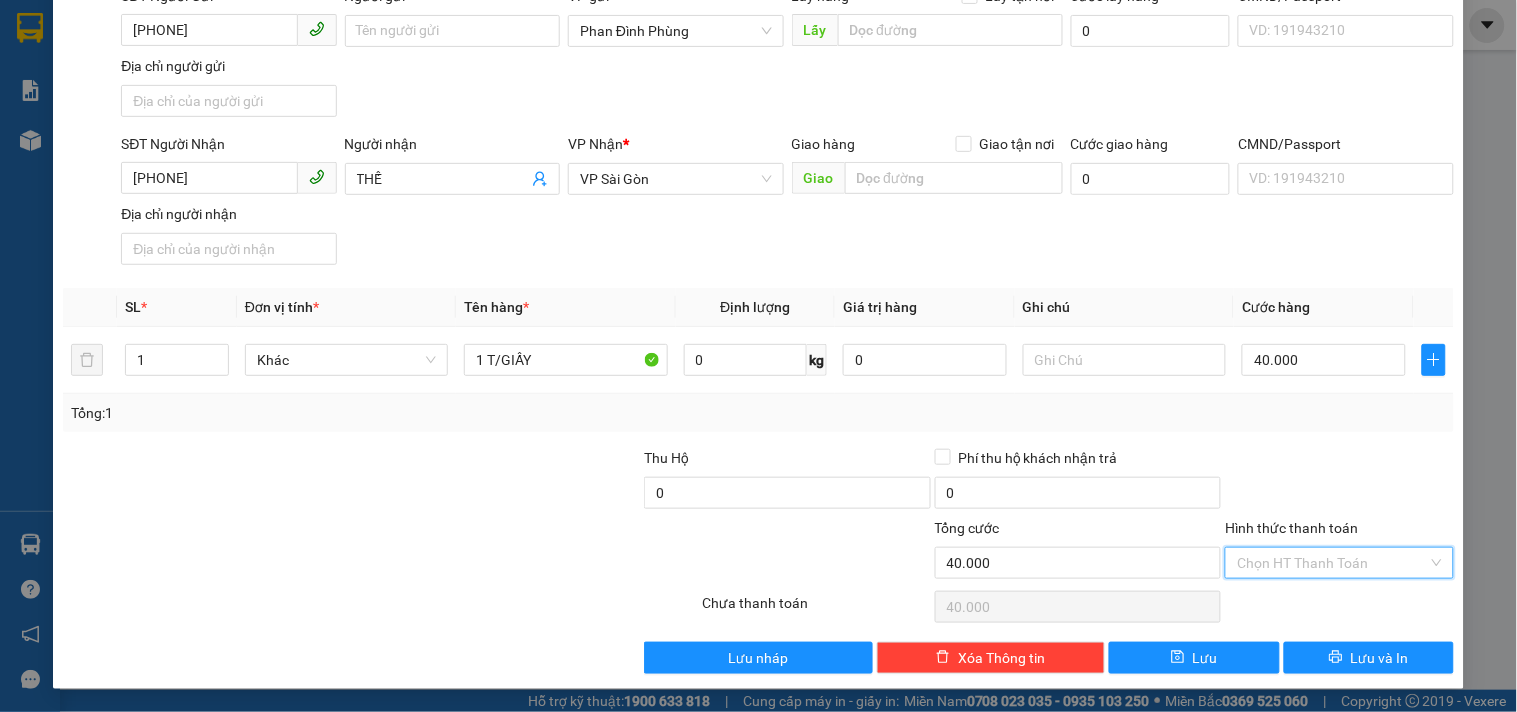click on "Hình thức thanh toán" at bounding box center [1332, 563] 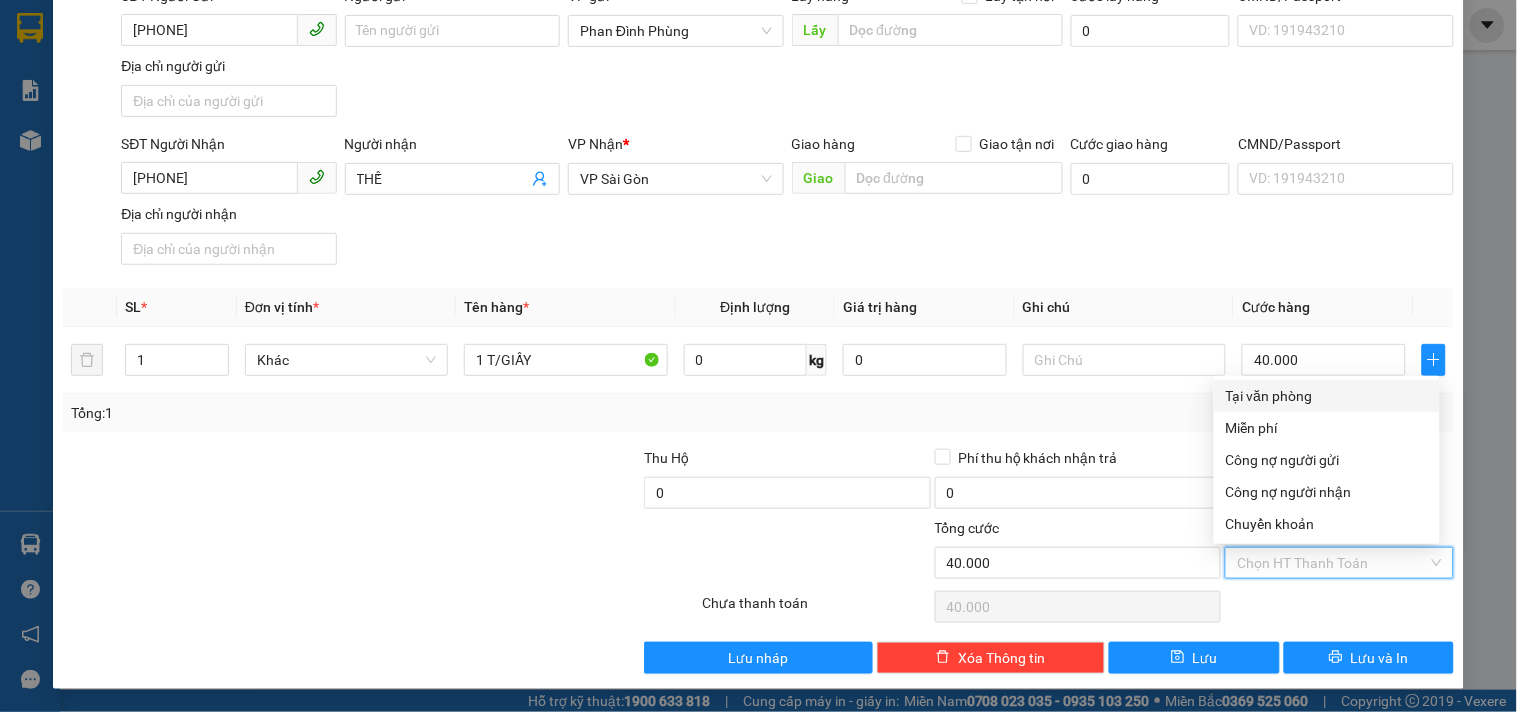 click on "Tại văn phòng" at bounding box center (1327, 396) 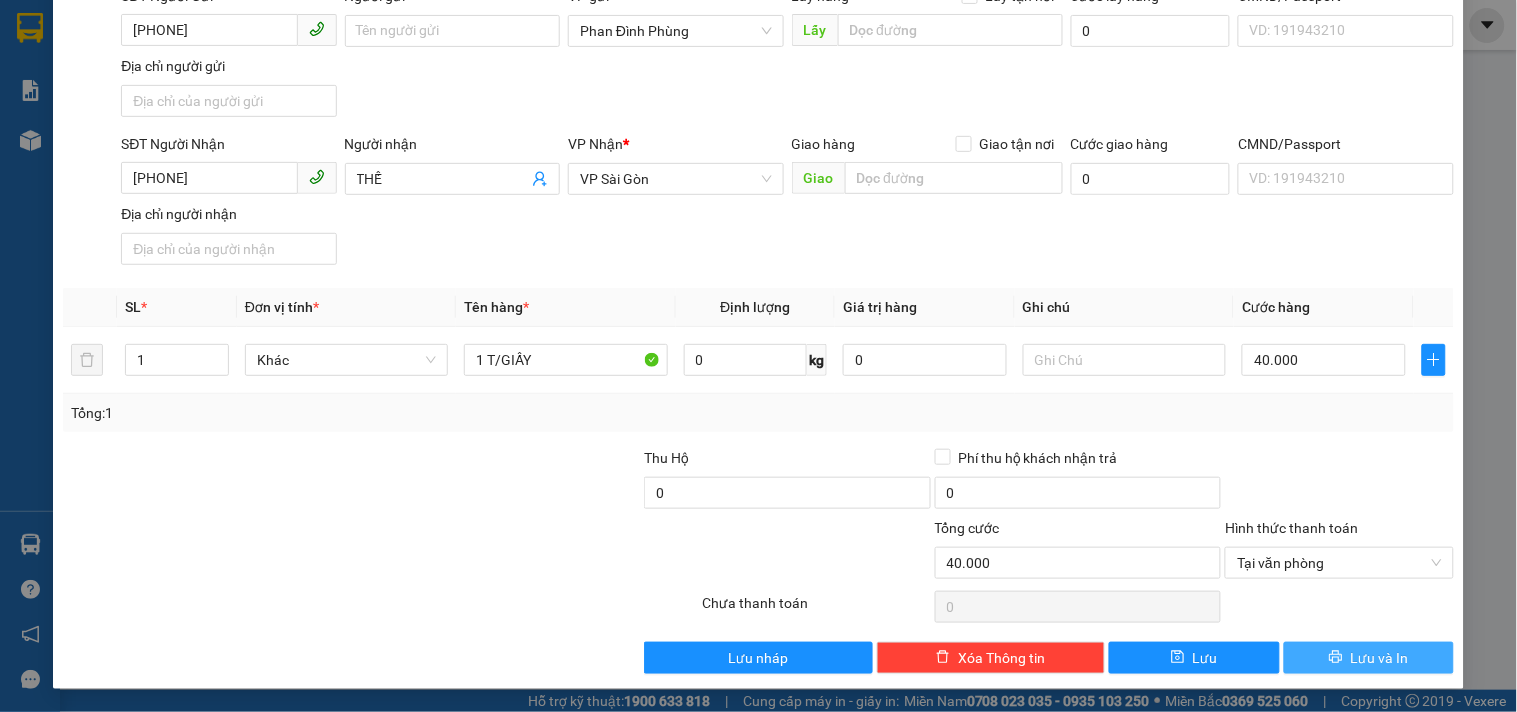 click on "Lưu và In" at bounding box center (1369, 658) 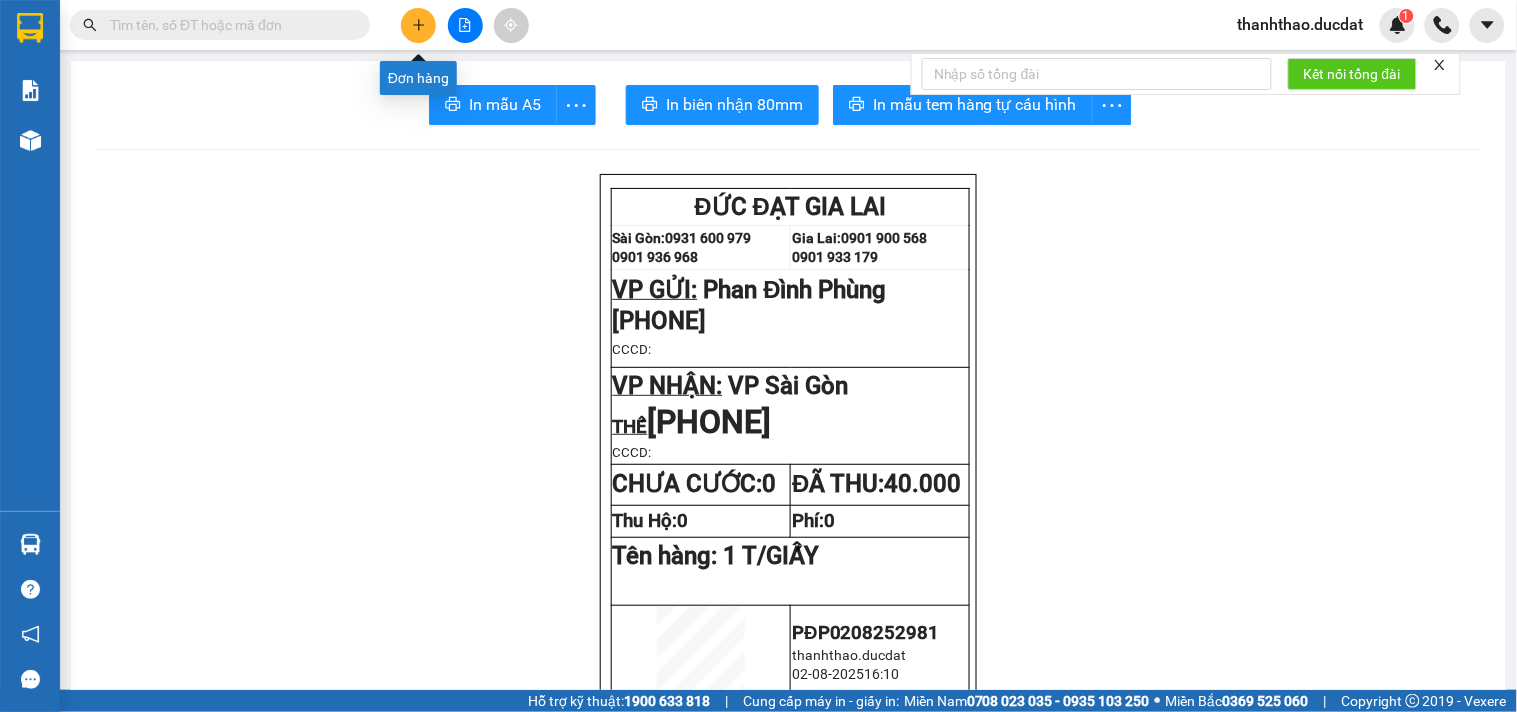 click at bounding box center (418, 25) 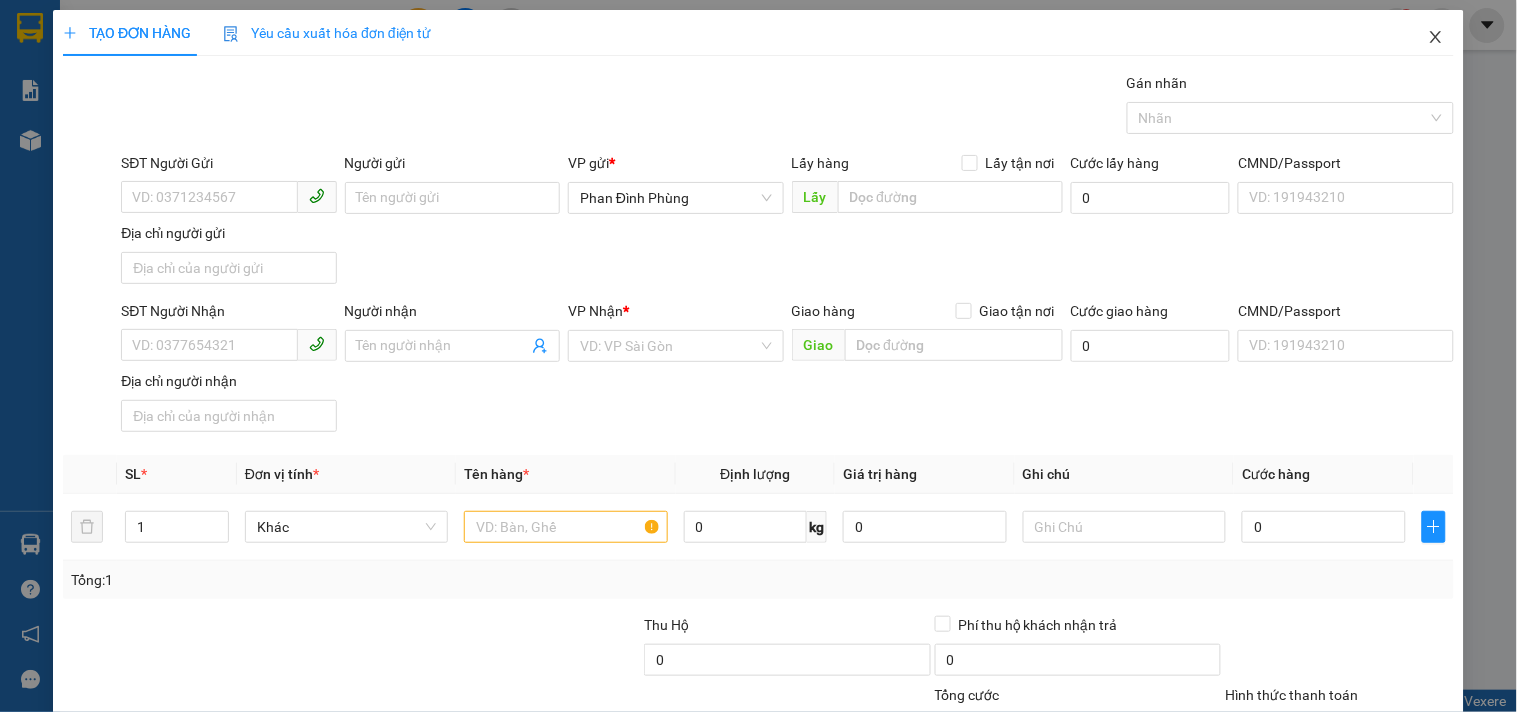 click 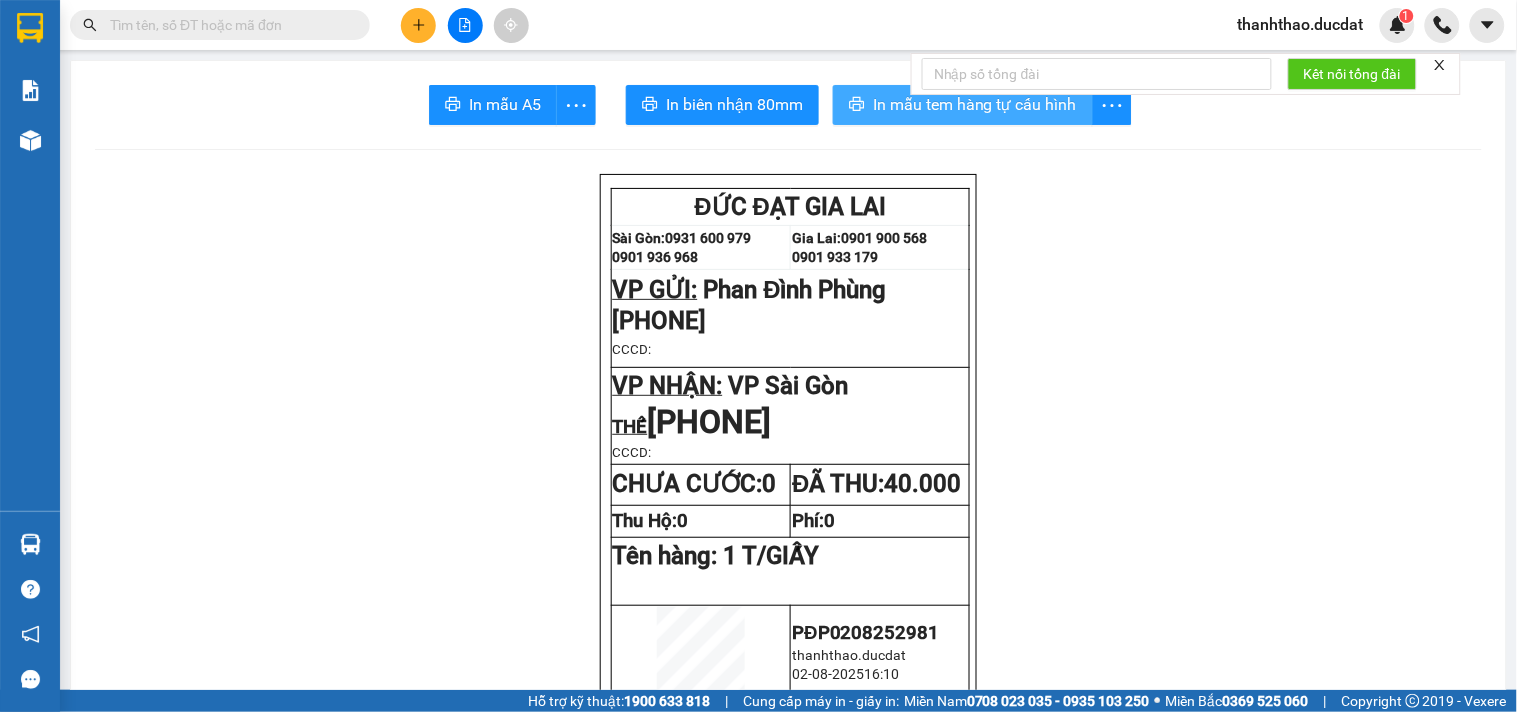 click on "In mẫu tem hàng tự cấu hình" at bounding box center (975, 104) 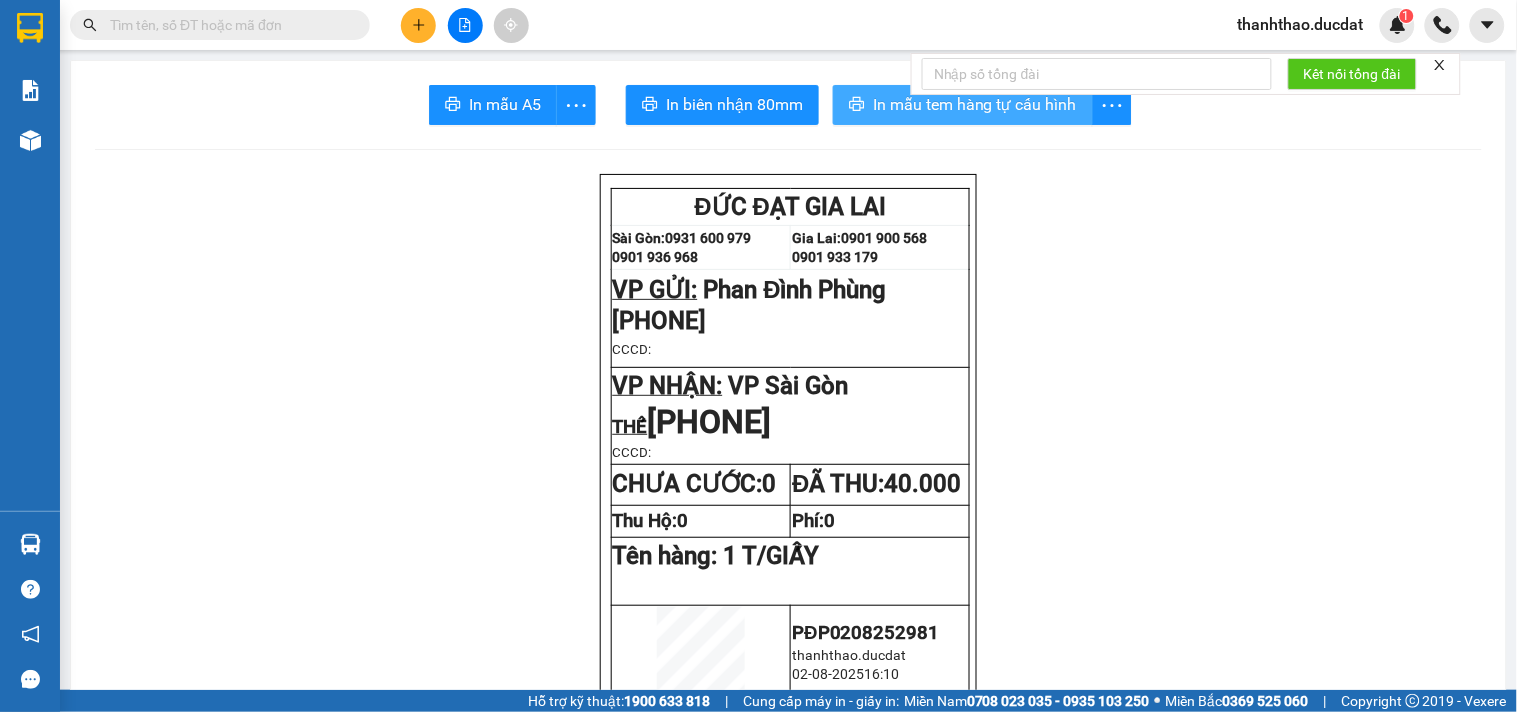 scroll, scrollTop: 0, scrollLeft: 0, axis: both 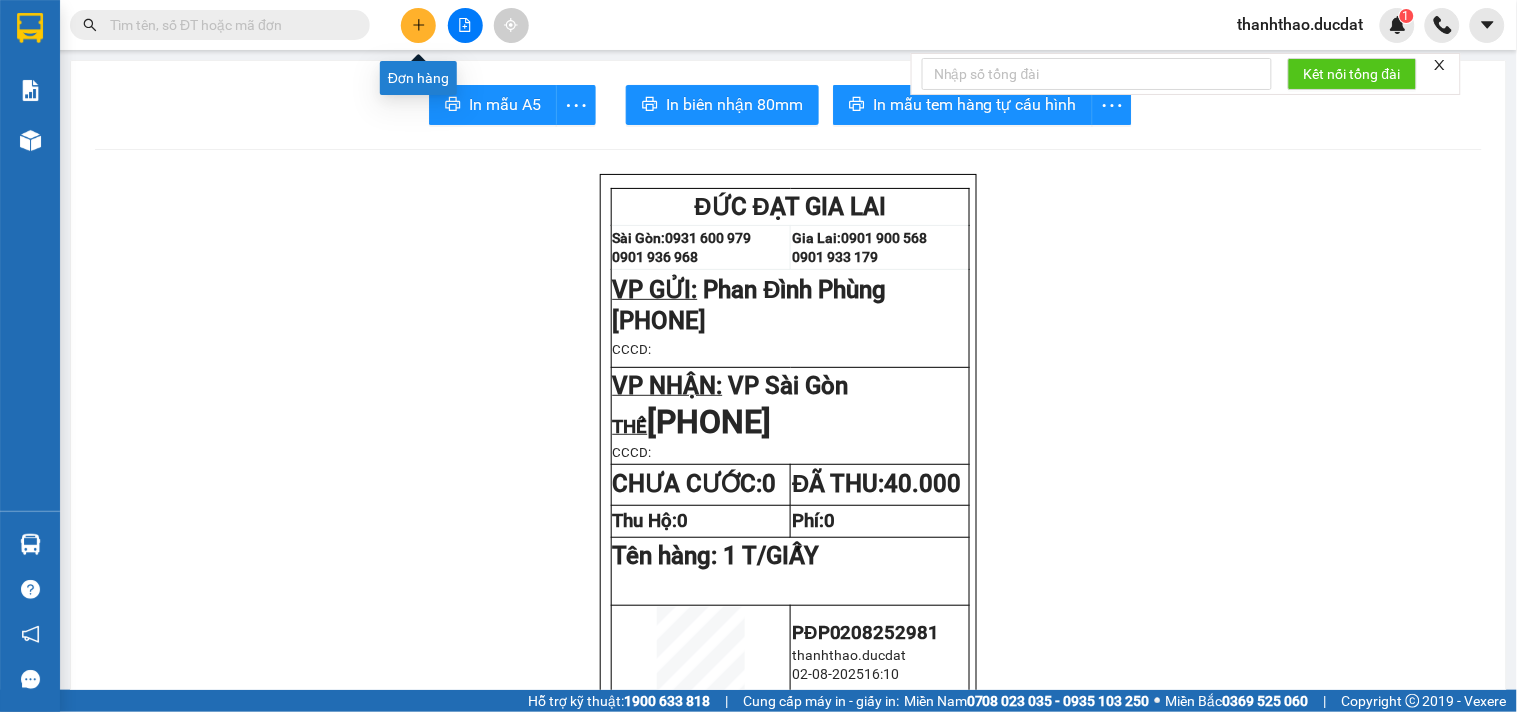 click 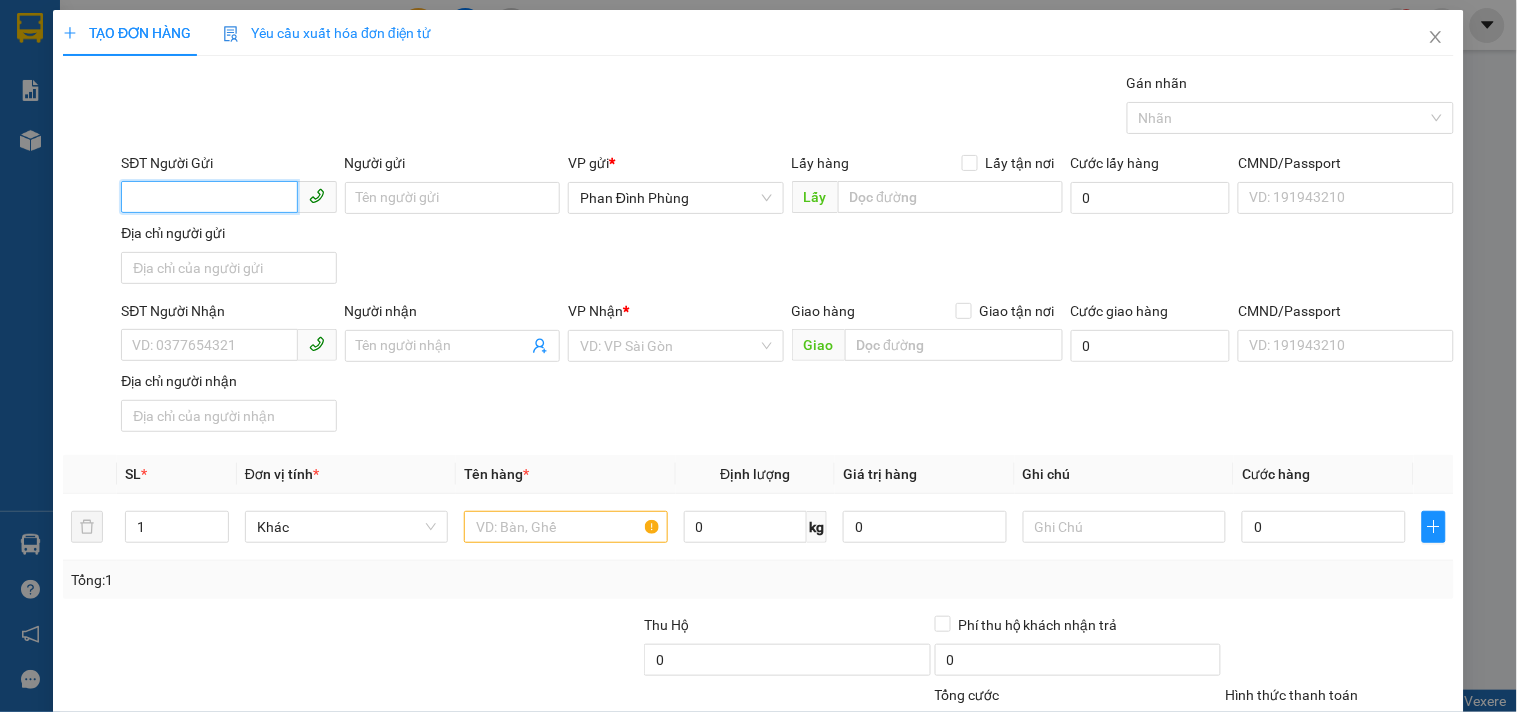 drag, startPoint x: 205, startPoint y: 198, endPoint x: 196, endPoint y: 175, distance: 24.698177 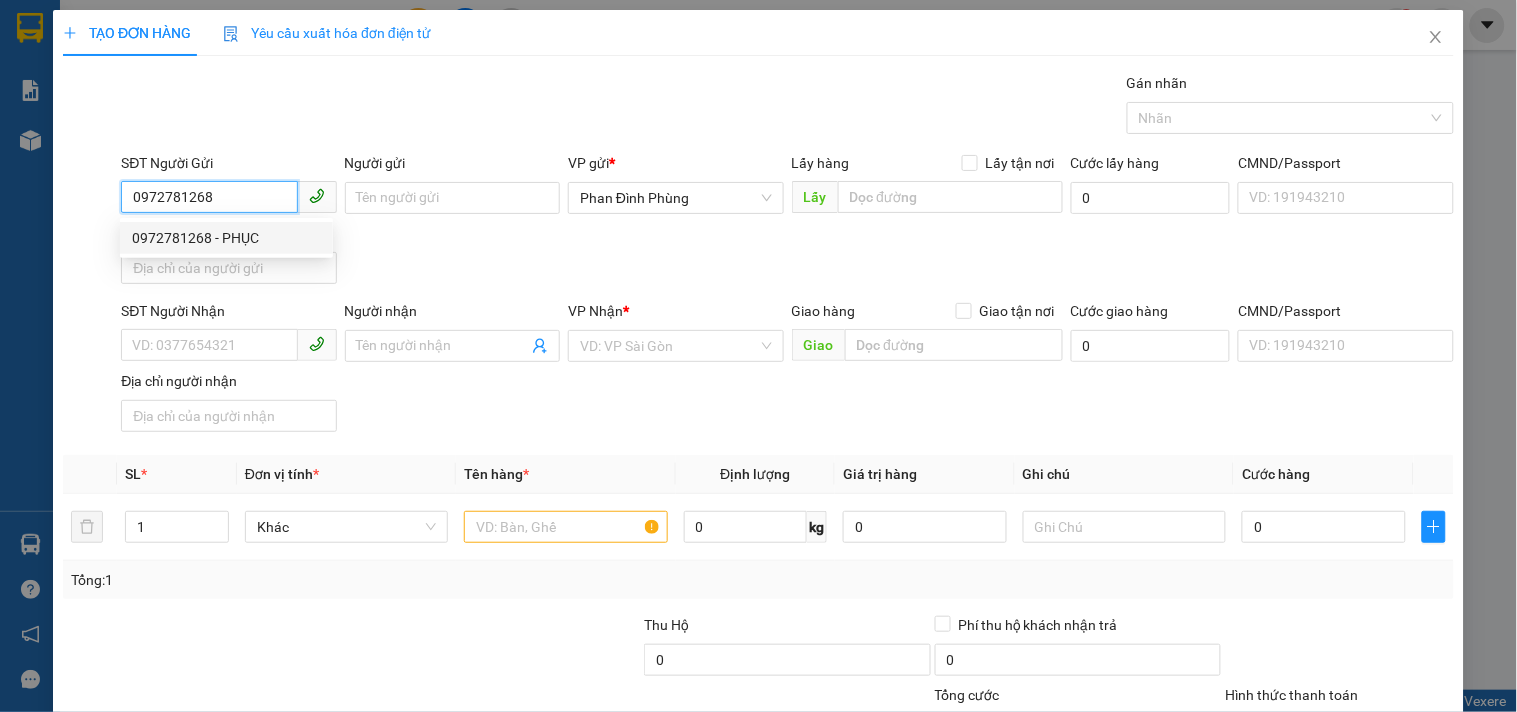 click on "0972781268 - PHỤC" at bounding box center [226, 238] 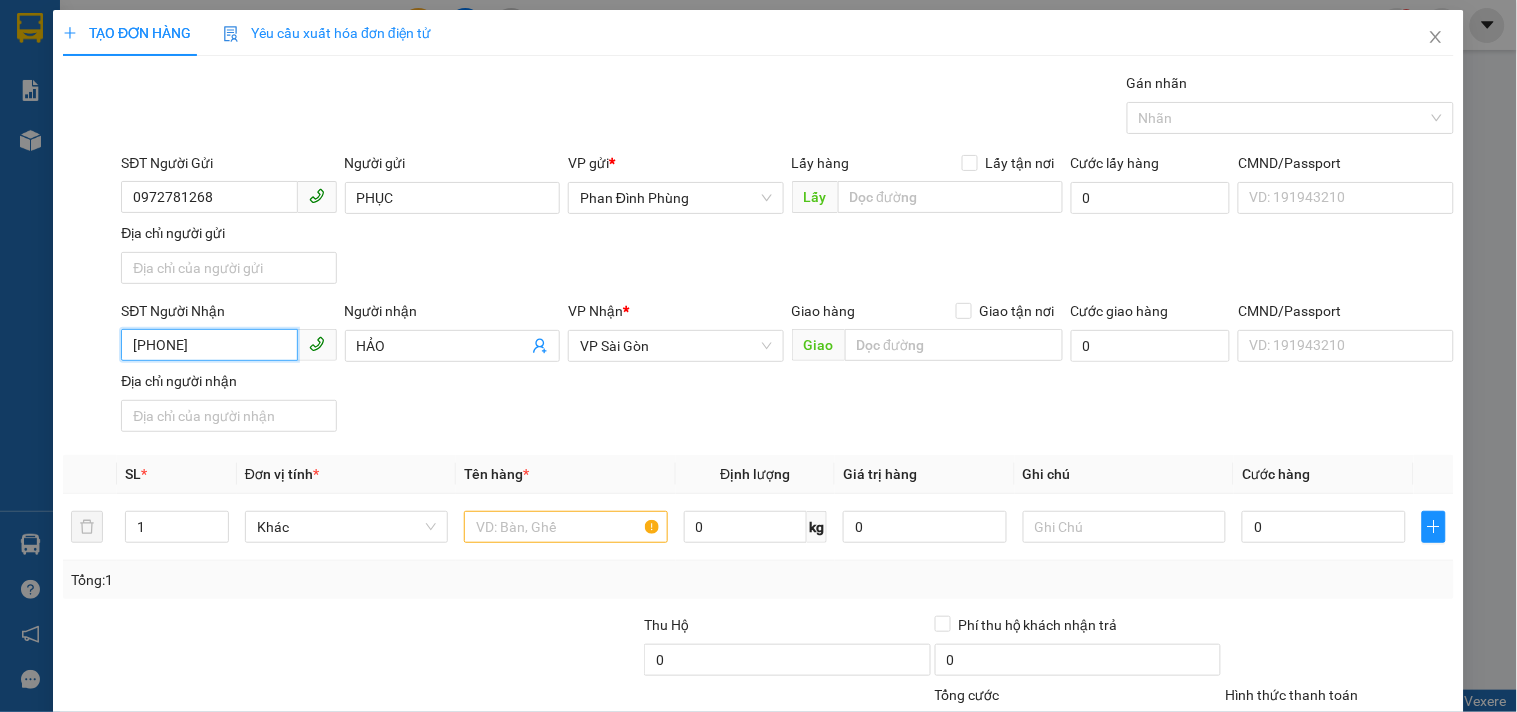 drag, startPoint x: 238, startPoint y: 331, endPoint x: 0, endPoint y: 397, distance: 246.98178 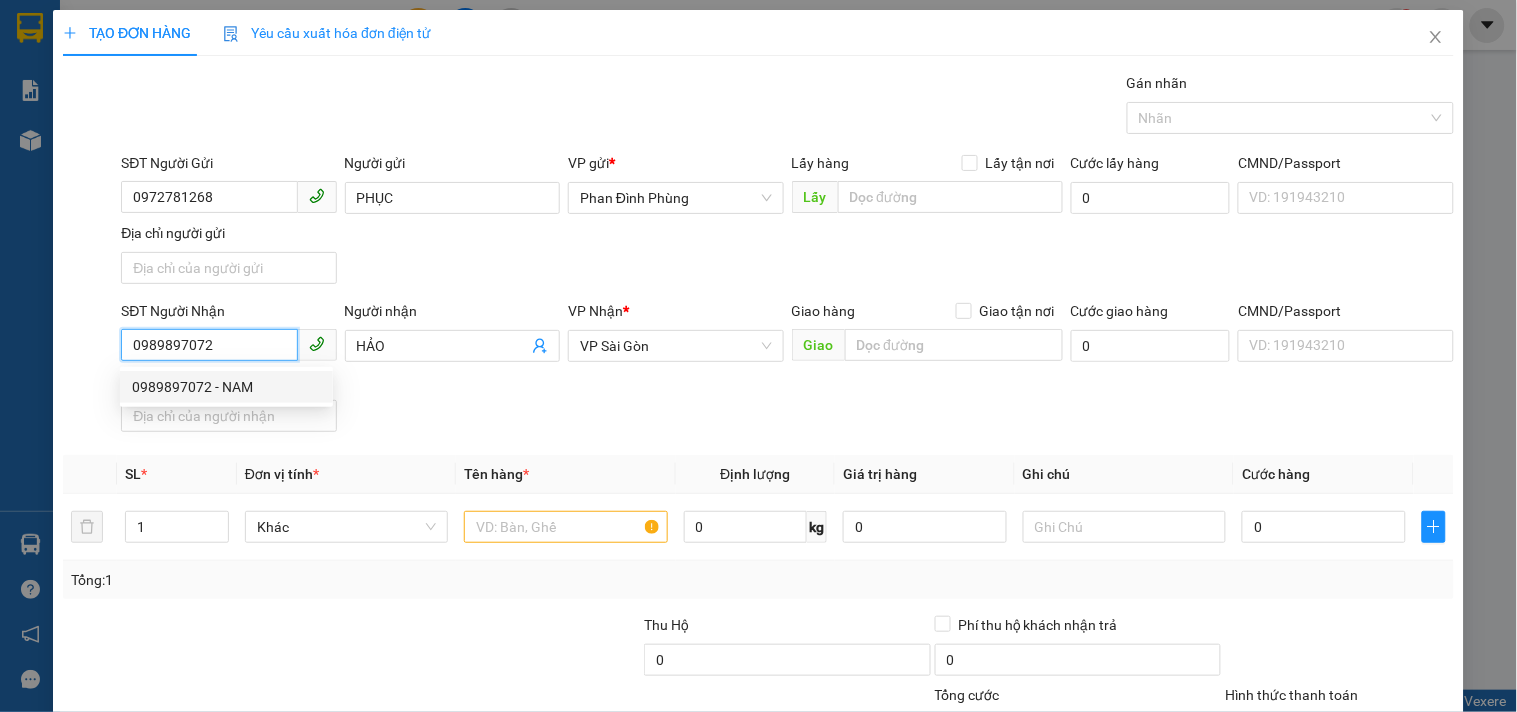 click on "0989897072 - NAM" at bounding box center (226, 387) 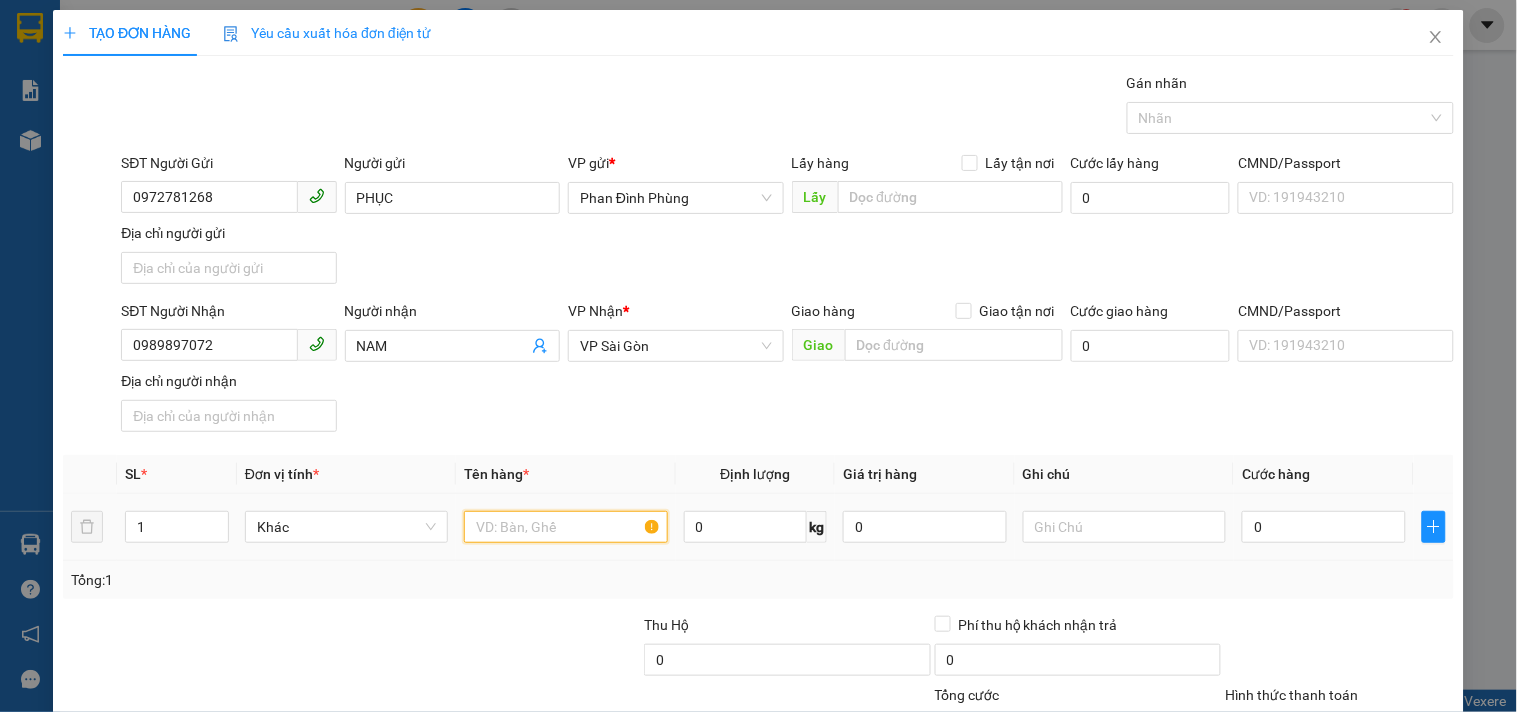 click at bounding box center [565, 527] 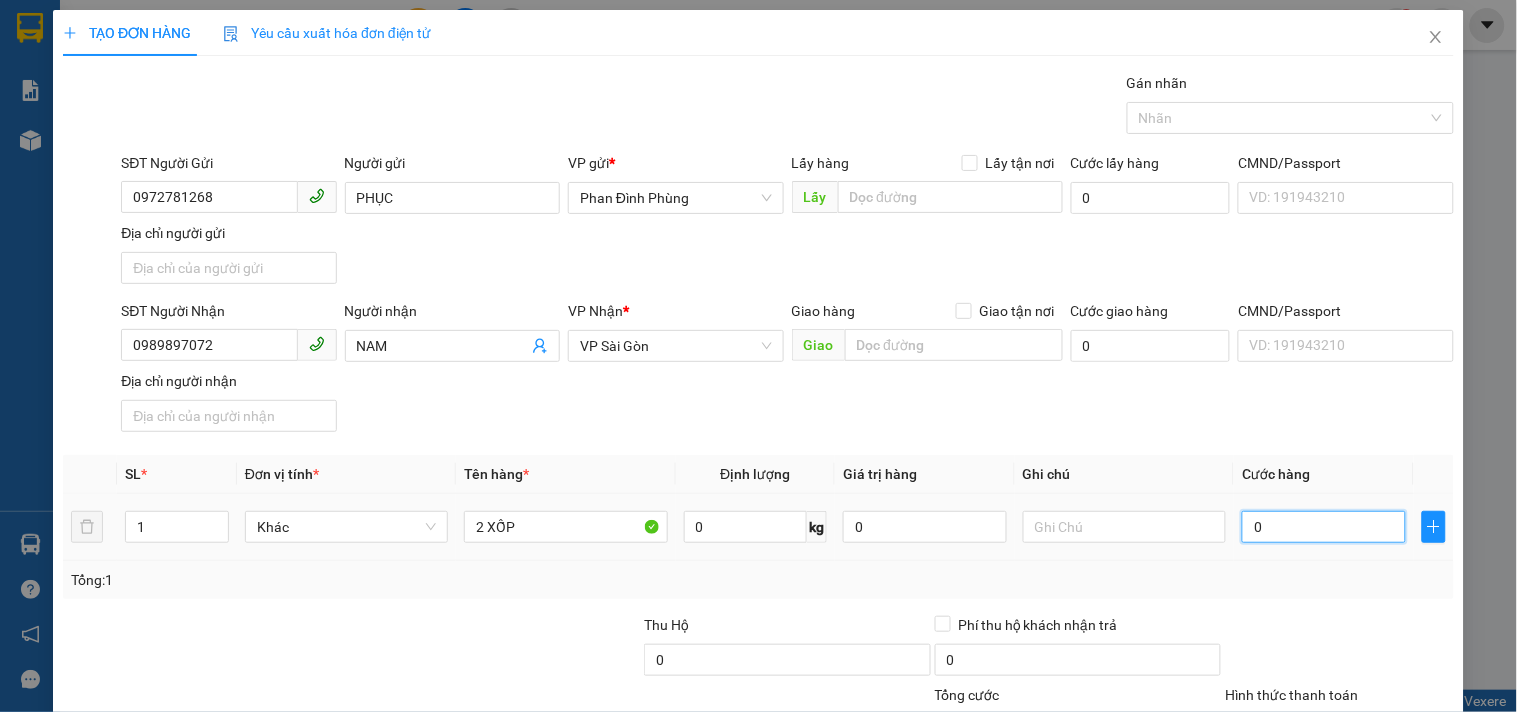 drag, startPoint x: 1287, startPoint y: 526, endPoint x: 1277, endPoint y: 530, distance: 10.770329 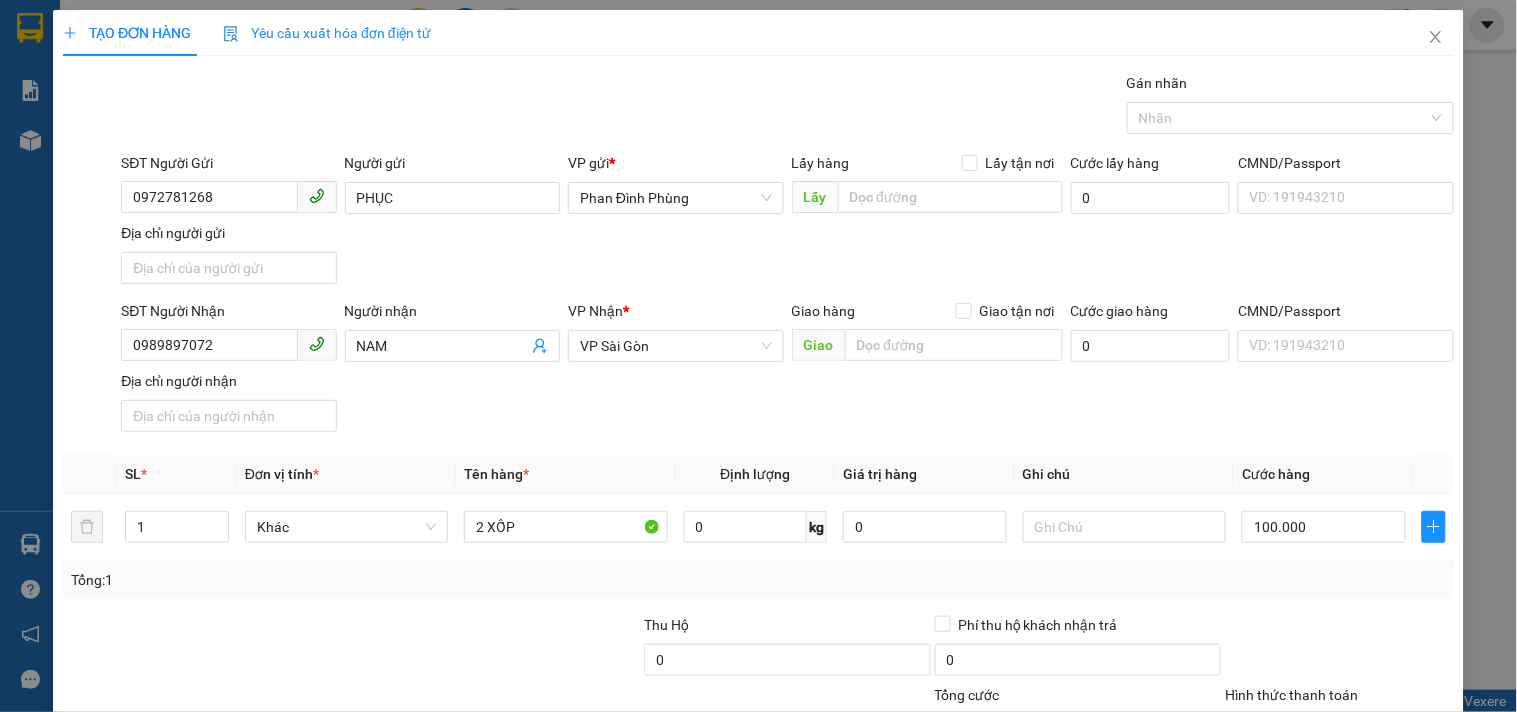 click on "Cước hàng" at bounding box center (1276, 474) 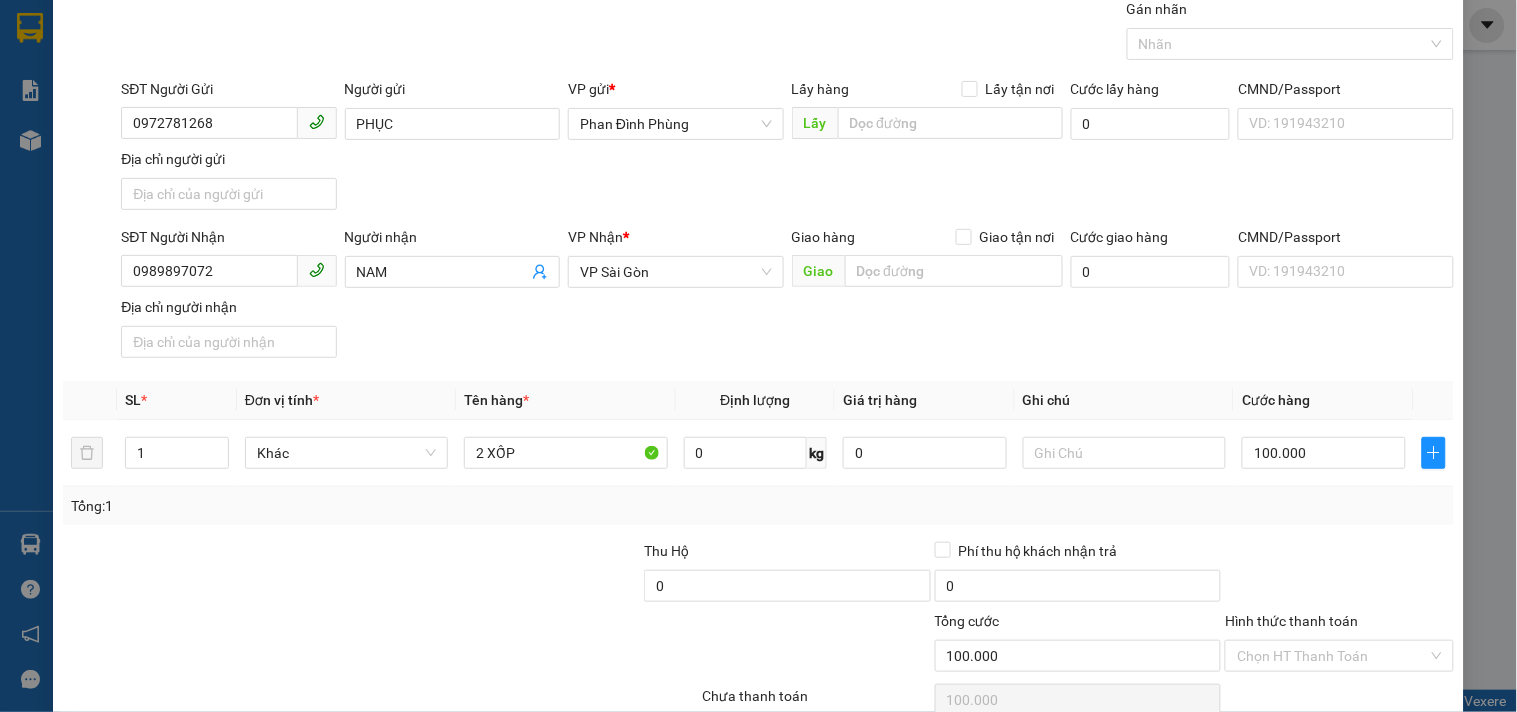 scroll, scrollTop: 167, scrollLeft: 0, axis: vertical 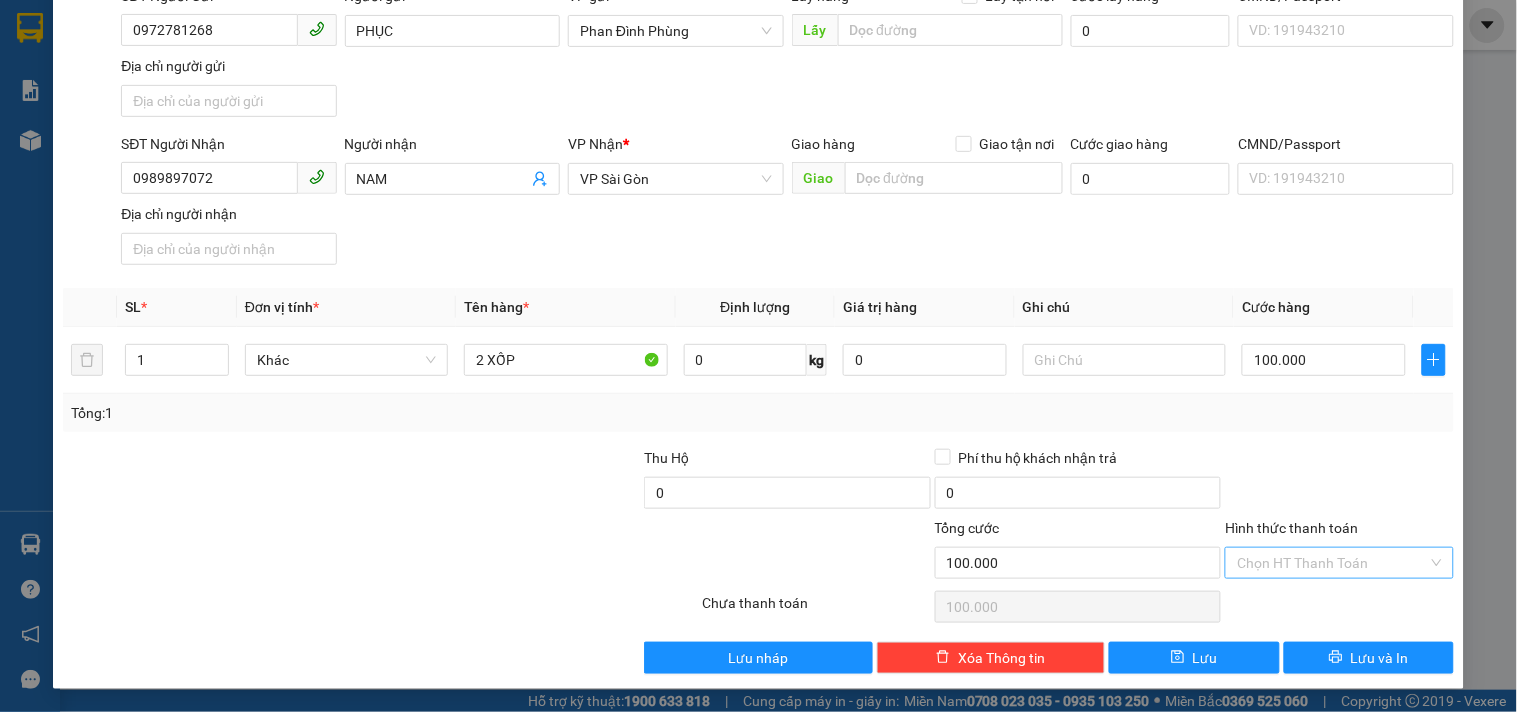click on "Hình thức thanh toán" at bounding box center (1332, 563) 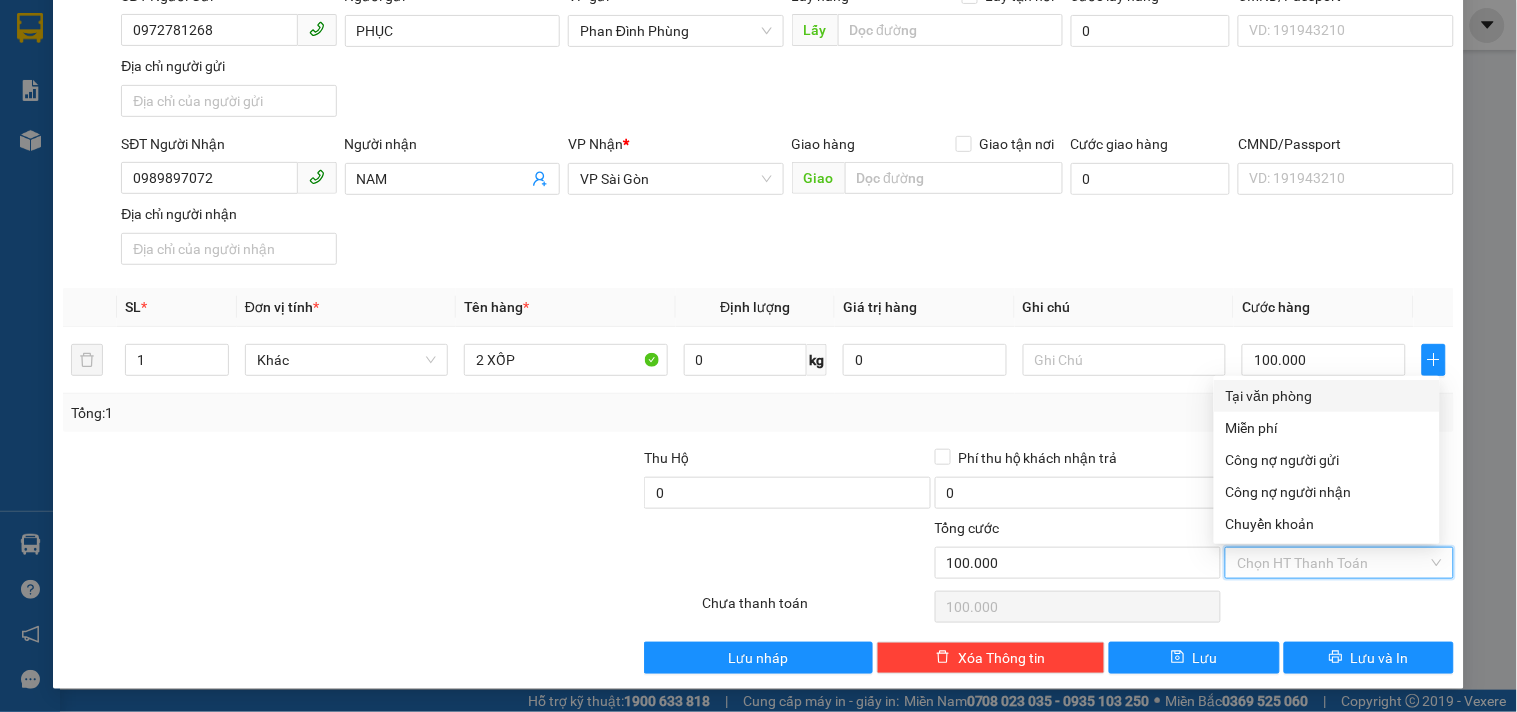 click on "Tại văn phòng" at bounding box center (1327, 396) 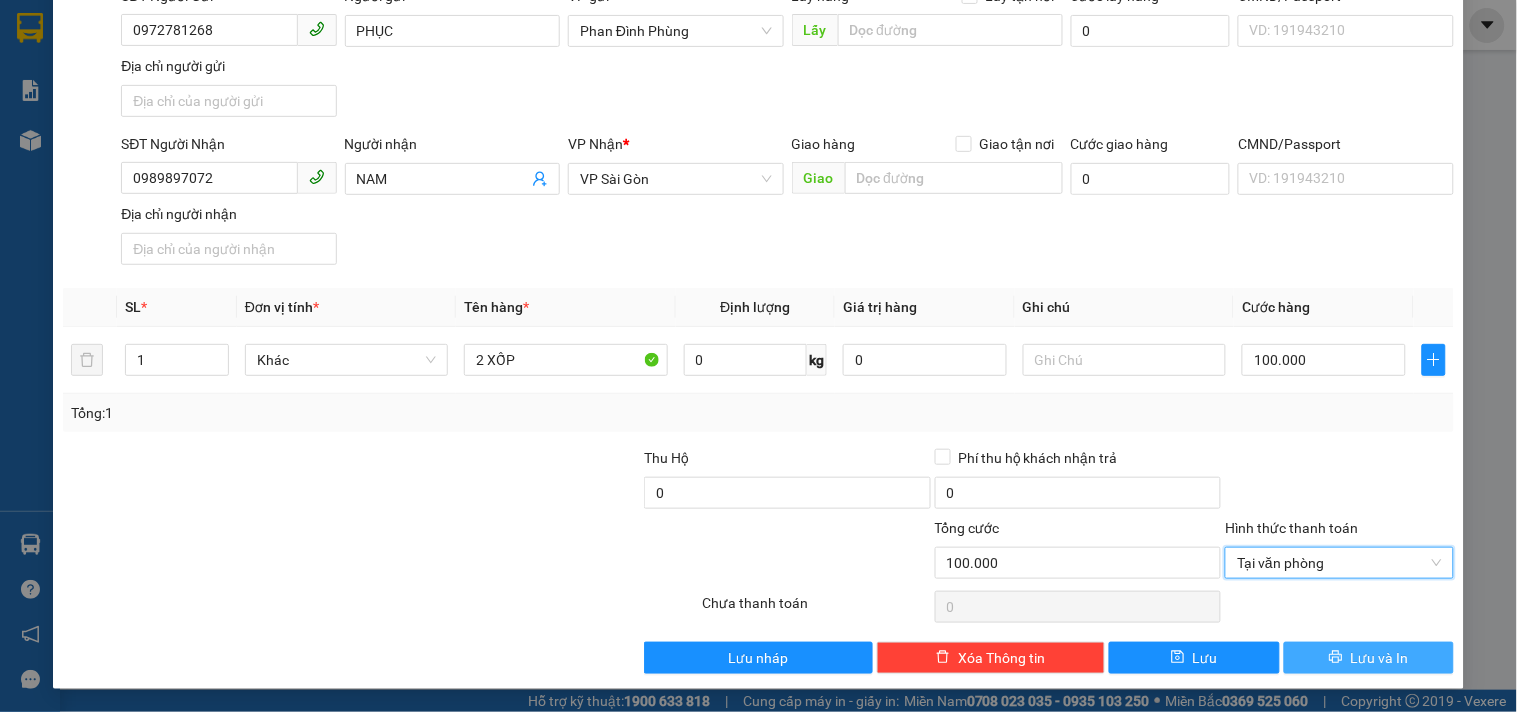 click on "Lưu và In" at bounding box center (1380, 658) 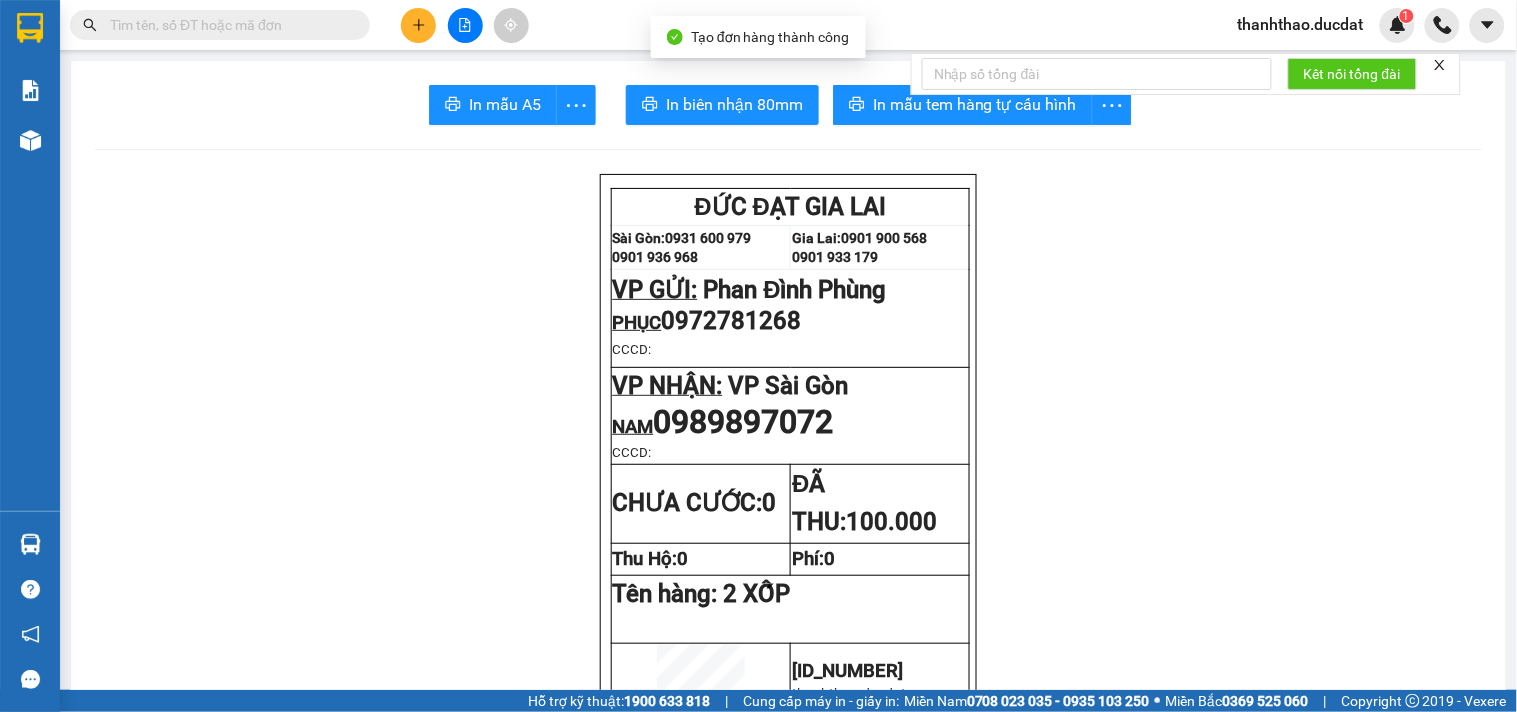 click on "Kết nối tổng đài" at bounding box center (1186, 74) 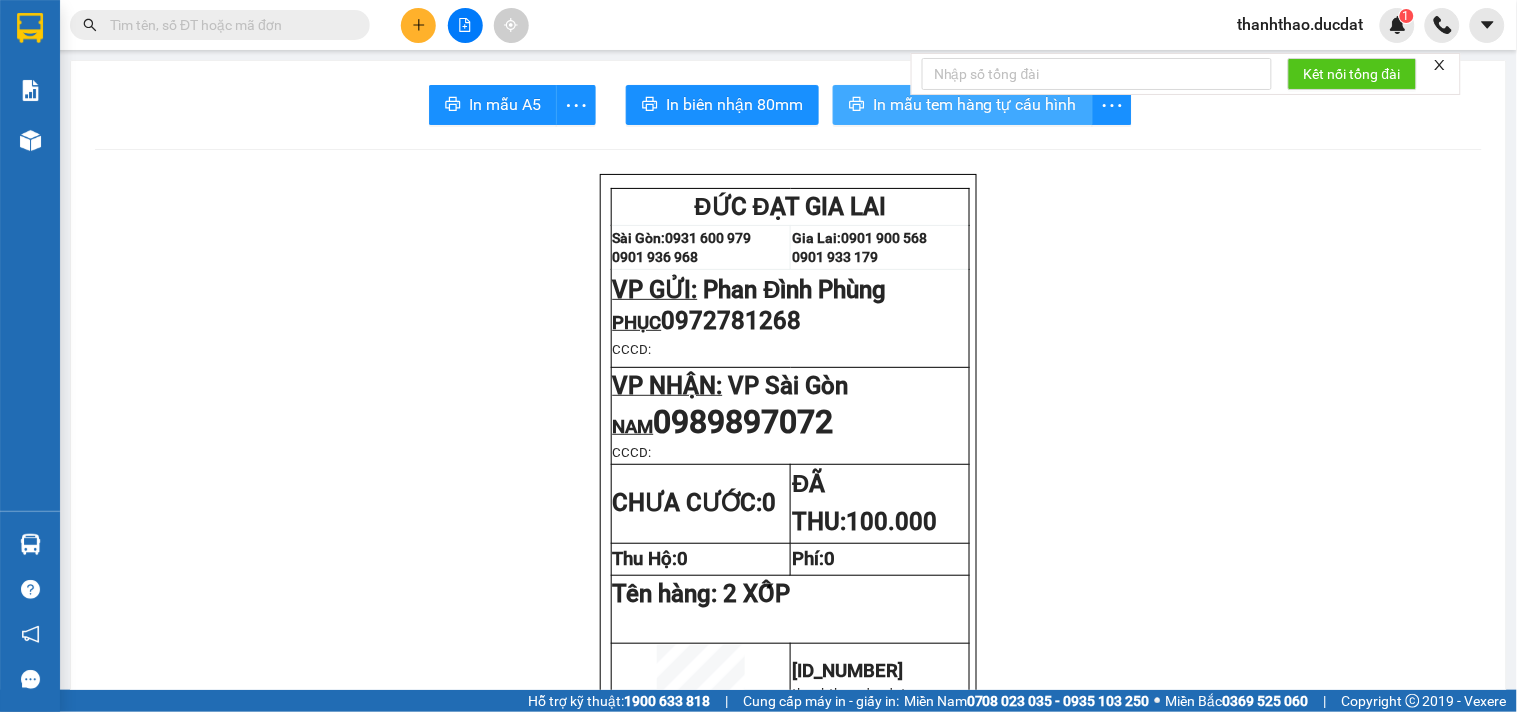 click on "In mẫu tem hàng tự cấu hình" at bounding box center [975, 104] 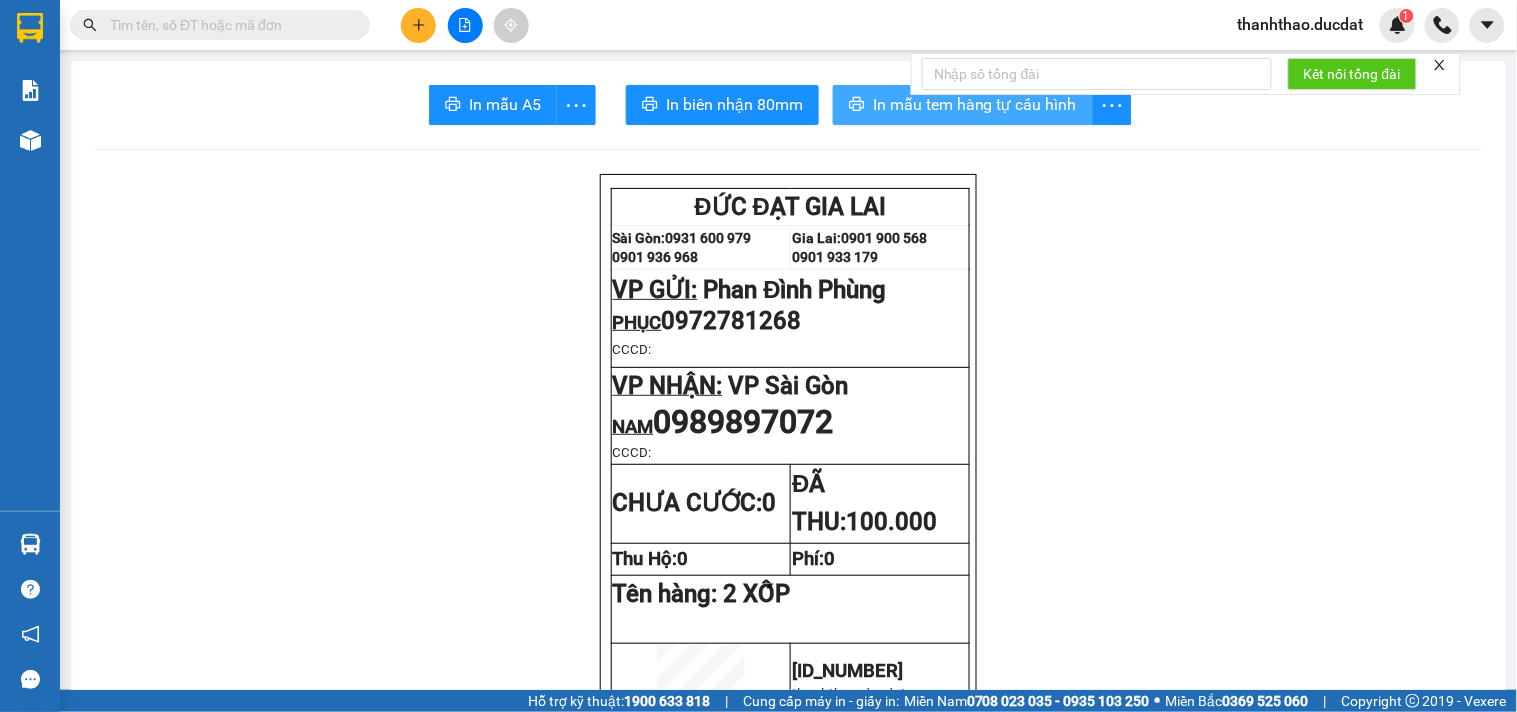 scroll, scrollTop: 0, scrollLeft: 0, axis: both 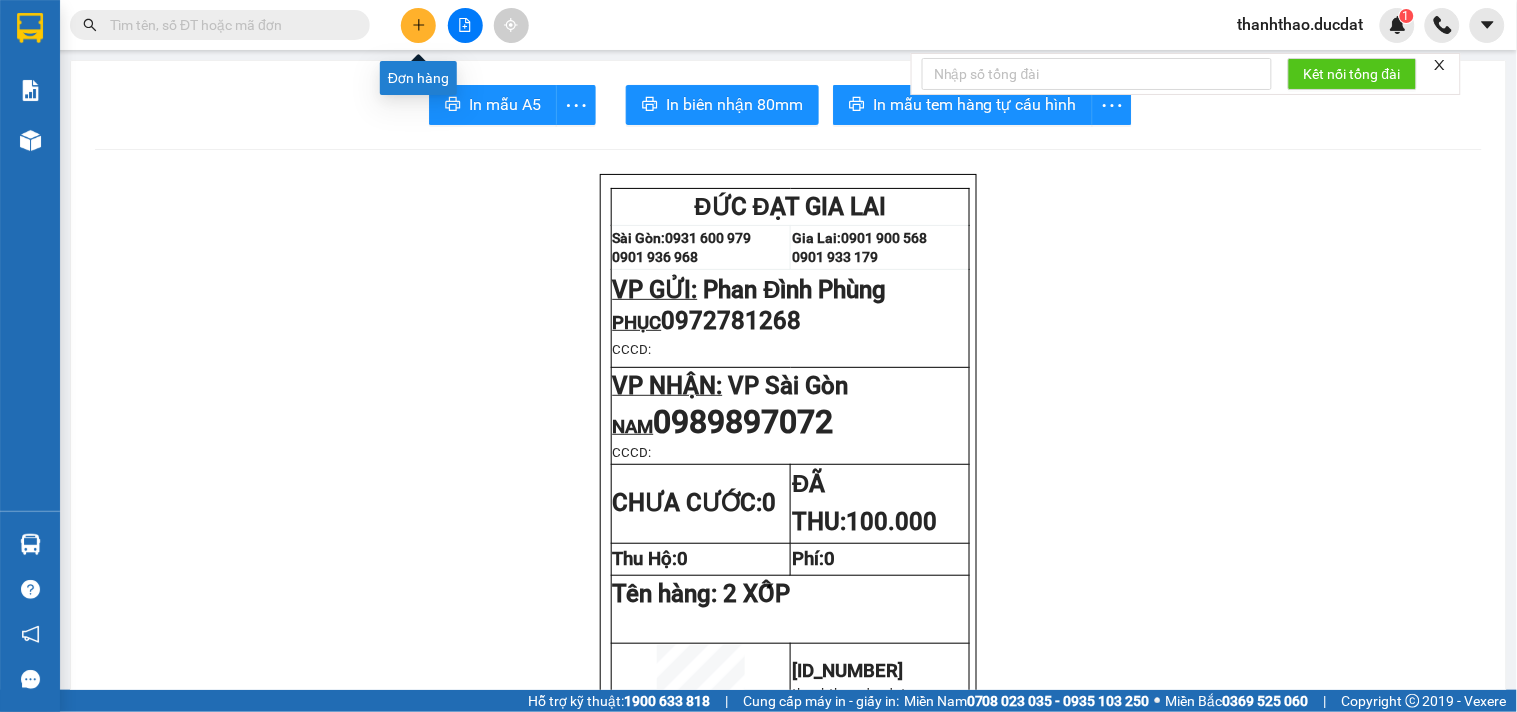 click 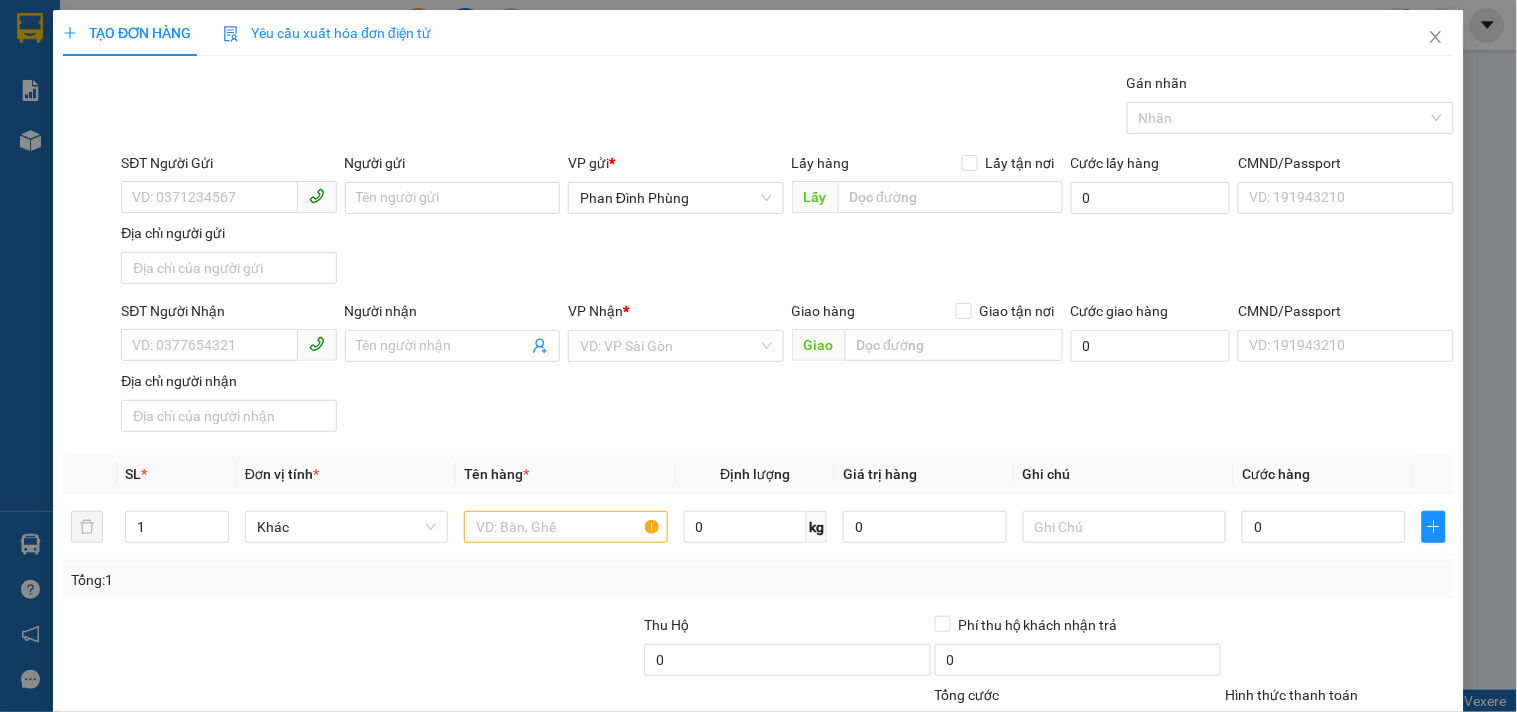 click on "SĐT Người Gửi VD: 0371234567" at bounding box center [228, 187] 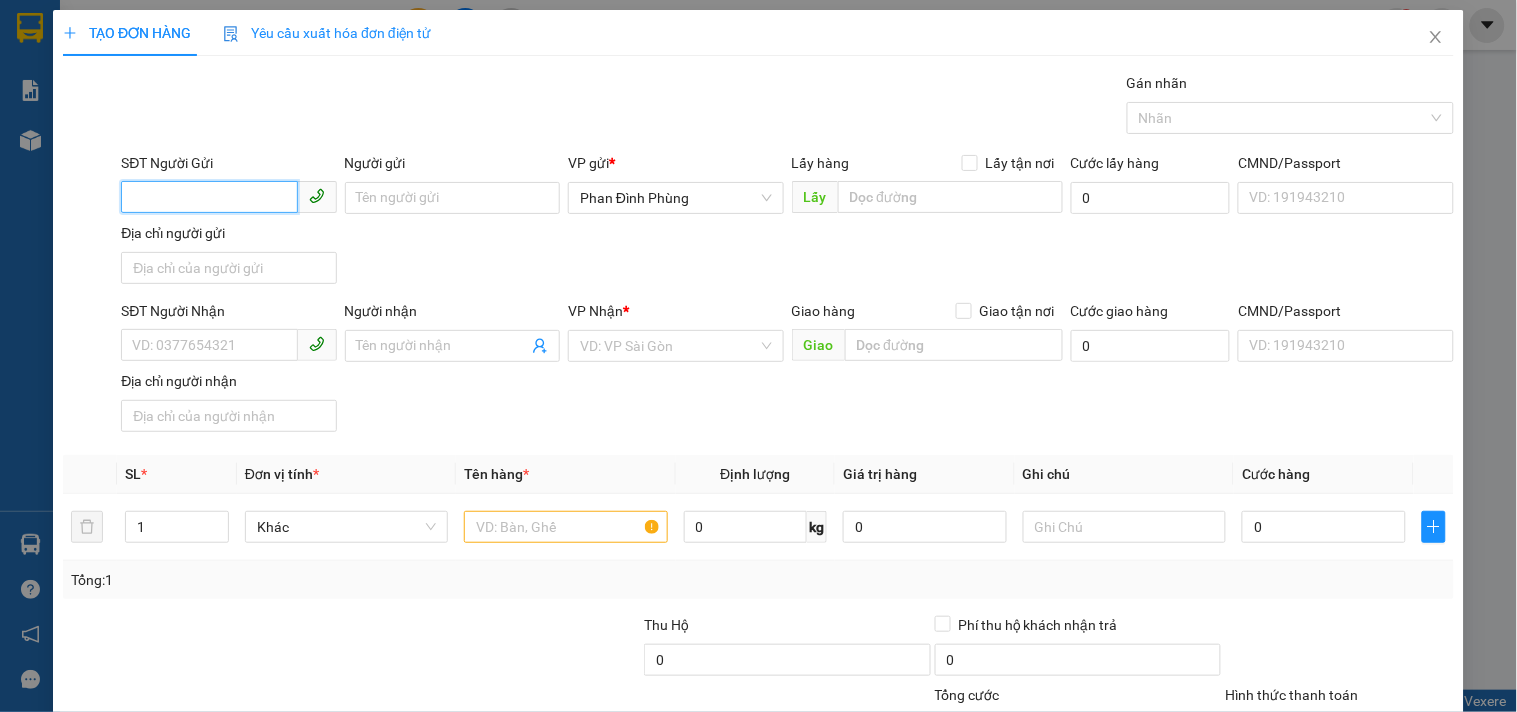 click on "SĐT Người Gửi" at bounding box center (209, 197) 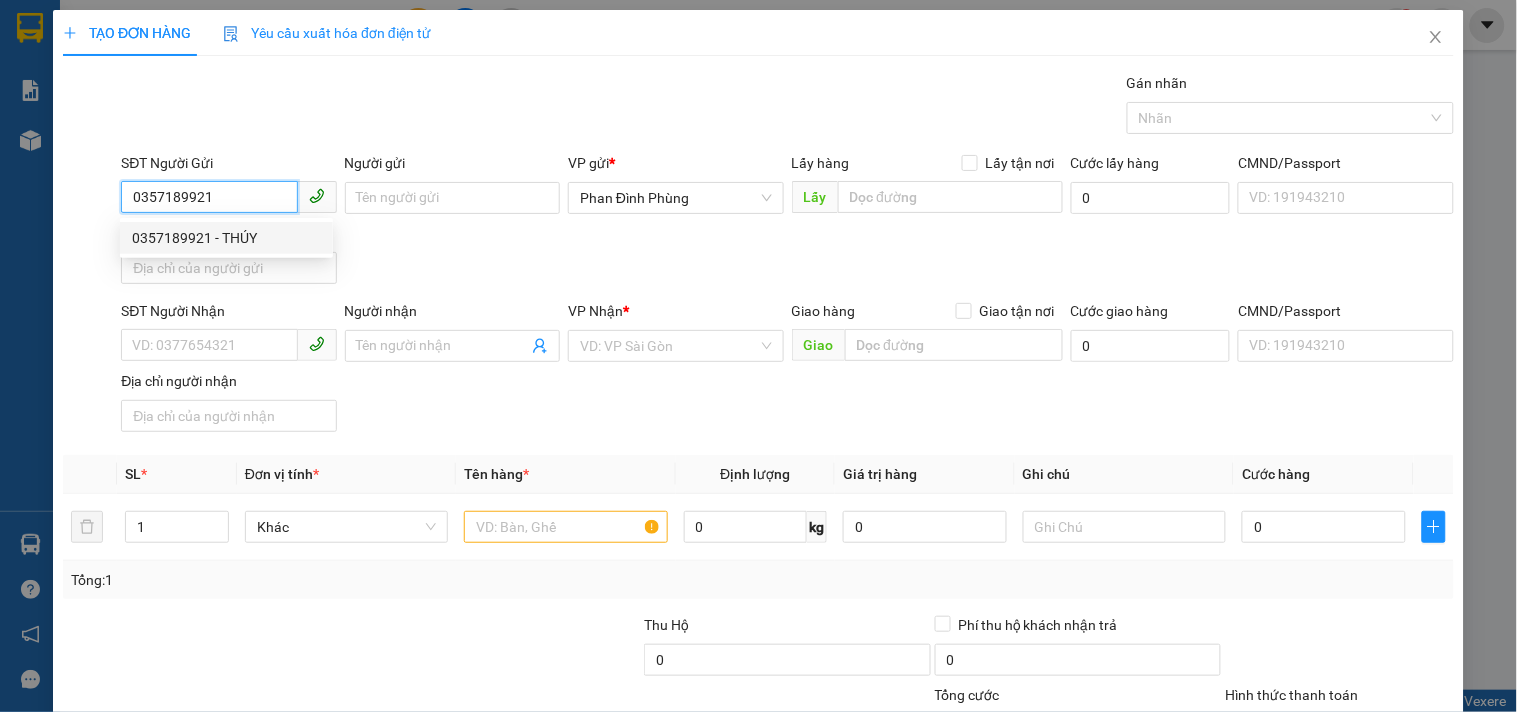 click on "0357189921 - THÚY" at bounding box center [226, 238] 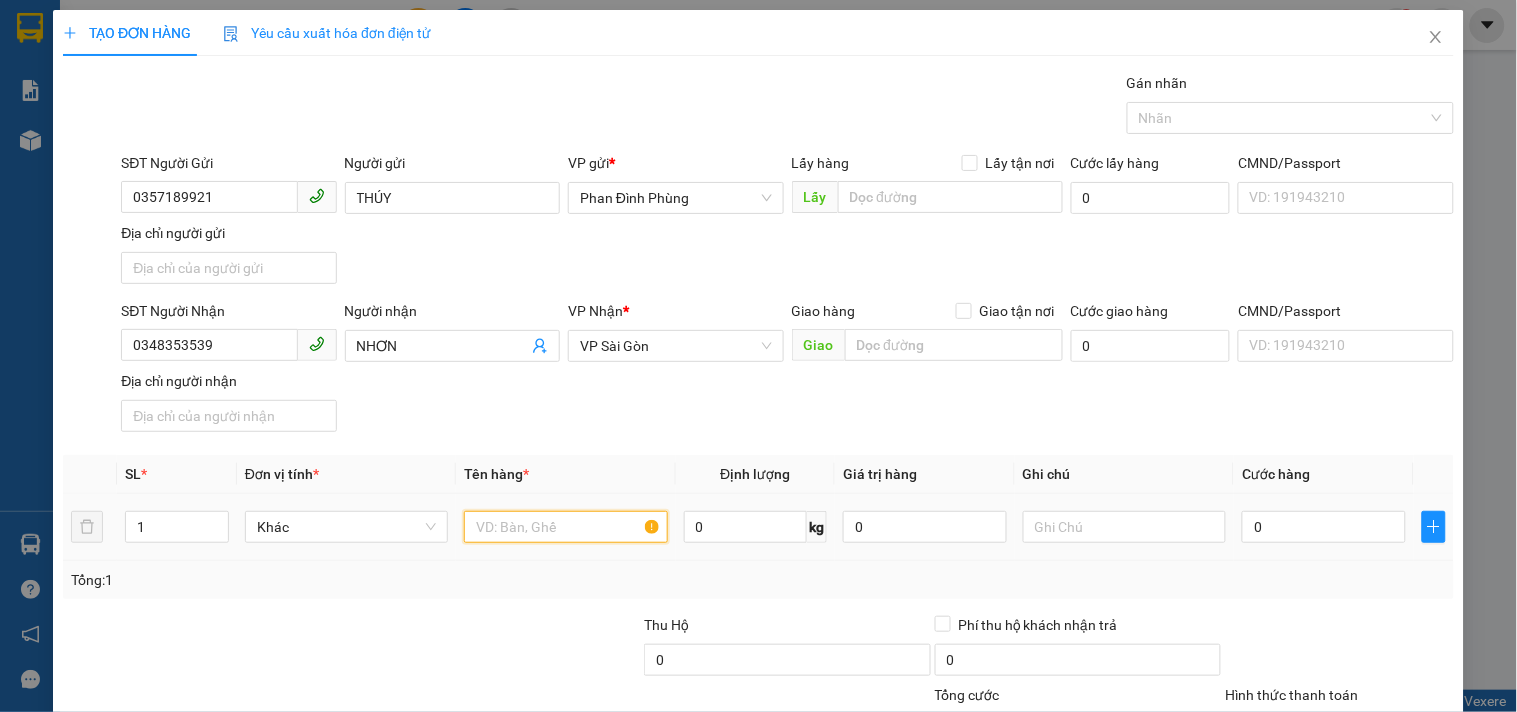 click at bounding box center [565, 527] 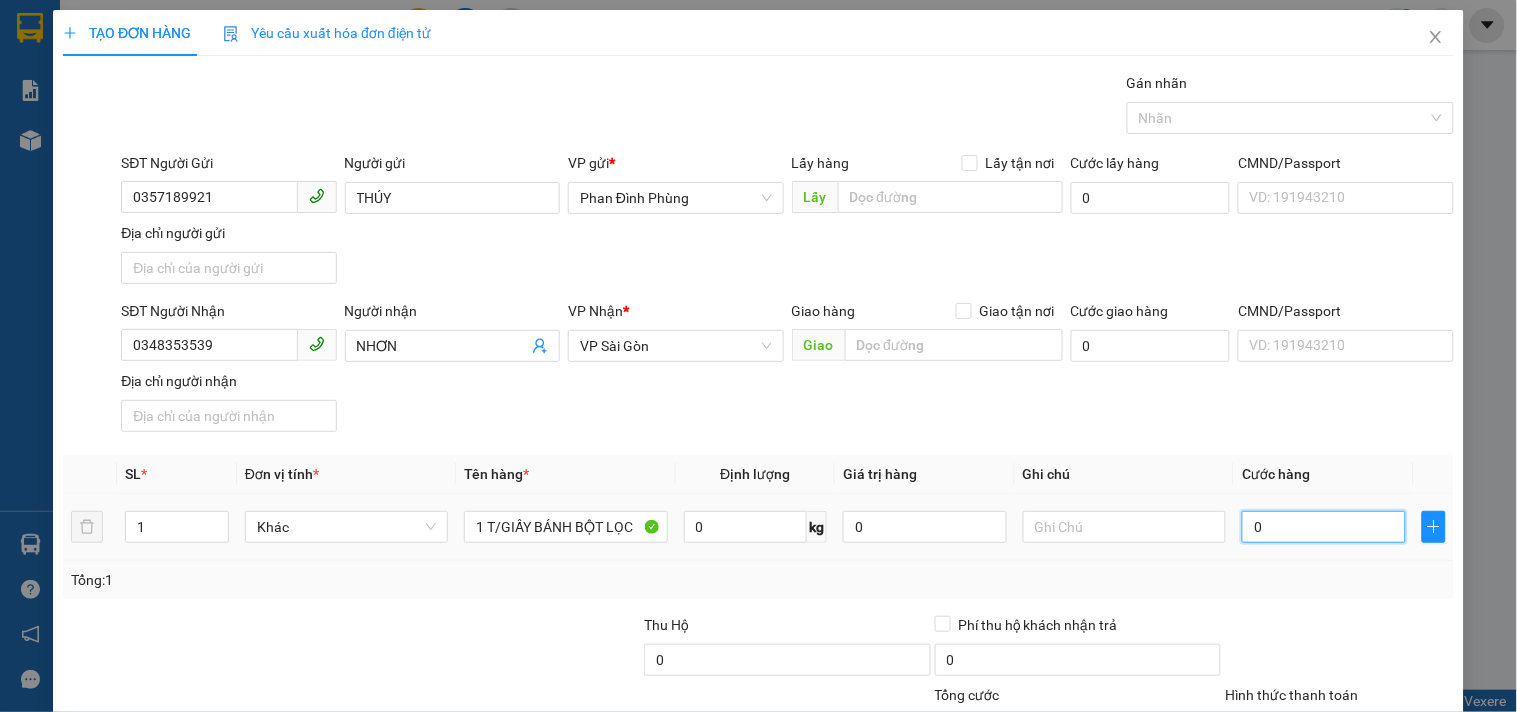 click on "0" at bounding box center (1324, 527) 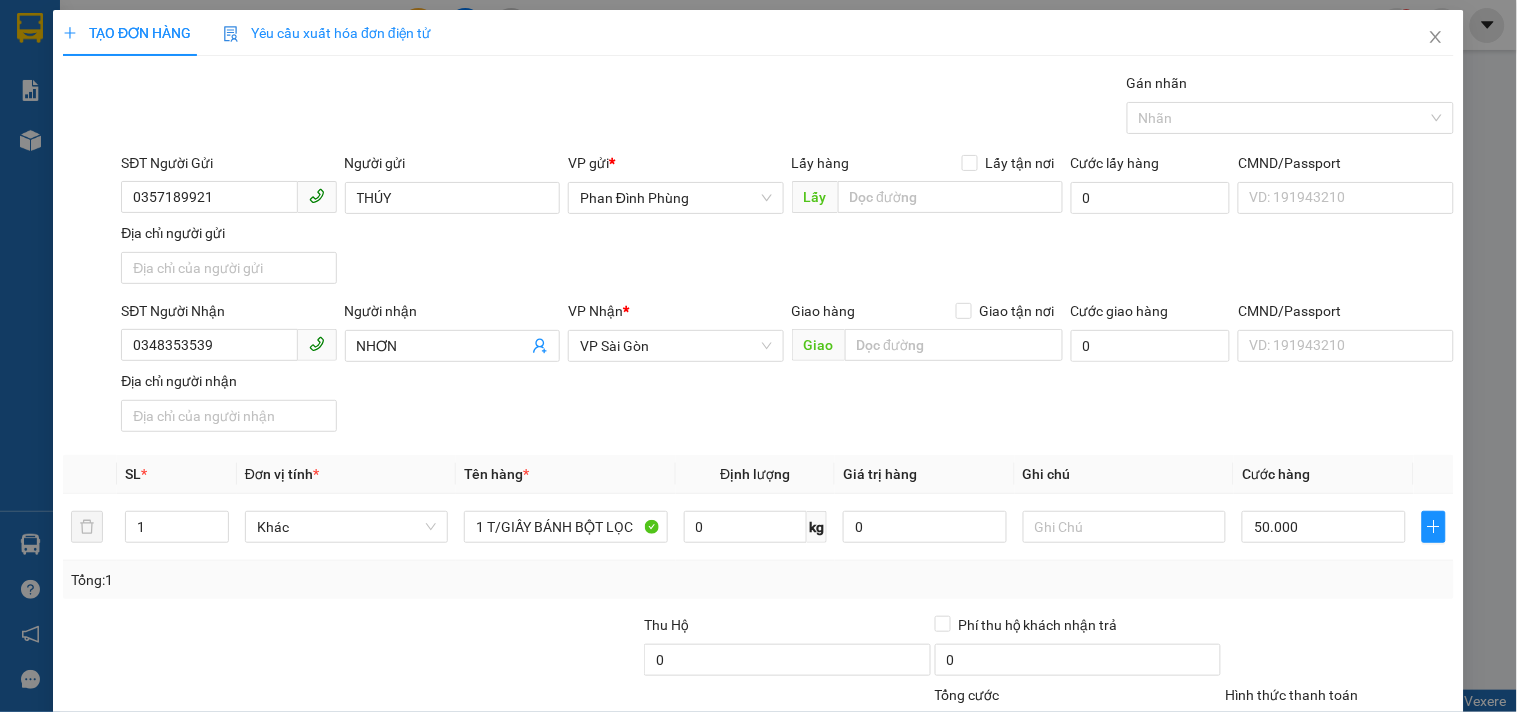 click on "SĐT Người Nhận [PHONE] Người nhận NHƠN VP Nhận  * VP Sài Gòn Giao hàng Giao tận nơi Giao Cước giao hàng 0 CMND/Passport VD: [ID] Địa chỉ người nhận" at bounding box center [787, 370] 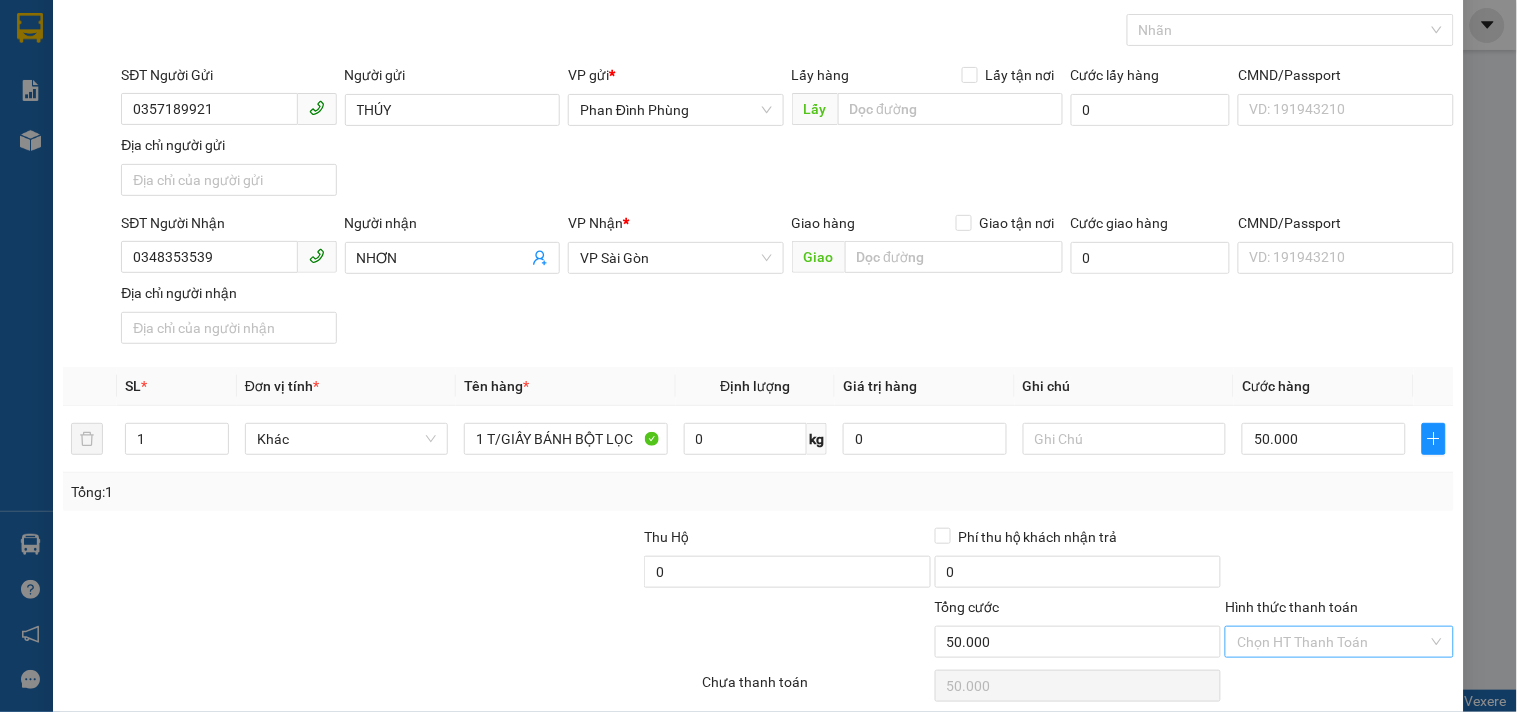 scroll, scrollTop: 167, scrollLeft: 0, axis: vertical 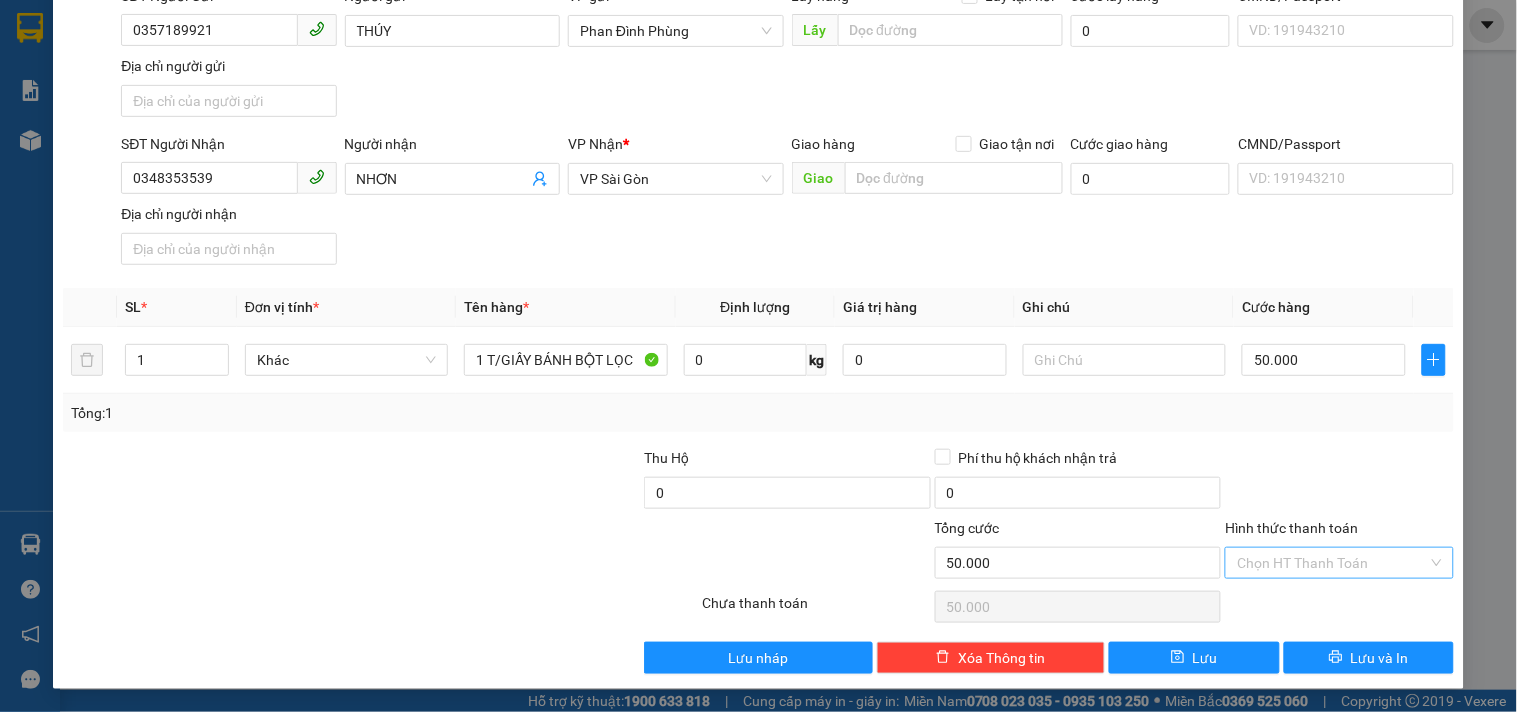 click on "Hình thức thanh toán" at bounding box center [1332, 563] 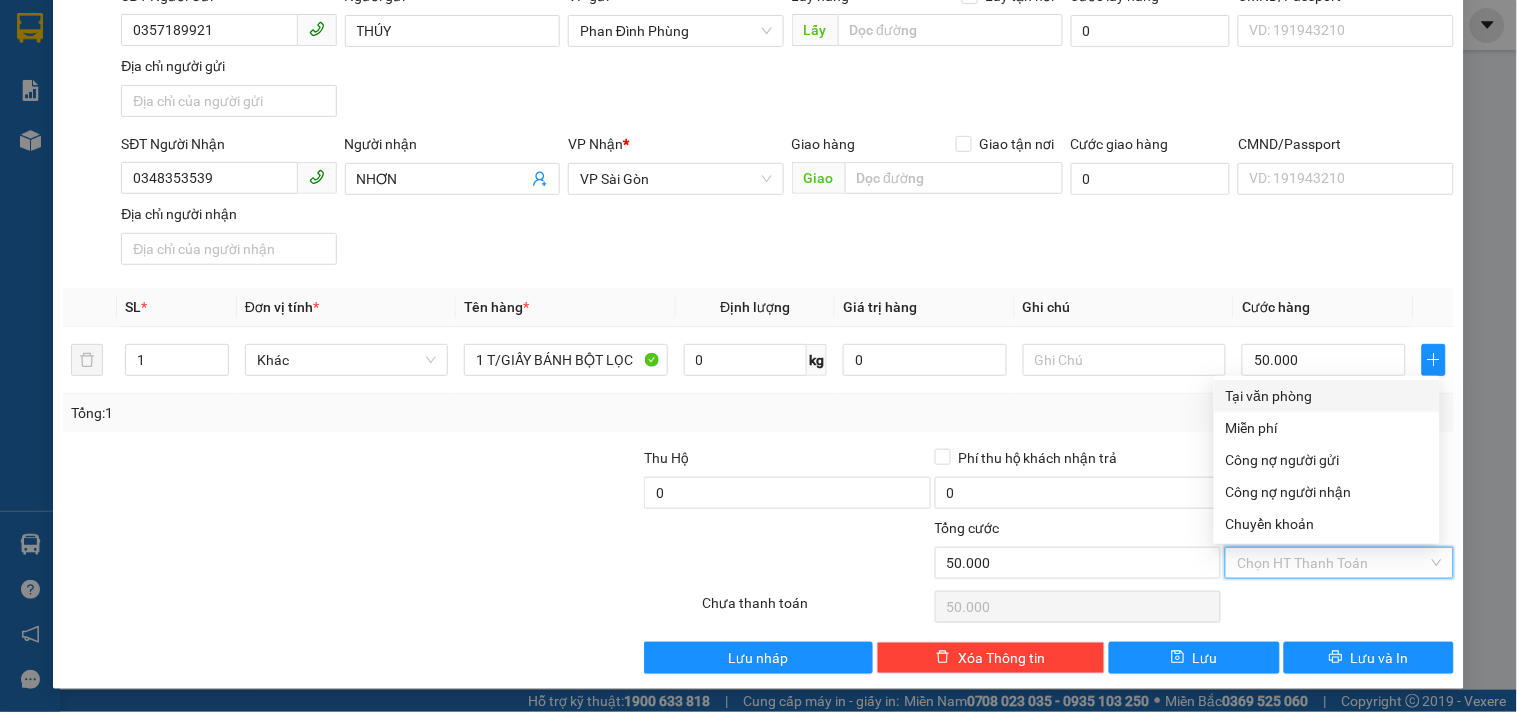 click on "Tại văn phòng" at bounding box center [1327, 396] 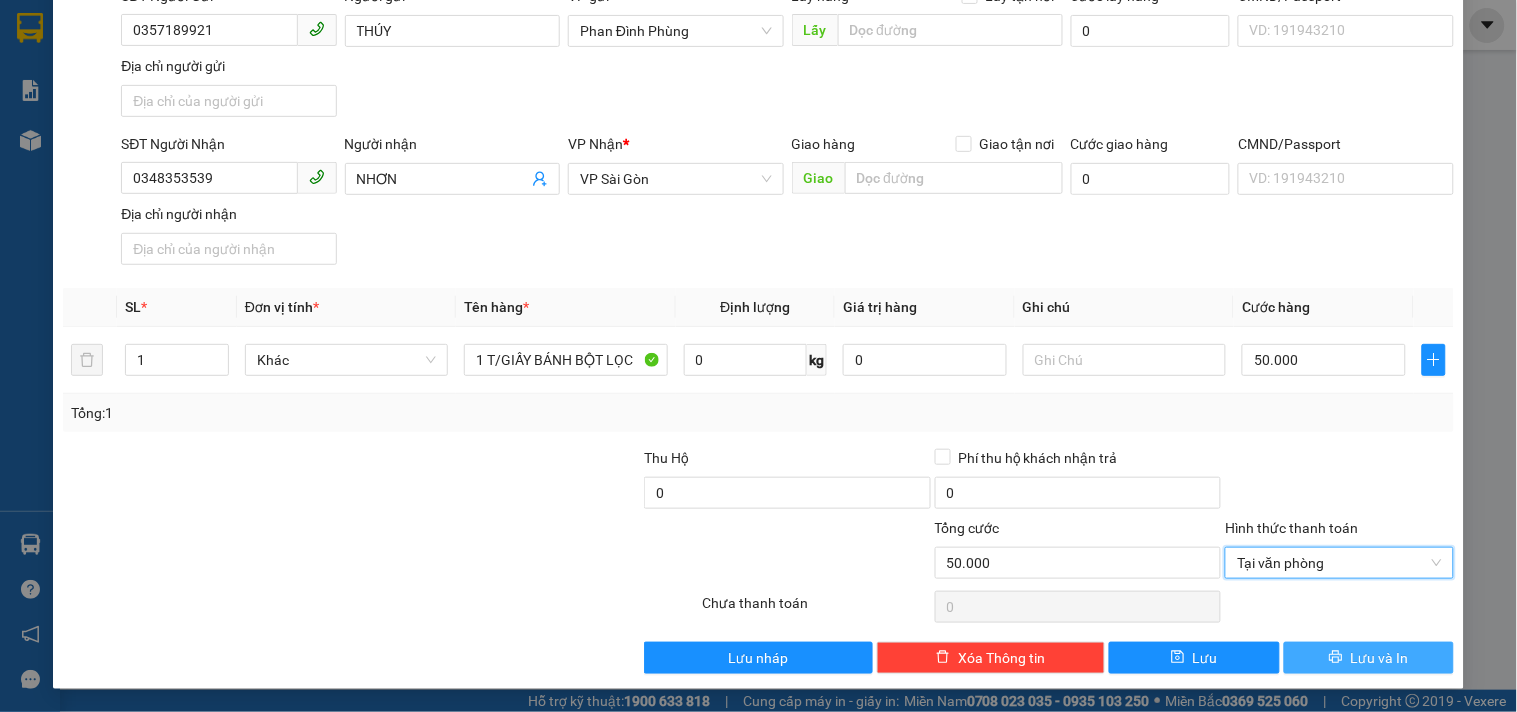 click on "Lưu và In" at bounding box center [1369, 658] 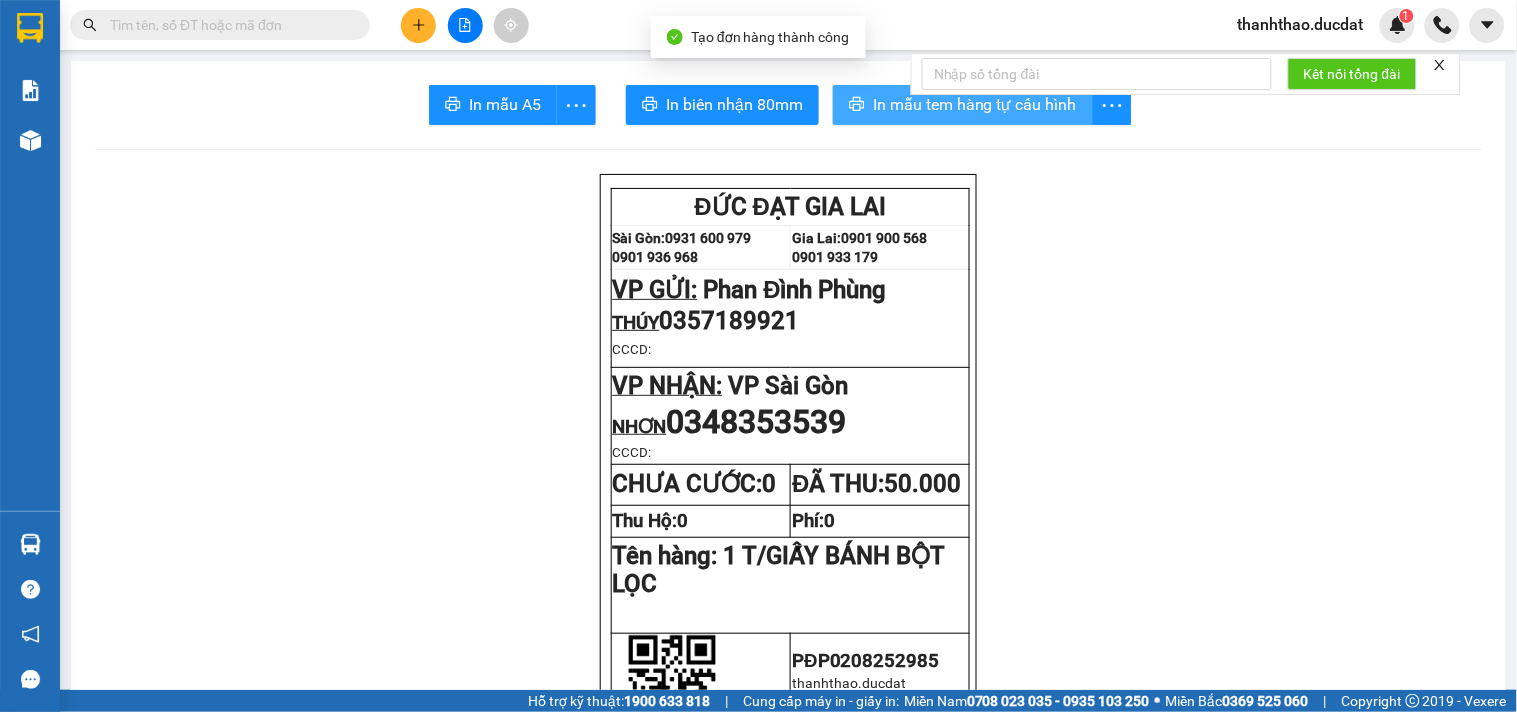 click on "In mẫu tem hàng tự cấu hình" at bounding box center [975, 104] 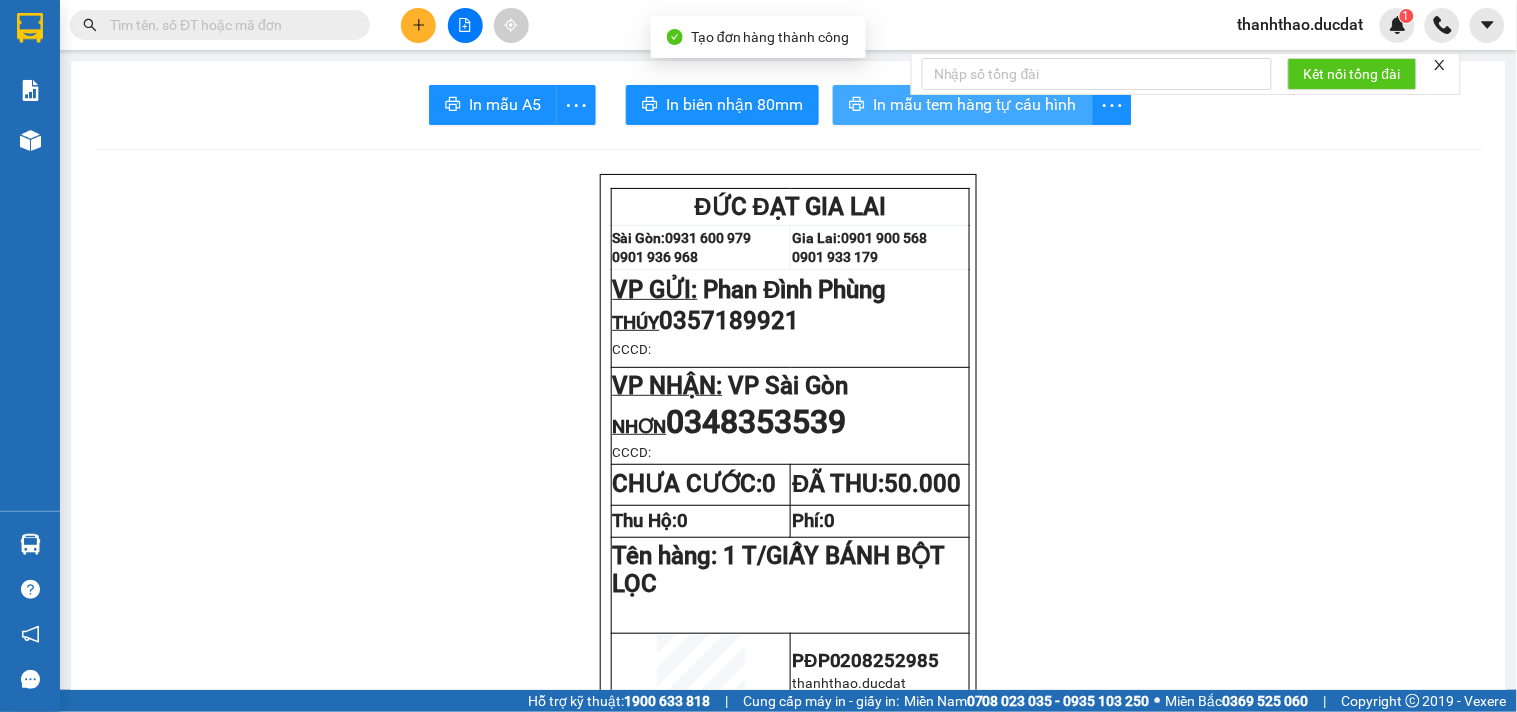 scroll, scrollTop: 0, scrollLeft: 0, axis: both 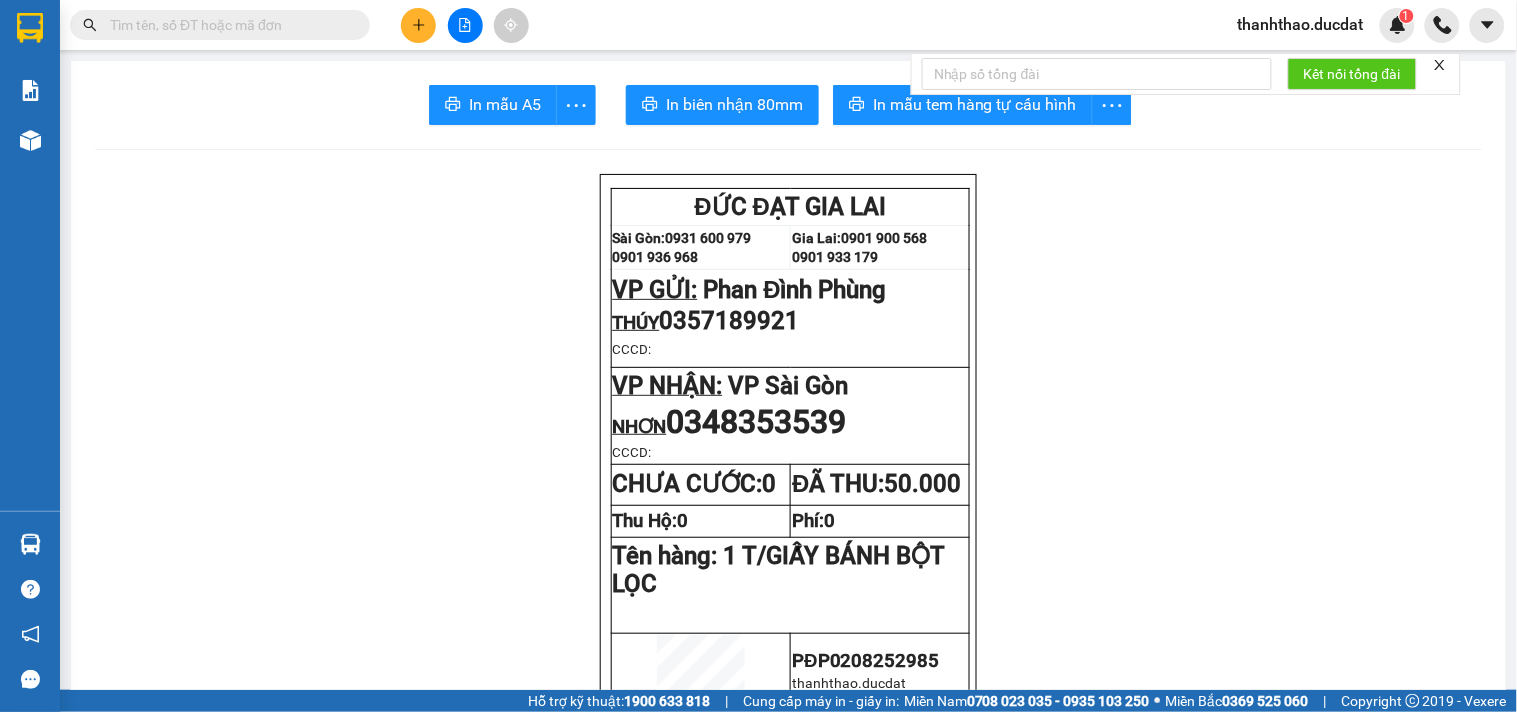 click at bounding box center (418, 25) 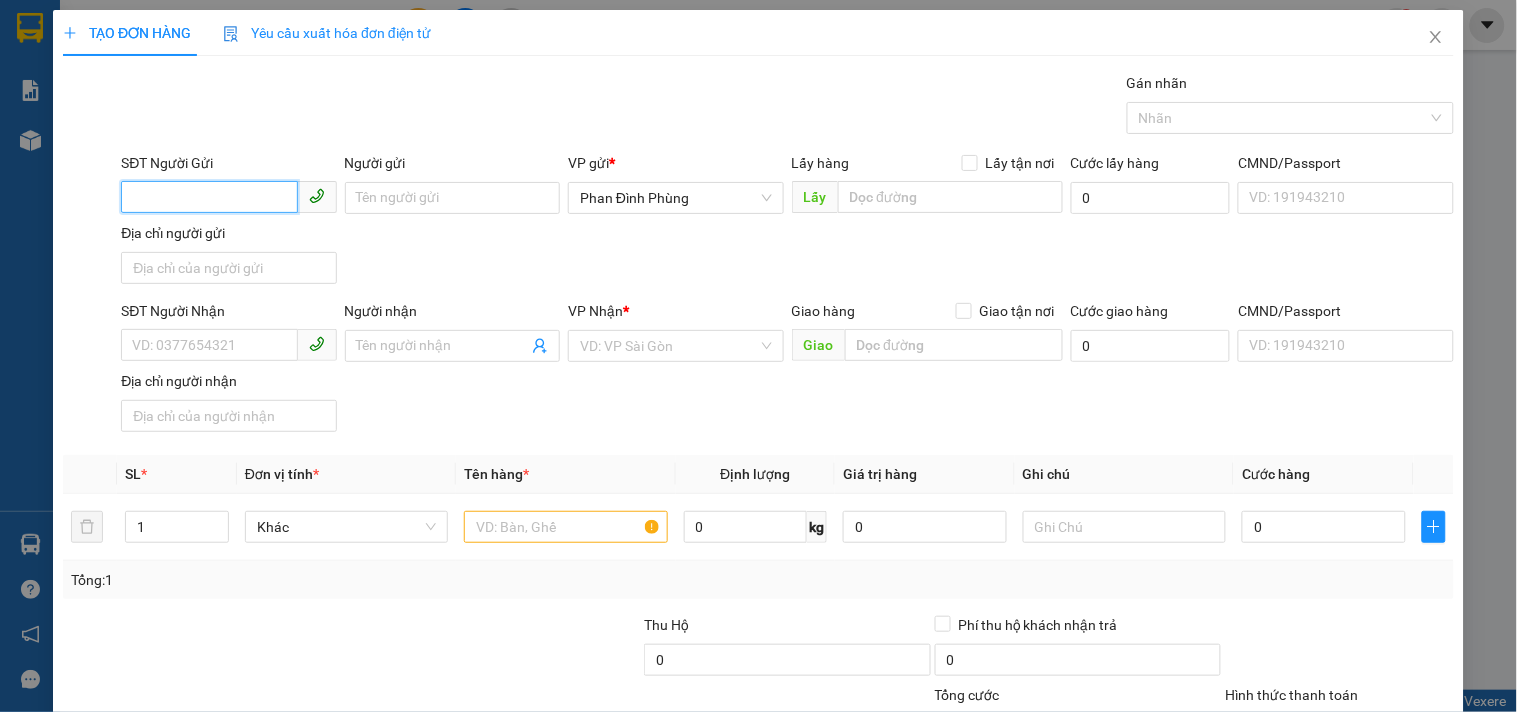 click on "SĐT Người Gửi" at bounding box center [209, 197] 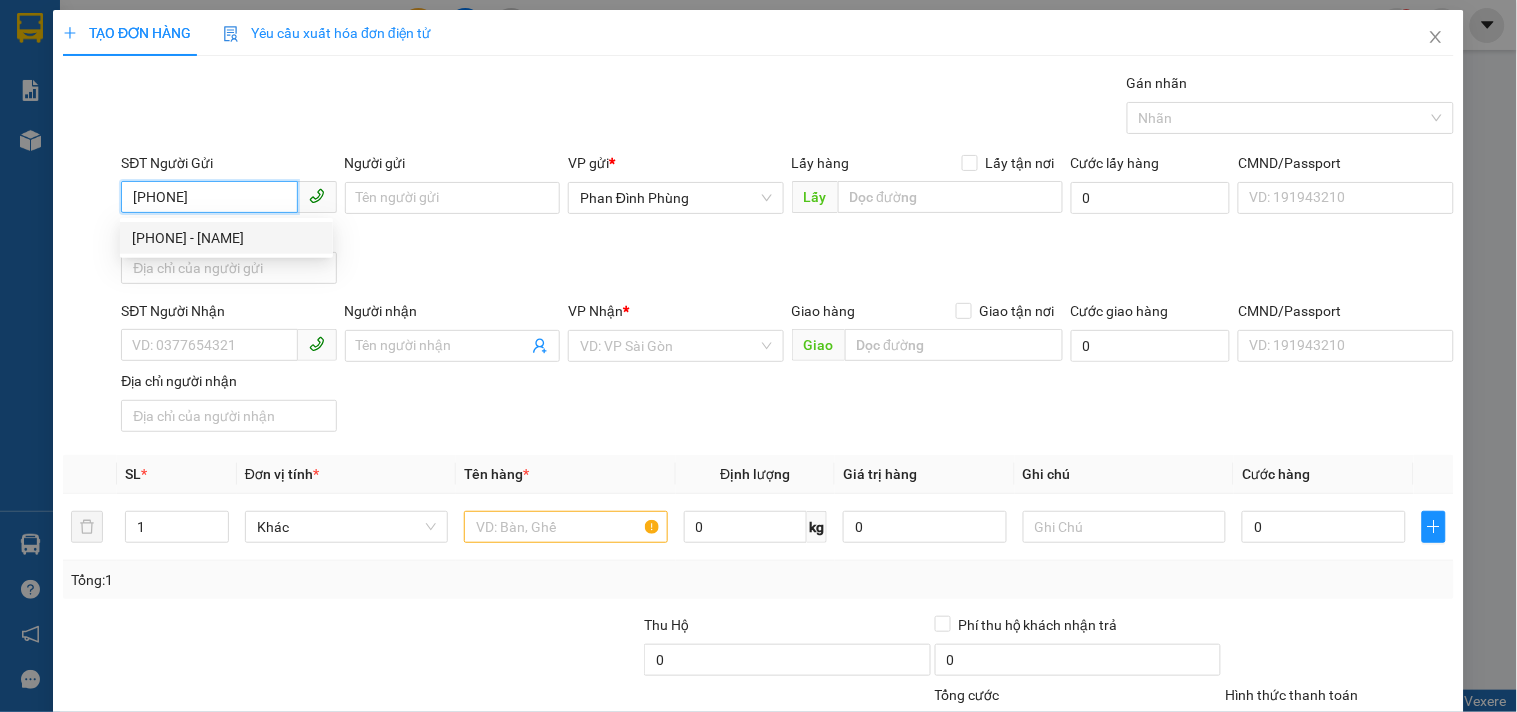 click on "[PHONE] - [NAME]" at bounding box center [226, 238] 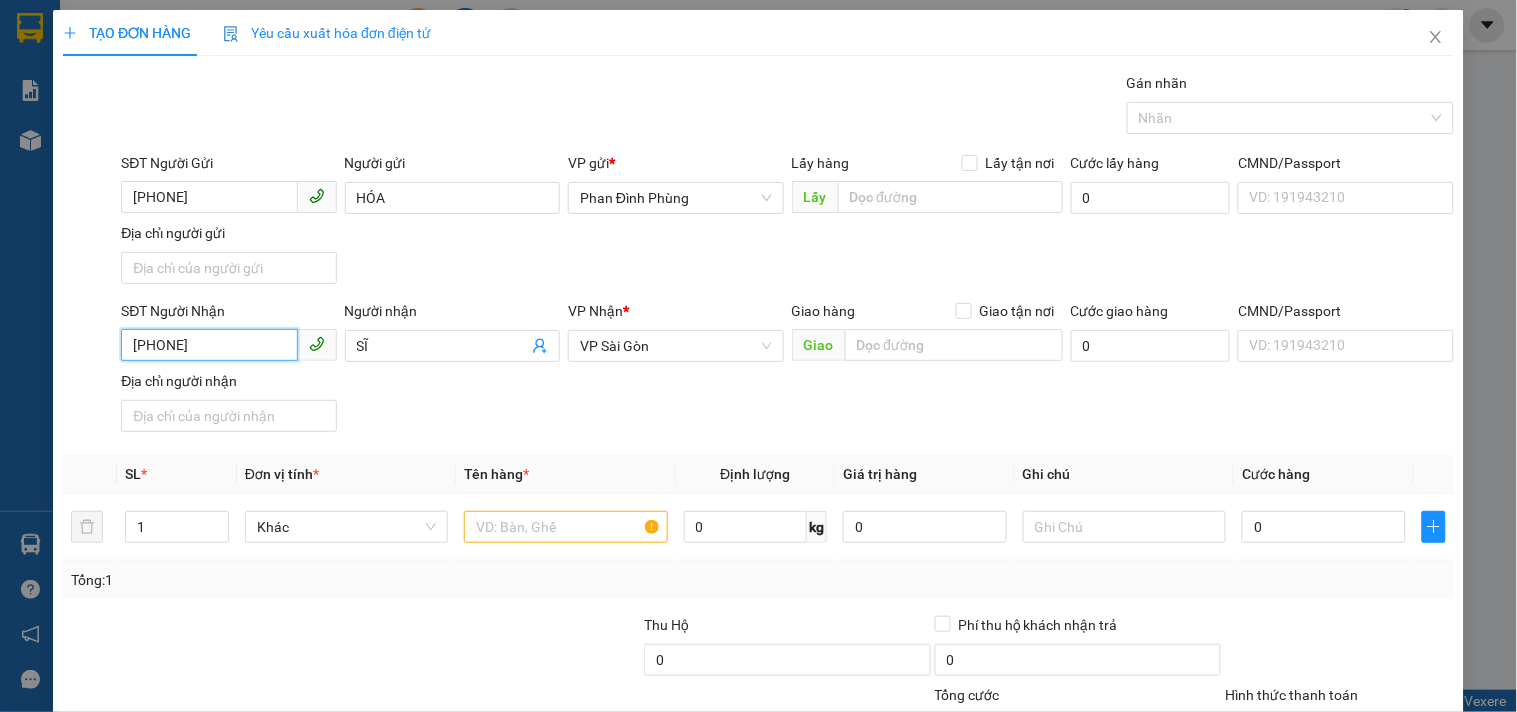 drag, startPoint x: 235, startPoint y: 350, endPoint x: 0, endPoint y: 437, distance: 250.58731 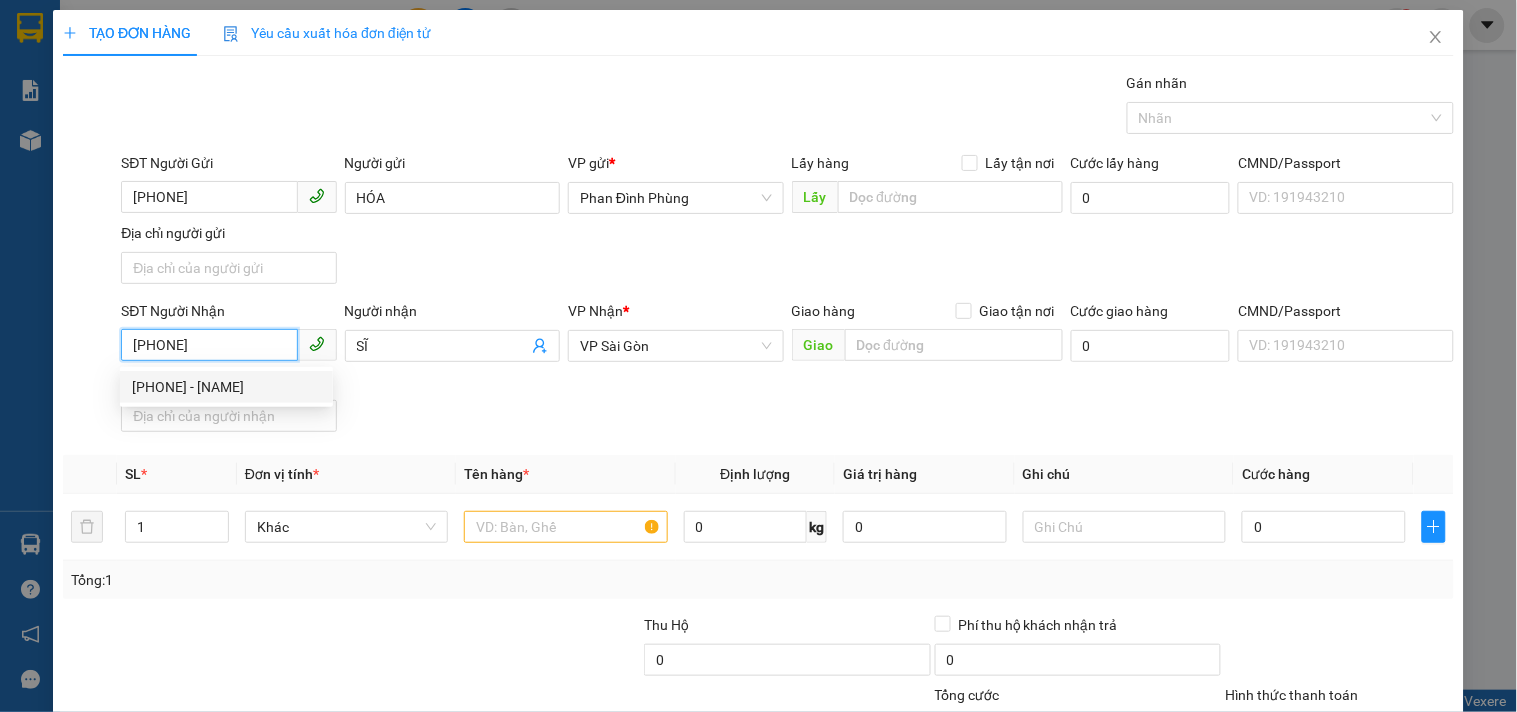 click on "[PHONE] - [NAME]" at bounding box center (226, 387) 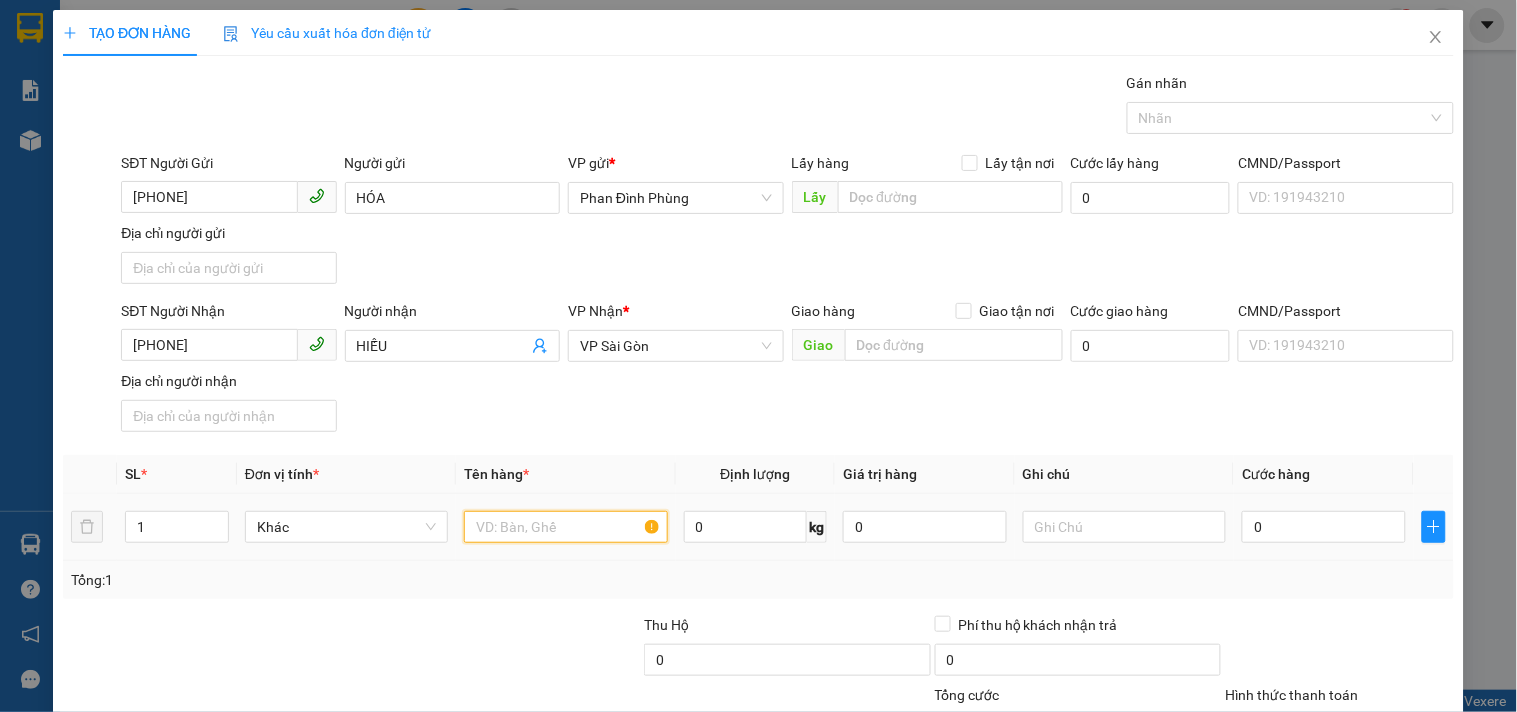 click at bounding box center [565, 527] 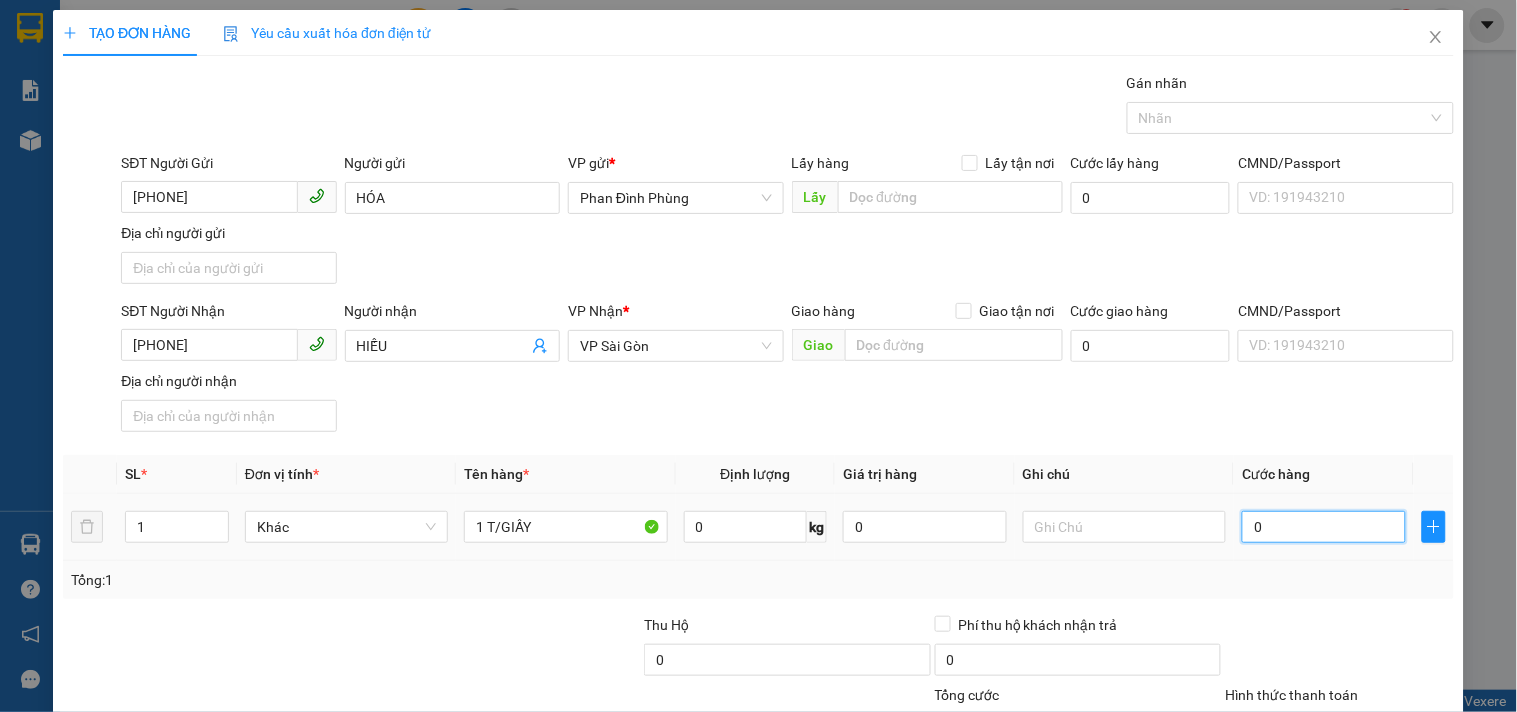 click on "0" at bounding box center [1324, 527] 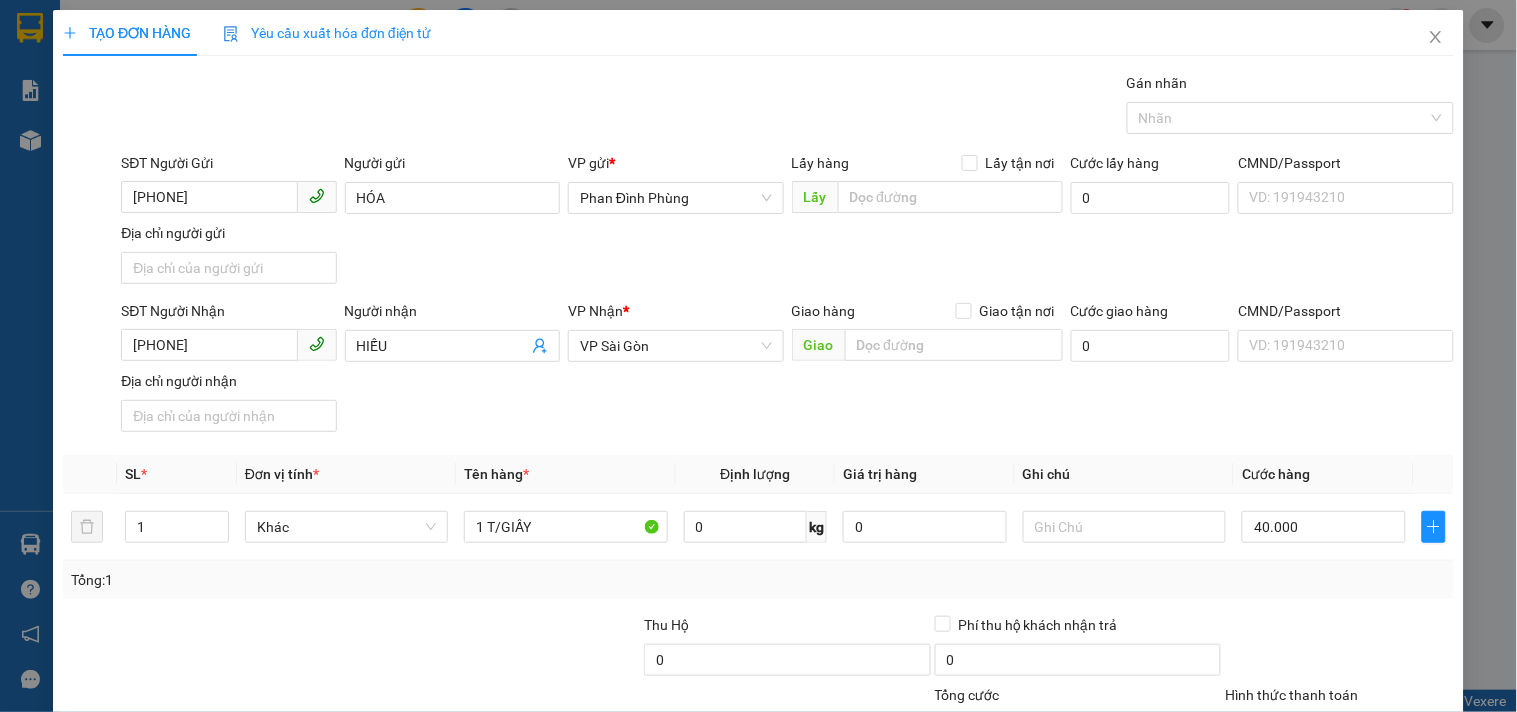click on "Transit Pickup Surcharge Ids Transit Deliver Surcharge Ids Transit Deliver Surcharge Transit Deliver Surcharge Gói vận chuyển  * Tiêu chuẩn Gán nhãn   Nhãn SĐT Người Gửi [PHONE] Người gửi HÓA VP gửi  * Phan Đình Phùng Lấy hàng Lấy tận nơi Lấy Cước lấy hàng 0 CMND/Passport VD: [ID_NUMBER] Địa chỉ người gửi SĐT Người Nhận [PHONE] Người nhận HIẾU VP Nhận  * VP Sài Gòn Giao hàng Giao tận nơi Giao Cước giao hàng 0 CMND/Passport VD: [ID_NUMBER] Địa chỉ người nhận SL  * Đơn vị tính  * Tên hàng  * Định lượng Giá trị hàng Ghi chú Cước hàng                   1 Khác 1 T/GIẤY 0 kg 0 40.000 Tổng:  1 Thu Hộ 0 Phí thu hộ khách nhận trả 0 Tổng cước 40.000 Hình thức thanh toán Chọn HT Thanh Toán Số tiền thu trước 0 Chưa thanh toán 40.000 Chọn HT Thanh Toán Lưu nháp Xóa Thông tin Lưu Lưu và In" at bounding box center (758, 456) 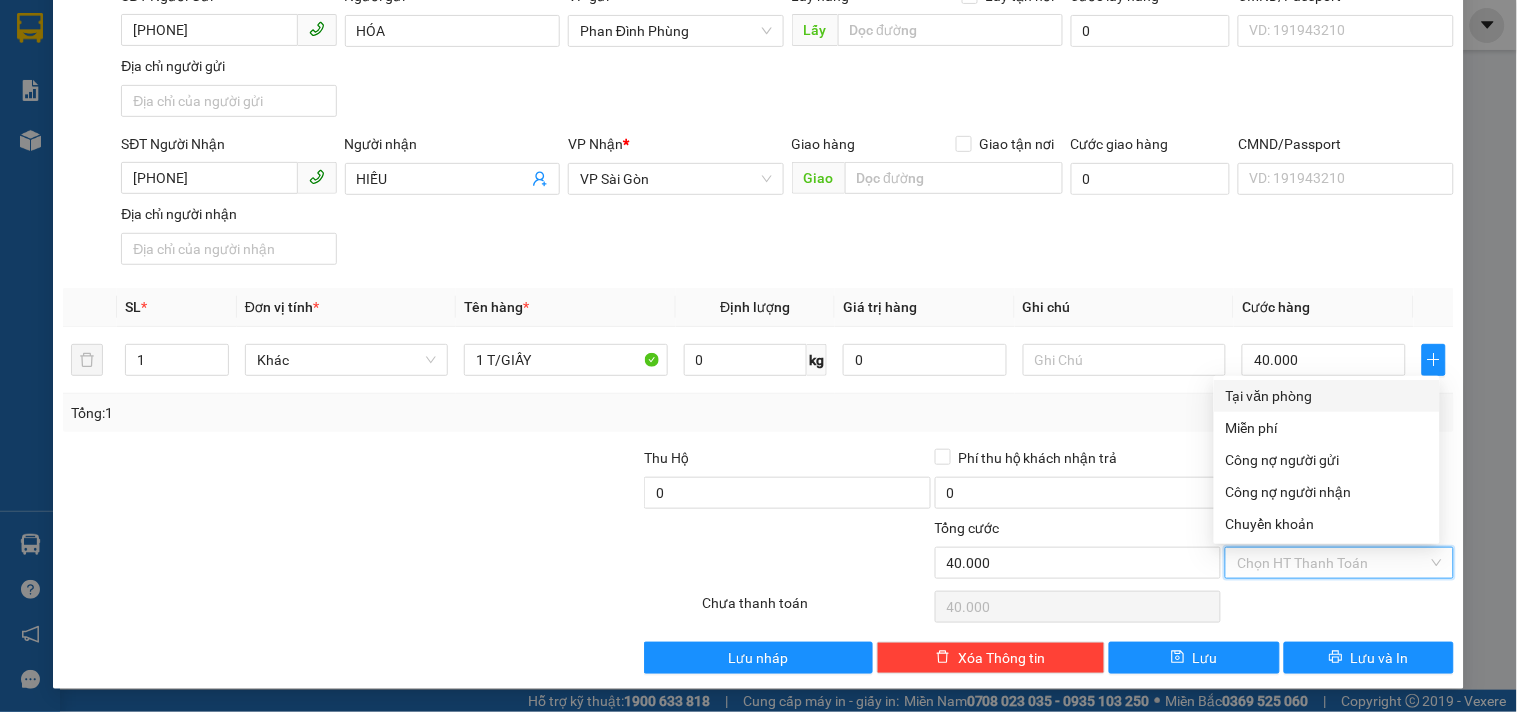 click on "Hình thức thanh toán" at bounding box center (1332, 563) 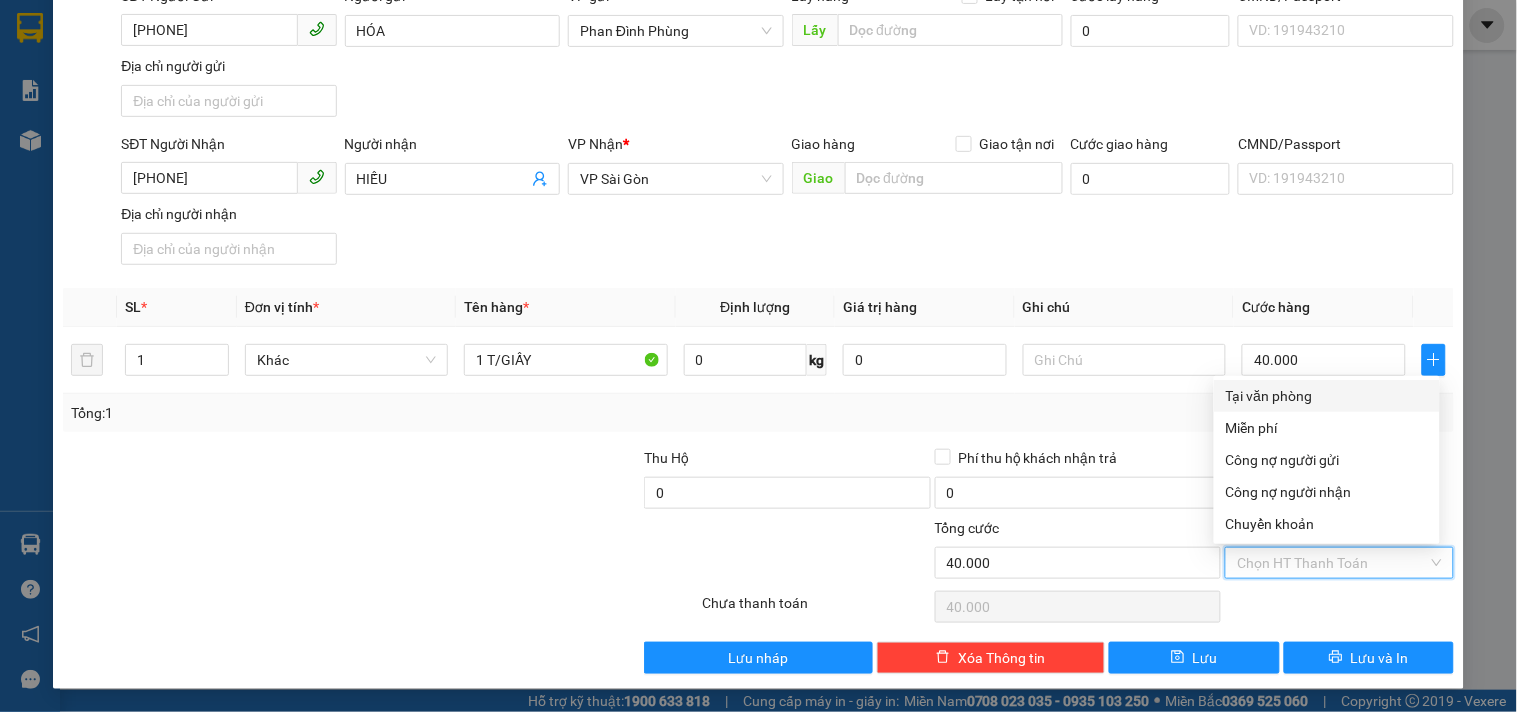 click on "Tại văn phòng" at bounding box center [1327, 396] 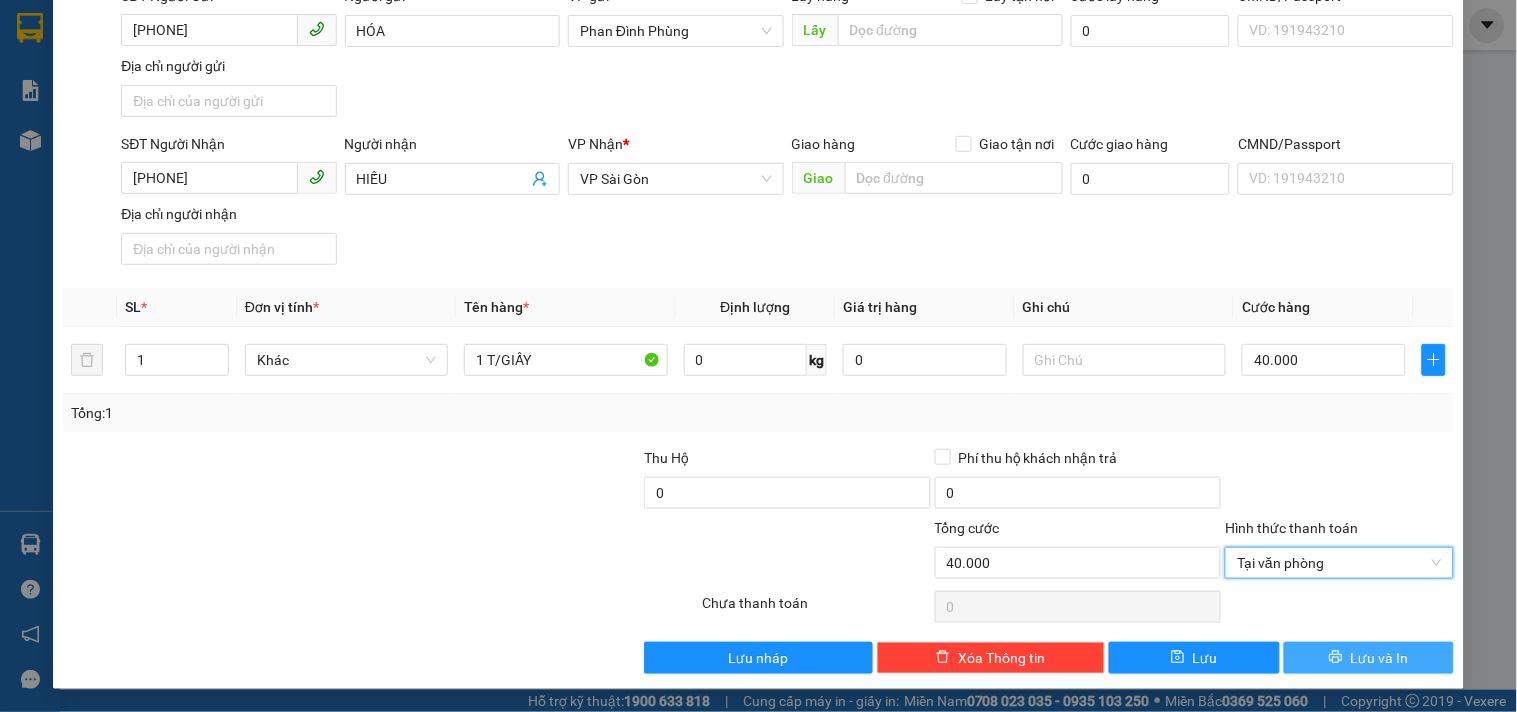 click on "Lưu và In" at bounding box center (1369, 658) 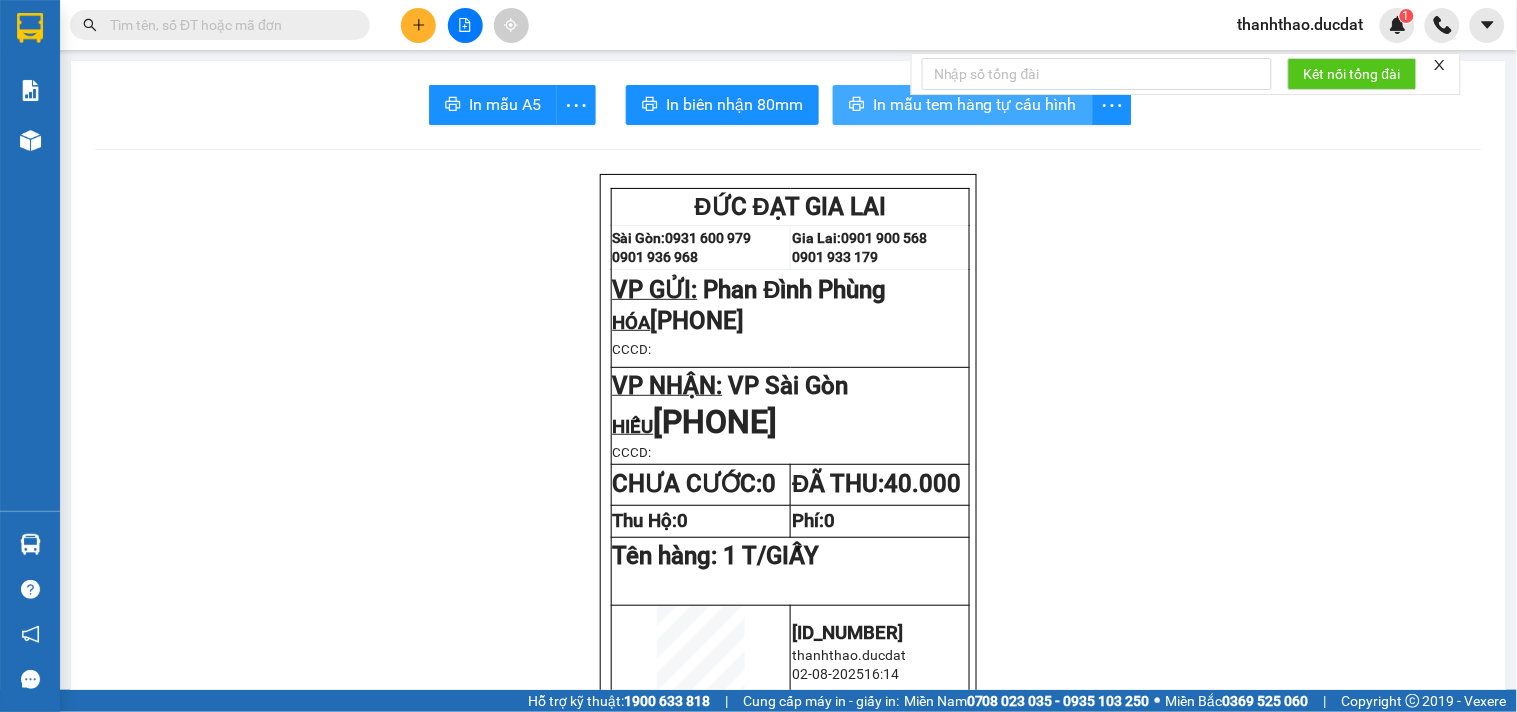 click on "In mẫu tem hàng tự cấu hình" at bounding box center [975, 104] 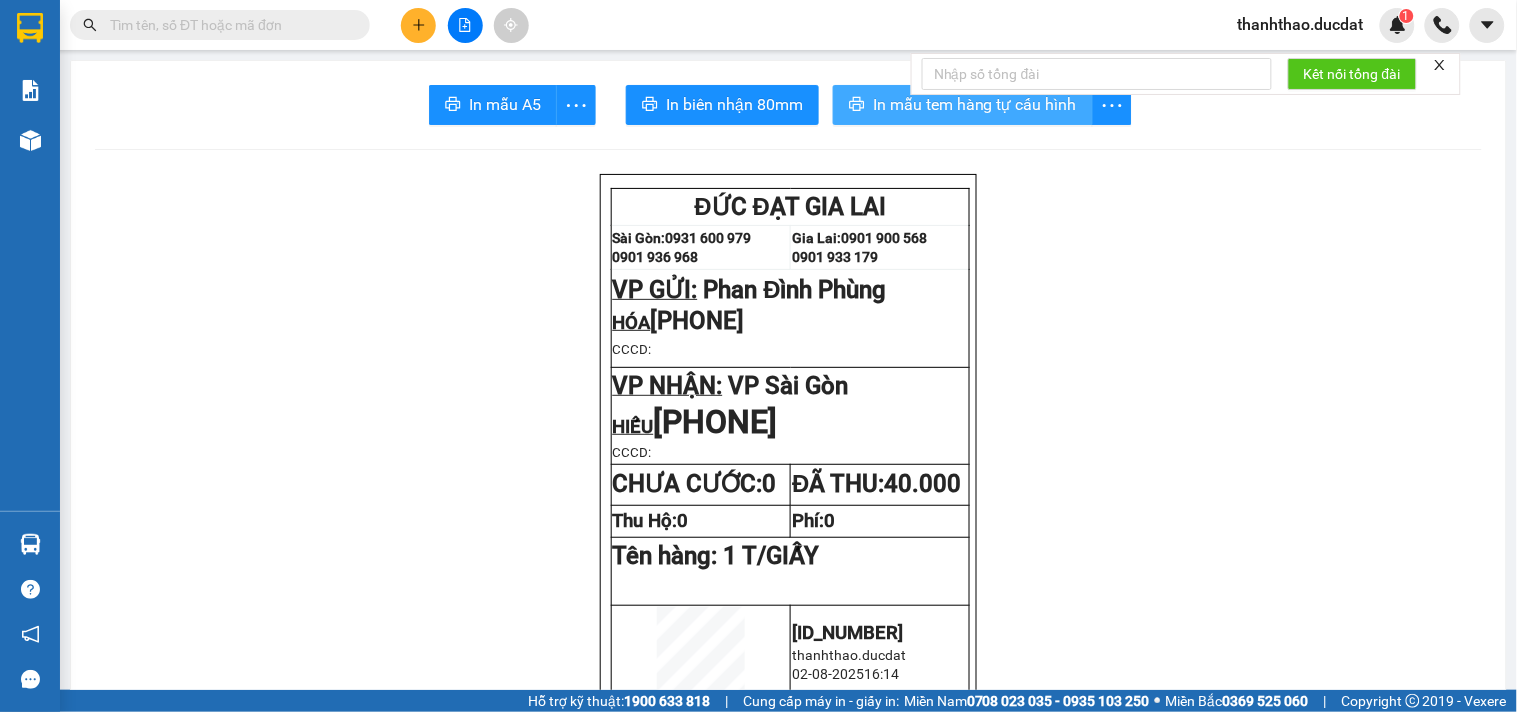 scroll, scrollTop: 0, scrollLeft: 0, axis: both 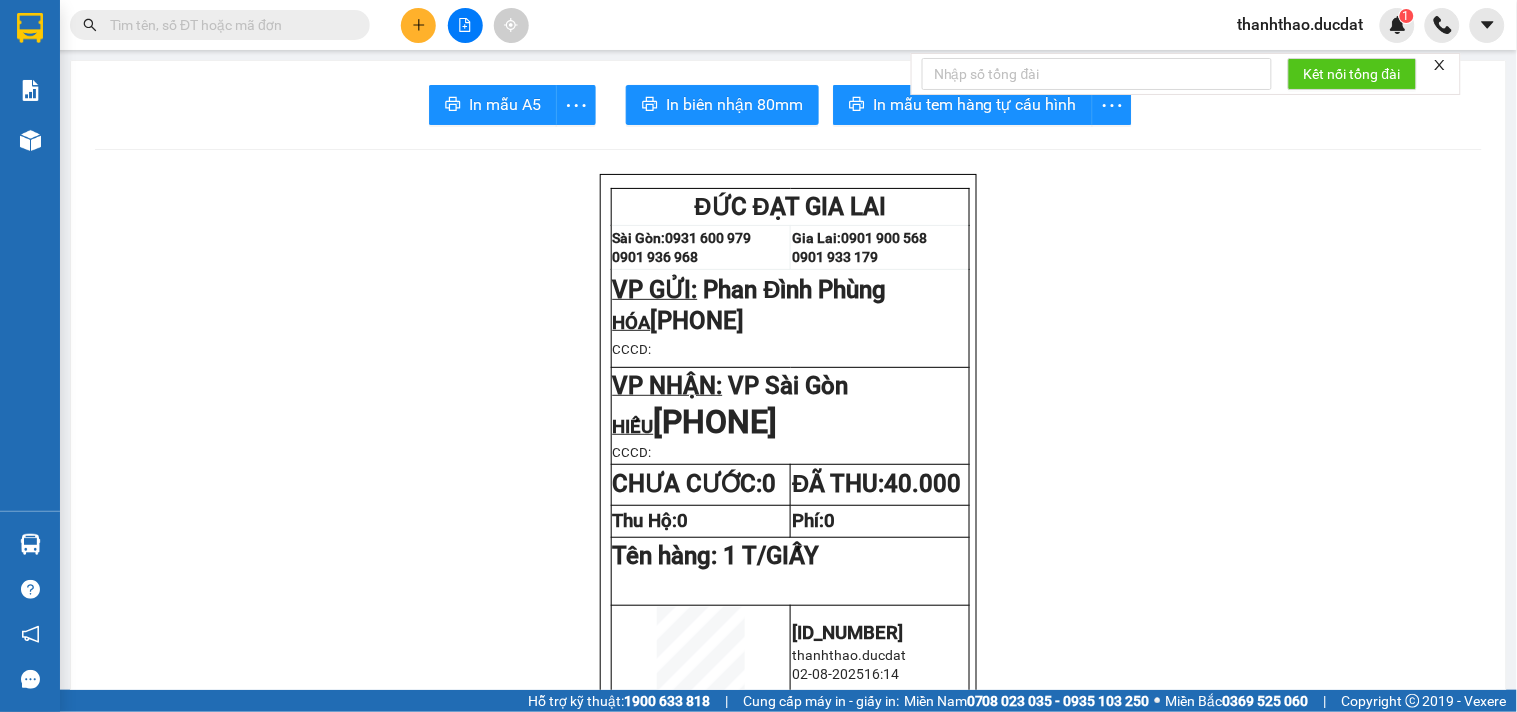 click at bounding box center [418, 25] 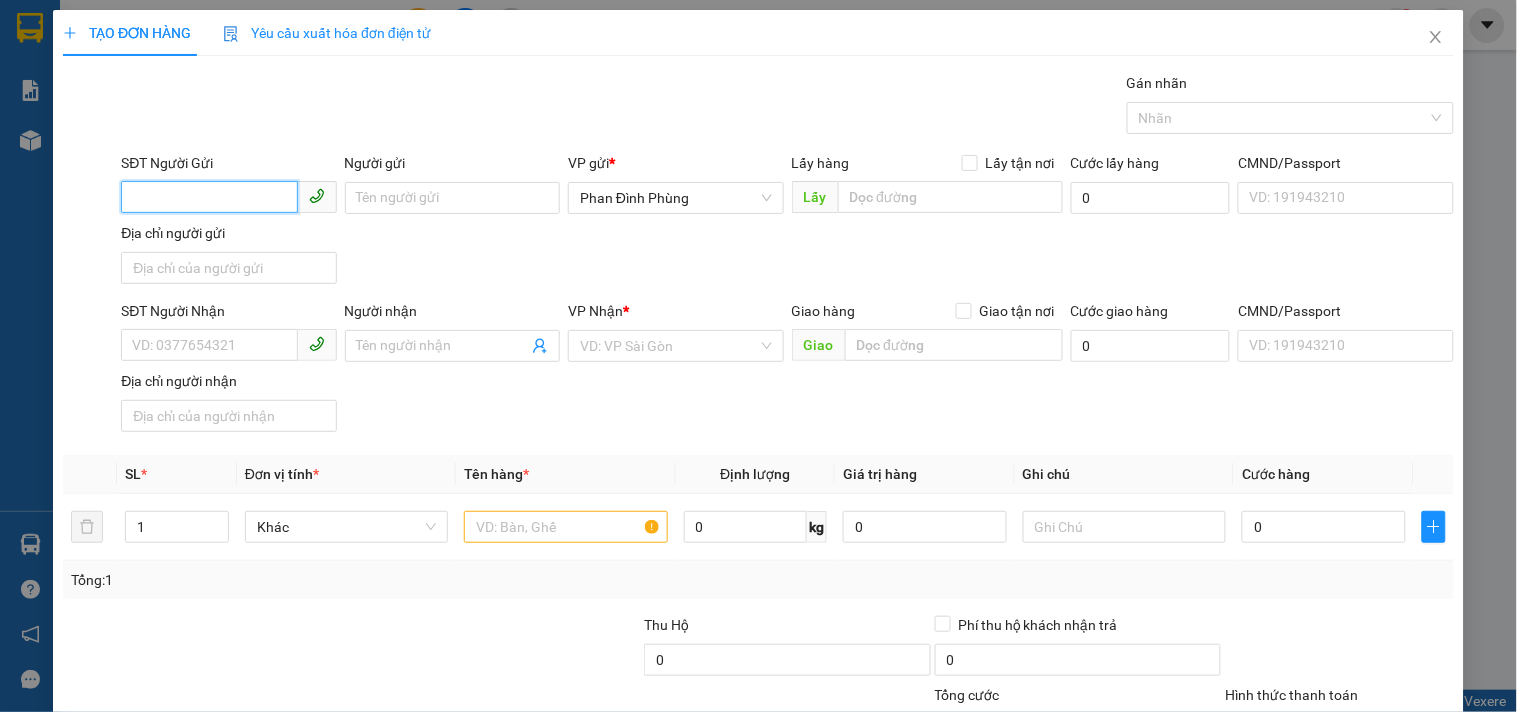 click on "SĐT Người Gửi" at bounding box center (209, 197) 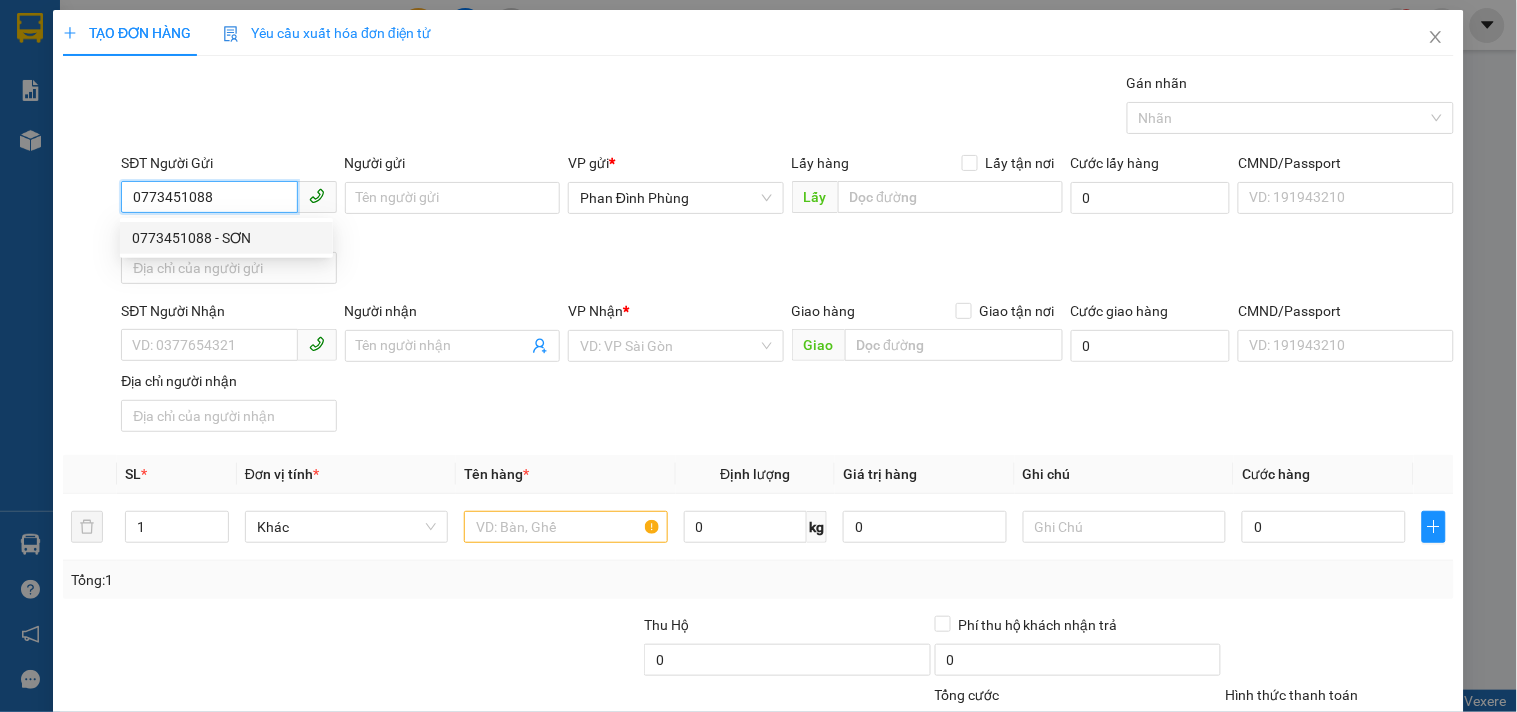 click on "0773451088 - SƠN" at bounding box center [226, 238] 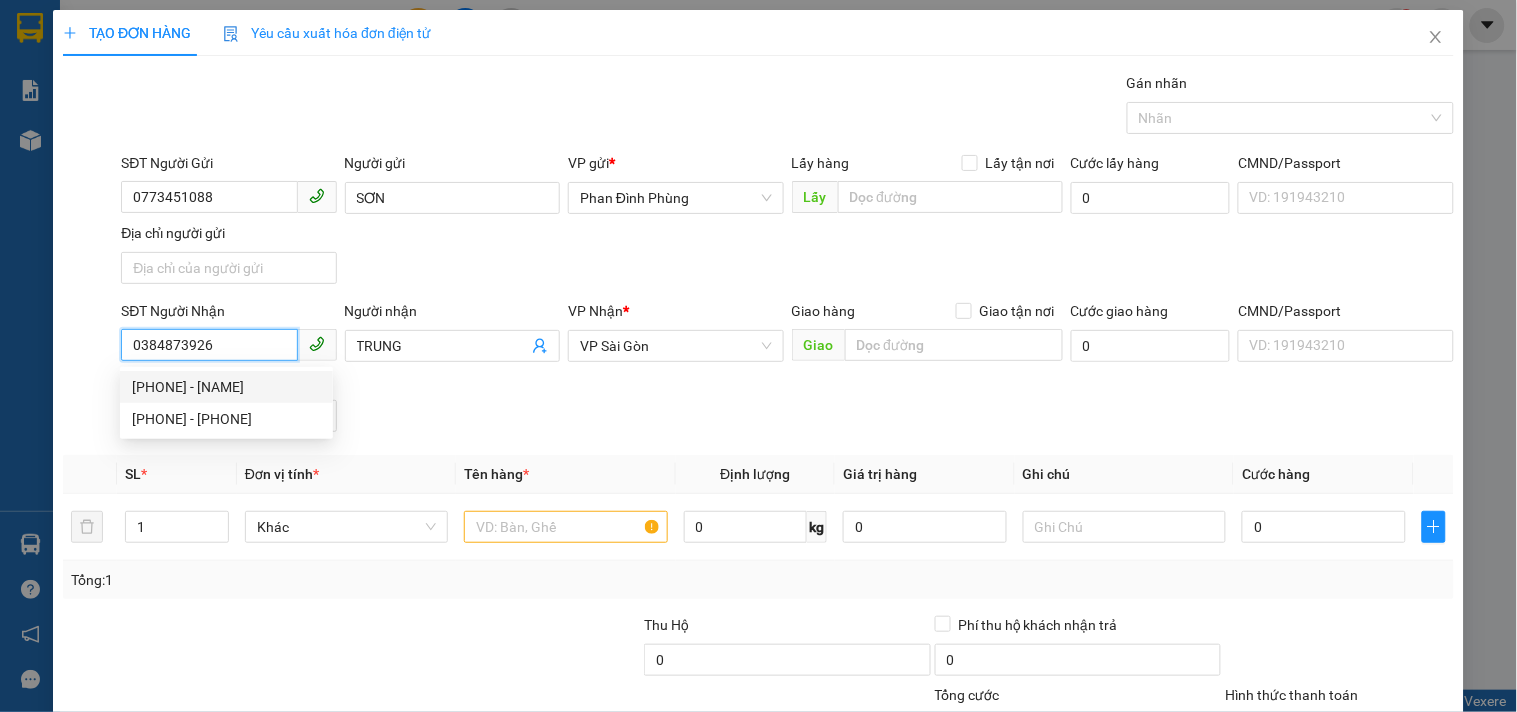 click on "0384873926" at bounding box center (209, 345) 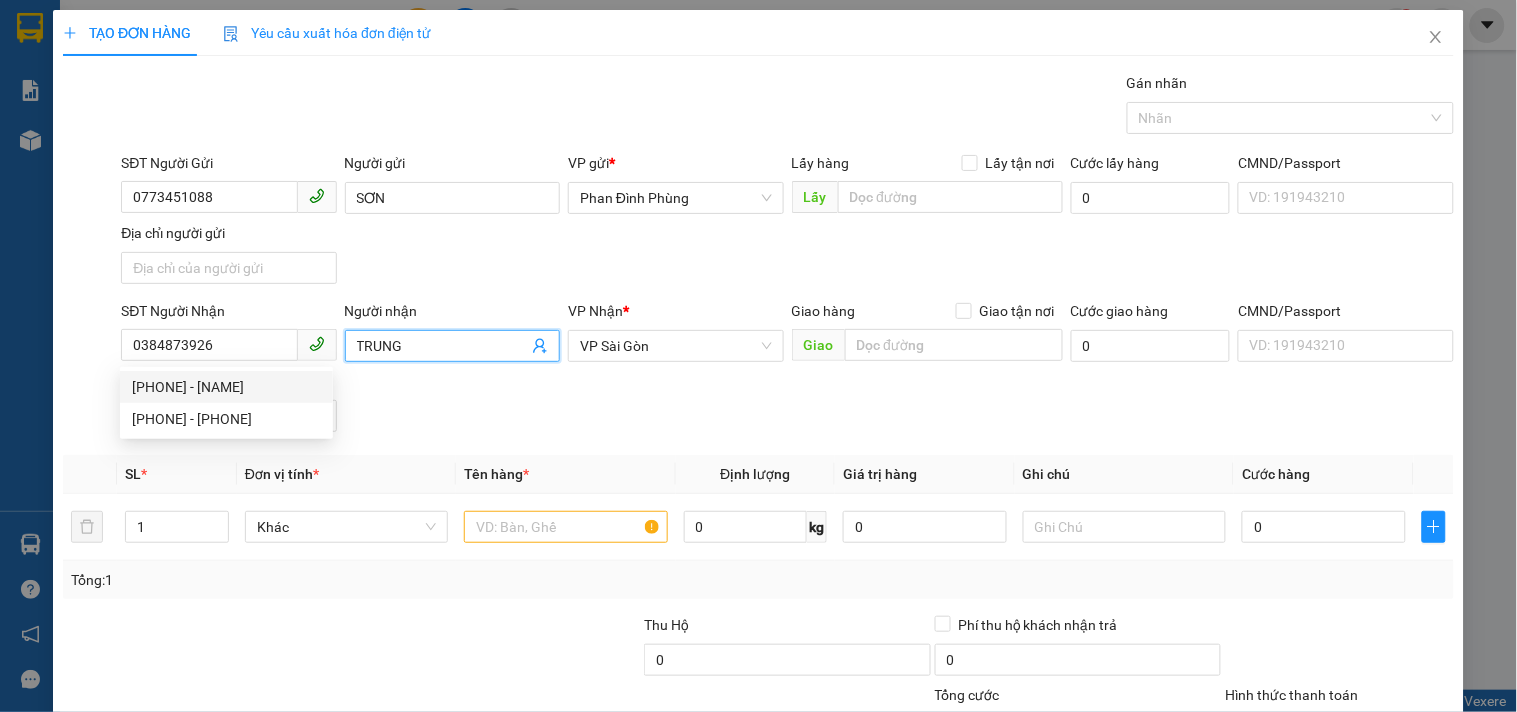 click on "TRUNG" at bounding box center (442, 346) 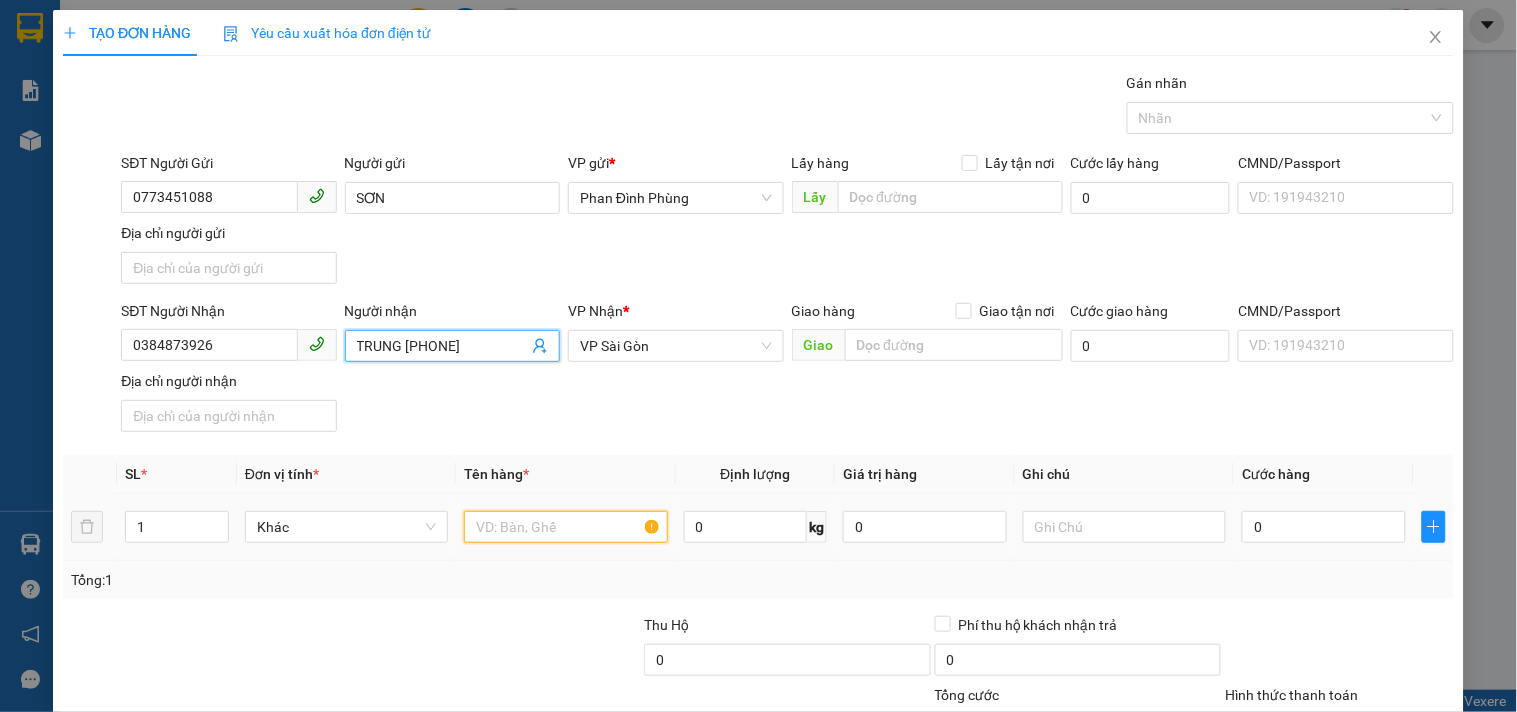 click at bounding box center [565, 527] 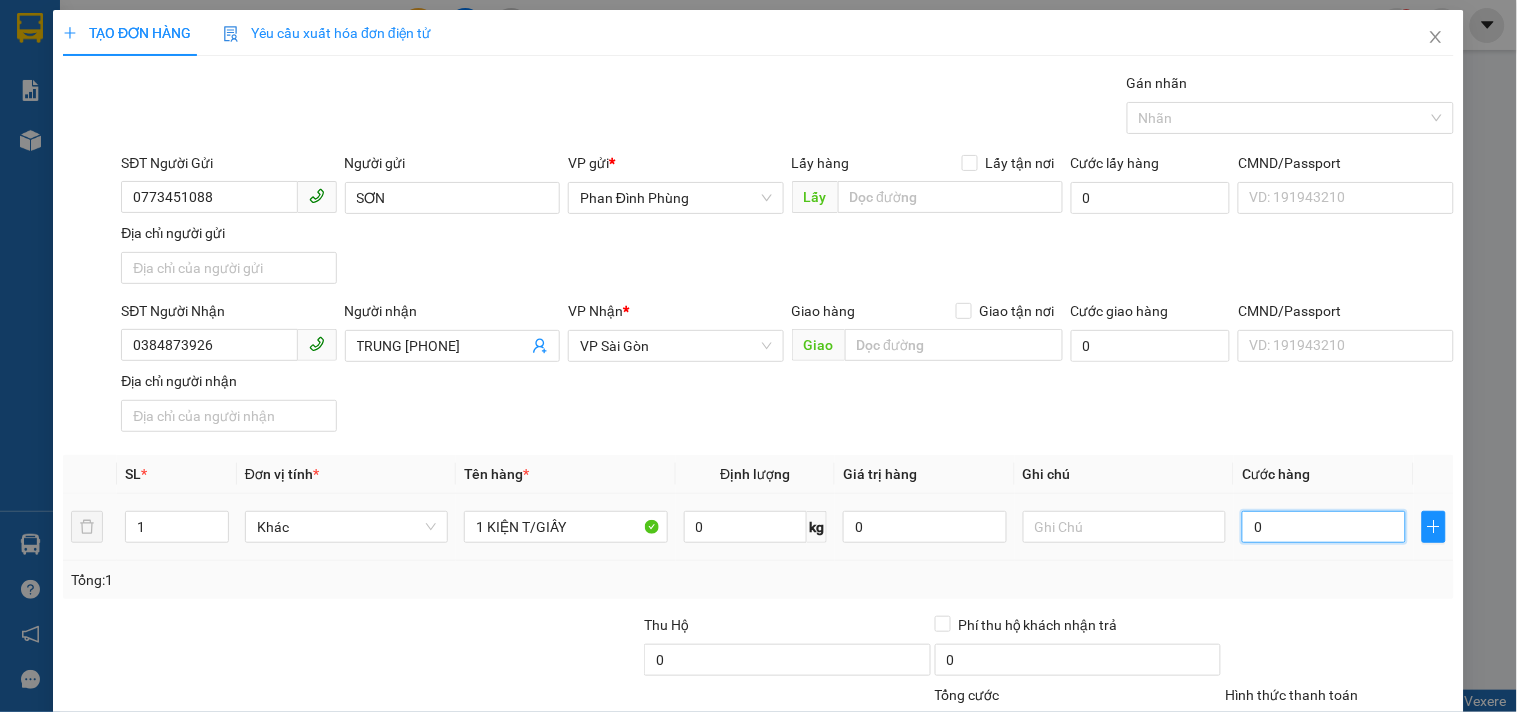 click on "0" at bounding box center (1324, 527) 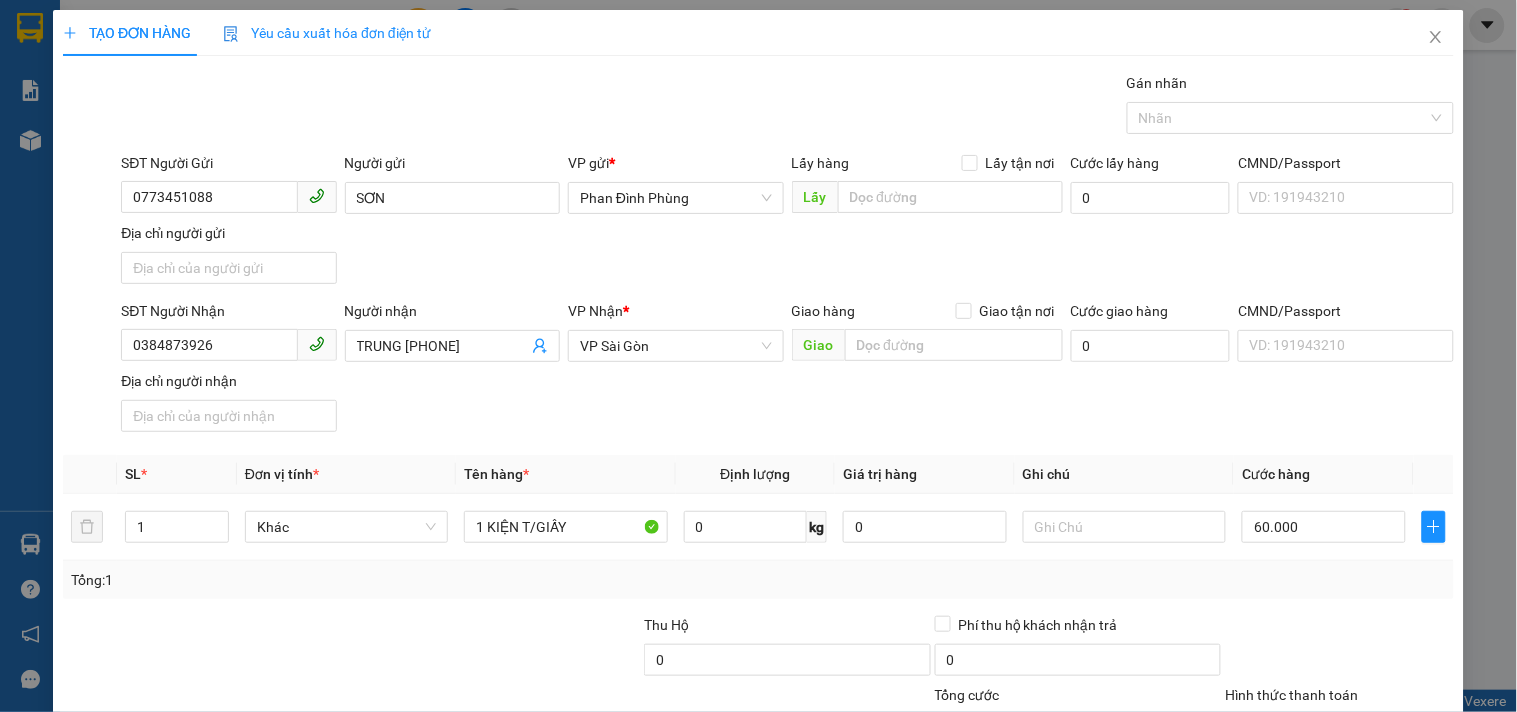 click on "Transit Pickup Surcharge Ids Transit Deliver Surcharge Ids Transit Deliver Surcharge Transit Deliver Surcharge Gói vận chuyển  * Tiêu chuẩn Gán nhãn   Nhãn SĐT Người Gửi [PHONE] Người gửi SƠN VP gửi  * Phan Đình Phùng Lấy hàng Lấy tận nơi Lấy Cước lấy hàng 0 CMND/Passport VD: [ID] Địa chỉ người gửi SĐT Người Nhận [PHONE] Người nhận TRUNG [PHONE] VP Nhận  * VP Sài Gòn Giao hàng Giao tận nơi Giao Cước giao hàng 0 CMND/Passport VD: [ID] Địa chỉ người nhận SL  * Đơn vị tính  * Tên hàng  * Định lượng Giá trị hàng Ghi chú Cước hàng                   1 Khác 1 KIỆN T/GIẤY 0 kg 0 60.000 Tổng:  1 Thu Hộ 0 Phí thu hộ khách nhận trả 0 Tổng cước 60.000 Hình thức thanh toán Chọn HT Thanh Toán Số tiền thu trước 0 Chưa thanh toán 60.000 Chọn HT Thanh Toán Lưu nháp Xóa Thông tin Lưu Lưu và In" at bounding box center [758, 456] 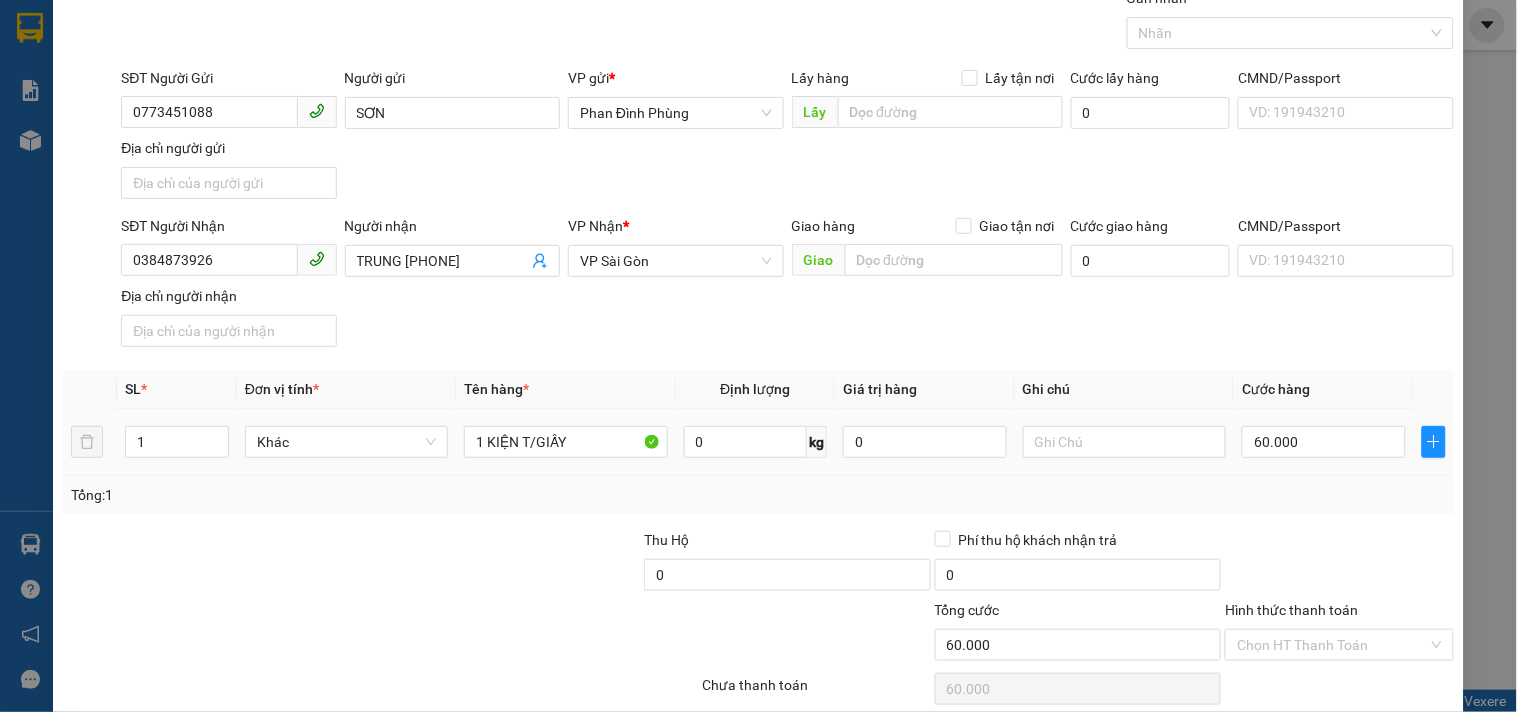 scroll, scrollTop: 167, scrollLeft: 0, axis: vertical 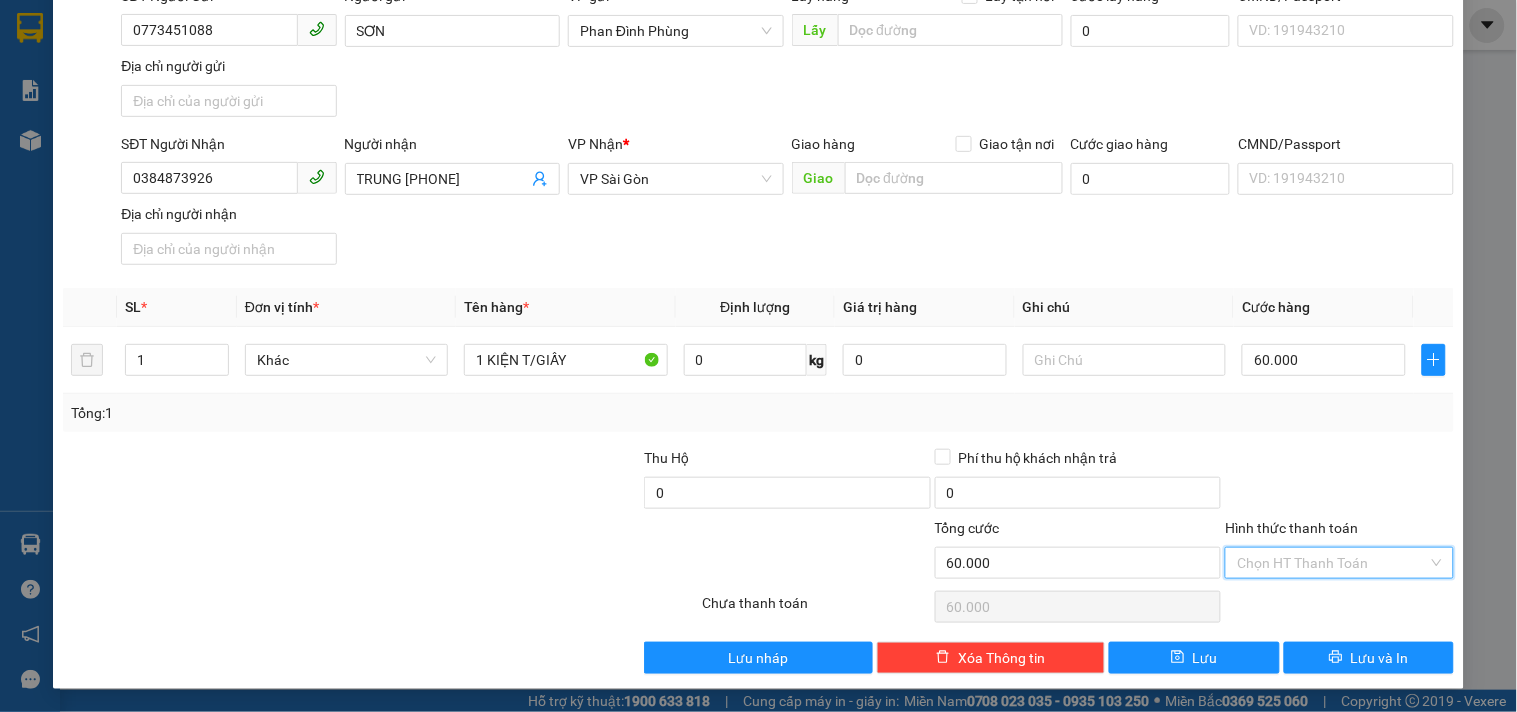 drag, startPoint x: 1302, startPoint y: 553, endPoint x: 1293, endPoint y: 515, distance: 39.051247 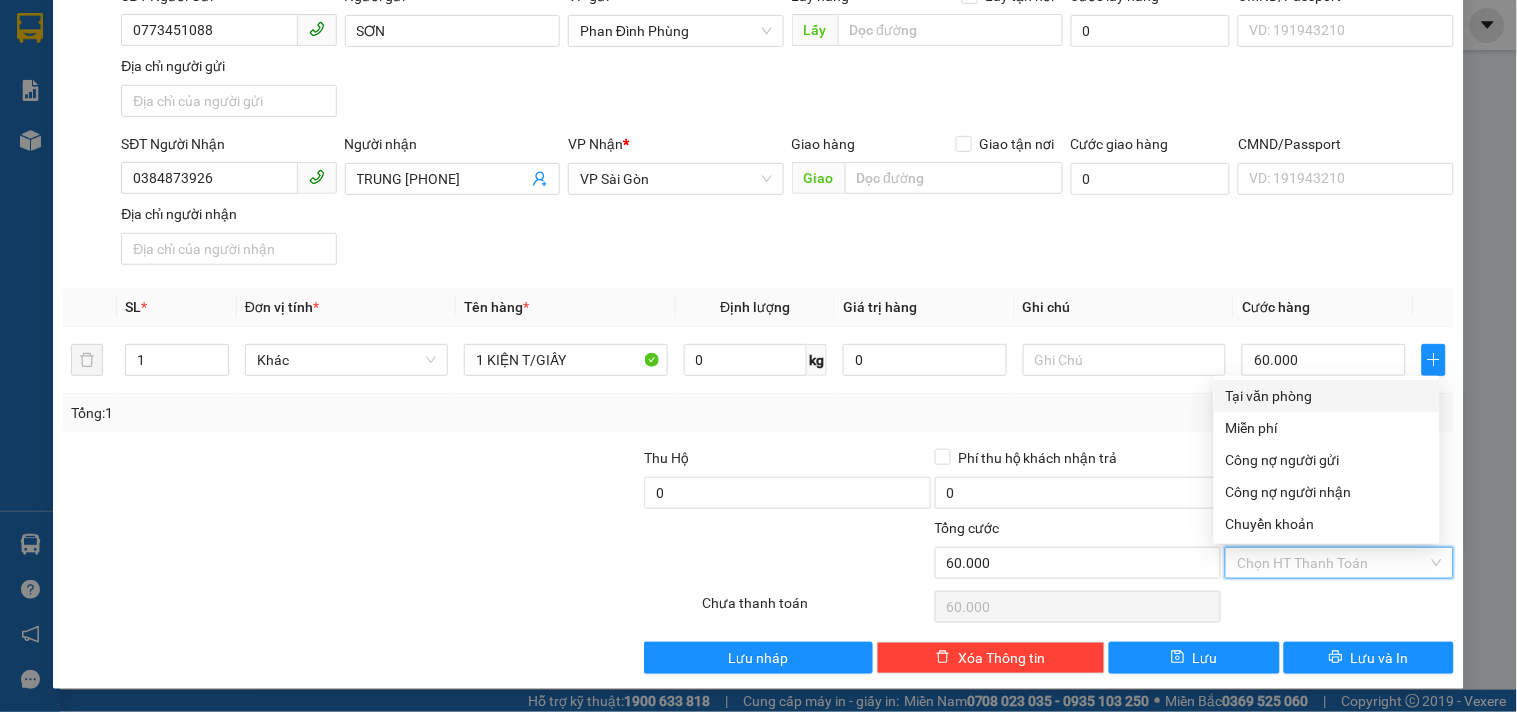 click on "Tại văn phòng" at bounding box center [1327, 396] 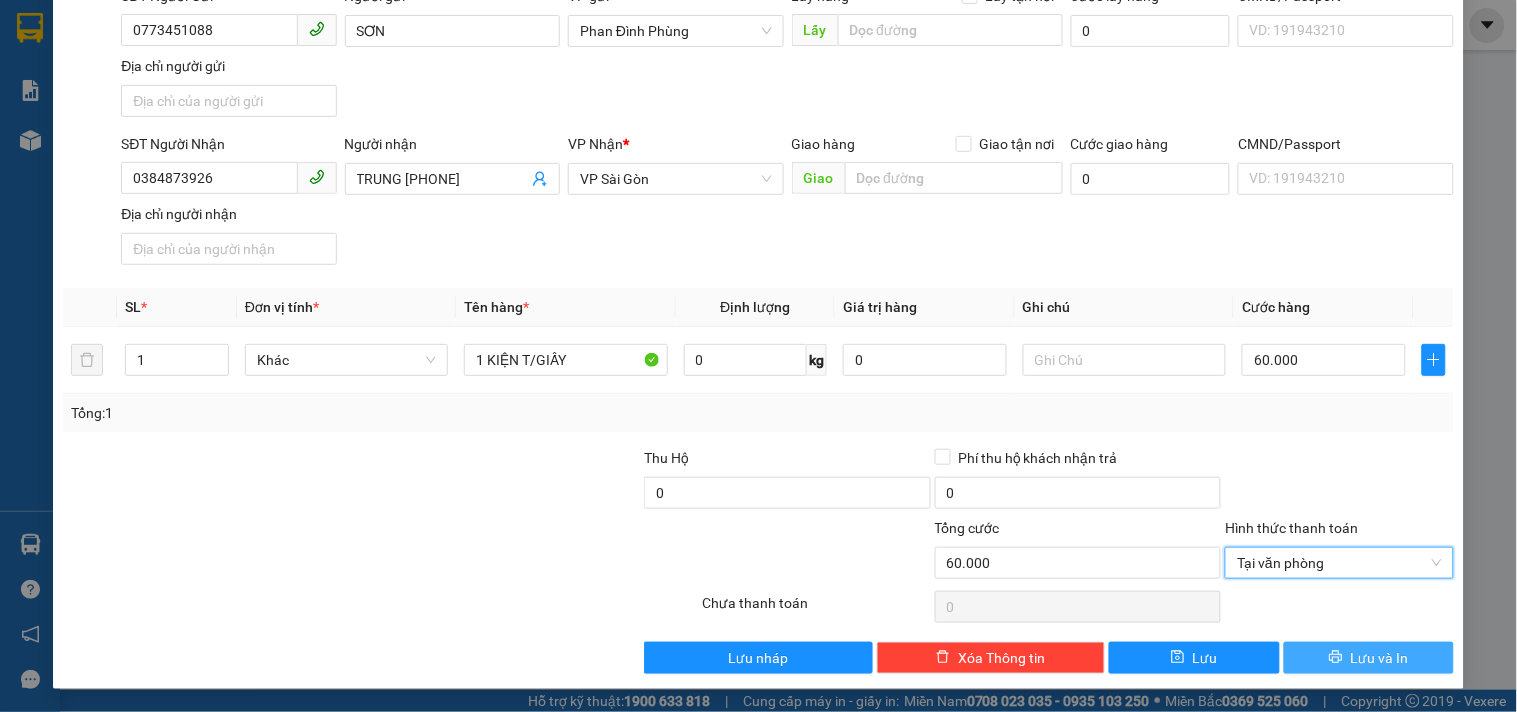 click on "Lưu và In" at bounding box center [1380, 658] 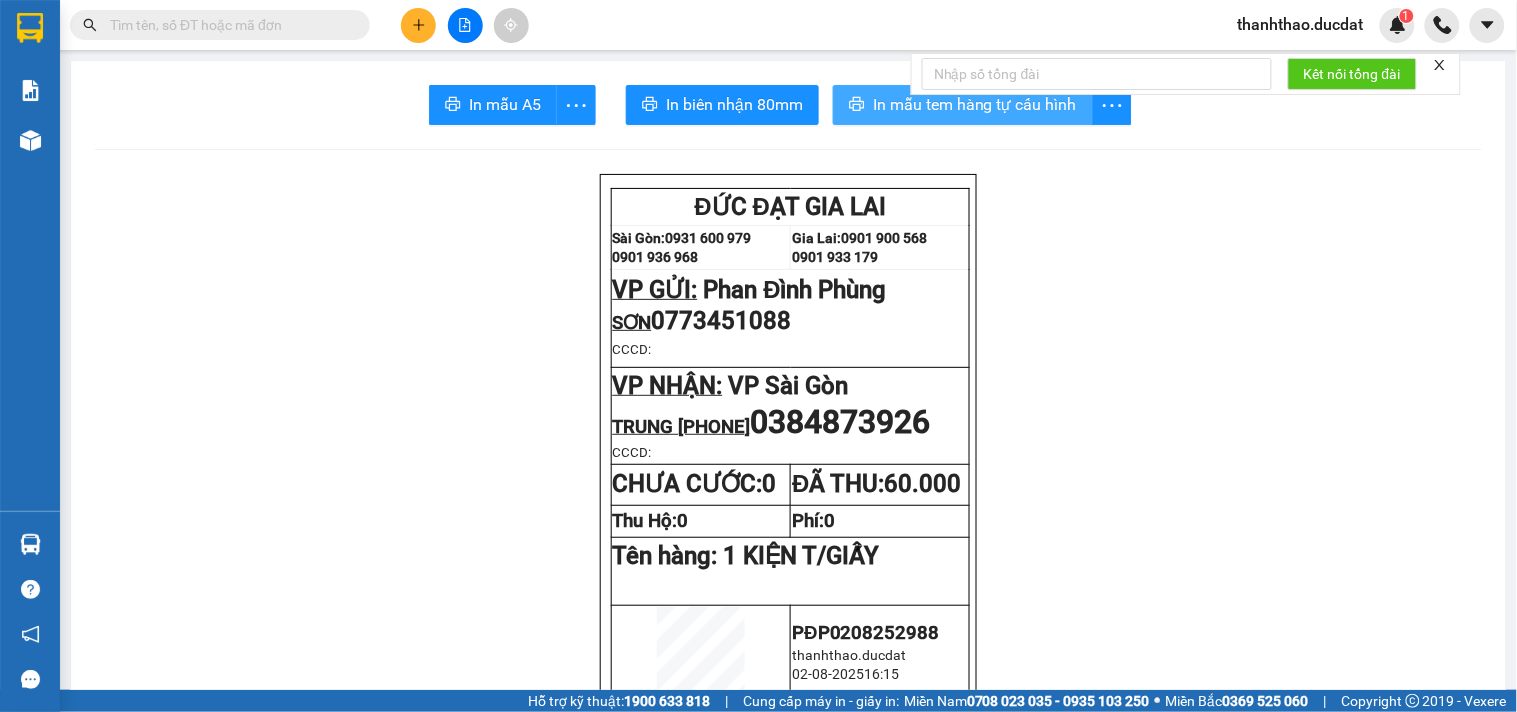 click on "In mẫu tem hàng tự cấu hình" at bounding box center (975, 104) 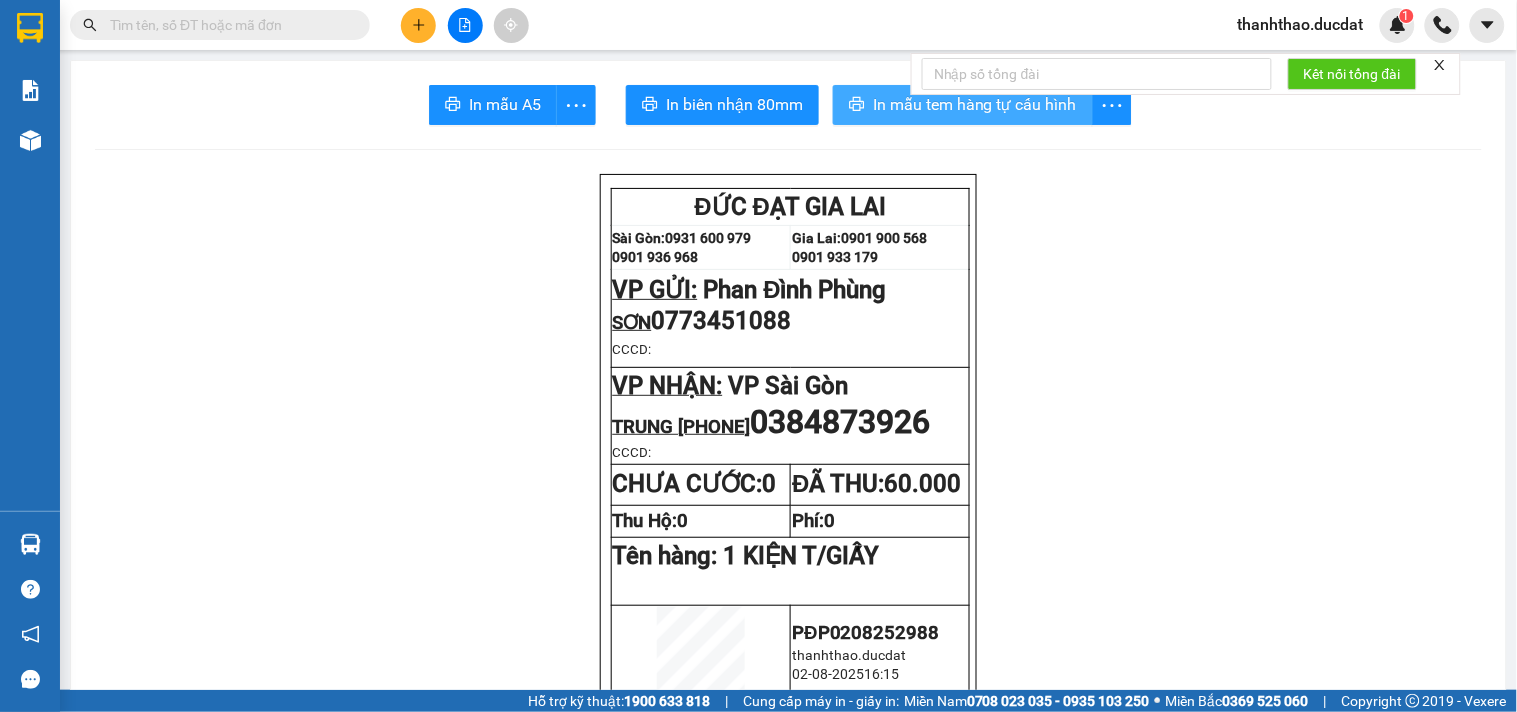 scroll, scrollTop: 0, scrollLeft: 0, axis: both 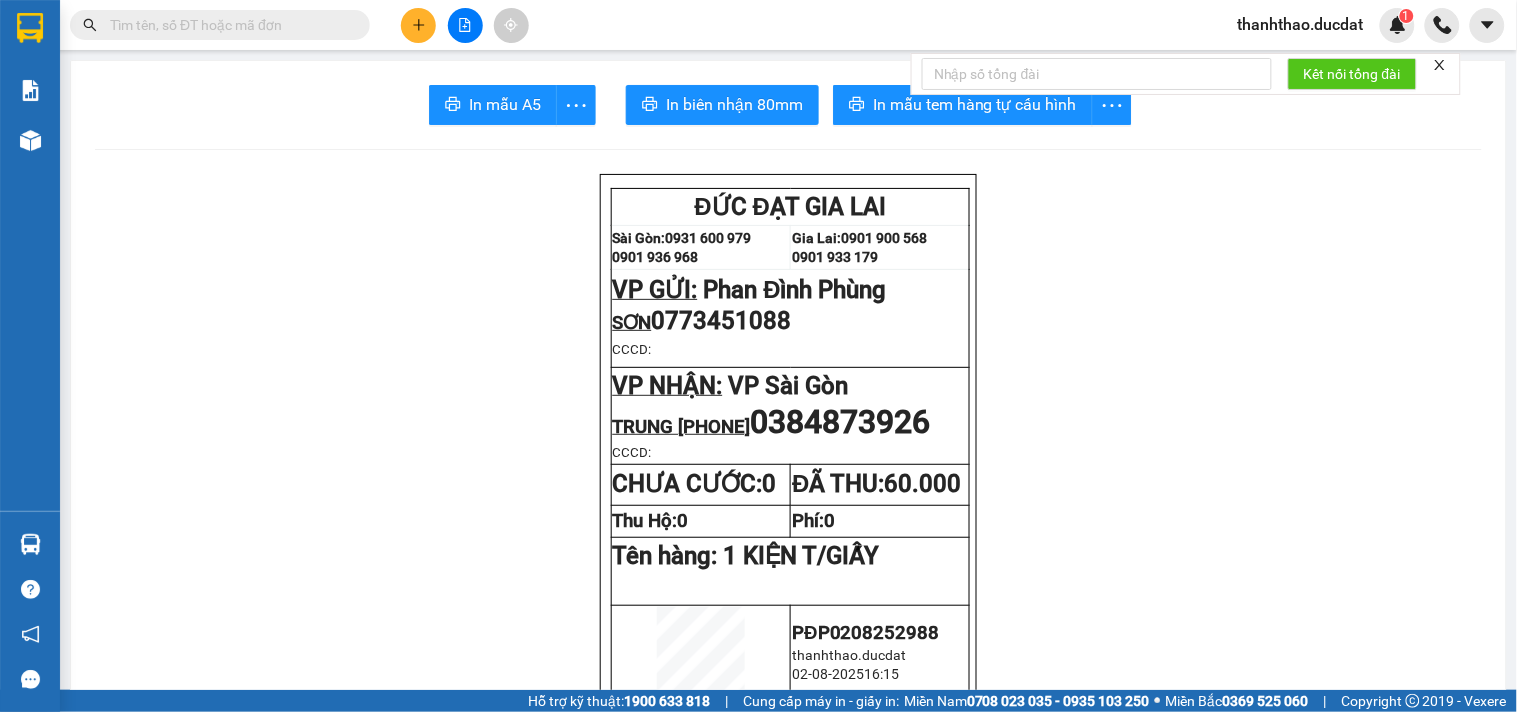 click 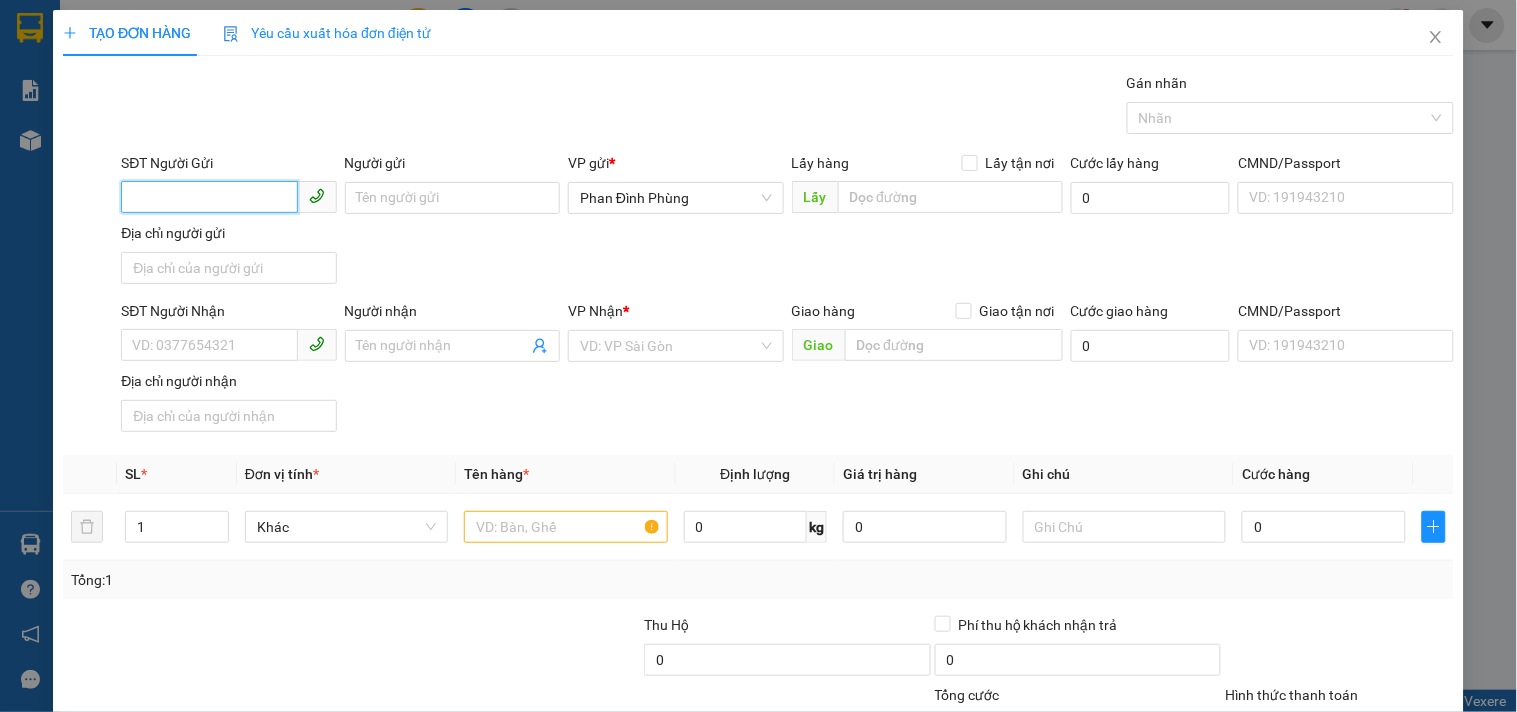 click on "SĐT Người Gửi" at bounding box center (209, 197) 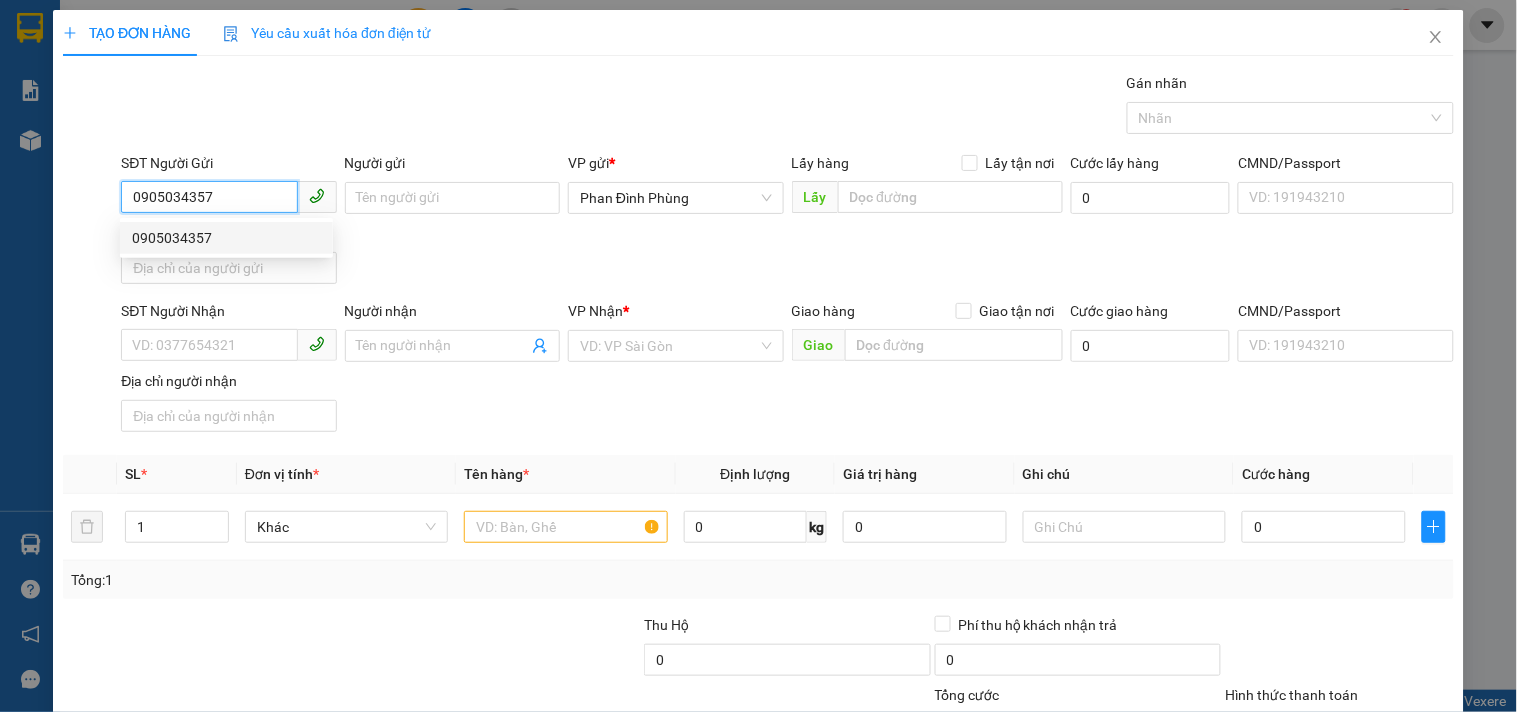 drag, startPoint x: 232, startPoint y: 230, endPoint x: 348, endPoint y: 195, distance: 121.16518 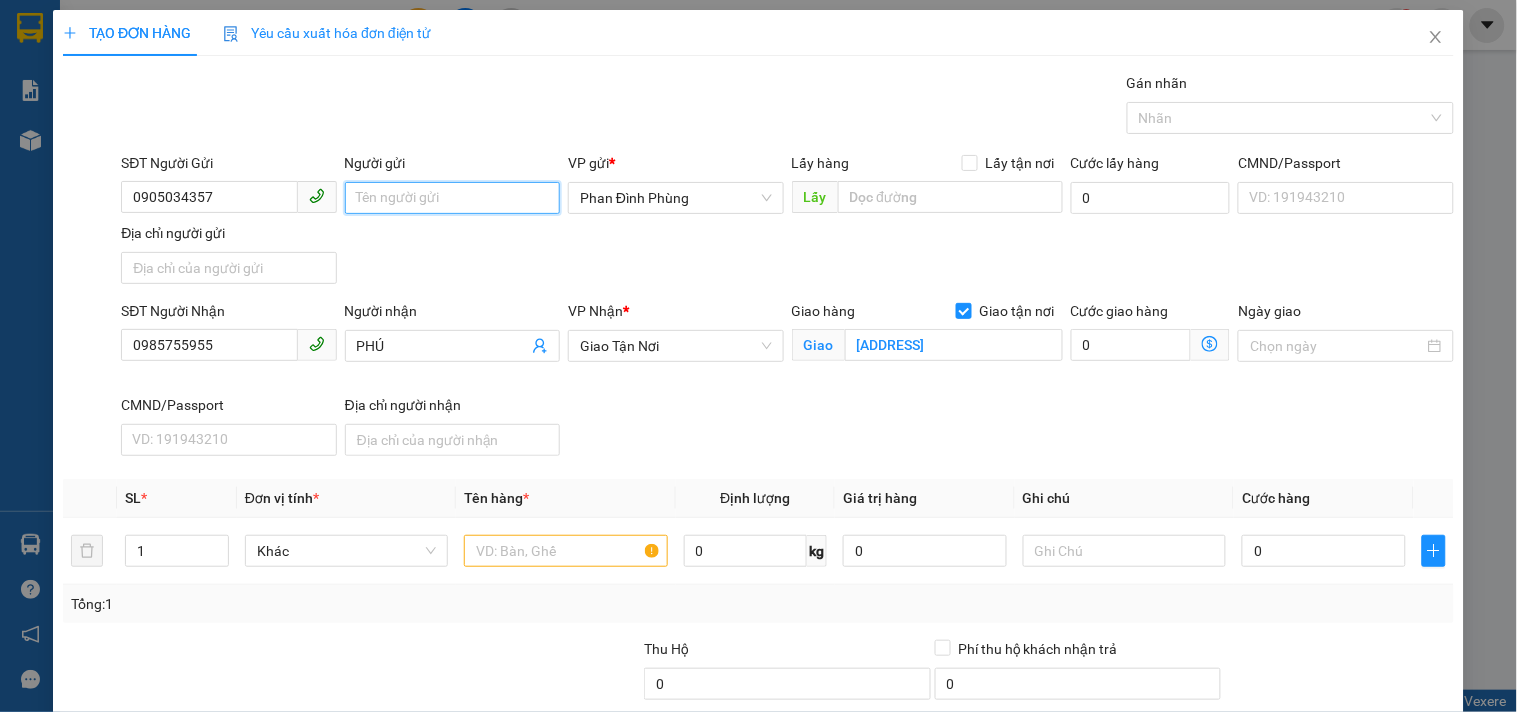 drag, startPoint x: 431, startPoint y: 192, endPoint x: 426, endPoint y: 176, distance: 16.763054 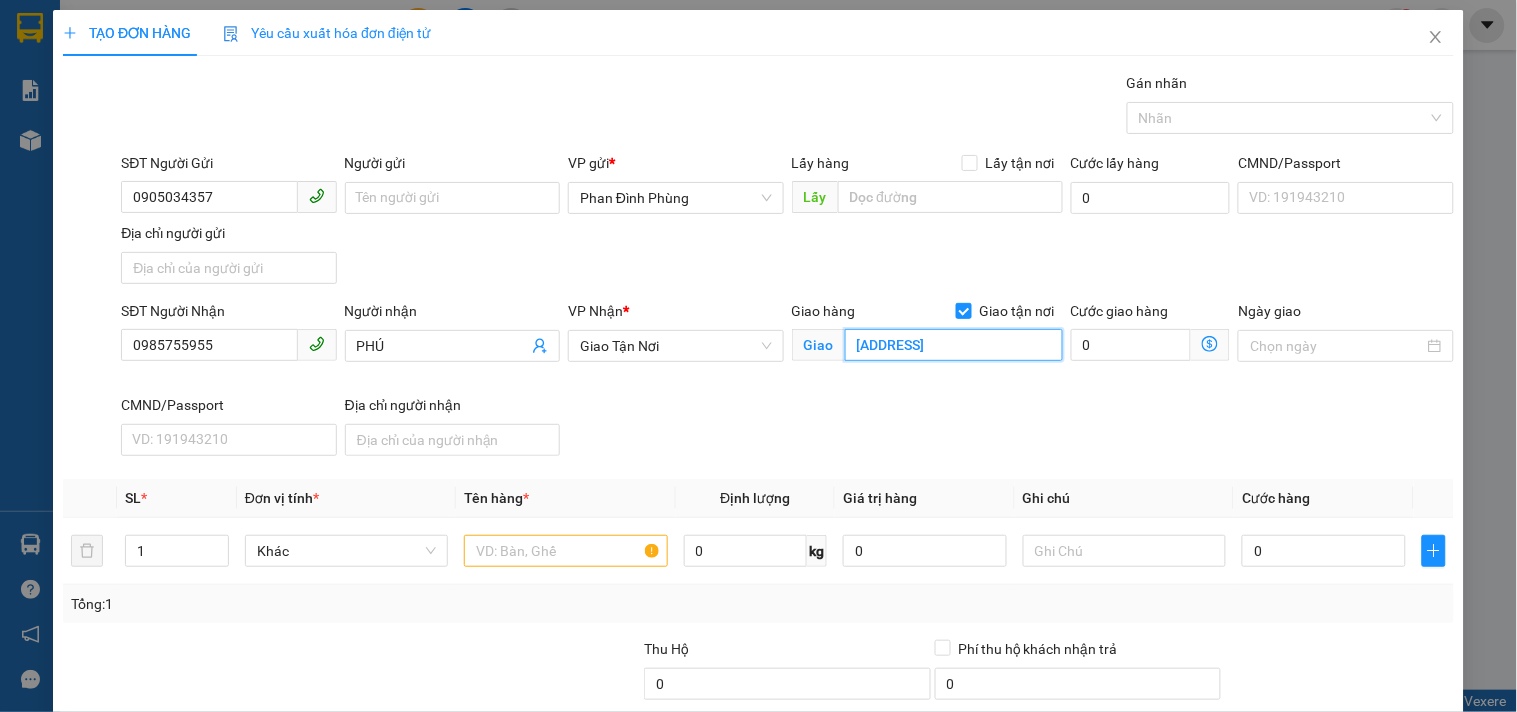 click on "[ADDRESS]" at bounding box center (954, 345) 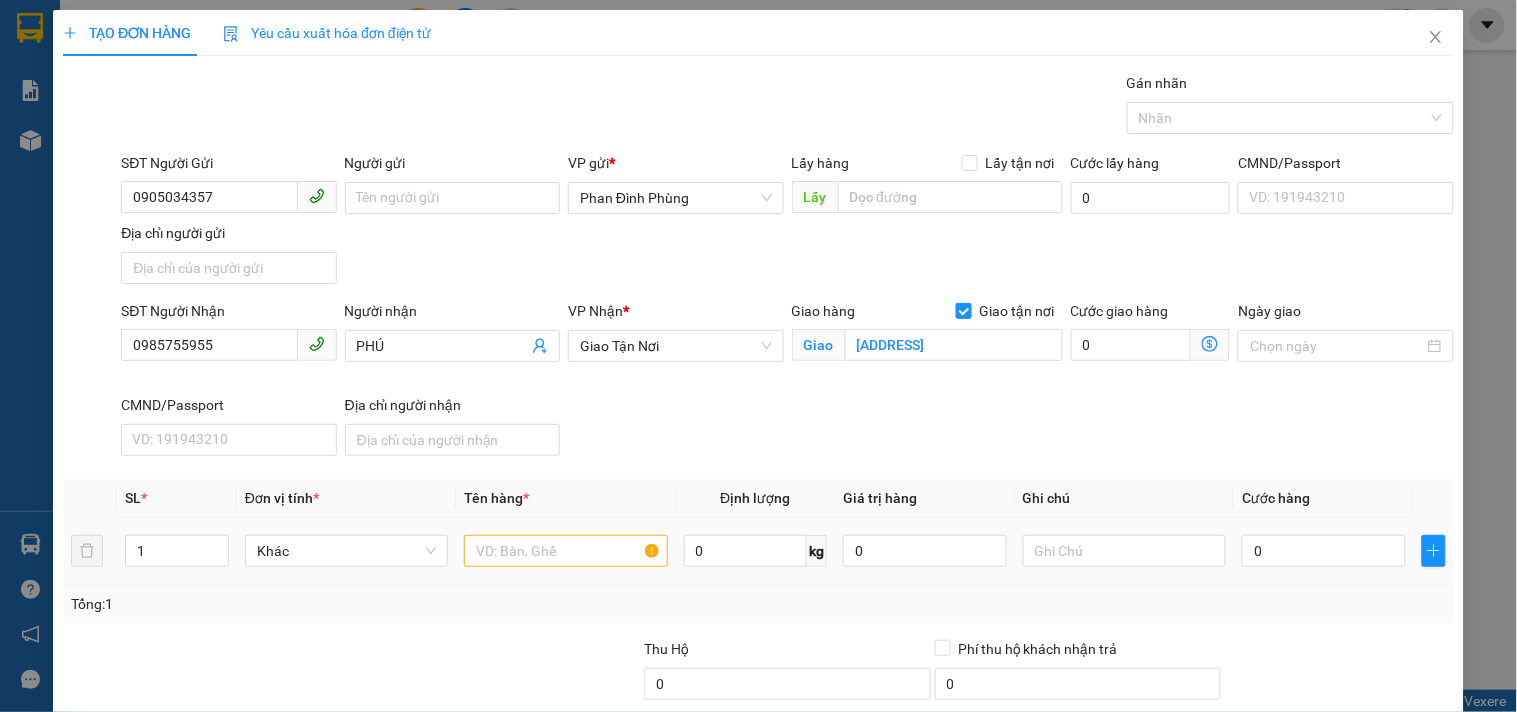 click at bounding box center (565, 551) 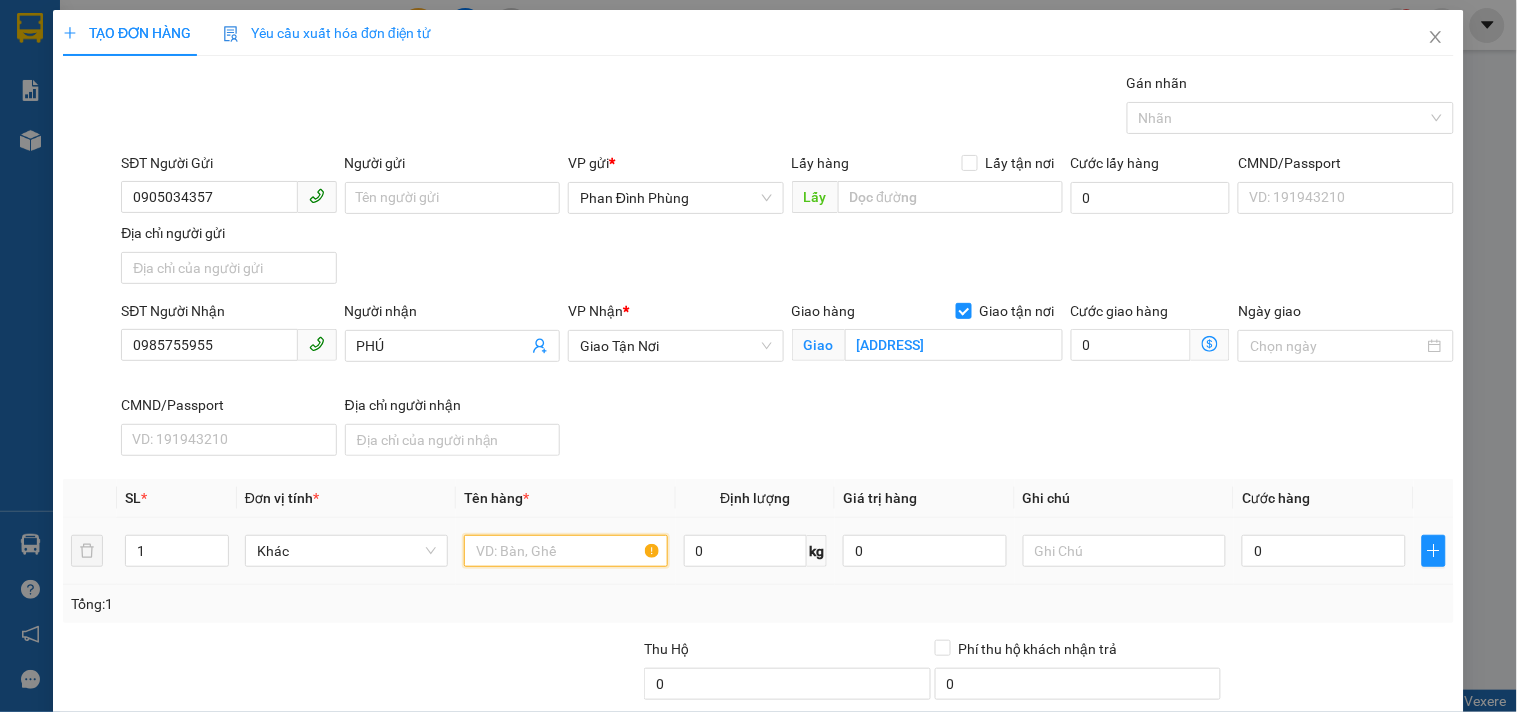 click at bounding box center (565, 551) 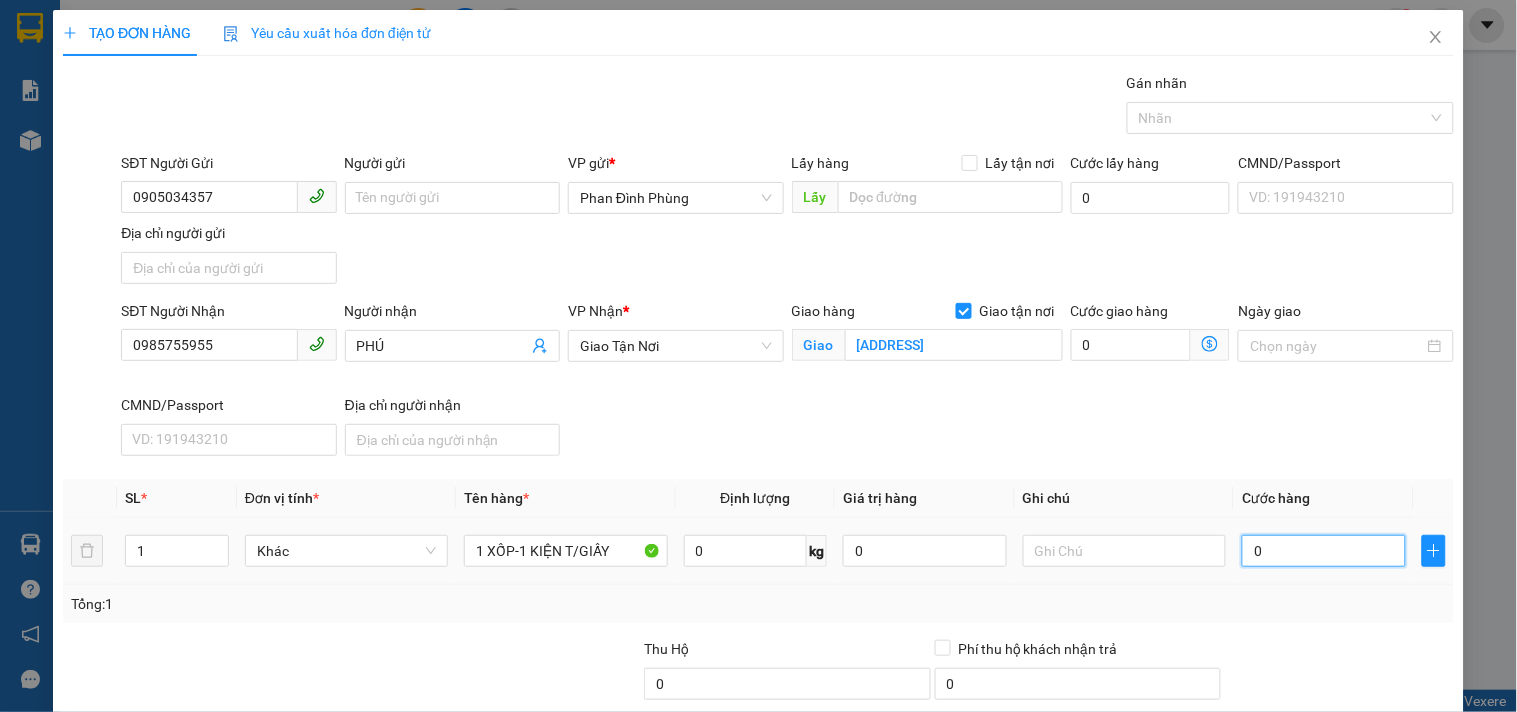 click on "0" at bounding box center (1324, 551) 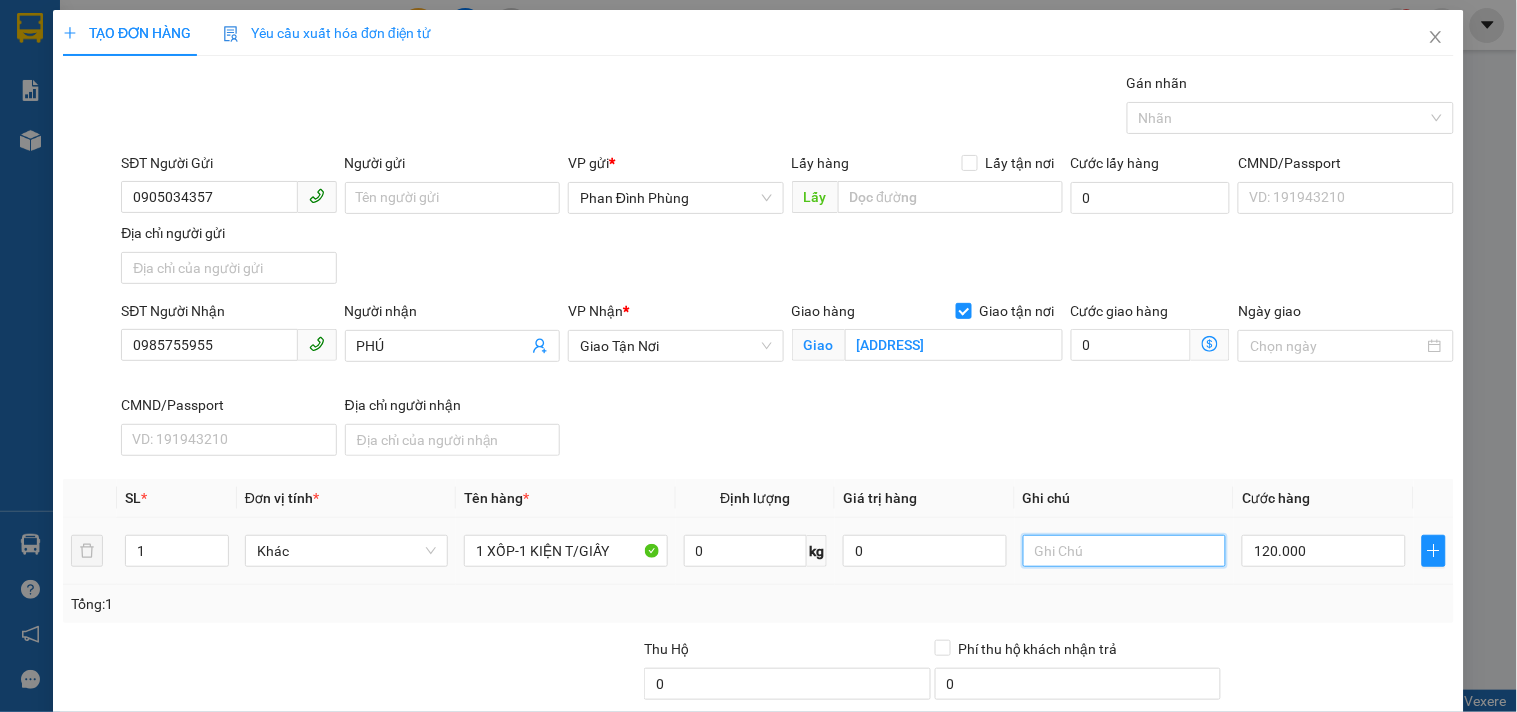 click at bounding box center (1124, 551) 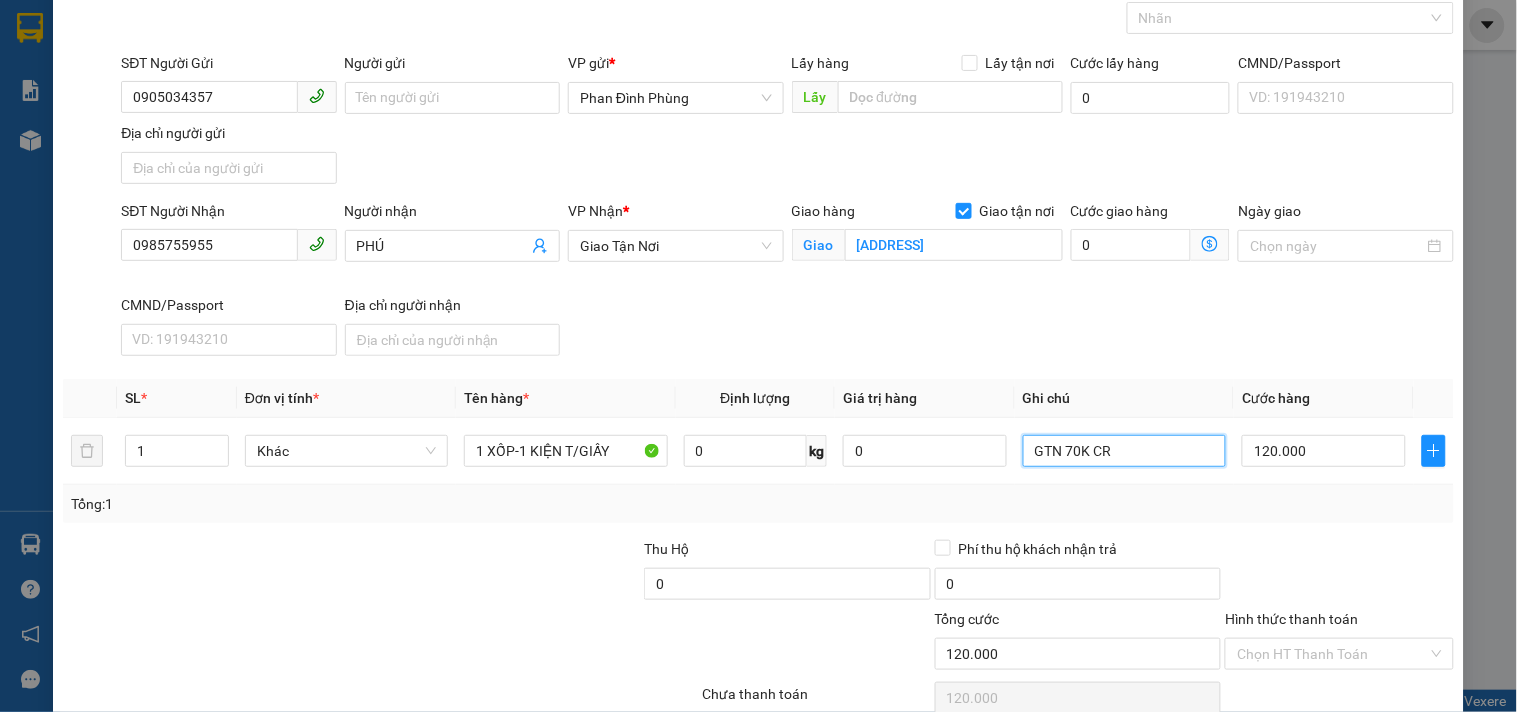 scroll, scrollTop: 192, scrollLeft: 0, axis: vertical 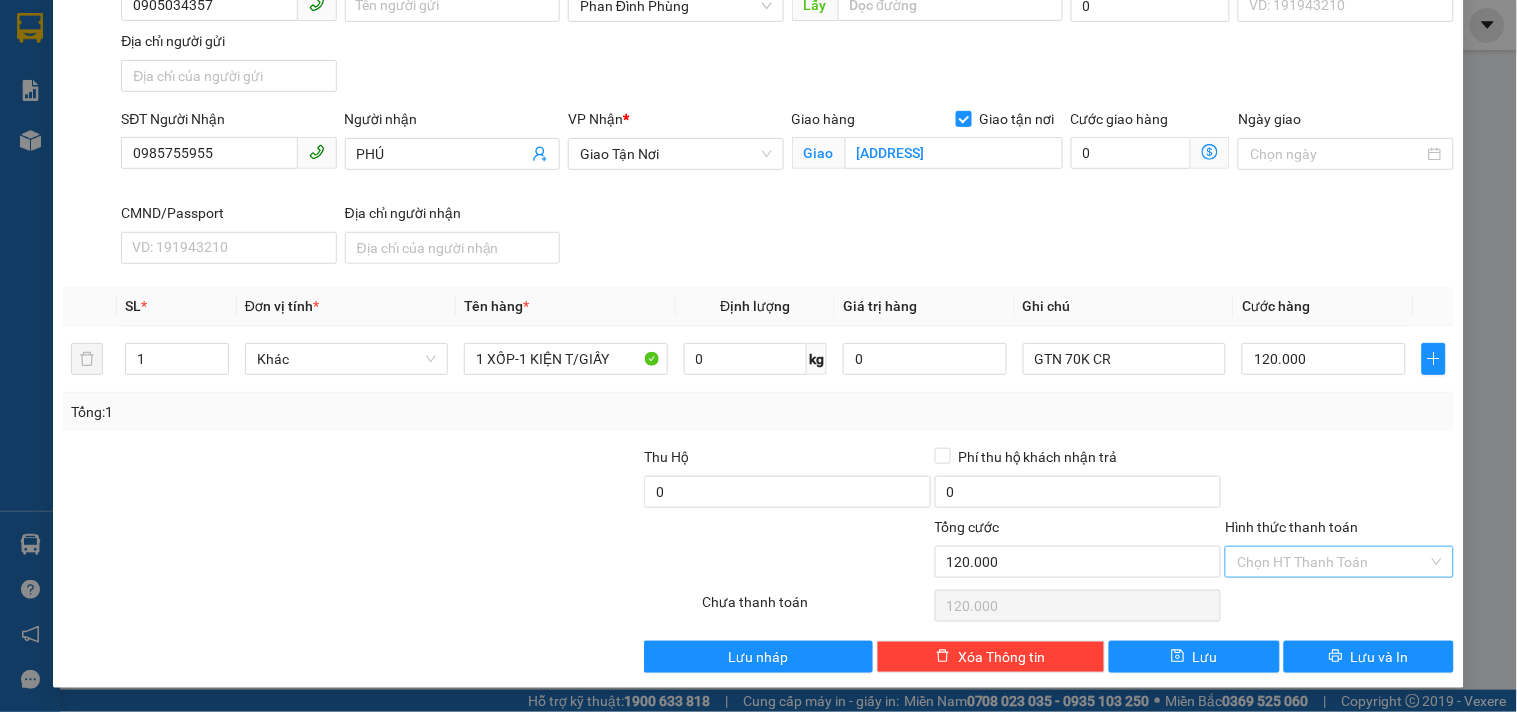 drag, startPoint x: 1378, startPoint y: 568, endPoint x: 1365, endPoint y: 545, distance: 26.41969 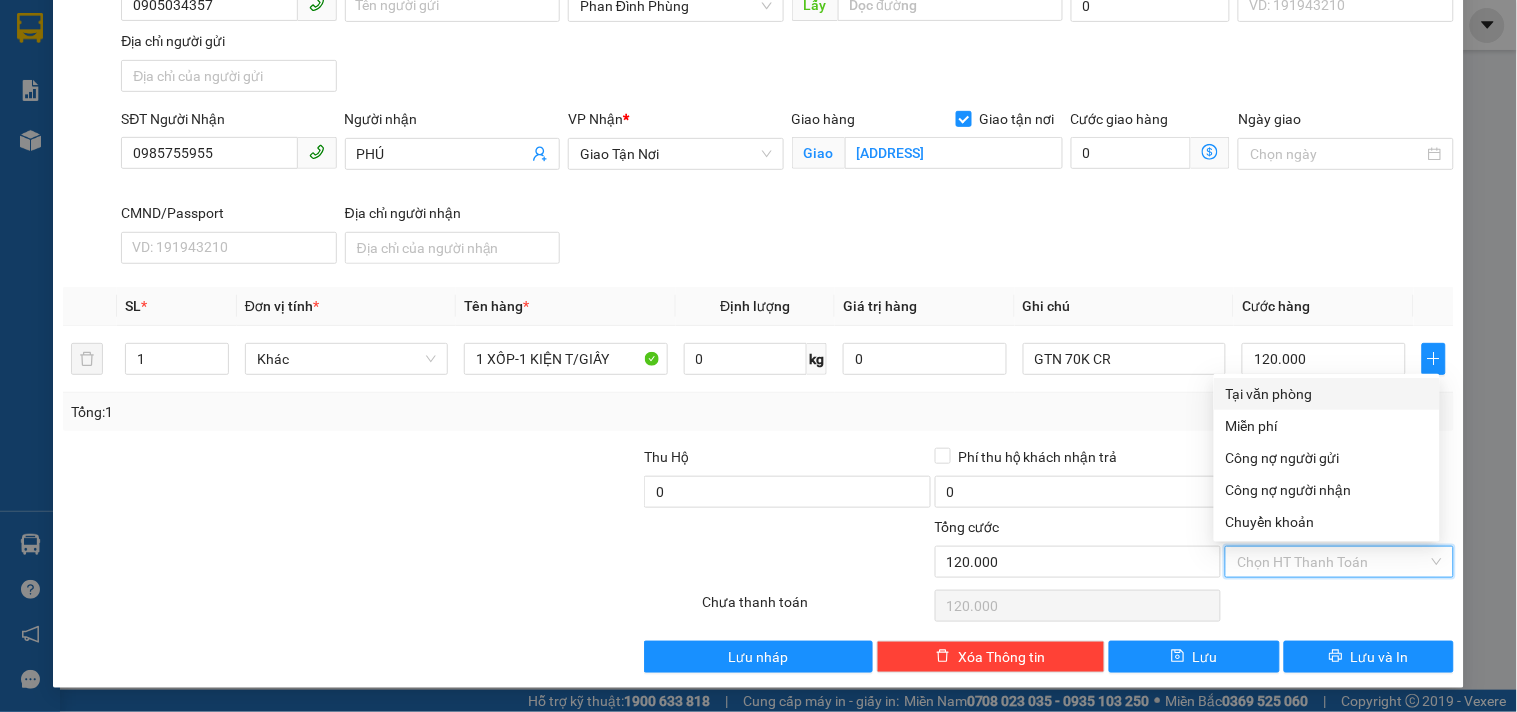 click on "Tại văn phòng" at bounding box center (1327, 394) 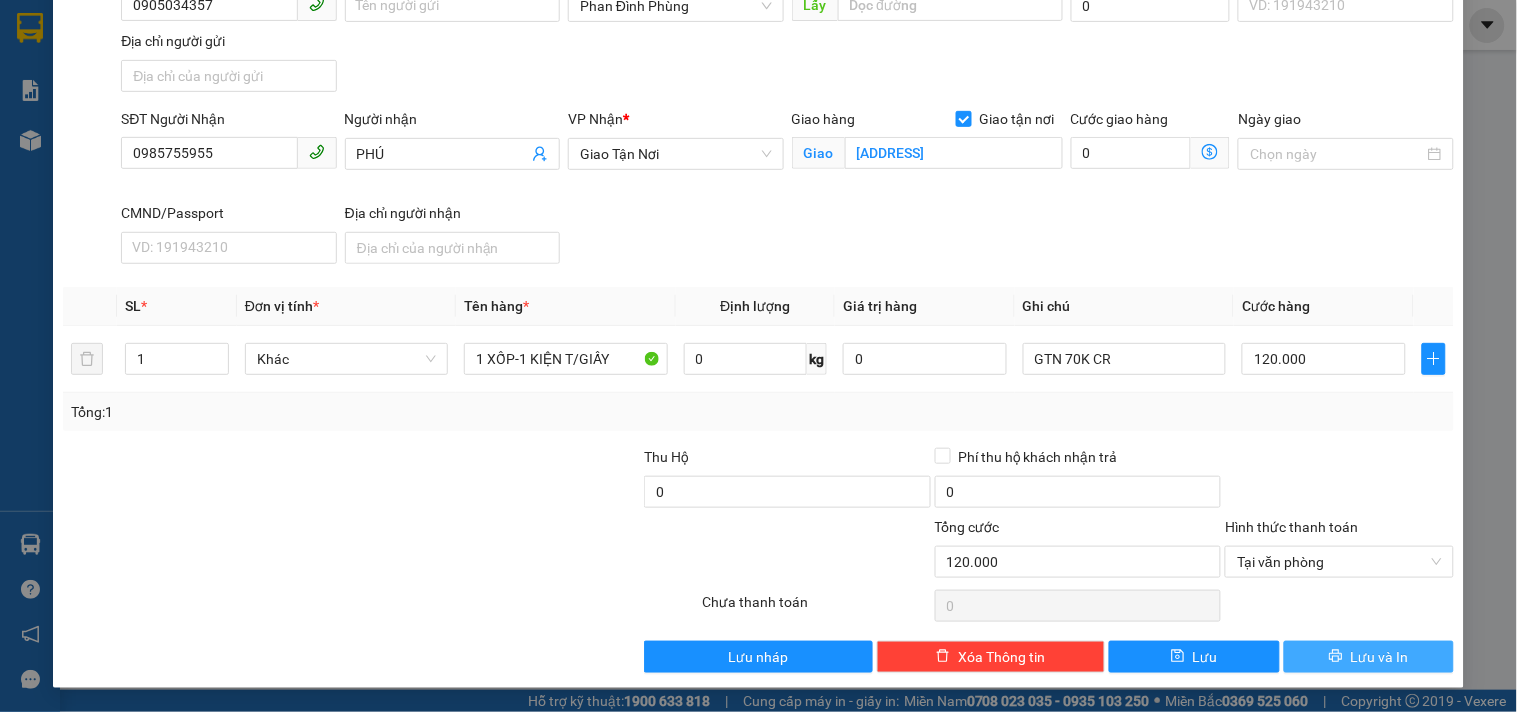 click on "Lưu và In" at bounding box center (1380, 657) 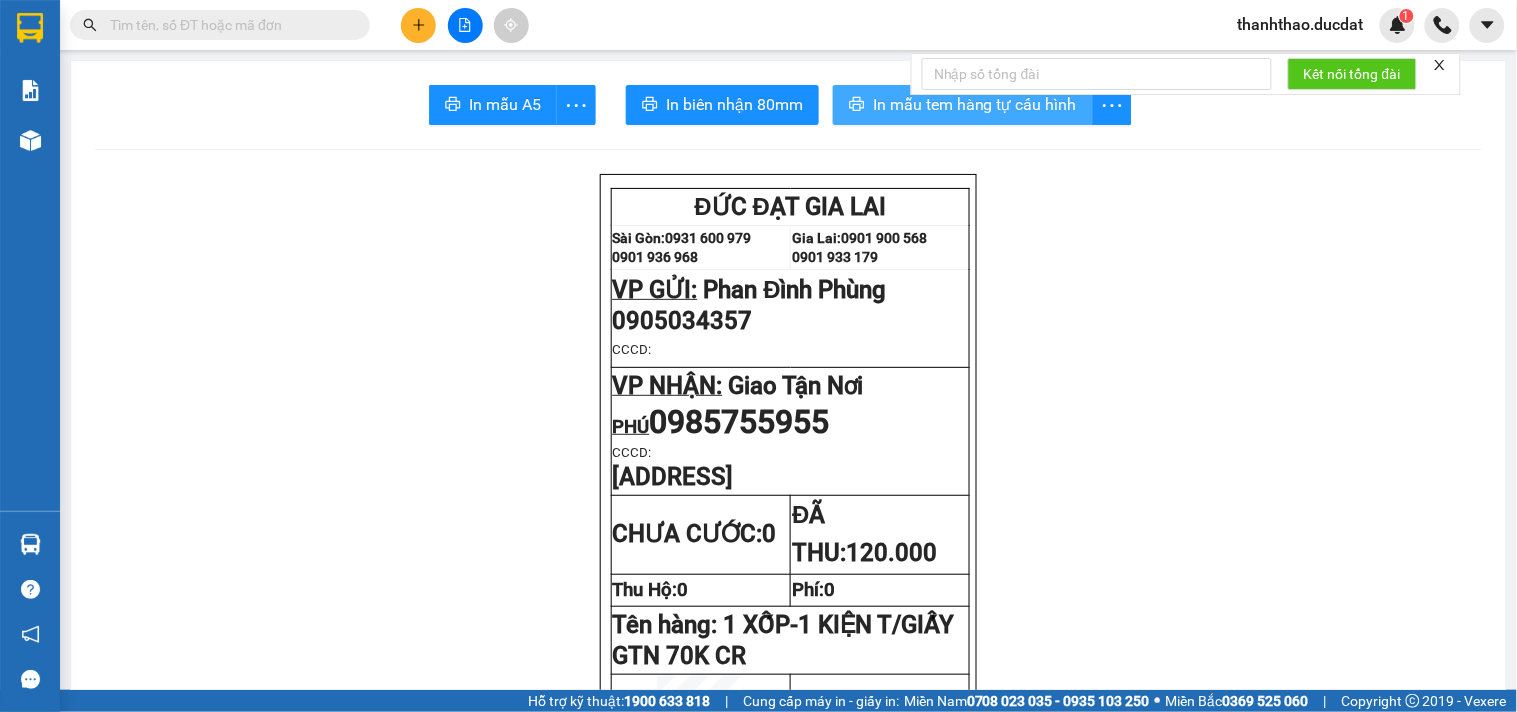 click on "In mẫu tem hàng tự cấu hình" at bounding box center [975, 104] 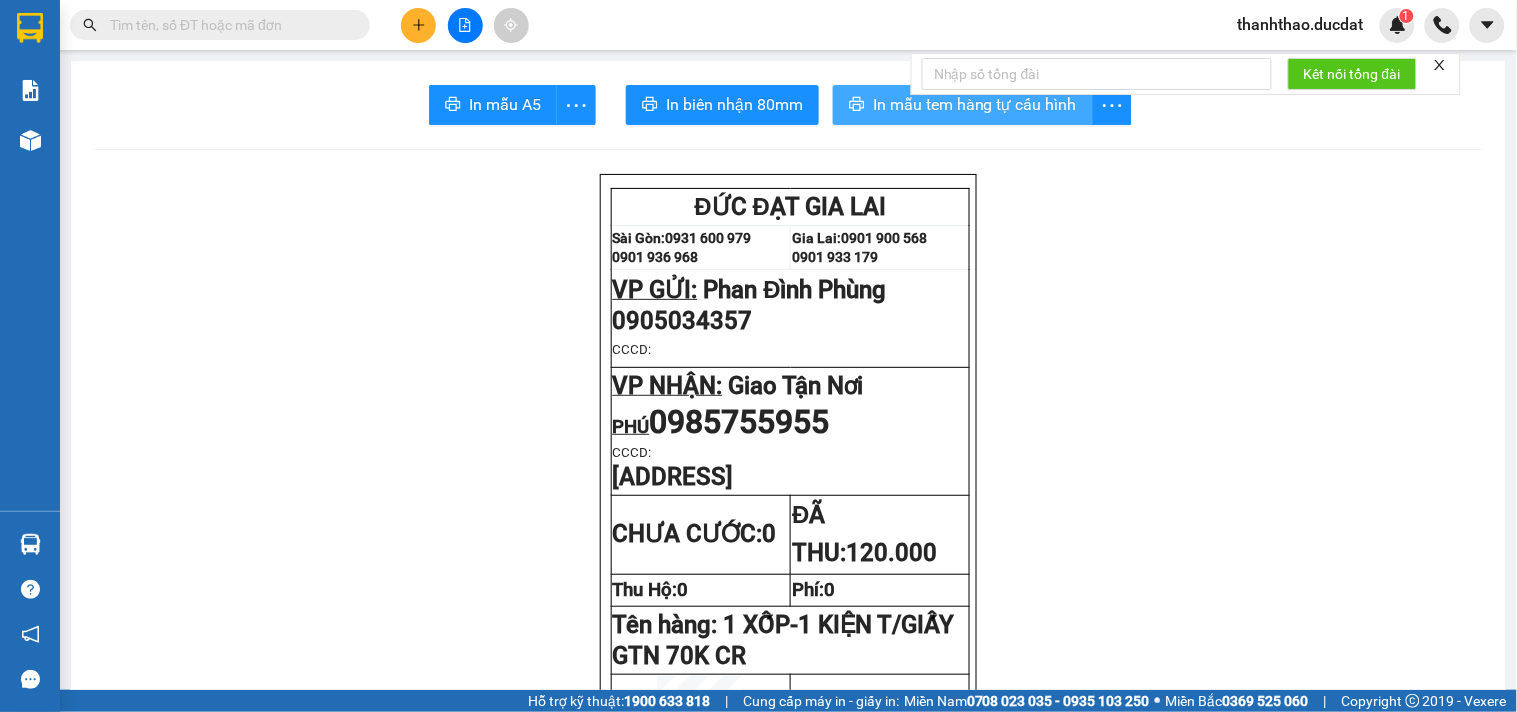 scroll, scrollTop: 0, scrollLeft: 0, axis: both 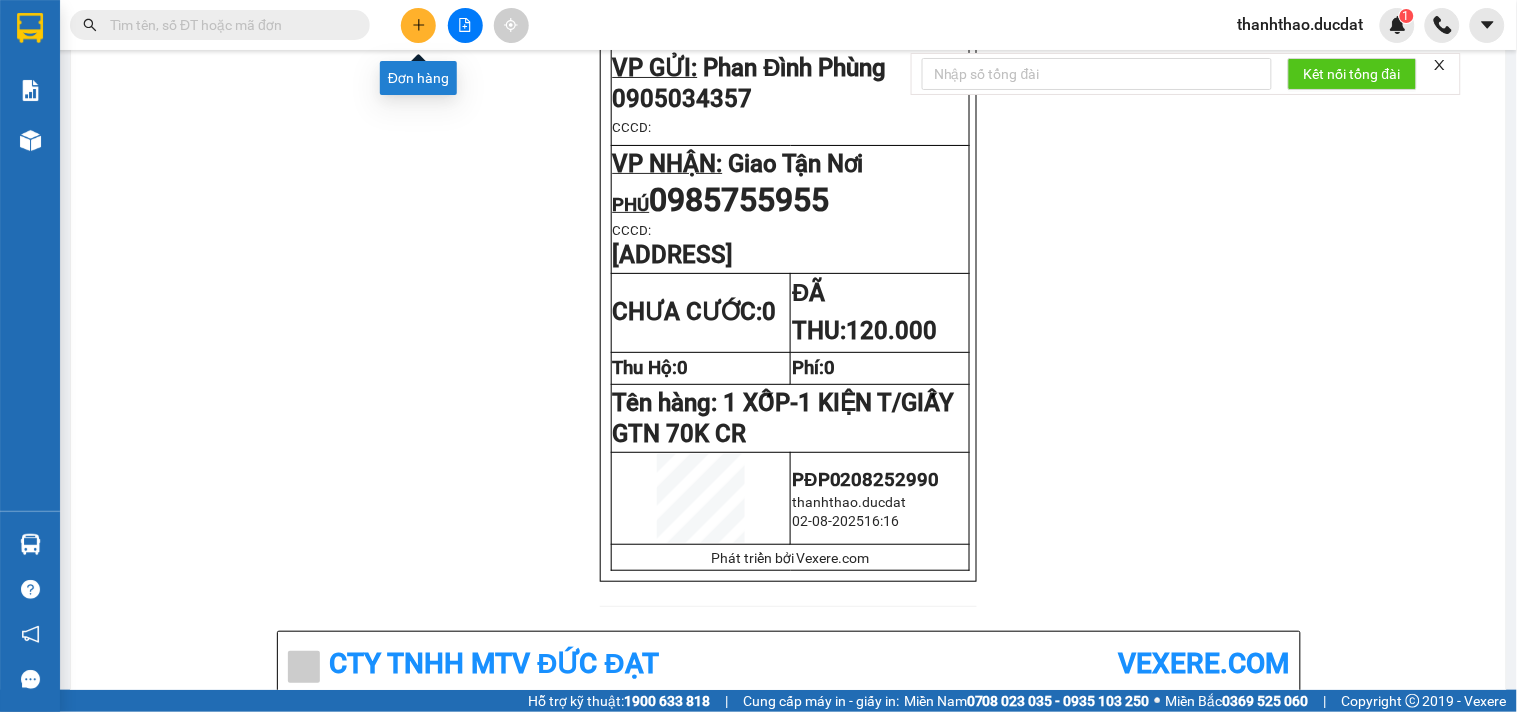 click at bounding box center [418, 25] 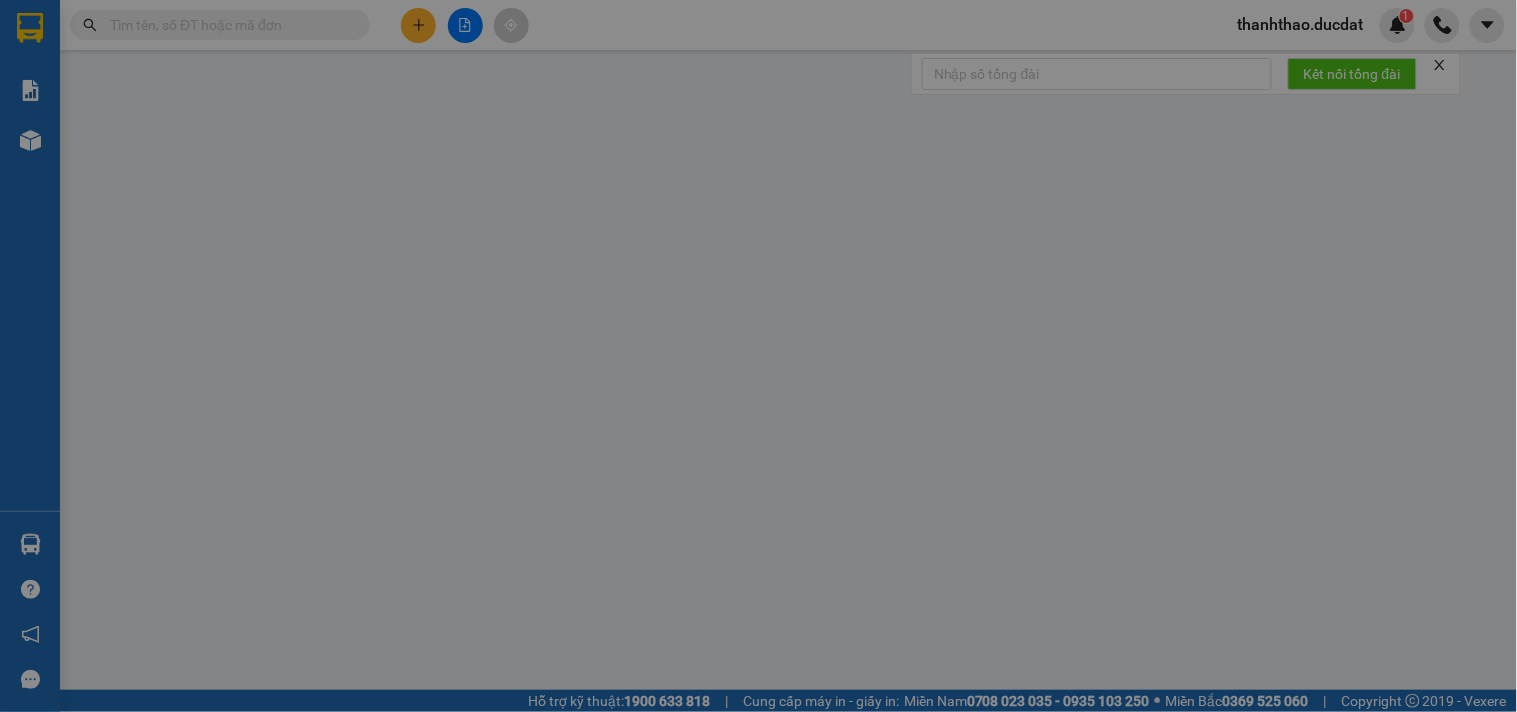 scroll, scrollTop: 0, scrollLeft: 0, axis: both 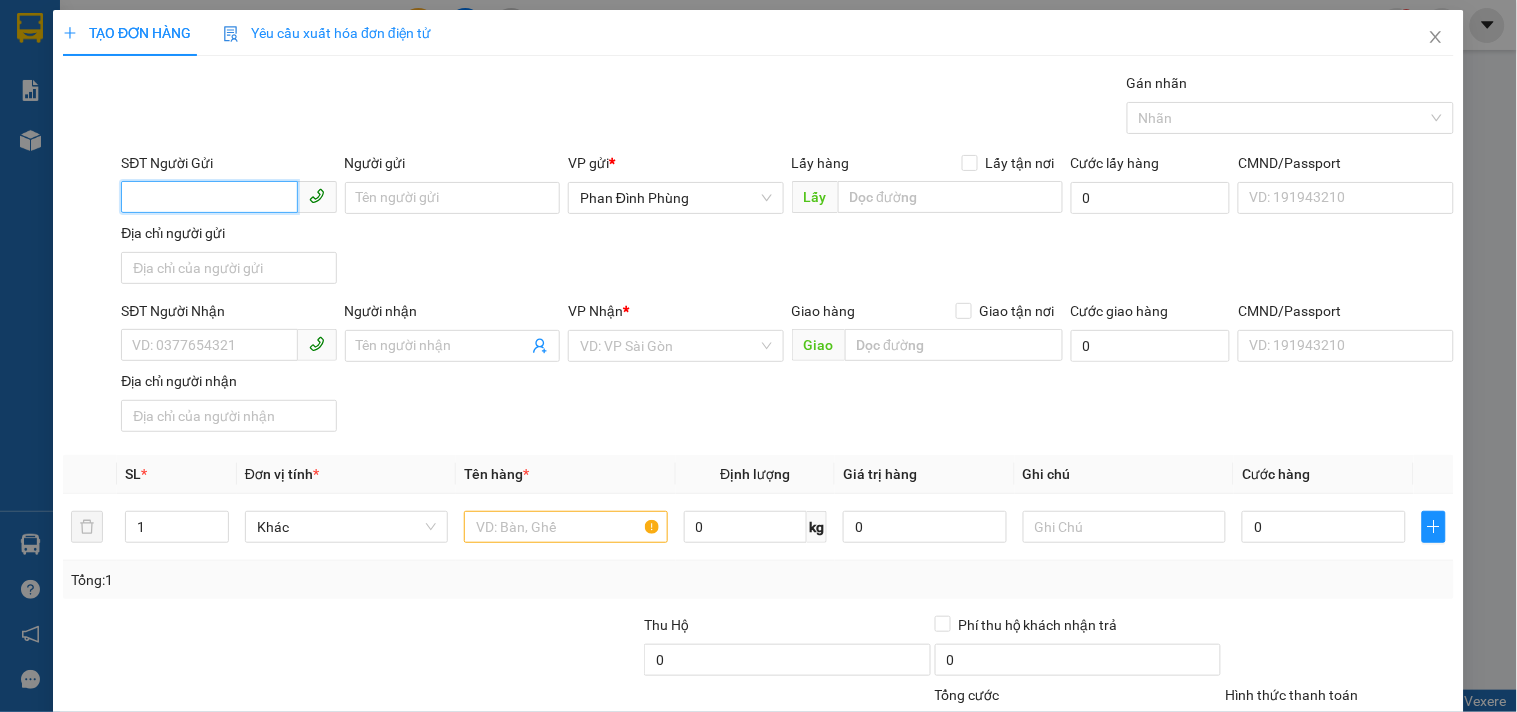 drag, startPoint x: 266, startPoint y: 203, endPoint x: 253, endPoint y: 201, distance: 13.152946 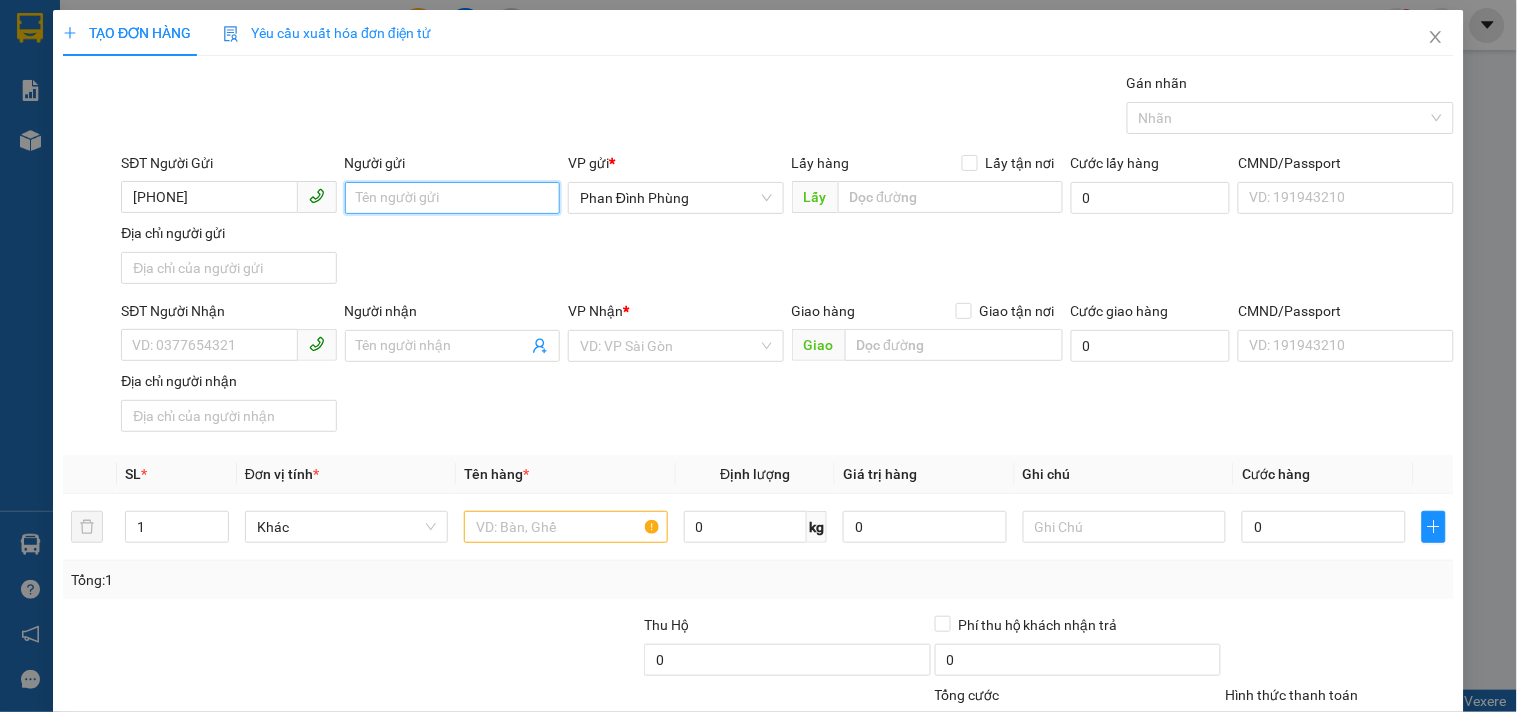 click on "Người gửi" at bounding box center [452, 198] 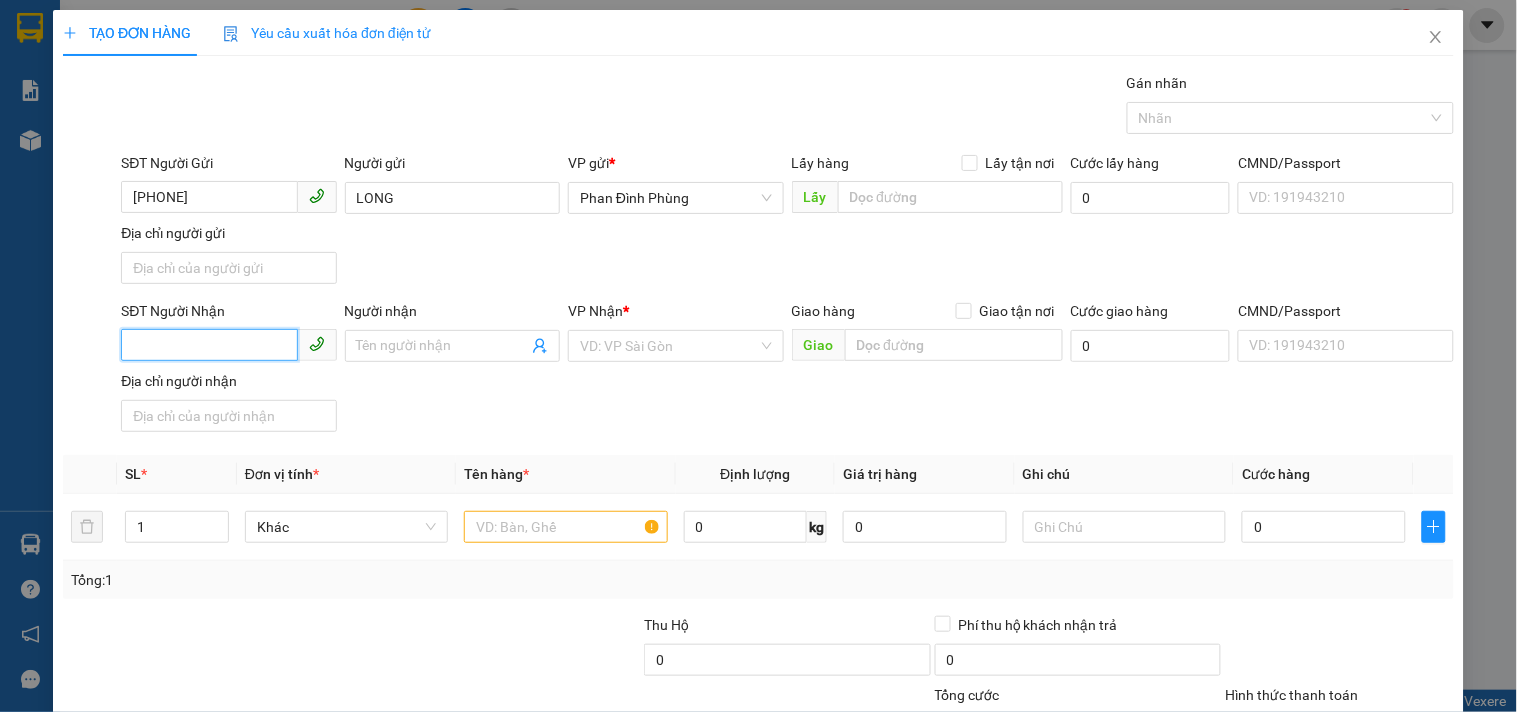 click on "SĐT Người Nhận" at bounding box center (209, 345) 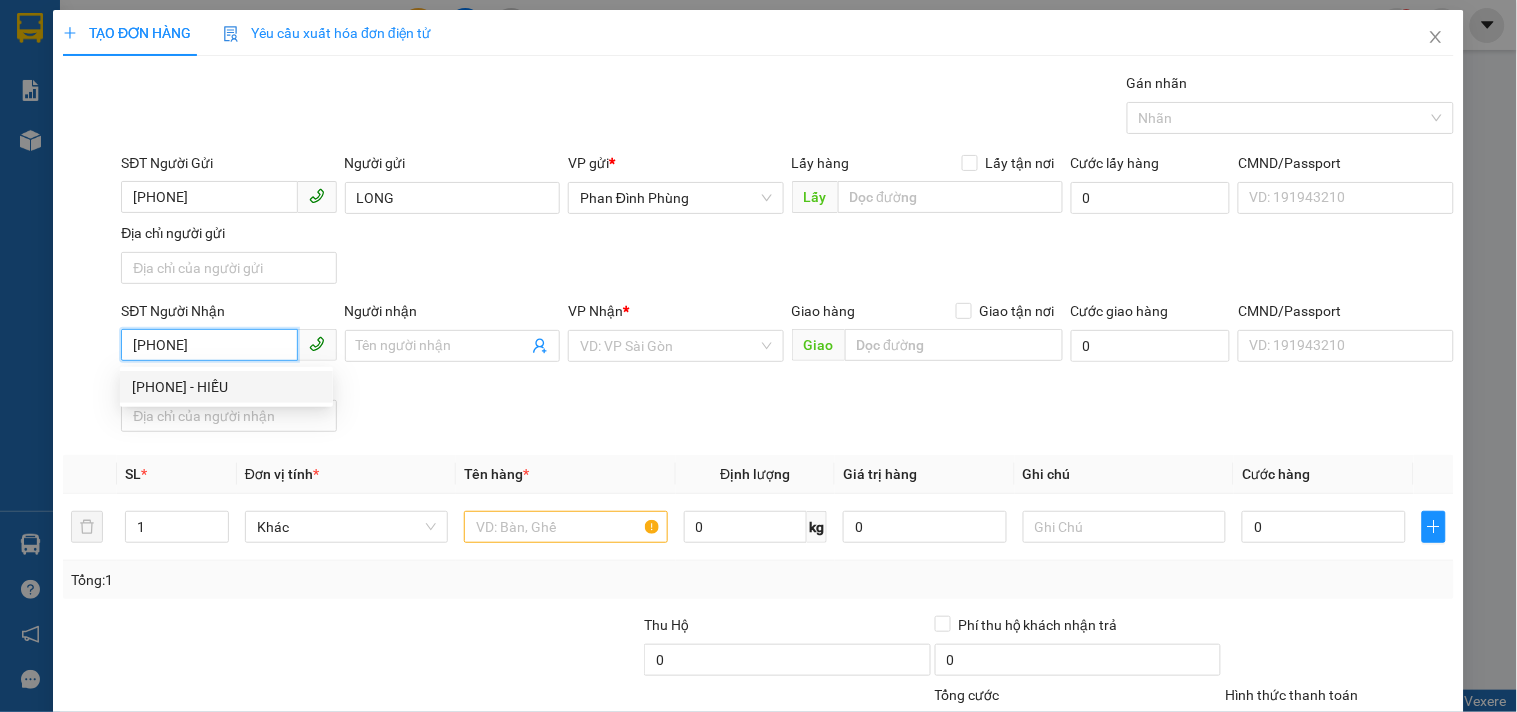 click on "[PHONE] - HIẾU" at bounding box center [226, 387] 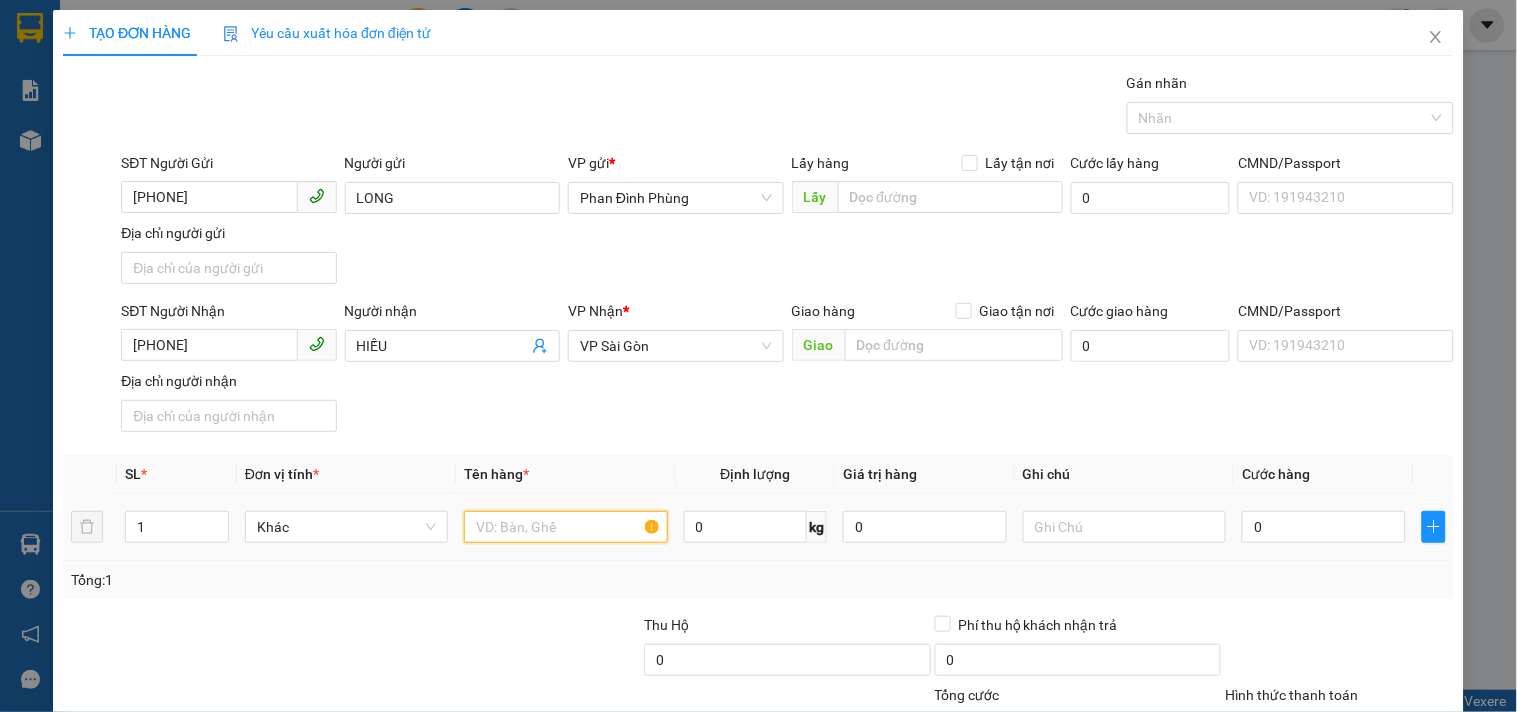 click at bounding box center (565, 527) 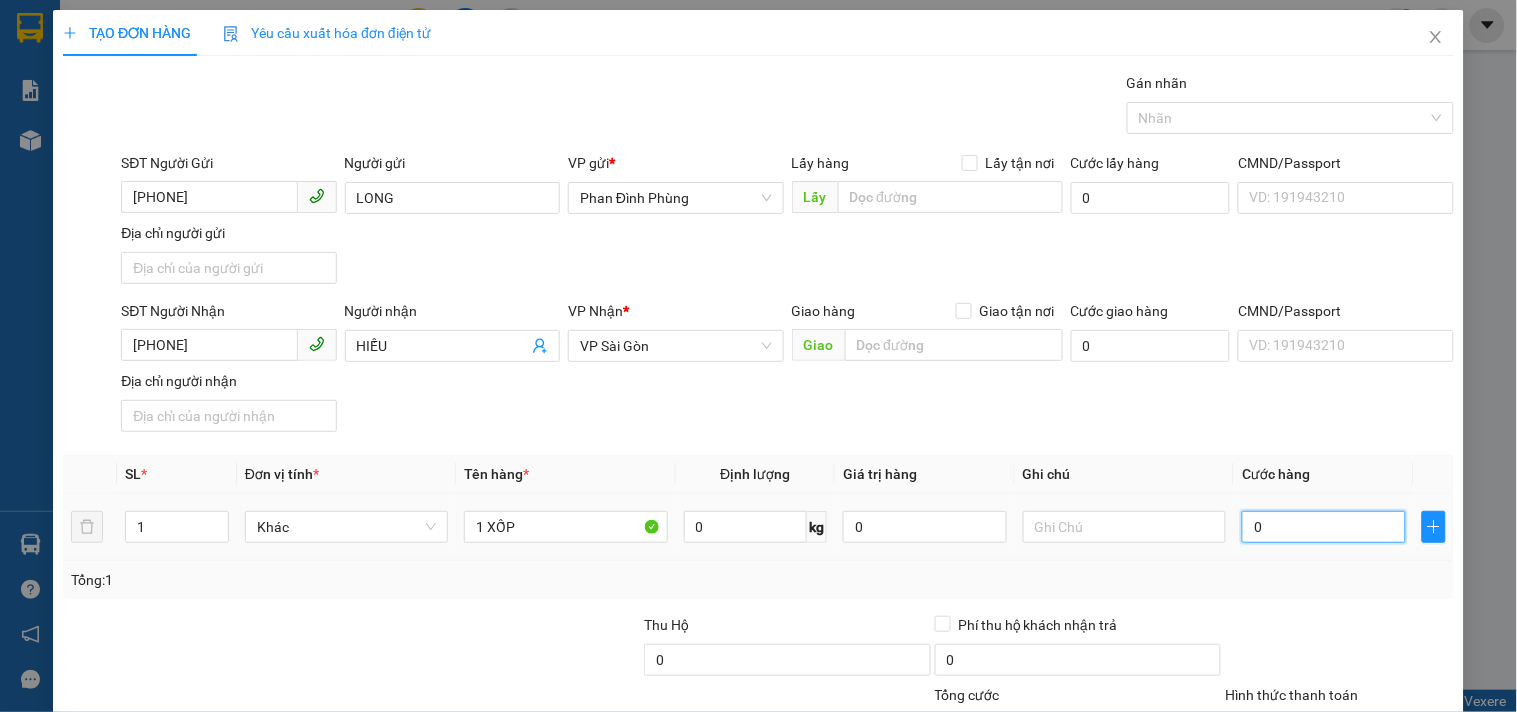 click on "0" at bounding box center [1324, 527] 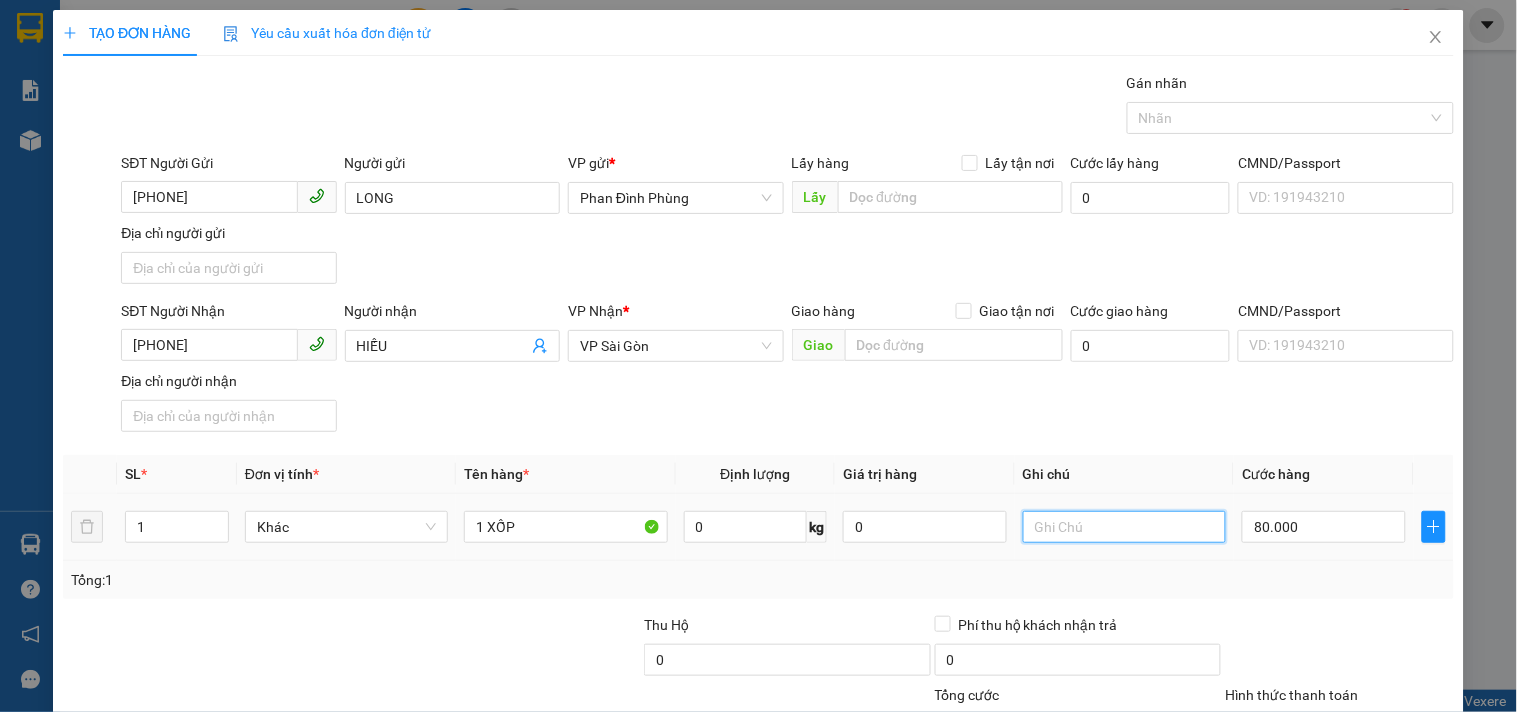 click at bounding box center [1124, 527] 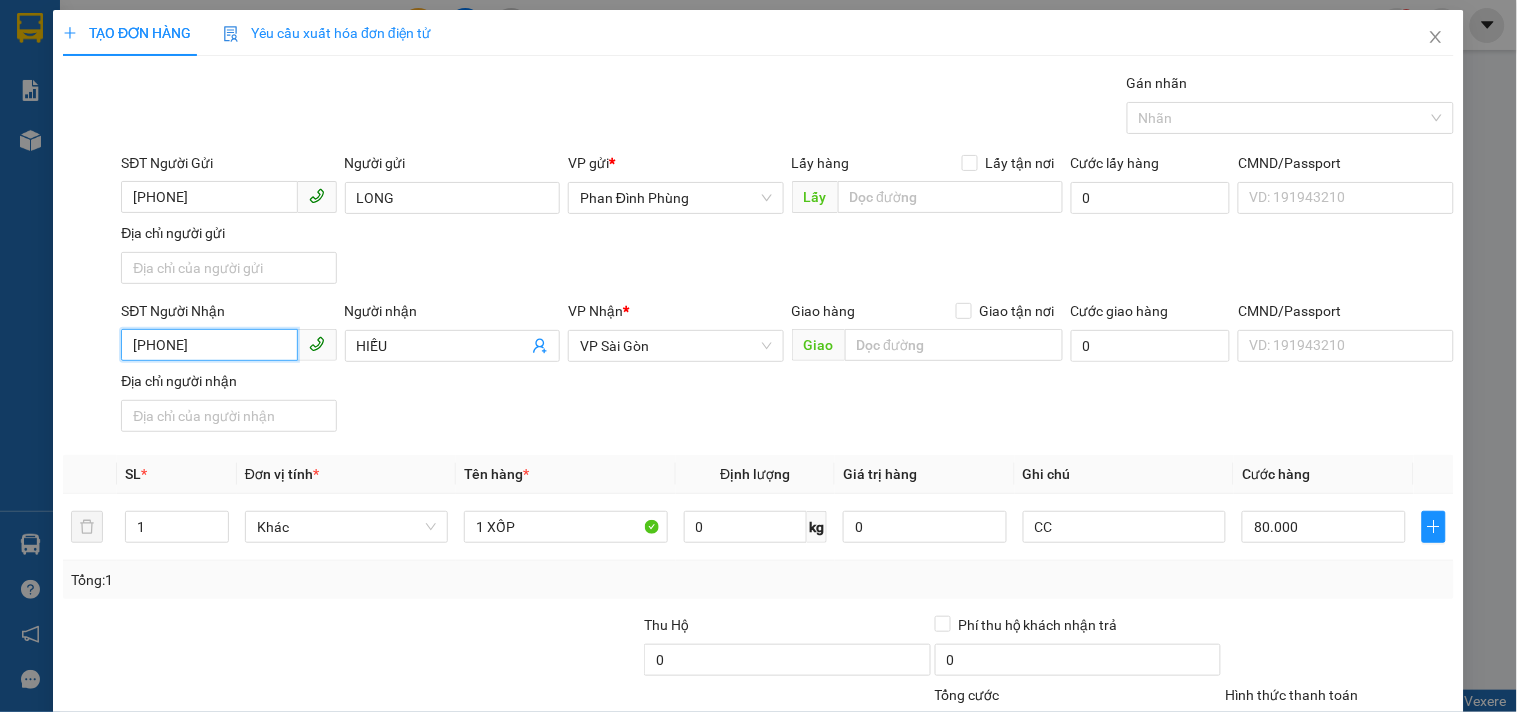 click on "[PHONE]" at bounding box center [209, 345] 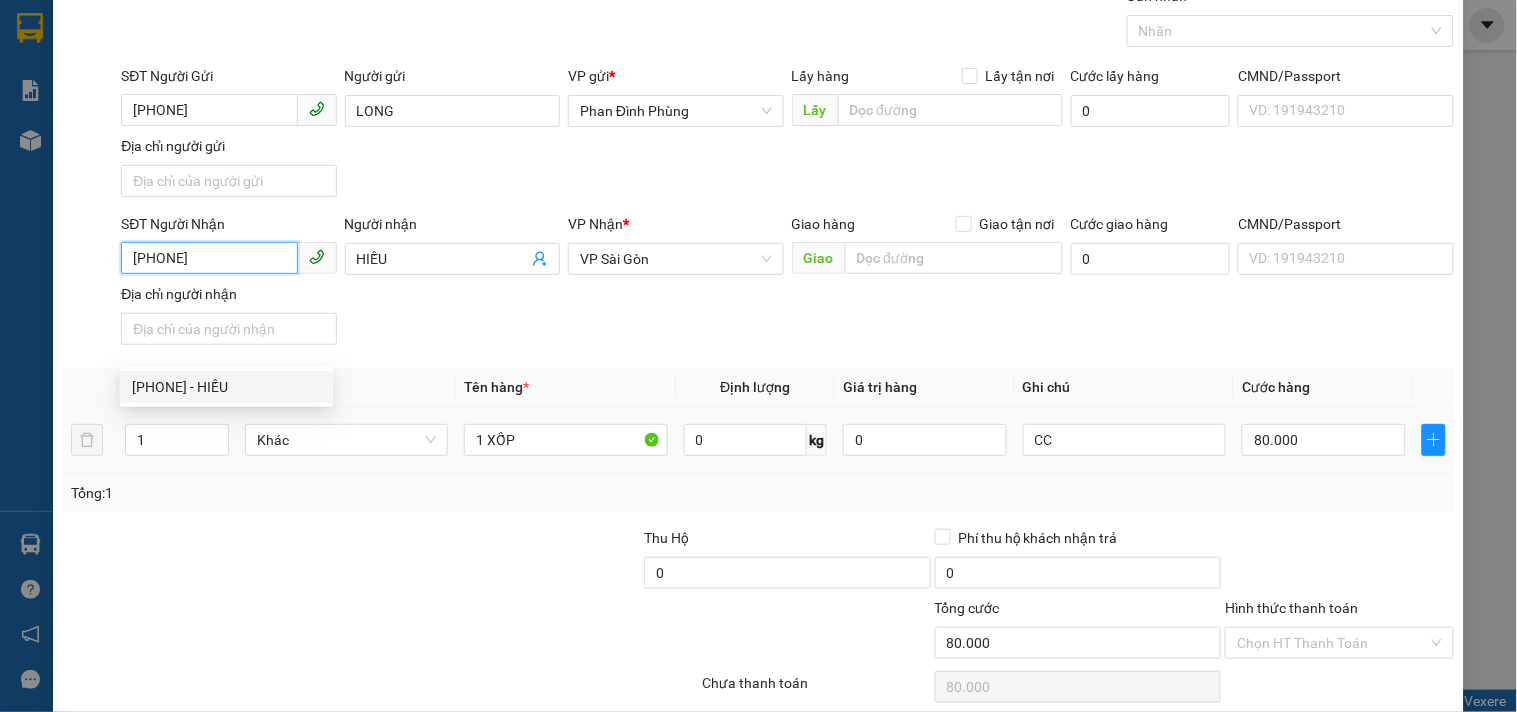 scroll, scrollTop: 167, scrollLeft: 0, axis: vertical 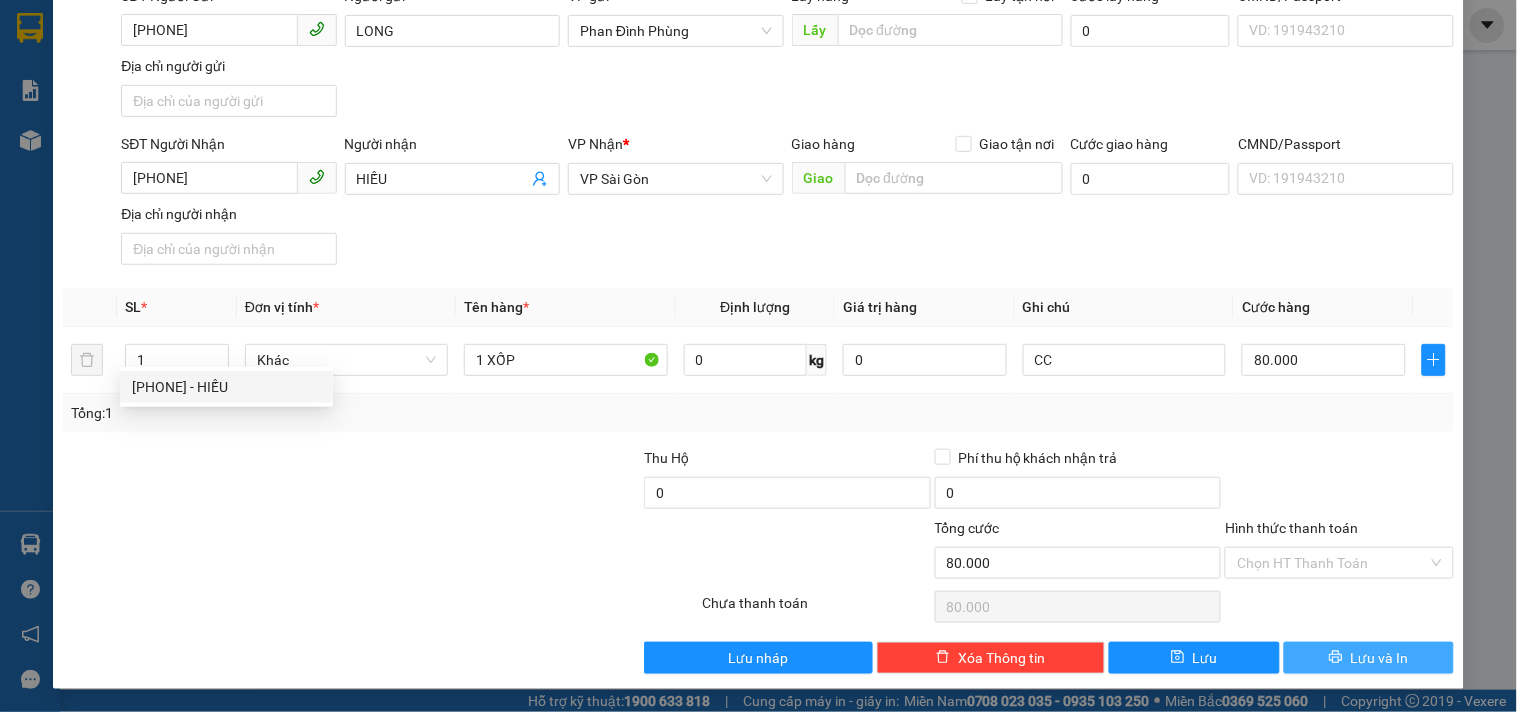 click on "Lưu và In" at bounding box center [1369, 658] 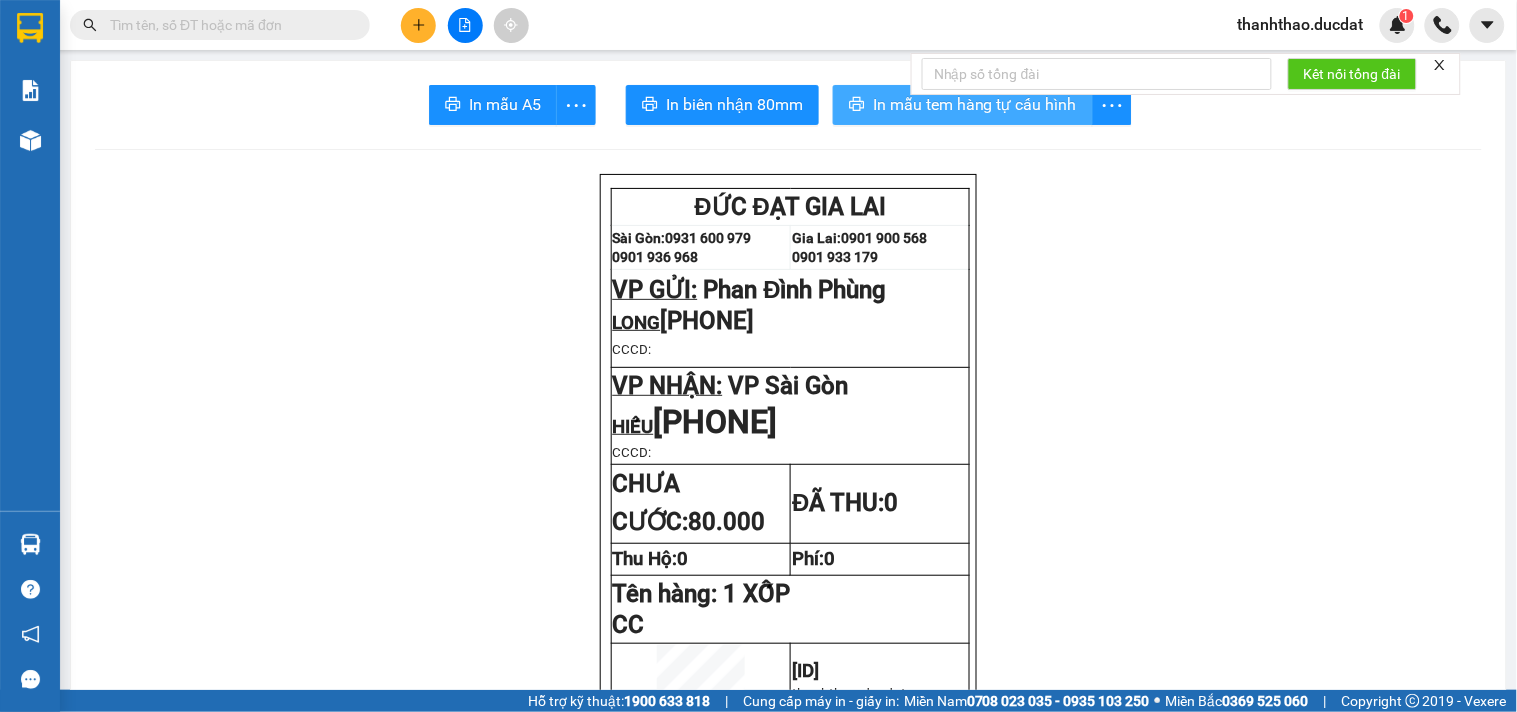 click on "In mẫu tem hàng tự cấu hình" at bounding box center (975, 104) 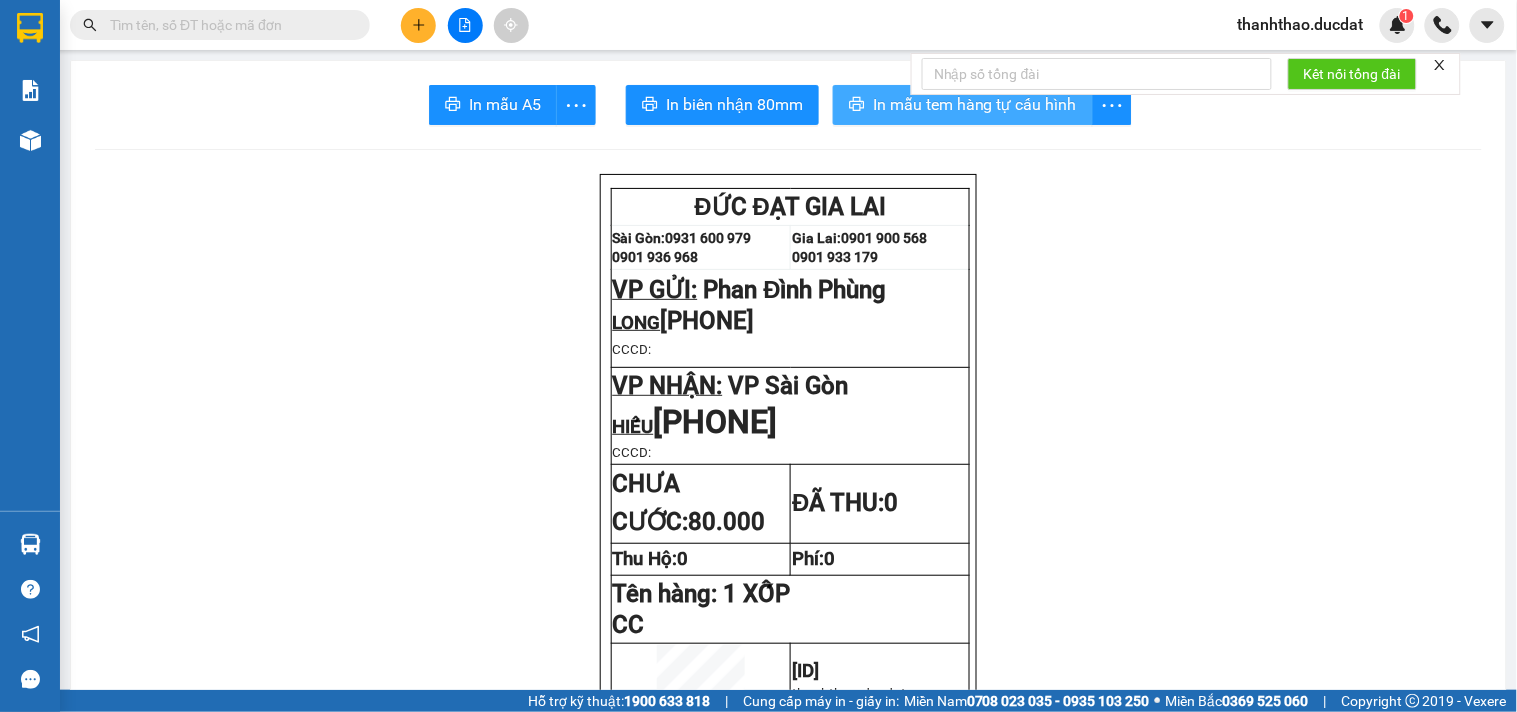 scroll, scrollTop: 0, scrollLeft: 0, axis: both 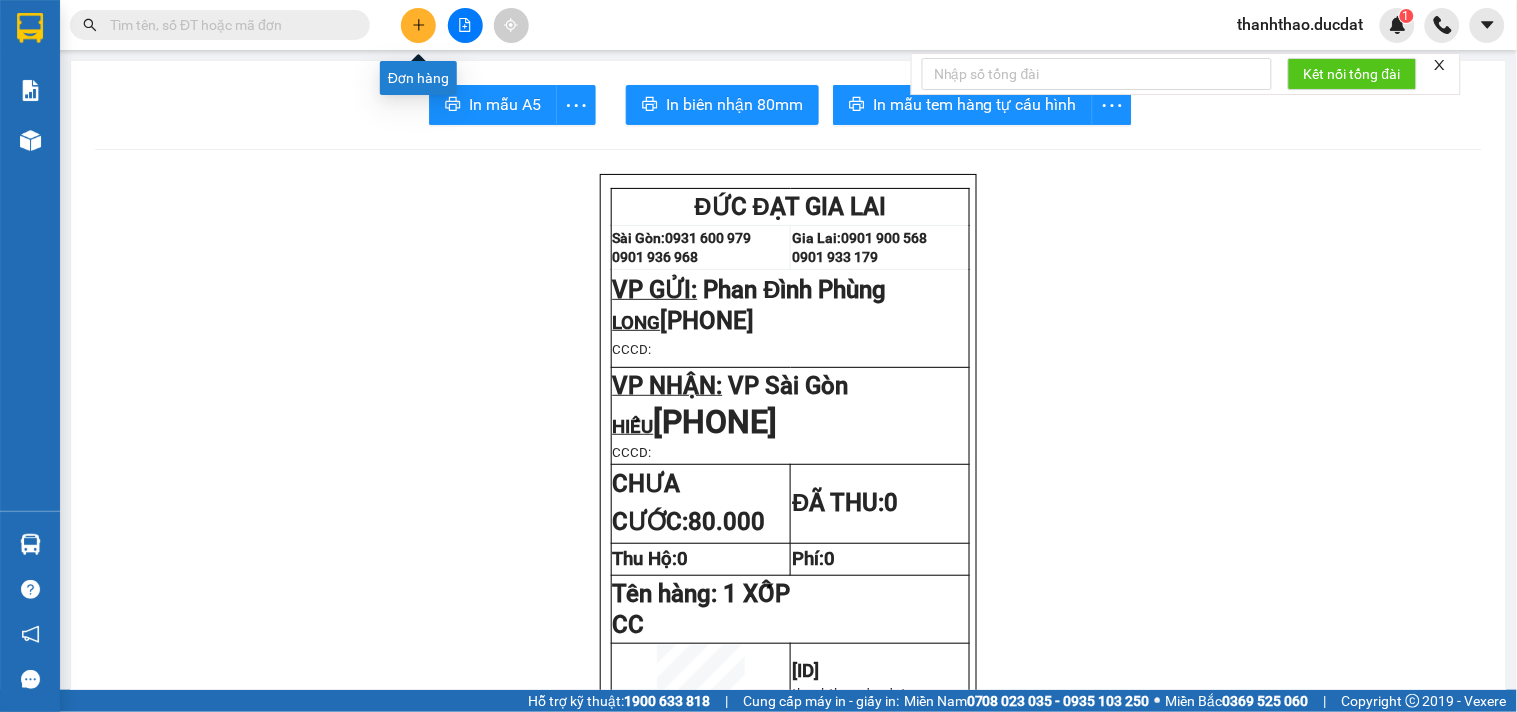 click at bounding box center (418, 25) 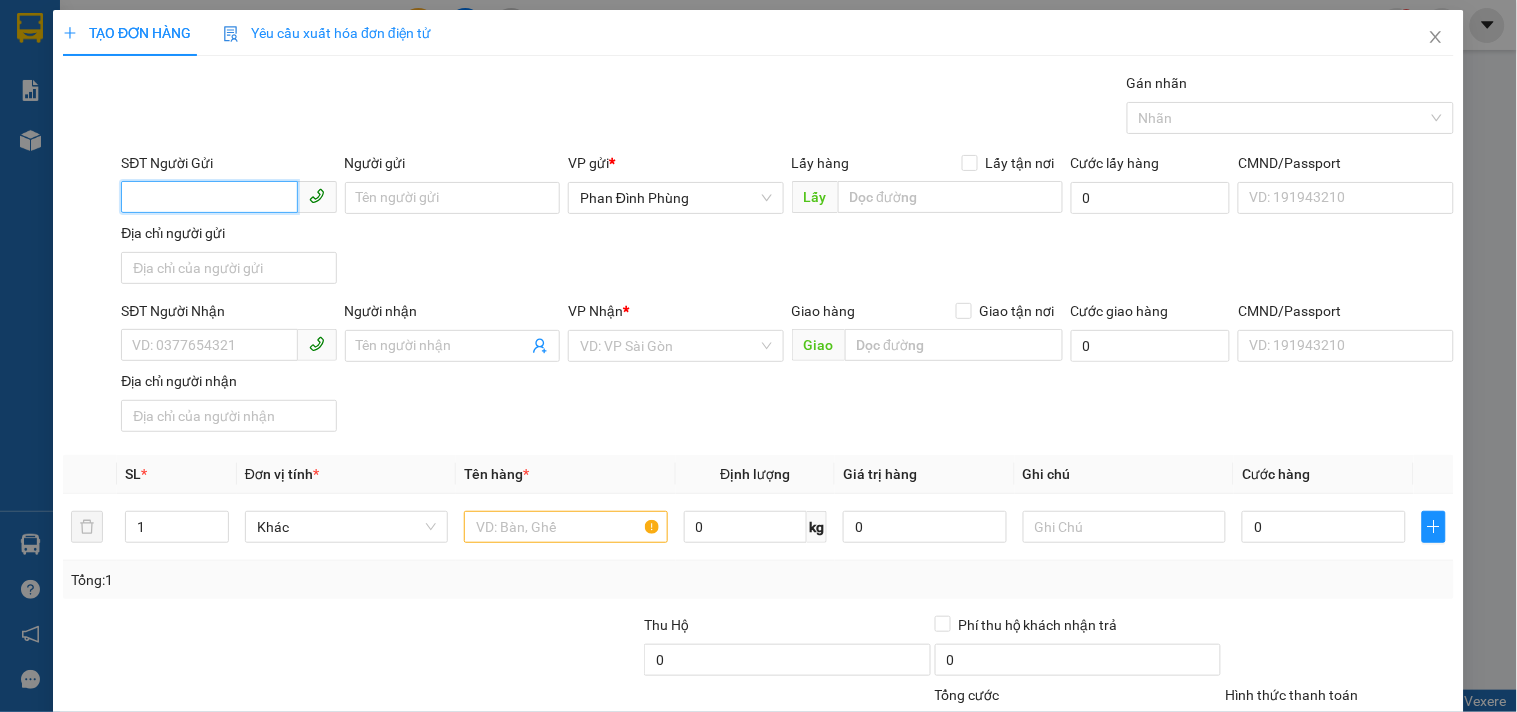 click on "SĐT Người Gửi" at bounding box center (209, 197) 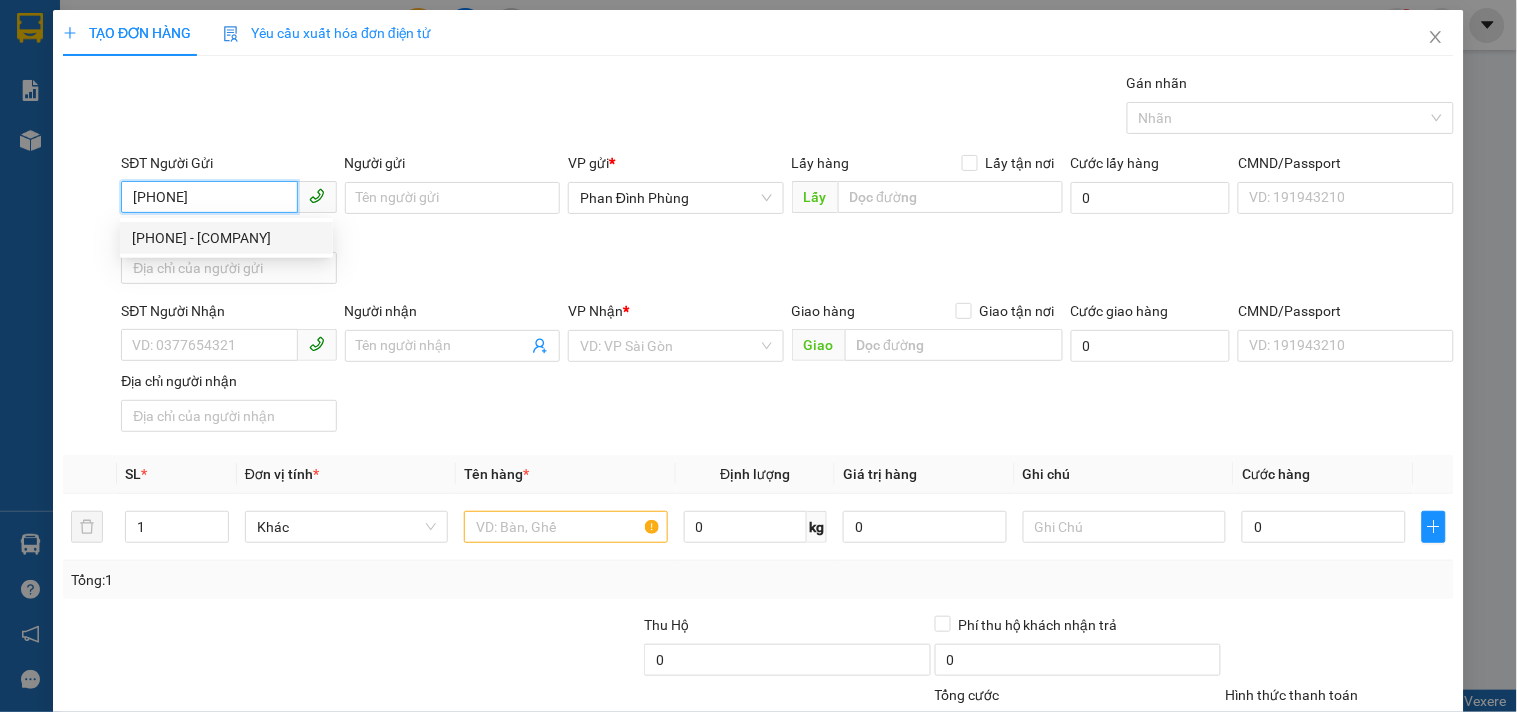 click on "[PHONE] - [COMPANY]" at bounding box center [226, 238] 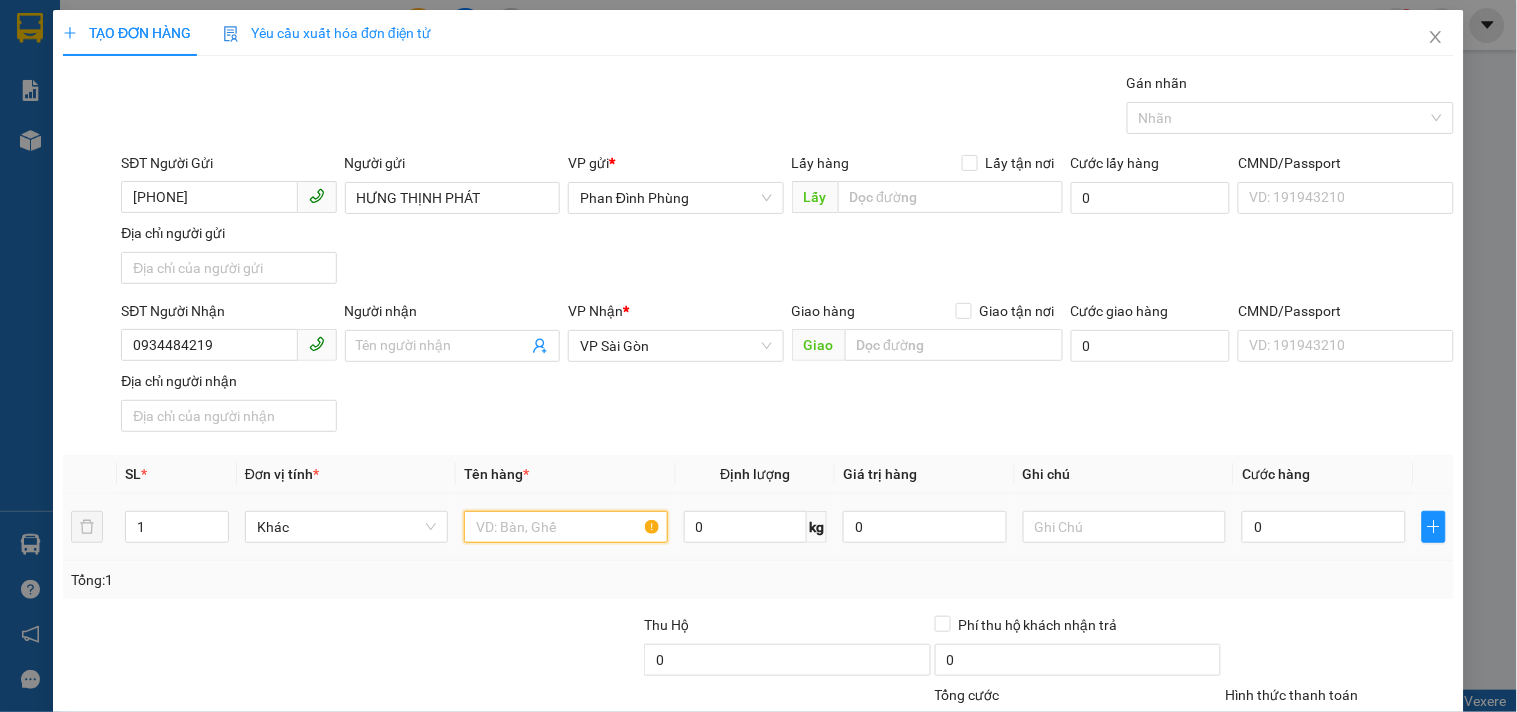 click at bounding box center [565, 527] 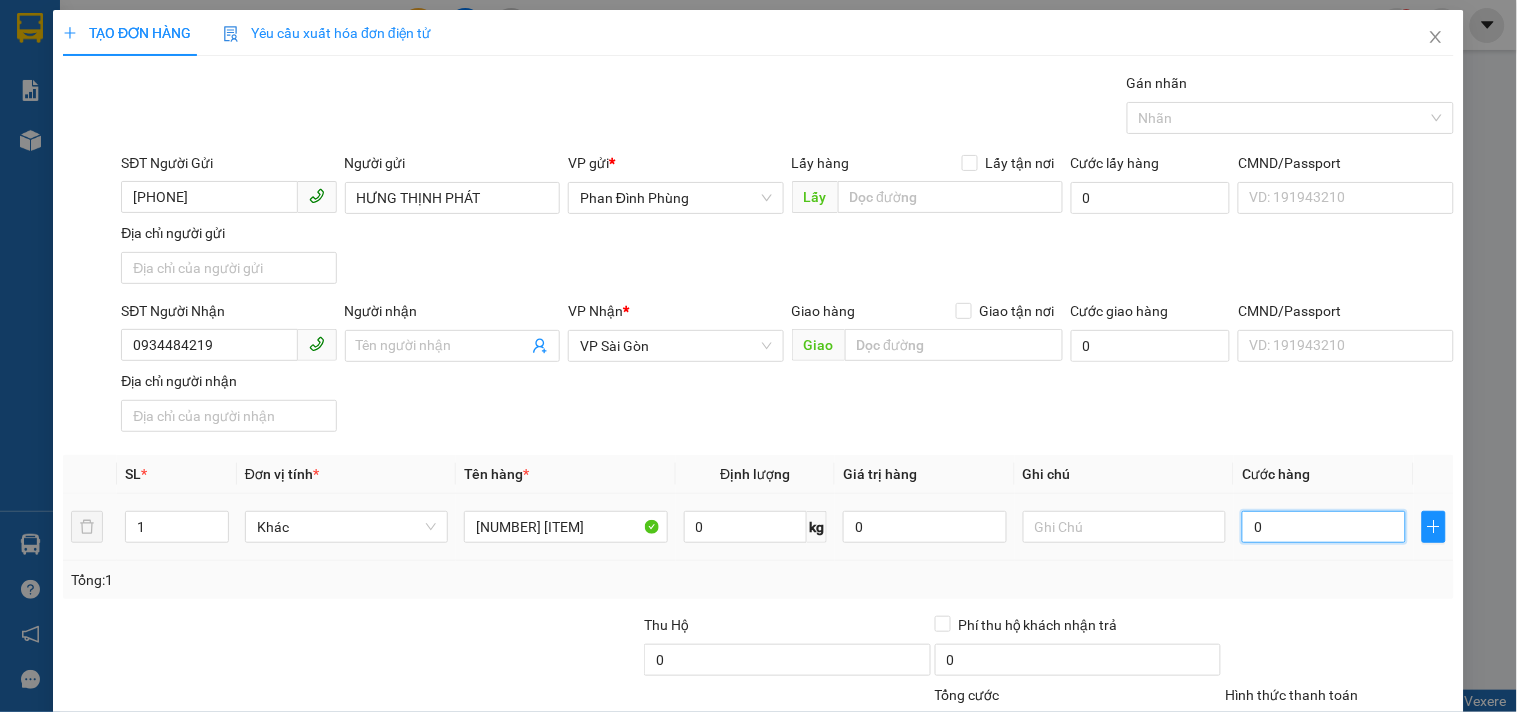 click on "0" at bounding box center (1324, 527) 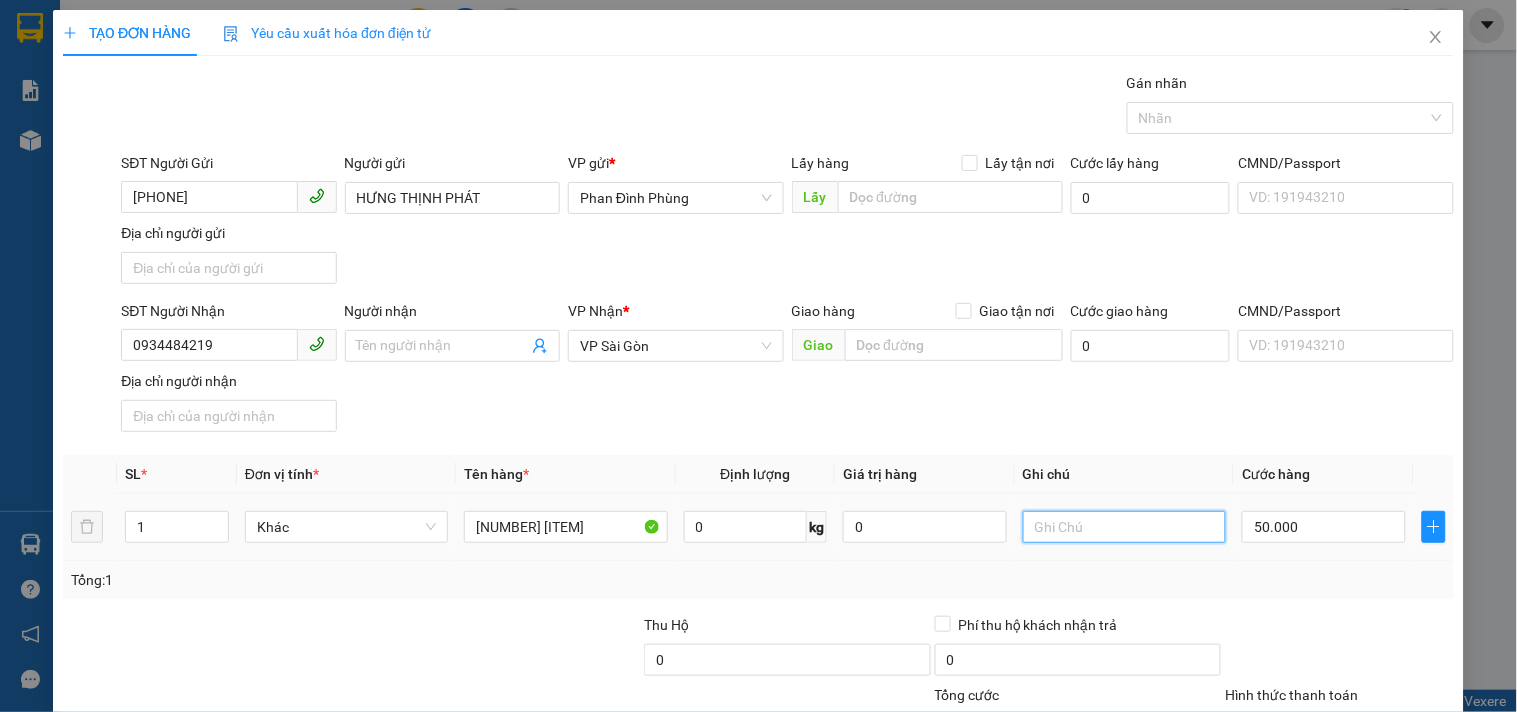 click at bounding box center (1124, 527) 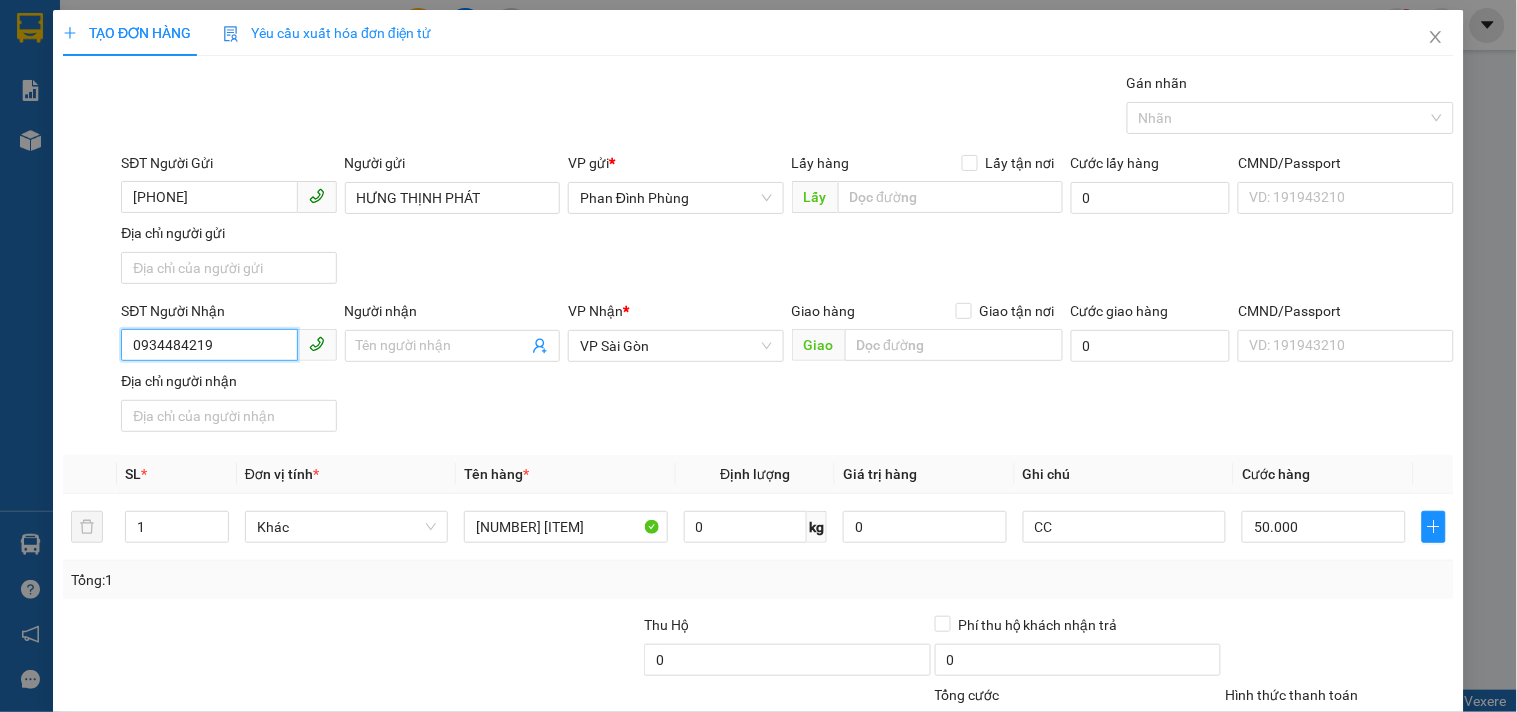 drag, startPoint x: 267, startPoint y: 335, endPoint x: 0, endPoint y: 411, distance: 277.60583 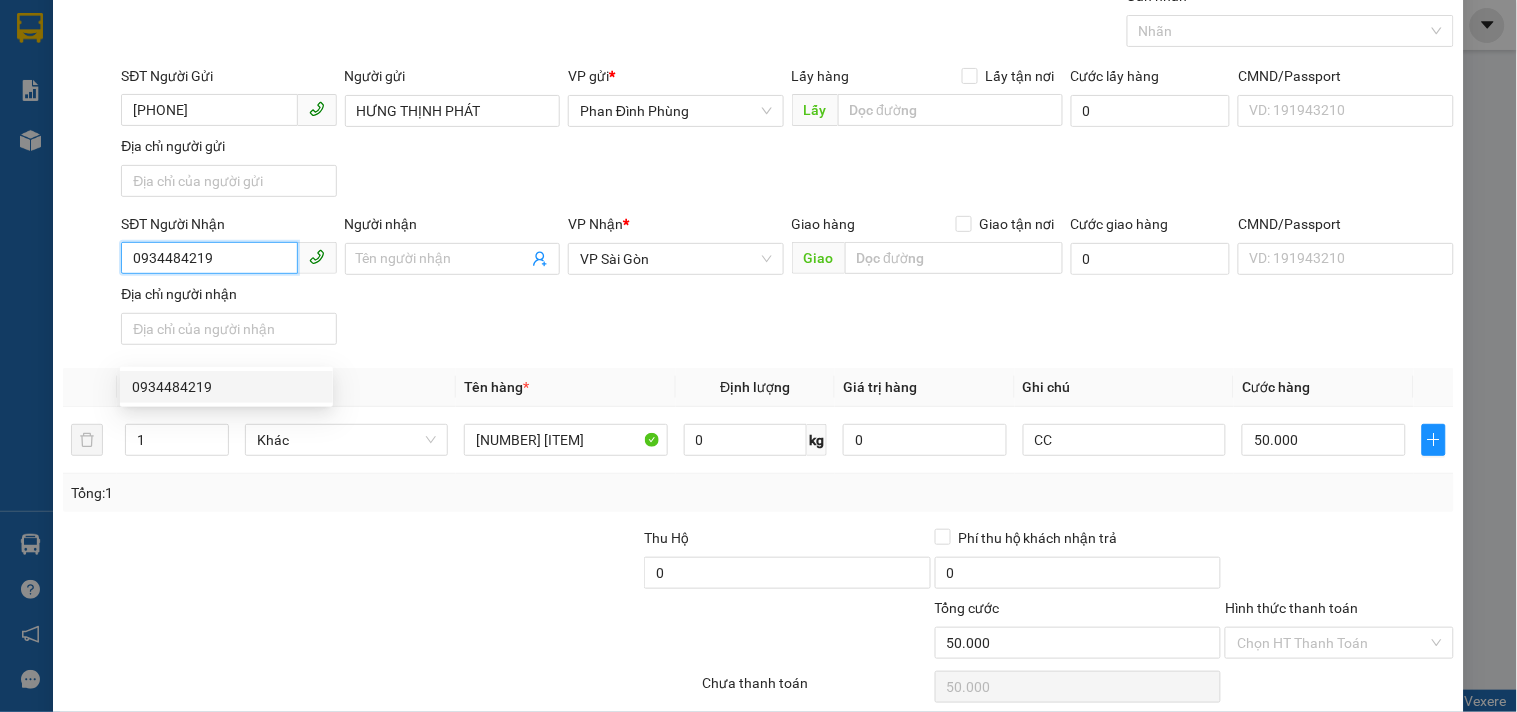scroll, scrollTop: 167, scrollLeft: 0, axis: vertical 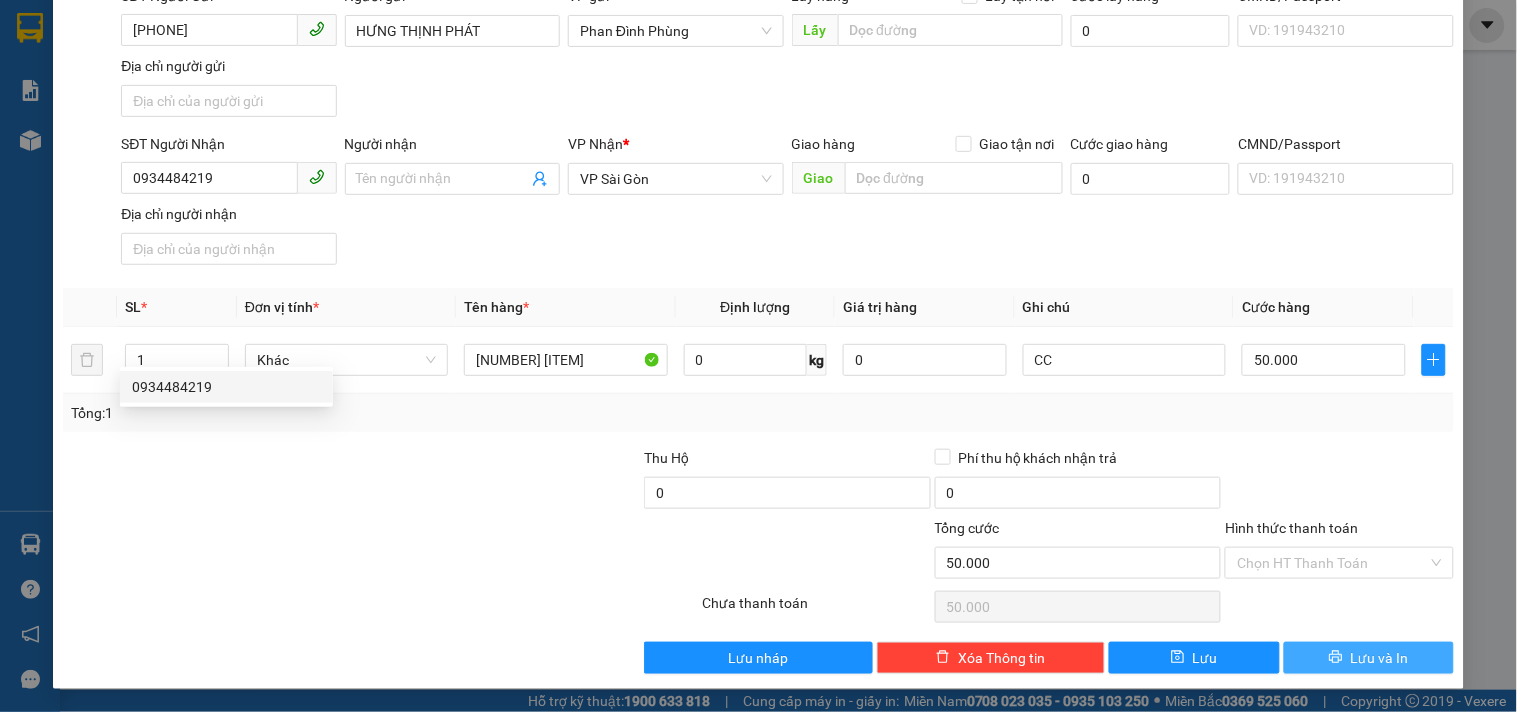 click on "Lưu và In" at bounding box center (1380, 658) 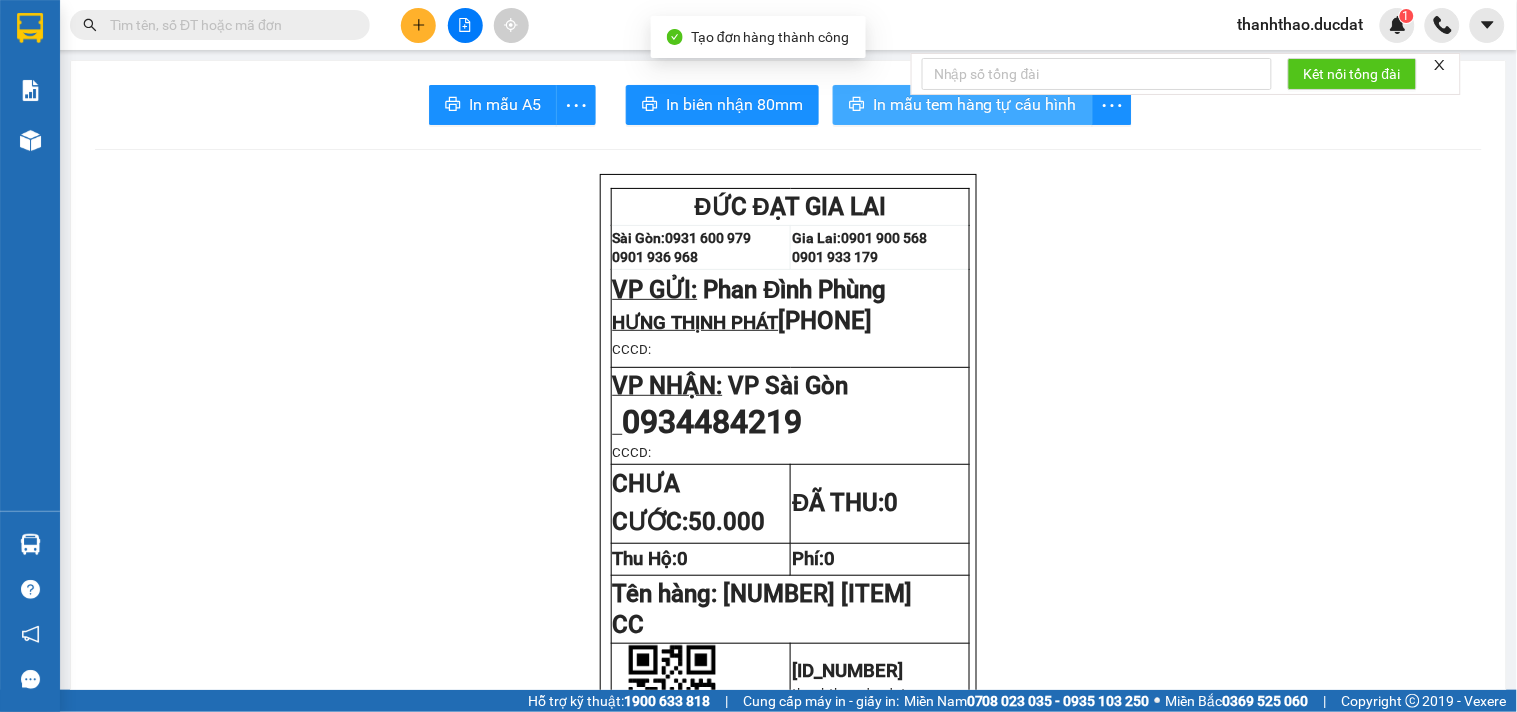 click on "In mẫu tem hàng tự cấu hình" at bounding box center (963, 105) 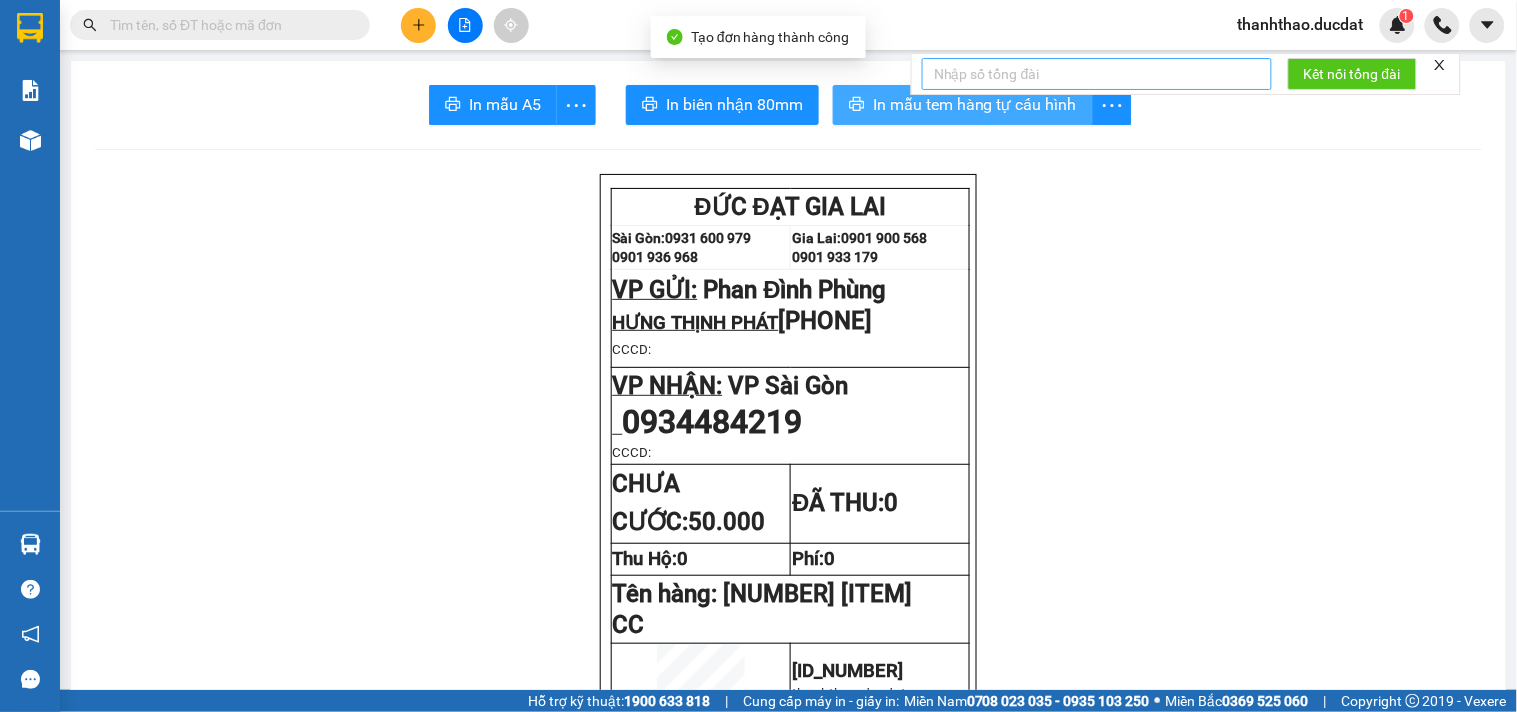 scroll, scrollTop: 0, scrollLeft: 0, axis: both 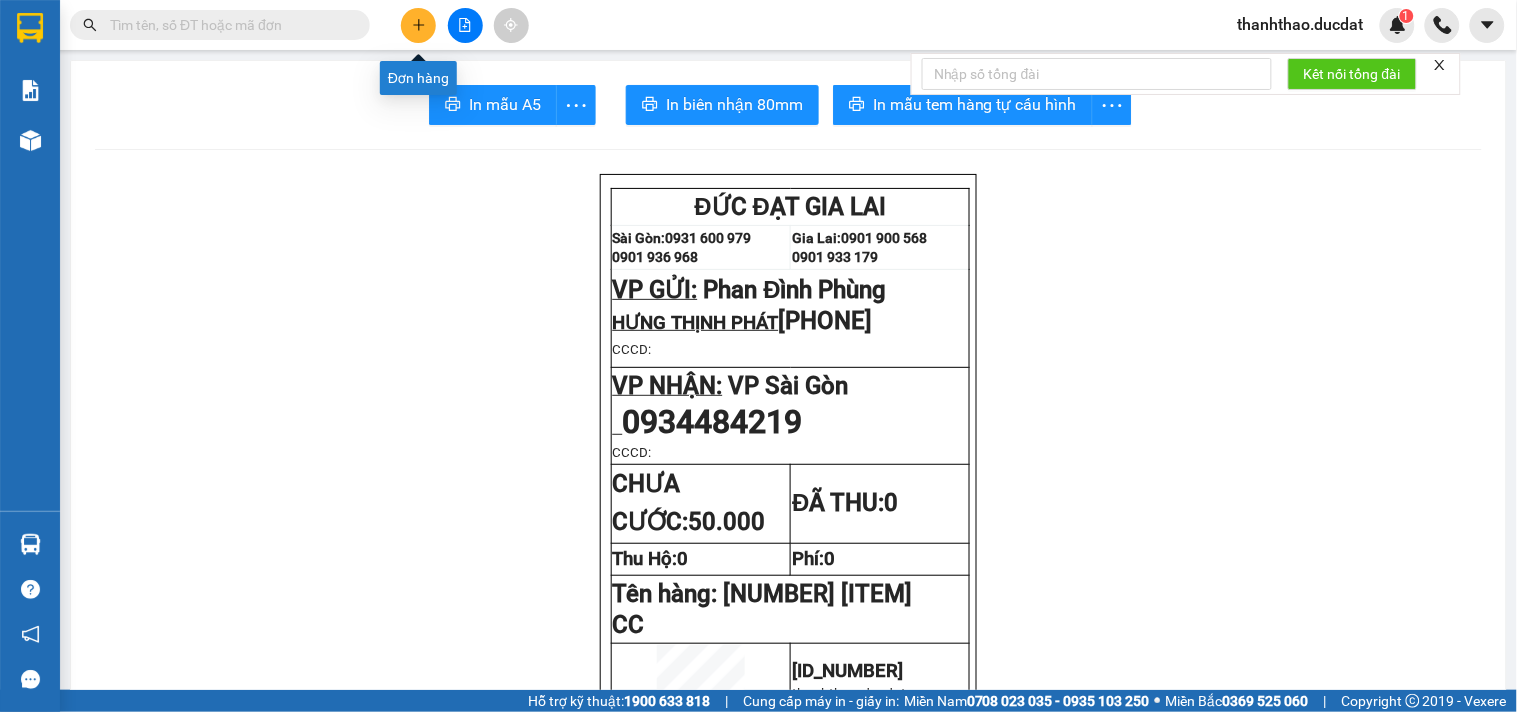click 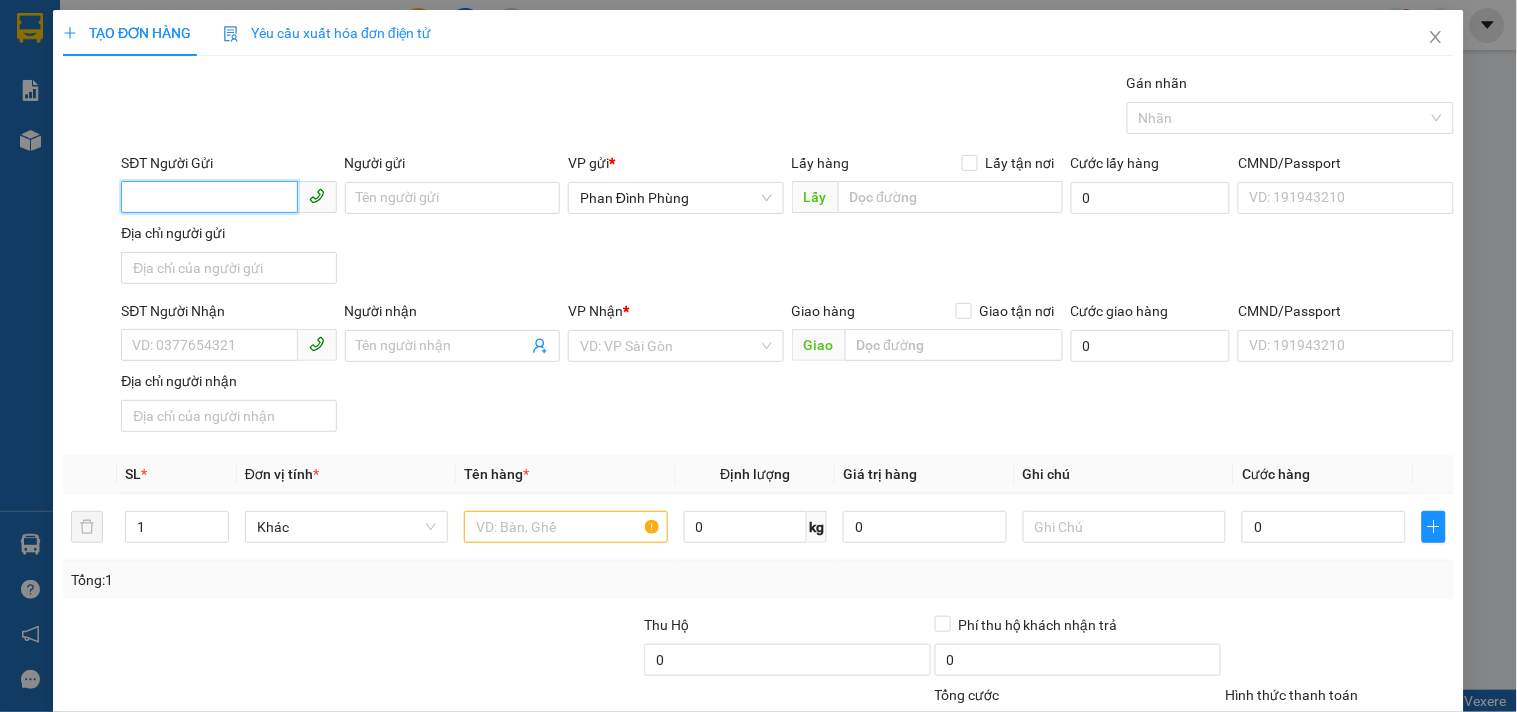 drag, startPoint x: 198, startPoint y: 191, endPoint x: 164, endPoint y: 191, distance: 34 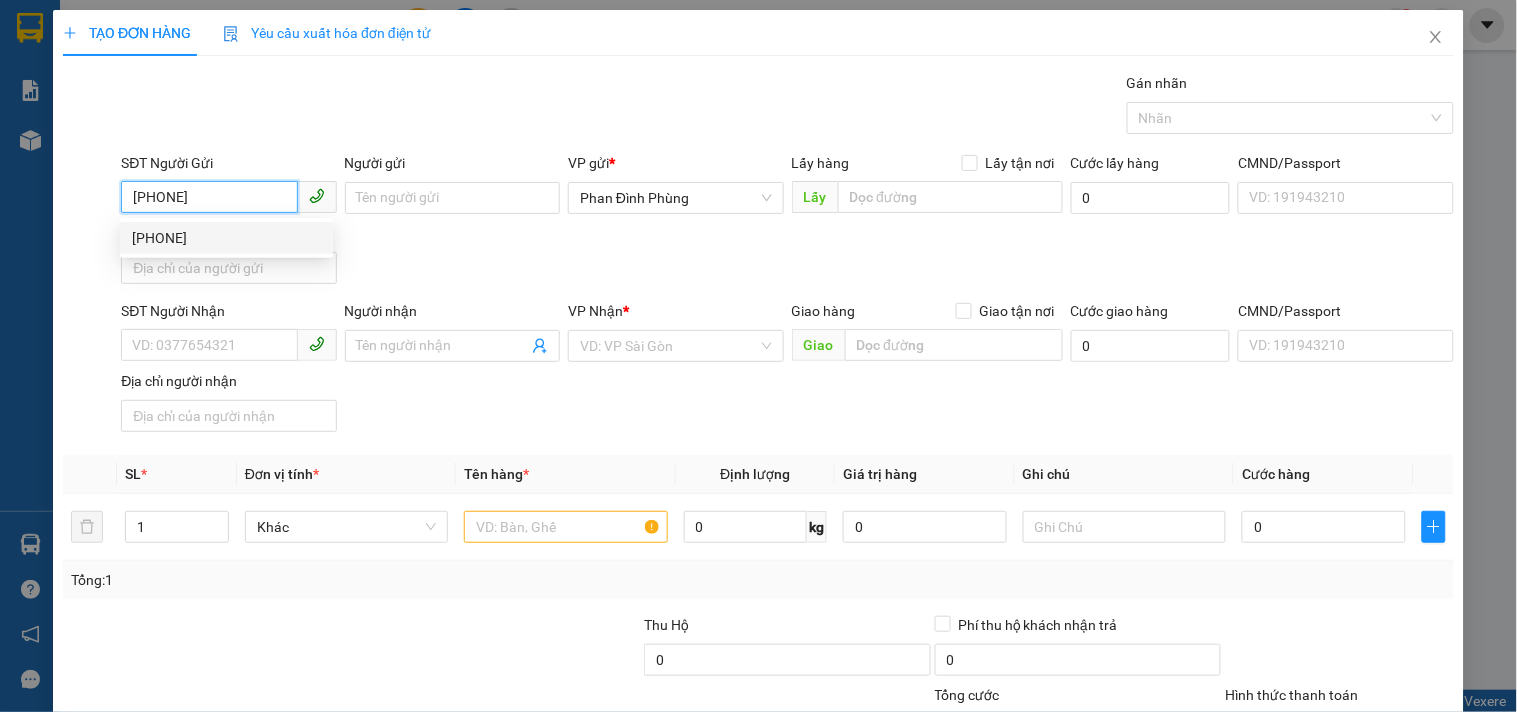 click on "[PHONE]" at bounding box center (226, 238) 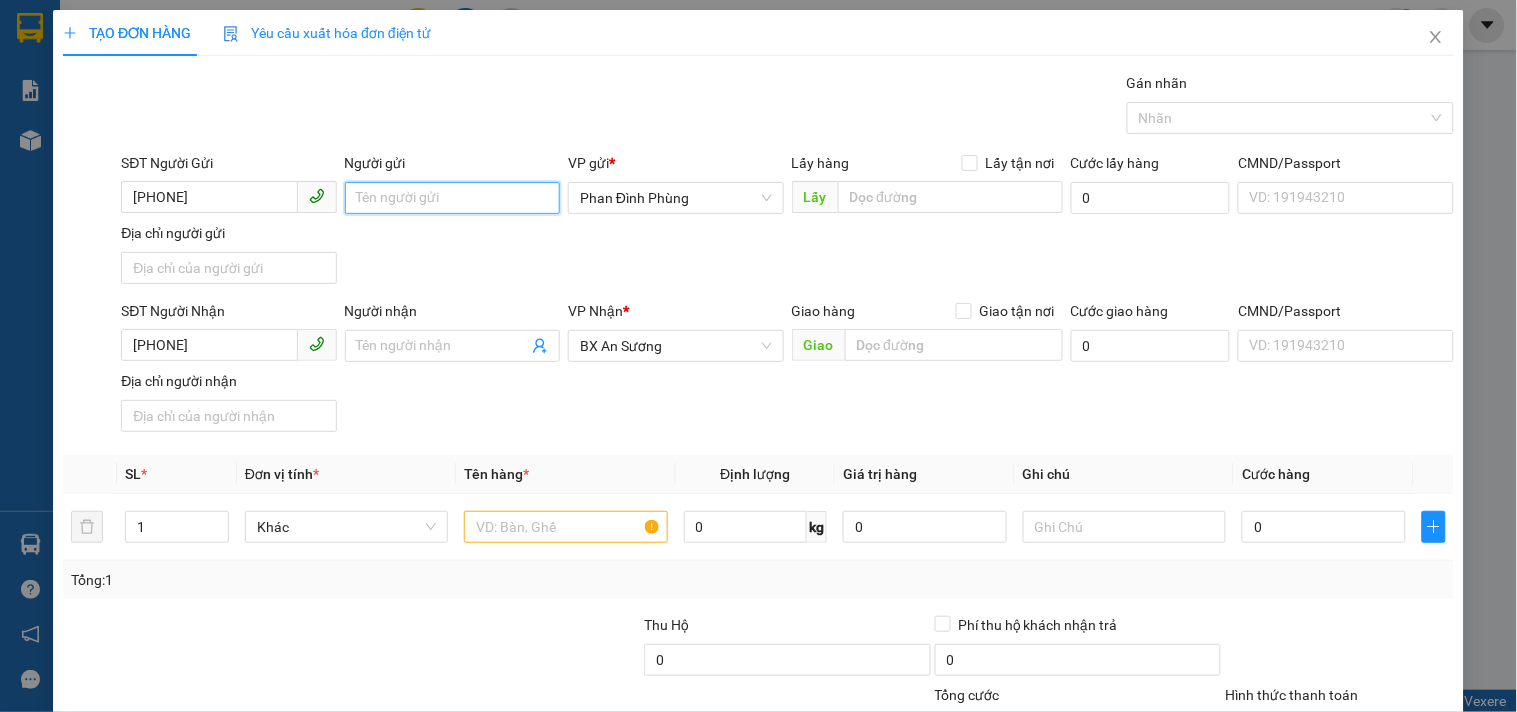 click on "Người gửi" at bounding box center [452, 198] 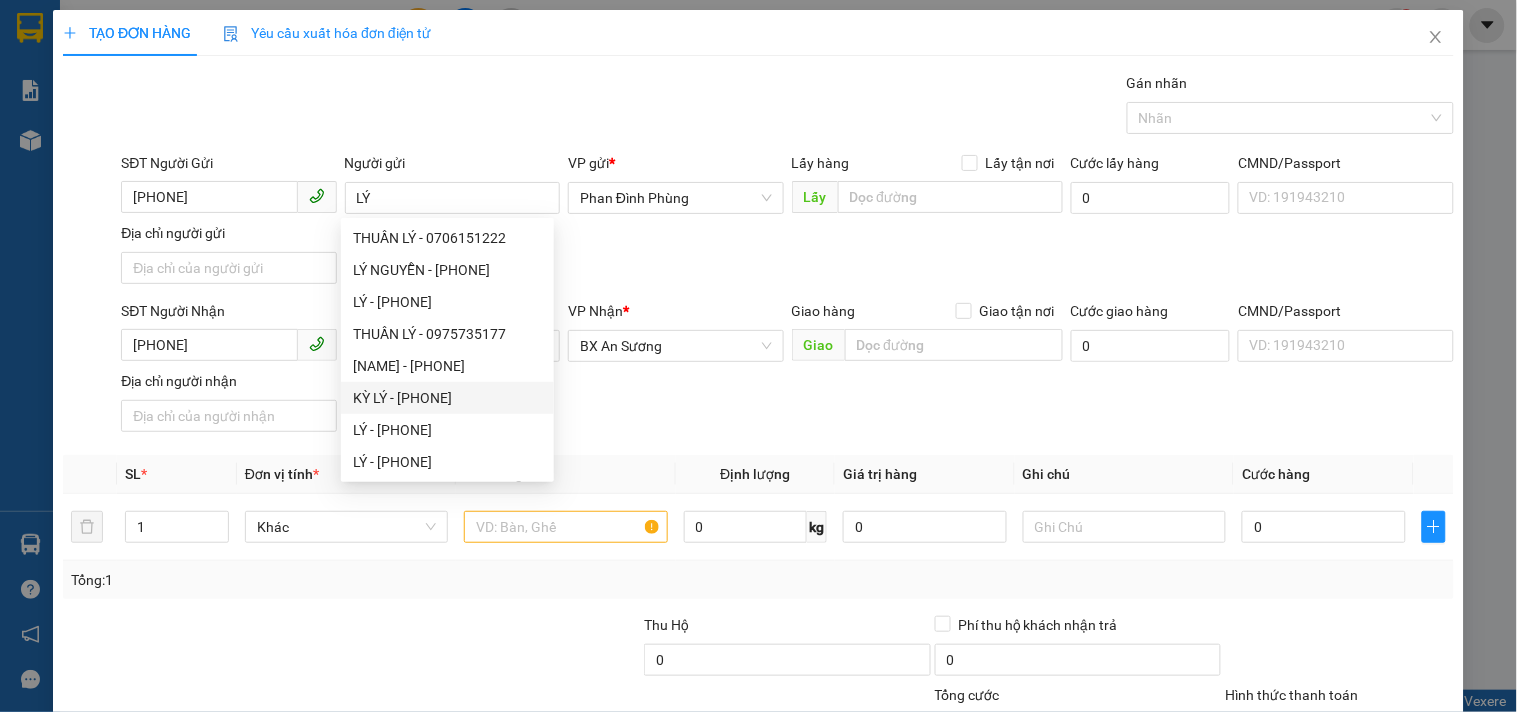 click on "SĐT Người Nhận [PHONE] Người nhận Tên người nhận VP Nhận  * BX An Sương Giao hàng Giao tận nơi Giao Cước giao hàng 0 CMND/Passport VD: [ID_NUMBER] Địa chỉ người nhận" at bounding box center (787, 370) 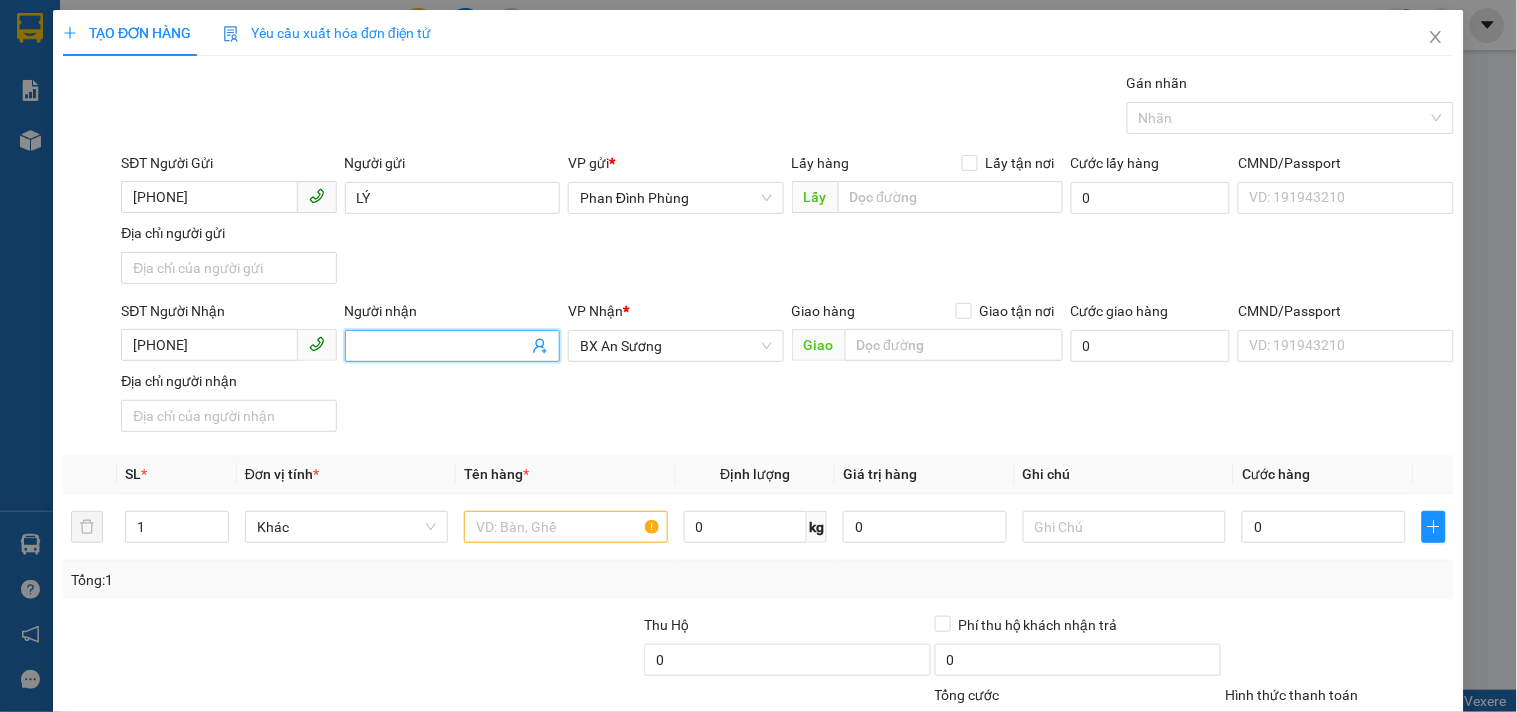 click on "Người nhận" at bounding box center (442, 346) 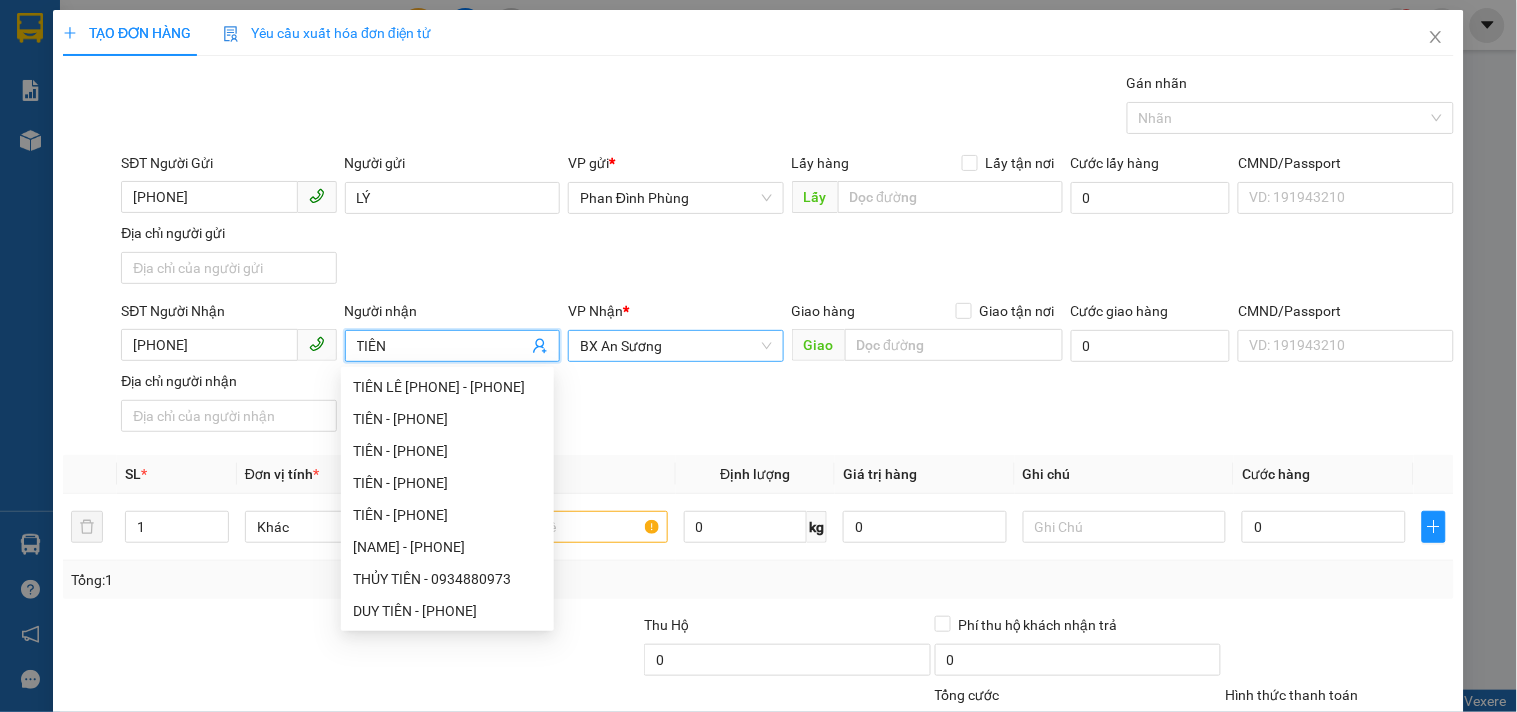 click on "BX An Sương" at bounding box center (675, 346) 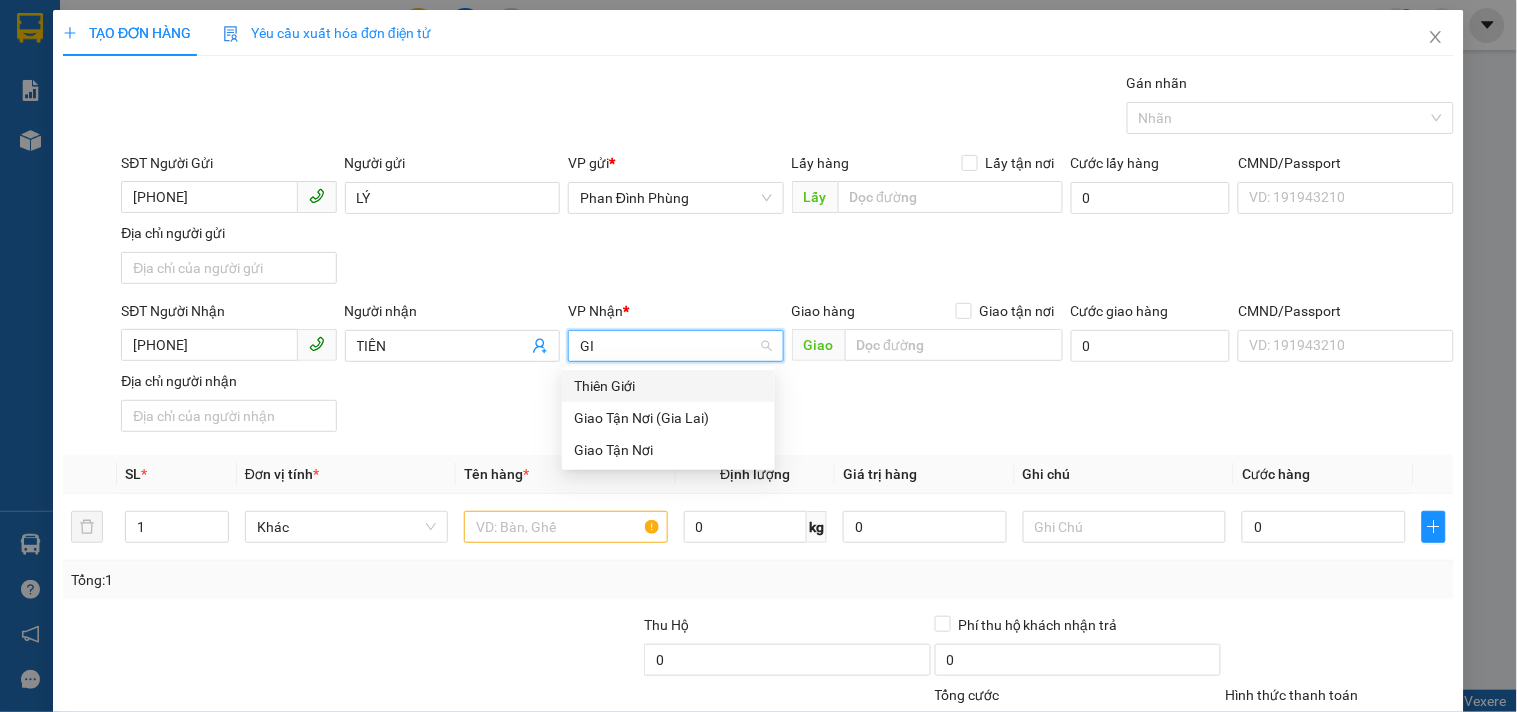 scroll, scrollTop: 0, scrollLeft: 0, axis: both 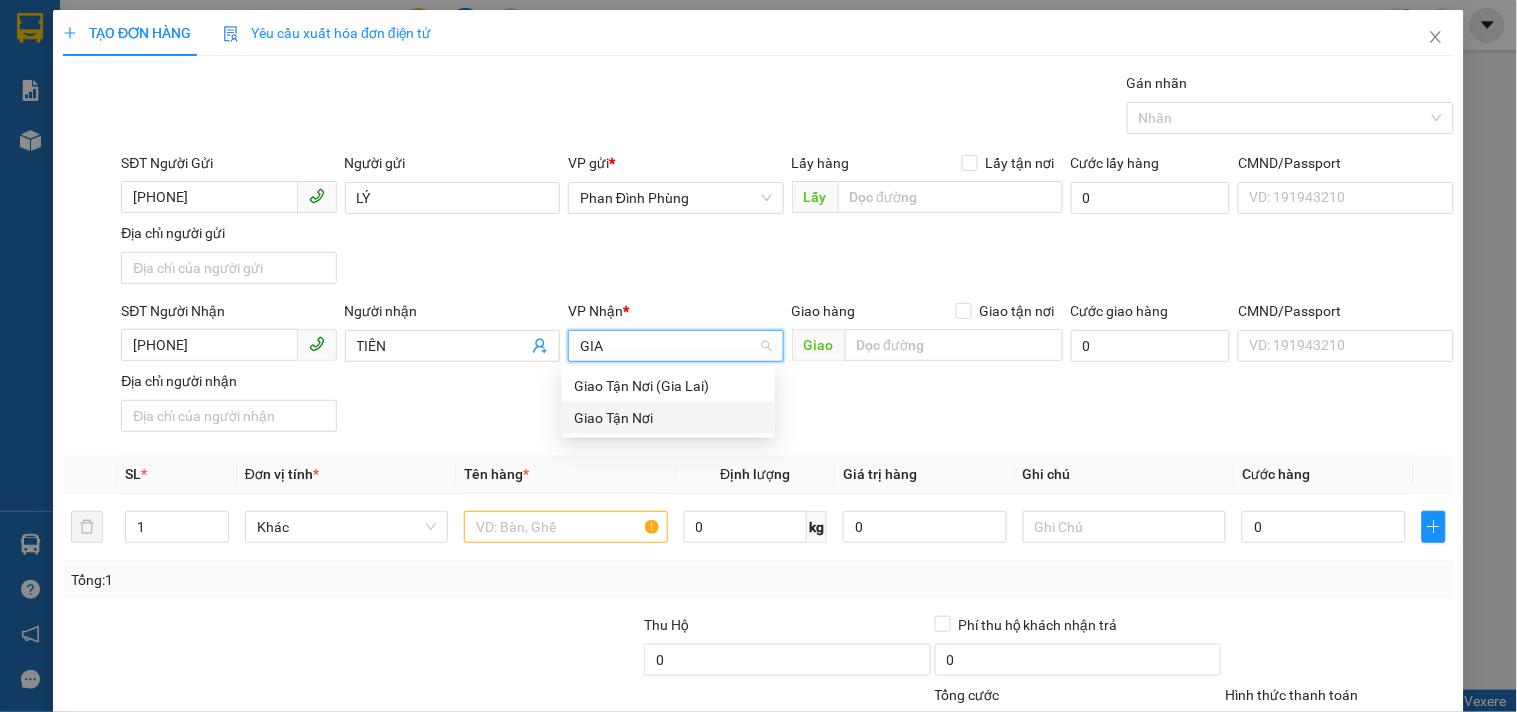 drag, startPoint x: 672, startPoint y: 417, endPoint x: 700, endPoint y: 364, distance: 59.94164 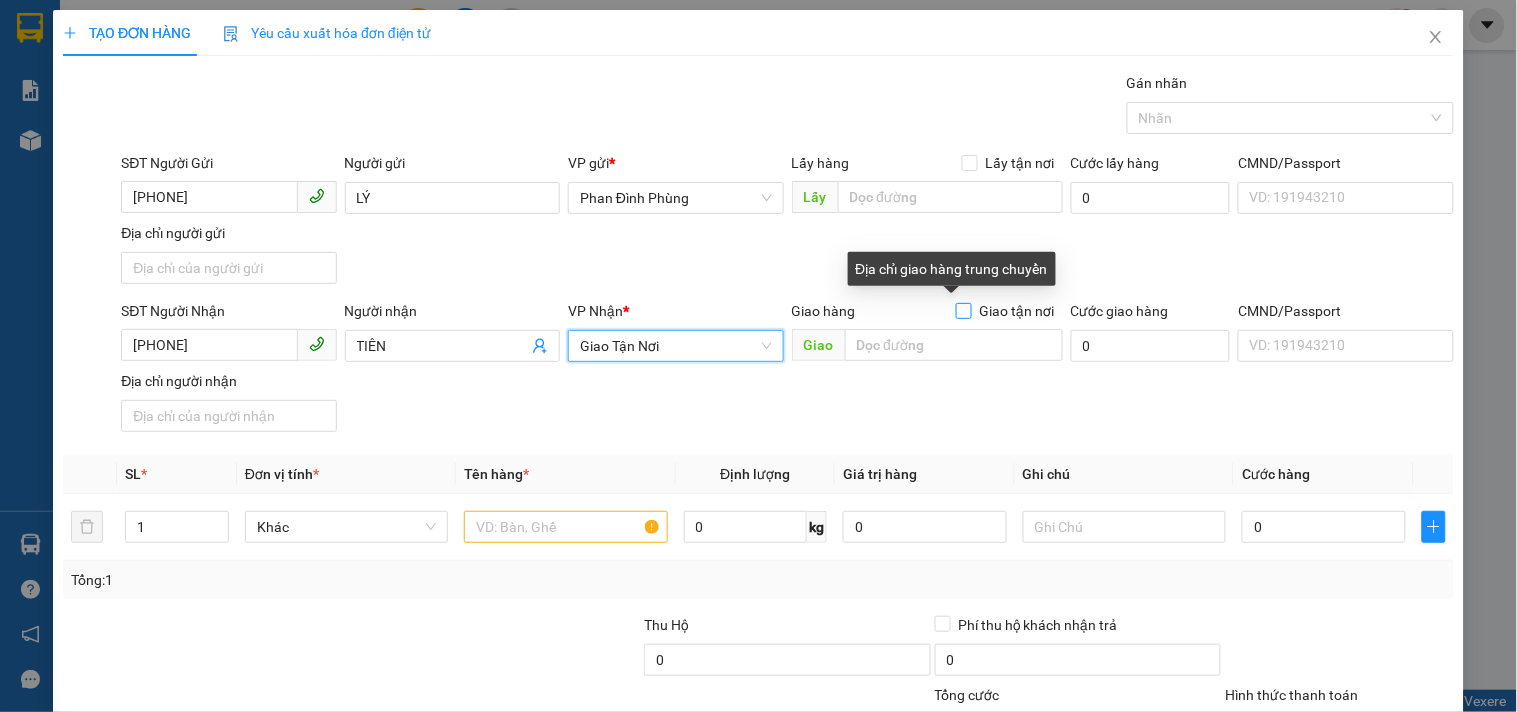 click on "Giao tận nơi" at bounding box center [963, 310] 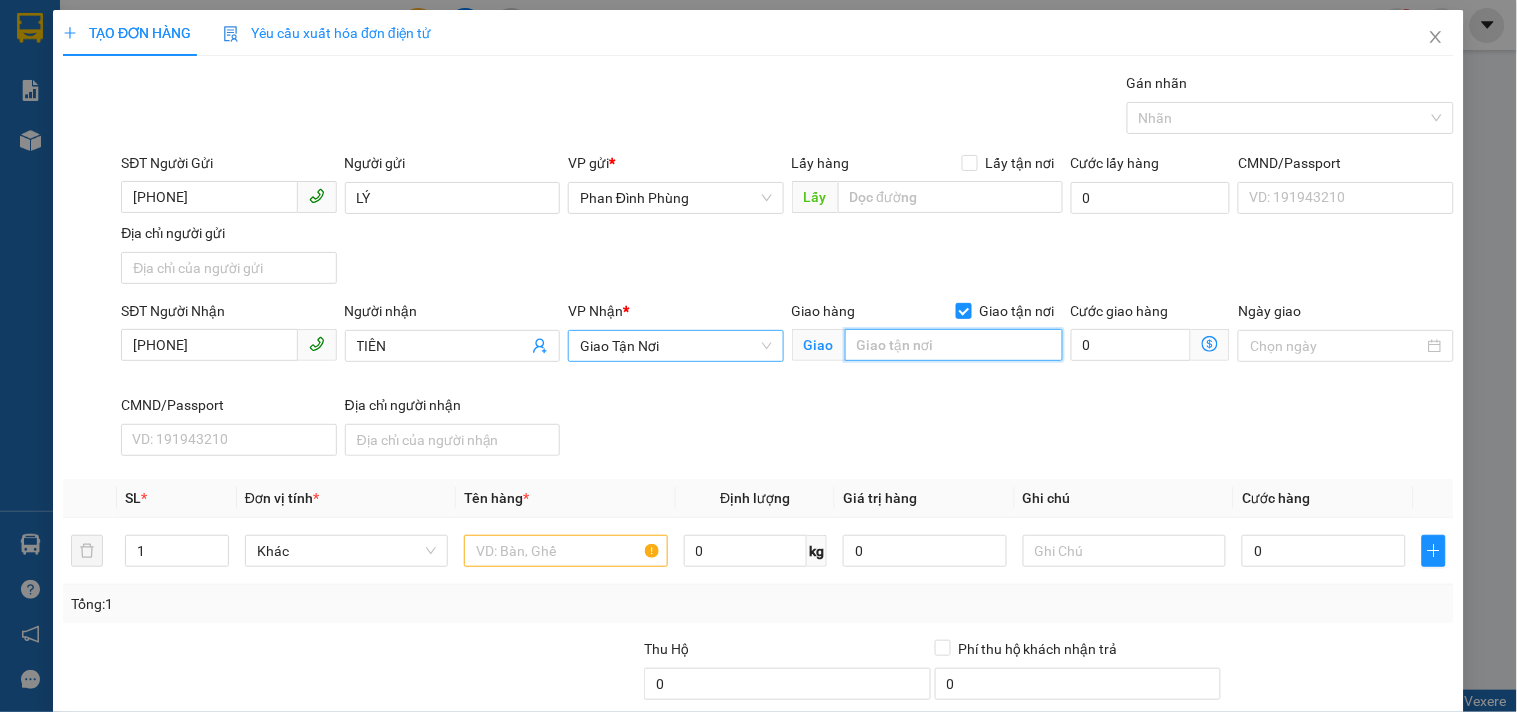 click at bounding box center (954, 345) 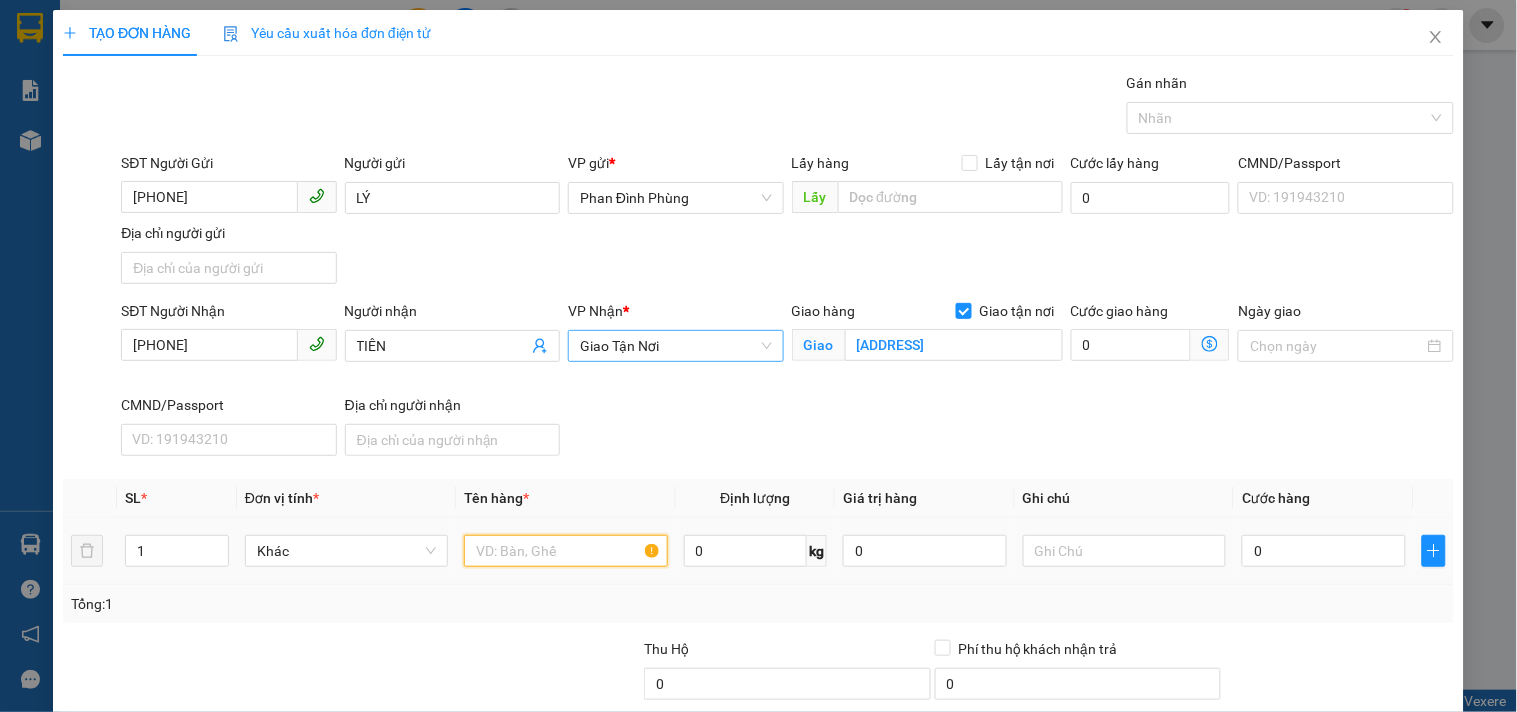 click at bounding box center [565, 551] 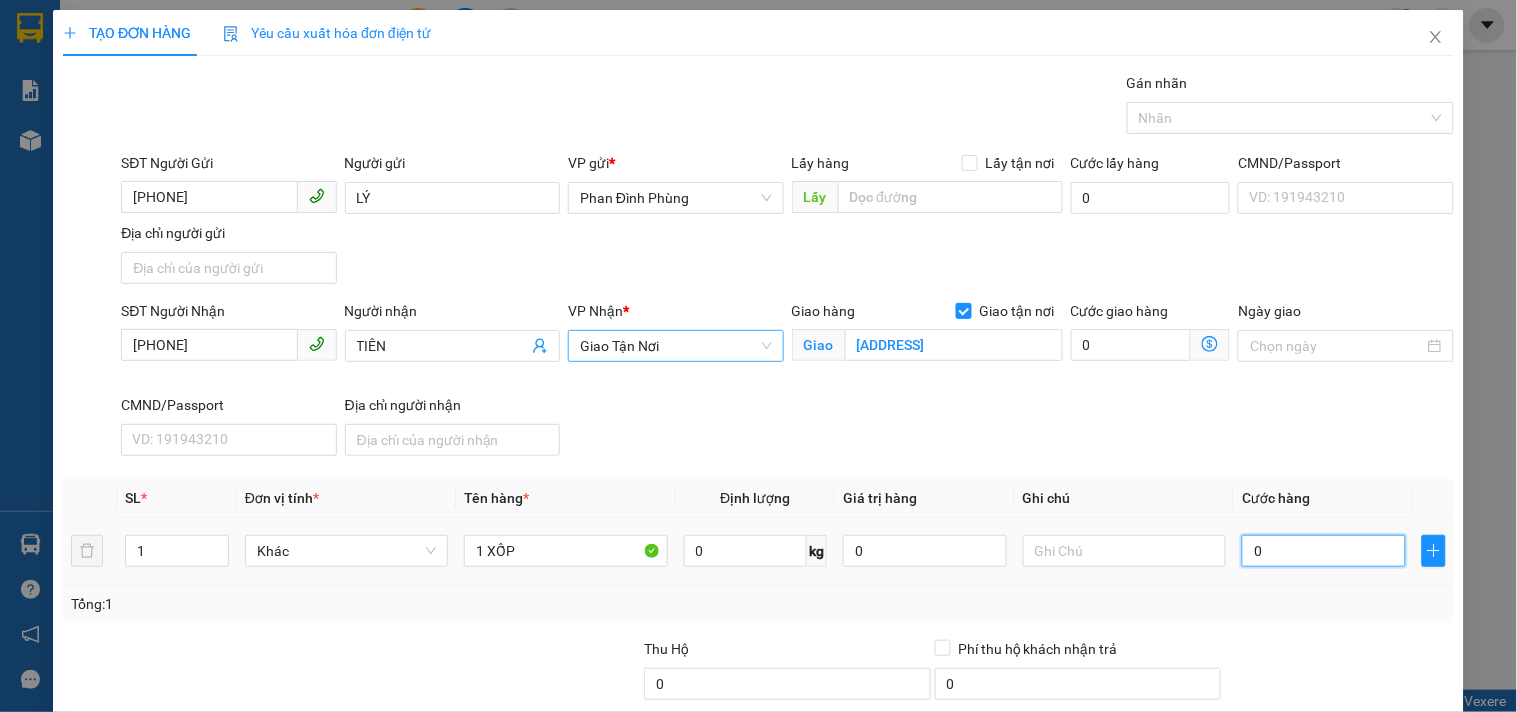 click on "0" at bounding box center (1324, 551) 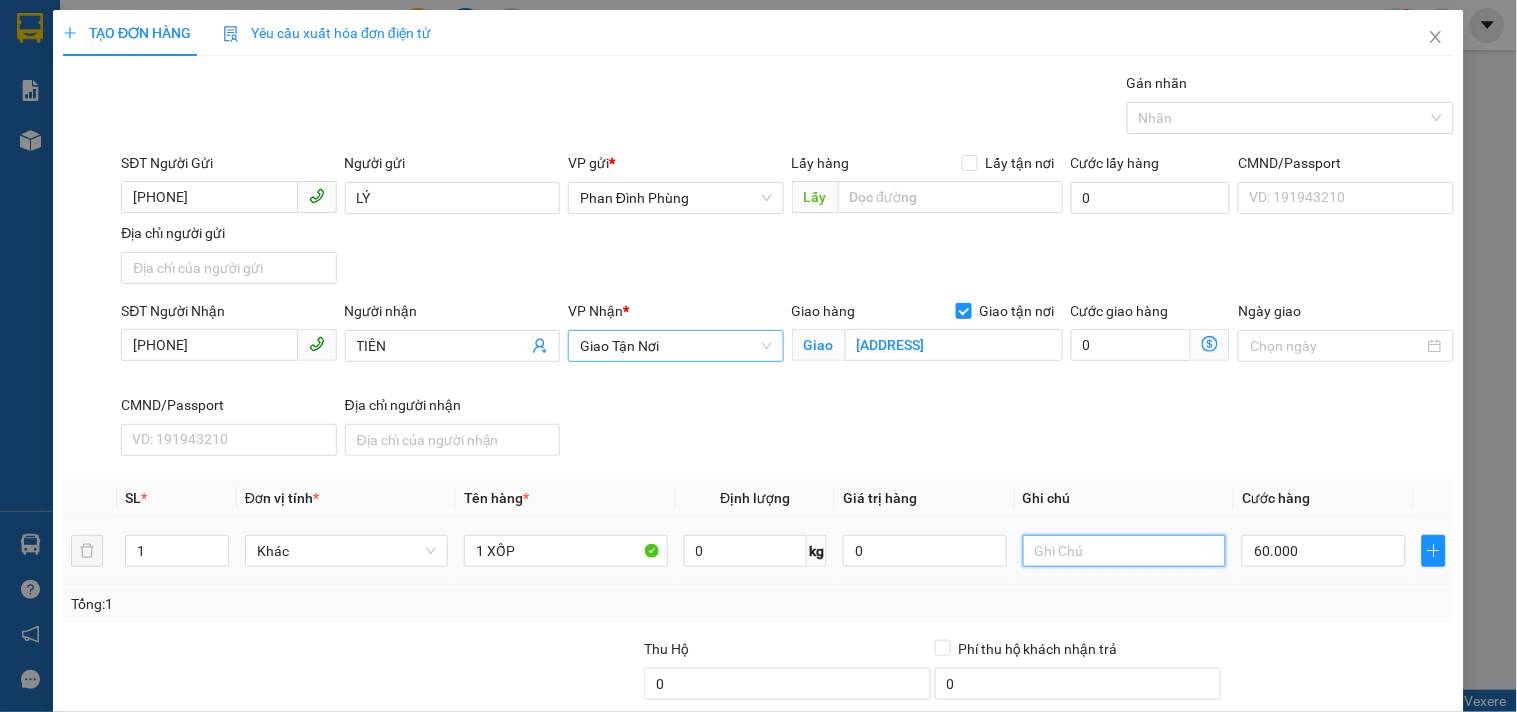 click at bounding box center (1124, 551) 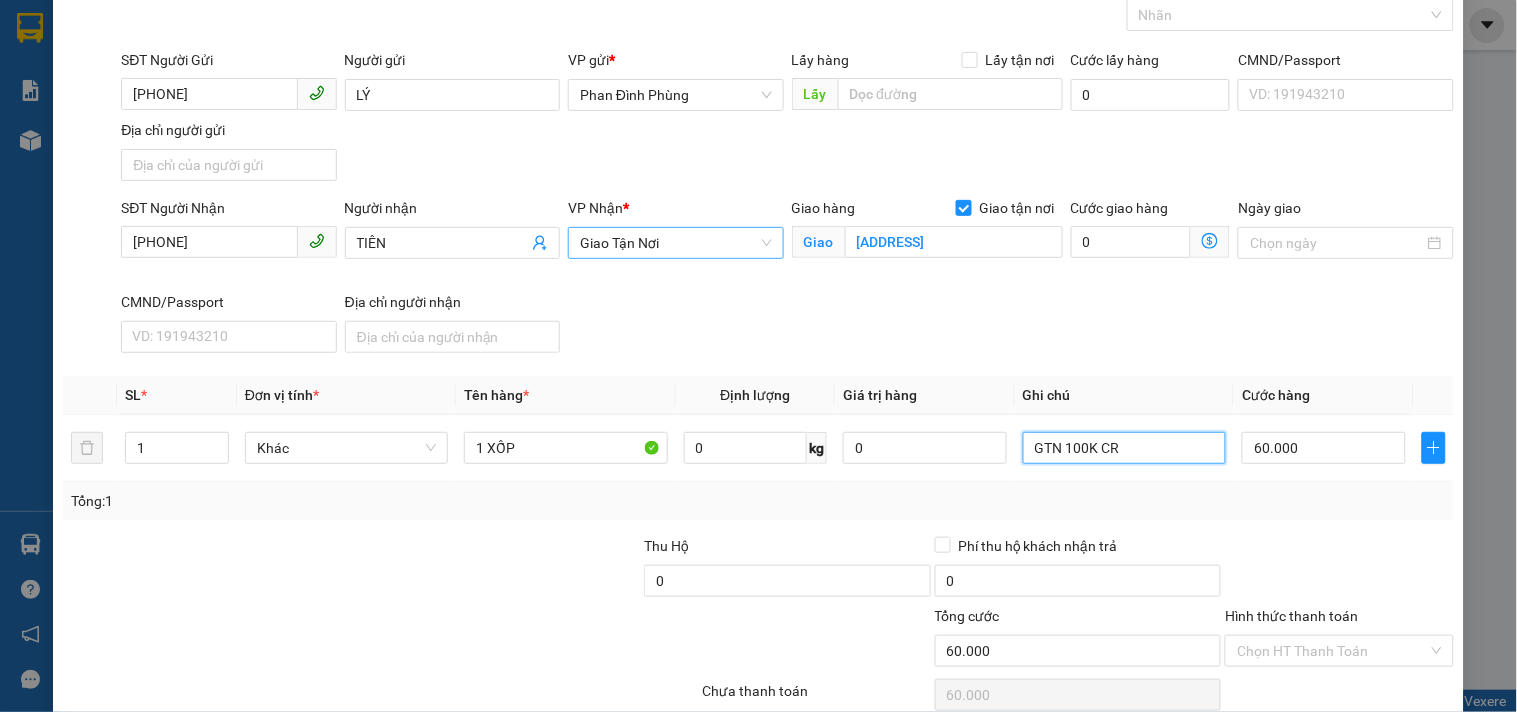 scroll, scrollTop: 192, scrollLeft: 0, axis: vertical 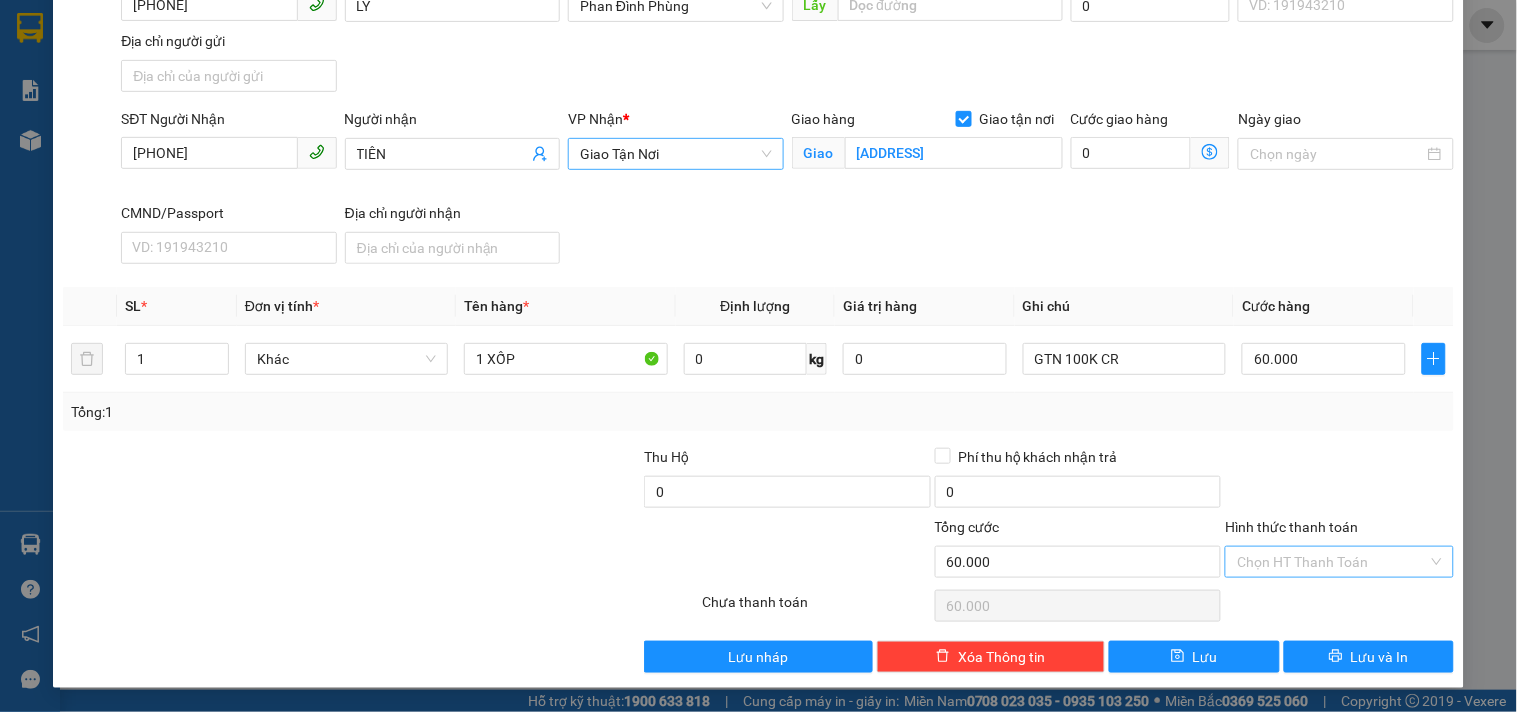 click on "Hình thức thanh toán" at bounding box center (1332, 562) 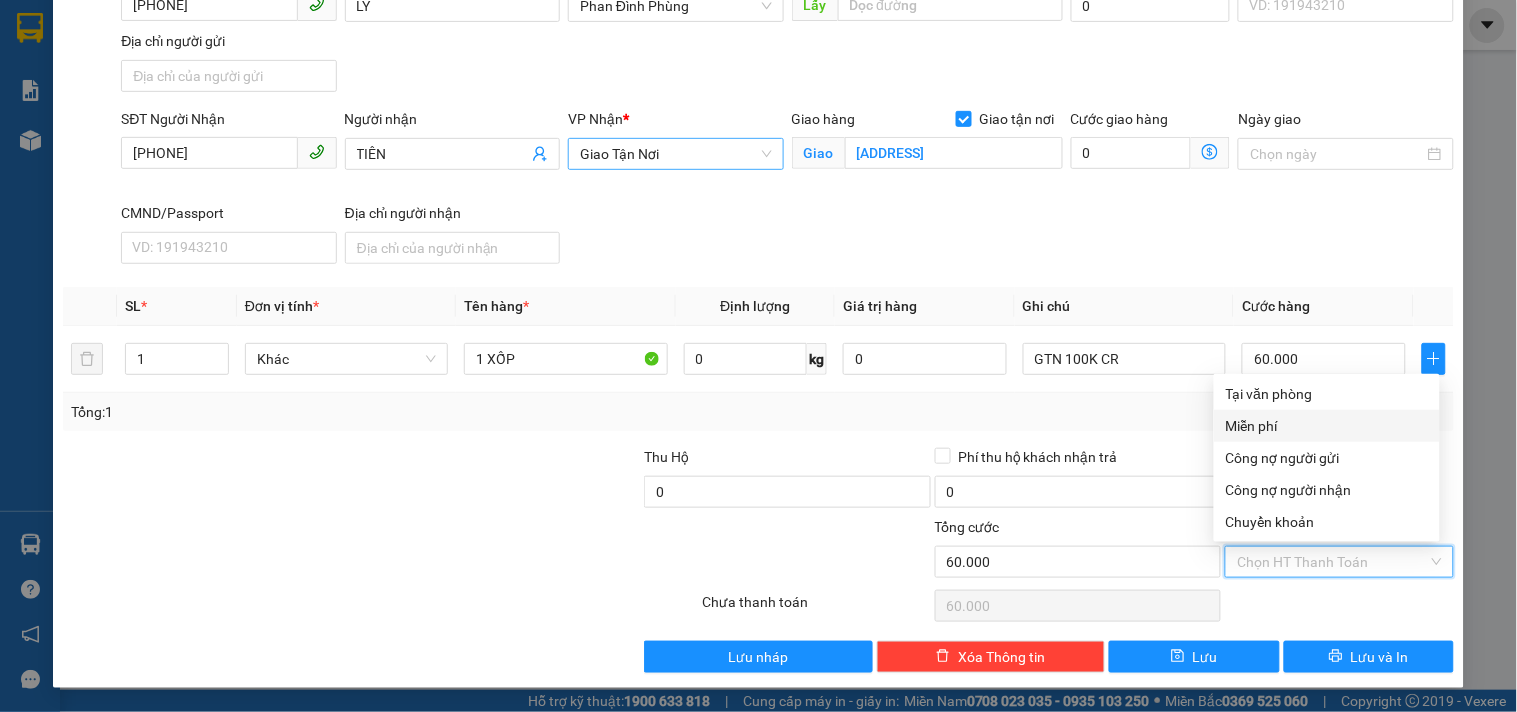 click on "Tại văn phòng" at bounding box center [1327, 394] 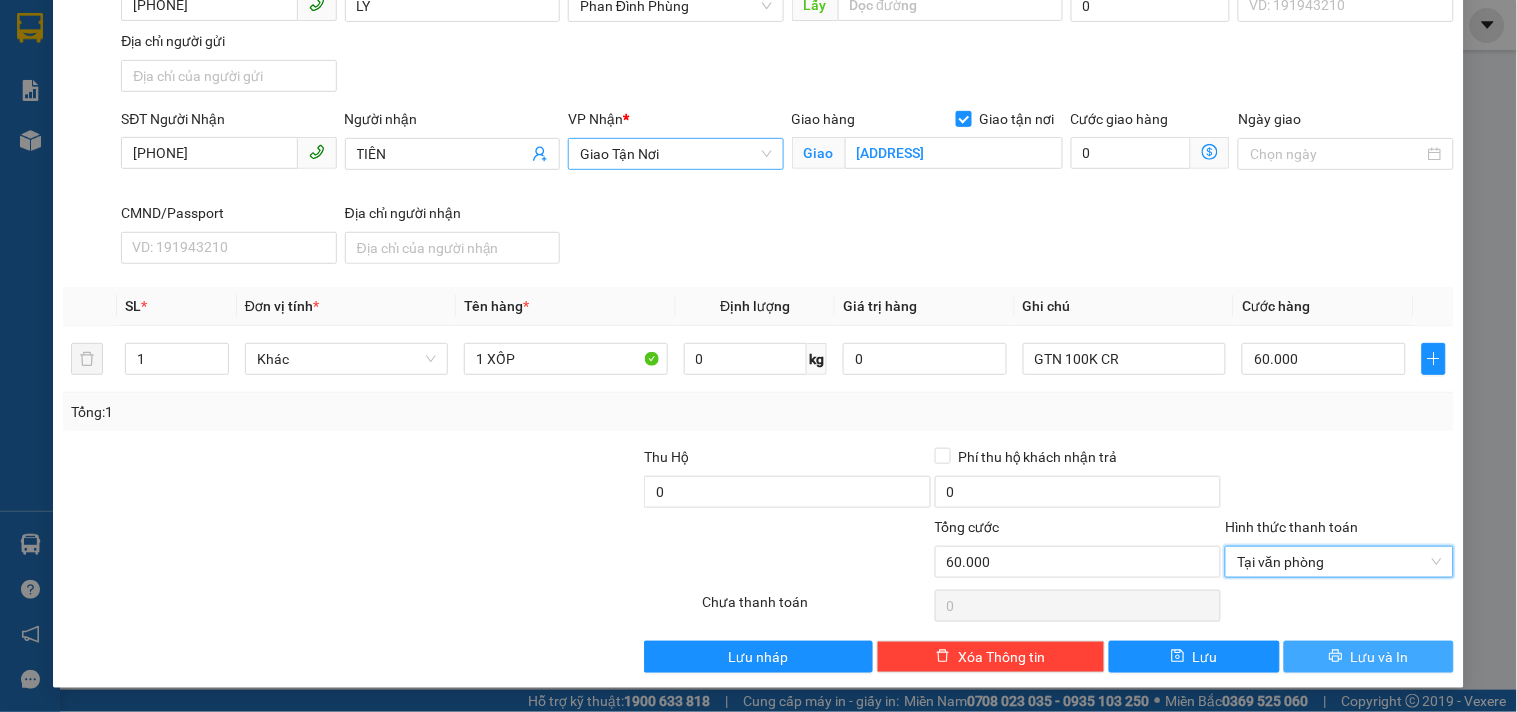 click on "Lưu và In" at bounding box center [1380, 657] 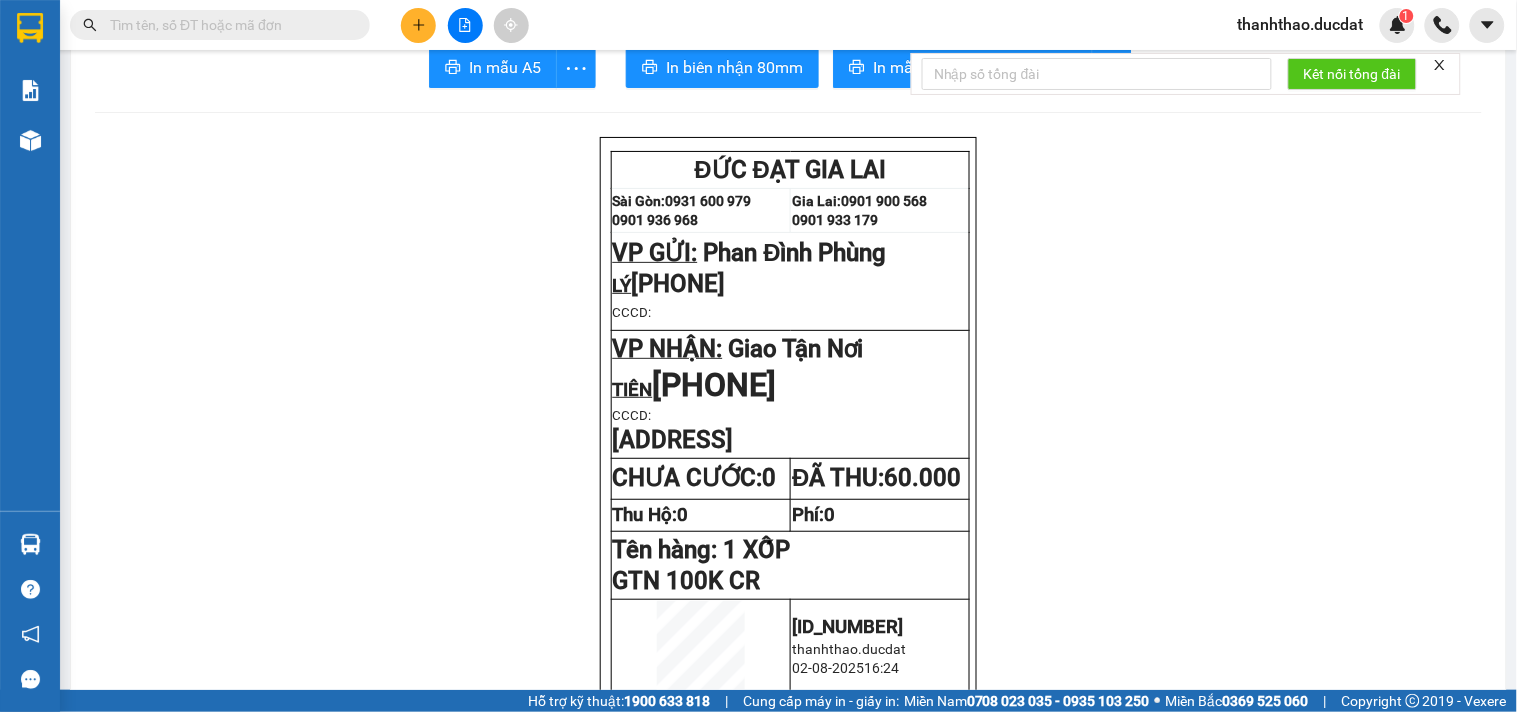 scroll, scrollTop: 0, scrollLeft: 0, axis: both 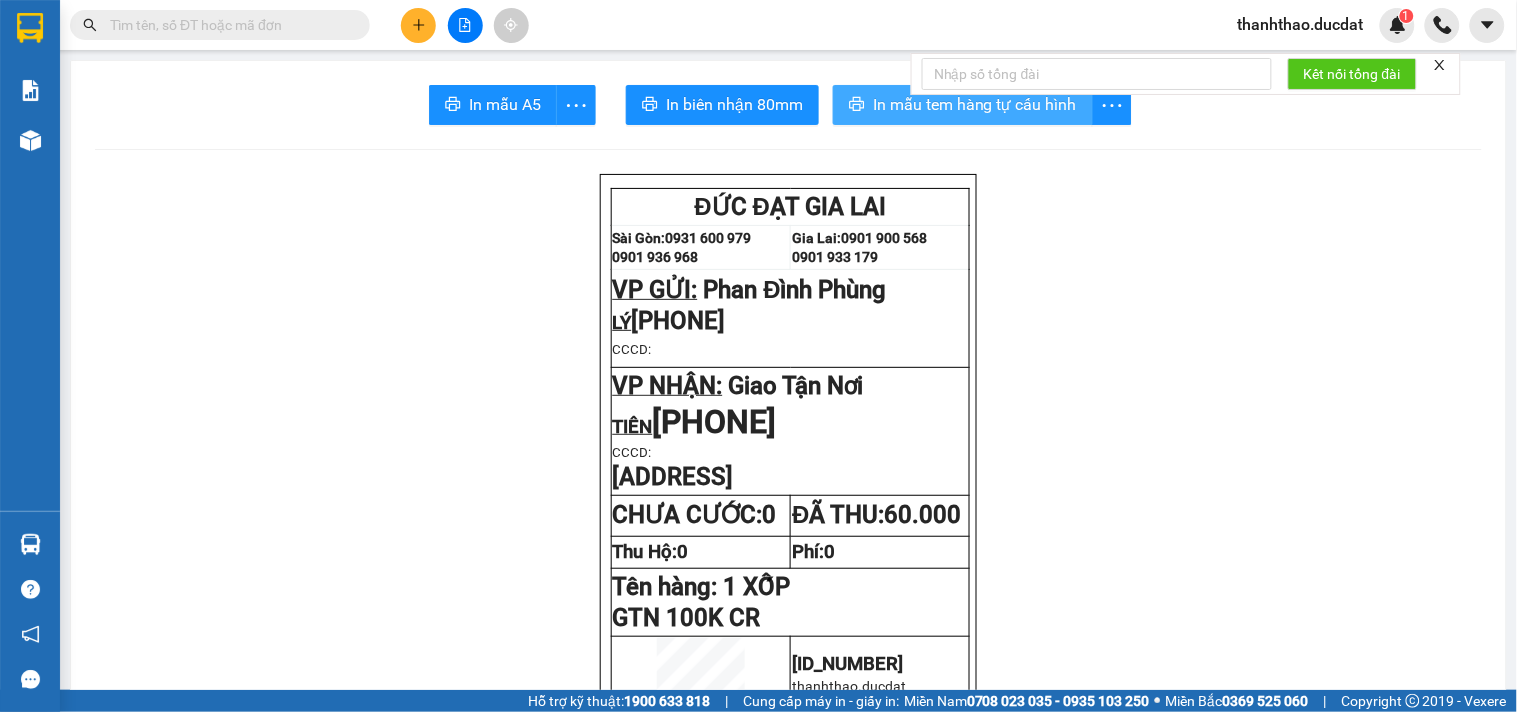 click on "In mẫu tem hàng tự cấu hình" at bounding box center (975, 104) 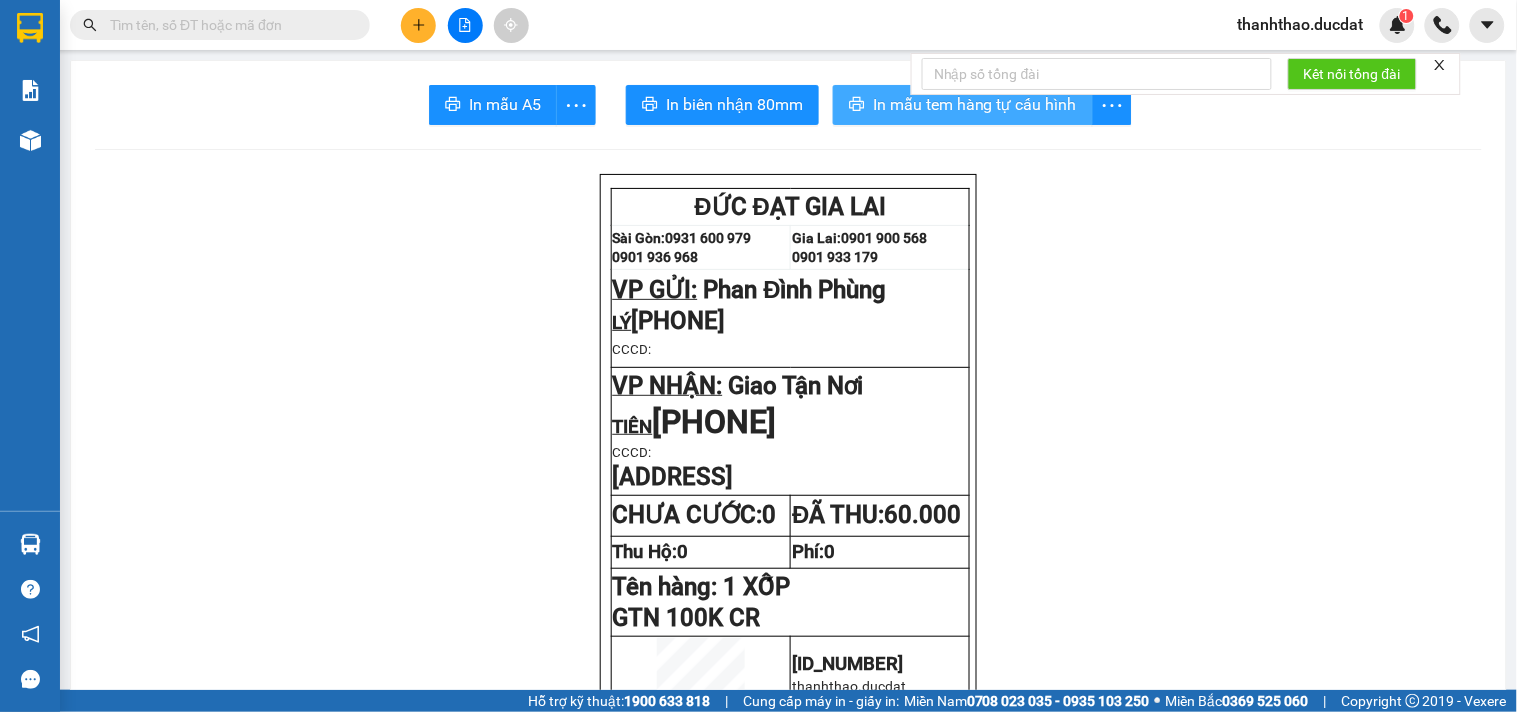 scroll, scrollTop: 0, scrollLeft: 0, axis: both 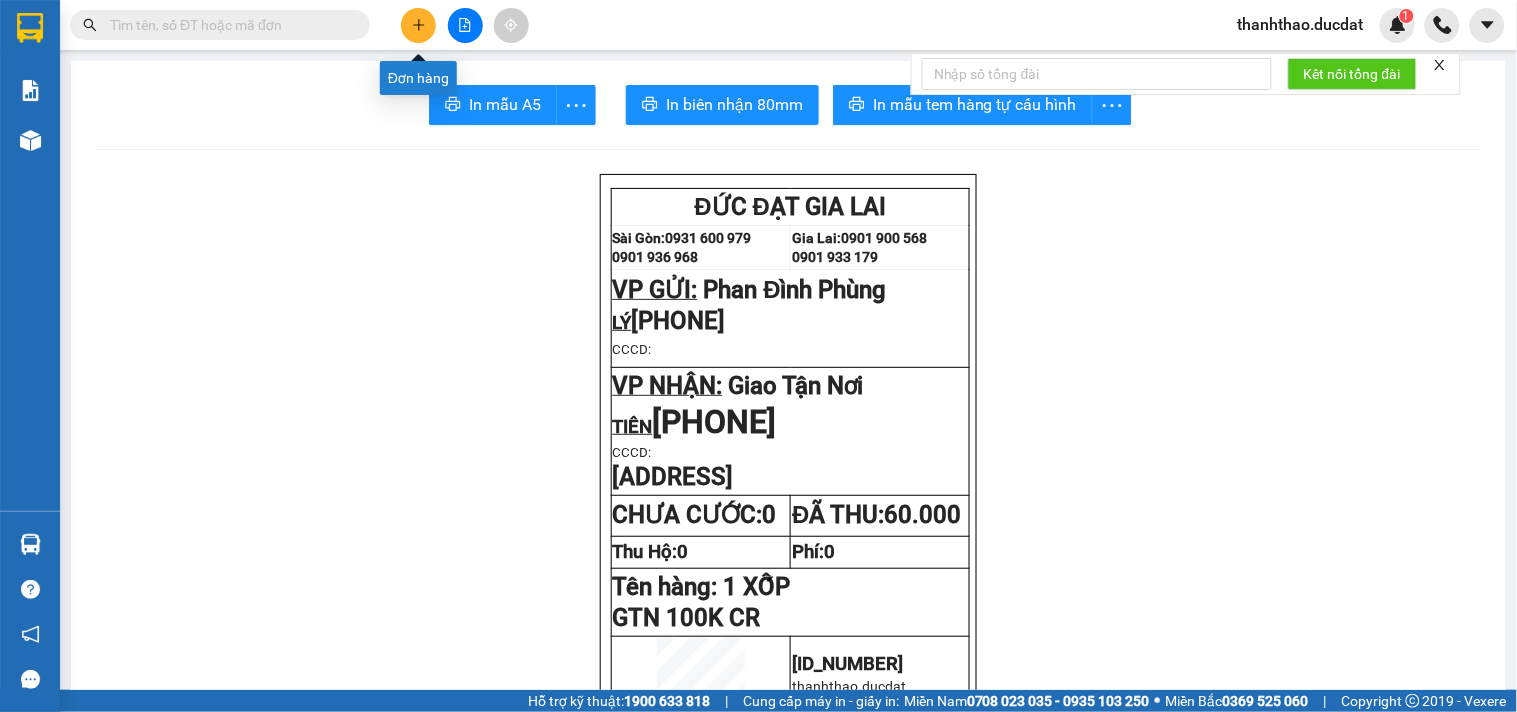 click 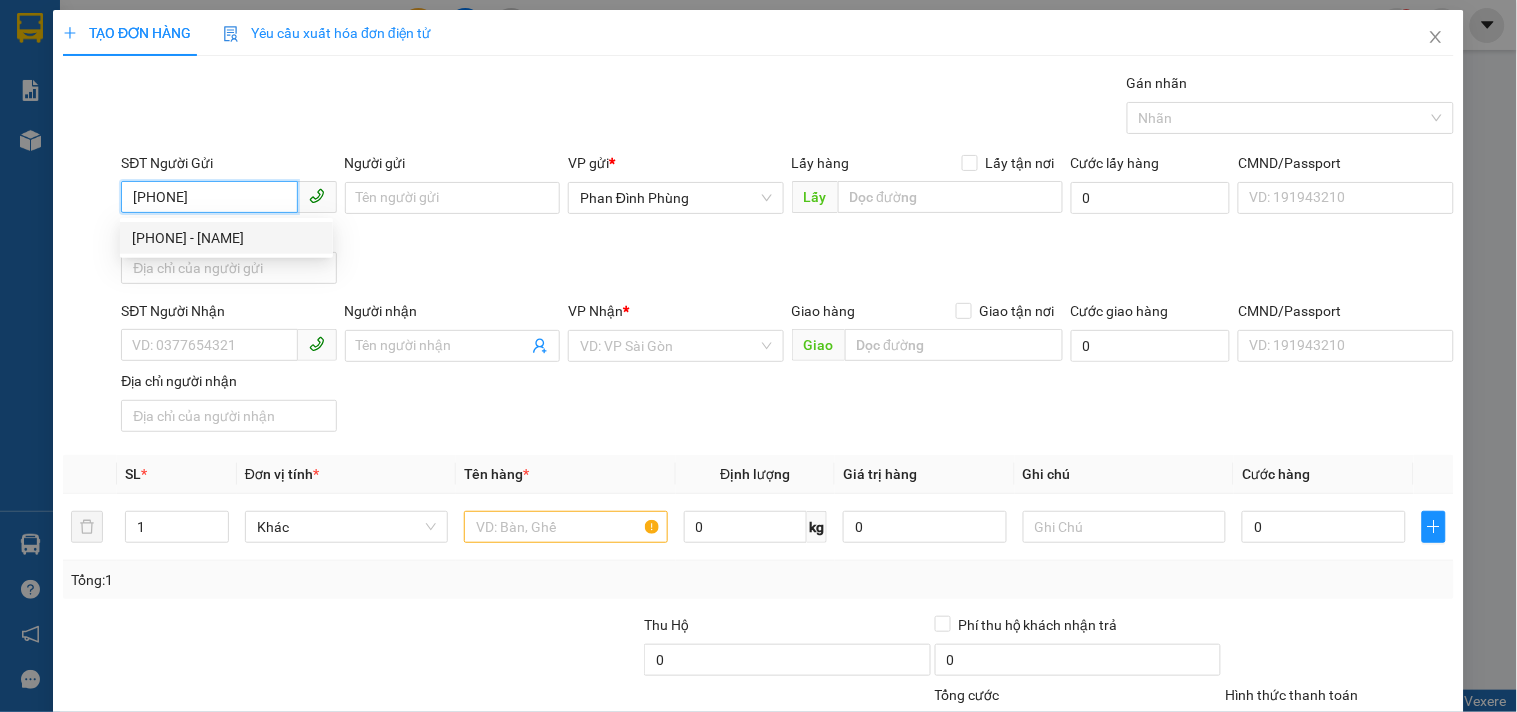 click on "[PHONE] - [NAME]" at bounding box center (226, 238) 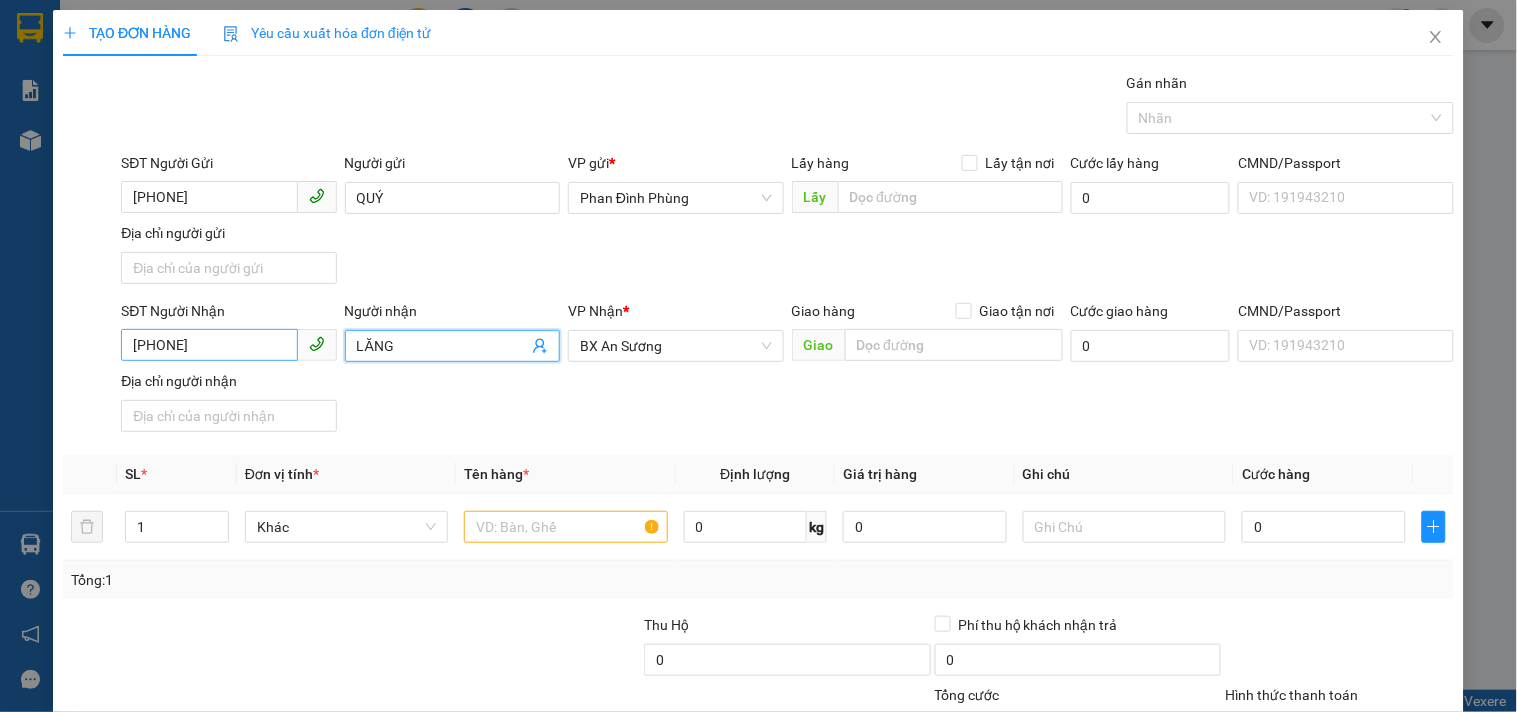 drag, startPoint x: 413, startPoint y: 332, endPoint x: 202, endPoint y: 358, distance: 212.59586 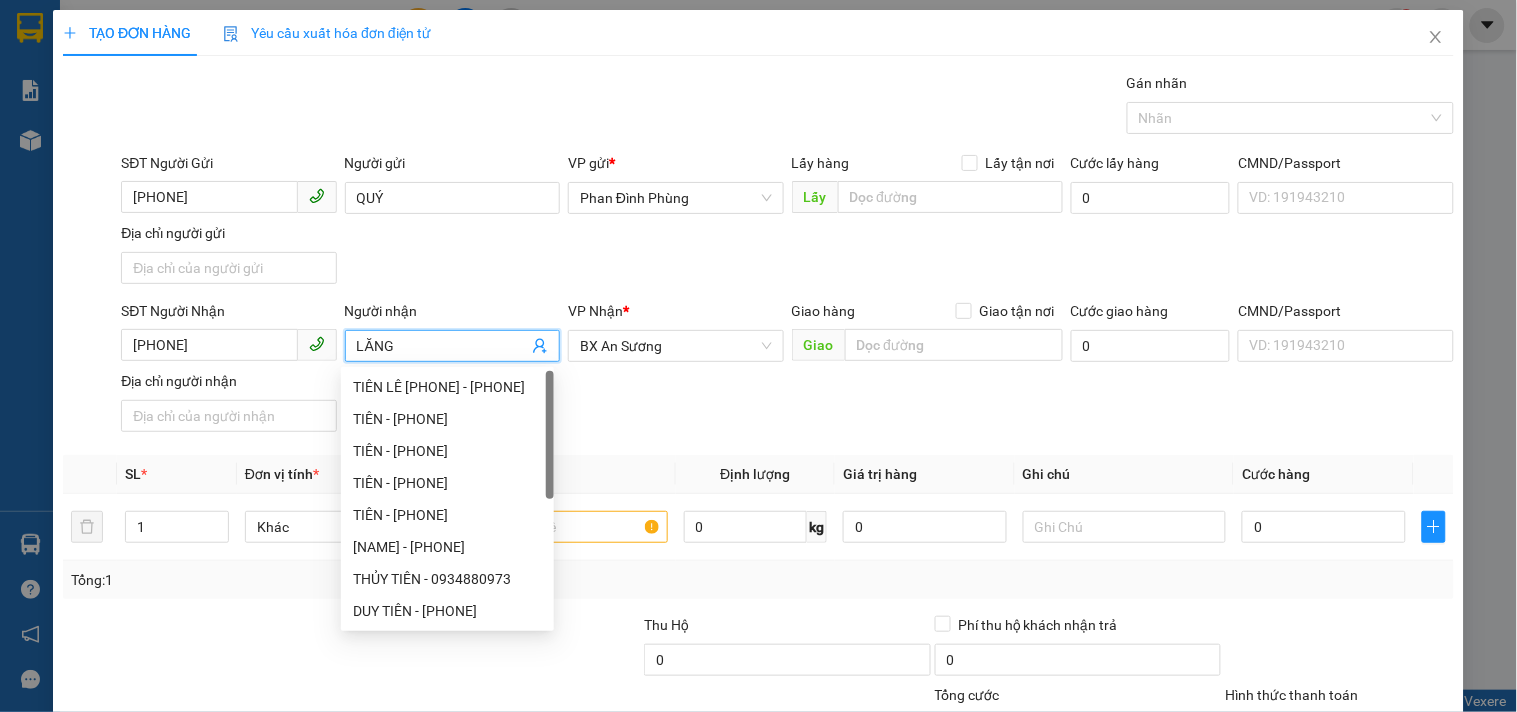 drag, startPoint x: 426, startPoint y: 347, endPoint x: 0, endPoint y: 411, distance: 430.7807 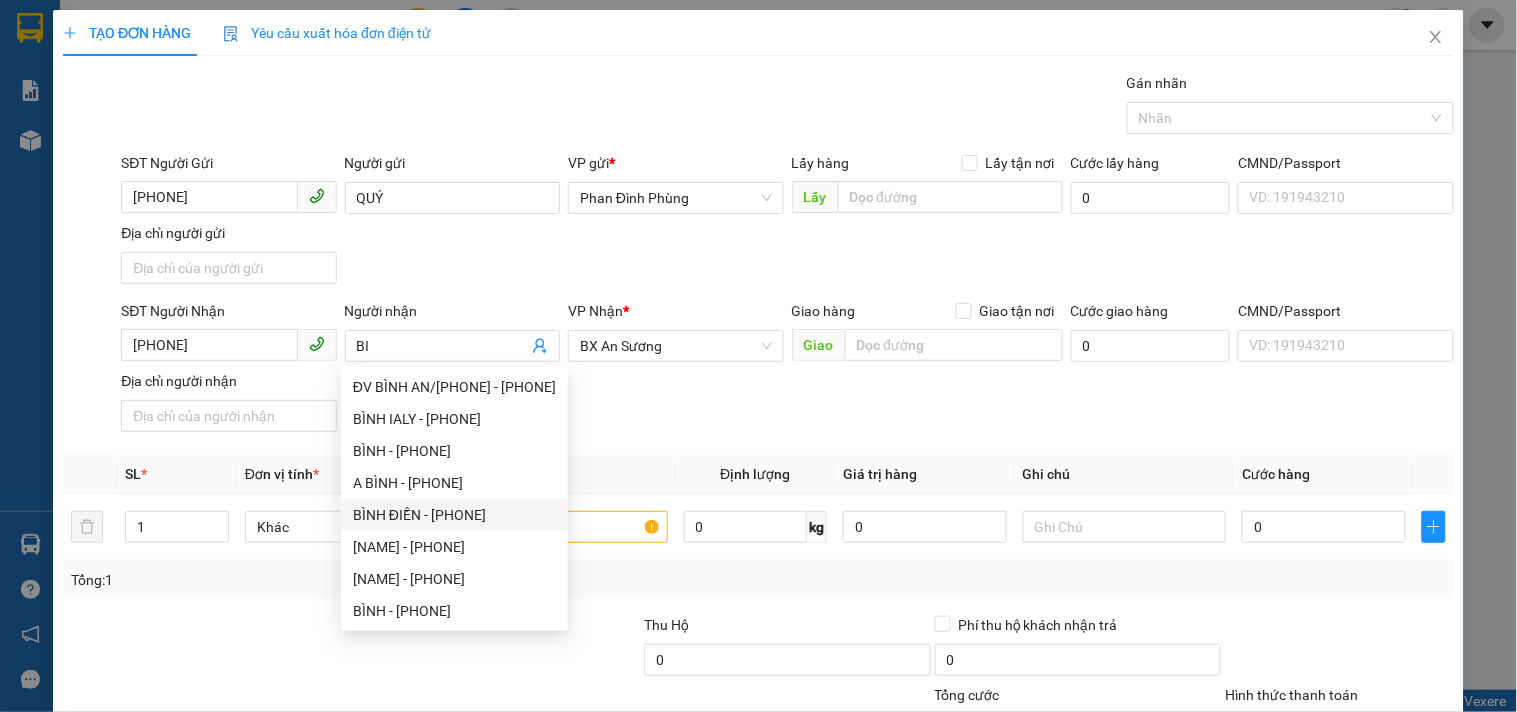 click on "SĐT Người Nhận [PHONE] Người nhận BI VP Nhận  * BX An Sương Giao hàng Giao tận nơi Giao Cước giao hàng 0 CMND/Passport VD: [ID] Địa chỉ người nhận" at bounding box center (787, 370) 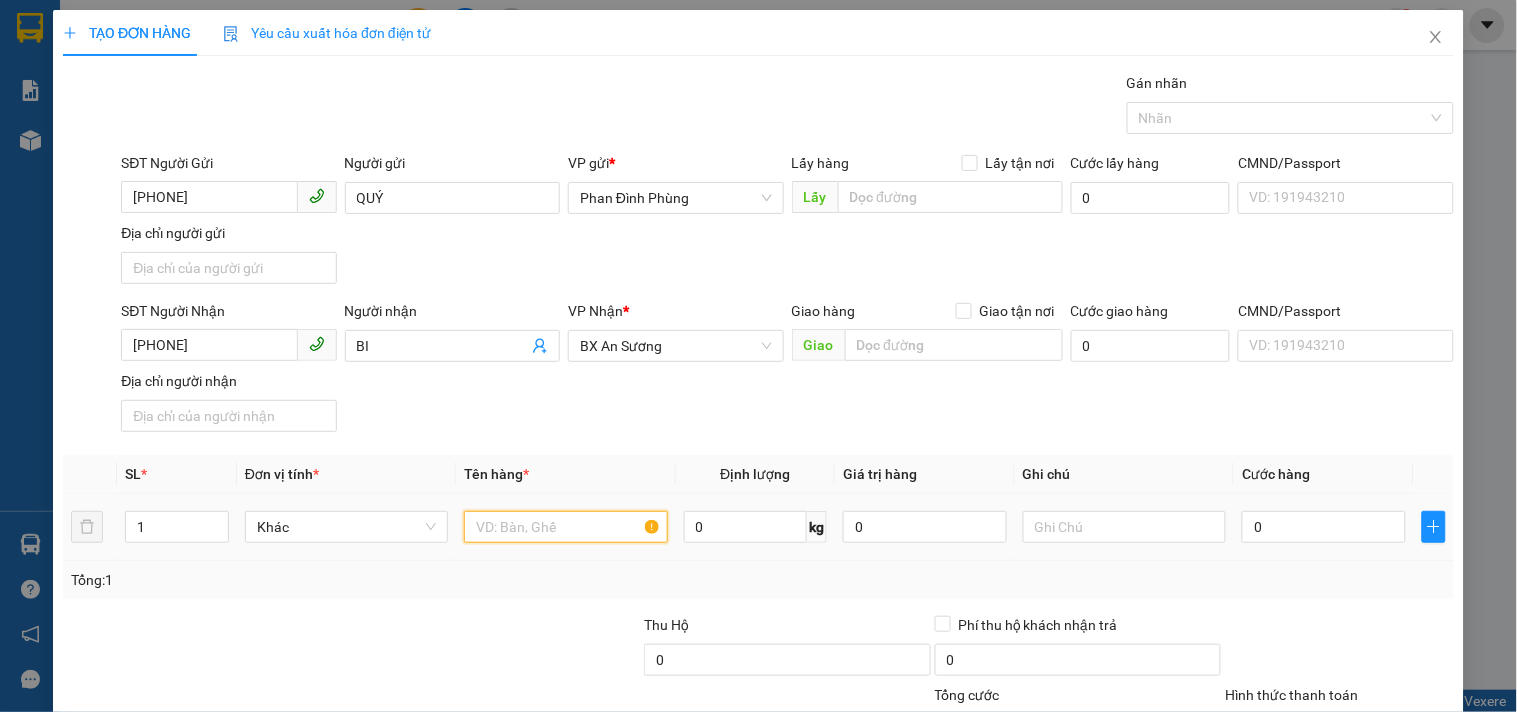 click at bounding box center [565, 527] 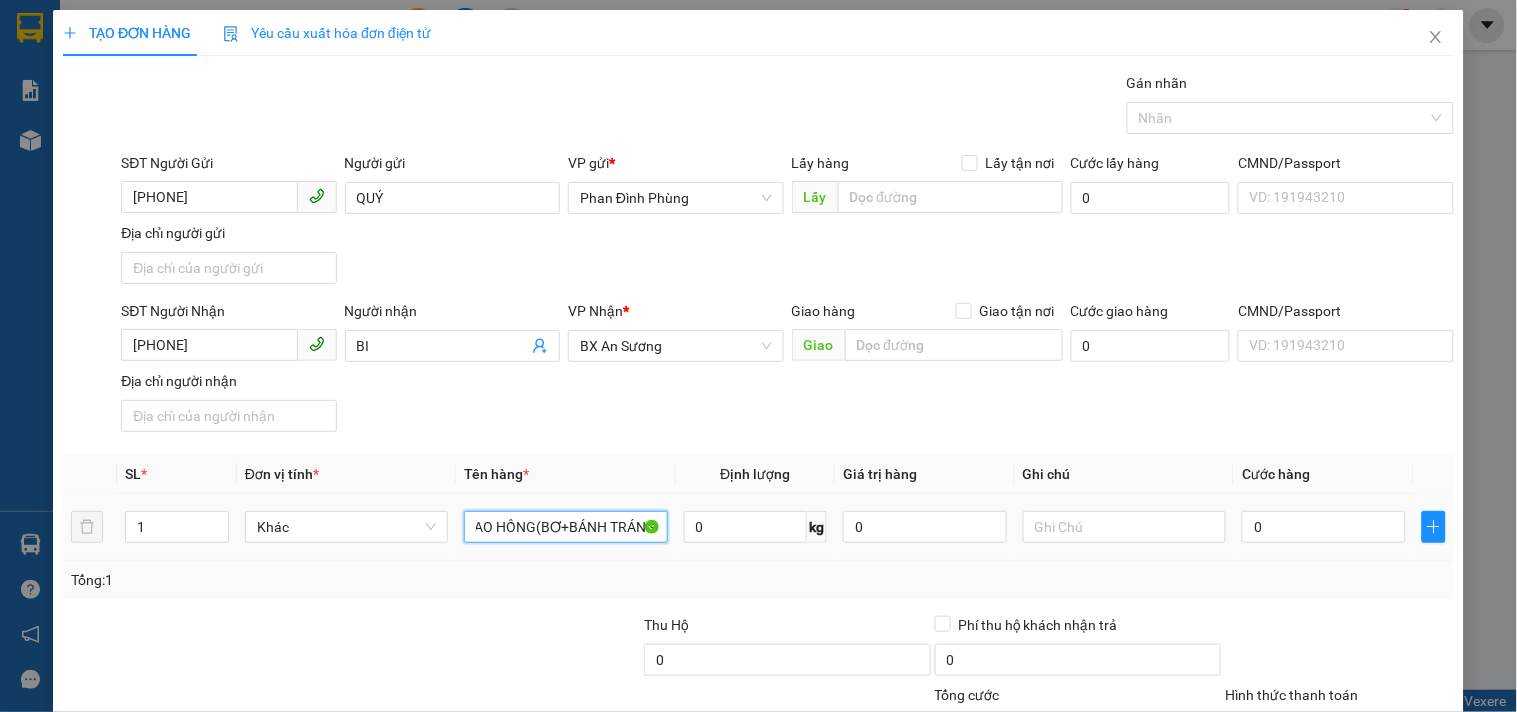 scroll, scrollTop: 0, scrollLeft: 62, axis: horizontal 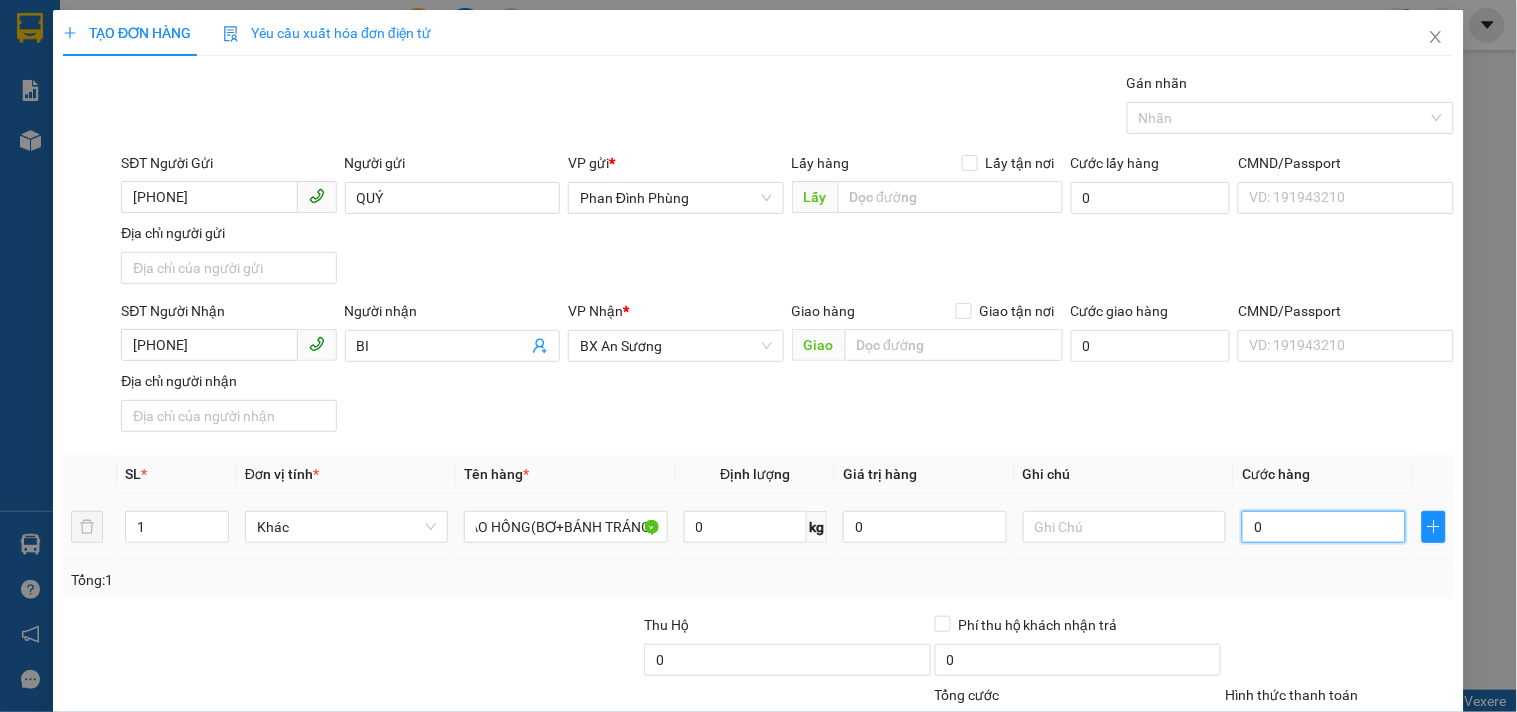 click on "0" at bounding box center (1324, 527) 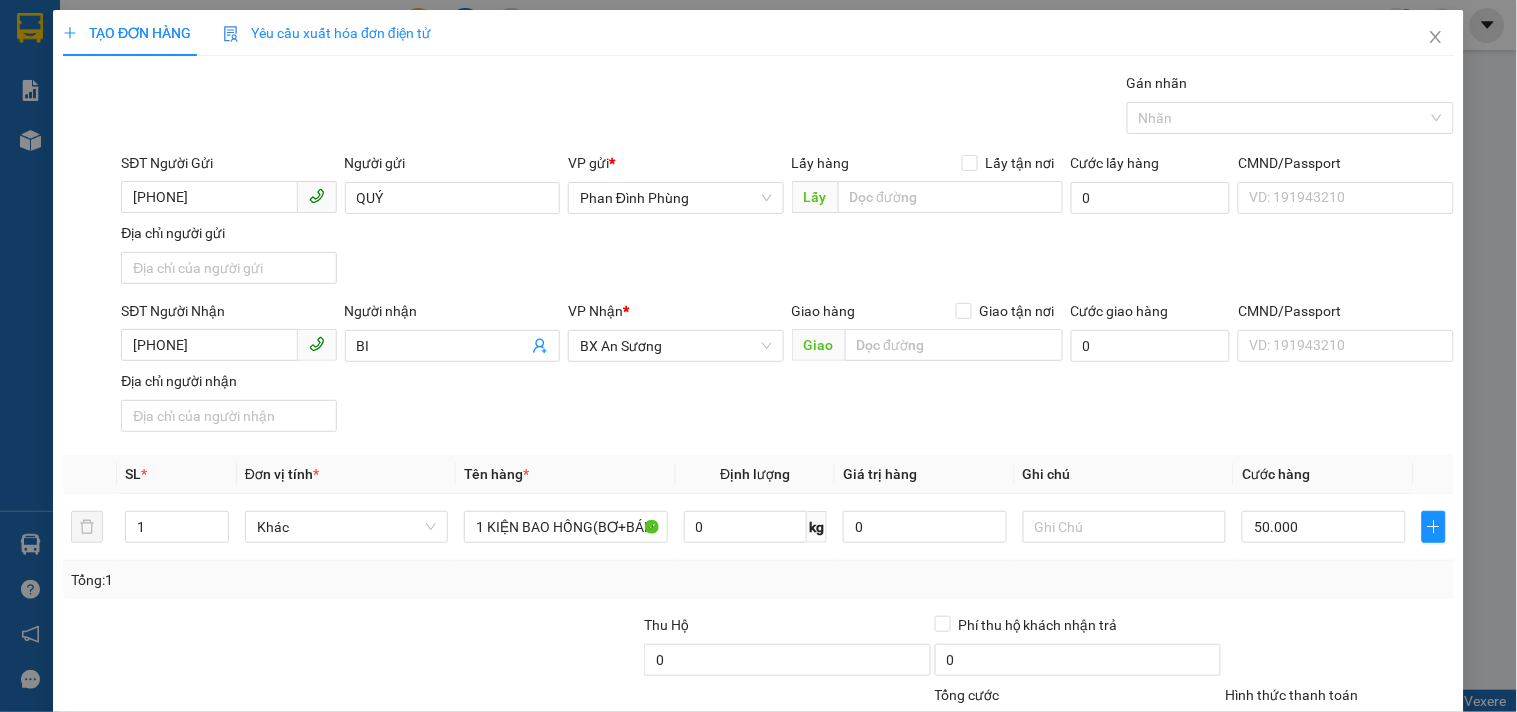 drag, startPoint x: 1314, startPoint y: 440, endPoint x: 1273, endPoint y: 438, distance: 41.04875 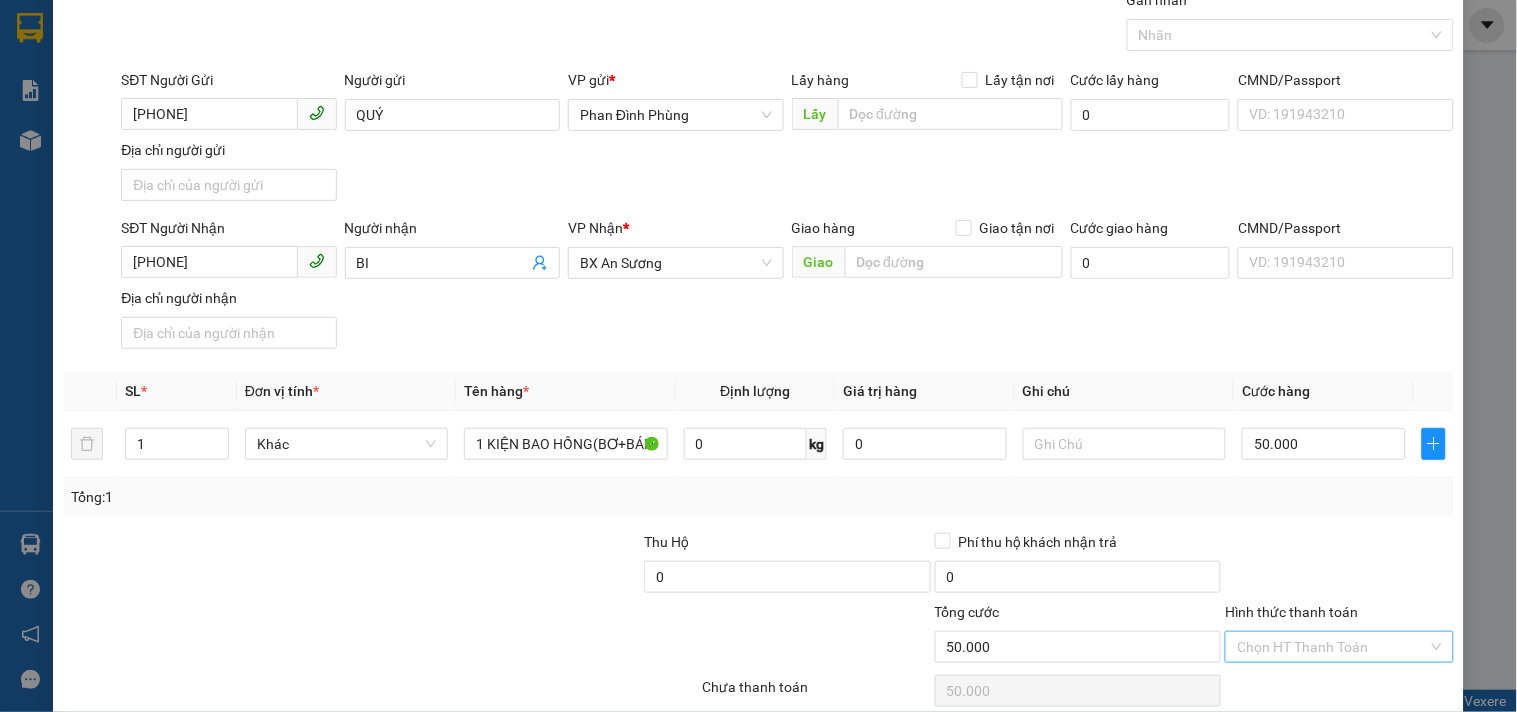 scroll, scrollTop: 167, scrollLeft: 0, axis: vertical 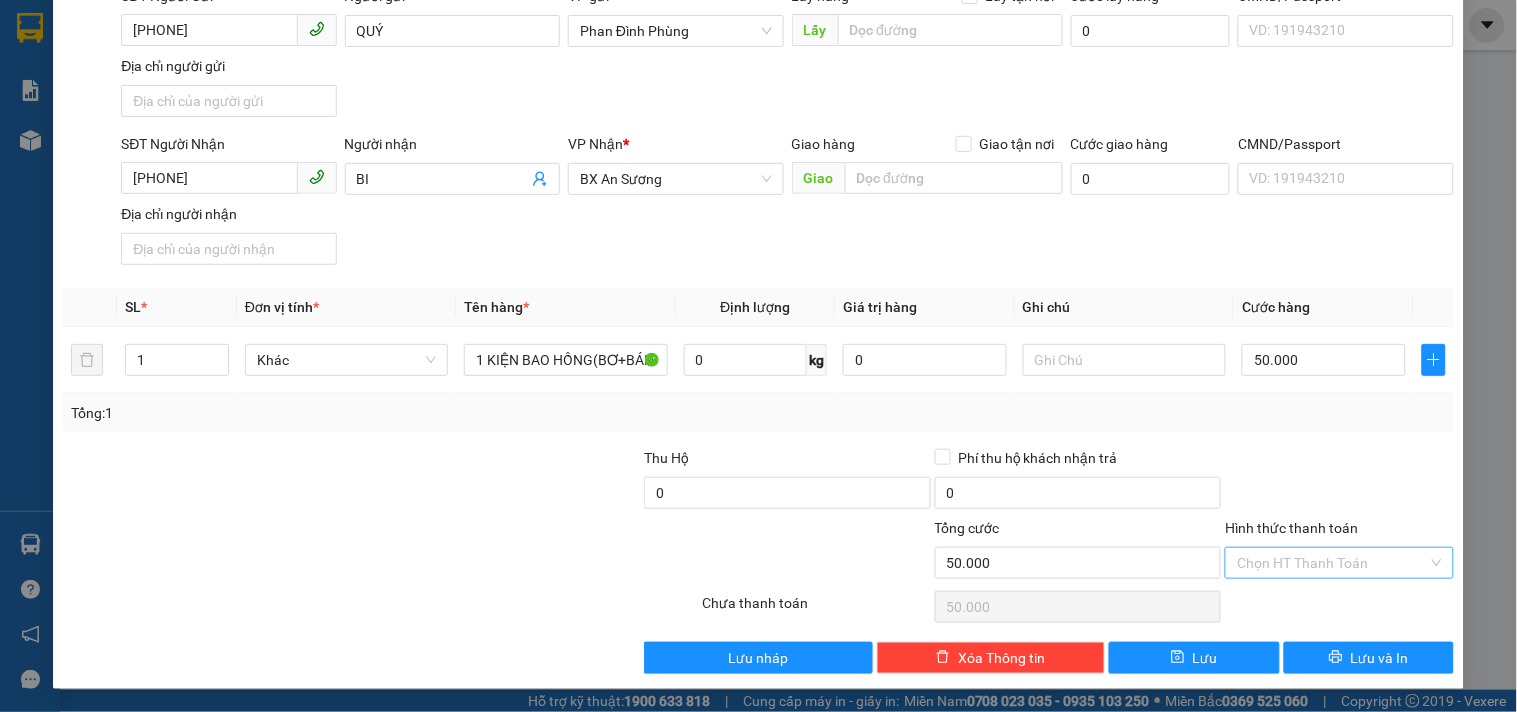 click on "Hình thức thanh toán" at bounding box center [1332, 563] 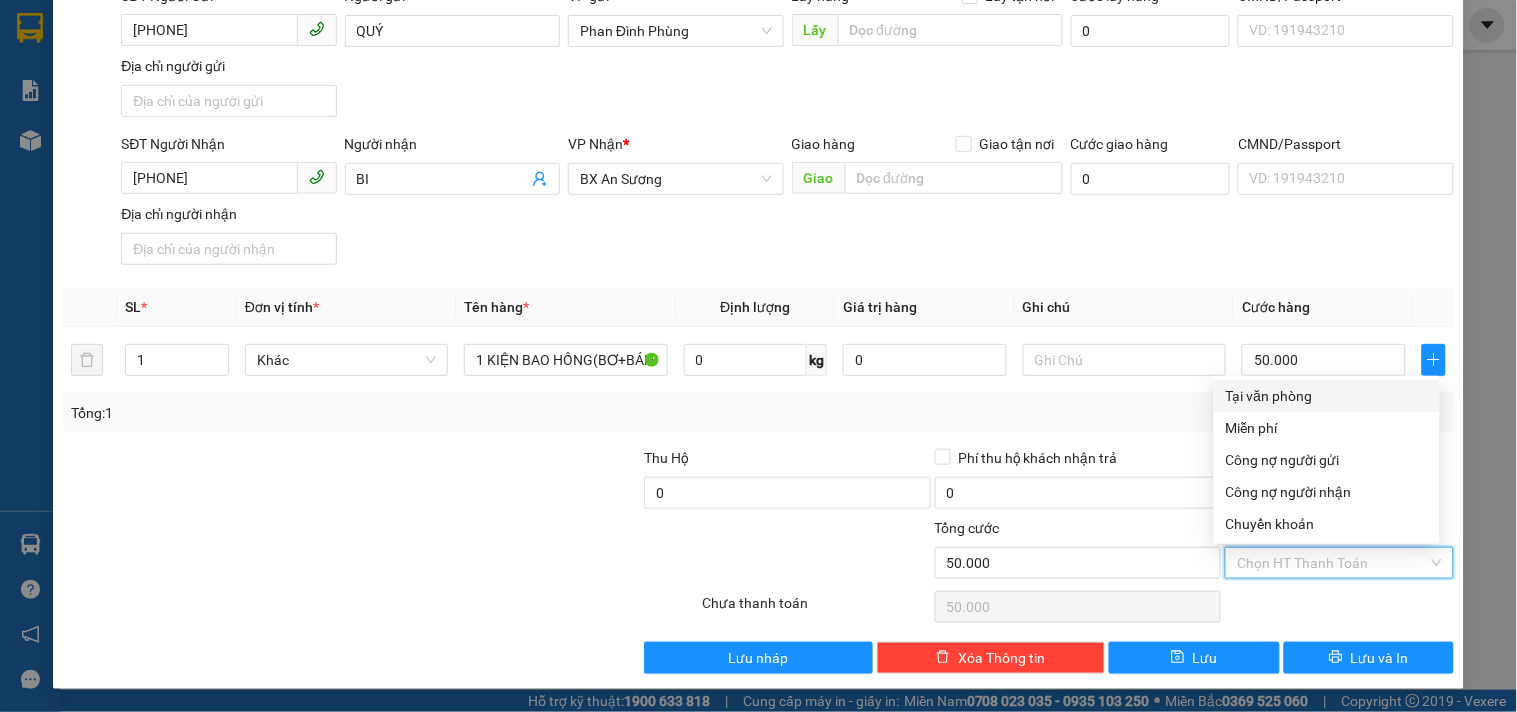 click on "Tại văn phòng" at bounding box center (1327, 396) 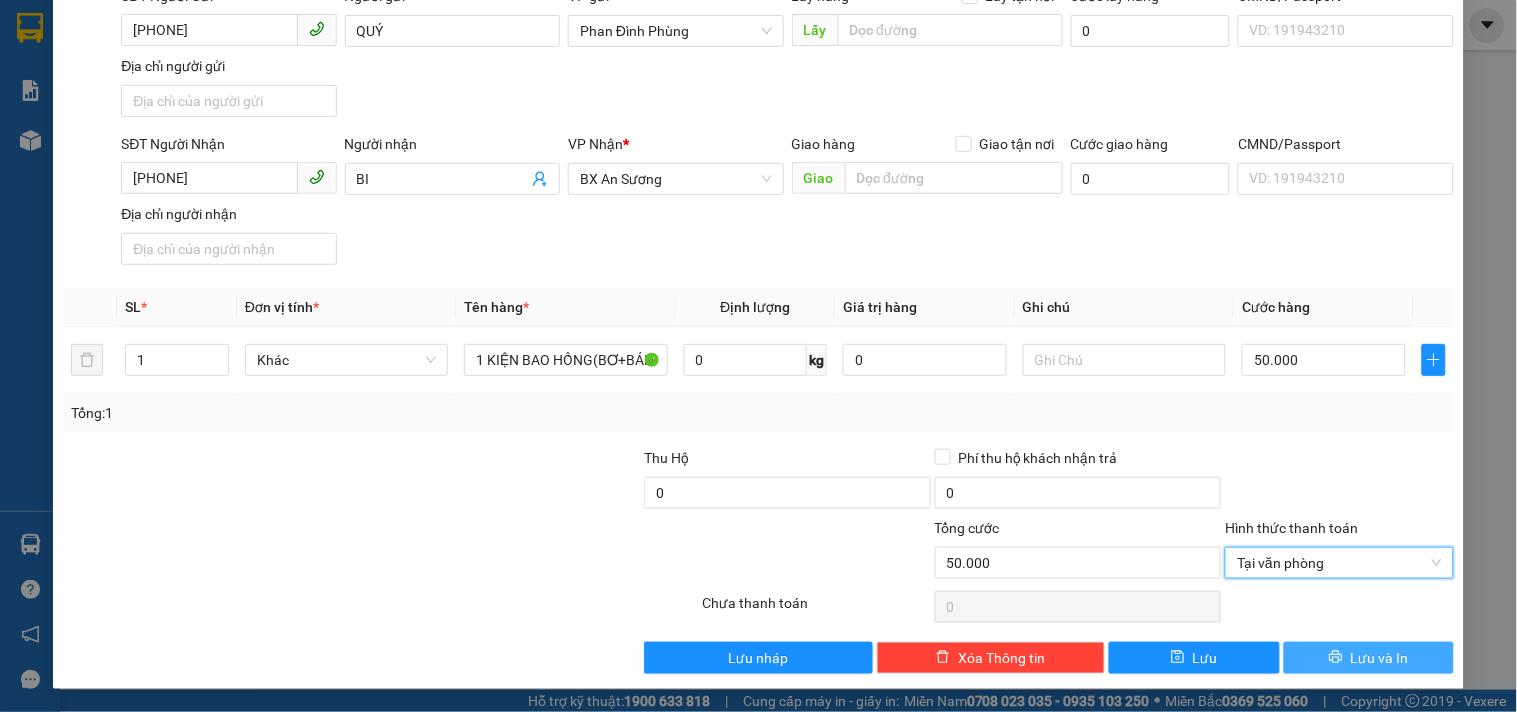 click 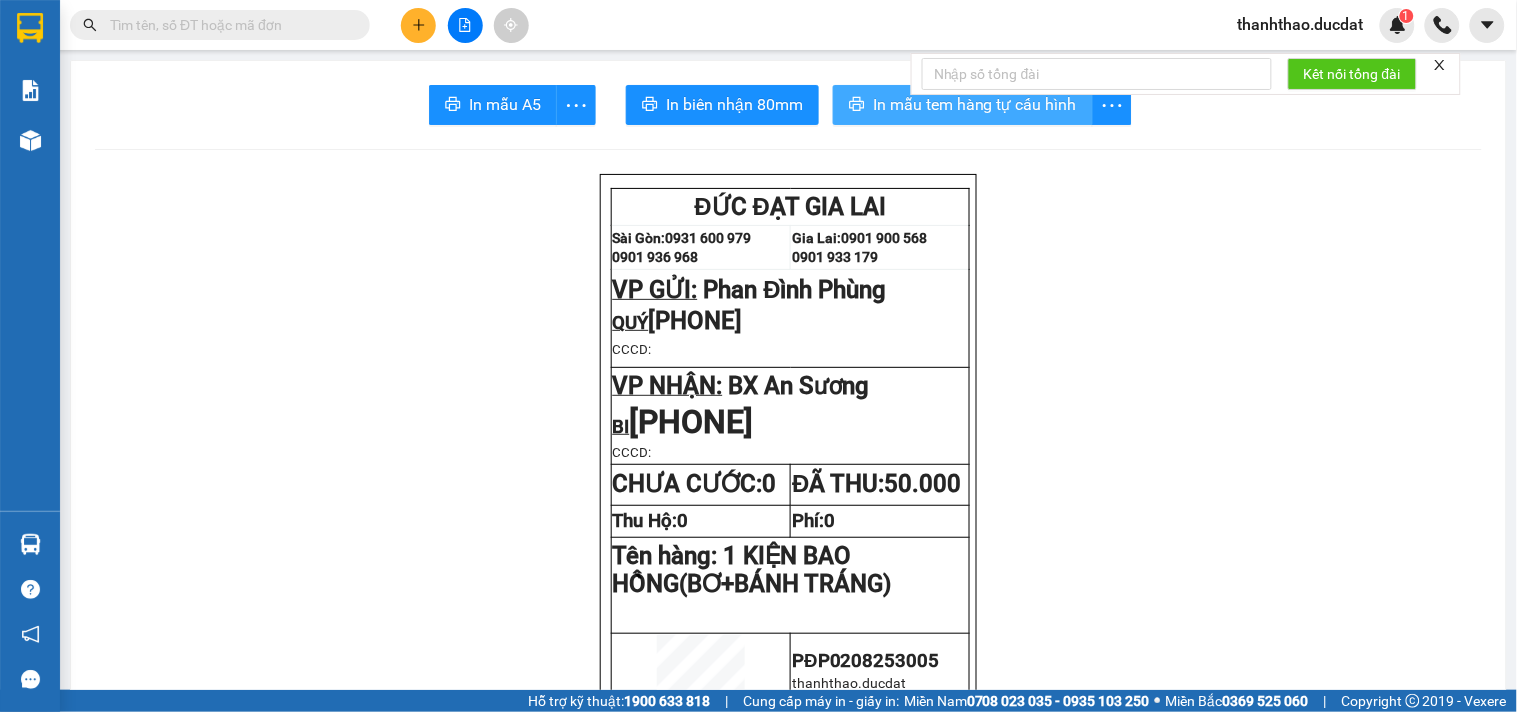 click on "In mẫu tem hàng tự cấu hình" at bounding box center [963, 105] 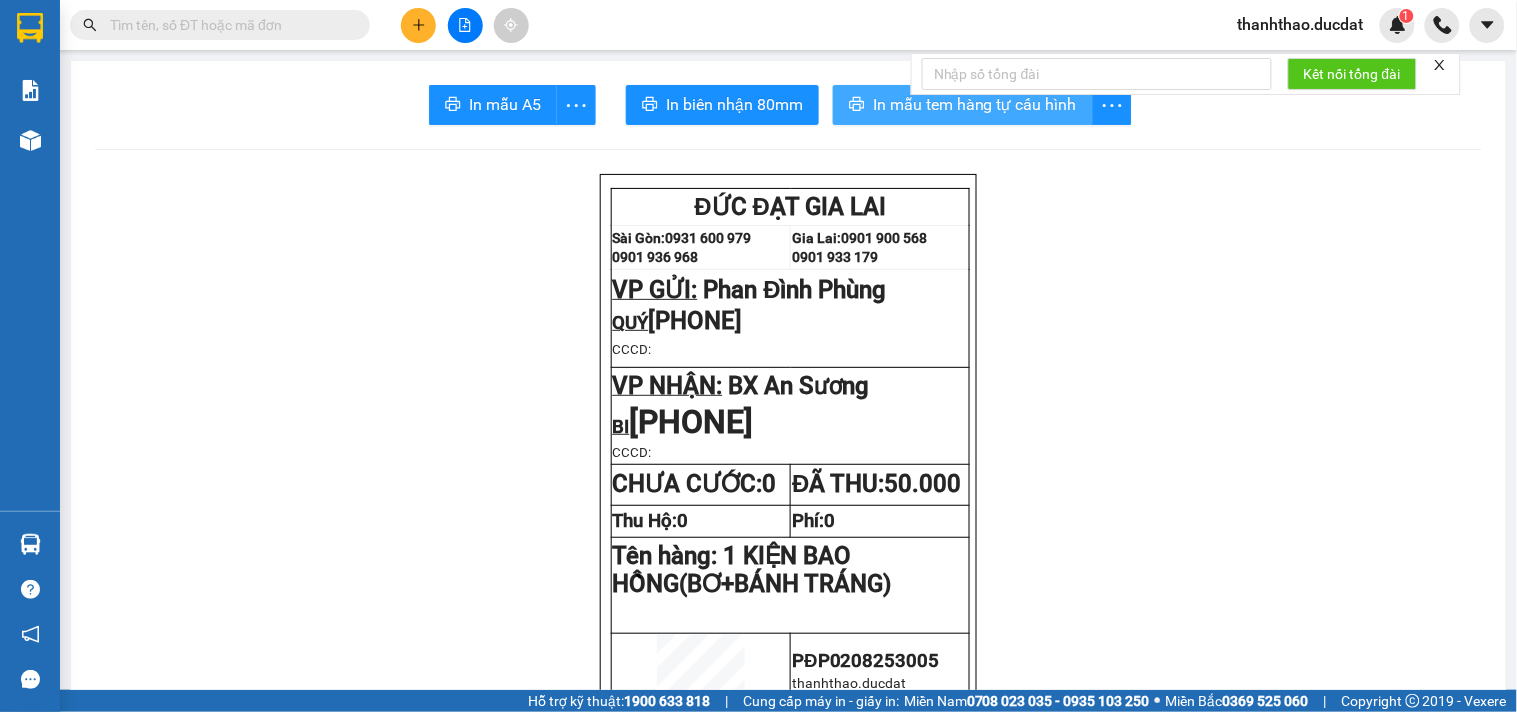 scroll, scrollTop: 0, scrollLeft: 0, axis: both 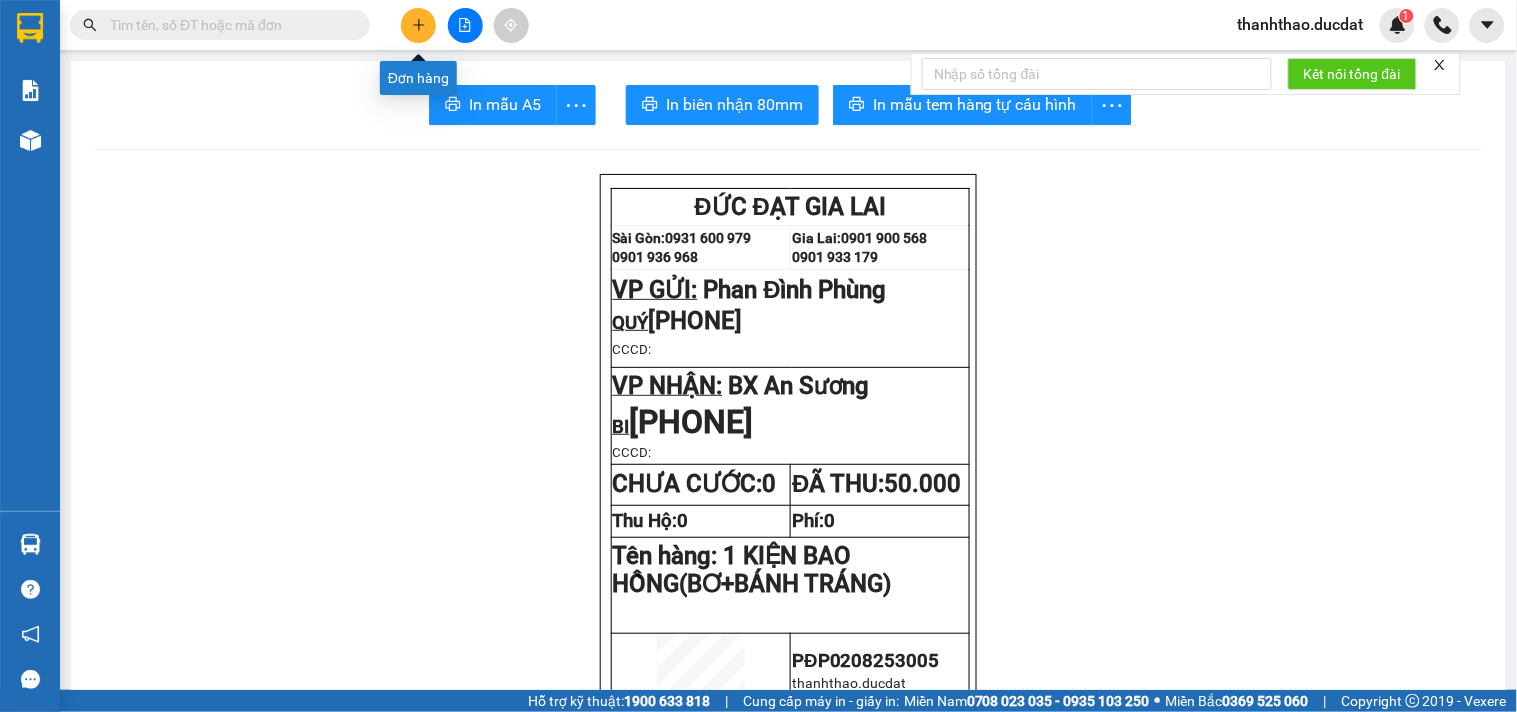 click 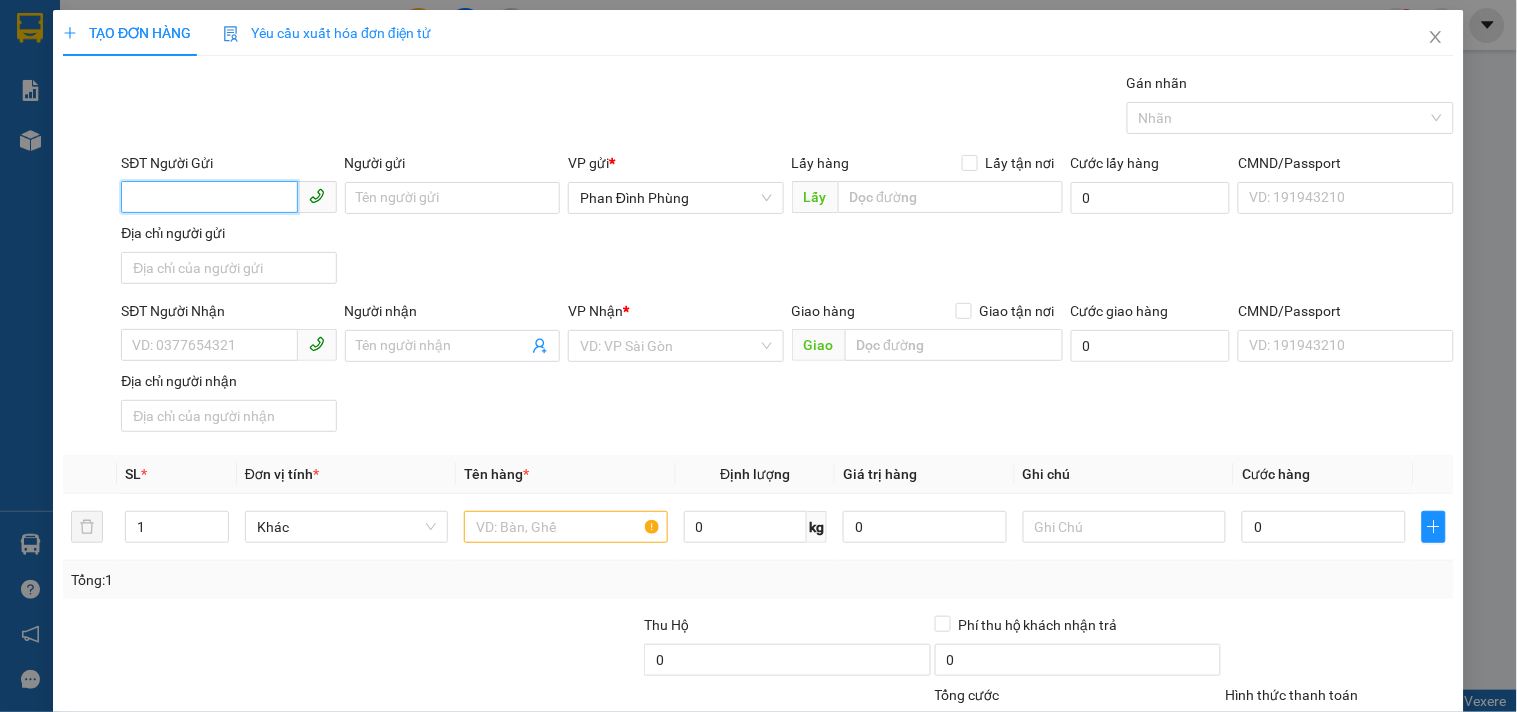 click on "SĐT Người Gửi" at bounding box center [209, 197] 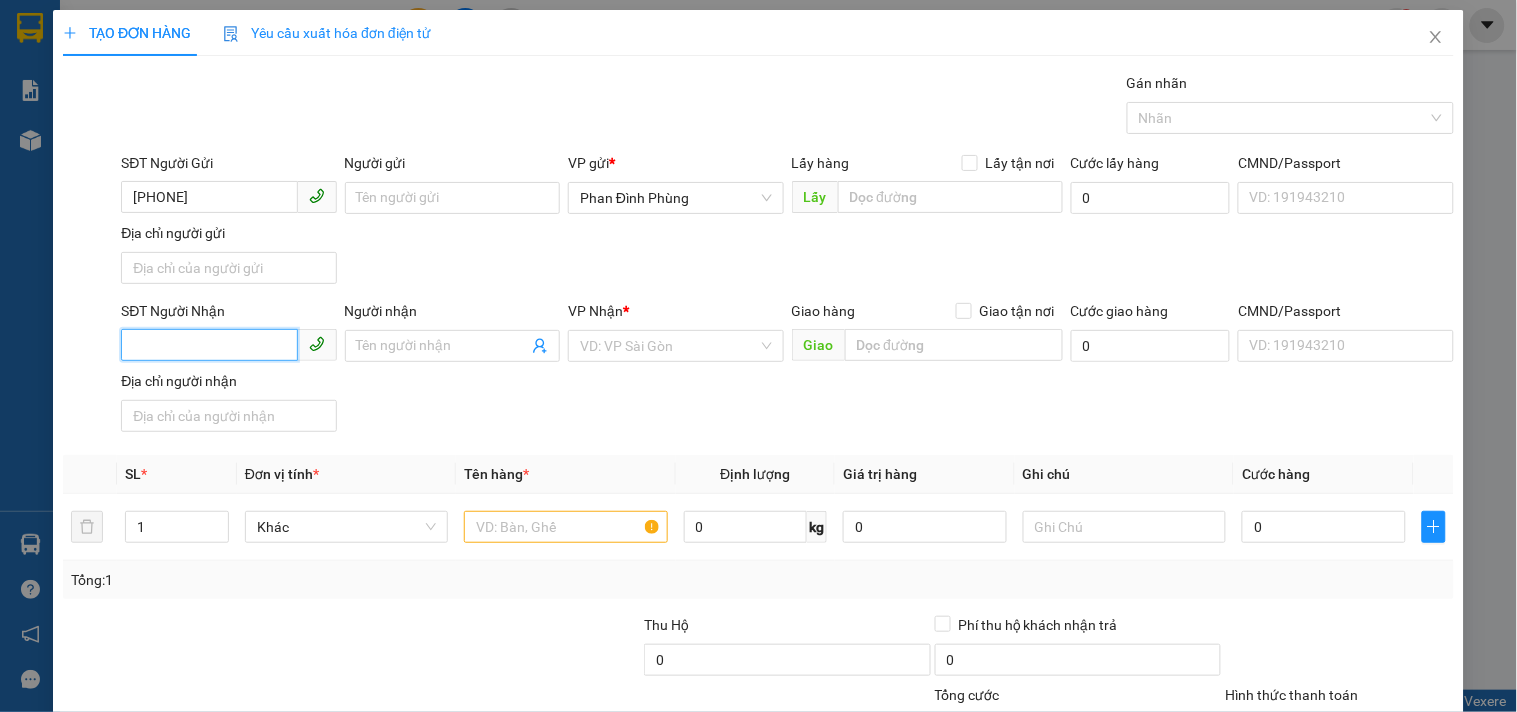 click on "SĐT Người Nhận" at bounding box center [209, 345] 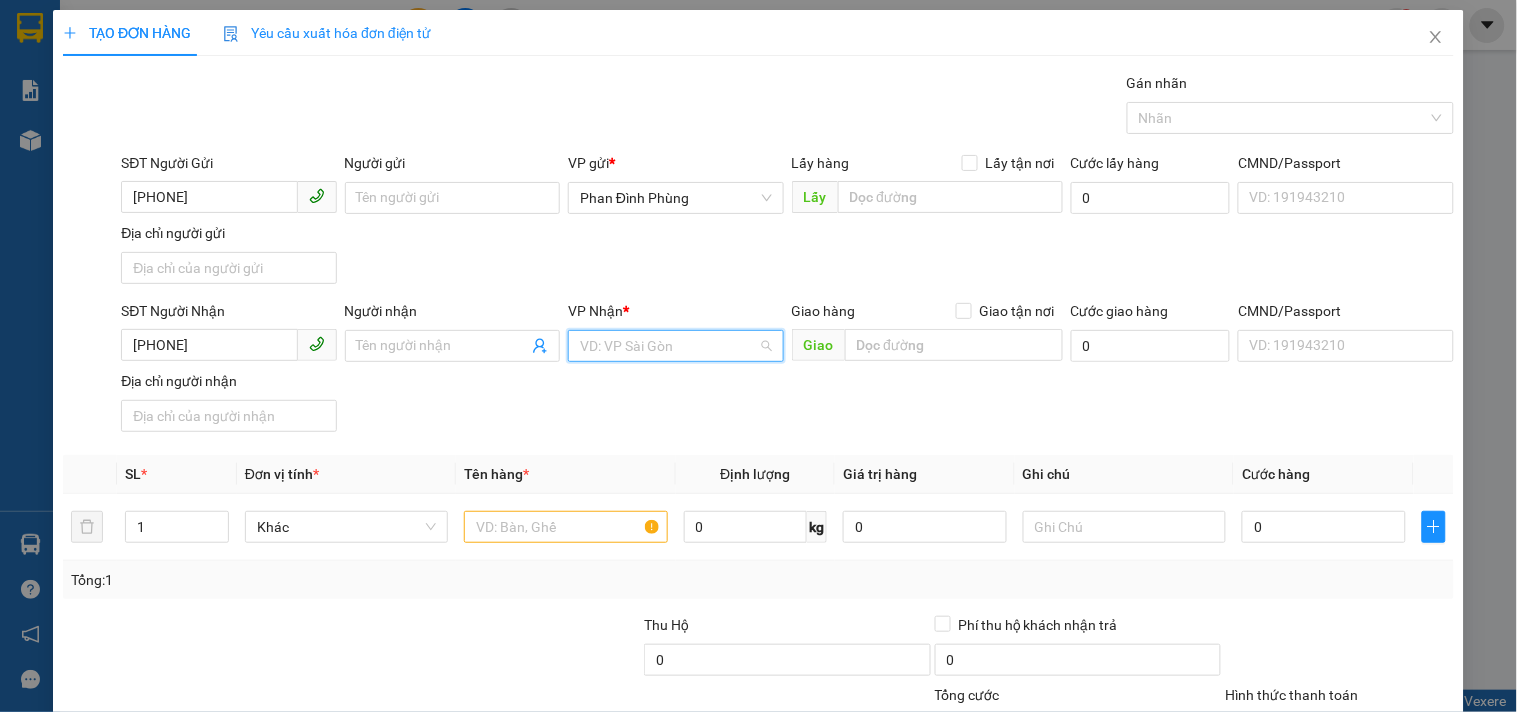 click at bounding box center (668, 346) 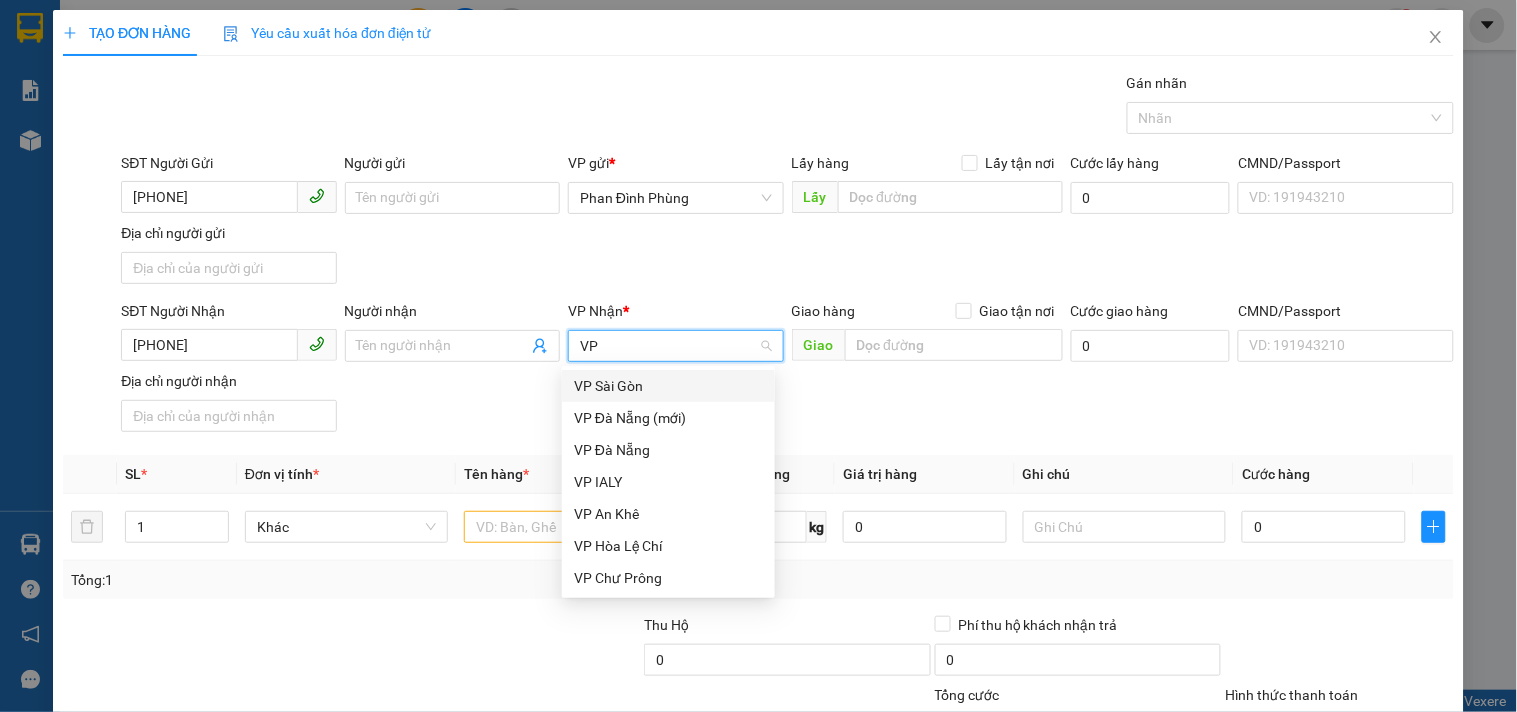 click on "VP Sài Gòn" at bounding box center (668, 386) 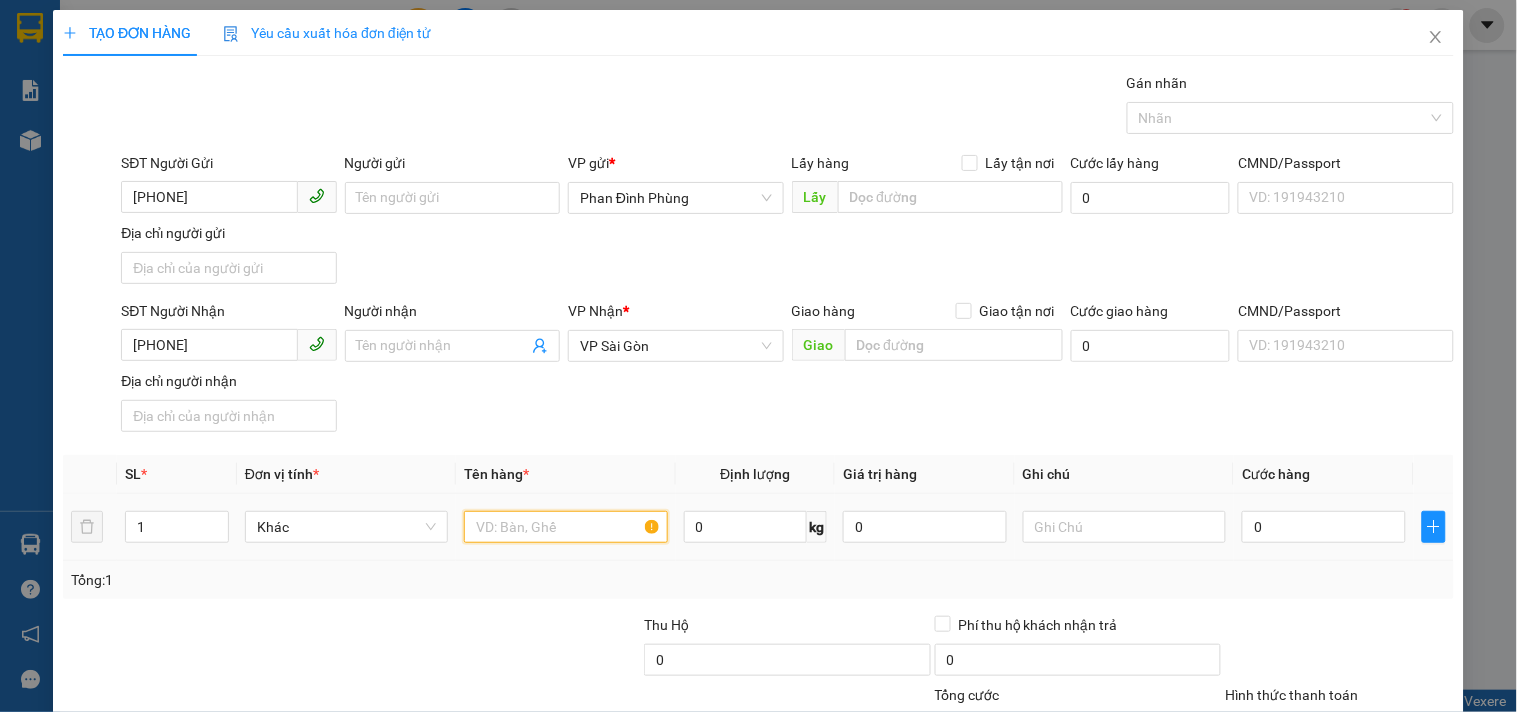click at bounding box center [565, 527] 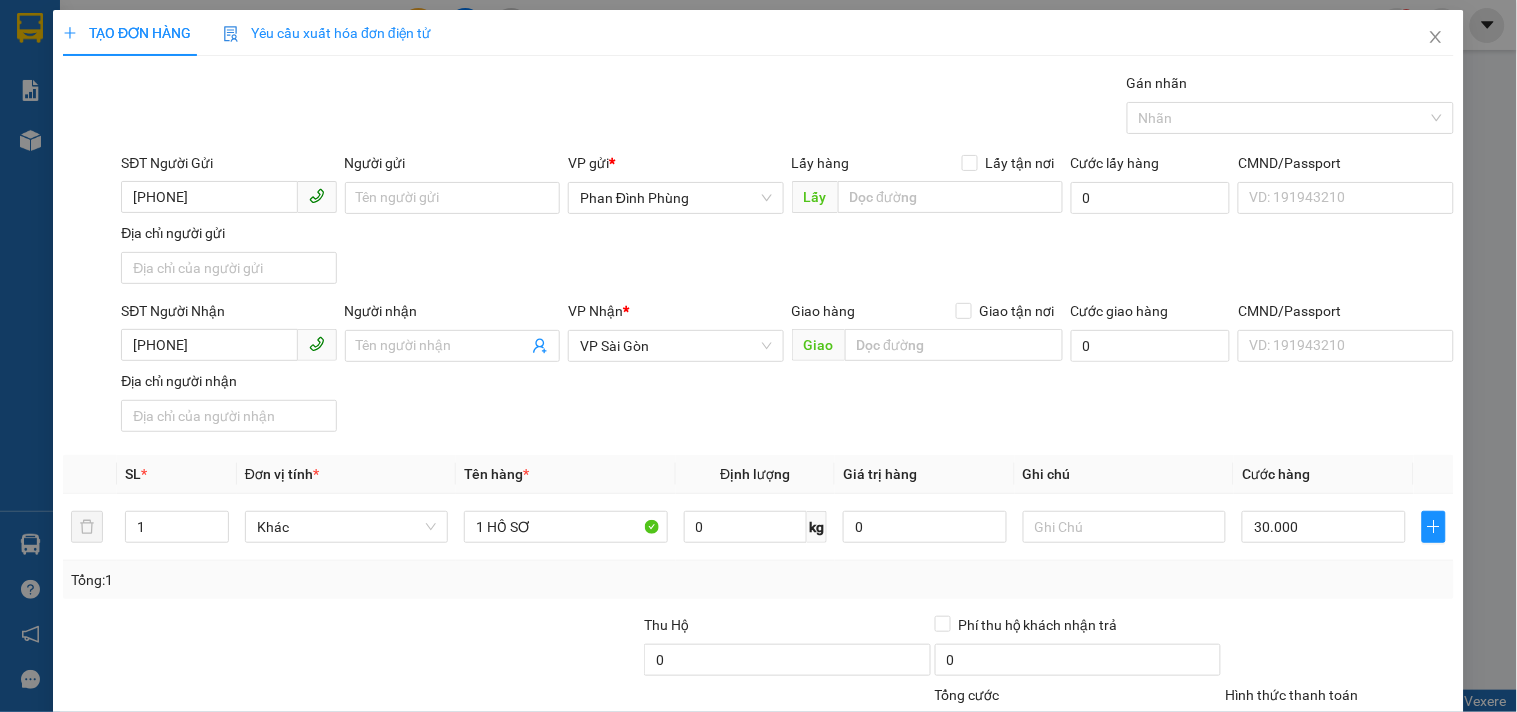 click on "SĐT Người Nhận [PHONE] Người nhận Tên người nhận VP Nhận  * VP Sài Gòn Giao hàng Giao tận nơi Giao Cước giao hàng 0 CMND/Passport VD: [ID_NUMBER] Địa chỉ người nhận" at bounding box center [787, 370] 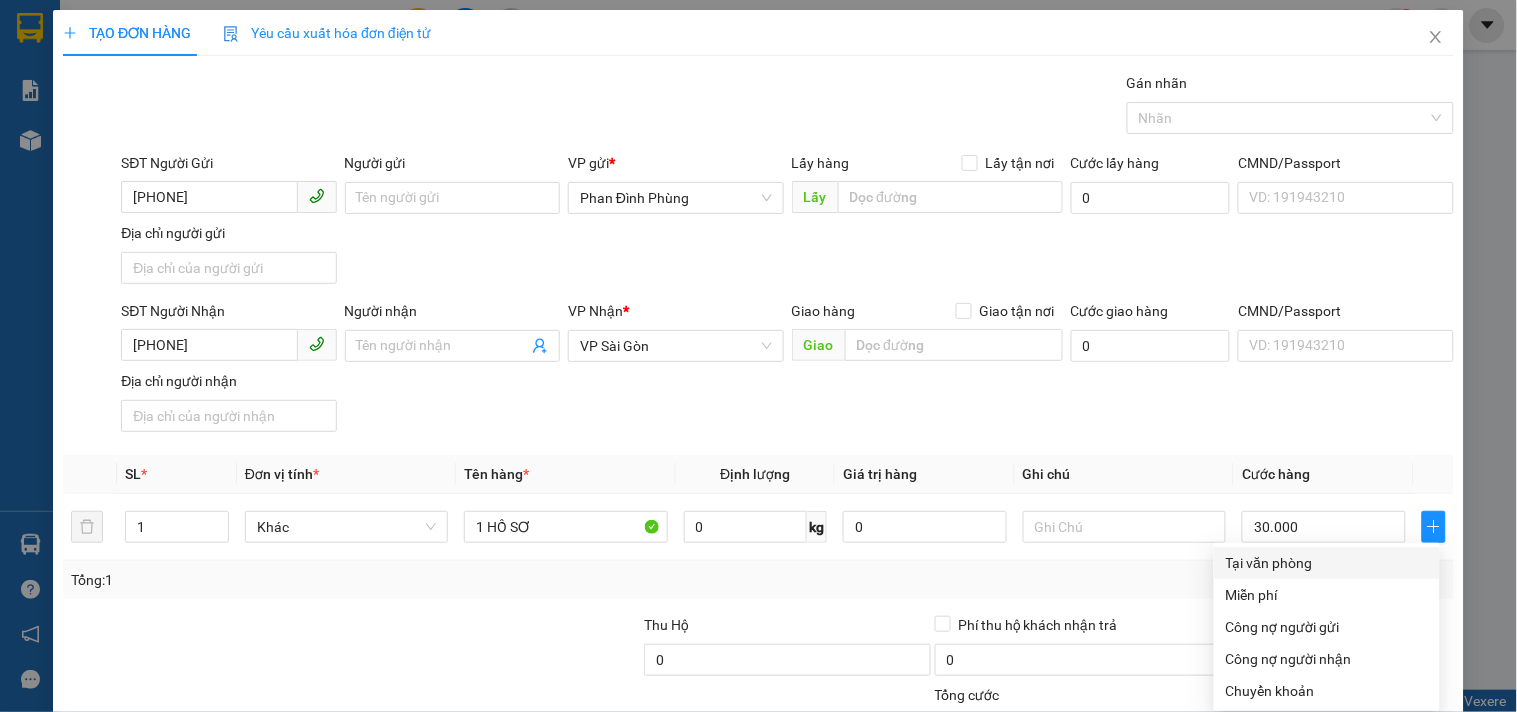 click on "Tại văn phòng" at bounding box center (1327, 563) 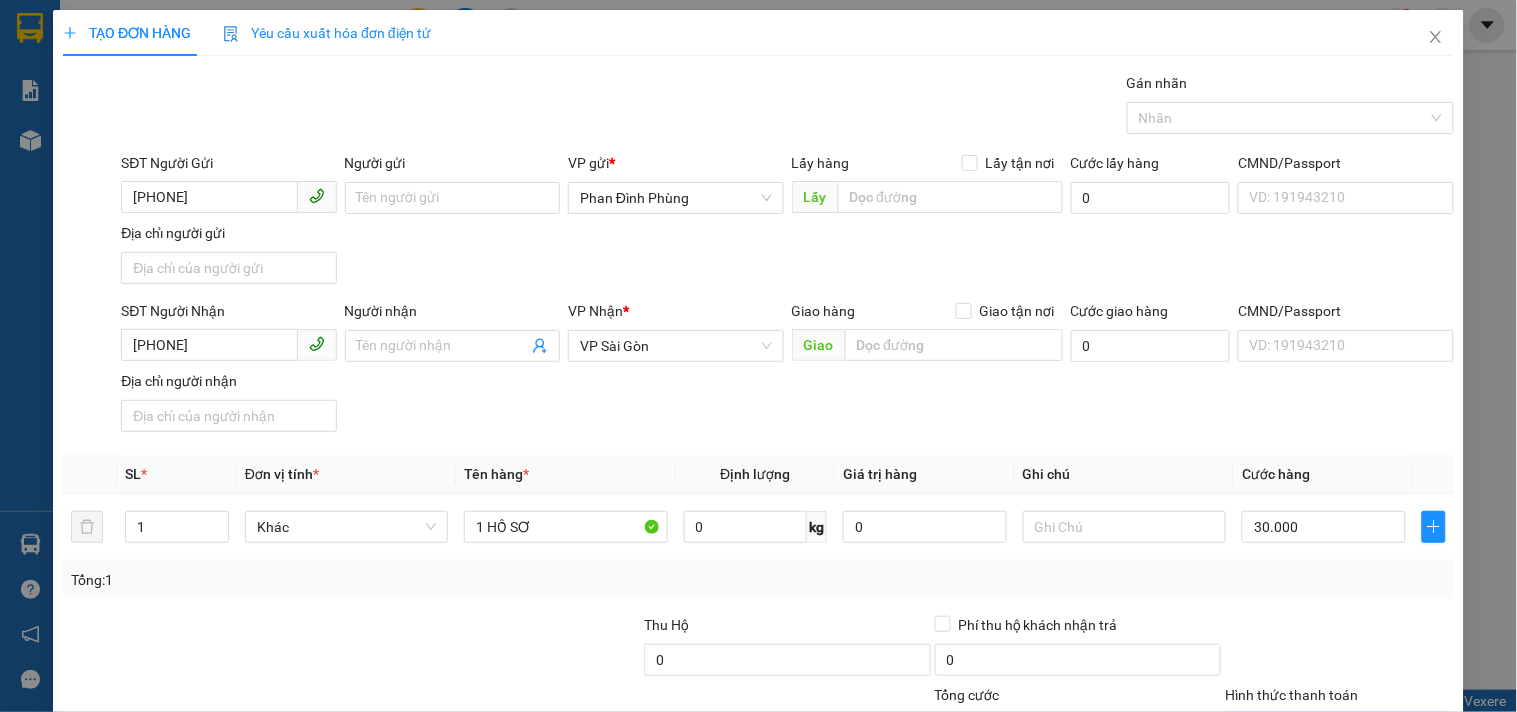 click on "Lưu và In" at bounding box center [1369, 825] 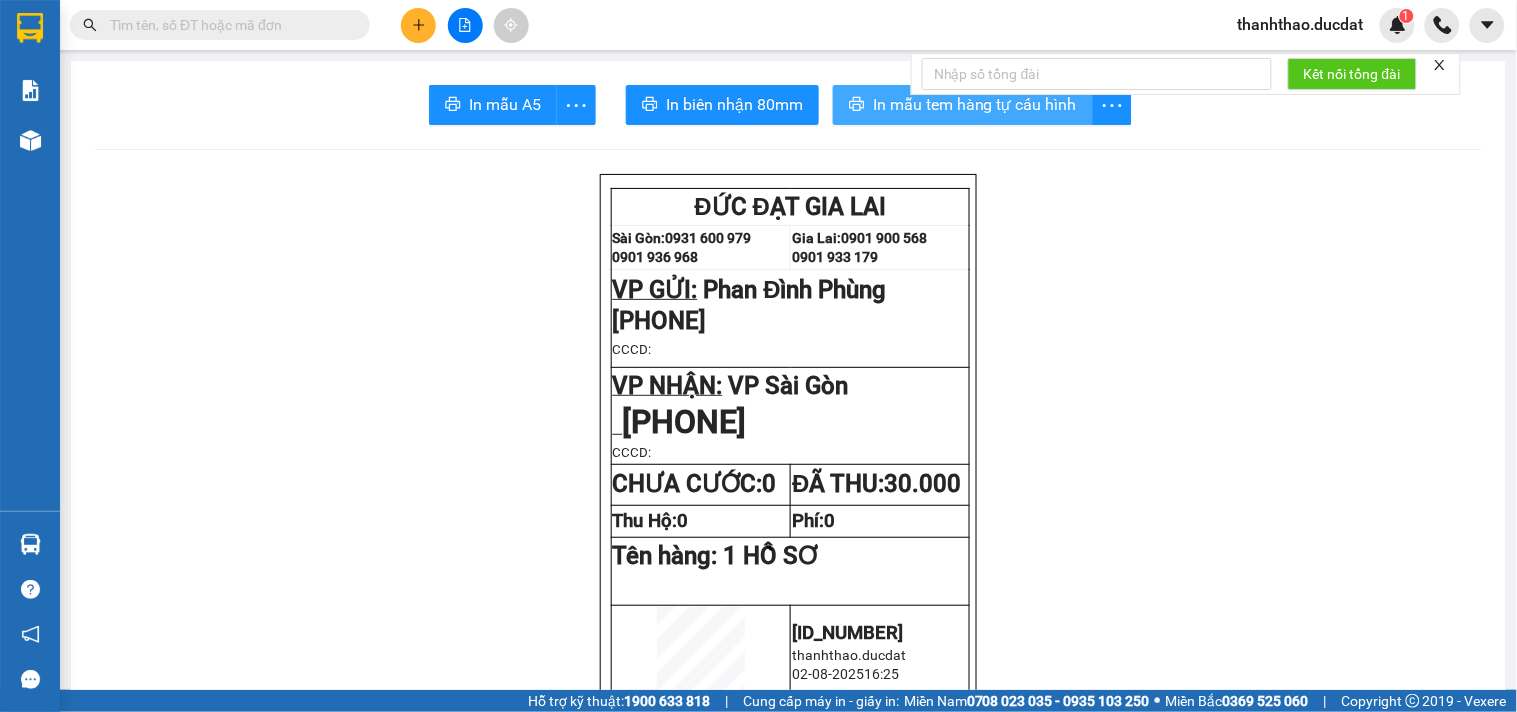 click on "In mẫu tem hàng tự cấu hình" at bounding box center (975, 104) 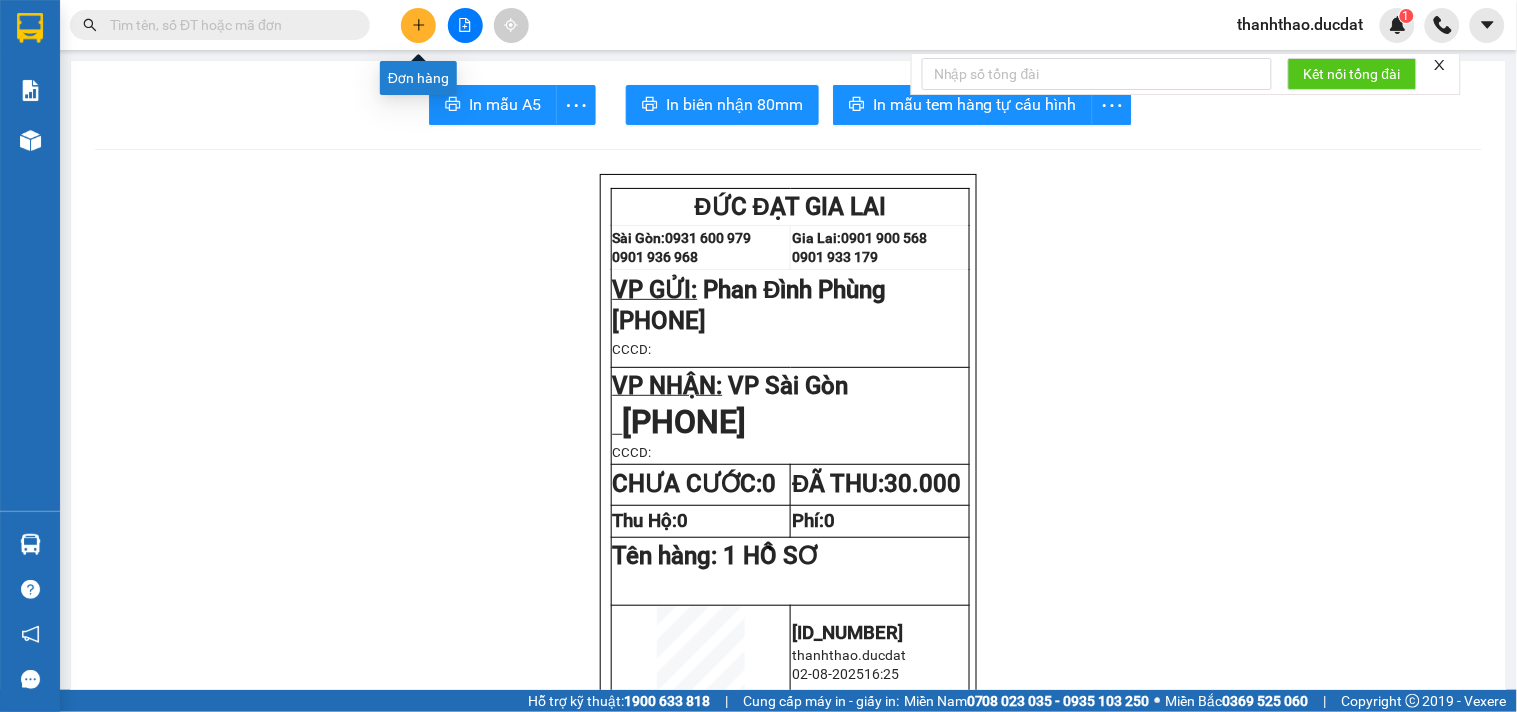 click at bounding box center [418, 25] 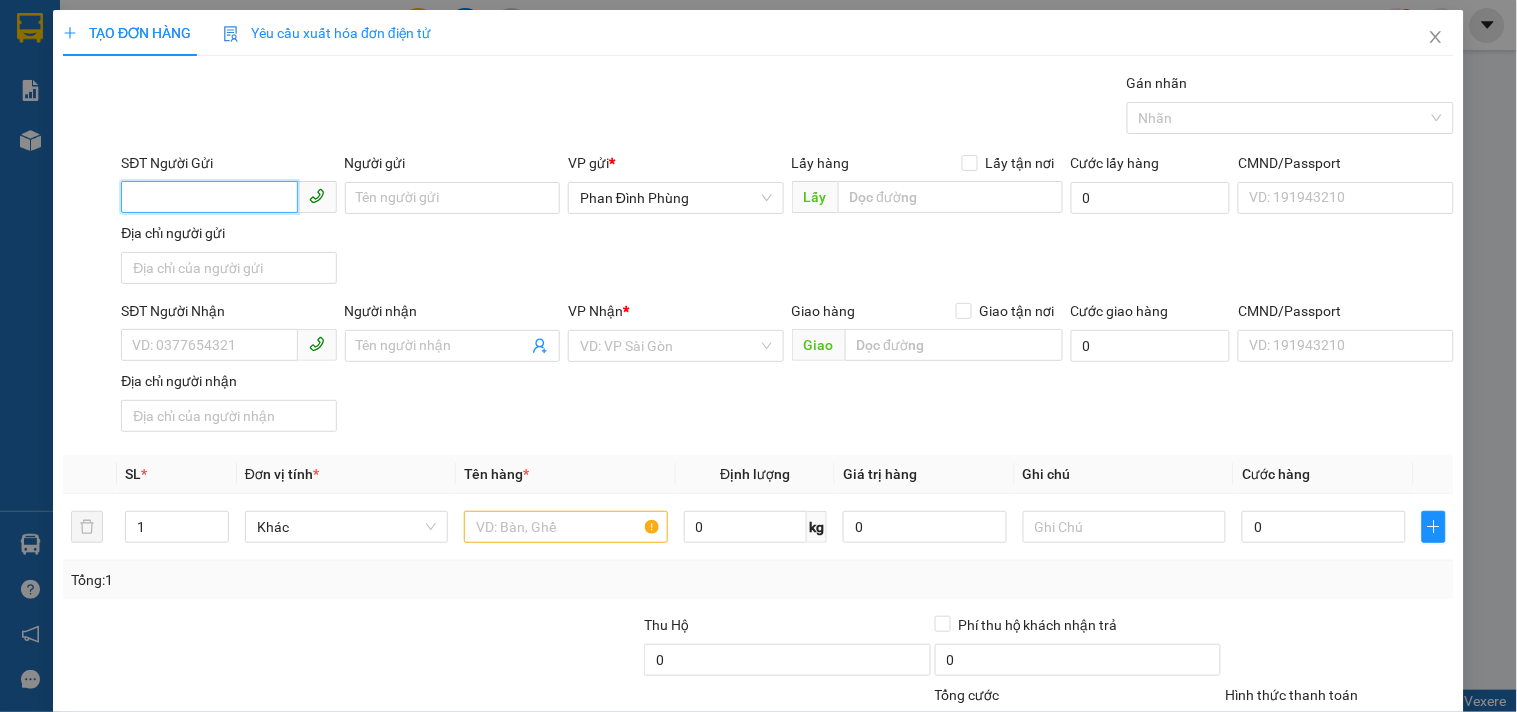 click on "SĐT Người Gửi" at bounding box center (209, 197) 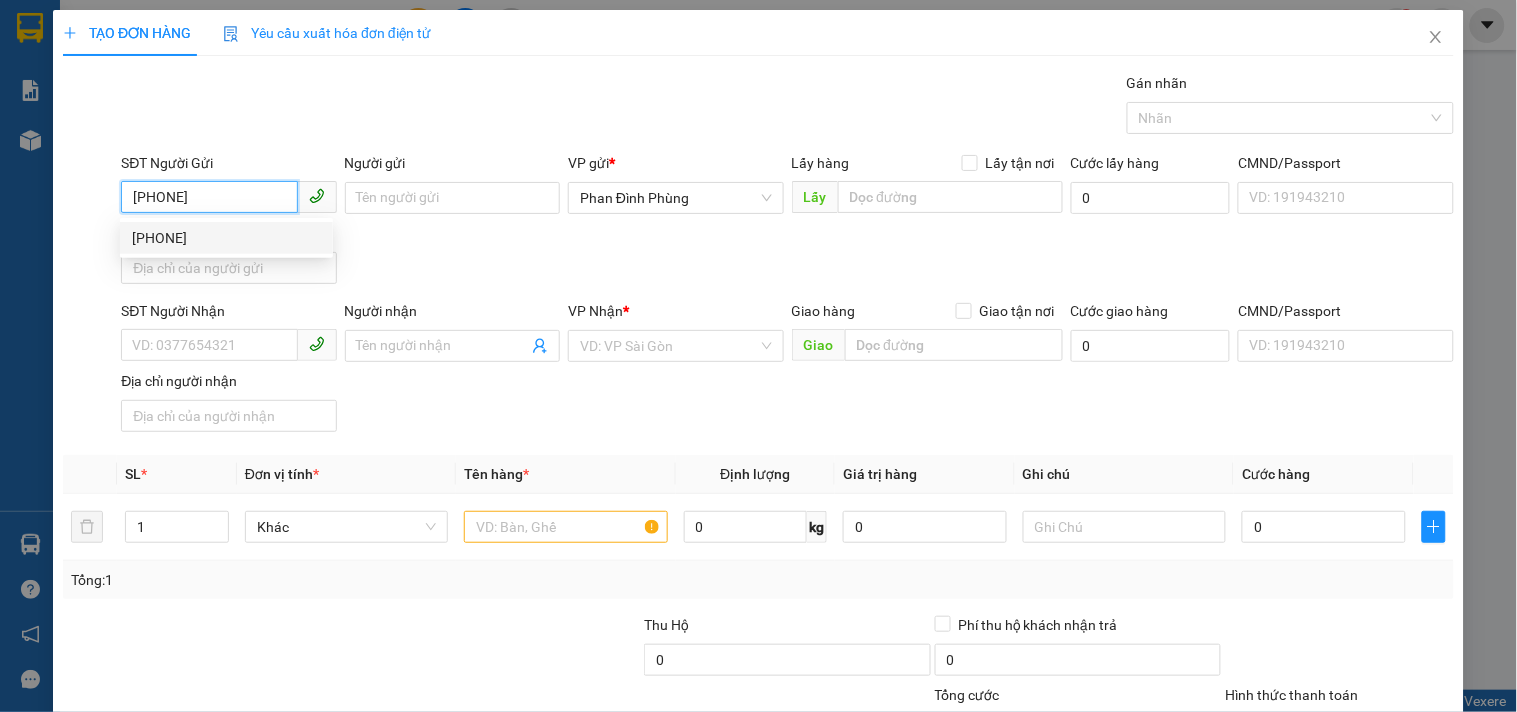click on "[PHONE]" at bounding box center (226, 238) 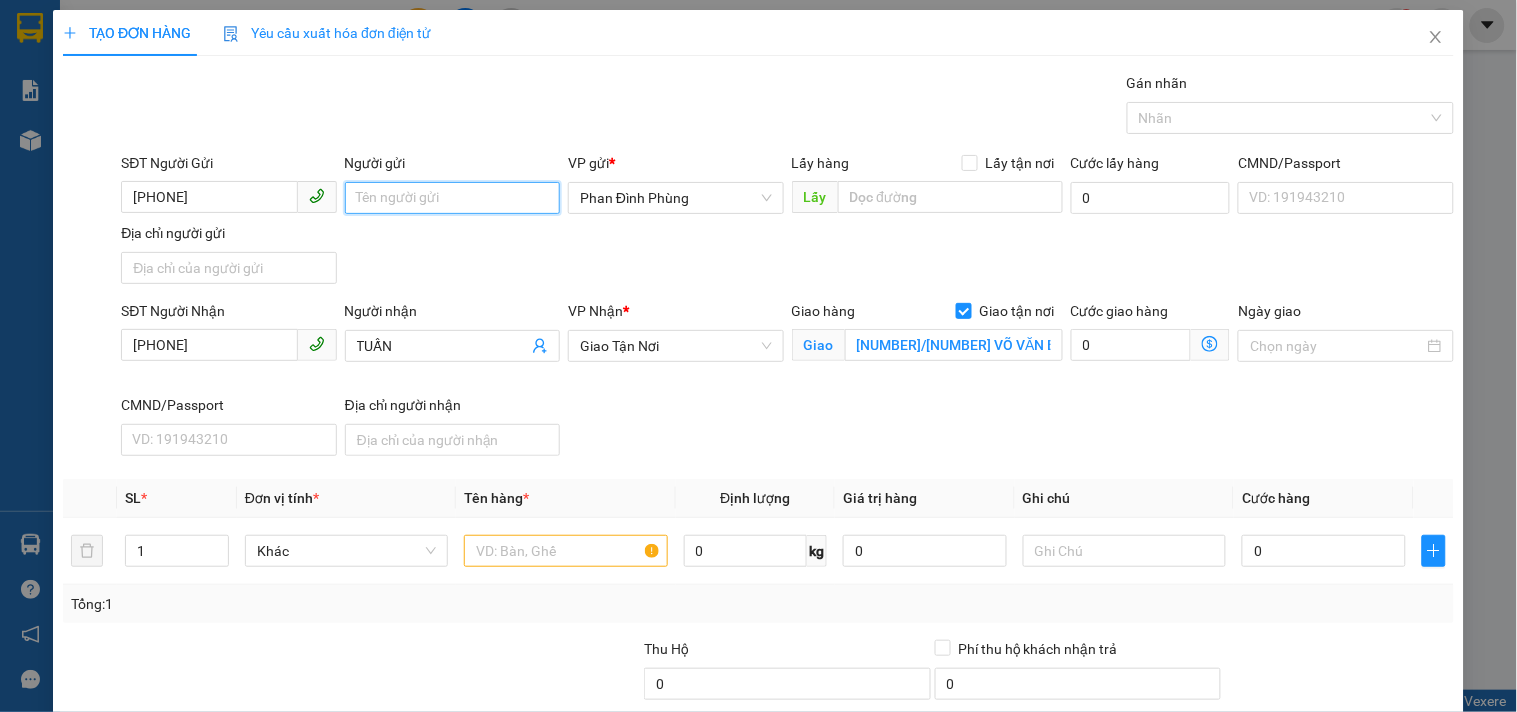 drag, startPoint x: 422, startPoint y: 202, endPoint x: 413, endPoint y: 190, distance: 15 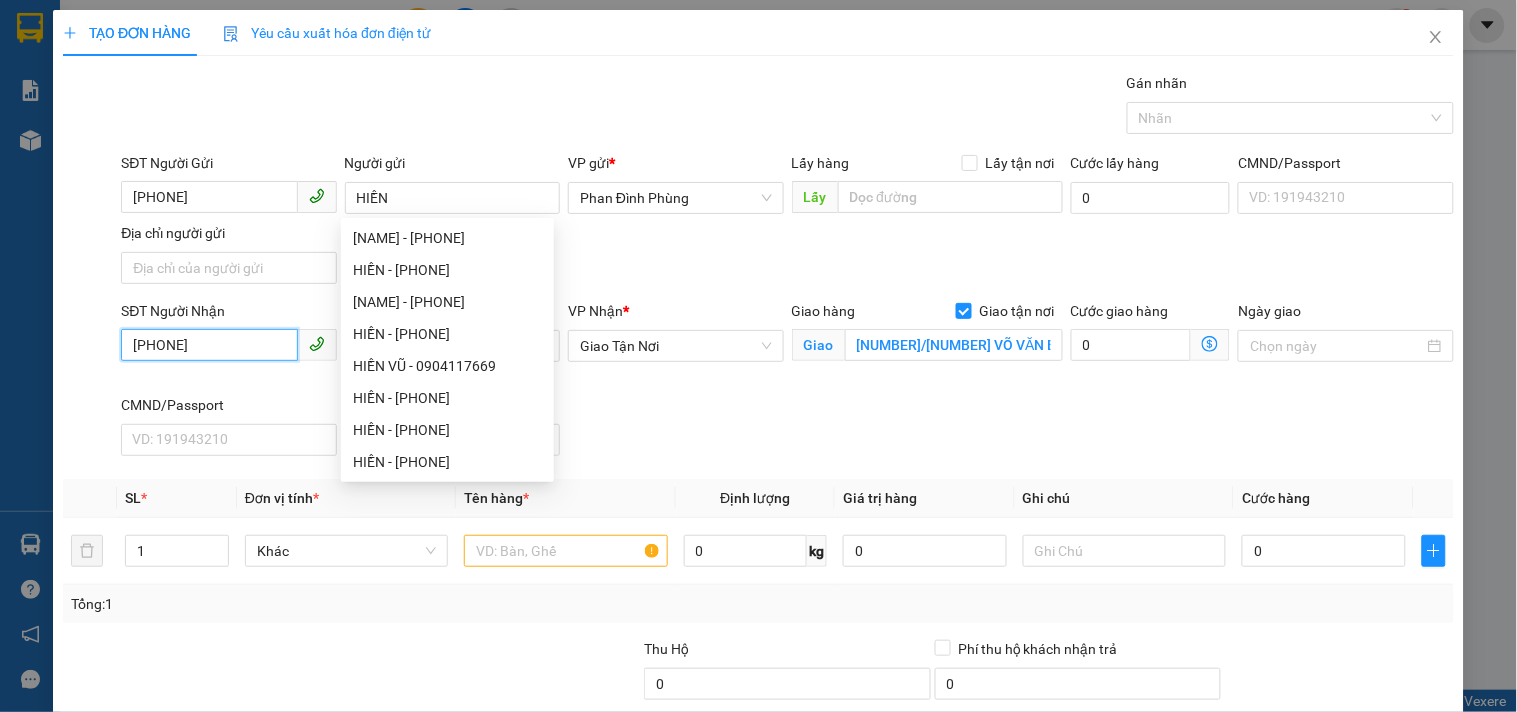 drag, startPoint x: 250, startPoint y: 343, endPoint x: 0, endPoint y: 562, distance: 332.35675 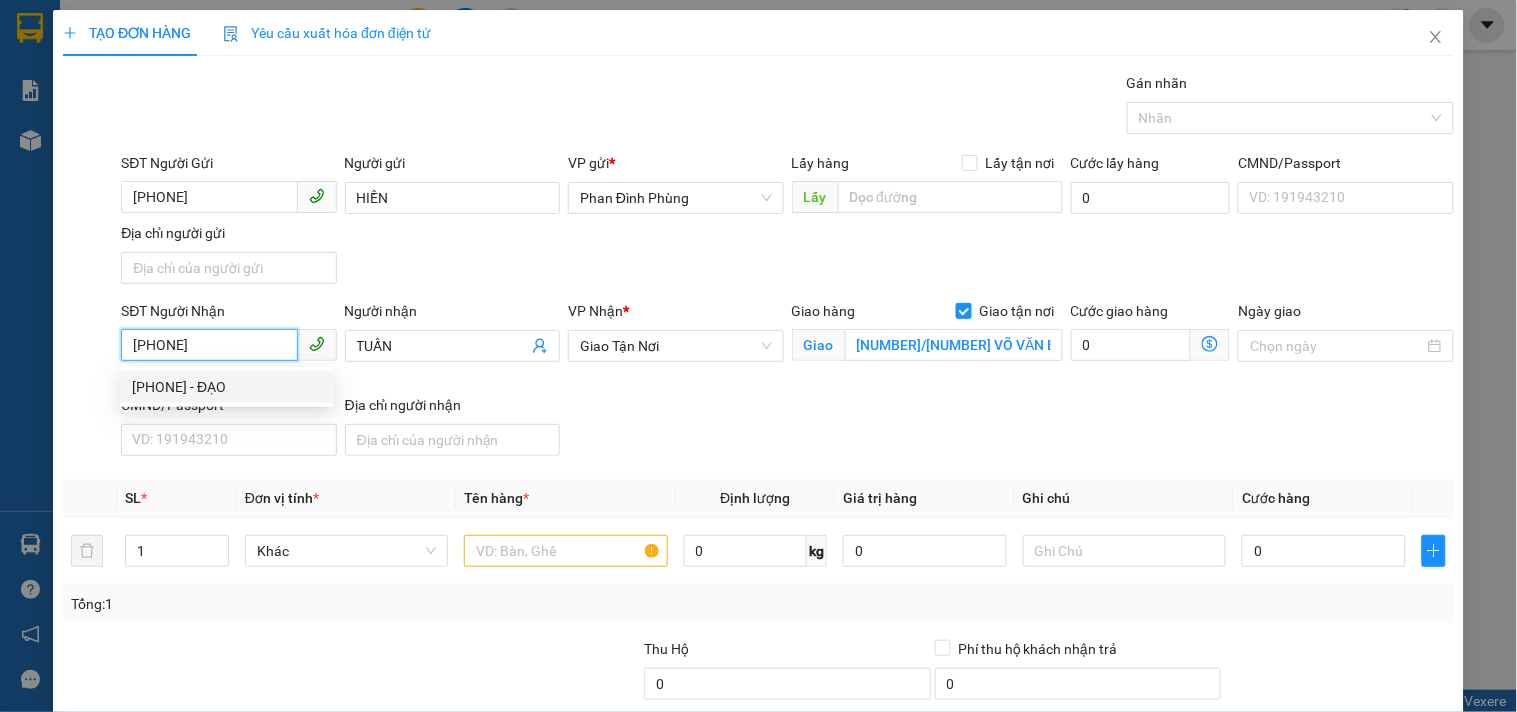 click on "[PHONE] - ĐẠO" at bounding box center (226, 387) 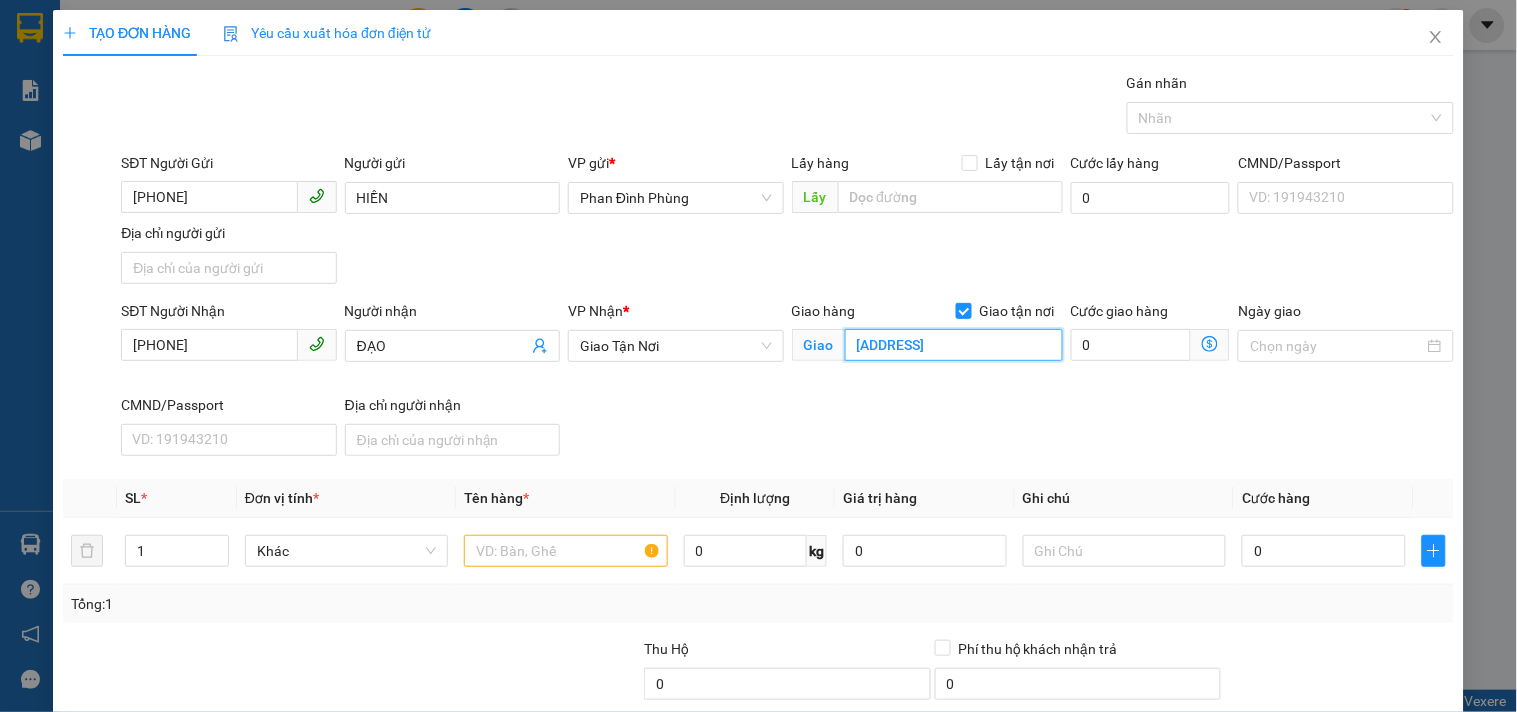 click on "[ADDRESS]" at bounding box center [954, 345] 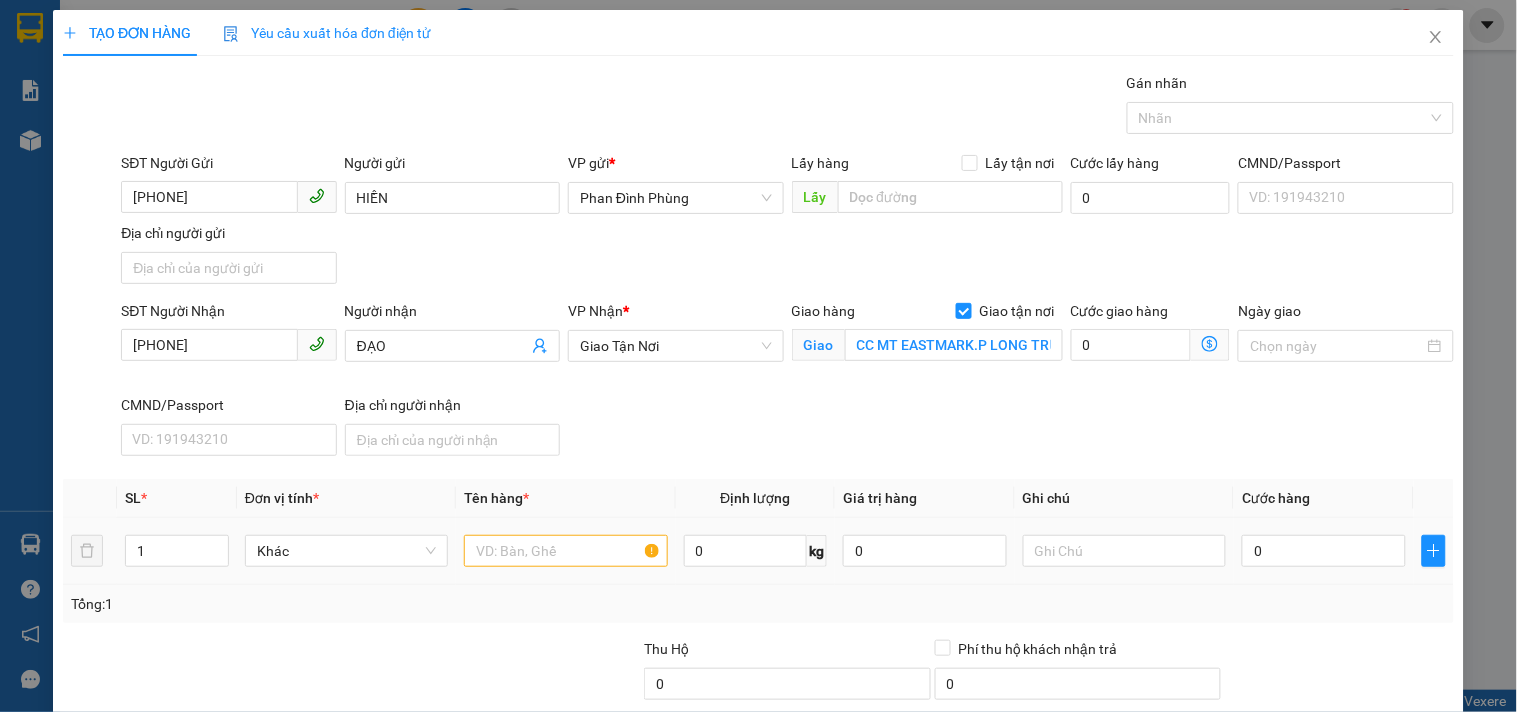 click at bounding box center [565, 551] 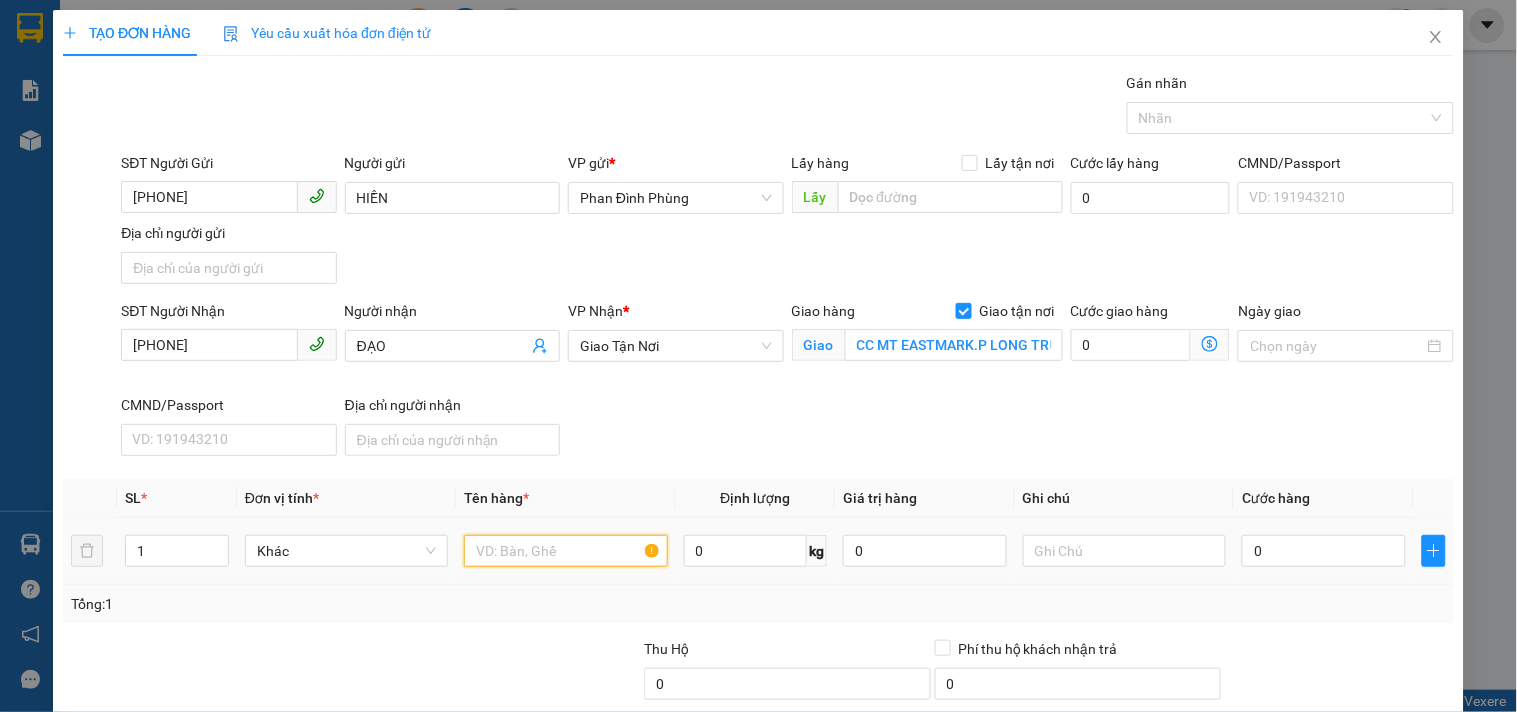 click at bounding box center [565, 551] 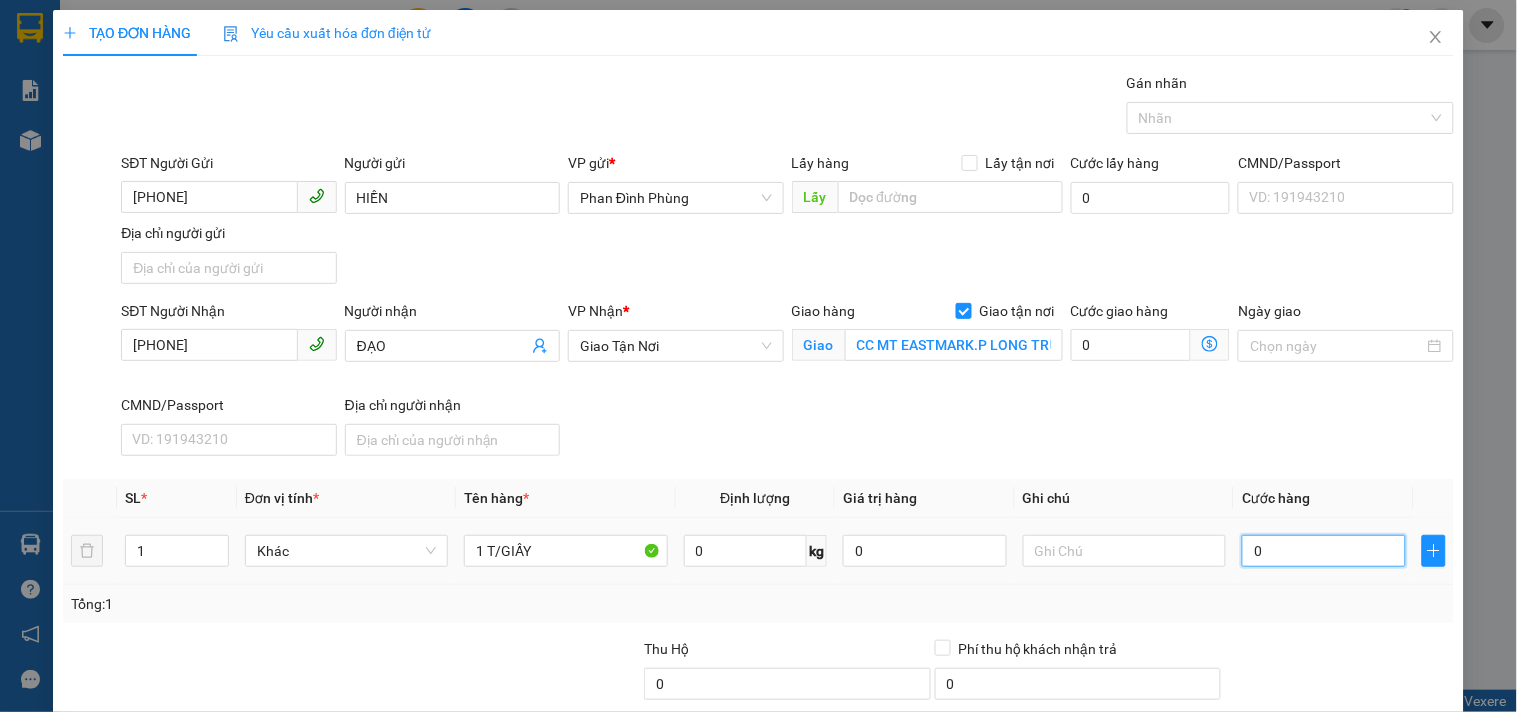 click on "0" at bounding box center [1324, 551] 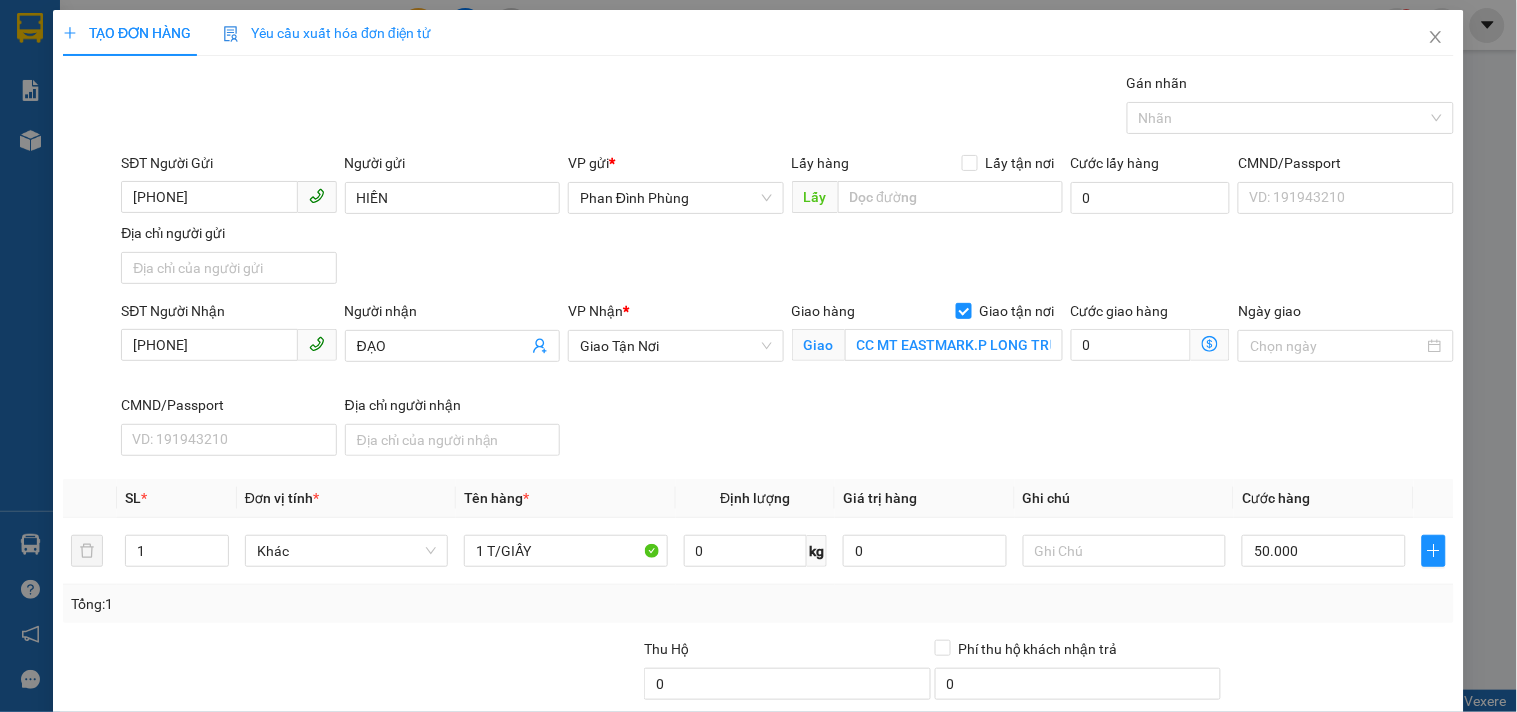 click on "SĐT Người Nhận [PHONE] Người nhận ĐẠO VP Nhận  * Giao Tận Nơi Giao hàng Giao tận nơi Giao CC MT EASTMARK.P LONG TRƯỜNG.Q9.THỦ ĐỨC Cước giao hàng 0 Ngày giao CMND/Passport VD: [ID] Địa chỉ người nhận" at bounding box center (787, 382) 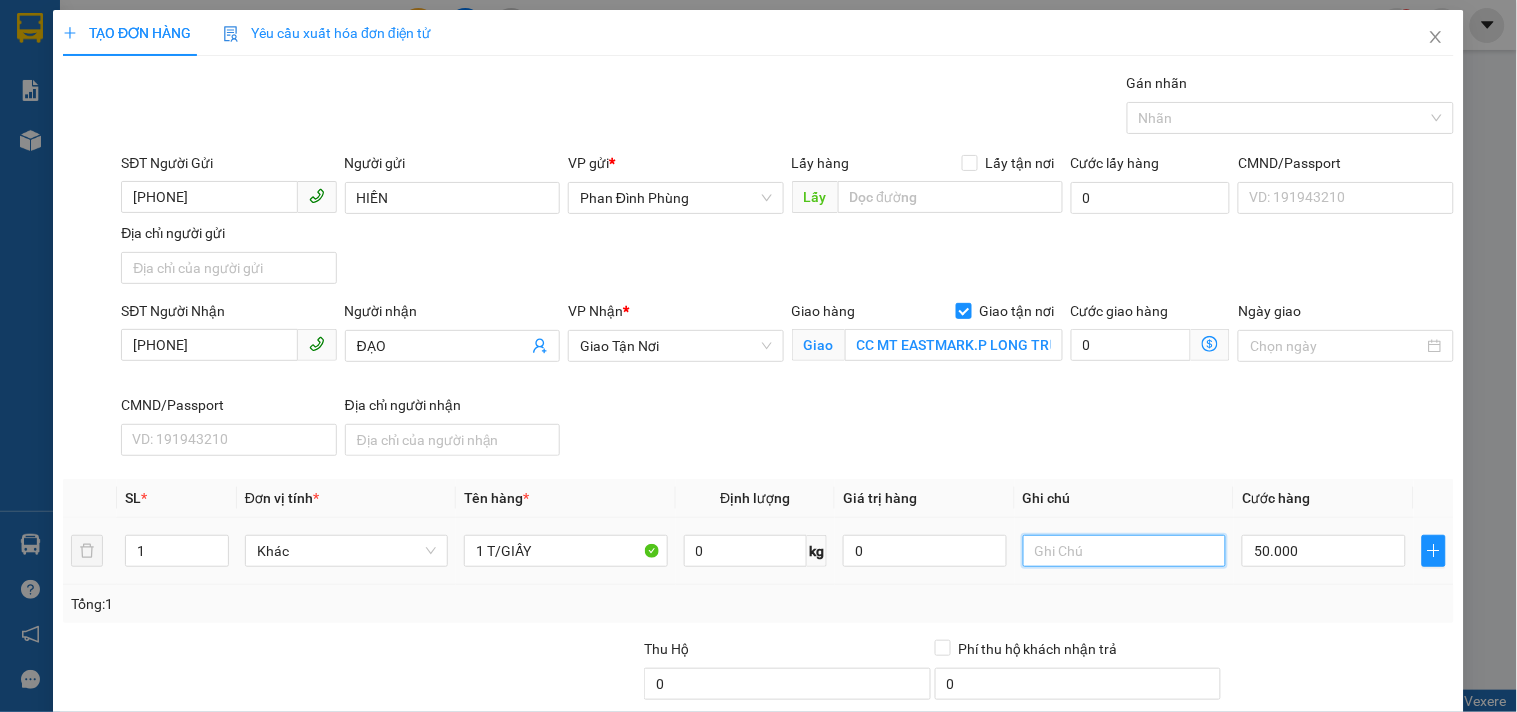 click at bounding box center [1124, 551] 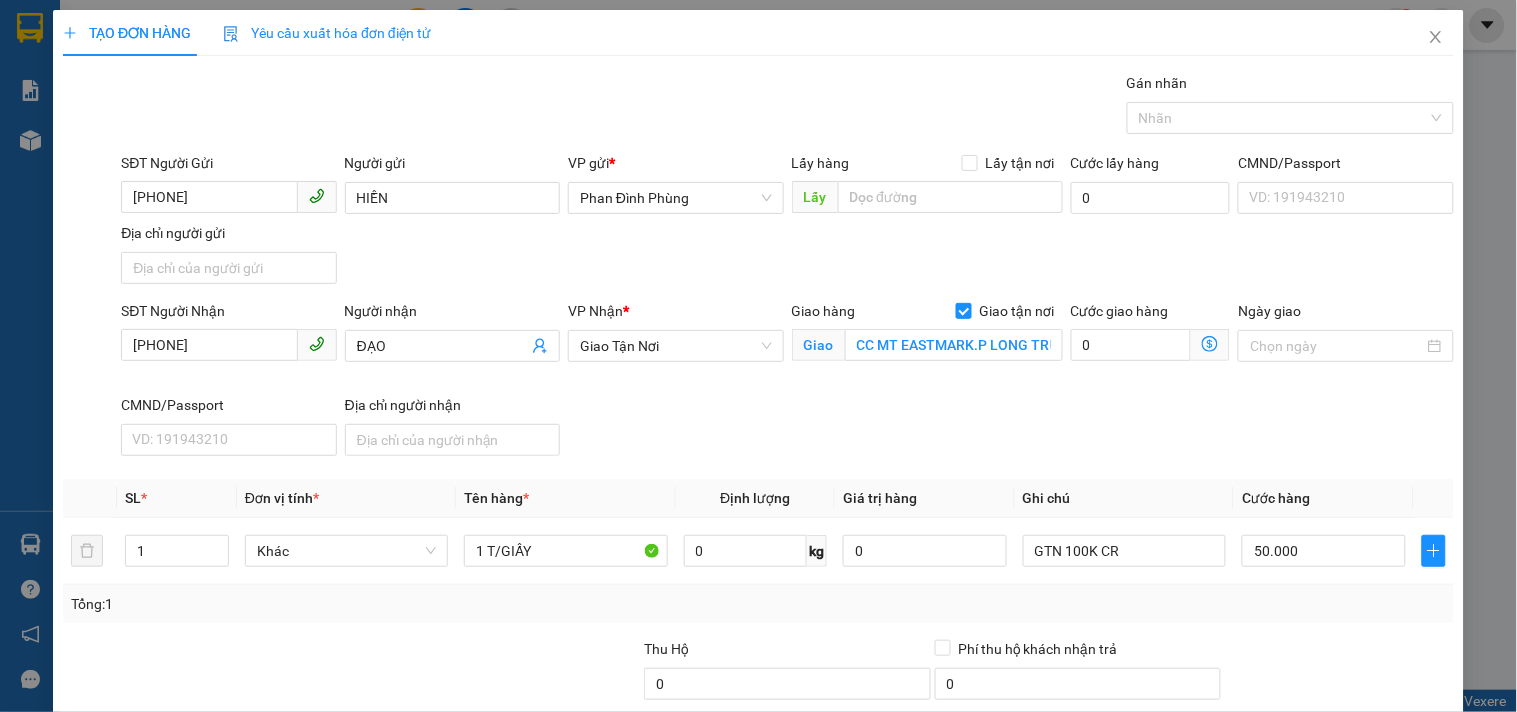 drag, startPoint x: 1360, startPoint y: 563, endPoint x: 1355, endPoint y: 547, distance: 16.763054 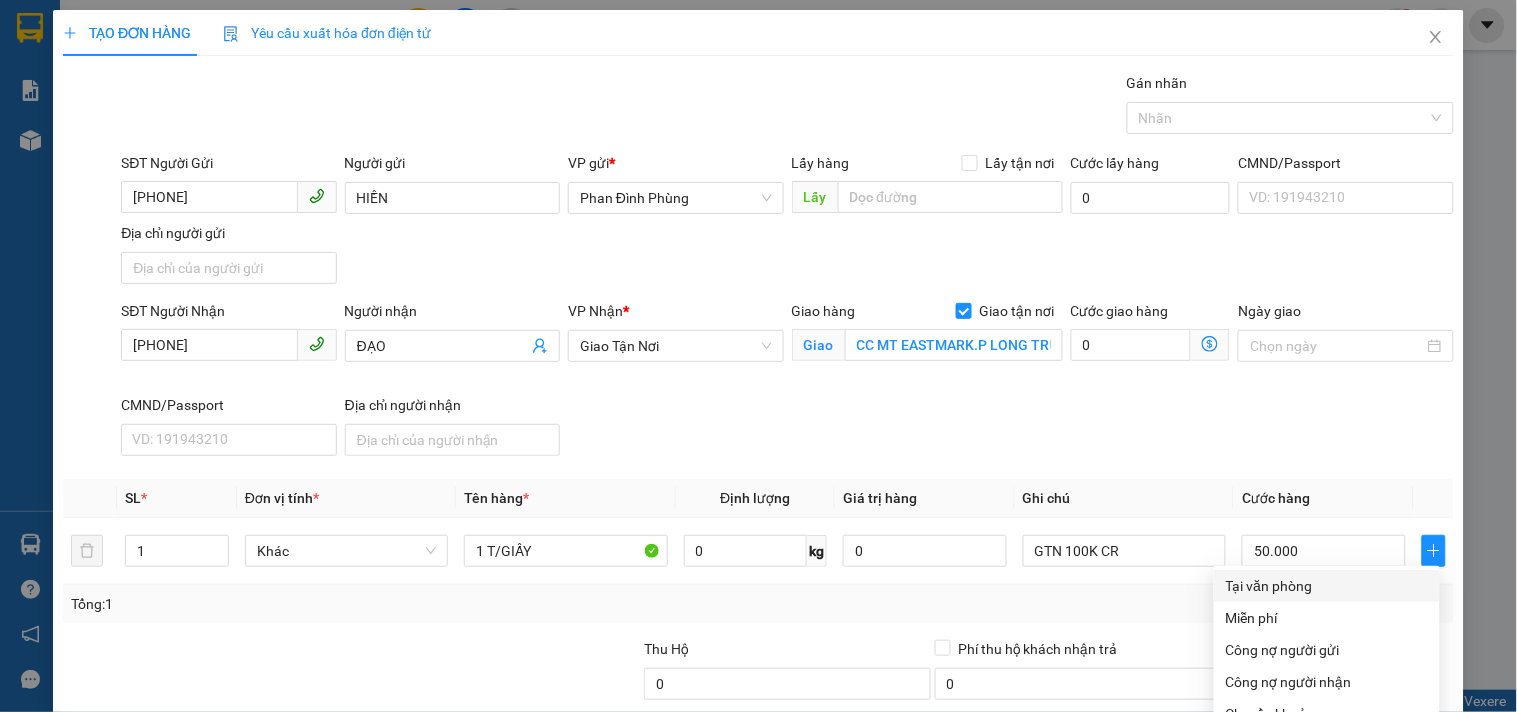 click on "Tại văn phòng" at bounding box center [1327, 586] 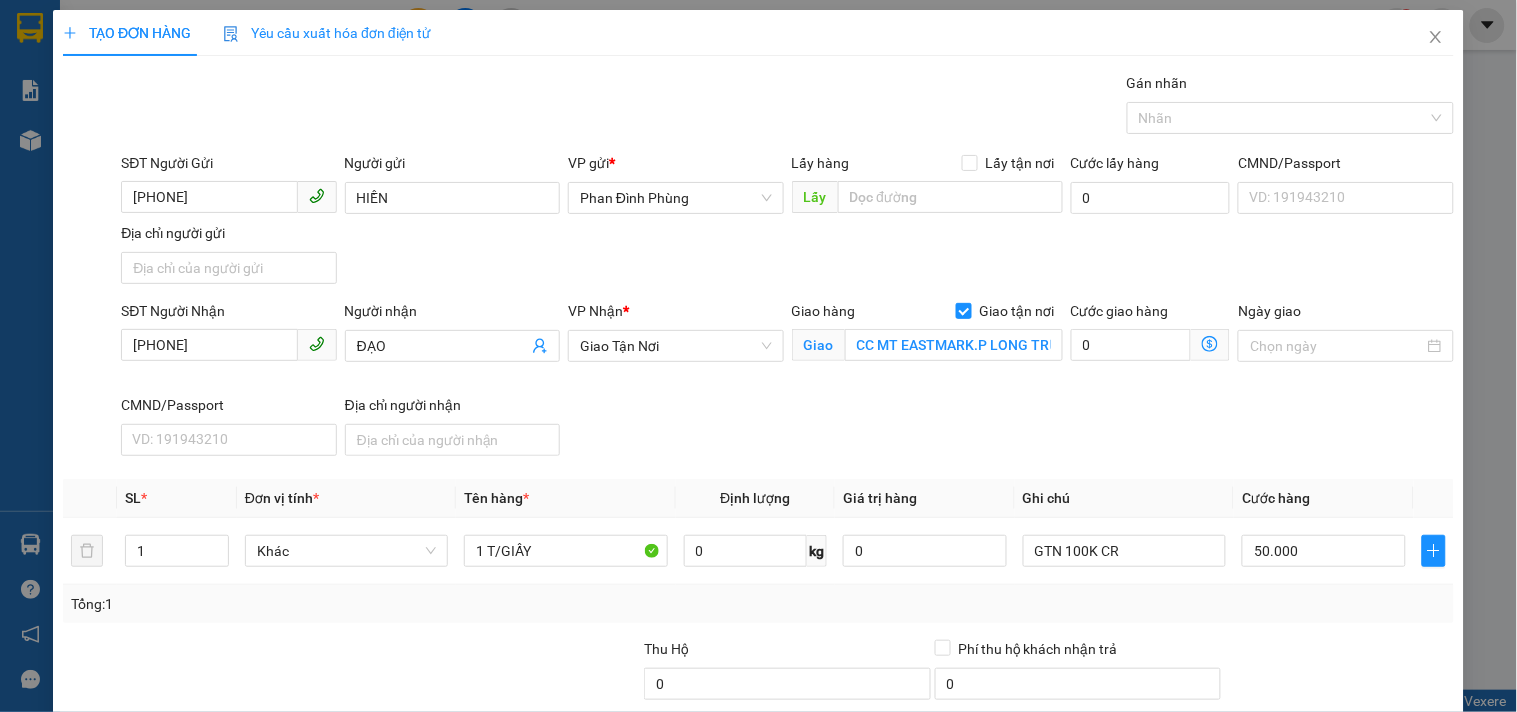 click on "Lưu và In" at bounding box center (1380, 849) 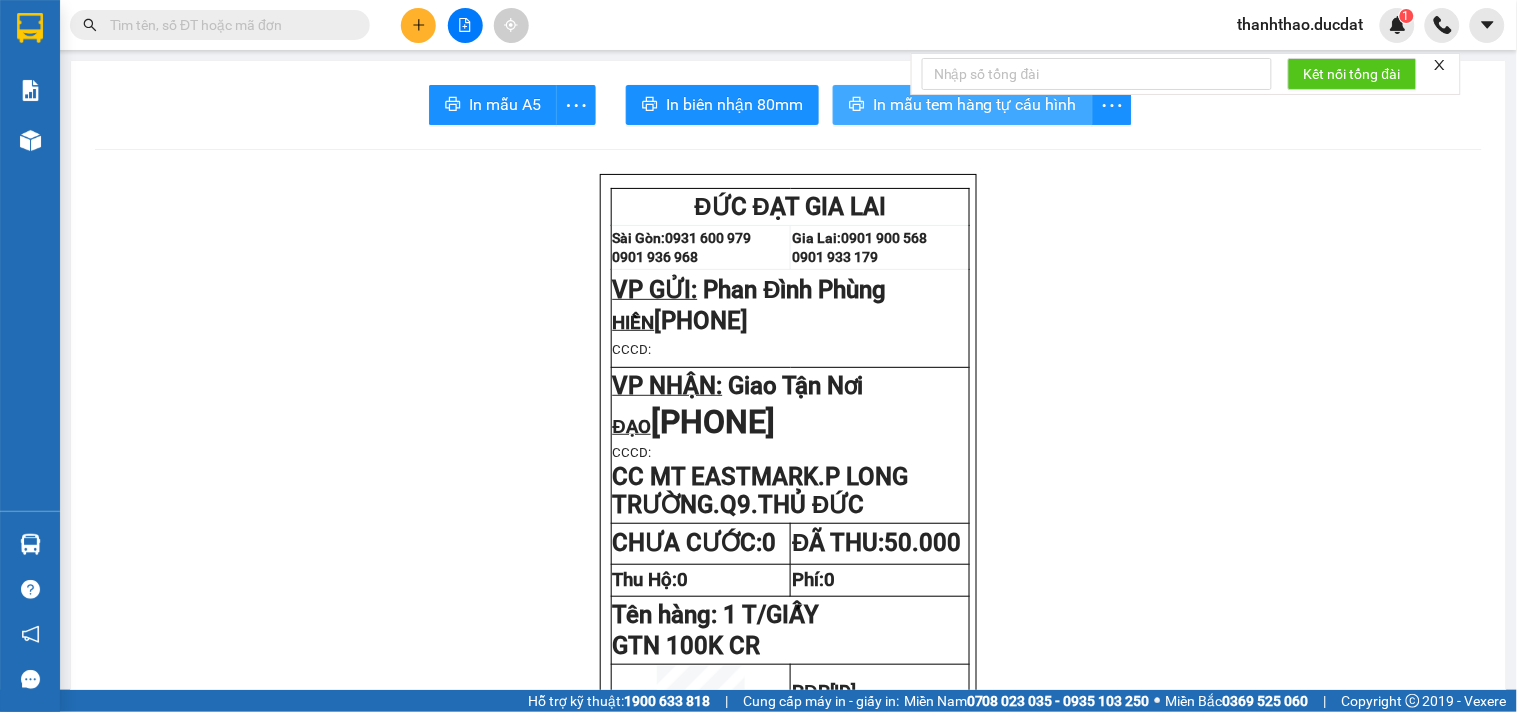 click 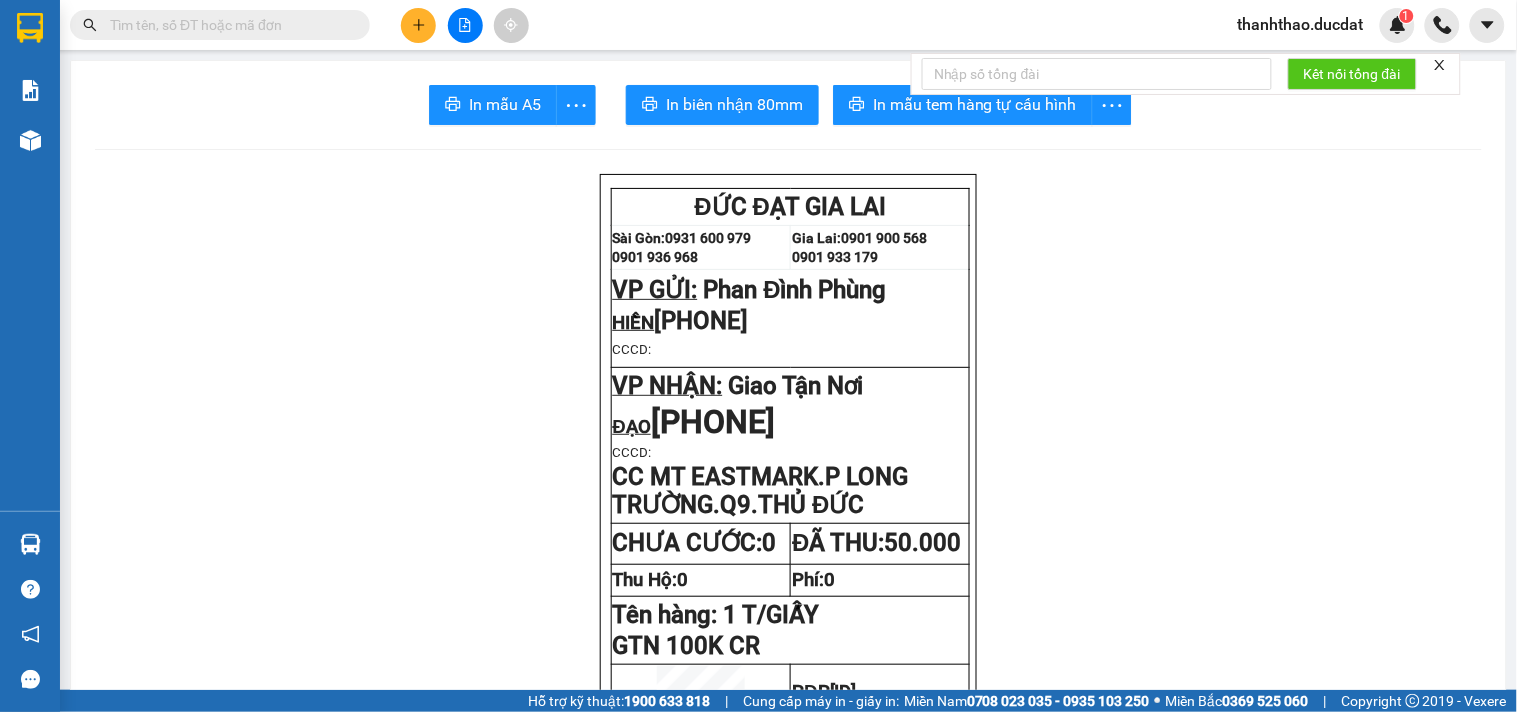 click 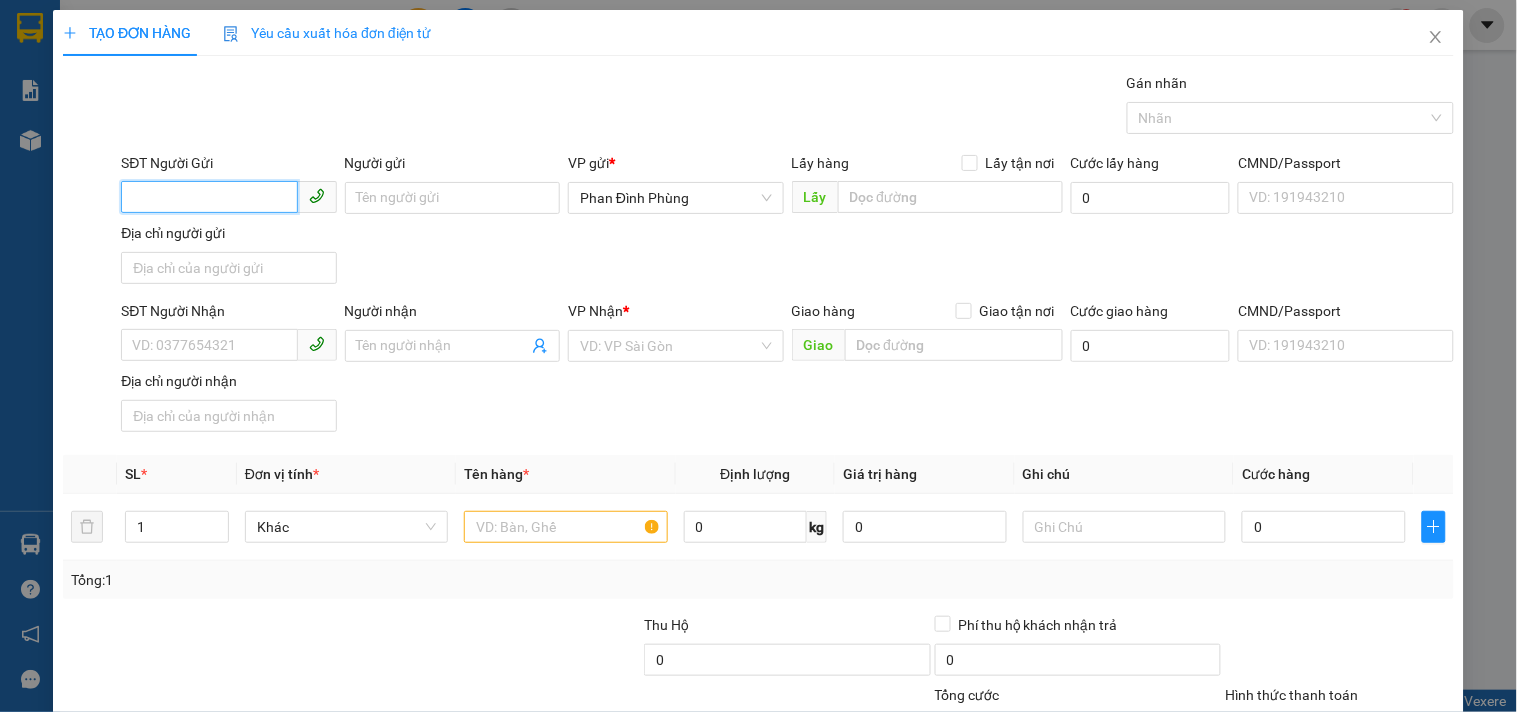 click on "SĐT Người Gửi" at bounding box center [209, 197] 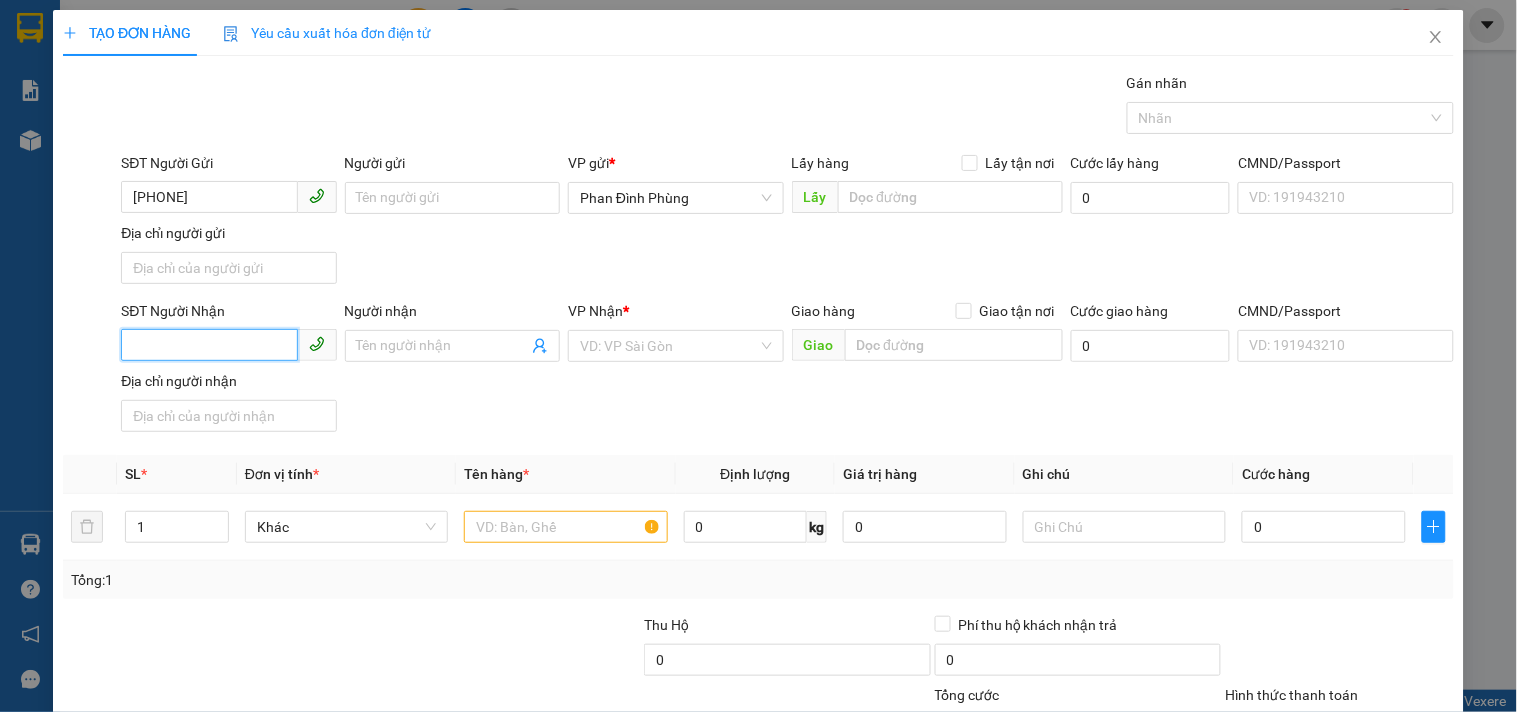 drag, startPoint x: 196, startPoint y: 358, endPoint x: 130, endPoint y: 332, distance: 70.93659 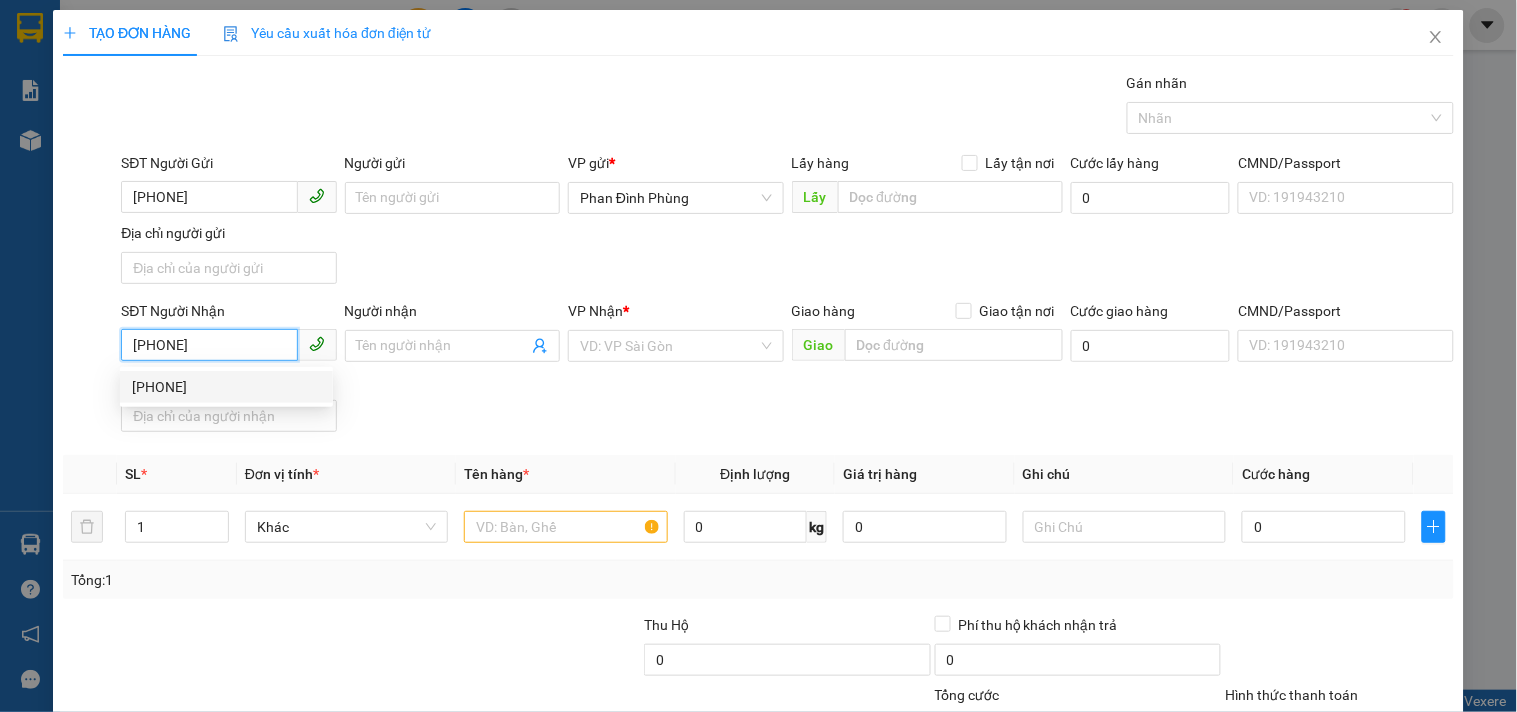 click on "[PHONE]" at bounding box center (226, 387) 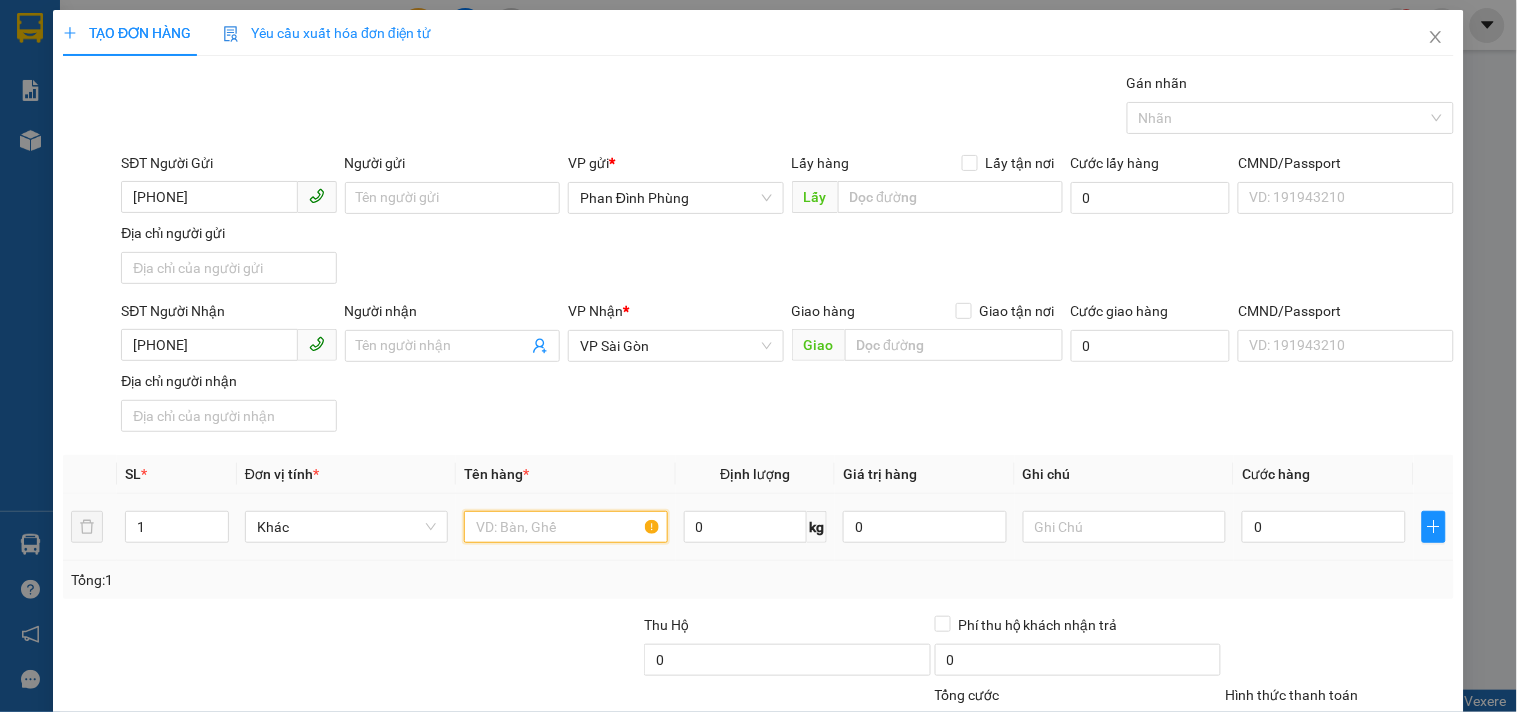 click at bounding box center (565, 527) 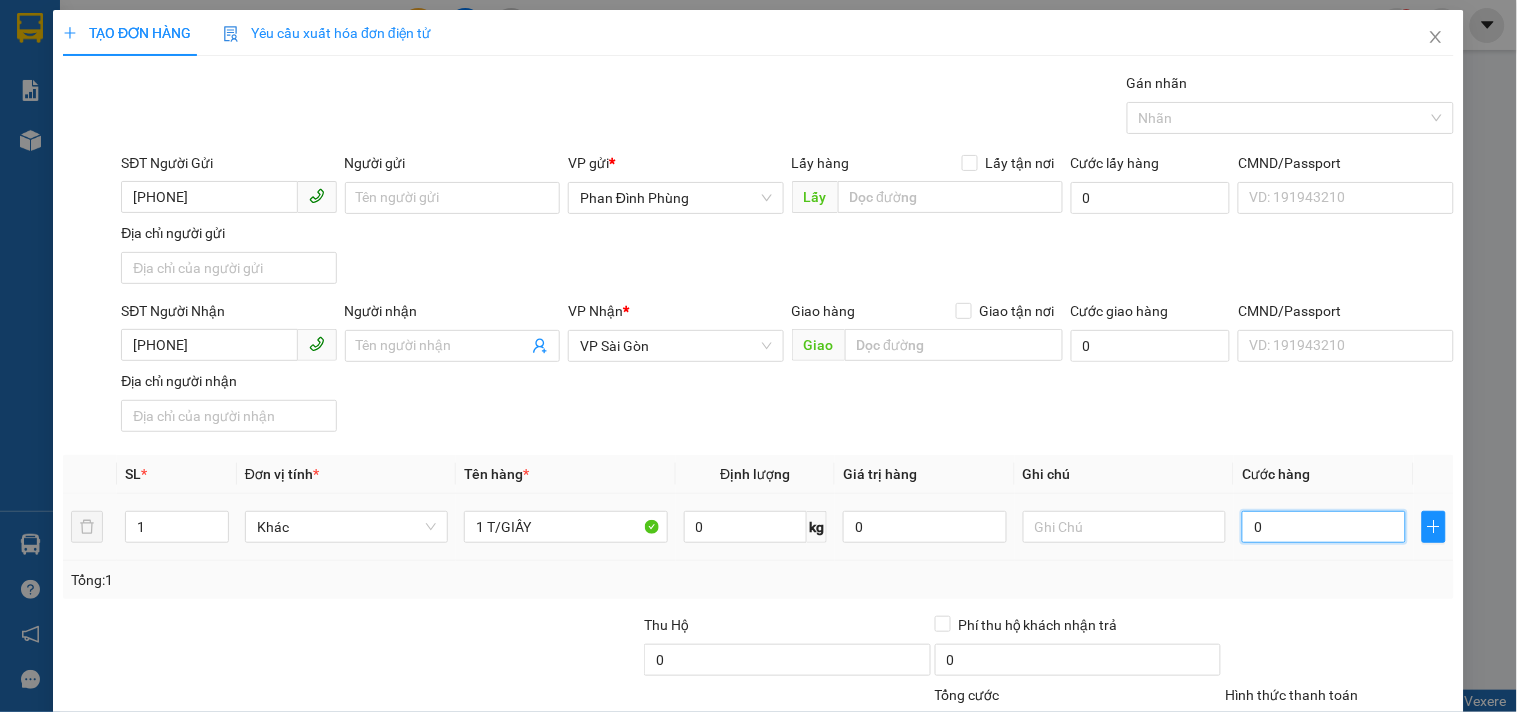 click on "0" at bounding box center (1324, 527) 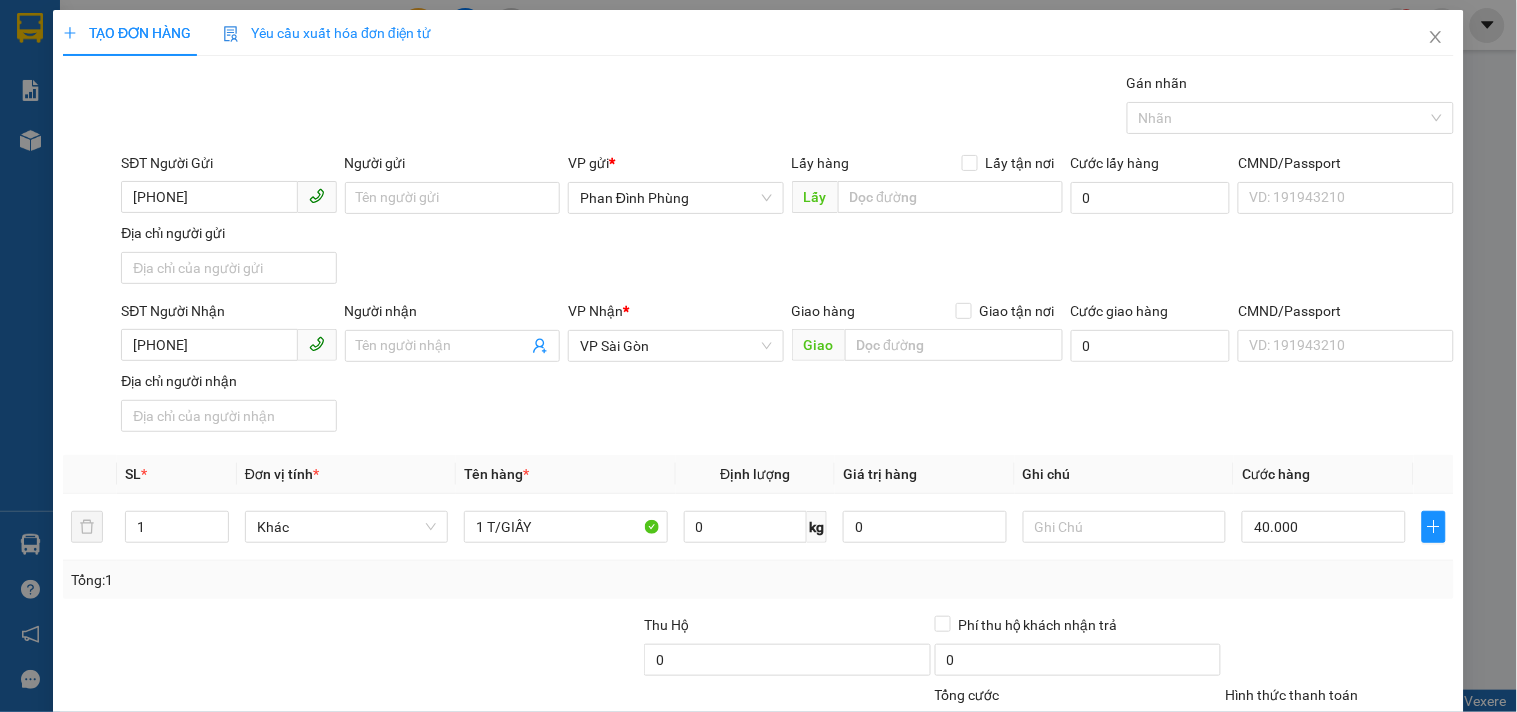 click on "SĐT Người Nhận [PHONE] Người nhận Tên người nhận VP Nhận  * VP Sài Gòn Giao hàng Giao tận nơi Giao Cước giao hàng 0 CMND/Passport VD: [ID_NUMBER] Địa chỉ người nhận" at bounding box center [787, 370] 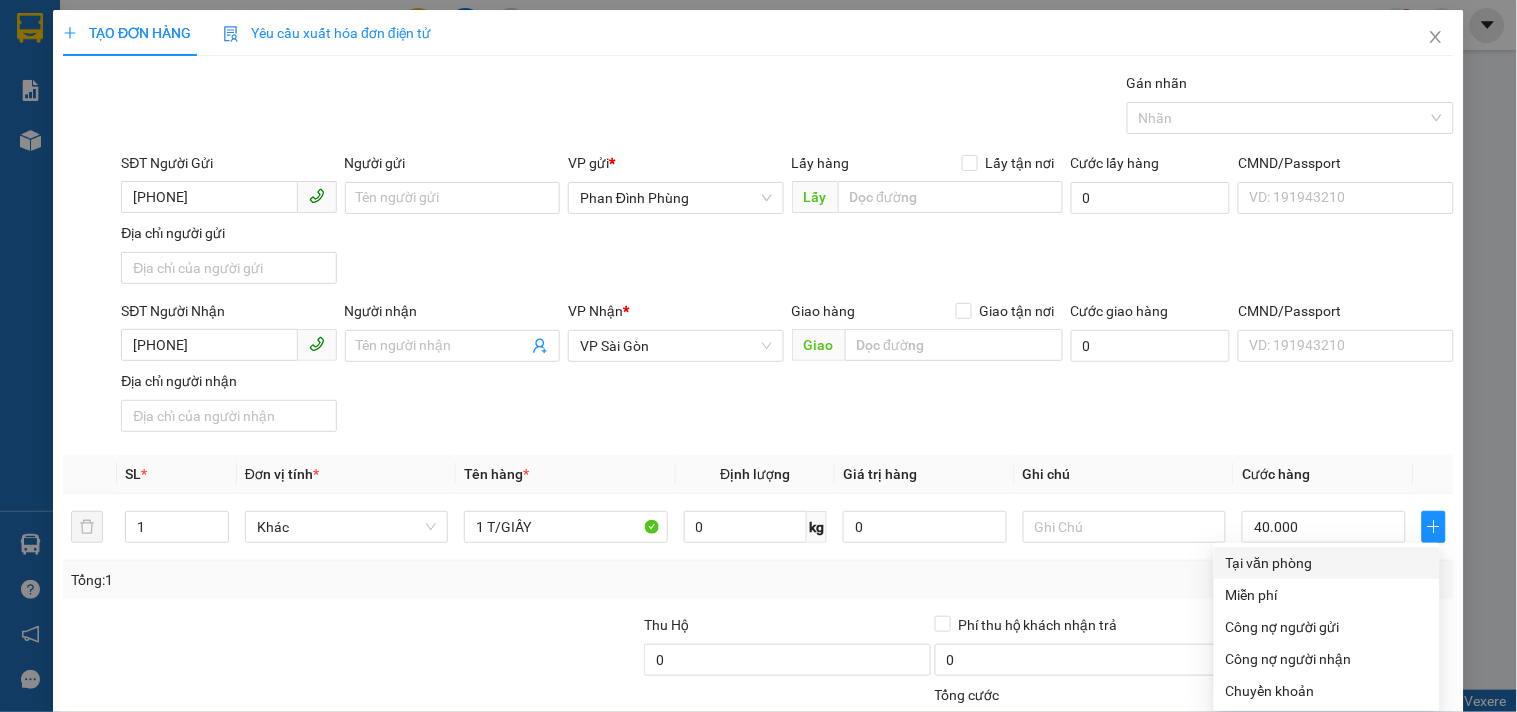 click on "Tại văn phòng" at bounding box center [1327, 563] 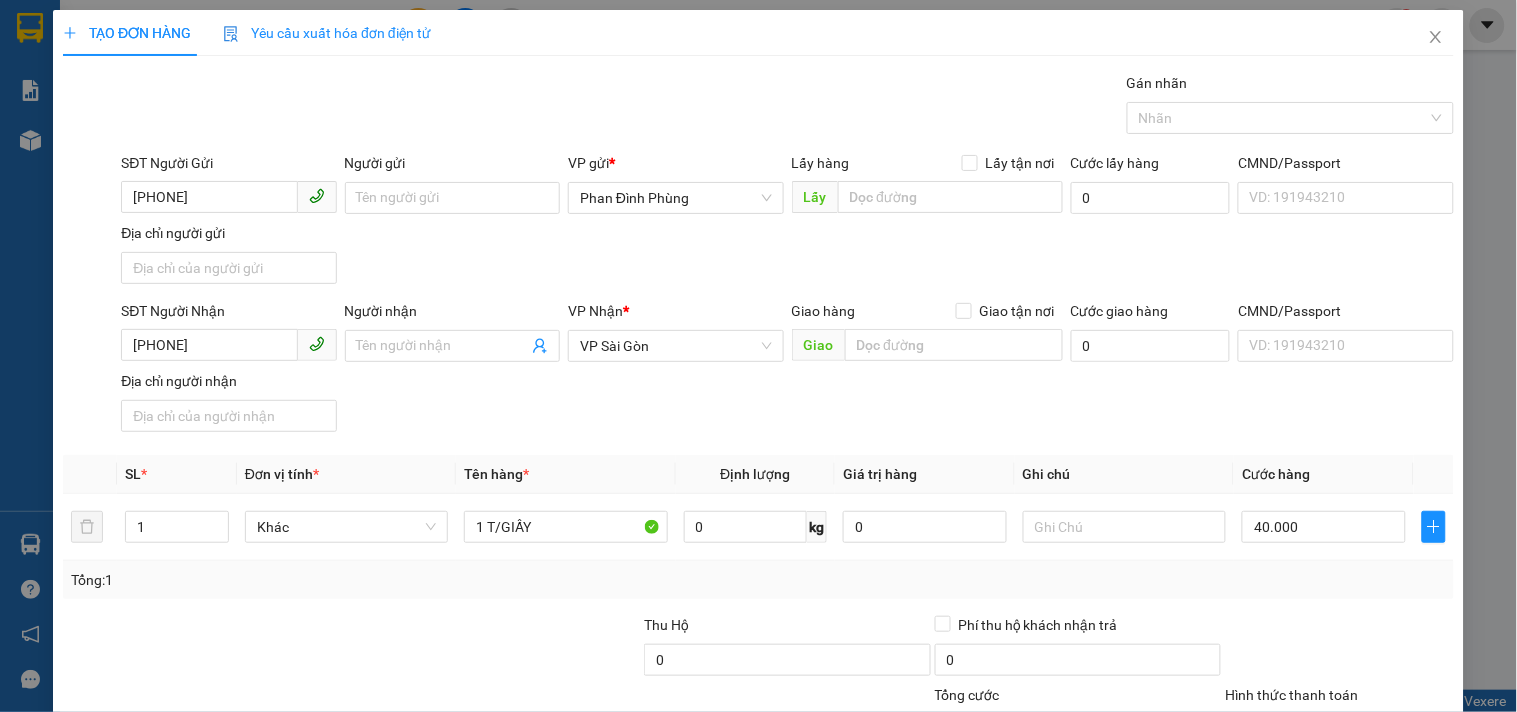 click on "Lưu và In" at bounding box center [1380, 825] 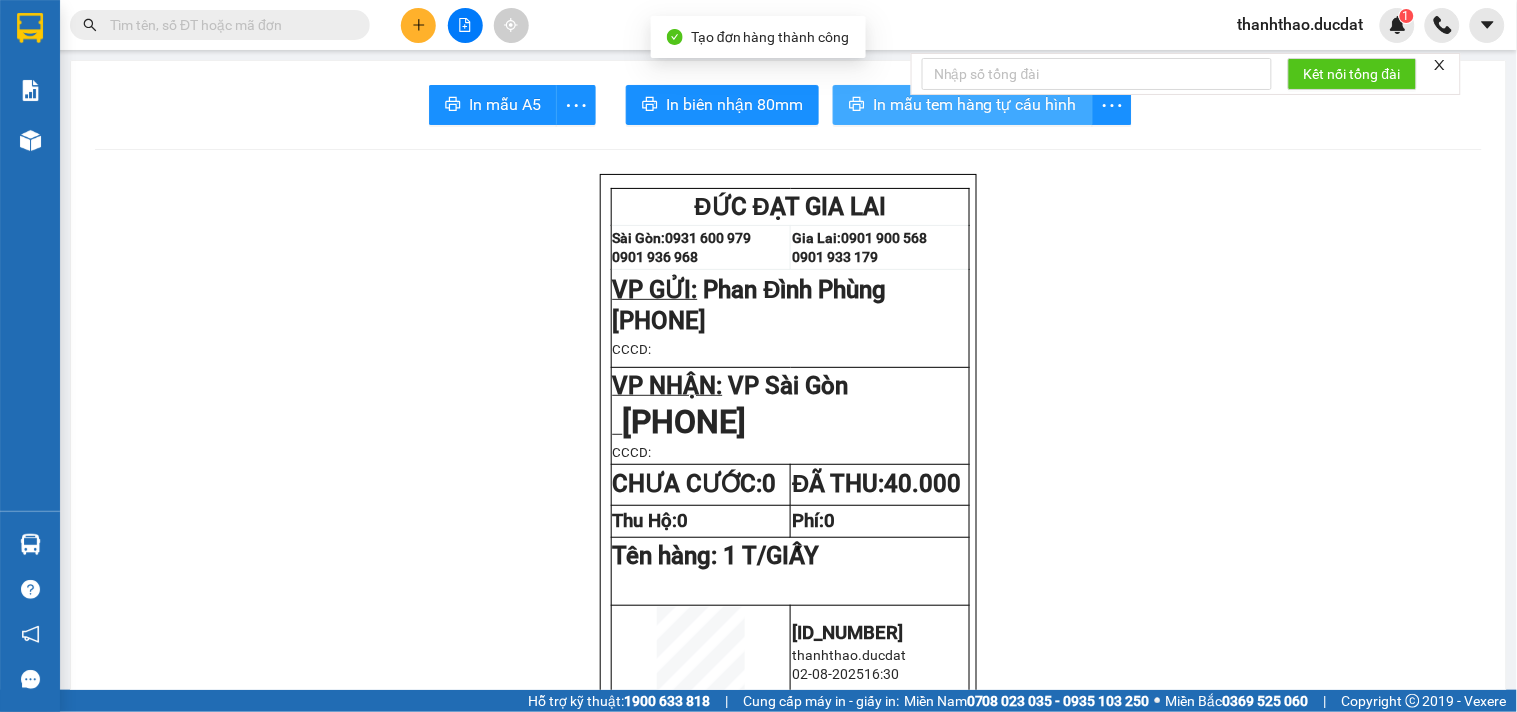 click on "In mẫu tem hàng tự cấu hình" at bounding box center [975, 104] 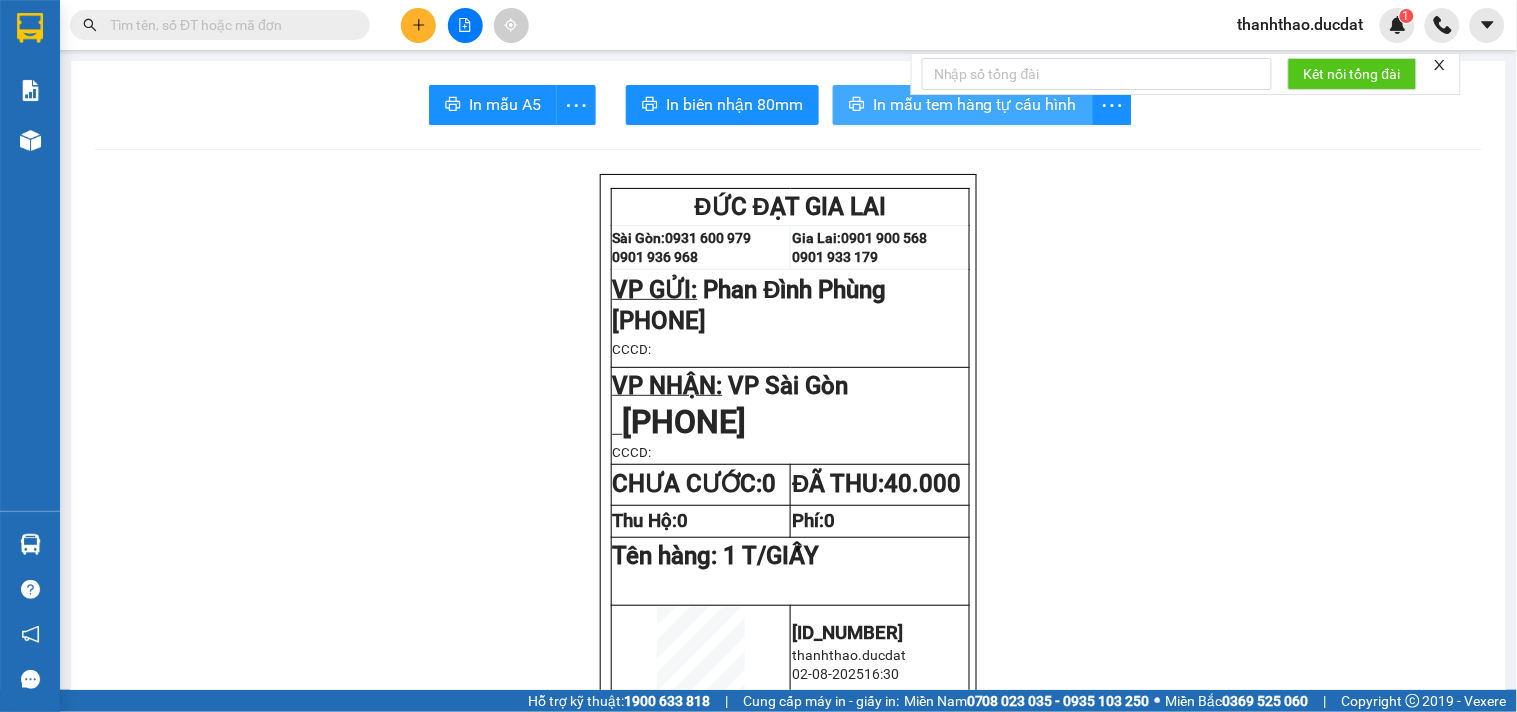 click on "In mẫu tem hàng tự cấu hình" at bounding box center (975, 104) 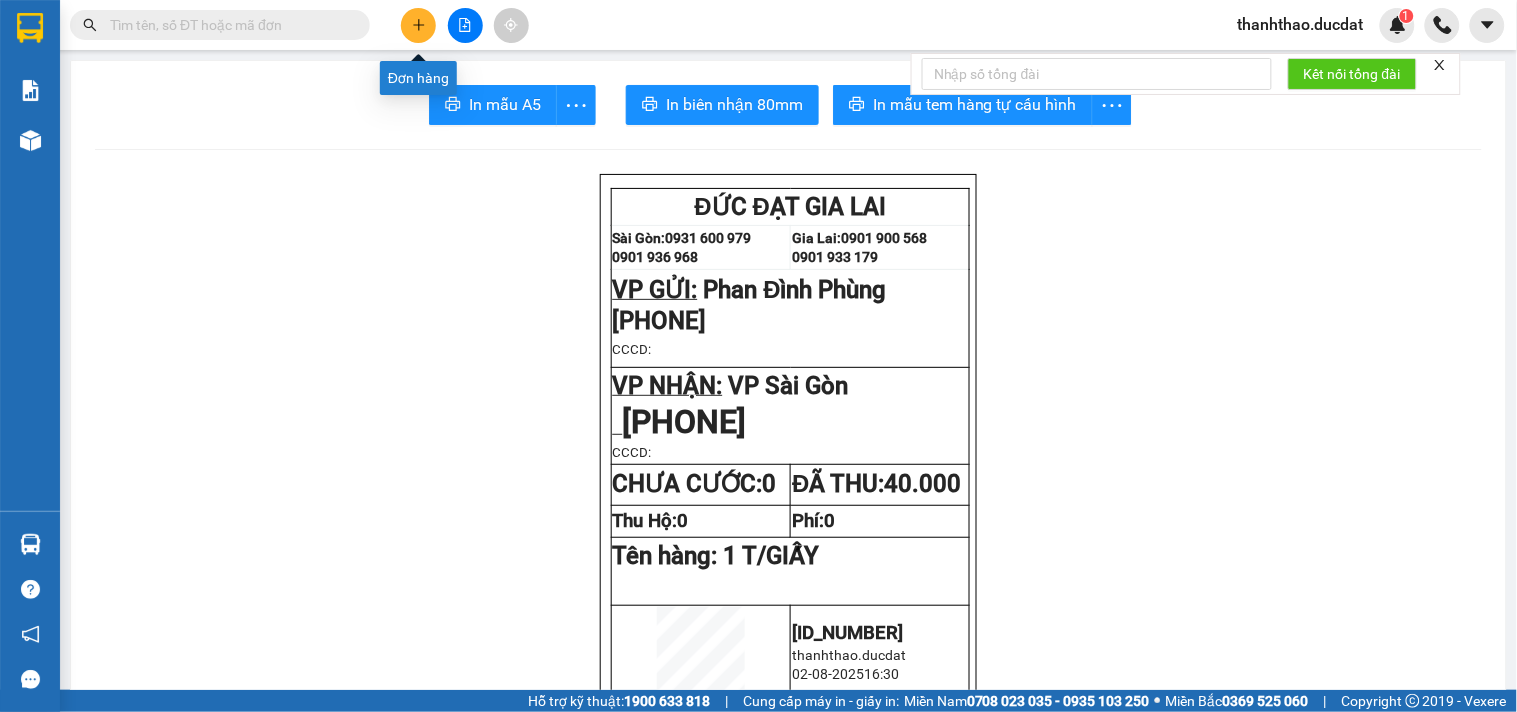 click 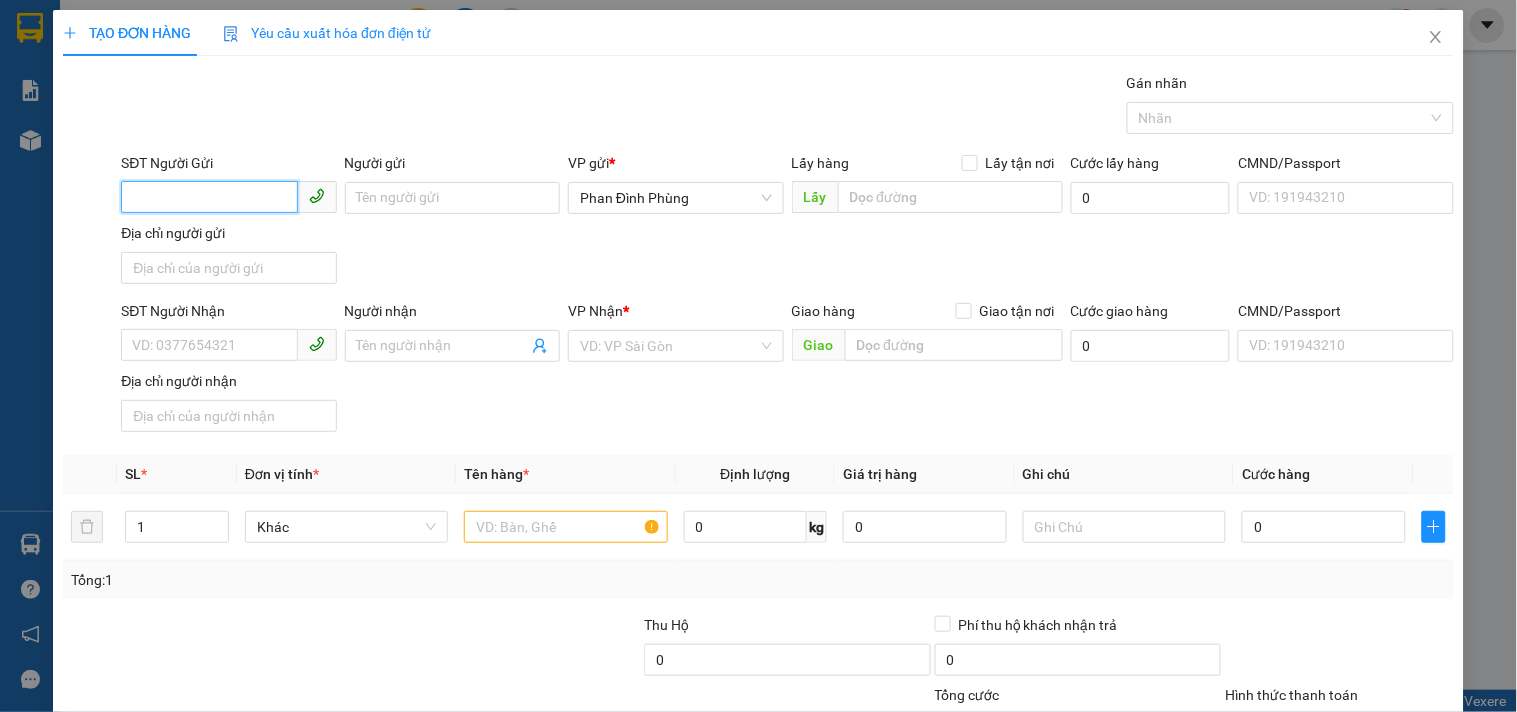 click on "SĐT Người Gửi" at bounding box center [209, 197] 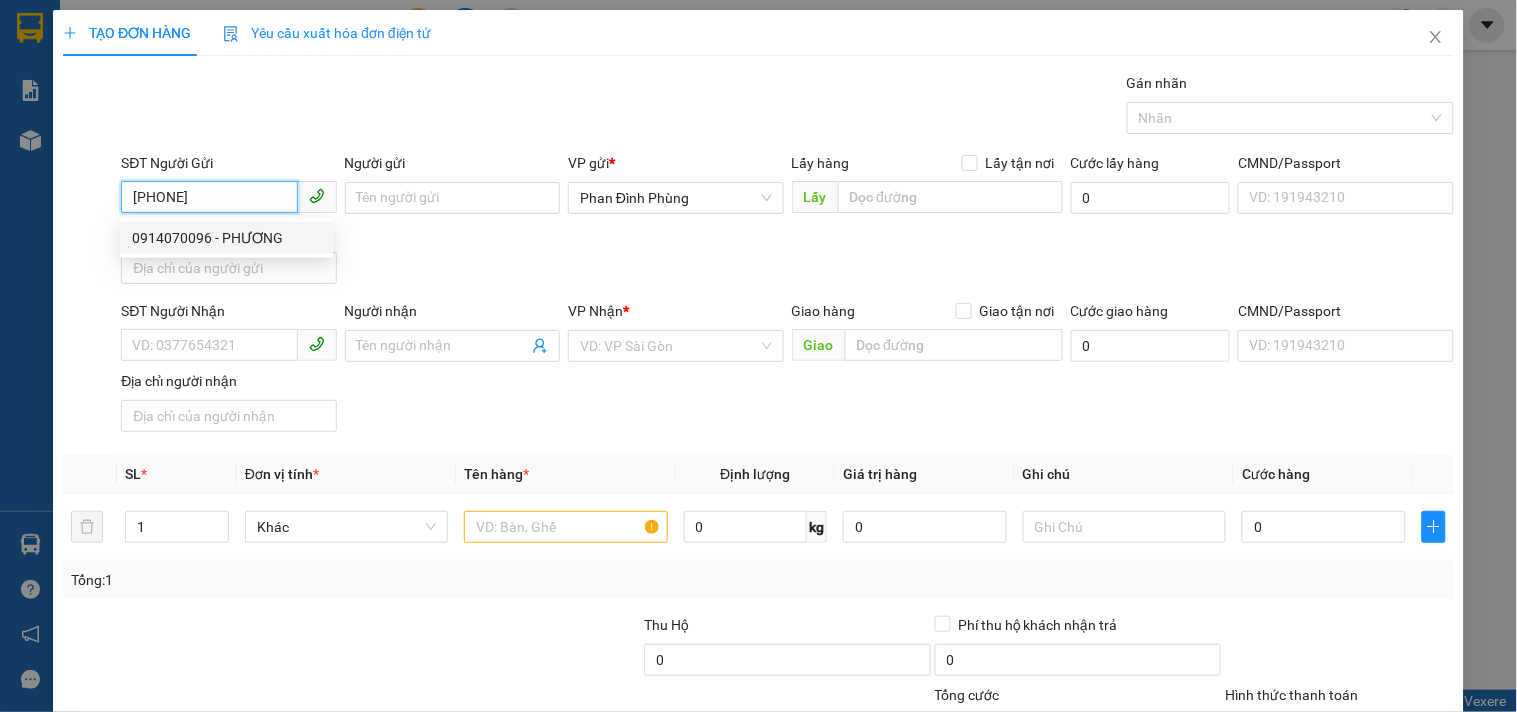drag, startPoint x: 314, startPoint y: 243, endPoint x: 238, endPoint y: 385, distance: 161.05899 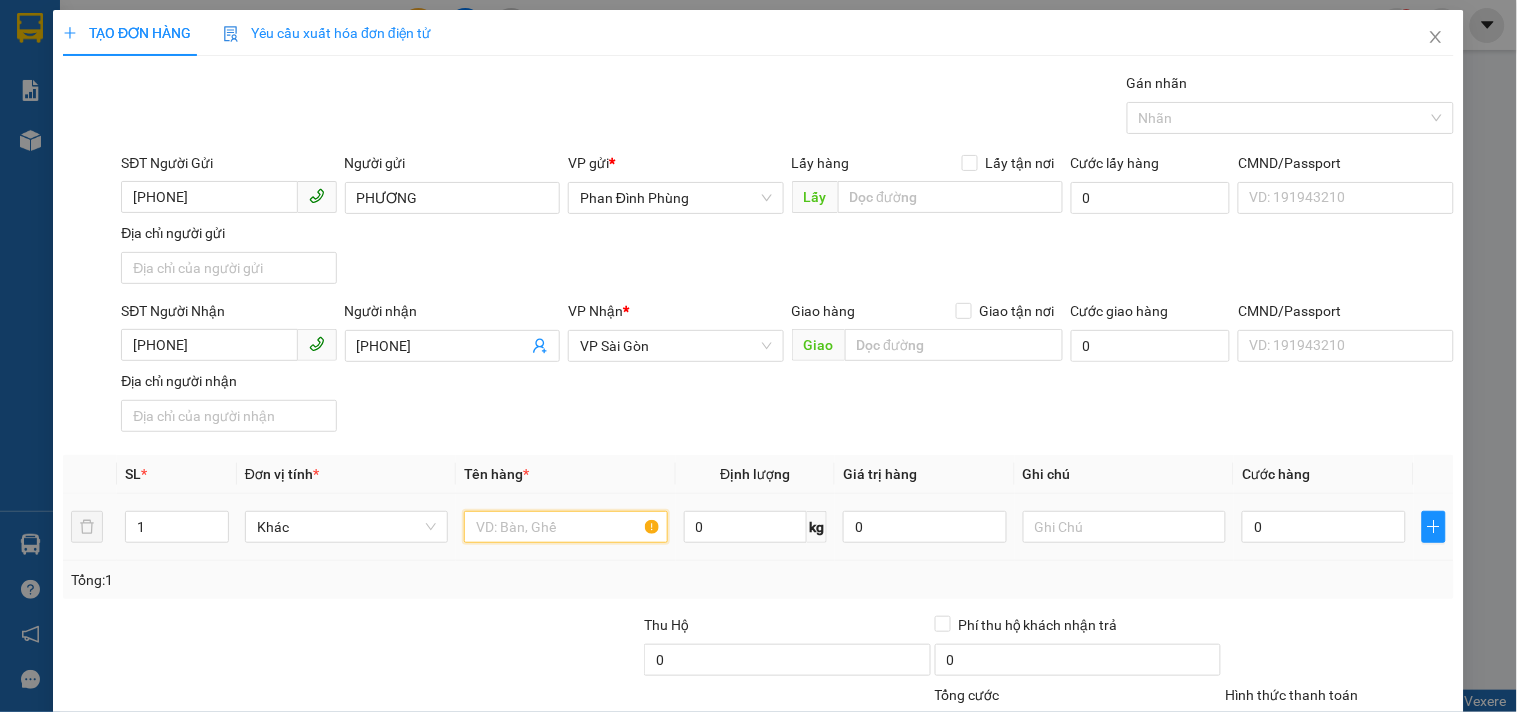 drag, startPoint x: 593, startPoint y: 524, endPoint x: 621, endPoint y: 395, distance: 132.00378 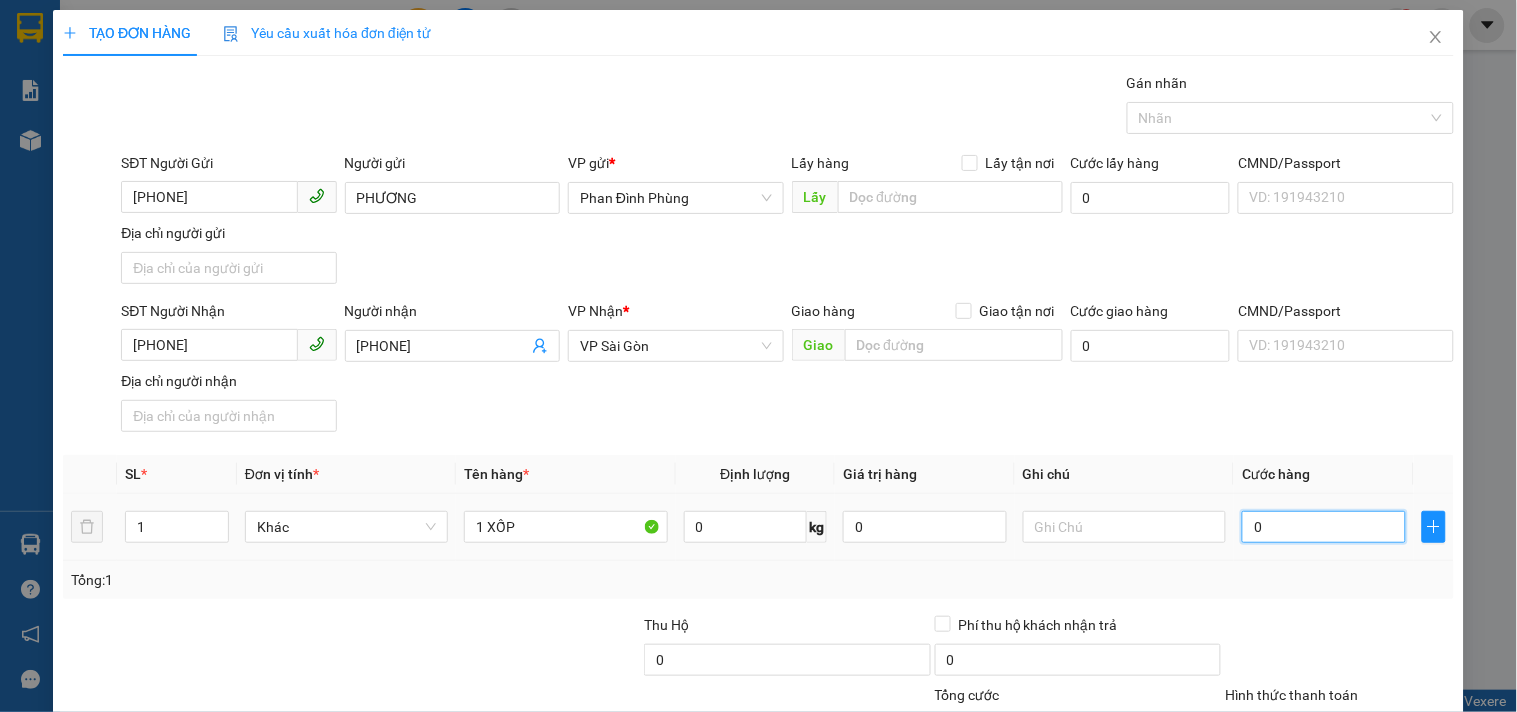 click on "0" at bounding box center (1324, 527) 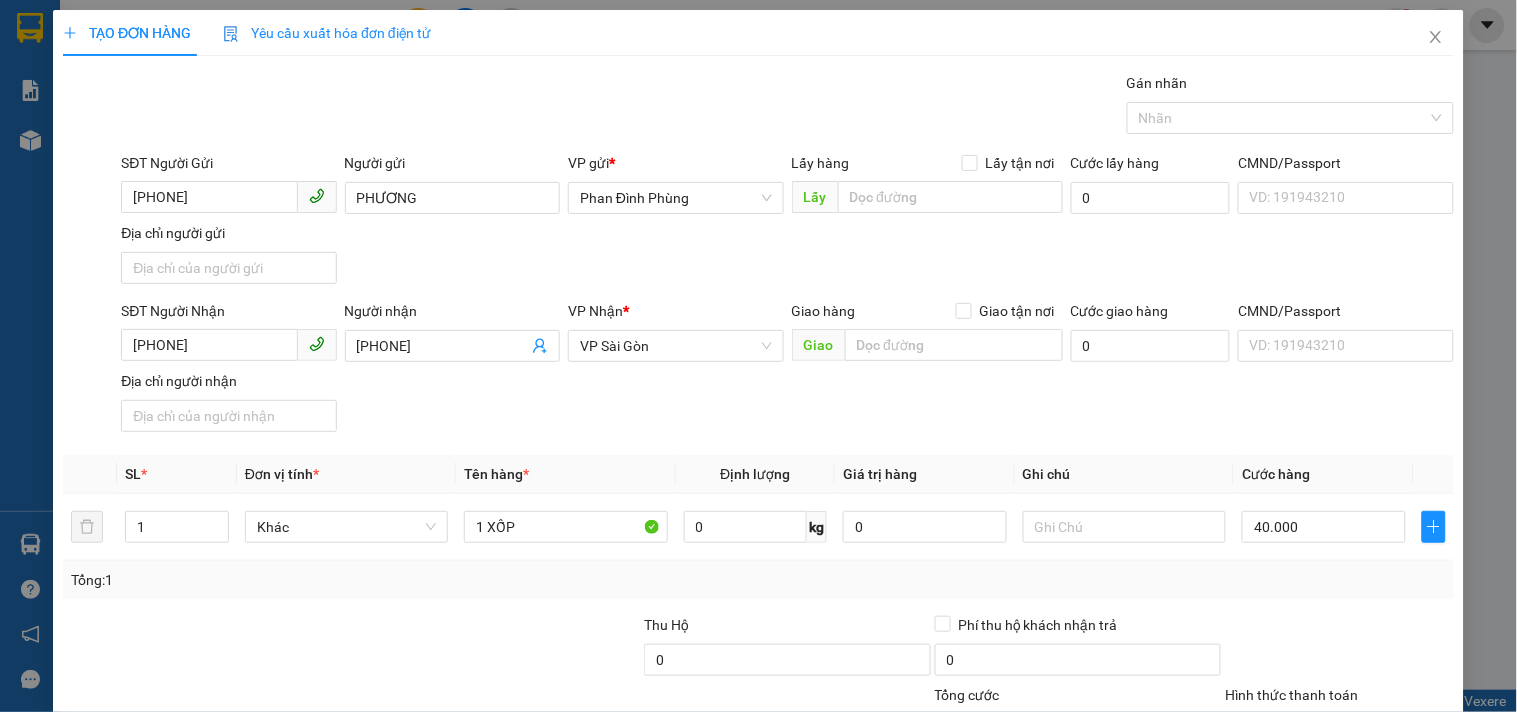 click on "SĐT Người Nhận [PHONE] Người nhận [PHONE] VP Nhận  * VP Sài Gòn Giao hàng Giao tận nơi Giao [ADDRESS] Cước giao hàng 0 CMND/Passport VD: [ID_NUMBER] Địa chỉ người nhận" at bounding box center (787, 370) 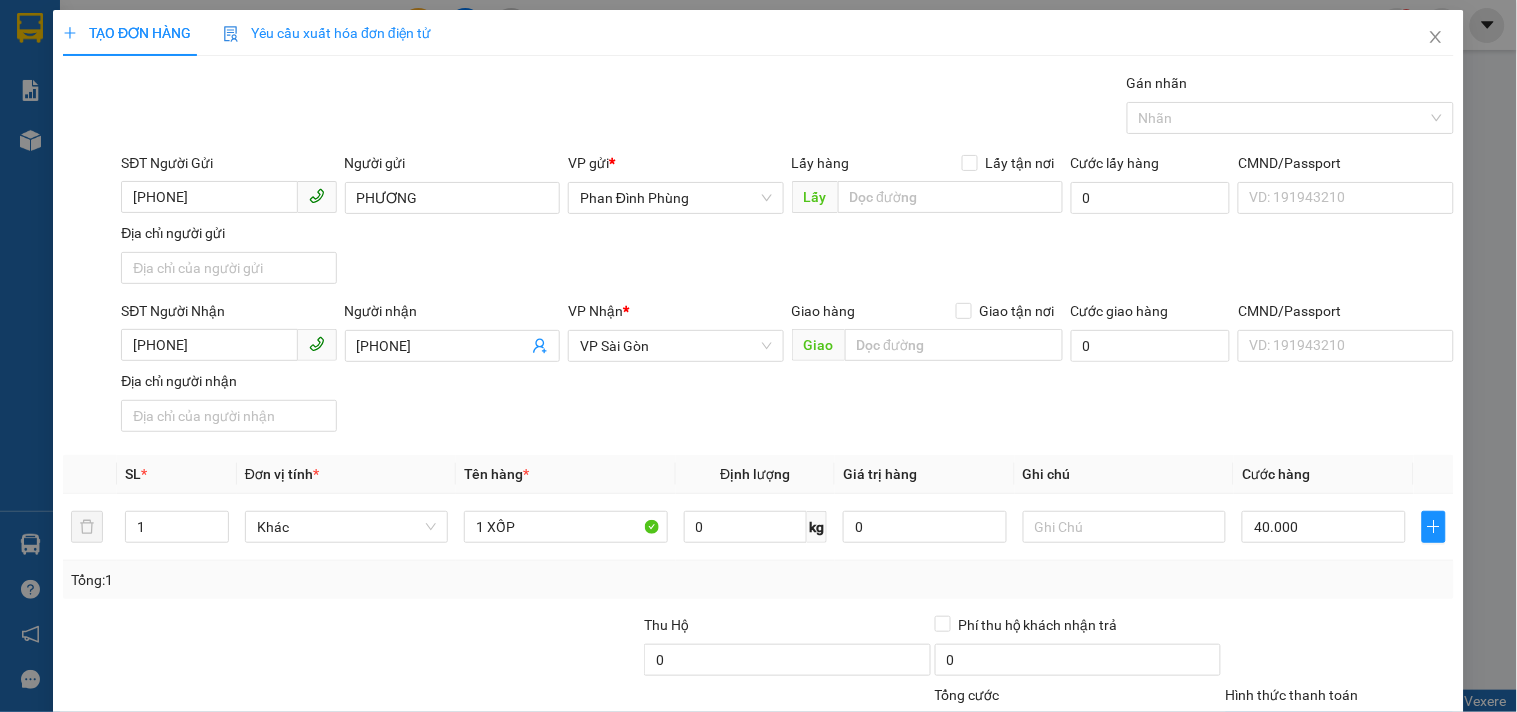 click on "Hình thức thanh toán" at bounding box center [1332, 730] 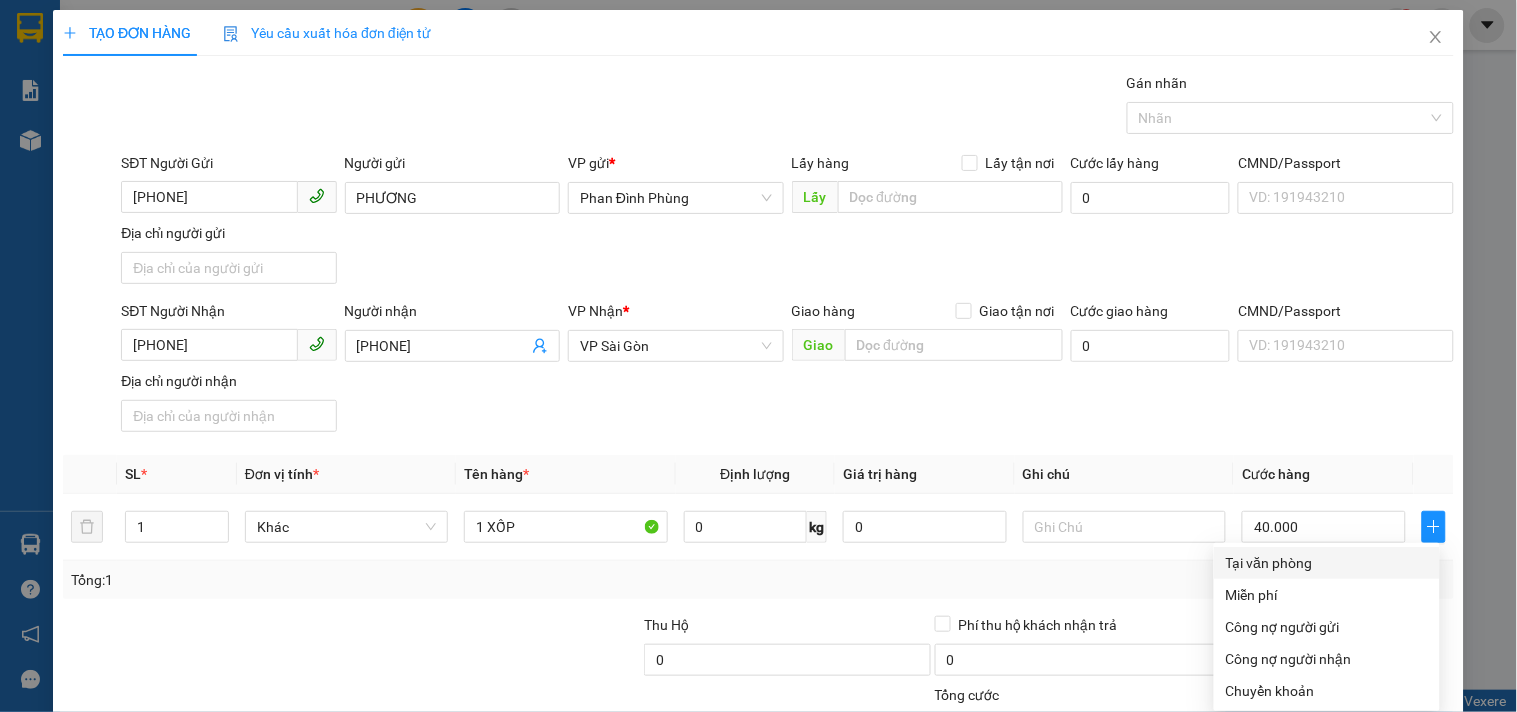 click on "Tại văn phòng" at bounding box center (1327, 563) 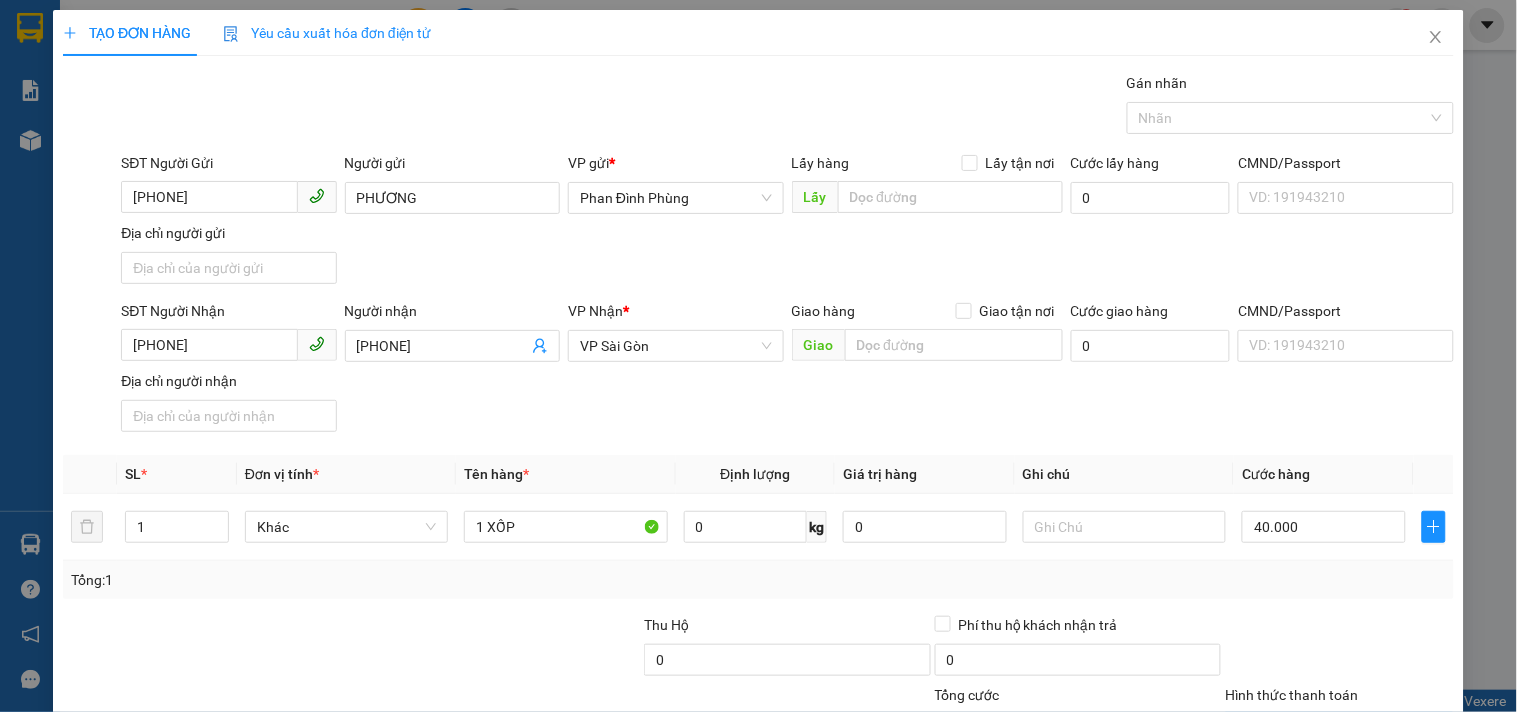 click on "Lưu và In" at bounding box center [1380, 825] 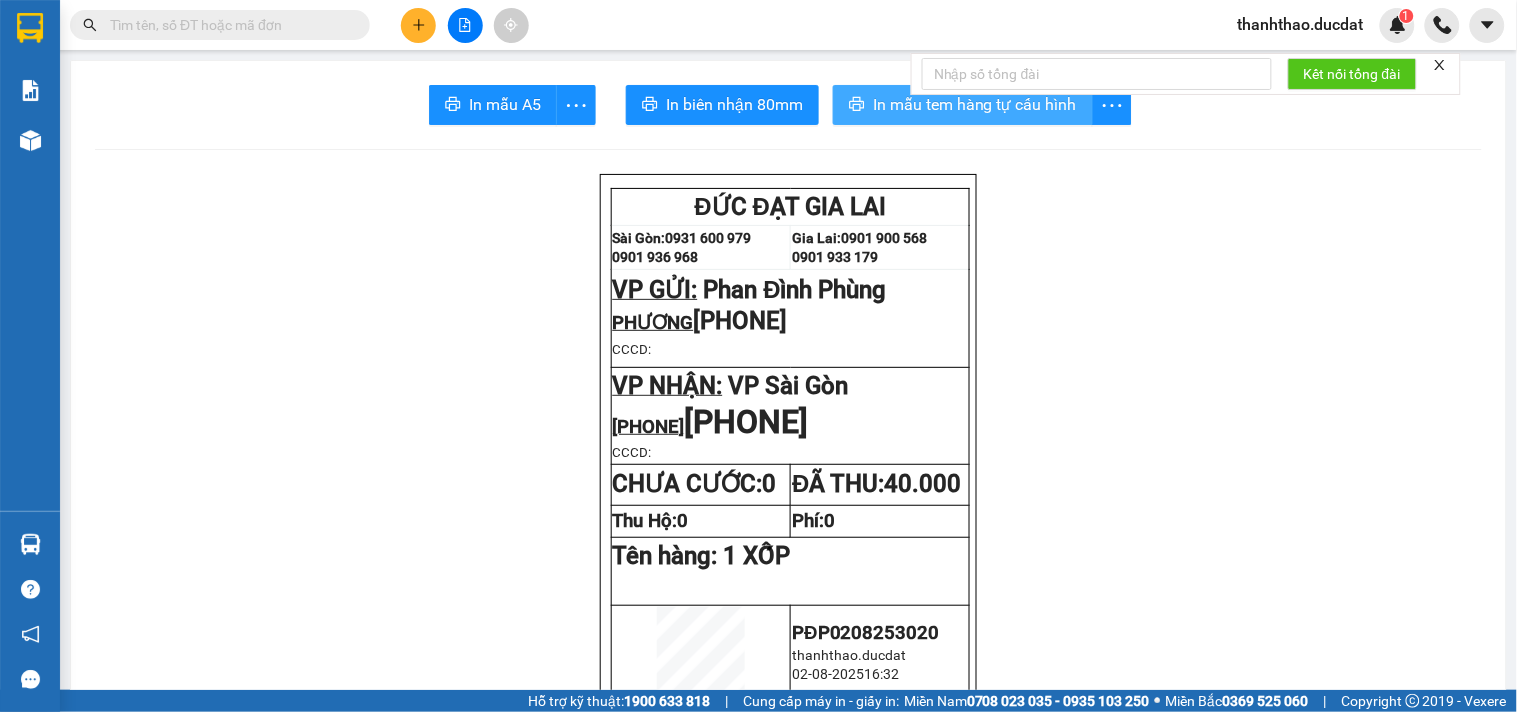 click on "In mẫu tem hàng tự cấu hình" at bounding box center (975, 104) 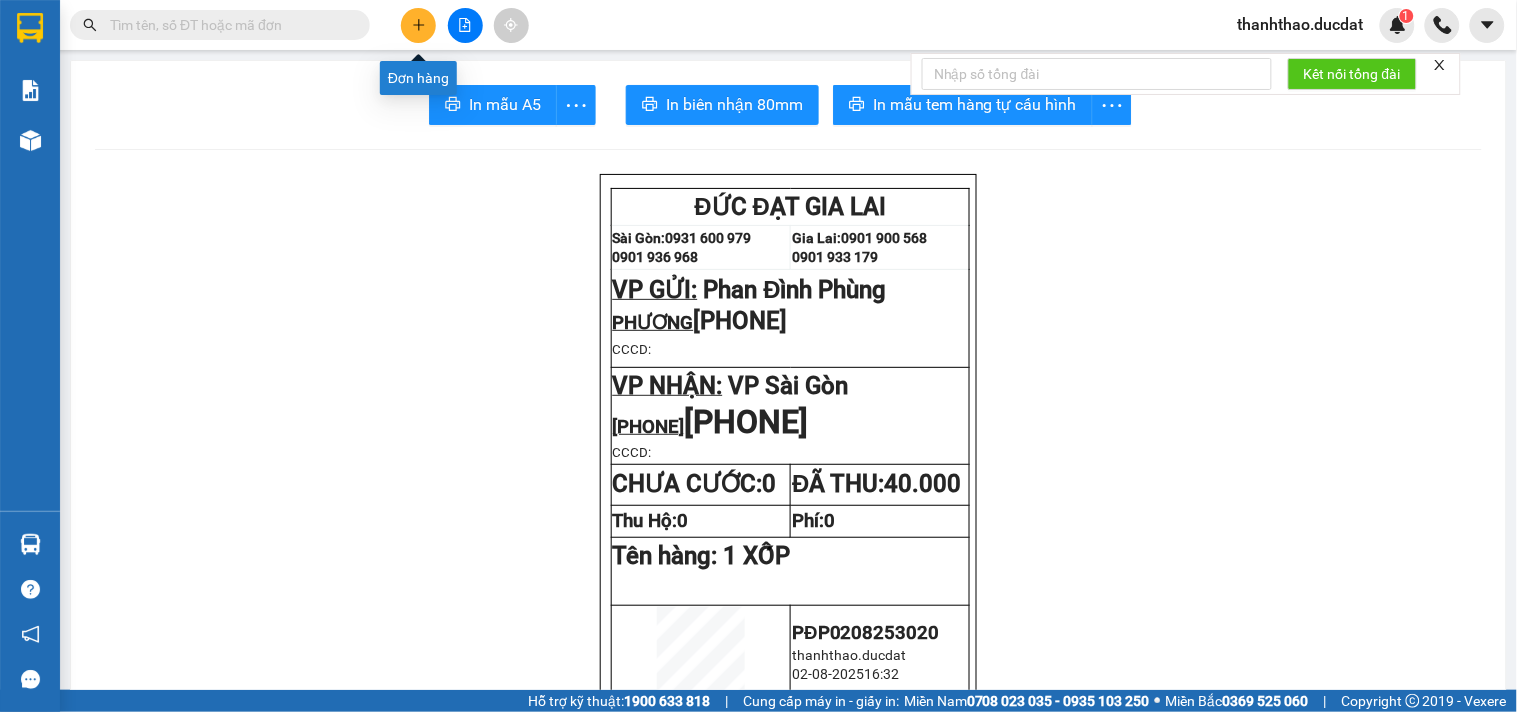 click 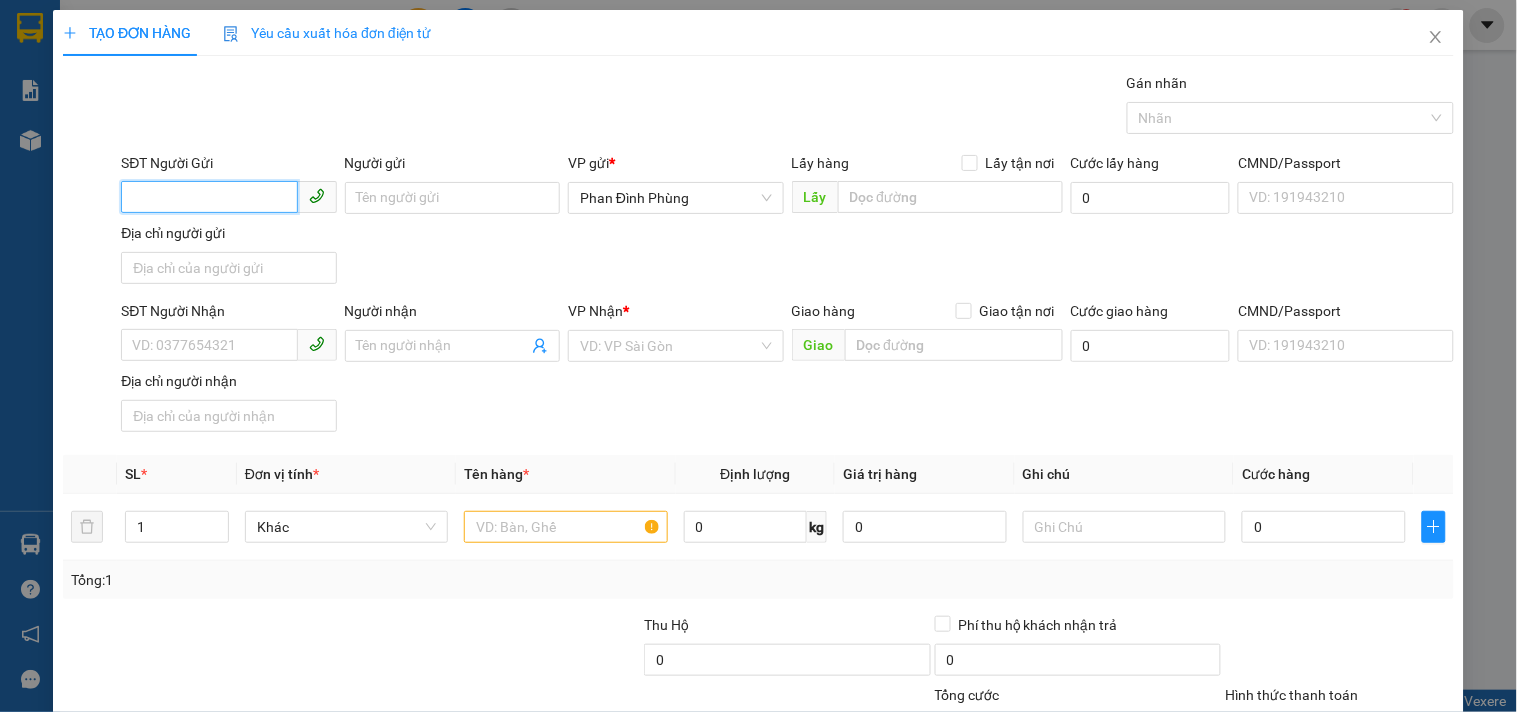 click on "SĐT Người Gửi" at bounding box center (209, 197) 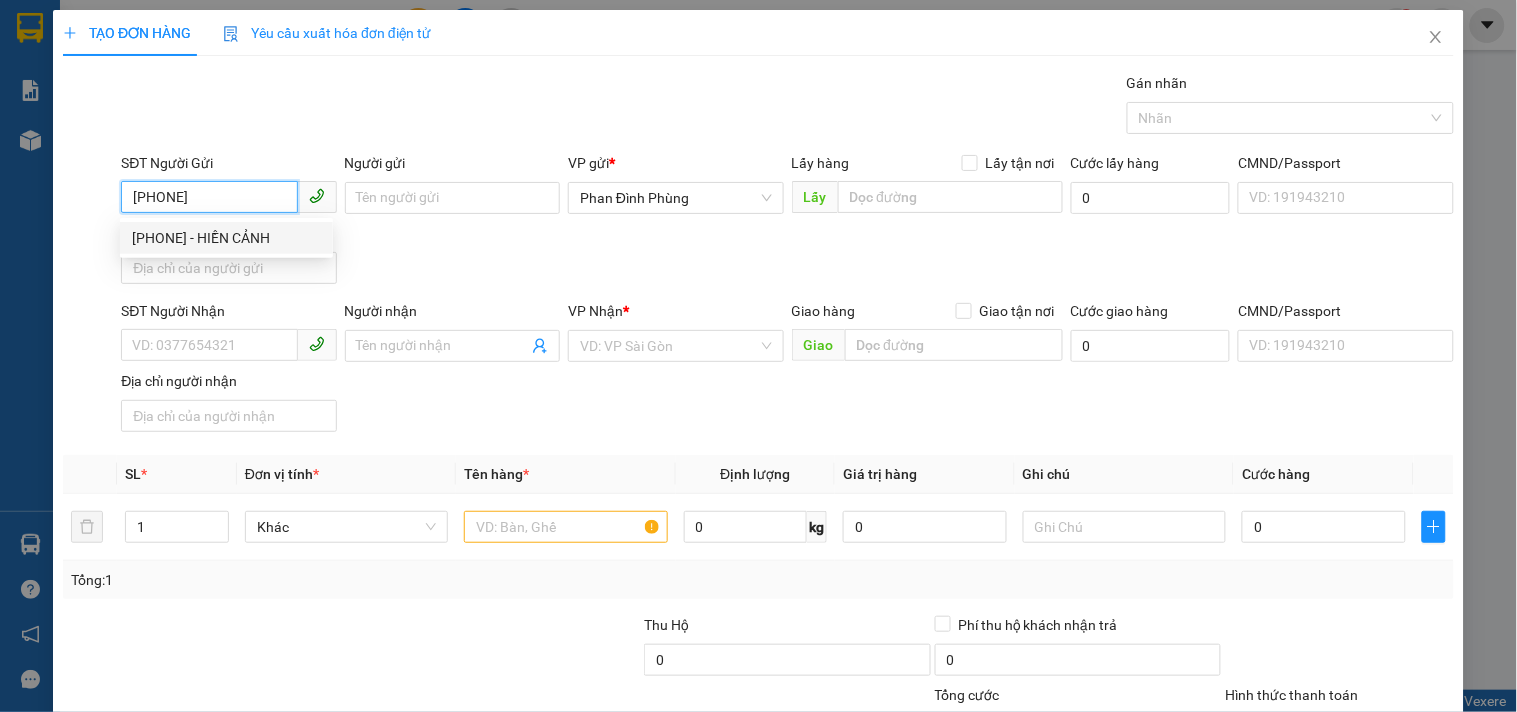 click on "[PHONE] - HIỀN CẢNH" at bounding box center (226, 238) 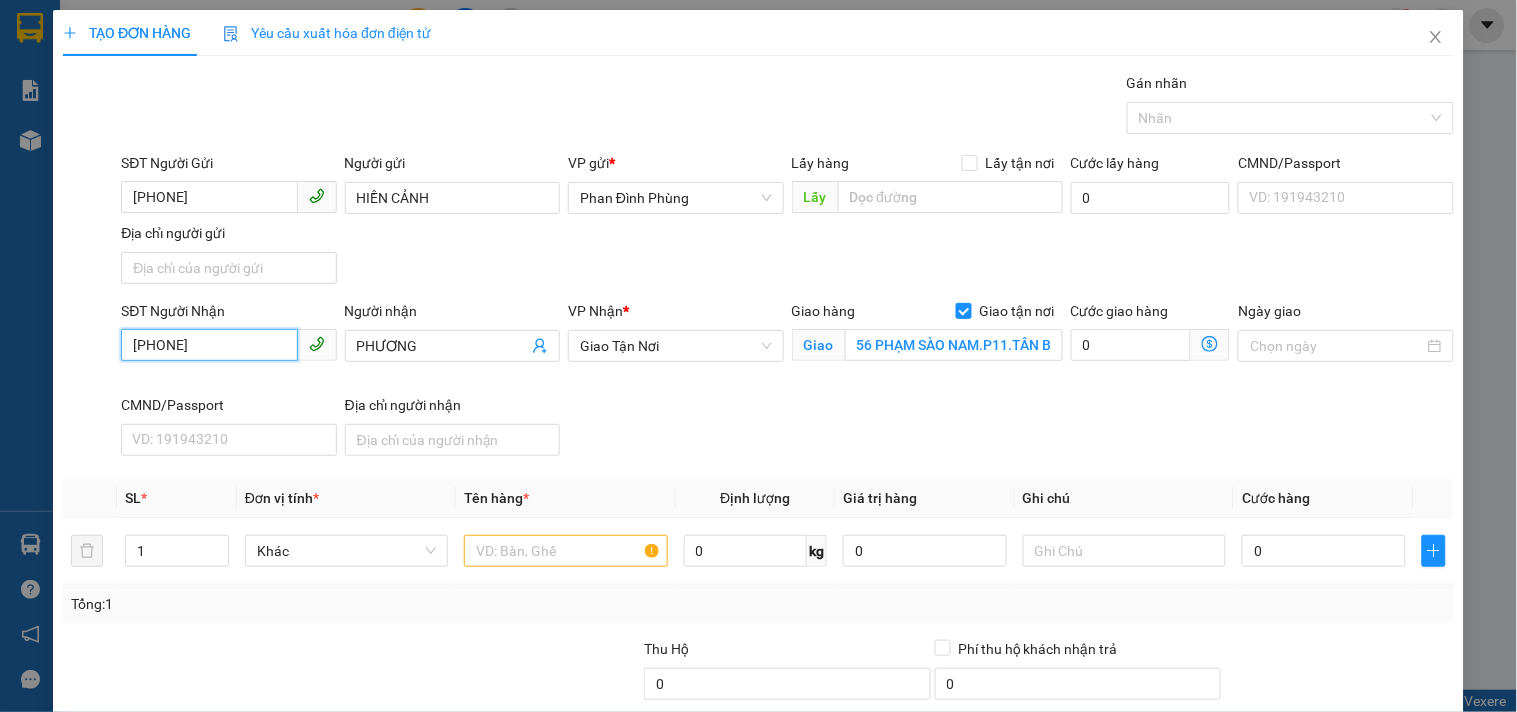 drag, startPoint x: 247, startPoint y: 328, endPoint x: 0, endPoint y: 392, distance: 255.15681 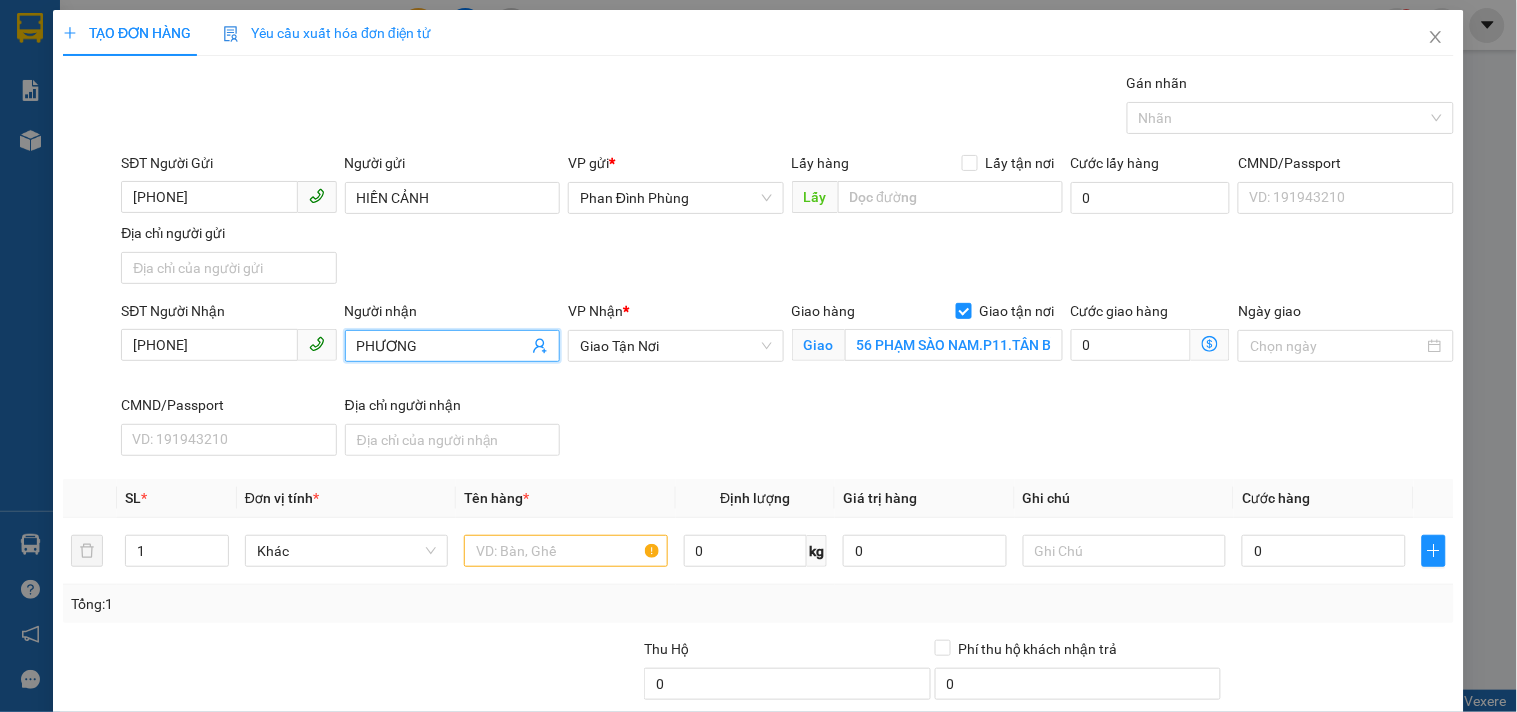 drag, startPoint x: 426, startPoint y: 340, endPoint x: 0, endPoint y: 390, distance: 428.92422 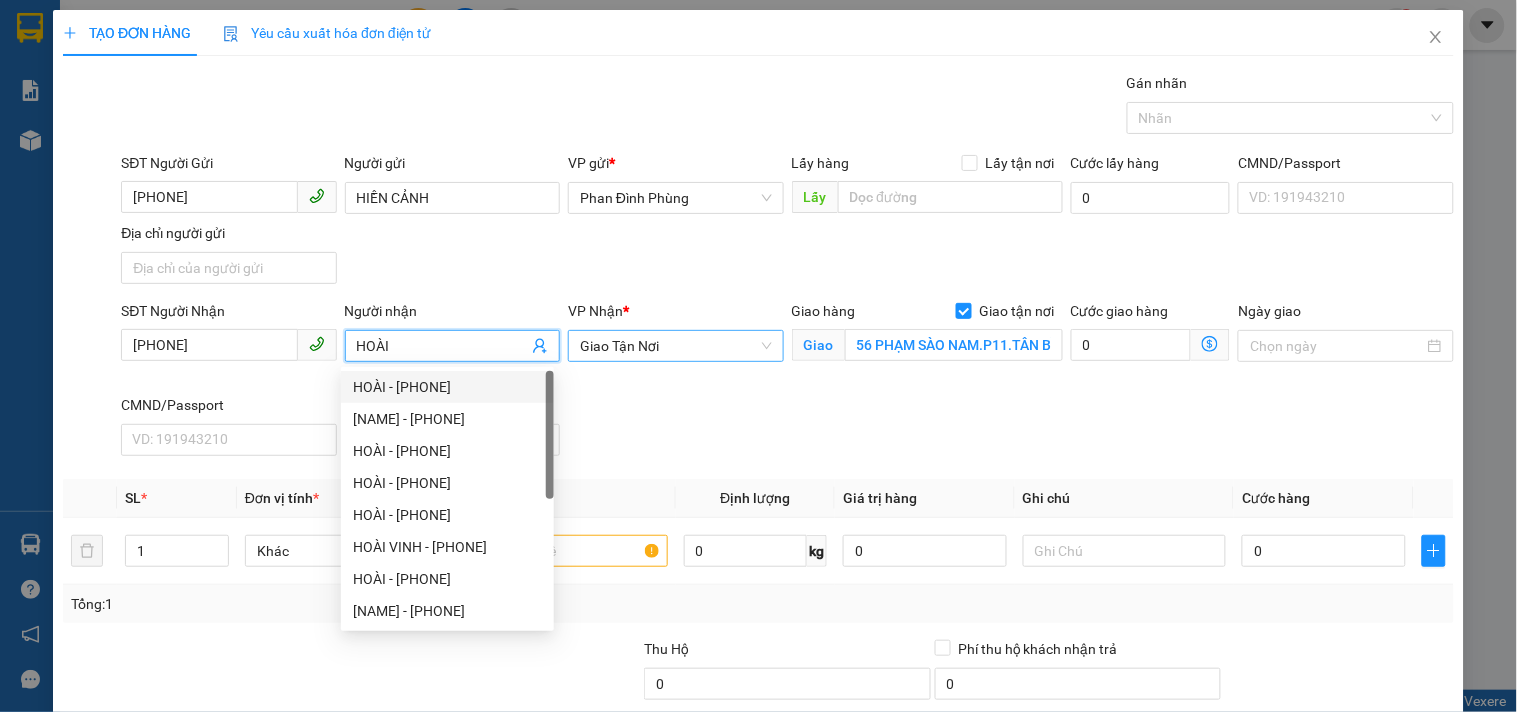 click on "Giao Tận Nơi" at bounding box center [675, 346] 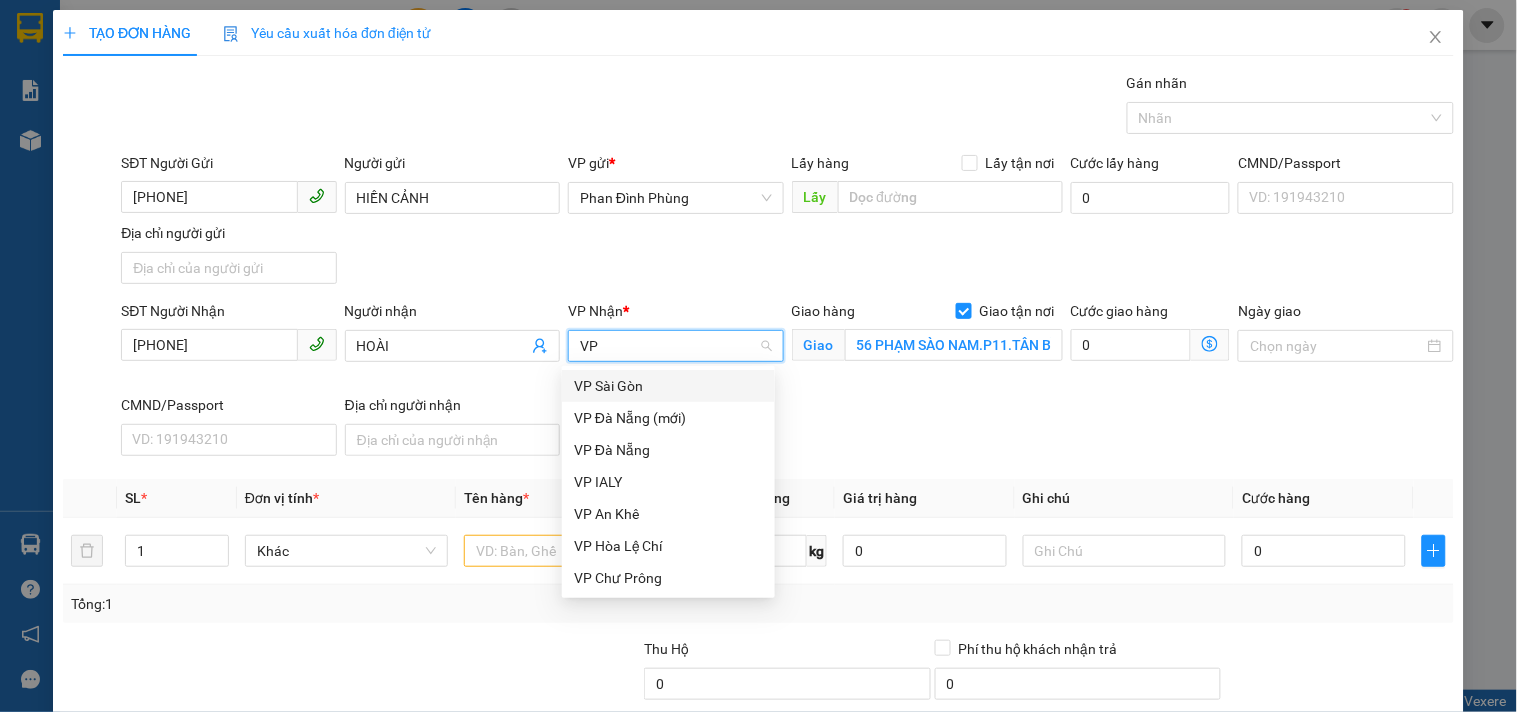 click on "VP Sài Gòn" at bounding box center (668, 386) 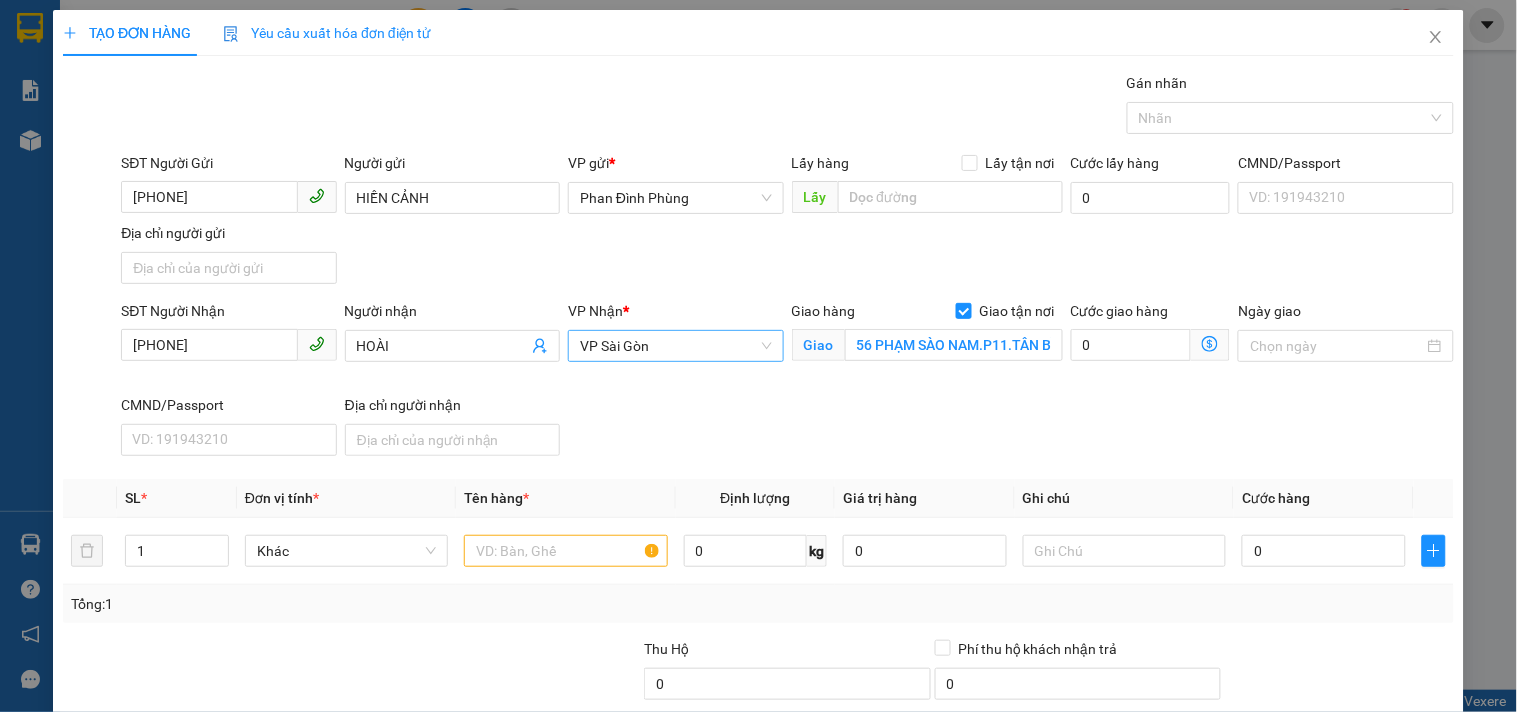 click on "Giao hàng Giao tận nơi" at bounding box center [927, 315] 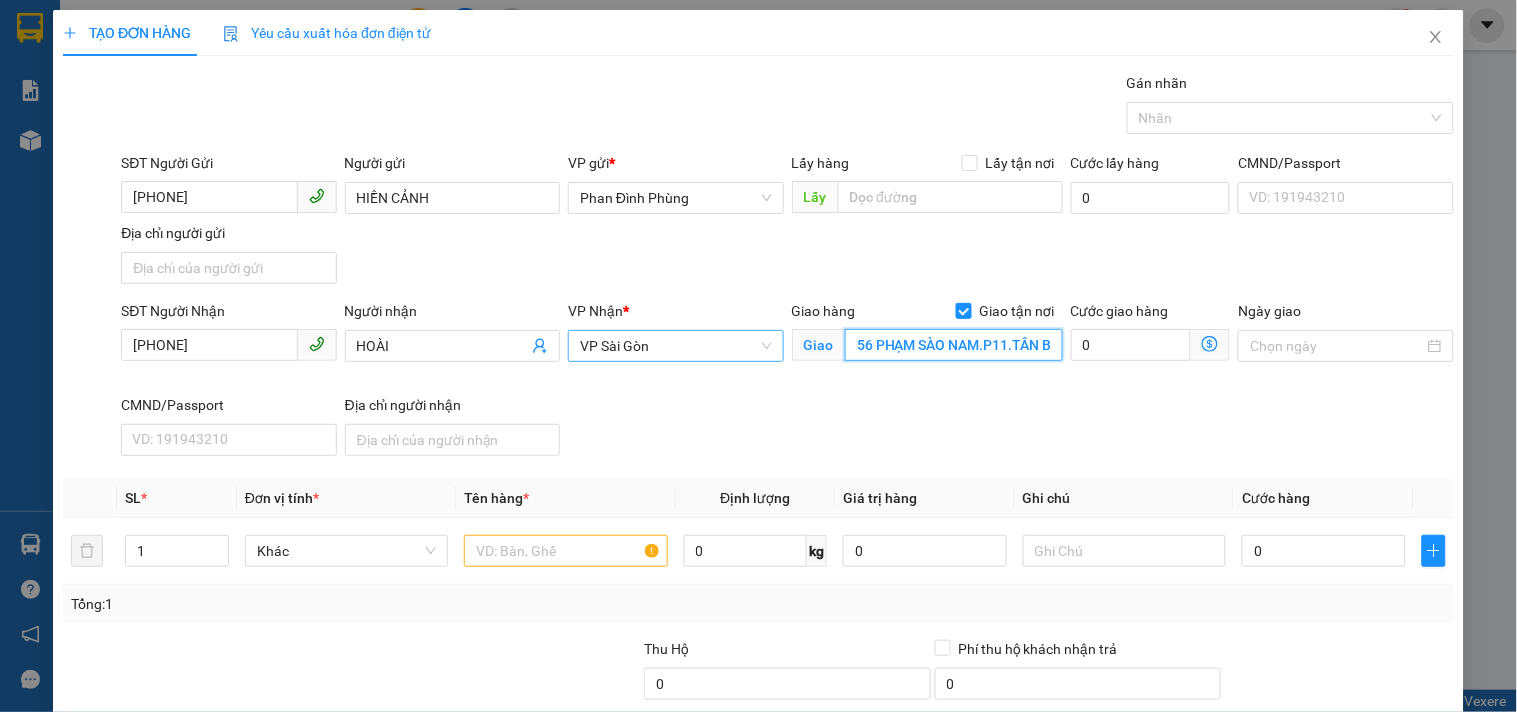 click on "56 PHẠM SÀO NAM.P11.TÂN BÌNH" at bounding box center (954, 345) 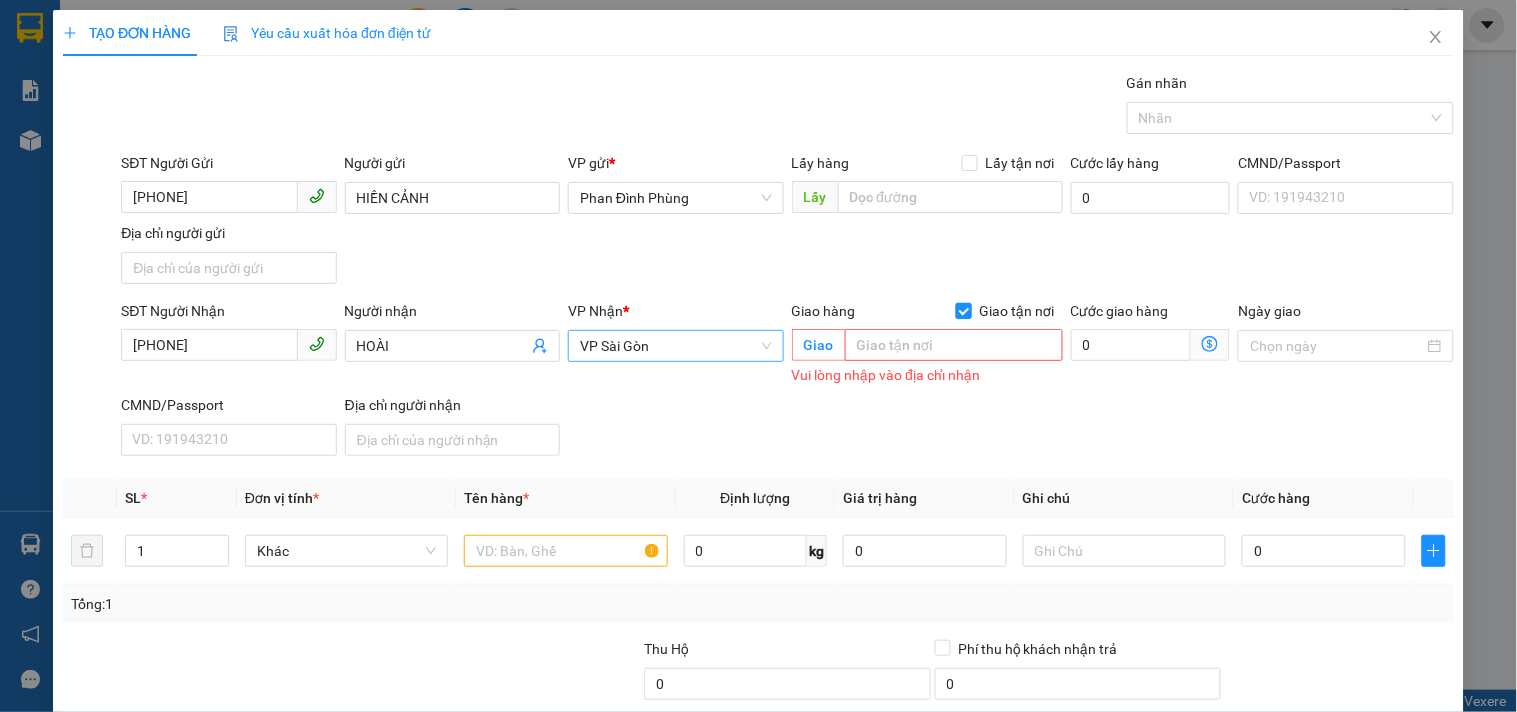 click on "Giao tận nơi" at bounding box center [963, 310] 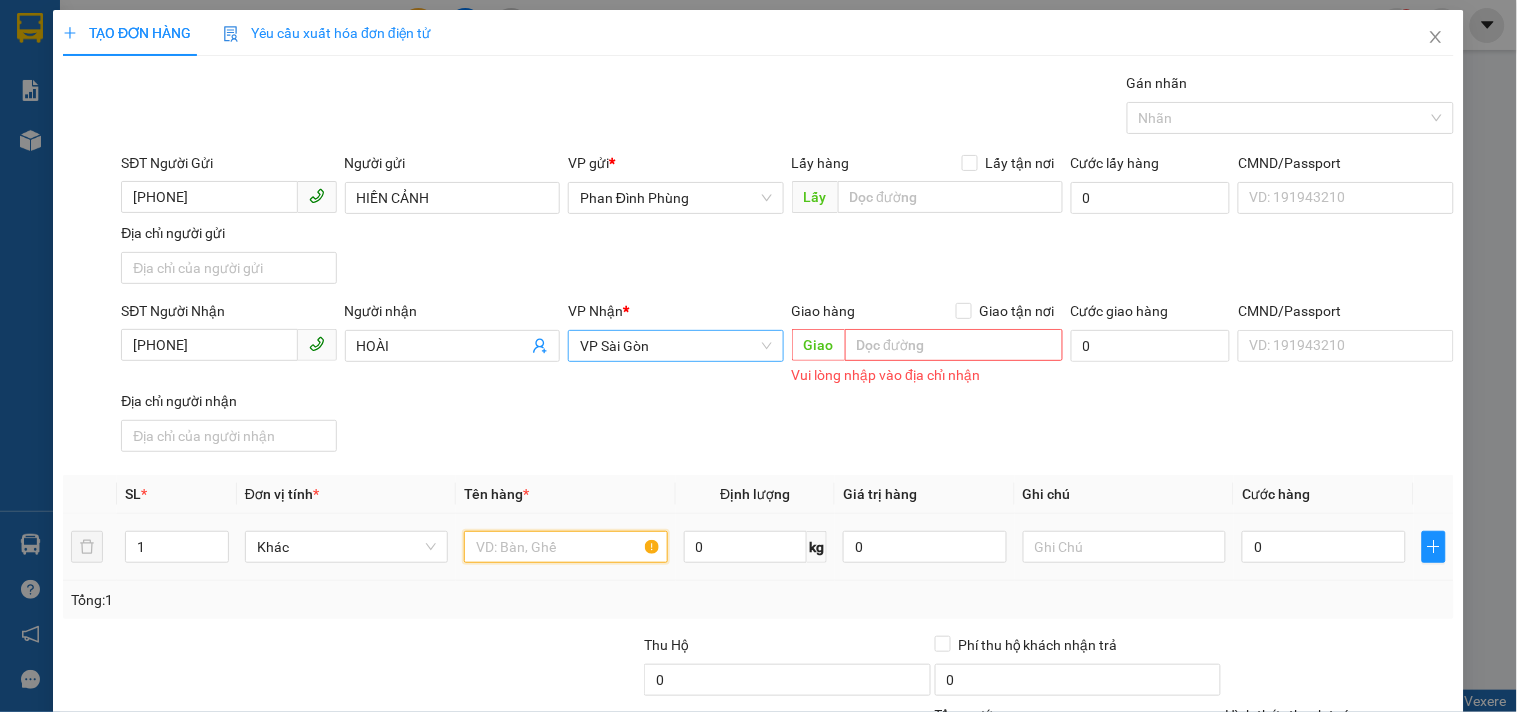 click at bounding box center (565, 547) 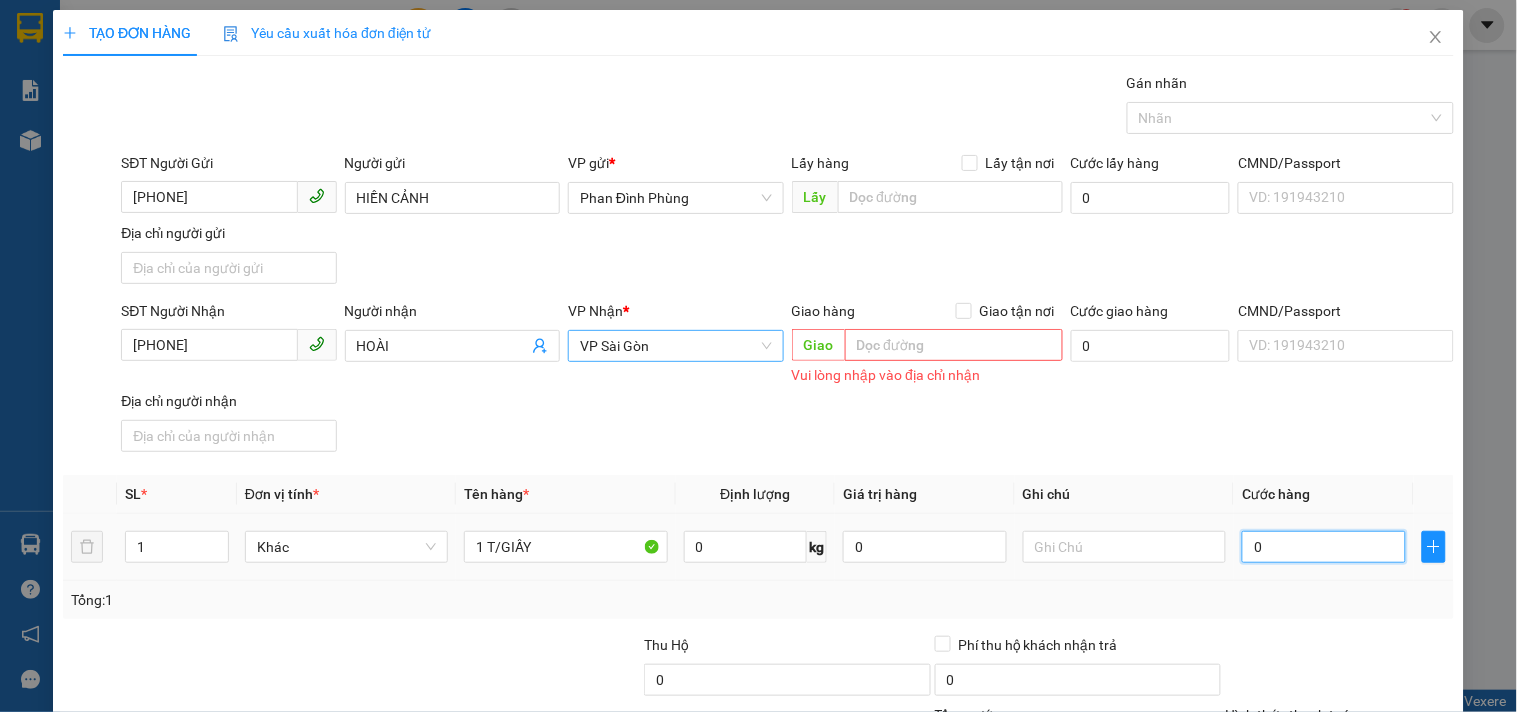 click on "0" at bounding box center [1324, 547] 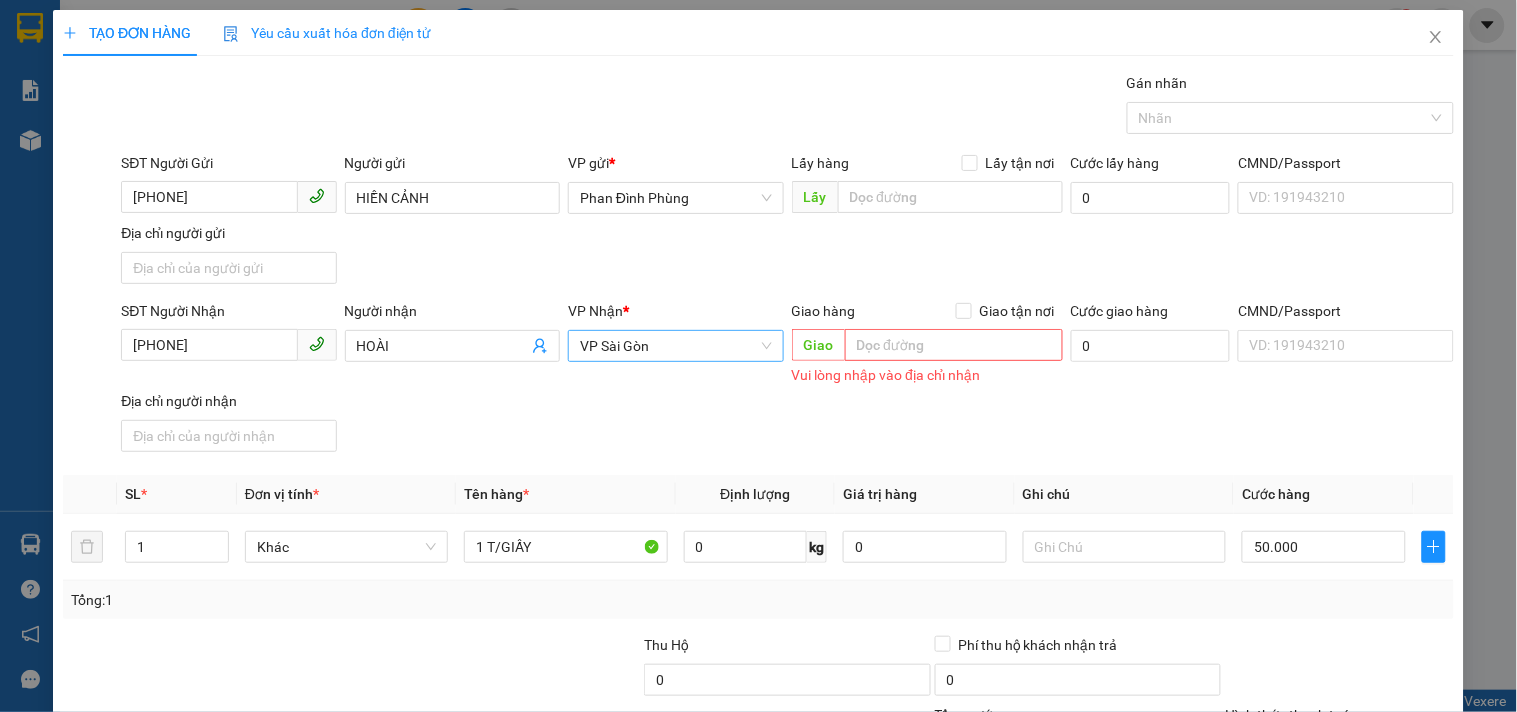 click on "SĐT Người Nhận [PHONE] Người nhận HOÀI VP Nhận  * VP Sài Gòn Giao hàng Giao tận nơi Giao [ADDRESS] Cước giao hàng 0 CMND/Passport VD: [ID_NUMBER] Địa chỉ người nhận" at bounding box center (787, 380) 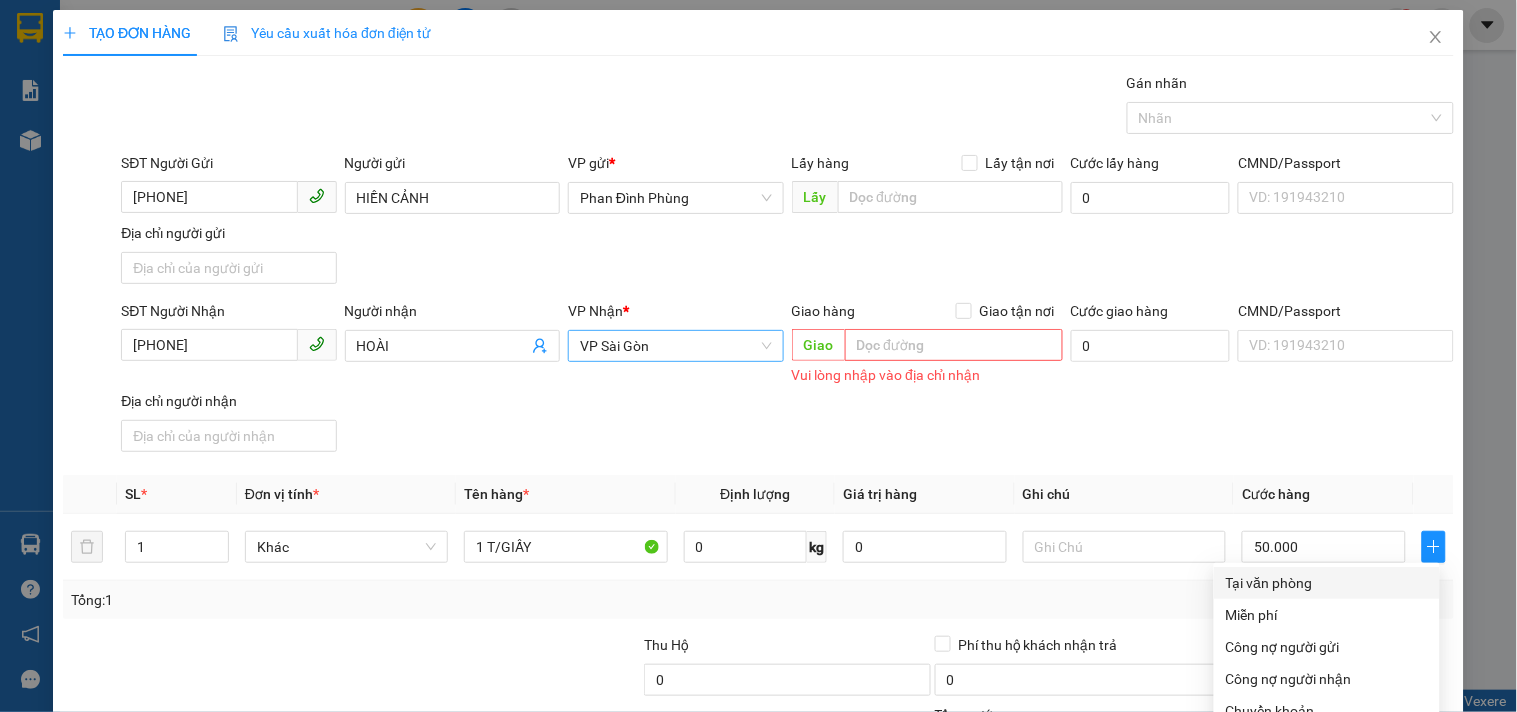 click on "Tại văn phòng" at bounding box center (1327, 583) 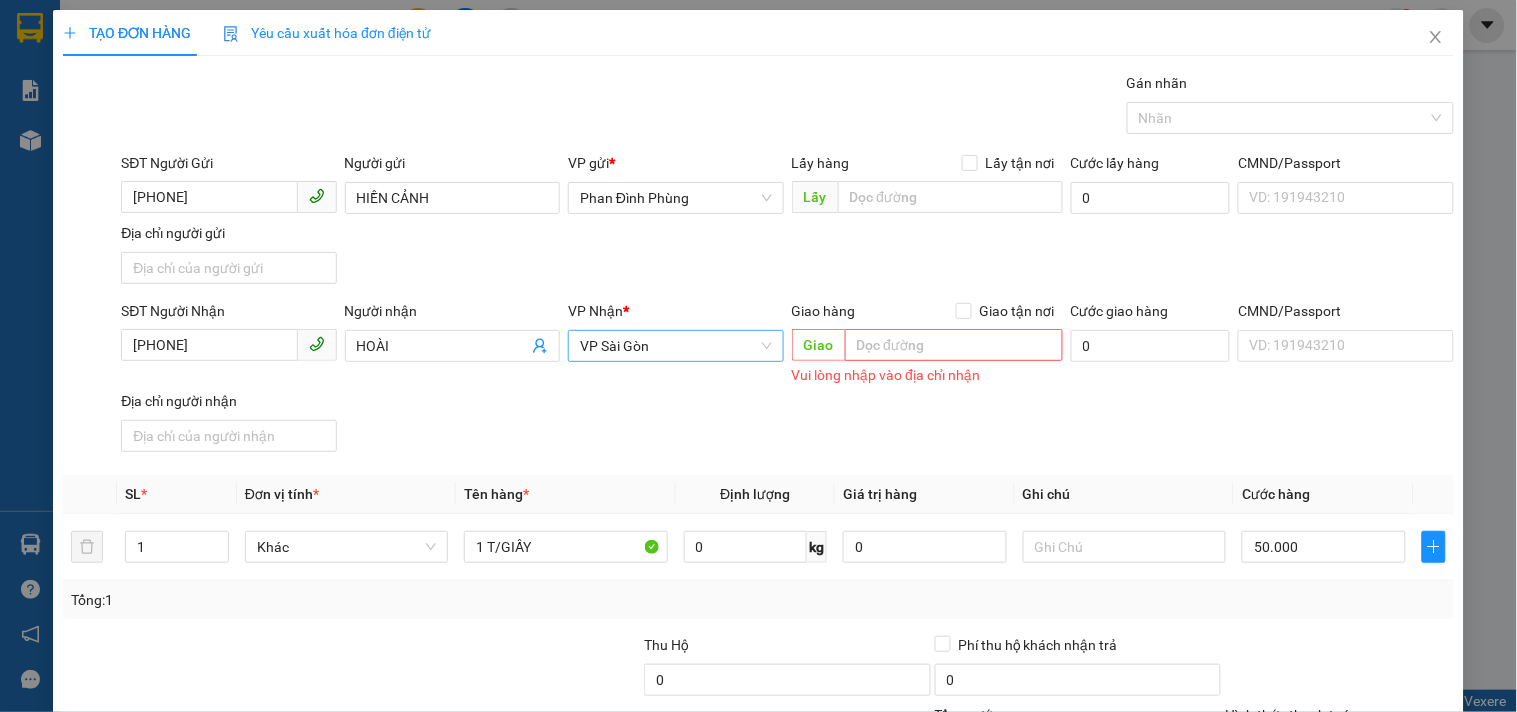 click on "Lưu và In" at bounding box center (1369, 845) 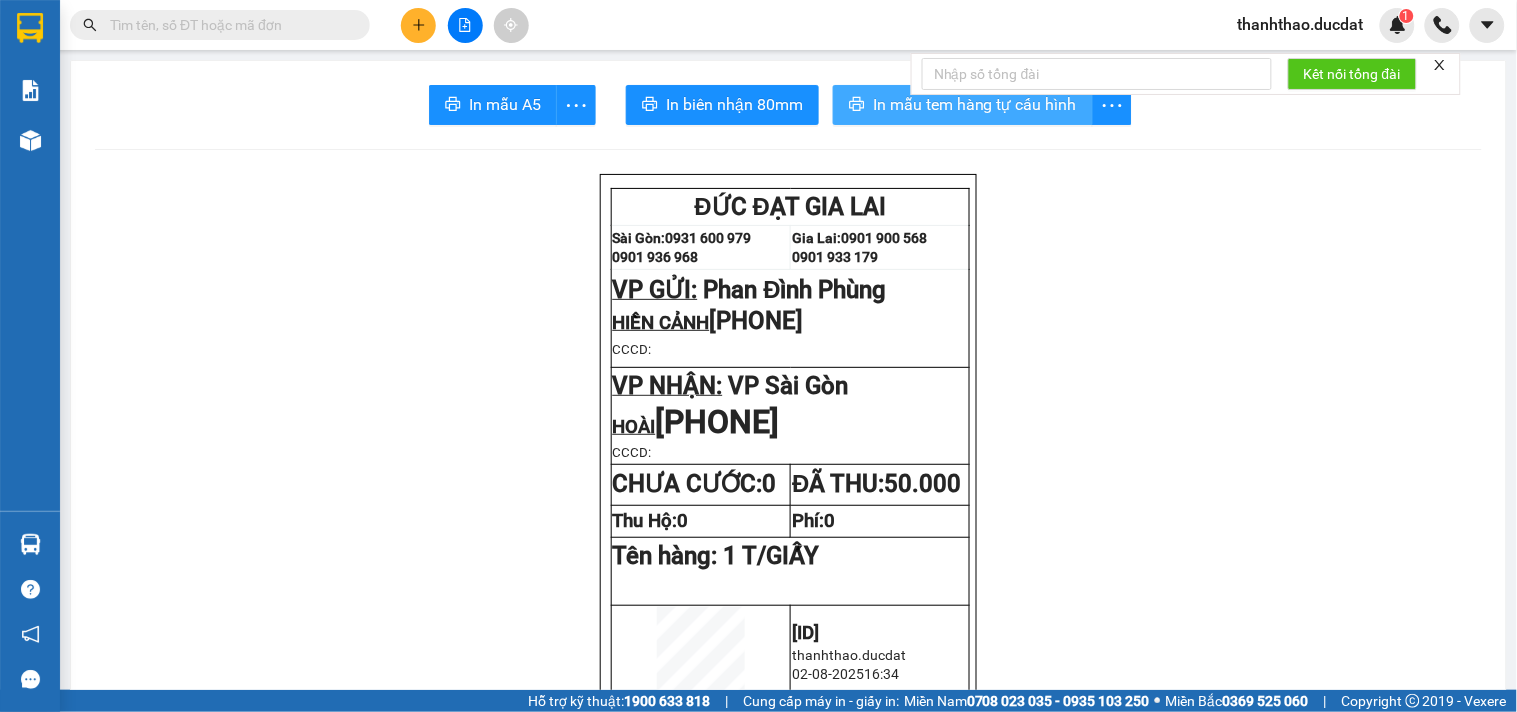 click on "In mẫu tem hàng tự cấu hình" at bounding box center [975, 104] 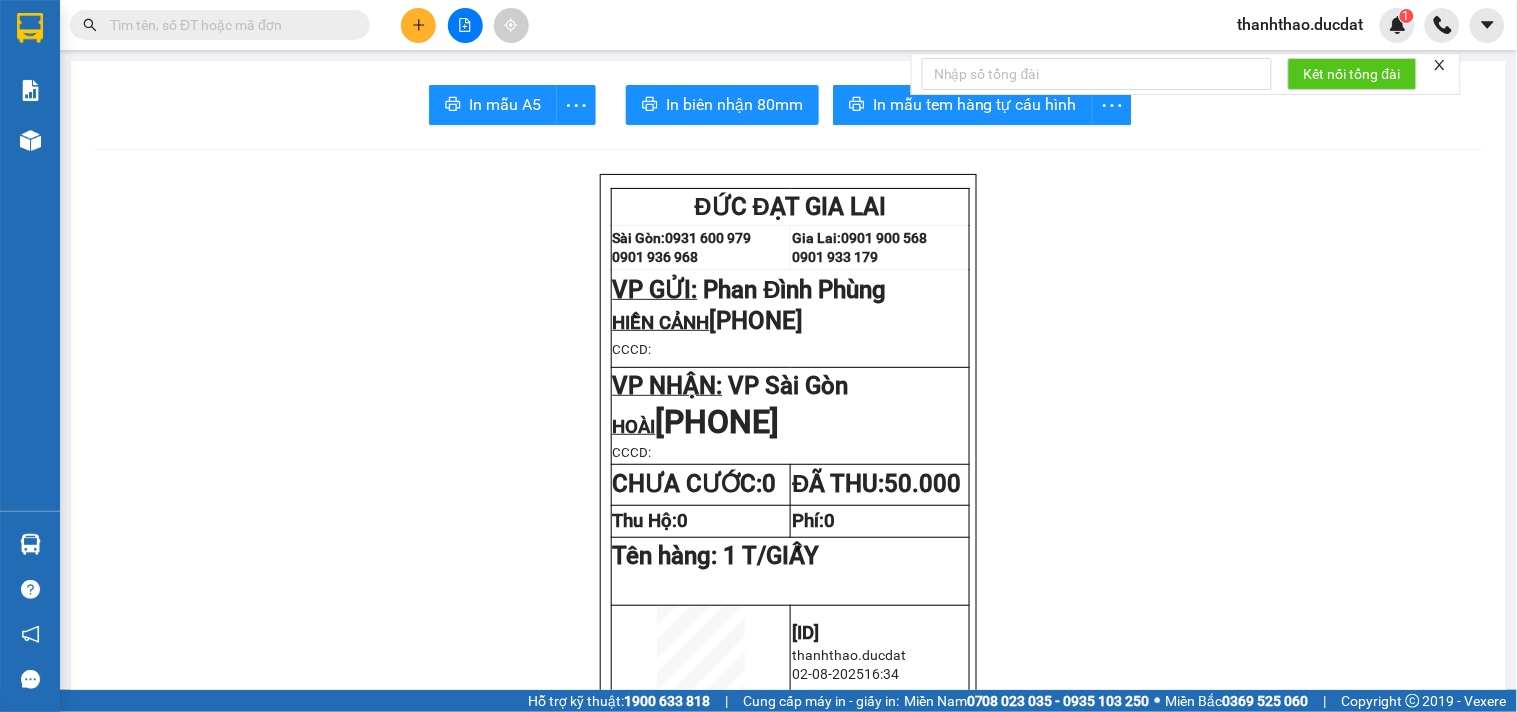 click 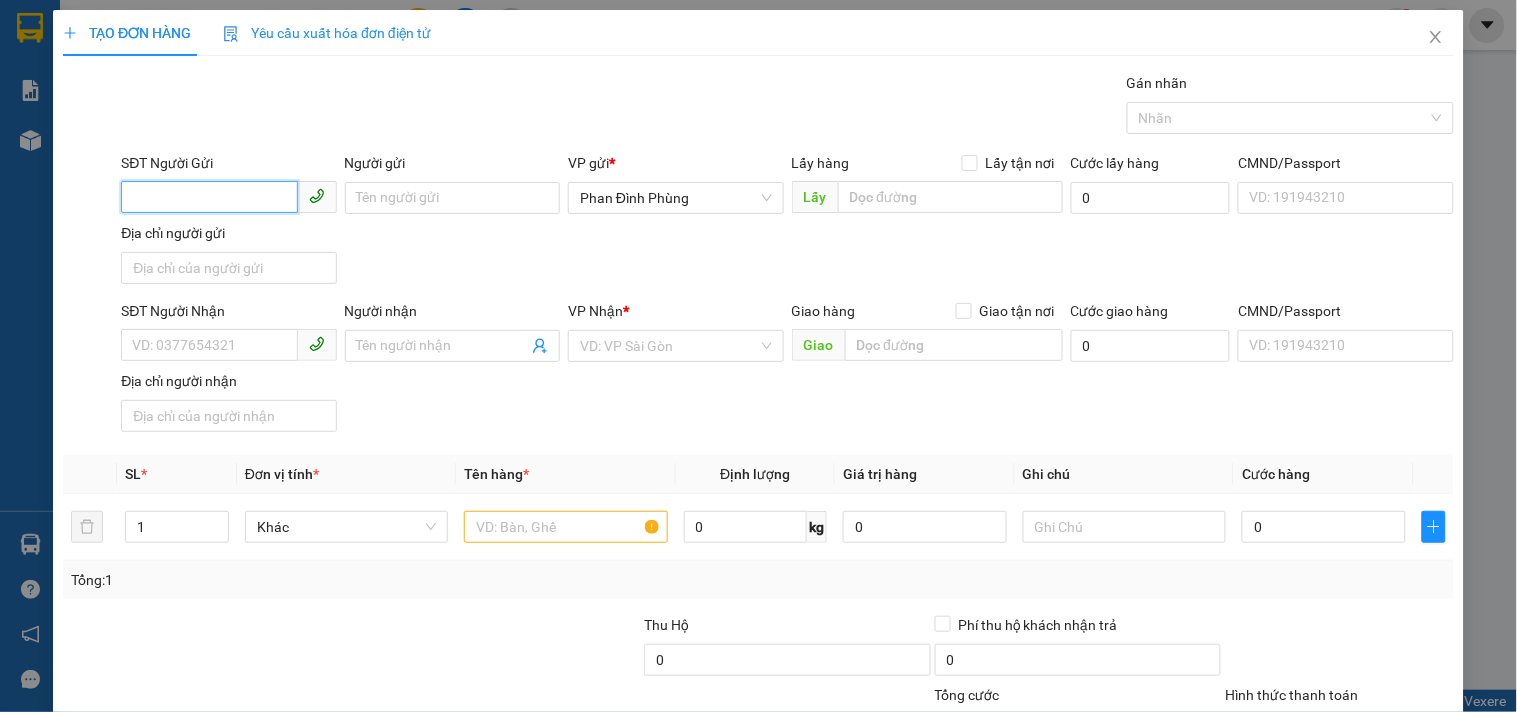 drag, startPoint x: 228, startPoint y: 183, endPoint x: 201, endPoint y: 178, distance: 27.45906 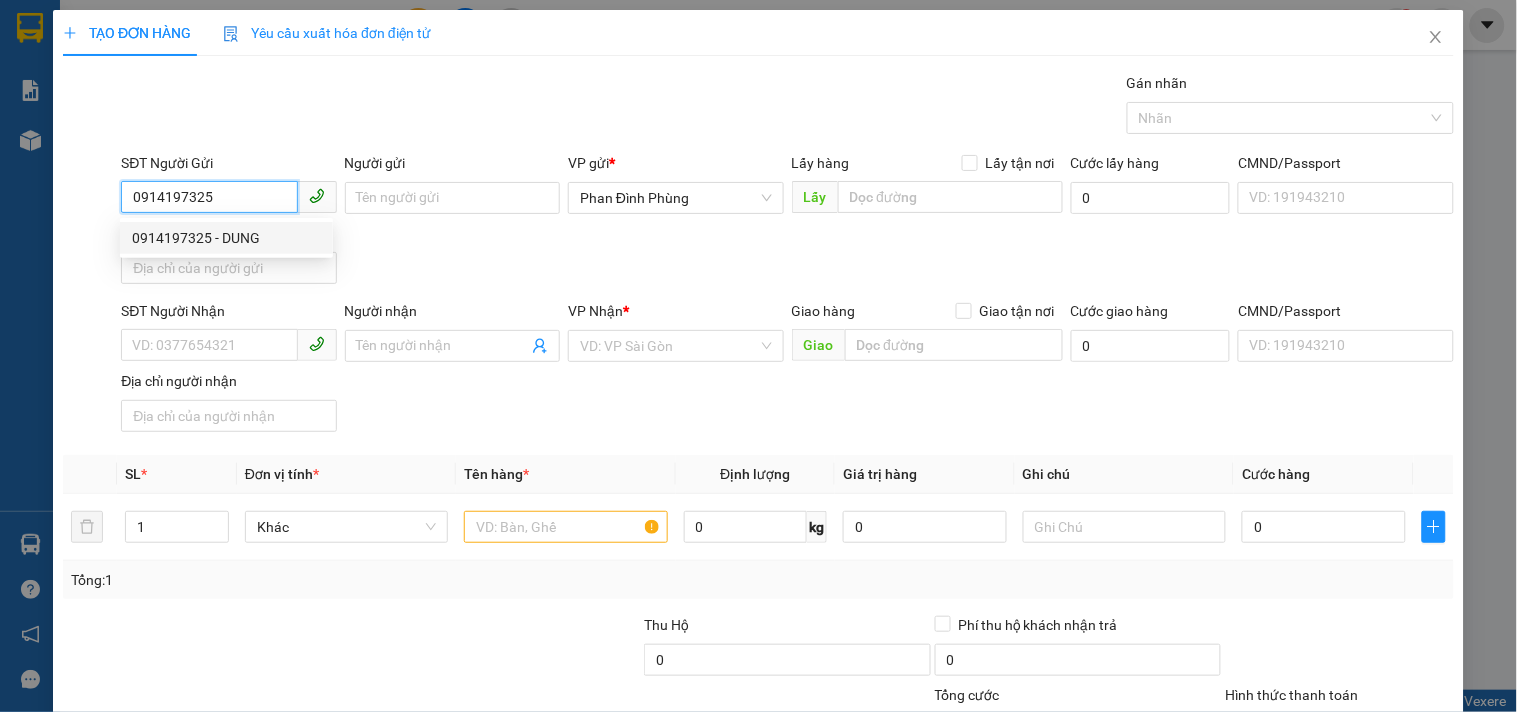 click on "0914197325 - DUNG" at bounding box center [226, 238] 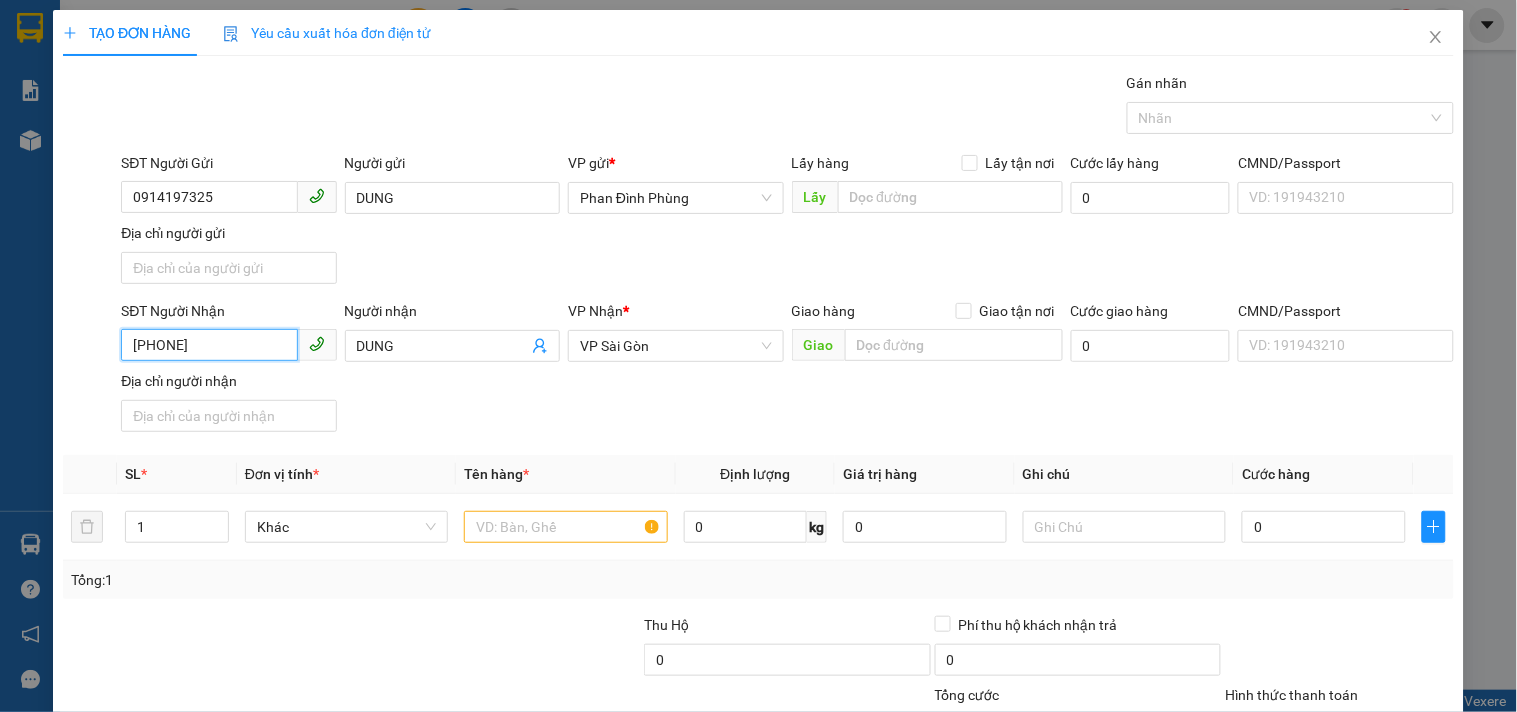 drag, startPoint x: 266, startPoint y: 338, endPoint x: 0, endPoint y: 11, distance: 421.52698 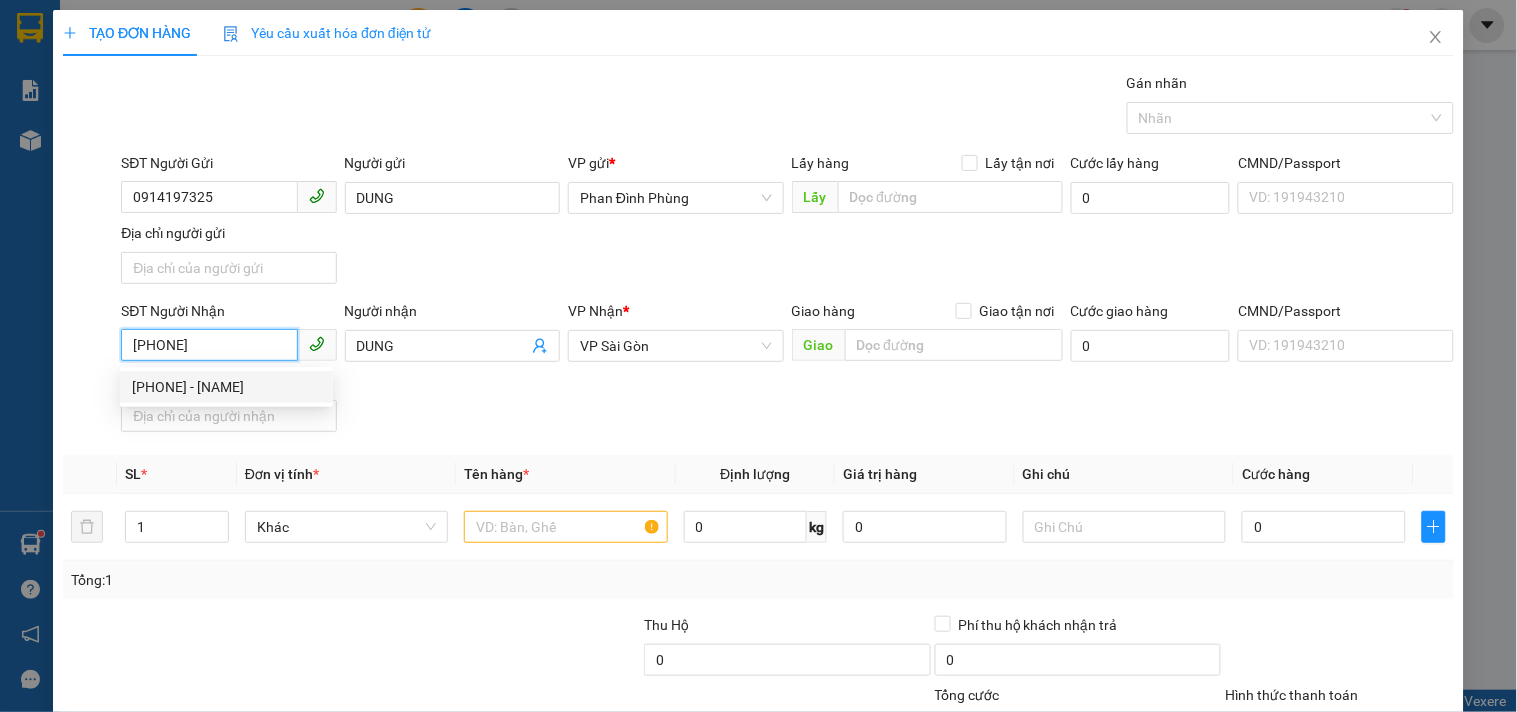 click on "[PHONE] - [NAME]" at bounding box center [226, 387] 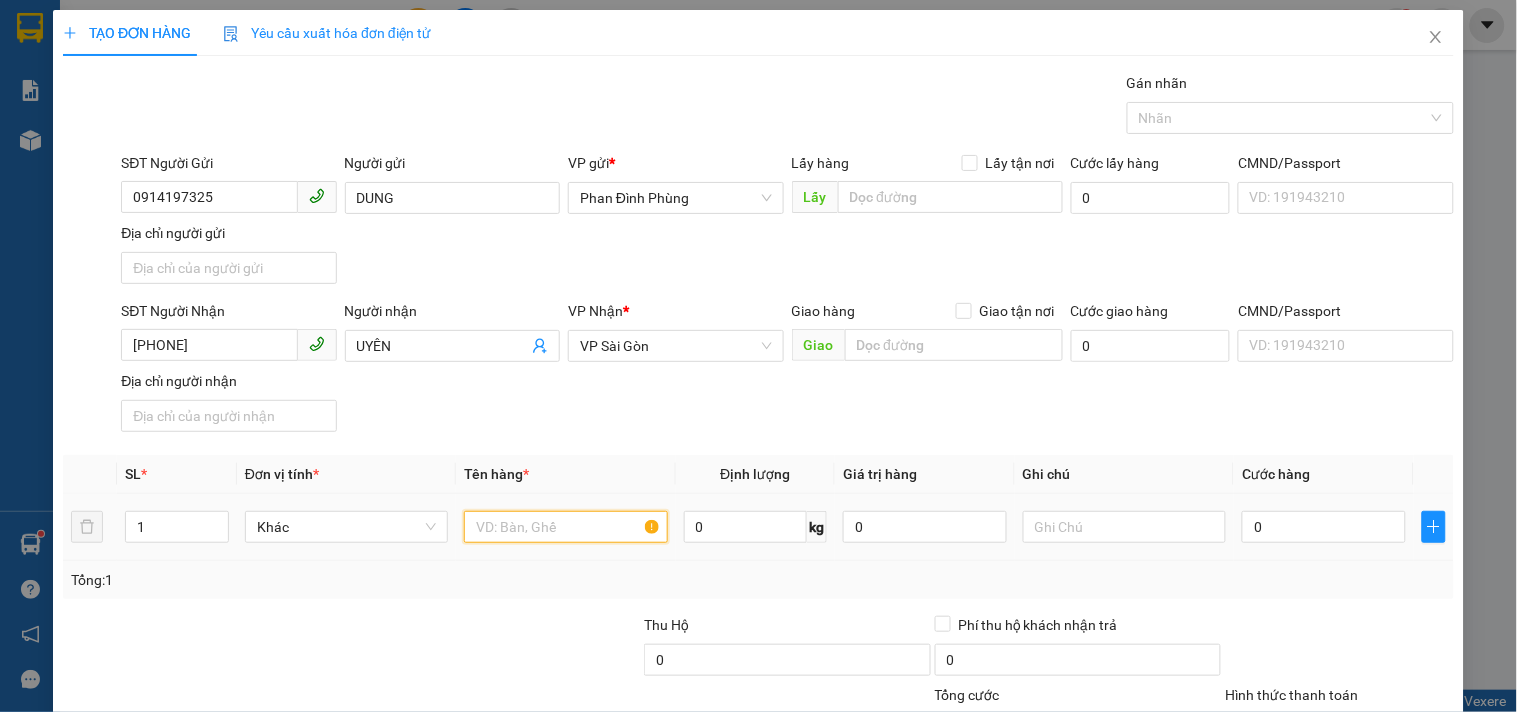 click at bounding box center [565, 527] 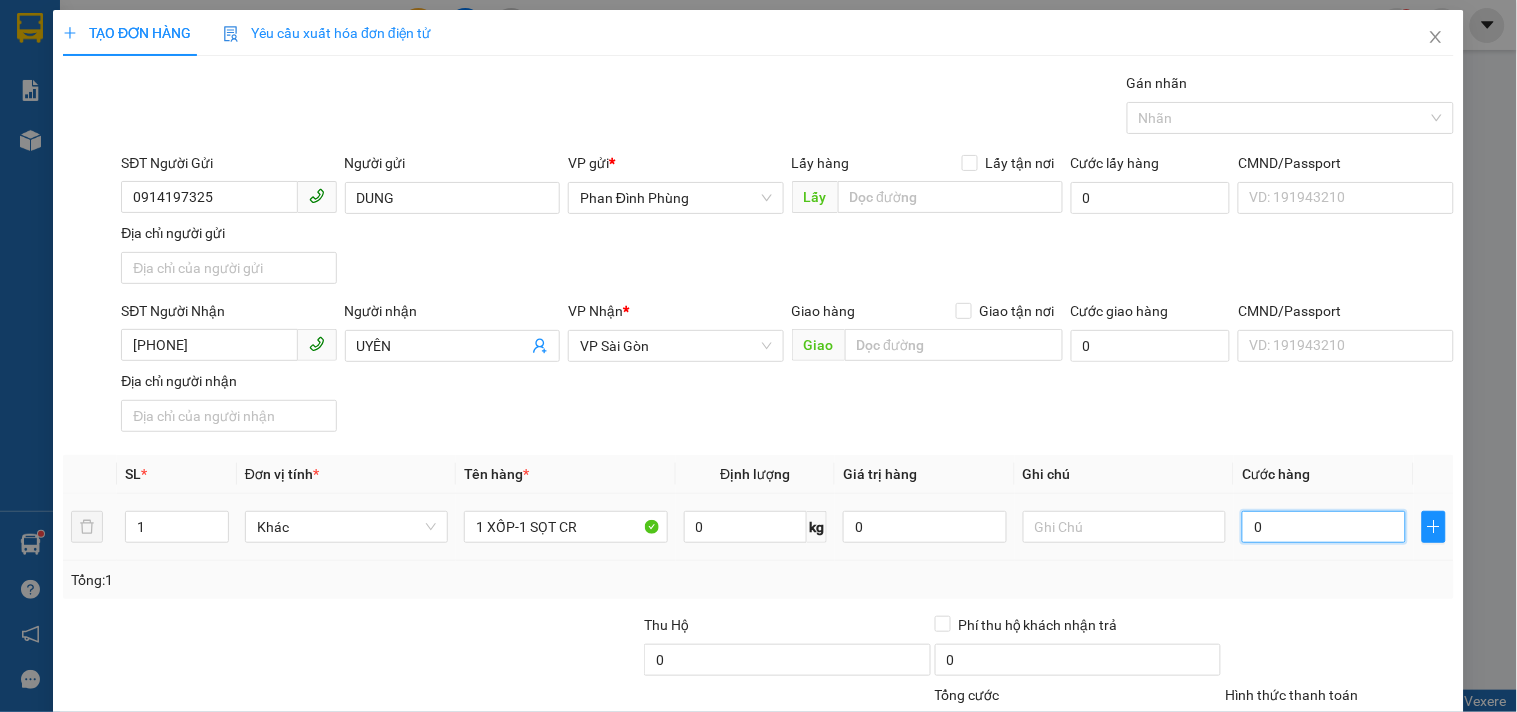drag, startPoint x: 1293, startPoint y: 540, endPoint x: 1242, endPoint y: 515, distance: 56.797886 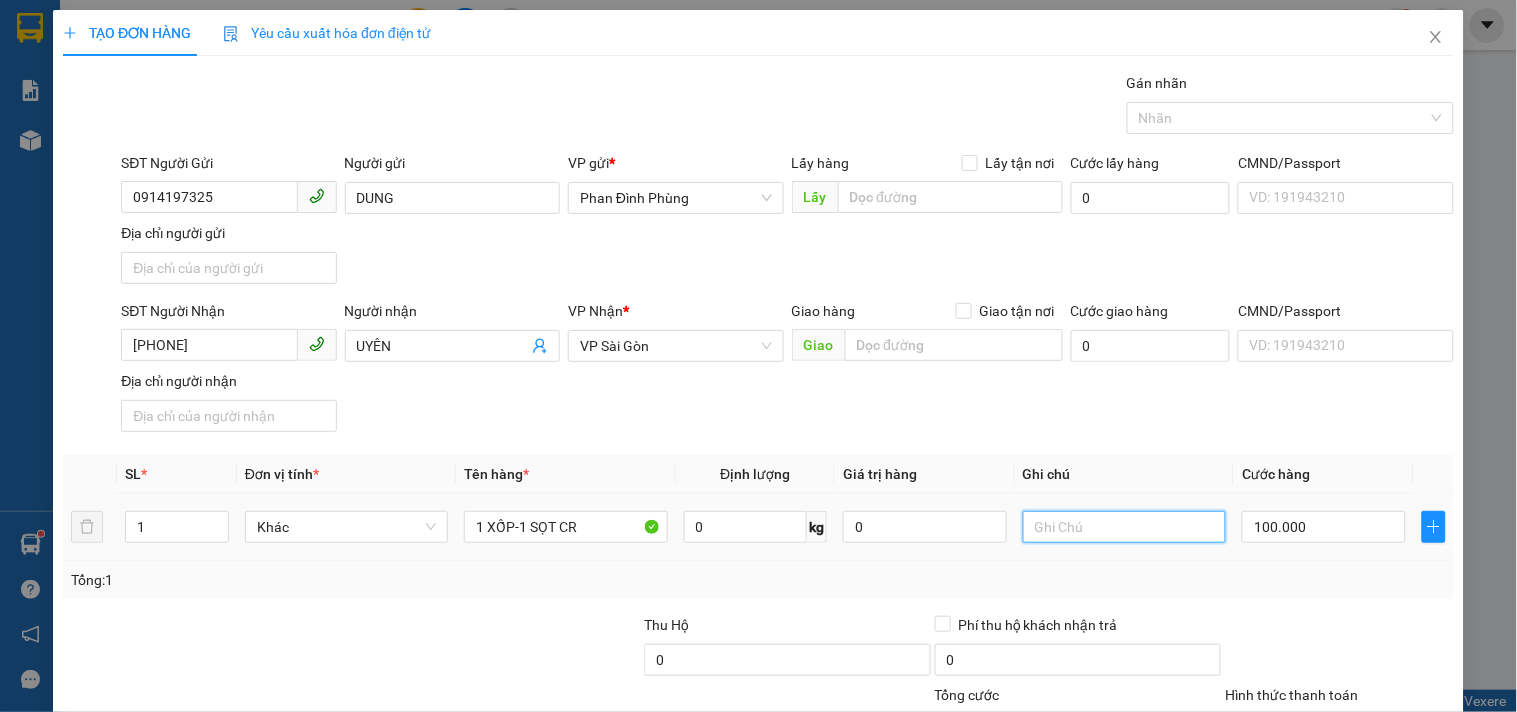 click at bounding box center (1124, 527) 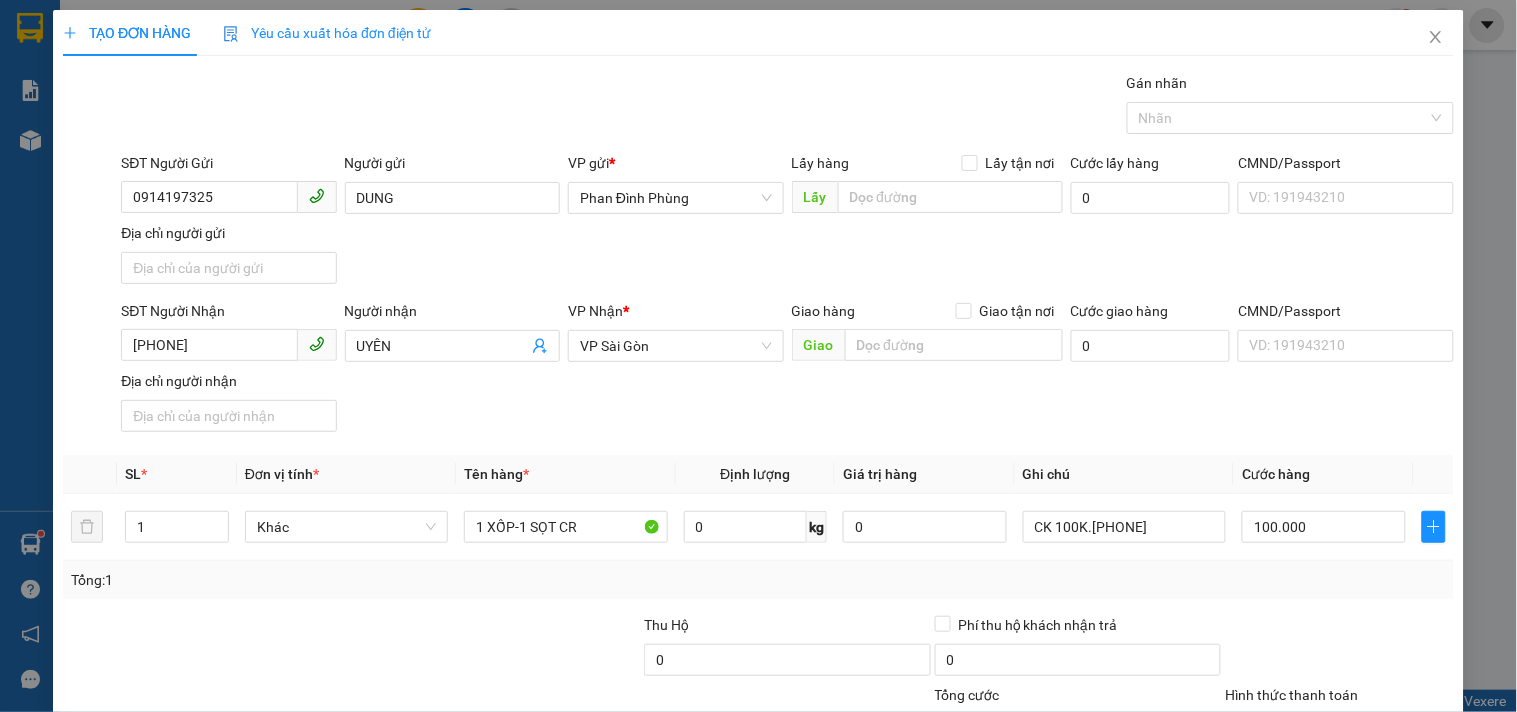 click on "Lưu và In" at bounding box center [1369, 825] 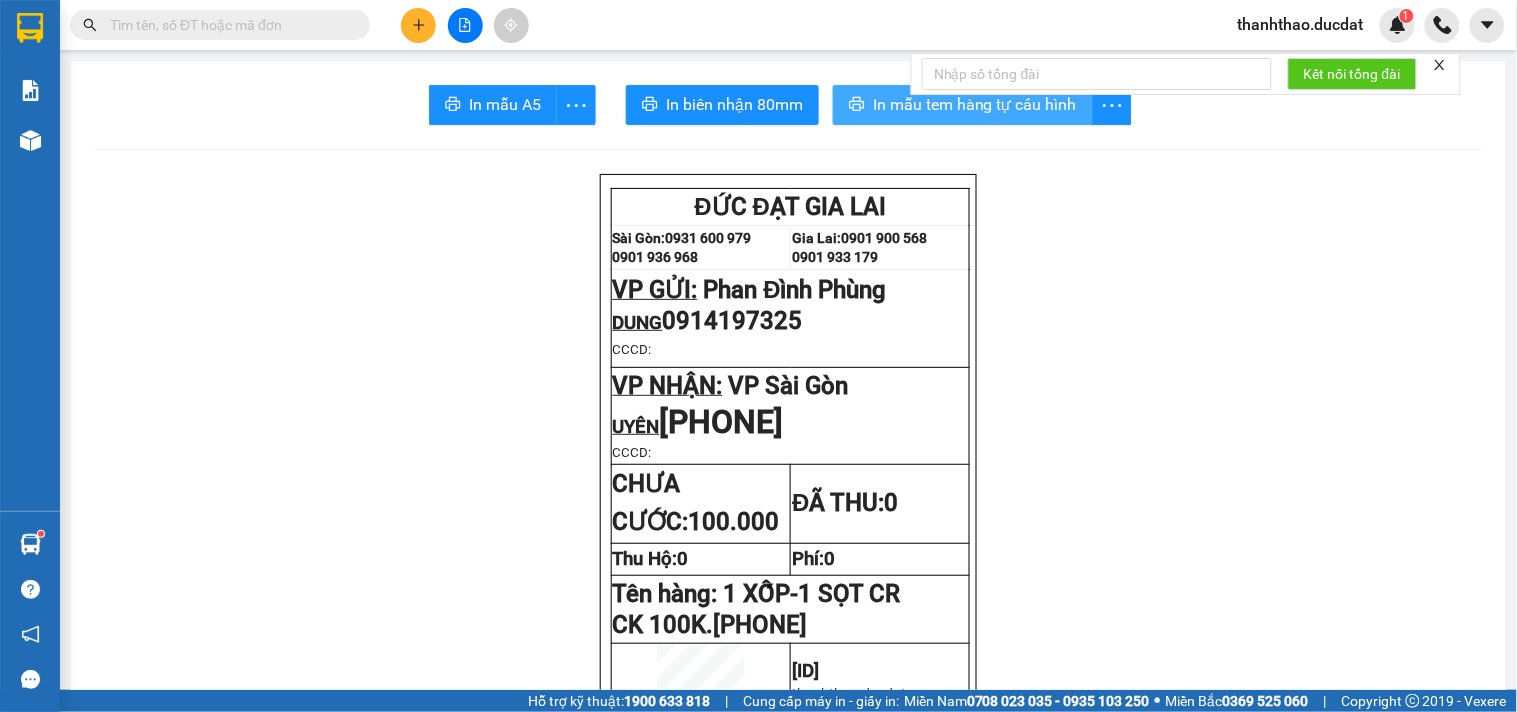 click on "In mẫu tem hàng tự cấu hình" at bounding box center (975, 104) 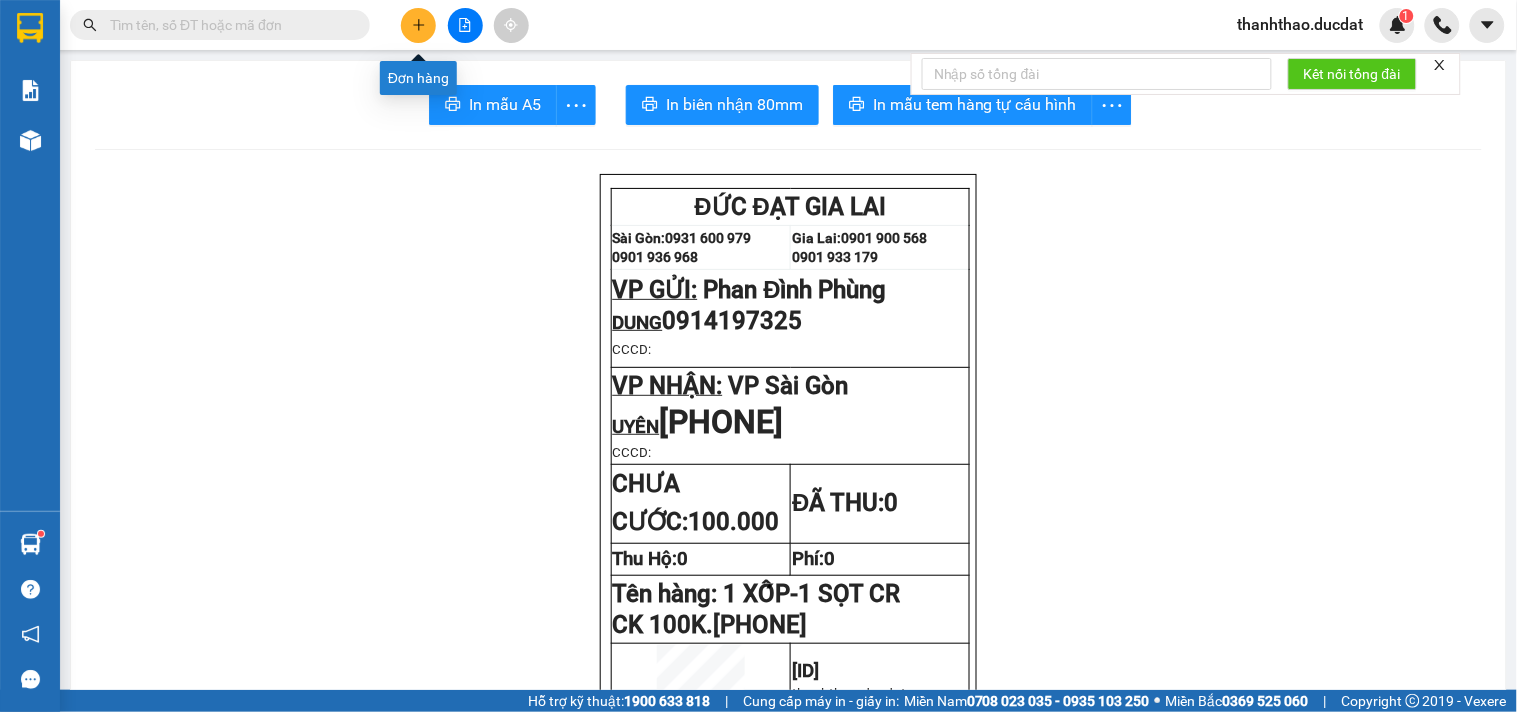 click at bounding box center (418, 25) 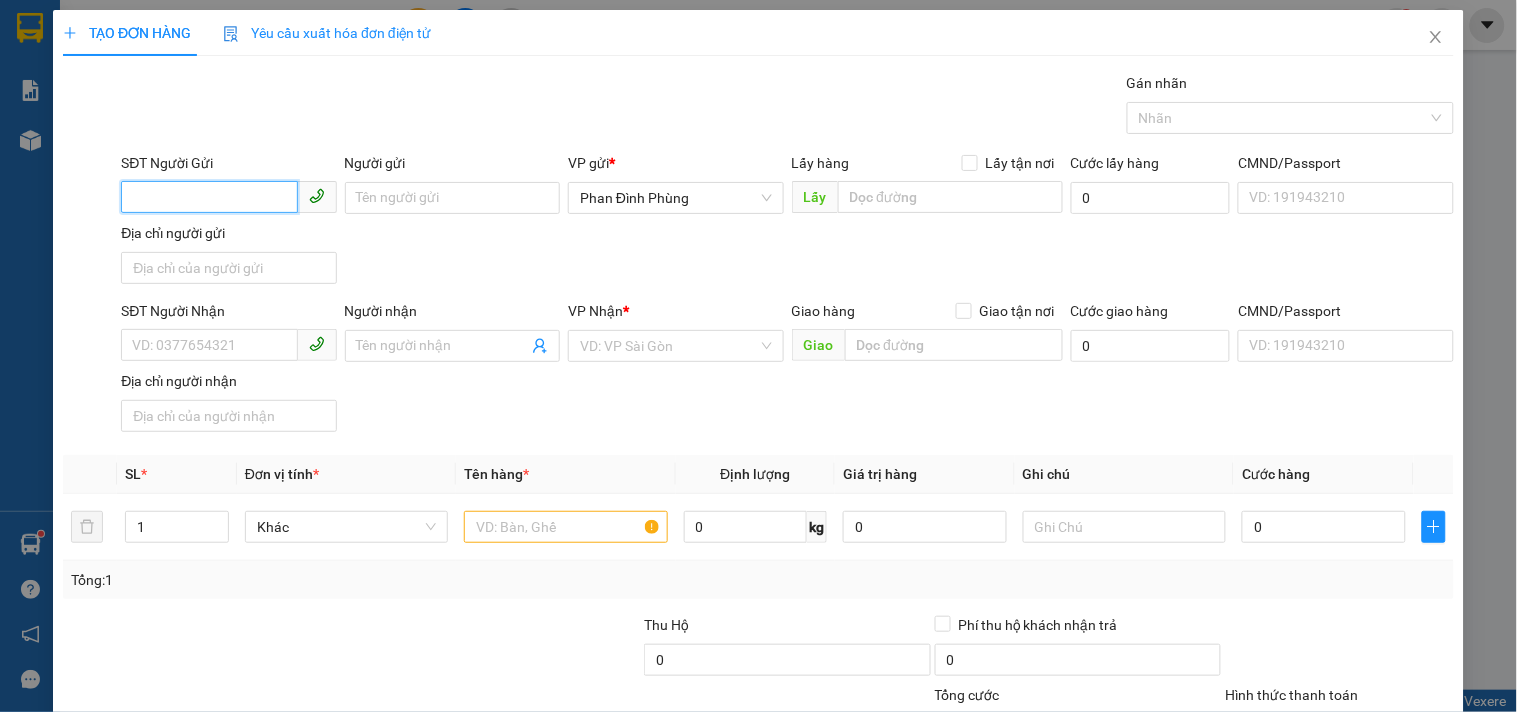 click on "SĐT Người Gửi" at bounding box center (209, 197) 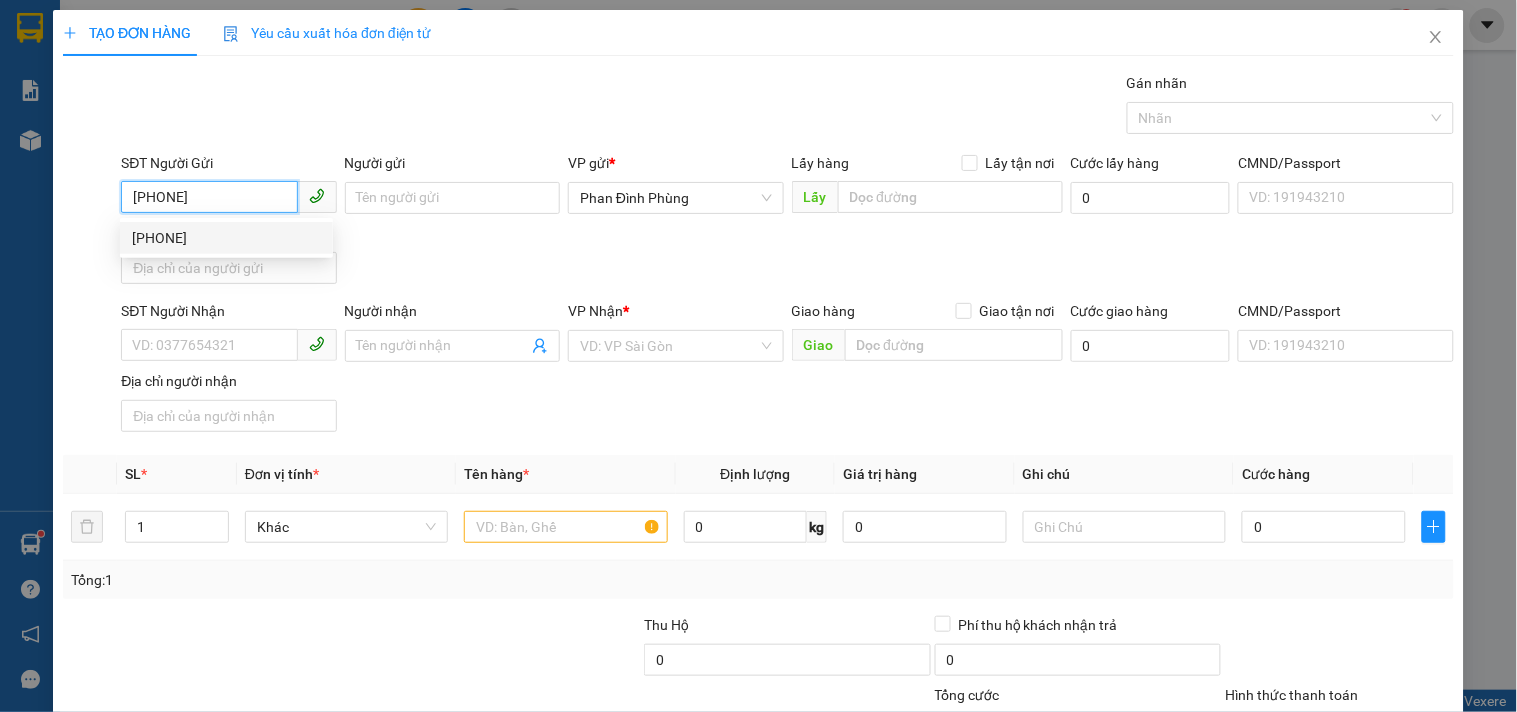 click on "[PHONE]" at bounding box center (226, 238) 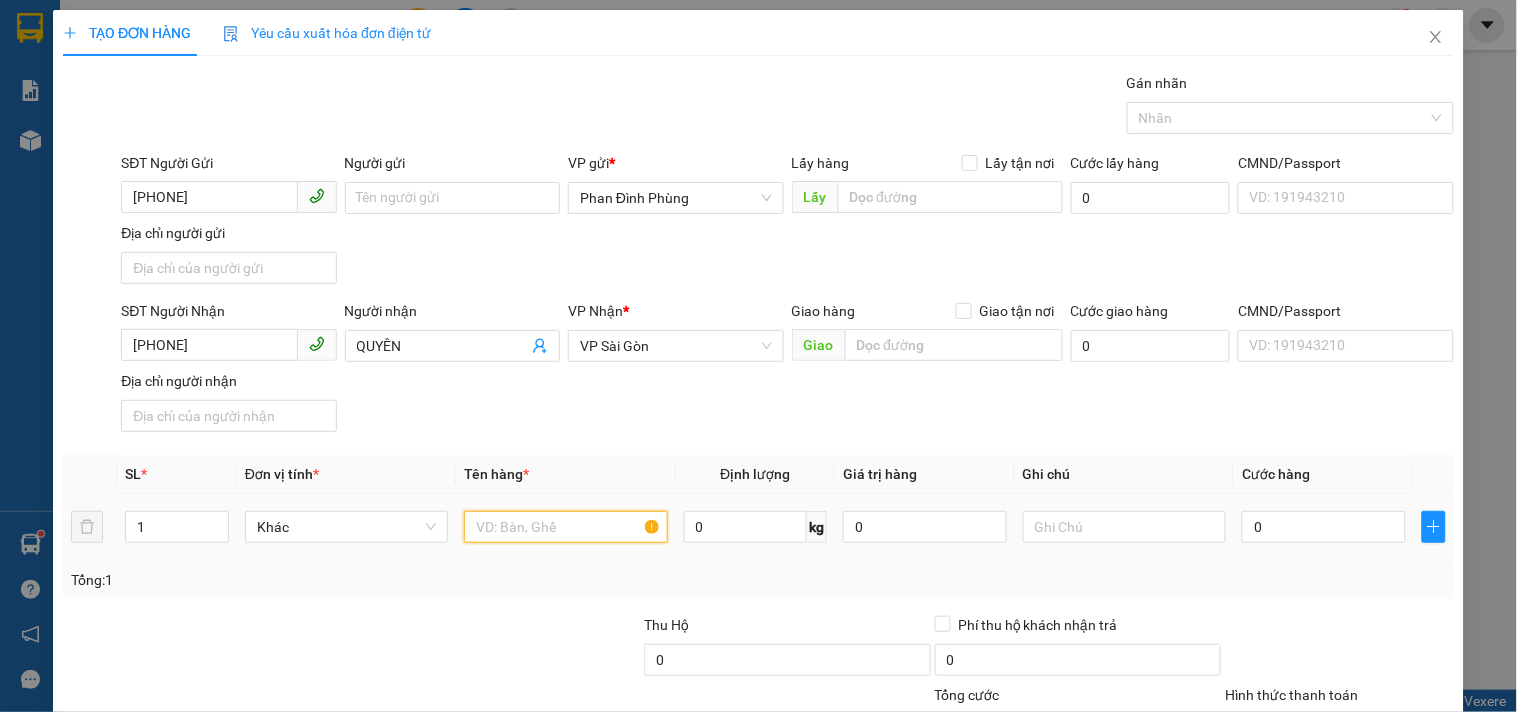 click at bounding box center [565, 527] 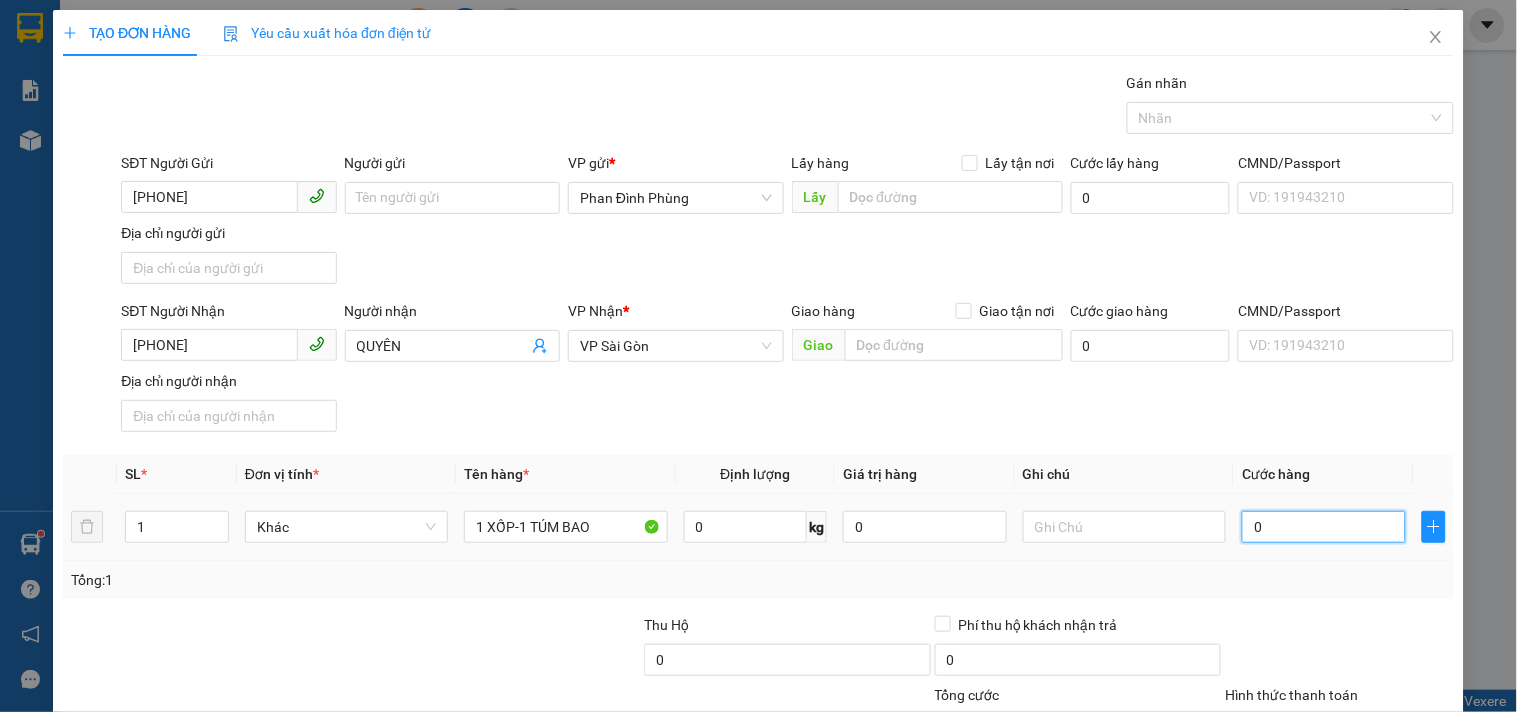 drag, startPoint x: 1317, startPoint y: 514, endPoint x: 1290, endPoint y: 462, distance: 58.59181 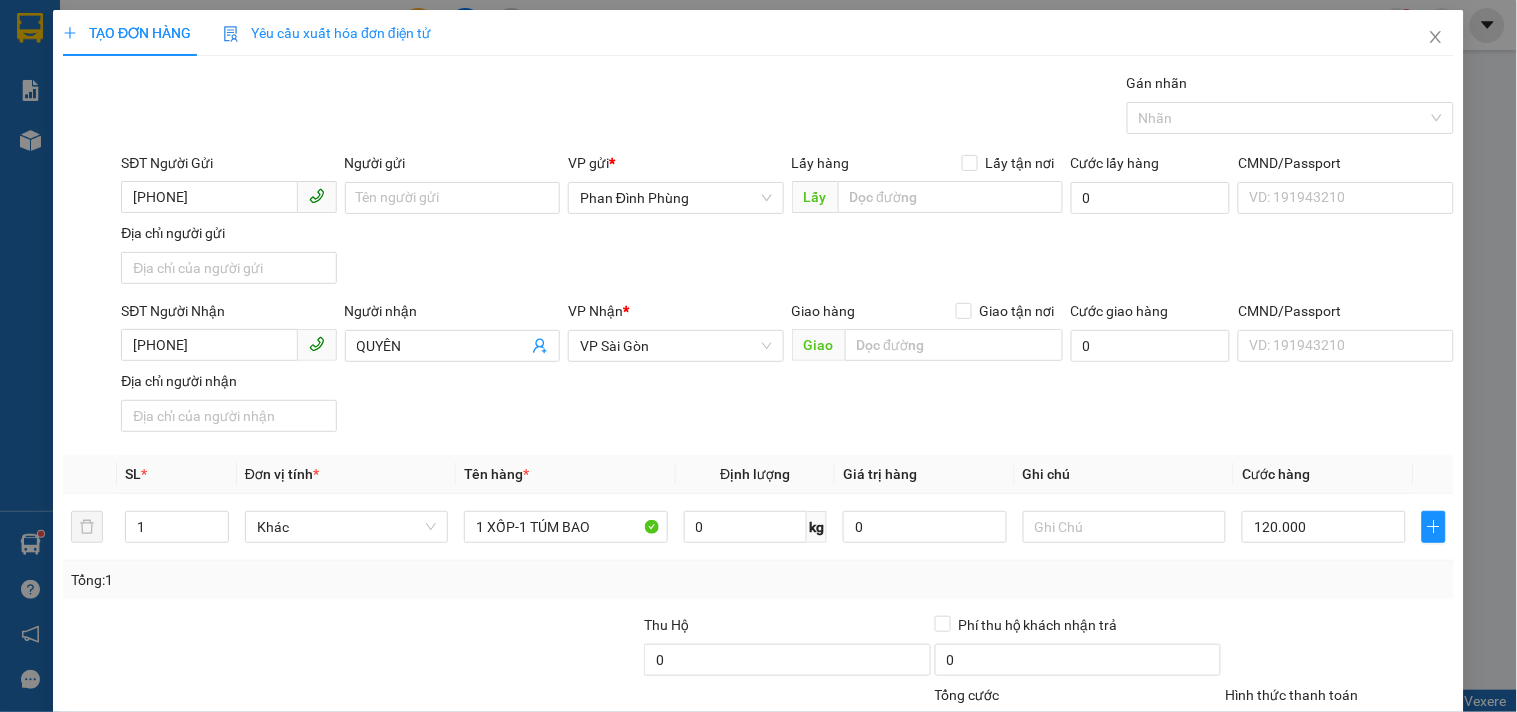 click on "Transit Pickup Surcharge Ids Transit Deliver Surcharge Ids Transit Deliver Surcharge Transit Deliver Surcharge Gói vận chuyển  * Tiêu chuẩn Gán nhãn   Nhãn SĐT Người Gửi [PHONE] Người gửi Tên người gửi VP gửi  * Phan Đình Phùng Lấy hàng Lấy tận nơi Lấy Cước lấy hàng 0 CMND/Passport VD: [ID_NUMBER] Địa chỉ người gửi SĐT Người Nhận [PHONE] Người nhận QUYÊN VP Nhận  * VP Sài Gòn Giao hàng Giao tận nơi Giao Cước giao hàng 0 CMND/Passport VD: [ID_NUMBER] Địa chỉ người nhận SL  * Đơn vị tính  * Tên hàng  * Định lượng Giá trị hàng Ghi chú Cước hàng                   1 Khác 1 XỐP-1 TÚM BAO 0 kg 0 120.000 Tổng:  1 Thu Hộ 0 Phí thu hộ khách nhận trả 0 Tổng cước 120.000 Hình thức thanh toán Chọn HT Thanh Toán Số tiền thu trước 0 Chưa thanh toán 120.000 Chọn HT Thanh Toán Lưu nháp Xóa Thông tin Lưu Lưu và In" at bounding box center [758, 456] 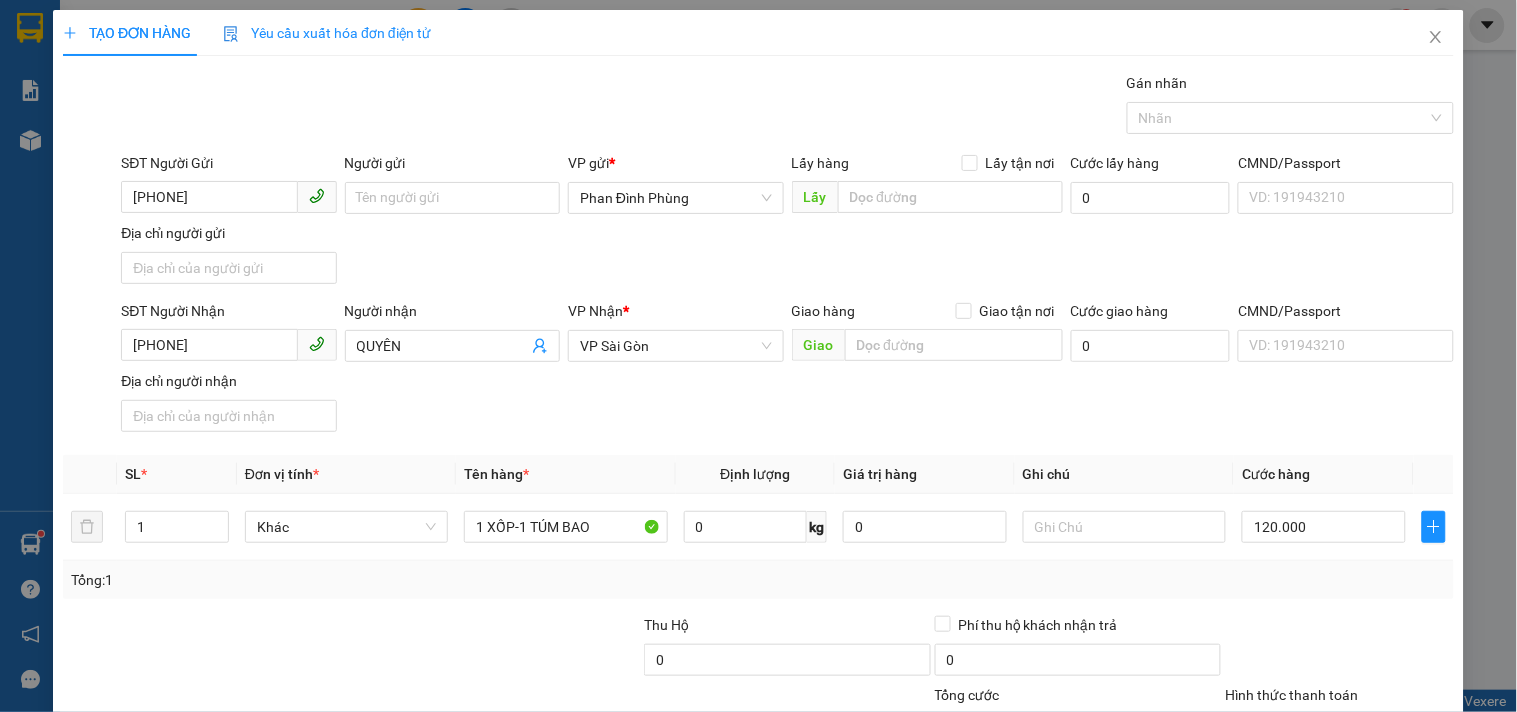 click on "Hình thức thanh toán" at bounding box center [1332, 730] 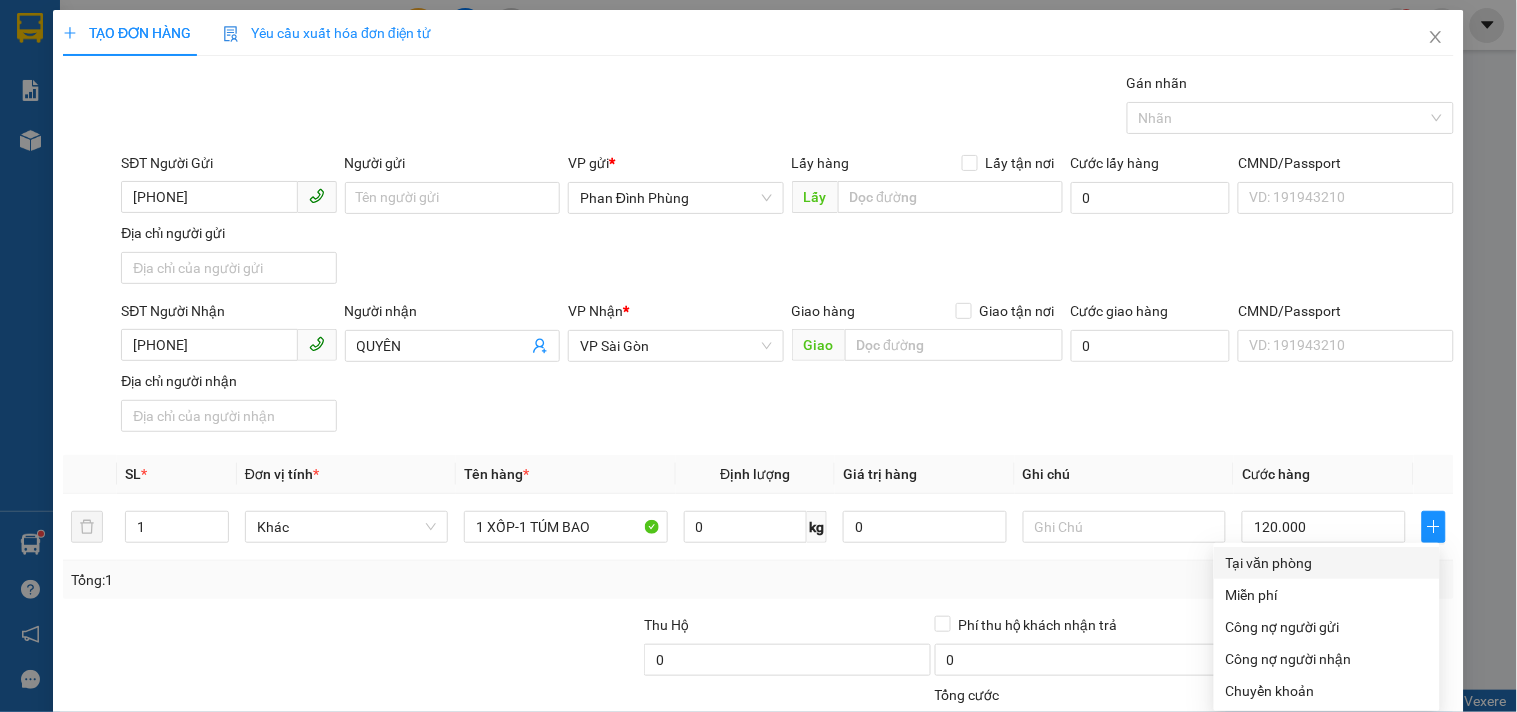 click on "Tại văn phòng" at bounding box center (1327, 563) 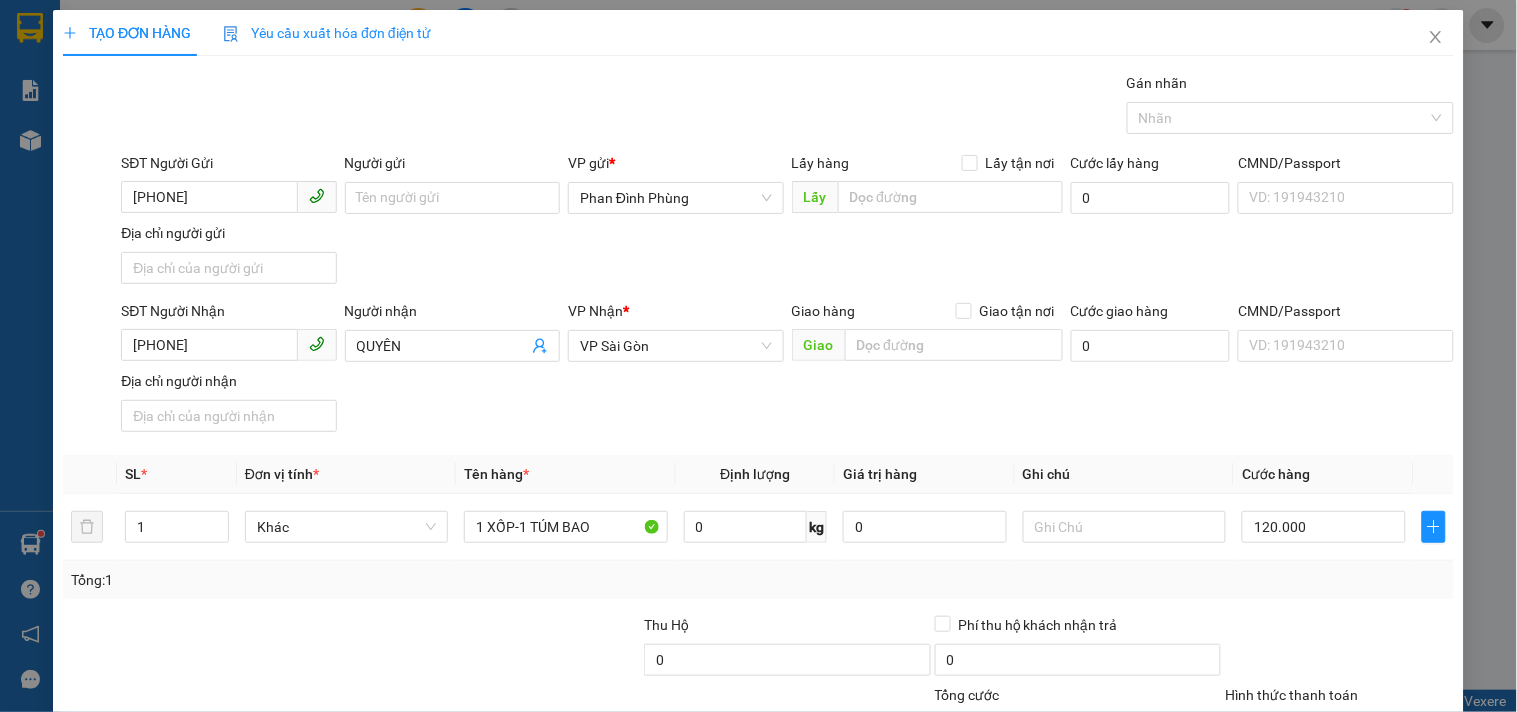 click on "Lưu và In" at bounding box center (1369, 825) 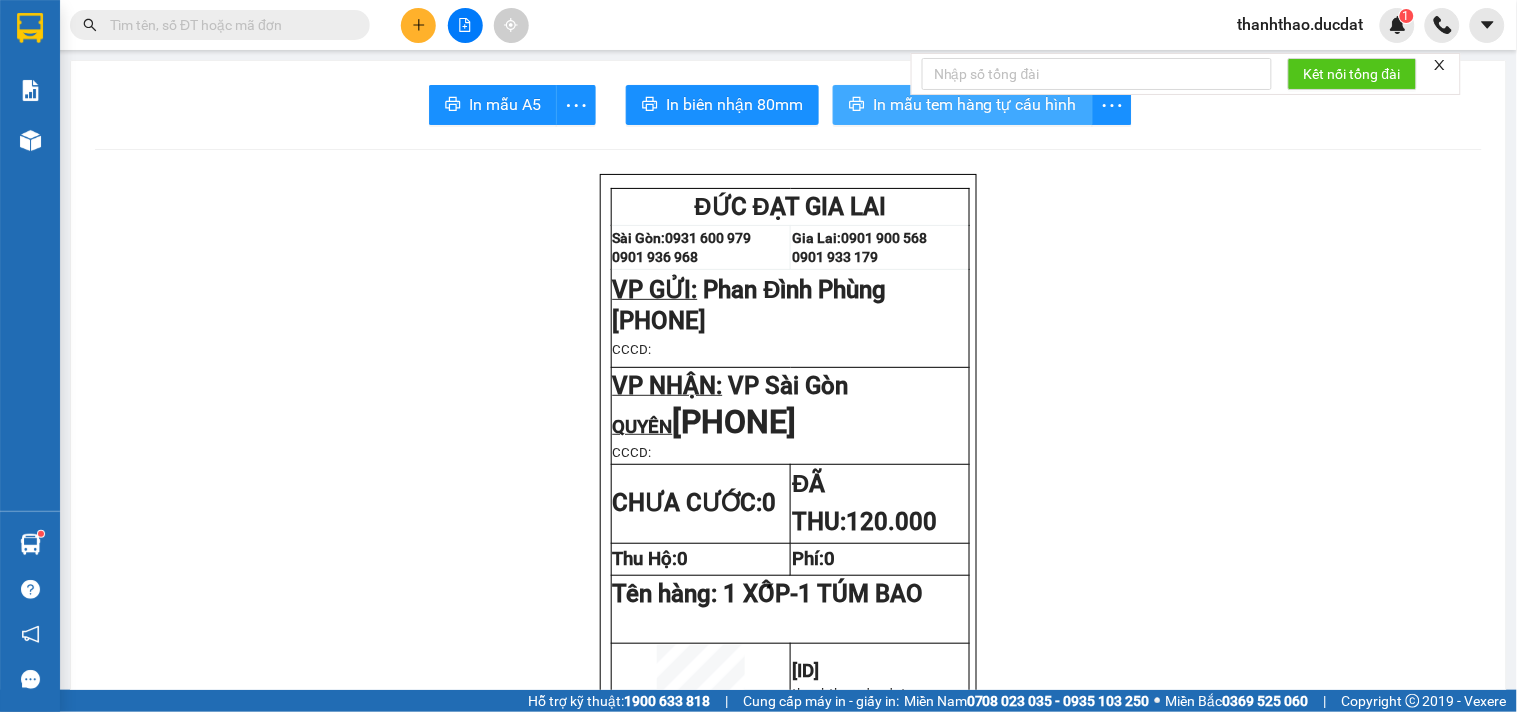click on "In mẫu tem hàng tự cấu hình" at bounding box center [975, 104] 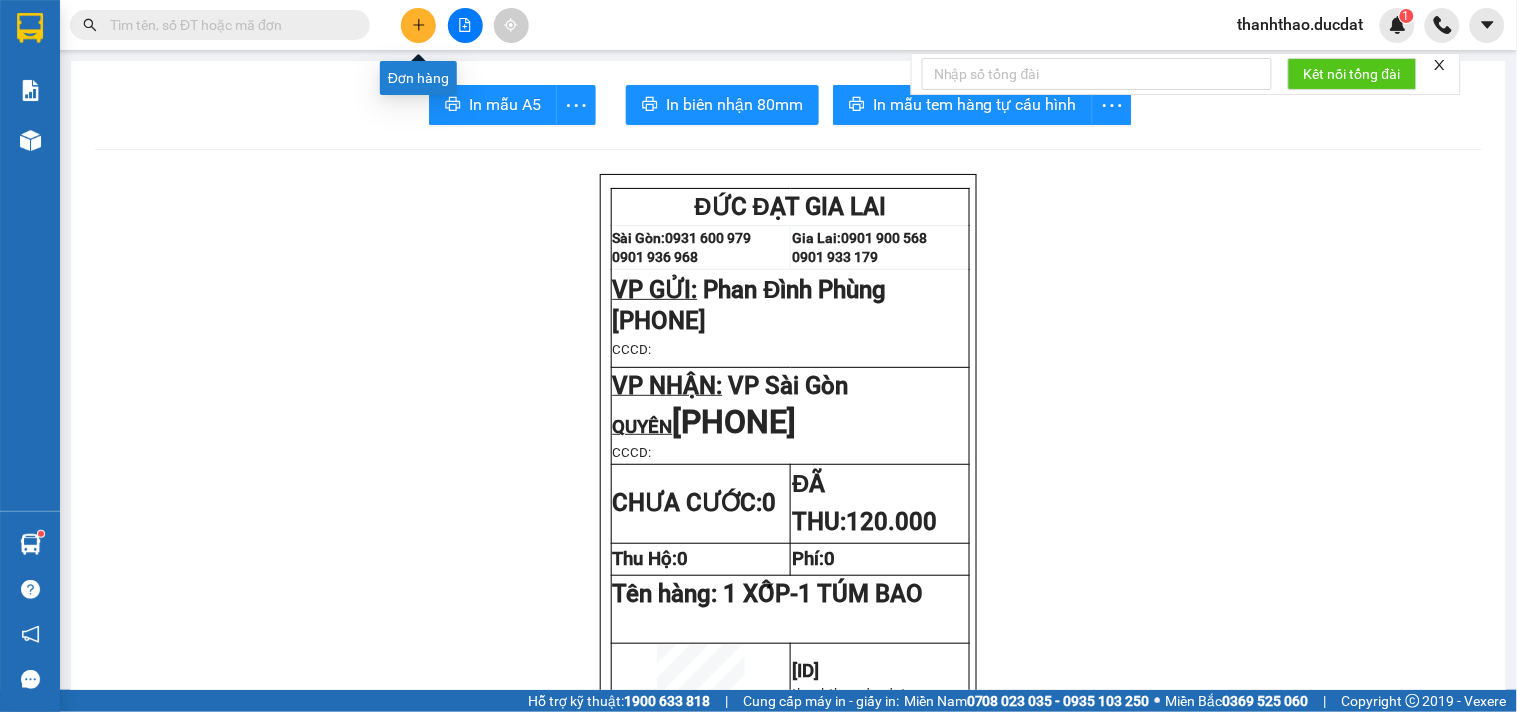 click 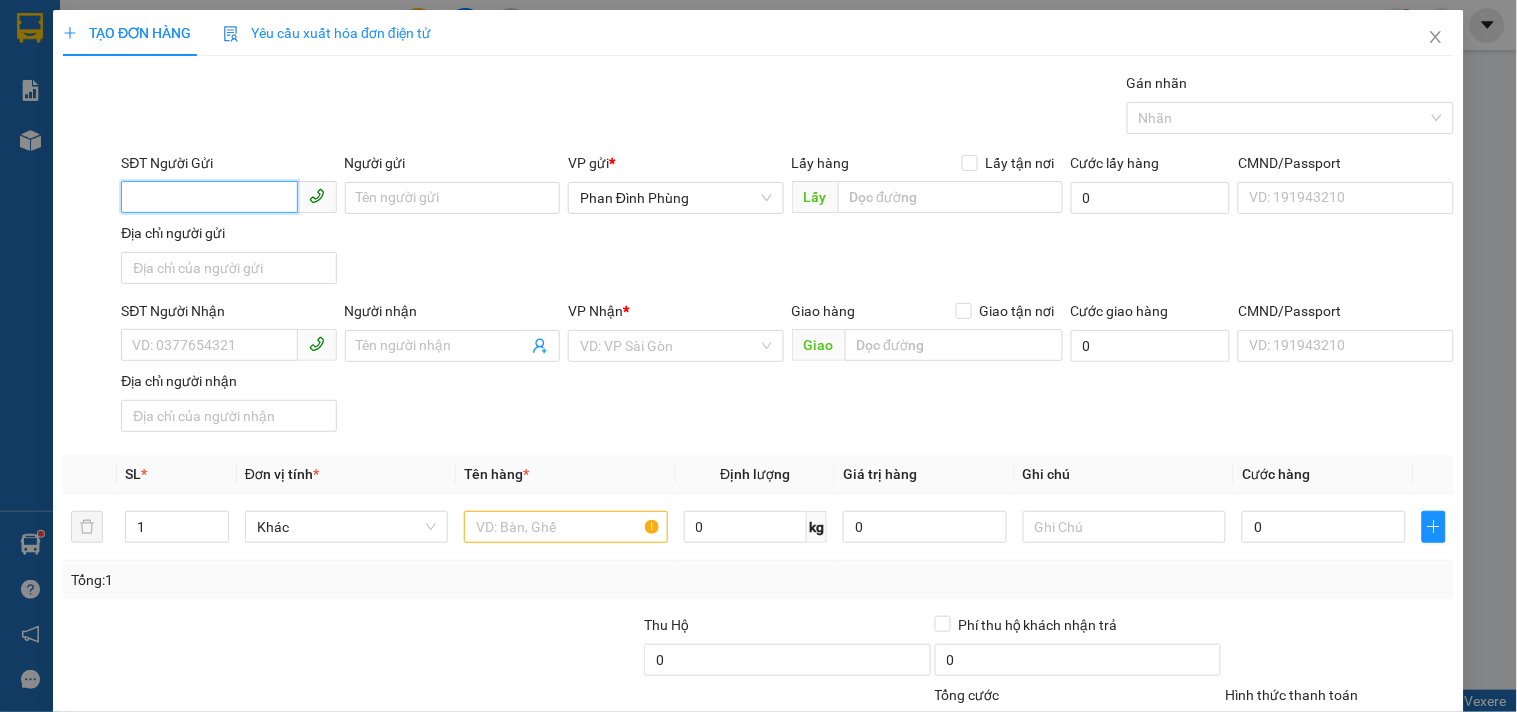 click on "SĐT Người Gửi" at bounding box center [209, 197] 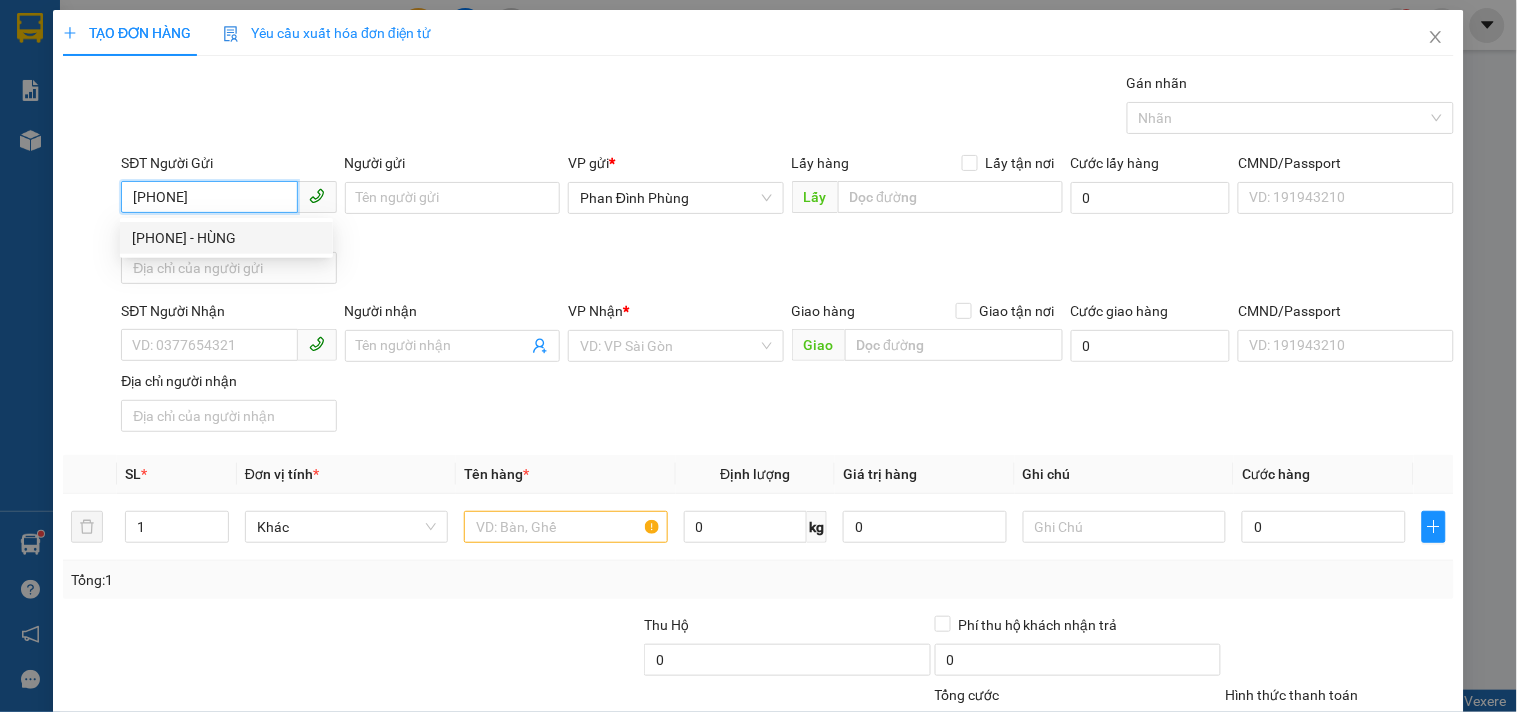 click on "[PHONE] - HÙNG" at bounding box center [226, 238] 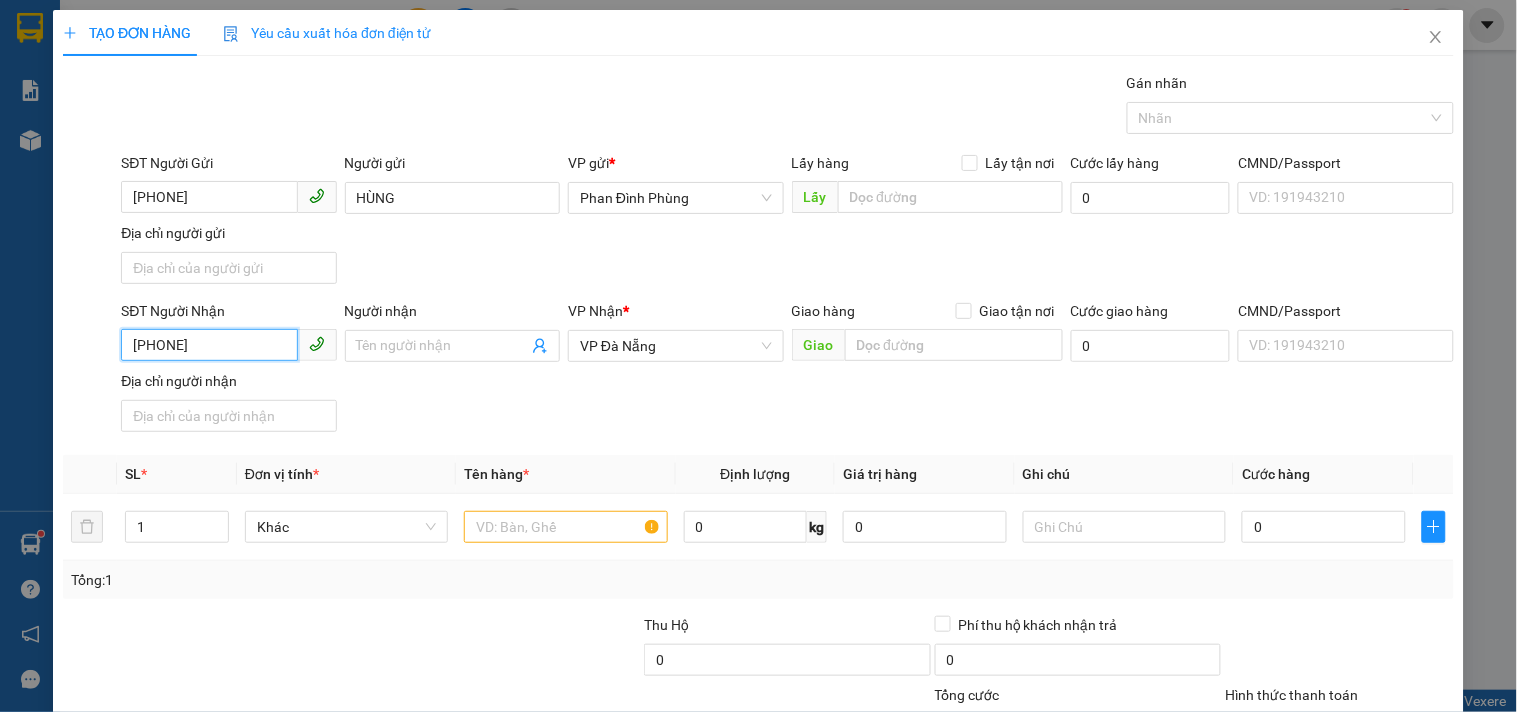drag, startPoint x: 255, startPoint y: 344, endPoint x: 0, endPoint y: 206, distance: 289.94653 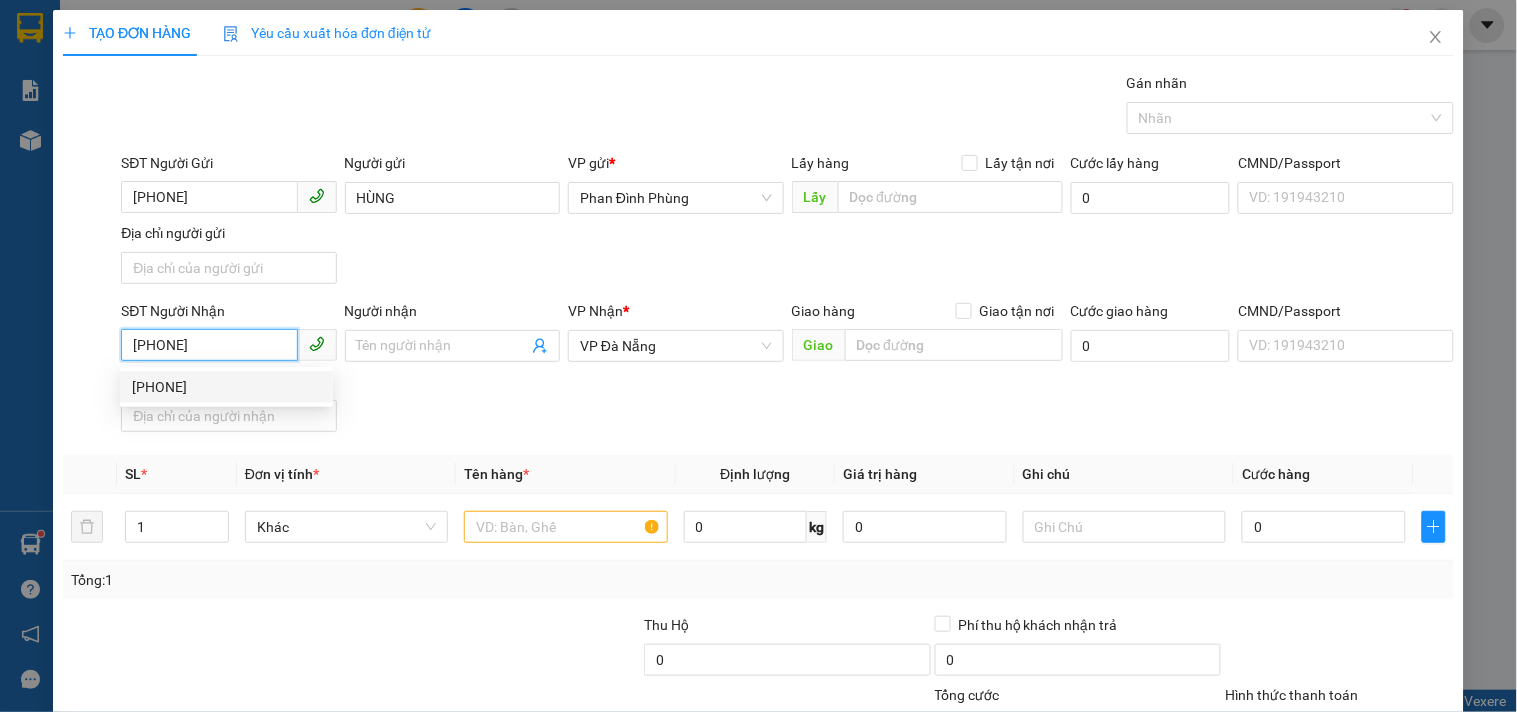 click on "[PHONE]" at bounding box center (226, 387) 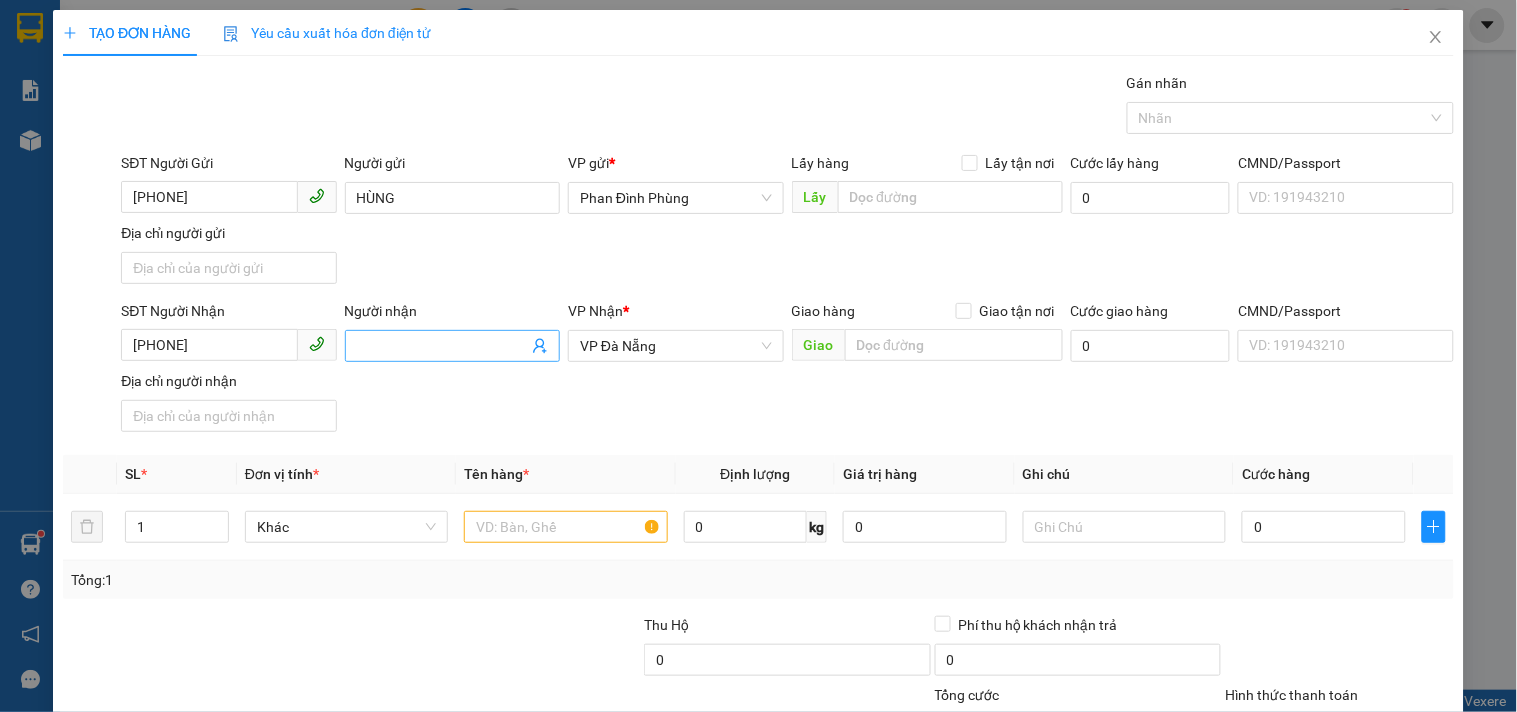 click on "Người nhận" at bounding box center [442, 346] 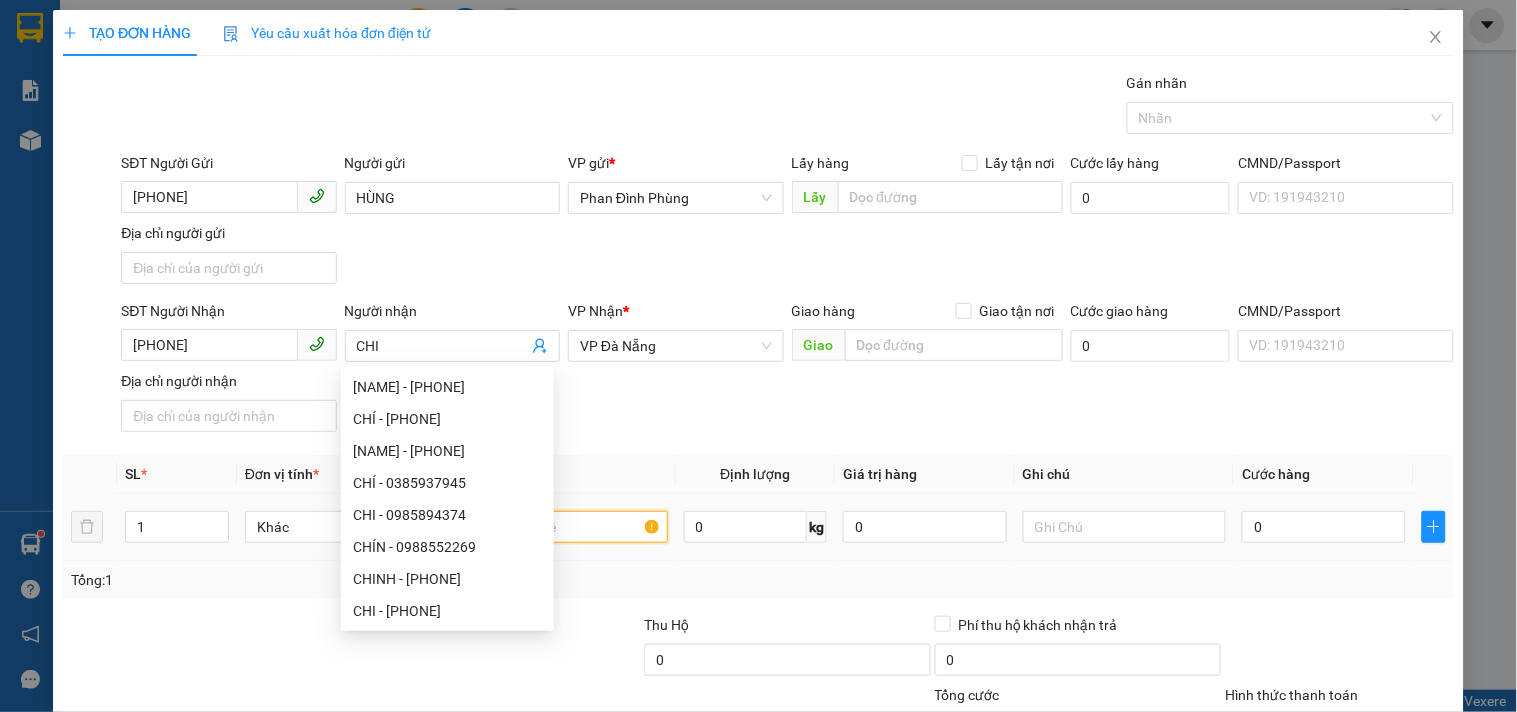 click at bounding box center [565, 527] 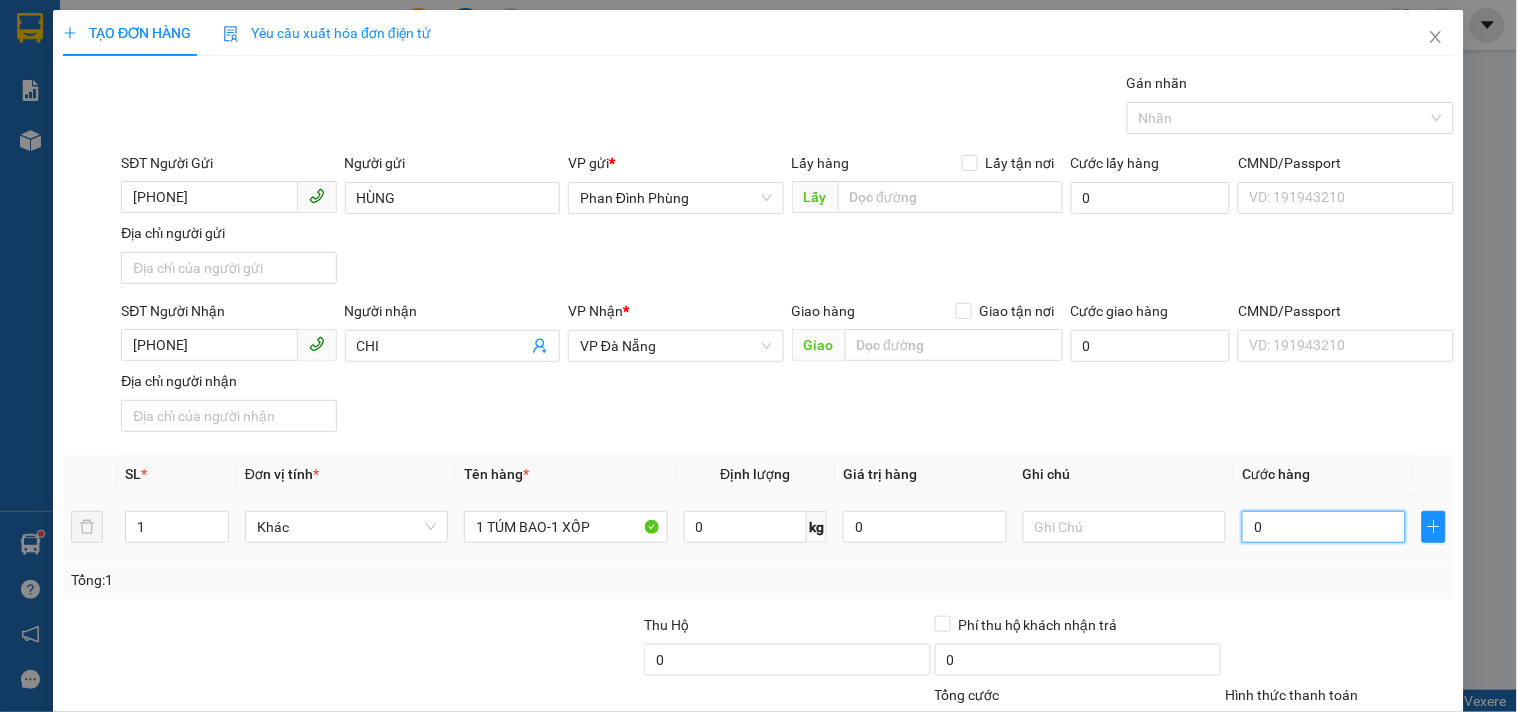 drag, startPoint x: 1318, startPoint y: 524, endPoint x: 1306, endPoint y: 535, distance: 16.27882 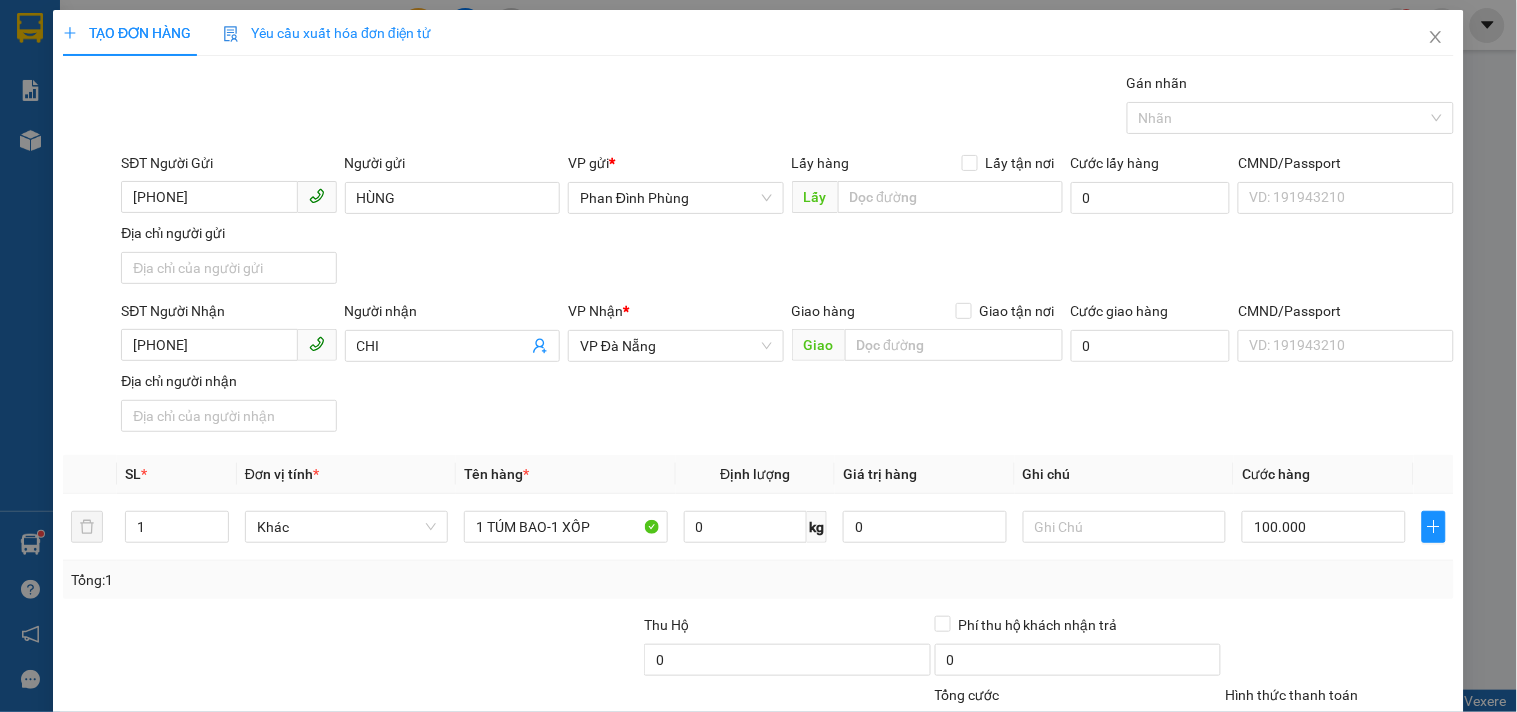 click on "SĐT Người Nhận [PHONE] Người nhận CHI VP Nhận  * VP Đà Nẵng Giao hàng Giao tận nơi Giao Cước giao hàng 0 CMND/Passport VD: [ID_NUMBER] Địa chỉ người nhận" at bounding box center [787, 370] 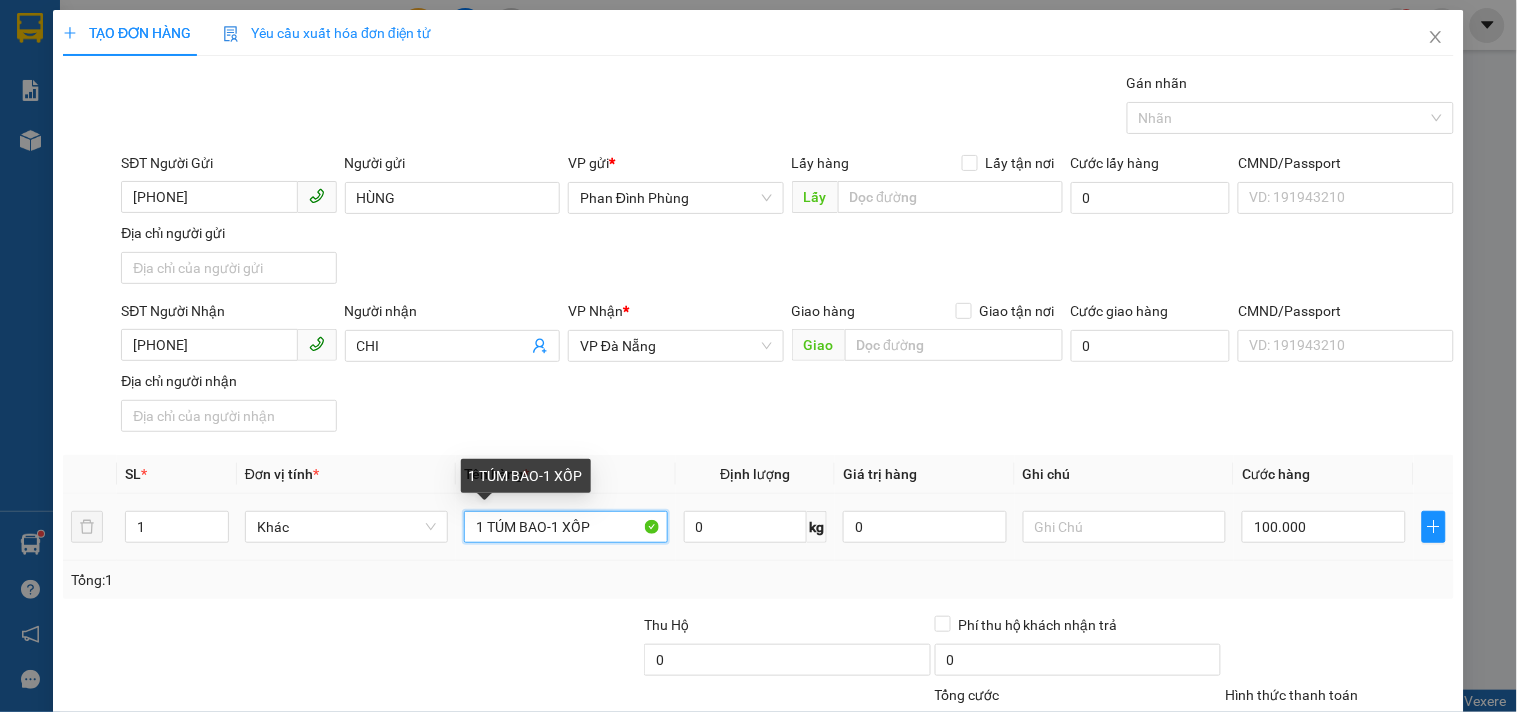 drag, startPoint x: 544, startPoint y: 525, endPoint x: 545, endPoint y: 538, distance: 13.038404 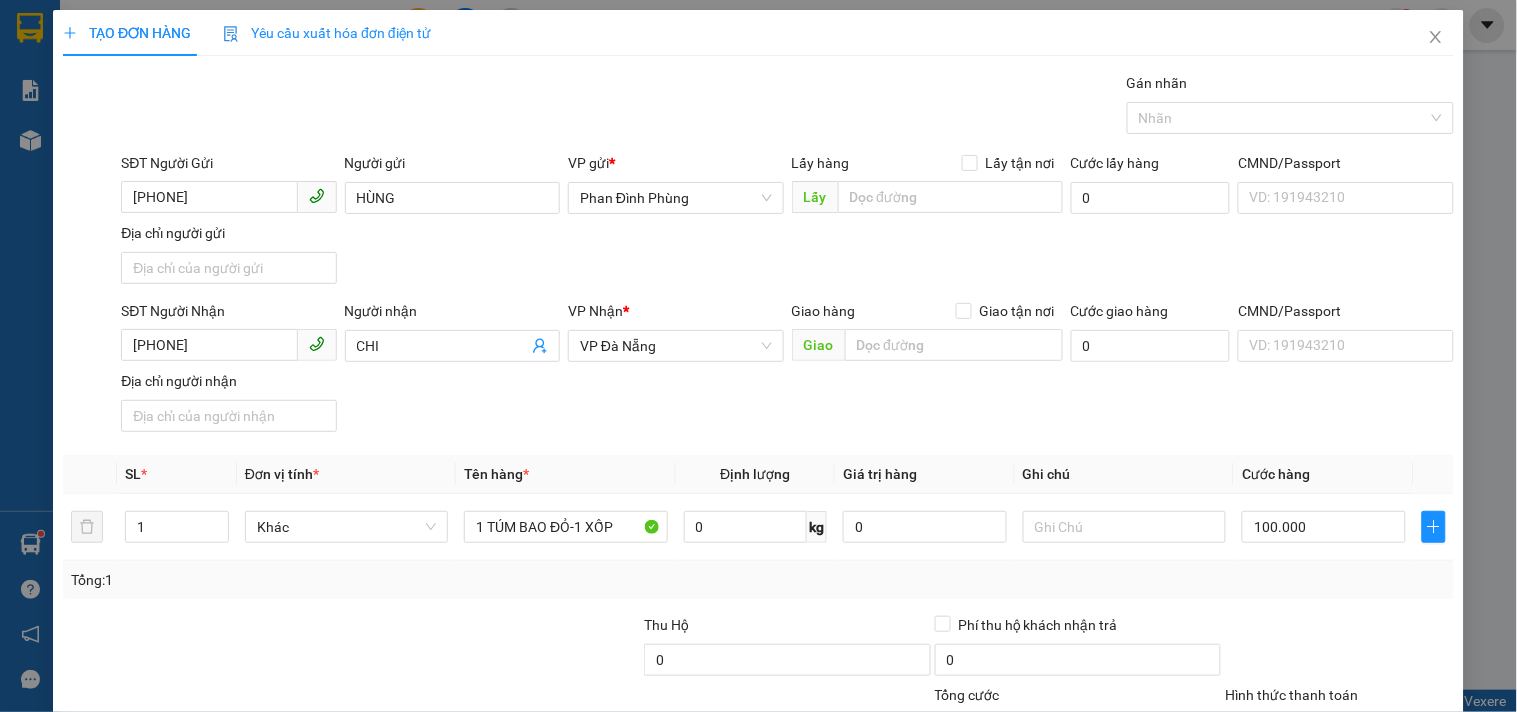 click on "SĐT Người Gửi [PHONE] Người gửi HÙNG VP gửi  * Phan Đình Phùng Lấy hàng Lấy tận nơi Lấy Cước lấy hàng 0 CMND/Passport VD: [ID] Địa chỉ người gửi SĐT Người Nhận [PHONE] Người nhận CHI VP Nhận  * VP Đà Nẵng Giao hàng Giao tận nơi Giao Cước giao hàng 0 CMND/Passport VD: [ID] Địa chỉ người nhận SL  * Đơn vị tính  * Tên hàng  * Định lượng Giá trị hàng Ghi chú Cước hàng                   1 Khác 1 TÚM BAO ĐỎ-1 XỐP 0 kg 0 100.000 Tổng:  1 Thu Hộ 0 Phí thu hộ khách nhận trả 0 Tổng cước 100.000 Hình thức thanh toán Chọn HT Thanh Toán Số tiền thu trước 0 Chưa thanh toán 100.000 Chọn HT Thanh Toán Lưu nháp Xóa Thông tin Lưu Lưu và In 1 TÚM BAO ĐỎ-1 XỐP" at bounding box center (758, 456) 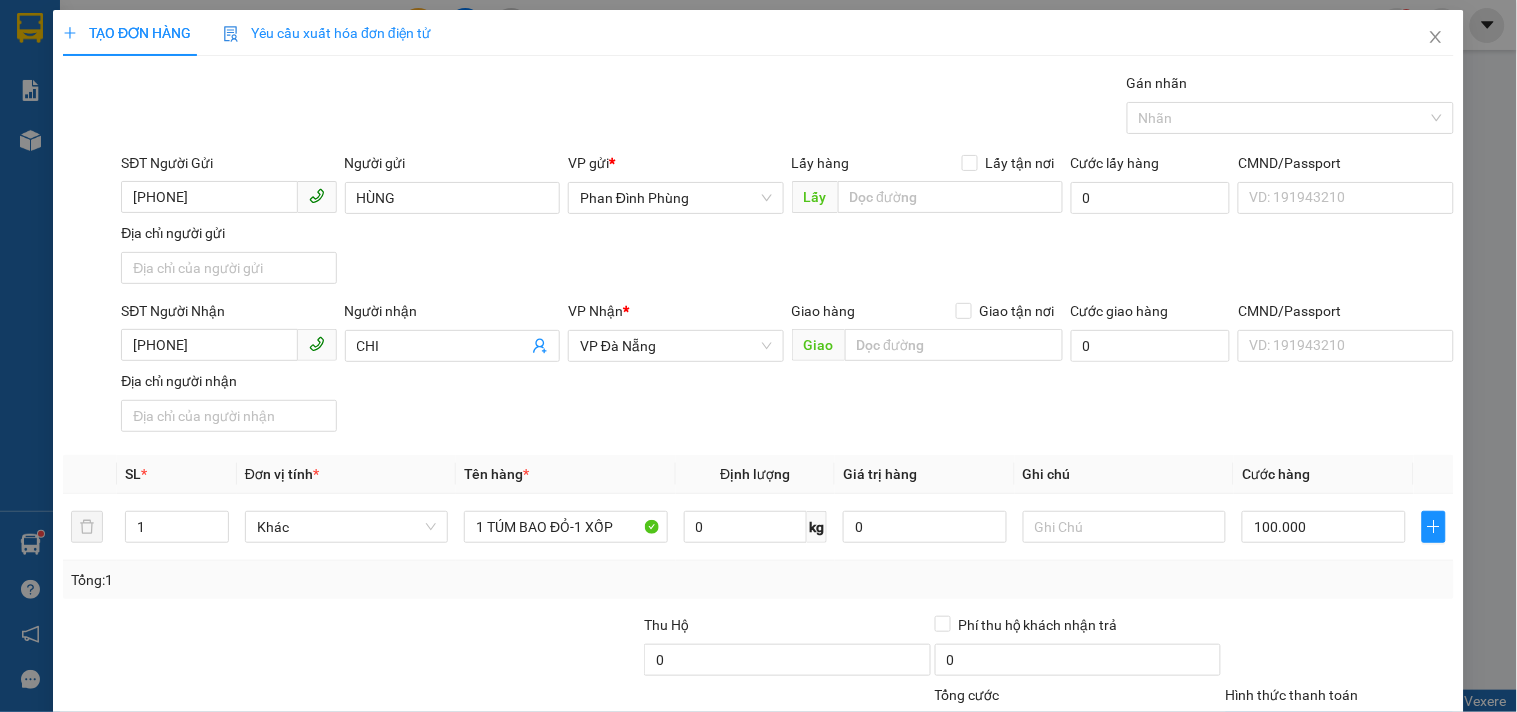 click on "Hình thức thanh toán" at bounding box center (1332, 730) 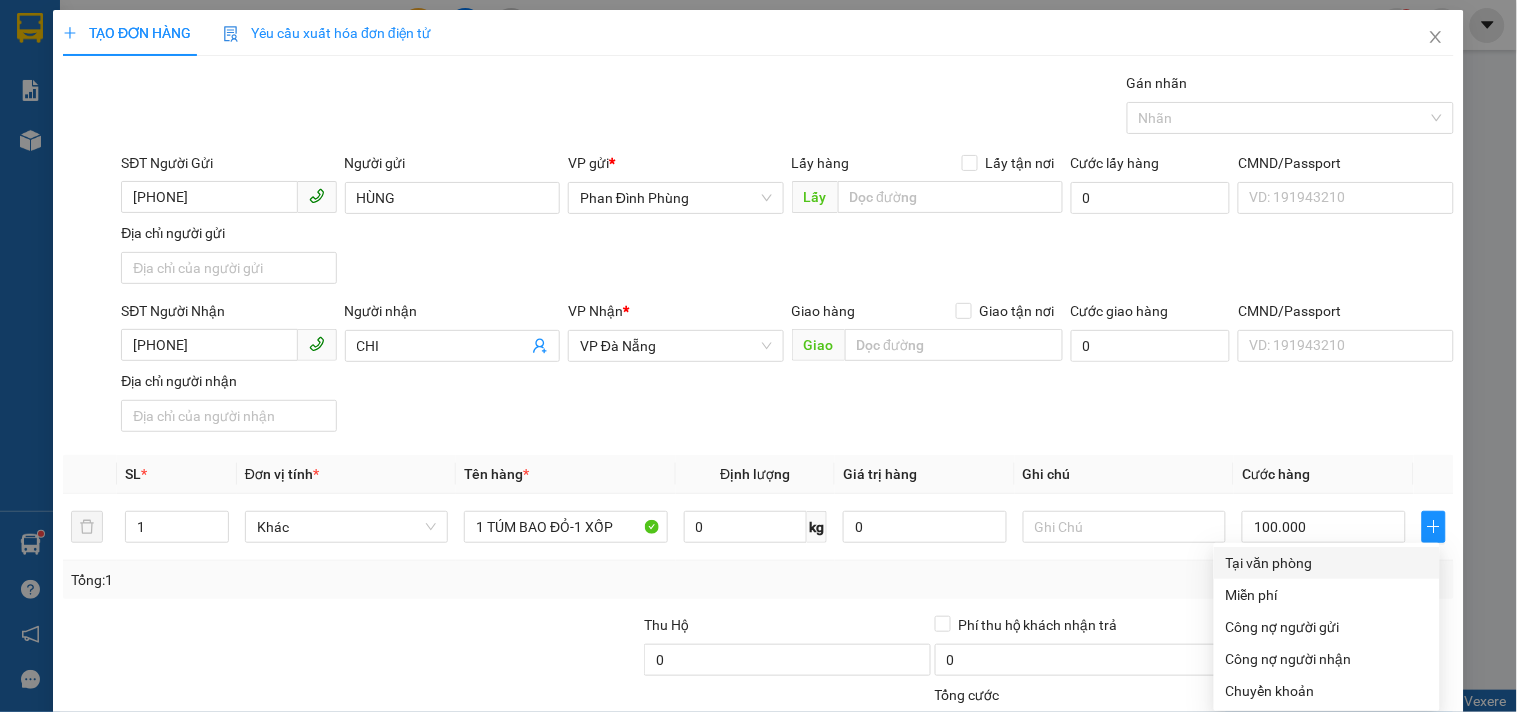 click on "Tại văn phòng" at bounding box center (1327, 563) 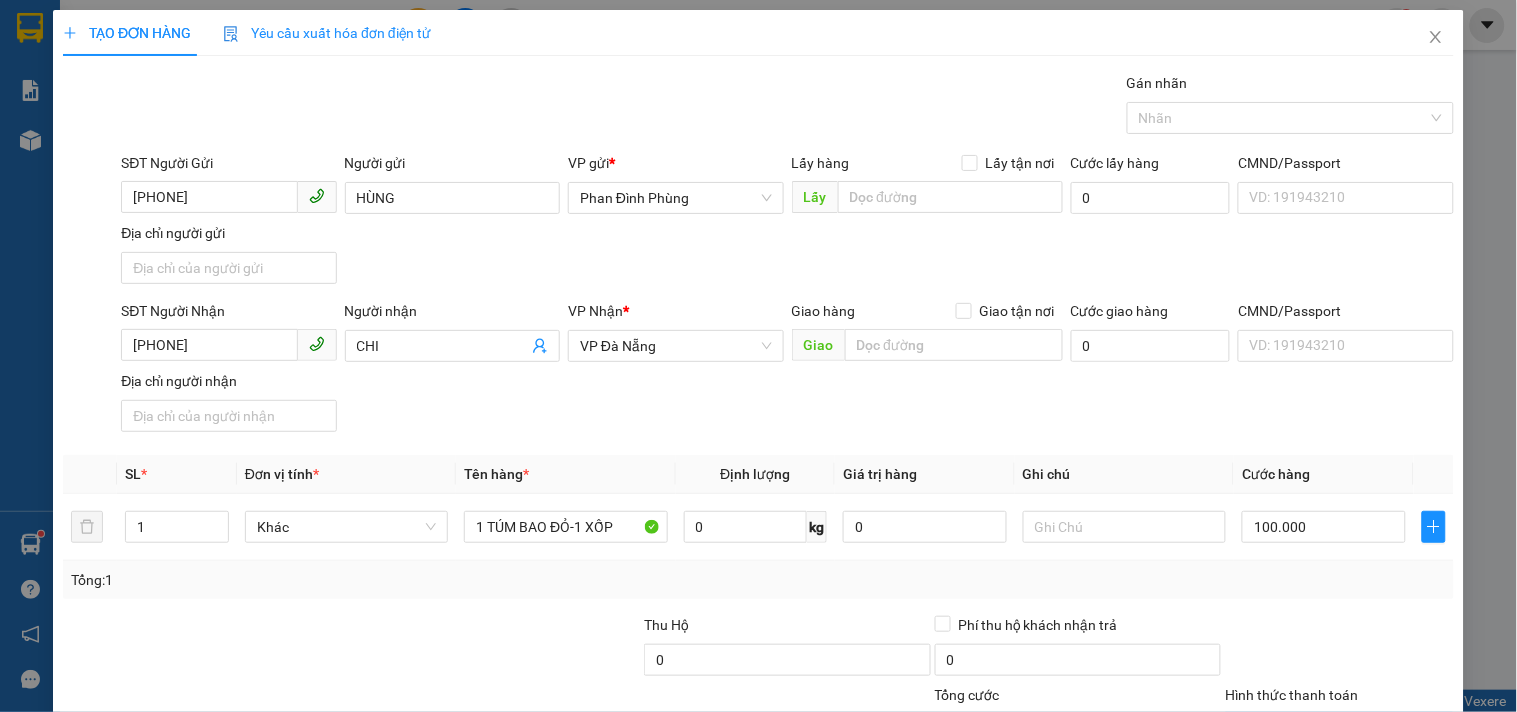 click on "Lưu và In" at bounding box center [1369, 825] 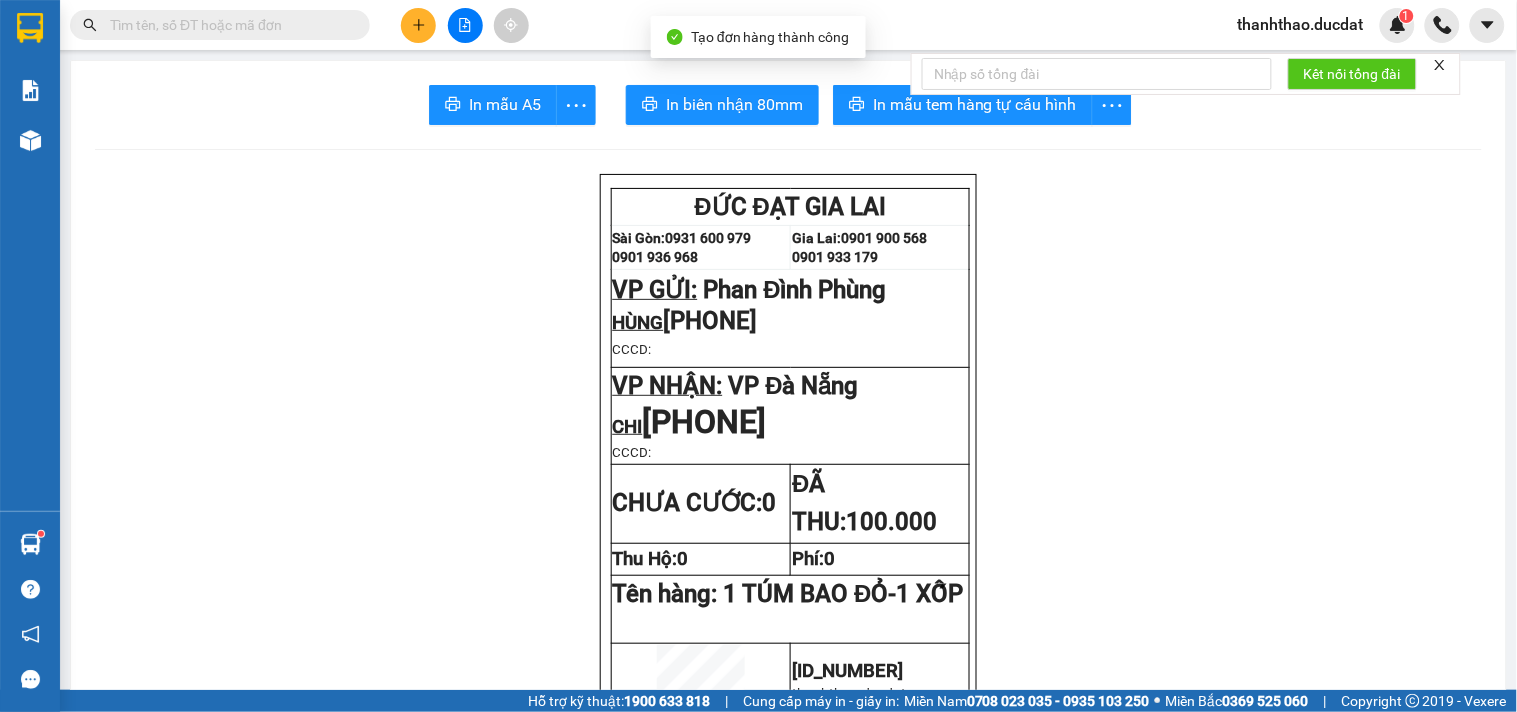 click on "Kết nối tổng đài" at bounding box center [1186, 74] 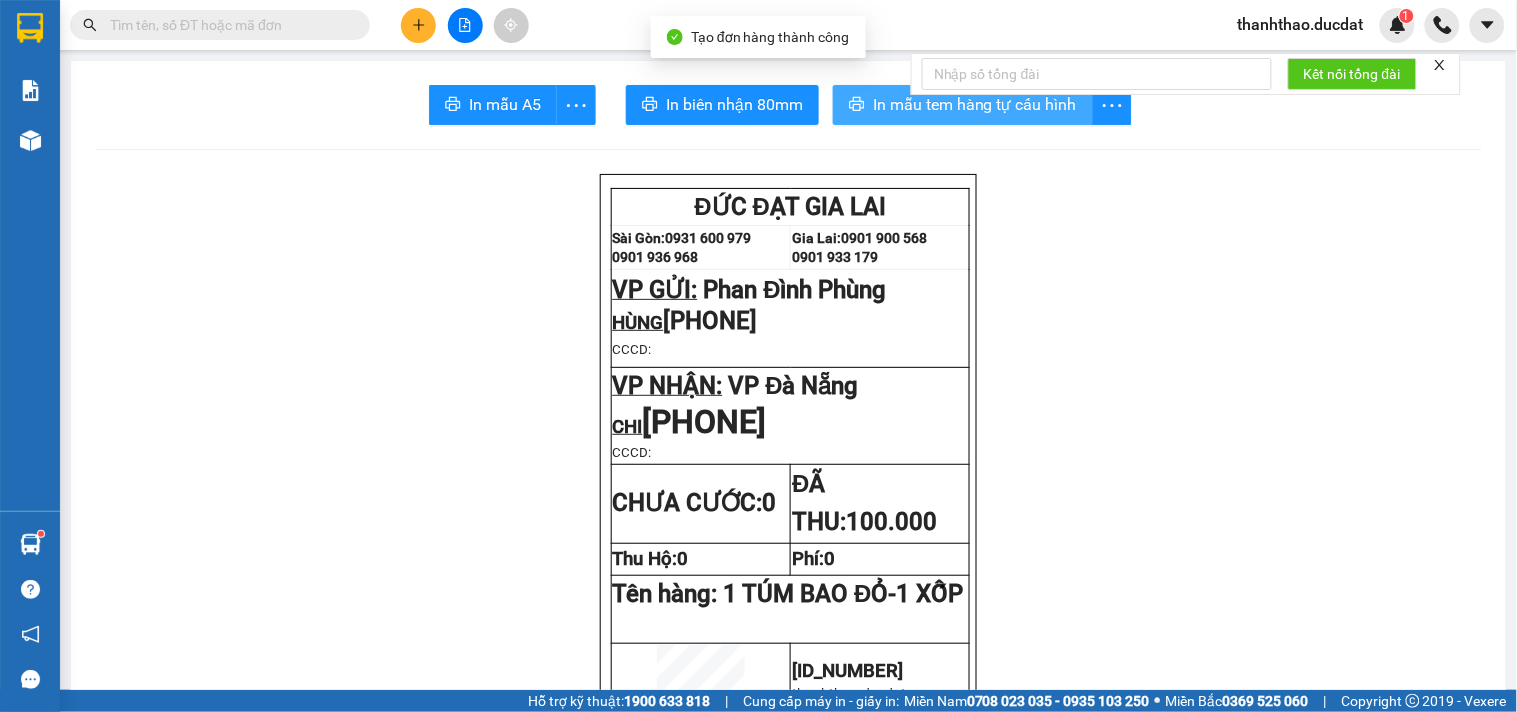click on "In mẫu tem hàng tự cấu hình" at bounding box center [975, 104] 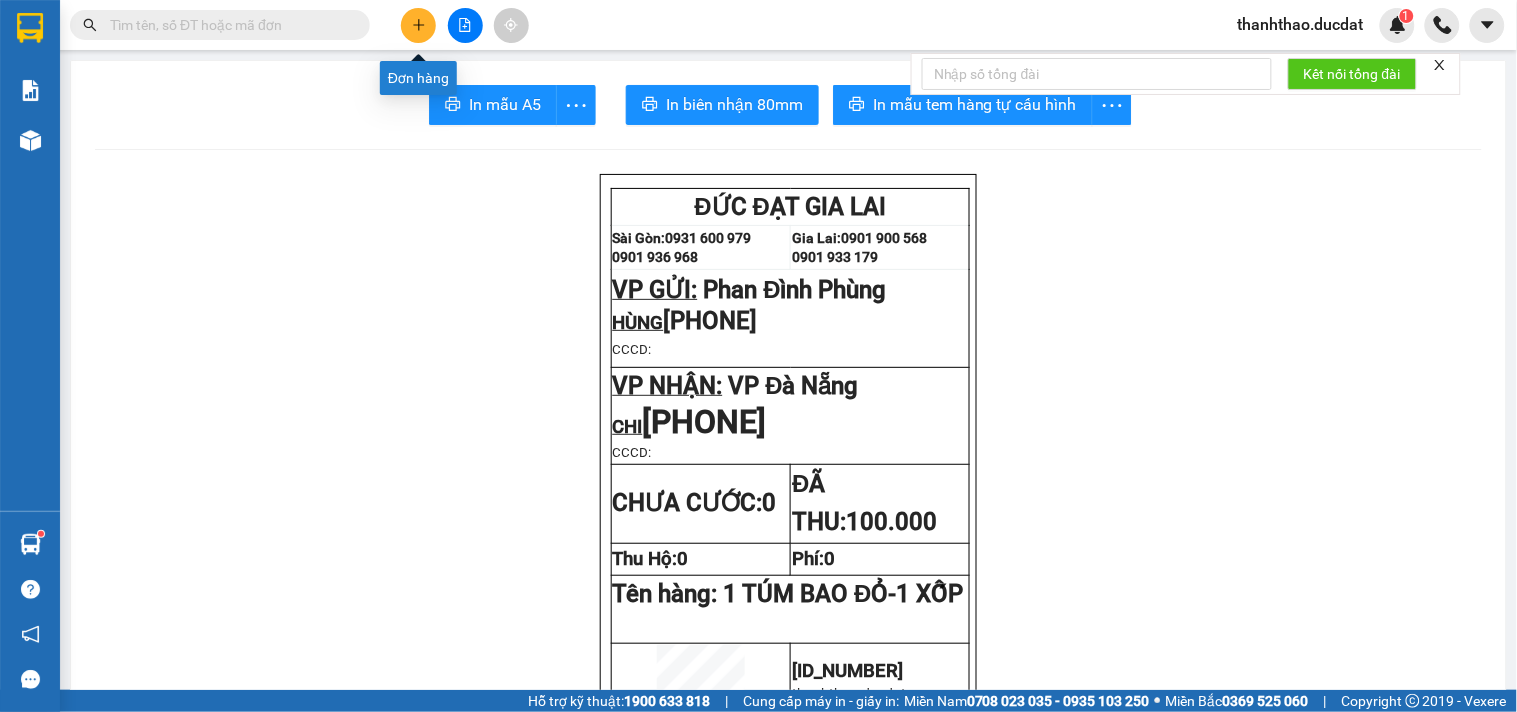 click 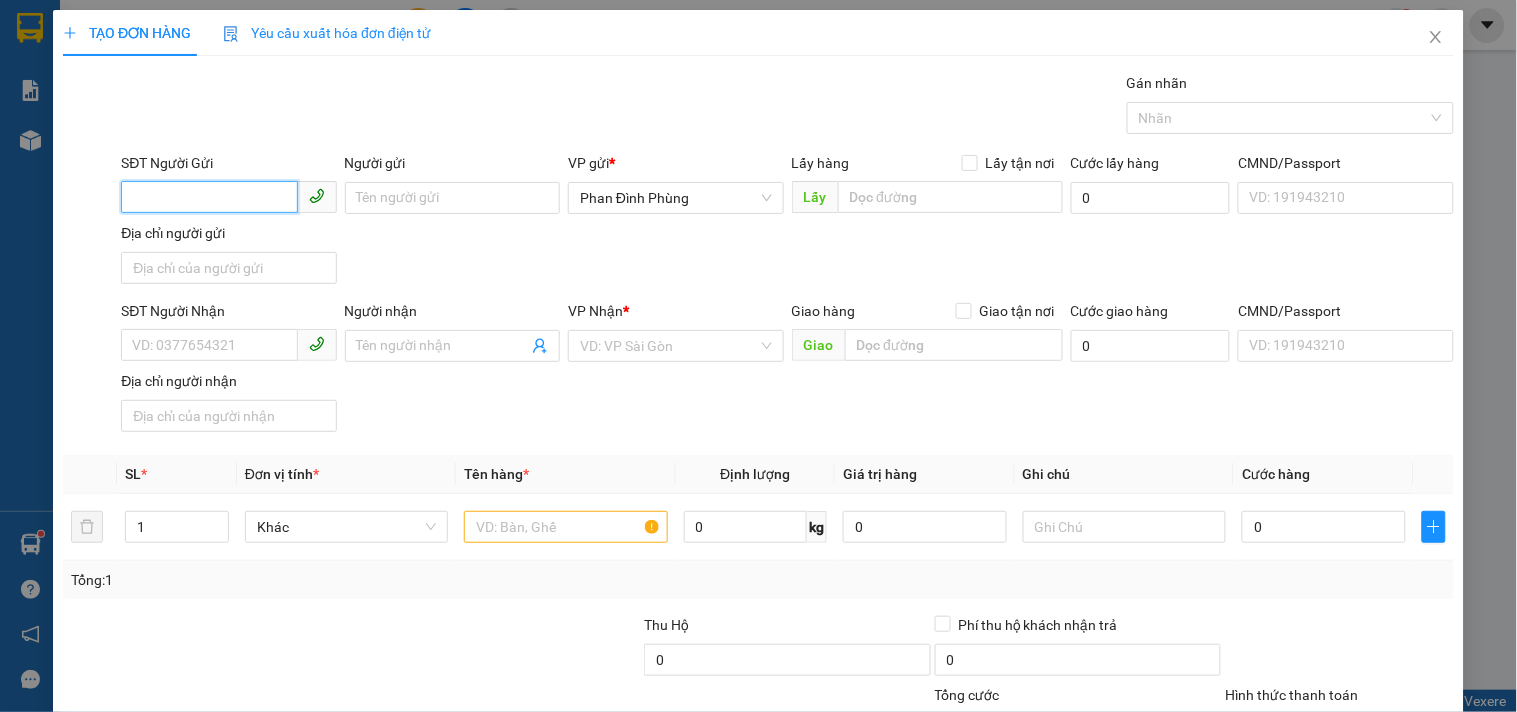 click on "SĐT Người Gửi" at bounding box center [209, 197] 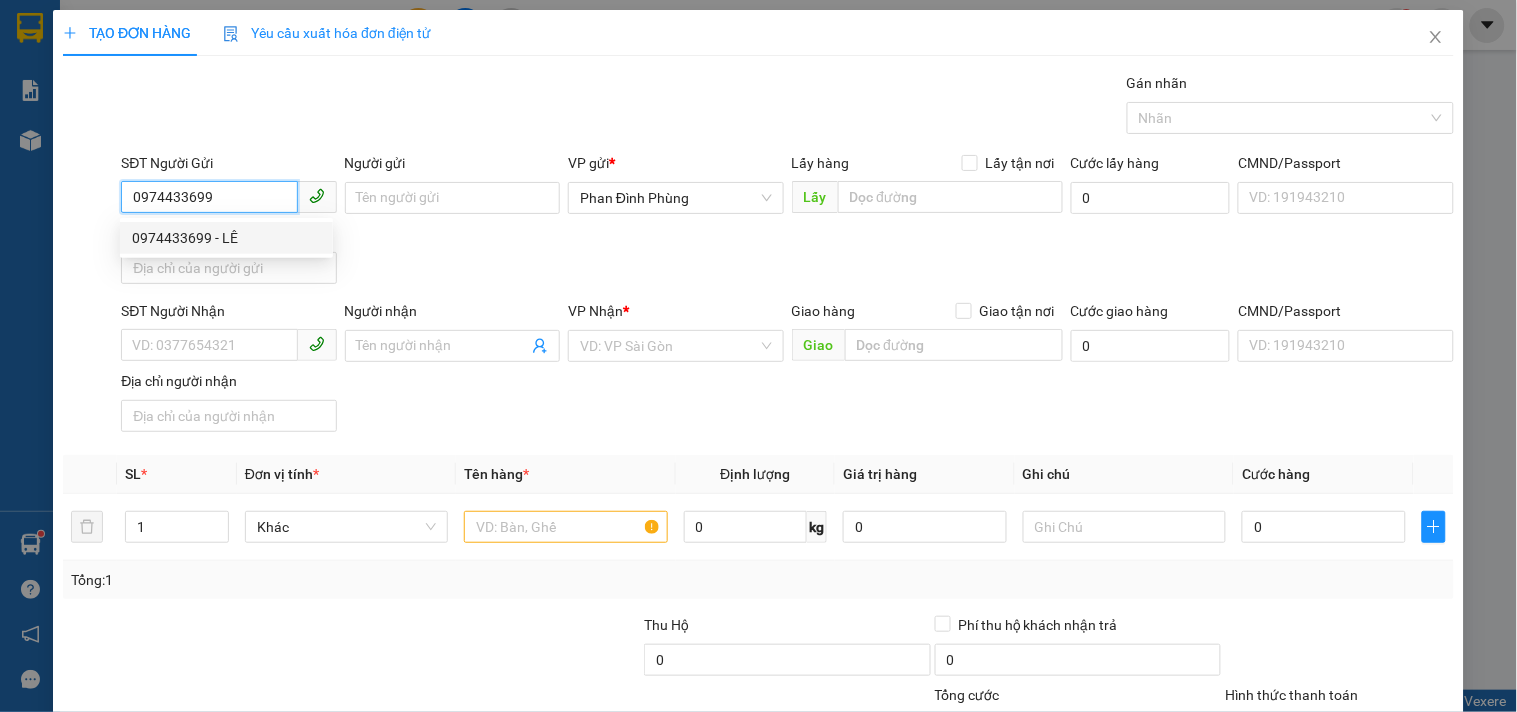 drag, startPoint x: 250, startPoint y: 242, endPoint x: 246, endPoint y: 232, distance: 10.770329 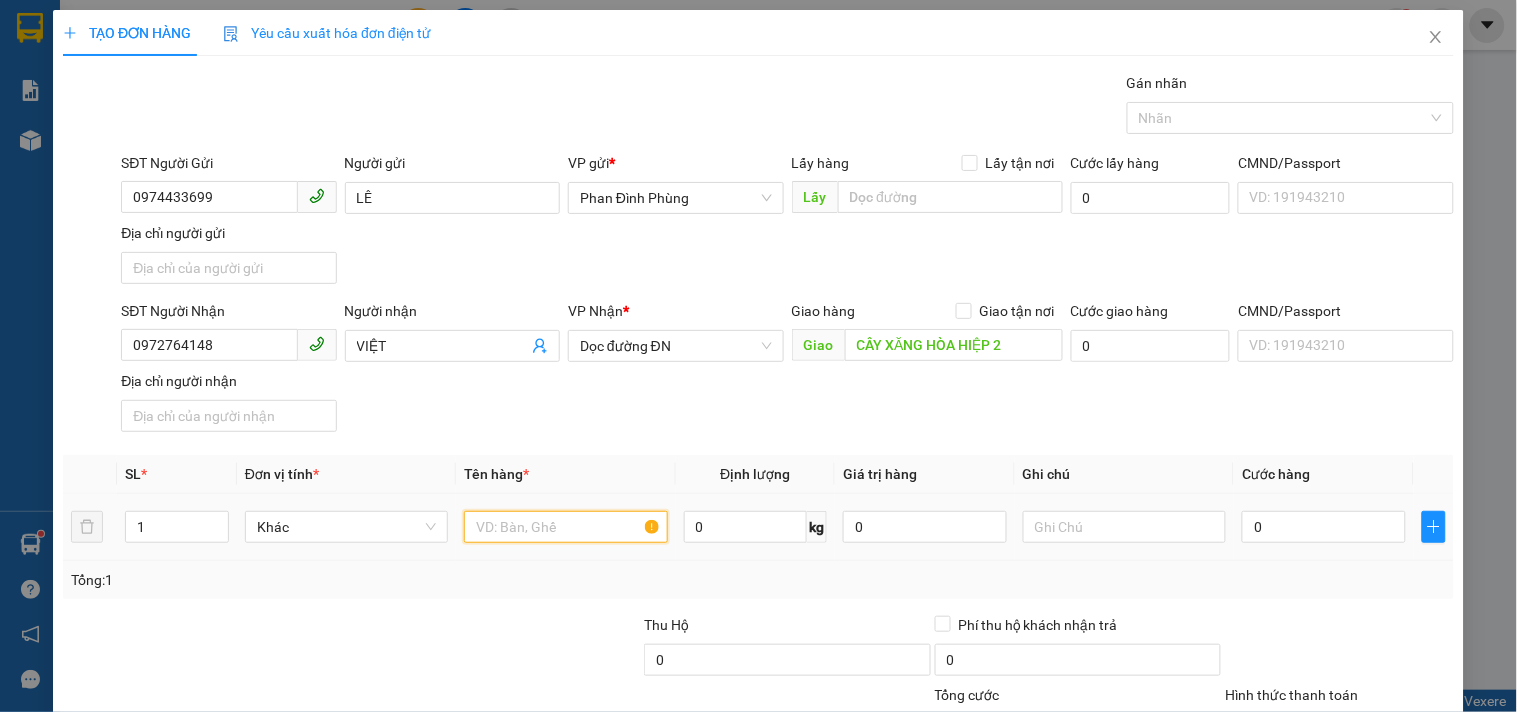 click at bounding box center [565, 527] 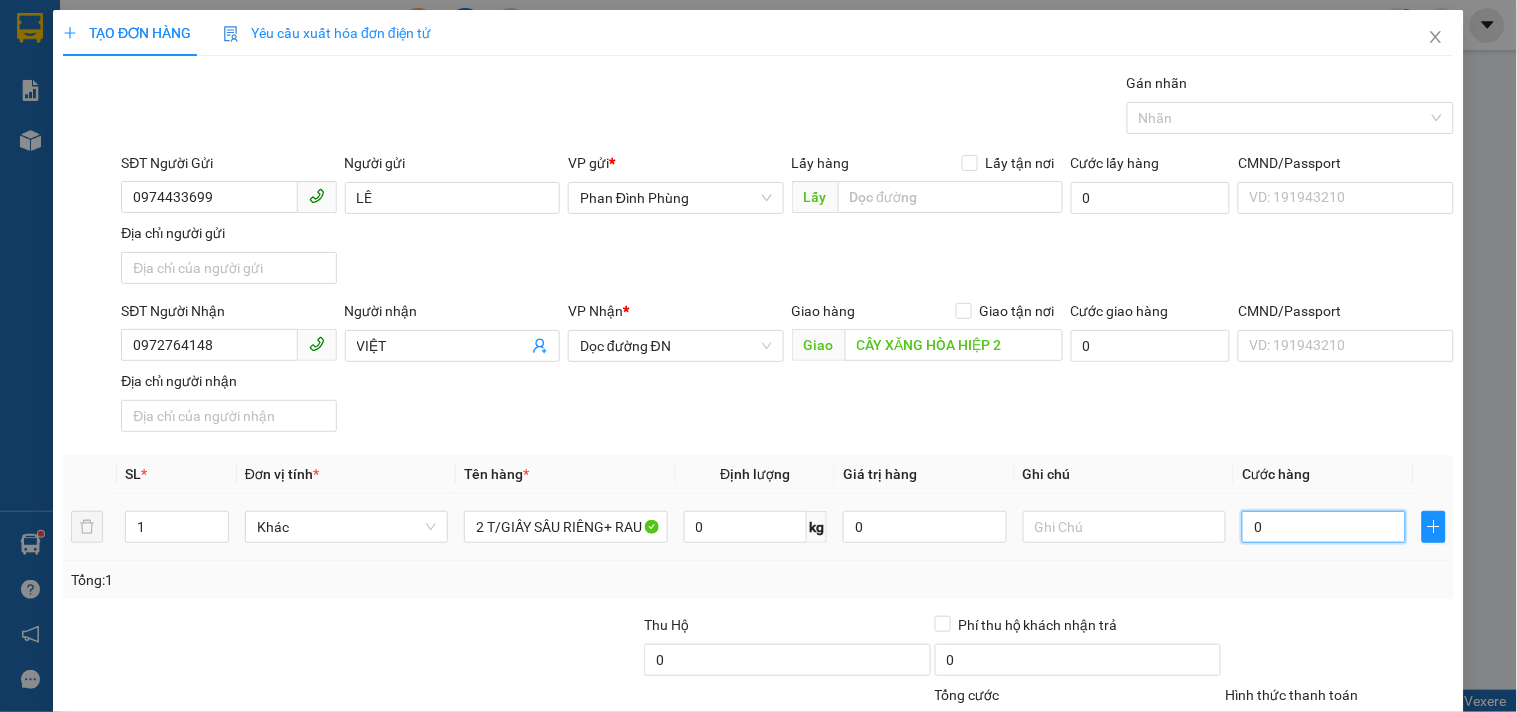 click on "0" at bounding box center (1324, 527) 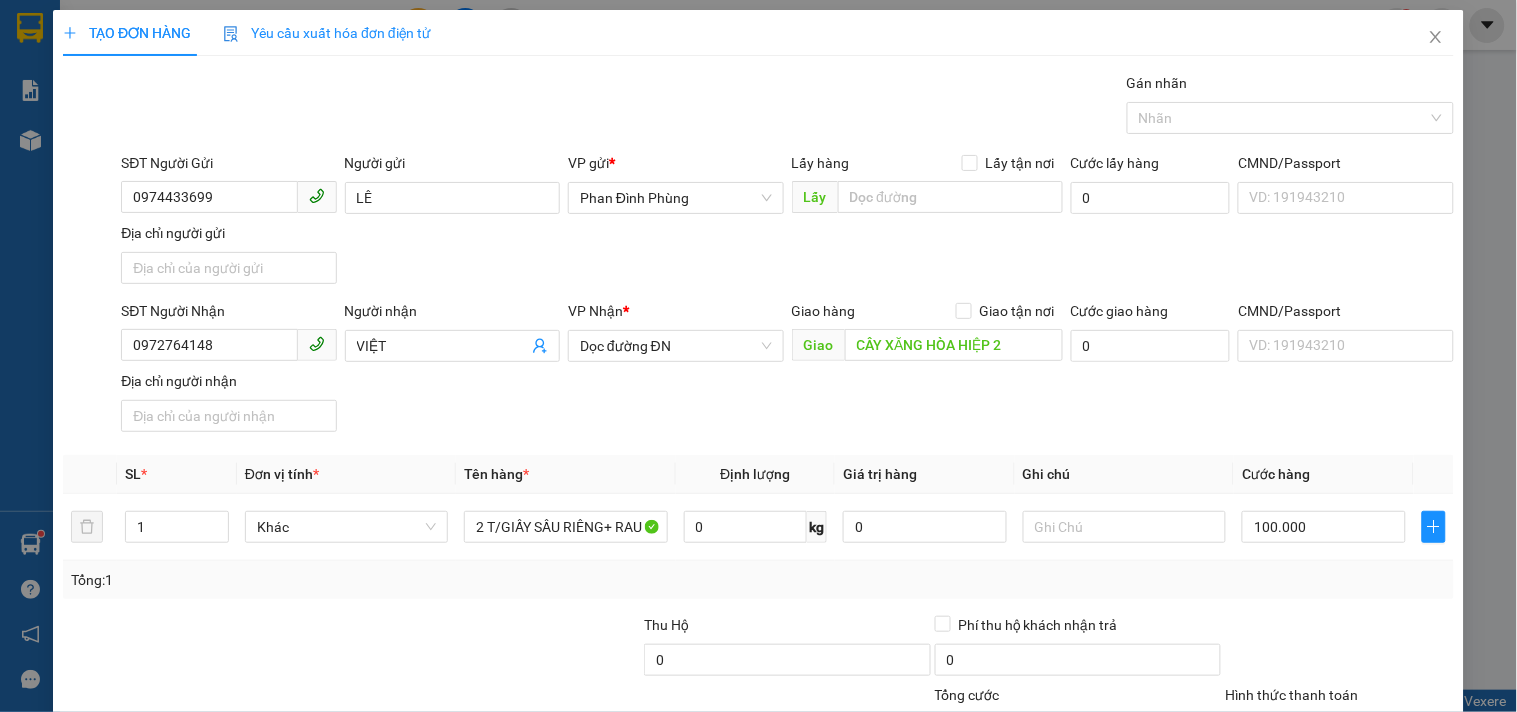 click on "SĐT Người Nhận [PHONE] Người nhận VIỆT VP Nhận  * Dọc đường ĐN Giao hàng Giao tận nơi Giao CÂY XĂNG HÒA HIỆP 2 Cước giao hàng 0 CMND/Passport VD: [ID_NUMBER] Địa chỉ người nhận" at bounding box center (787, 370) 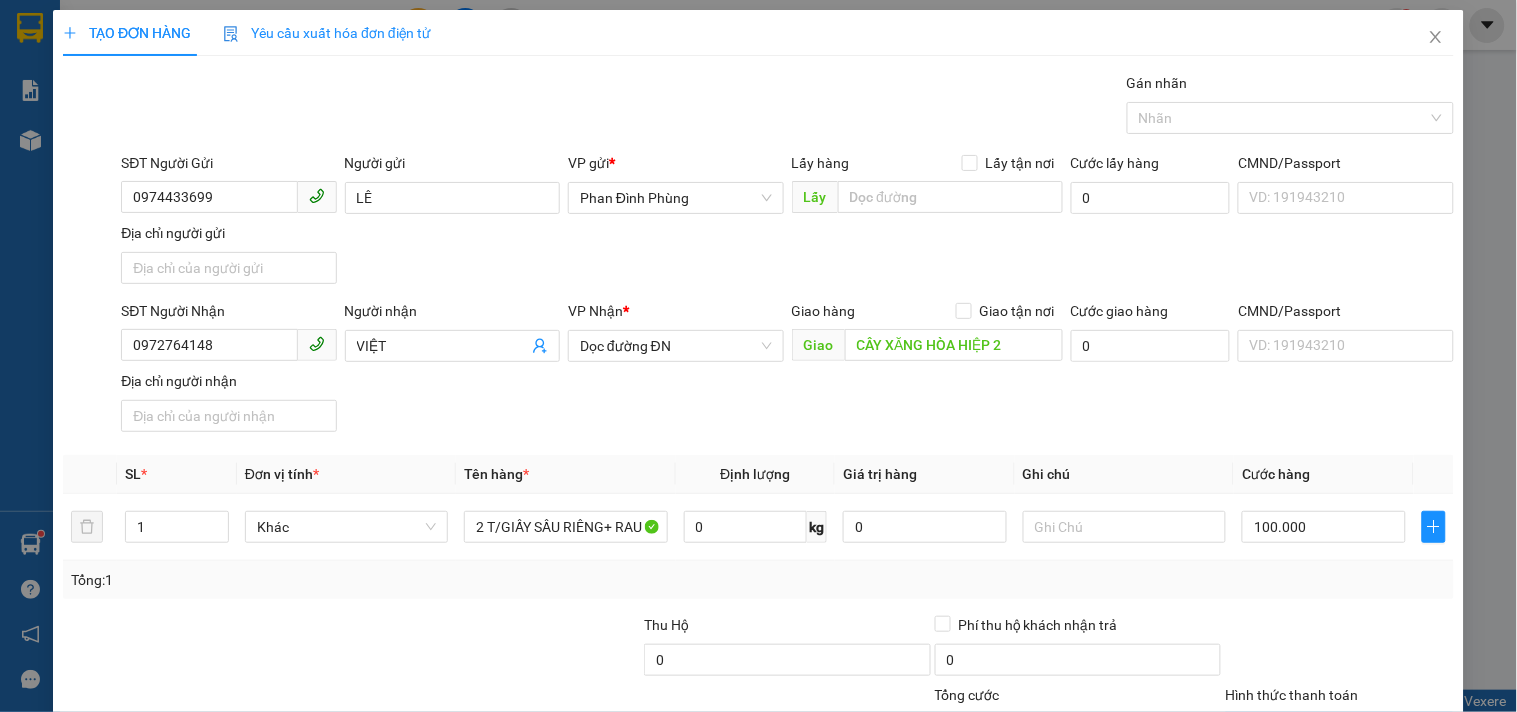 click on "Hình thức thanh toán" at bounding box center (1332, 730) 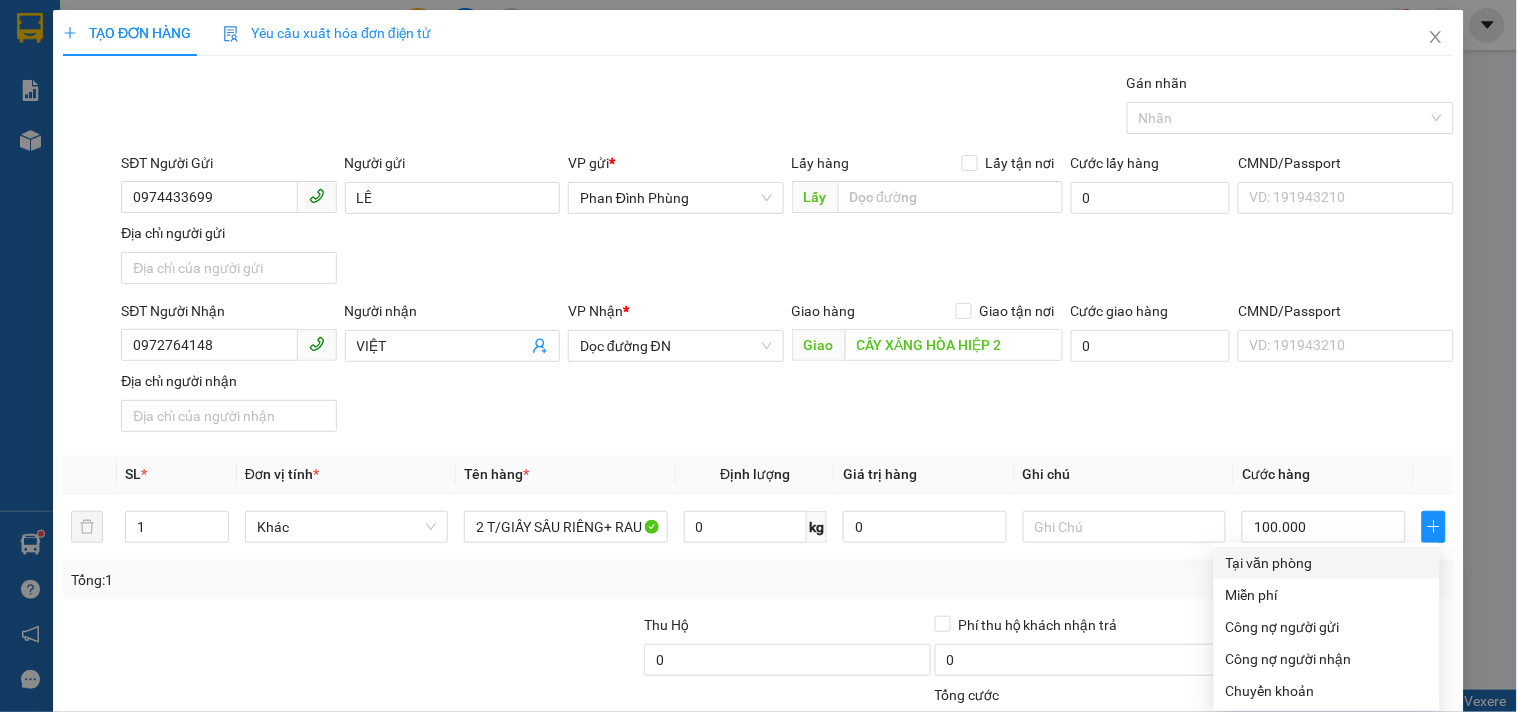 click on "Tại văn phòng" at bounding box center (1327, 563) 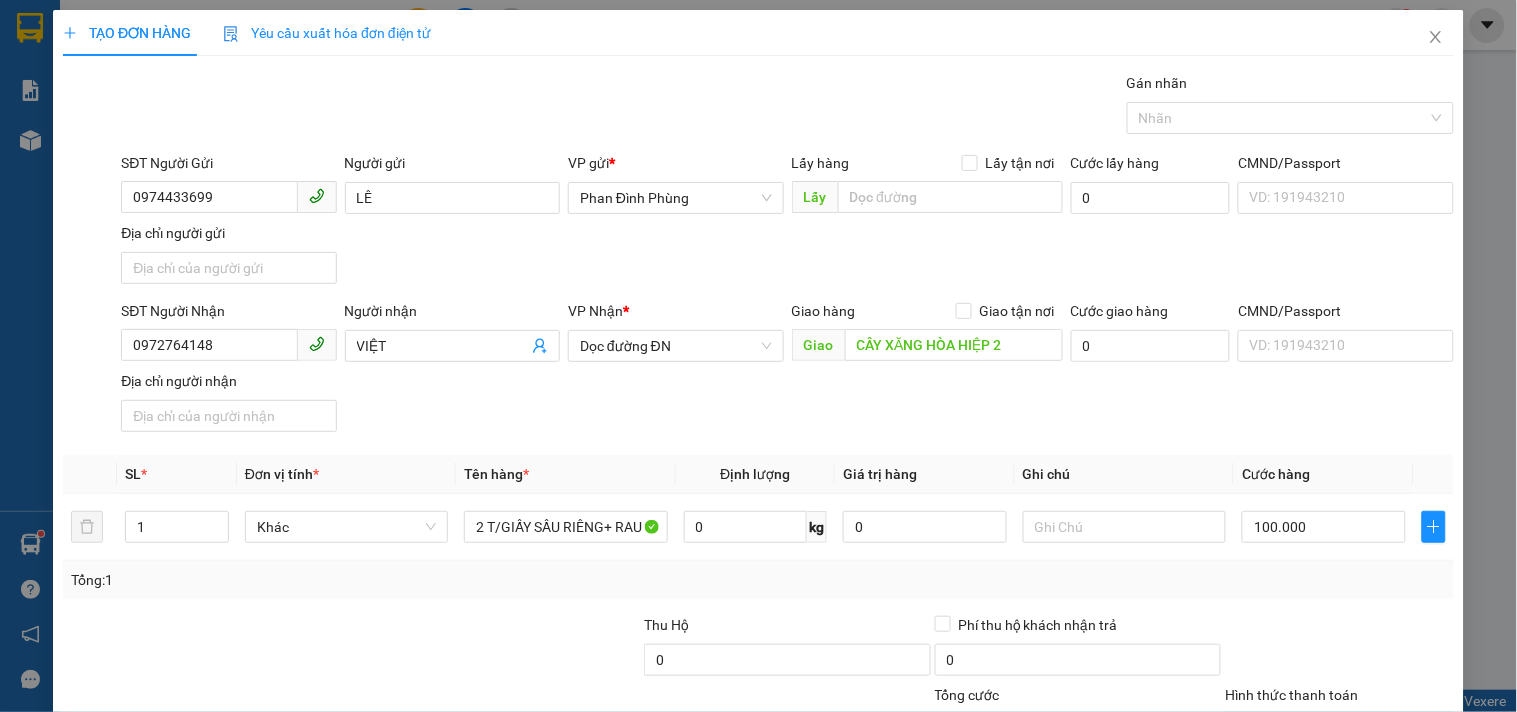 click on "Lưu và In" at bounding box center (1369, 825) 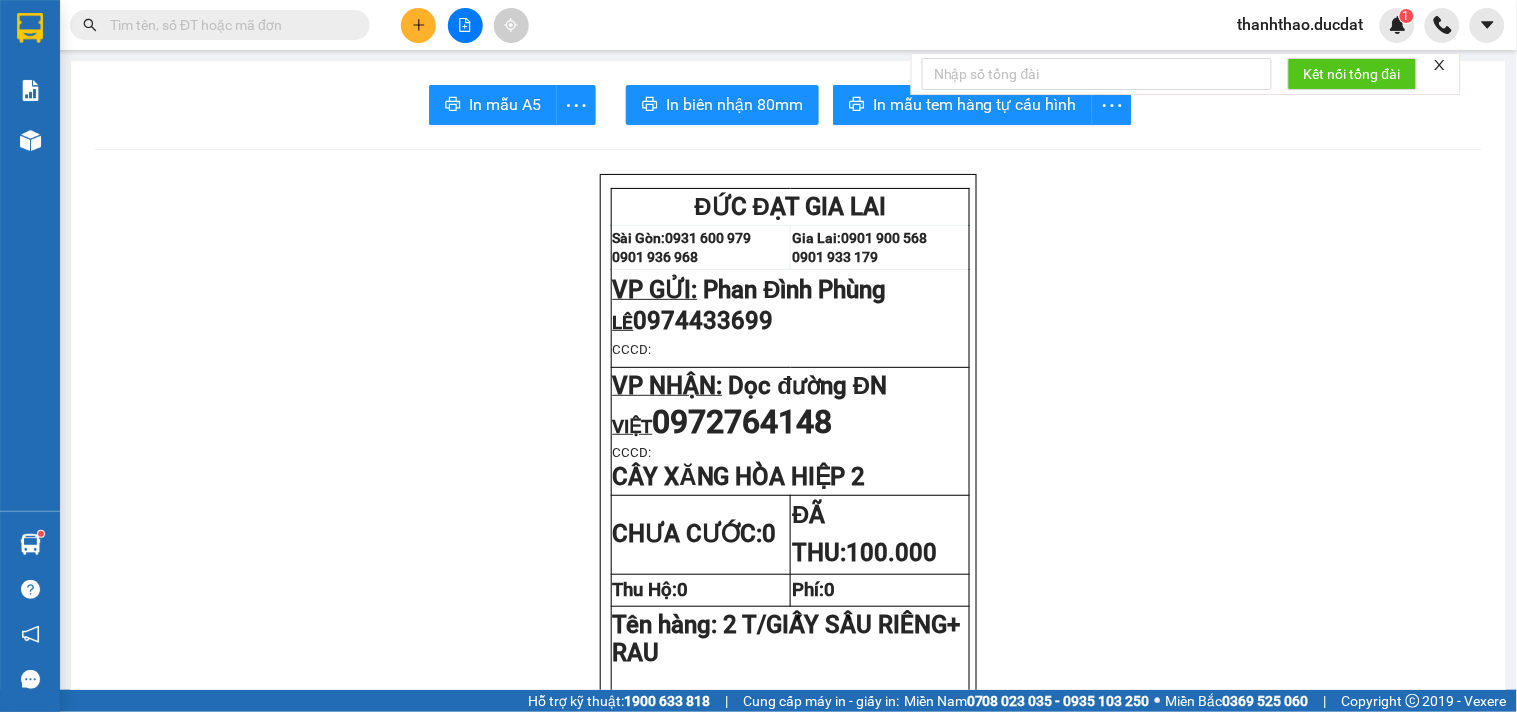 click on "Kết nối tổng đài" at bounding box center (1186, 74) 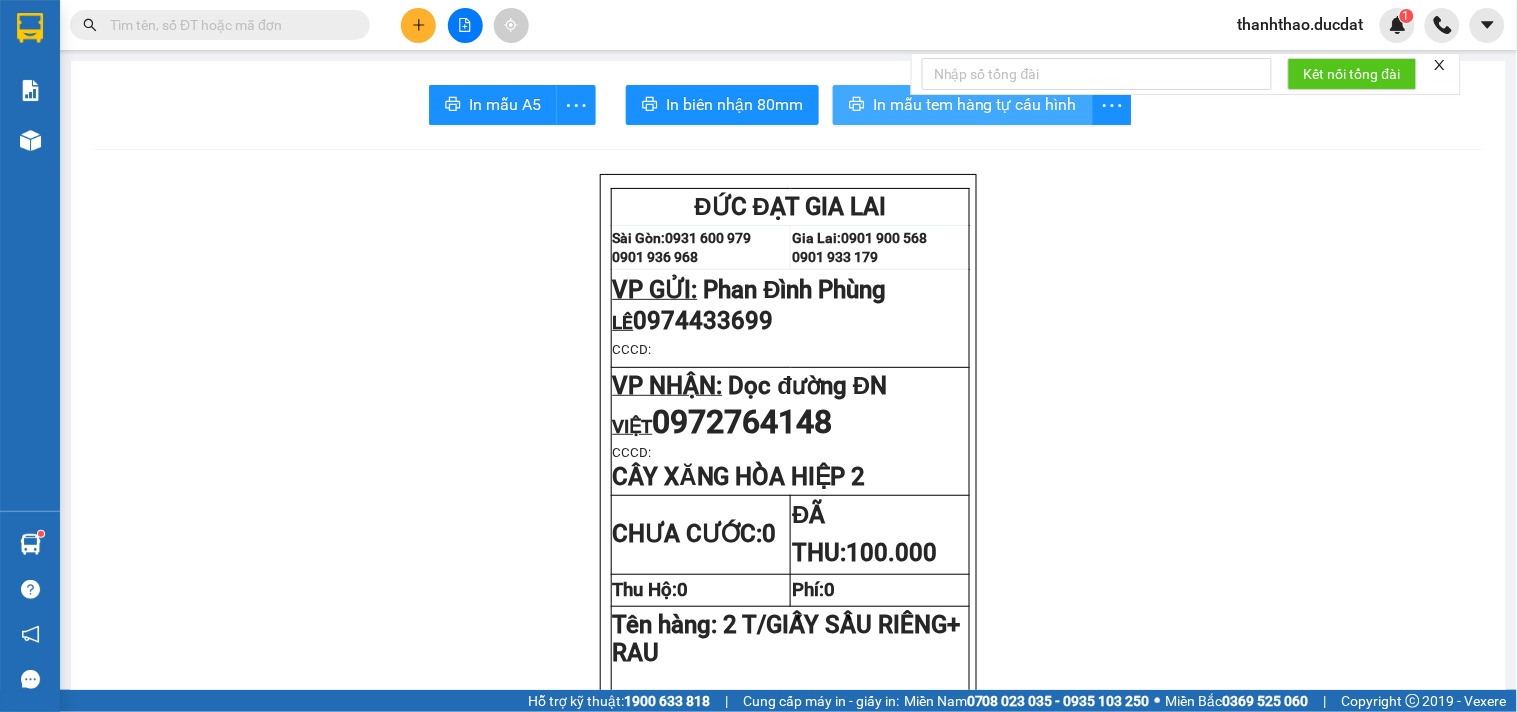click on "In mẫu tem hàng tự cấu hình" at bounding box center [975, 104] 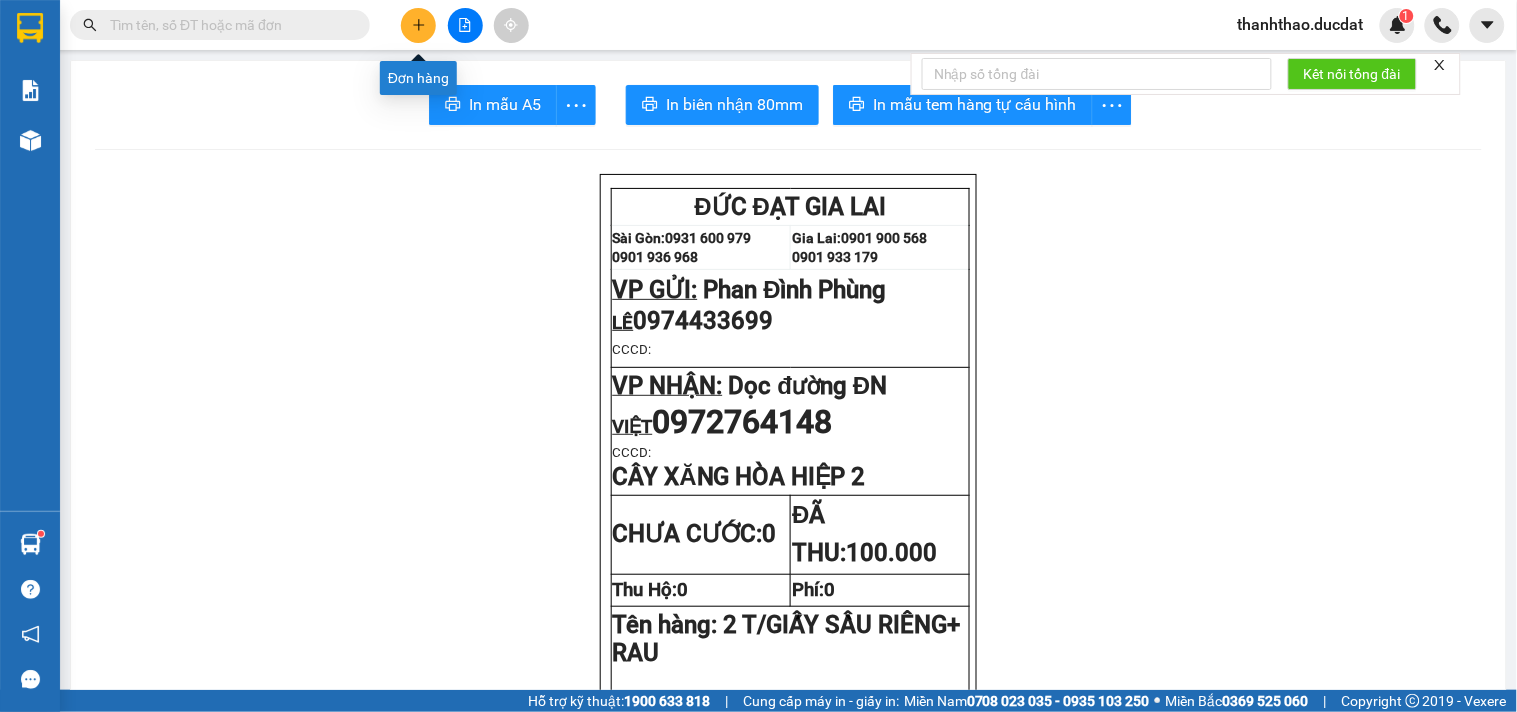 click at bounding box center (418, 25) 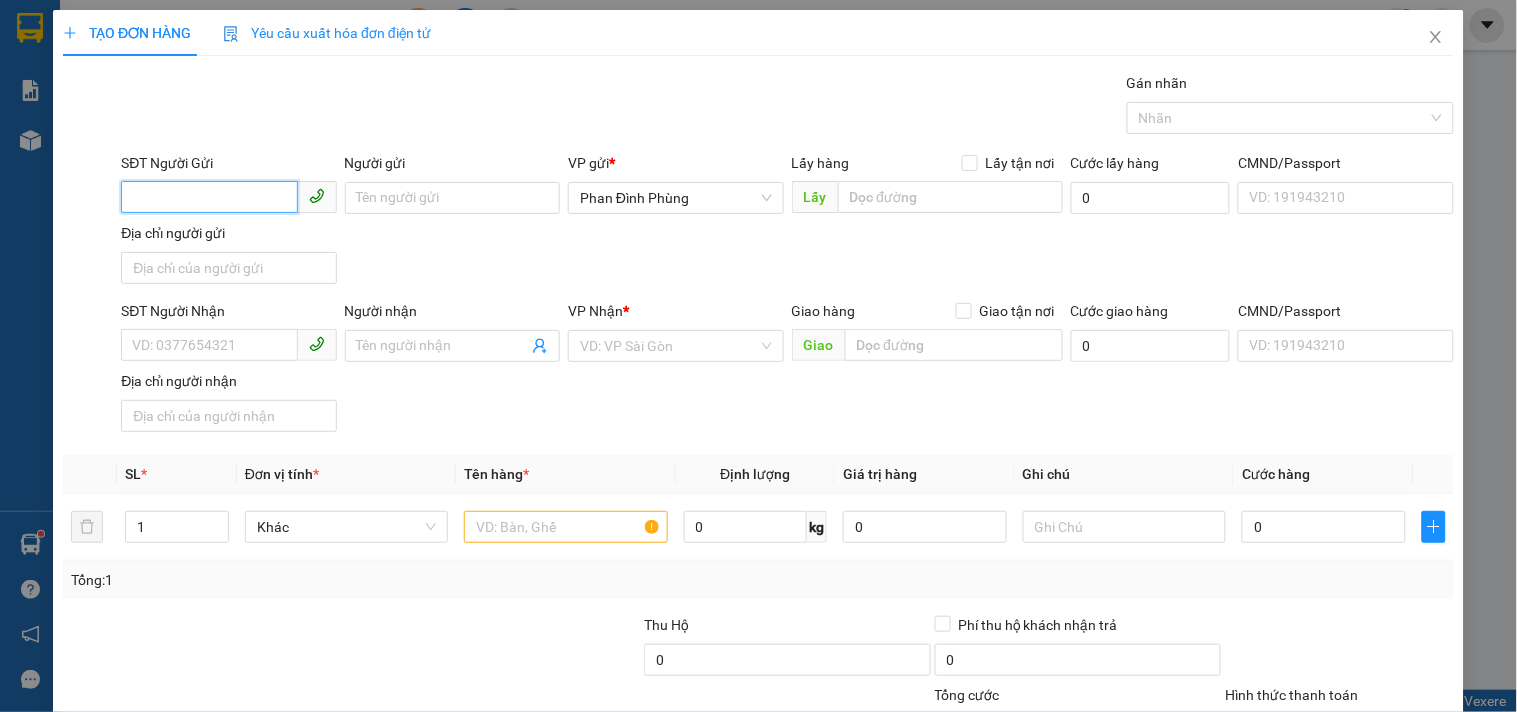click on "SĐT Người Gửi" at bounding box center (209, 197) 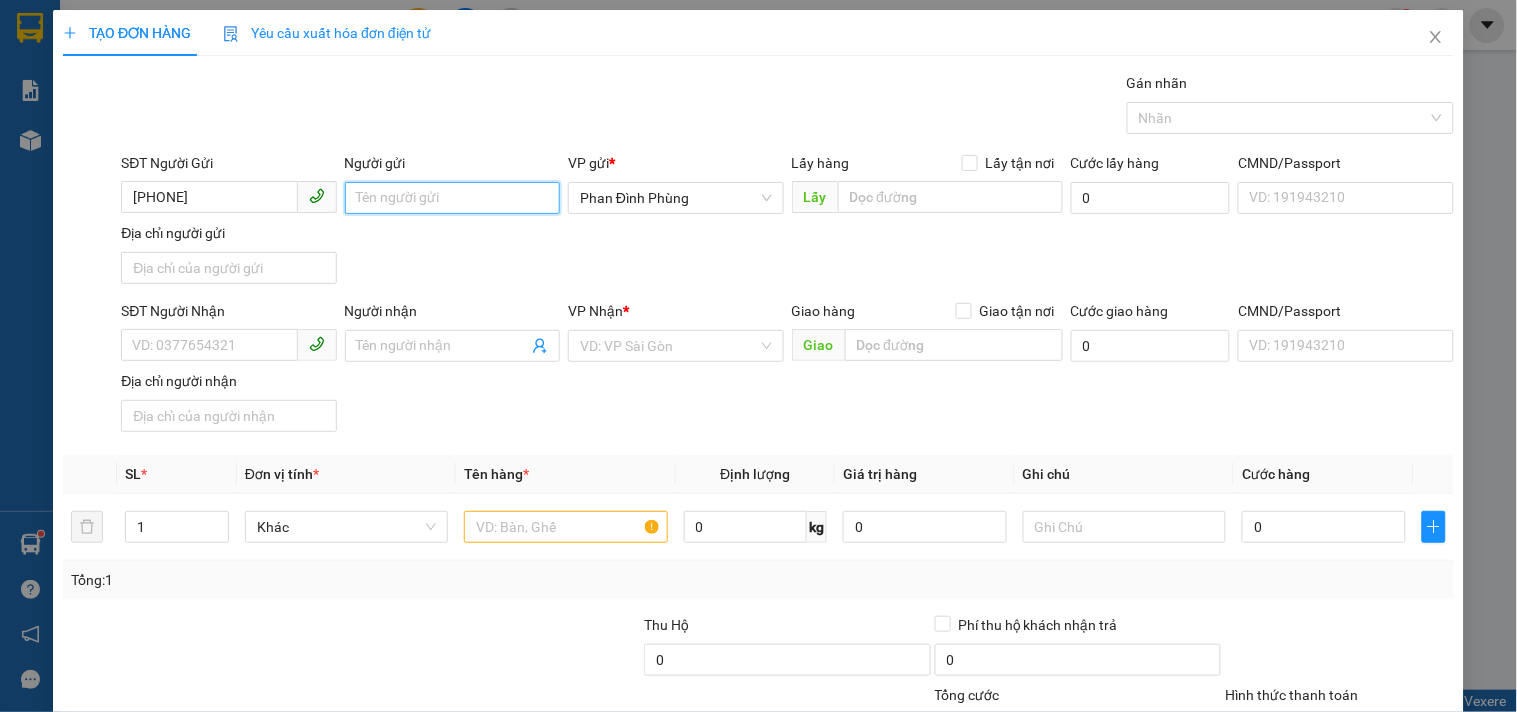click on "Người gửi" at bounding box center [452, 198] 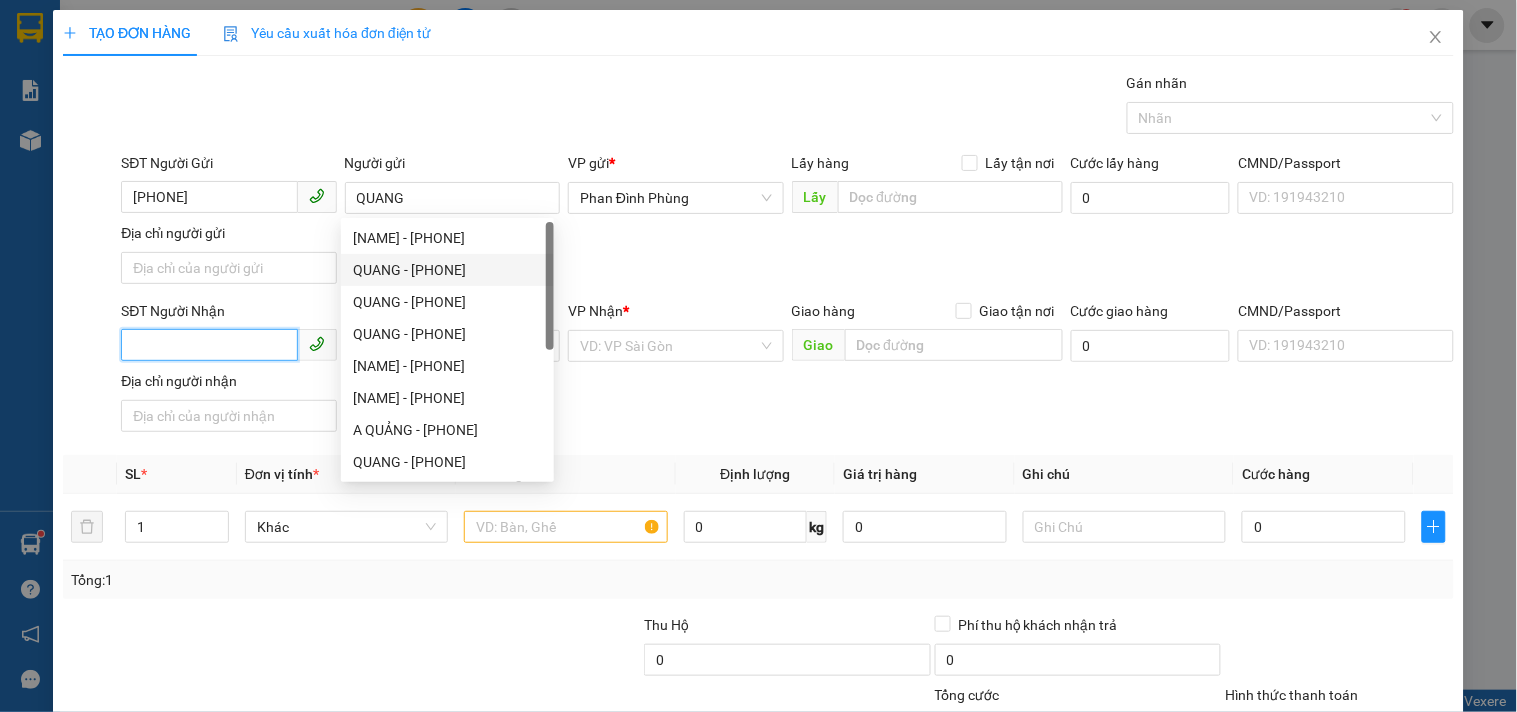 click on "SĐT Người Nhận" at bounding box center [209, 345] 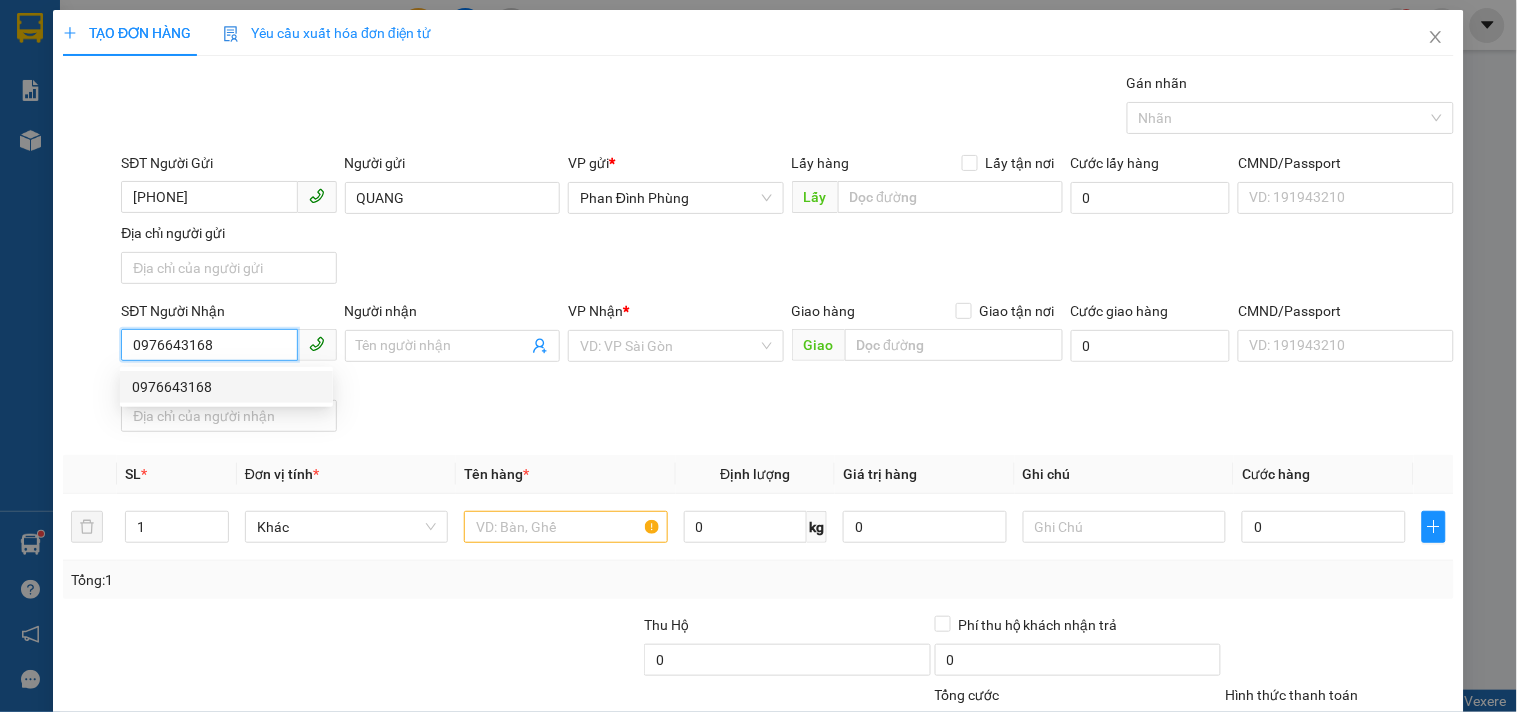 click on "0976643168" at bounding box center [226, 387] 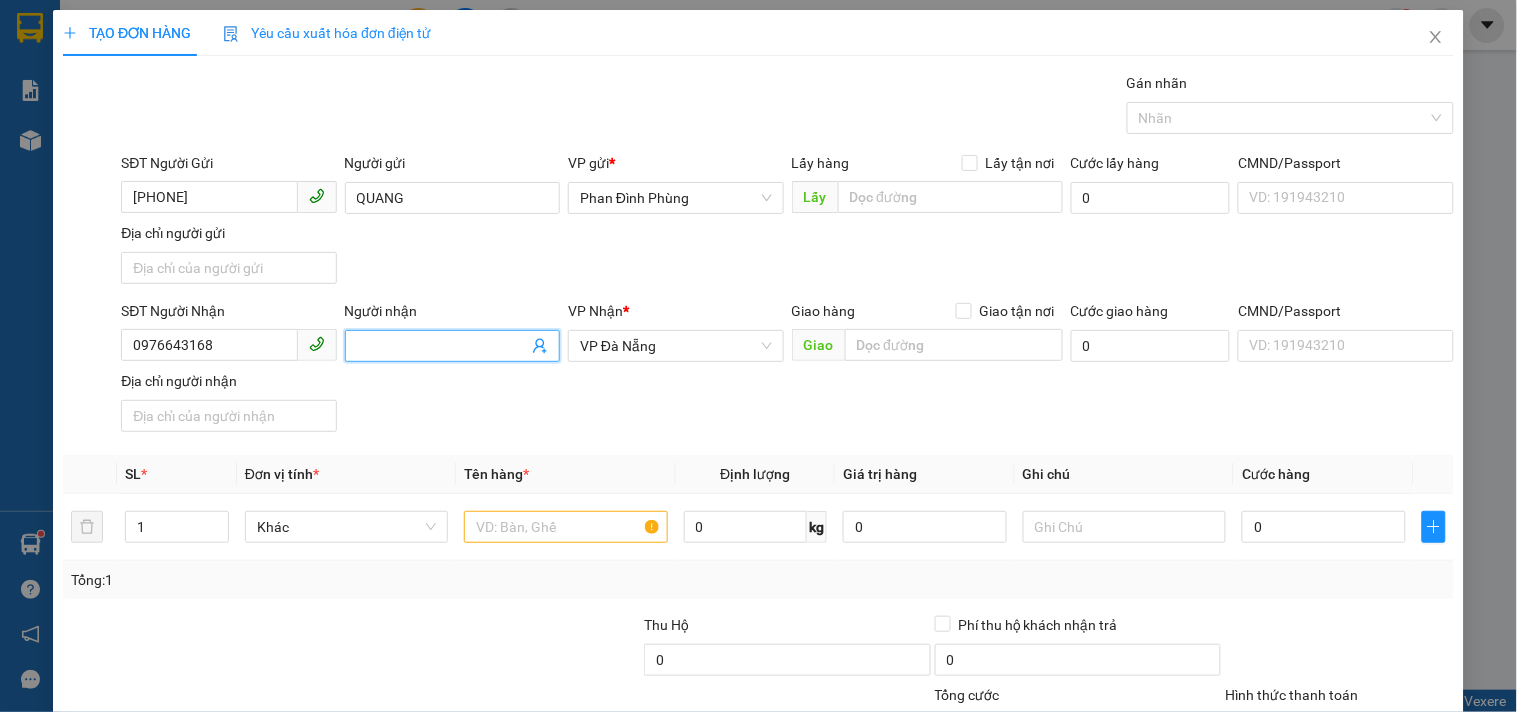 click on "Người nhận" at bounding box center (442, 346) 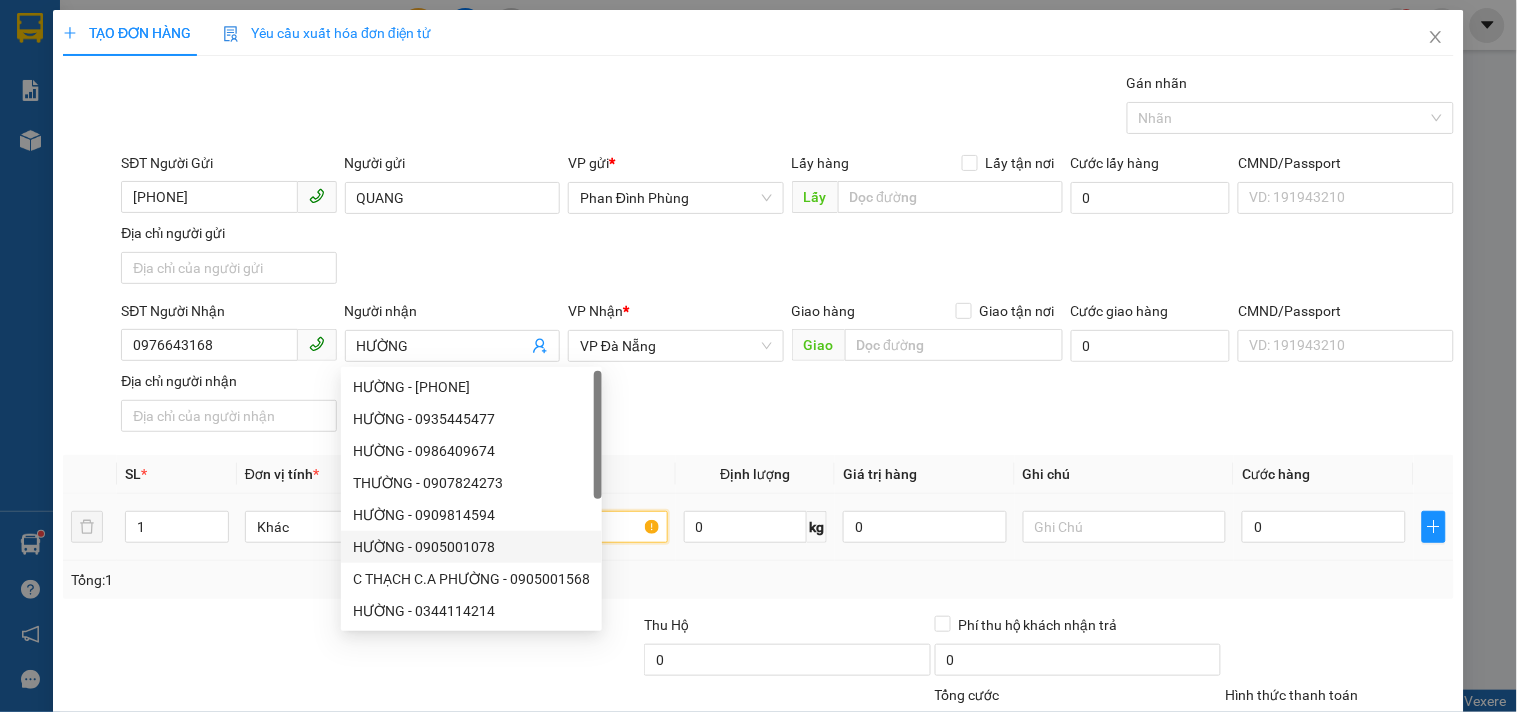 drag, startPoint x: 622, startPoint y: 525, endPoint x: 557, endPoint y: 476, distance: 81.400246 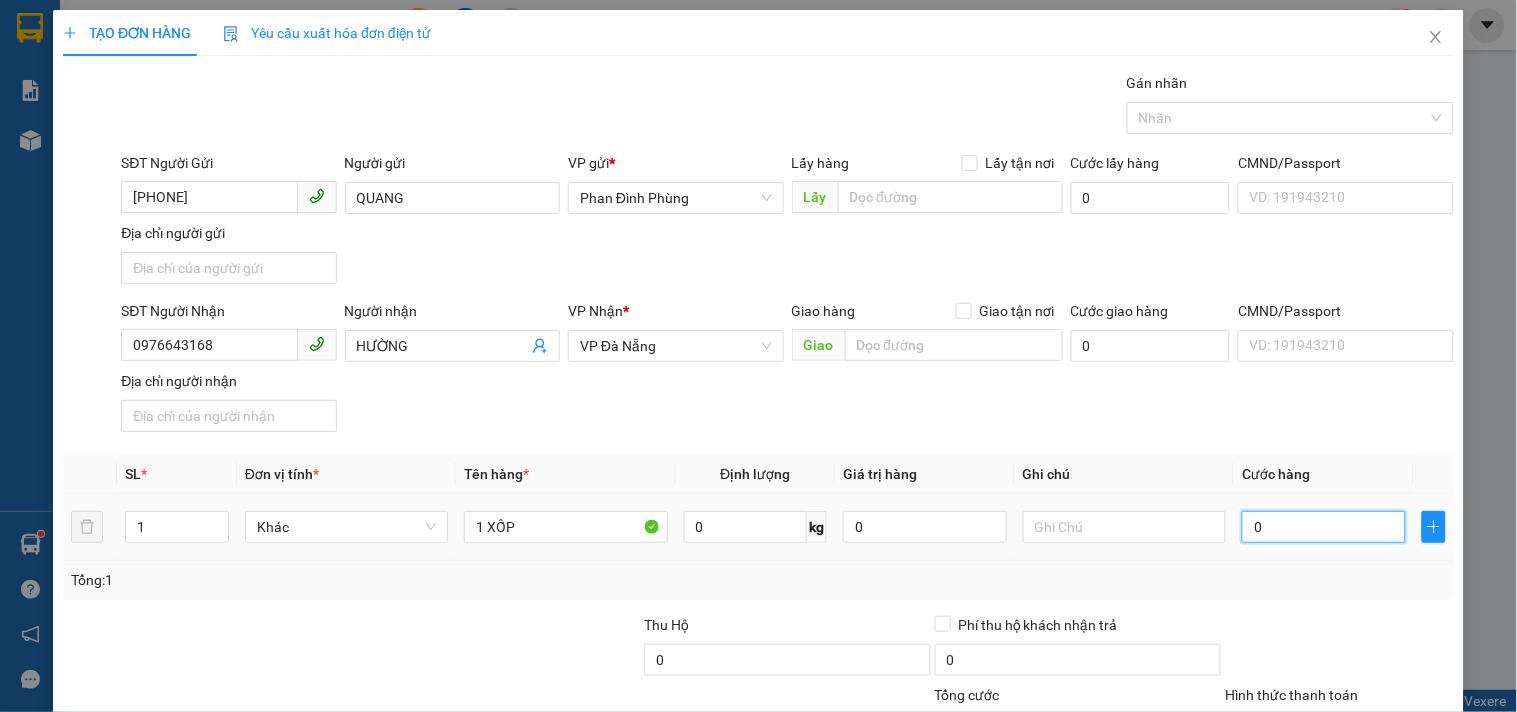 click on "0" at bounding box center (1324, 527) 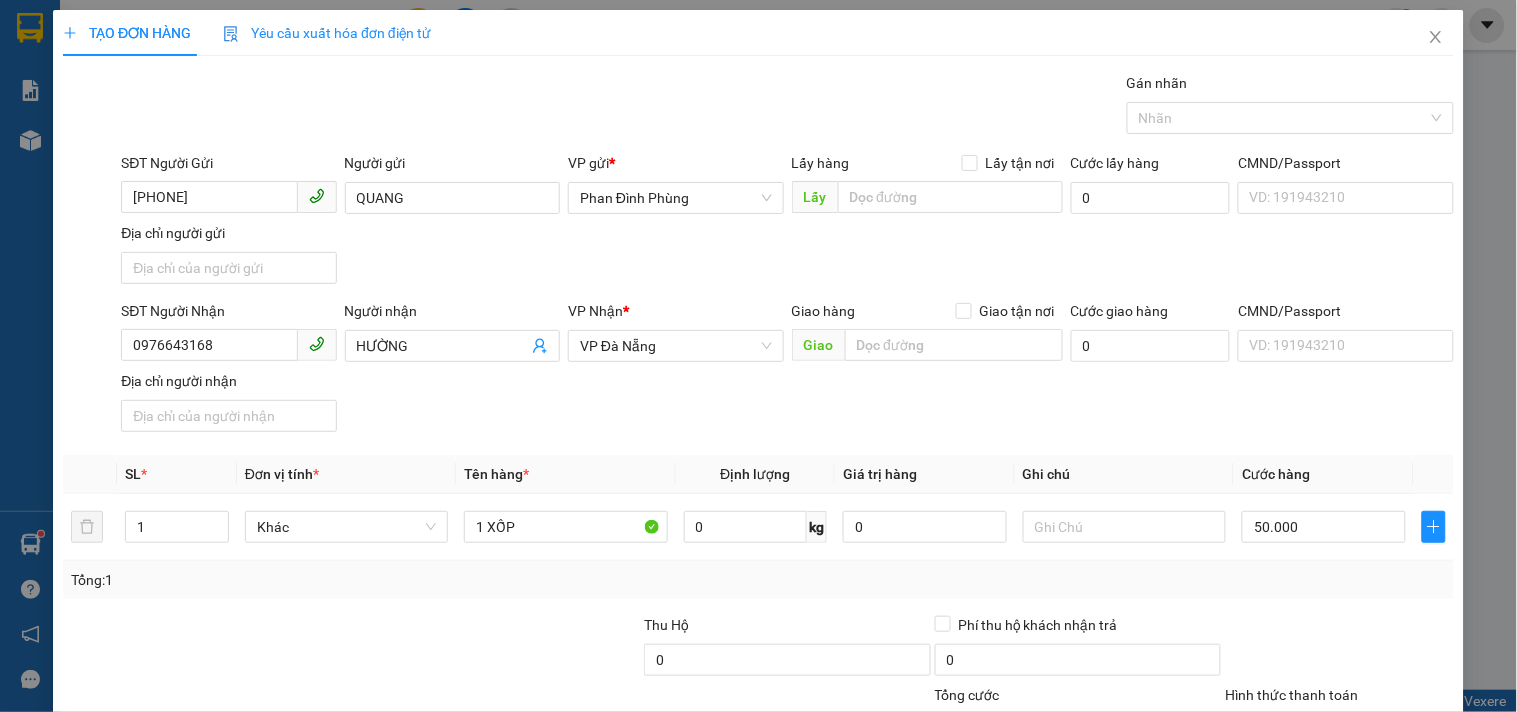 click on "SĐT Người Nhận [PHONE] Người nhận [NAME] VP Đà Nẵng Giao hàng Giao tận nơi Giao Cước giao hàng 0 CMND/Passport VD: [ID_NUMBER] Địa chỉ người nhận" at bounding box center (787, 370) 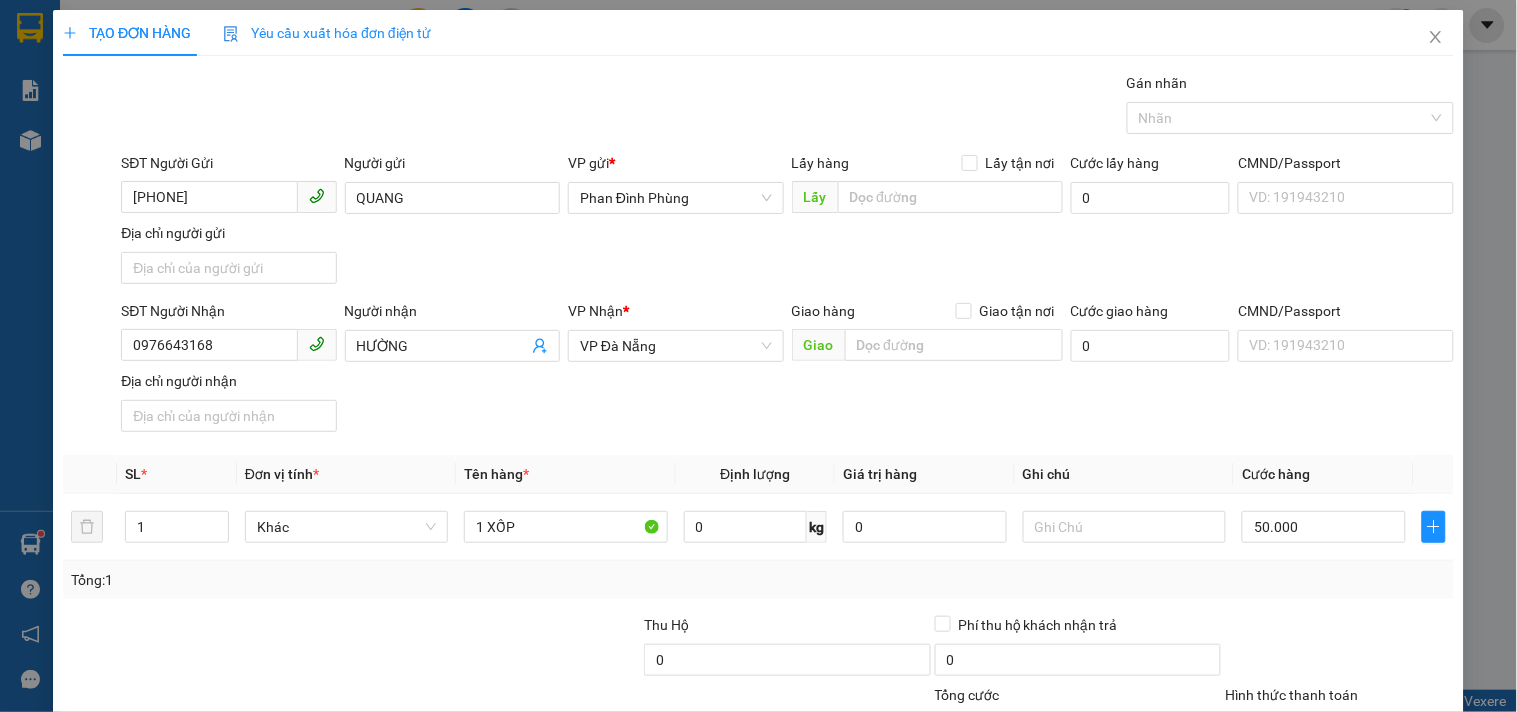 click on "Hình thức thanh toán" at bounding box center [1332, 730] 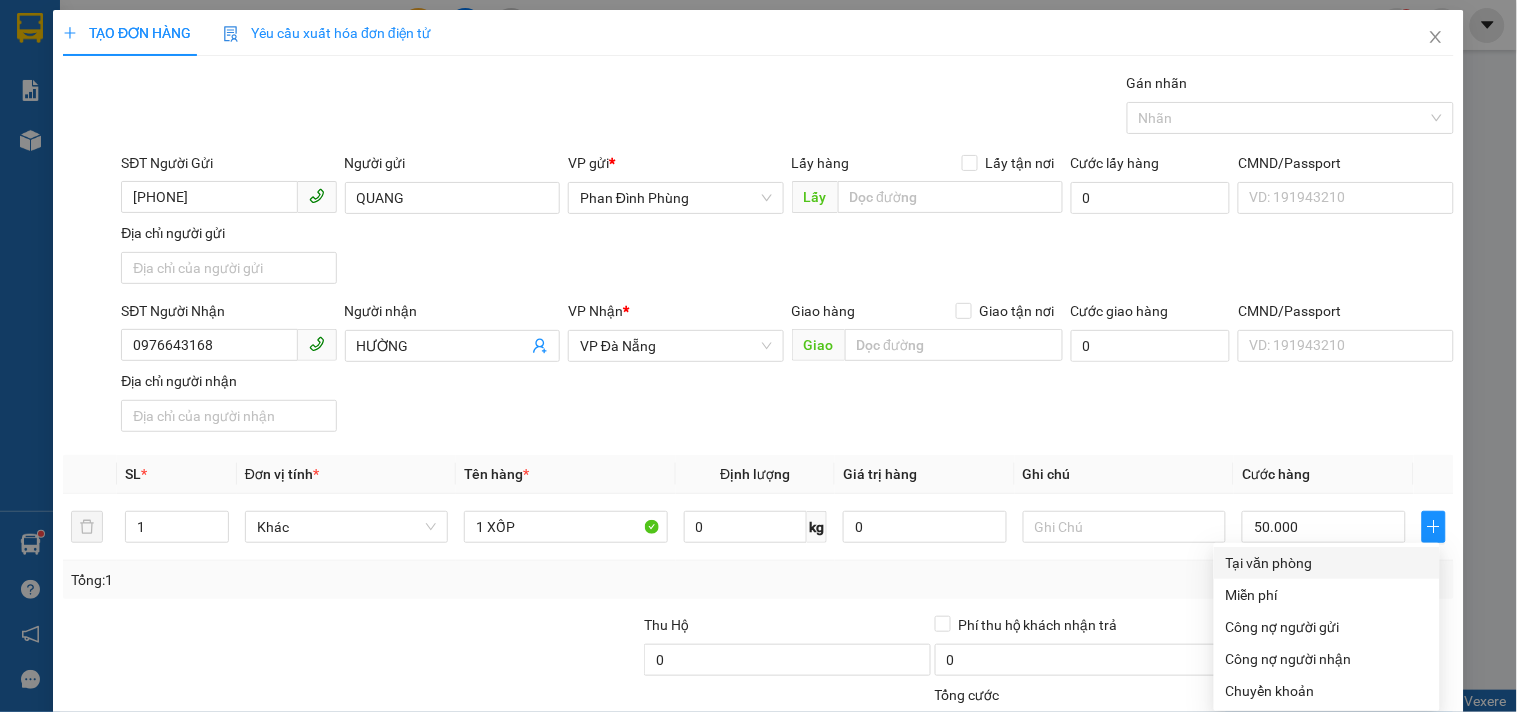 click on "Transit Pickup Surcharge Ids Transit Deliver Surcharge Ids Transit Deliver Surcharge Transit Deliver Surcharge Gói vận chuyển  * Tiêu chuẩn Gán nhãn   Nhãn SĐT Người Gửi [PHONE] Người gửi QUANG VP gửi  * Phan Đình Phùng Lấy hàng Lấy tận nơi Lấy Cước lấy hàng 0 CMND/Passport VD: [ID_NUMBER] Địa chỉ người gửi SĐT Người Nhận [PHONE] Người nhận HƯỜNG VP Nhận  * VP Đà Nẵng Giao hàng Giao tận nơi Giao Cước giao hàng 0 CMND/Passport VD: [ID_NUMBER] Địa chỉ người nhận SL  * Đơn vị tính  * Tên hàng  * Định lượng Giá trị hàng Ghi chú Cước hàng                   1 Khác 1 XỐP 0 kg 0 50.000 Tổng:  1 Thu Hộ 0 Phí thu hộ khách nhận trả 0 Tổng cước 50.000 Hình thức thanh toán Chọn HT Thanh Toán Số tiền thu trước 0 Chưa thanh toán 50.000 Chọn HT Thanh Toán Lưu nháp Xóa Thông tin Lưu Lưu và In Tại văn phòng Miễn phí Tại văn phòng Miễn phí" at bounding box center (758, 456) 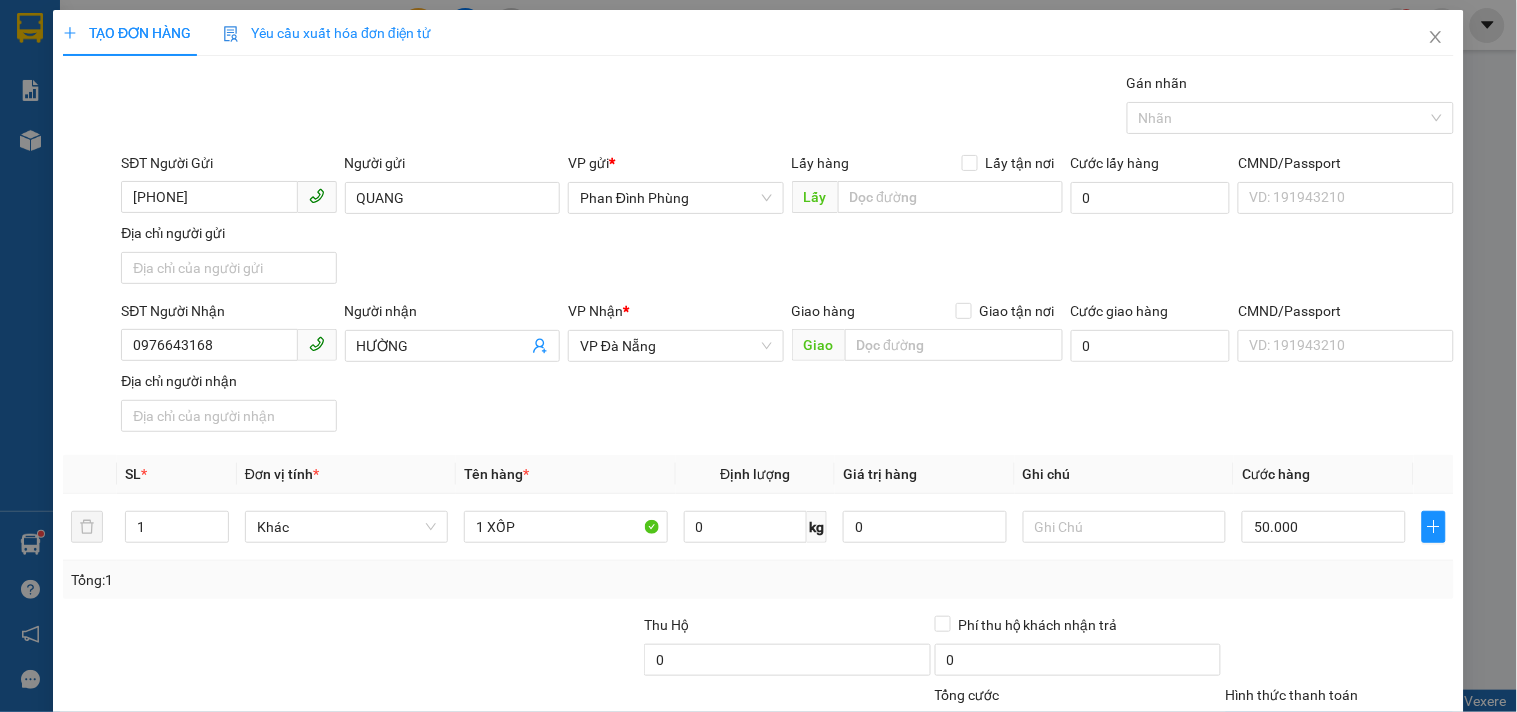 drag, startPoint x: 1313, startPoint y: 568, endPoint x: 1306, endPoint y: 534, distance: 34.713108 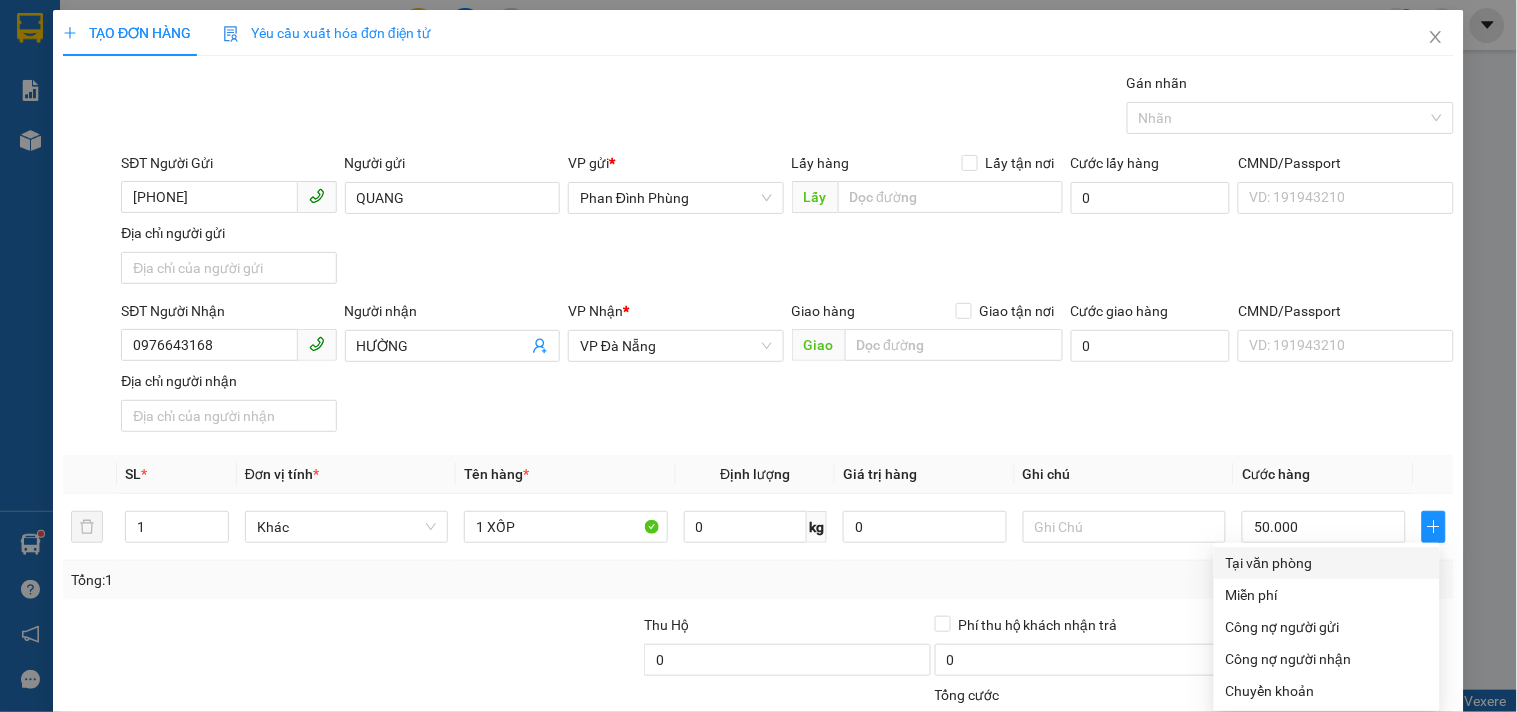 click on "Tại văn phòng" at bounding box center (1327, 563) 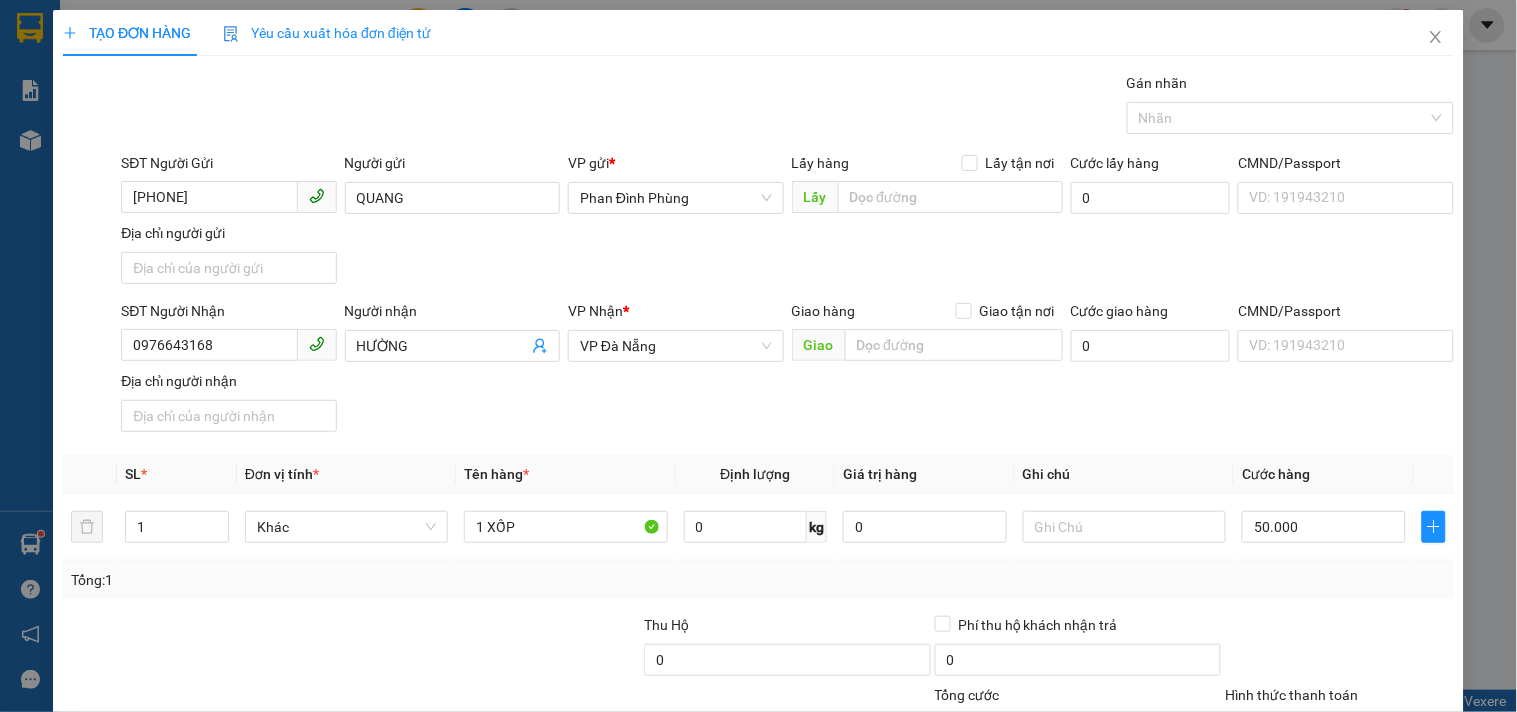 click on "Lưu và In" at bounding box center [1380, 825] 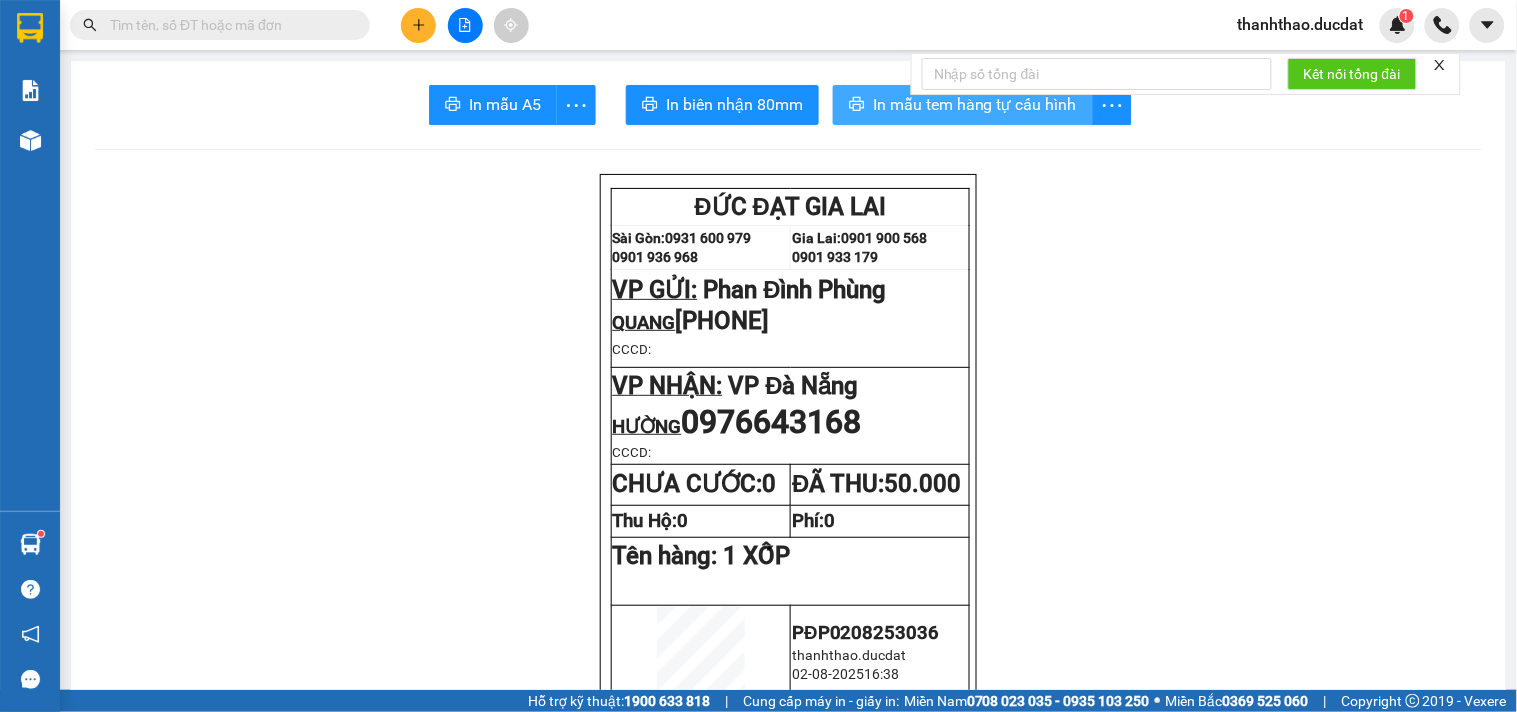 click on "In mẫu tem hàng tự cấu hình" at bounding box center [975, 104] 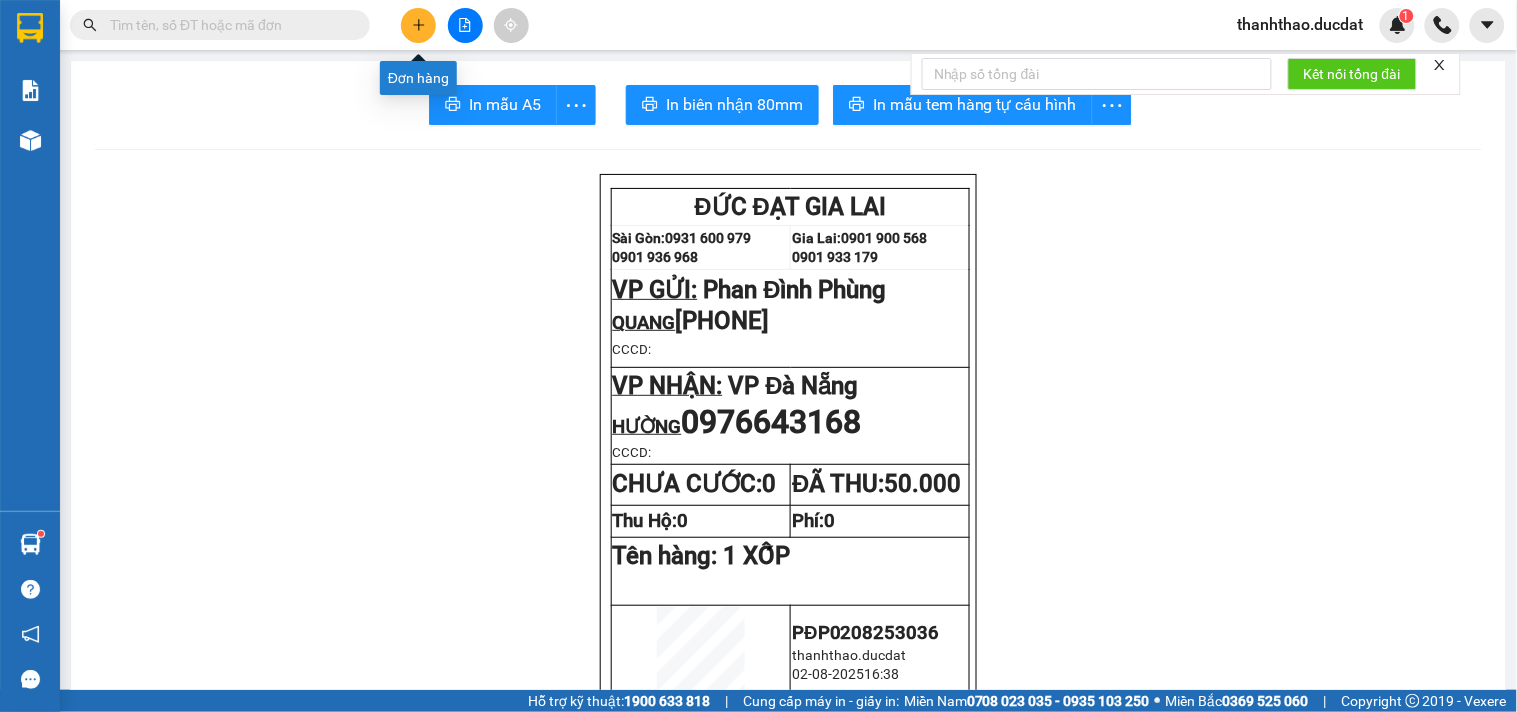 click 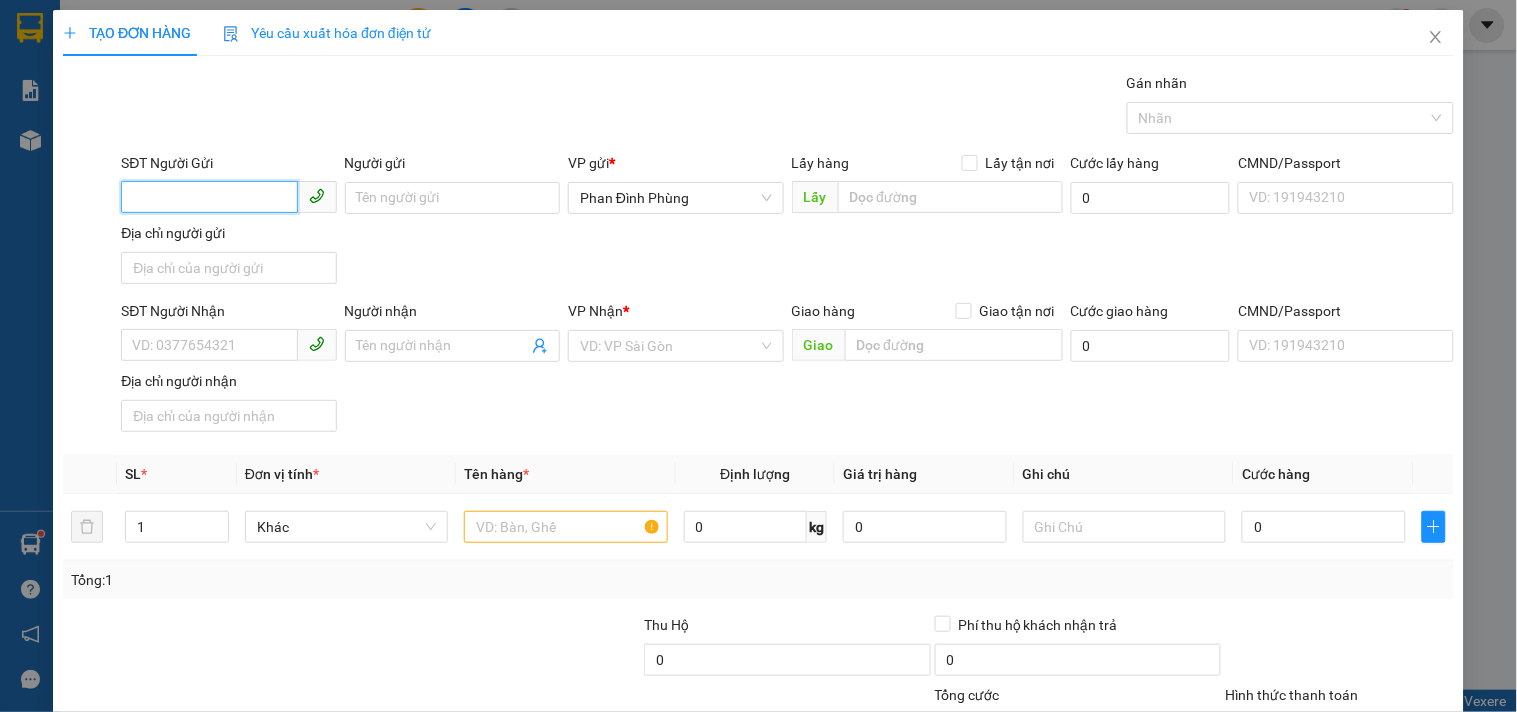 drag, startPoint x: 208, startPoint y: 187, endPoint x: 198, endPoint y: 211, distance: 26 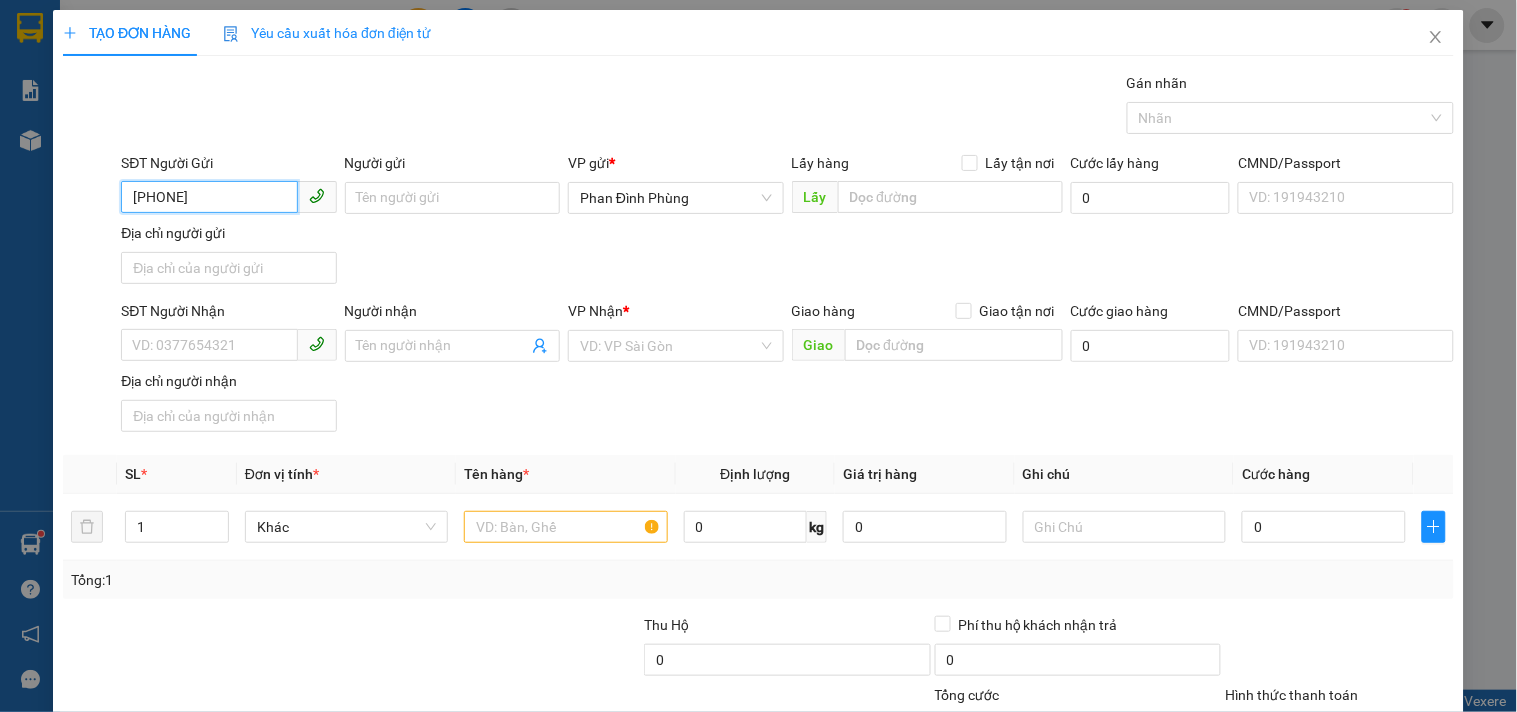 drag, startPoint x: 237, startPoint y: 250, endPoint x: 250, endPoint y: 234, distance: 20.615528 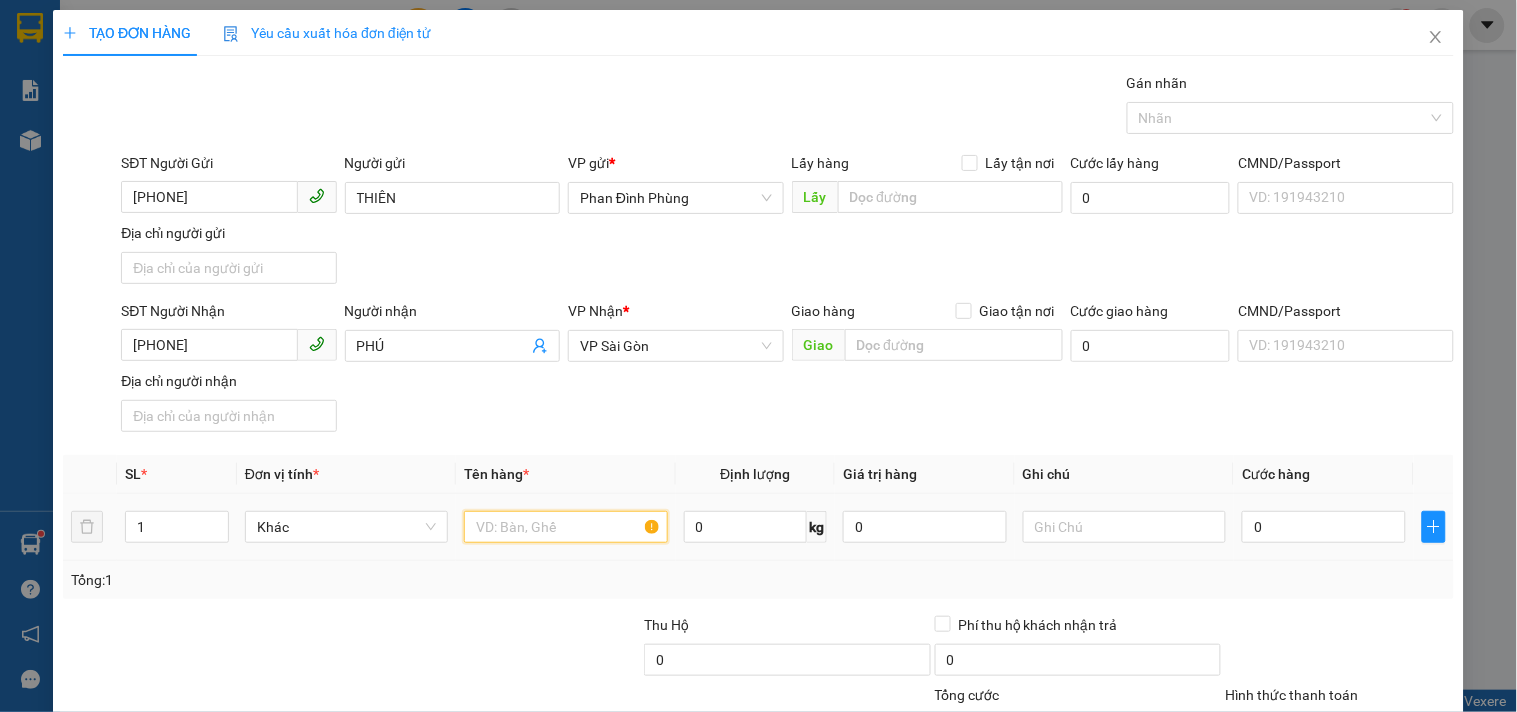 drag, startPoint x: 618, startPoint y: 520, endPoint x: 554, endPoint y: 500, distance: 67.052216 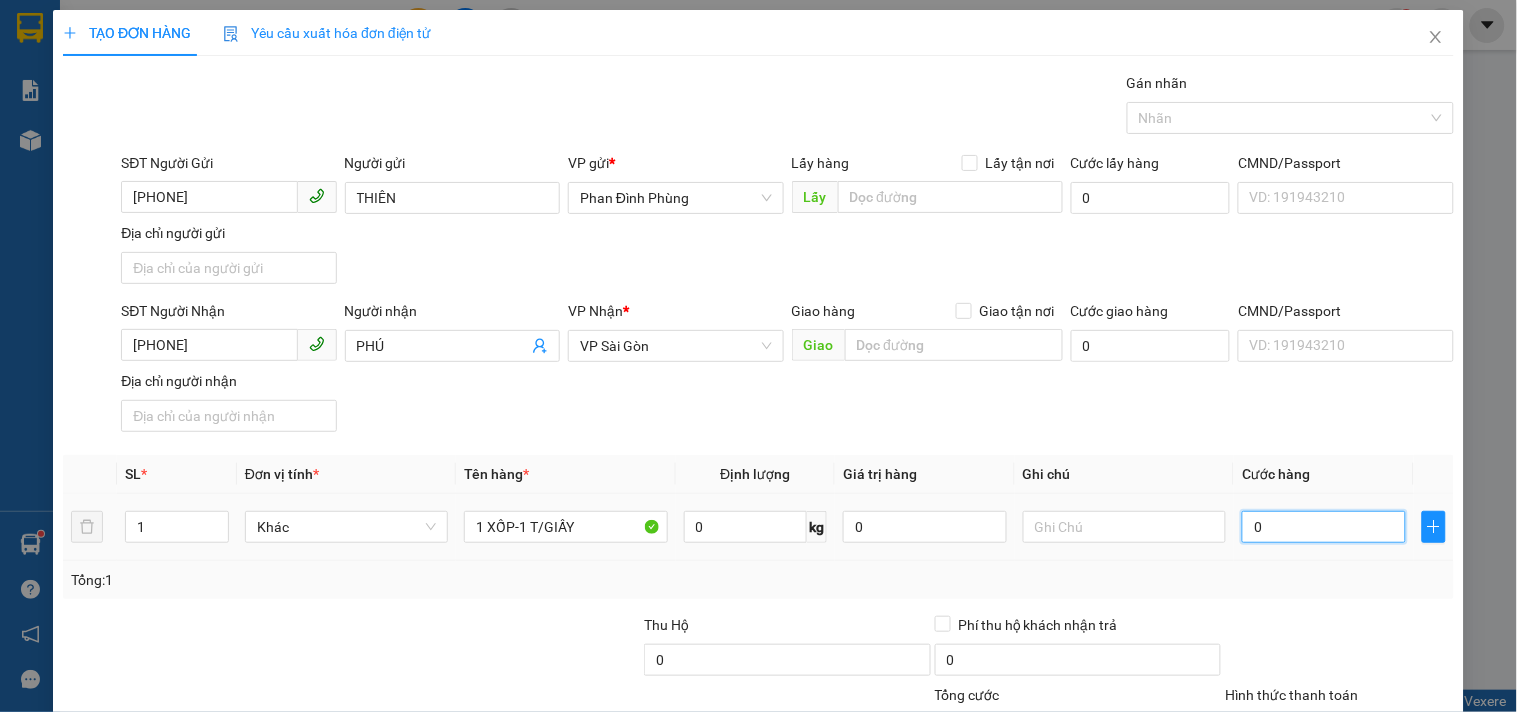 click on "0" at bounding box center [1324, 527] 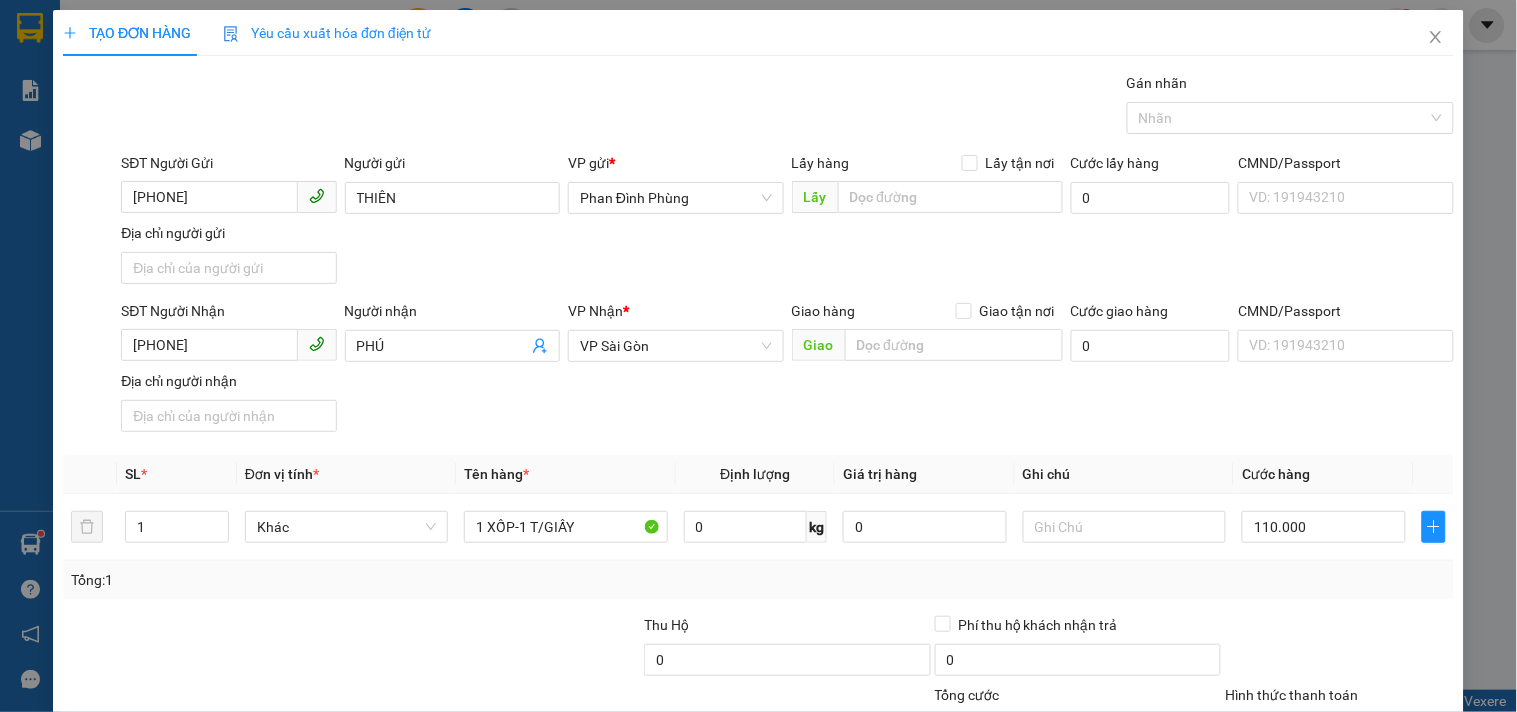 click on "Cước hàng" at bounding box center [1324, 474] 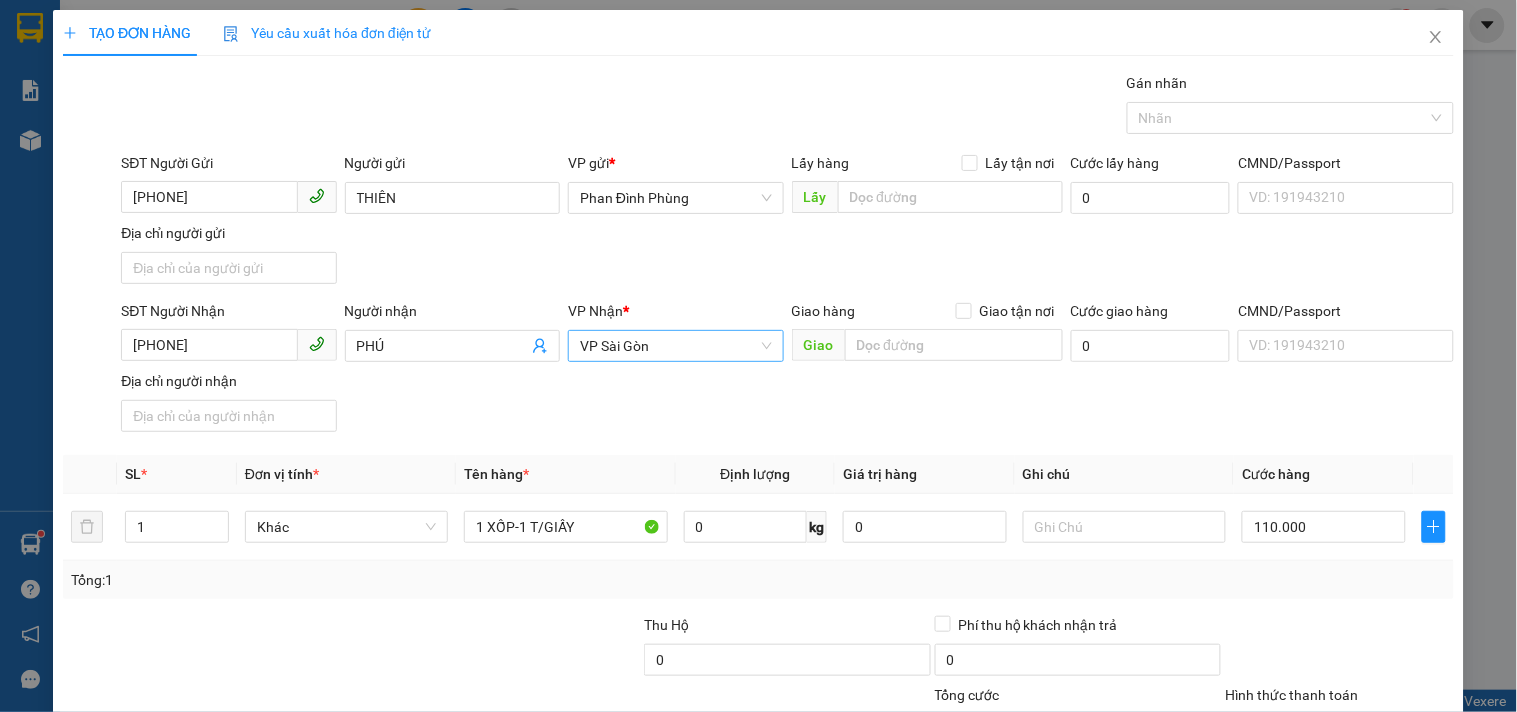 click on "VP Sài Gòn" at bounding box center [675, 346] 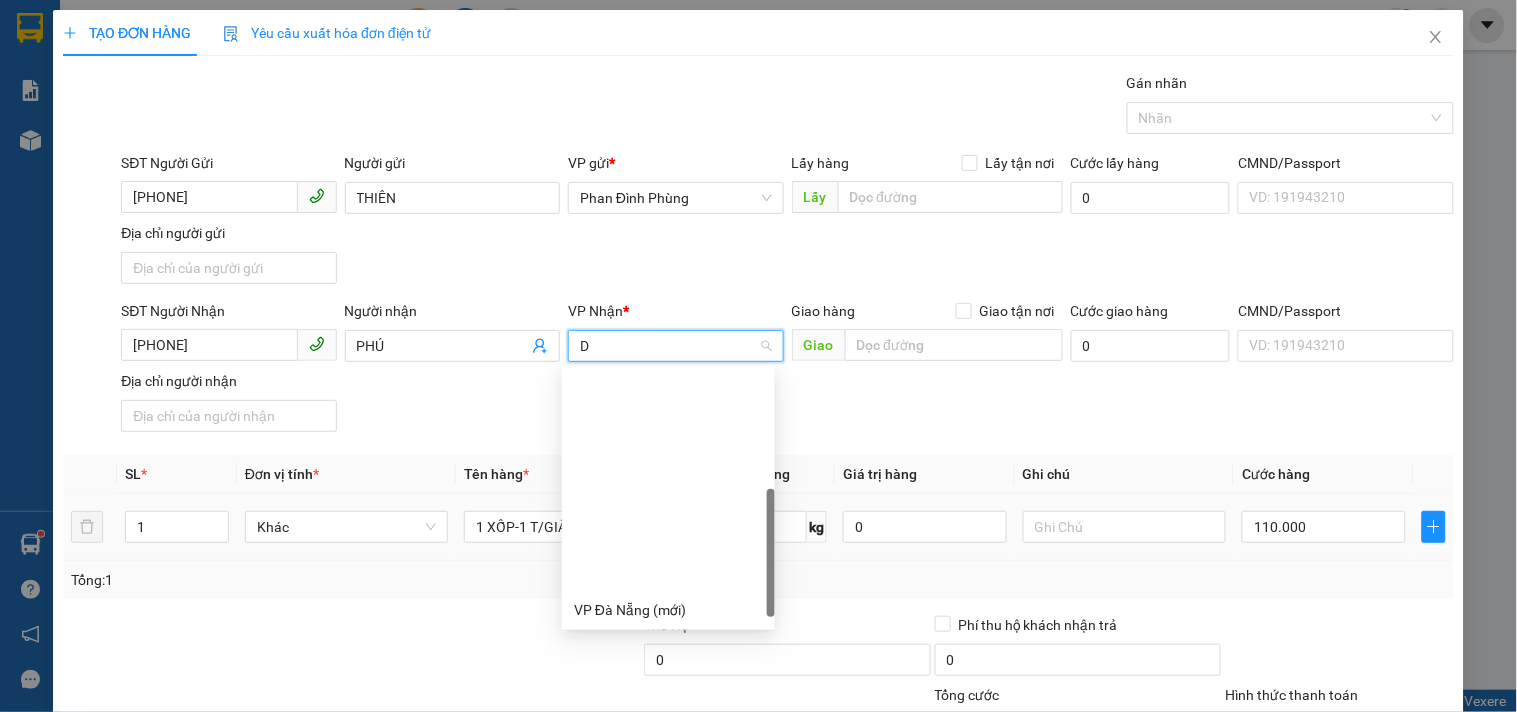 click on "Dọc đường SG" at bounding box center (668, 738) 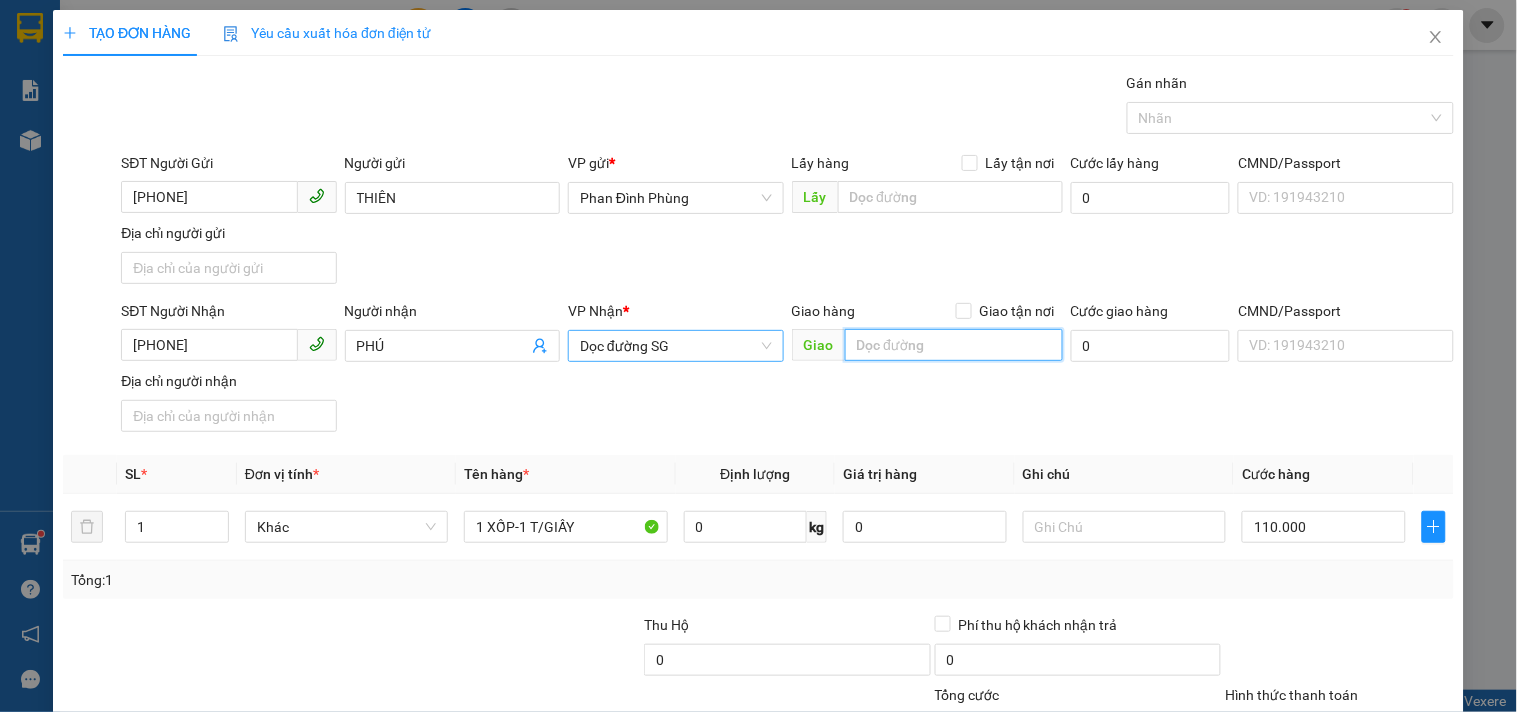 click at bounding box center [954, 345] 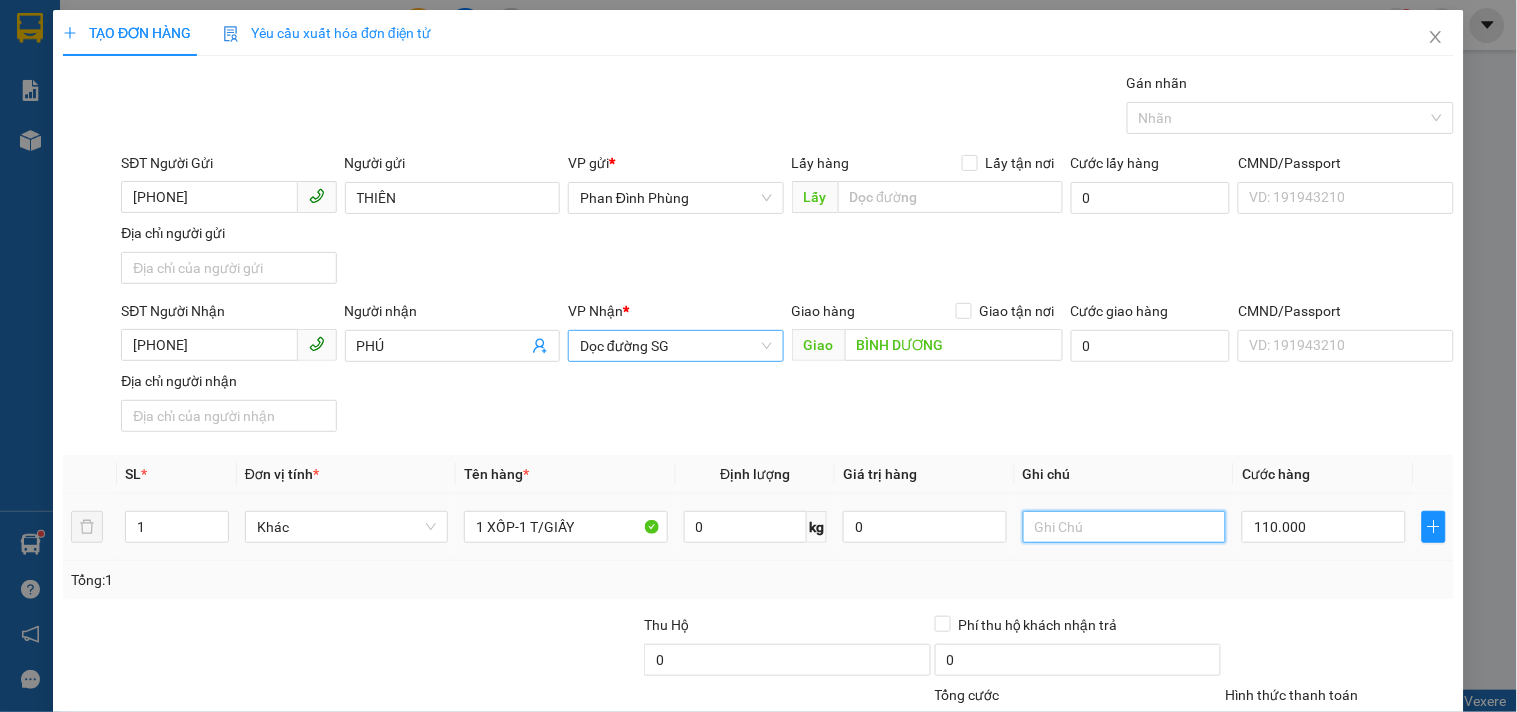 drag, startPoint x: 1104, startPoint y: 507, endPoint x: 1095, endPoint y: 495, distance: 15 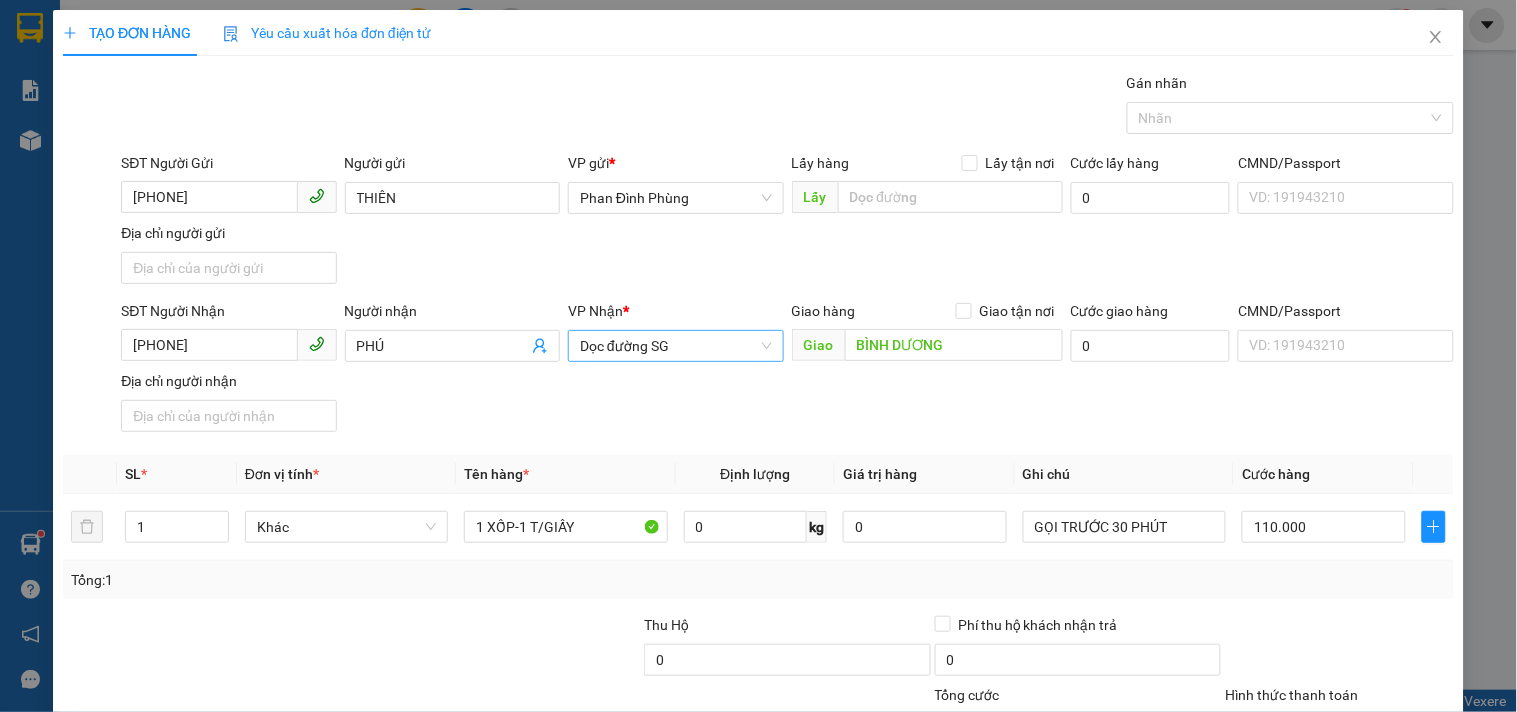click on "Hình thức thanh toán" at bounding box center [1332, 730] 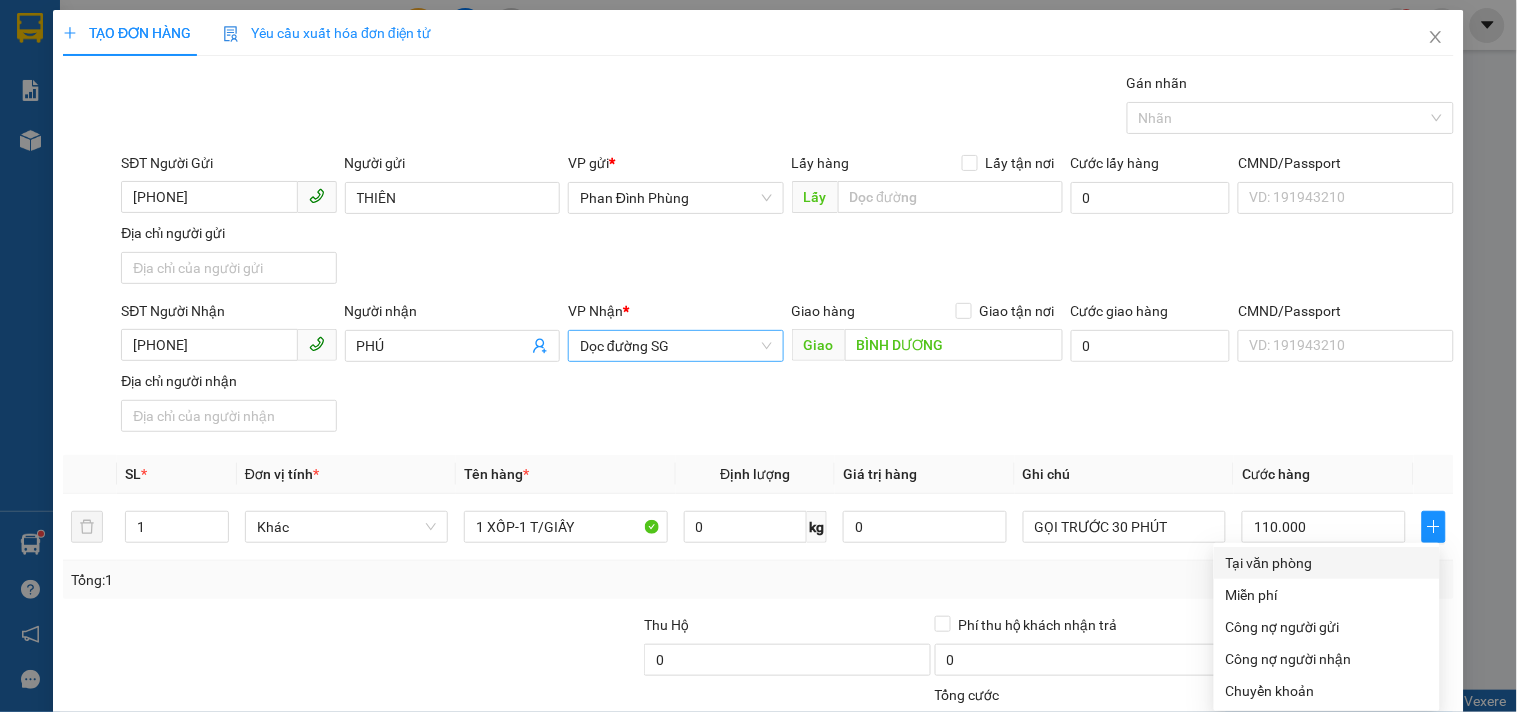 click on "Tại văn phòng" at bounding box center (1327, 563) 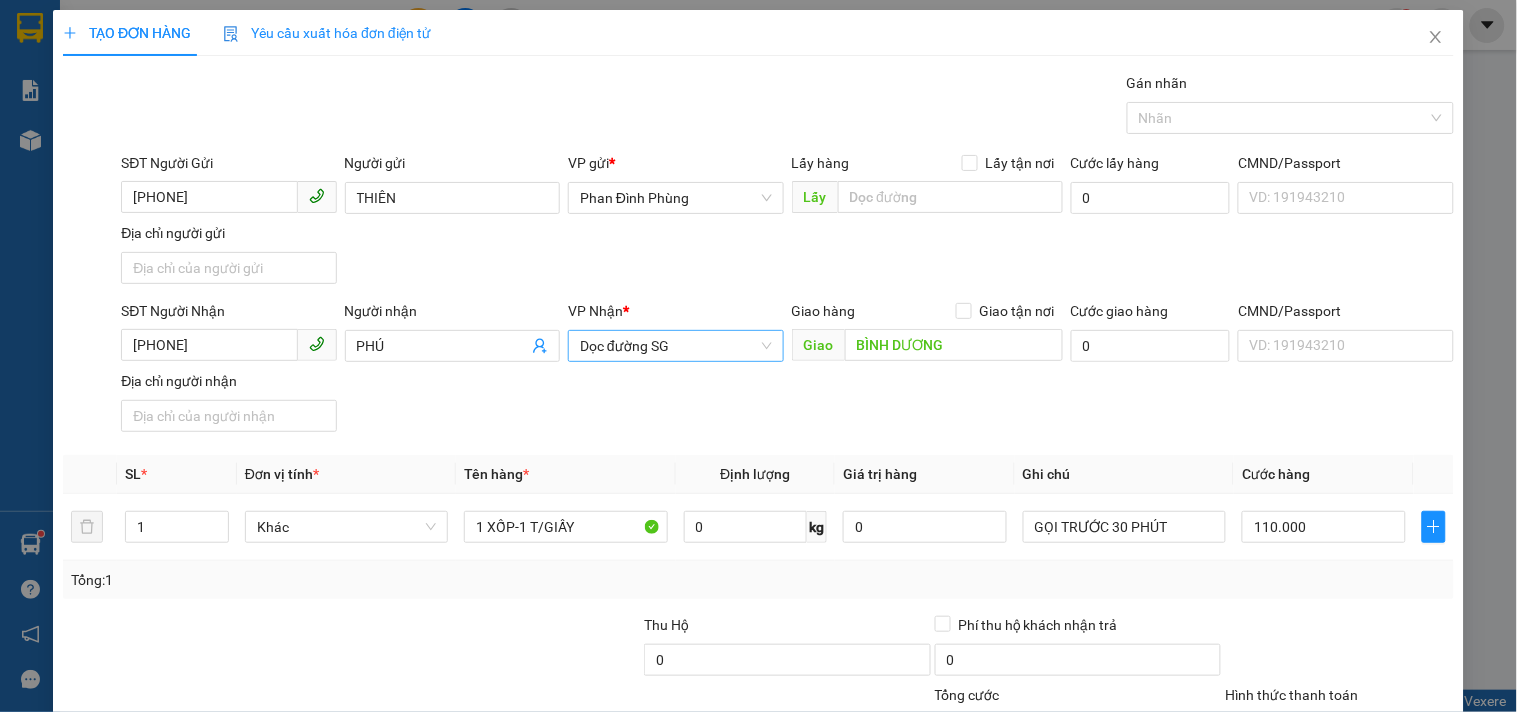 click on "Lưu và In" at bounding box center (1369, 825) 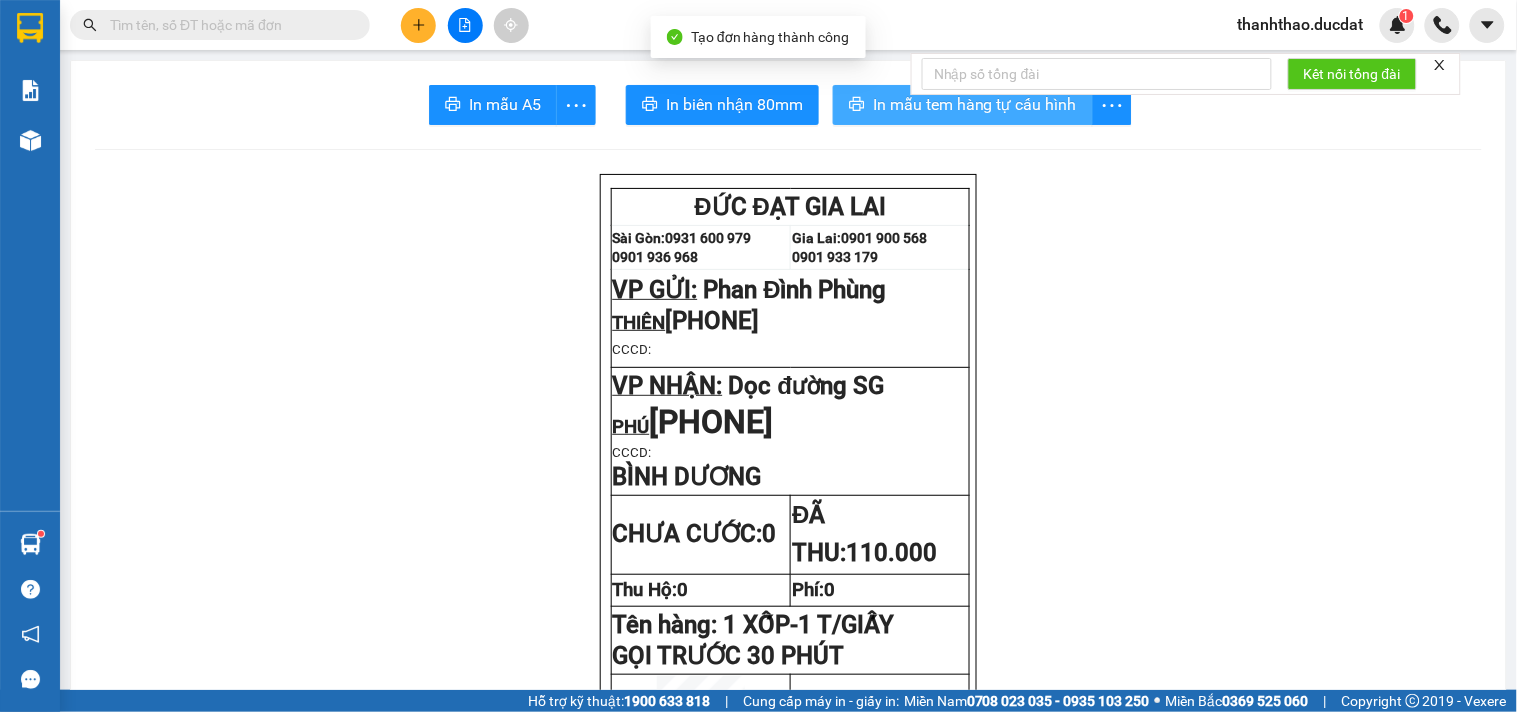 click on "In mẫu tem hàng tự cấu hình" at bounding box center (975, 104) 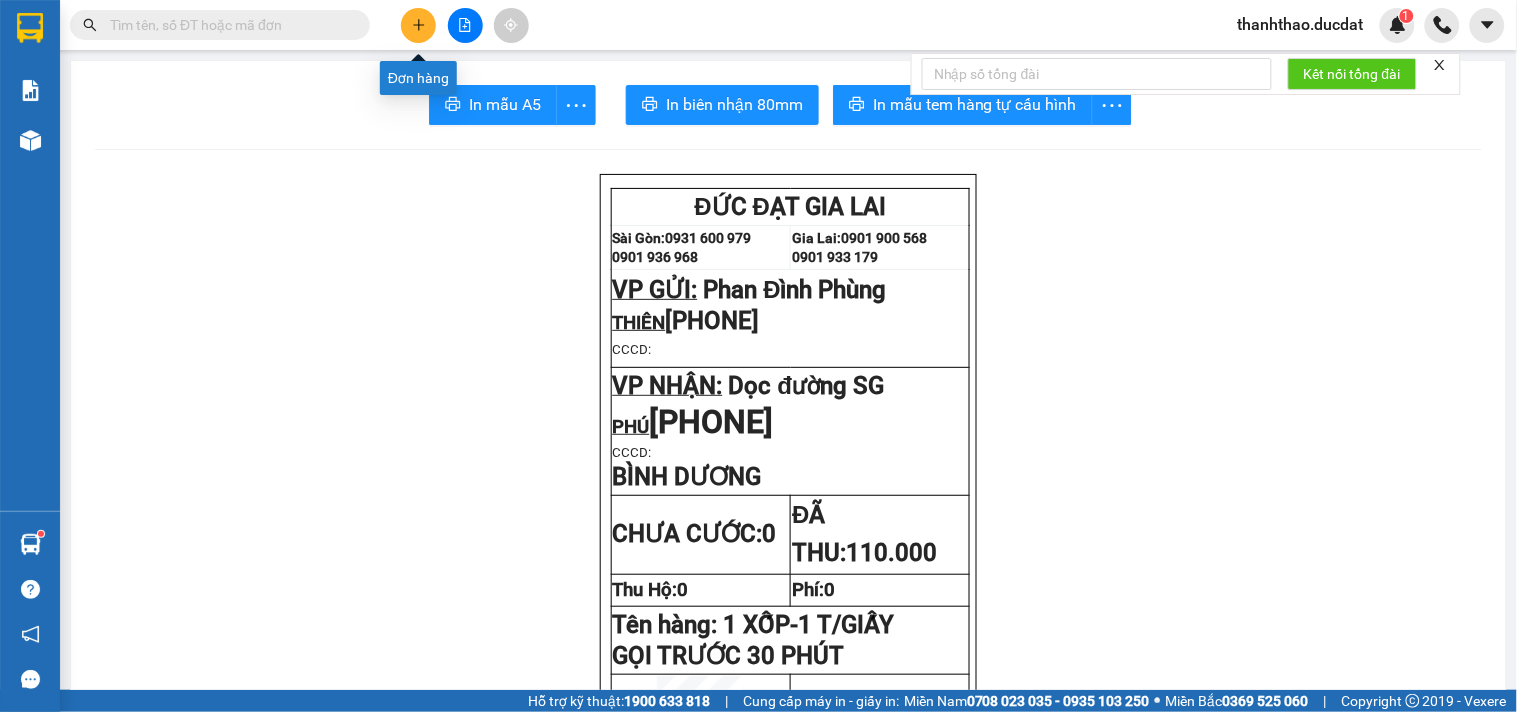click at bounding box center (418, 25) 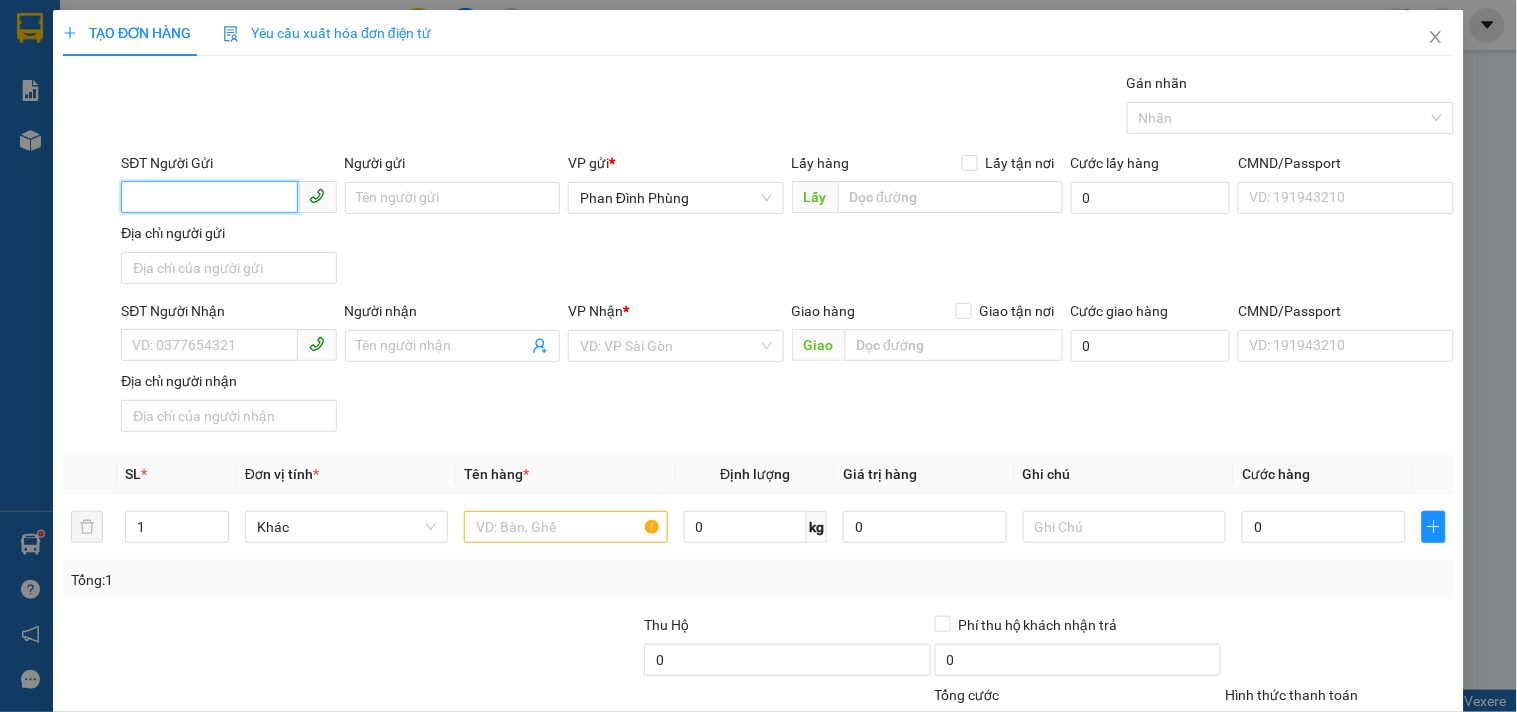 click on "SĐT Người Gửi" at bounding box center [209, 197] 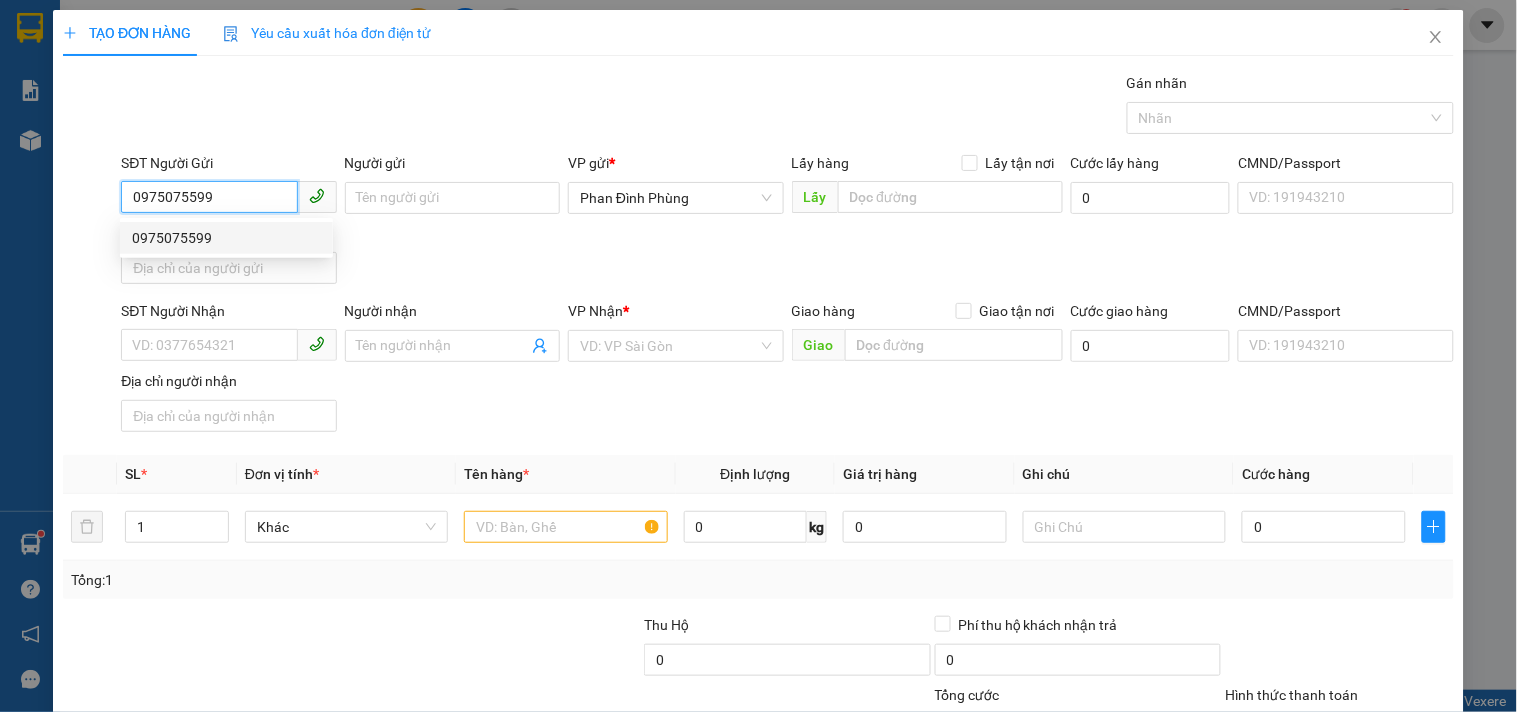 click on "0975075599" at bounding box center (226, 238) 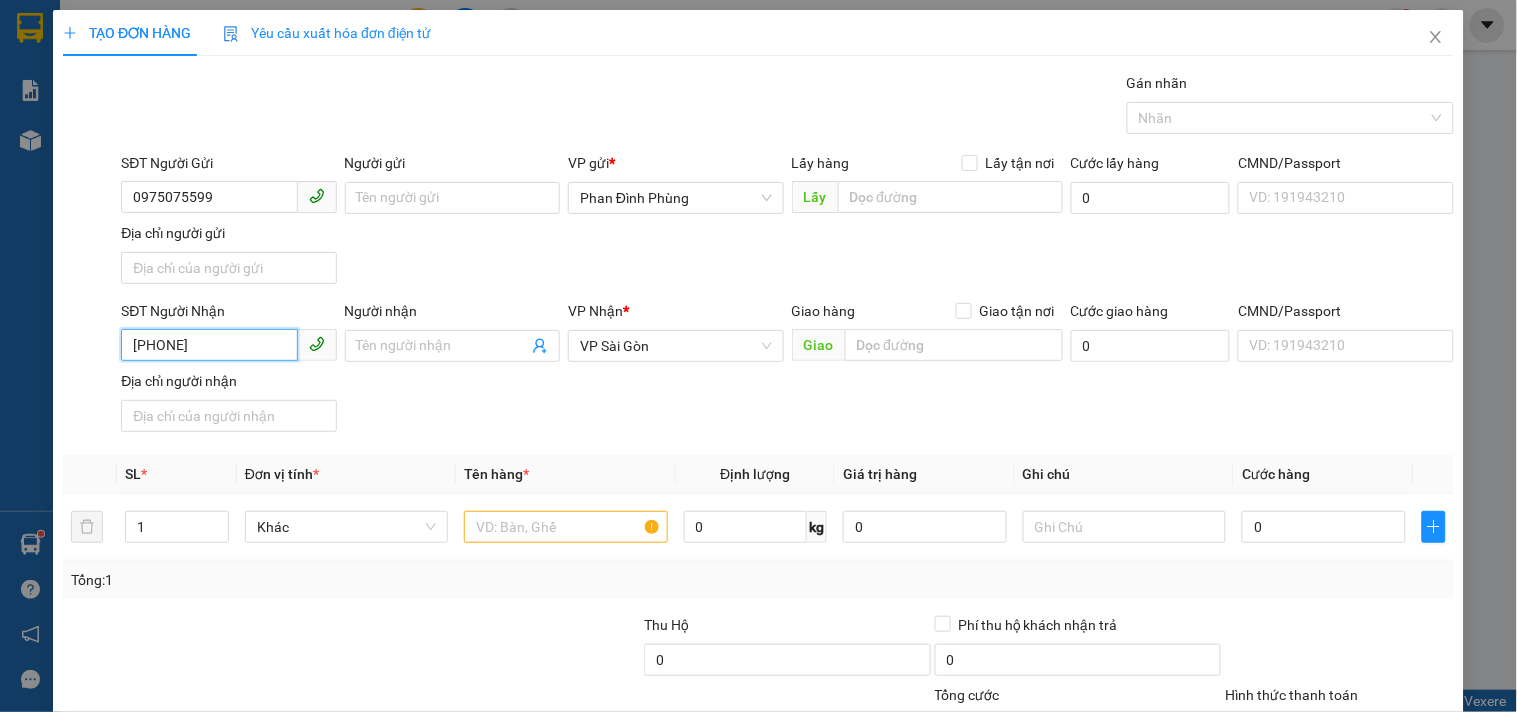 drag, startPoint x: 217, startPoint y: 343, endPoint x: 4, endPoint y: 328, distance: 213.52751 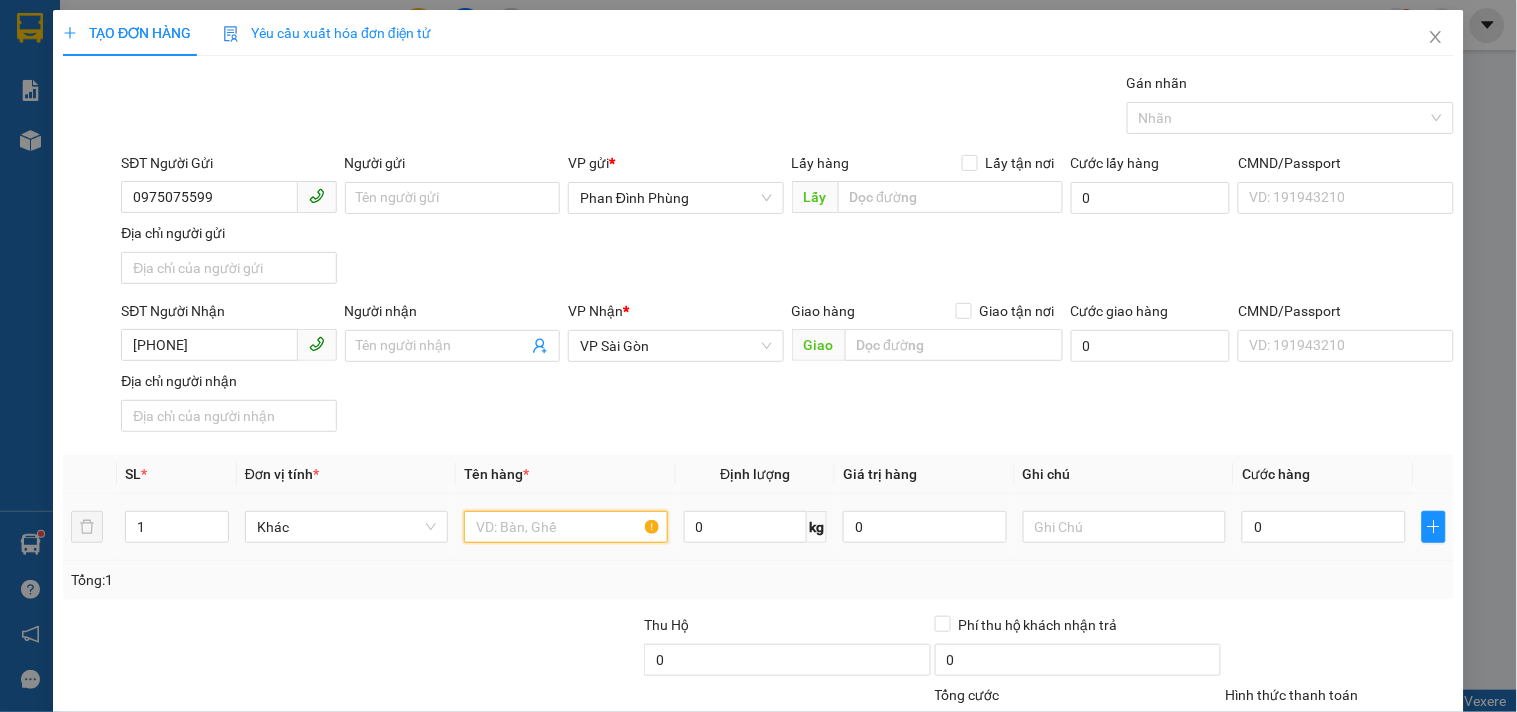 click at bounding box center [565, 527] 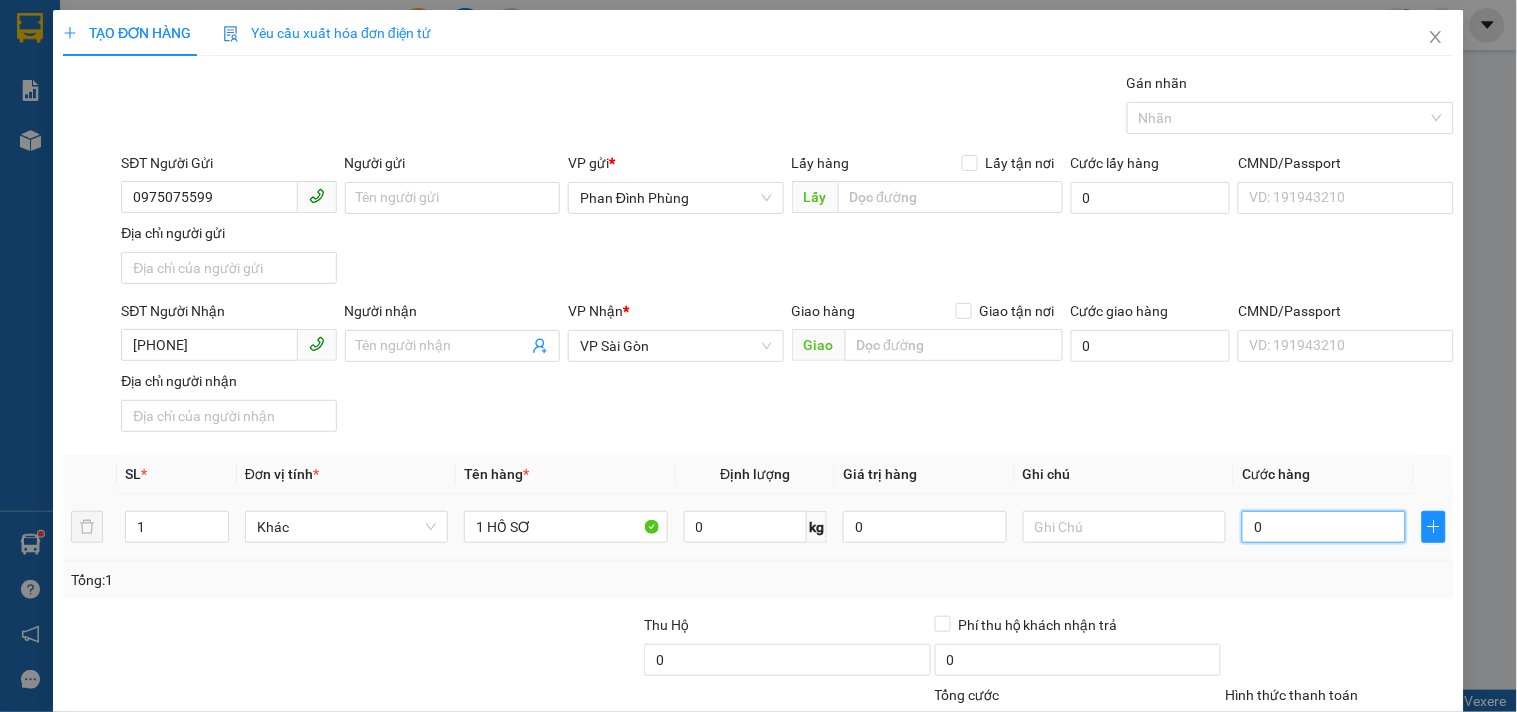 click on "0" at bounding box center [1324, 527] 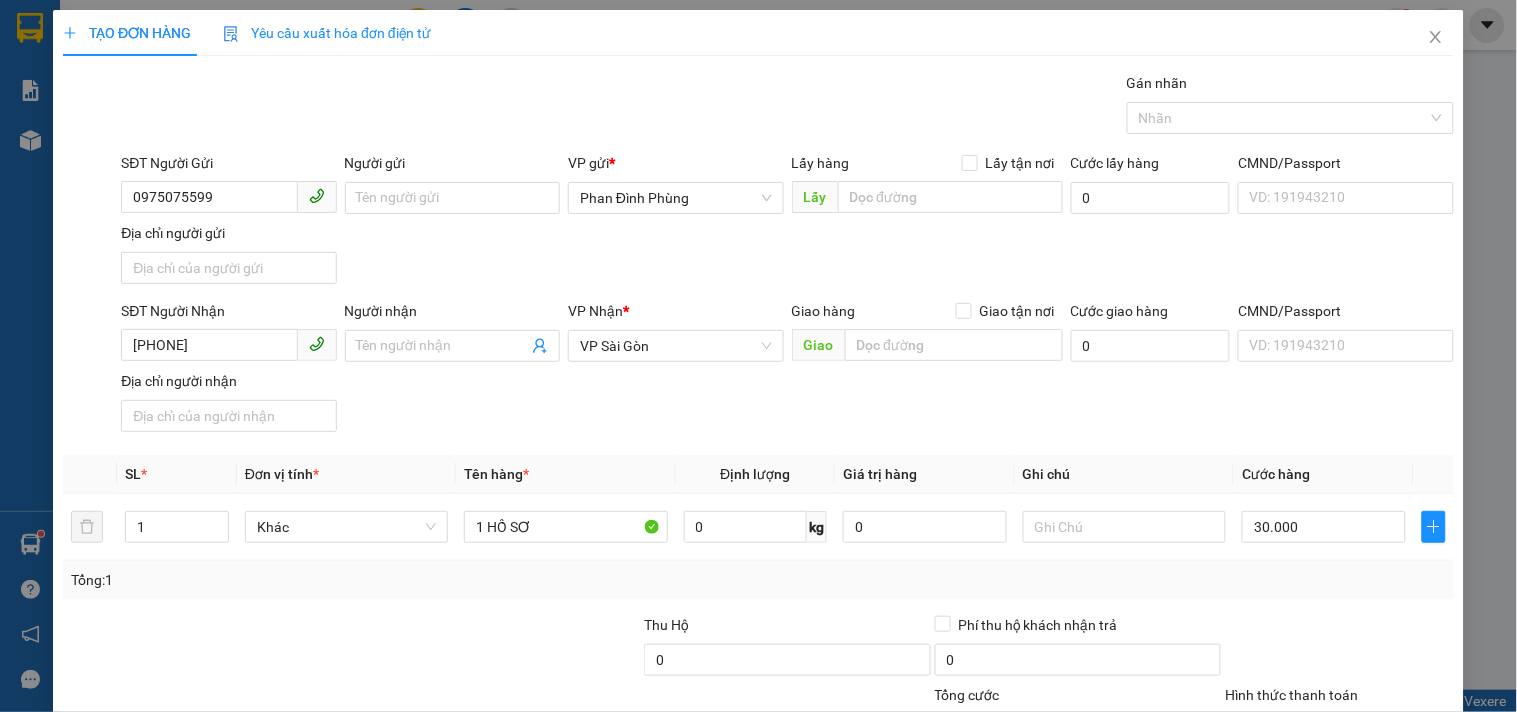 click on "SĐT Người Nhận [PHONE] Người nhận Tên người nhận VP Nhận  * VP Sài Gòn Giao hàng Giao tận nơi Giao Cước giao hàng 0 CMND/Passport VD: [ID_NUMBER] Địa chỉ người nhận" at bounding box center (787, 370) 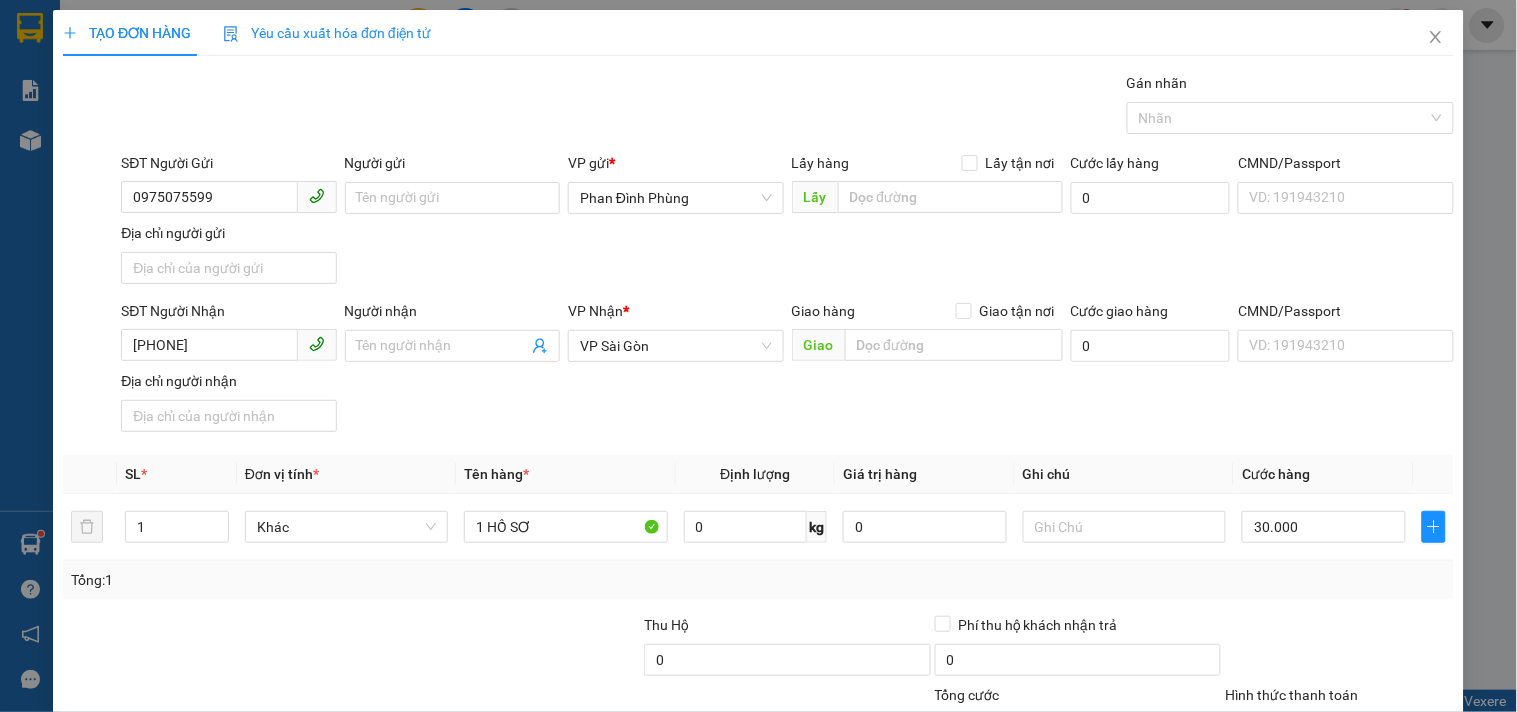 click on "Hình thức thanh toán" at bounding box center [1332, 730] 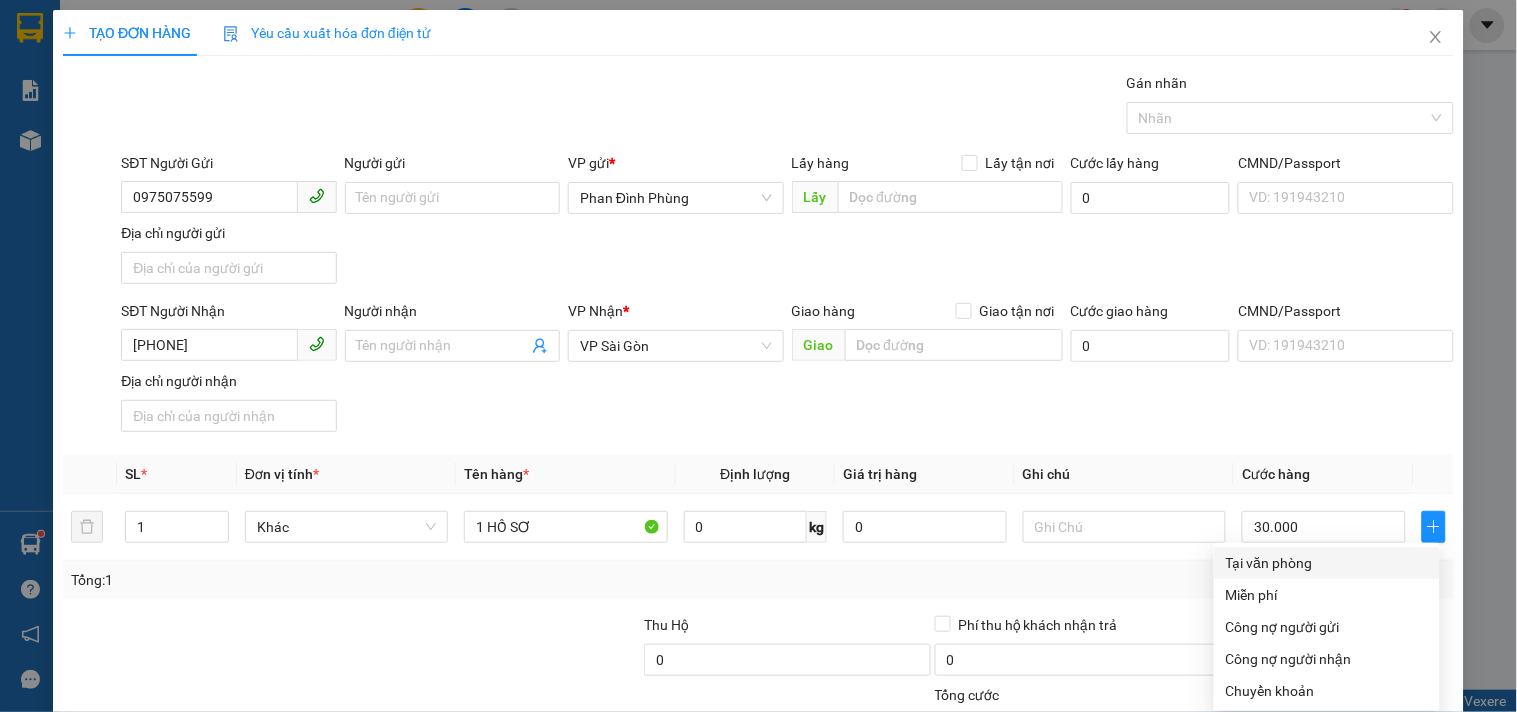 click on "Tại văn phòng" at bounding box center [1327, 563] 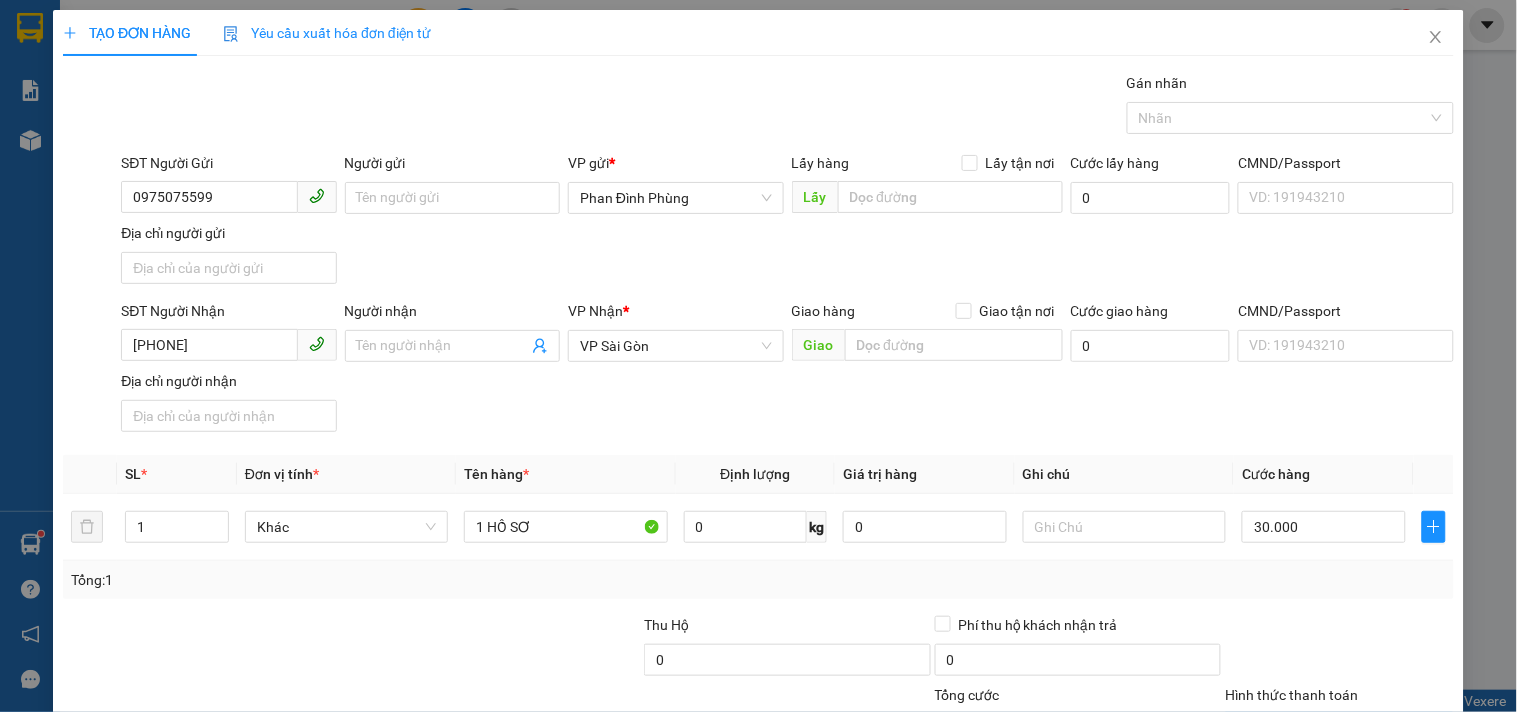 click on "Lưu và In" at bounding box center [1369, 825] 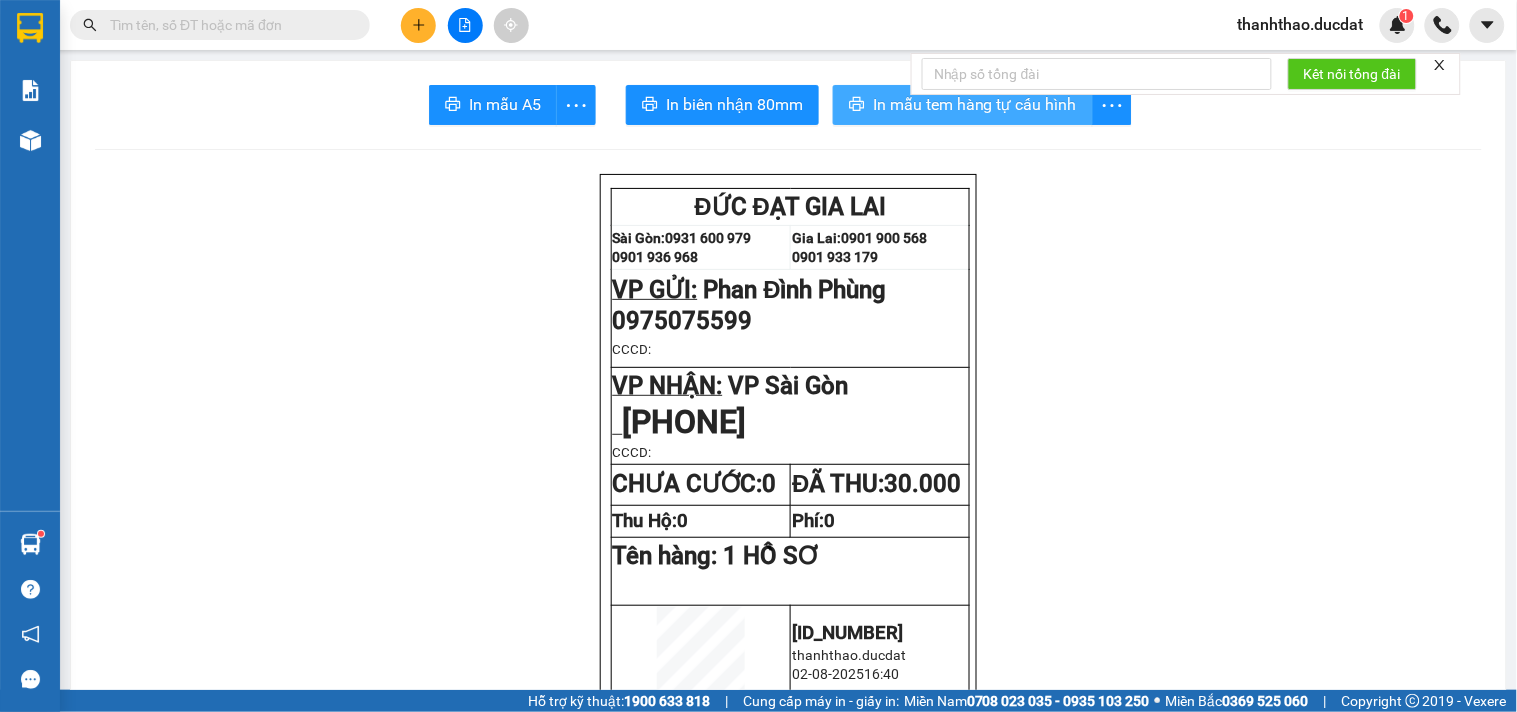 click on "In mẫu tem hàng tự cấu hình" at bounding box center [963, 105] 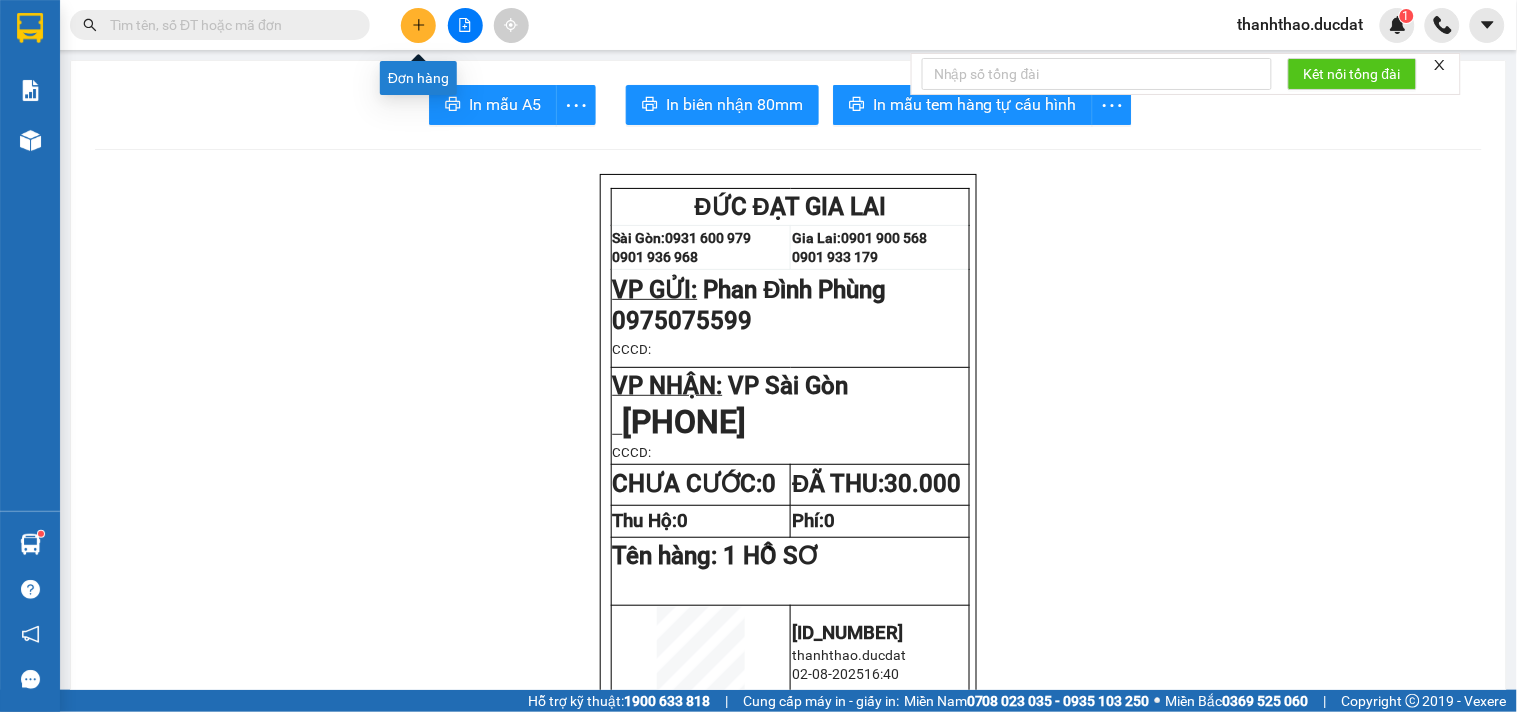 click 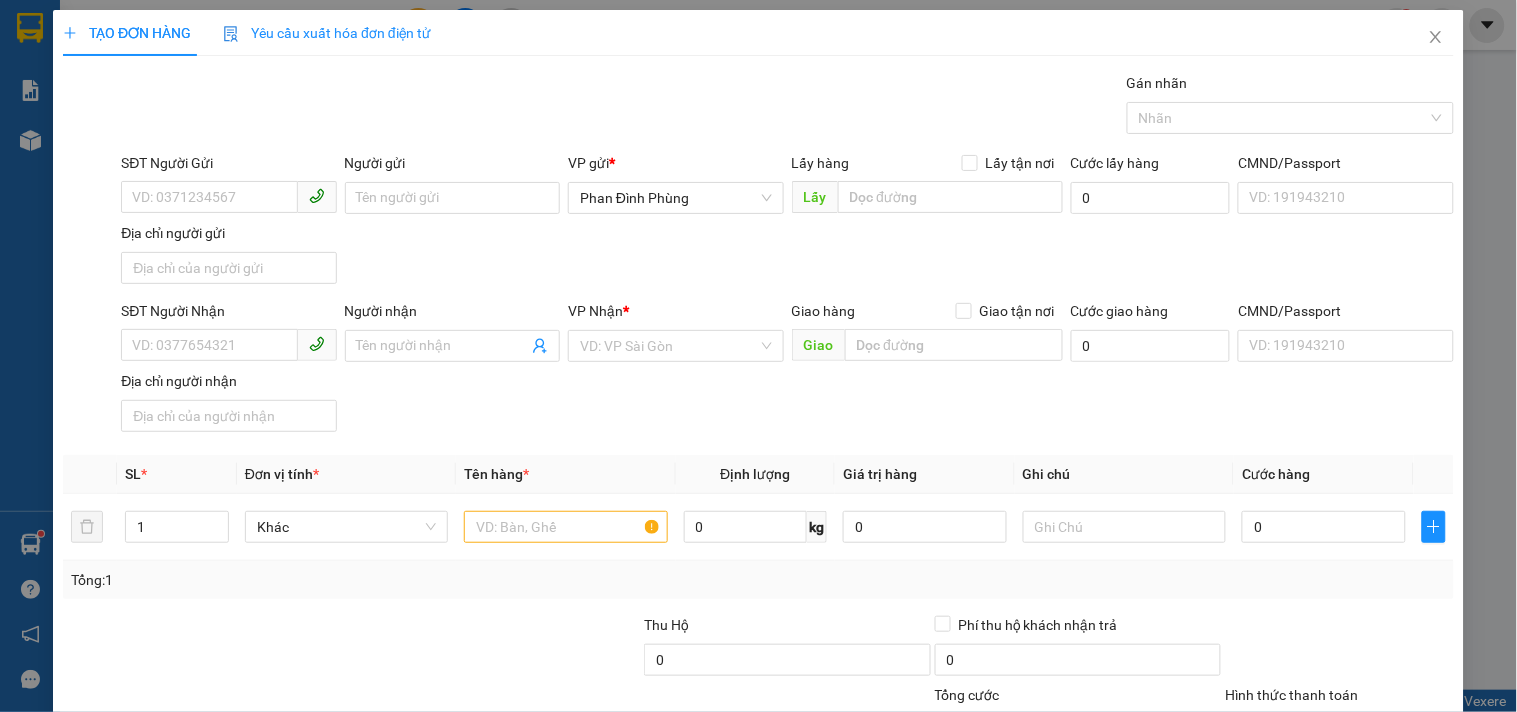click on "SĐT Người Gửi VD: 0371234567" at bounding box center [228, 187] 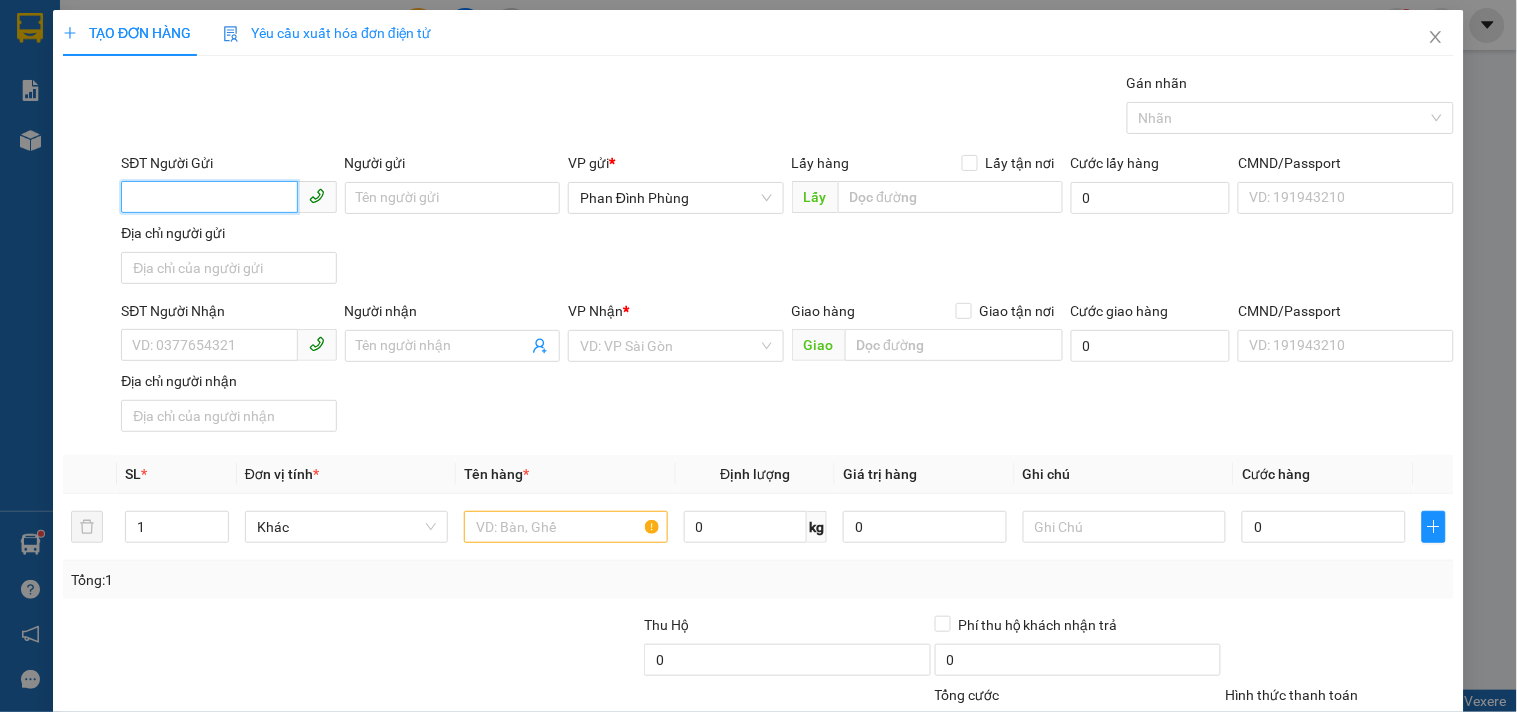 click on "SĐT Người Gửi" at bounding box center [209, 197] 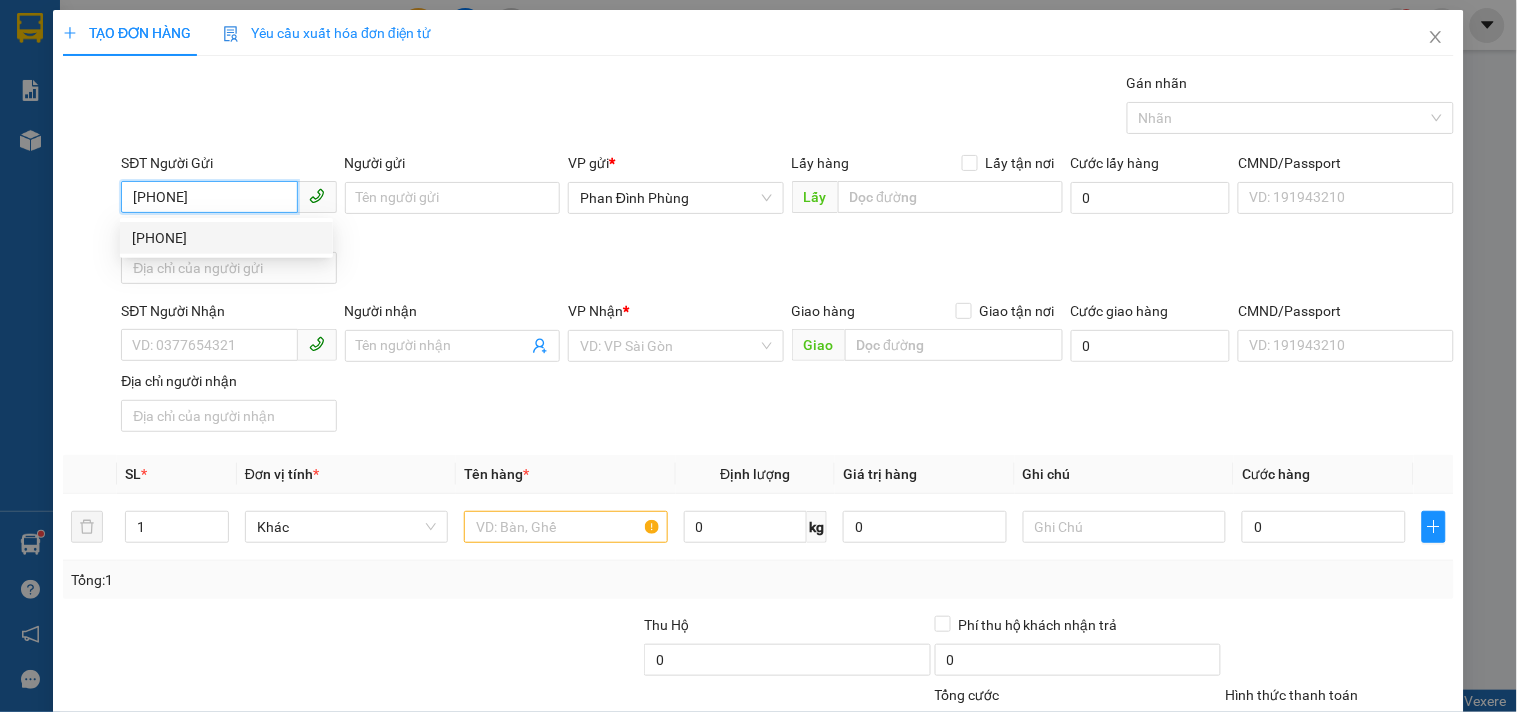 click on "[PHONE]" at bounding box center (226, 238) 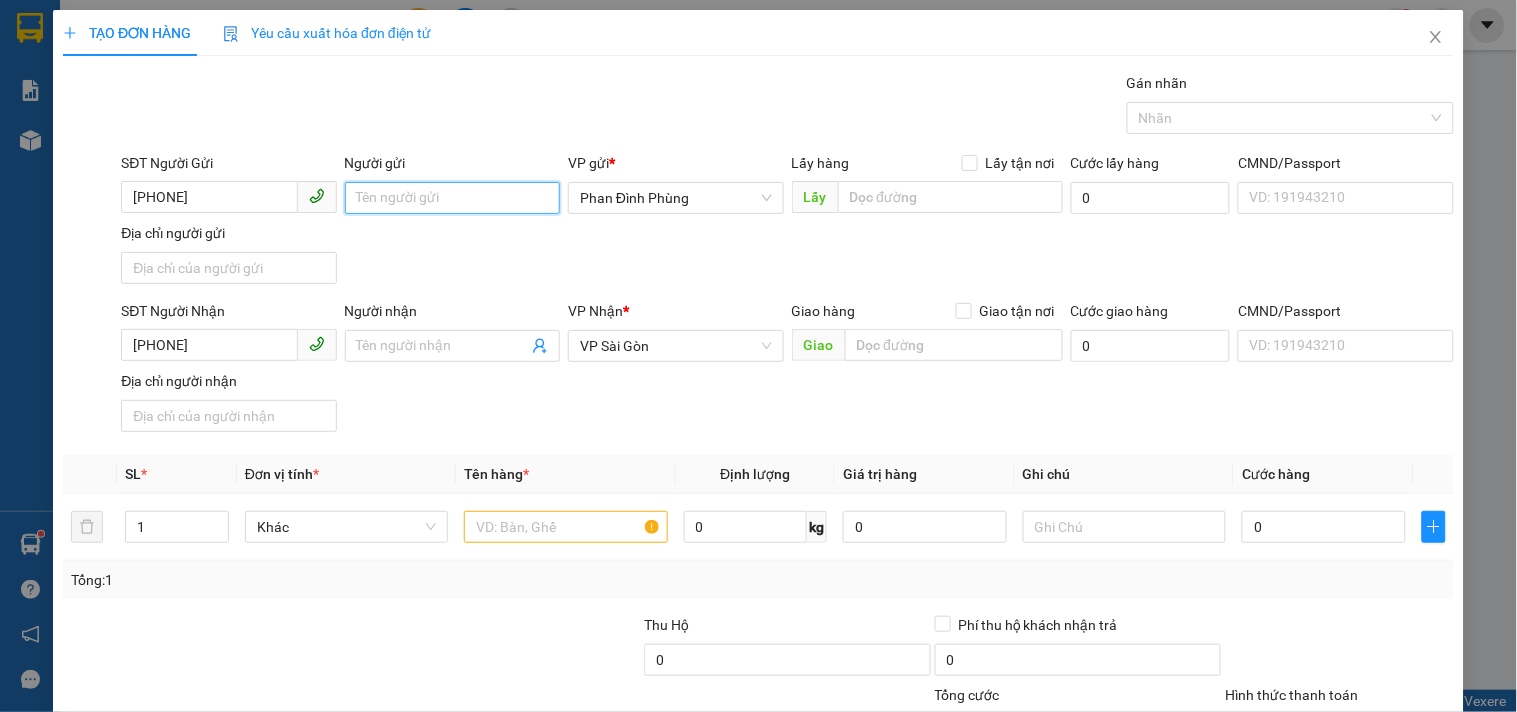 click on "Người gửi" at bounding box center [452, 198] 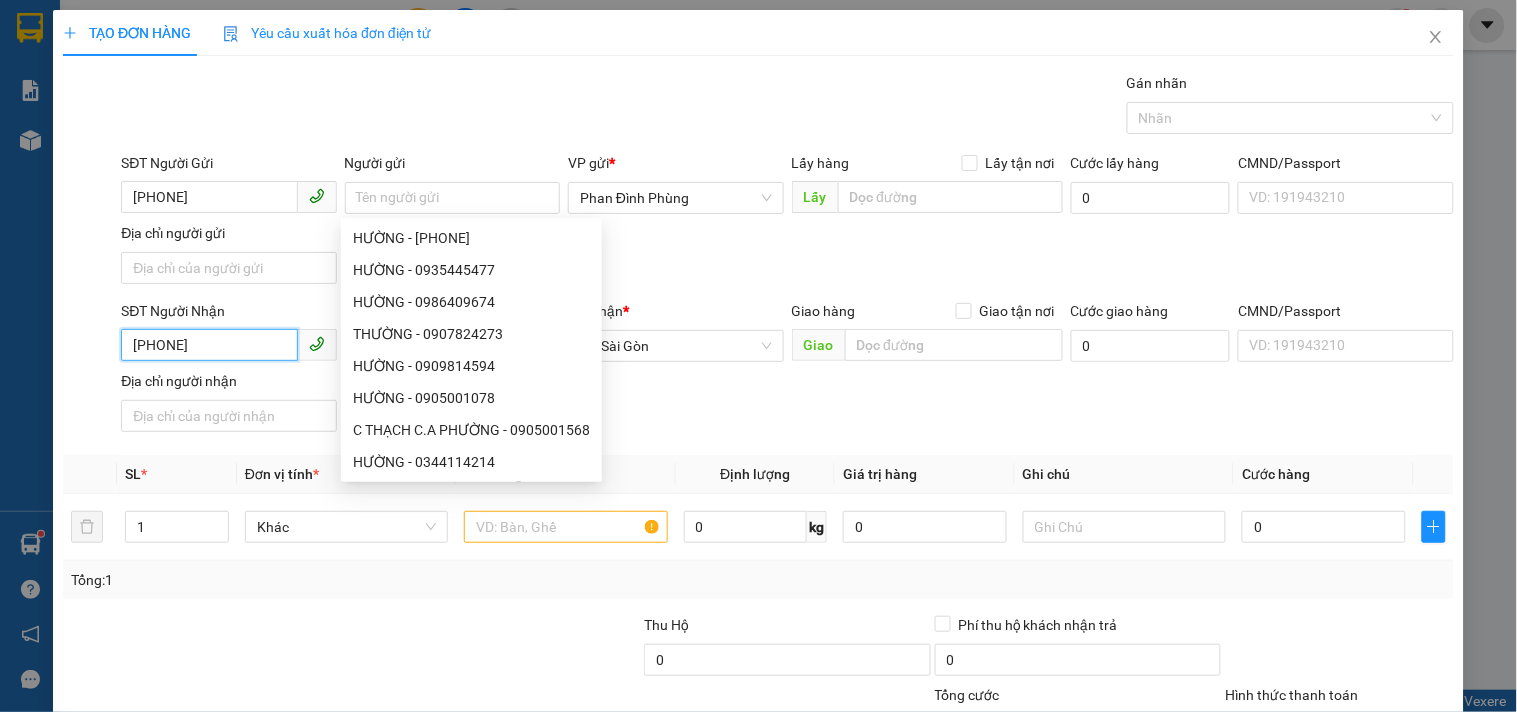 drag, startPoint x: 232, startPoint y: 345, endPoint x: 0, endPoint y: 415, distance: 242.33035 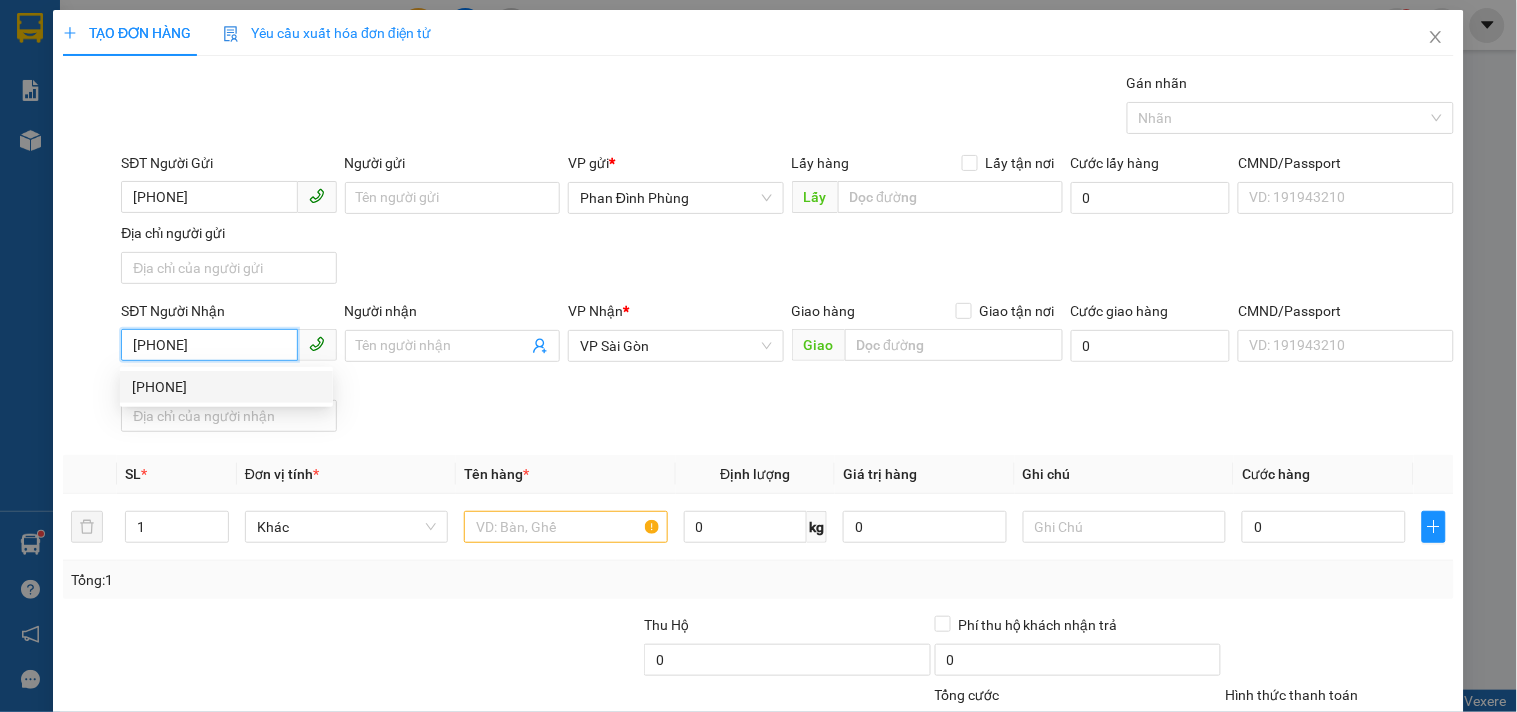 click on "[PHONE]" at bounding box center [226, 387] 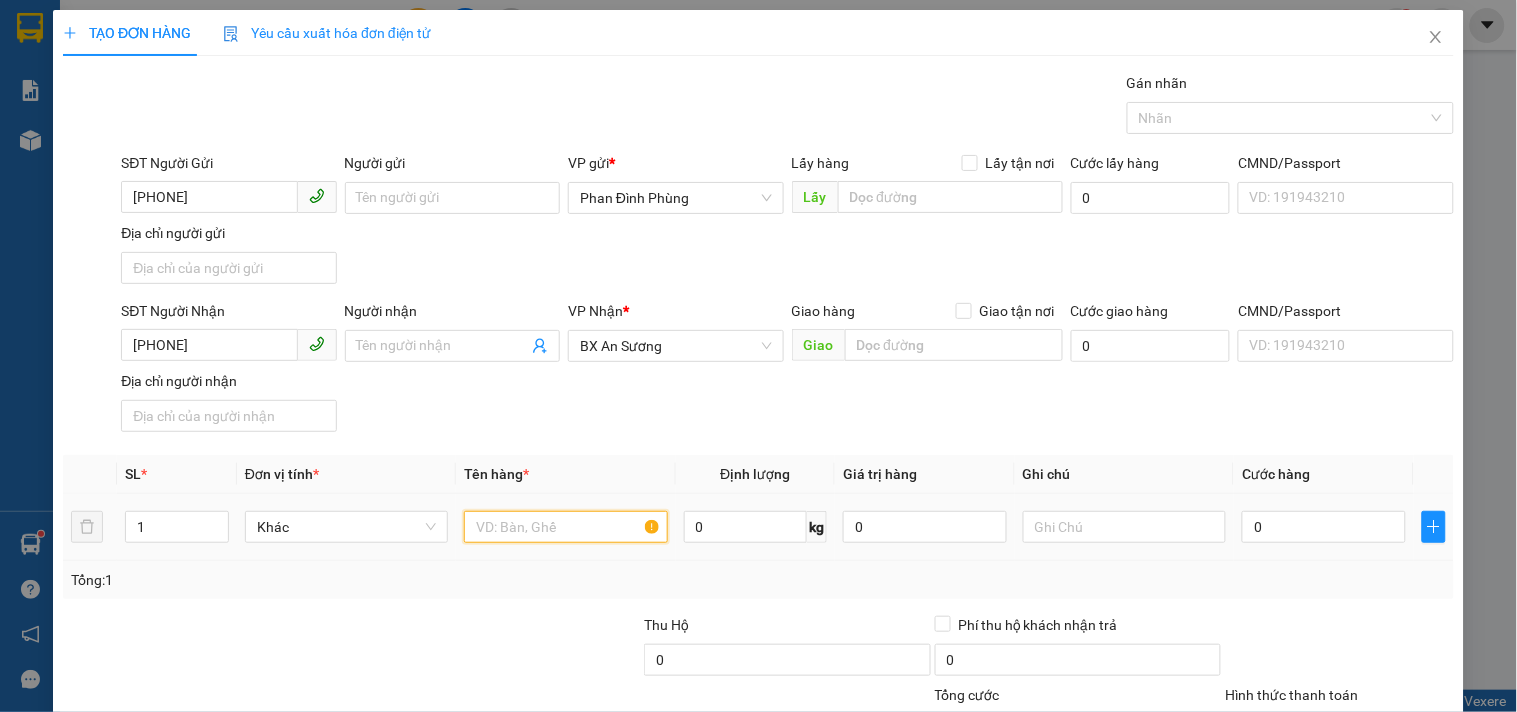 click at bounding box center [565, 527] 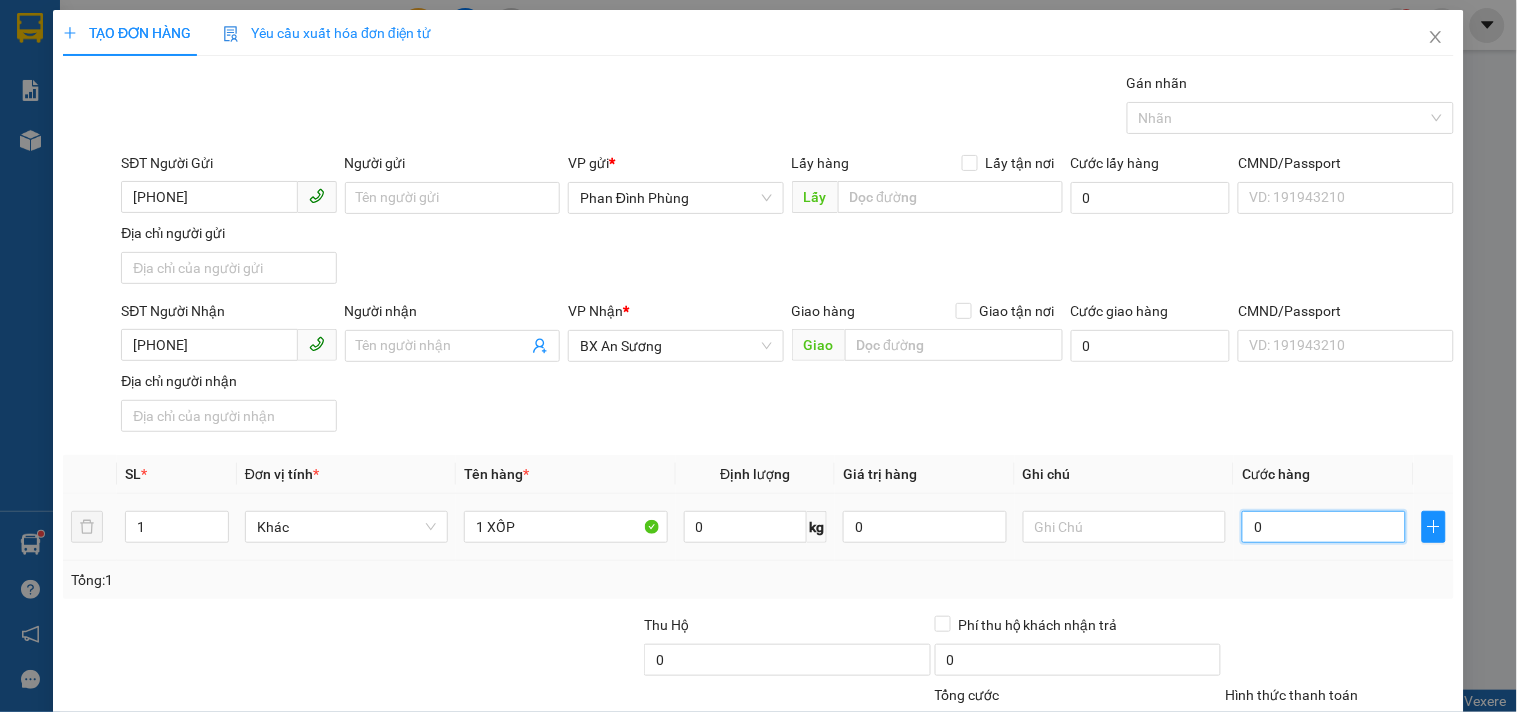 click on "0" at bounding box center (1324, 527) 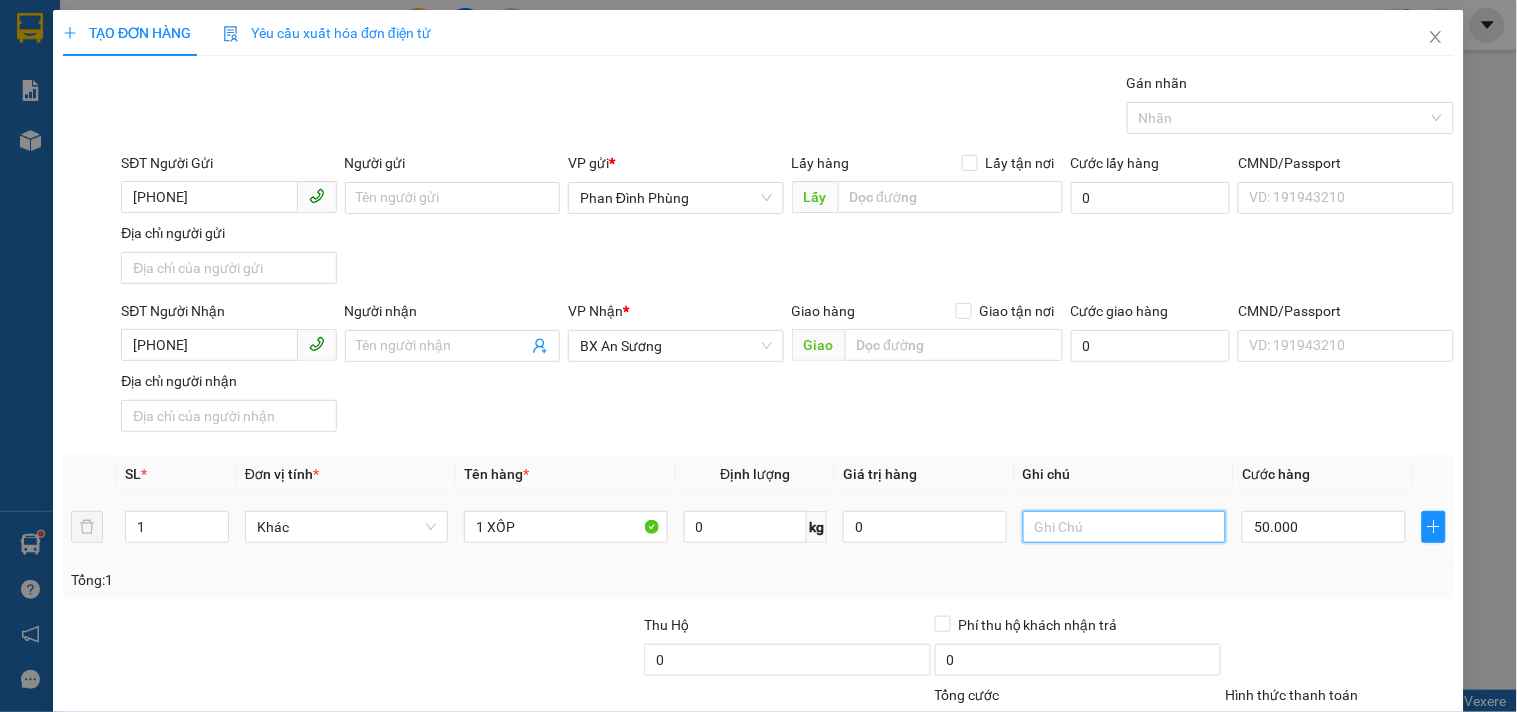click at bounding box center [1124, 527] 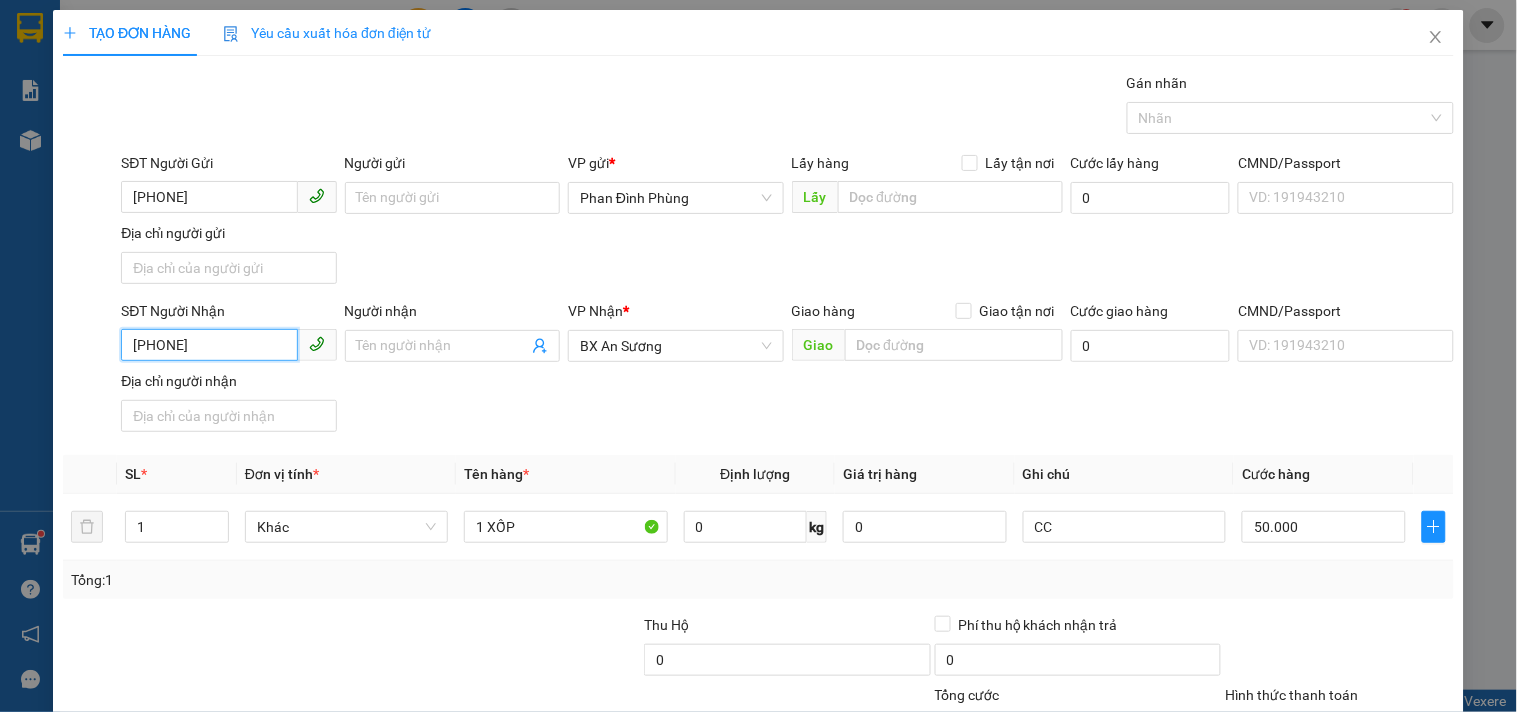 click on "[PHONE]" at bounding box center [209, 345] 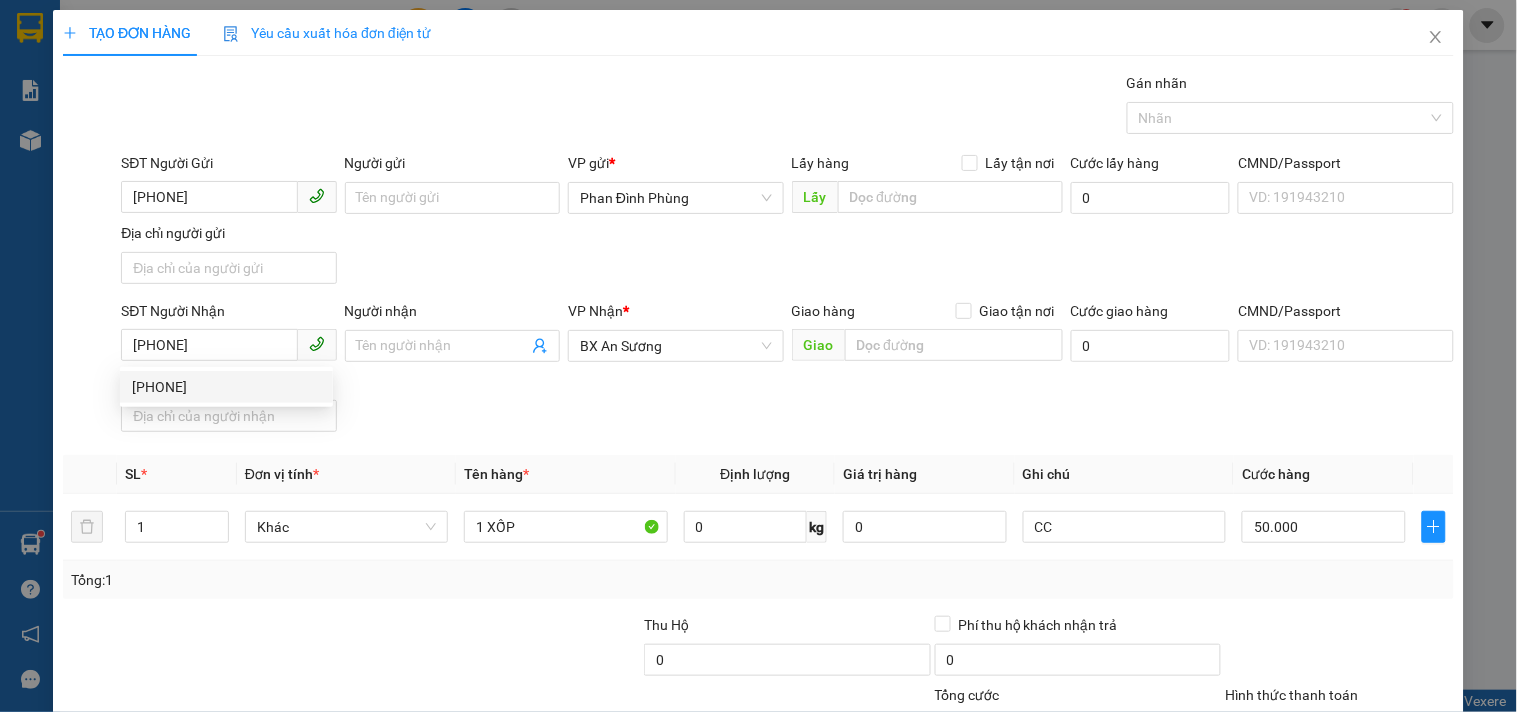 click on "Transit Pickup Surcharge Ids Transit Deliver Surcharge Ids Transit Deliver Surcharge Transit Deliver Surcharge Gói vận chuyển  * Tiêu chuẩn Gán nhãn   Nhãn SĐT Người Gửi [PHONE] Người gửi Tên người gửi VP gửi  * [ADDRESS] Lấy hàng Lấy tận nơi Lấy Cước lấy hàng 0 CMND/Passport VD: [ID_NUMBER] Địa chỉ người gửi SĐT Người Nhận [PHONE] Người nhận Tên người nhận VP Nhận  * BX An Sương Giao hàng Giao tận nơi Giao Cước giao hàng 0 CMND/Passport VD: [ID_NUMBER] Địa chỉ người nhận SL  * Đơn vị tính  * Tên hàng  * Định lượng Giá trị hàng Ghi chú Cước hàng                   1 Khác 1 XỐP 0 kg 0 CC 50.000 Tổng:  1 Thu Hộ 0 Phí thu hộ khách nhận trả 0 Tổng cước 50.000 Hình thức thanh toán Chọn HT Thanh Toán Số tiền thu trước 0 Chưa thanh toán 50.000 Chọn HT Thanh Toán Lưu nháp Xóa Thông tin Lưu Lưu và In" at bounding box center (758, 456) 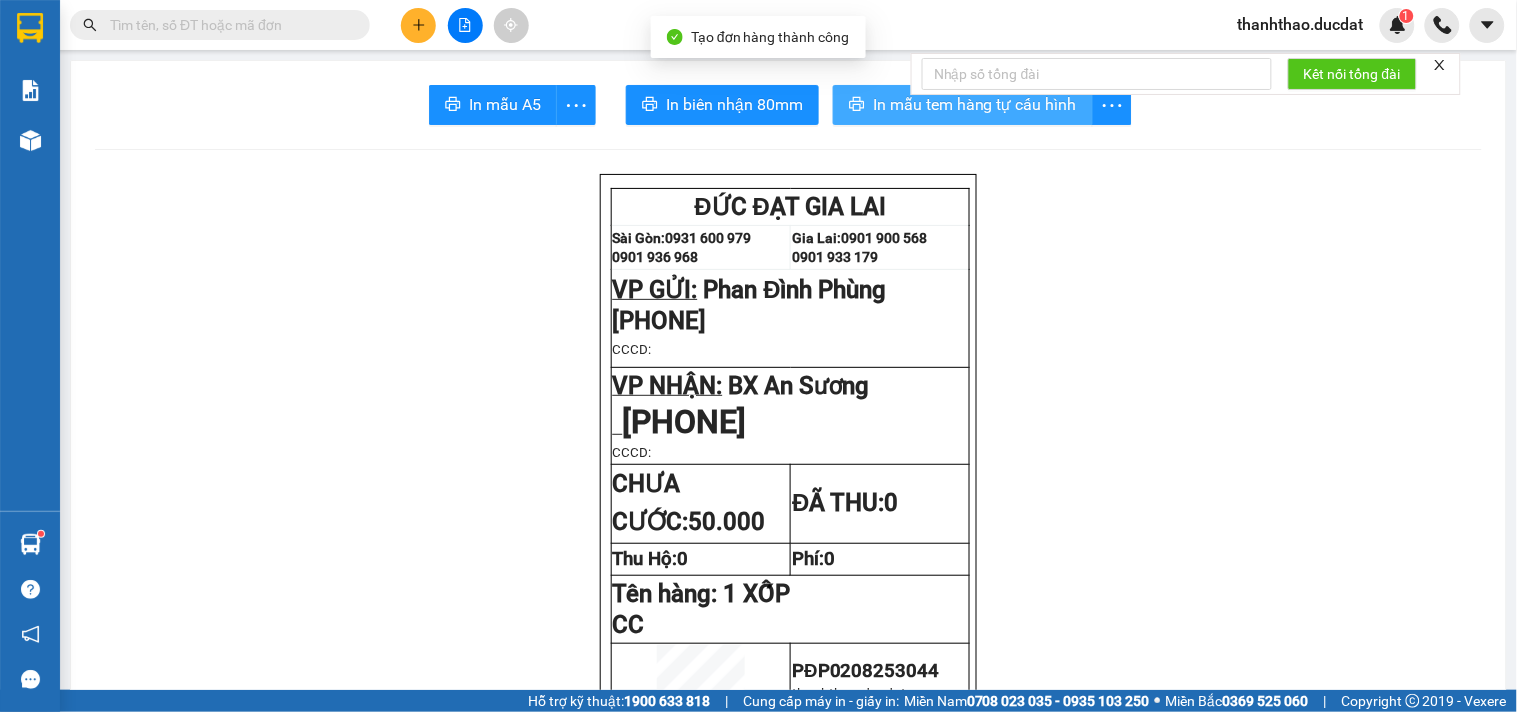 click on "In mẫu tem hàng tự cấu hình" at bounding box center (975, 104) 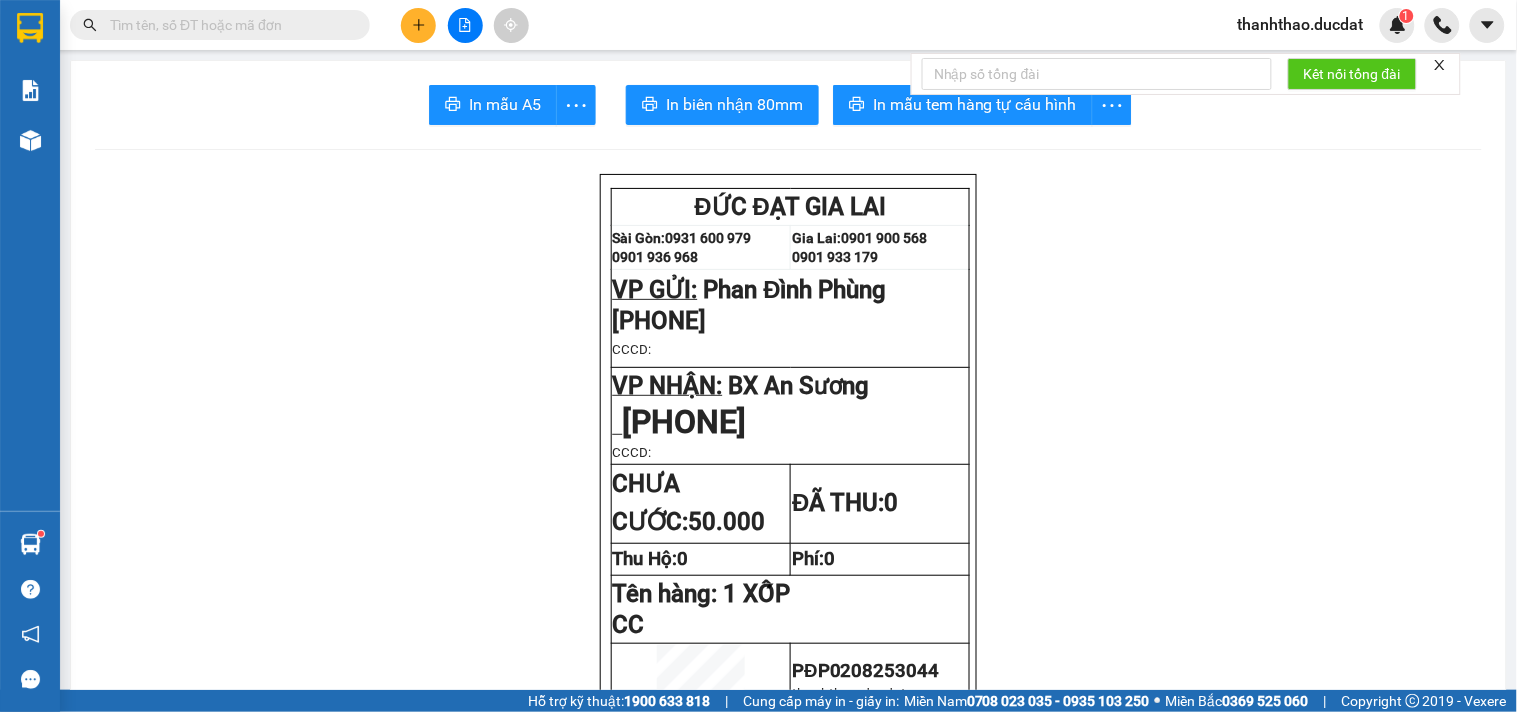 click on "Sài Gòn:  [PHONE]
[PHONE]
Gia Lai:  [PHONE]
[PHONE]
VP GỬI:   Phan Đình Phùng
[PHONE]
CCCD:
VP NHẬN:   BX An Sương
[PHONE]
CCCD:
CHƯA CƯỚC:  50.000
ĐÃ THU:  0
Thu Hộ: 0
Phí:  0
Tên hàng:    1 XỐP
CC
[ID]
thanhthao.ducdat
02-08-2025     16:42
Phát triển bởi Vexere.com
CTy TNHH MTV ĐỨC ĐẠT vexere.com 02/08 16:42 VP  Phan Đình Phùng Gửi:    [PHONE] PĐP0208253044  -   AS VP nhận: VP  BX An Sương Người nhận:   [PHONE] Tên hàng: 1 XỐP SL 1 Giá trị hàng gửi:  0 CC   50.000 Tổng phải thu:   50.000 CC CTy TNHH MTV ĐỨC ĐẠT VP Phan Đình Phùng   26 Phan Đình Phùng   [PHONE] VP BX An Sương Gửi khách hàng Mã đơn:   In ngày:" at bounding box center (758, 345) 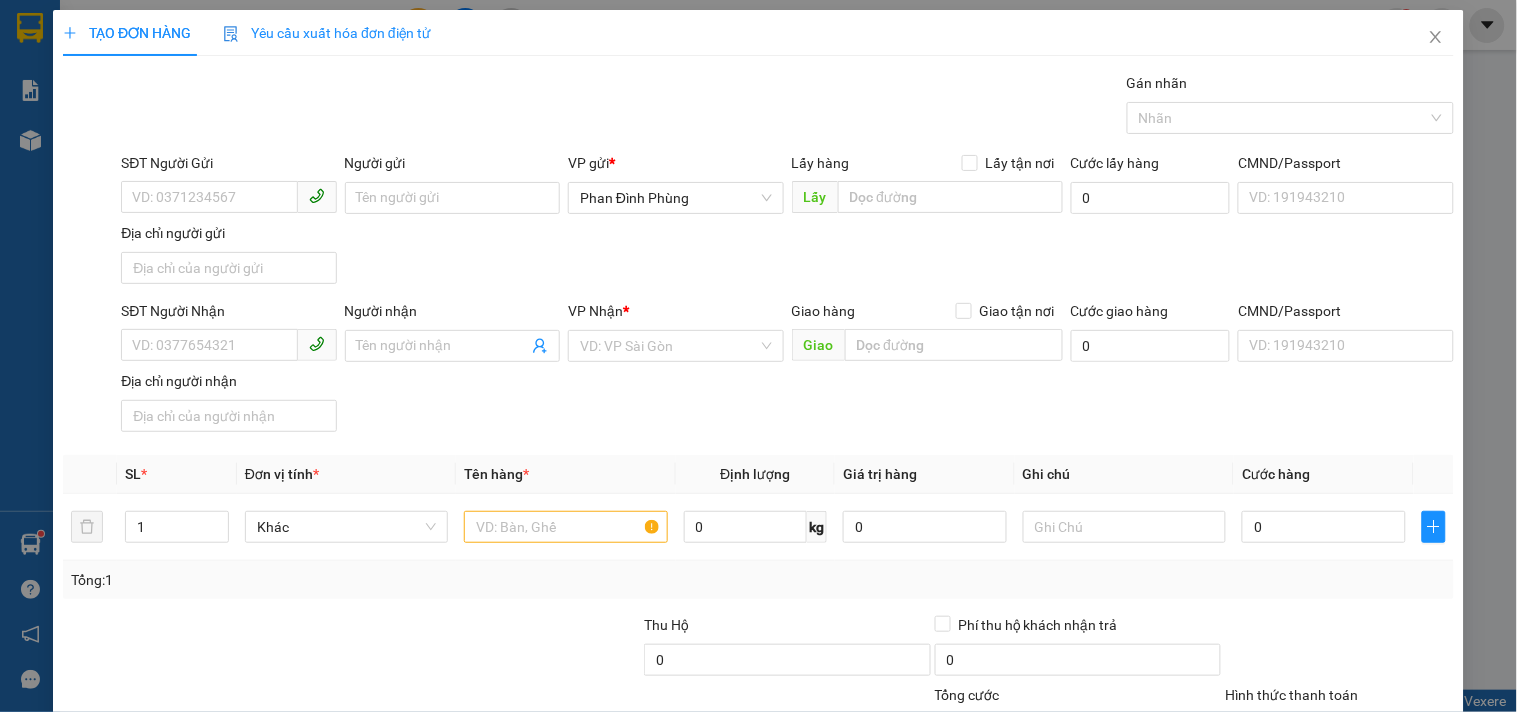 click on "SĐT Người Gửi" at bounding box center (228, 167) 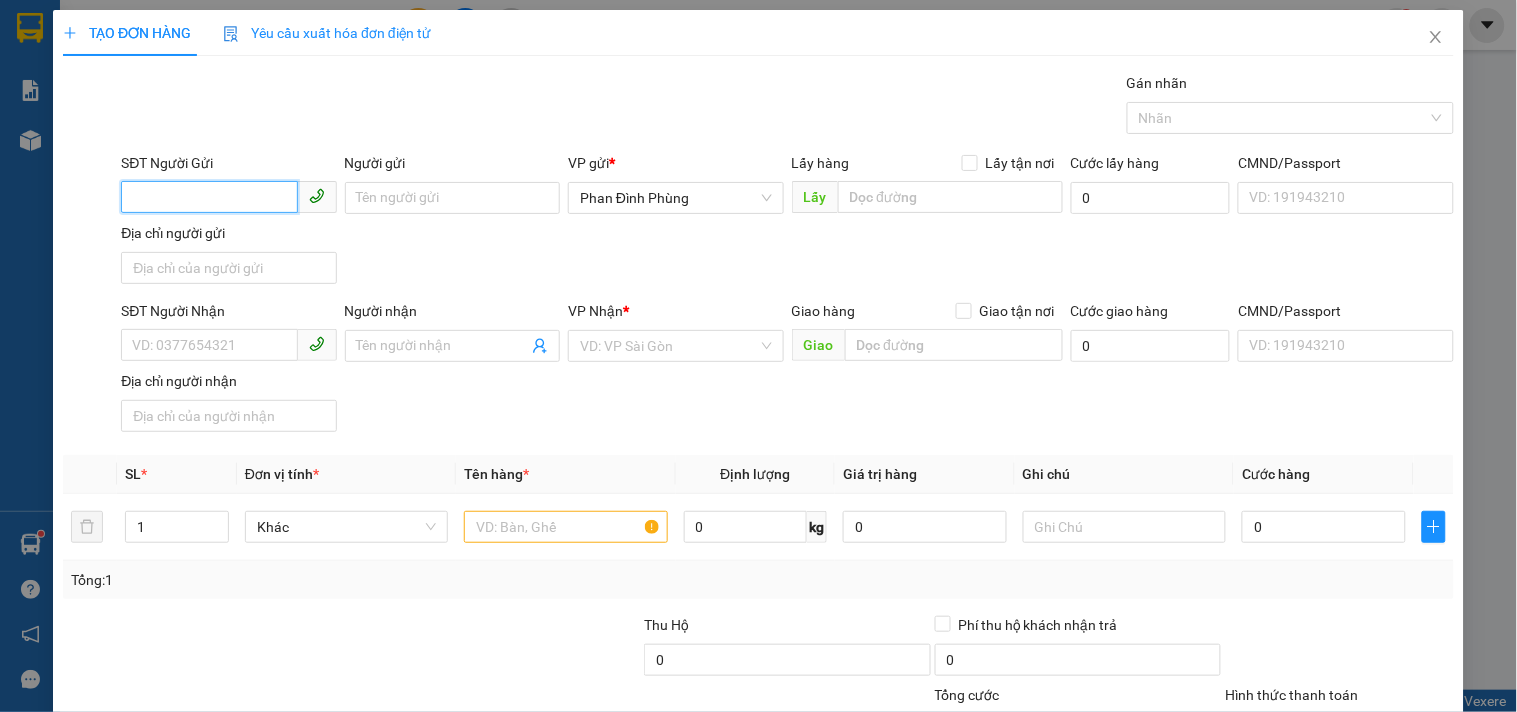 click on "SĐT Người Gửi" at bounding box center (209, 197) 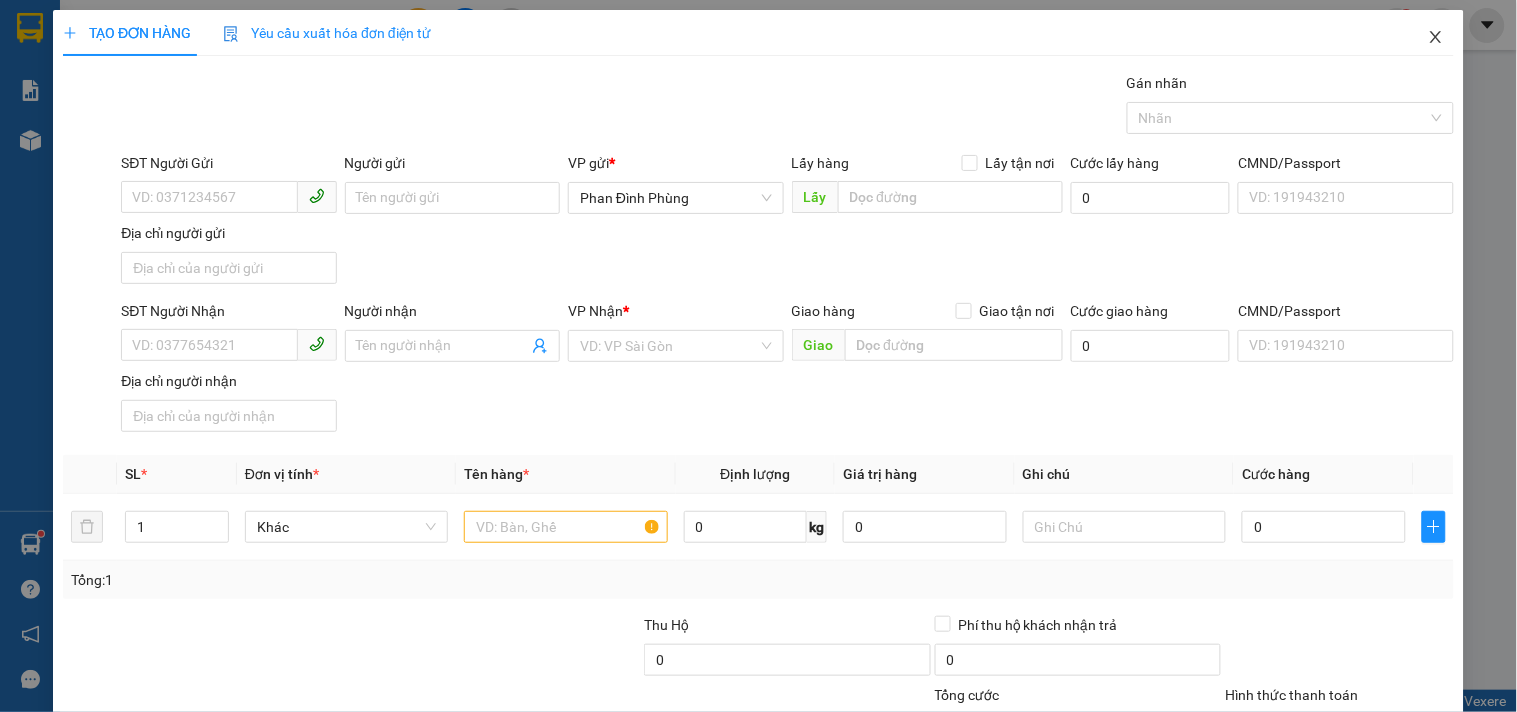click 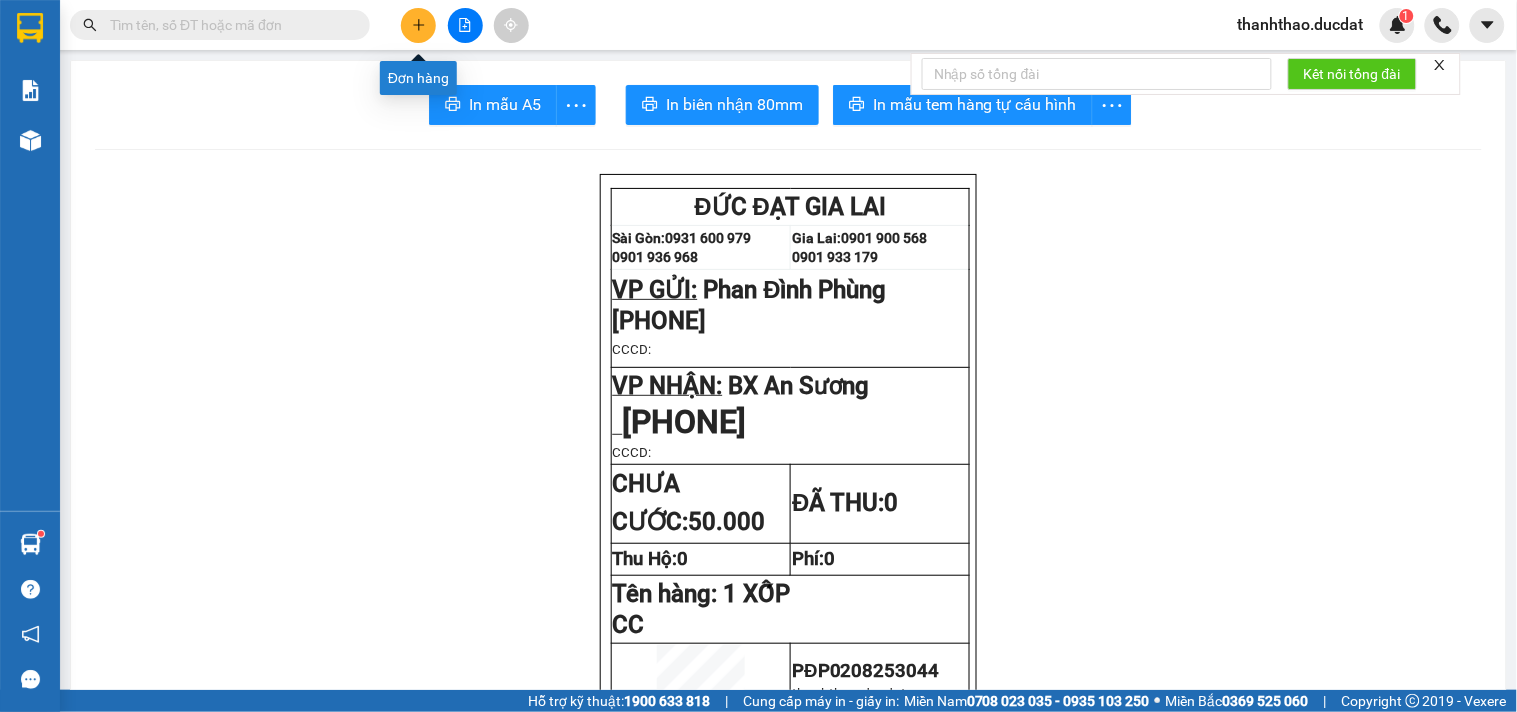 click at bounding box center [418, 25] 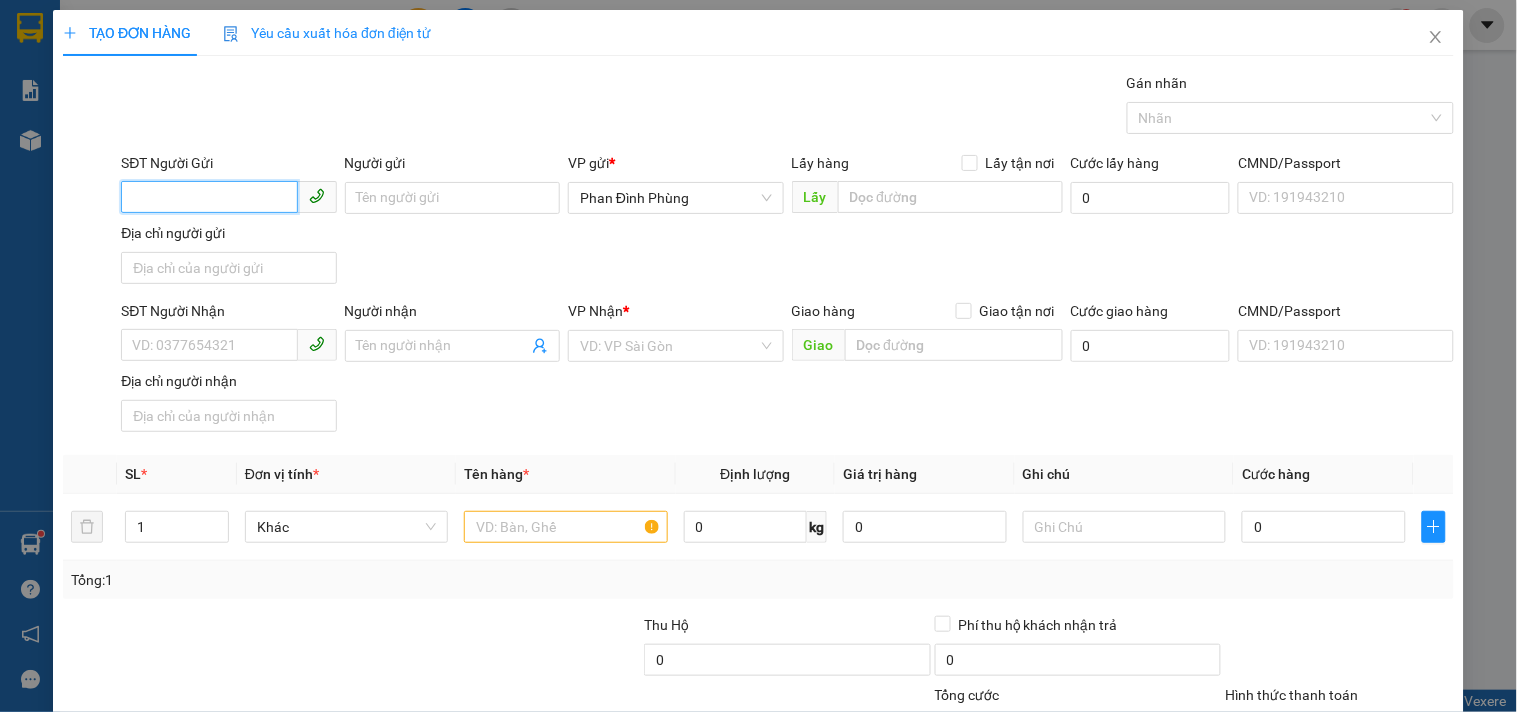 click on "SĐT Người Gửi" at bounding box center [209, 197] 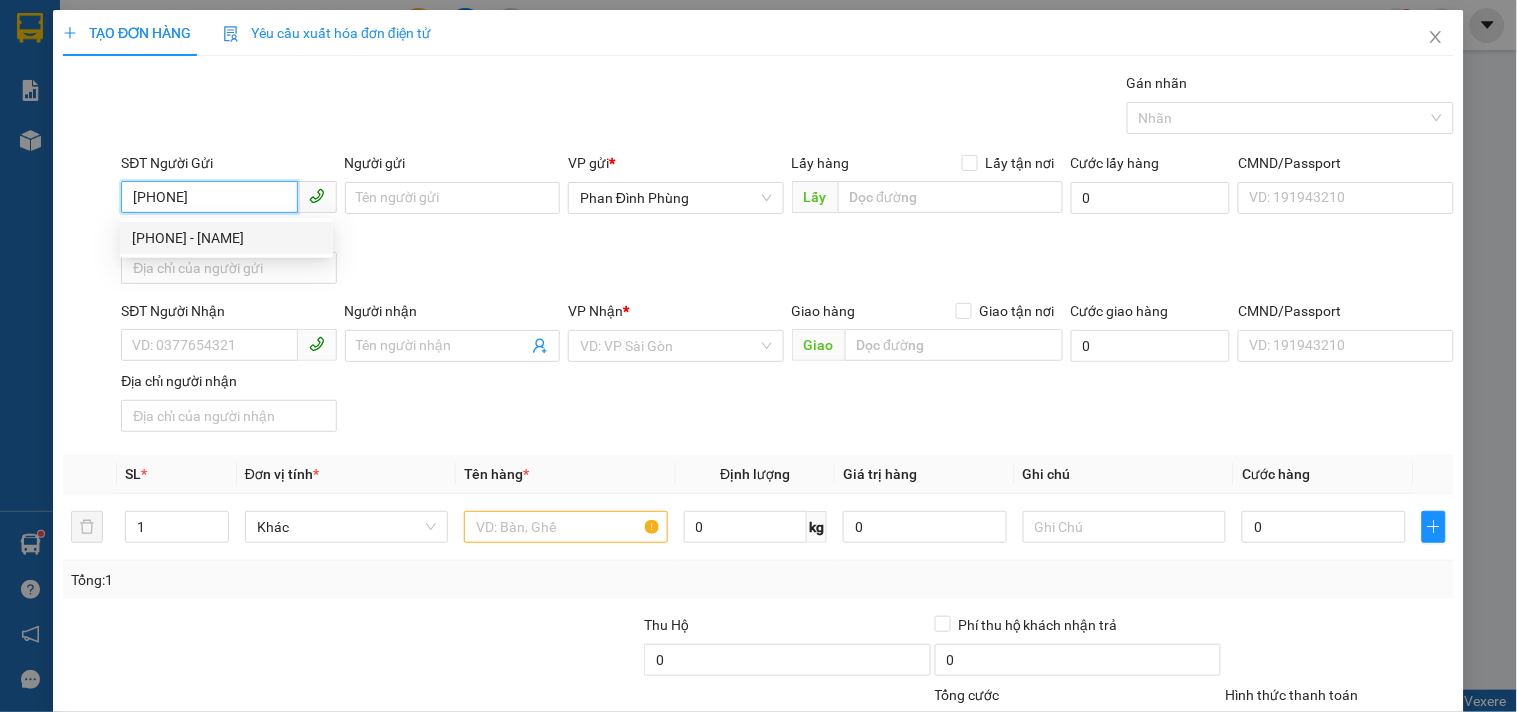 click on "[PHONE] - [NAME]" at bounding box center [226, 238] 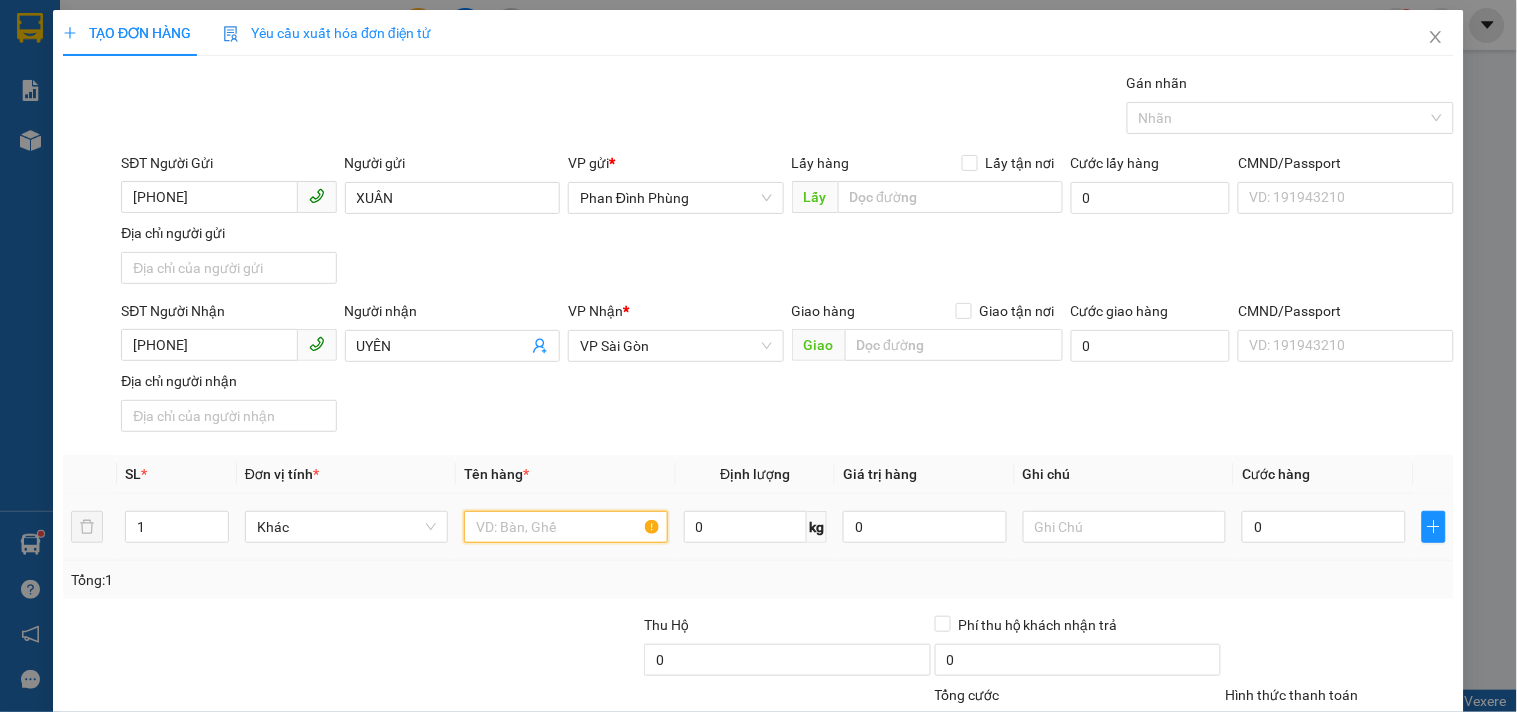 click at bounding box center (565, 527) 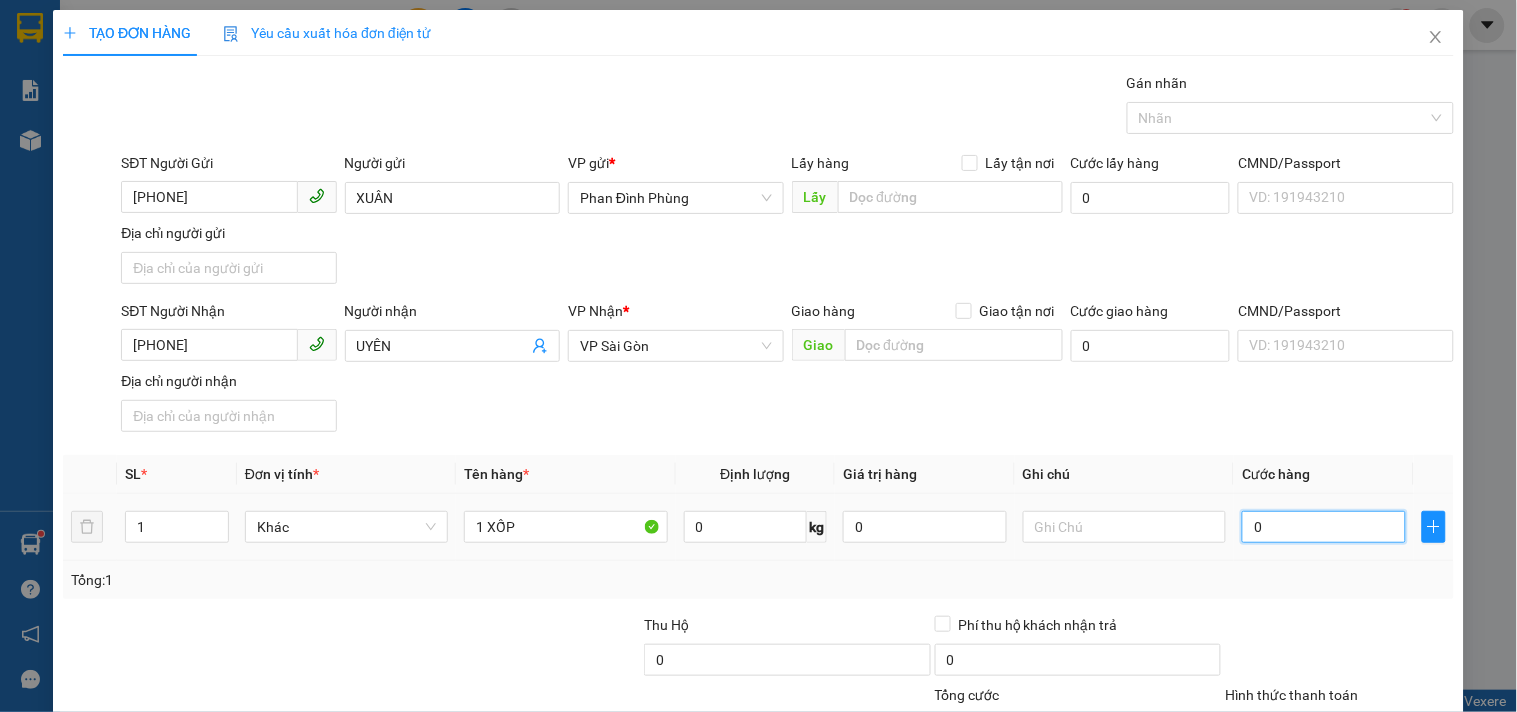 drag, startPoint x: 1342, startPoint y: 526, endPoint x: 1338, endPoint y: 536, distance: 10.770329 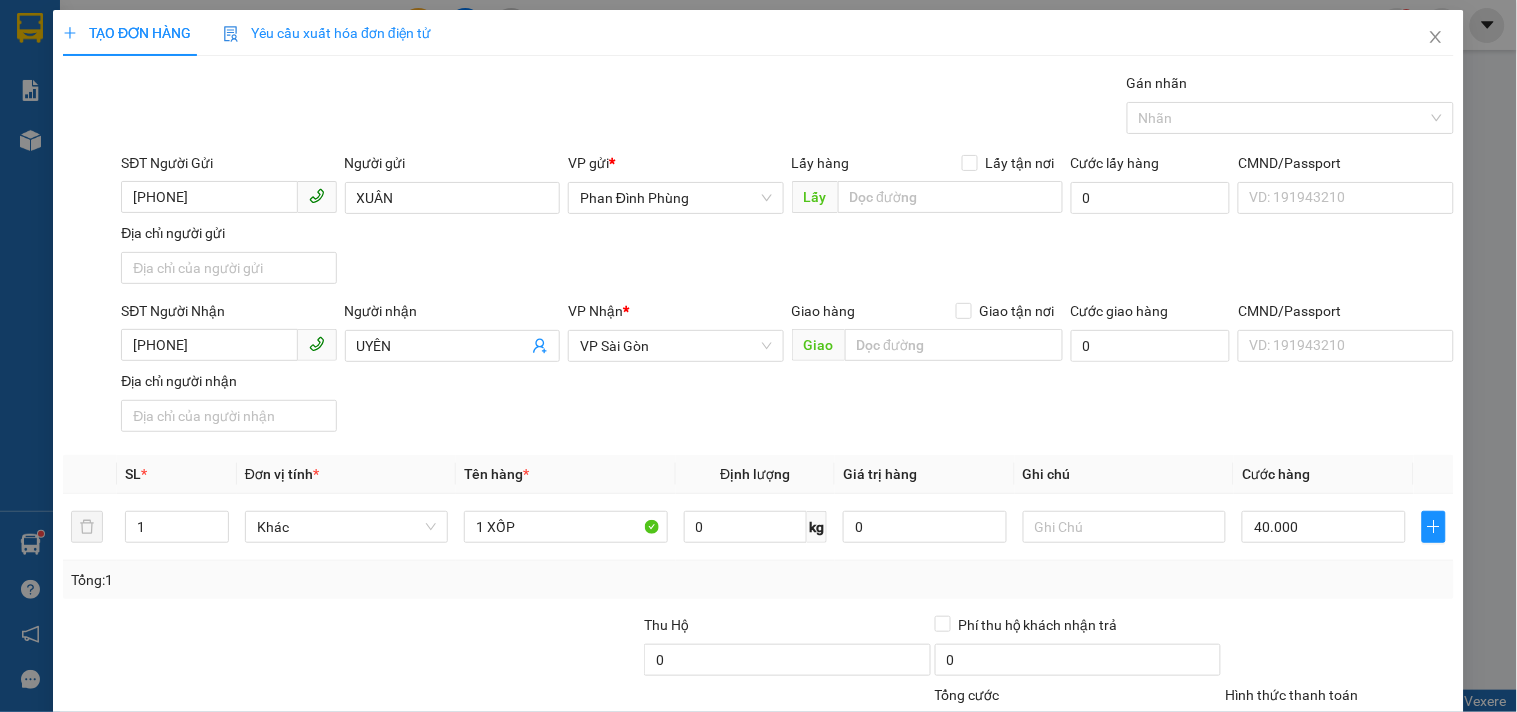 click on "Ghi chú" at bounding box center [1124, 474] 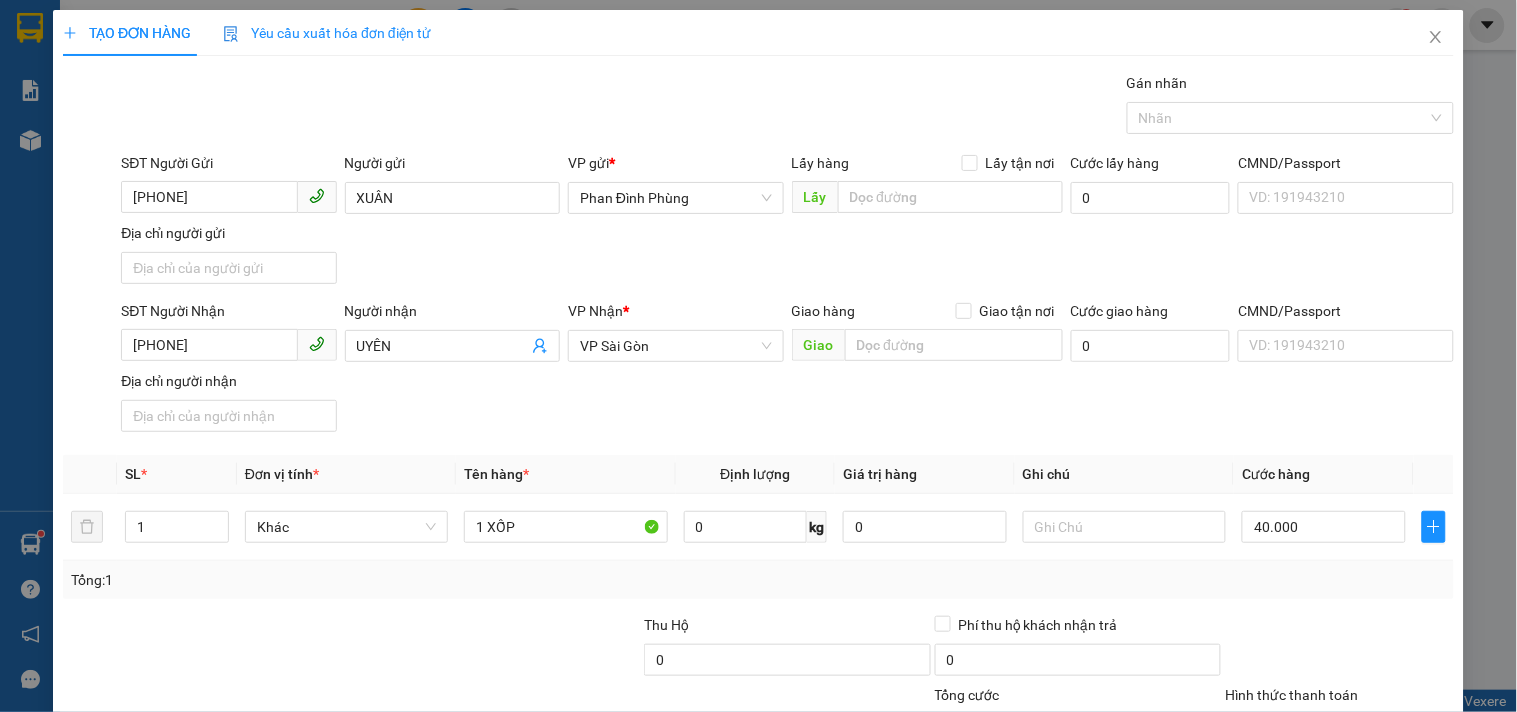 click on "Hình thức thanh toán" at bounding box center (1332, 730) 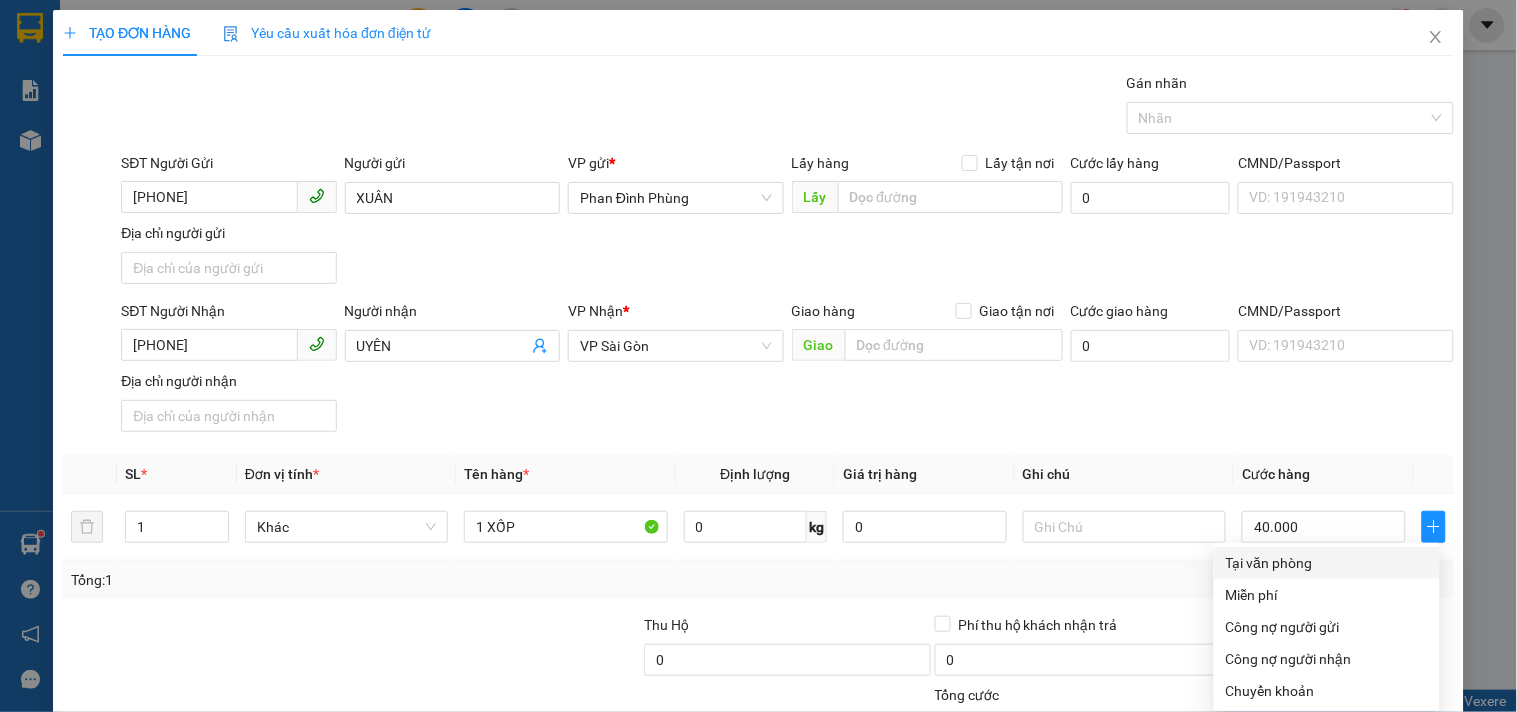 click on "Tại văn phòng" at bounding box center [1327, 563] 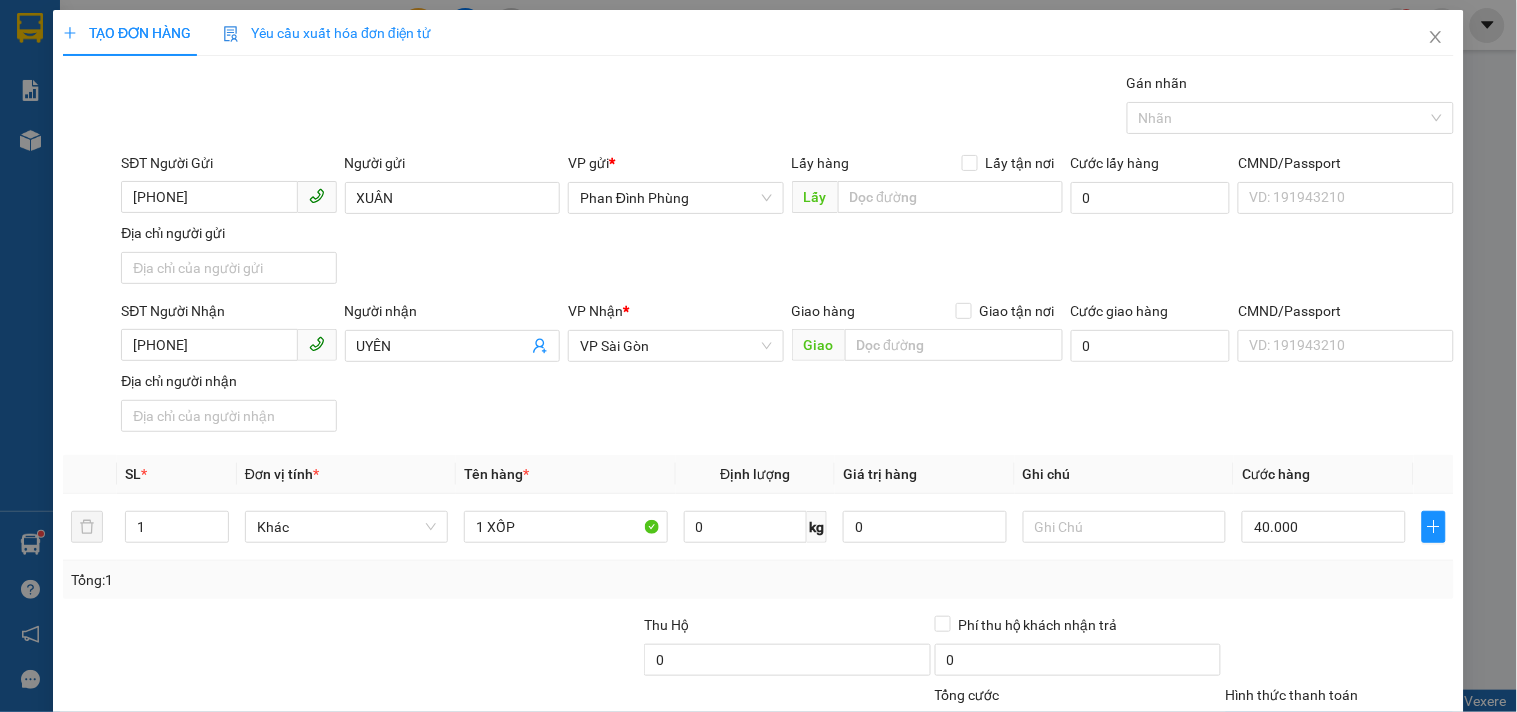 click on "Lưu và In" at bounding box center [1369, 825] 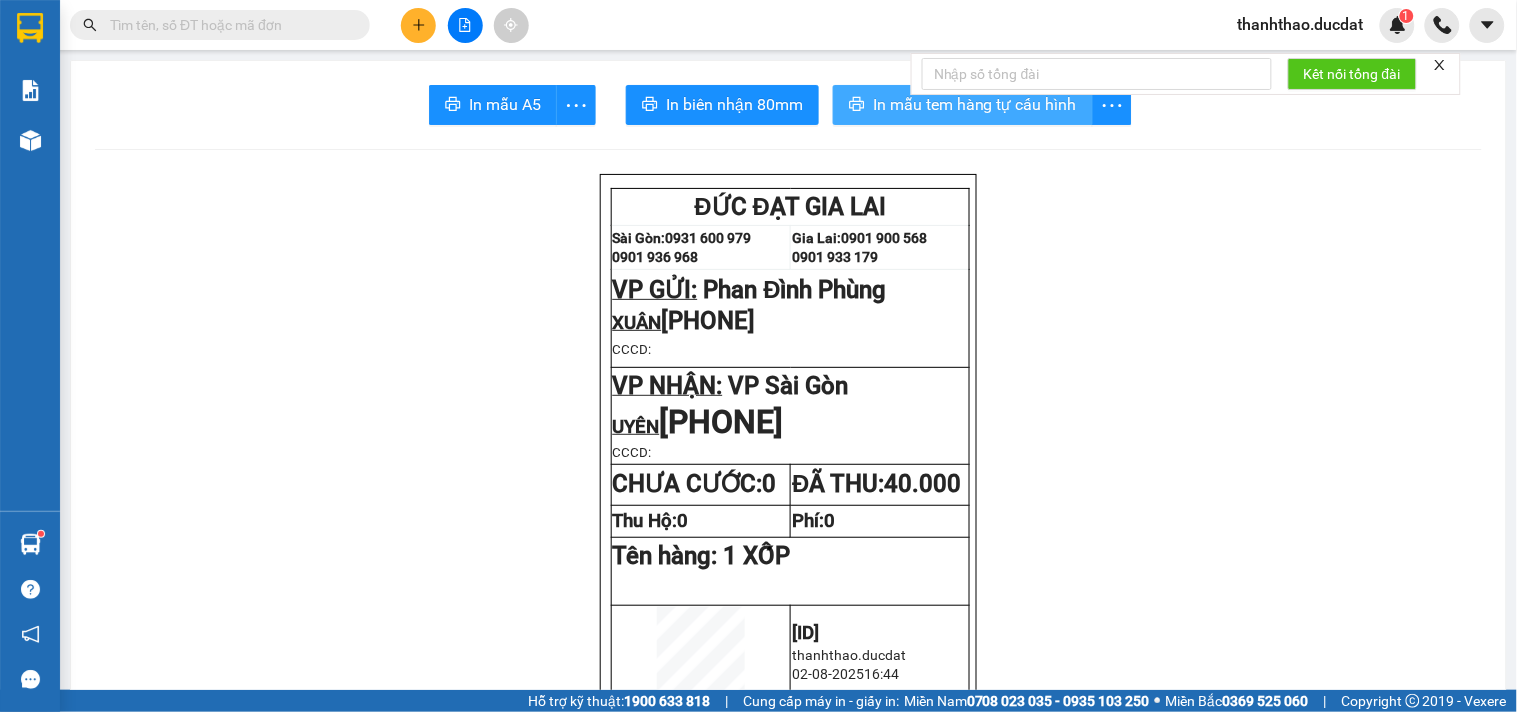 click on "In mẫu tem hàng tự cấu hình" at bounding box center (975, 104) 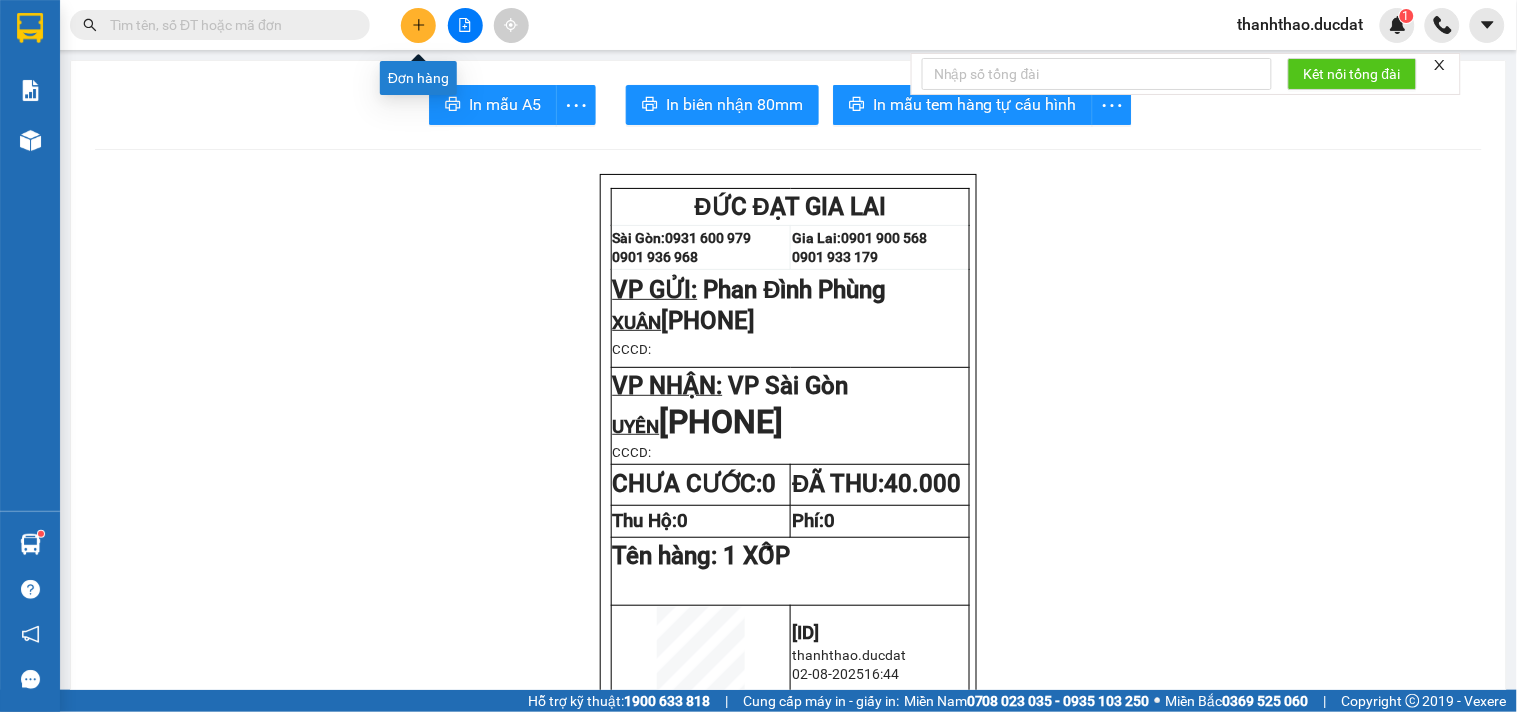 click at bounding box center (418, 25) 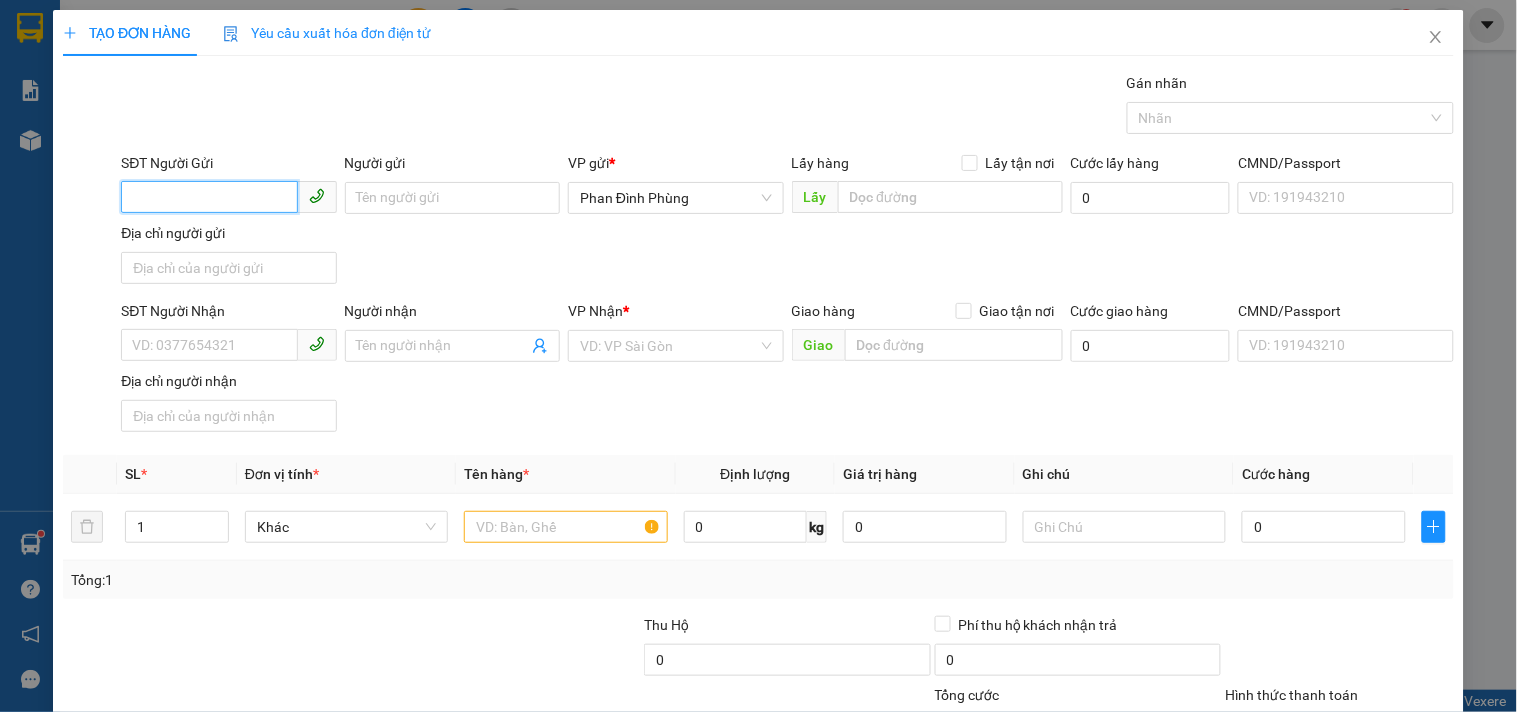 click on "SĐT Người Gửi" at bounding box center [209, 197] 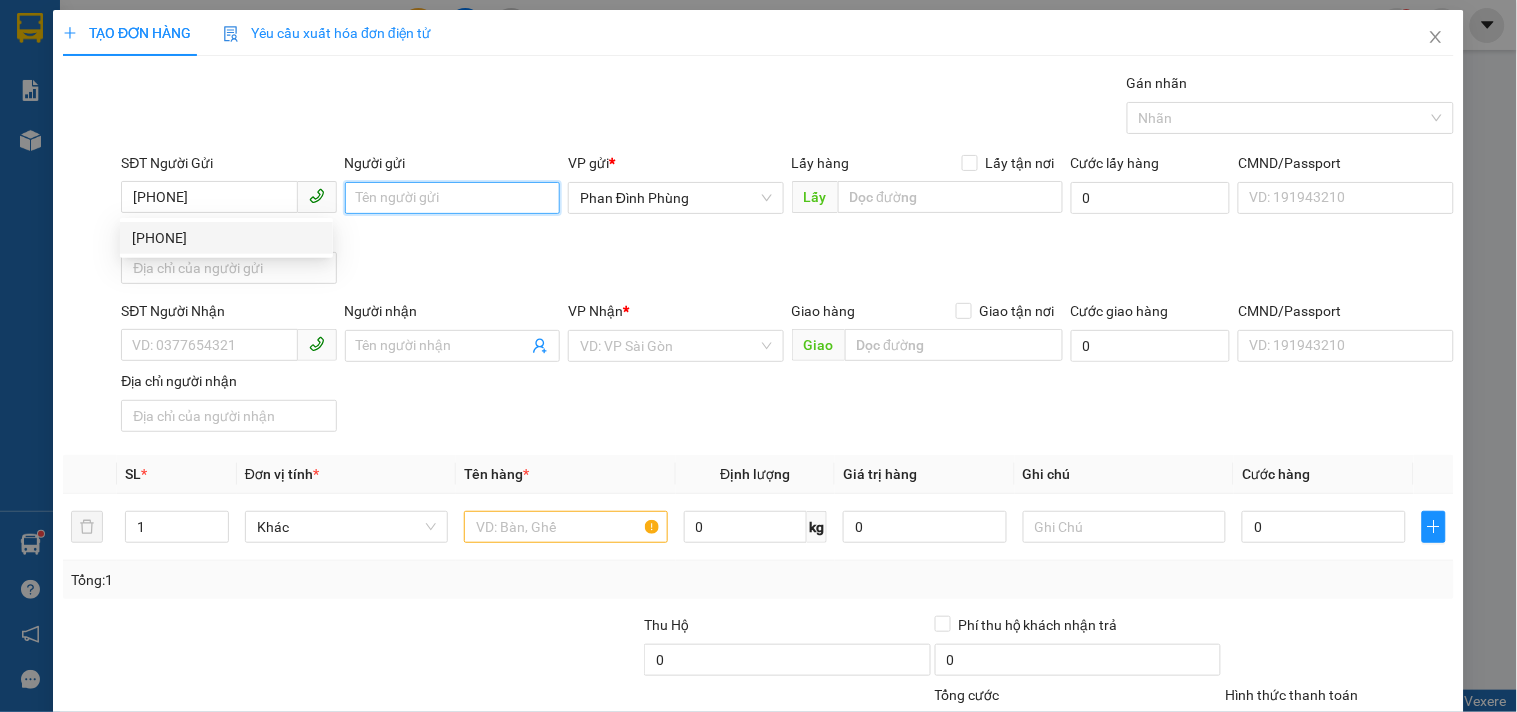 click on "Người gửi" at bounding box center (452, 198) 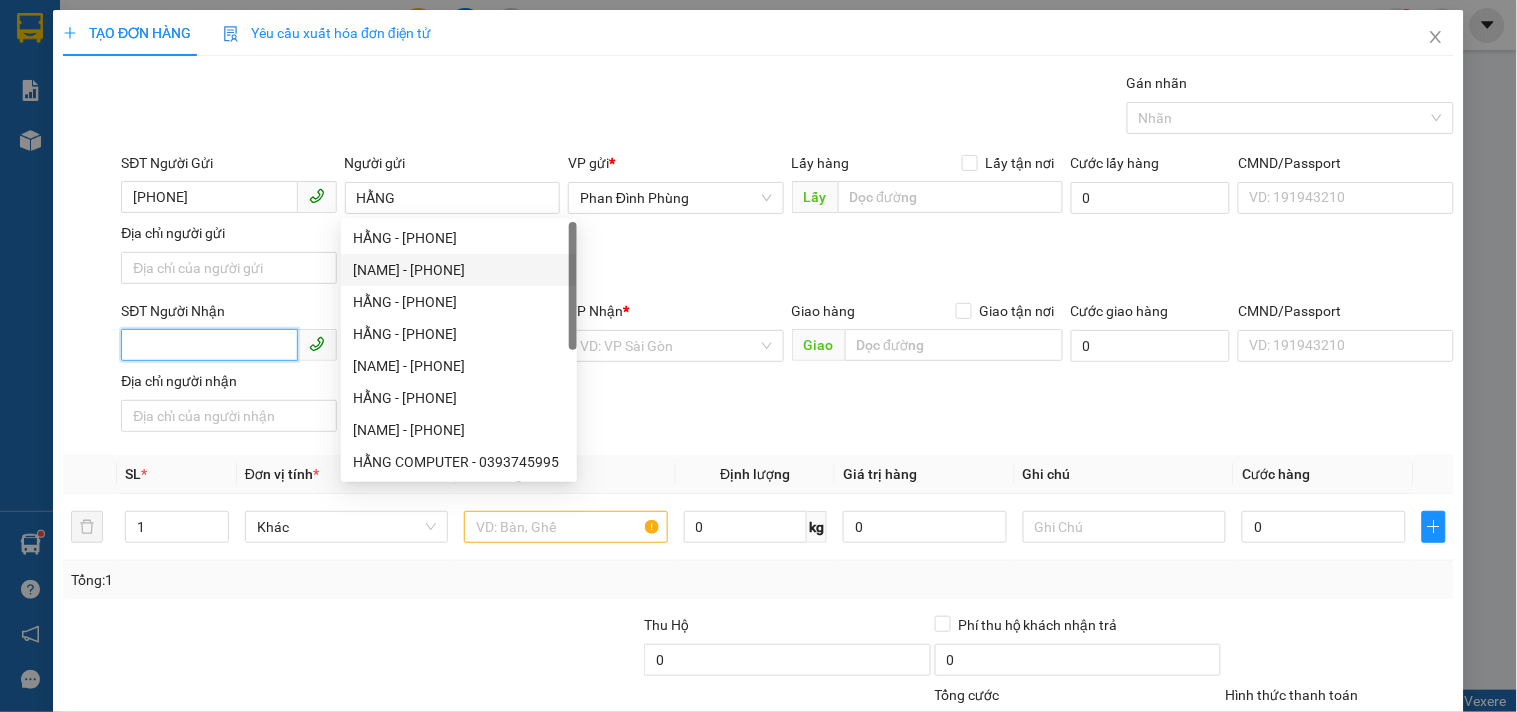 click on "SĐT Người Nhận" at bounding box center [209, 345] 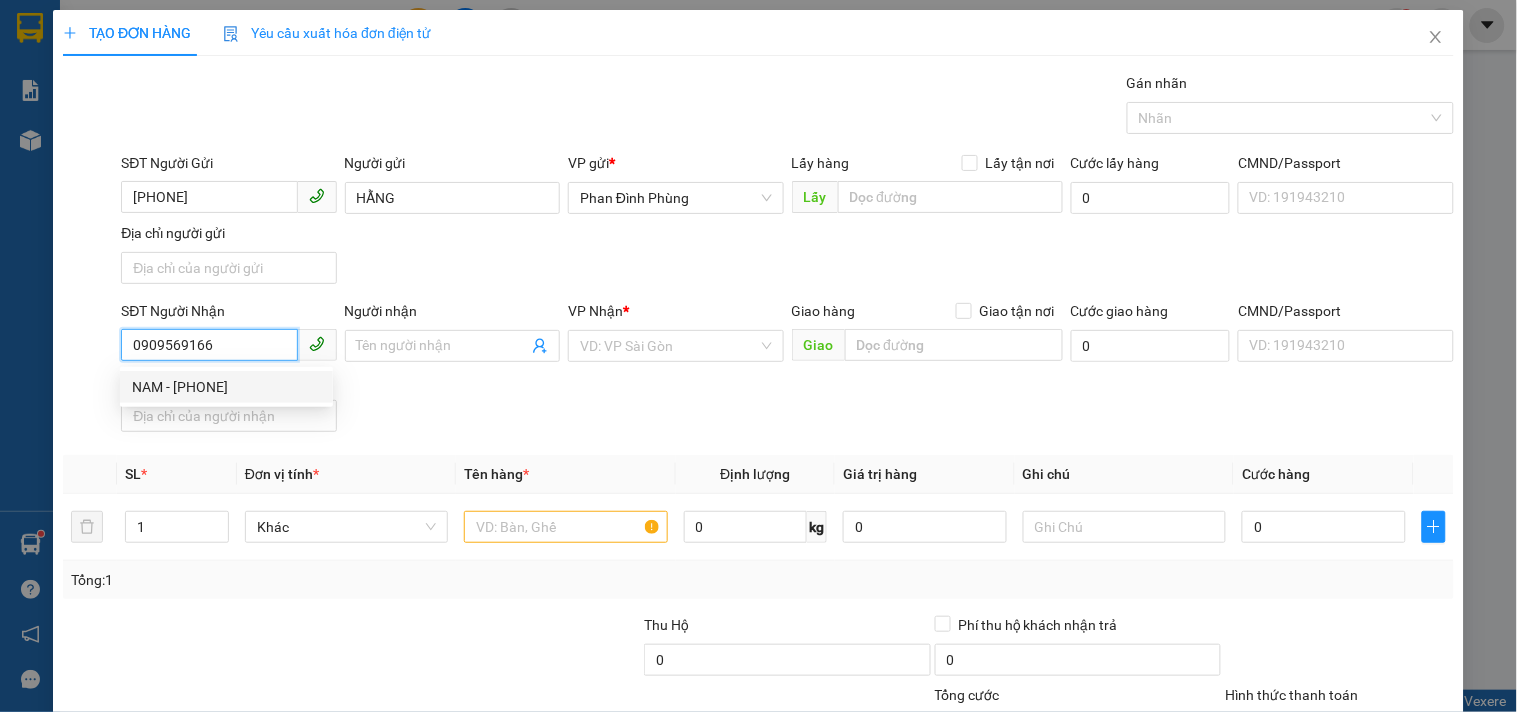 click on "NAM - [PHONE]" at bounding box center [226, 387] 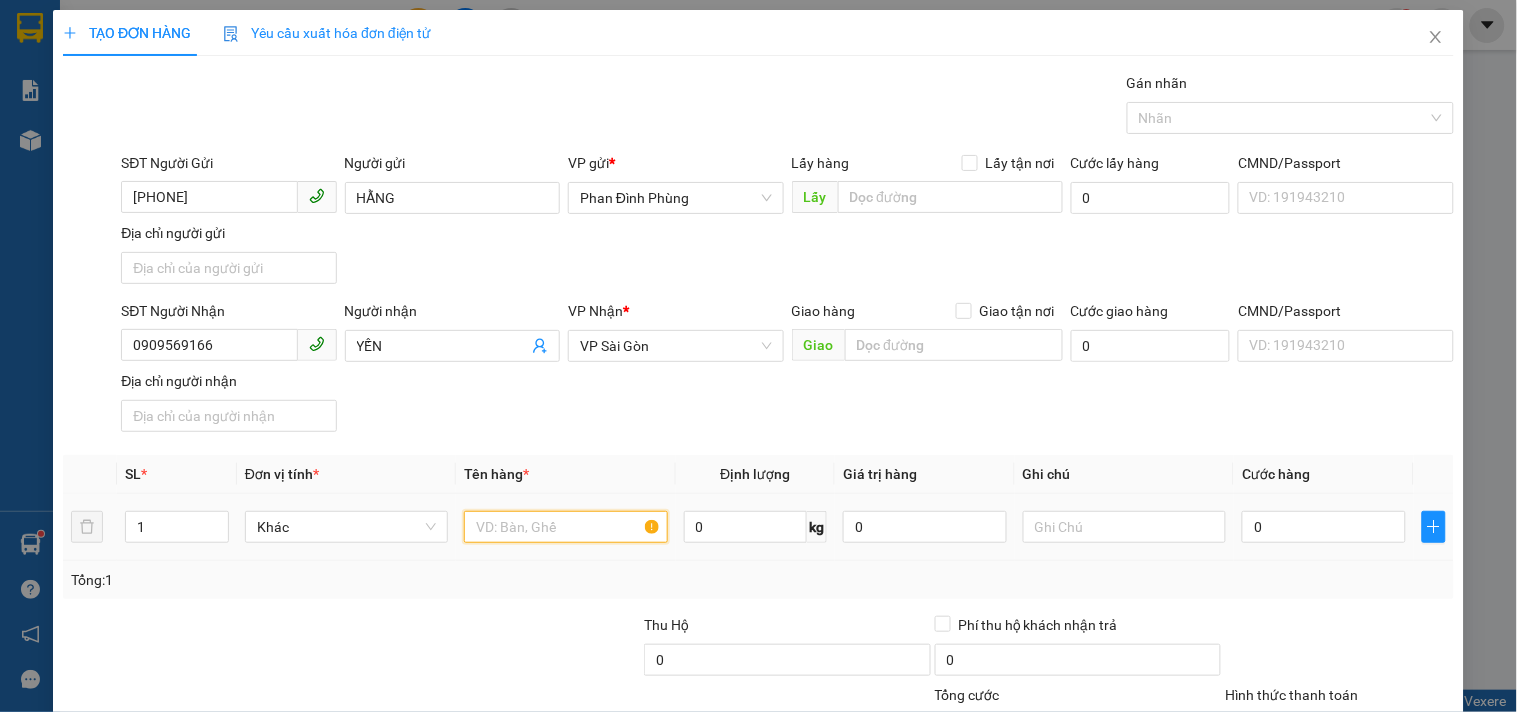 click at bounding box center (565, 527) 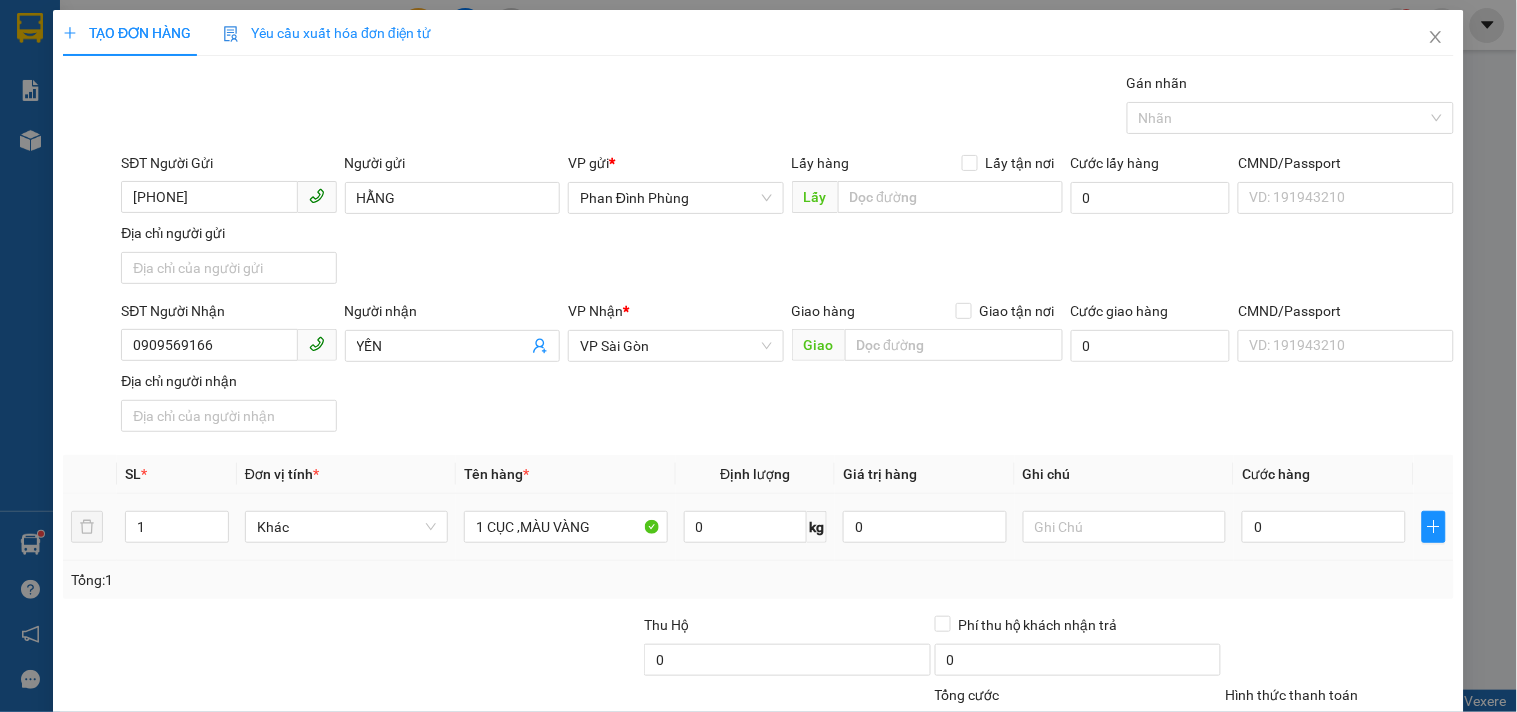 click on "0" at bounding box center [1324, 527] 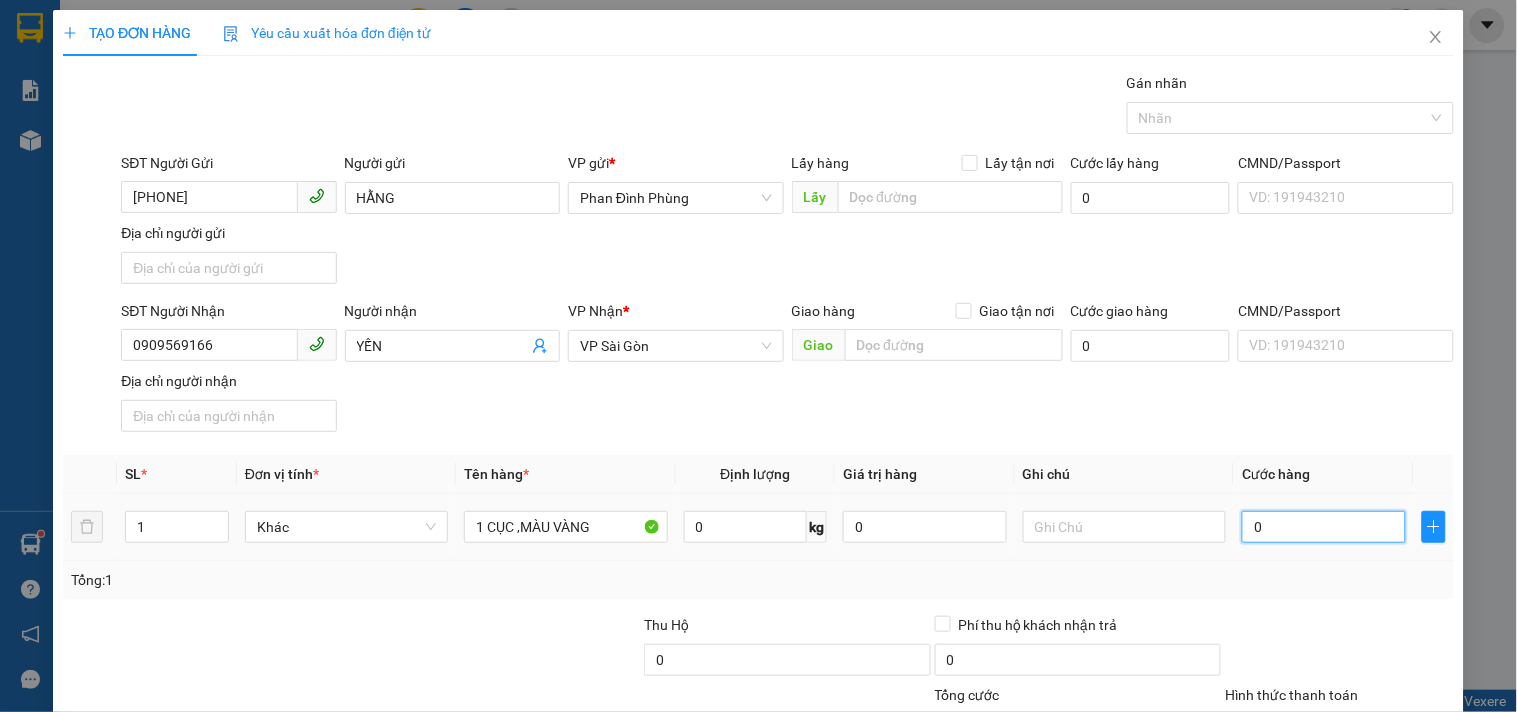 click on "0" at bounding box center [1324, 527] 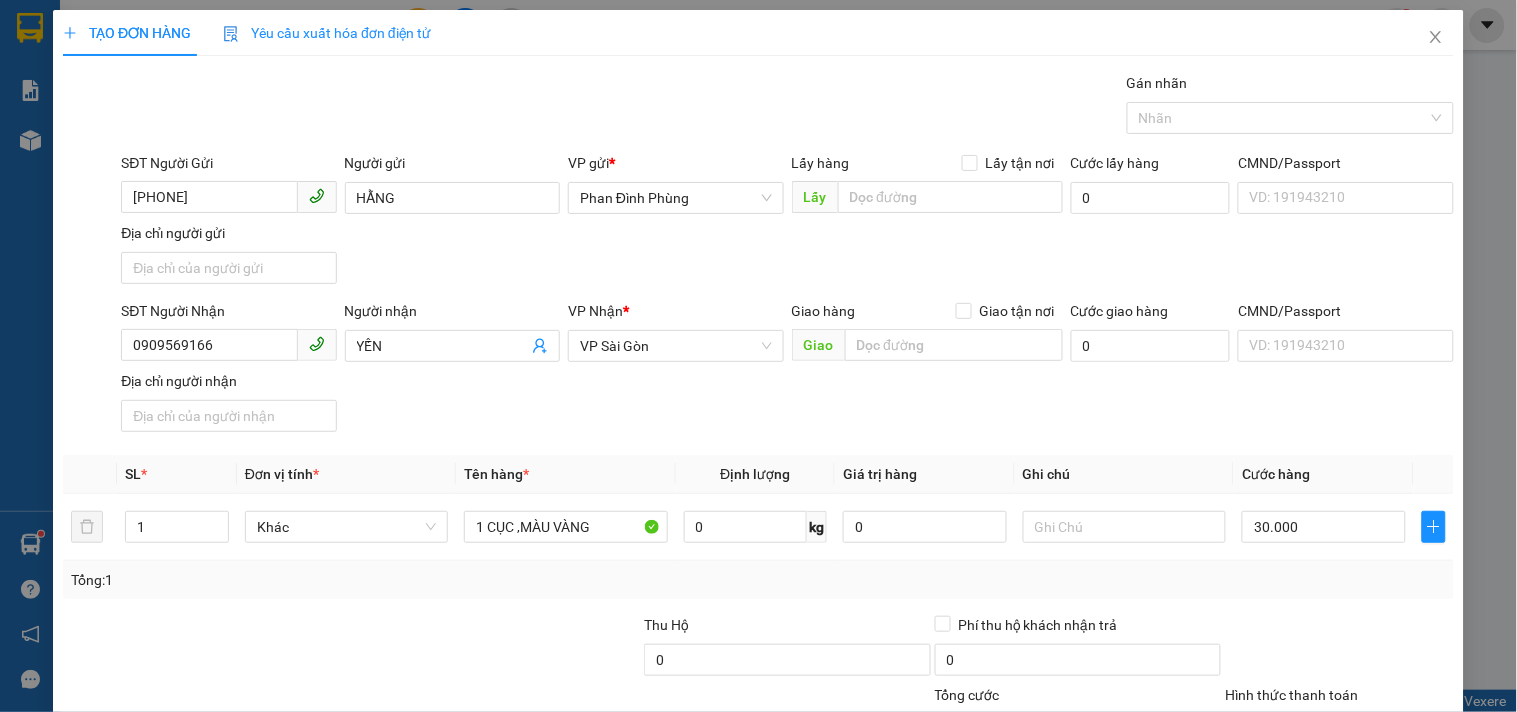 click on "SĐT Người Nhận [PHONE] Người nhận YẾN VP Nhận  * VP Sài Gòn Giao hàng Giao tận nơi Giao Cước giao hàng 0 CMND/Passport VD: [ID_NUMBER] Địa chỉ người nhận" at bounding box center [787, 370] 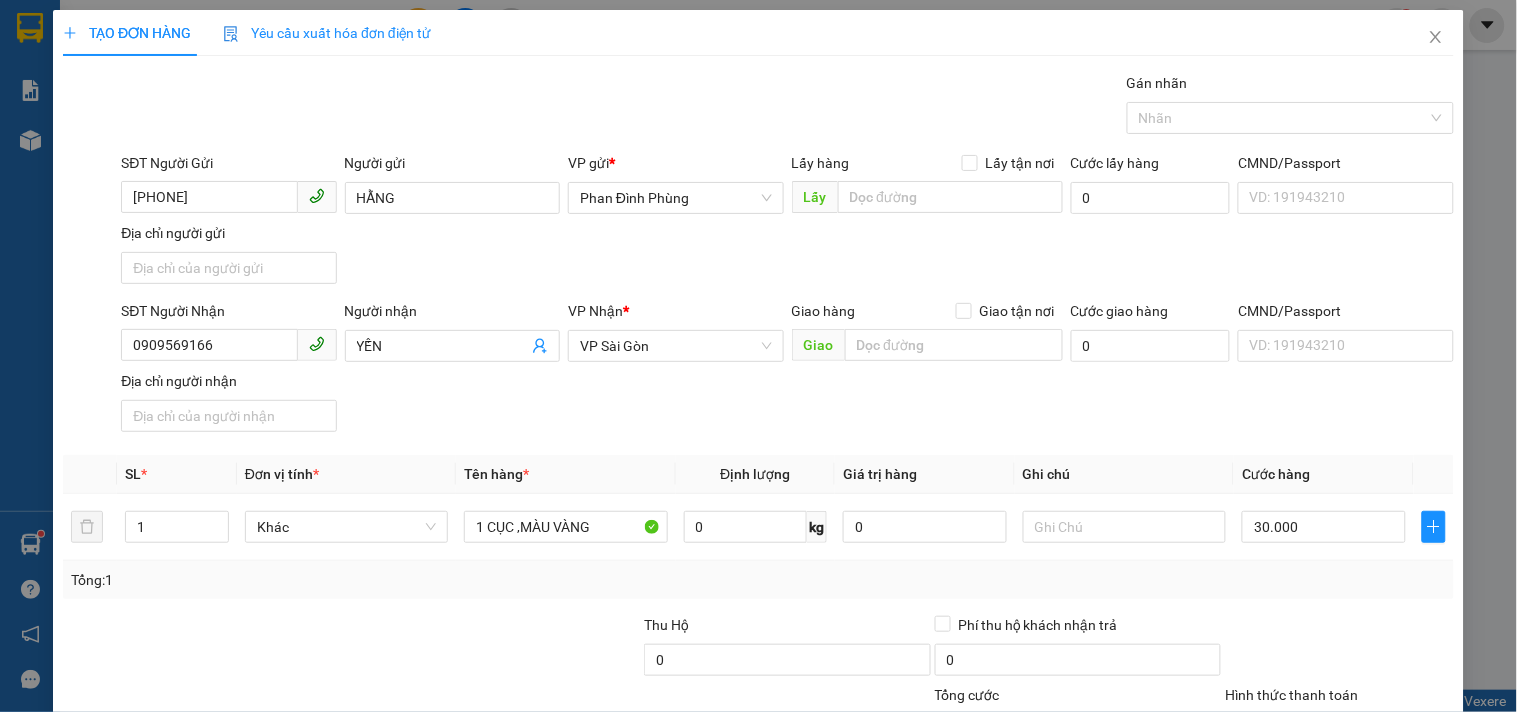 click on "Hình thức thanh toán" at bounding box center [1332, 730] 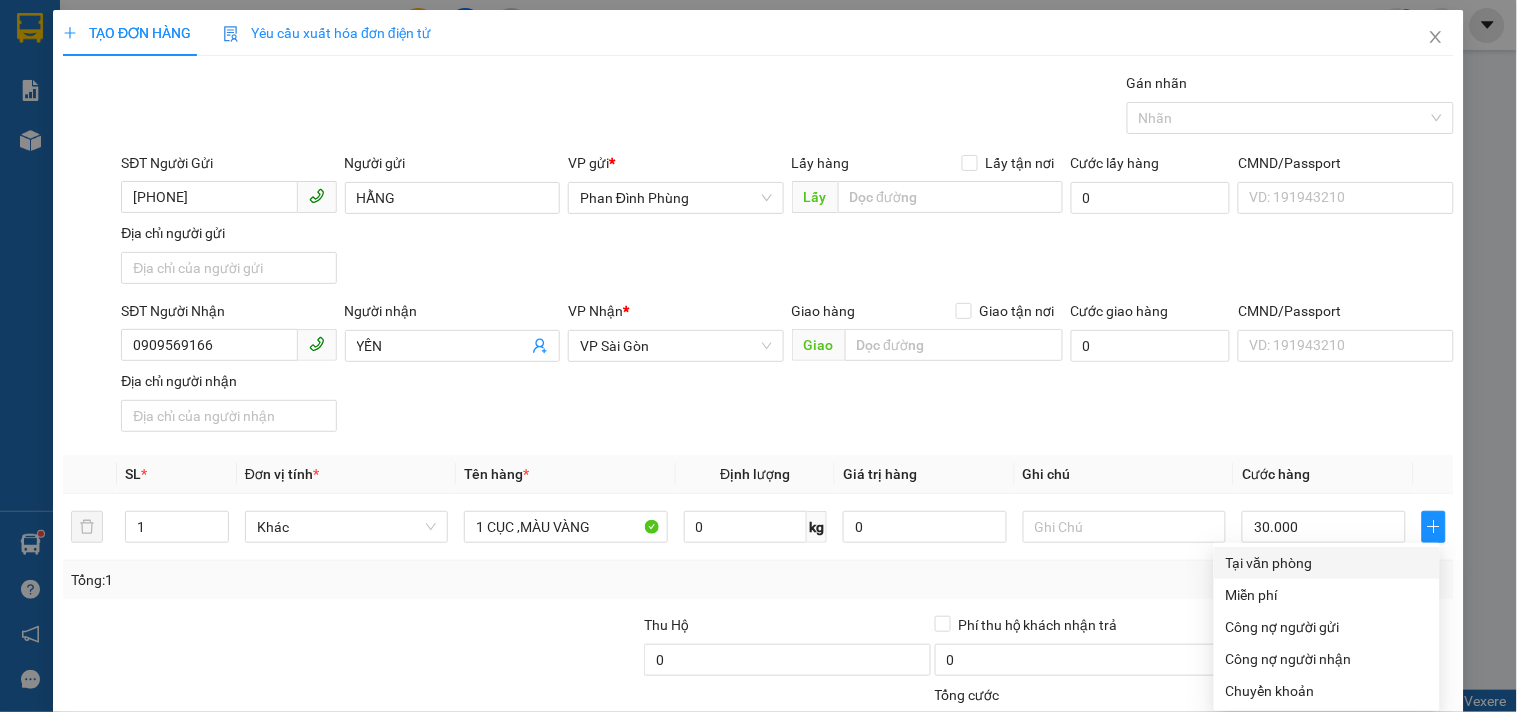 click on "Tại văn phòng" at bounding box center [1327, 563] 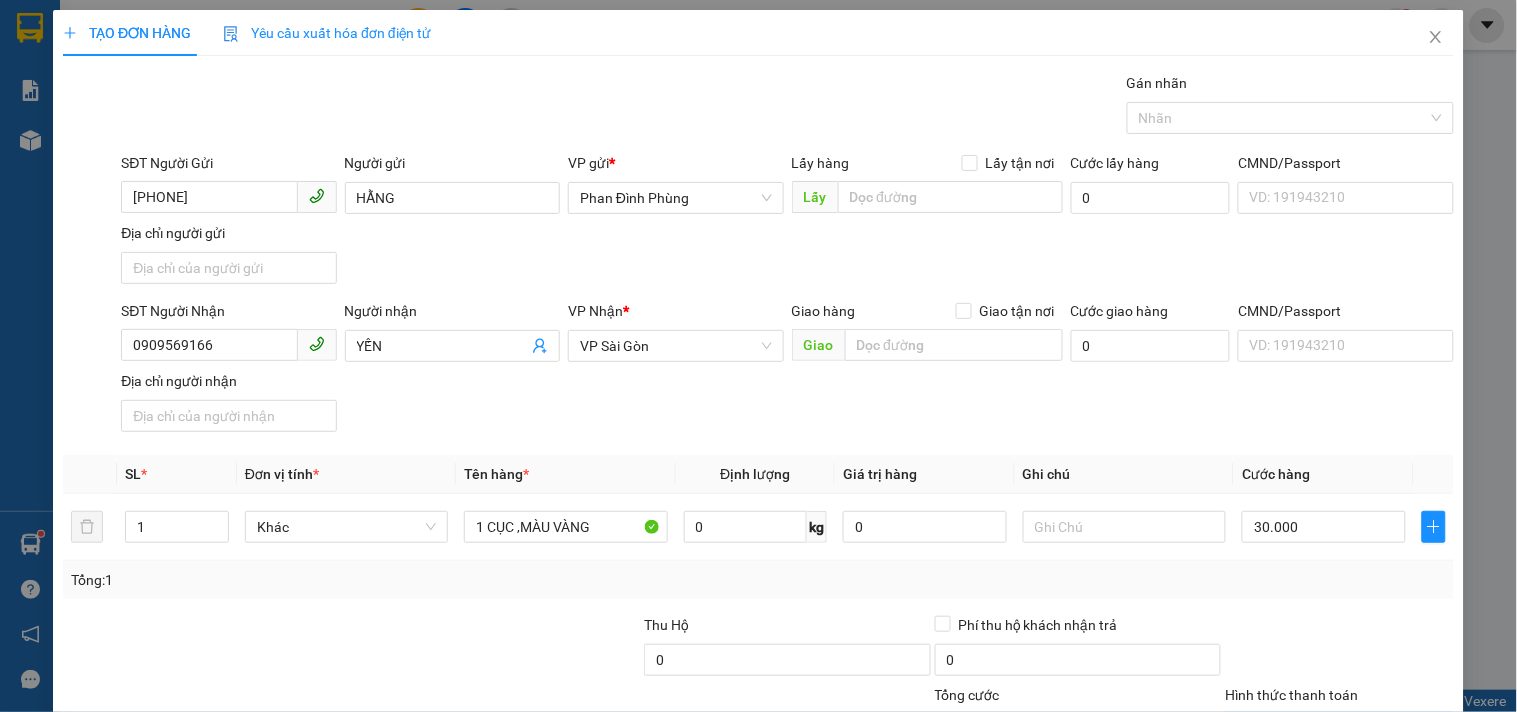 click on "Lưu và In" at bounding box center (1380, 825) 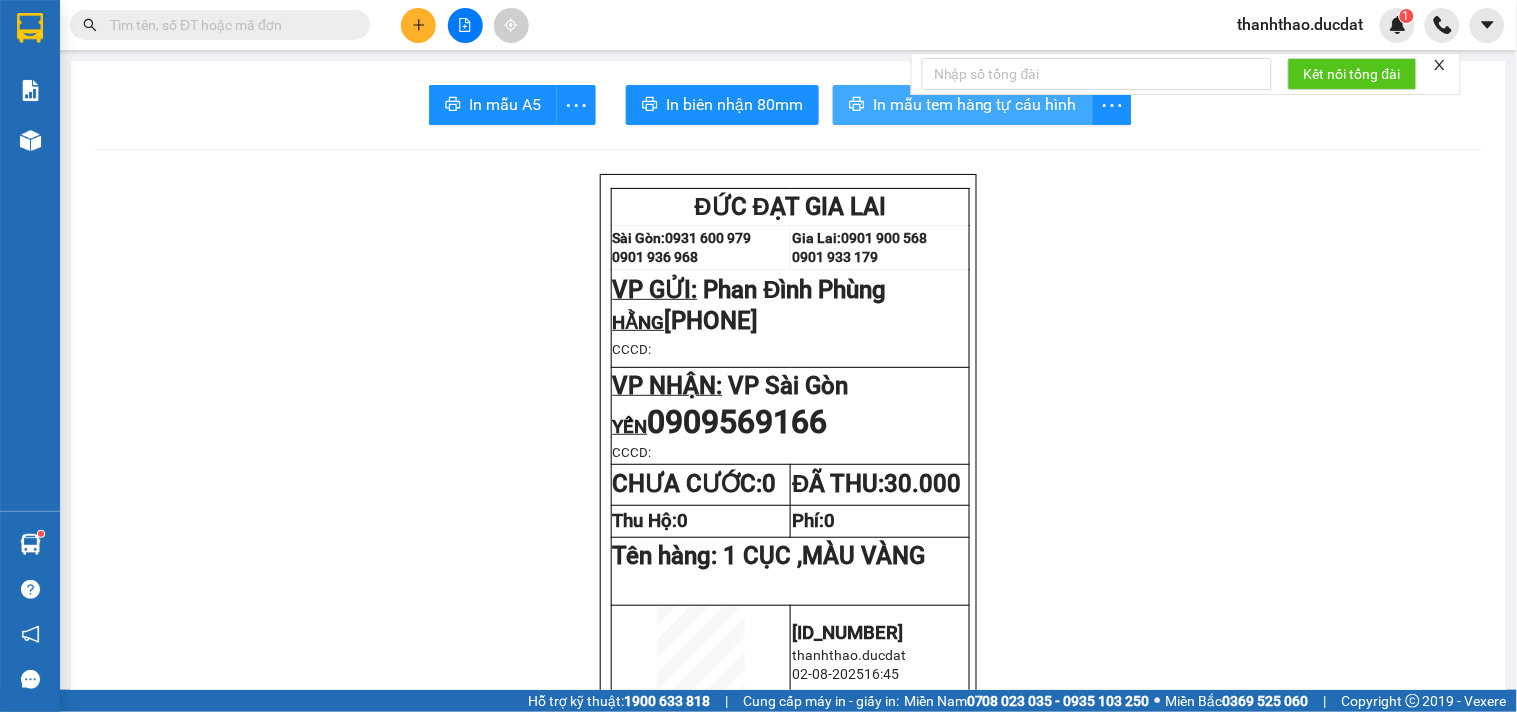click on "In mẫu tem hàng tự cấu hình" at bounding box center (975, 104) 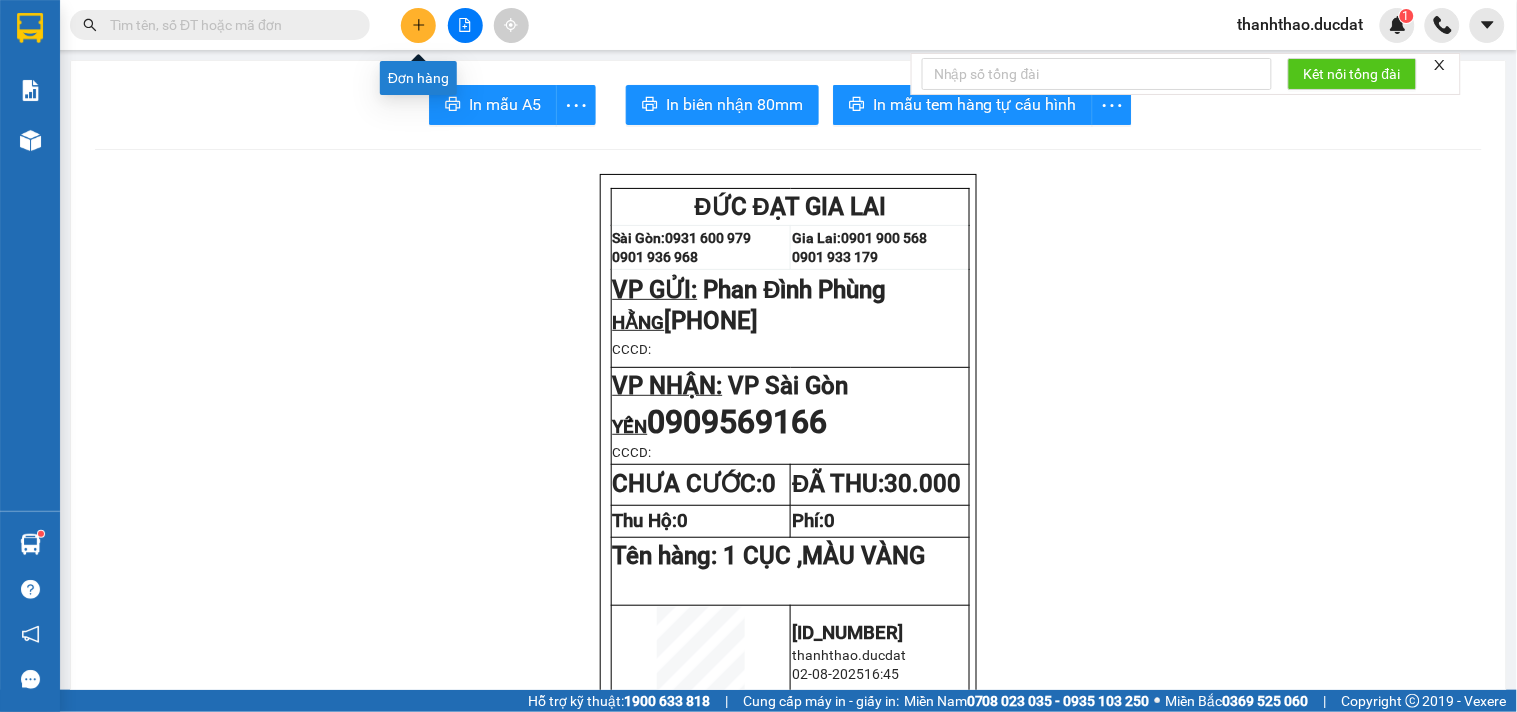 click at bounding box center [418, 25] 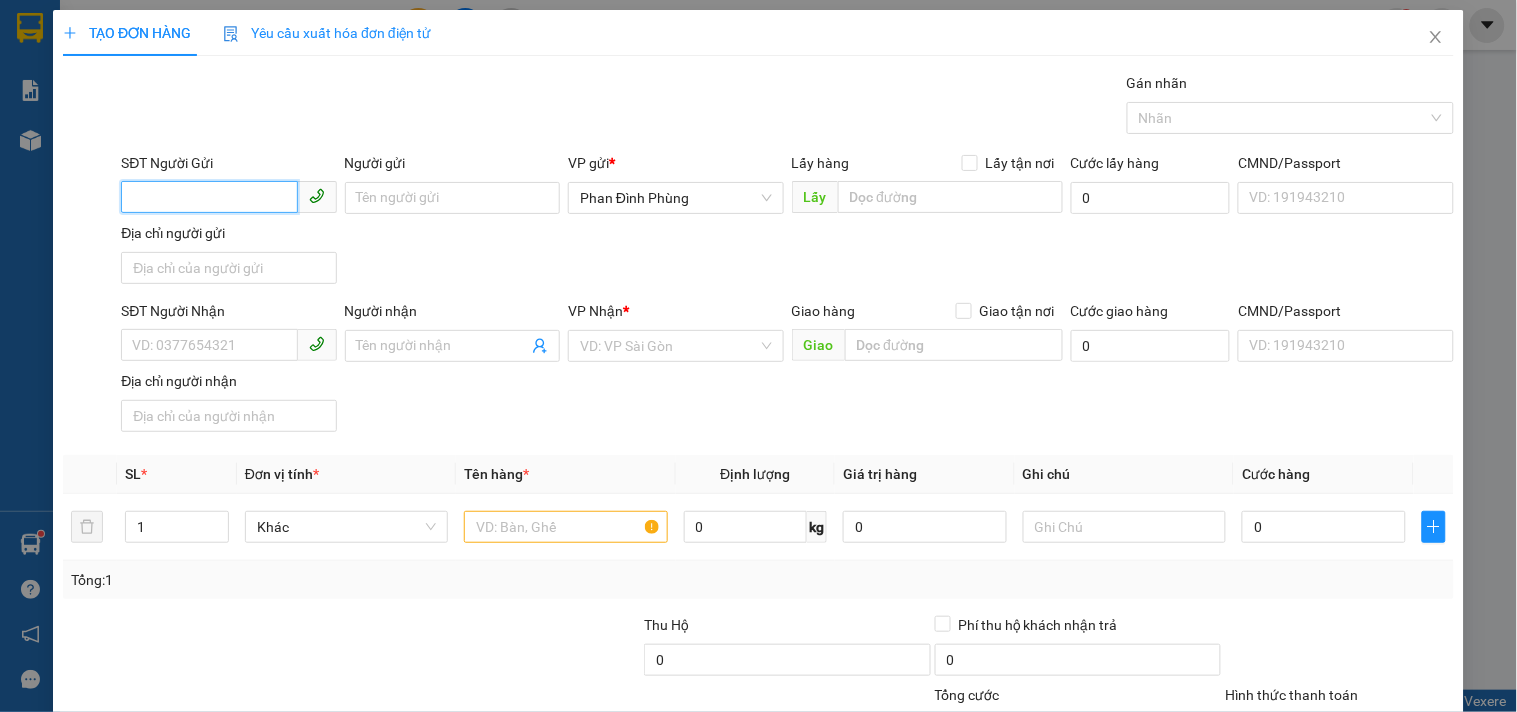 click on "SĐT Người Gửi" at bounding box center [209, 197] 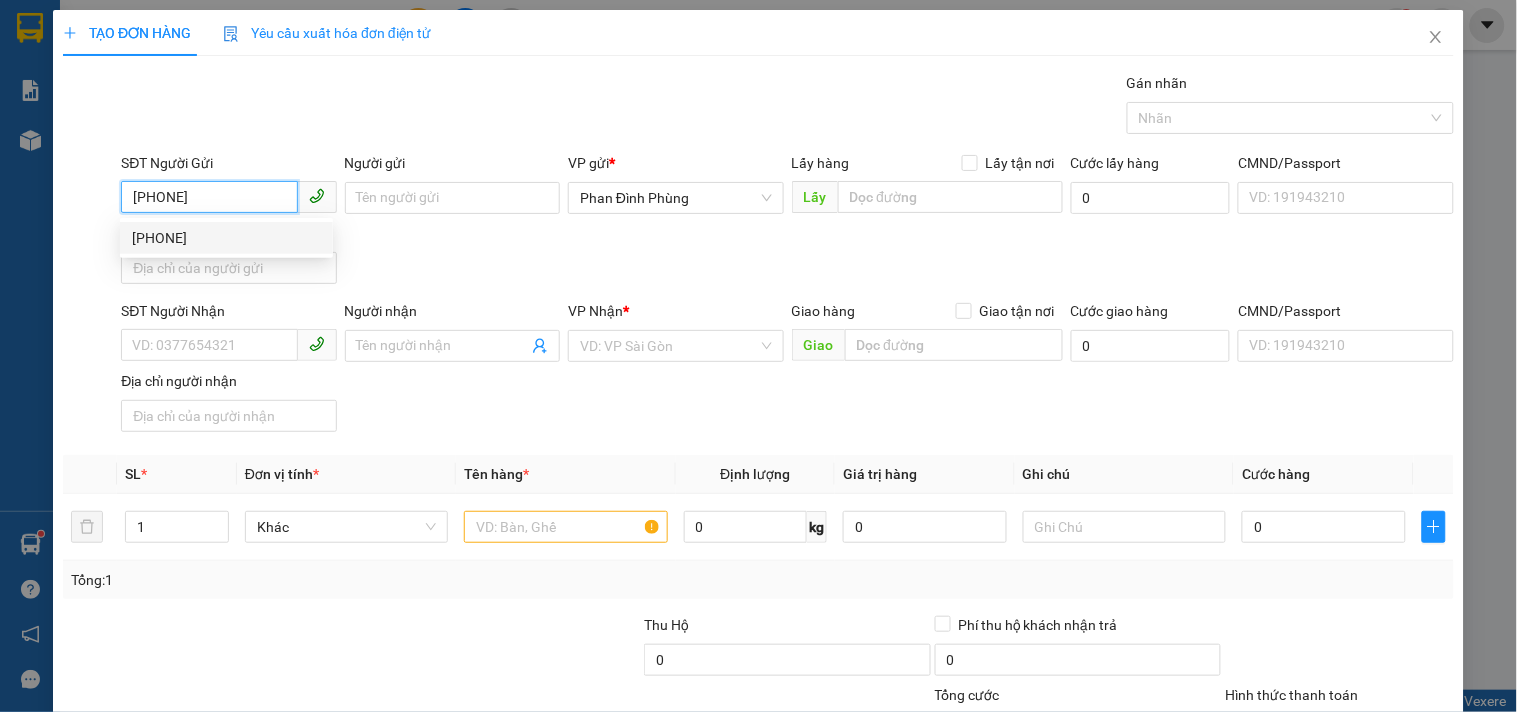 click on "[PHONE]" at bounding box center (226, 238) 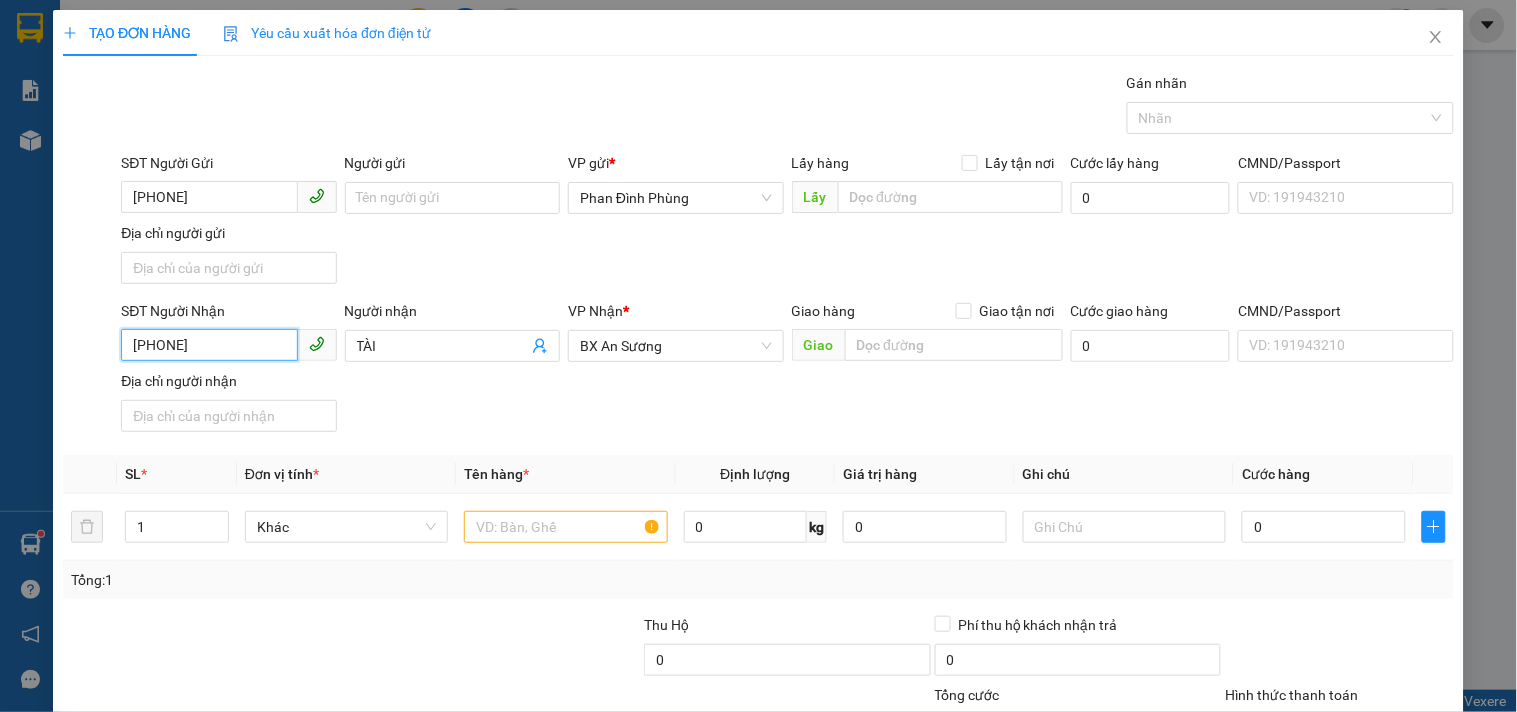drag, startPoint x: 251, startPoint y: 357, endPoint x: 0, endPoint y: 321, distance: 253.56853 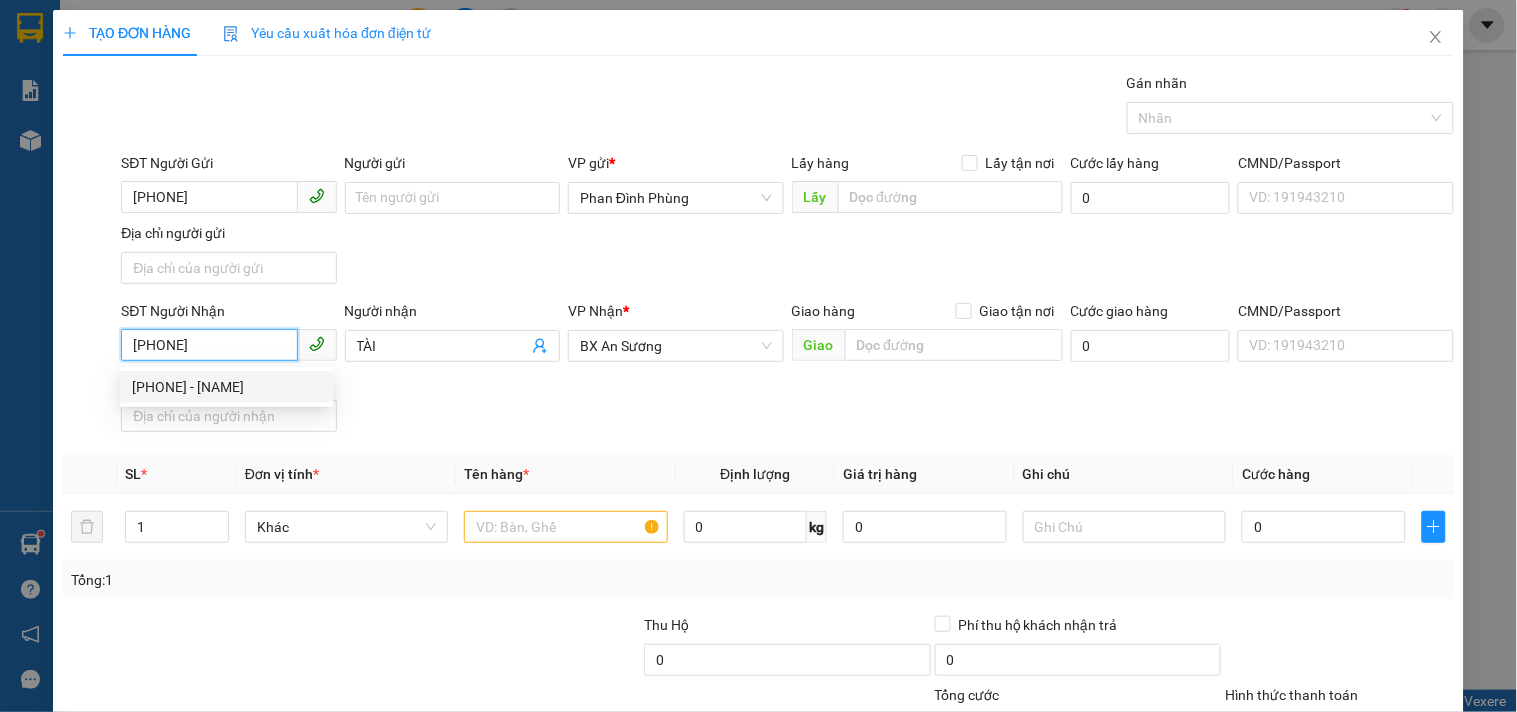 click on "[PHONE] - [NAME]" at bounding box center [226, 387] 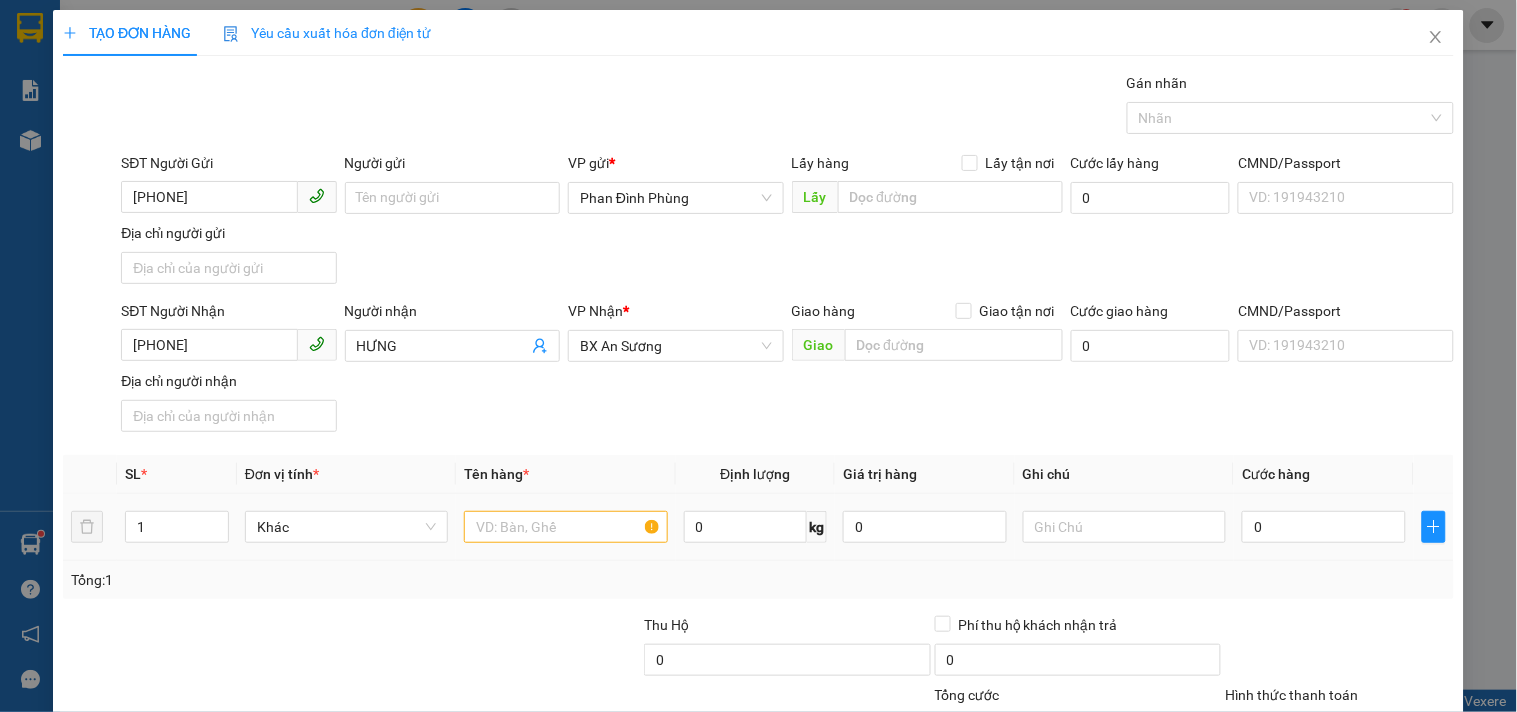 click at bounding box center [565, 527] 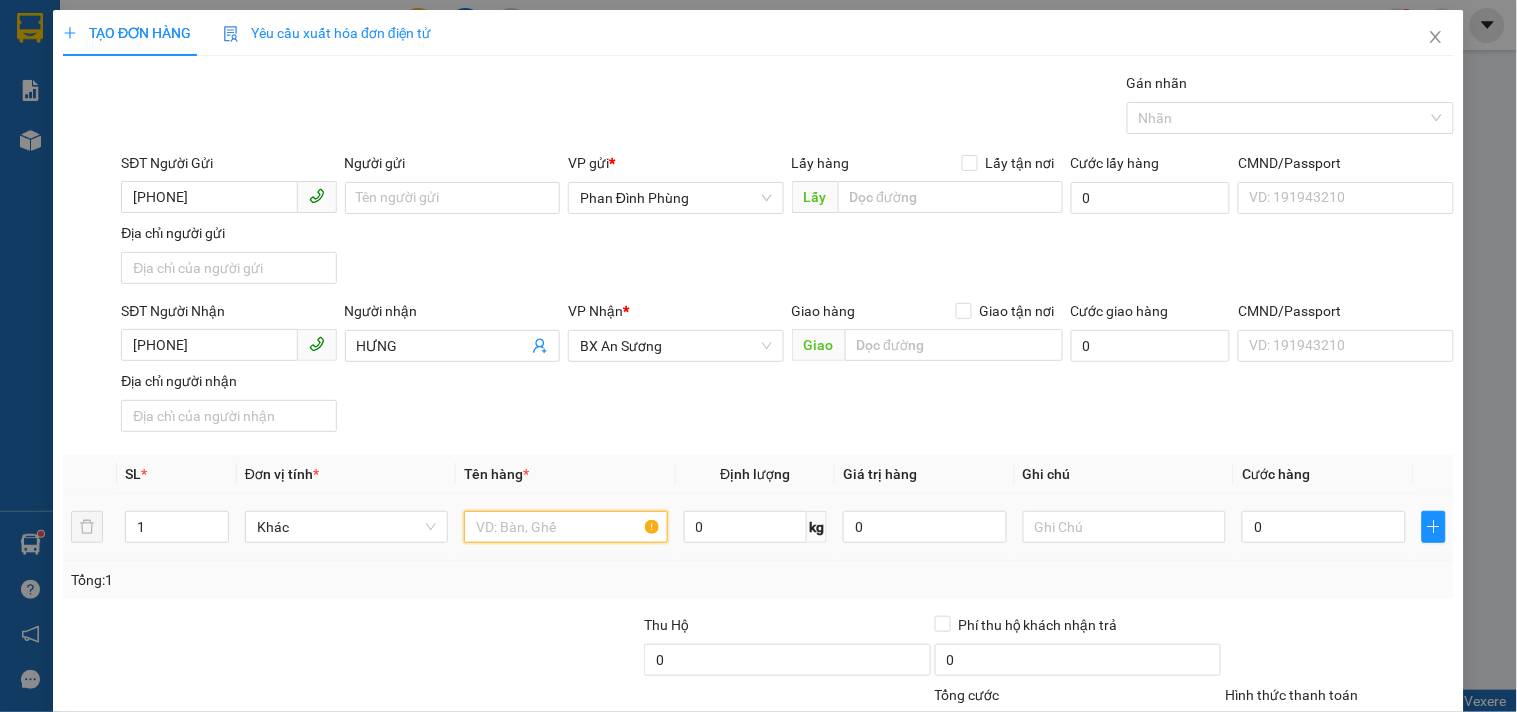 click at bounding box center [565, 527] 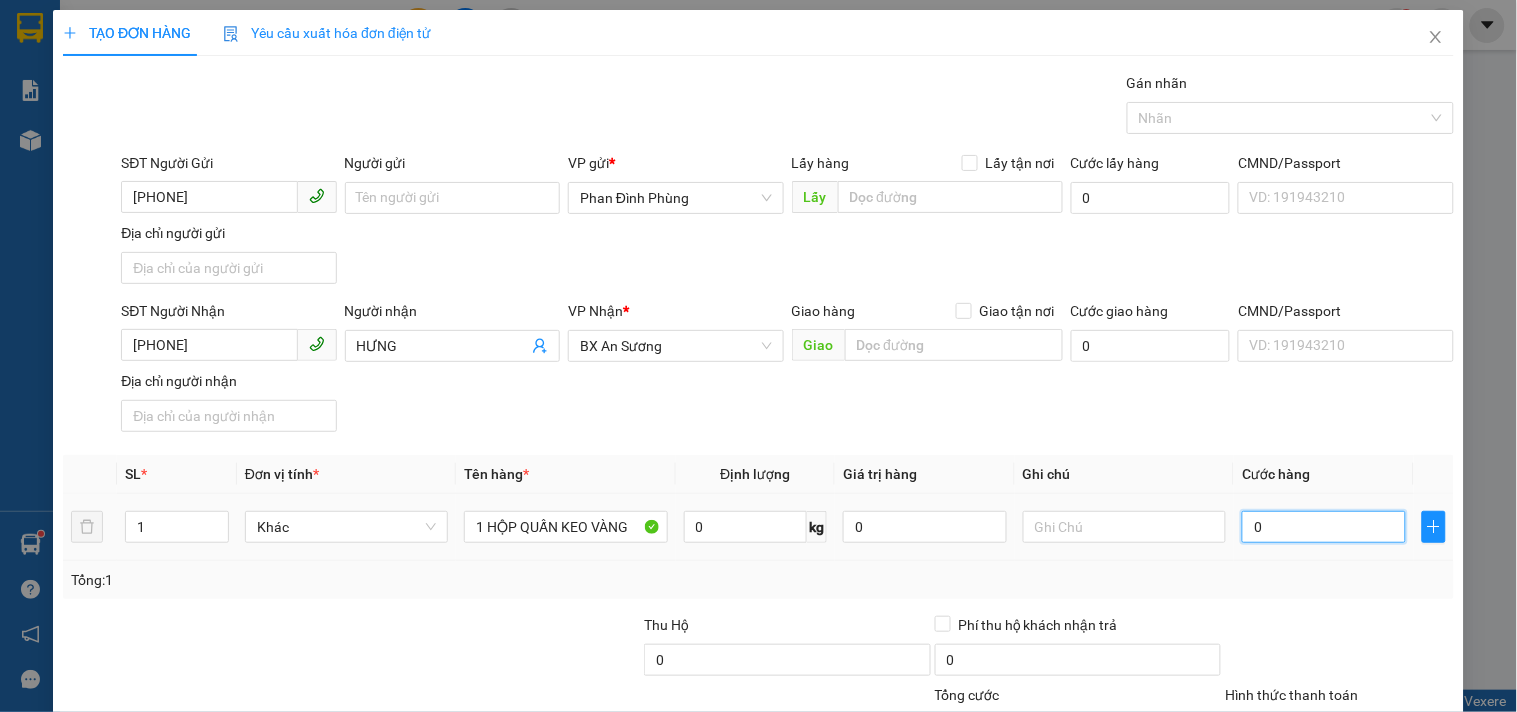 click on "0" at bounding box center (1324, 527) 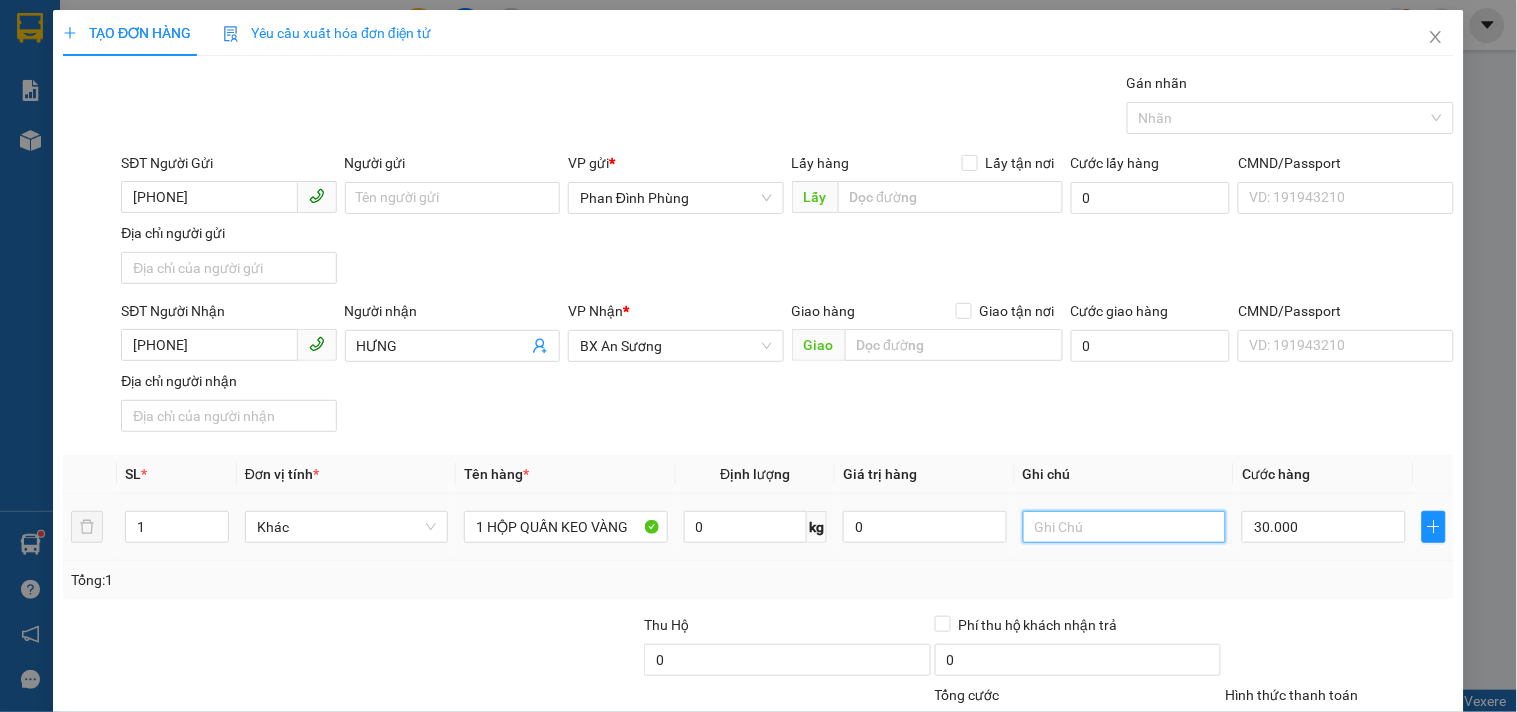 click at bounding box center (1124, 527) 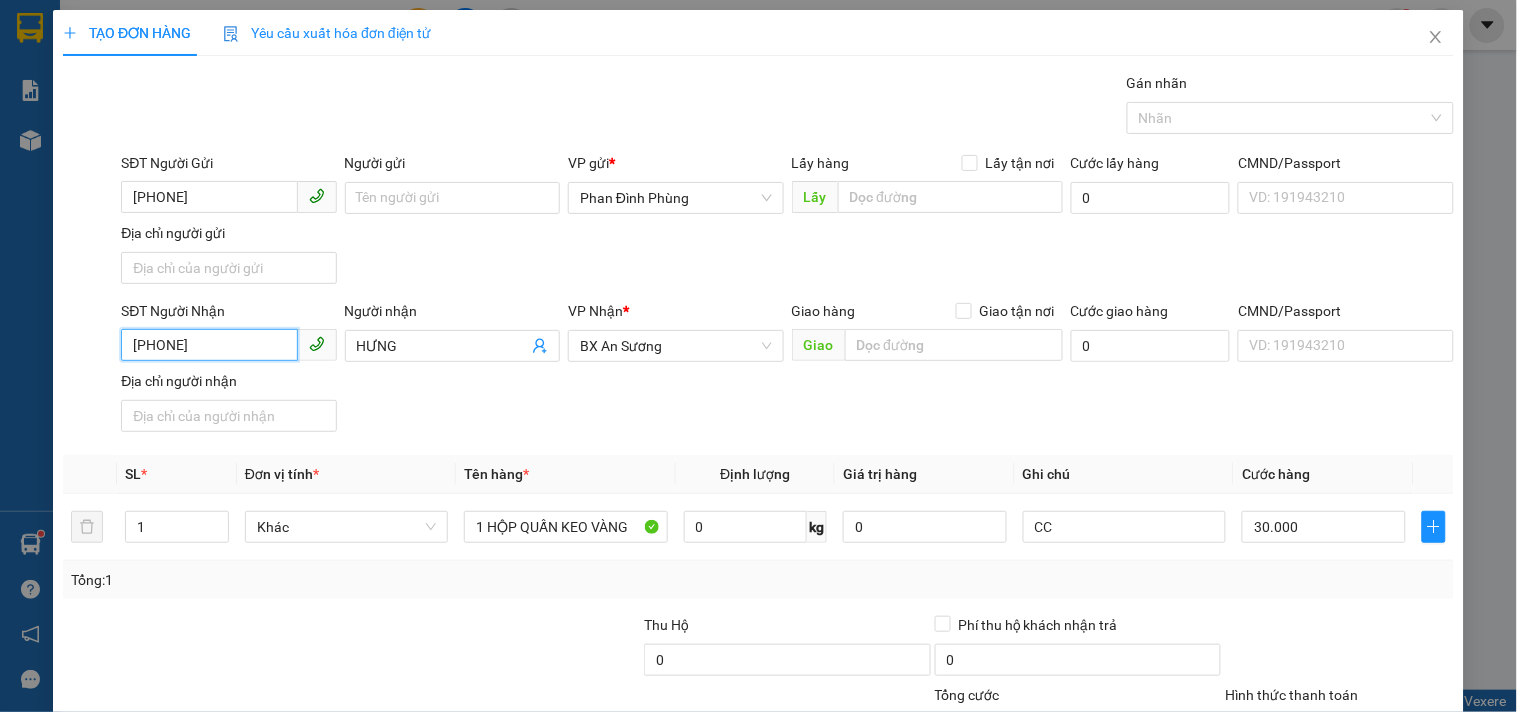 click on "[PHONE]" at bounding box center (209, 345) 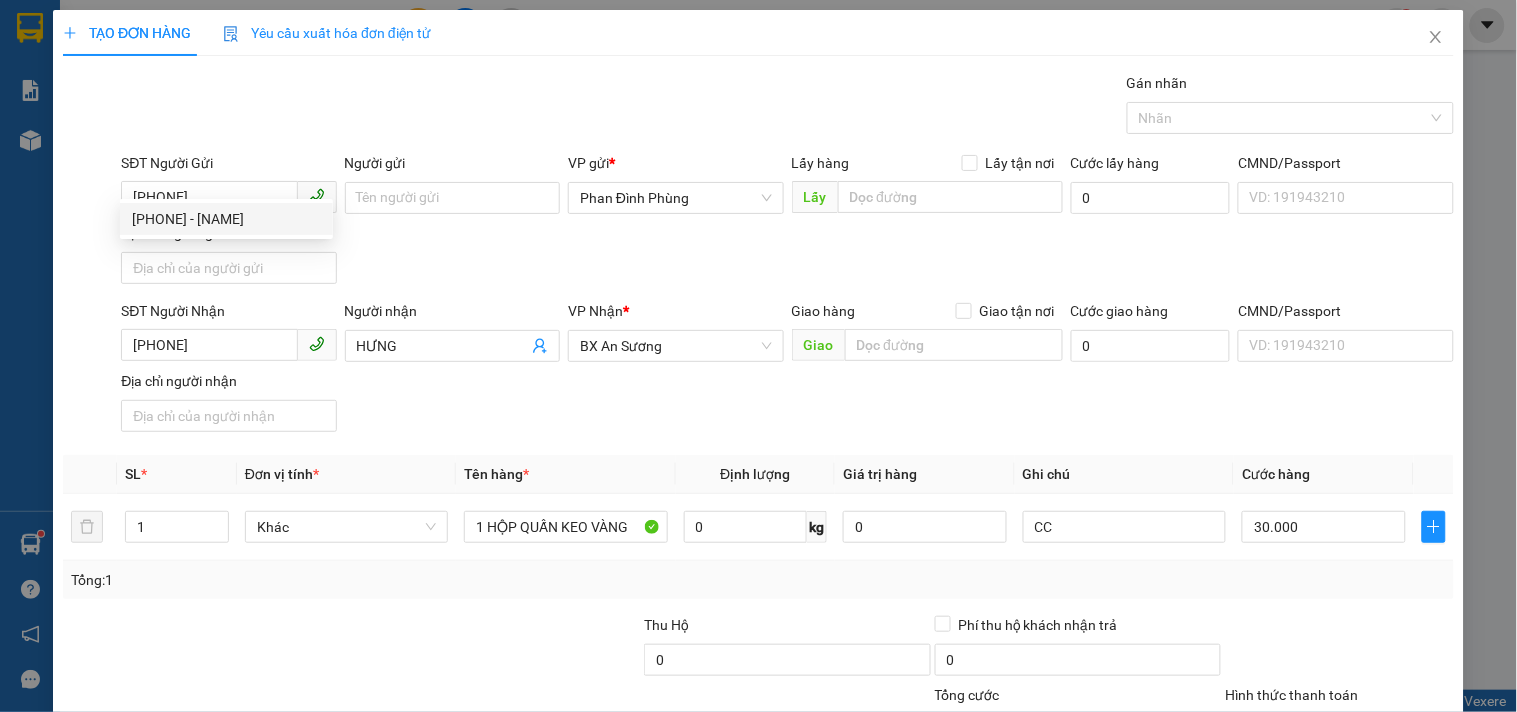 click on "TẠO ĐƠN HÀNG Yêu cầu xuất hóa đơn điện tử Transit Pickup Surcharge Ids Transit Deliver Surcharge Ids Transit Deliver Surcharge Transit Deliver Surcharge Gói vận chuyển  * Tiêu chuẩn Gán nhãn   Nhãn SĐT Người Gửi [PHONE] Người gửi Tên người gửi VP gửi  * Phan Đình Phùng Lấy hàng Lấy tận nơi Lấy Cước lấy hàng 0 CMND/Passport VD: [ID] Địa chỉ người gửi SĐT Người Nhận [PHONE] Người nhận HƯNG VP Nhận  * BX An Sương Giao hàng Giao tận nơi Giao Cước giao hàng 0 CMND/Passport VD: [ID] Địa chỉ người nhận SL  * Đơn vị tính  * Tên hàng  * Định lượng Giá trị hàng Ghi chú Cước hàng                   1 Khác 1 HỘP QUẤN KEO VÀNG 0 kg 0 CC 30.000 Tổng:  1 Thu Hộ 0 Phí thu hộ khách nhận trả 0 Tổng cước 30.000 Hình thức thanh toán Chọn HT Thanh Toán Số tiền thu trước 0 Chưa thanh toán 30.000 Chọn HT Thanh Toán Lưu nháp Lưu" at bounding box center [758, 433] 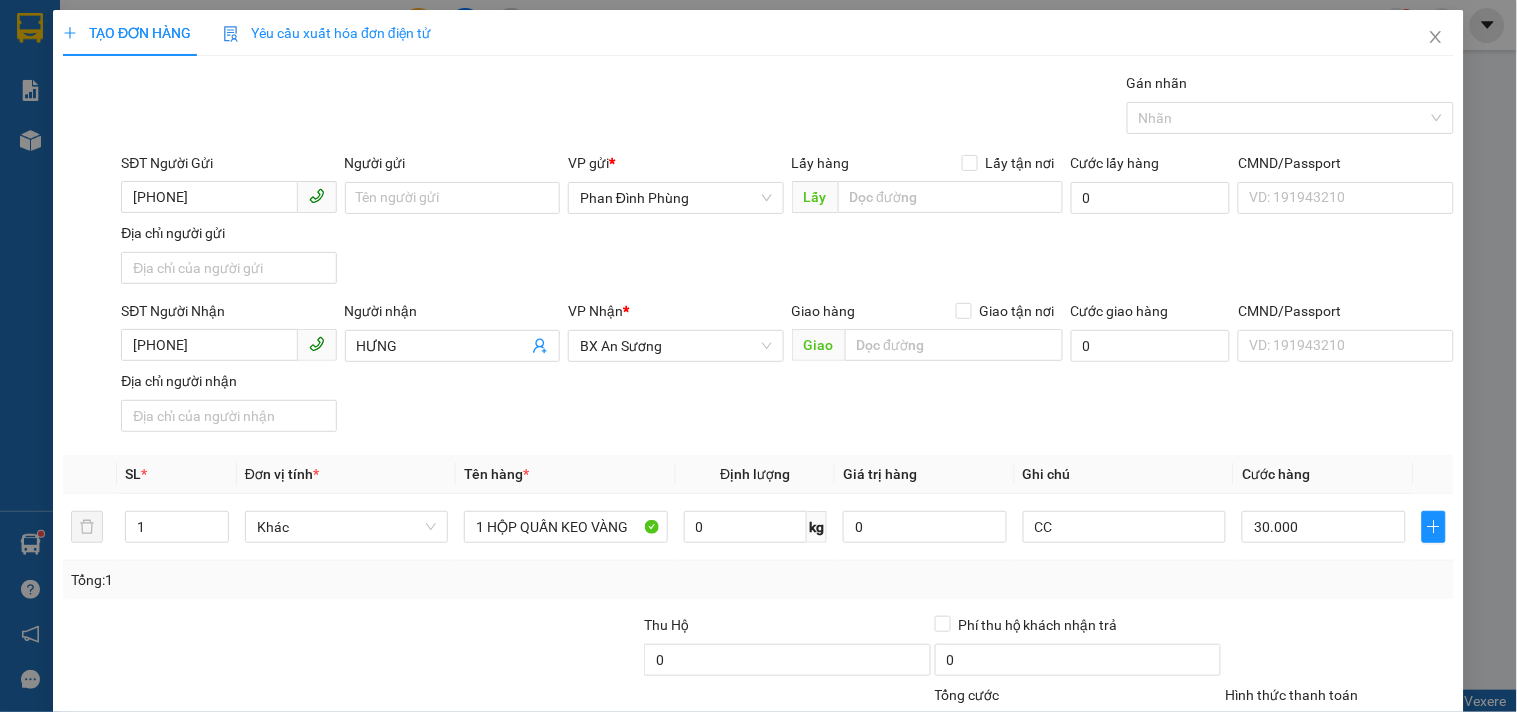 click on "Lưu và In" at bounding box center (1380, 825) 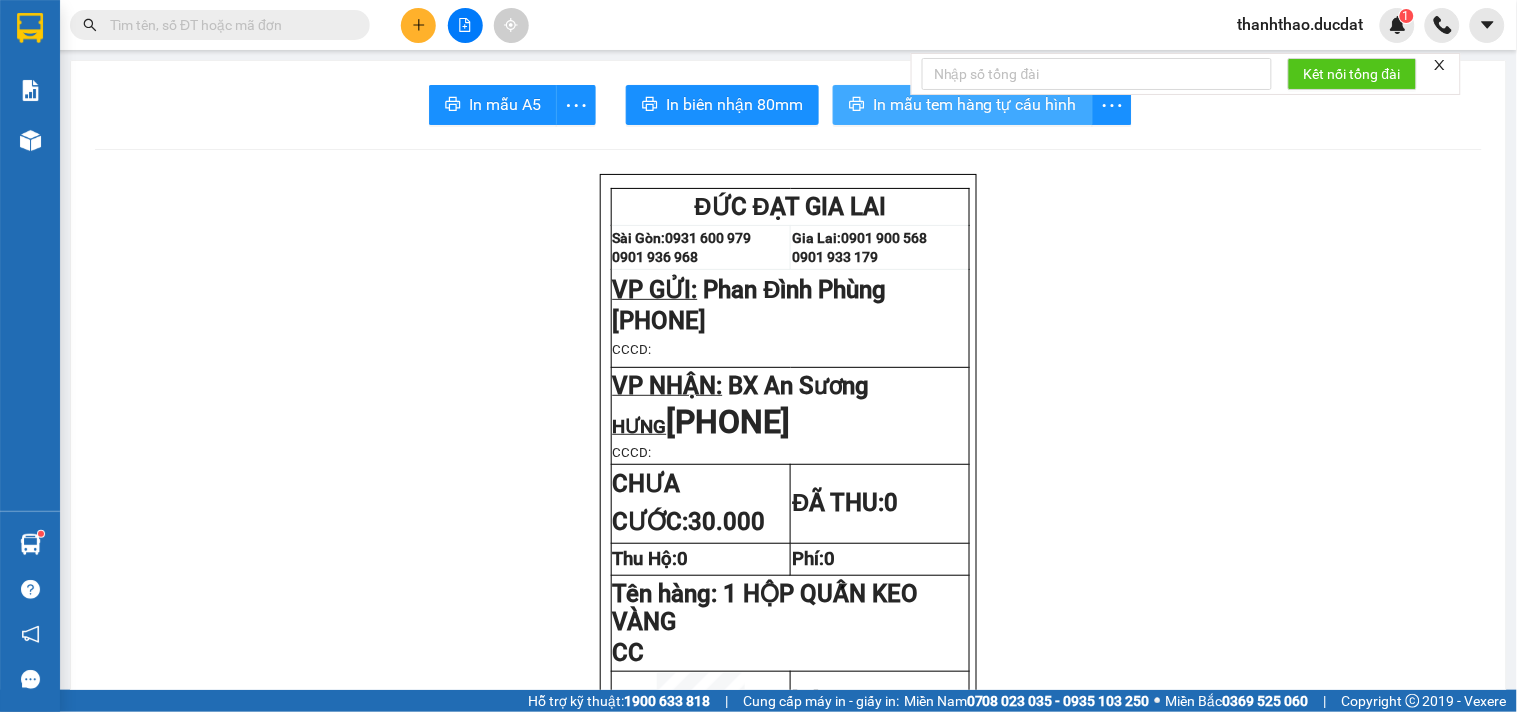 click on "In mẫu tem hàng tự cấu hình" at bounding box center (975, 104) 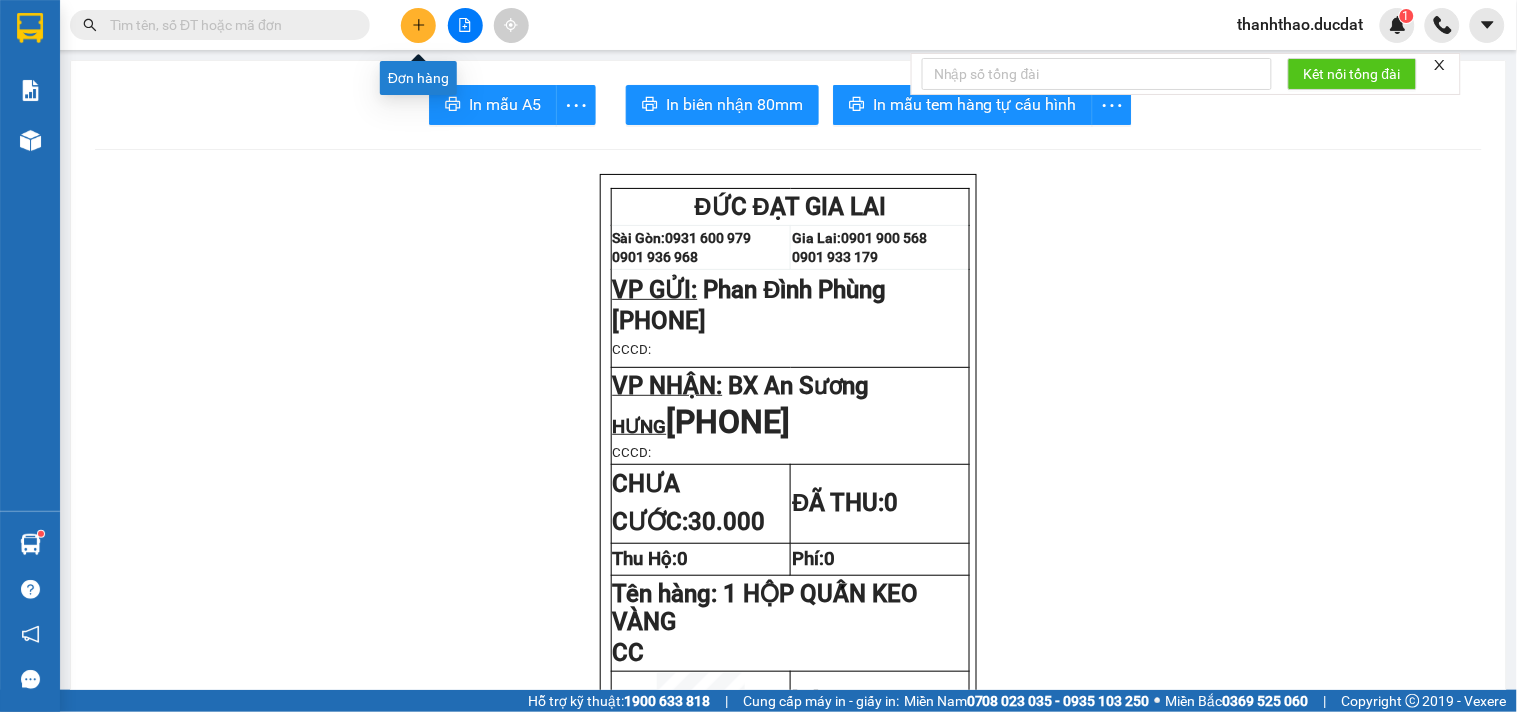 click 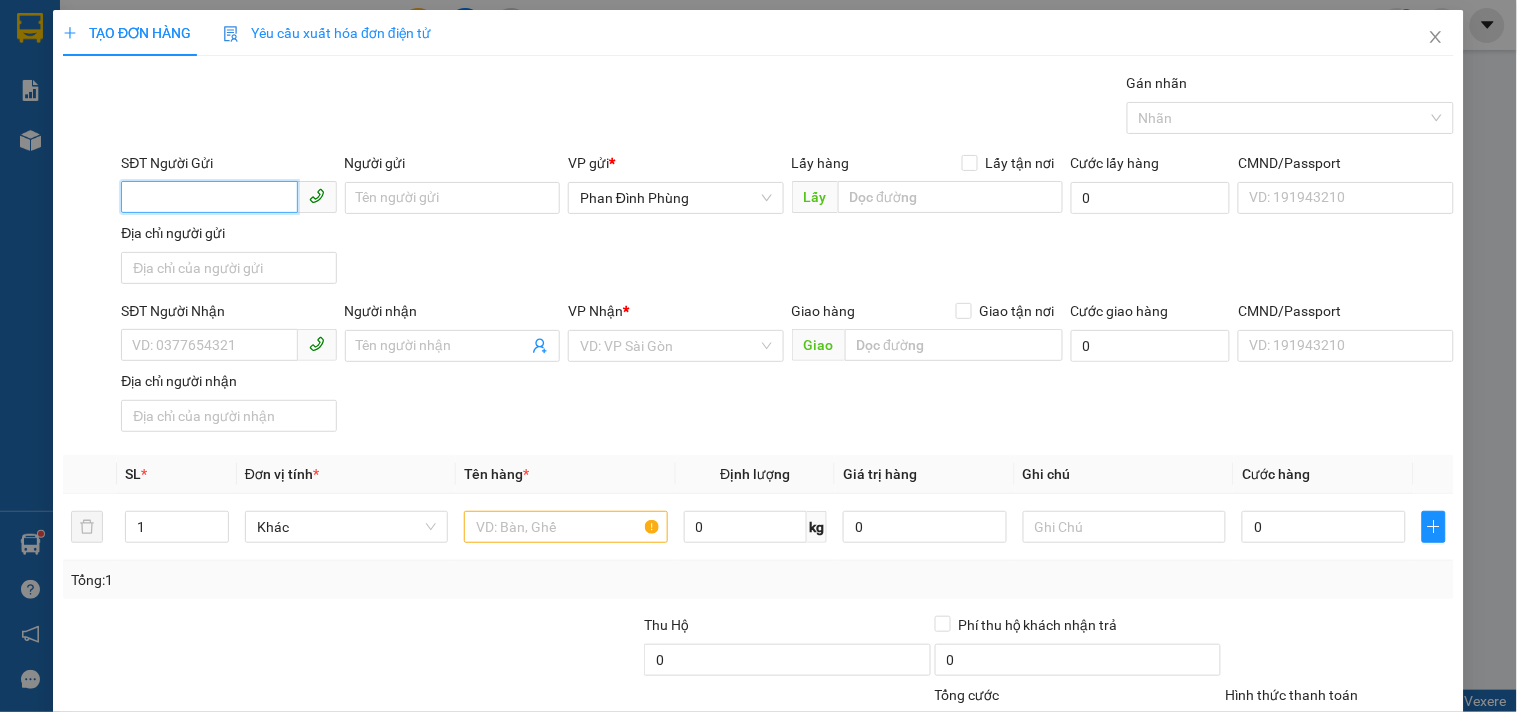 click on "SĐT Người Gửi" at bounding box center (209, 197) 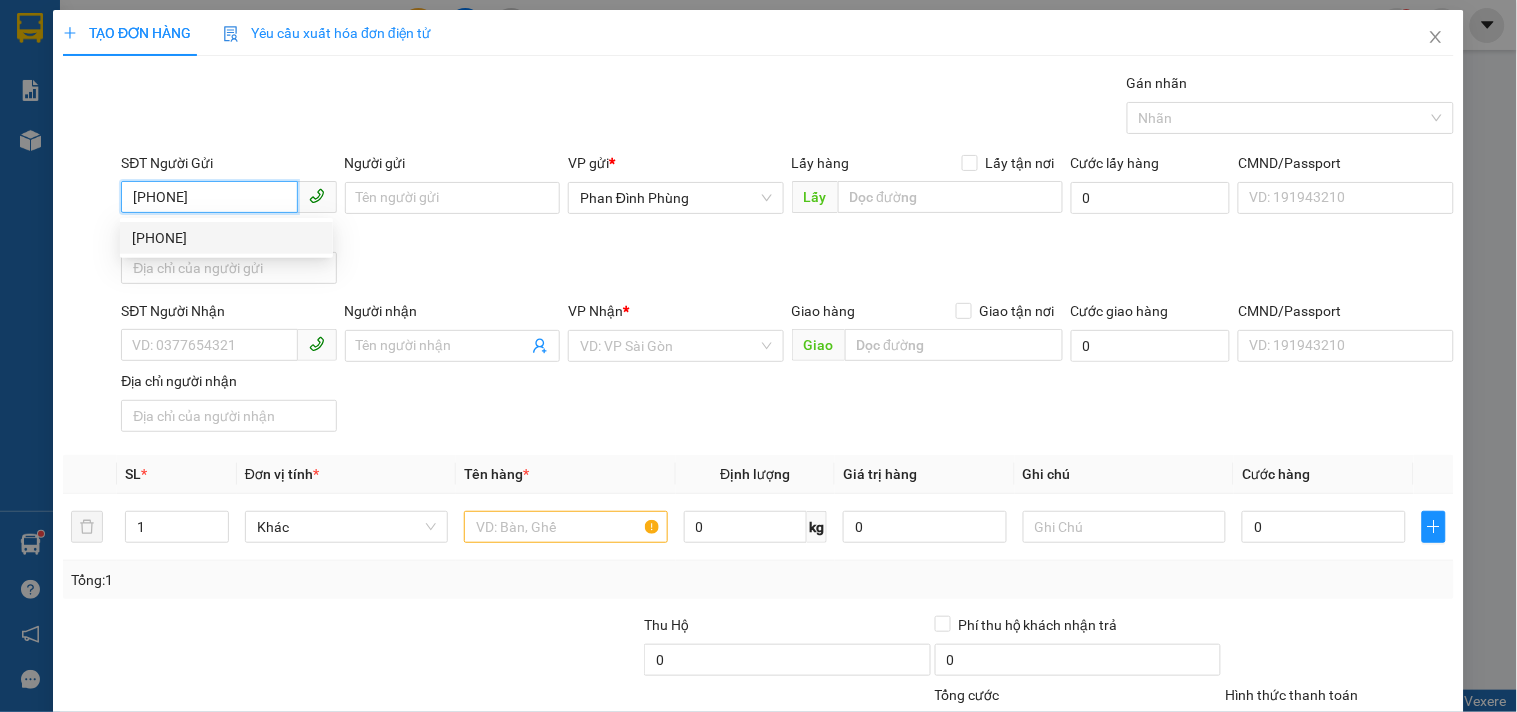 click on "[PHONE]" at bounding box center (226, 238) 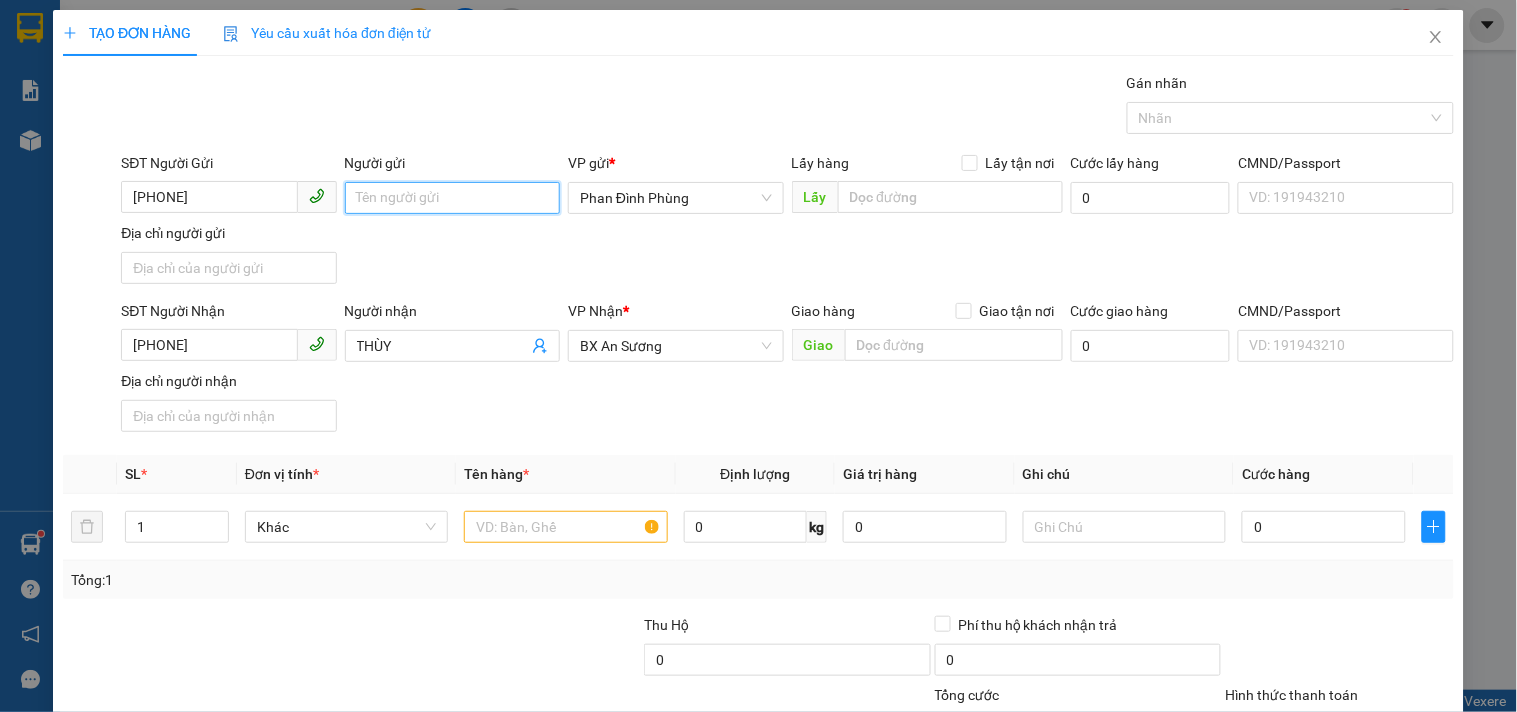click on "Người gửi" at bounding box center [452, 198] 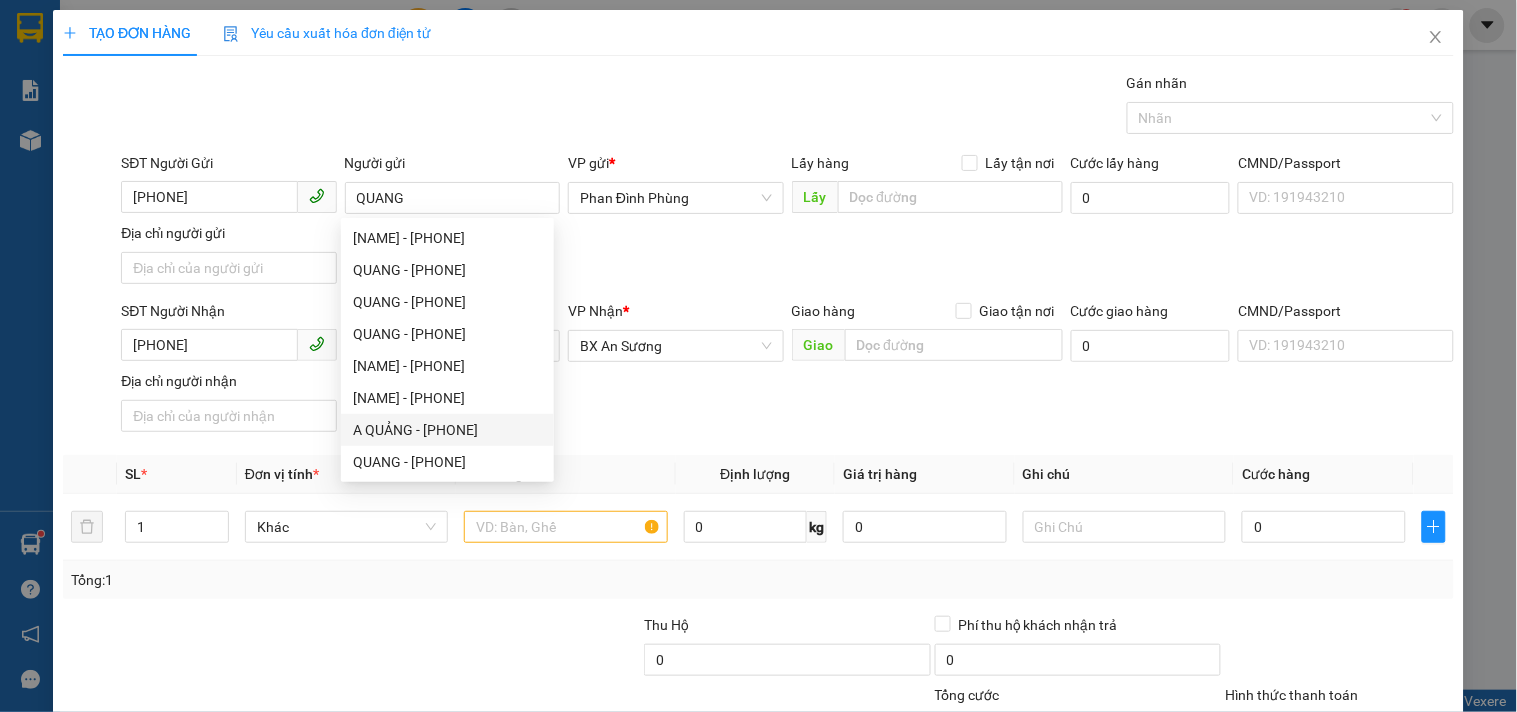 click on "SĐT Người Nhận [PHONE] Người nhận [NAME] VP Nhận  * BX An Sương Giao hàng Giao tận nơi Giao Cước giao hàng 0 CMND/Passport VD: [ID] Địa chỉ người nhận" at bounding box center (787, 370) 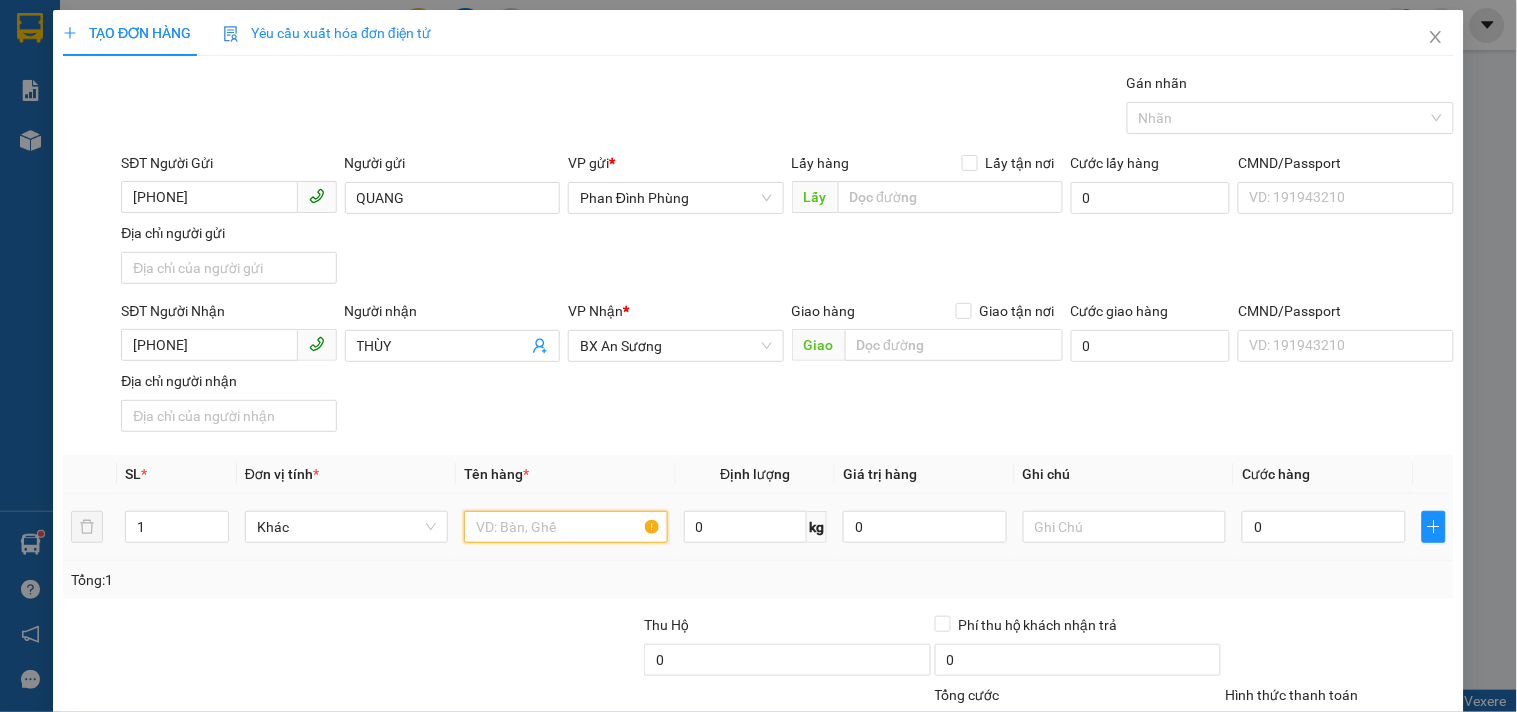 click at bounding box center [565, 527] 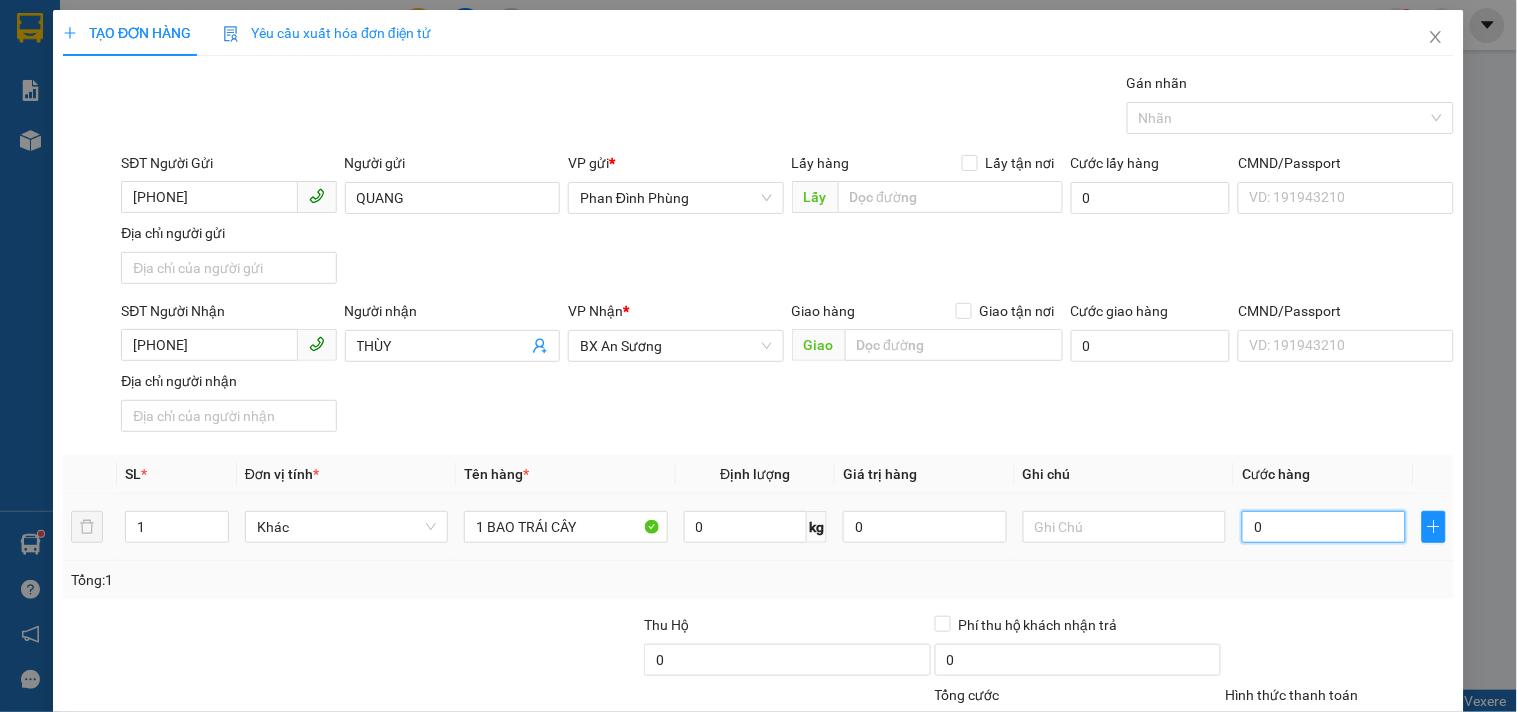 click on "0" at bounding box center [1324, 527] 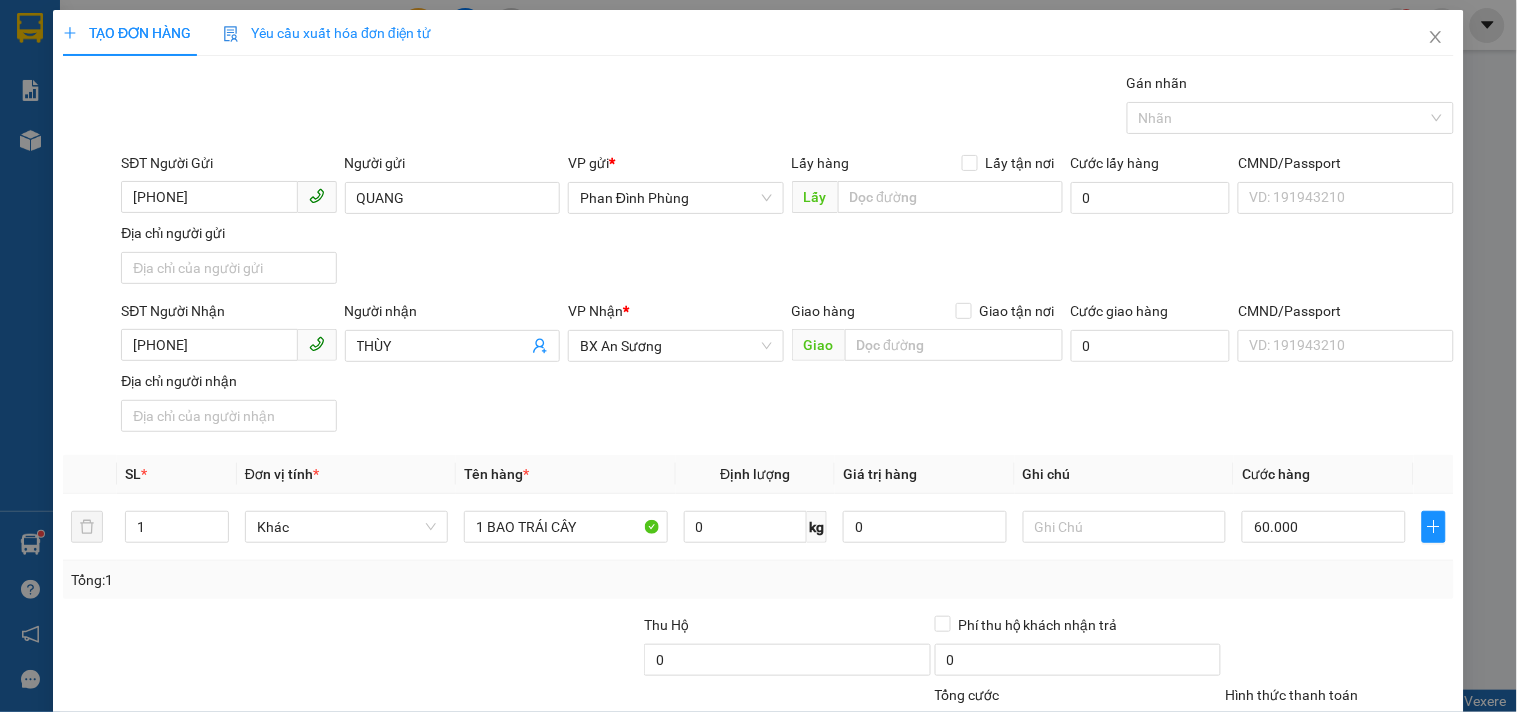 click on "SĐT Người Nhận [PHONE] Người nhận [NAME] VP Nhận  * BX An Sương Giao hàng Giao tận nơi Giao Cước giao hàng 0 CMND/Passport VD: [ID] Địa chỉ người nhận" at bounding box center [787, 370] 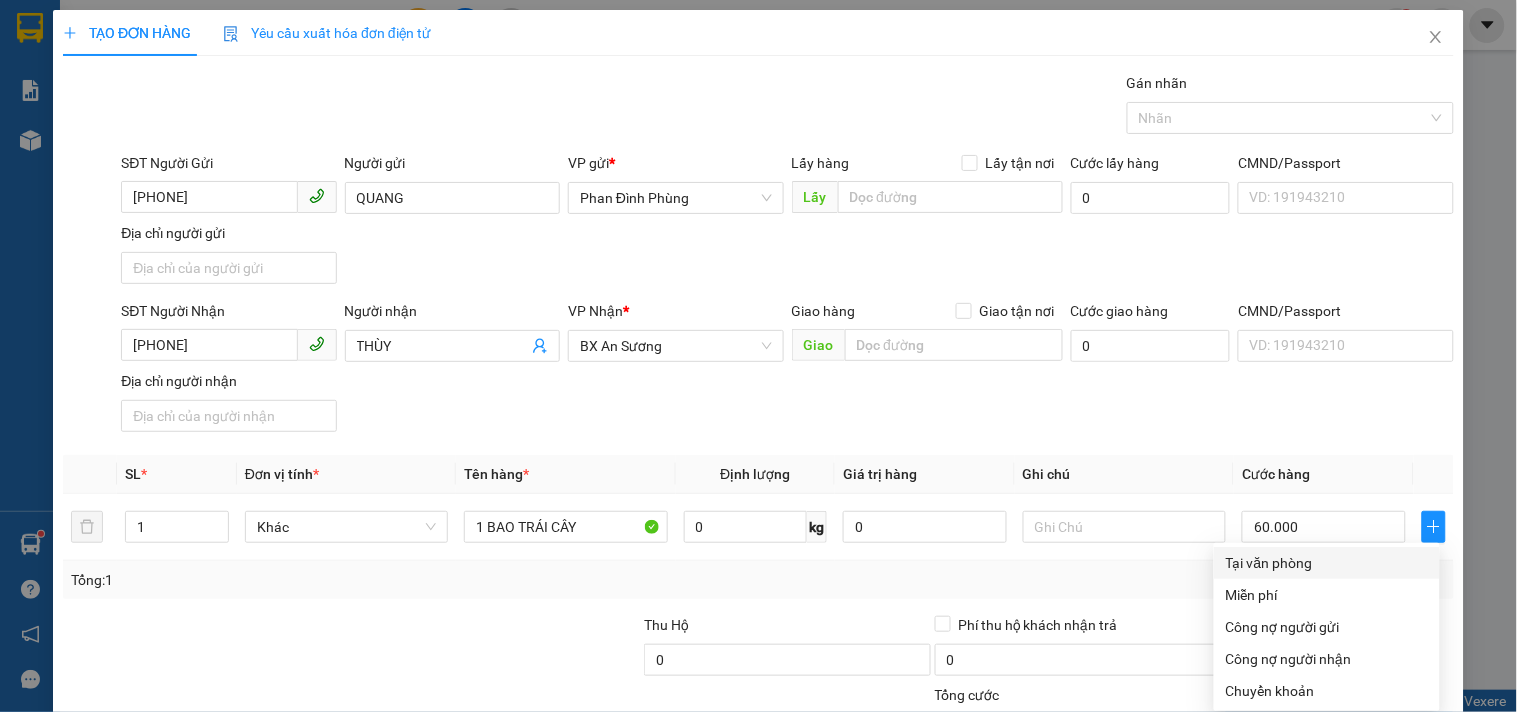 drag, startPoint x: 1310, startPoint y: 560, endPoint x: 1238, endPoint y: 385, distance: 189.23267 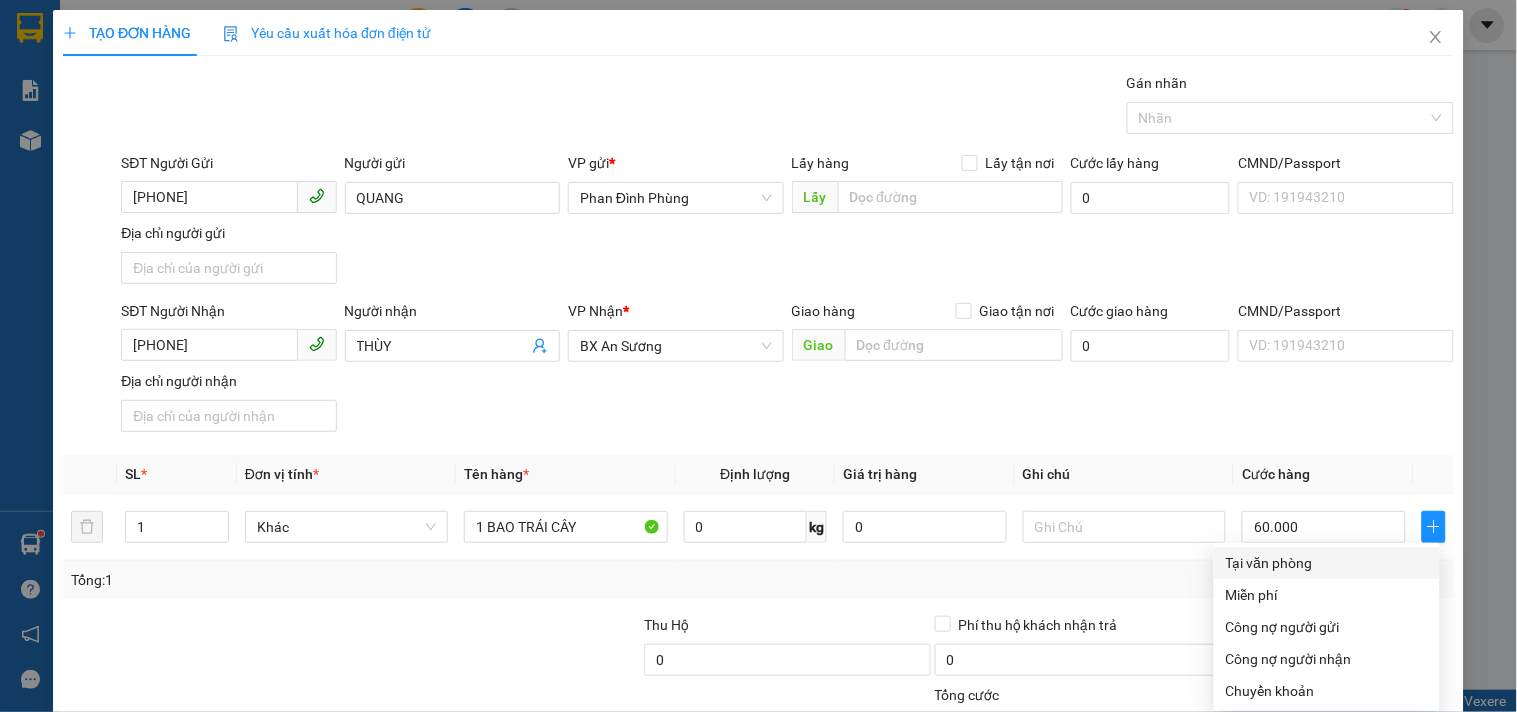 click on "Tại văn phòng" at bounding box center (1327, 563) 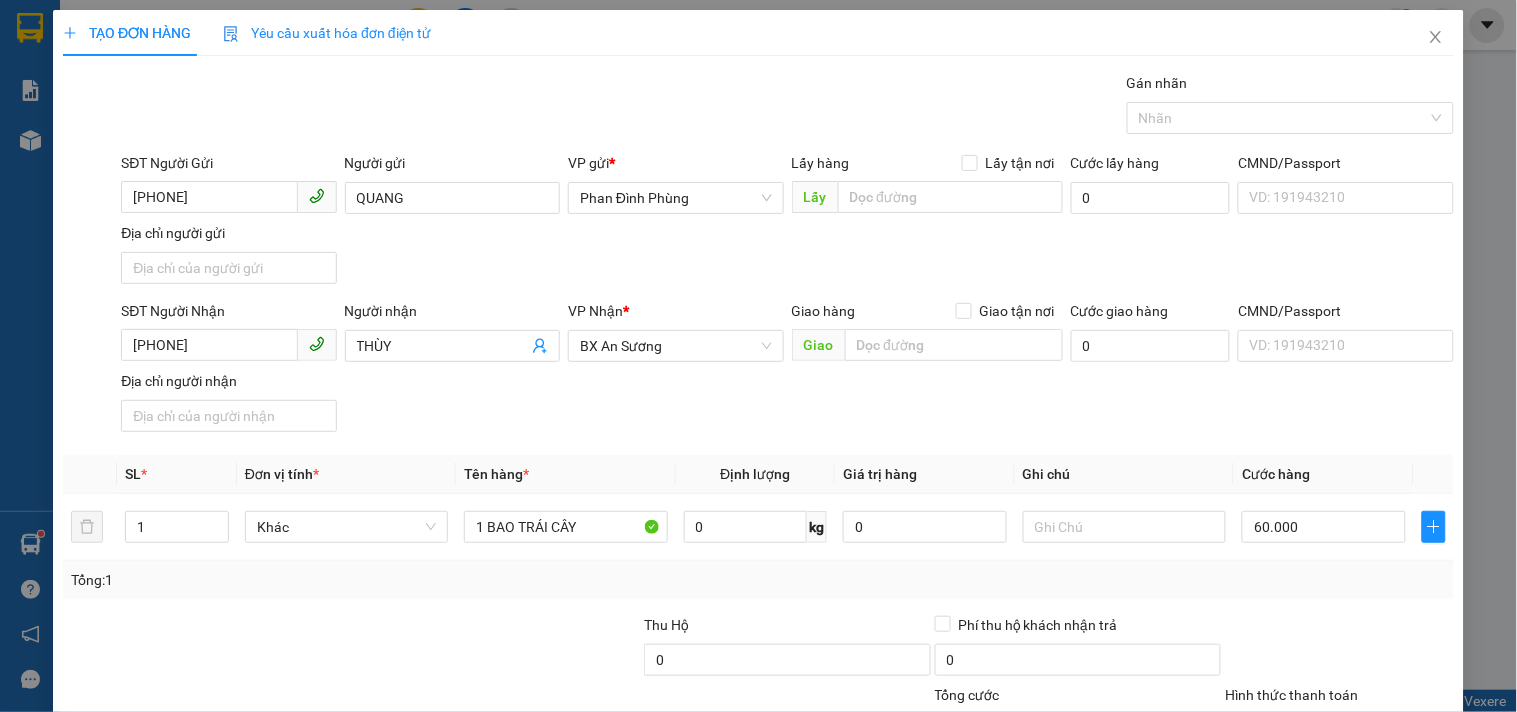 click on "Lưu và In" at bounding box center (1380, 825) 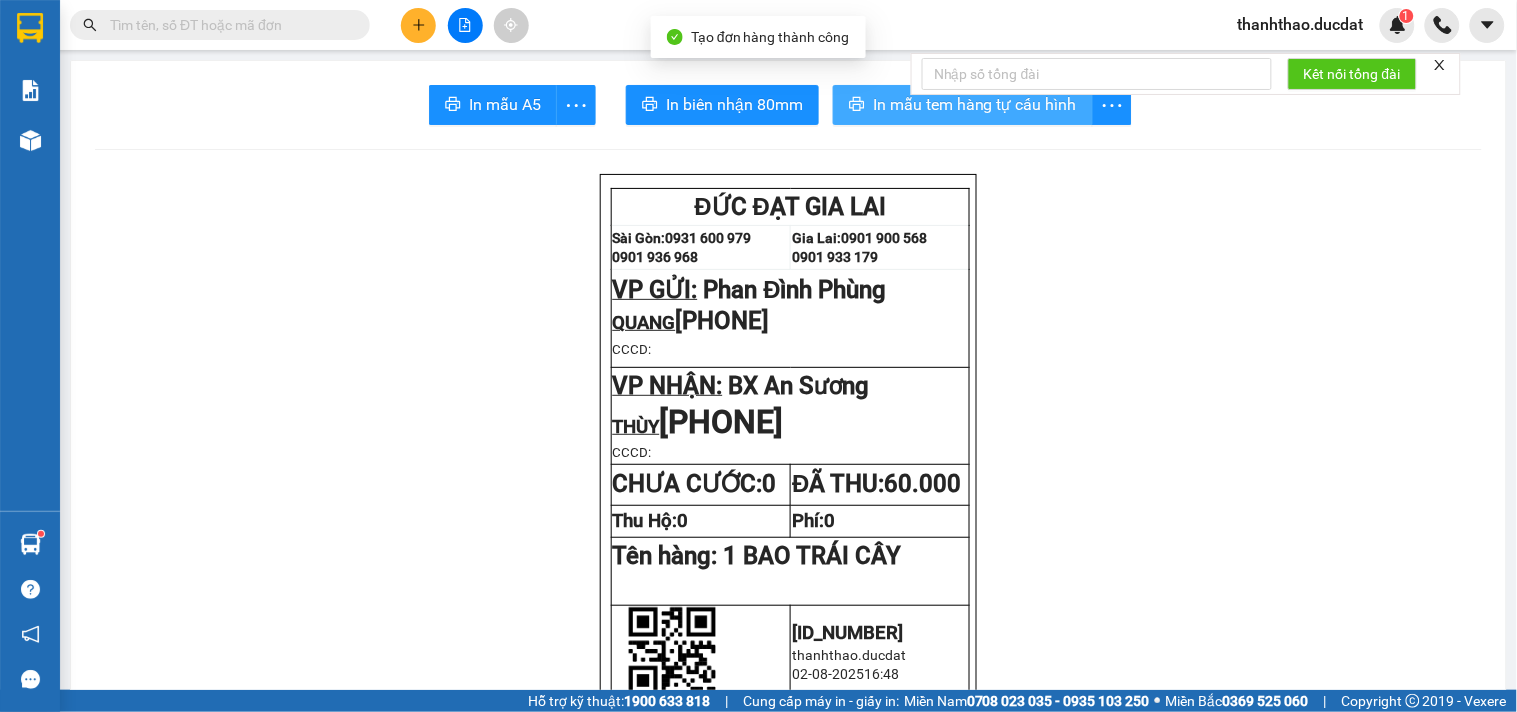 click on "In mẫu tem hàng tự cấu hình" at bounding box center [975, 104] 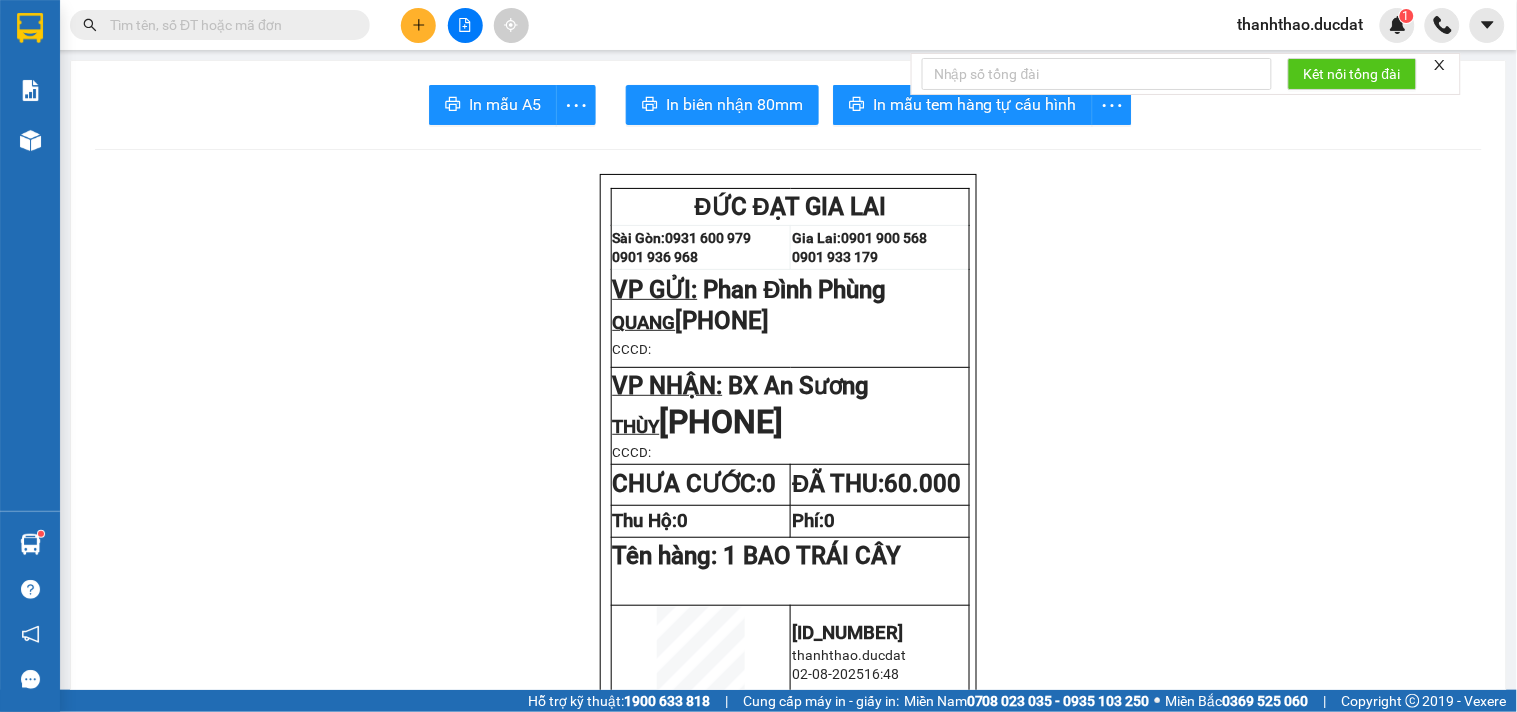 click 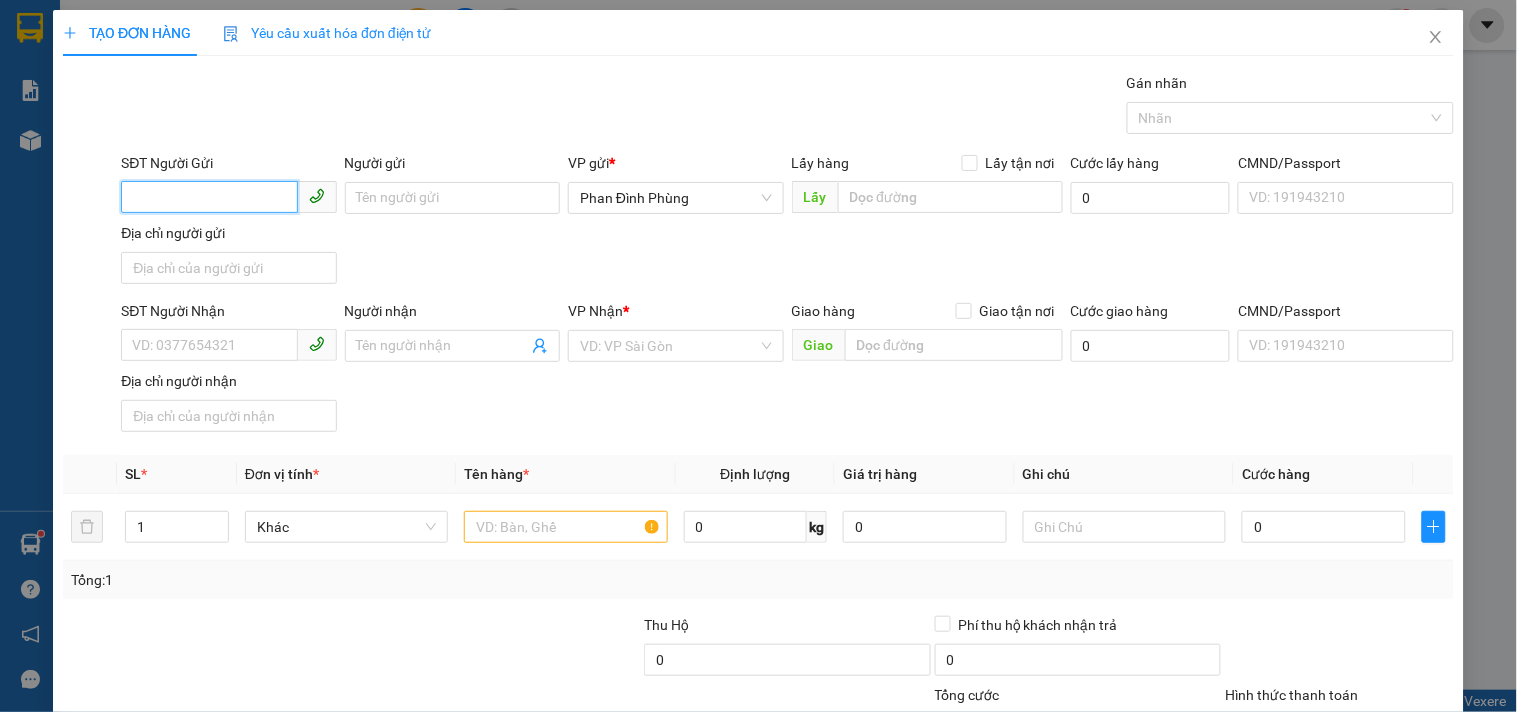 click on "SĐT Người Gửi" at bounding box center [209, 197] 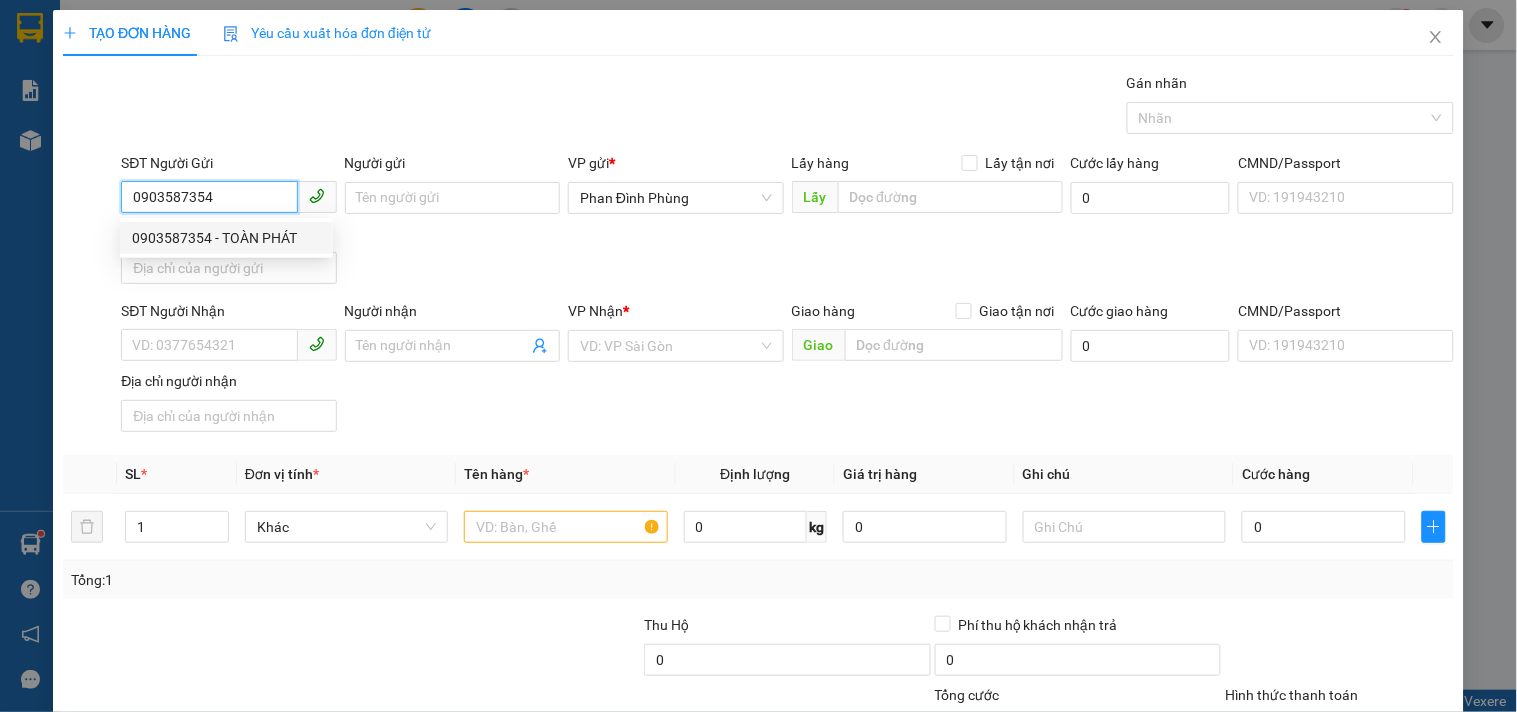 click on "0903587354 - TOÀN PHÁT" at bounding box center (226, 238) 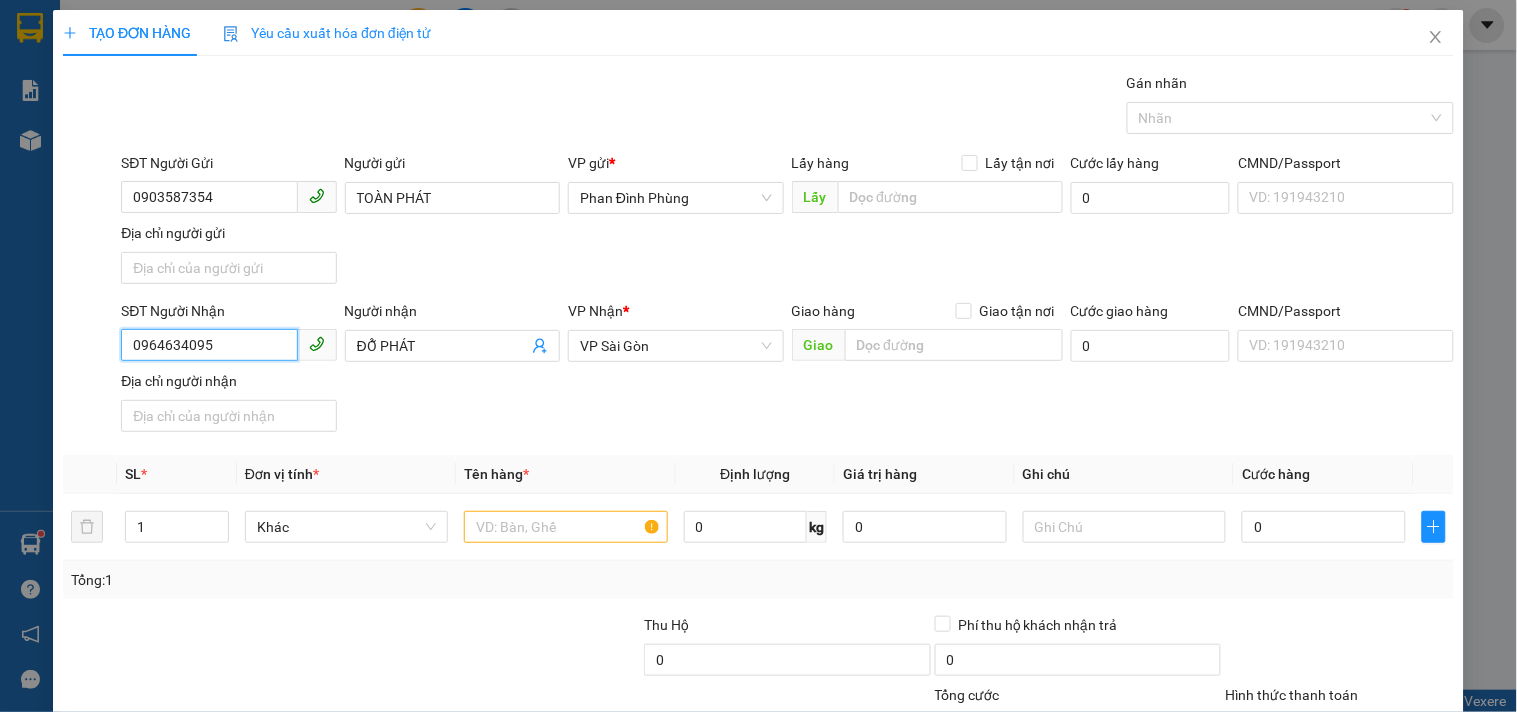 drag, startPoint x: 248, startPoint y: 344, endPoint x: 0, endPoint y: 394, distance: 252.99011 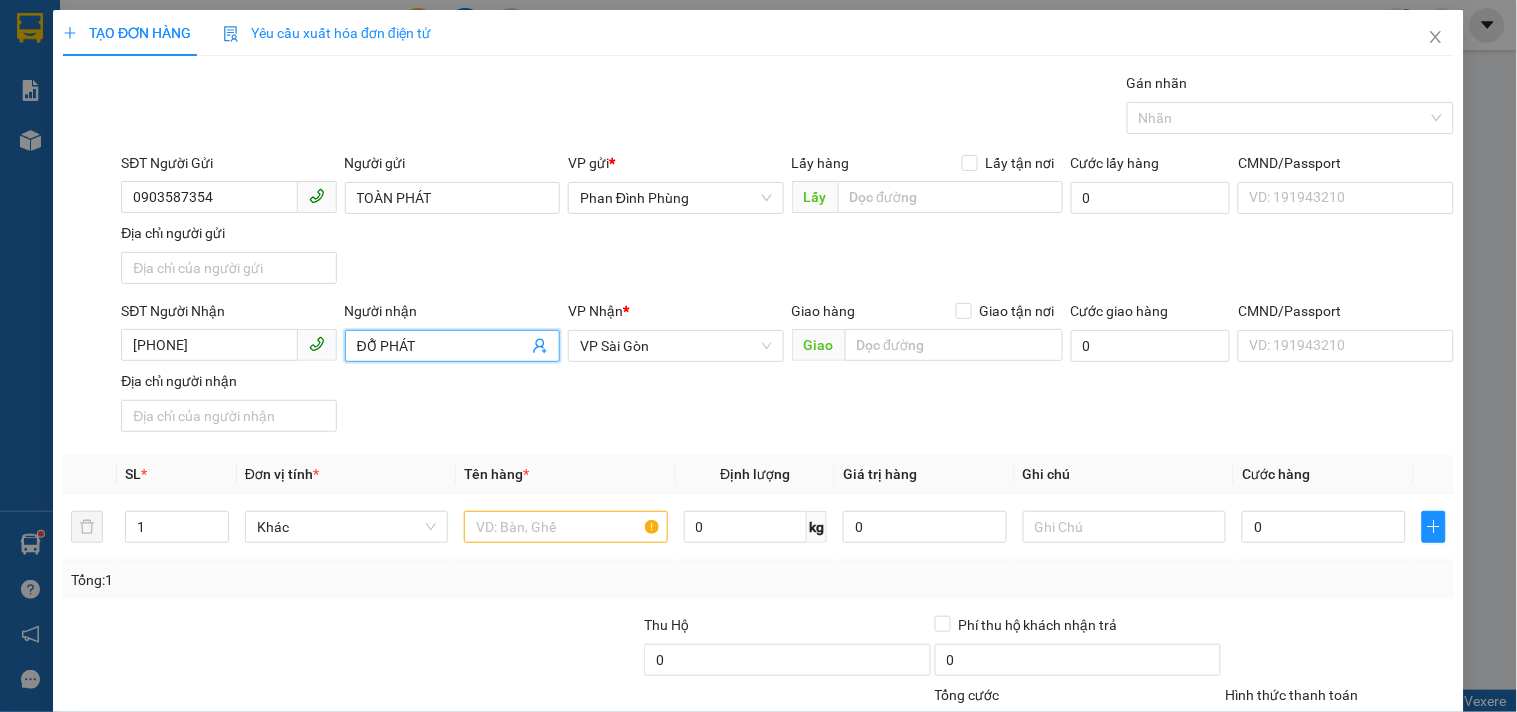 click on "ĐỖ PHÁT" at bounding box center [442, 346] 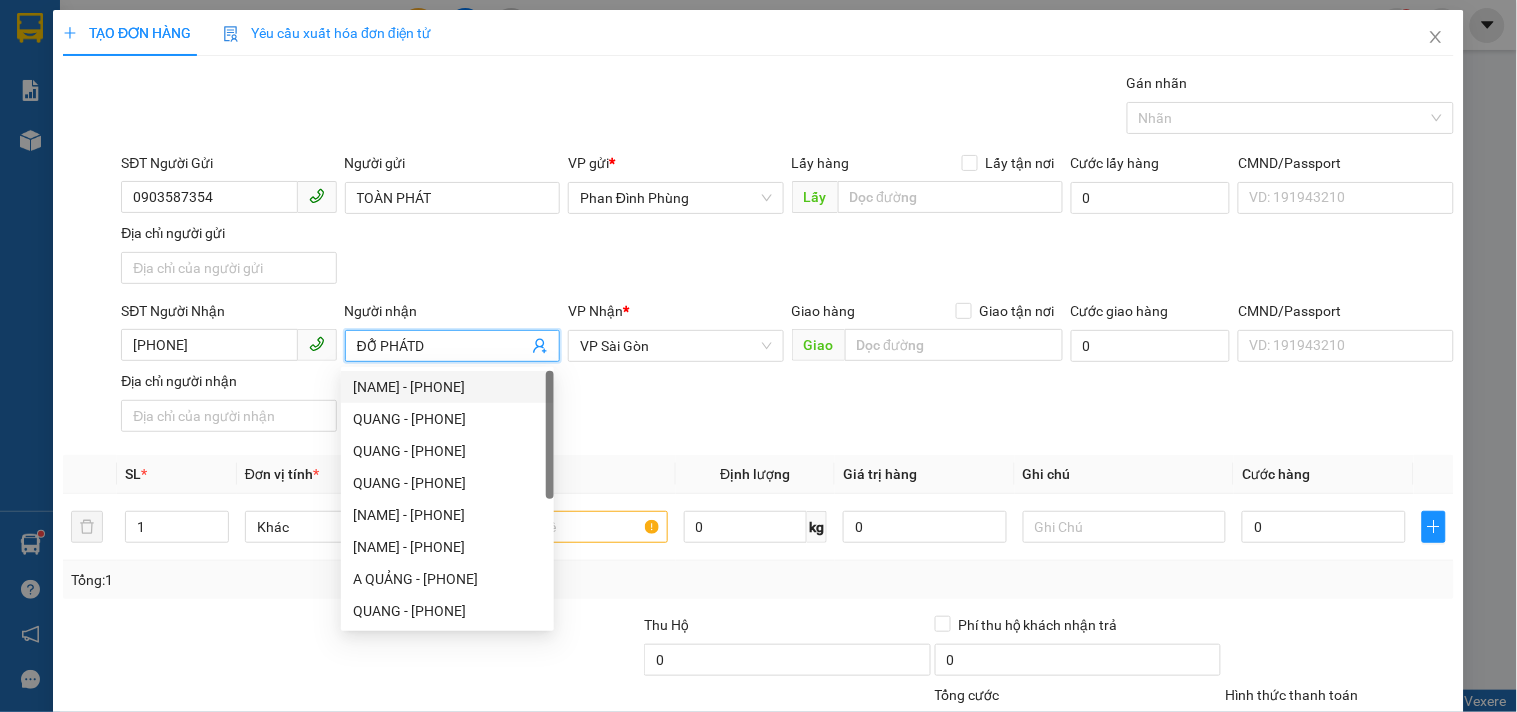 drag, startPoint x: 446, startPoint y: 344, endPoint x: 0, endPoint y: 437, distance: 455.59302 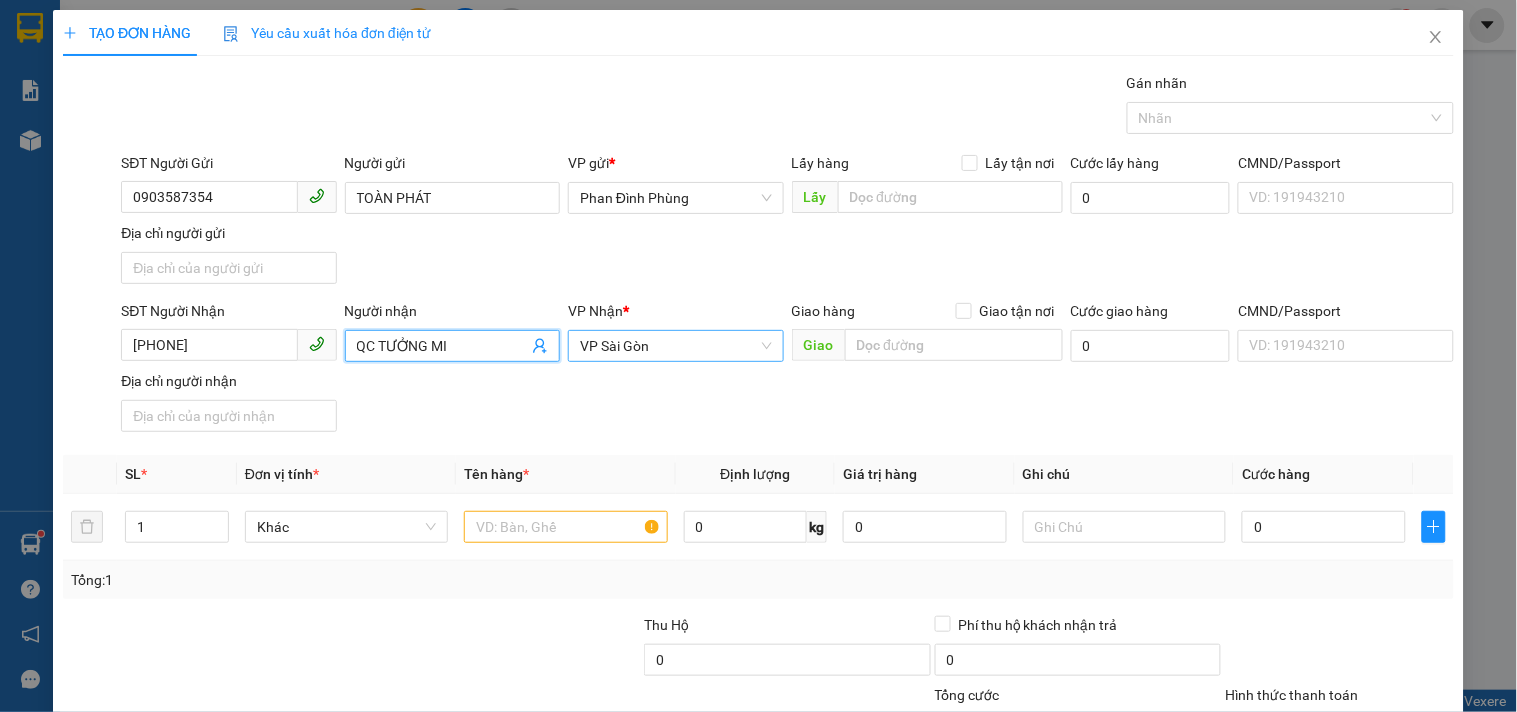 click on "VP Sài Gòn" at bounding box center [675, 346] 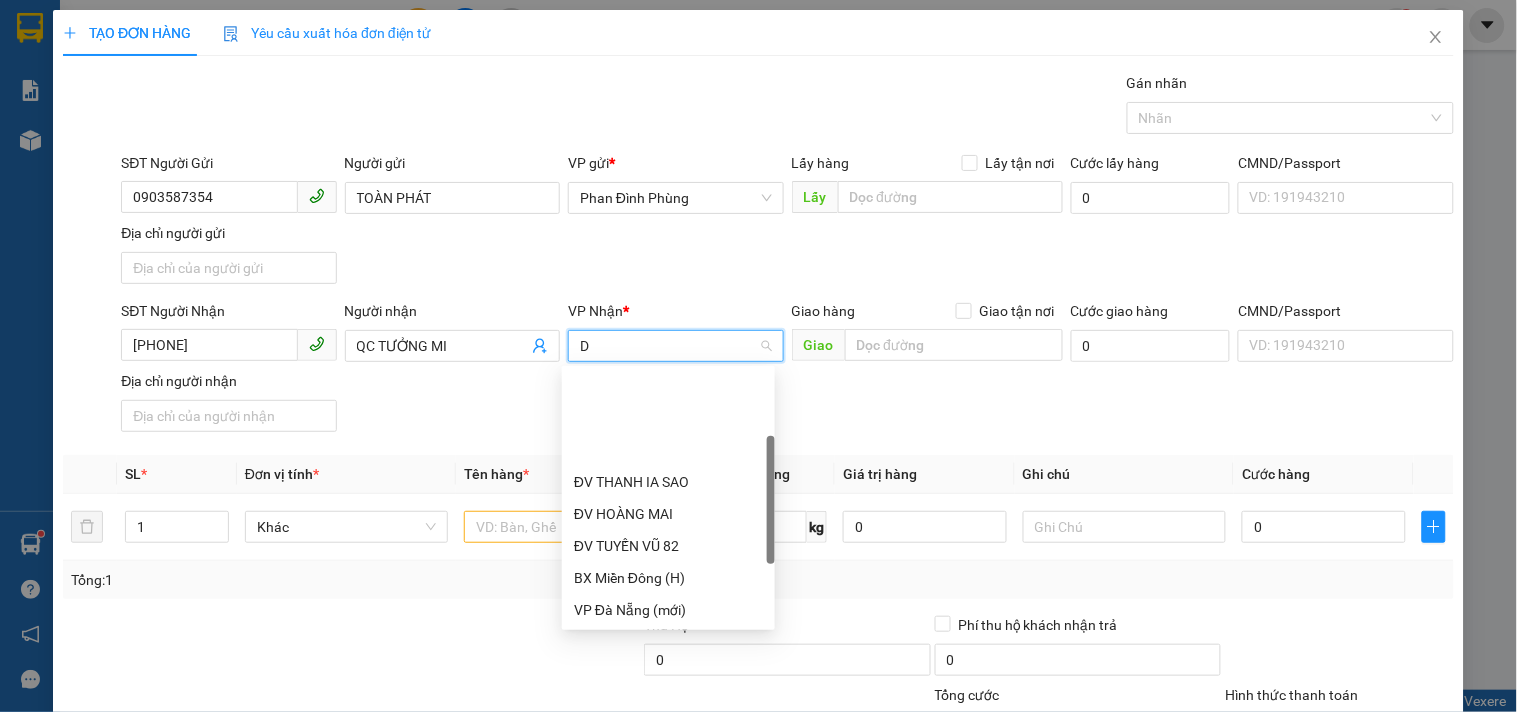 click on "Dọc đường ĐN" at bounding box center (668, 706) 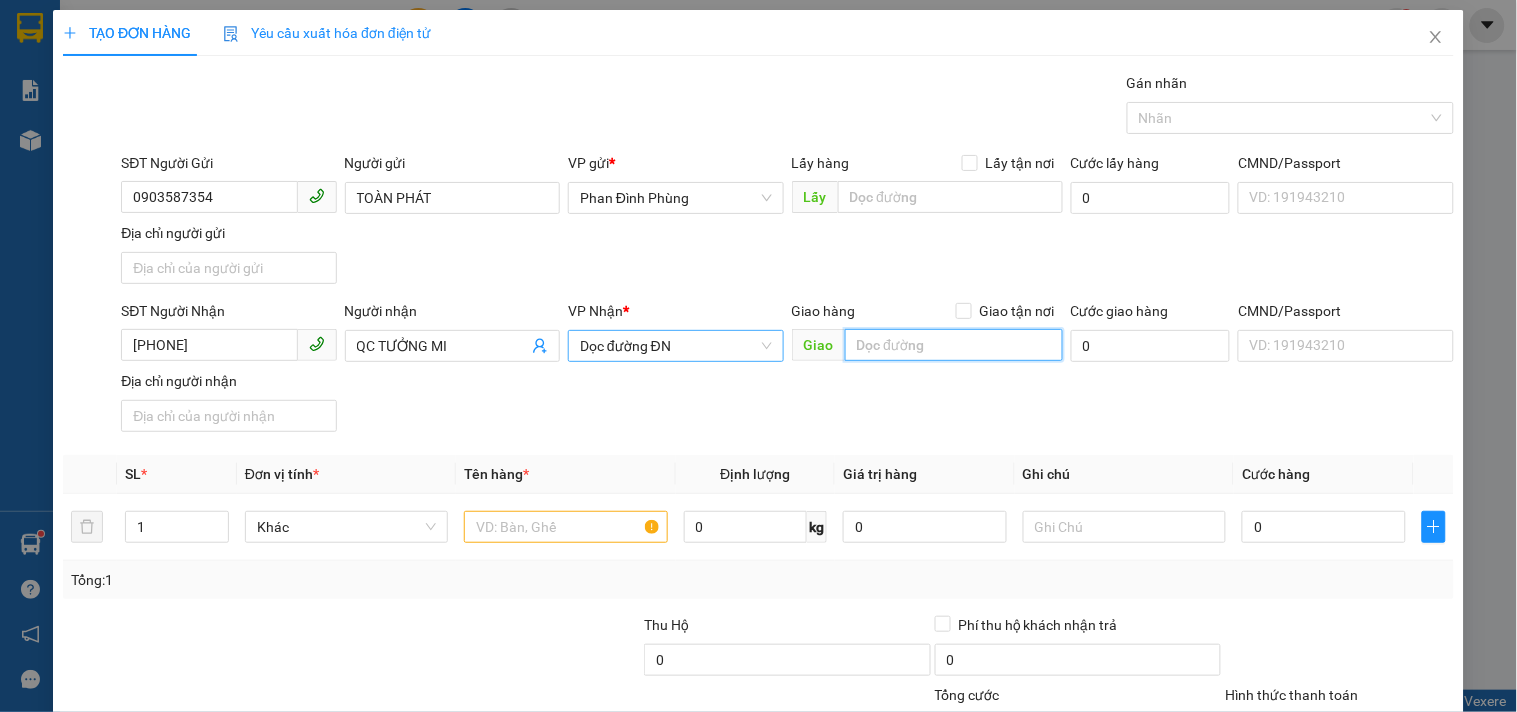 click at bounding box center [954, 345] 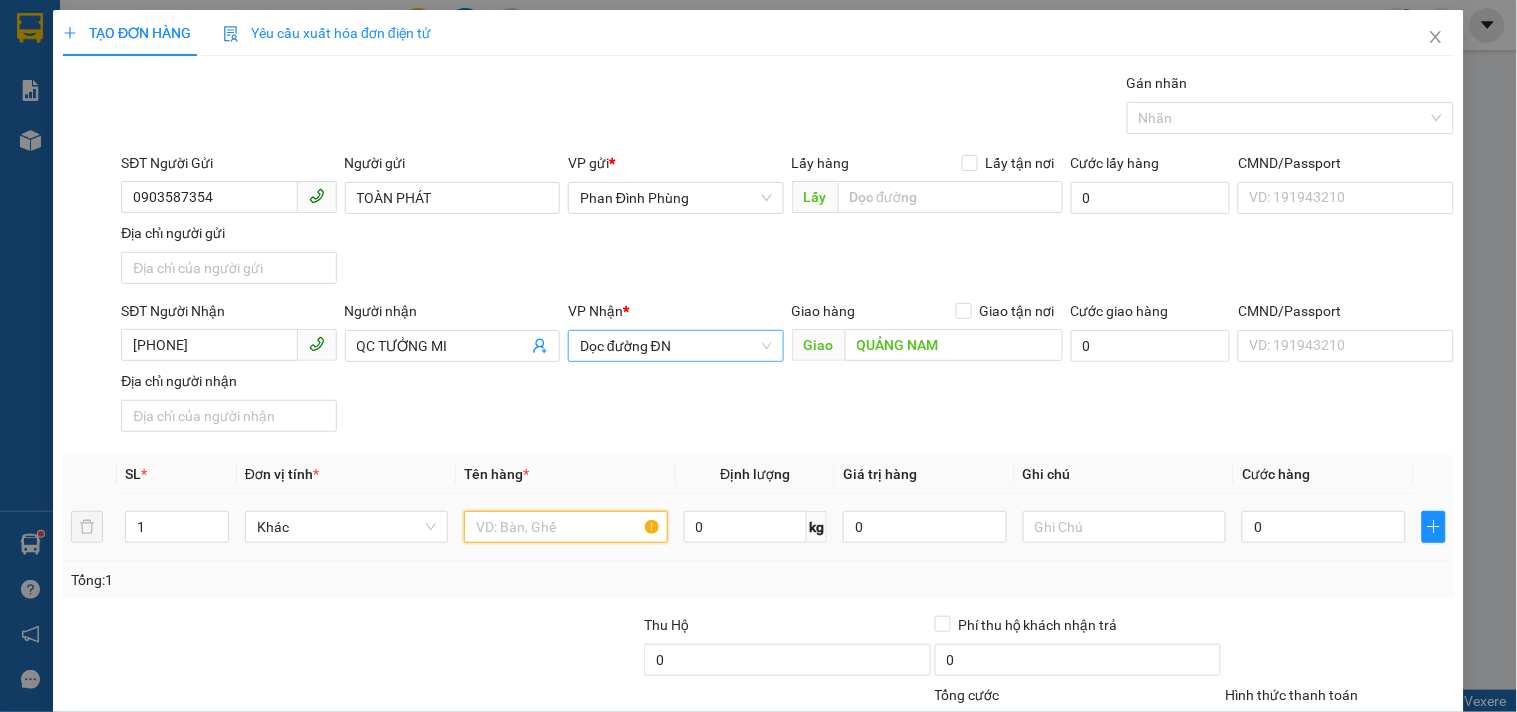 click at bounding box center [565, 527] 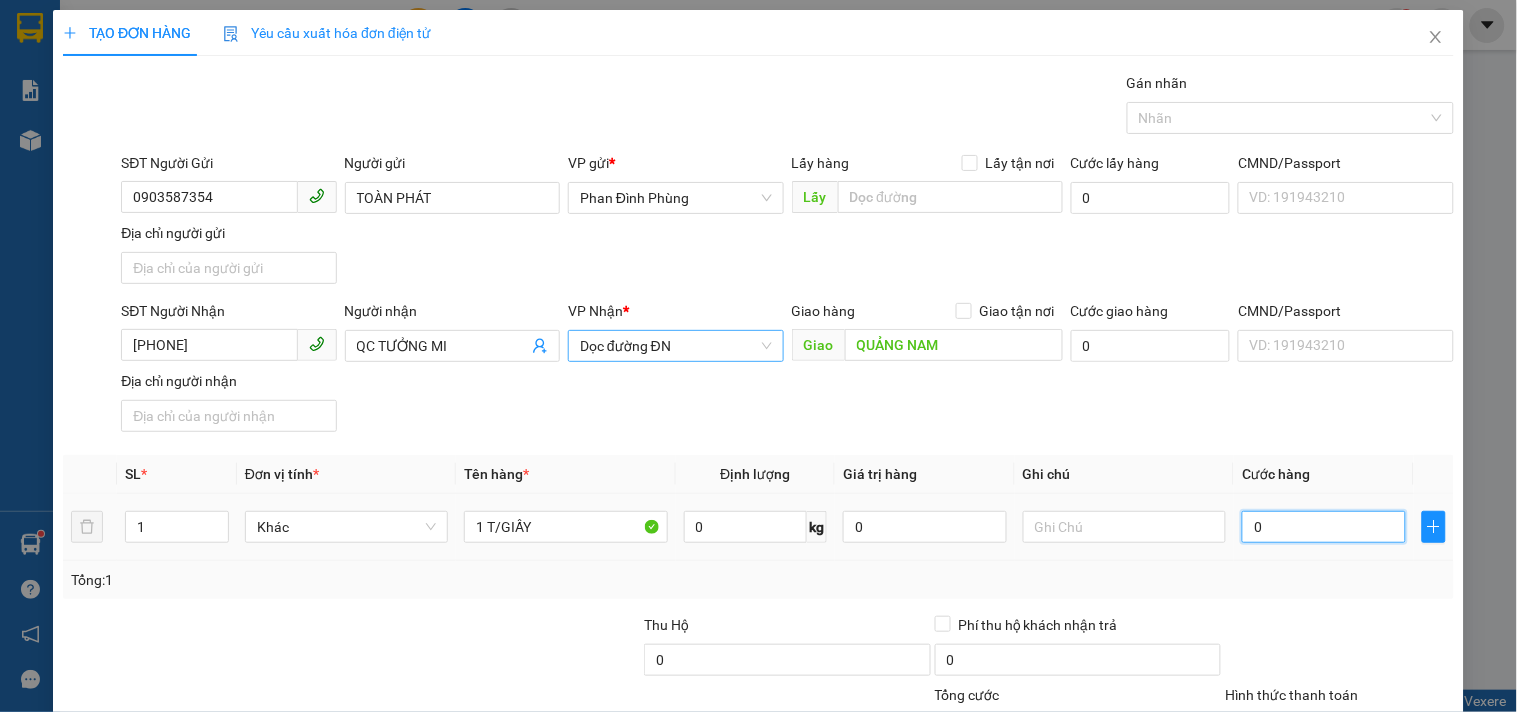 click on "0" at bounding box center (1324, 527) 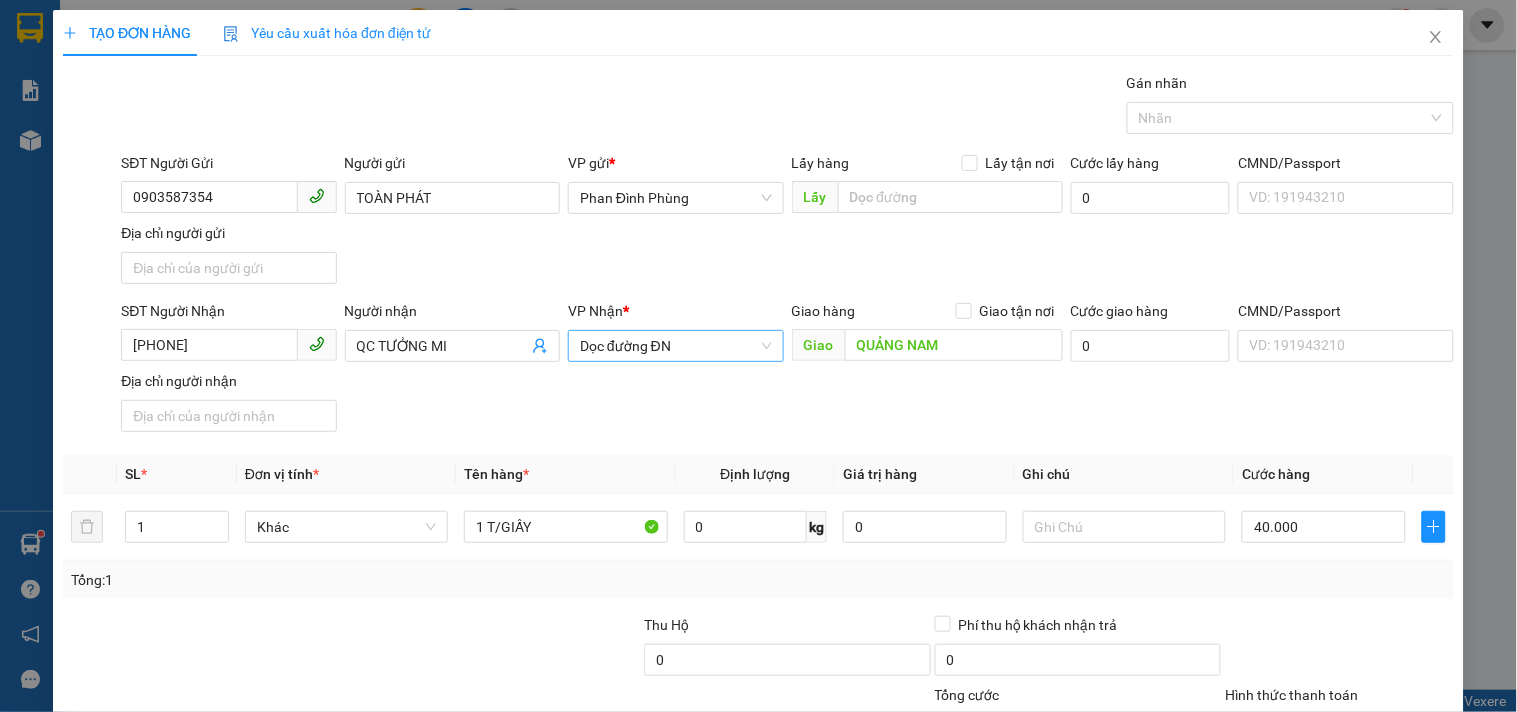 click on "Cước hàng" at bounding box center (1324, 474) 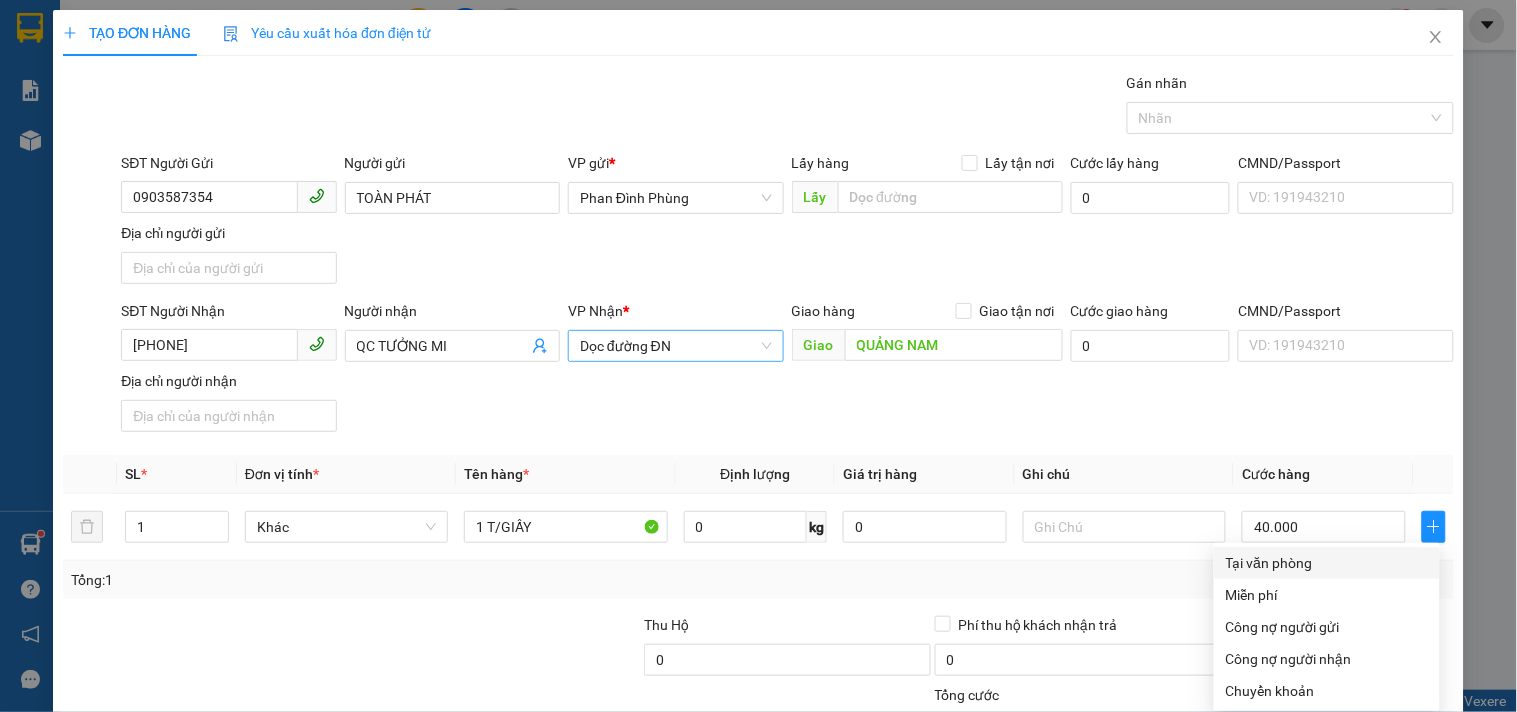 click on "Tại văn phòng" at bounding box center (1327, 563) 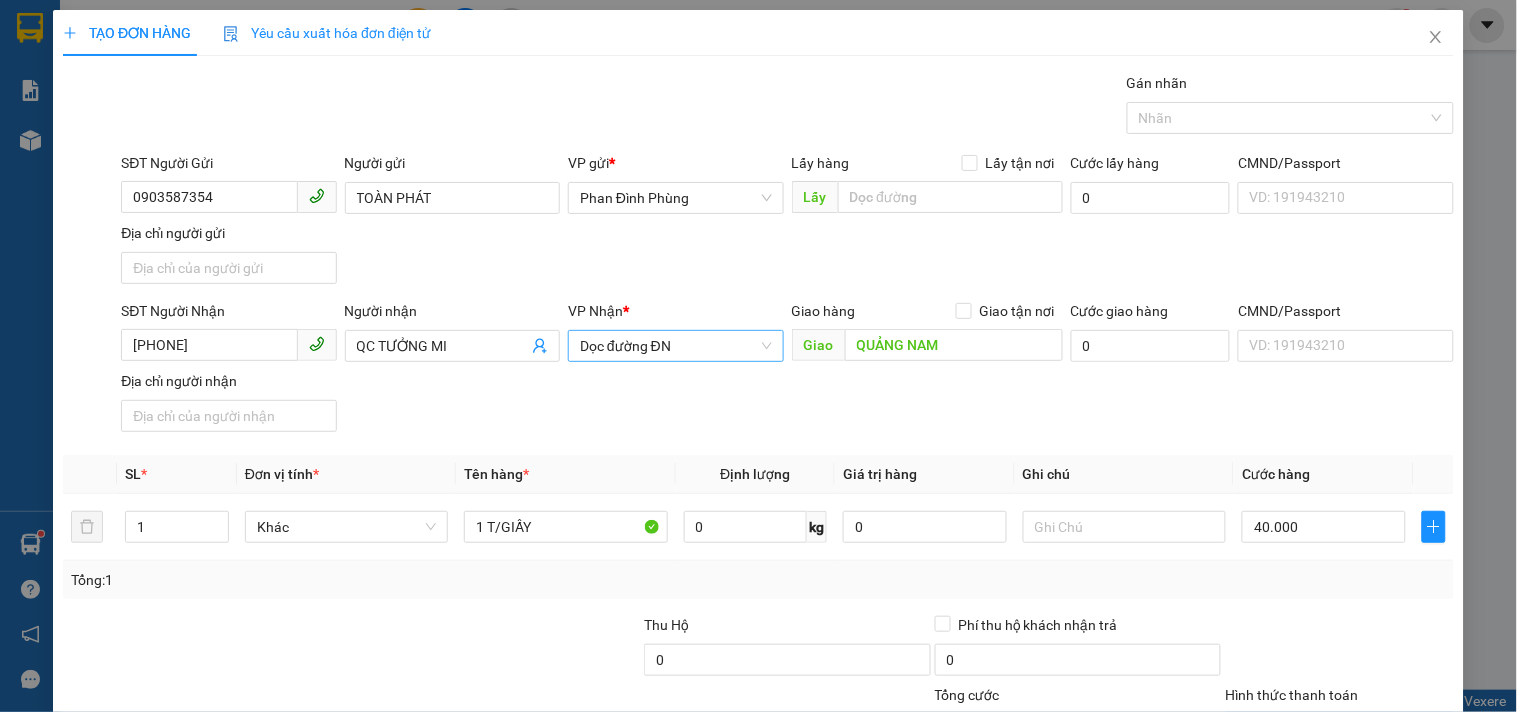 click on "Lưu và In" at bounding box center (1380, 825) 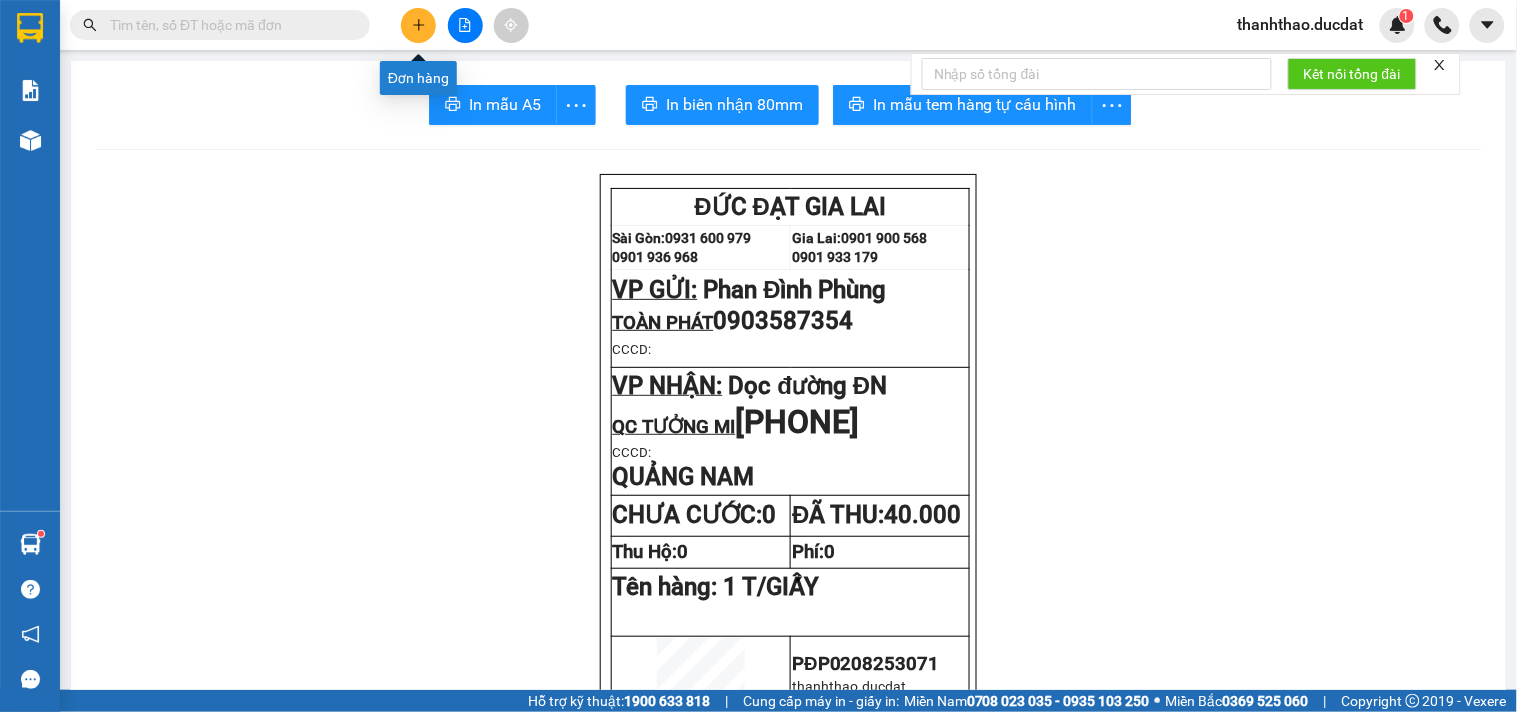 click at bounding box center (418, 25) 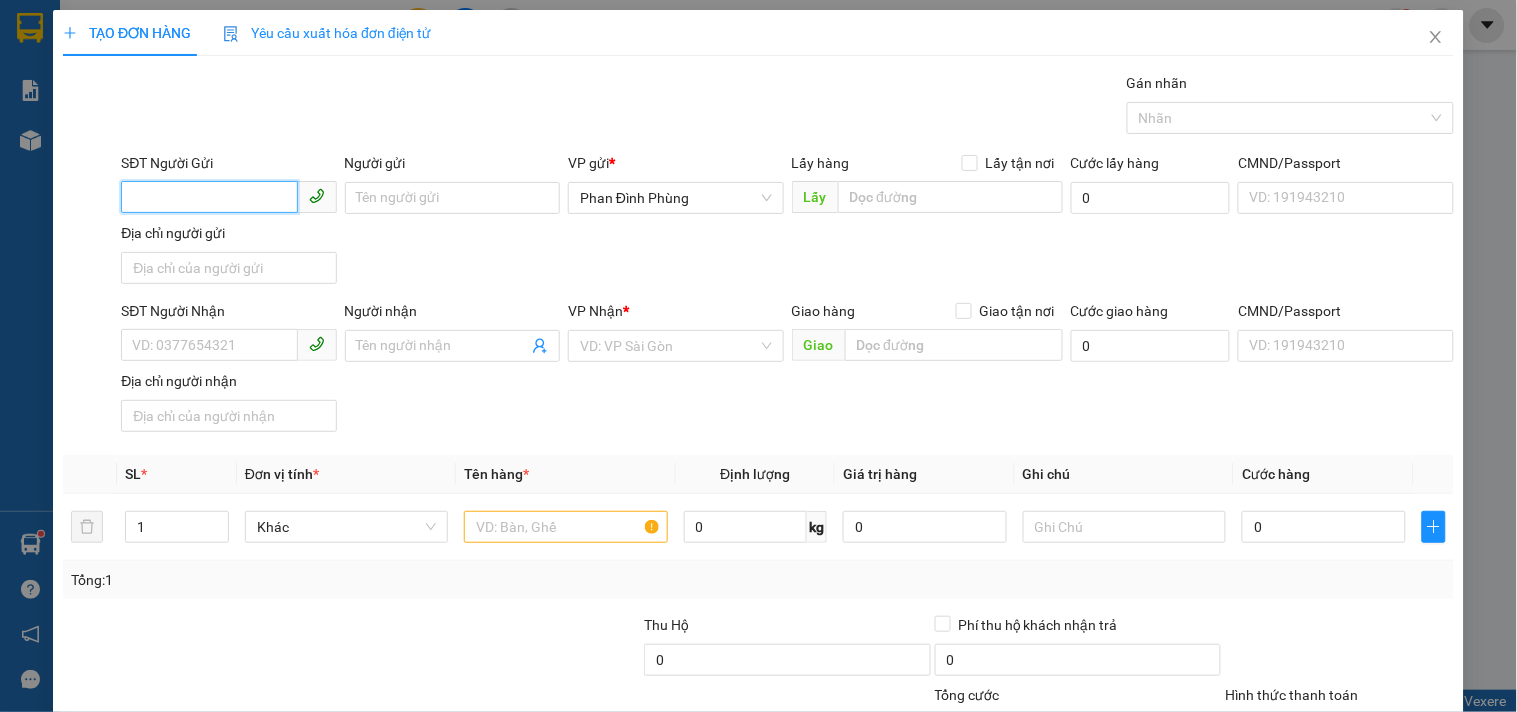 click on "SĐT Người Gửi" at bounding box center [209, 197] 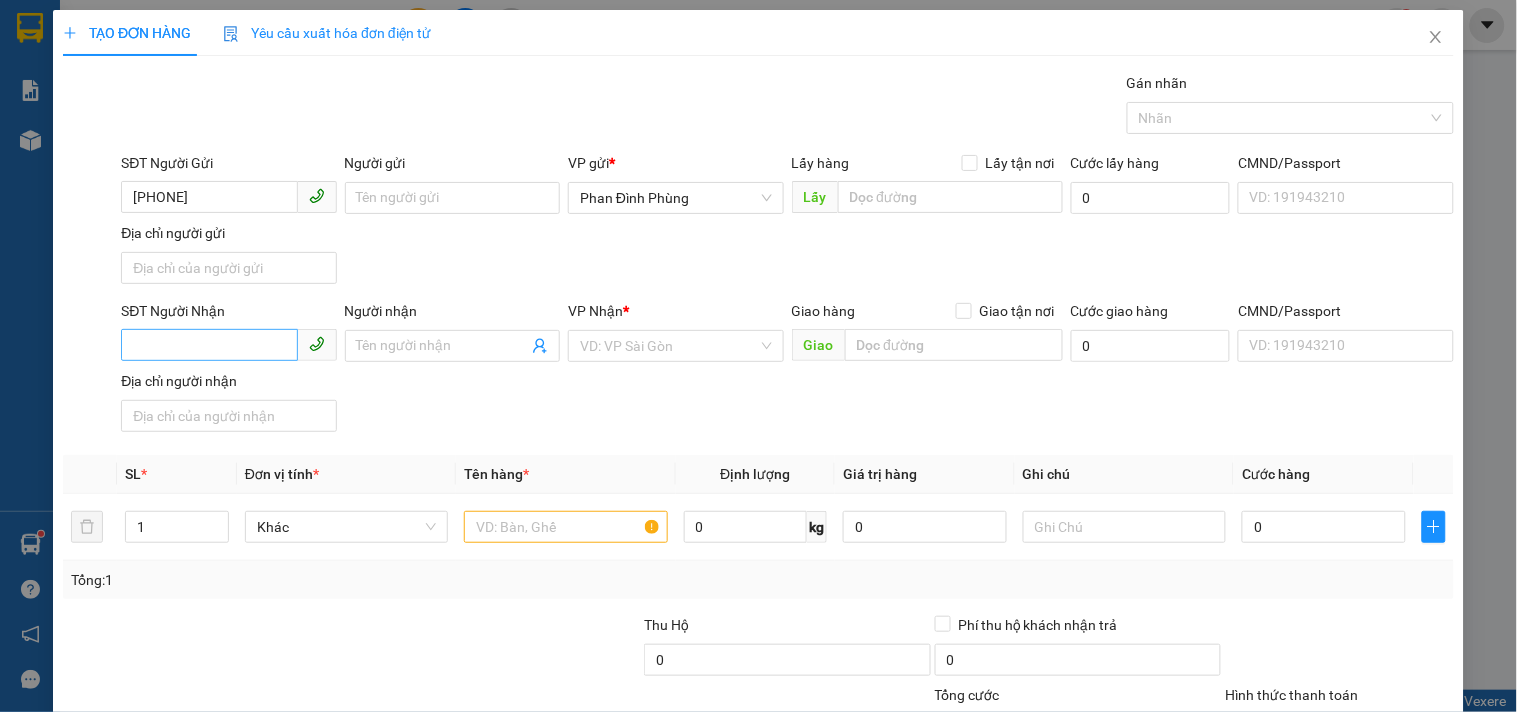 drag, startPoint x: 206, startPoint y: 312, endPoint x: 206, endPoint y: 340, distance: 28 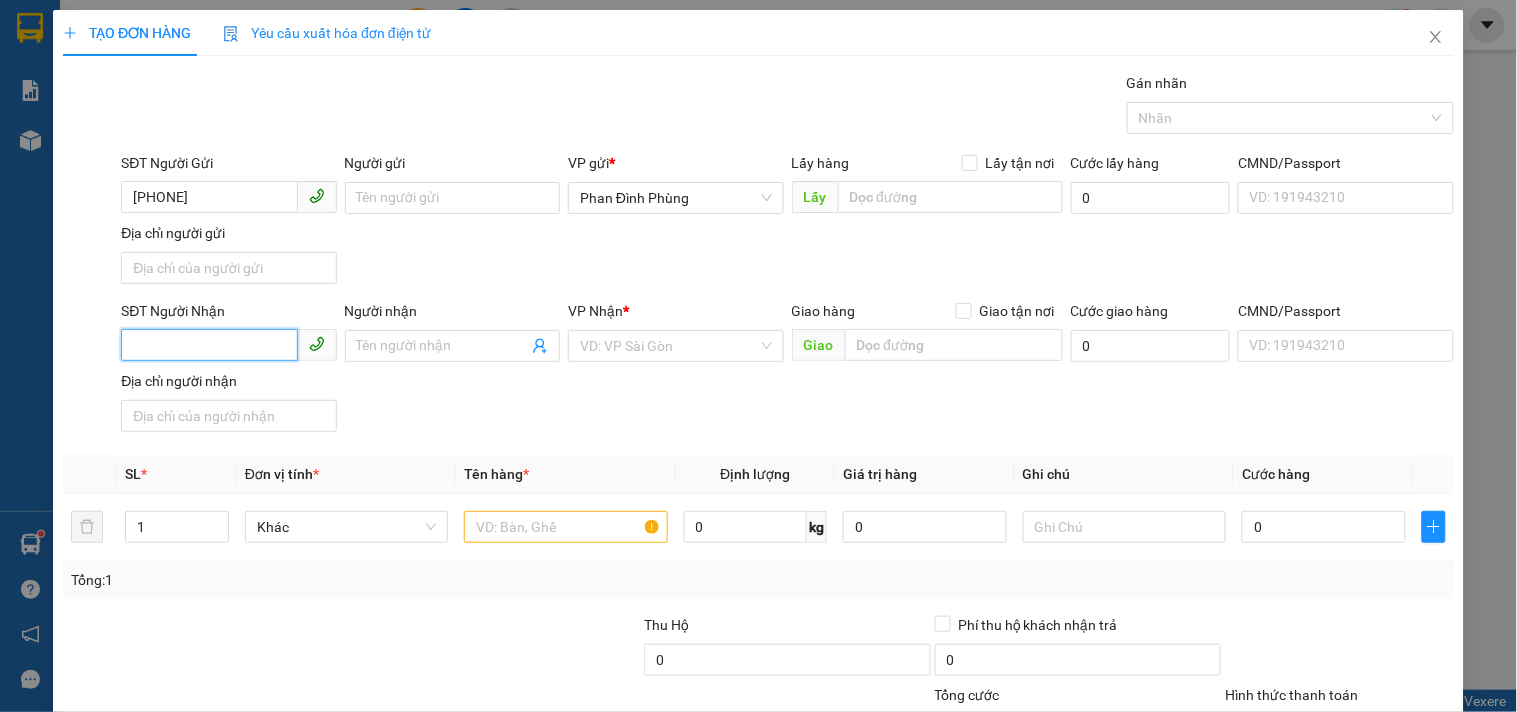 click on "SĐT Người Nhận" at bounding box center (209, 345) 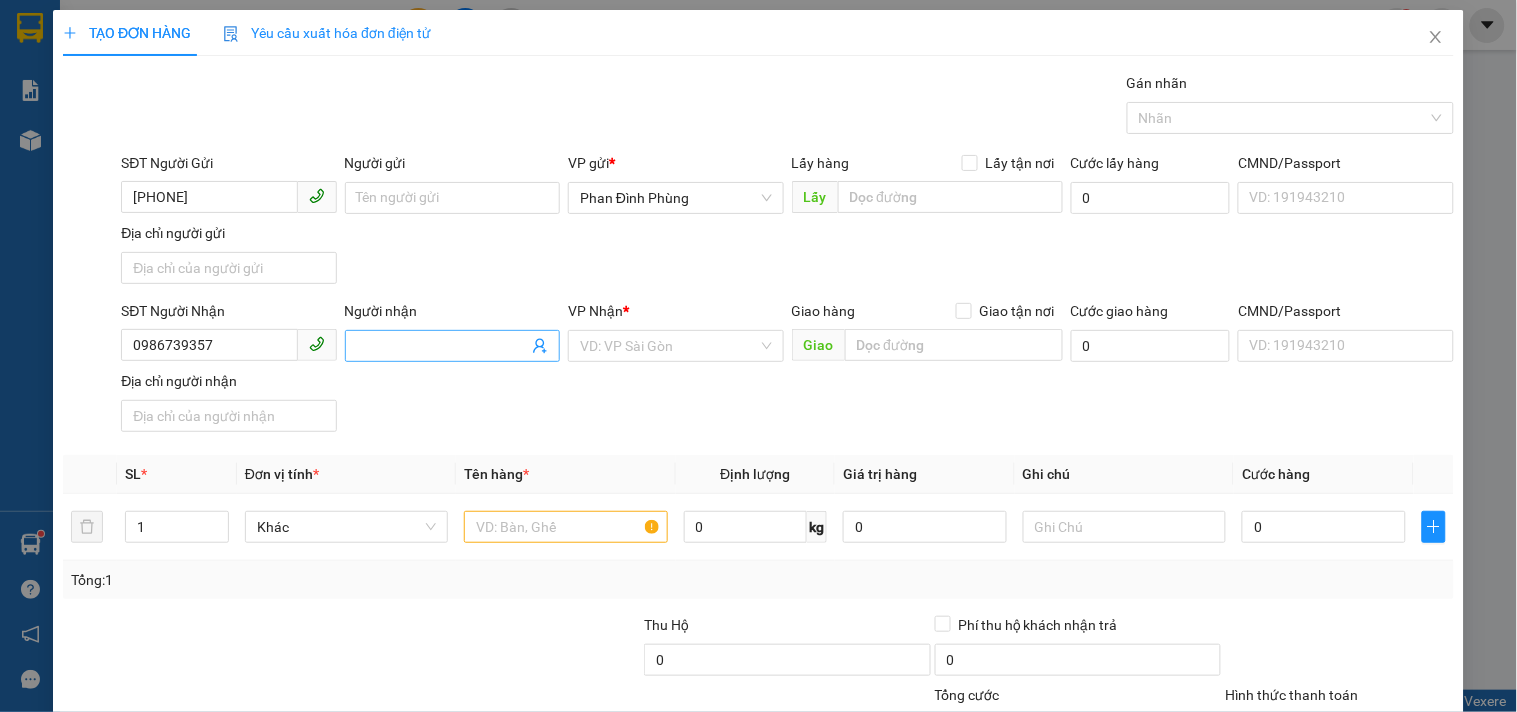 click on "Người nhận" at bounding box center (442, 346) 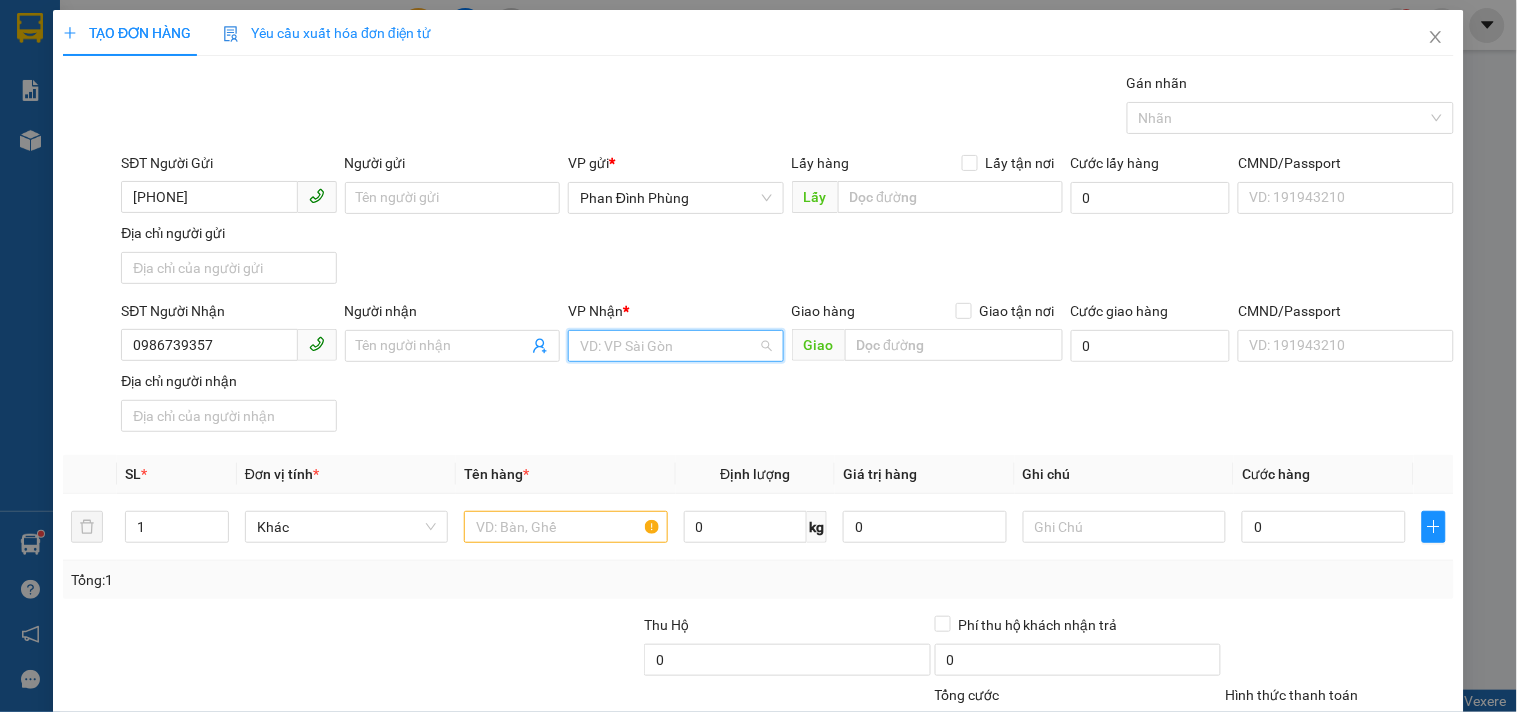 click at bounding box center [668, 346] 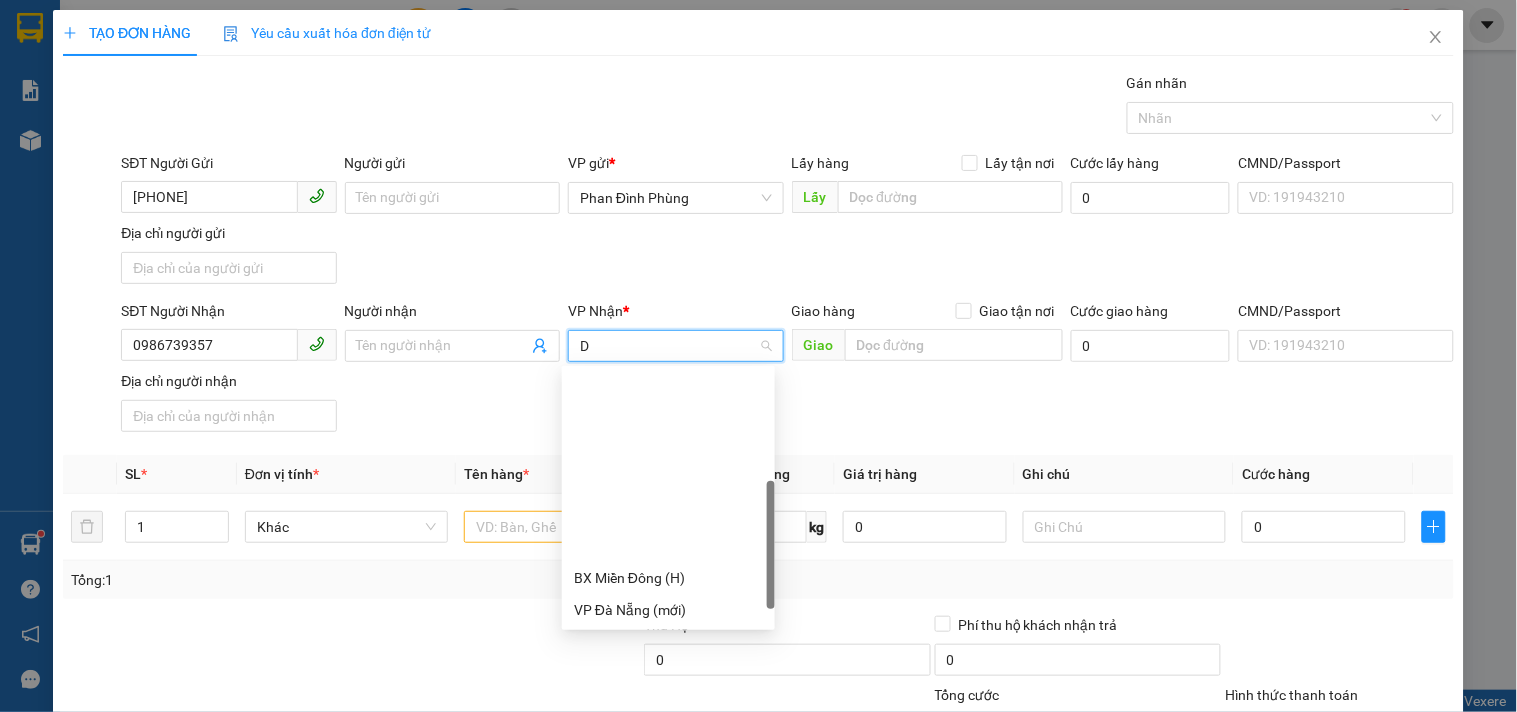 click on "Dọc đường SG" at bounding box center [668, 738] 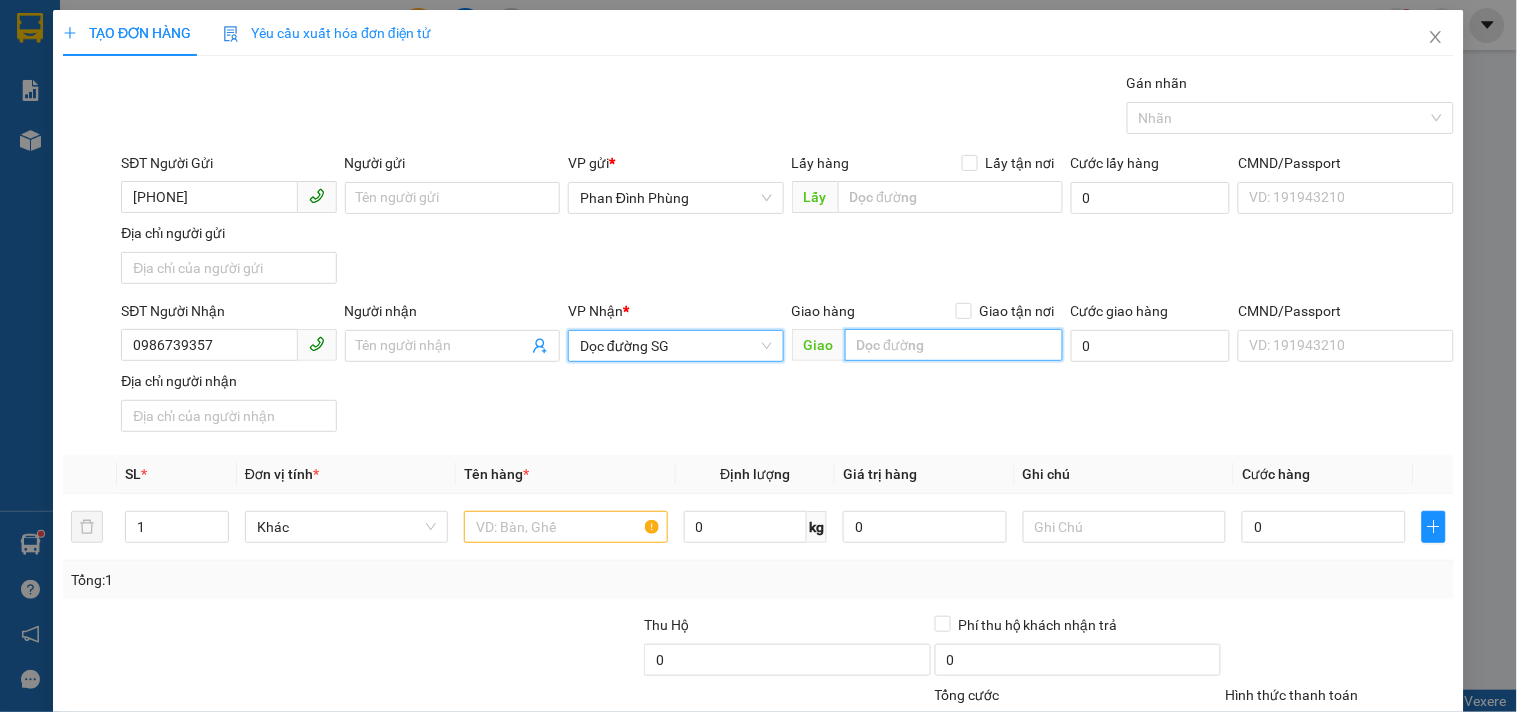 click at bounding box center (954, 345) 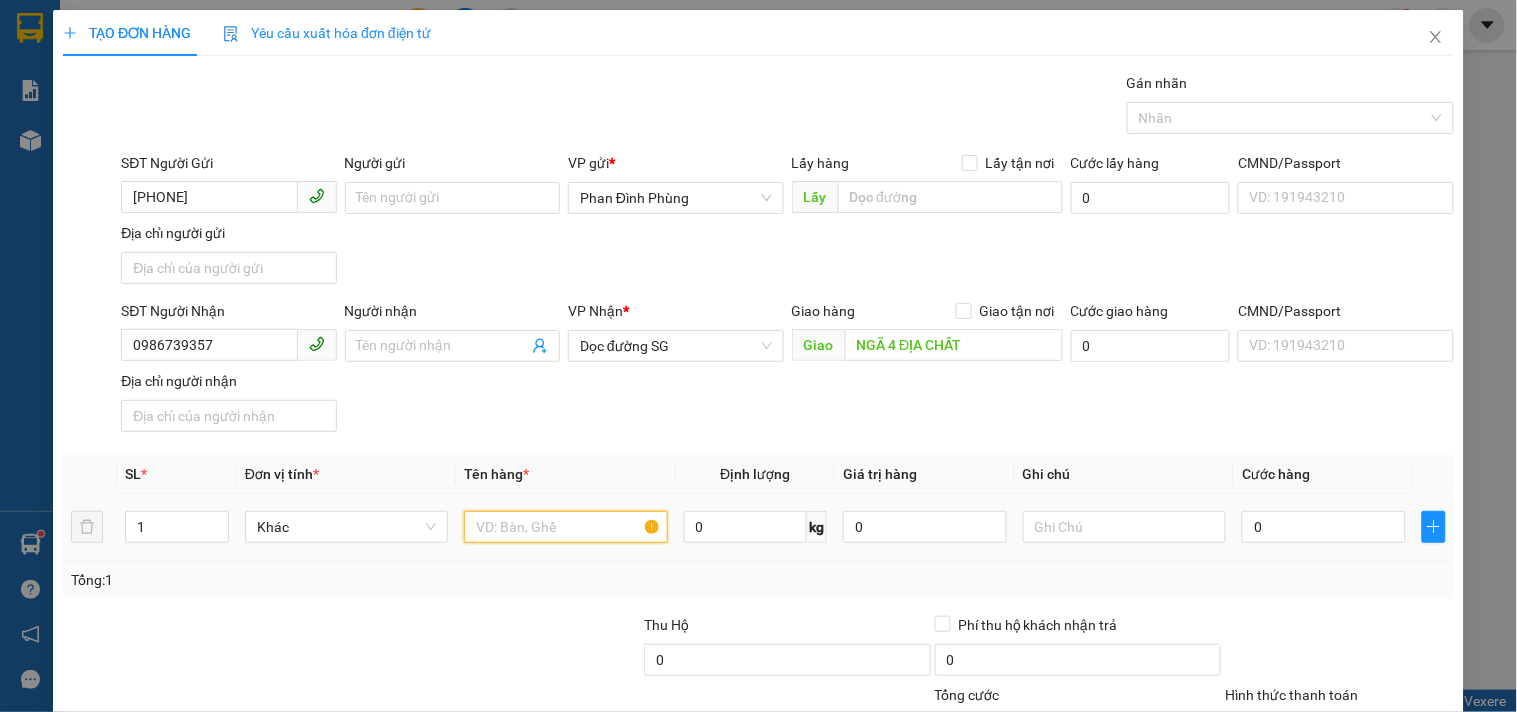 click at bounding box center (565, 527) 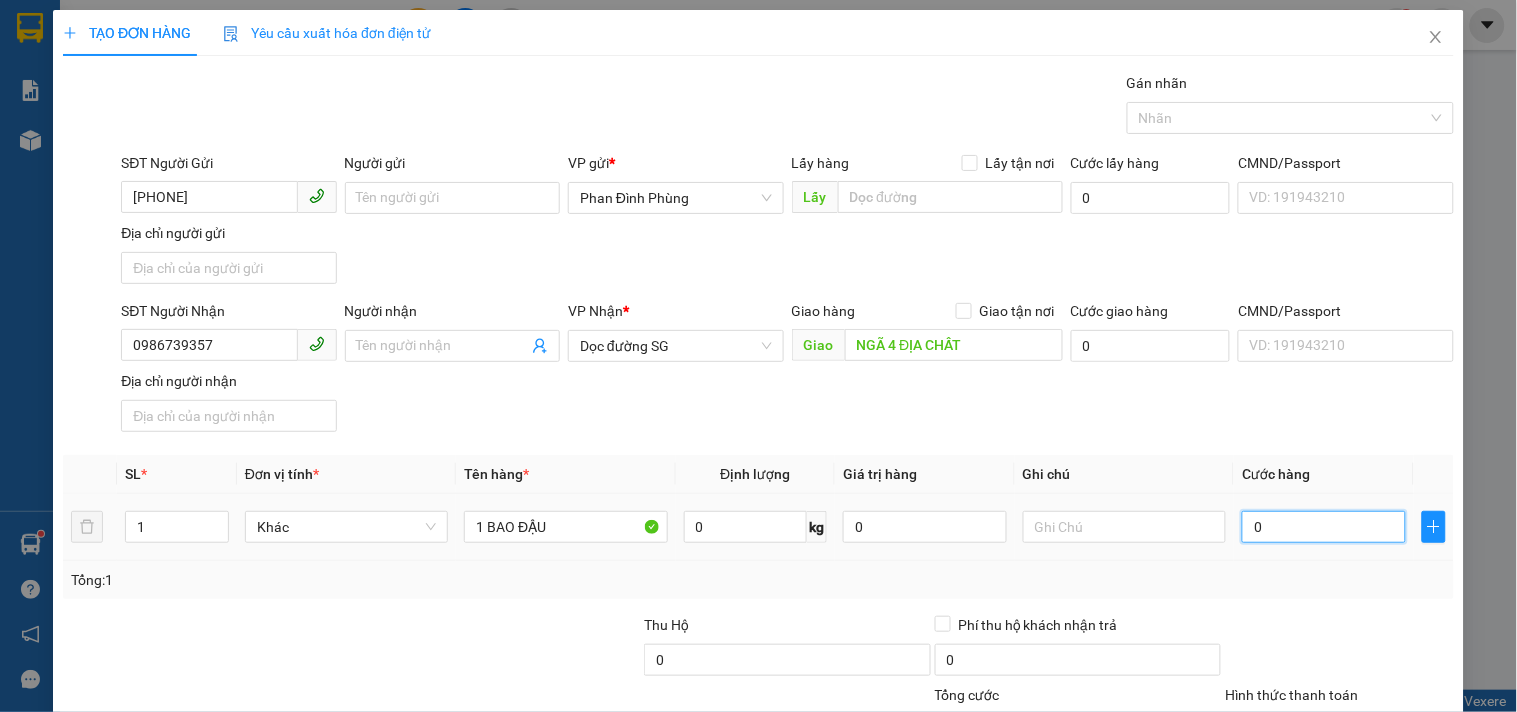 click on "0" at bounding box center [1324, 527] 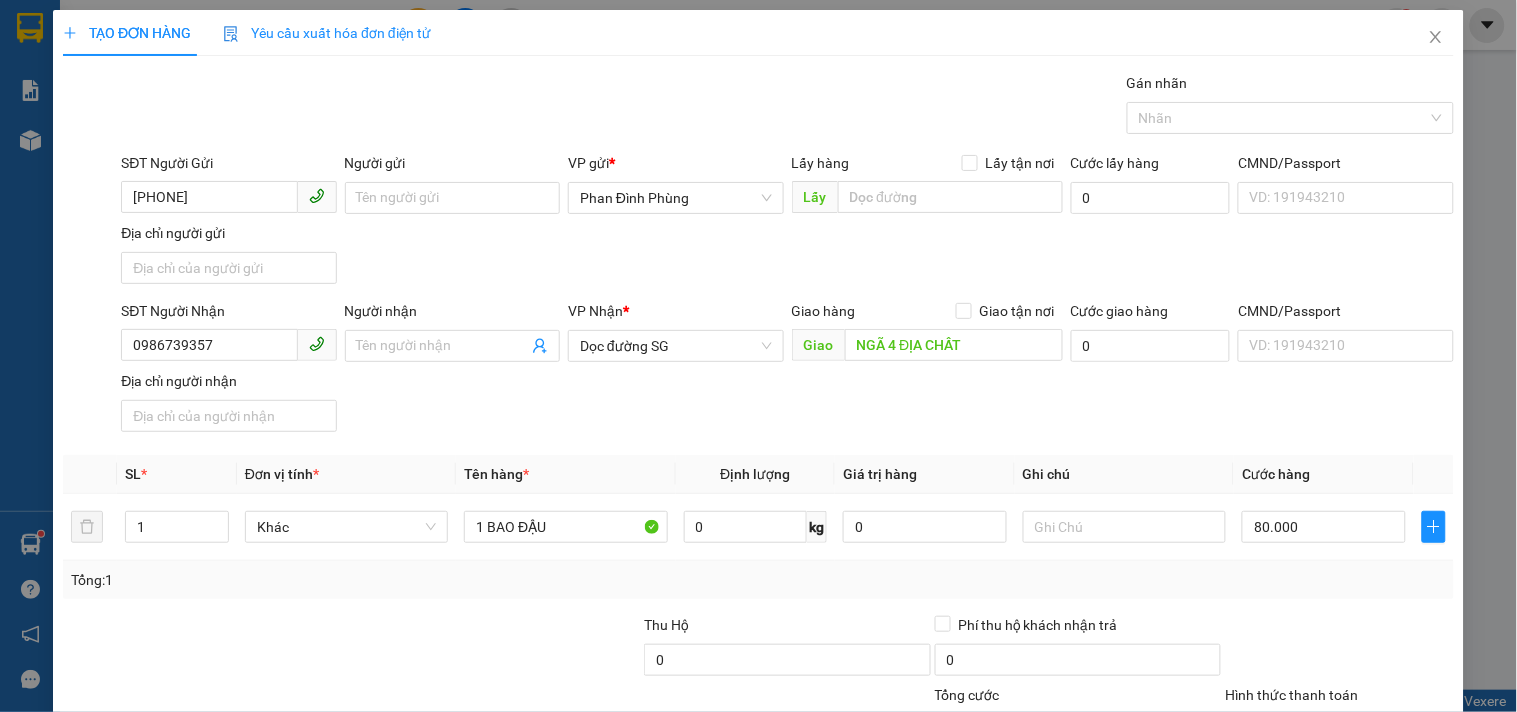 click on "Cước hàng" at bounding box center [1324, 474] 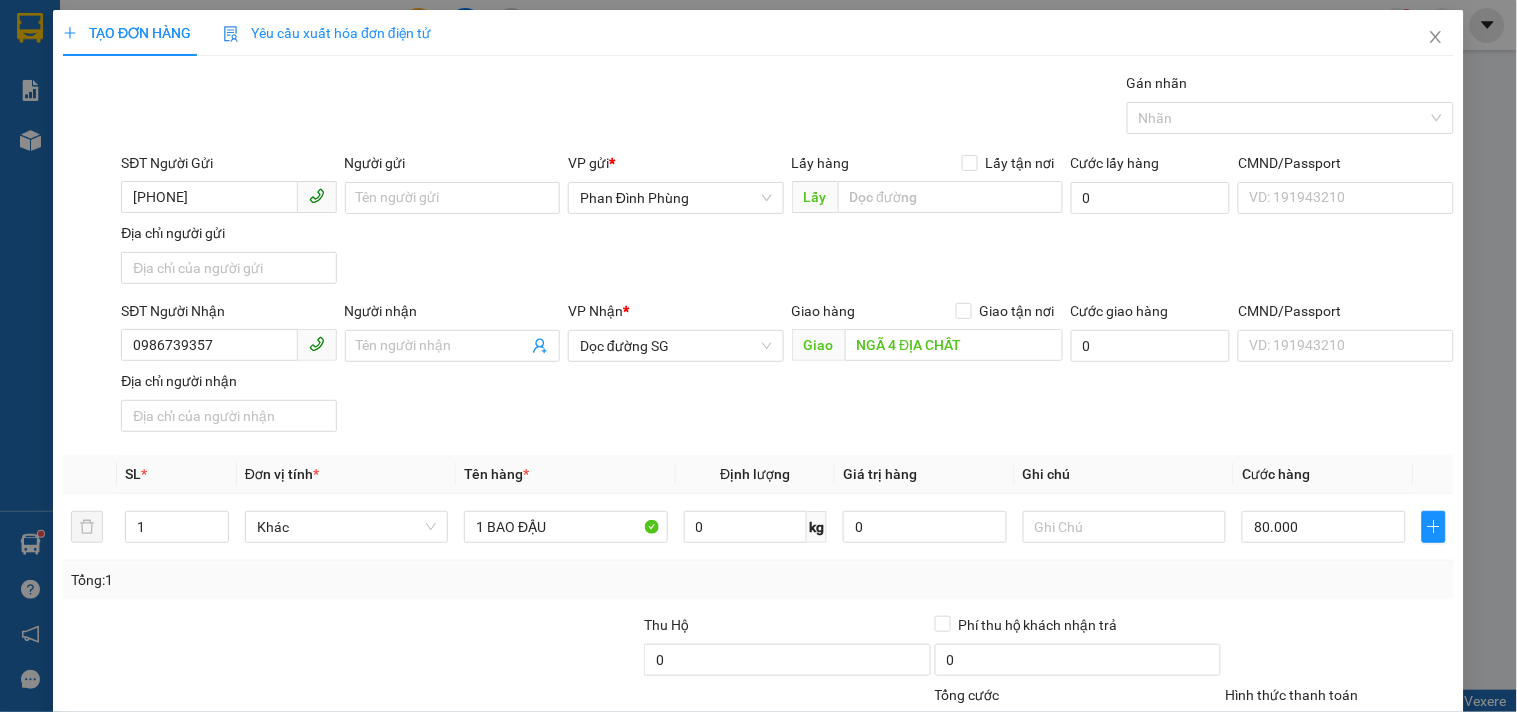 click on "Hình thức thanh toán" at bounding box center [1332, 730] 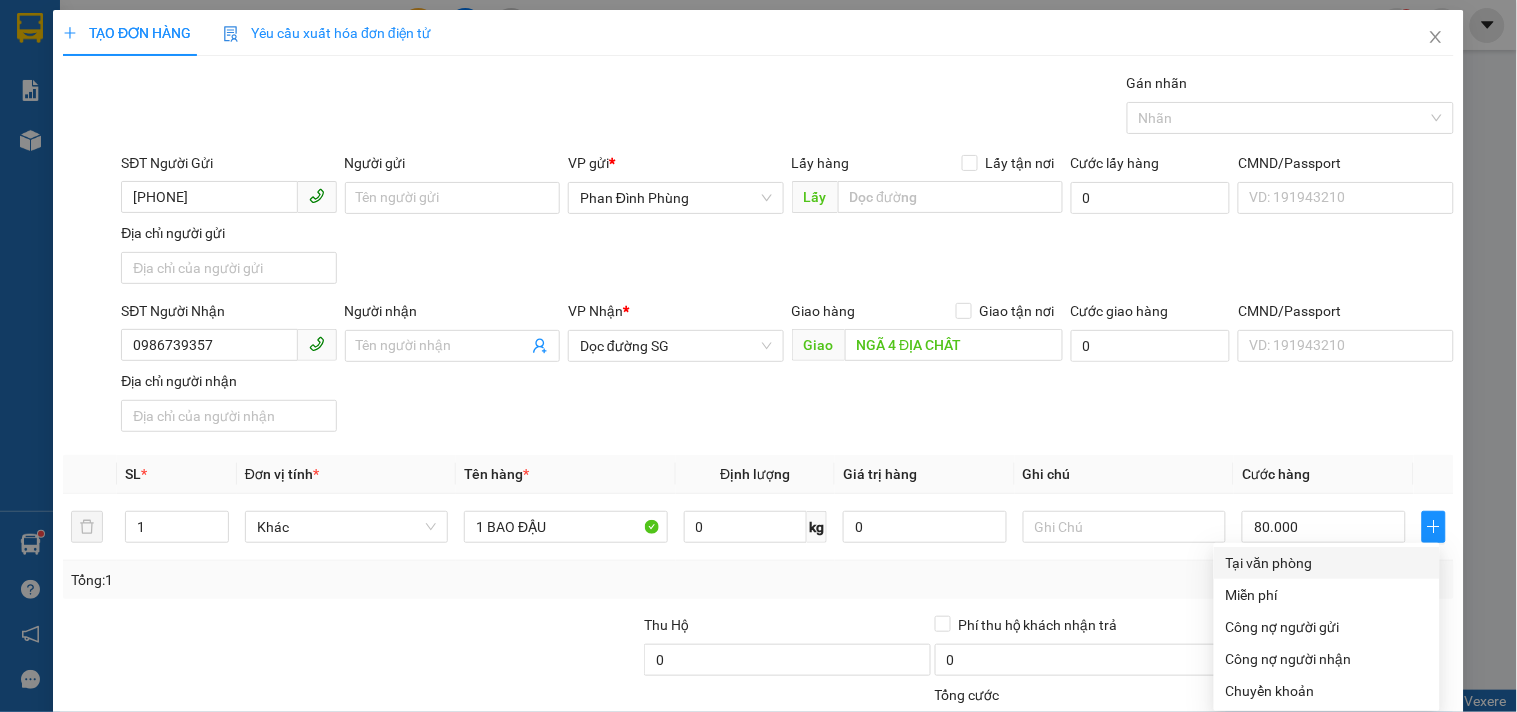 click on "Tại văn phòng" at bounding box center [1327, 563] 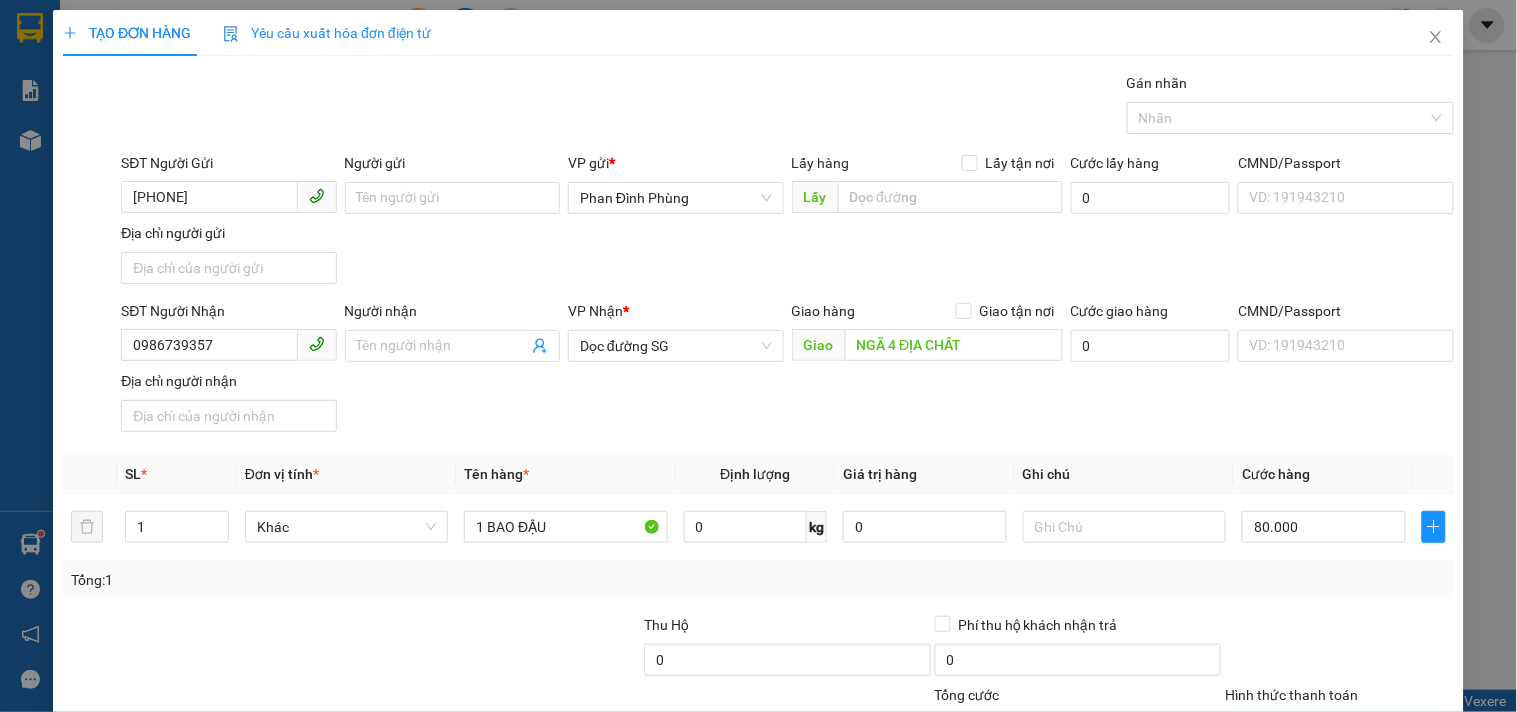 click on "Lưu và In" at bounding box center (1380, 825) 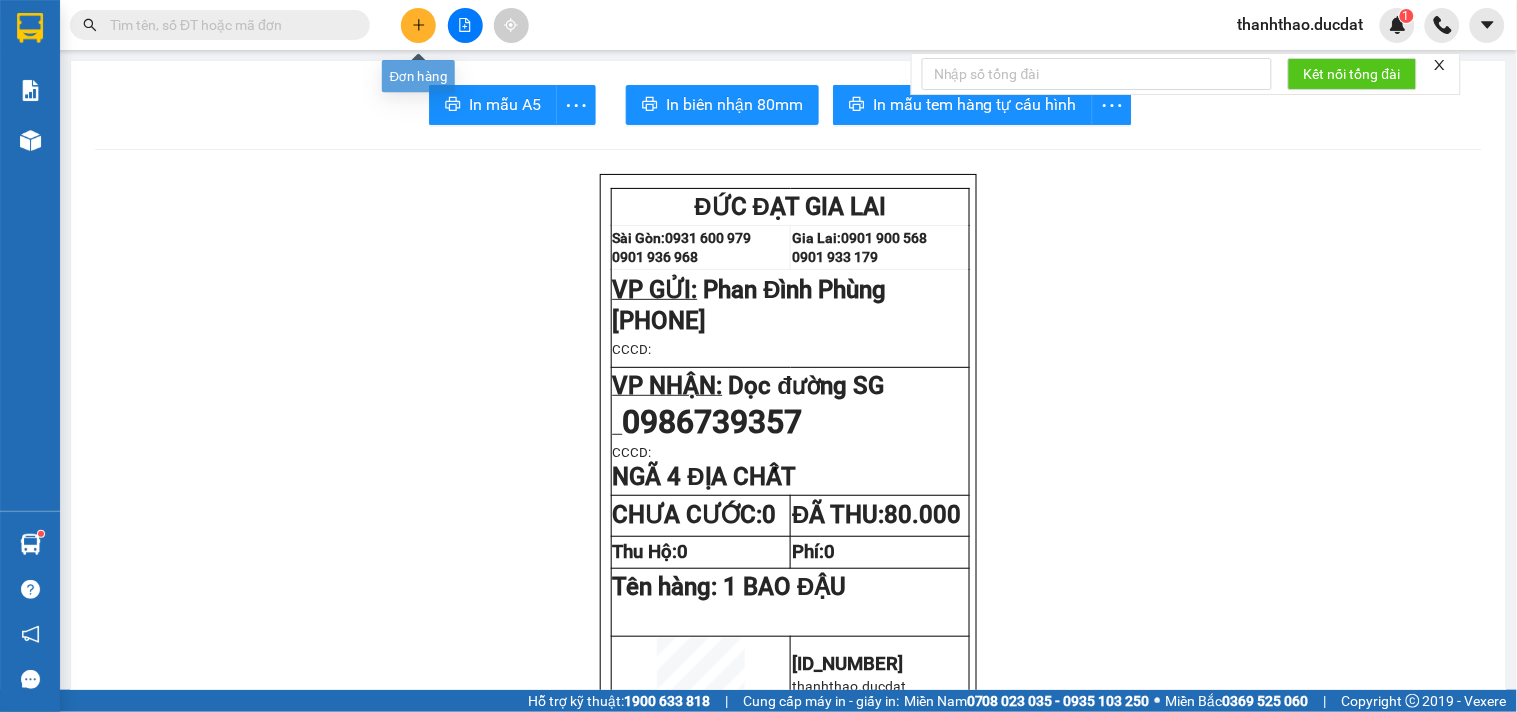 click 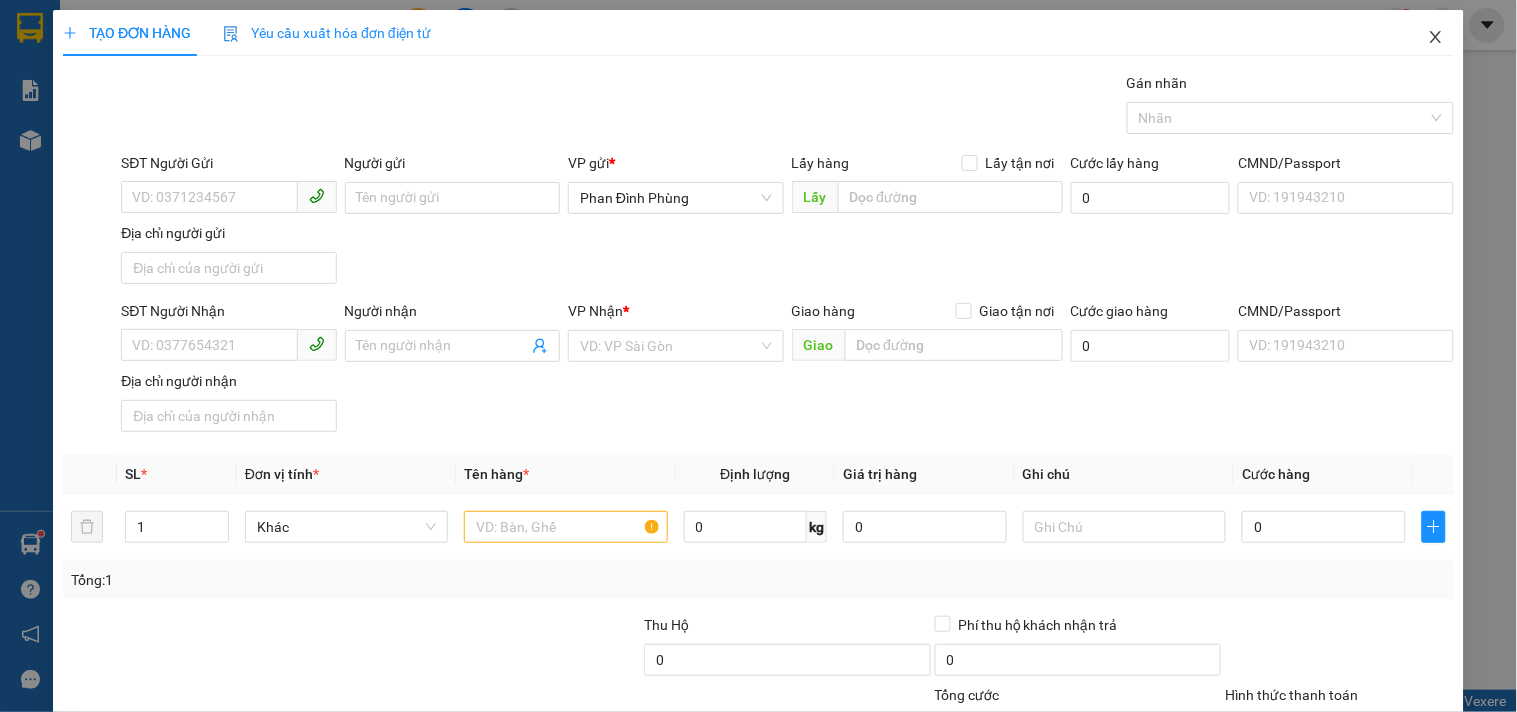 click at bounding box center (1436, 38) 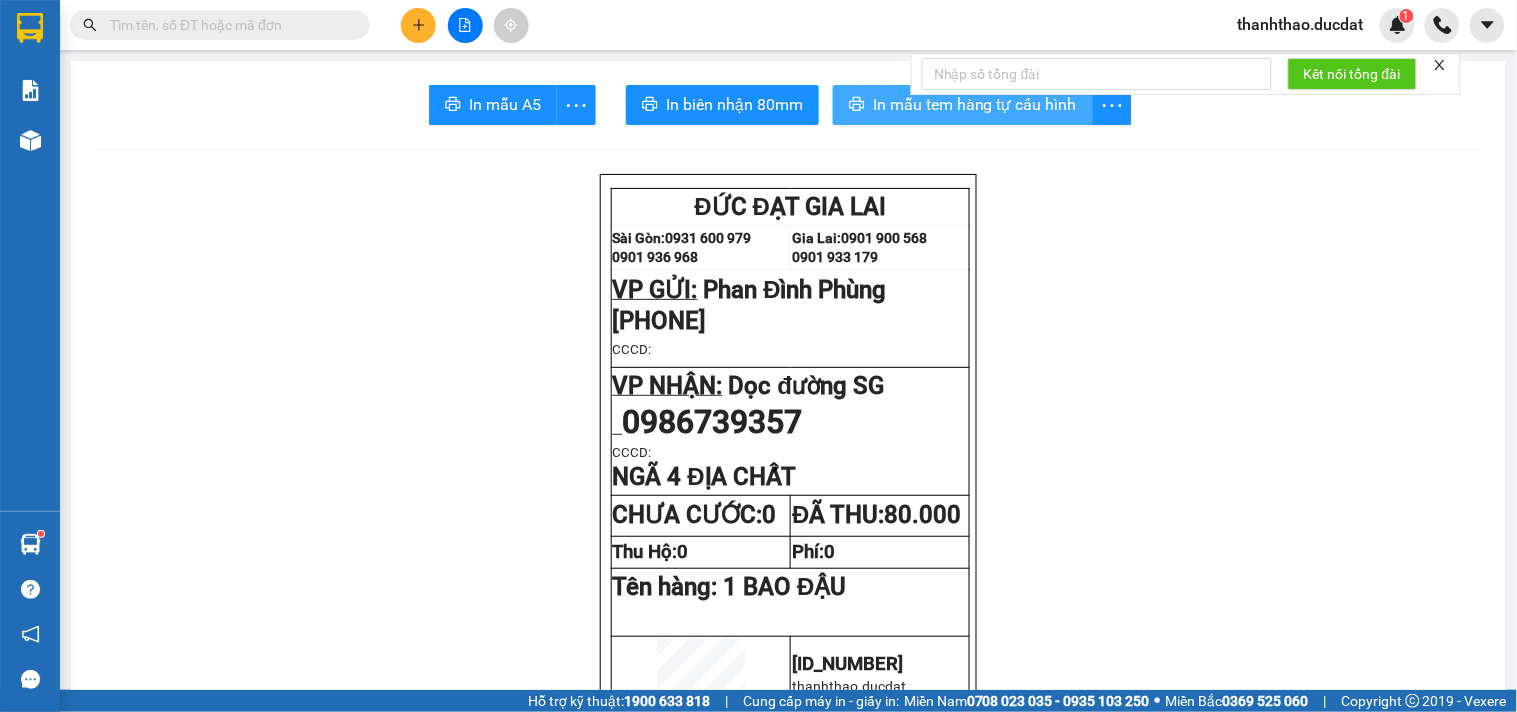 click on "In mẫu tem hàng tự cấu hình" at bounding box center [975, 104] 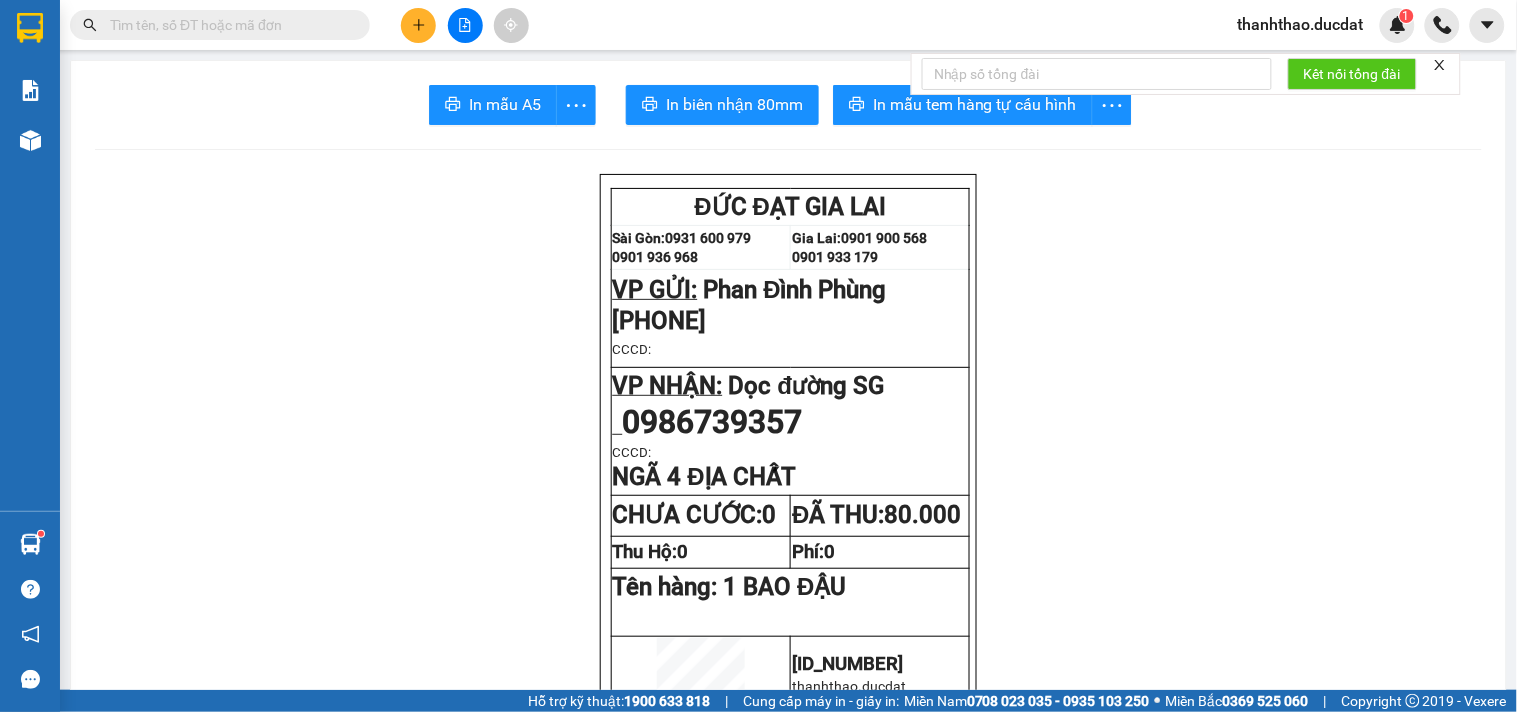 click at bounding box center [418, 25] 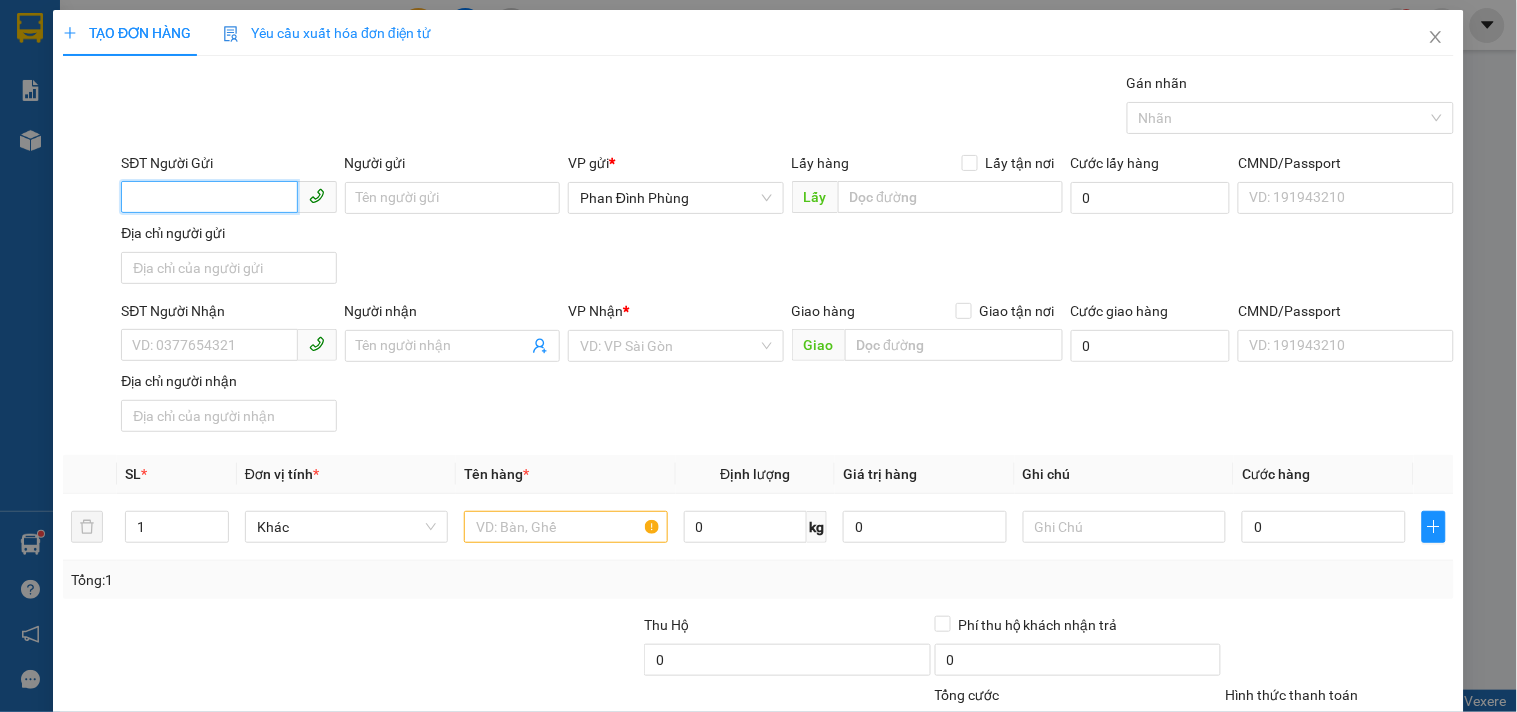 click on "SĐT Người Gửi" at bounding box center [209, 197] 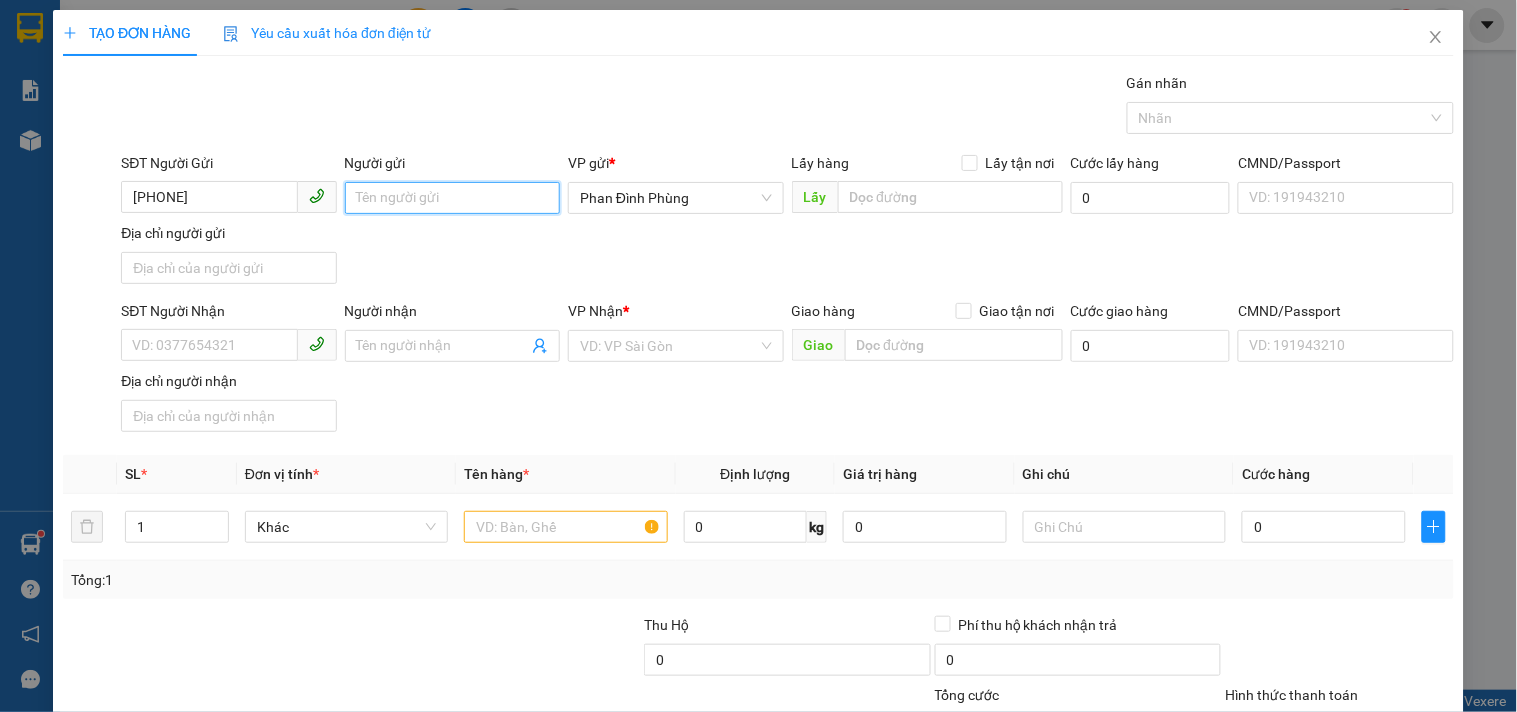 click on "Người gửi" at bounding box center (452, 198) 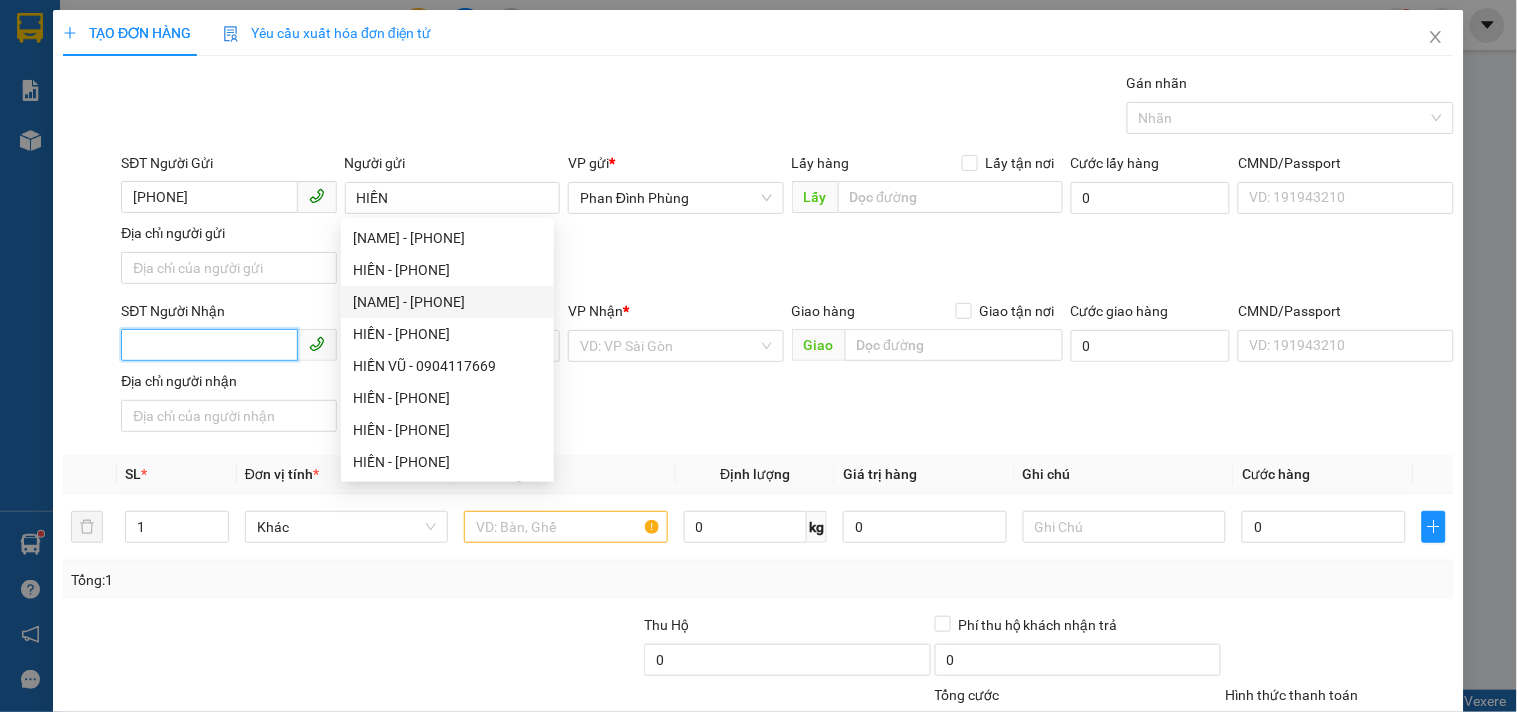 click on "SĐT Người Nhận" at bounding box center [209, 345] 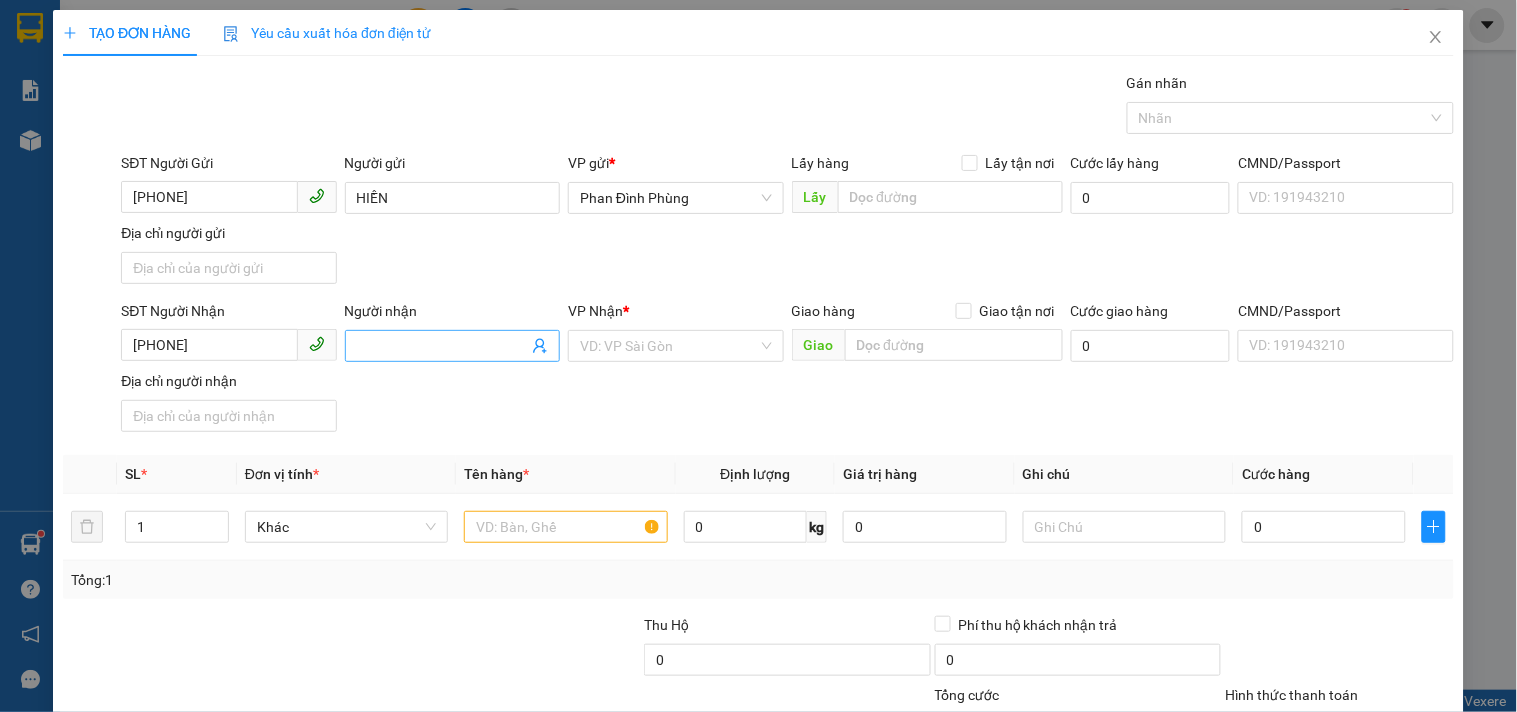 click on "Người nhận" at bounding box center (442, 346) 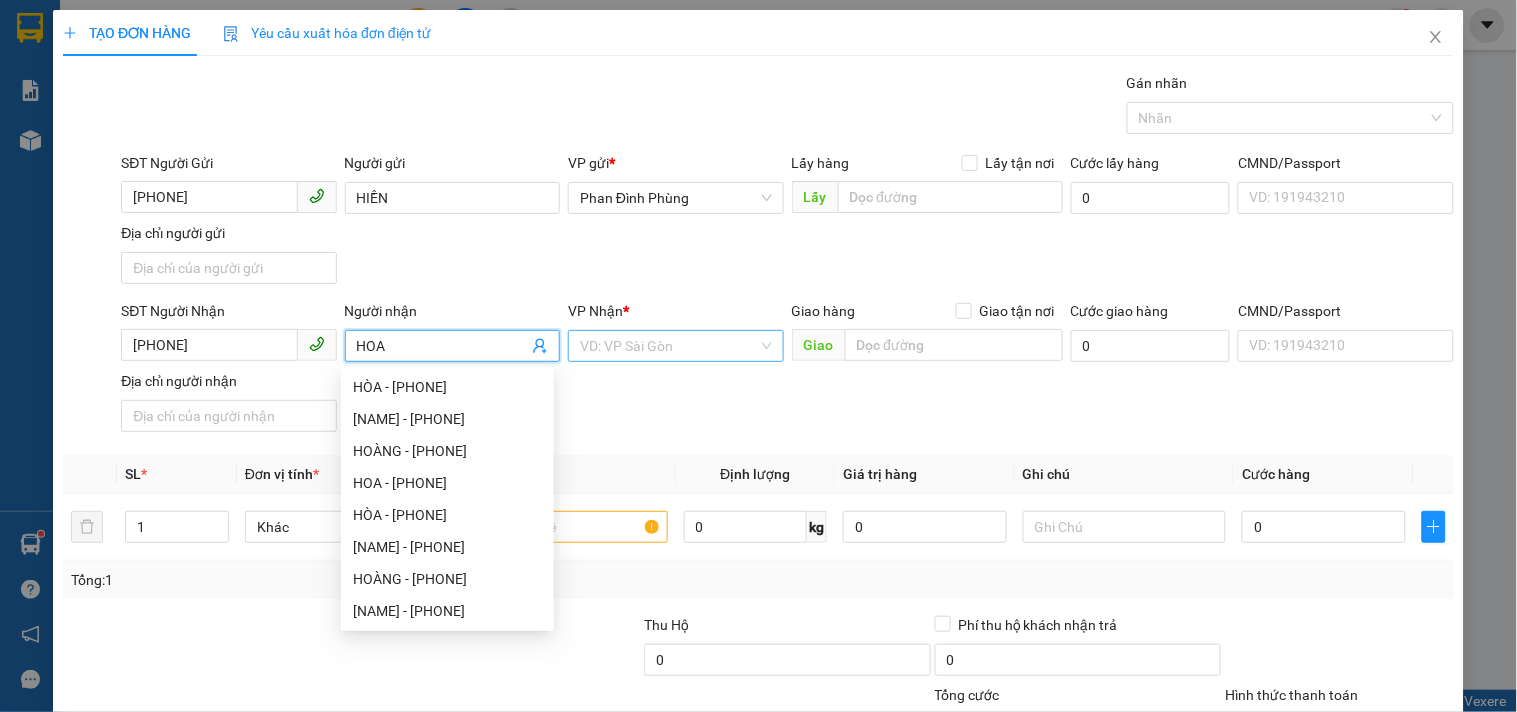 click at bounding box center [668, 346] 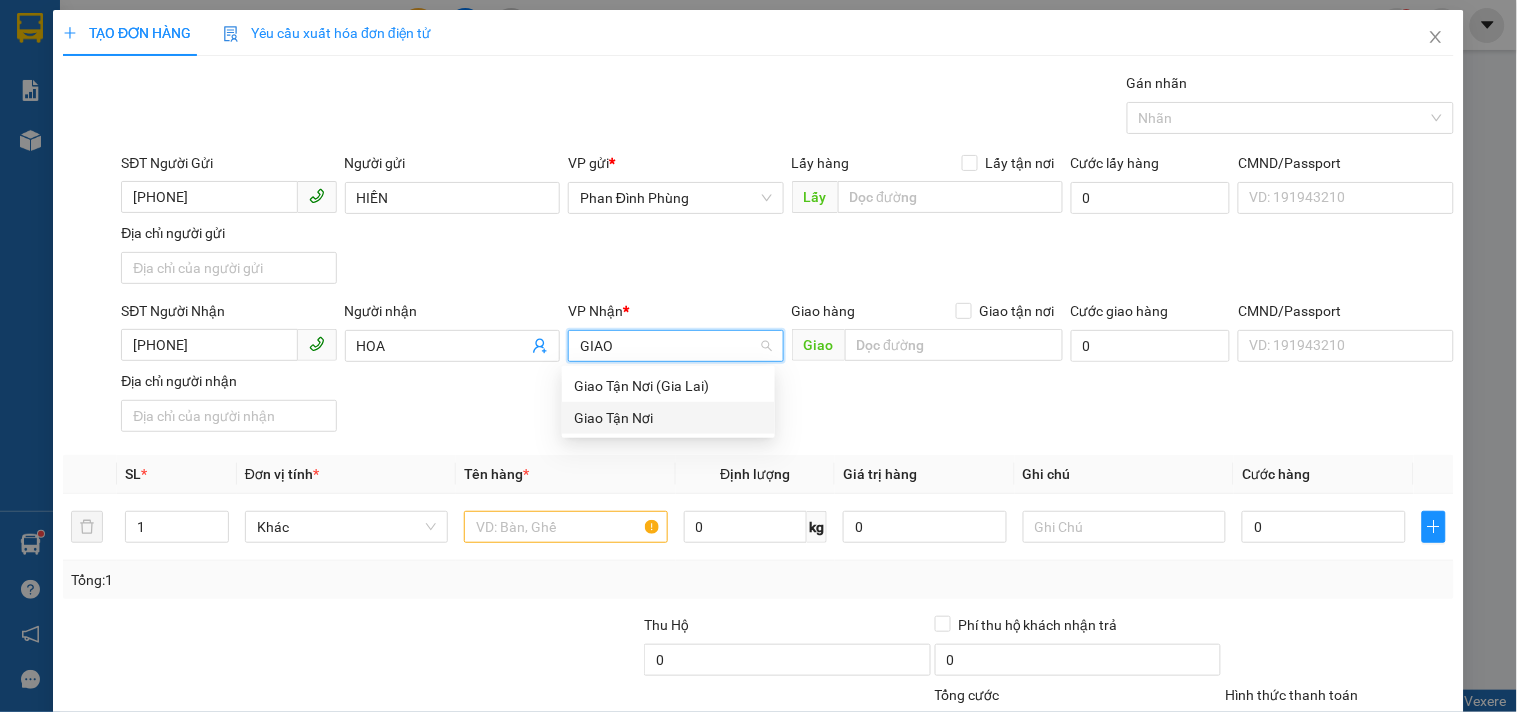 click on "Giao Tận Nơi" at bounding box center [668, 418] 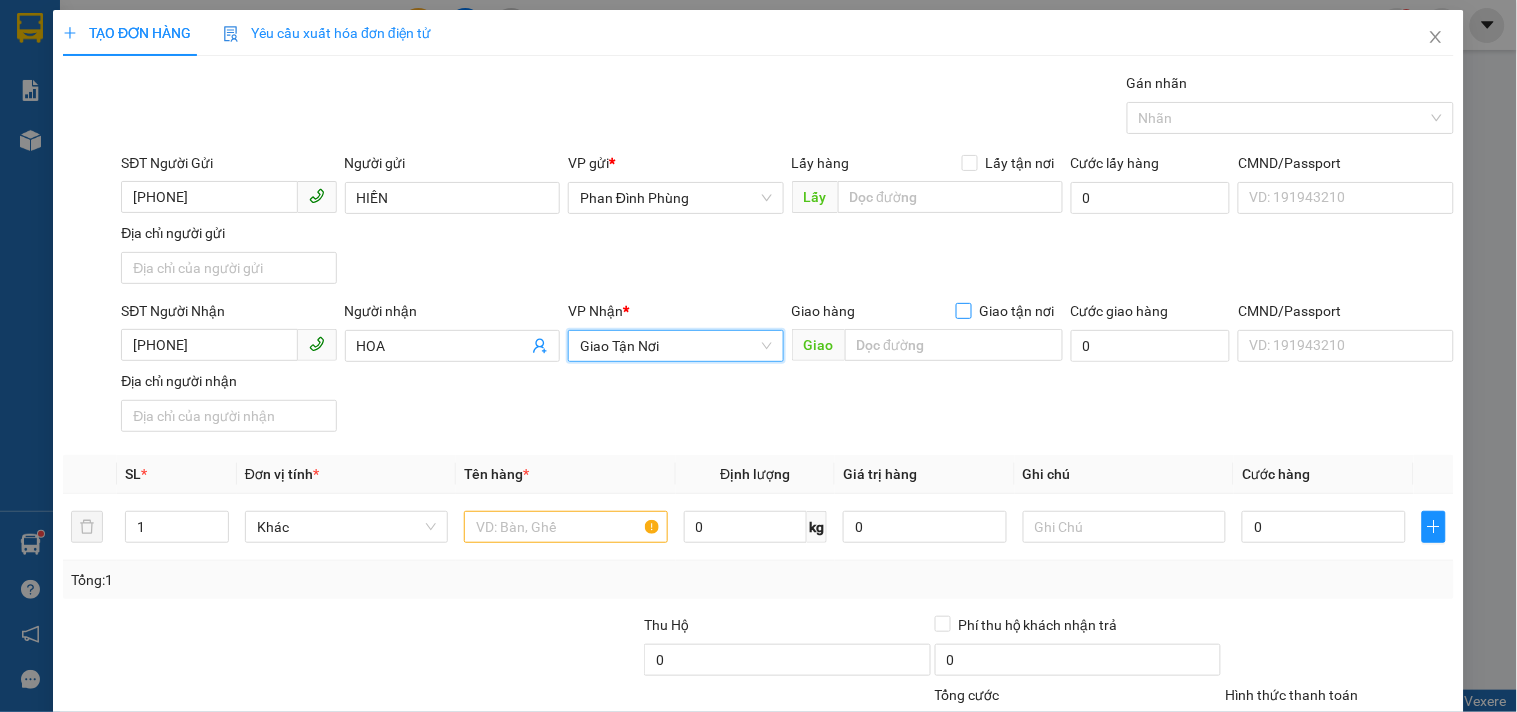 click on "Giao tận nơi" at bounding box center [963, 310] 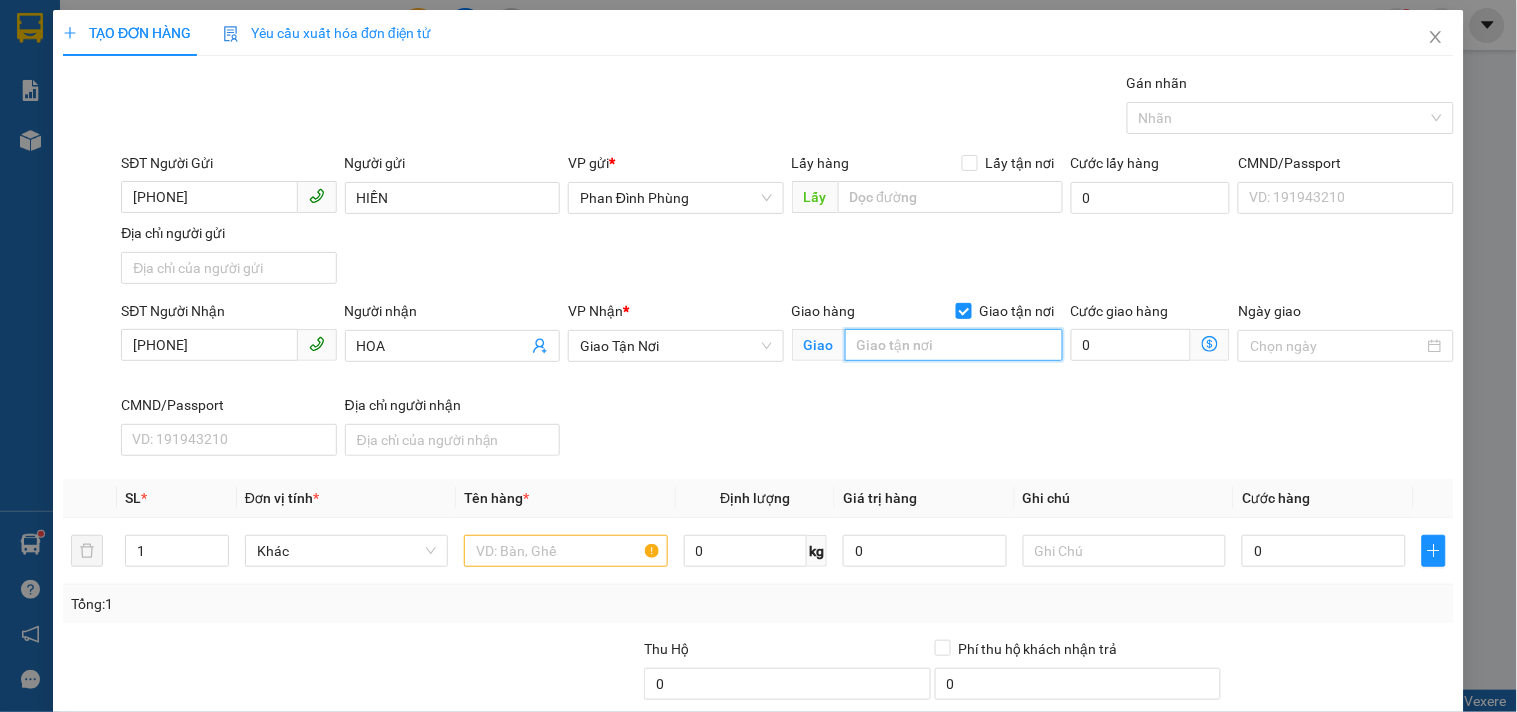 click at bounding box center (954, 345) 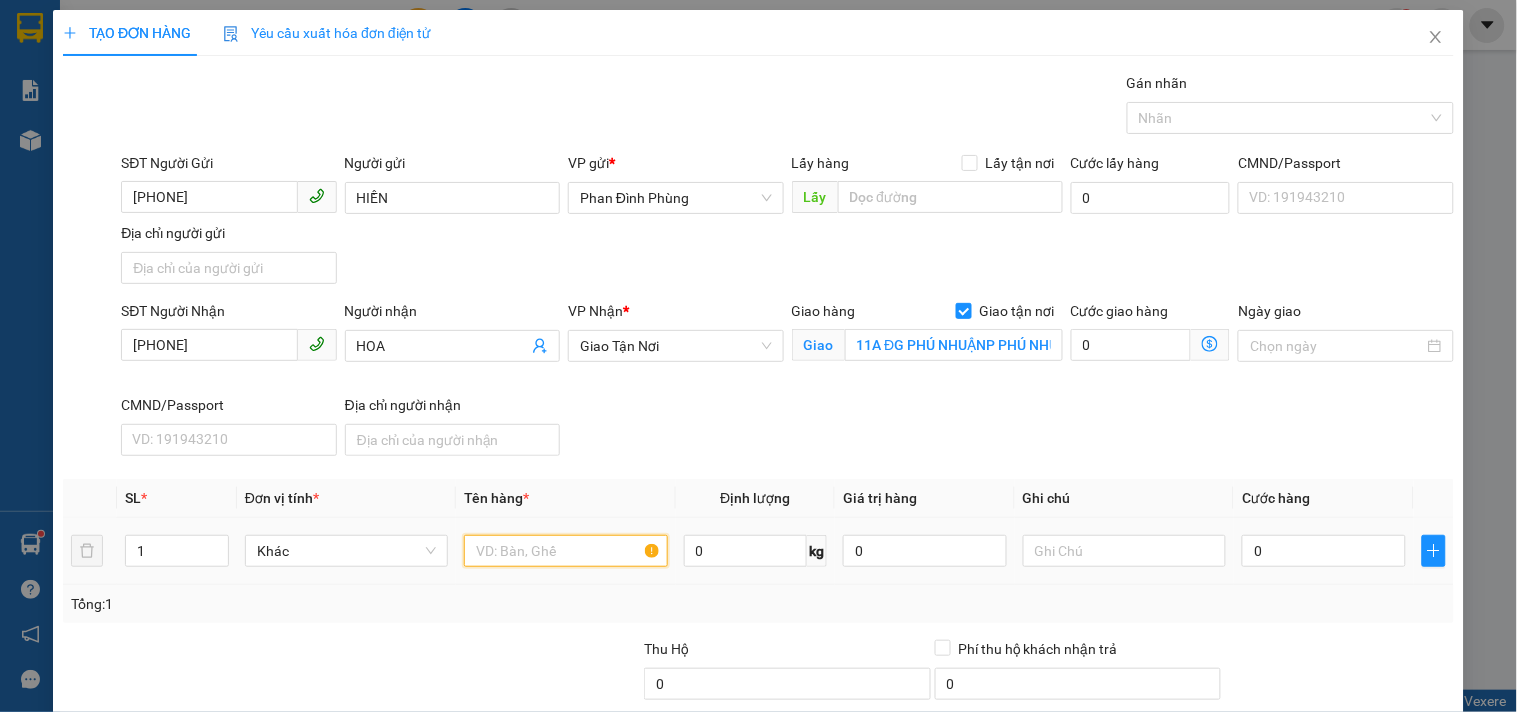 drag, startPoint x: 601, startPoint y: 563, endPoint x: 592, endPoint y: 534, distance: 30.364452 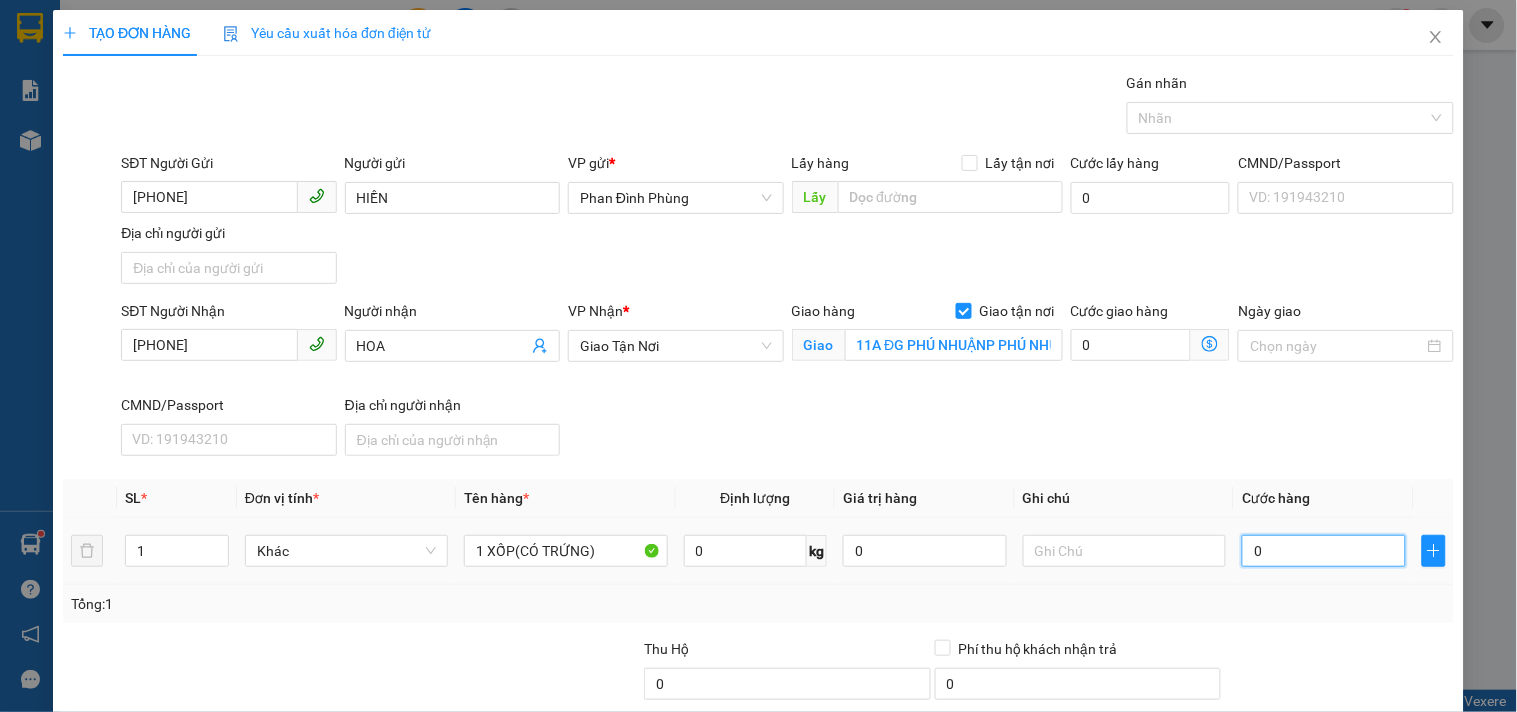 click on "0" at bounding box center (1324, 551) 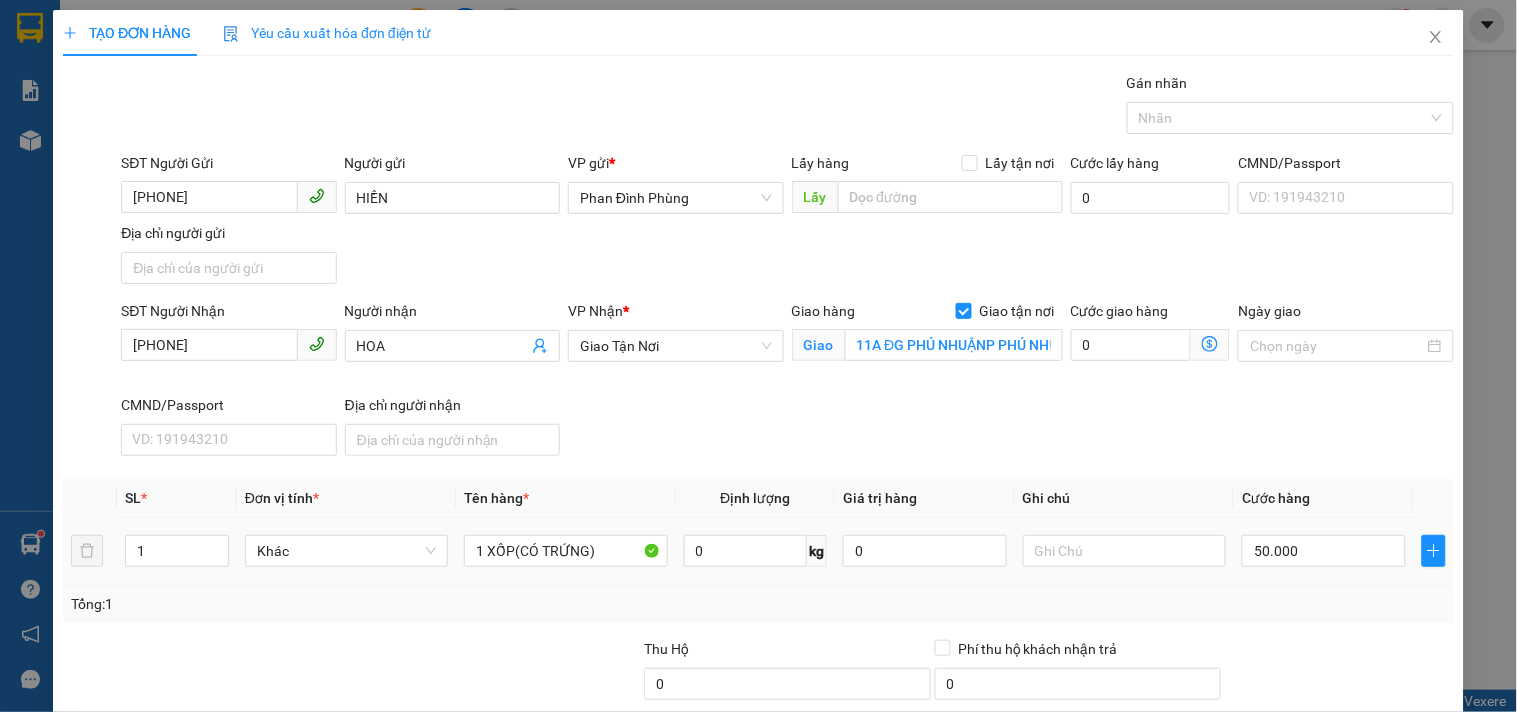 click at bounding box center [1124, 551] 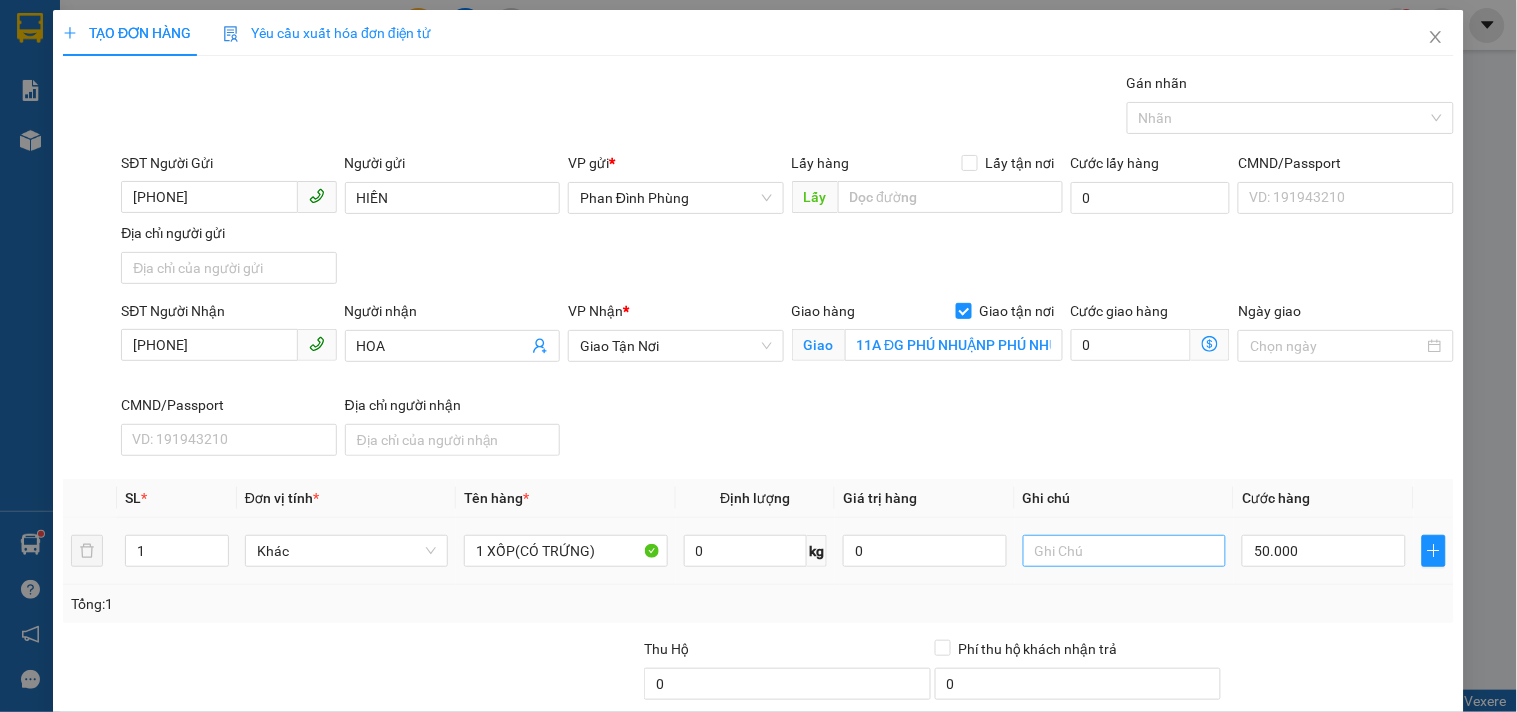 click at bounding box center (1124, 551) 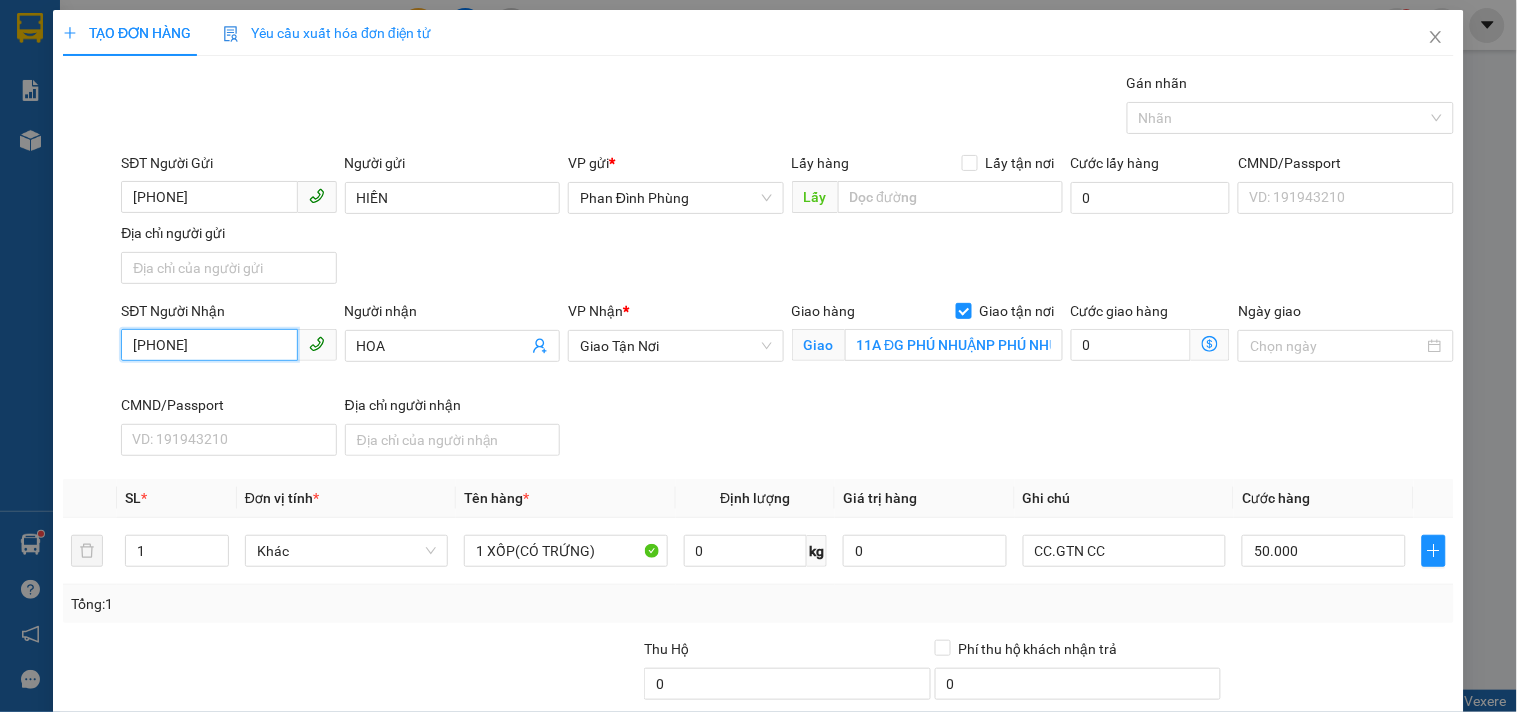 click on "[PHONE]" at bounding box center (209, 345) 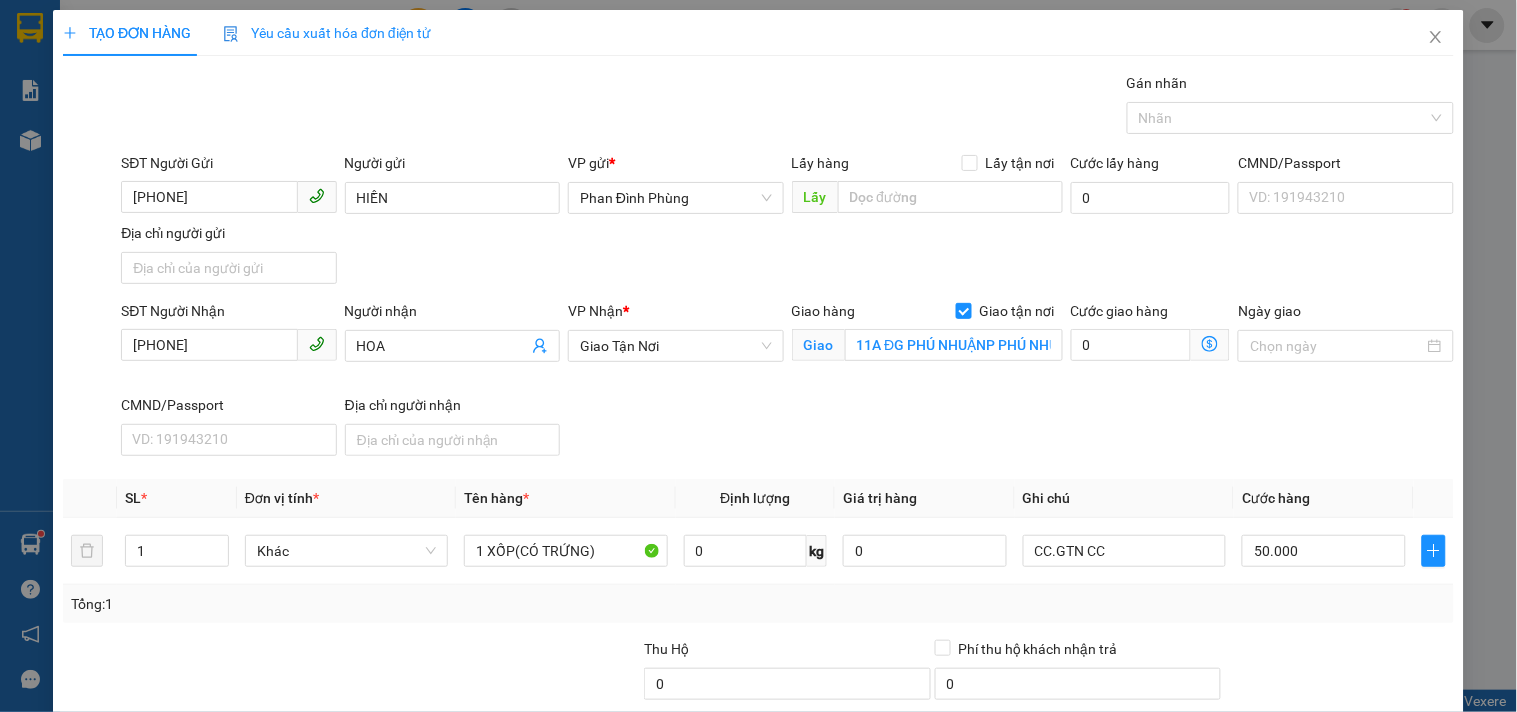 click on "Lưu và In" at bounding box center [1369, 849] 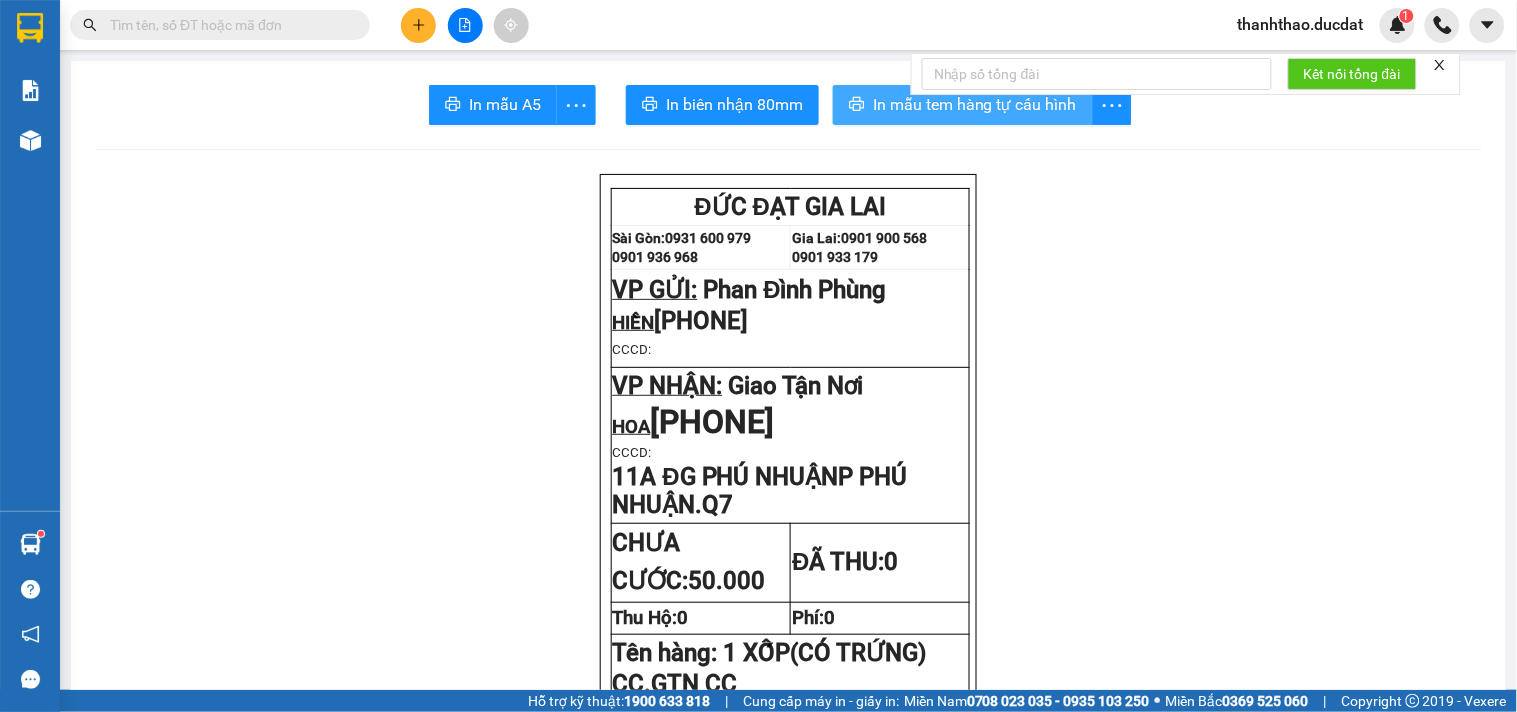 click on "In mẫu tem hàng tự cấu hình" at bounding box center [975, 104] 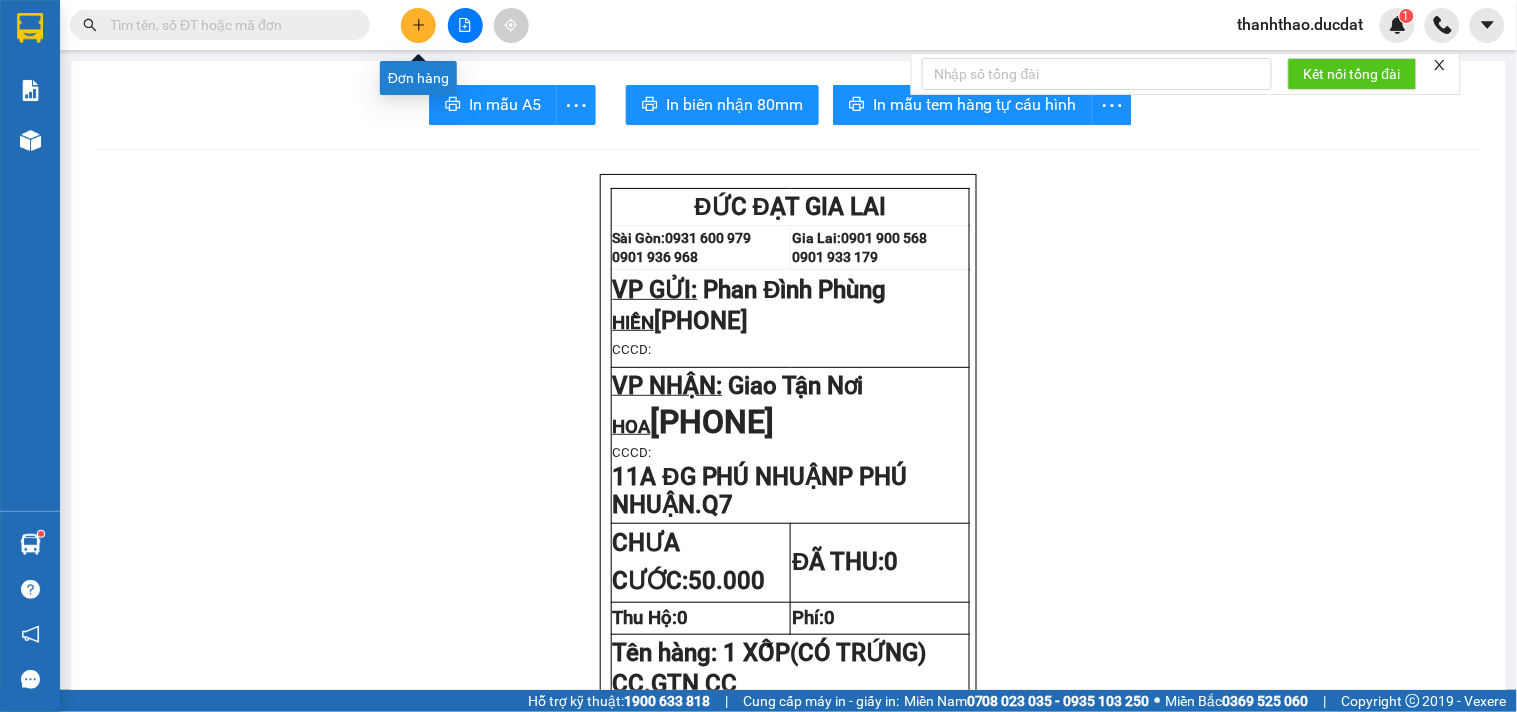 click 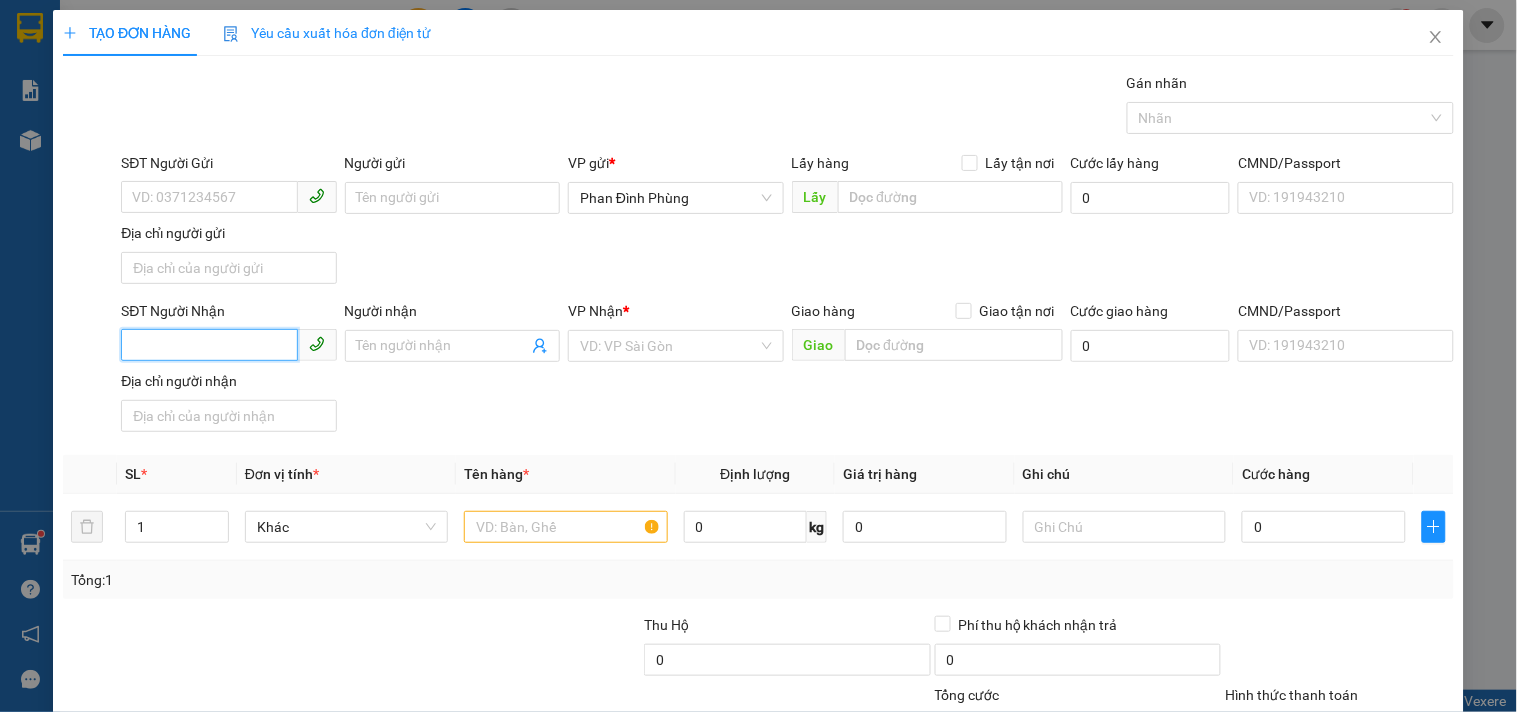 click on "SĐT Người Nhận" at bounding box center [209, 345] 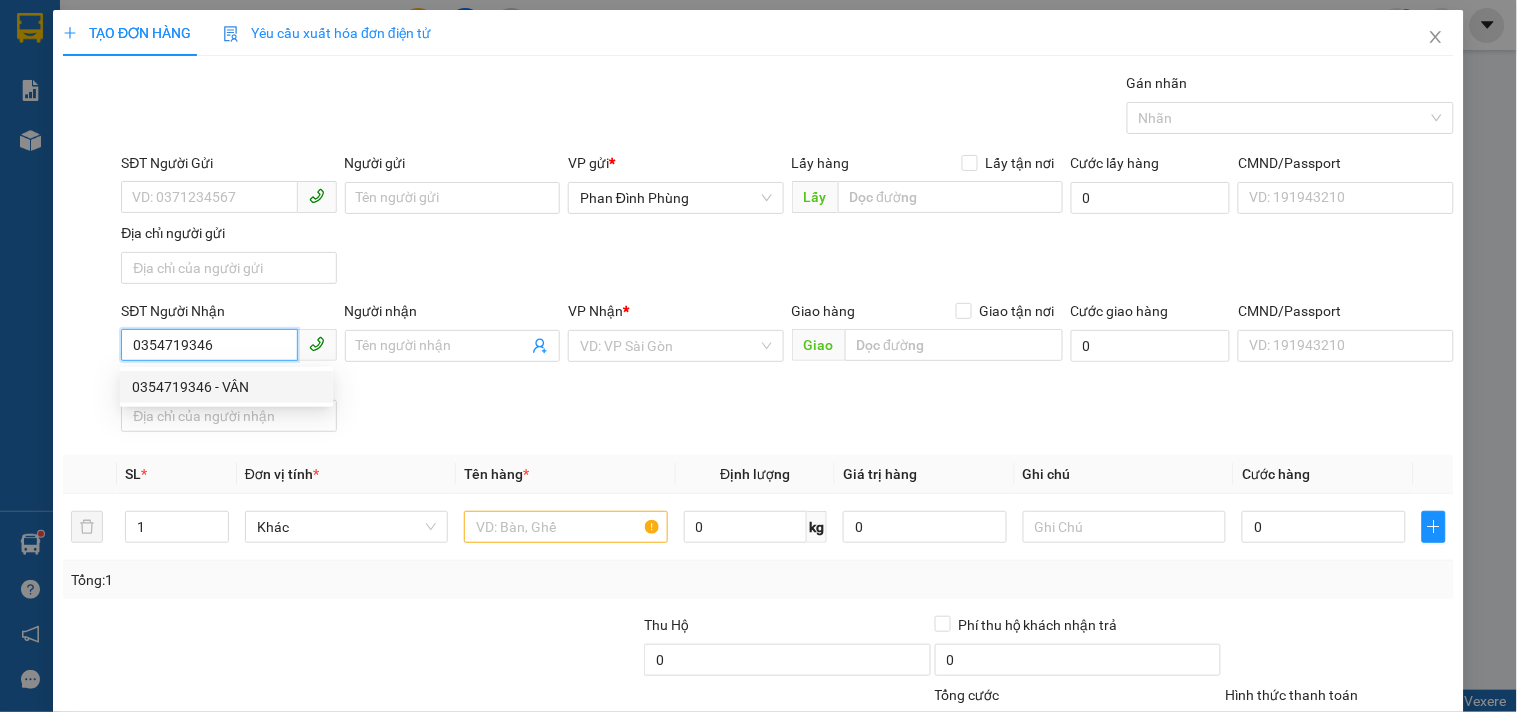 click on "0354719346 - VÂN" at bounding box center [226, 387] 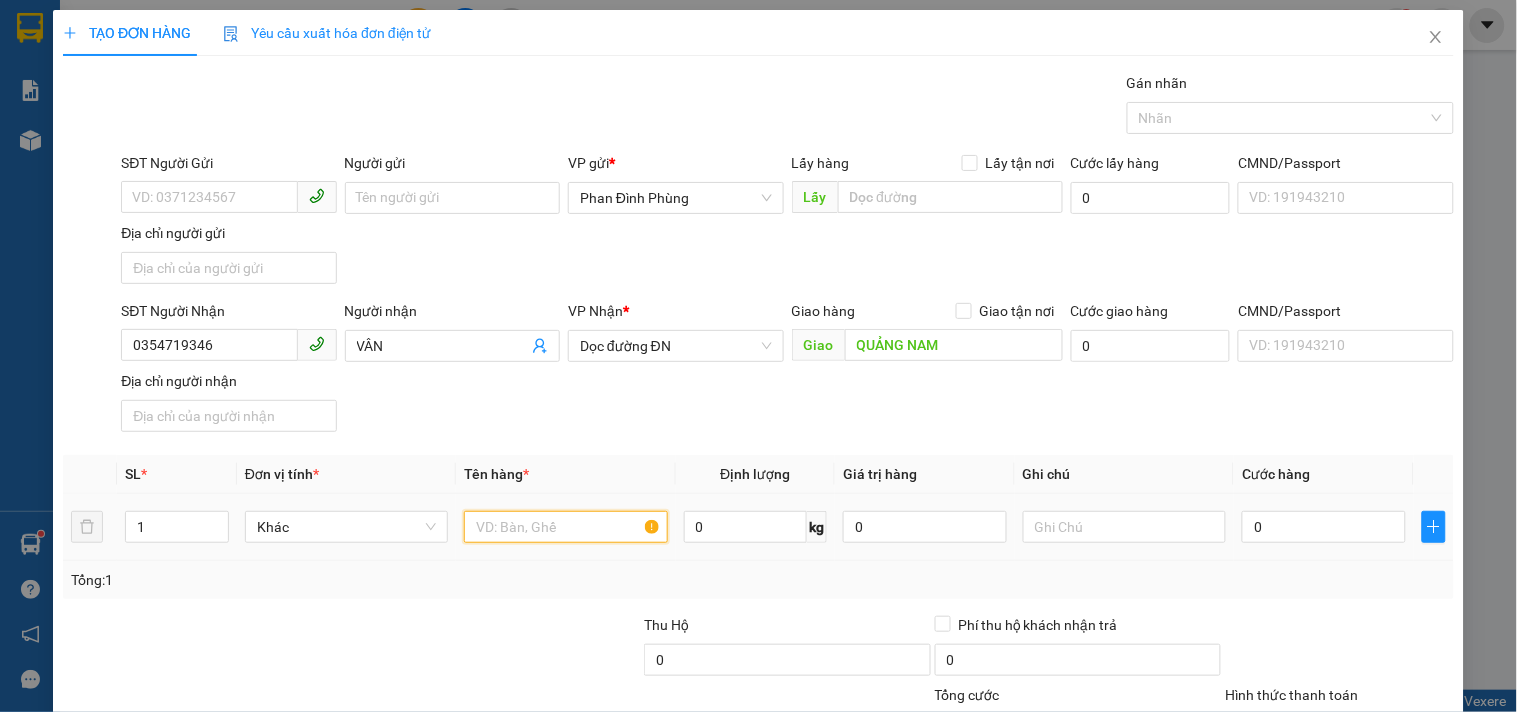 click at bounding box center [565, 527] 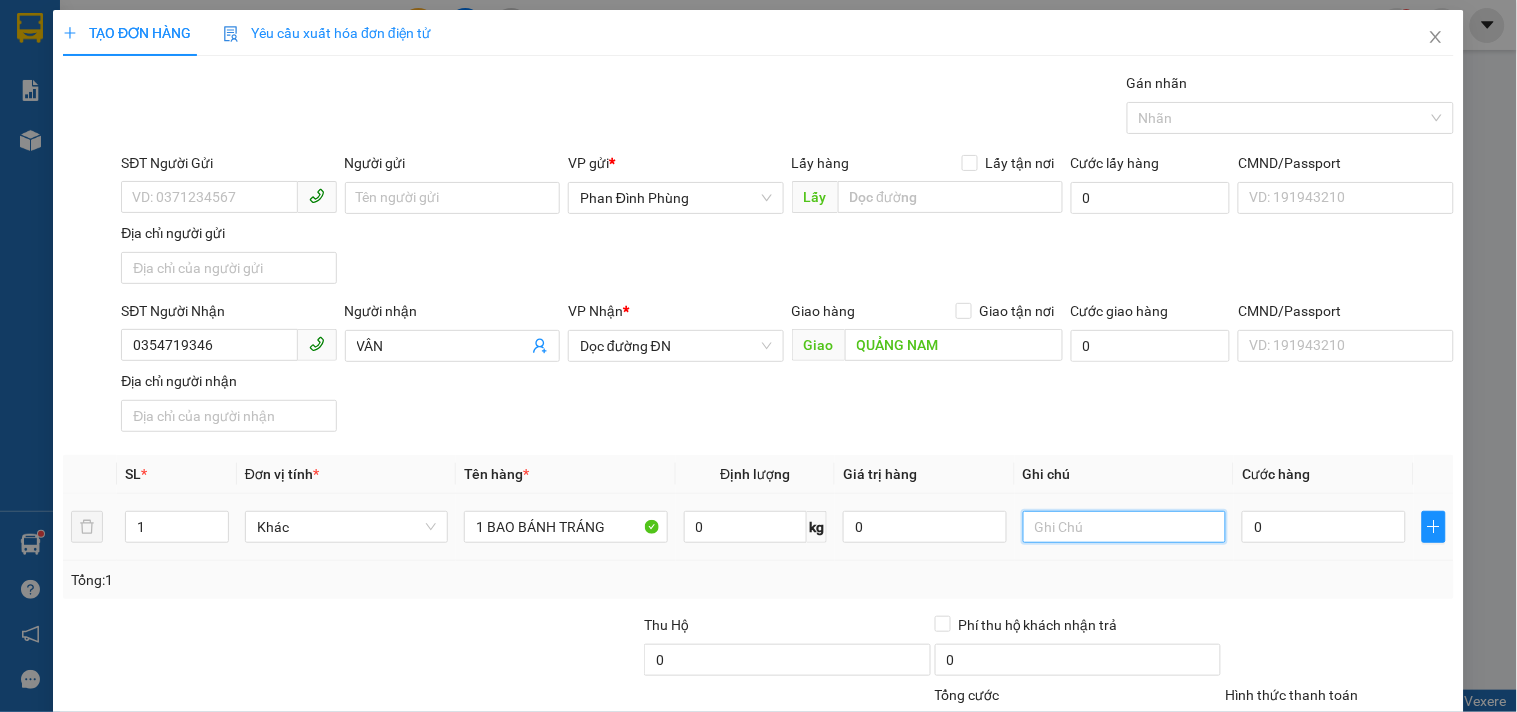 click at bounding box center [1124, 527] 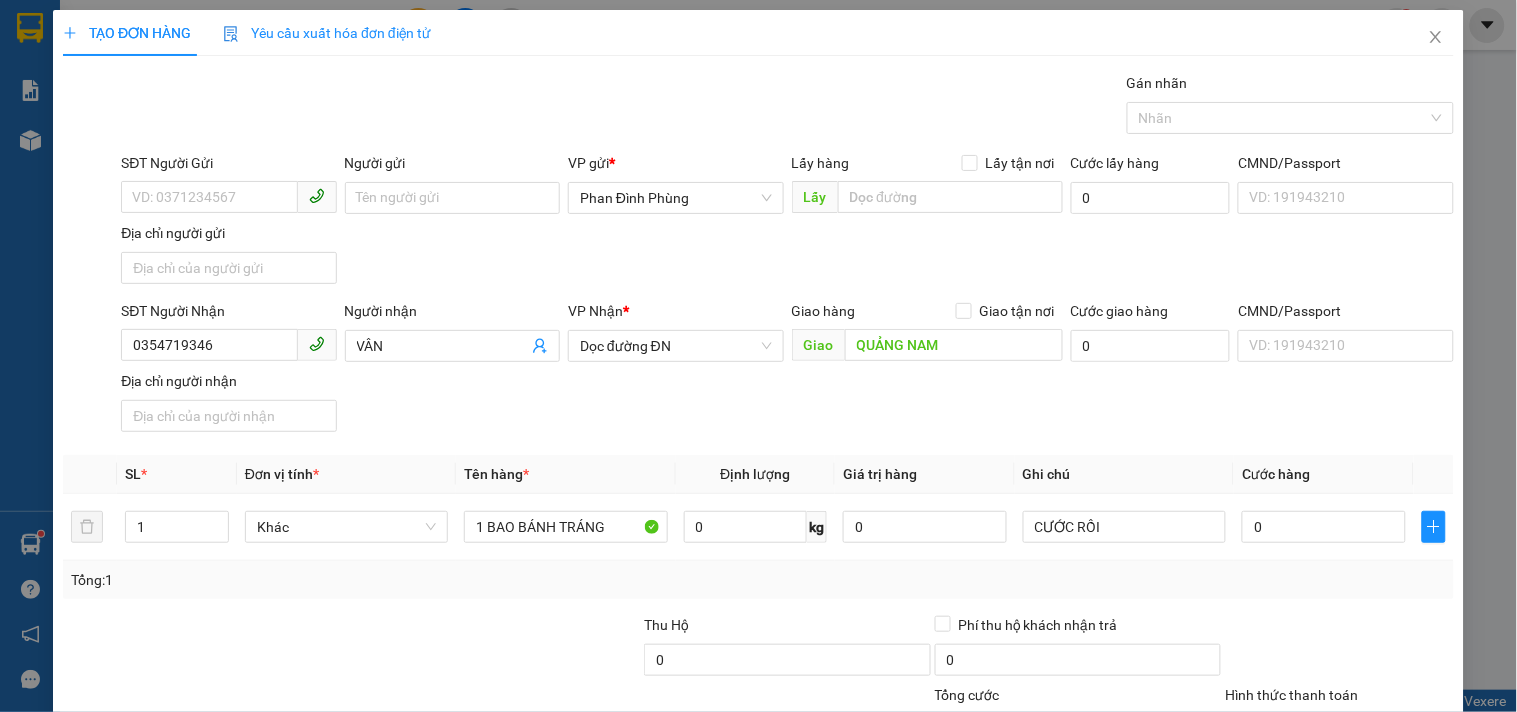 click on "Lưu và In" at bounding box center (1380, 825) 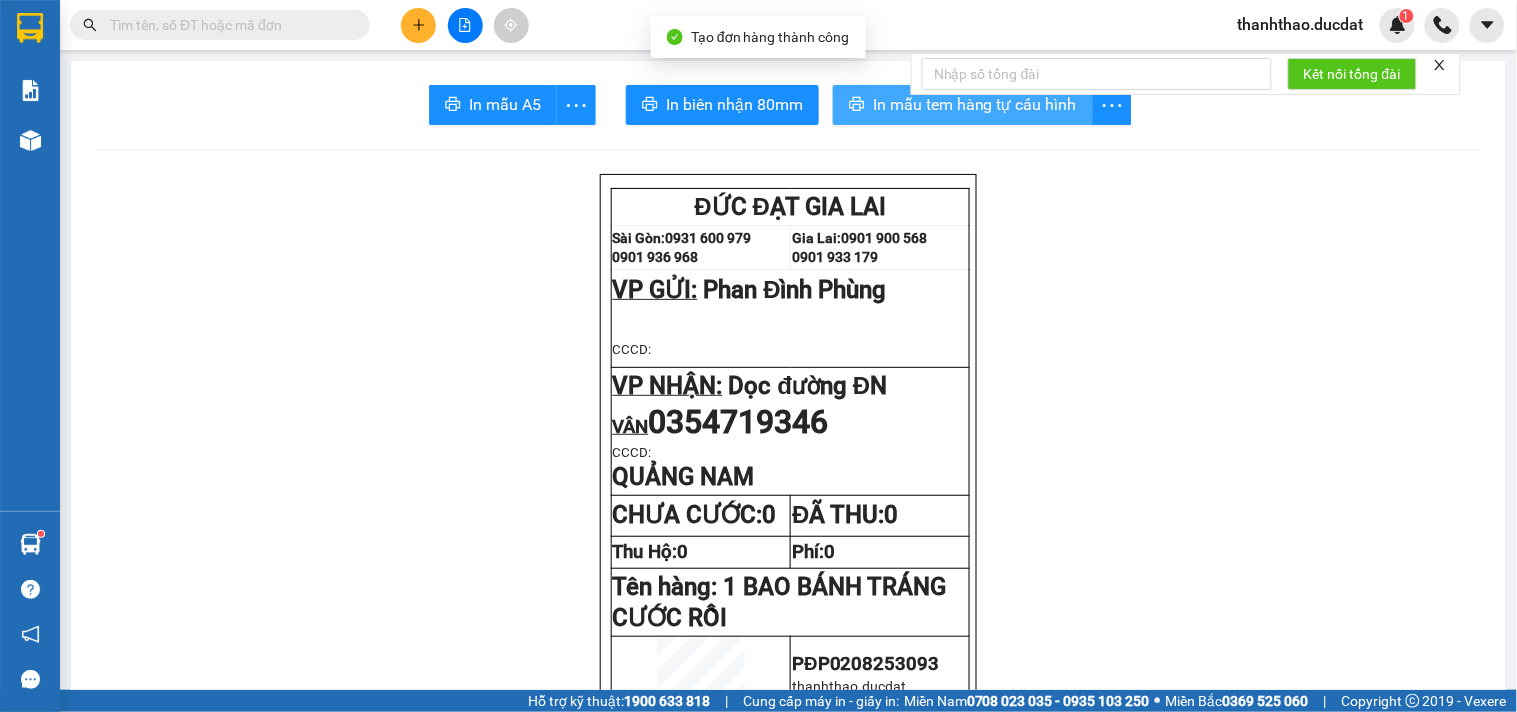 click on "In mẫu tem hàng tự cấu hình" at bounding box center (975, 104) 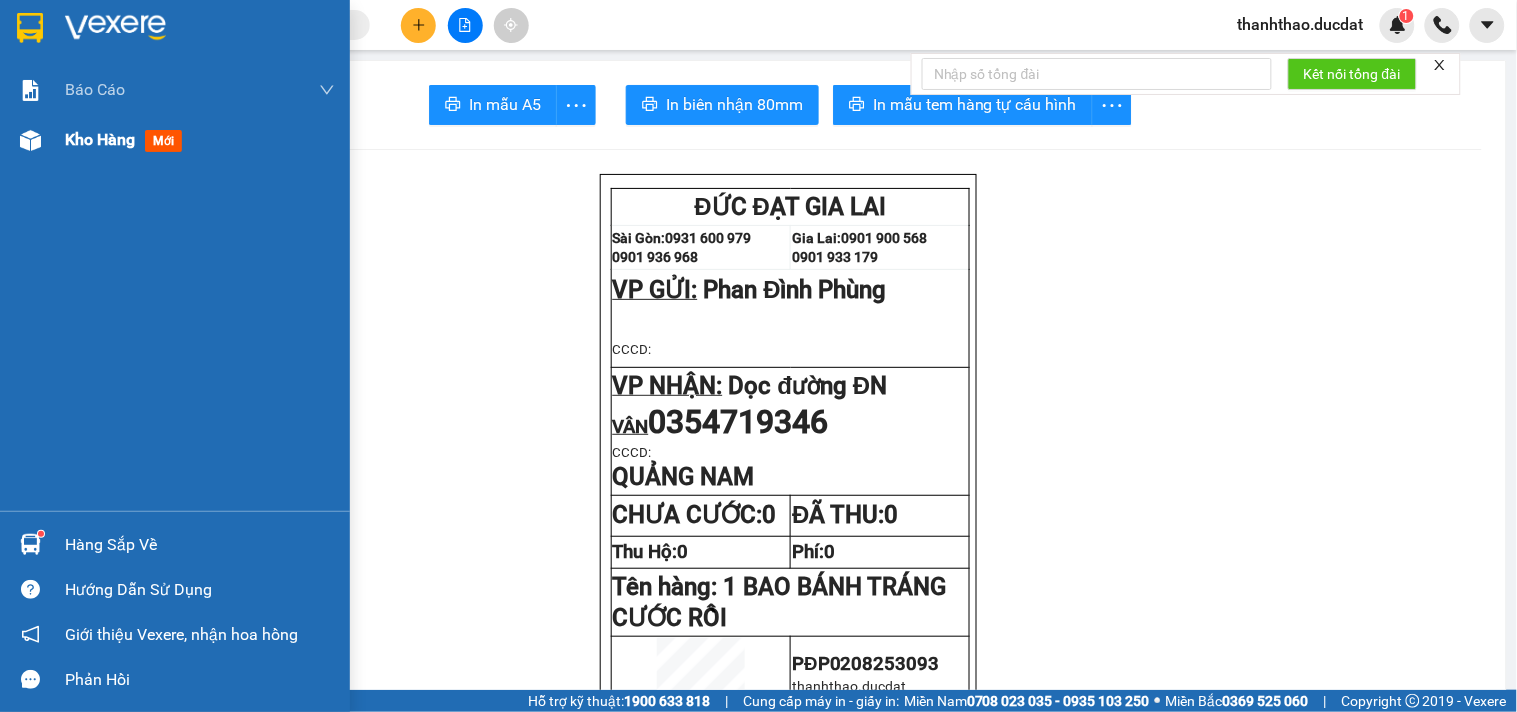 click on "Kho hàng" at bounding box center [100, 139] 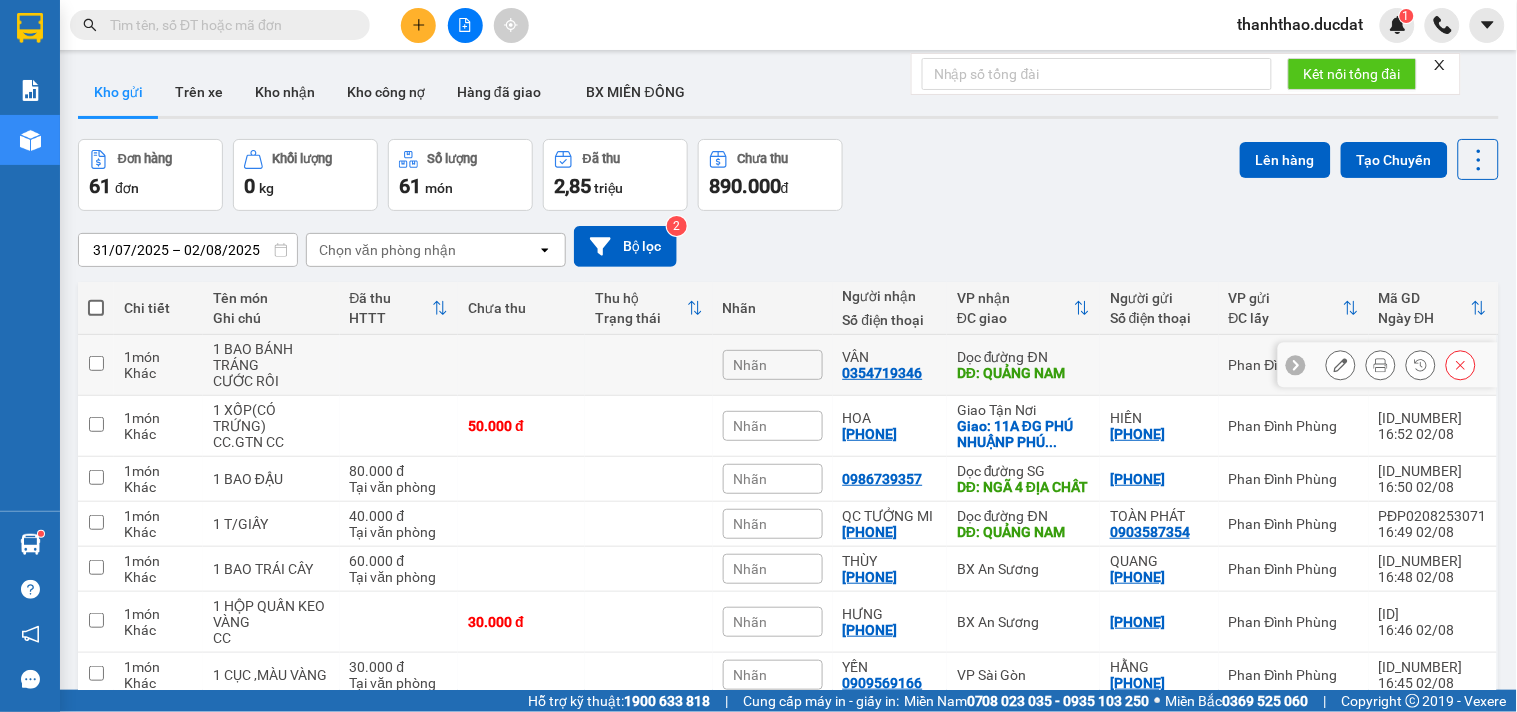 click 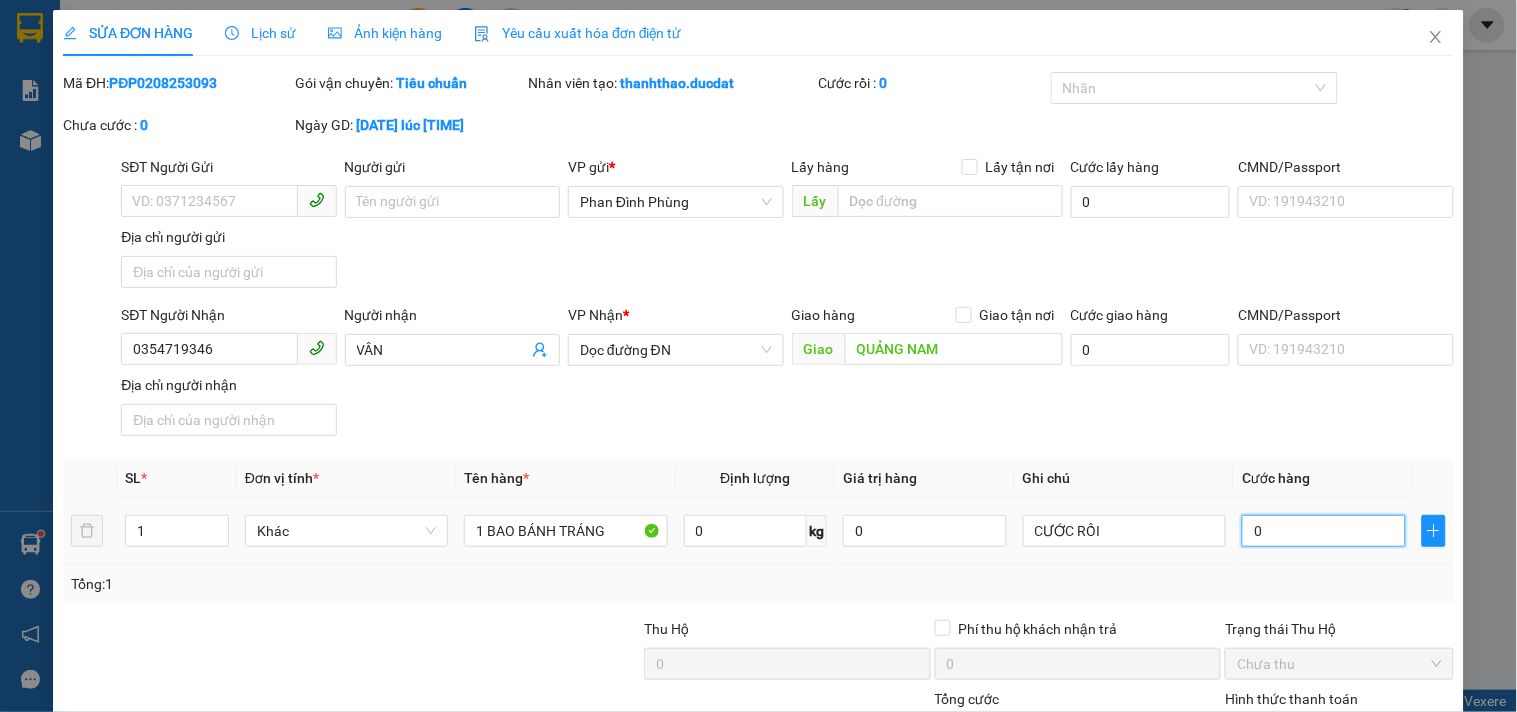 drag, startPoint x: 1273, startPoint y: 534, endPoint x: 1257, endPoint y: 525, distance: 18.35756 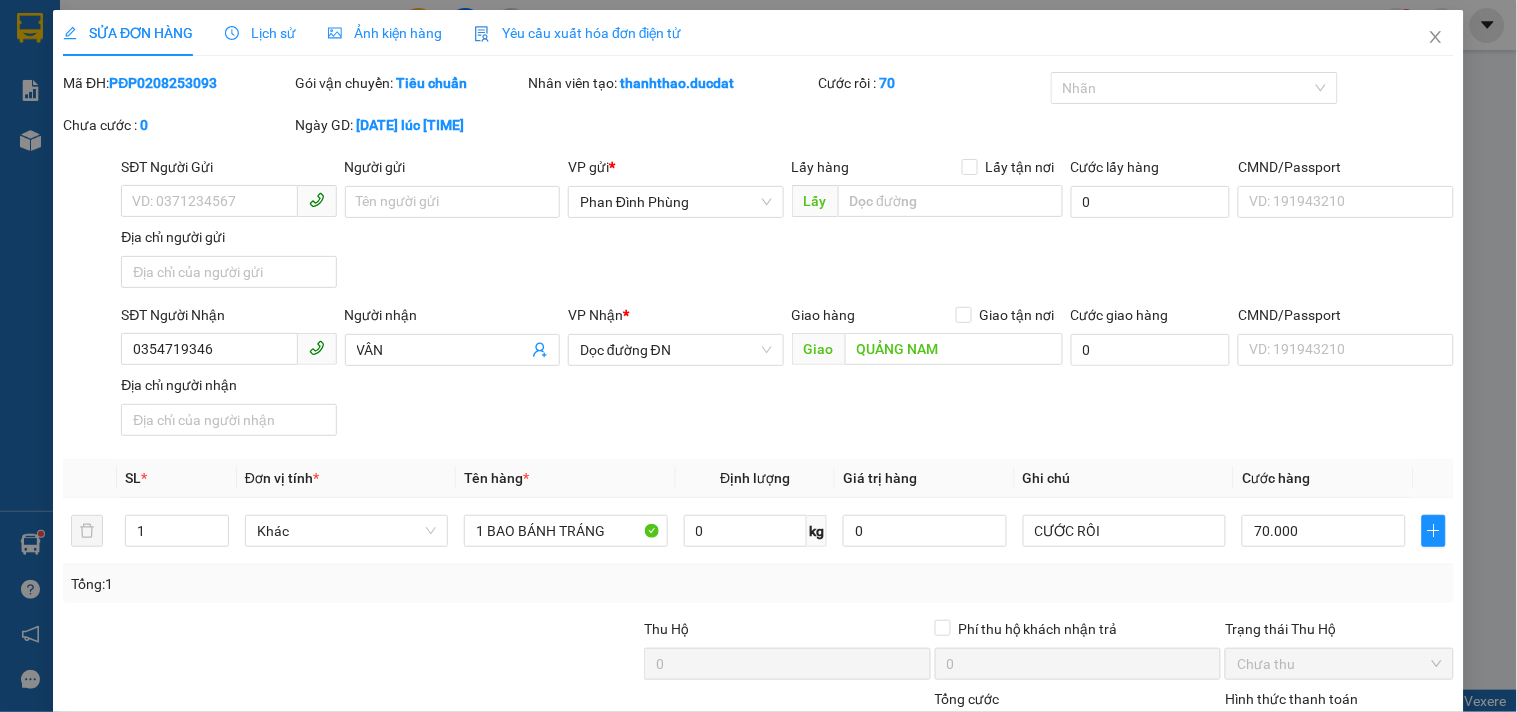 click on "SĐT Người Nhận [PHONE] Người nhận VÂN VP Nhận  * Dọc đường ĐN Giao hàng Giao tận nơi Giao QUẢNG NAM Cước giao hàng 0 CMND/Passport VD: [ID] Địa chỉ người nhận" at bounding box center (787, 374) 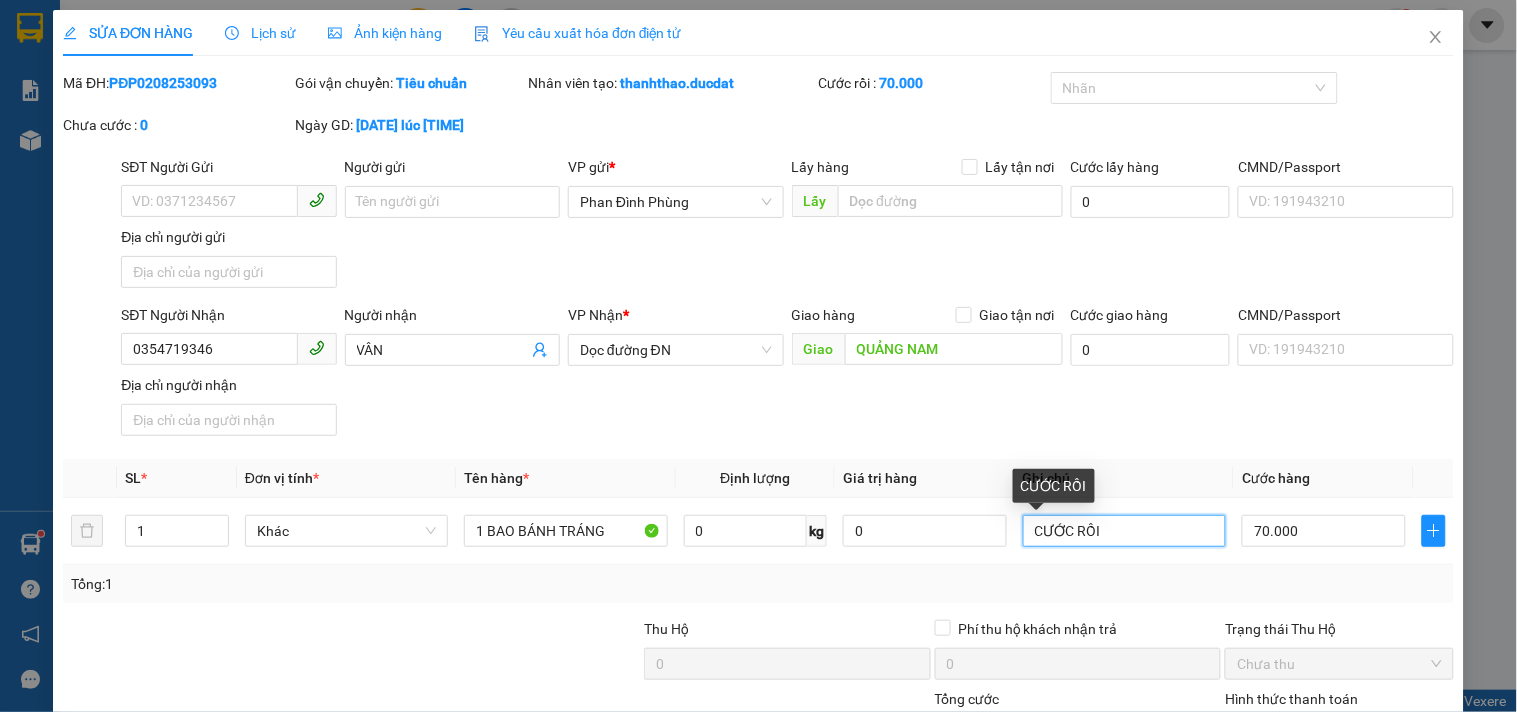 drag, startPoint x: 1096, startPoint y: 532, endPoint x: 527, endPoint y: 612, distance: 574.5964 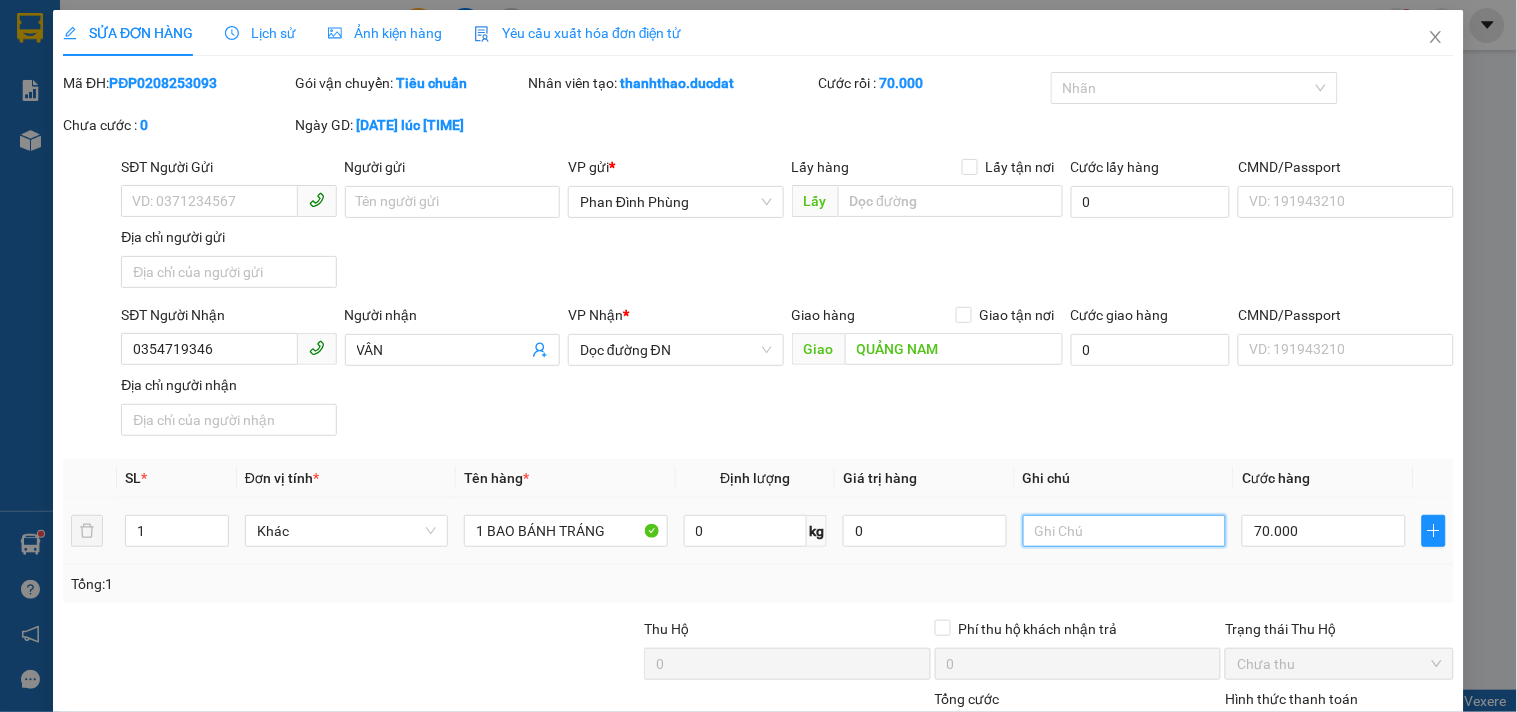scroll, scrollTop: 0, scrollLeft: 0, axis: both 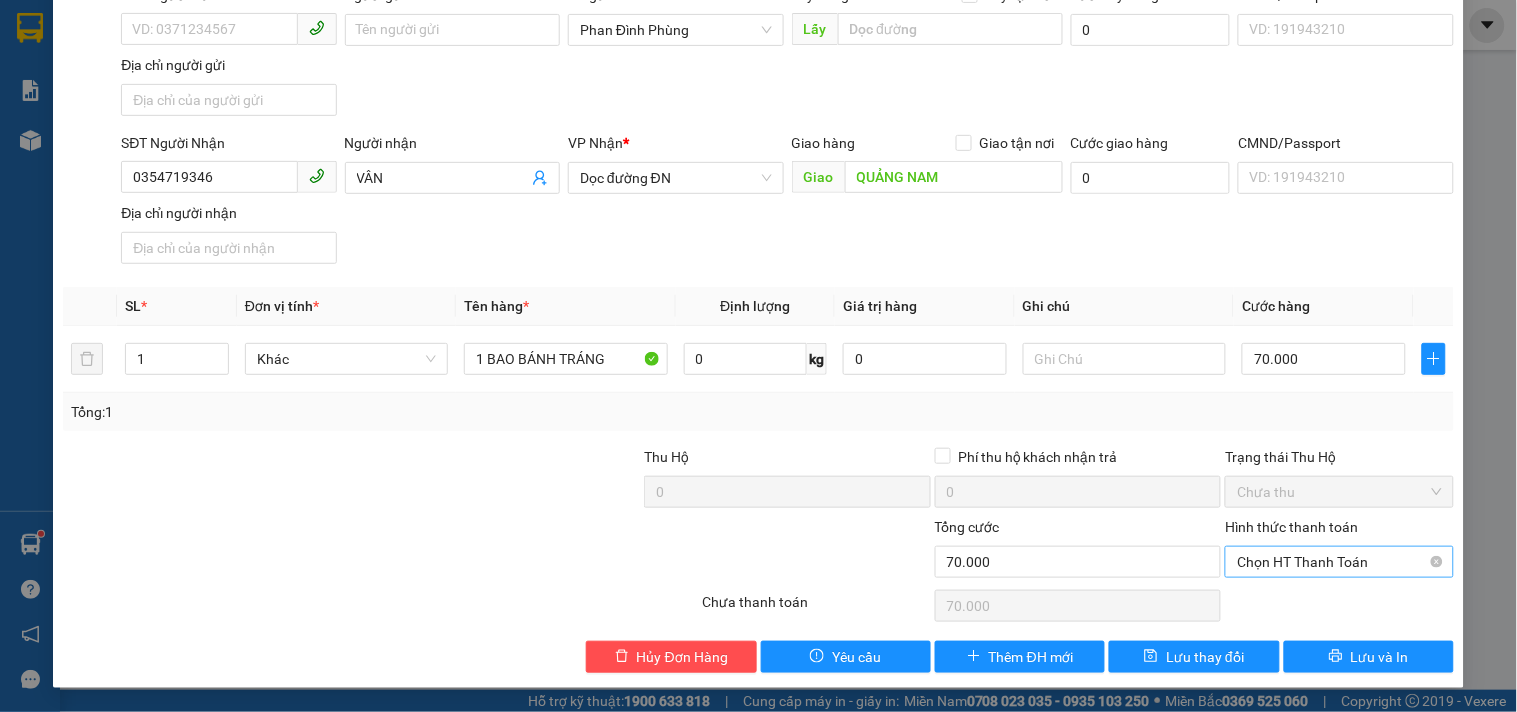 drag, startPoint x: 1317, startPoint y: 570, endPoint x: 1313, endPoint y: 551, distance: 19.416489 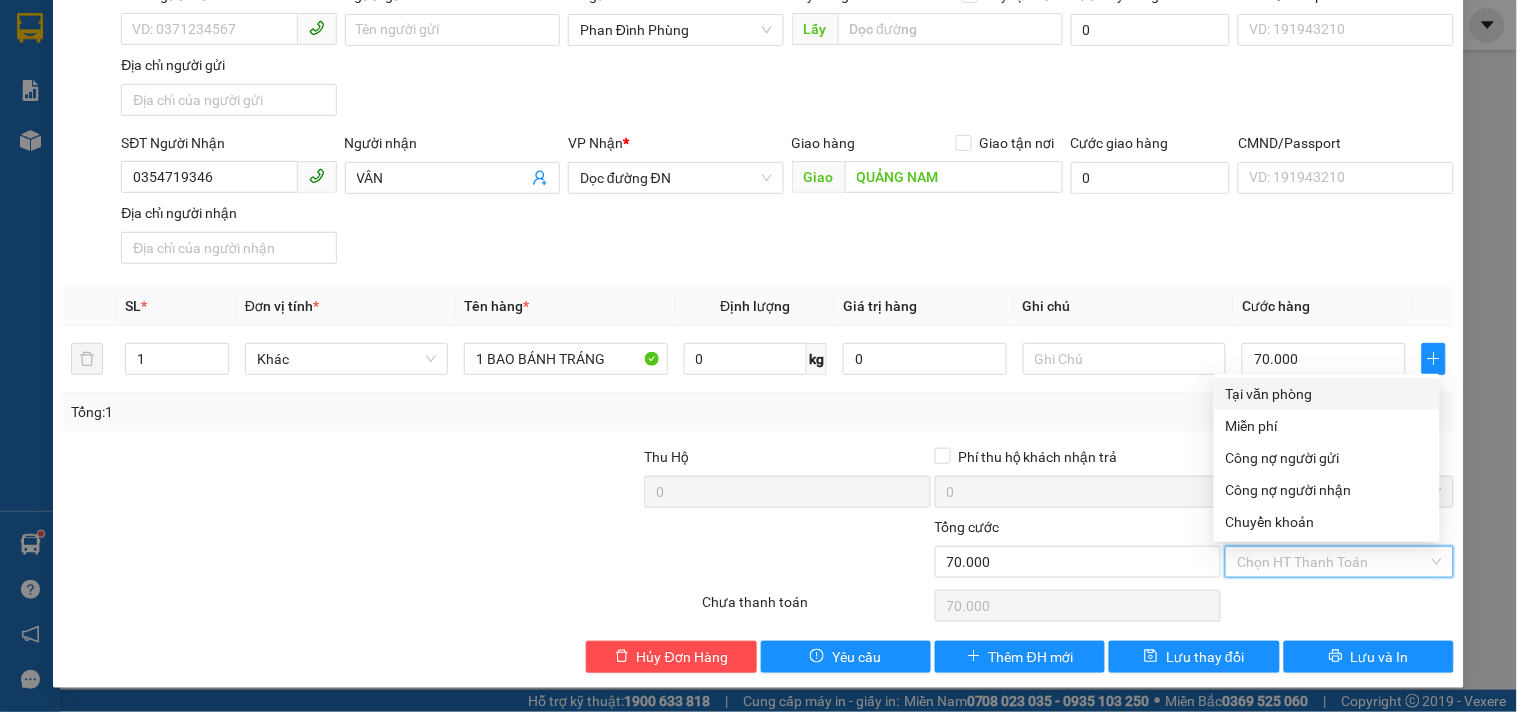 click on "Tại văn phòng" at bounding box center (1327, 394) 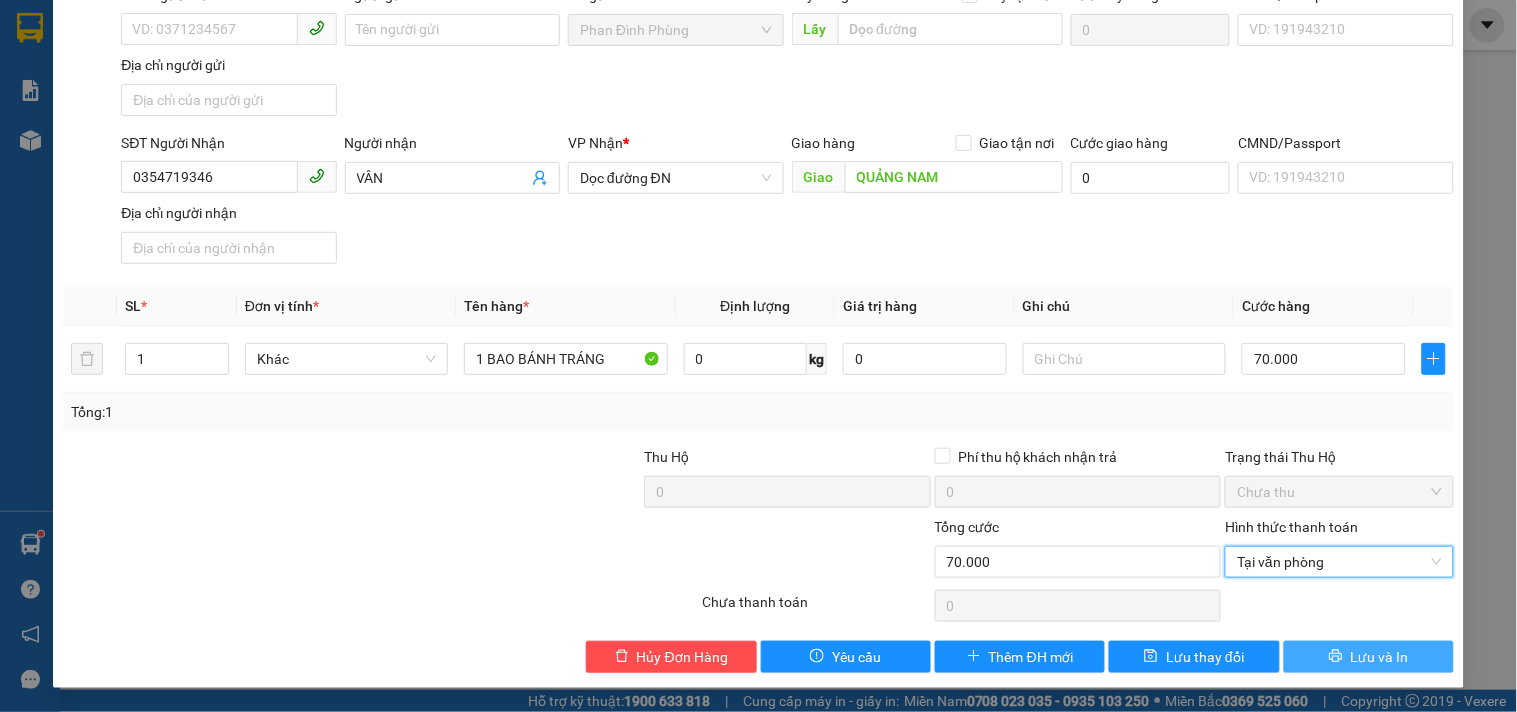 click on "Lưu và In" at bounding box center (1369, 657) 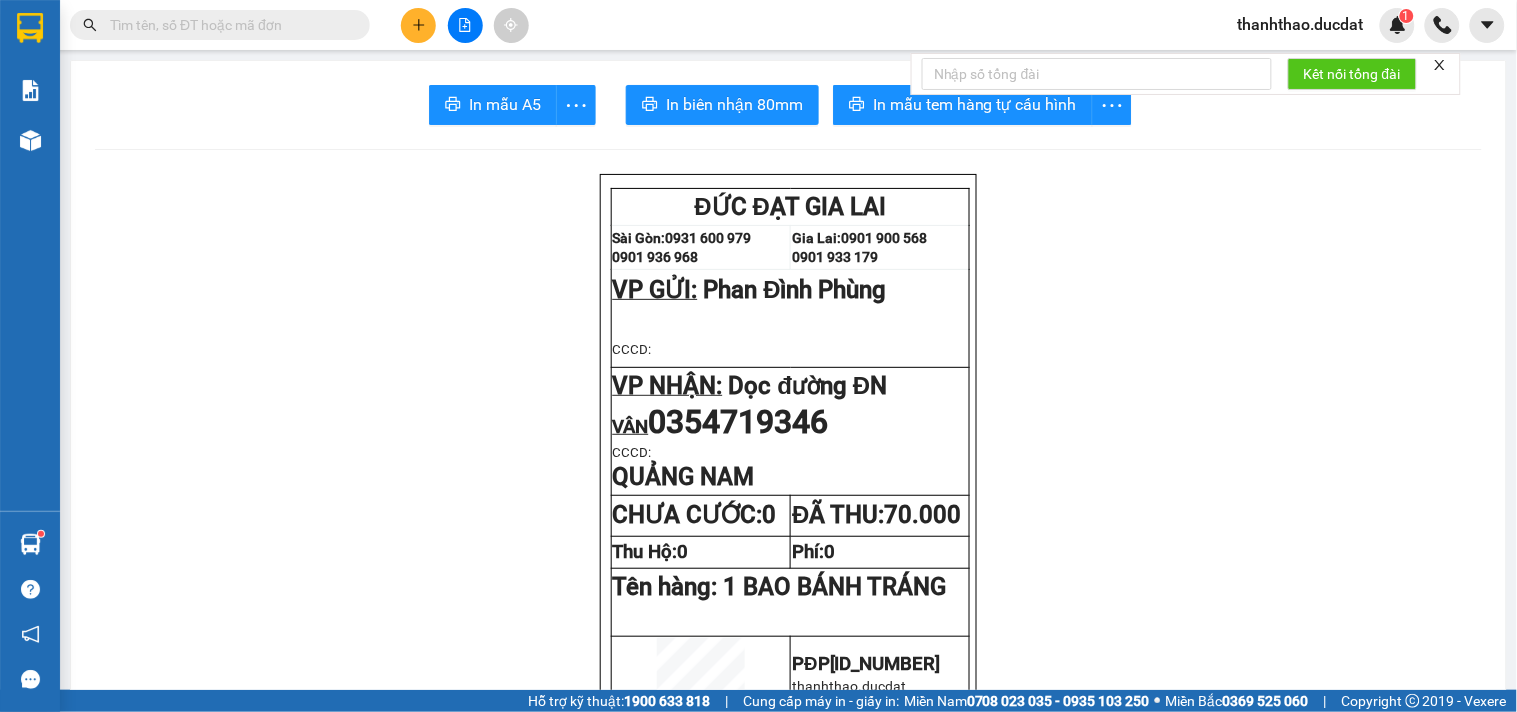 click 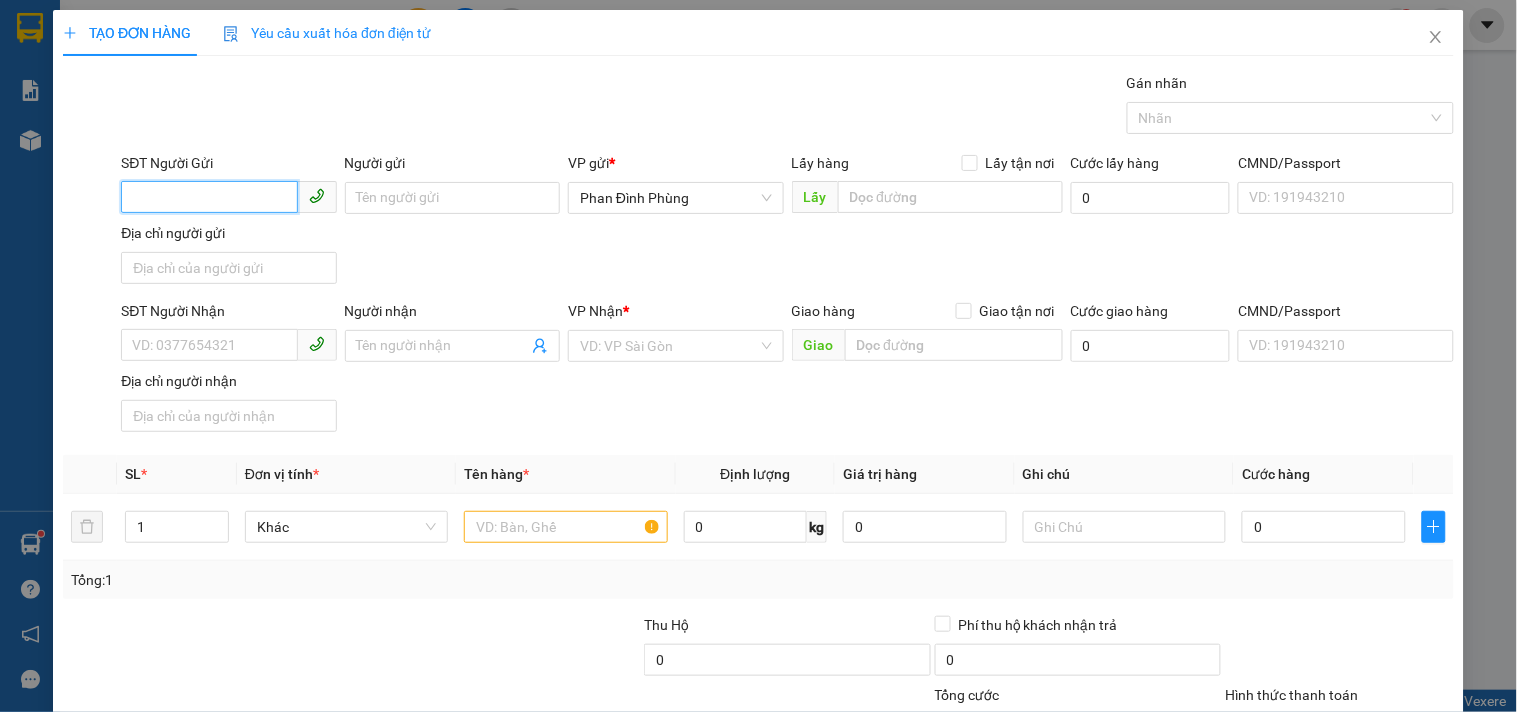 click on "SĐT Người Gửi" at bounding box center (209, 197) 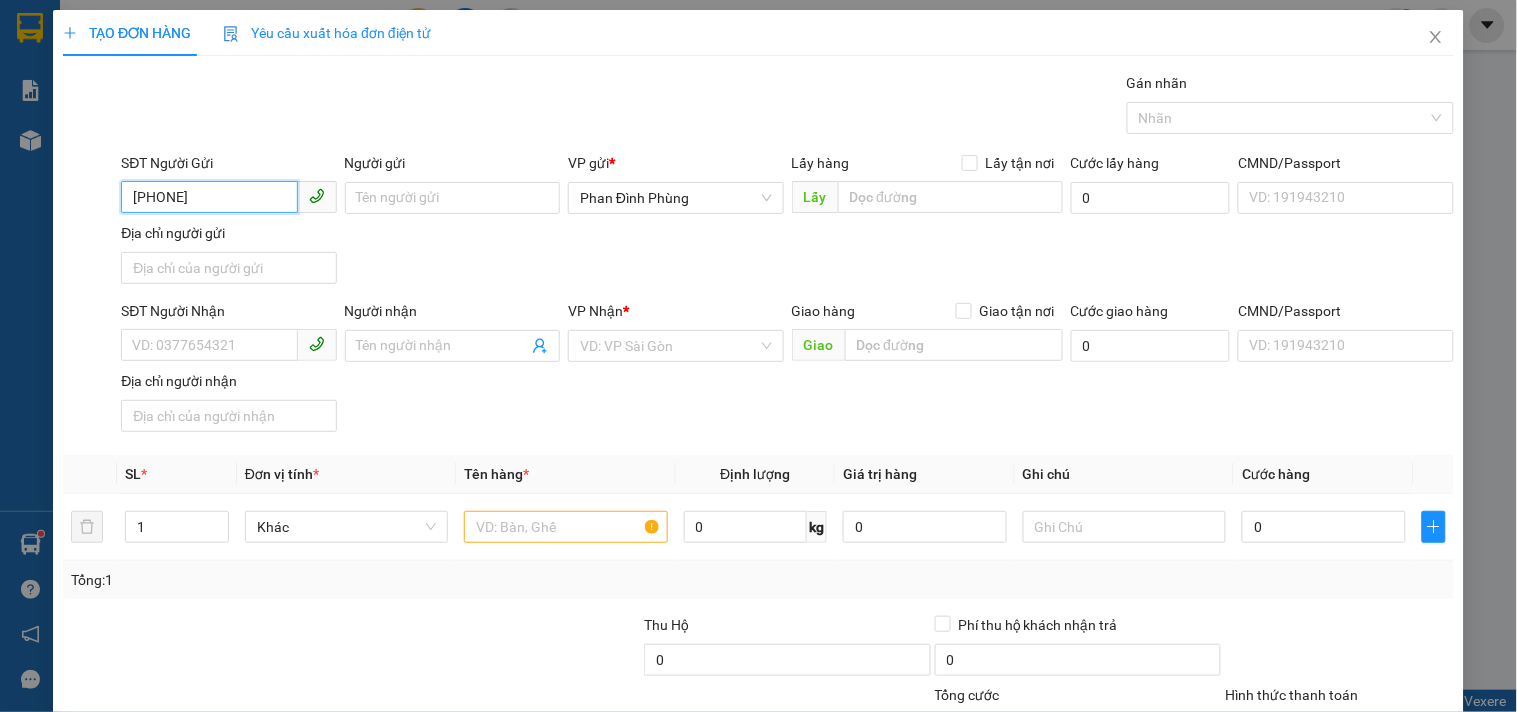type on "[PHONE]" 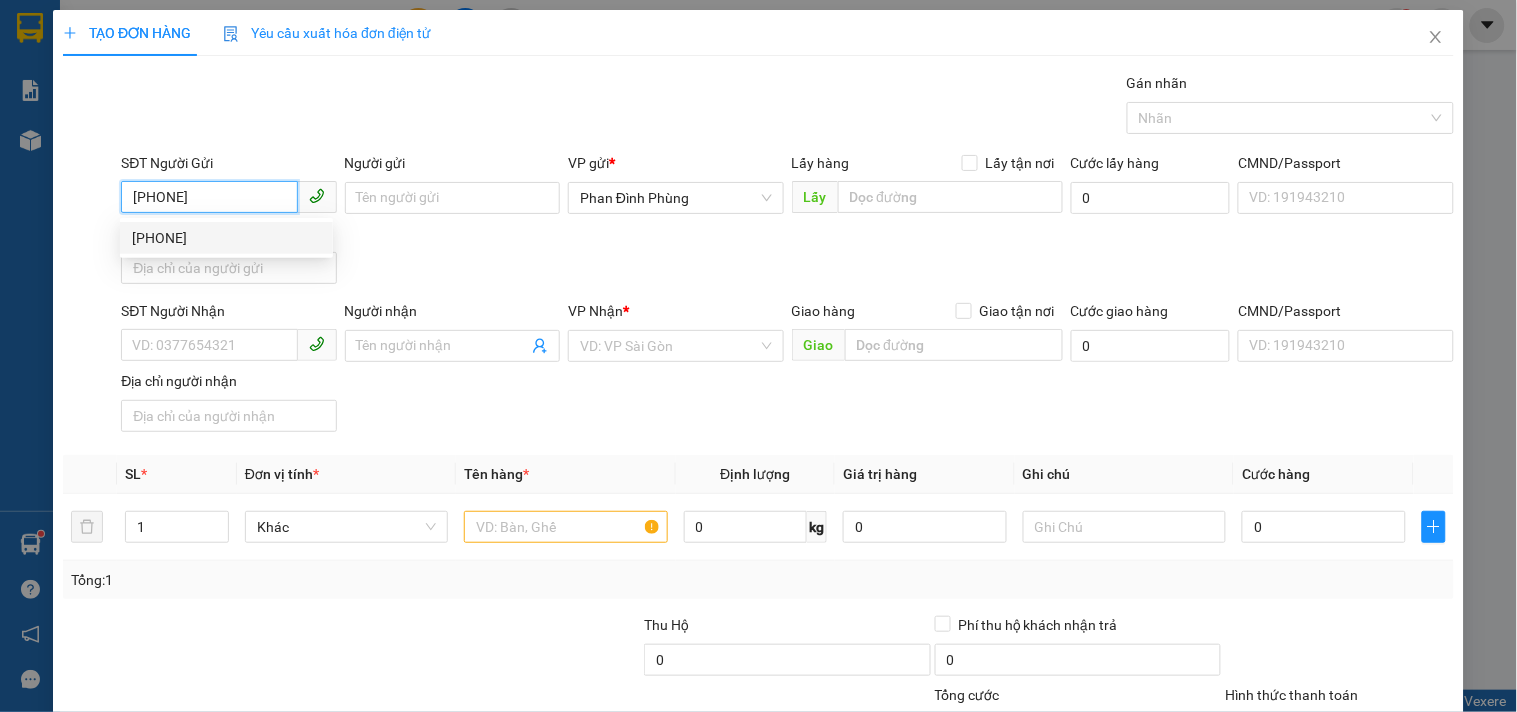 click on "[PHONE]" at bounding box center (226, 238) 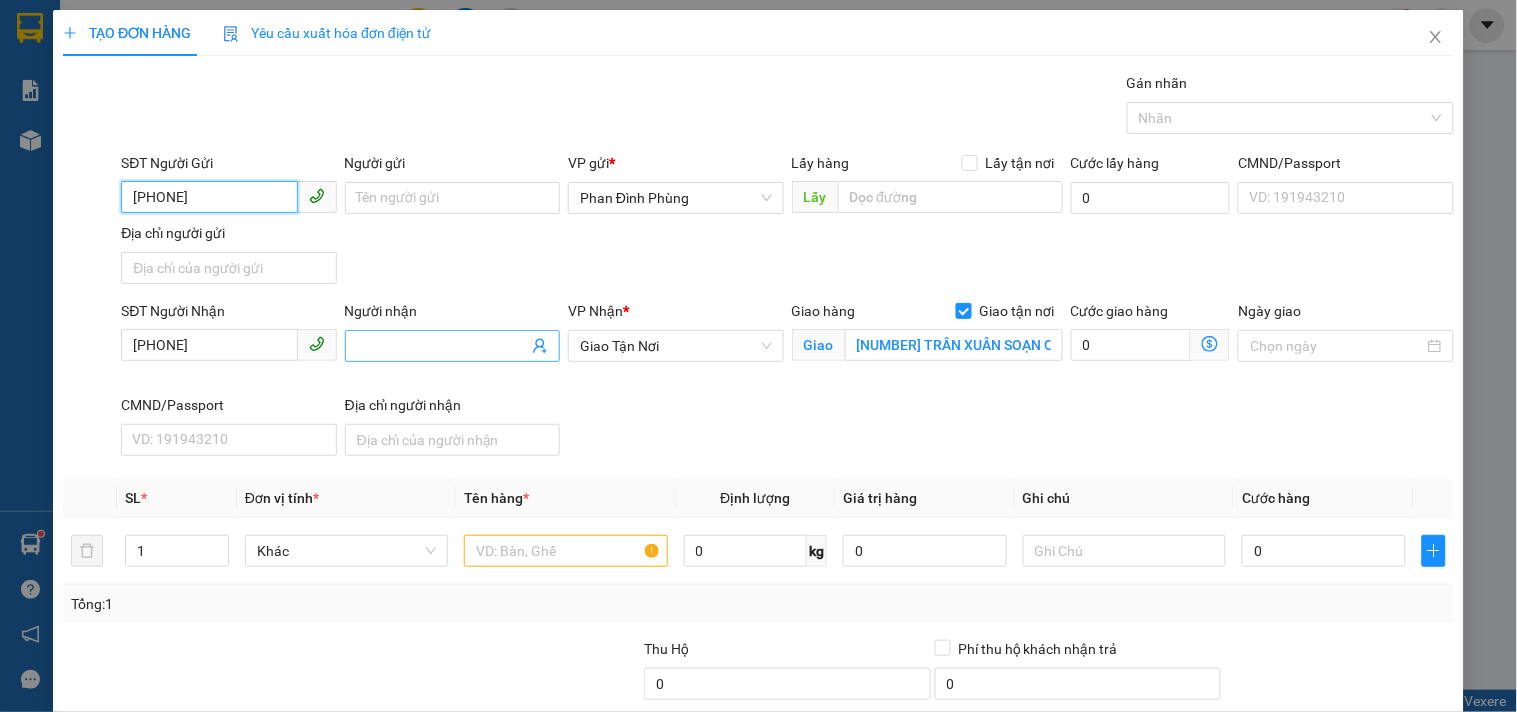 type on "[PHONE]" 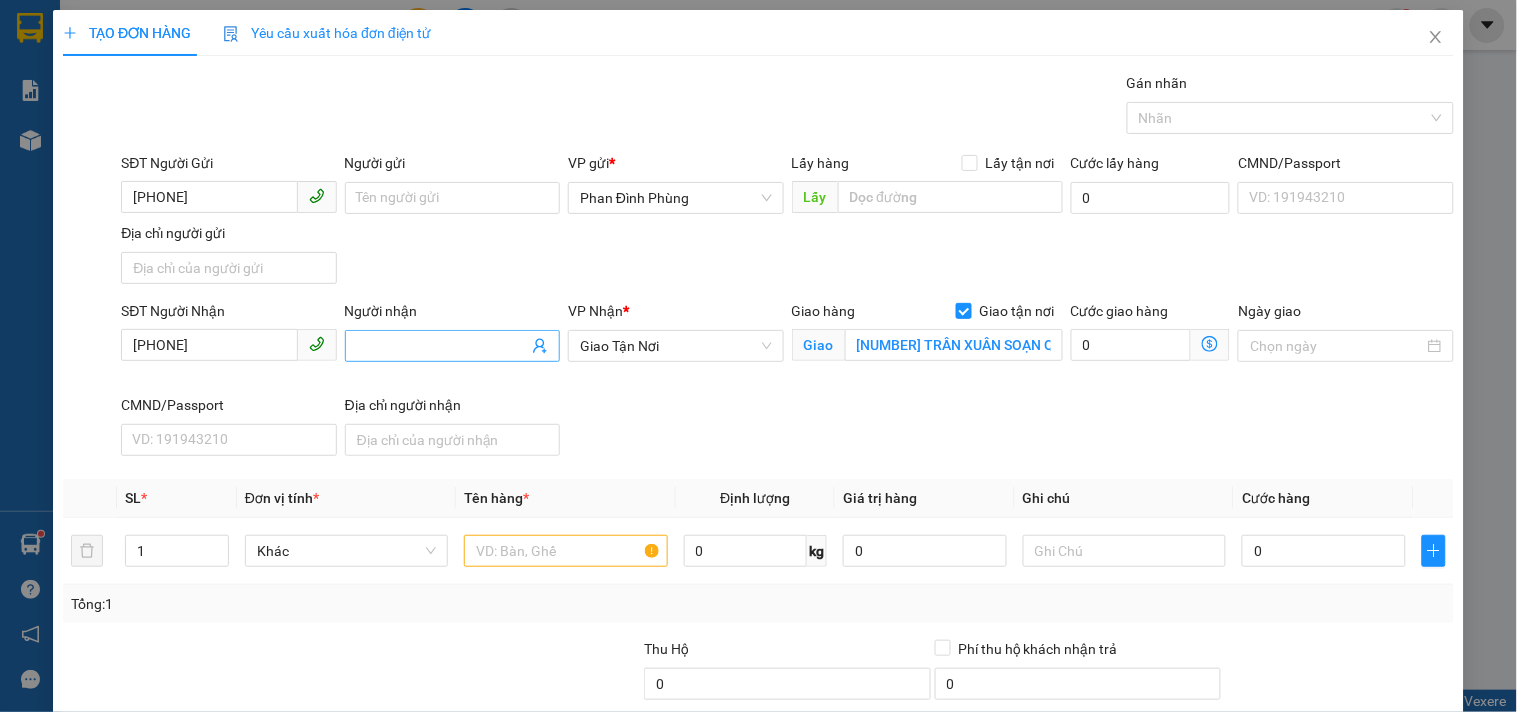 click on "Người nhận" at bounding box center [442, 346] 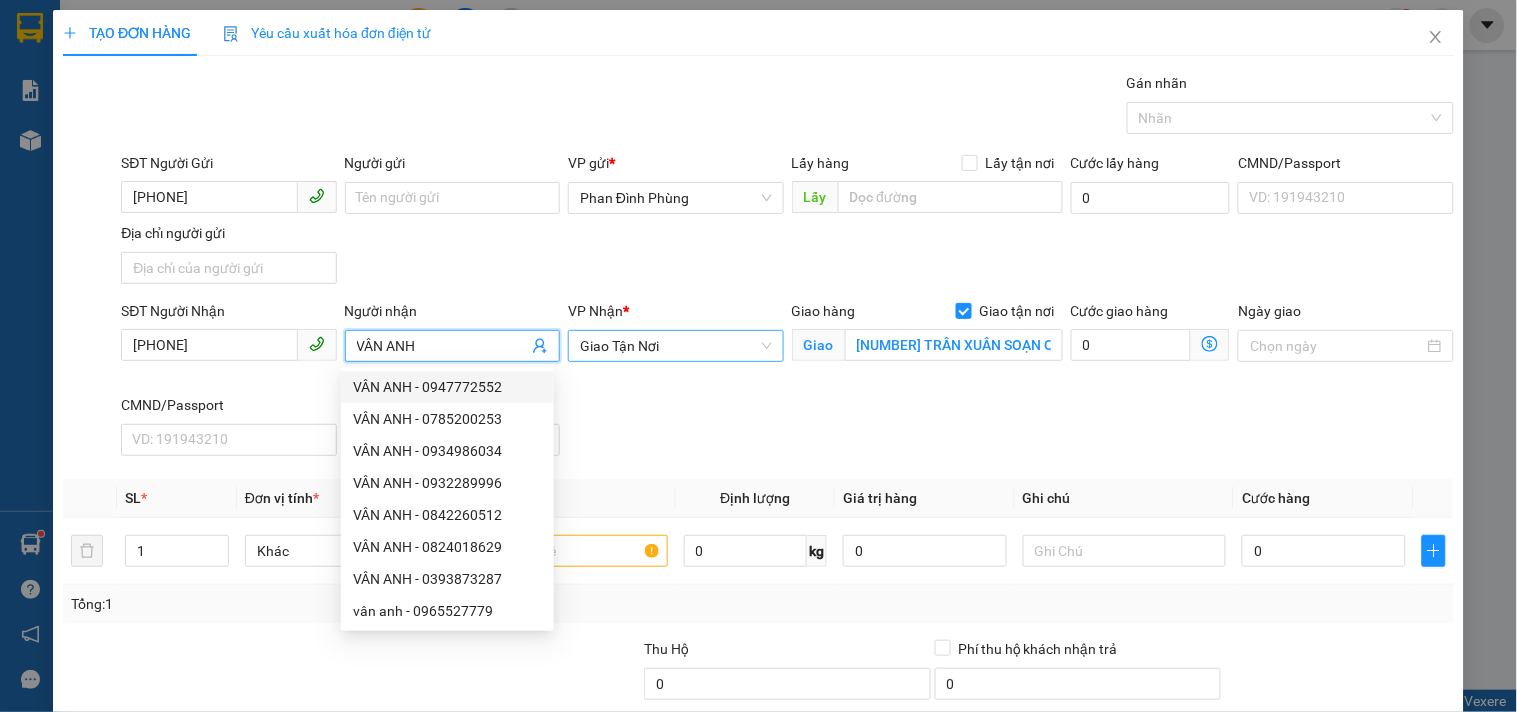 click on "Giao Tận Nơi" at bounding box center (675, 346) 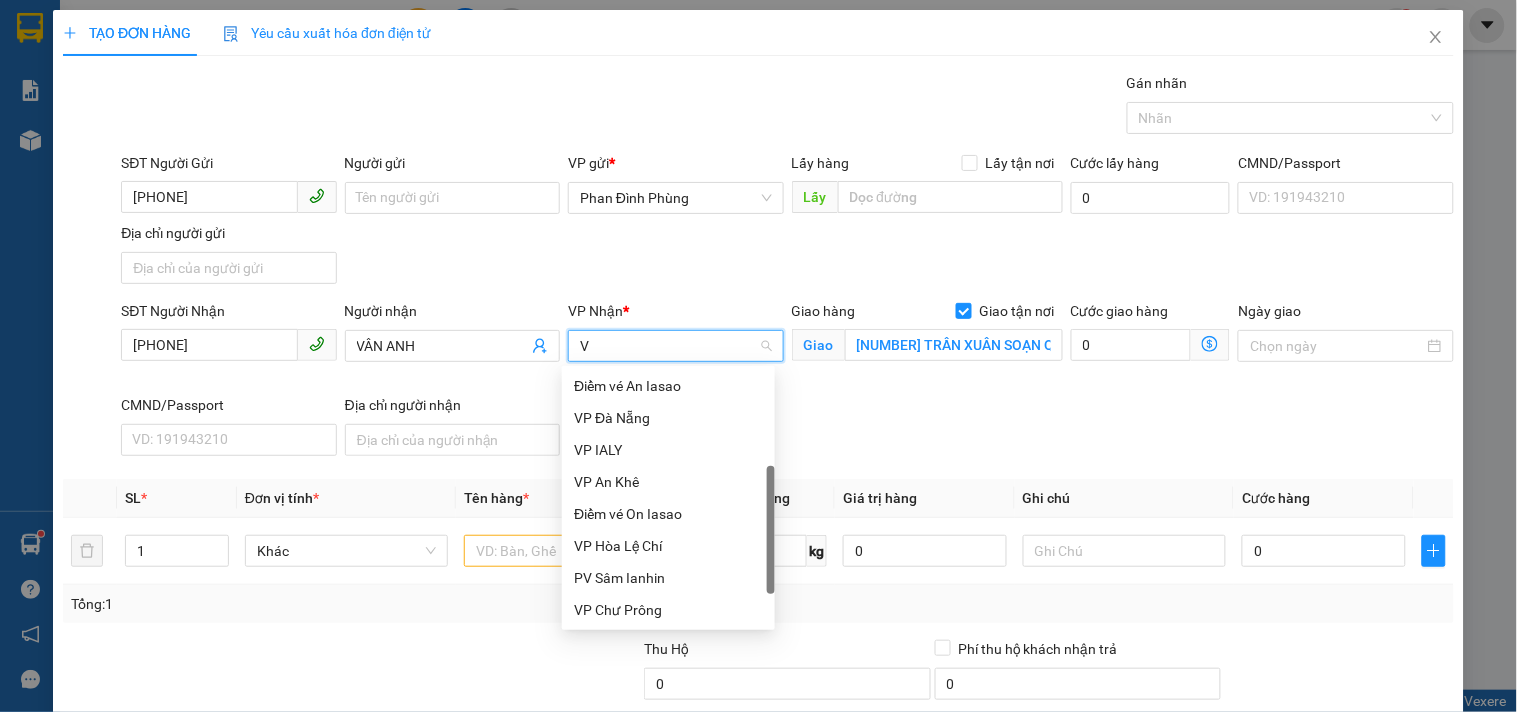 scroll, scrollTop: 144, scrollLeft: 0, axis: vertical 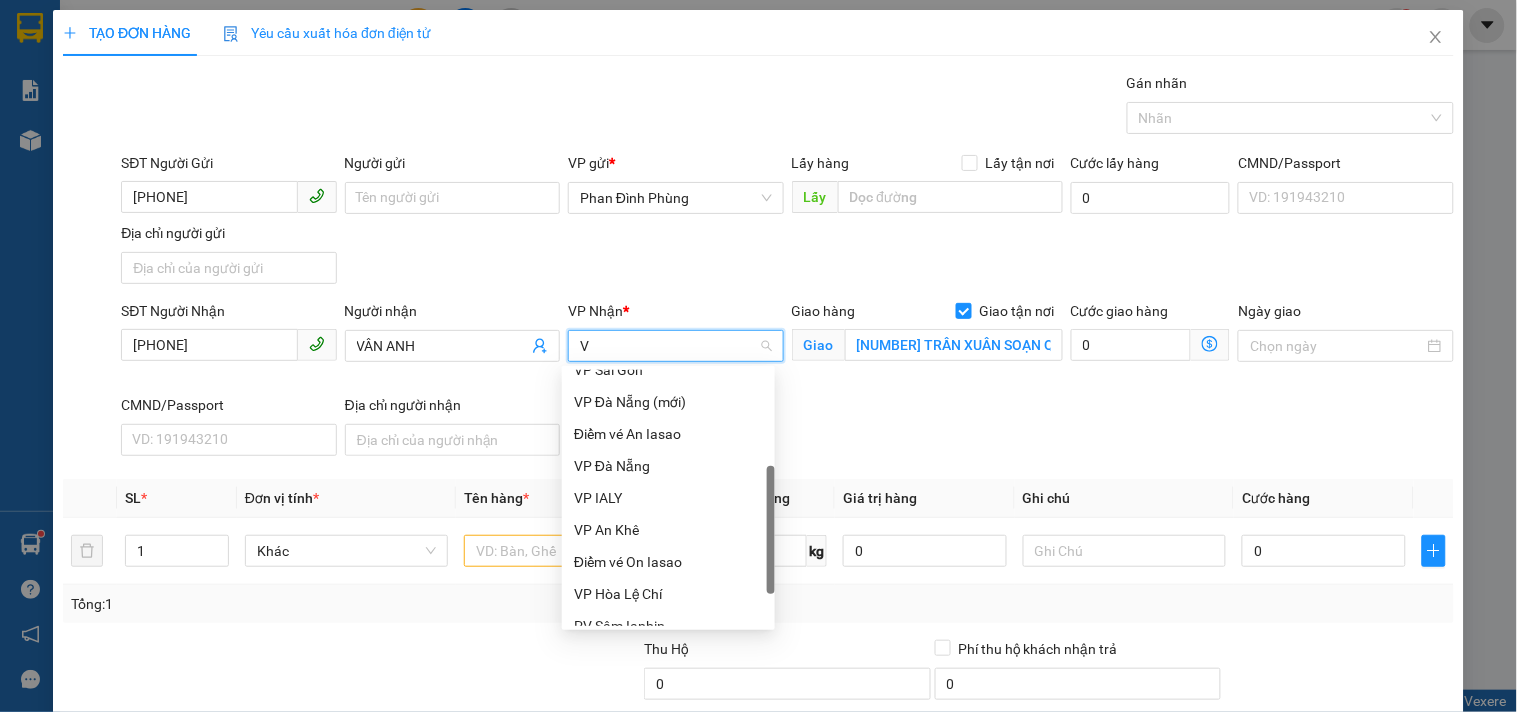 type on "VP" 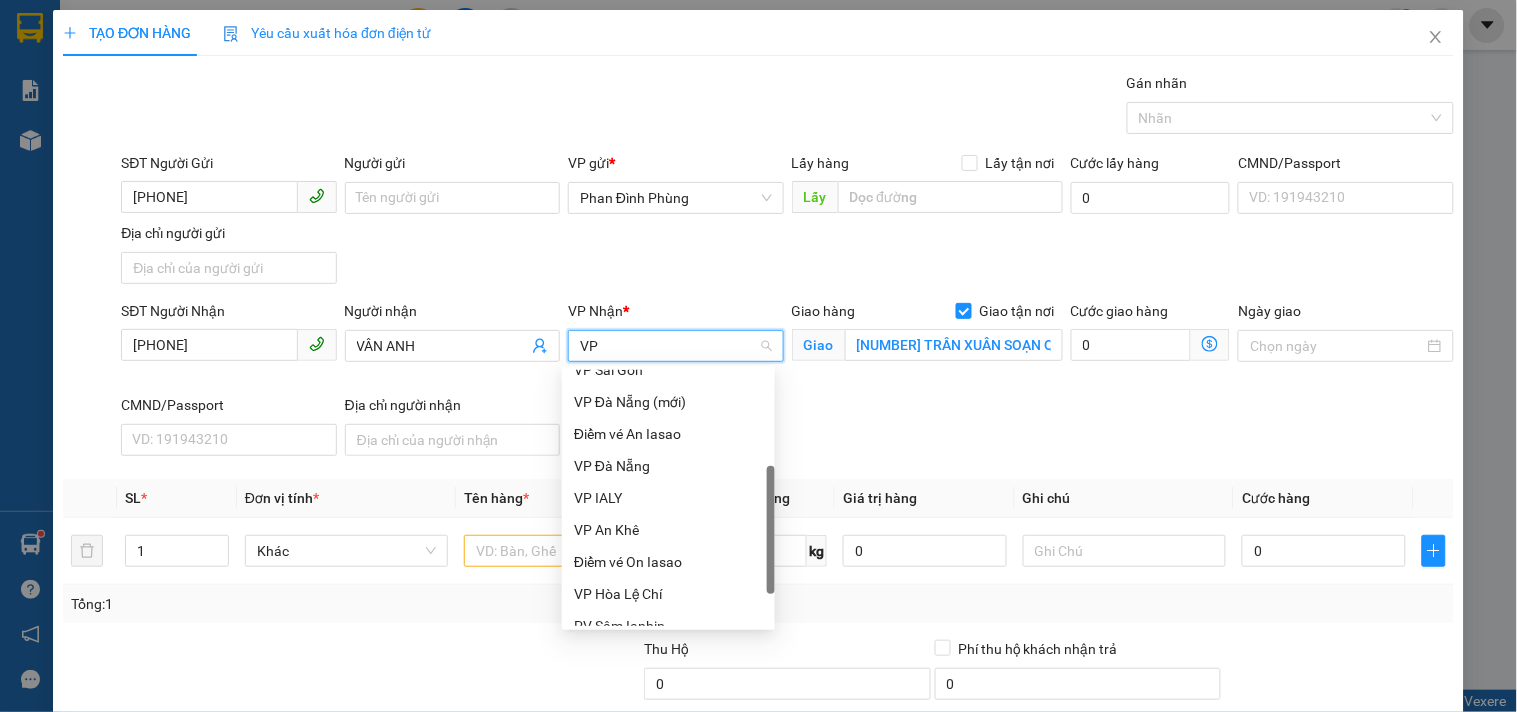scroll, scrollTop: 0, scrollLeft: 0, axis: both 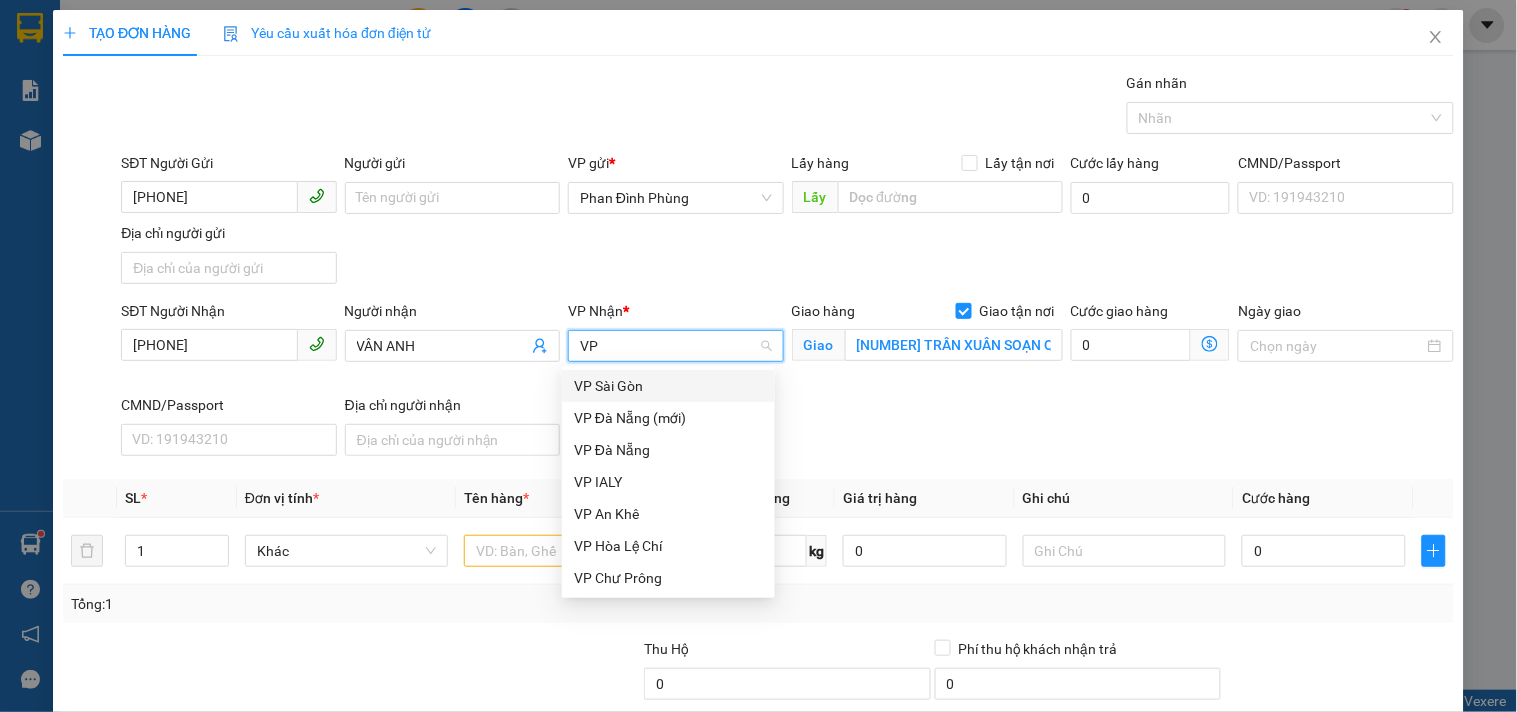 click on "VP Sài Gòn" at bounding box center (668, 386) 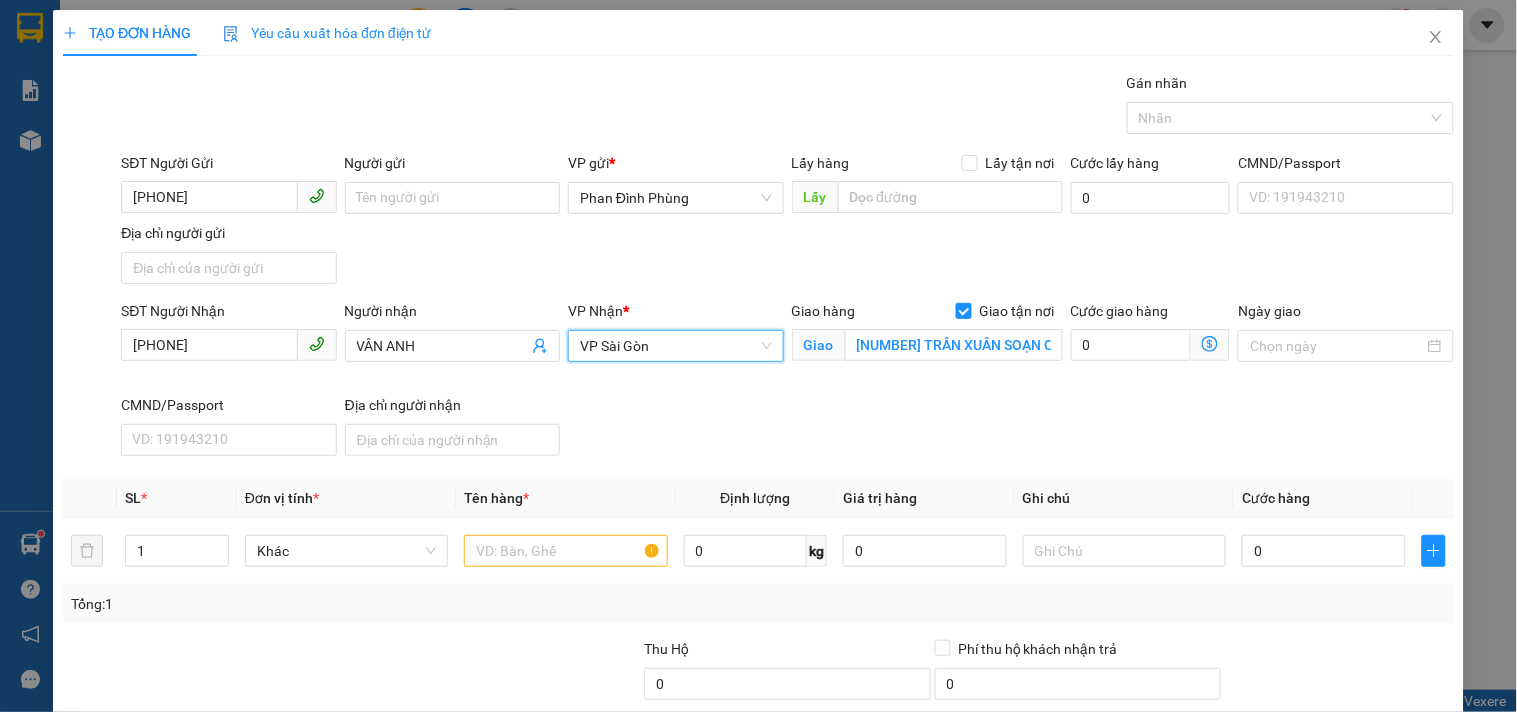 click on "Giao hàng Giao tận nơi Giao 783 TRẦN XUÂN SOẠN Q7" at bounding box center (927, 335) 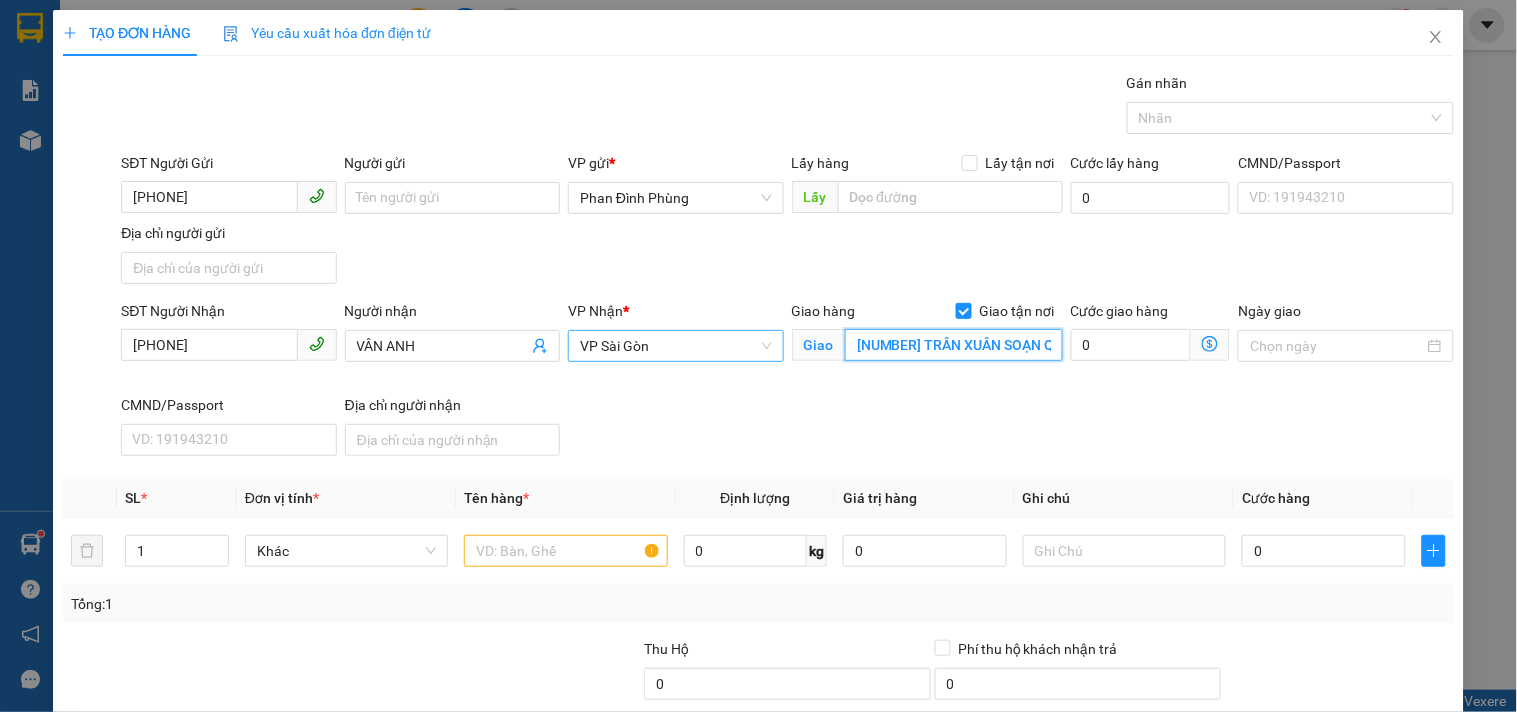 click on "783 TRẦN XUÂN SOẠN Q7" at bounding box center (954, 345) 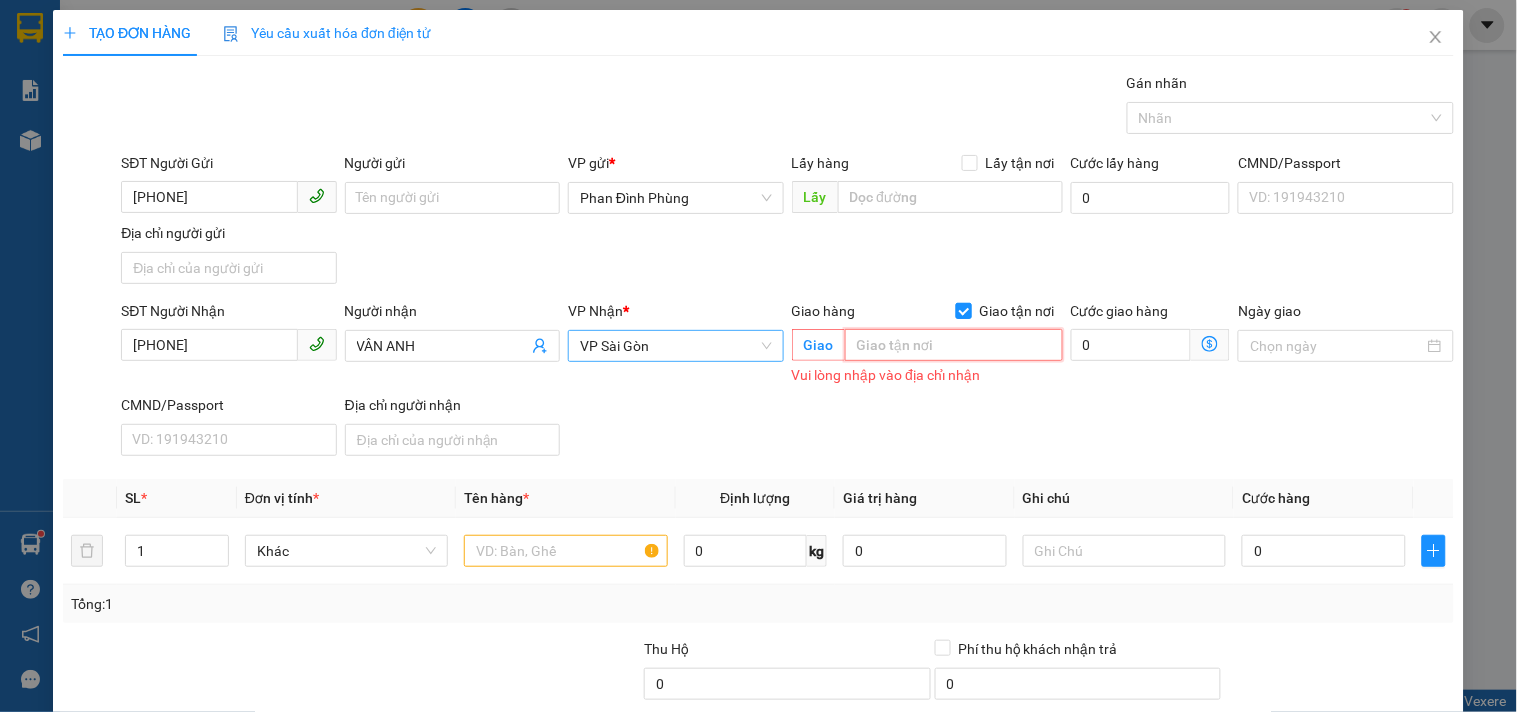 type 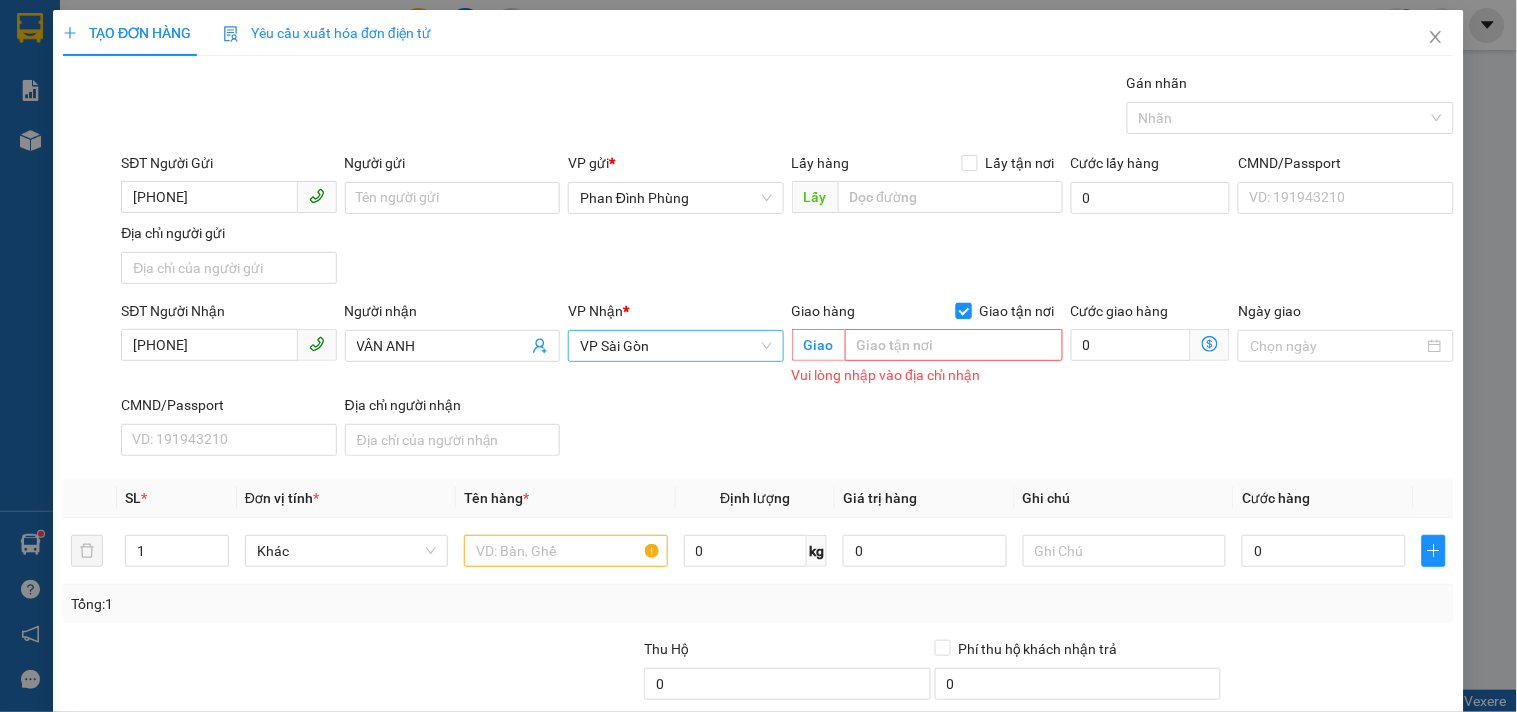 click on "Giao tận nơi" at bounding box center (963, 310) 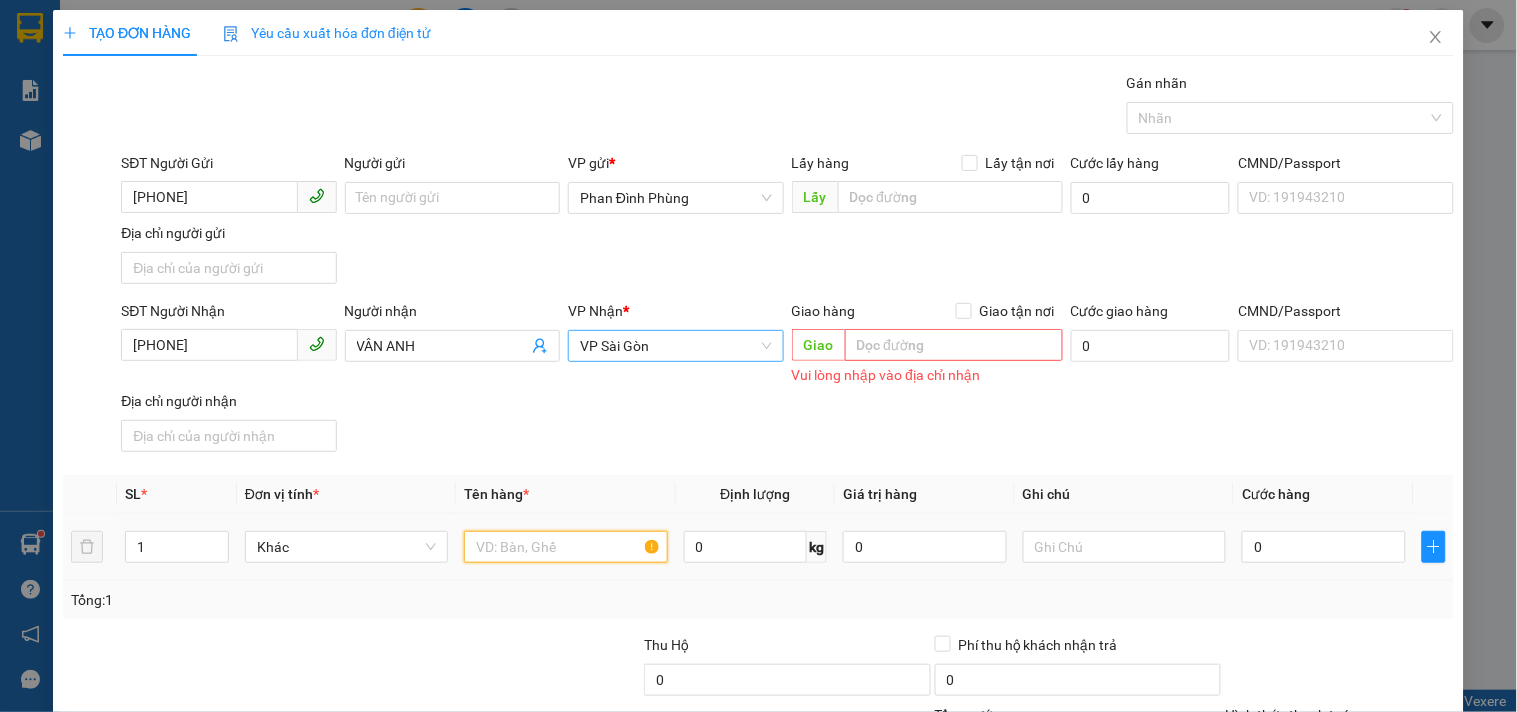 drag, startPoint x: 631, startPoint y: 541, endPoint x: 654, endPoint y: 551, distance: 25.079872 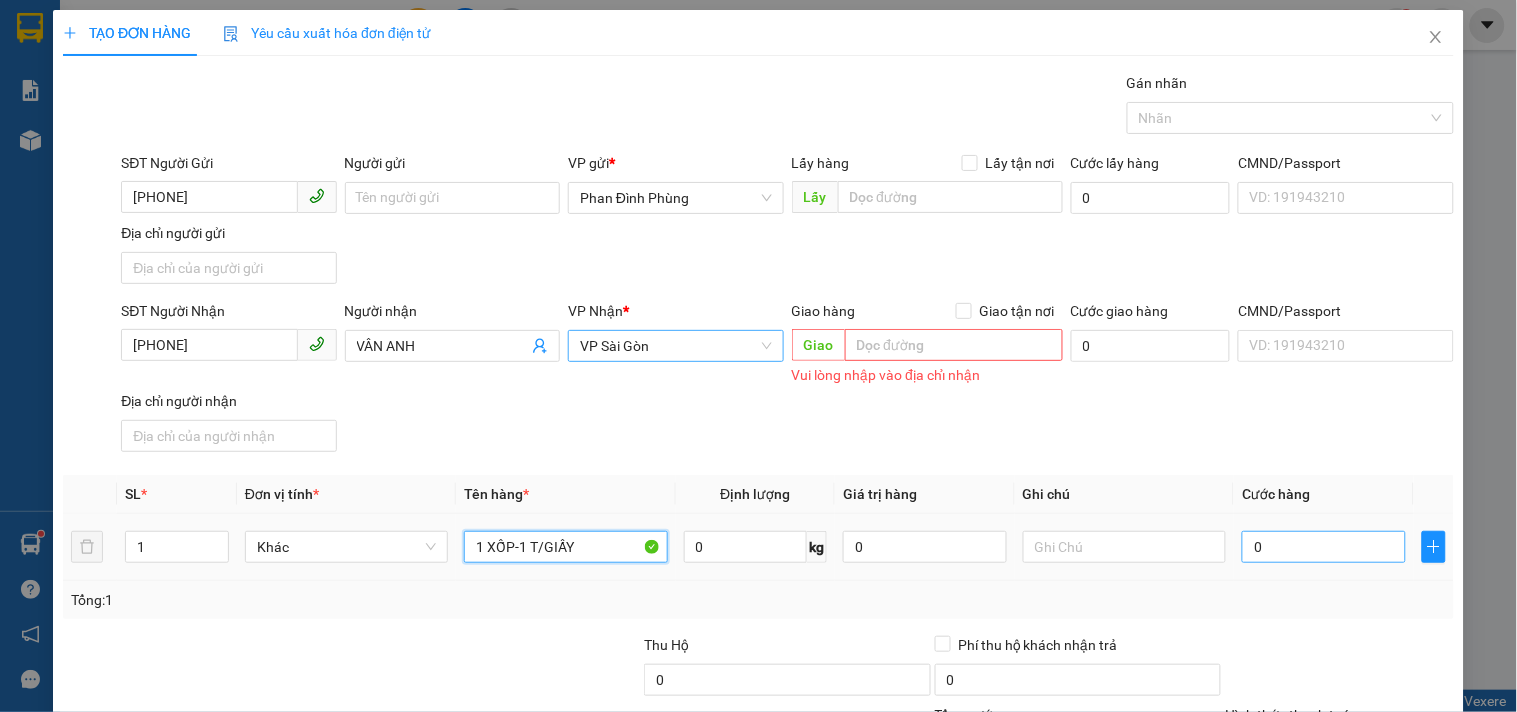type on "1 XỐP-1 T/GIẤY" 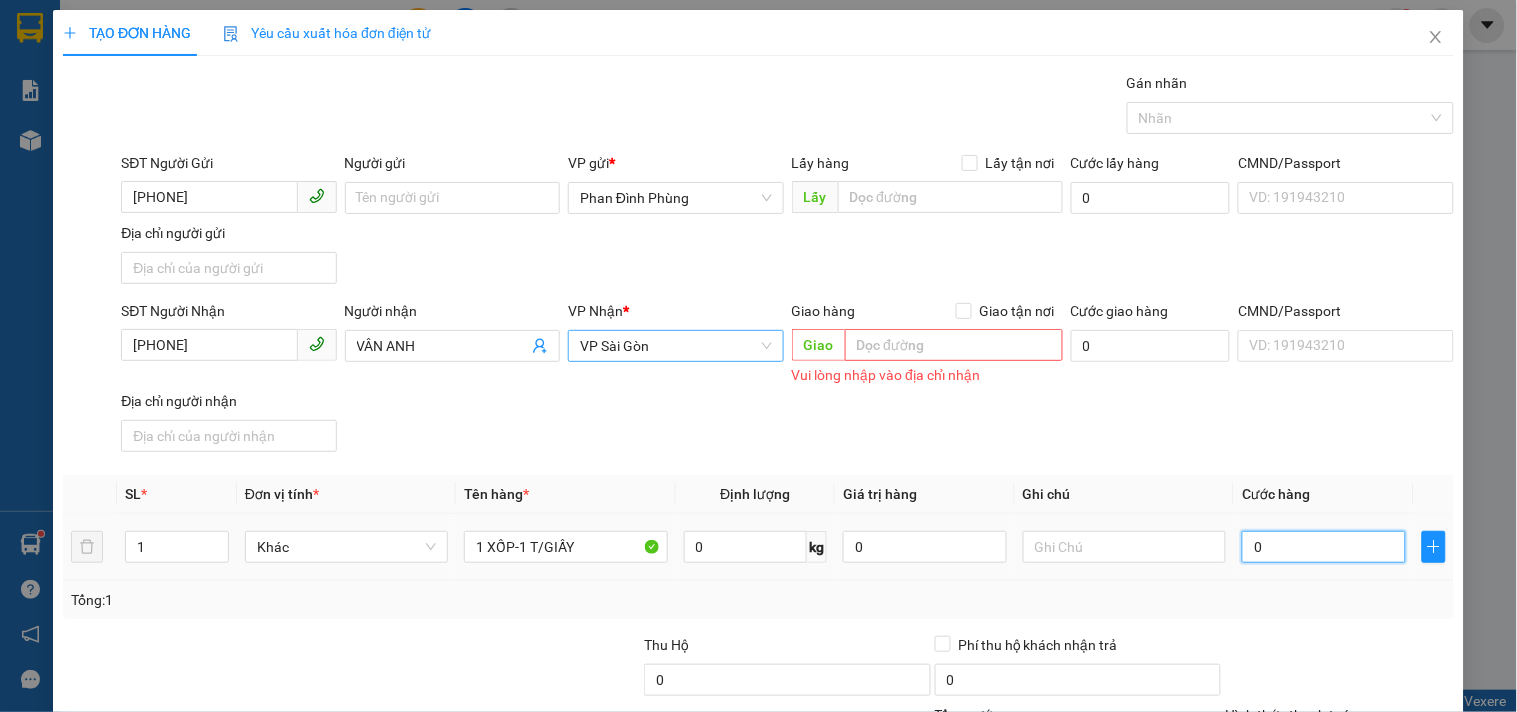 click on "0" at bounding box center (1324, 547) 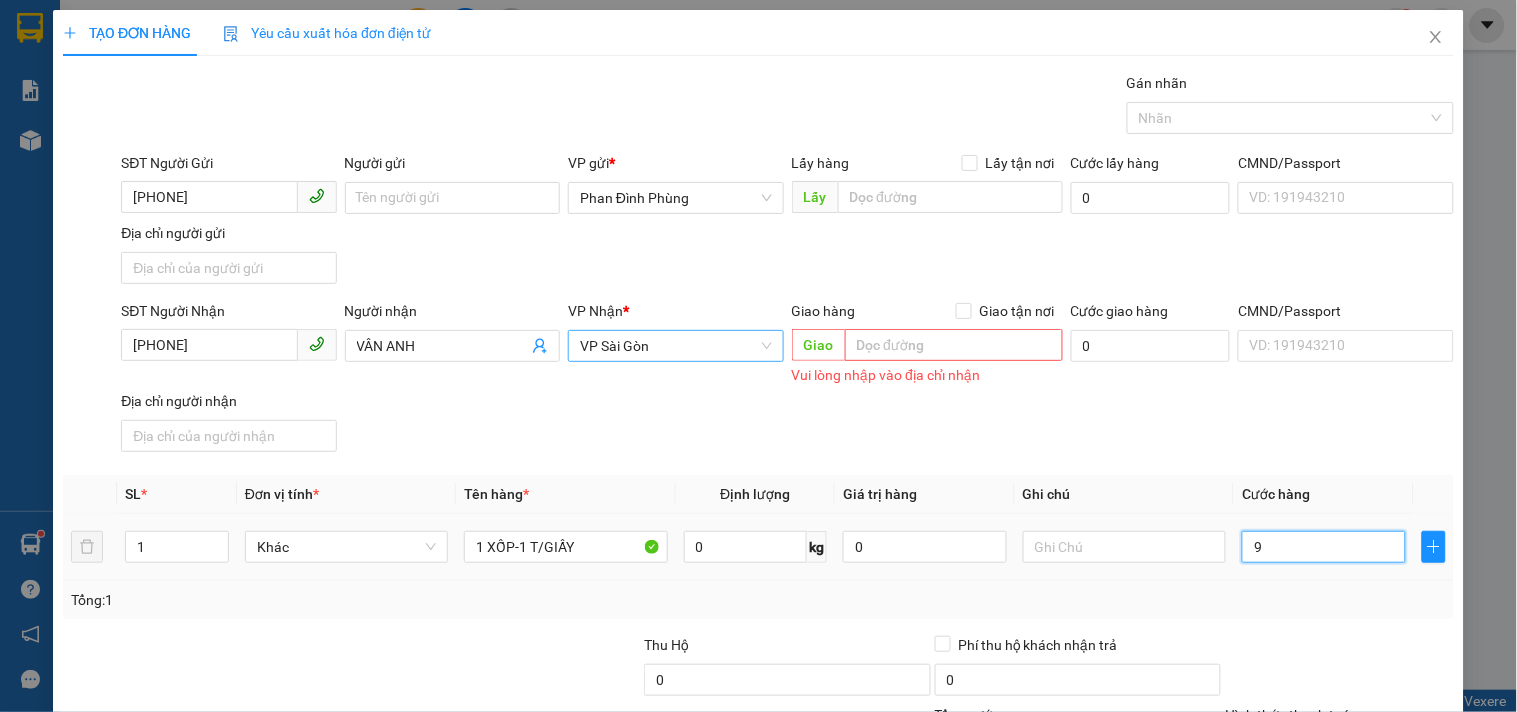 type on "90" 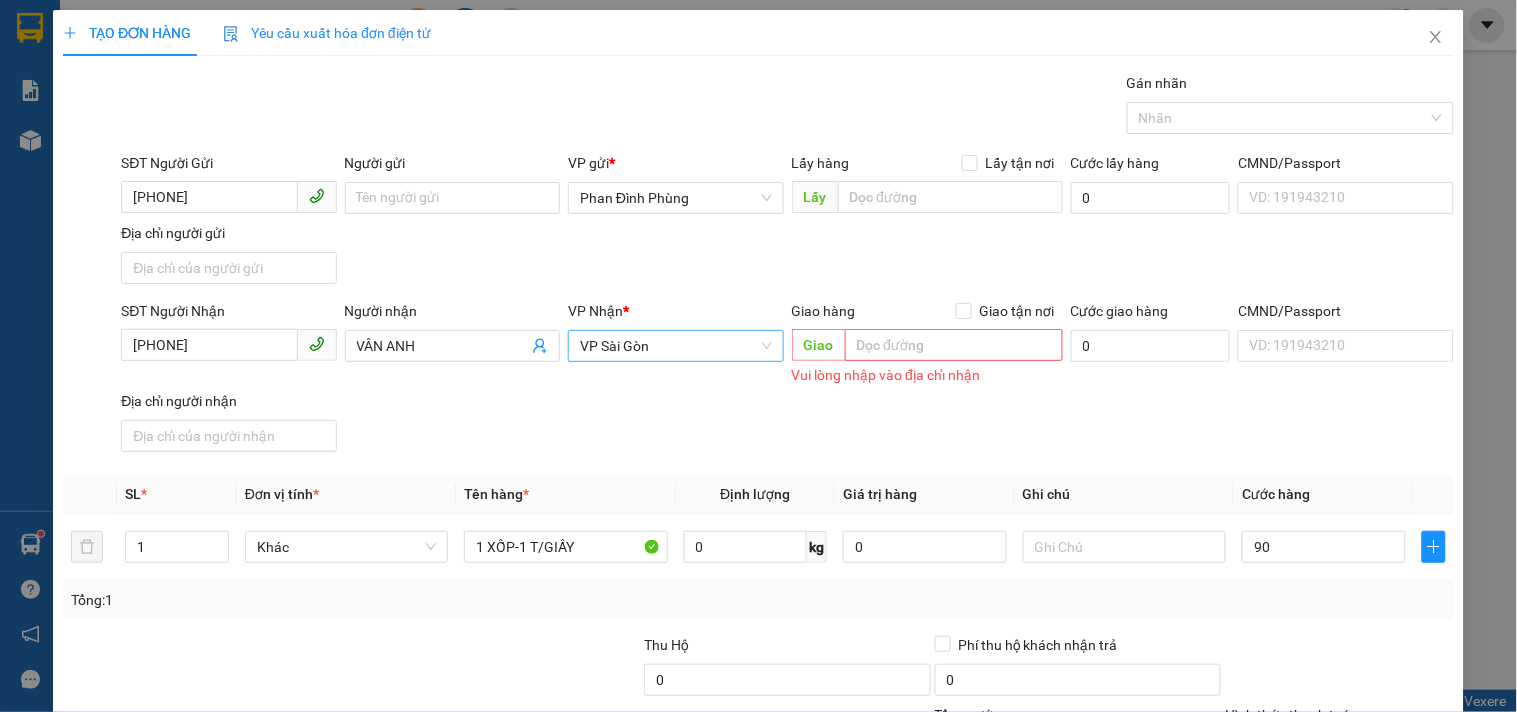 type on "90.000" 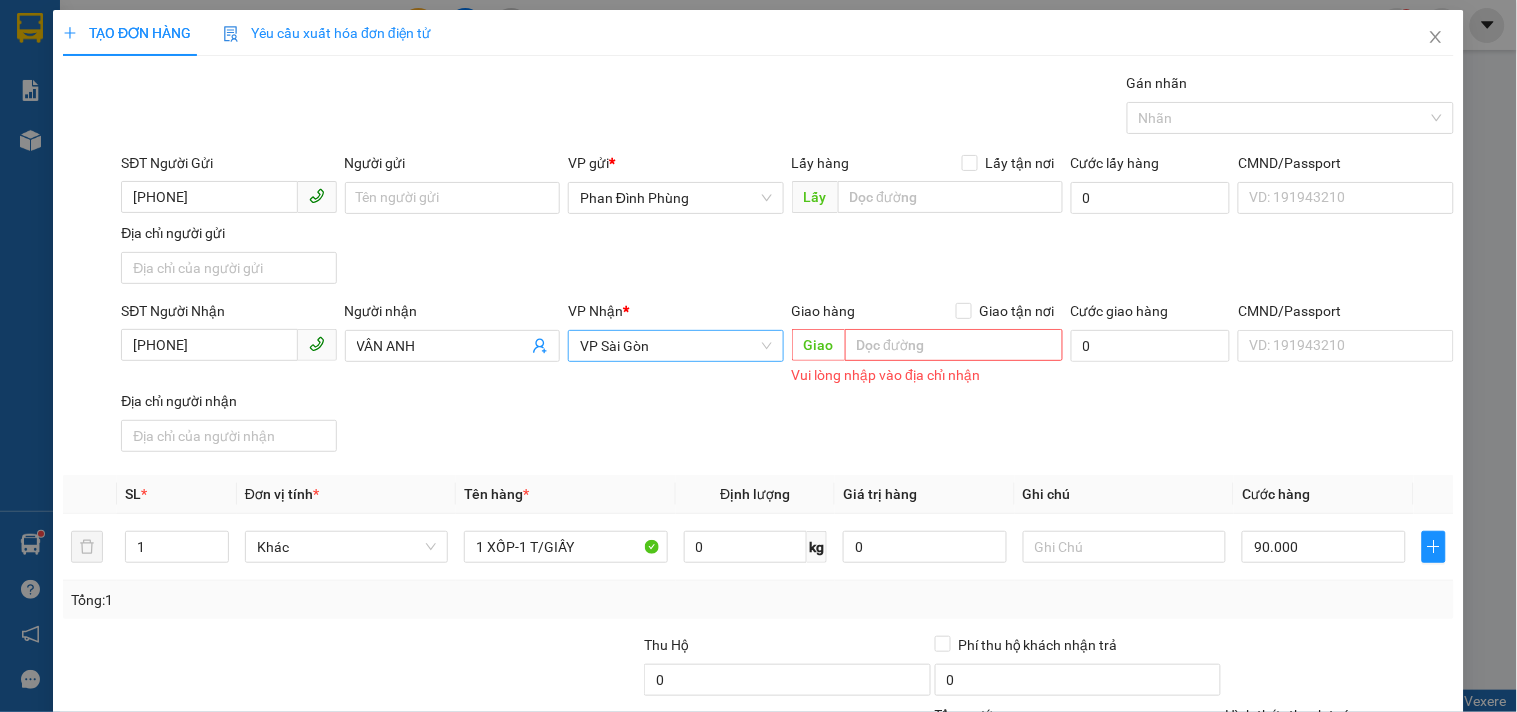 click on "SĐT Người Nhận 0935513009 Người nhận VÂN ANH VP Nhận  * VP Sài Gòn Giao hàng Giao tận nơi Giao Vui lòng nhập vào địa chỉ nhận Cước giao hàng 0 CMND/Passport VD: 191943210 Địa chỉ người nhận" at bounding box center (787, 380) 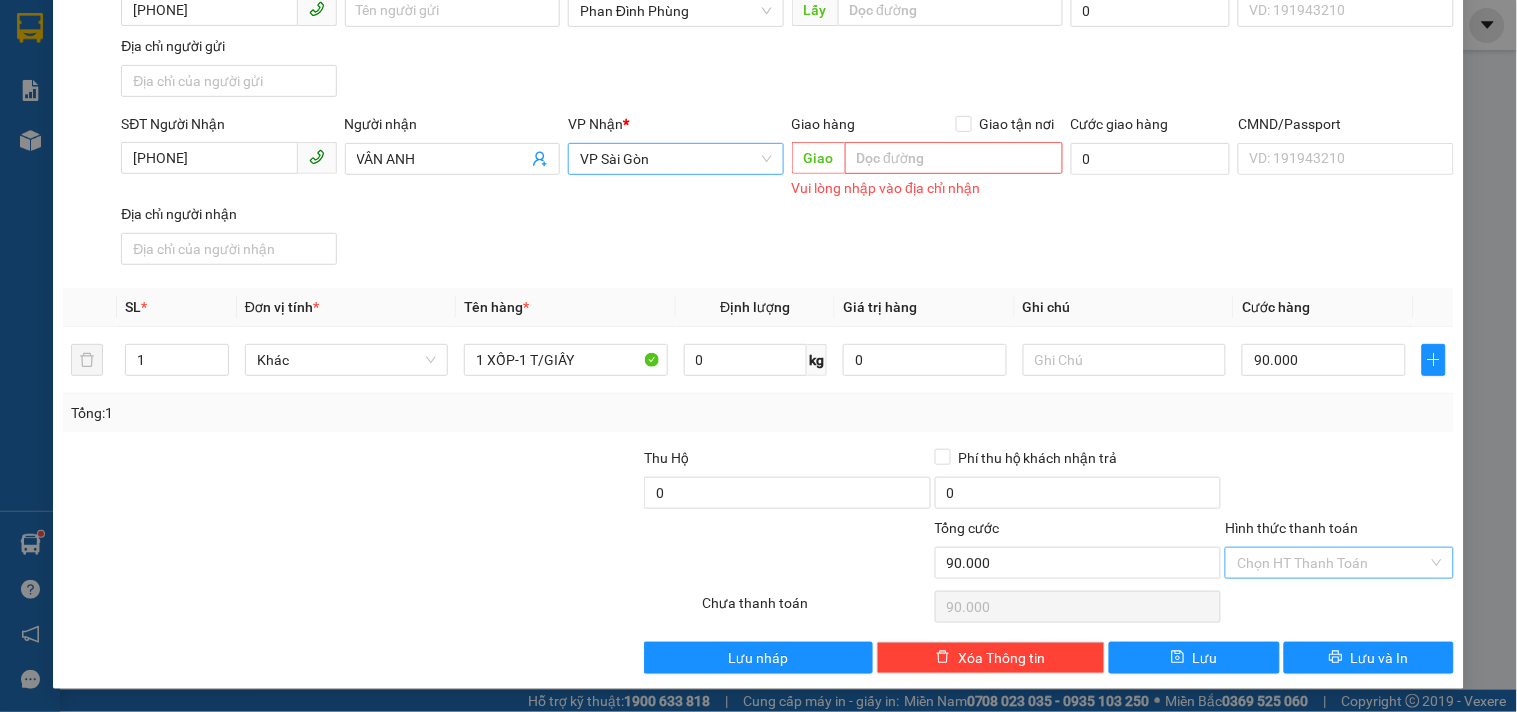 click on "Hình thức thanh toán" at bounding box center (1332, 563) 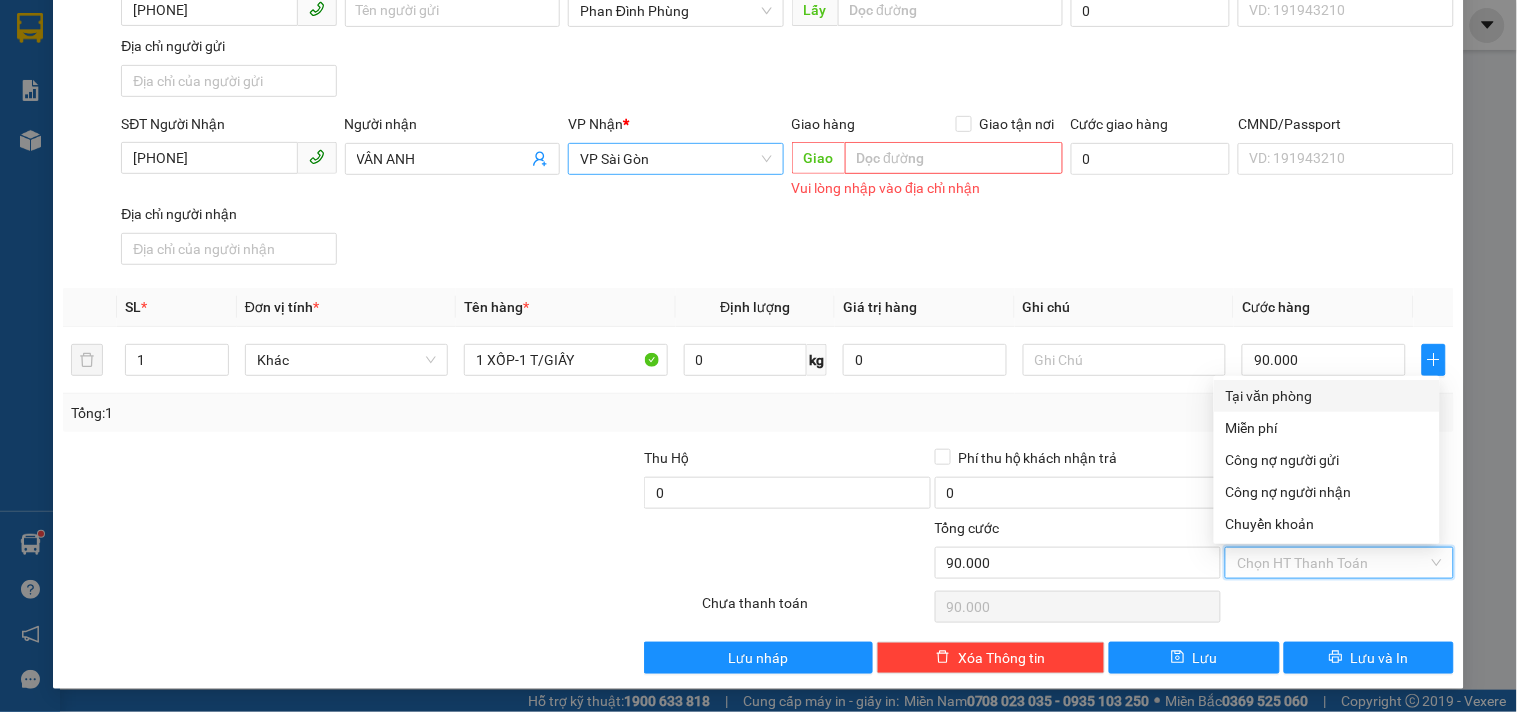 click on "Tại văn phòng" at bounding box center (1327, 396) 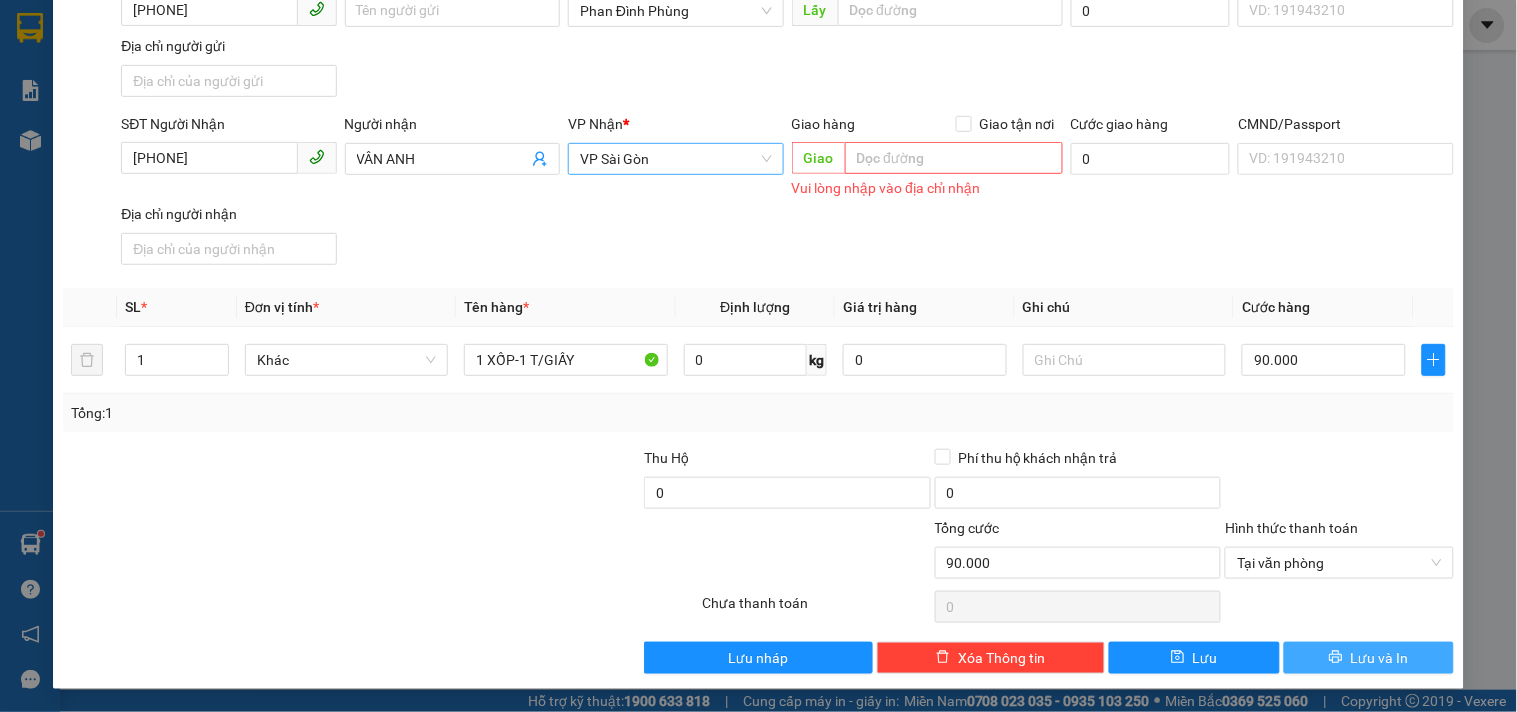 click on "Lưu và In" at bounding box center [1369, 658] 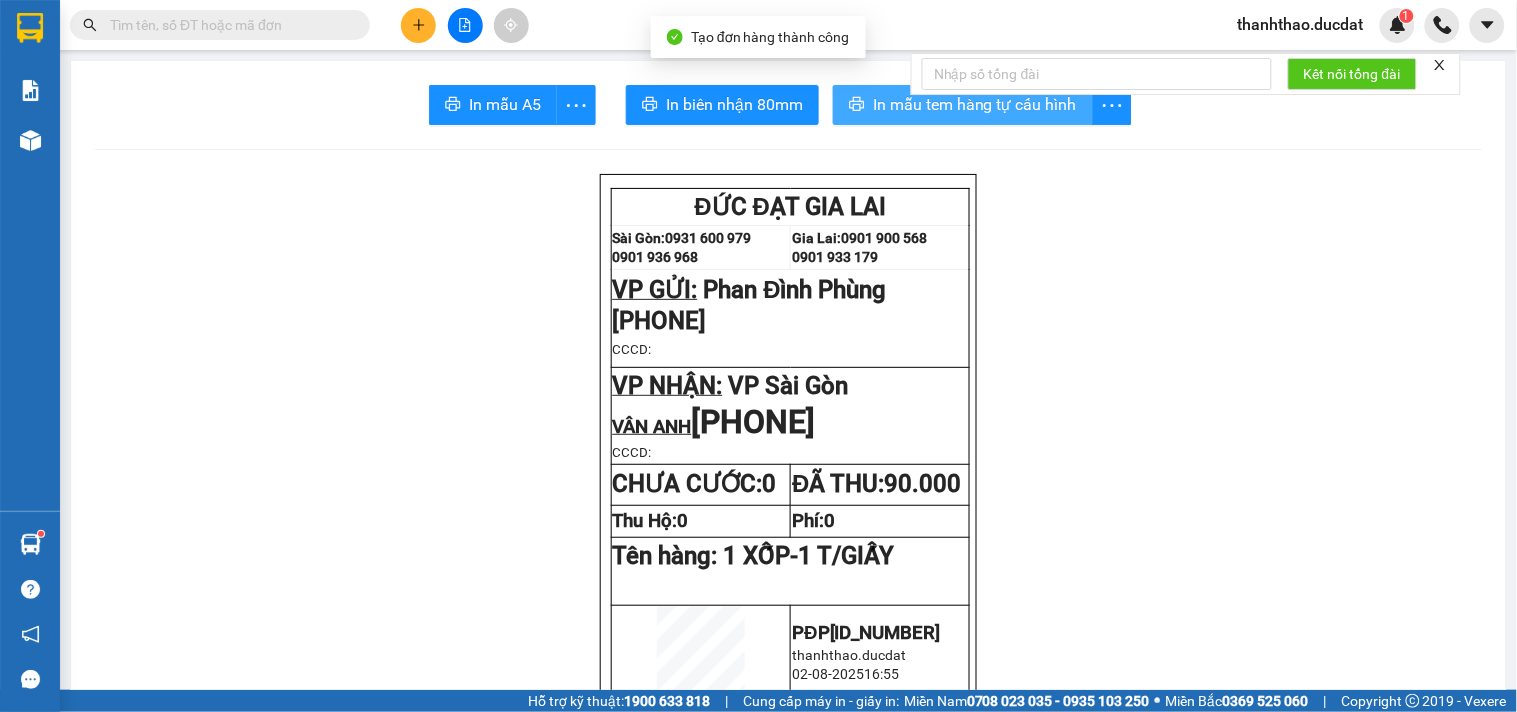 click on "In mẫu tem hàng tự cấu hình" at bounding box center (975, 104) 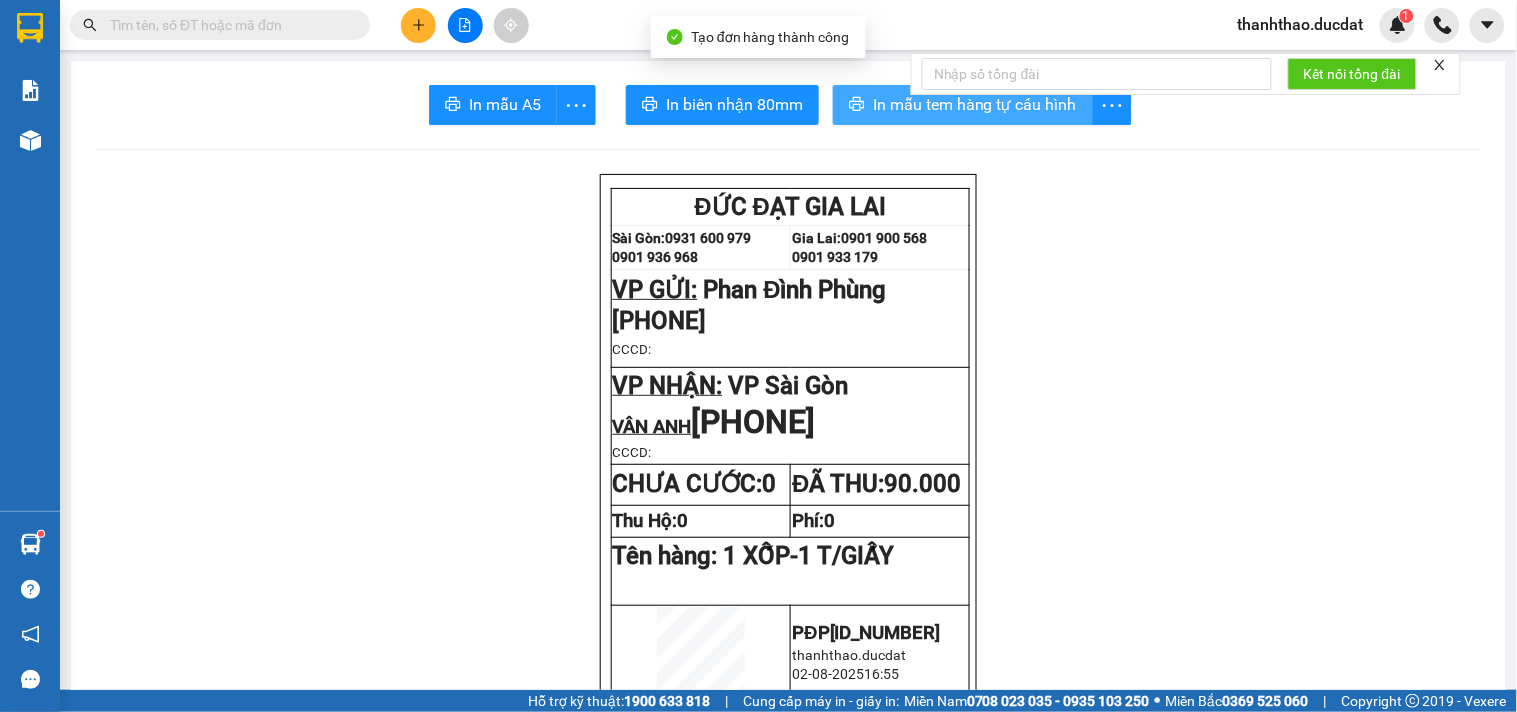 scroll, scrollTop: 0, scrollLeft: 0, axis: both 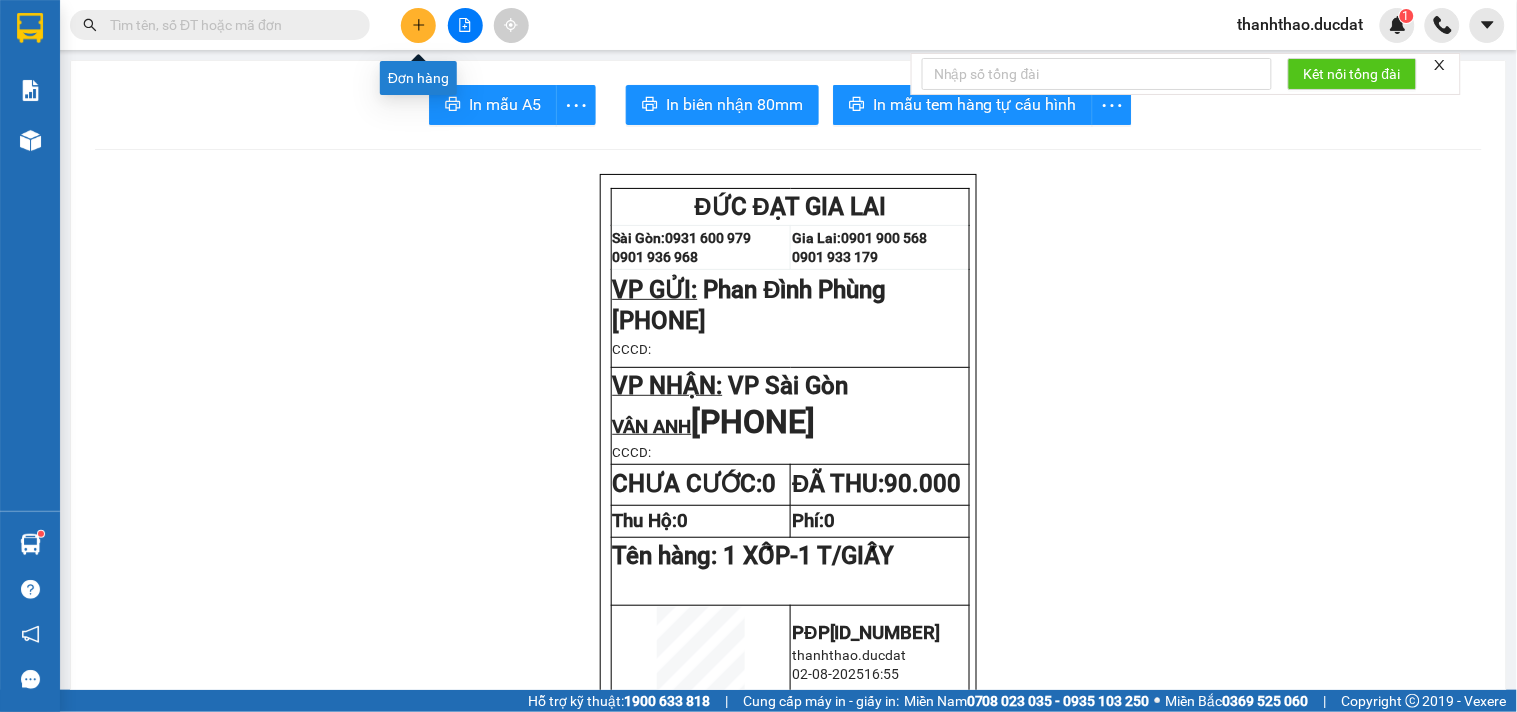 click 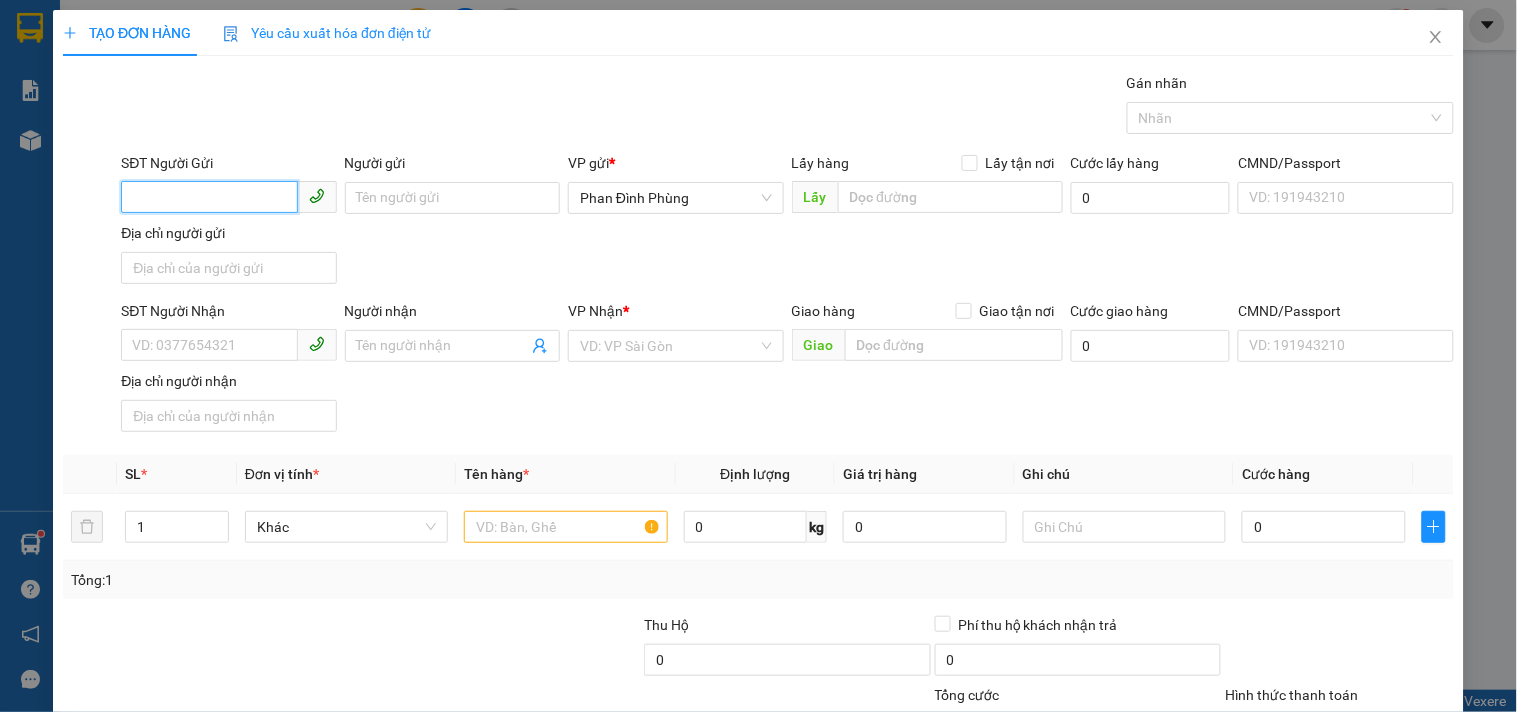 click on "SĐT Người Gửi" at bounding box center (209, 197) 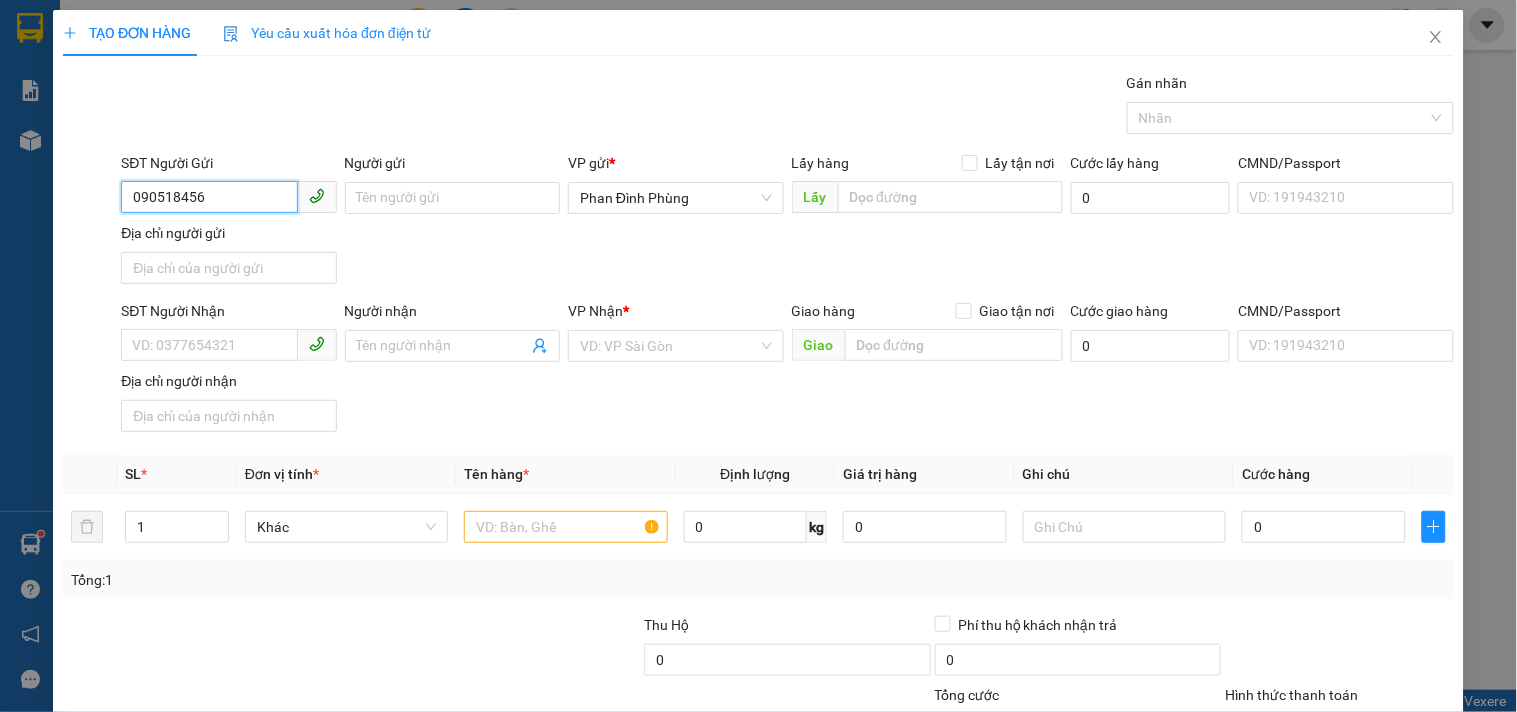 type on "0905184568" 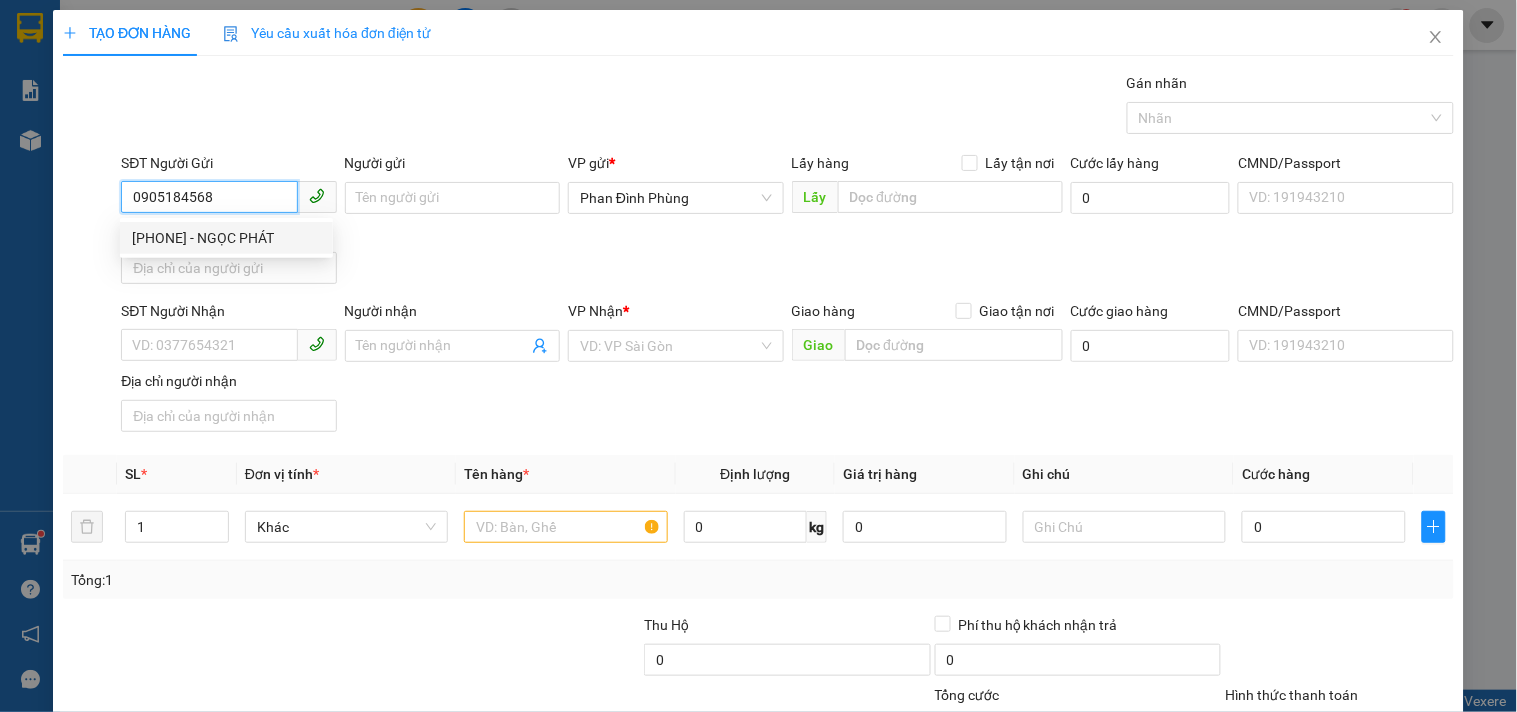 click on "0905184568 - NGỌC PHÁT" at bounding box center (226, 238) 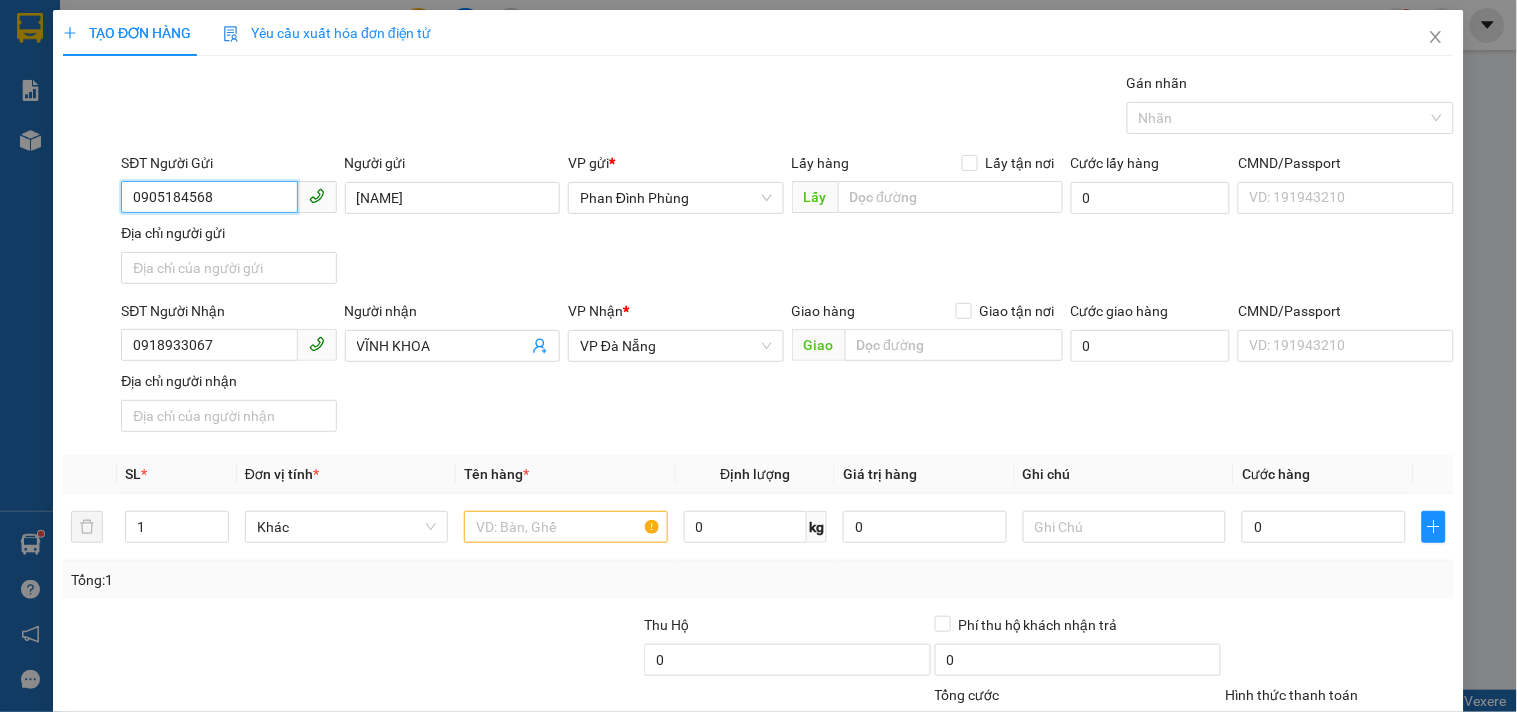 type on "0905184568" 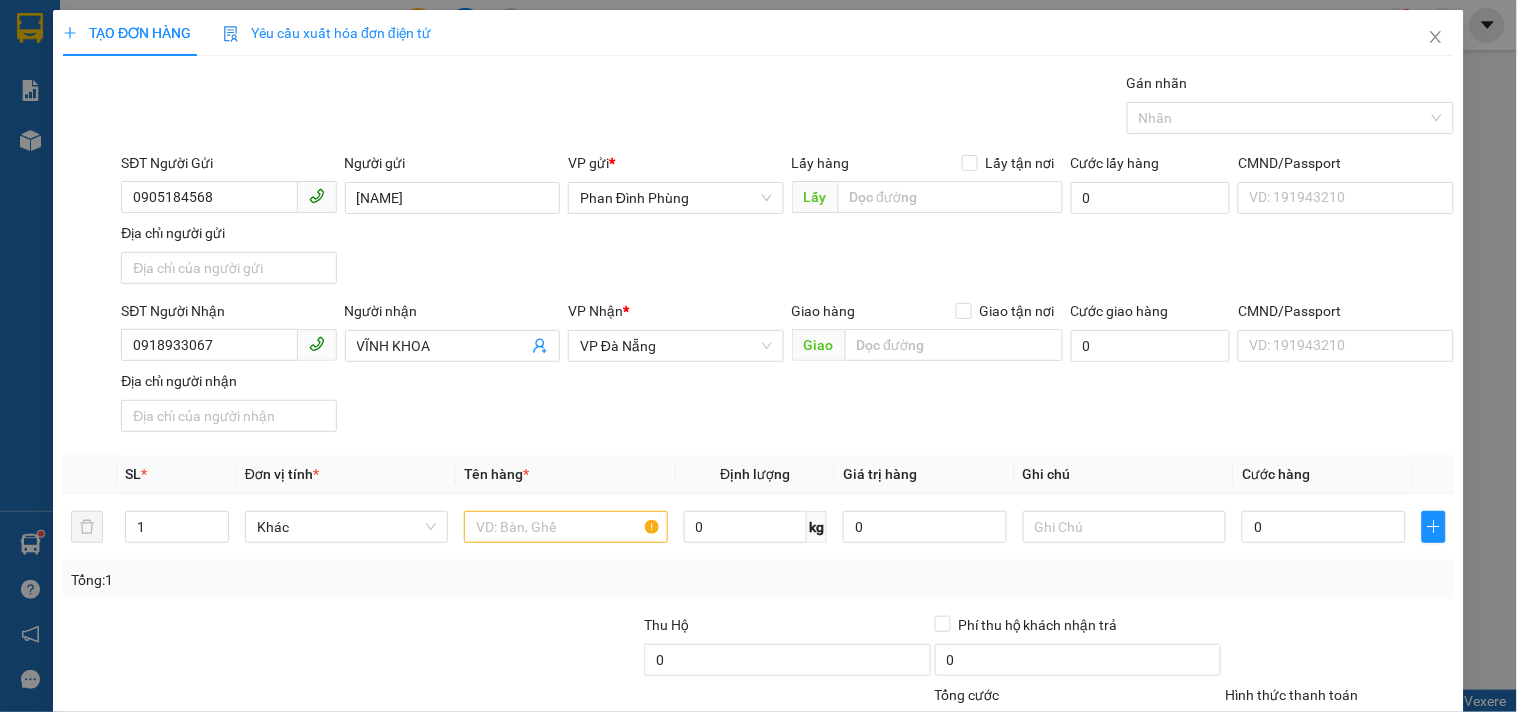 click on "SĐT Người Nhận" at bounding box center [228, 315] 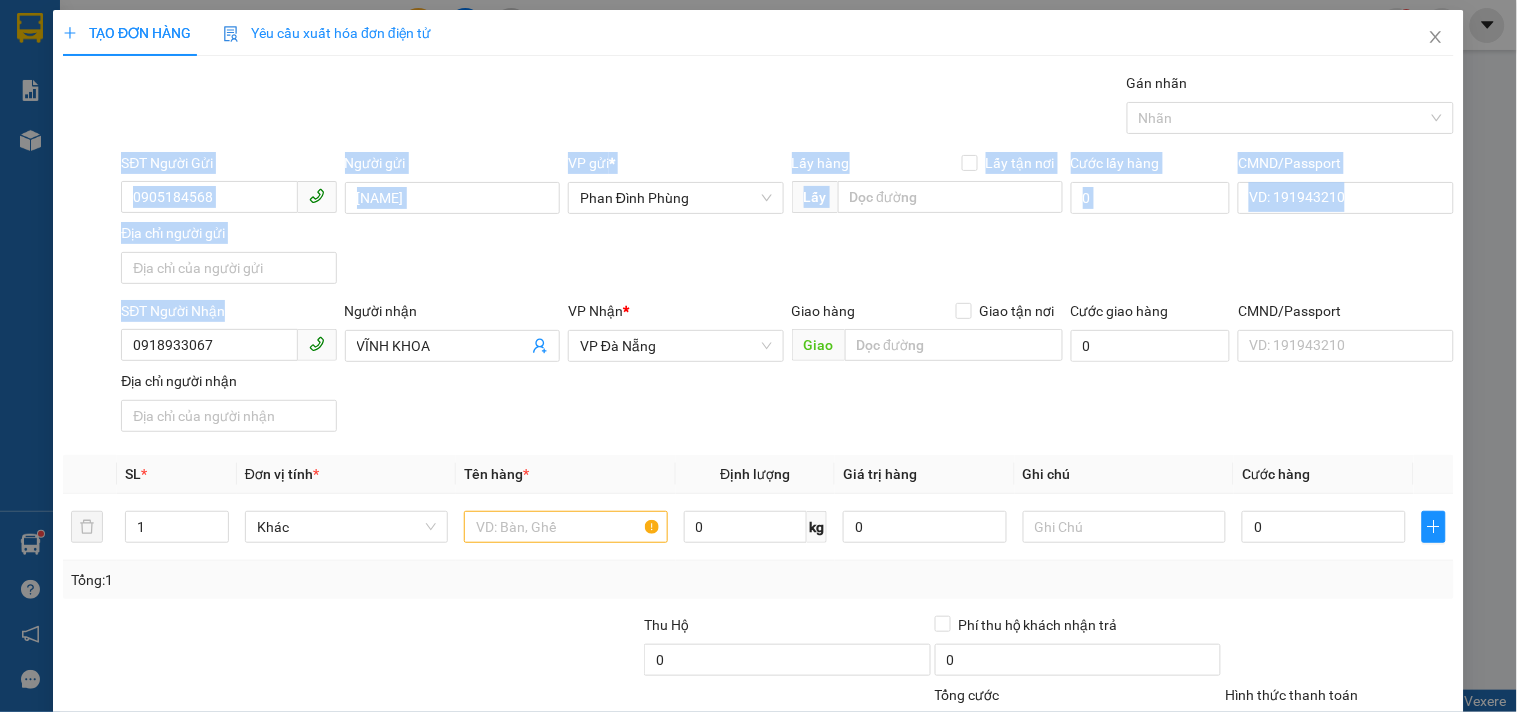 drag, startPoint x: 262, startPoint y: 325, endPoint x: 0, endPoint y: 218, distance: 283.00708 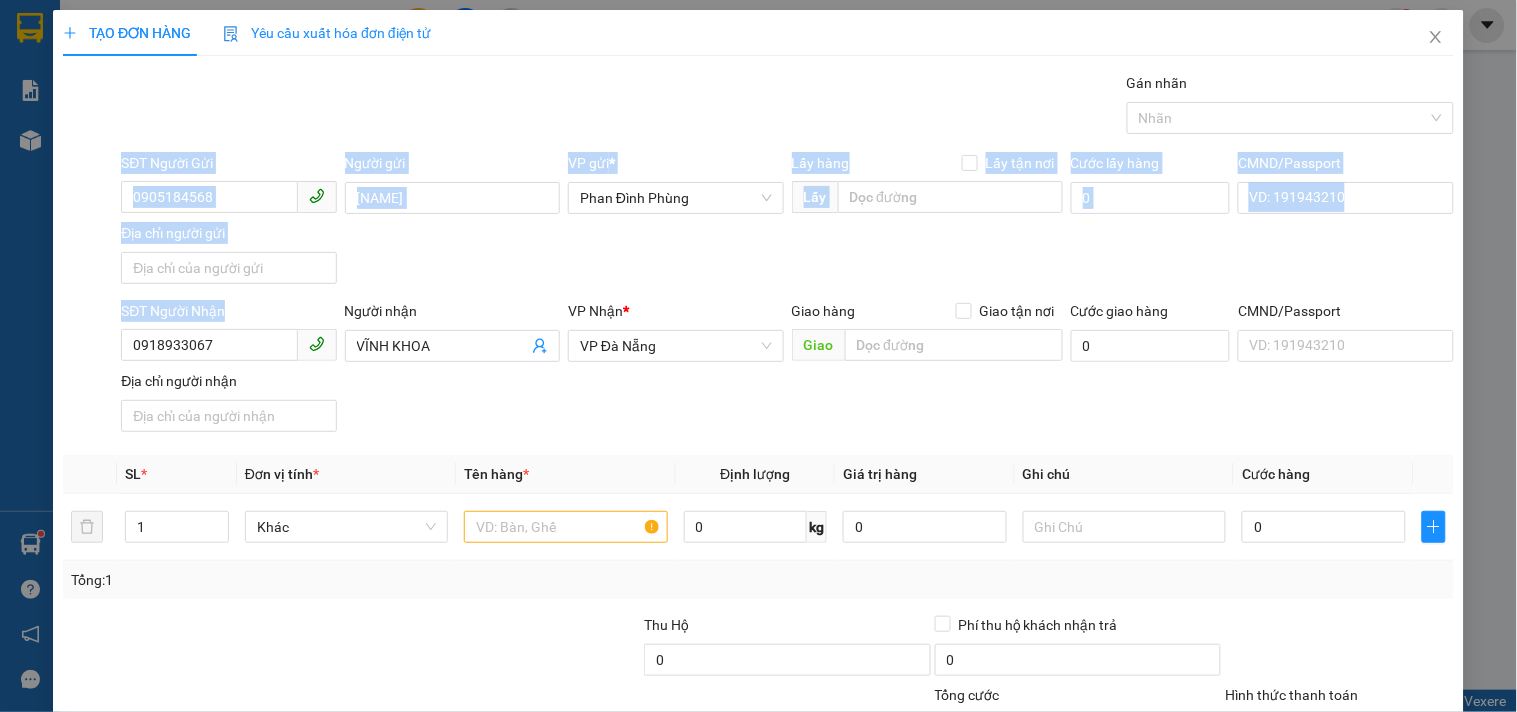 click on "SĐT Người Gửi 0905184568 Người gửi NGỌC PHÁT VP gửi  * Phan Đình Phùng Lấy hàng Lấy tận nơi Lấy Cước lấy hàng 0 CMND/Passport VD: 191943210 Địa chỉ người gửi" at bounding box center [787, 222] 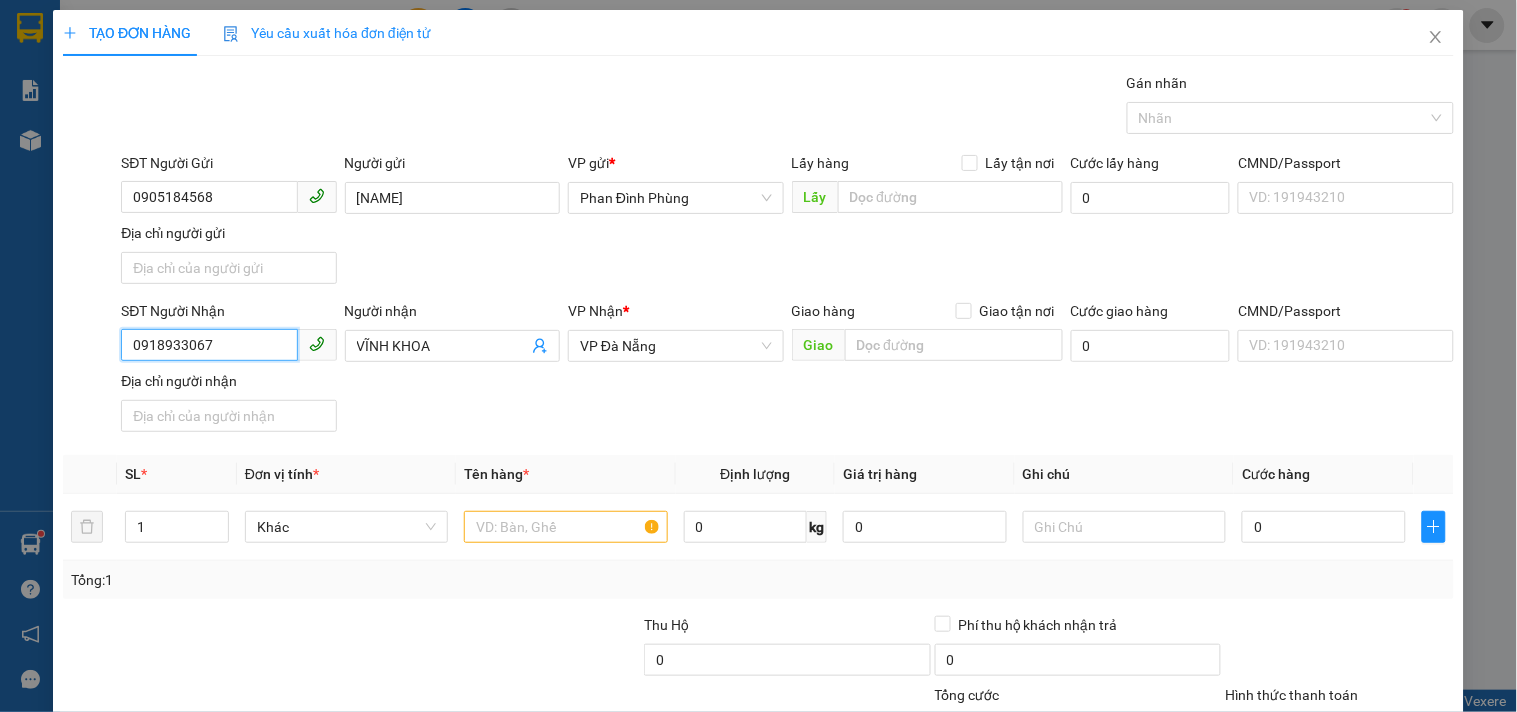 drag, startPoint x: 256, startPoint y: 336, endPoint x: 0, endPoint y: 473, distance: 290.35324 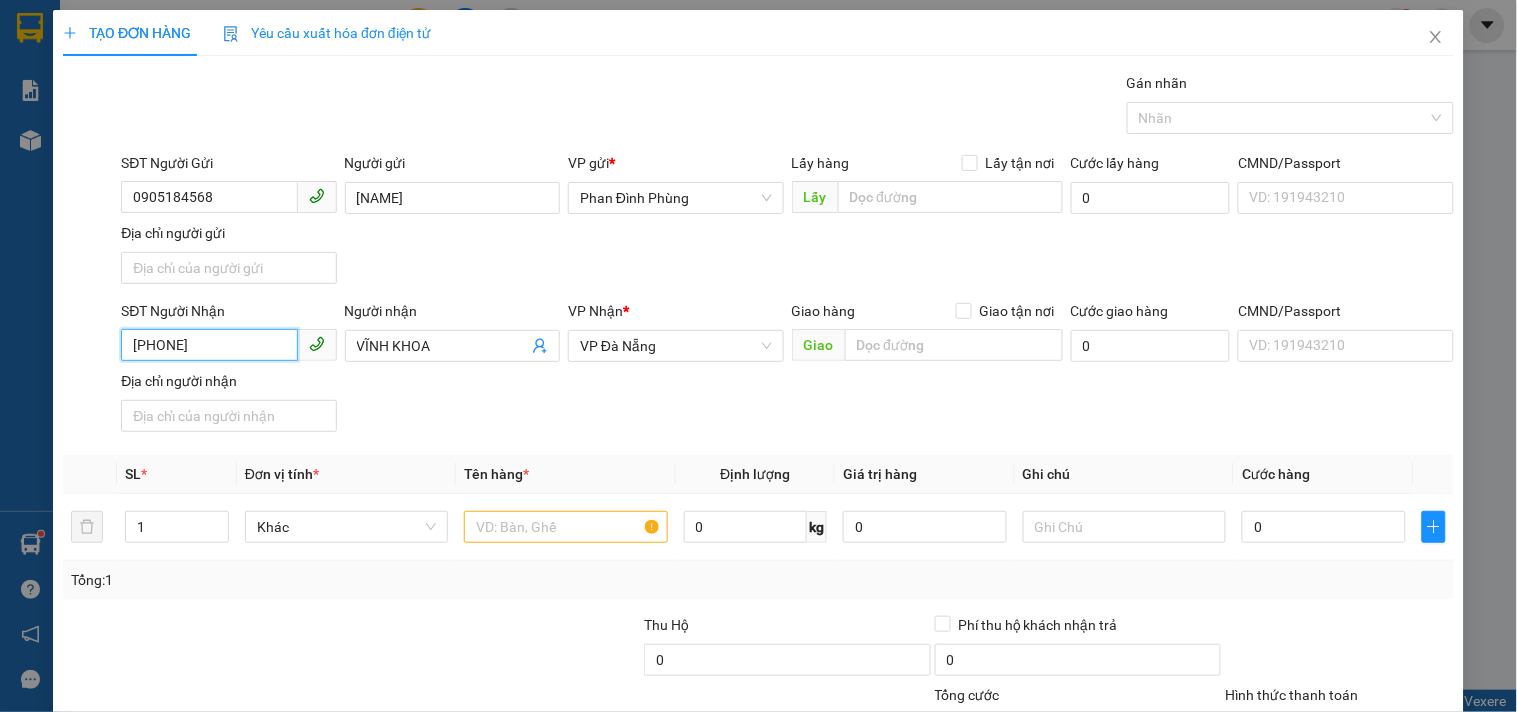 type on "0935881177" 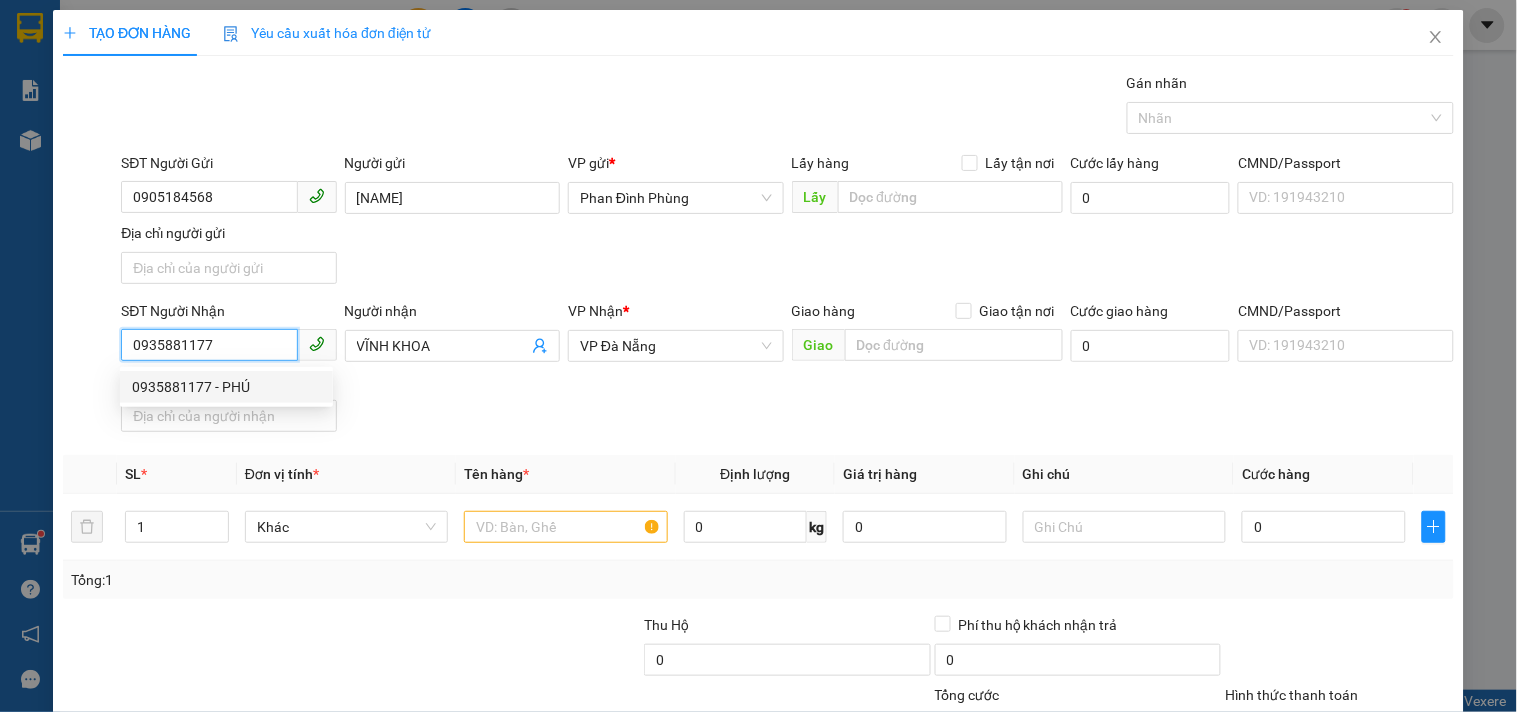 click on "0935881177 - PHÚ" at bounding box center (226, 387) 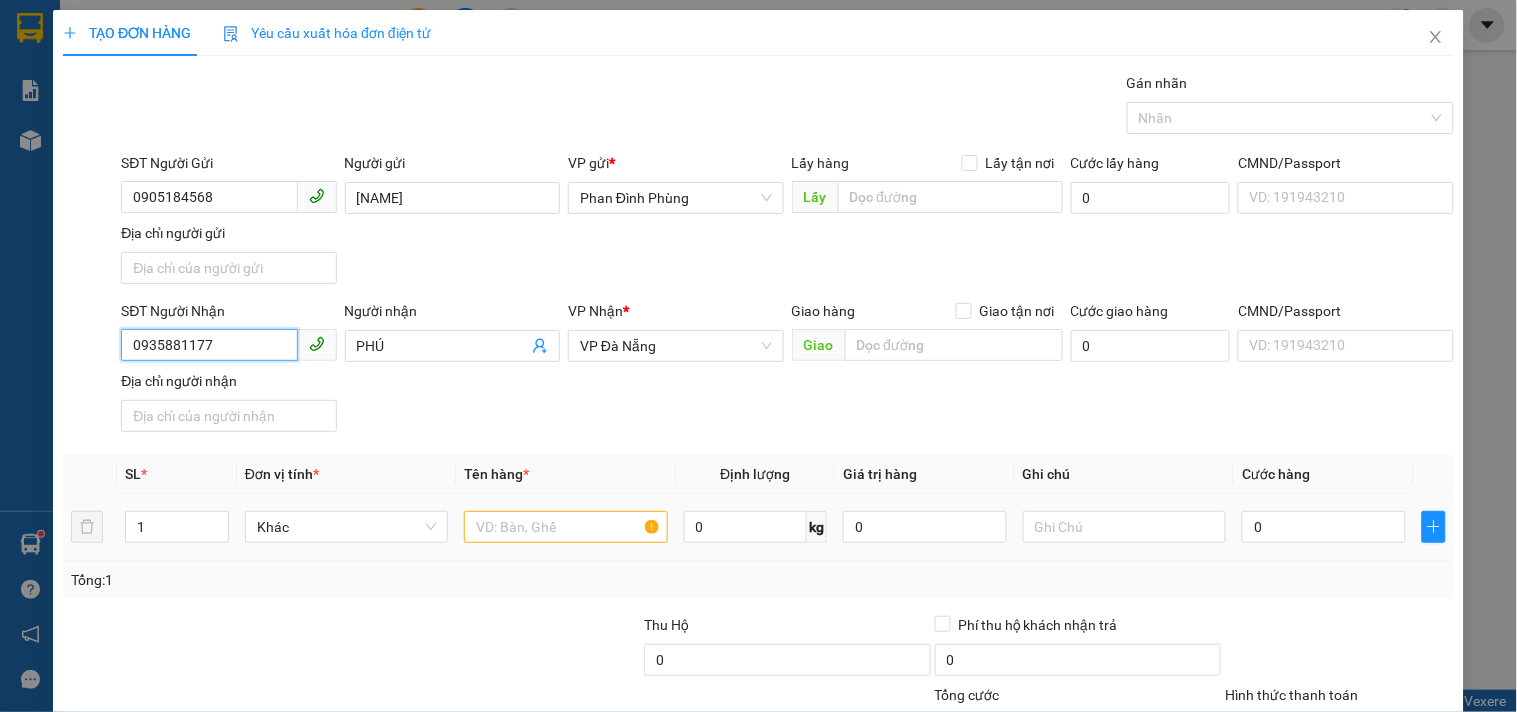 type on "0935881177" 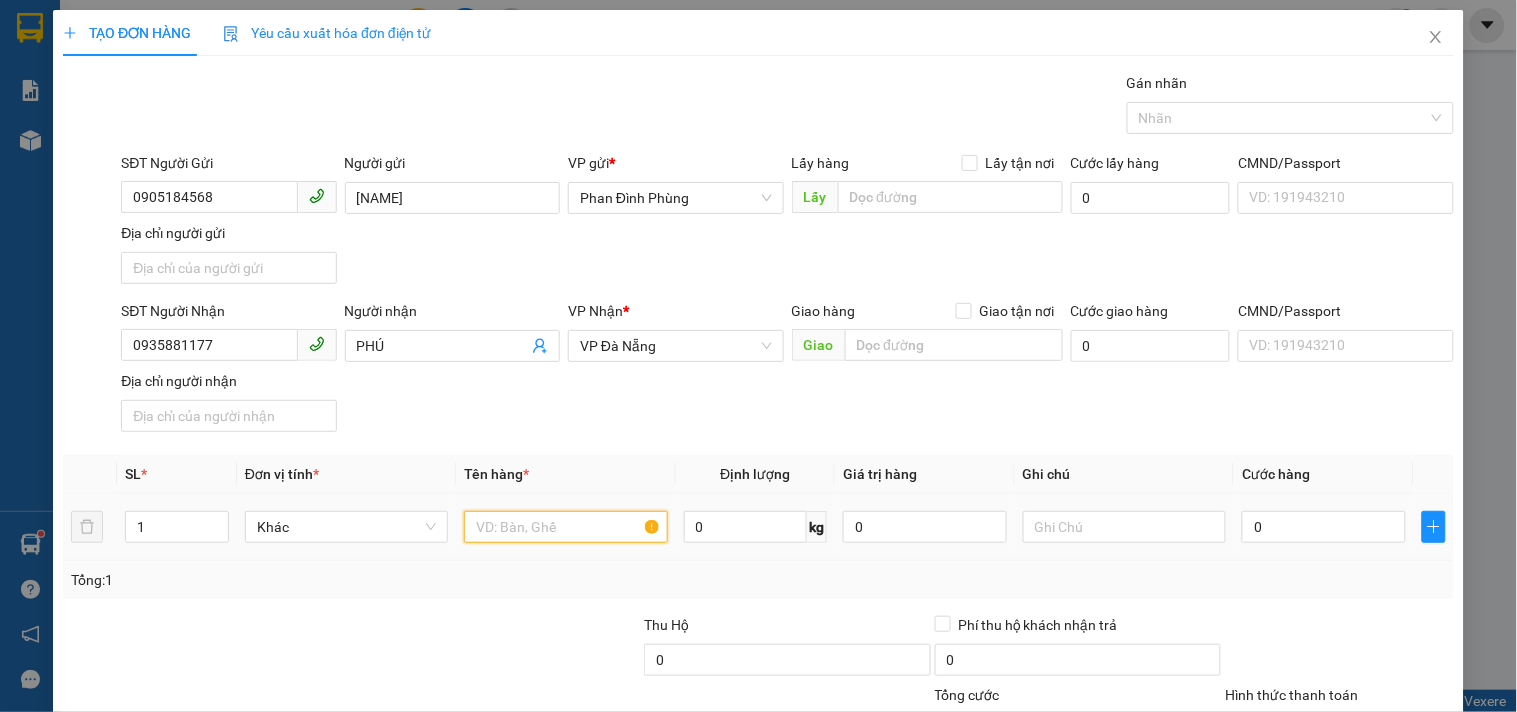 click at bounding box center [565, 527] 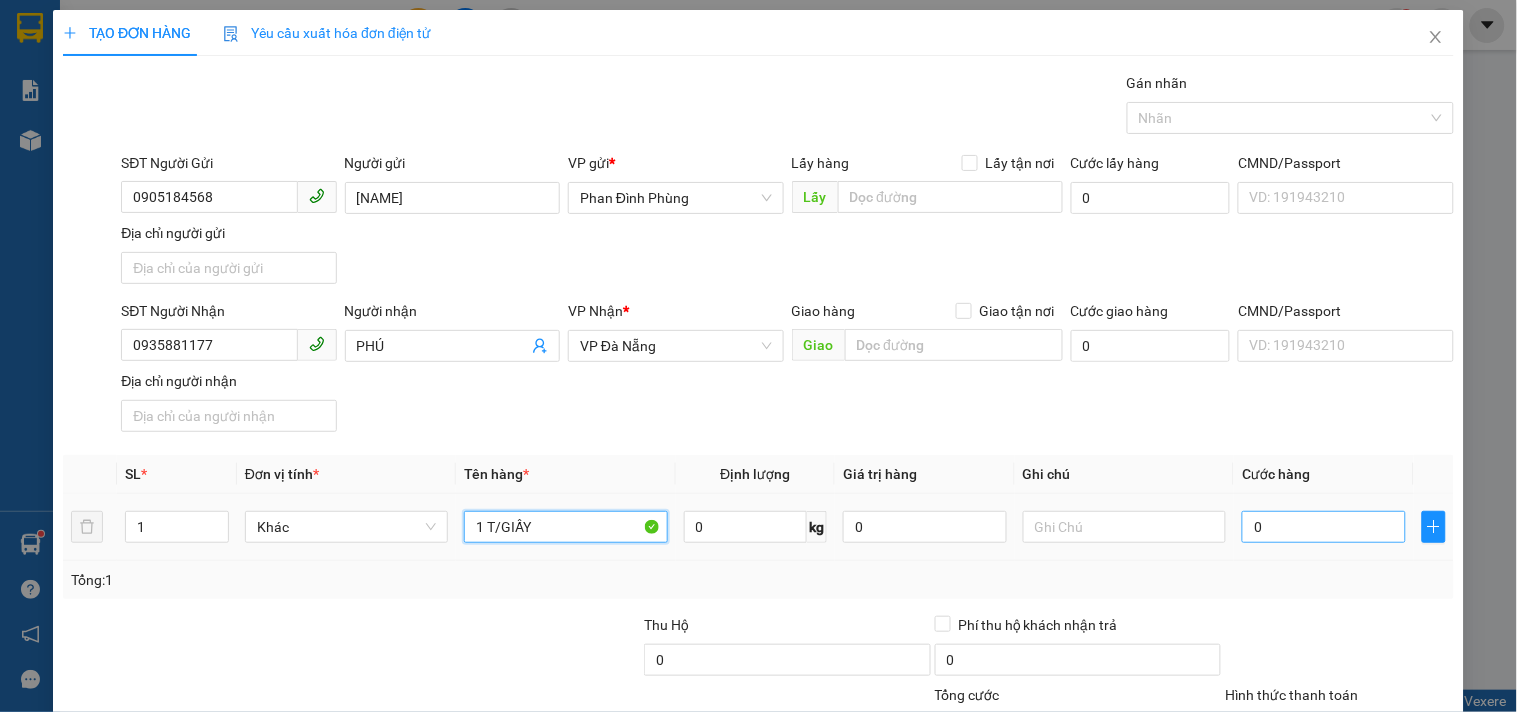 type on "1 T/GIẤY" 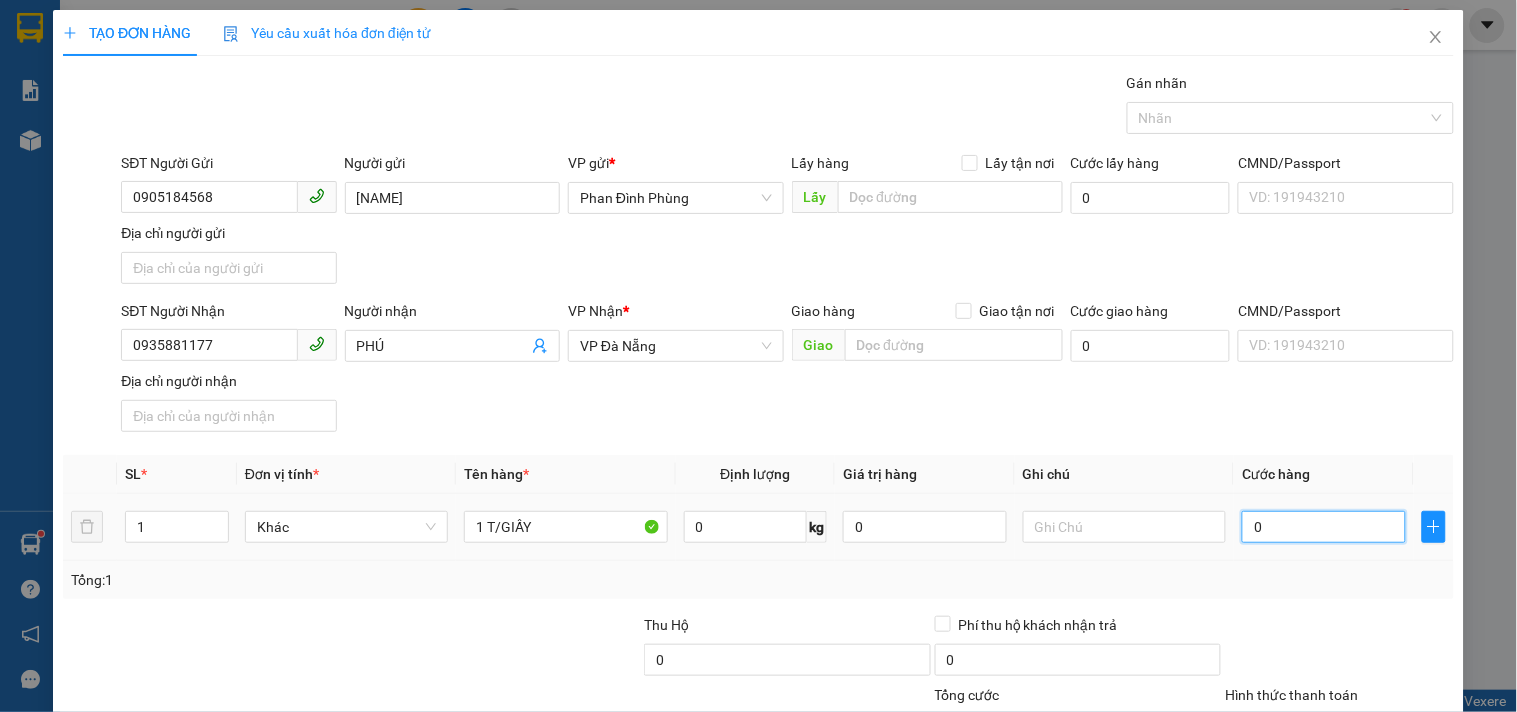 click on "0" at bounding box center (1324, 527) 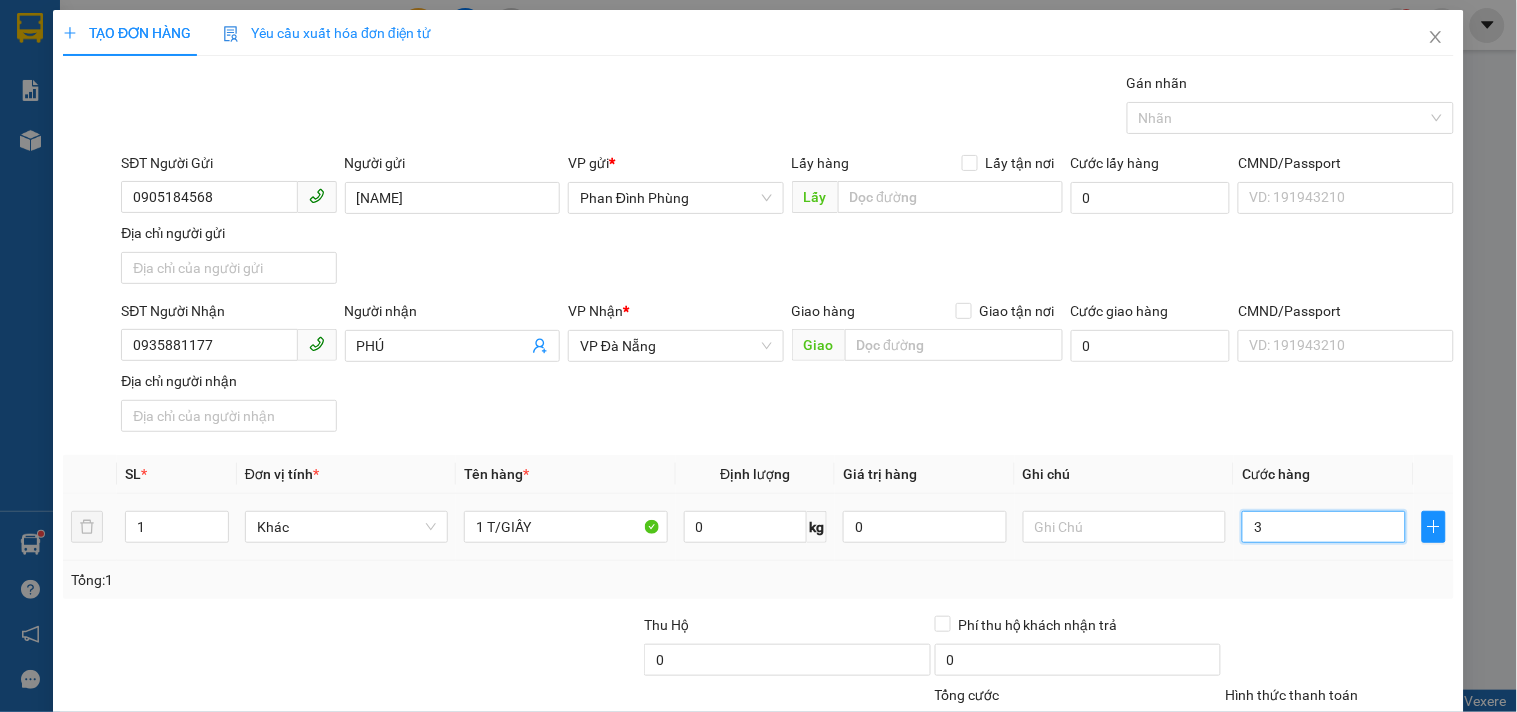 type on "30" 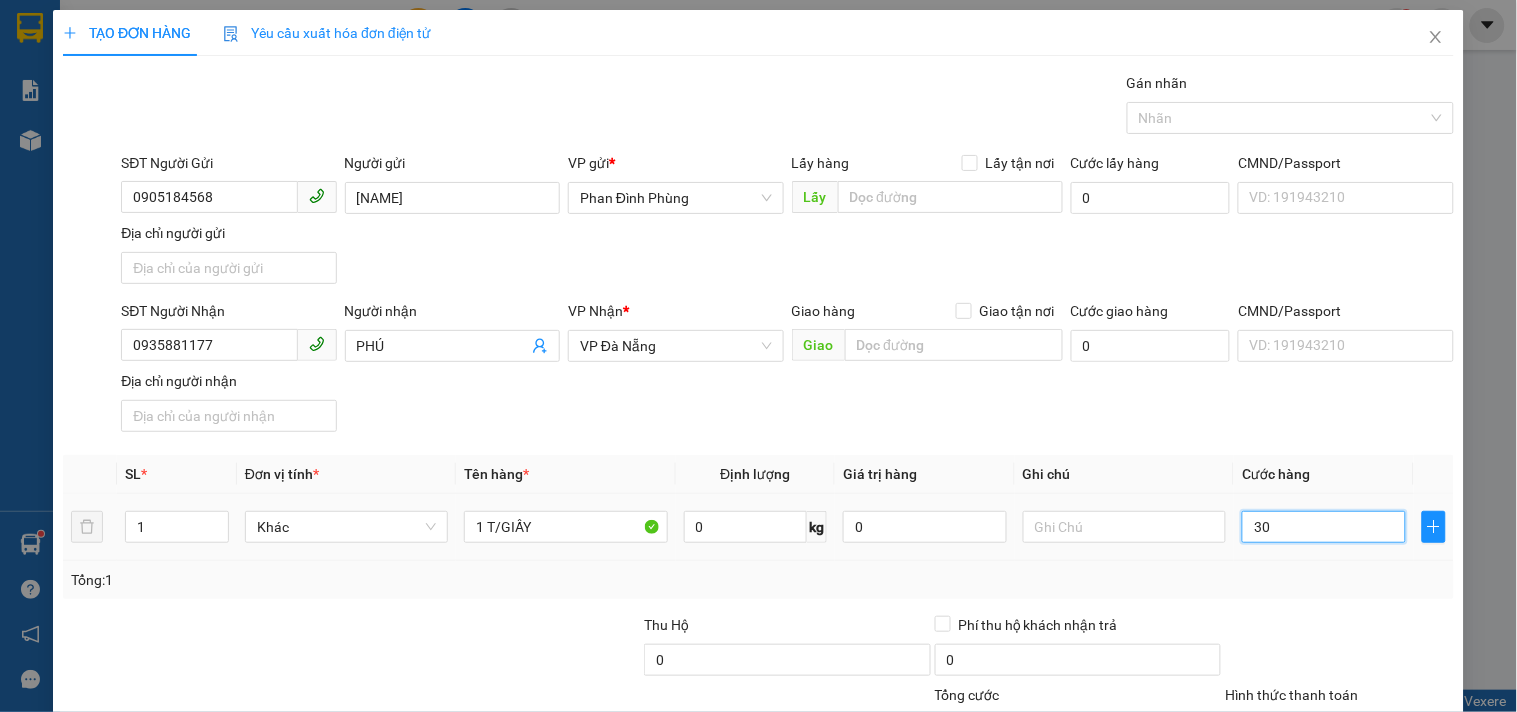 type on "30" 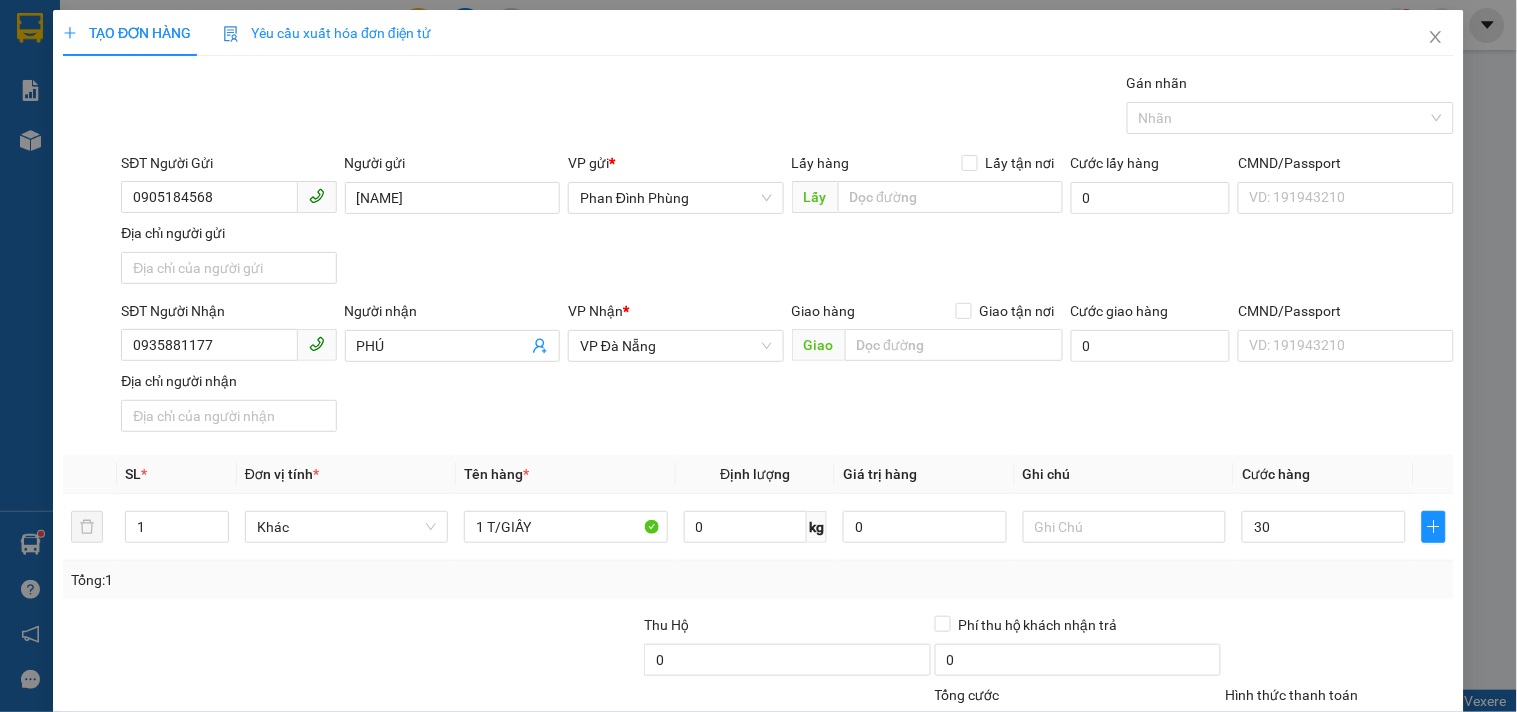 type on "30.000" 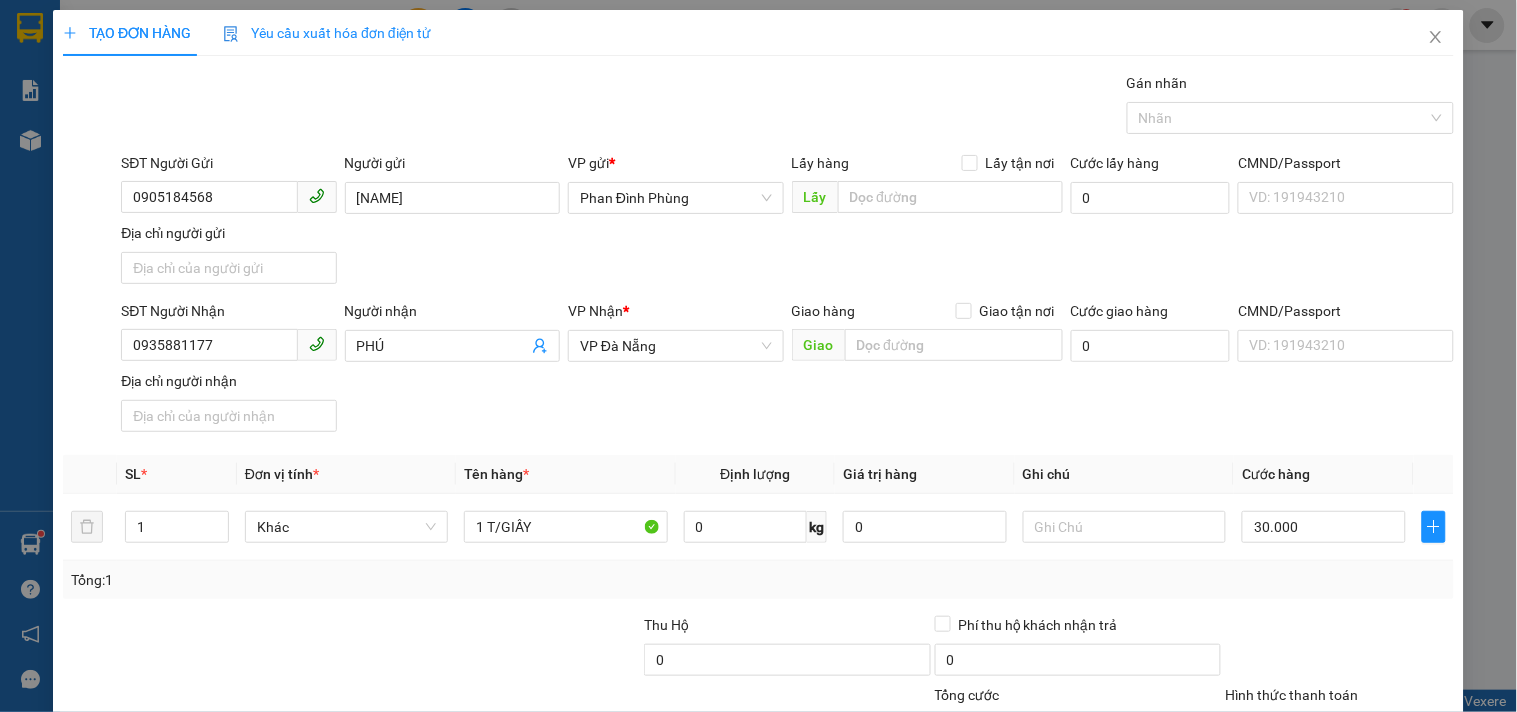 click on "SĐT Người Nhận 0935881177 Người nhận PHÚ VP Nhận  * VP Đà Nẵng Giao hàng Giao tận nơi Giao Cước giao hàng 0 CMND/Passport VD: 191943210 Địa chỉ người nhận" at bounding box center (787, 370) 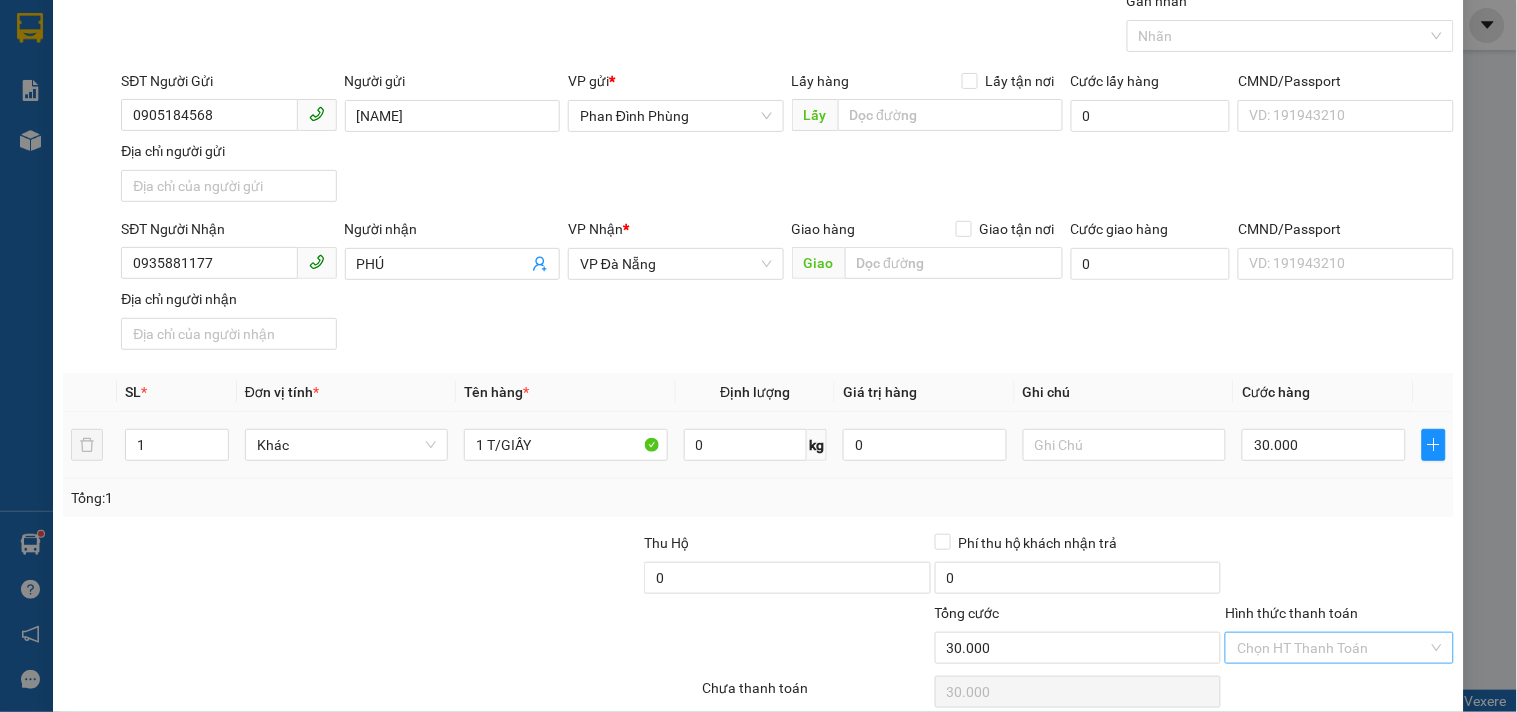 scroll, scrollTop: 167, scrollLeft: 0, axis: vertical 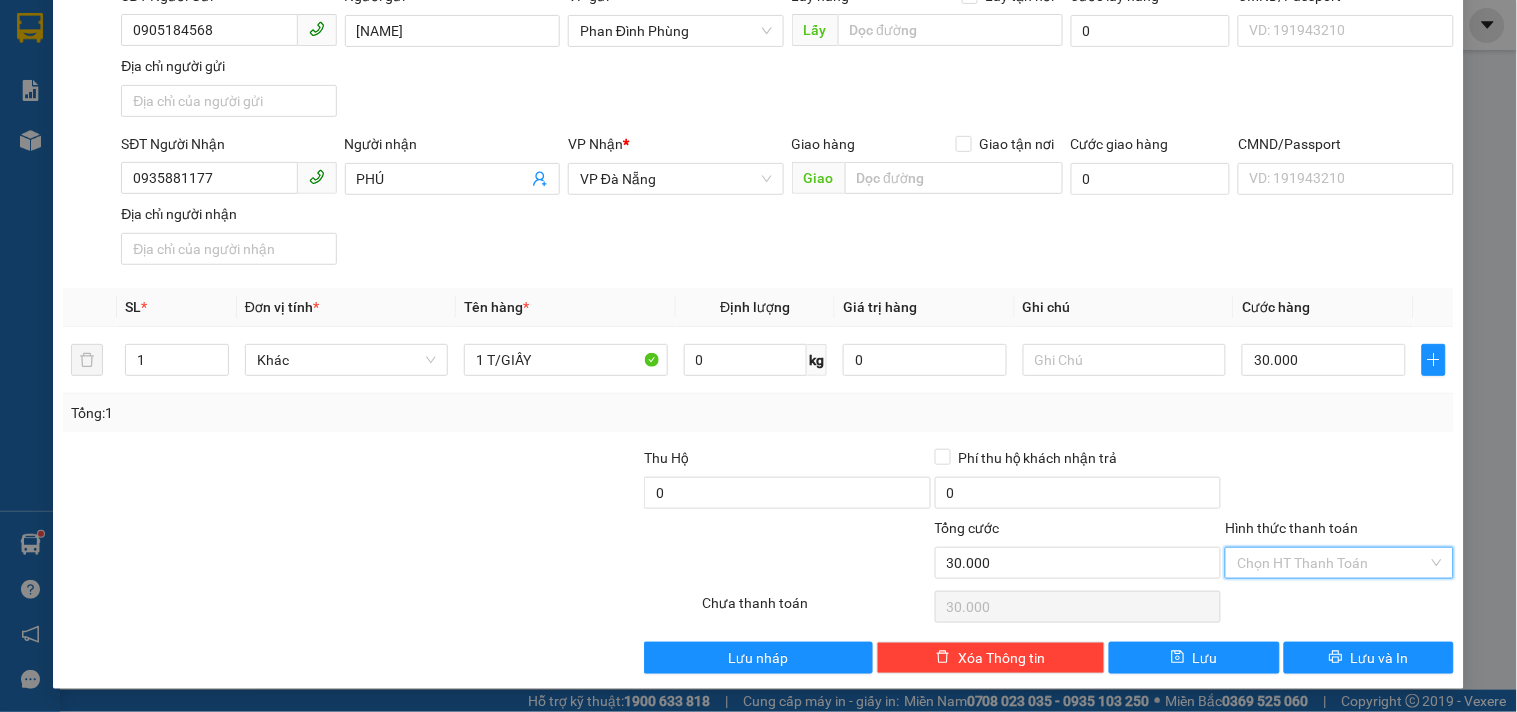click on "Hình thức thanh toán" at bounding box center [1332, 563] 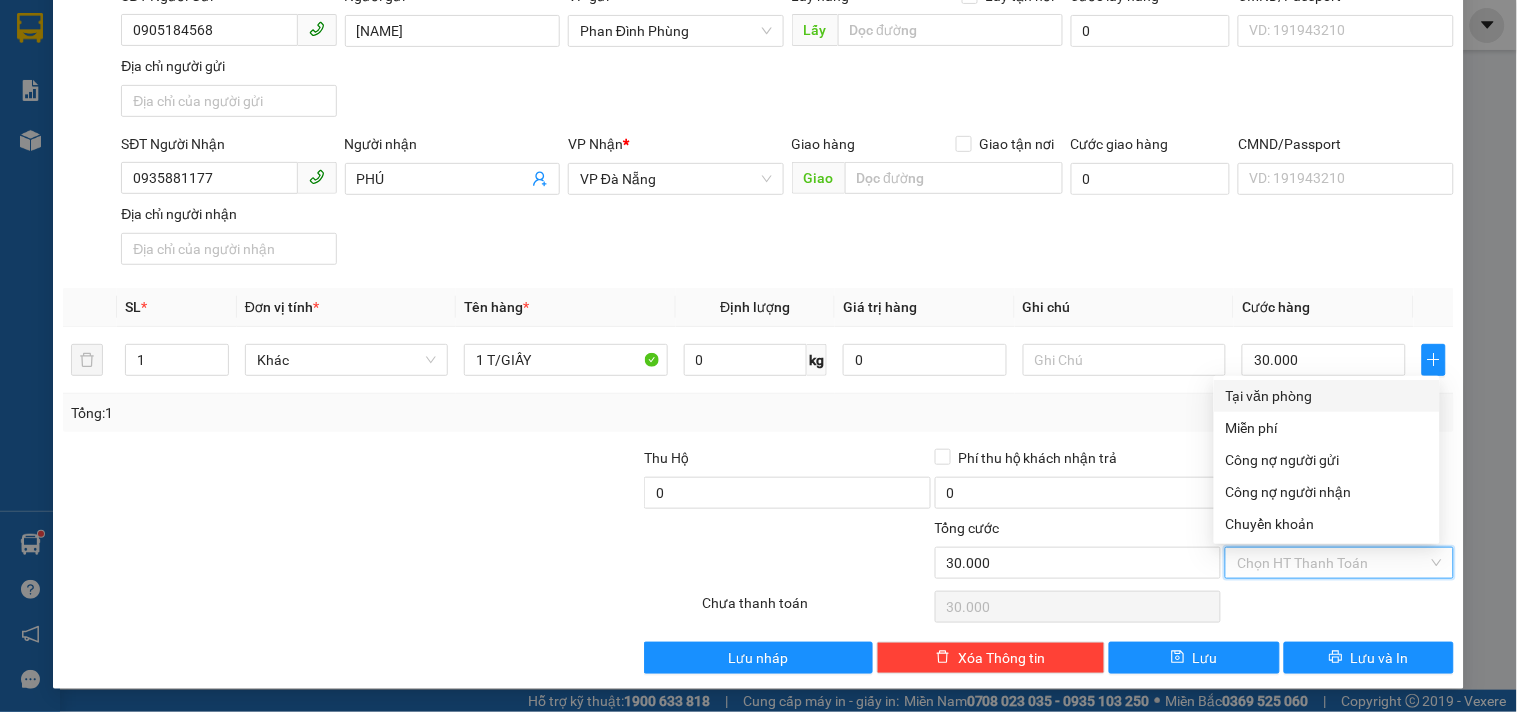 click on "Tại văn phòng" at bounding box center [1327, 396] 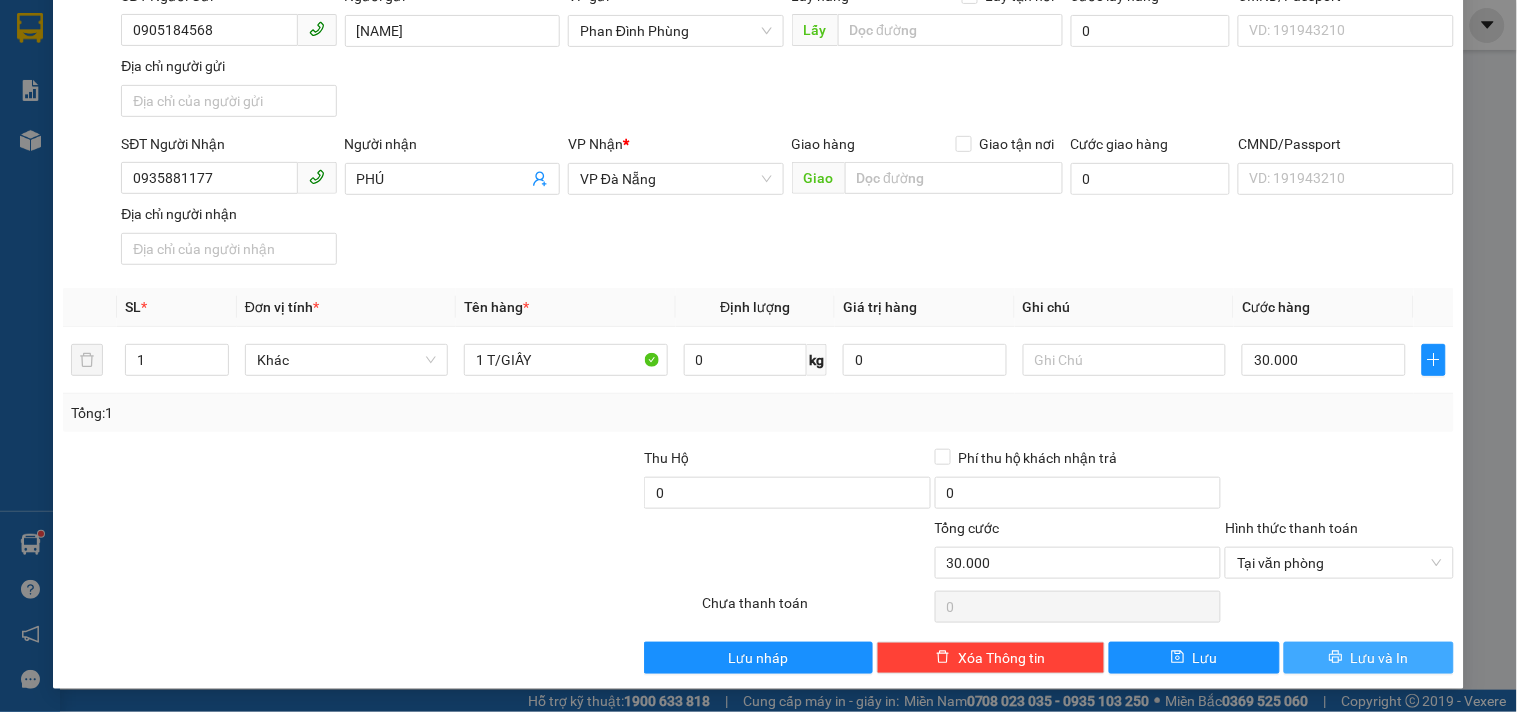 click on "Lưu và In" at bounding box center [1369, 658] 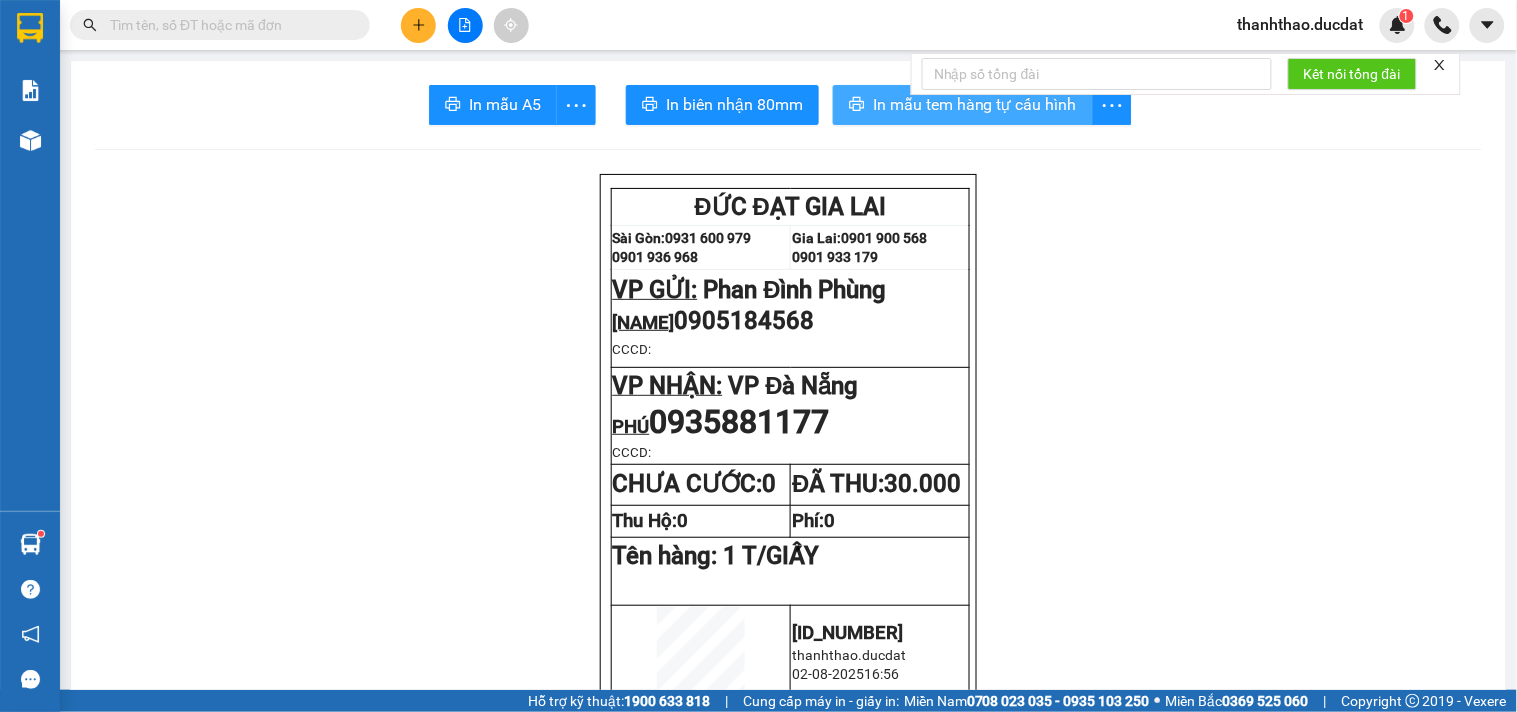click on "In mẫu tem hàng tự cấu hình" at bounding box center [975, 104] 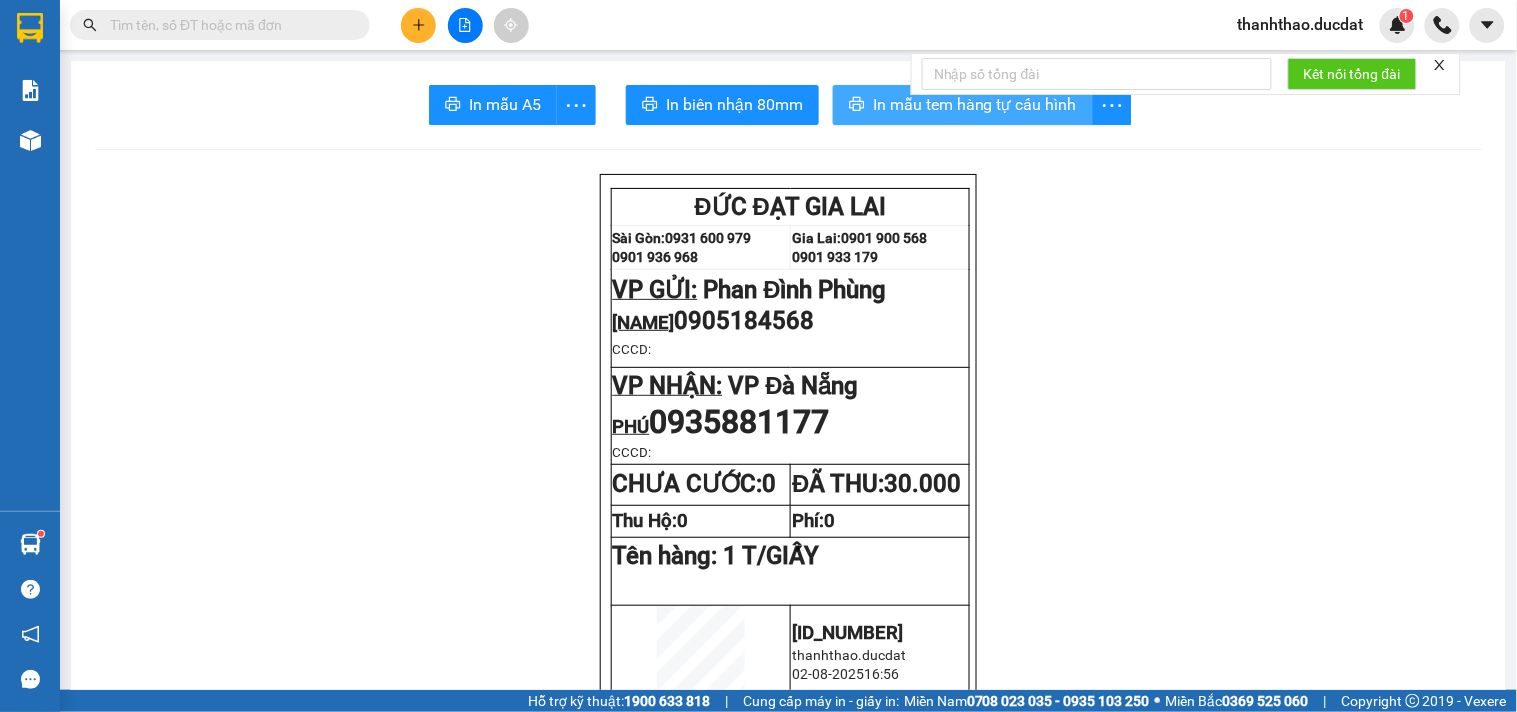 scroll, scrollTop: 0, scrollLeft: 0, axis: both 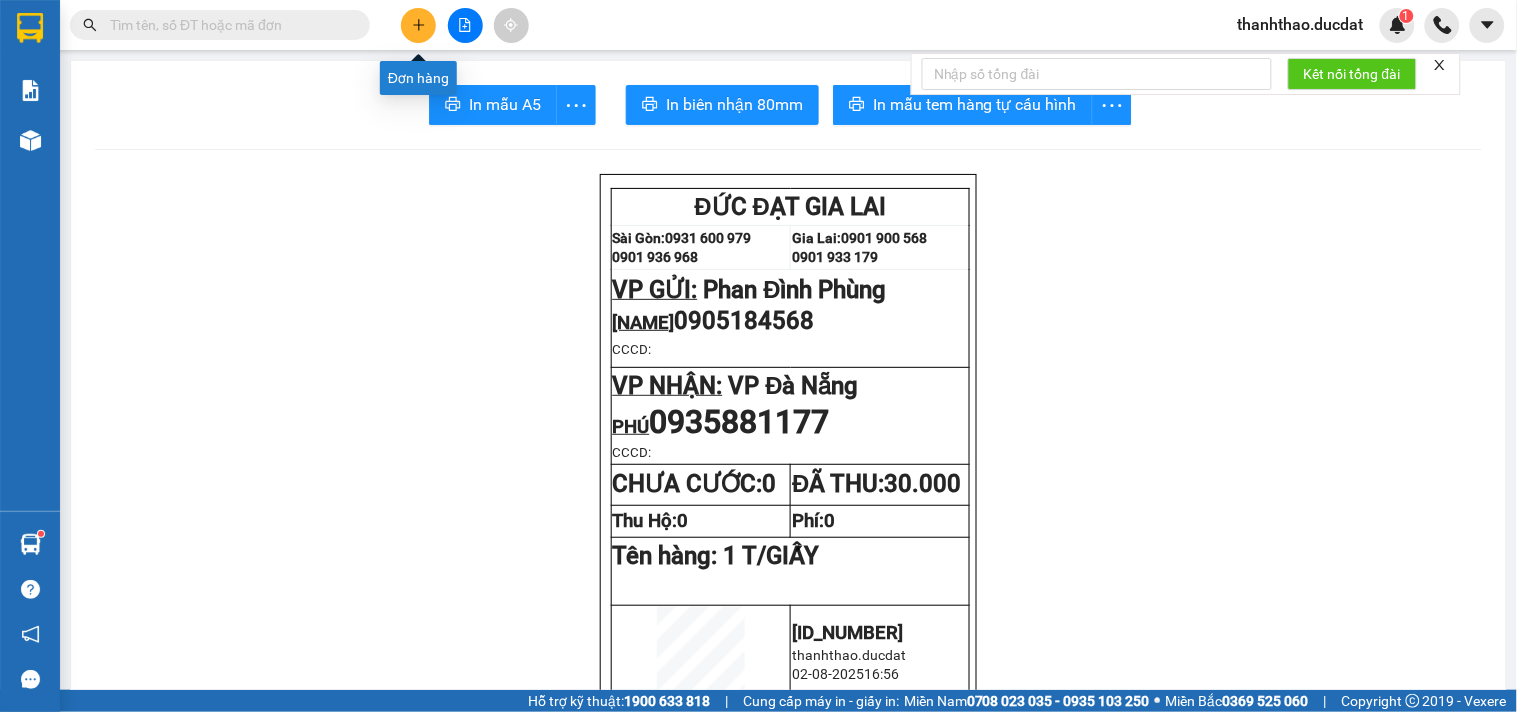 click at bounding box center (418, 25) 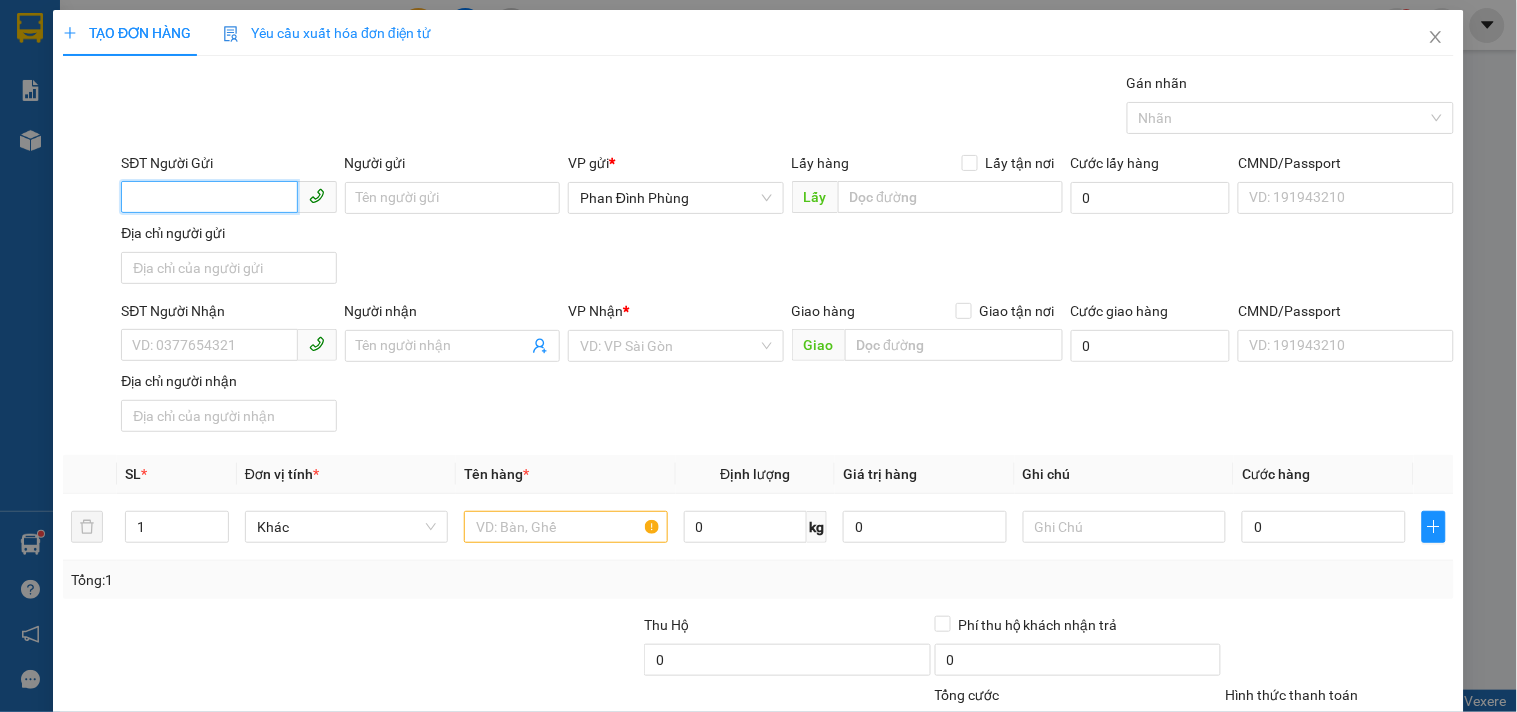 drag, startPoint x: 197, startPoint y: 194, endPoint x: 172, endPoint y: 198, distance: 25.317978 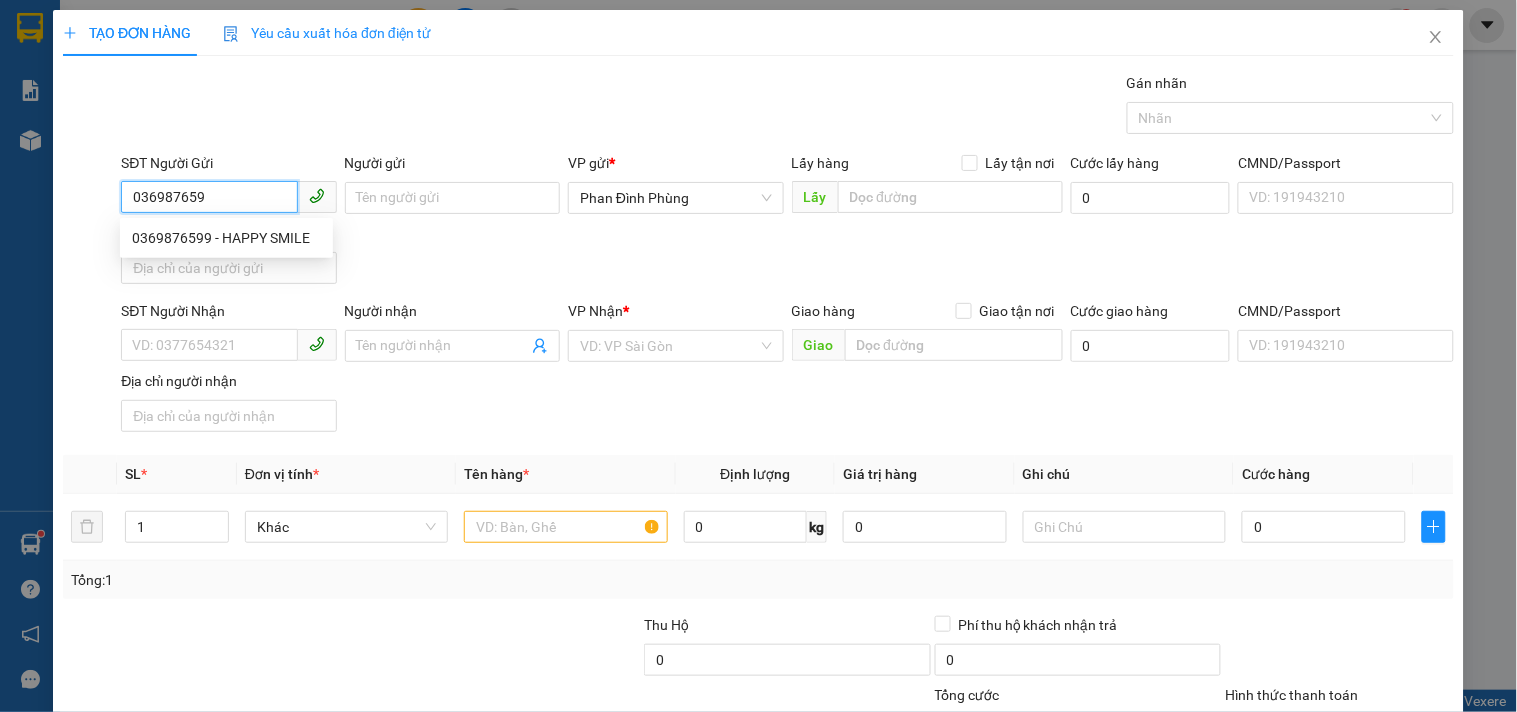type on "0369876599" 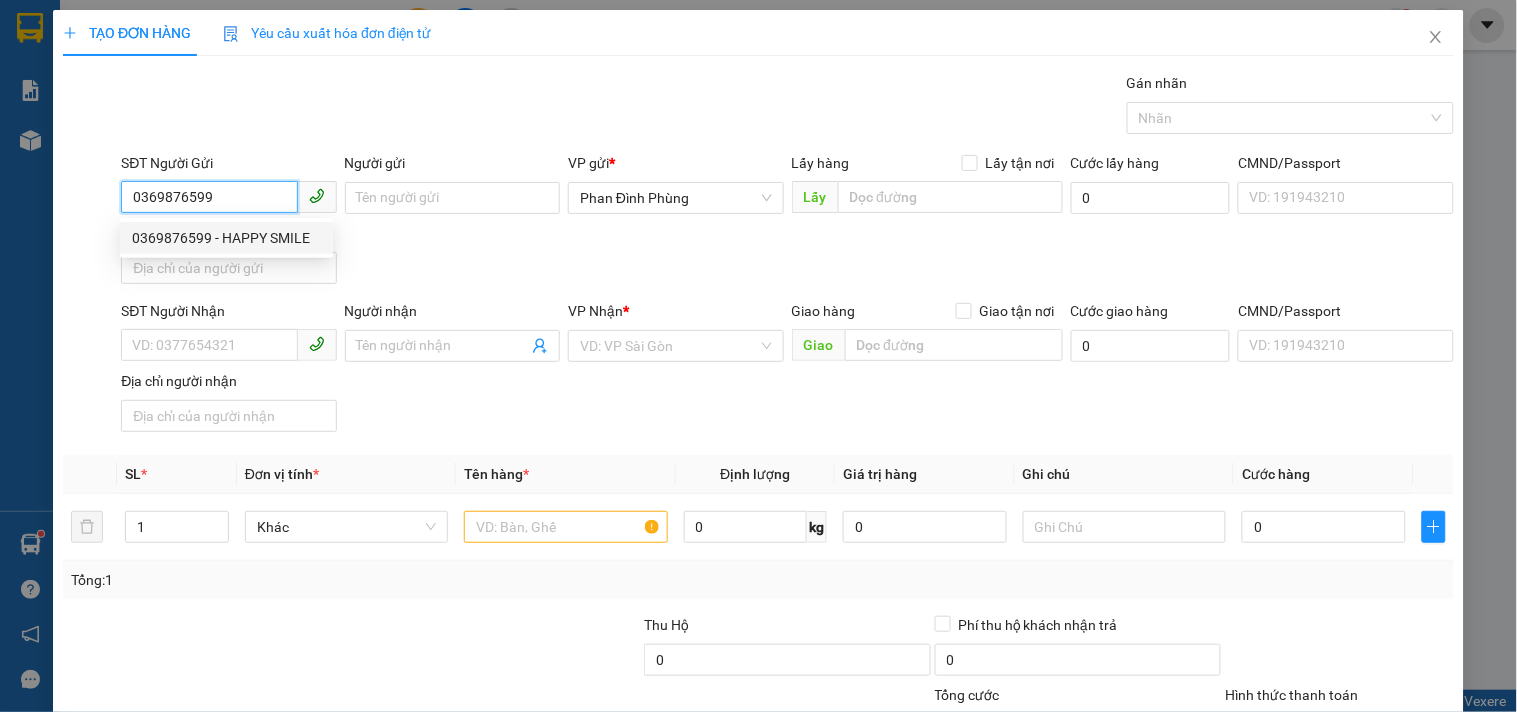 click on "0369876599 - HAPPY SMILE" at bounding box center (226, 238) 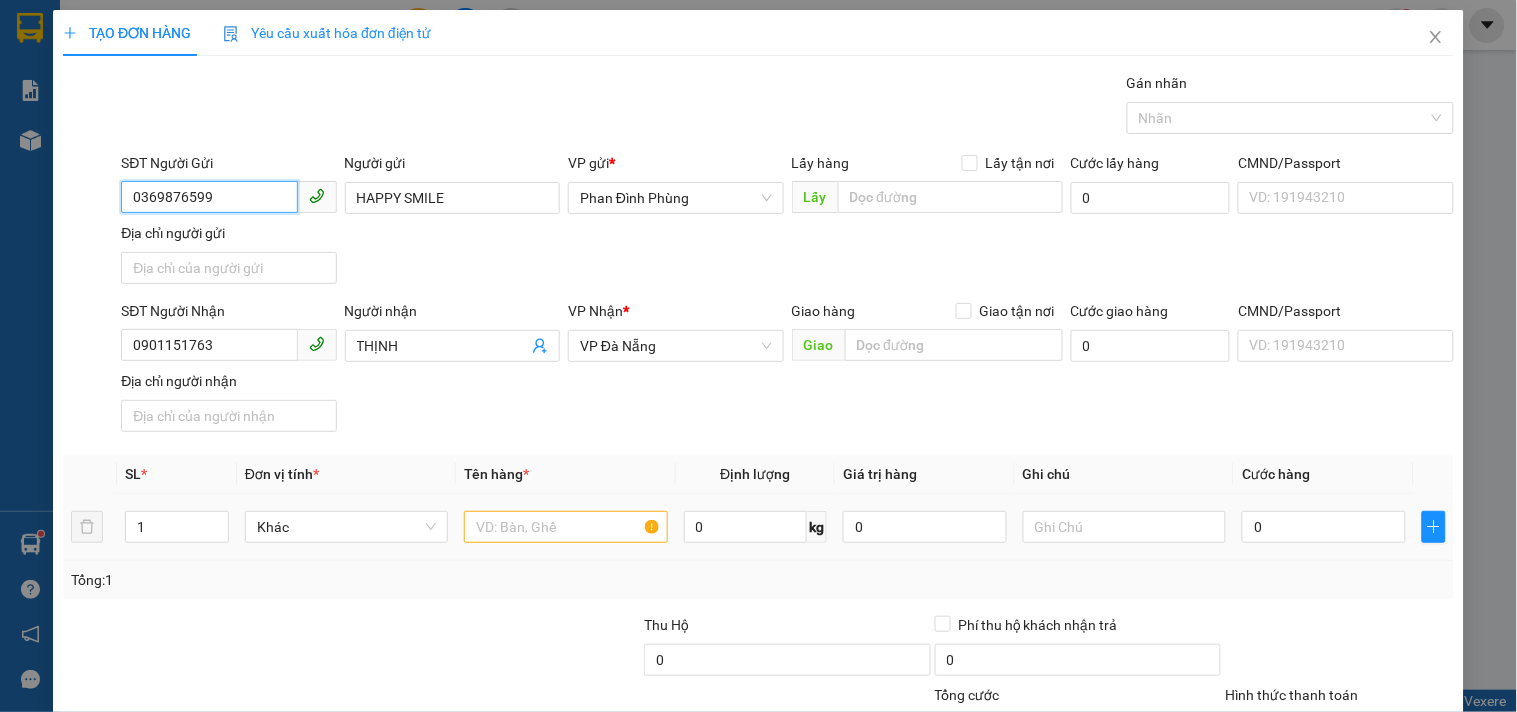 type on "0369876599" 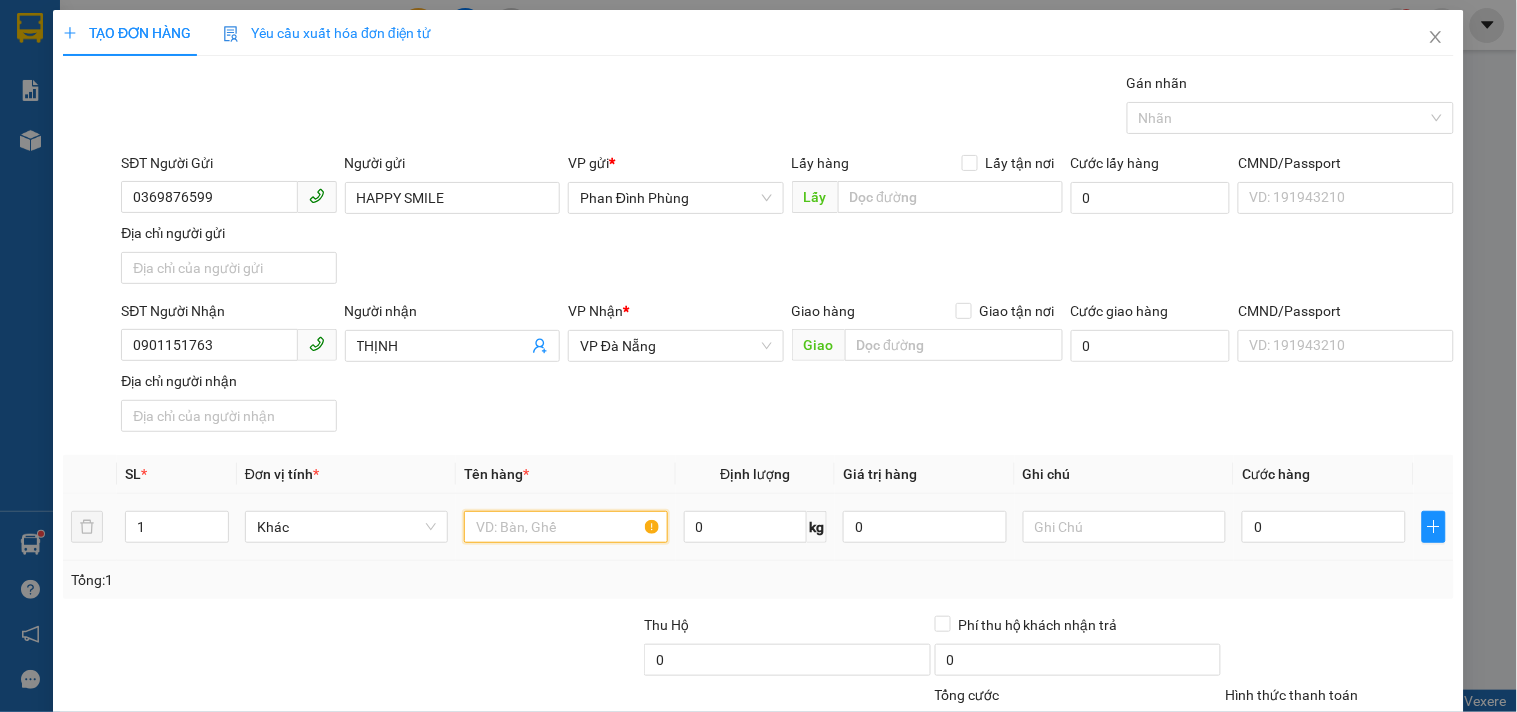 click at bounding box center (565, 527) 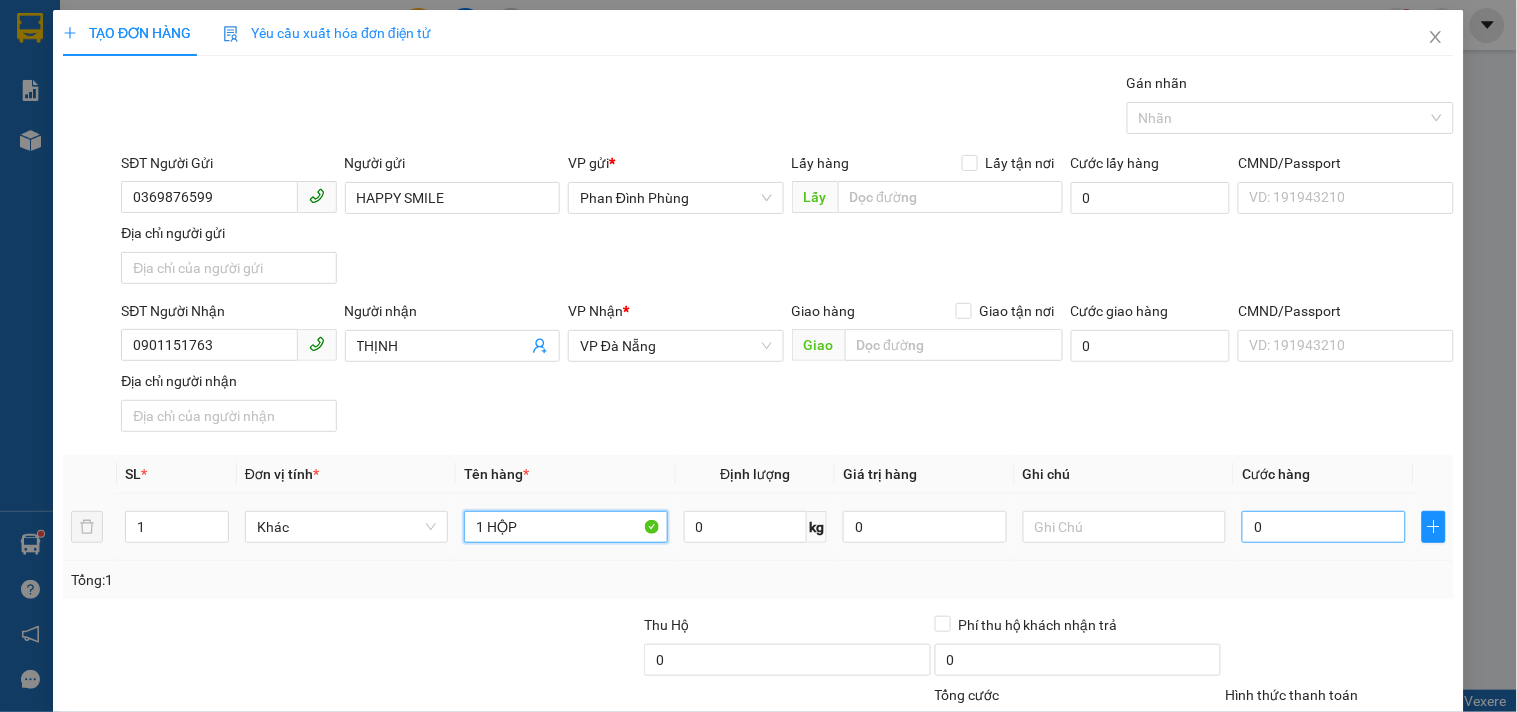 type on "1 HỘP" 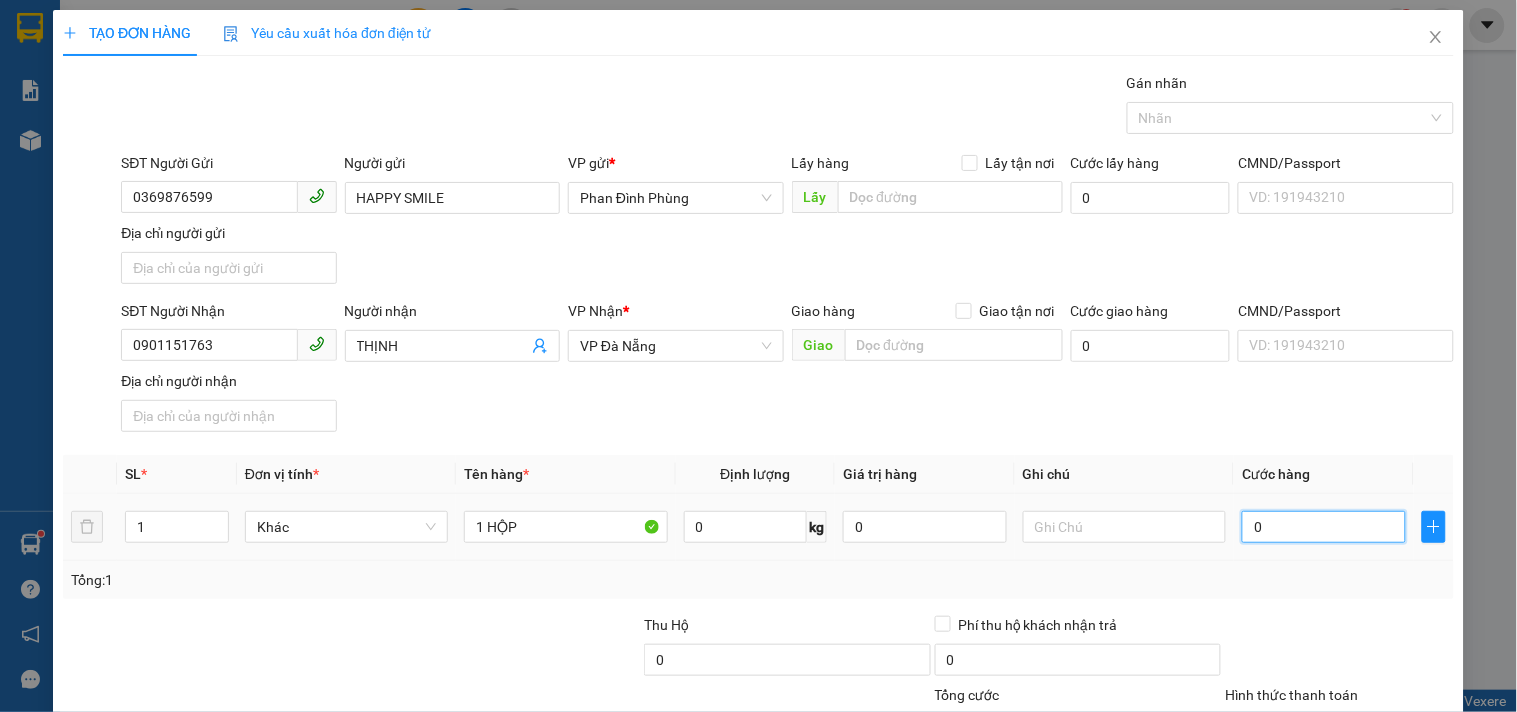 click on "0" at bounding box center (1324, 527) 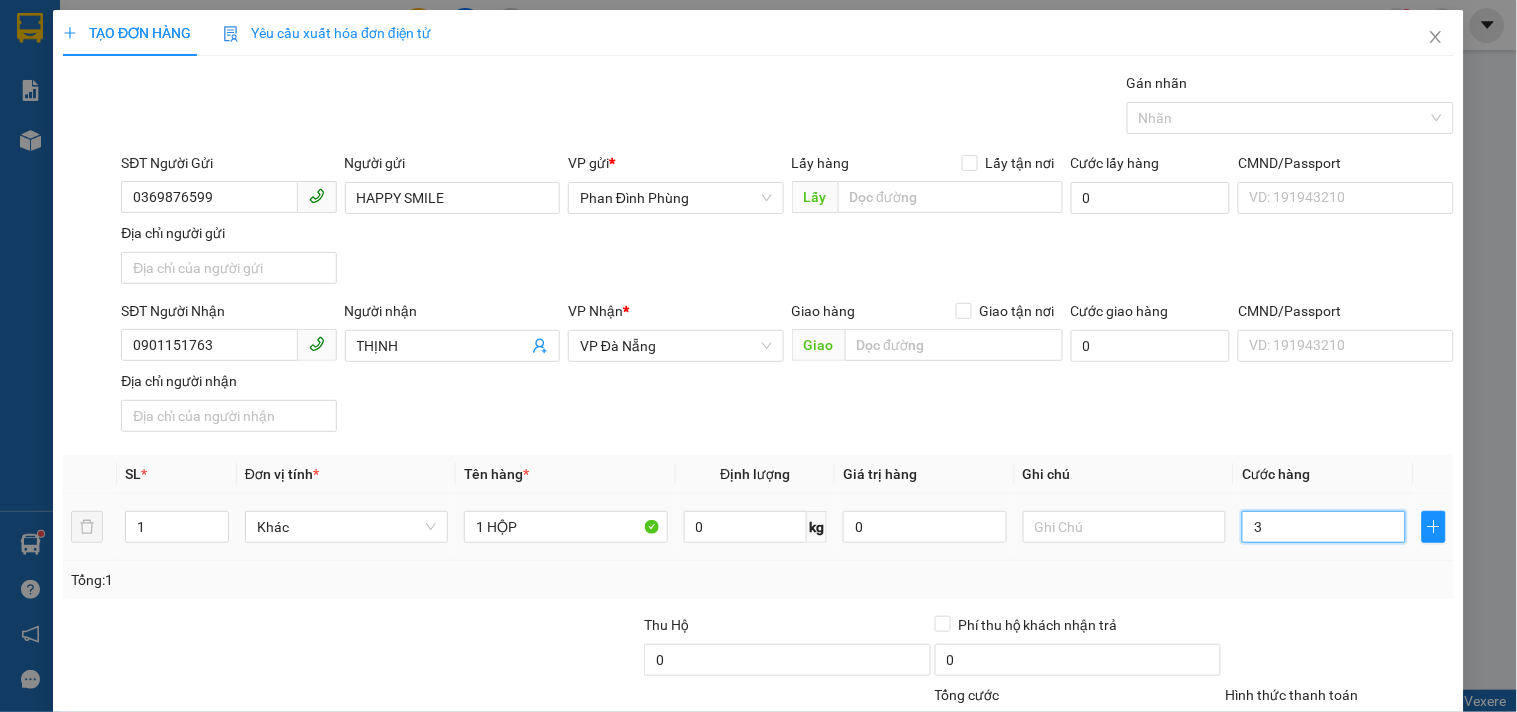 type on "30" 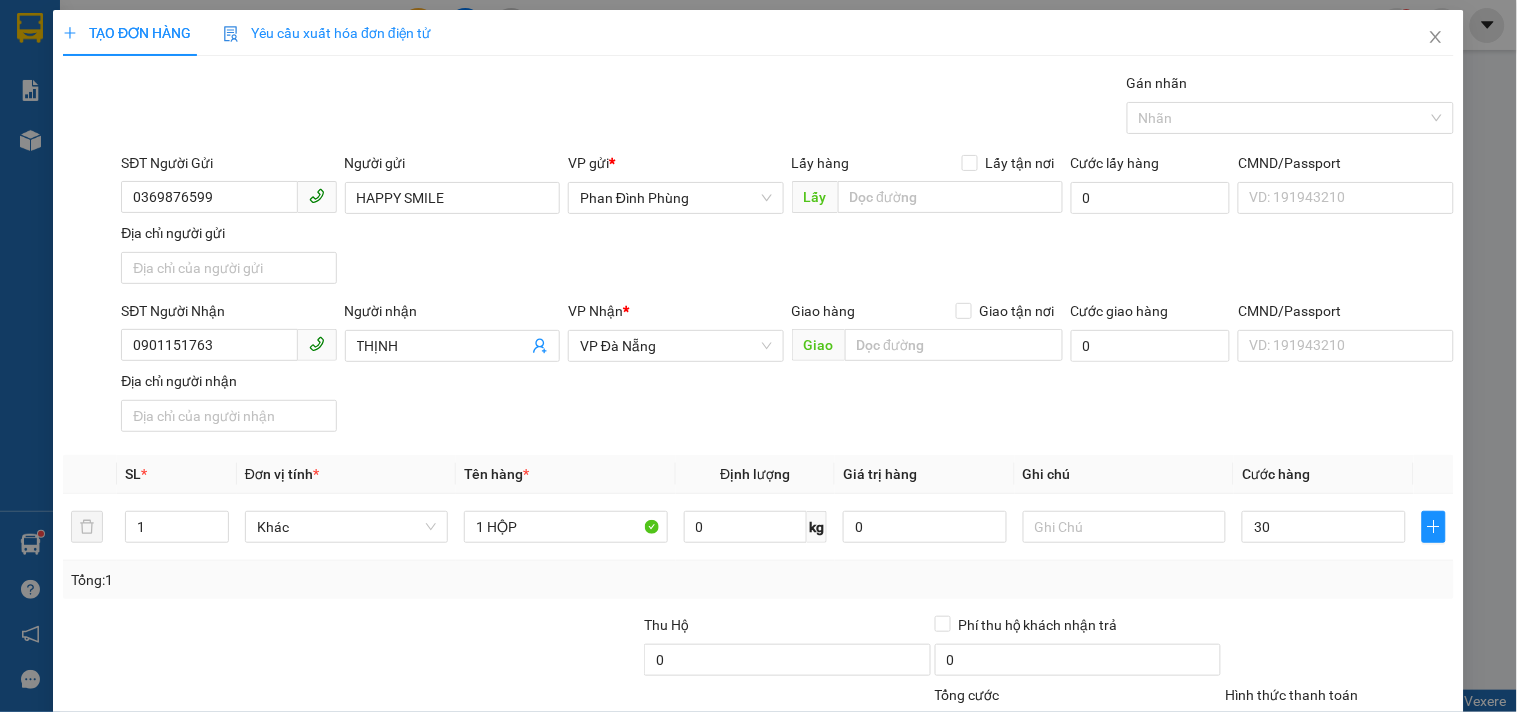 type on "30.000" 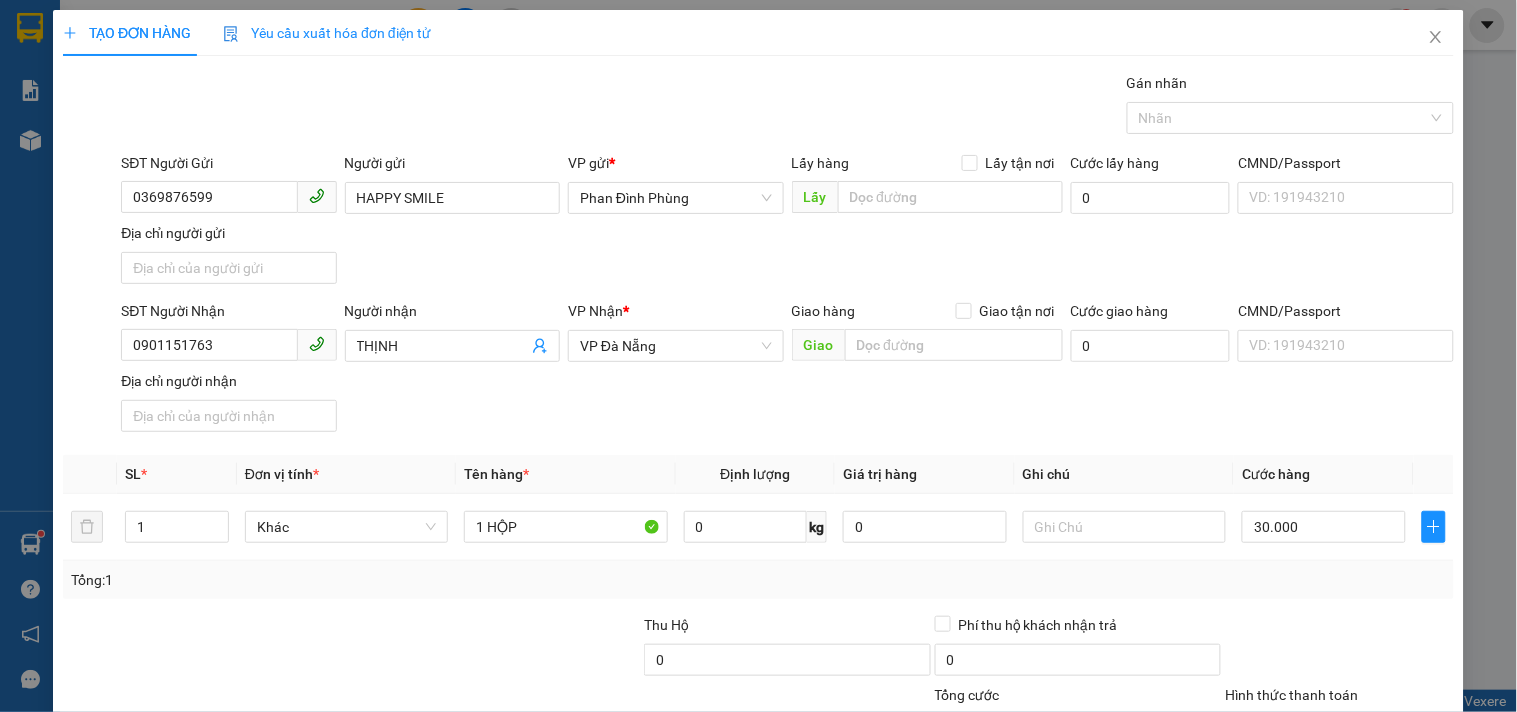 click on "SĐT Người Nhận 0901151763 Người nhận THỊNH VP Nhận  * VP Đà Nẵng Giao hàng Giao tận nơi Giao Cước giao hàng 0 CMND/Passport VD: 191943210 Địa chỉ người nhận" at bounding box center [787, 370] 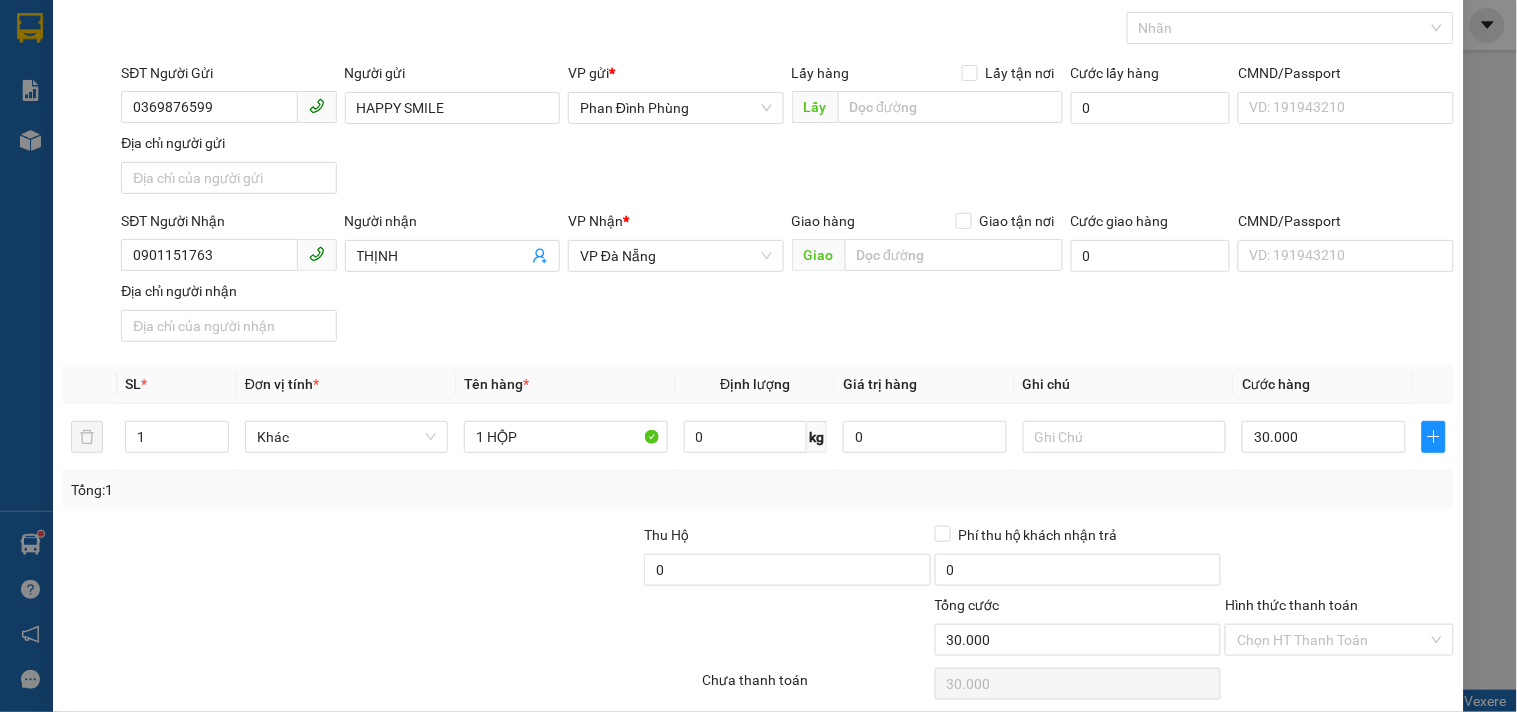 scroll, scrollTop: 167, scrollLeft: 0, axis: vertical 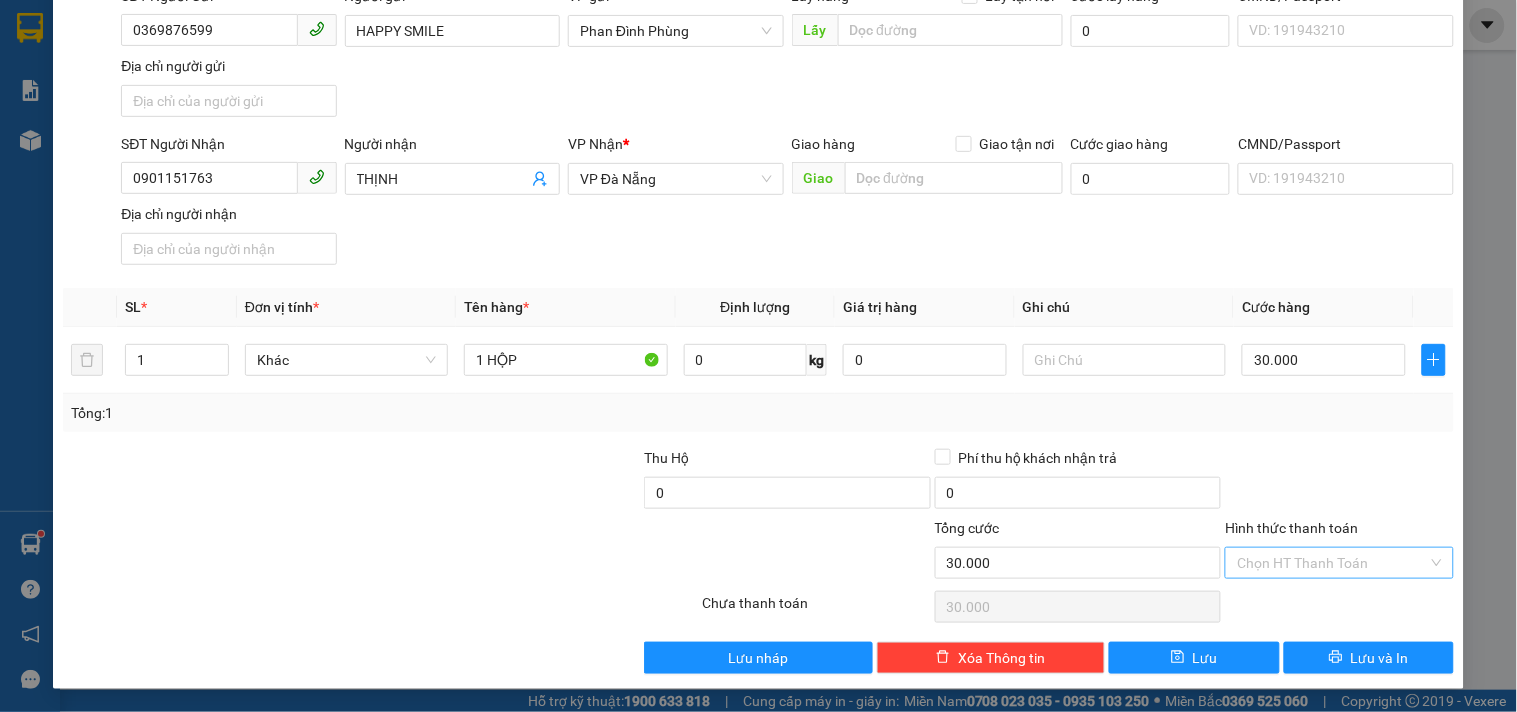 click on "Chọn HT Thanh Toán" at bounding box center [1339, 563] 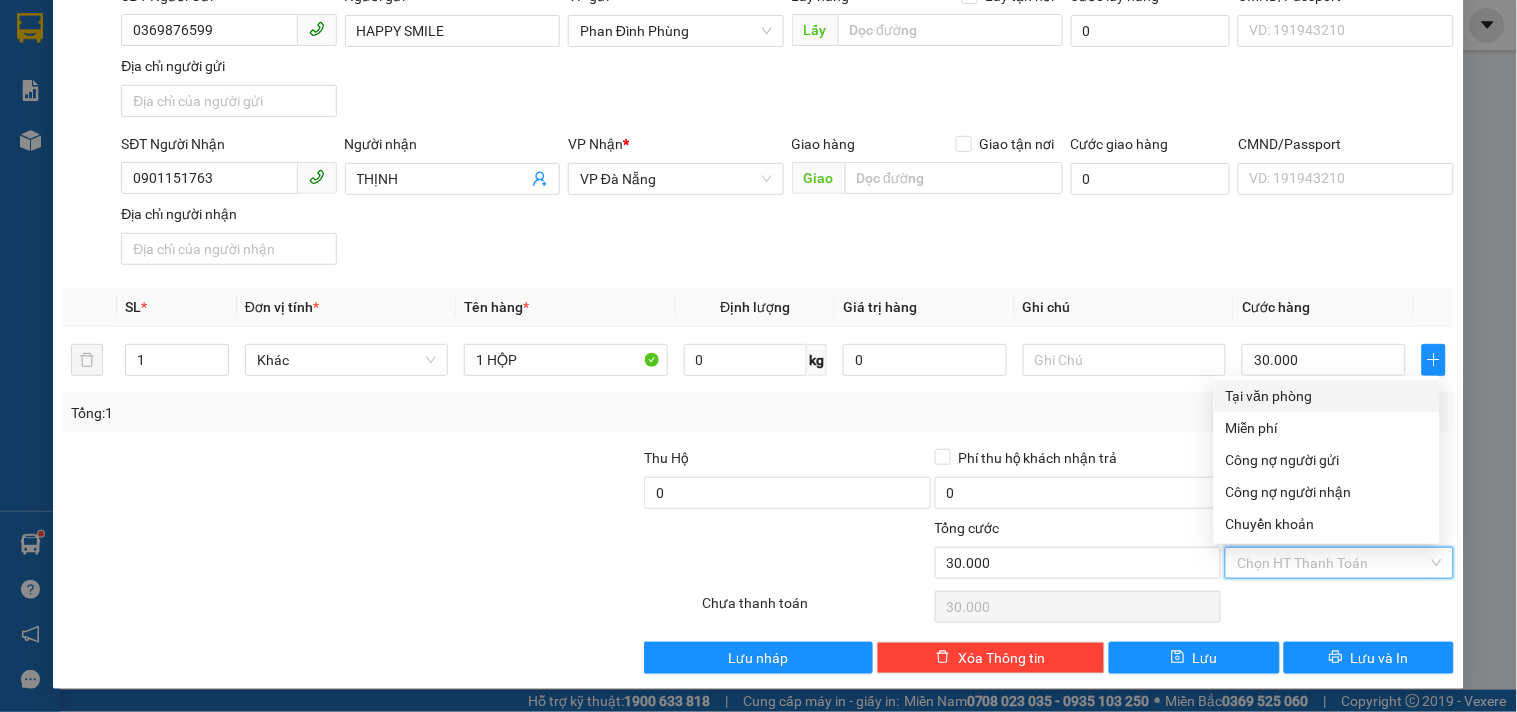 click on "Tại văn phòng" at bounding box center (1327, 396) 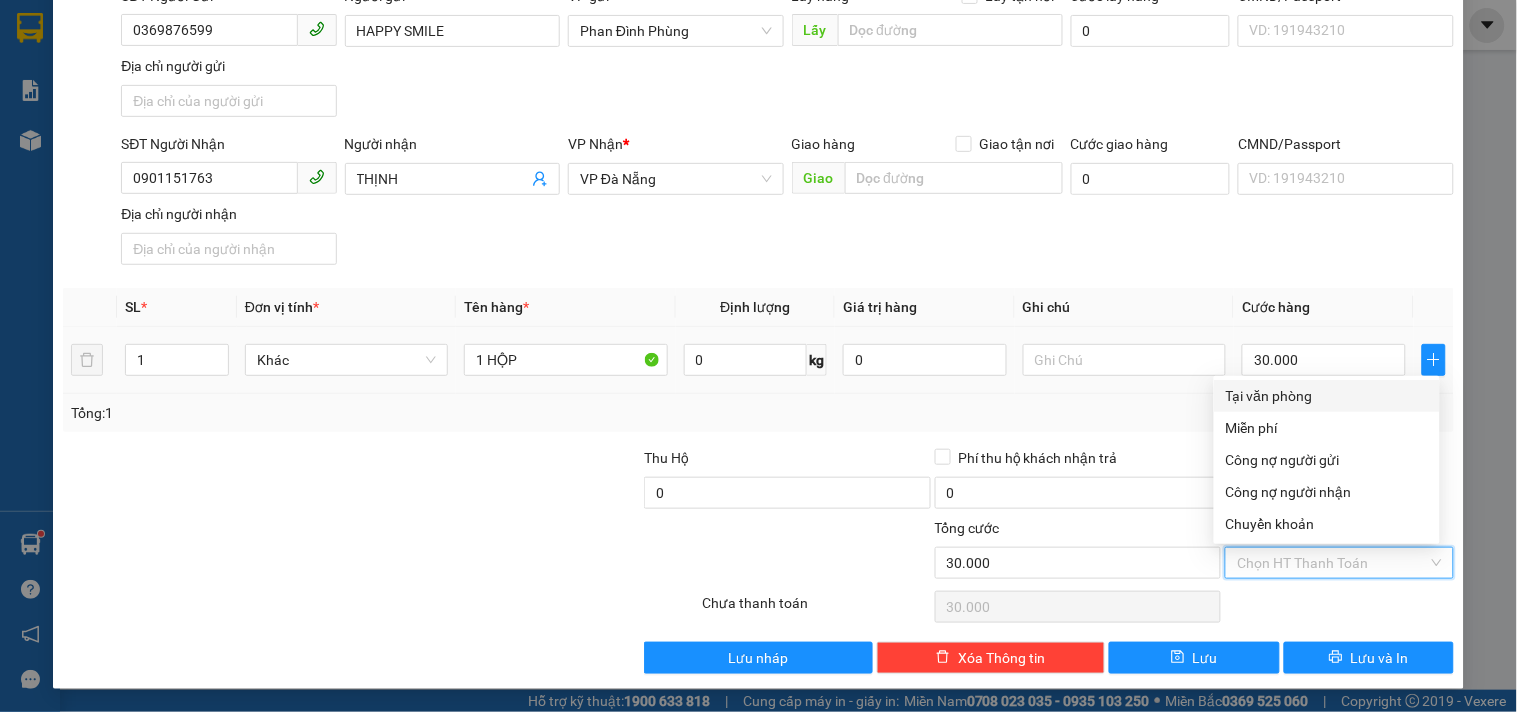 type on "0" 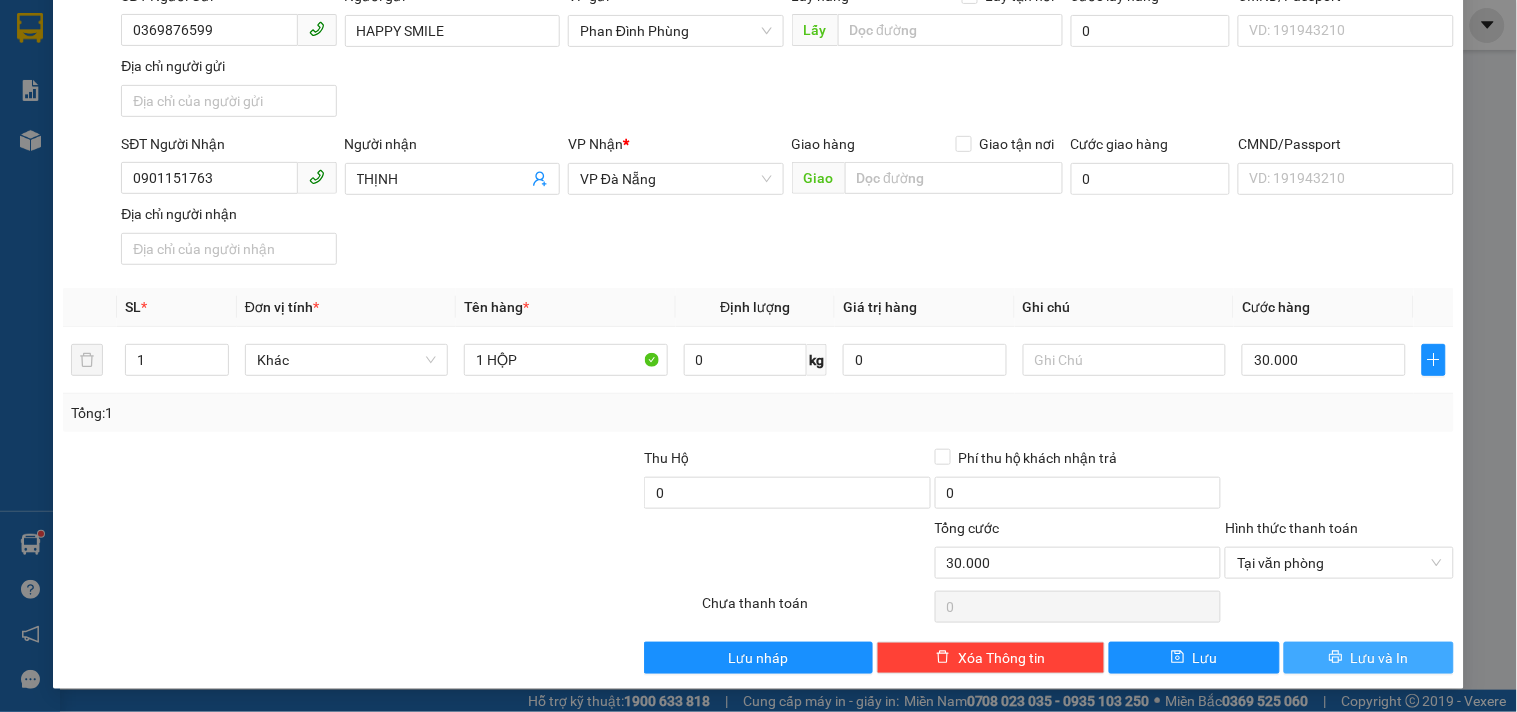 click on "Lưu và In" at bounding box center (1369, 658) 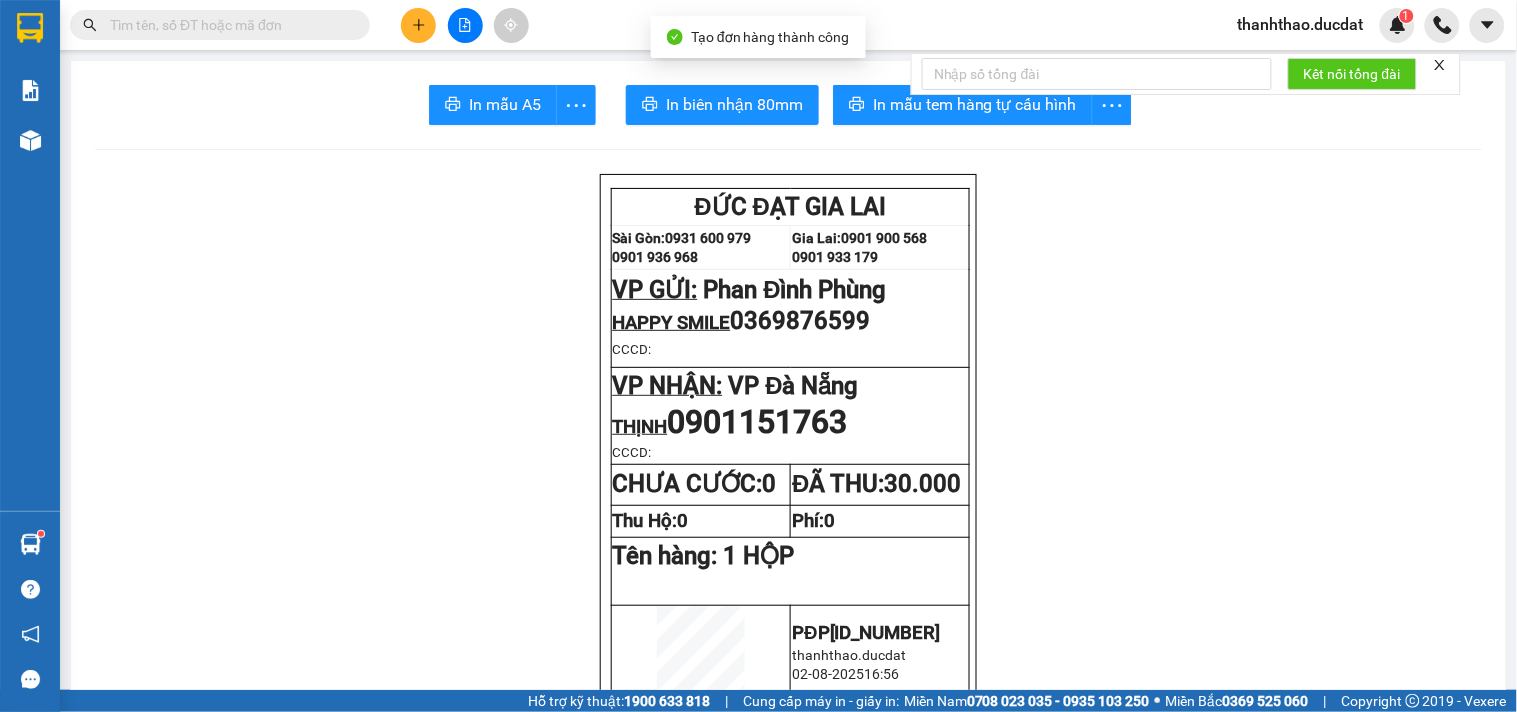 click at bounding box center (1097, 74) 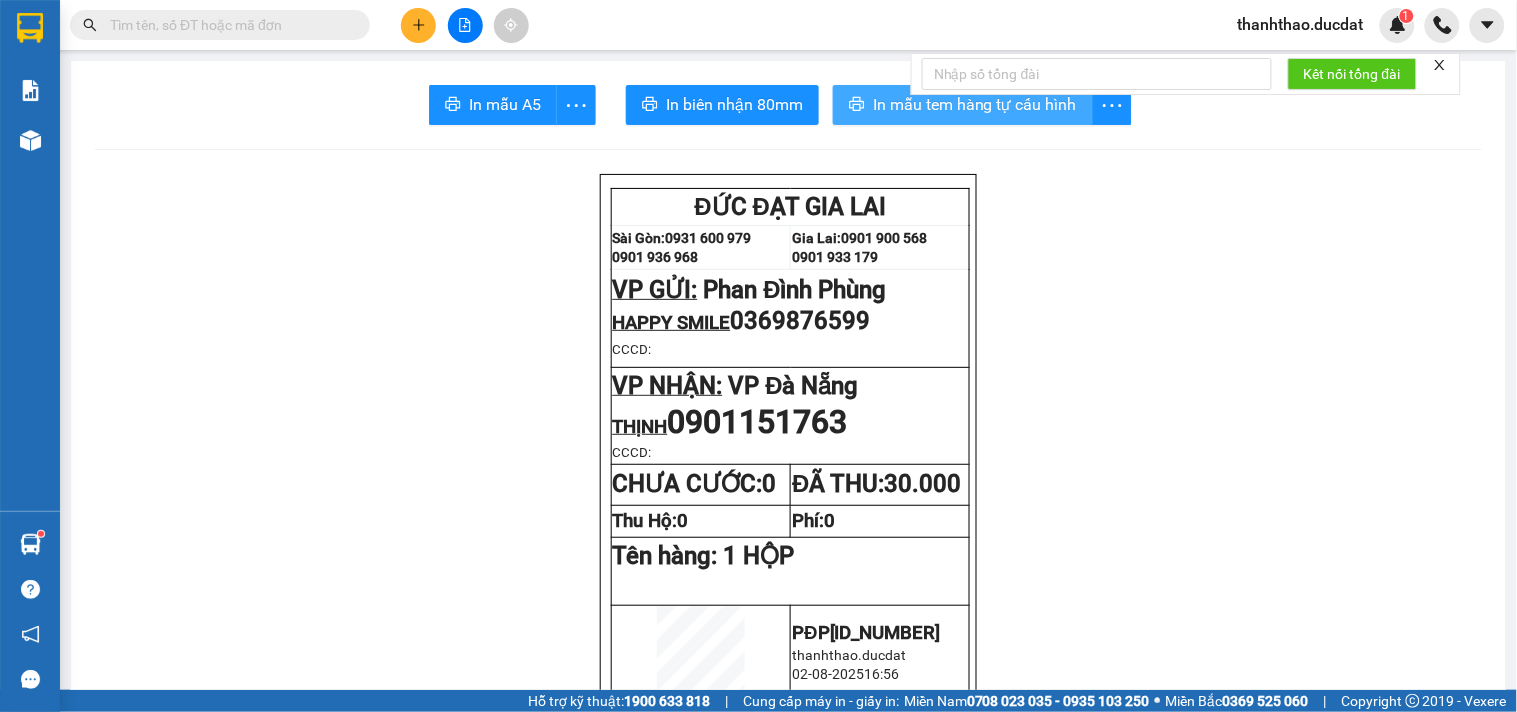 click on "In mẫu tem hàng tự cấu hình" at bounding box center [975, 104] 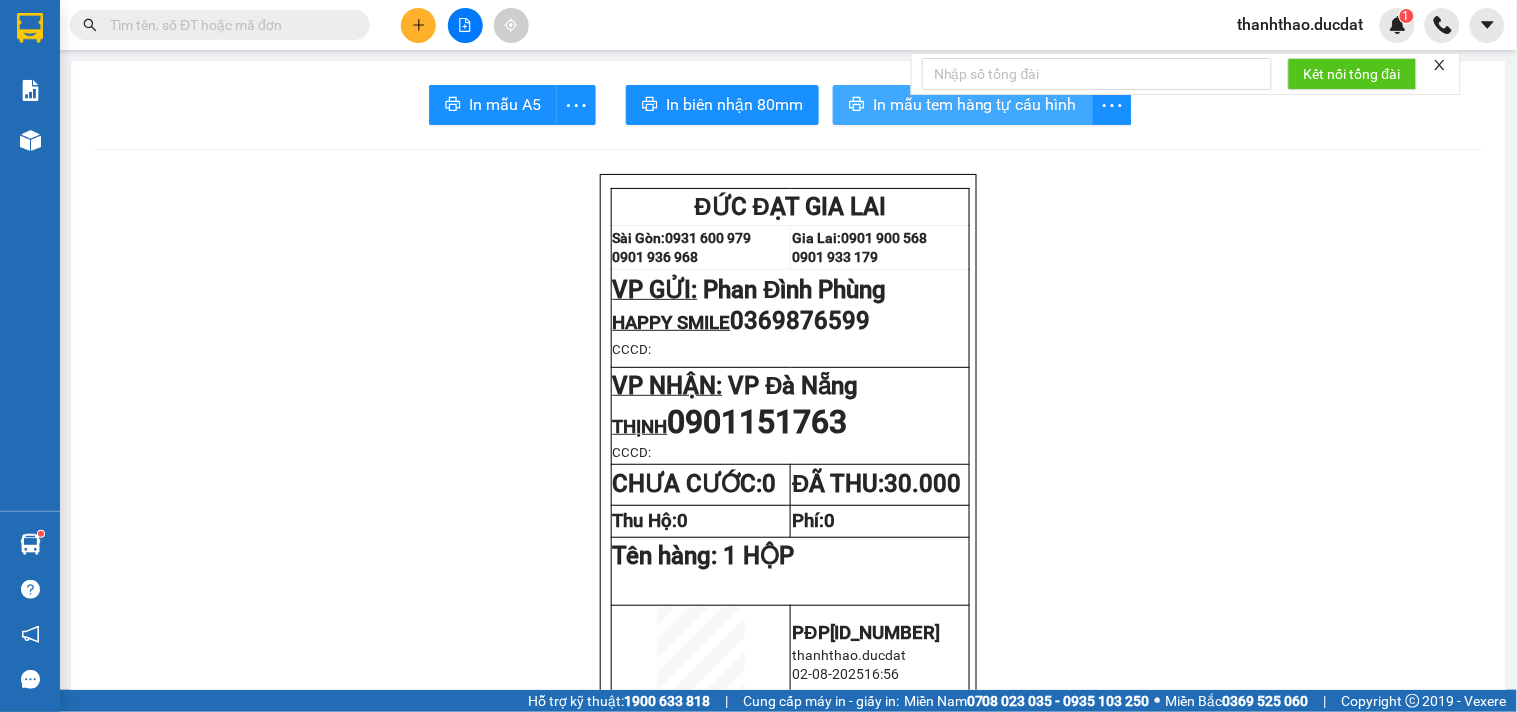 scroll, scrollTop: 0, scrollLeft: 0, axis: both 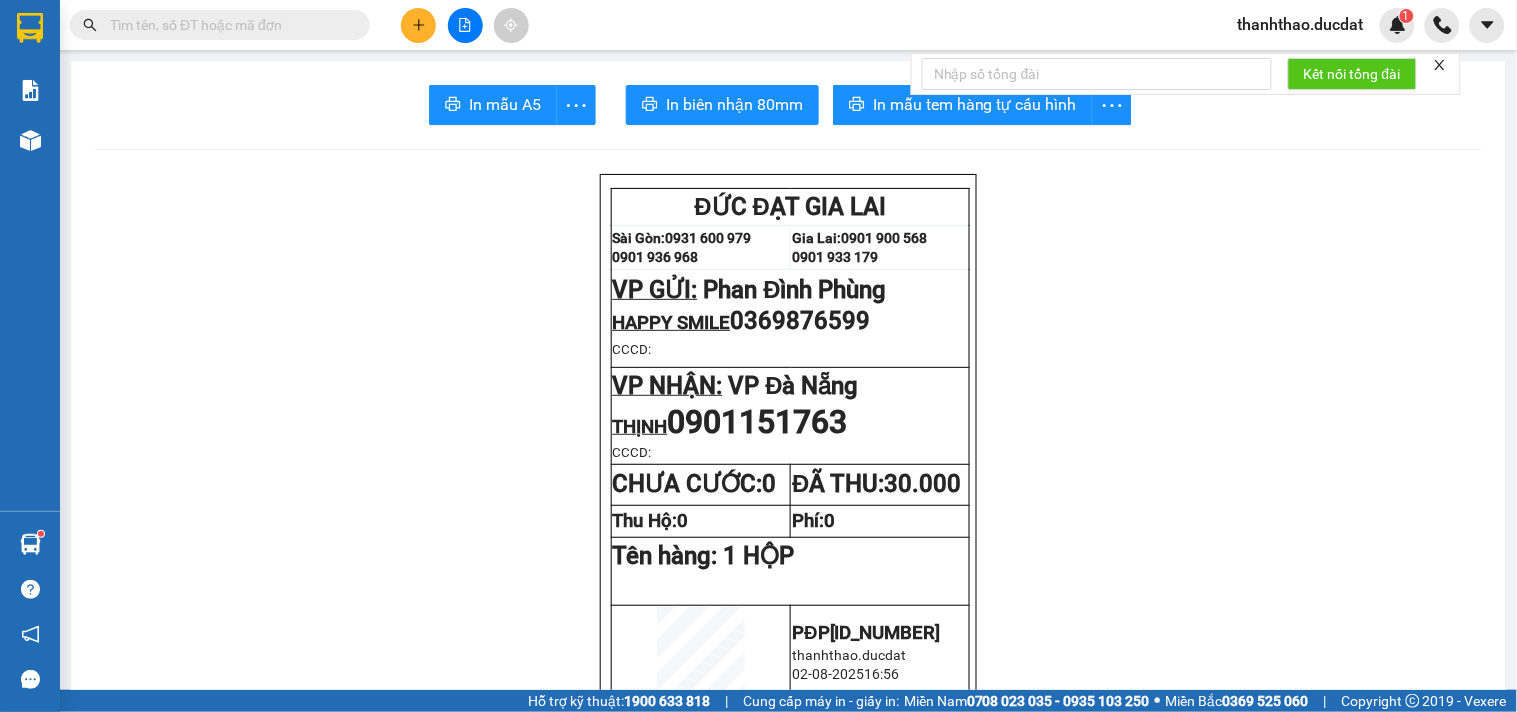 click 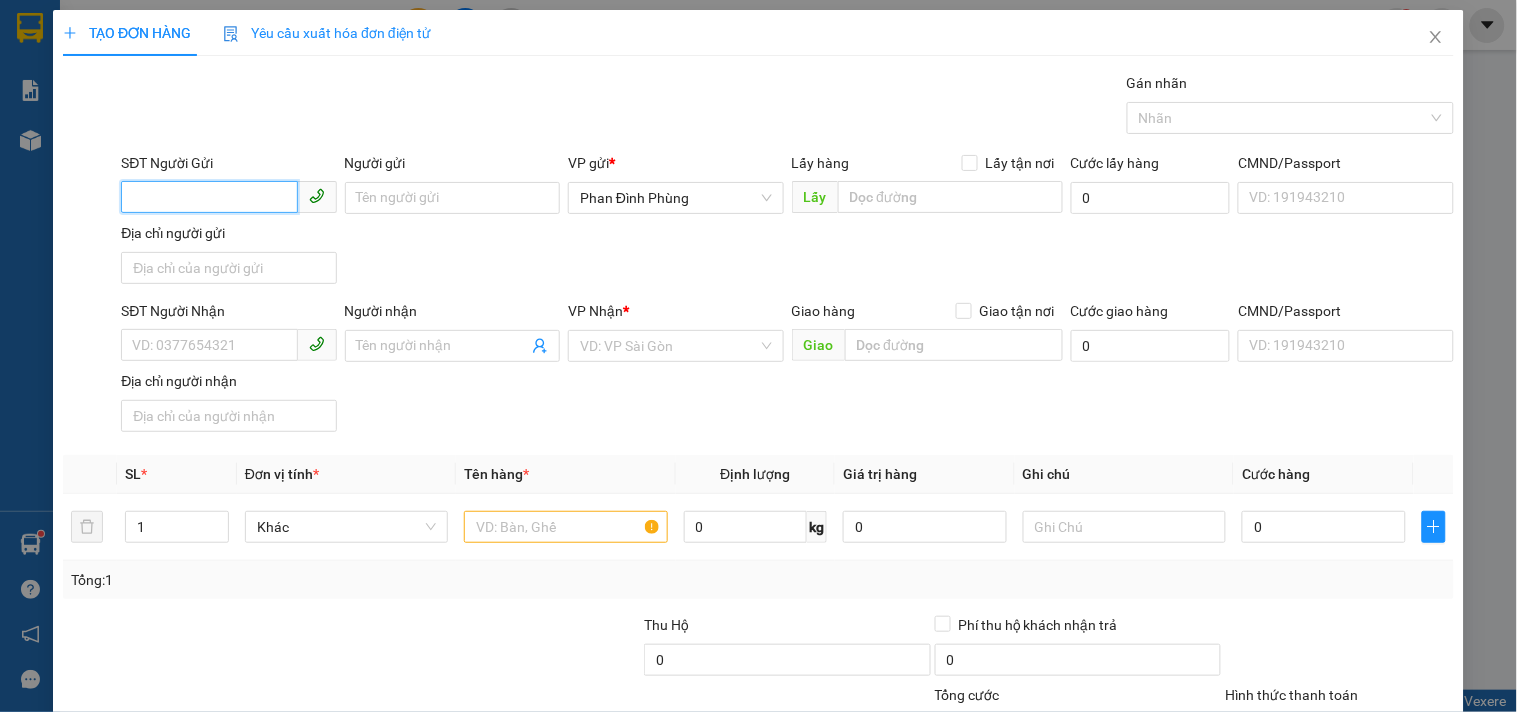 click on "SĐT Người Gửi" at bounding box center [209, 197] 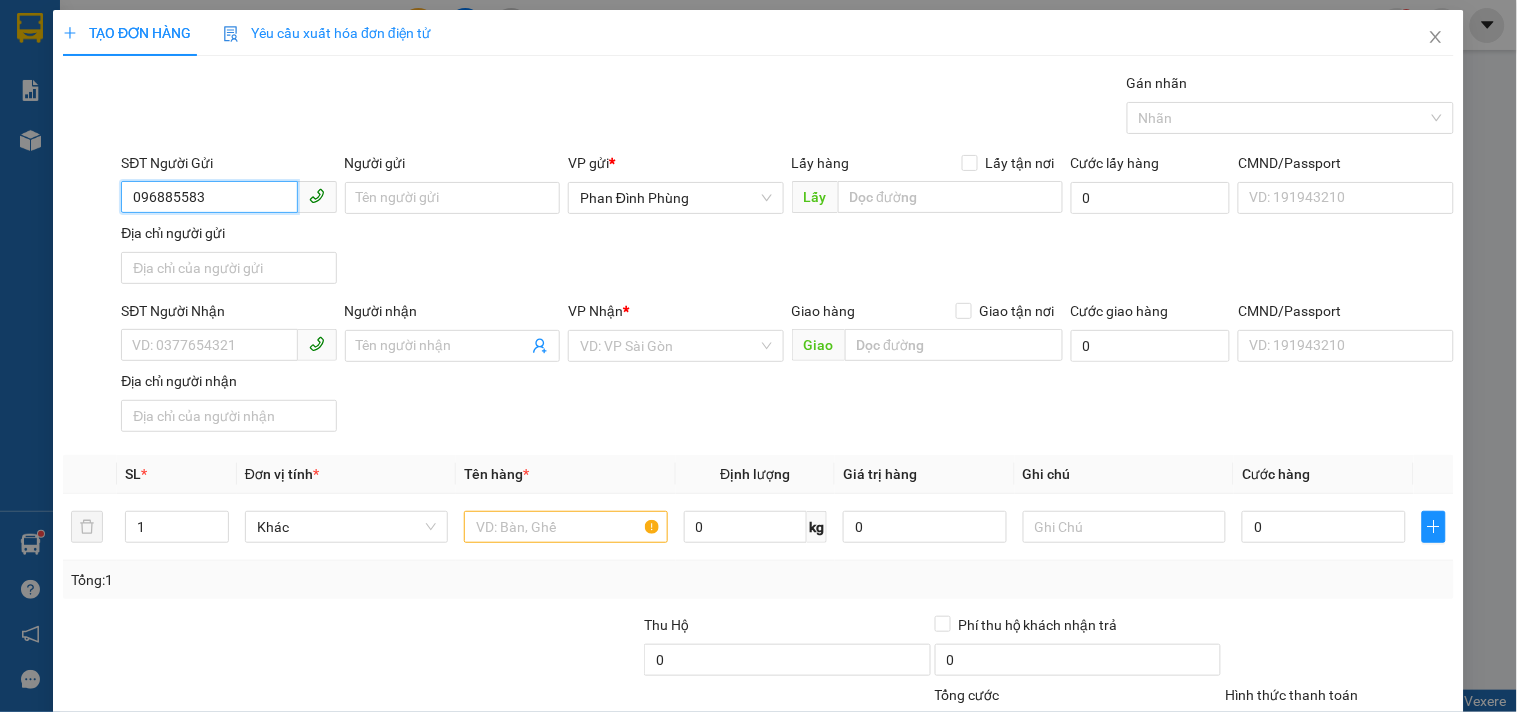 type on "0968855835" 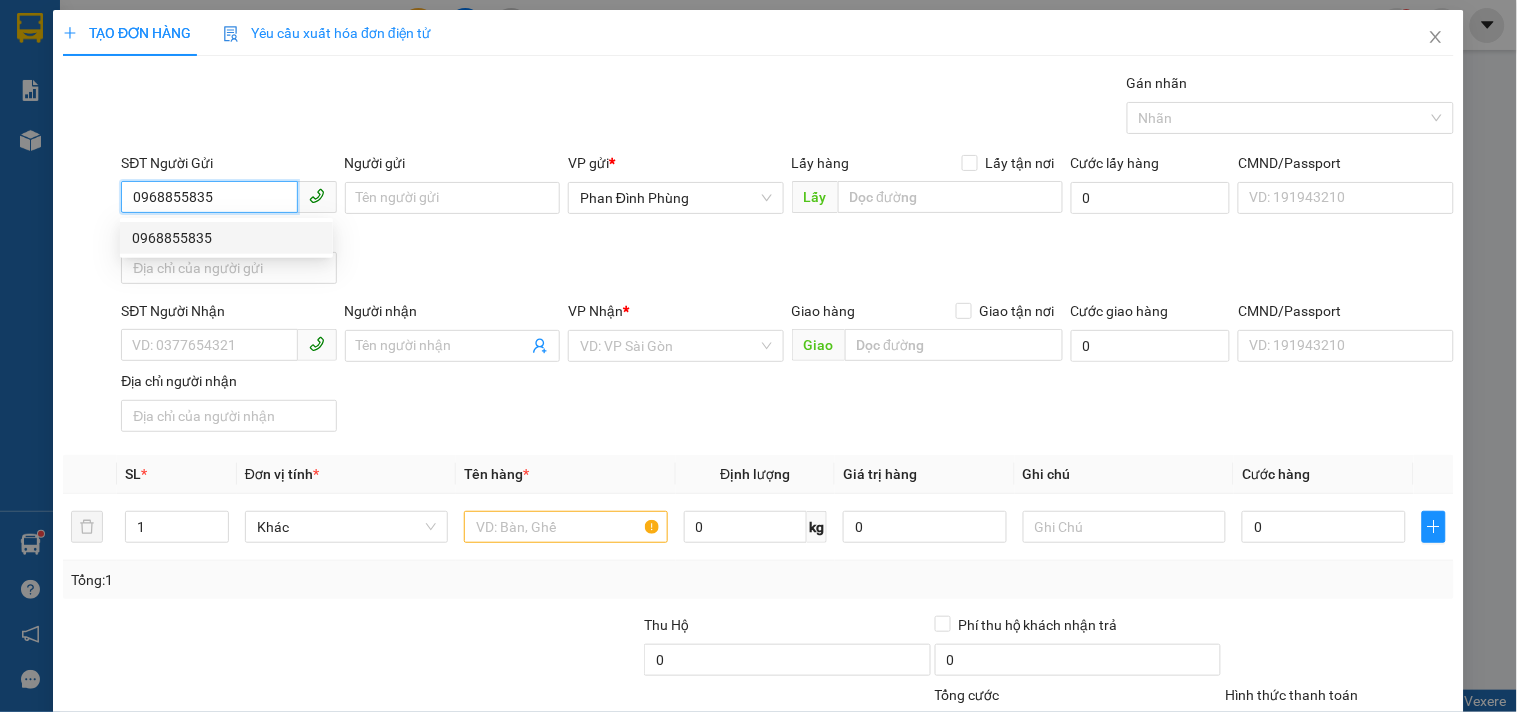 click on "0968855835" at bounding box center [226, 238] 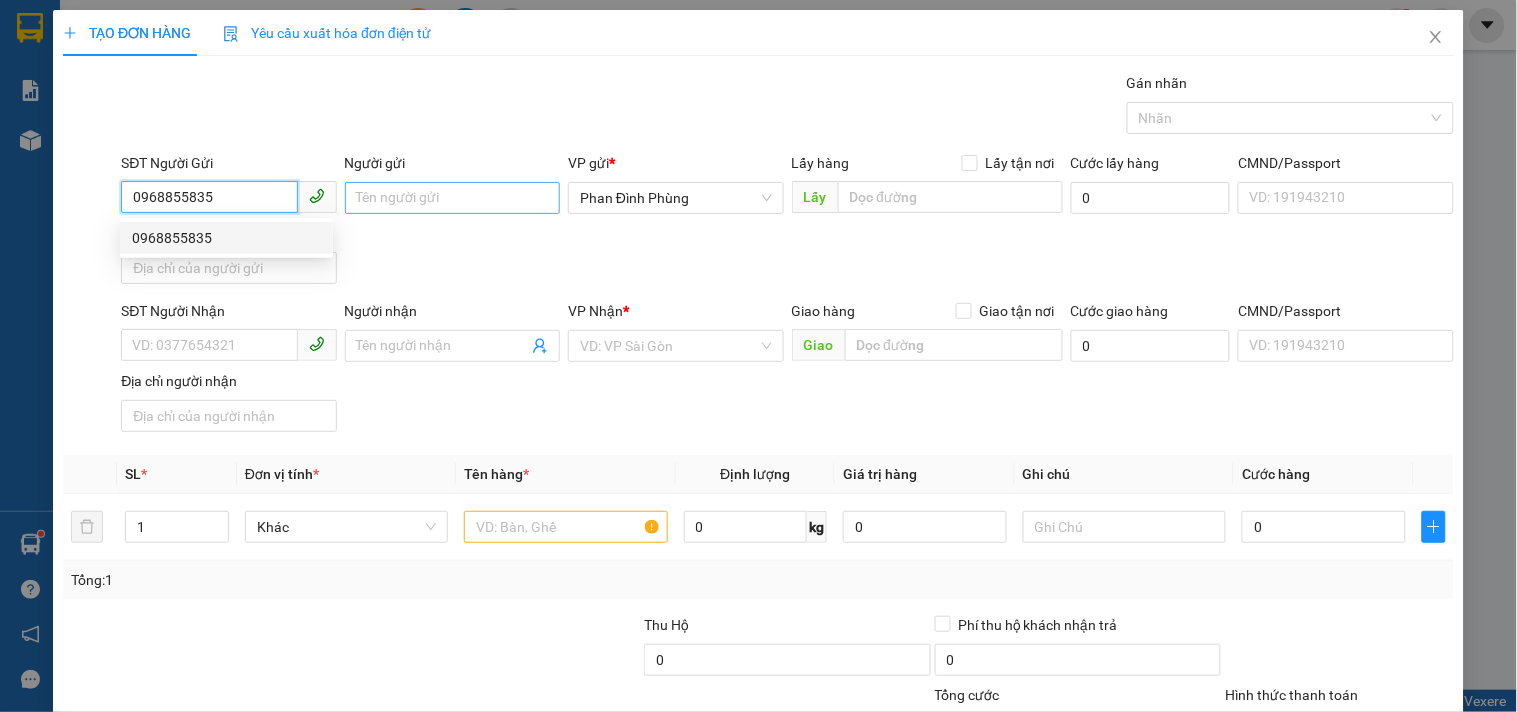 type on "0979034667" 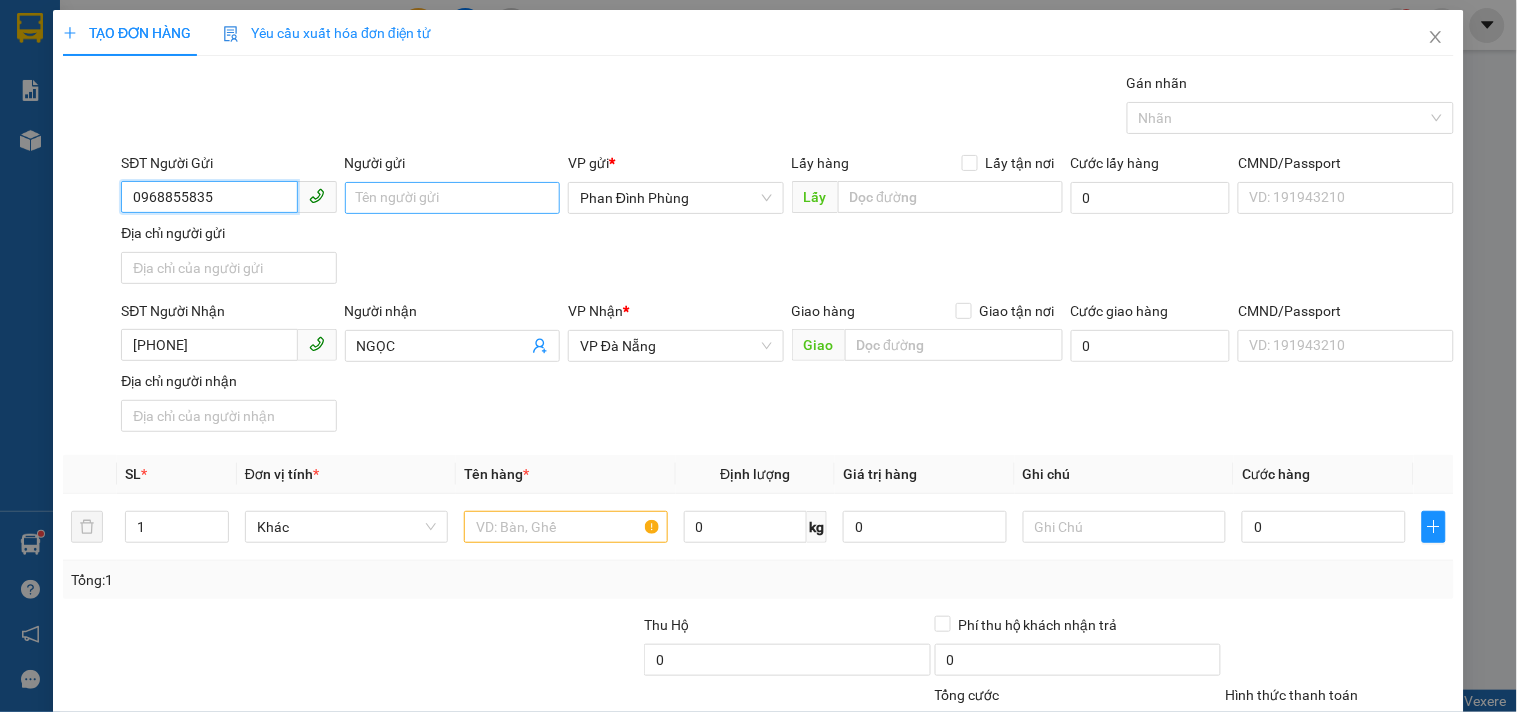 type on "0968855835" 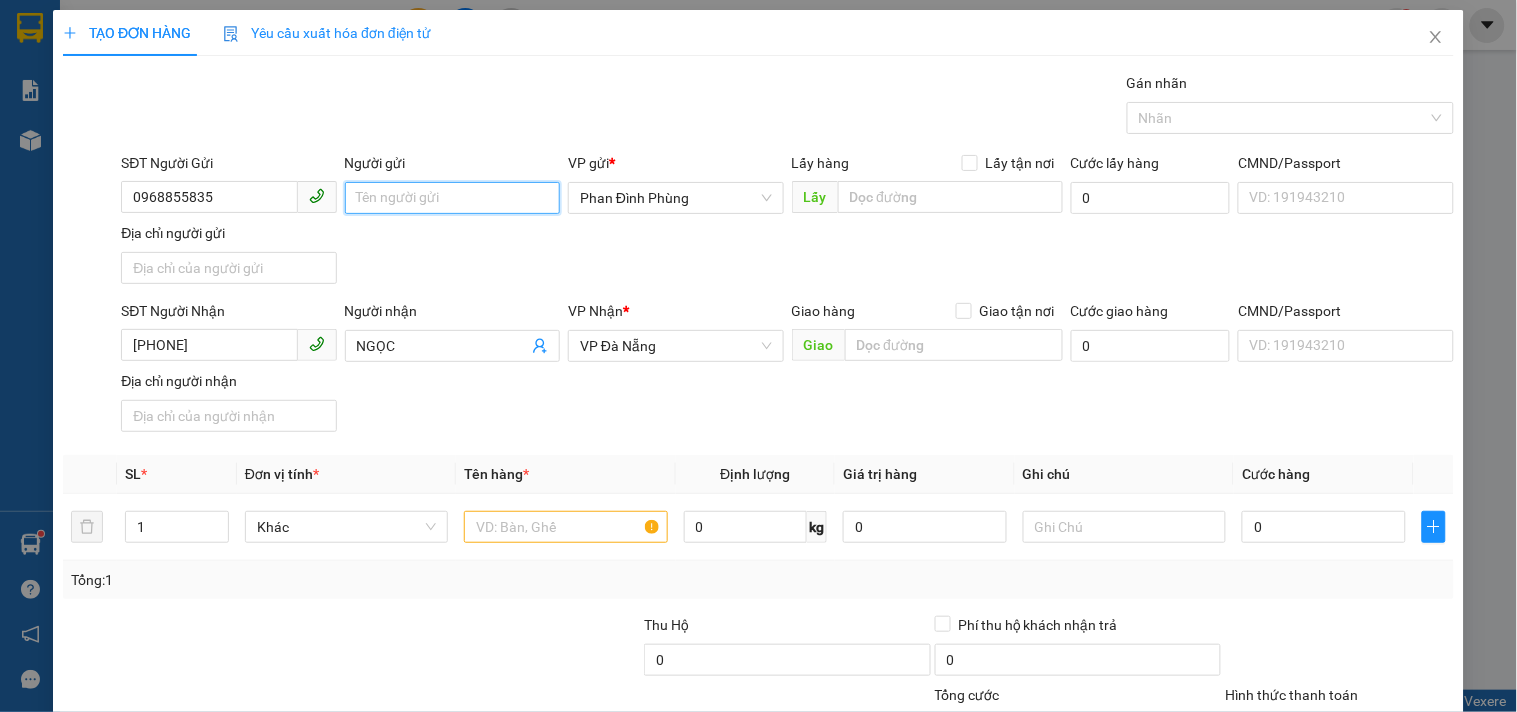 click on "Người gửi" at bounding box center (452, 198) 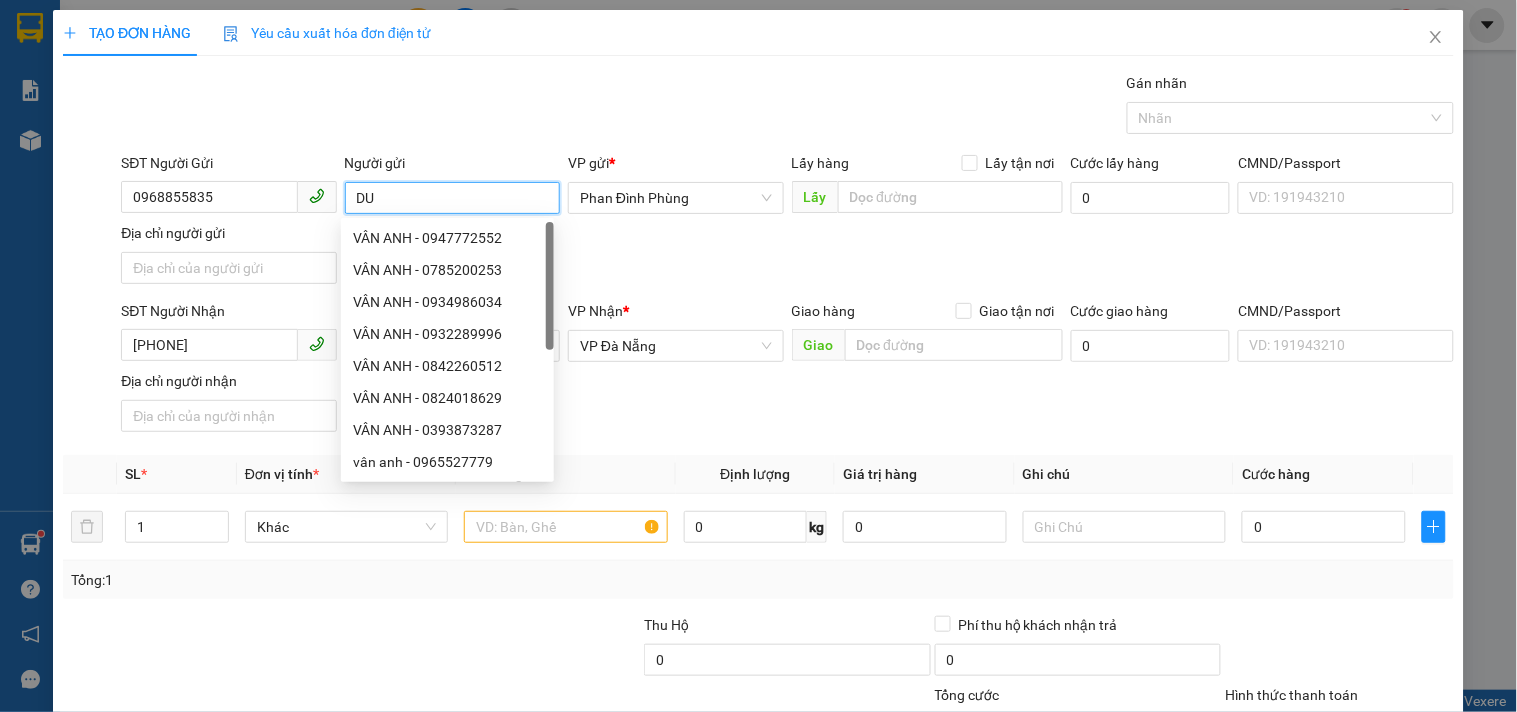 type on "D" 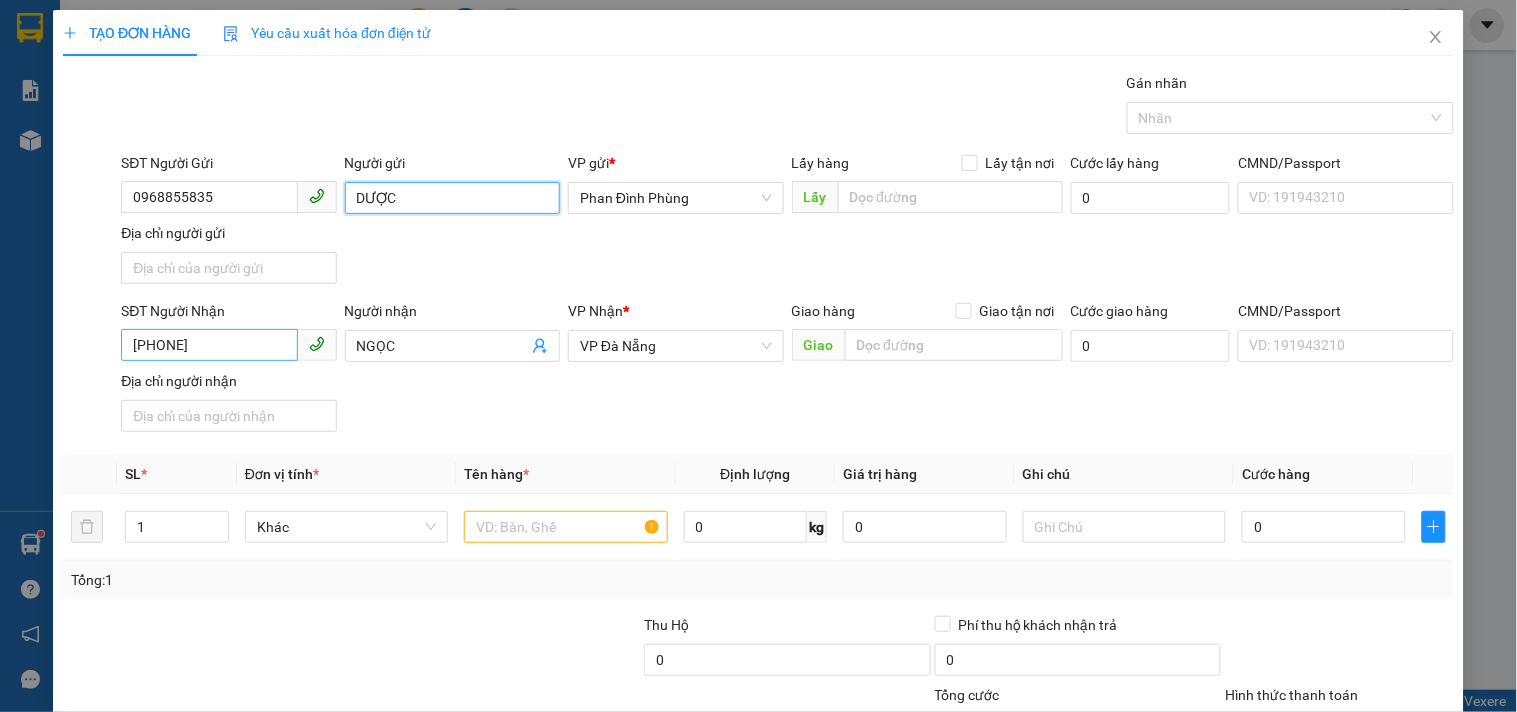 type on "DƯỢC" 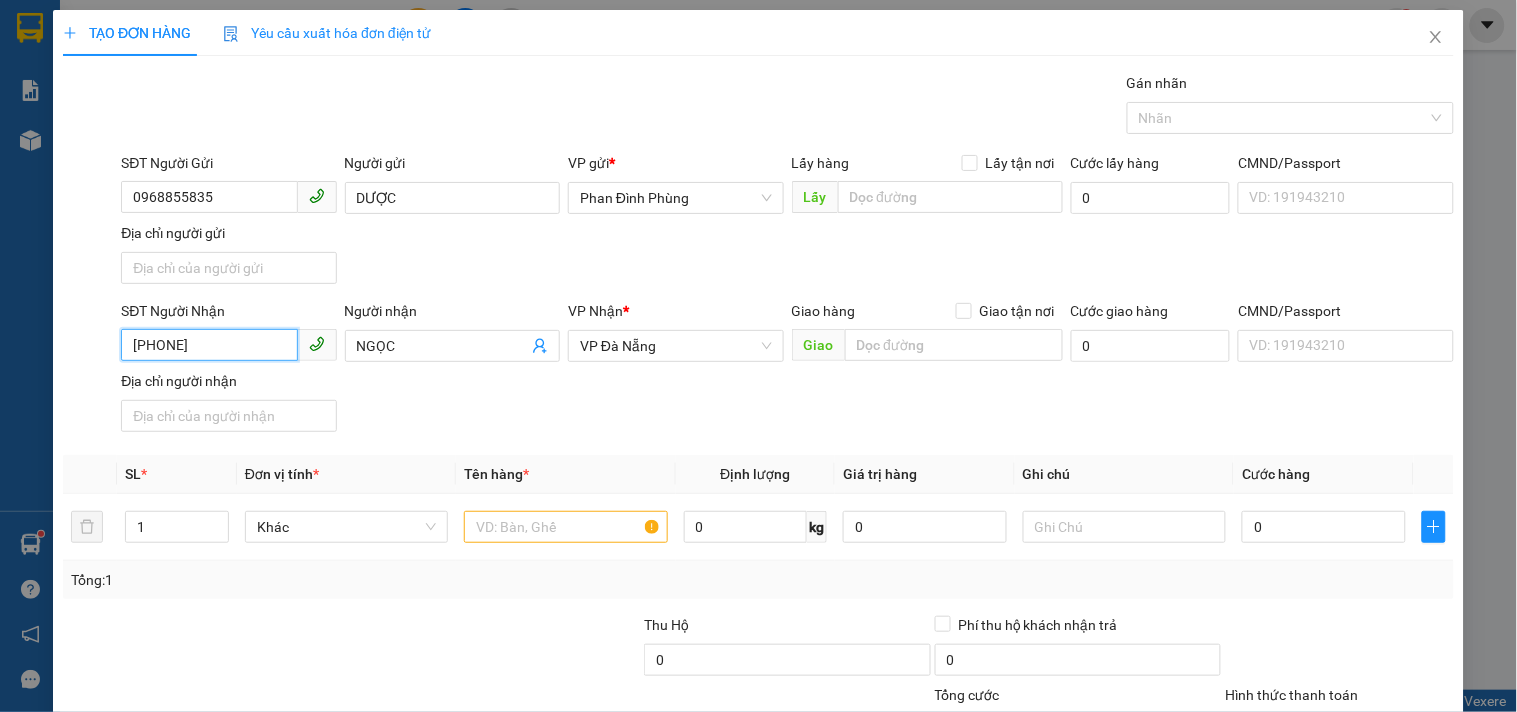 drag, startPoint x: 272, startPoint y: 343, endPoint x: 0, endPoint y: 443, distance: 289.79993 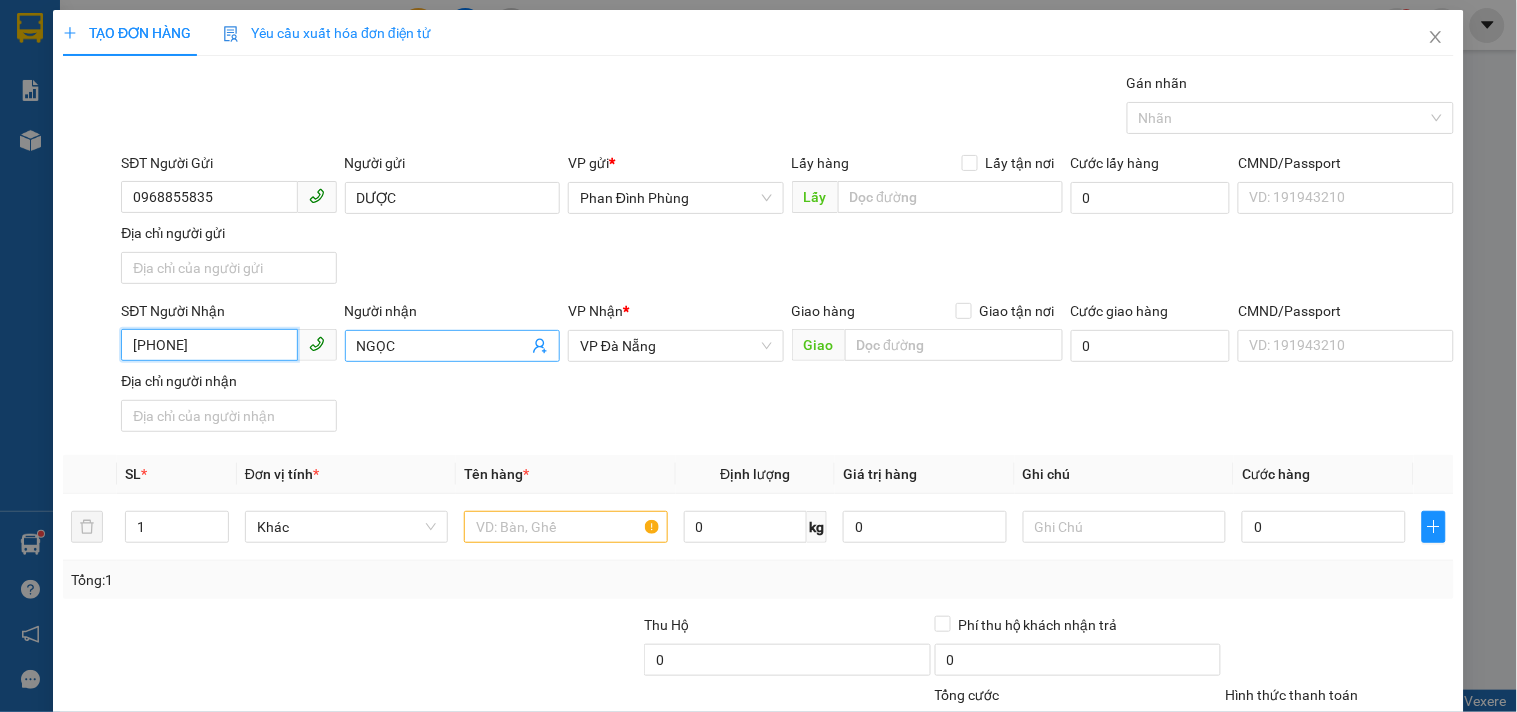 type on "0903580289" 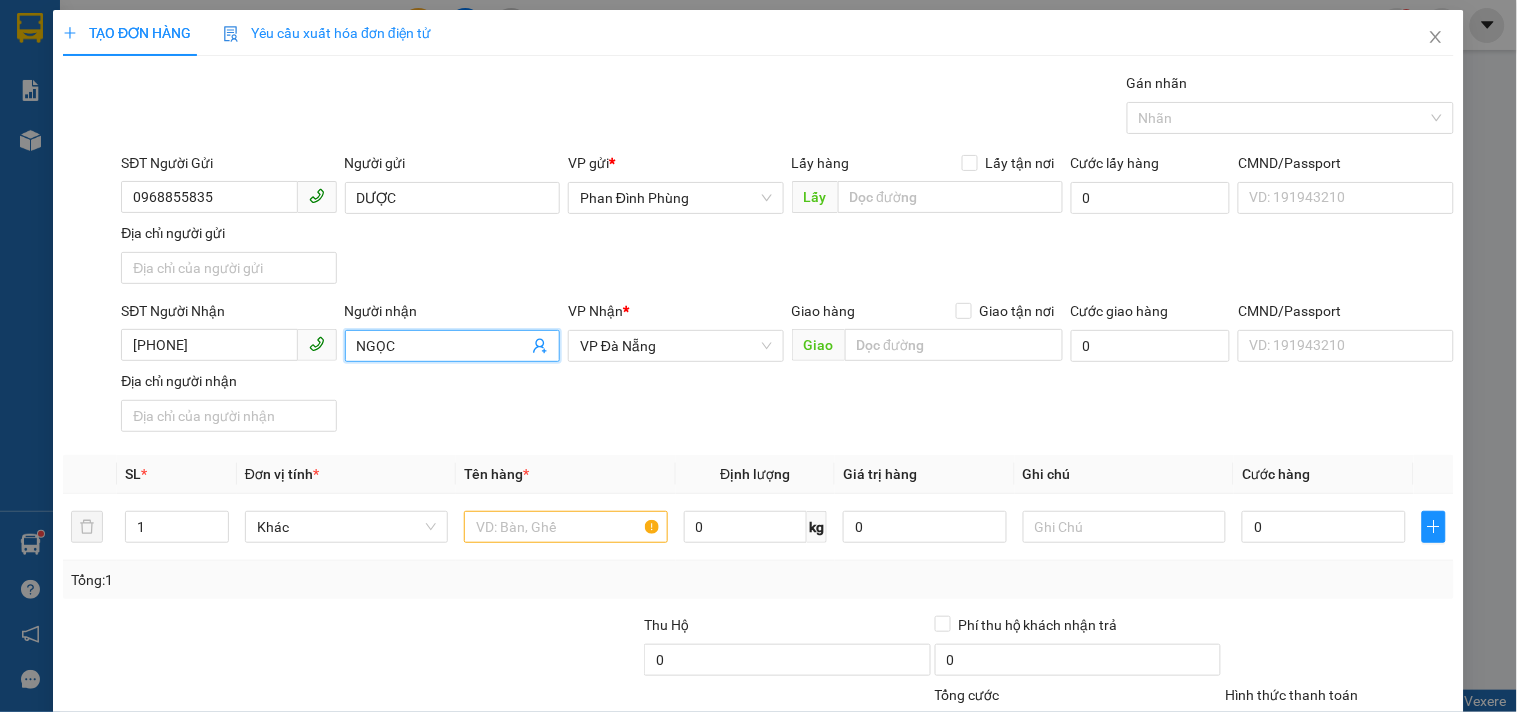 drag, startPoint x: 405, startPoint y: 354, endPoint x: 0, endPoint y: 274, distance: 412.82562 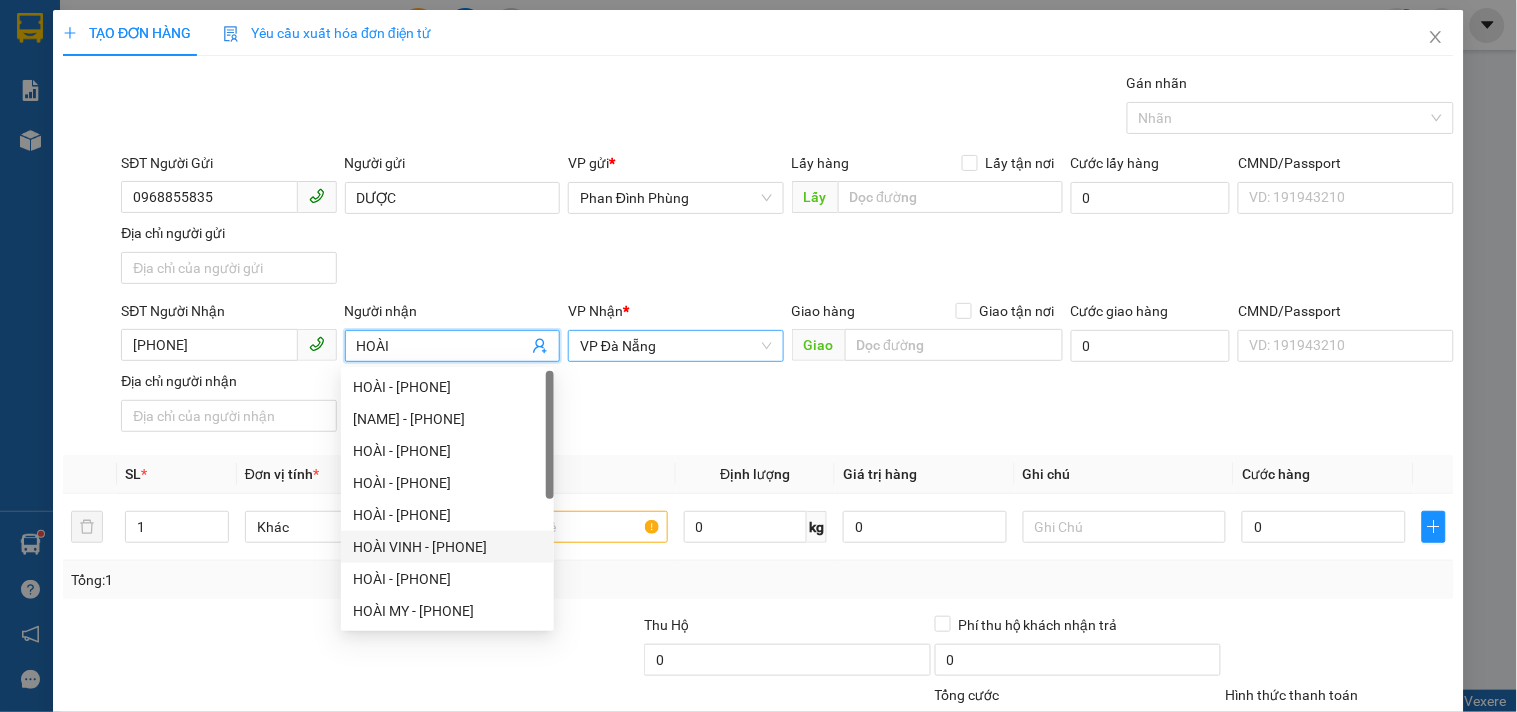 click on "VP Đà Nẵng" at bounding box center (675, 346) 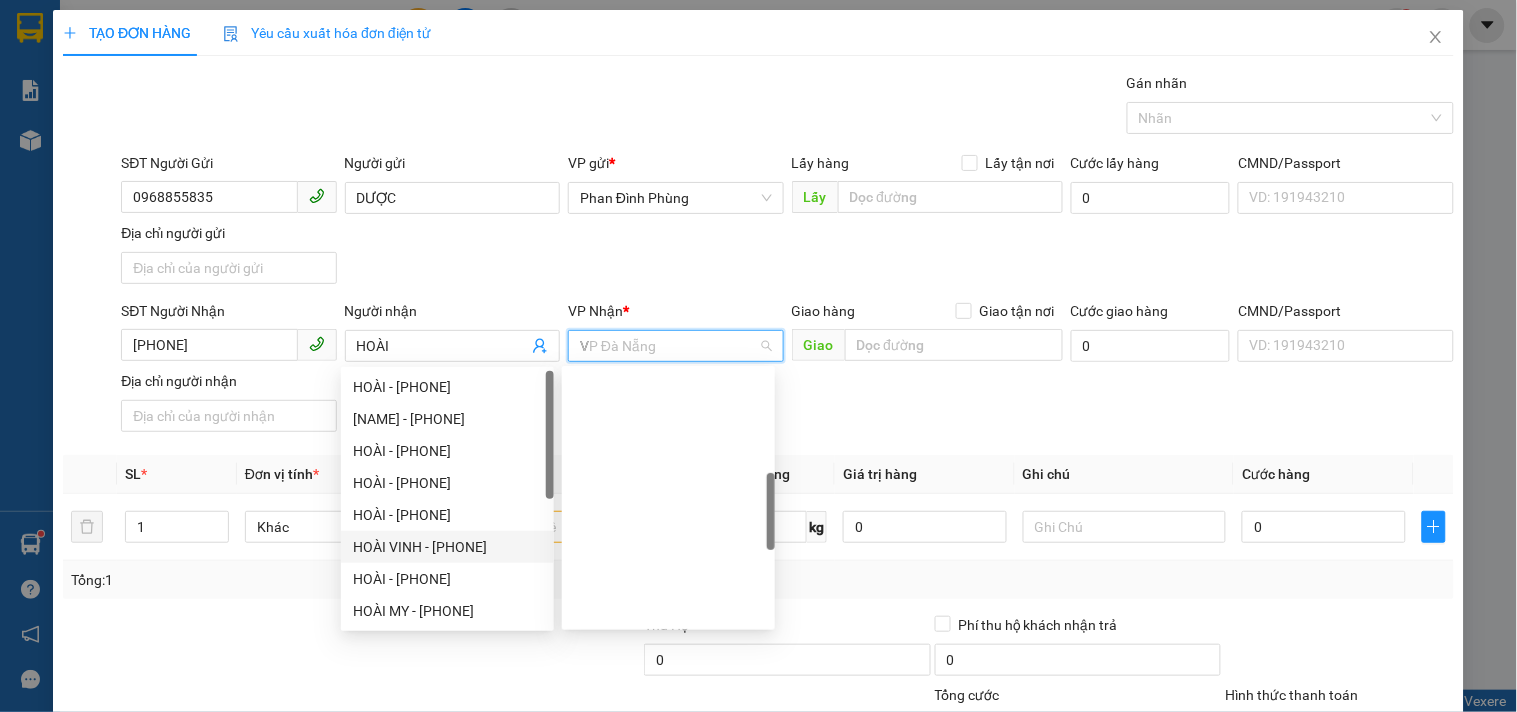 scroll, scrollTop: 144, scrollLeft: 0, axis: vertical 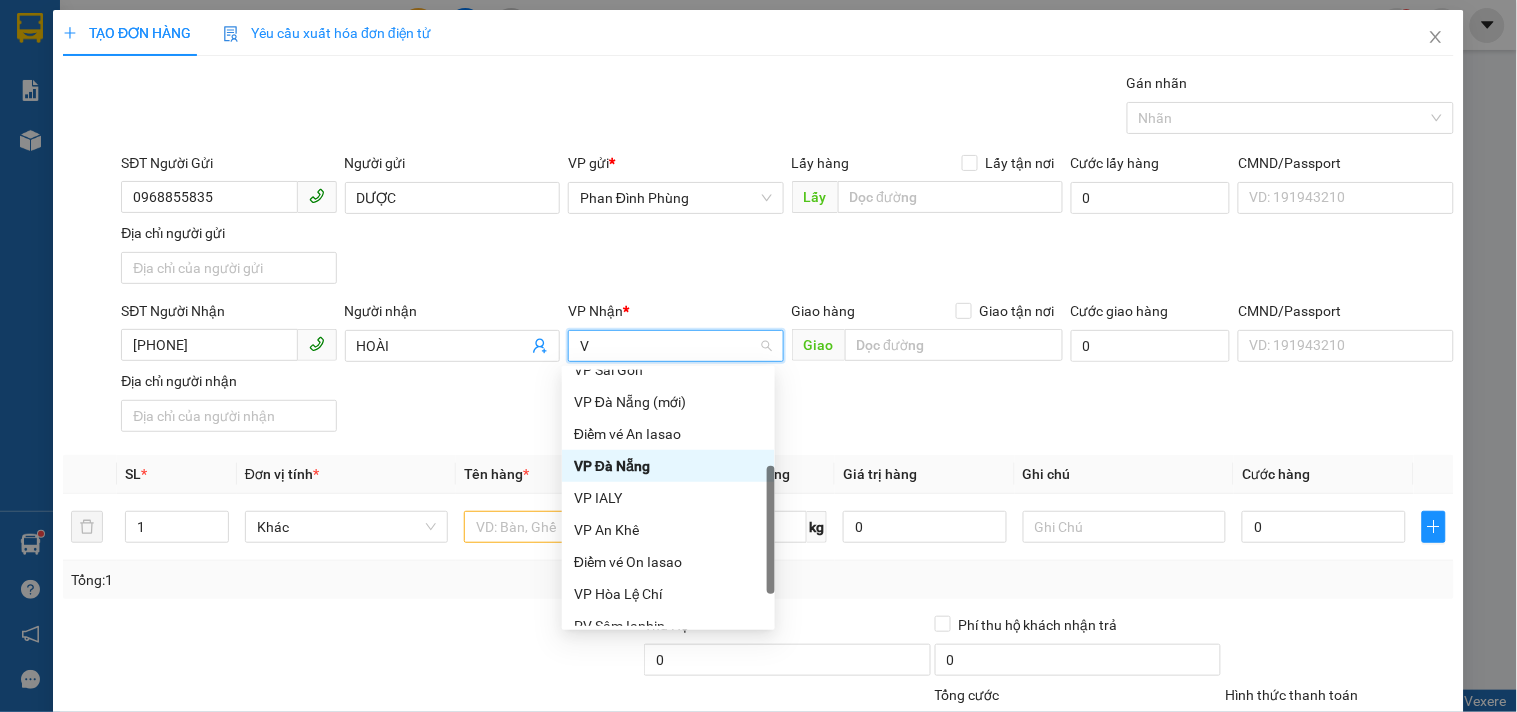 type on "VP" 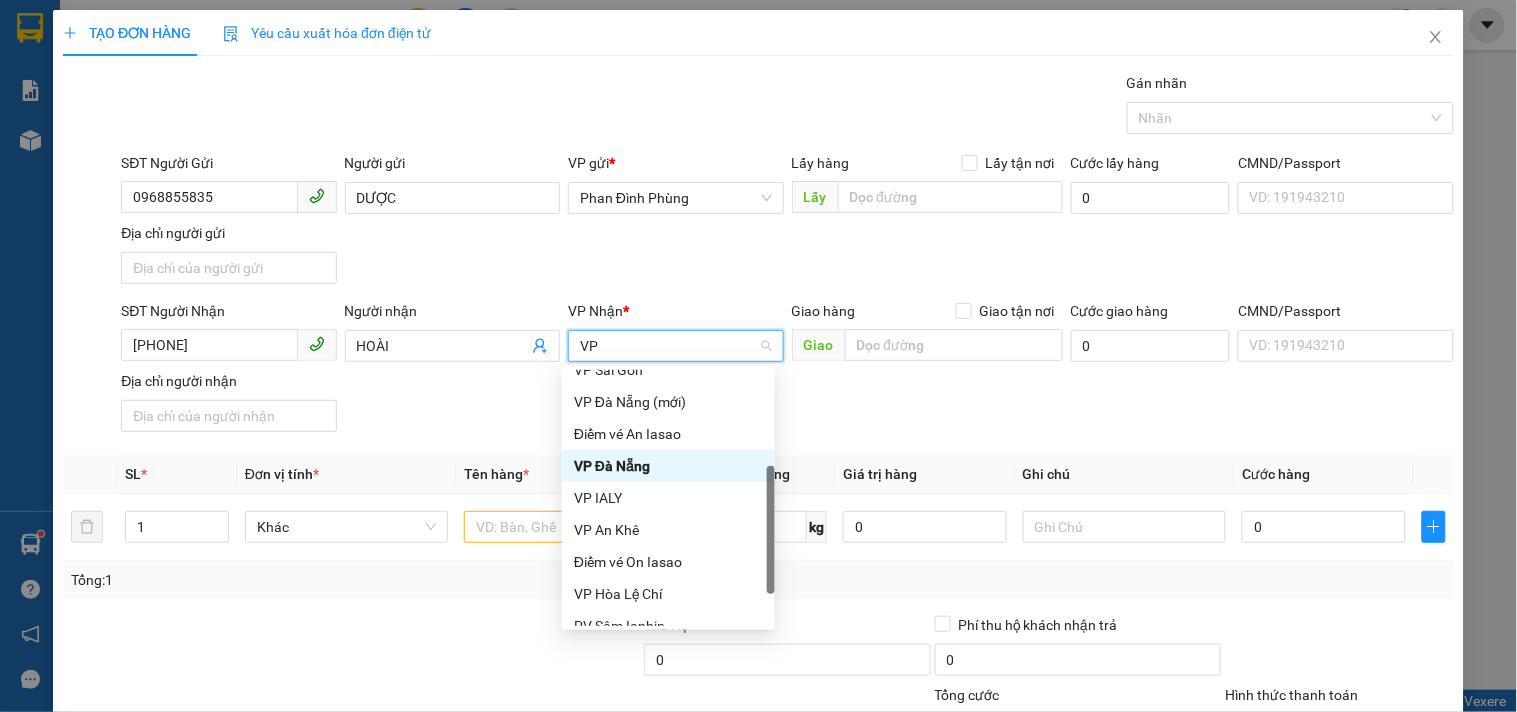 scroll, scrollTop: 0, scrollLeft: 0, axis: both 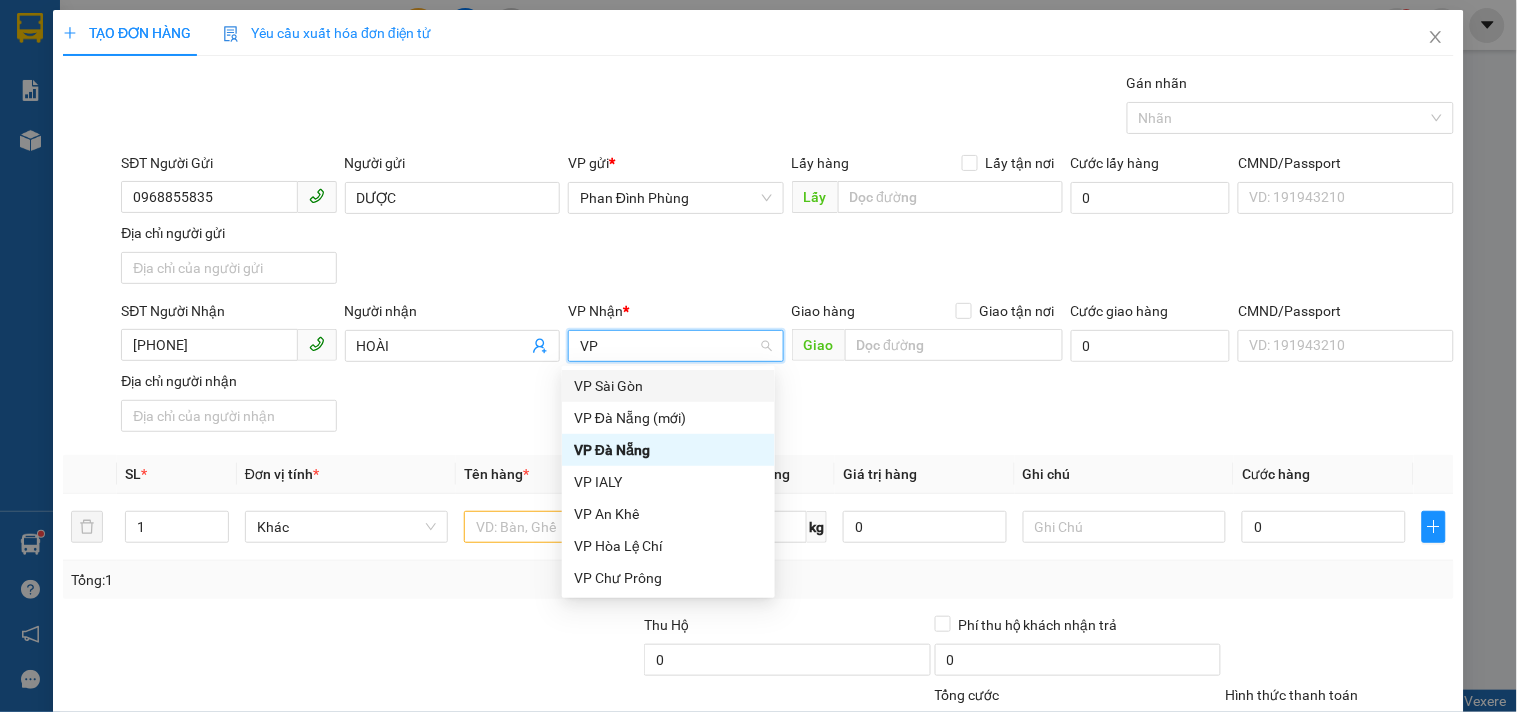 click on "VP Sài Gòn" at bounding box center (668, 386) 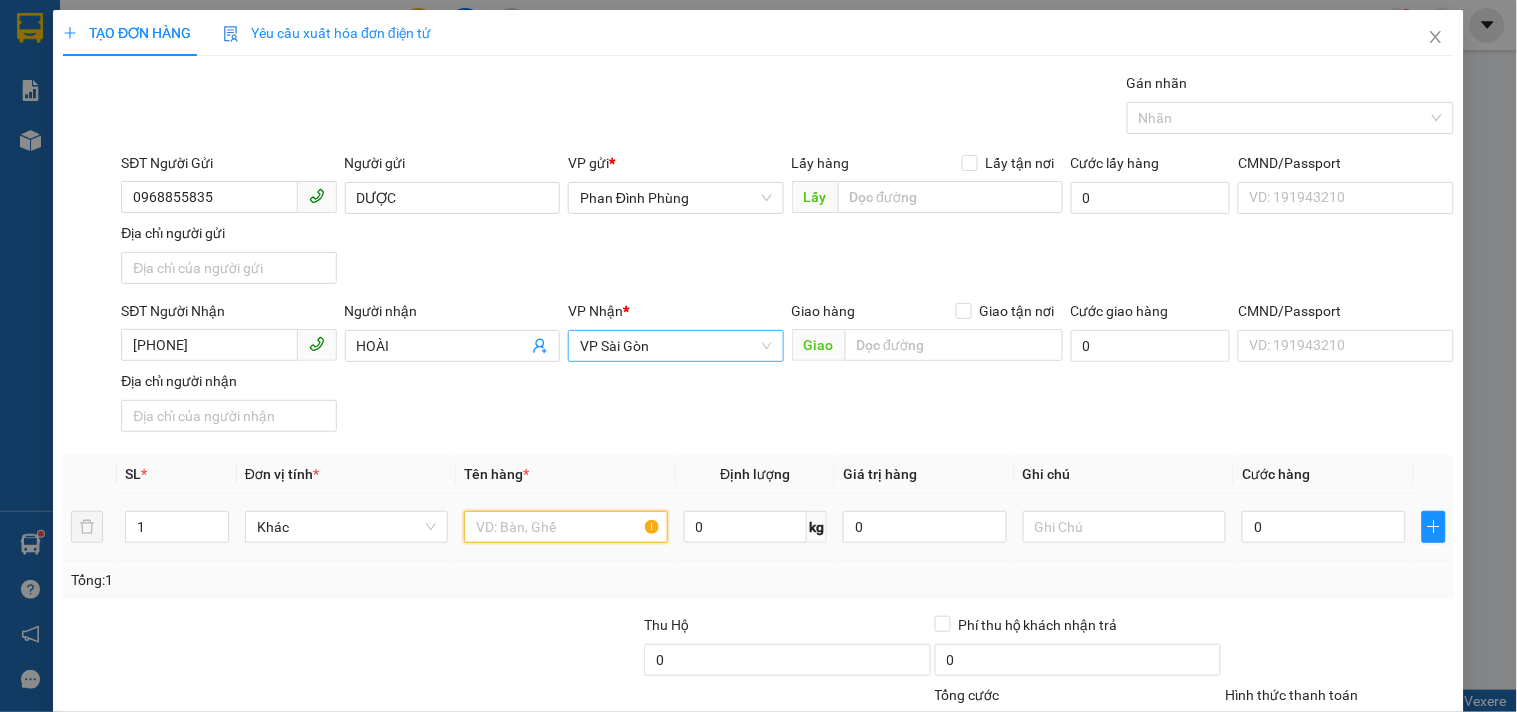 click at bounding box center (565, 527) 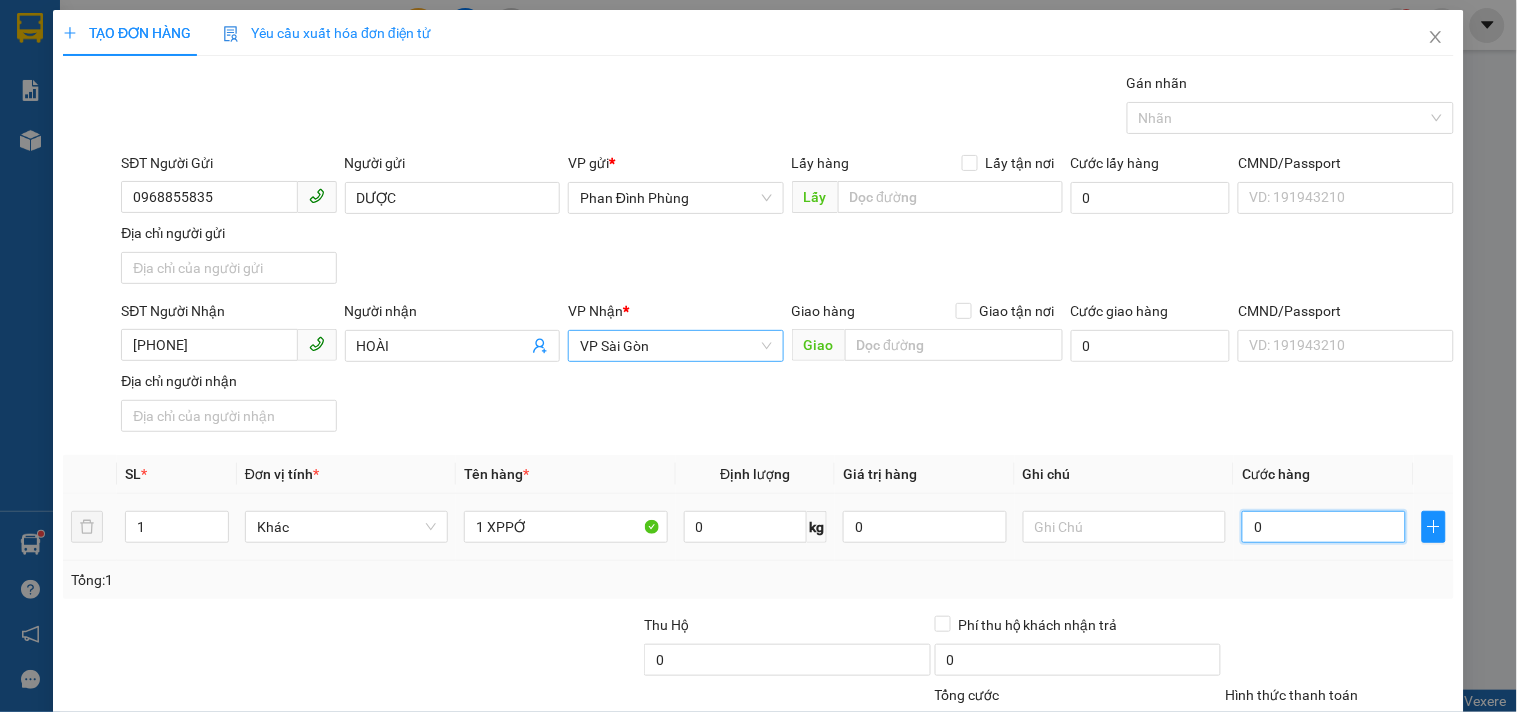 click on "0" at bounding box center [1324, 527] 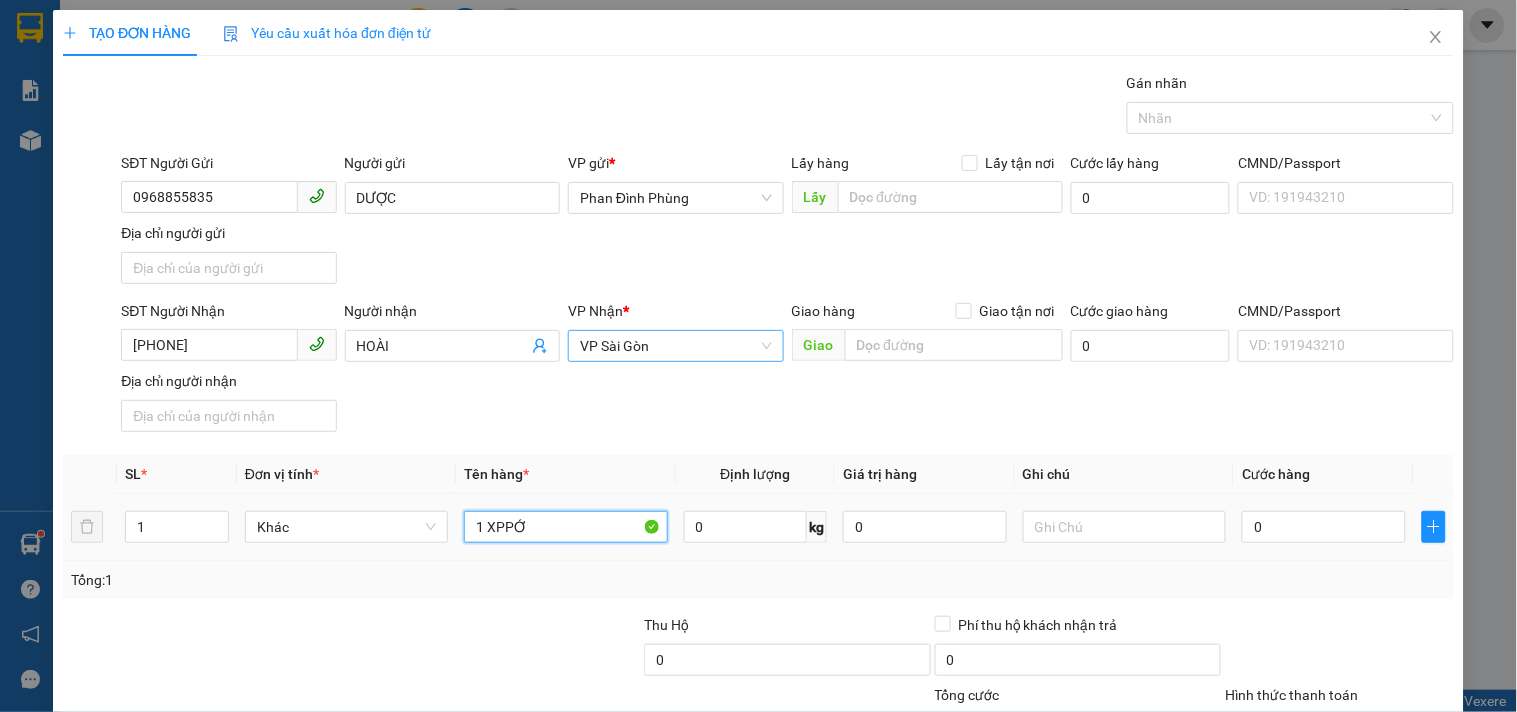 drag, startPoint x: 562, startPoint y: 532, endPoint x: 211, endPoint y: 583, distance: 354.6858 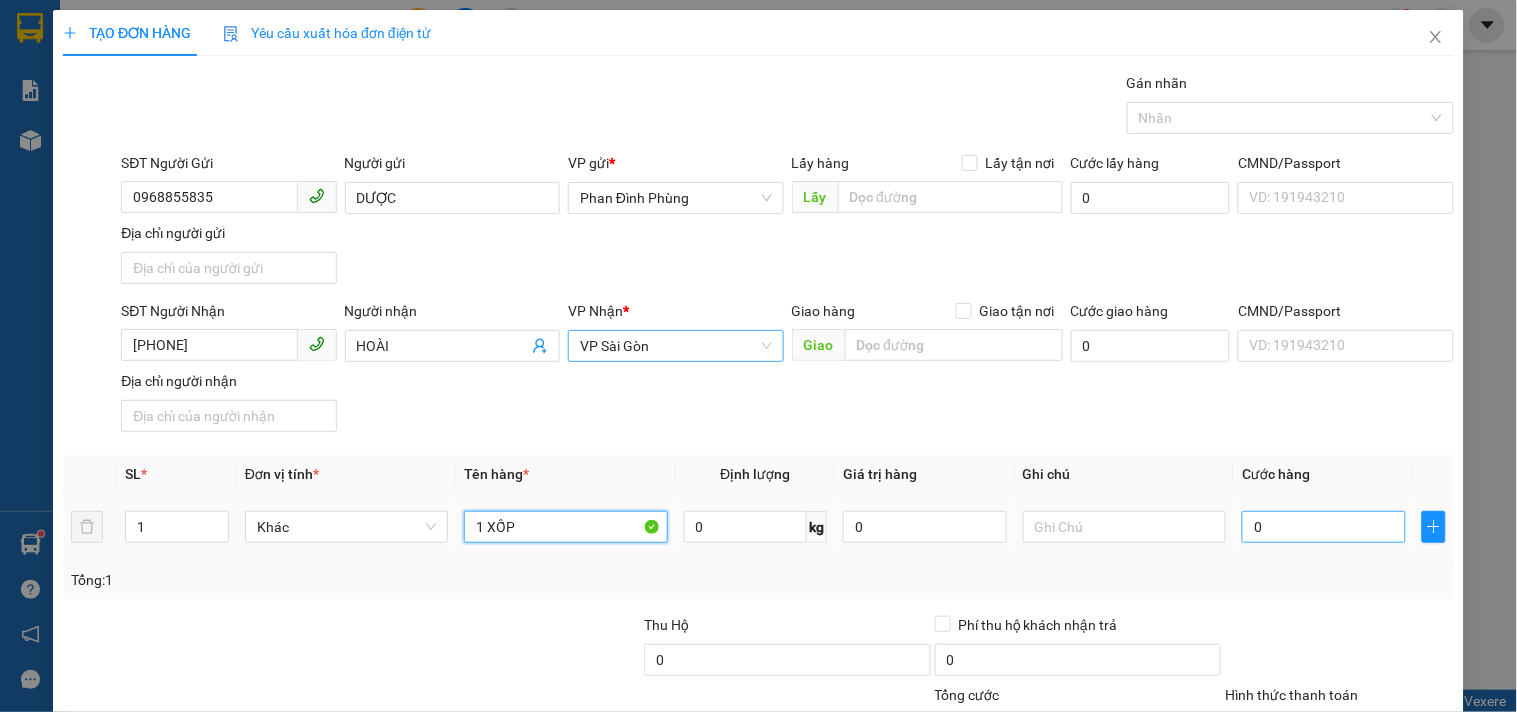 type on "1 XỐP" 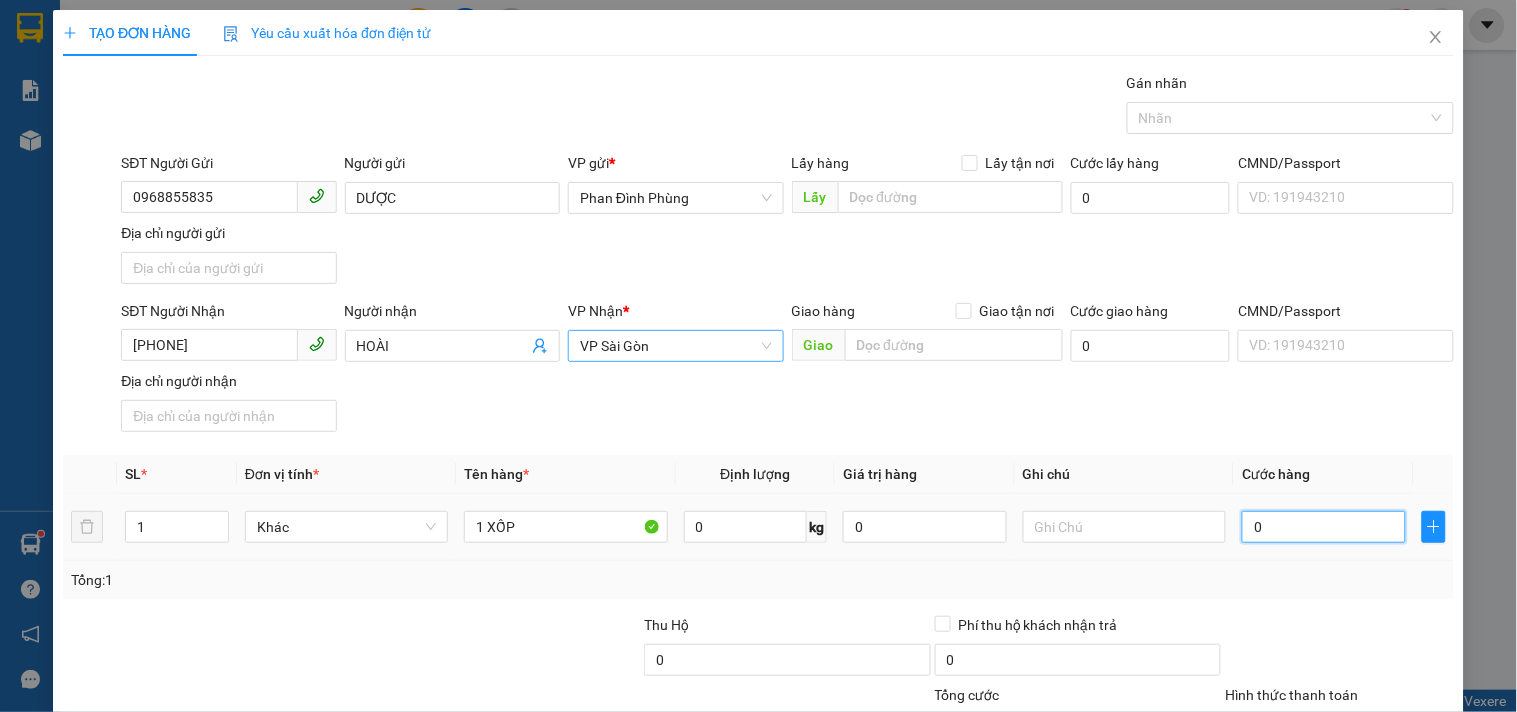 click on "0" at bounding box center (1324, 527) 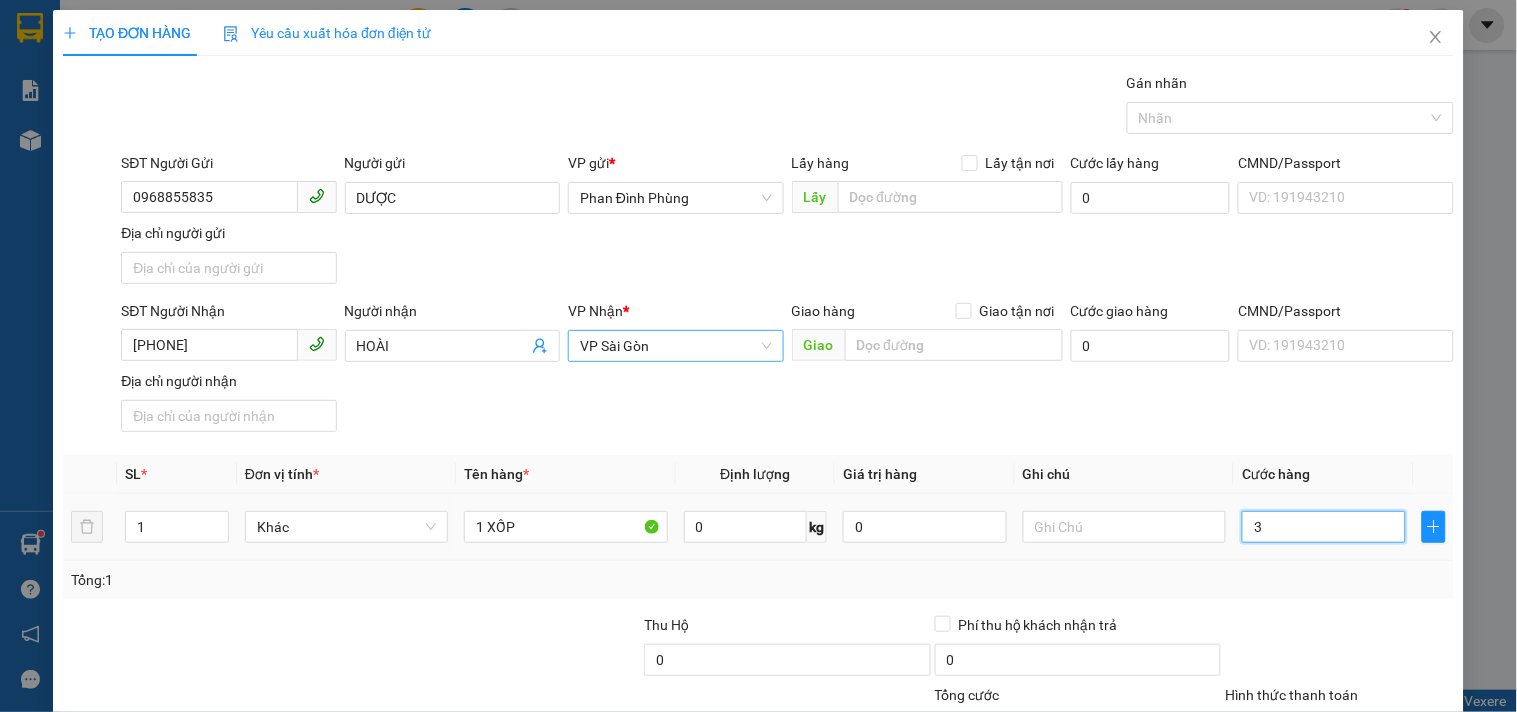 type on "3" 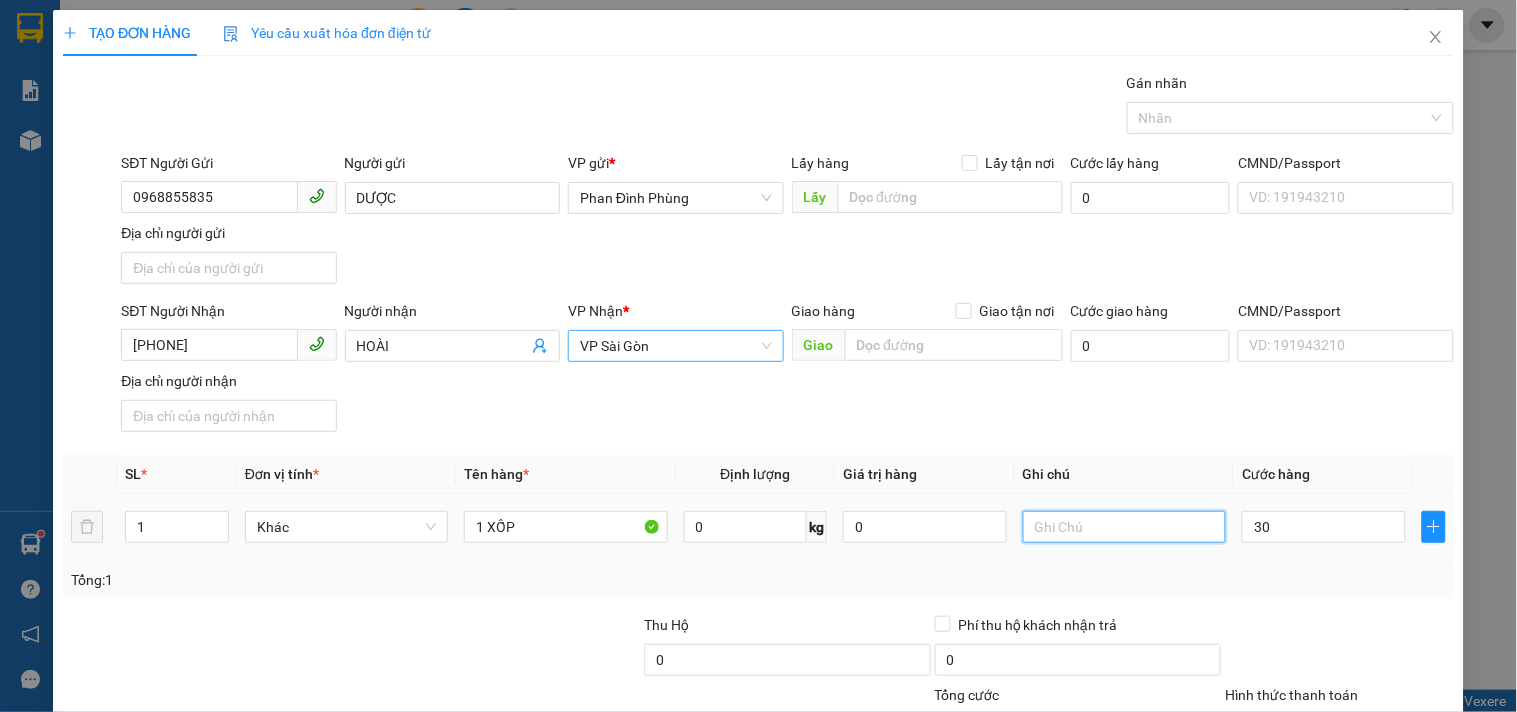 type on "30.000" 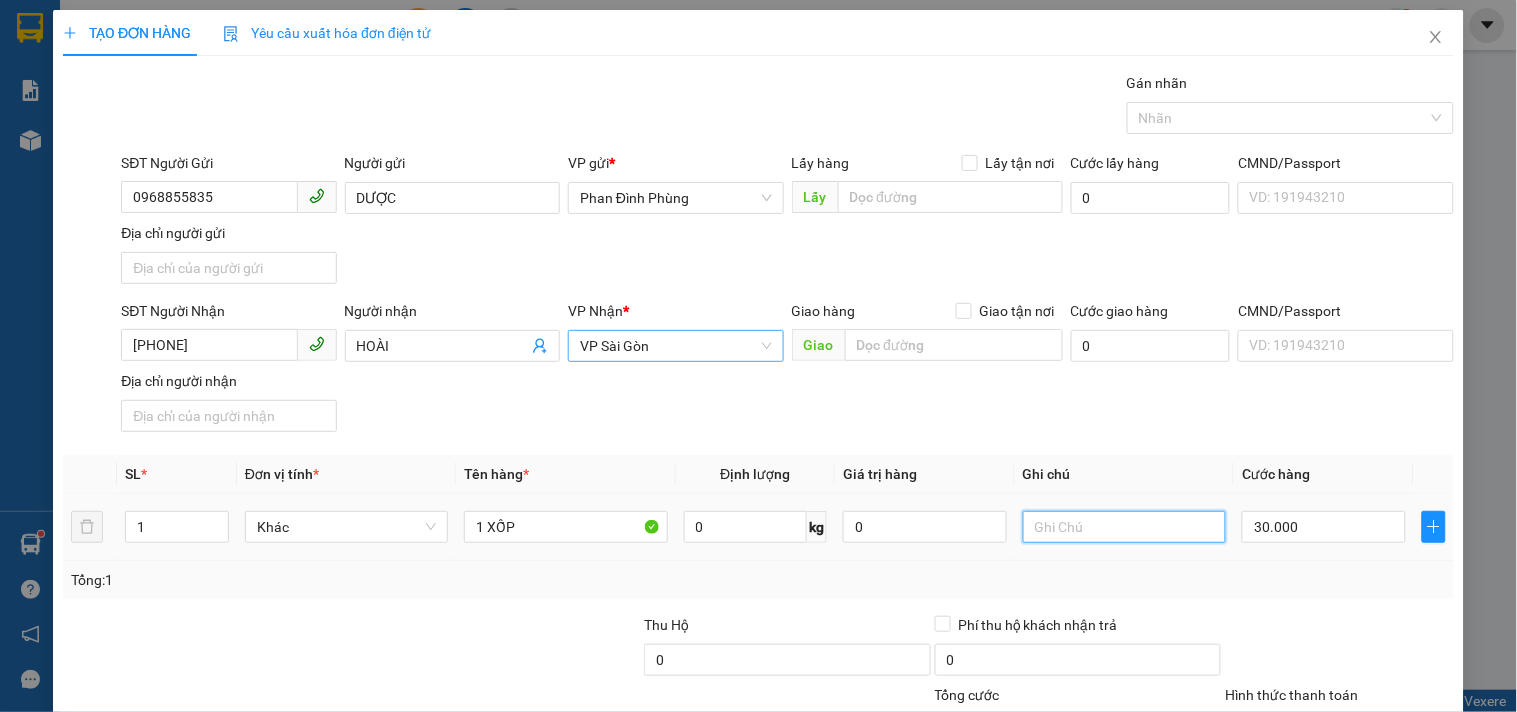 click at bounding box center [1124, 527] 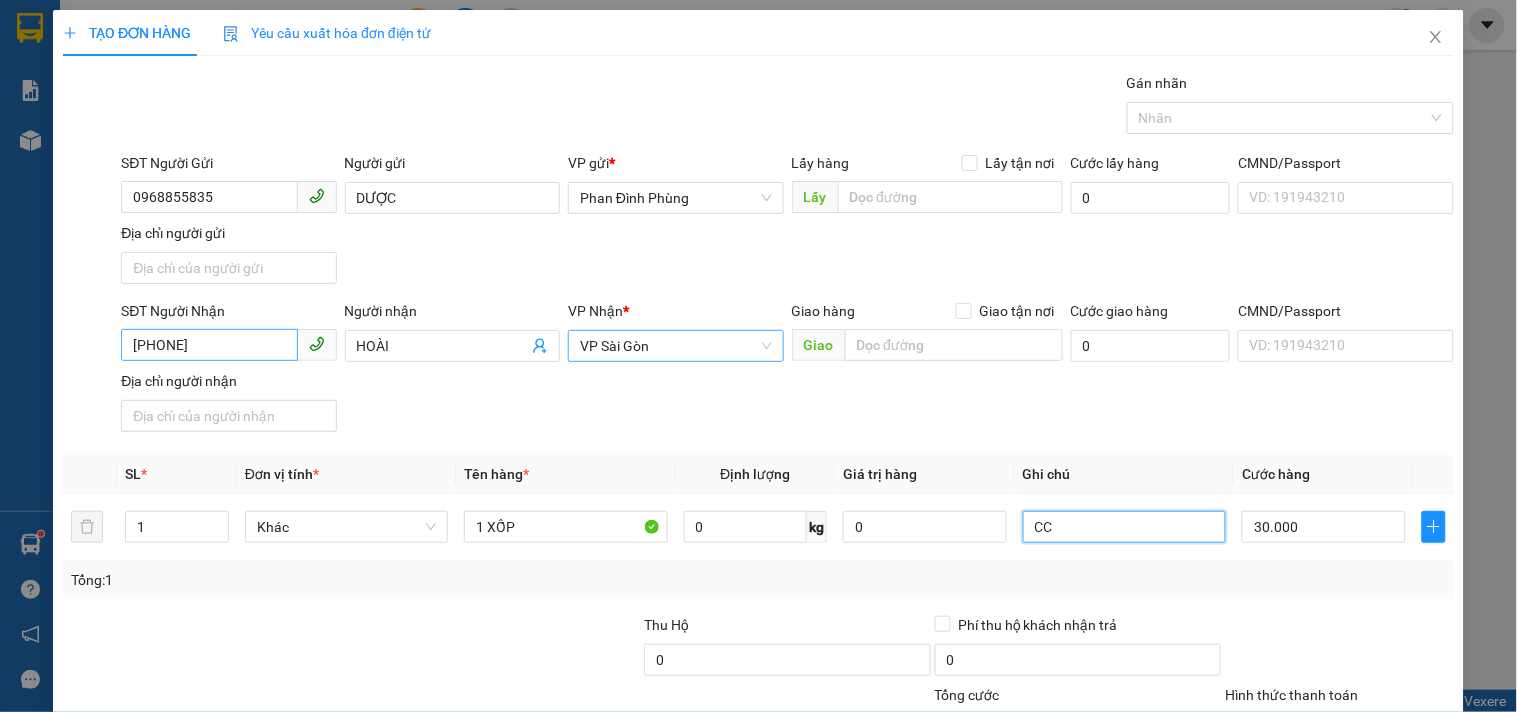 type on "CC" 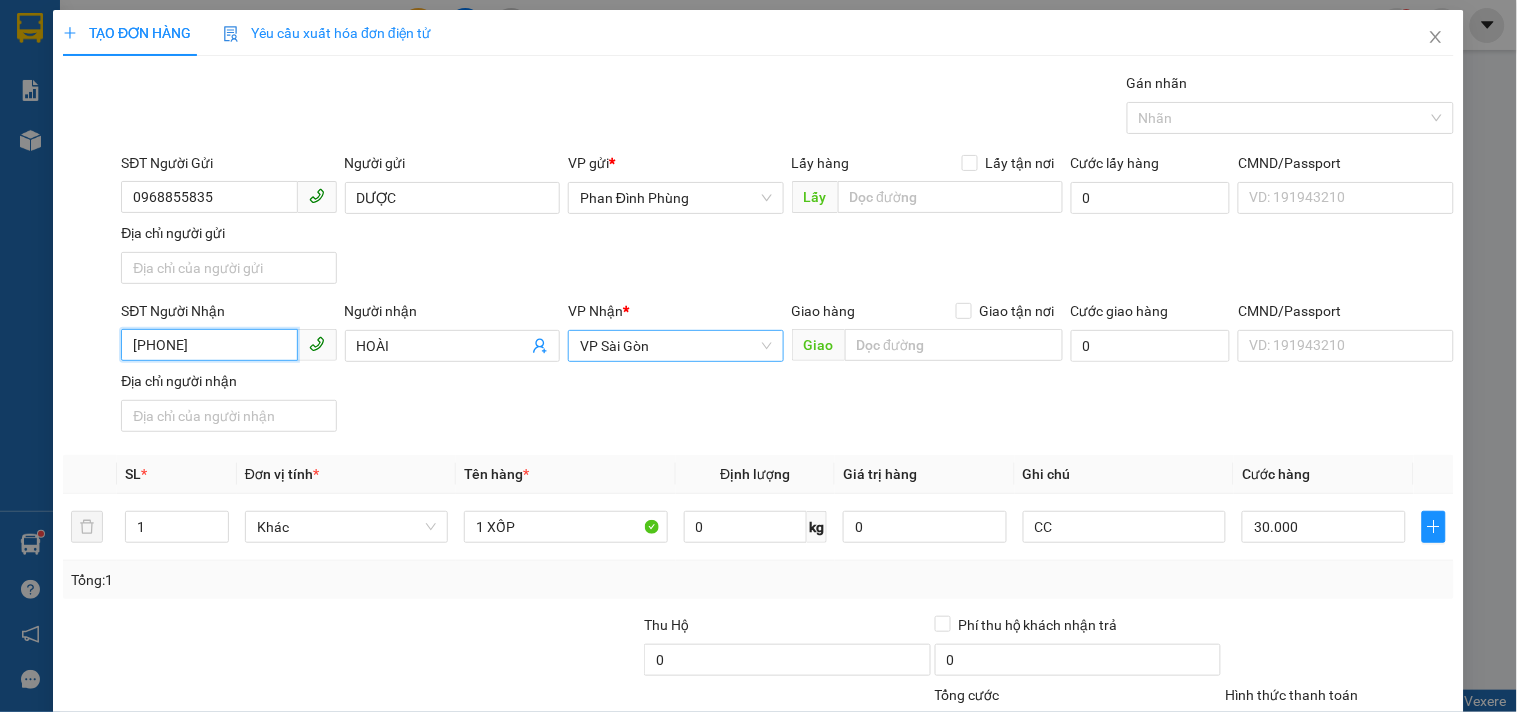 click on "0903580289" at bounding box center (209, 345) 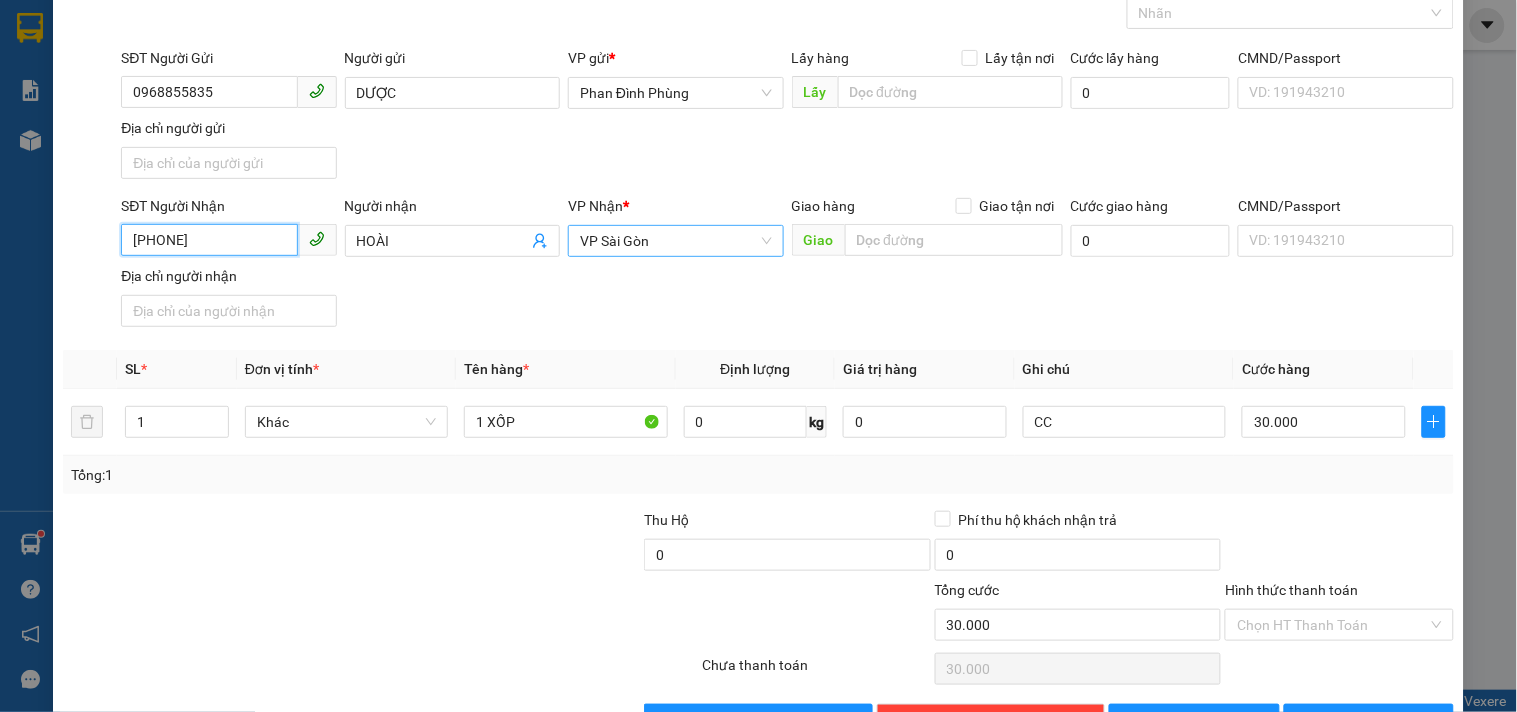 scroll, scrollTop: 167, scrollLeft: 0, axis: vertical 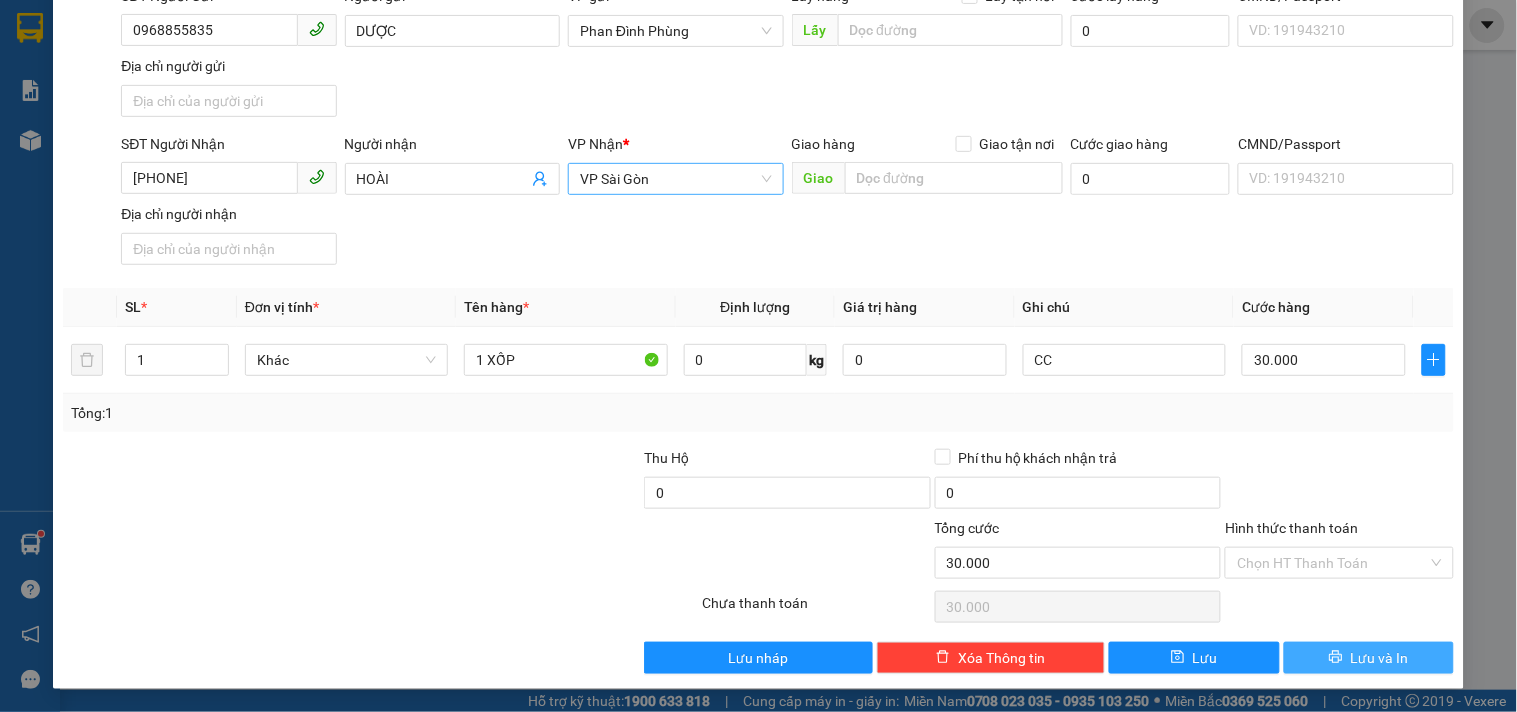 click on "Lưu và In" at bounding box center [1380, 658] 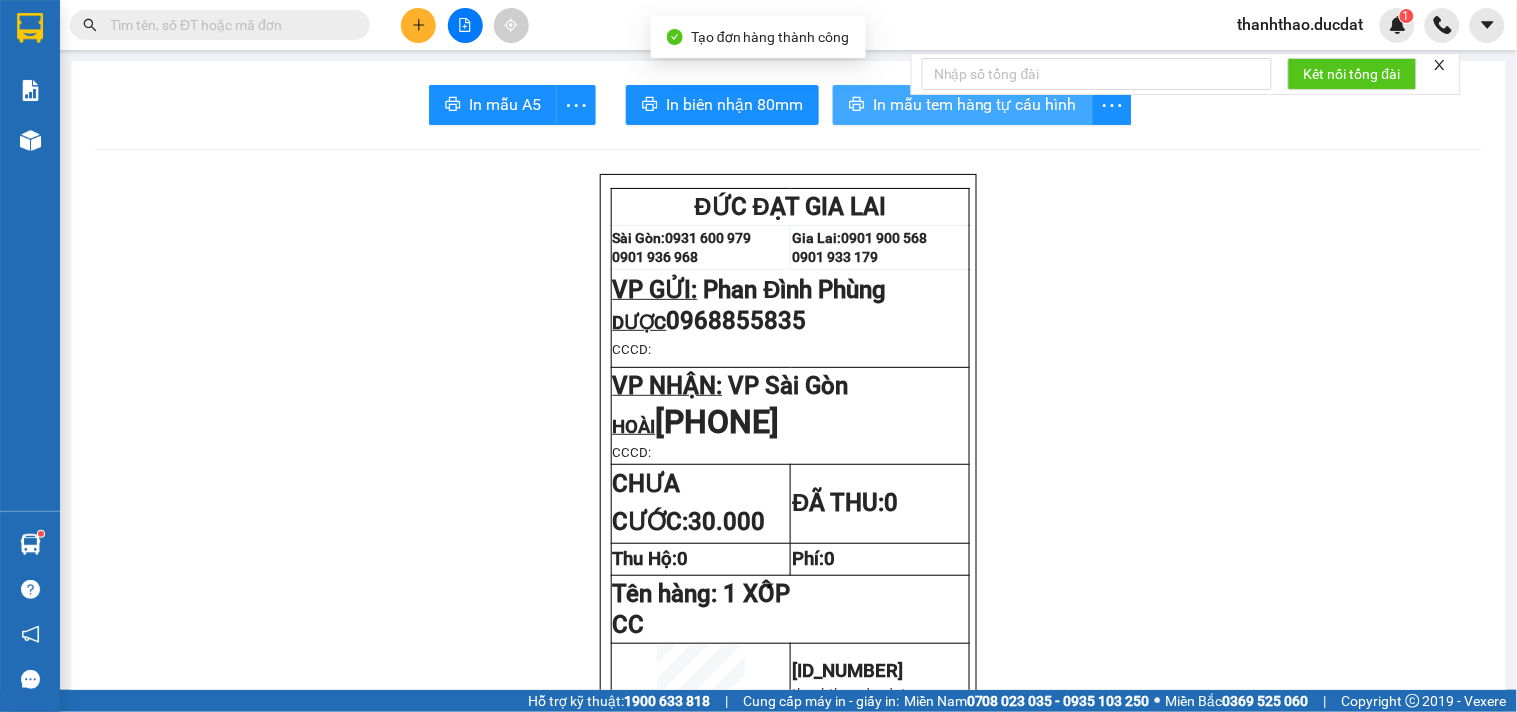 click on "In mẫu tem hàng tự cấu hình" at bounding box center (975, 104) 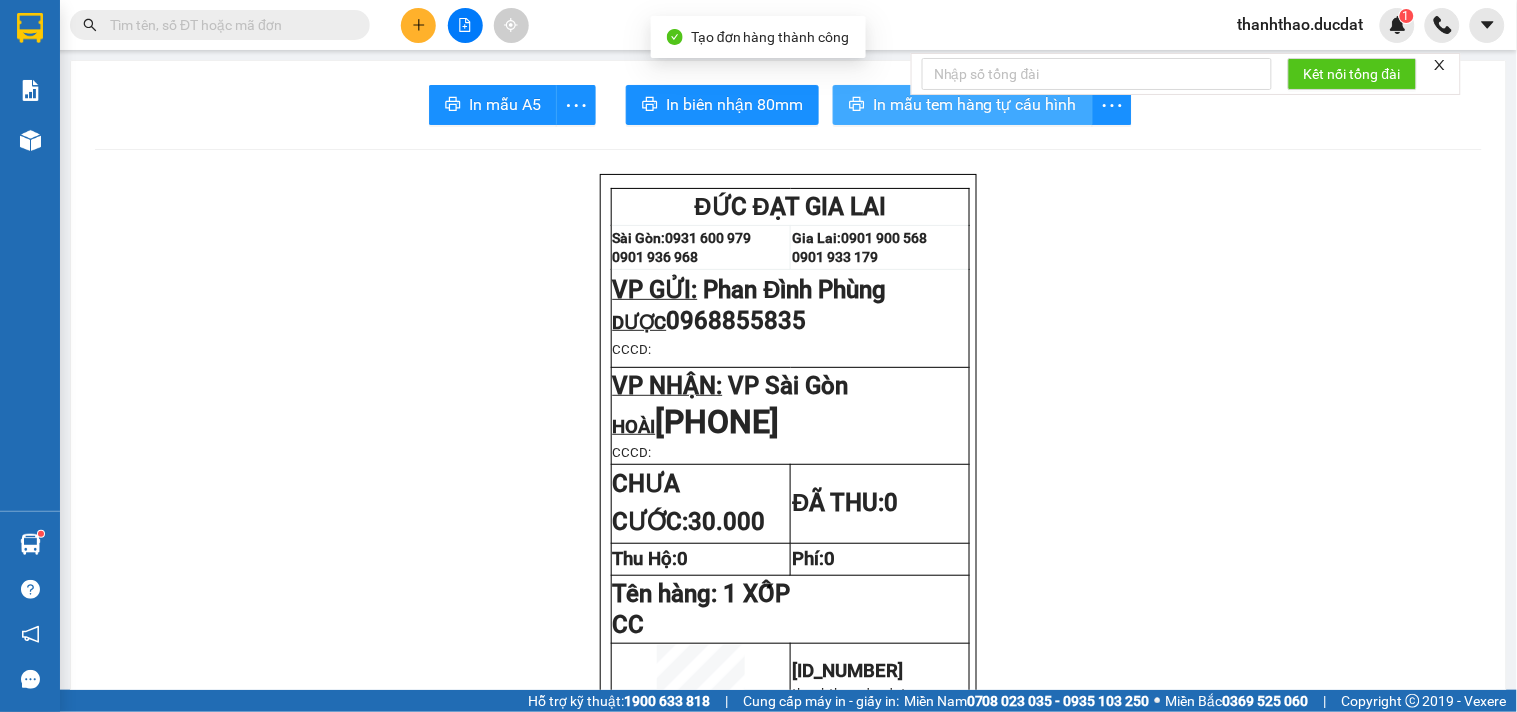 scroll, scrollTop: 0, scrollLeft: 0, axis: both 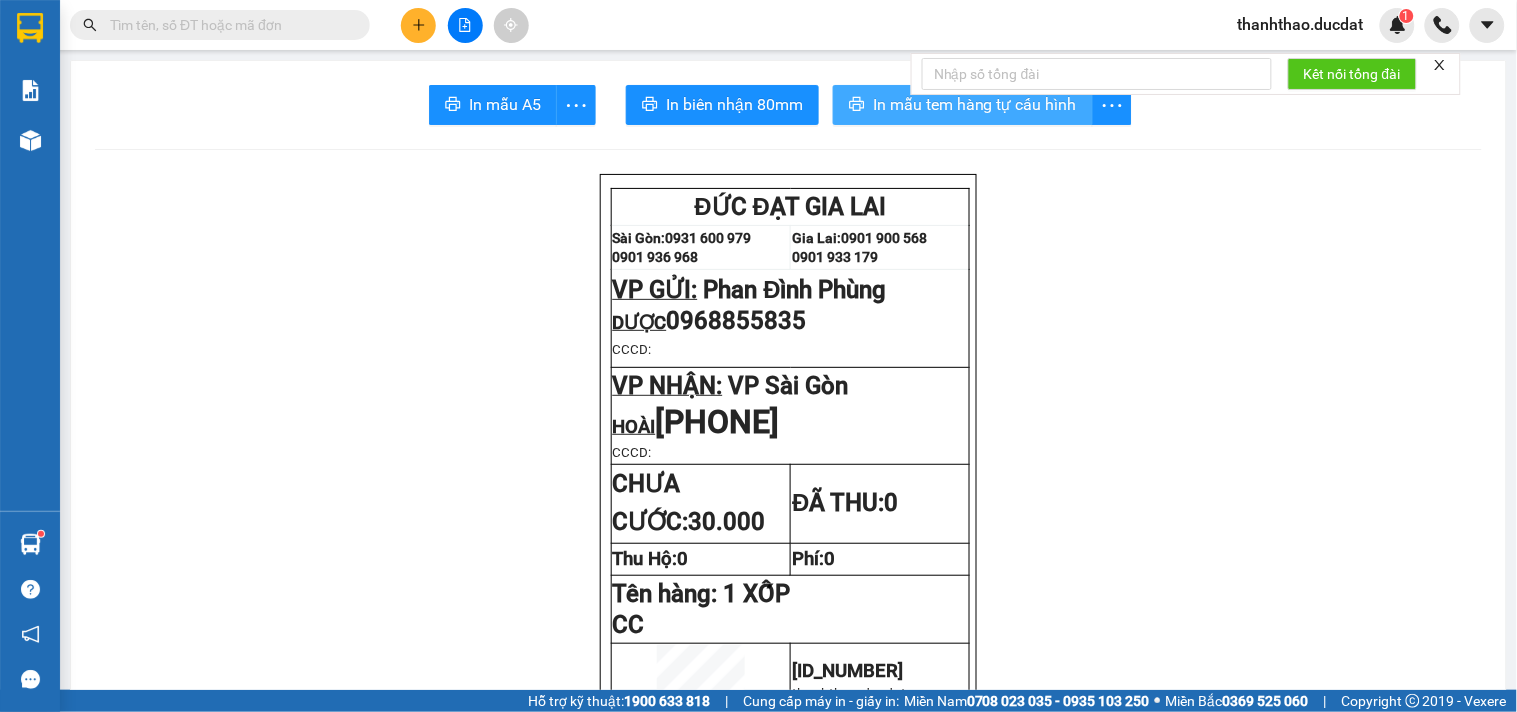 click on "In mẫu tem hàng tự cấu hình" at bounding box center [975, 104] 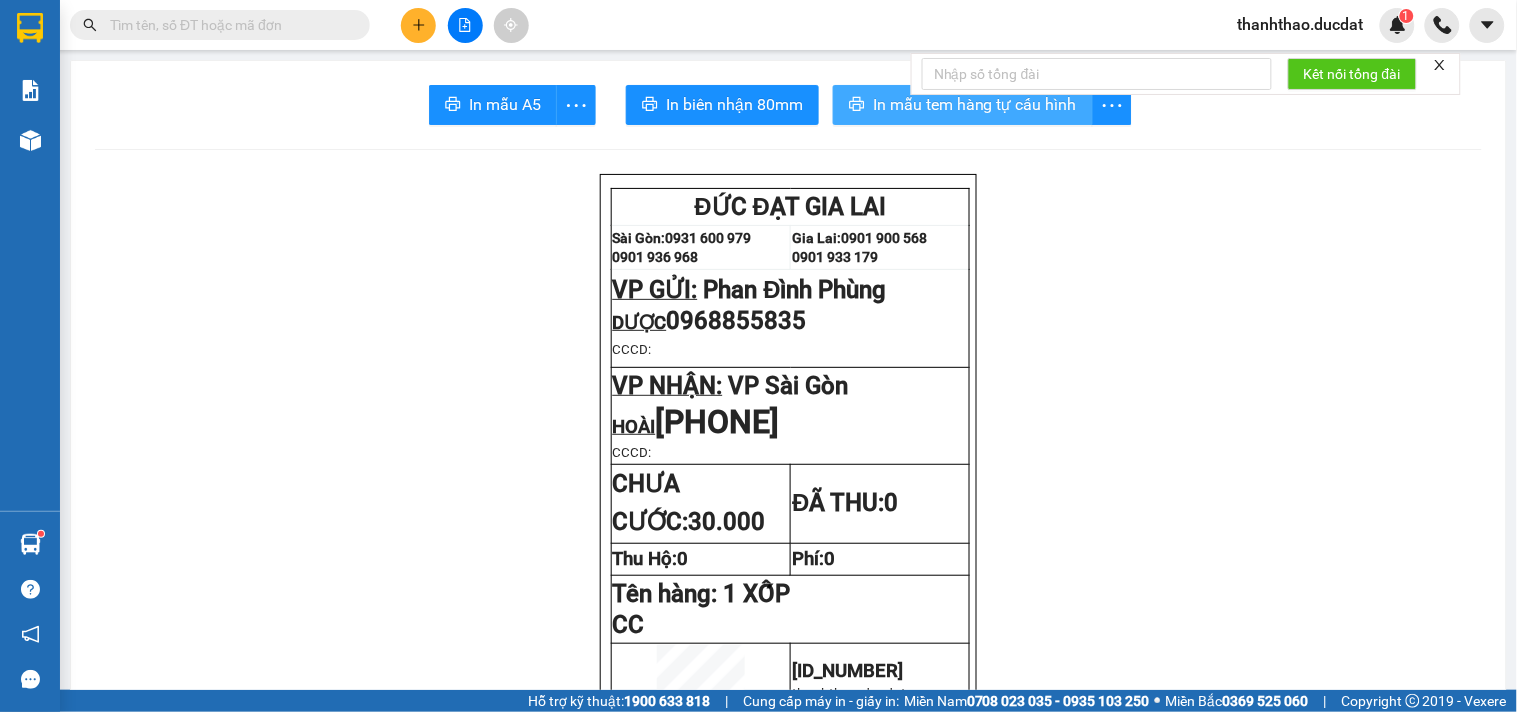 scroll, scrollTop: 0, scrollLeft: 0, axis: both 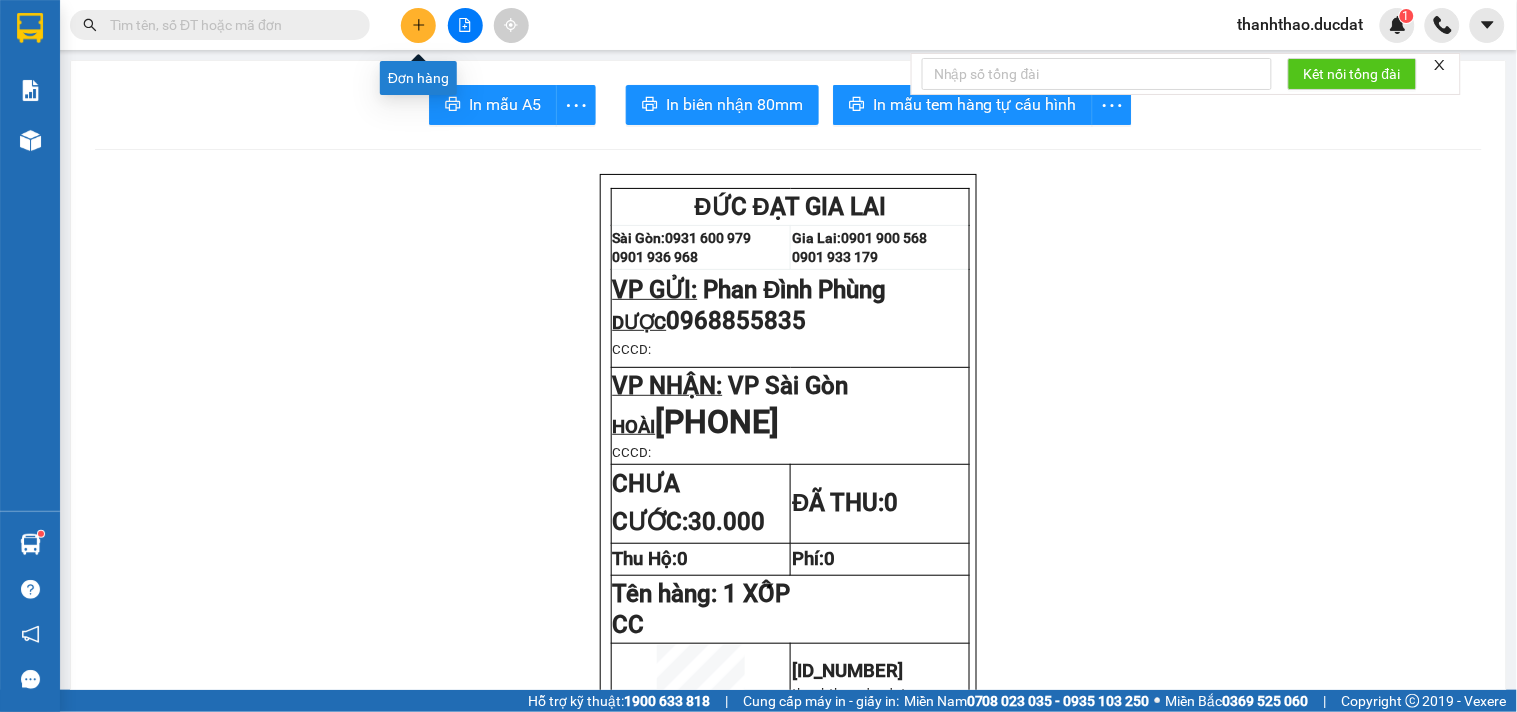 click 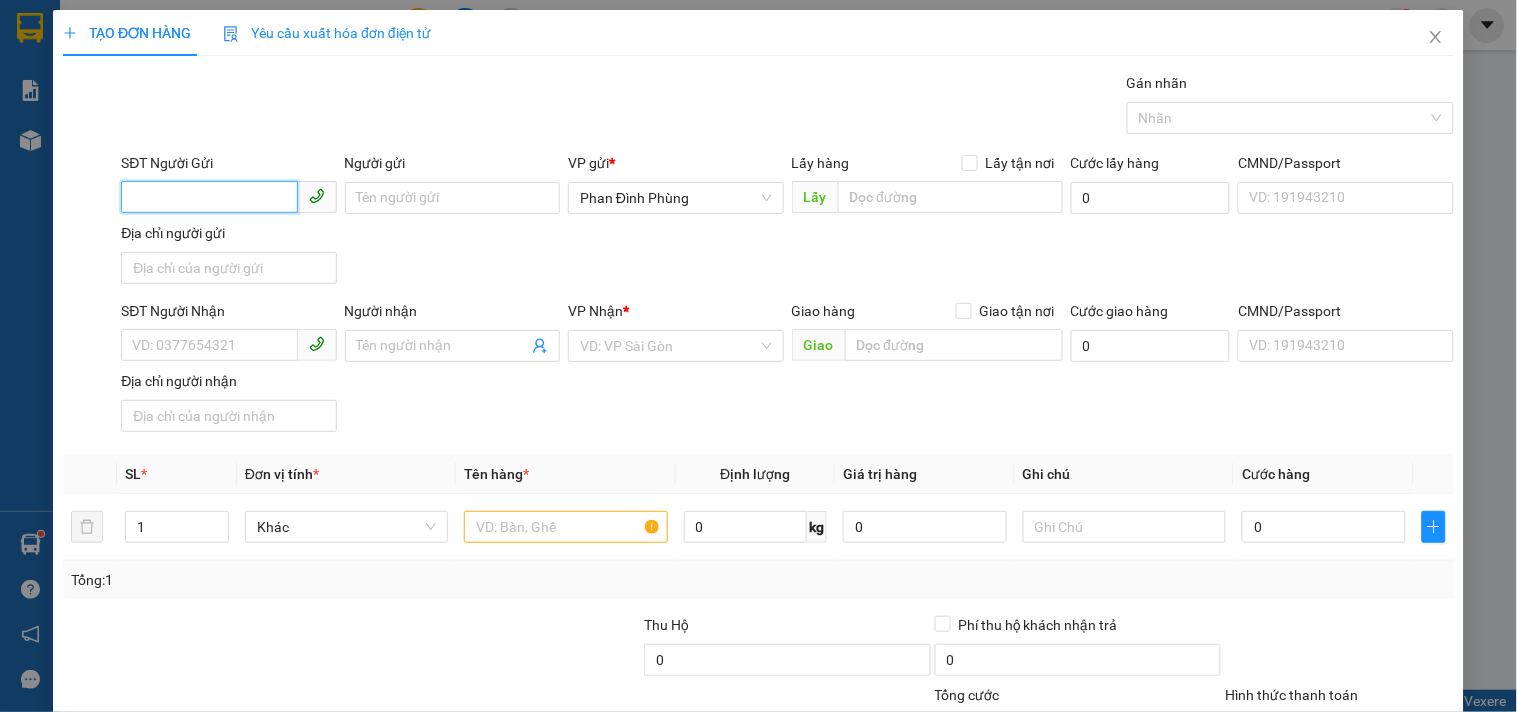 click on "SĐT Người Gửi" at bounding box center [209, 197] 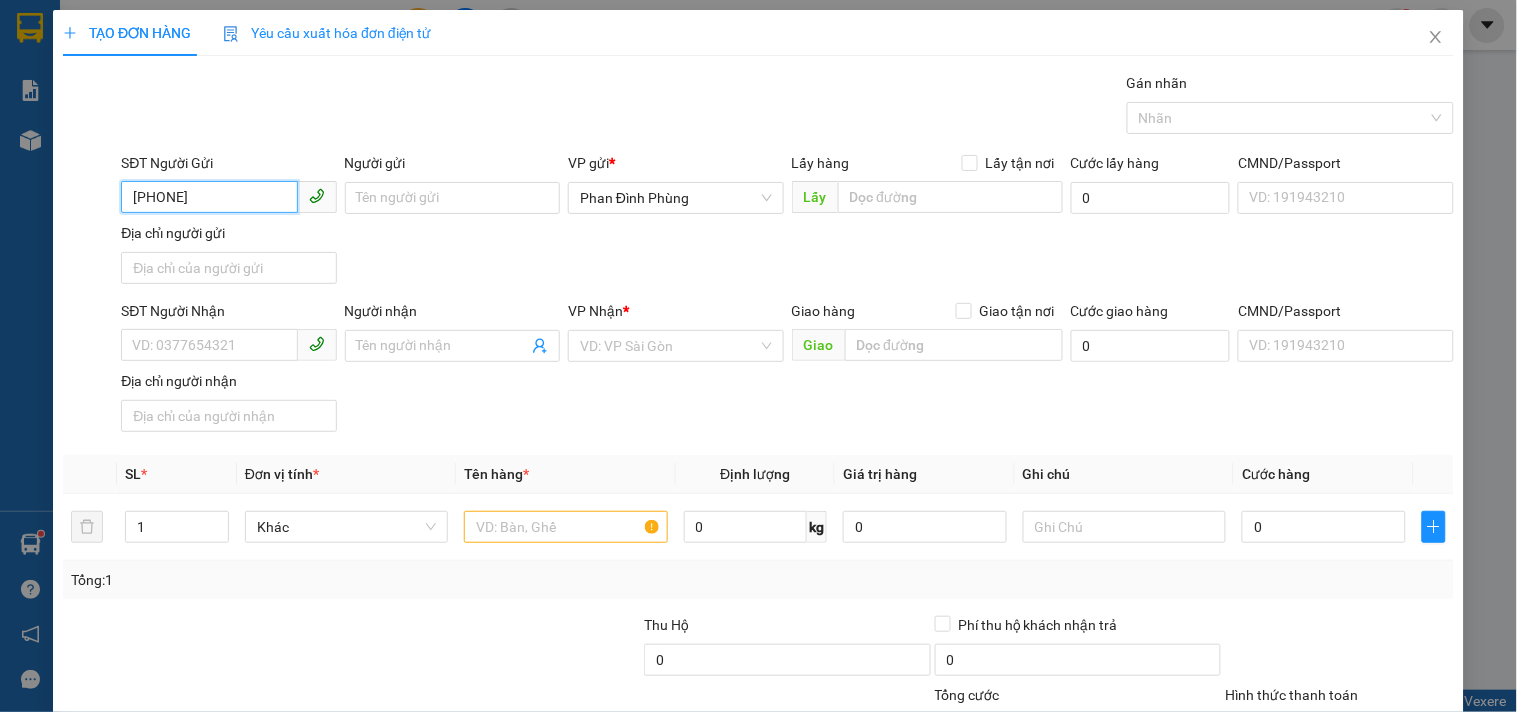 type on "0914578107" 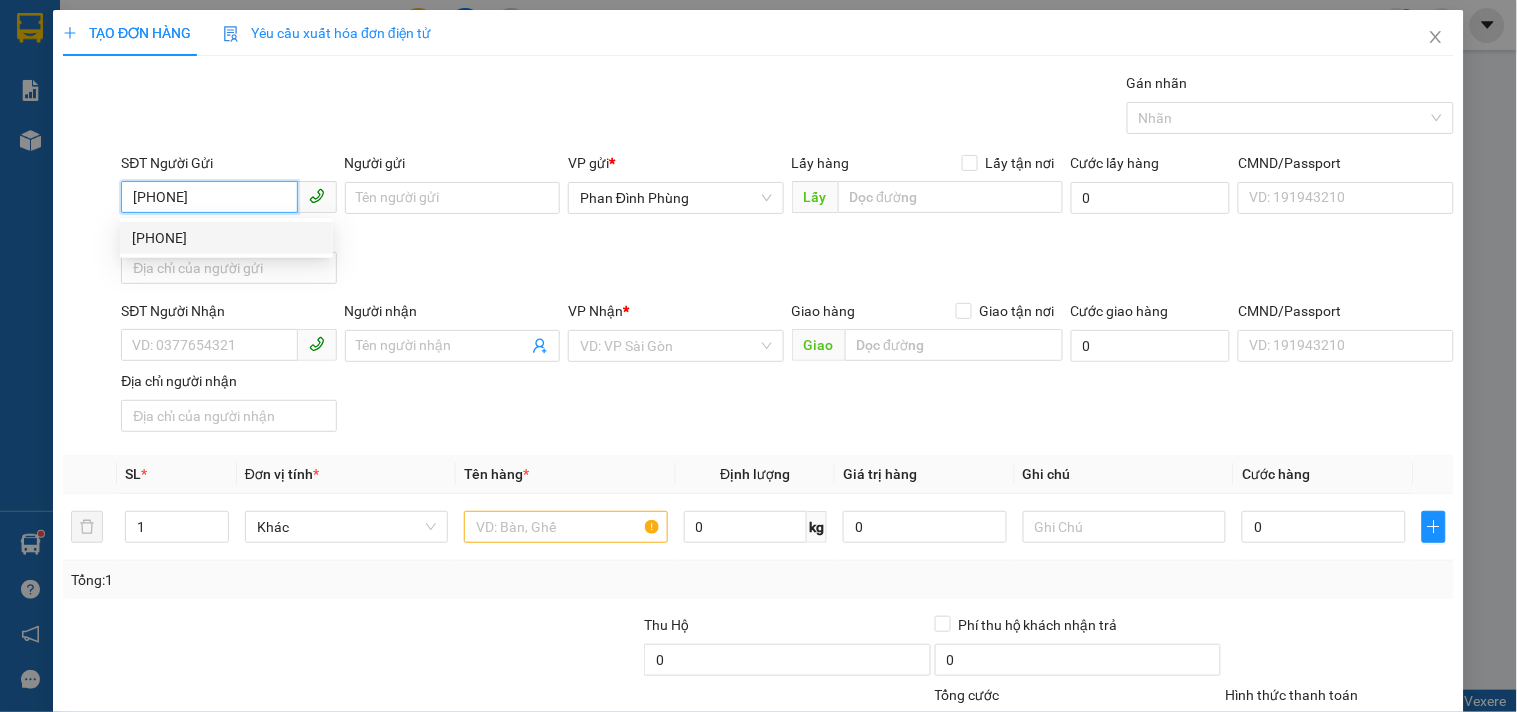 click on "0914578107" at bounding box center [226, 238] 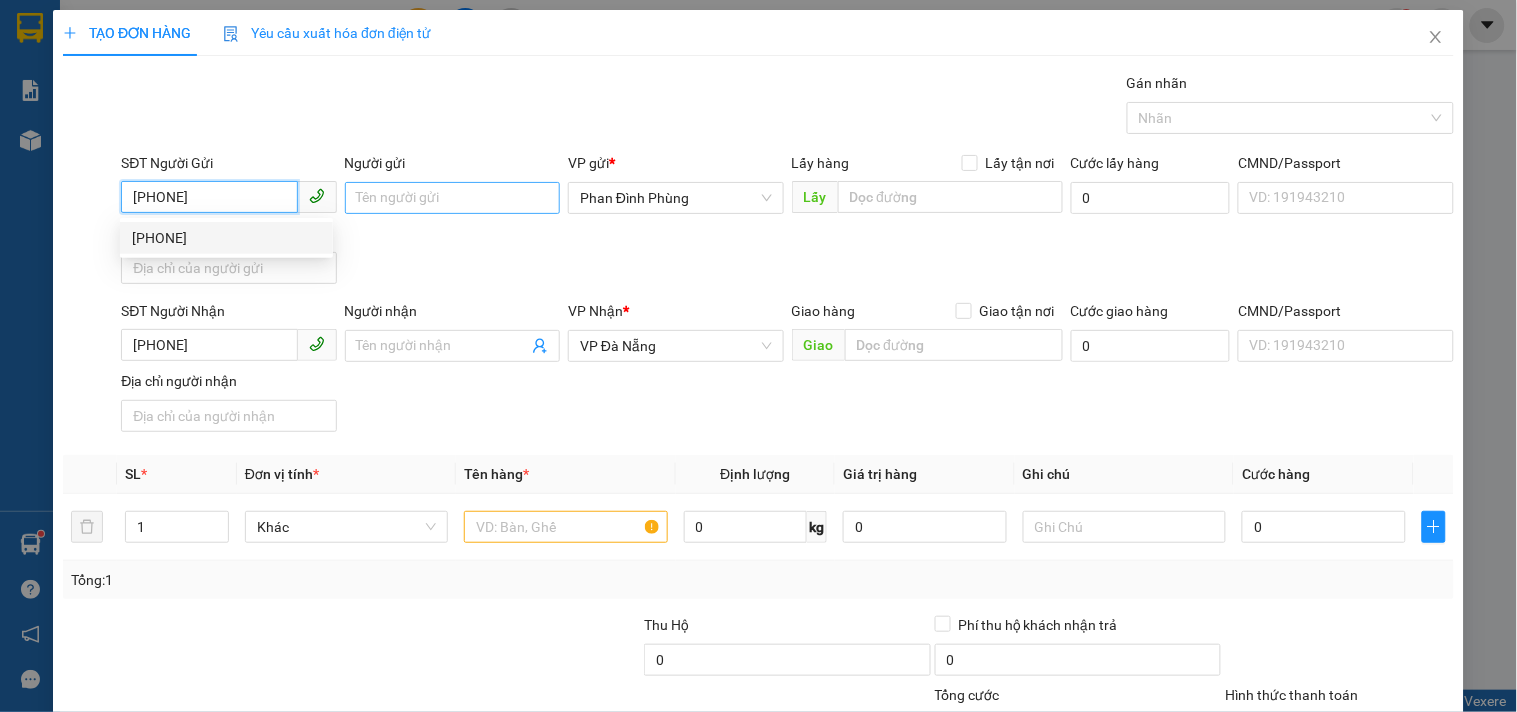 type on "0914578107" 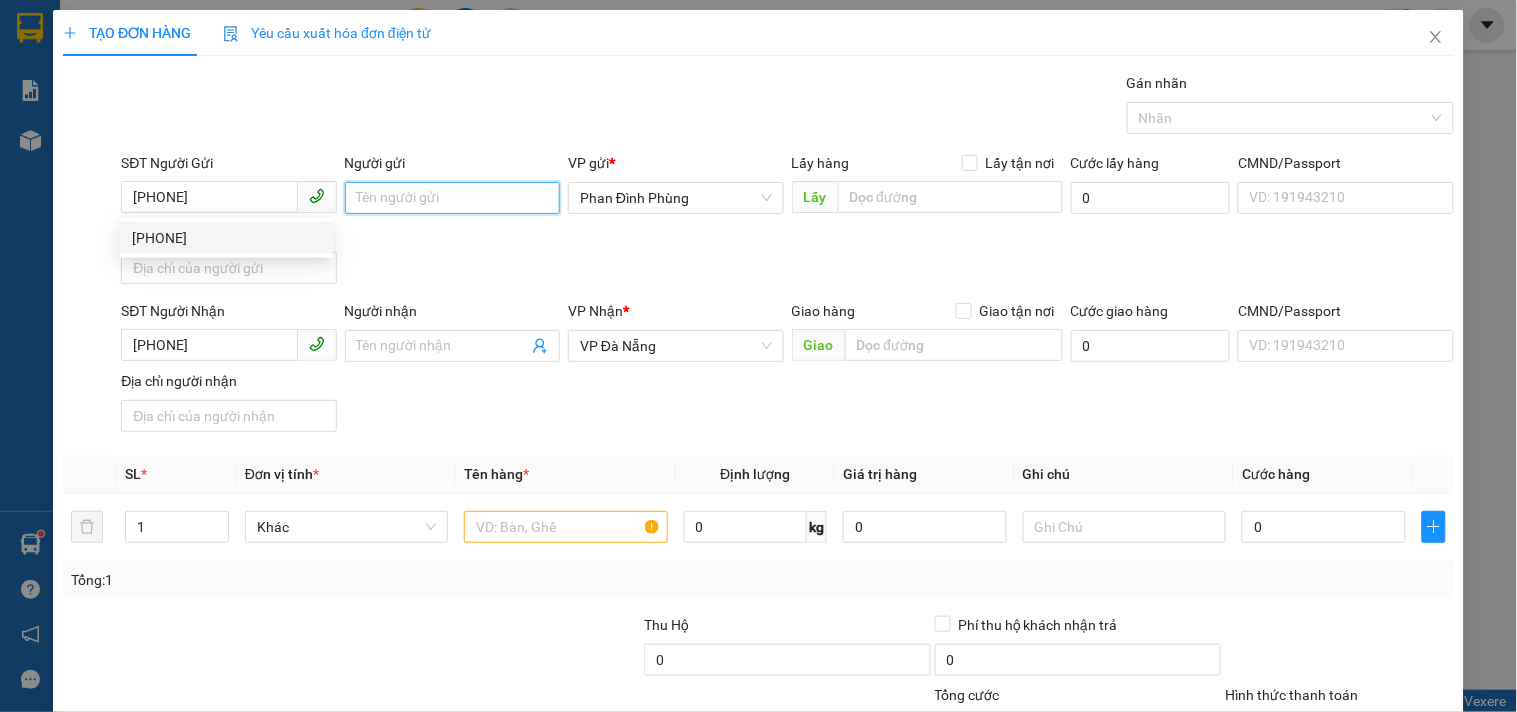 click on "Người gửi" at bounding box center (452, 198) 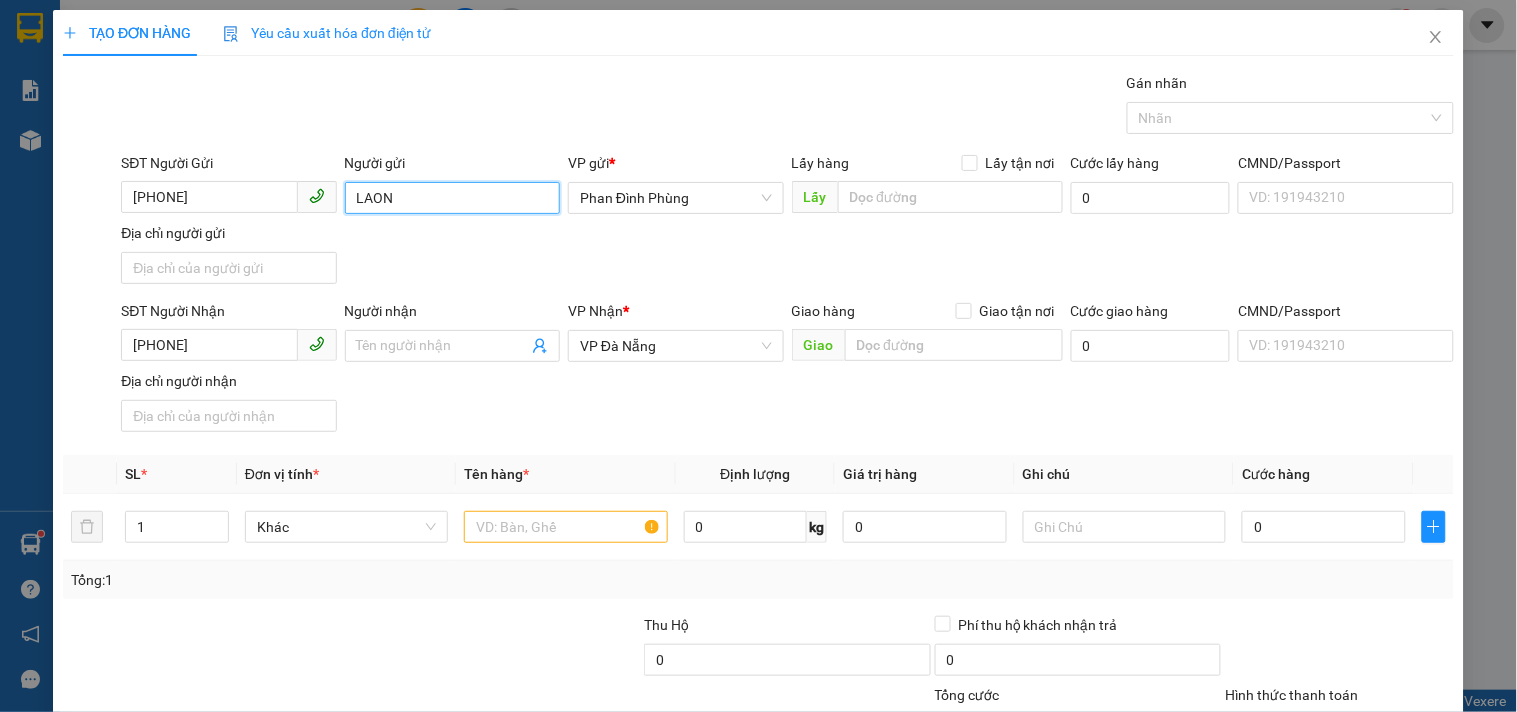 drag, startPoint x: 444, startPoint y: 197, endPoint x: 0, endPoint y: 432, distance: 502.35544 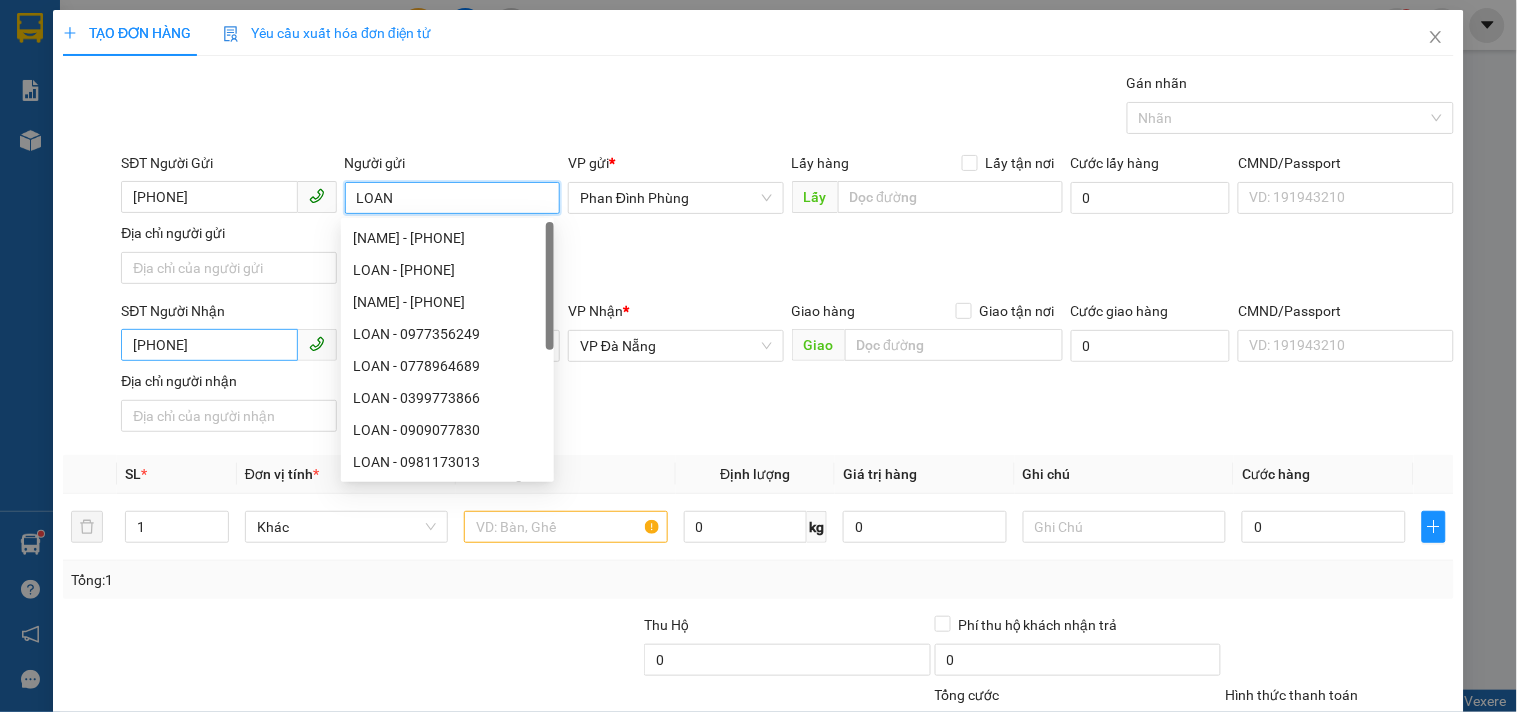 type on "LOAN" 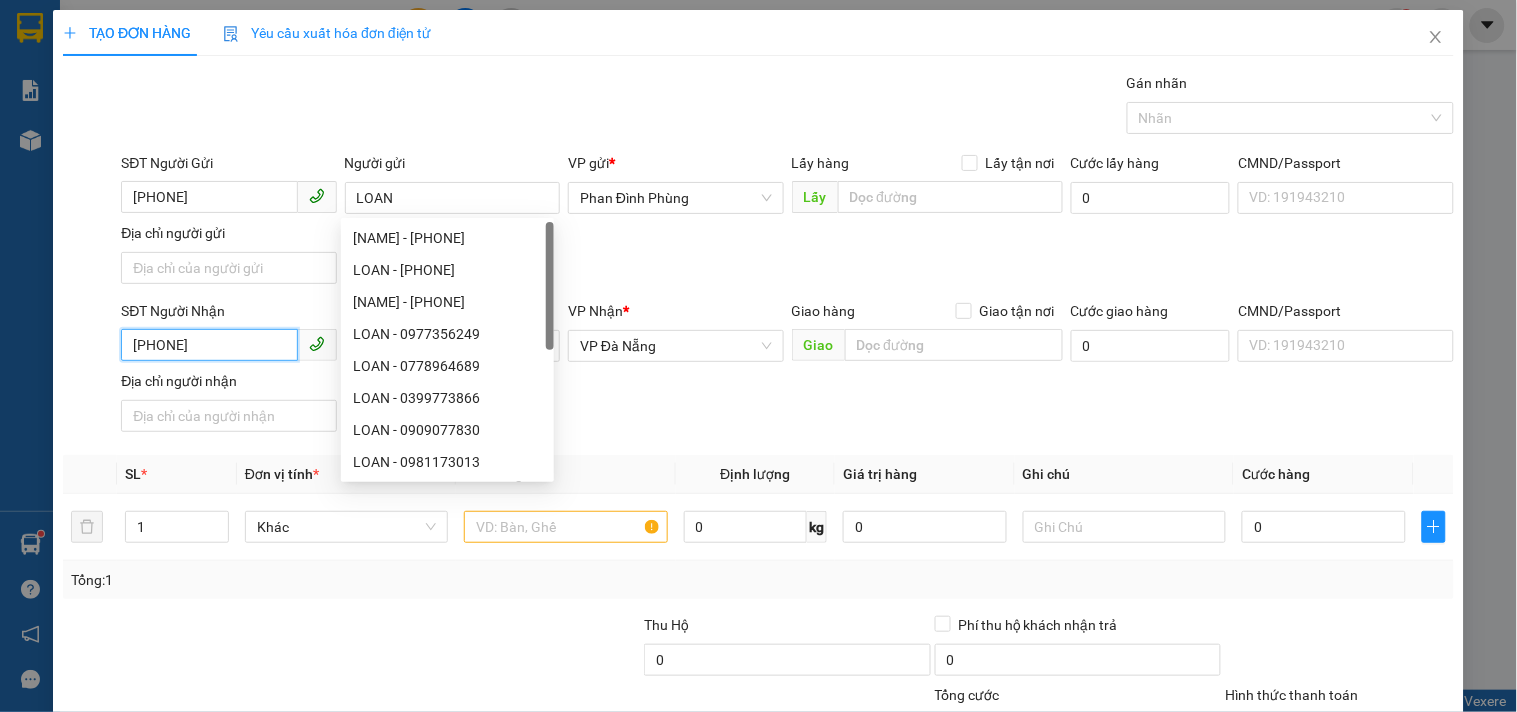drag, startPoint x: 241, startPoint y: 338, endPoint x: 0, endPoint y: 492, distance: 286.00174 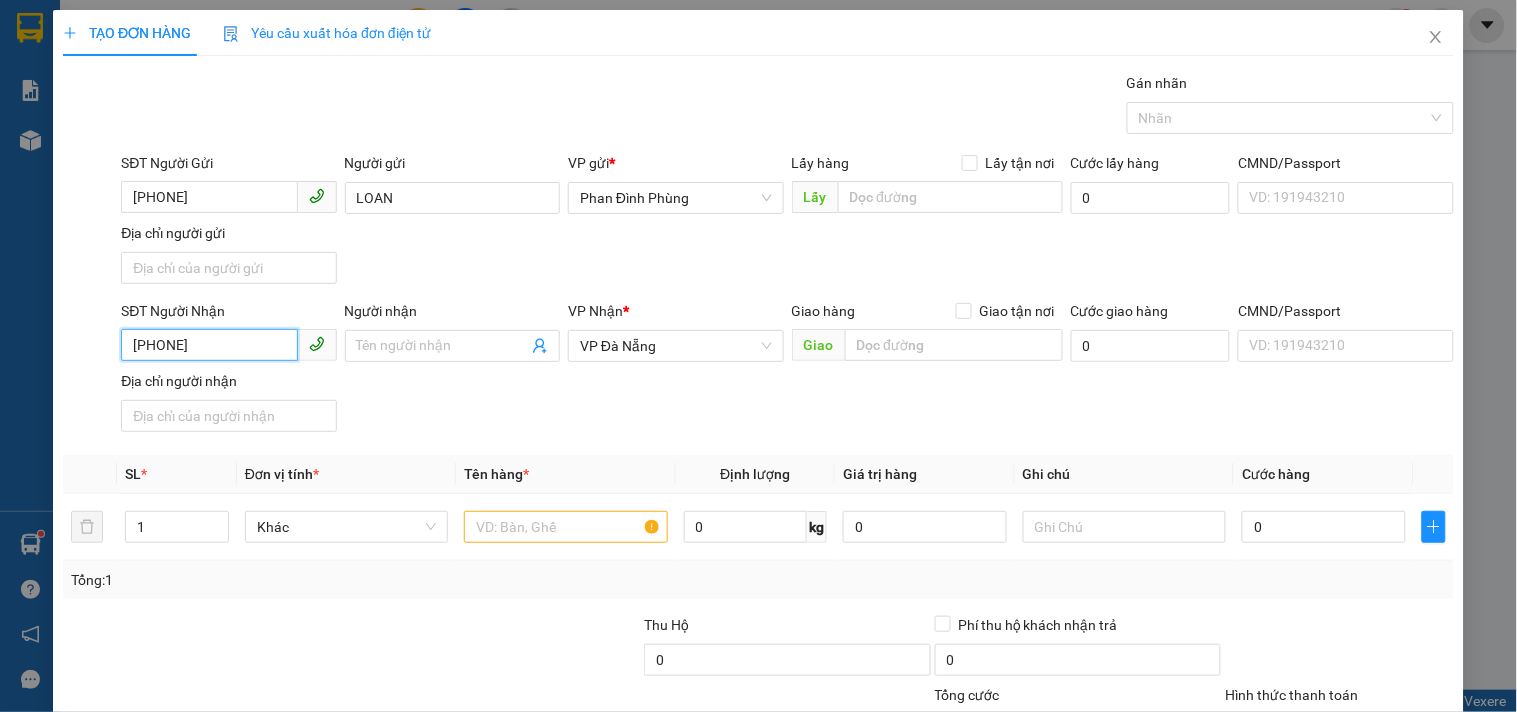 type on "0903202909" 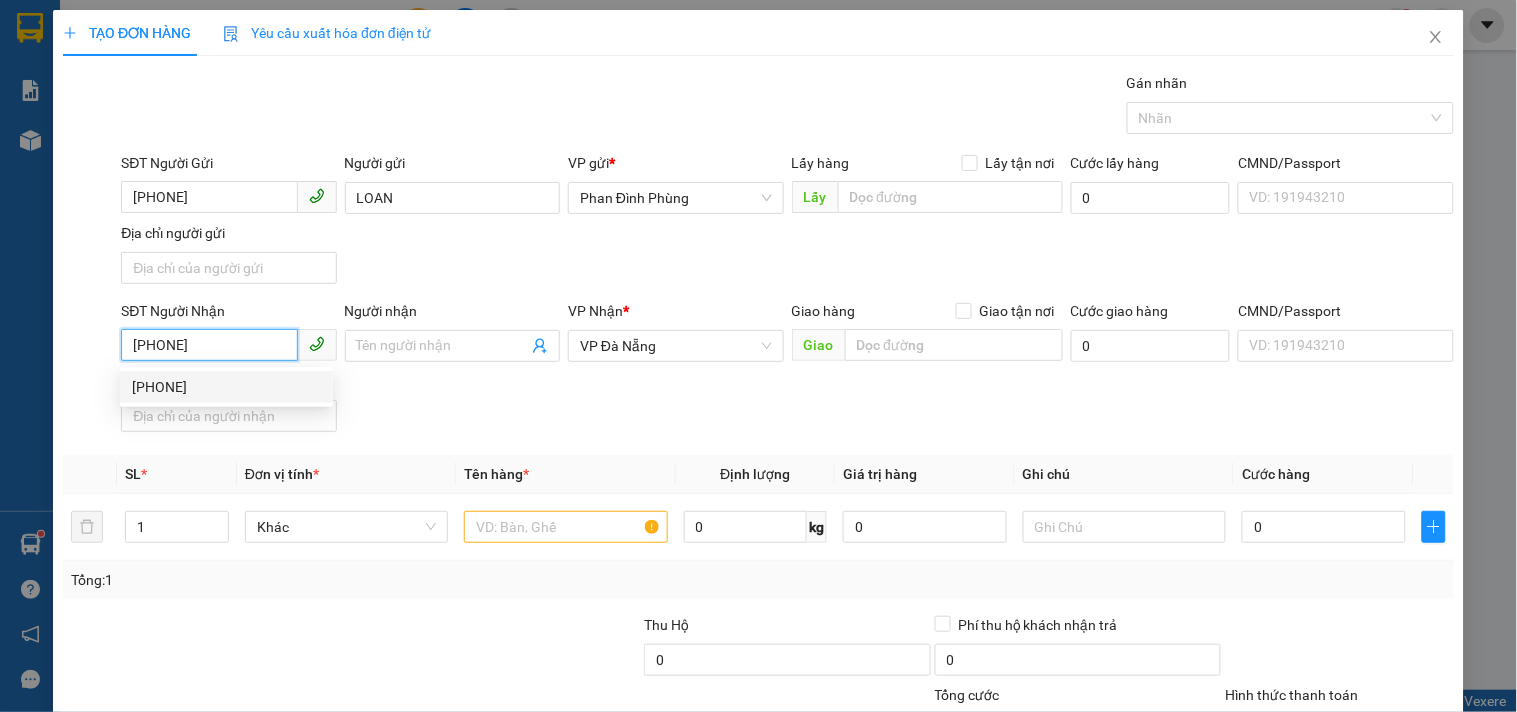 click on "0903202909" at bounding box center [226, 387] 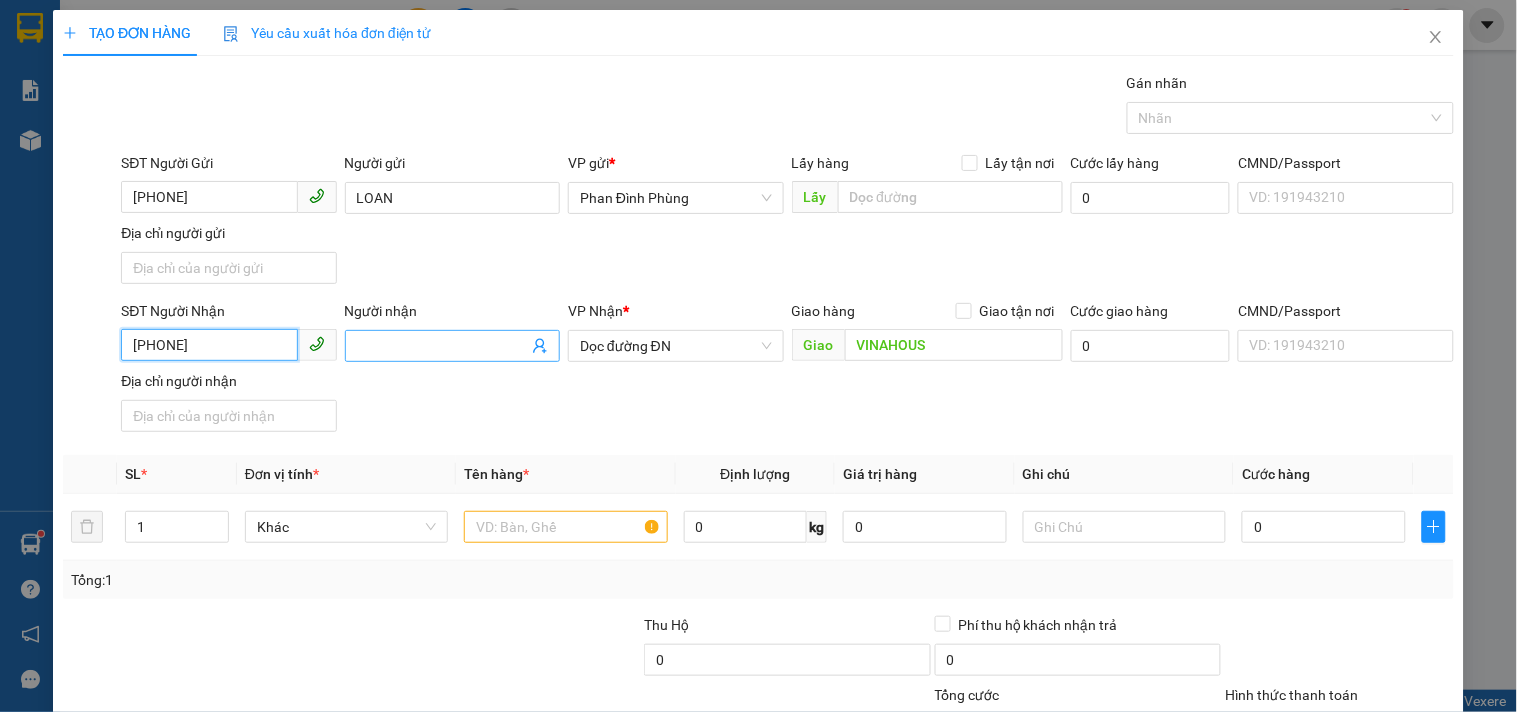 type on "0903202909" 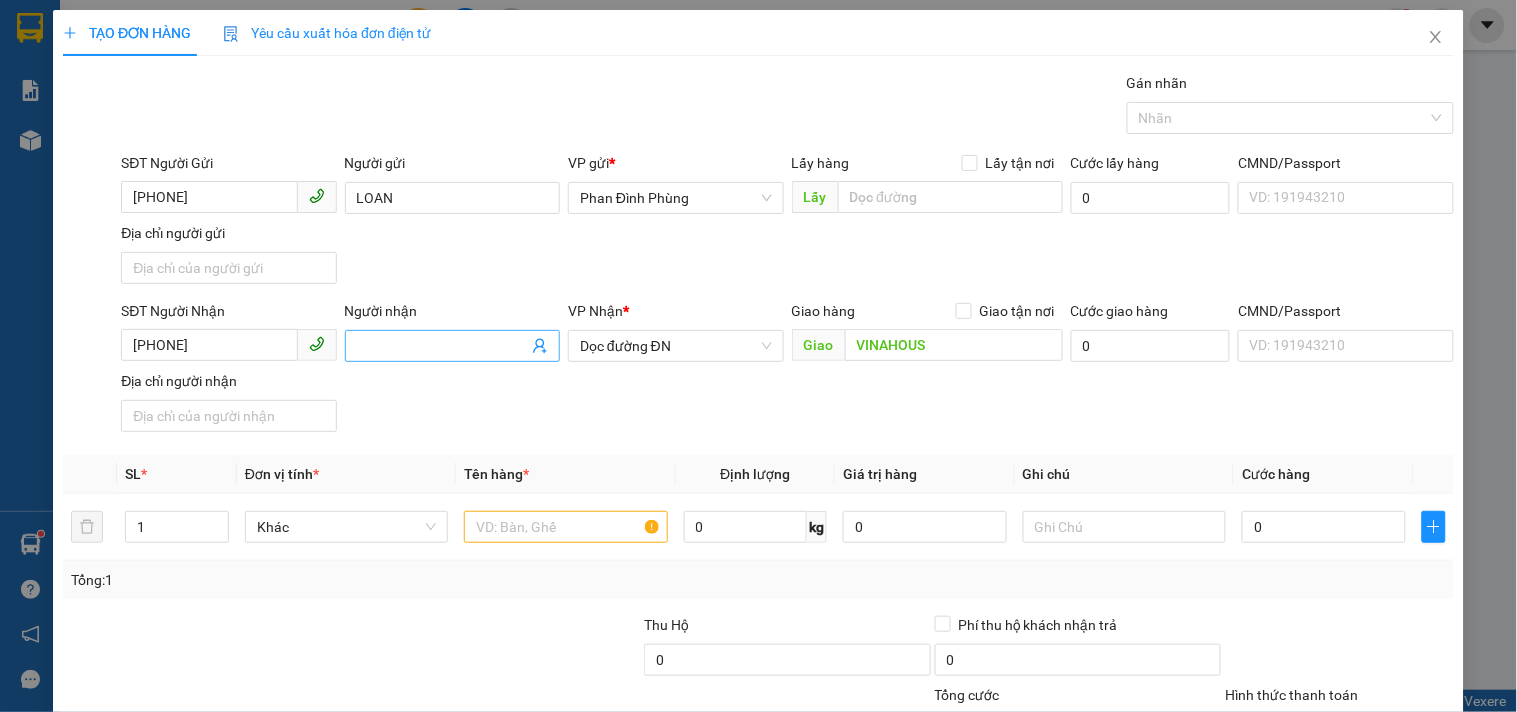 click on "Người nhận" at bounding box center [442, 346] 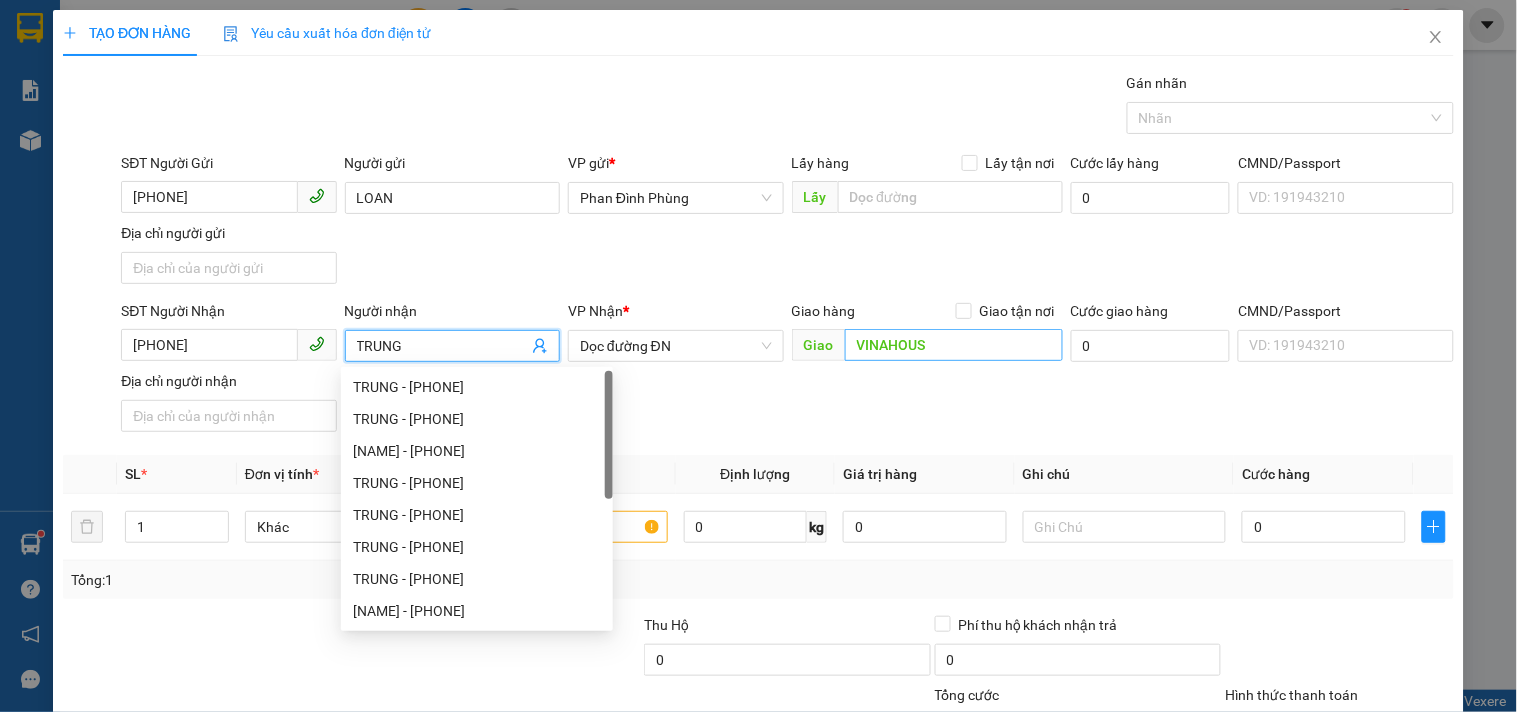 type on "TRUNG" 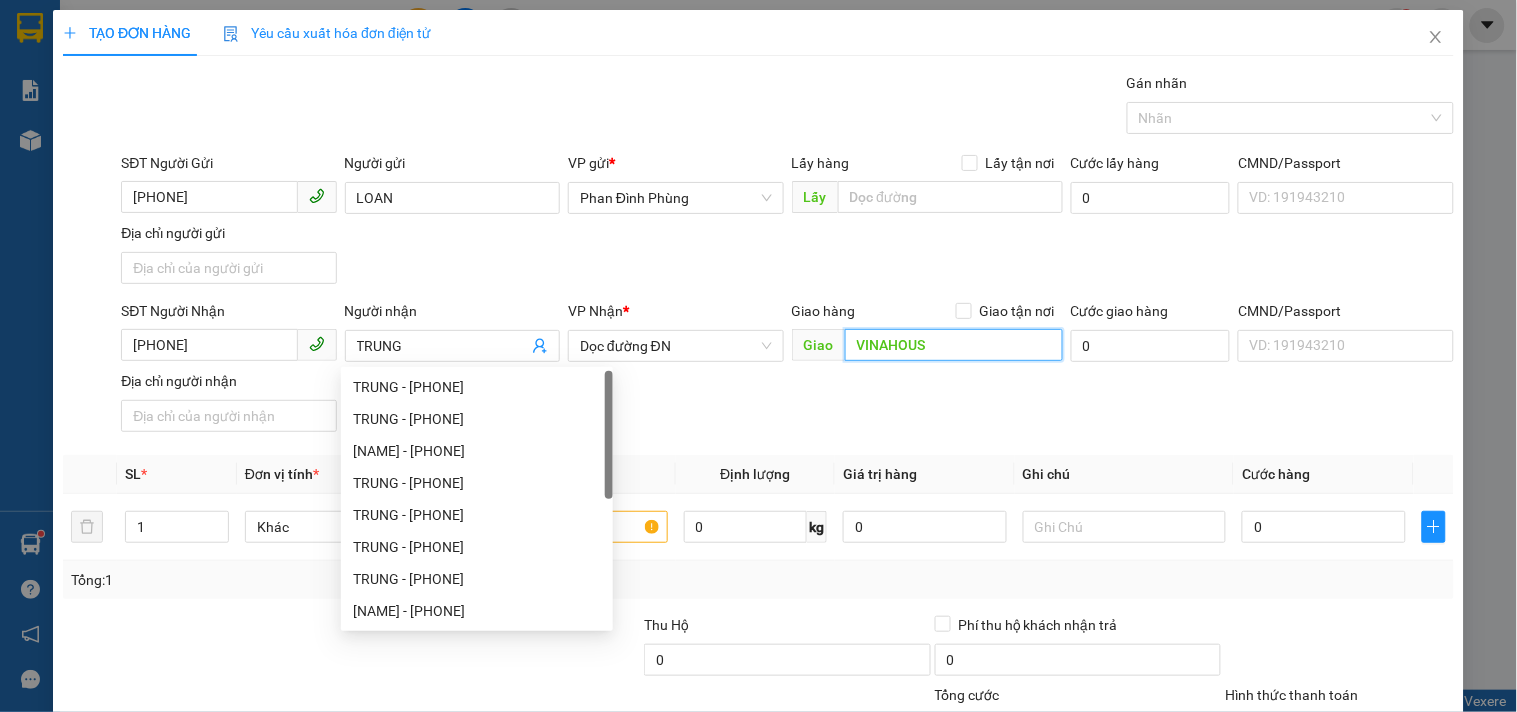 click on "VINAHOUS" at bounding box center (954, 345) 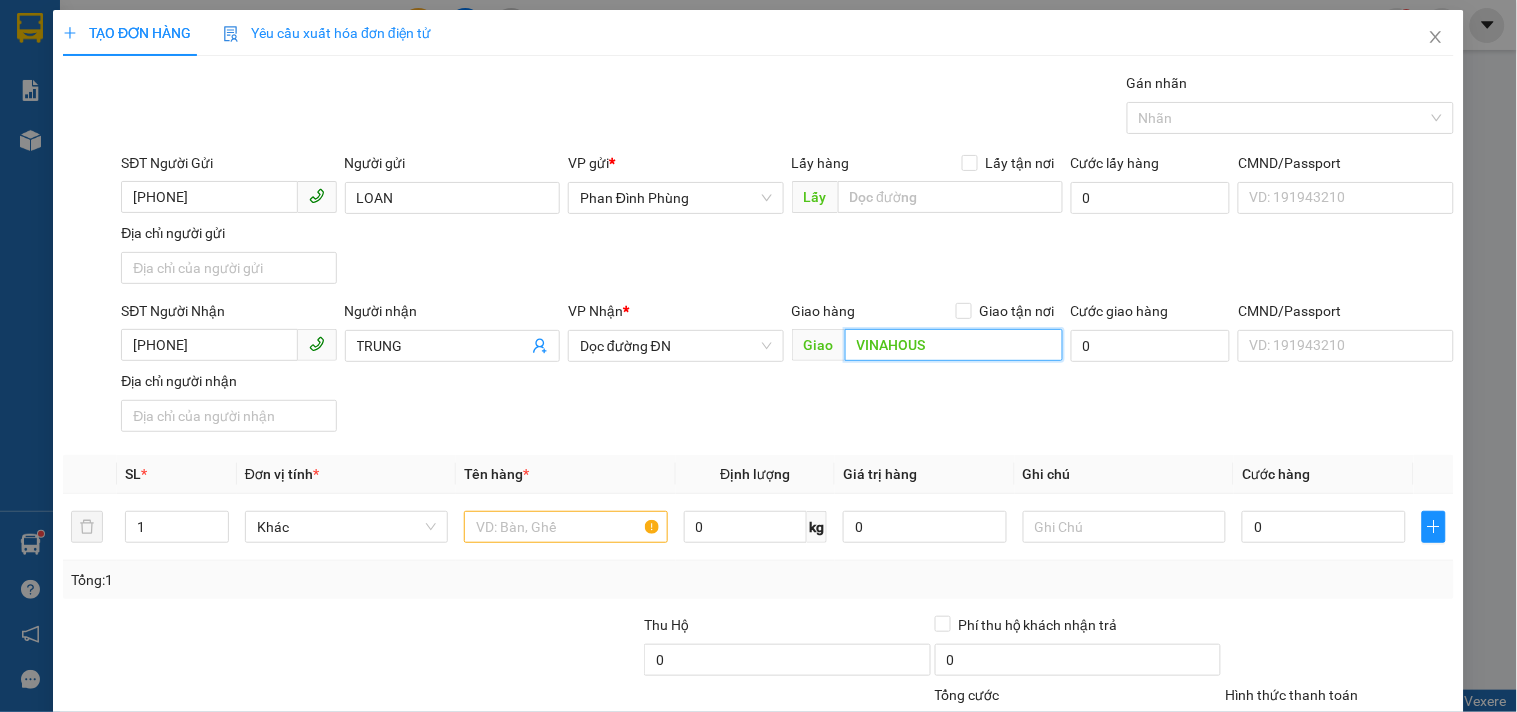 click on "VINAHOUS" at bounding box center (954, 345) 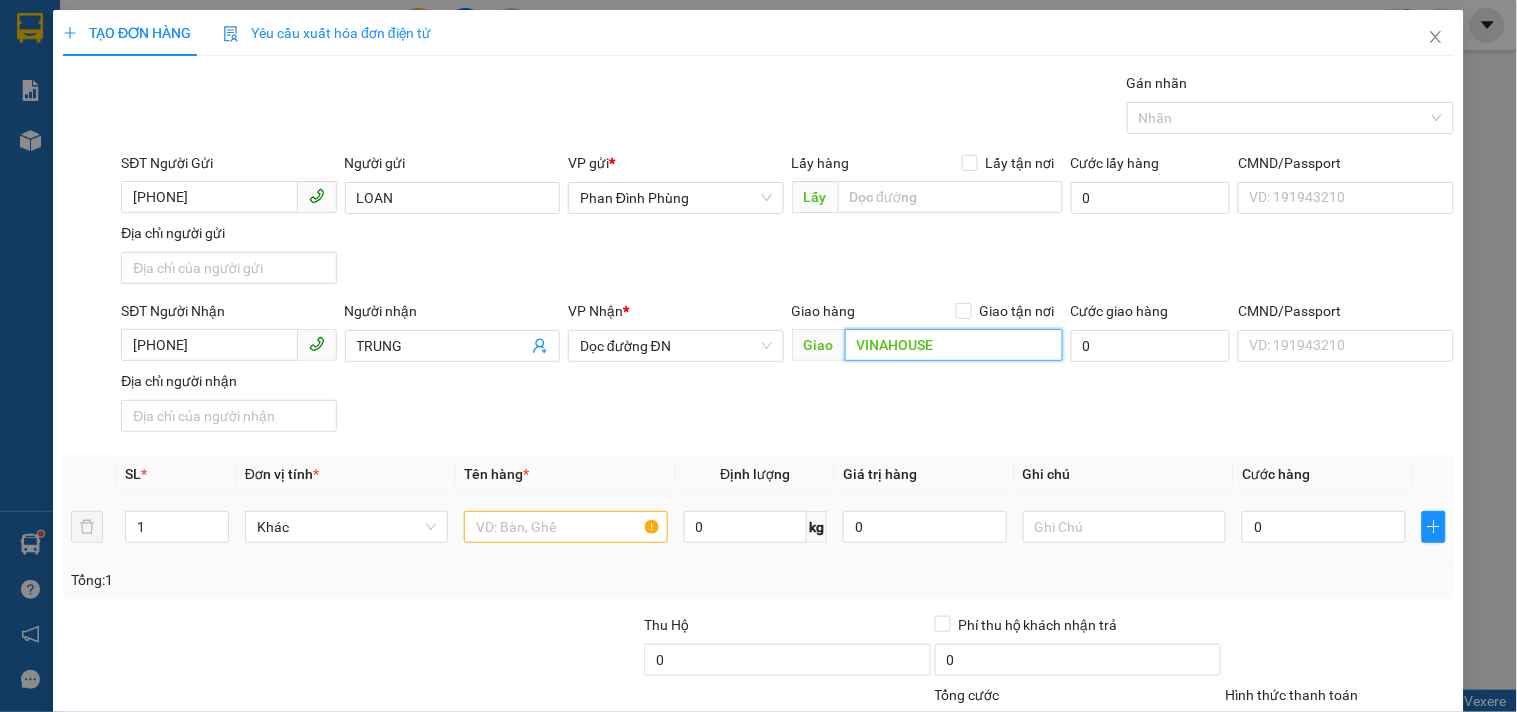 type on "VINAHOUSE" 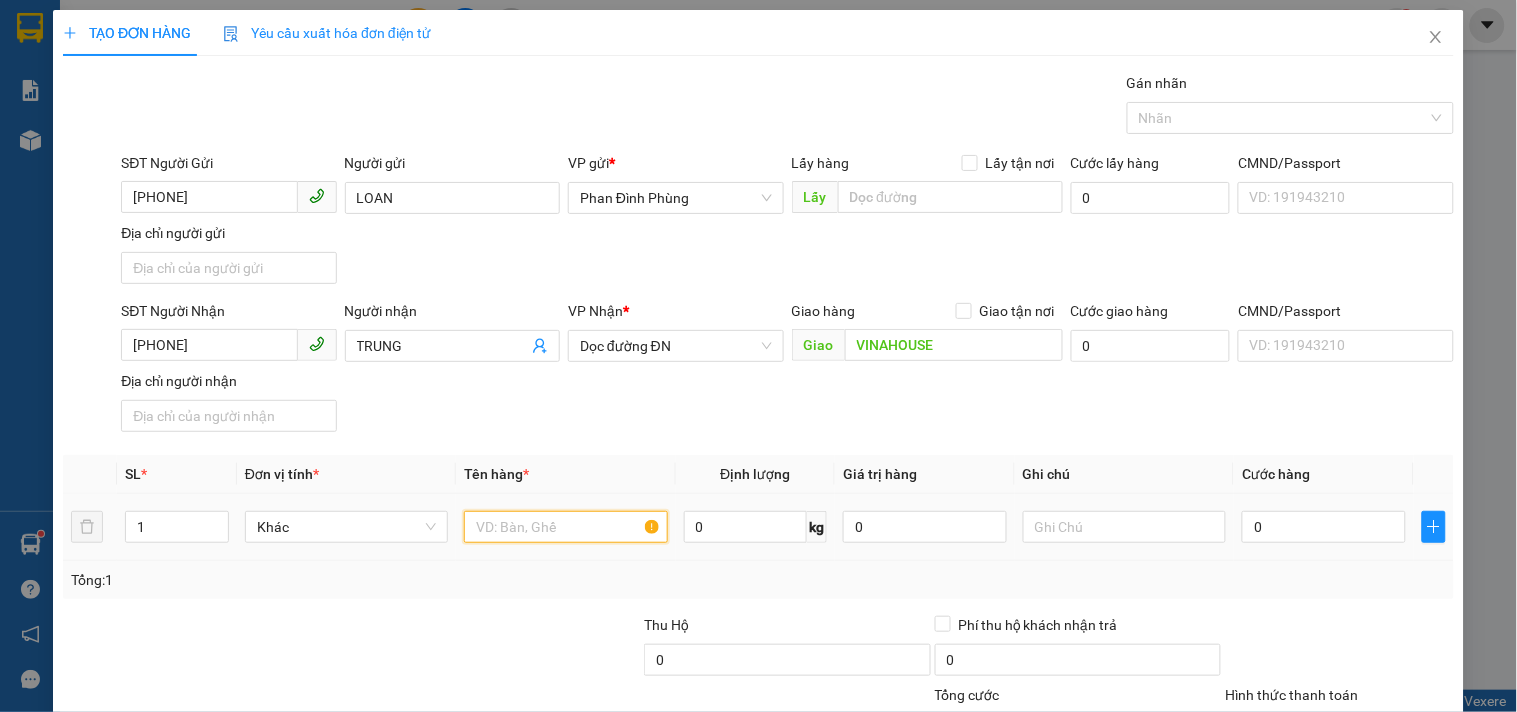click at bounding box center [565, 527] 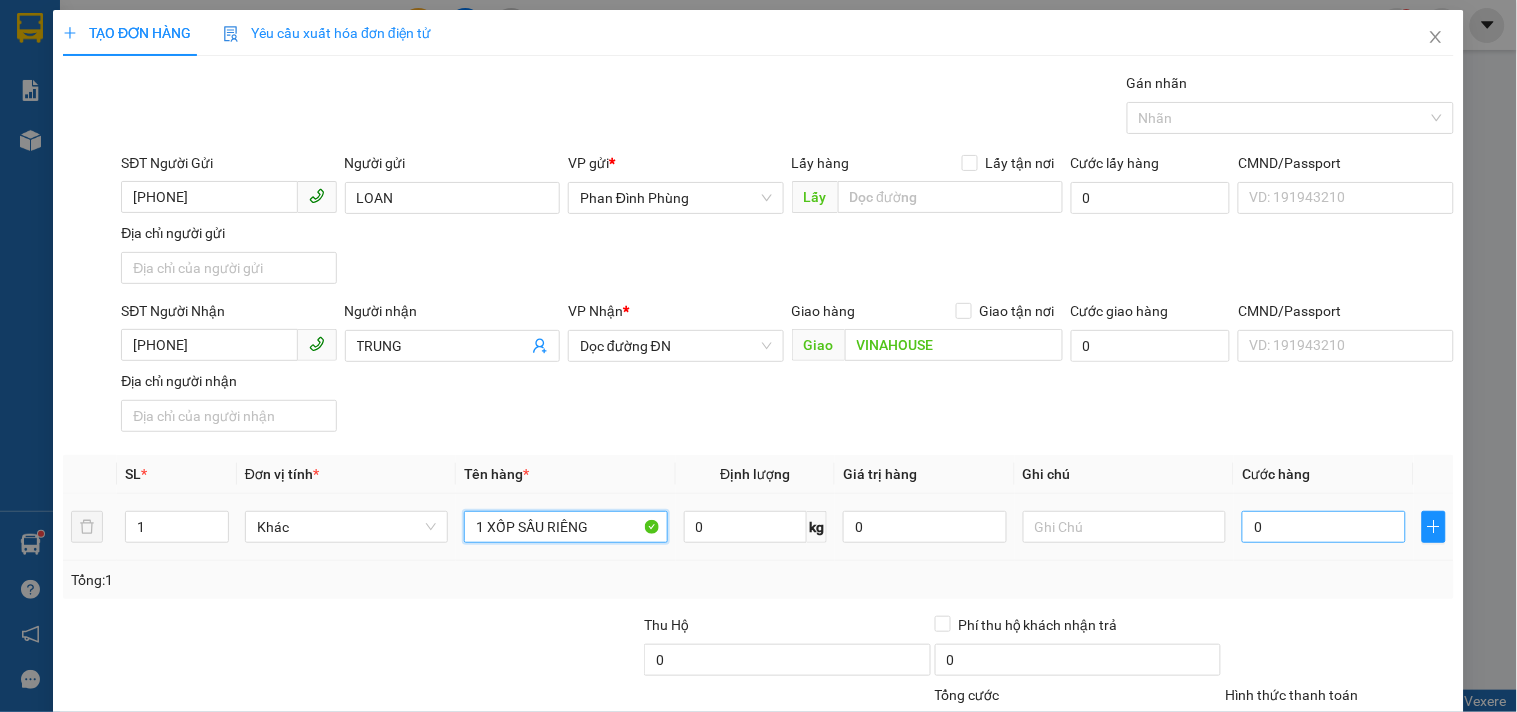 type on "1 XỐP SẦU RIÊNG" 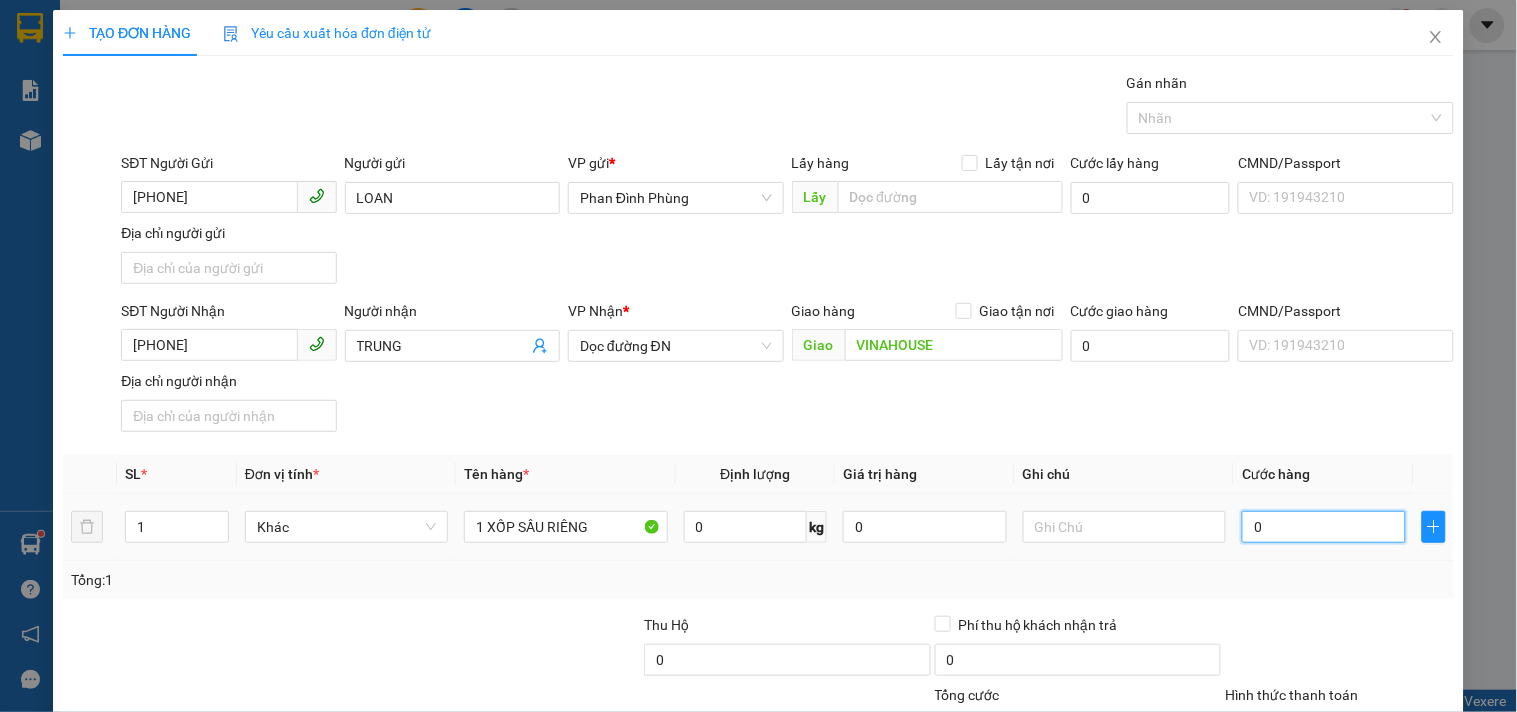 click on "0" at bounding box center (1324, 527) 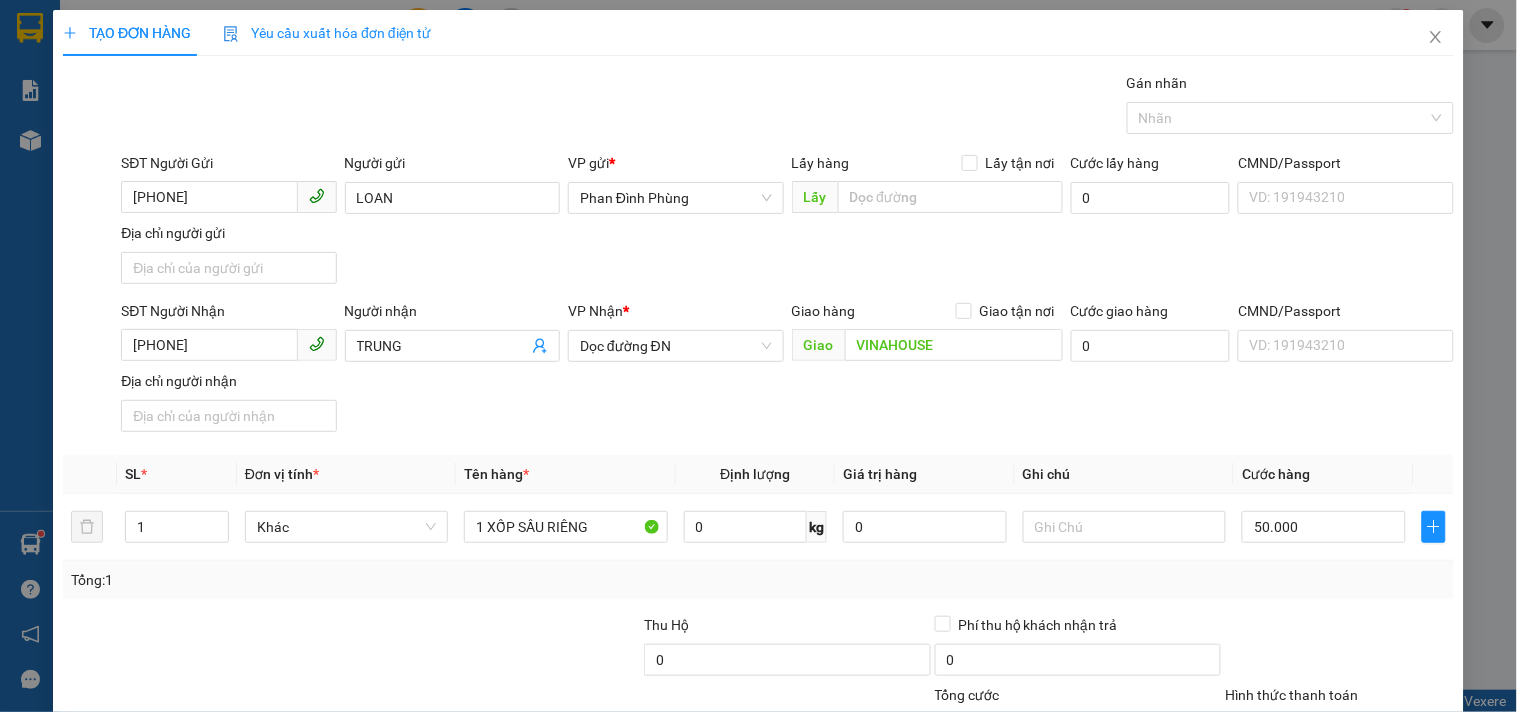 click on "SĐT Người Nhận 0903202909 Người nhận TRUNG VP Nhận  * Dọc đường ĐN Giao hàng Giao tận nơi Giao VINAHOUSE Cước giao hàng 0 CMND/Passport VD: 191943210 Địa chỉ người nhận" at bounding box center (787, 370) 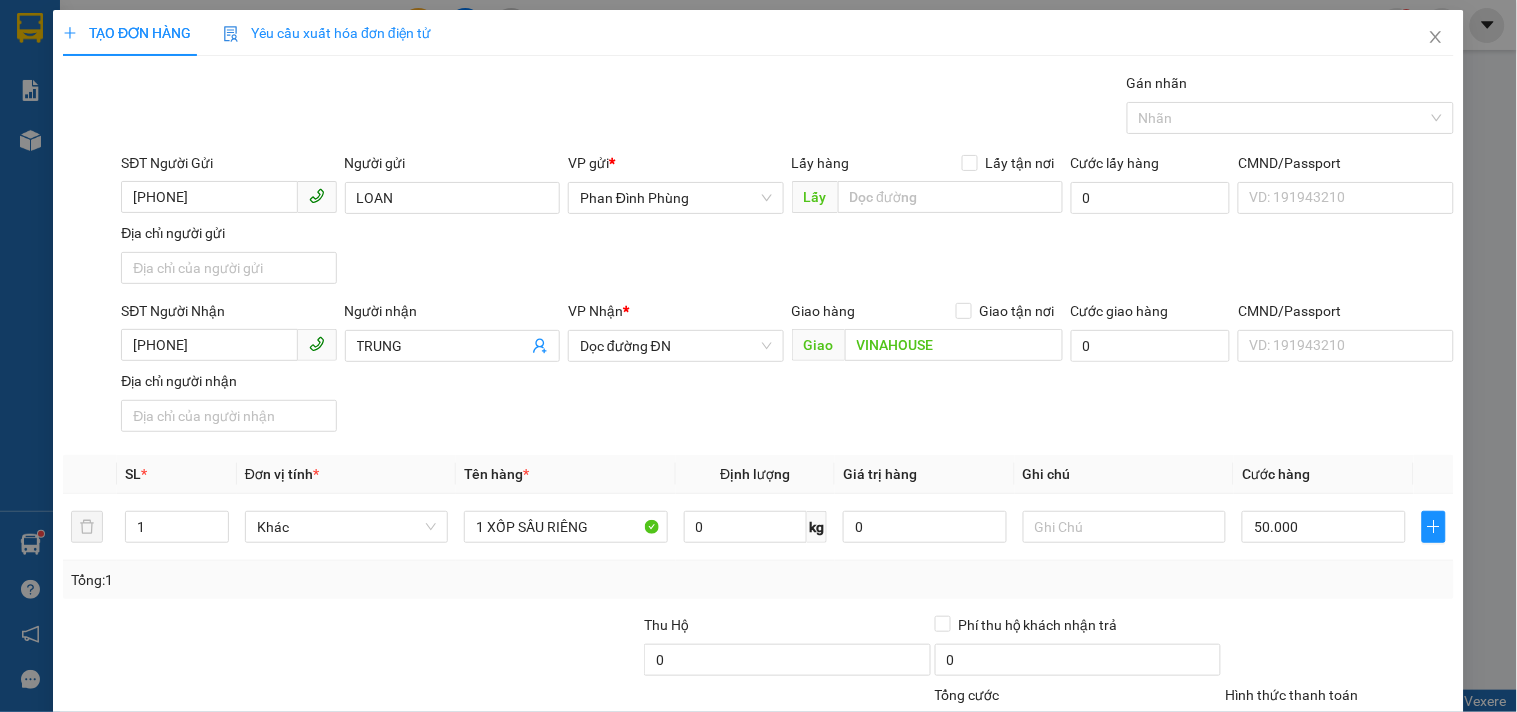 click on "Hình thức thanh toán" at bounding box center [1332, 730] 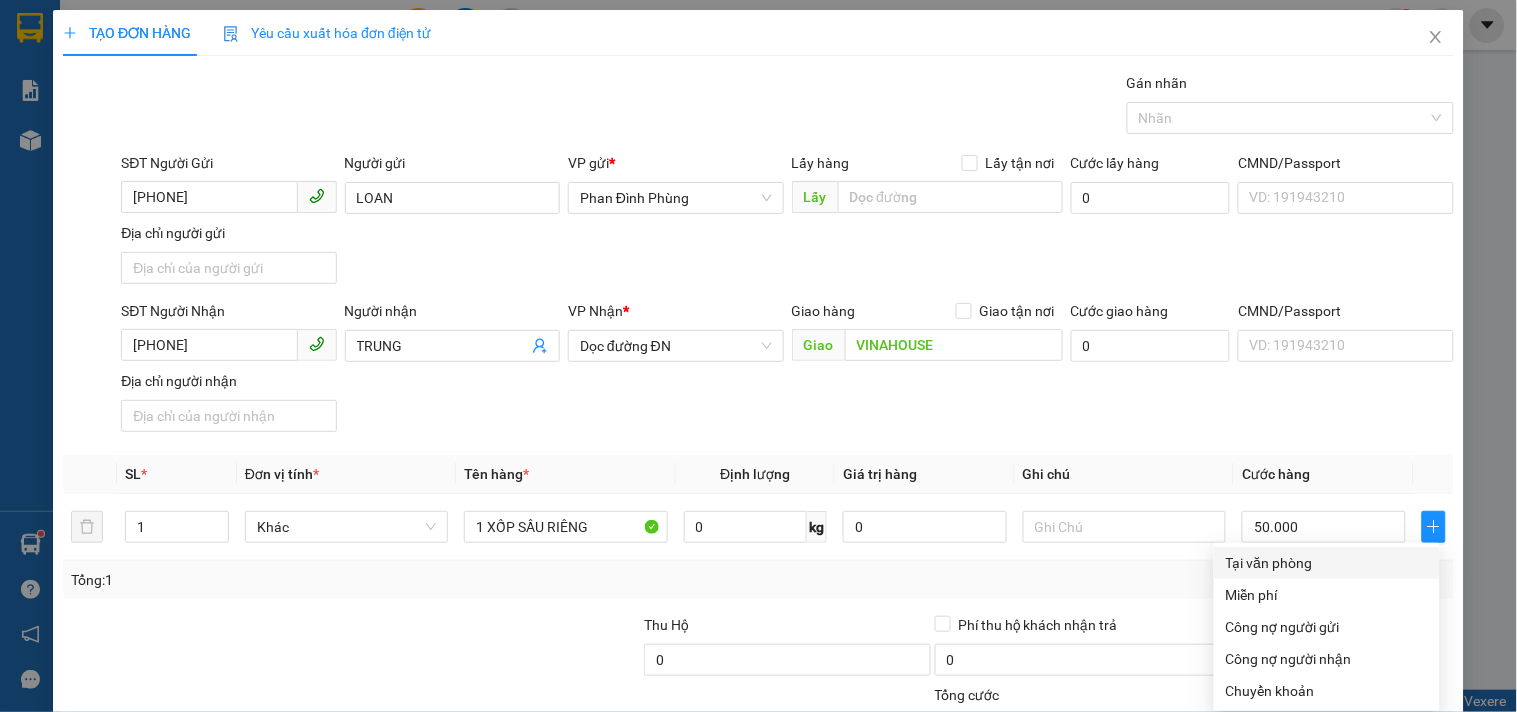 click on "Tại văn phòng" at bounding box center (1327, 563) 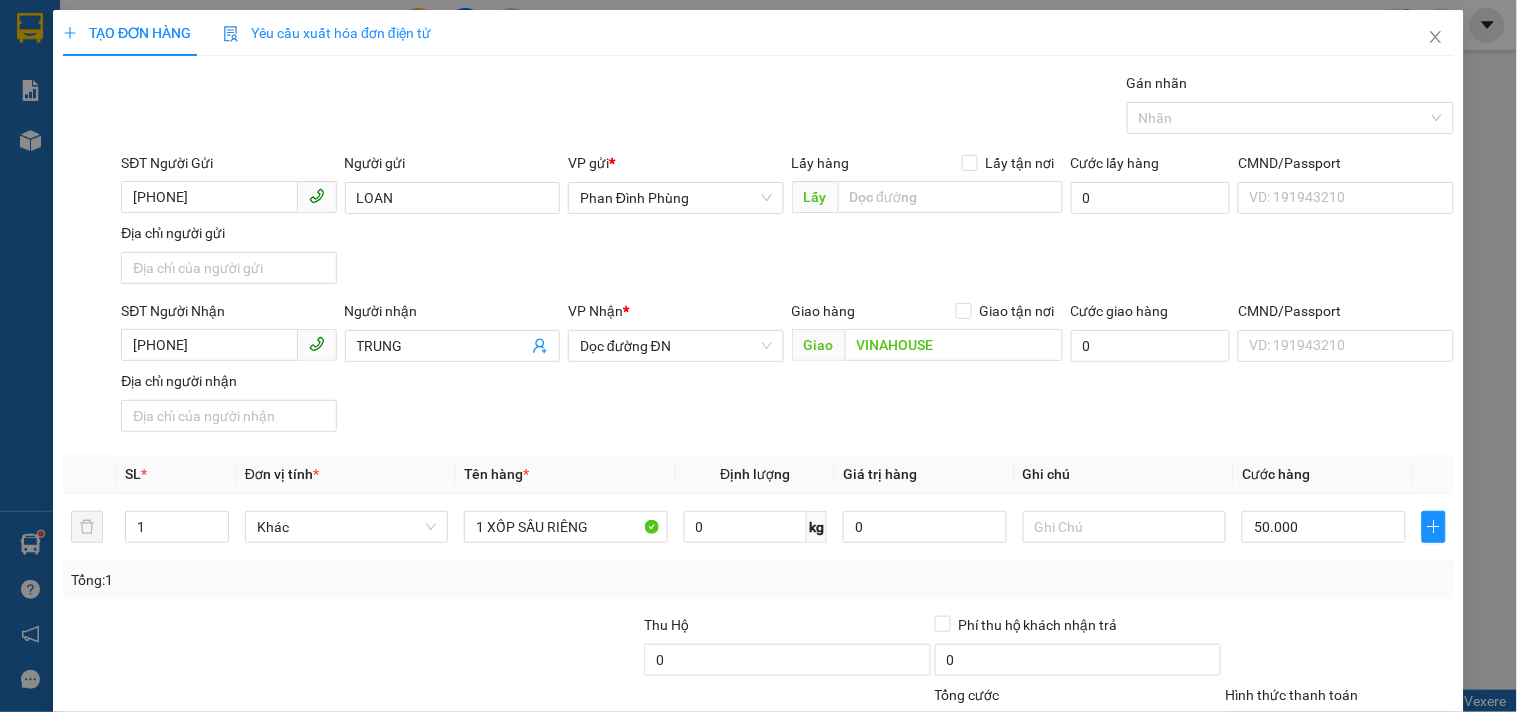 click on "Lưu và In" at bounding box center [1380, 825] 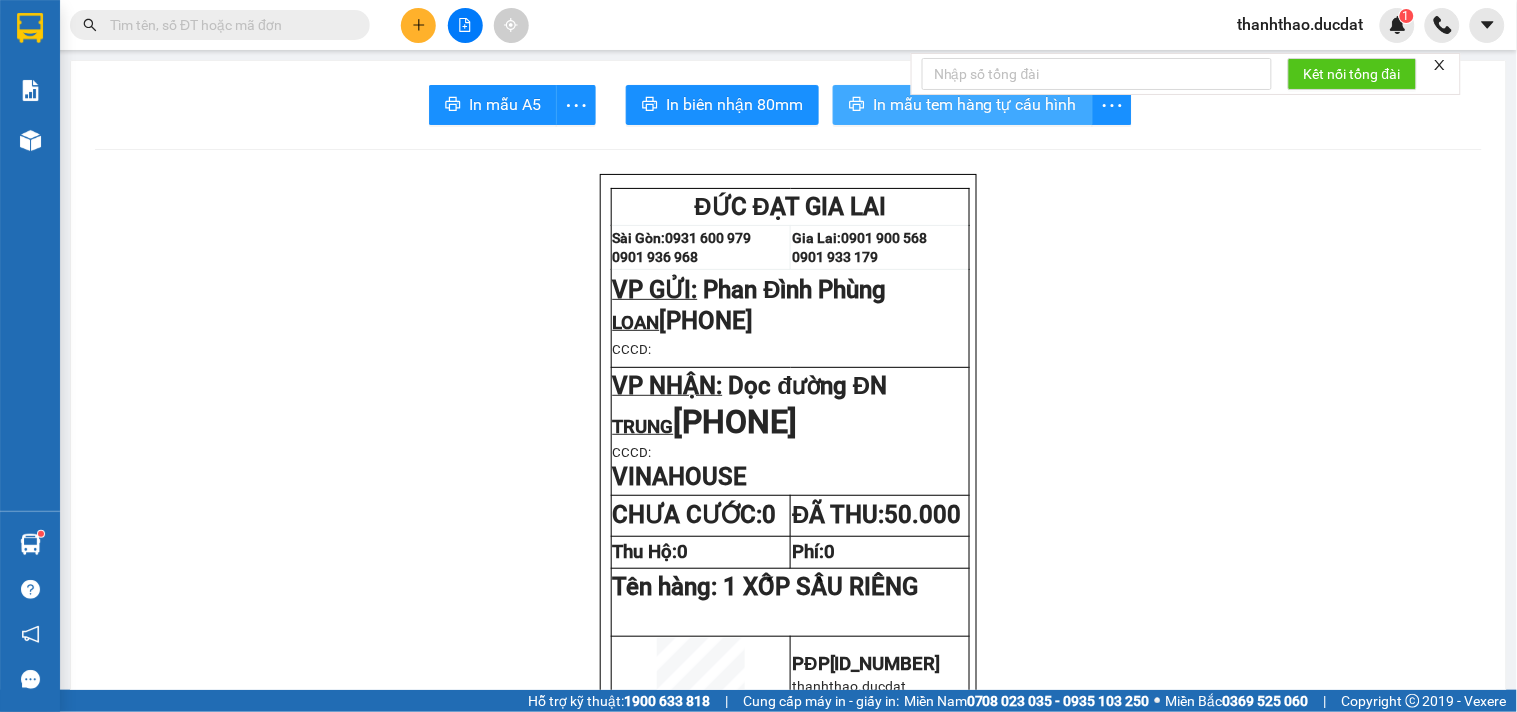 click on "In mẫu tem hàng tự cấu hình" at bounding box center [963, 105] 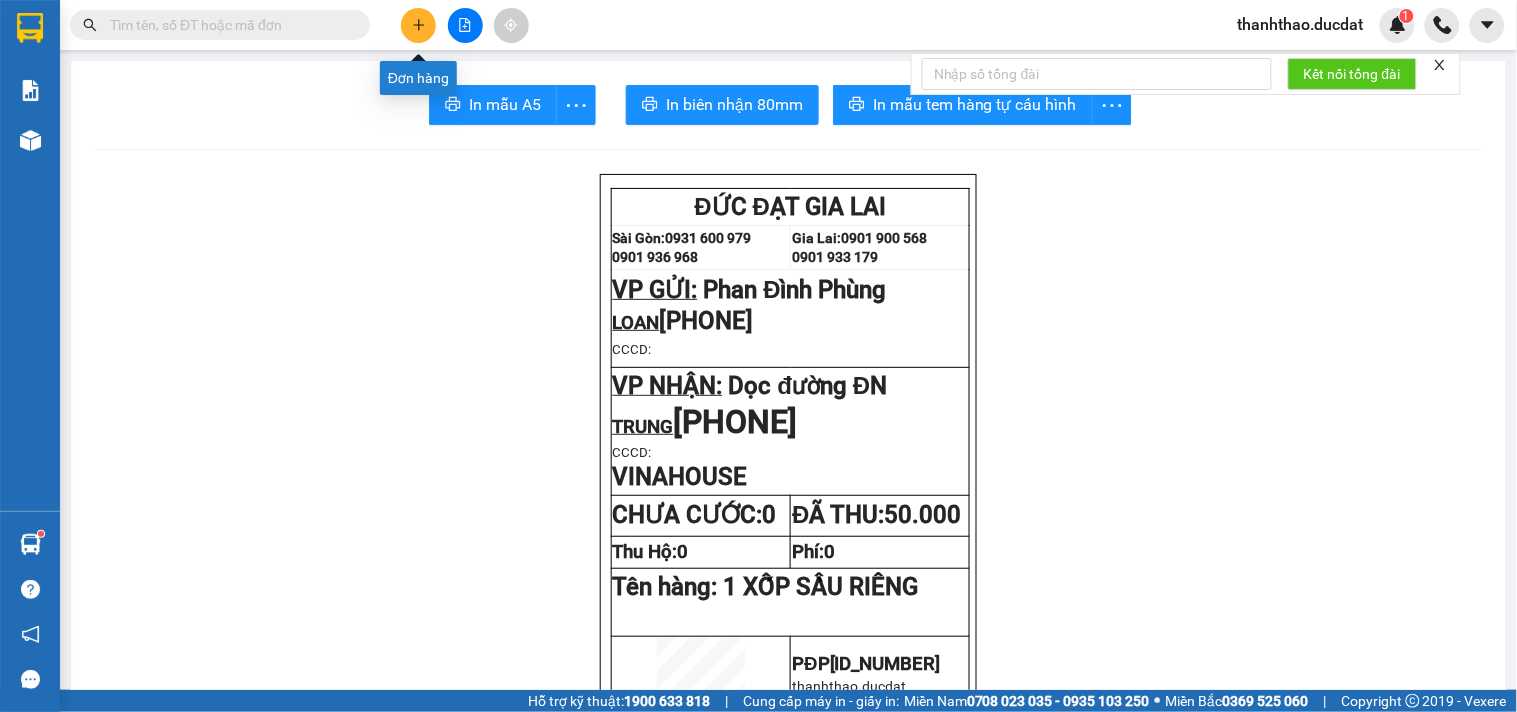 click at bounding box center (418, 25) 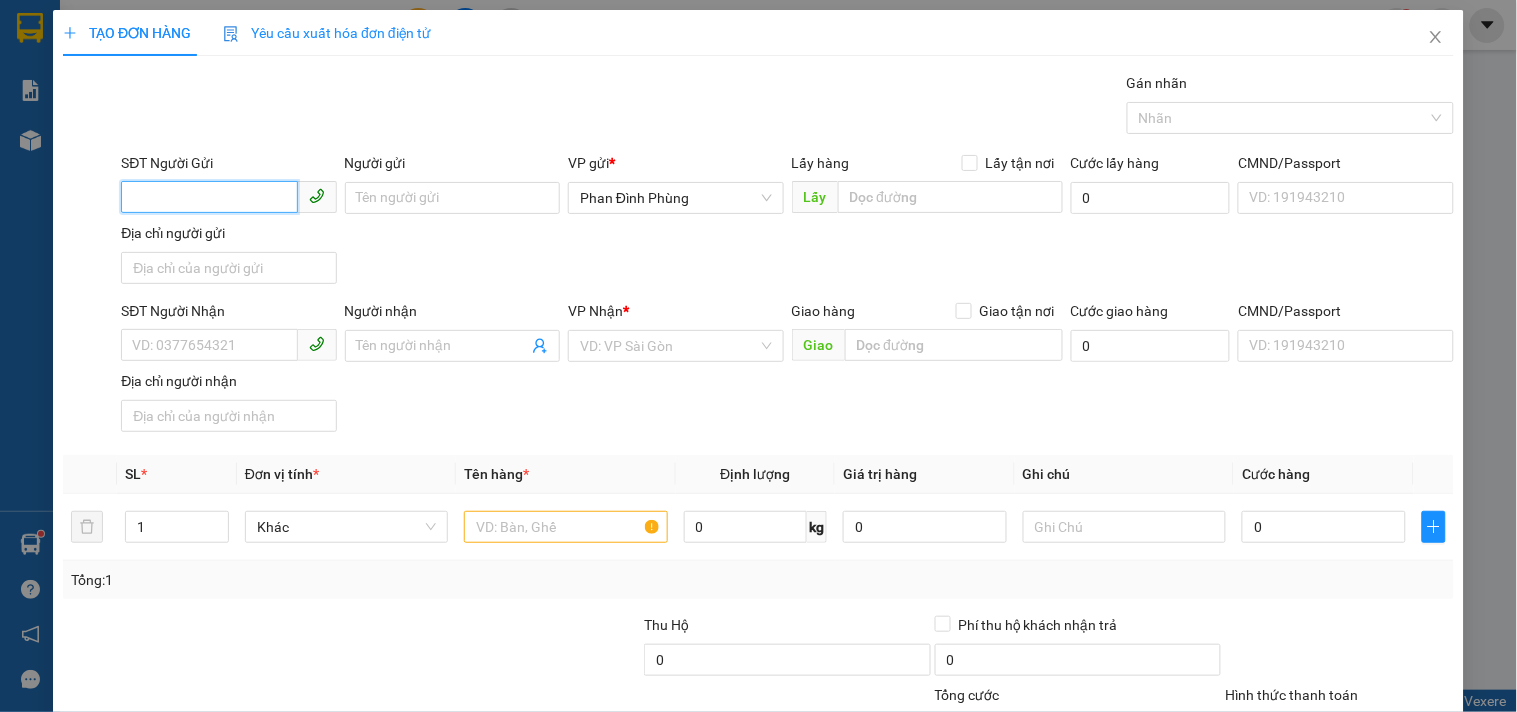 click on "SĐT Người Gửi" at bounding box center (209, 197) 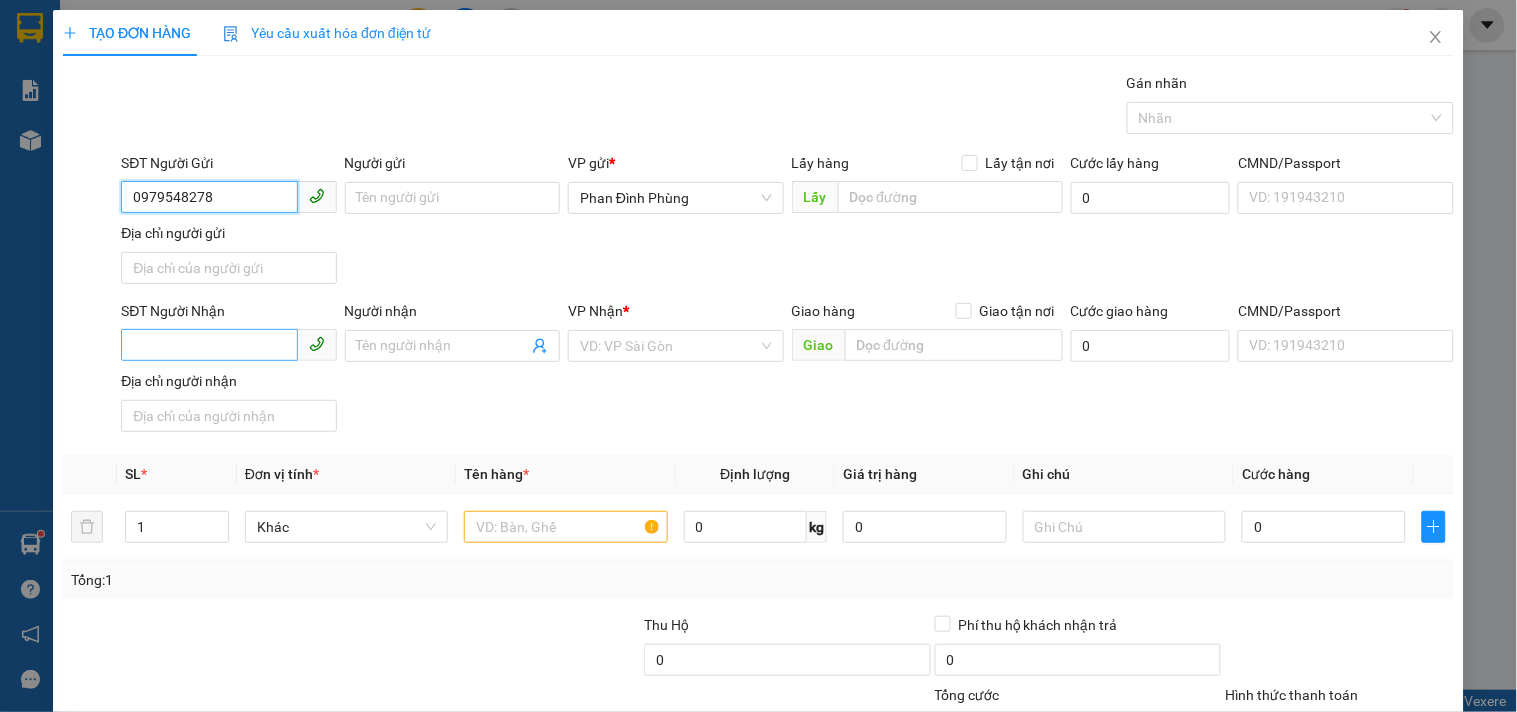 type on "0979548278" 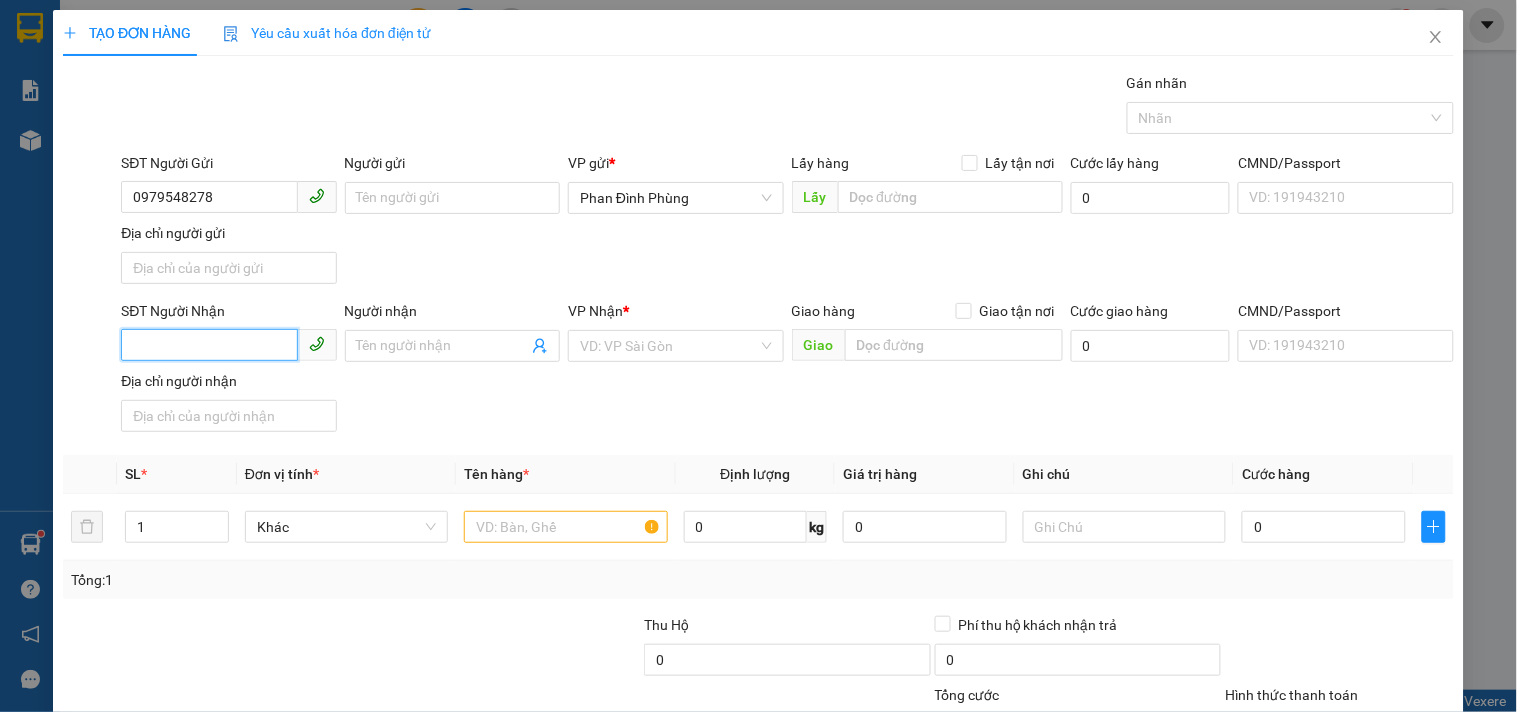 click on "SĐT Người Nhận" at bounding box center [209, 345] 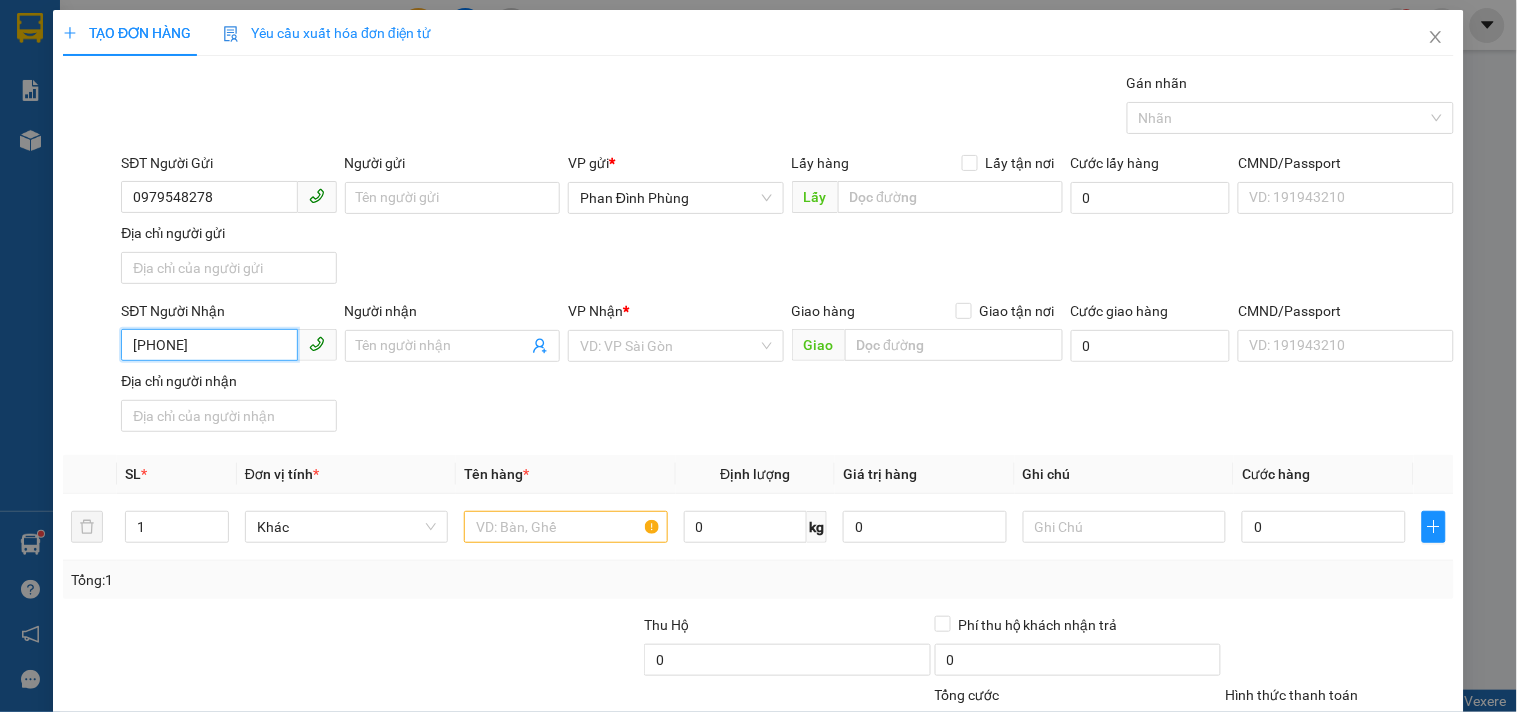 type on "0338573996" 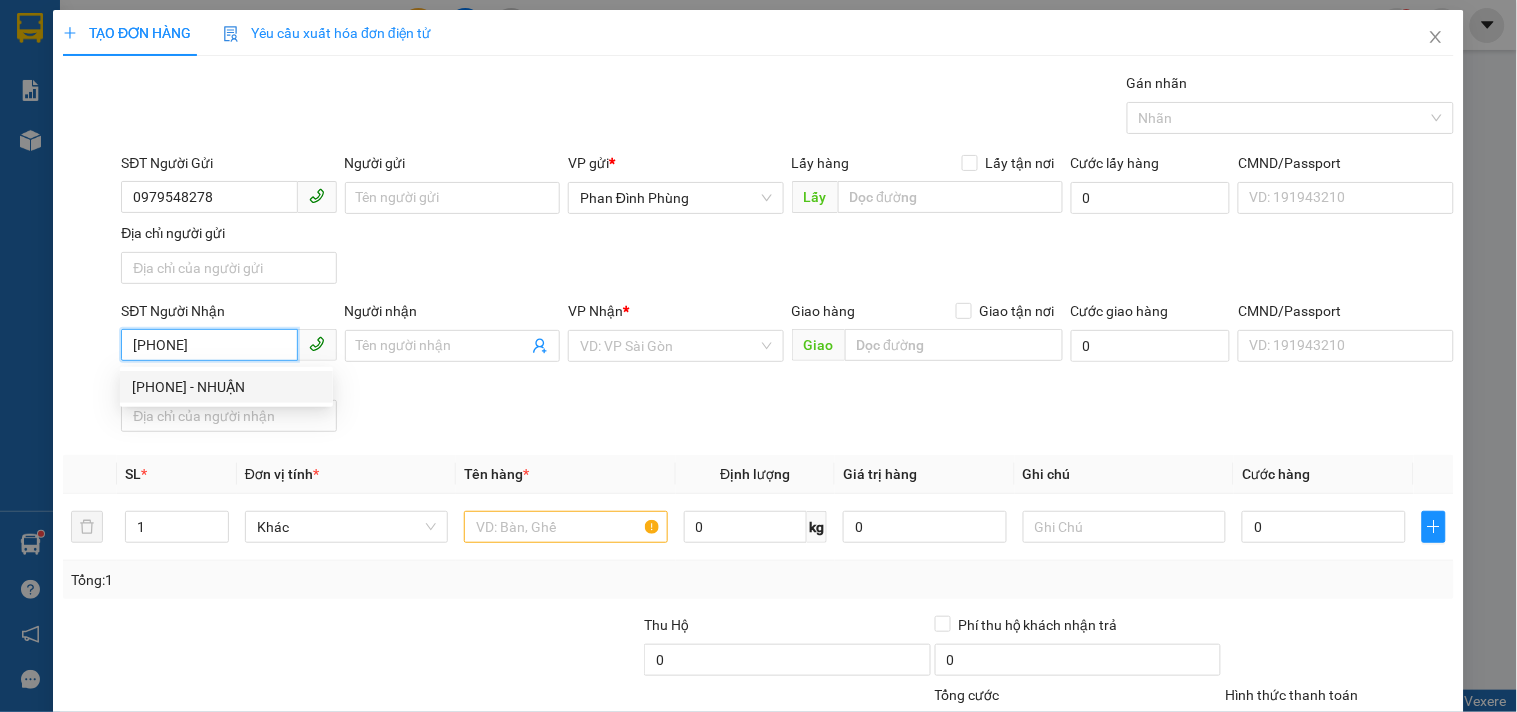 click on "0338573996 - NHUẬN" at bounding box center [226, 387] 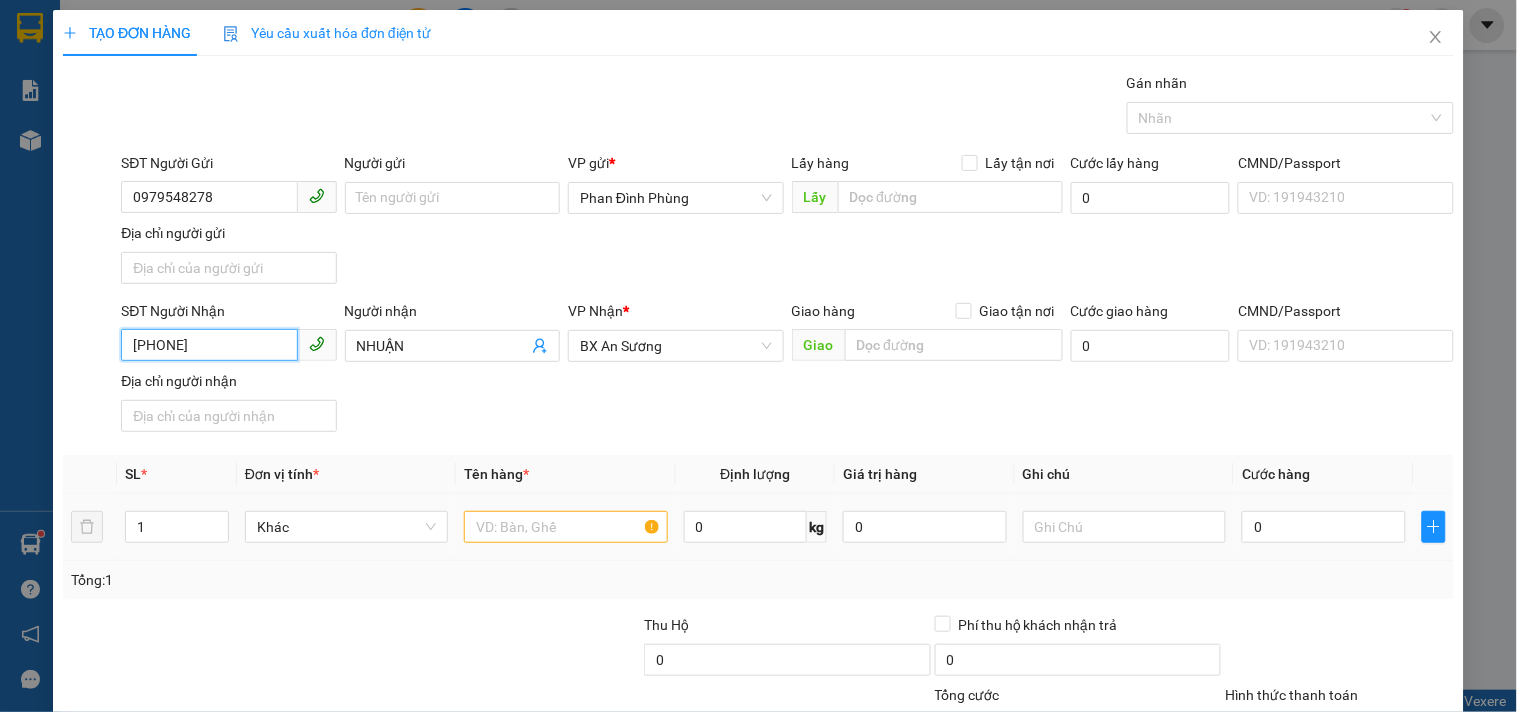 type on "0338573996" 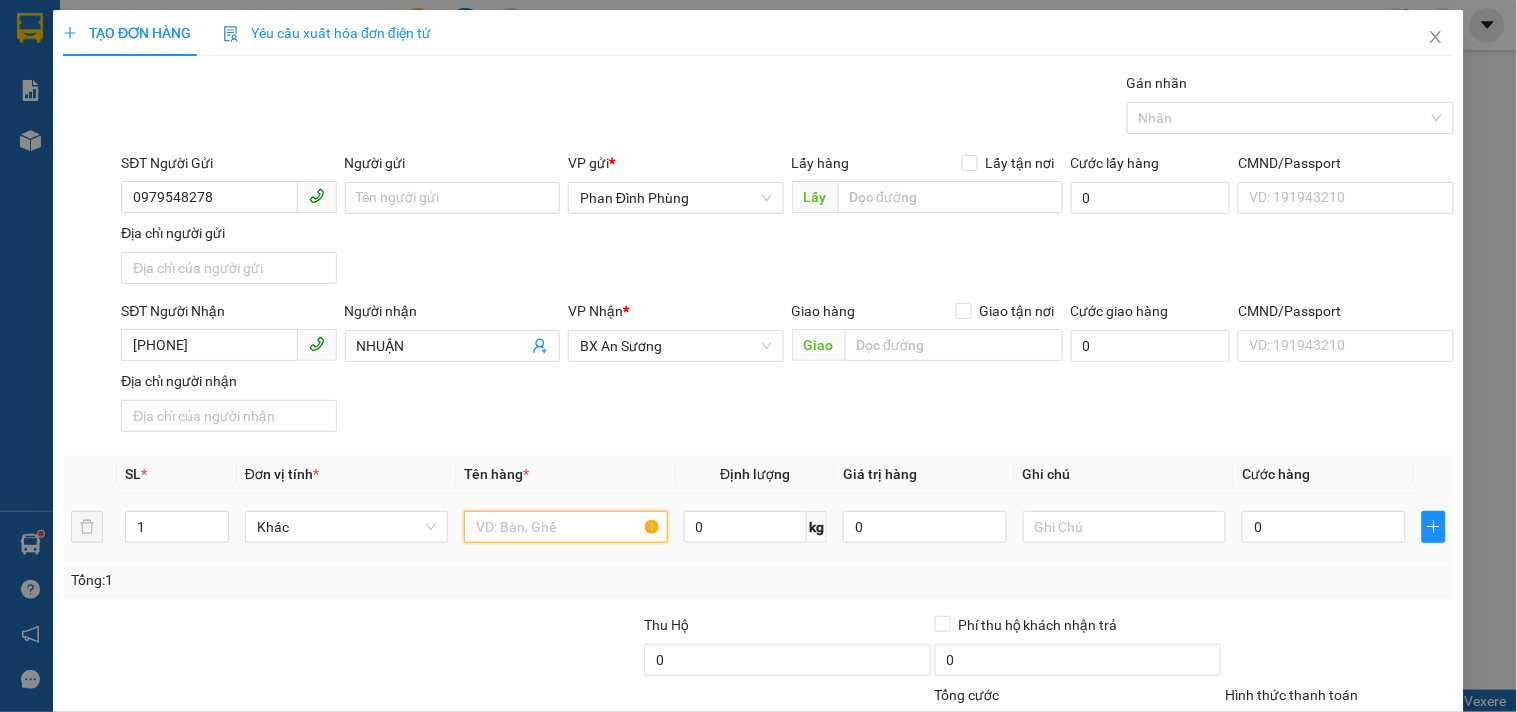 click at bounding box center [565, 527] 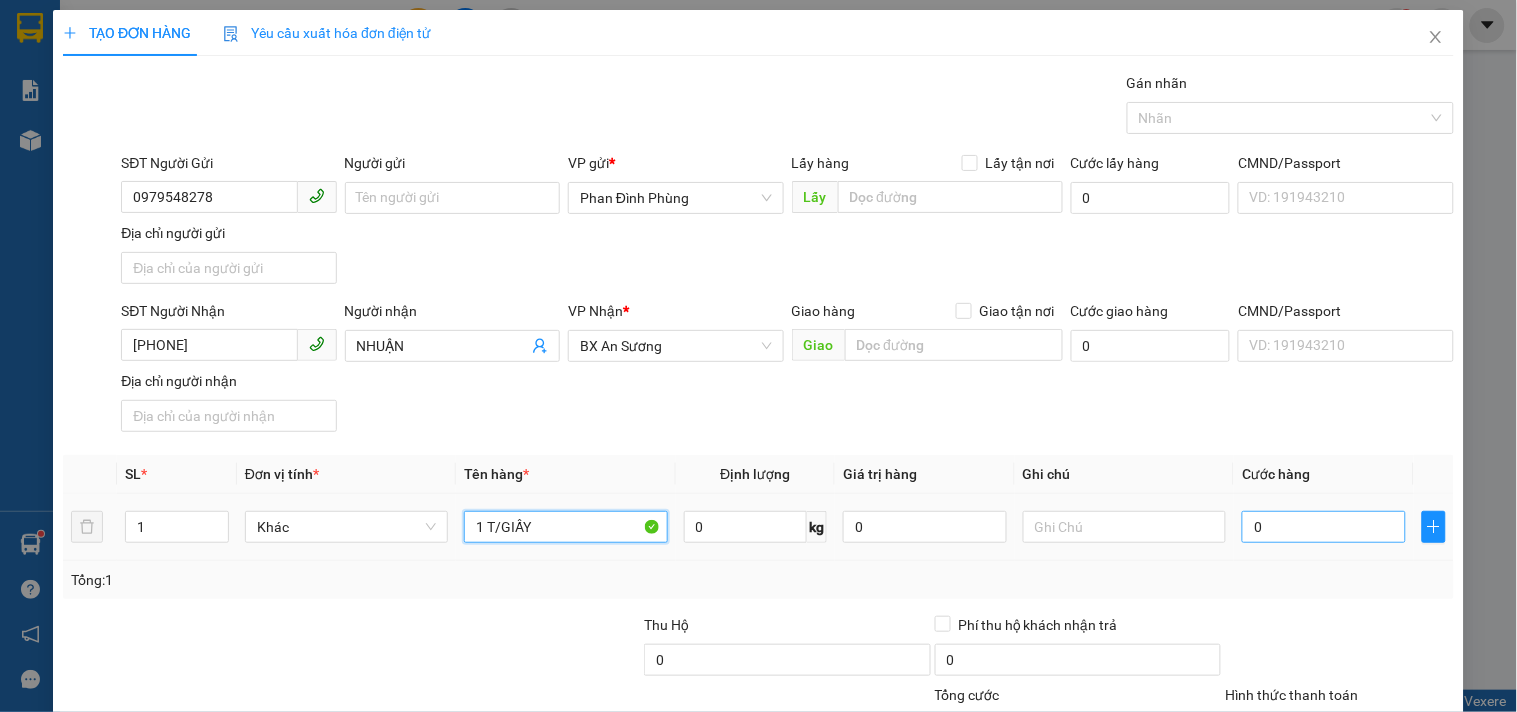 type on "1 T/GIẤY" 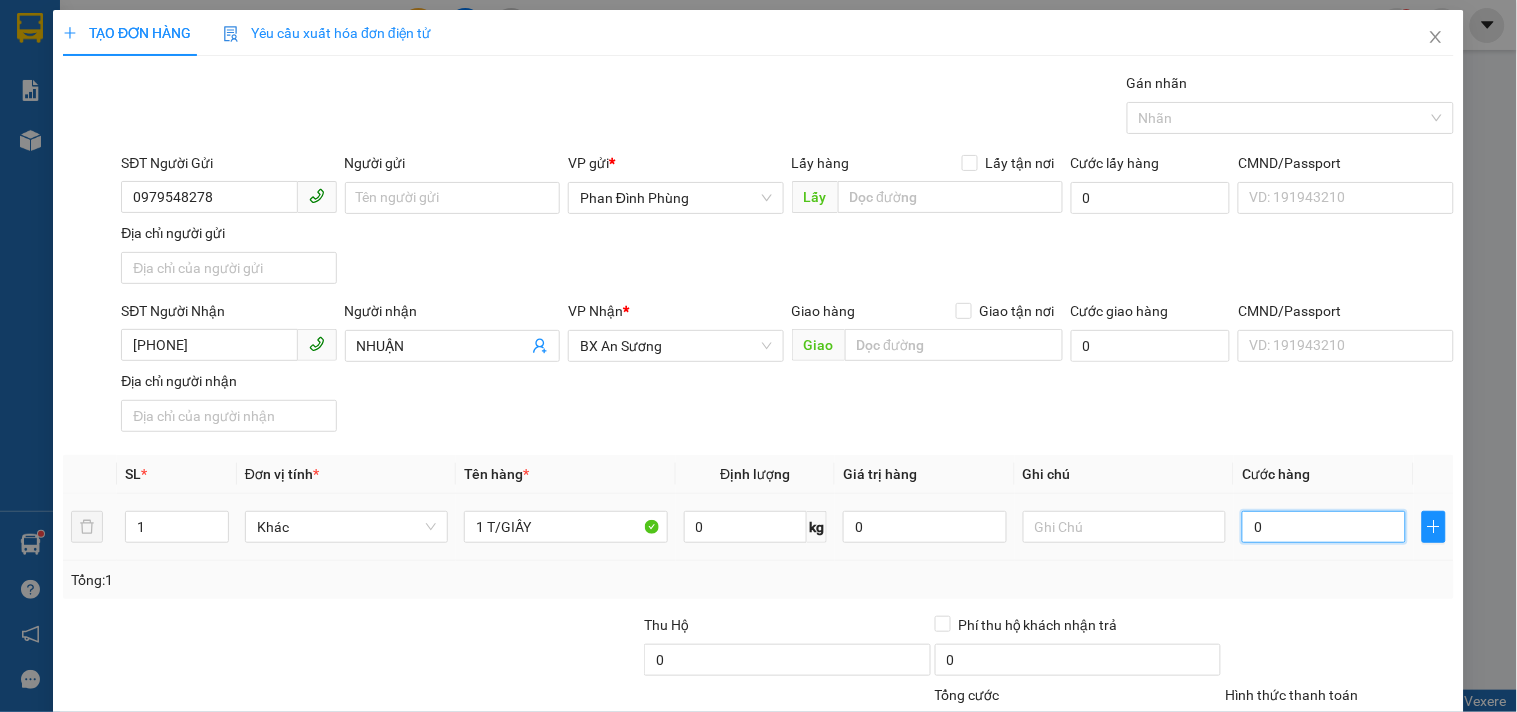 click on "0" at bounding box center (1324, 527) 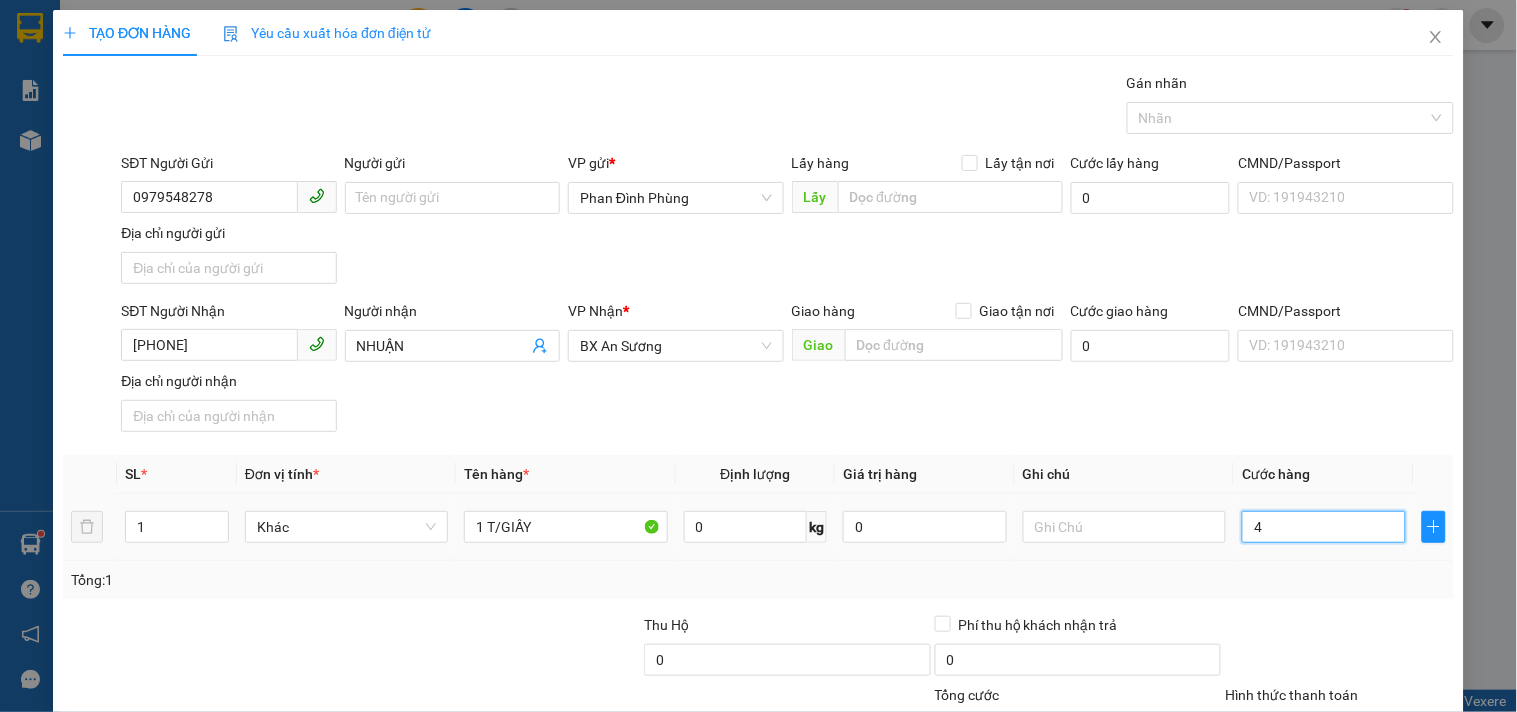 type on "40" 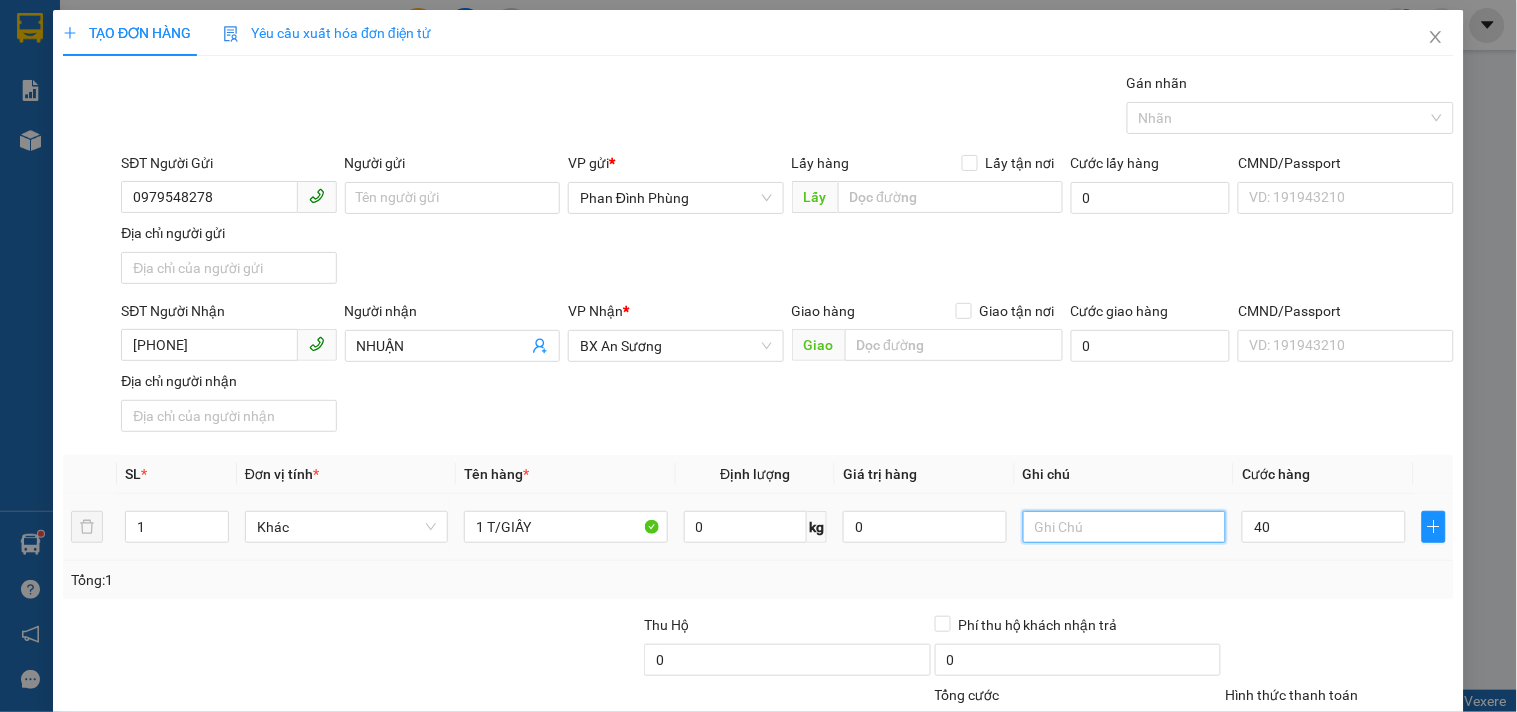 type on "40.000" 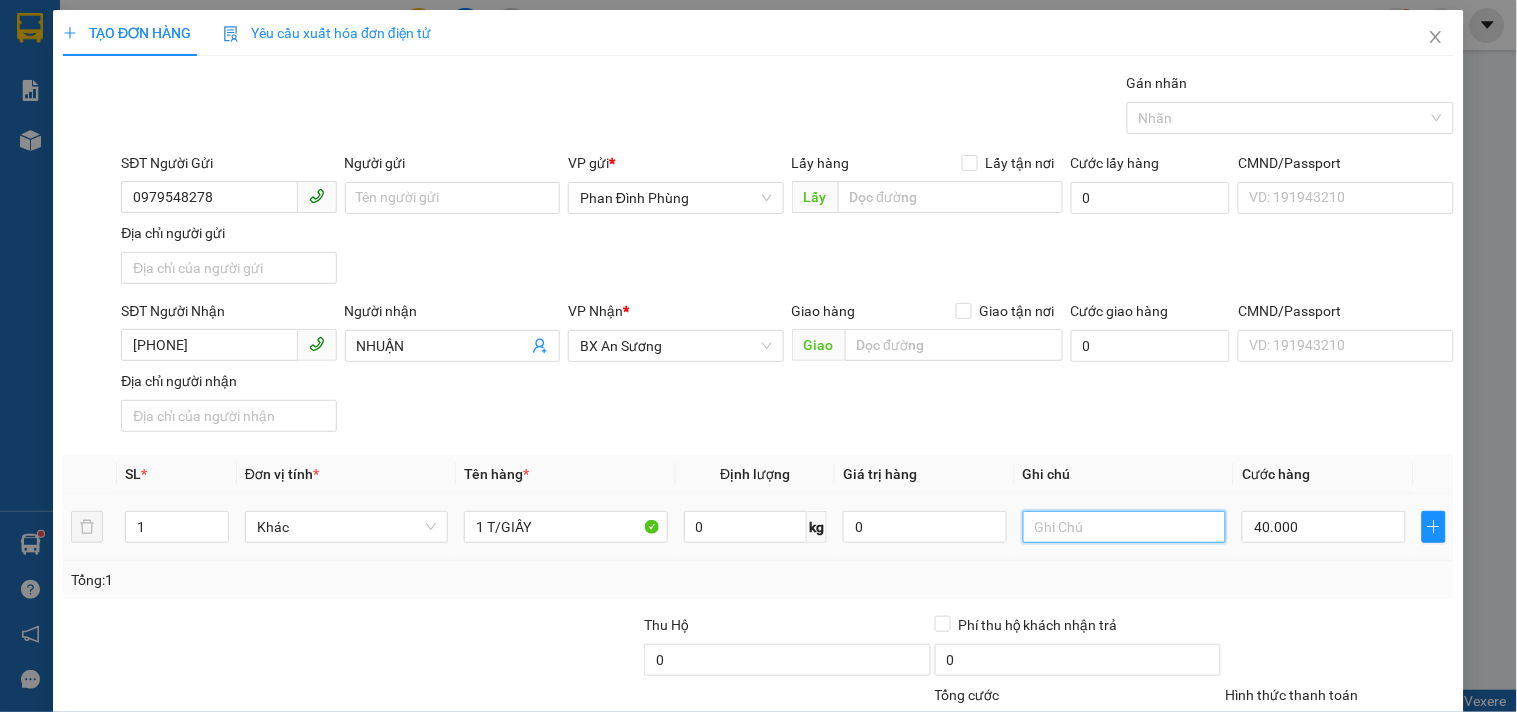 click at bounding box center (1124, 527) 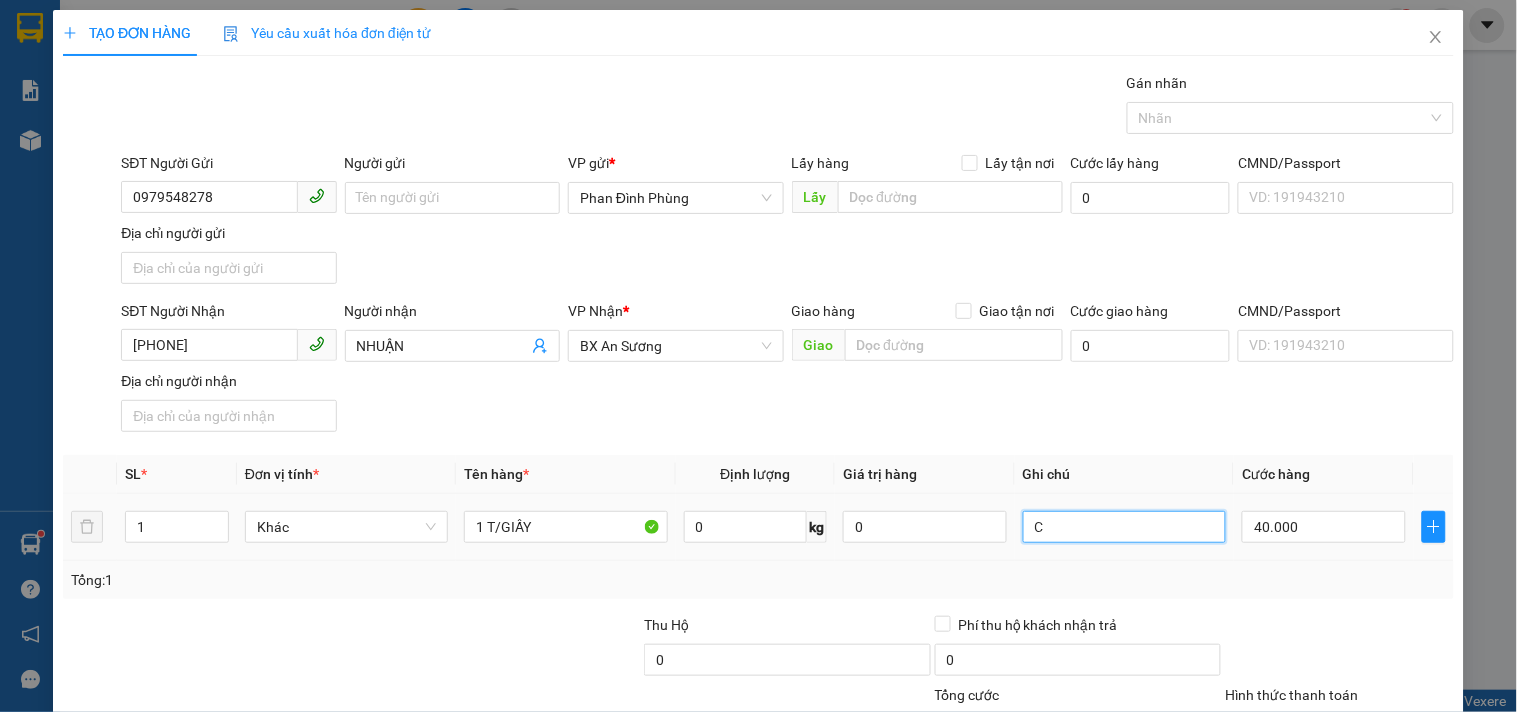 type on "CC" 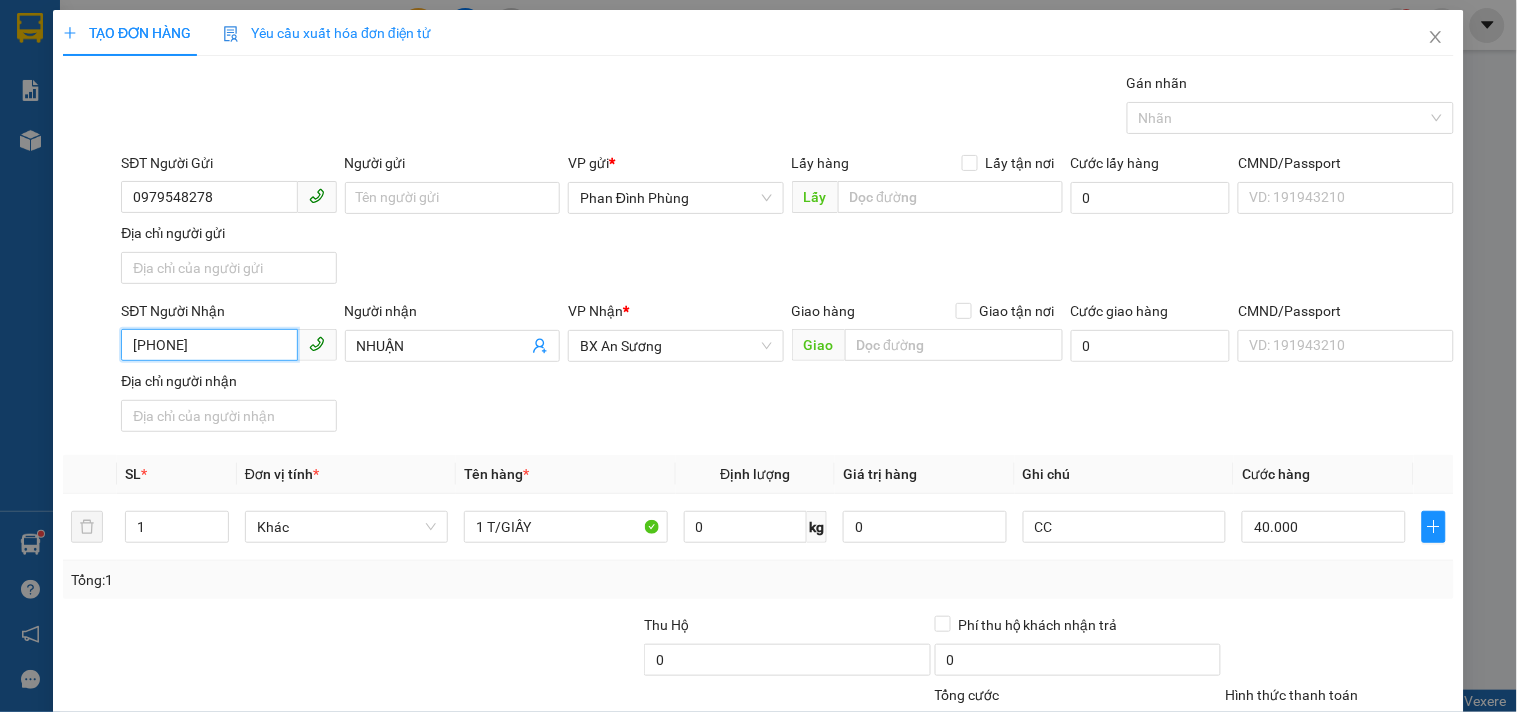 drag, startPoint x: 223, startPoint y: 344, endPoint x: 0, endPoint y: 468, distance: 255.15681 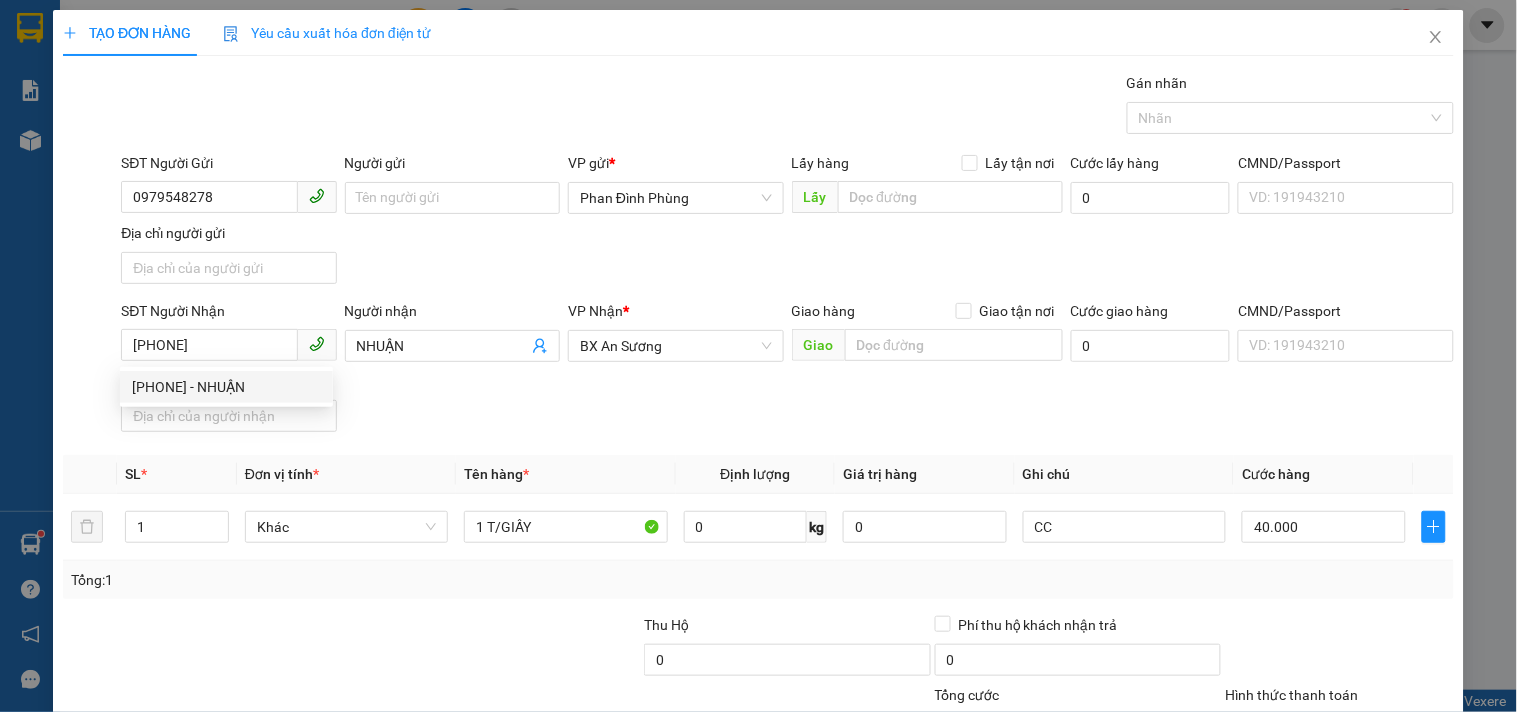 drag, startPoint x: 1368, startPoint y: 662, endPoint x: 1355, endPoint y: 623, distance: 41.109608 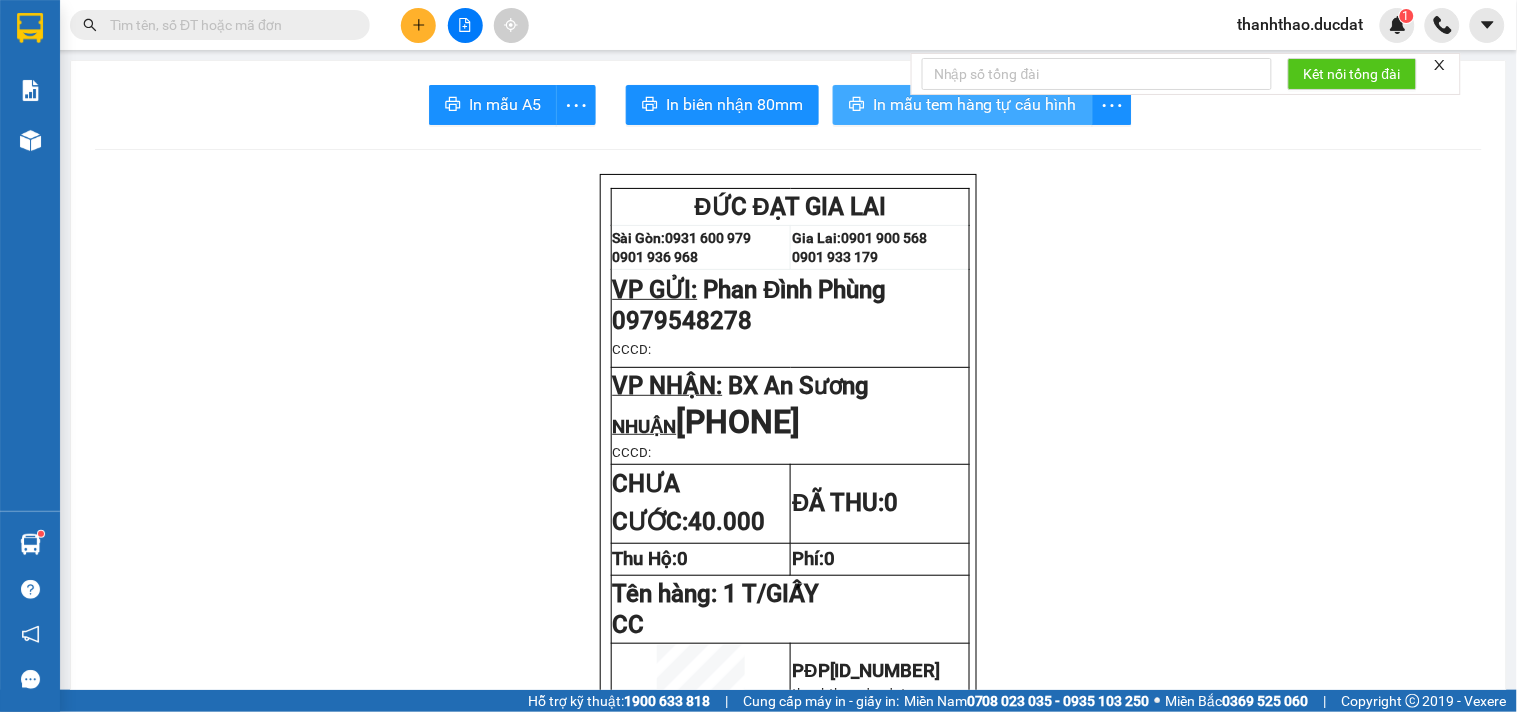 click on "In mẫu tem hàng tự cấu hình" at bounding box center (975, 104) 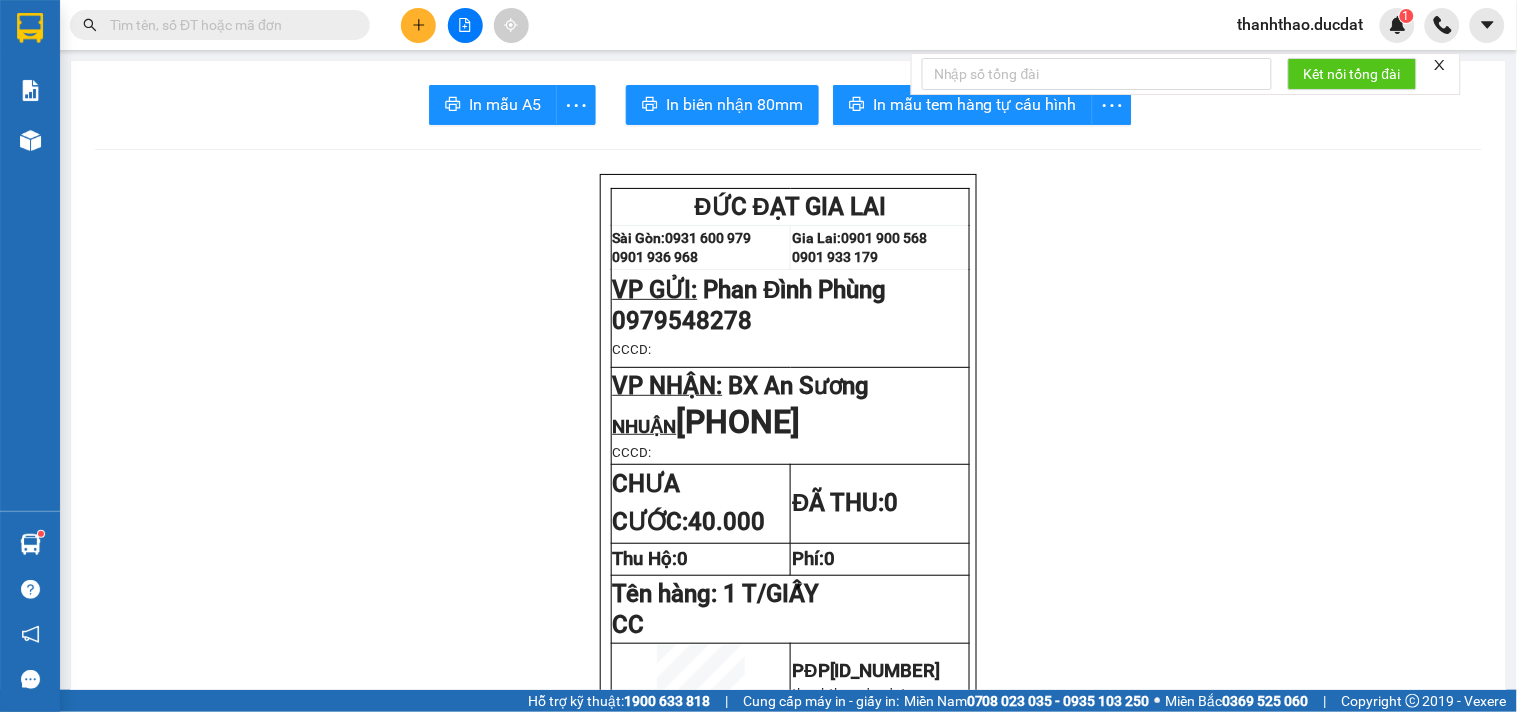 click 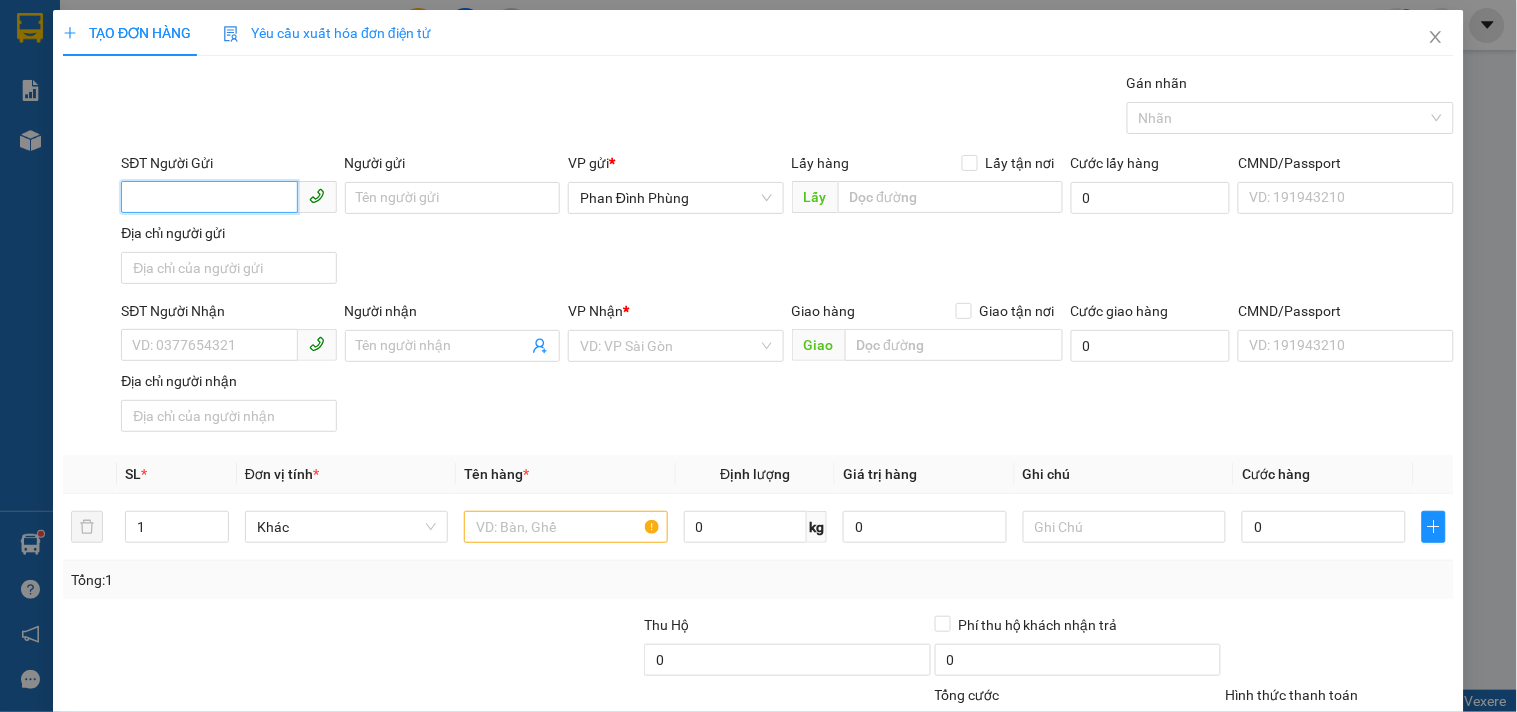 click on "SĐT Người Gửi" at bounding box center (209, 197) 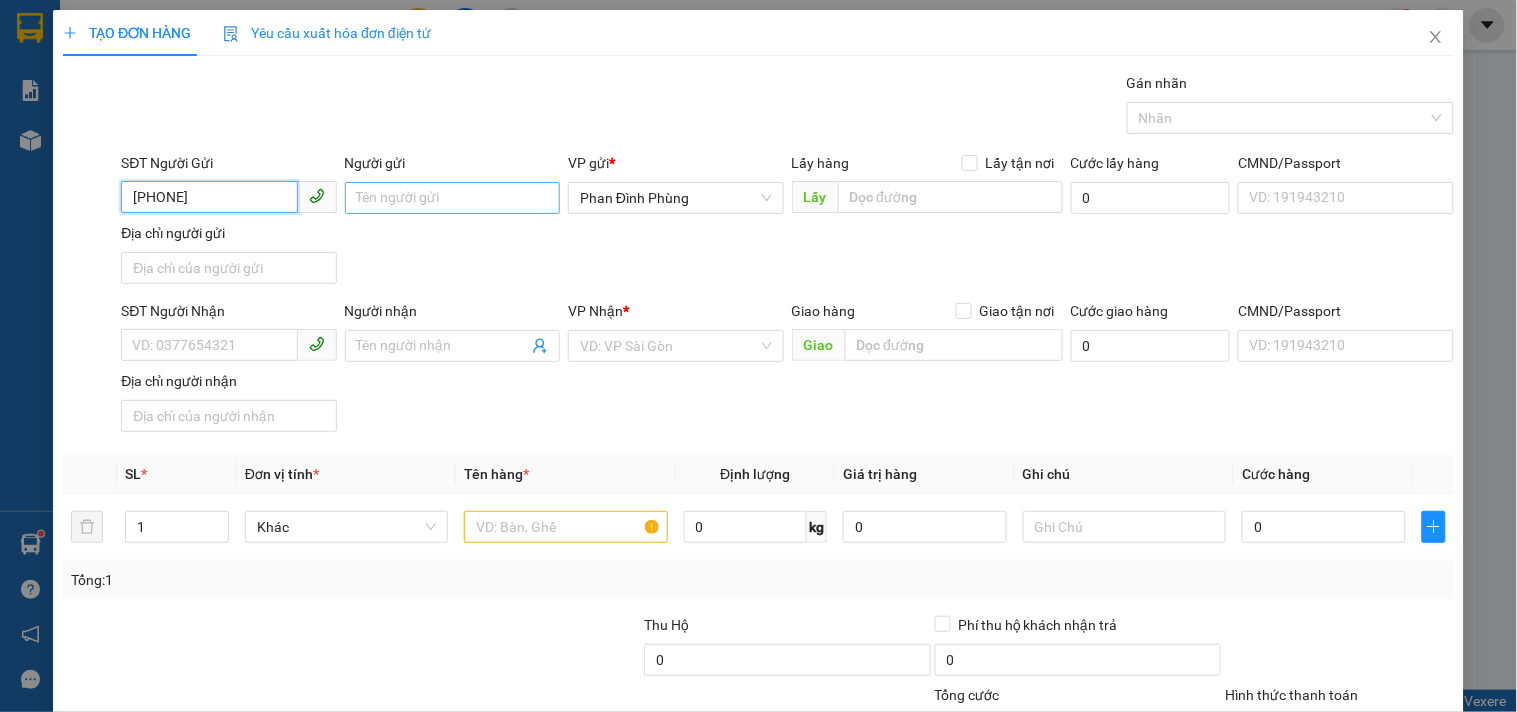 type on "0333832414" 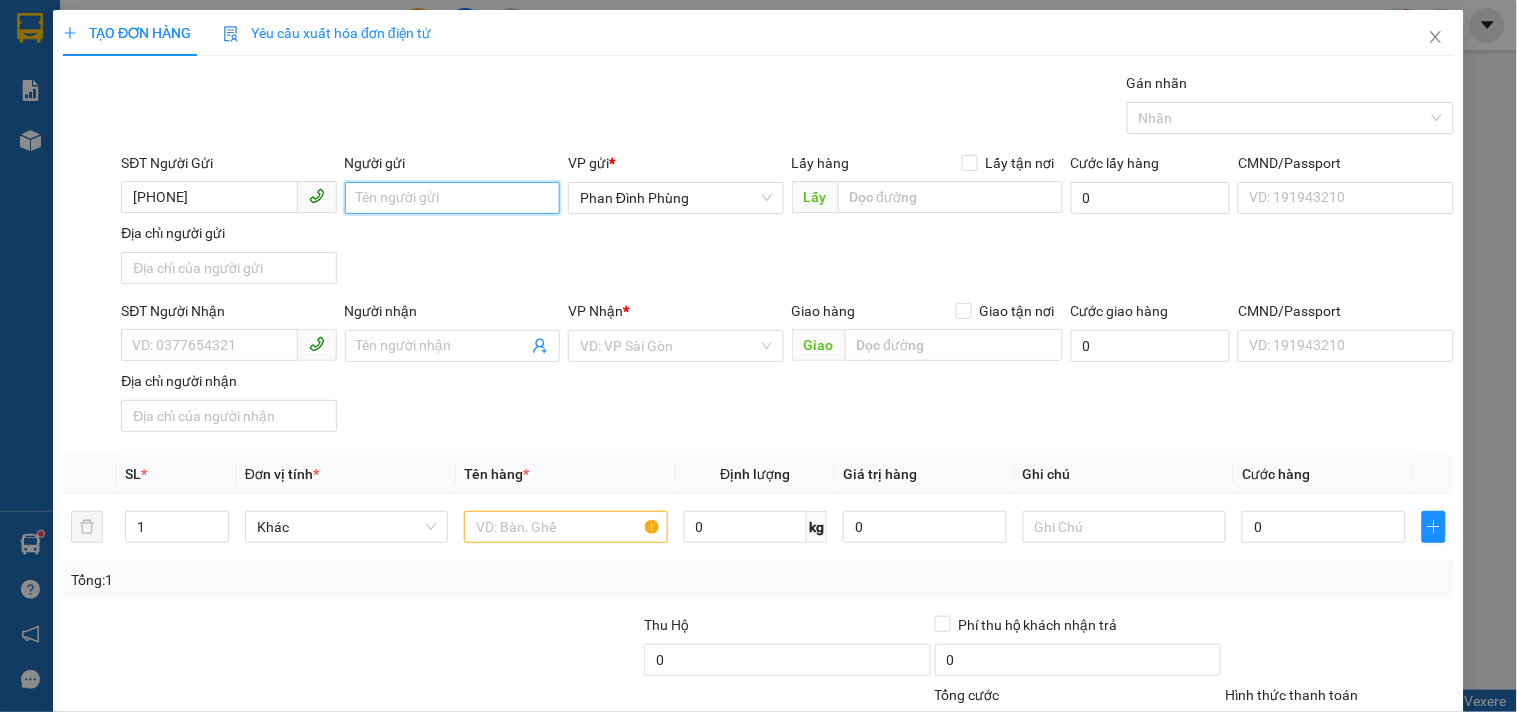 click on "Người gửi" at bounding box center [452, 198] 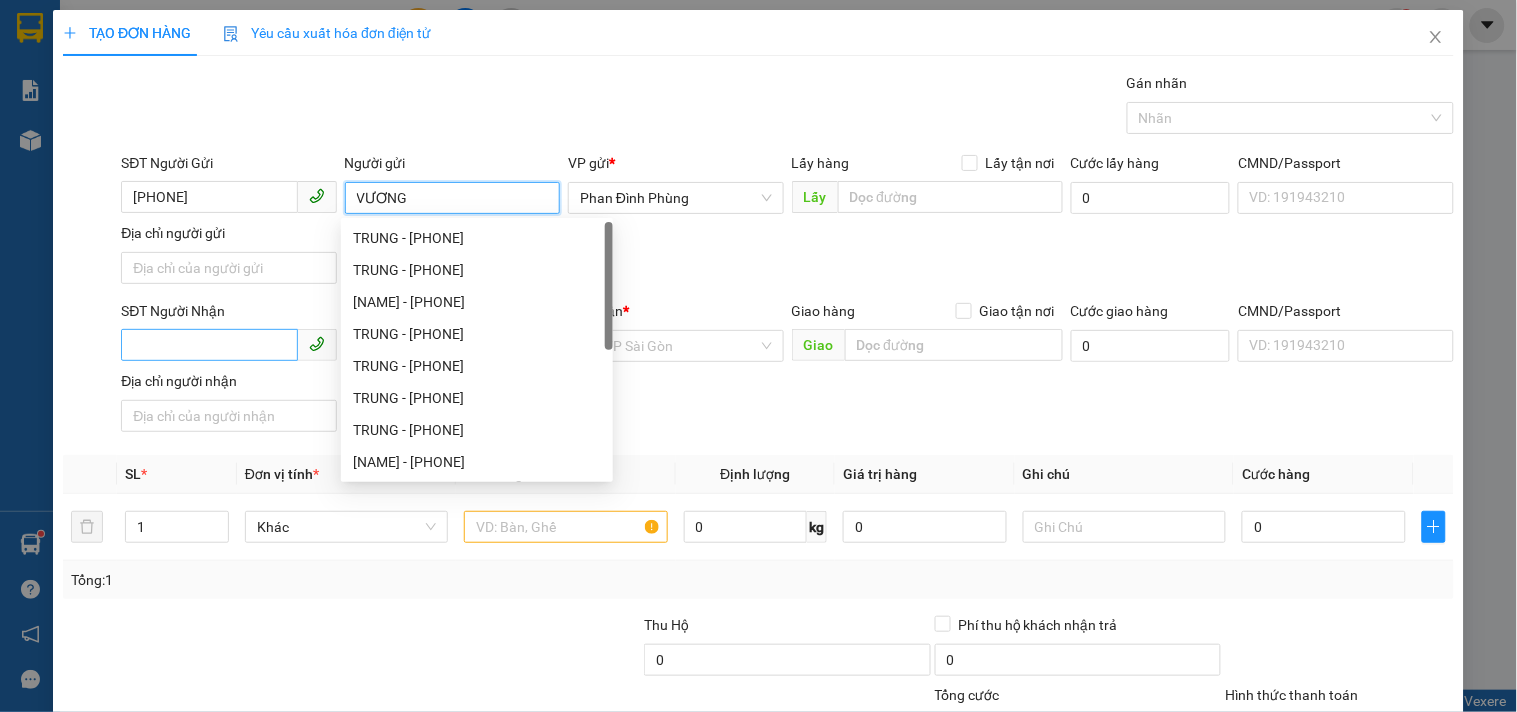 type on "VƯƠNG" 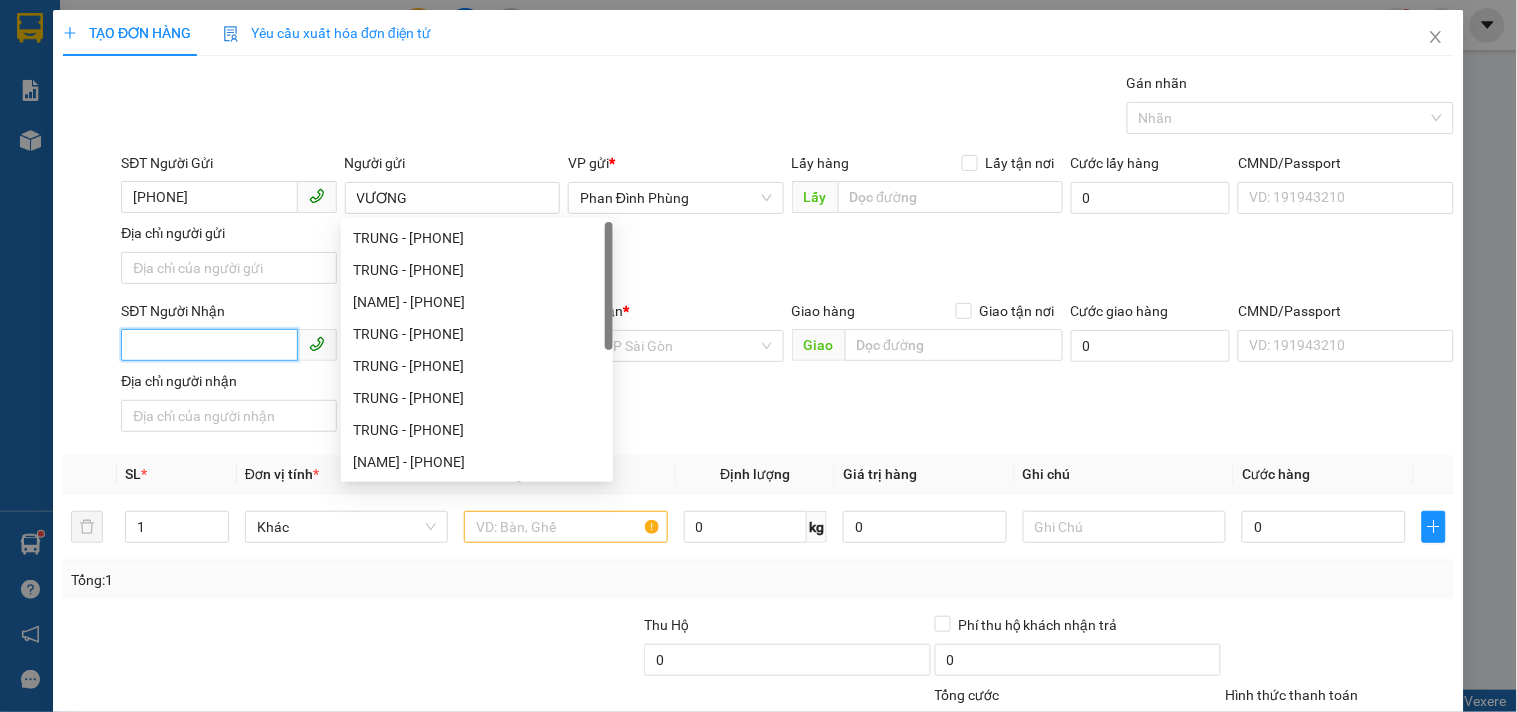 click on "SĐT Người Nhận" at bounding box center [209, 345] 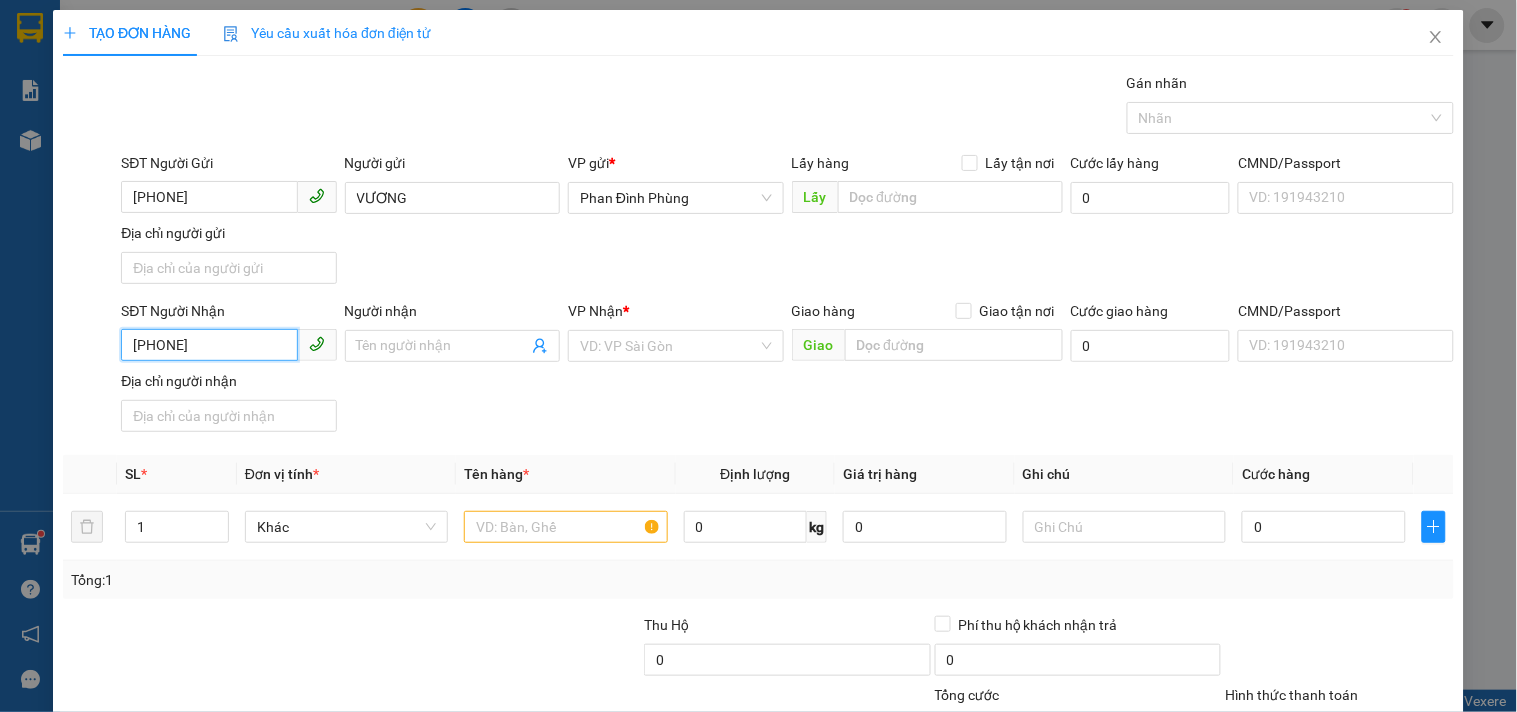type on "0349774329" 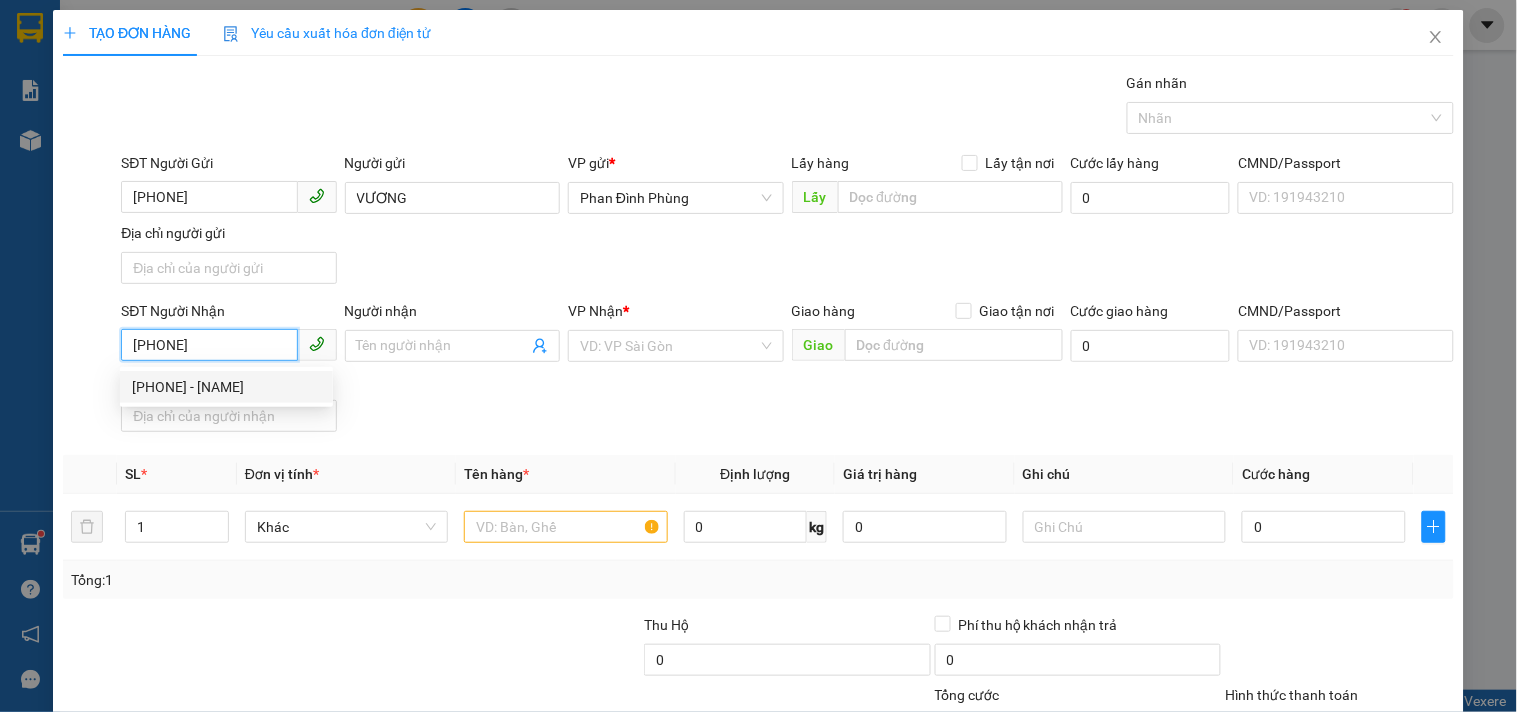 click on "0349774329 - THANH THANH" at bounding box center [226, 387] 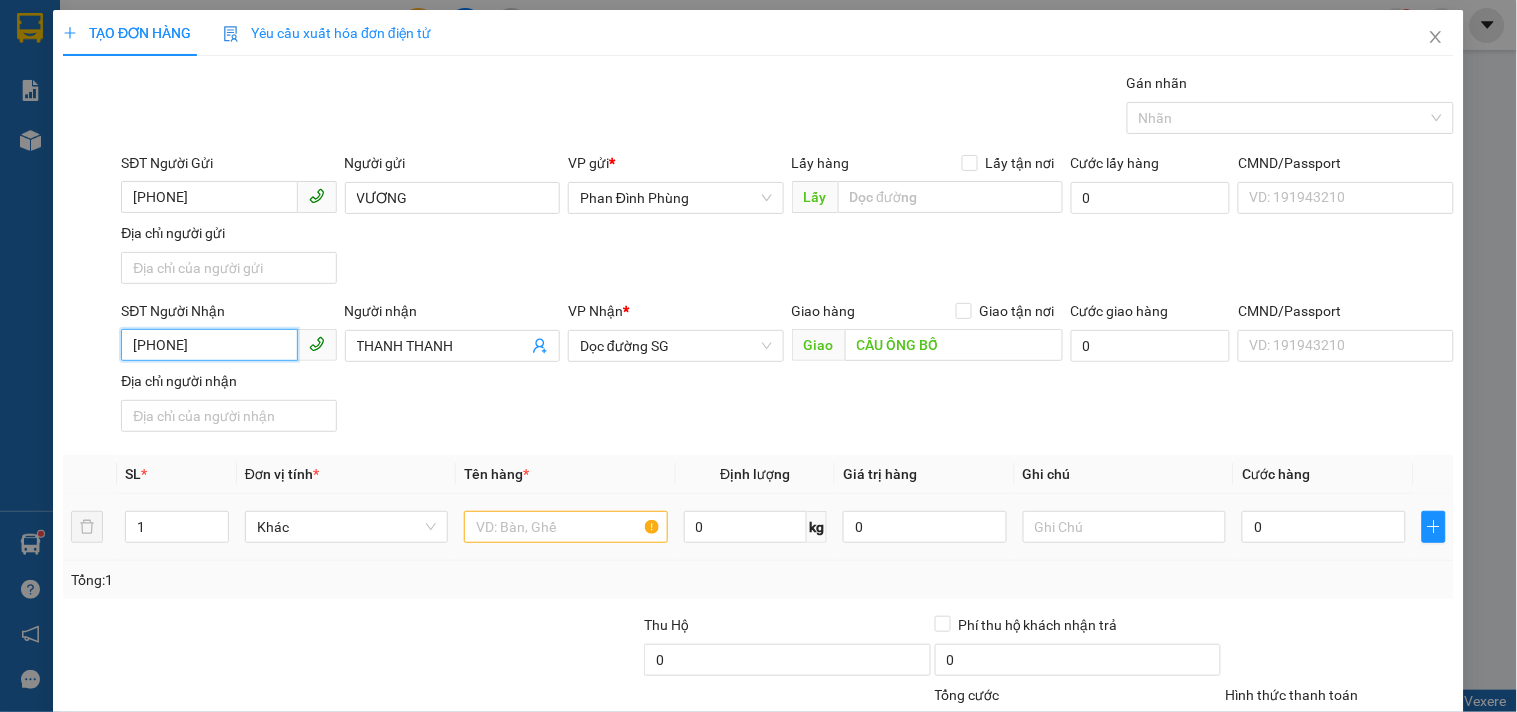 type on "0349774329" 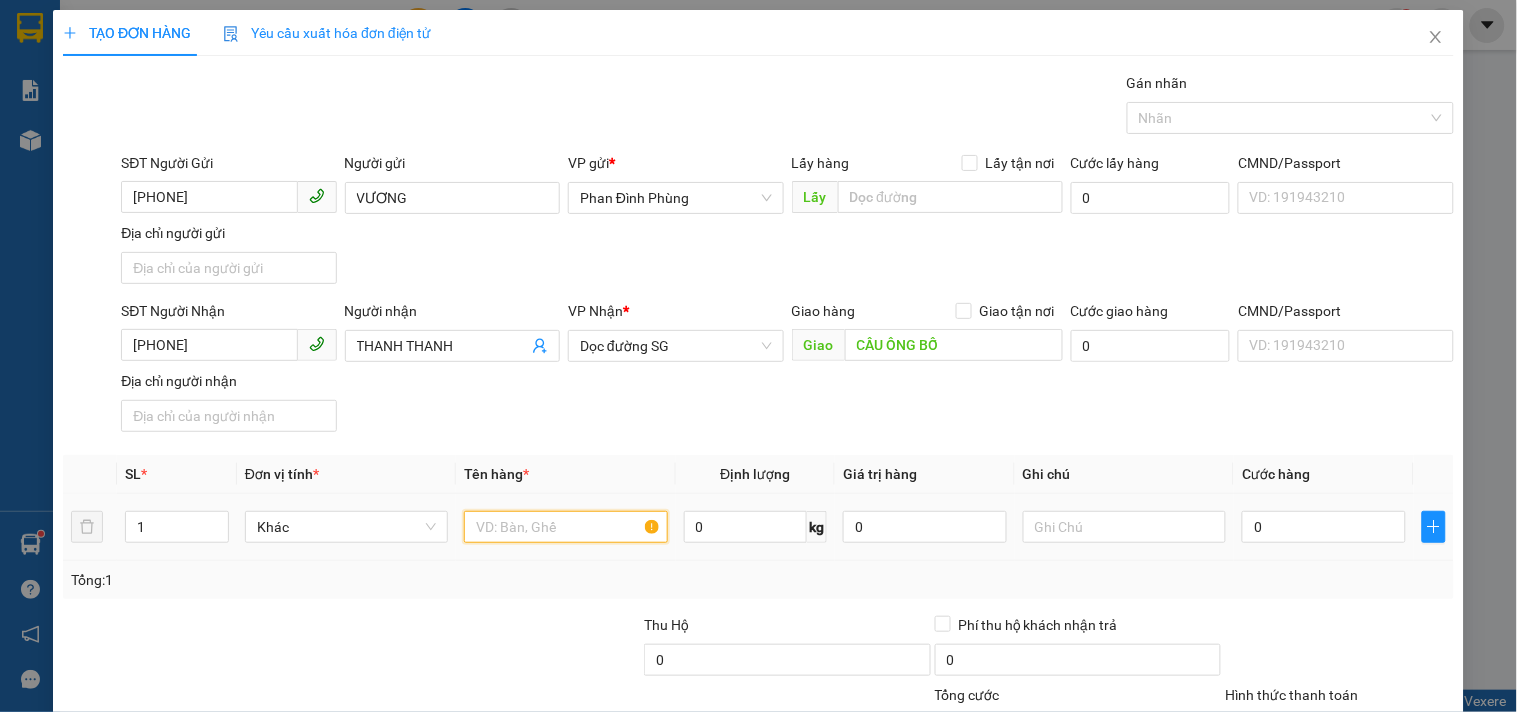 click at bounding box center (565, 527) 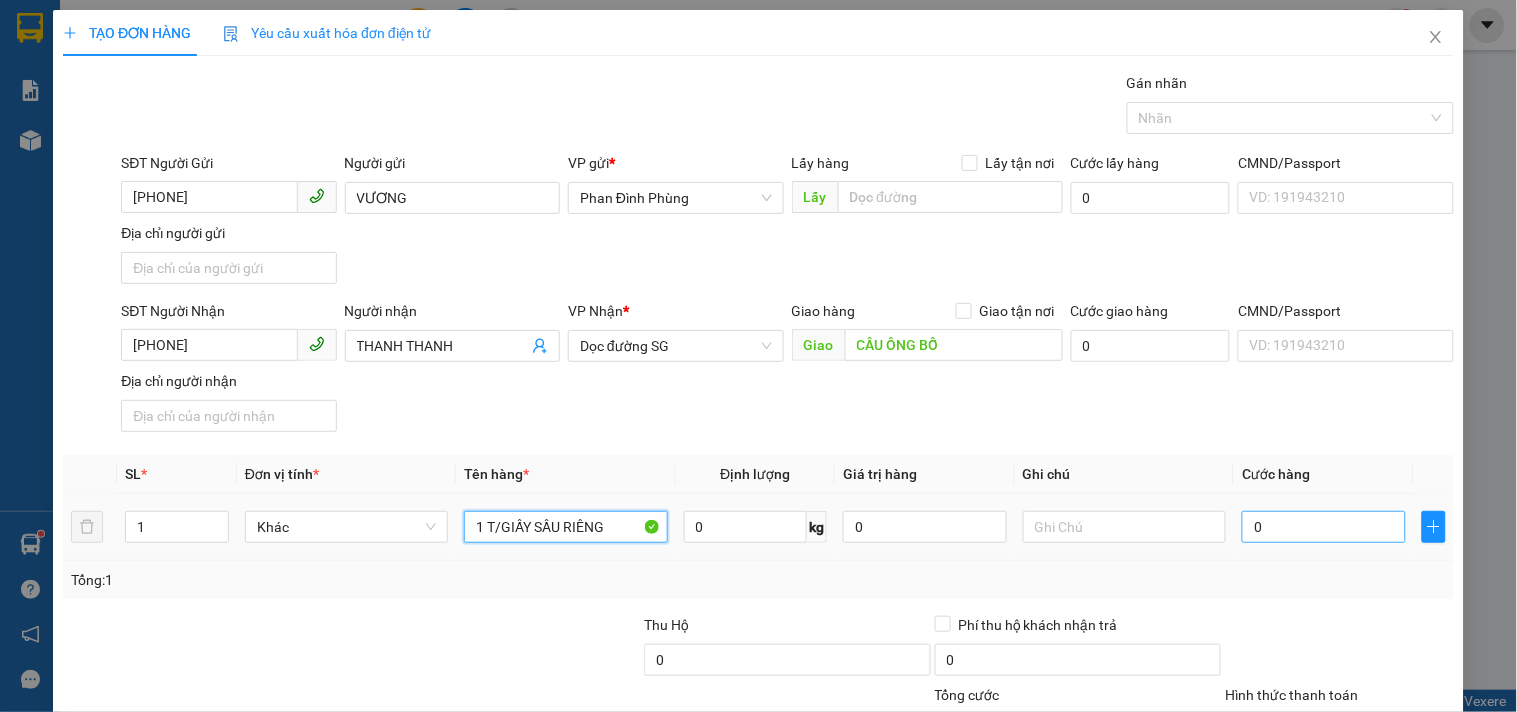 type on "1 T/GIẤY SẦU RIÊNG" 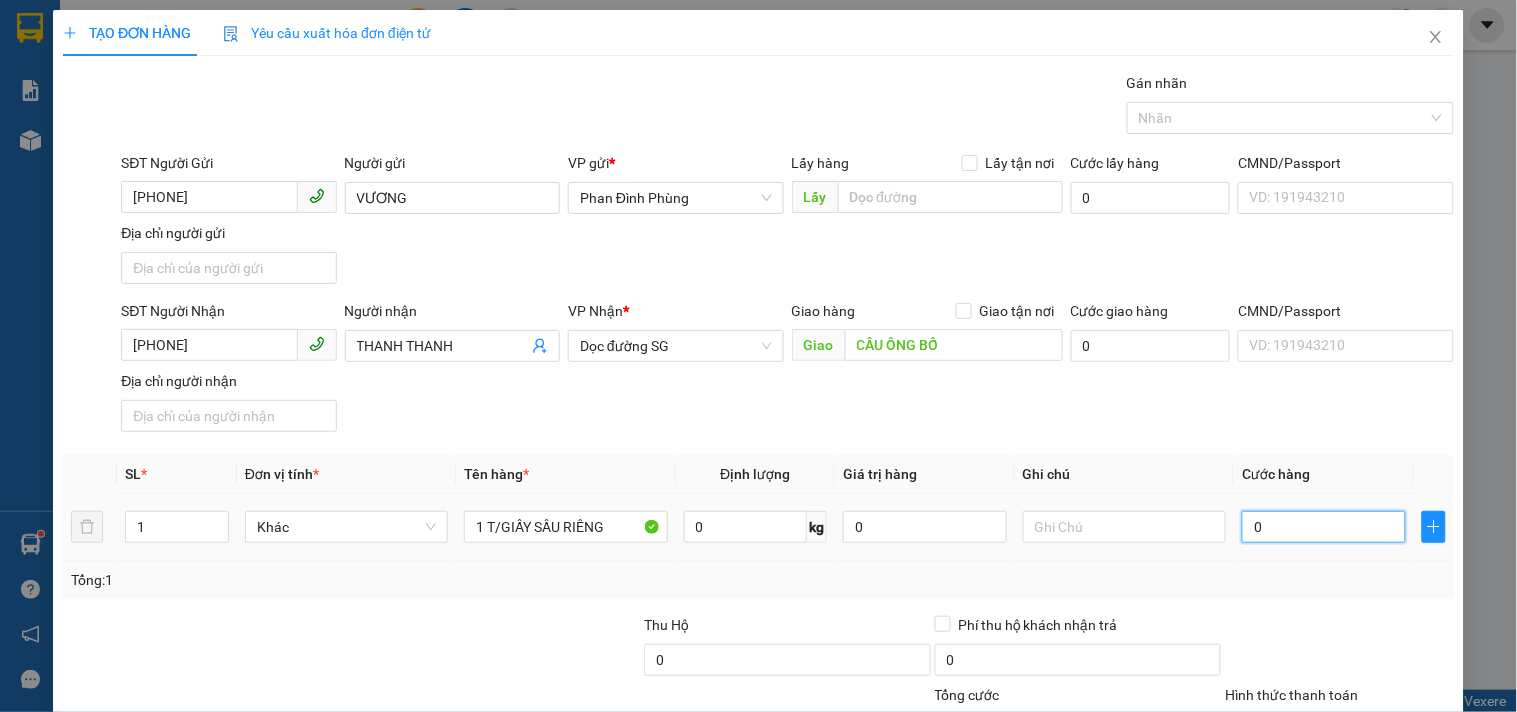 click on "0" at bounding box center (1324, 527) 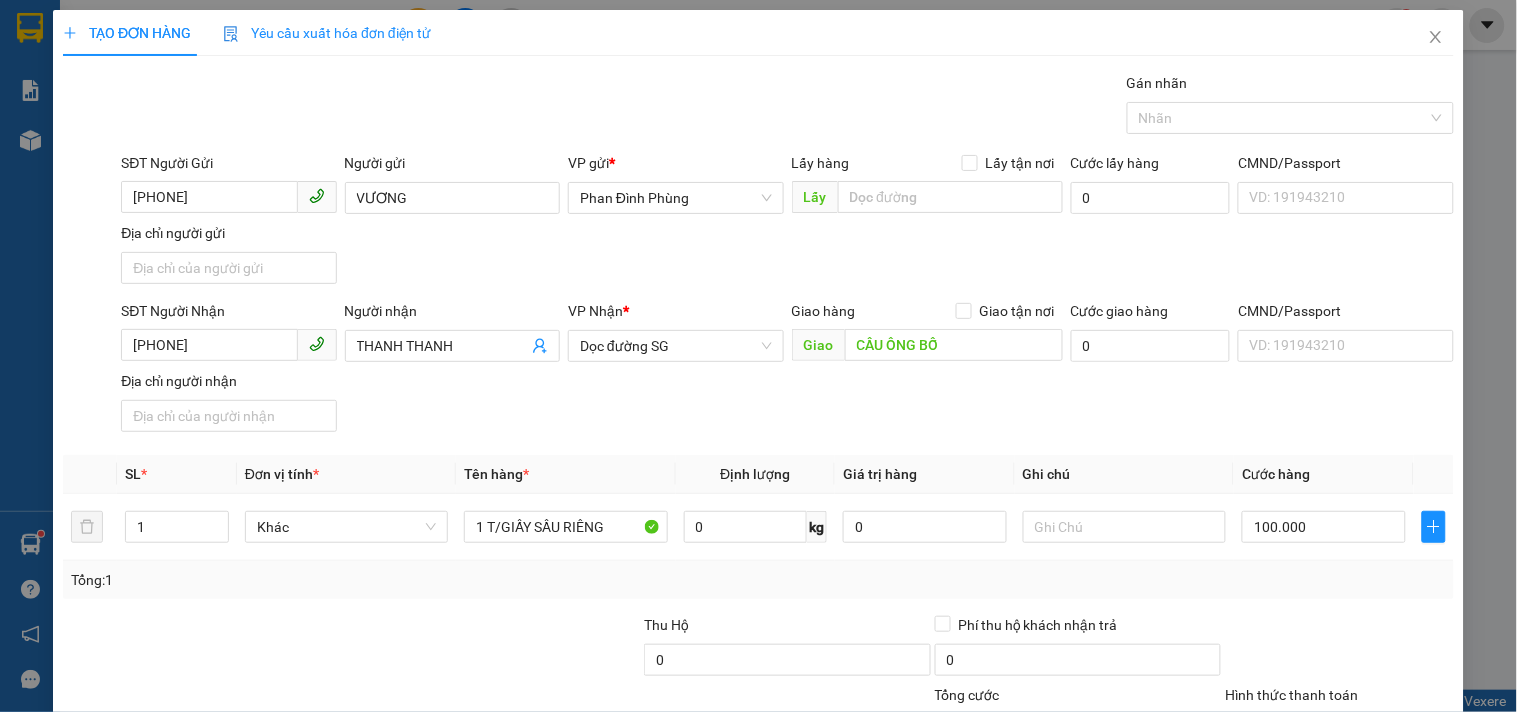 click on "SĐT Người Nhận 0349774329 Người nhận THANH THANH VP Nhận  * Dọc đường SG Giao hàng Giao tận nơi Giao CẦU ÔNG BỐ Cước giao hàng 0 CMND/Passport VD: 191943210 Địa chỉ người nhận" at bounding box center (787, 370) 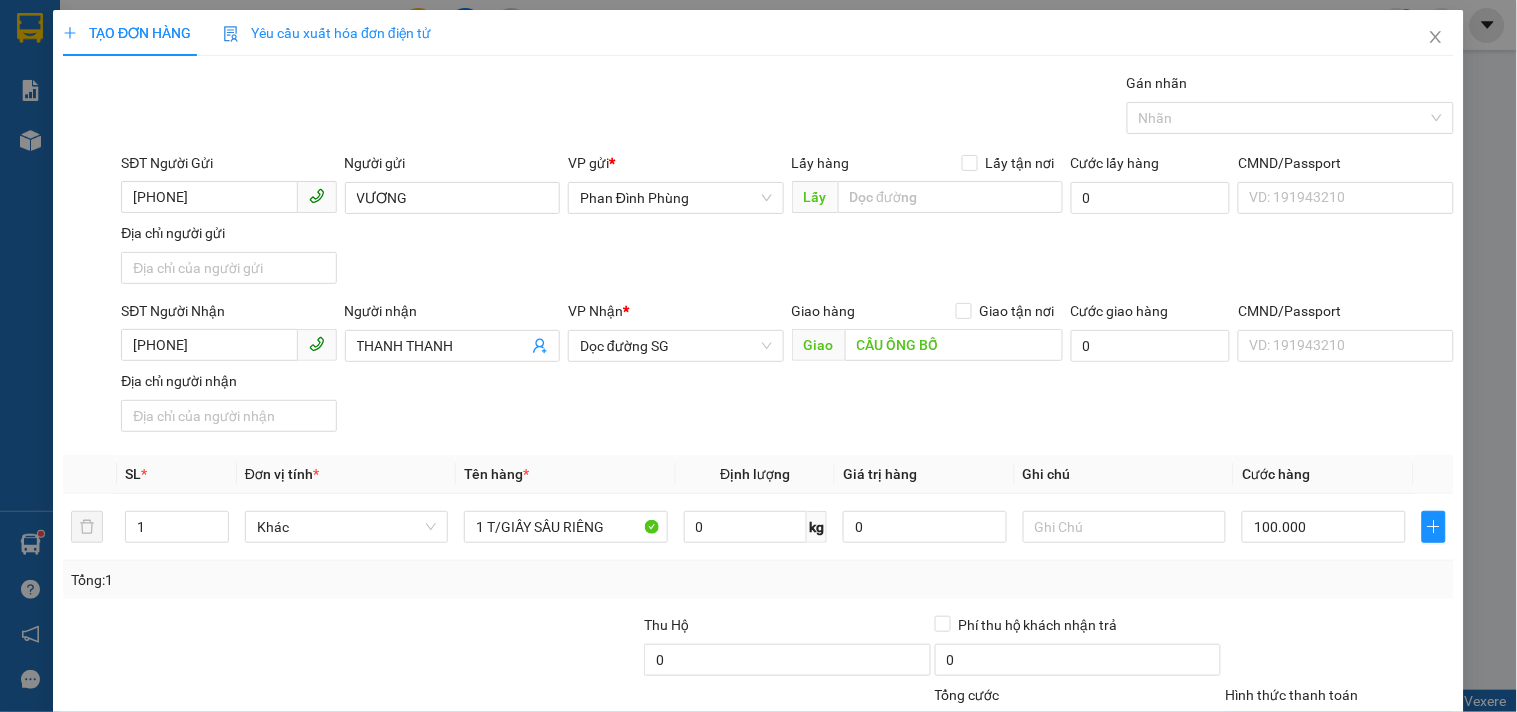 drag, startPoint x: 1344, startPoint y: 563, endPoint x: 1312, endPoint y: 396, distance: 170.03824 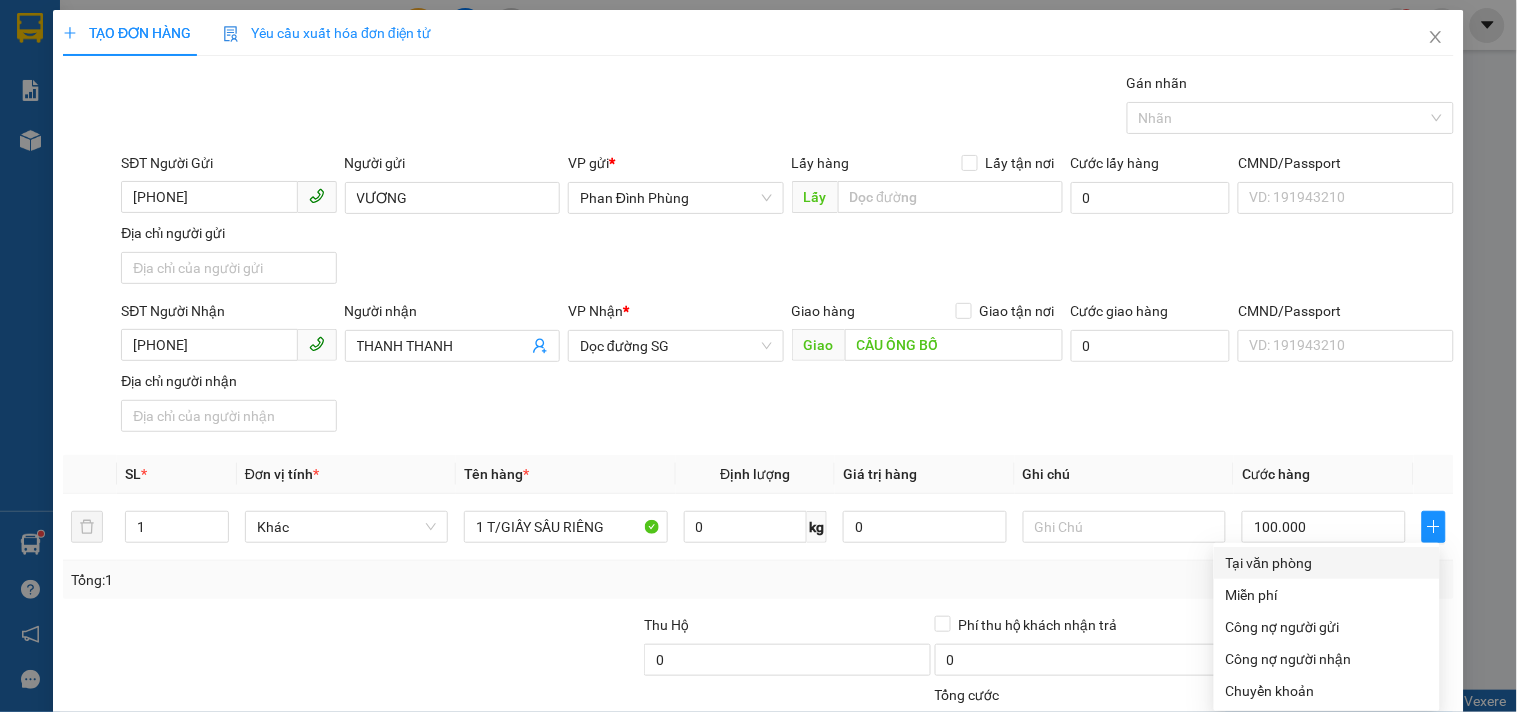 click on "Tại văn phòng" at bounding box center (1327, 563) 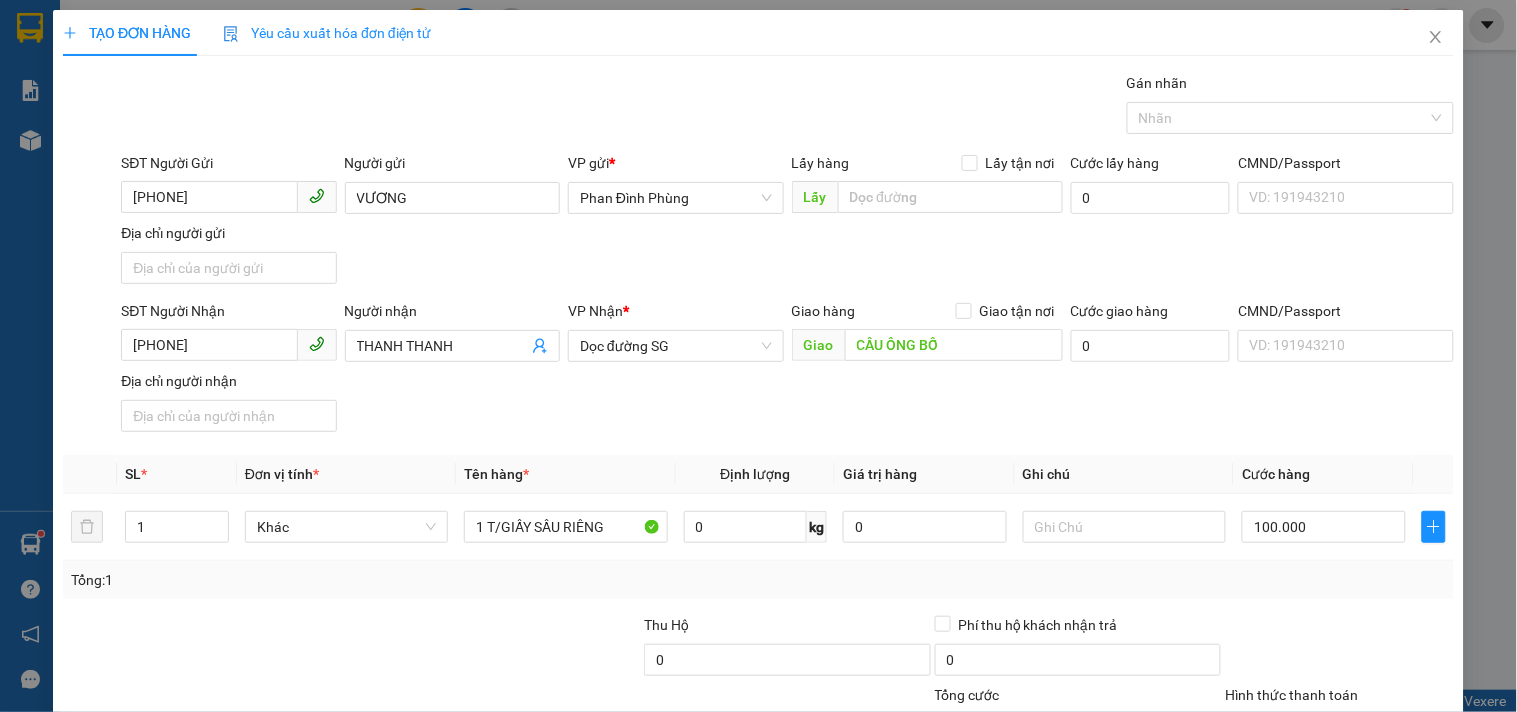 click on "Lưu và In" at bounding box center (1369, 825) 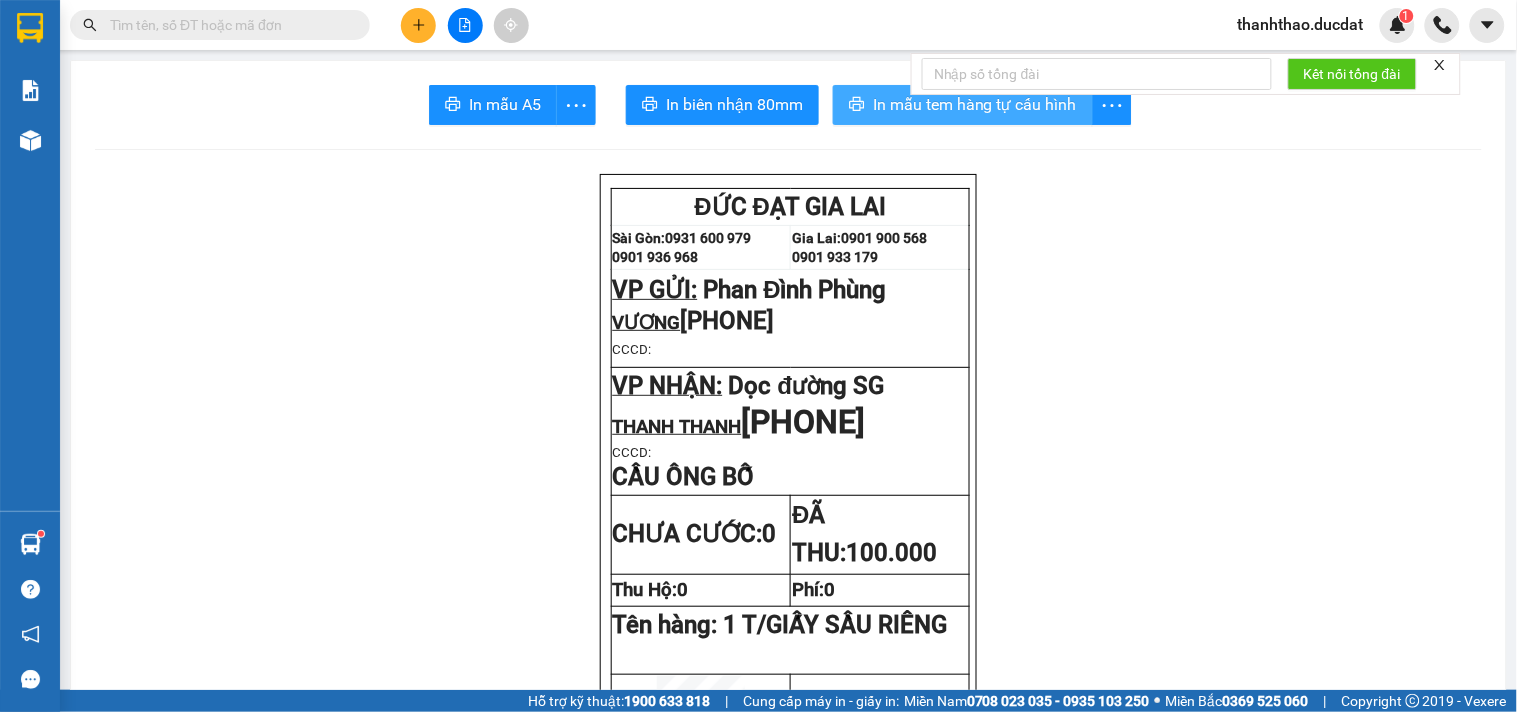 click 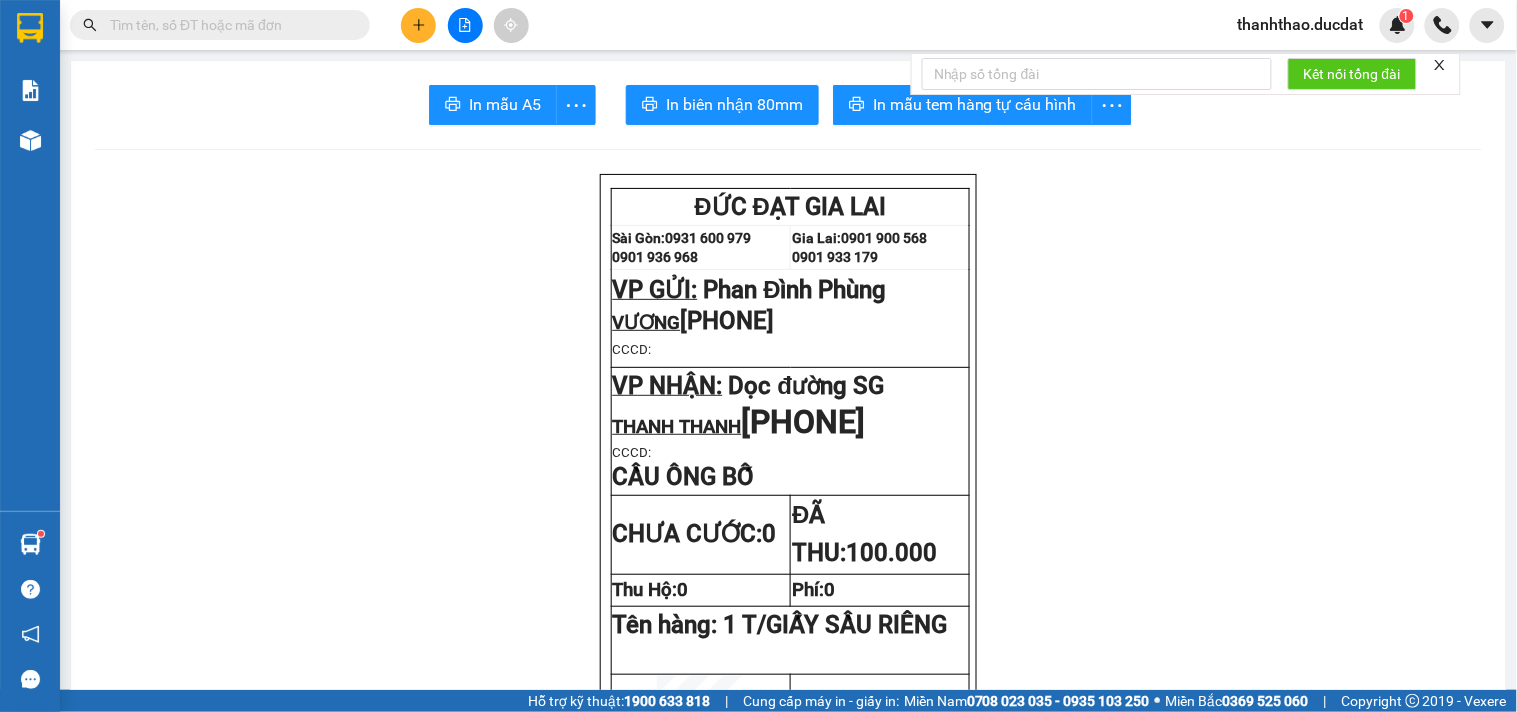 click at bounding box center (465, 25) 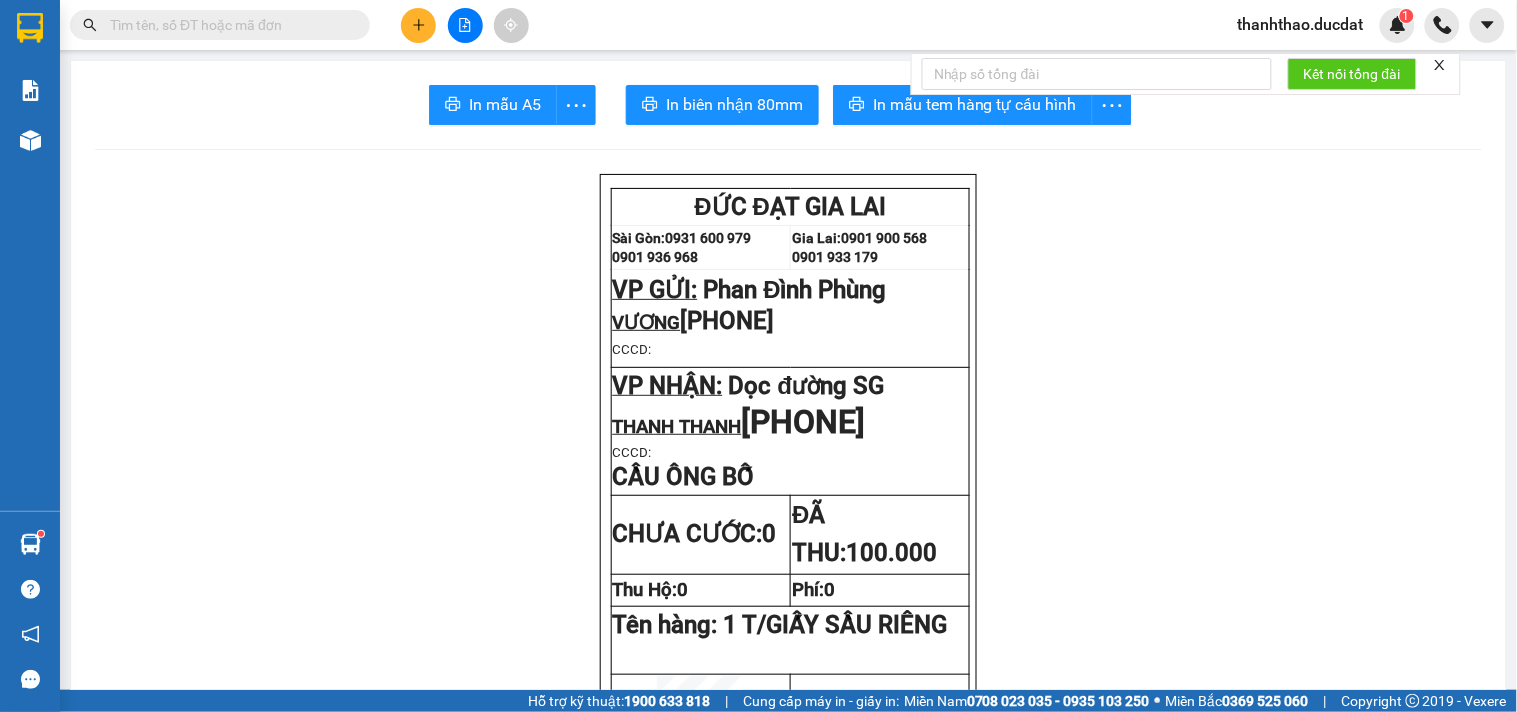 click 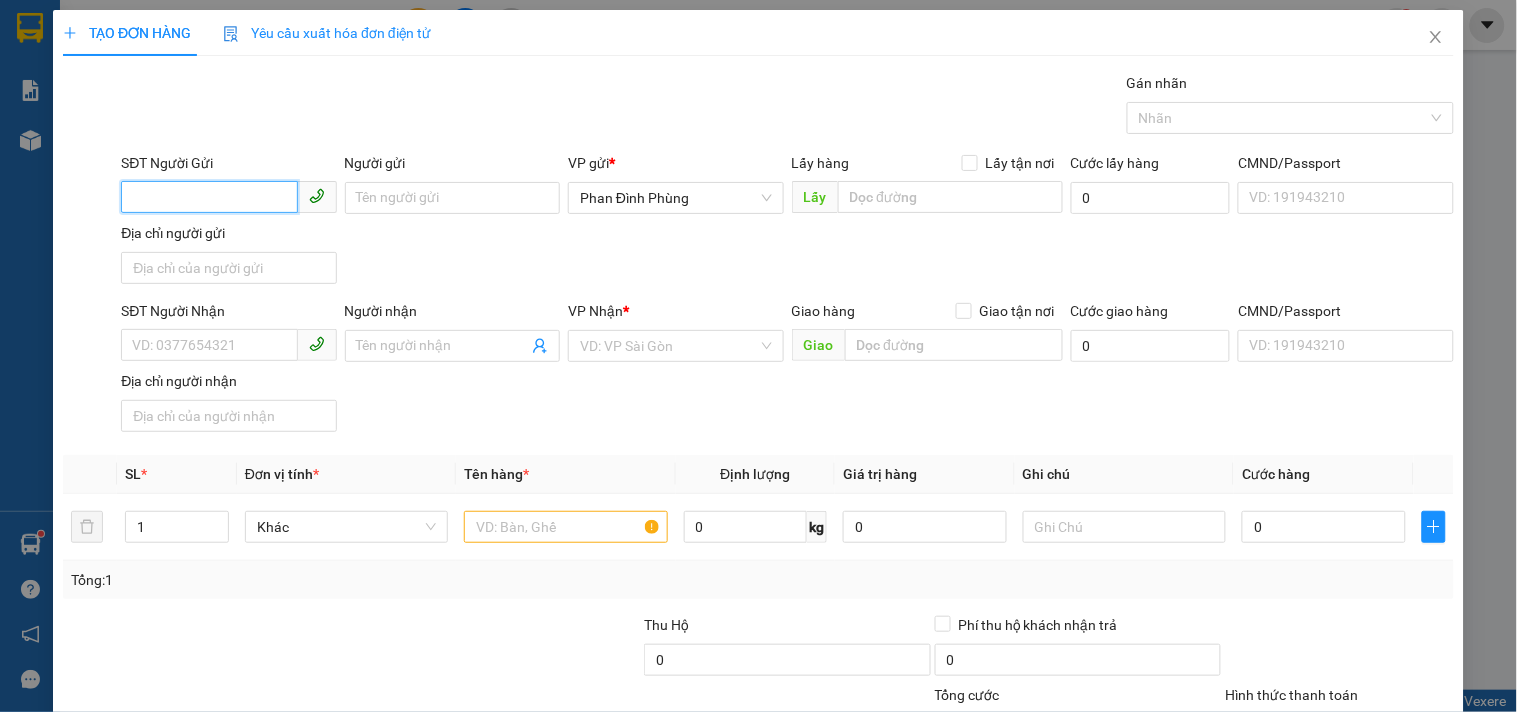 click on "SĐT Người Gửi" at bounding box center [209, 197] 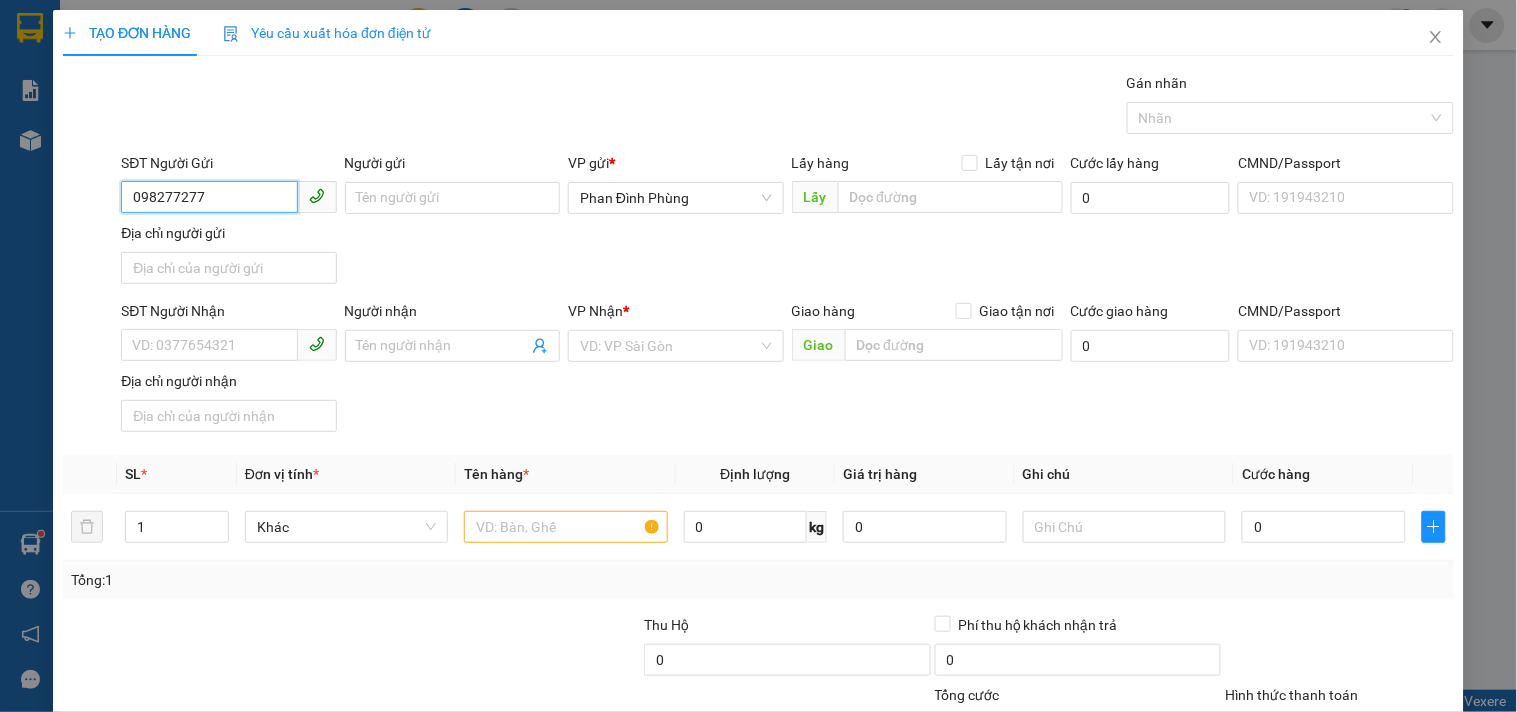 type on "0982772779" 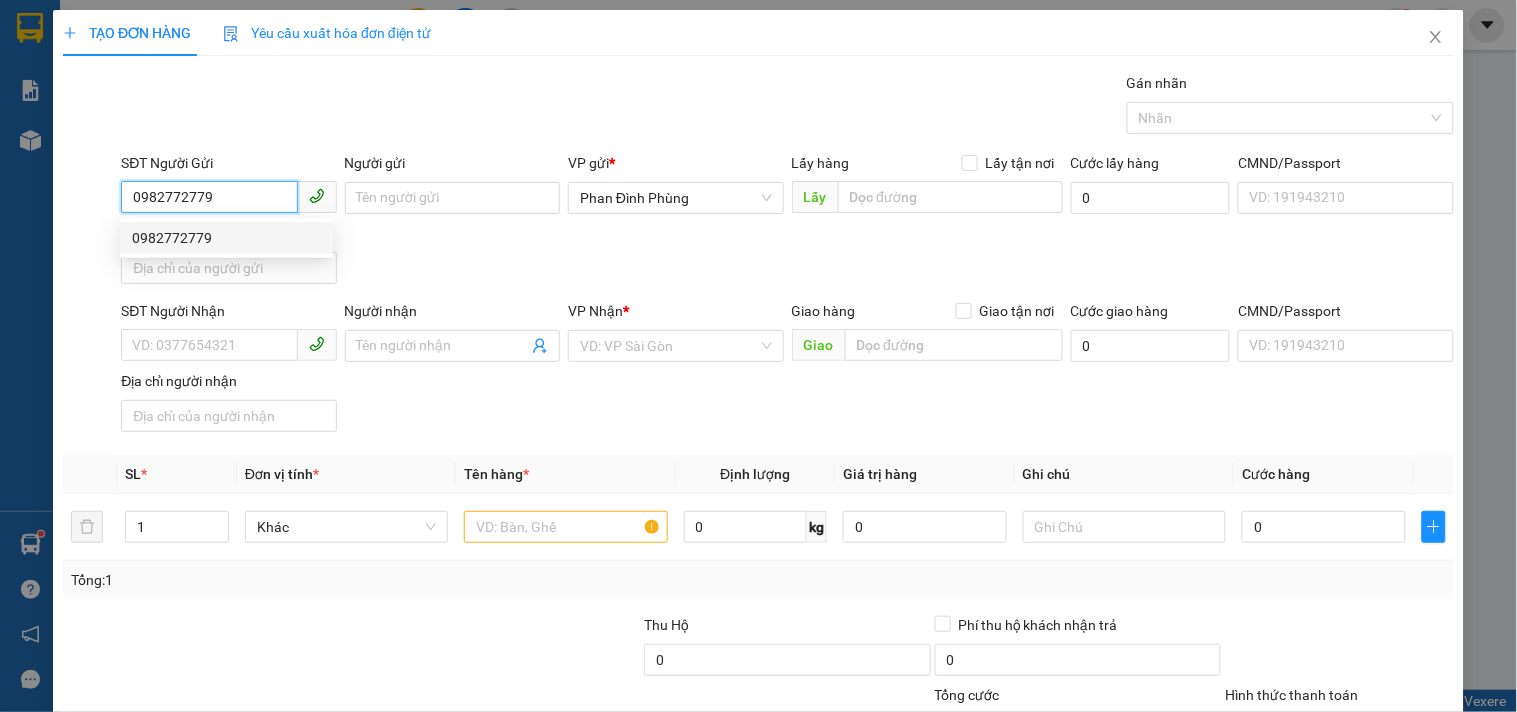 click on "0982772779" at bounding box center [226, 238] 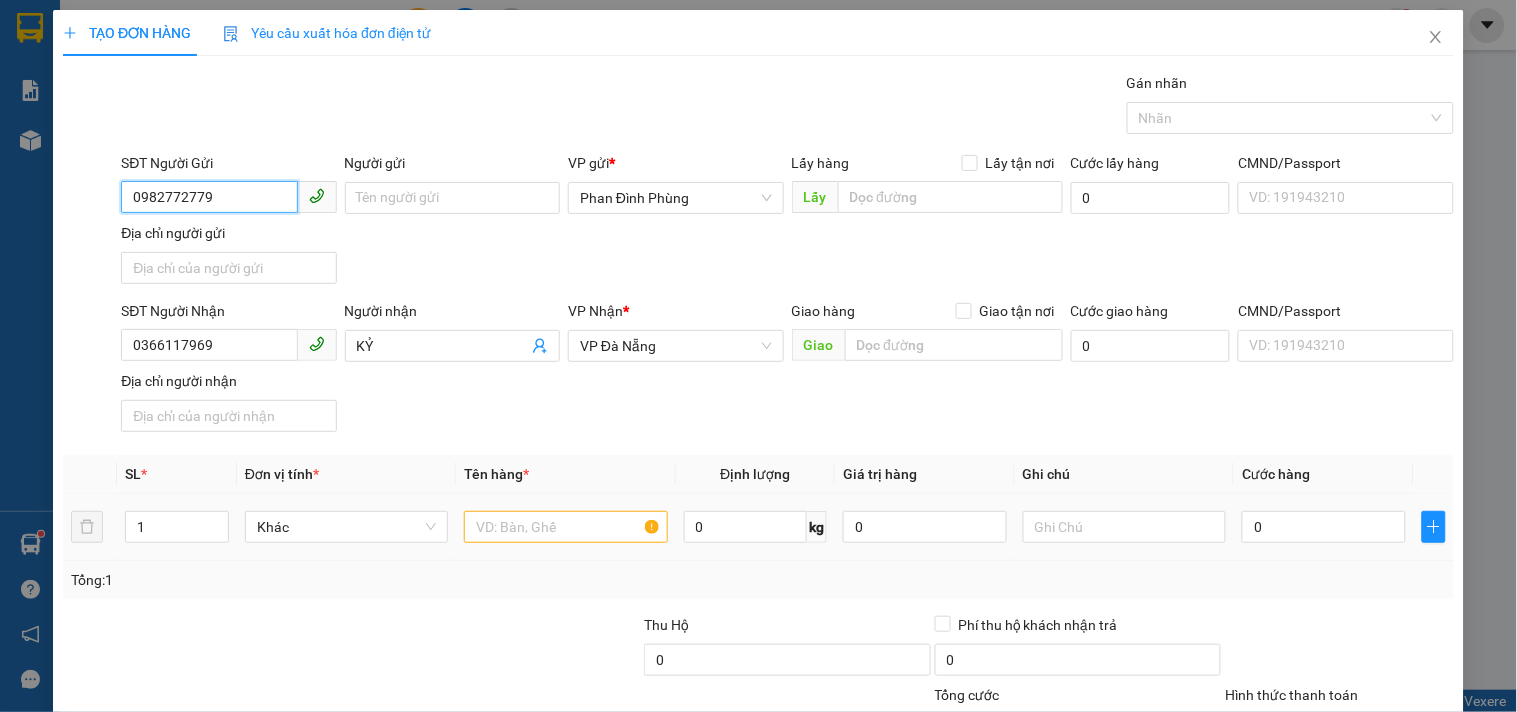 type on "0982772779" 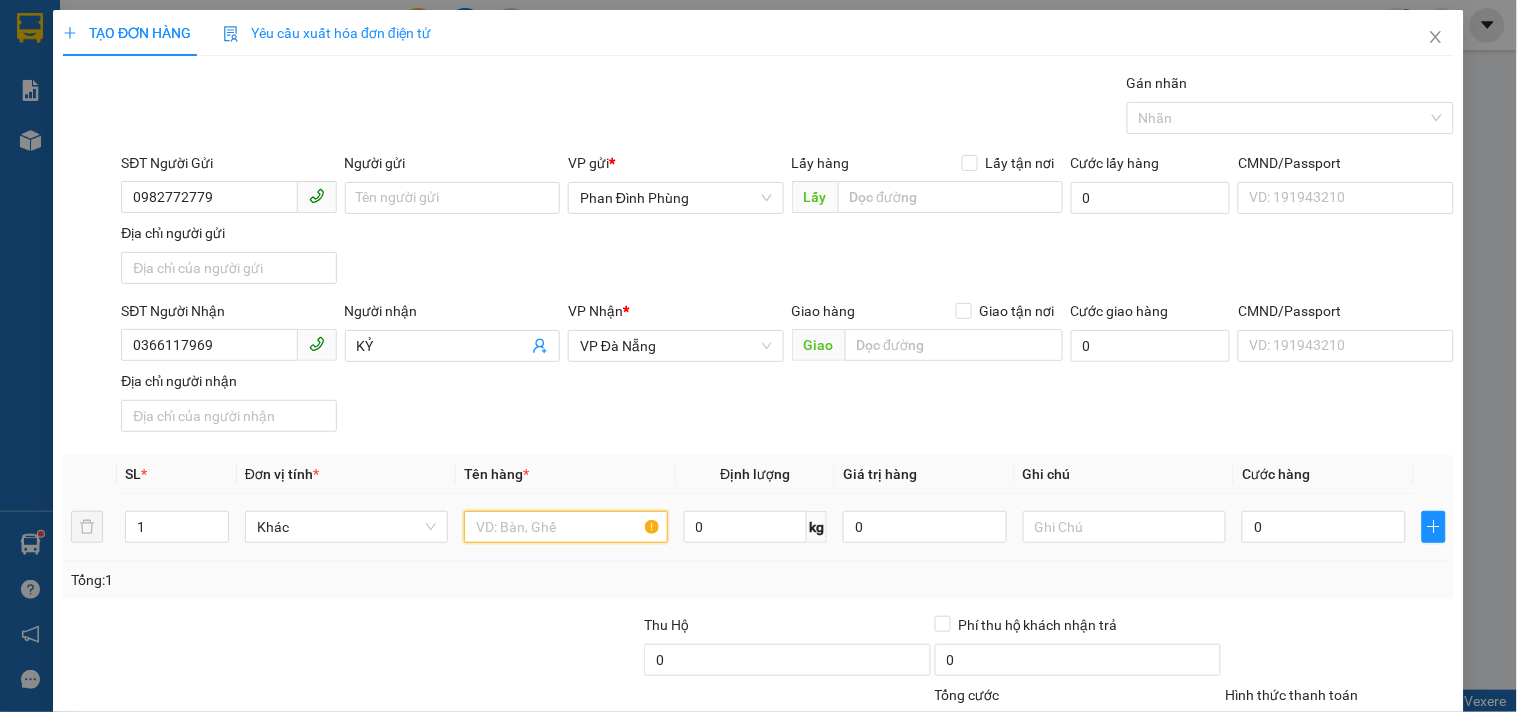 click at bounding box center [565, 527] 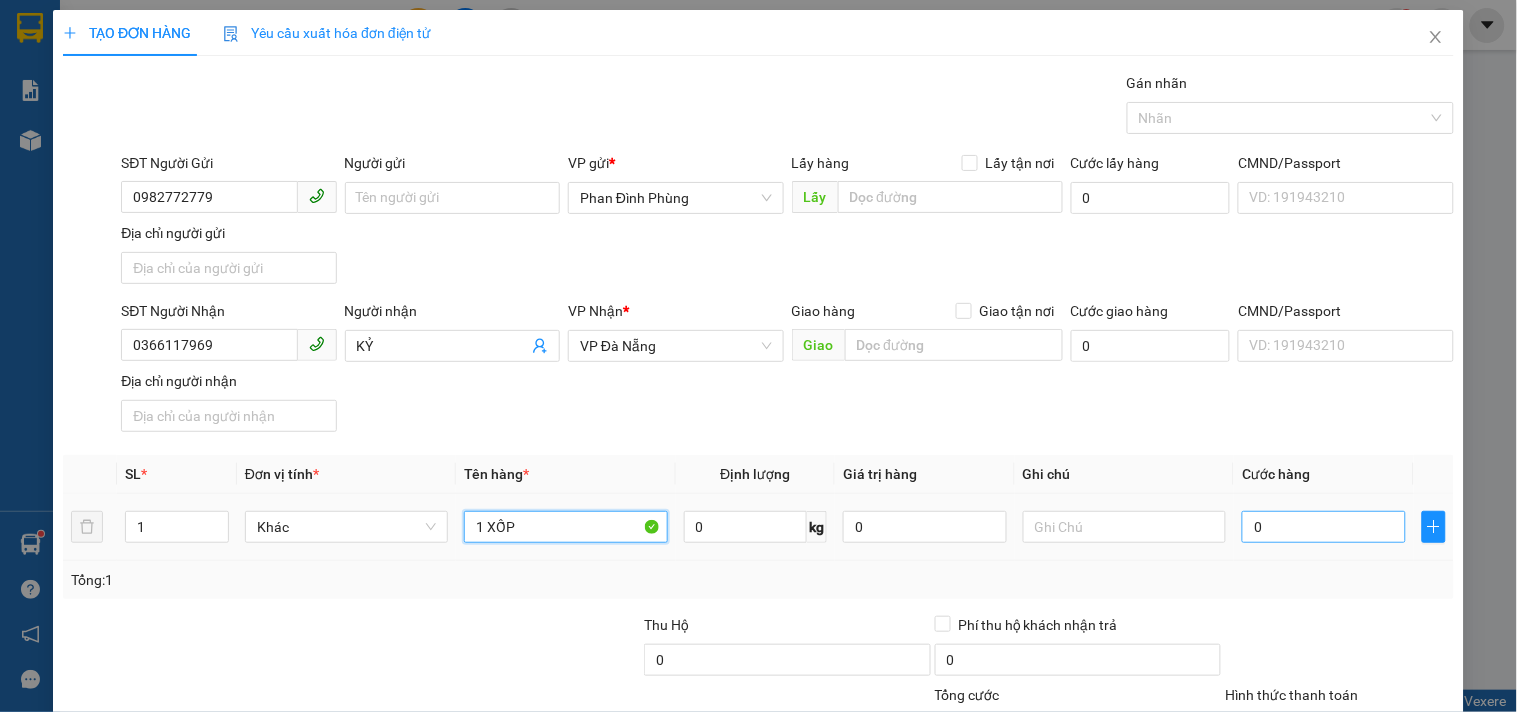 type on "1 XỐP" 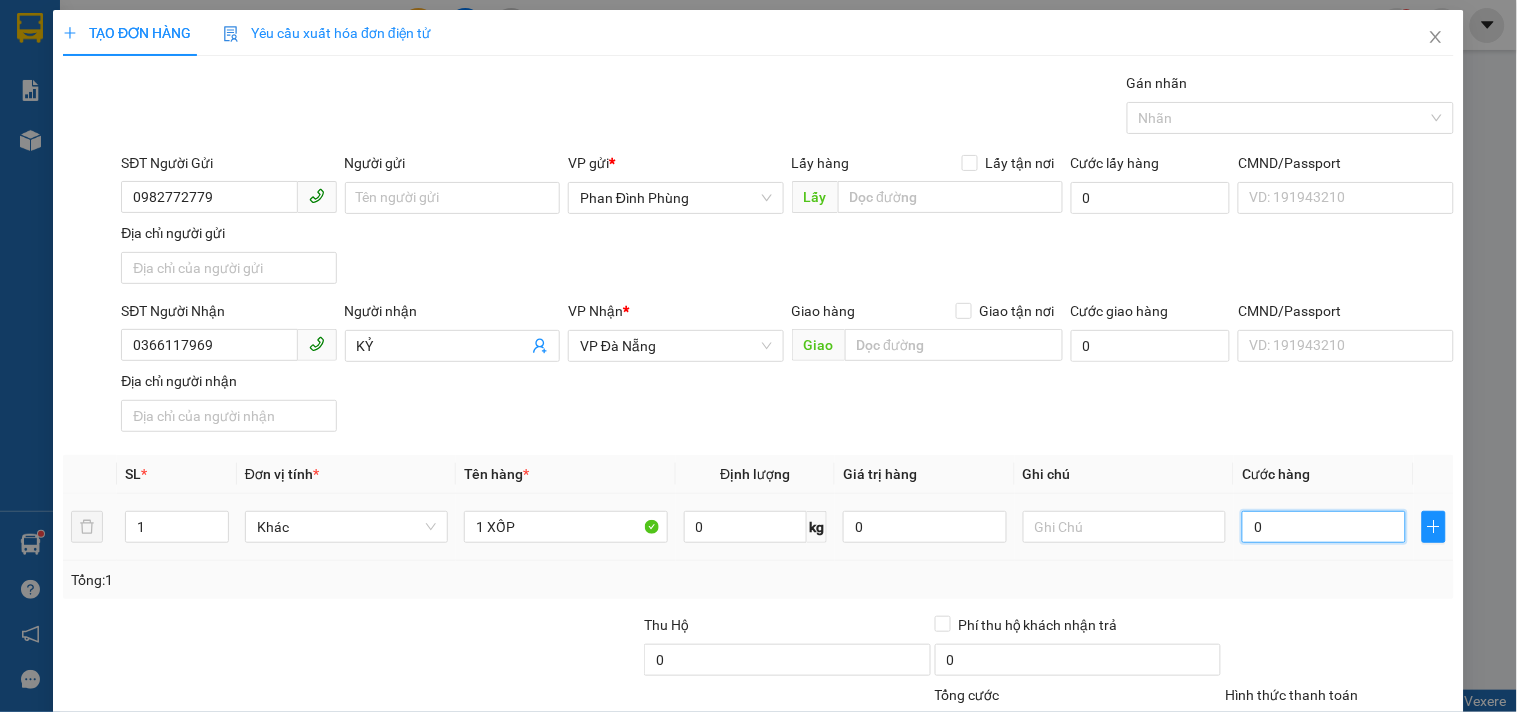 click on "0" at bounding box center (1324, 527) 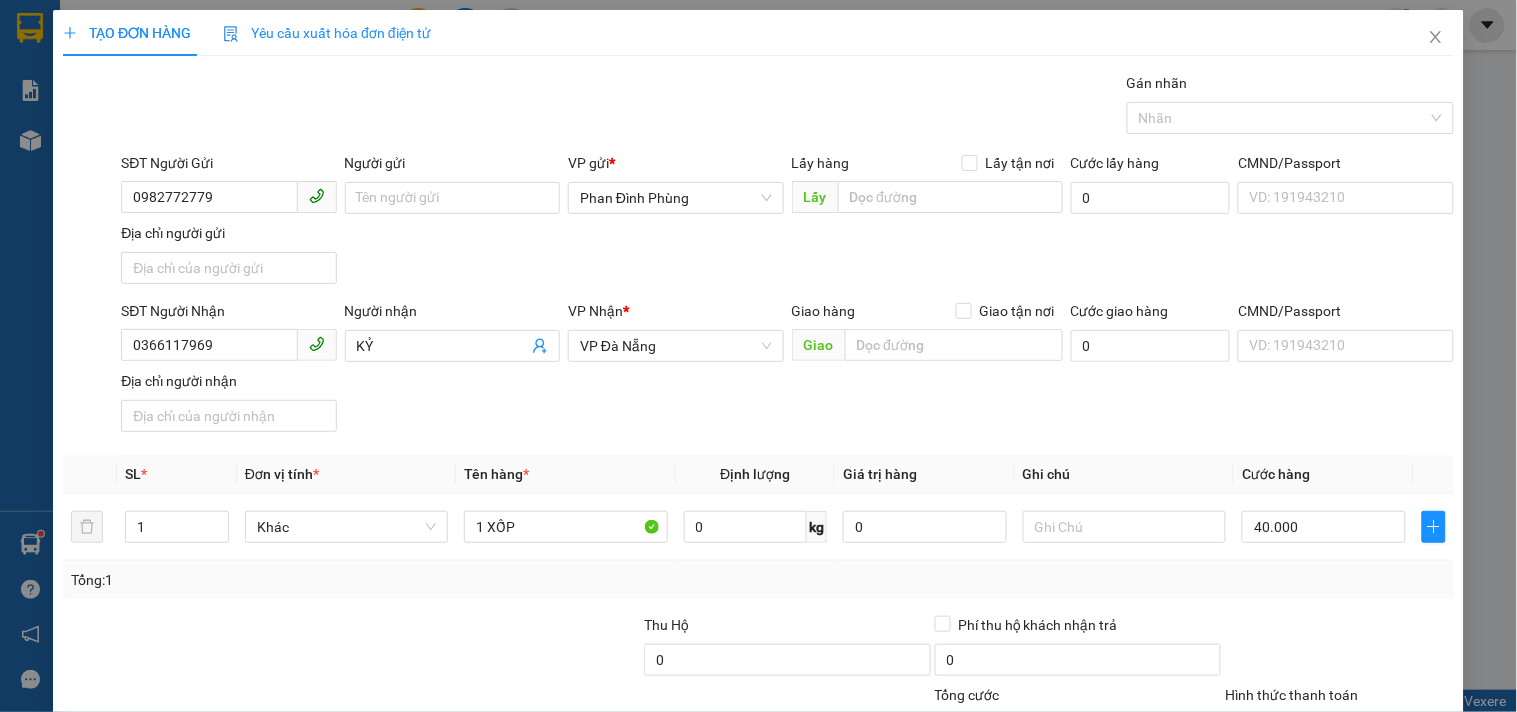click on "SĐT Người Nhận 0366117969 Người nhận KỶ VP Nhận  * VP Đà Nẵng Giao hàng Giao tận nơi Giao Cước giao hàng 0 CMND/Passport VD: 191943210 Địa chỉ người nhận" at bounding box center [787, 370] 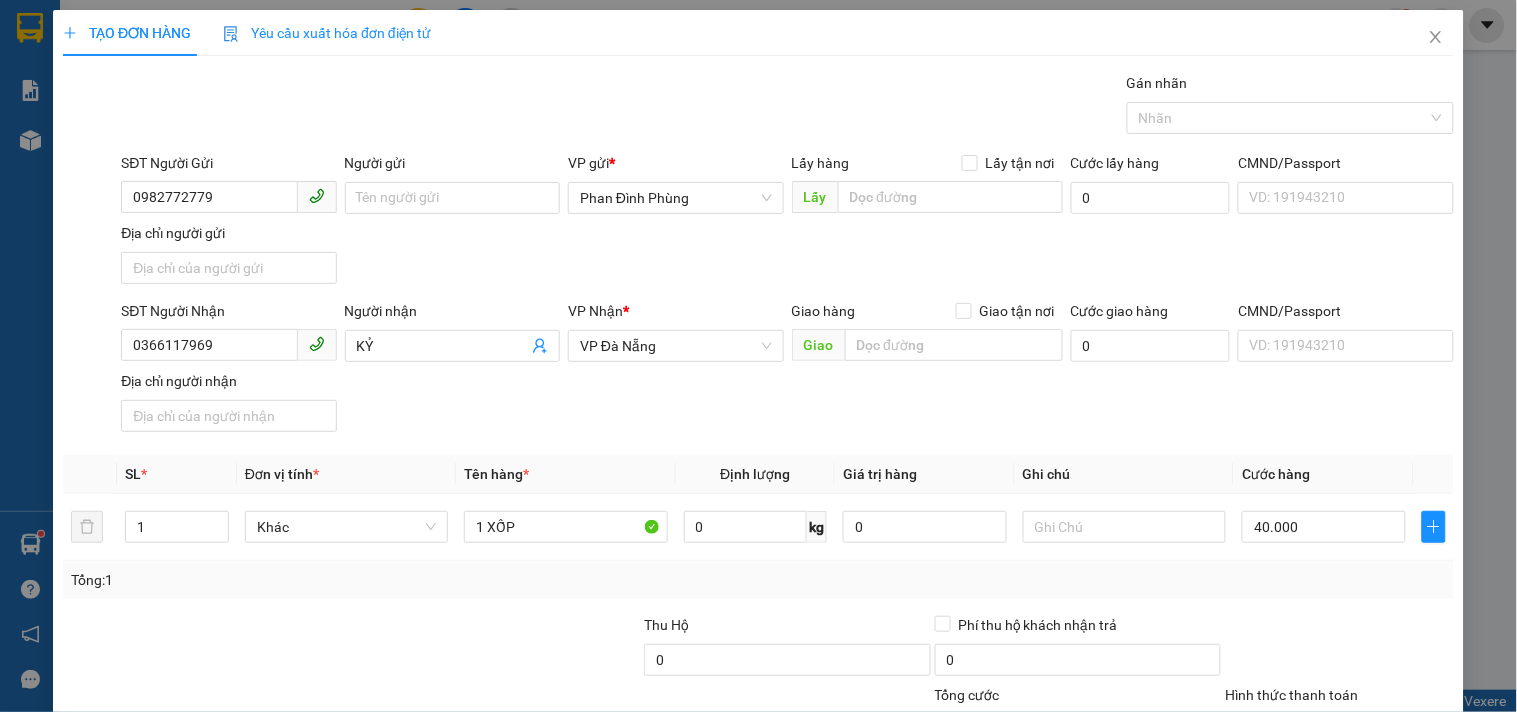 click on "Hình thức thanh toán" at bounding box center (1332, 730) 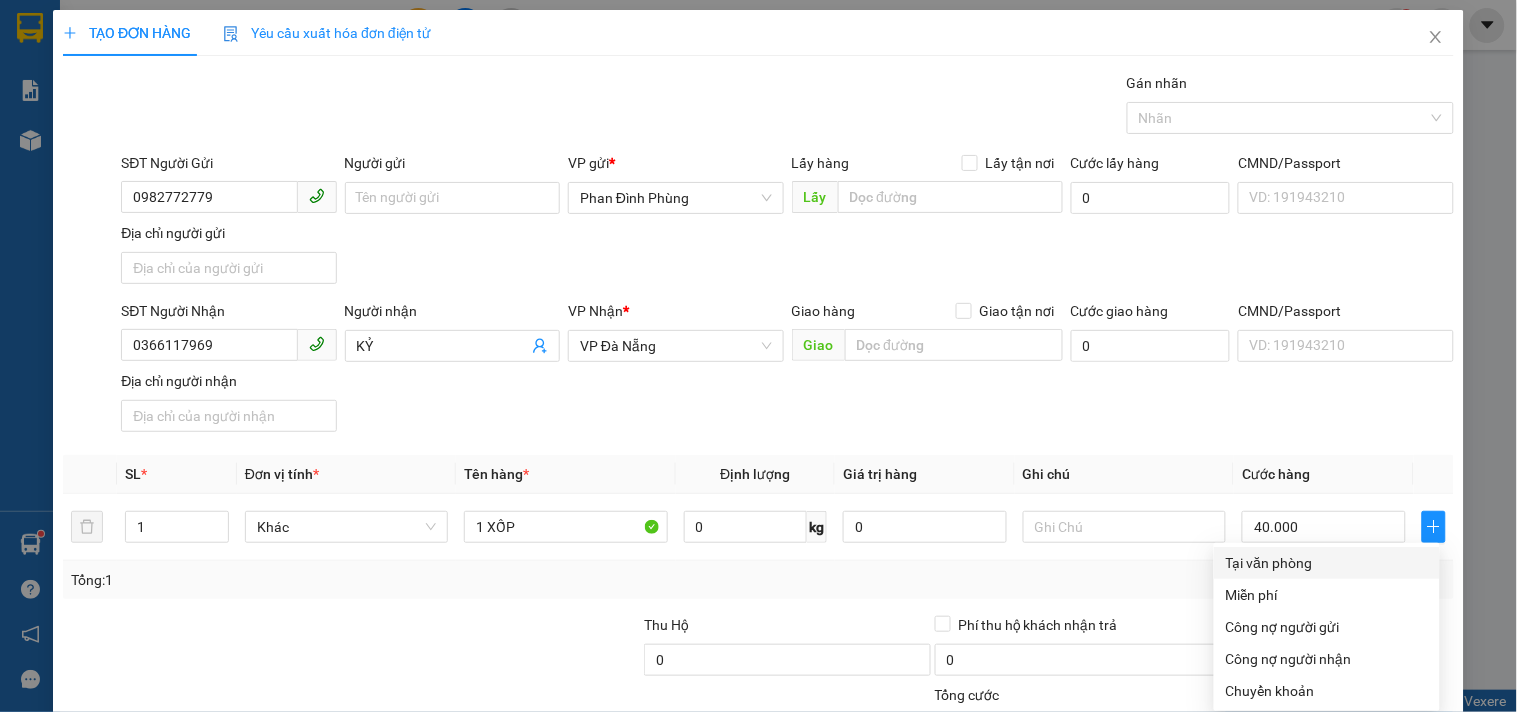 click on "Tại văn phòng" at bounding box center (1327, 563) 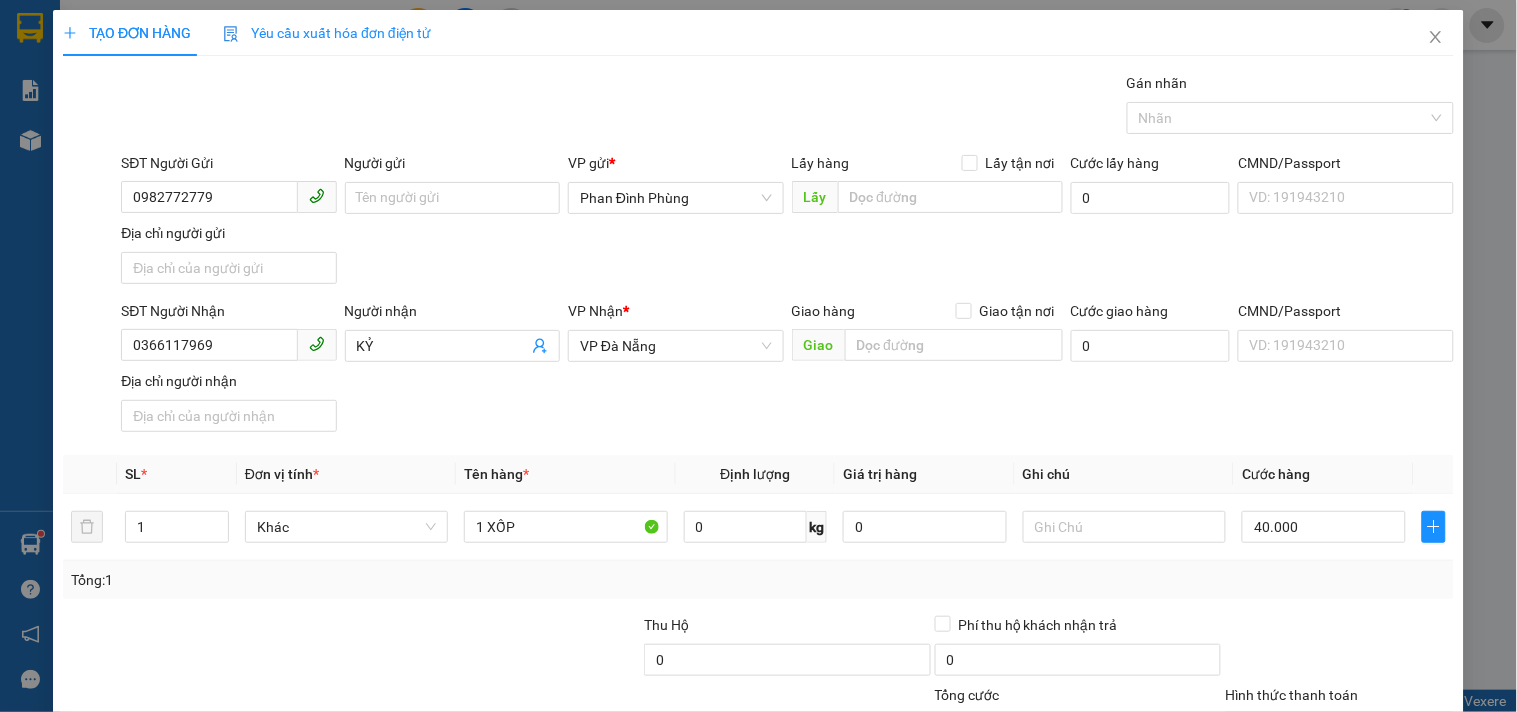click on "Lưu và In" at bounding box center [1380, 825] 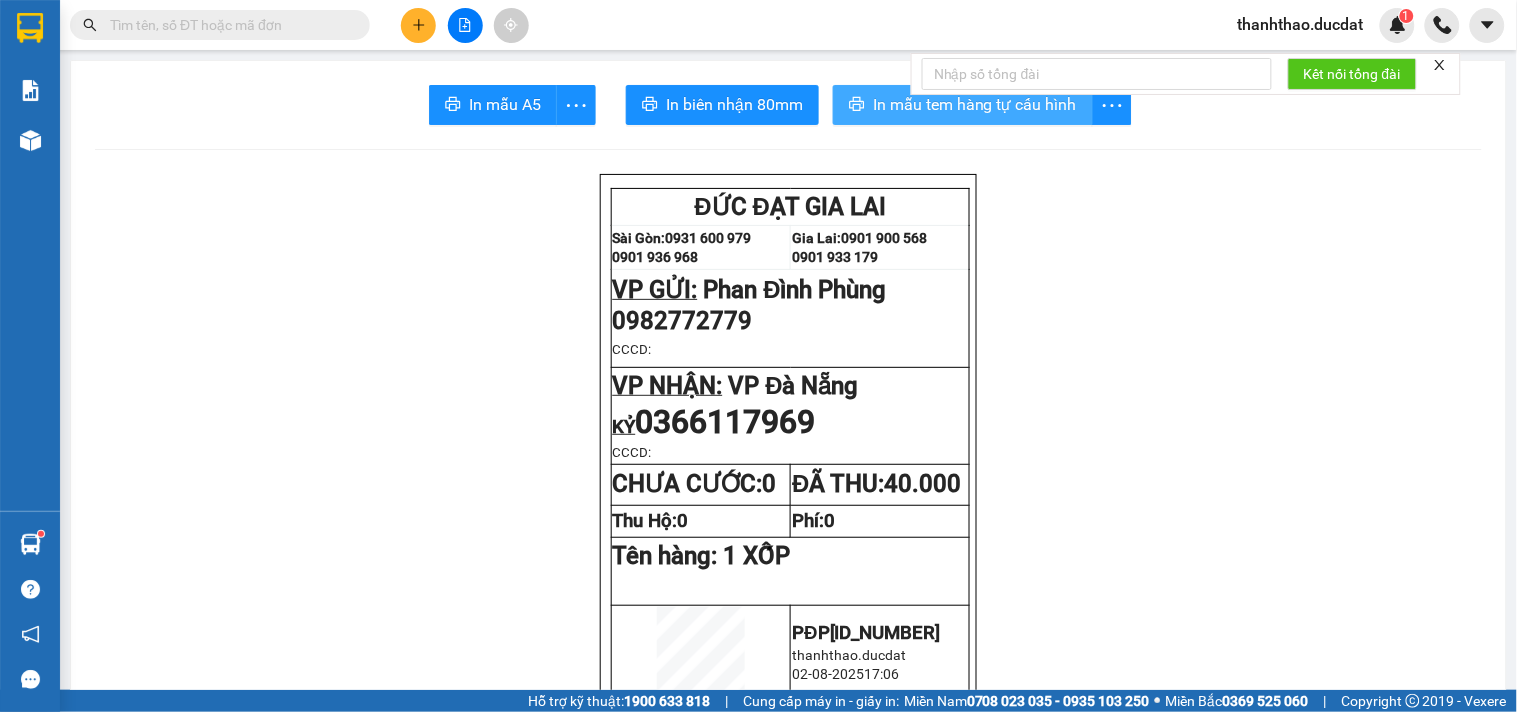click on "In mẫu tem hàng tự cấu hình" at bounding box center [975, 104] 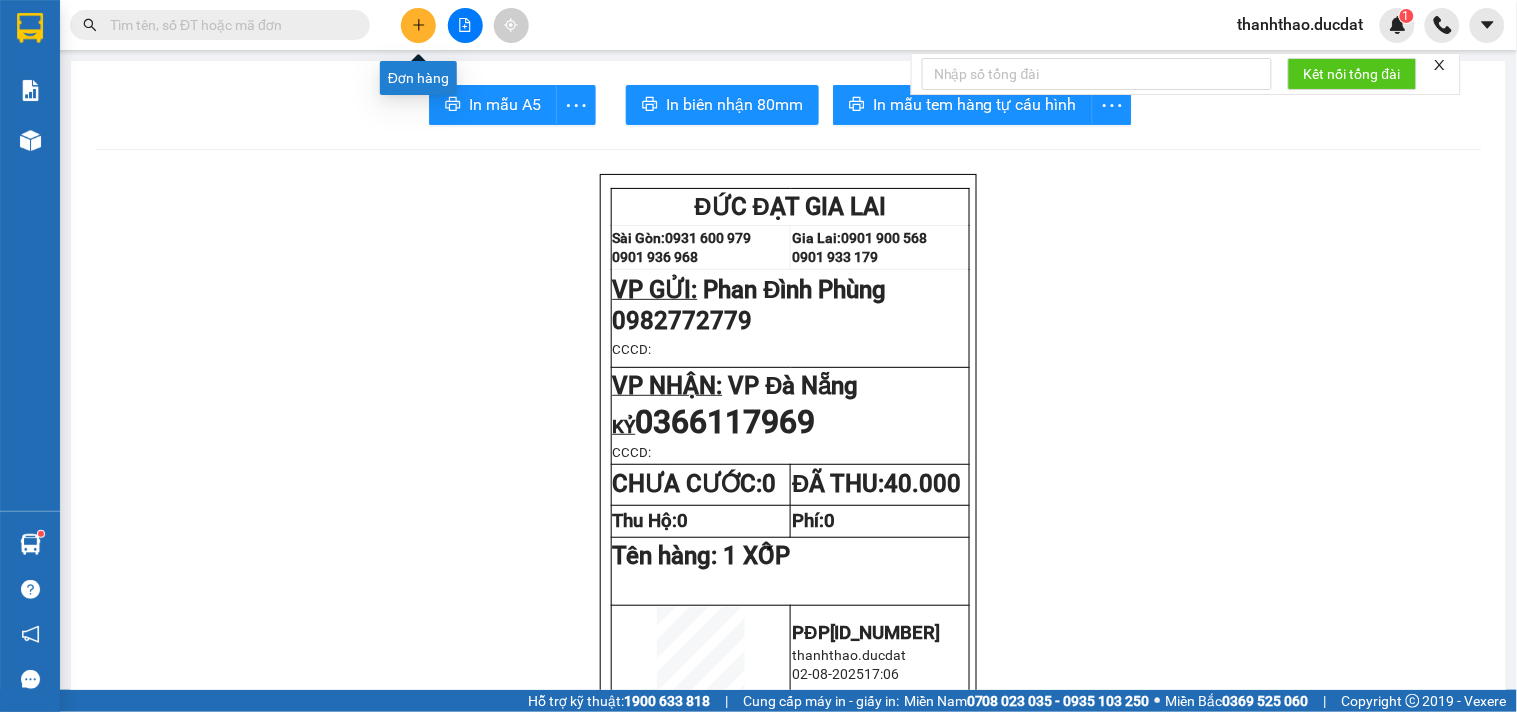 click at bounding box center [418, 25] 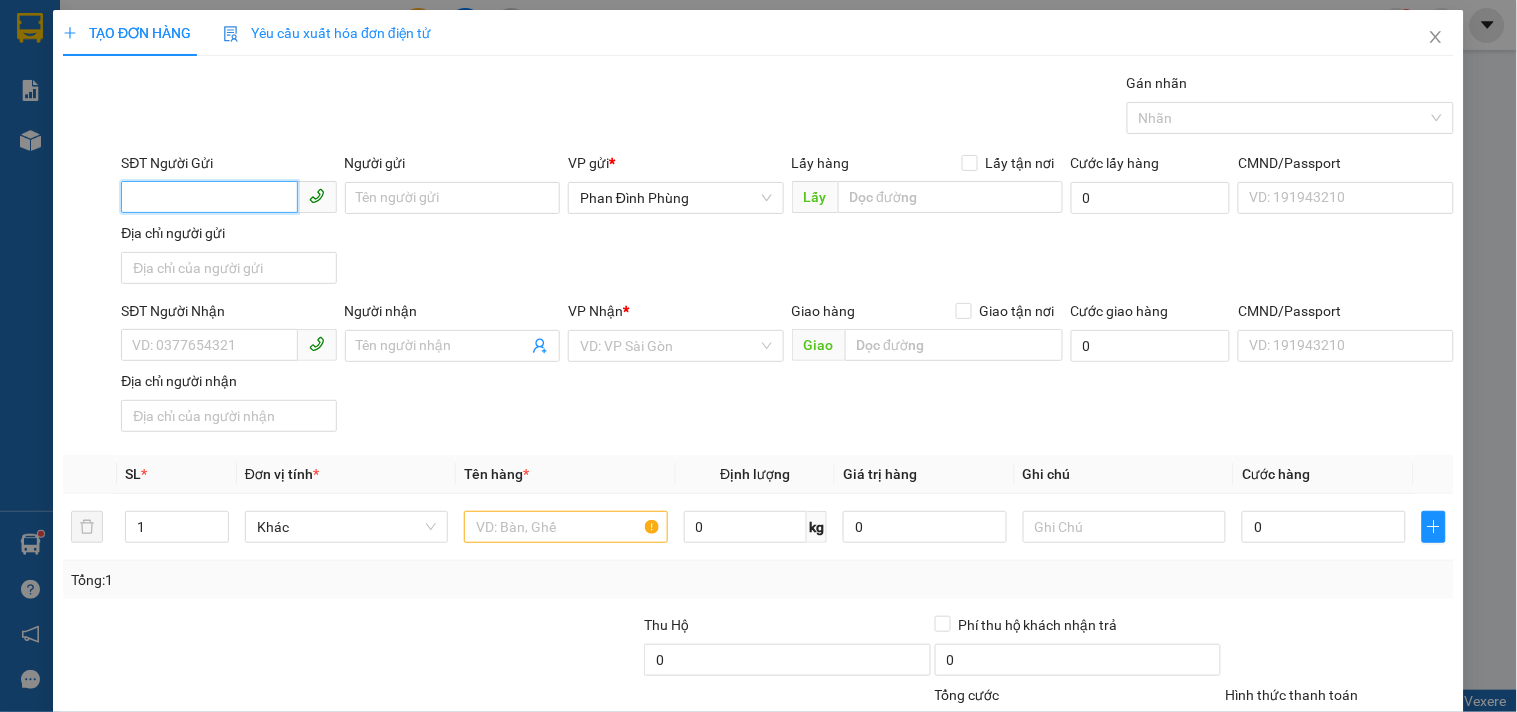 drag, startPoint x: 155, startPoint y: 185, endPoint x: 111, endPoint y: 176, distance: 44.911022 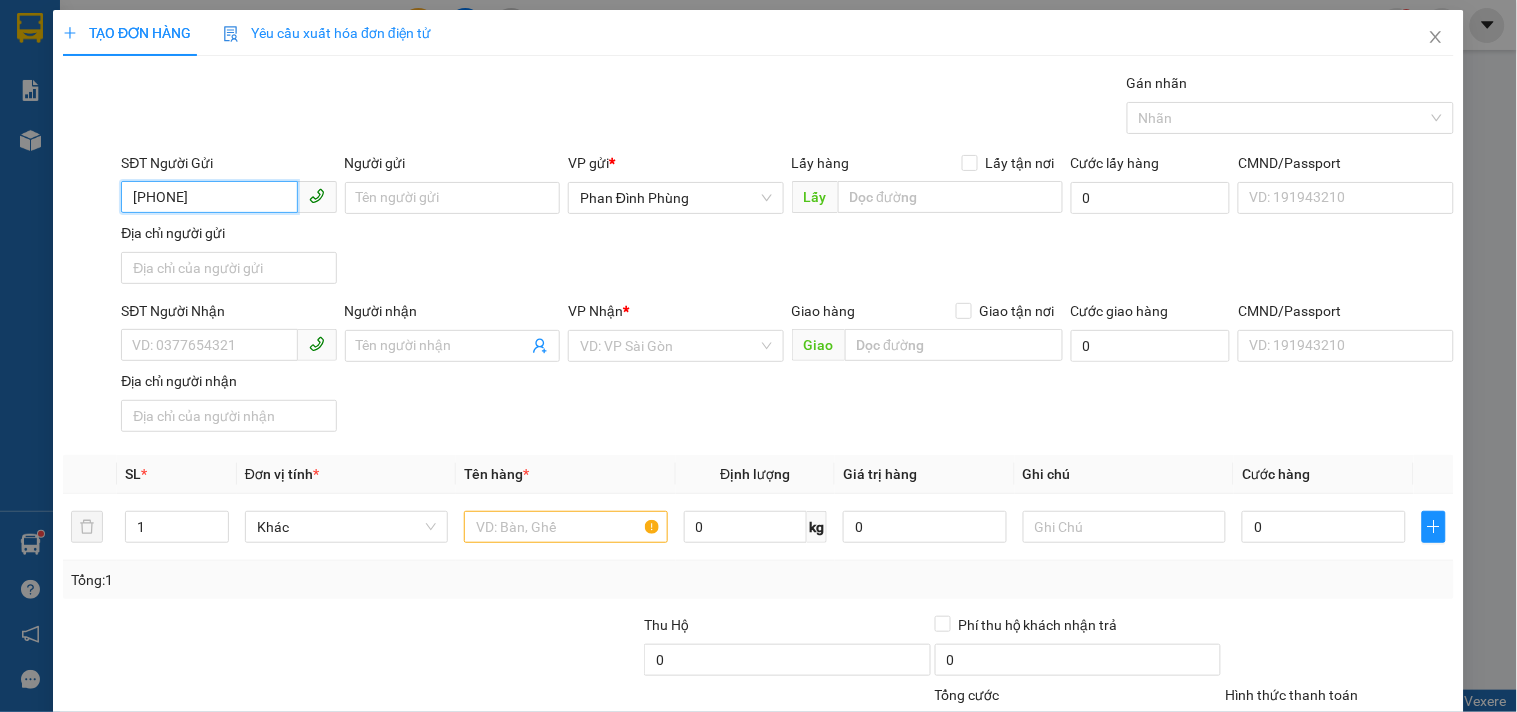 type on "0968205456" 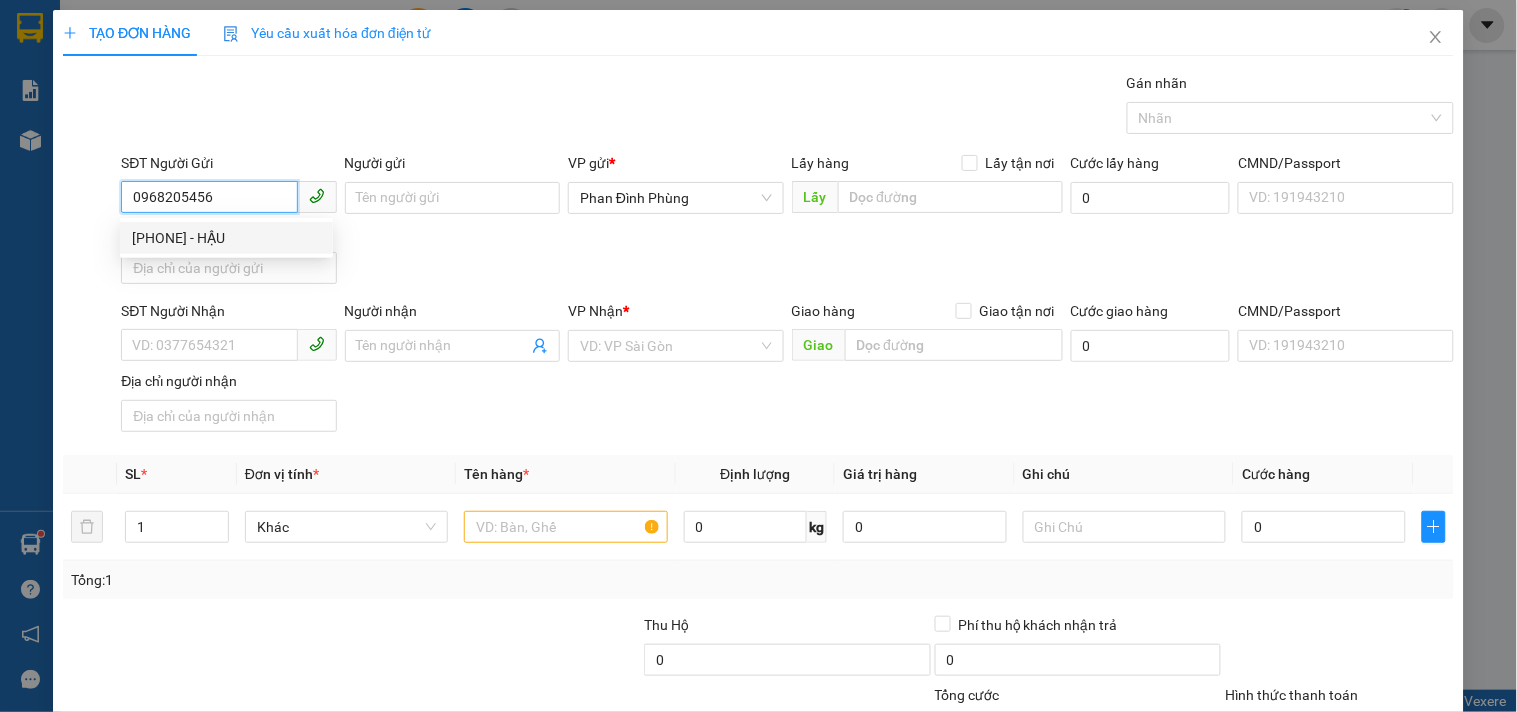 click on "0968205456 - HẬU" at bounding box center [226, 238] 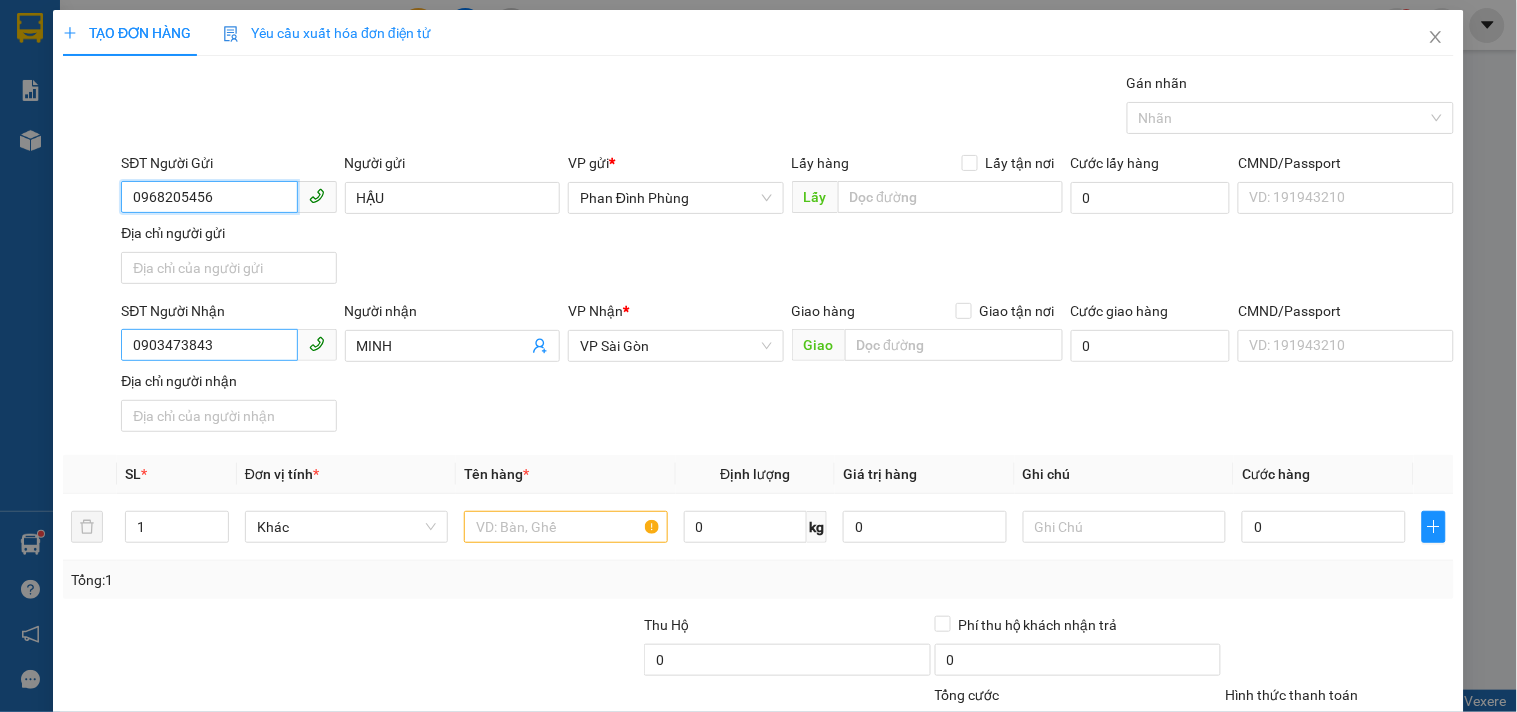 type on "0968205456" 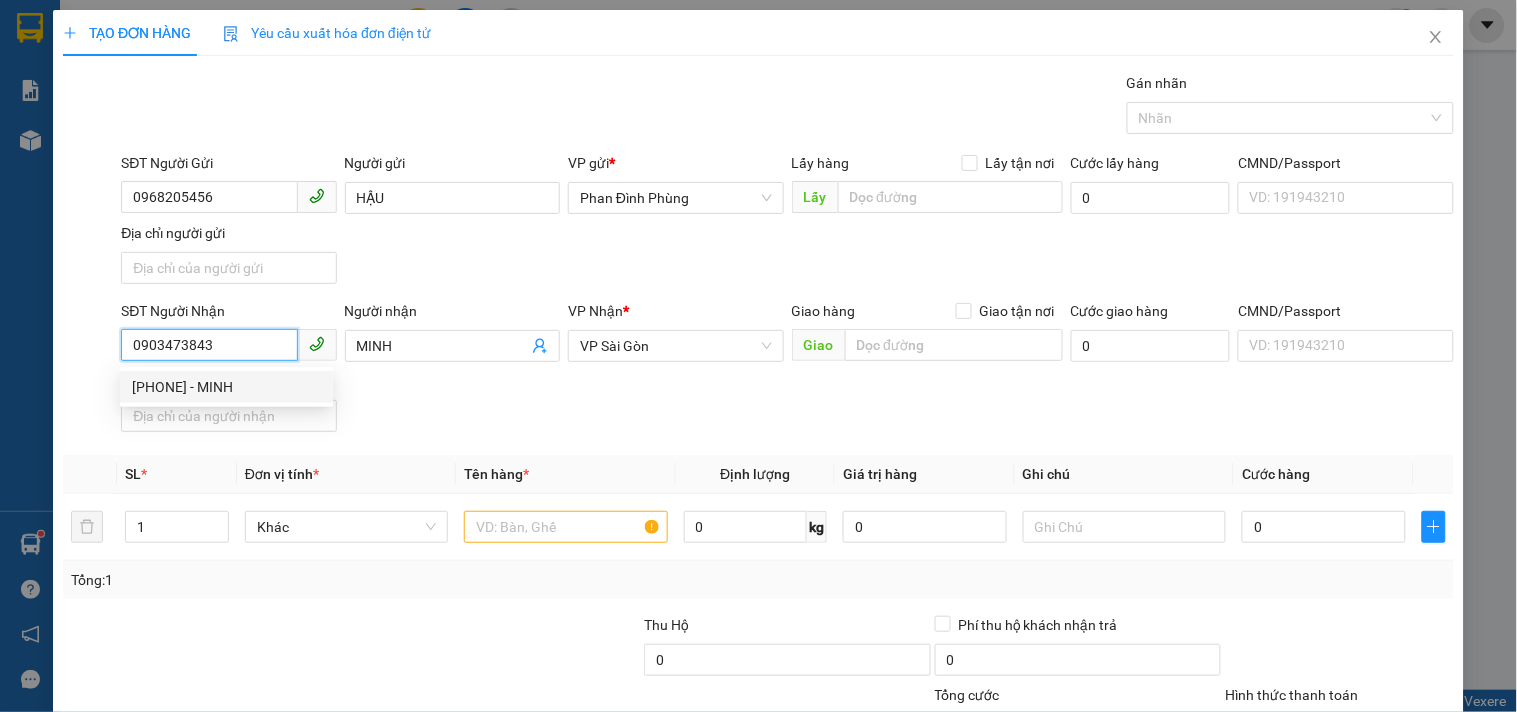 click on "0903473843" at bounding box center (209, 345) 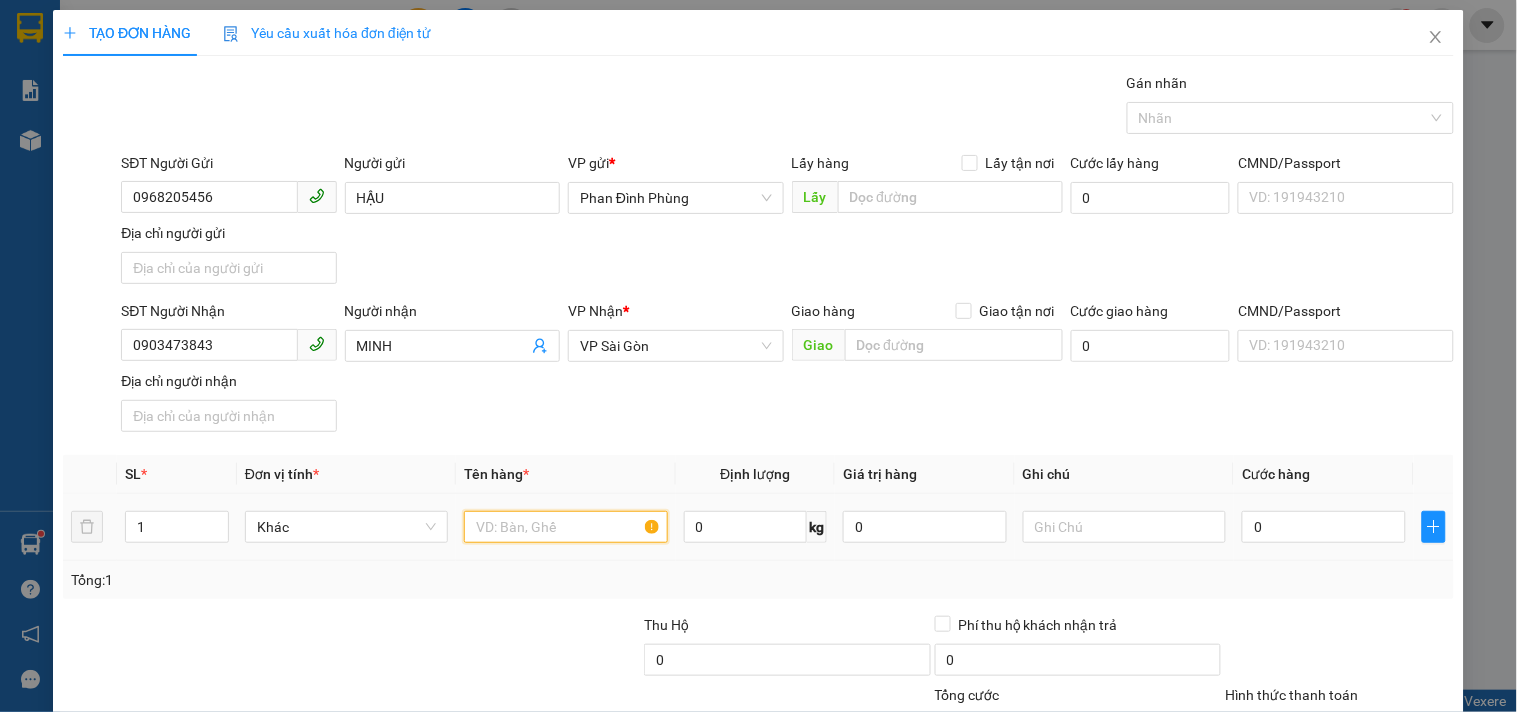 click at bounding box center [565, 527] 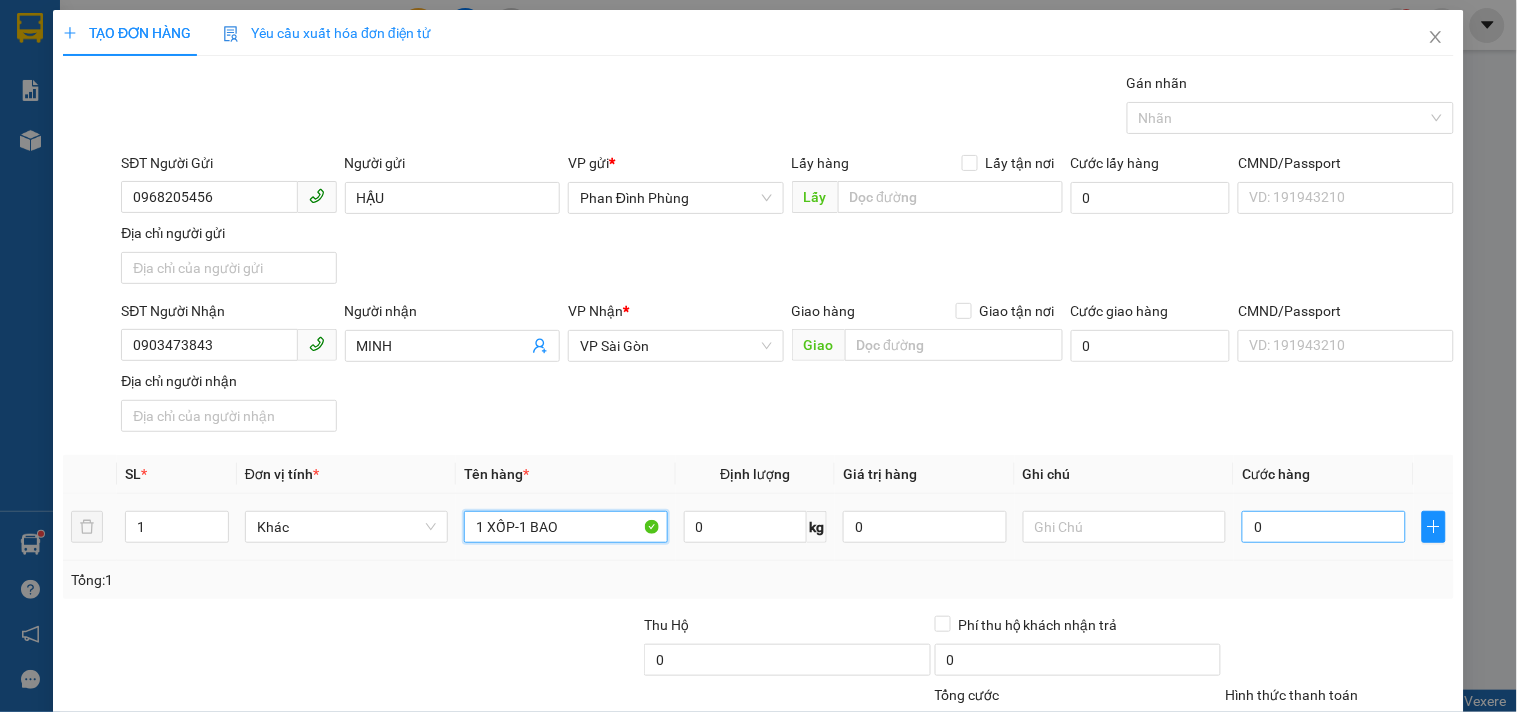 type on "1 XỐP-1 BAO" 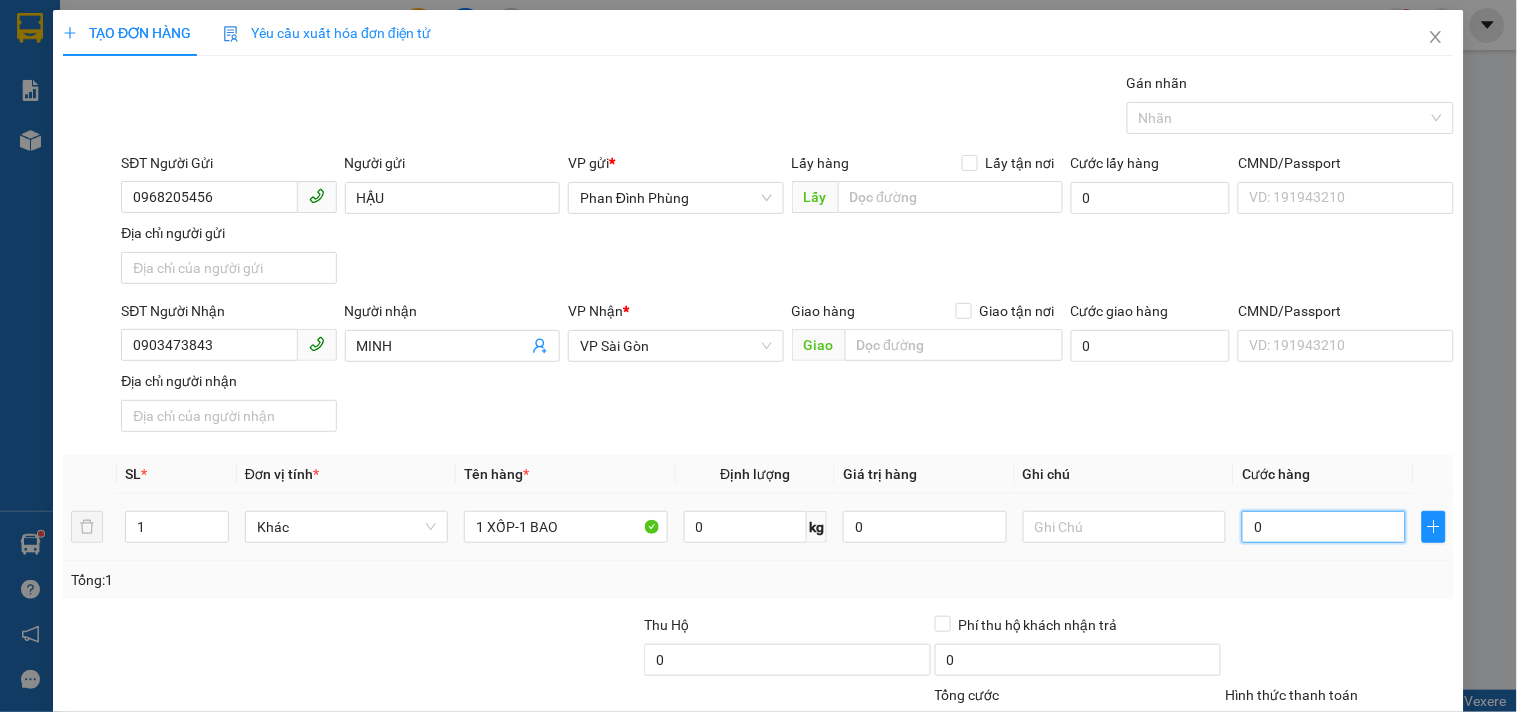 click on "0" at bounding box center (1324, 527) 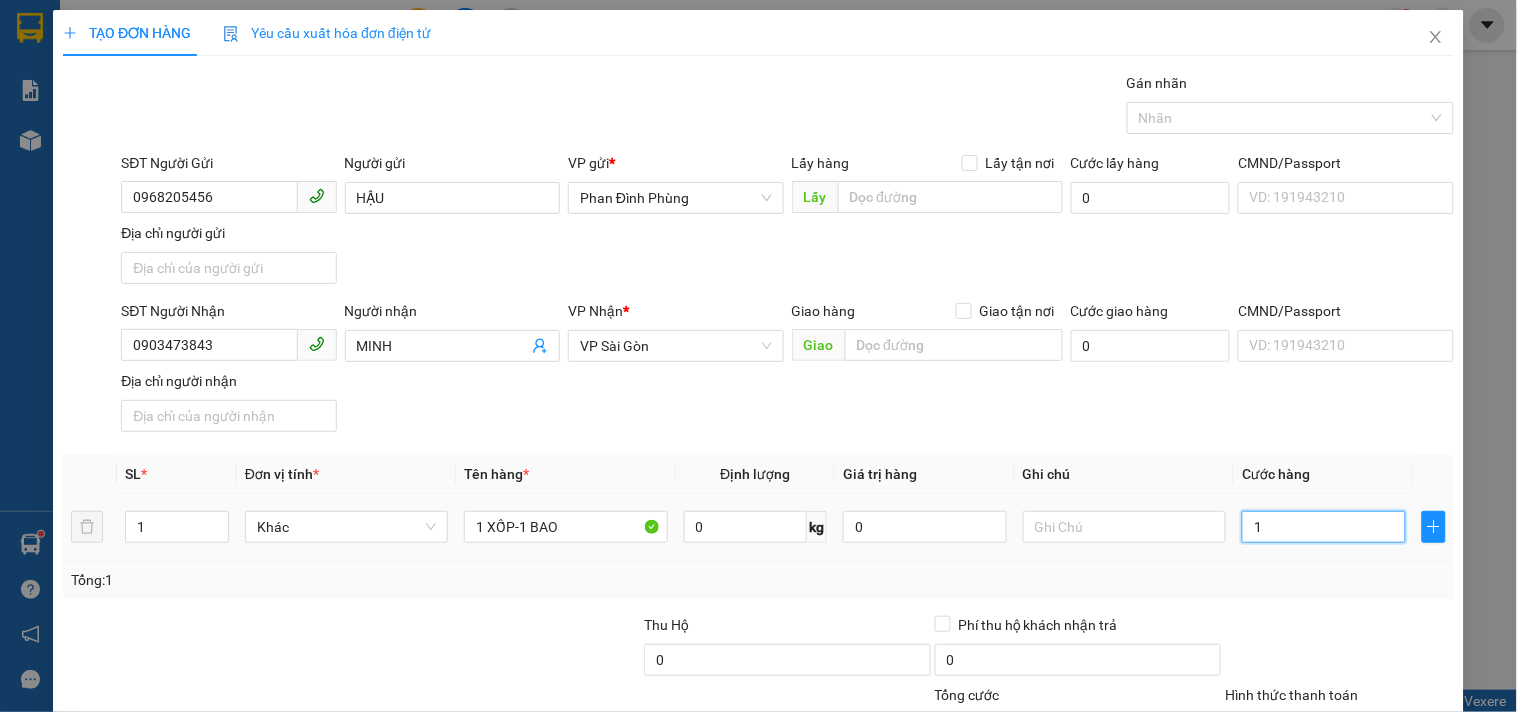 type on "1" 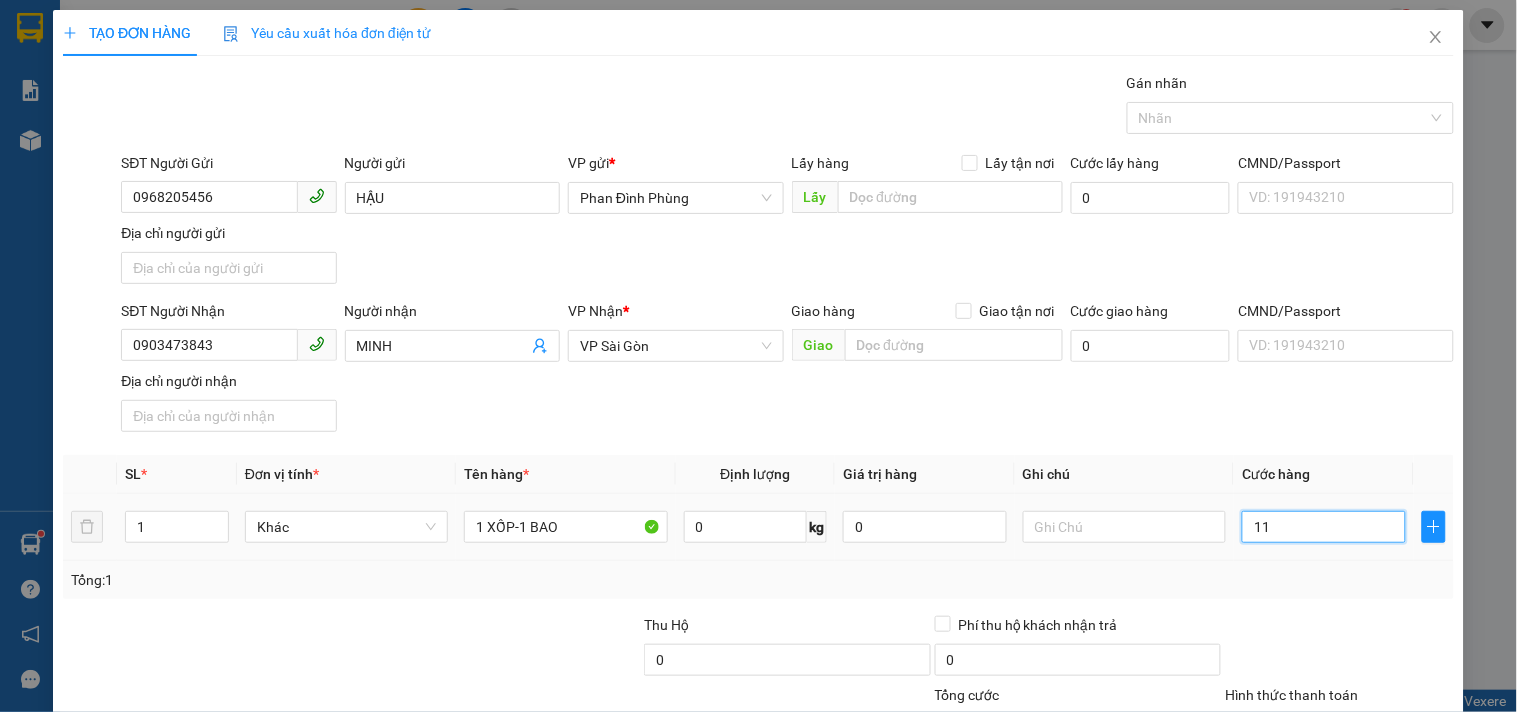 type on "110" 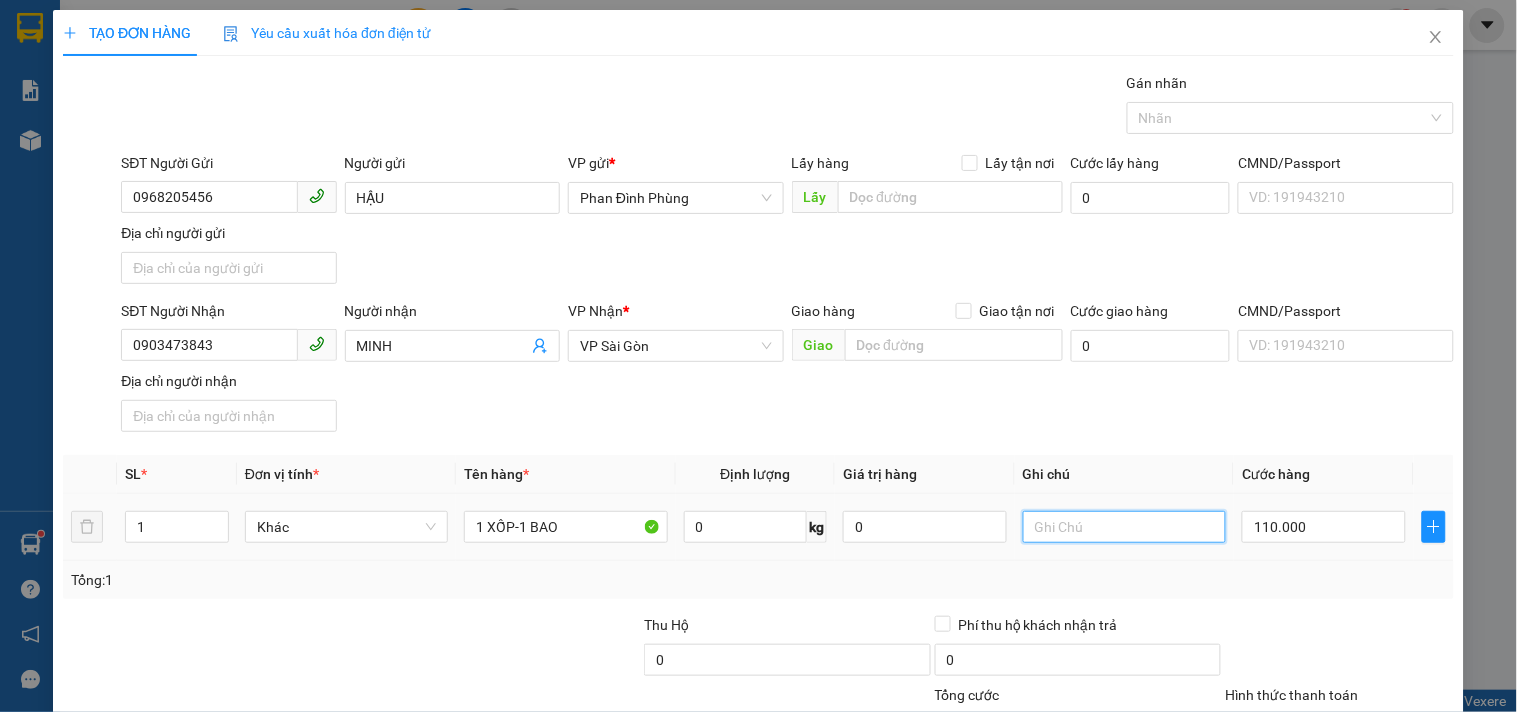 click at bounding box center [1124, 527] 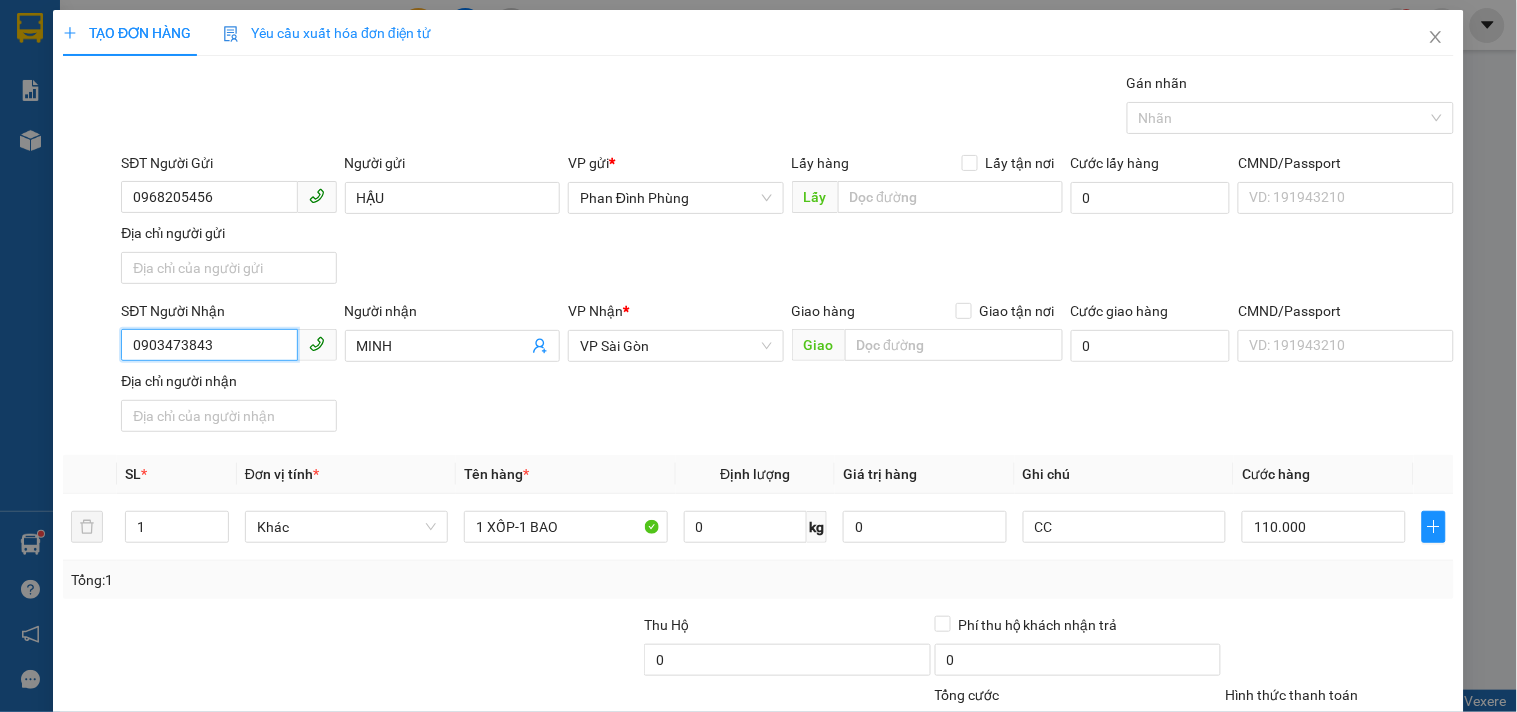 click on "0903473843" at bounding box center [209, 345] 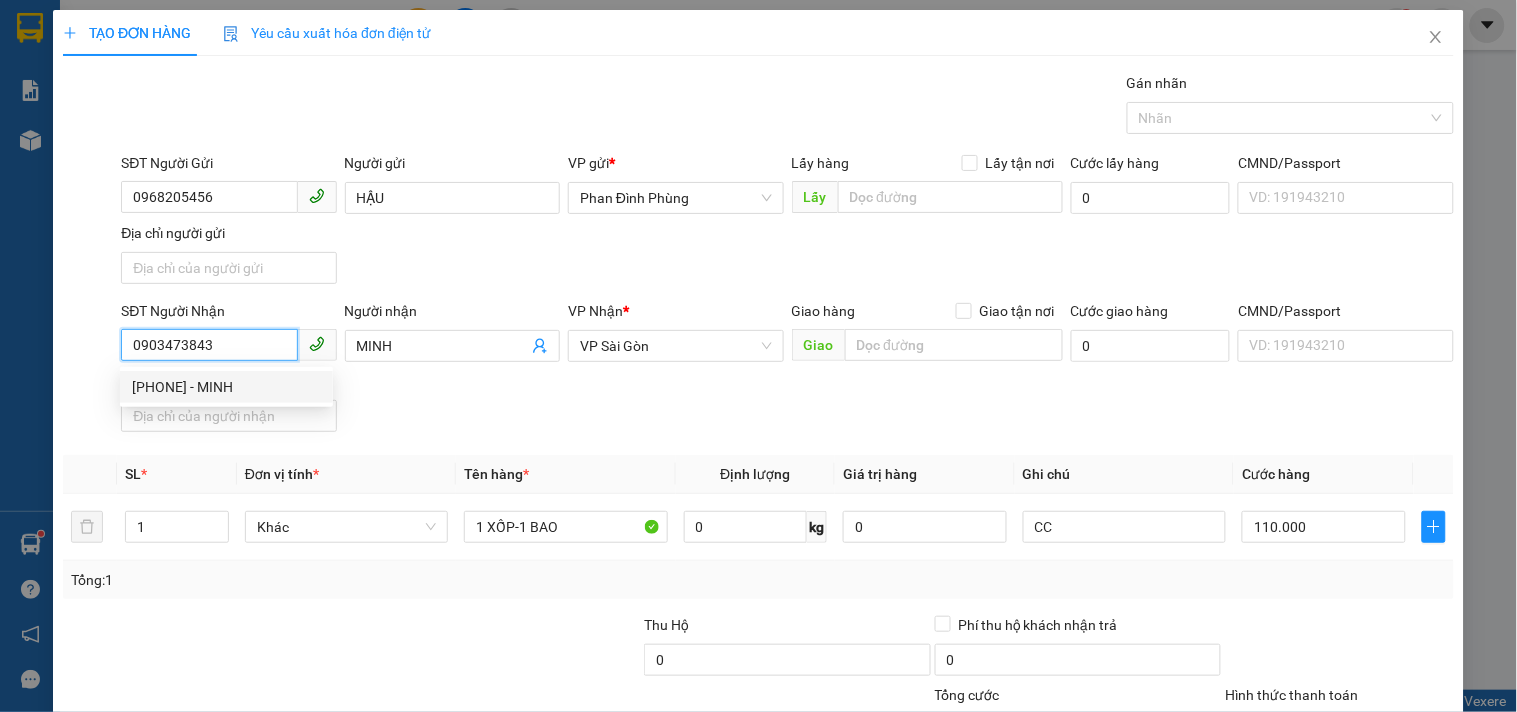 click on "0903473843" at bounding box center (209, 345) 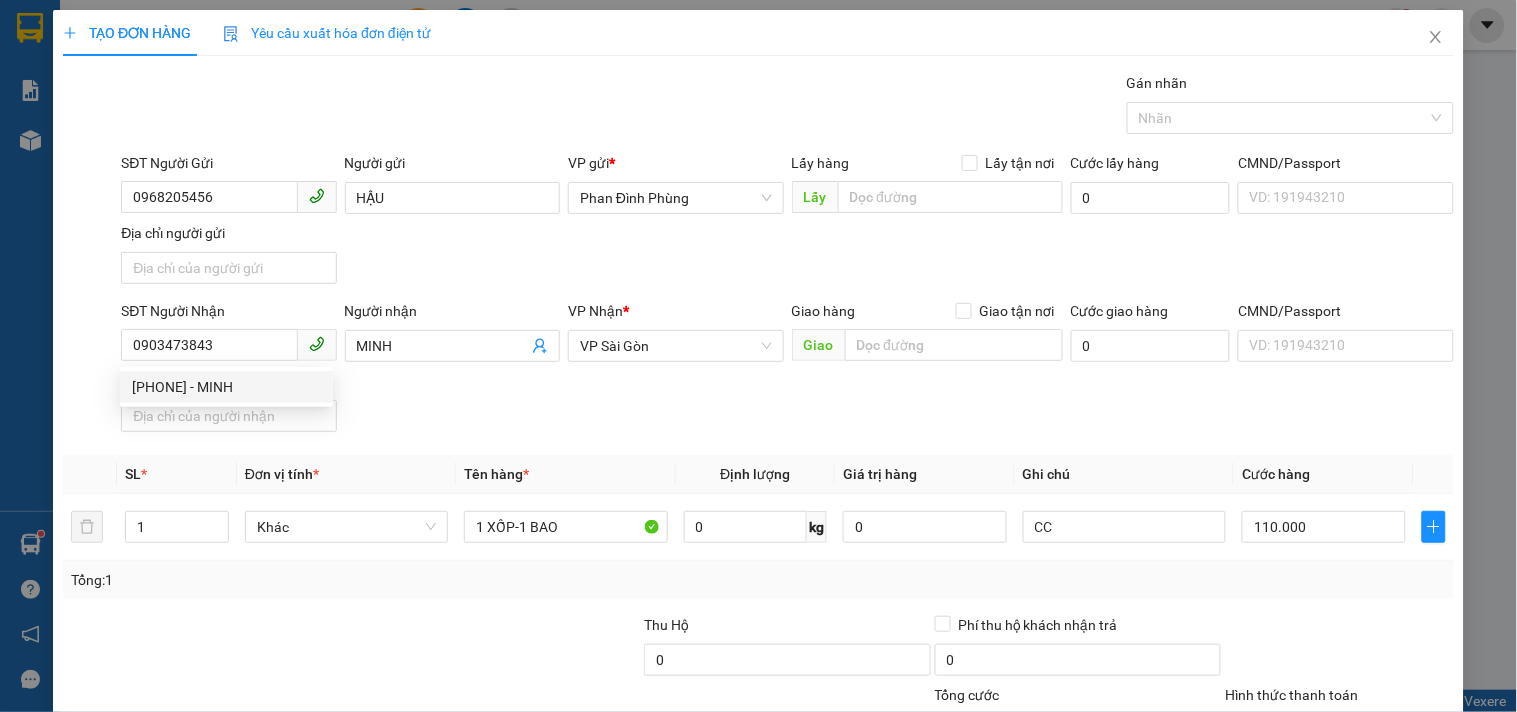 click on "Lưu và In" at bounding box center (1369, 825) 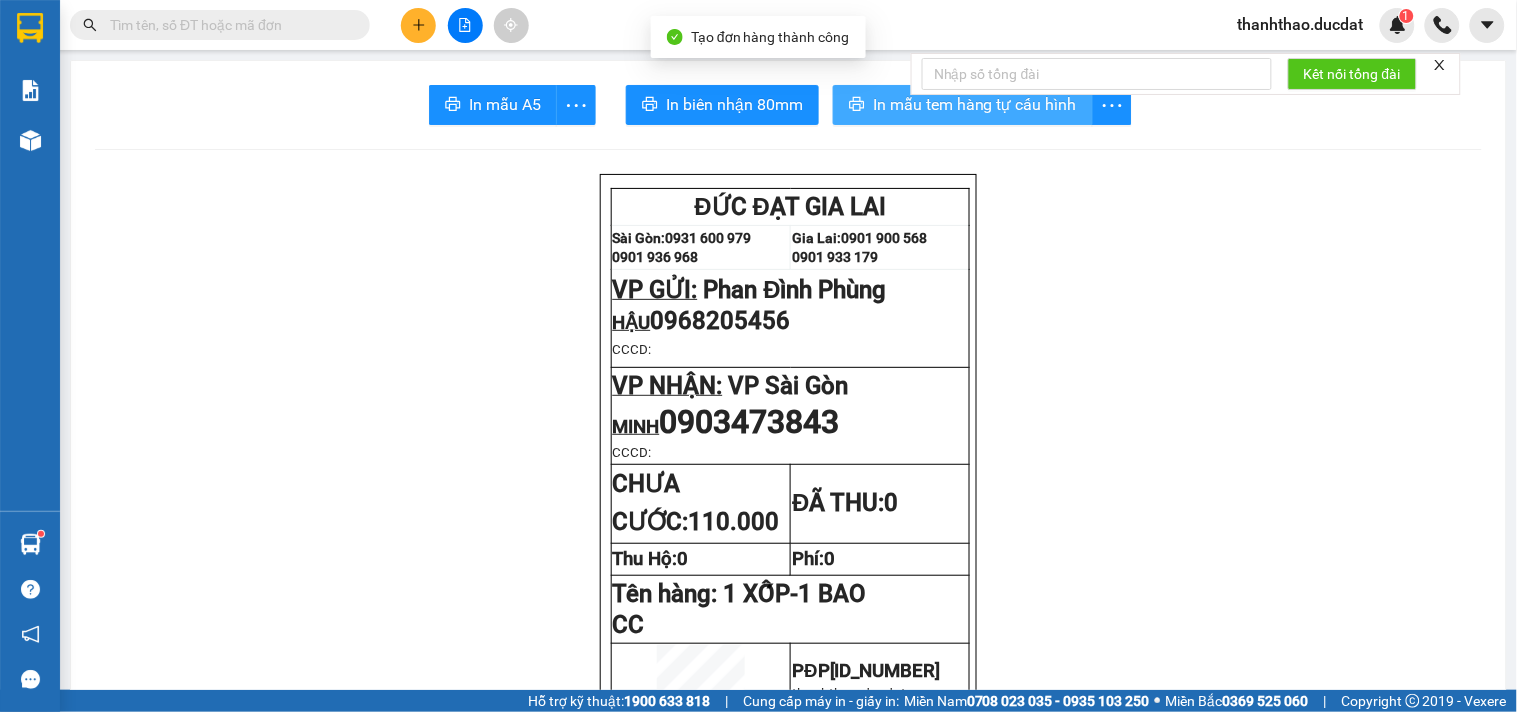 click on "In mẫu tem hàng tự cấu hình" at bounding box center [975, 104] 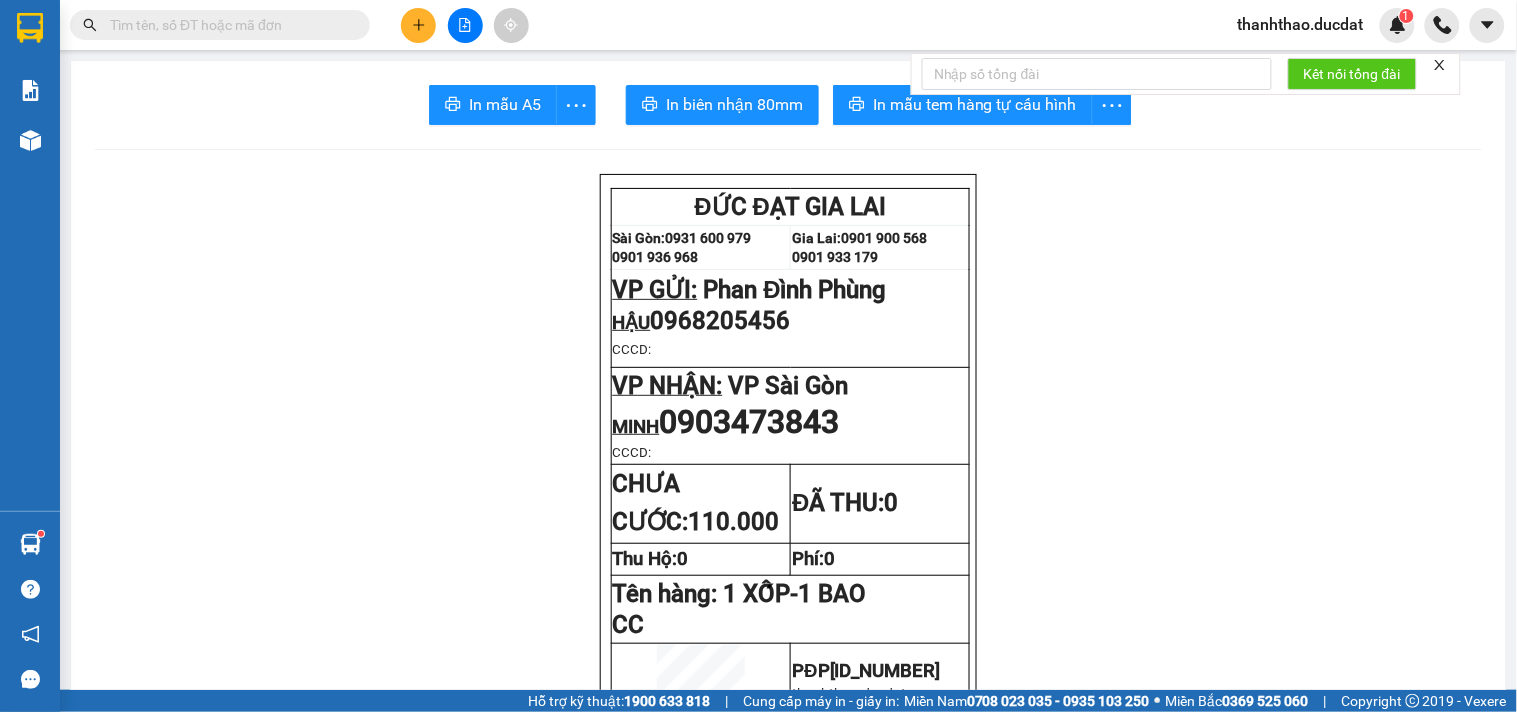 click 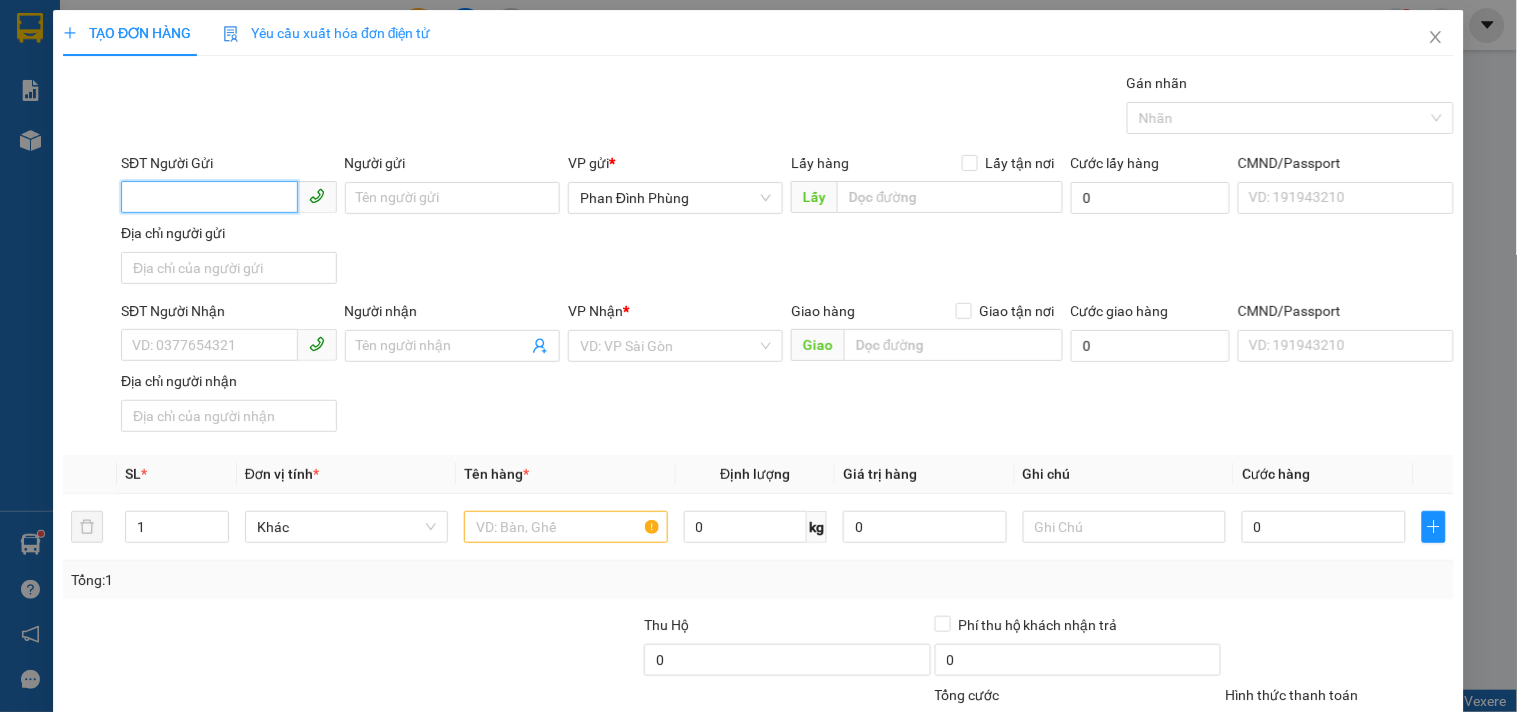 click on "SĐT Người Gửi" at bounding box center (209, 197) 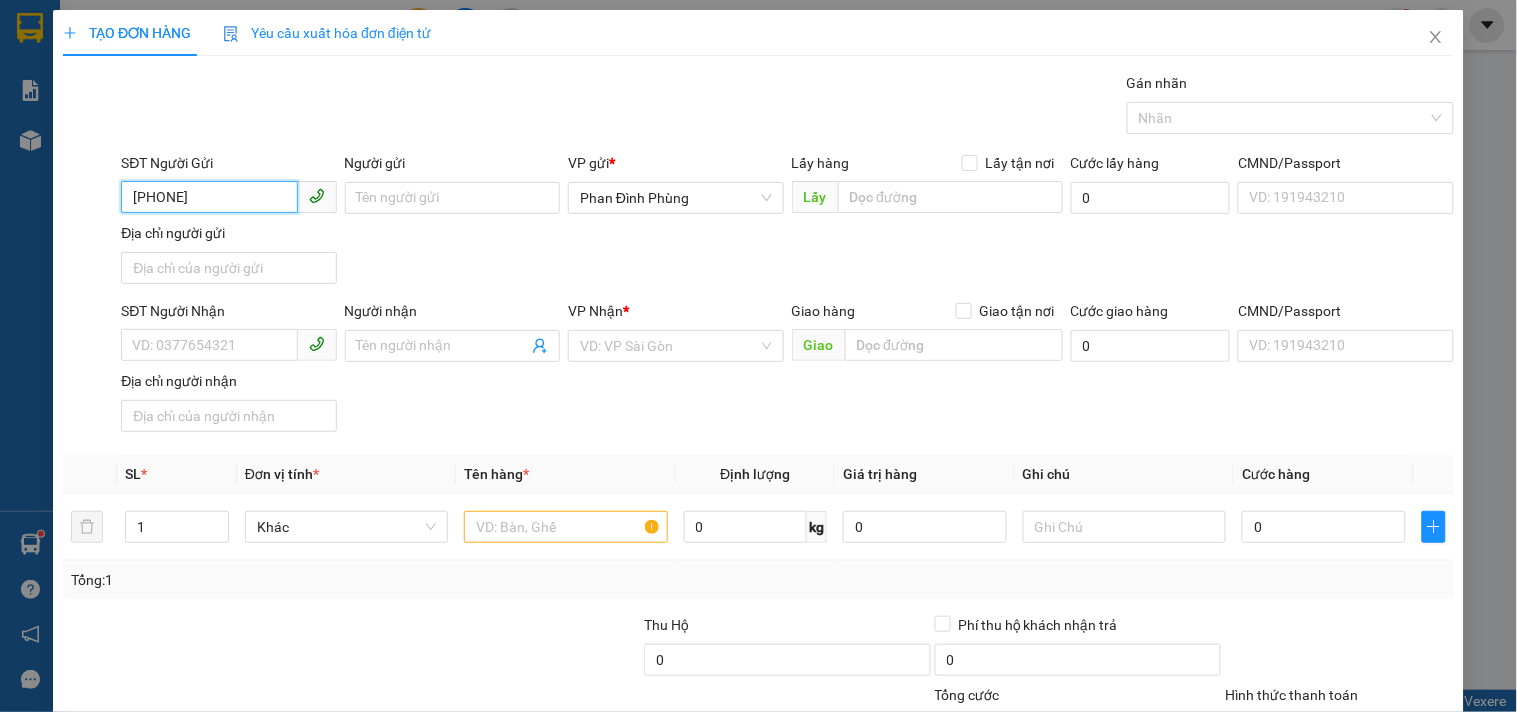 type on "0905930313" 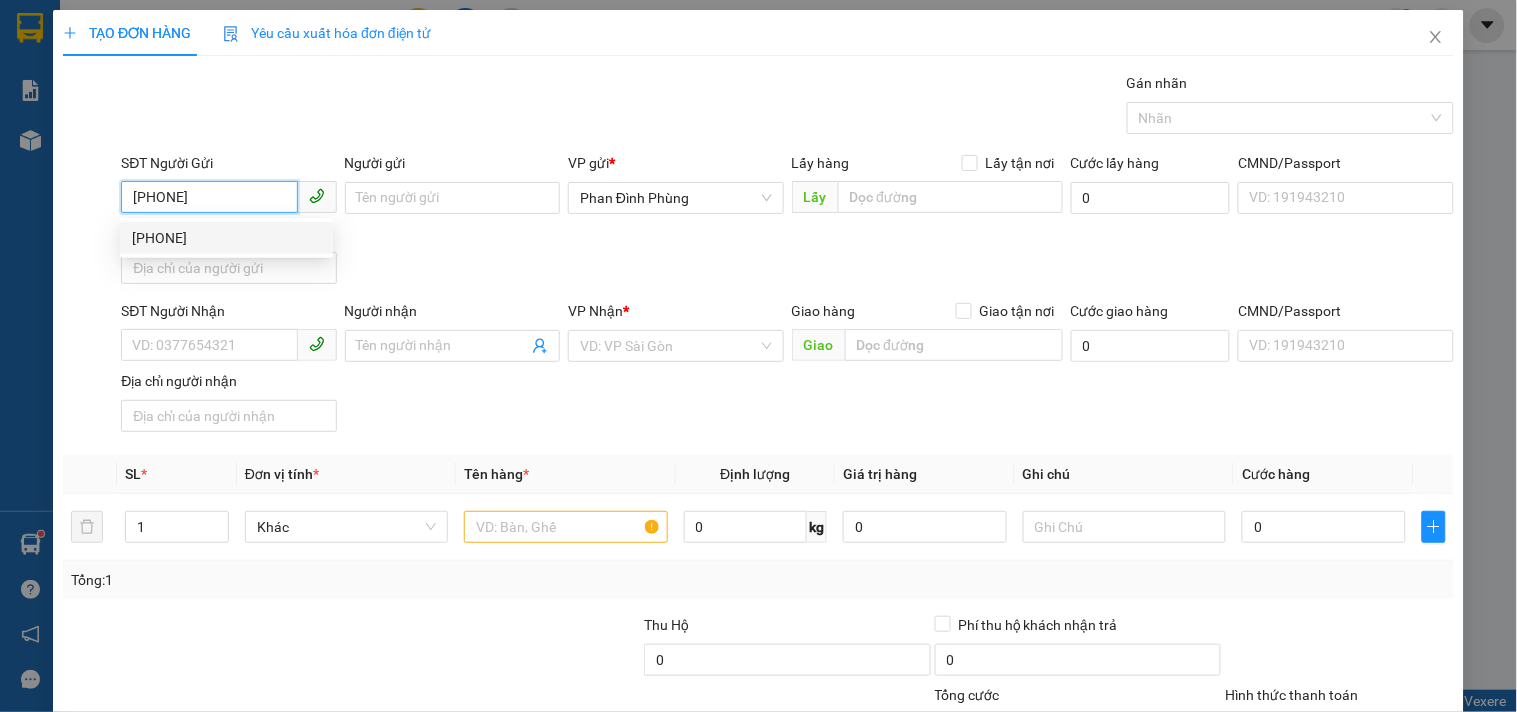 click on "0905930313" at bounding box center [226, 238] 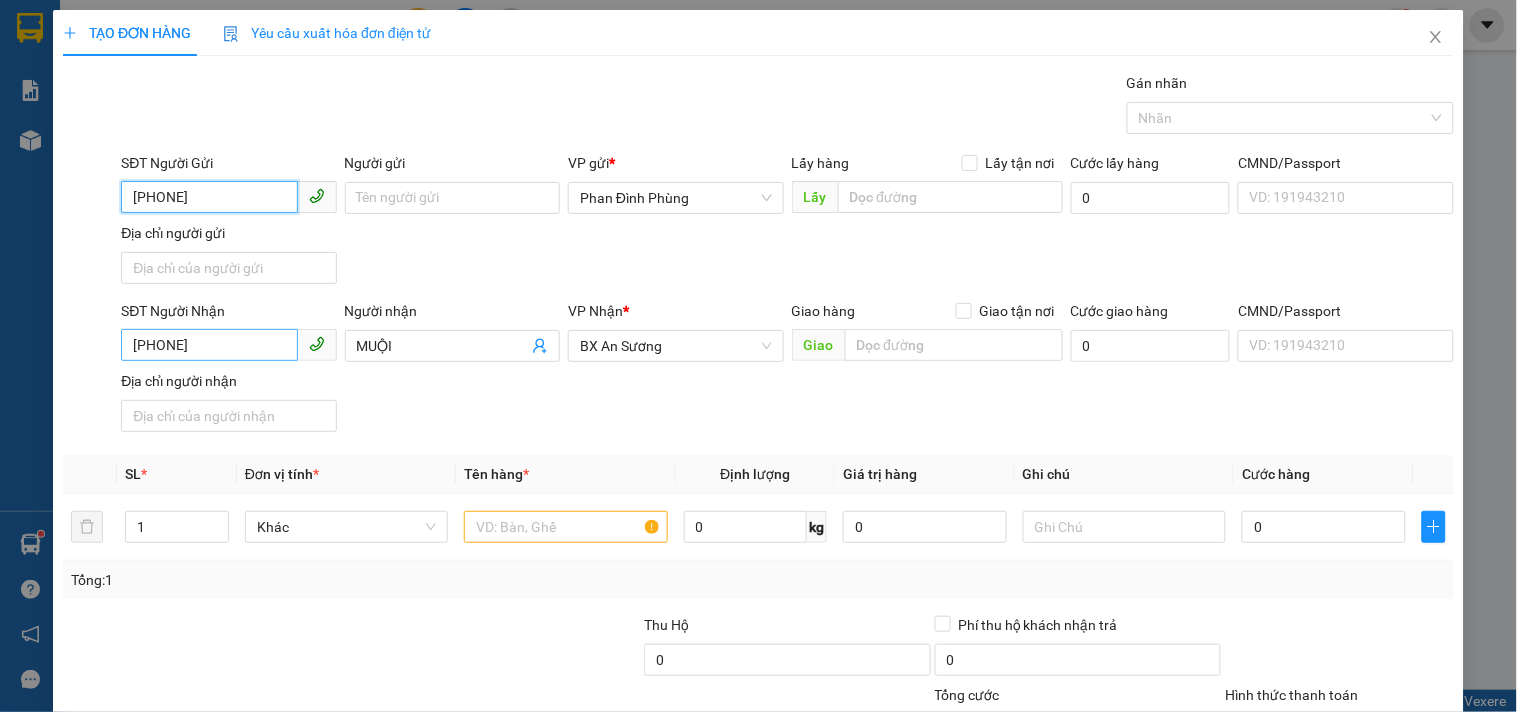 type on "0905930313" 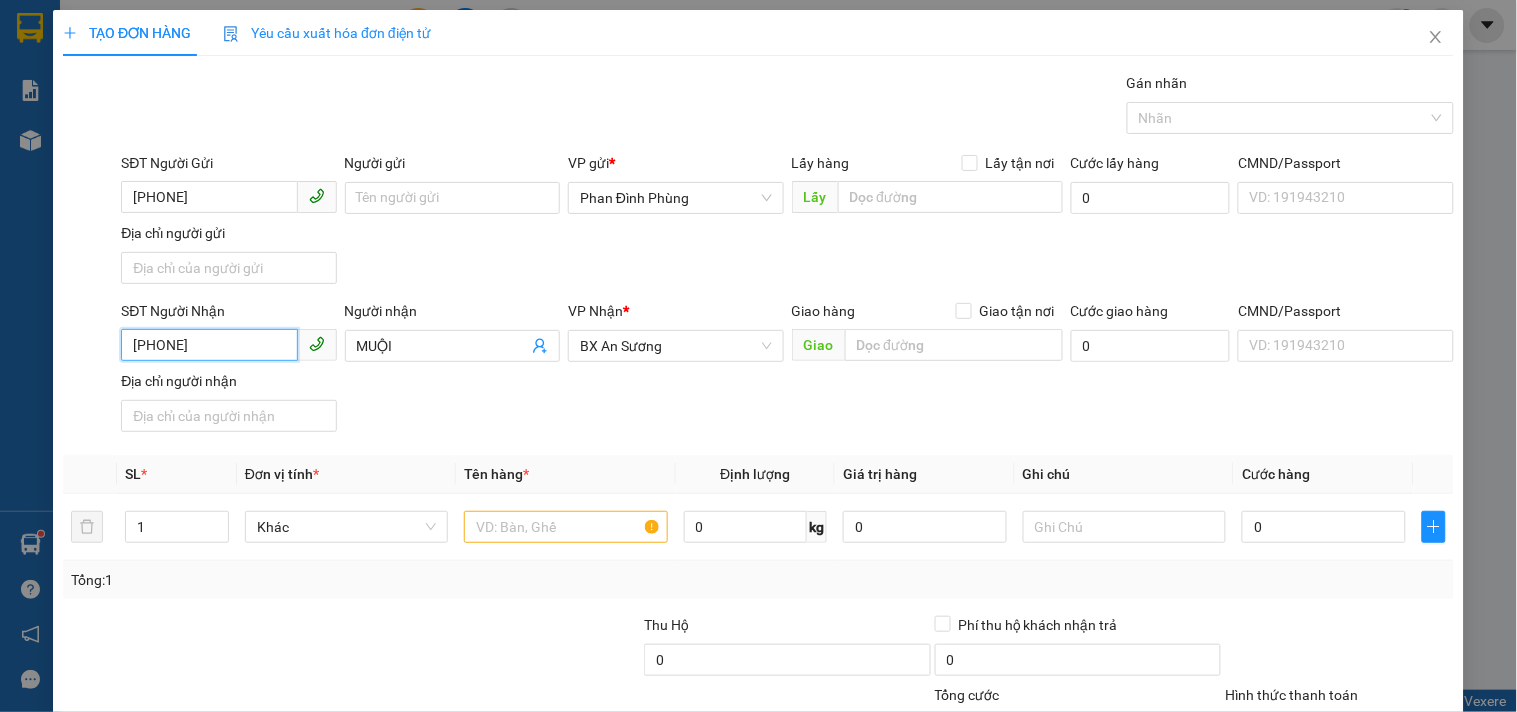 click on "0379423138" at bounding box center (209, 345) 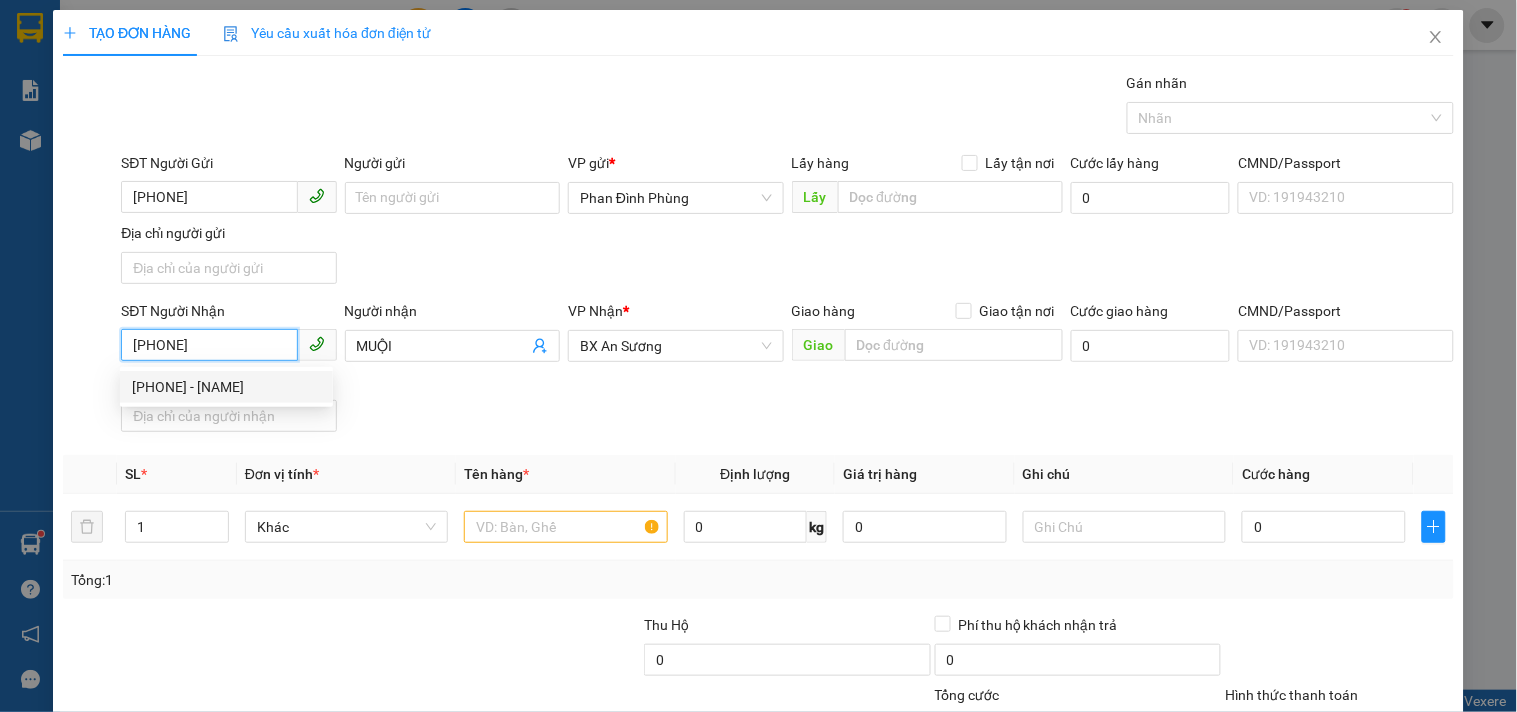 drag, startPoint x: 247, startPoint y: 338, endPoint x: 0, endPoint y: 352, distance: 247.39644 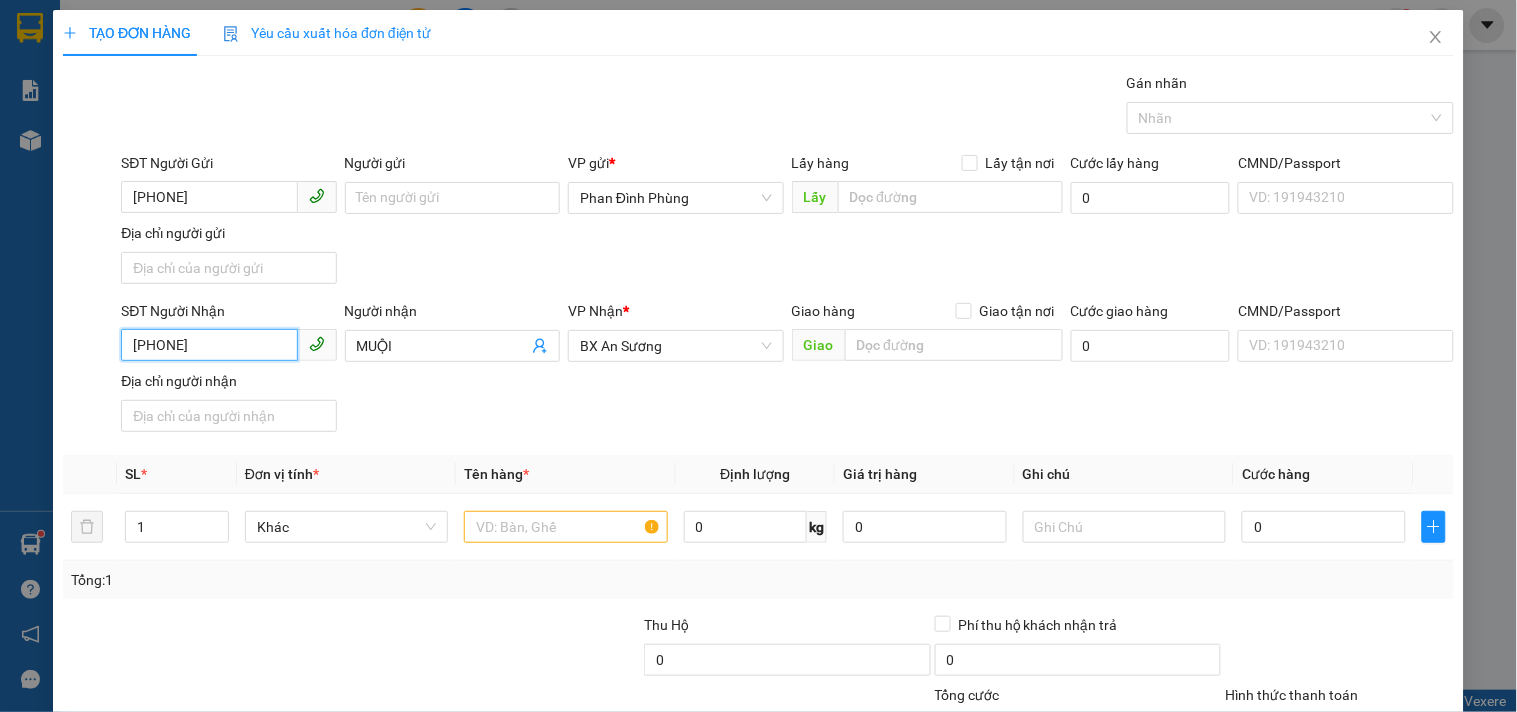 type on "0901868708" 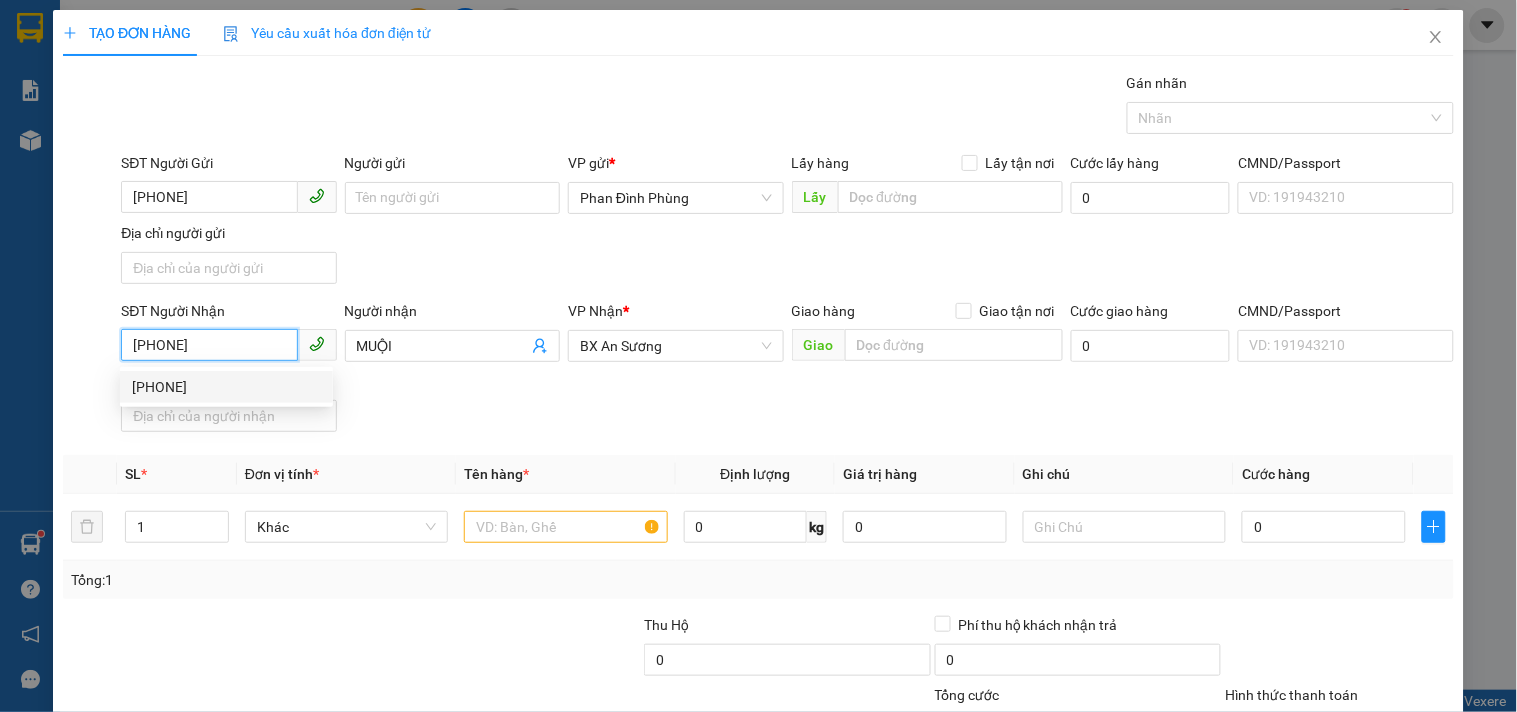click on "0901868708" at bounding box center [226, 387] 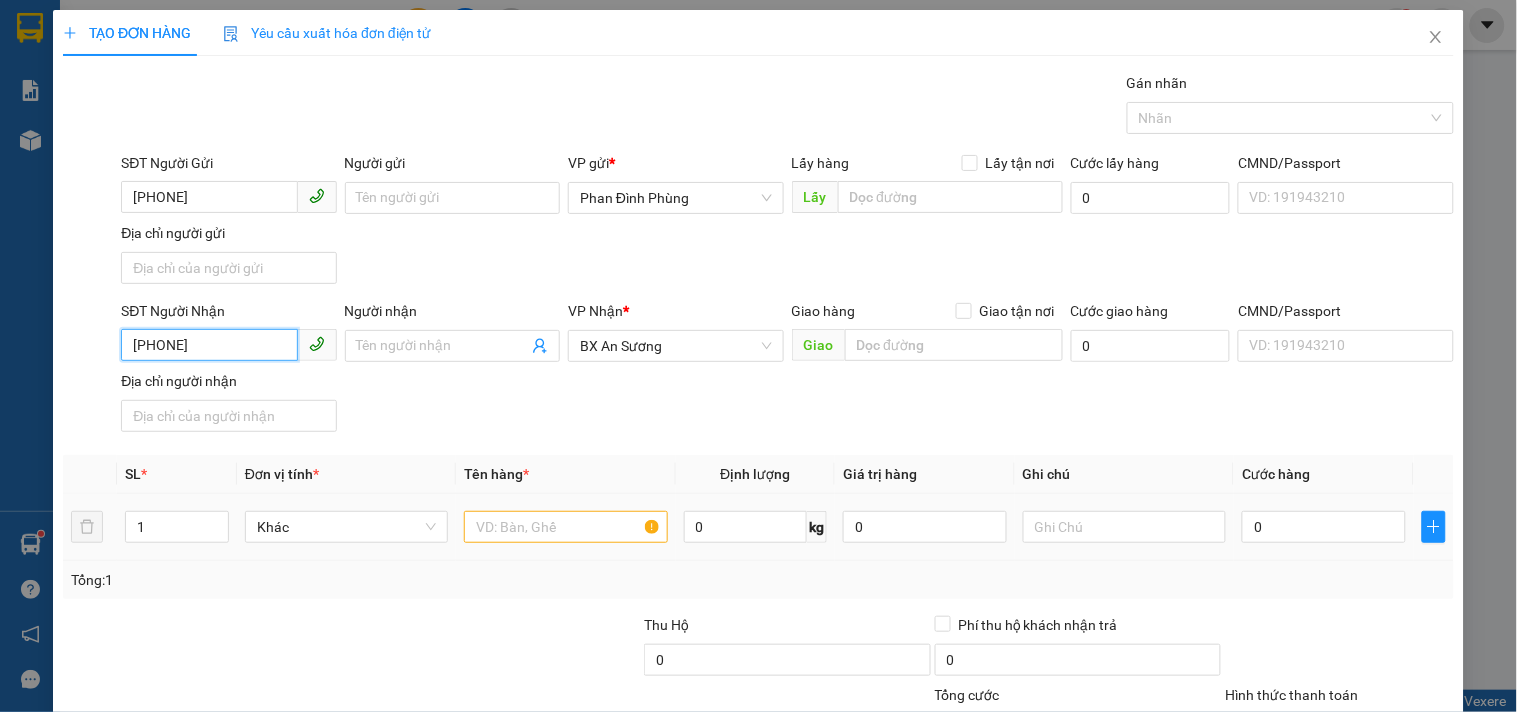 type on "0901868708" 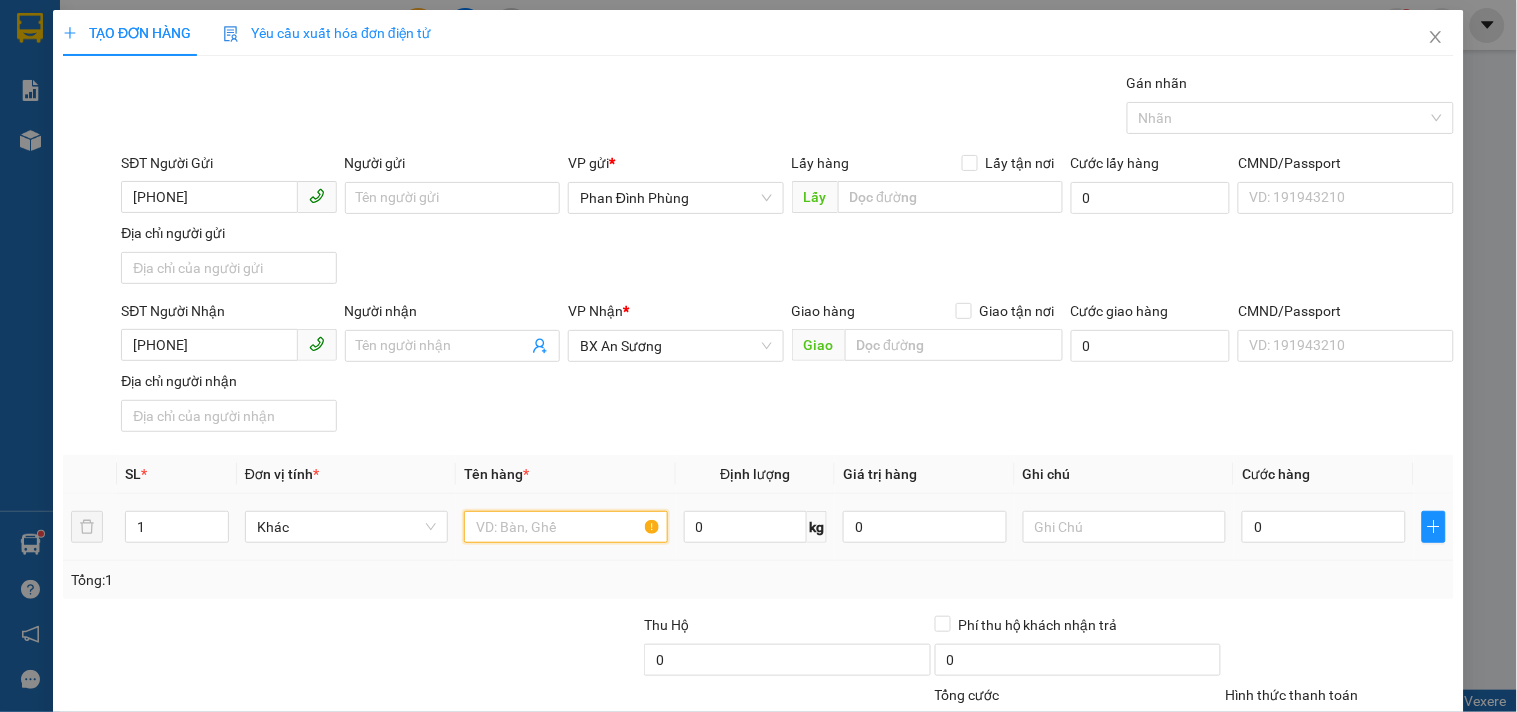 click at bounding box center [565, 527] 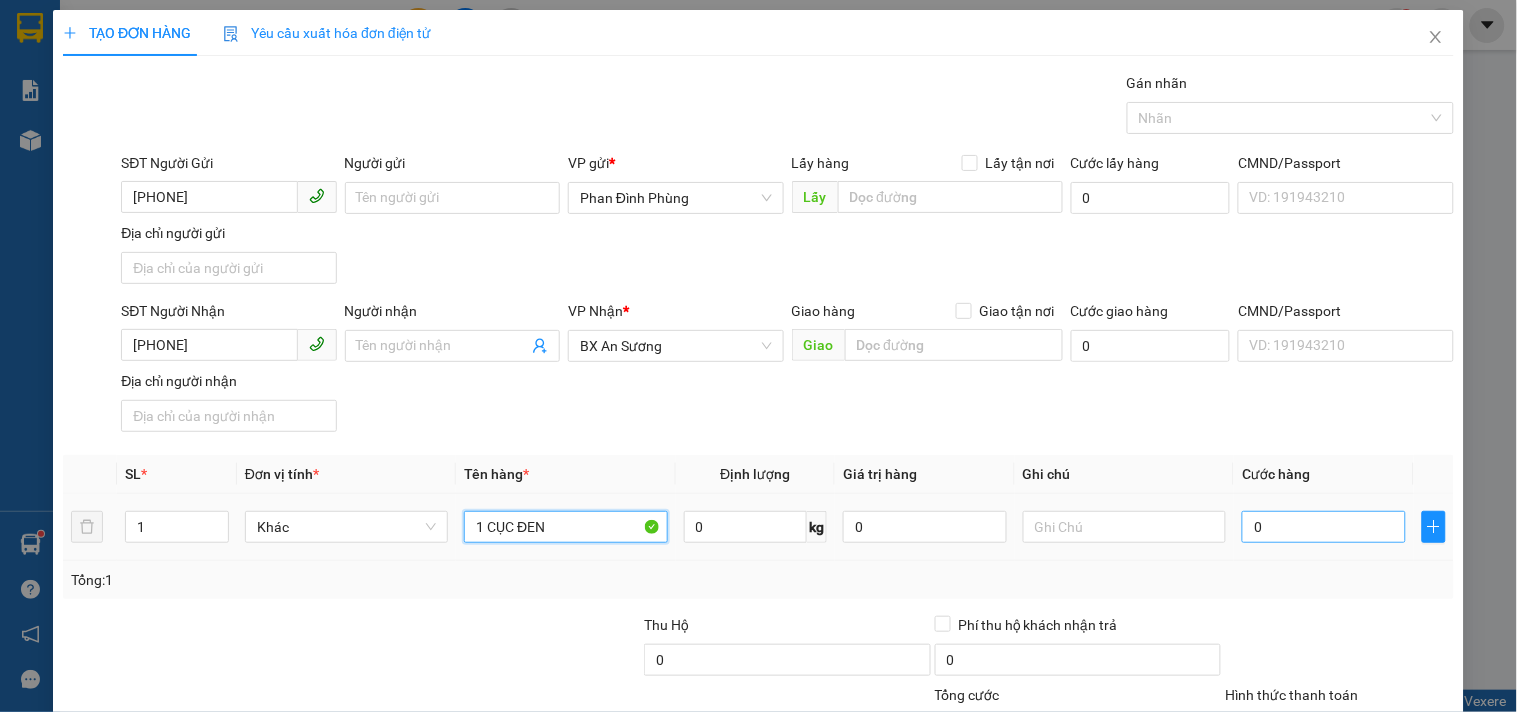 type on "1 CỤC ĐEN" 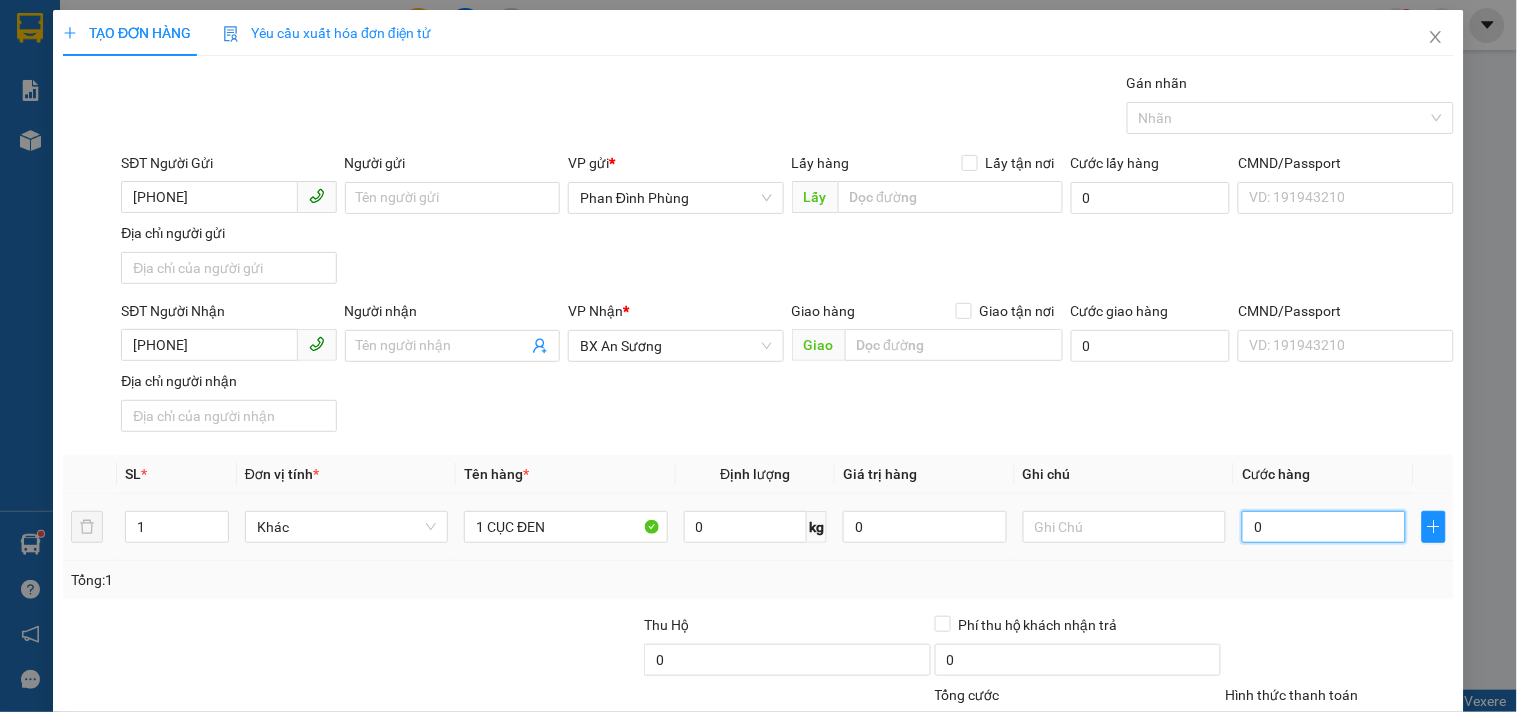 click on "0" at bounding box center (1324, 527) 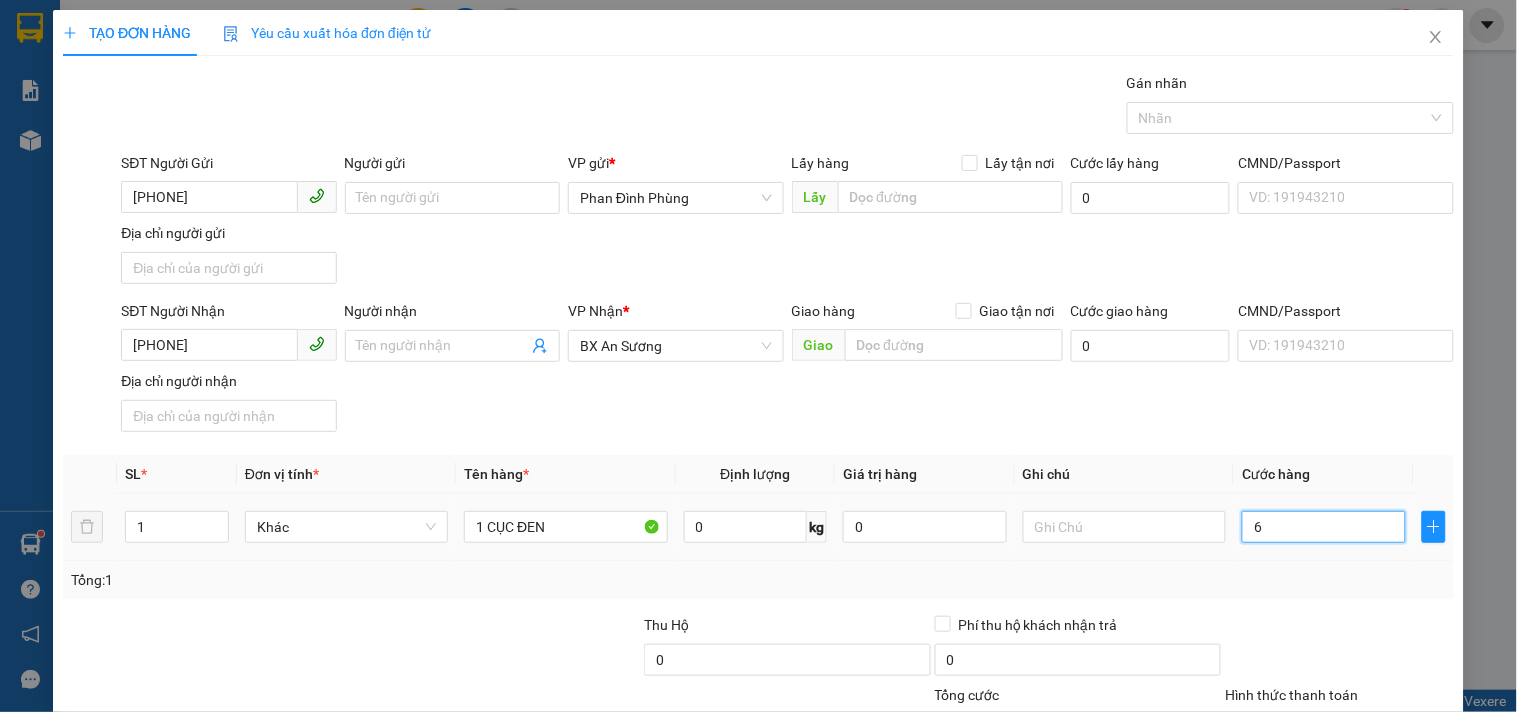 type on "6" 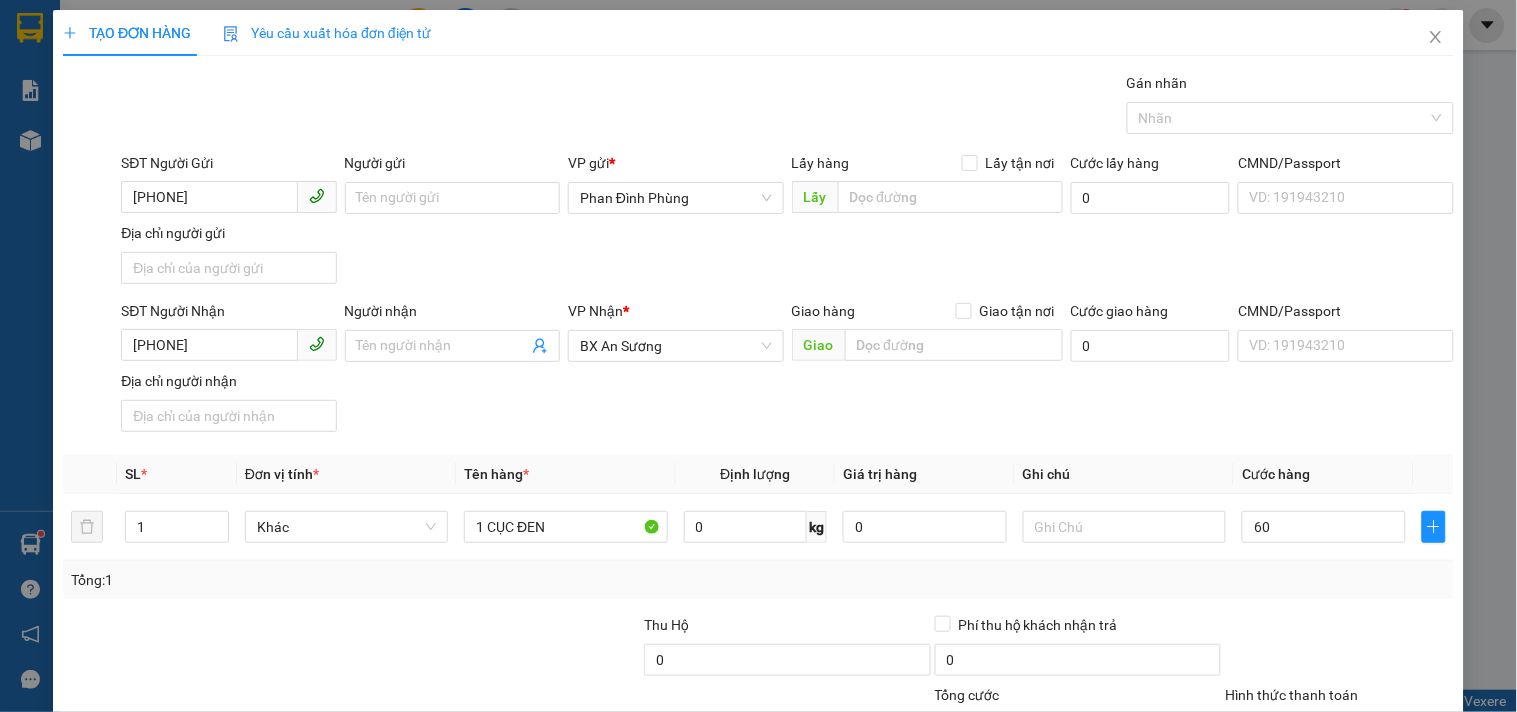 type on "60.000" 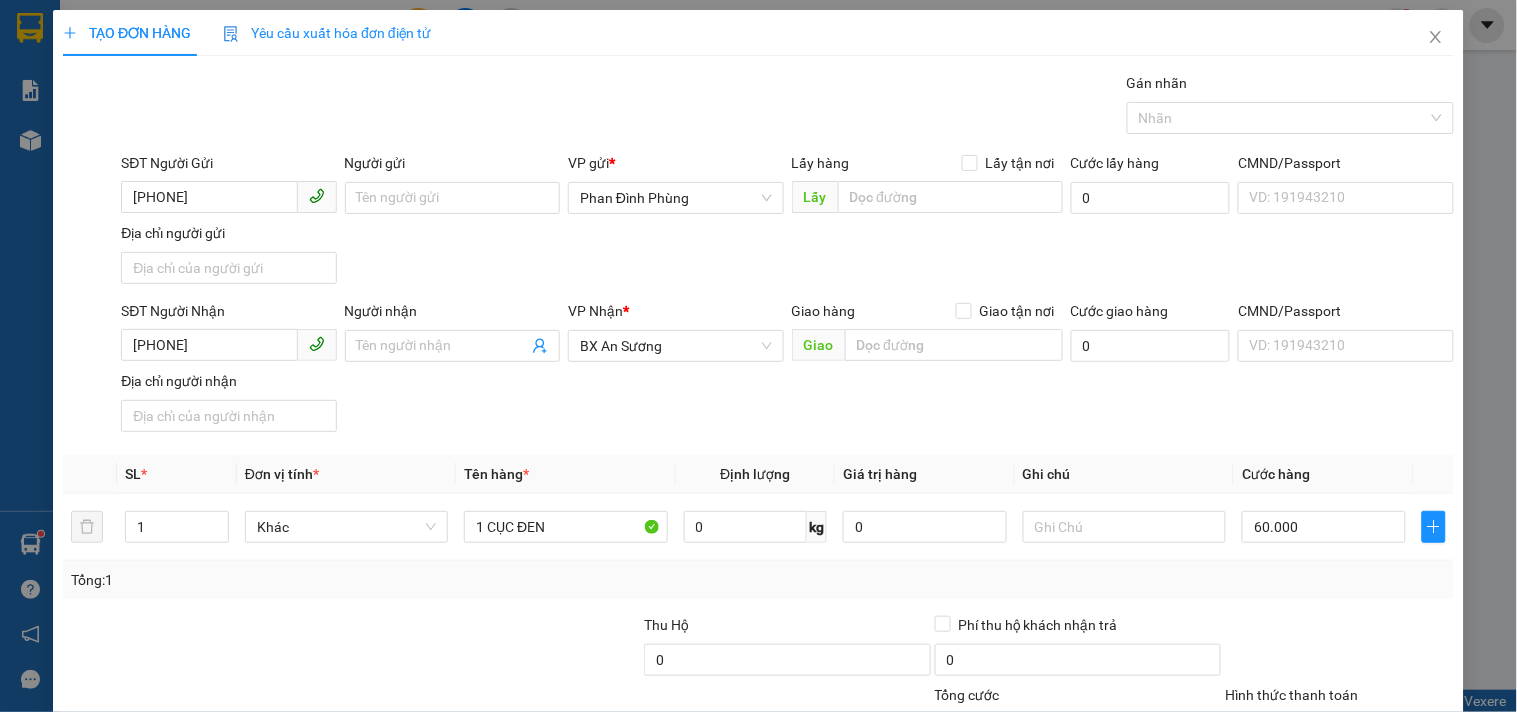 click on "SĐT Người Nhận 0901868708 Người nhận Tên người nhận VP Nhận  * BX An Sương Giao hàng Giao tận nơi Giao Cước giao hàng 0 CMND/Passport VD: 191943210 Địa chỉ người nhận" at bounding box center (787, 370) 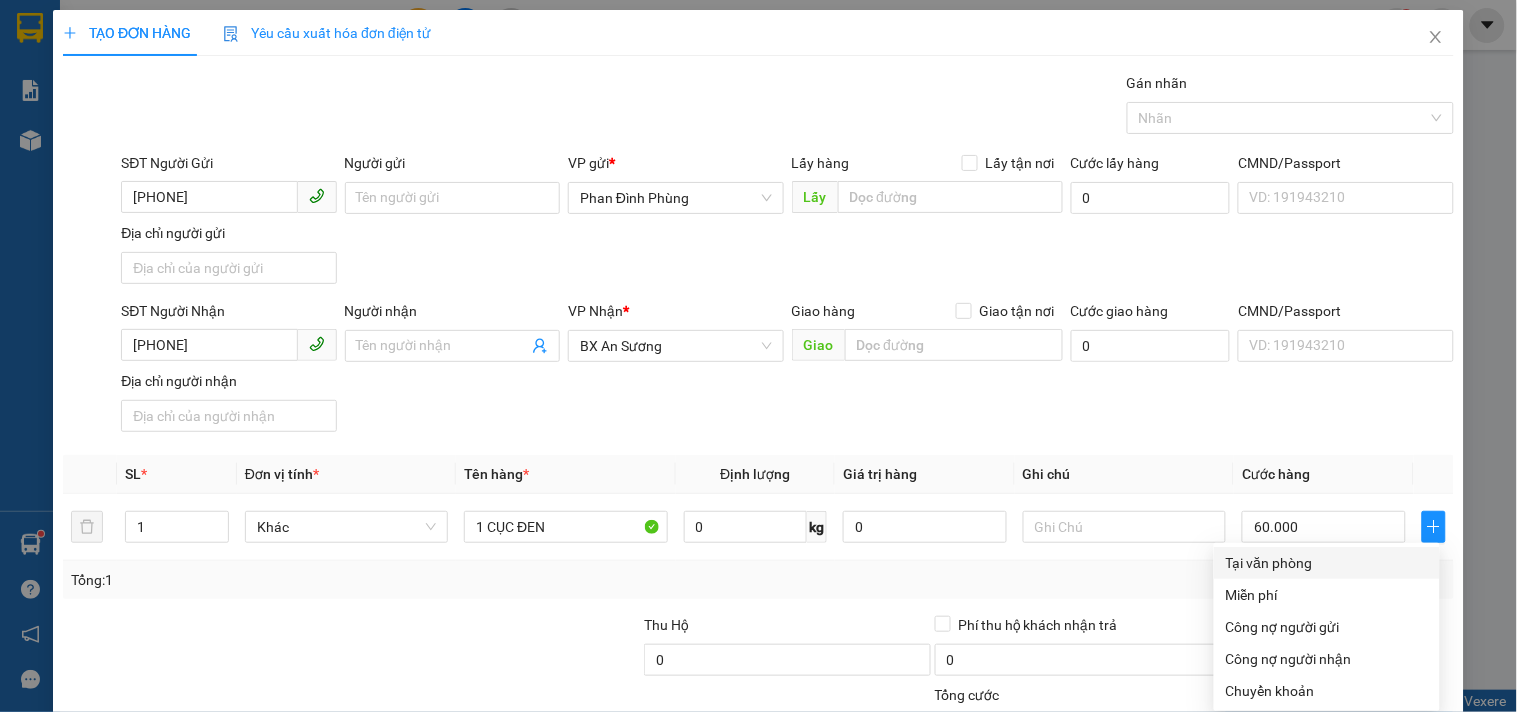 click on "Tại văn phòng" at bounding box center [1327, 563] 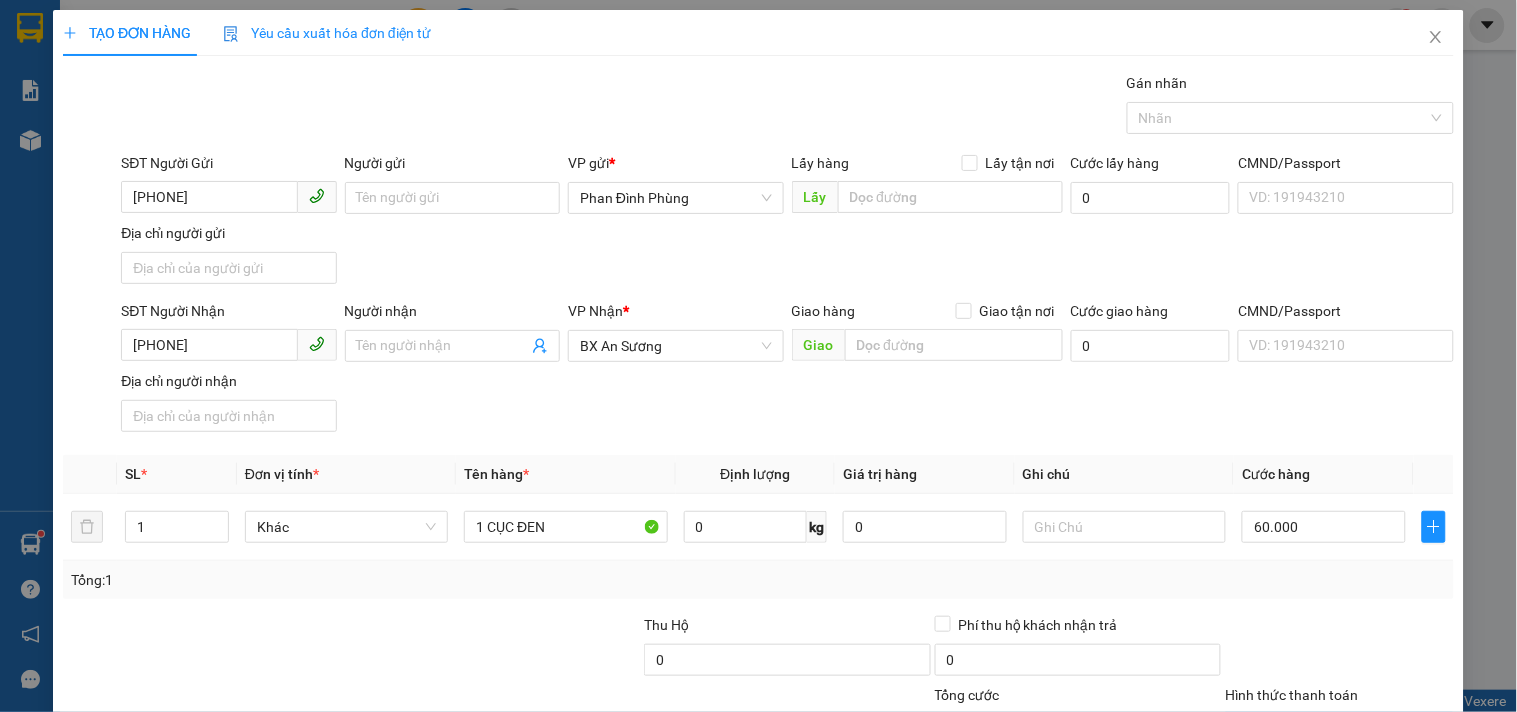 click on "Lưu và In" at bounding box center [1369, 825] 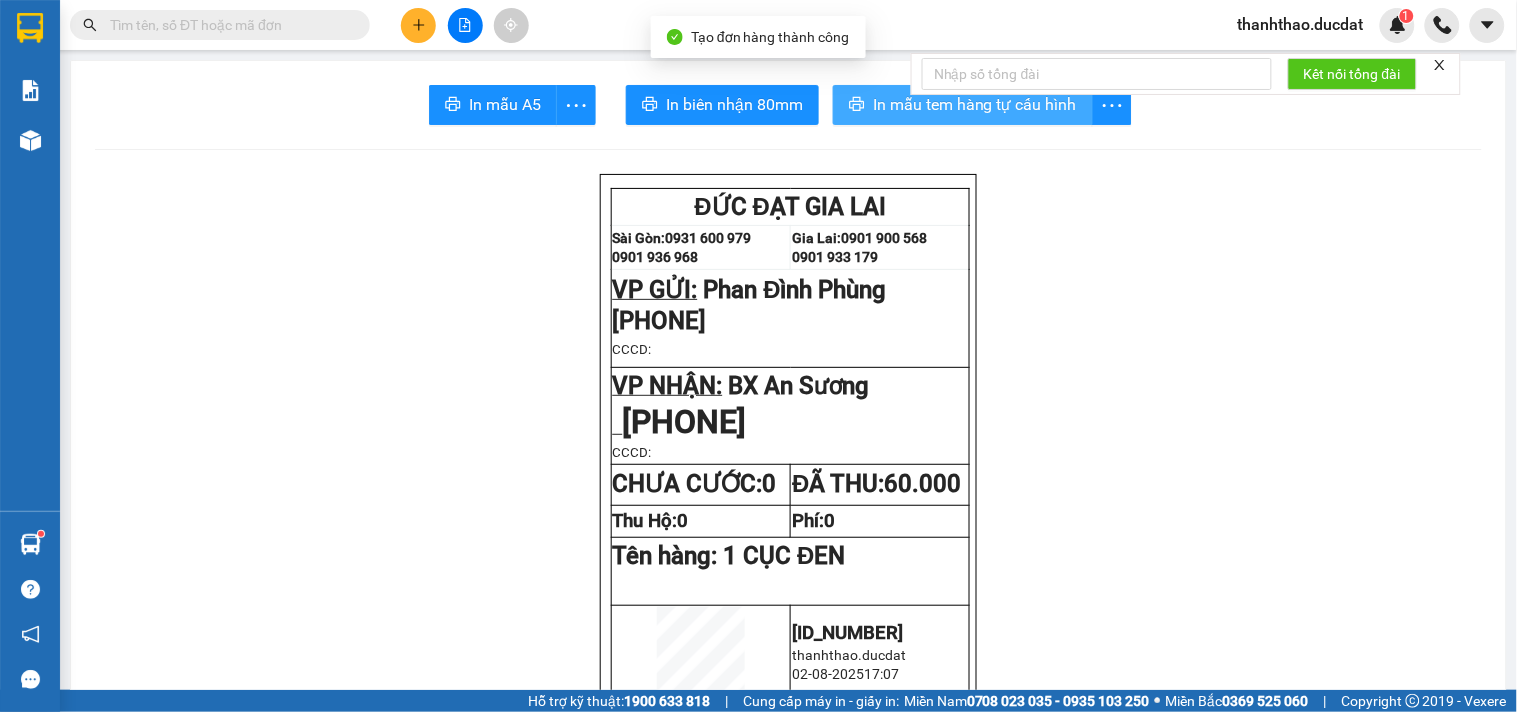 click on "In mẫu tem hàng tự cấu hình" at bounding box center (975, 104) 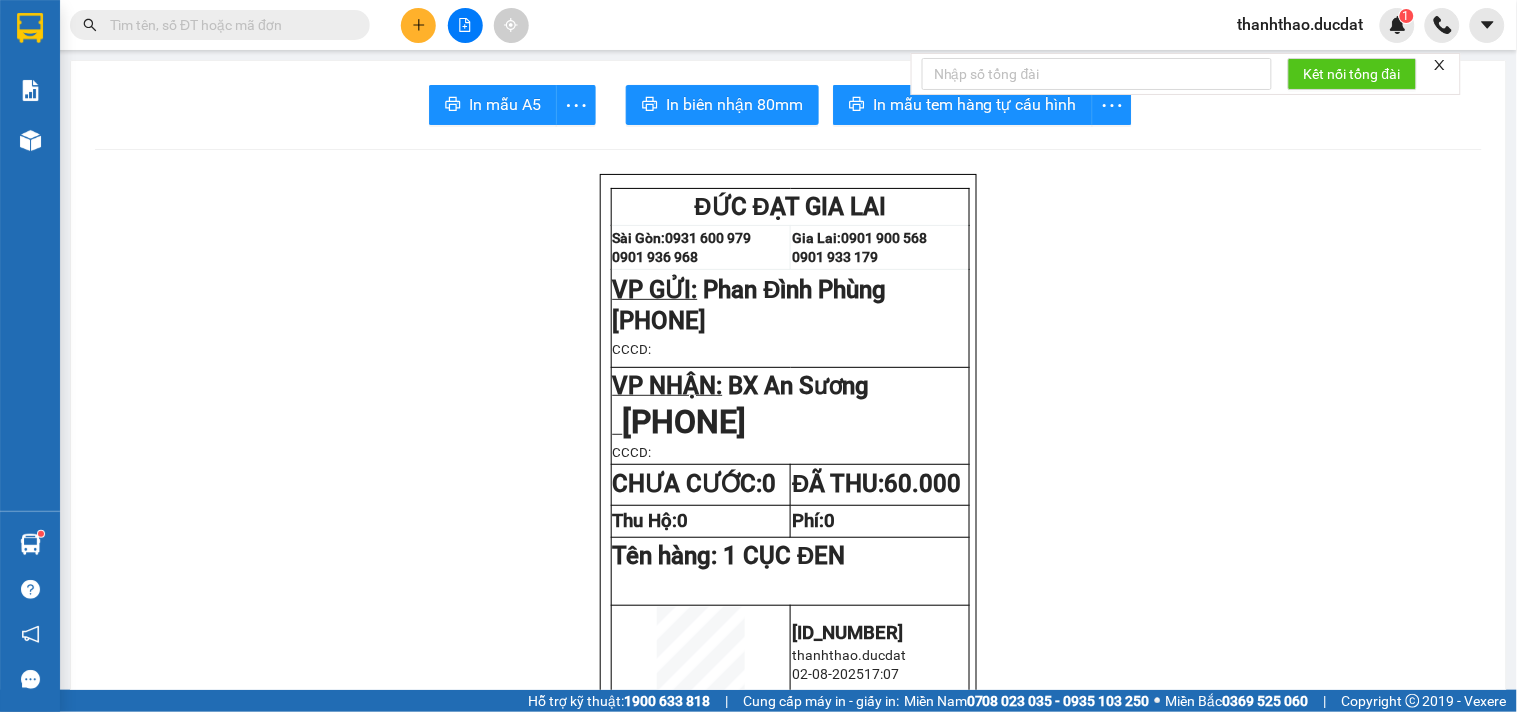 click 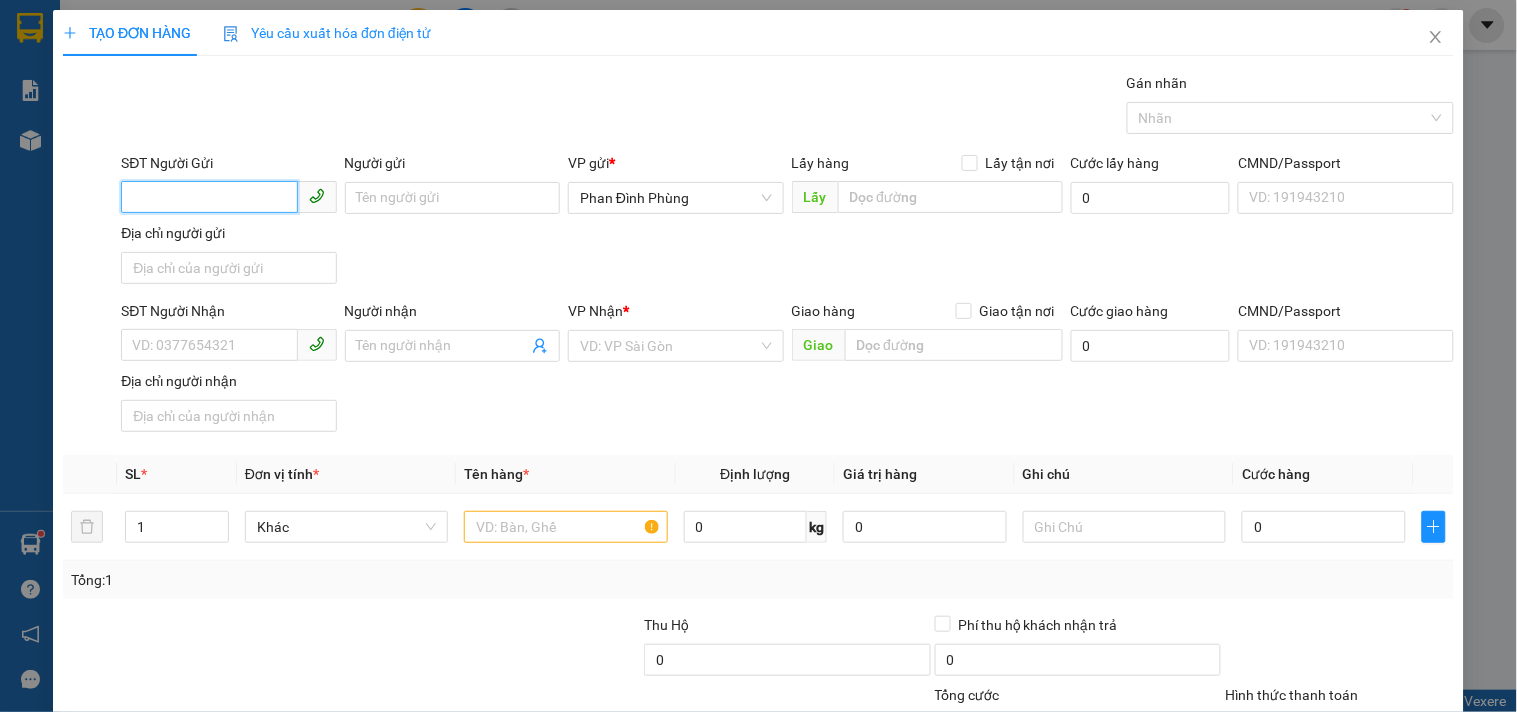 click on "SĐT Người Gửi" at bounding box center (209, 197) 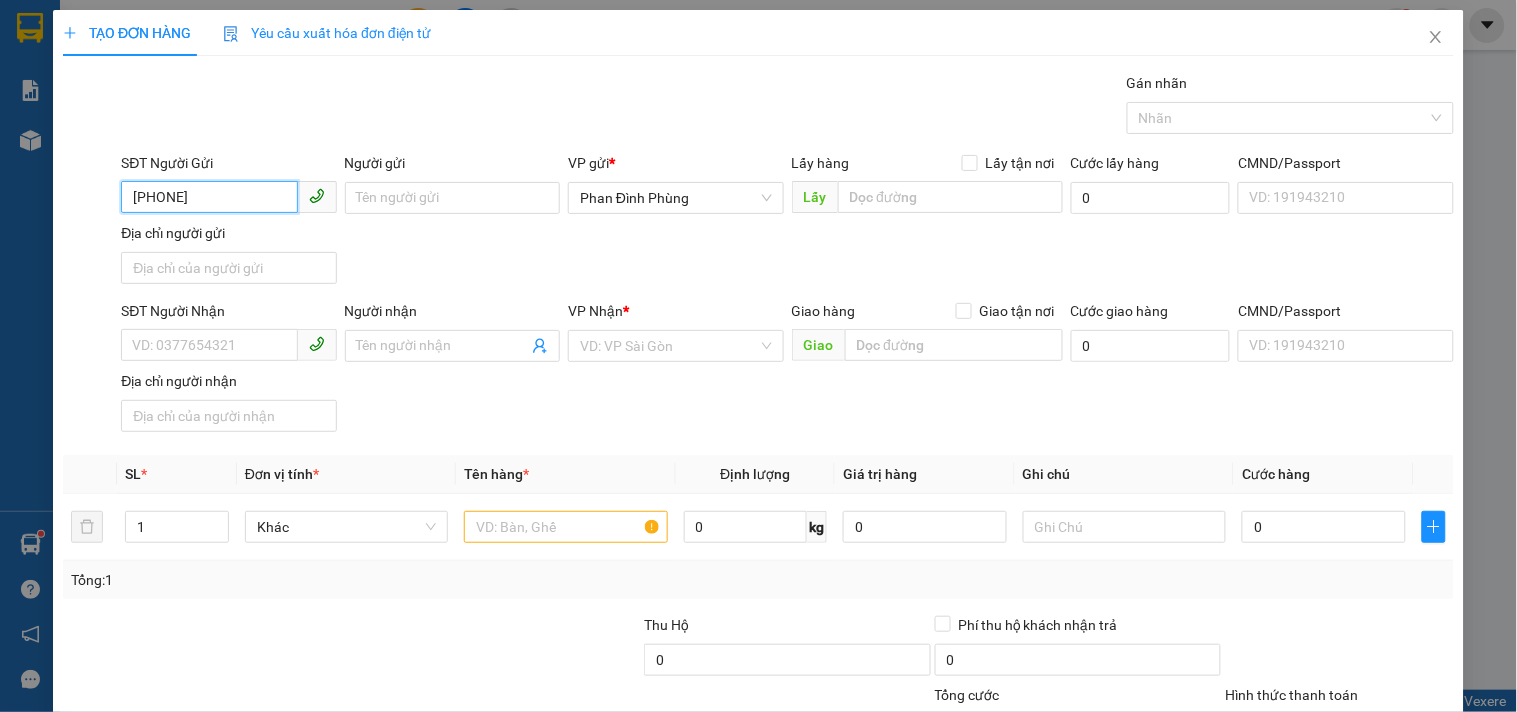 type on "0966456669" 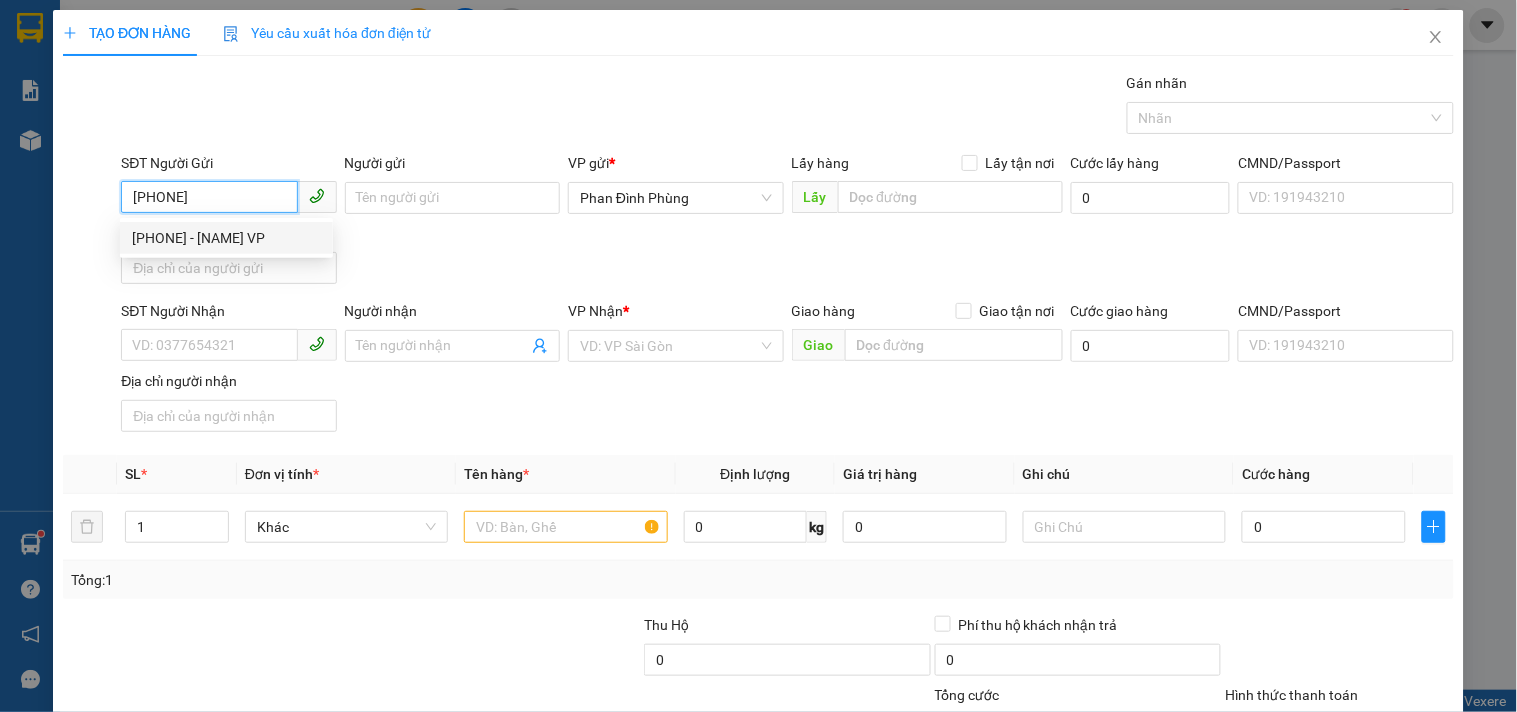 click on "0966456669 - THẢO VP" at bounding box center [226, 238] 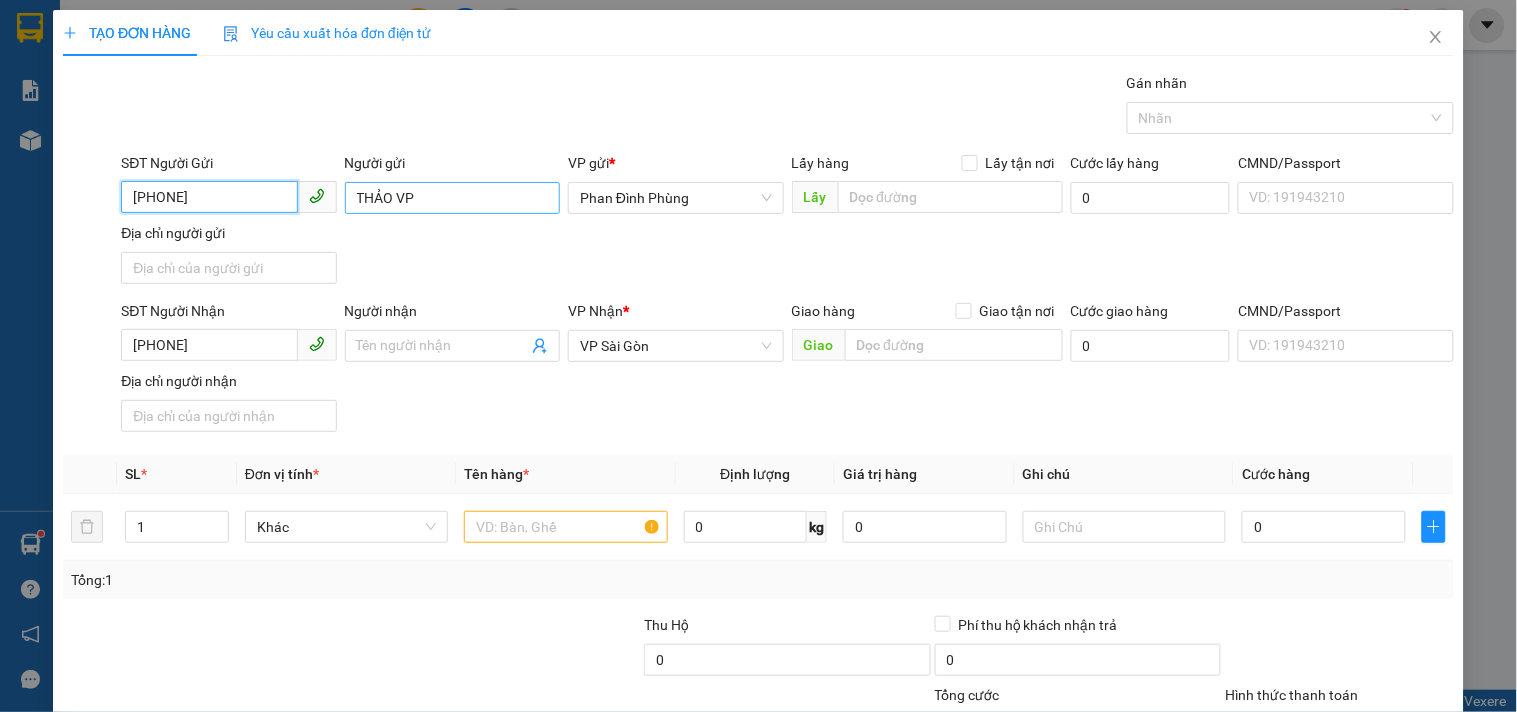 type on "0966456669" 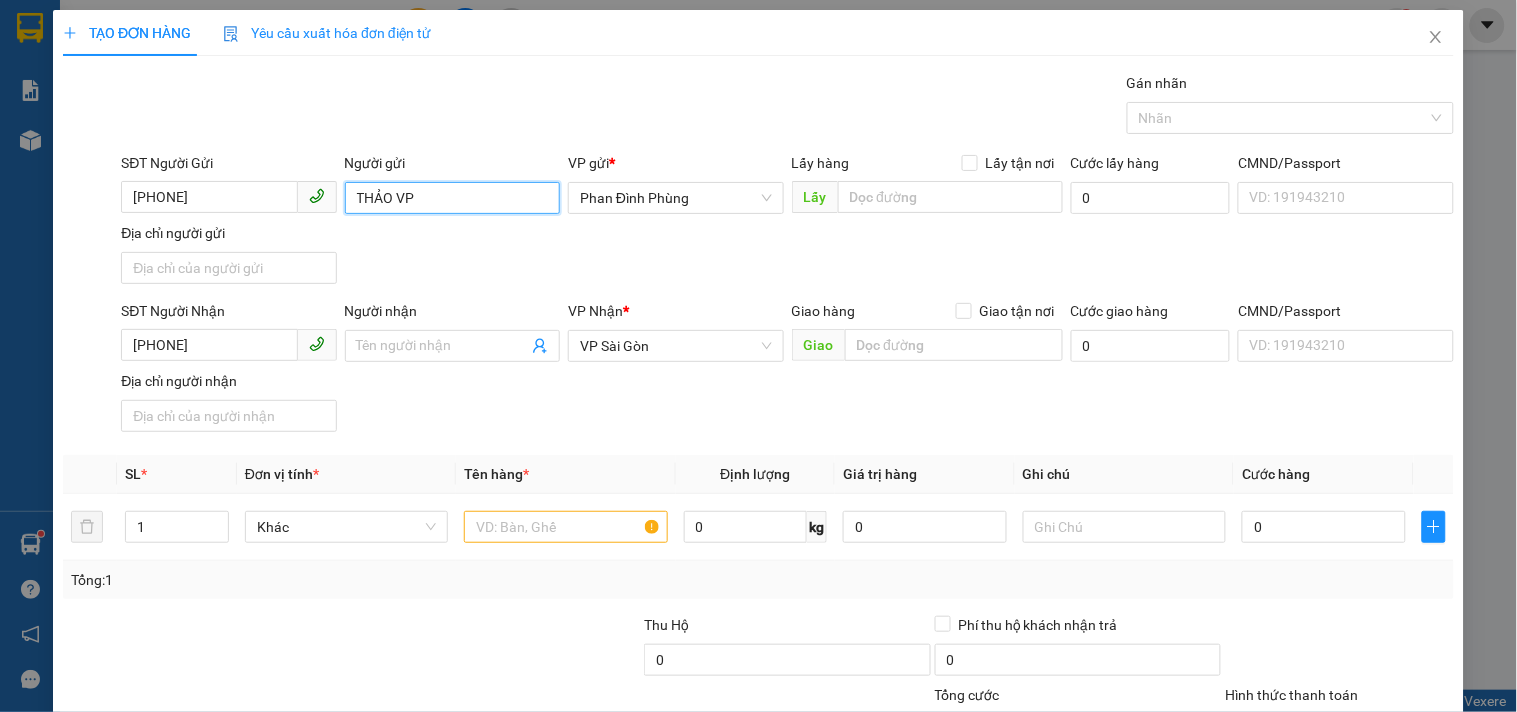 click on "THẢO VP" at bounding box center [452, 198] 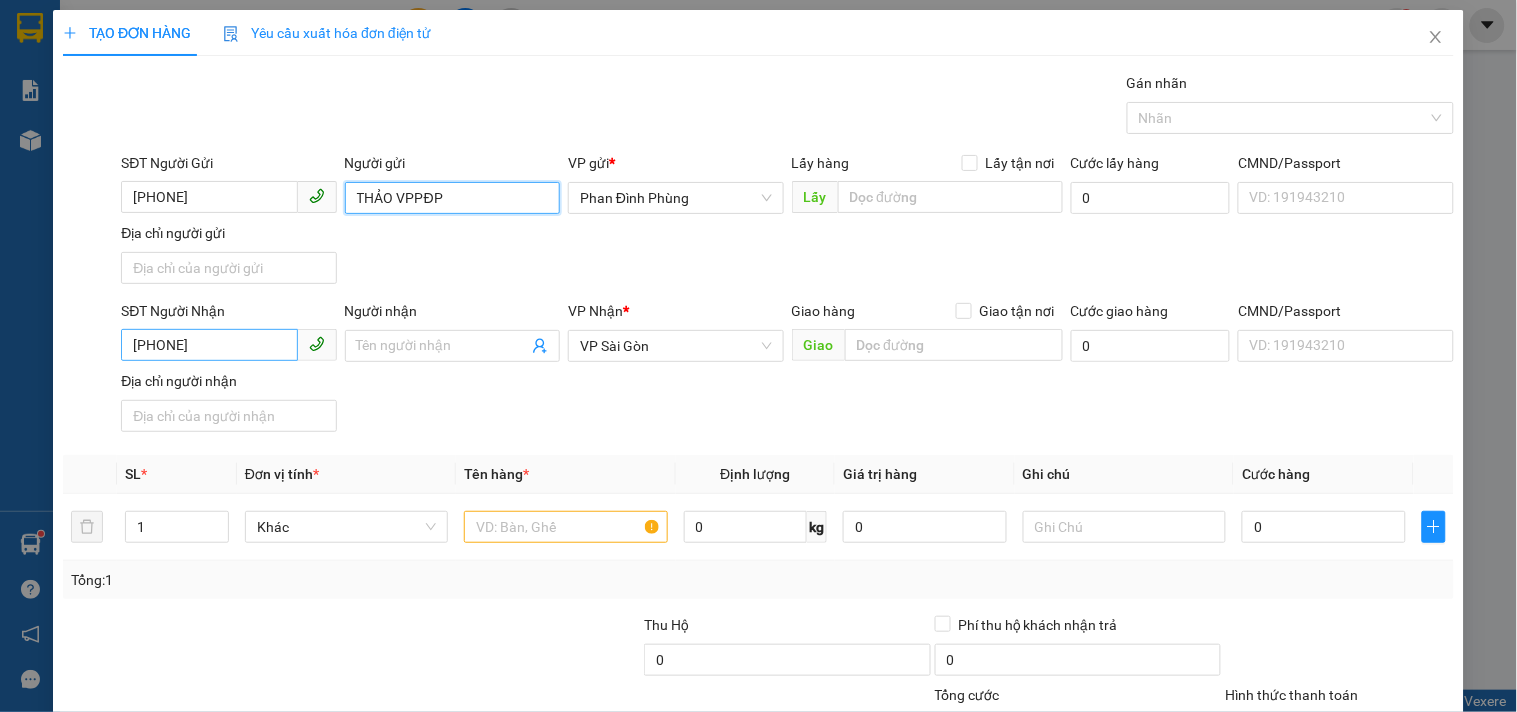type on "THẢO VPPĐP" 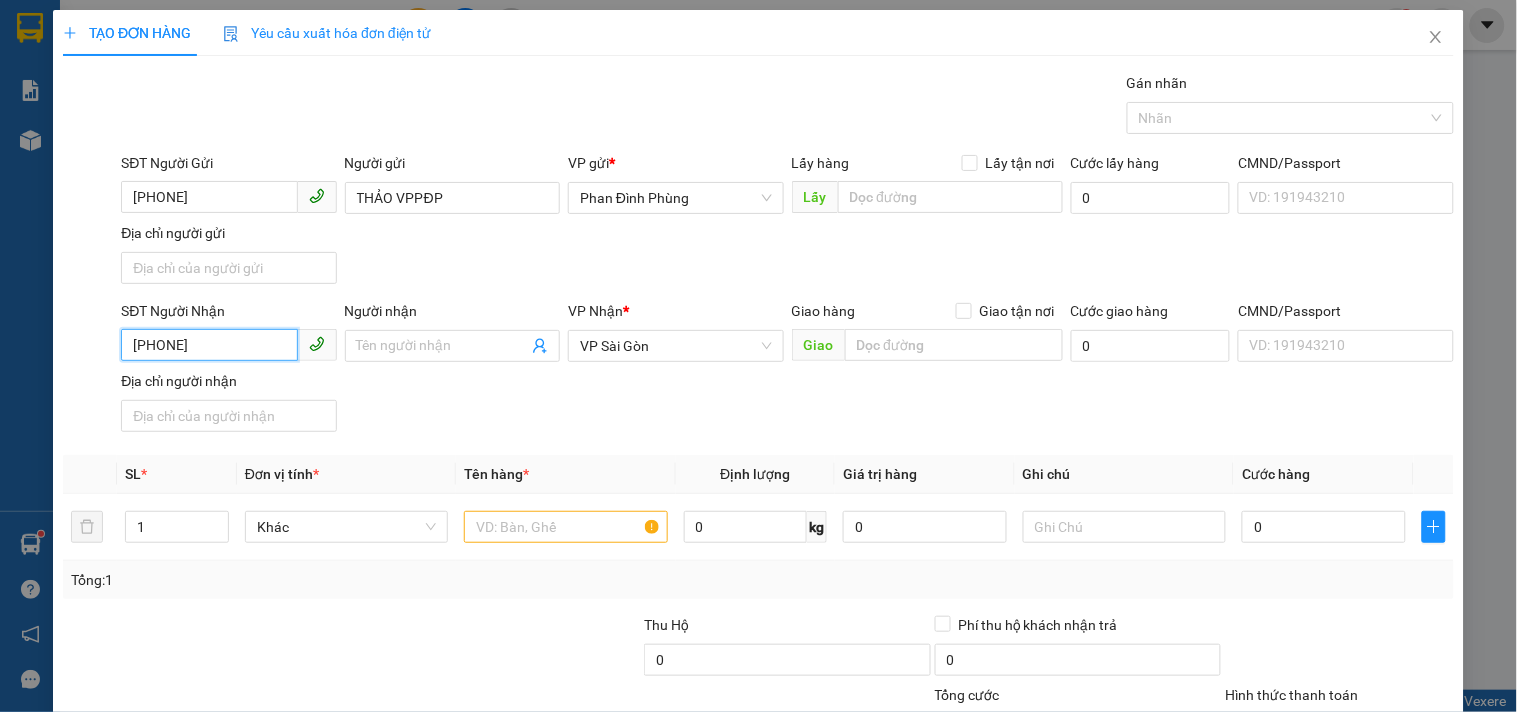 drag, startPoint x: 216, startPoint y: 350, endPoint x: 0, endPoint y: 404, distance: 222.6477 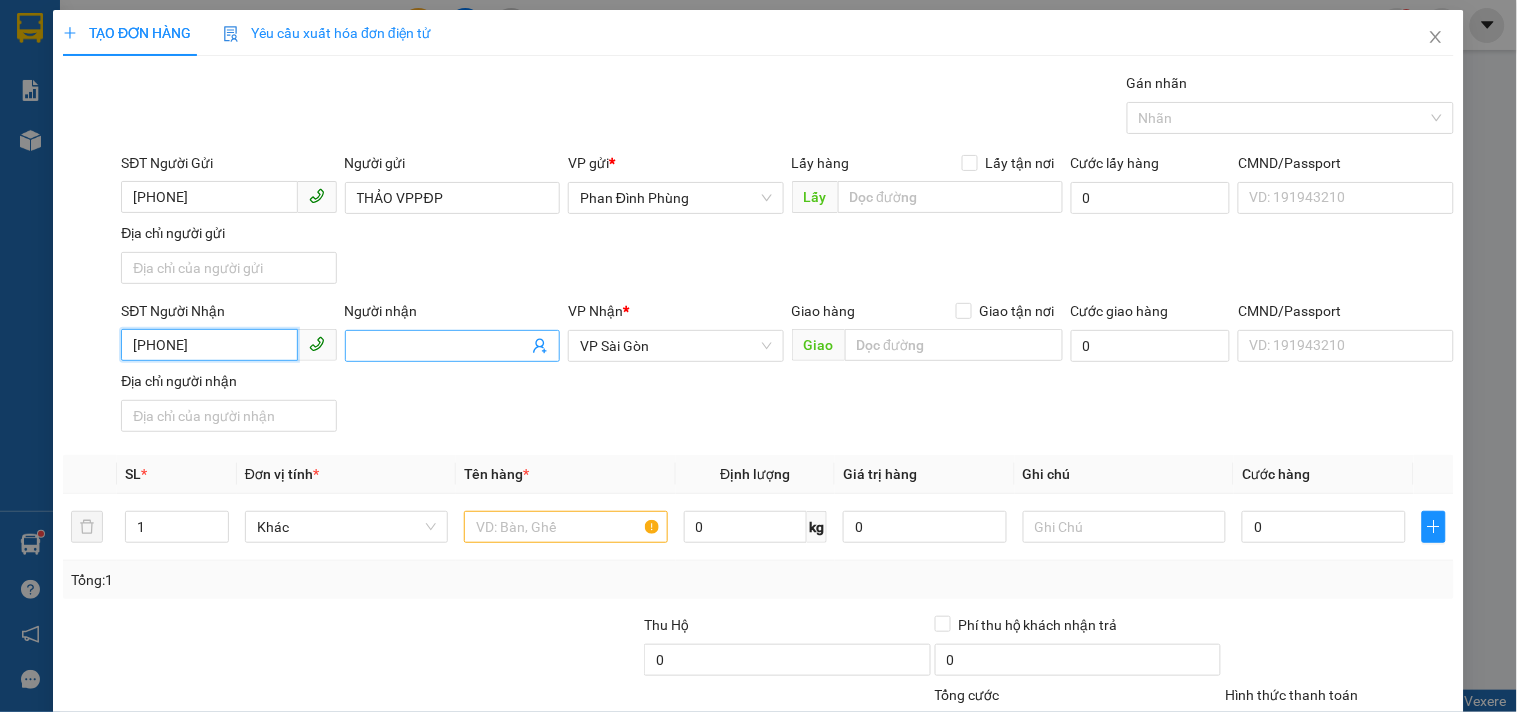 type on "0908353569" 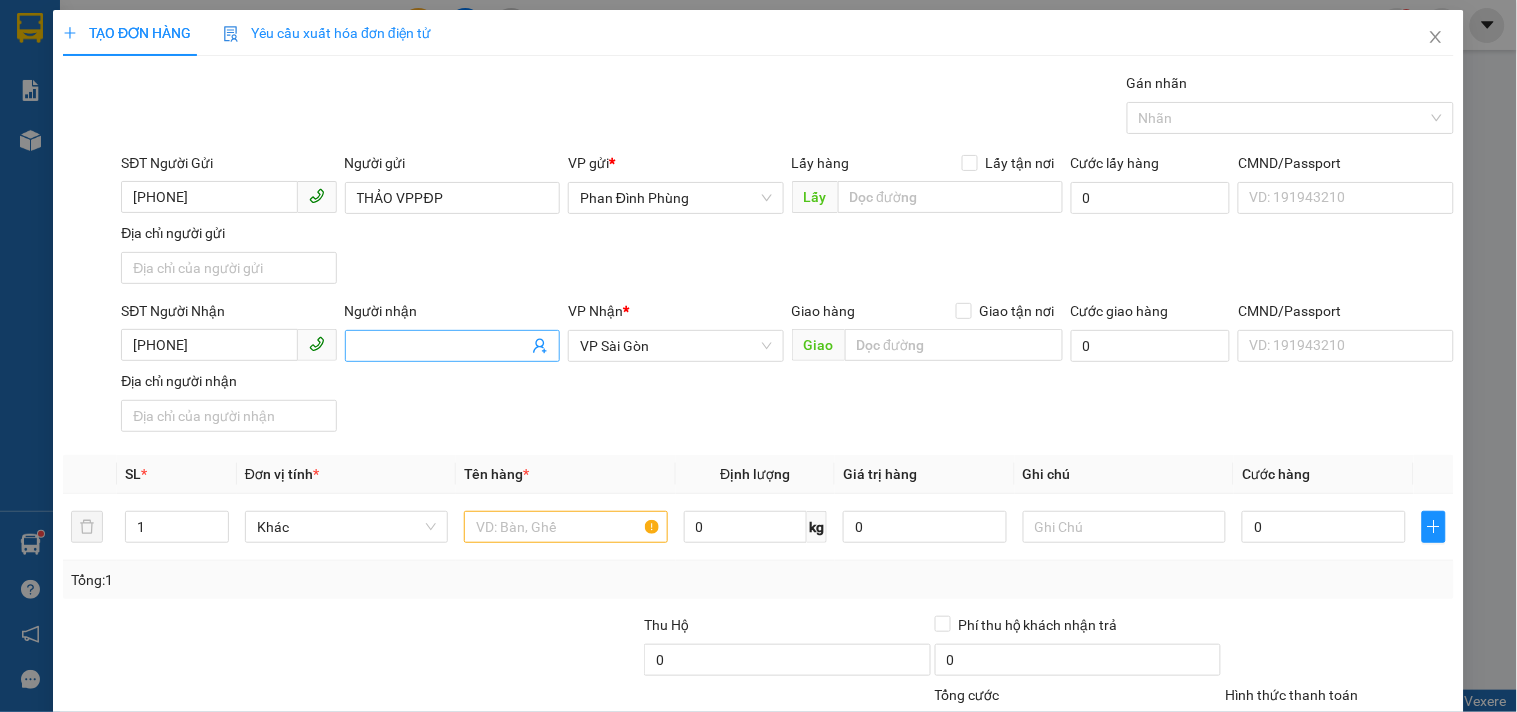 click on "Người nhận" at bounding box center (442, 346) 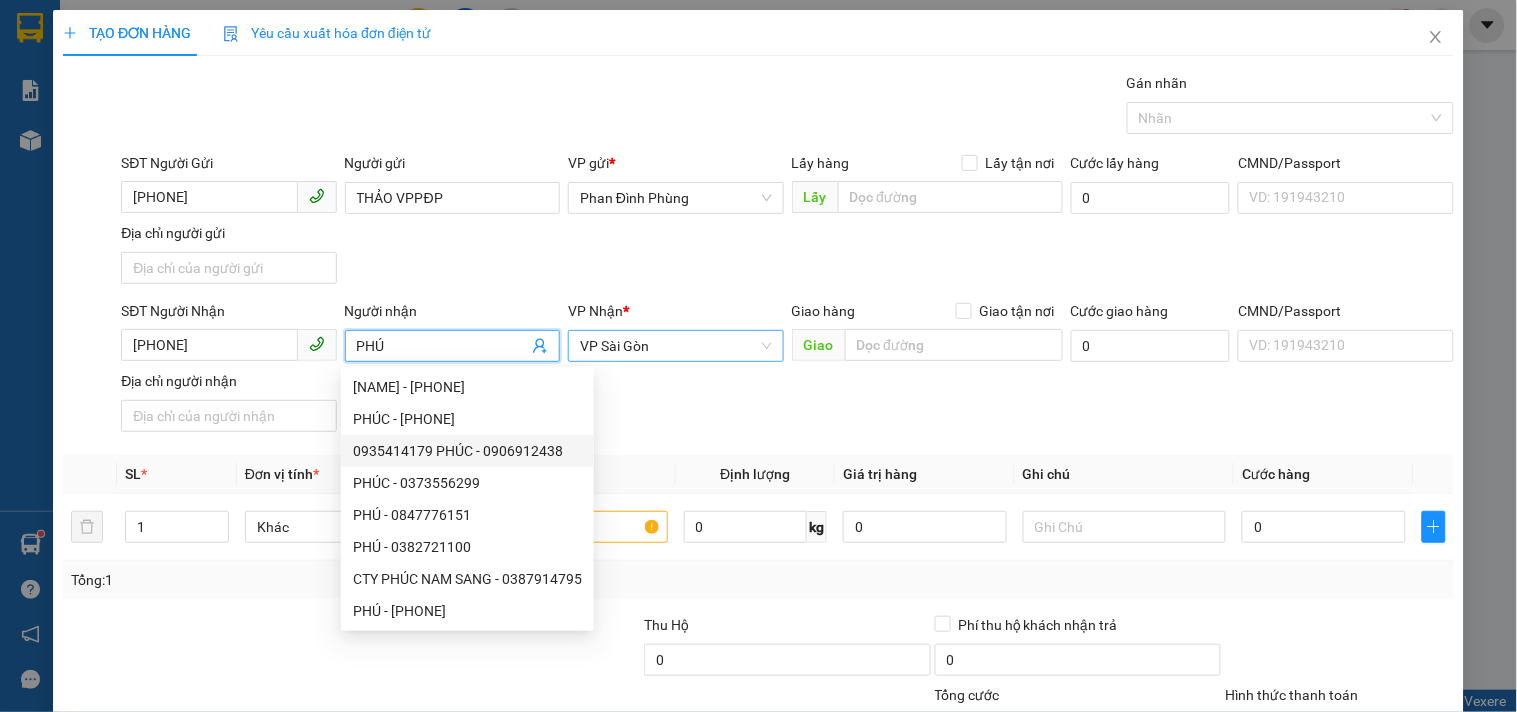 click on "VP Sài Gòn" at bounding box center (675, 346) 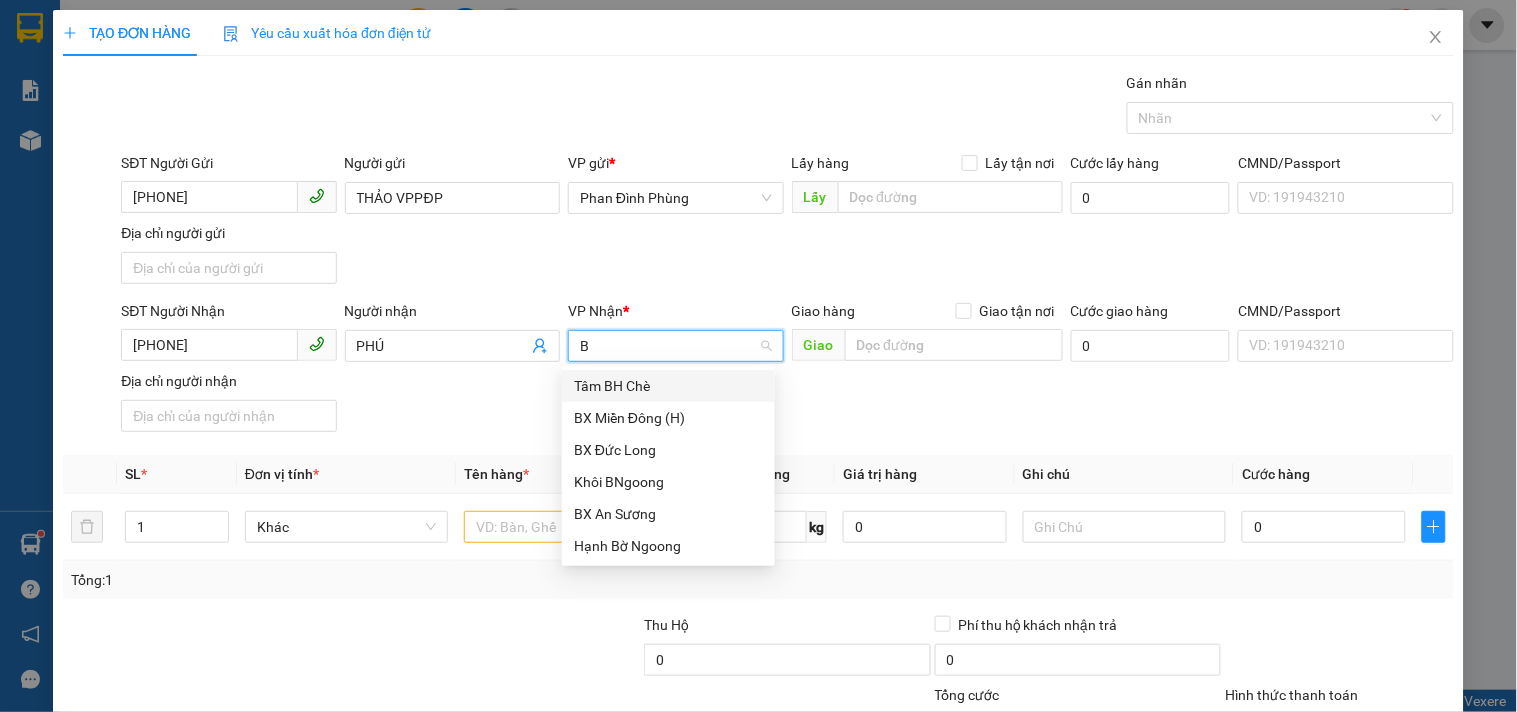 type on "BX" 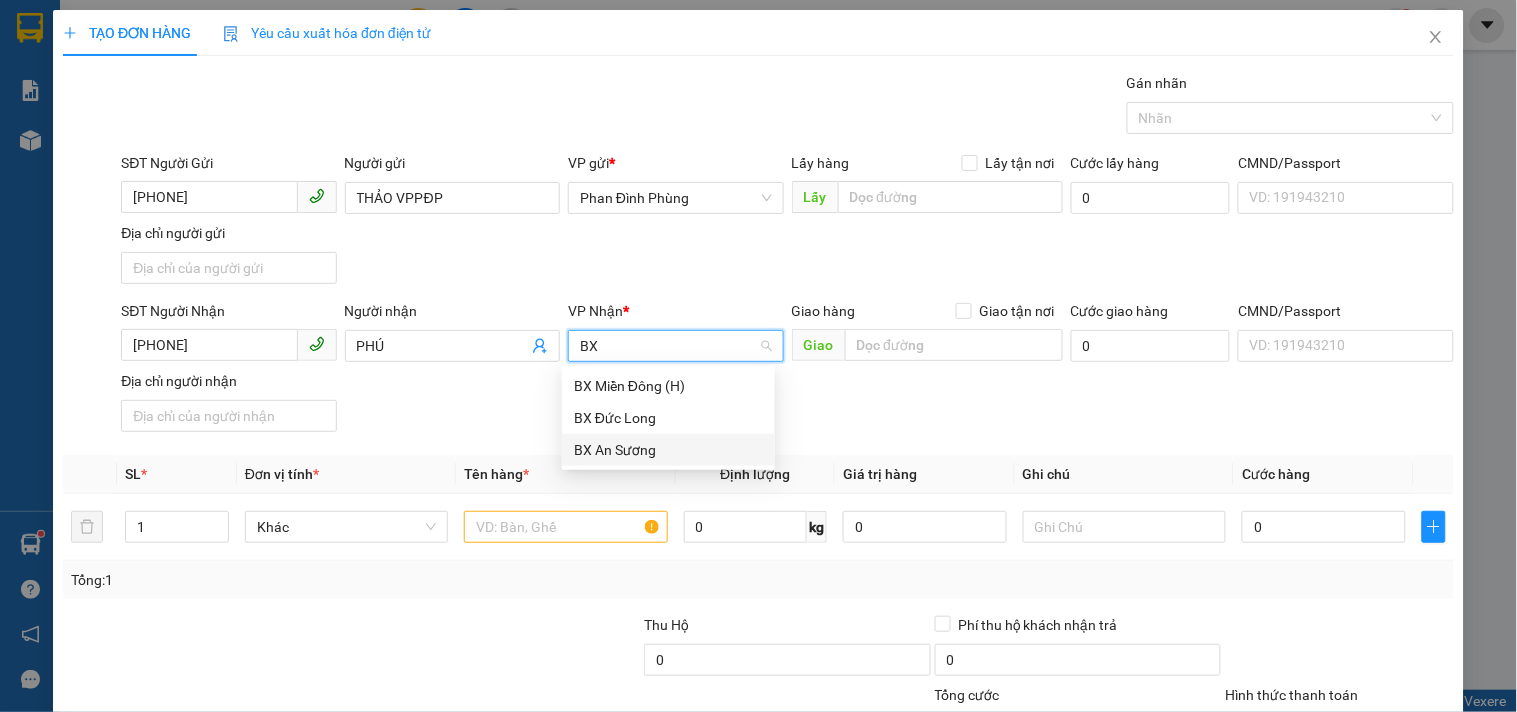 click on "BX An Sương" at bounding box center [668, 450] 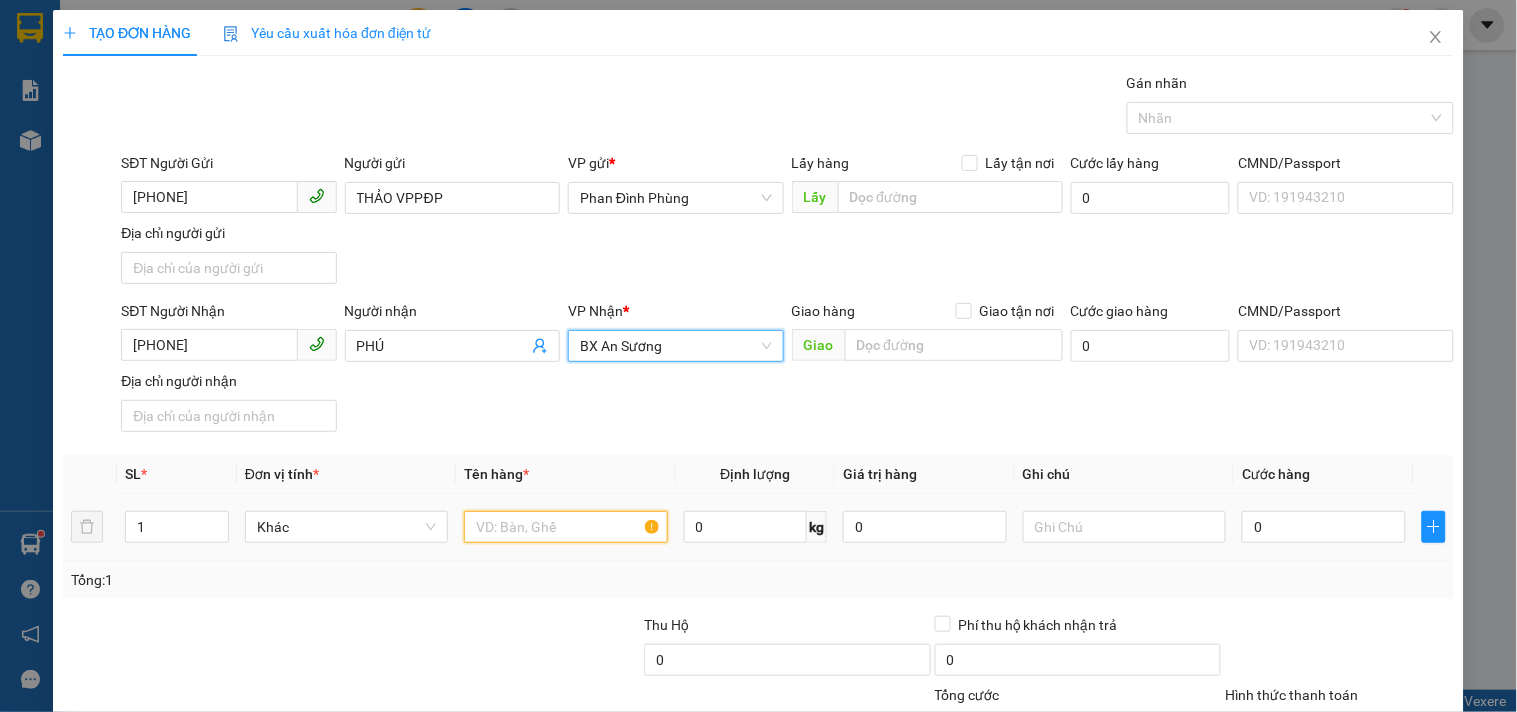 click at bounding box center (565, 527) 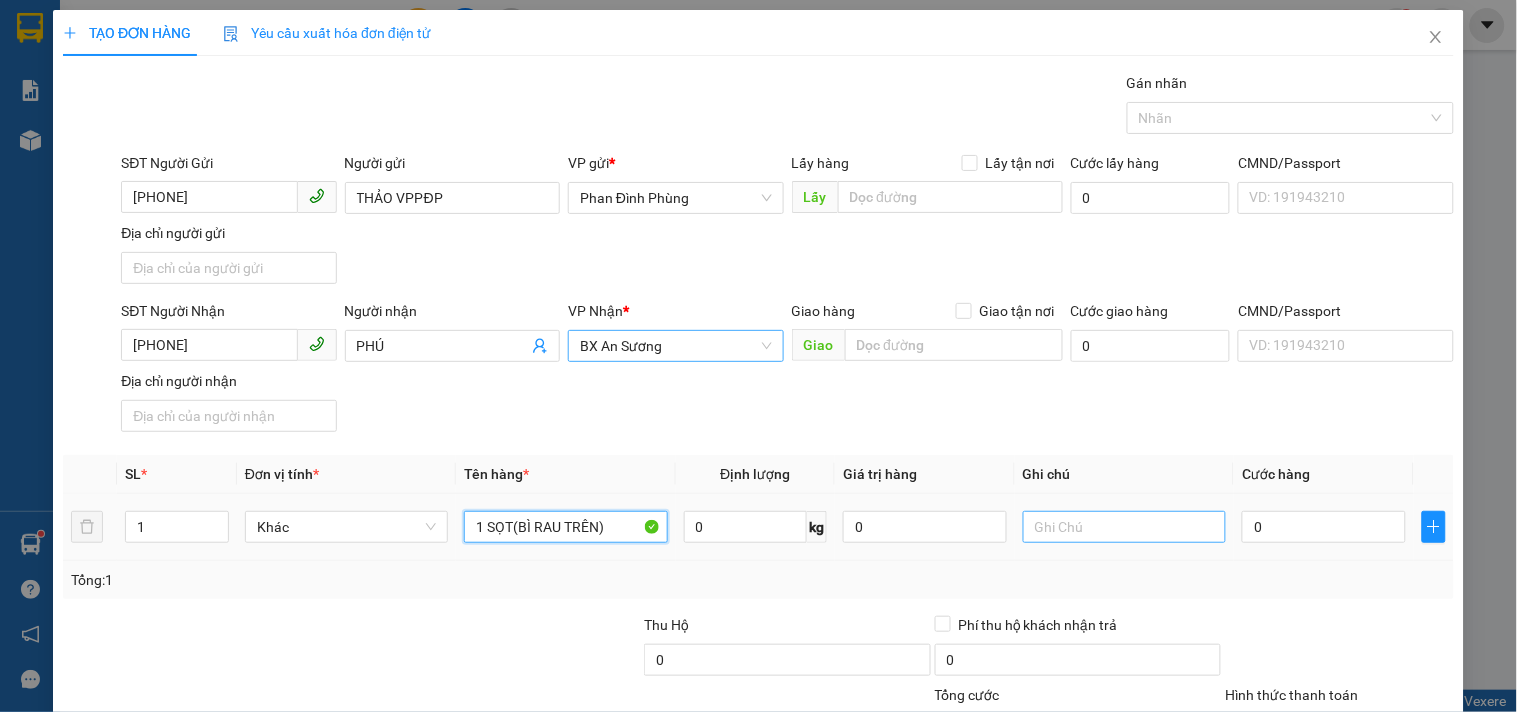 type on "1 SỌT(BÌ RAU TRÊN)" 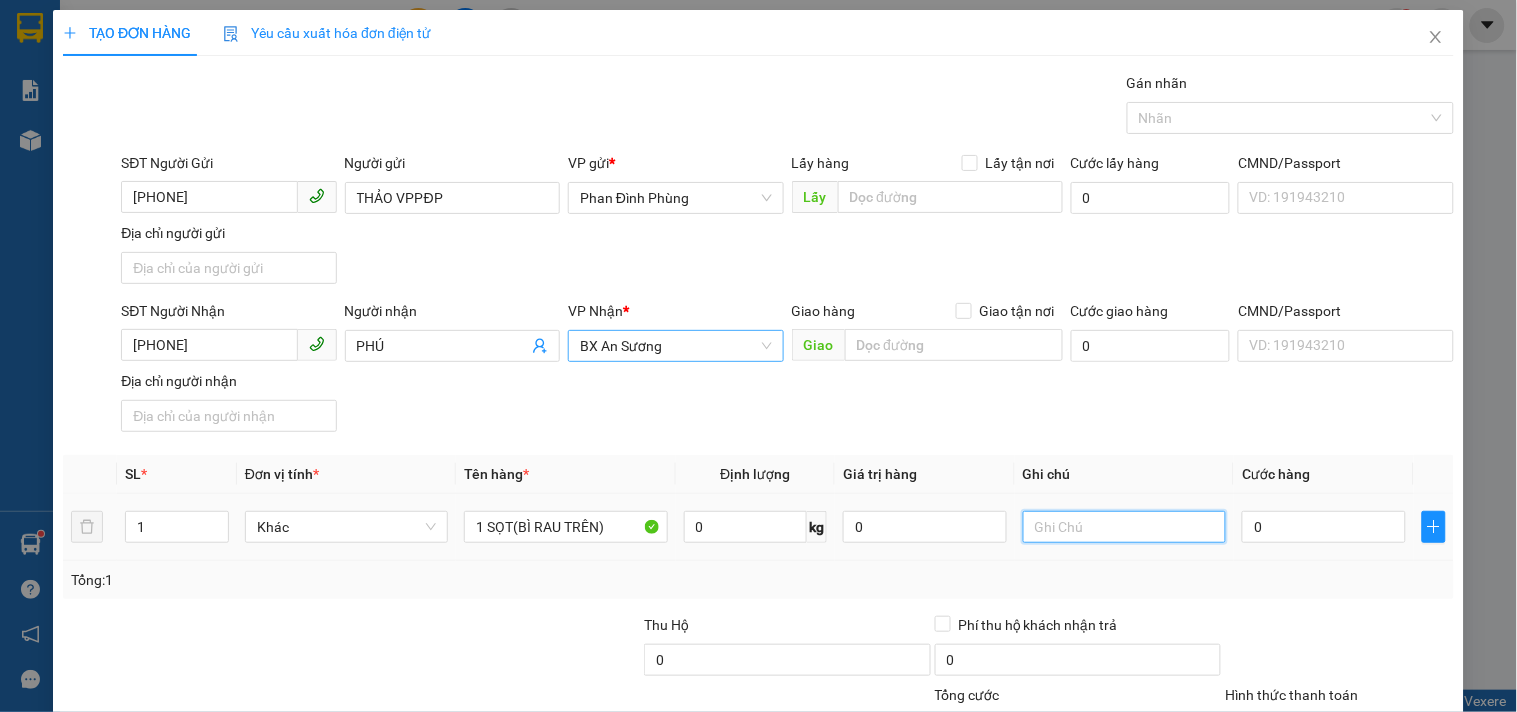 click at bounding box center (1124, 527) 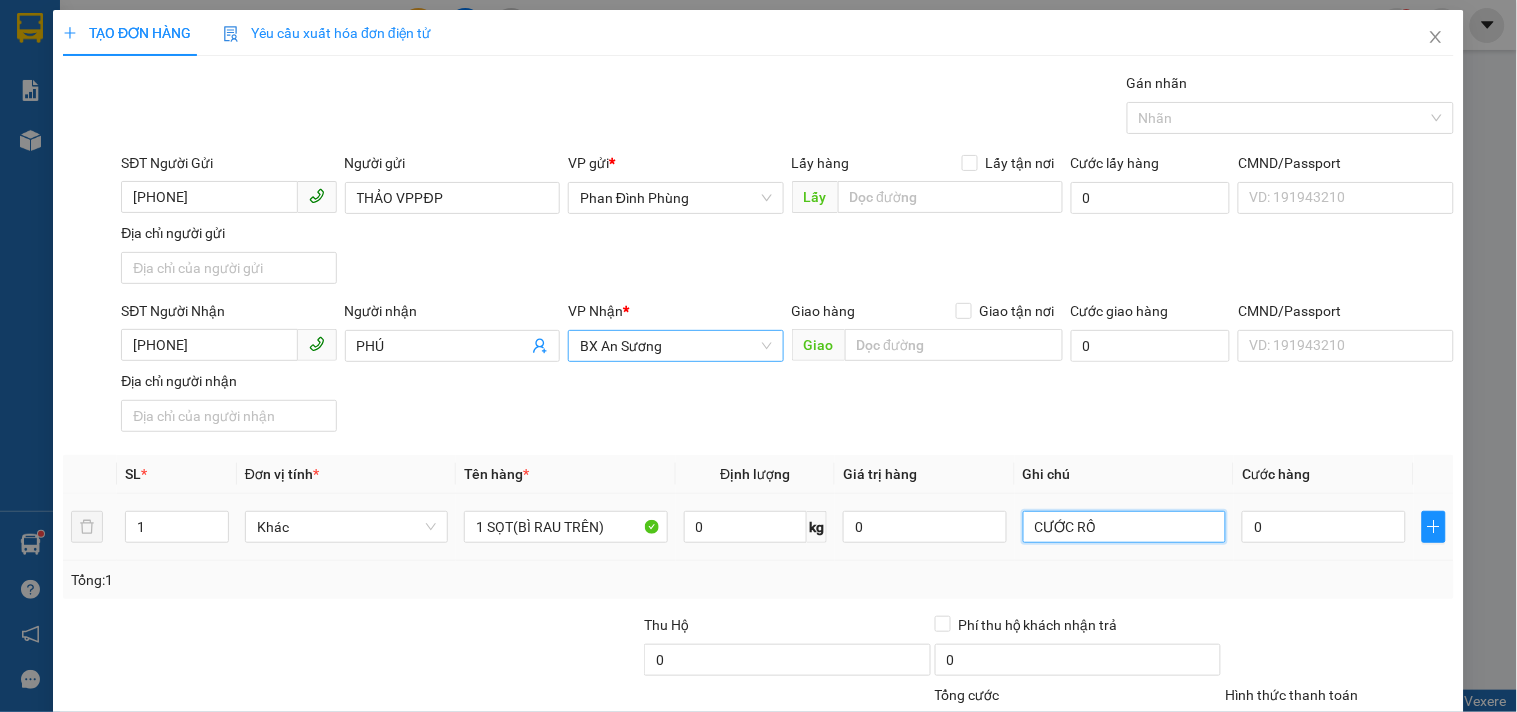 type on "CƯỚC RỒI" 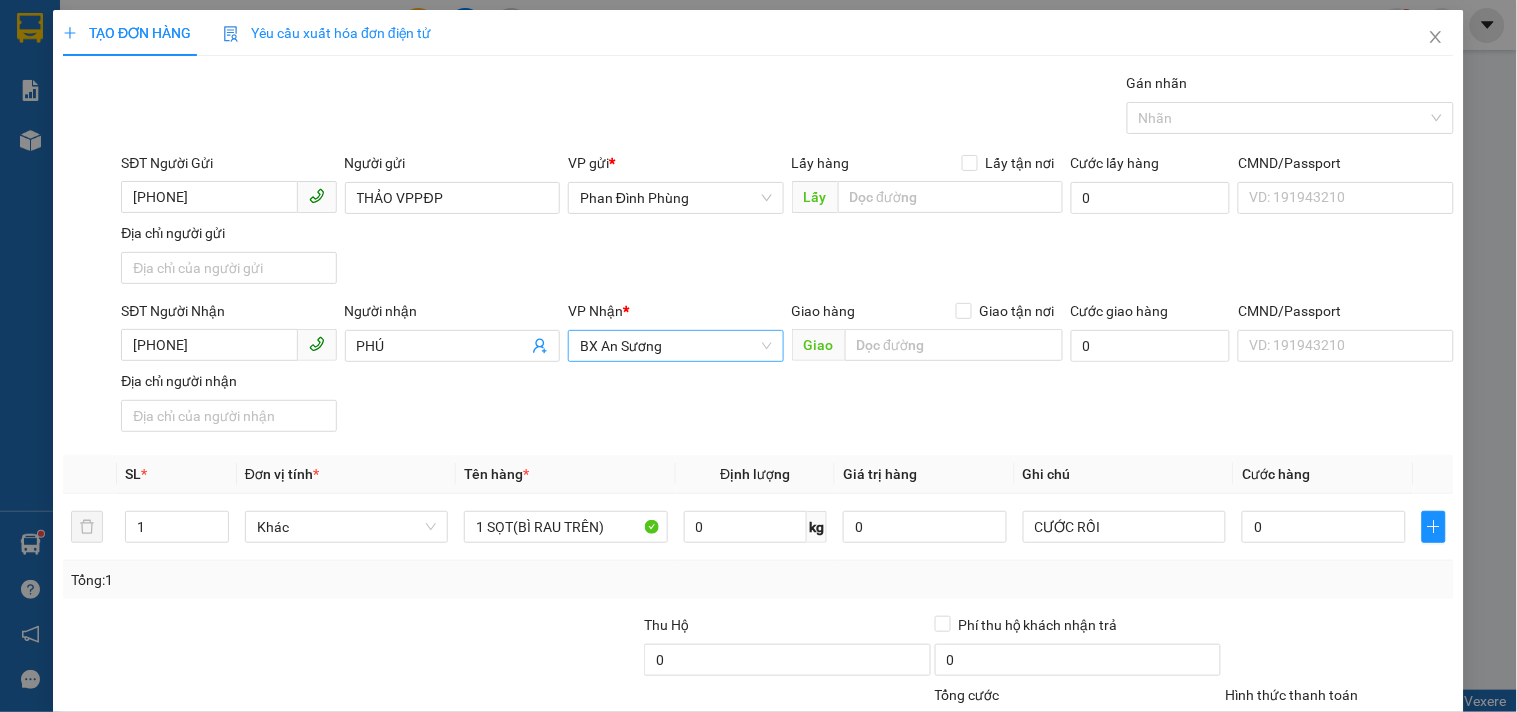 click on "Lưu và In" at bounding box center (1369, 825) 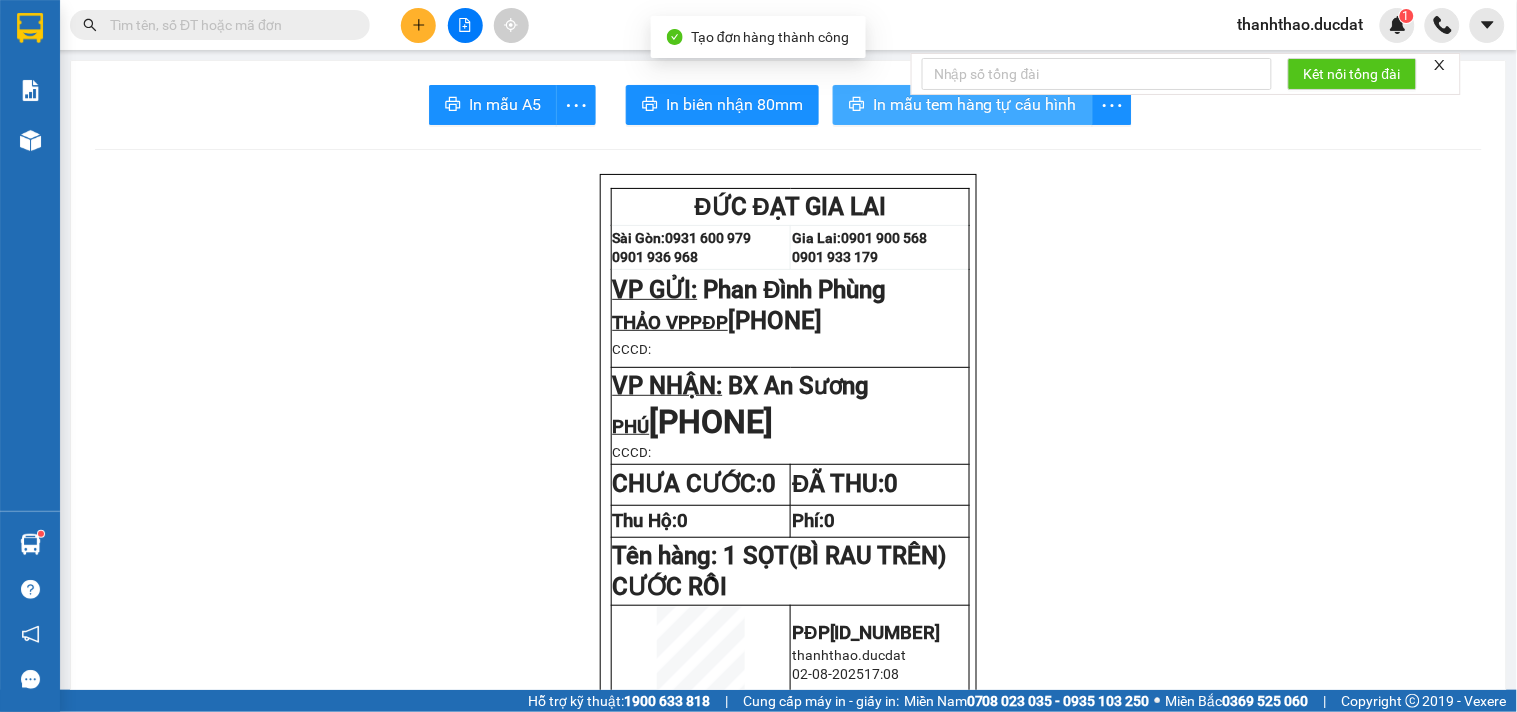 click on "In mẫu tem hàng tự cấu hình" at bounding box center (975, 104) 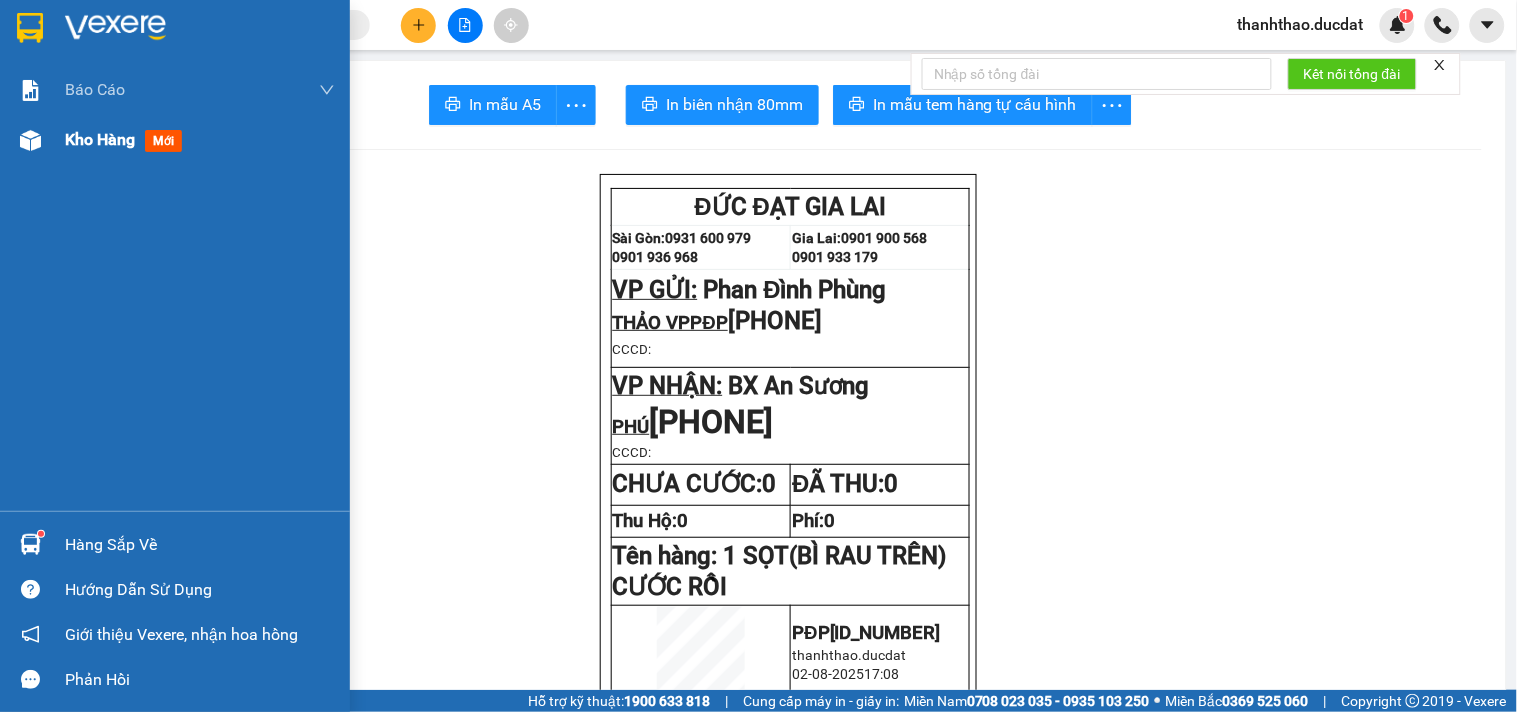 click on "Kho hàng" at bounding box center (100, 139) 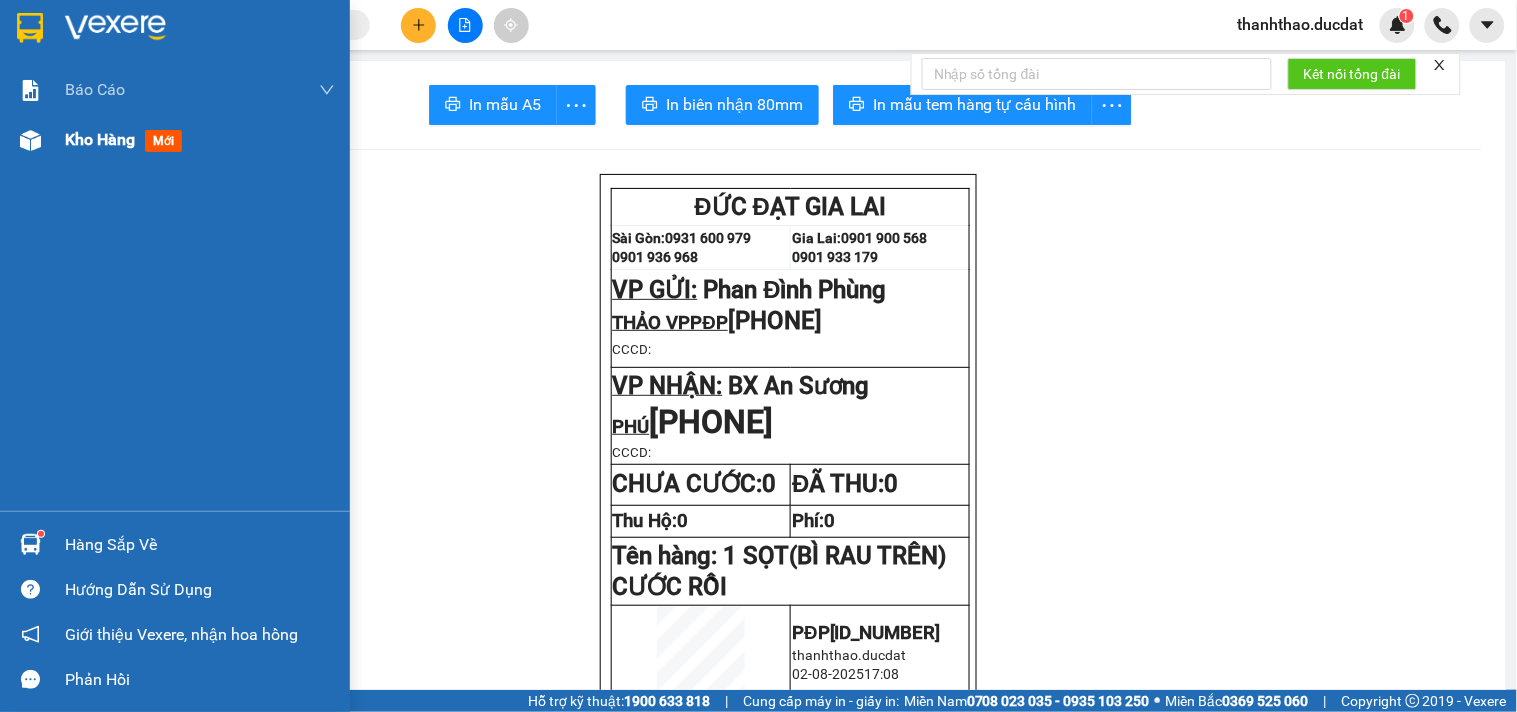 click on "Kho hàng" at bounding box center [100, 139] 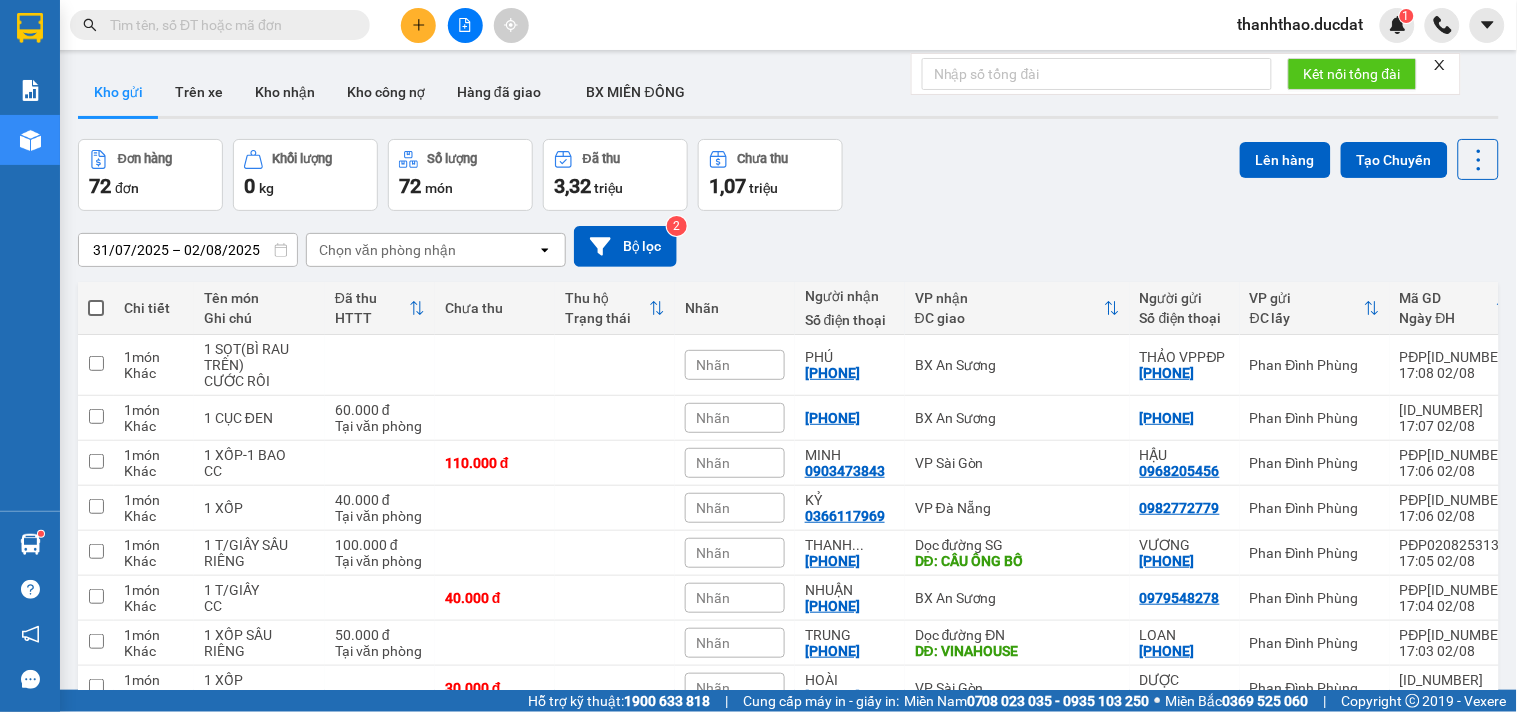 click 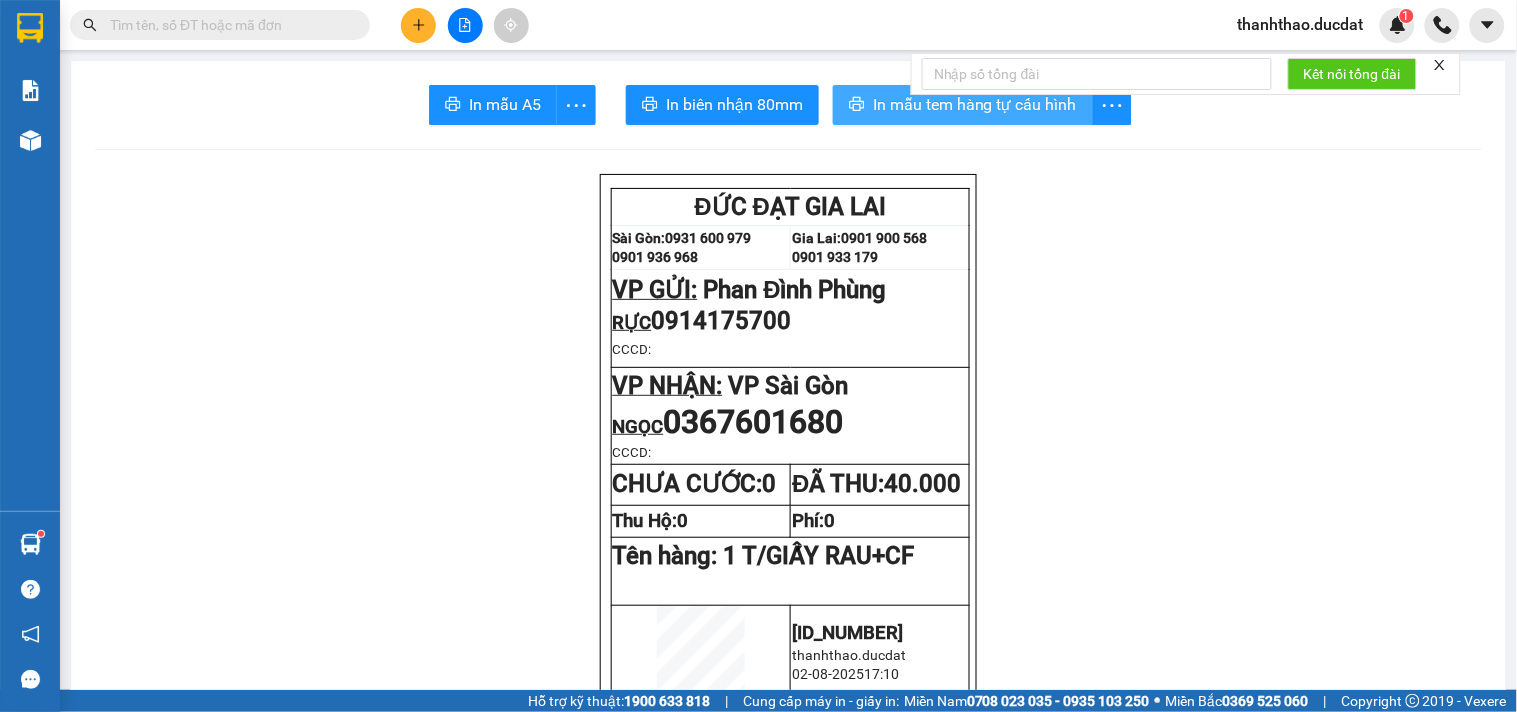 click on "In mẫu tem hàng tự cấu hình" at bounding box center [975, 104] 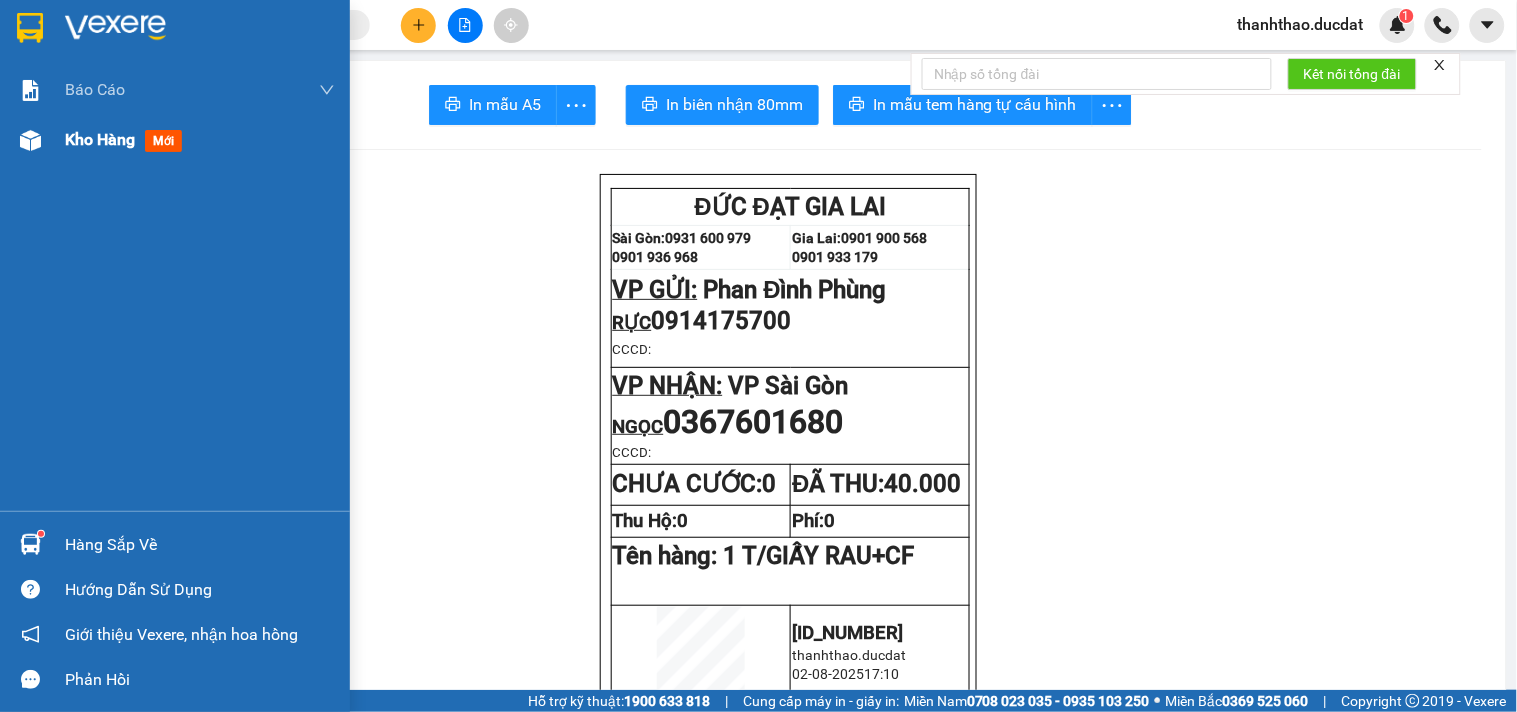 click on "Kho hàng" at bounding box center (100, 139) 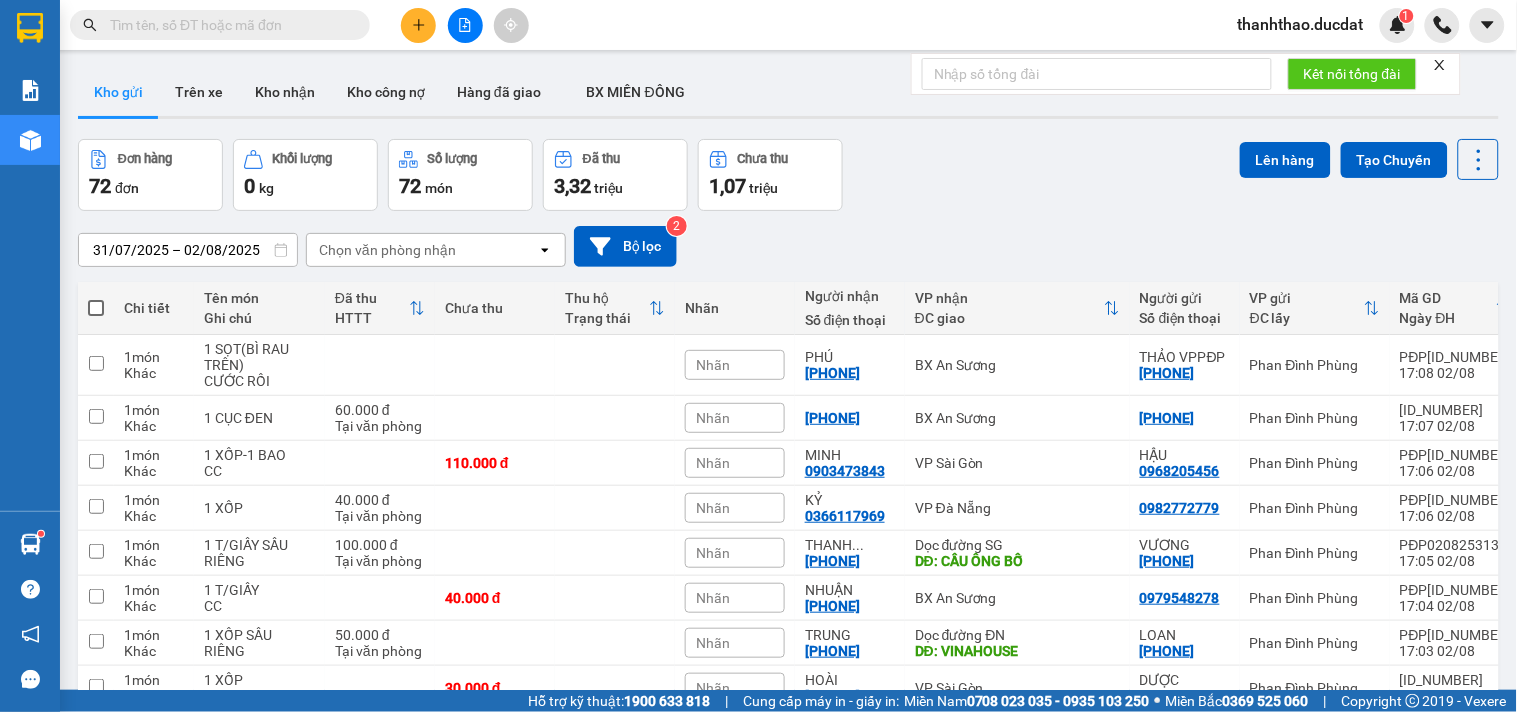 click 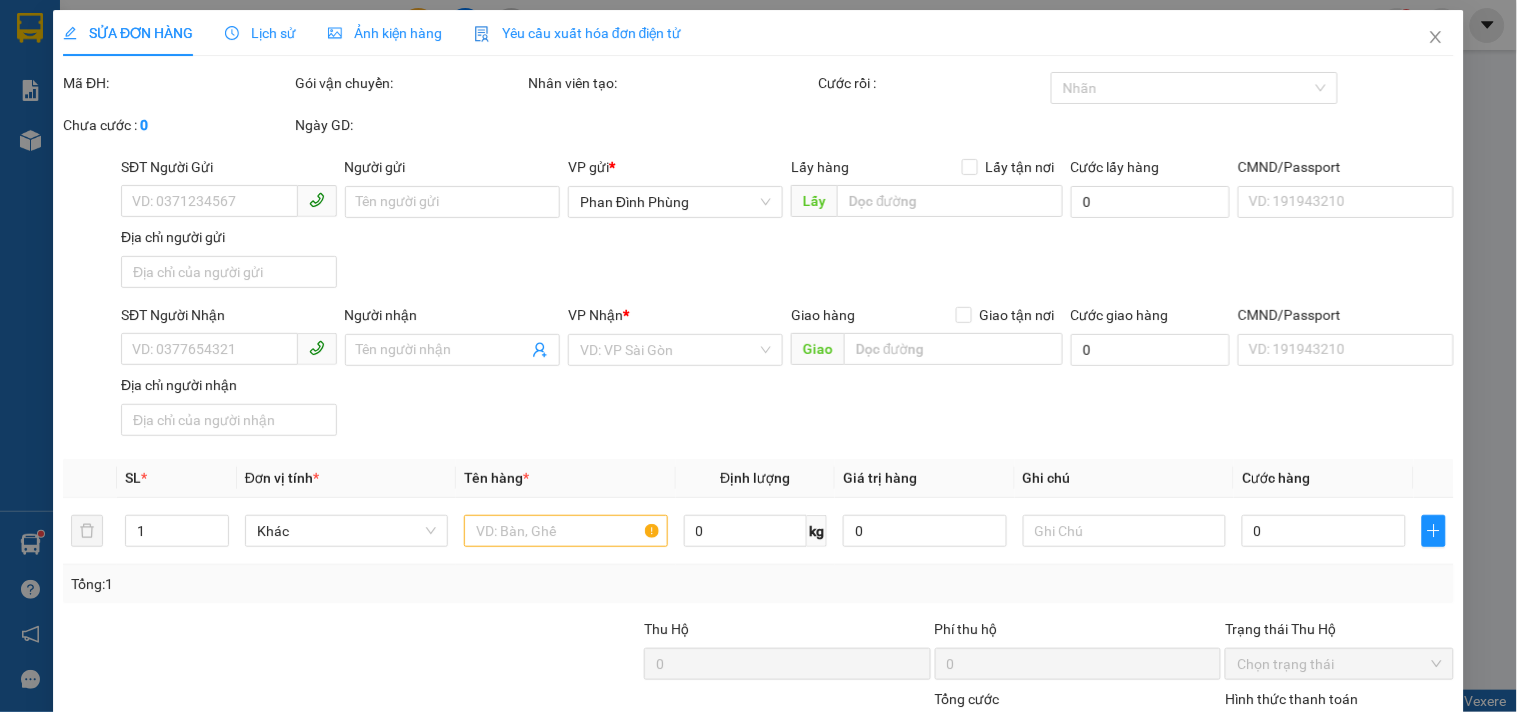 type on "0903587354" 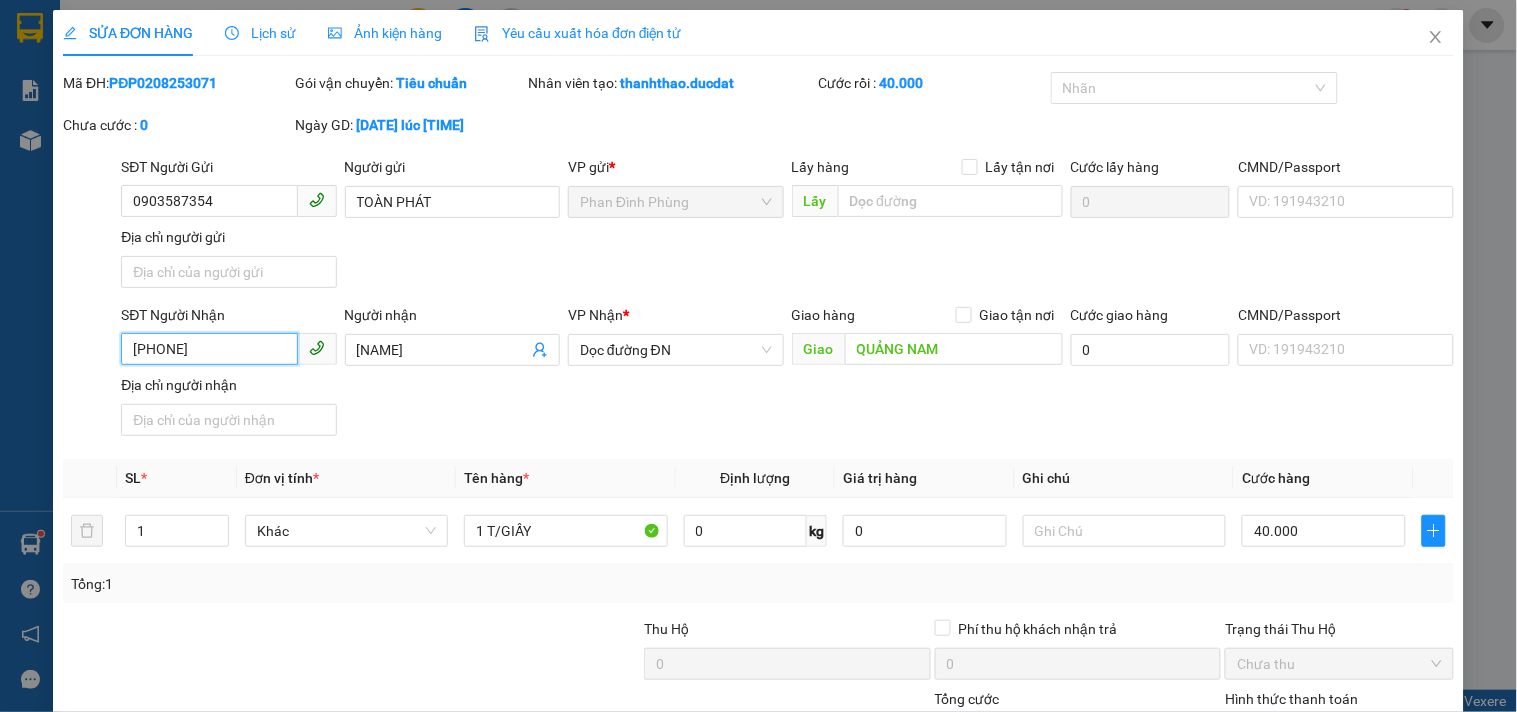 click on "[PHONE]" at bounding box center [209, 349] 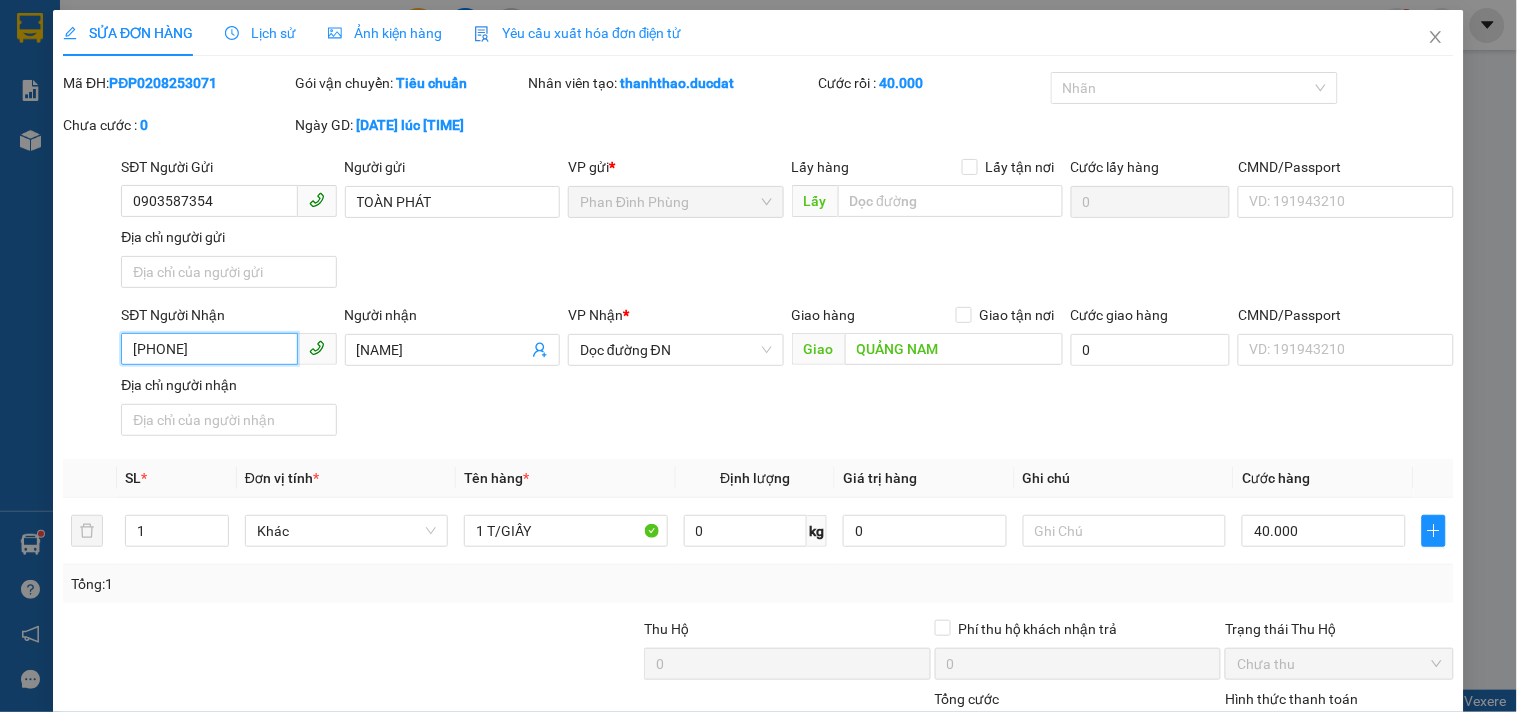 type on "0327181518" 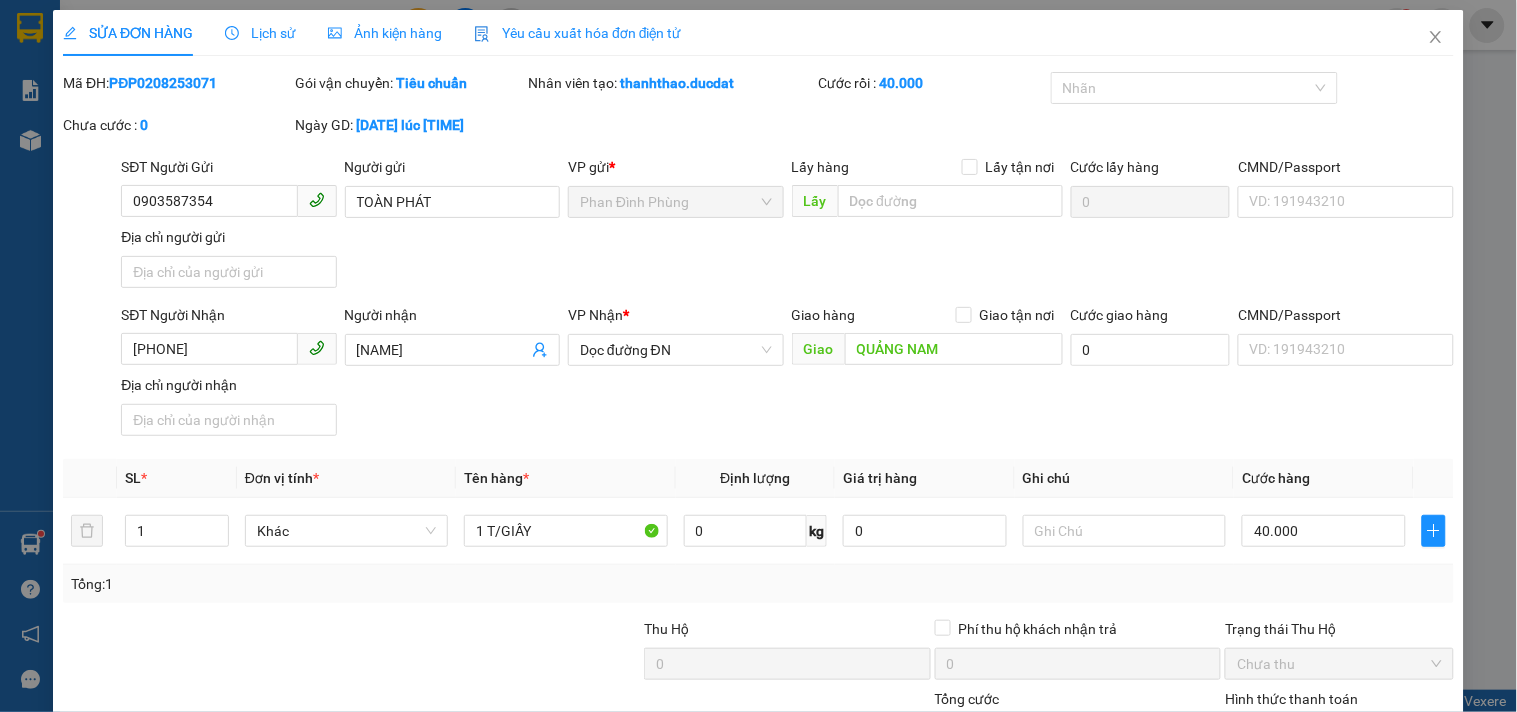 click on "Lưu thay đổi" at bounding box center (1194, 829) 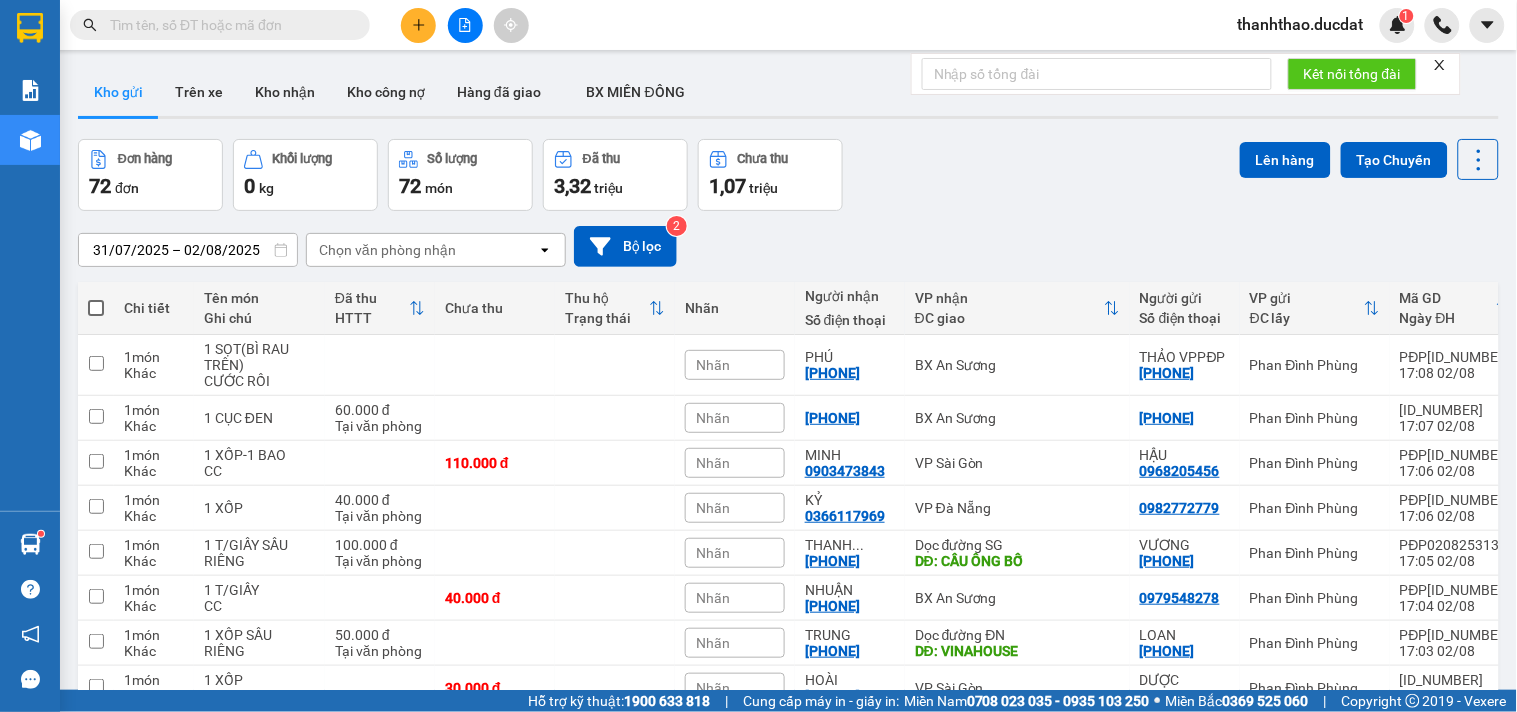 click 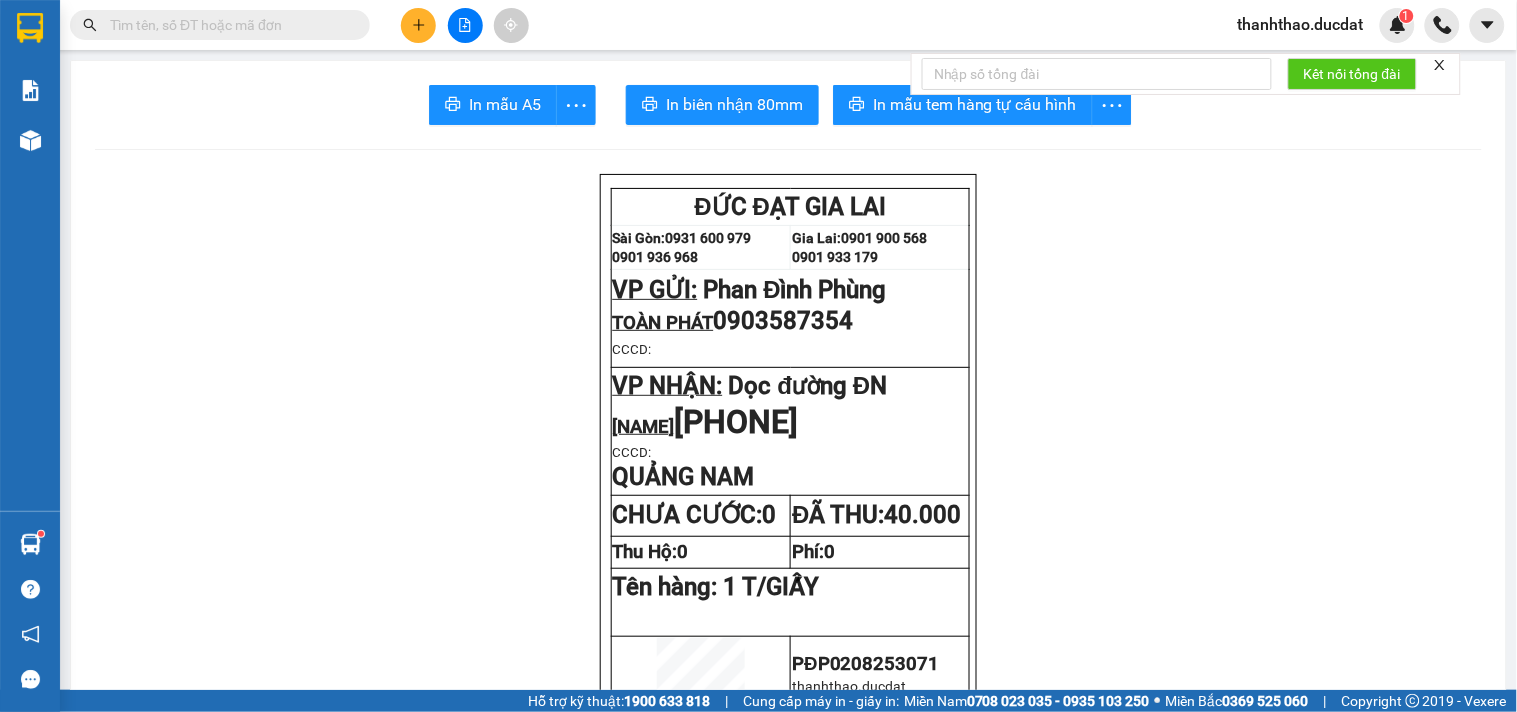 click on "Kết nối tổng đài" at bounding box center (1186, 74) 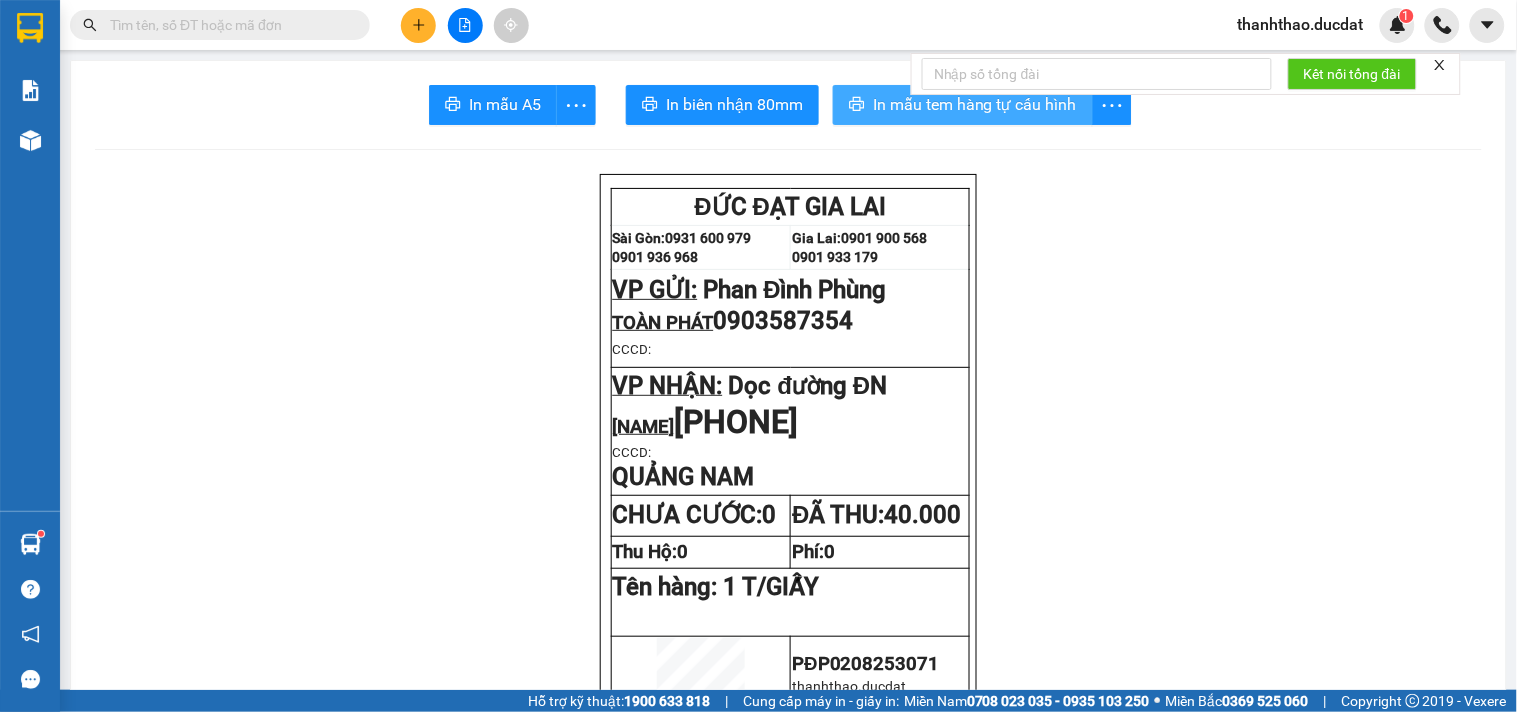 click on "In mẫu tem hàng tự cấu hình" at bounding box center [975, 104] 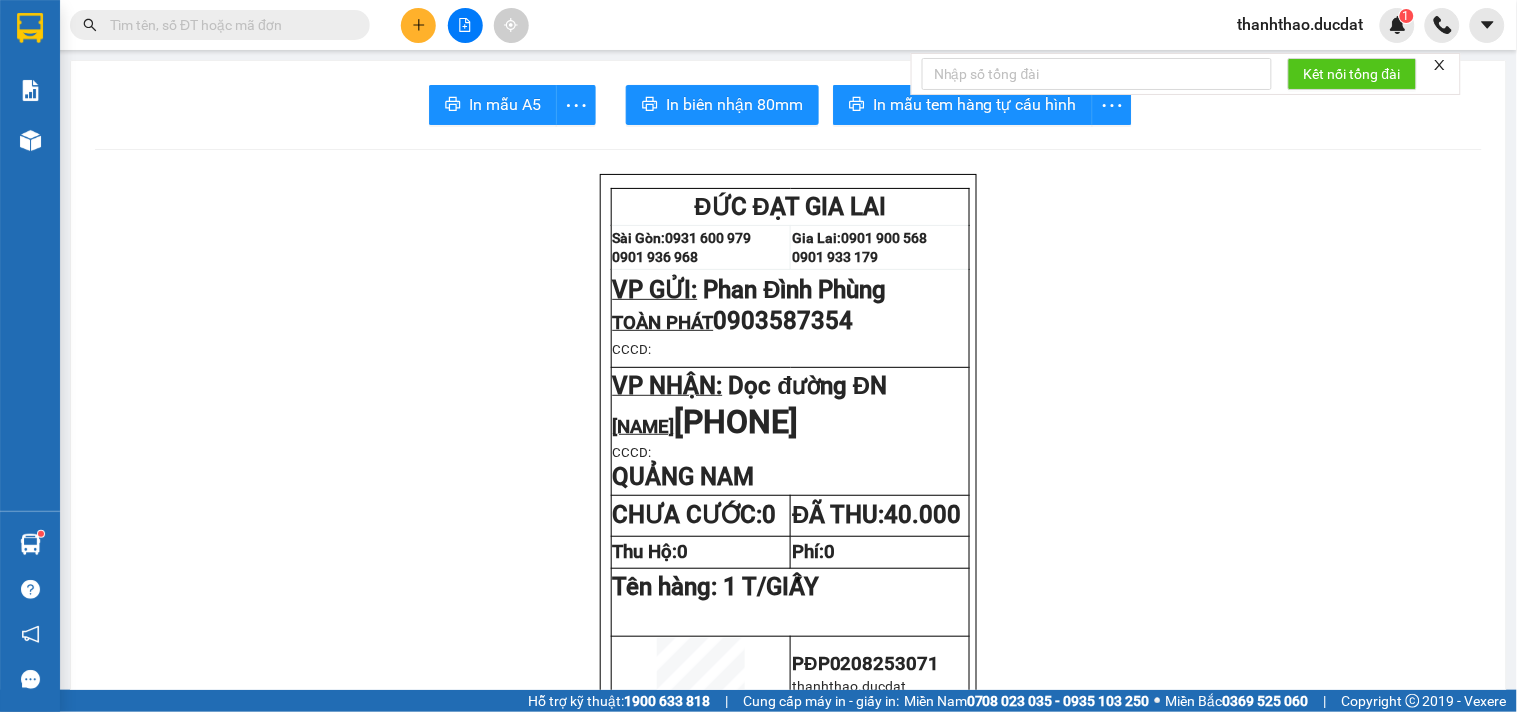click on "ĐỨC ĐẠT GIA LAI
Sài Gòn:  0931 600 979
0901 936 968
Gia Lai:  0901 900 568
0901 933 179
VP GỬI:   Phan Đình Phùng
TOÀN PHÁT  0903587354
CCCD:
VP NHẬN:   Dọc đường ĐN
QC TƯỞNG MI   0327181518
CCCD:
QUẢNG NAM
CHƯA CƯỚC:  0
ĐÃ THU:  40.000
Thu Hộ: 0
Phí:  0
Tên hàng:    1 T/GIẤY
PĐP0208253071
thanhthao.ducdat
02-08-2025     17:11
Phát triển bởi Vexere.com
CTy TNHH MTV ĐỨC ĐẠT vexere.com 02/08 17:11 VP  Phan Đình Phùng Gửi:  TOÀN PHÁT   0903 587 354 PĐP0208253071  -   DDDN VP nhận: VP  Dọc đường ĐN Địa chỉ giao: QUẢNG NAM Người nhận: QC TƯỞNG MI   0327 181 518 Tên hàng: 1 T/GIẤY SL 1 Giá trị hàng gửi:  0 CR   40.000 Tổng phải thu:   0 CTy TNHH MTV ĐỨC ĐẠT VP Phan Đình Phùng   26 Phan Đình Phùng   0901 900 568 VP Dọc đường ĐN Gửi khách hàng" at bounding box center [788, 1400] 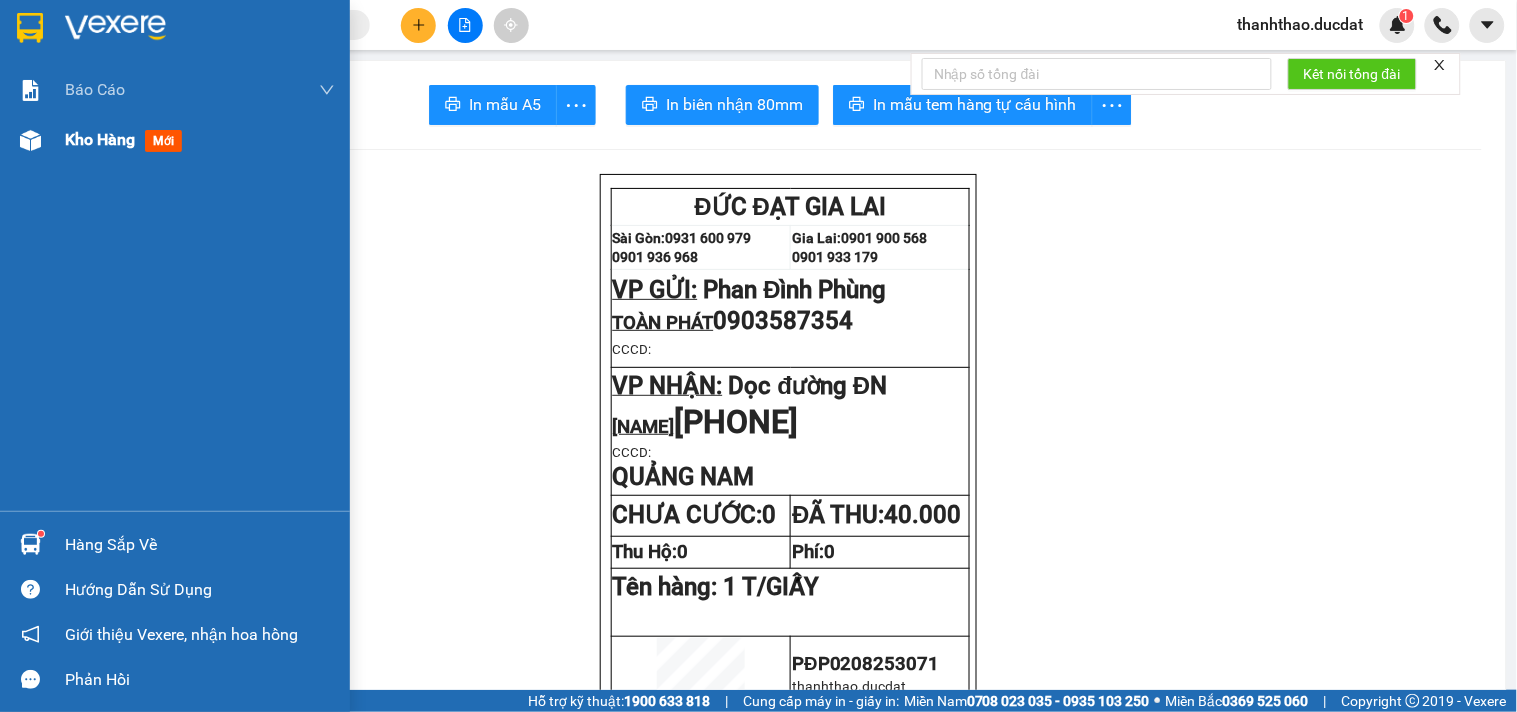 click on "Kho hàng" at bounding box center (100, 139) 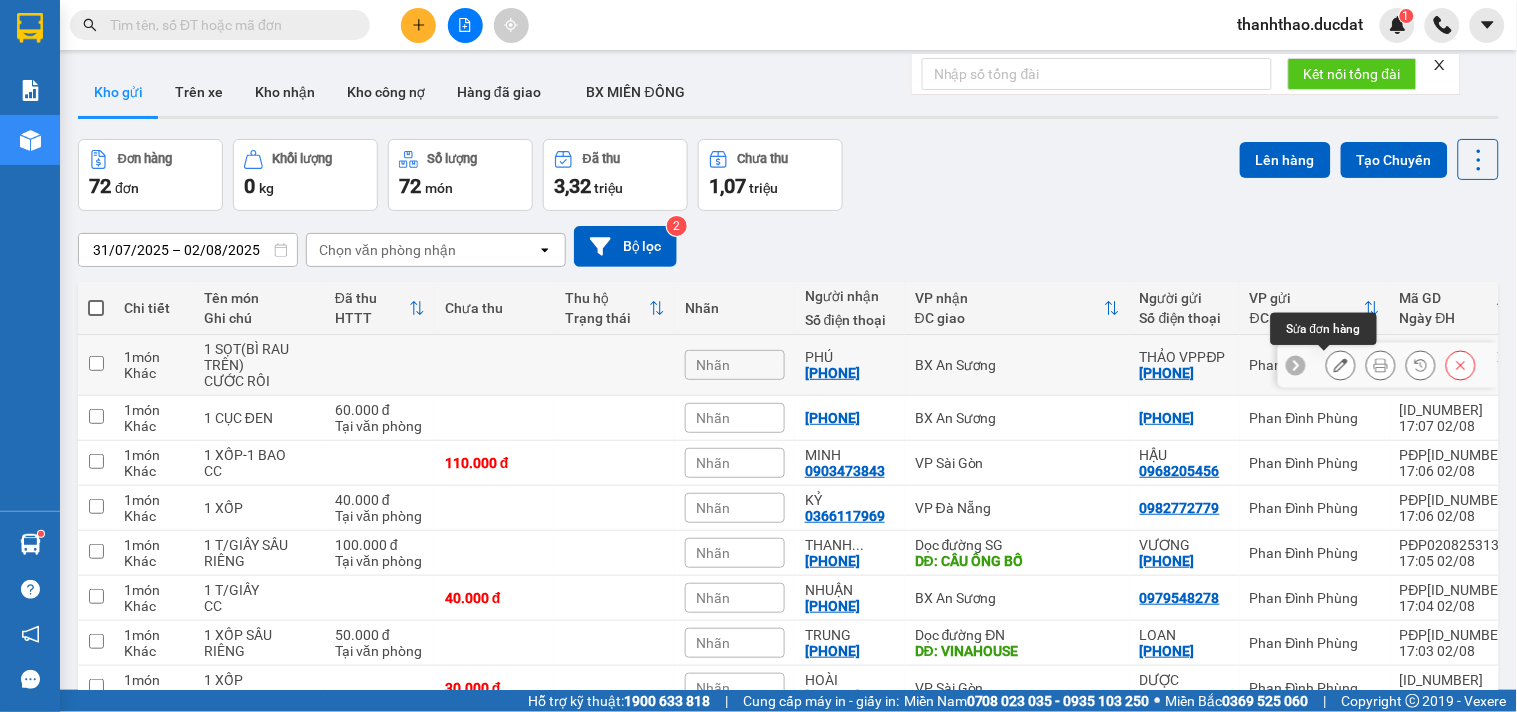 click 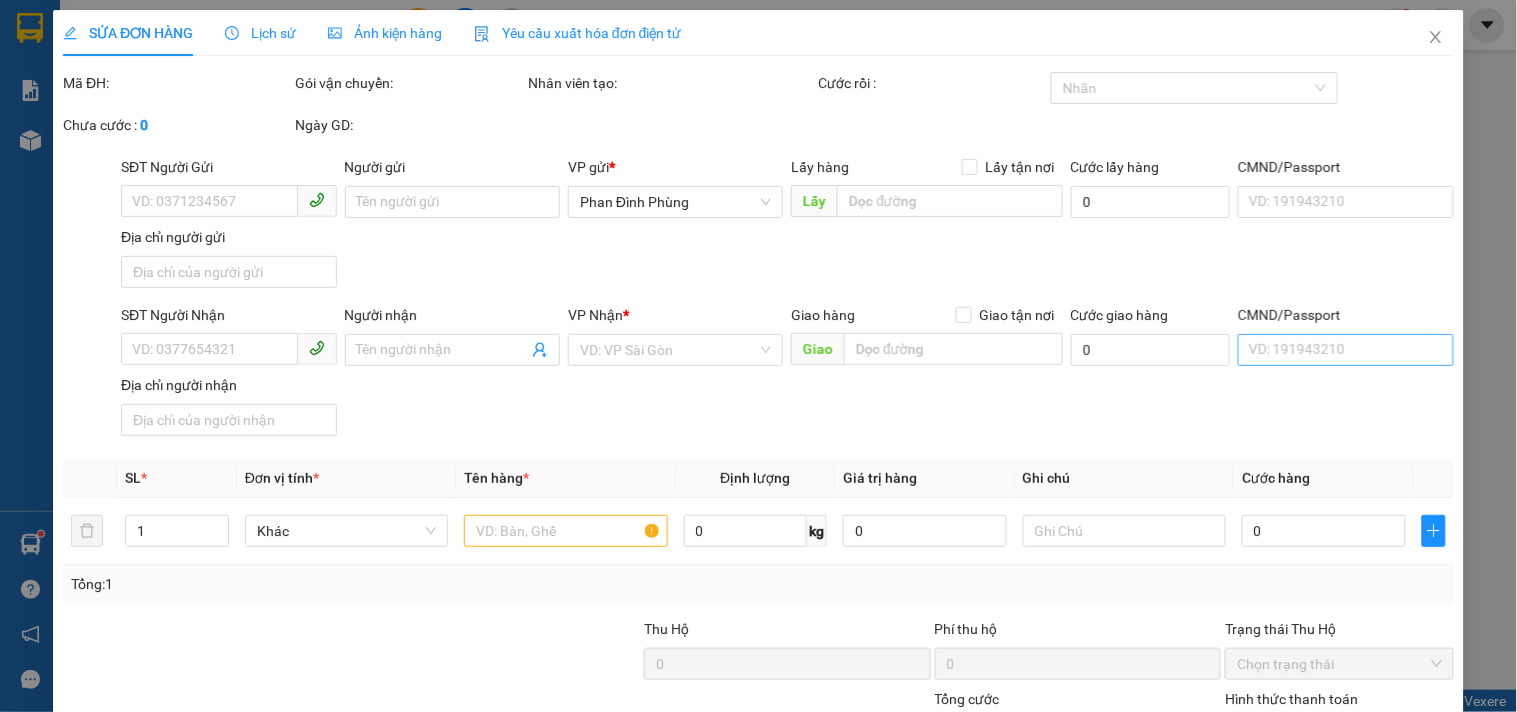 type on "0966456669" 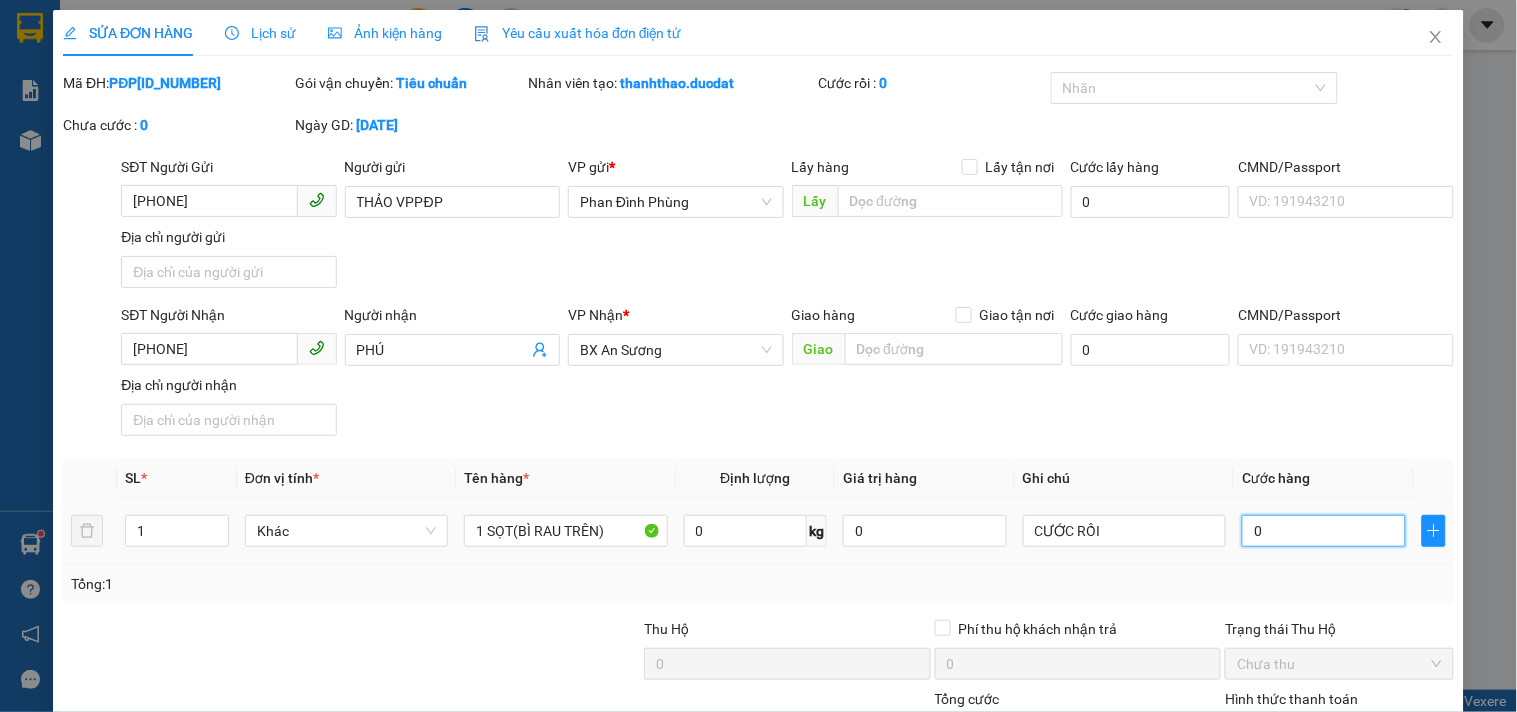 click on "0" at bounding box center [1324, 531] 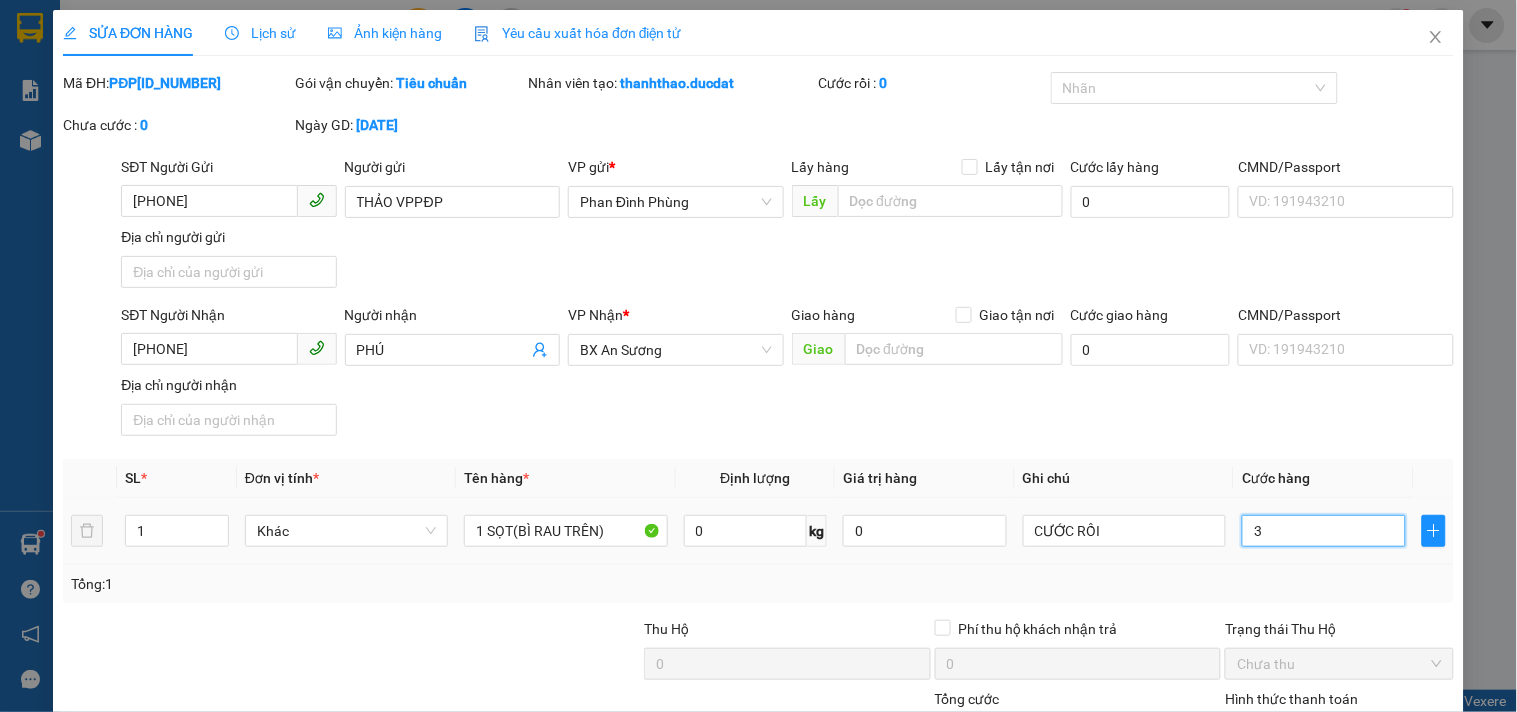 type on "3" 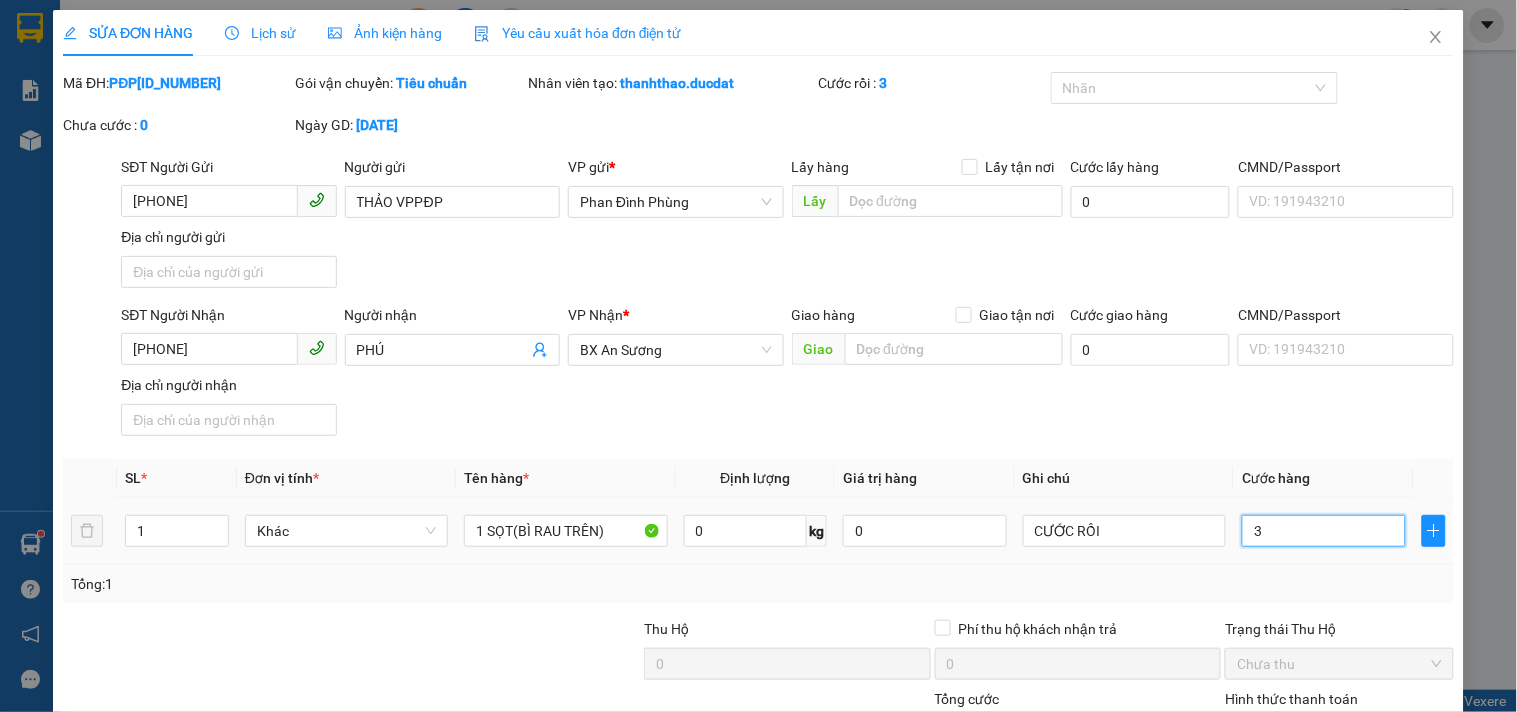 type on "30" 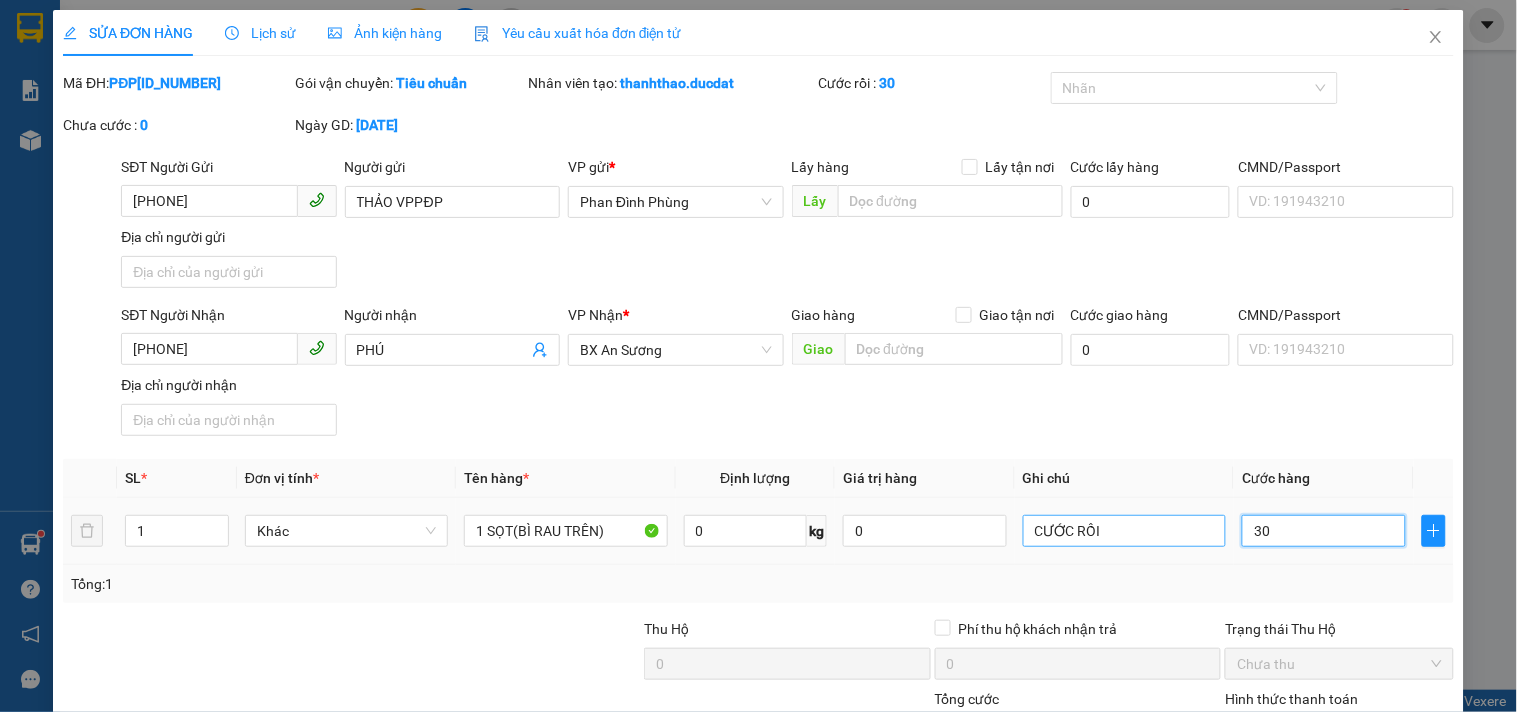 type on "30" 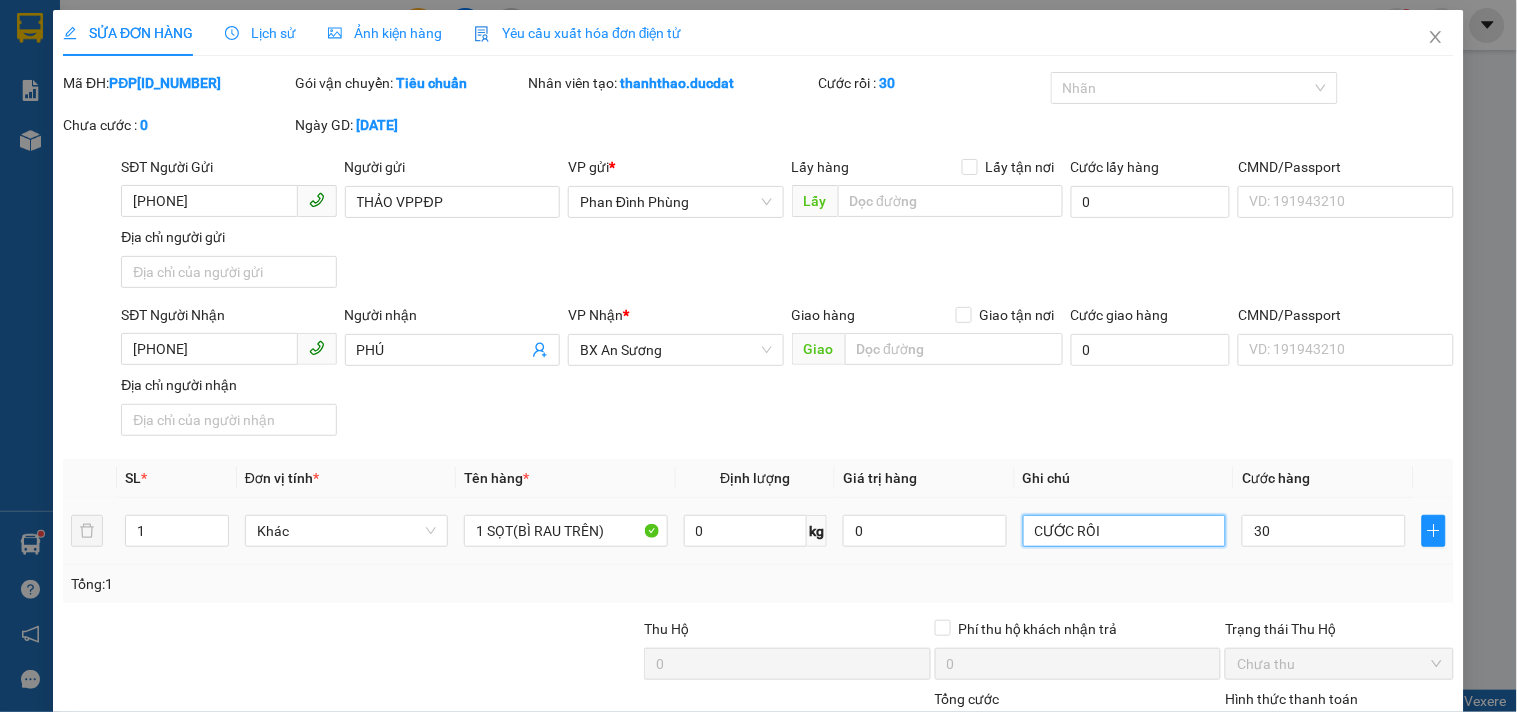 type on "30.000" 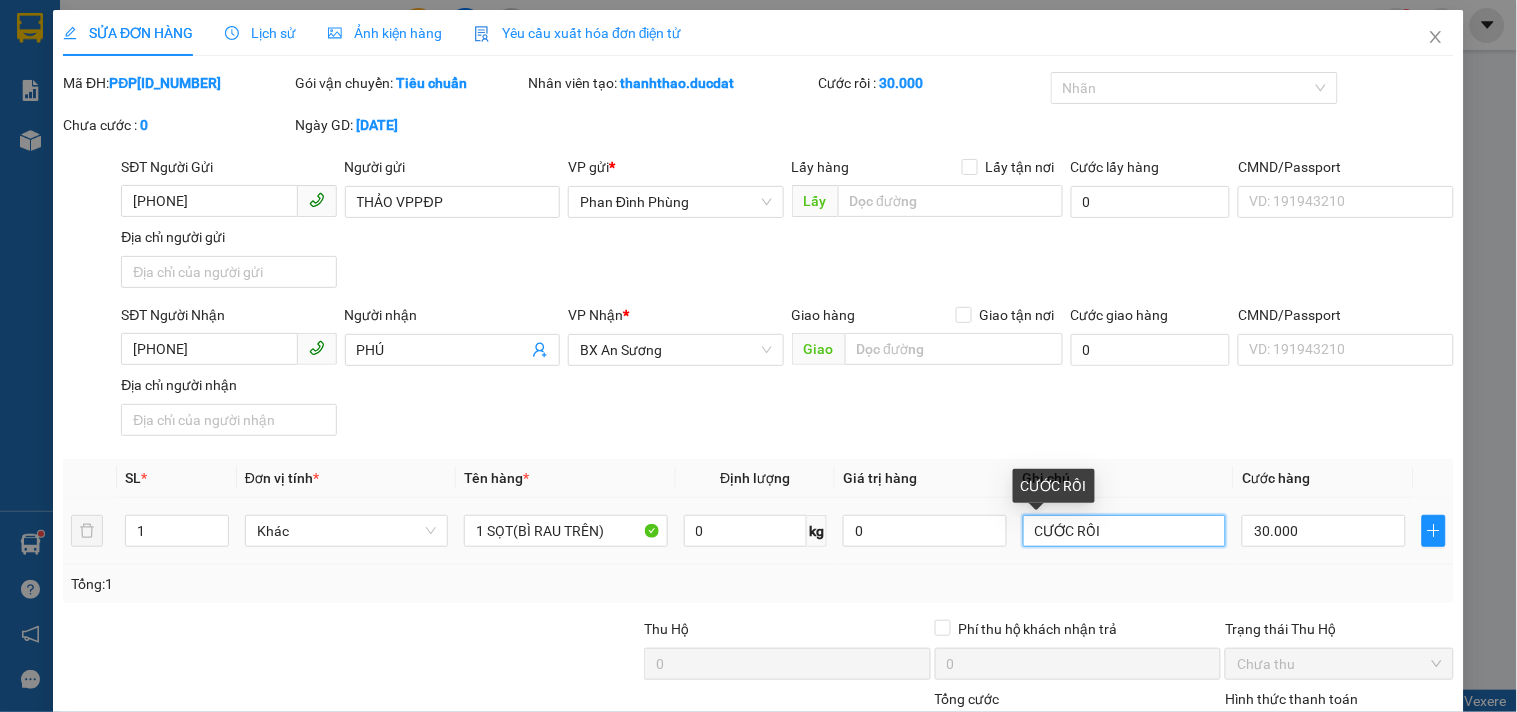 drag, startPoint x: 1188, startPoint y: 533, endPoint x: 87, endPoint y: 755, distance: 1123.1584 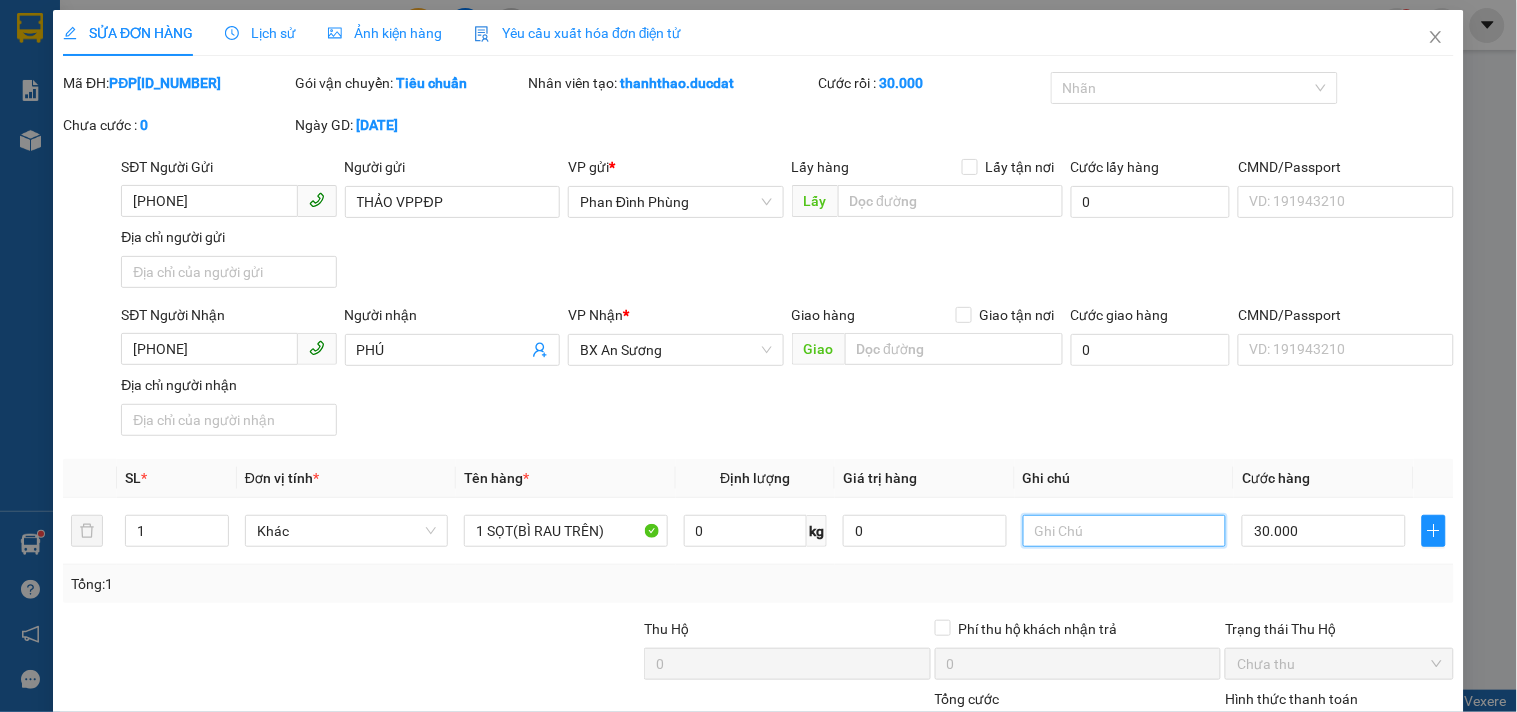 click on "Chọn HT Thanh Toán" at bounding box center (1339, 734) 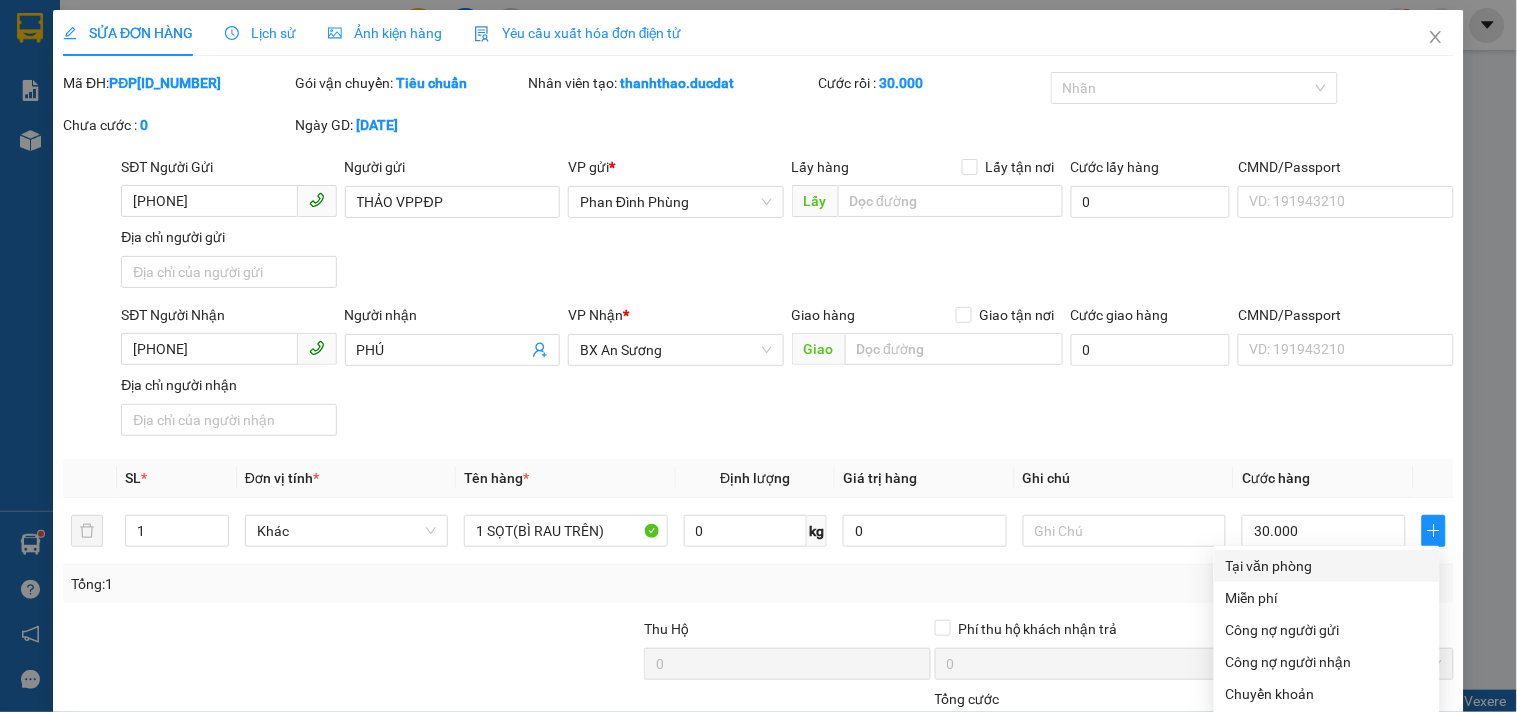 click on "Tại văn phòng" at bounding box center [1327, 566] 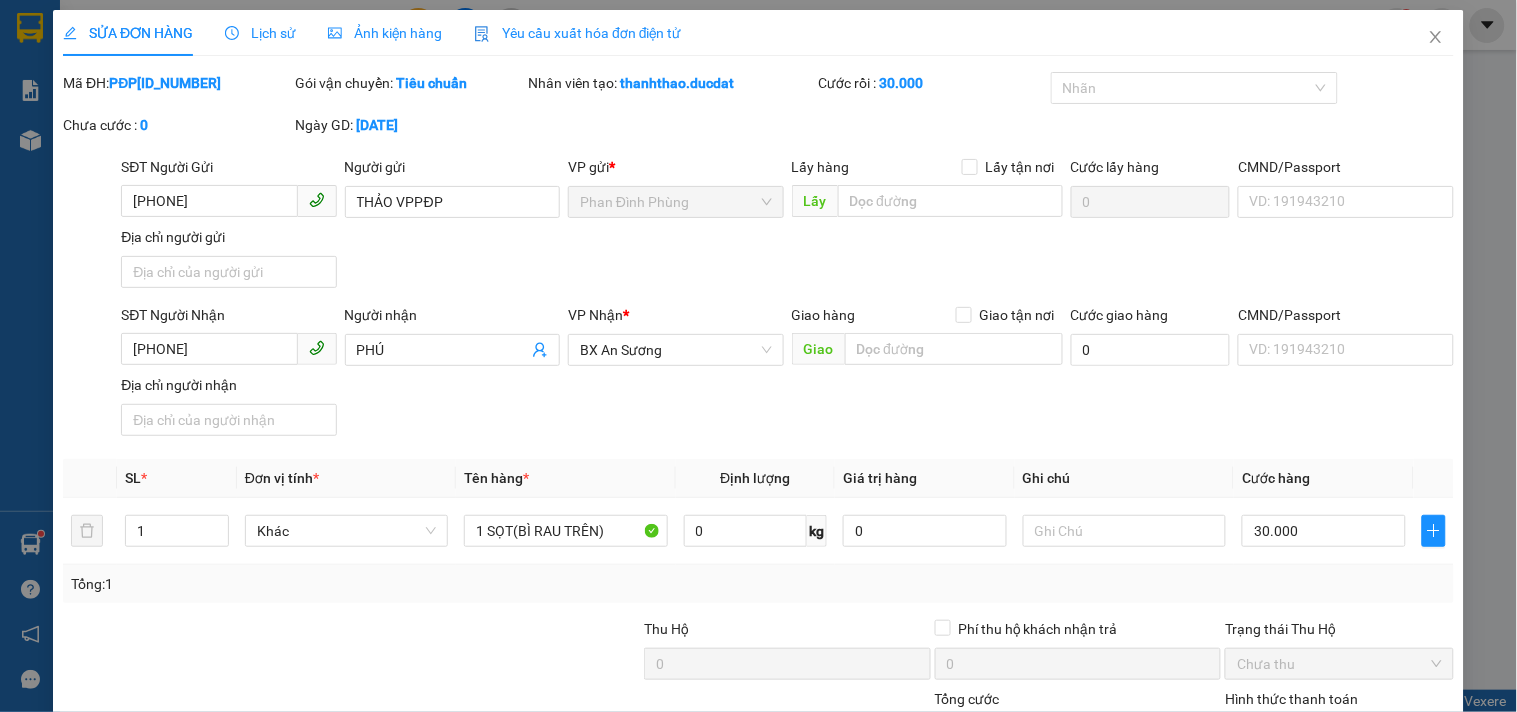 click on "Lưu và In" at bounding box center (1380, 829) 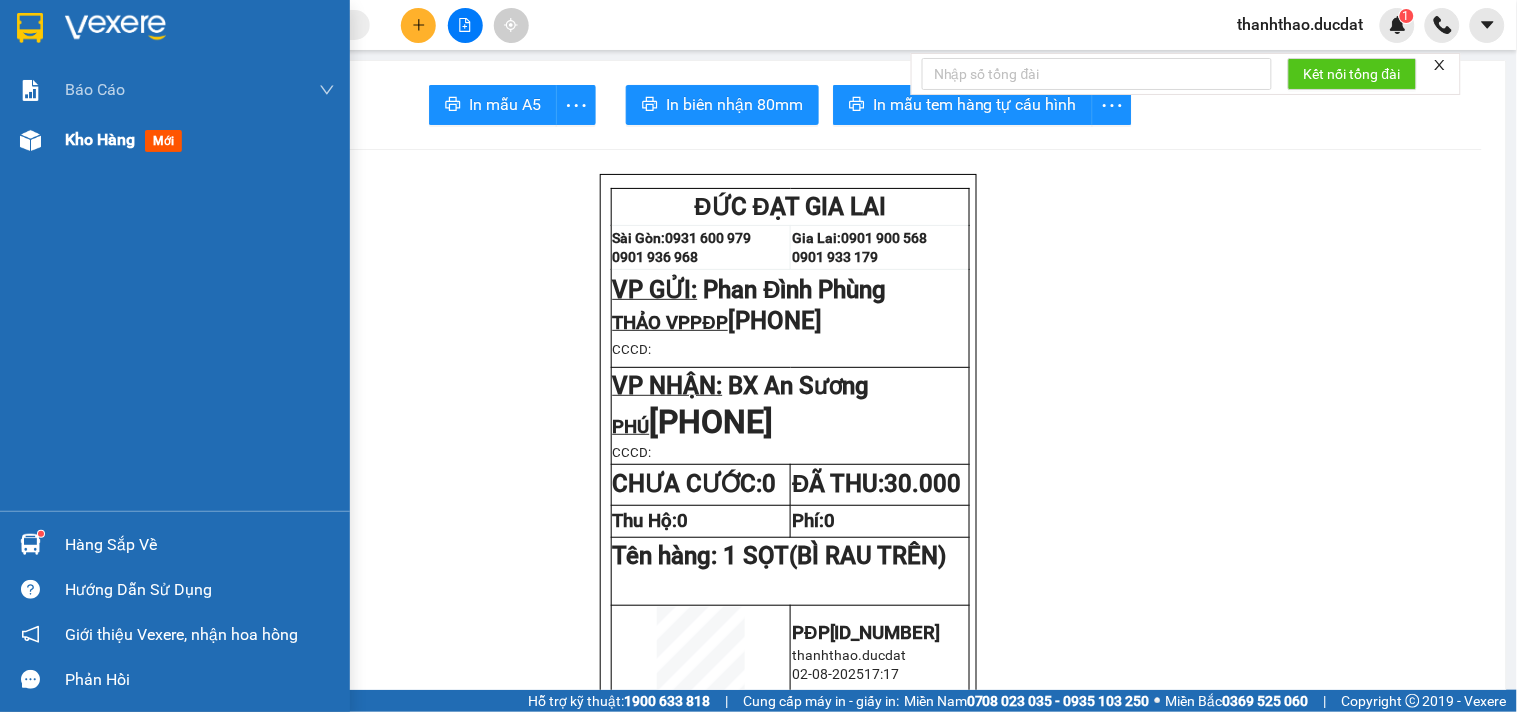 click on "Kho hàng" at bounding box center [100, 139] 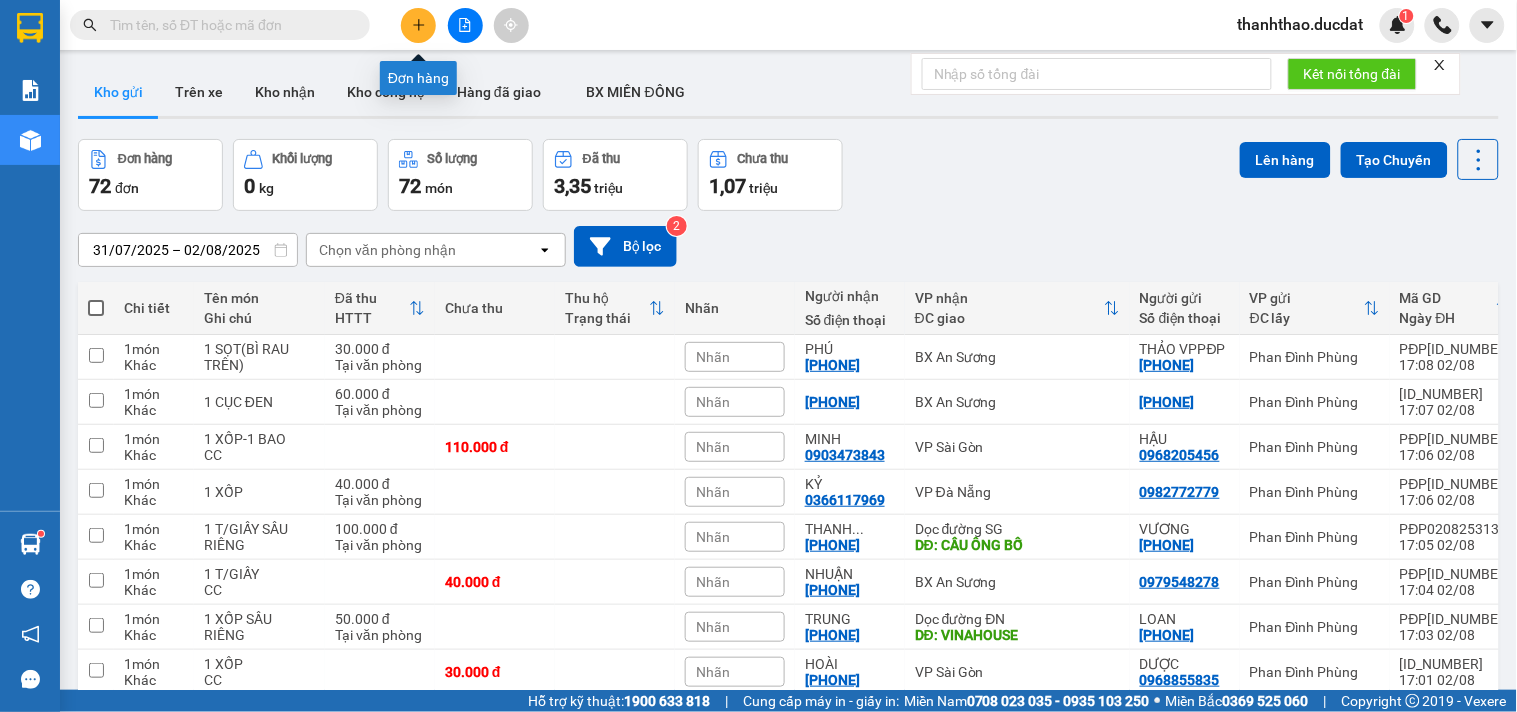 click 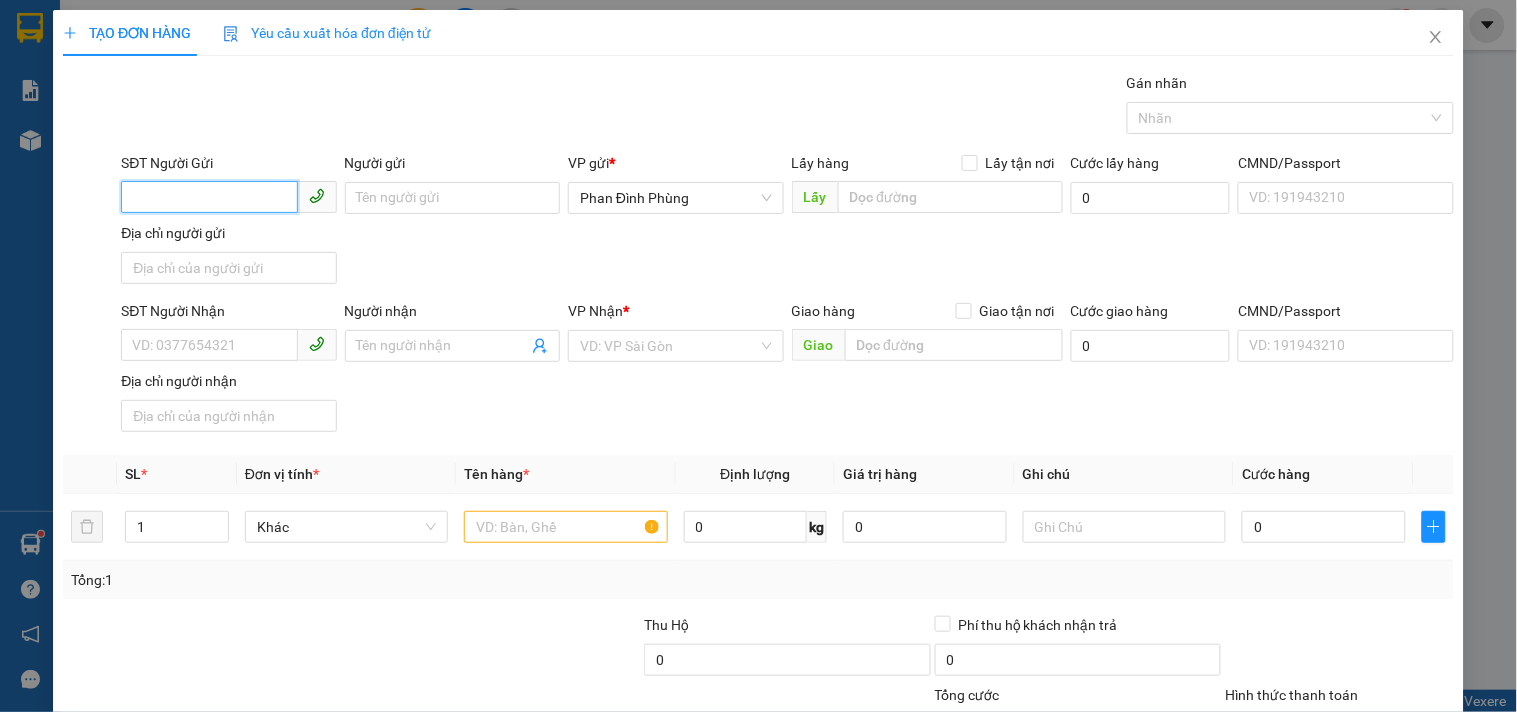 click on "SĐT Người Gửi" at bounding box center [209, 197] 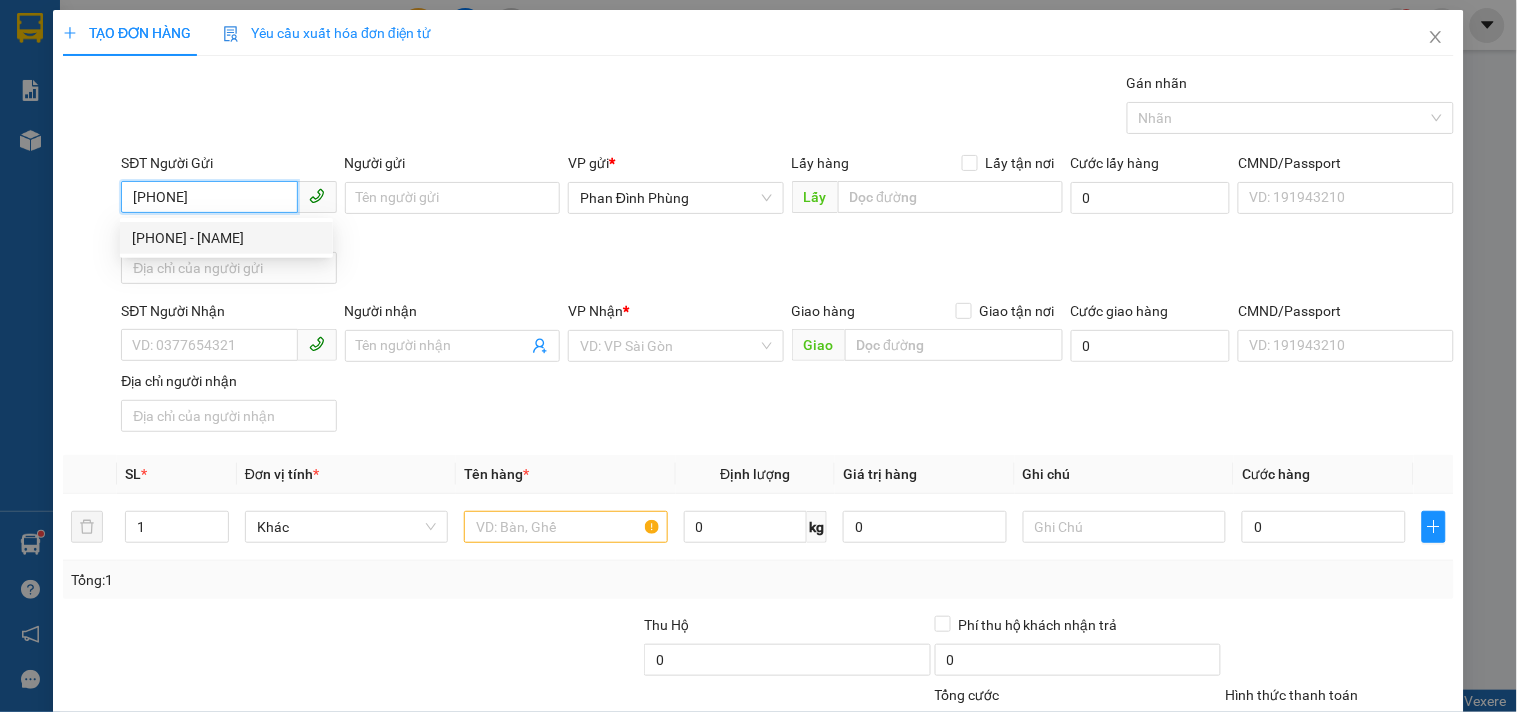 type on "0914170405" 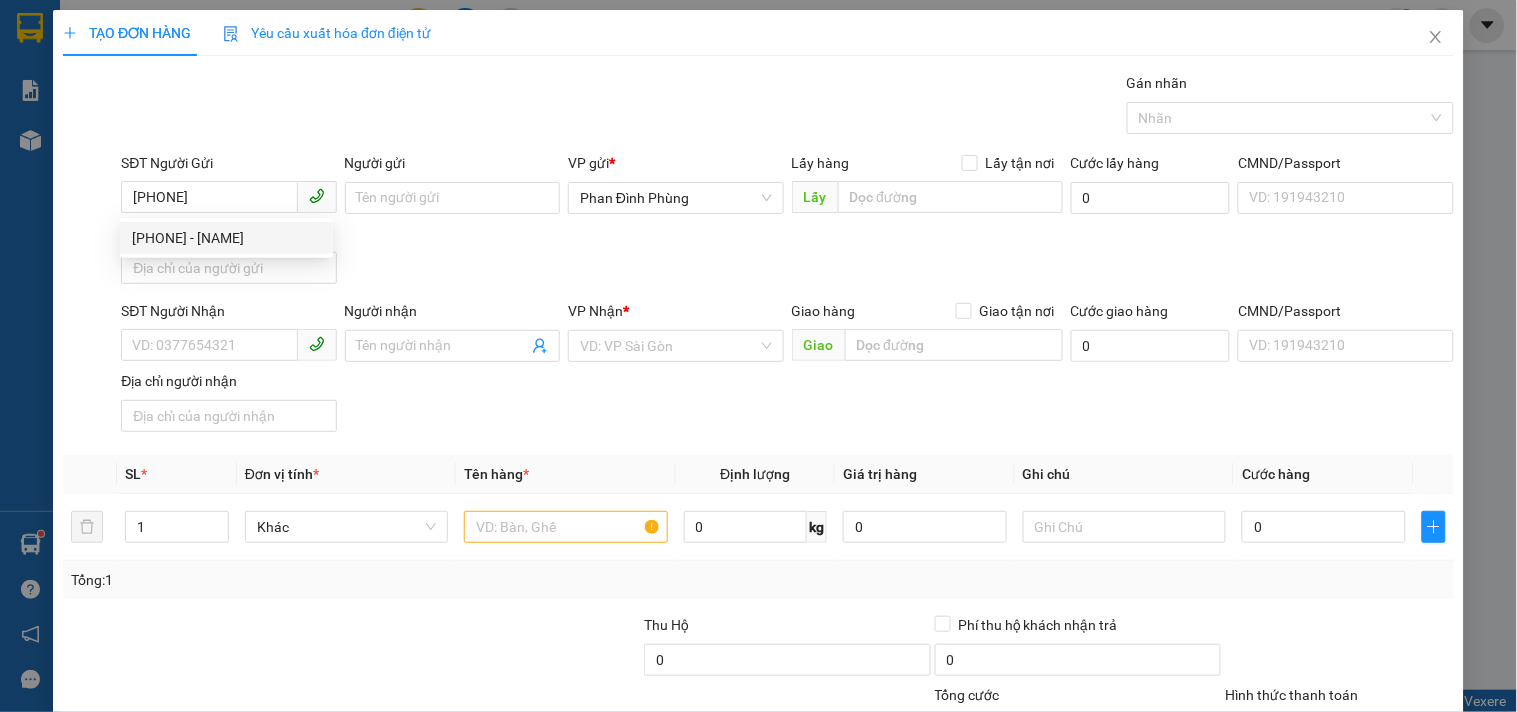 click on "0914170405 0914170405 - GIA" at bounding box center [226, 238] 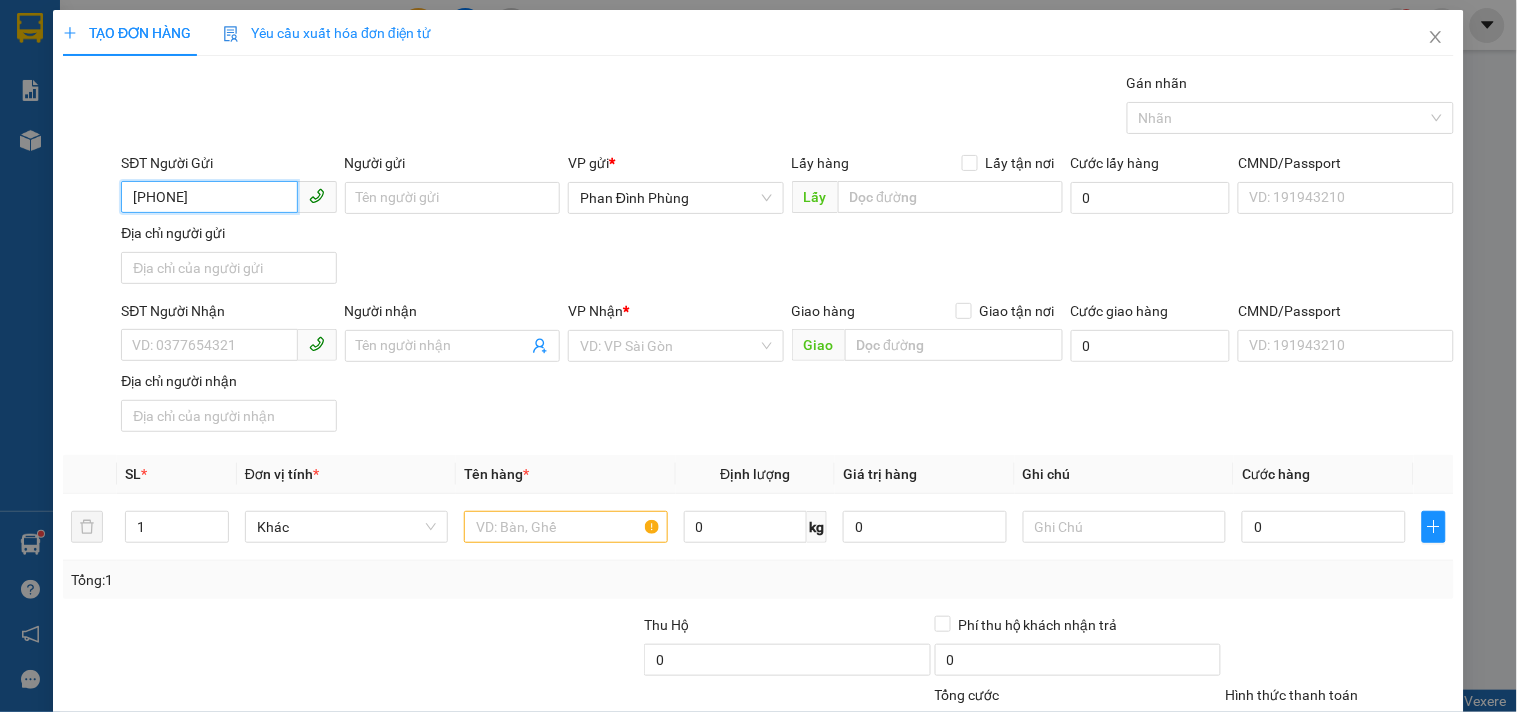 click on "0914170405" at bounding box center [209, 197] 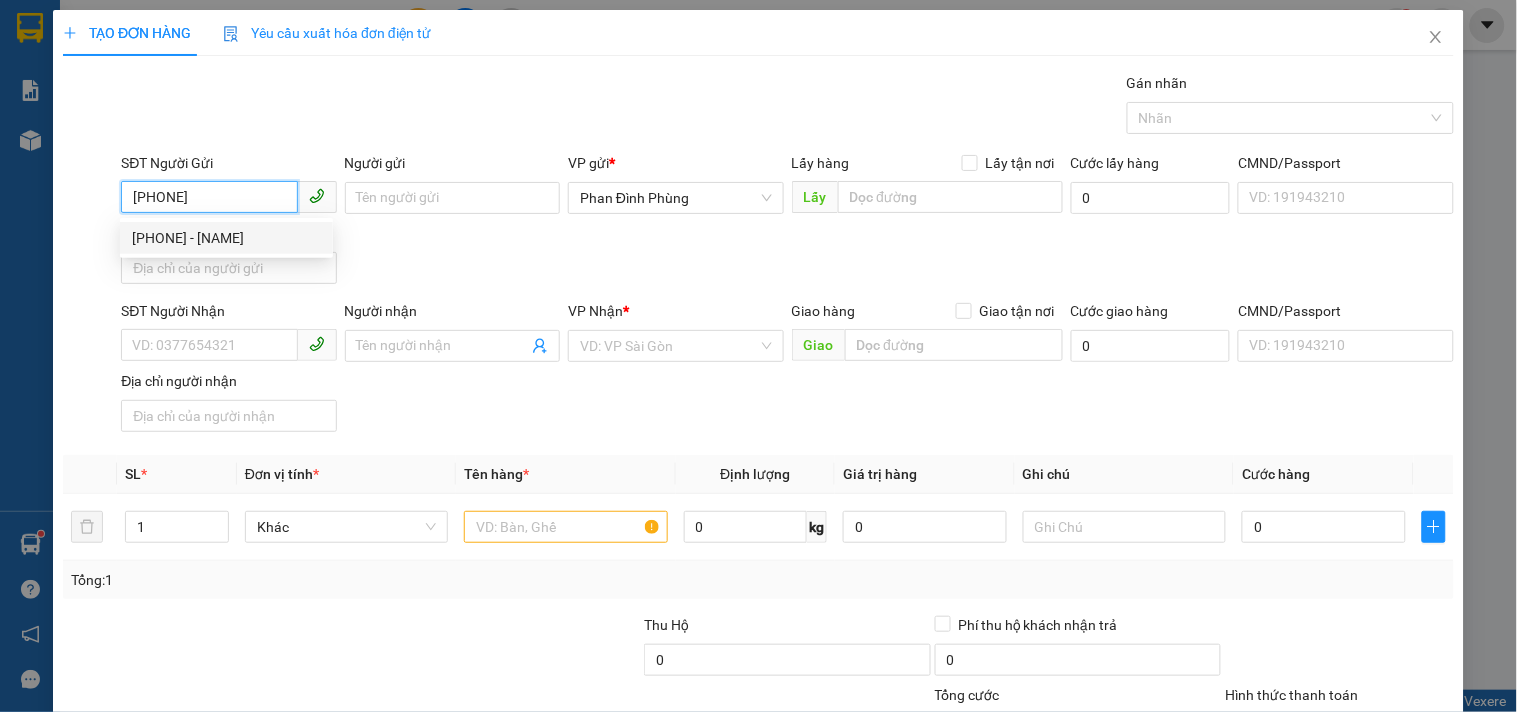 click on "0914170405 - GIA" at bounding box center [226, 238] 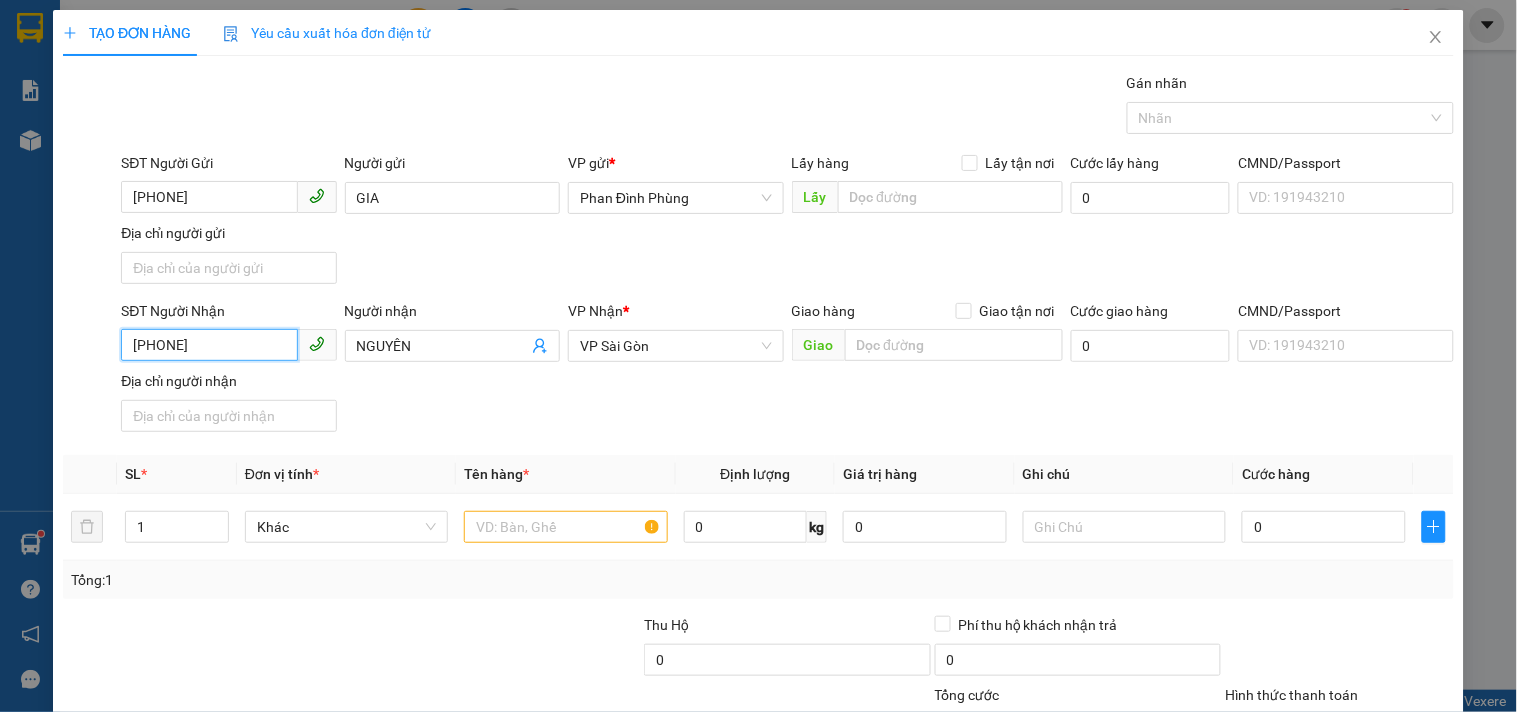 drag, startPoint x: 235, startPoint y: 346, endPoint x: 0, endPoint y: 537, distance: 302.83 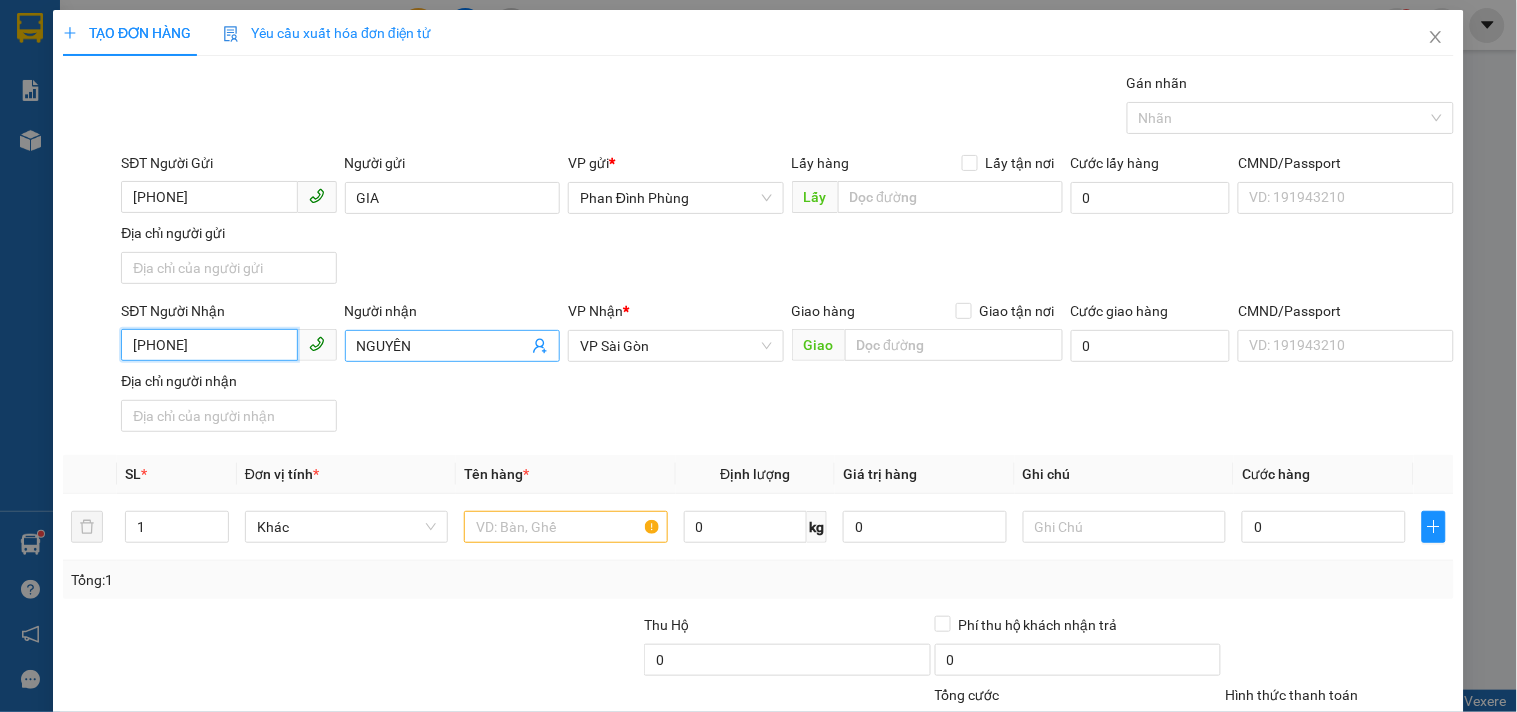 type on "0398497226" 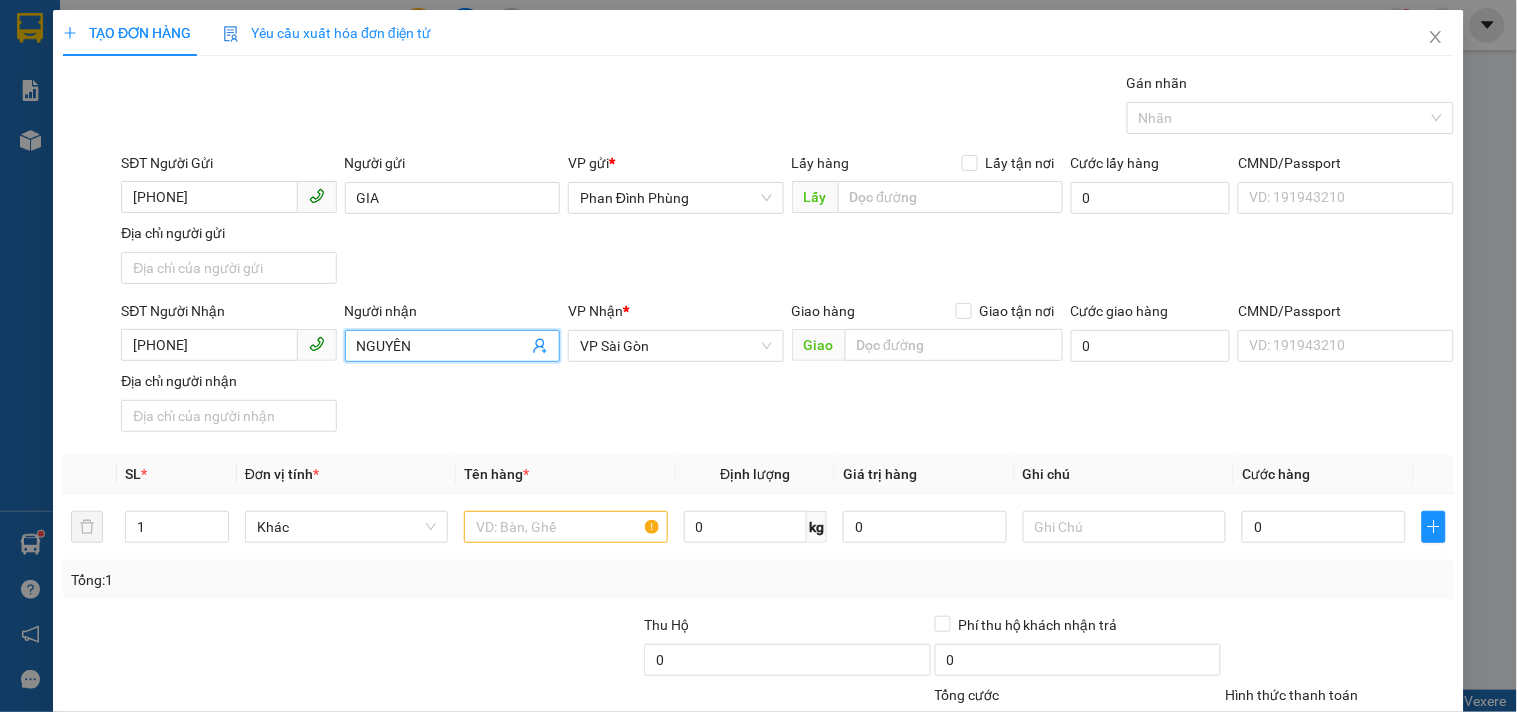 drag, startPoint x: 448, startPoint y: 345, endPoint x: 0, endPoint y: 483, distance: 468.77286 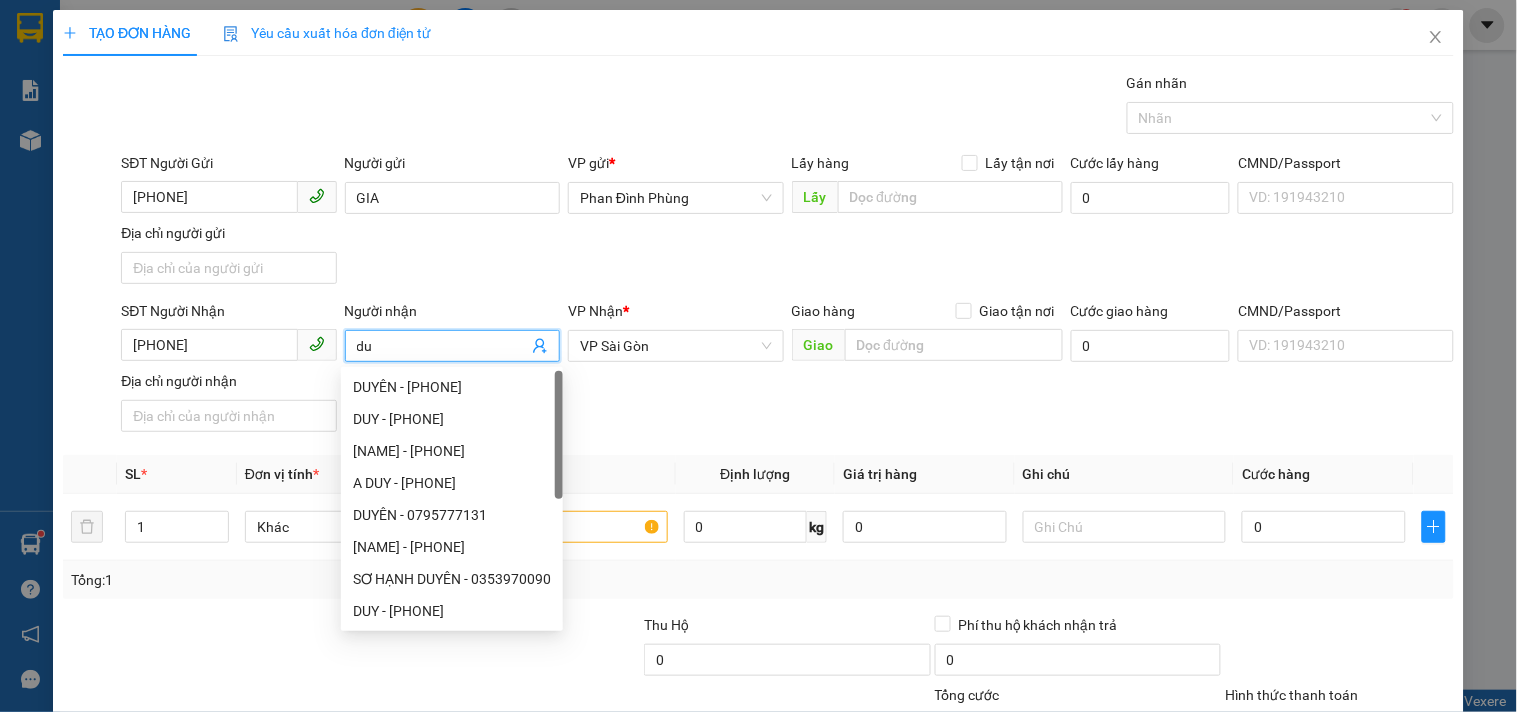 type on "d" 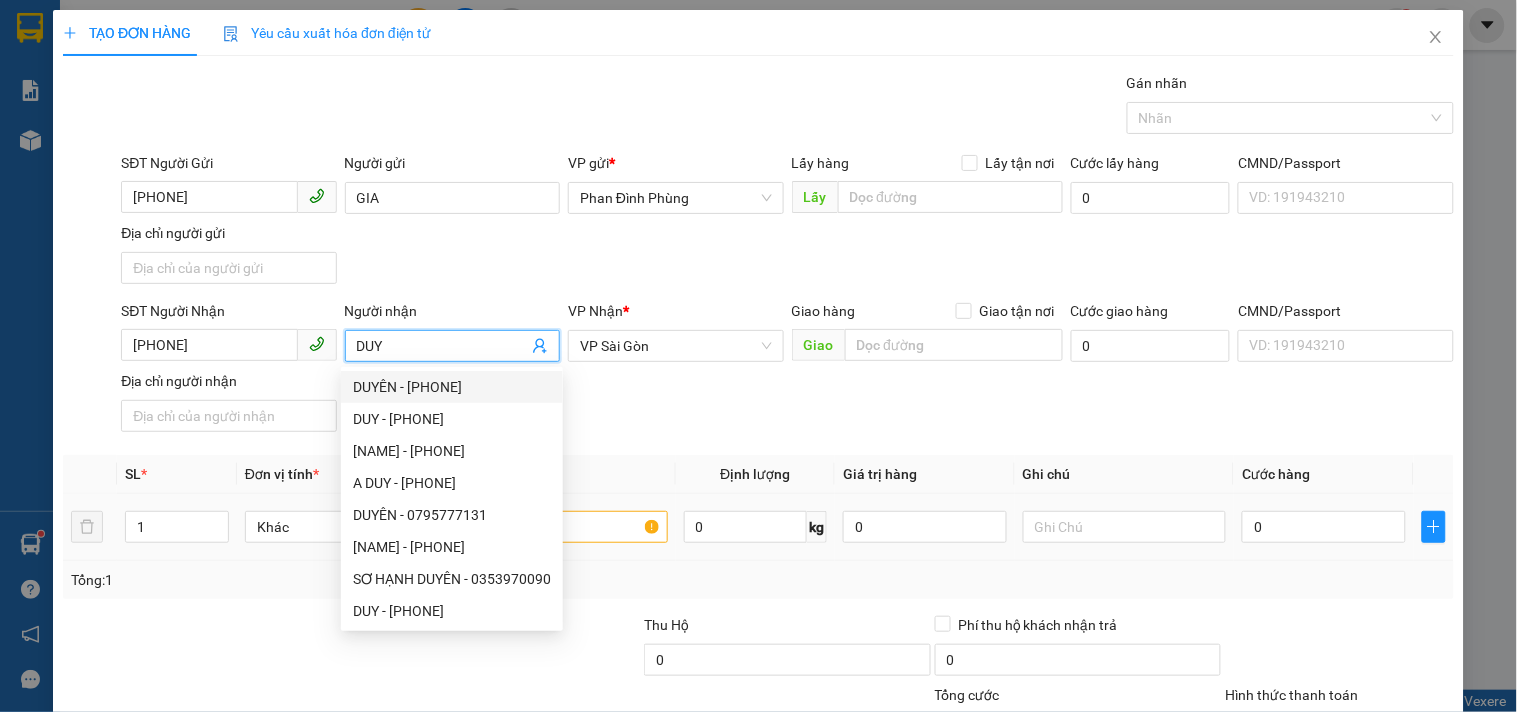 type on "DUY" 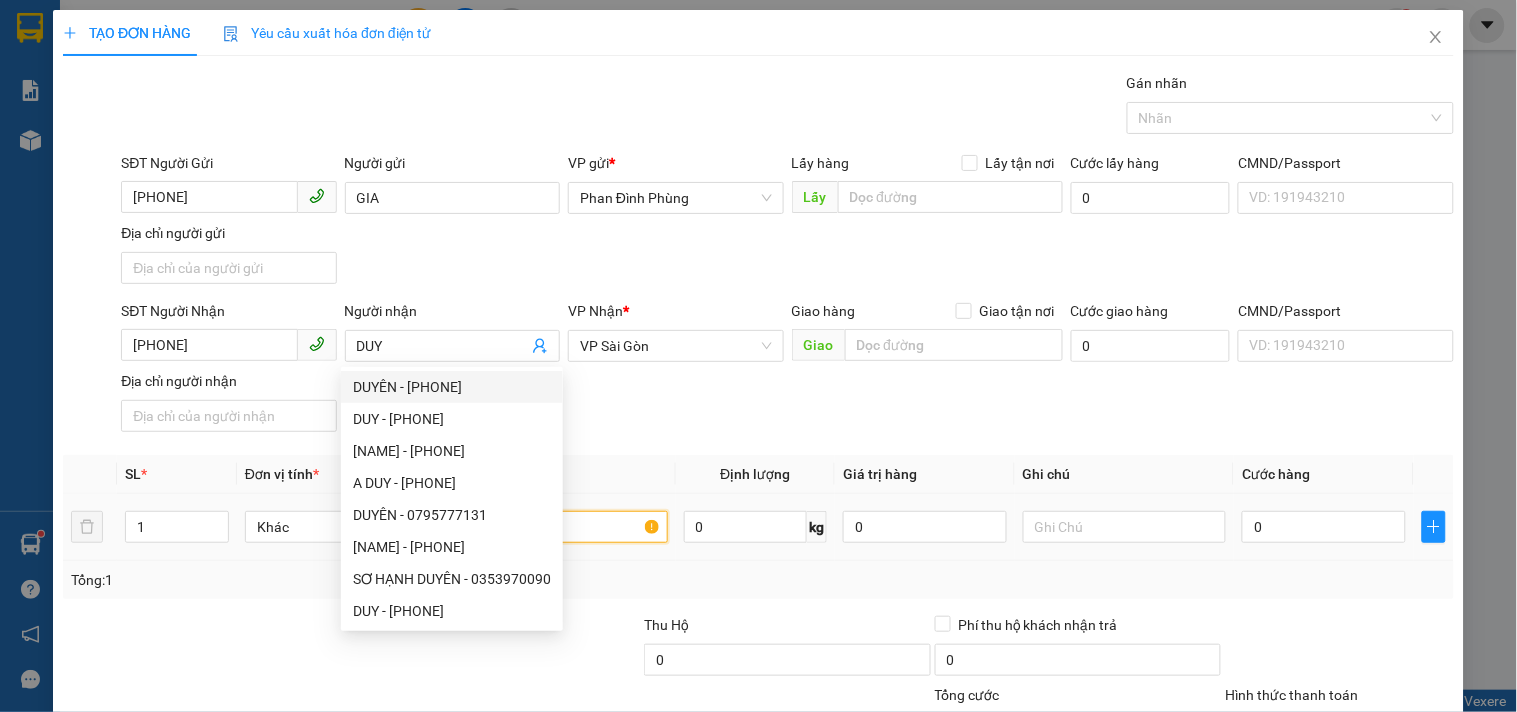 click at bounding box center (565, 527) 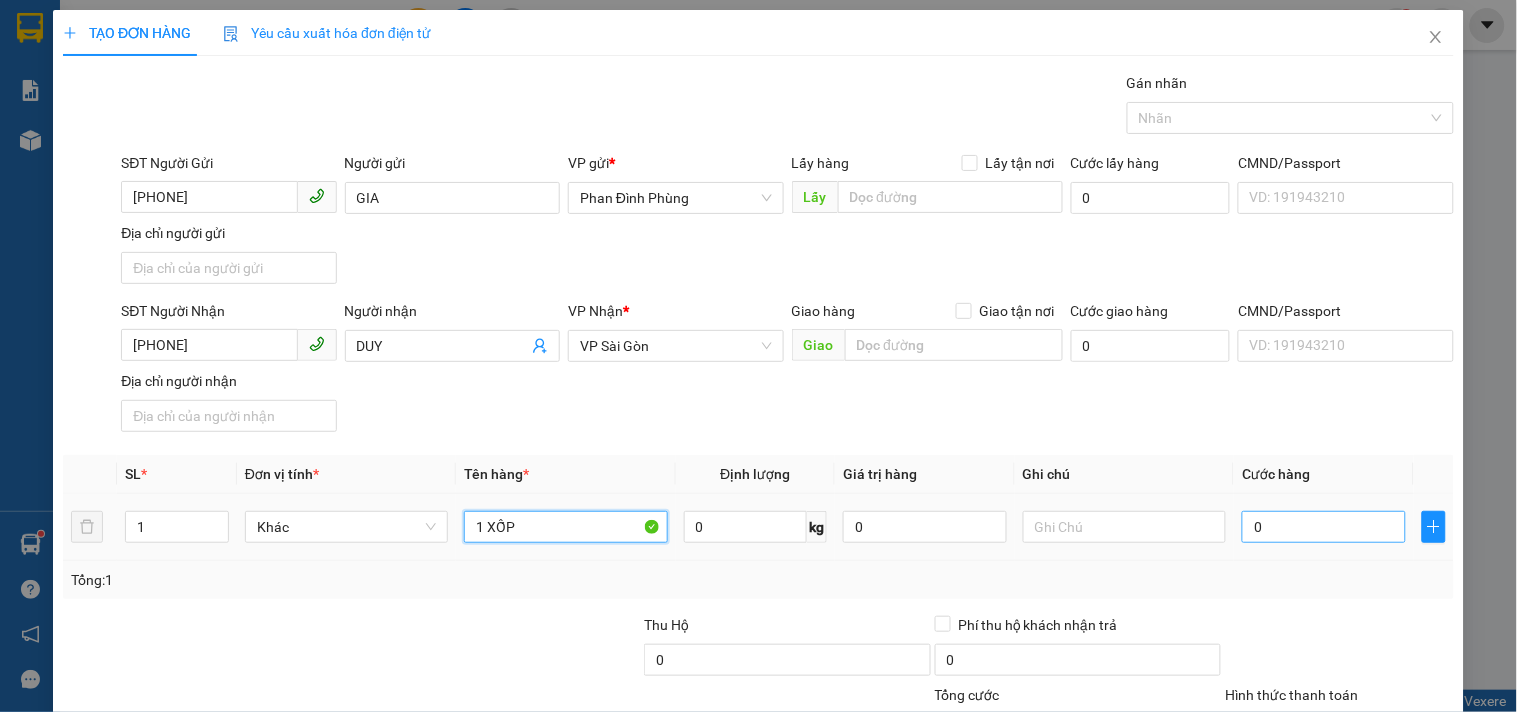 type on "1 XỐP" 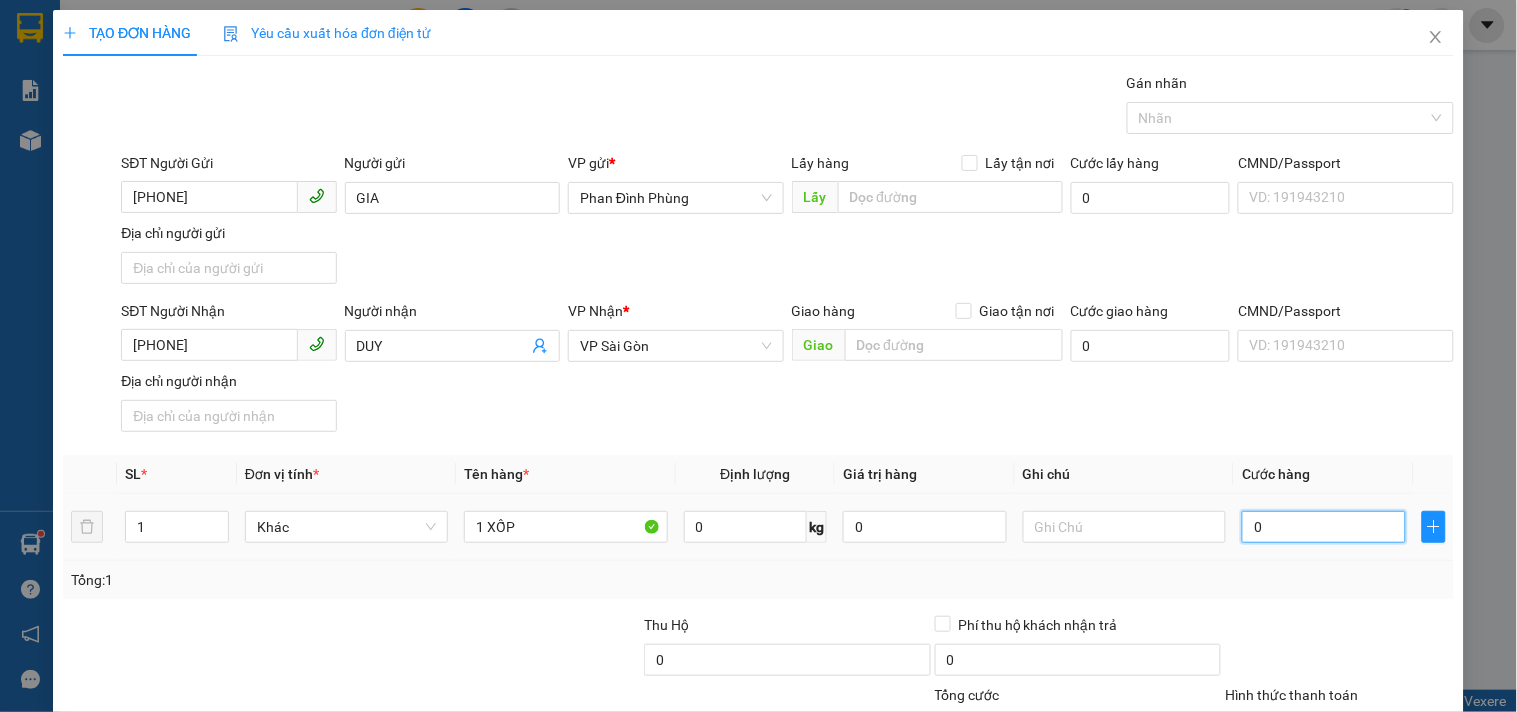 click on "0" at bounding box center (1324, 527) 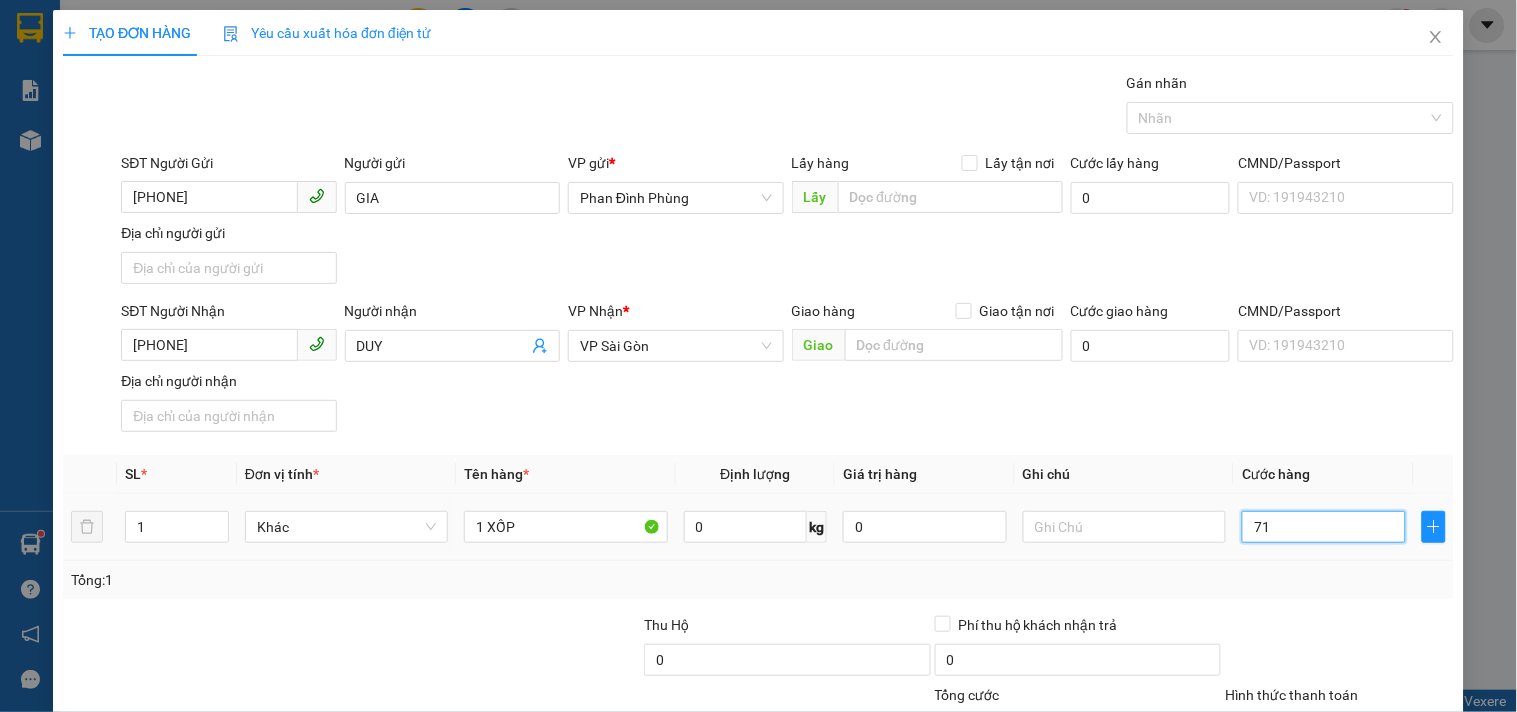 type on "710" 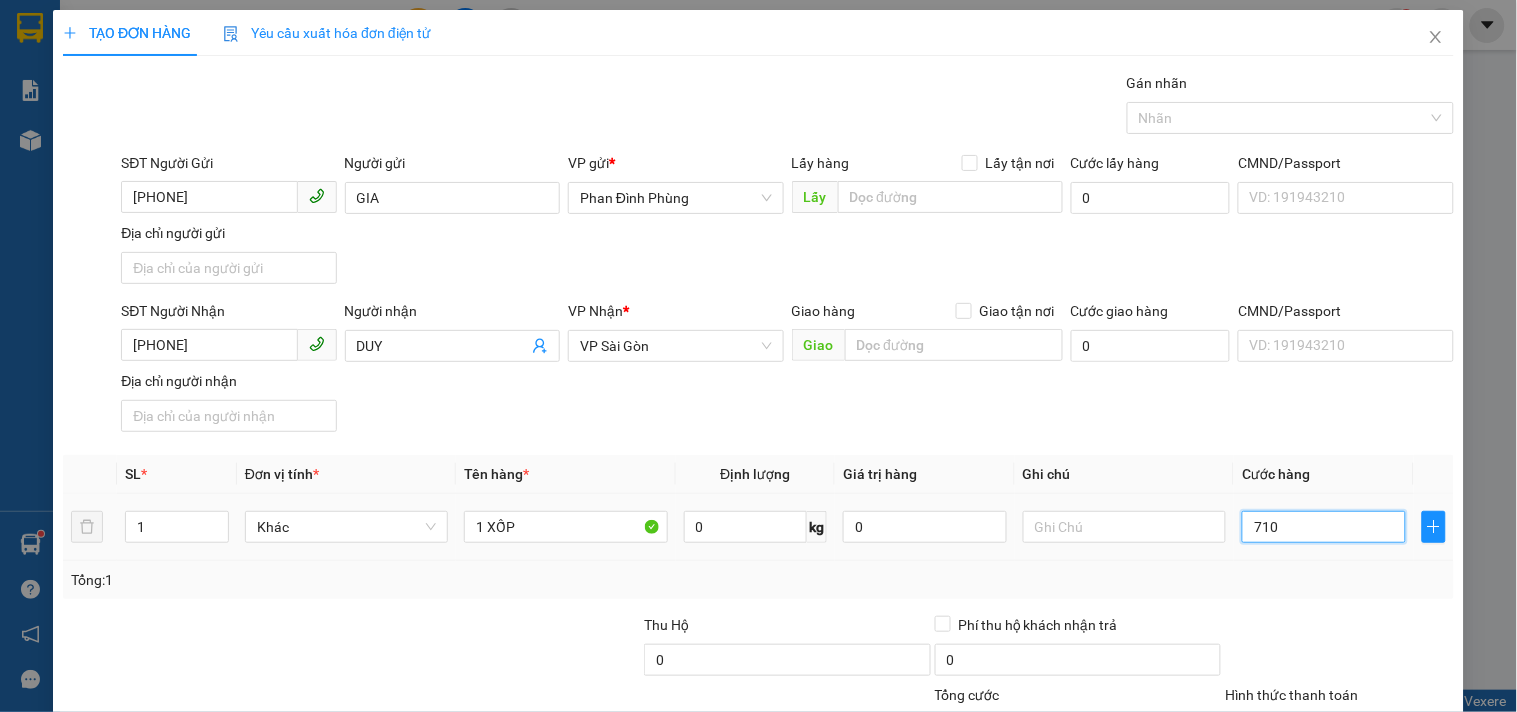 type on "71" 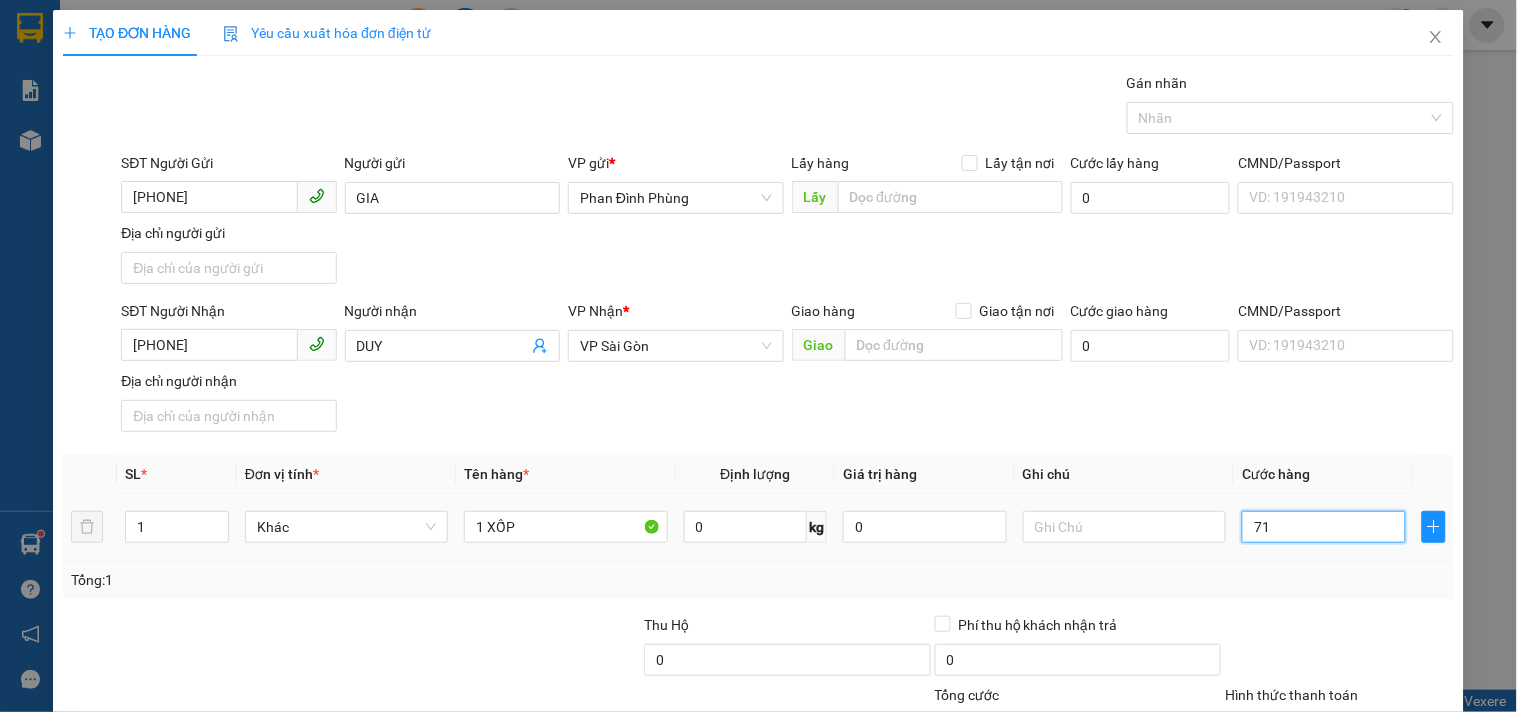 type on "7" 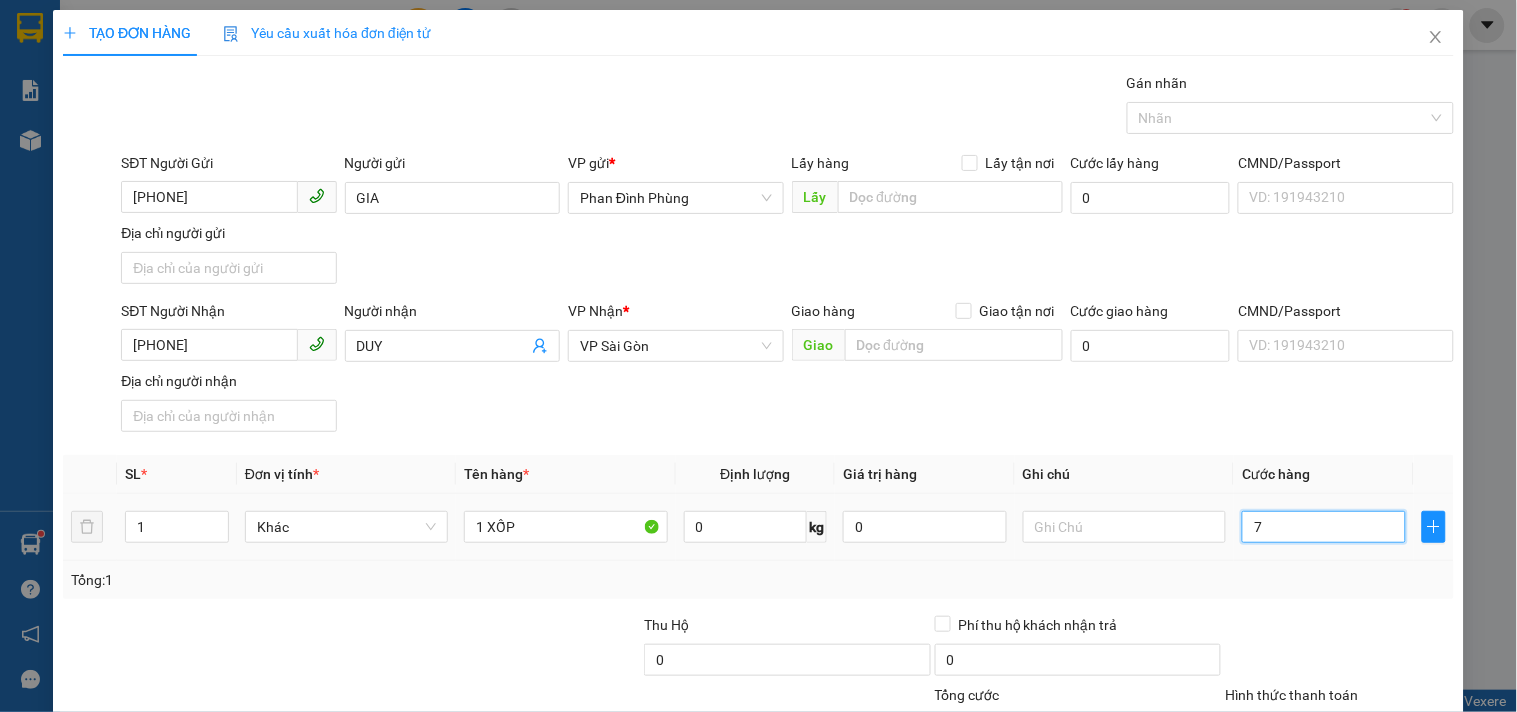 type on "70" 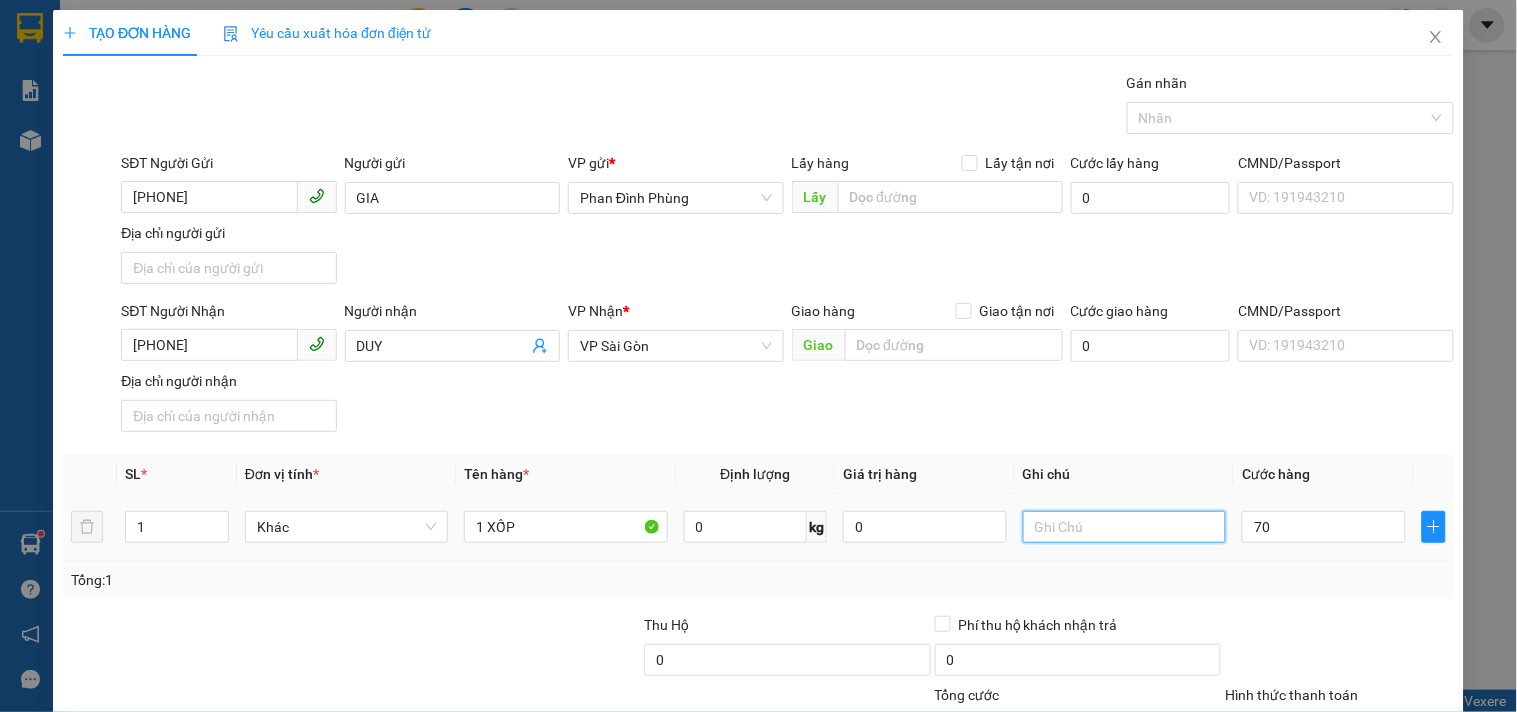 type 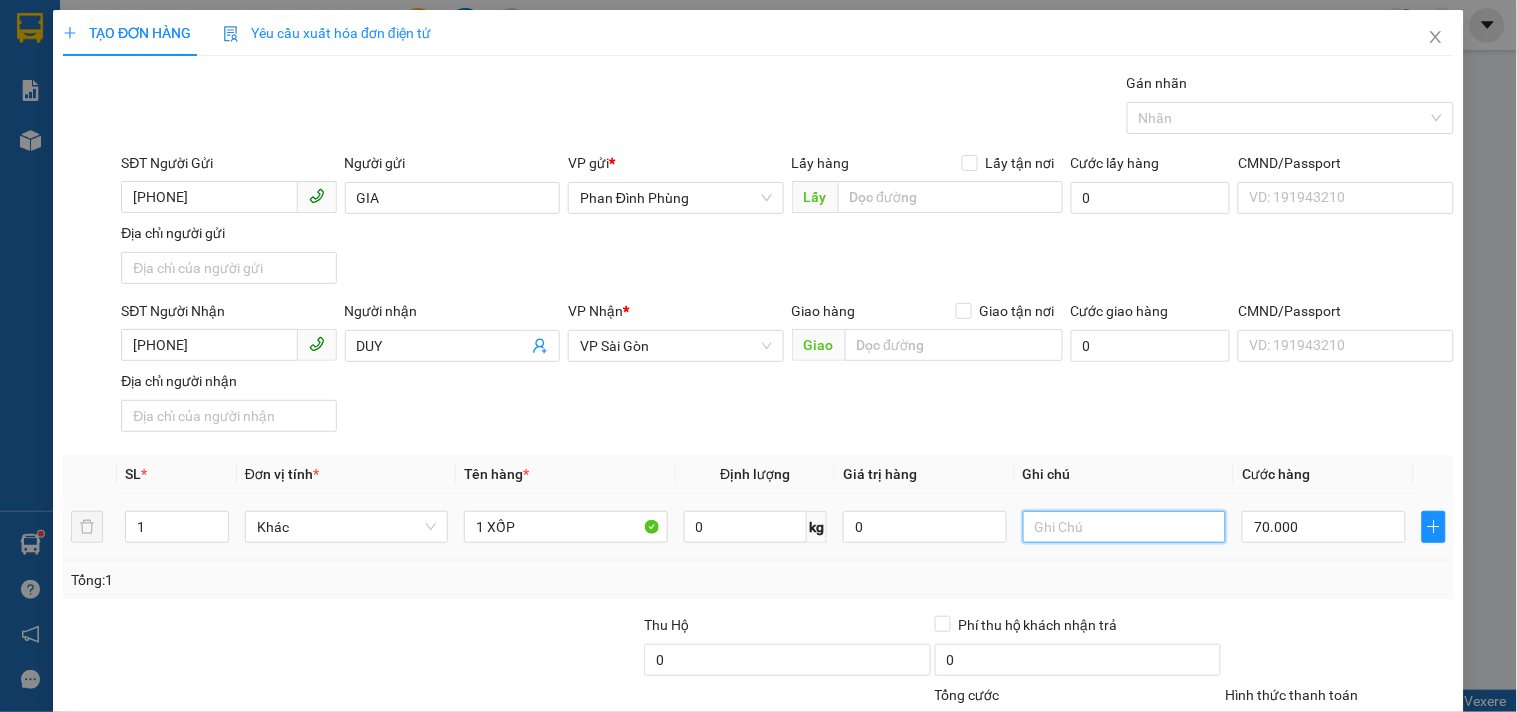 click at bounding box center (1124, 527) 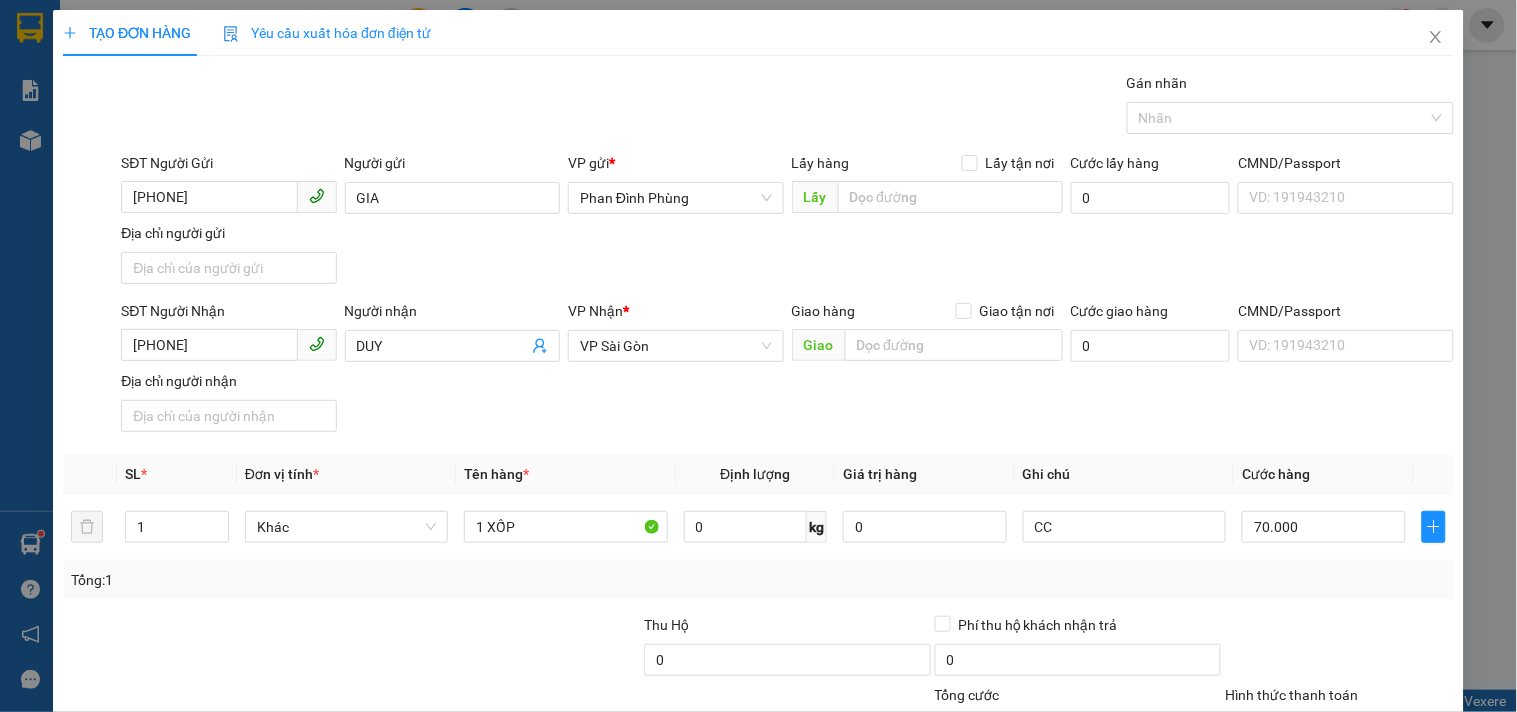 click on "SĐT Người Nhận" at bounding box center (228, 311) 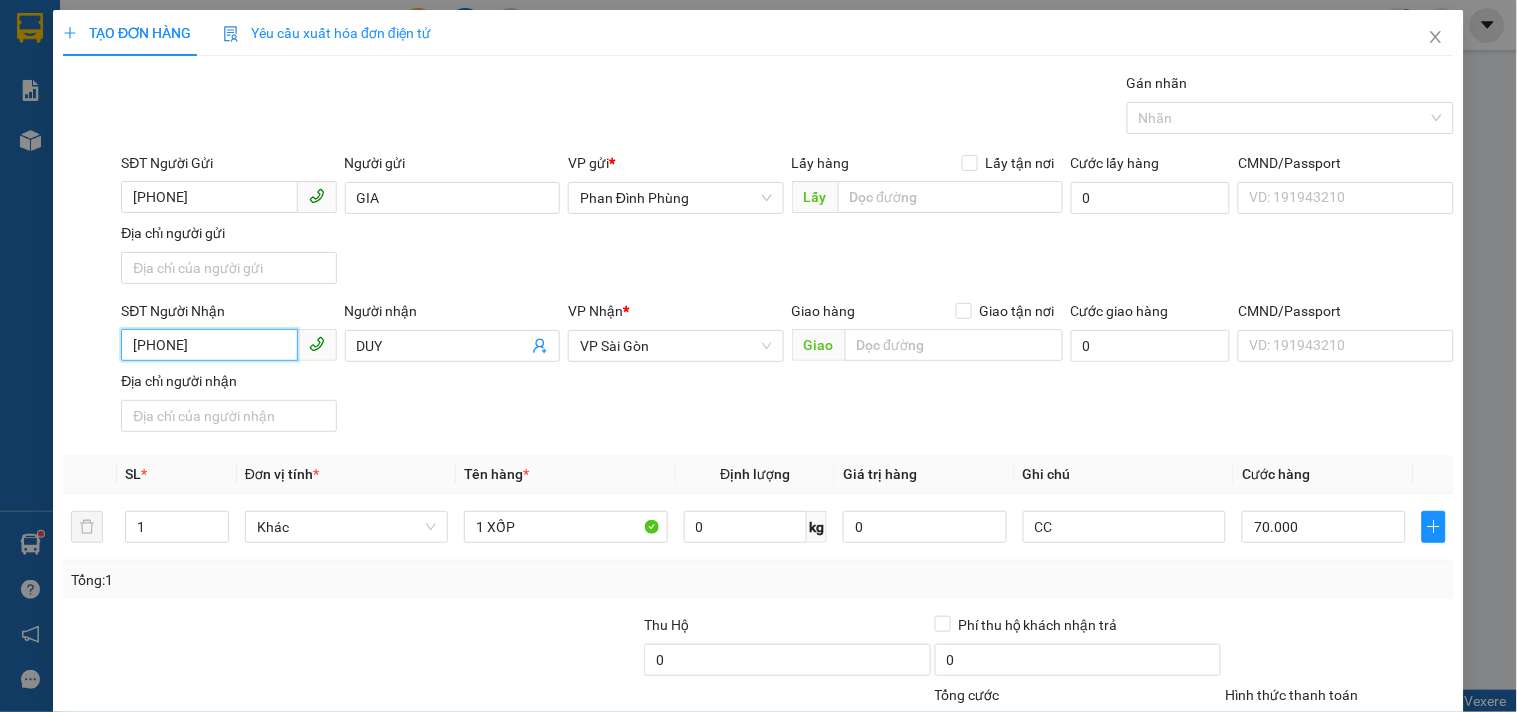 click on "0398497226" at bounding box center (209, 345) 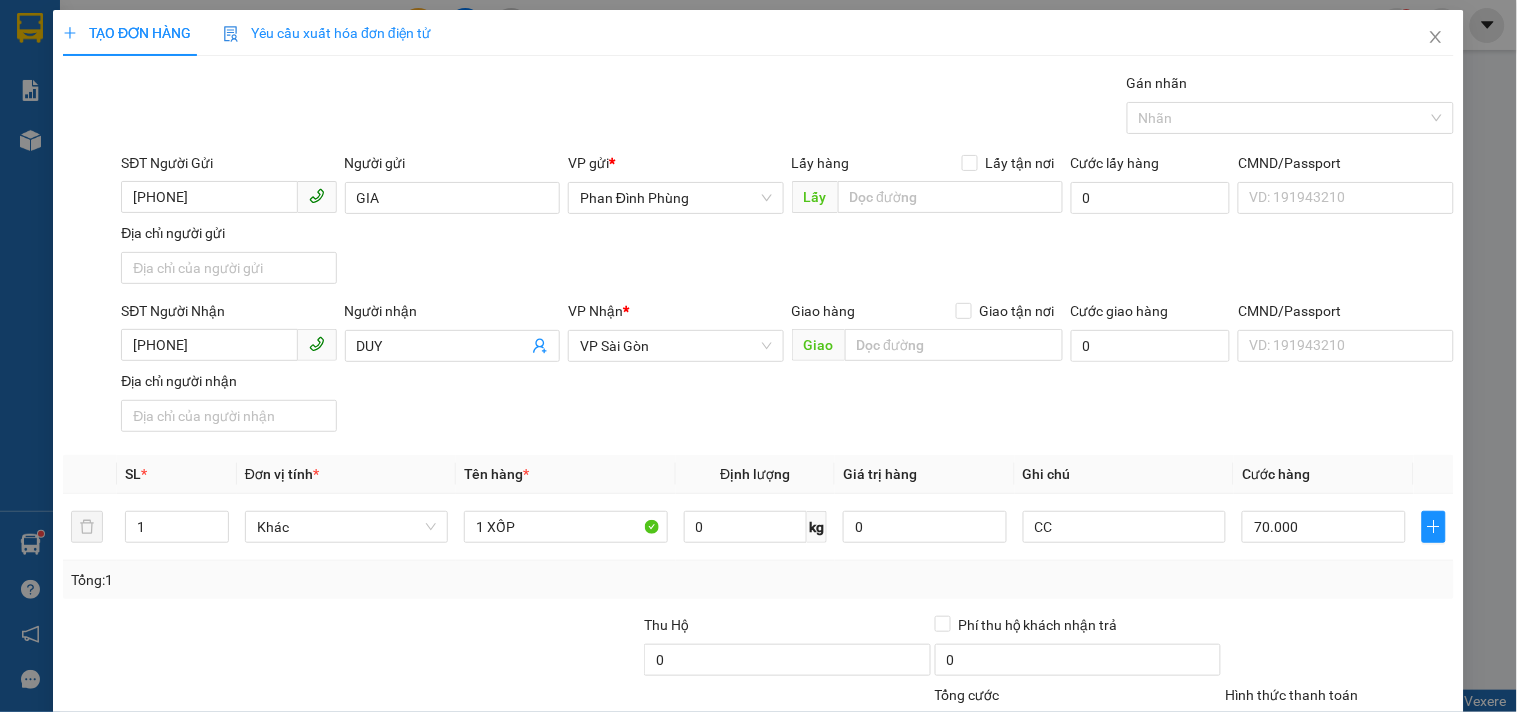click on "Lưu và In" at bounding box center [1369, 825] 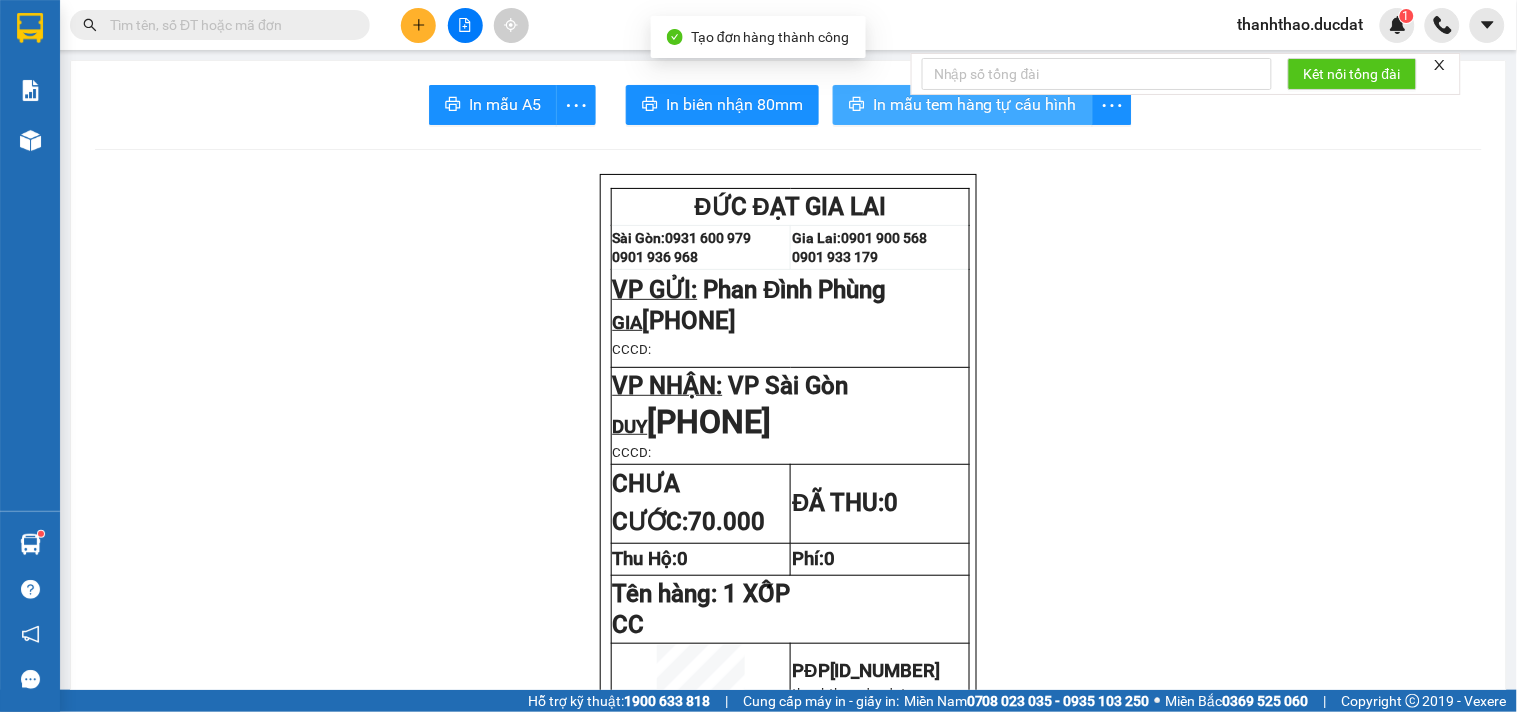 click on "In mẫu tem hàng tự cấu hình" at bounding box center [975, 104] 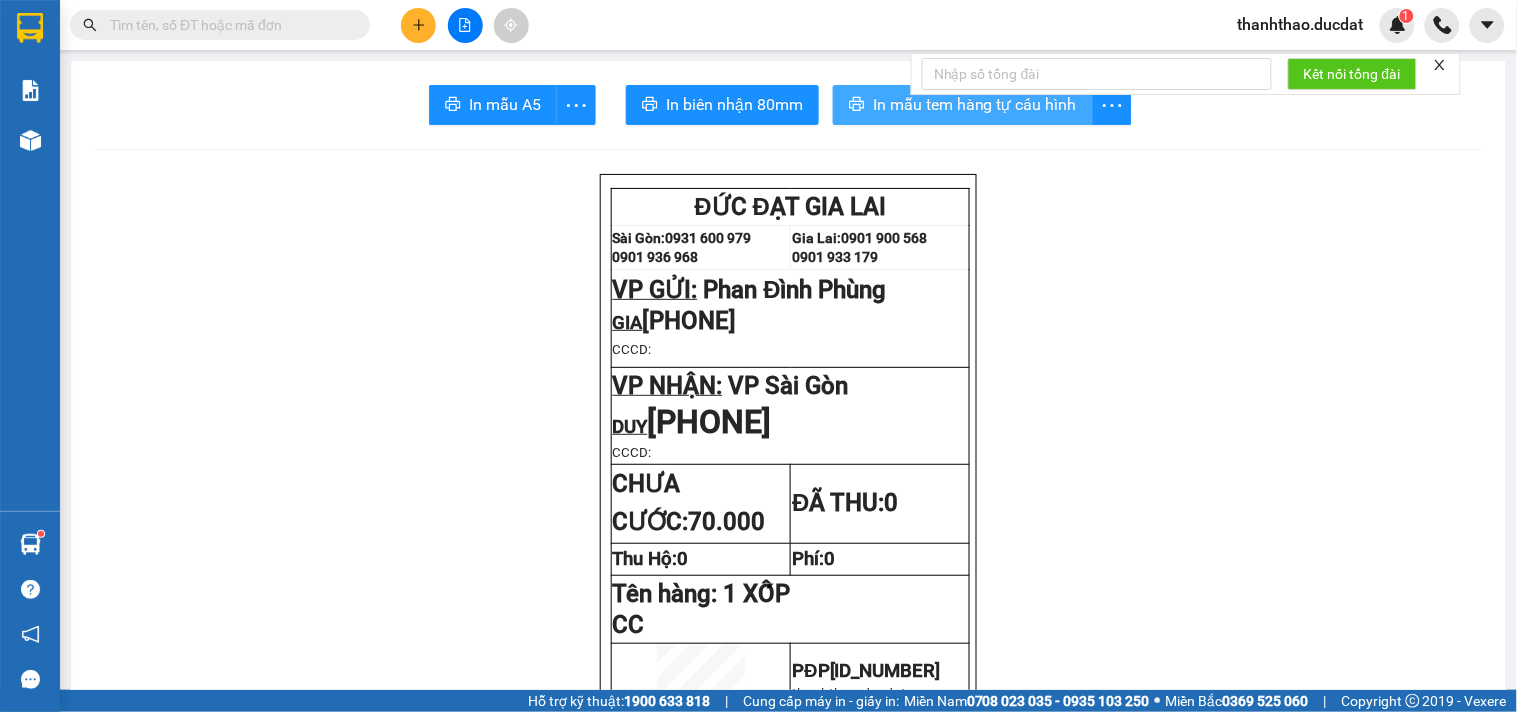 click on "In mẫu tem hàng tự cấu hình" at bounding box center (963, 105) 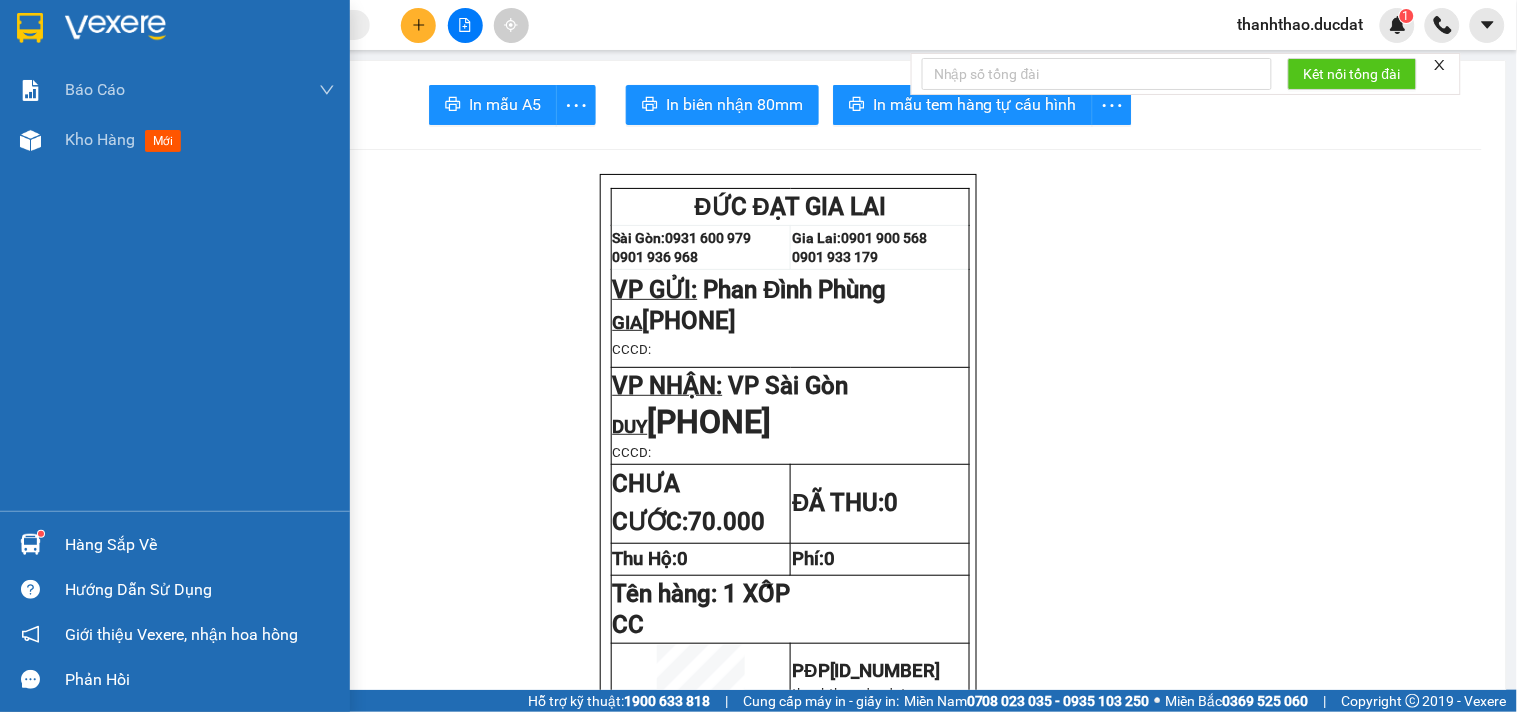 drag, startPoint x: 90, startPoint y: 145, endPoint x: 1516, endPoint y: 48, distance: 1429.2953 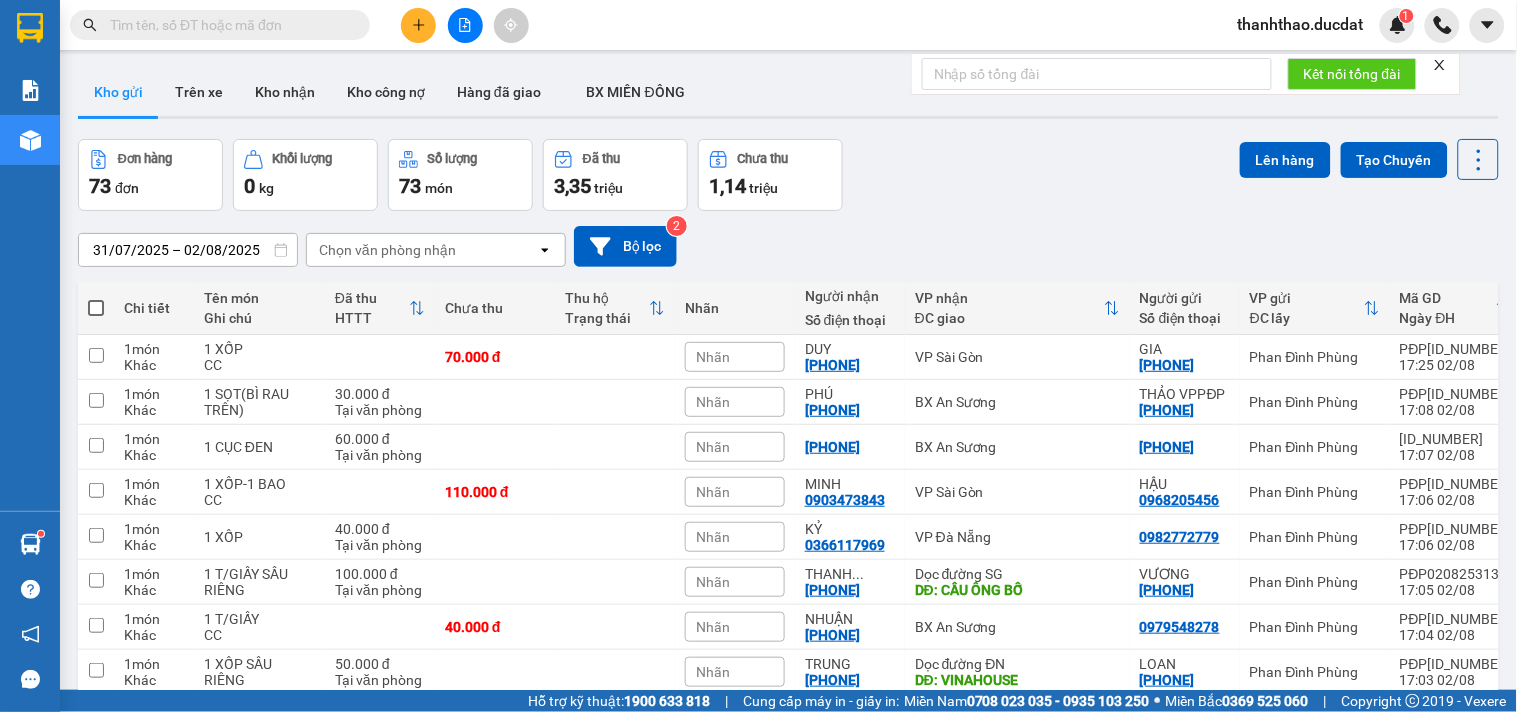 scroll, scrollTop: 0, scrollLeft: 0, axis: both 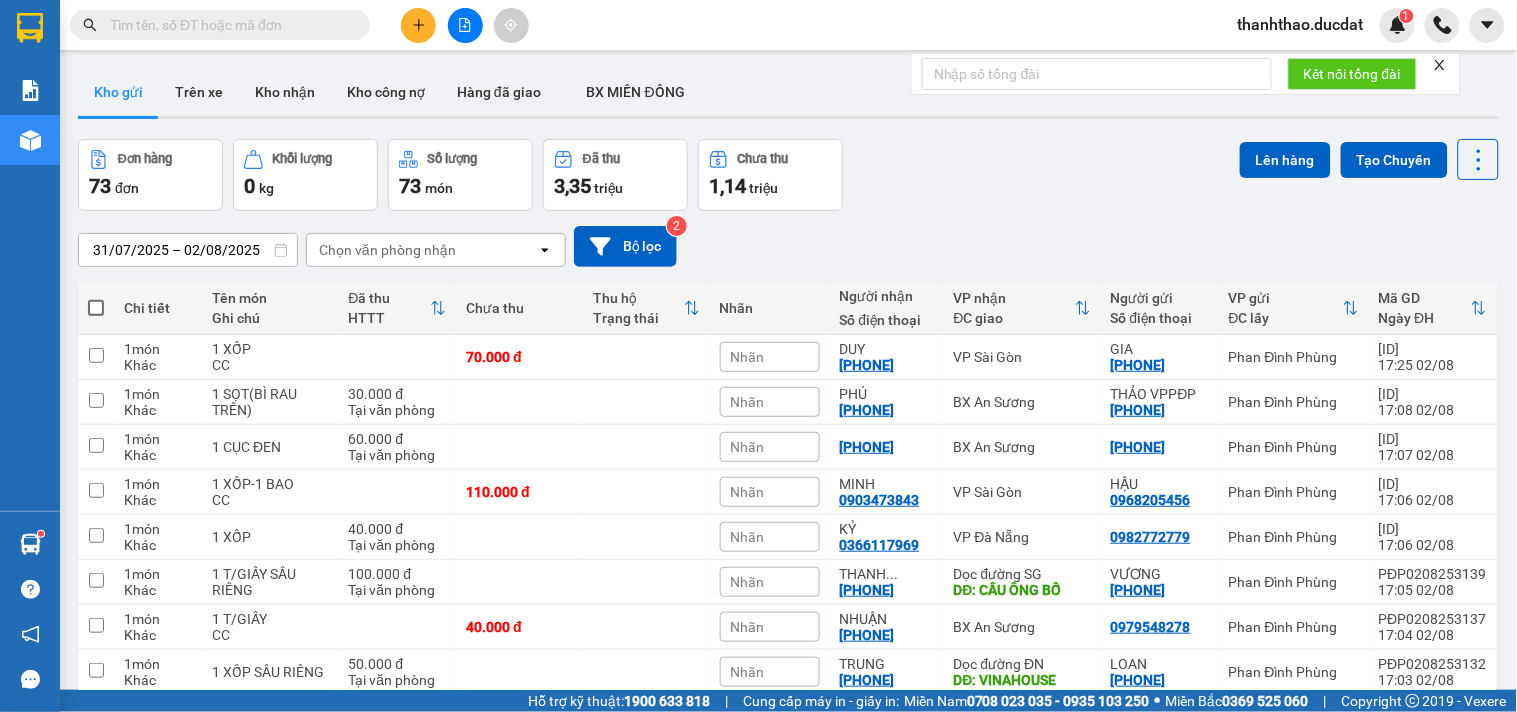 click 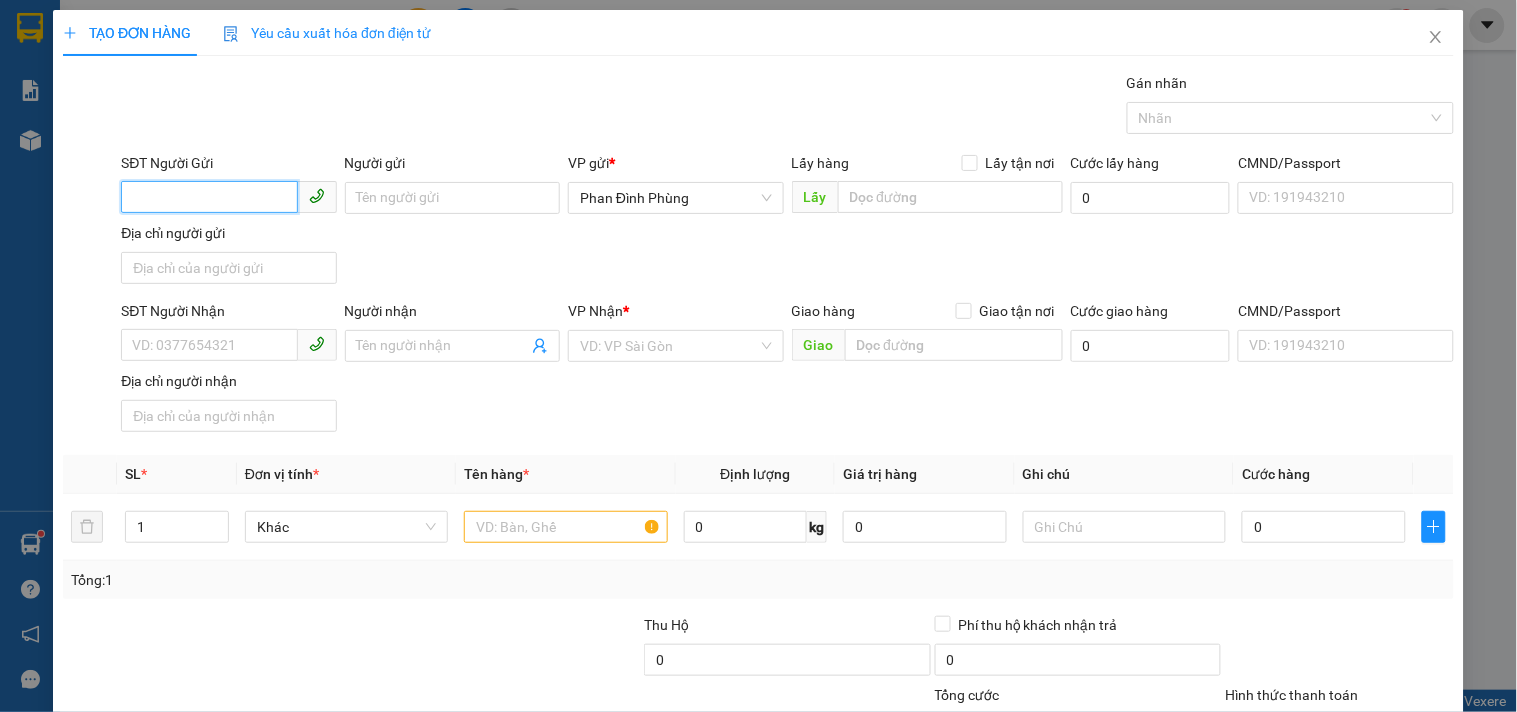 click on "SĐT Người Gửi" at bounding box center (209, 197) 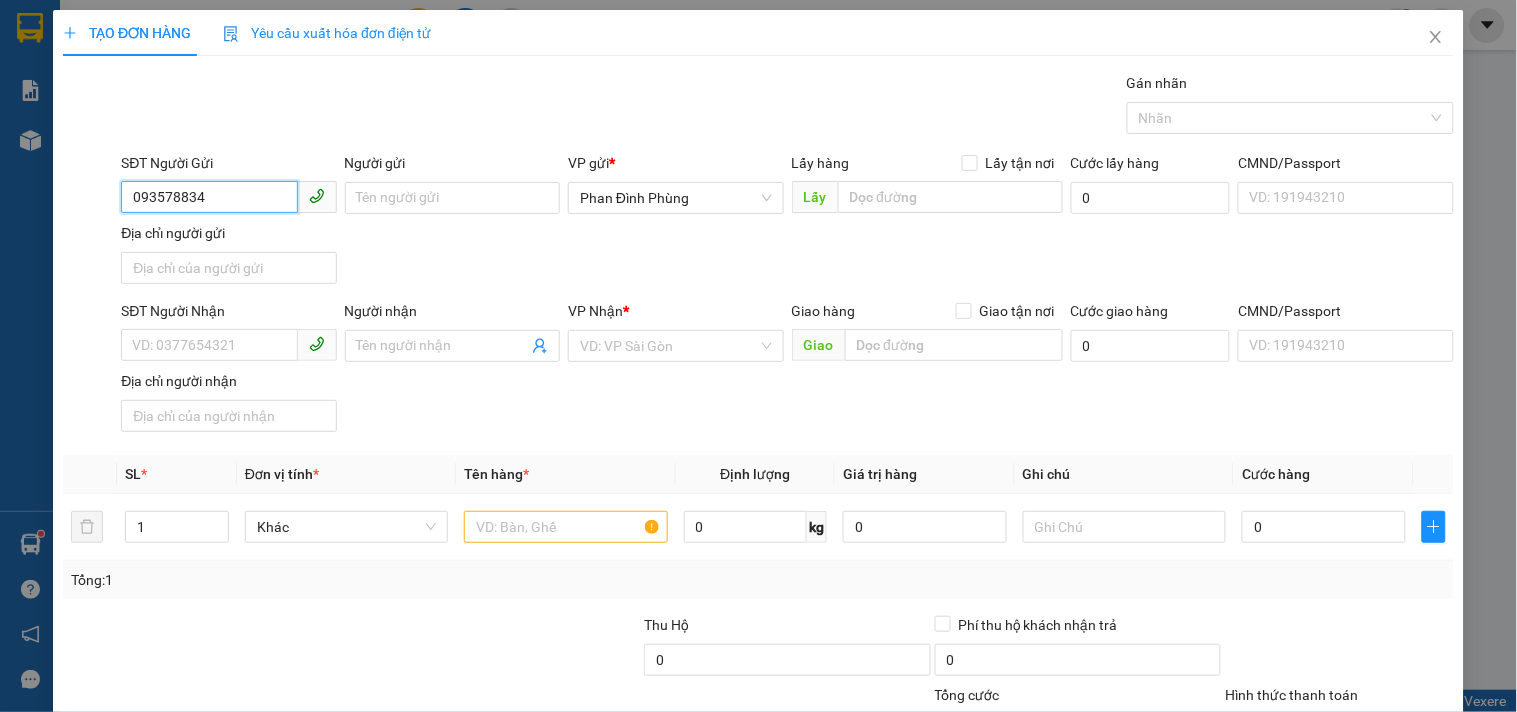 type on "0935788342" 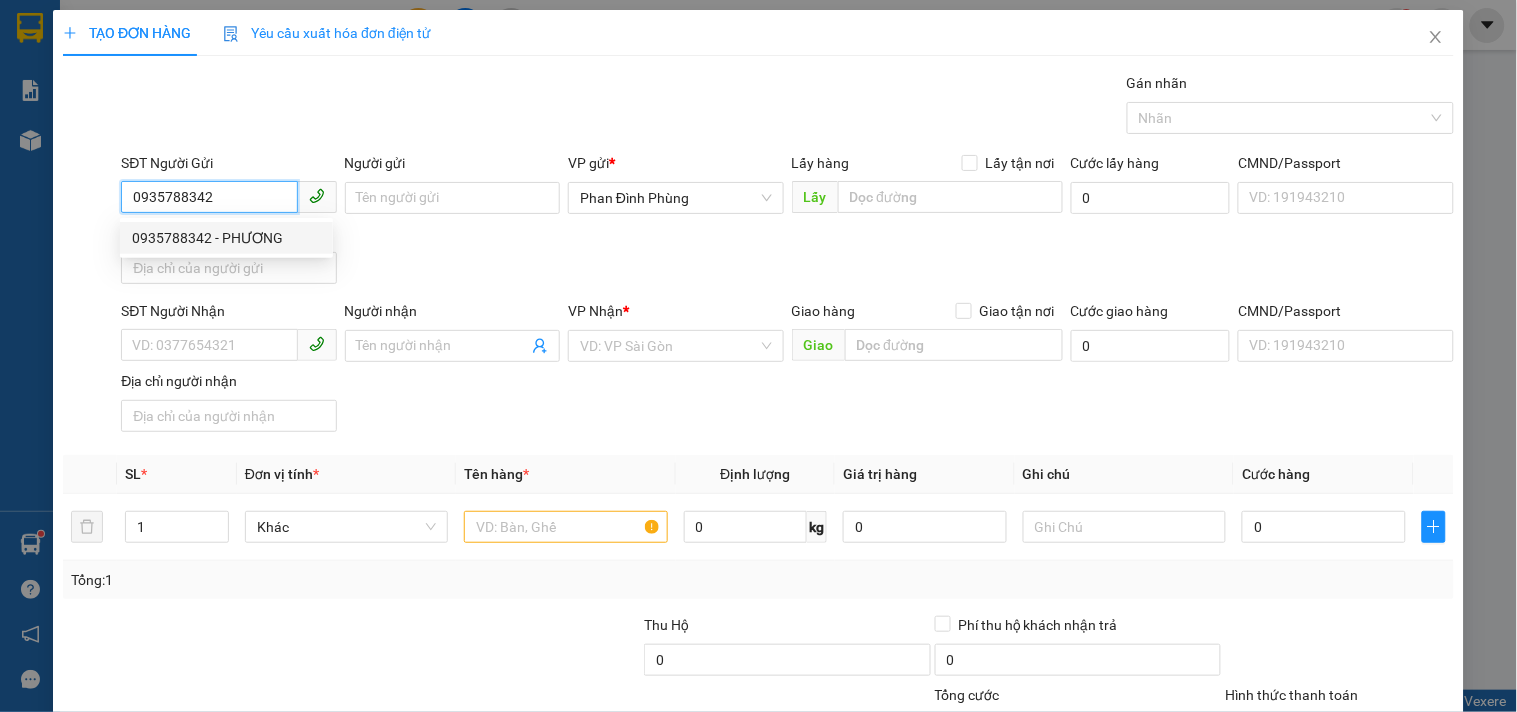 click on "0935788342 - PHƯƠNG" at bounding box center (226, 238) 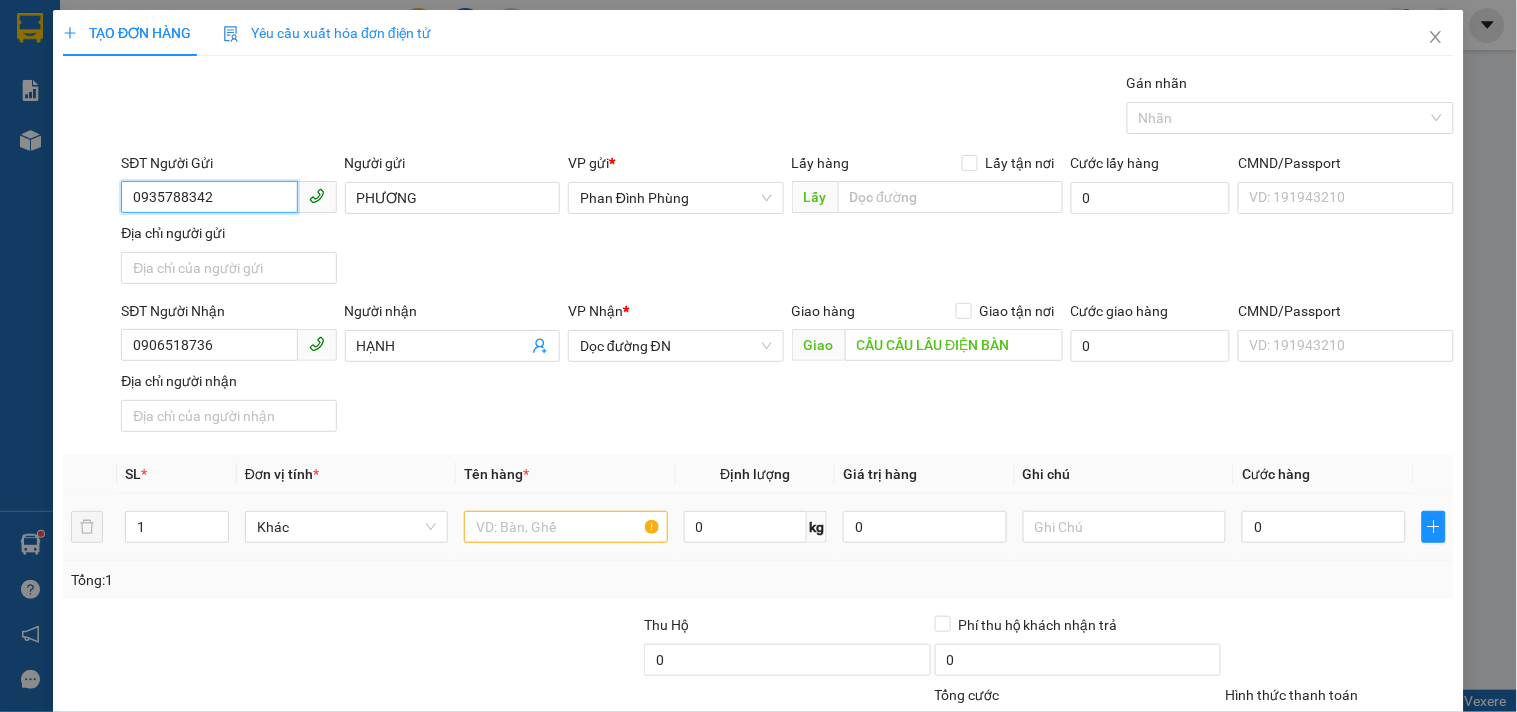 type on "0935788342" 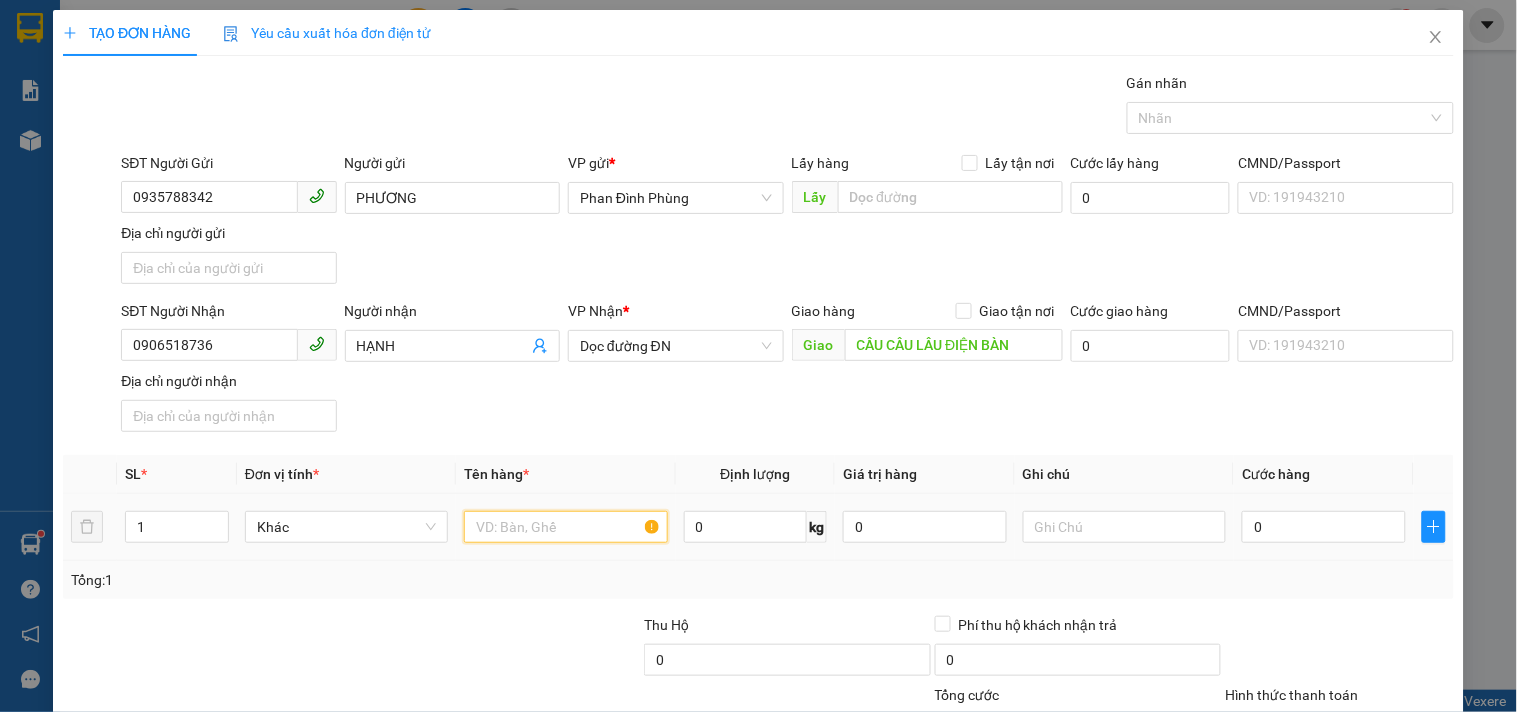 drag, startPoint x: 563, startPoint y: 528, endPoint x: 548, endPoint y: 503, distance: 29.15476 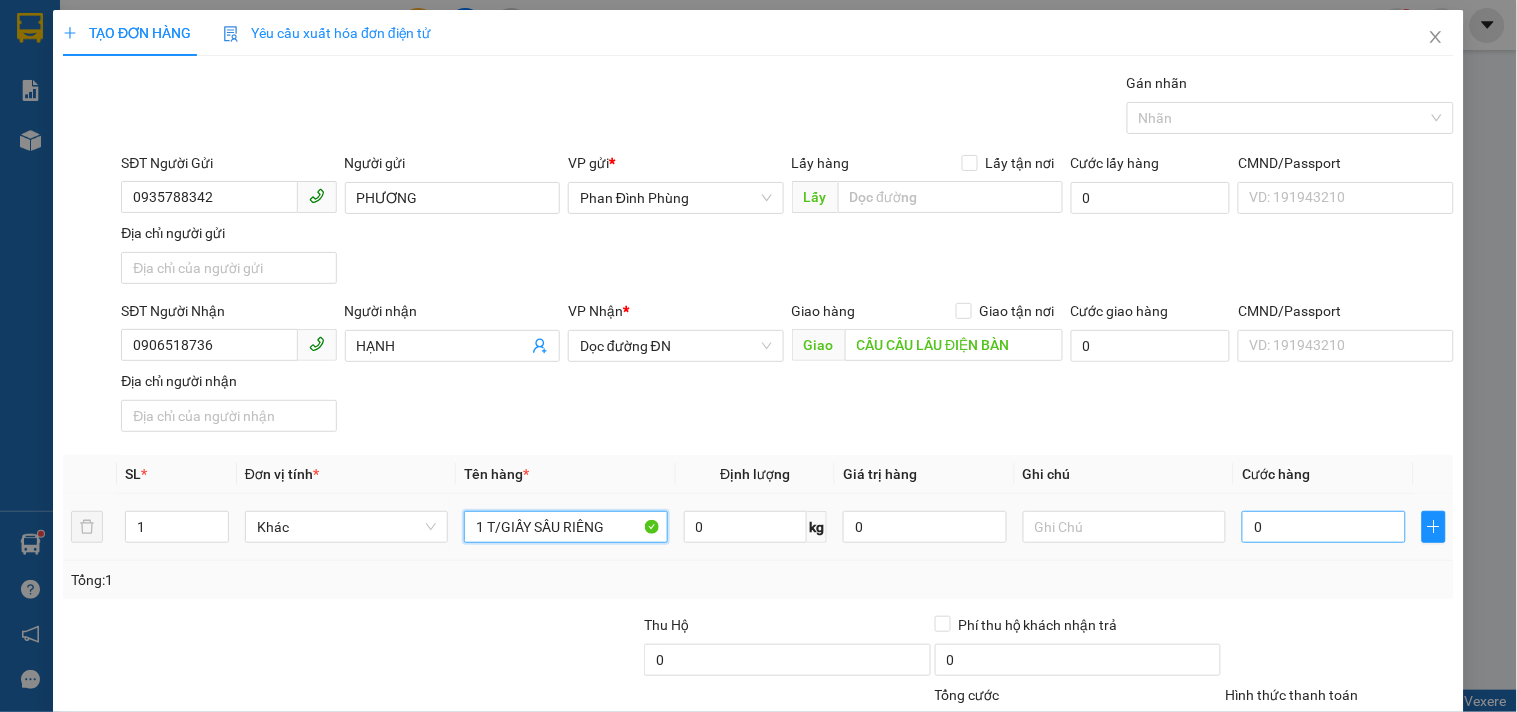 type on "1 T/GIẤY SẦU RIÊNG" 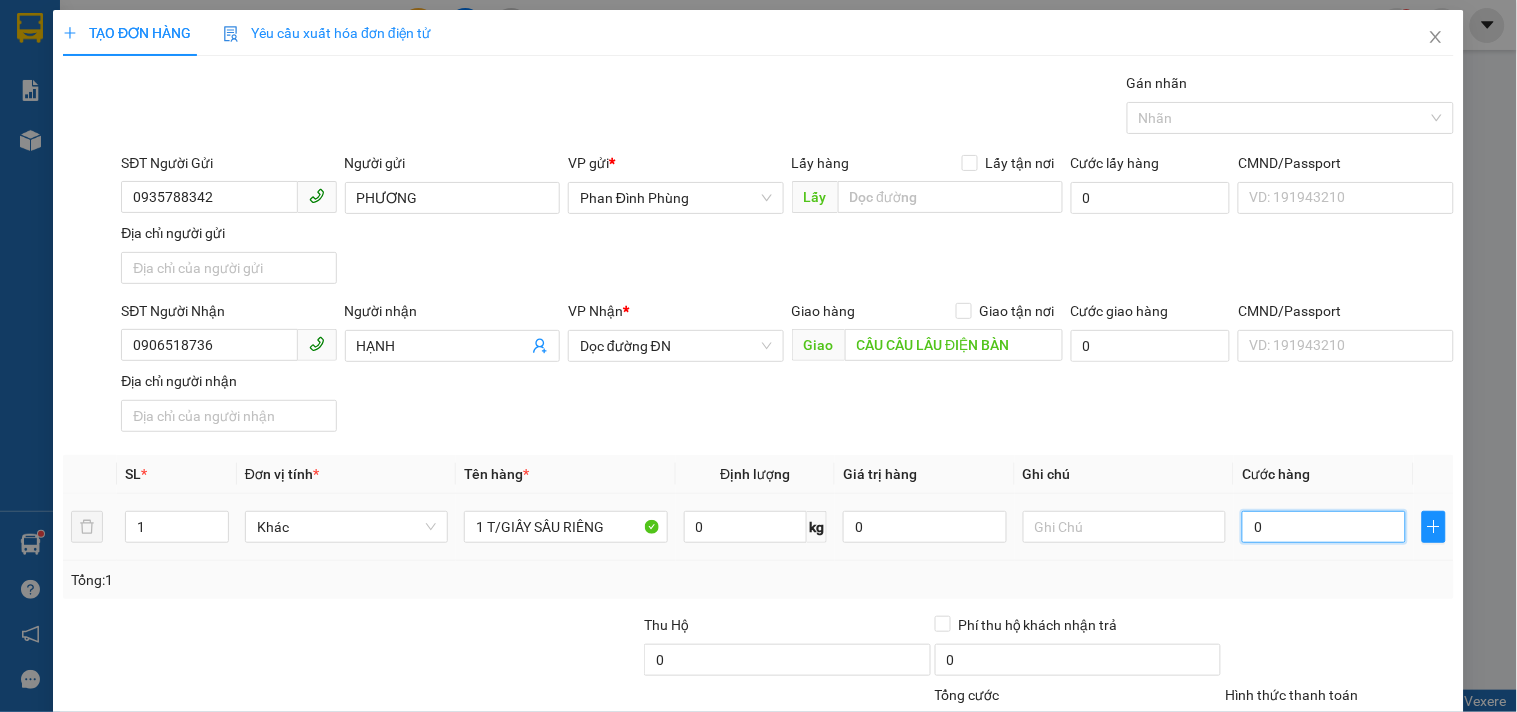 click on "0" at bounding box center [1324, 527] 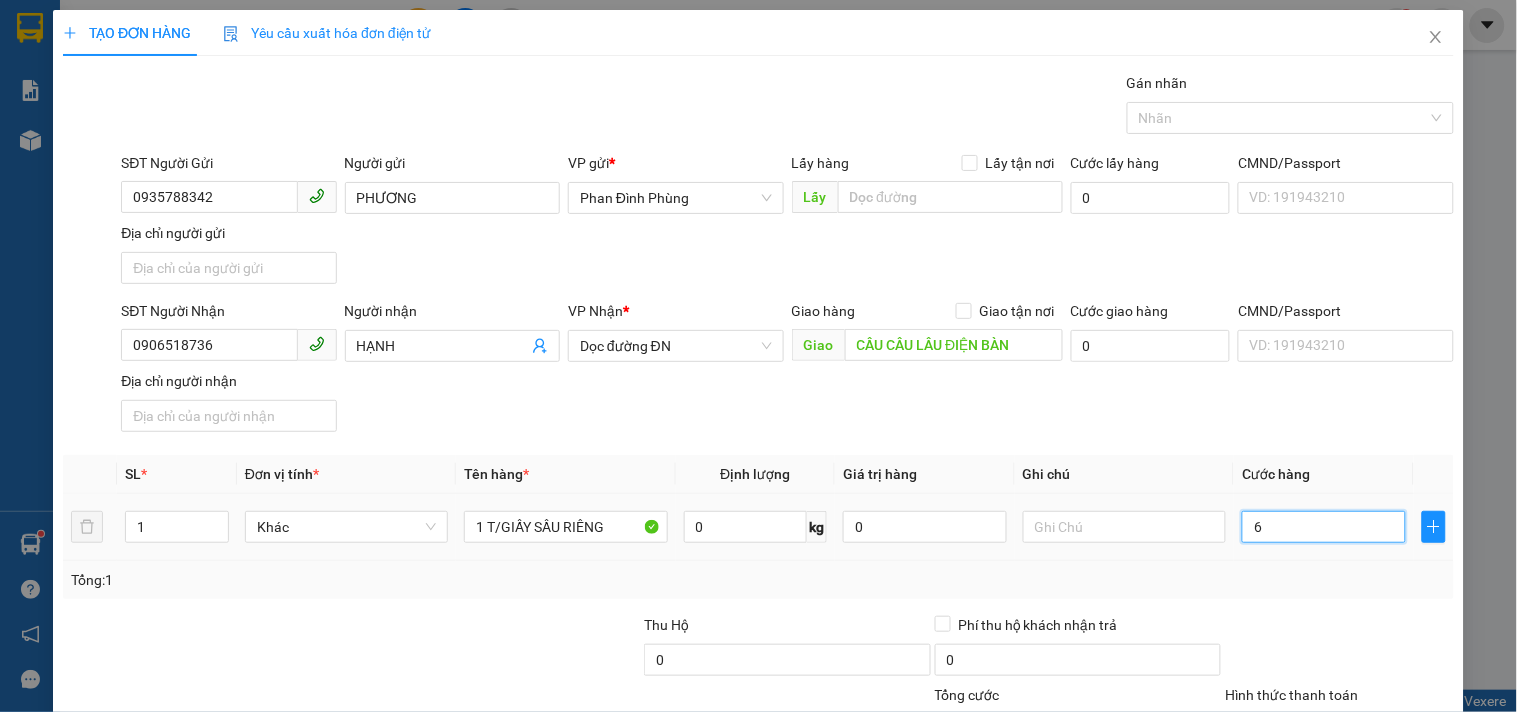 type on "60" 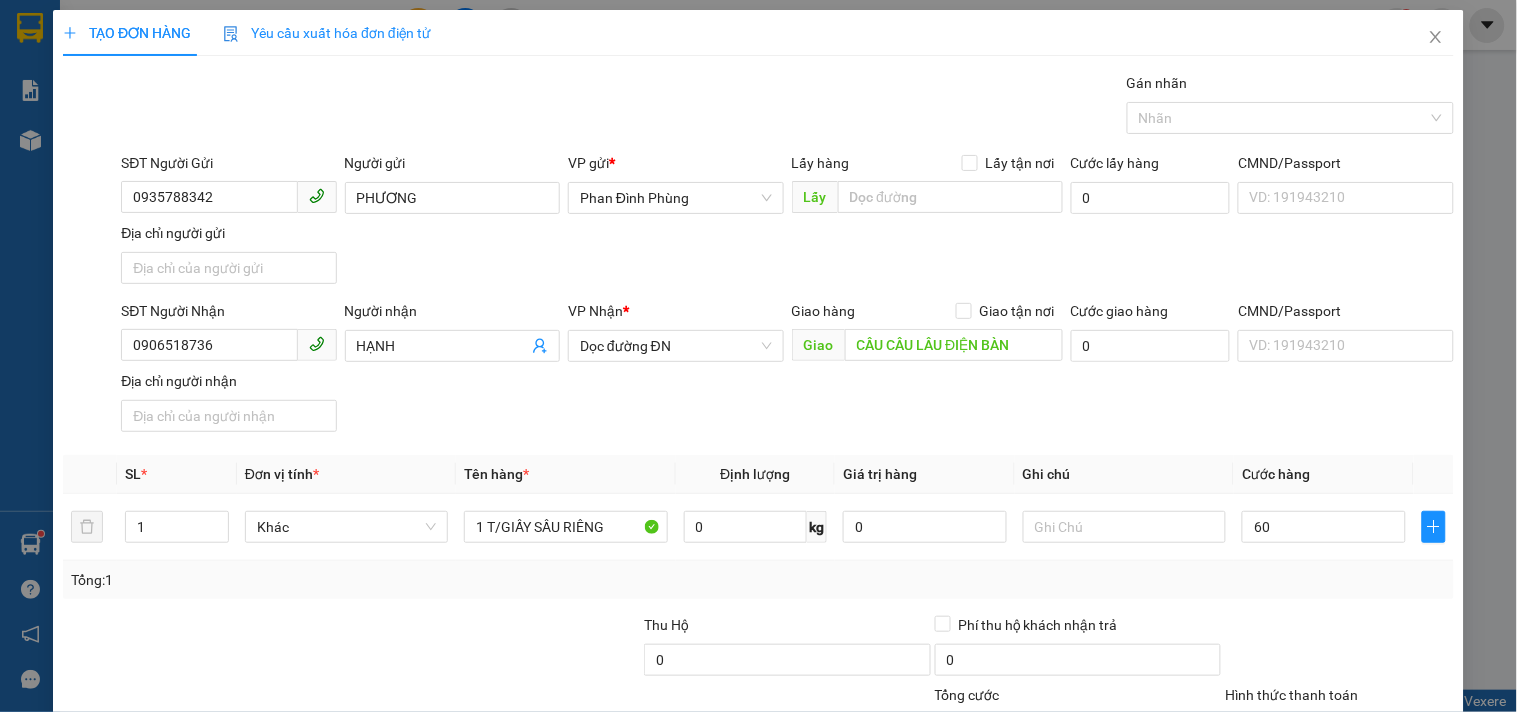 type on "60.000" 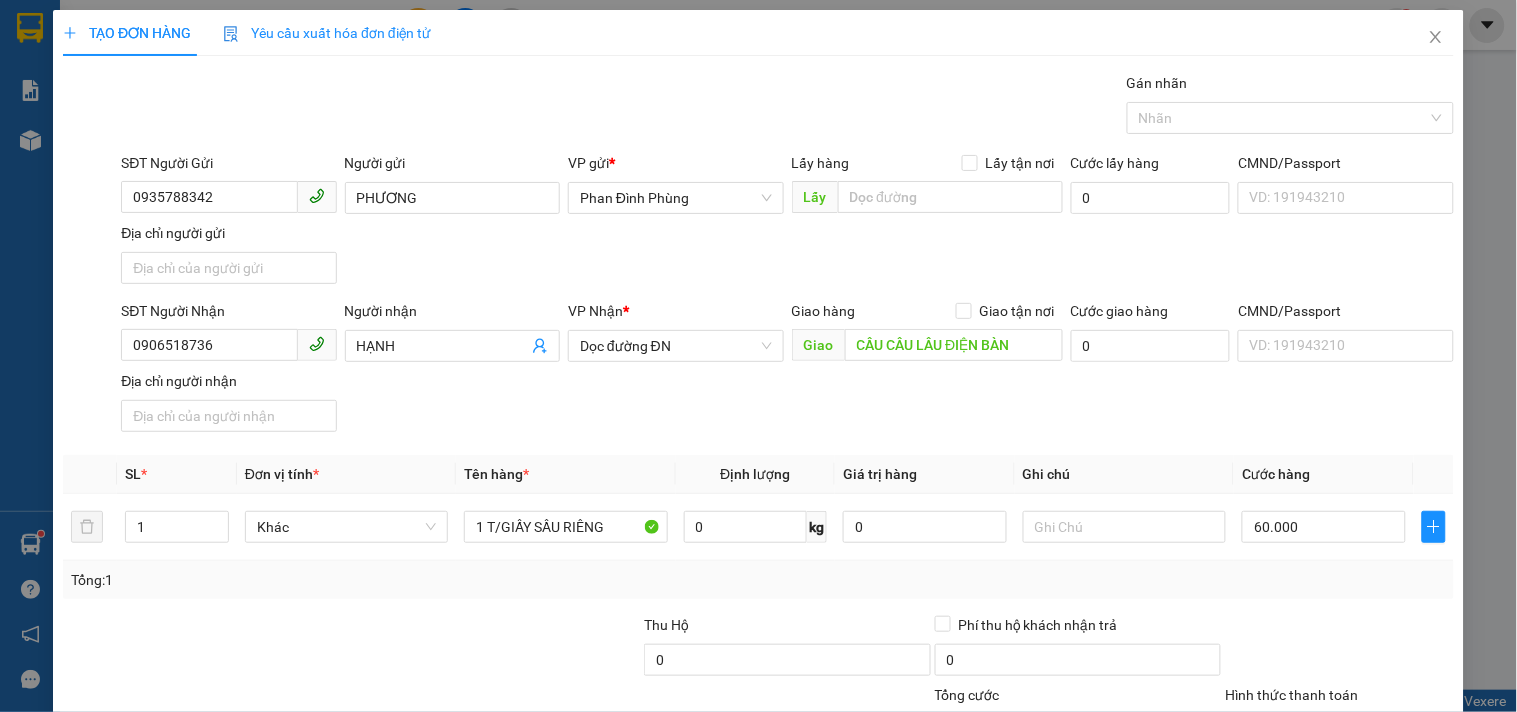 click on "SĐT Người Nhận 0906518736 Người nhận HẠNH VP Nhận  * Dọc đường ĐN Giao hàng Giao tận nơi Giao CẦU CÂU LÂU ĐIỆN BÀN Cước giao hàng 0 CMND/Passport VD: 191943210 Địa chỉ người nhận" at bounding box center (787, 370) 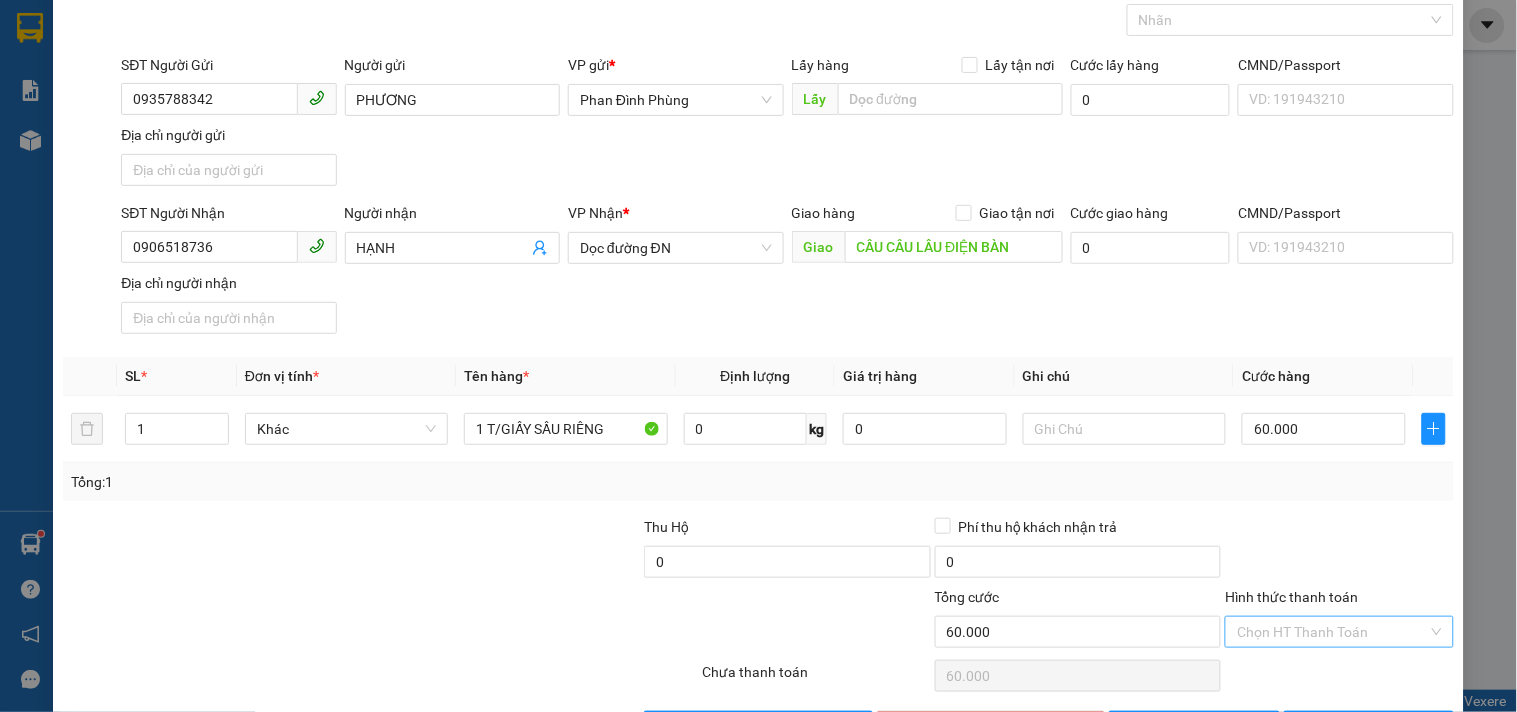 scroll, scrollTop: 167, scrollLeft: 0, axis: vertical 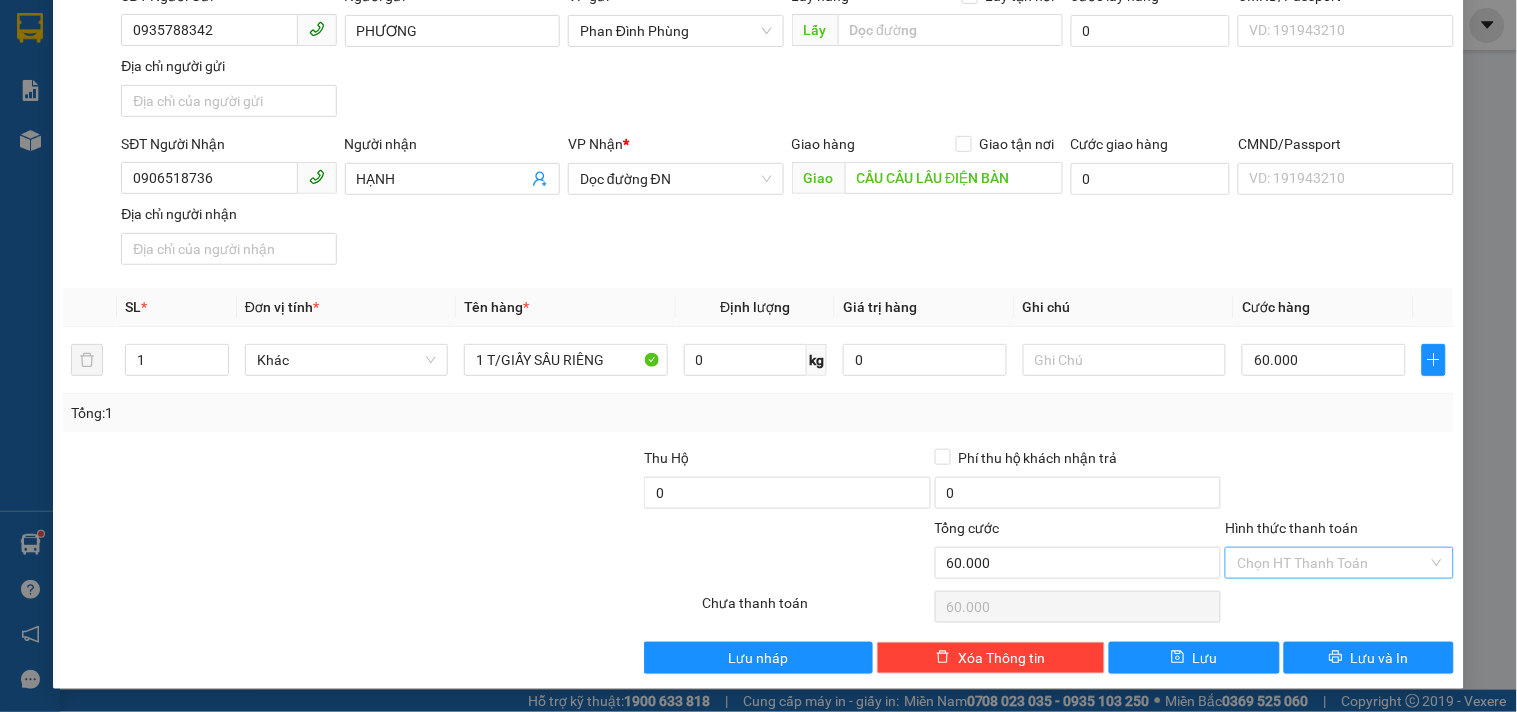 click on "Hình thức thanh toán" at bounding box center (1332, 563) 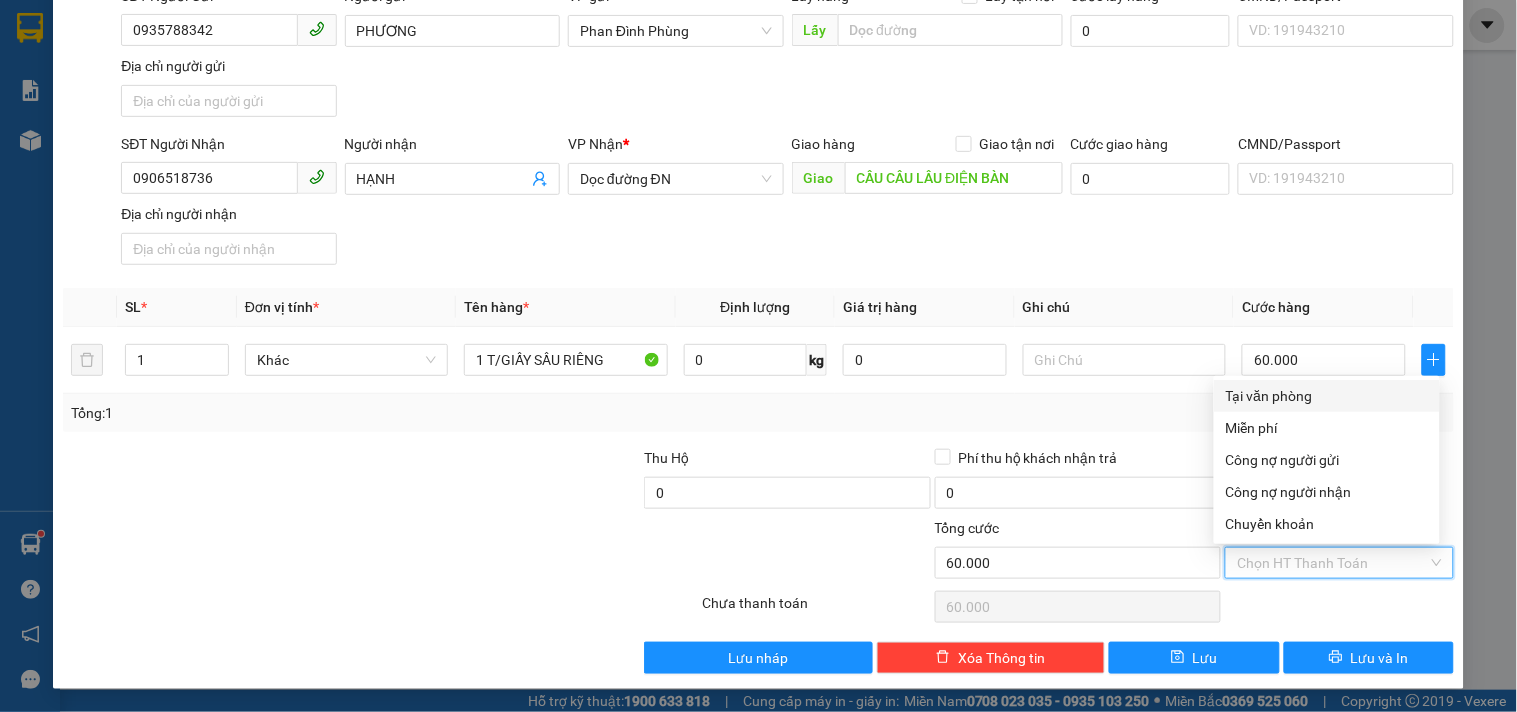 click on "Tại văn phòng" at bounding box center (1327, 396) 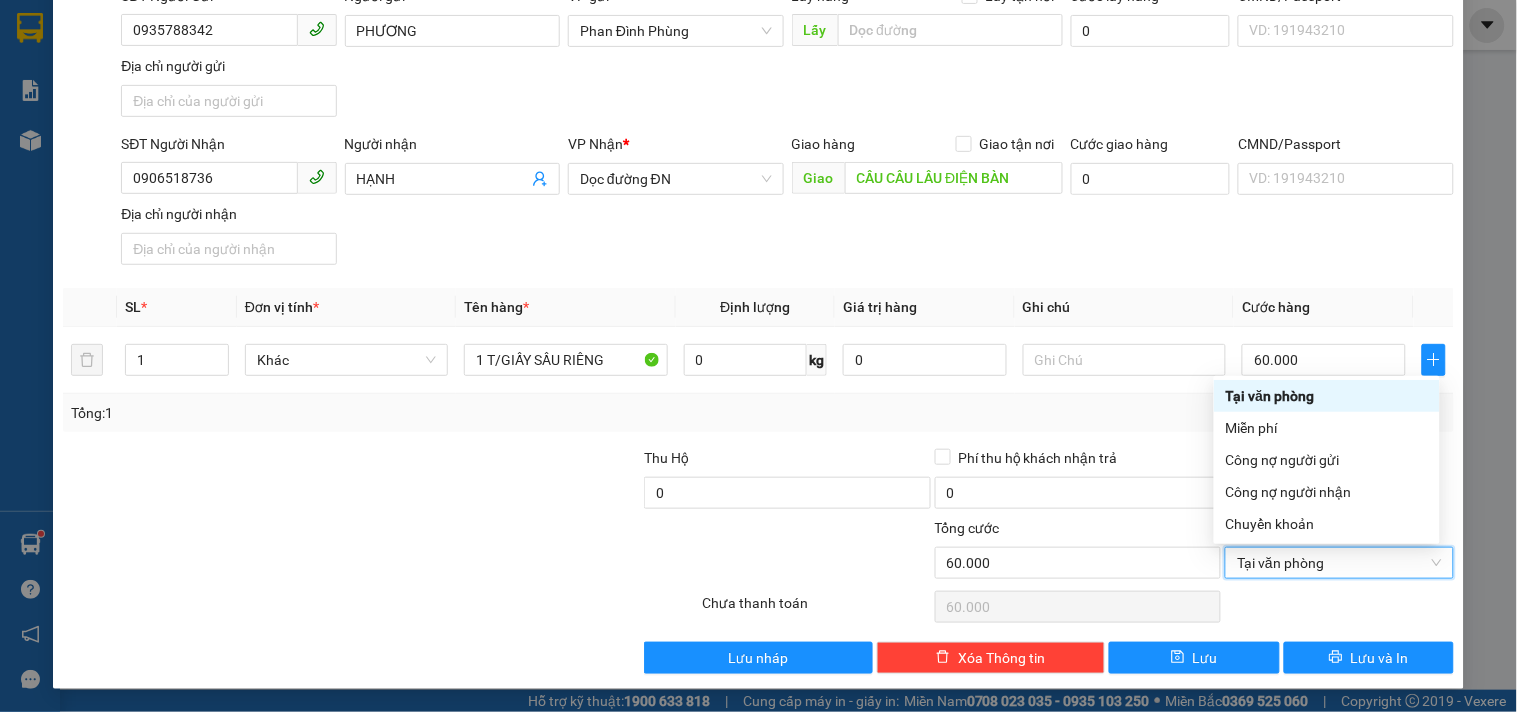 type on "0" 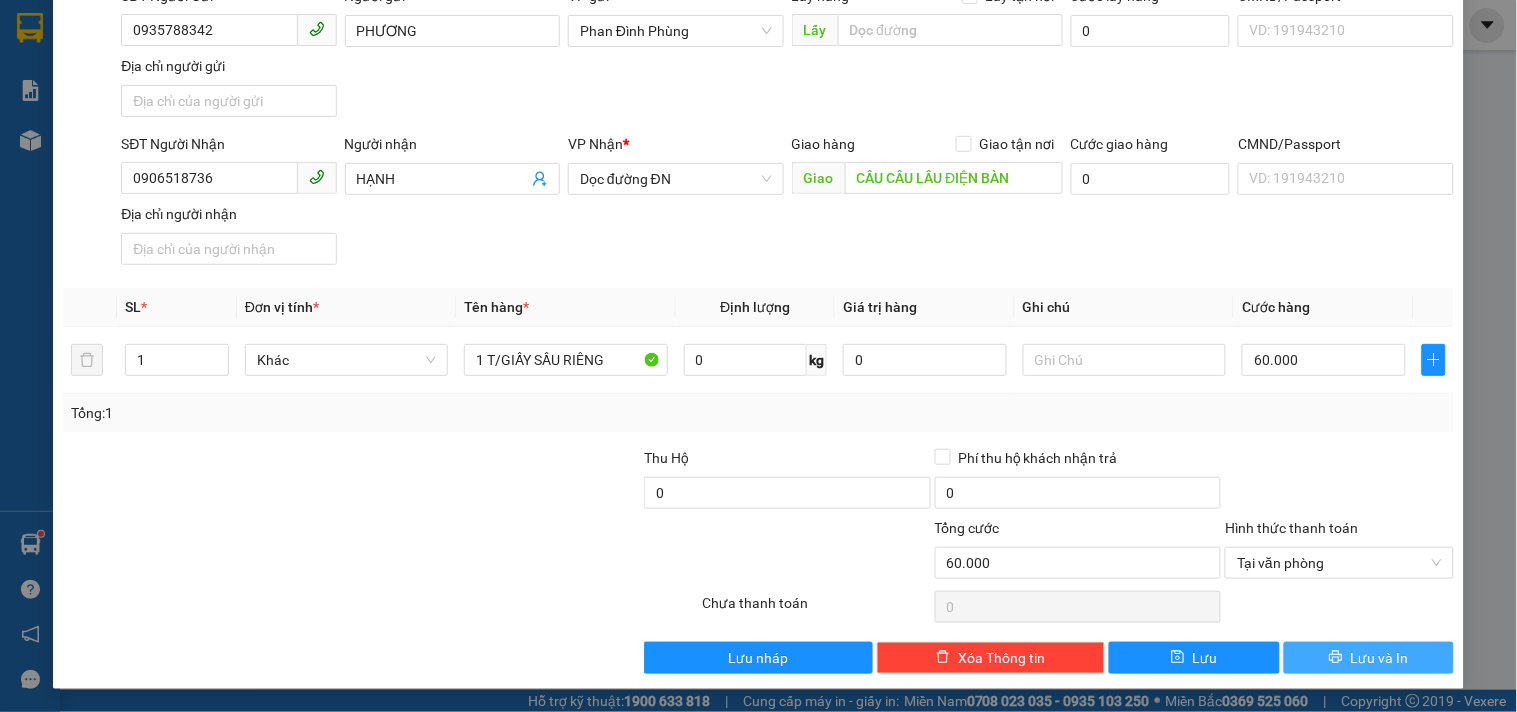 click on "Lưu và In" at bounding box center [1380, 658] 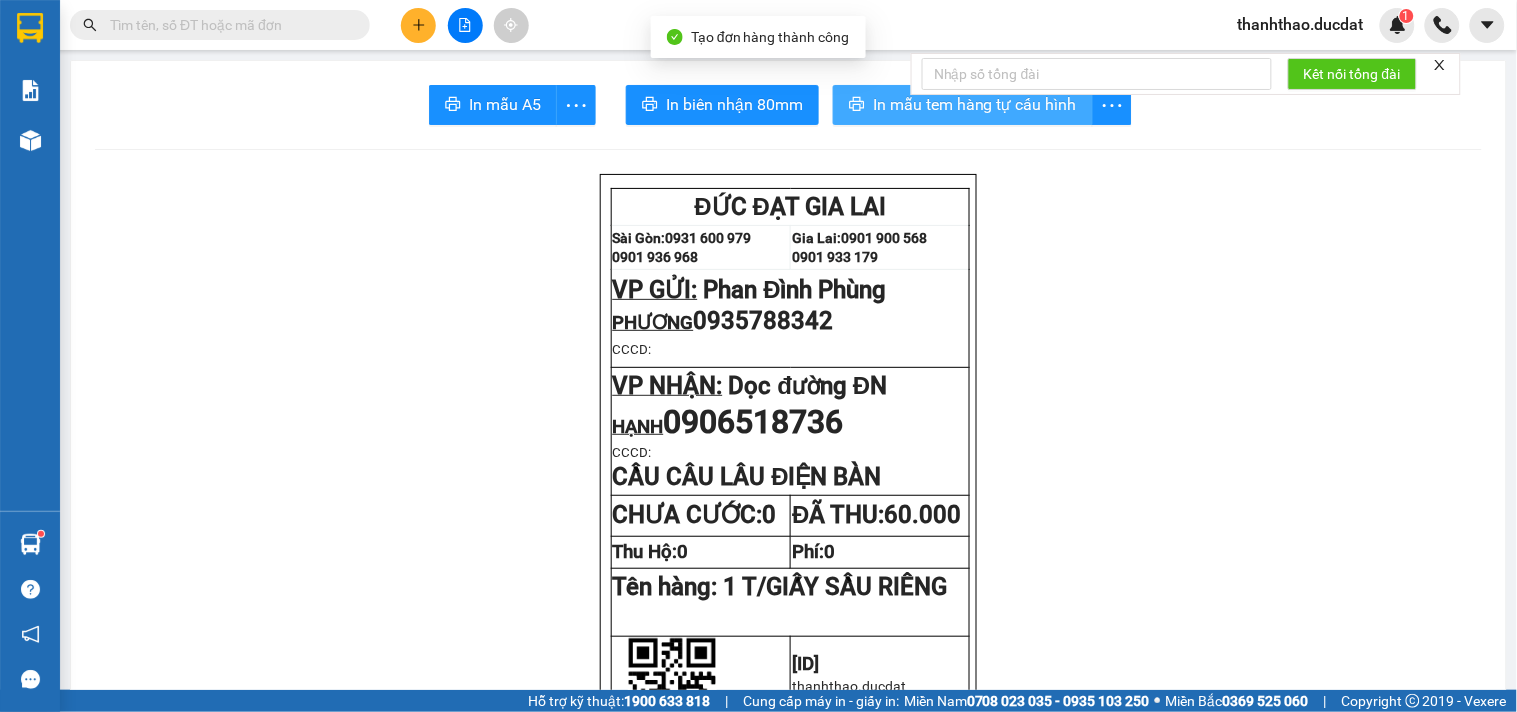 click on "In mẫu tem hàng tự cấu hình" at bounding box center (975, 104) 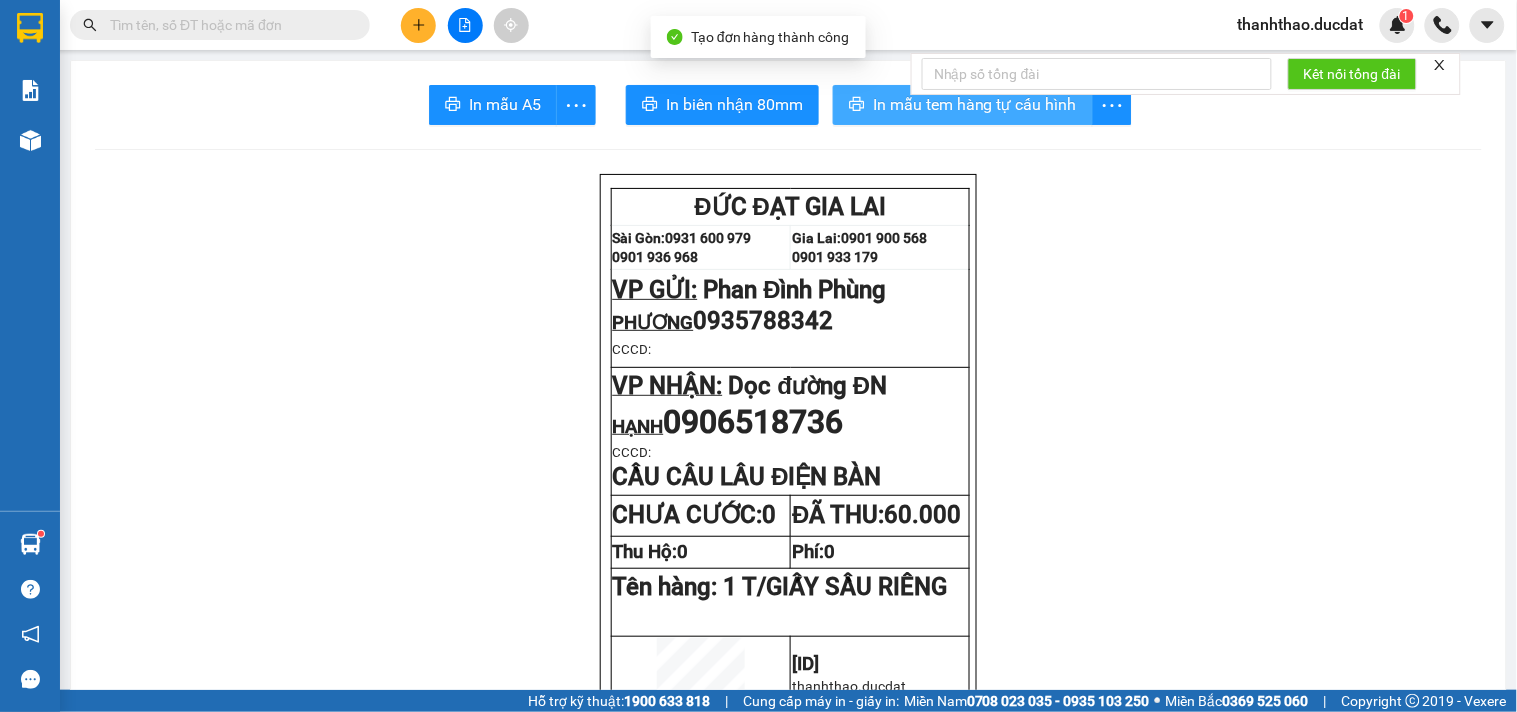 scroll, scrollTop: 0, scrollLeft: 0, axis: both 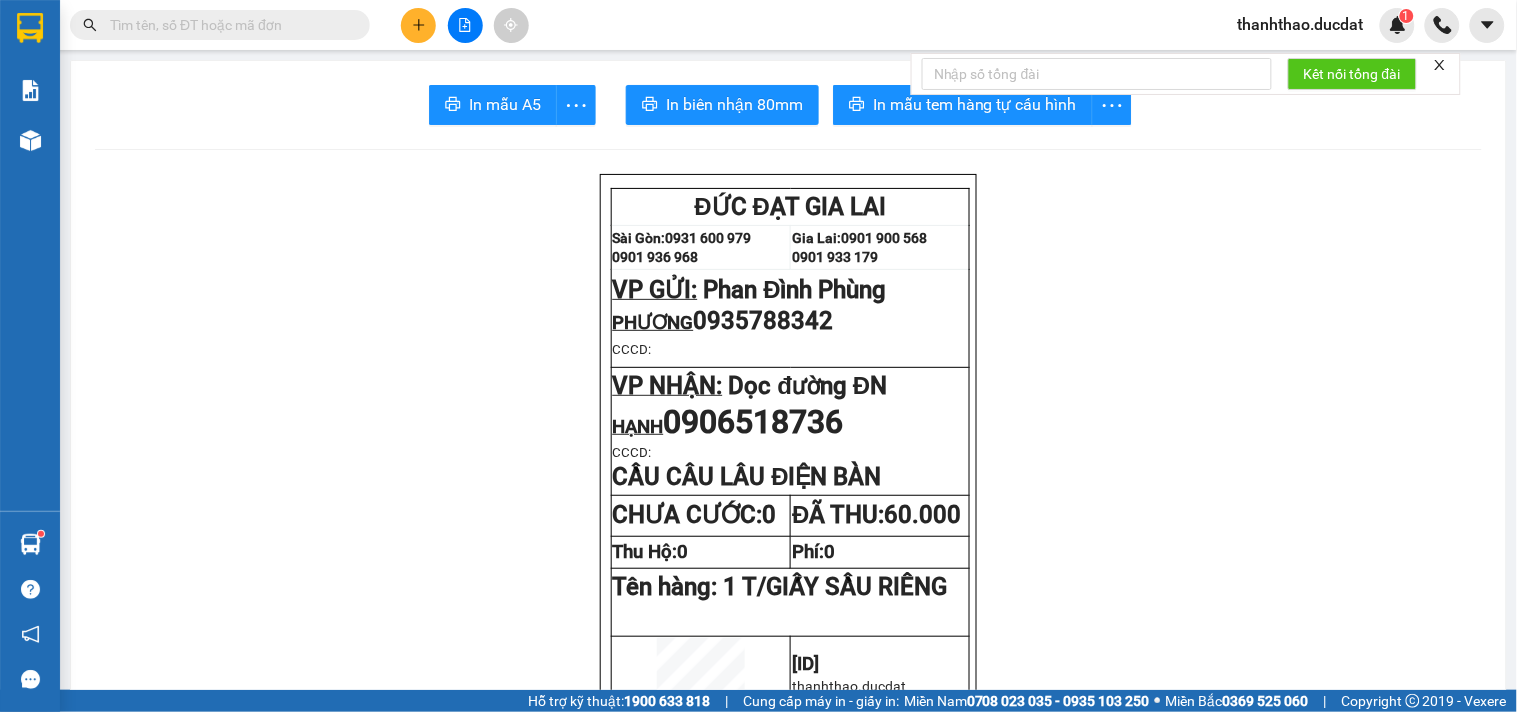 click 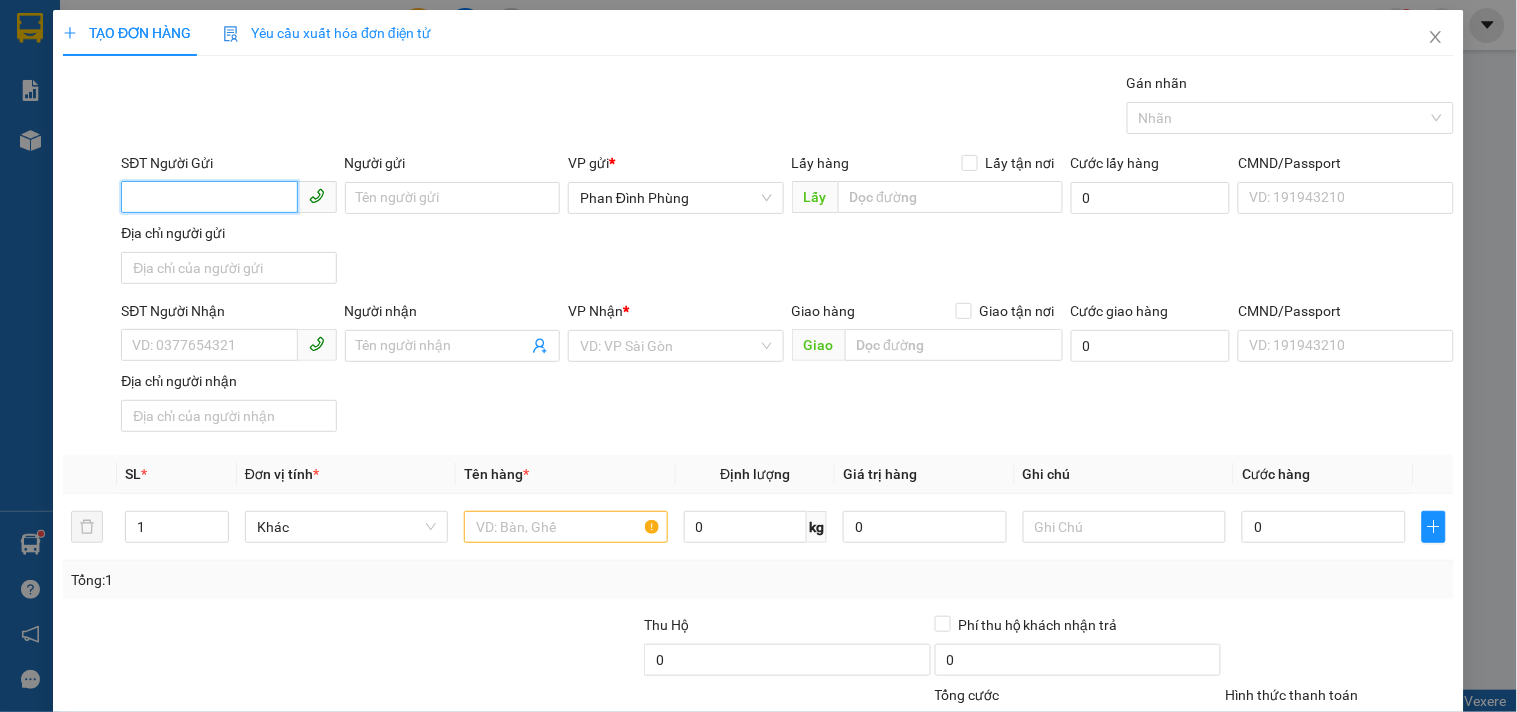 click on "SĐT Người Gửi" at bounding box center (209, 197) 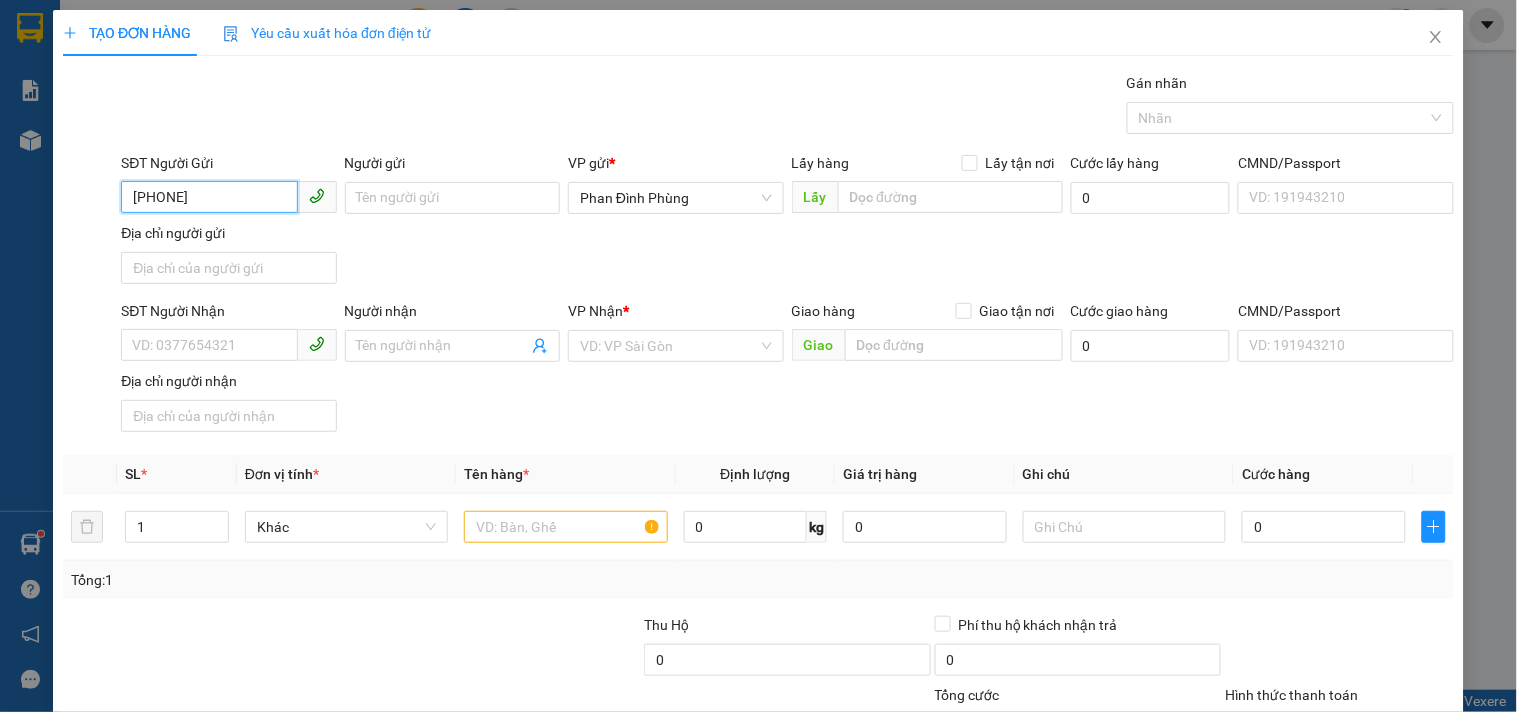 type on "0983549581" 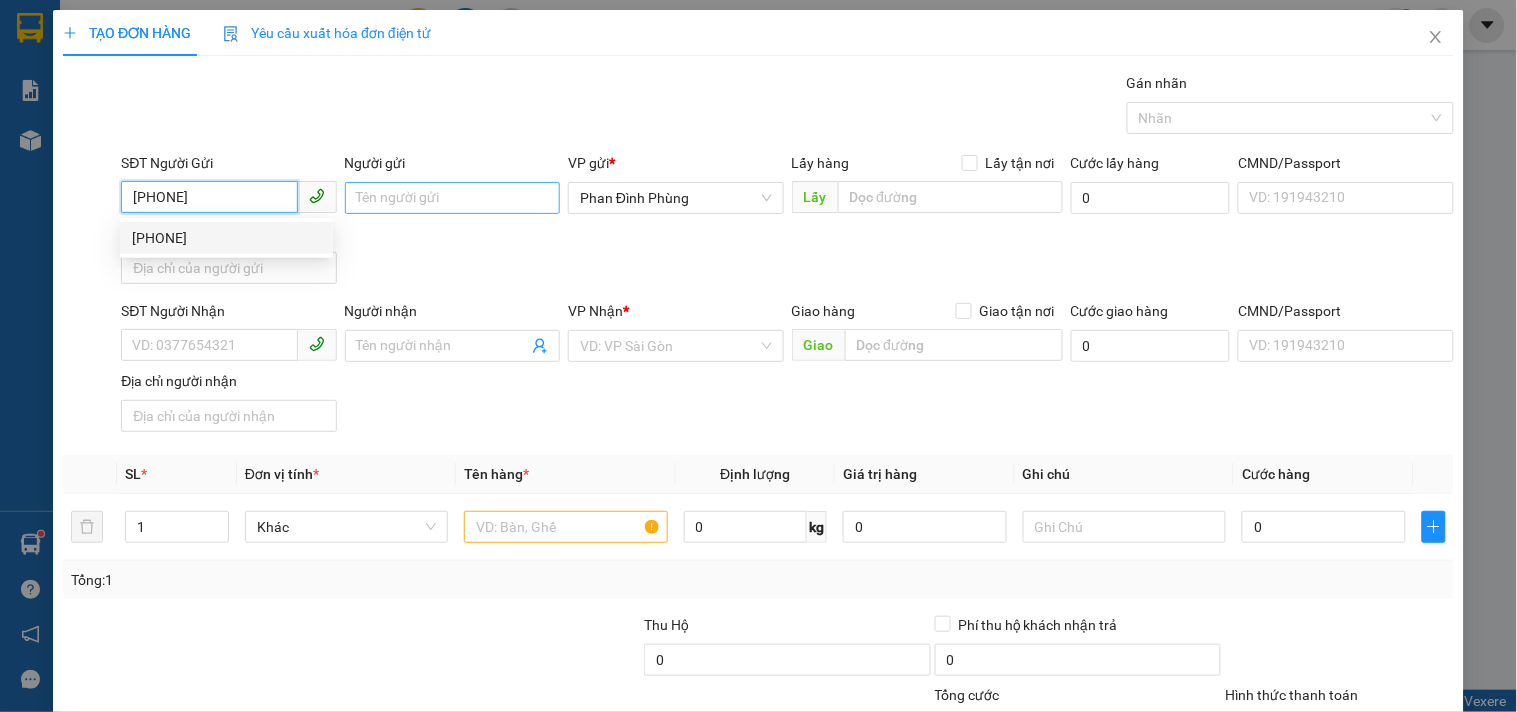 drag, startPoint x: 220, startPoint y: 234, endPoint x: 362, endPoint y: 186, distance: 149.8933 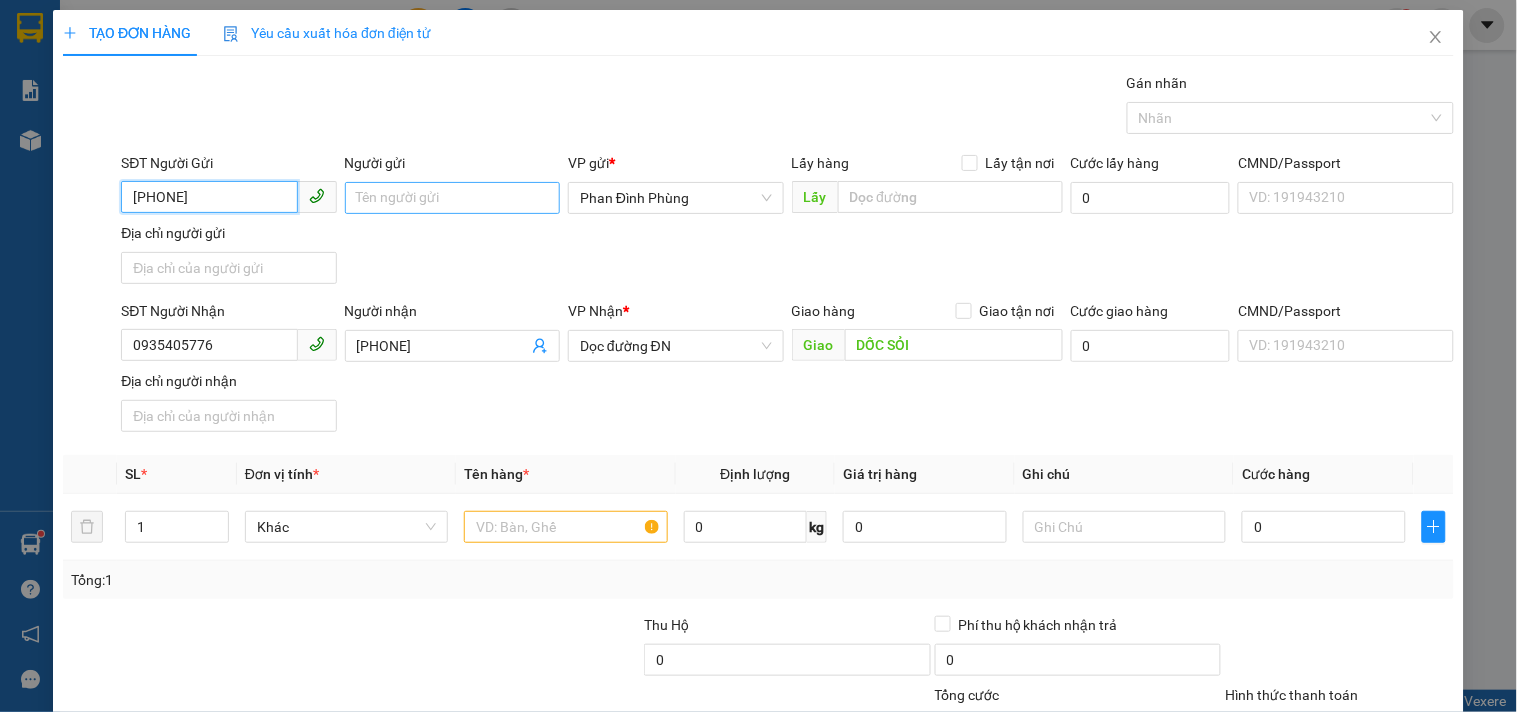 type on "0983549581" 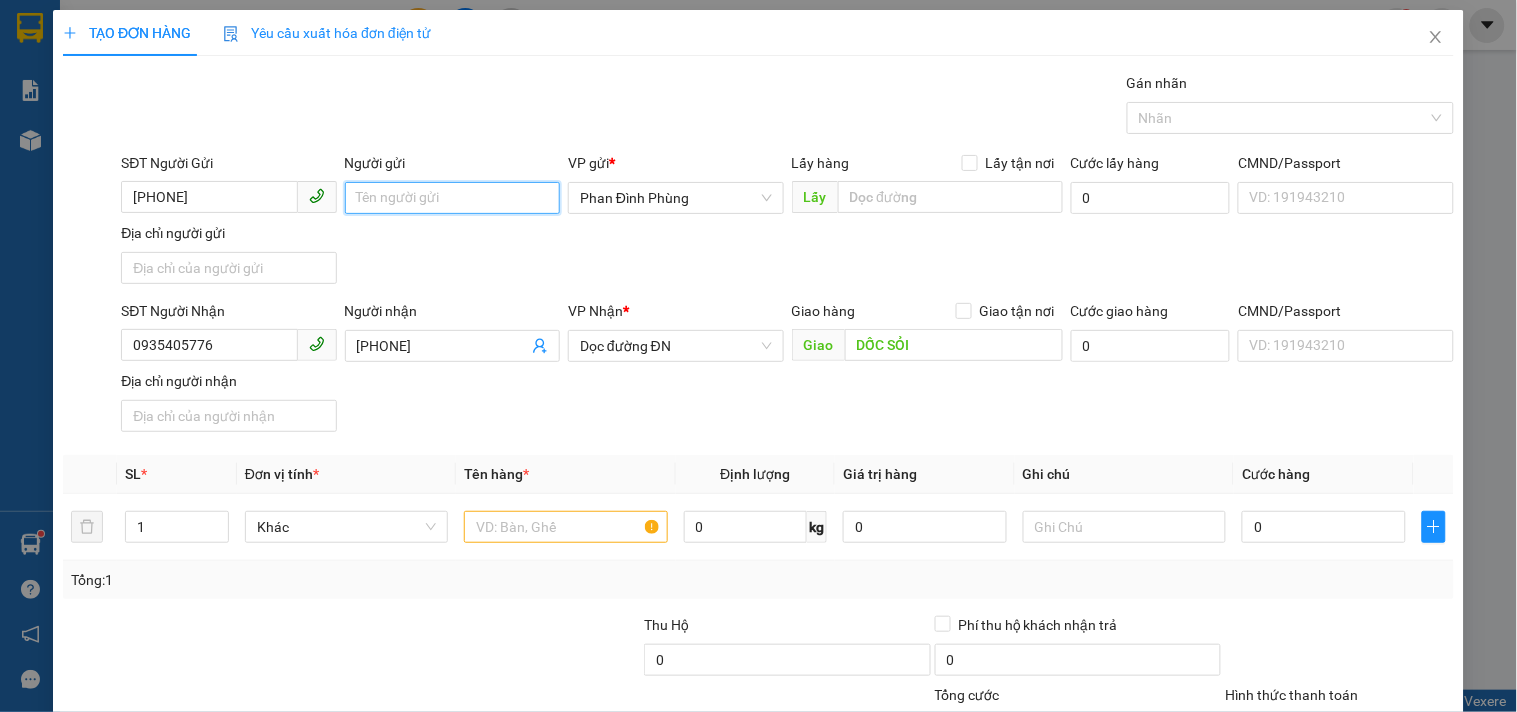 click on "Người gửi" at bounding box center (452, 198) 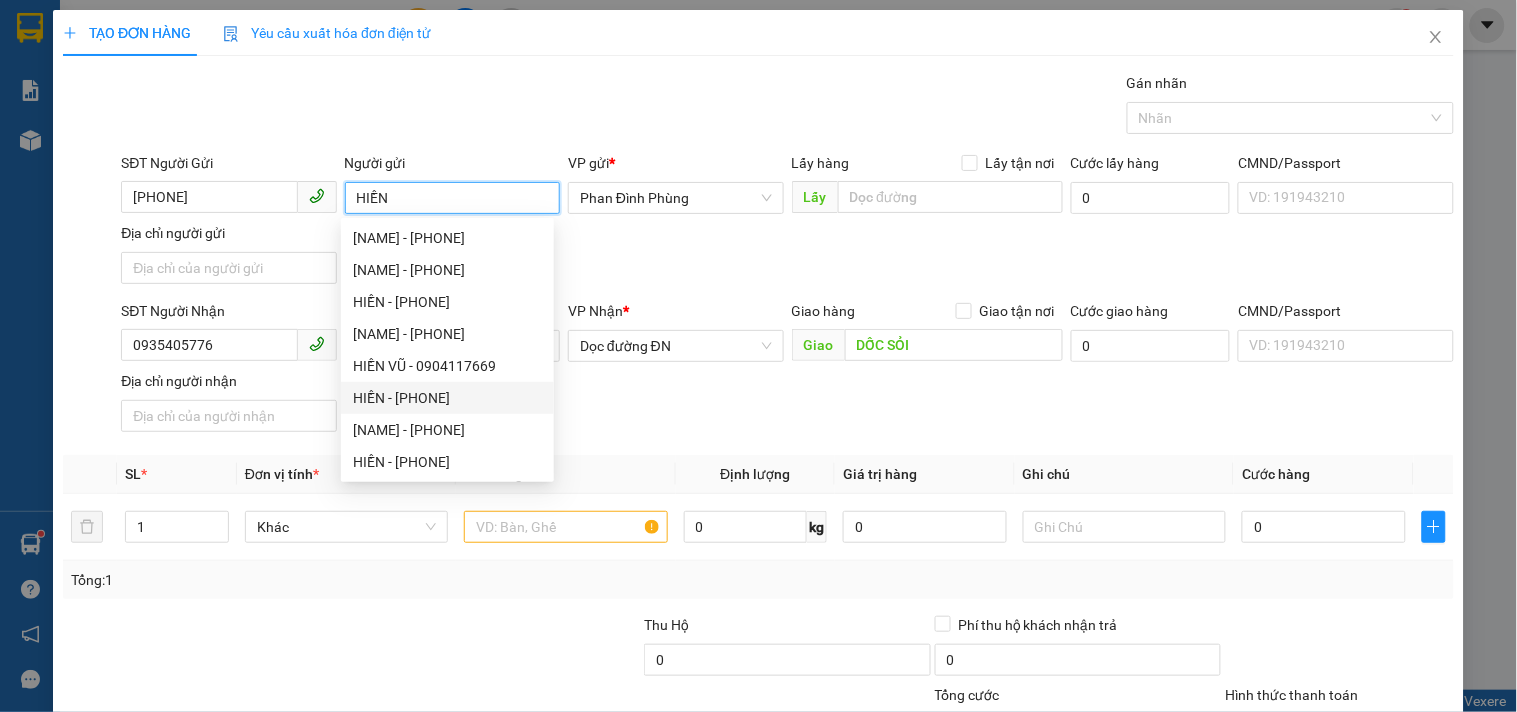 type on "HIỀN" 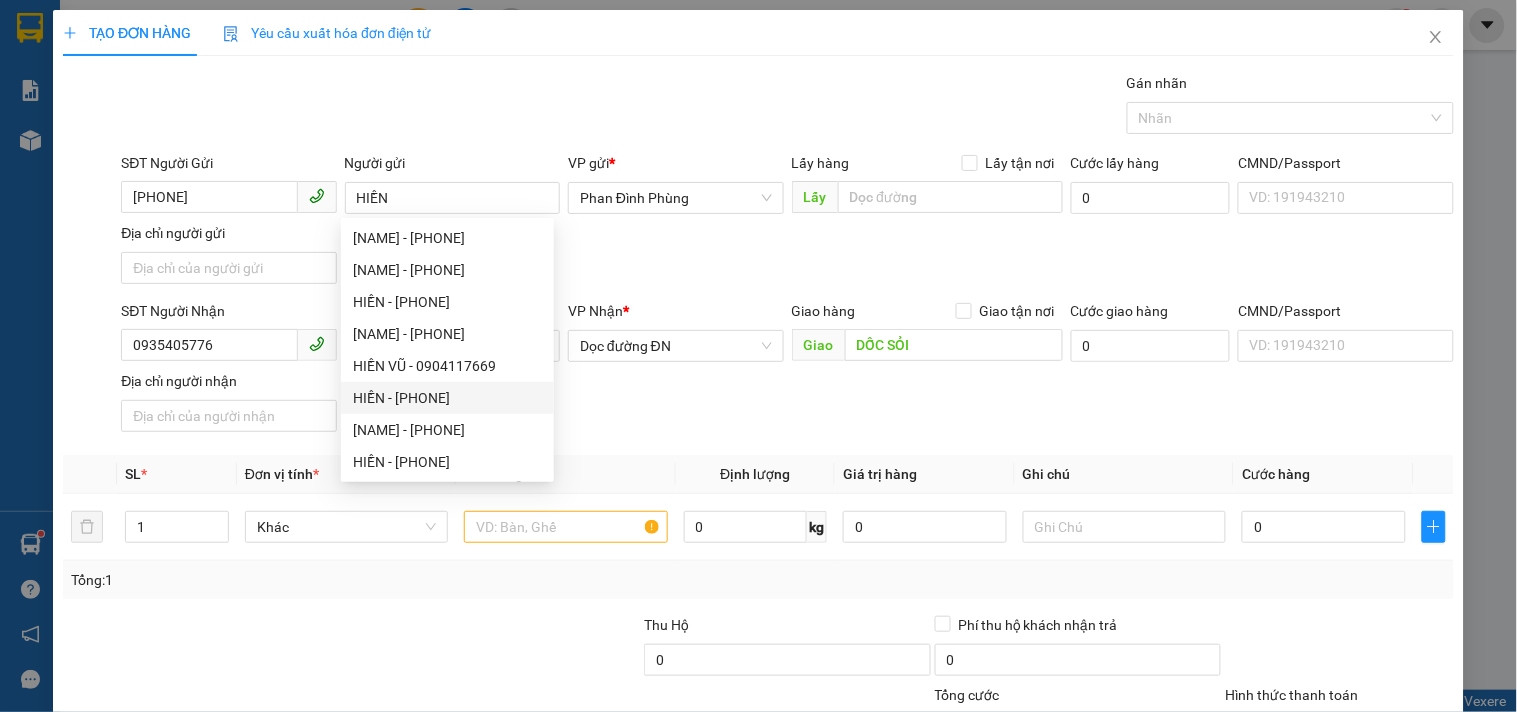 click on "Transit Pickup Surcharge Ids Transit Deliver Surcharge Ids Transit Deliver Surcharge Transit Deliver Surcharge Gói vận chuyển  * Tiêu chuẩn Gán nhãn   Nhãn SĐT Người Gửi 0983549581 Người gửi HIỀN VP gửi  * Phan Đình Phùng Lấy hàng Lấy tận nơi Lấy Cước lấy hàng 0 CMND/Passport VD: 191943210 Địa chỉ người gửi SĐT Người Nhận 0935405776 Người nhận 0932464220 VP Nhận  * Dọc đường ĐN Giao hàng Giao tận nơi Giao DỐC SỎI Cước giao hàng 0 CMND/Passport VD: 191943210 Địa chỉ người nhận SL  * Đơn vị tính  * Tên hàng  * Định lượng Giá trị hàng Ghi chú Cước hàng                   1 Khác 0 kg 0 0 Tổng:  1 Thu Hộ 0 Phí thu hộ khách nhận trả 0 Tổng cước 0 Hình thức thanh toán Chọn HT Thanh Toán Số tiền thu trước 0 Chưa thanh toán 0 Chọn HT Thanh Toán Lưu nháp Xóa Thông tin Lưu Lưu và In" at bounding box center (758, 456) 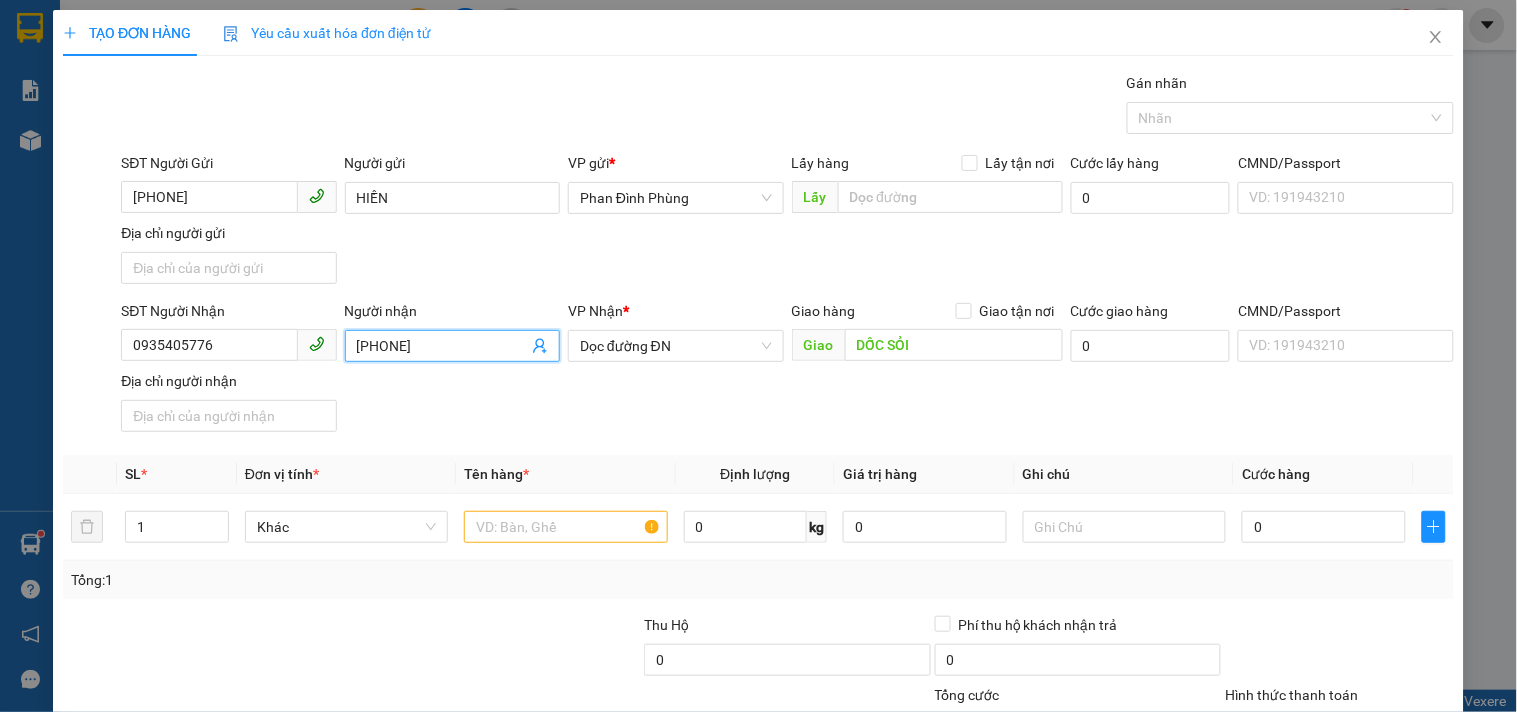 drag, startPoint x: 500, startPoint y: 354, endPoint x: 172, endPoint y: 366, distance: 328.21945 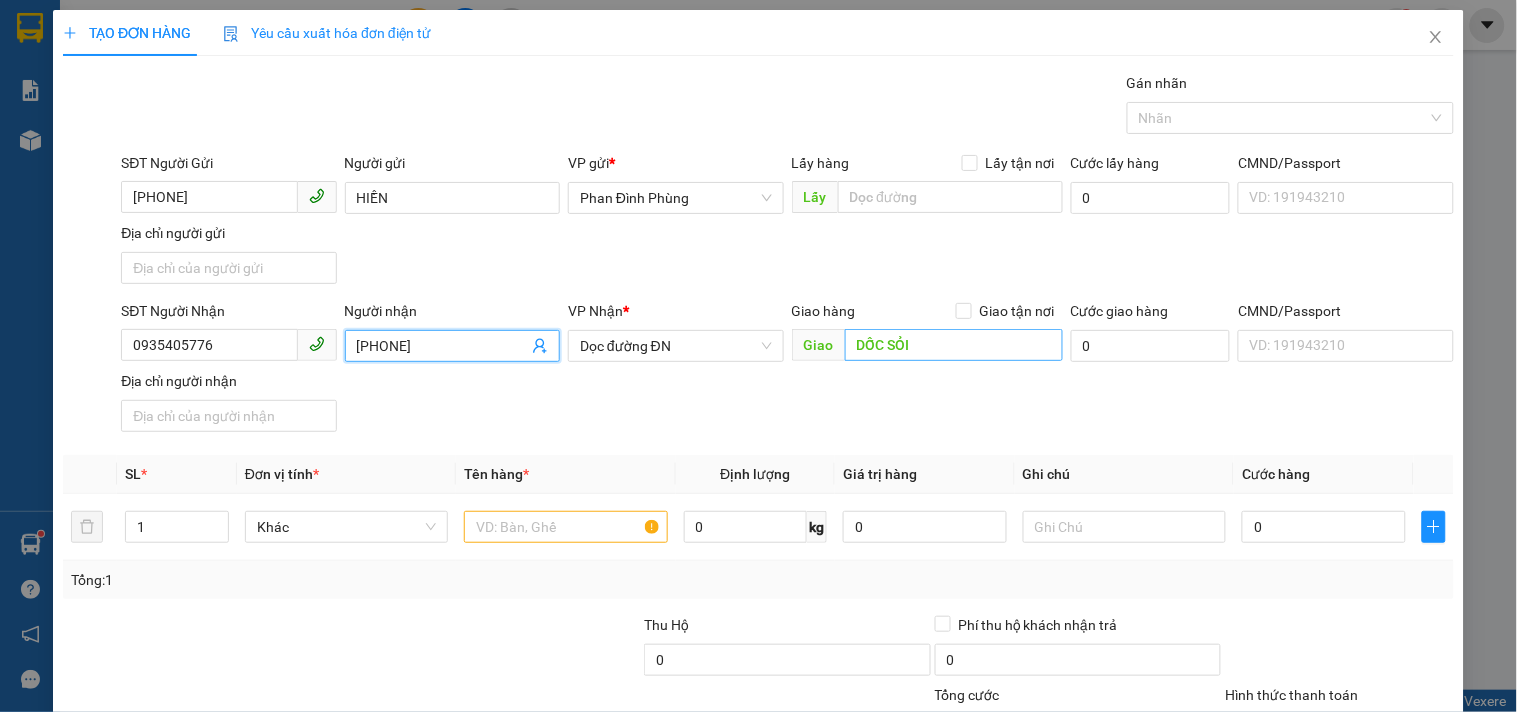 type on "0384619046" 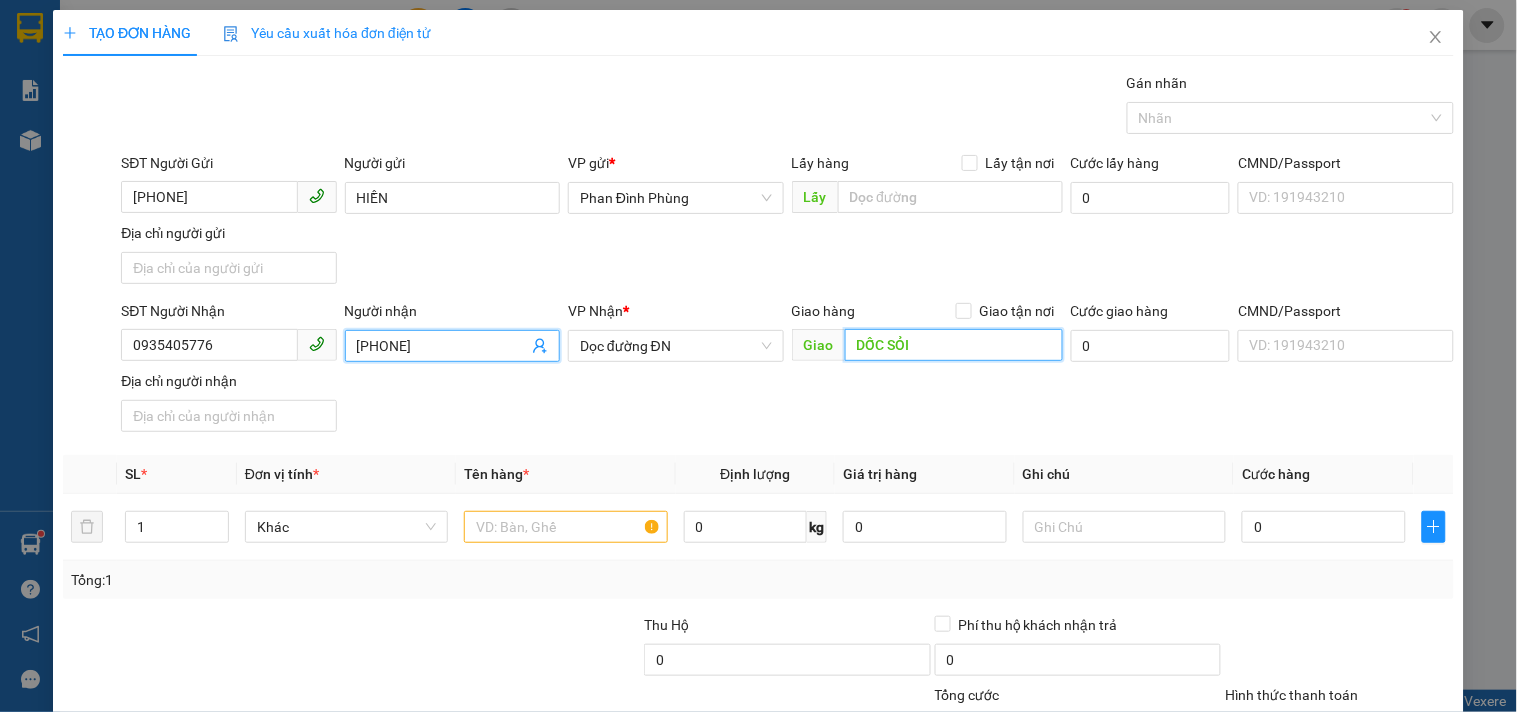 click on "DỐC SỎI" at bounding box center (954, 345) 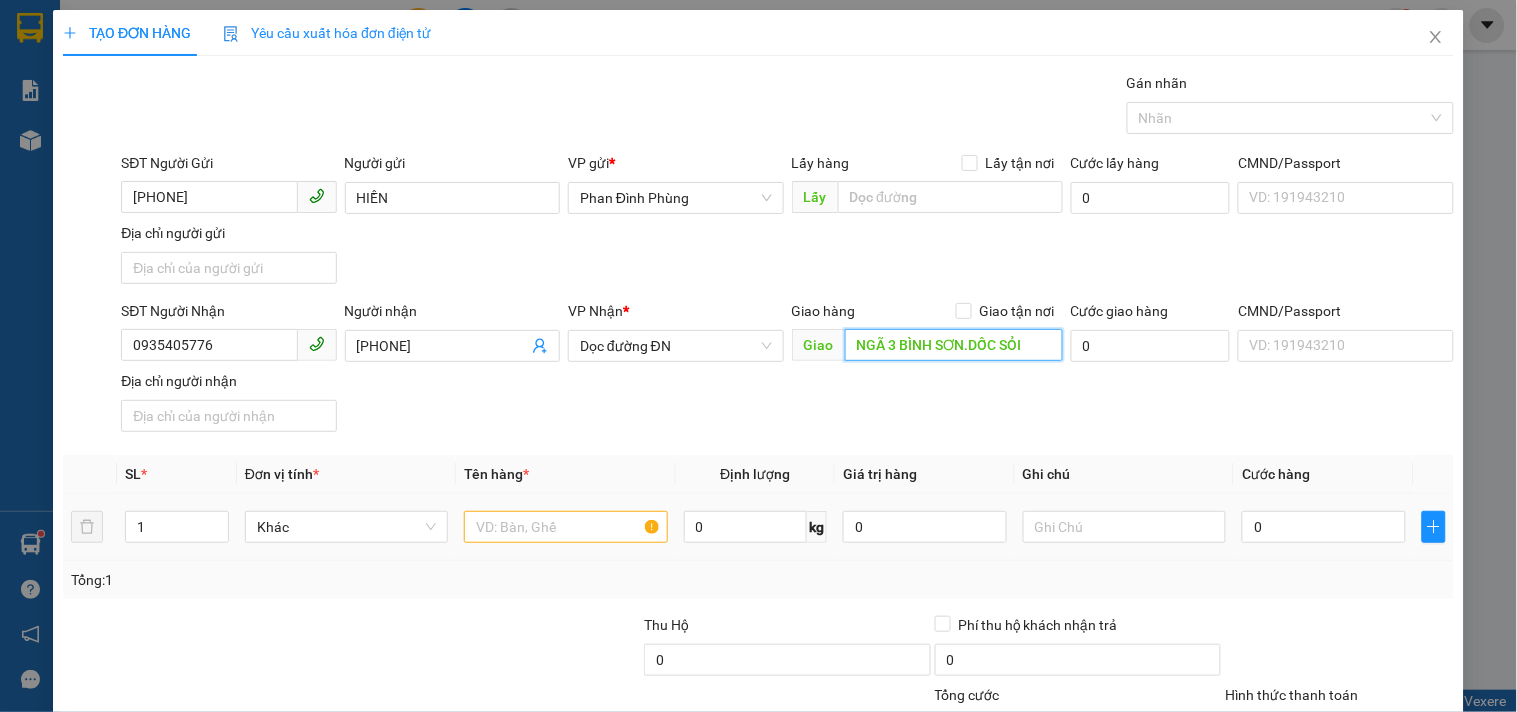 type on "NGÃ 3 BÌNH SƠN.DỐC SỎI" 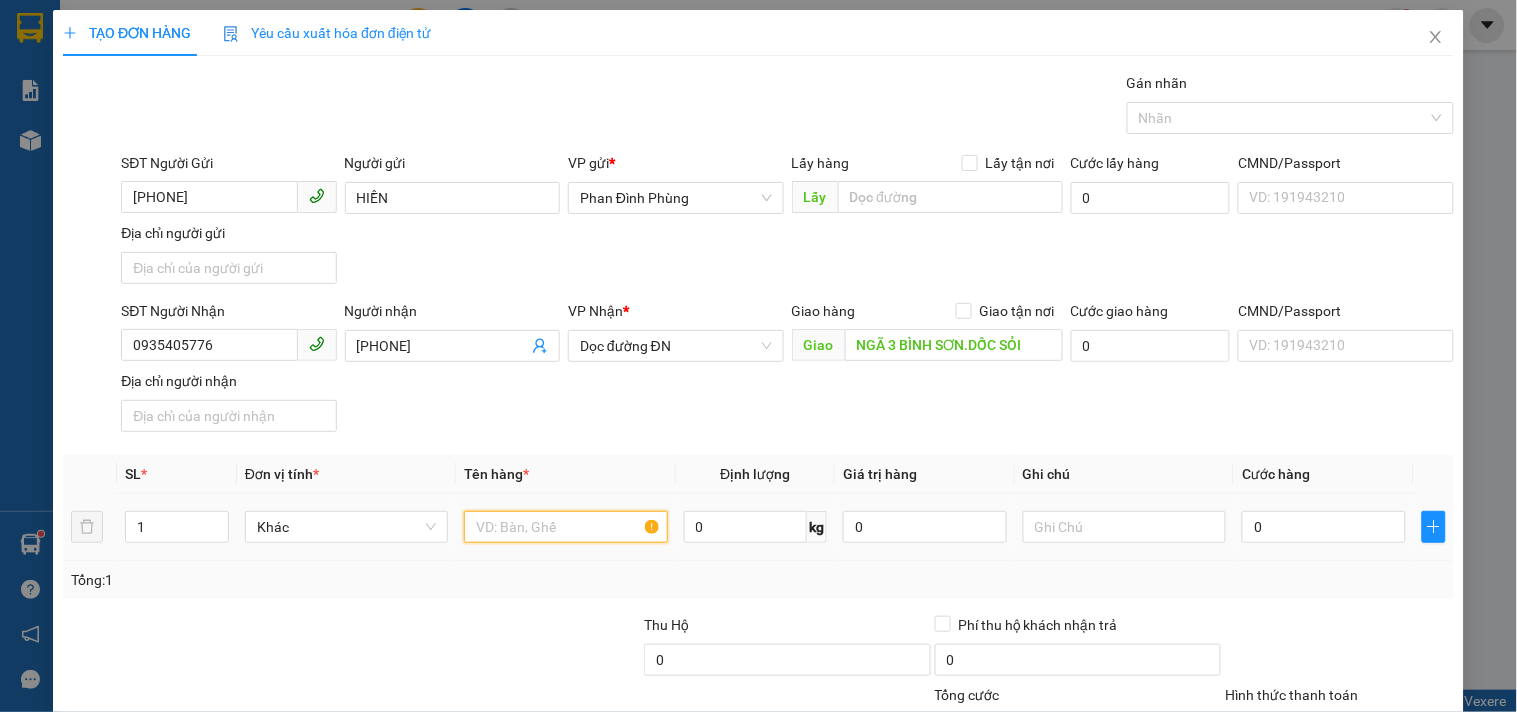click at bounding box center [565, 527] 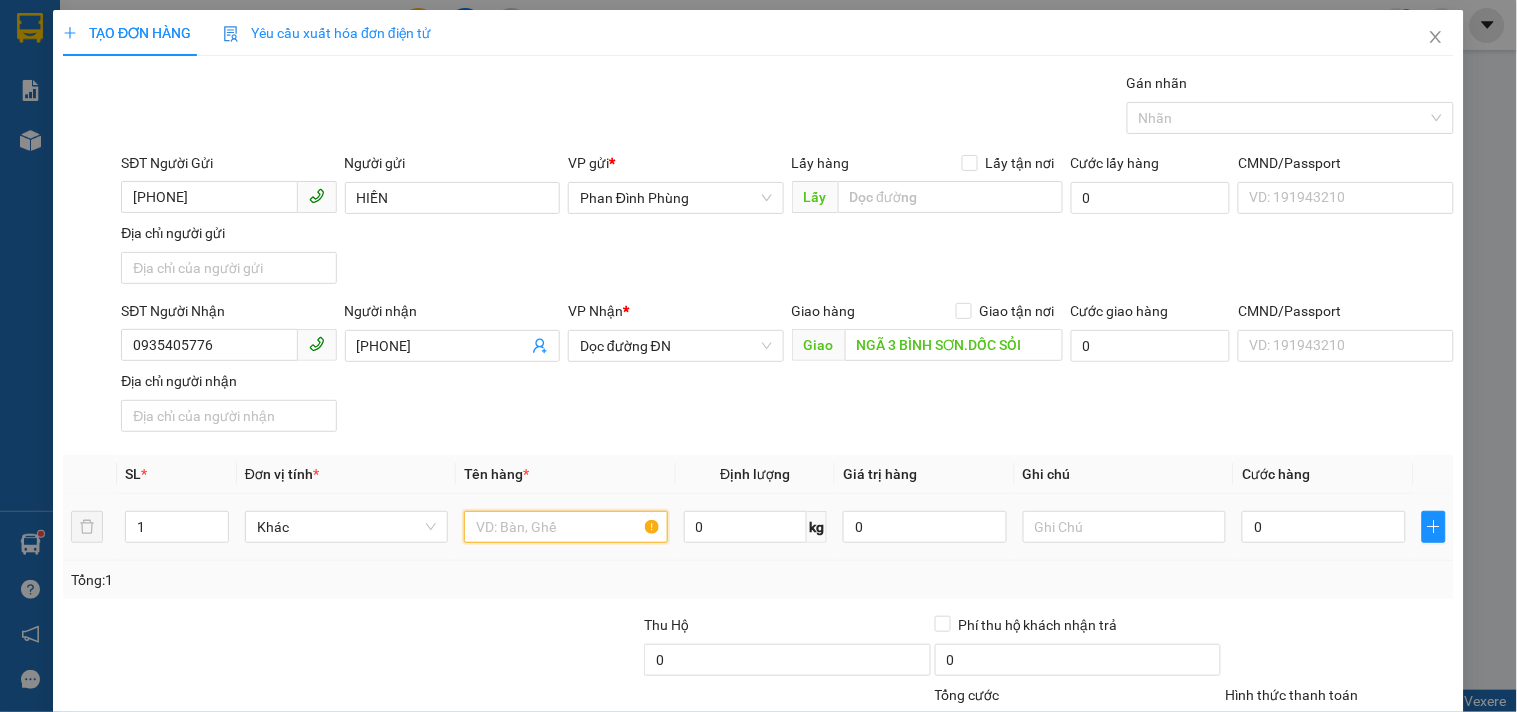 click at bounding box center [565, 527] 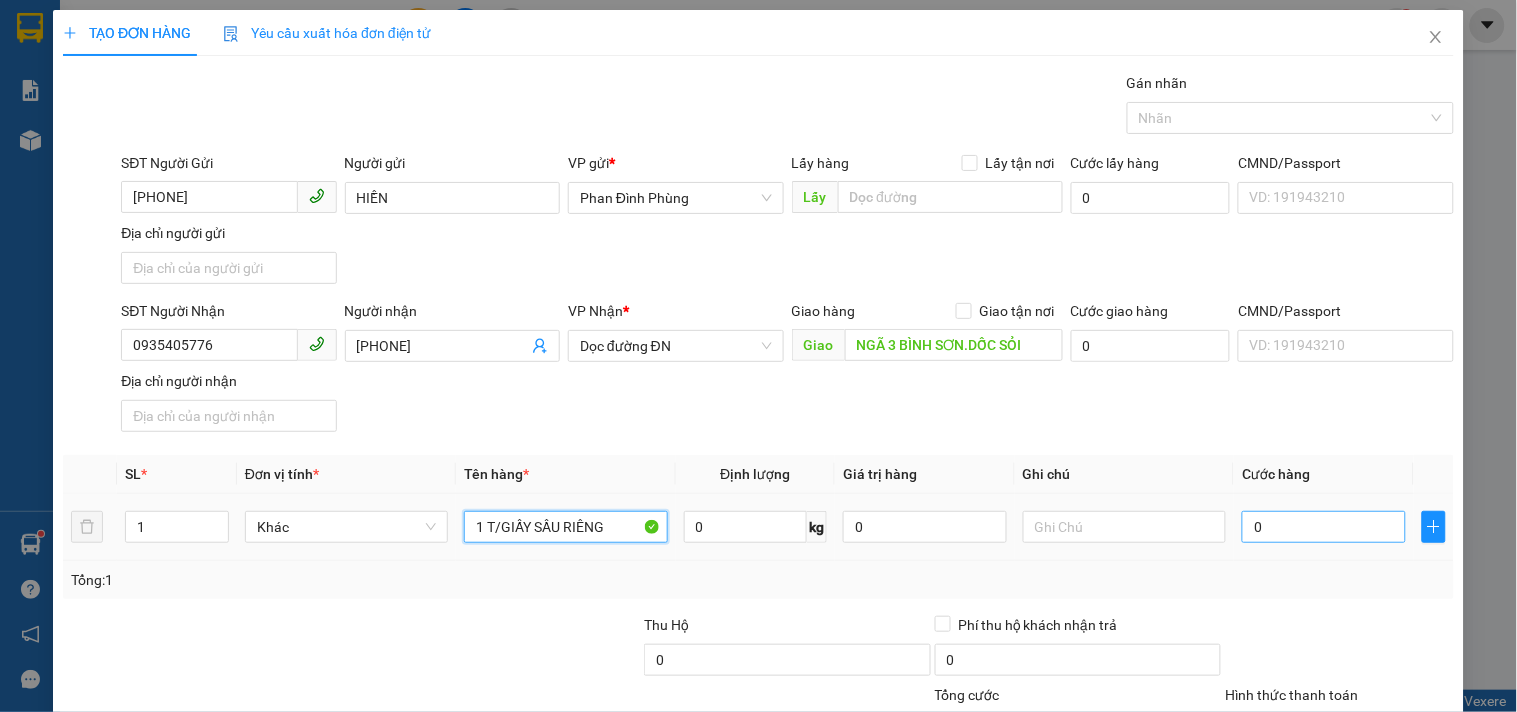 type on "1 T/GIẤY SẦU RIÊNG" 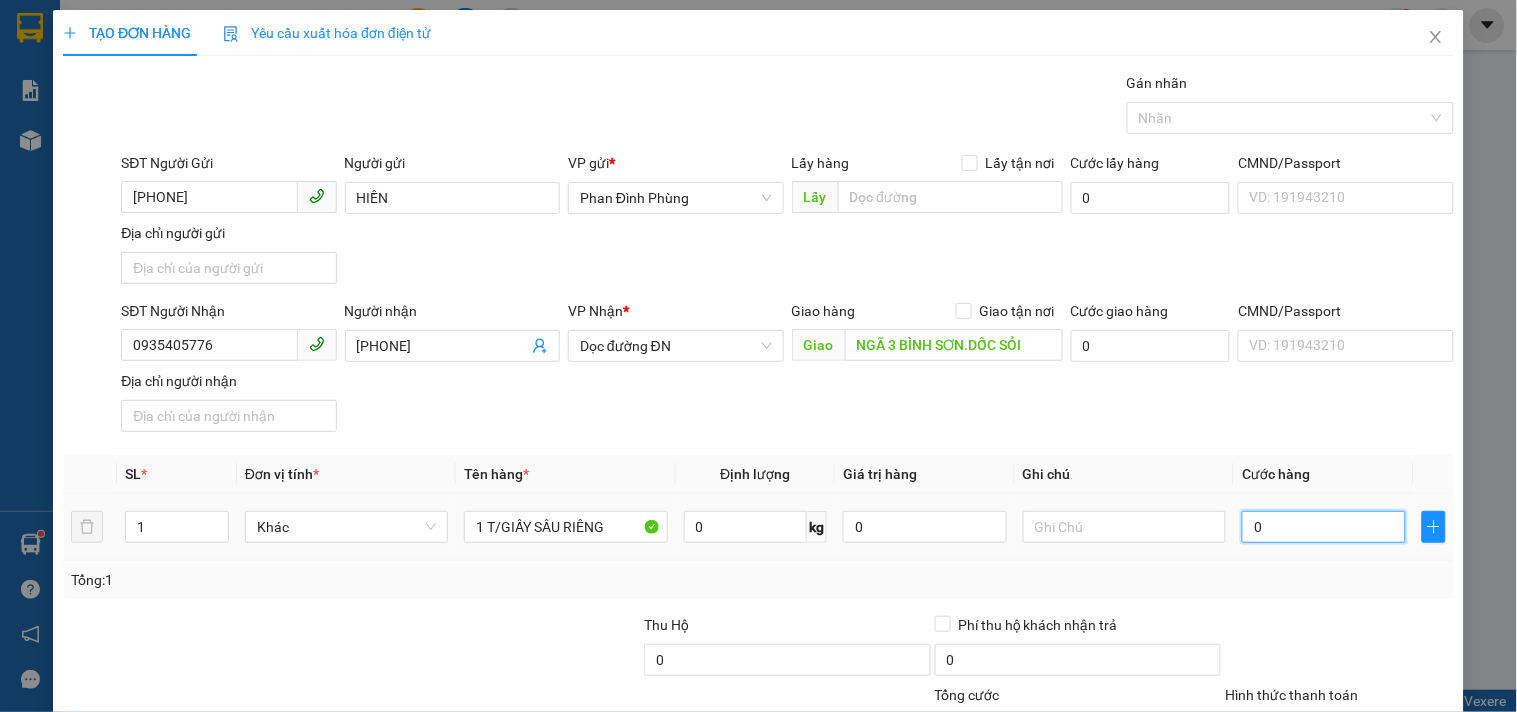 click on "0" at bounding box center [1324, 527] 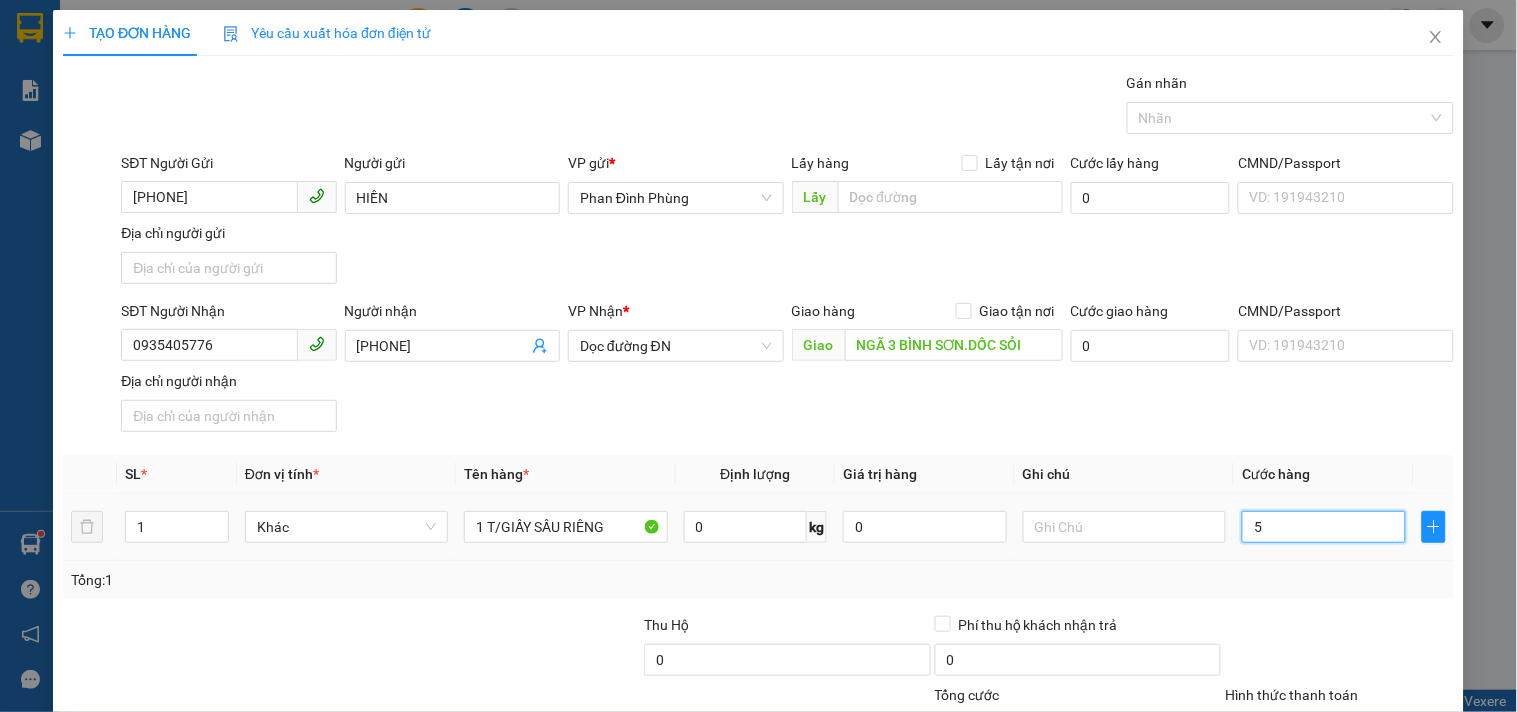 type on "50" 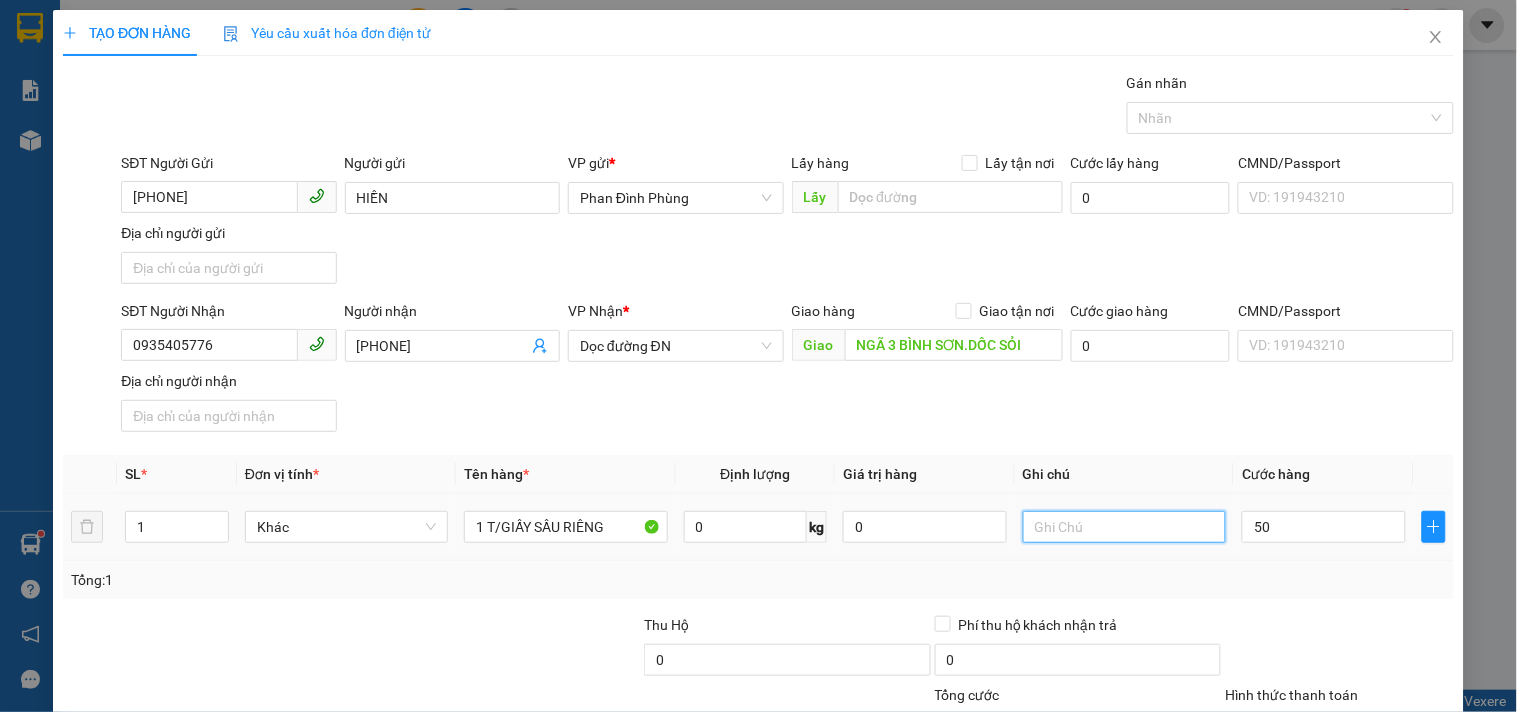 type on "50.000" 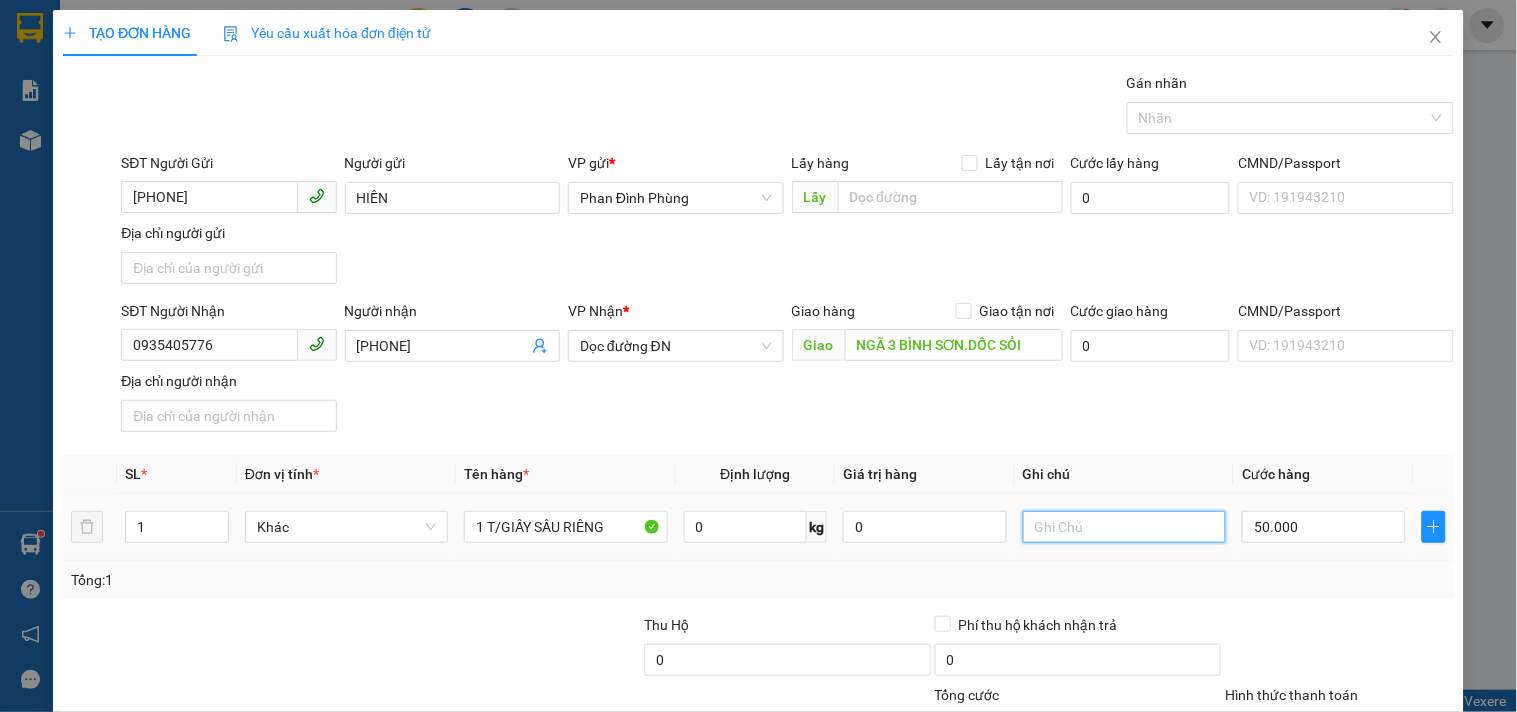 click at bounding box center [1124, 527] 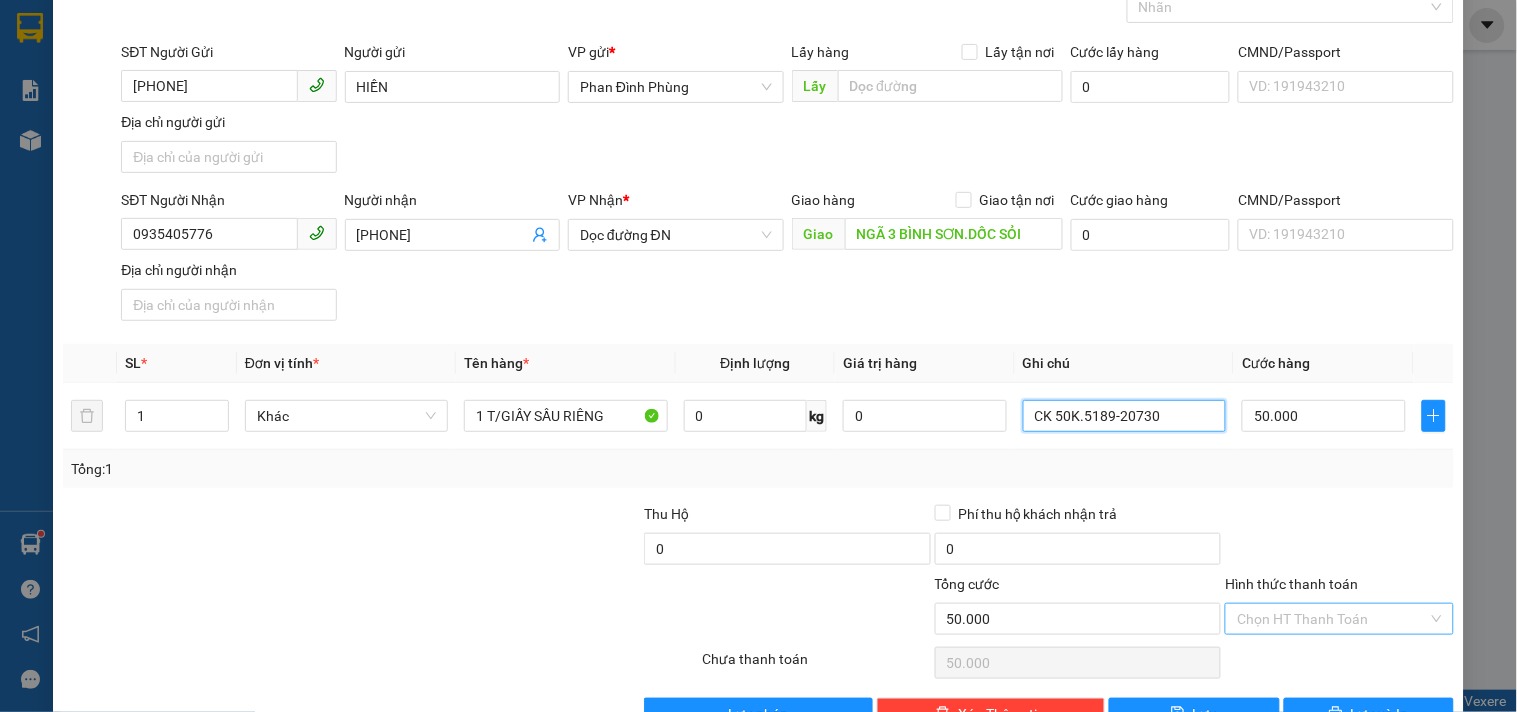 scroll, scrollTop: 167, scrollLeft: 0, axis: vertical 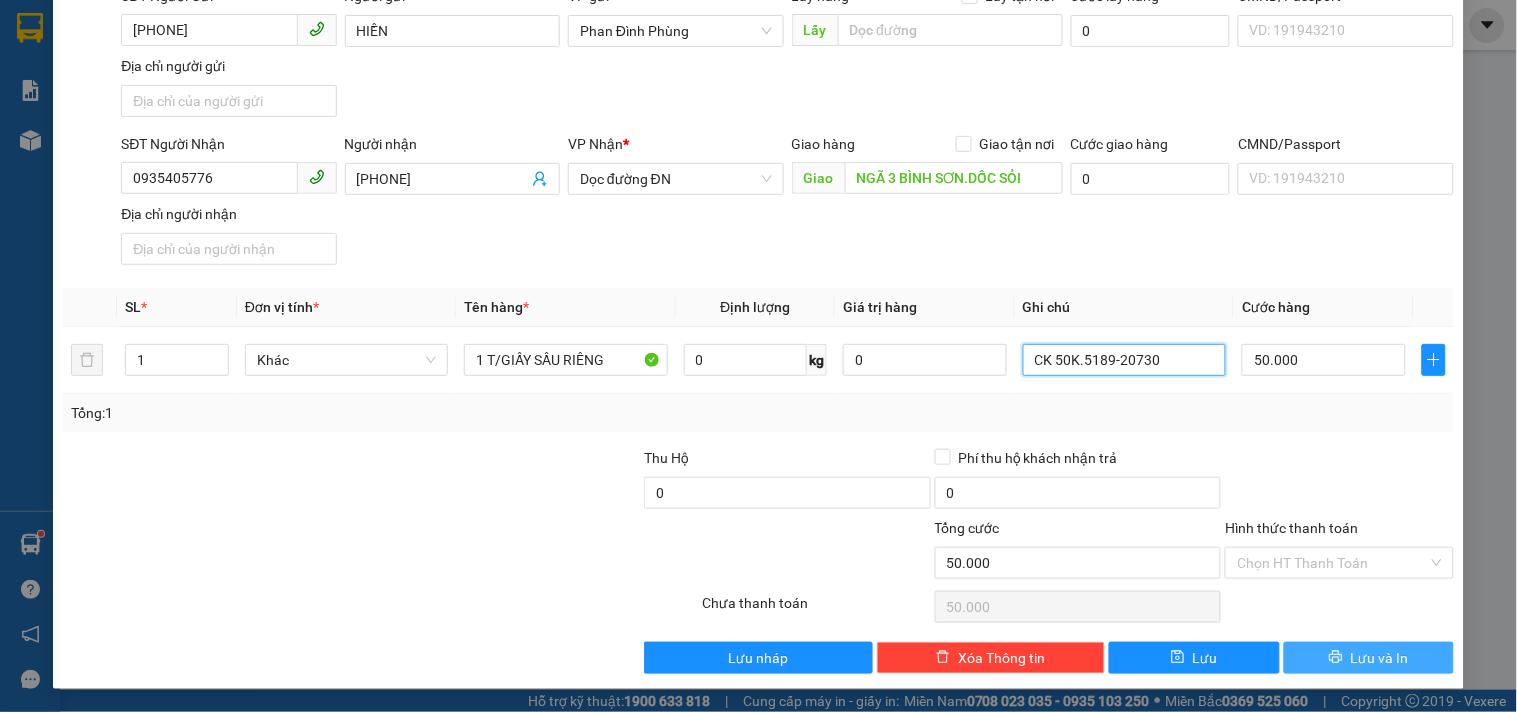 type on "CK 50K.5189-20730" 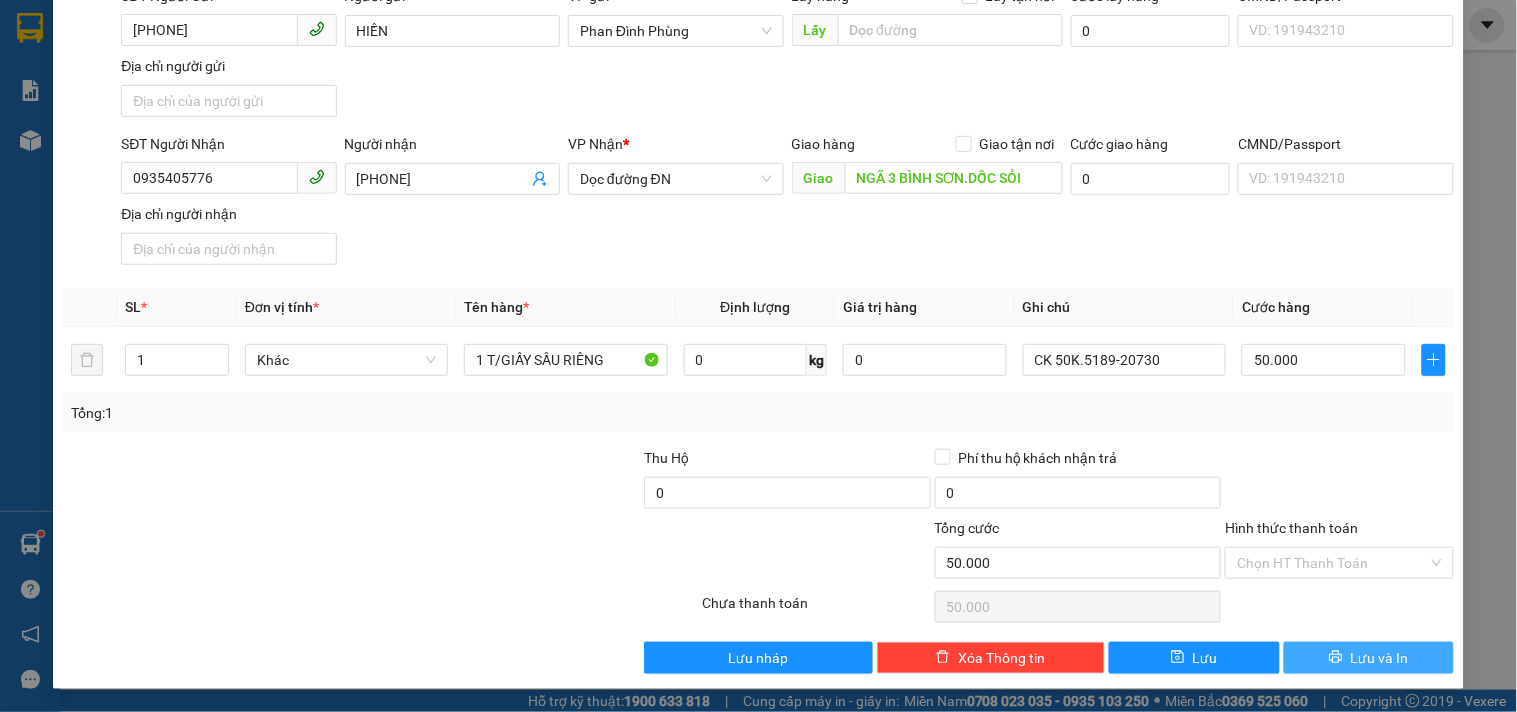 click on "Lưu và In" at bounding box center [1380, 658] 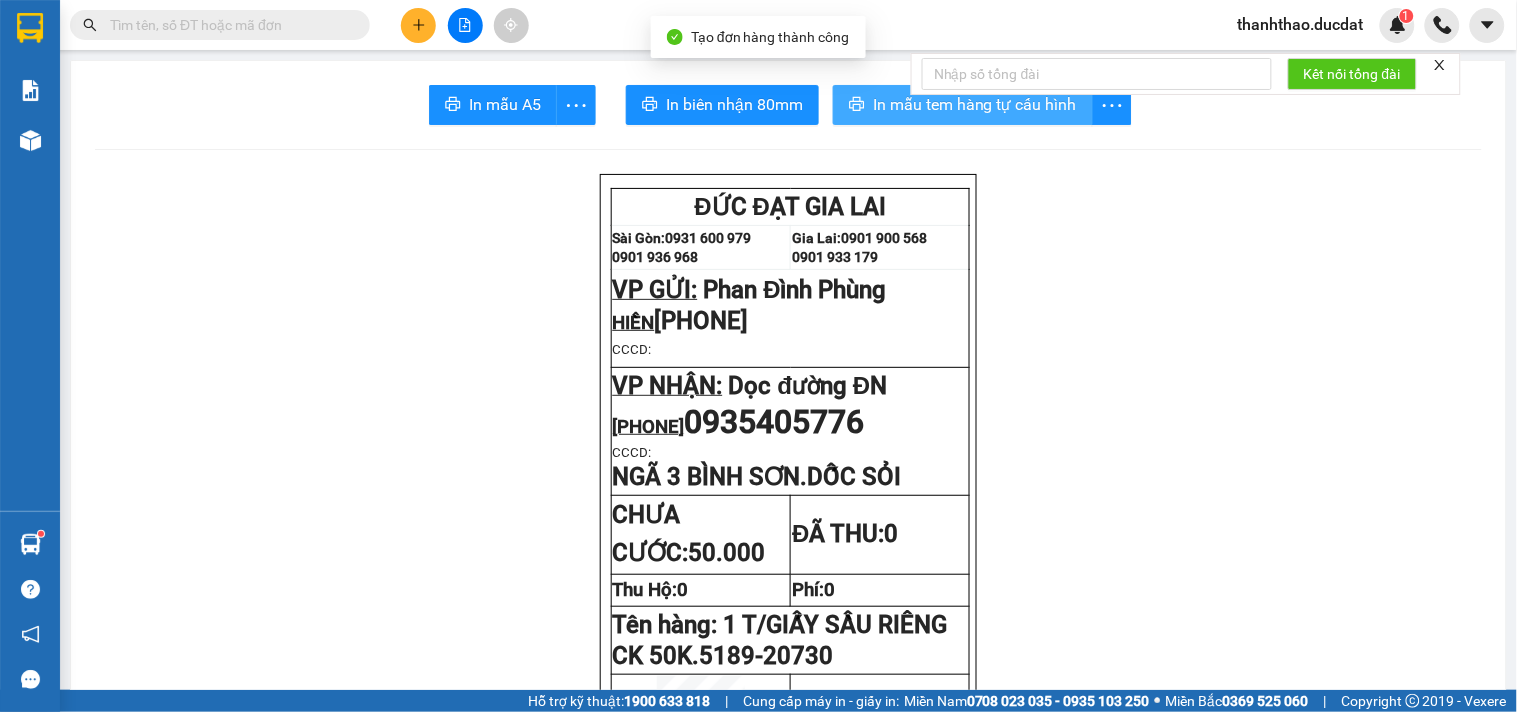click on "In mẫu tem hàng tự cấu hình" at bounding box center (975, 104) 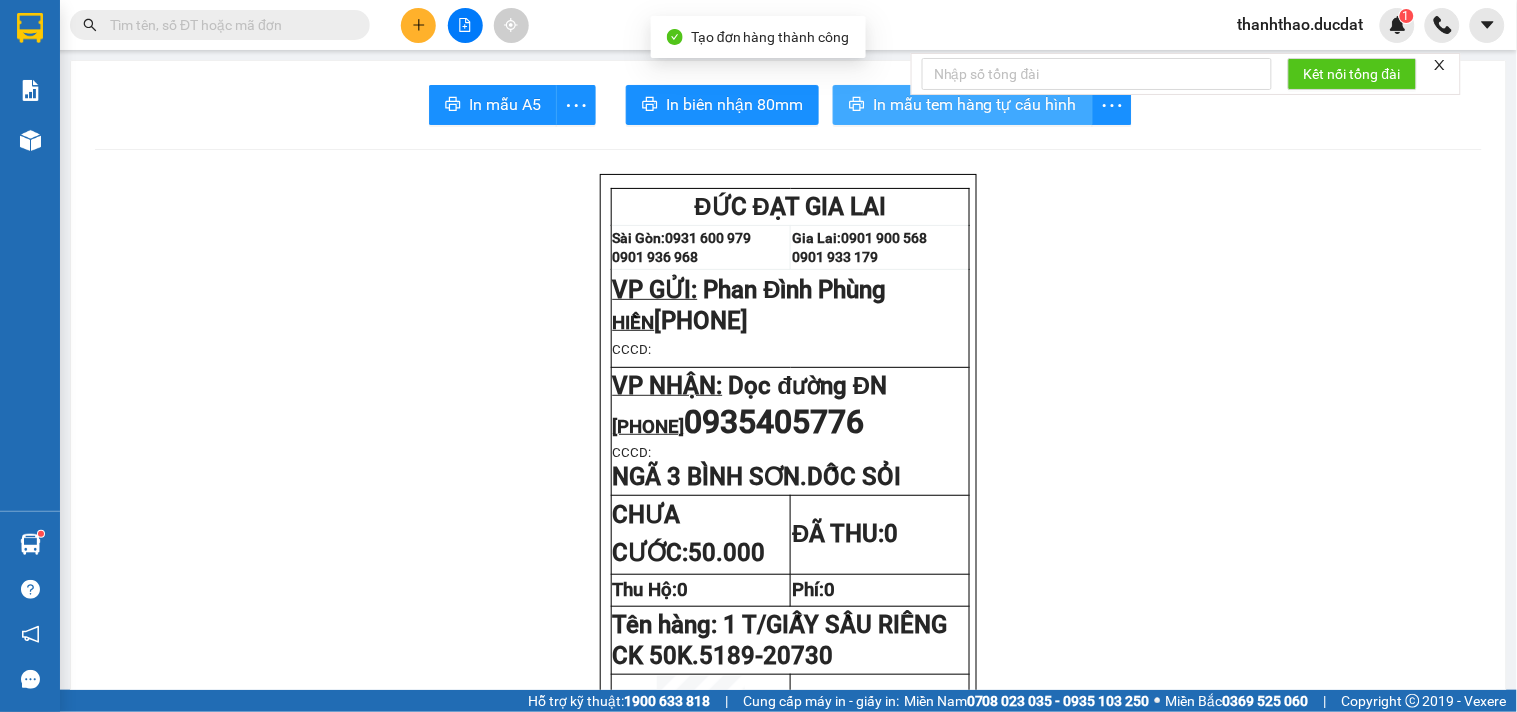 scroll, scrollTop: 0, scrollLeft: 0, axis: both 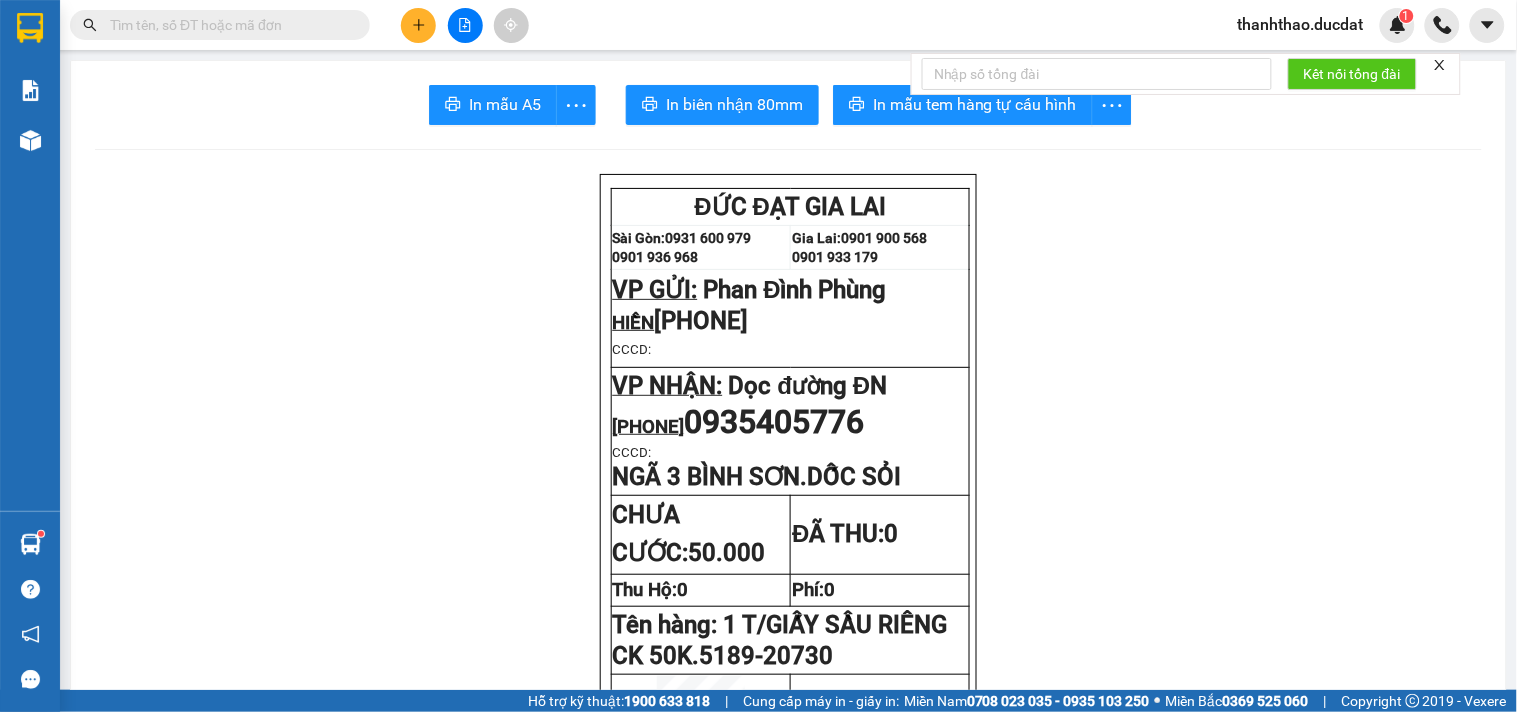 click at bounding box center [418, 25] 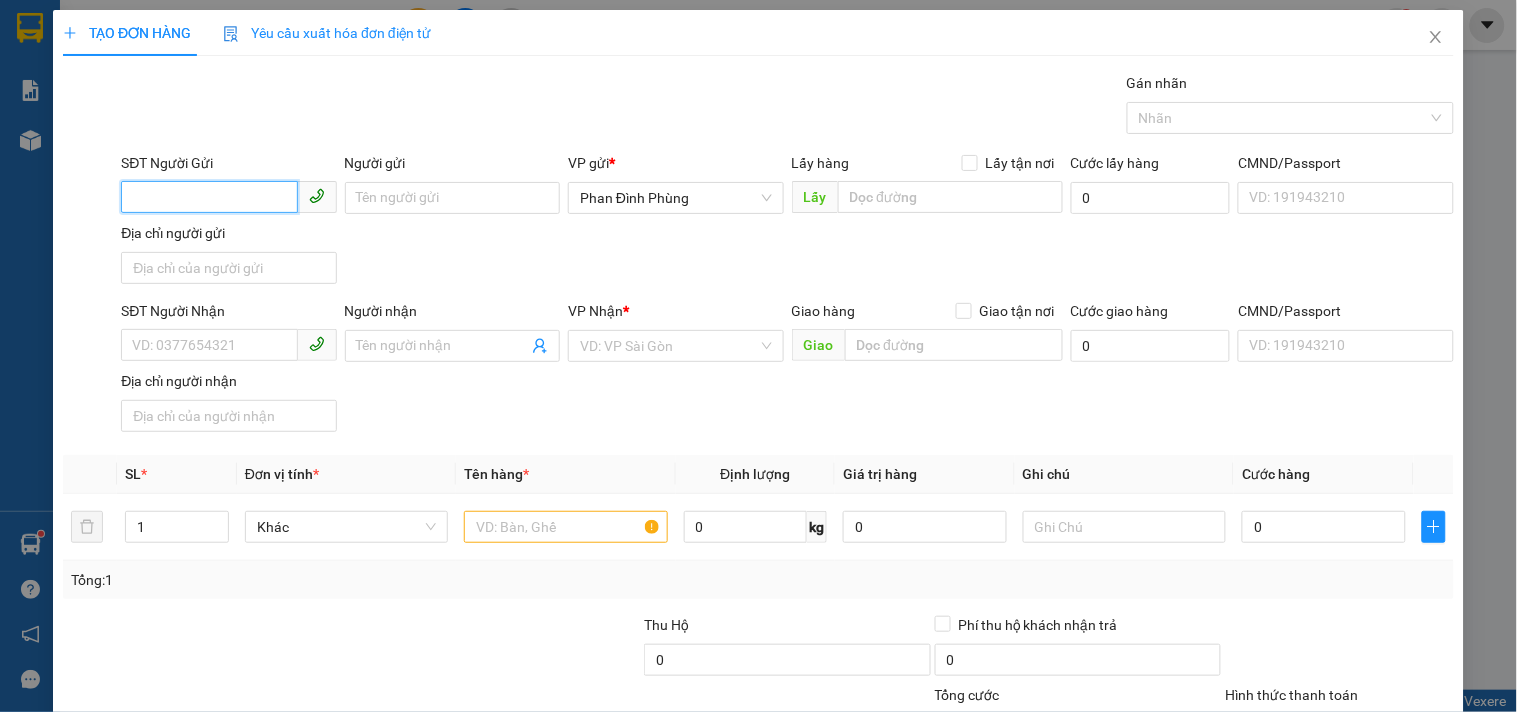 drag, startPoint x: 256, startPoint y: 192, endPoint x: 243, endPoint y: 172, distance: 23.853722 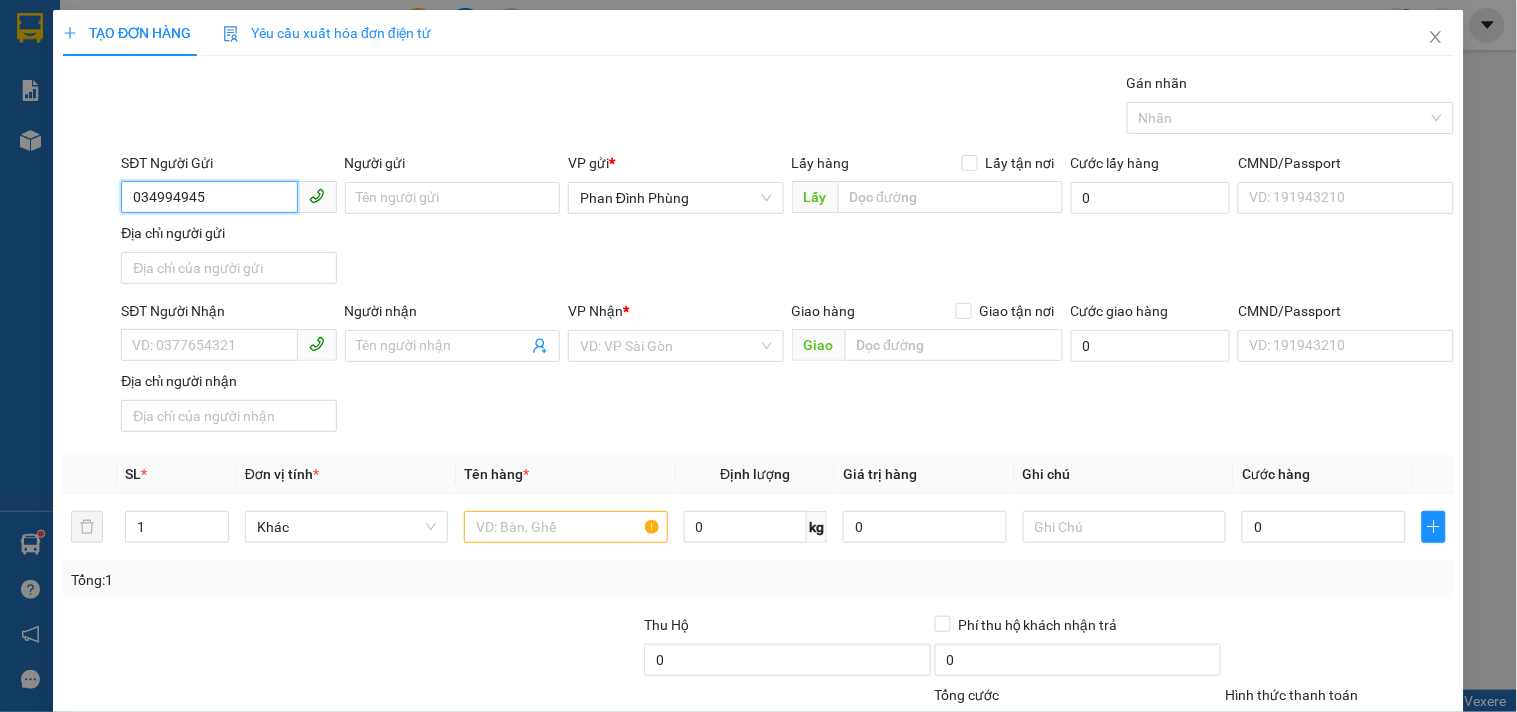 type on "0349949459" 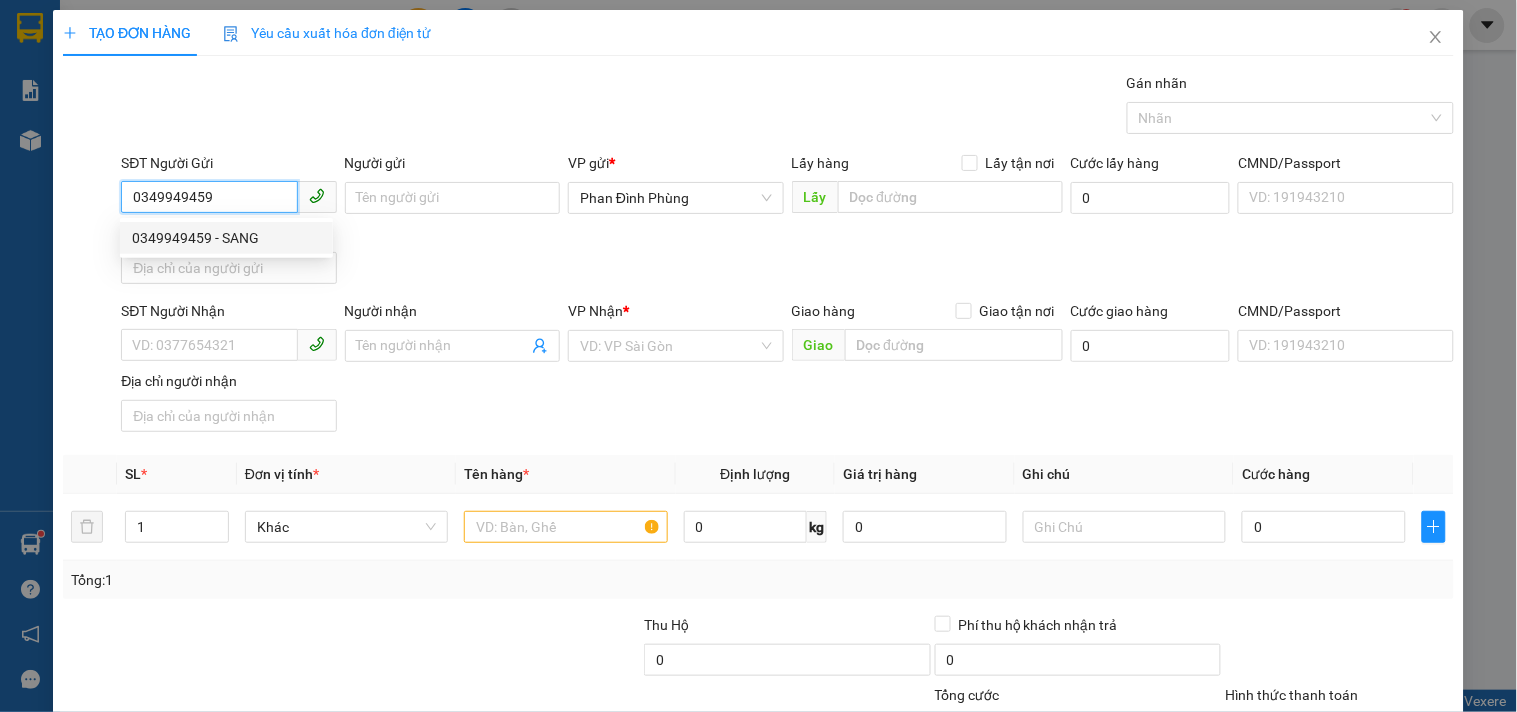 click on "0349949459 - SANG" at bounding box center [226, 238] 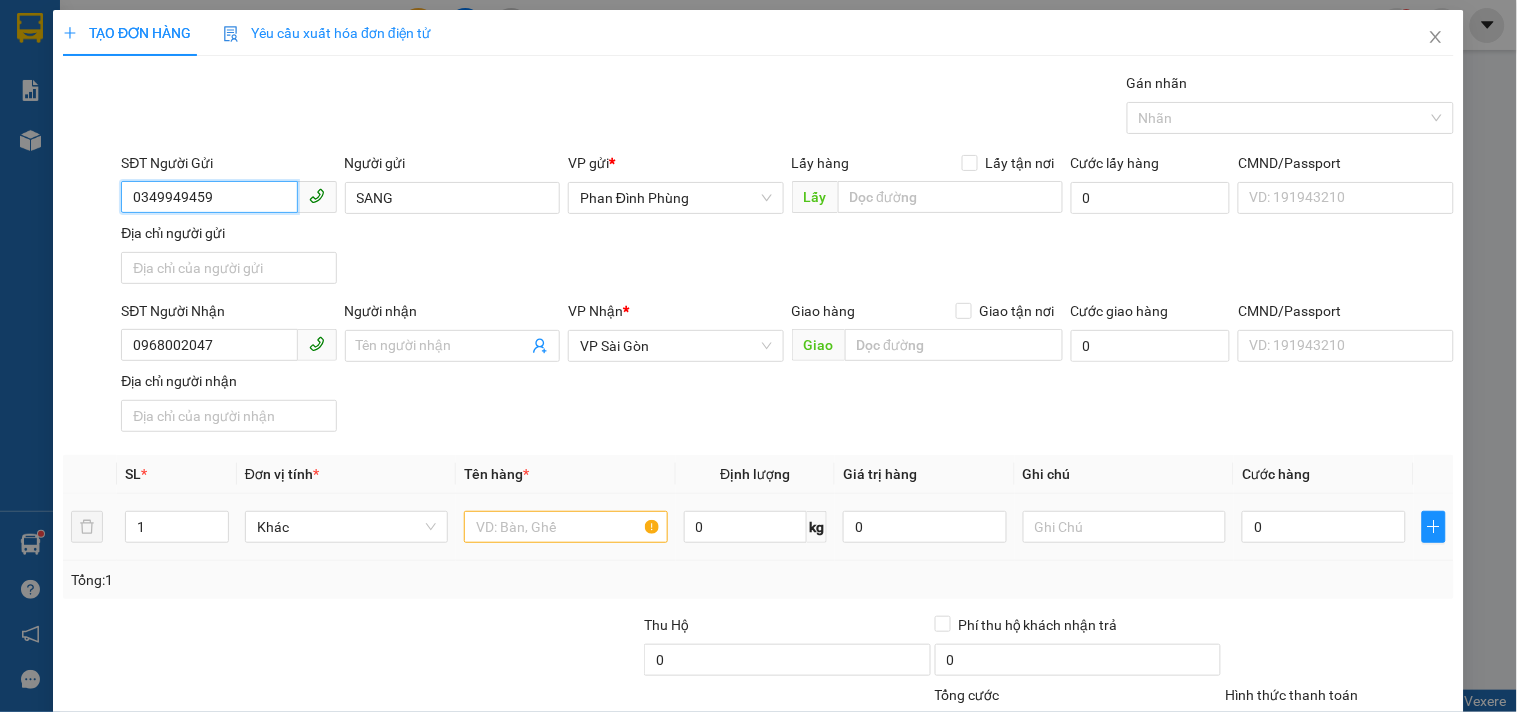 type on "0349949459" 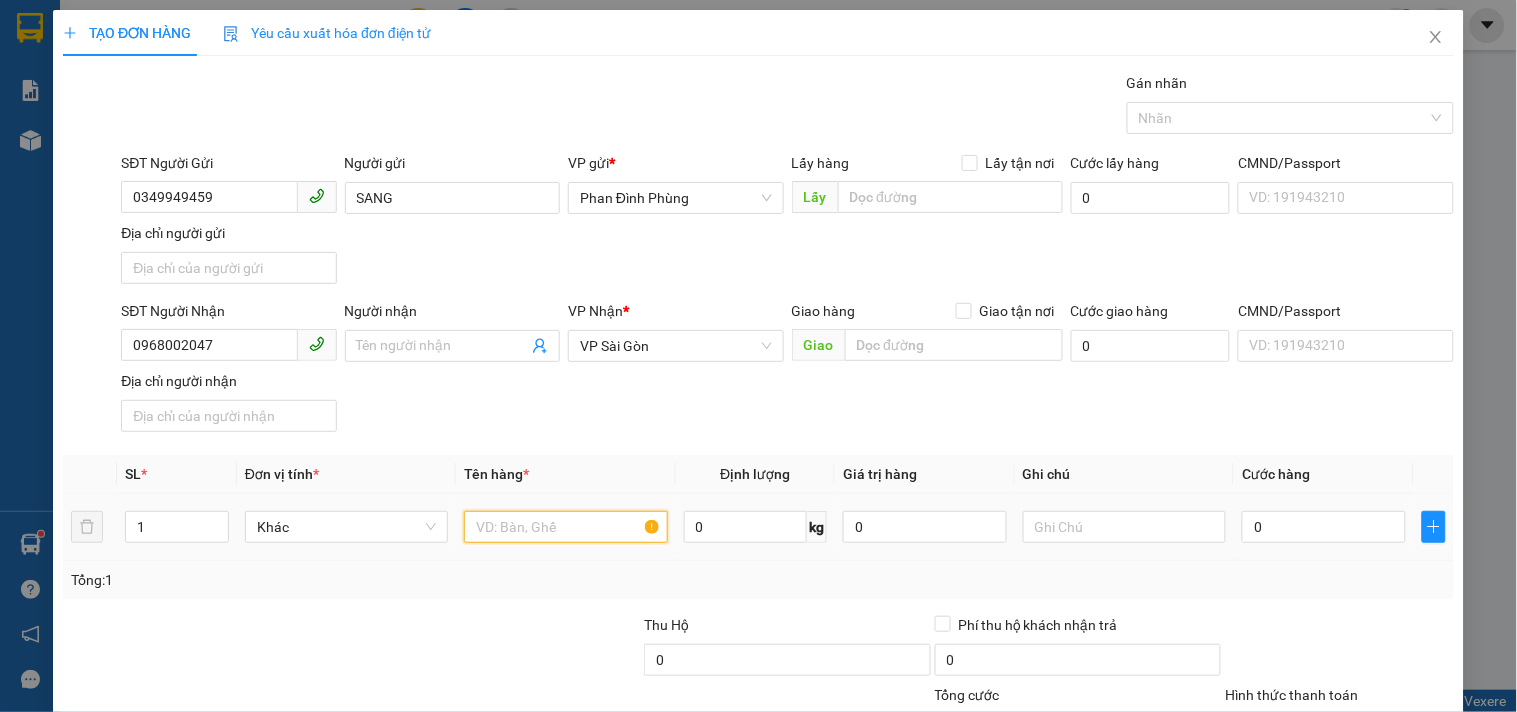click at bounding box center (565, 527) 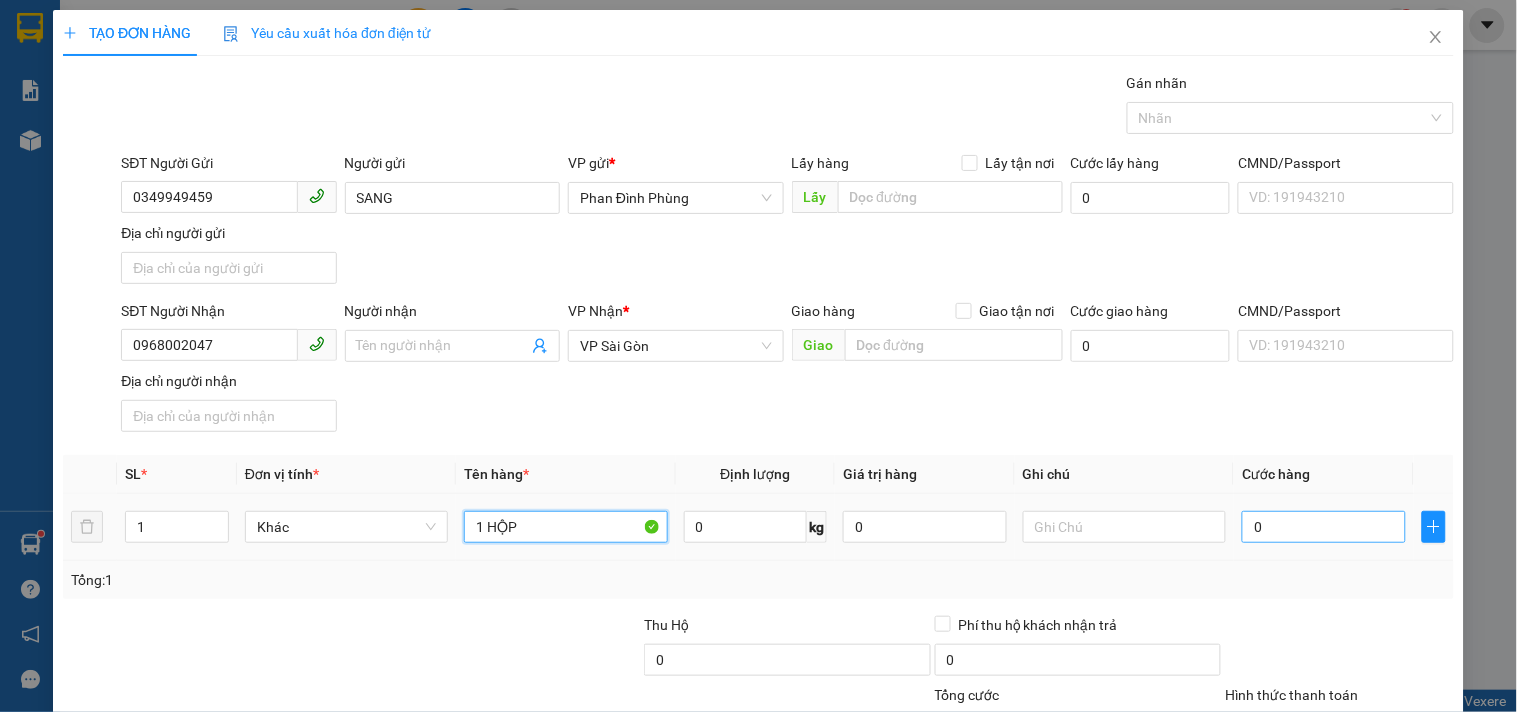 type on "1 HỘP" 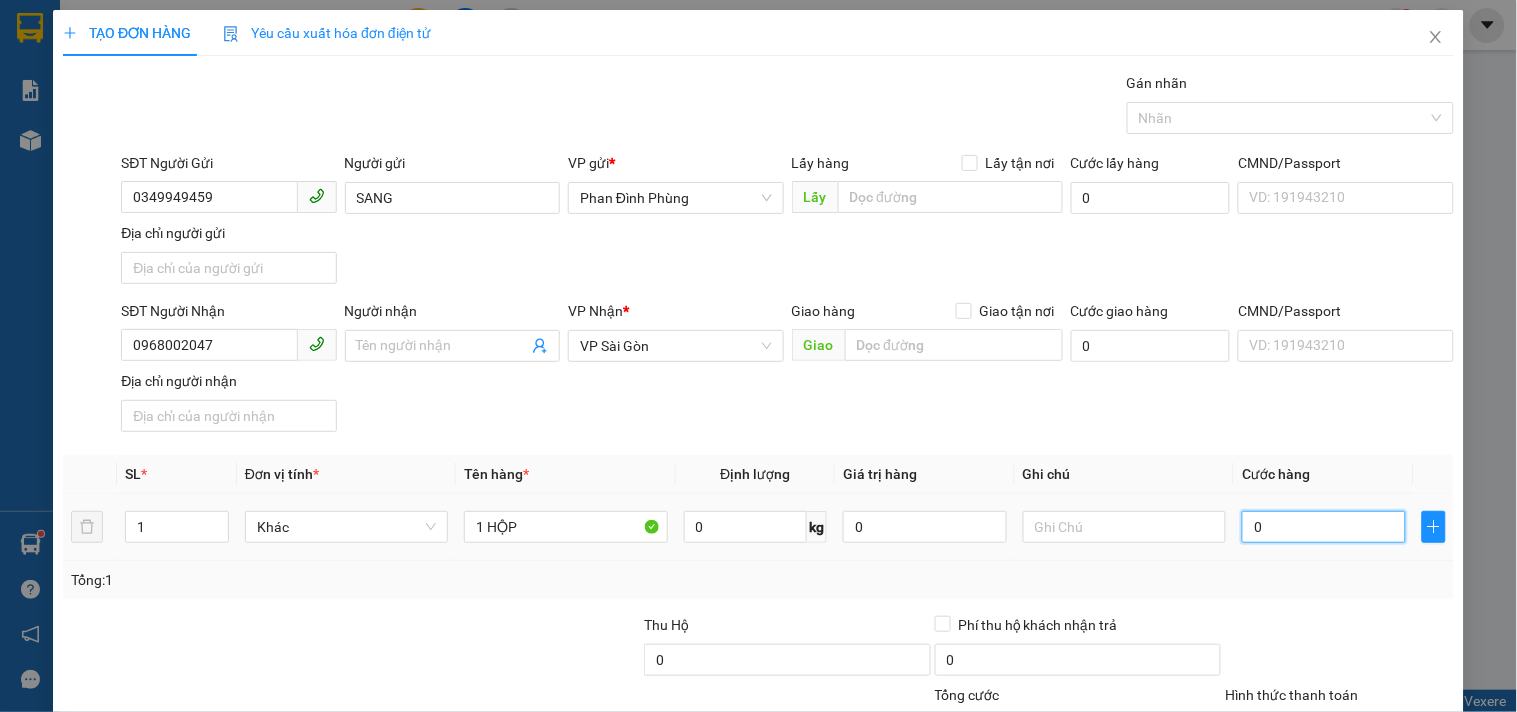 click on "0" at bounding box center (1324, 527) 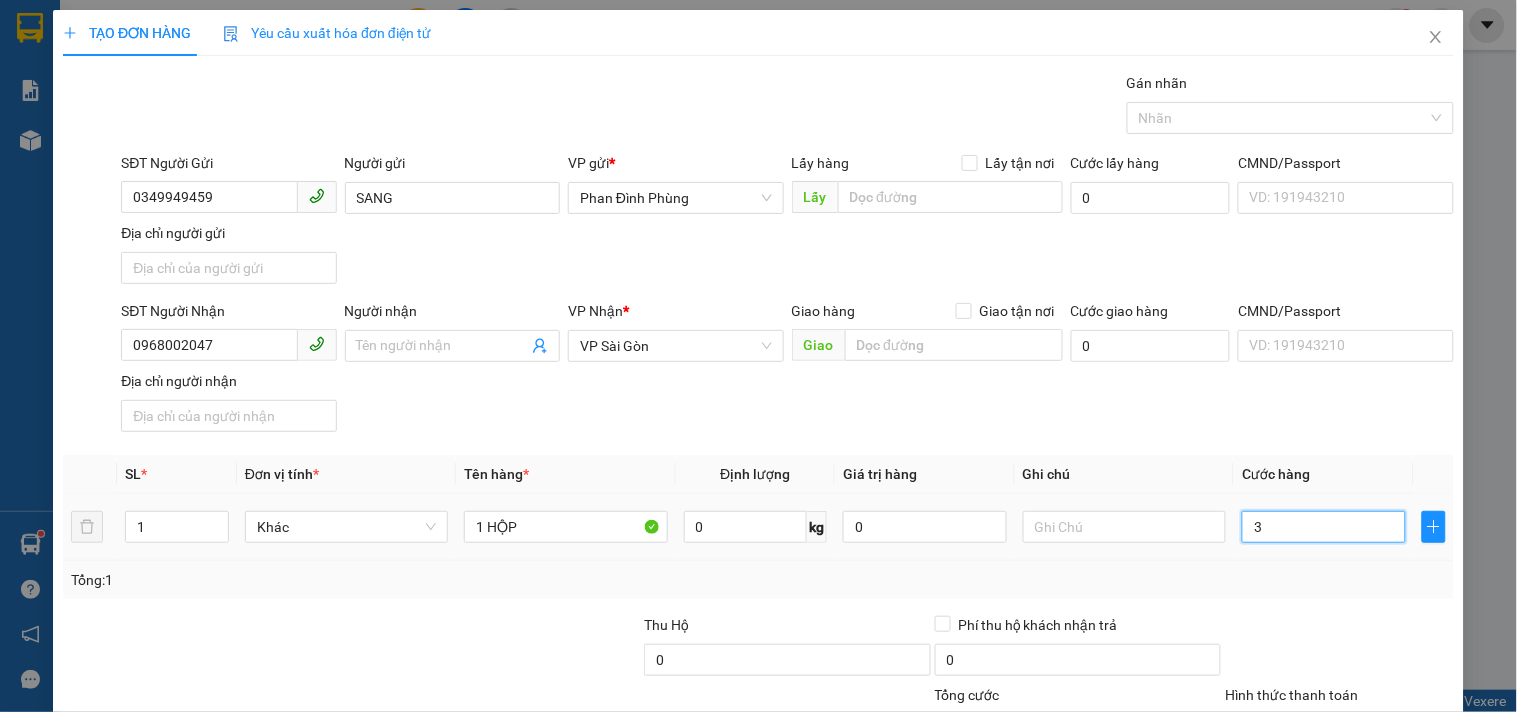 type on "3" 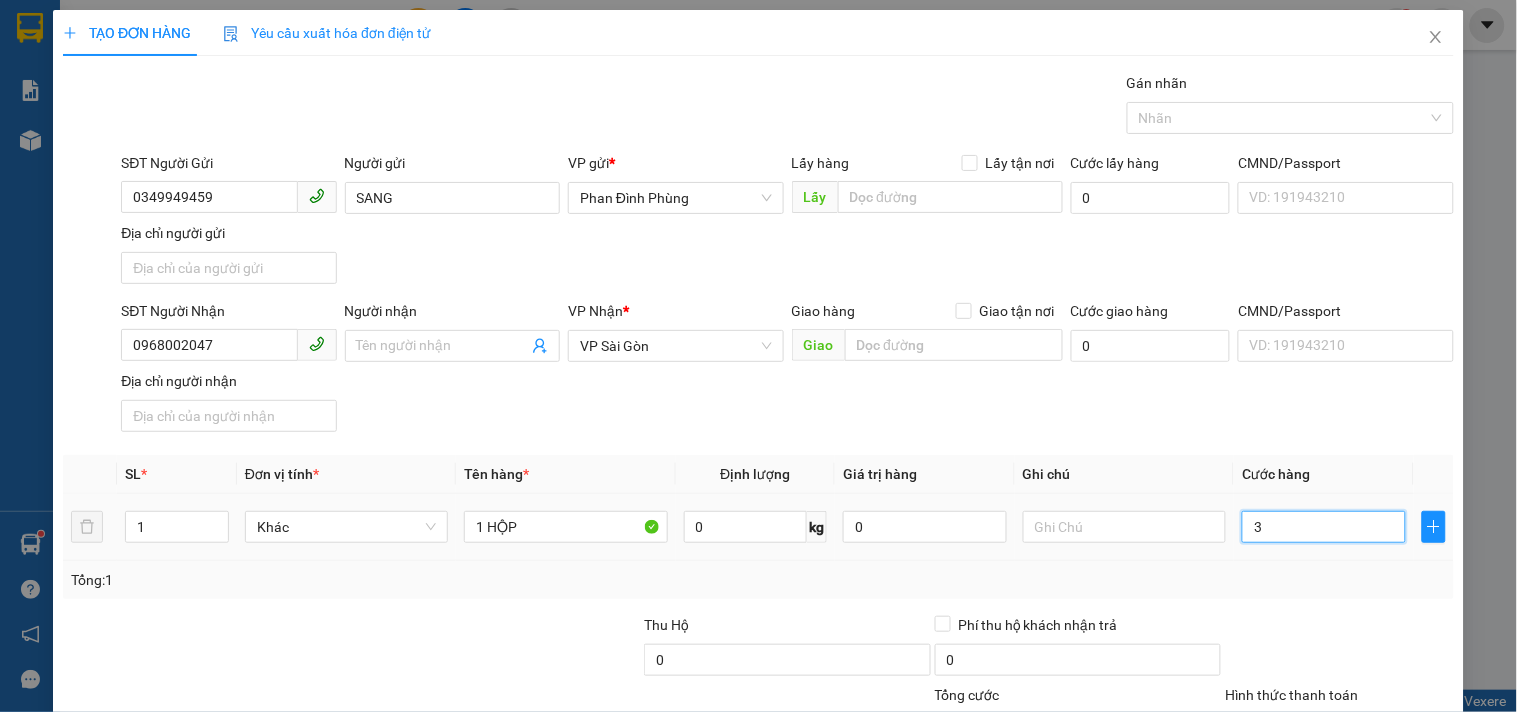 type on "30" 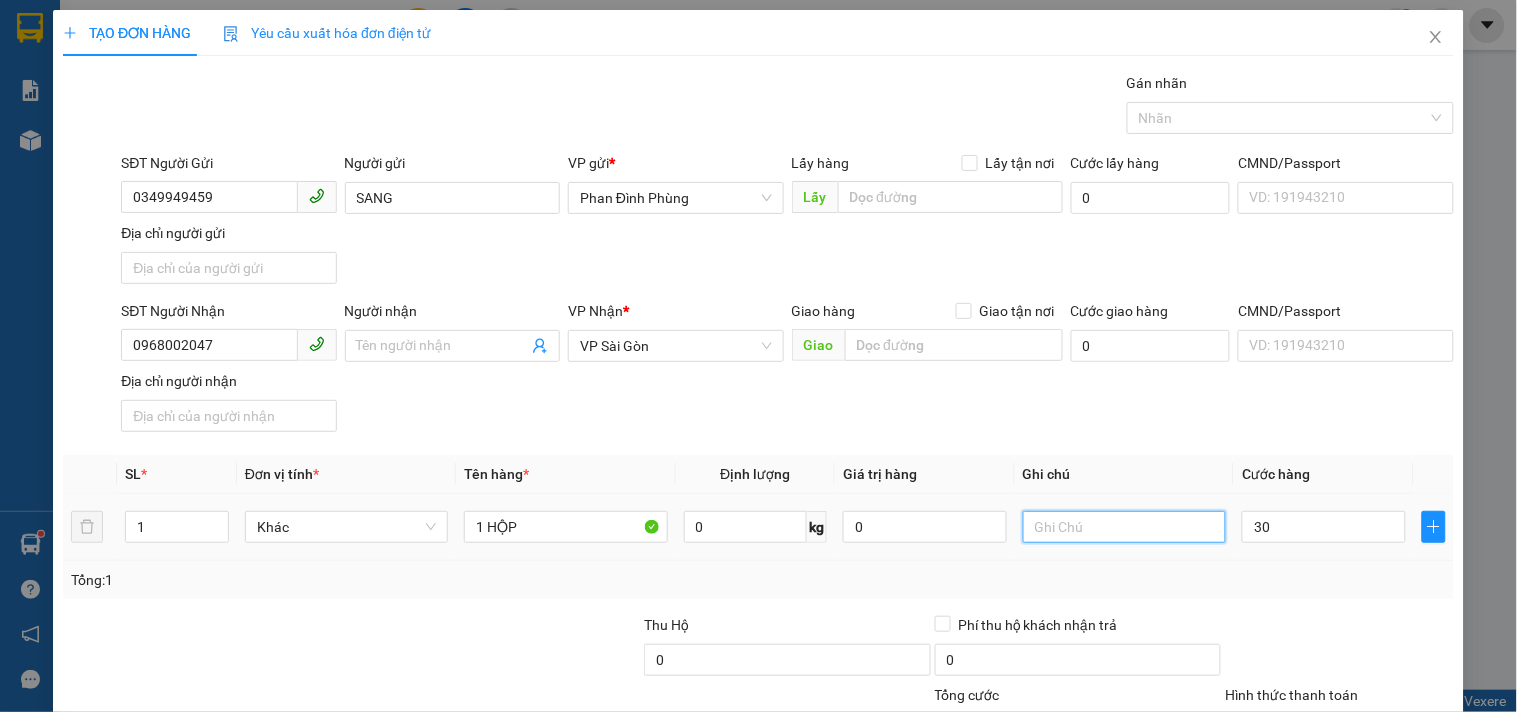 type on "30.000" 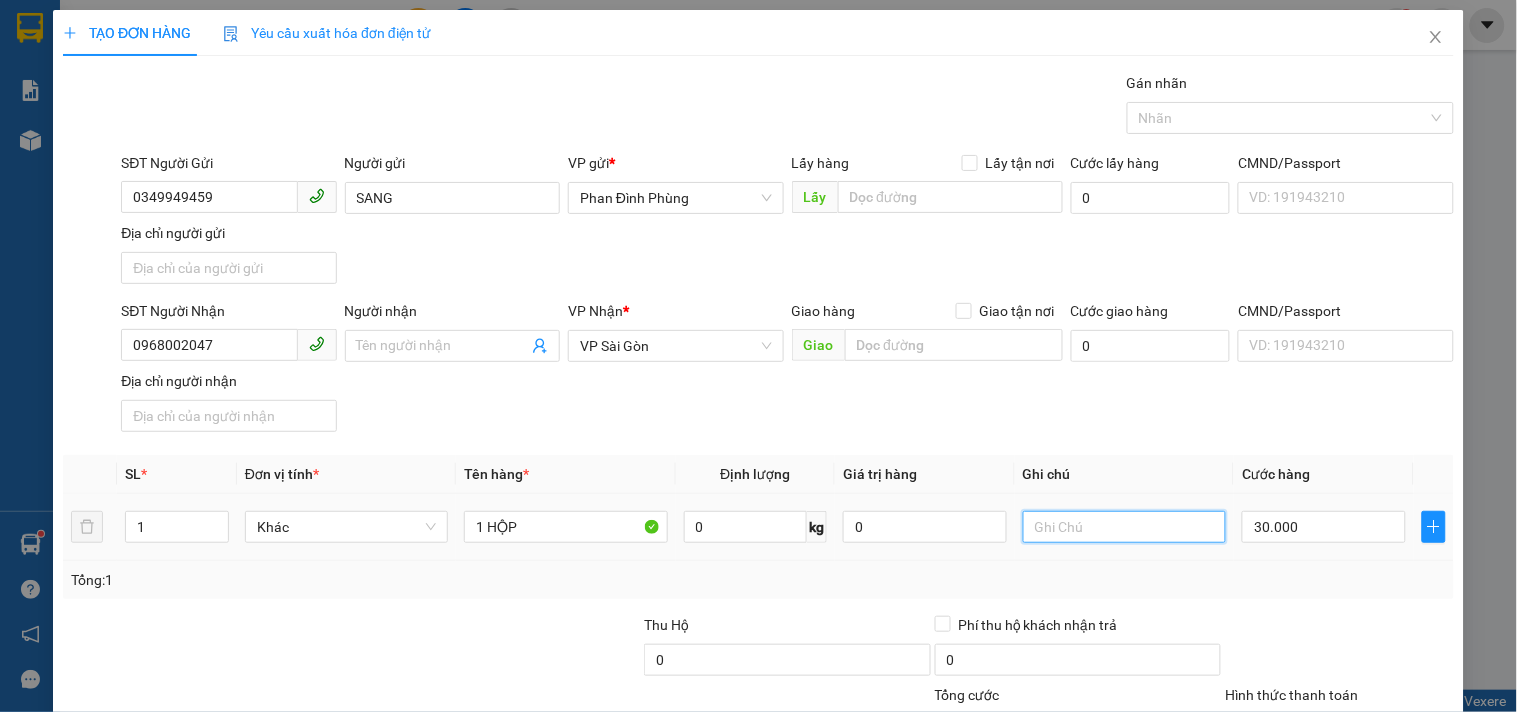 click at bounding box center (1124, 527) 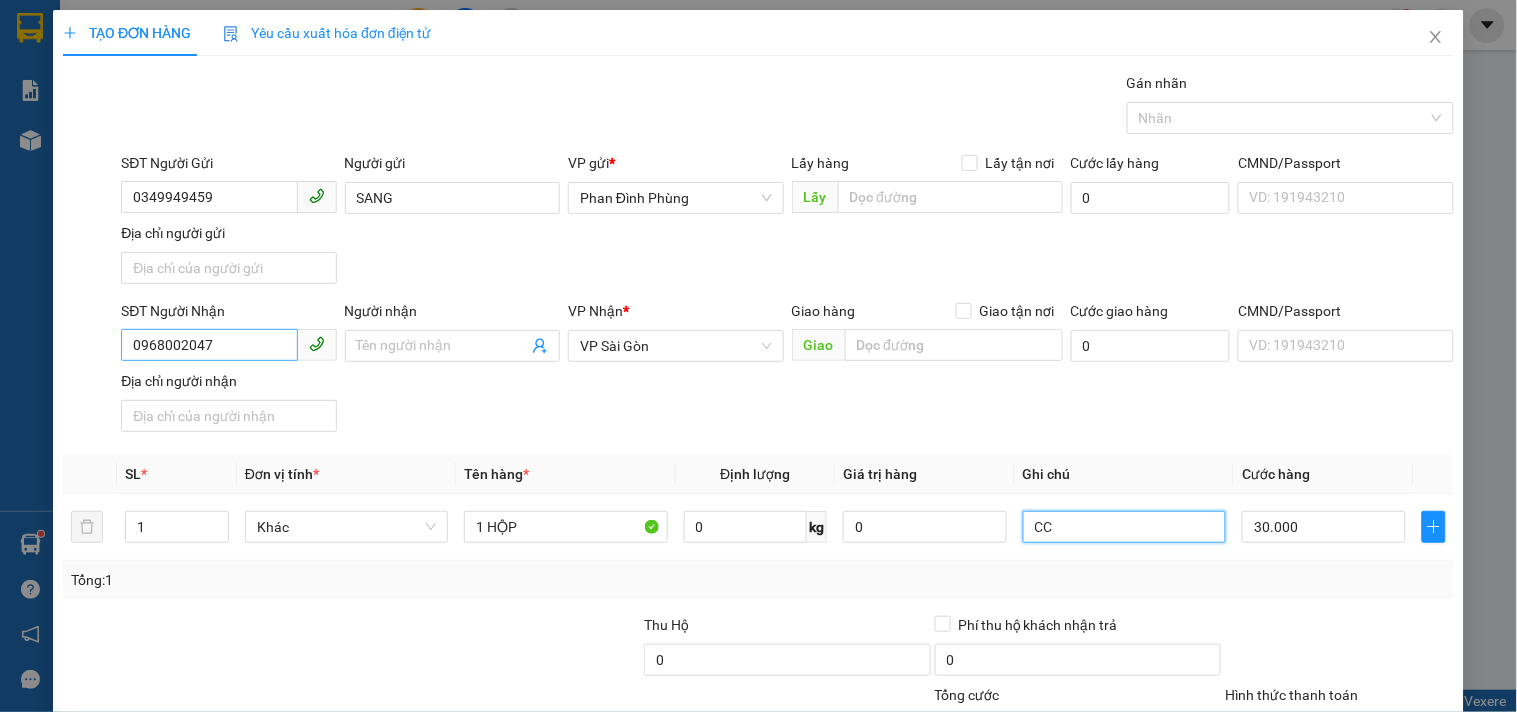 type on "CC" 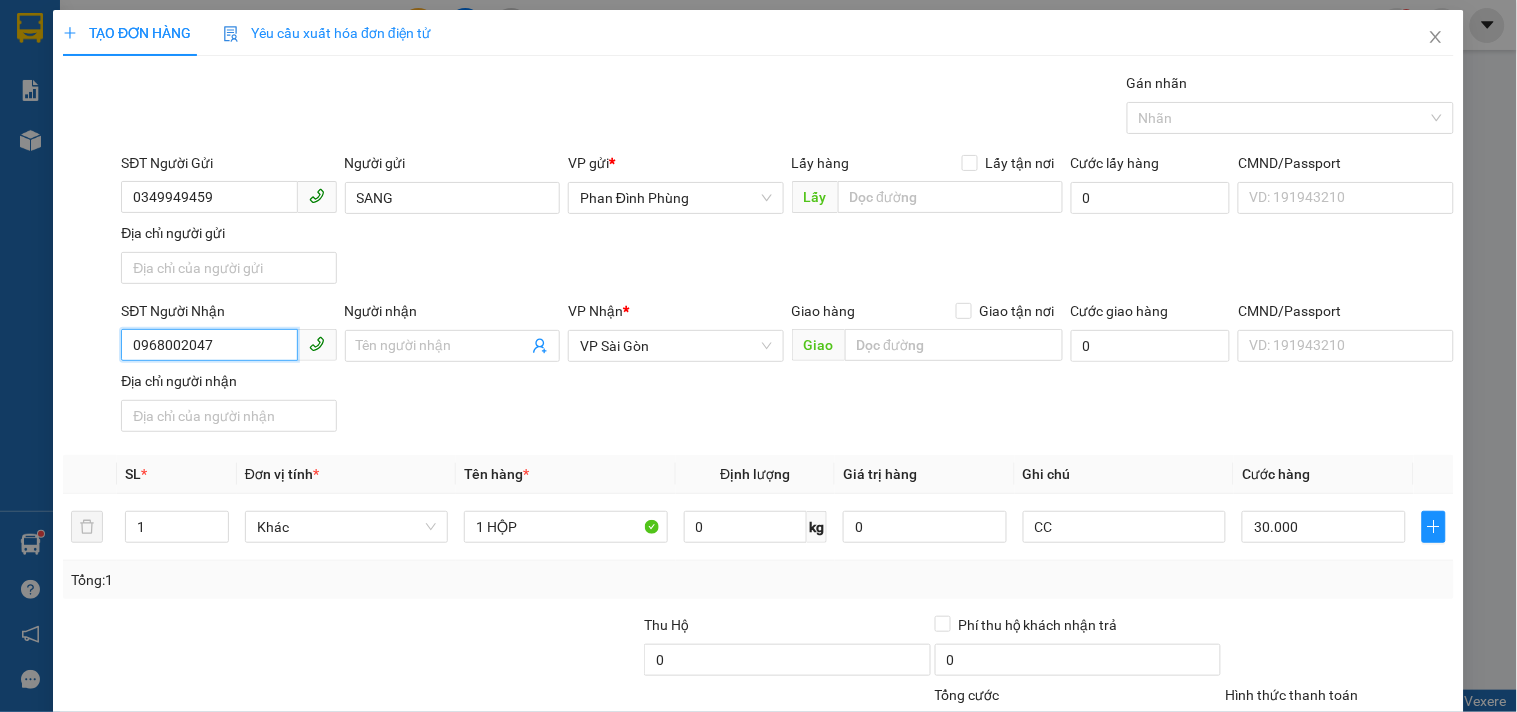 click on "0968002047" at bounding box center [209, 345] 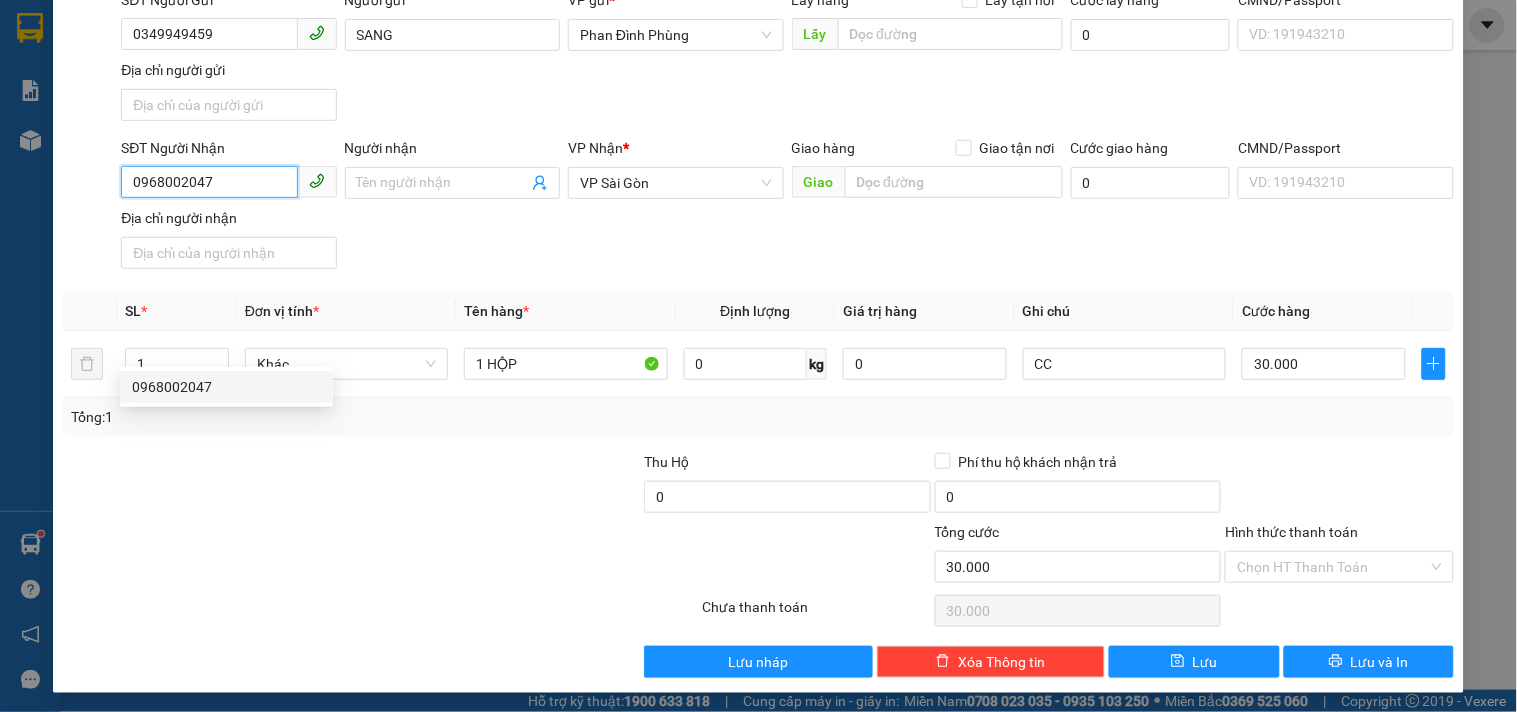 scroll, scrollTop: 167, scrollLeft: 0, axis: vertical 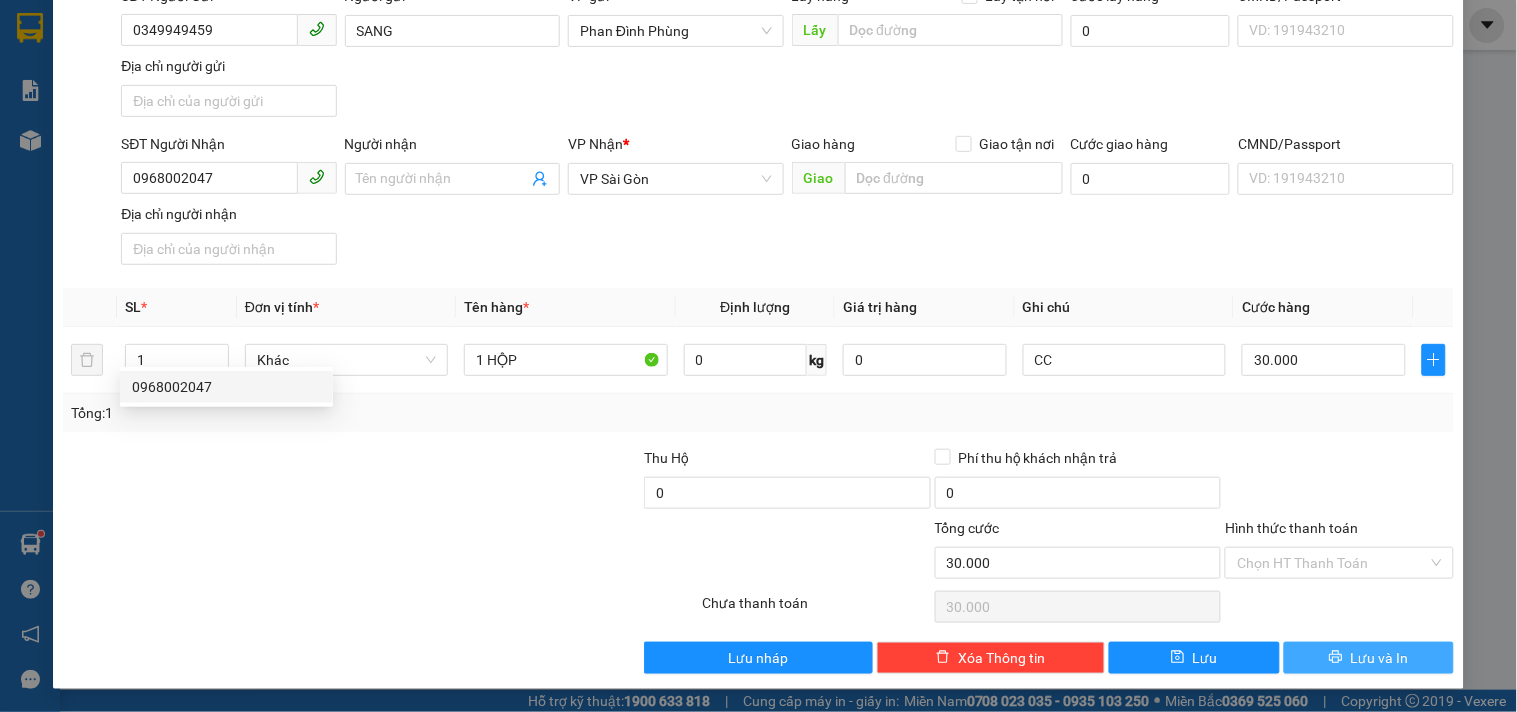 click on "Lưu và In" at bounding box center (1369, 658) 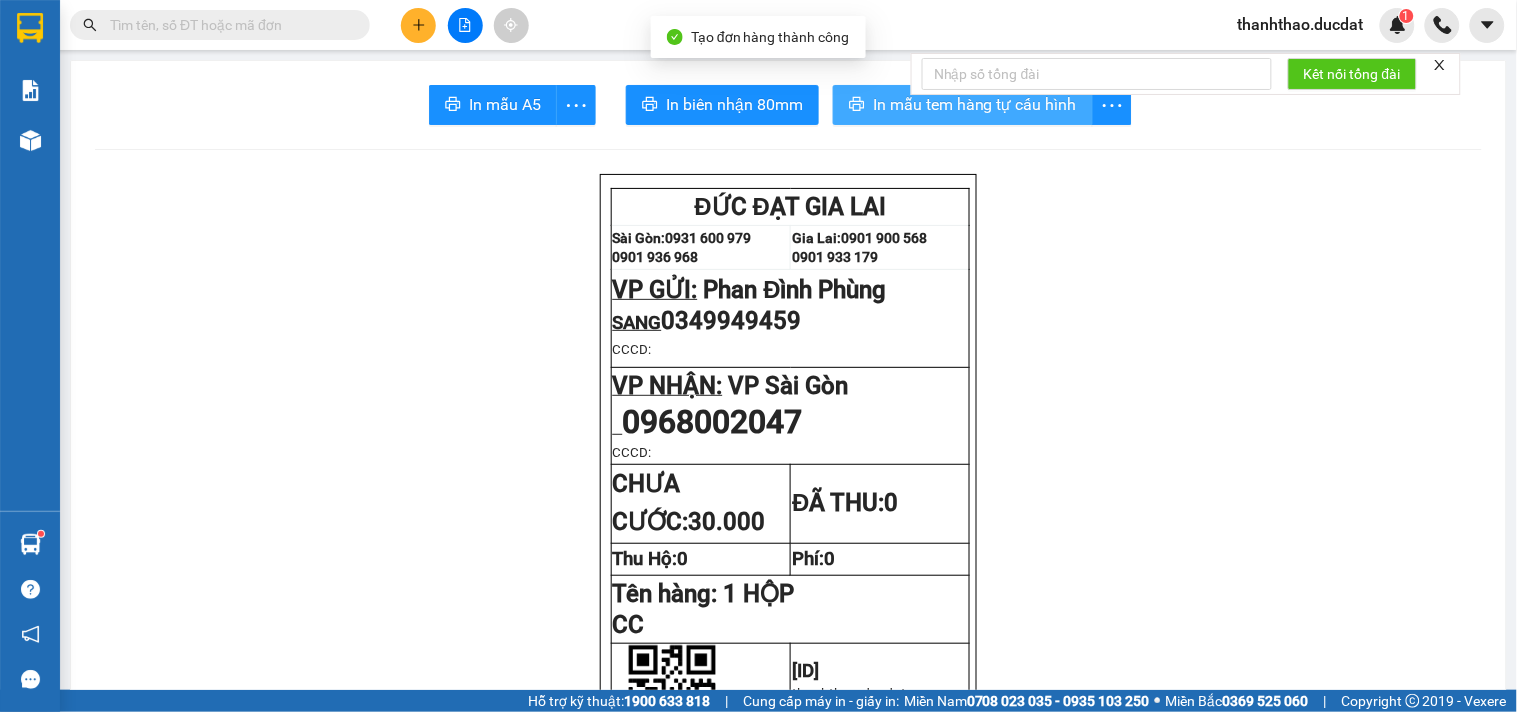 click on "In mẫu tem hàng tự cấu hình" at bounding box center [975, 104] 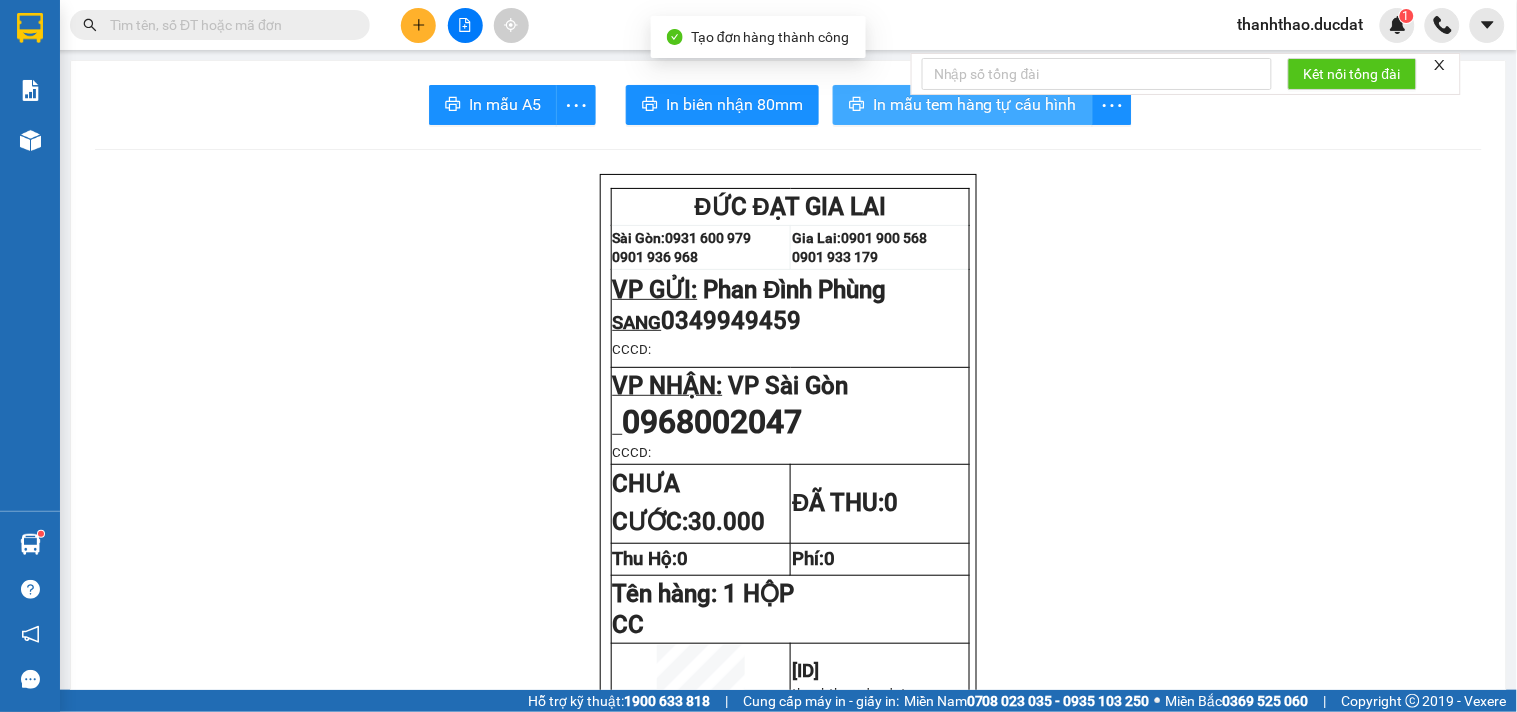 scroll, scrollTop: 0, scrollLeft: 0, axis: both 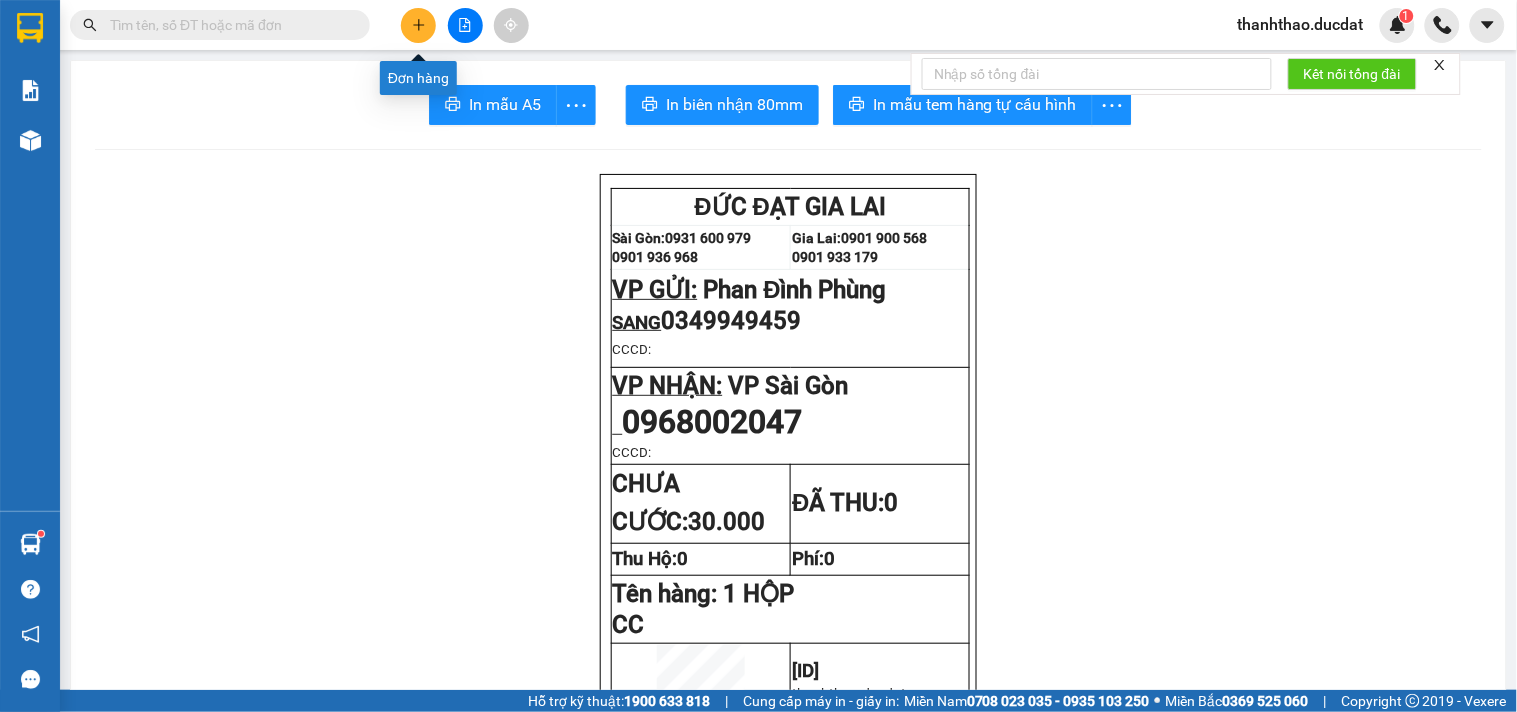 click 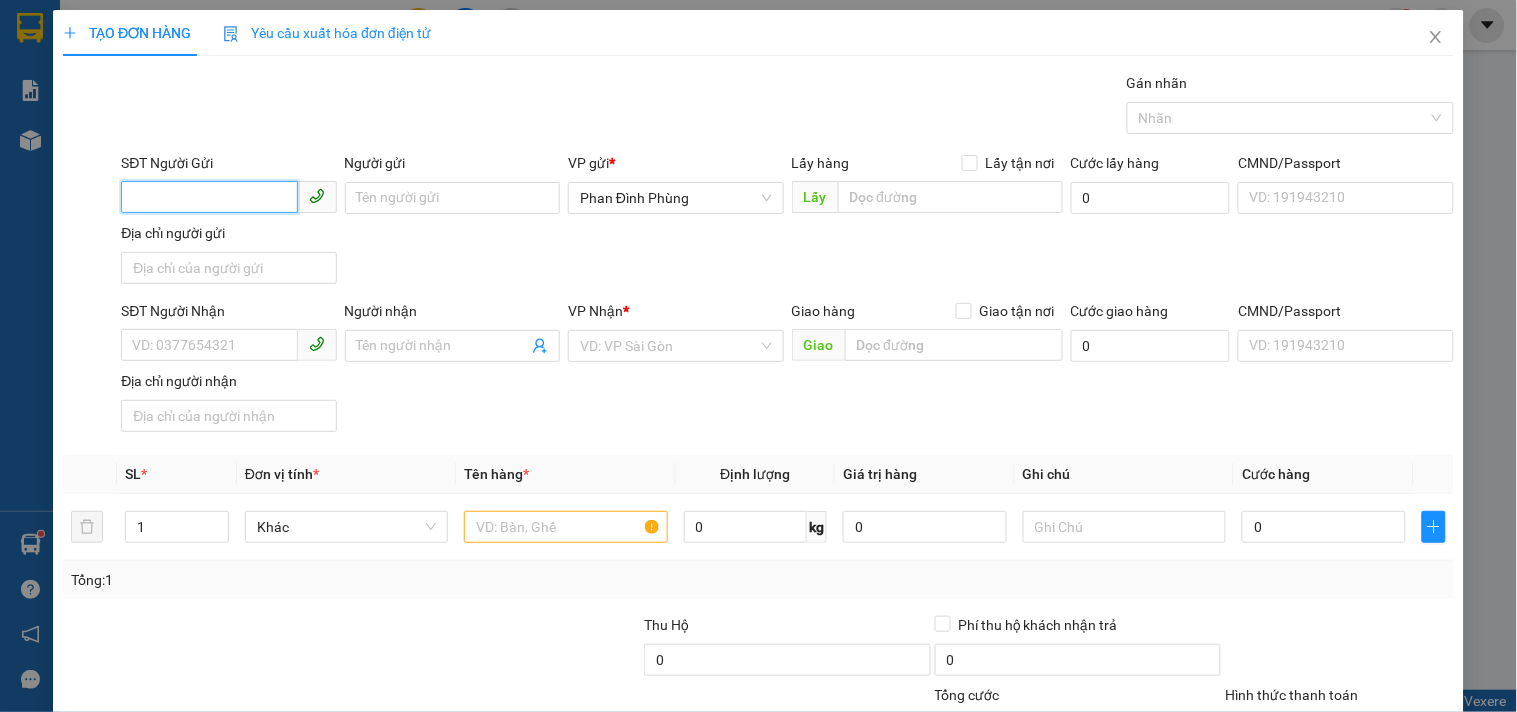 click on "SĐT Người Gửi" at bounding box center (209, 197) 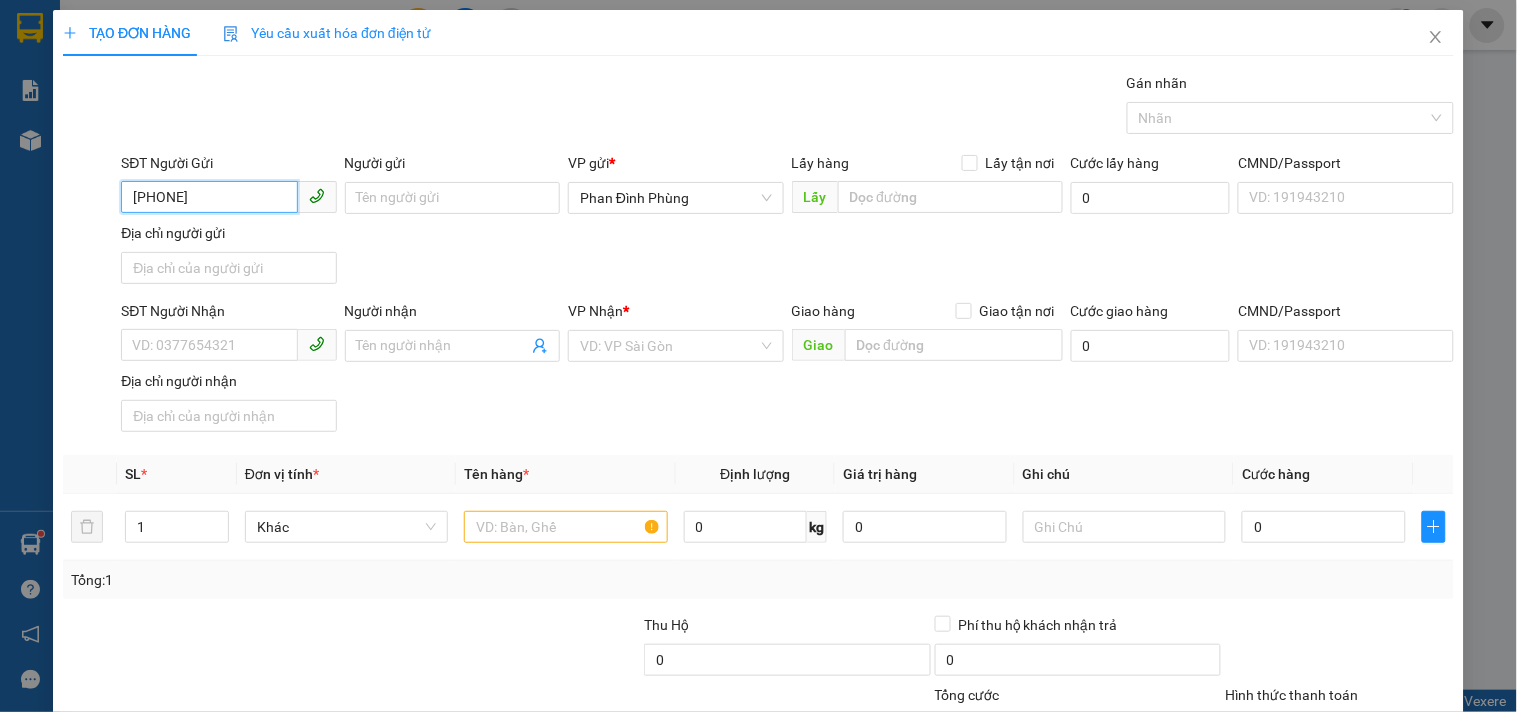 type on "0982998080" 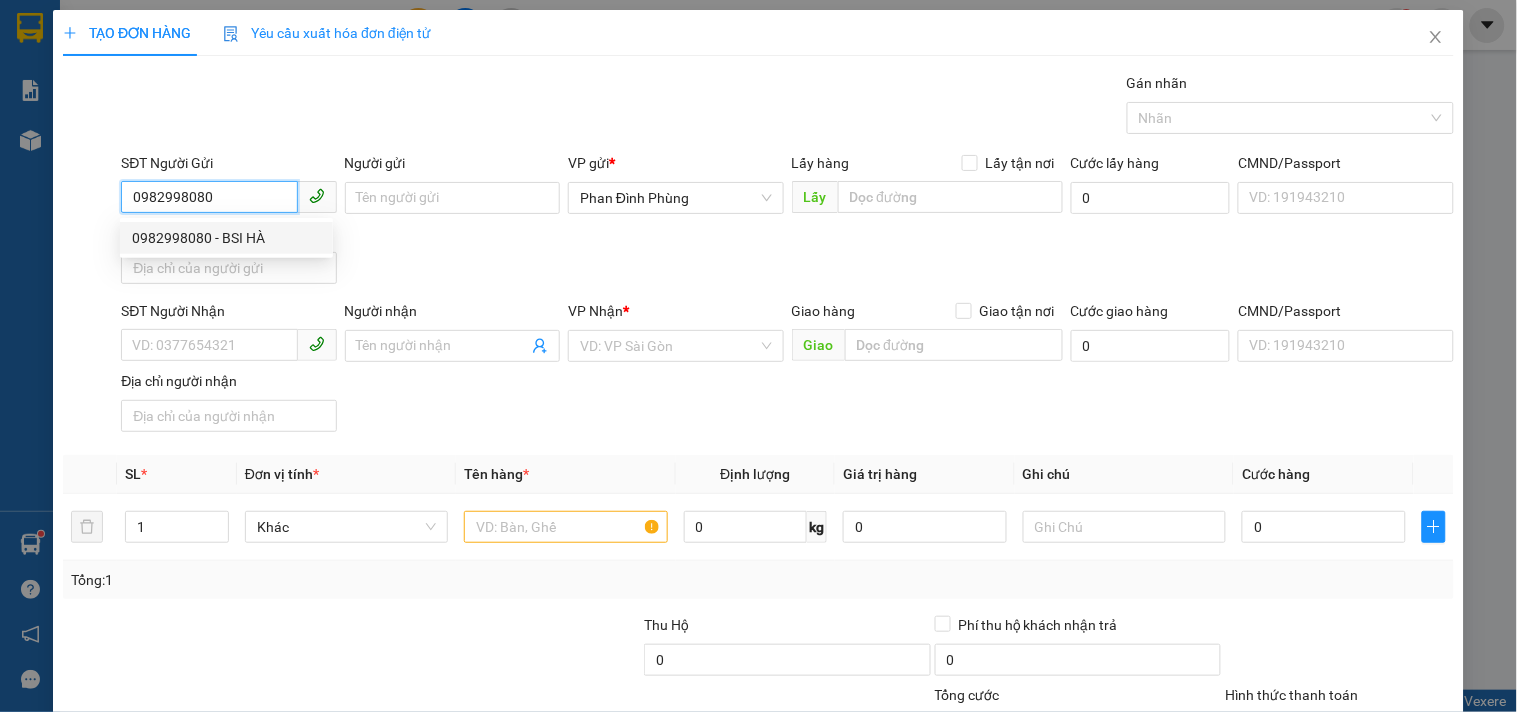 click on "0982998080 - BSI HÀ" at bounding box center [226, 238] 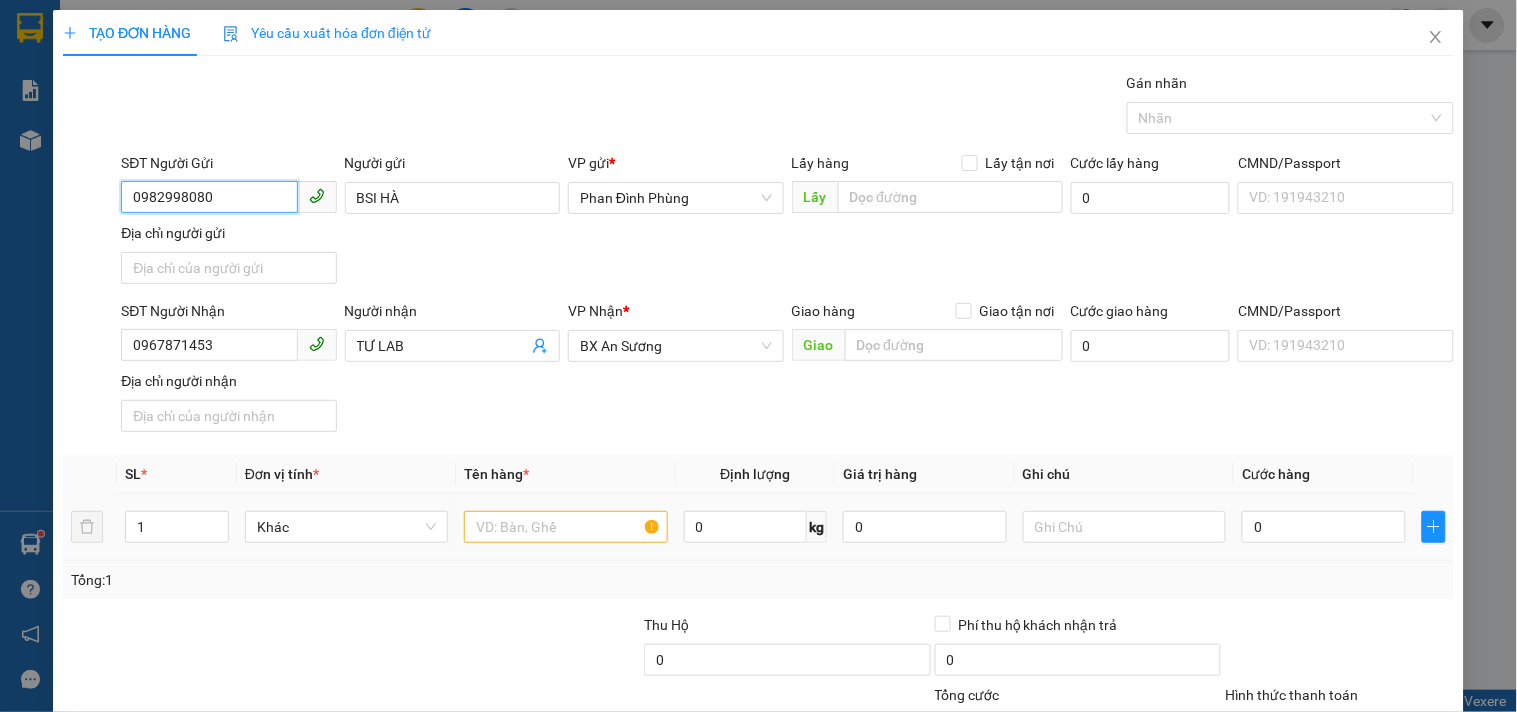 type on "0982998080" 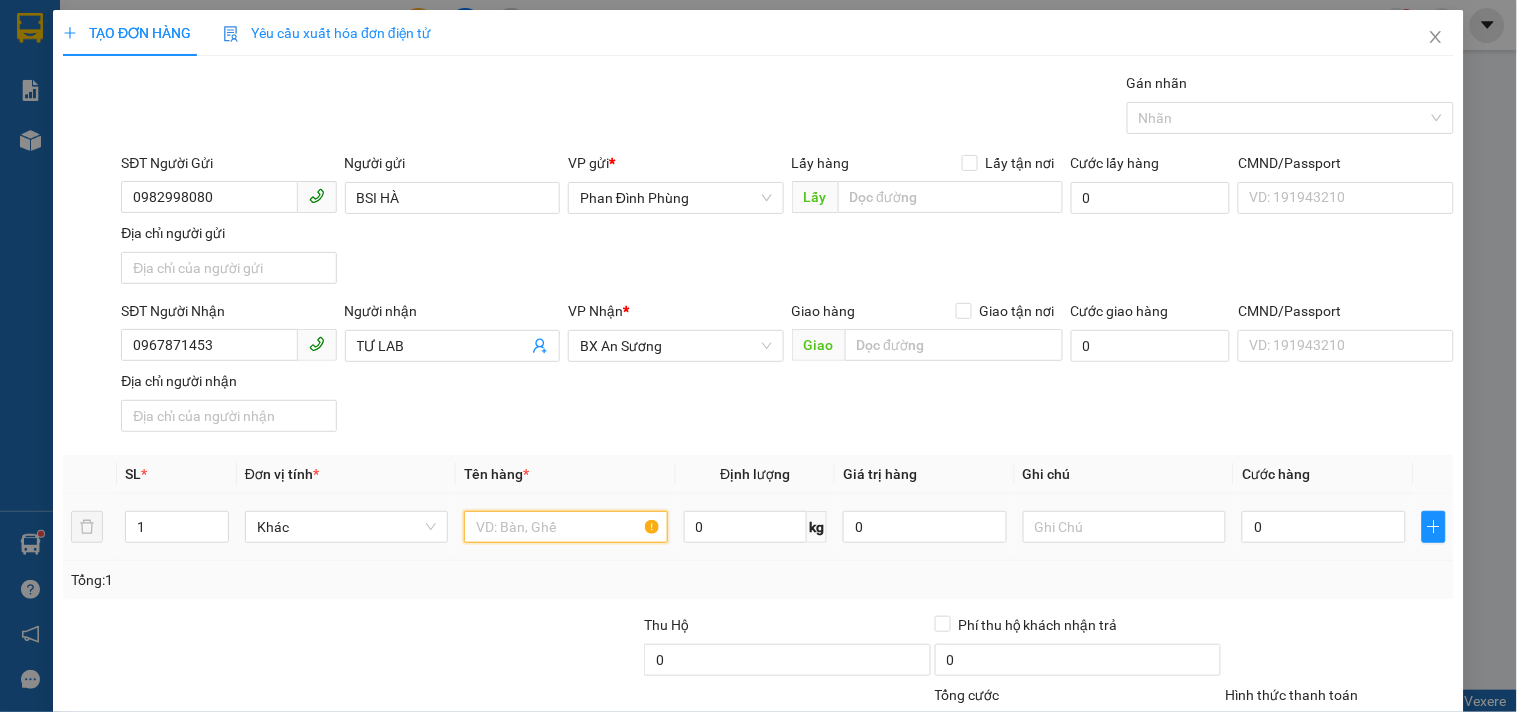 click at bounding box center (565, 527) 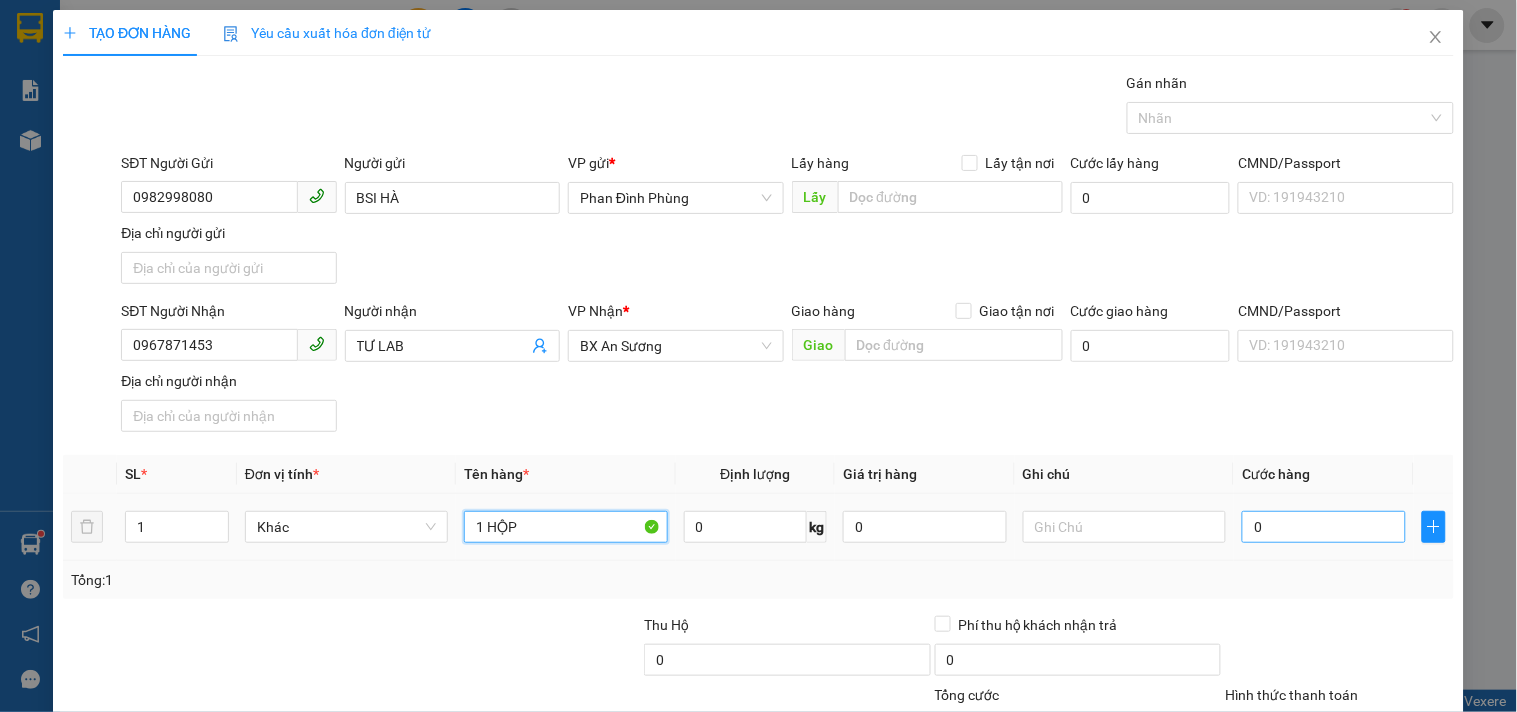 type on "1 HỘP" 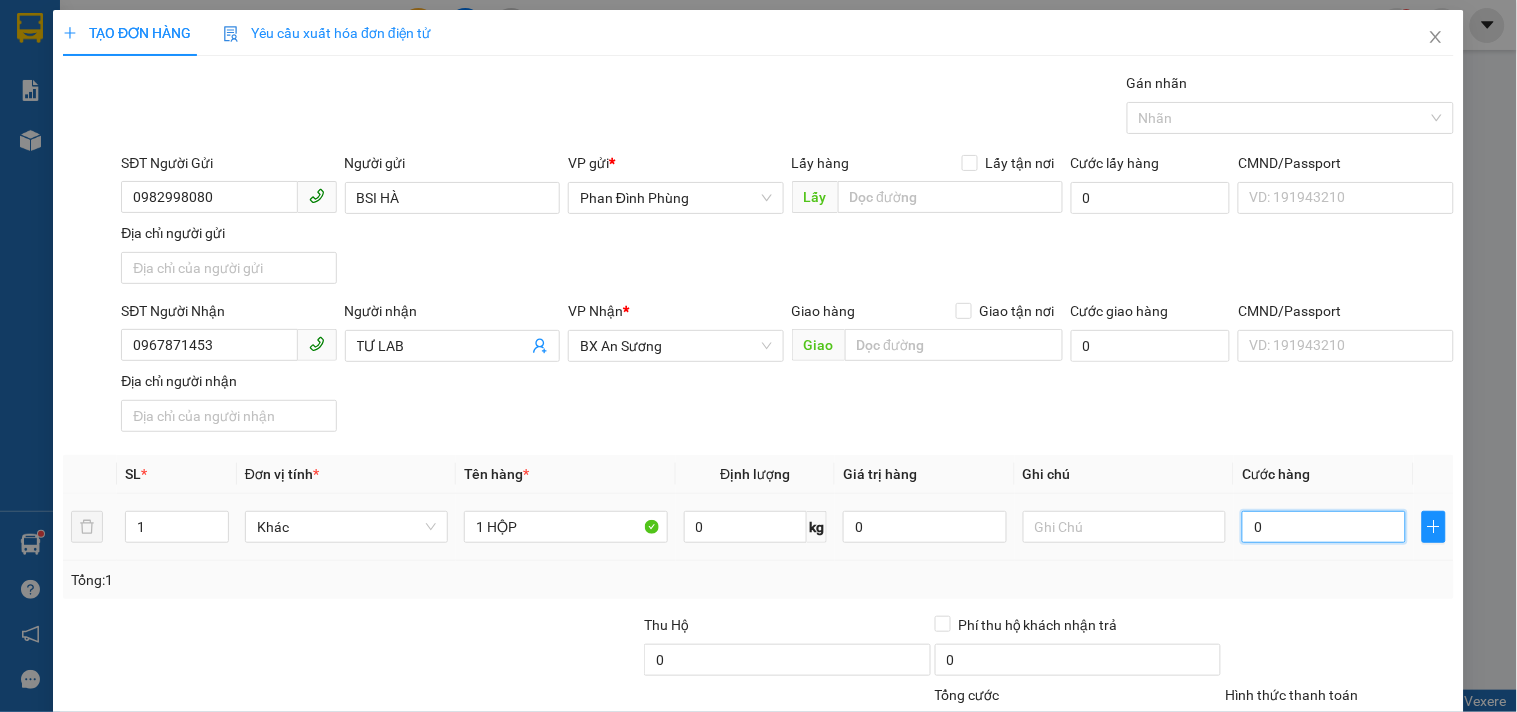 click on "0" at bounding box center [1324, 527] 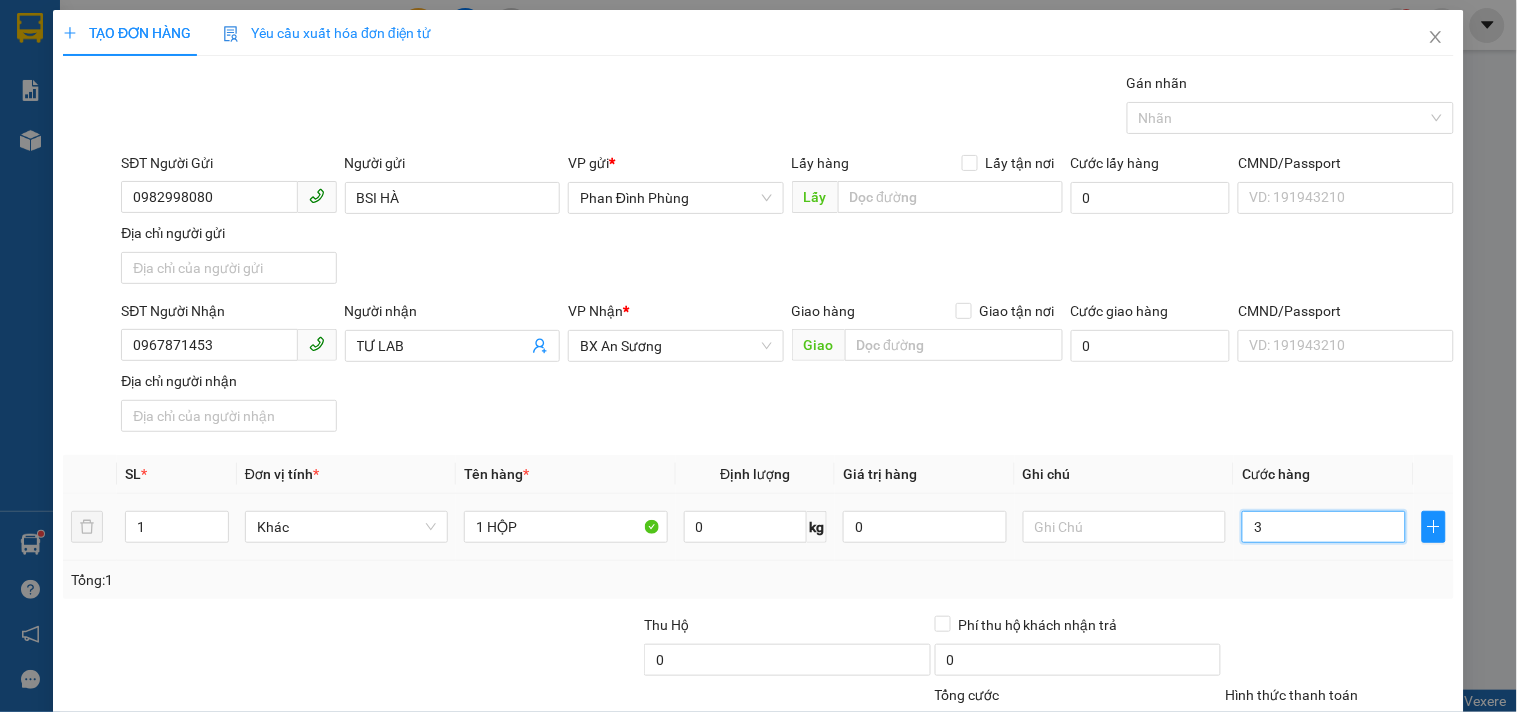 type on "30" 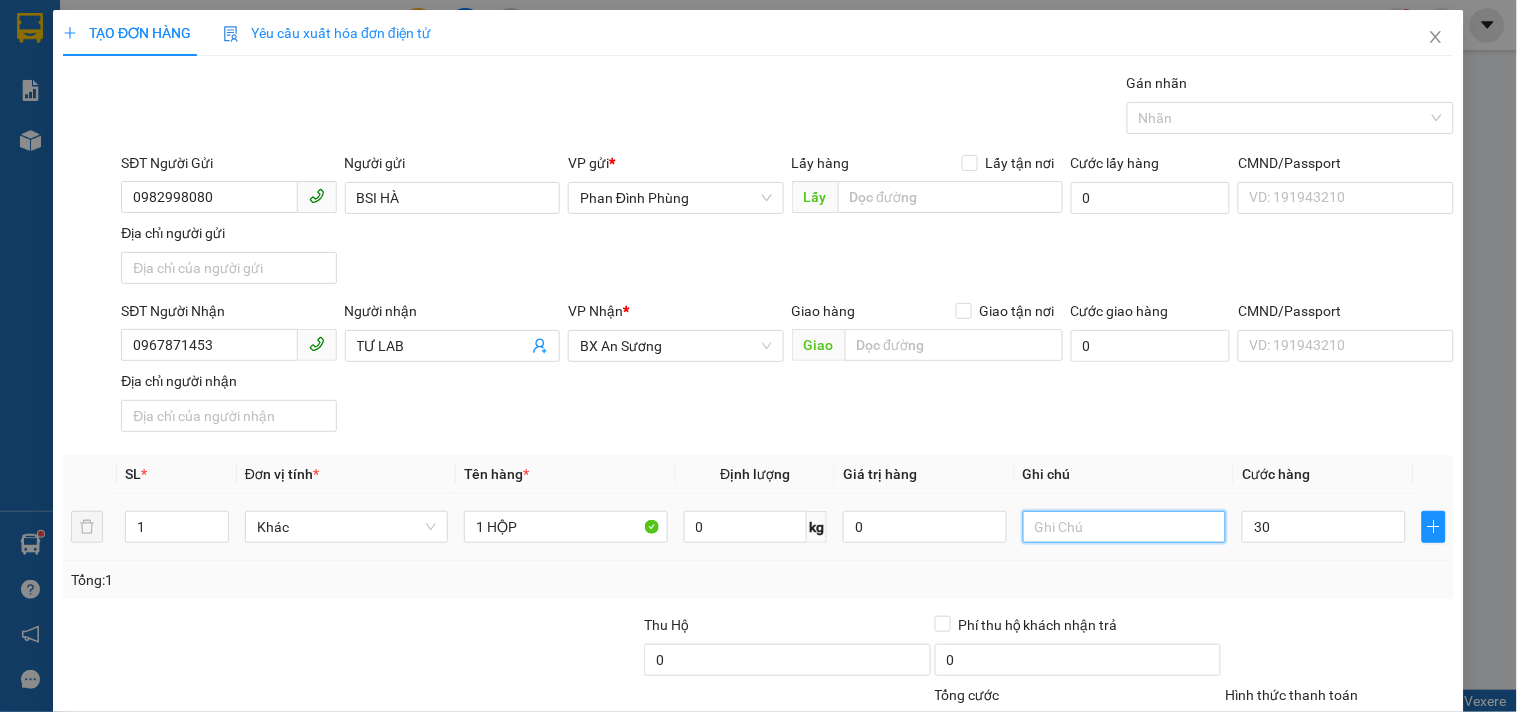 type on "30.000" 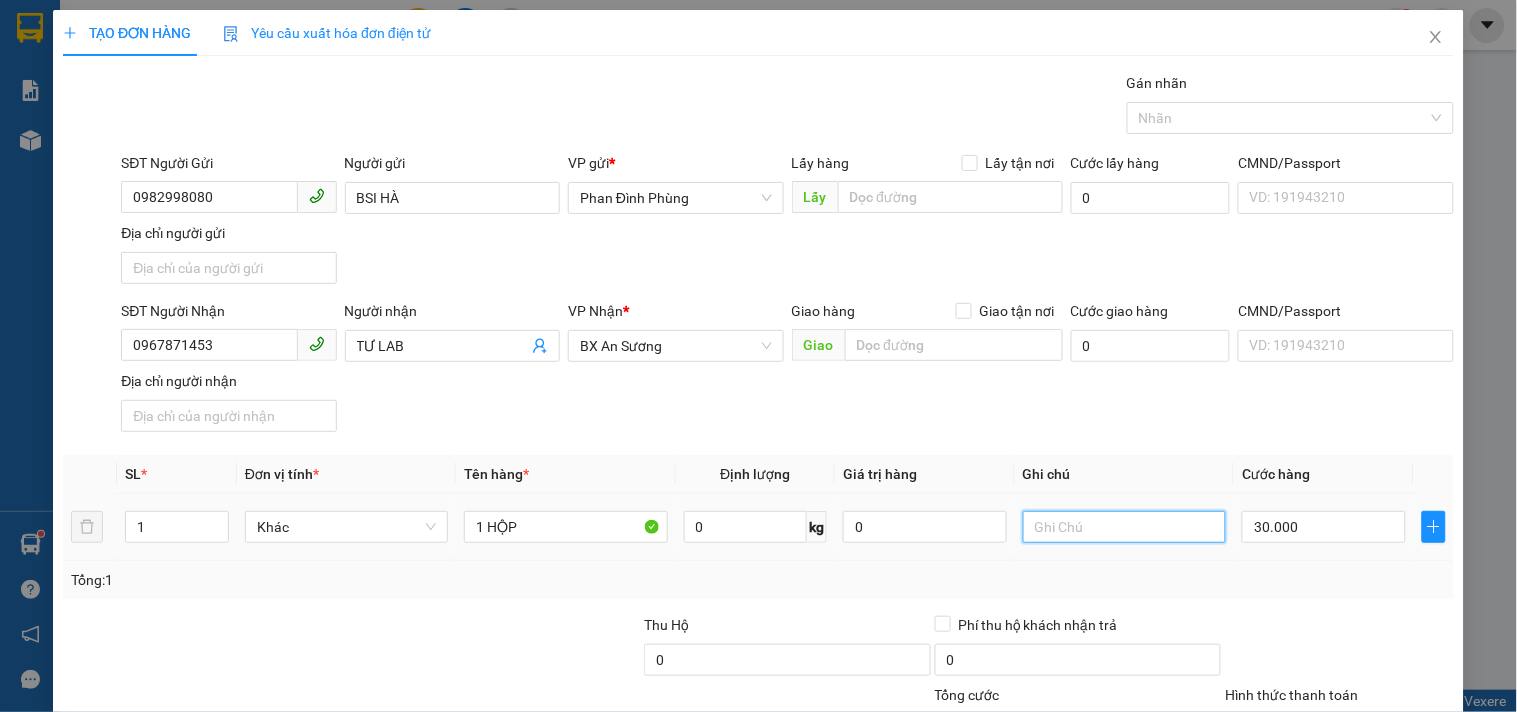 click at bounding box center (1124, 527) 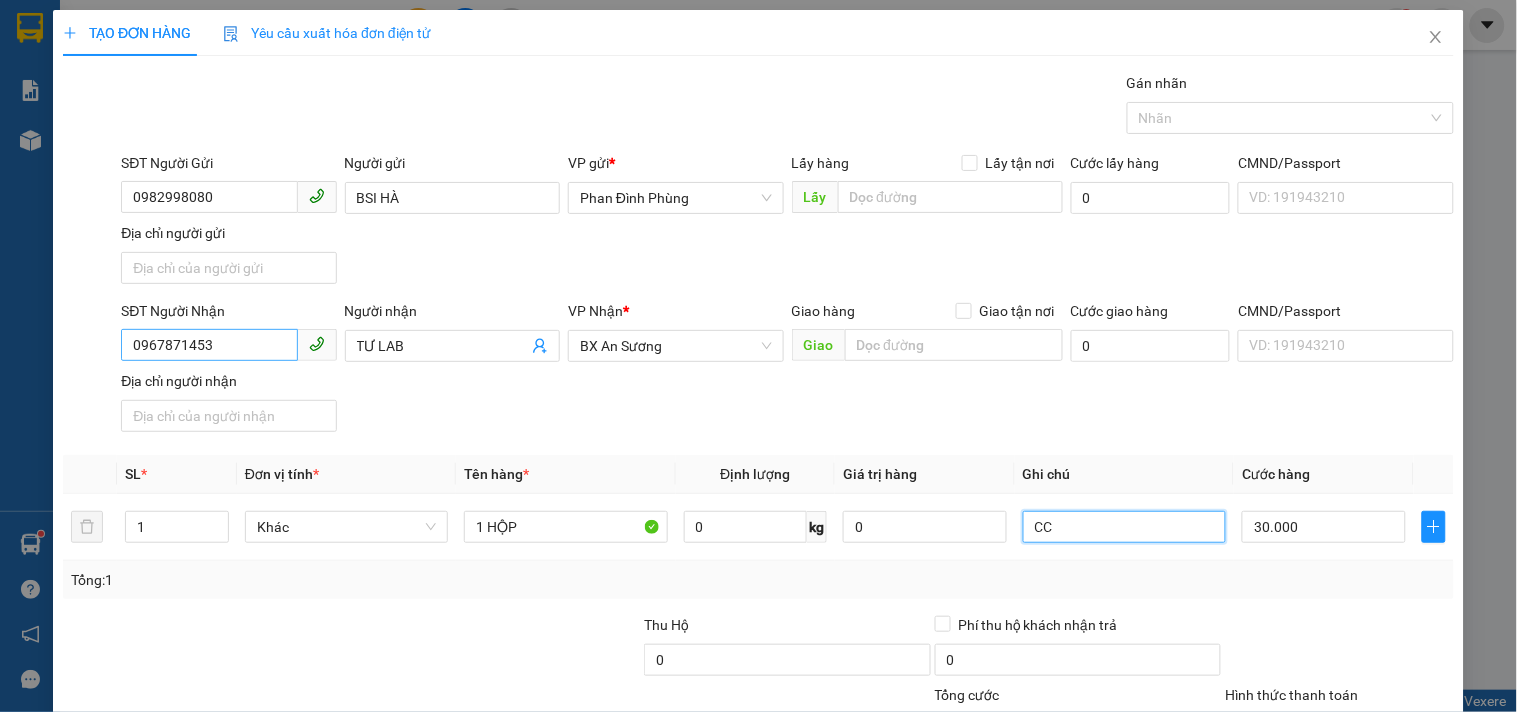 type on "CC" 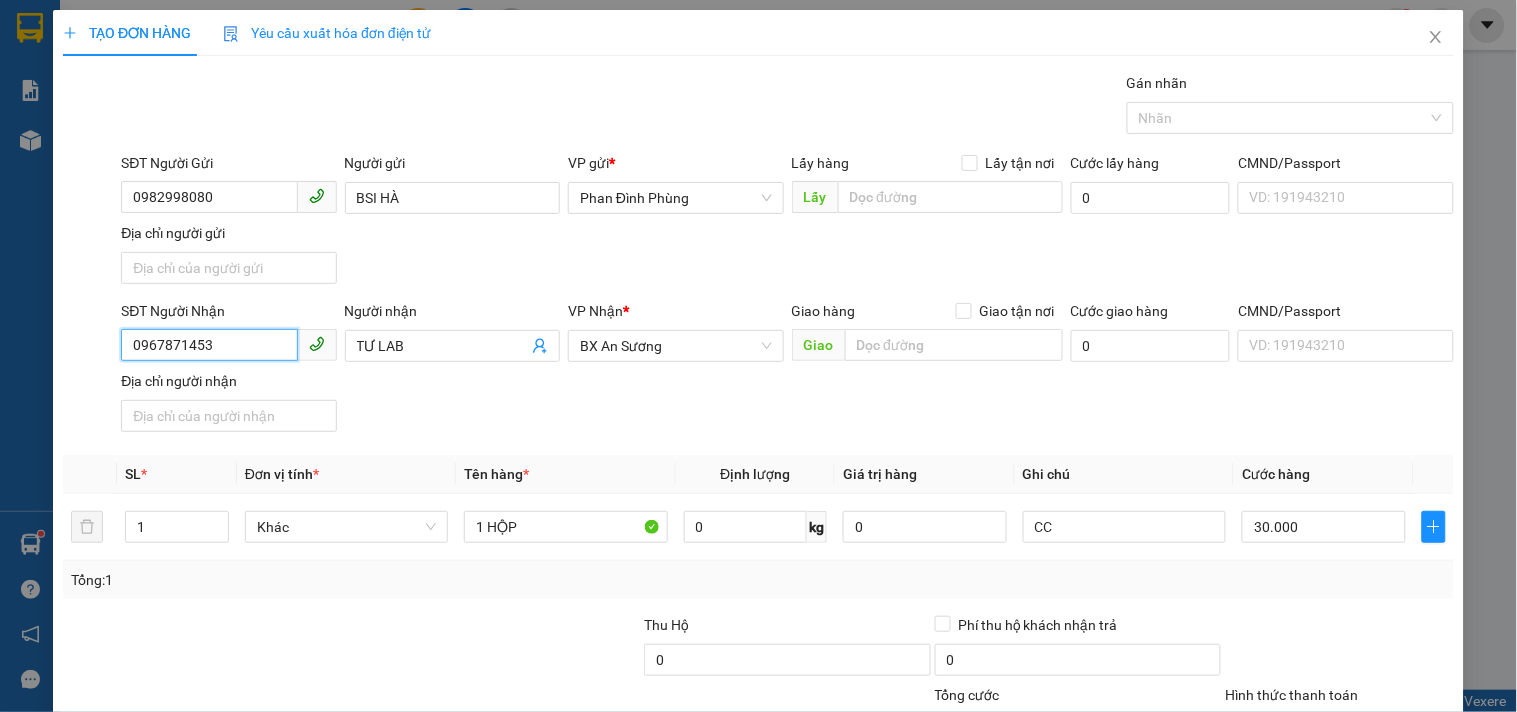 drag, startPoint x: 237, startPoint y: 351, endPoint x: 0, endPoint y: 404, distance: 242.85387 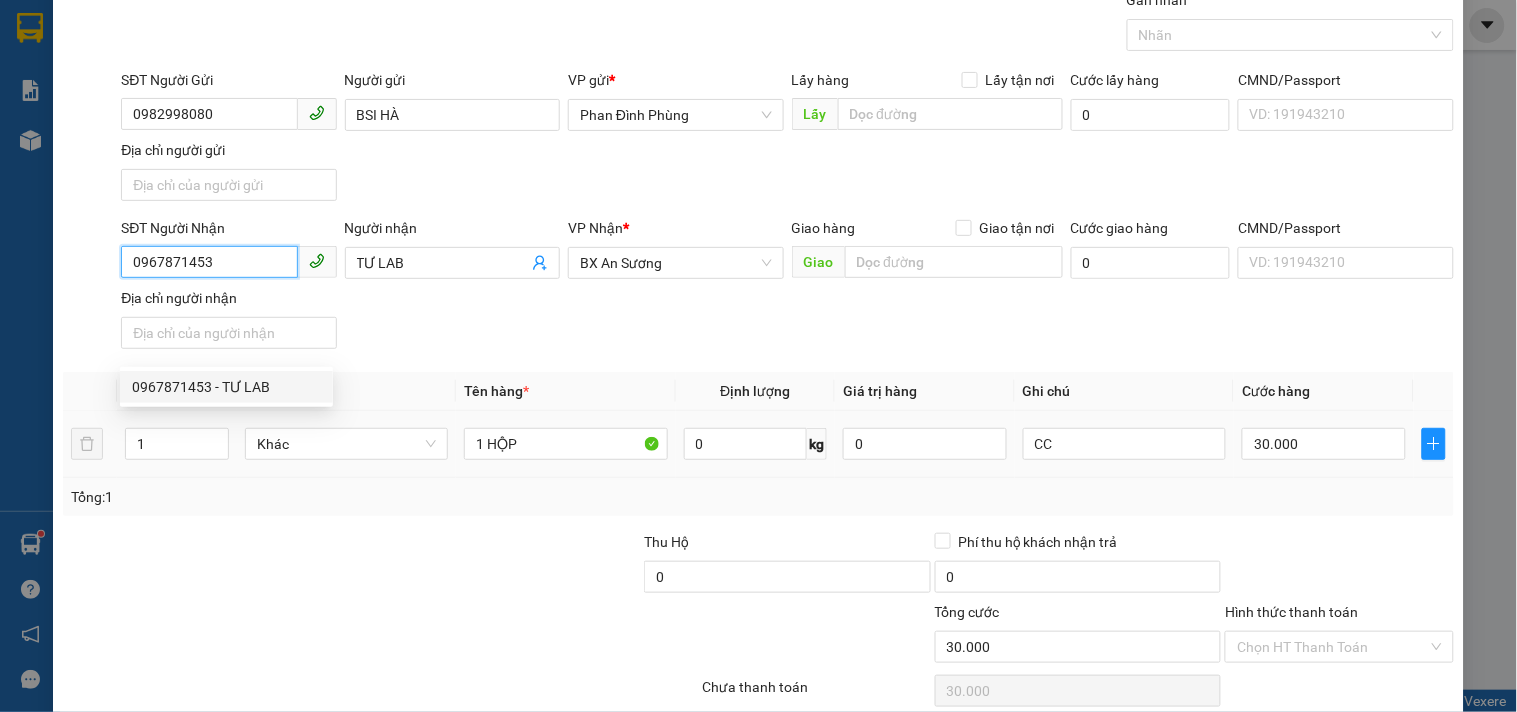 scroll, scrollTop: 167, scrollLeft: 0, axis: vertical 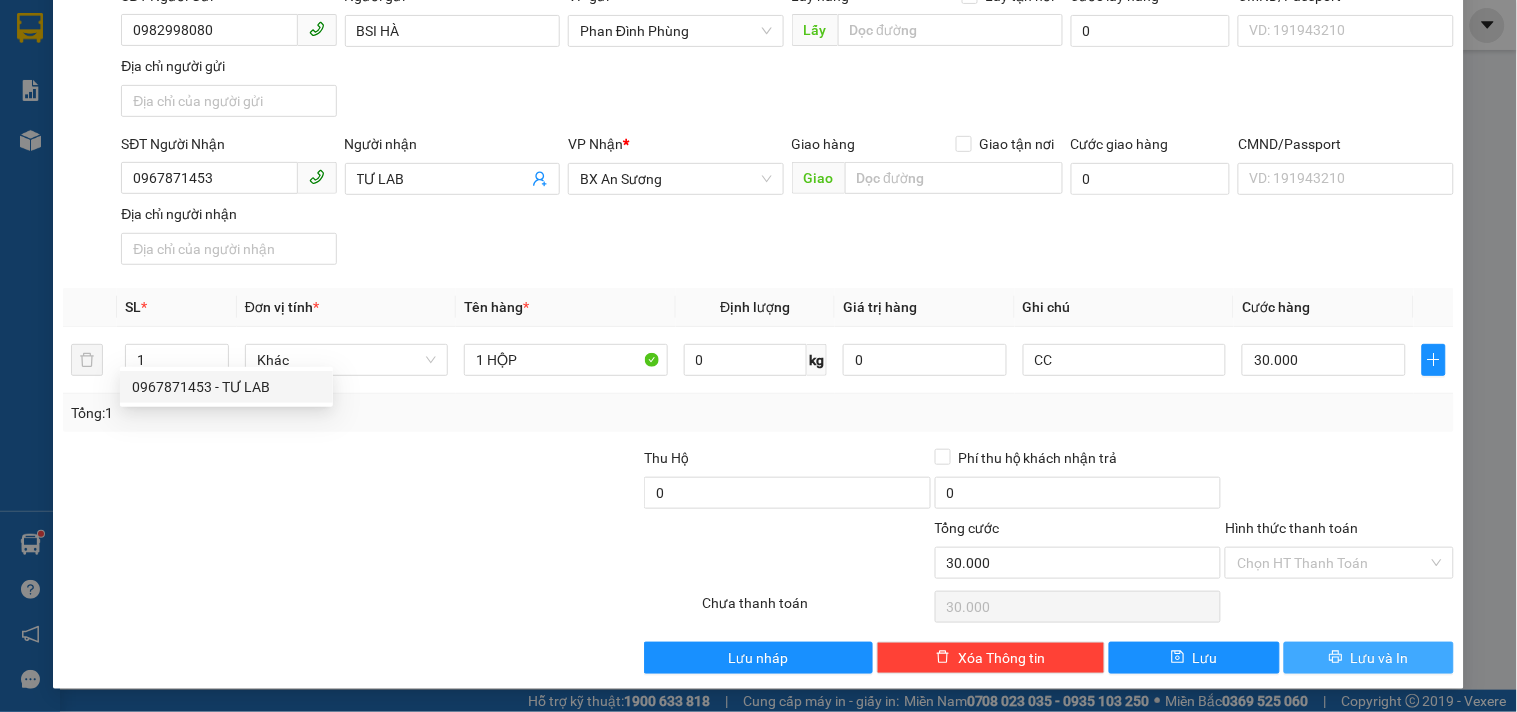 click on "Lưu và In" at bounding box center (1369, 658) 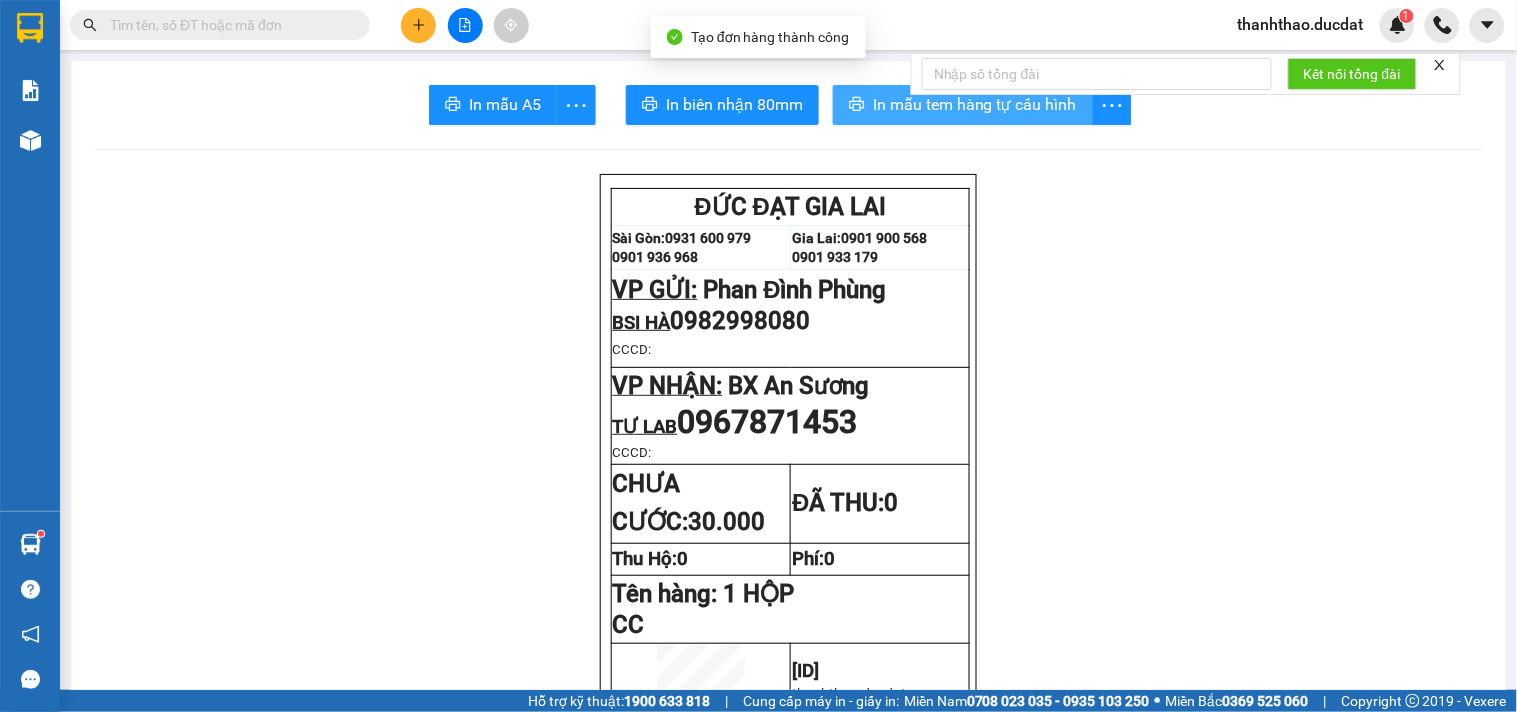 click on "In mẫu tem hàng tự cấu hình" at bounding box center [975, 104] 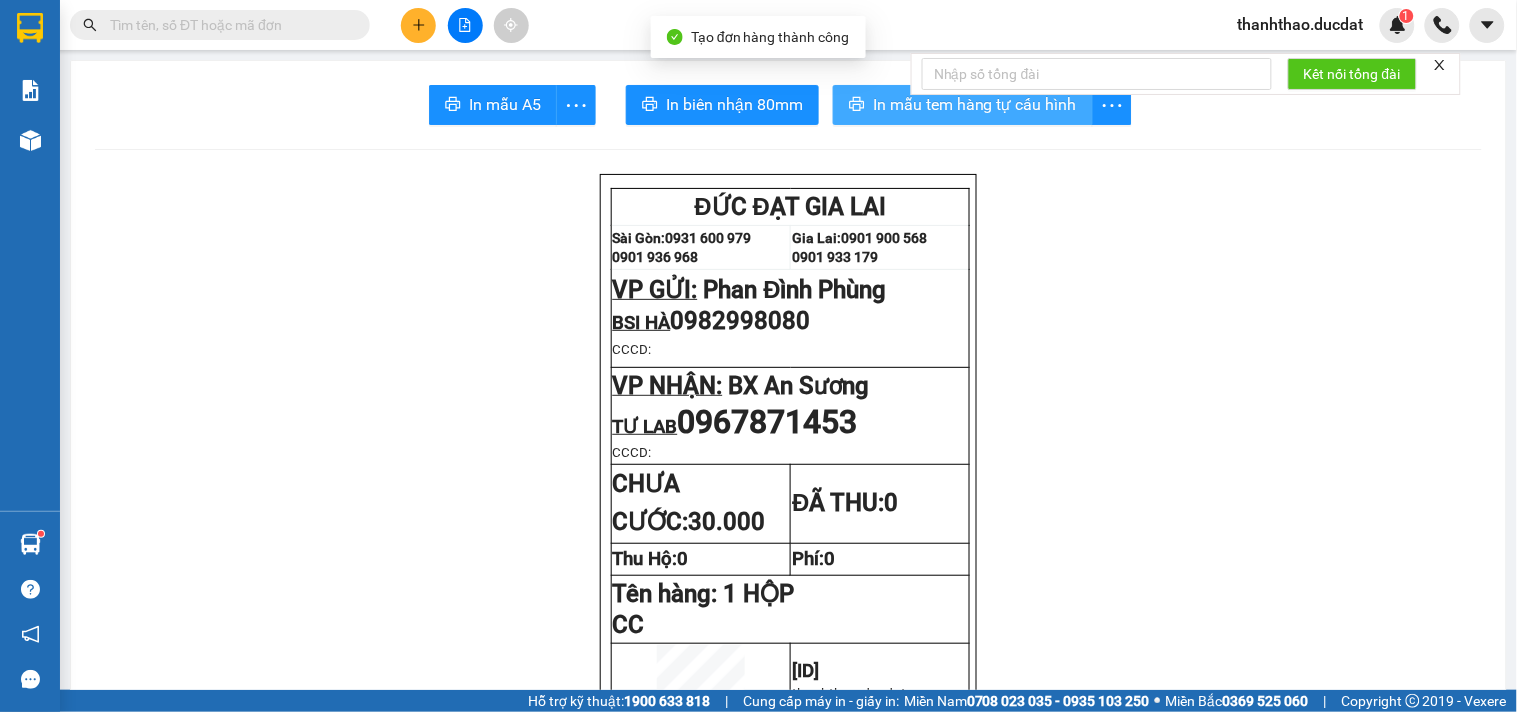 scroll, scrollTop: 0, scrollLeft: 0, axis: both 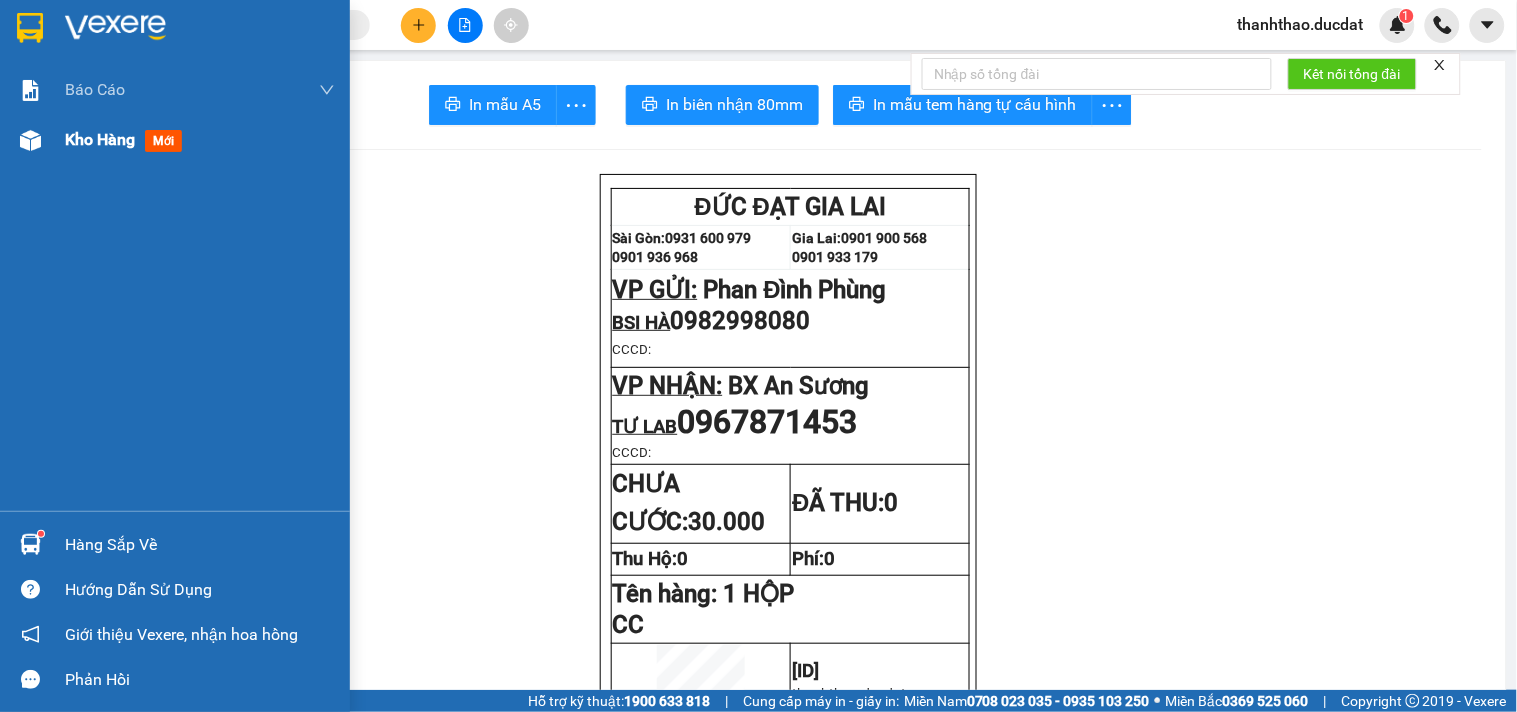 click on "Kho hàng" at bounding box center [100, 139] 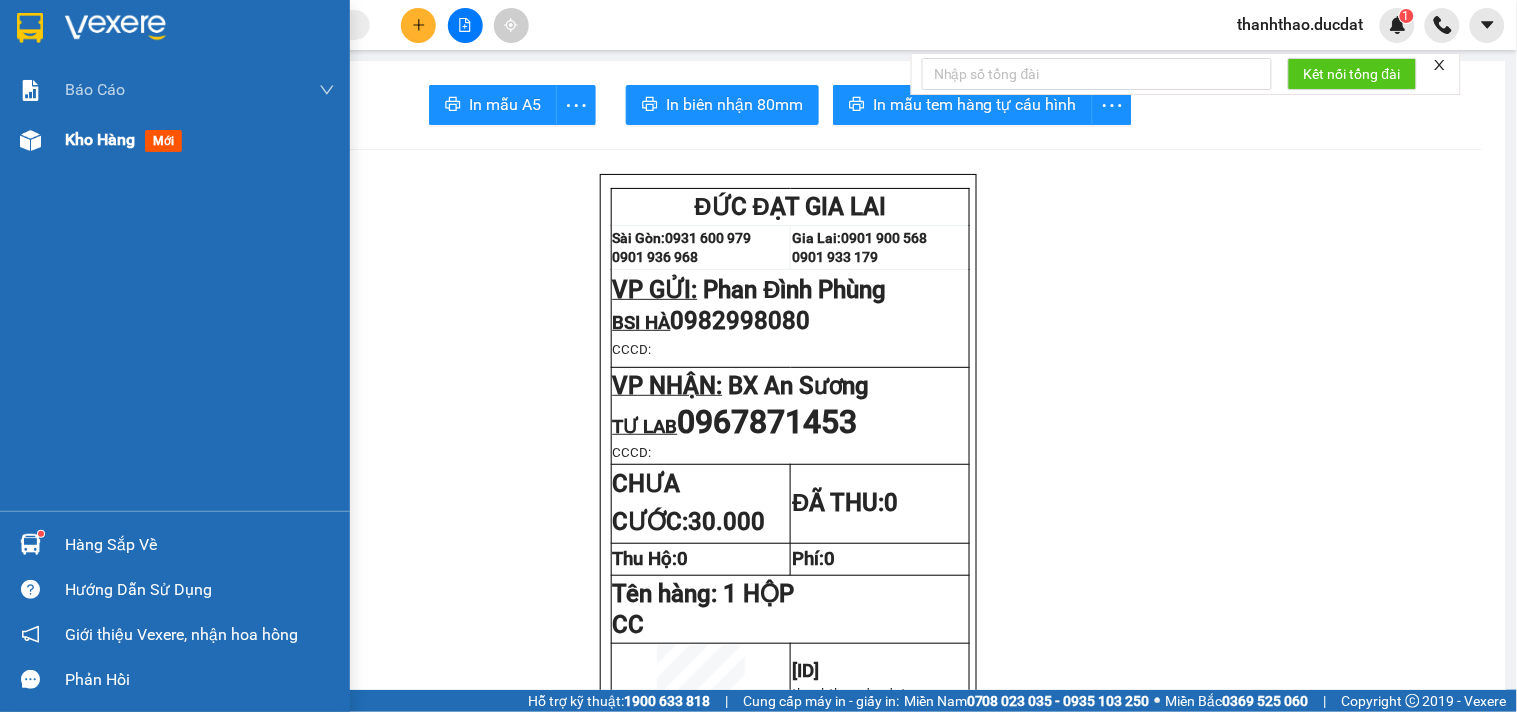 click on "Kho hàng" at bounding box center (100, 139) 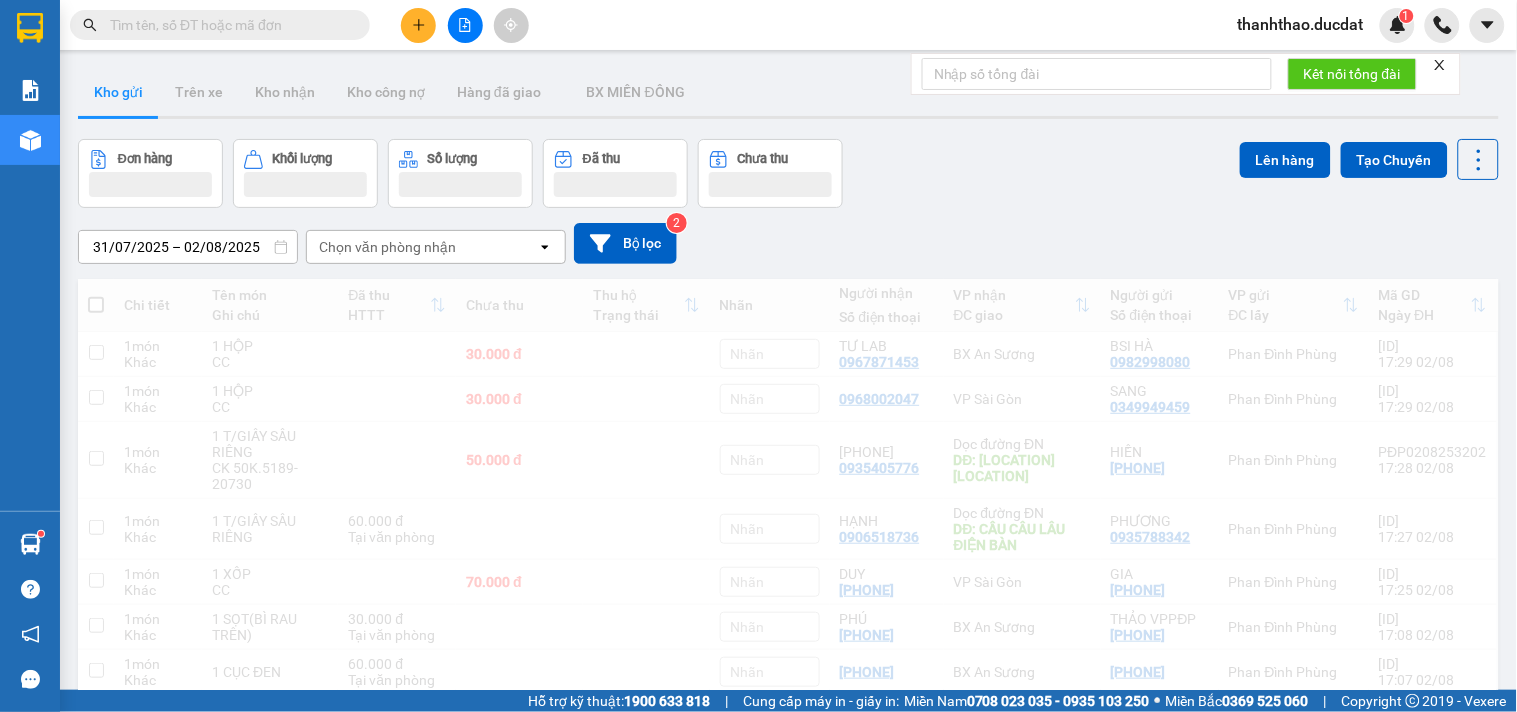 click on "Chọn văn phòng nhận" at bounding box center (387, 247) 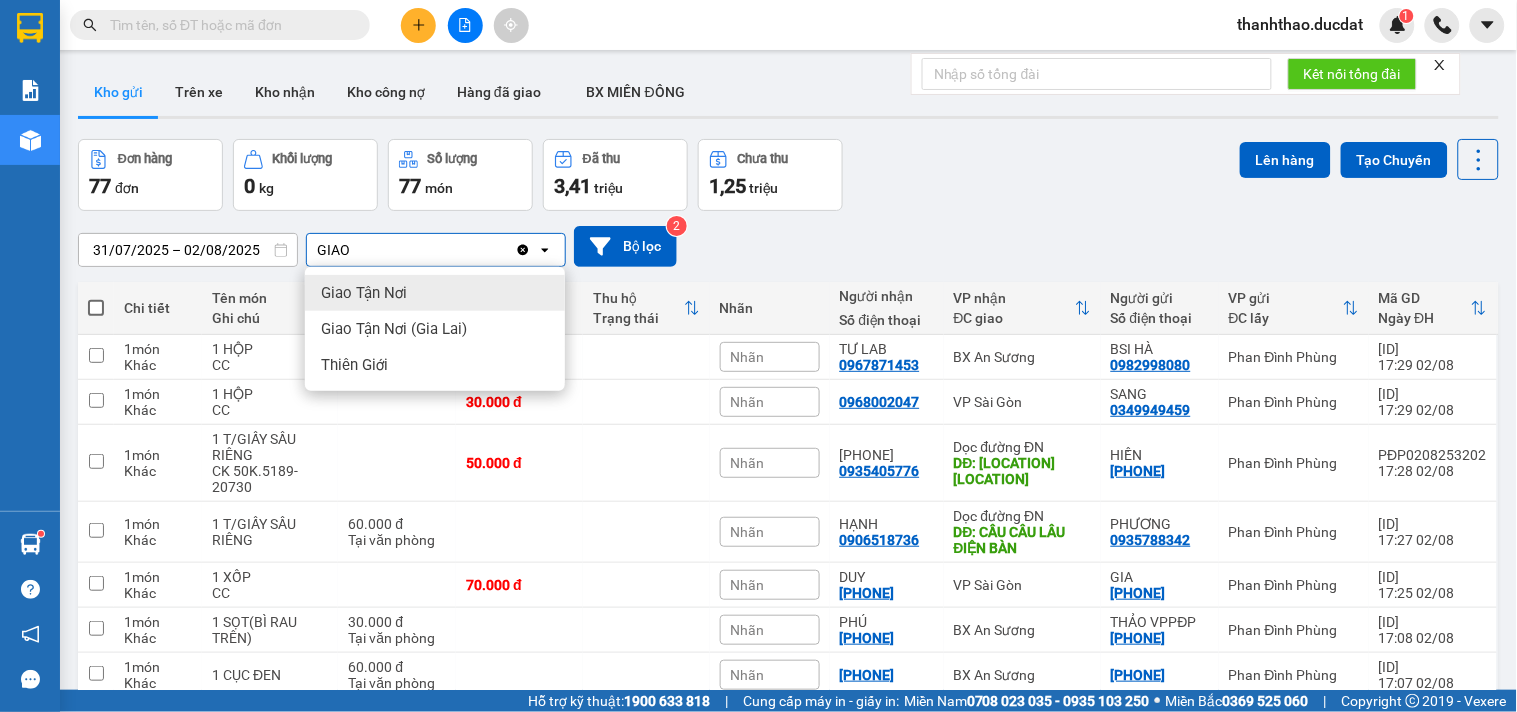 type on "GIAO" 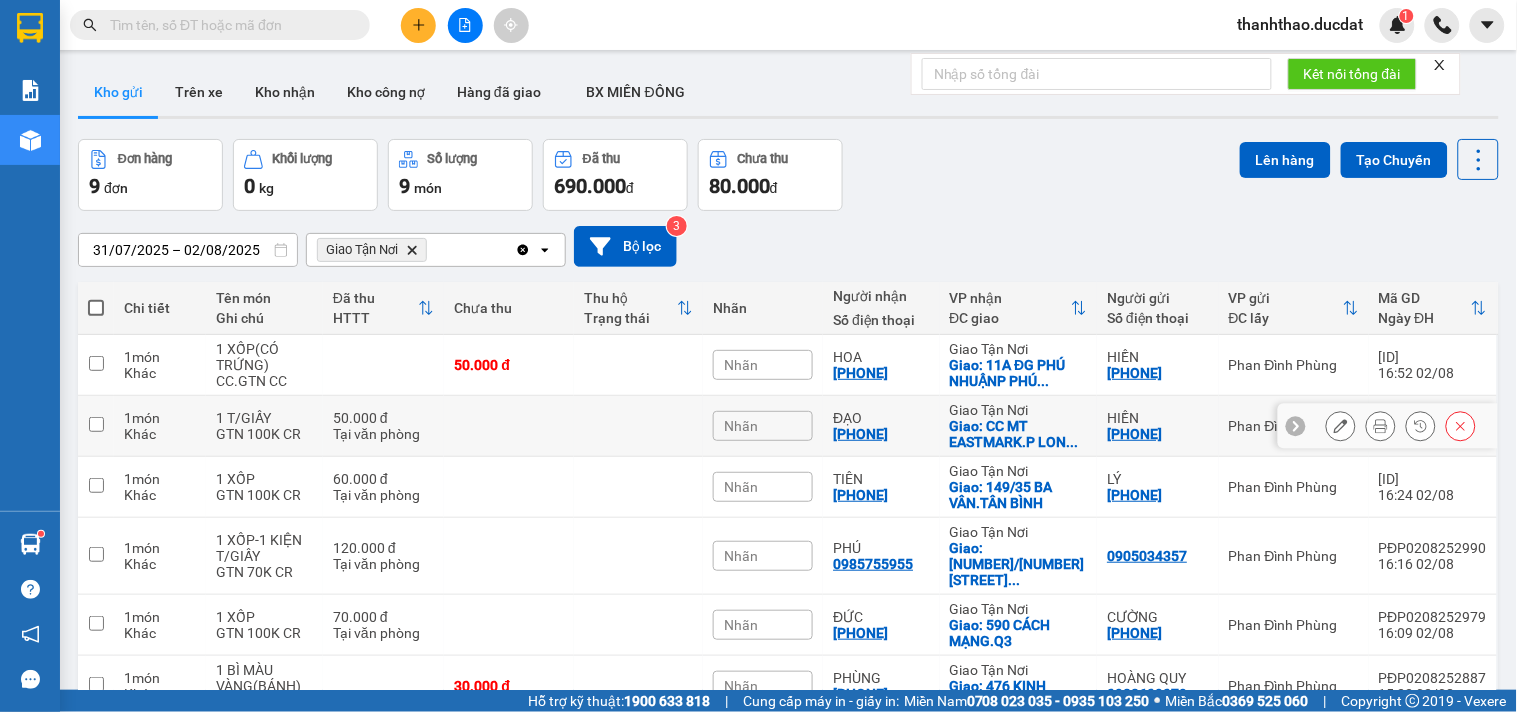 click at bounding box center (509, 426) 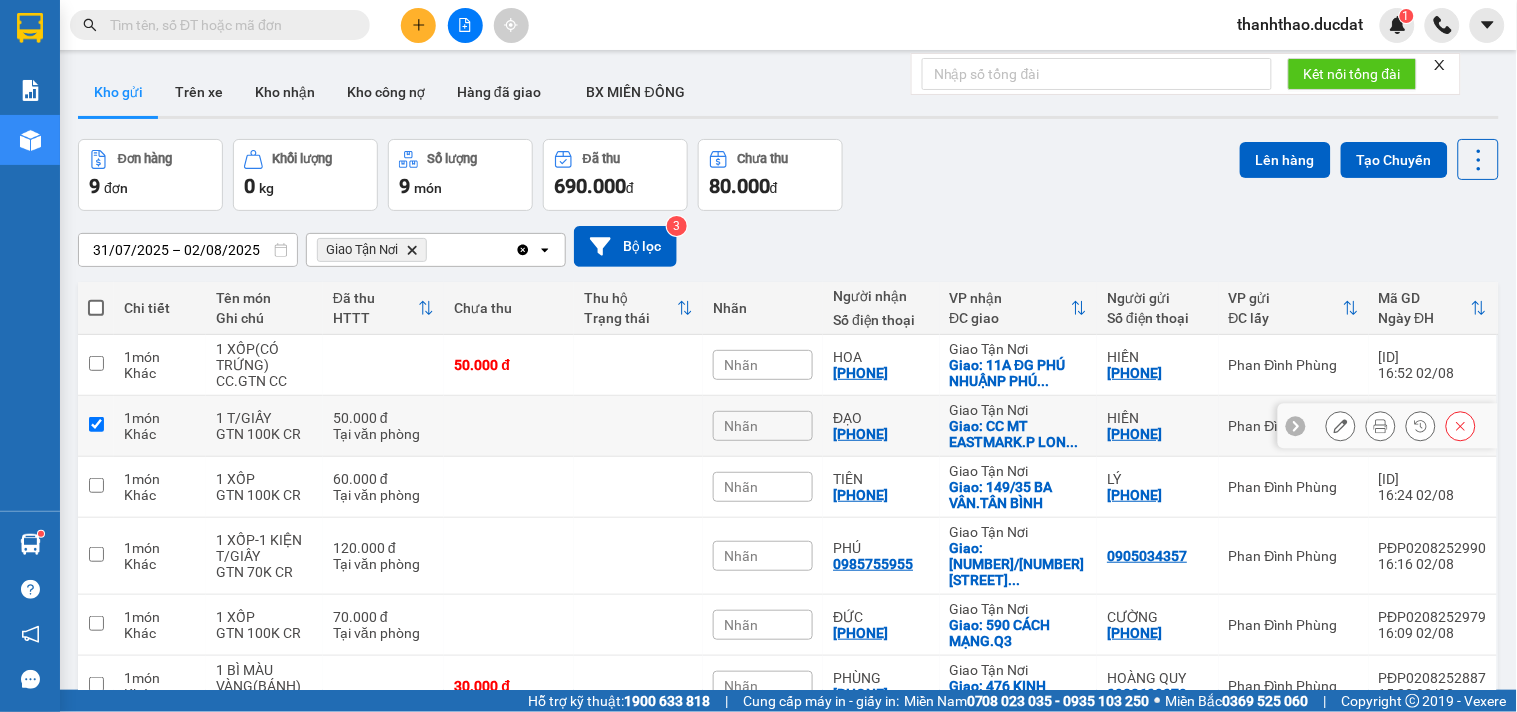 checkbox on "true" 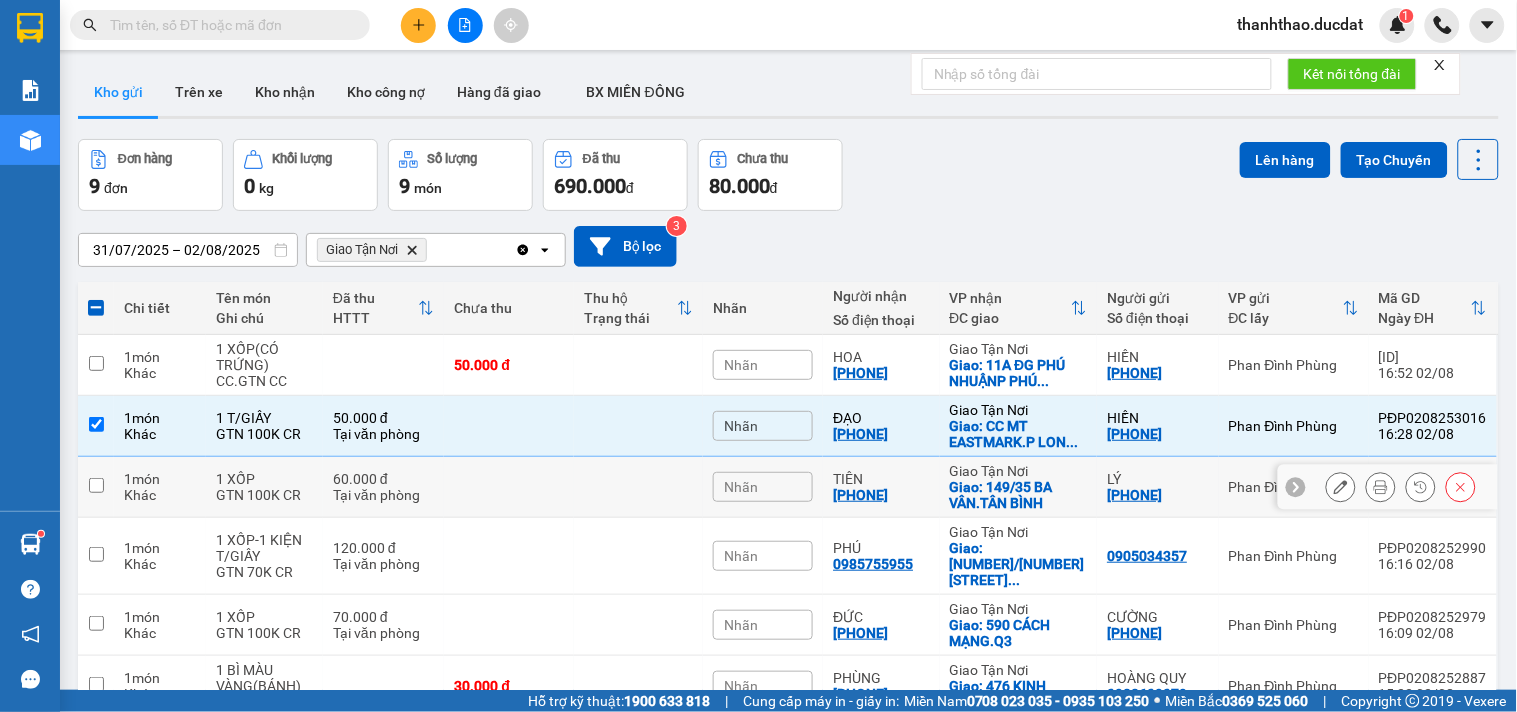 click at bounding box center [509, 487] 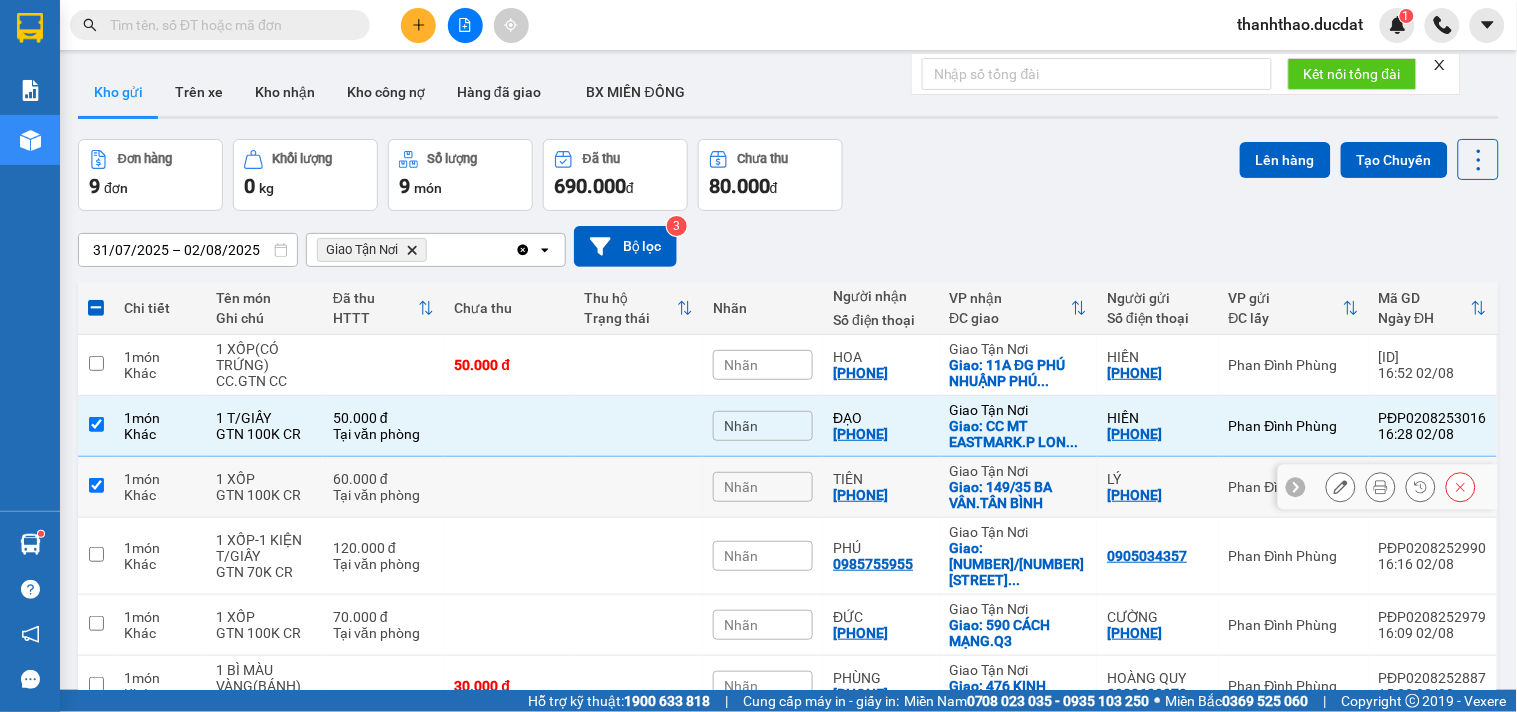 checkbox on "true" 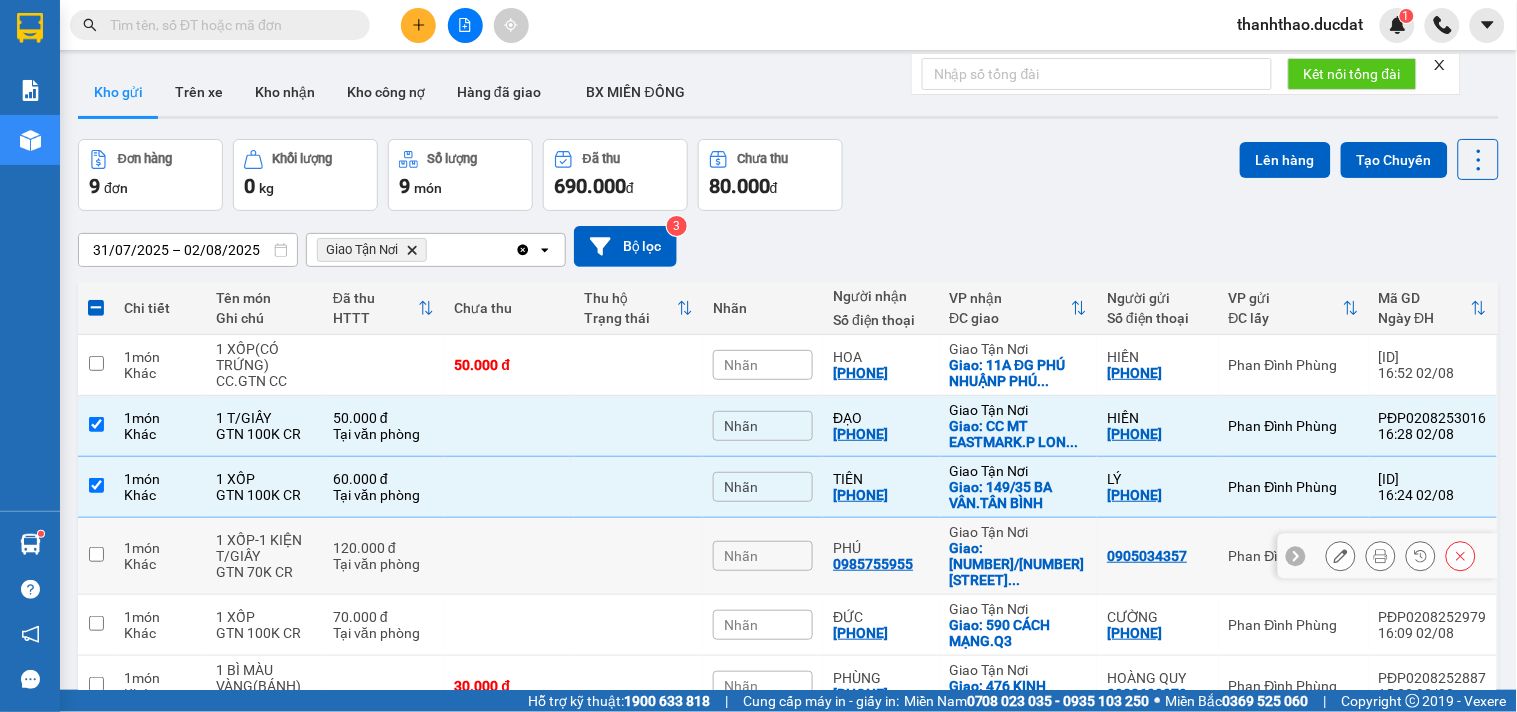 click at bounding box center [509, 556] 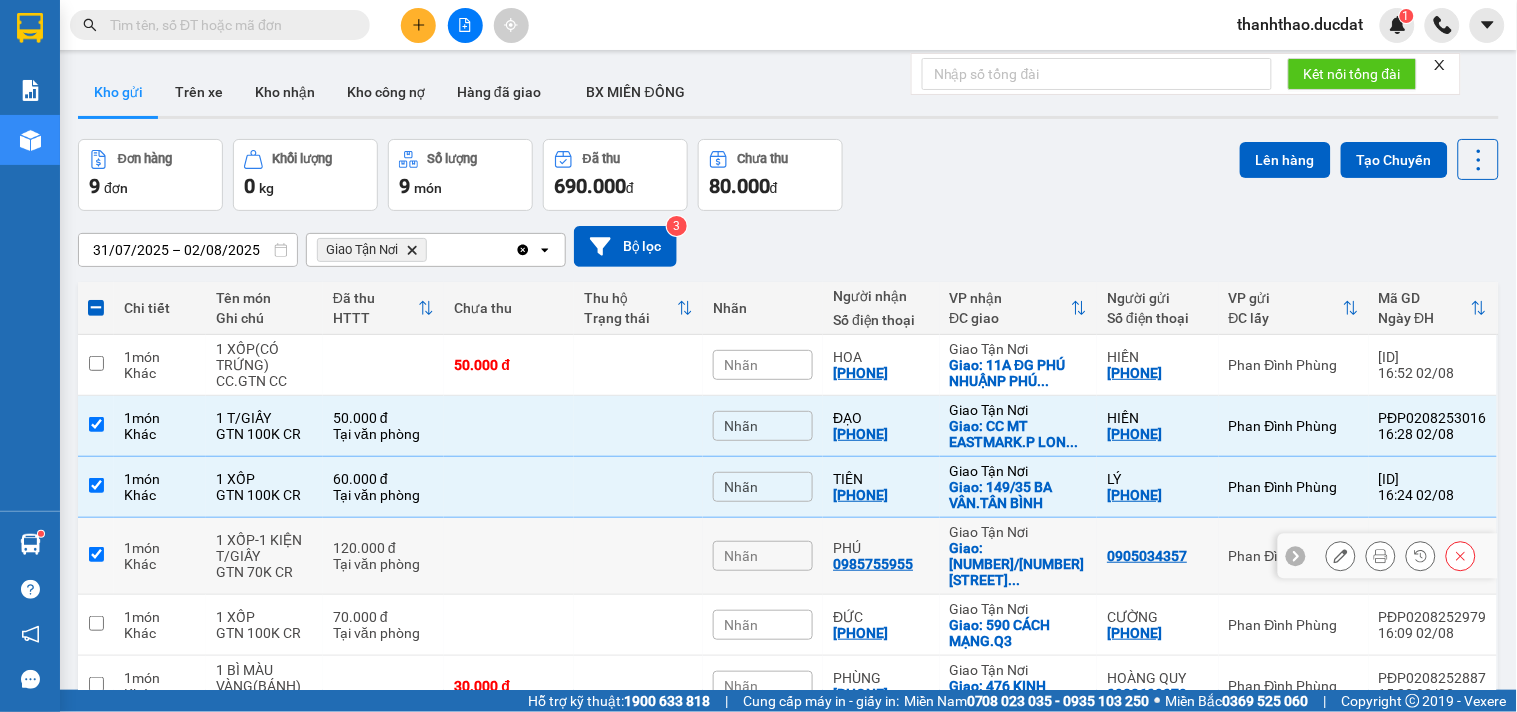 checkbox on "true" 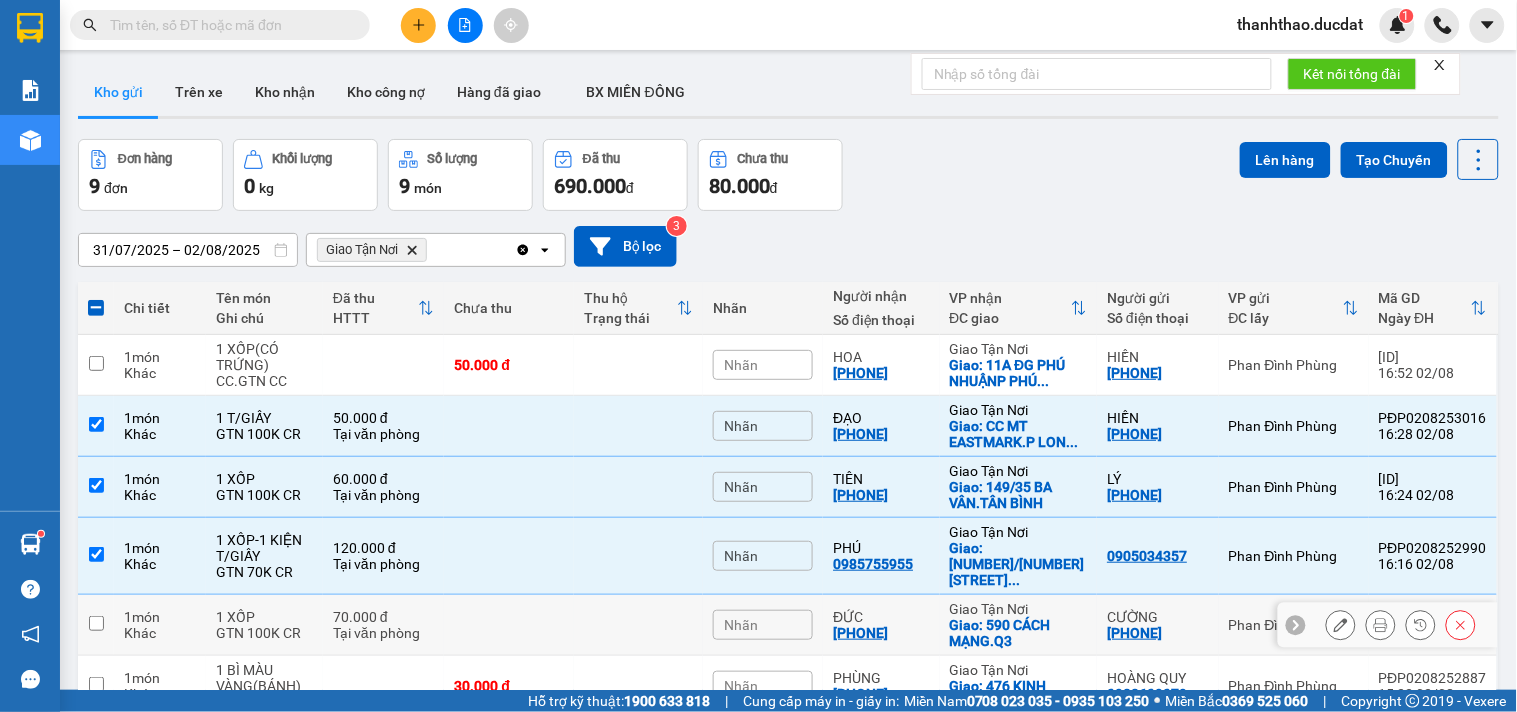 click at bounding box center (509, 625) 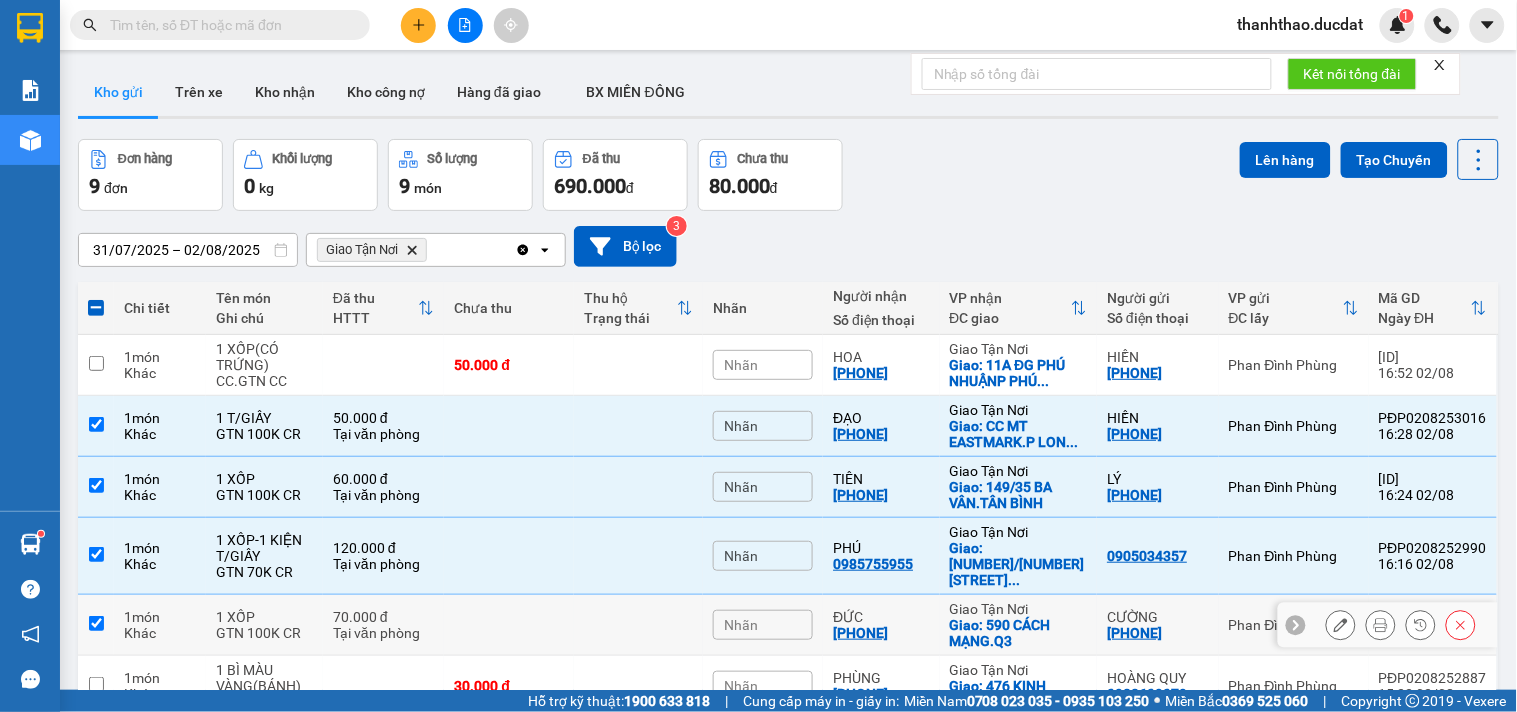 checkbox on "true" 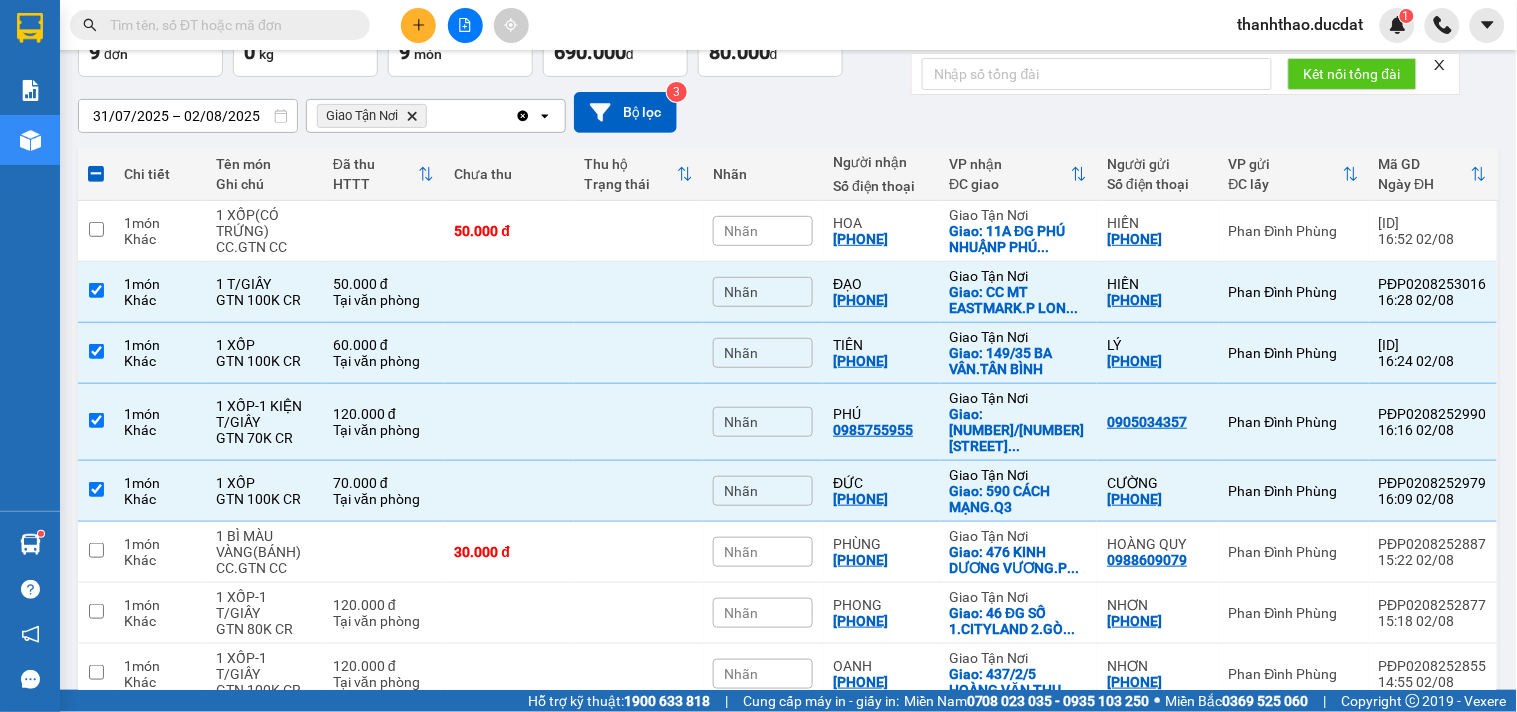 scroll, scrollTop: 222, scrollLeft: 0, axis: vertical 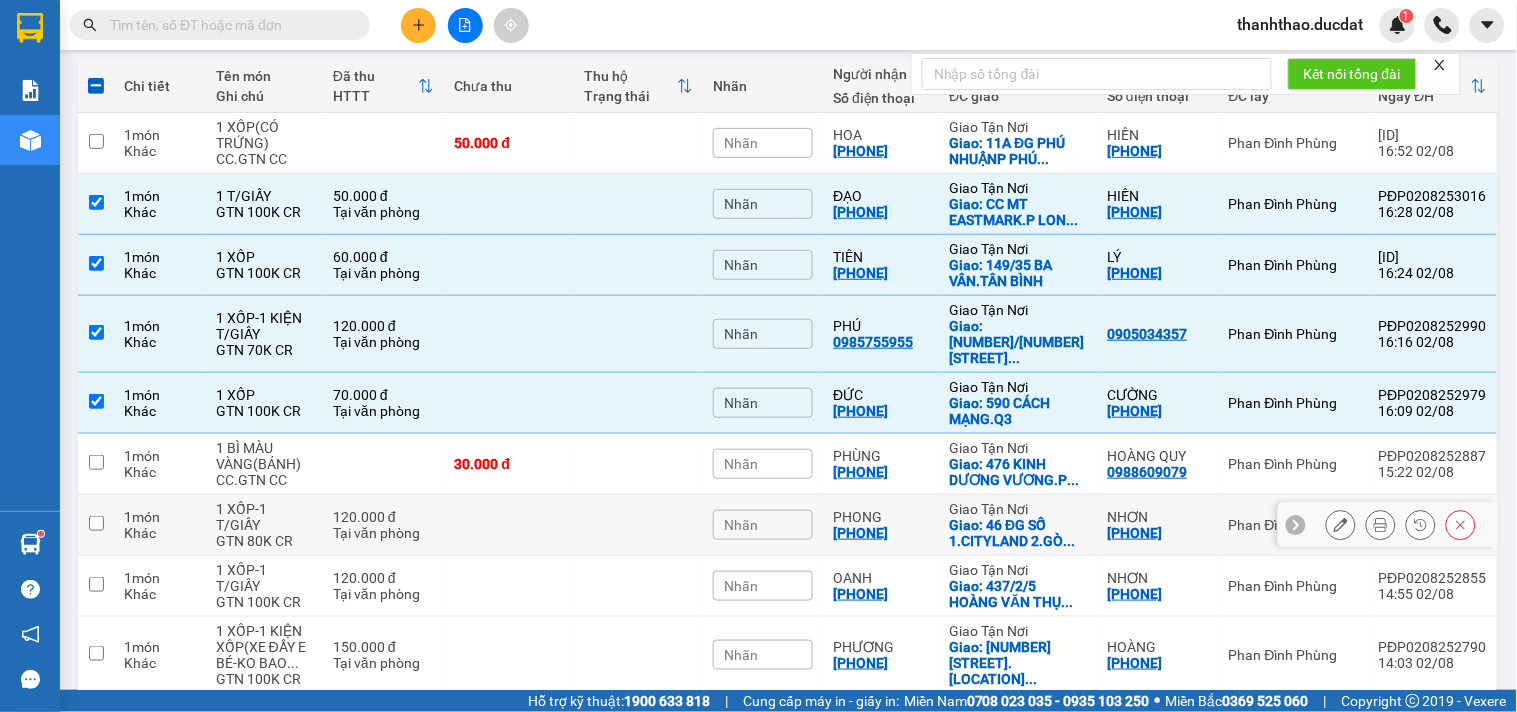 click at bounding box center [509, 525] 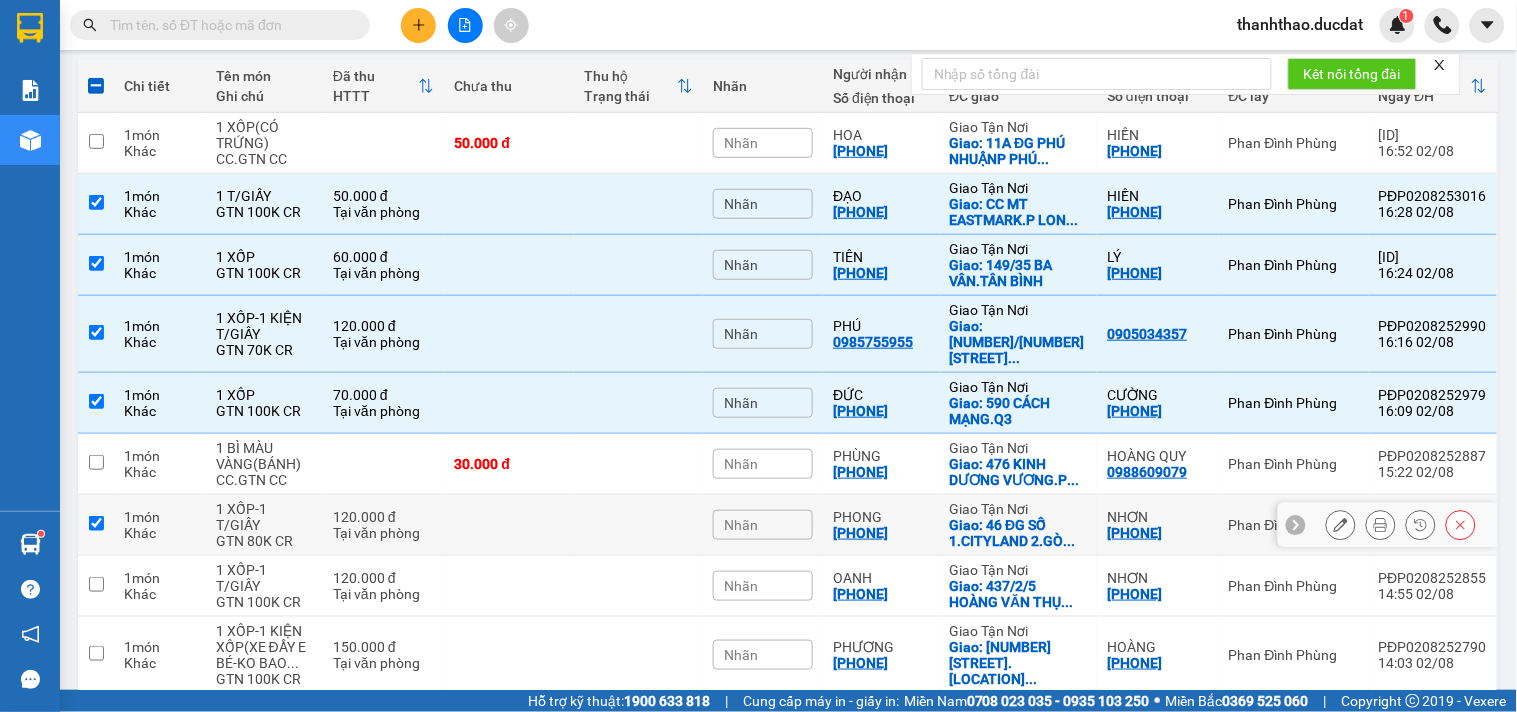 checkbox on "true" 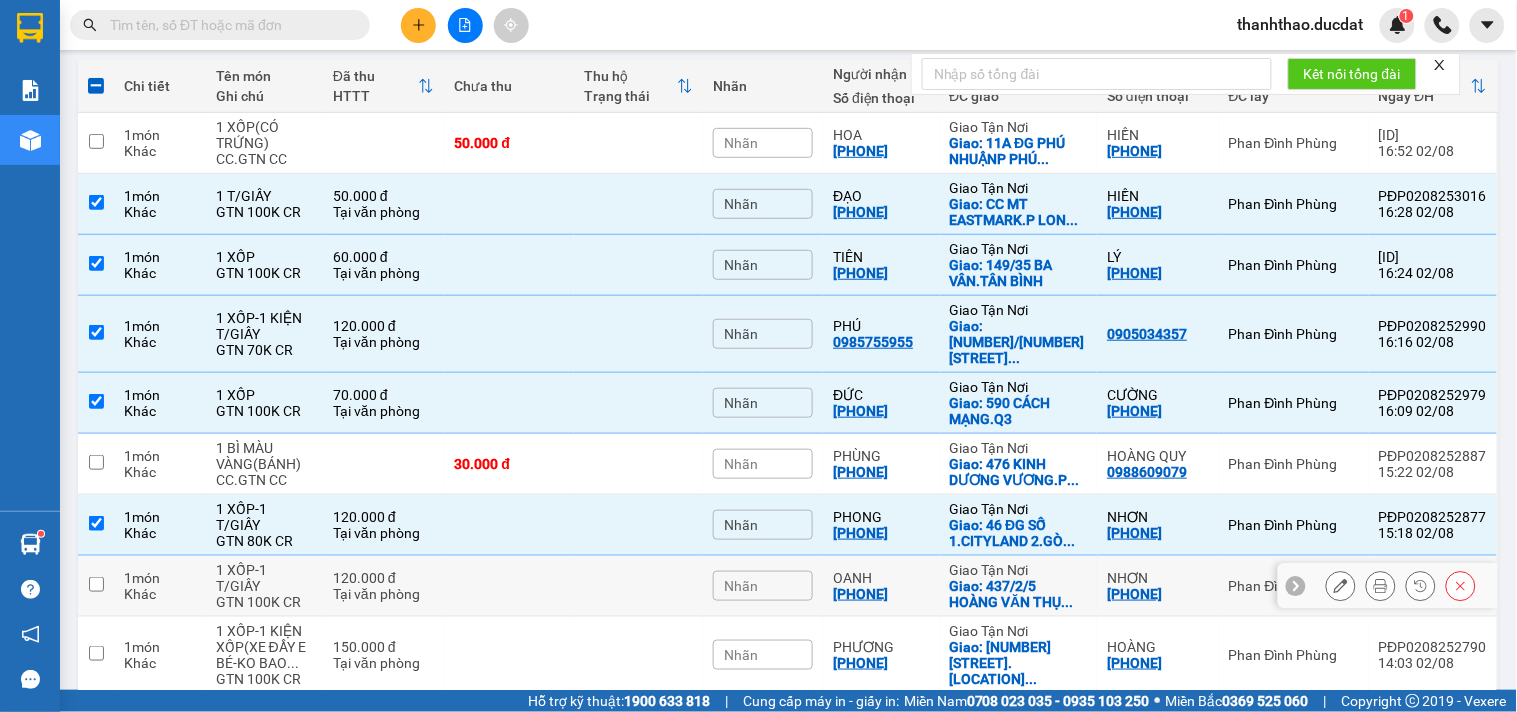 click at bounding box center [509, 586] 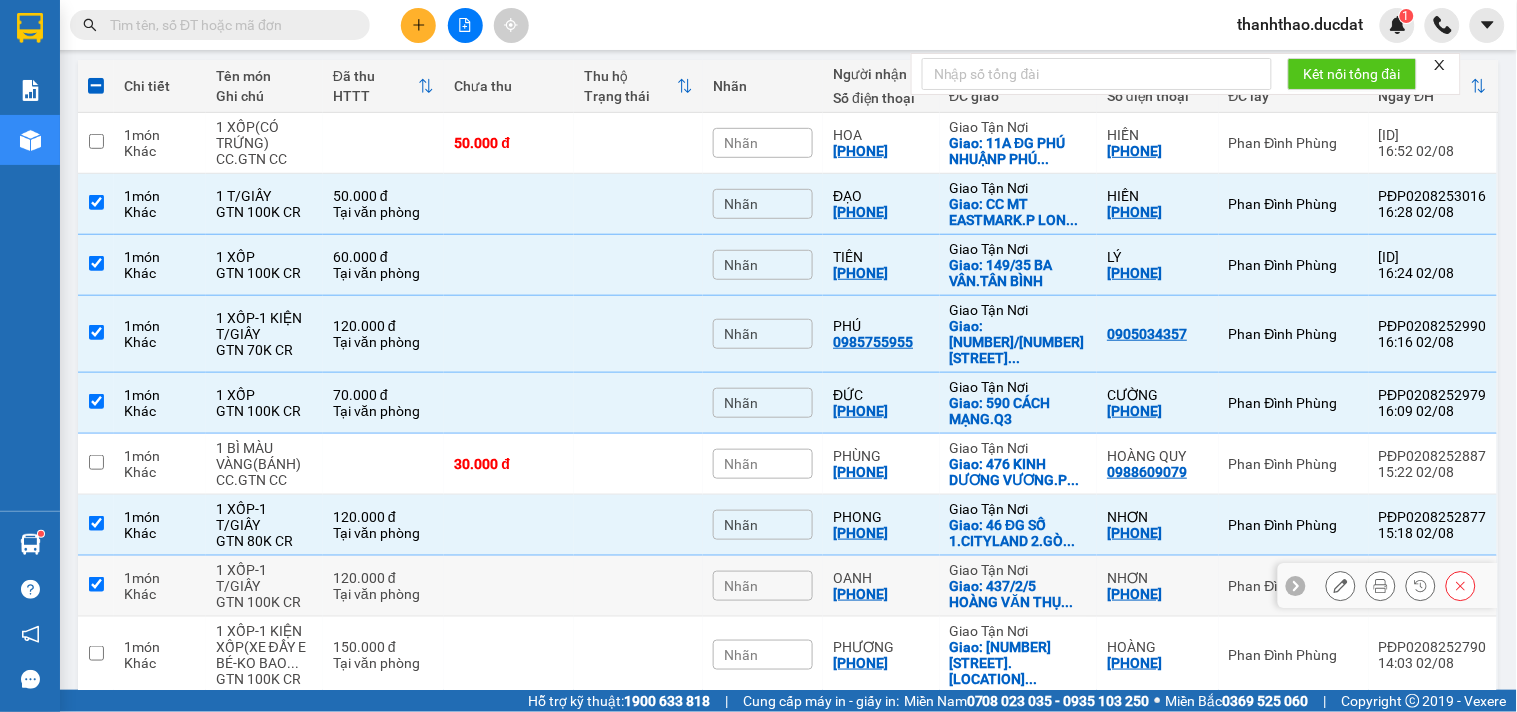 checkbox on "true" 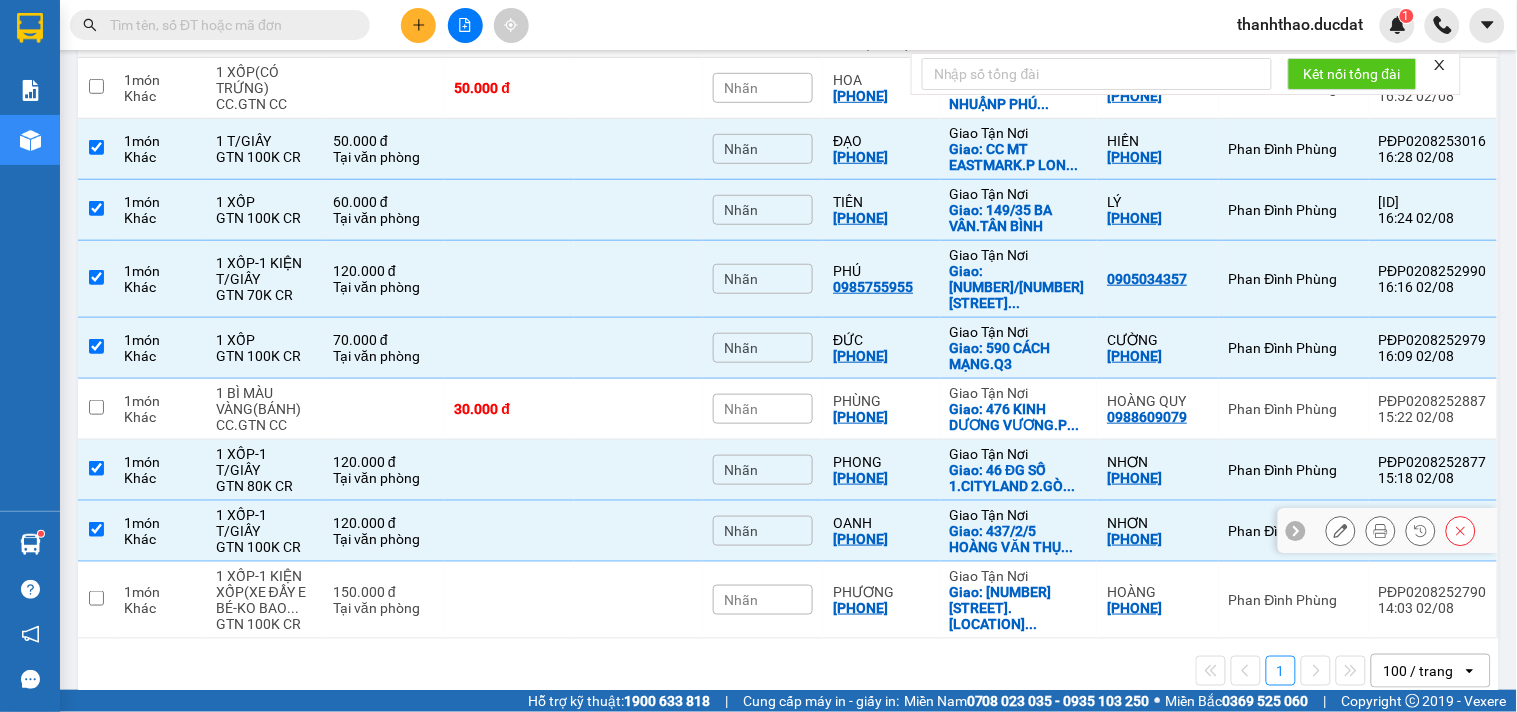 scroll, scrollTop: 293, scrollLeft: 0, axis: vertical 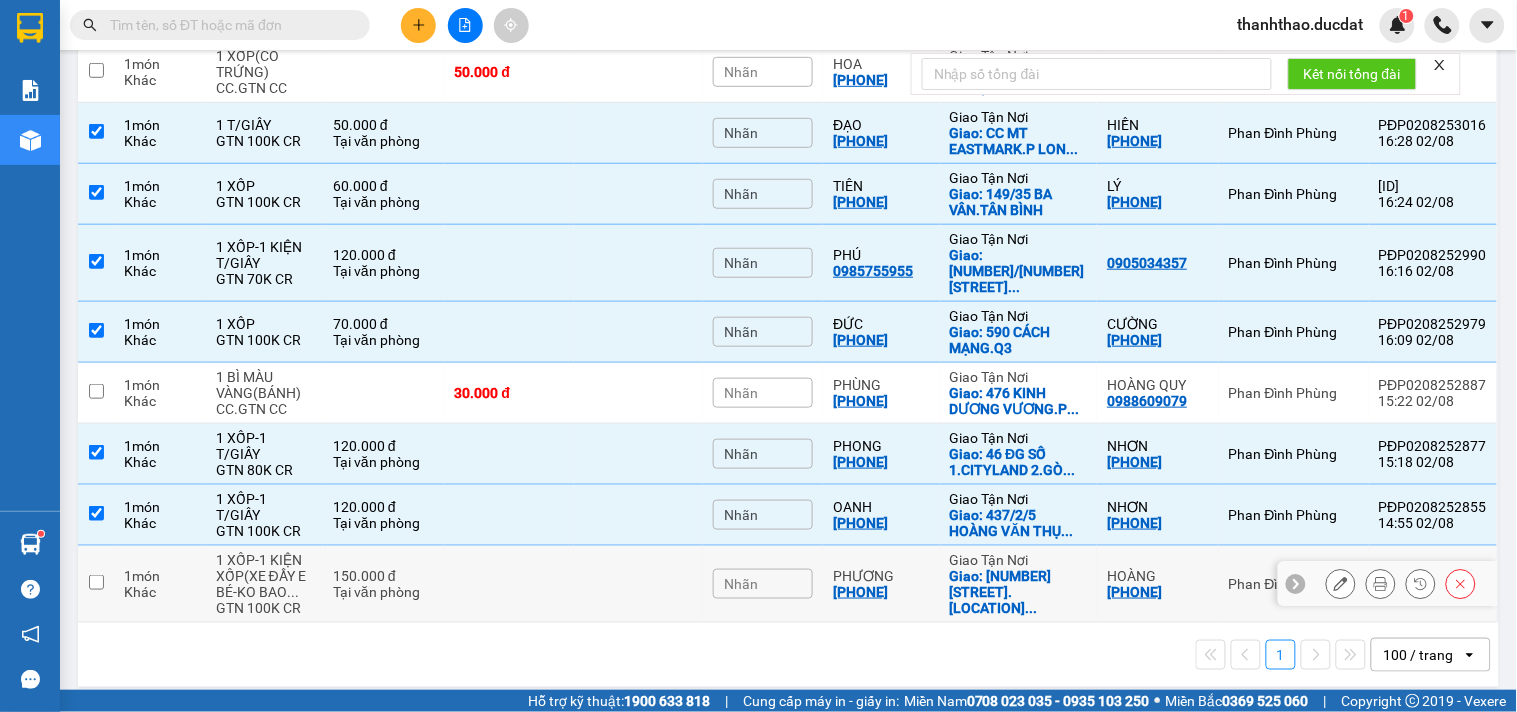 click on "150.000 đ" at bounding box center (383, 576) 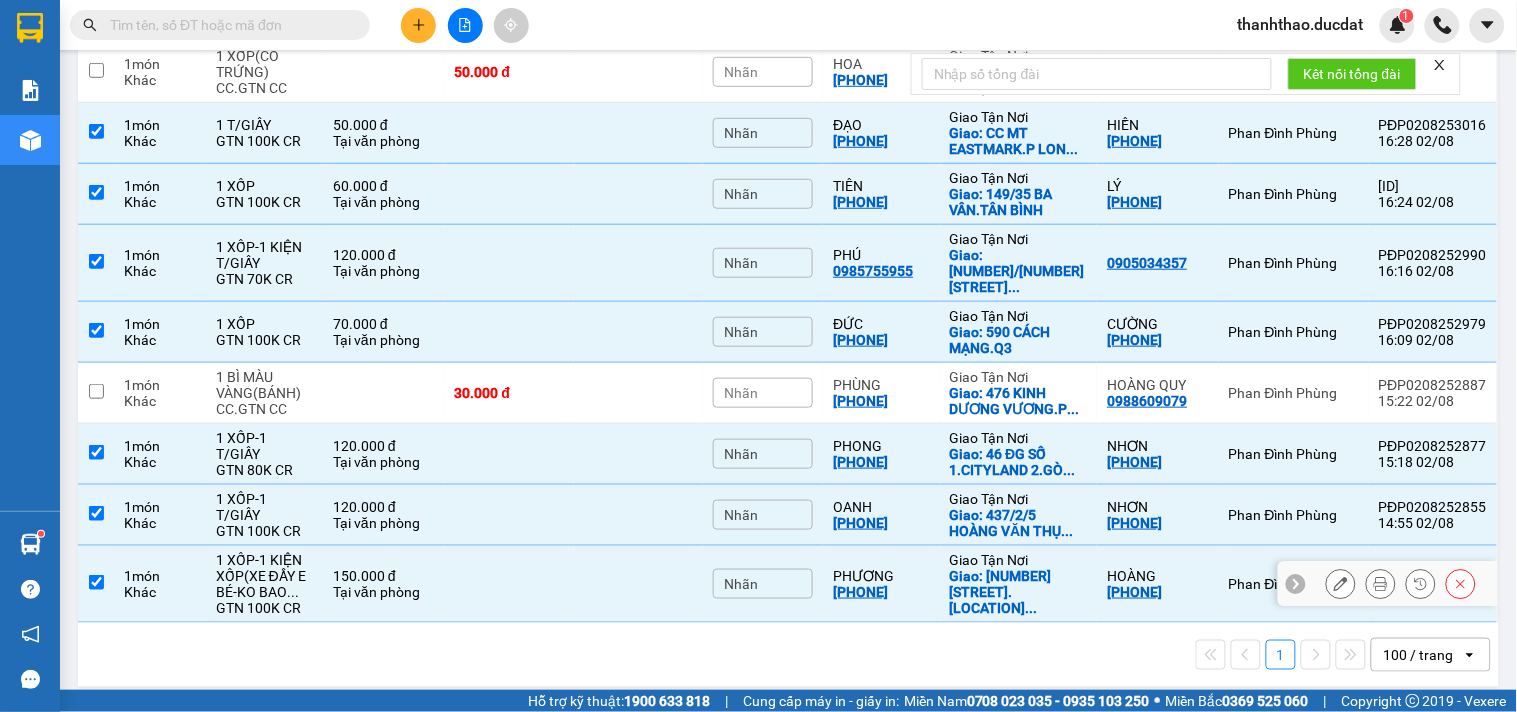 click on "1 XỐP-1 KIỆN XỐP(XE ĐẨY E BÉ-KO BAO ..." at bounding box center (264, 576) 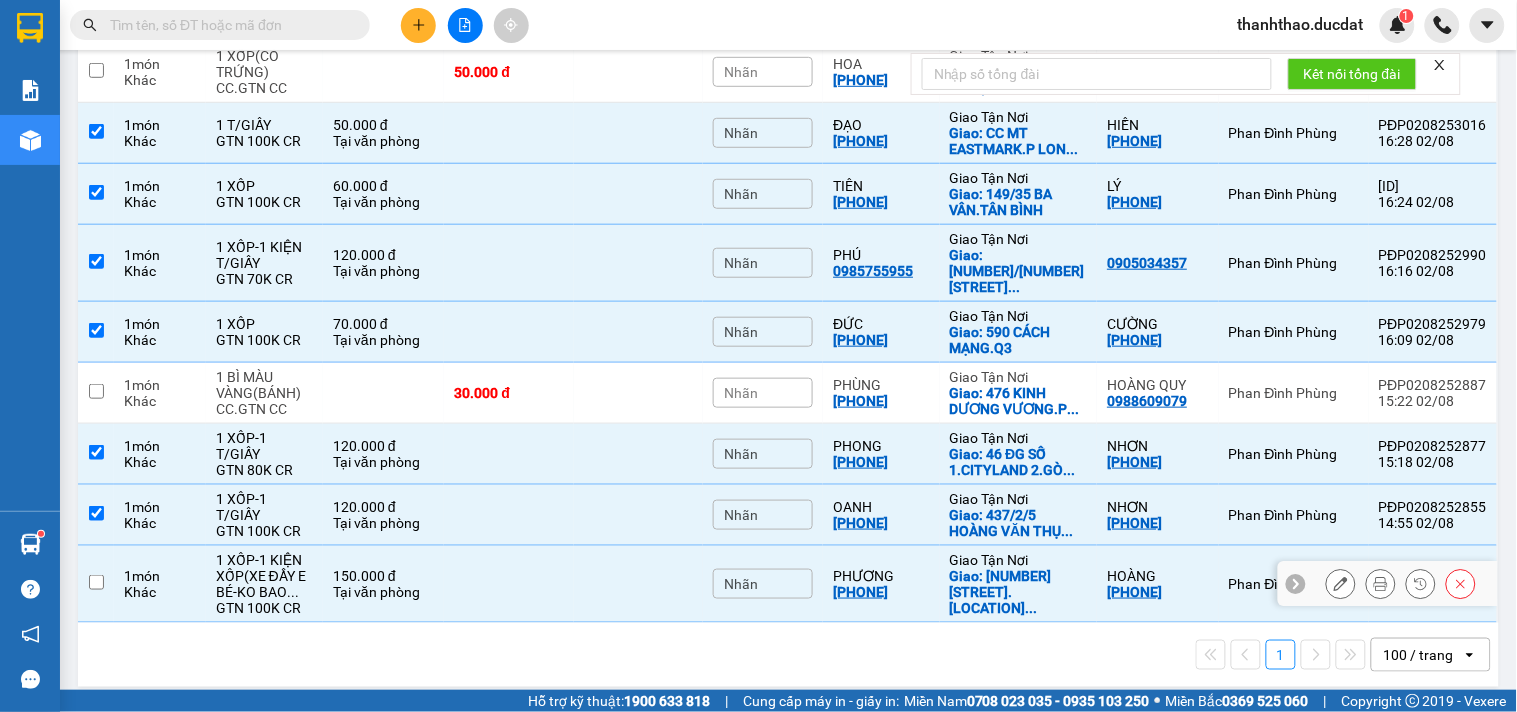 checkbox on "false" 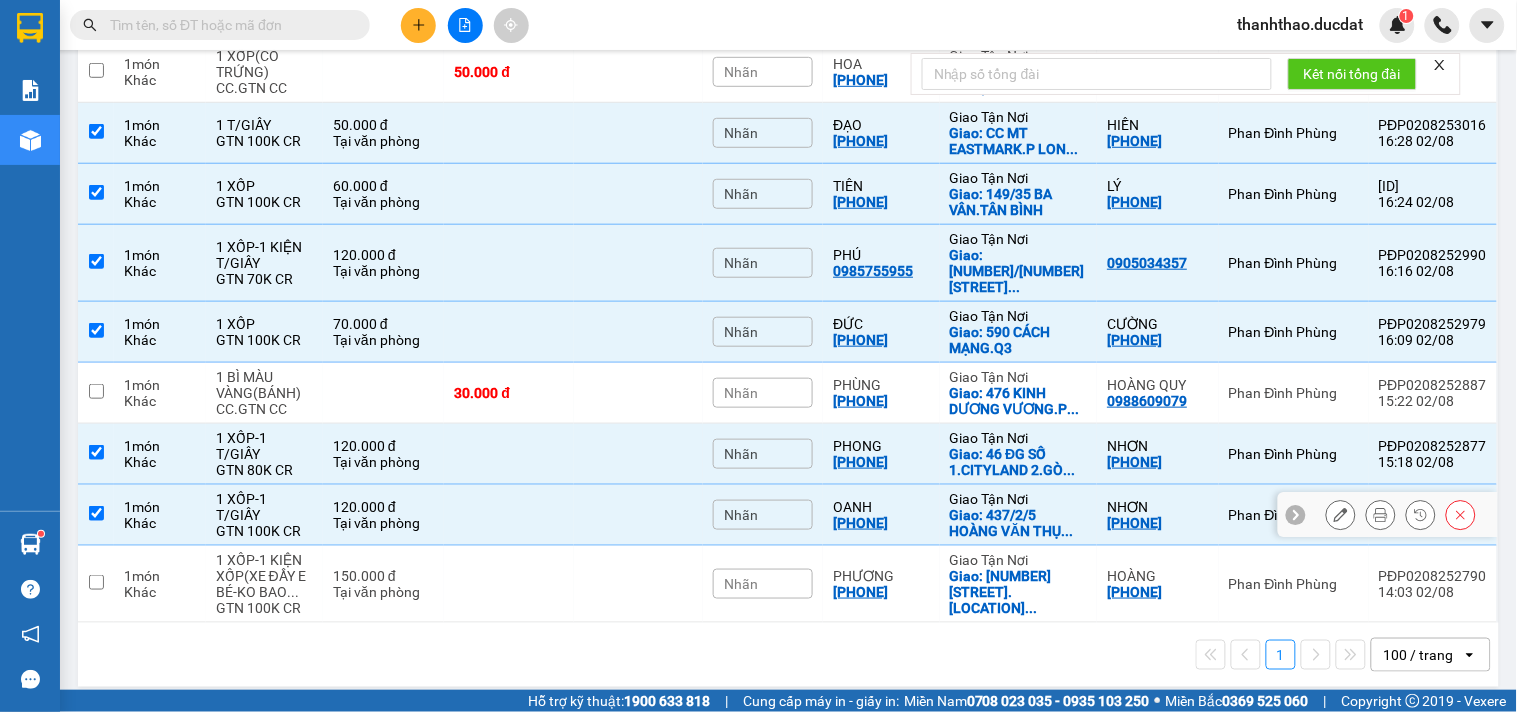click on "120.000 đ Tại văn phòng" at bounding box center [383, 515] 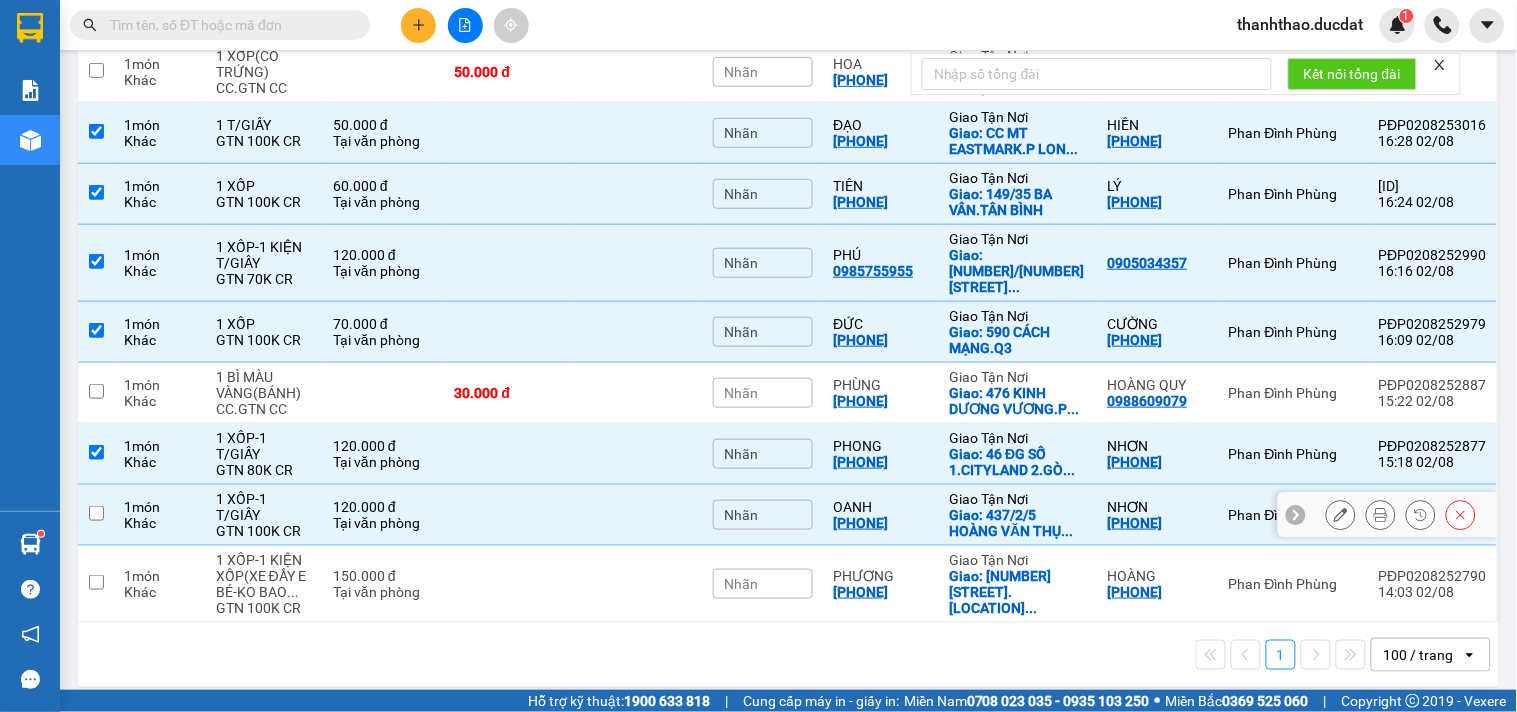 checkbox on "false" 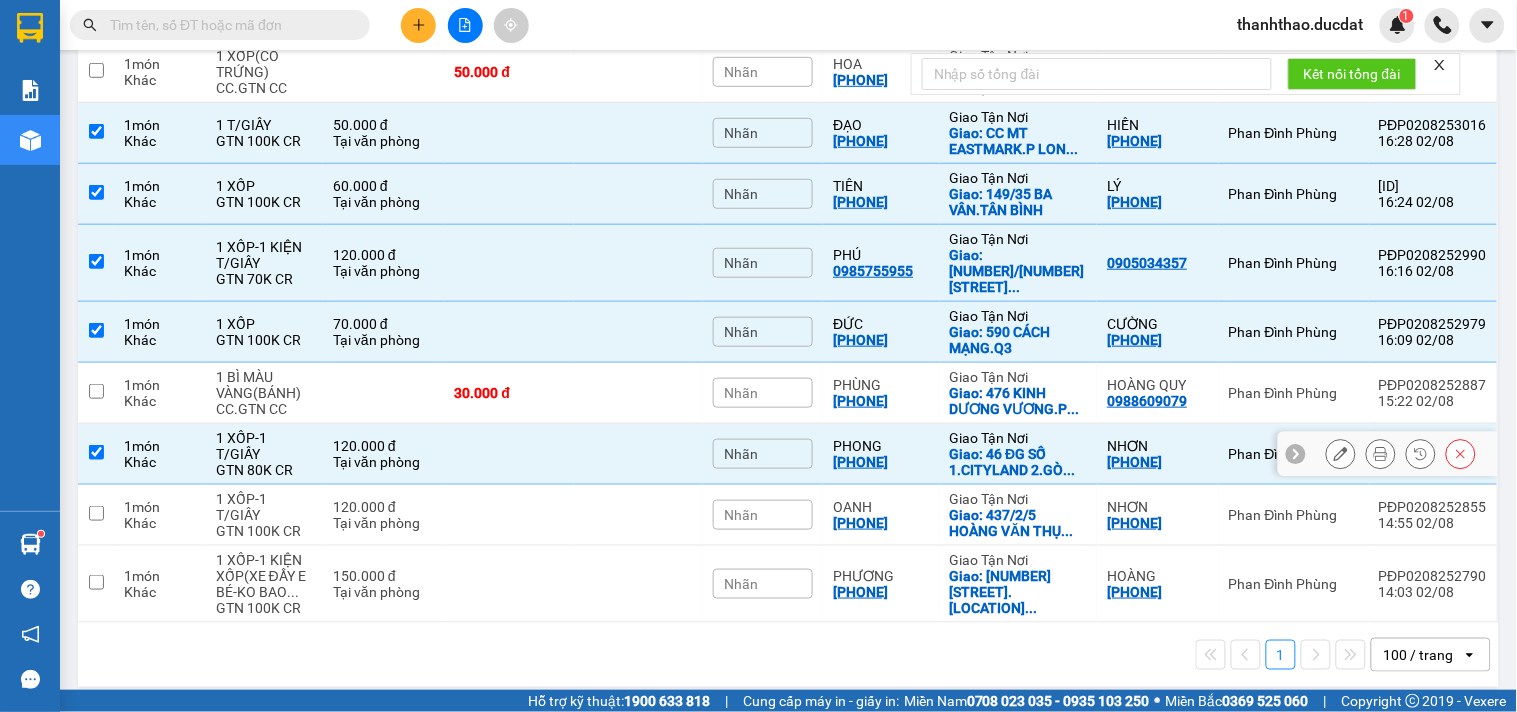 click on "Tại văn phòng" at bounding box center [383, 462] 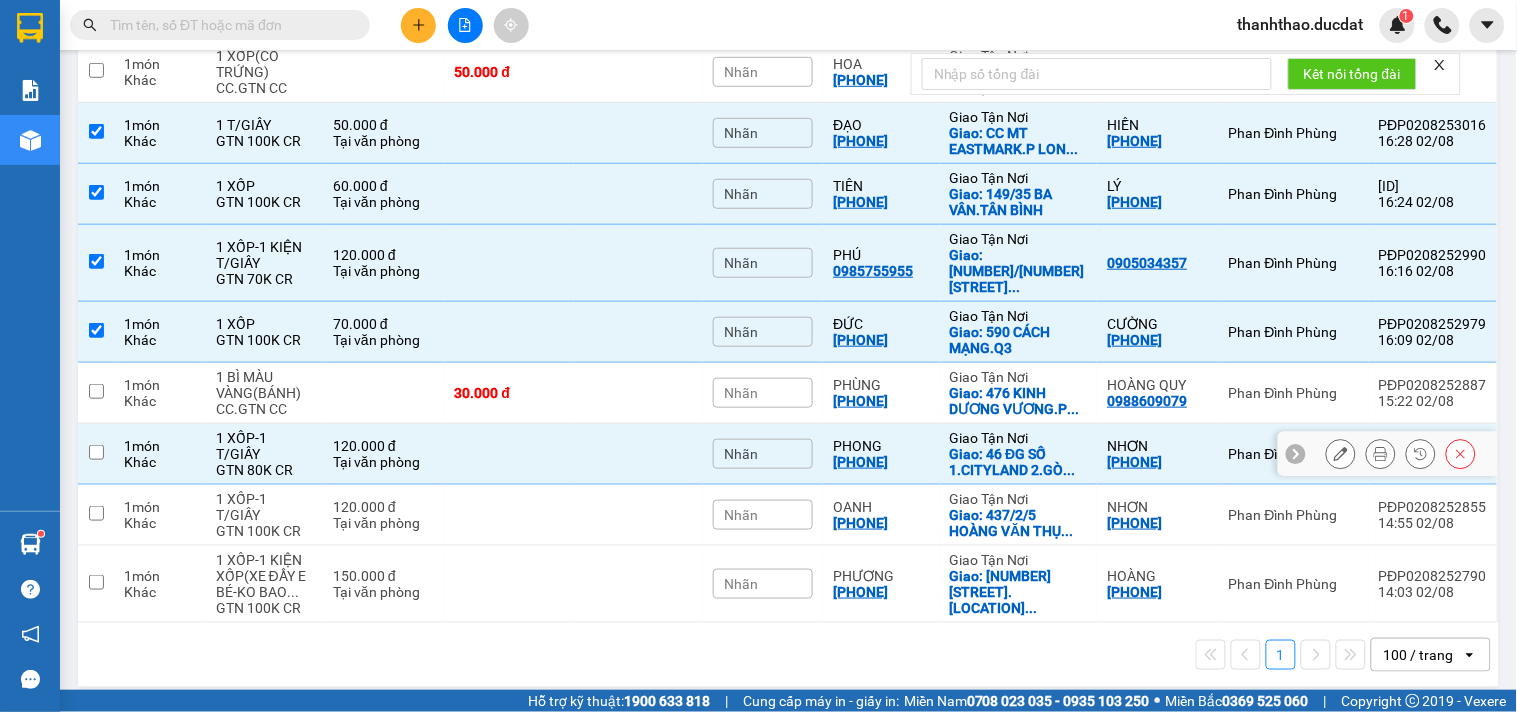 checkbox on "false" 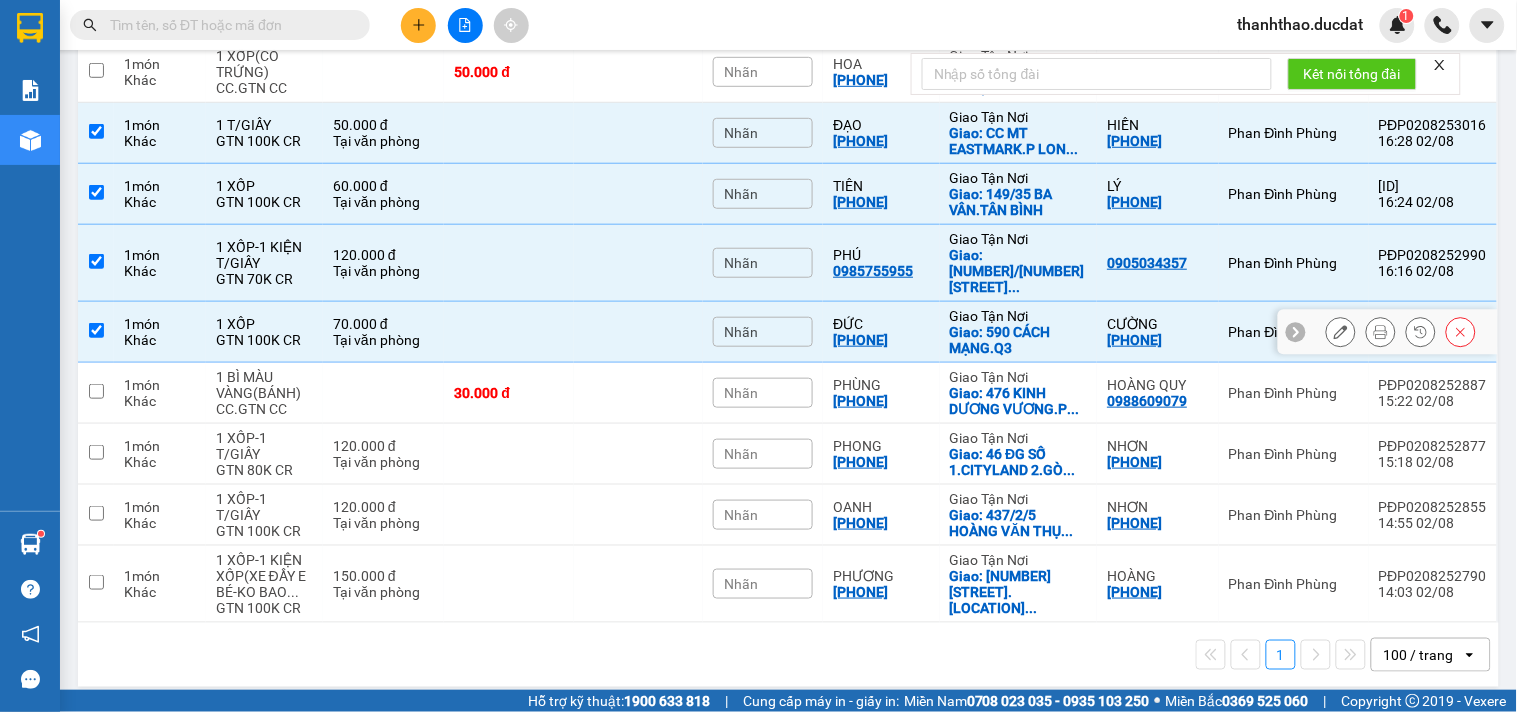 click on "70.000 đ Tại văn phòng" at bounding box center (383, 332) 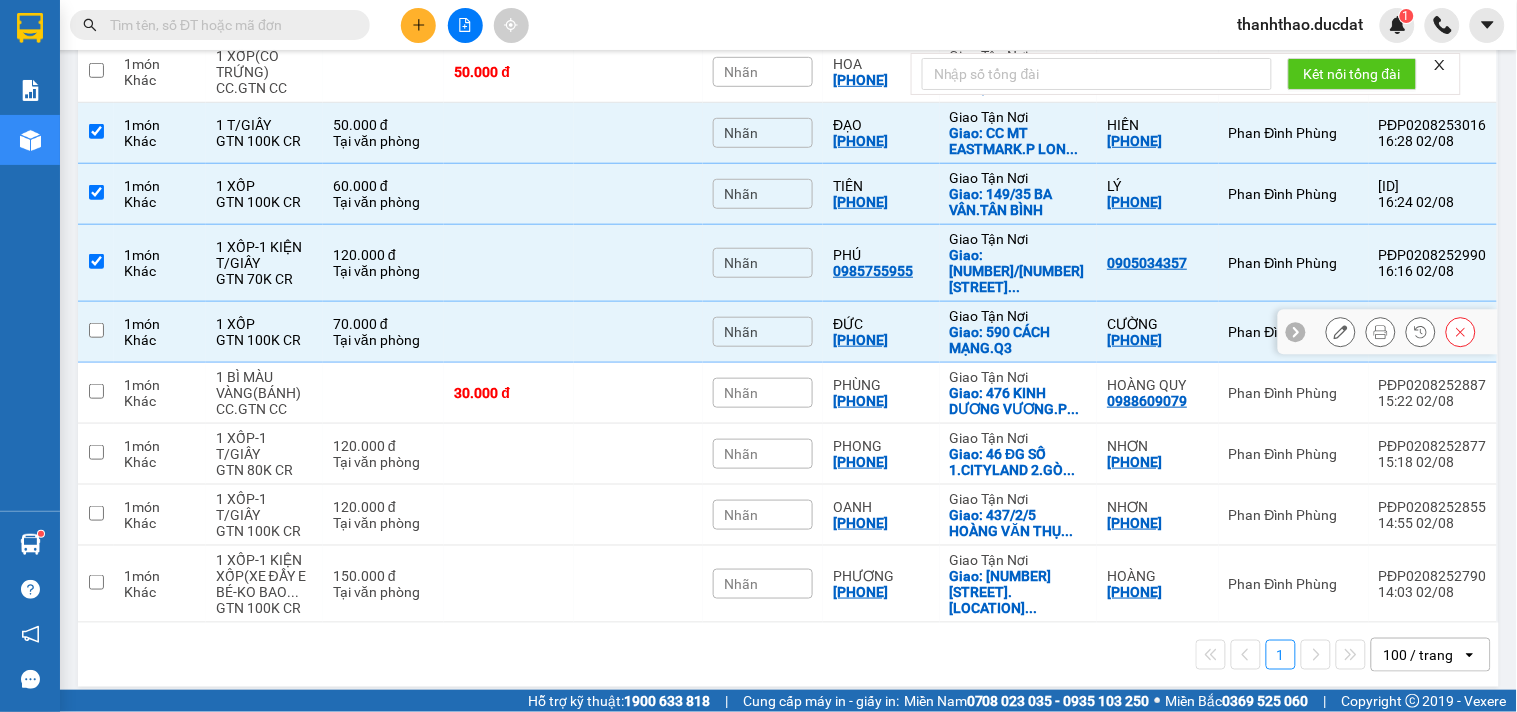 checkbox on "false" 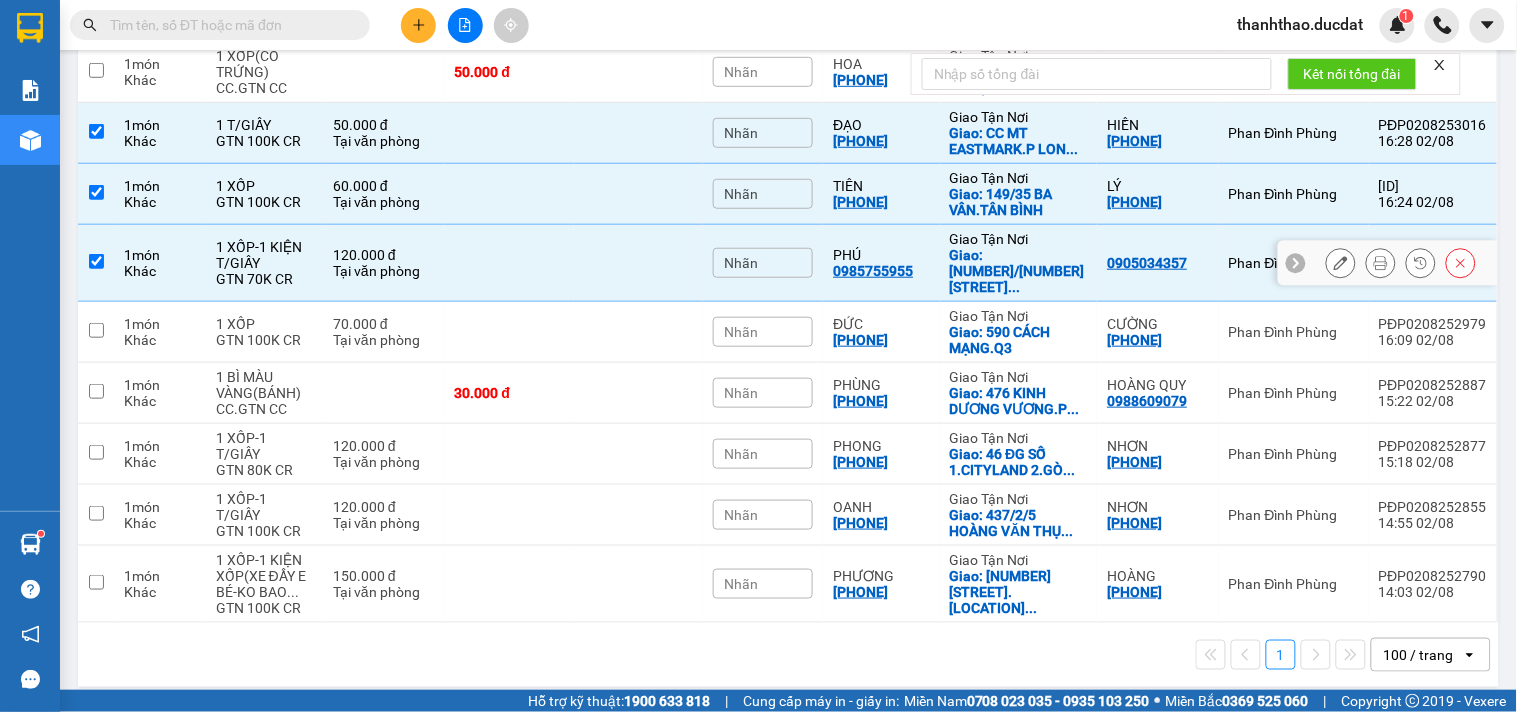 click on "120.000 đ Tại văn phòng" at bounding box center [383, 263] 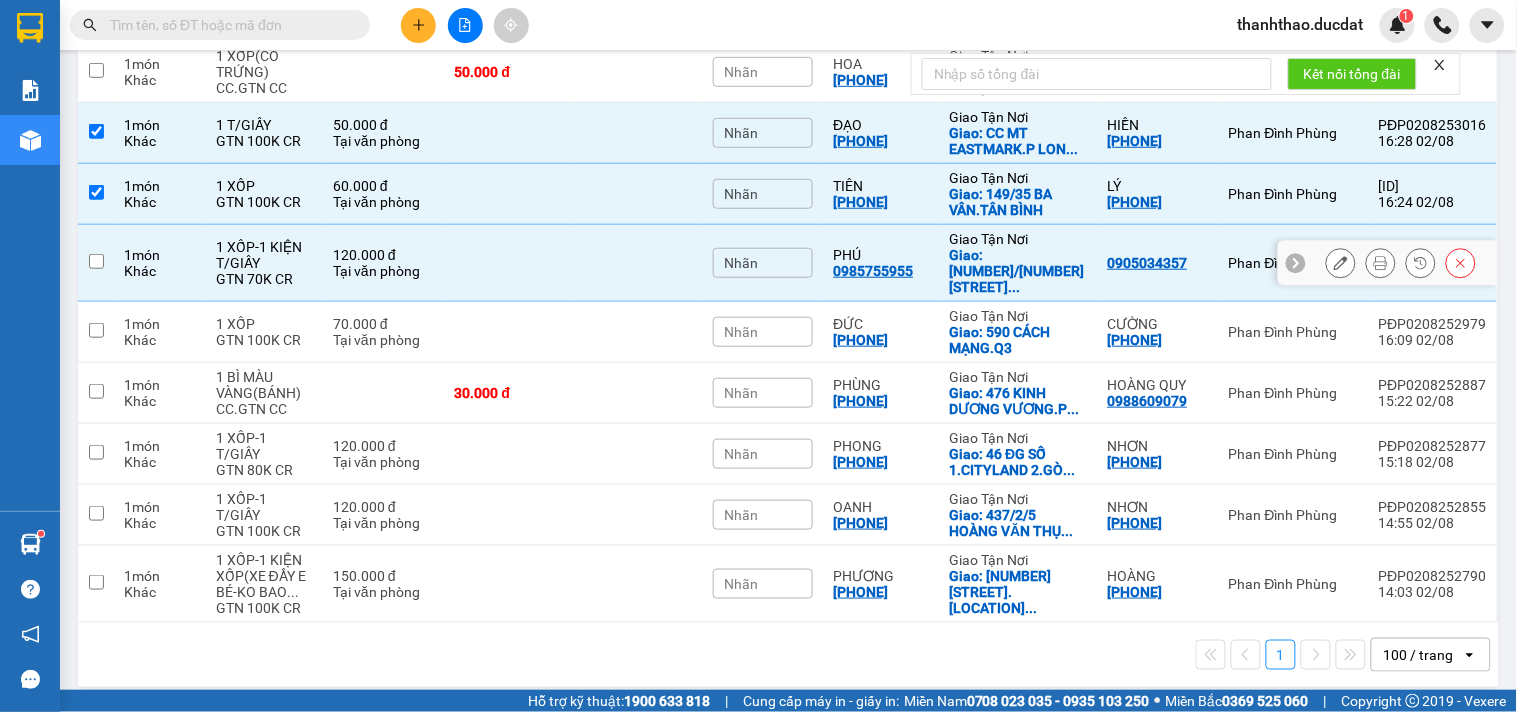 checkbox on "false" 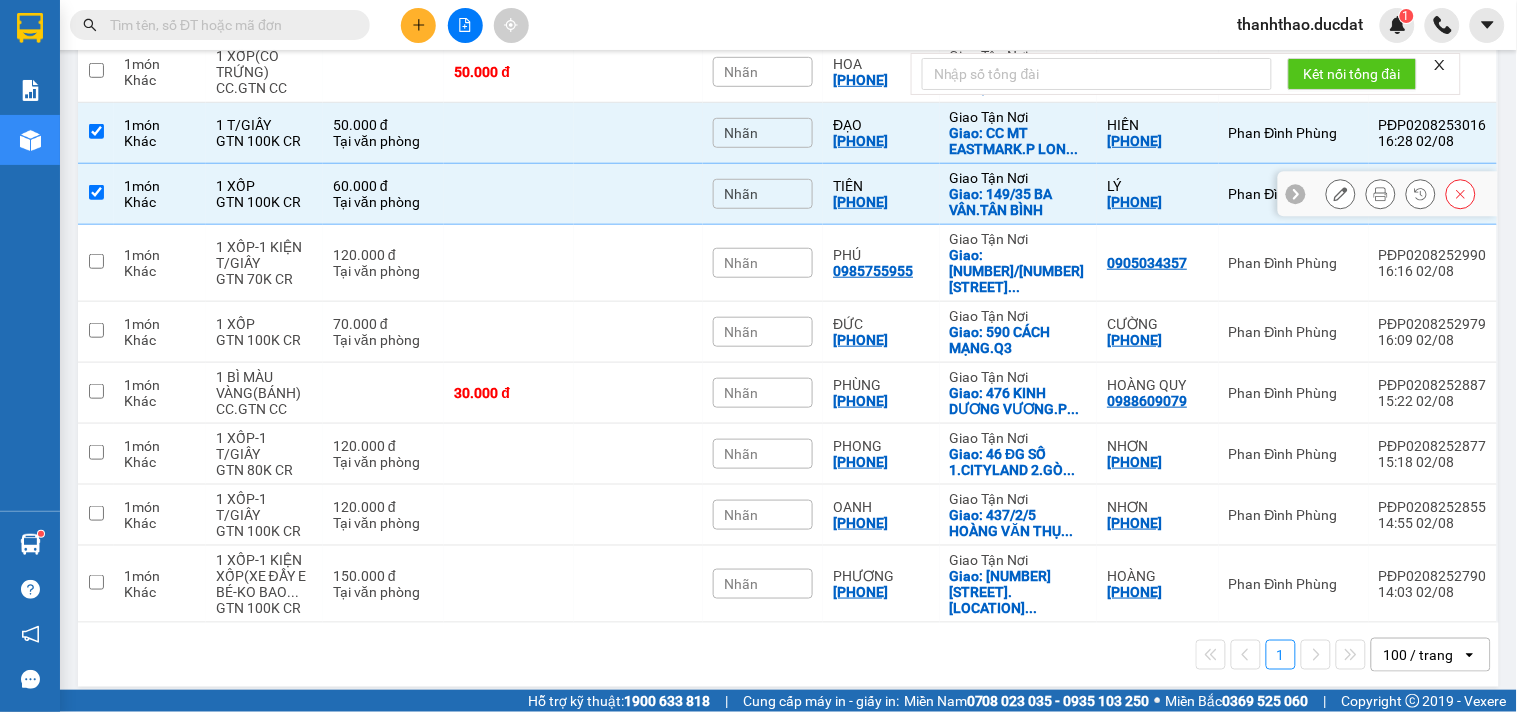 click at bounding box center (509, 194) 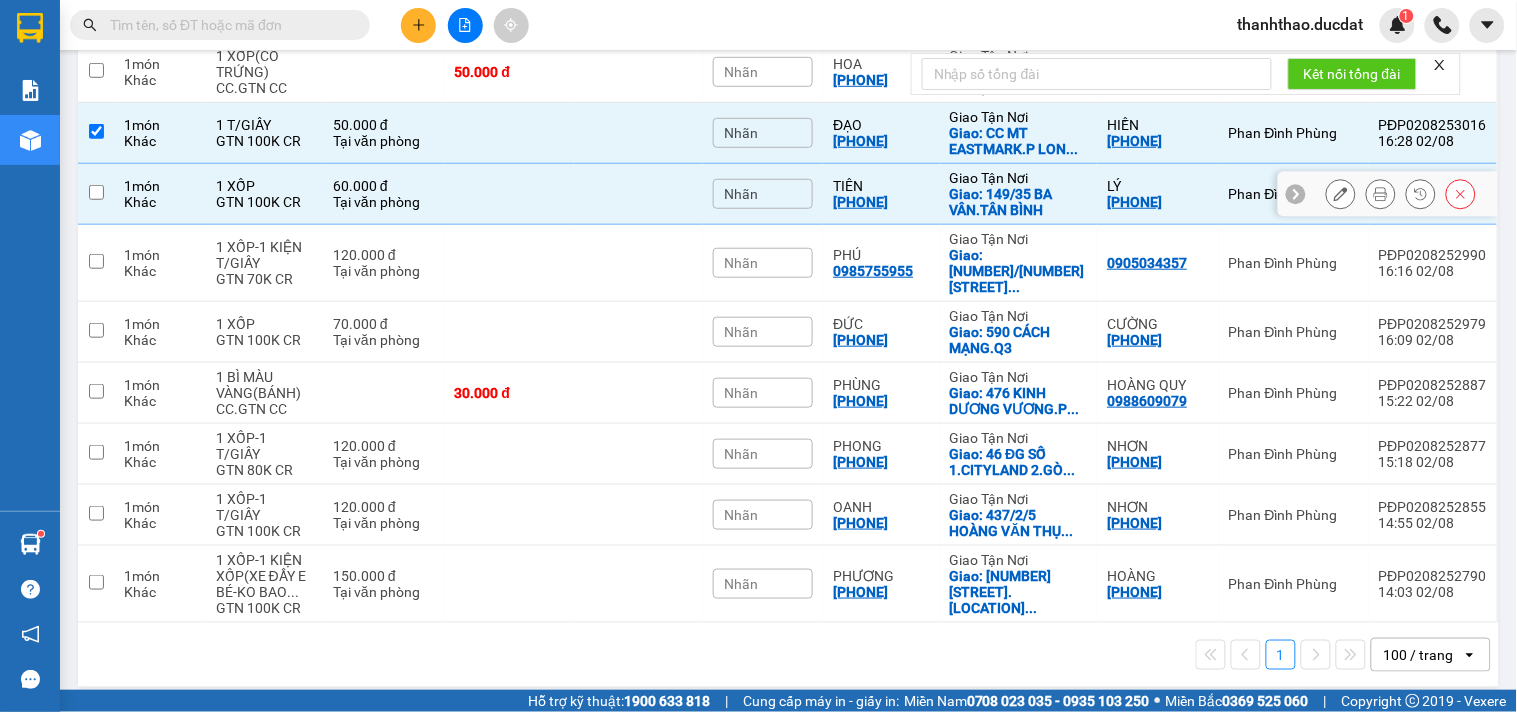 checkbox on "false" 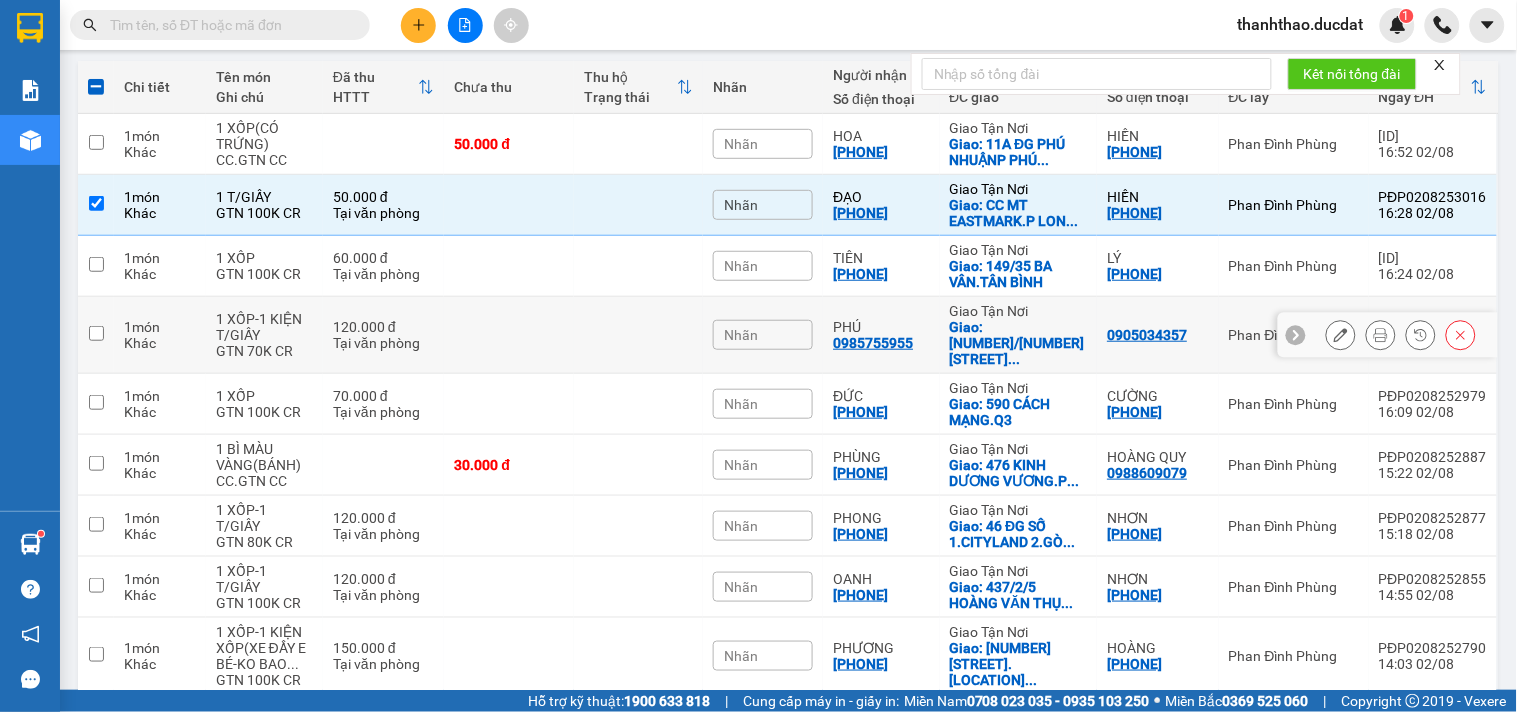 scroll, scrollTop: 182, scrollLeft: 0, axis: vertical 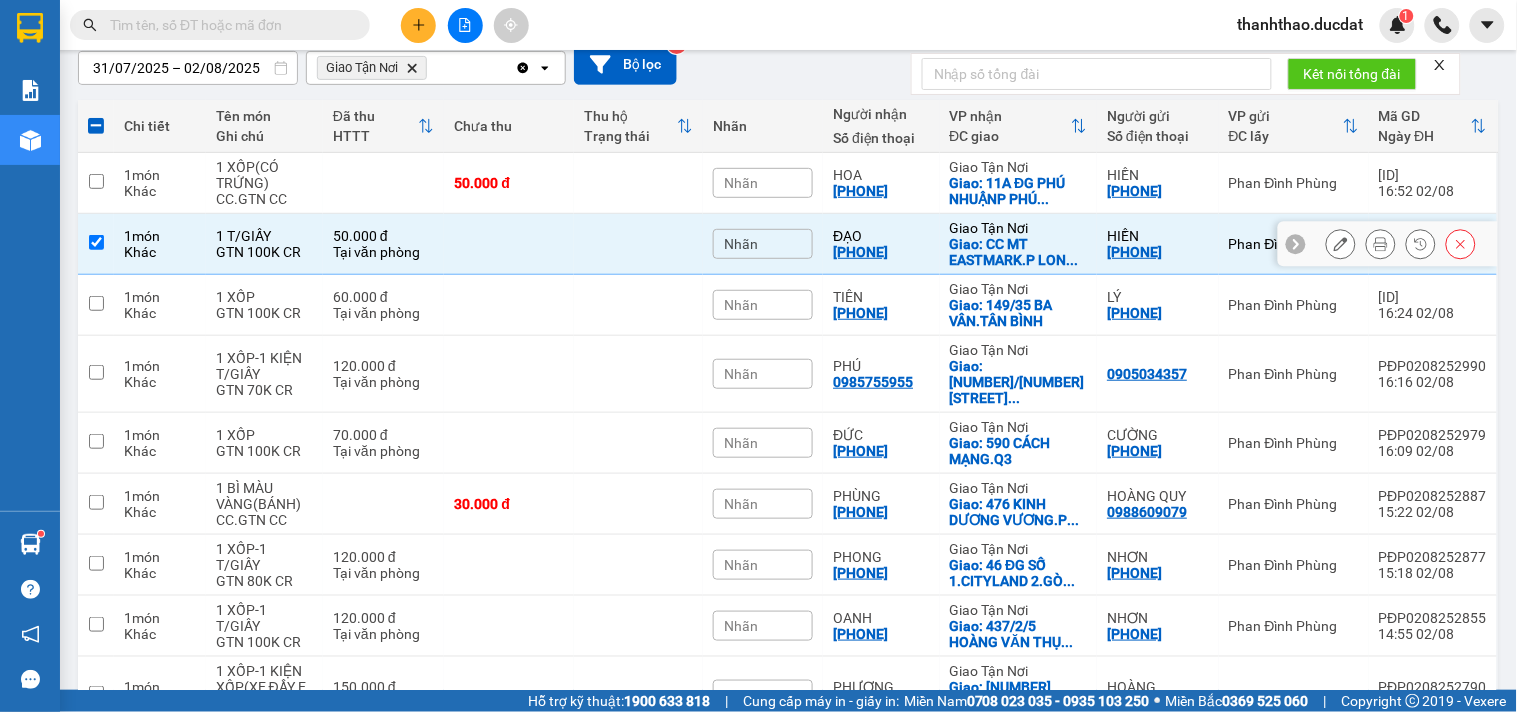 click at bounding box center [509, 244] 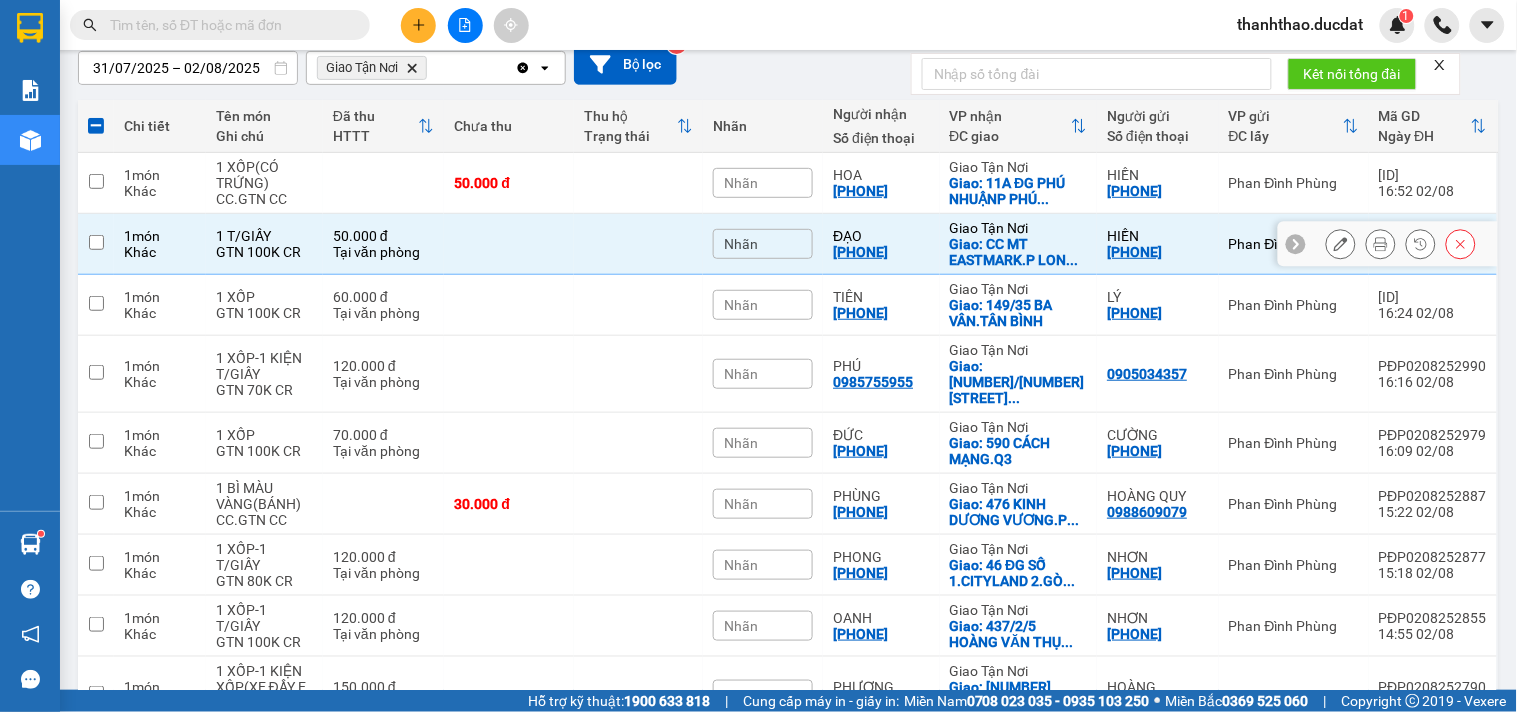 checkbox on "false" 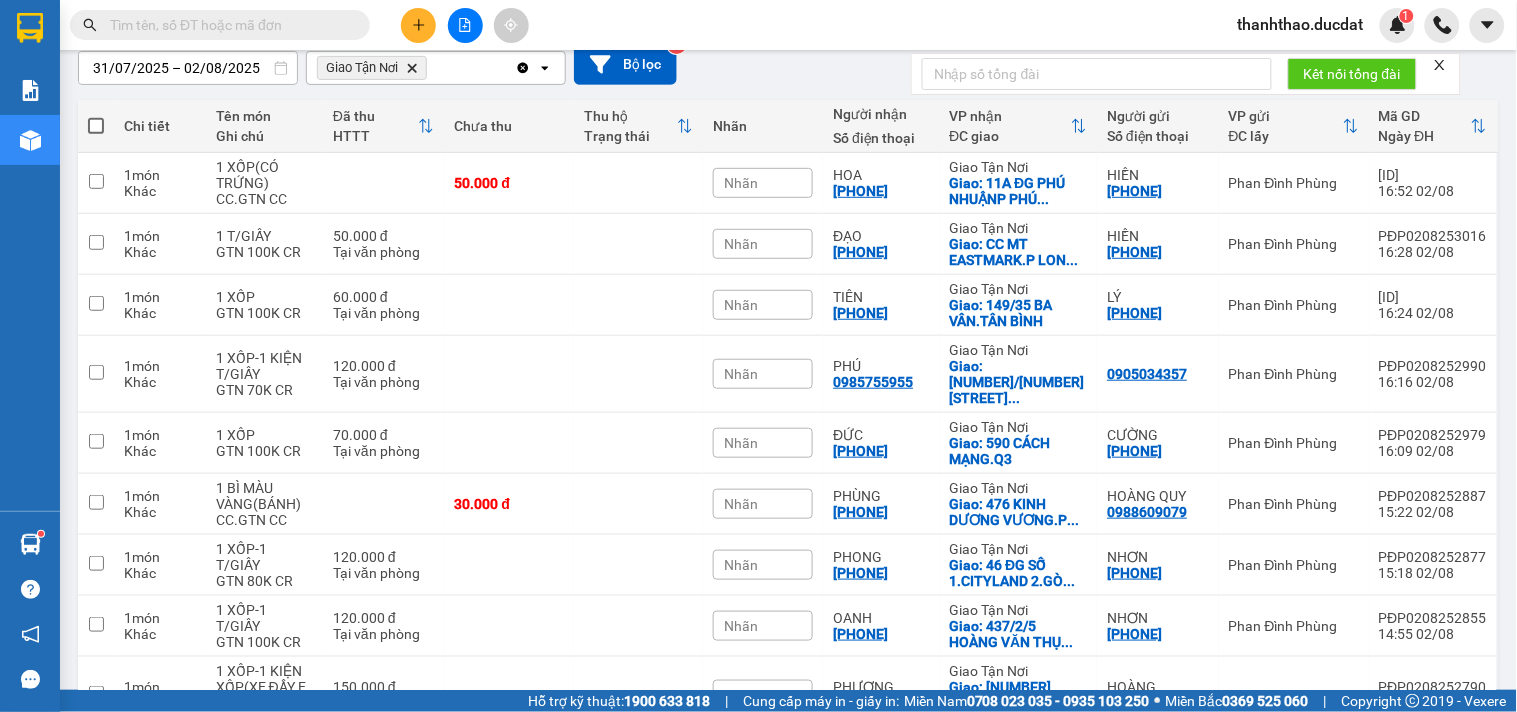 click on "Clear all" 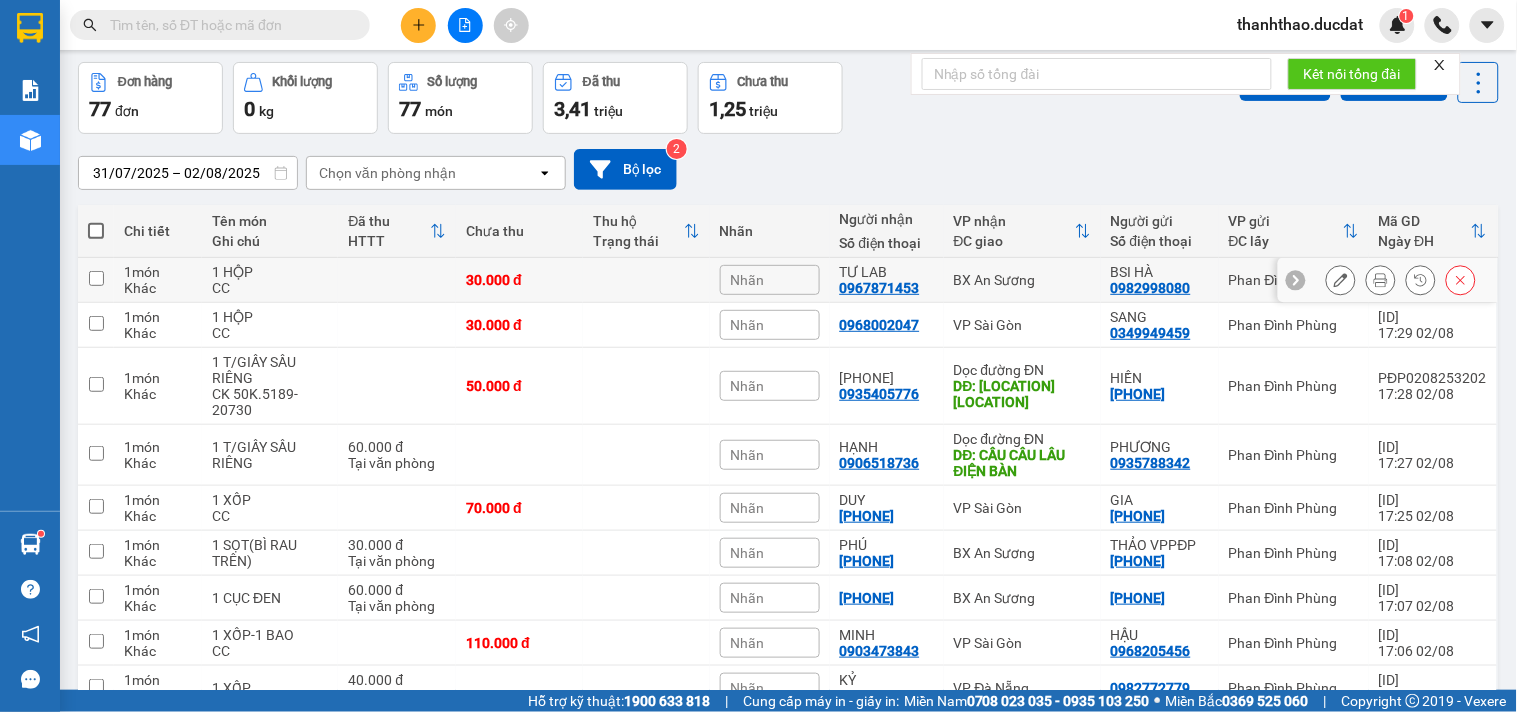 scroll, scrollTop: 0, scrollLeft: 0, axis: both 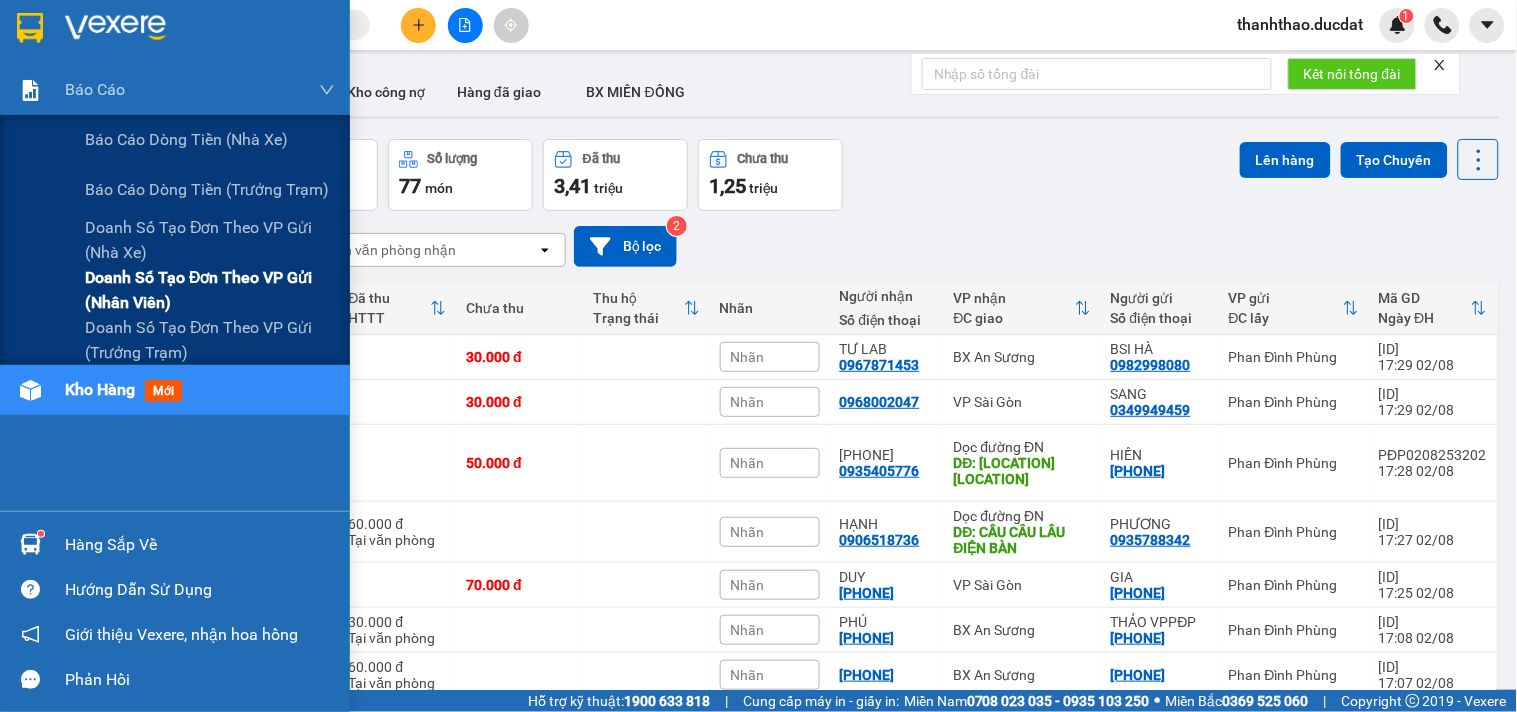 click on "Doanh số tạo đơn theo VP gửi (nhân viên)" at bounding box center (210, 290) 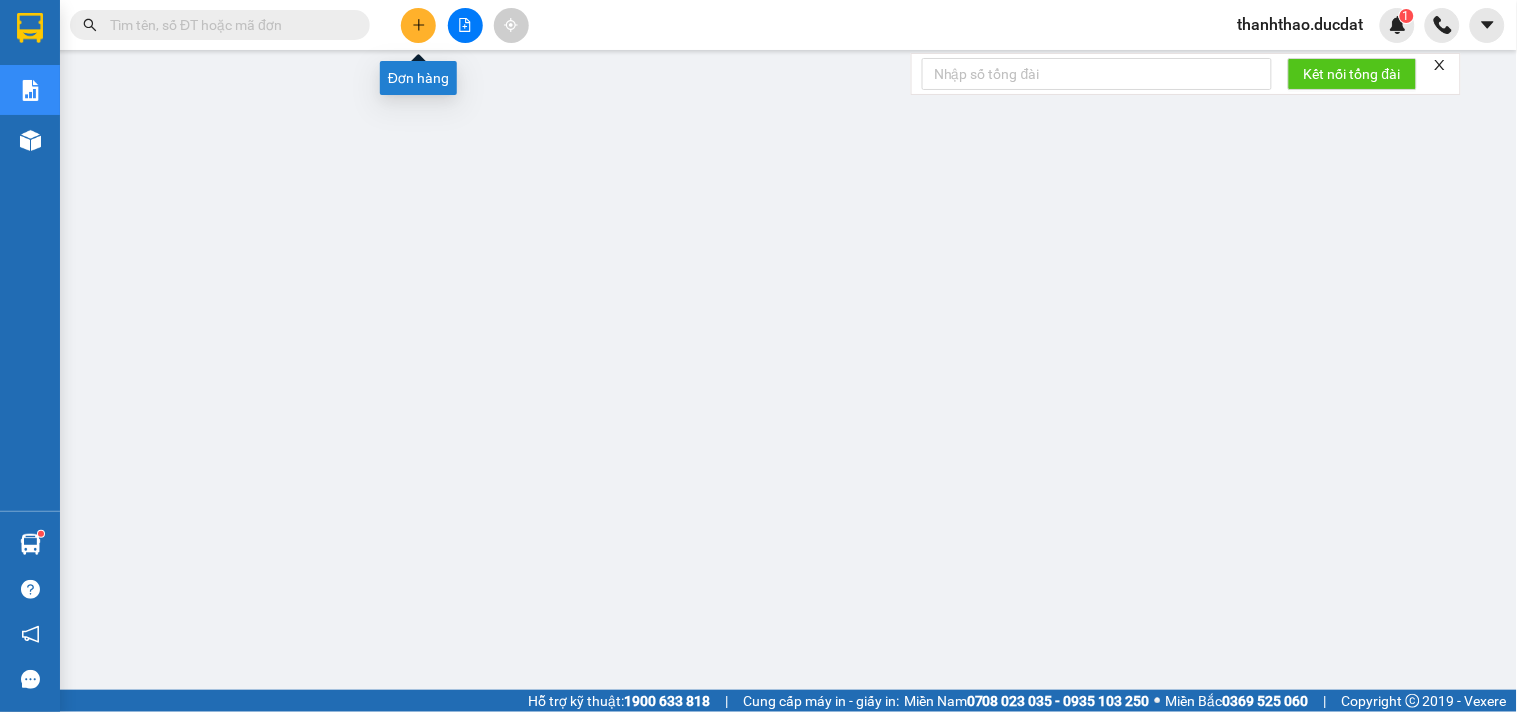 click 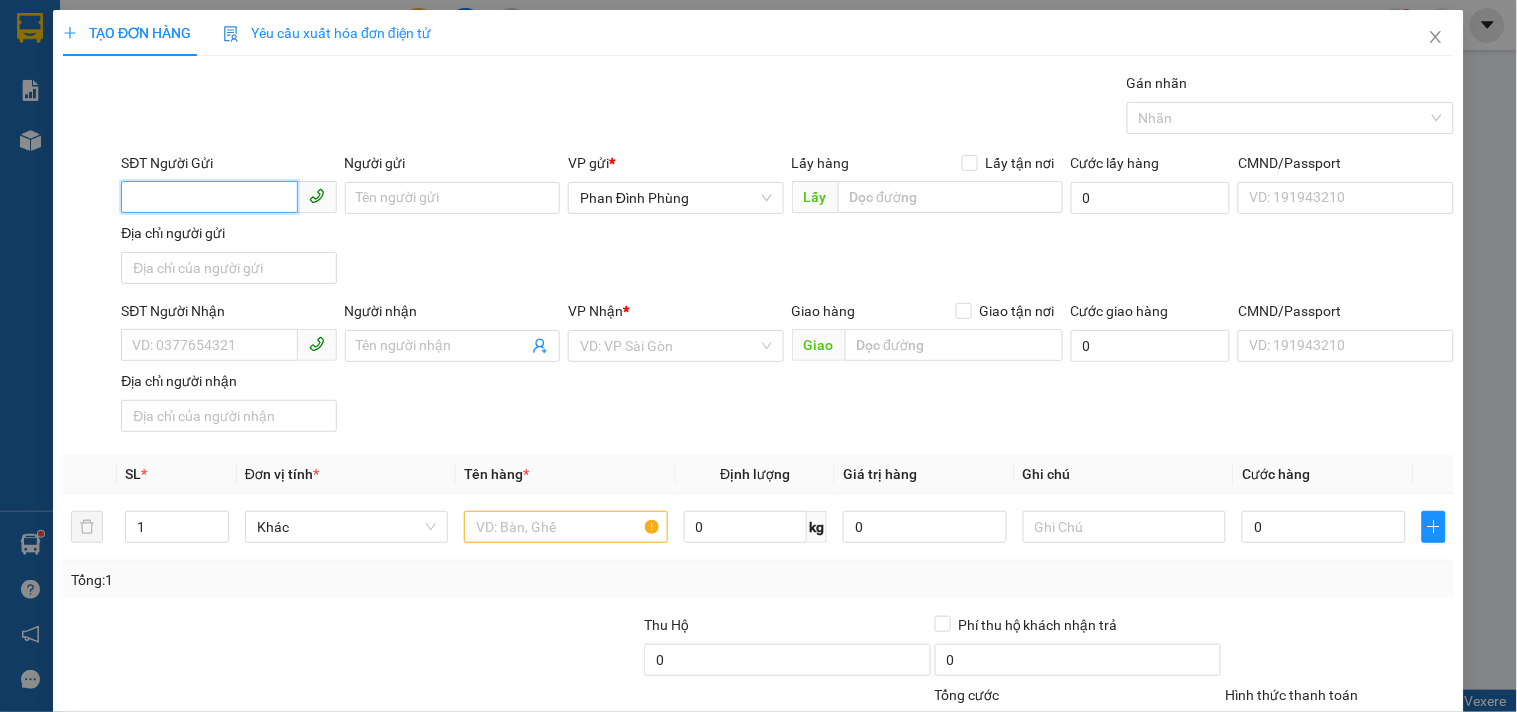 click on "SĐT Người Gửi" at bounding box center (209, 197) 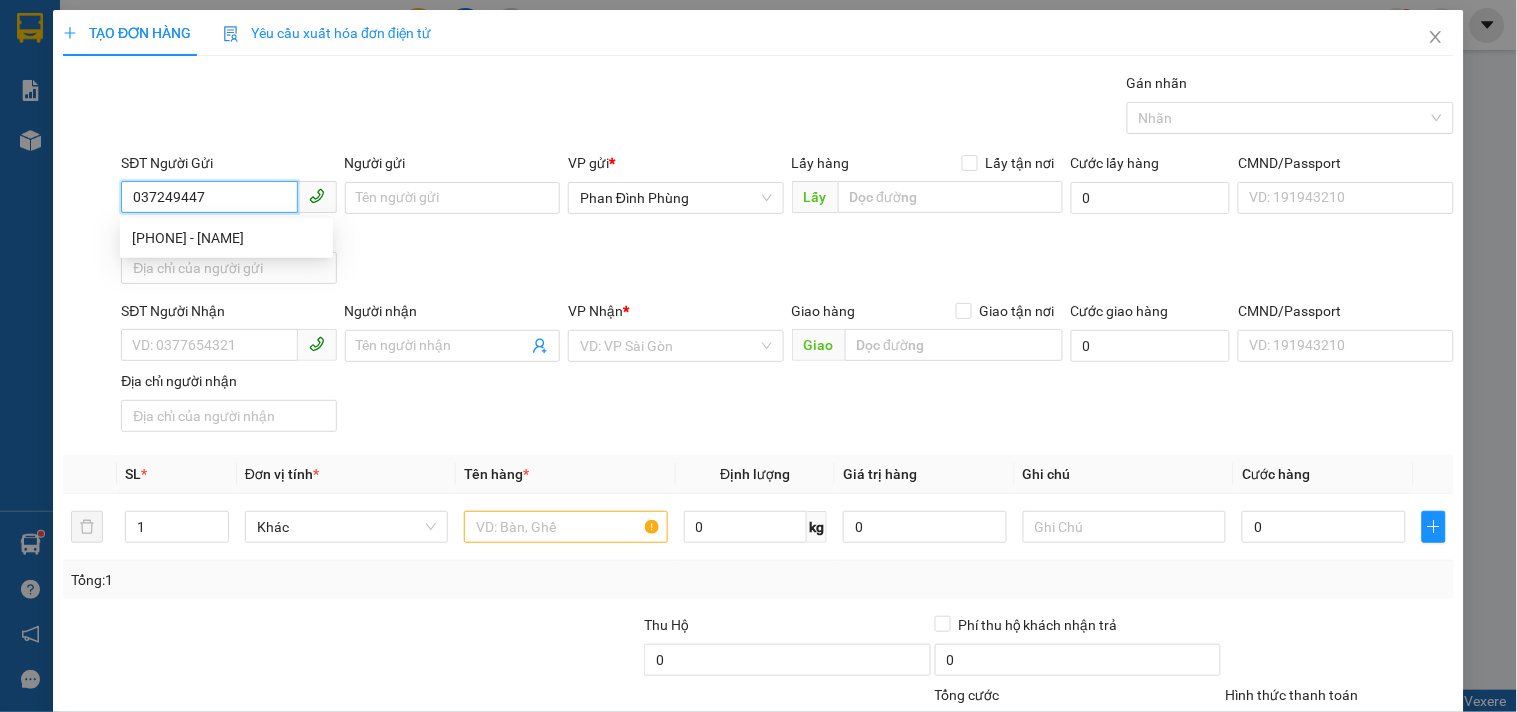 type on "0372494479" 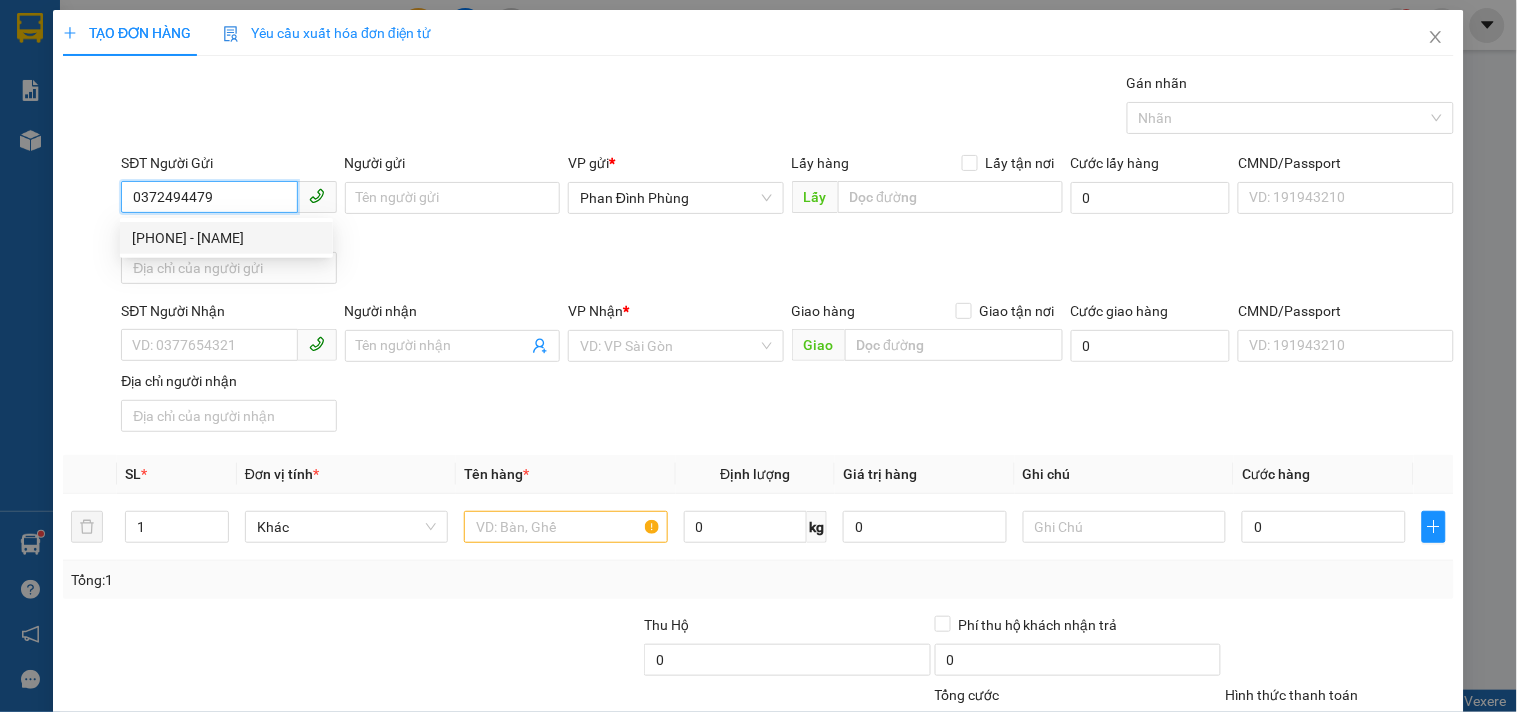 click on "0372494479 - NK KIM" at bounding box center (226, 238) 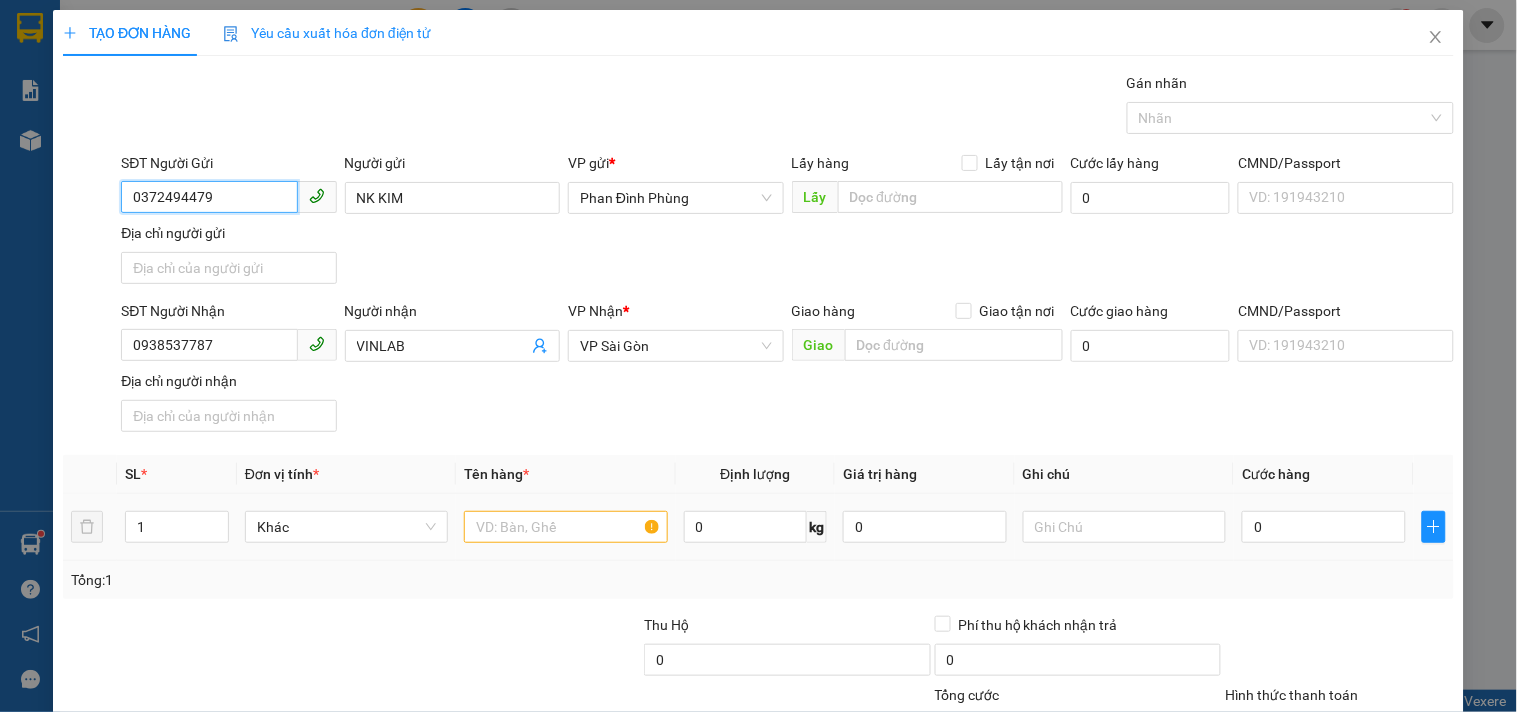 type on "0372494479" 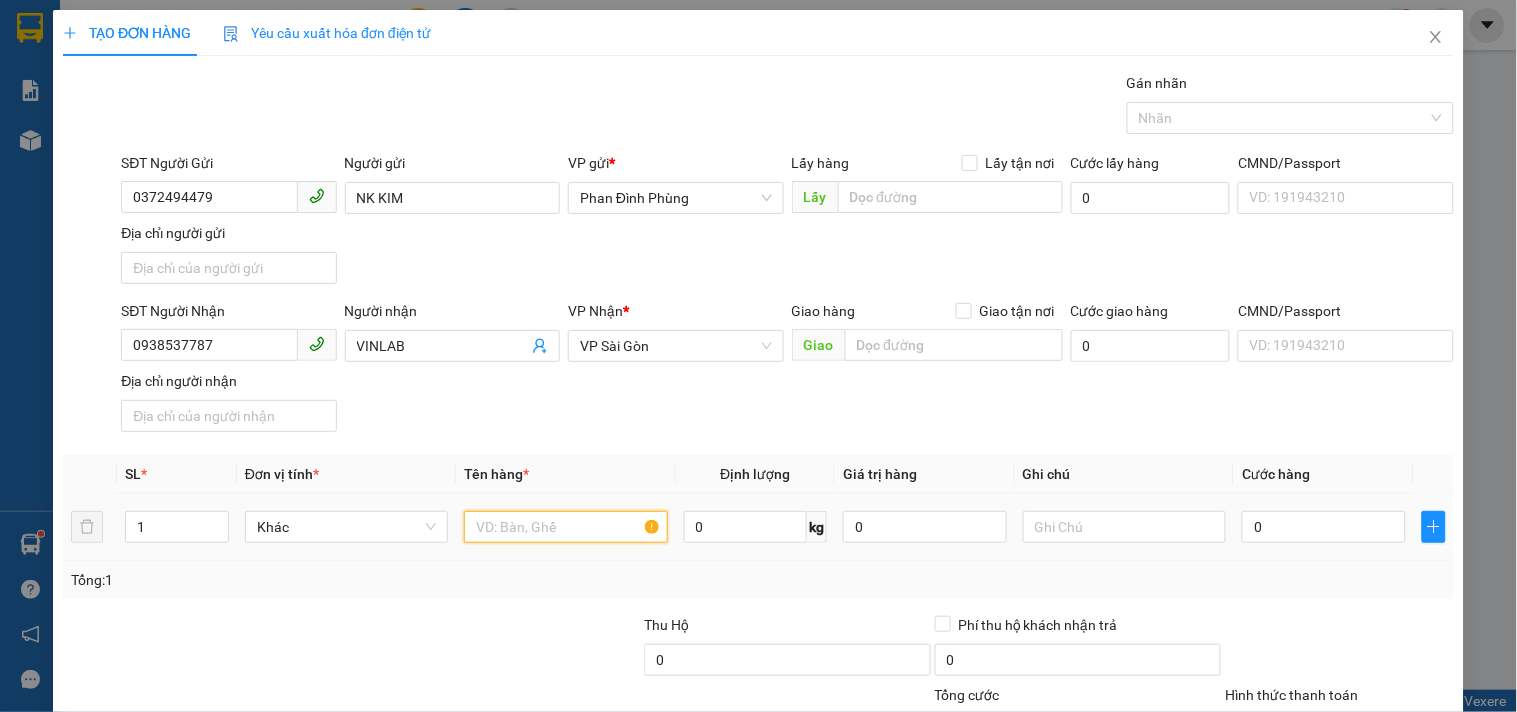 click at bounding box center (565, 527) 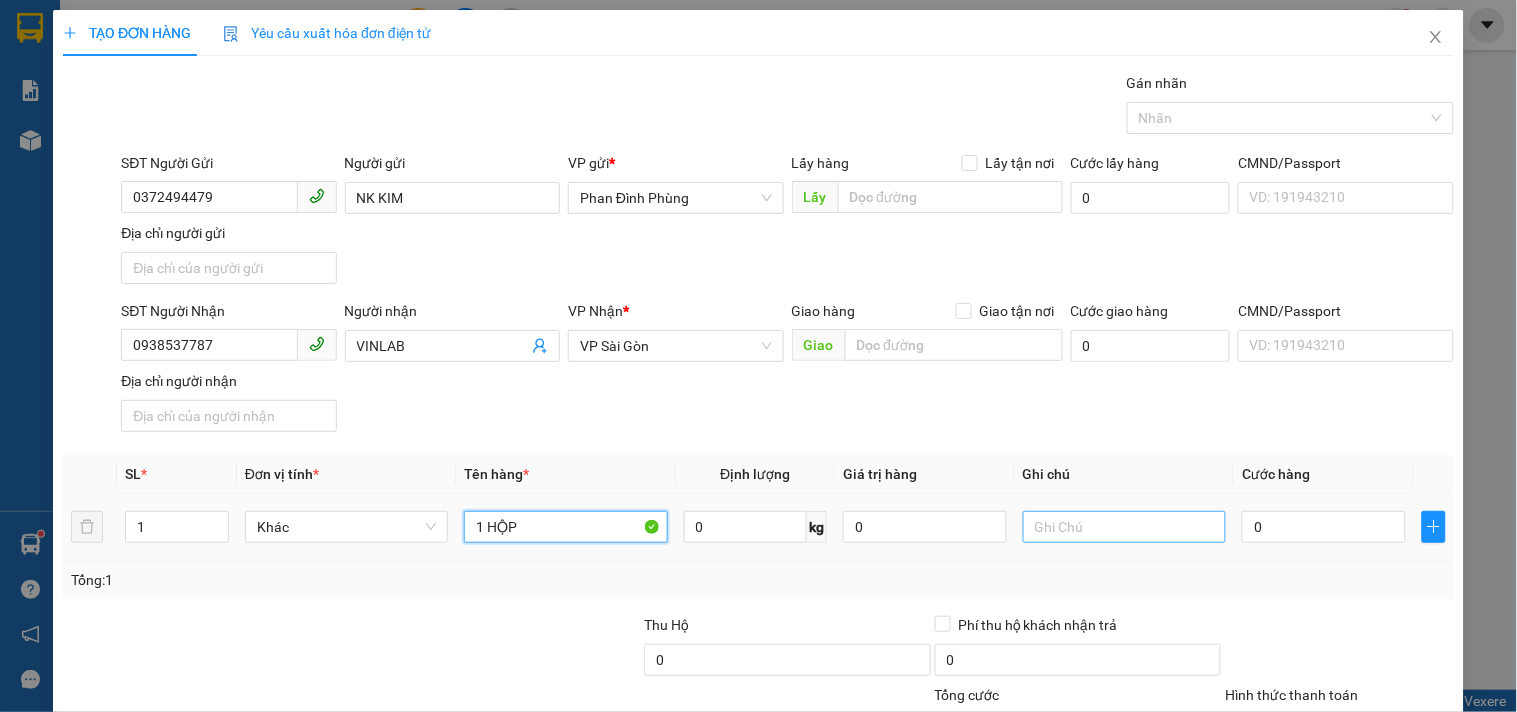 type on "1 HỘP" 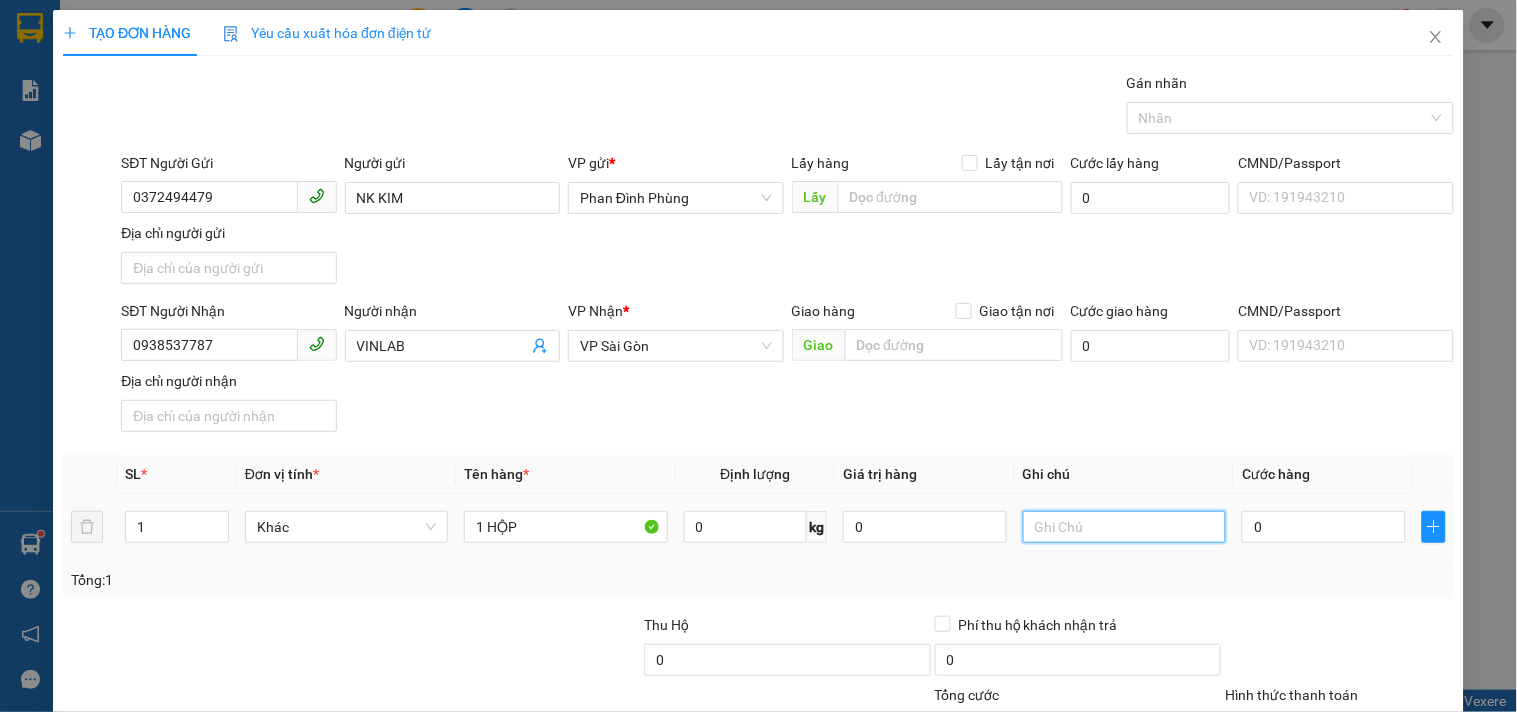 click at bounding box center [1124, 527] 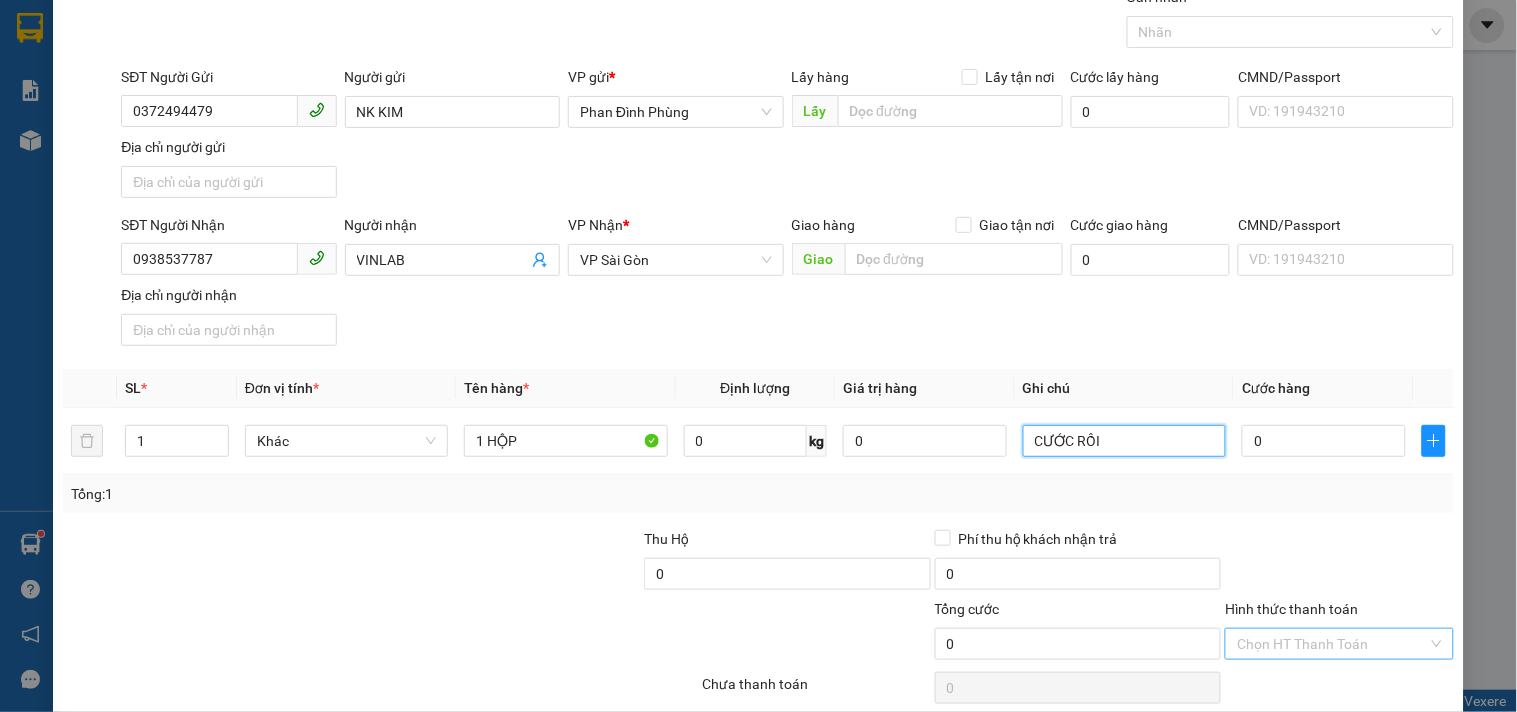 scroll, scrollTop: 167, scrollLeft: 0, axis: vertical 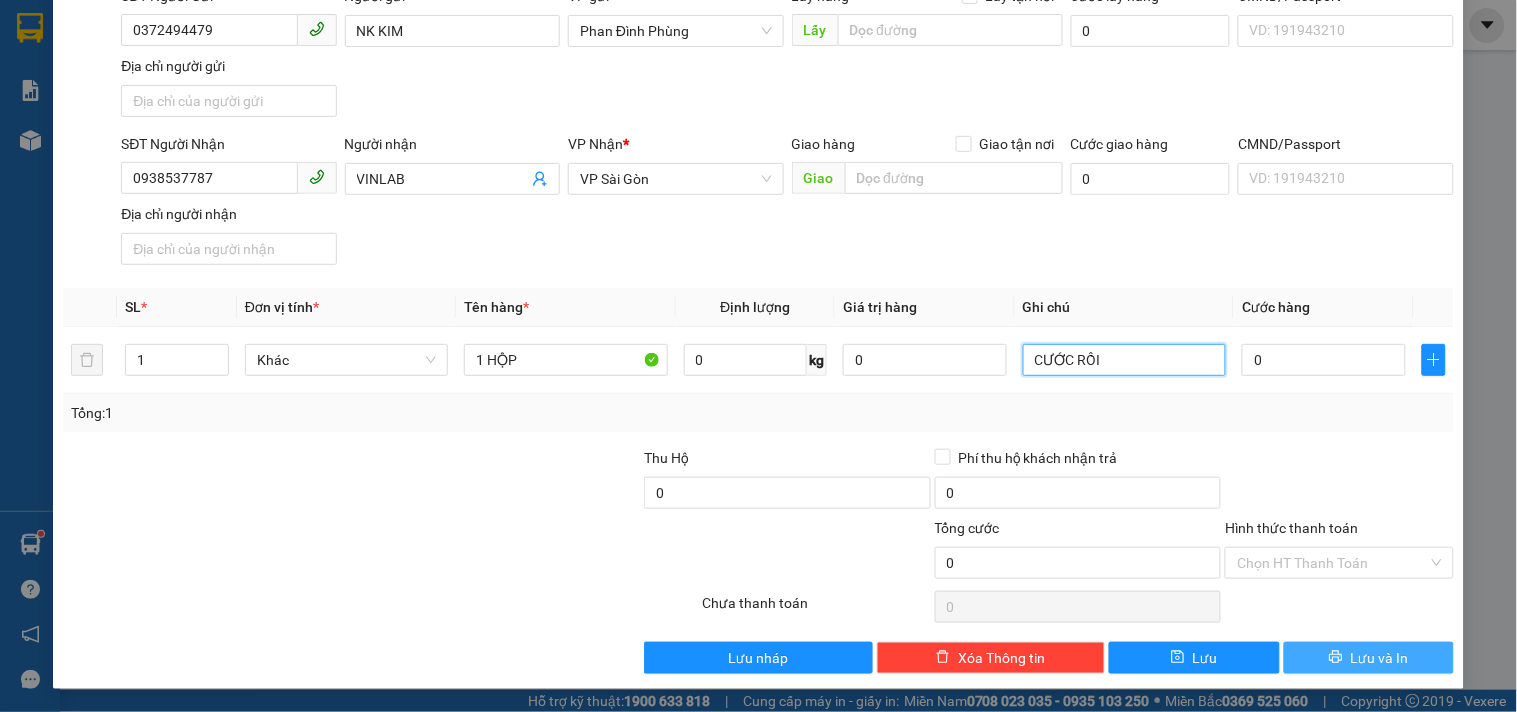 type on "CƯỚC RỒI" 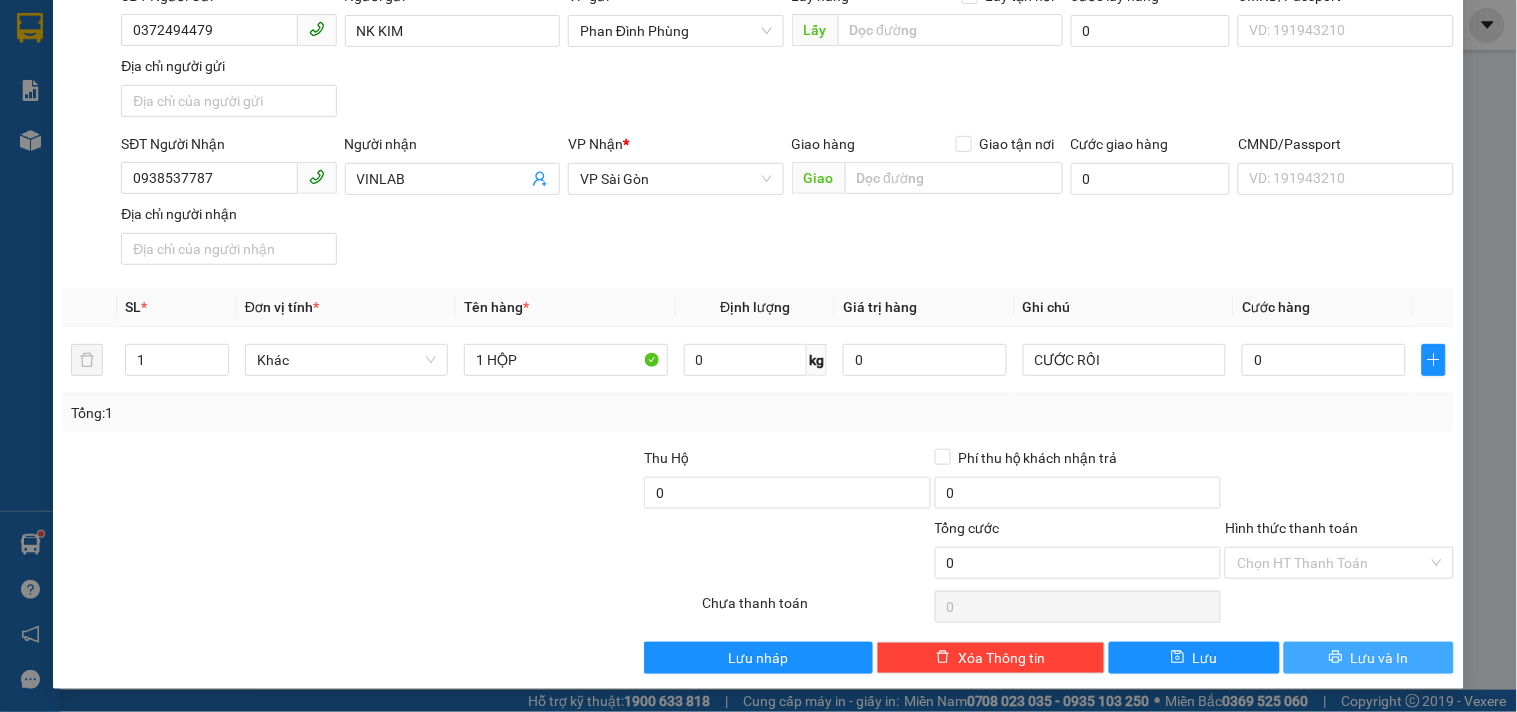 click on "Lưu và In" at bounding box center (1369, 658) 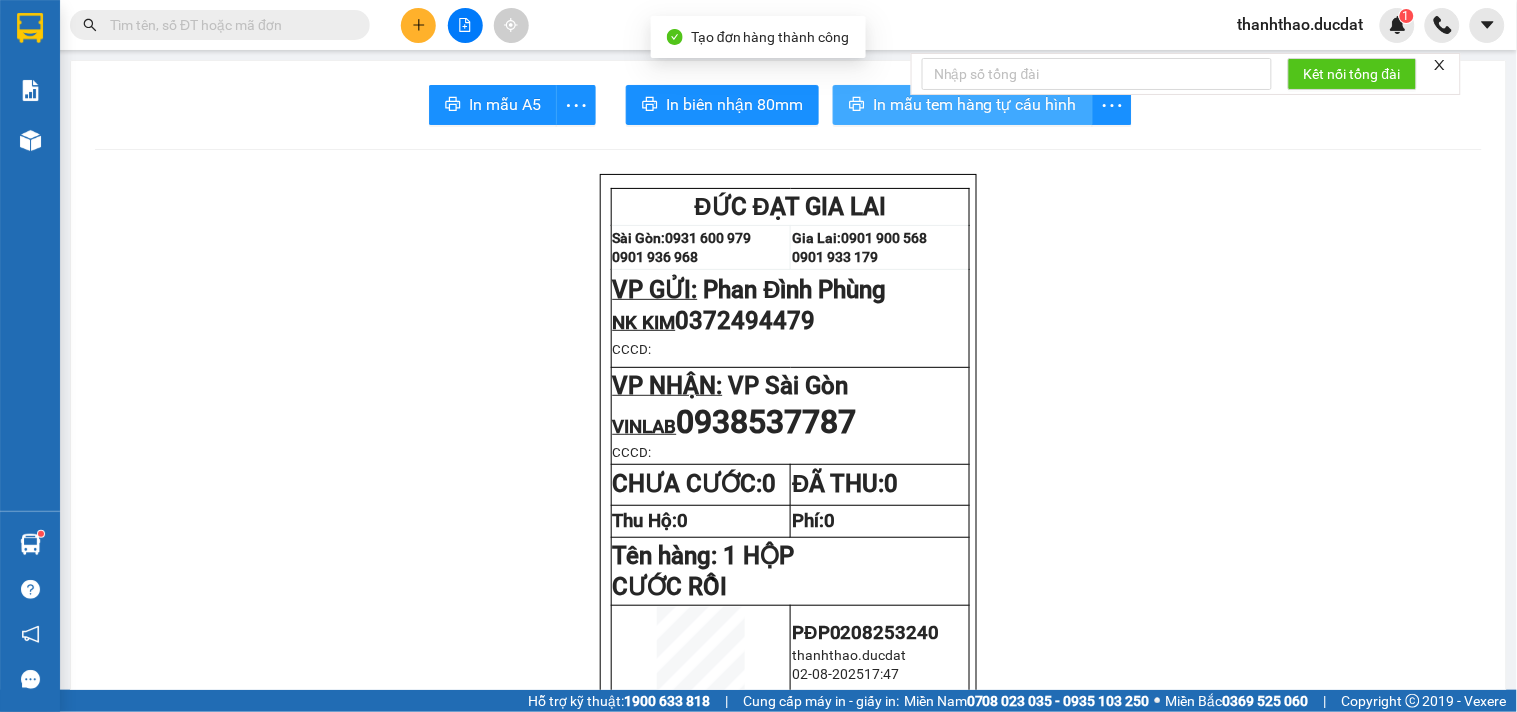 click on "In mẫu tem hàng tự cấu hình" at bounding box center (975, 104) 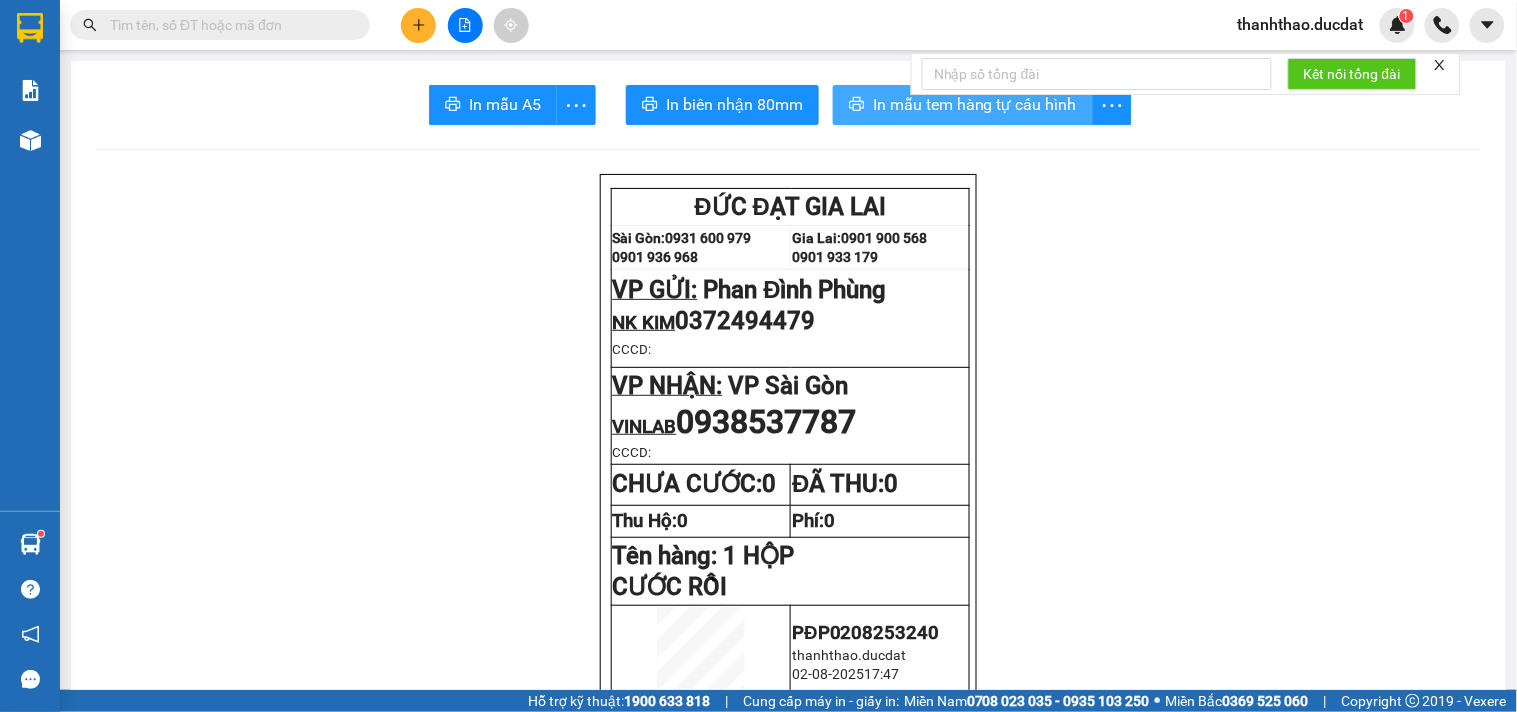 scroll, scrollTop: 0, scrollLeft: 0, axis: both 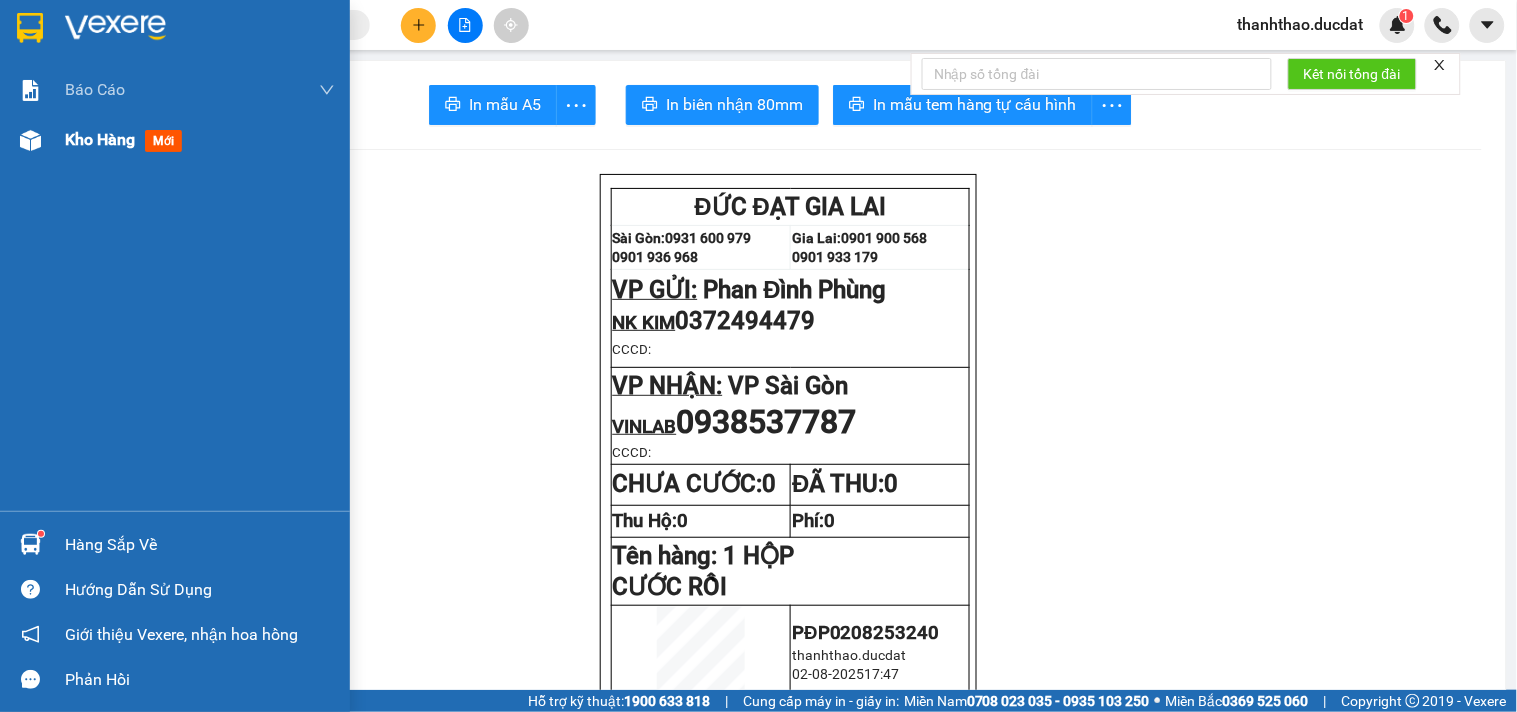 click on "Kho hàng" at bounding box center (100, 139) 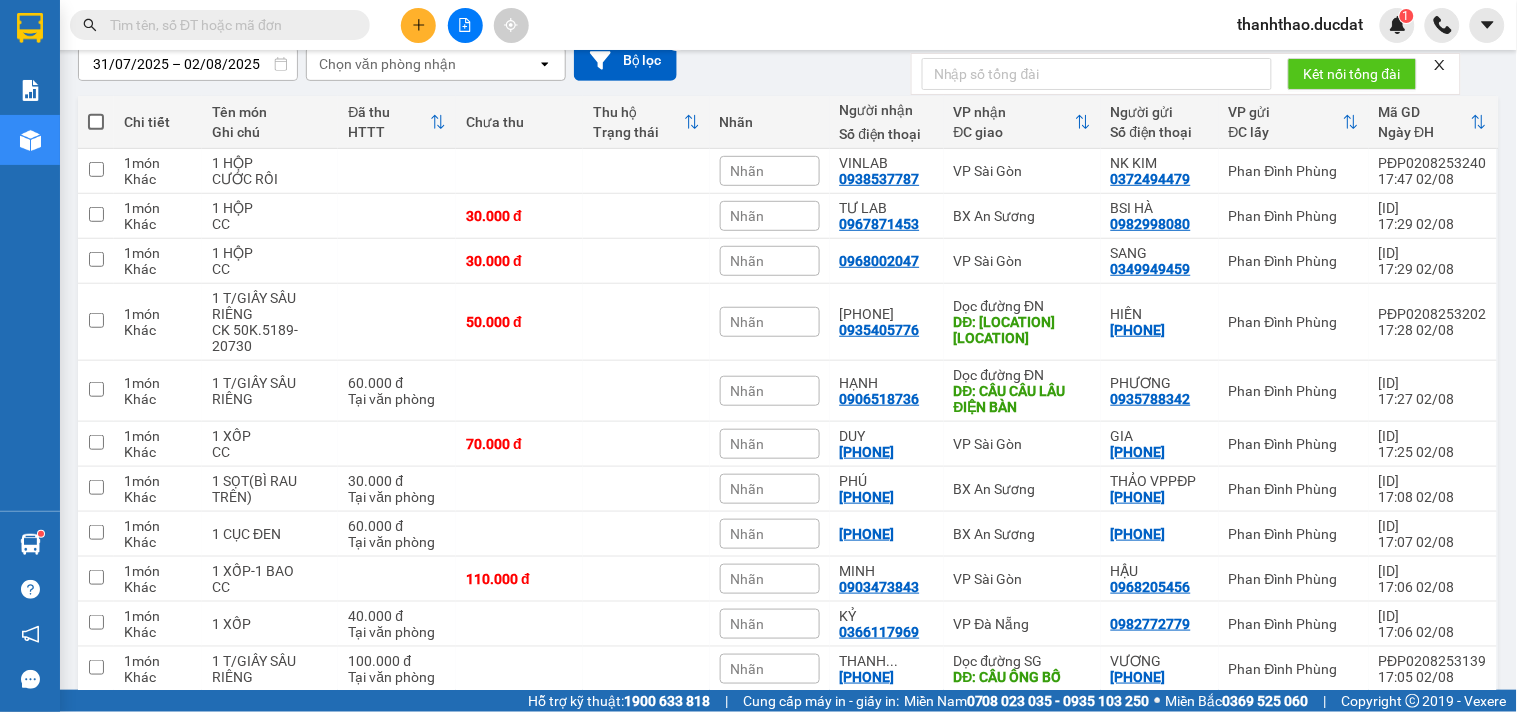 scroll, scrollTop: 0, scrollLeft: 0, axis: both 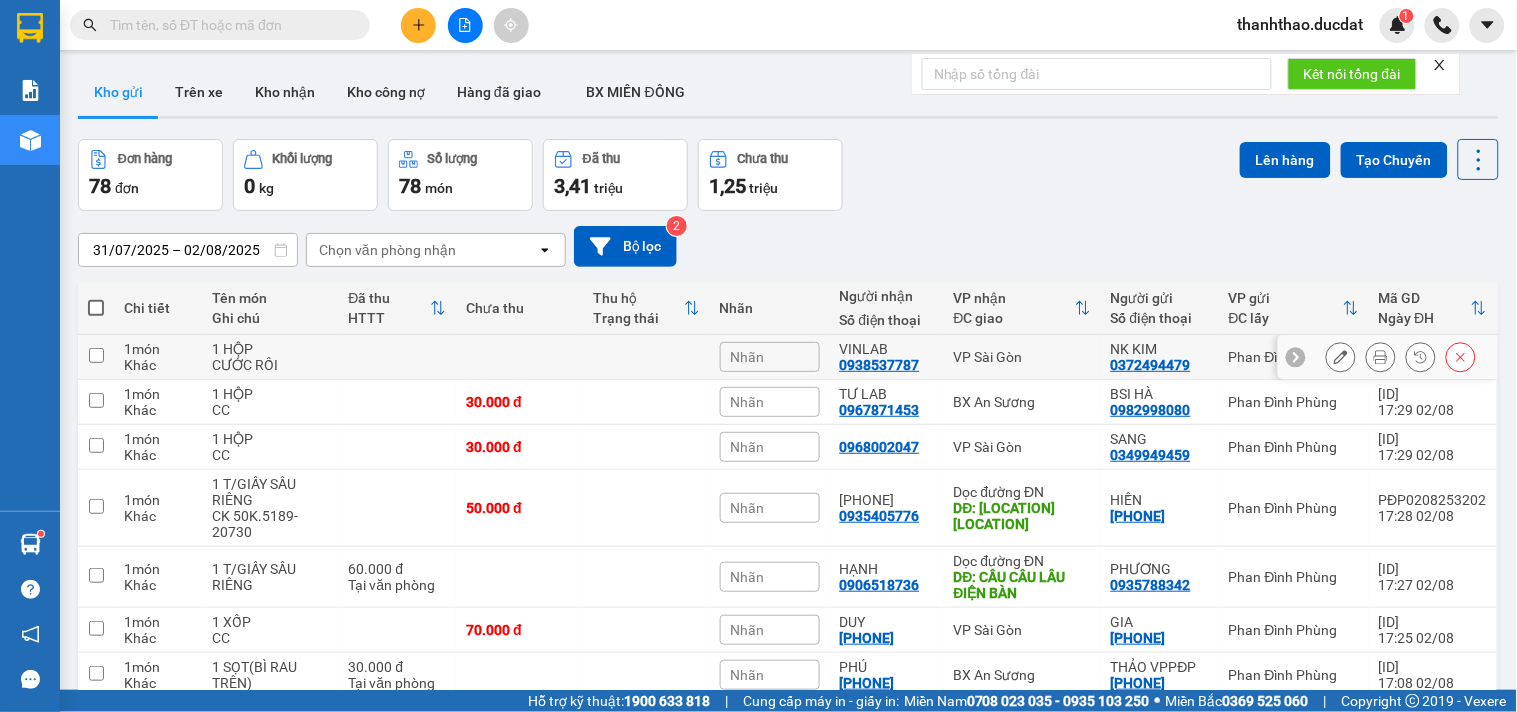 click at bounding box center (519, 357) 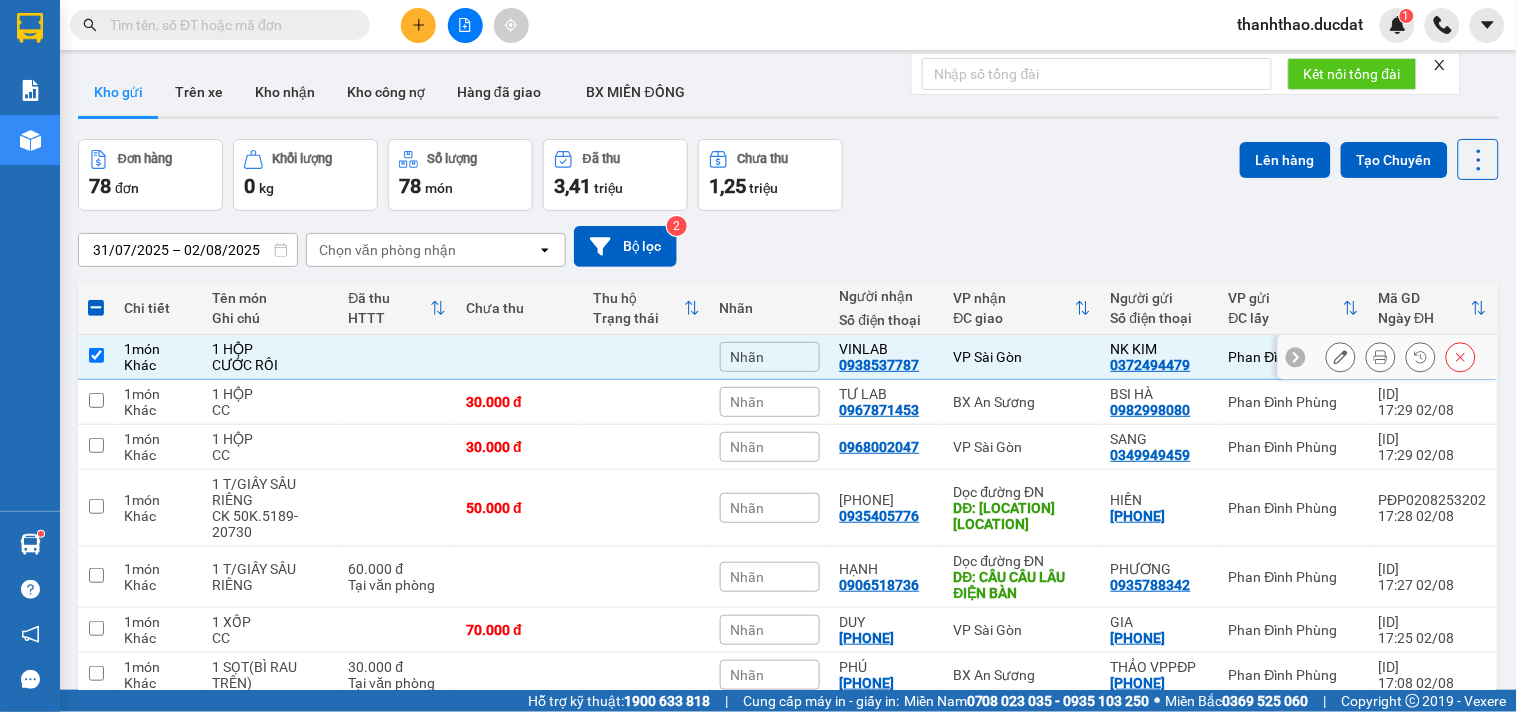 click at bounding box center (519, 357) 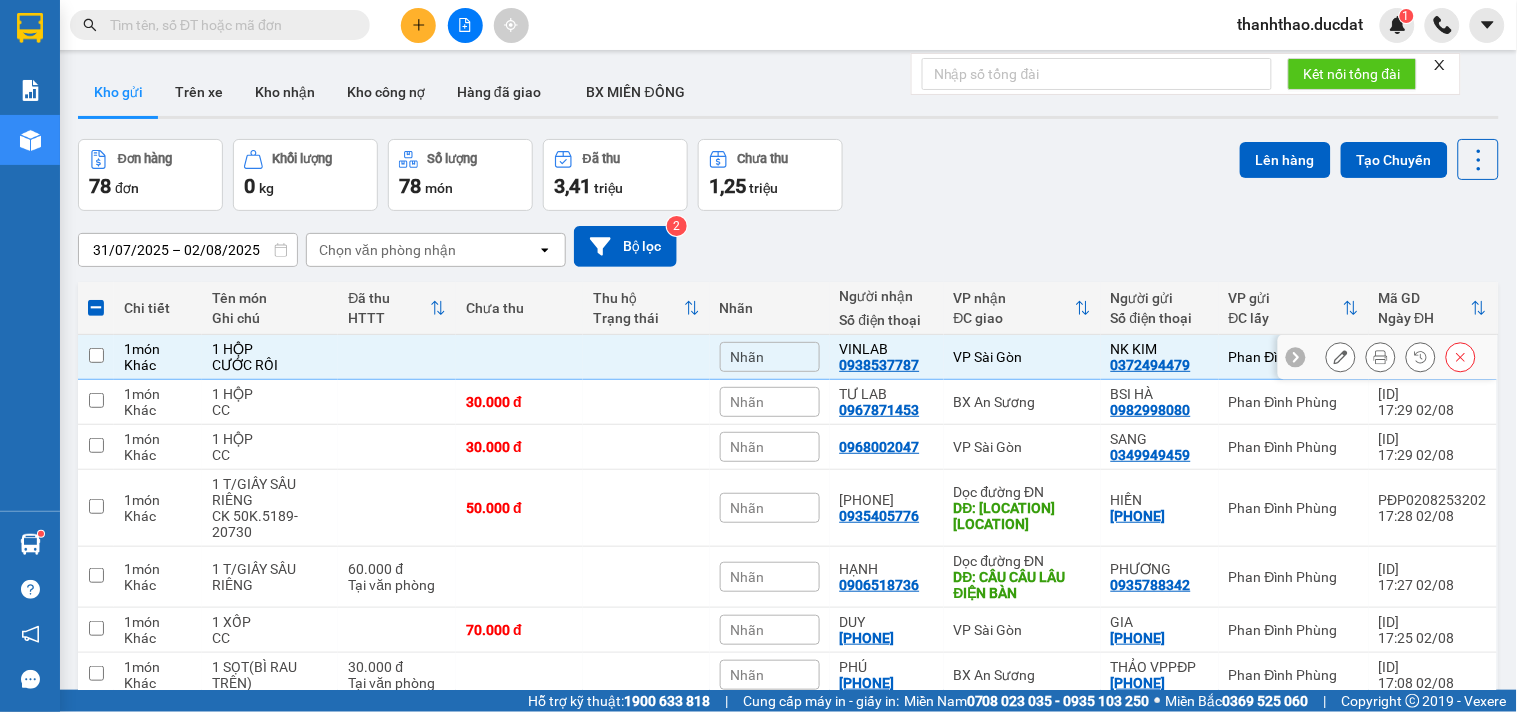 checkbox on "false" 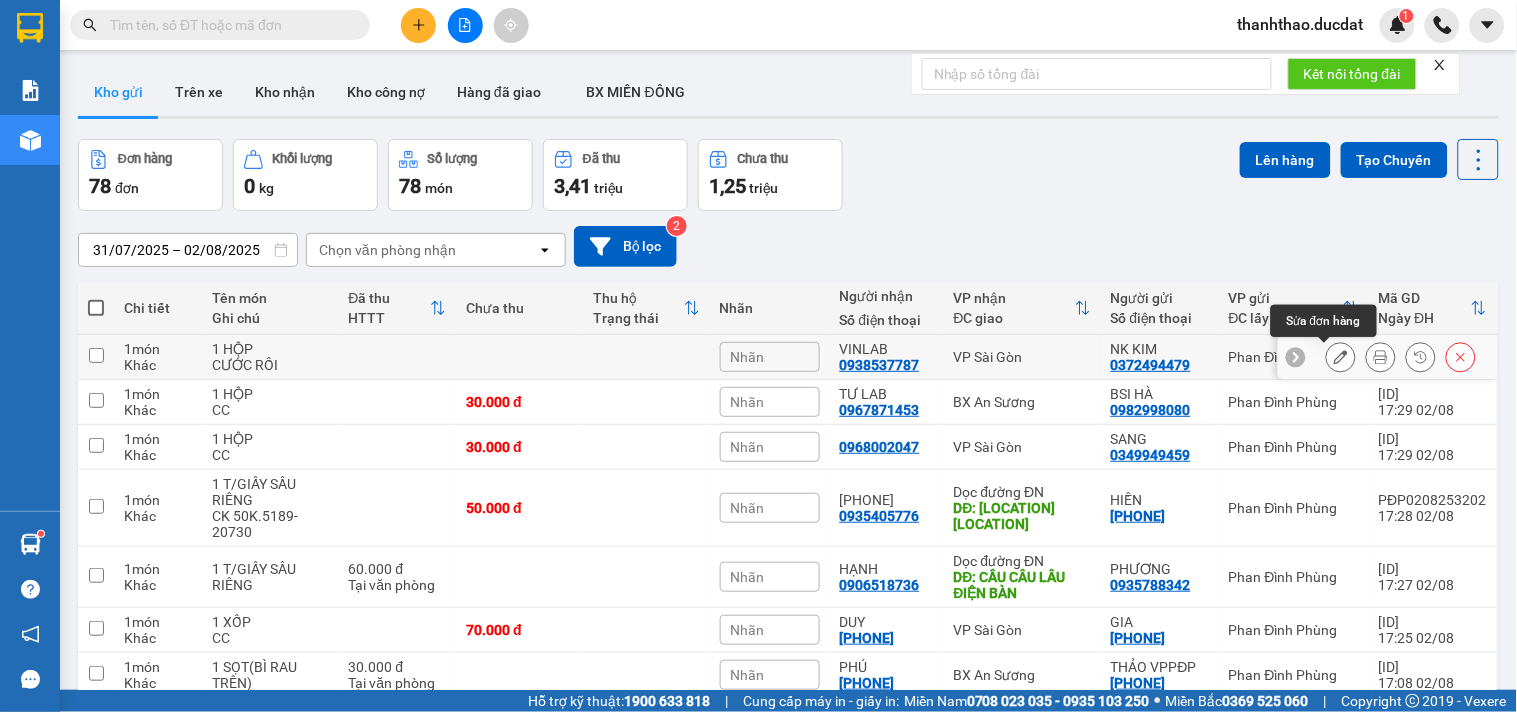 click 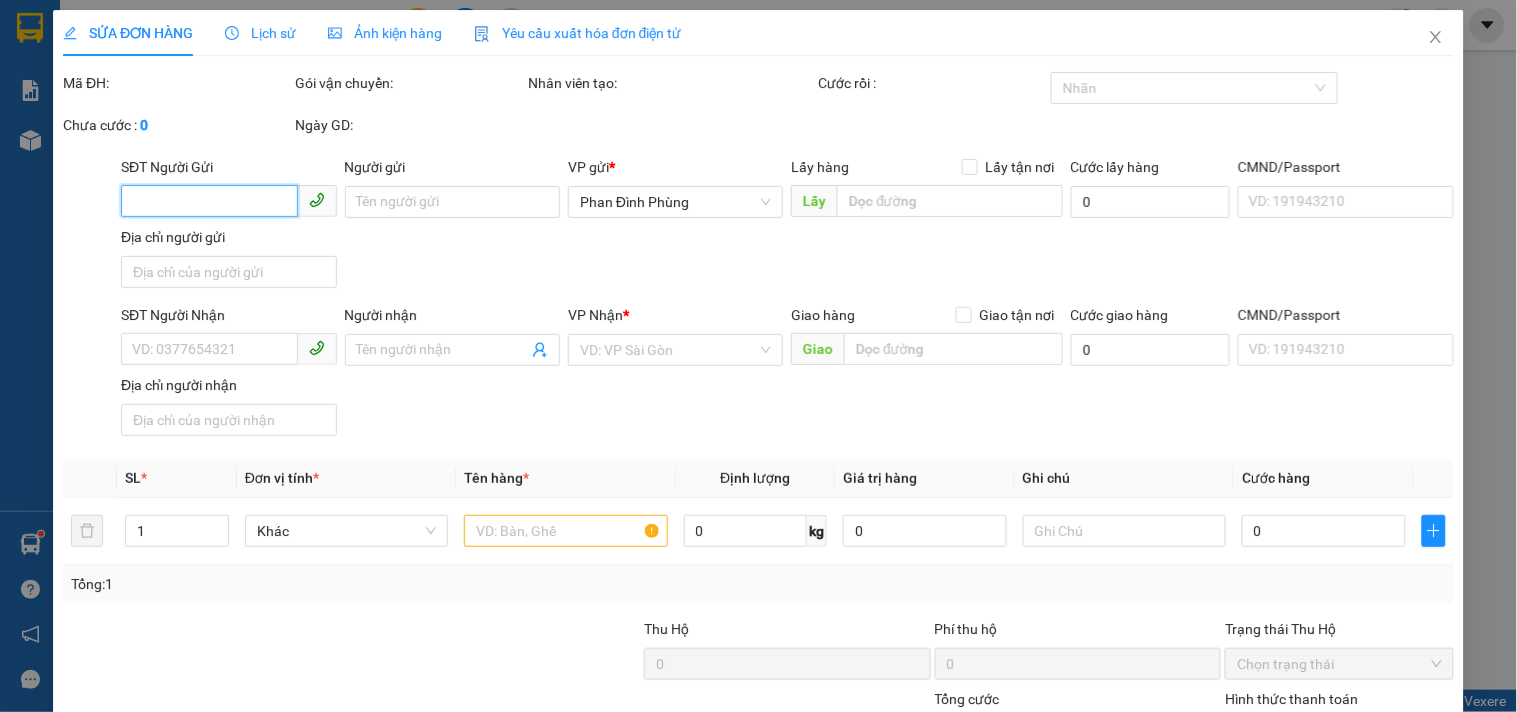 type on "0372494479" 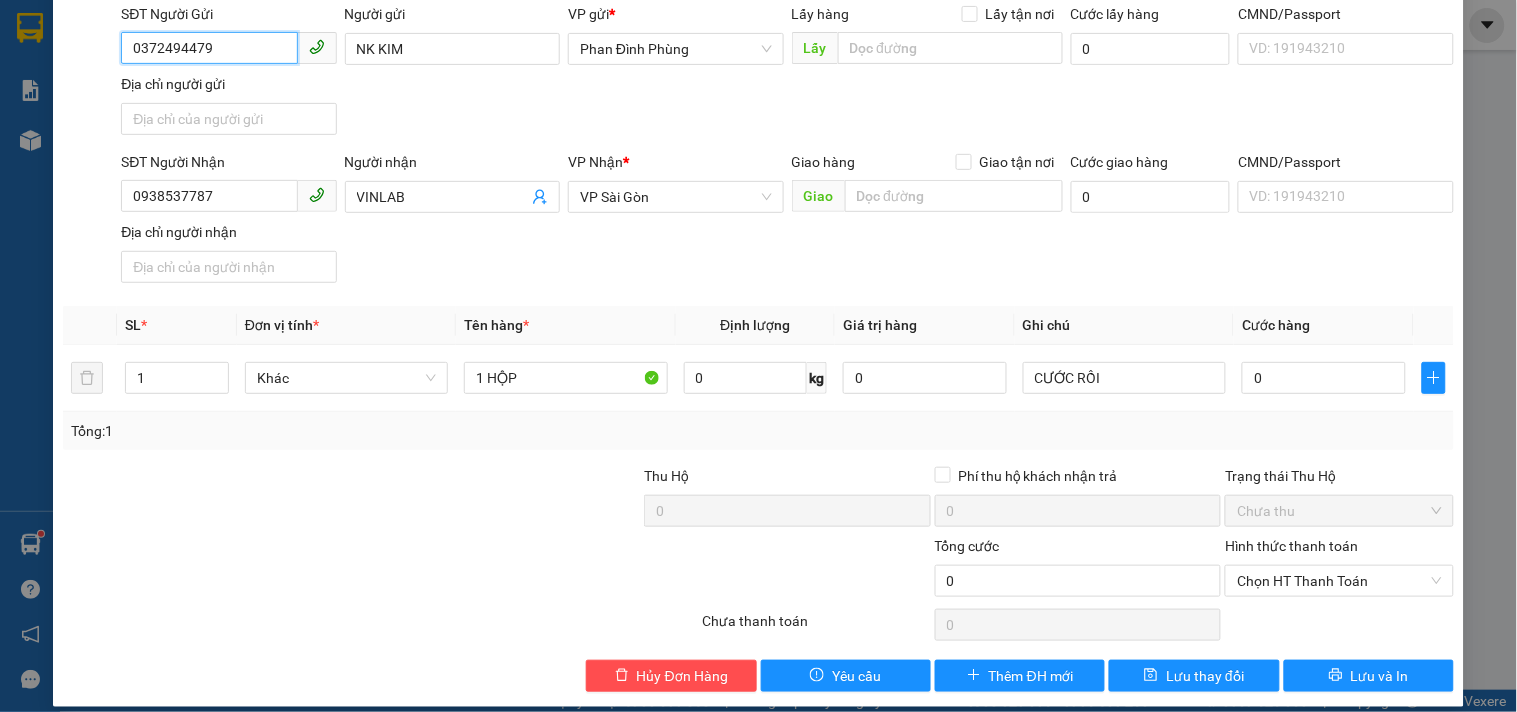 scroll, scrollTop: 172, scrollLeft: 0, axis: vertical 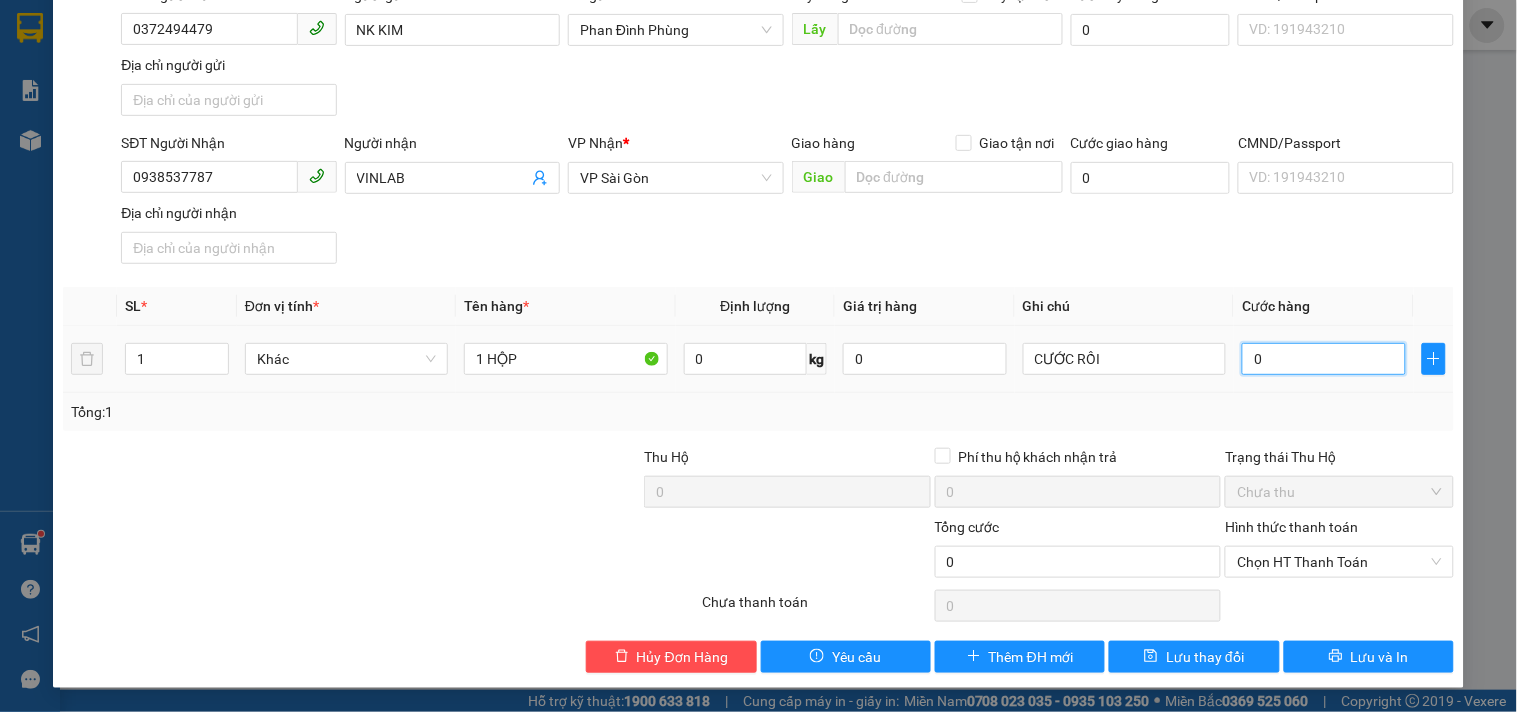 click on "0" at bounding box center (1324, 359) 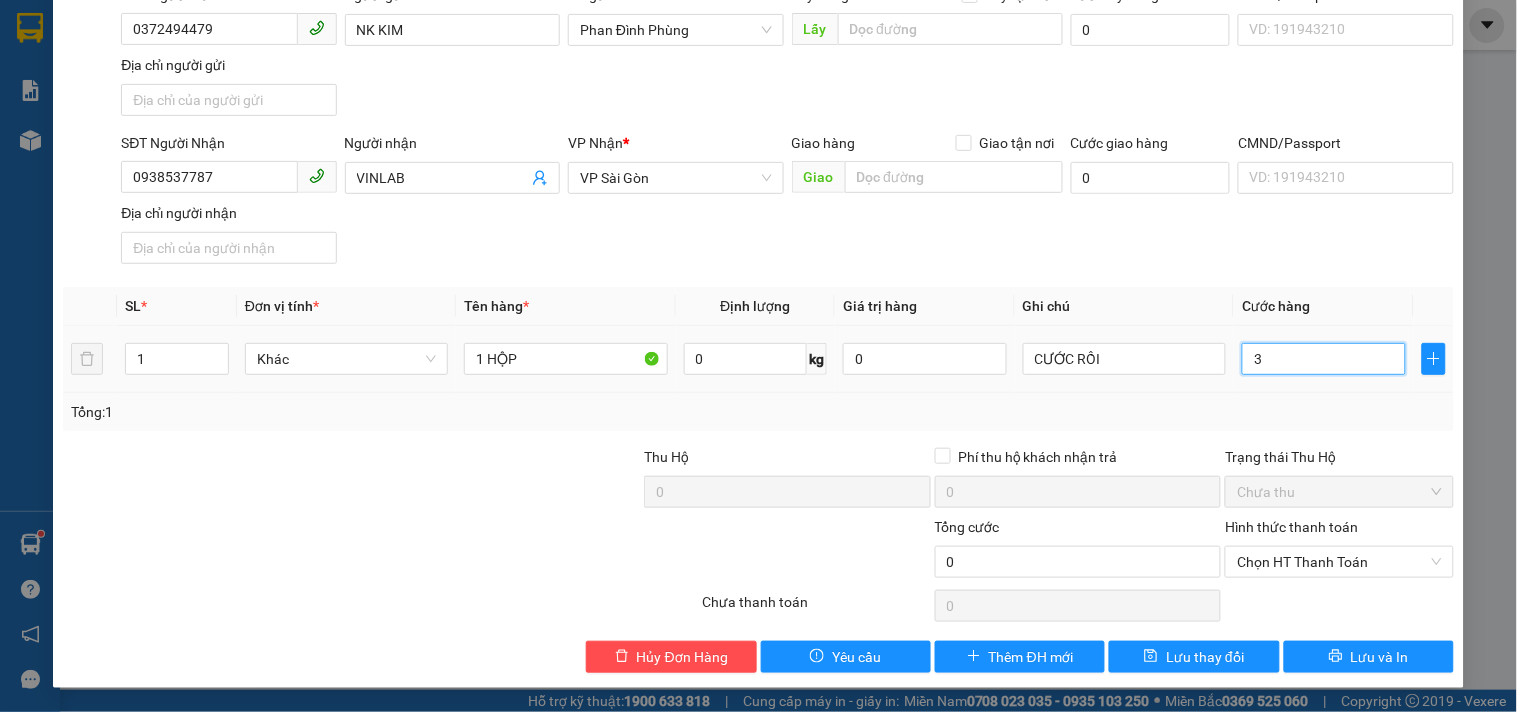 type on "3" 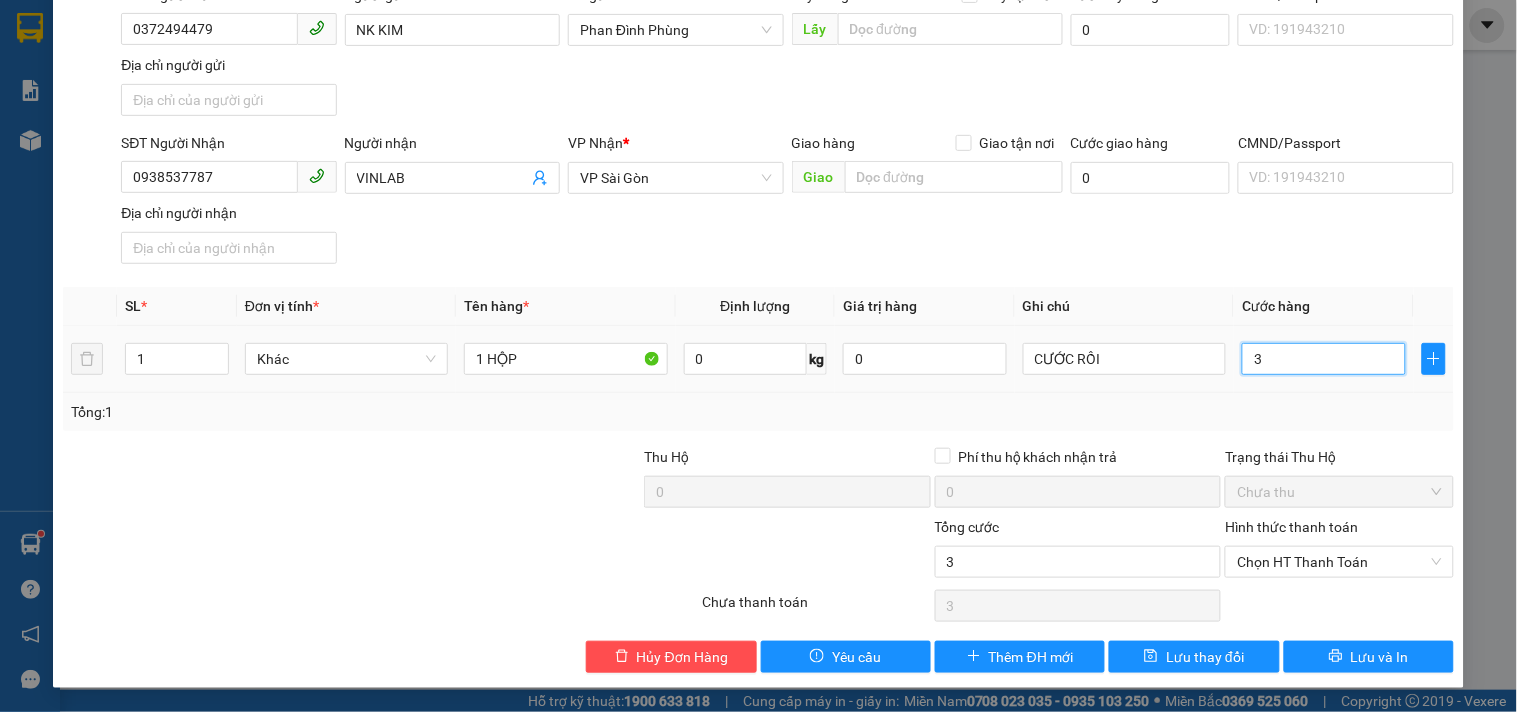 type on "30" 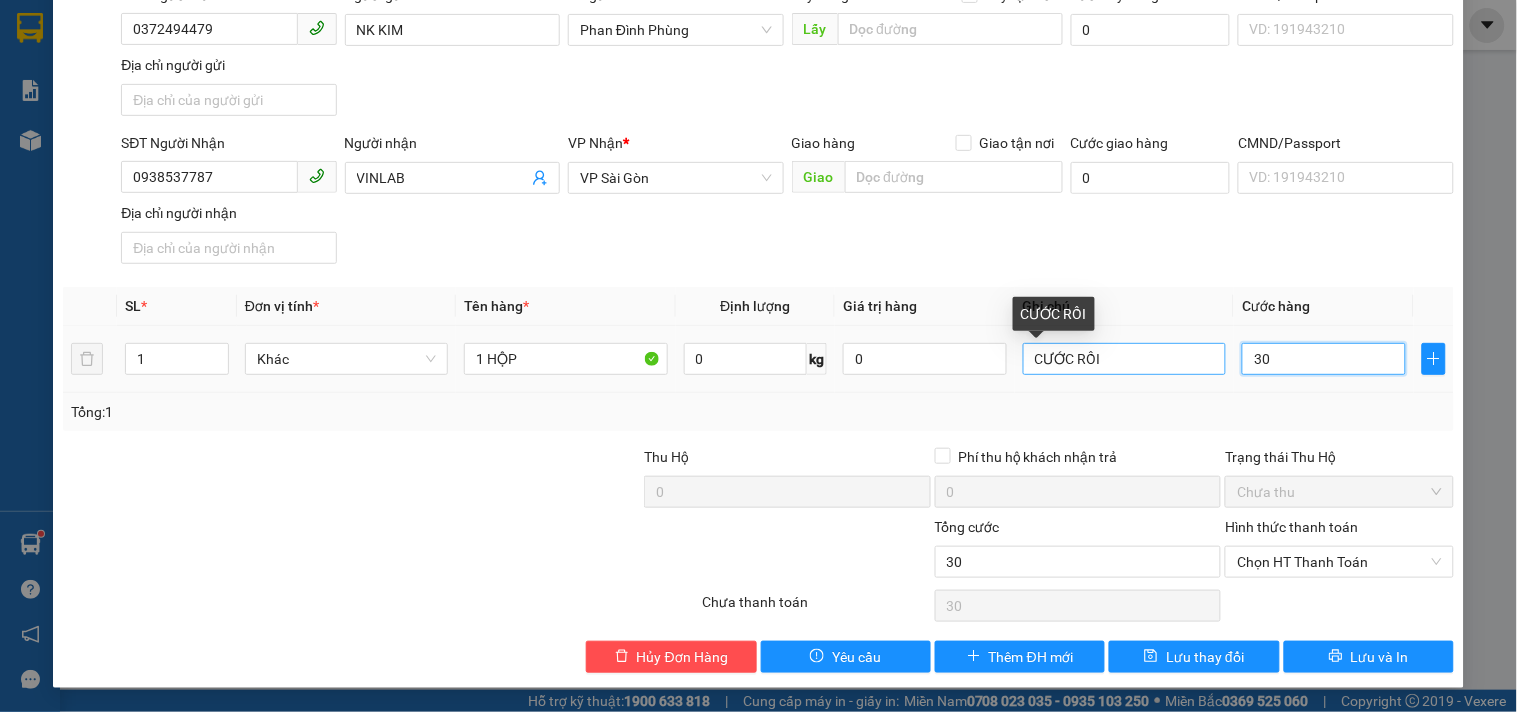 type on "30" 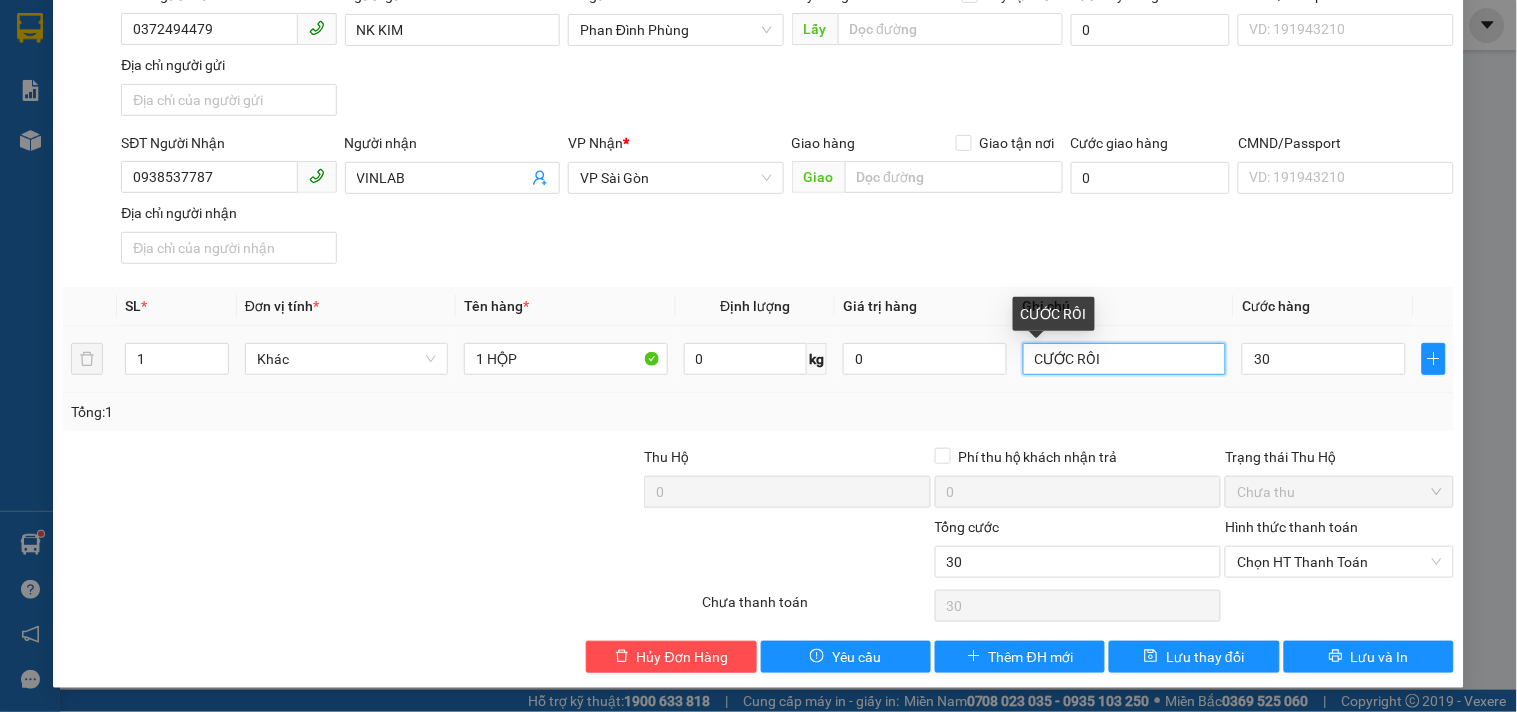 type on "30.000" 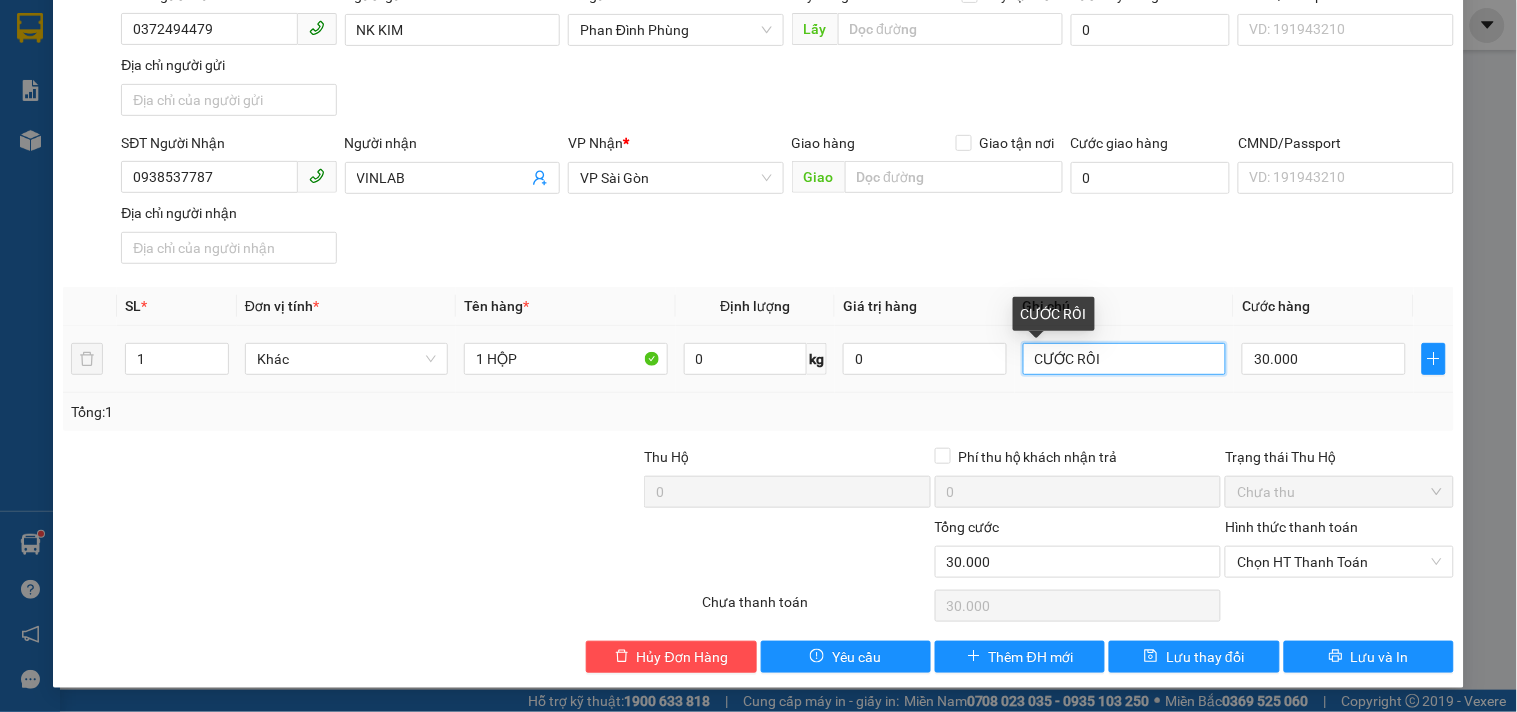 drag, startPoint x: 1100, startPoint y: 360, endPoint x: 660, endPoint y: 422, distance: 444.3467 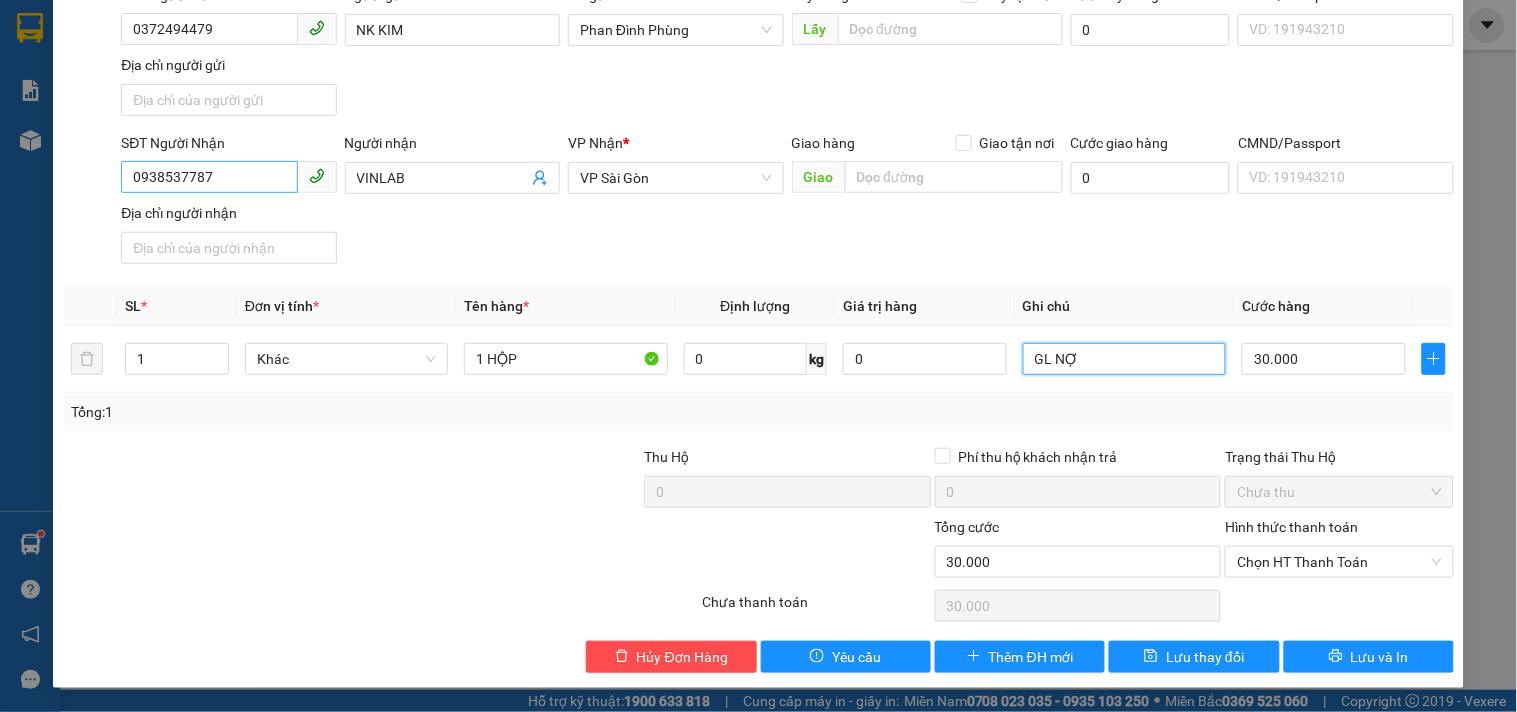 type on "GL NỢ" 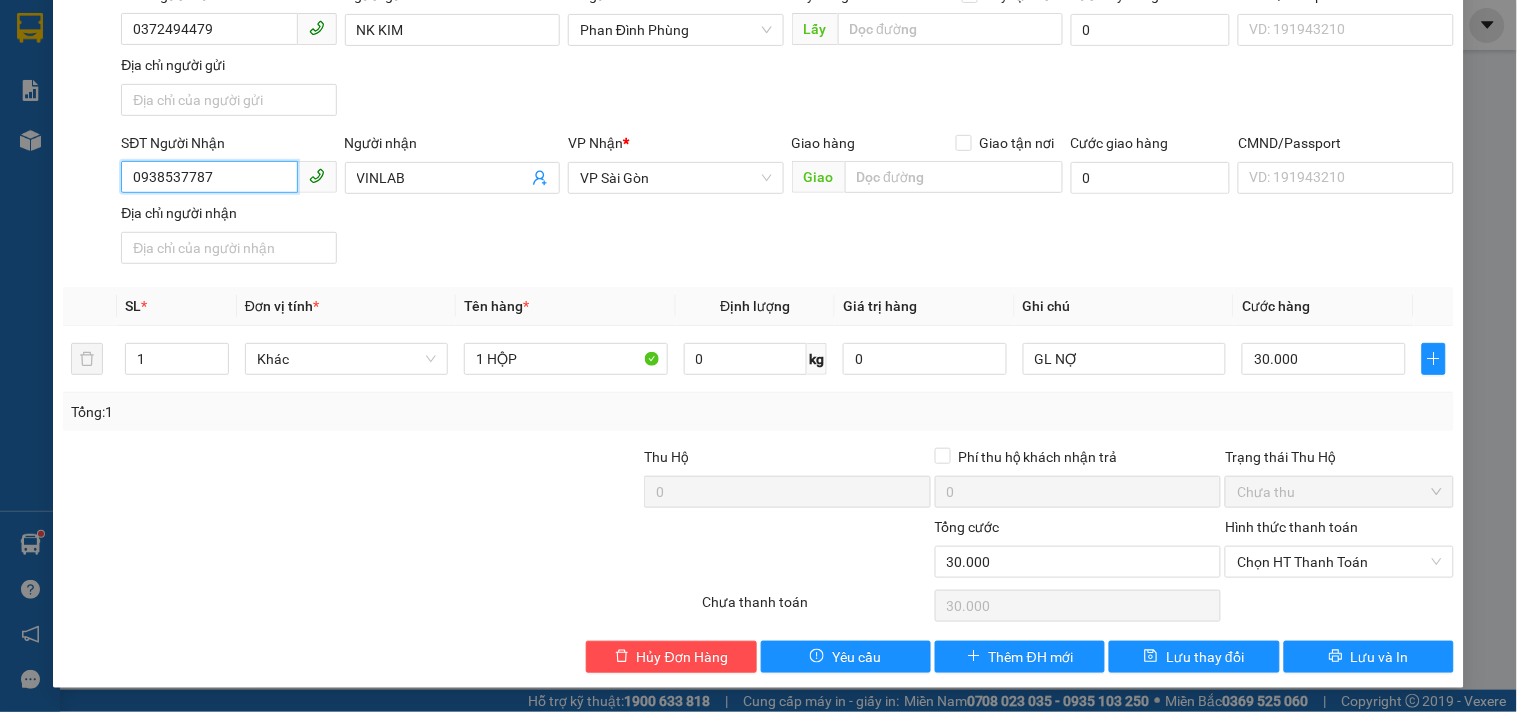 drag, startPoint x: 281, startPoint y: 166, endPoint x: 0, endPoint y: 195, distance: 282.4925 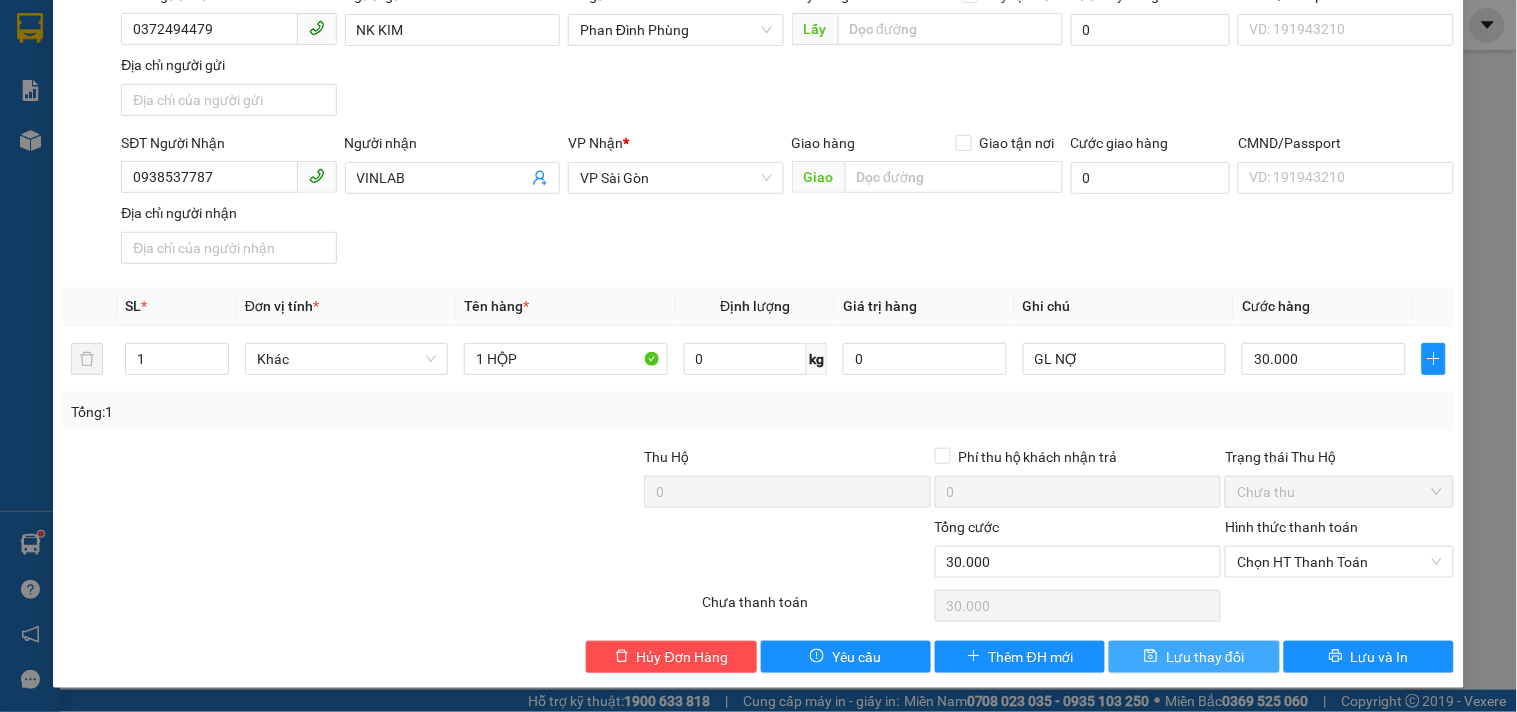 click on "Lưu thay đổi" at bounding box center [1205, 657] 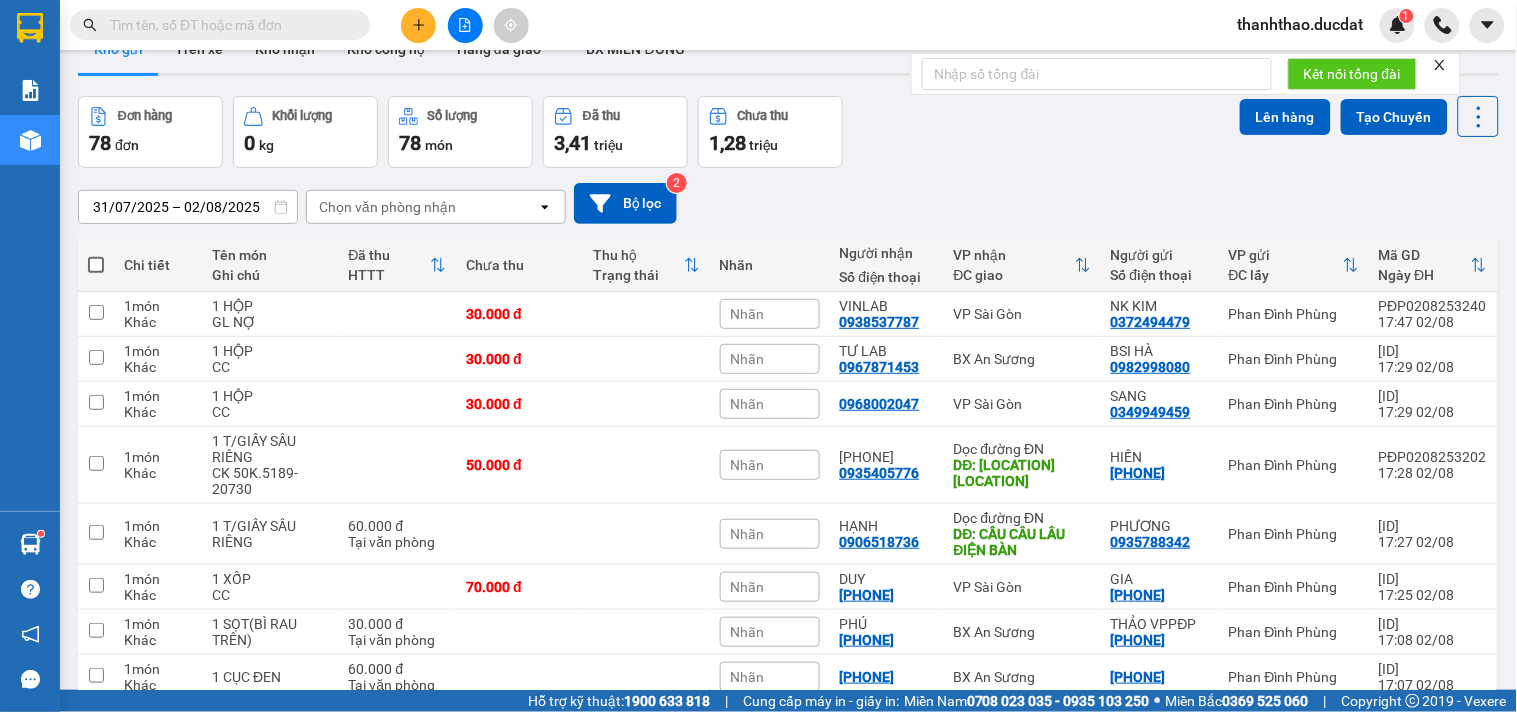 scroll, scrollTop: 0, scrollLeft: 0, axis: both 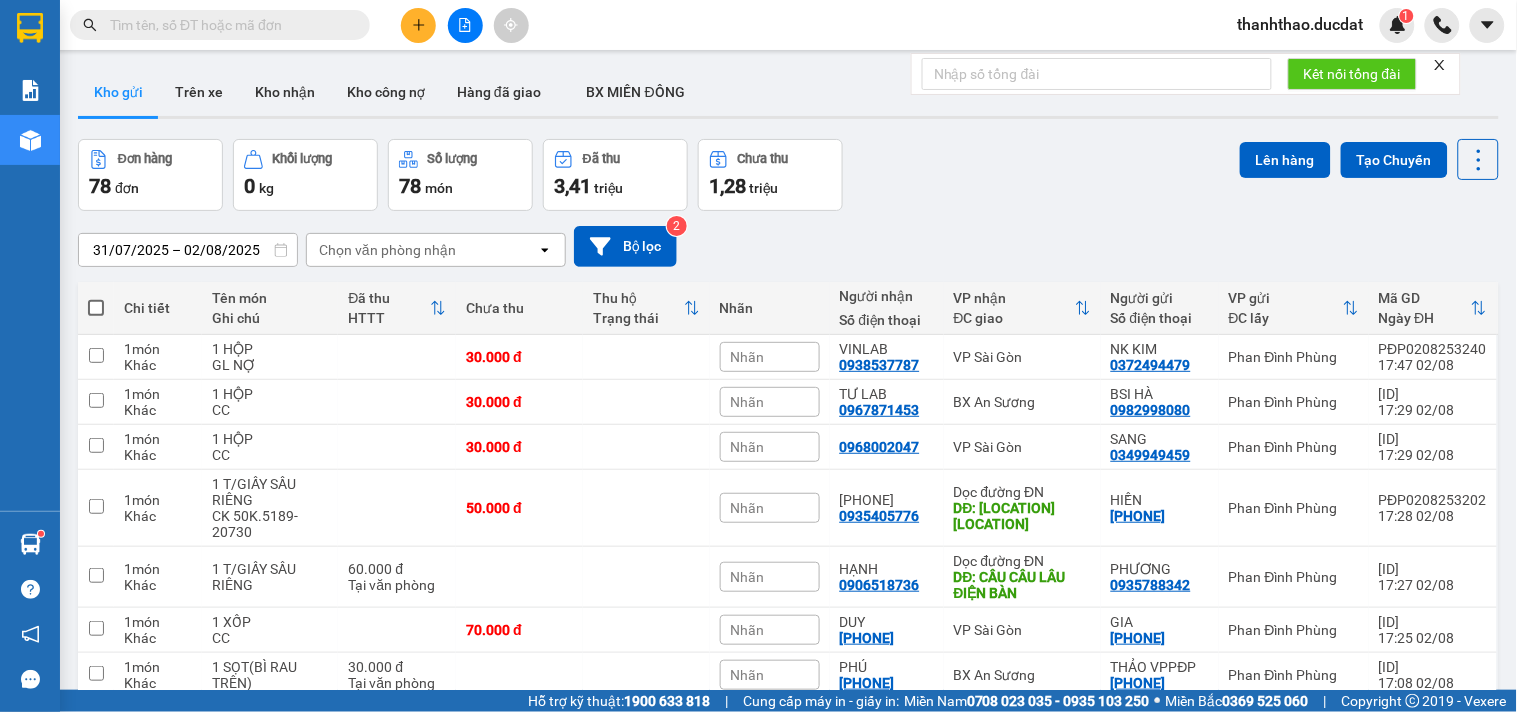 click on "Chọn văn phòng nhận" at bounding box center [422, 250] 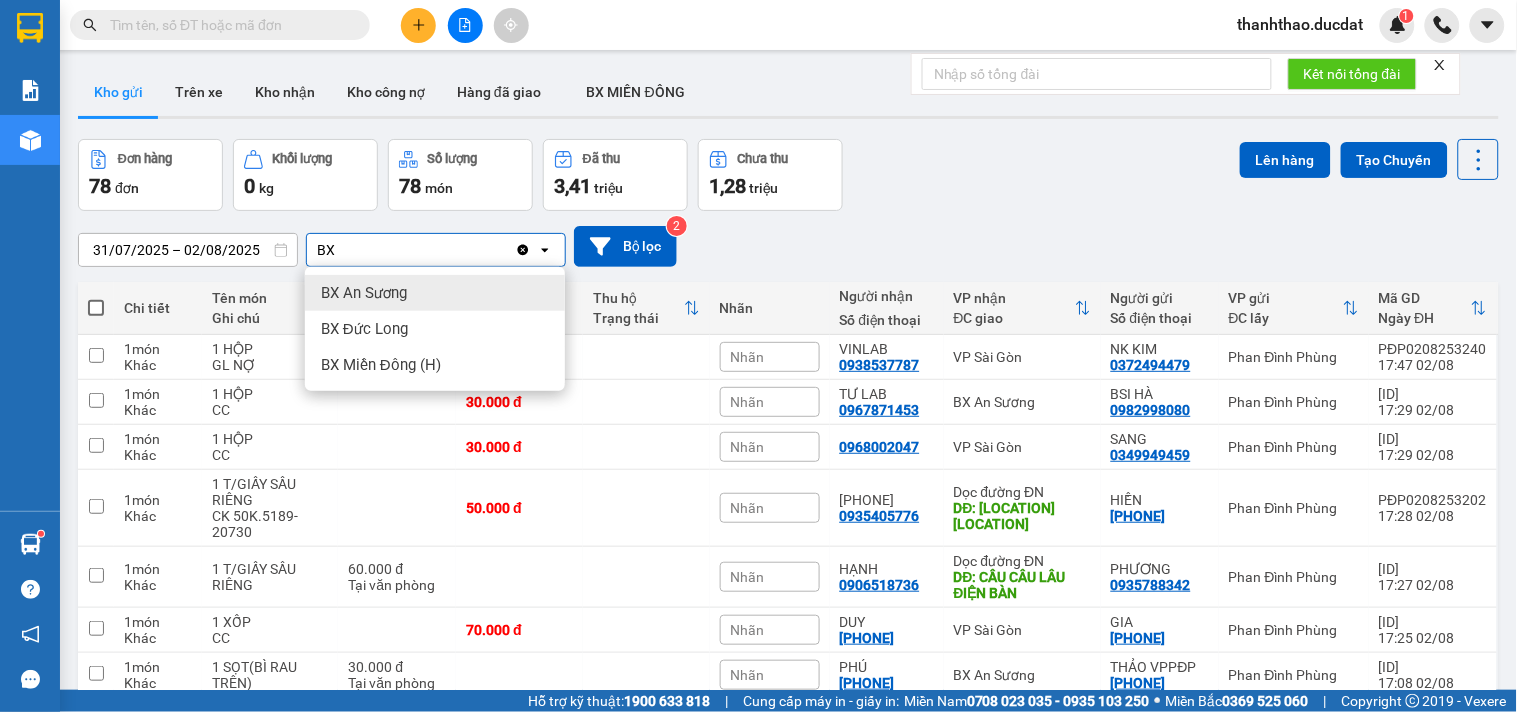 type on "BX" 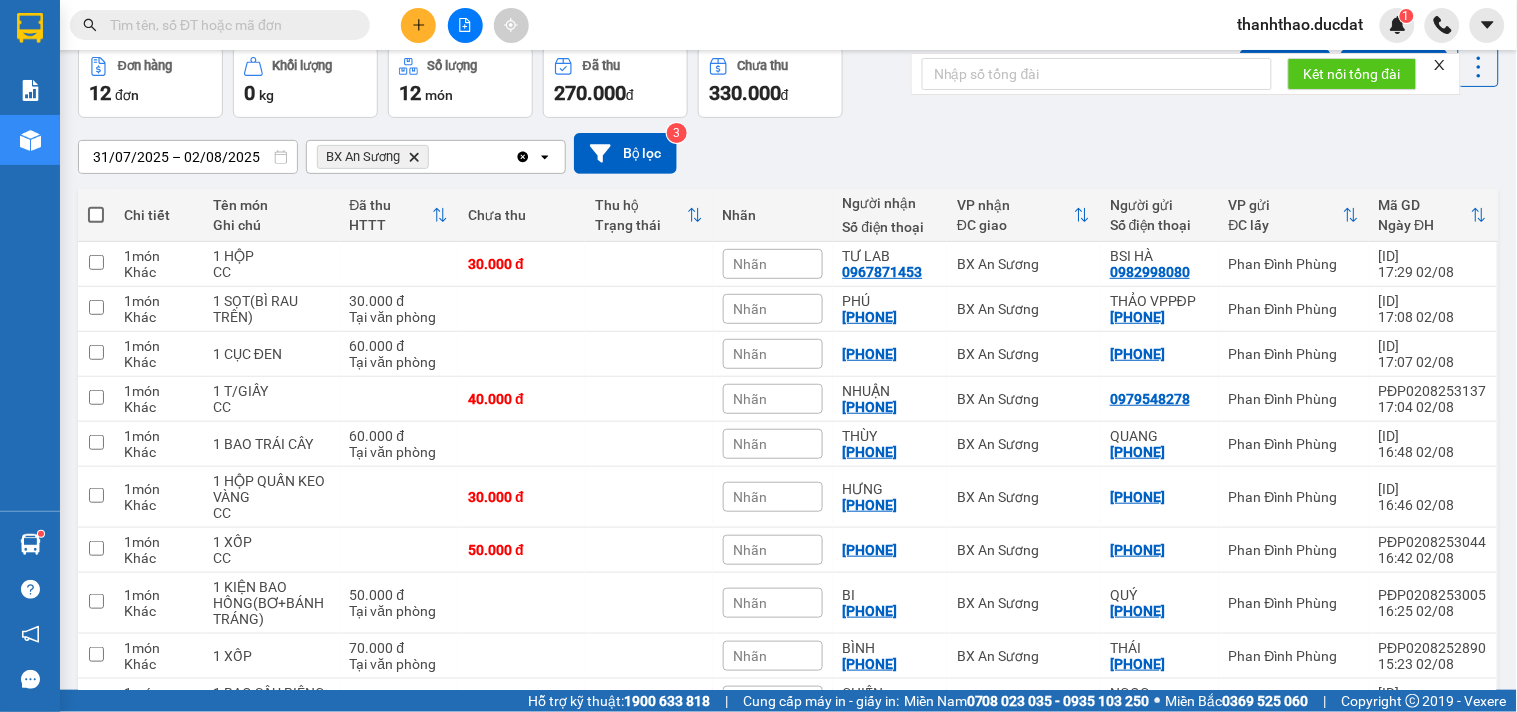 scroll, scrollTop: 0, scrollLeft: 0, axis: both 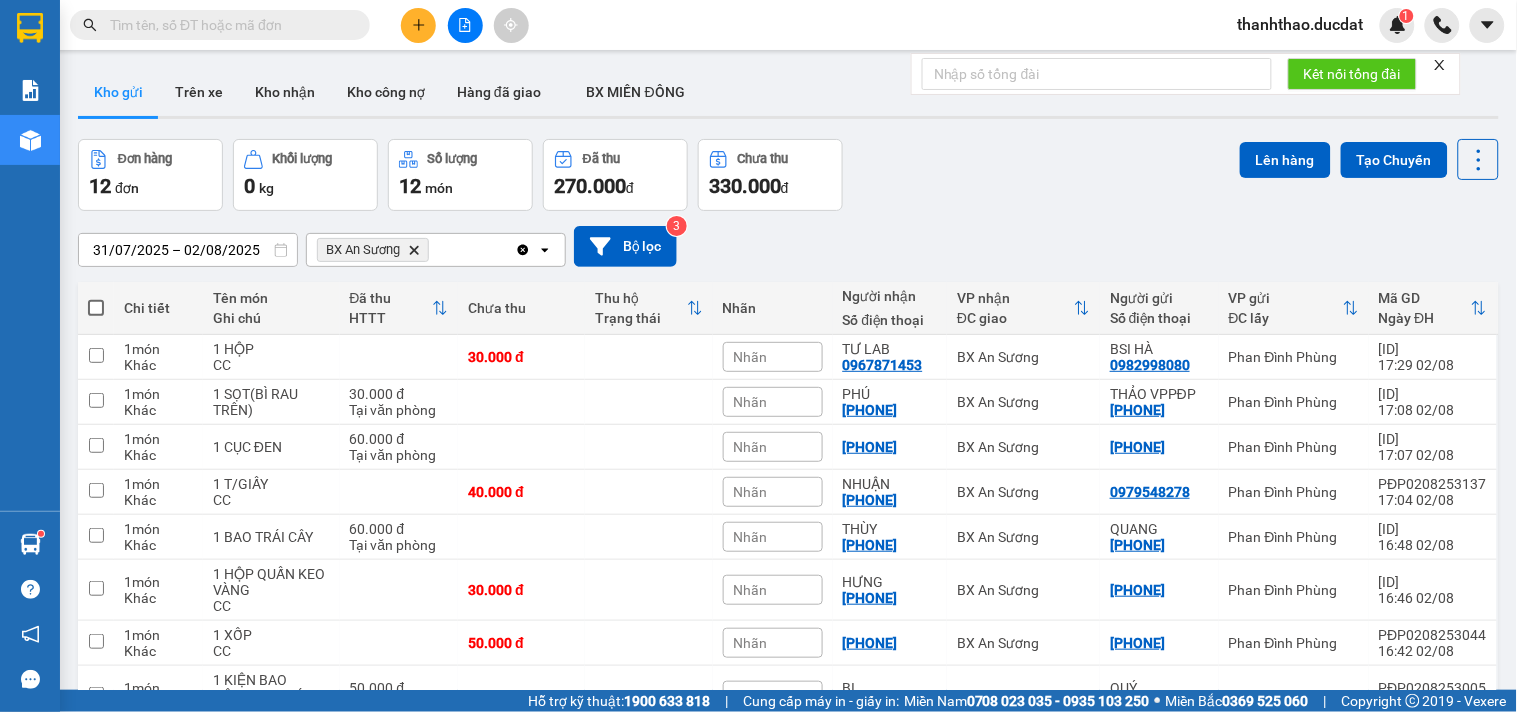 click at bounding box center [96, 308] 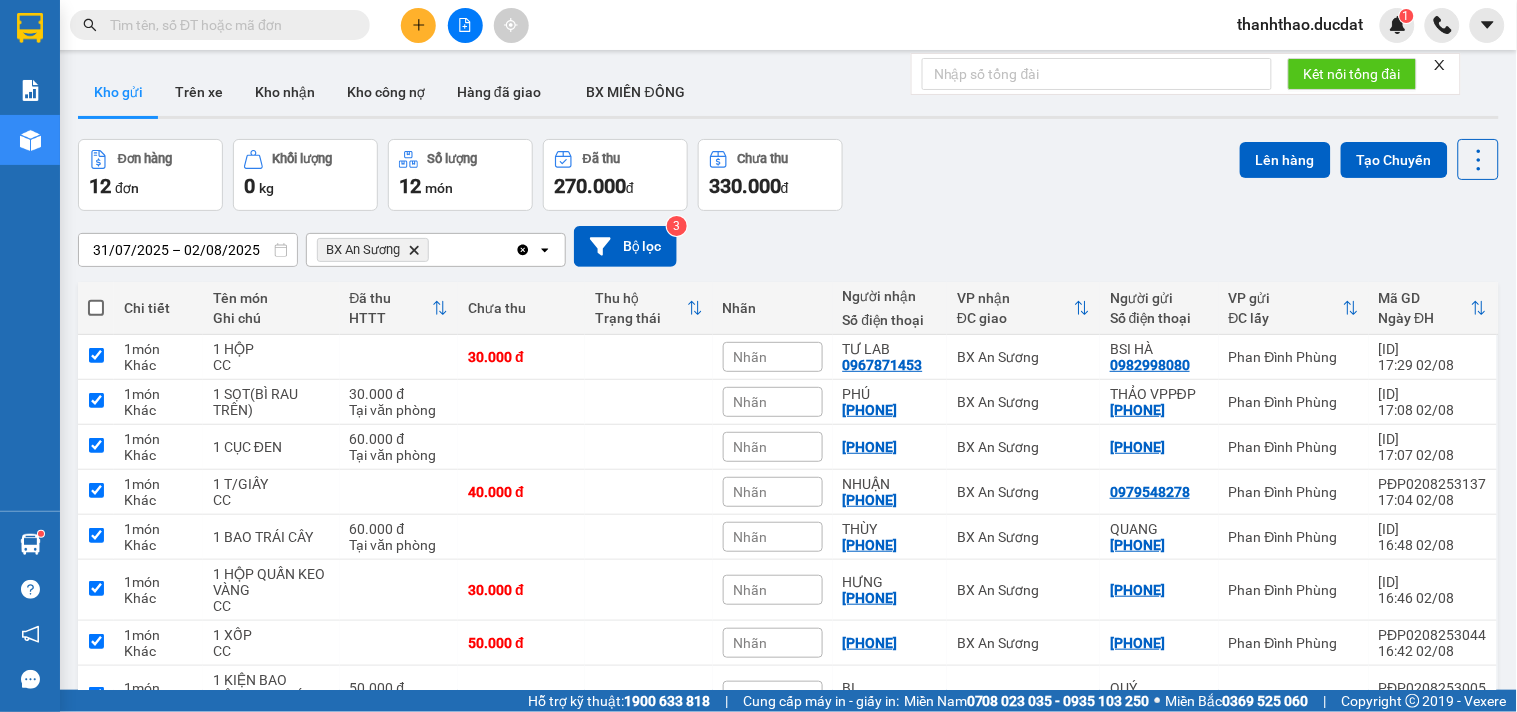 checkbox on "true" 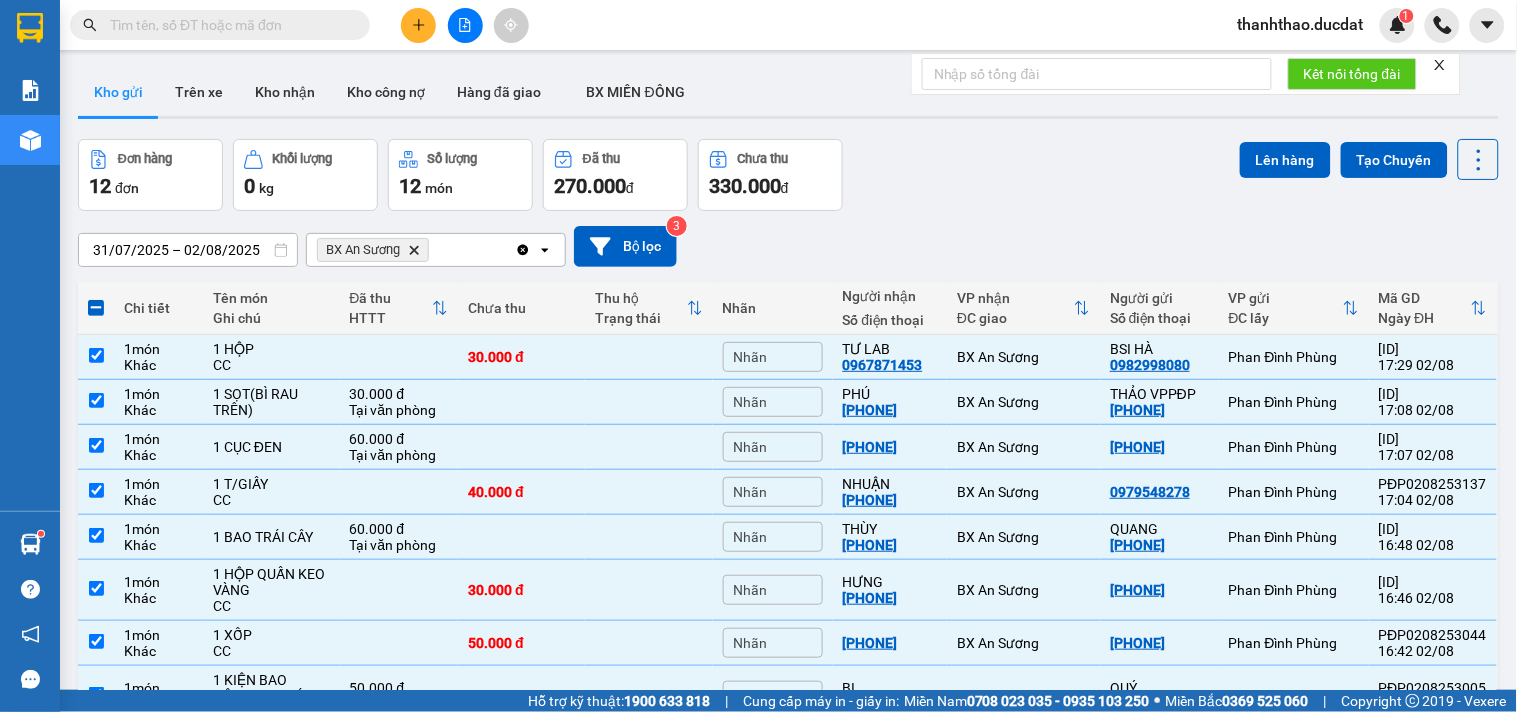 drag, startPoint x: 1263, startPoint y: 148, endPoint x: 905, endPoint y: 3, distance: 386.2499 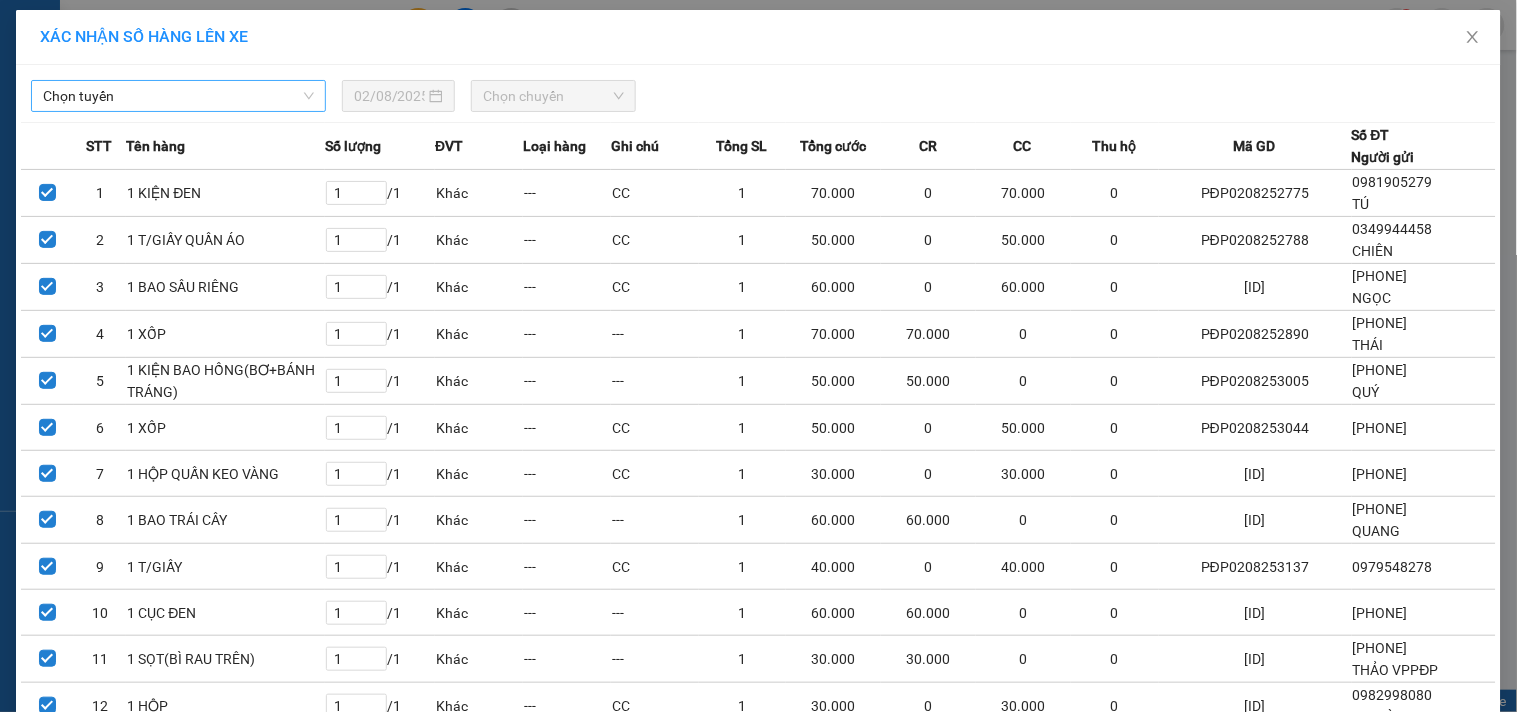 click at bounding box center (171, 96) 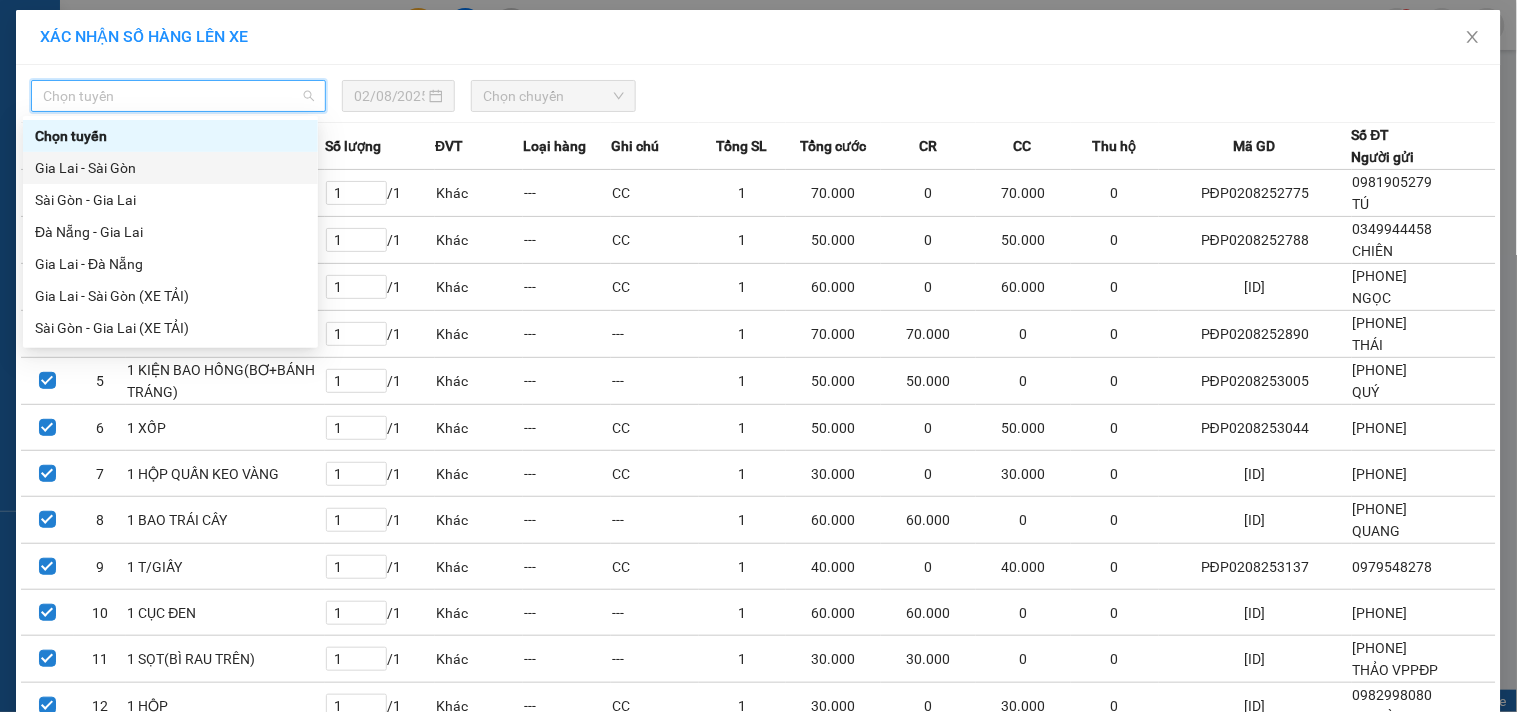 click on "Gia Lai - Sài Gòn" at bounding box center [170, 168] 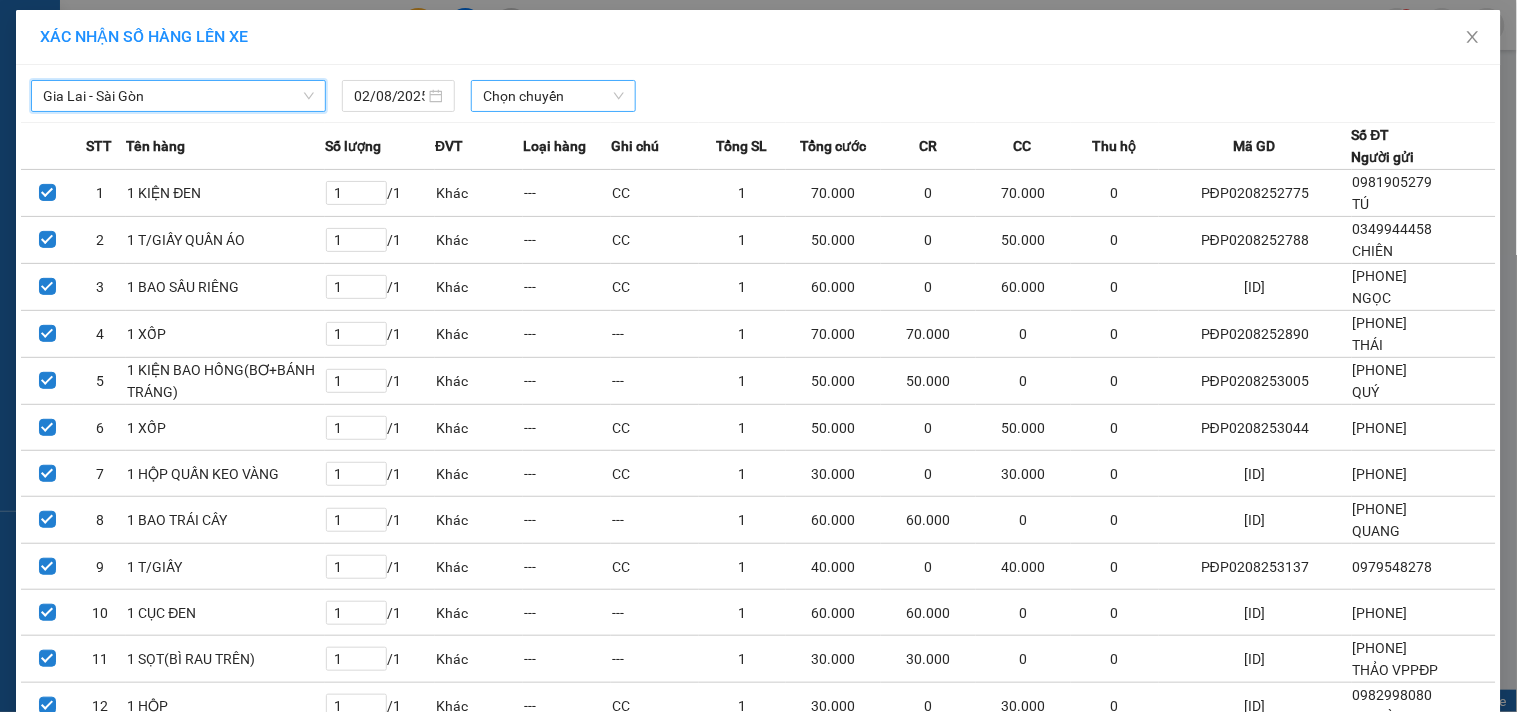click on "Chọn chuyến" at bounding box center [553, 96] 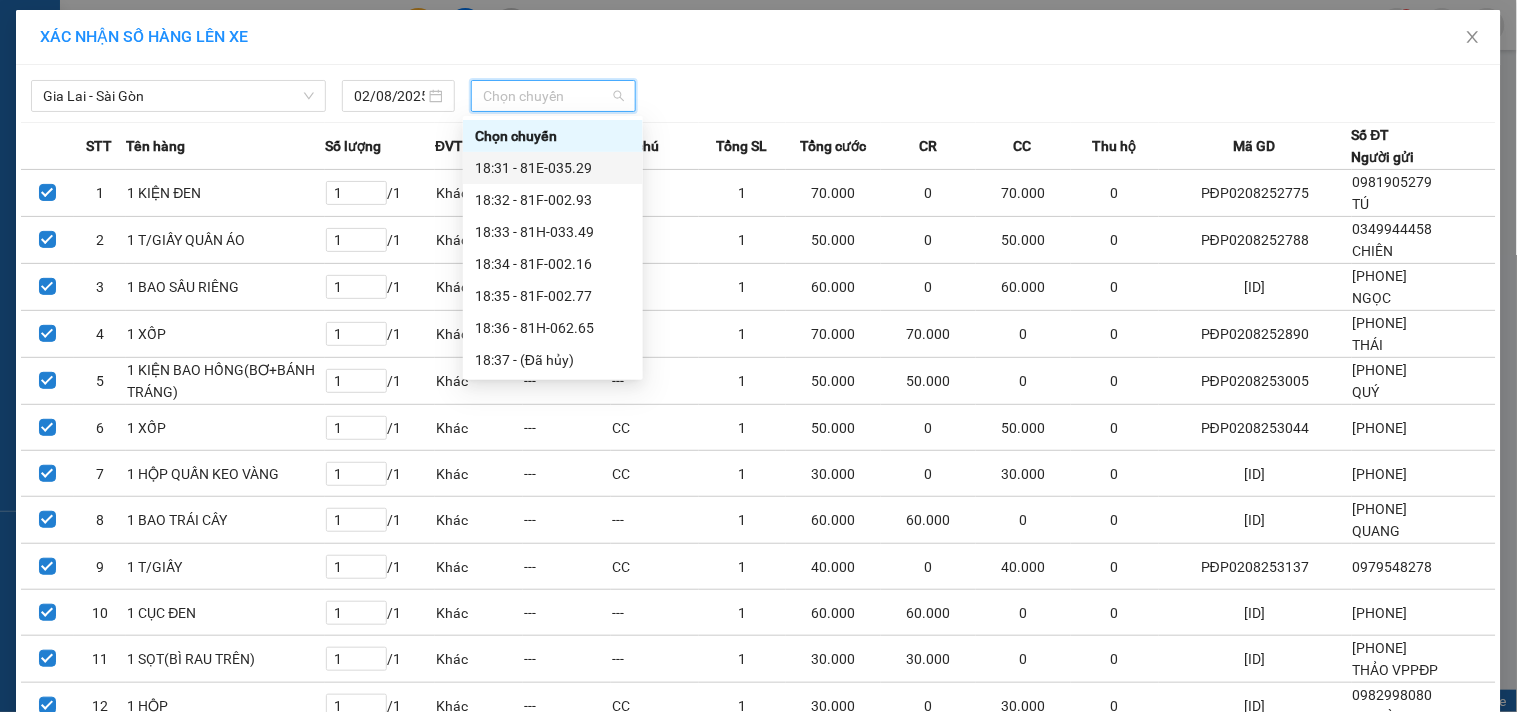 click on "18:31     - 81E-035.29" at bounding box center [553, 168] 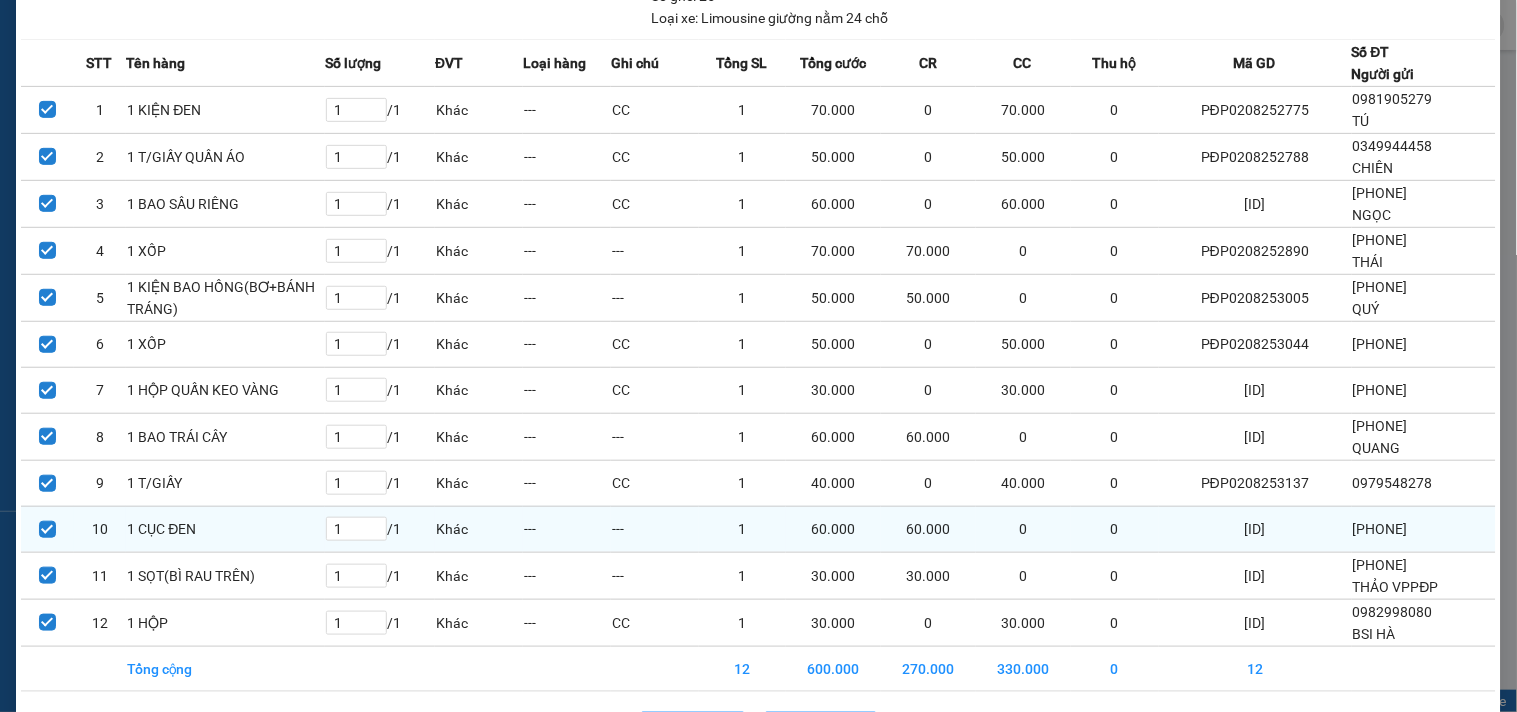 scroll, scrollTop: 228, scrollLeft: 0, axis: vertical 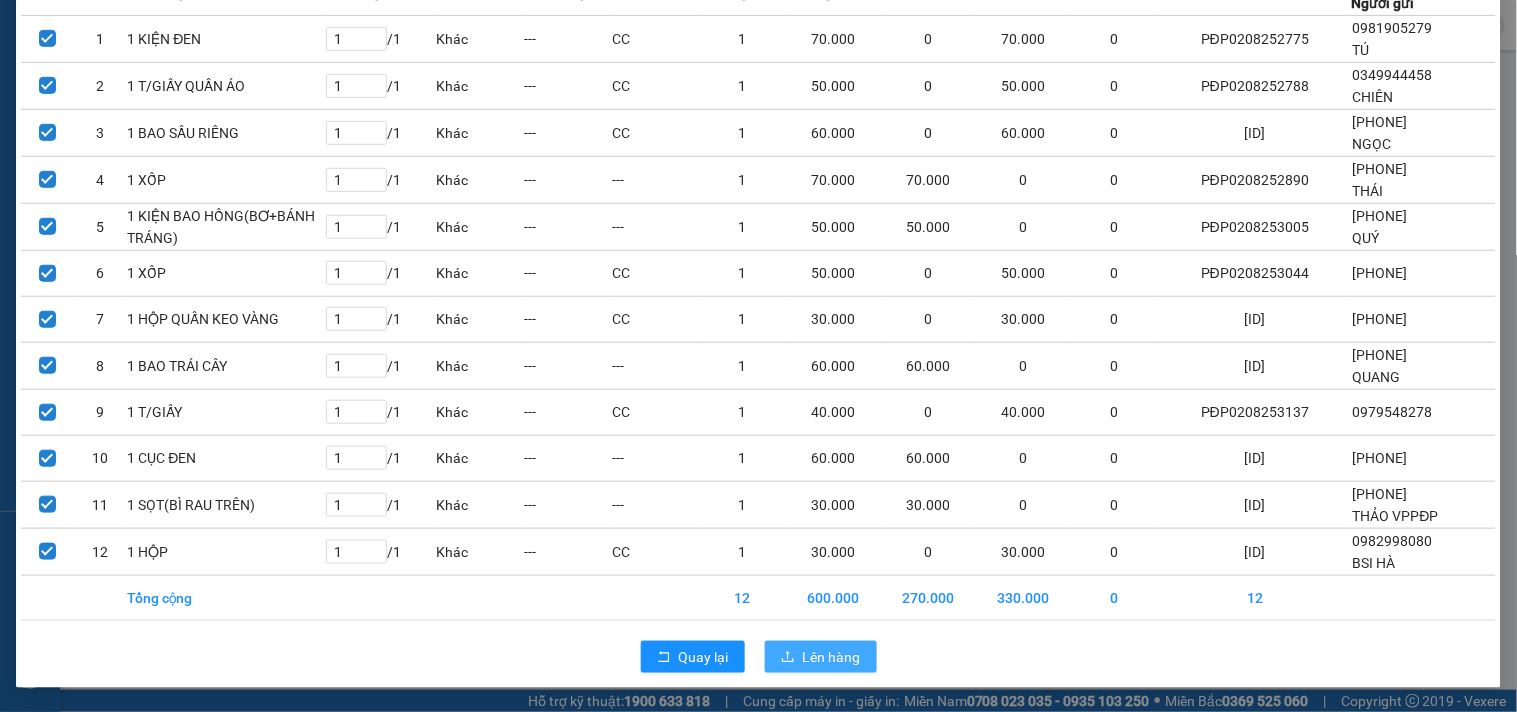 click 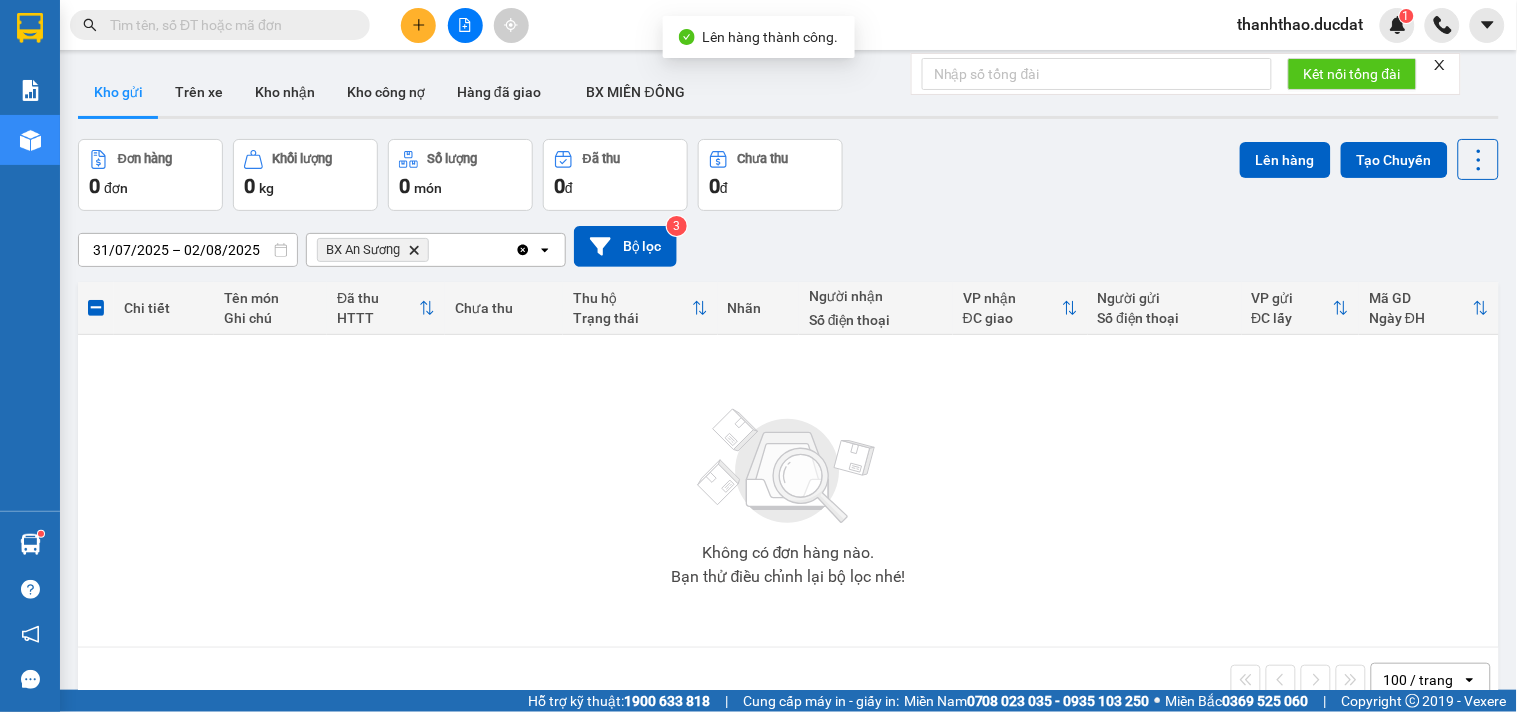 click 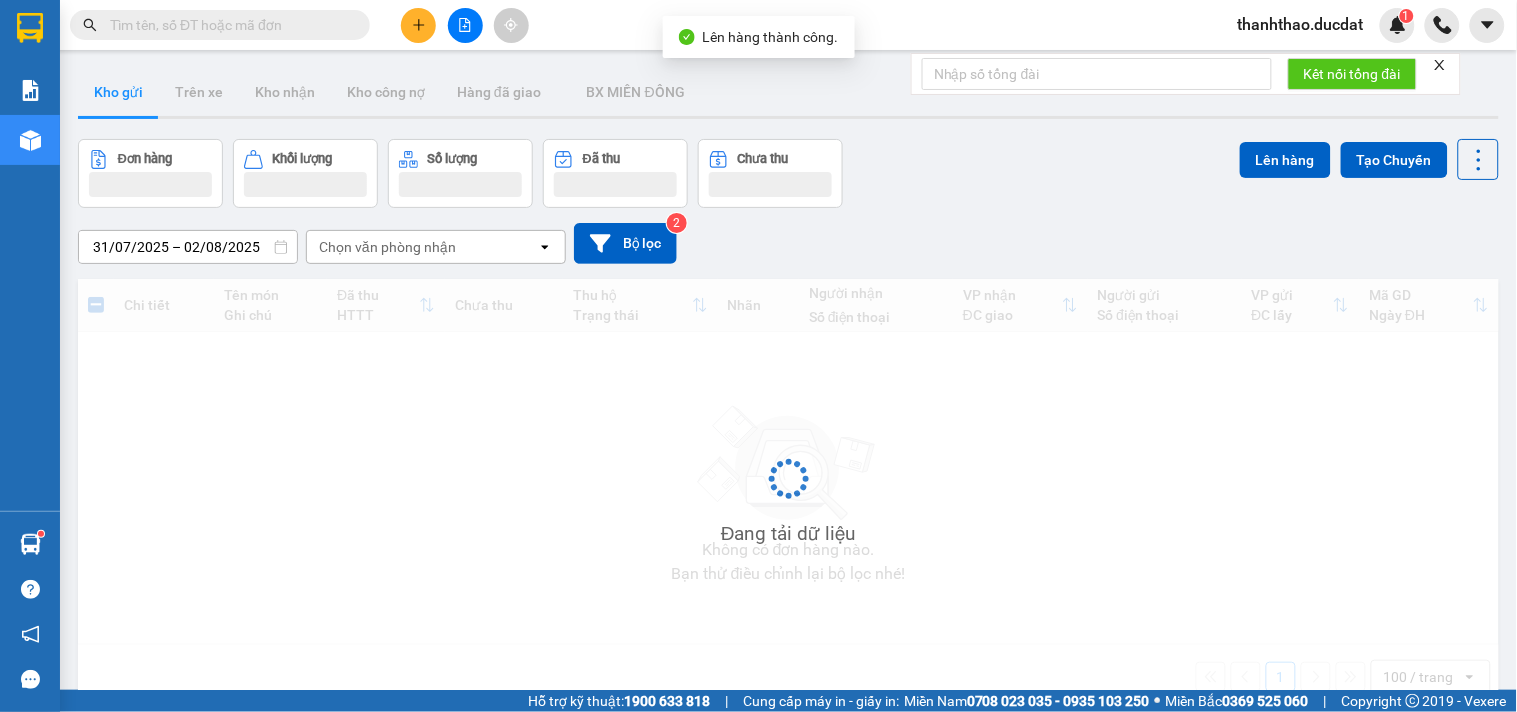 click on "Chọn văn phòng nhận" at bounding box center (422, 247) 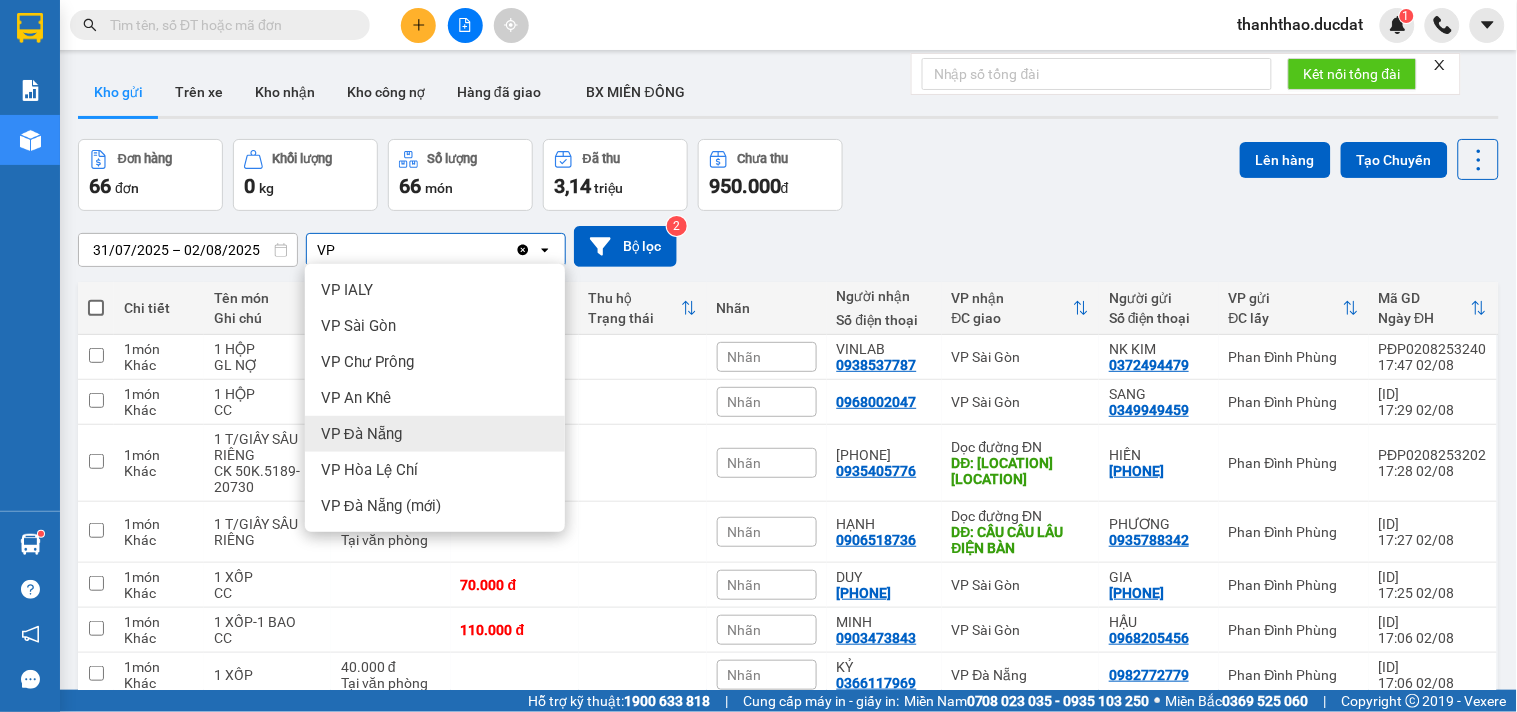 type on "VP" 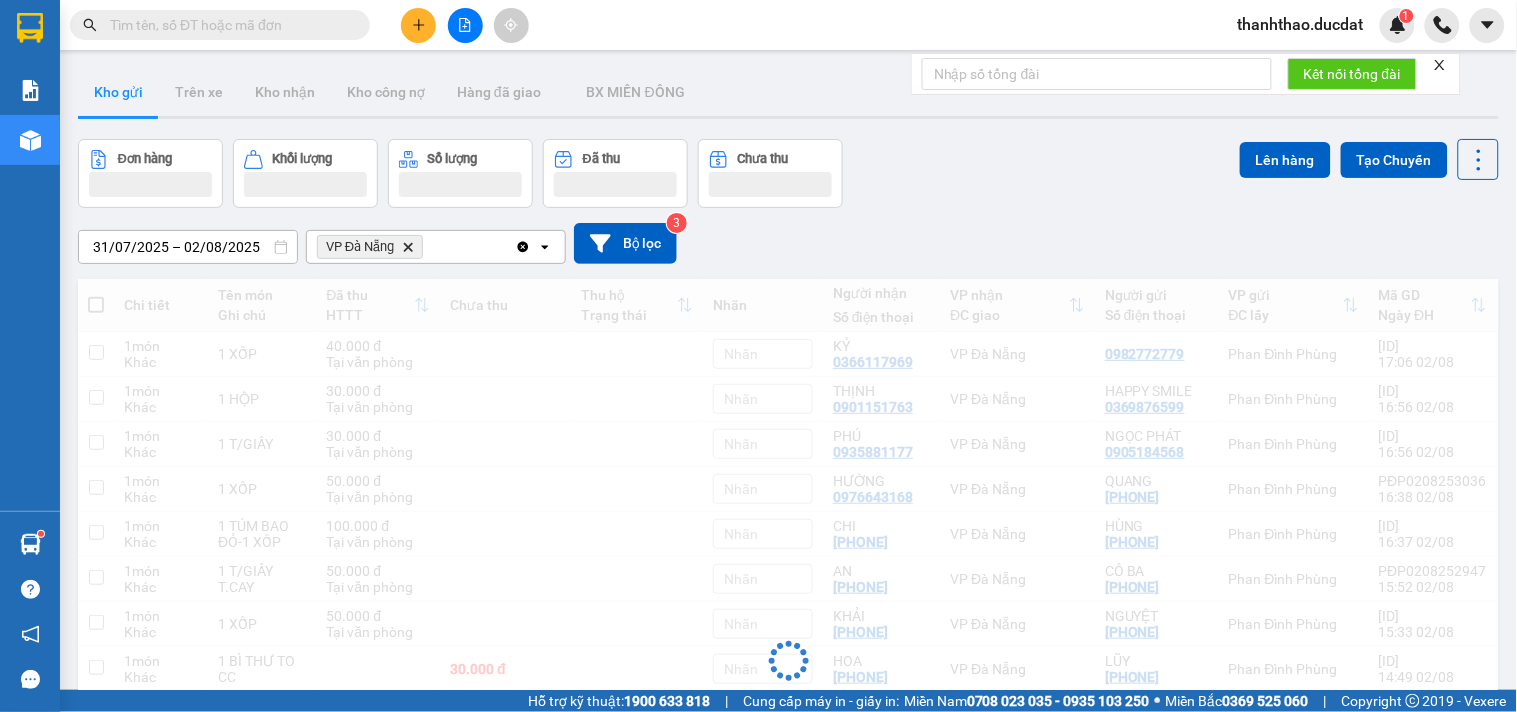 click on "VP Đà Nẵng Delete" at bounding box center [411, 247] 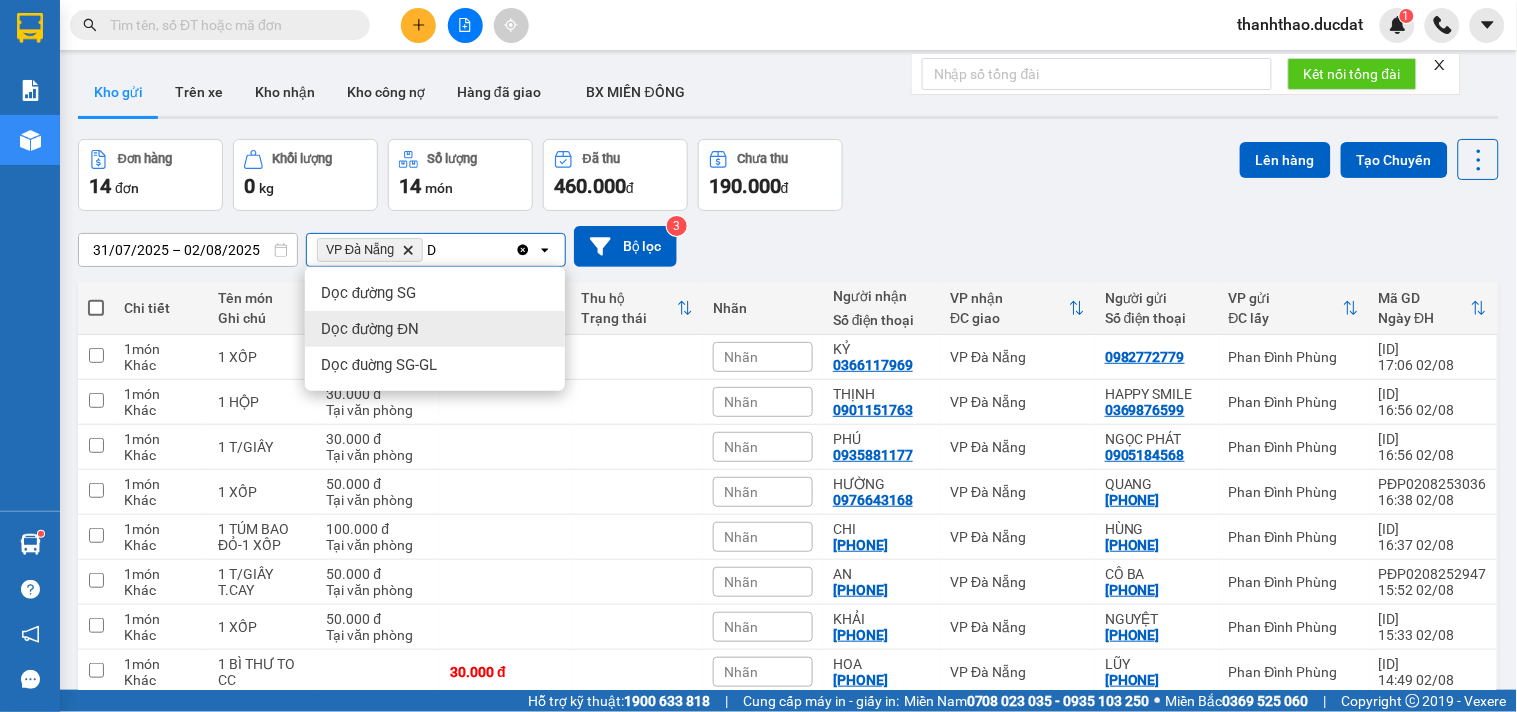 type on "D" 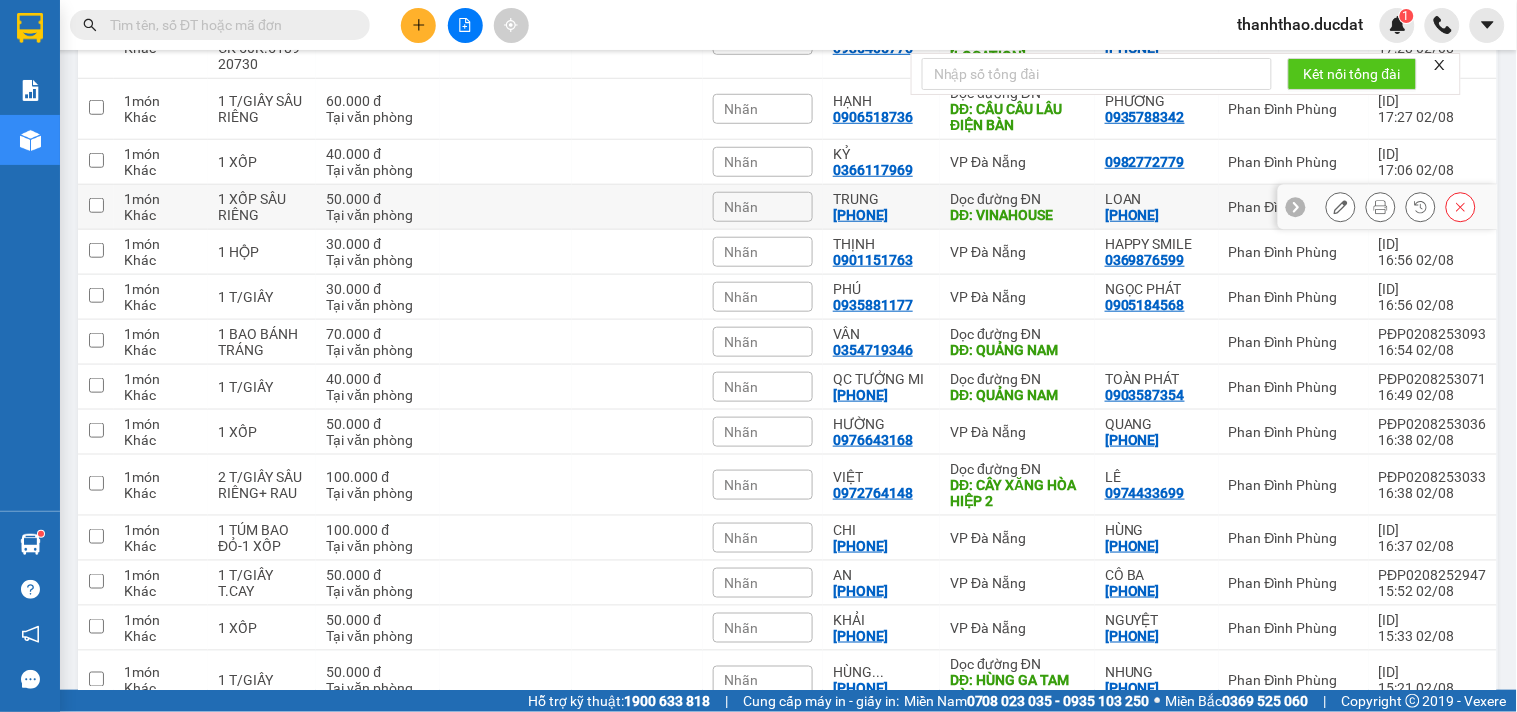 scroll, scrollTop: 86, scrollLeft: 0, axis: vertical 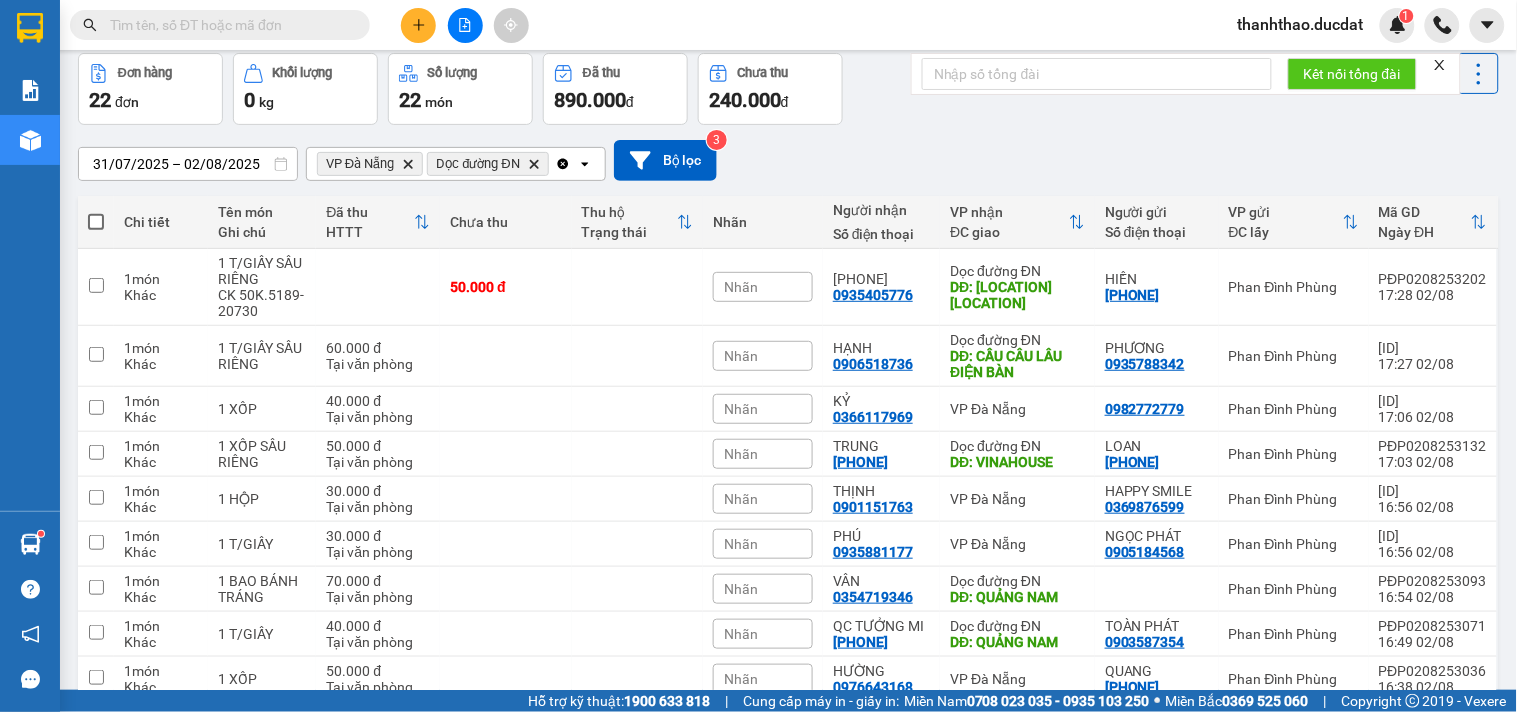 click at bounding box center (96, 222) 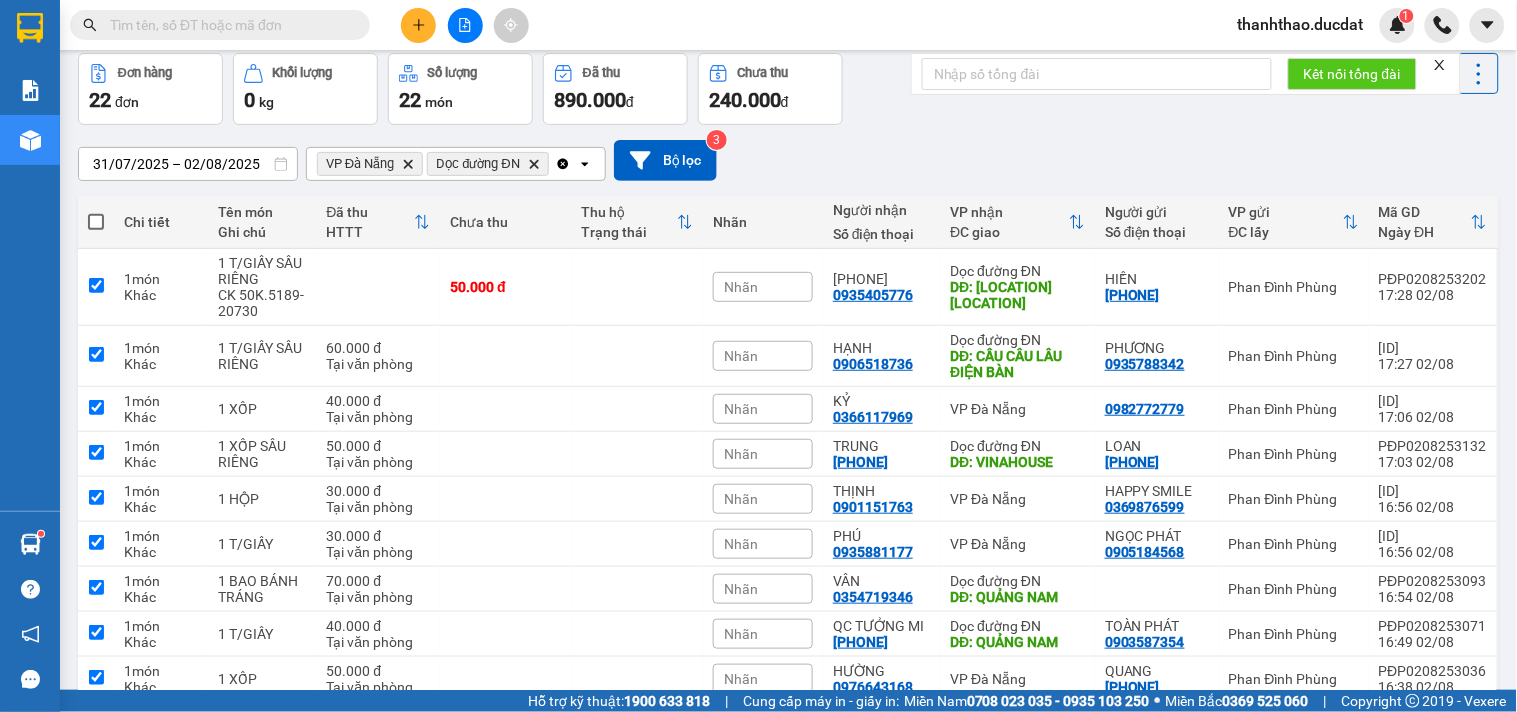 checkbox on "true" 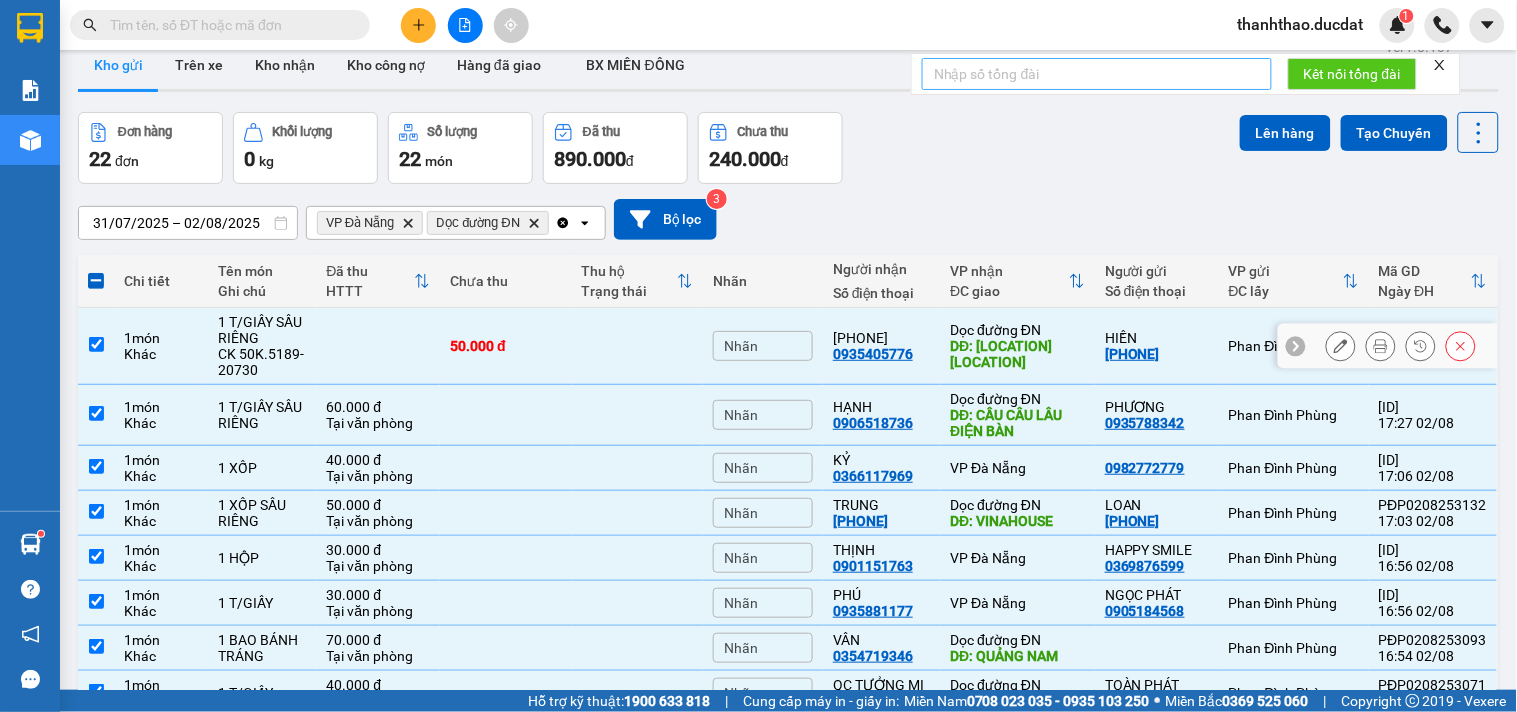 scroll, scrollTop: 0, scrollLeft: 0, axis: both 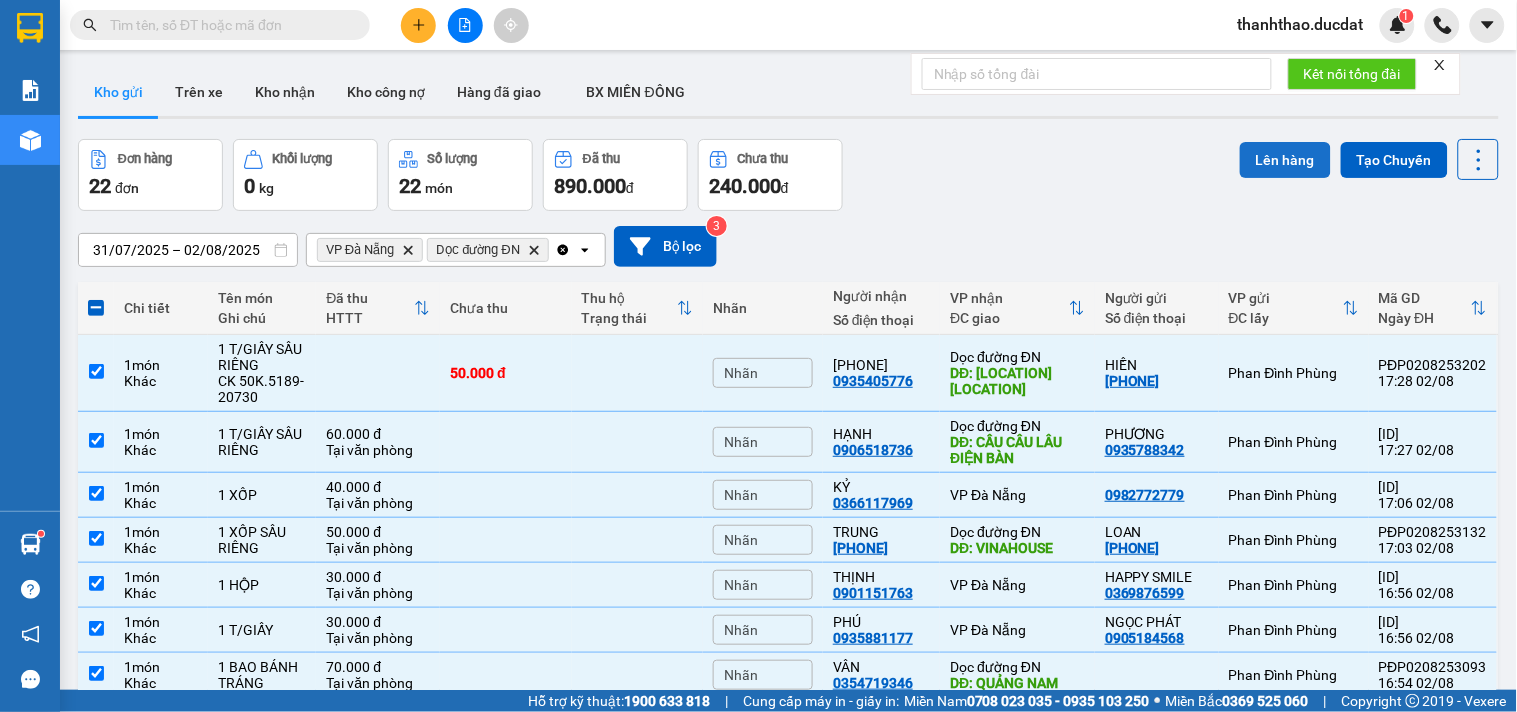 click on "Lên hàng" at bounding box center (1285, 160) 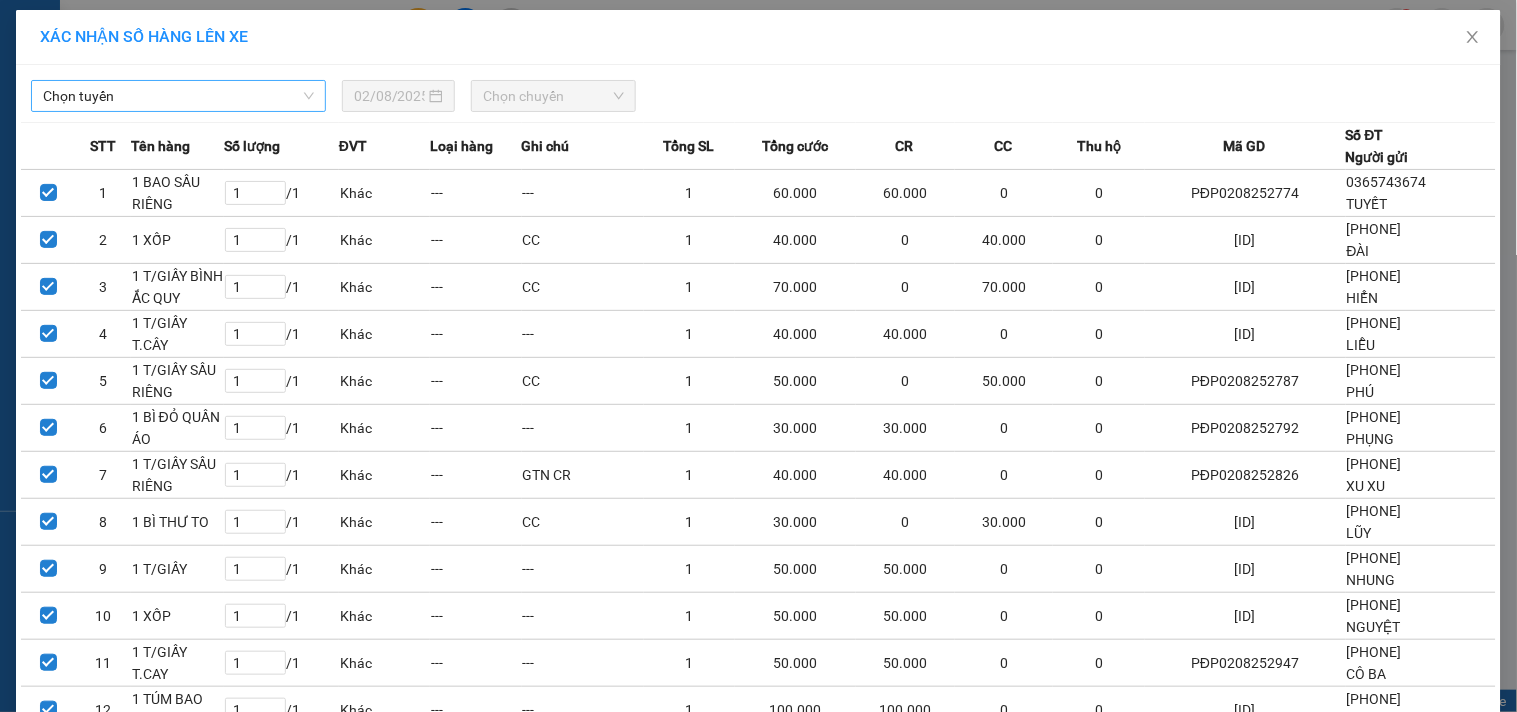 click on "Chọn tuyến" at bounding box center (178, 96) 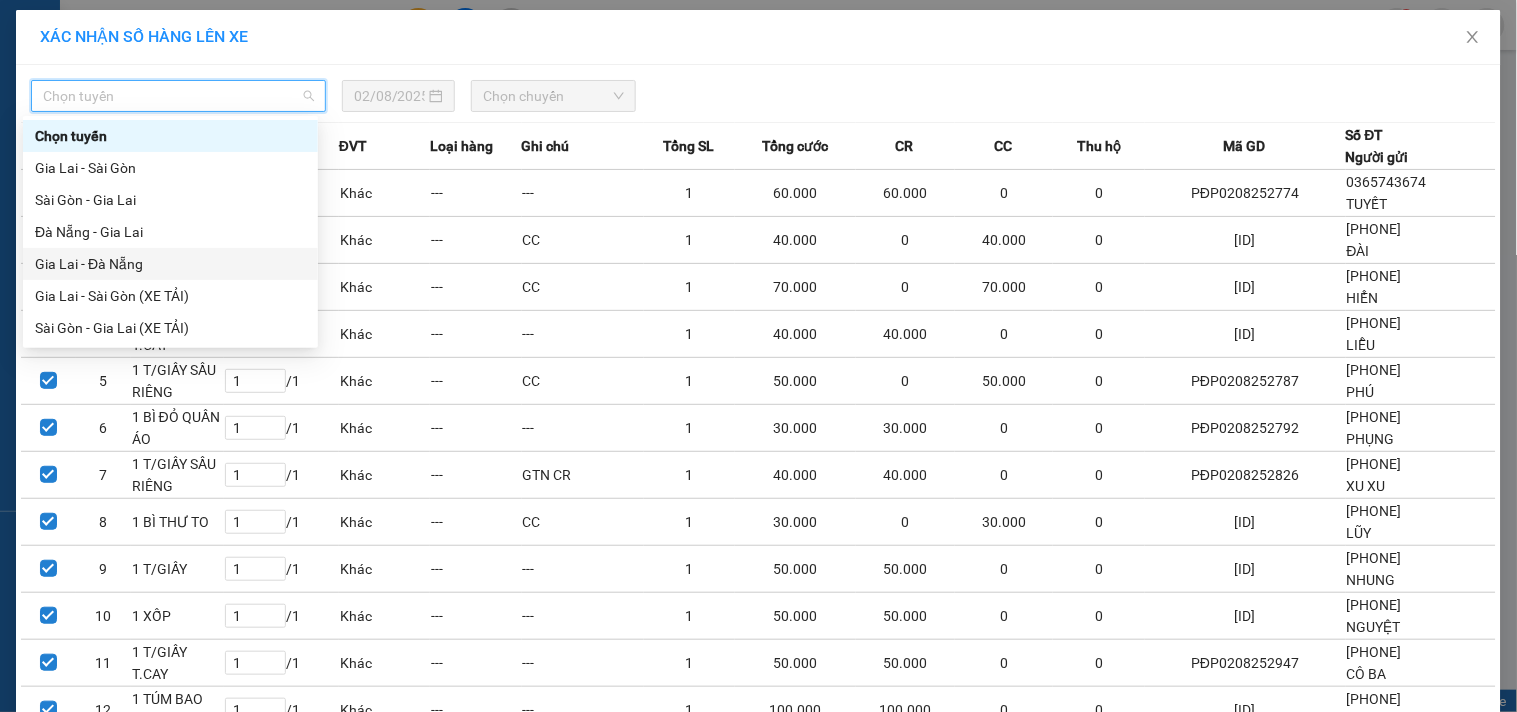 click on "Gia Lai - Đà Nẵng" at bounding box center (170, 264) 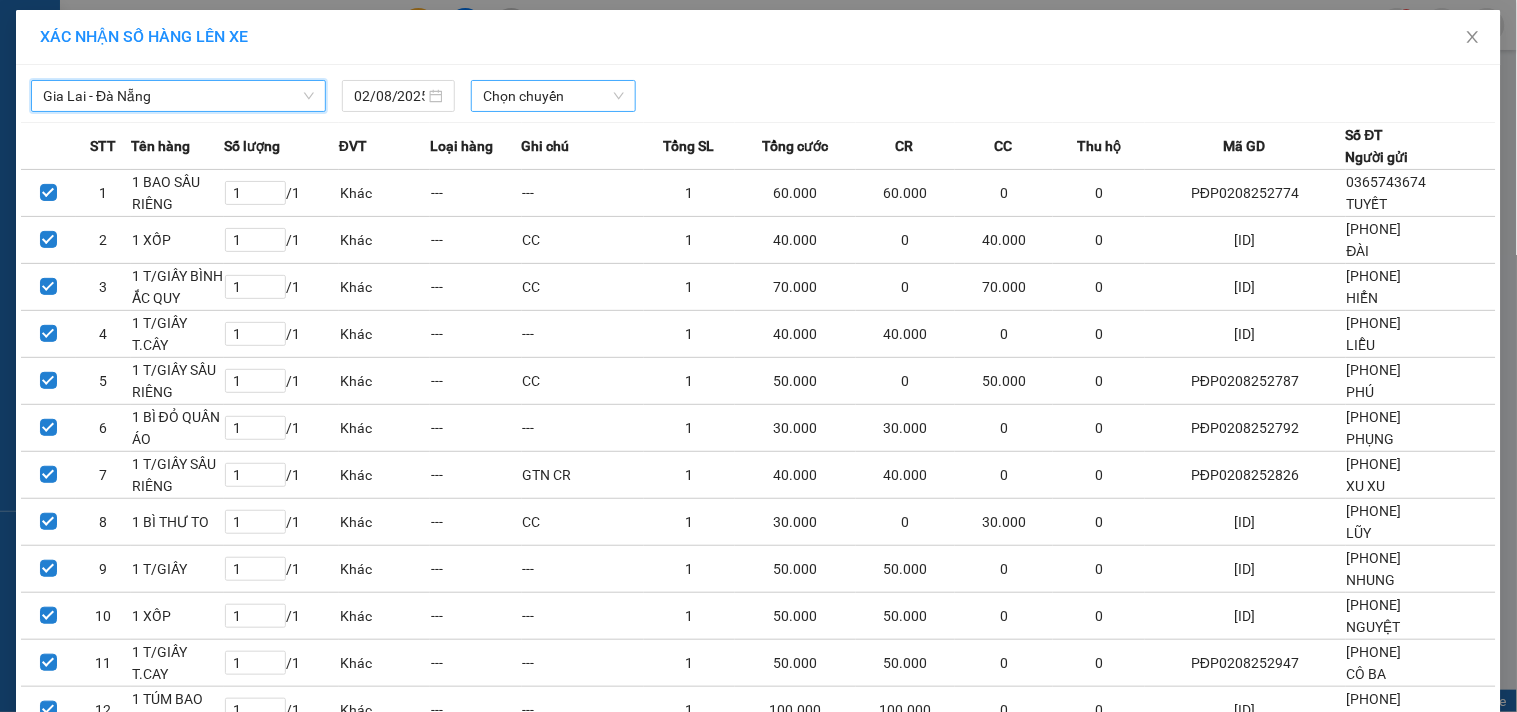 click on "Chọn chuyến" at bounding box center (553, 96) 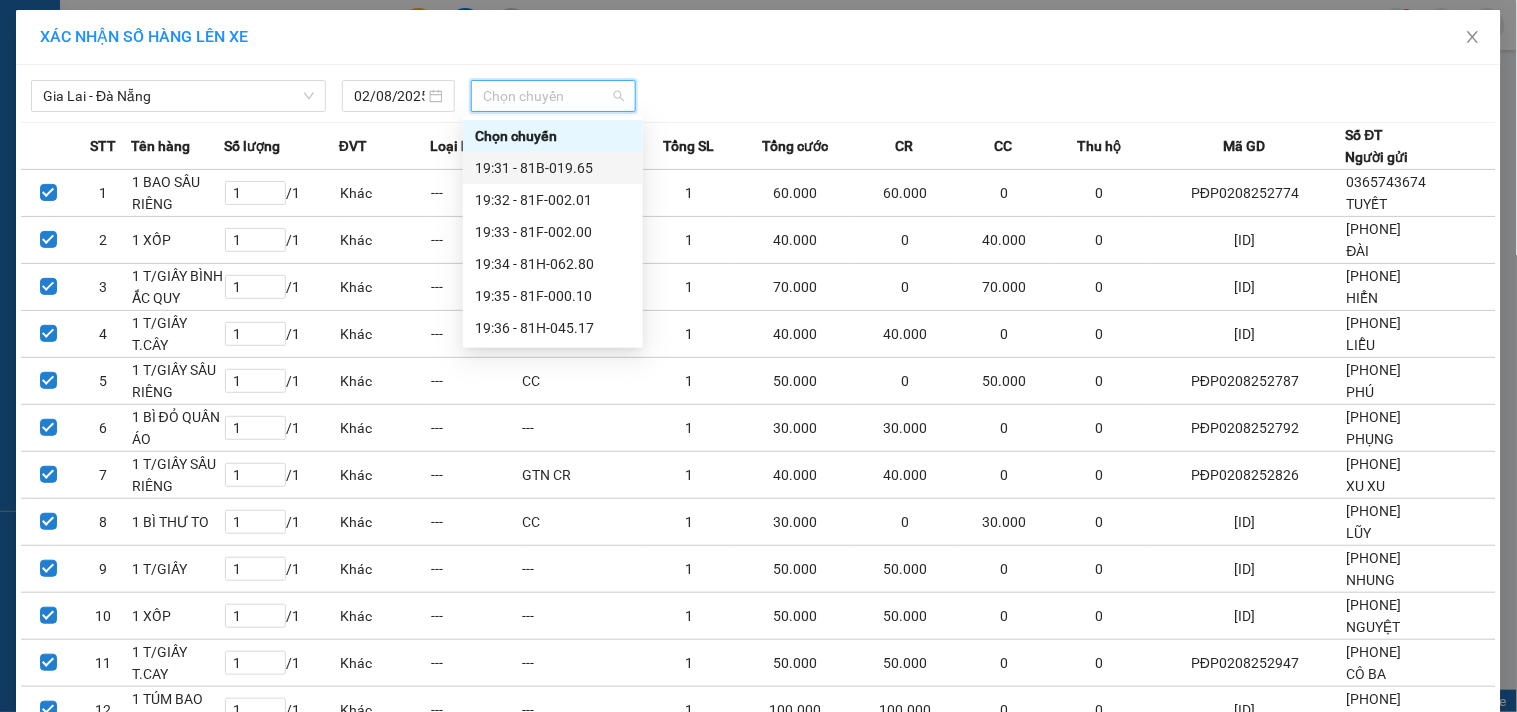 click on "19:31     - 81B-019.65" at bounding box center (553, 168) 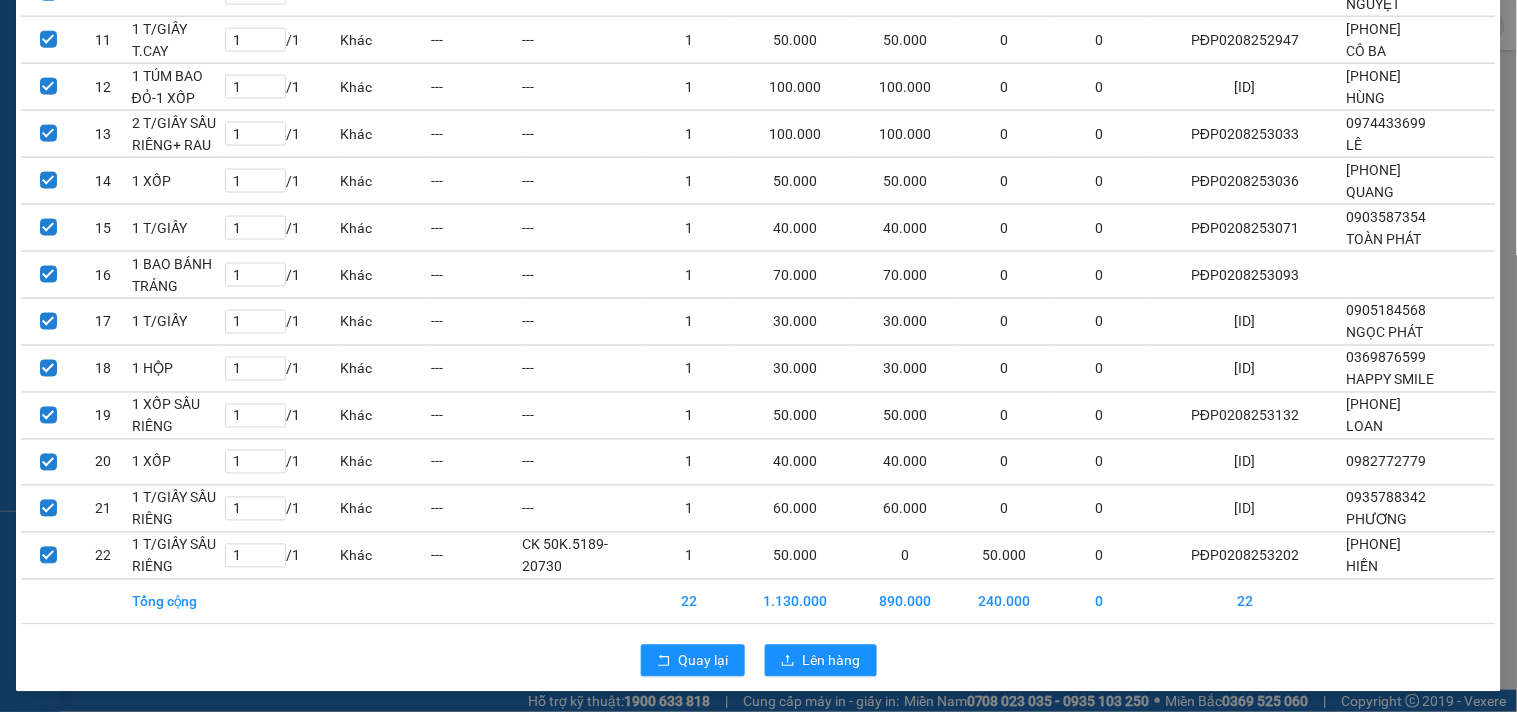 scroll, scrollTop: 673, scrollLeft: 0, axis: vertical 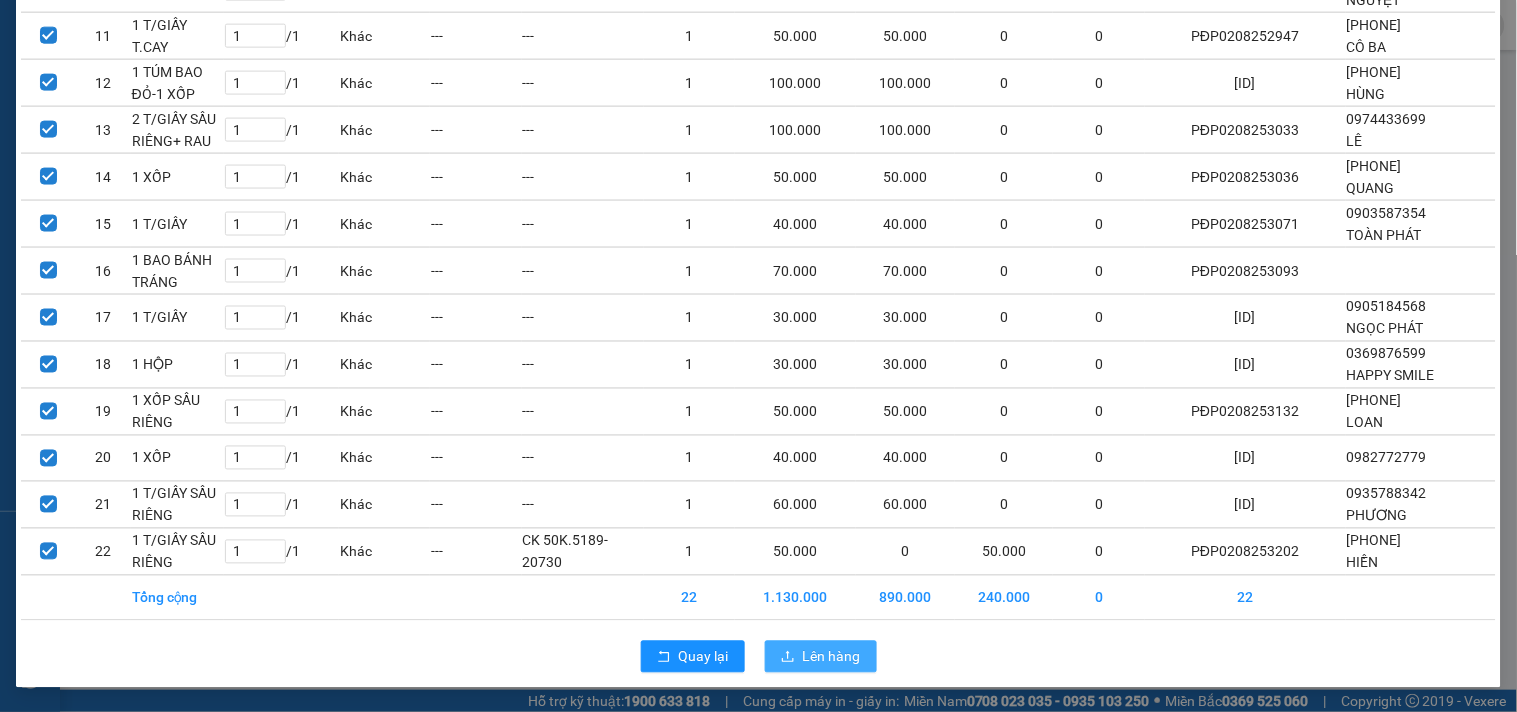 click on "Lên hàng" at bounding box center (832, 657) 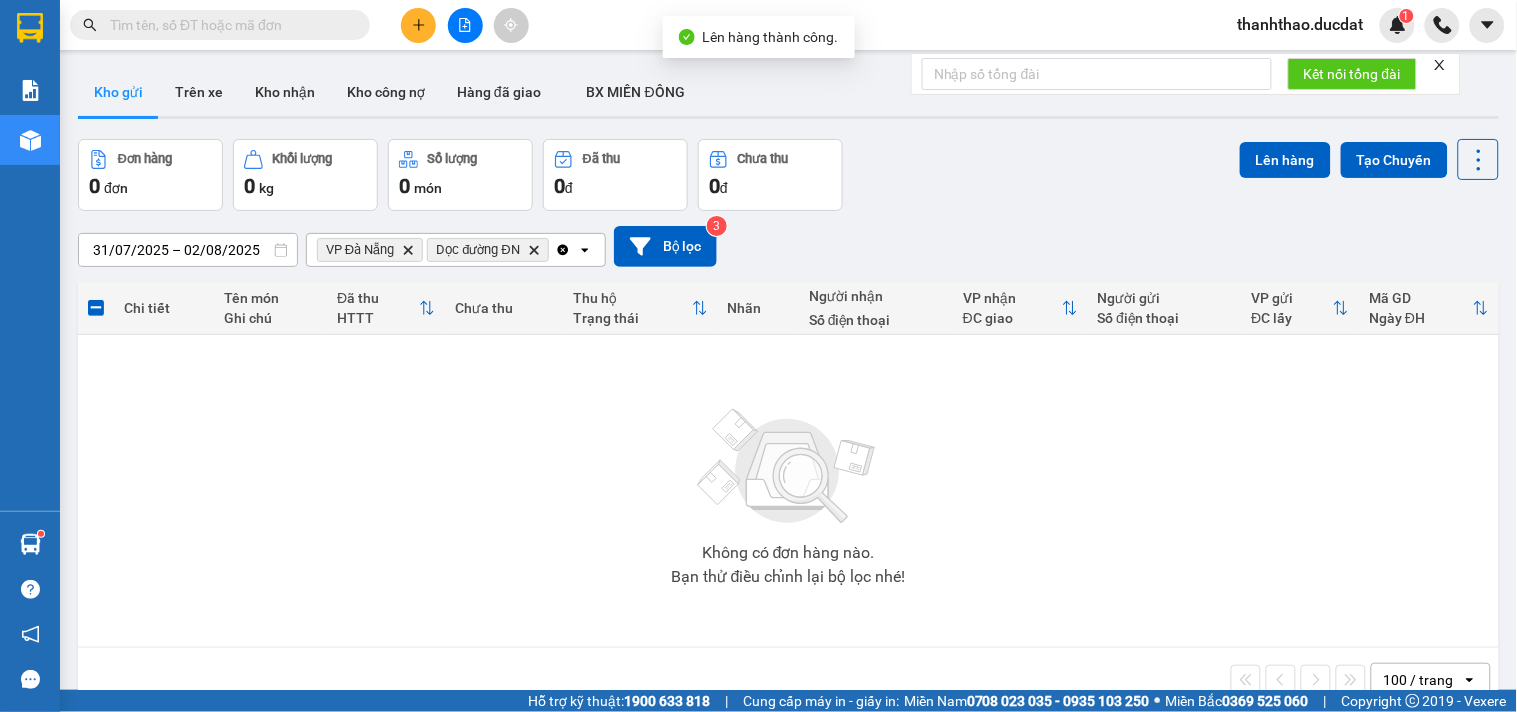 click on "Clear all" 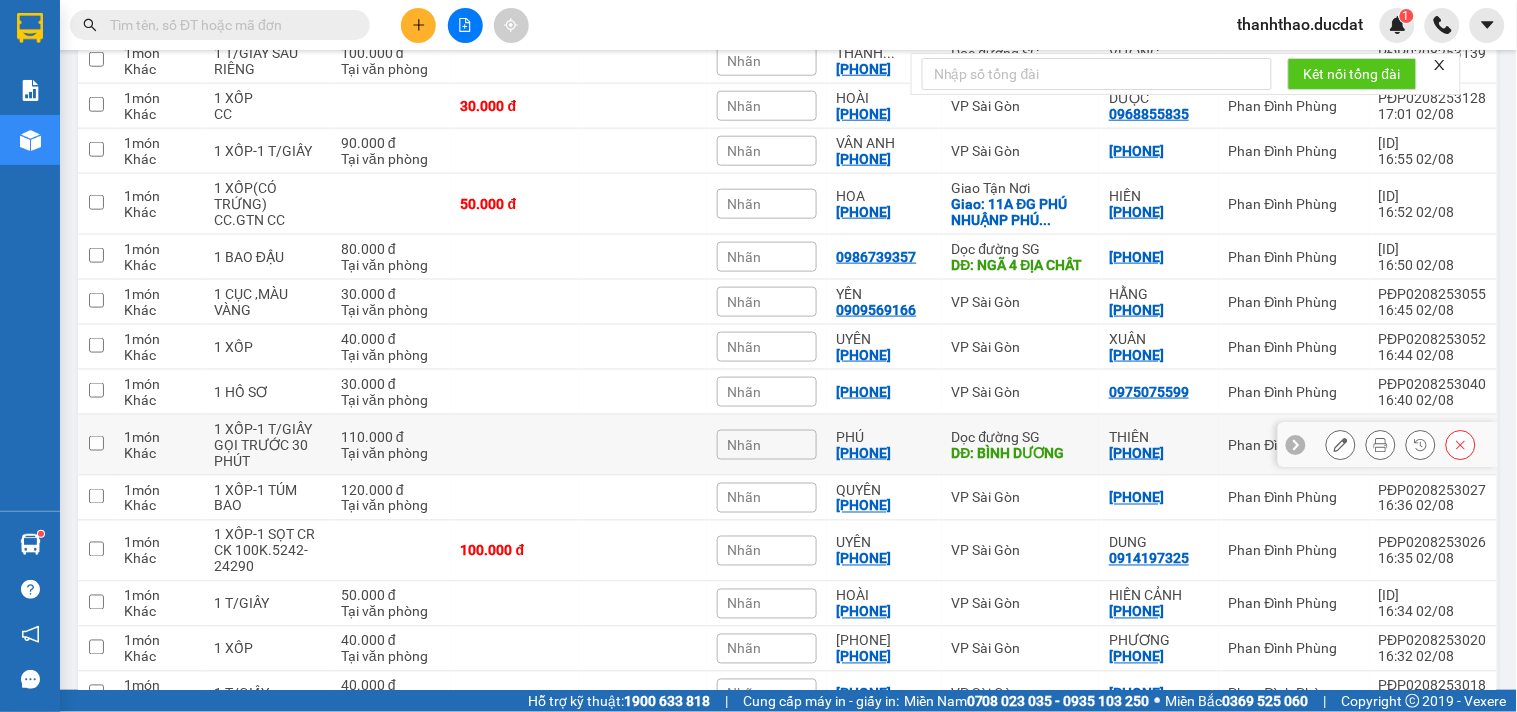 scroll, scrollTop: 0, scrollLeft: 0, axis: both 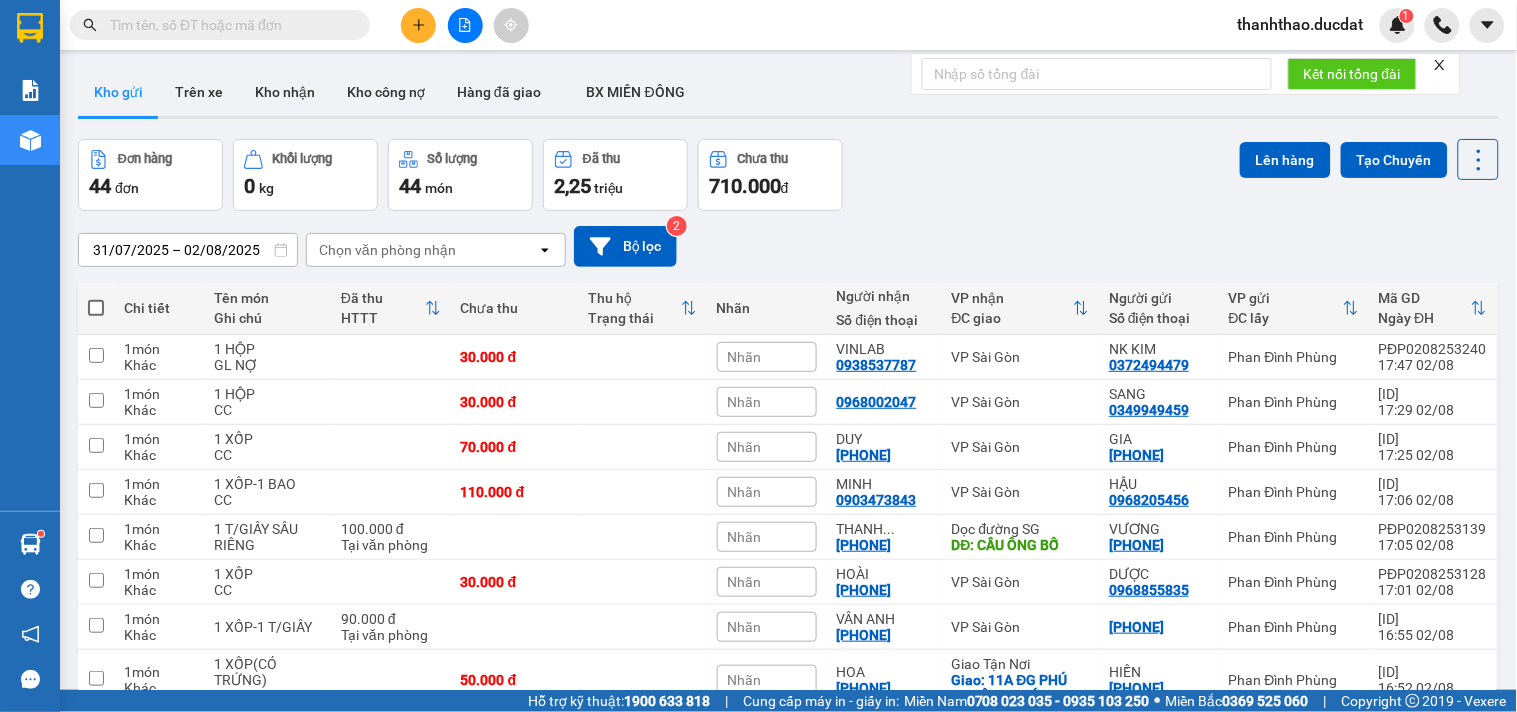 click at bounding box center [96, 308] 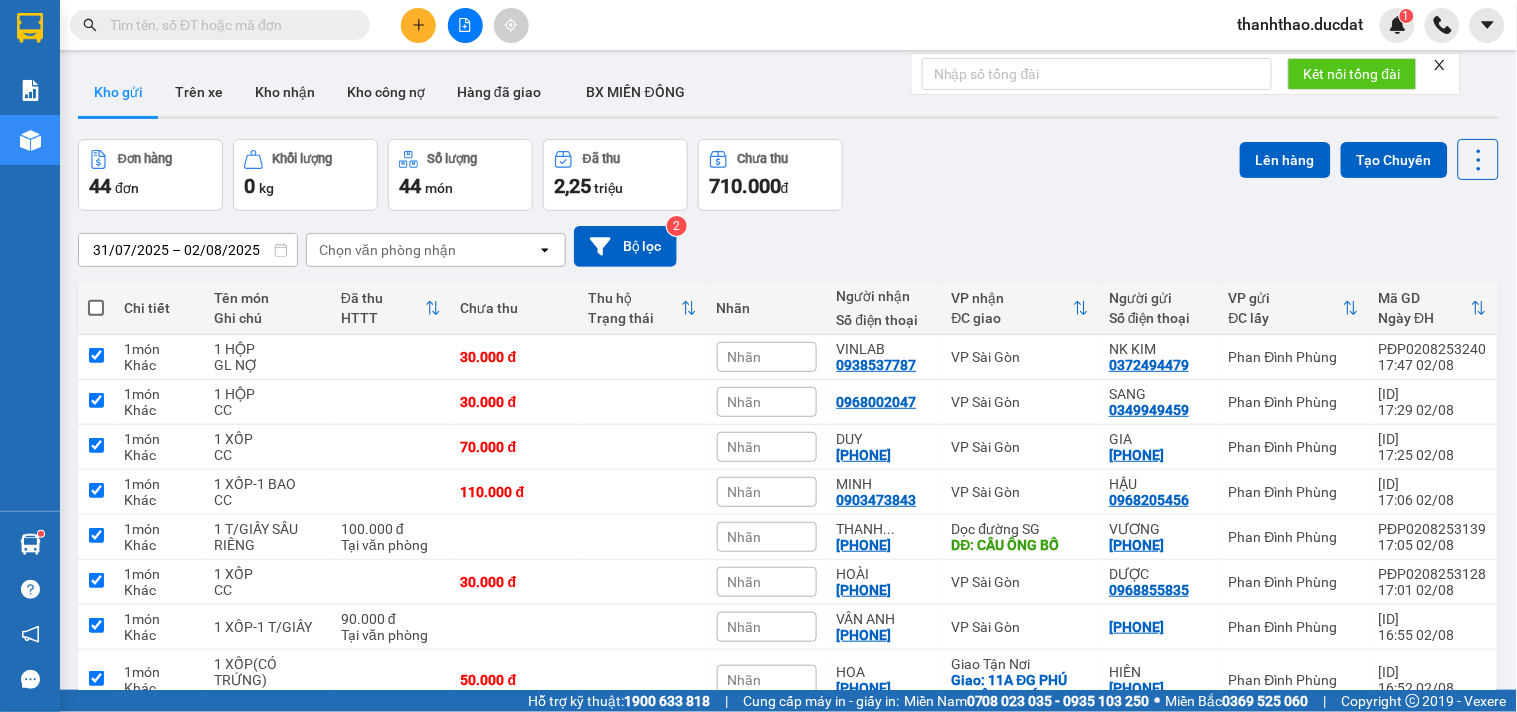 checkbox on "true" 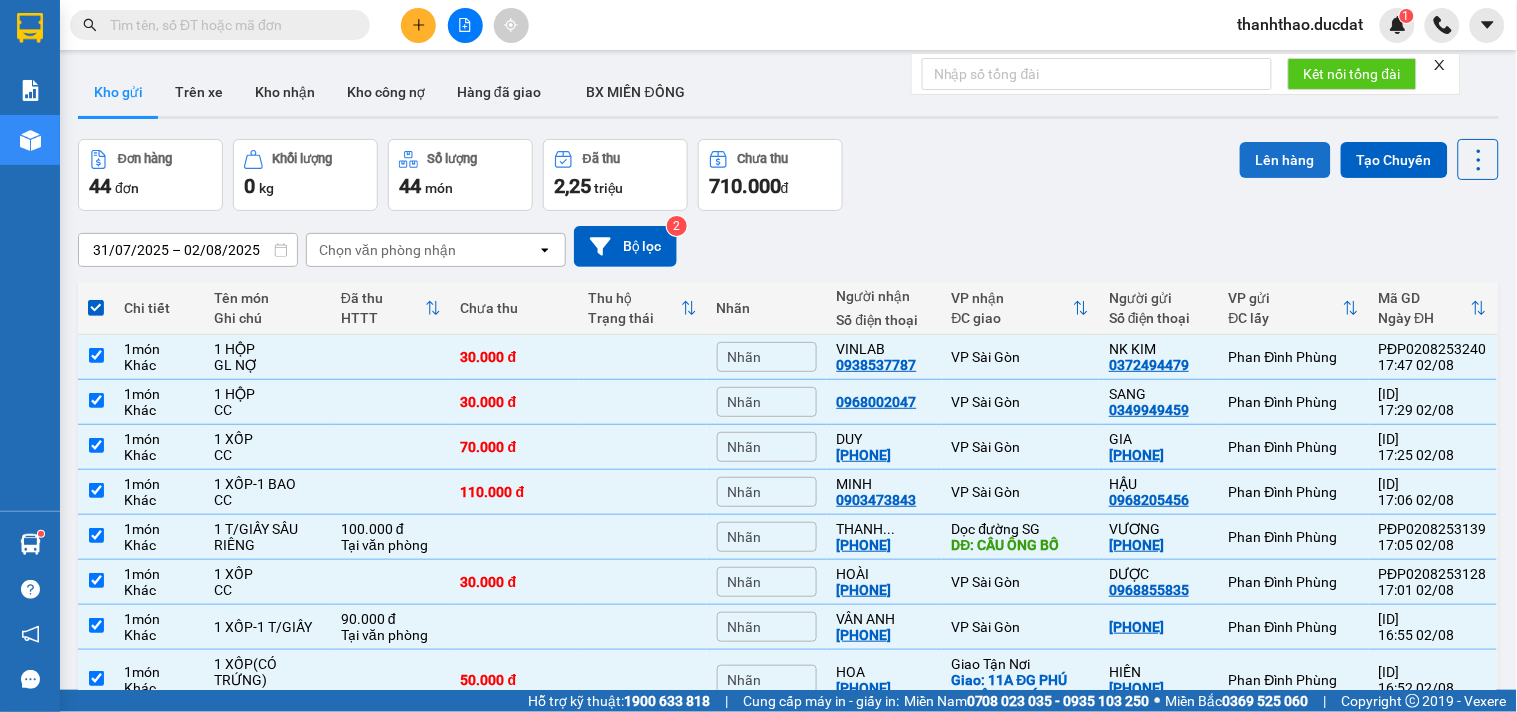 click on "Lên hàng" at bounding box center (1285, 160) 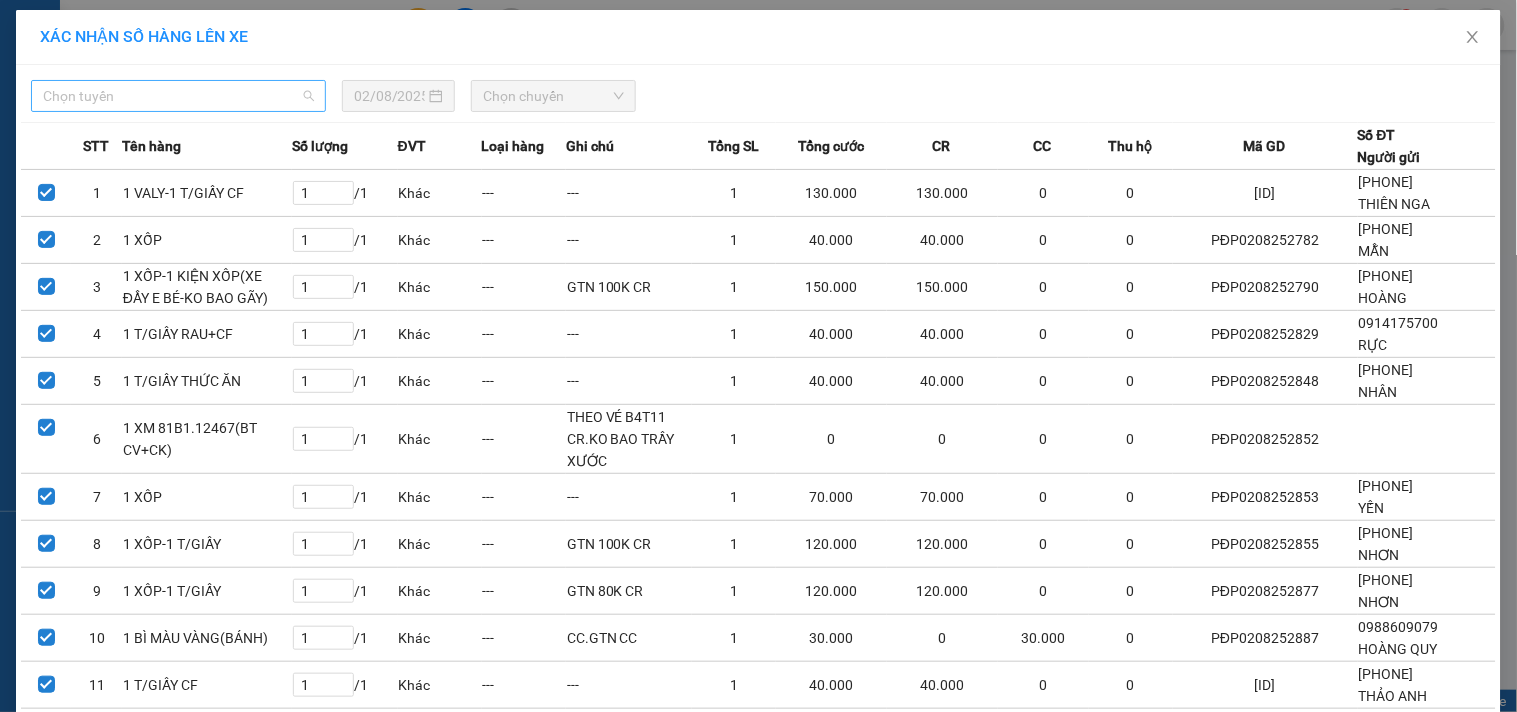 click on "Chọn tuyến" at bounding box center [178, 96] 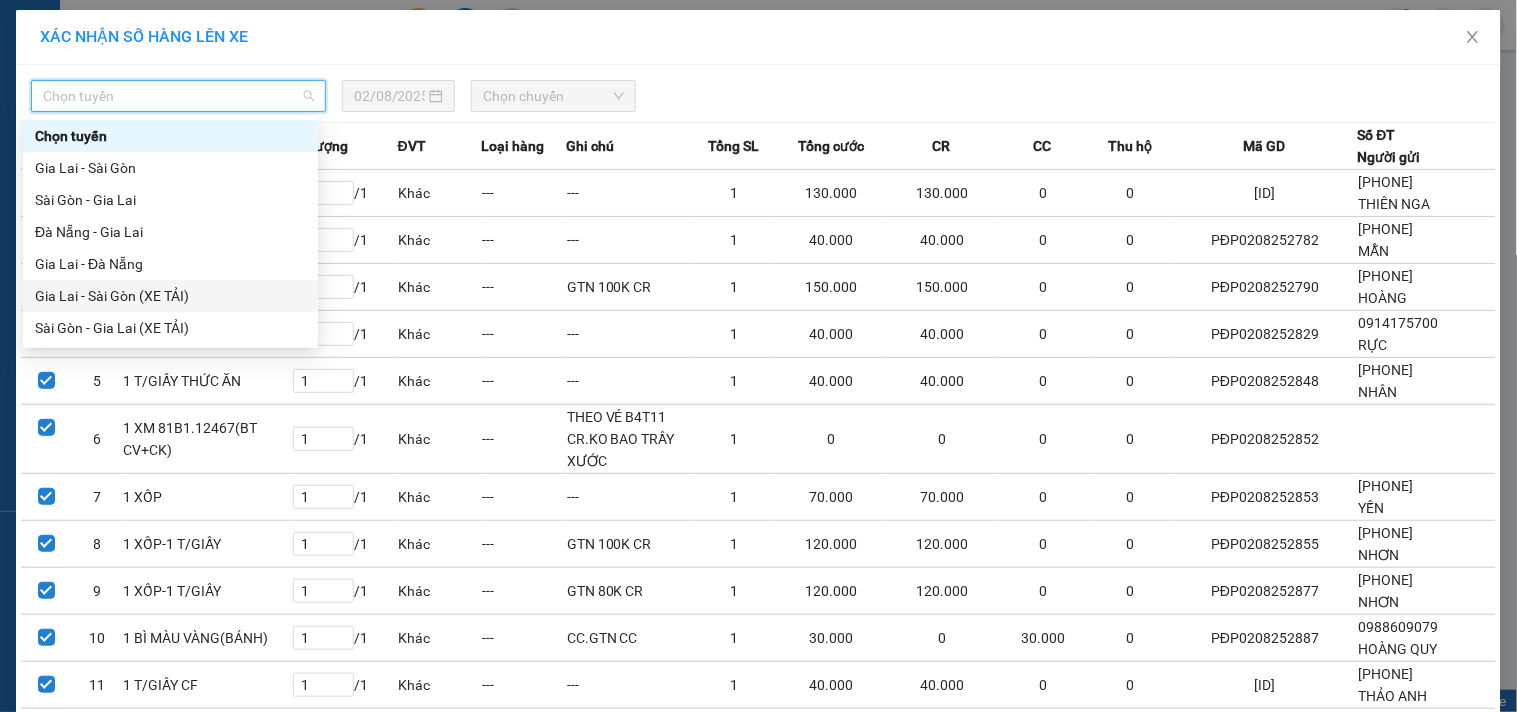 click on "Gia Lai - Sài Gòn (XE TẢI)" at bounding box center [170, 296] 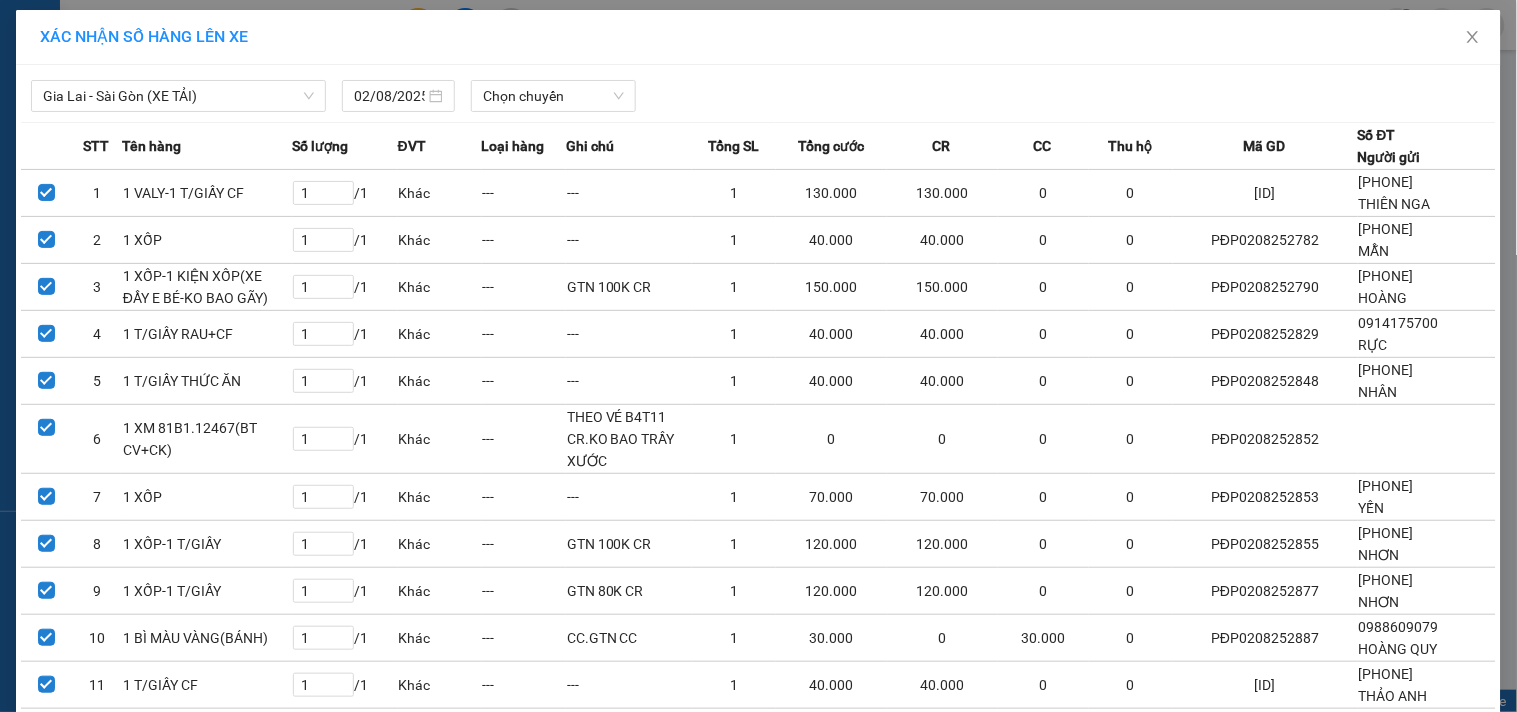 click on "Gia Lai - Sài Gòn (XE TẢI) 02/08/2025 Chọn chuyến STT Tên hàng Số lượng ĐVT Loại hàng Ghi chú Tổng SL Tổng cước CR CC Thu hộ Mã GD Số ĐT   Người gửi 1 1 VALY-1 T/GIẤY CF 1  /  1 Khác --- --- 1 130.000 130.000 0 0 PĐP0208252781 0905111988 THIÊN  NGA 2 1 XỐP 1  /  1 Khác --- --- 1 40.000 40.000 0 0 PĐP0208252782 0905427655 MẪN 3 1 XỐP-1 KIỆN XỐP(XE ĐẨY E BÉ-KO BAO GÃY) 1  /  1 Khác --- GTN 100K CR 1 150.000 150.000 0 0 PĐP0208252790 0389016665 HOÀNG 4 1 T/GIẤY RAU+CF 1  /  1 Khác --- --- 1 40.000 40.000 0 0 PĐP0208252829 0914175700 RỰC 5 1 T/GIẤY THỨC ĂN 1  /  1 Khác --- --- 1 40.000 40.000 0 0 PĐP0208252848 0905828495 NHÂN 6 1 XM 81B1.12467(BT CV+CK) 1  /  1 Khác --- THEO VÉ B4T11 CR.KO BAO TRẦY XƯỚC 1 0 0 0 0 PĐP0208252852 7 1 XỐP 1  /  1 Khác --- --- 1 70.000 70.000 0 0 PĐP0208252853 0907523023 YẾN 8 1 XỐP-1 T/GIẤY 1  /  1 Khác --- GTN 100K CR 1 120.000 120.000 0 0 PĐP0208252855 0977825459 NHƠN 9 1  /  1 Khác 1" at bounding box center (758, 1214) 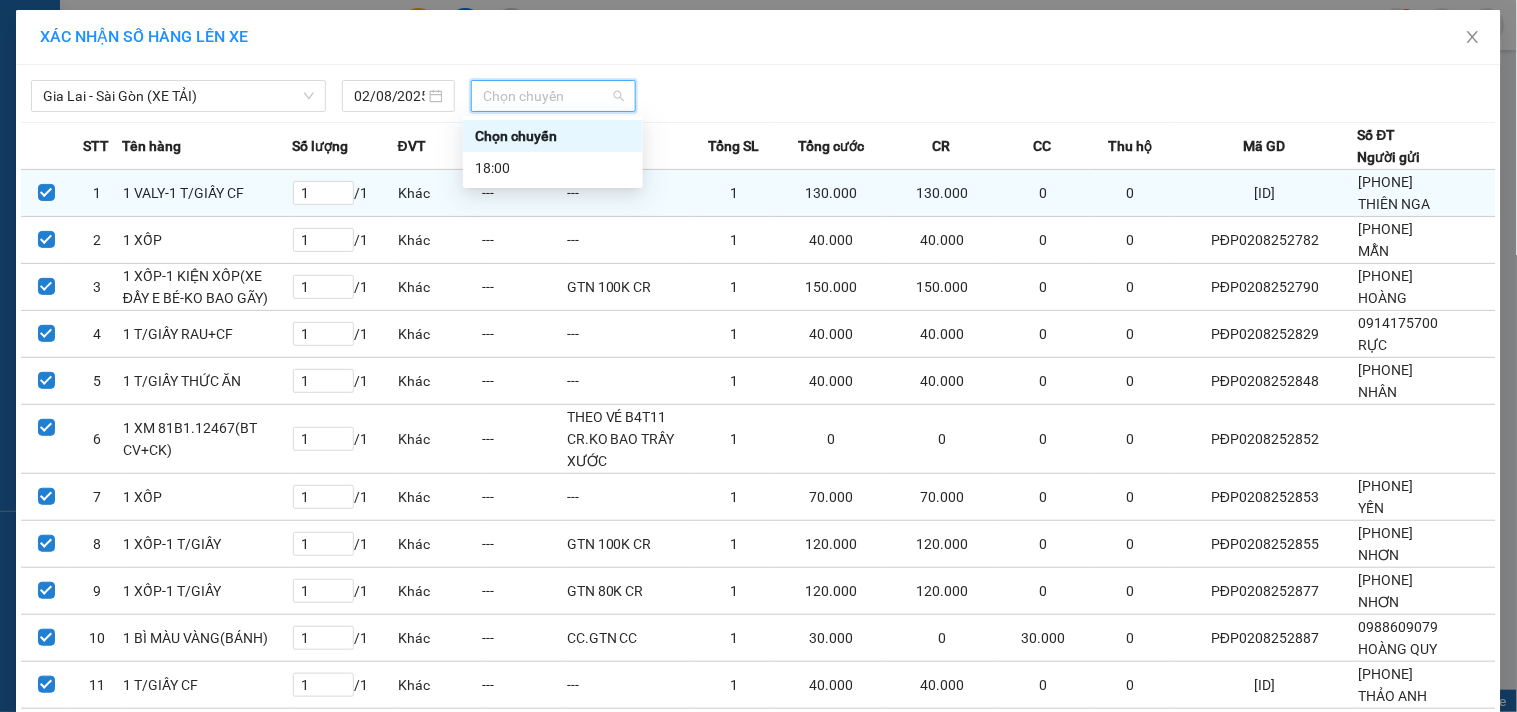 drag, startPoint x: 555, startPoint y: 91, endPoint x: 525, endPoint y: 188, distance: 101.53325 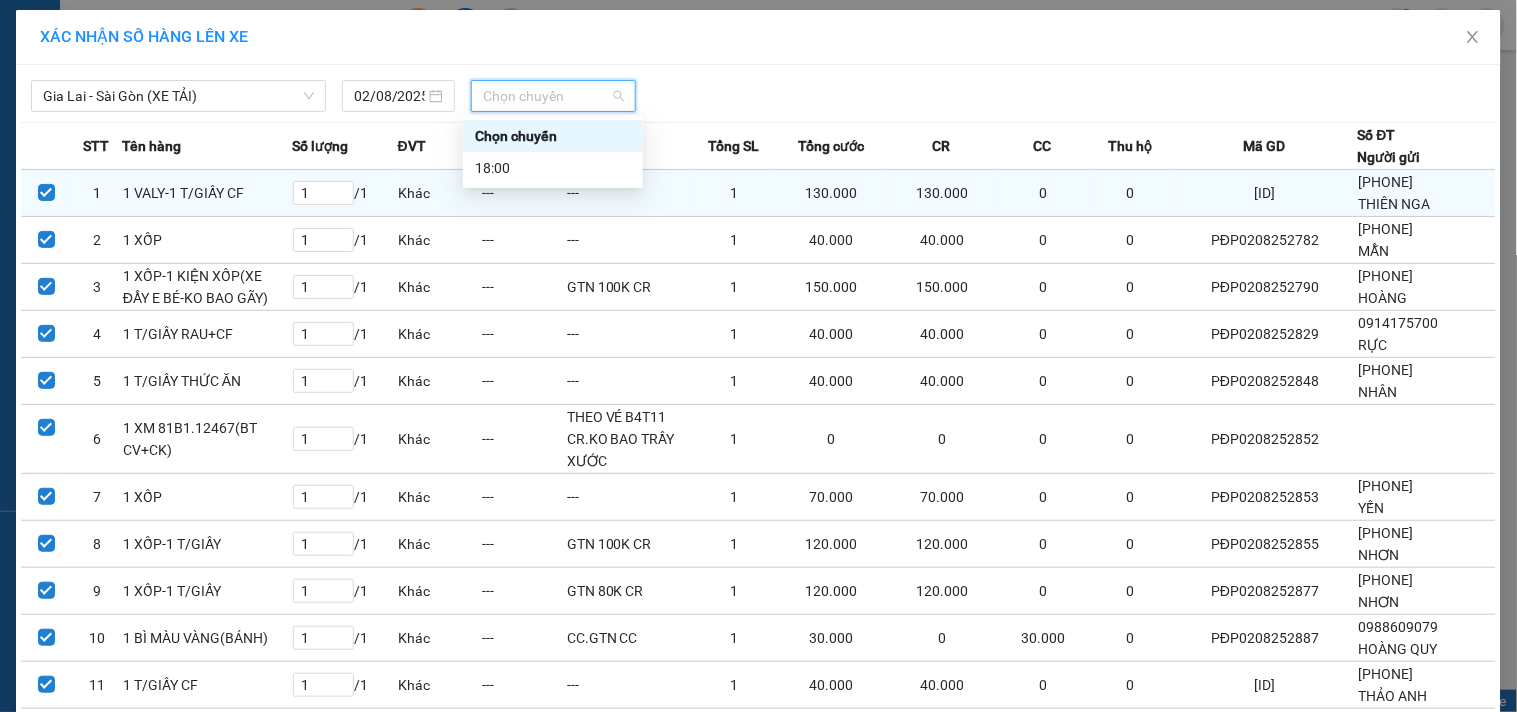 click on "Chọn chuyến" at bounding box center [553, 96] 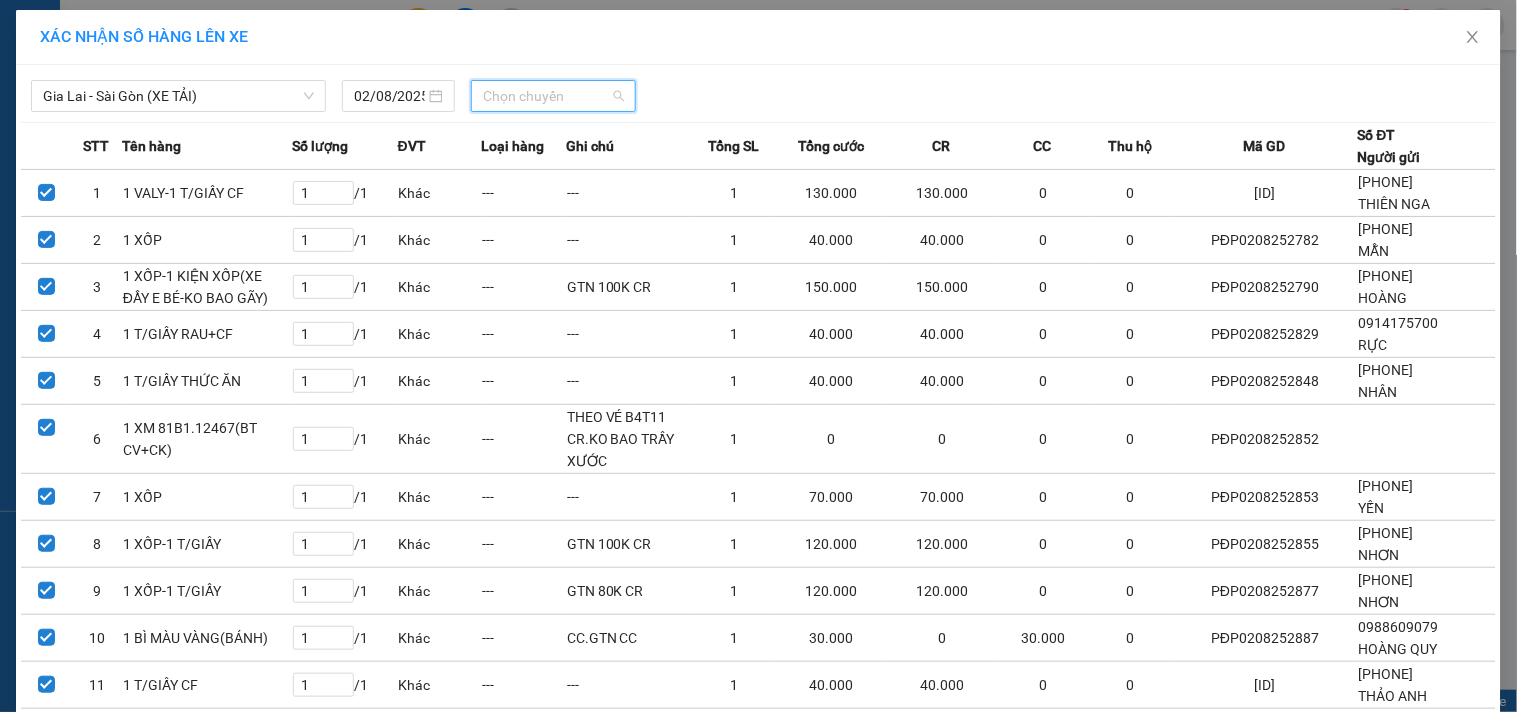 click on "Chọn chuyến" at bounding box center (553, 96) 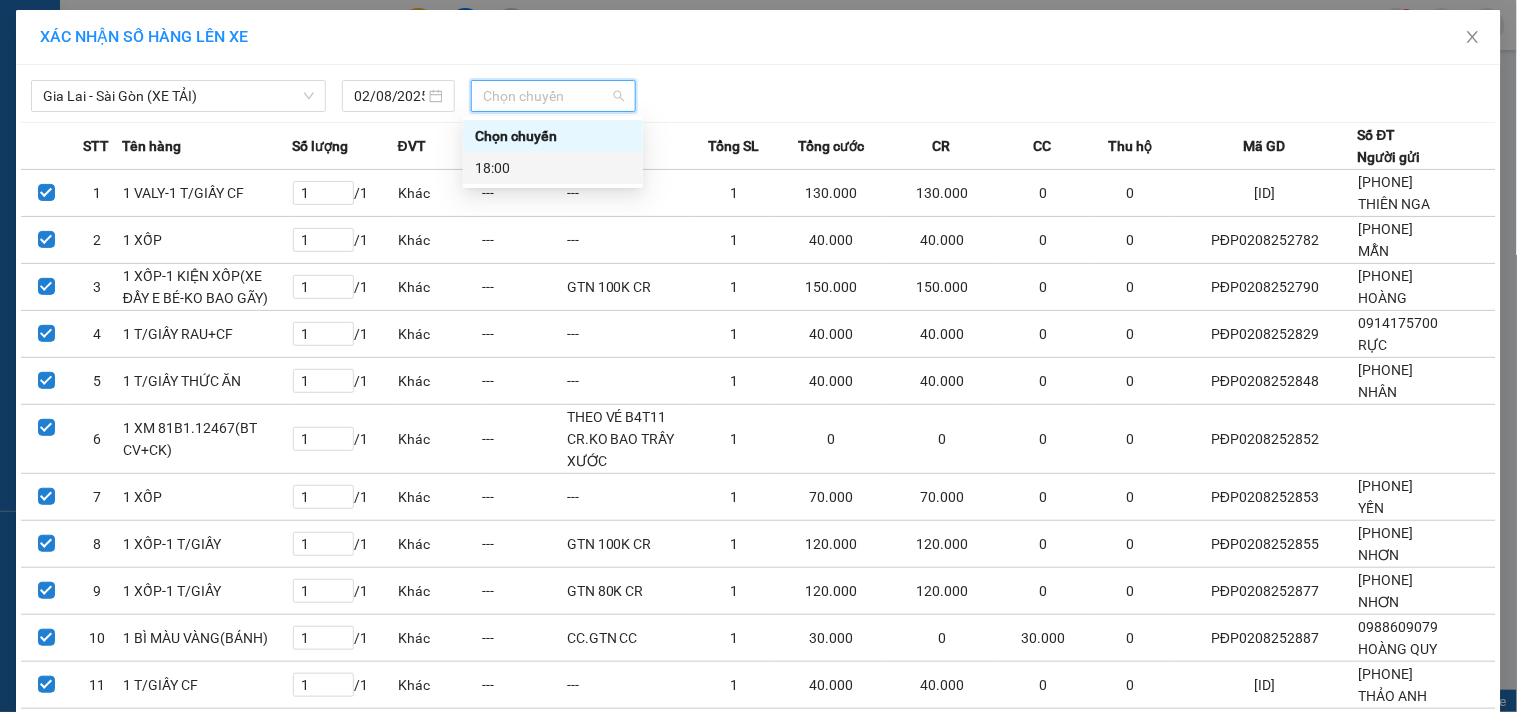click on "18:00" at bounding box center [553, 168] 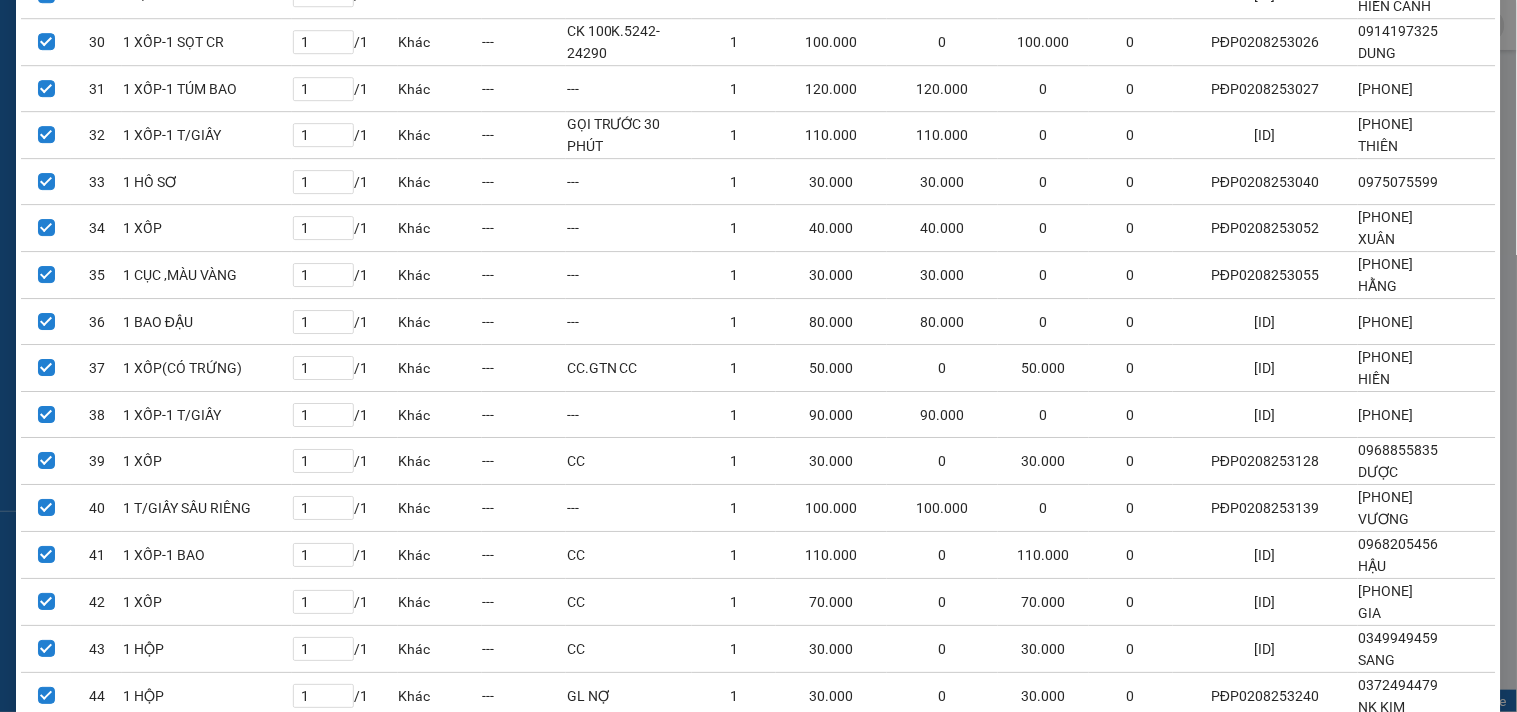 scroll, scrollTop: 1691, scrollLeft: 0, axis: vertical 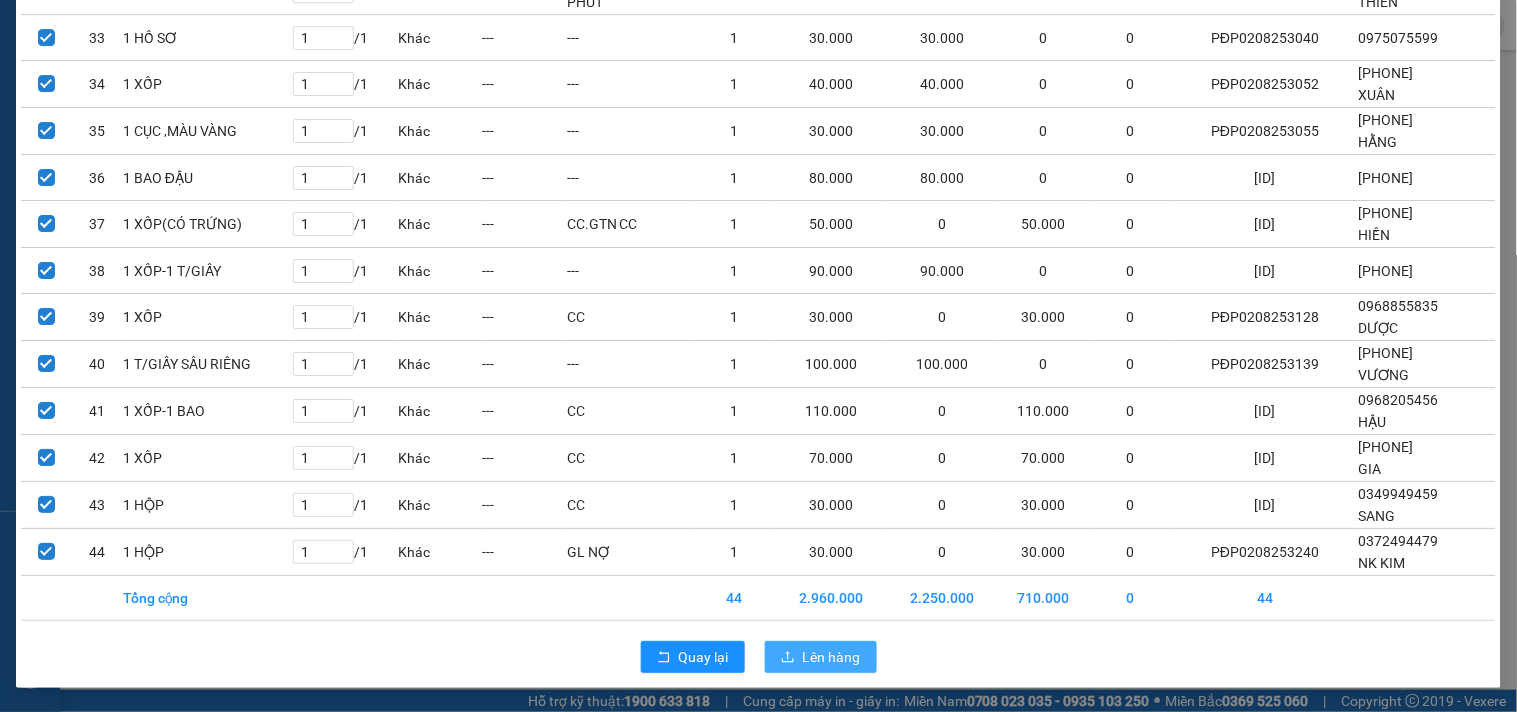 click on "Lên hàng" at bounding box center [832, 657] 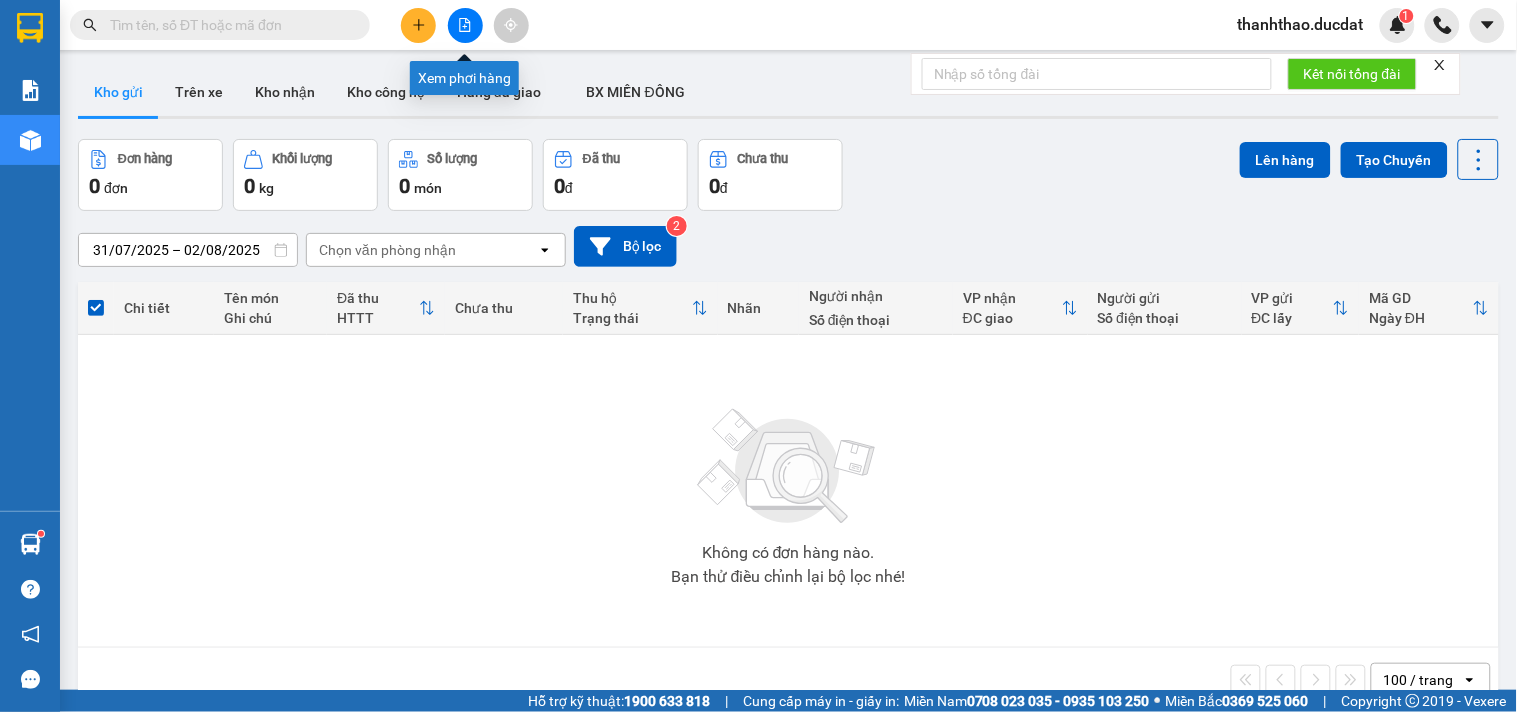 click at bounding box center [465, 25] 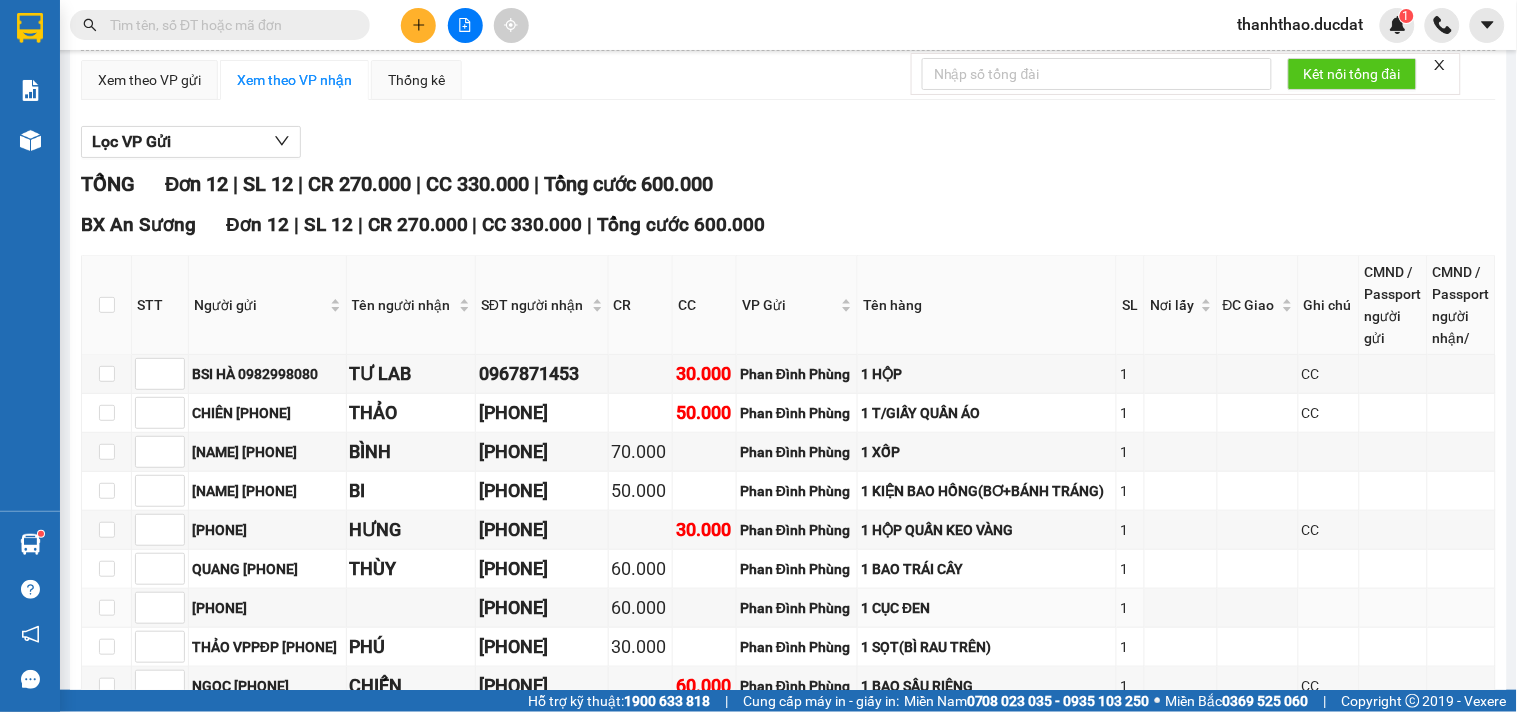 scroll, scrollTop: 0, scrollLeft: 0, axis: both 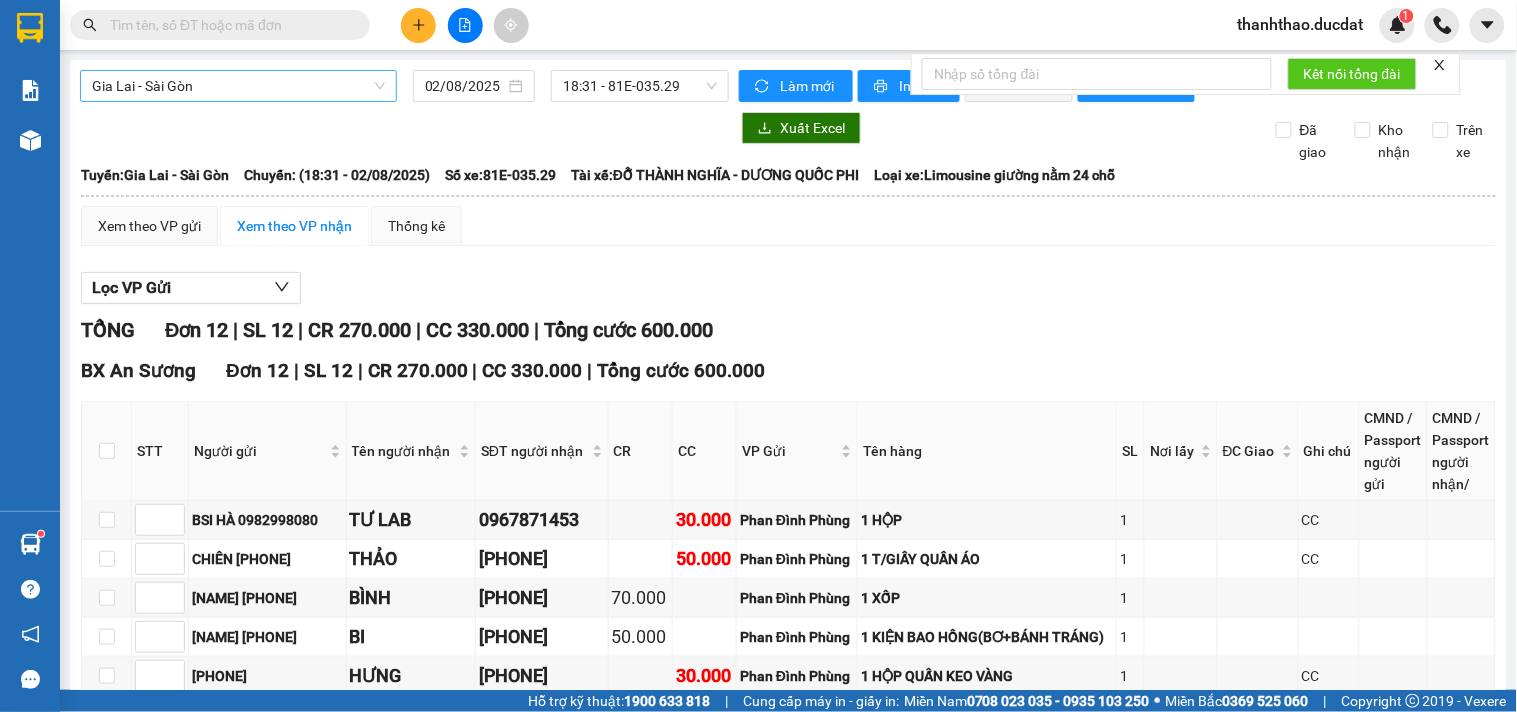 click on "Gia Lai - Sài Gòn" at bounding box center [238, 86] 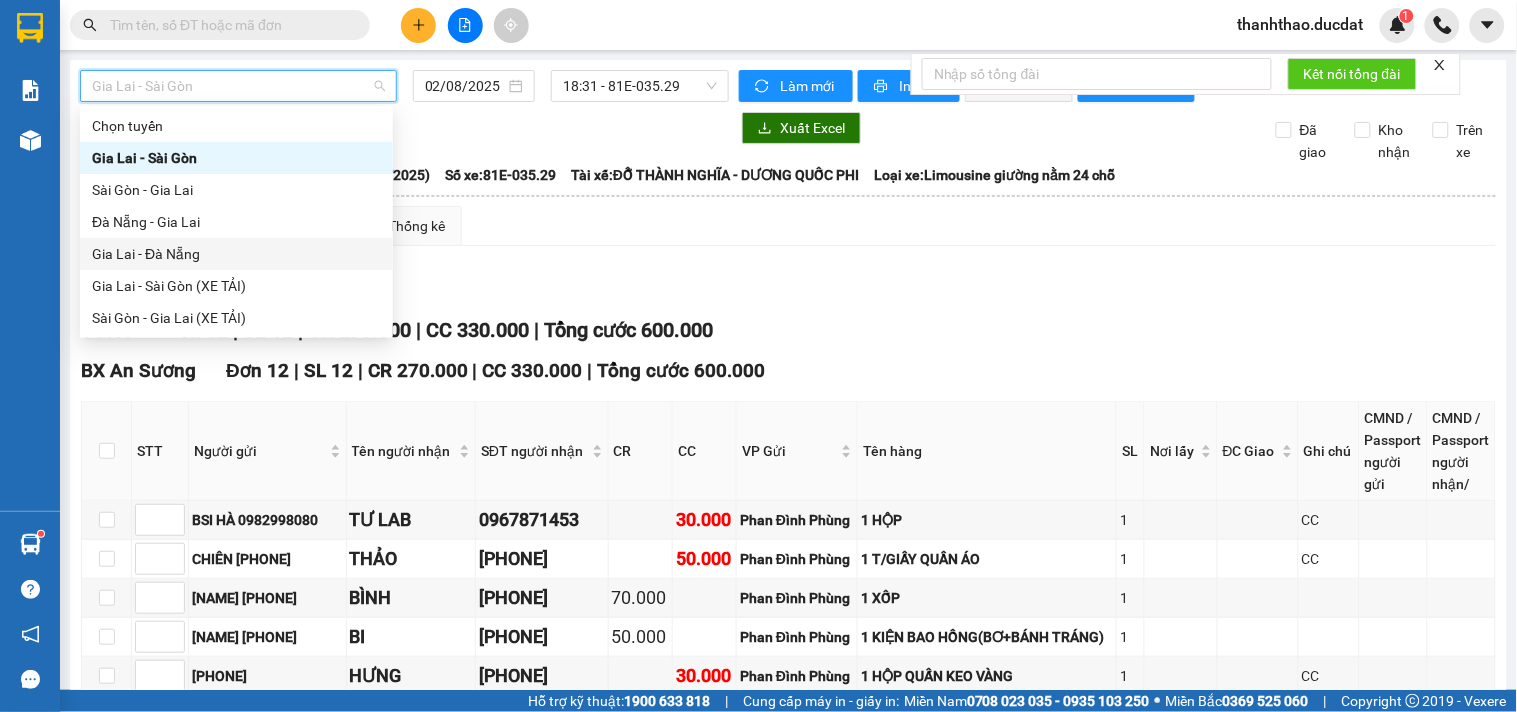 click on "Gia Lai - Đà Nẵng" at bounding box center (236, 254) 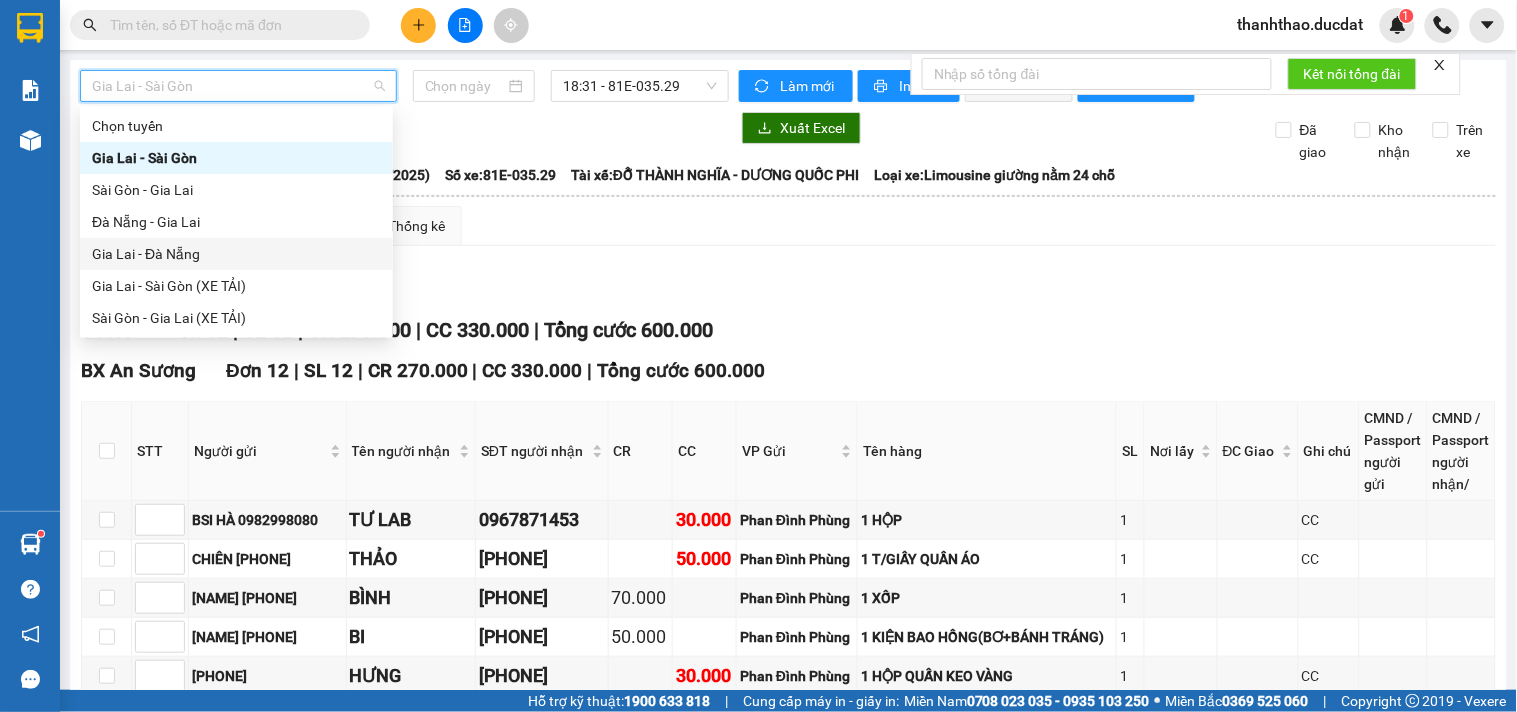type on "02/08/2025" 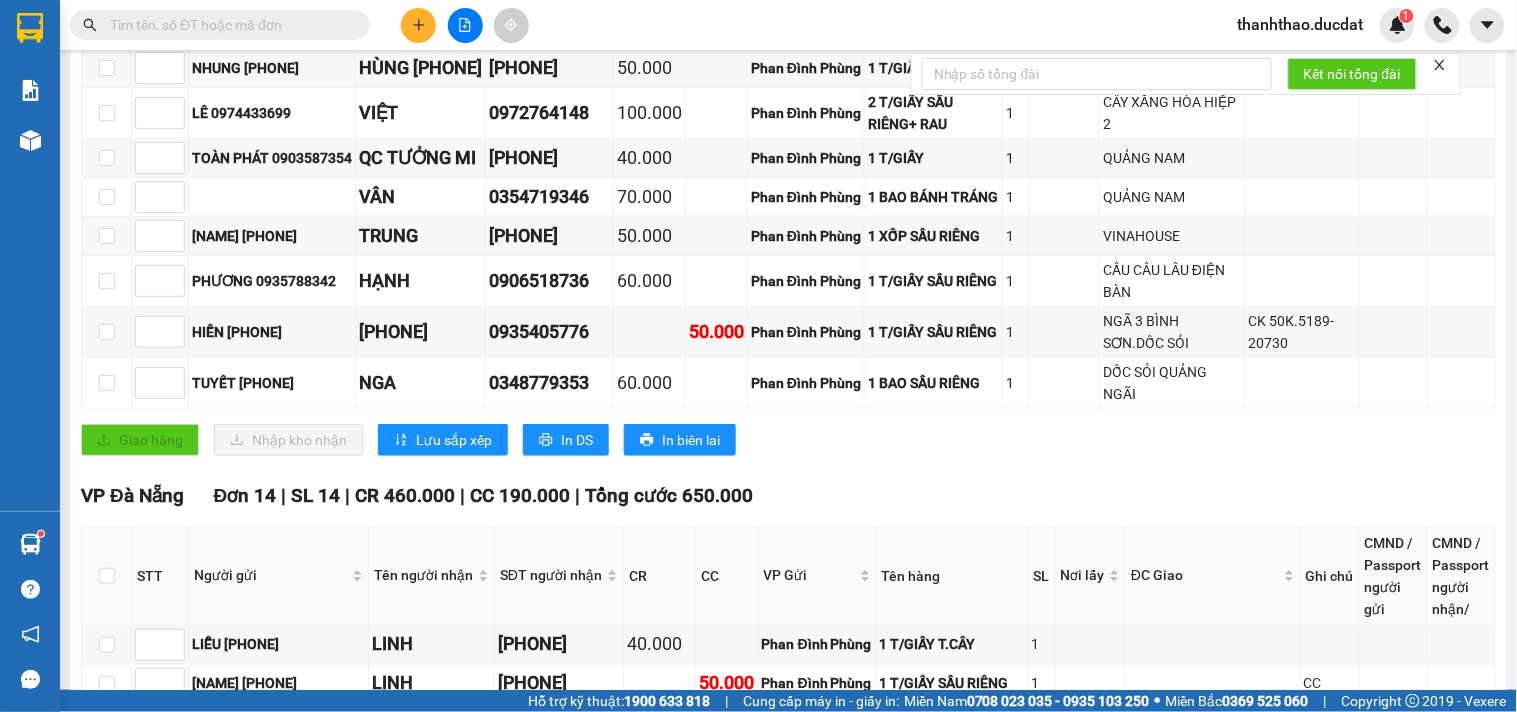 scroll, scrollTop: 0, scrollLeft: 0, axis: both 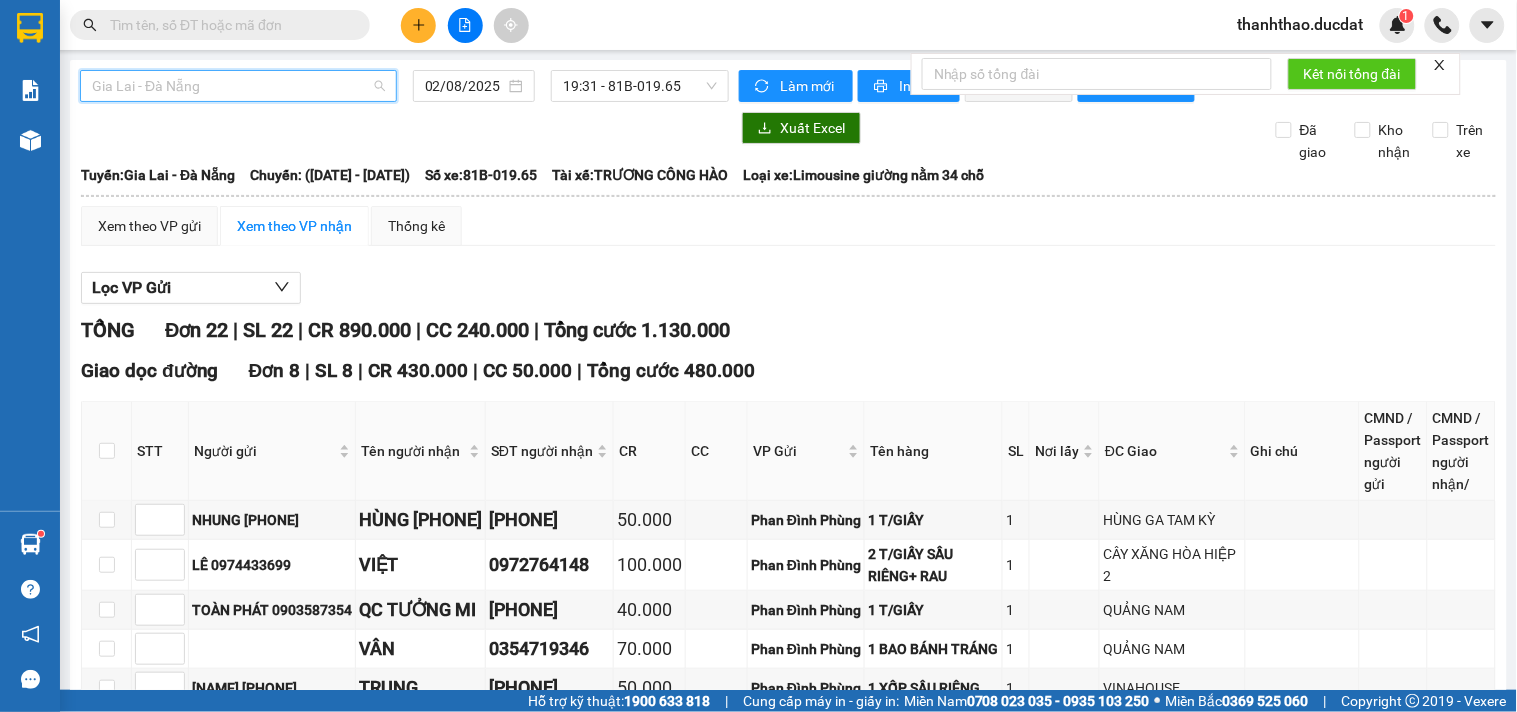 click on "Gia Lai - Đà Nẵng" at bounding box center (238, 86) 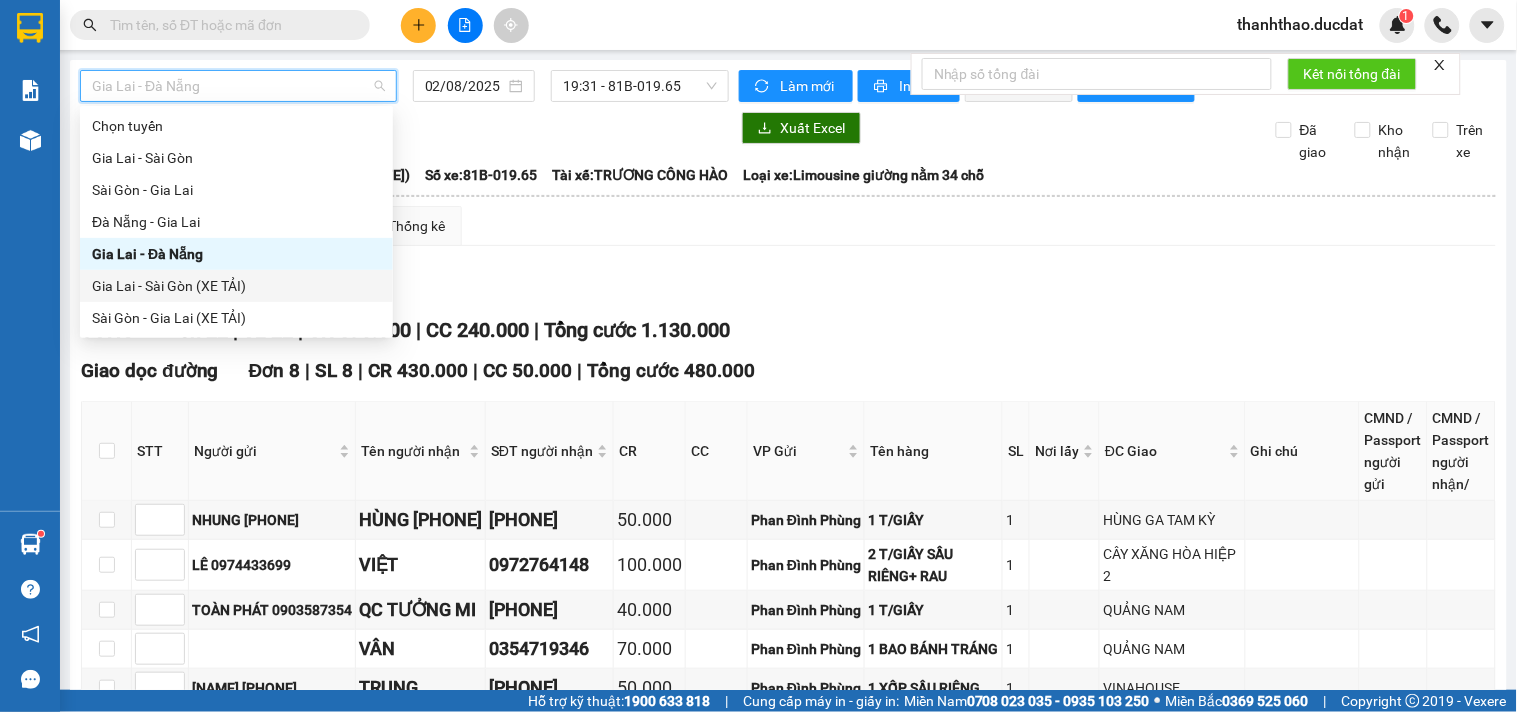 click on "Gia Lai - Sài Gòn (XE TẢI)" at bounding box center (236, 286) 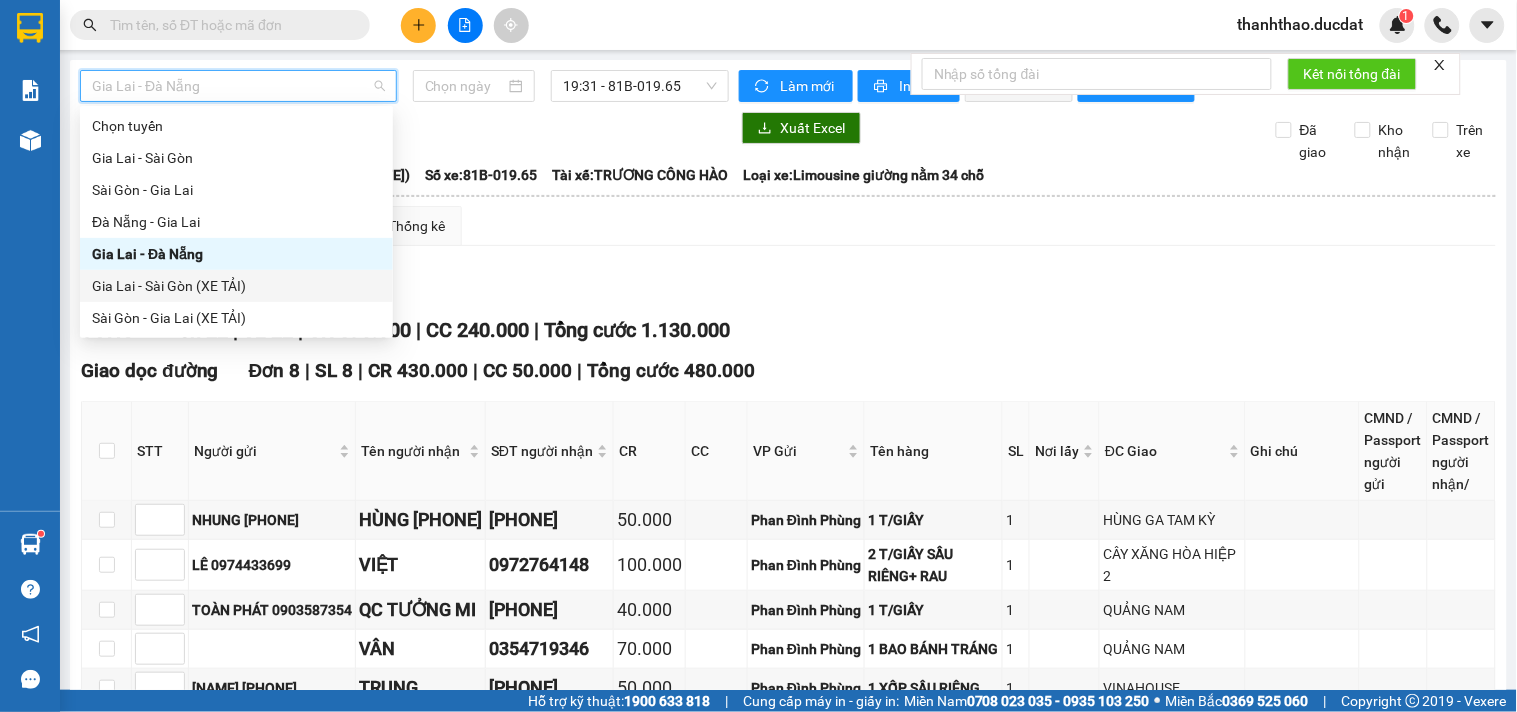 type on "02/08/2025" 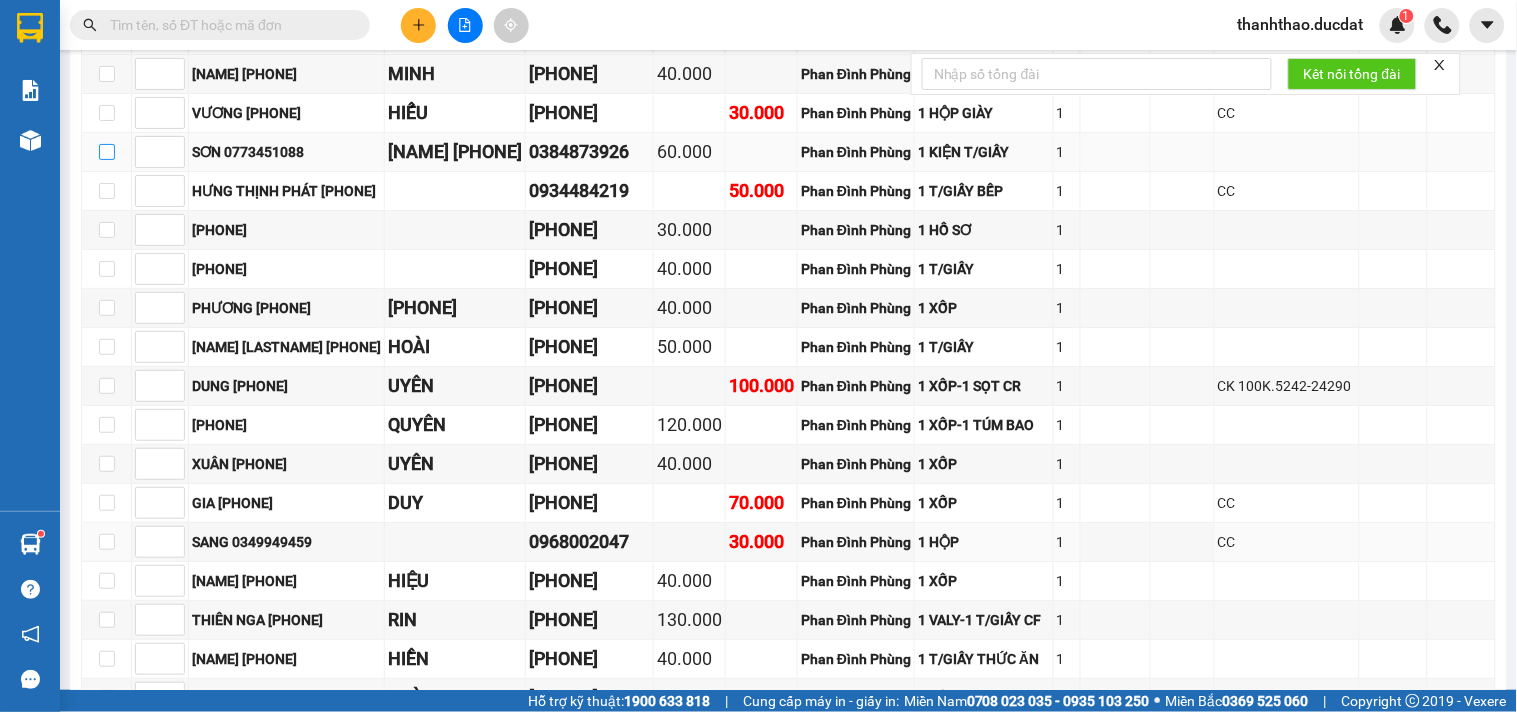 scroll, scrollTop: 1555, scrollLeft: 0, axis: vertical 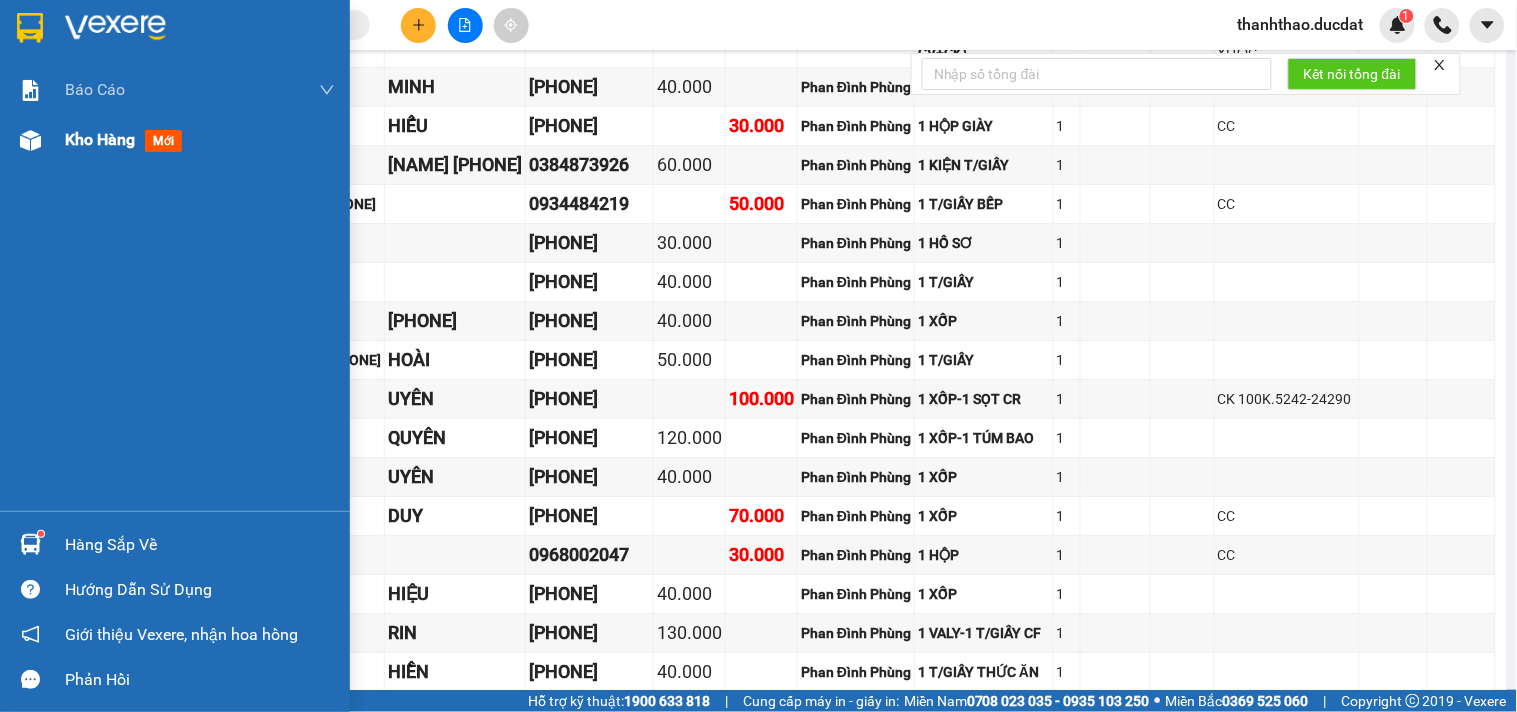 click on "Kho hàng mới" at bounding box center (127, 139) 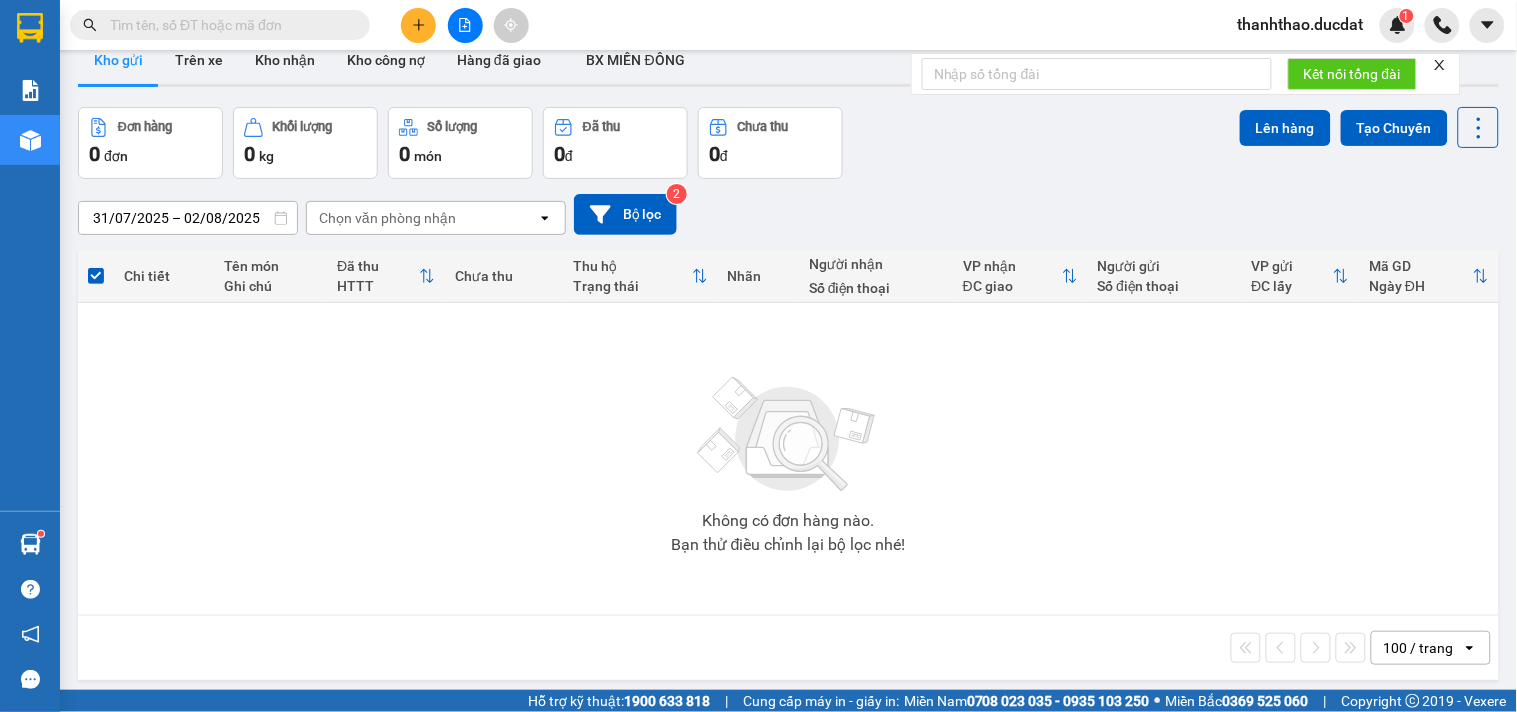 scroll, scrollTop: 0, scrollLeft: 0, axis: both 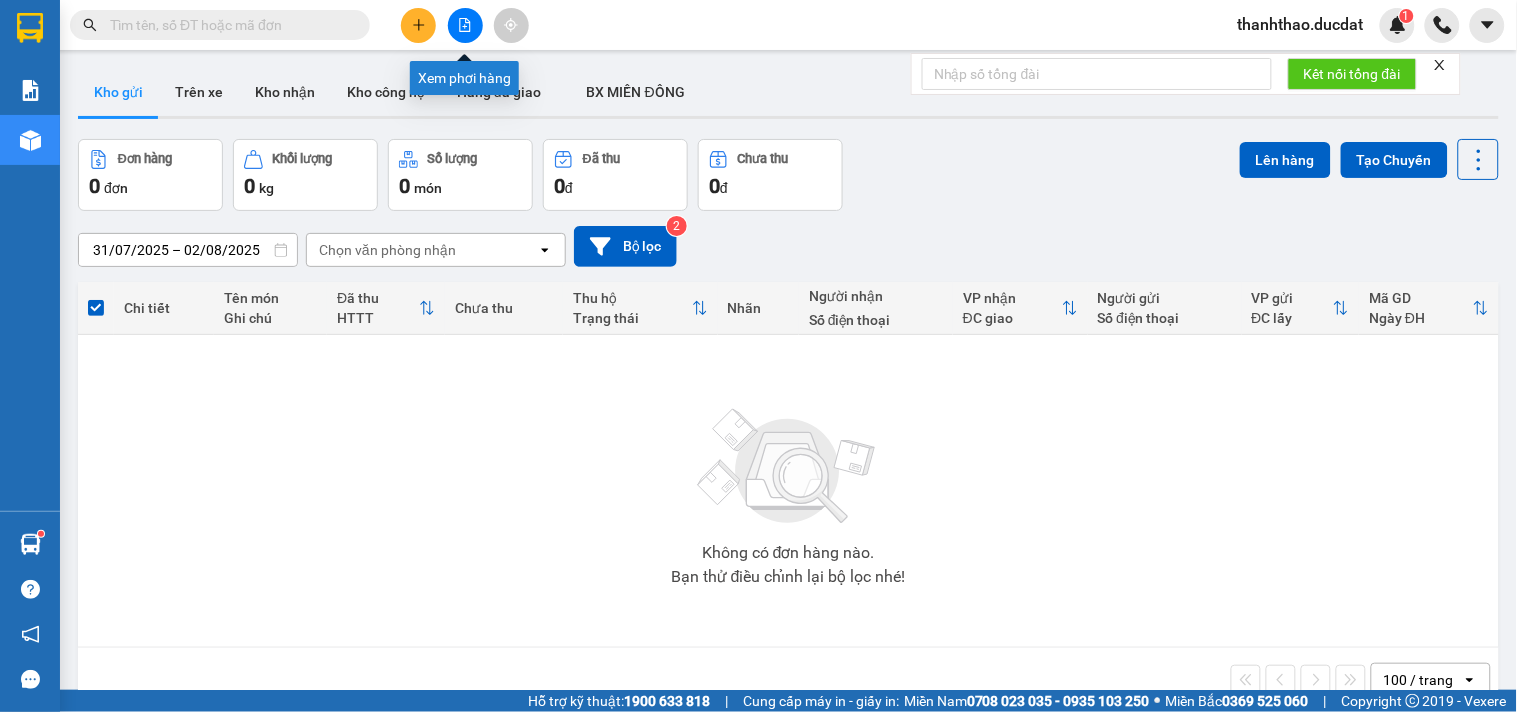 click at bounding box center (465, 25) 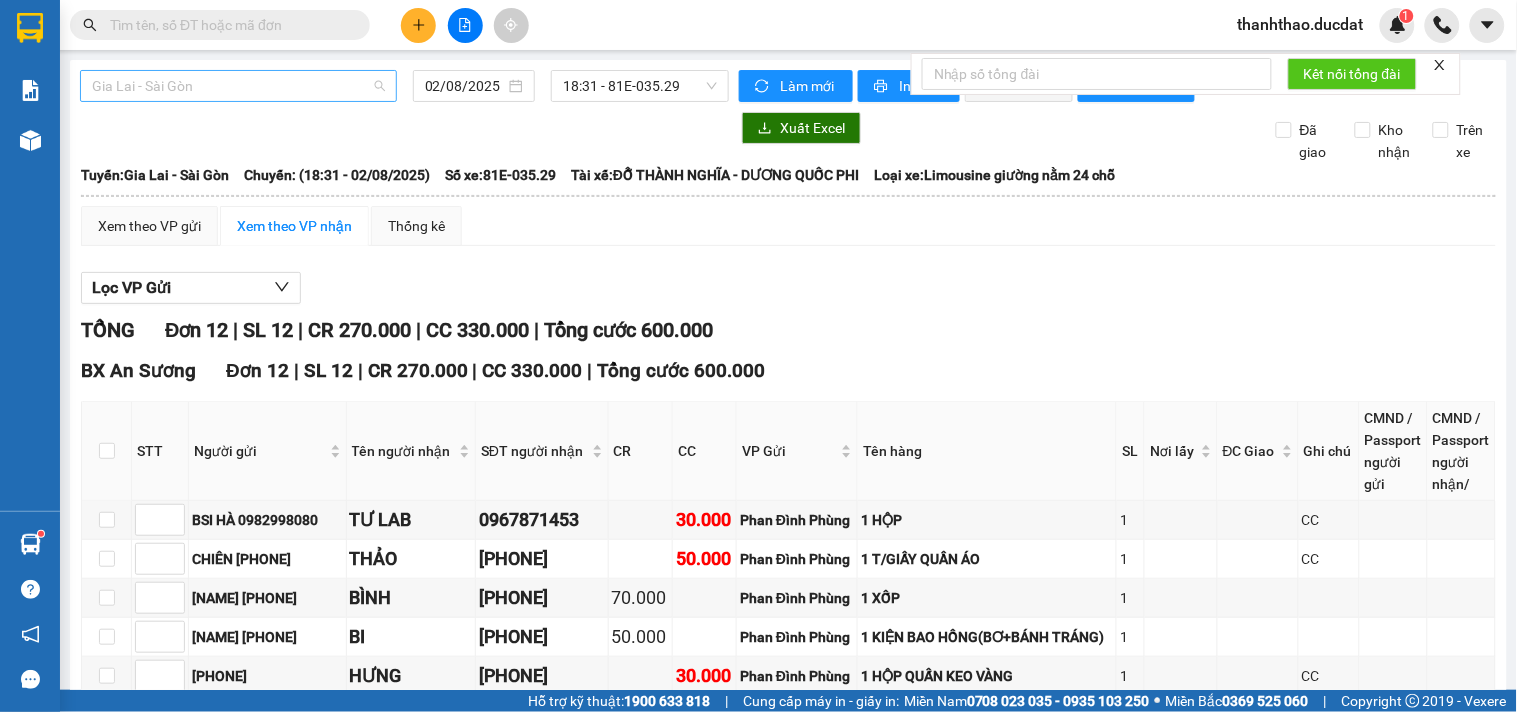 click on "Gia Lai - Sài Gòn" at bounding box center [238, 86] 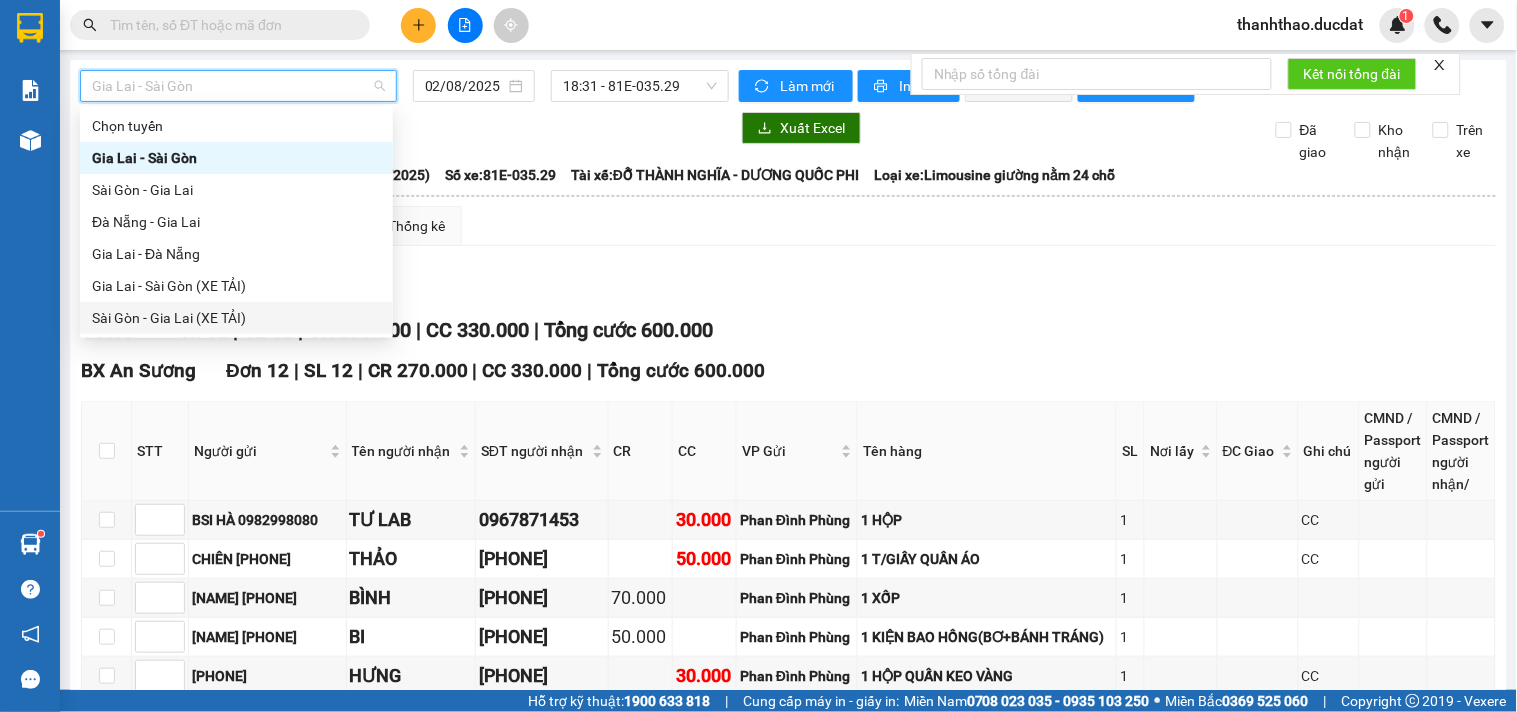 click on "Sài Gòn - Gia Lai (XE TẢI)" at bounding box center (236, 318) 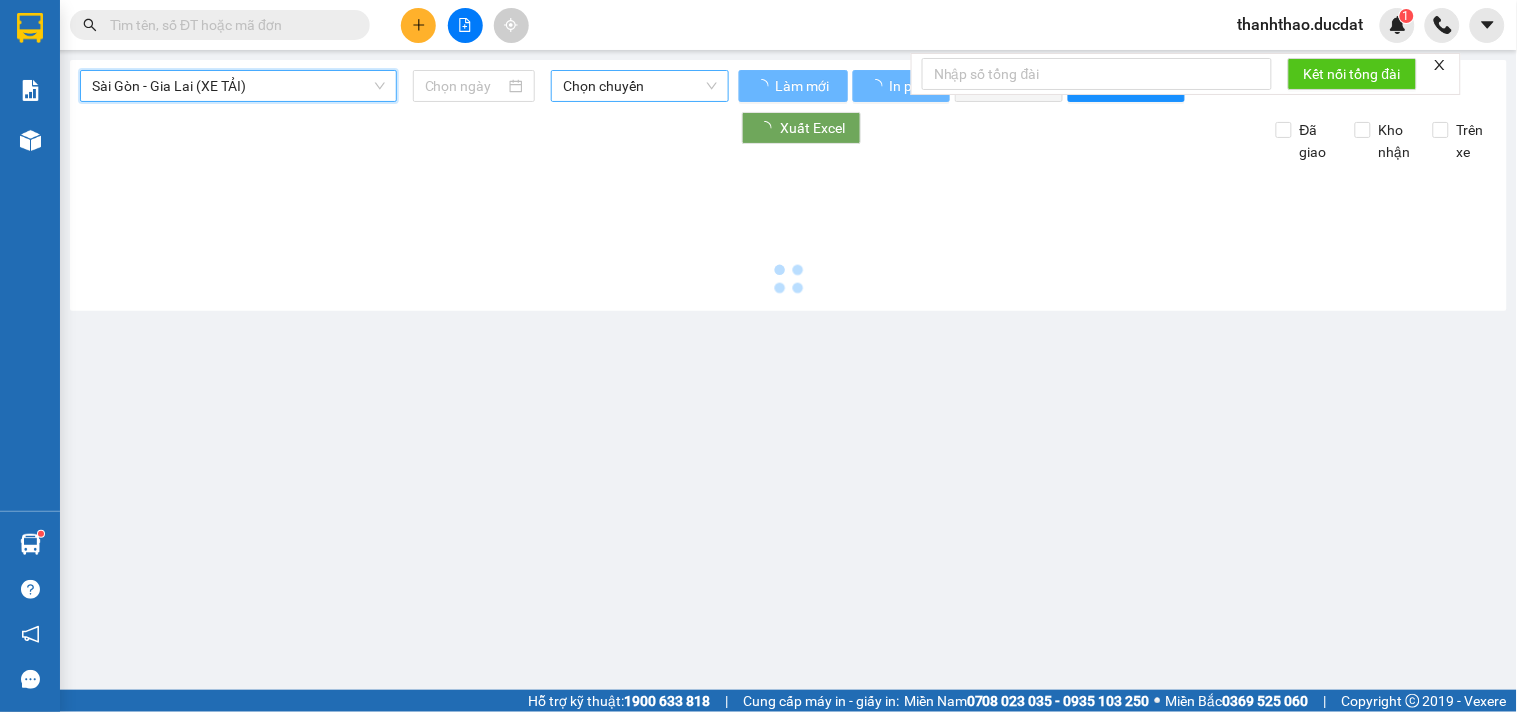 type on "02/08/2025" 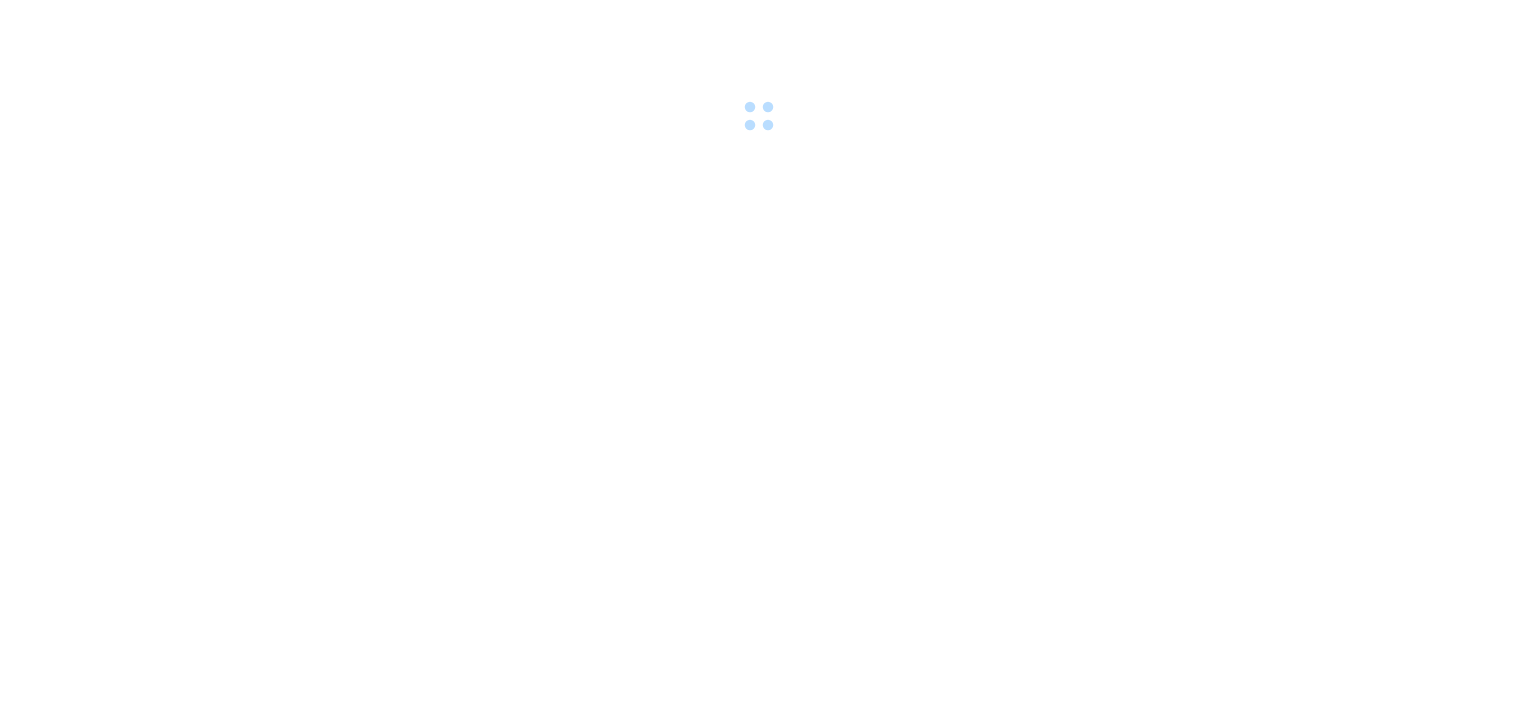 scroll, scrollTop: 0, scrollLeft: 0, axis: both 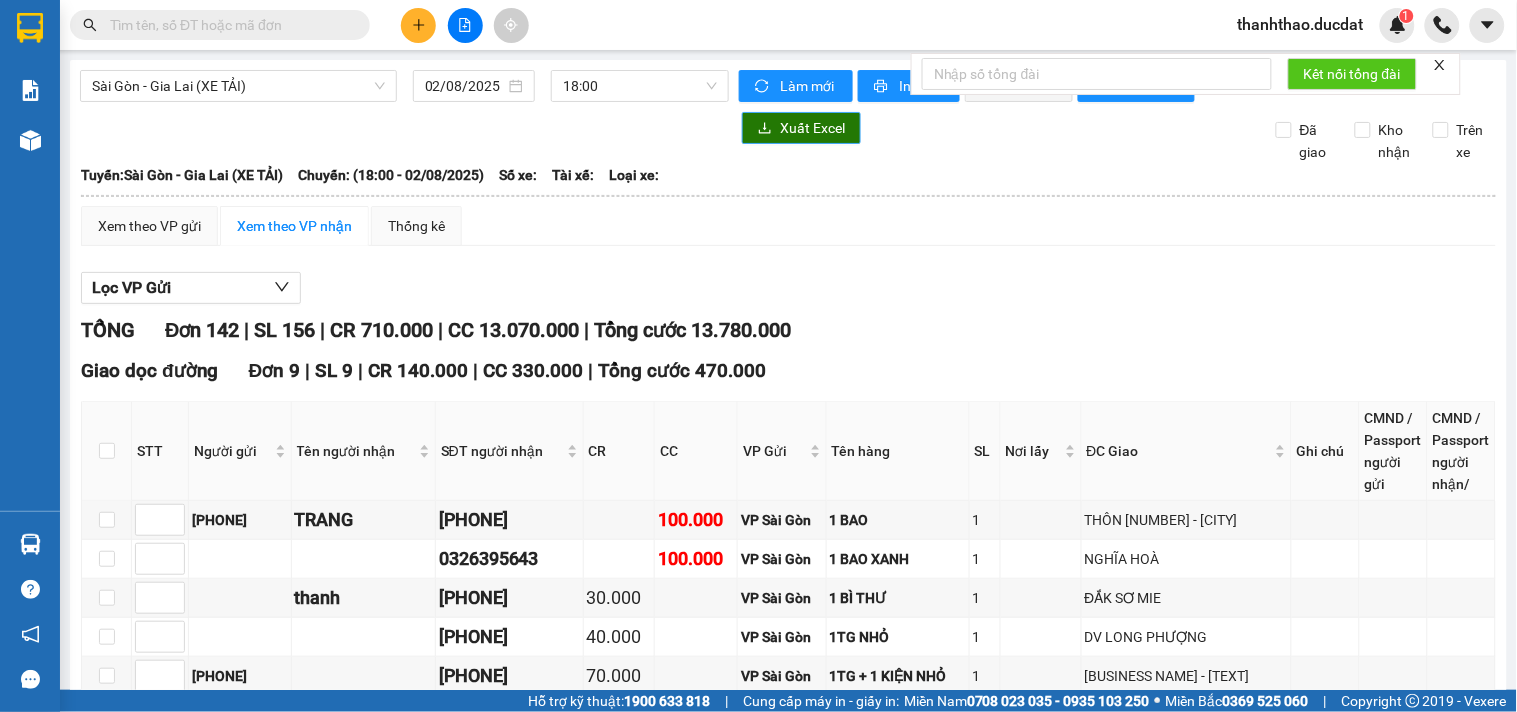 click on "Xuất Excel" at bounding box center (812, 128) 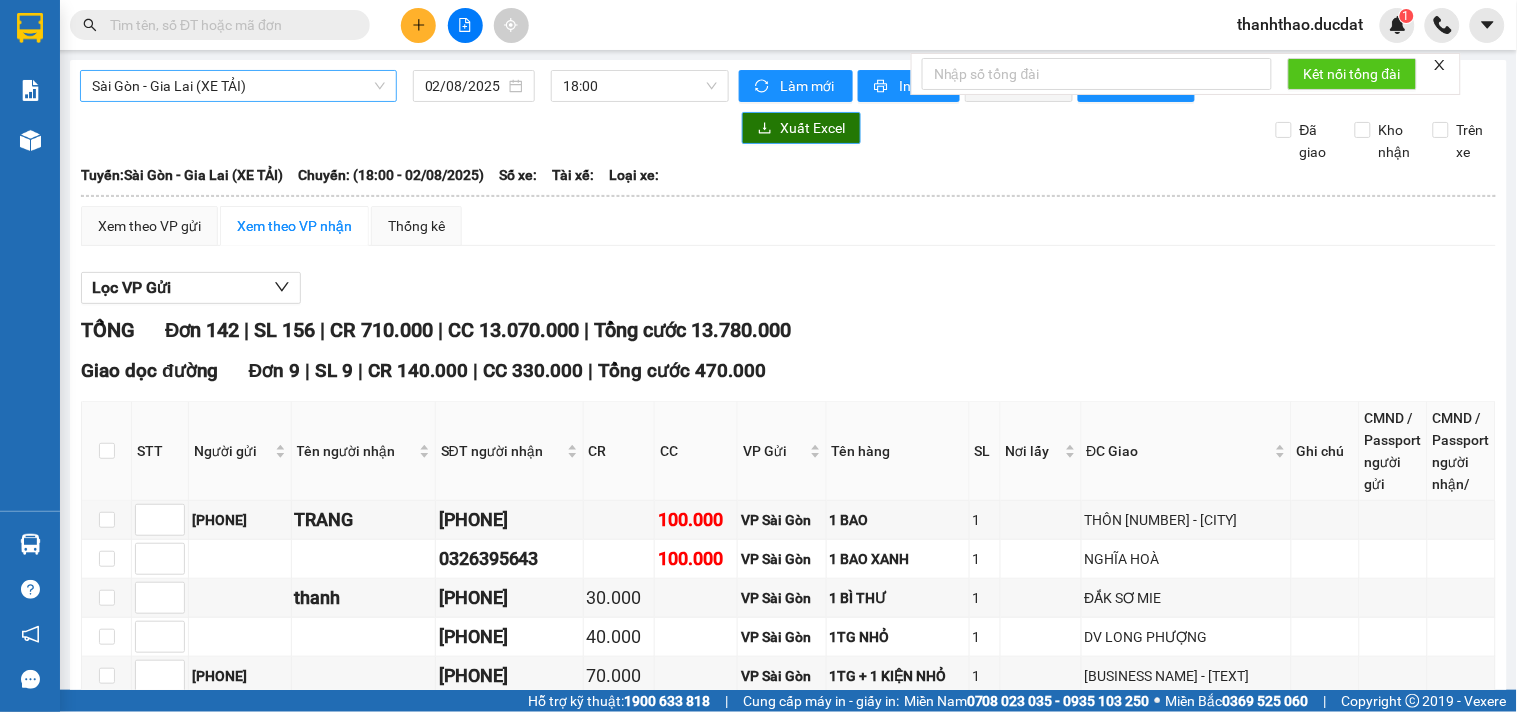 click on "Sài Gòn - Gia Lai (XE TẢI)" at bounding box center [238, 86] 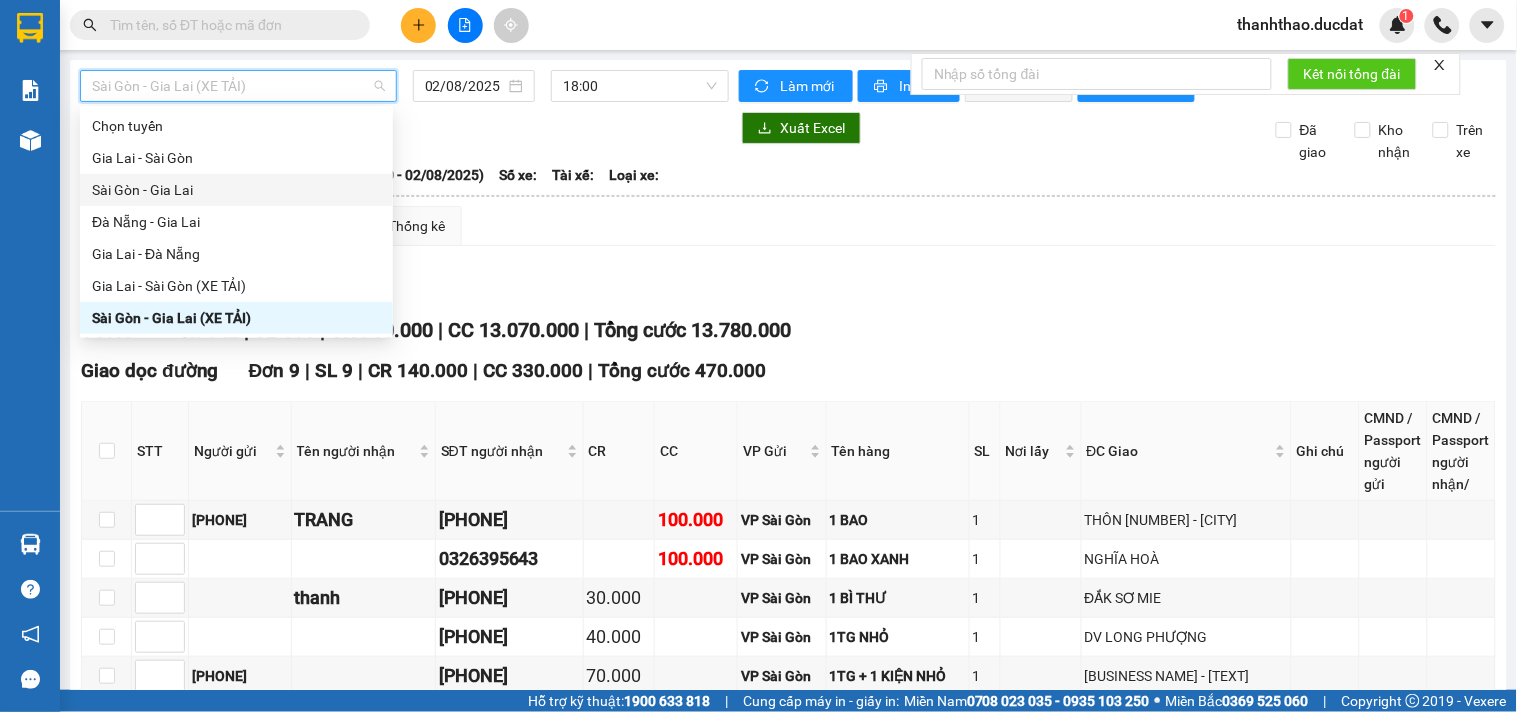 click on "Sài Gòn - Gia Lai" at bounding box center [236, 190] 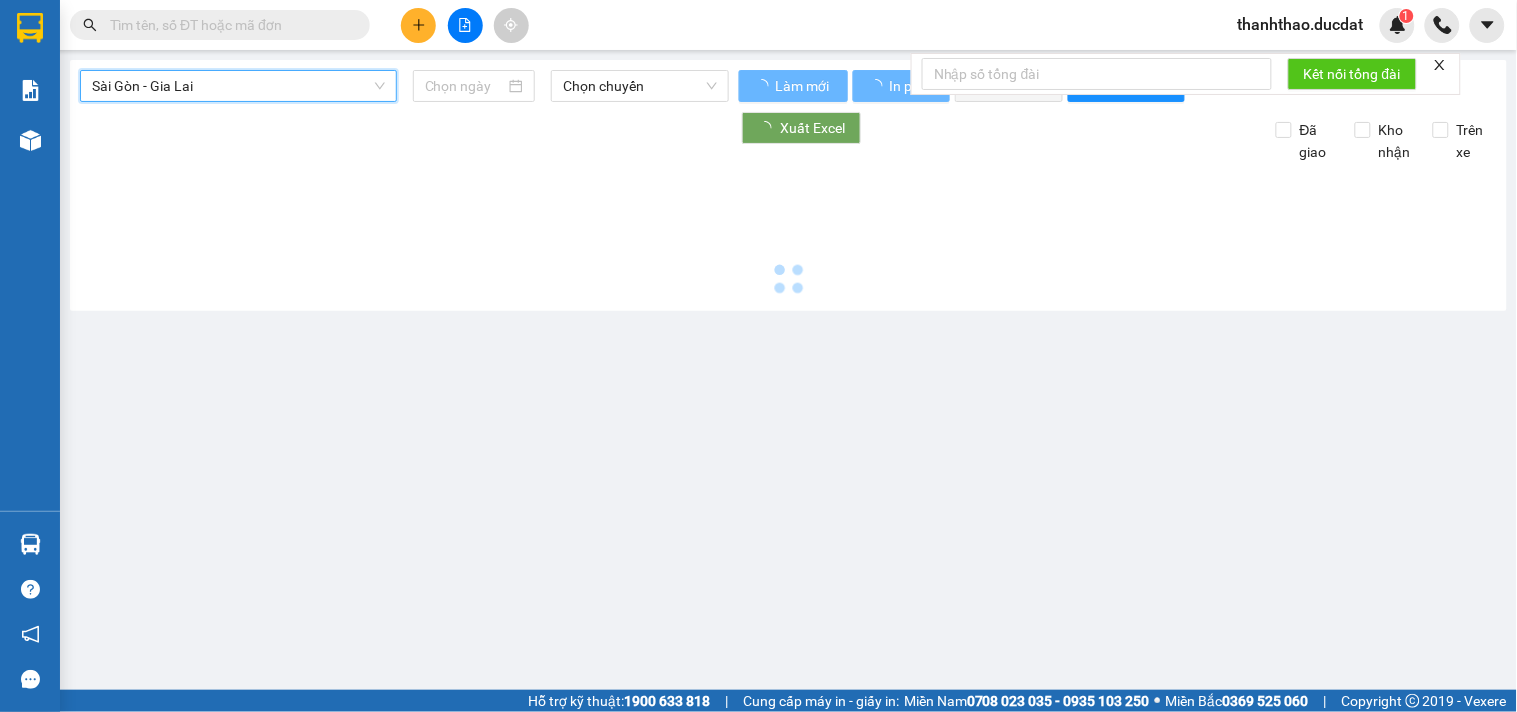 type on "02/08/2025" 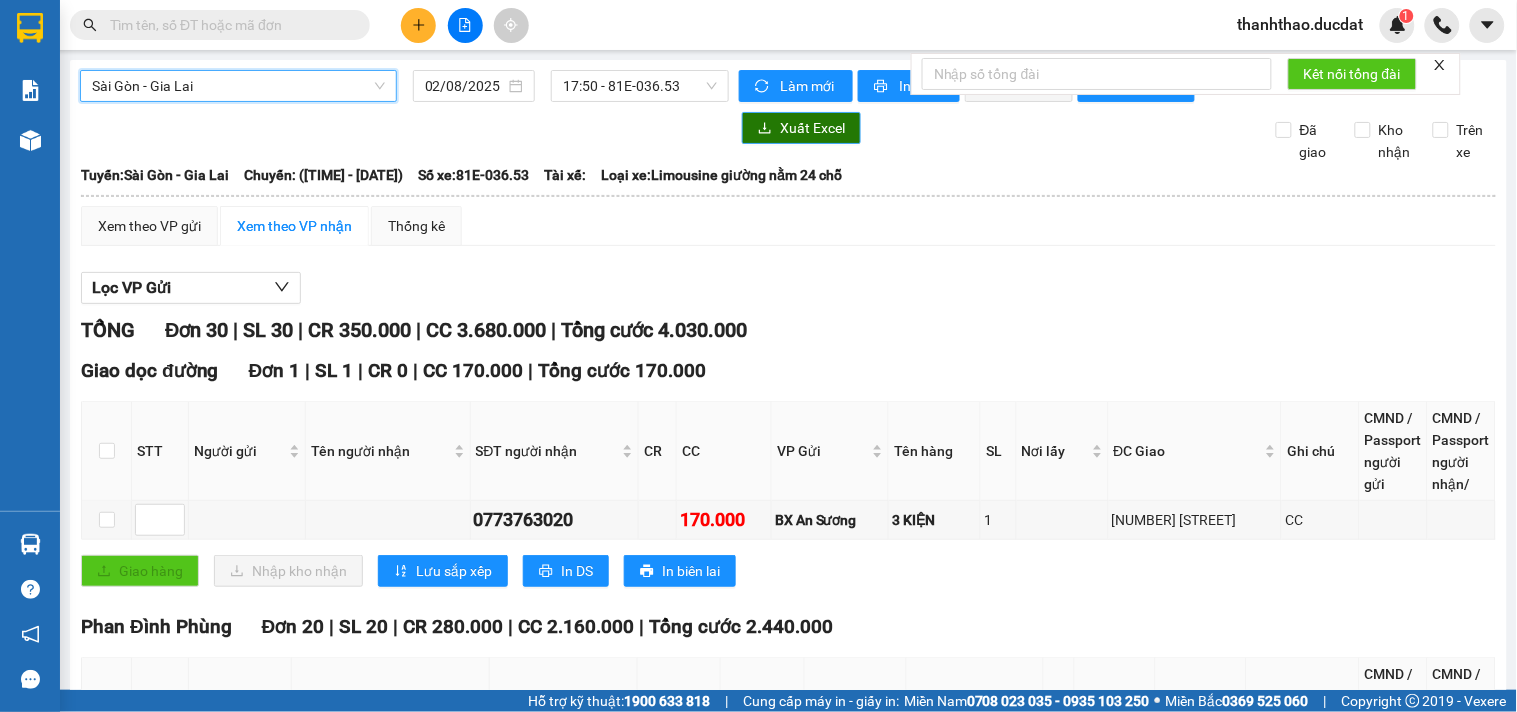 click on "Xuất Excel" at bounding box center (812, 128) 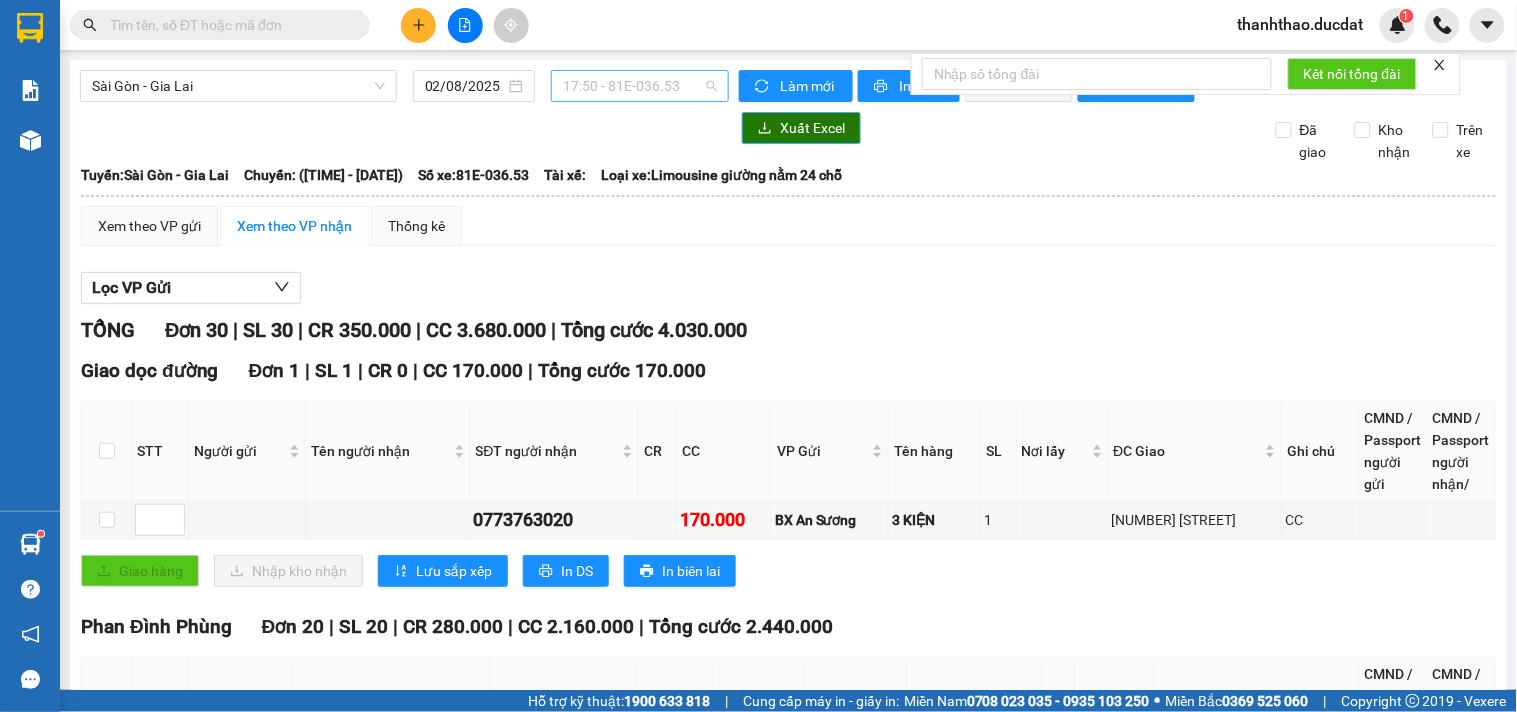 click on "17:50     - 81E-036.53" at bounding box center [640, 86] 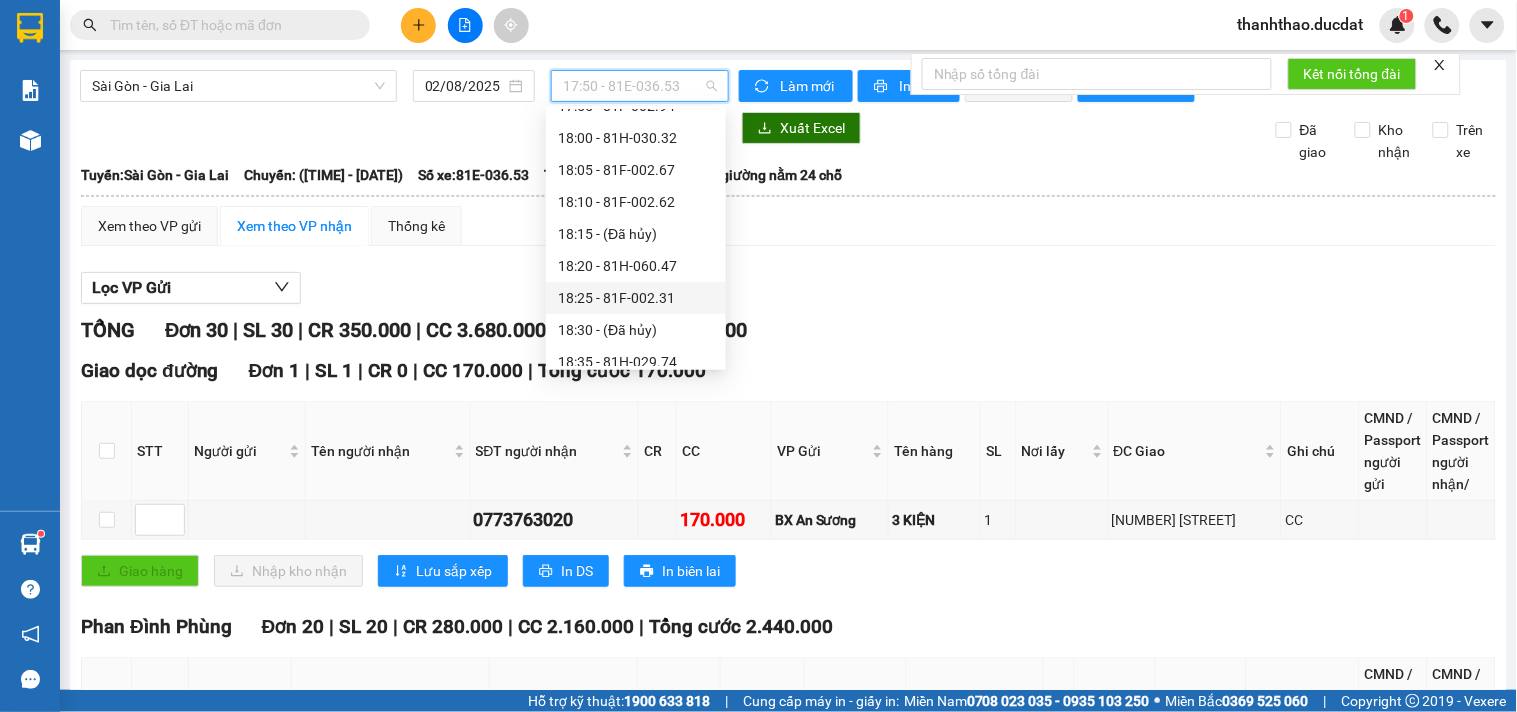 scroll, scrollTop: 160, scrollLeft: 0, axis: vertical 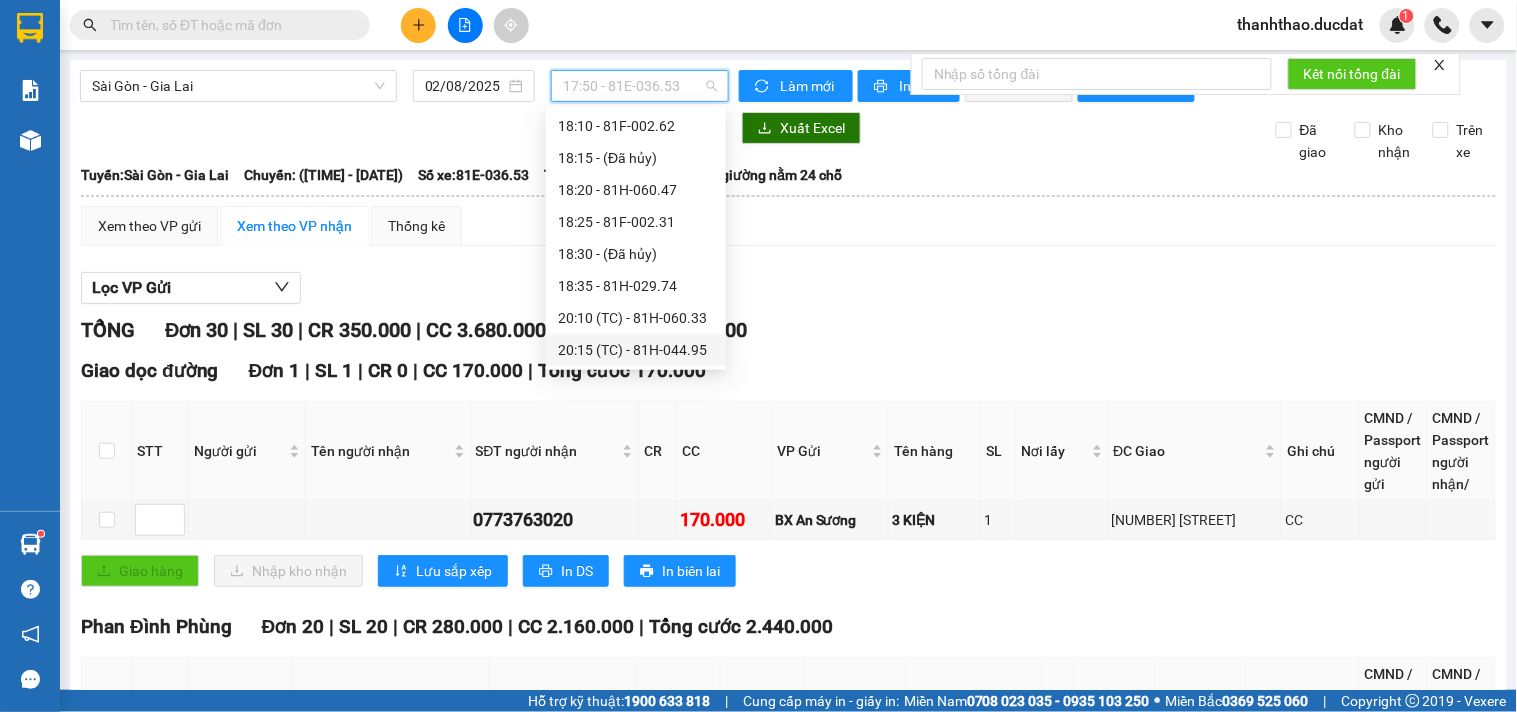 click on "20:15   (TC)   - 81H-044.95" at bounding box center [636, 350] 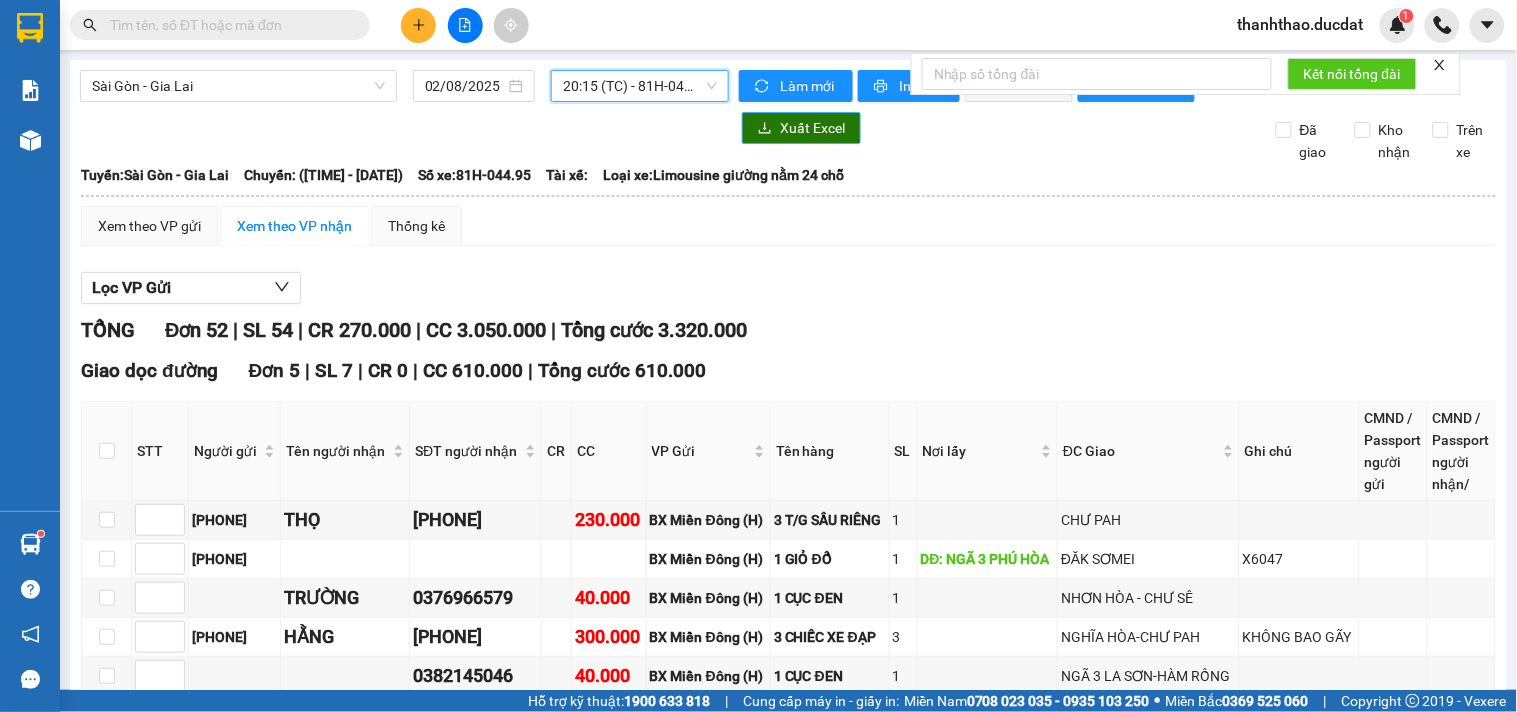 click on "Xuất Excel" at bounding box center (812, 128) 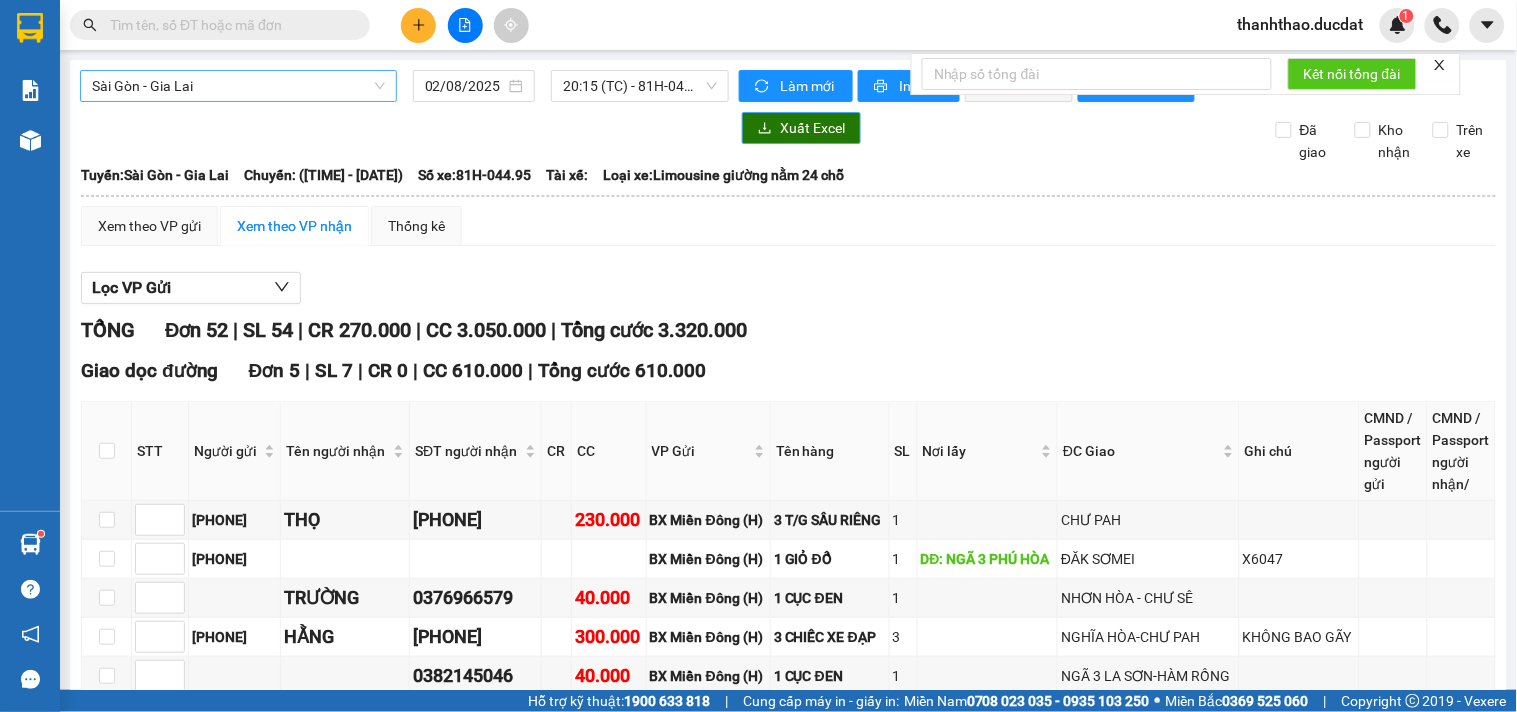 click on "Sài Gòn - Gia Lai" at bounding box center (238, 86) 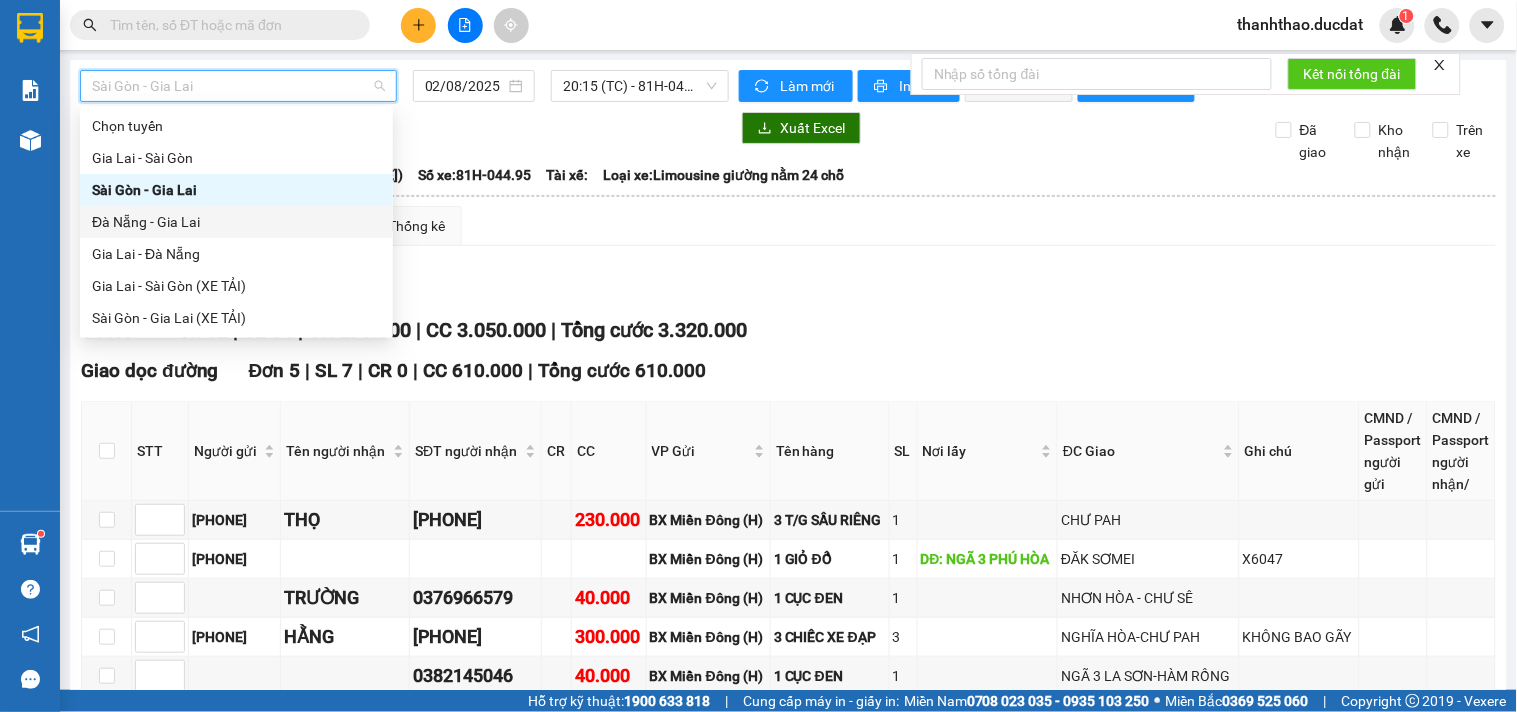 click on "Đà Nẵng - Gia Lai" at bounding box center (236, 222) 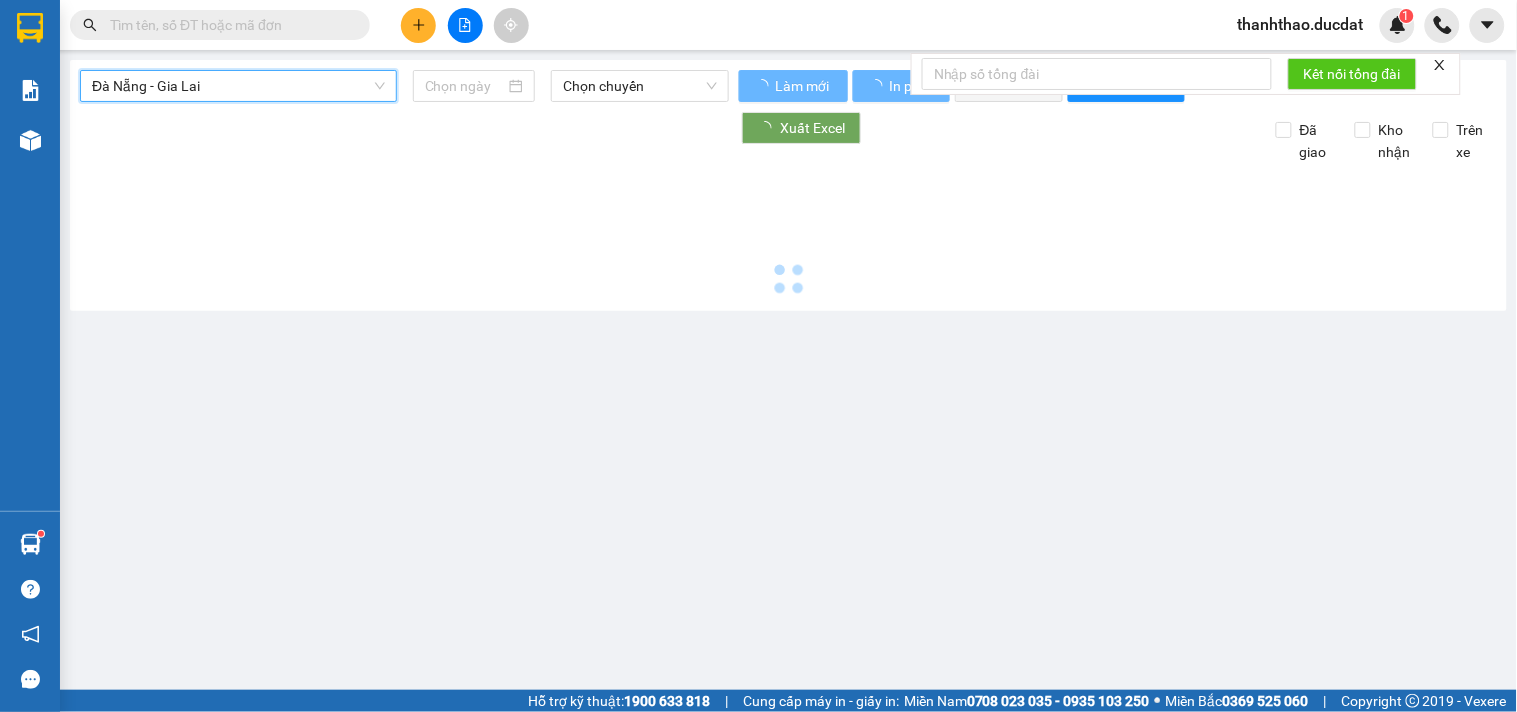 type on "02/08/2025" 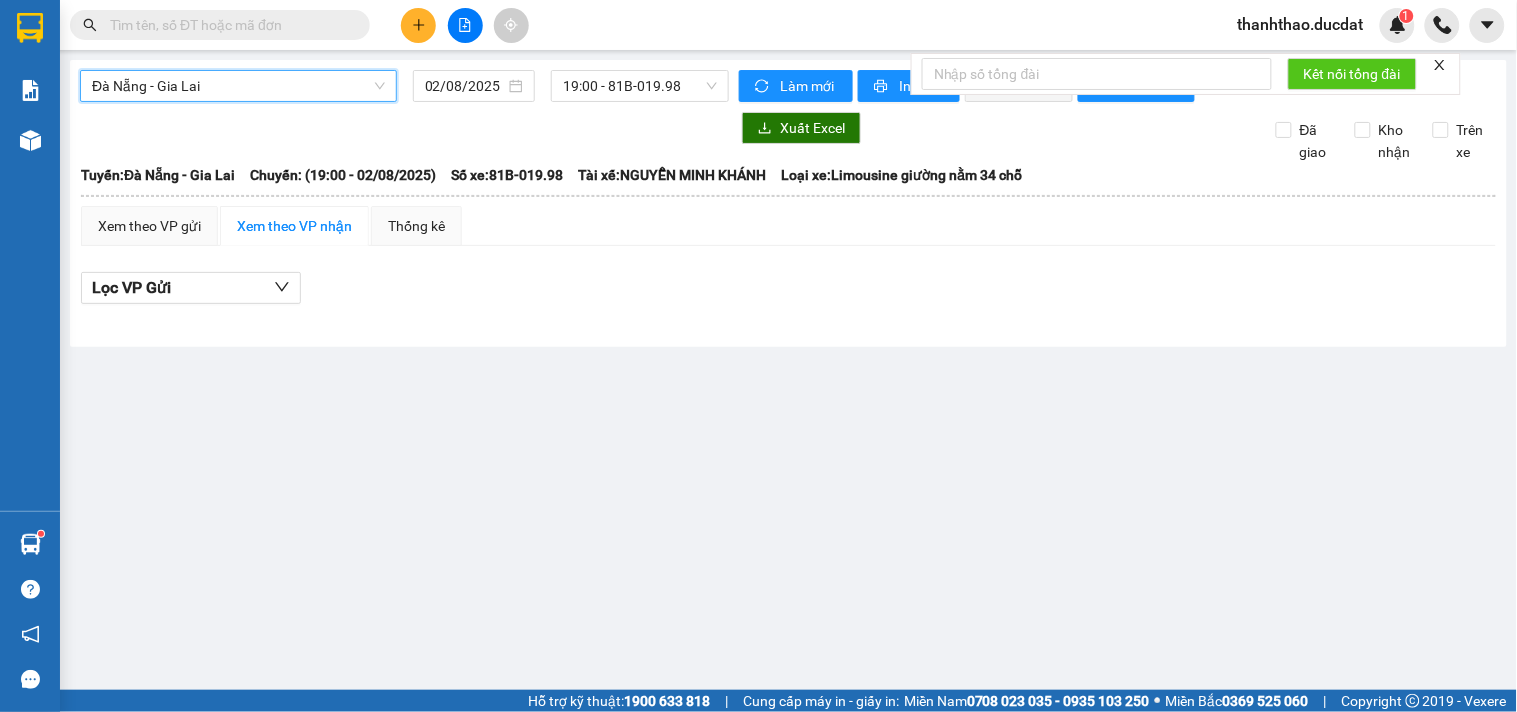 click on "Đà Nẵng - Gia Lai" at bounding box center (238, 86) 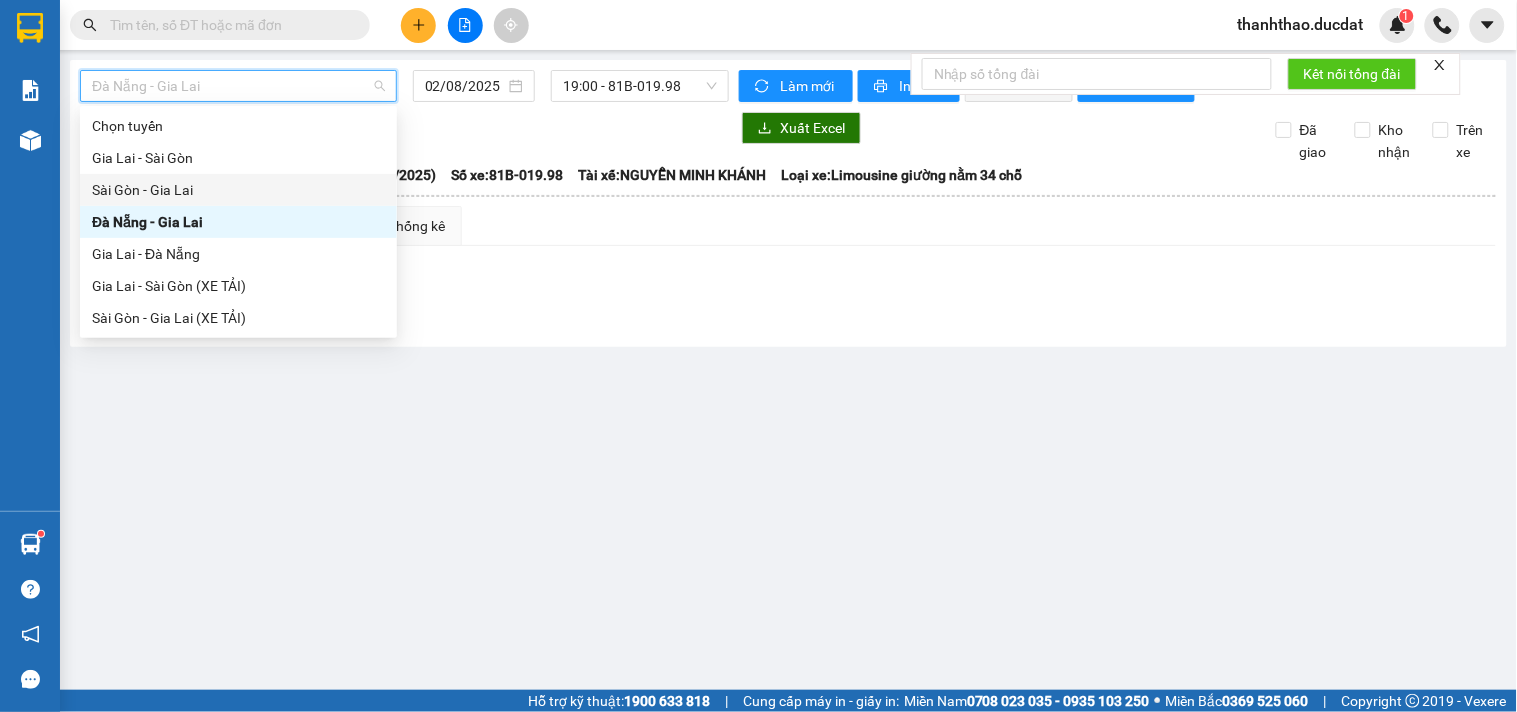 click on "Sài Gòn - Gia Lai" at bounding box center (238, 190) 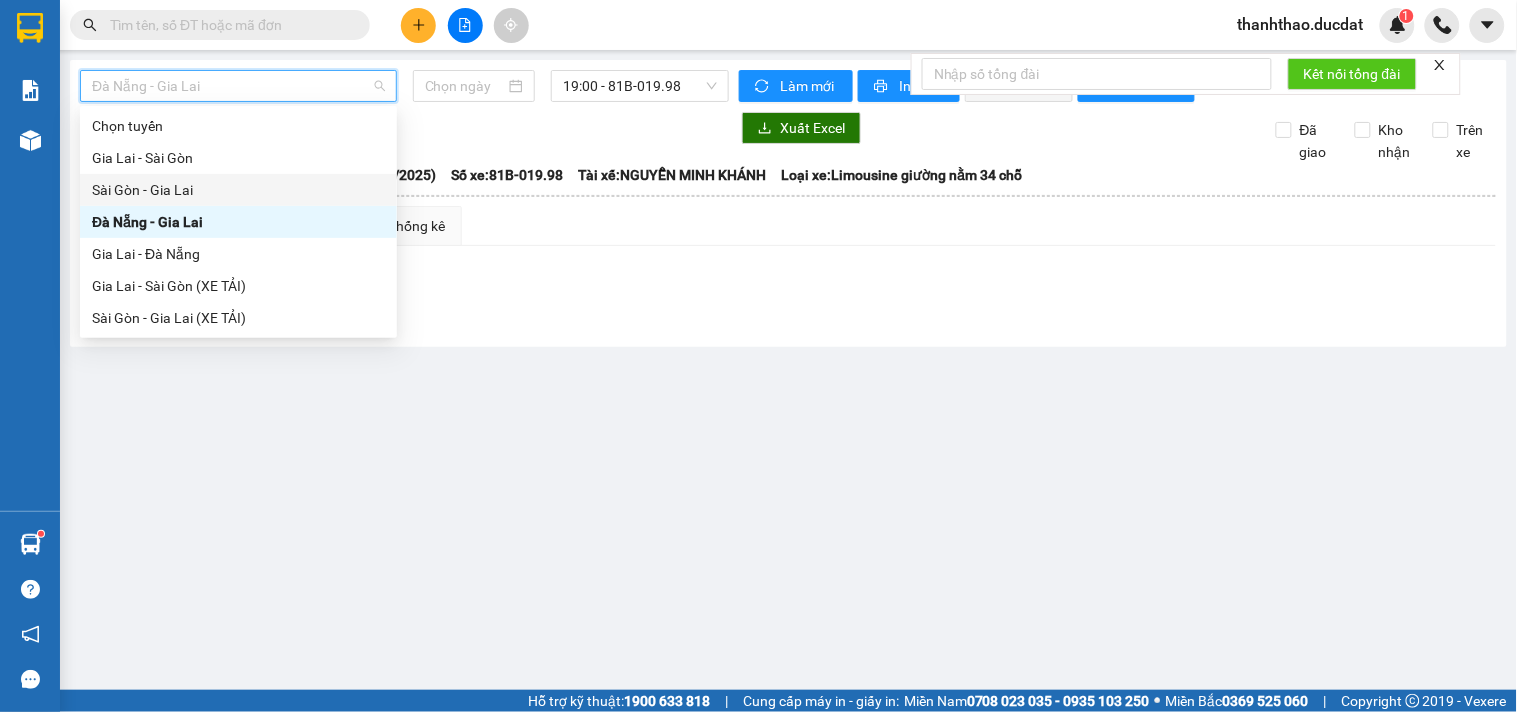 type on "02/08/2025" 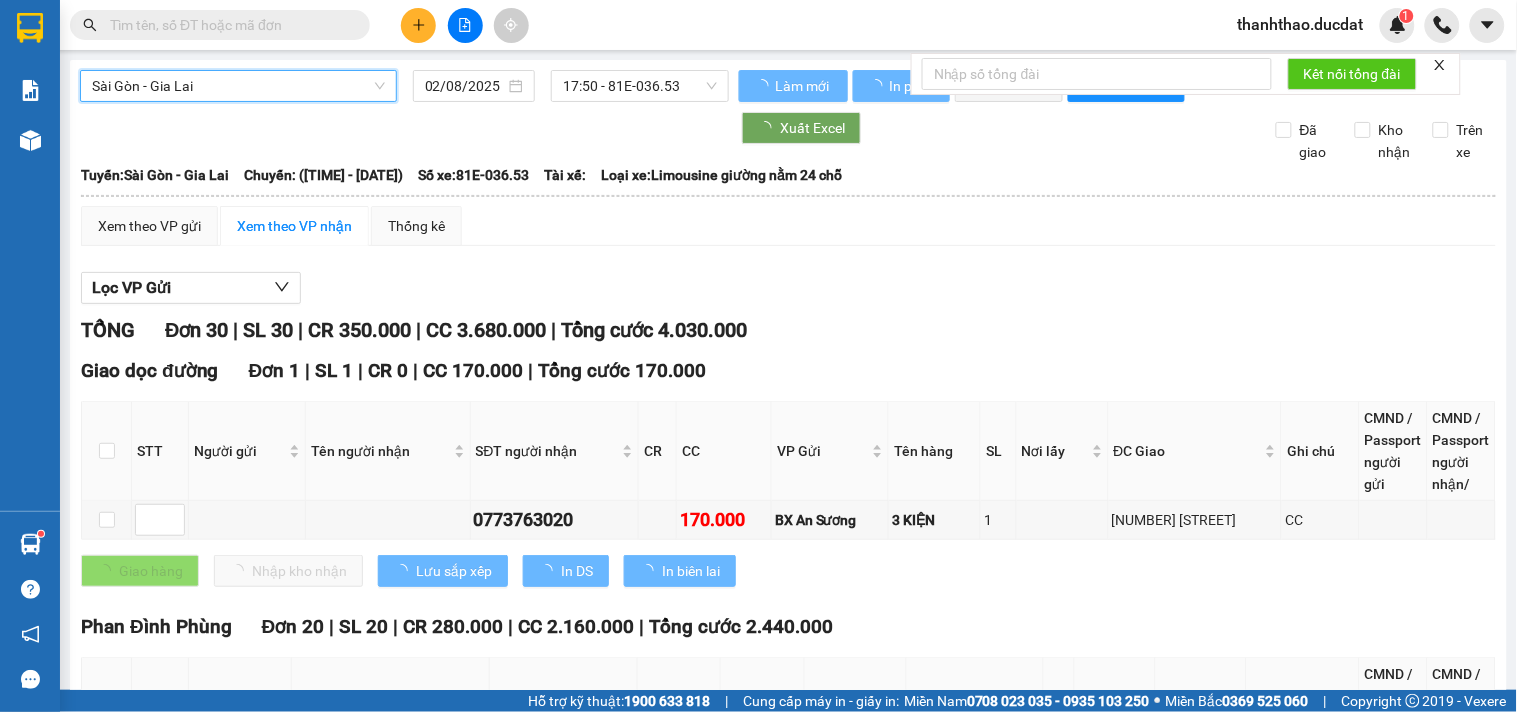 click on "17:50     - 81E-036.53" at bounding box center (640, 86) 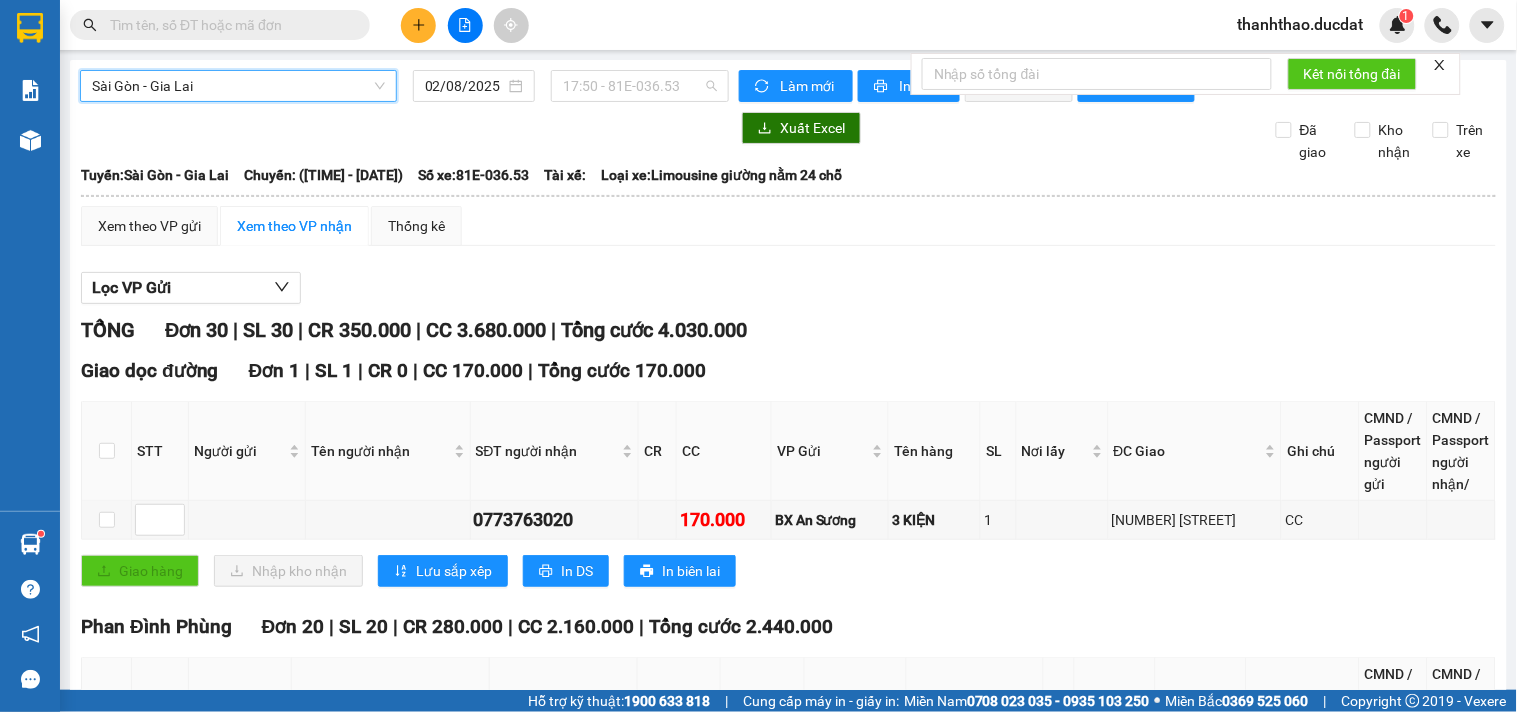 scroll, scrollTop: 32, scrollLeft: 0, axis: vertical 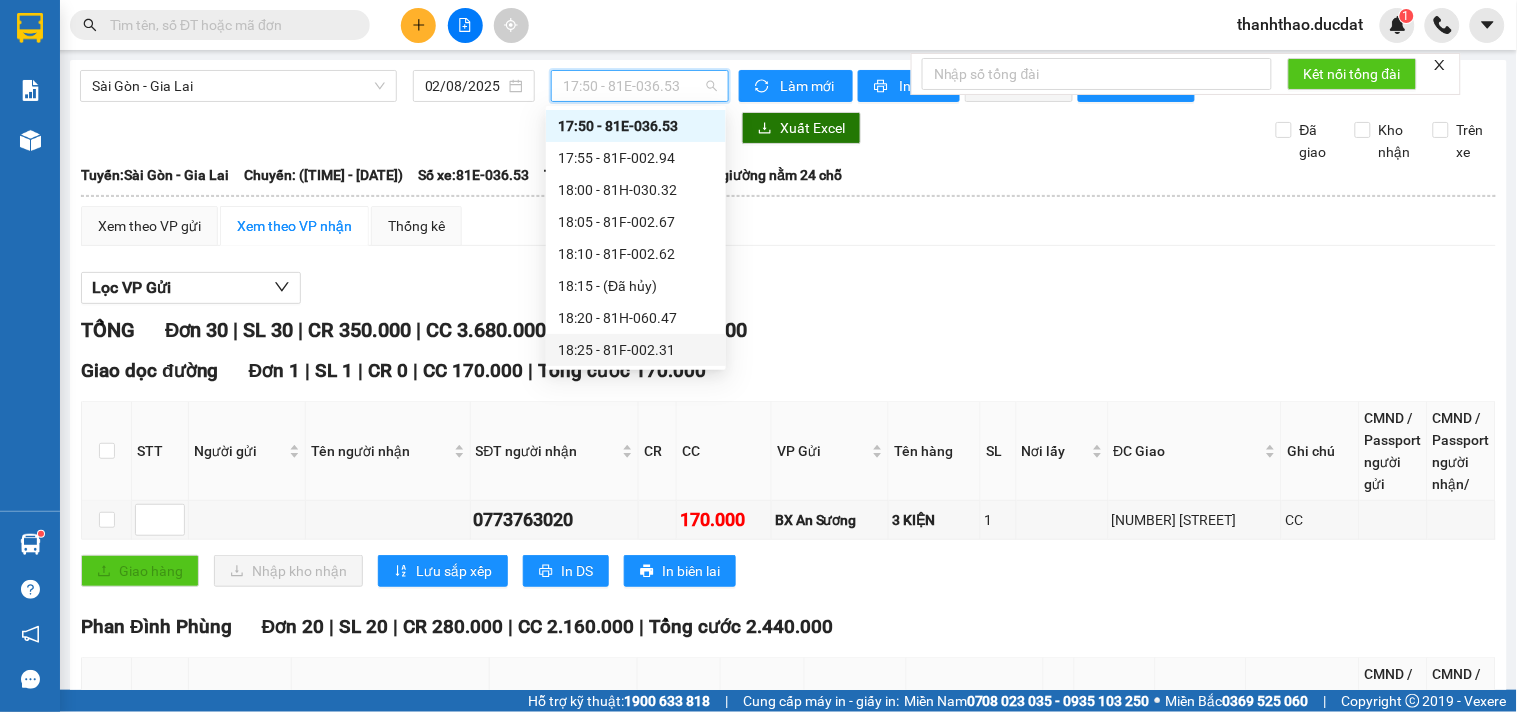 click on "18:25     - 81F-002.31" at bounding box center (636, 350) 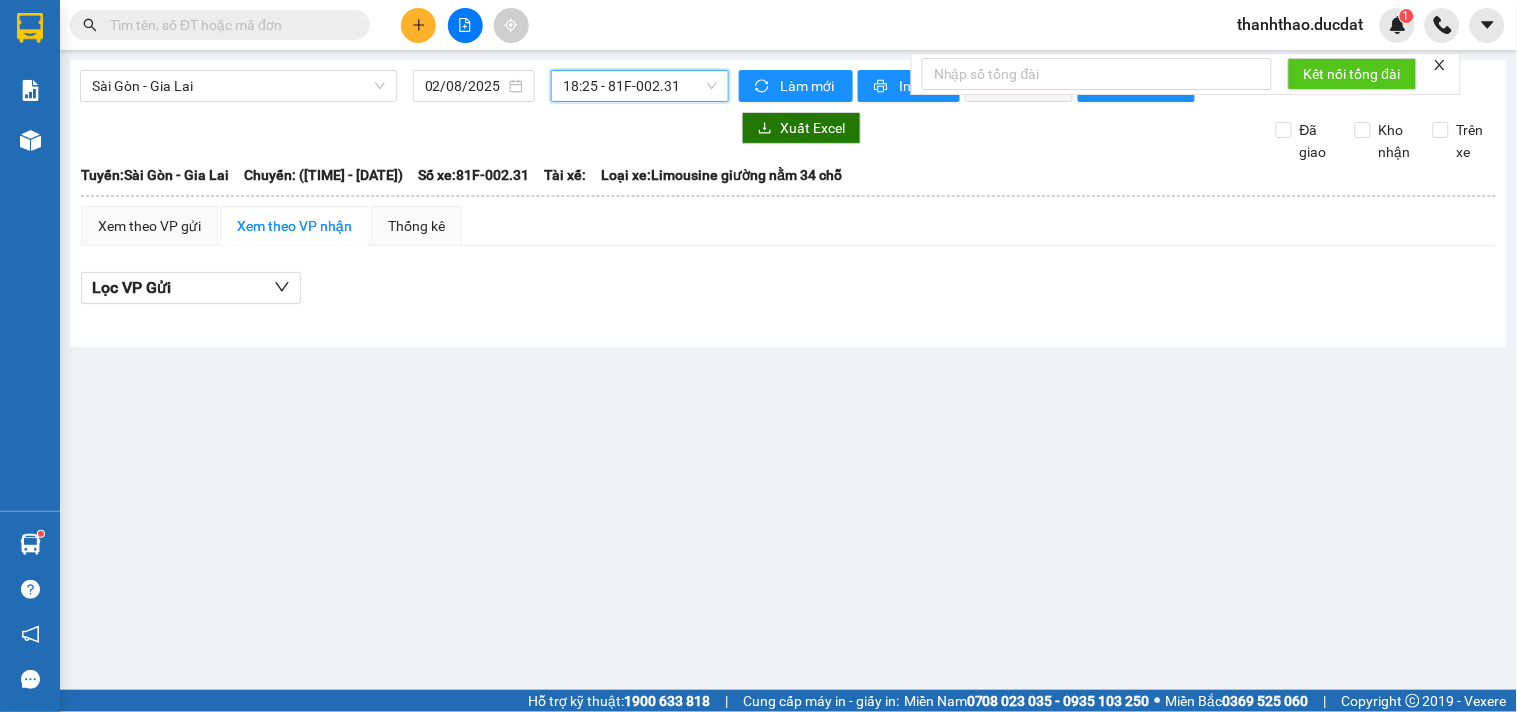 click on "18:25     - 81F-002.31" at bounding box center [640, 86] 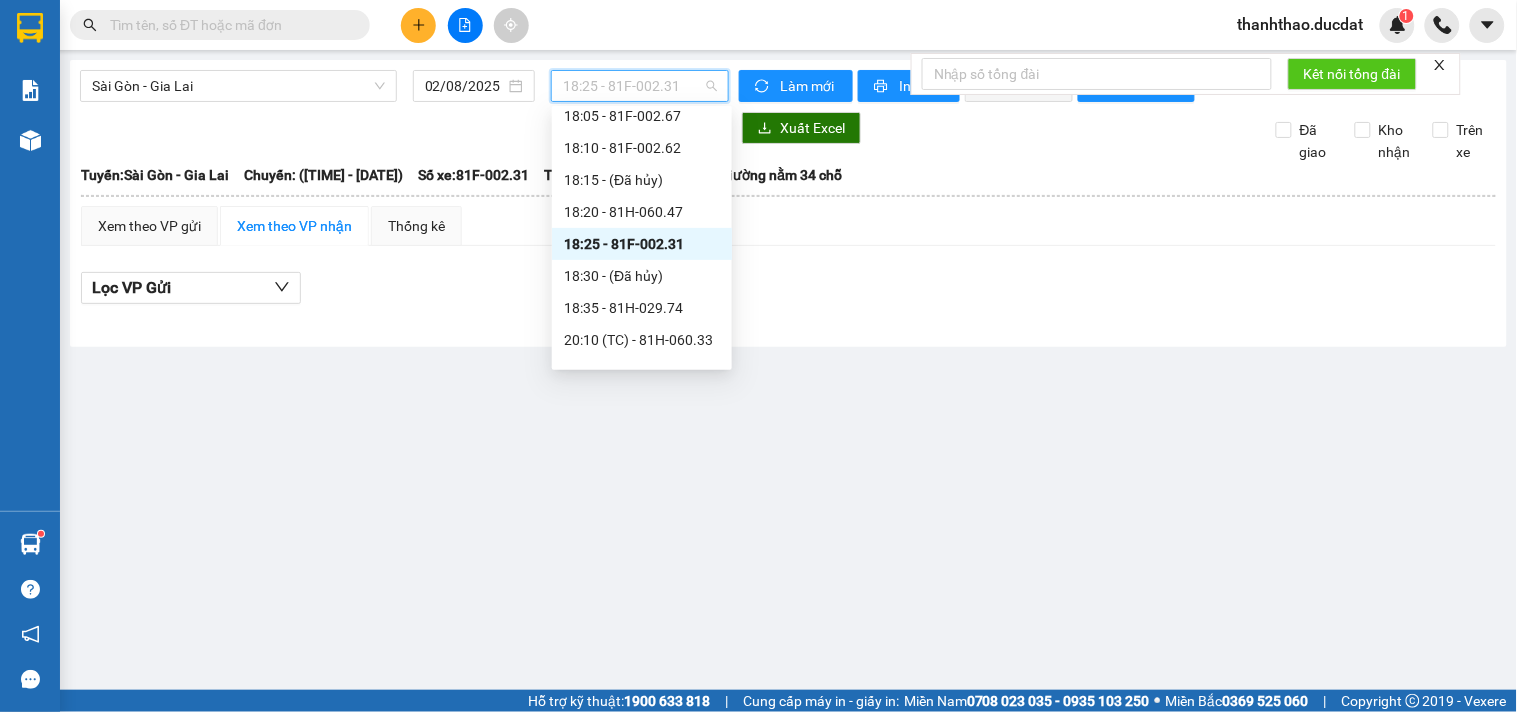 scroll, scrollTop: 160, scrollLeft: 0, axis: vertical 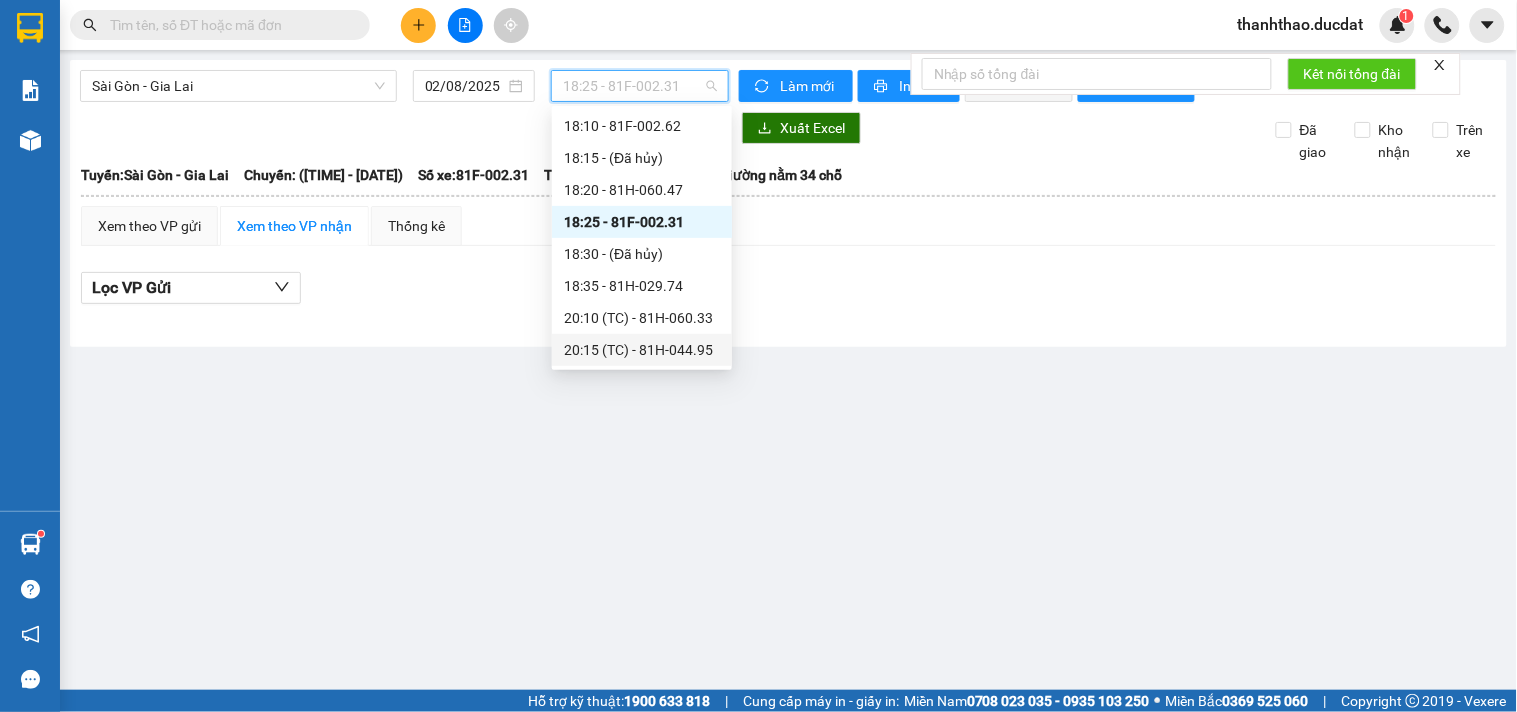 click on "20:15   (TC)   - 81H-044.95" at bounding box center [642, 350] 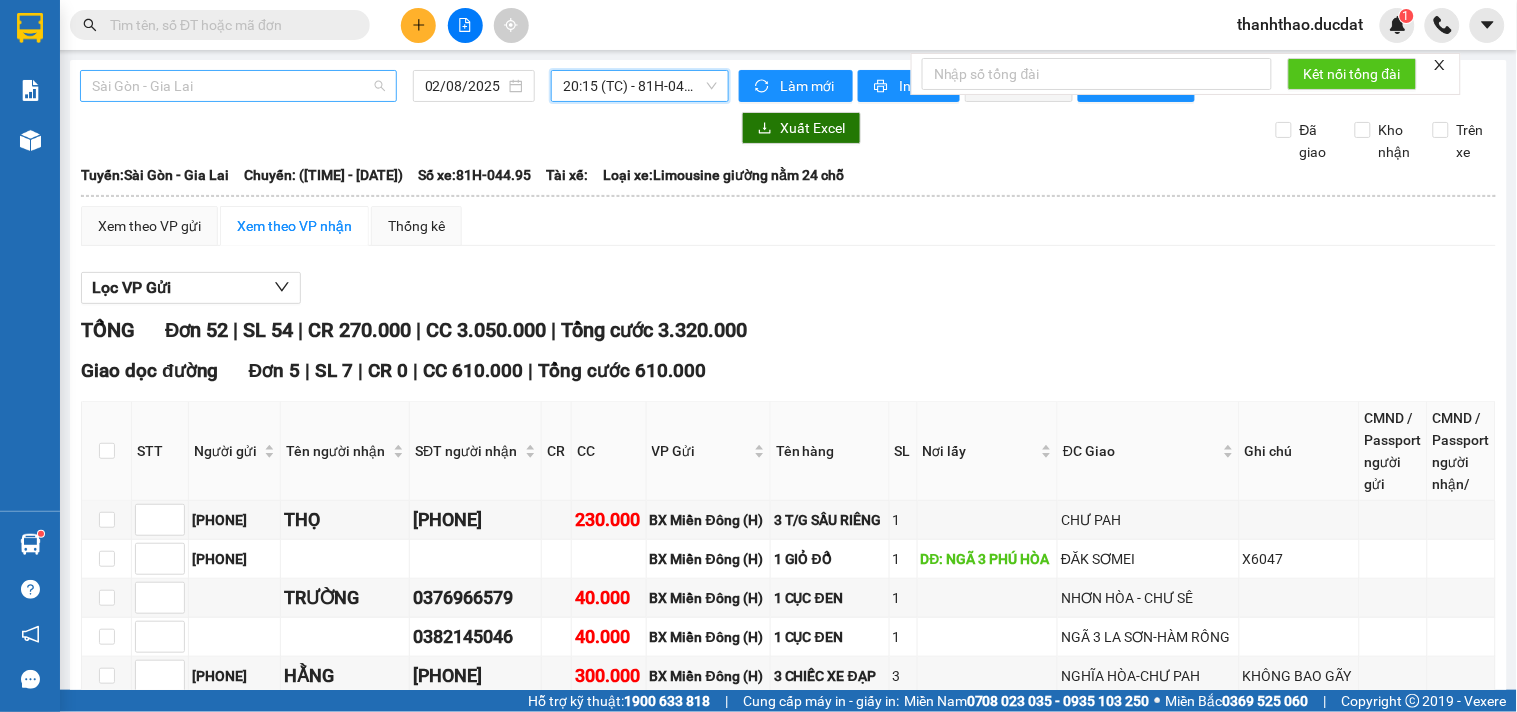 click on "Sài Gòn - Gia Lai" at bounding box center [238, 86] 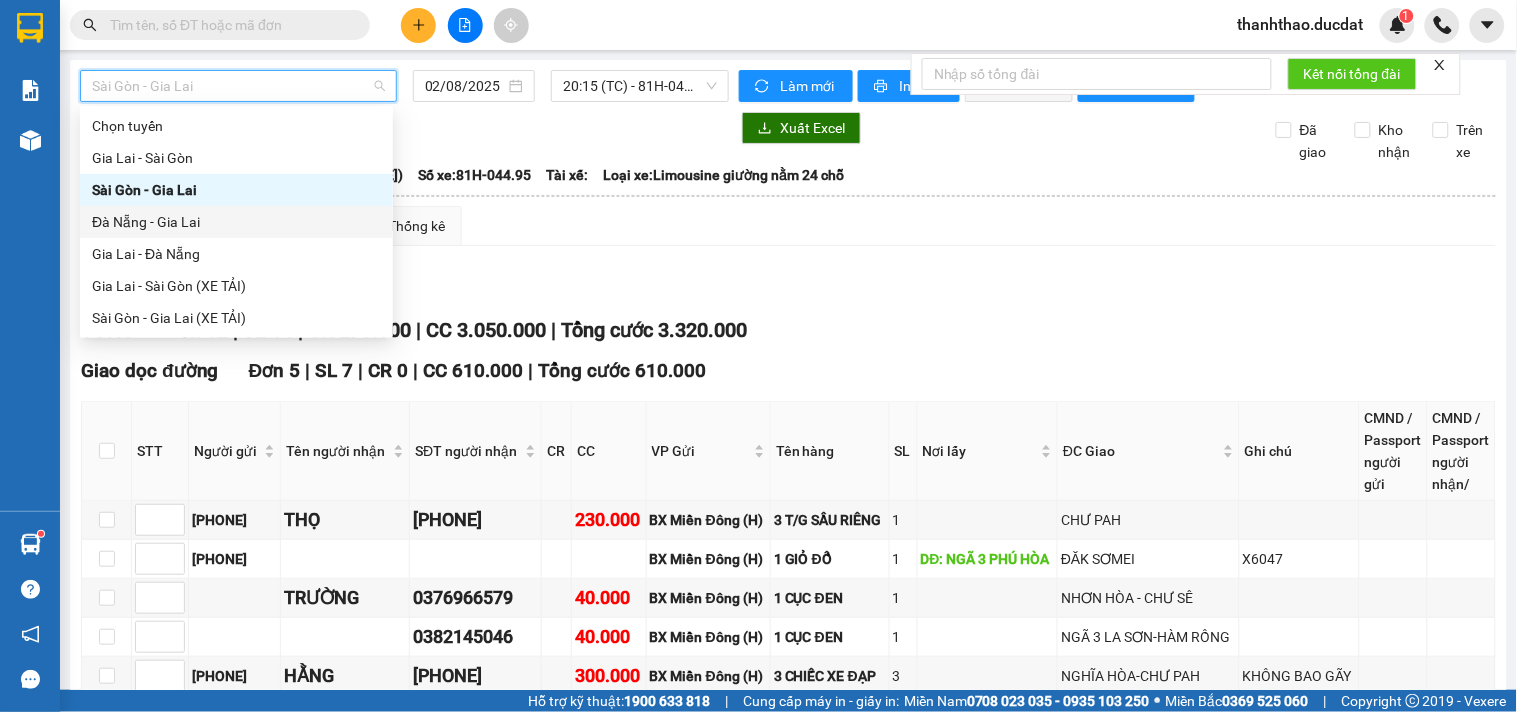 click on "Đà Nẵng - Gia Lai" at bounding box center (236, 222) 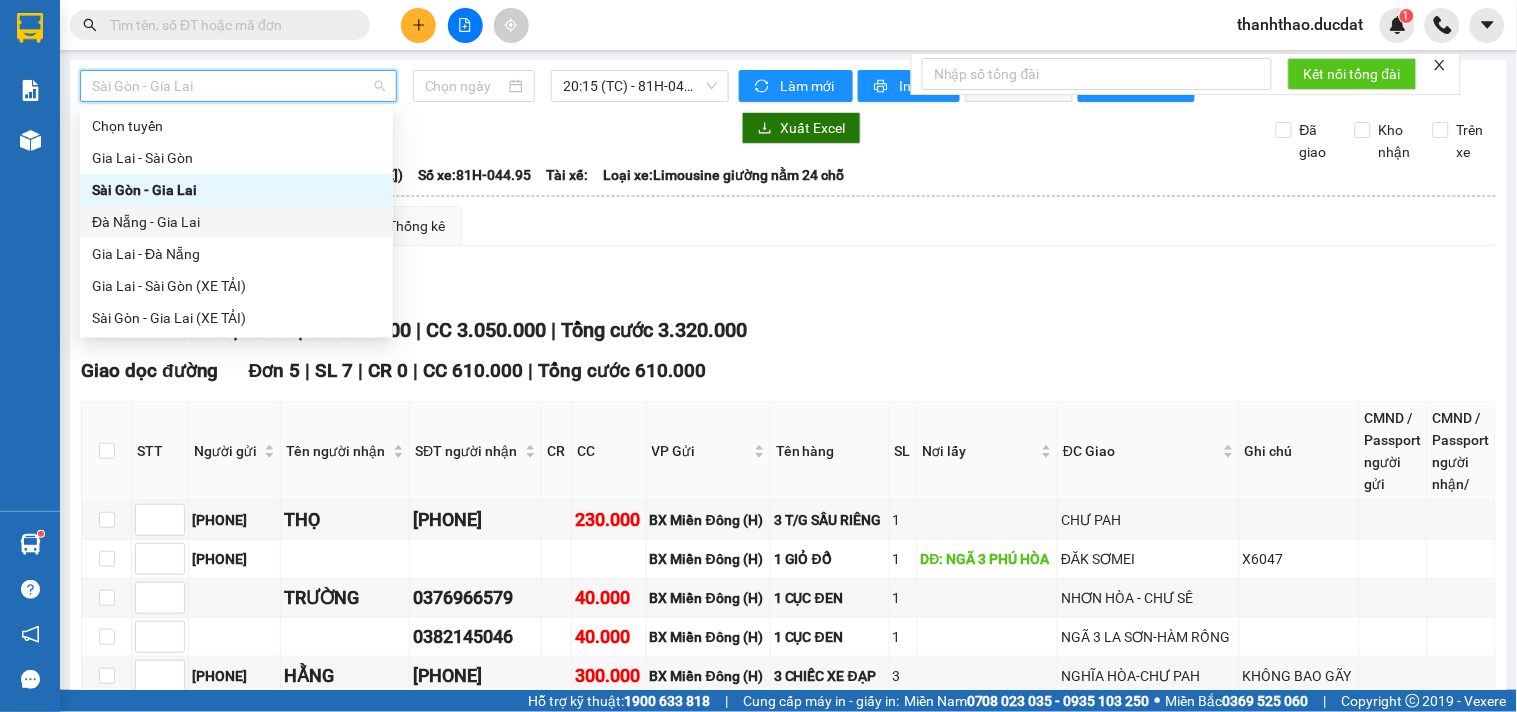 type on "02/08/2025" 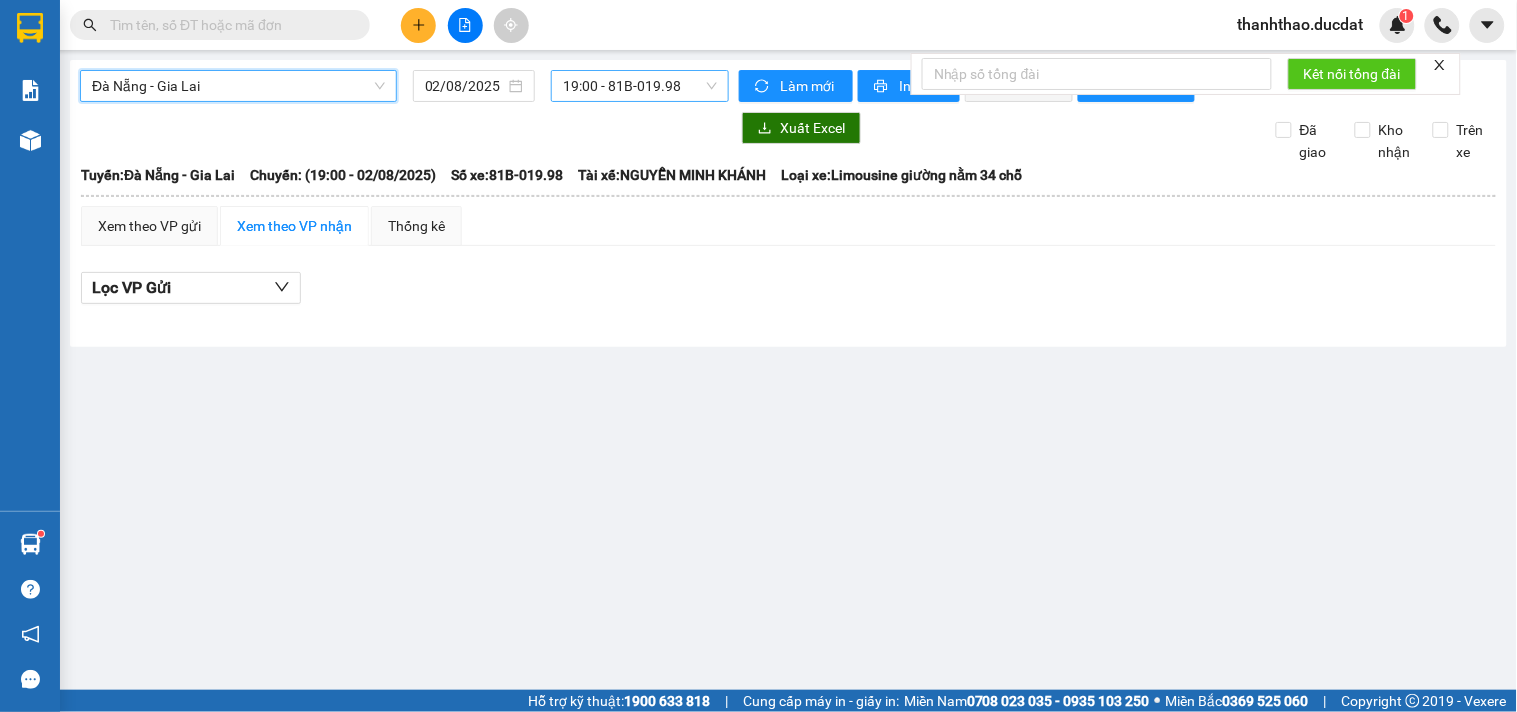 click on "19:00     - 81B-019.98" at bounding box center [640, 86] 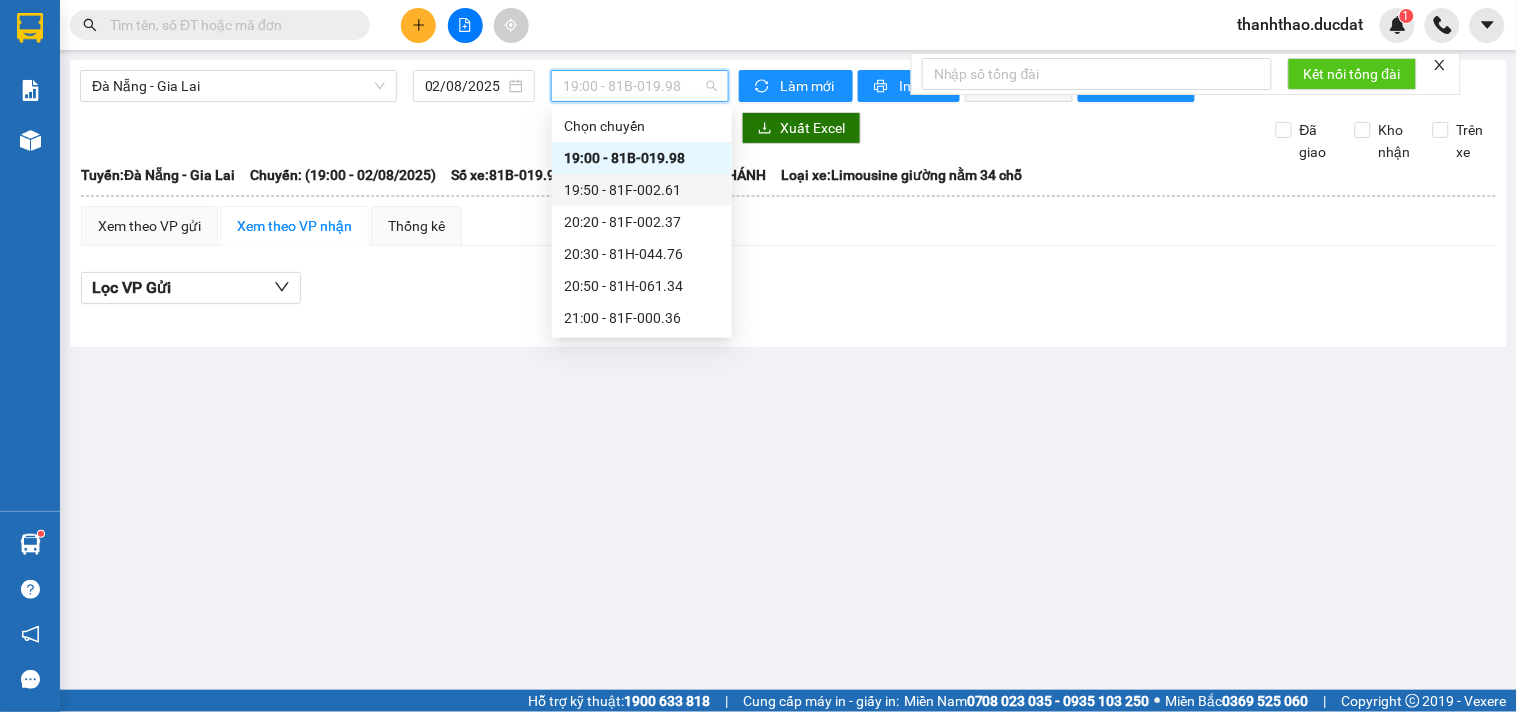 click on "19:50     - 81F-002.61" at bounding box center [642, 190] 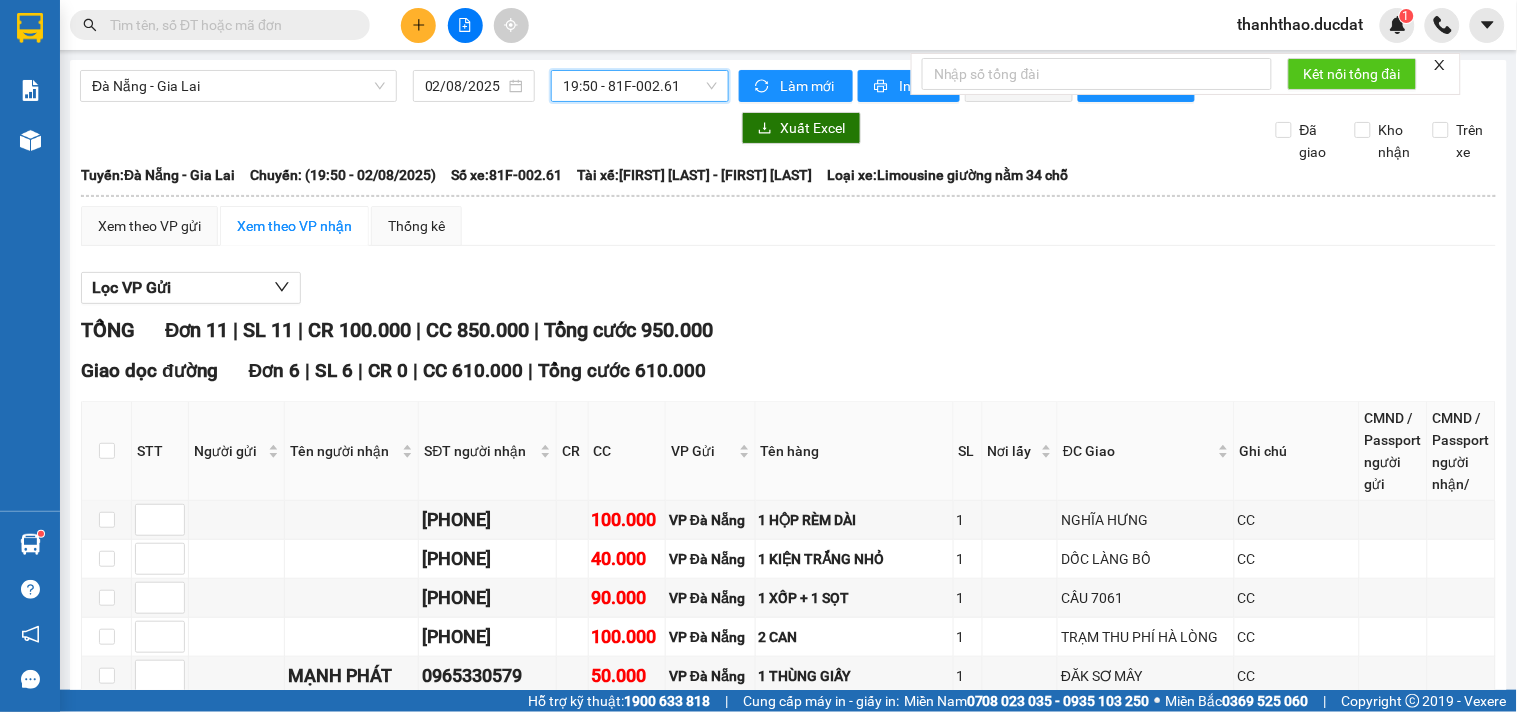 click on "19:50     - 81F-002.61" at bounding box center (640, 86) 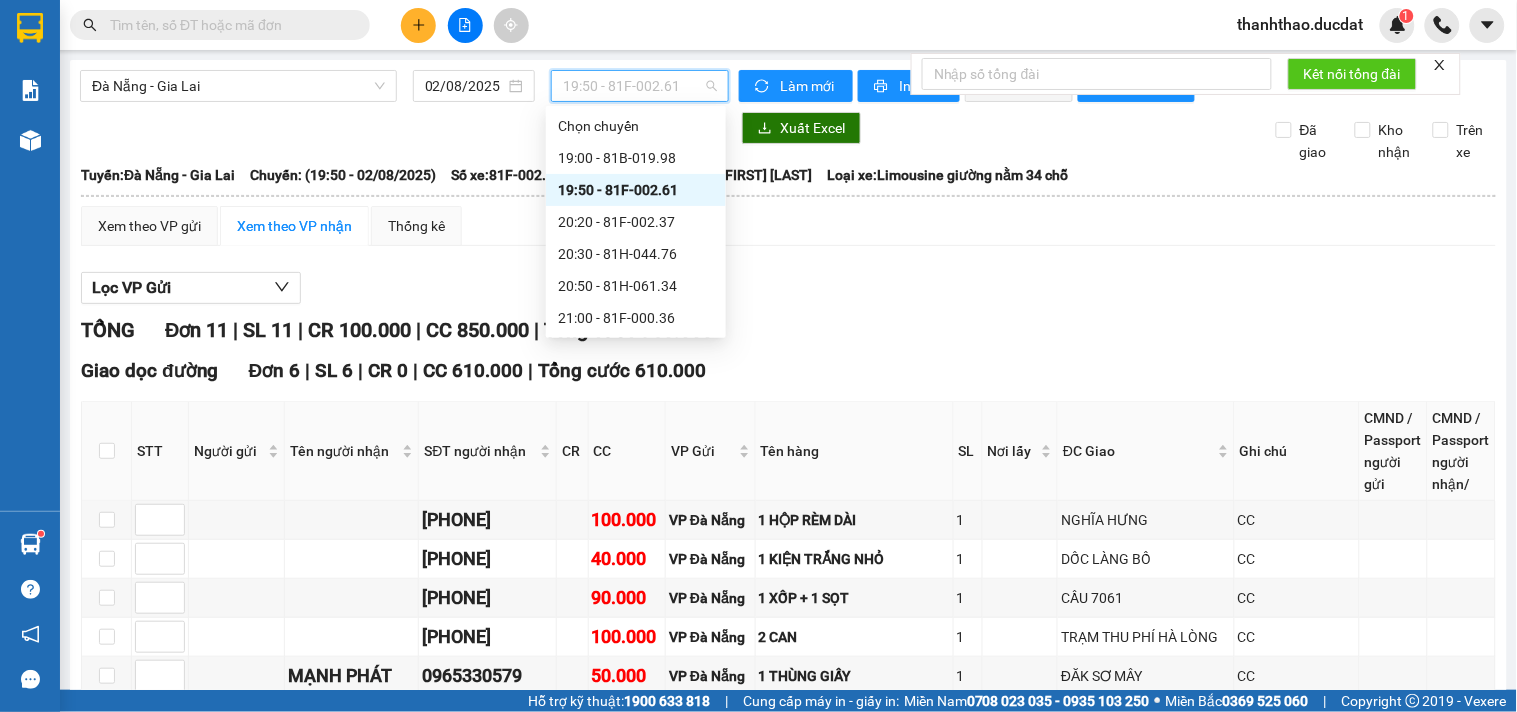 click on "19:50     - 81F-002.61" at bounding box center (636, 190) 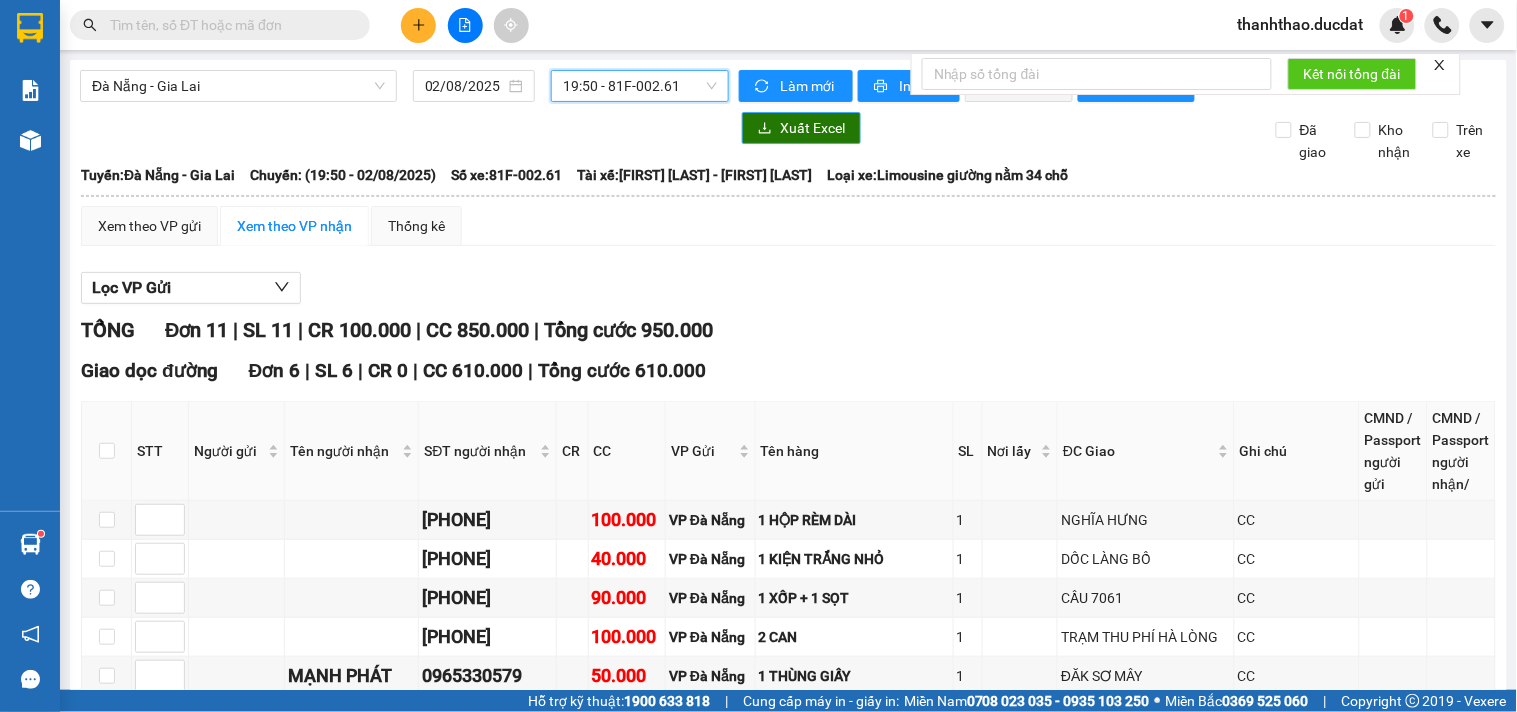 click on "Xuất Excel" at bounding box center (801, 128) 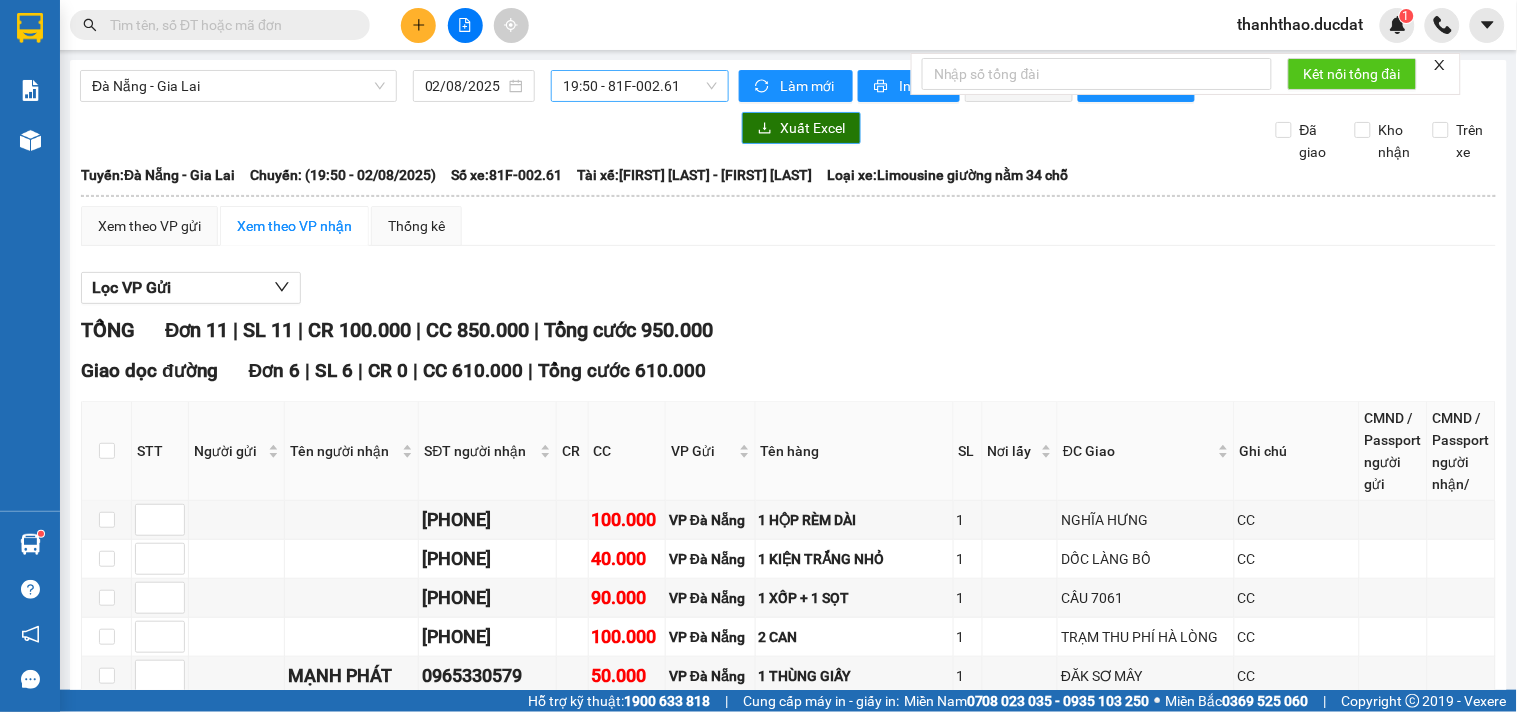 click on "19:50     - 81F-002.61" at bounding box center [640, 86] 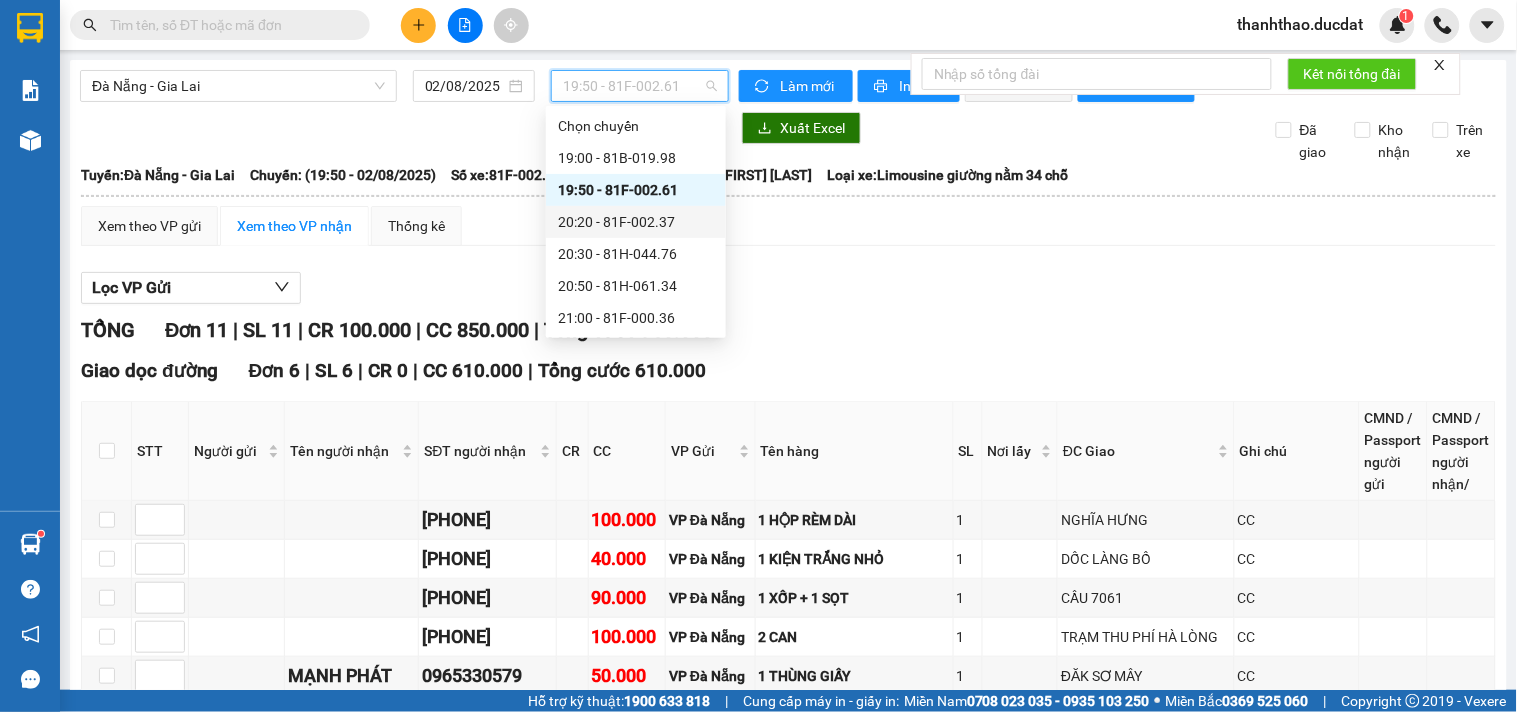 click on "20:20     - 81F-002.37" at bounding box center [636, 222] 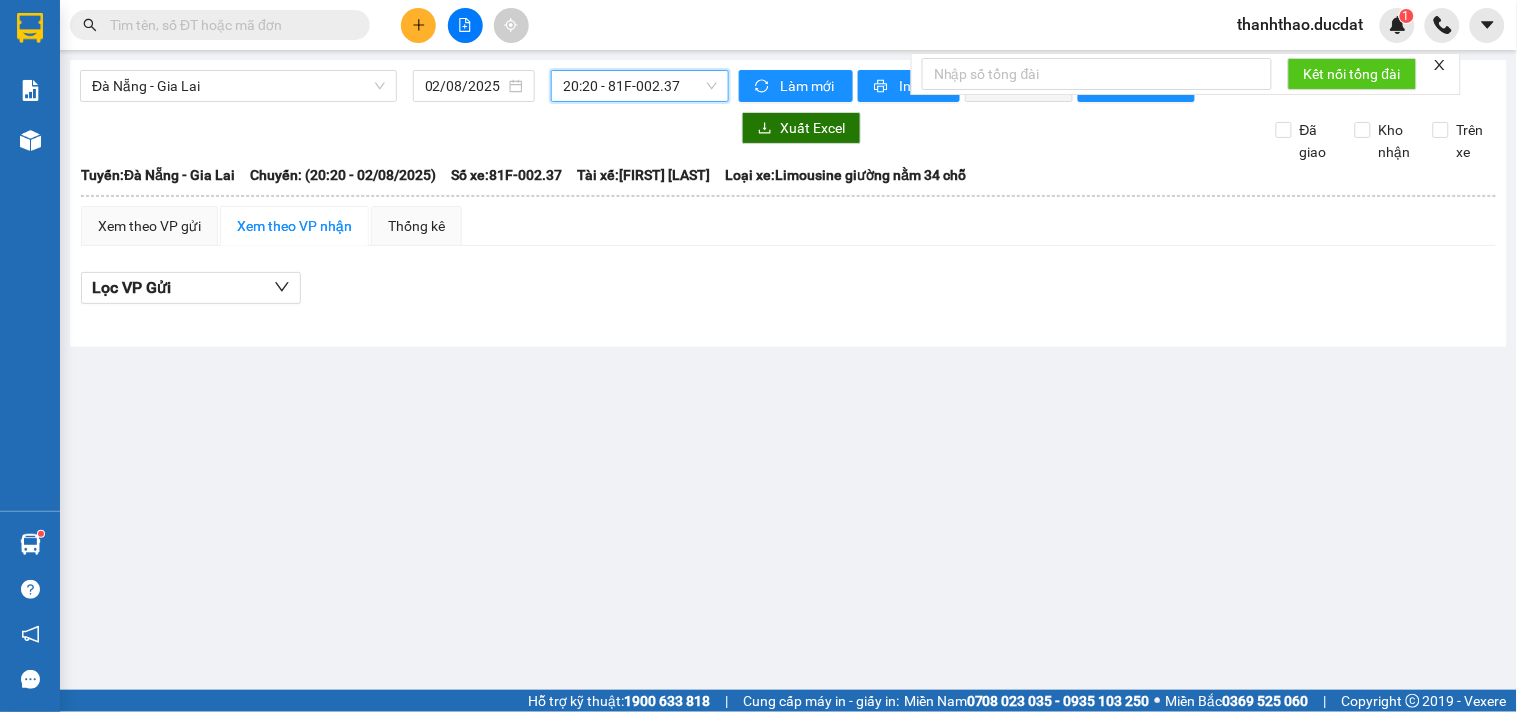 click on "20:20     - 81F-002.37" at bounding box center [640, 86] 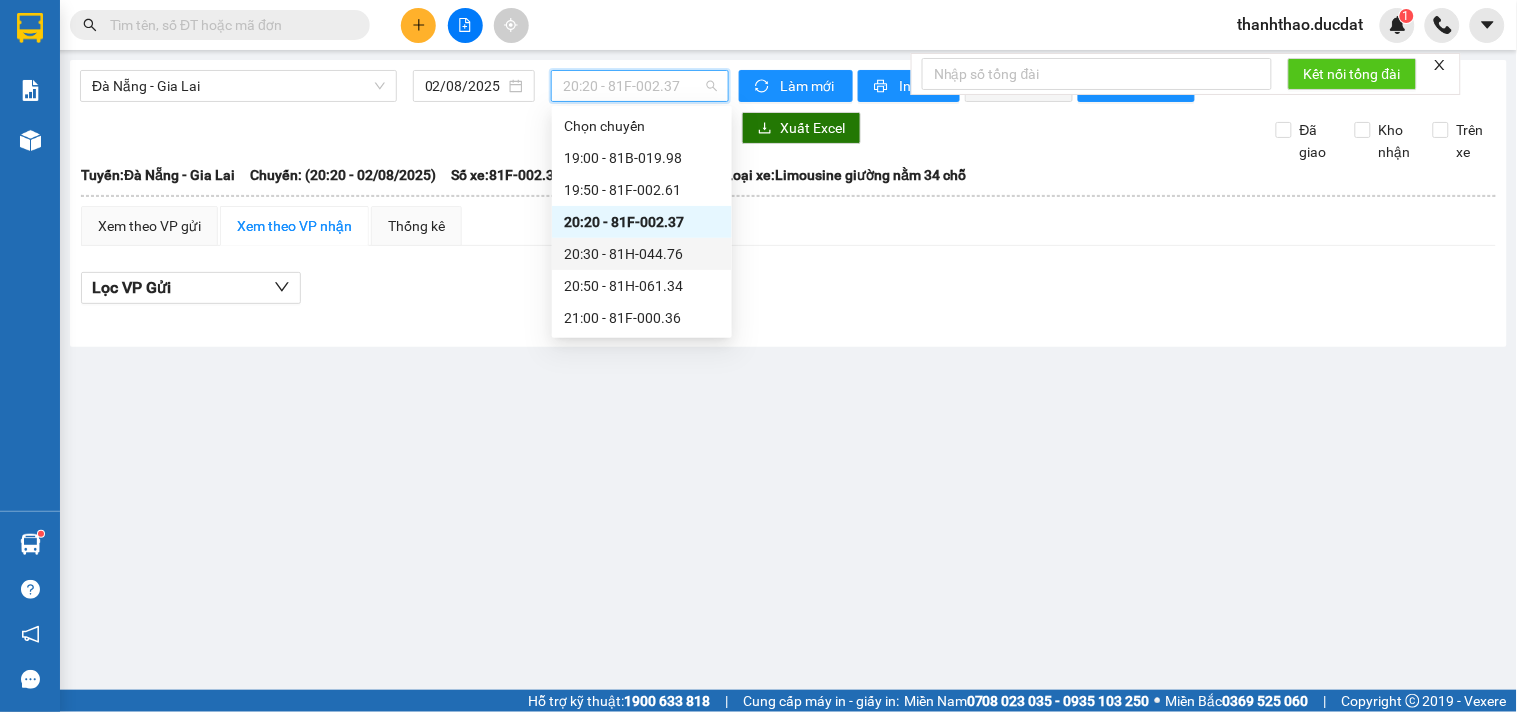 click on "20:30     - 81H-044.76" at bounding box center (642, 254) 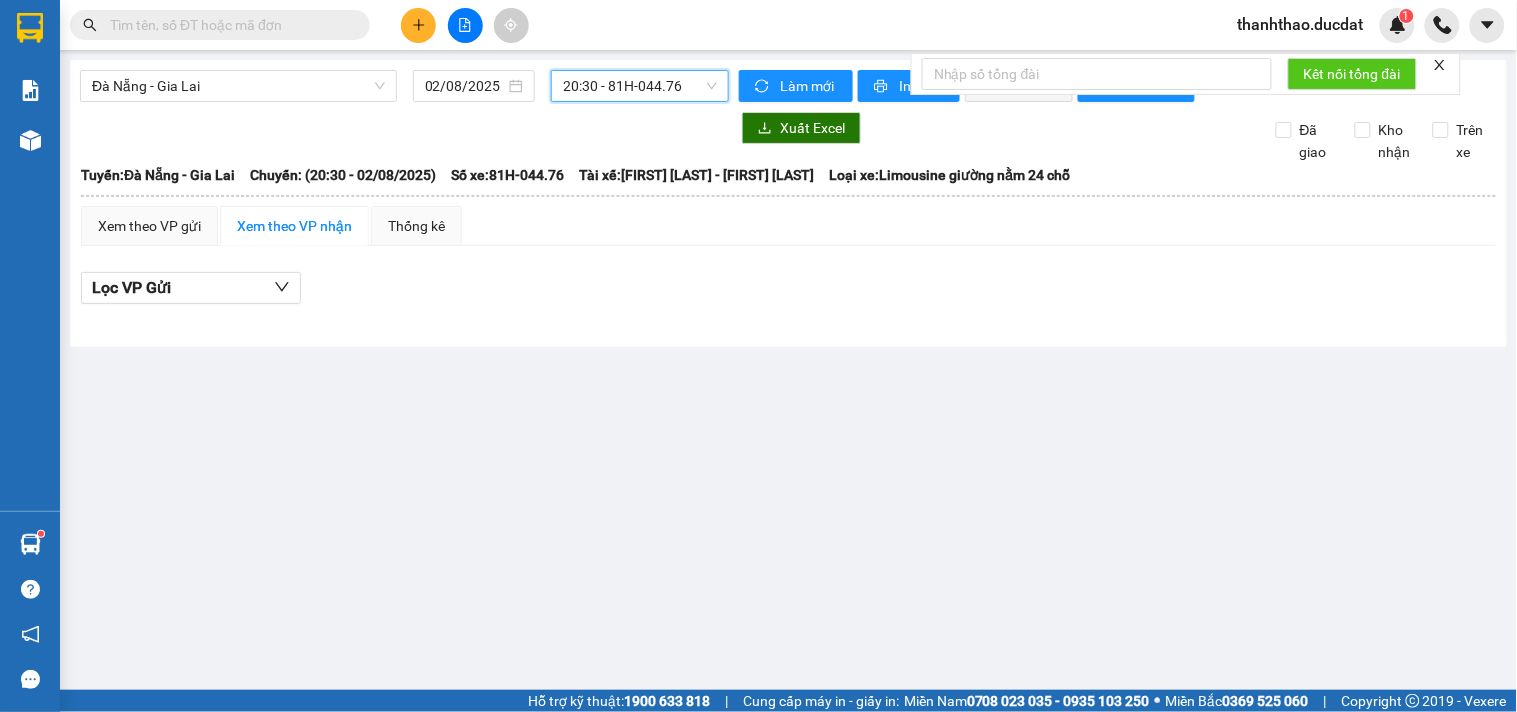 click on "20:30     - 81H-044.76" at bounding box center [640, 86] 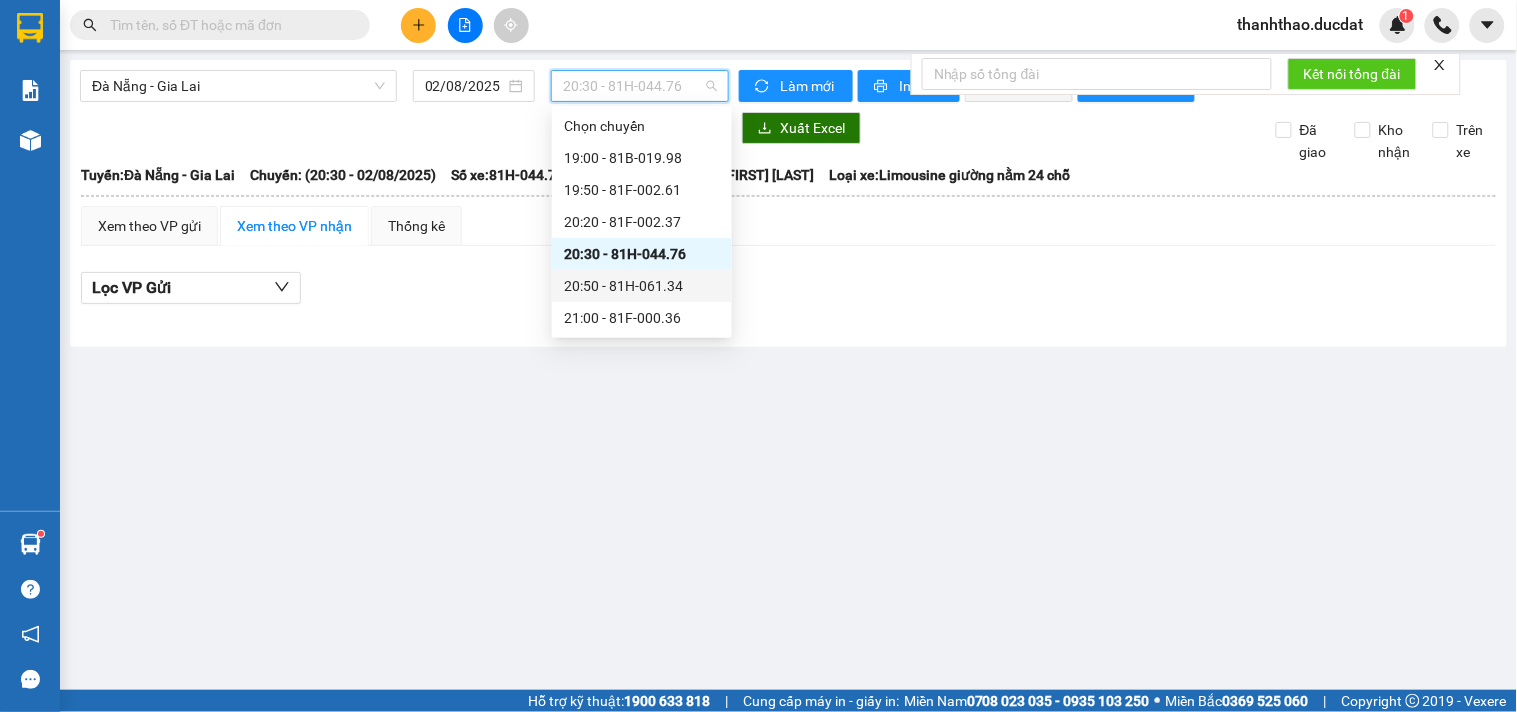 click on "20:50     - 81H-061.34" at bounding box center [642, 286] 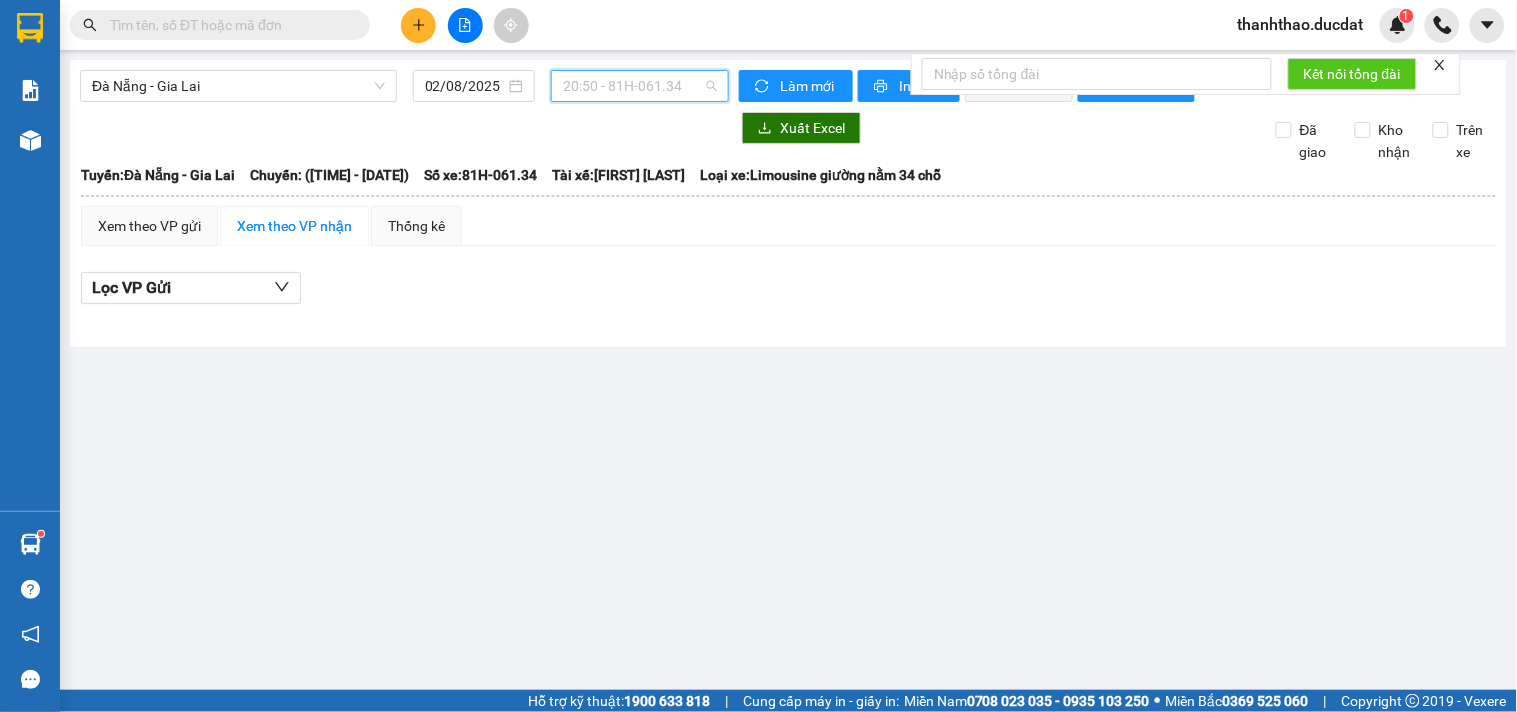 click on "20:50     - 81H-061.34" at bounding box center [640, 86] 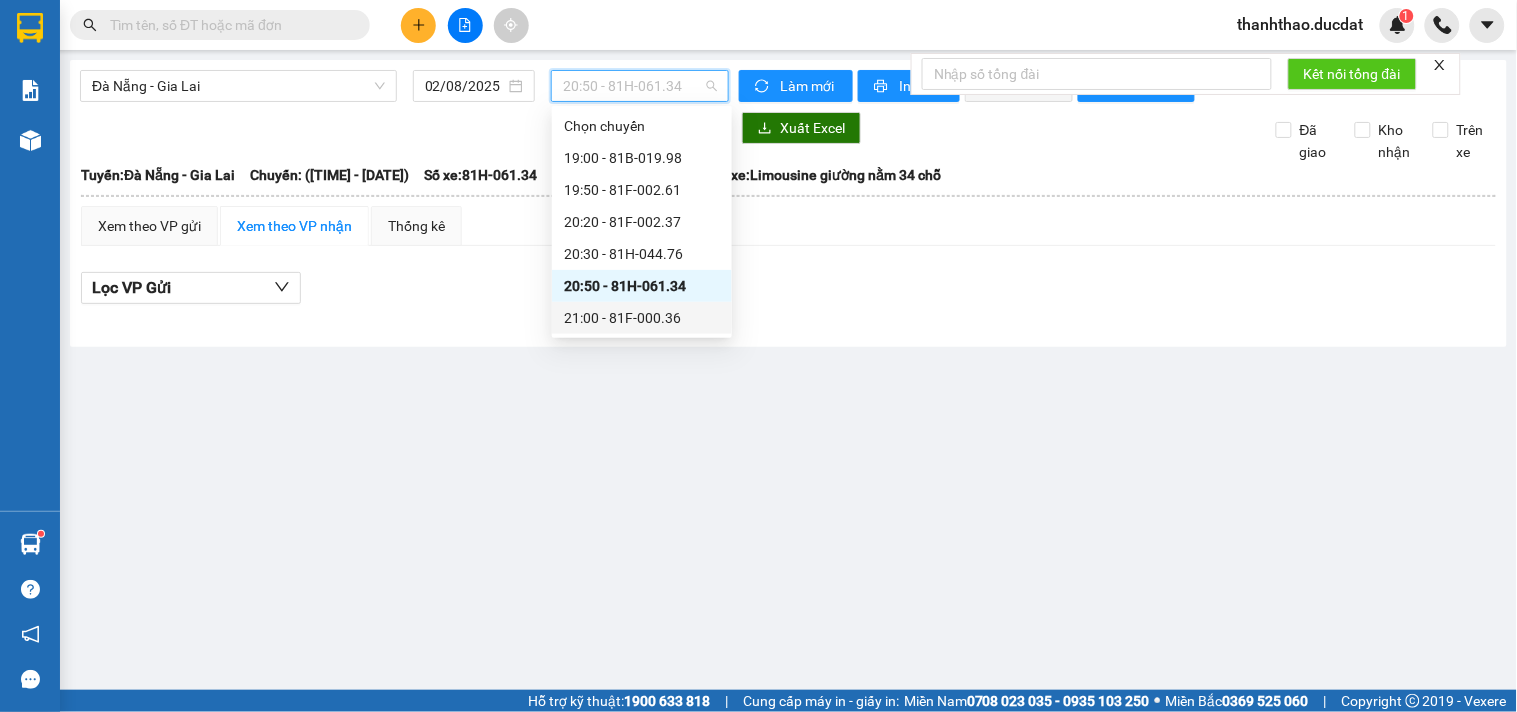 click on "21:00     - 81F-000.36" at bounding box center (642, 318) 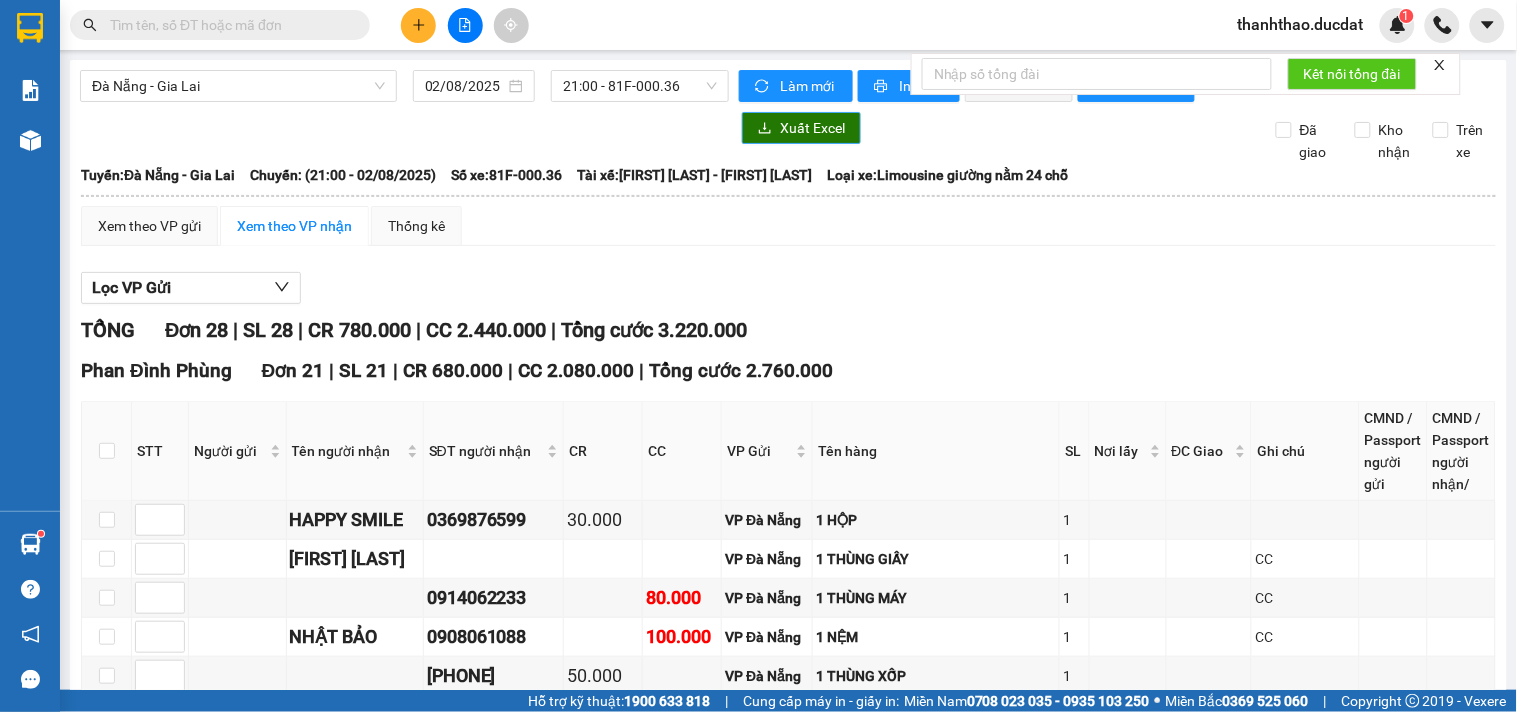 click on "Xuất Excel" at bounding box center (812, 128) 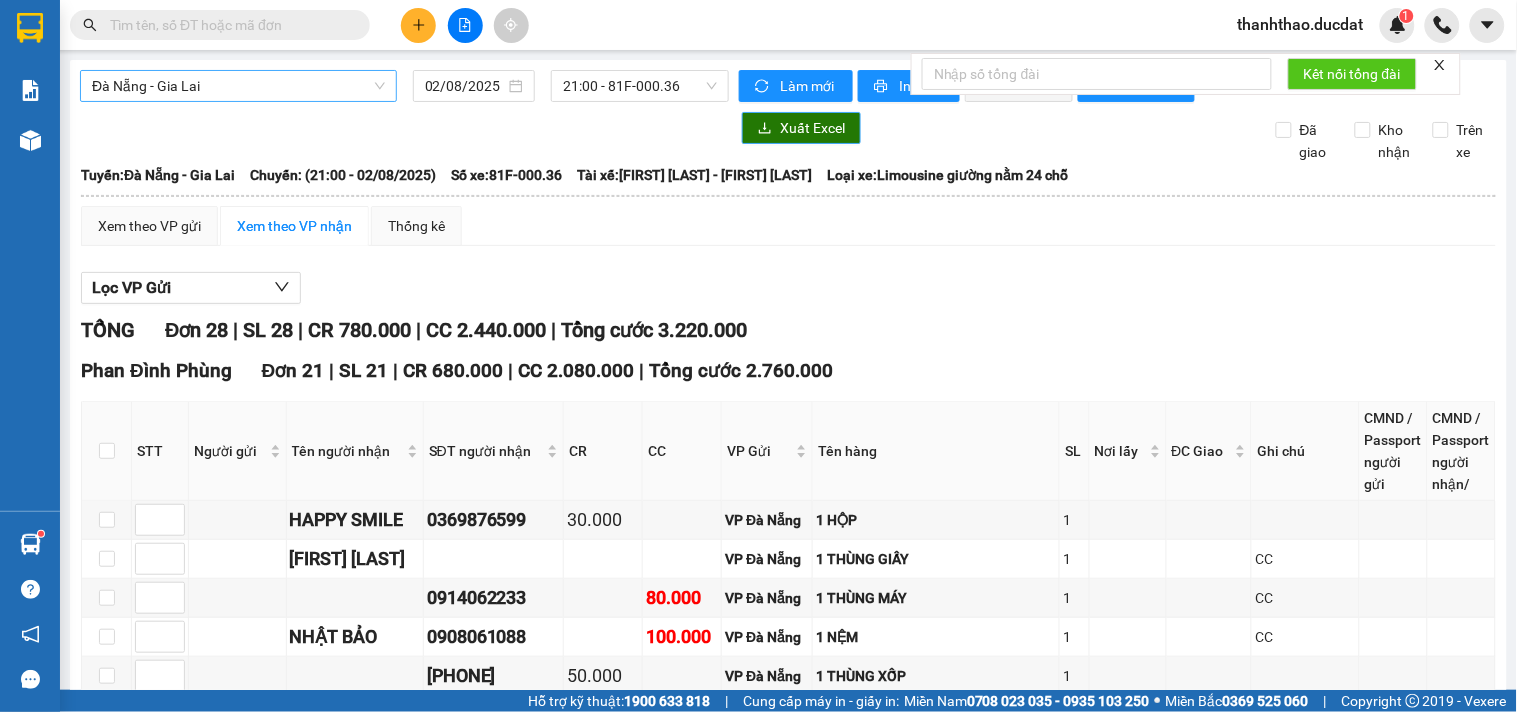 click on "Đà Nẵng - Gia Lai" at bounding box center (238, 86) 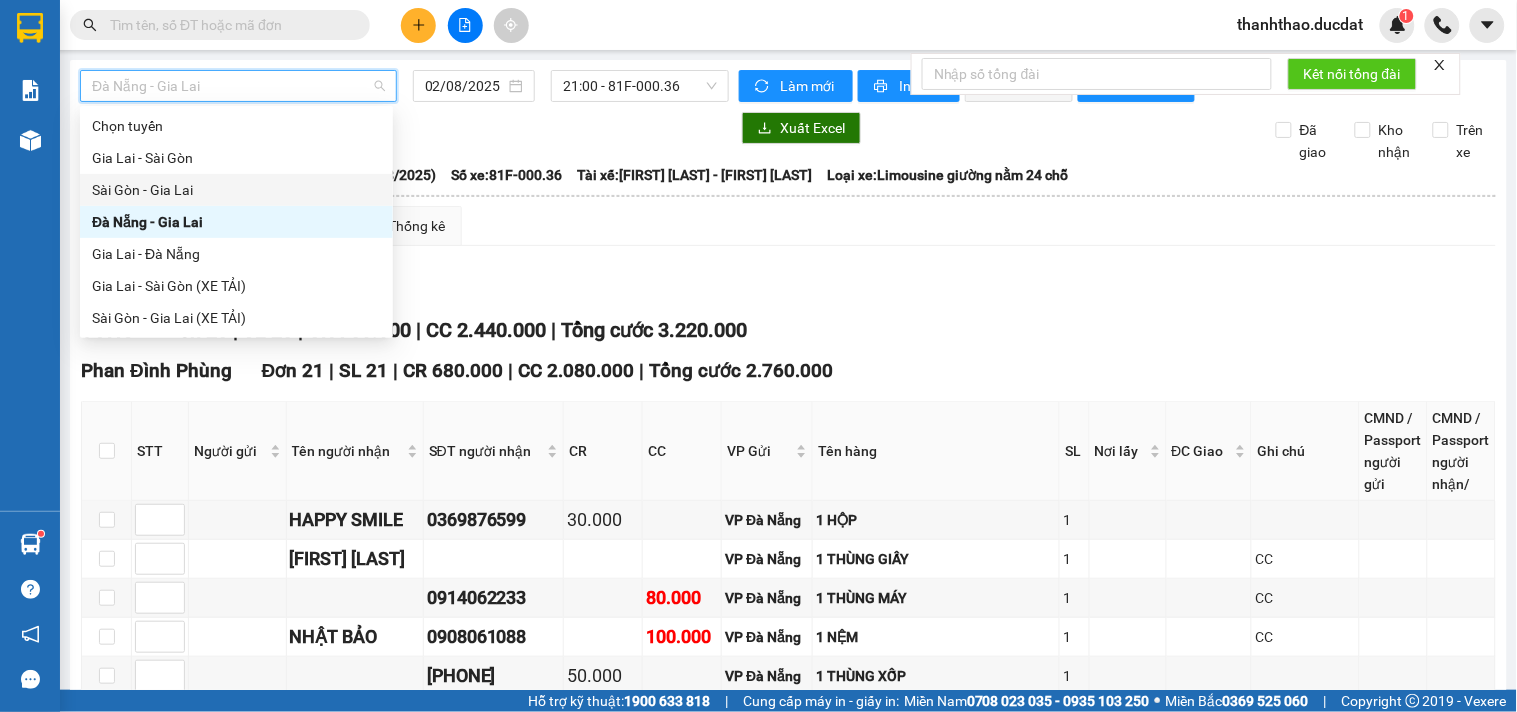 click on "Sài Gòn - Gia Lai" at bounding box center (236, 190) 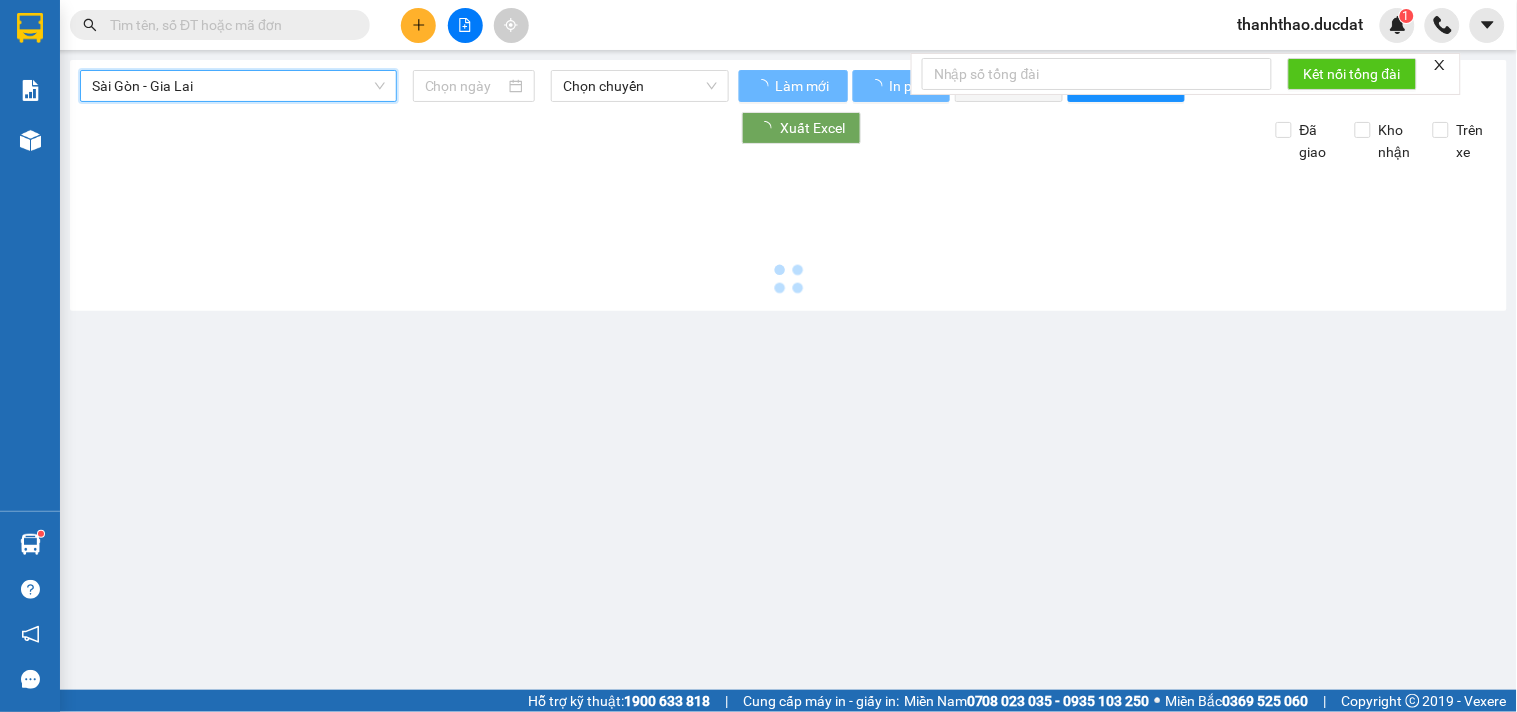type on "02/08/2025" 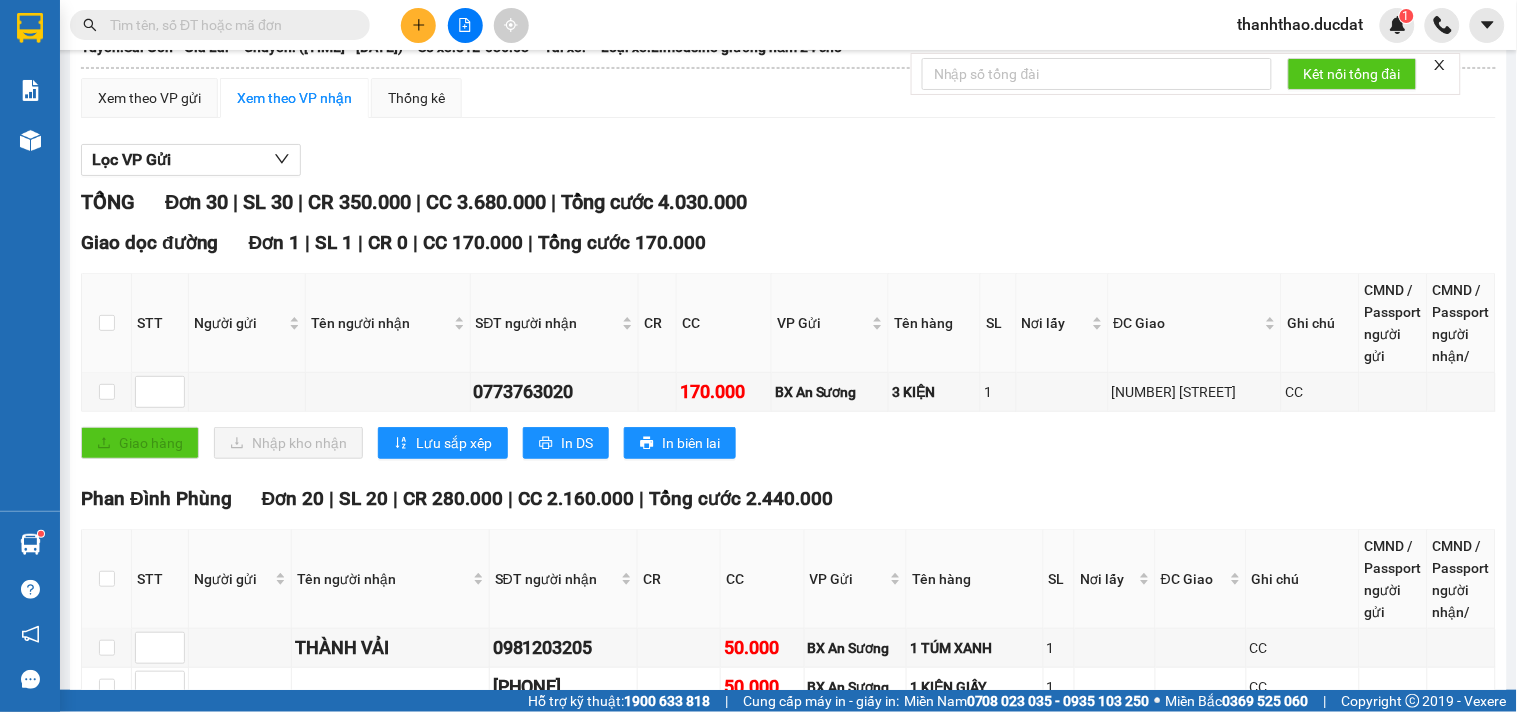 scroll, scrollTop: 0, scrollLeft: 0, axis: both 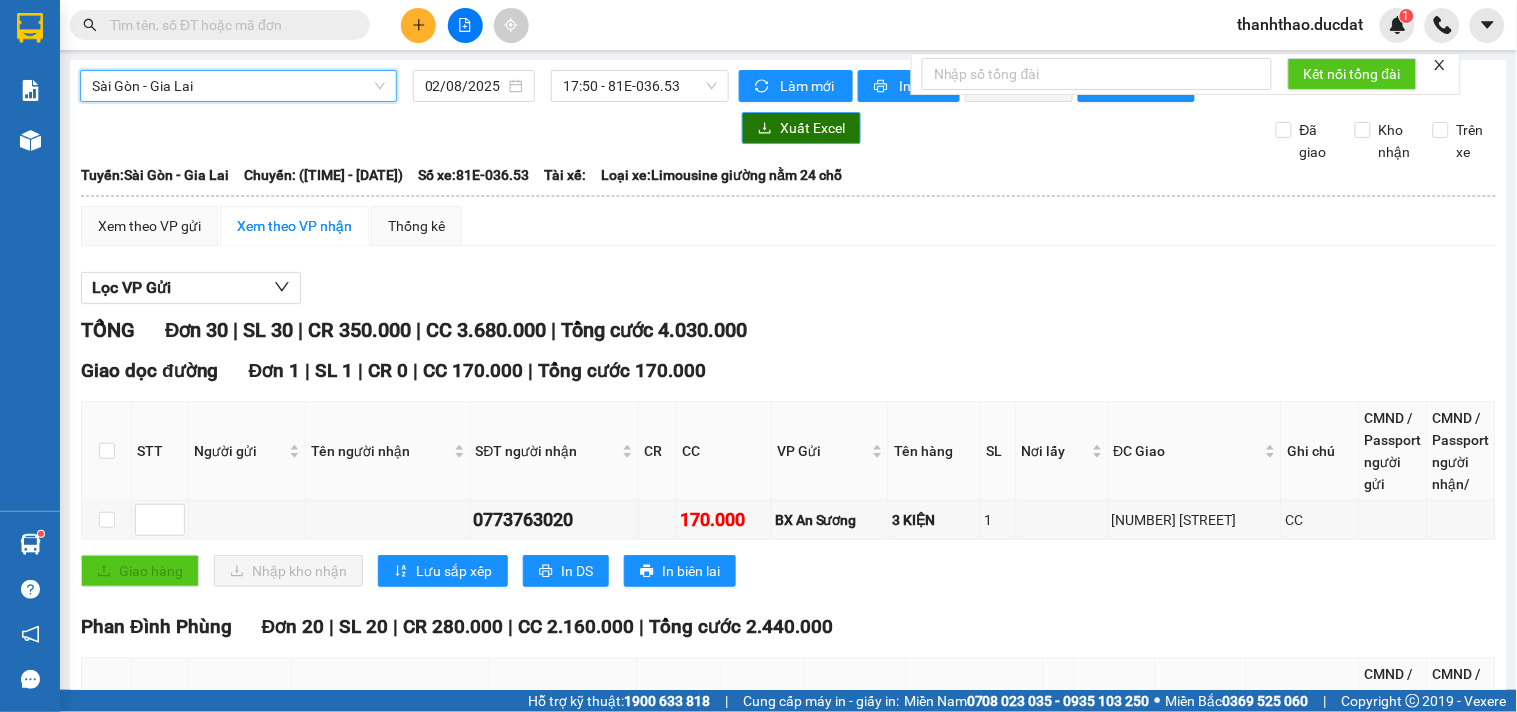 click on "Xuất Excel" at bounding box center [801, 128] 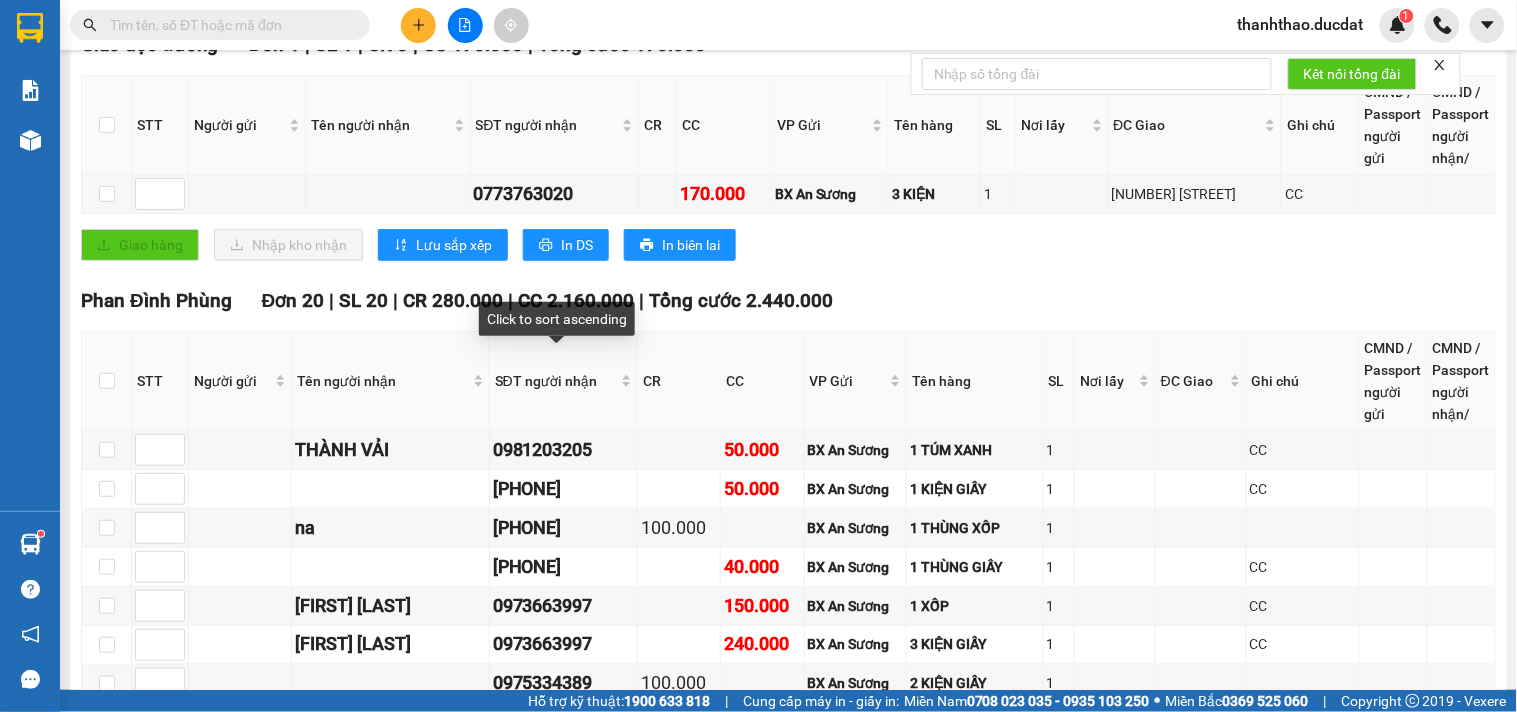 scroll, scrollTop: 312, scrollLeft: 0, axis: vertical 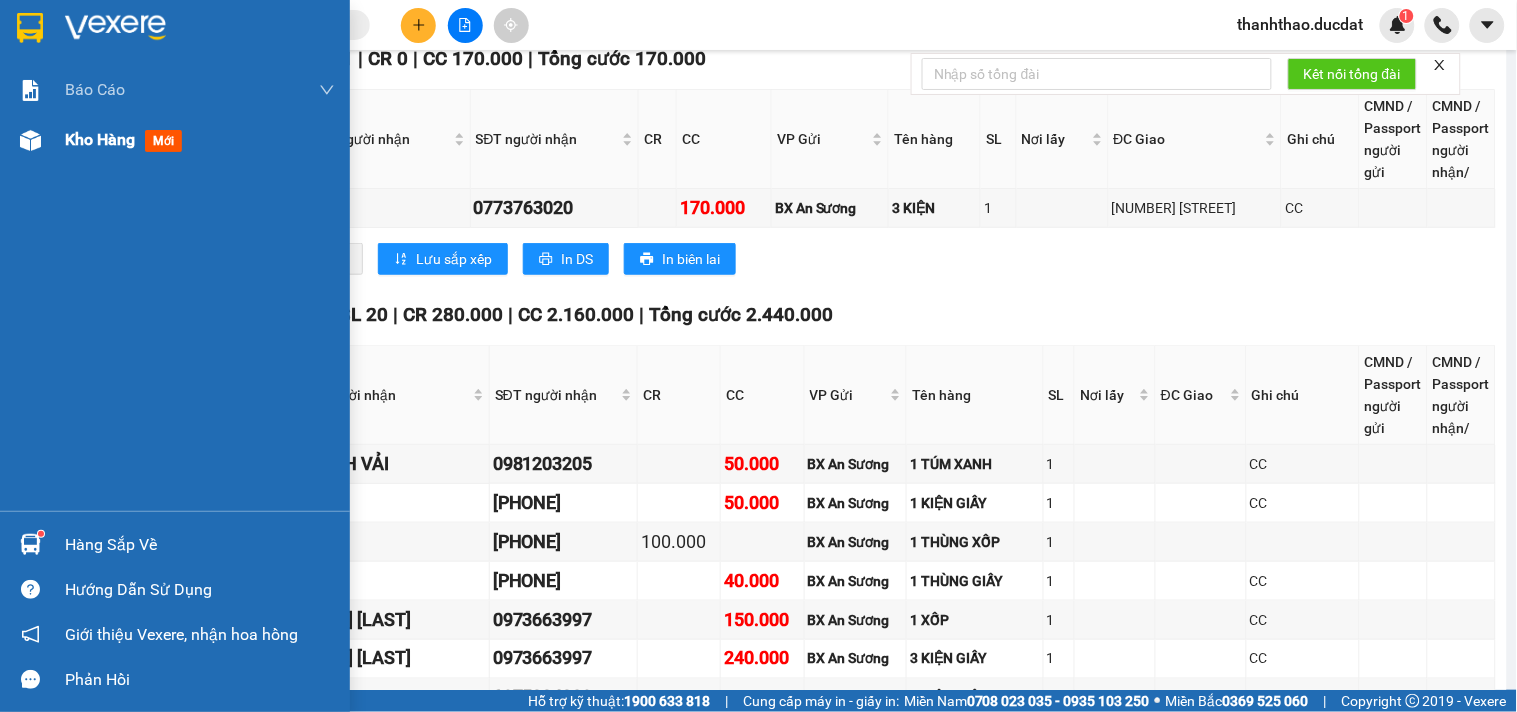 click on "Kho hàng" at bounding box center [100, 139] 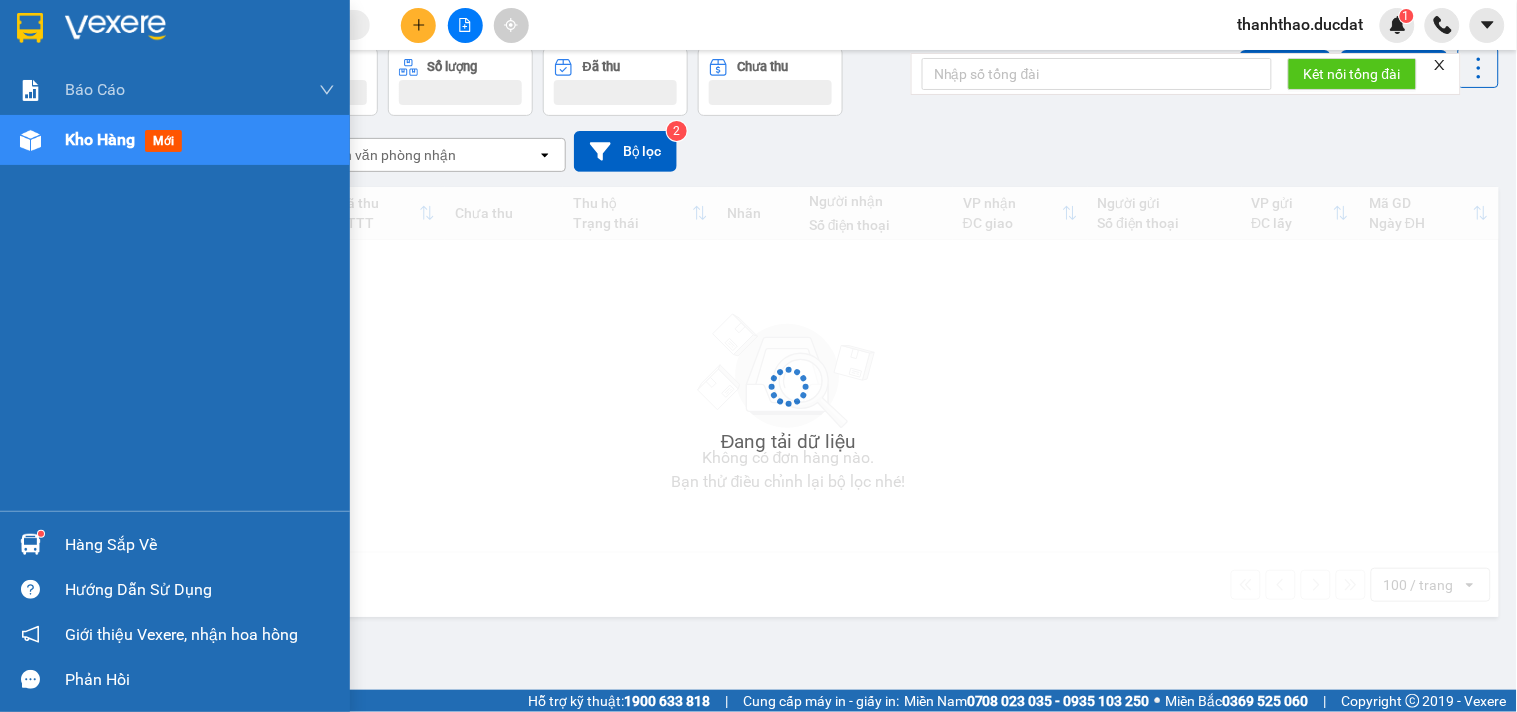 scroll, scrollTop: 0, scrollLeft: 0, axis: both 